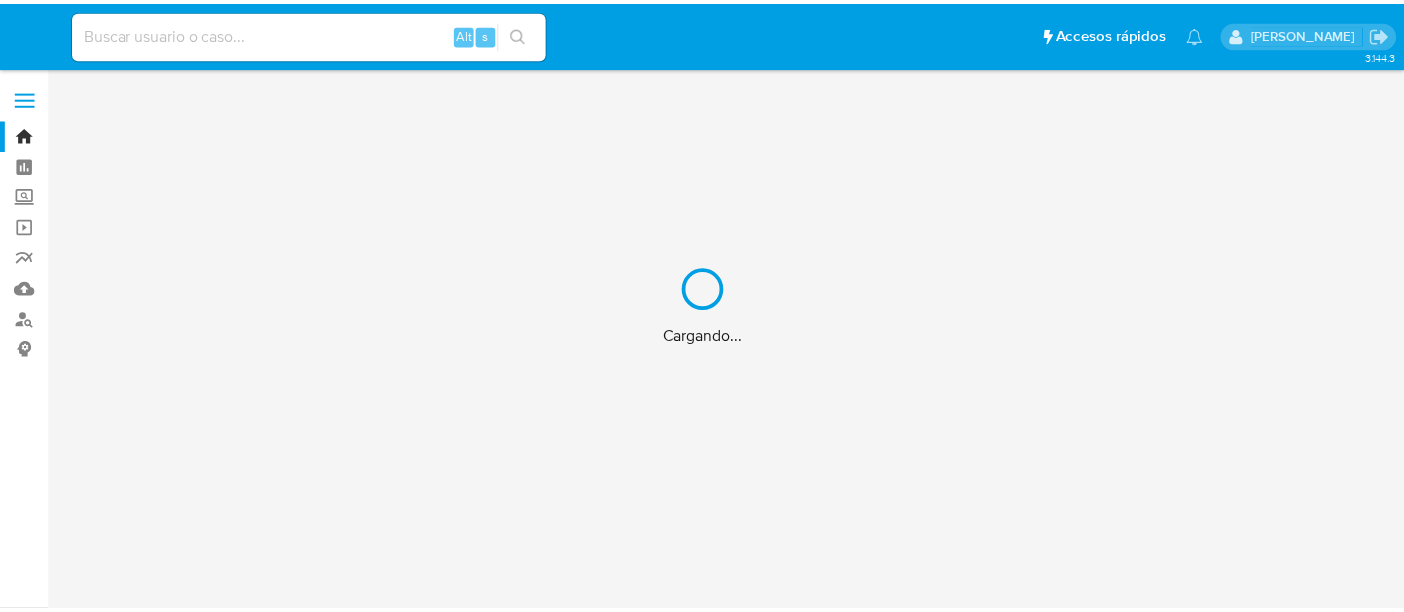 scroll, scrollTop: 0, scrollLeft: 0, axis: both 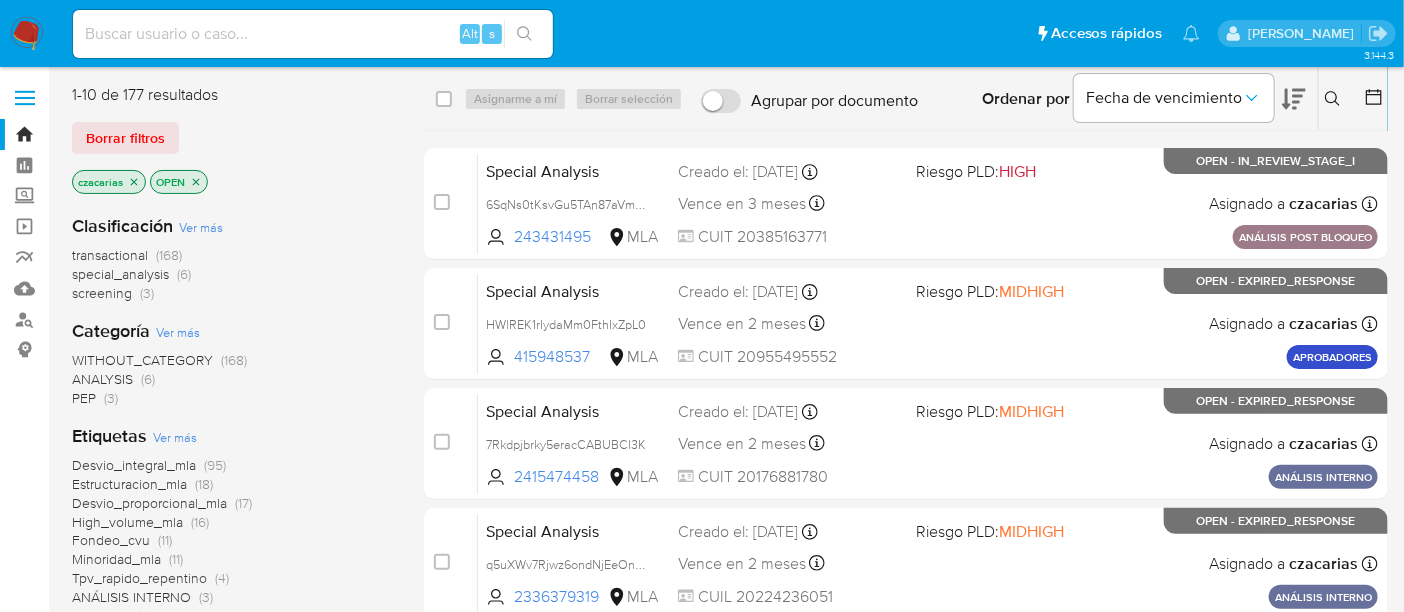 click at bounding box center (313, 34) 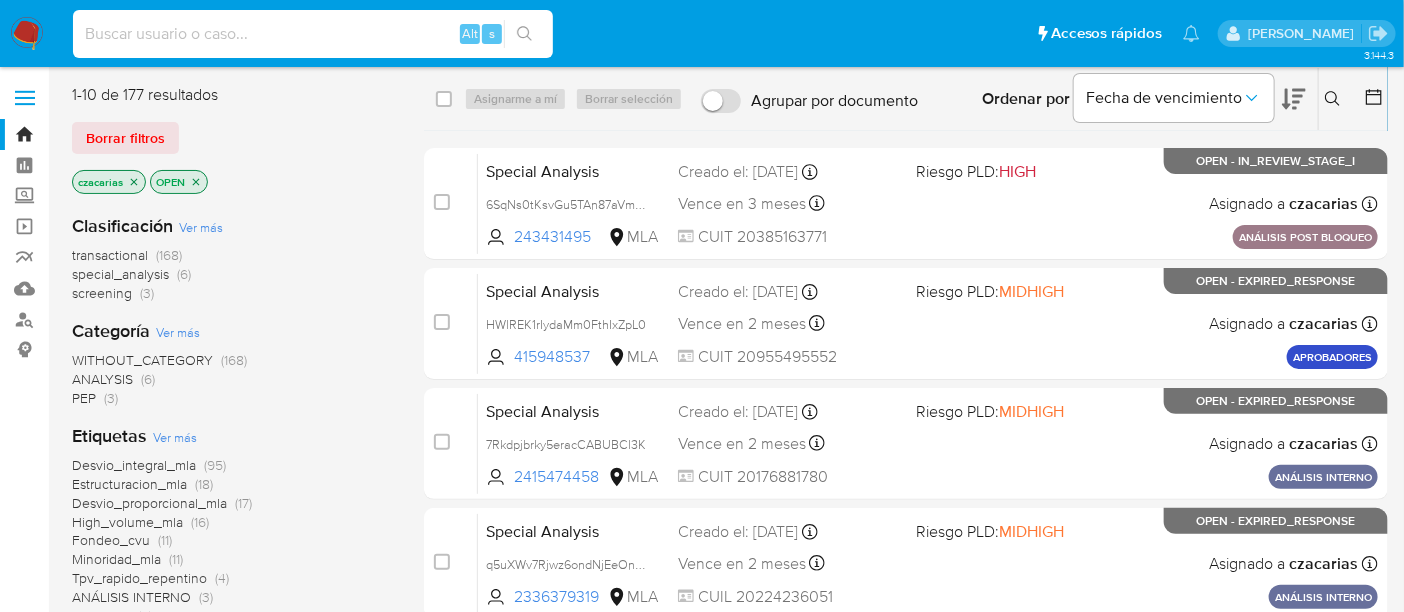 paste on "GeWrDXbrkRtEju40zjHlK5SM" 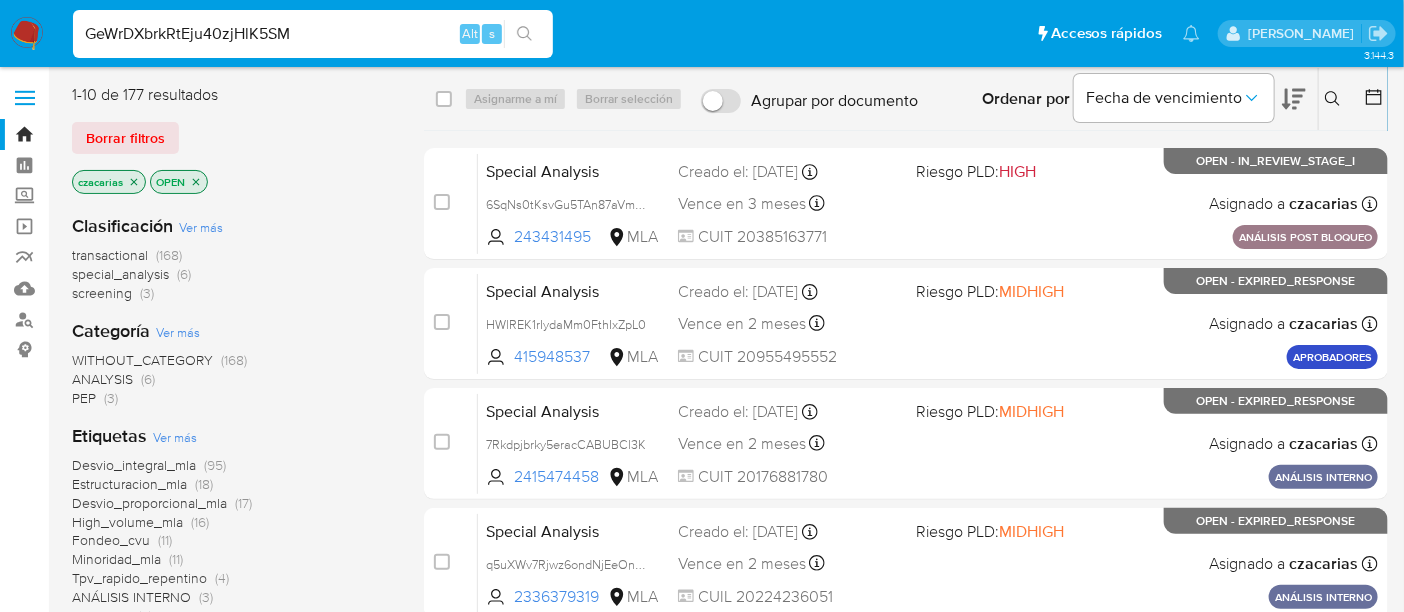 type on "GeWrDXbrkRtEju40zjHlK5SM" 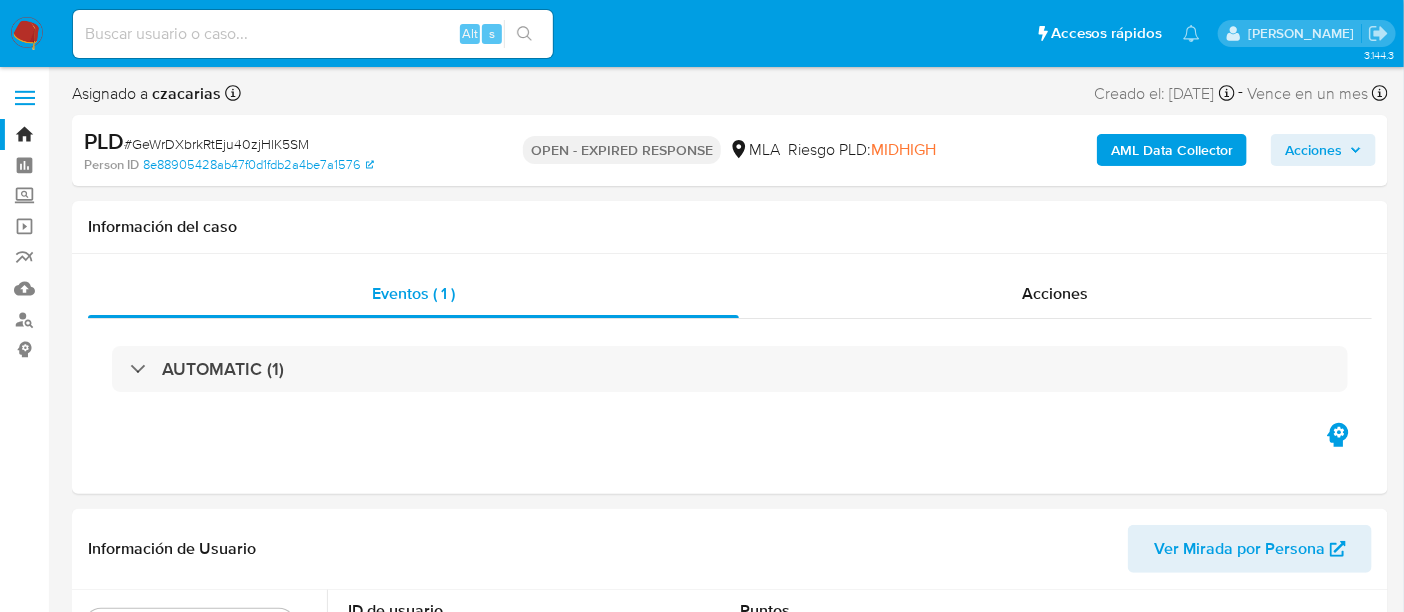 select on "10" 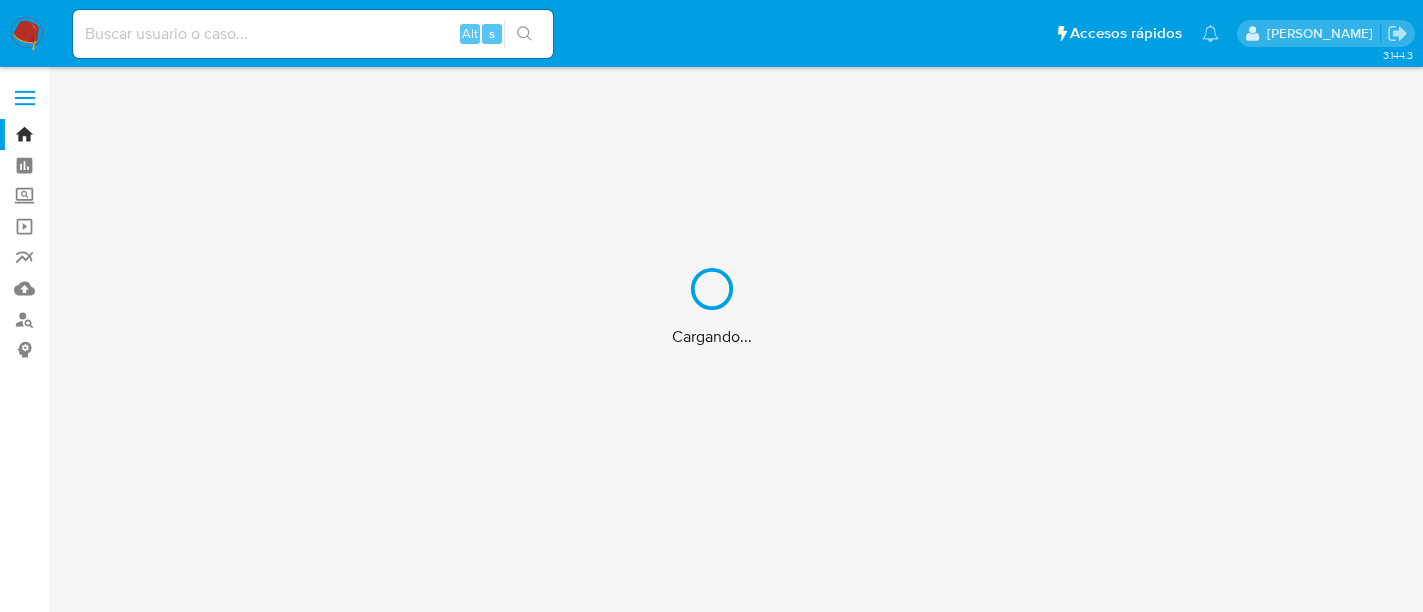 scroll, scrollTop: 0, scrollLeft: 0, axis: both 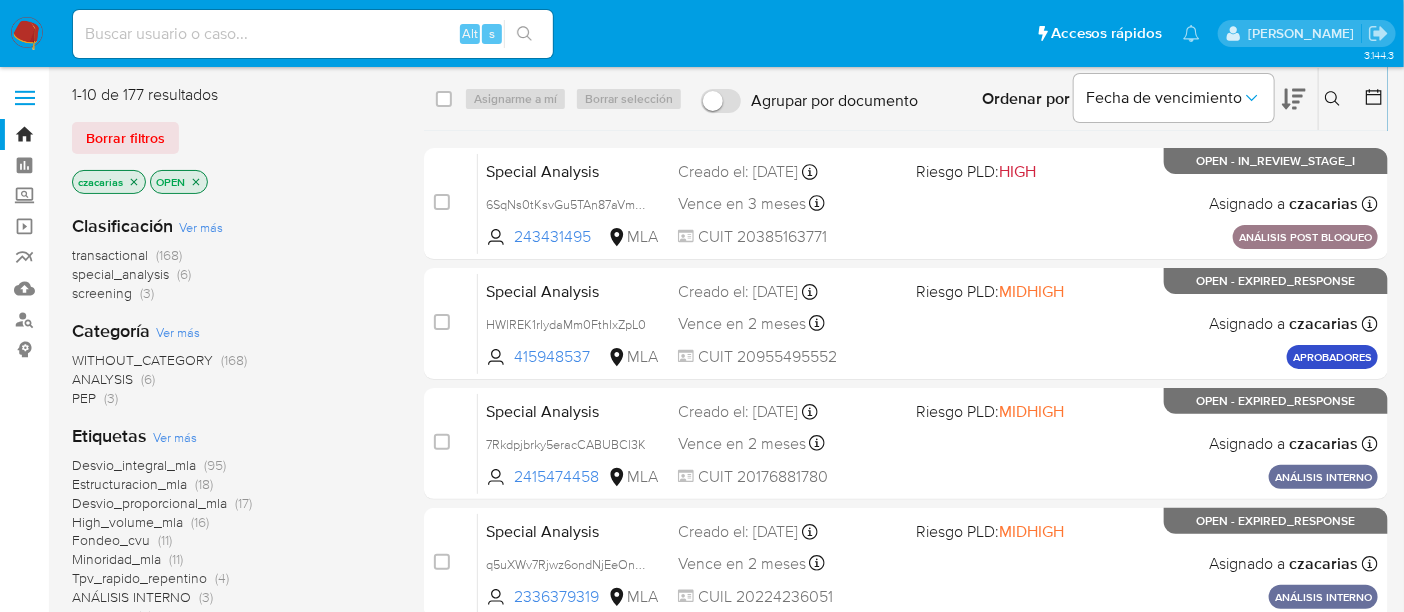 click 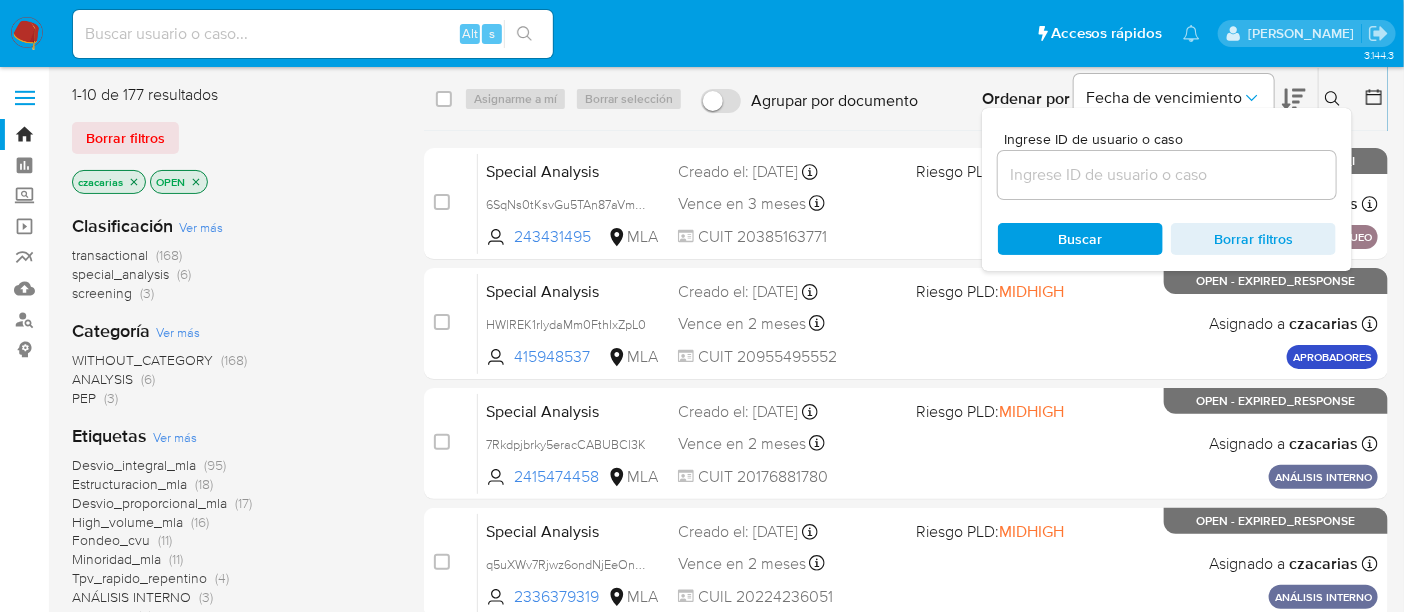 click at bounding box center (1167, 175) 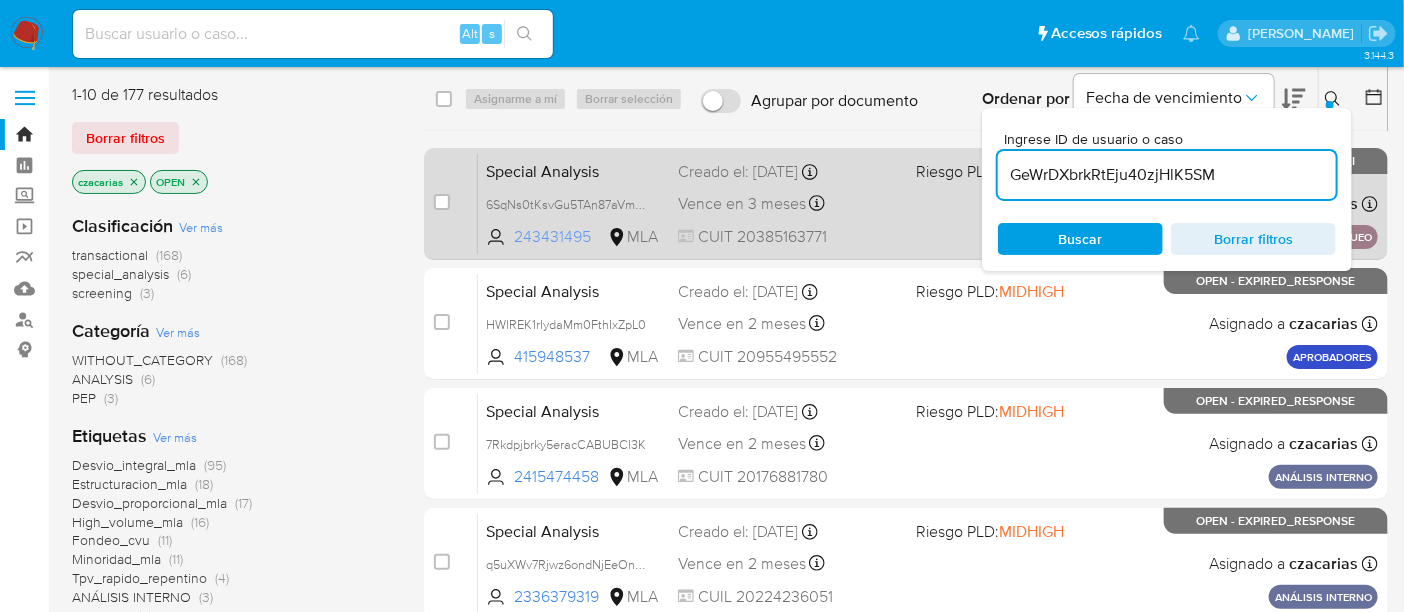 type on "GeWrDXbrkRtEju40zjHlK5SM" 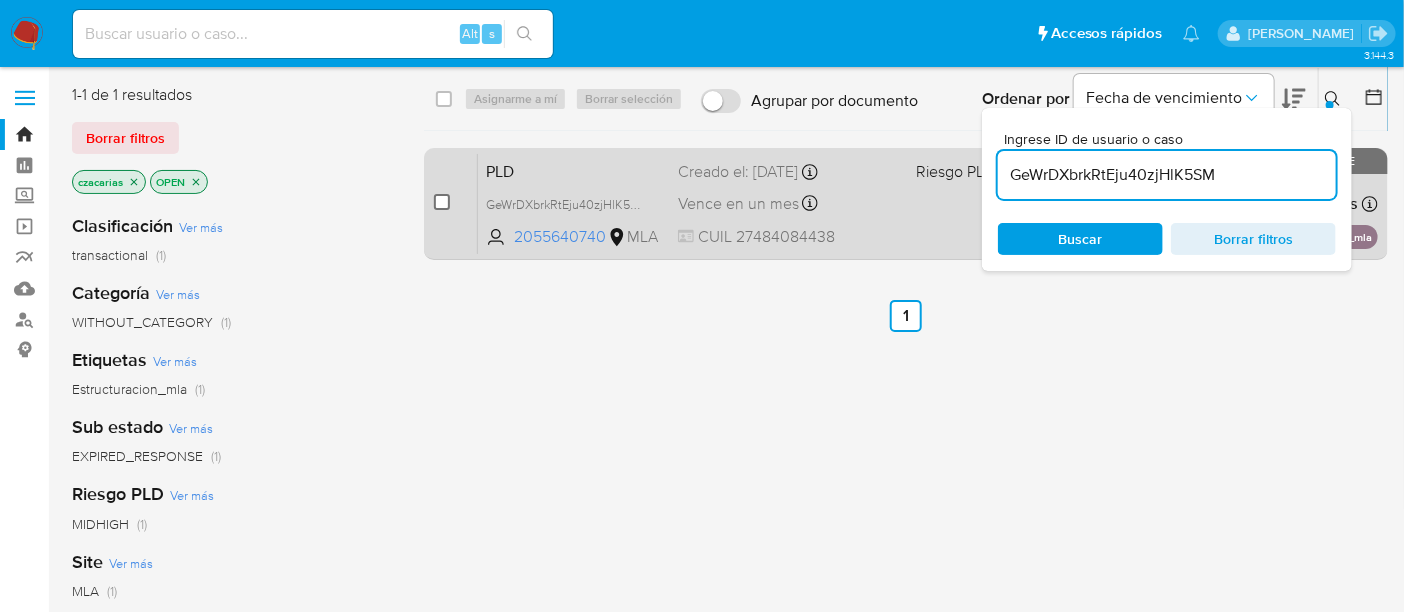 click at bounding box center [442, 202] 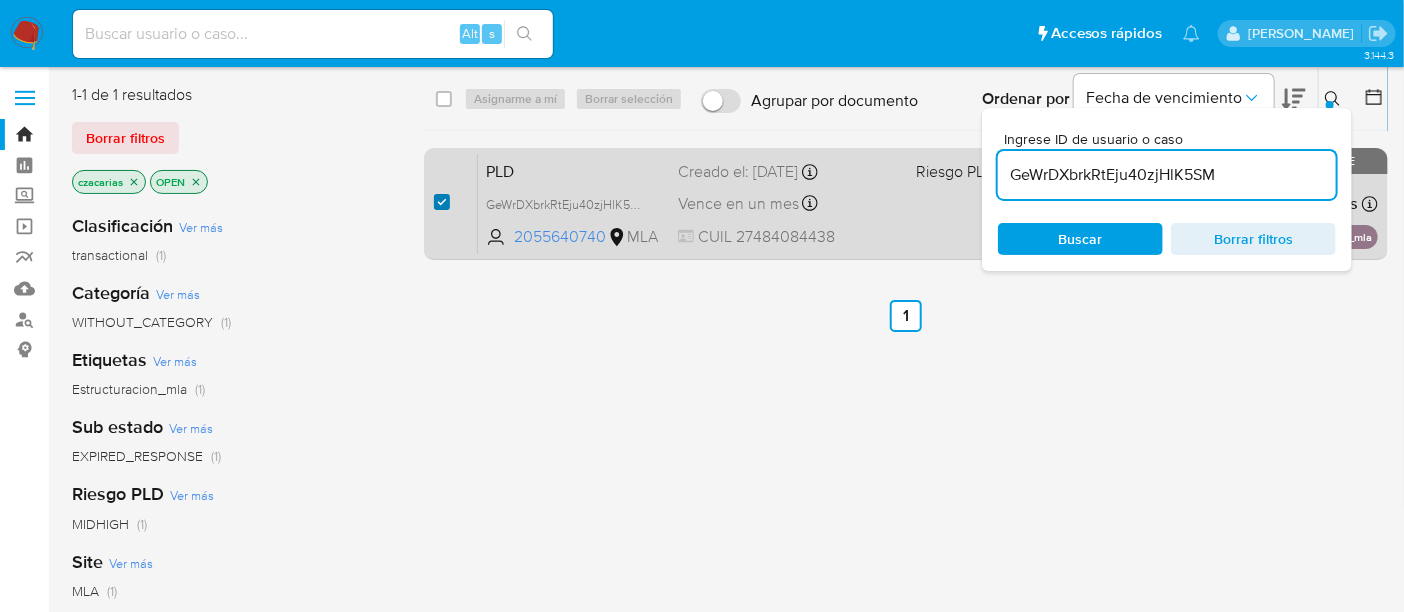 checkbox on "true" 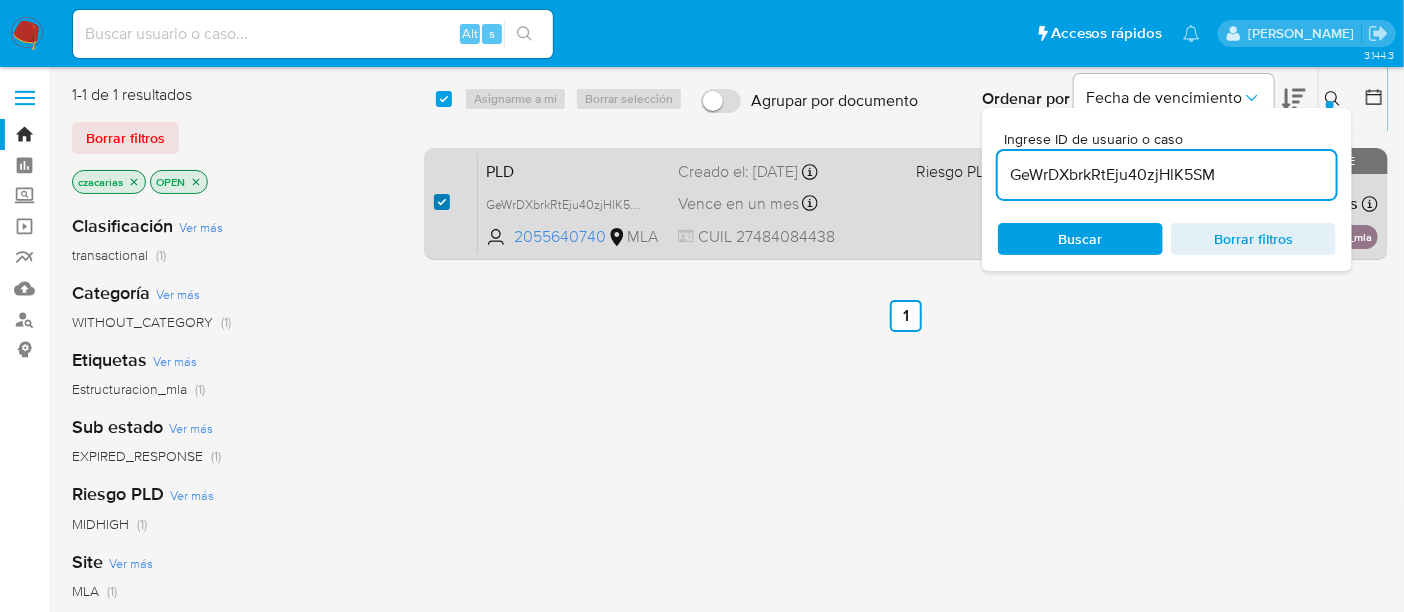 checkbox on "true" 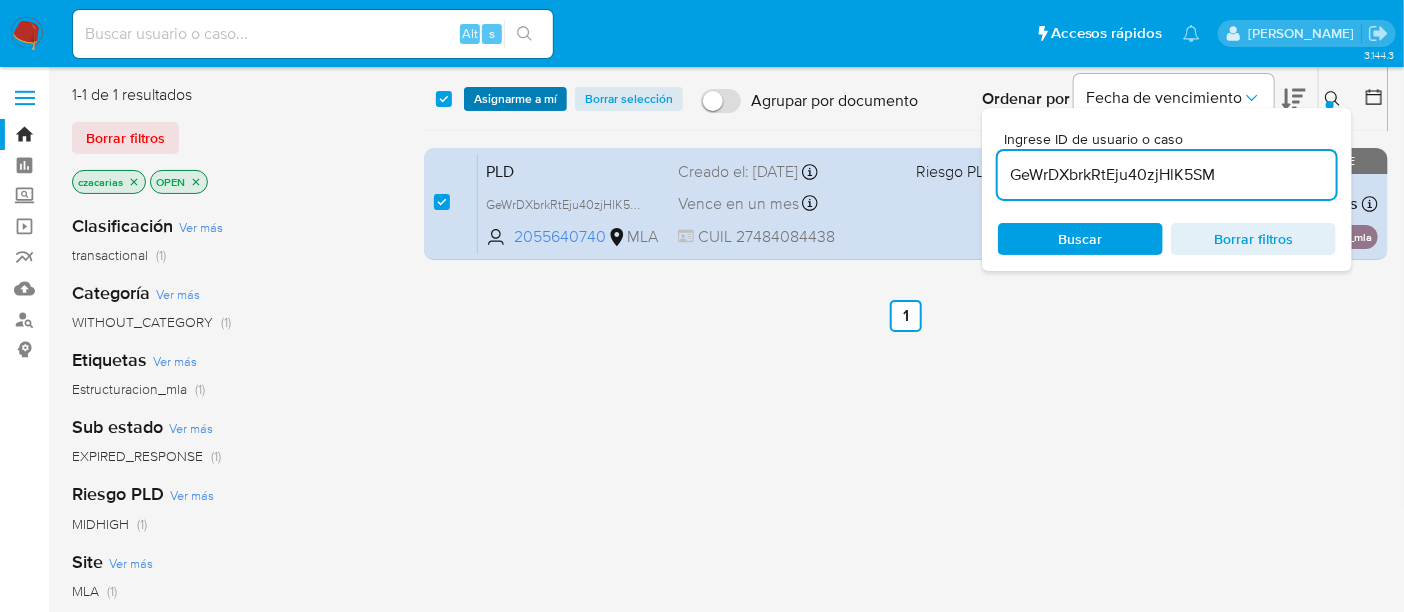 click on "Asignarme a mí" at bounding box center (515, 99) 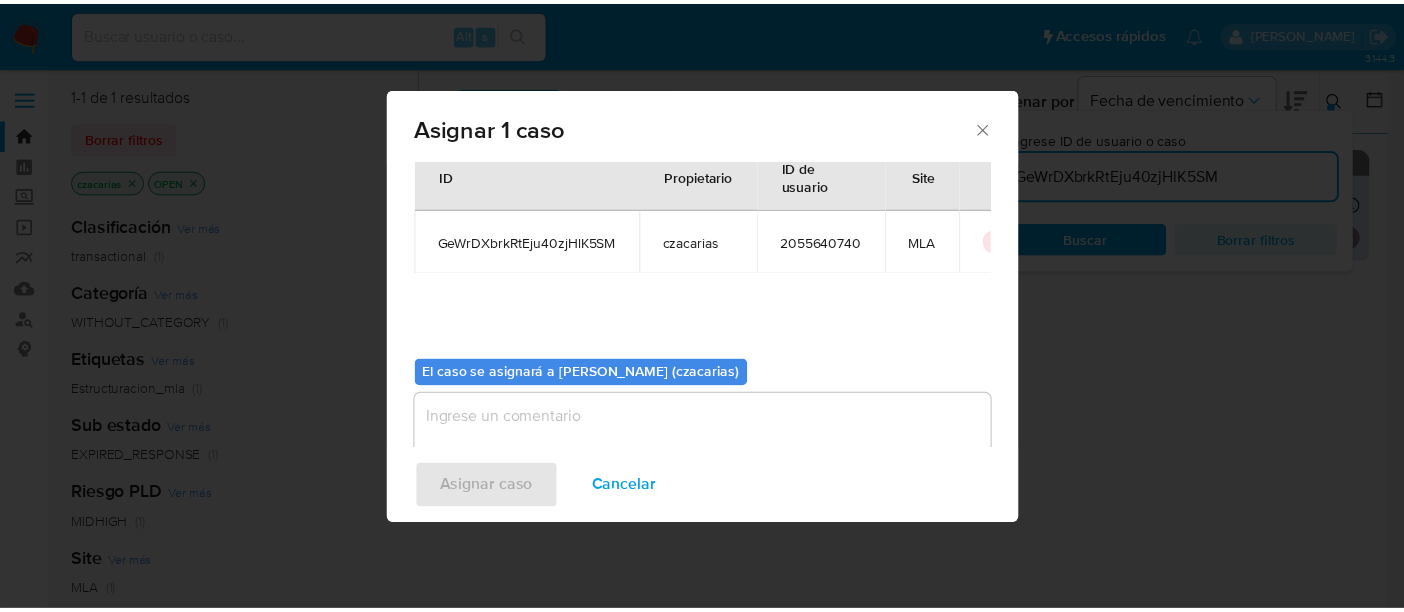 scroll, scrollTop: 102, scrollLeft: 0, axis: vertical 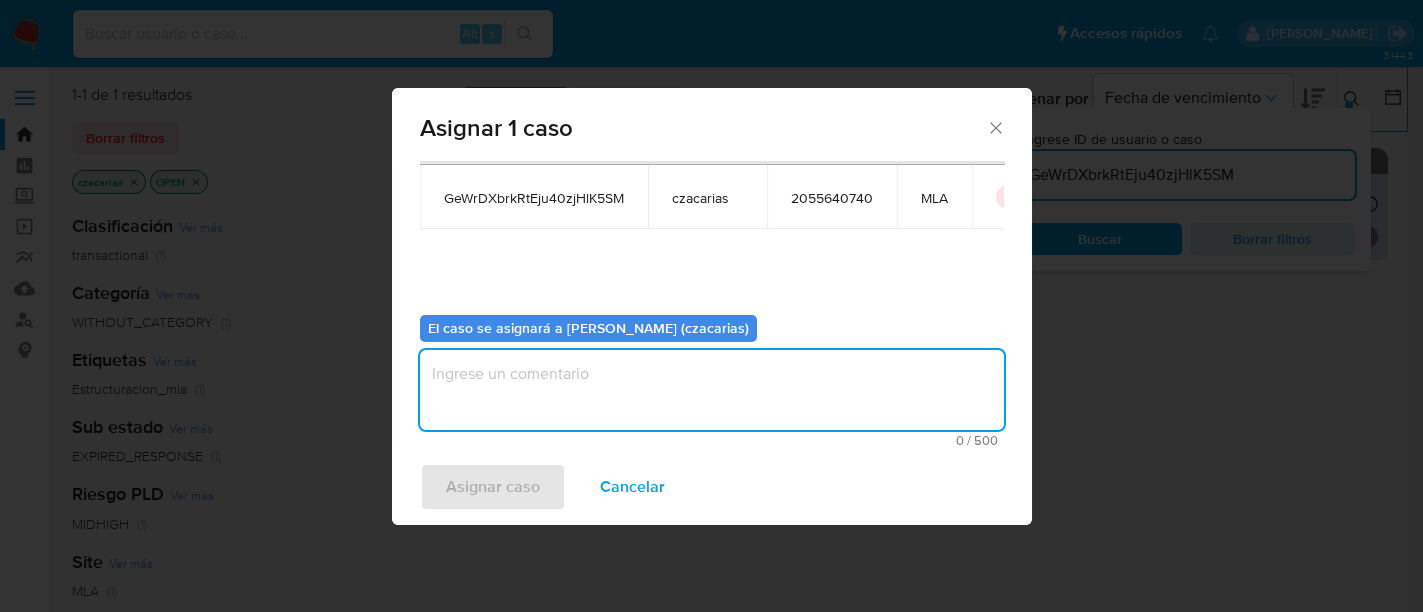 click at bounding box center (712, 390) 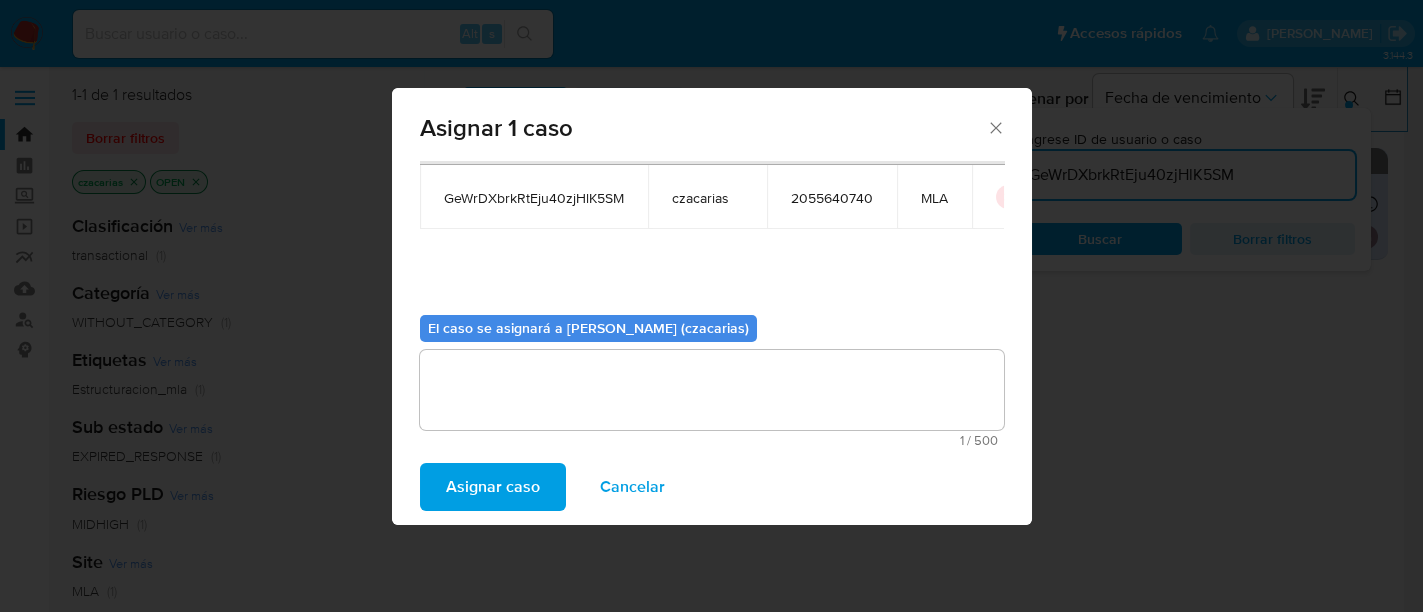 click on "Asignar caso" at bounding box center (493, 487) 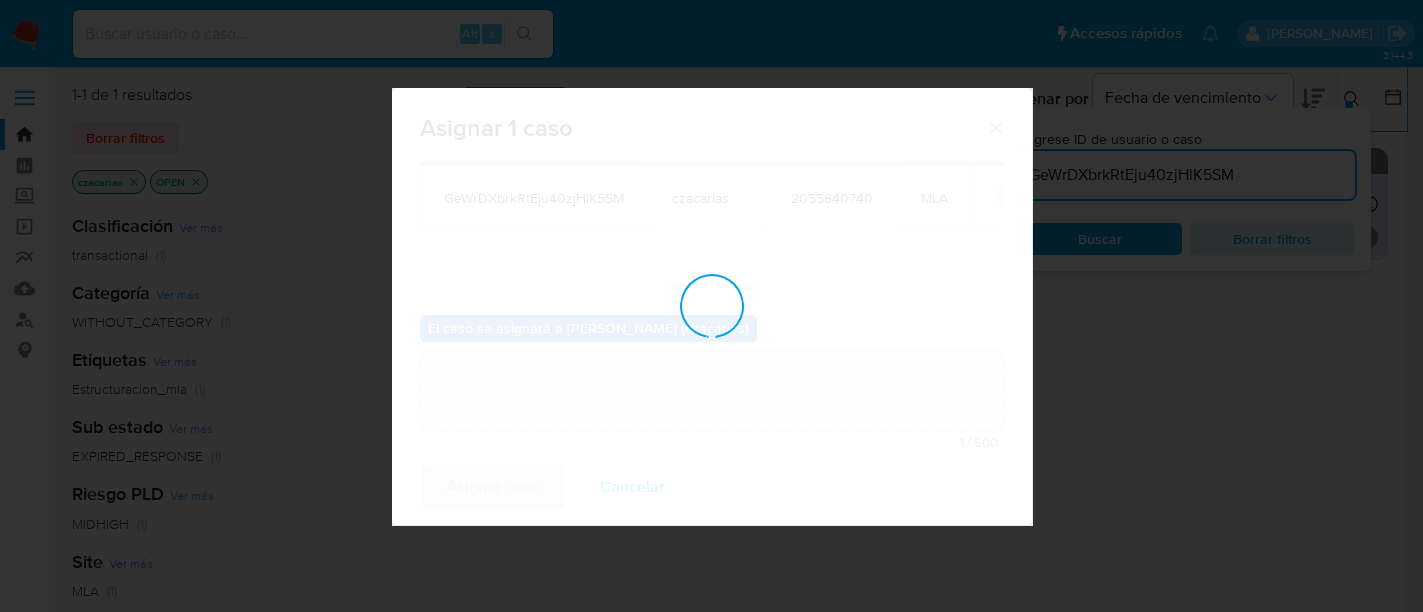 type 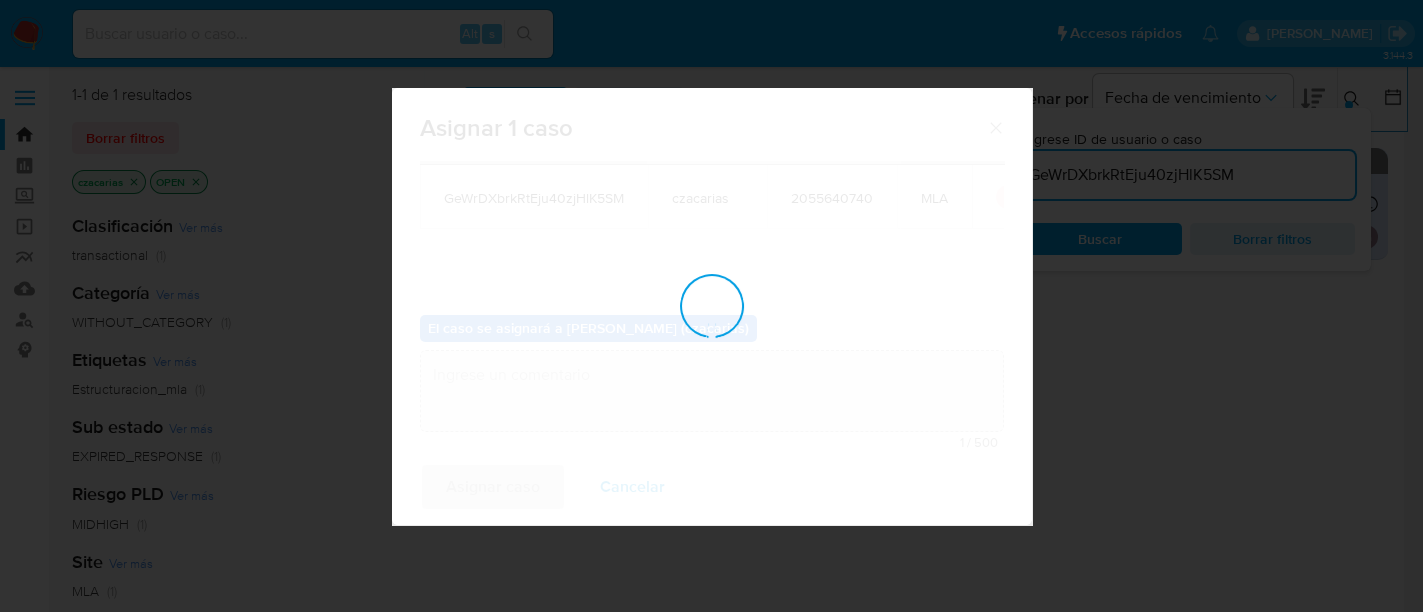 checkbox on "false" 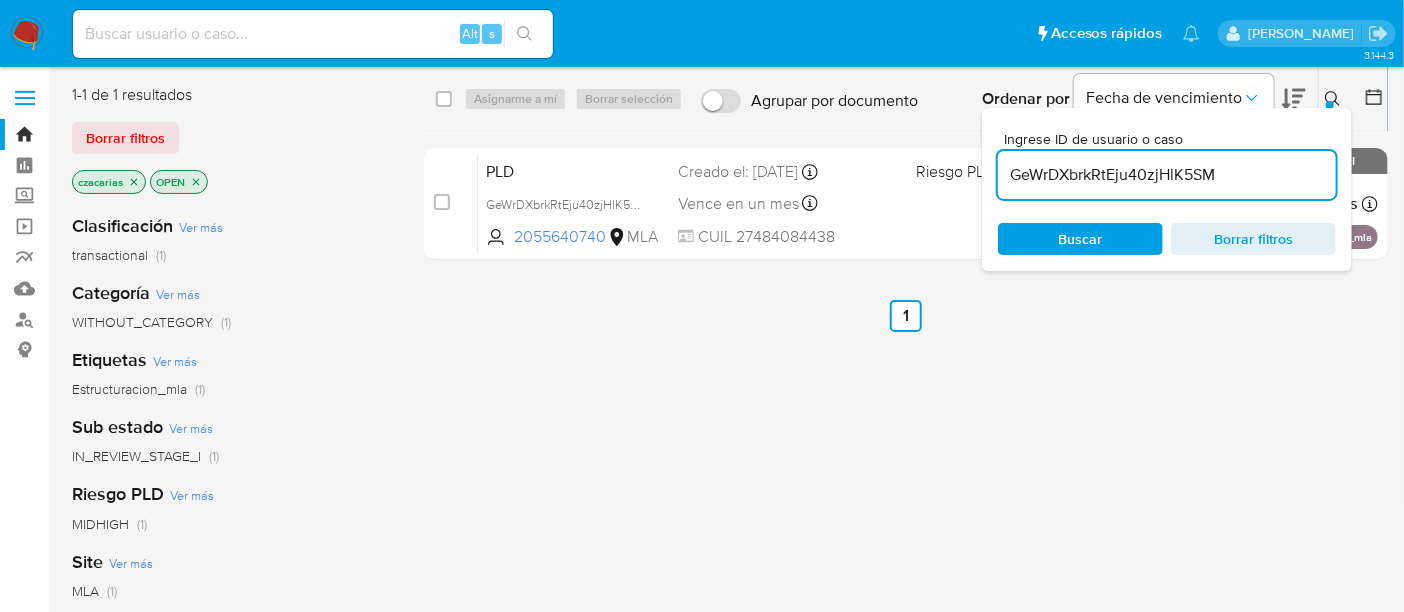 click on "GeWrDXbrkRtEju40zjHlK5SM" at bounding box center (1167, 175) 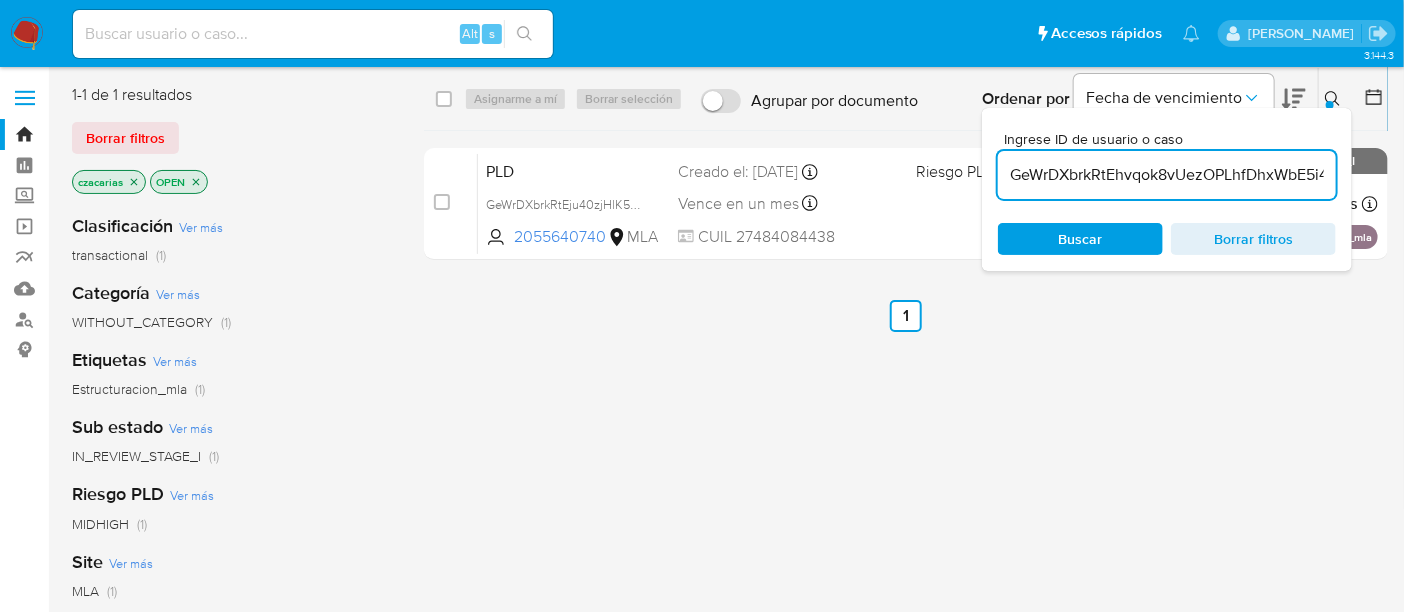 scroll, scrollTop: 0, scrollLeft: 5, axis: horizontal 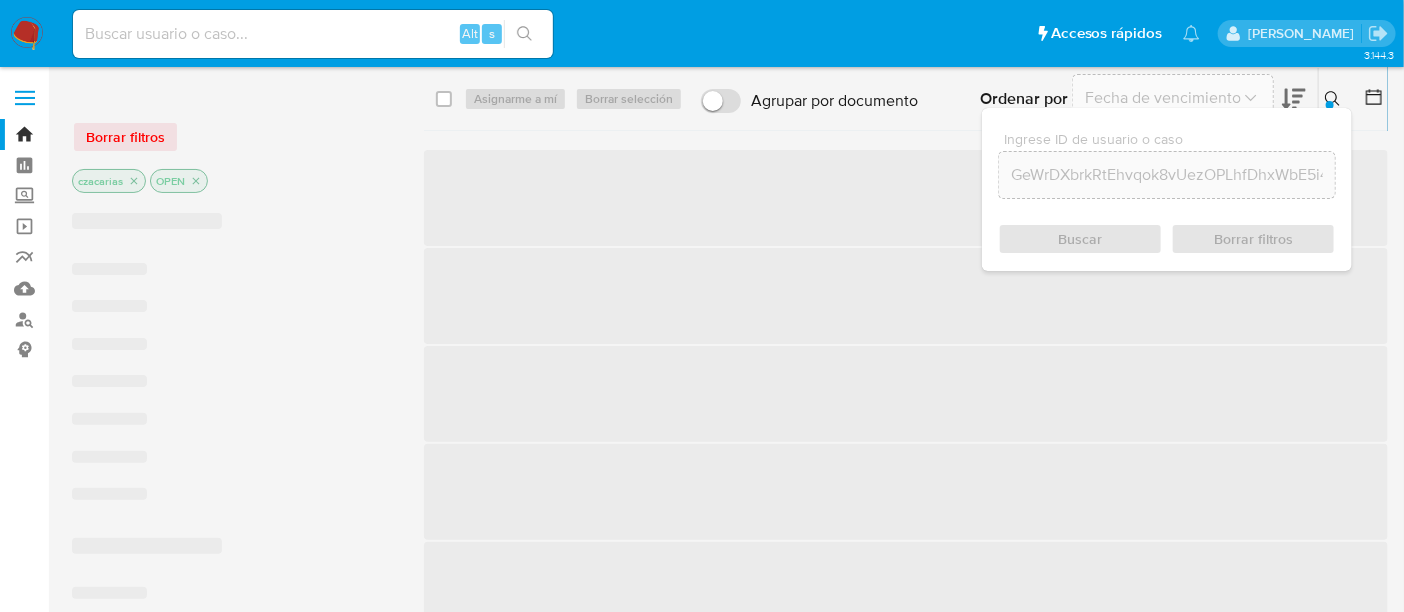 click on "GeWrDXbrkRtEhvqok8vUezOPLhfDhxWbE5i4u40zjHlK5SM" at bounding box center (1167, 175) 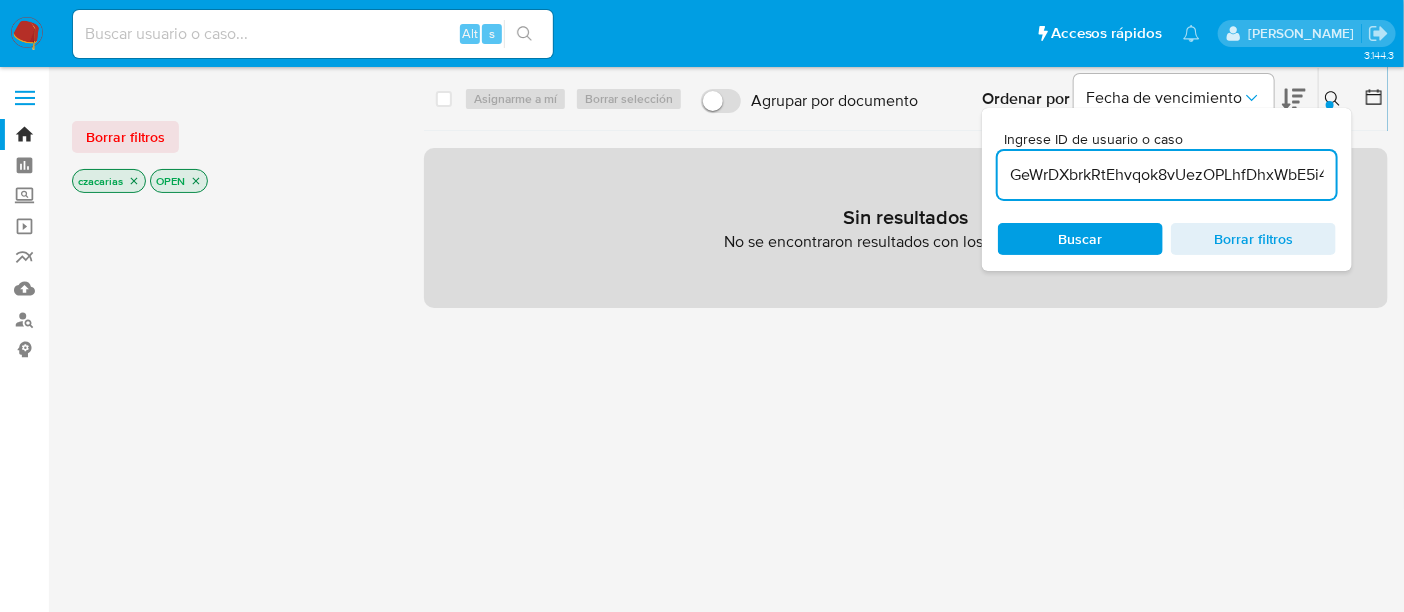 click on "GeWrDXbrkRtEhvqok8vUezOPLhfDhxWbE5i4u40zjHlK5SM" at bounding box center [1167, 175] 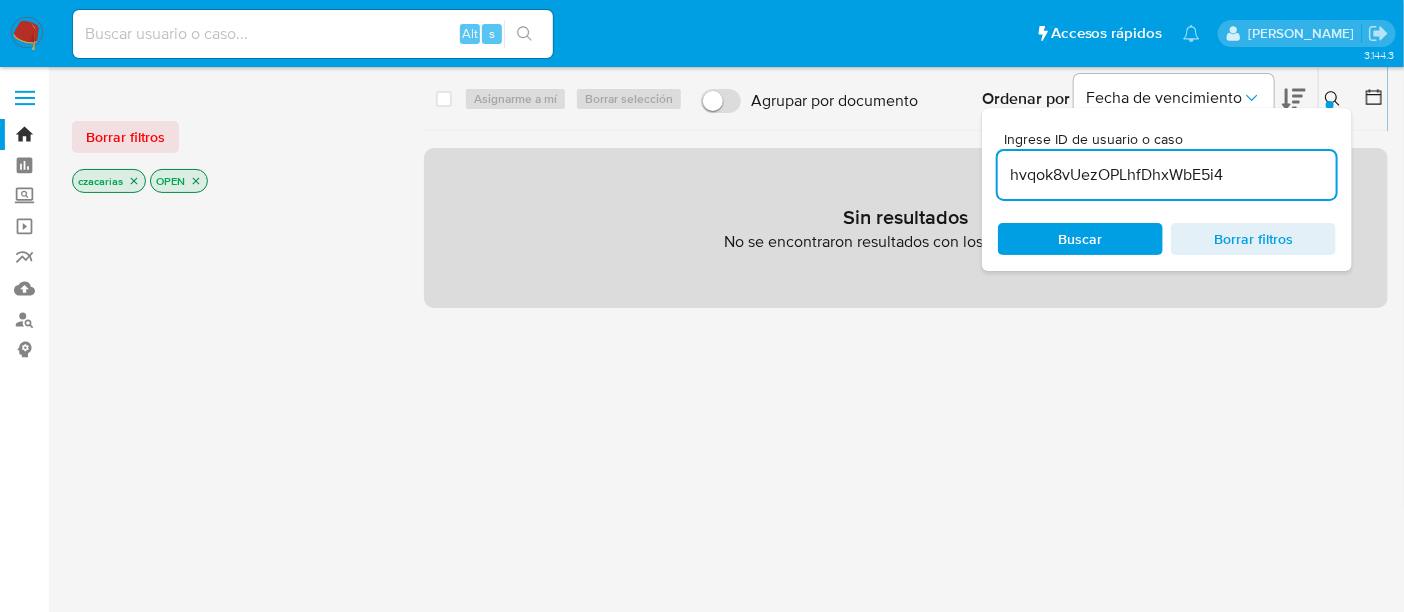 type on "hvqok8vUezOPLhfDhxWbE5i4" 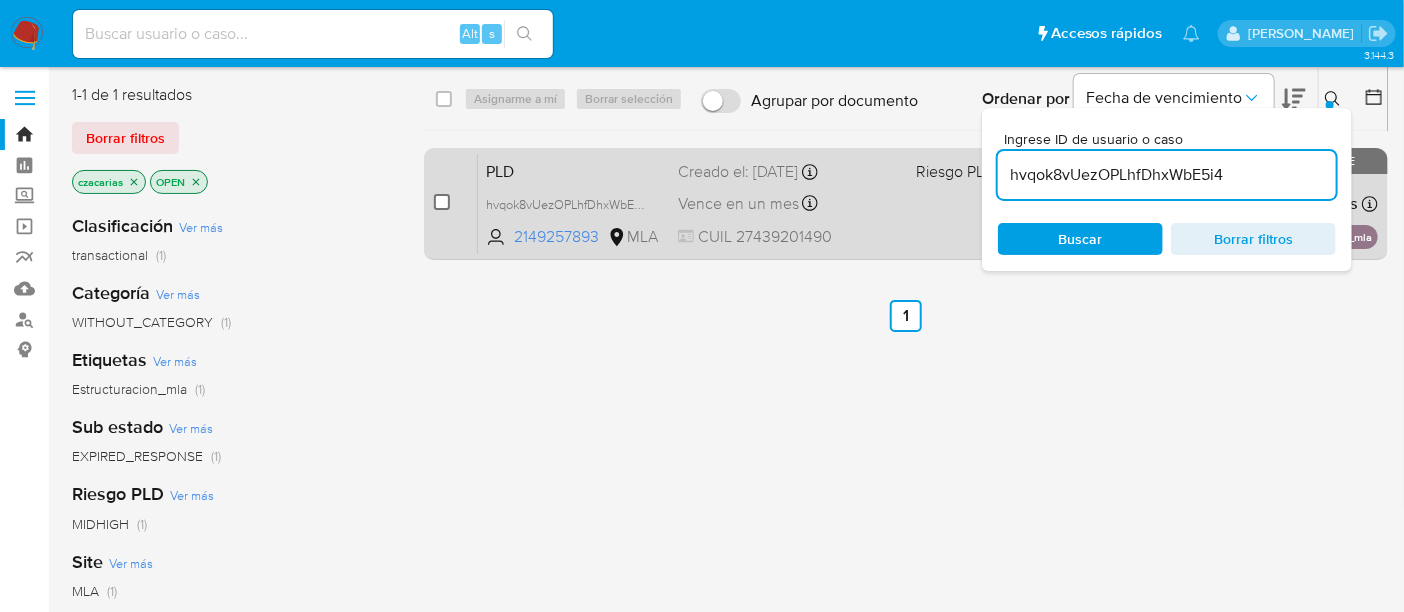 click at bounding box center [442, 202] 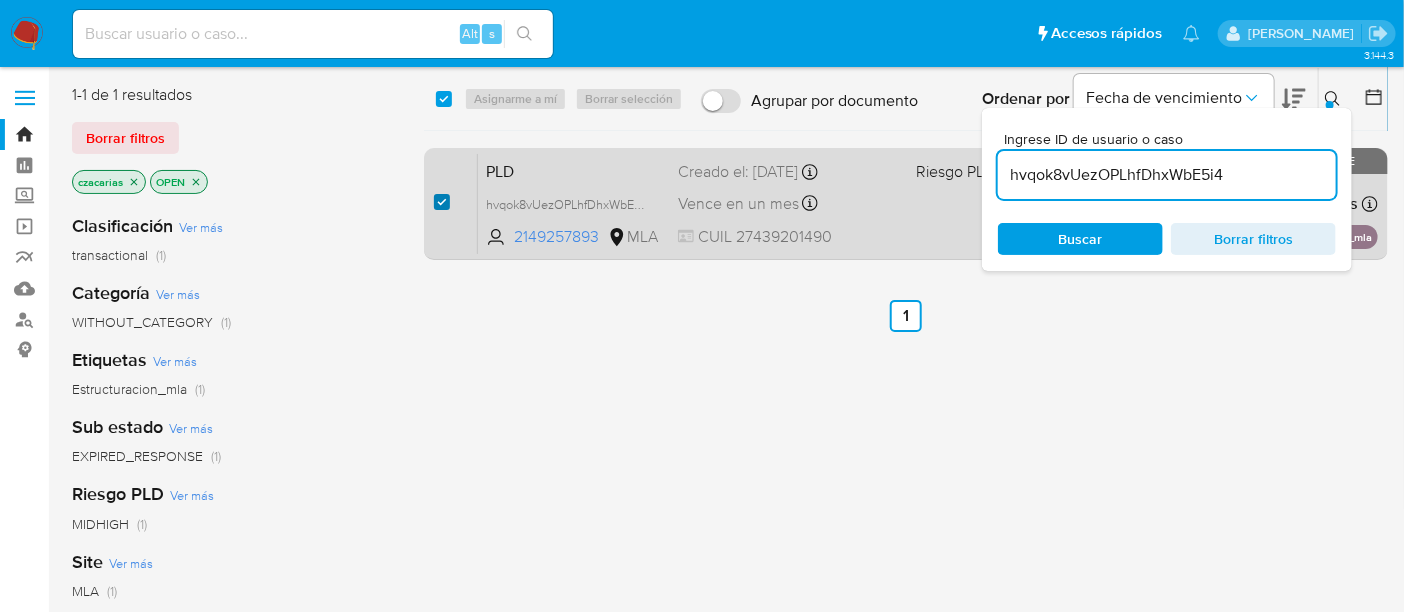 checkbox on "true" 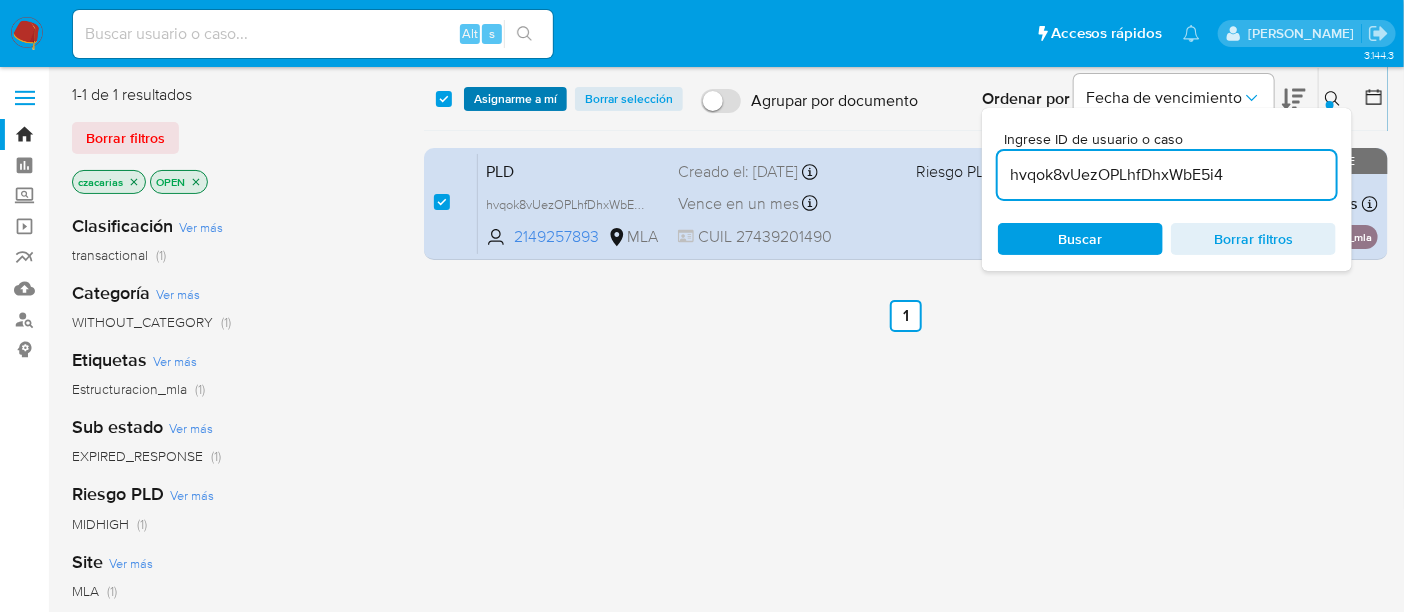 click on "Asignarme a mí" at bounding box center [515, 99] 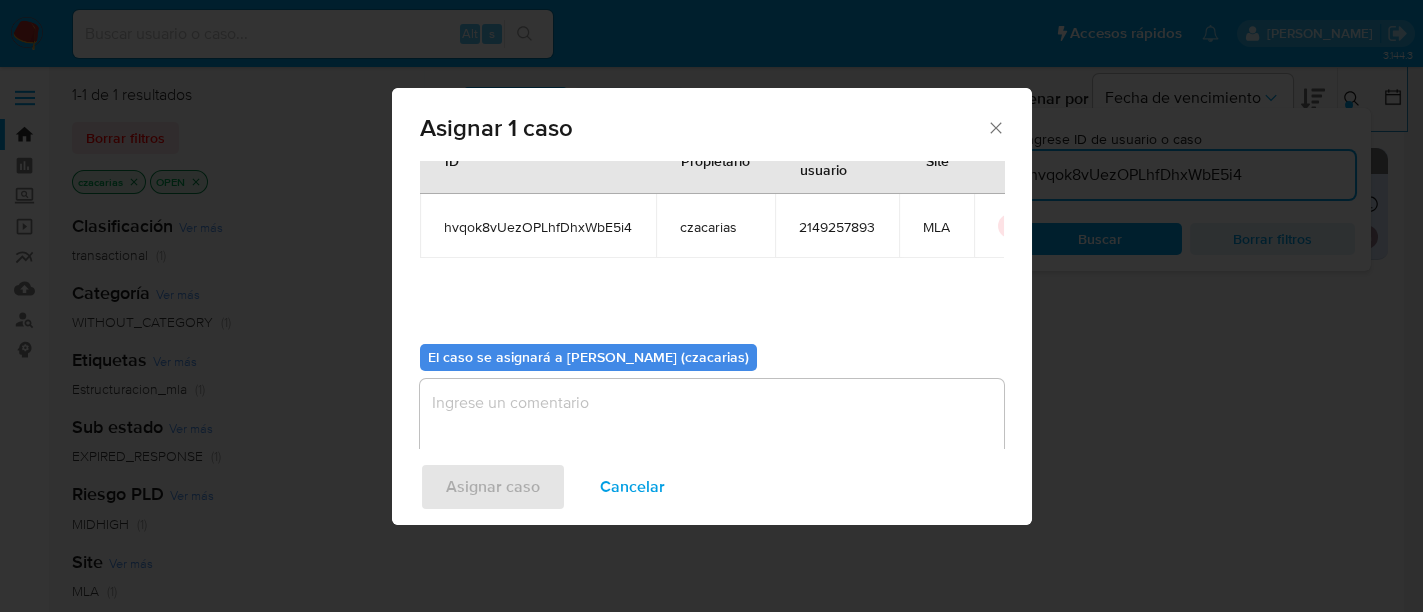 scroll, scrollTop: 102, scrollLeft: 0, axis: vertical 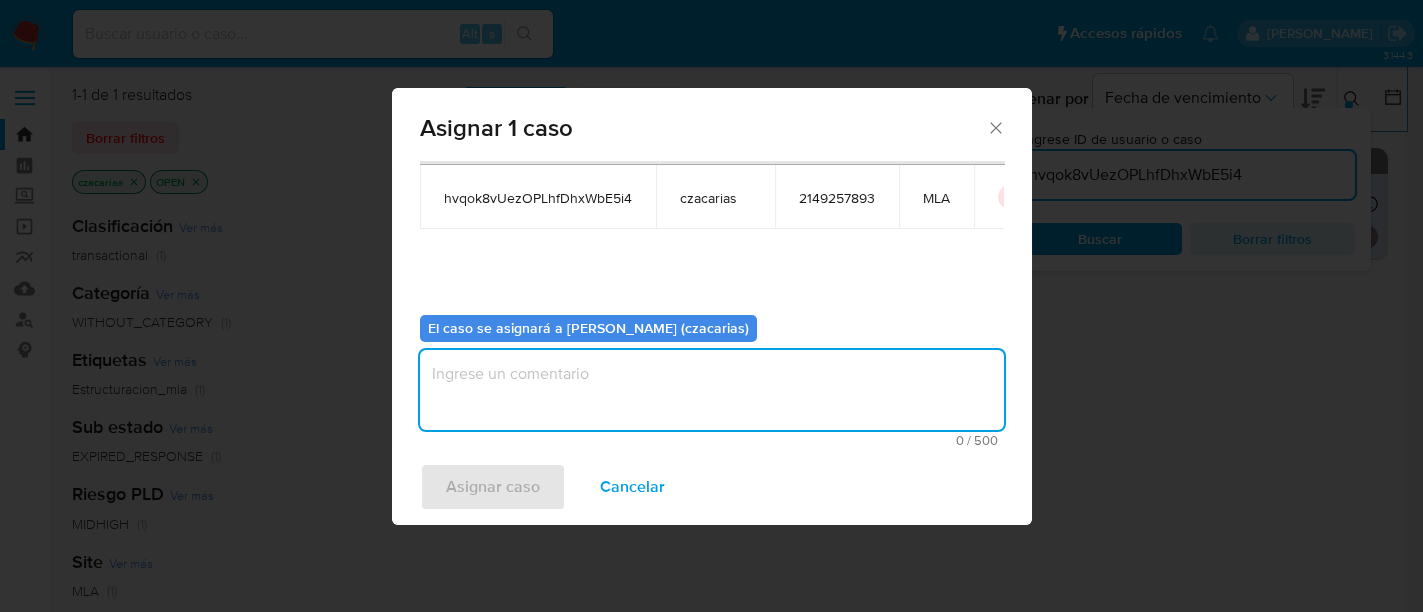click at bounding box center [712, 390] 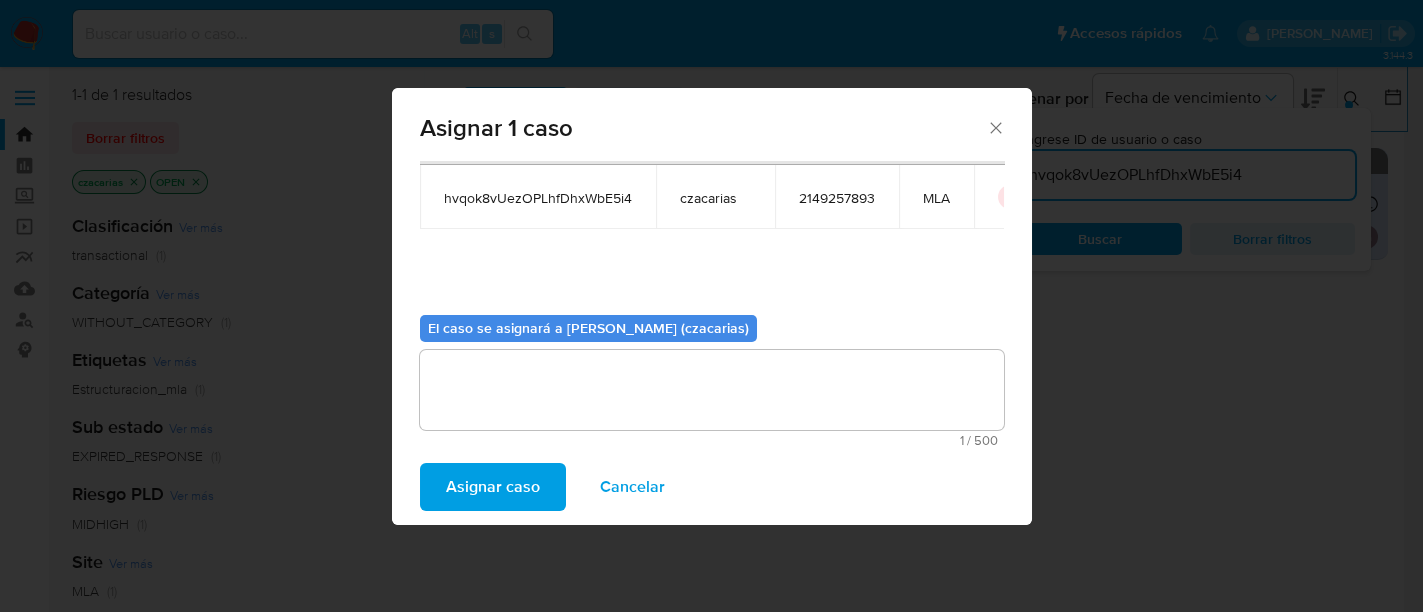 click on "Asignar caso" at bounding box center [493, 487] 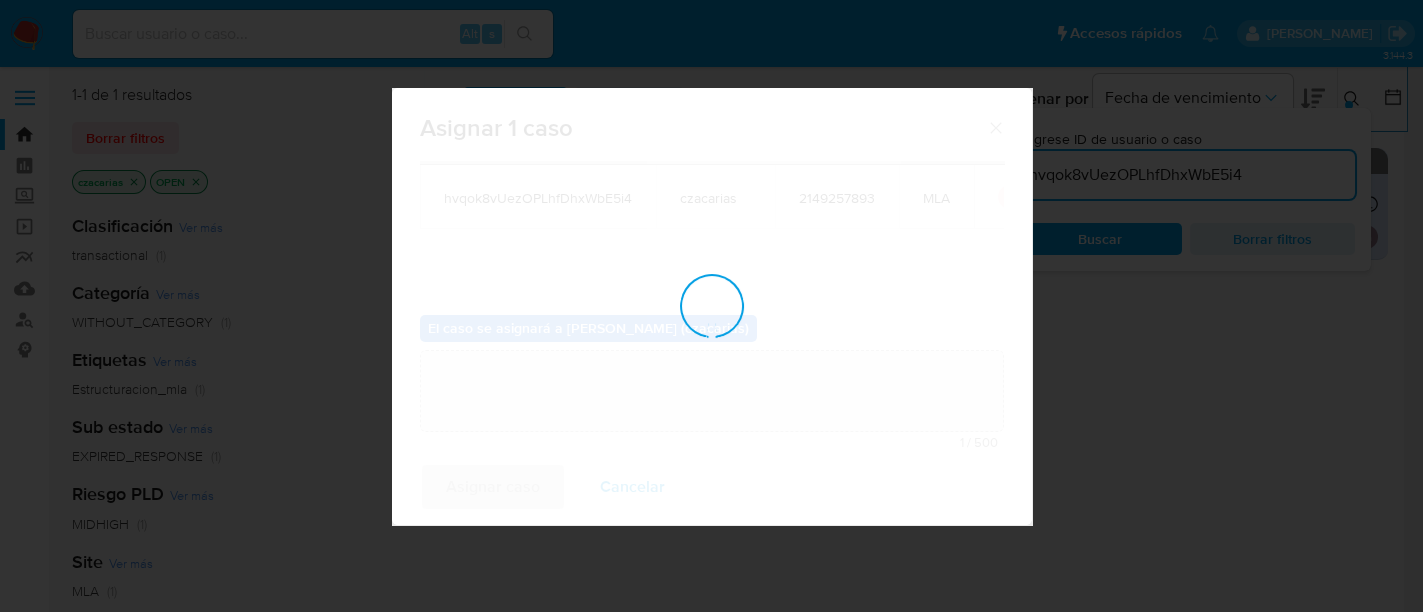 type 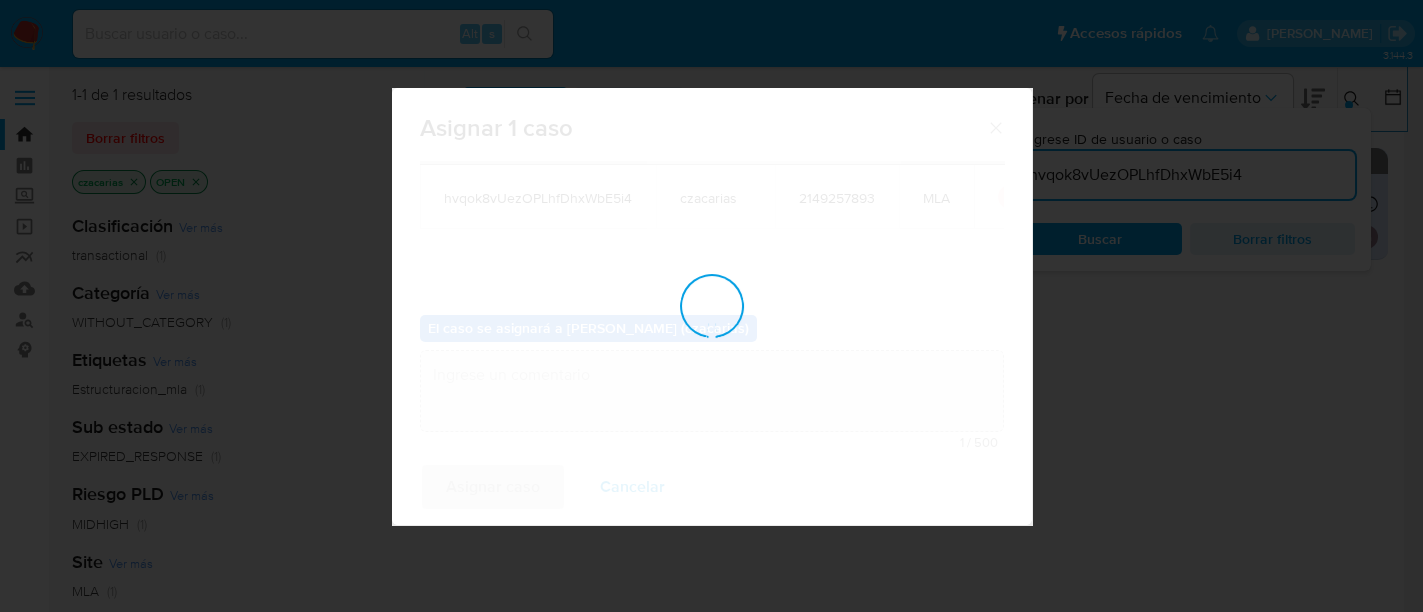 checkbox on "false" 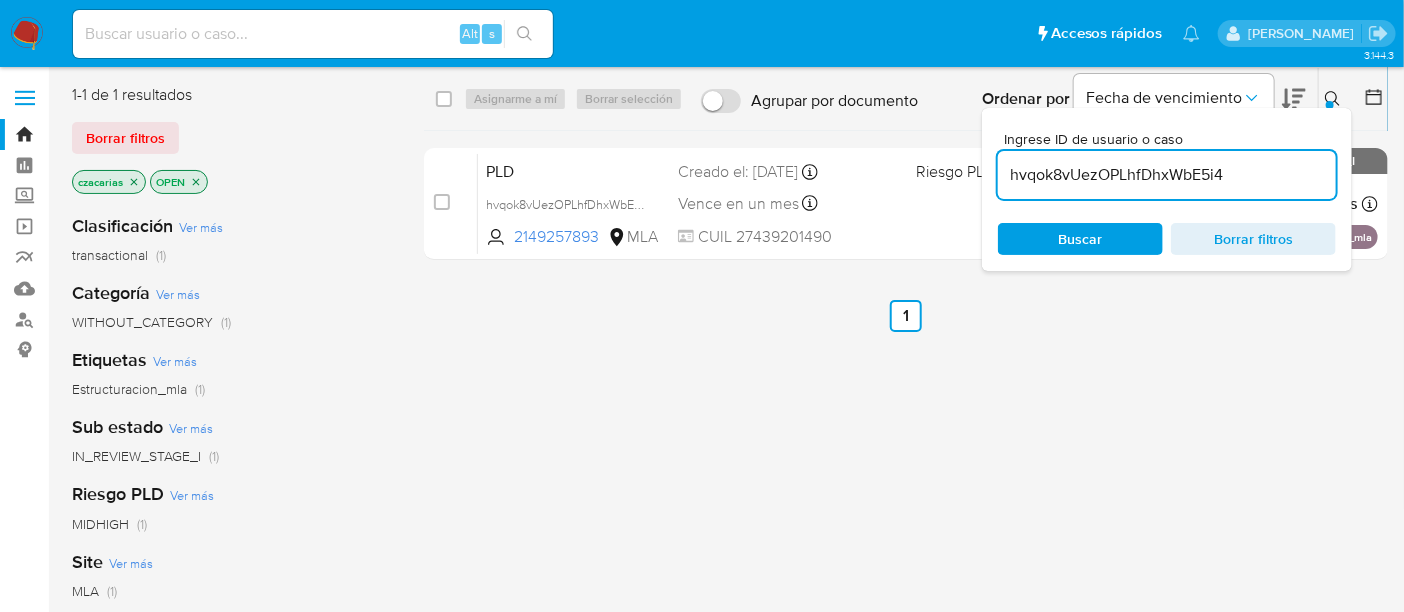 click on "hvqok8vUezOPLhfDhxWbE5i4" at bounding box center [1167, 175] 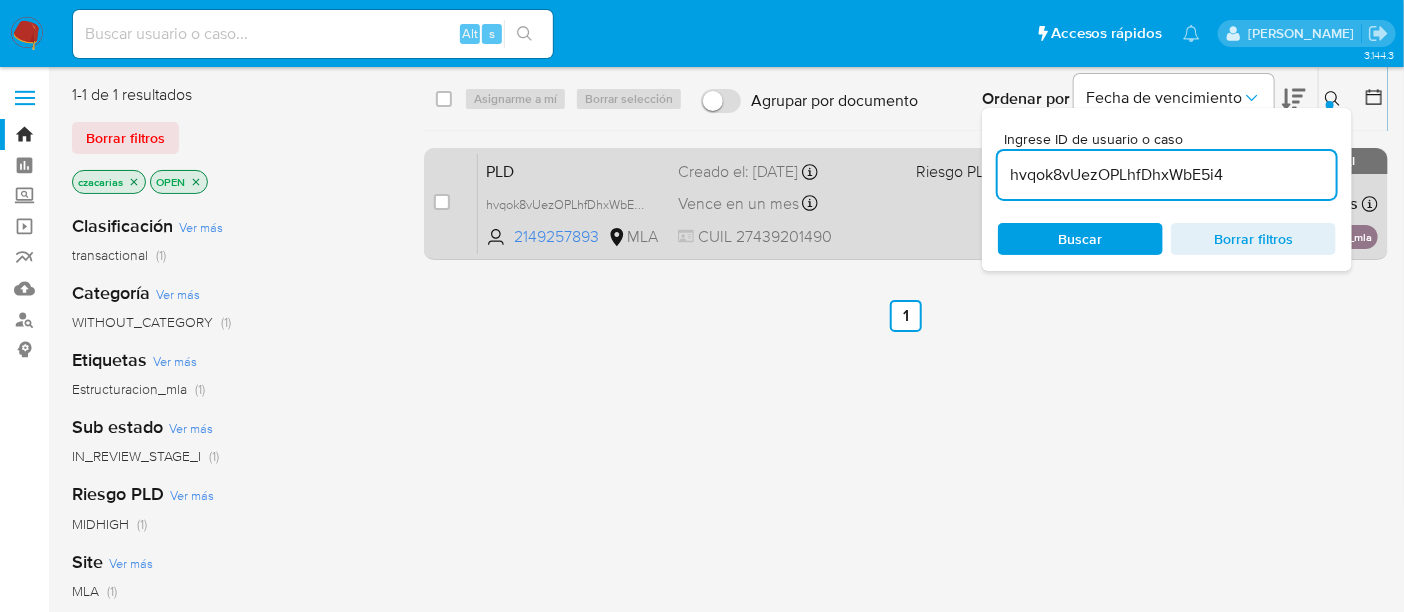 paste on "EtwRpJK9iOH9w4tDwaer2qU6" 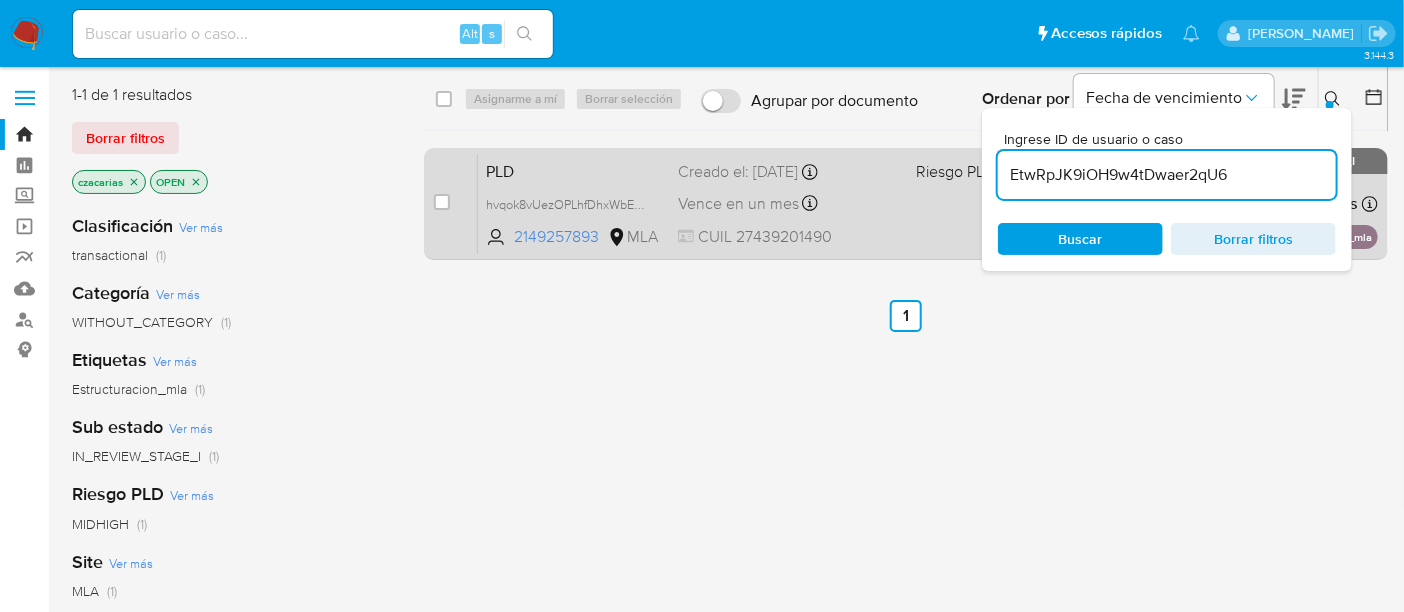 type on "EtwRpJK9iOH9w4tDwaer2qU6" 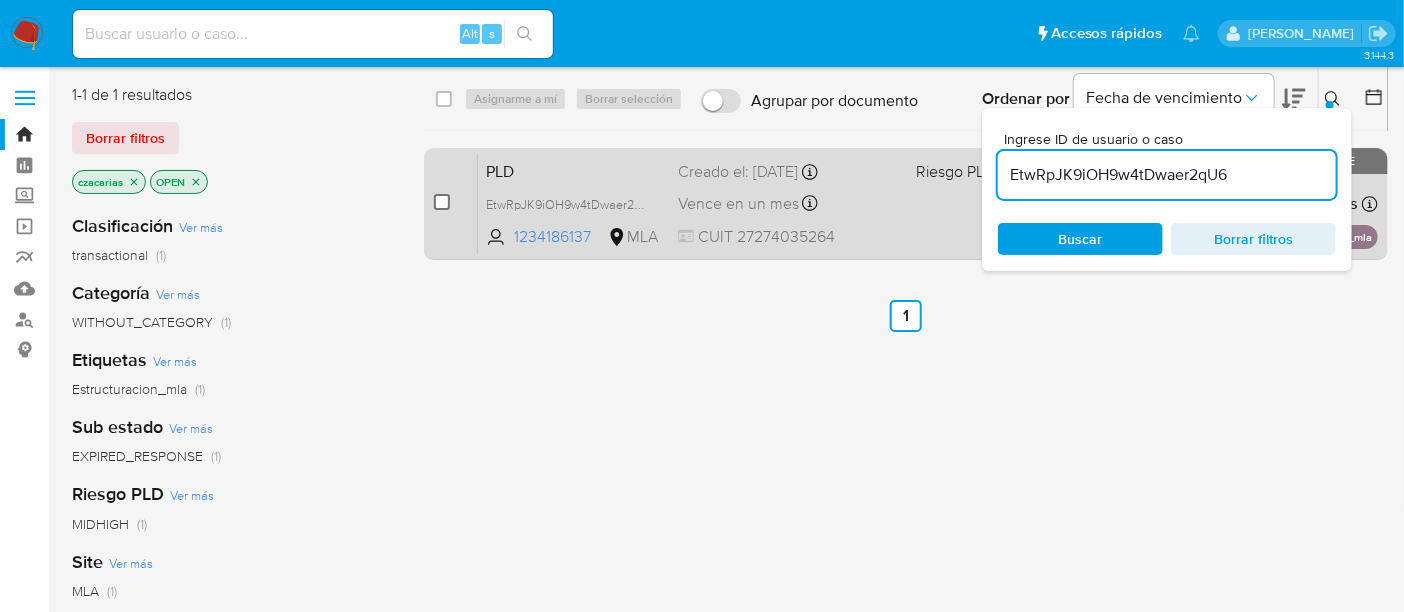 click at bounding box center [442, 202] 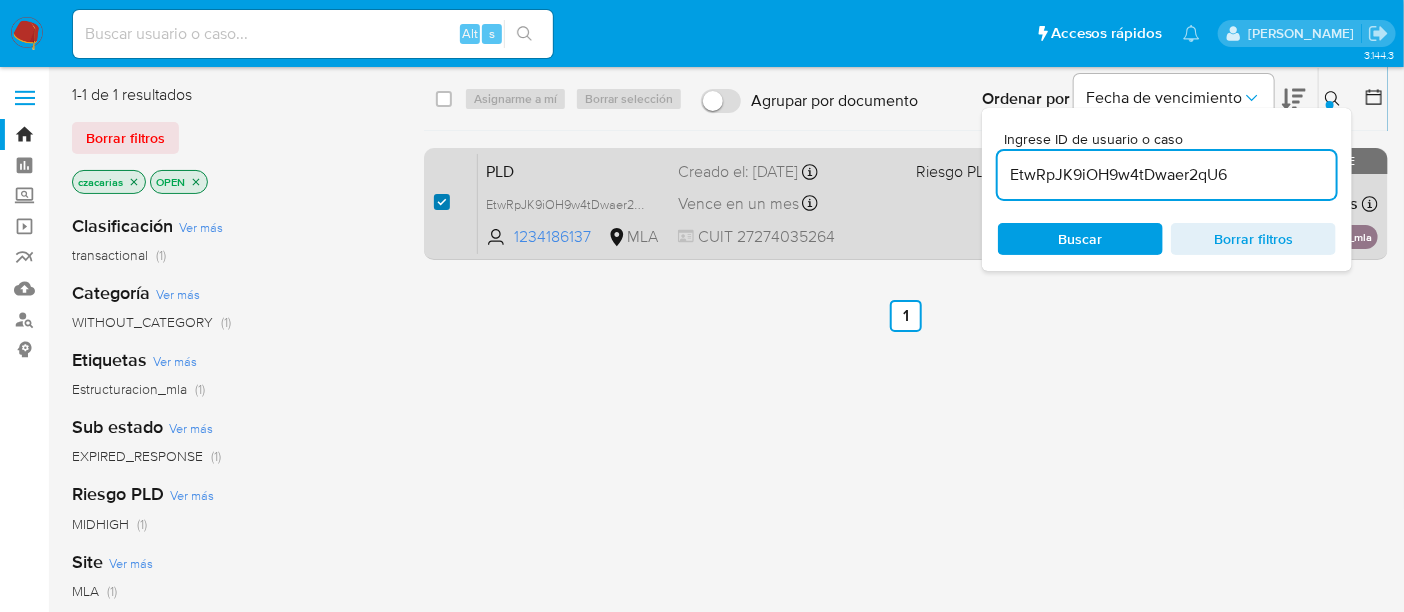 checkbox on "true" 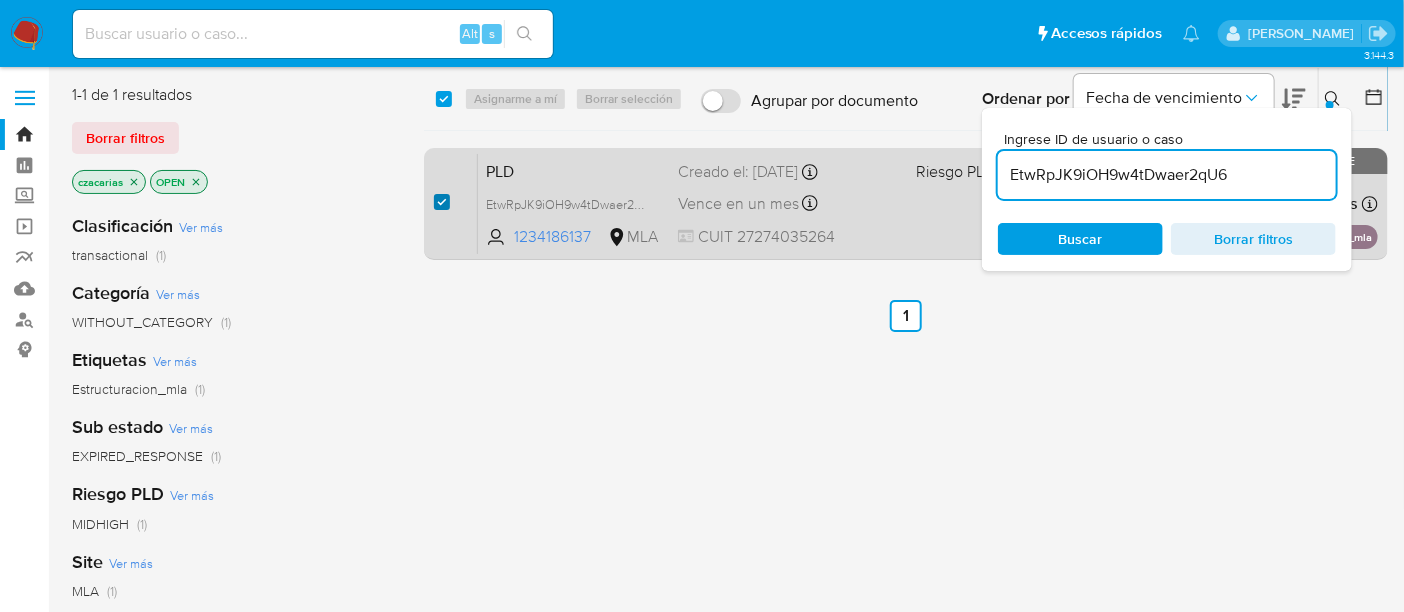 checkbox on "true" 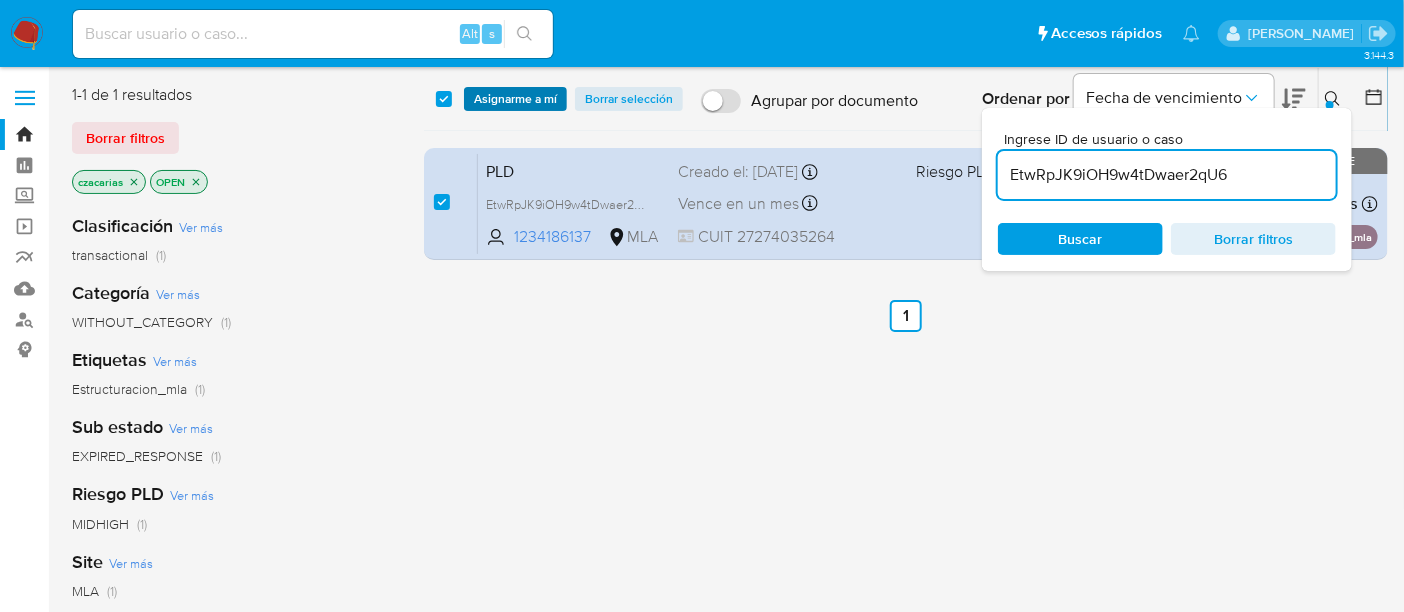 click on "Asignarme a mí" at bounding box center [515, 99] 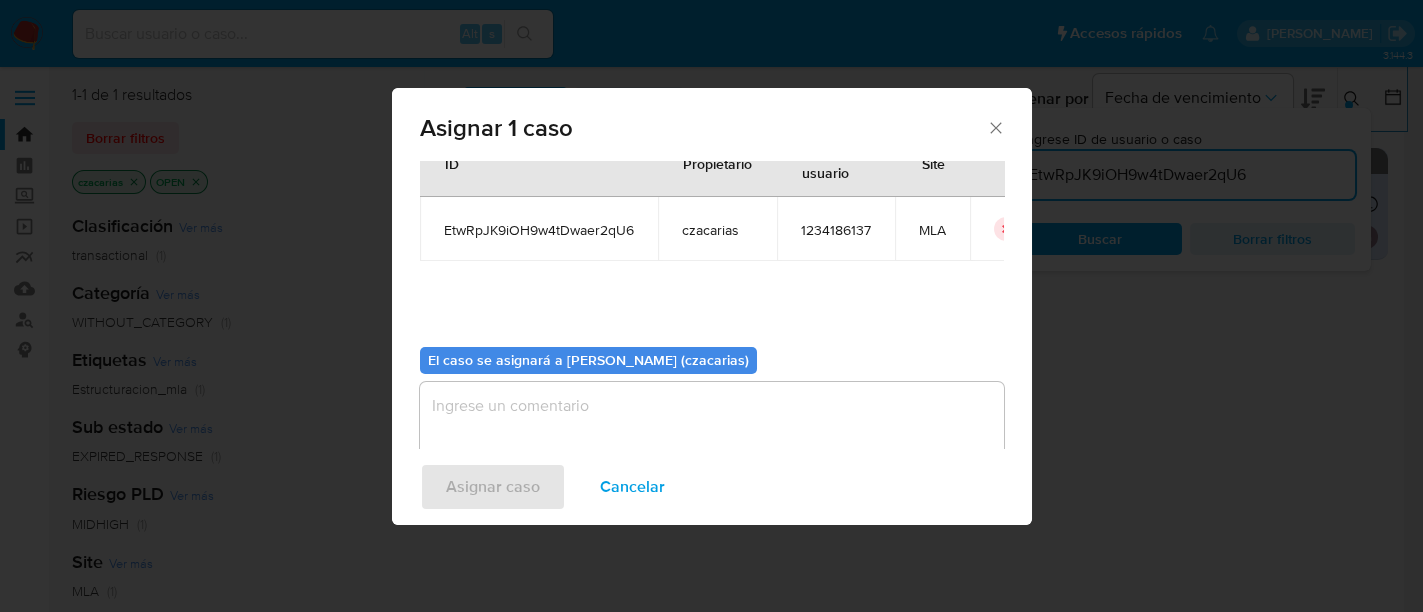 scroll, scrollTop: 102, scrollLeft: 0, axis: vertical 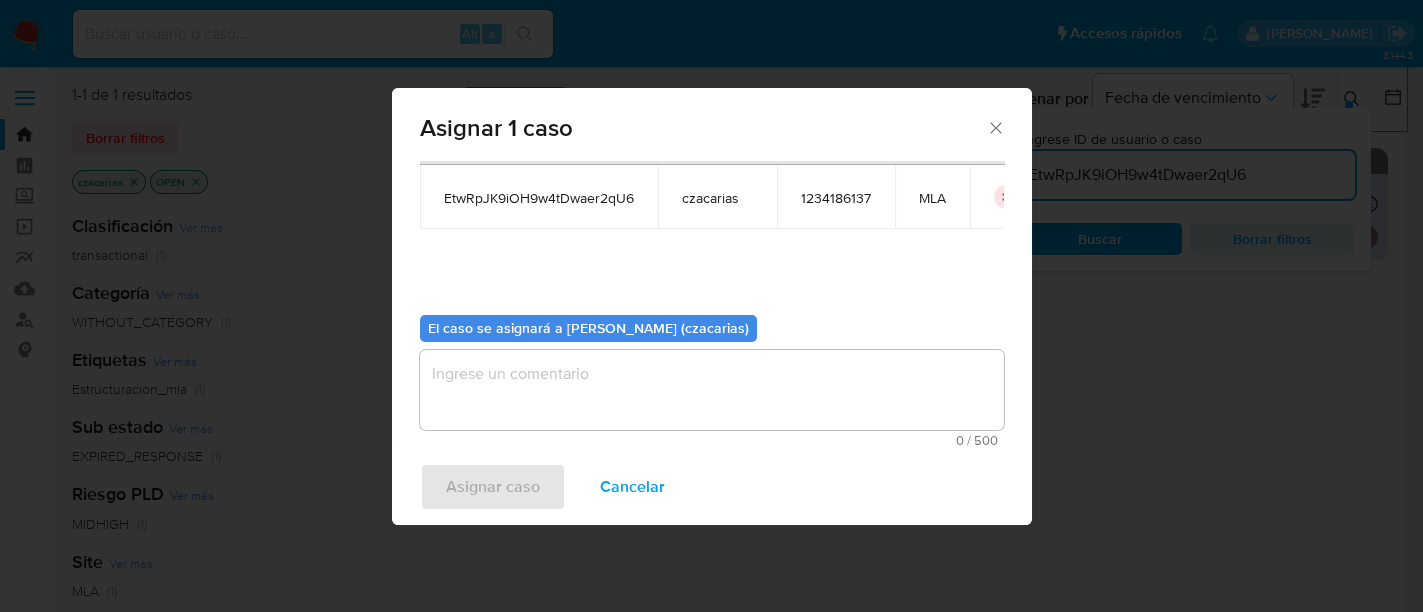 click at bounding box center [712, 390] 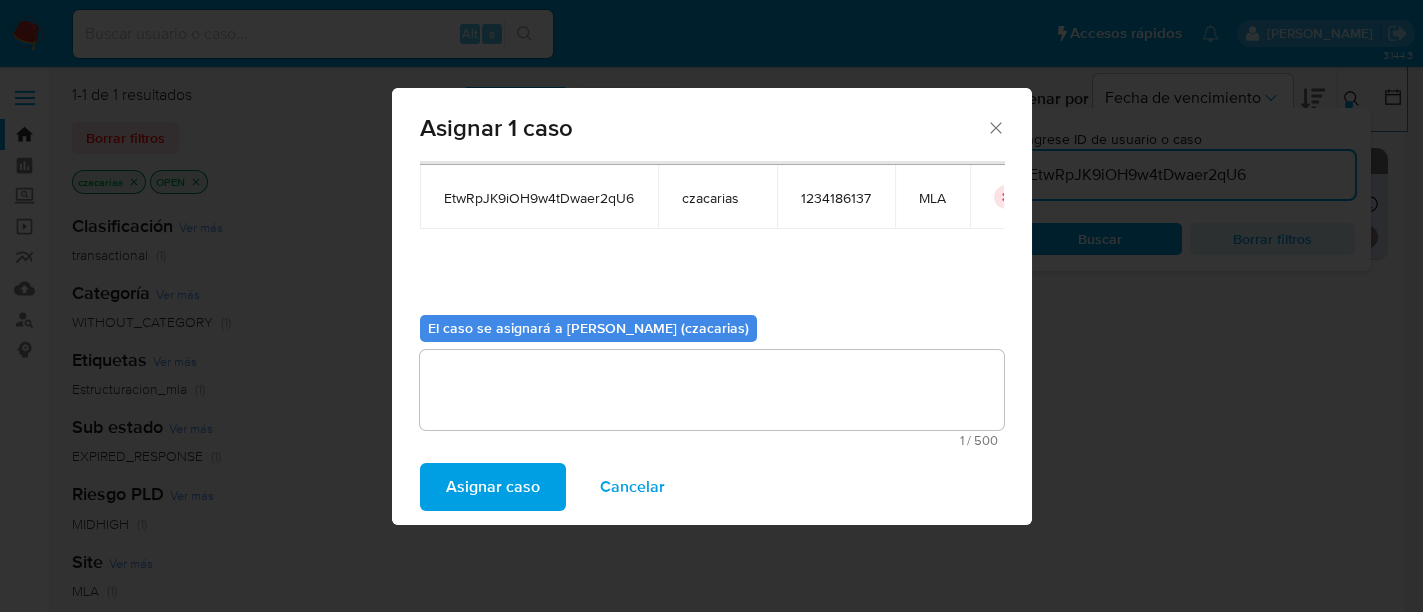 click on "Asignar caso Cancelar" at bounding box center (712, 487) 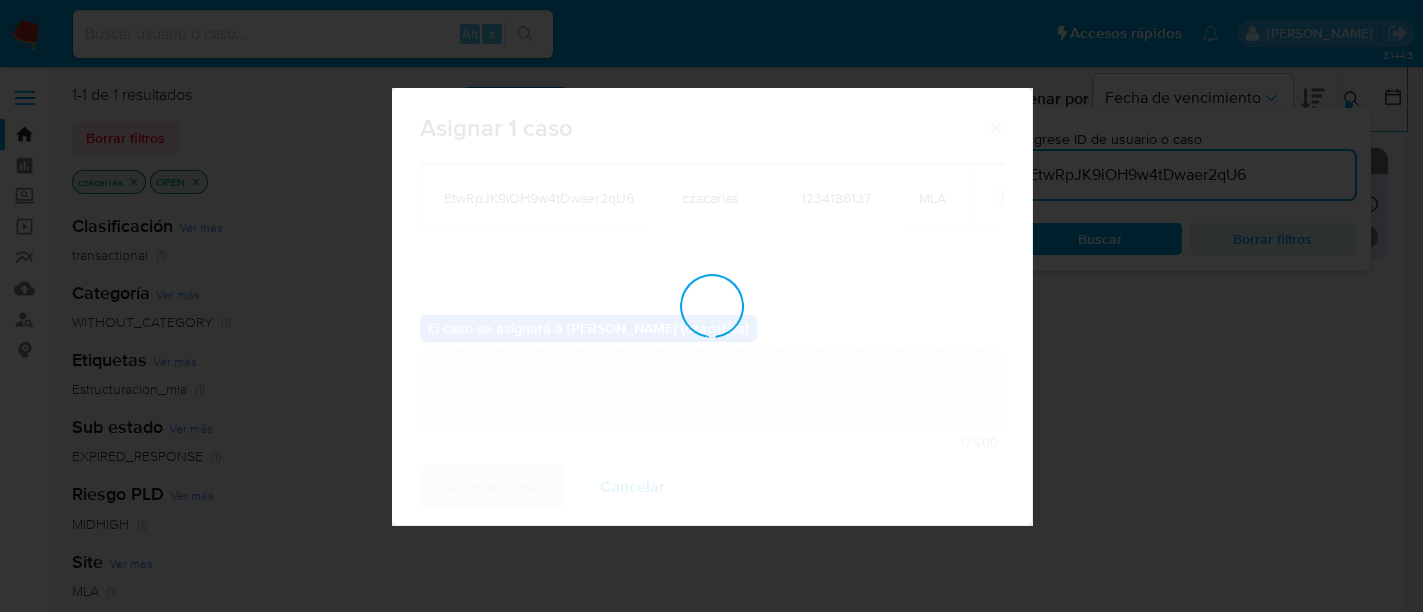 type 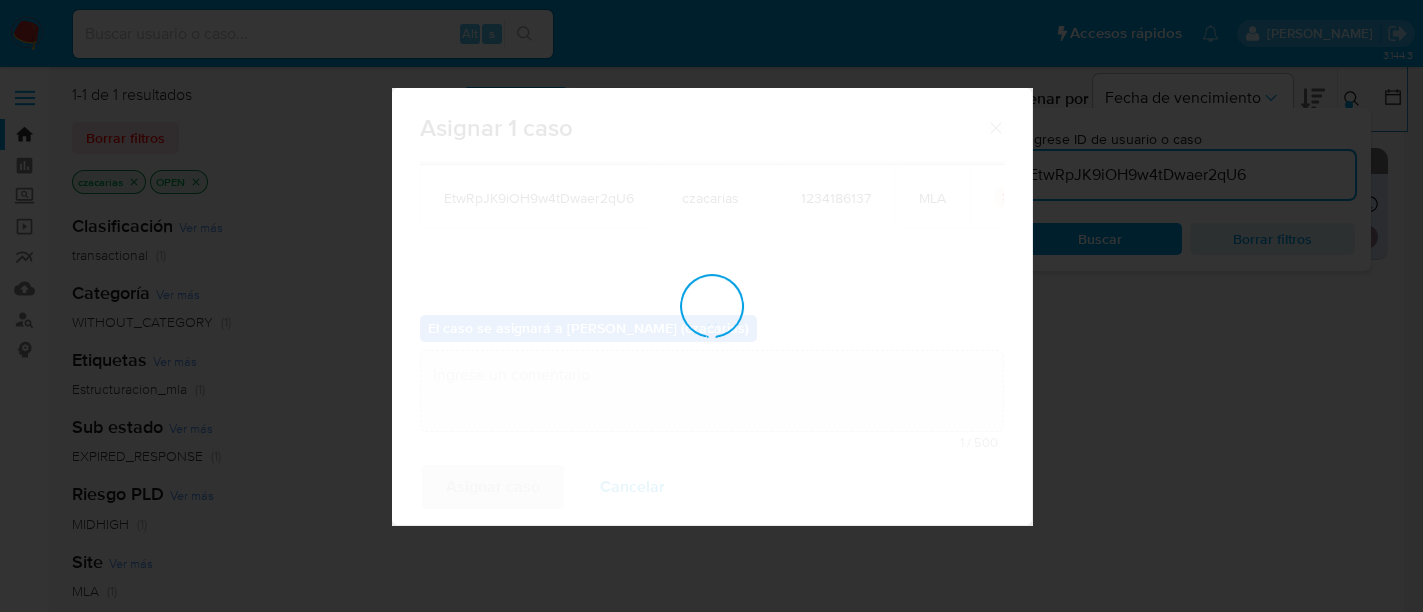 checkbox on "false" 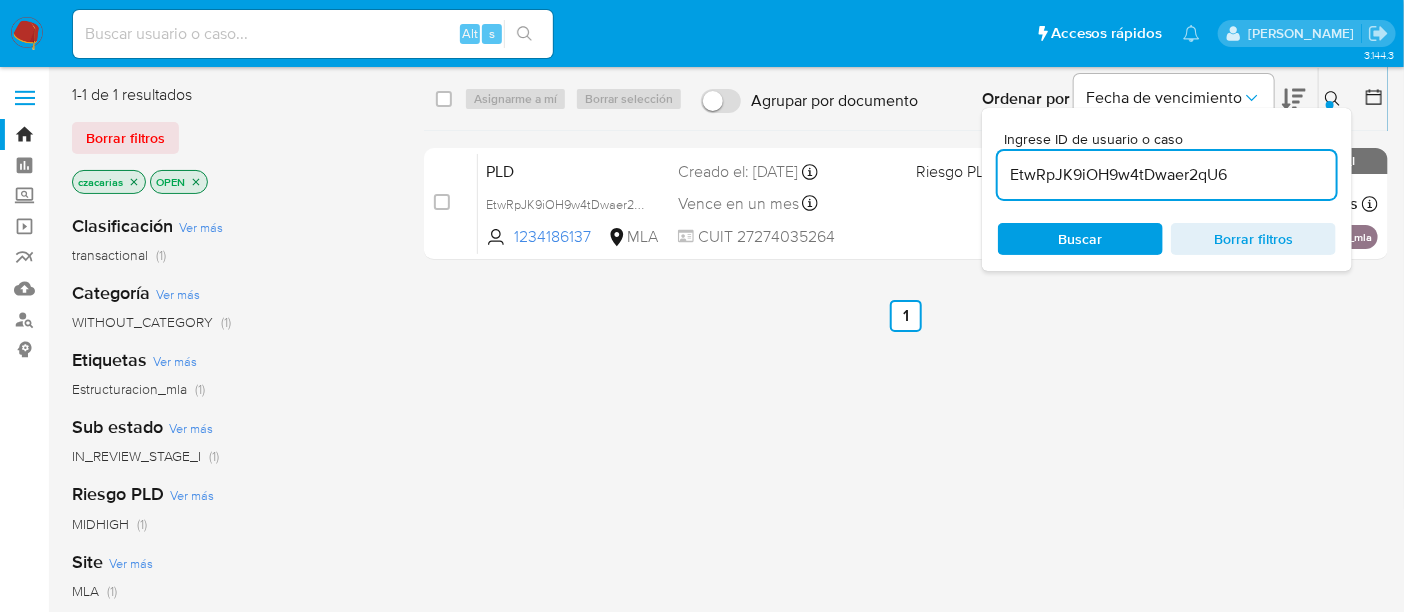 click on "EtwRpJK9iOH9w4tDwaer2qU6" at bounding box center (1167, 175) 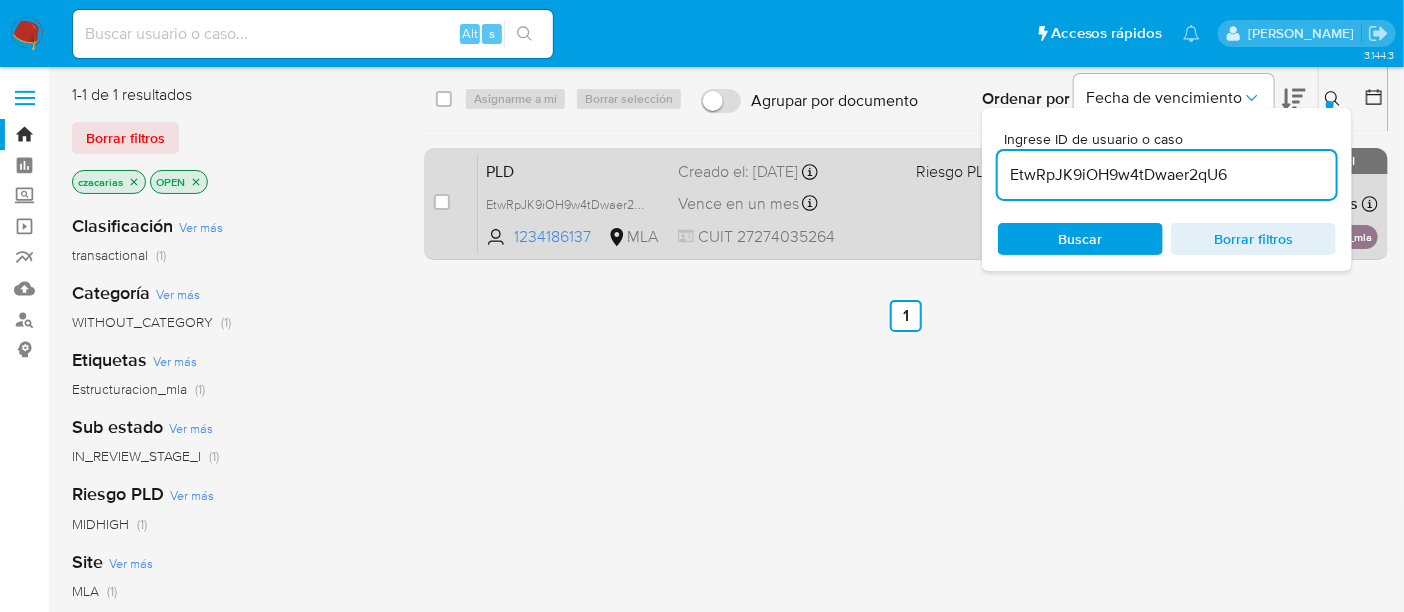 paste on "6OCVu36ai8iEaue6OruGtpBO" 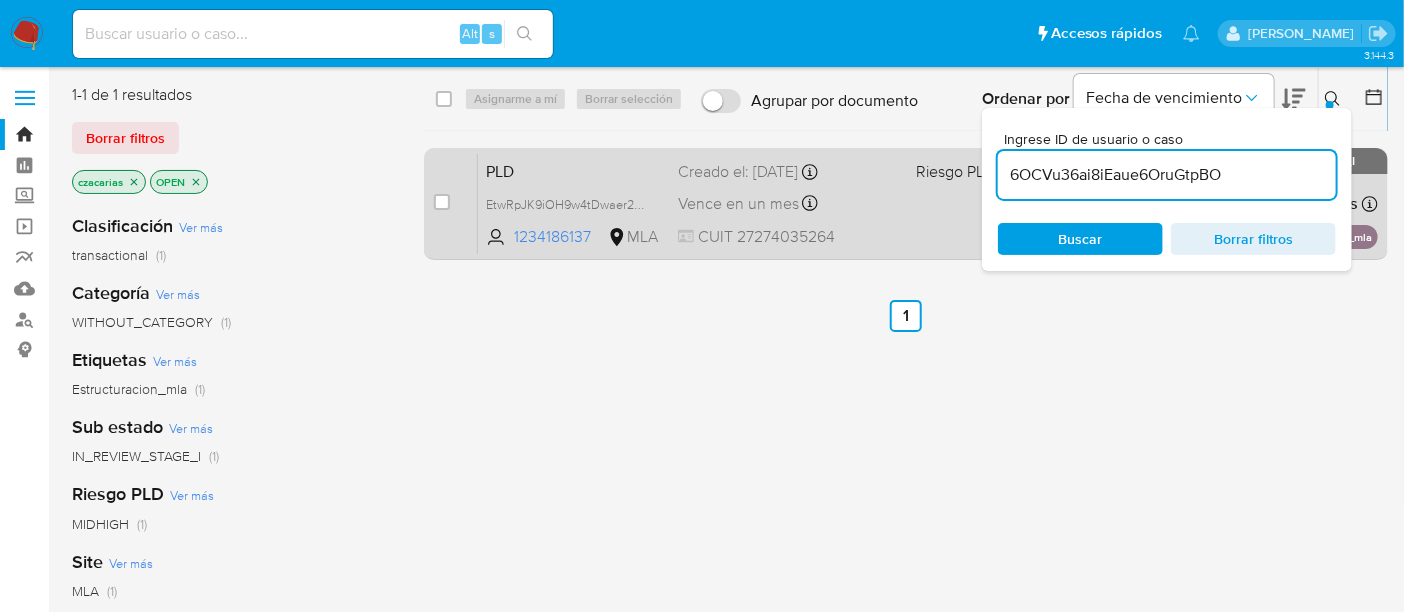 type on "6OCVu36ai8iEaue6OruGtpBO" 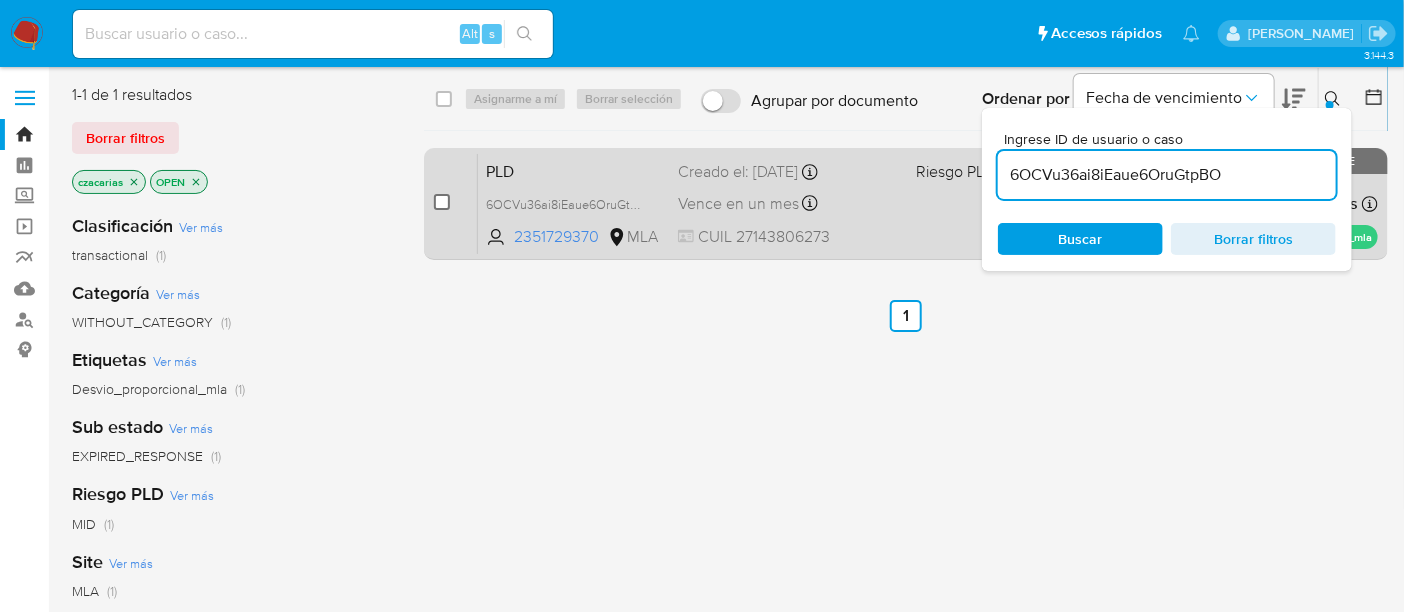 click at bounding box center (442, 202) 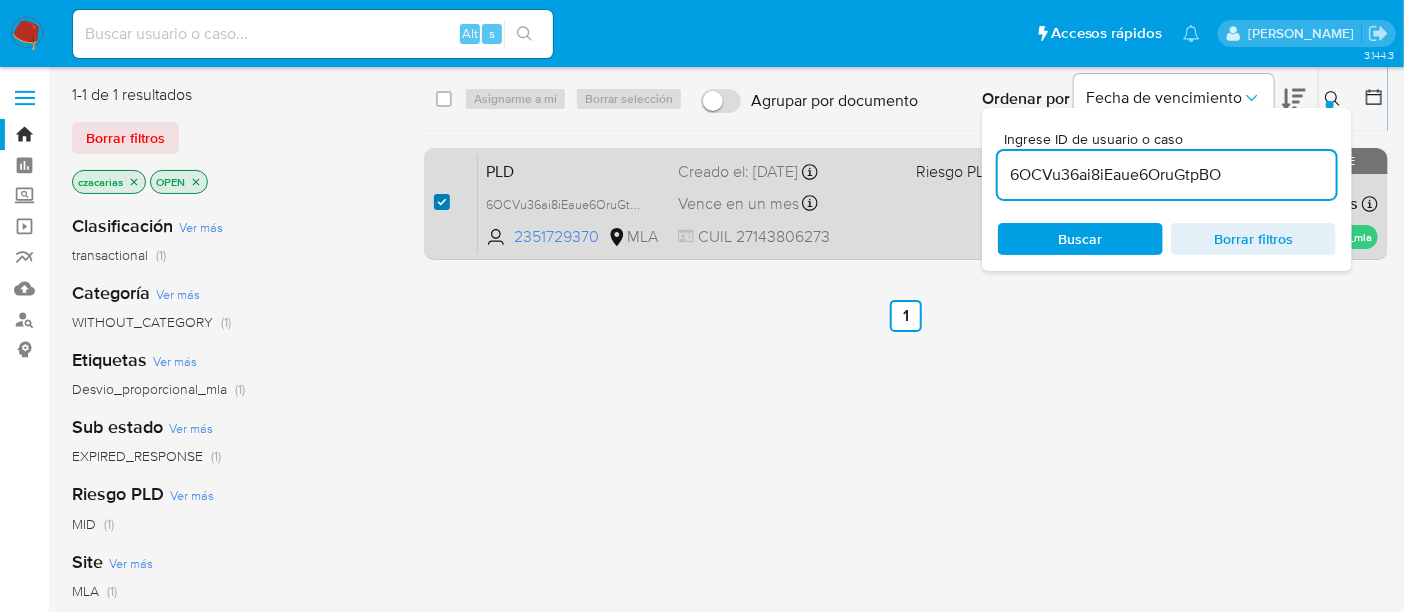 checkbox on "true" 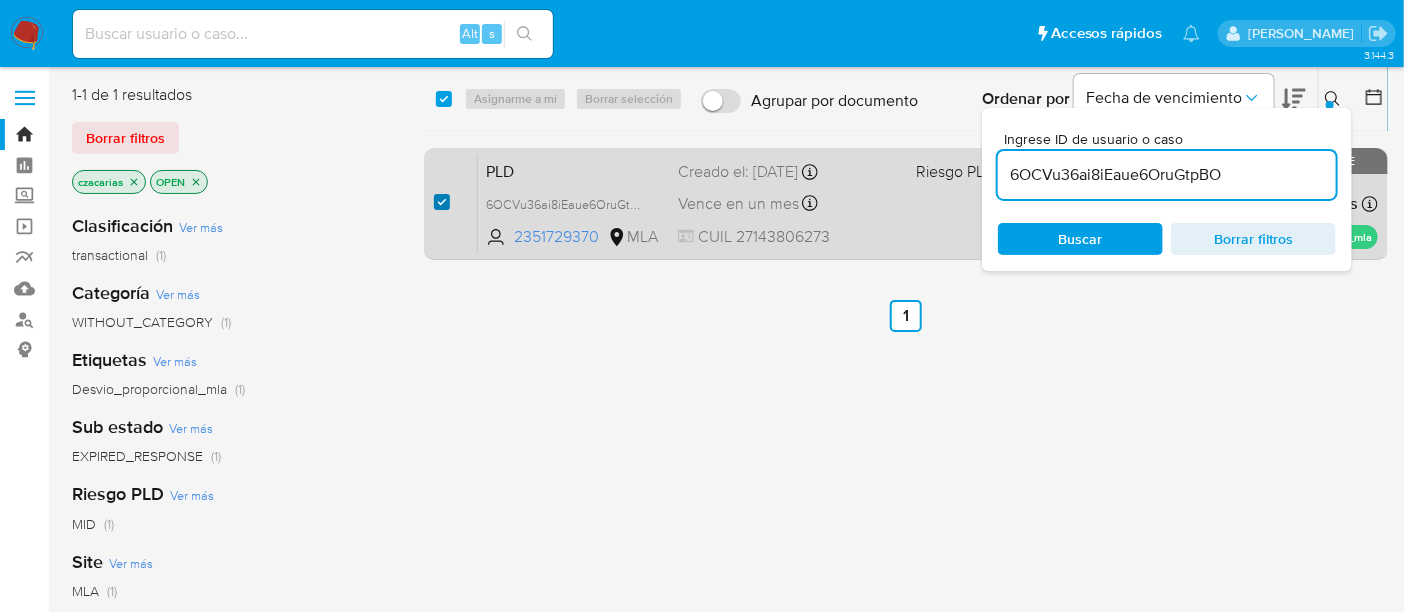 checkbox on "true" 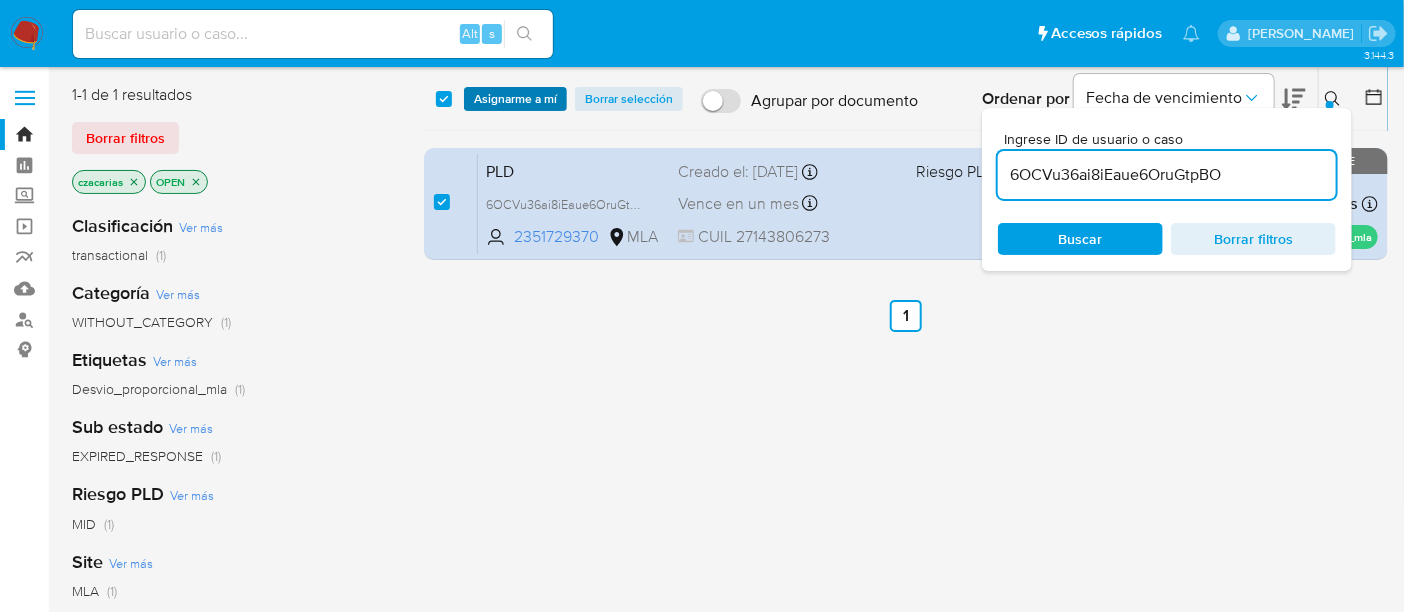 click on "Asignarme a mí" at bounding box center [515, 99] 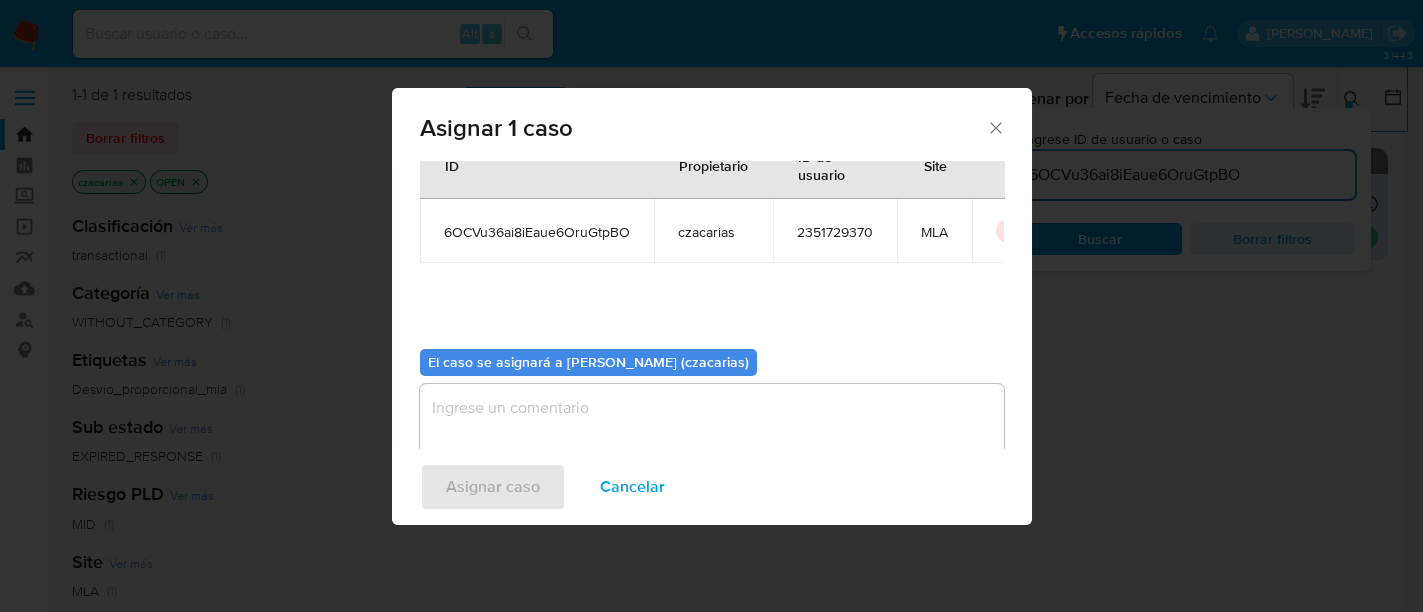 scroll, scrollTop: 102, scrollLeft: 0, axis: vertical 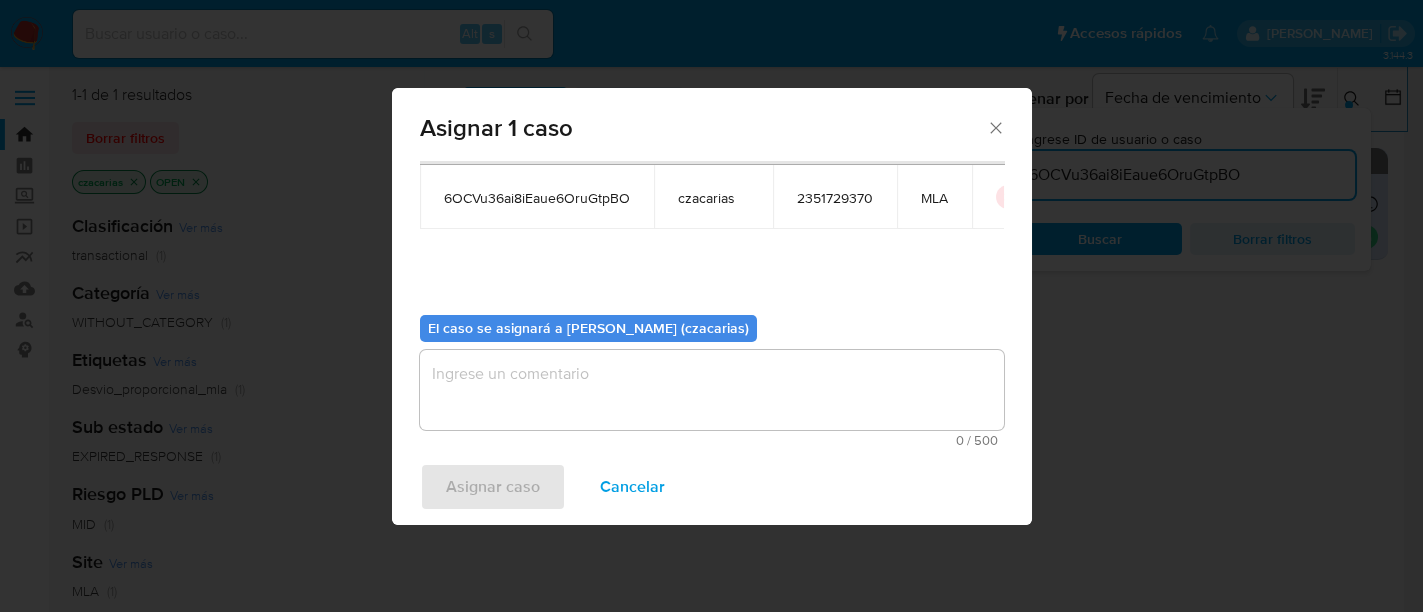 click at bounding box center [712, 390] 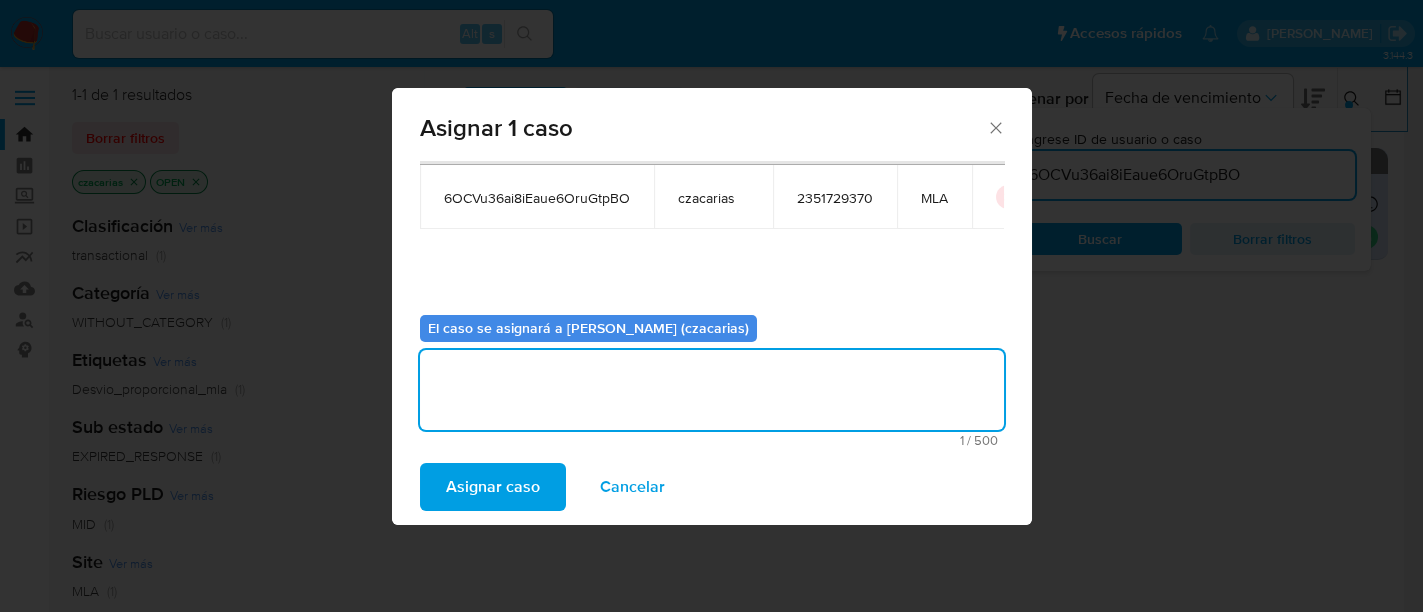 click on "Asignar caso" at bounding box center (493, 487) 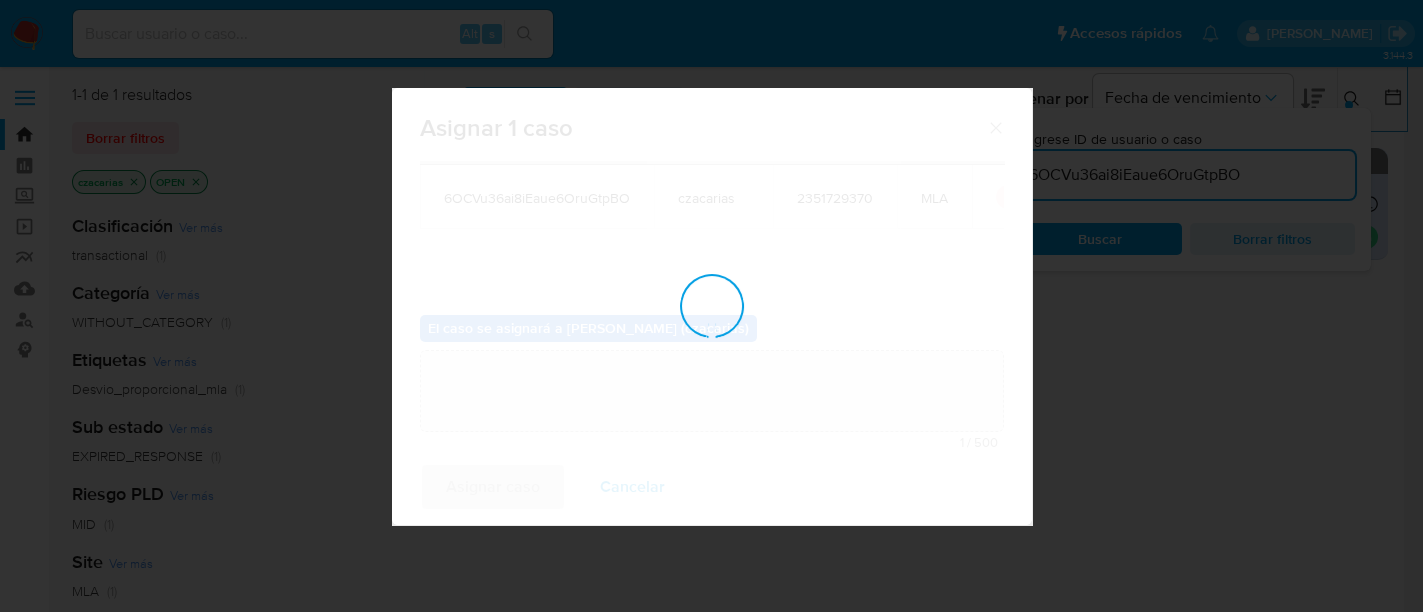 type 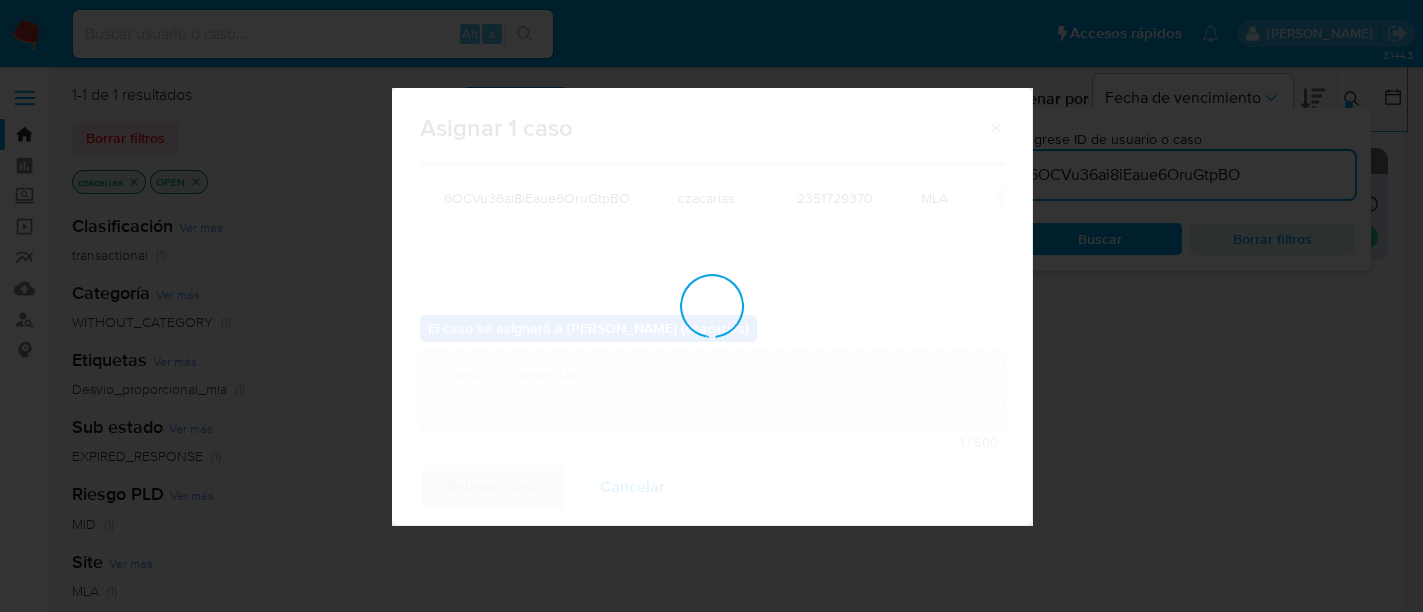 checkbox on "false" 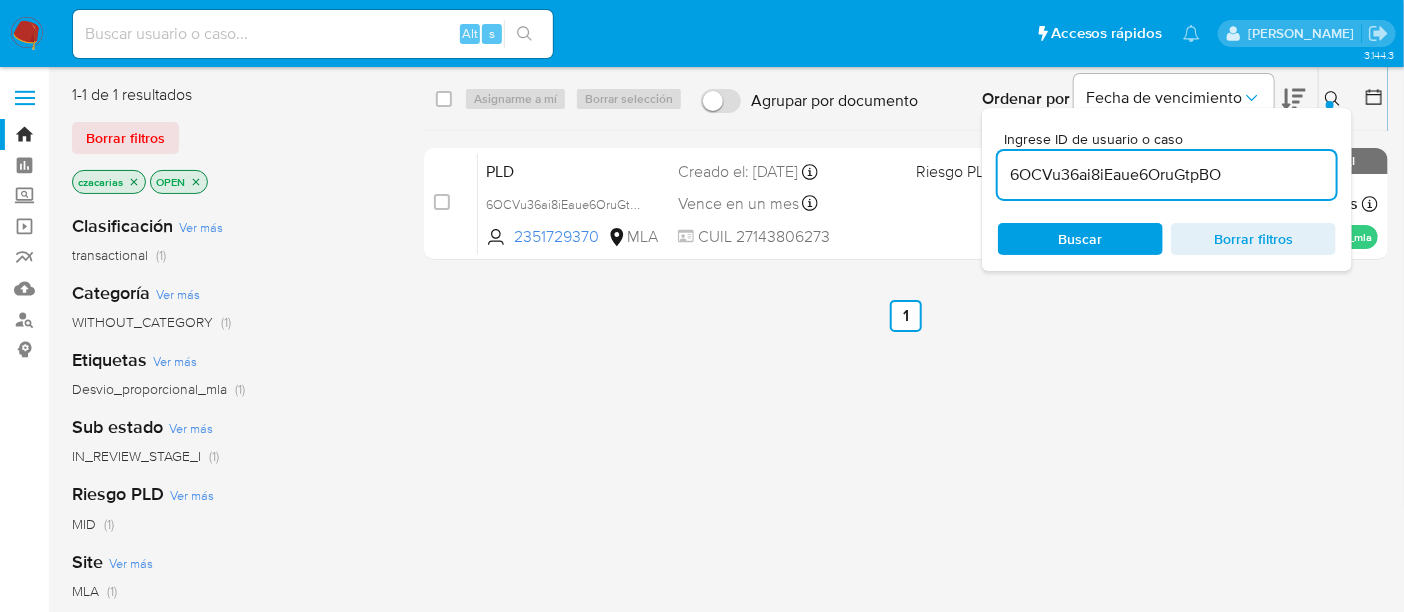 click on "6OCVu36ai8iEaue6OruGtpBO" at bounding box center [1167, 175] 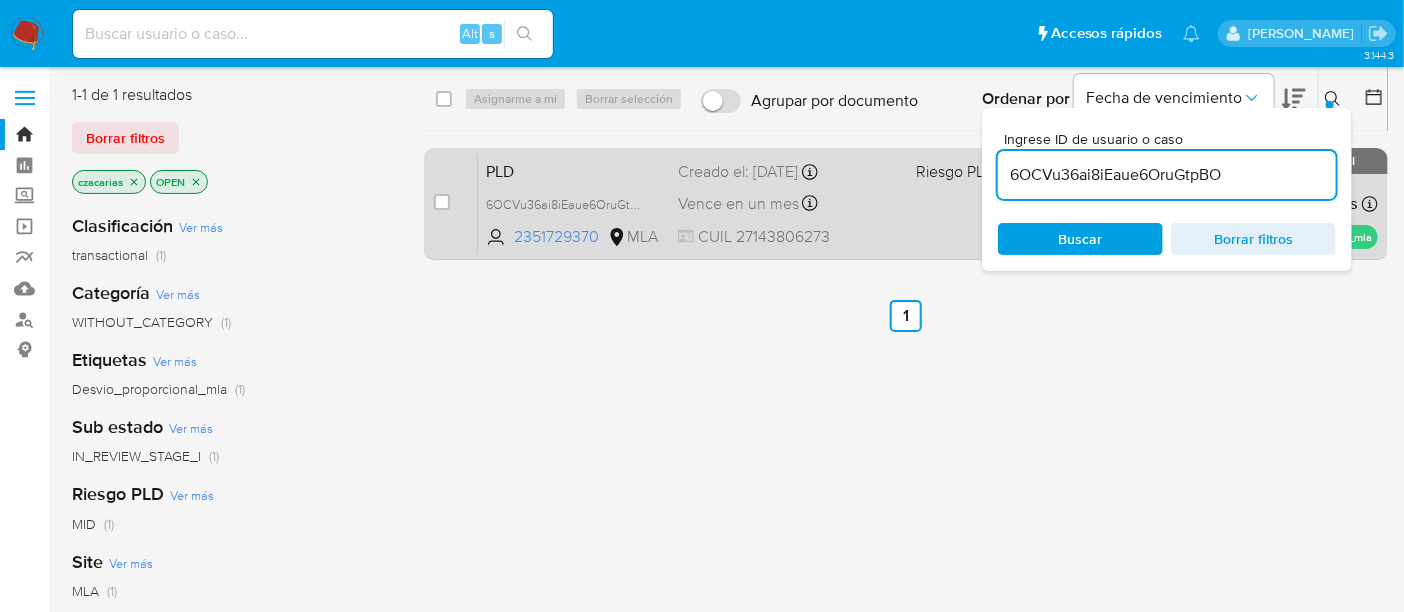 paste on "V8qrjCzUF9p4RzBt8l7AWoeS" 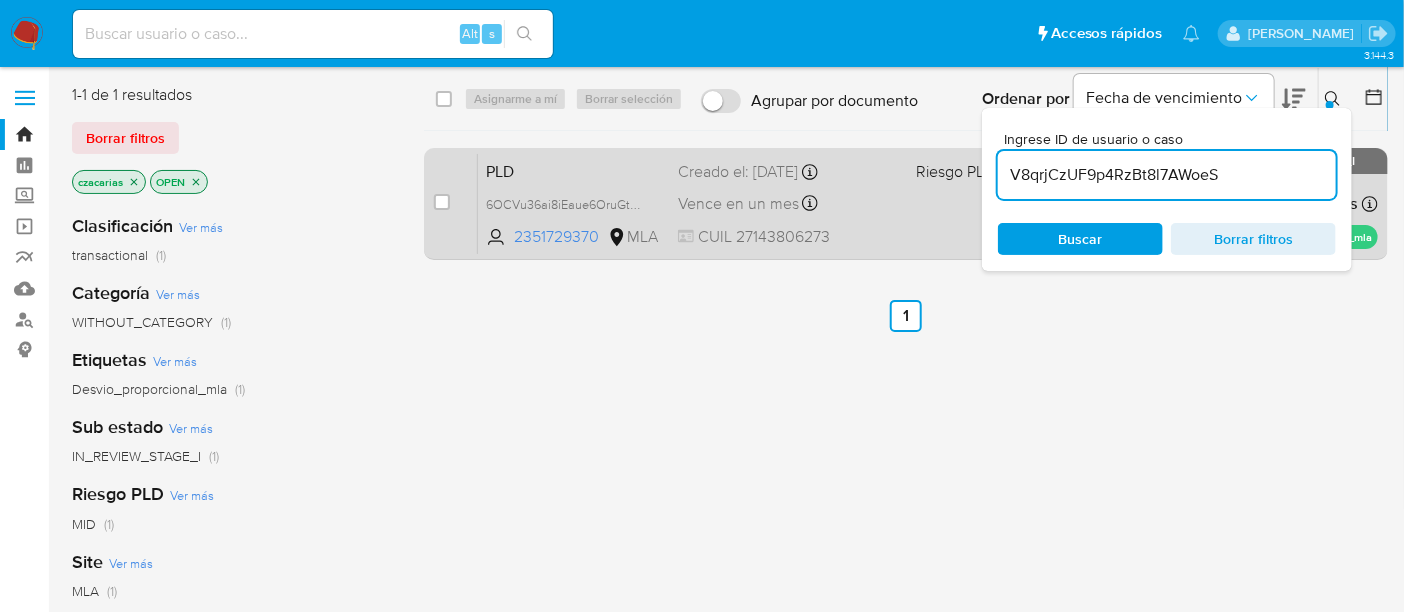 type on "V8qrjCzUF9p4RzBt8l7AWoeS" 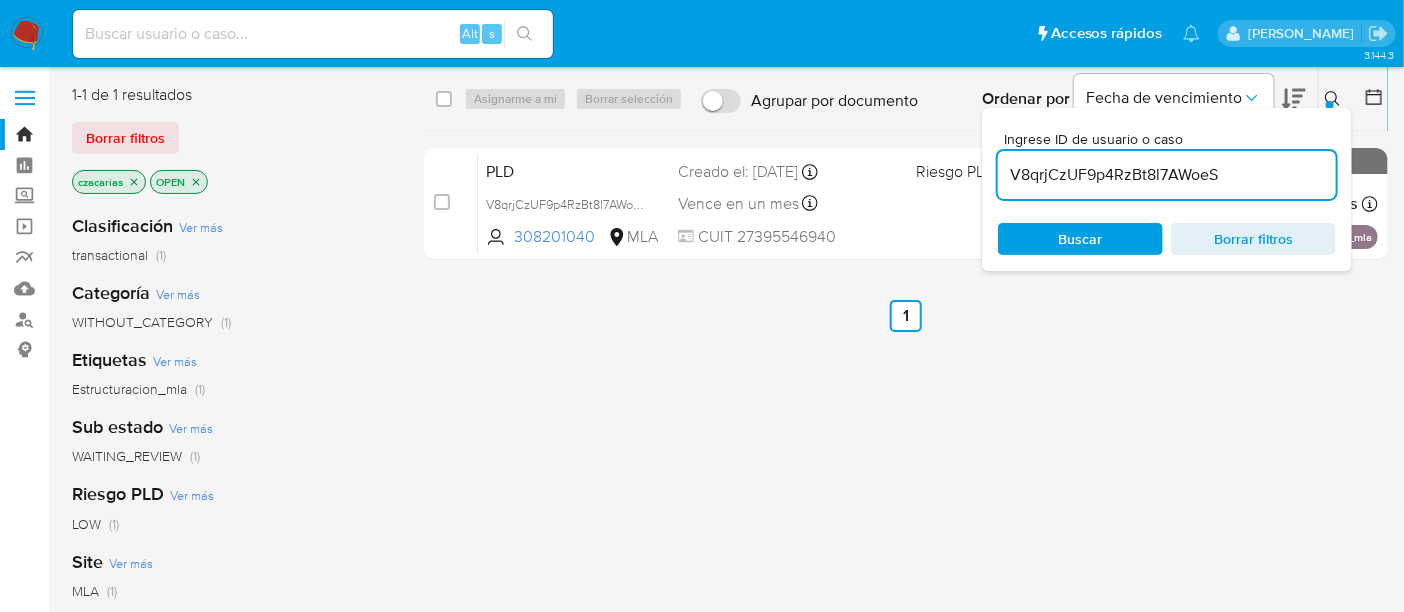 click at bounding box center (442, 202) 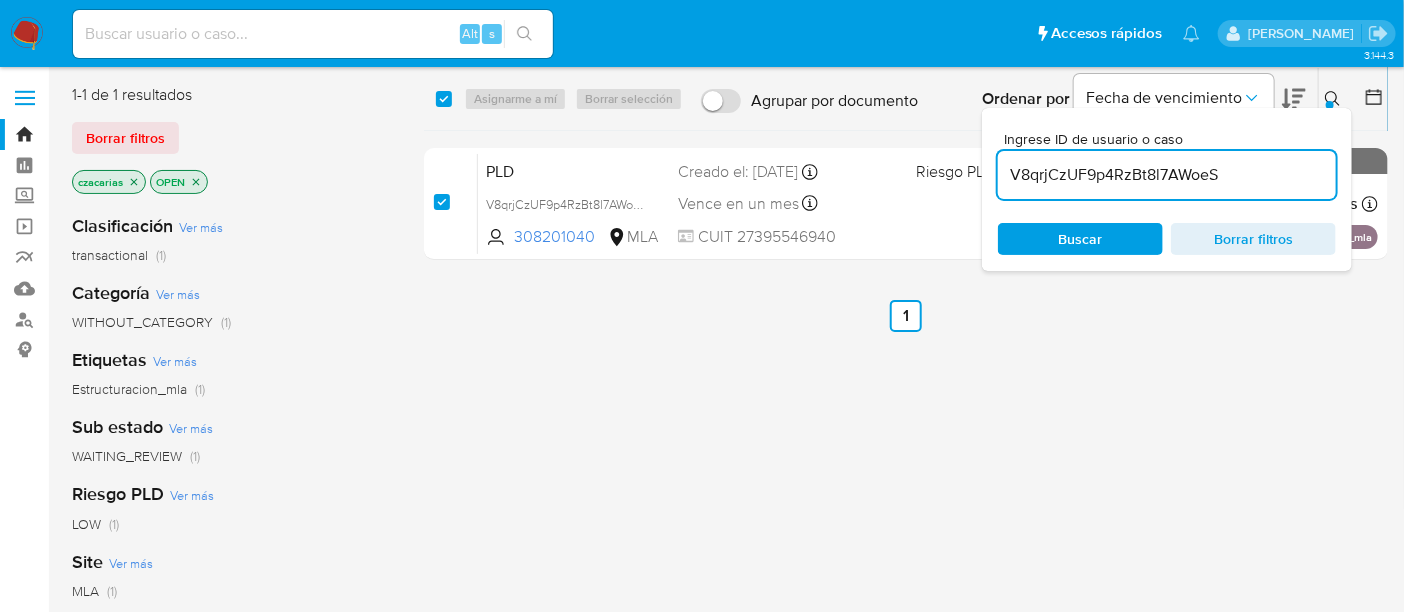 checkbox on "true" 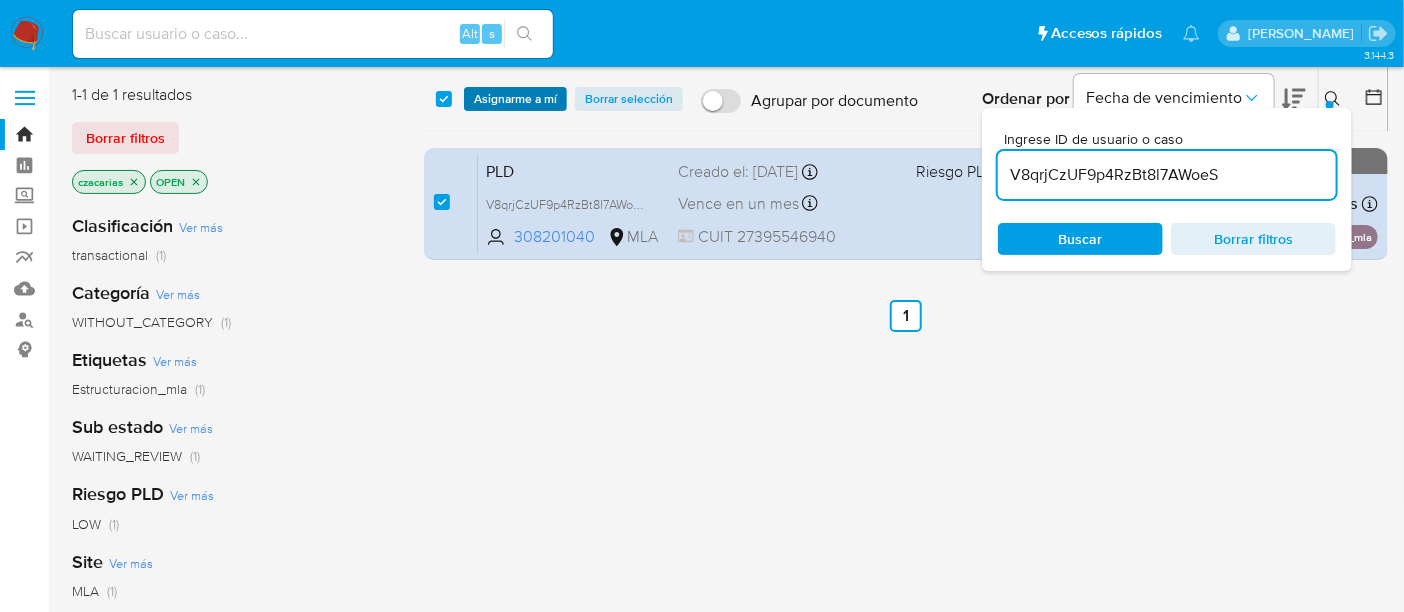 click on "Asignarme a mí" at bounding box center [515, 99] 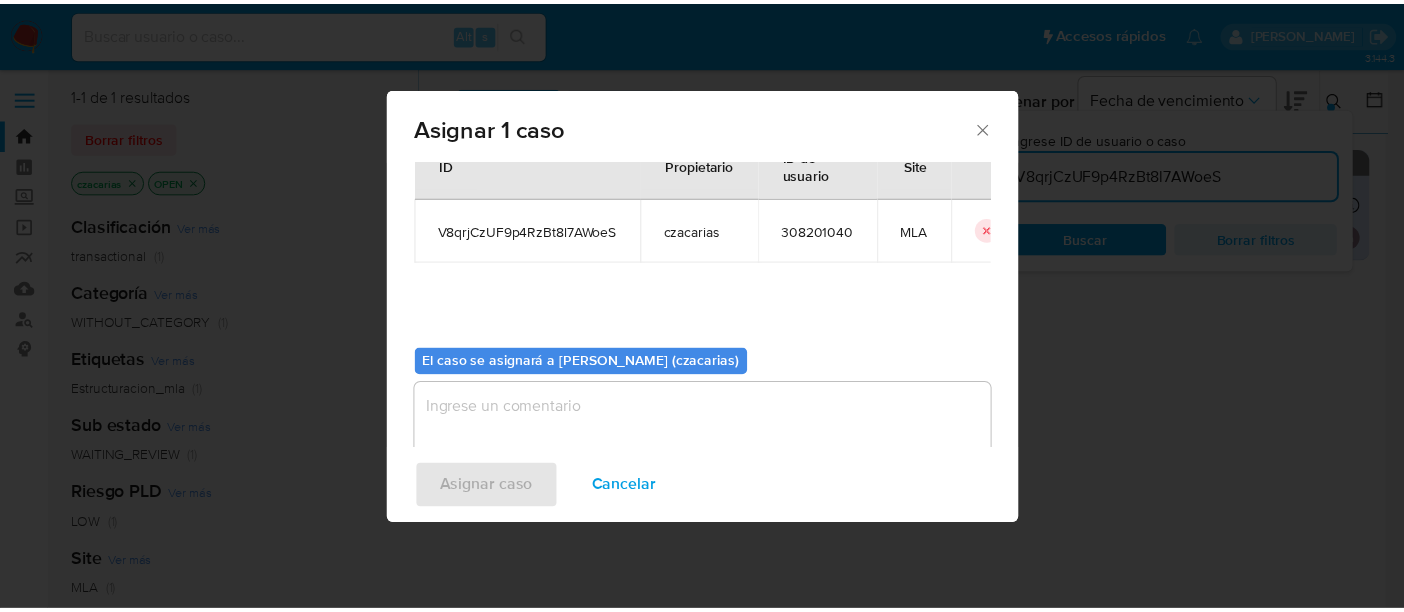 scroll, scrollTop: 102, scrollLeft: 0, axis: vertical 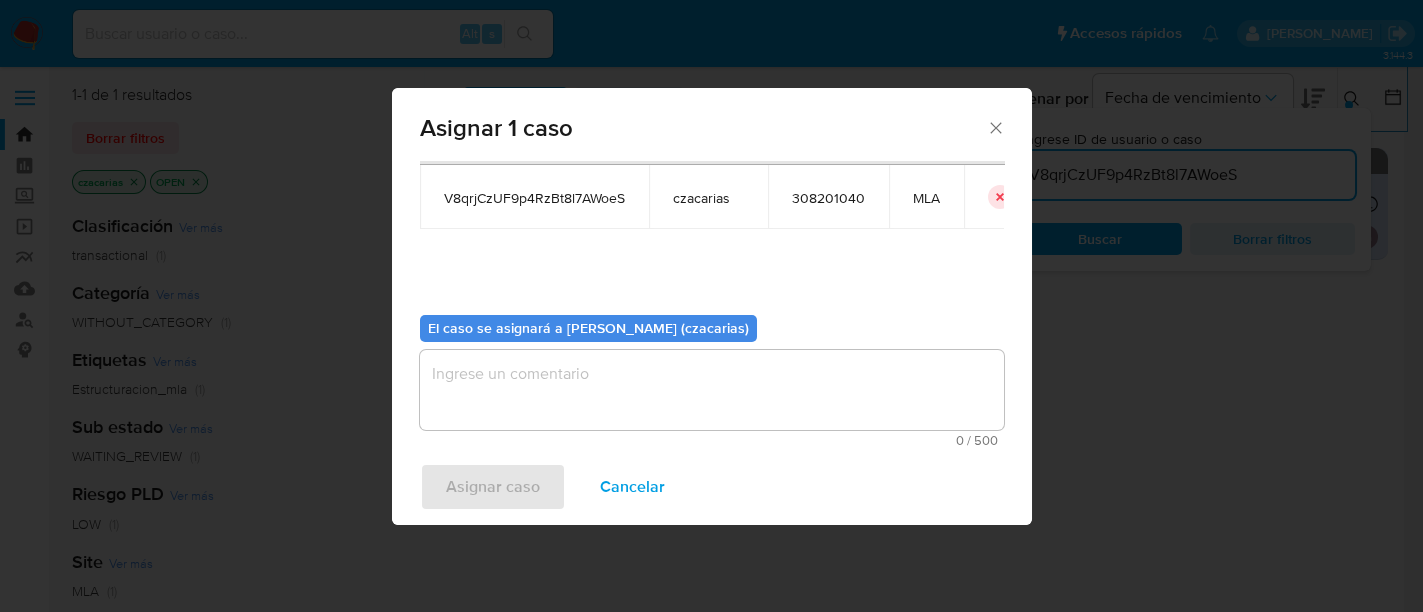 click at bounding box center [712, 390] 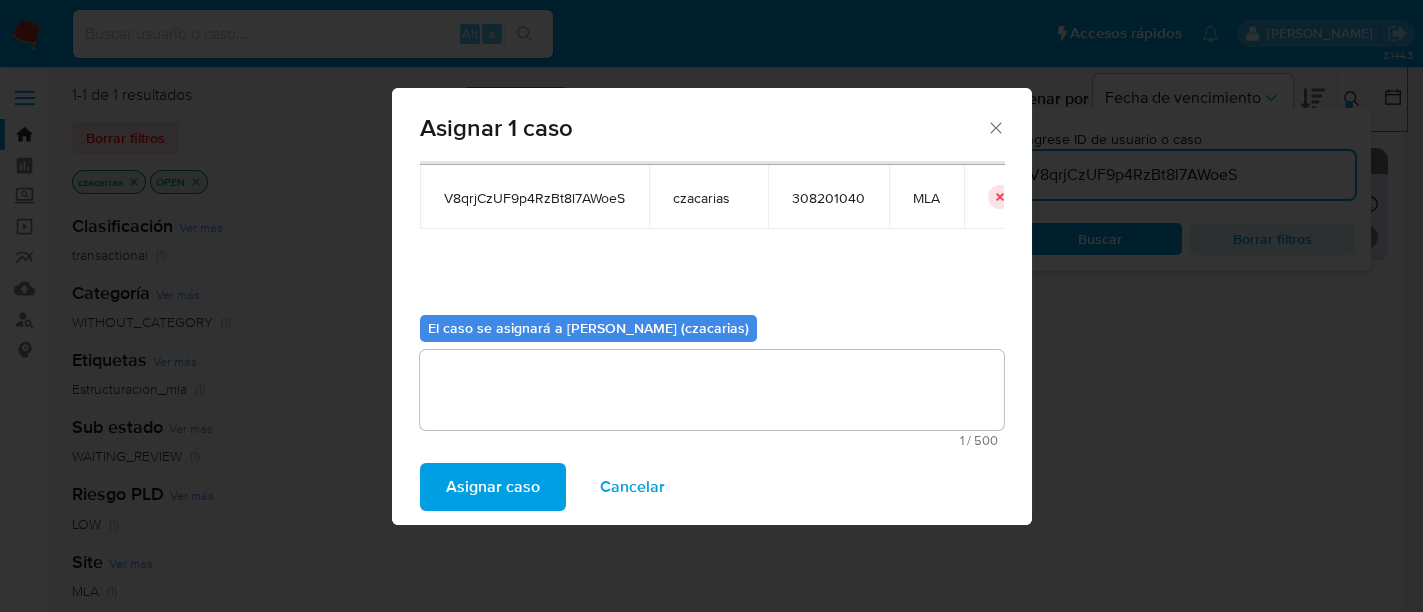 click on "Asignar caso" at bounding box center (493, 487) 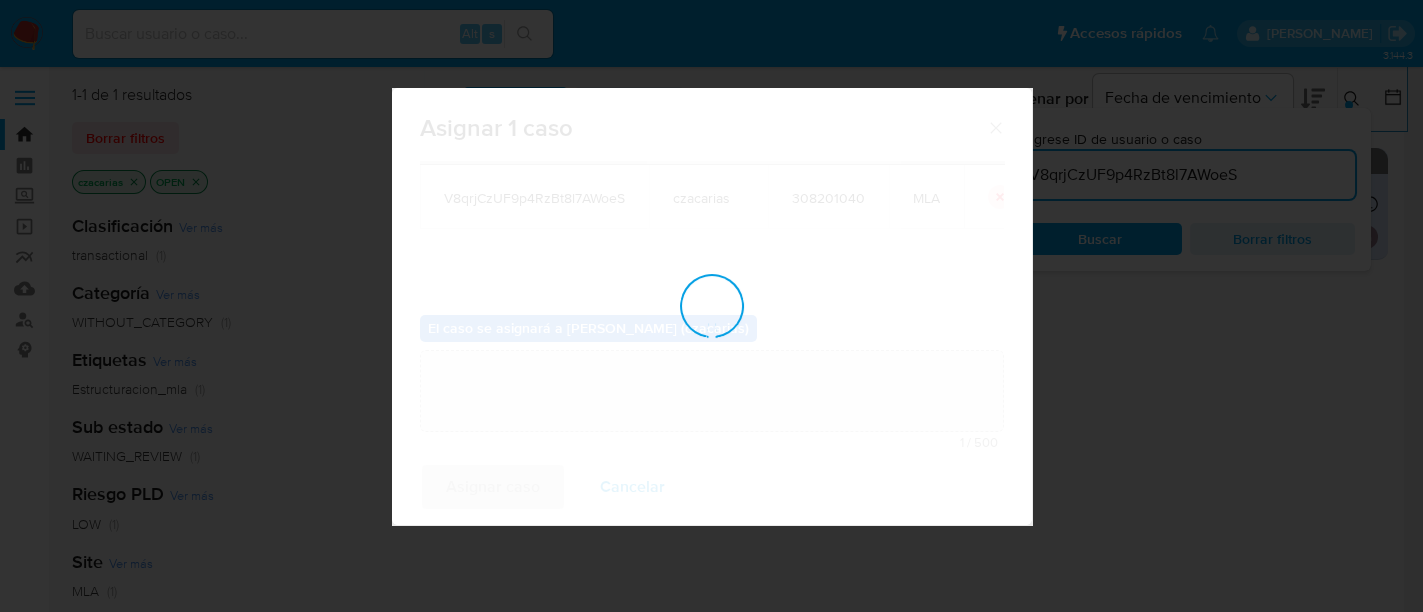 type 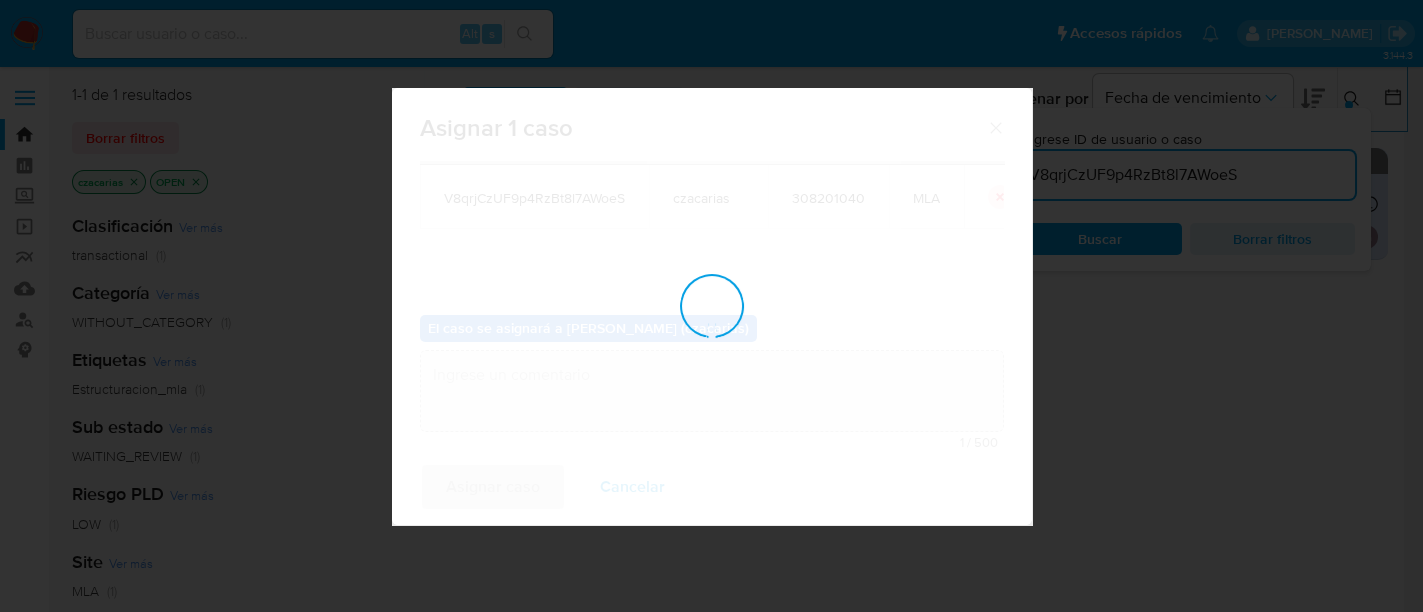 checkbox on "false" 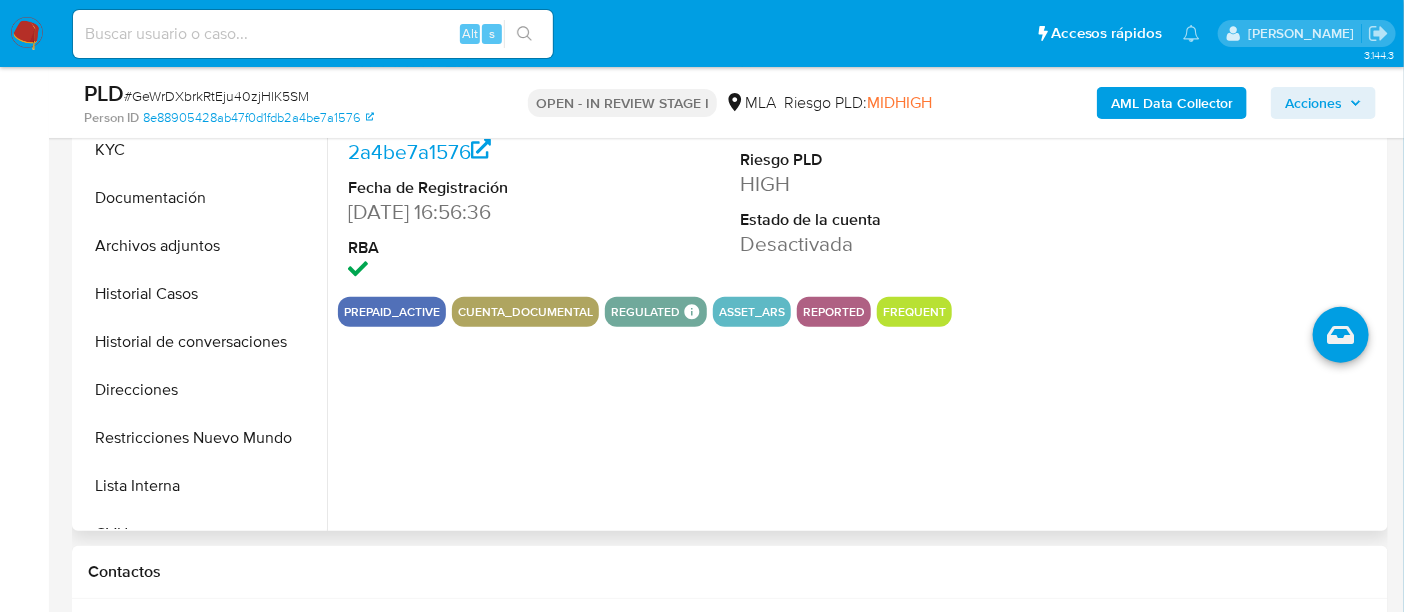 scroll, scrollTop: 625, scrollLeft: 0, axis: vertical 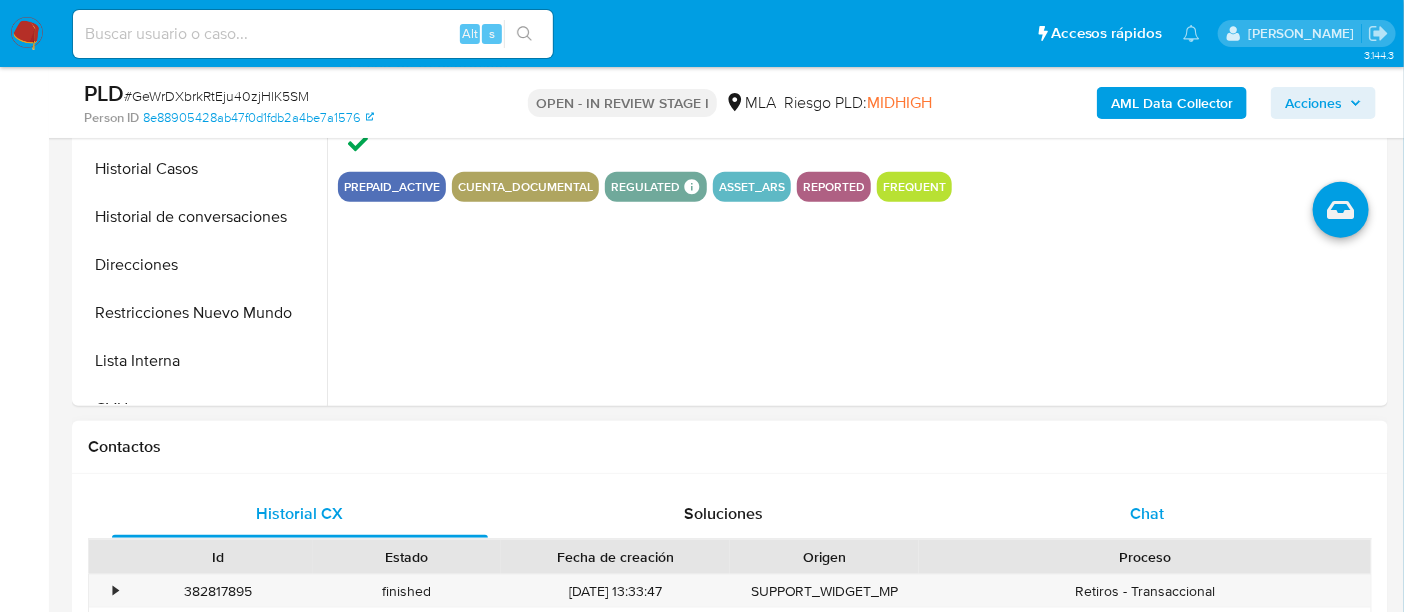 select on "10" 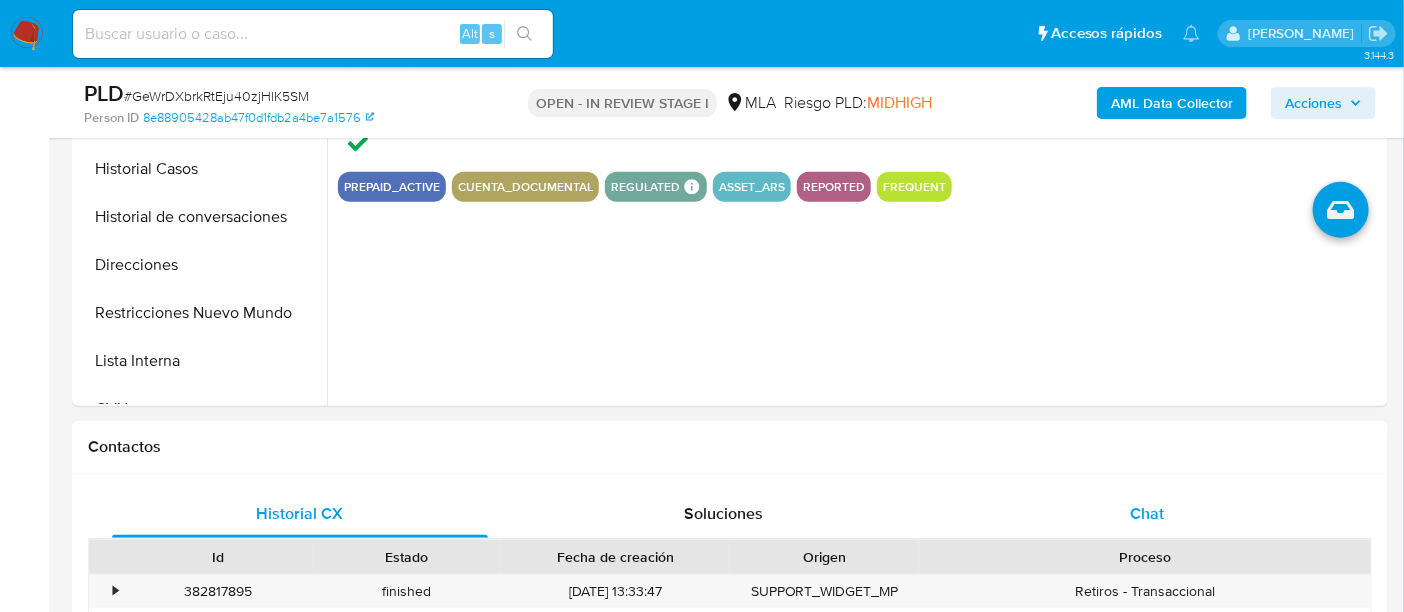 click on "Chat" at bounding box center [1147, 514] 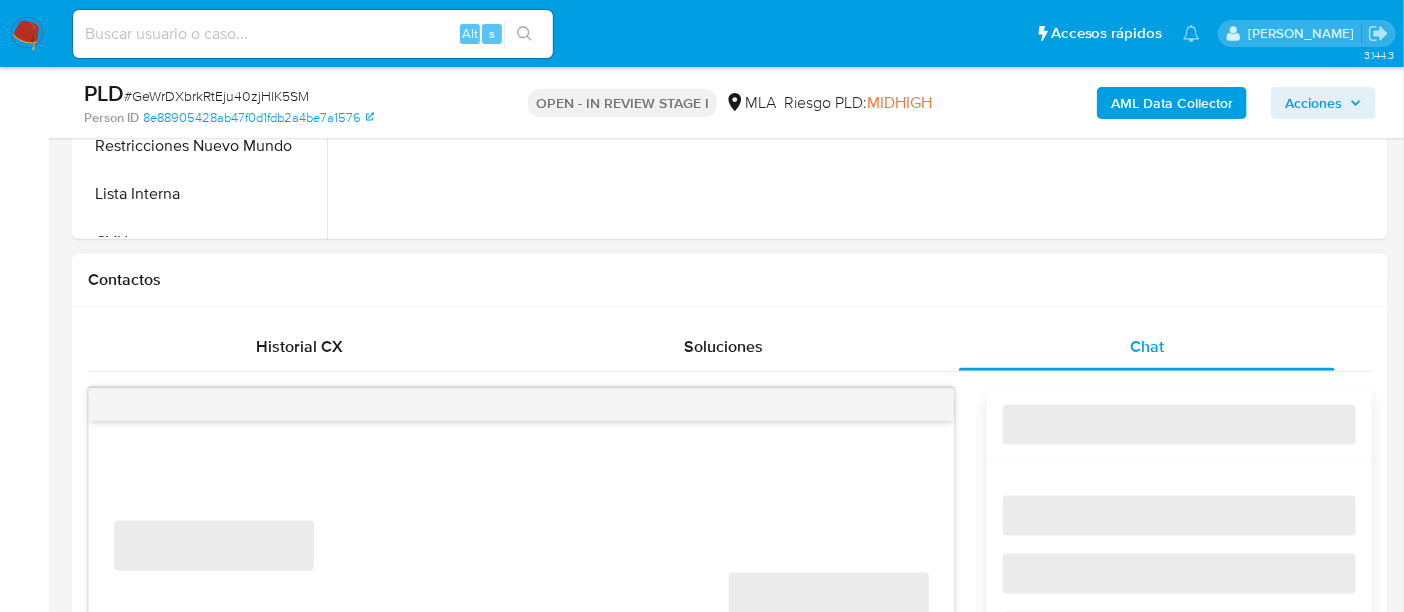 scroll, scrollTop: 874, scrollLeft: 0, axis: vertical 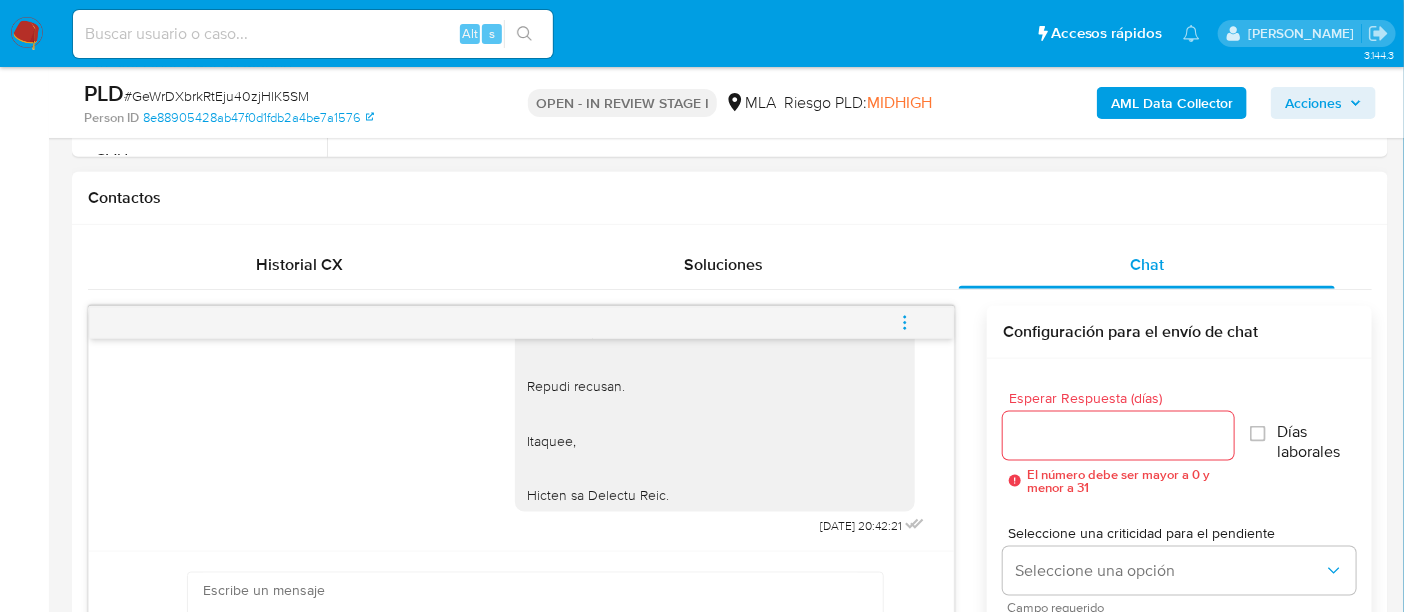 click at bounding box center [905, 323] 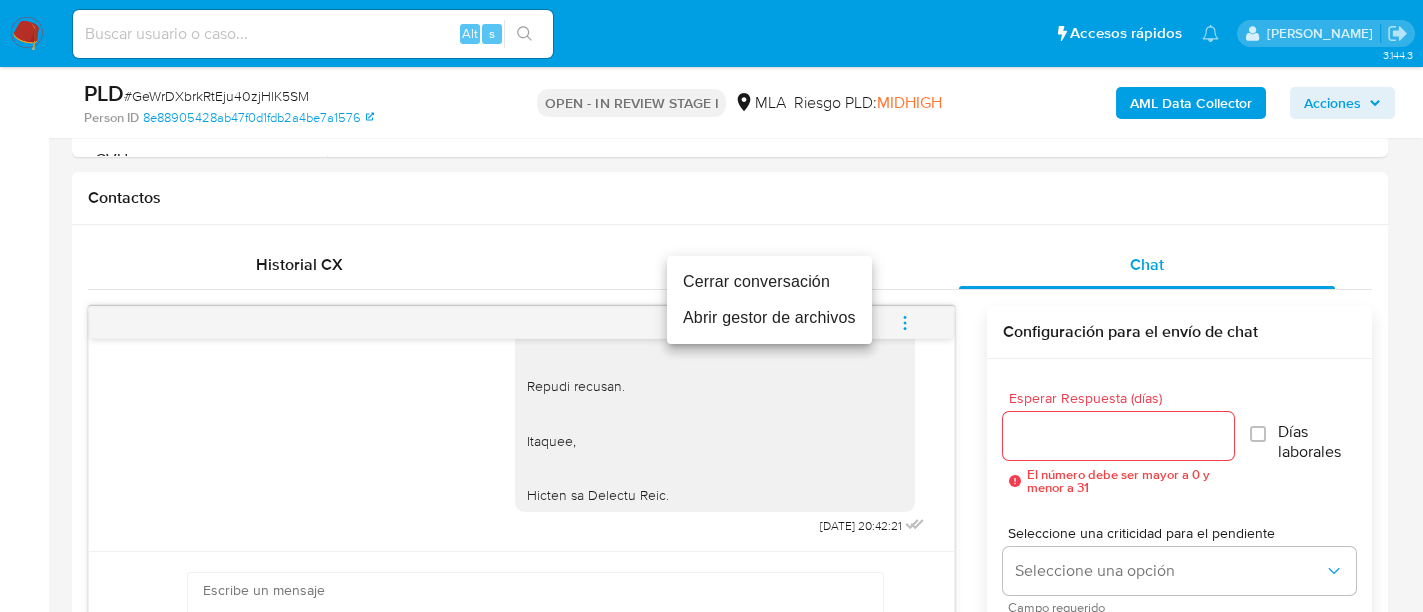 click on "Cerrar conversación" at bounding box center [769, 282] 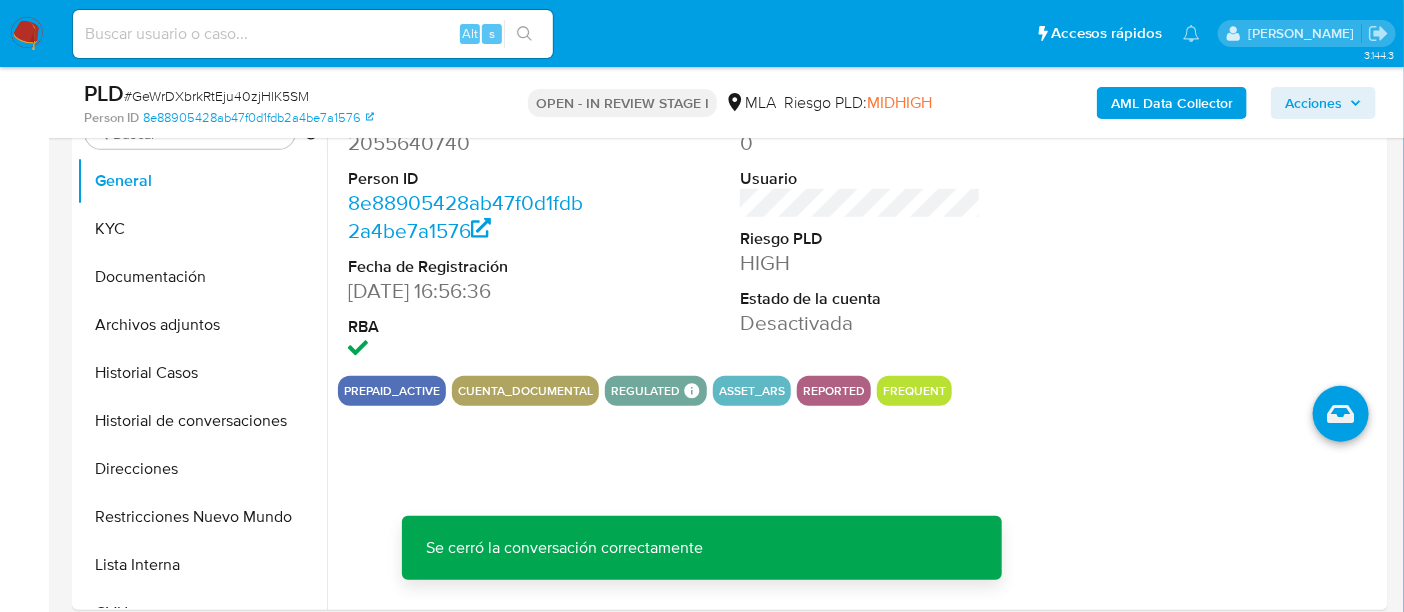 scroll, scrollTop: 374, scrollLeft: 0, axis: vertical 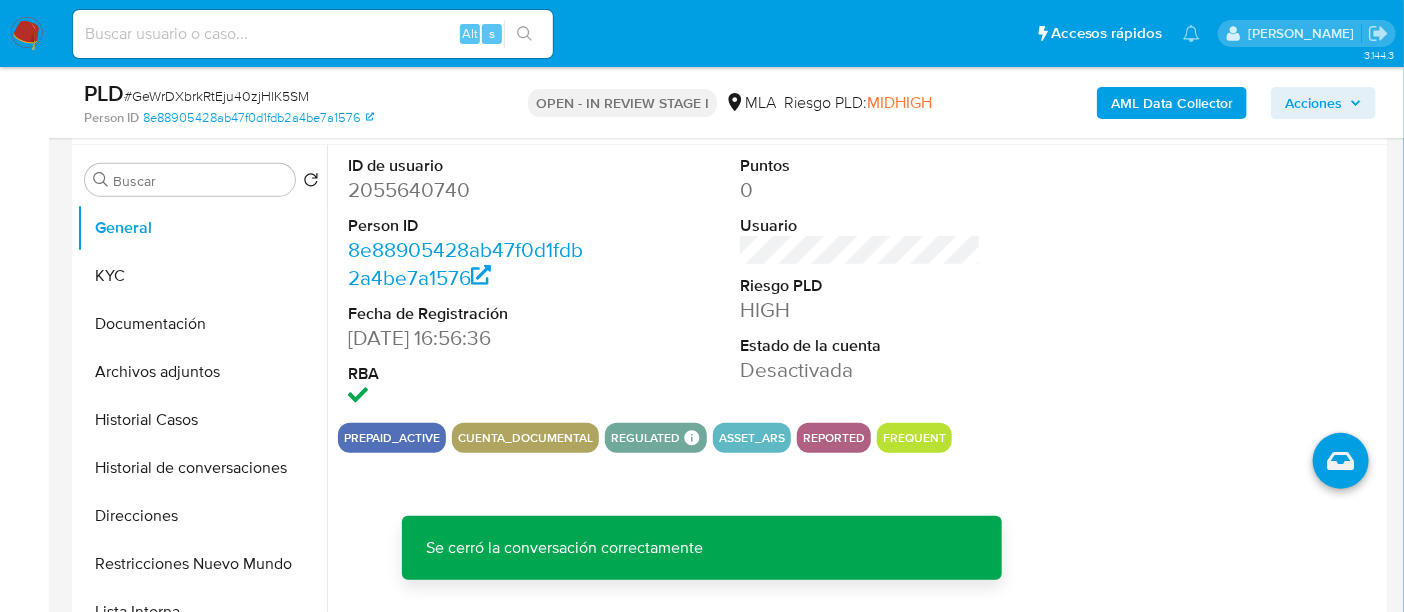 click on "2055640740" at bounding box center [468, 190] 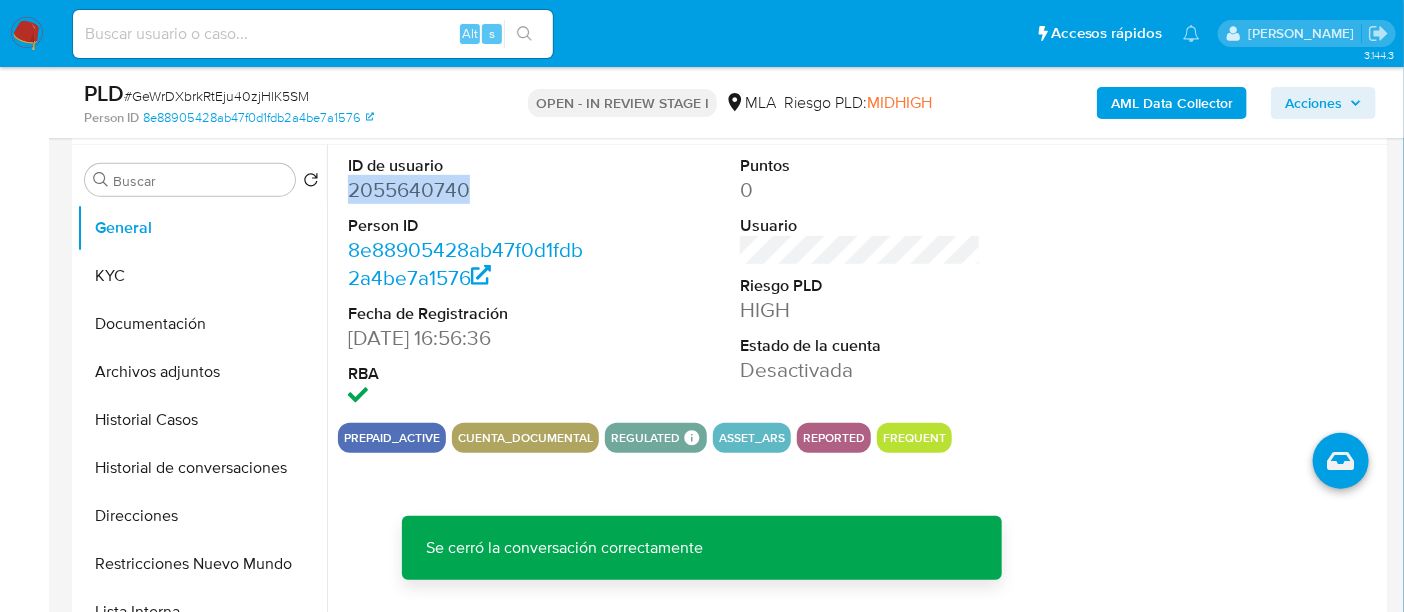click on "2055640740" at bounding box center [468, 190] 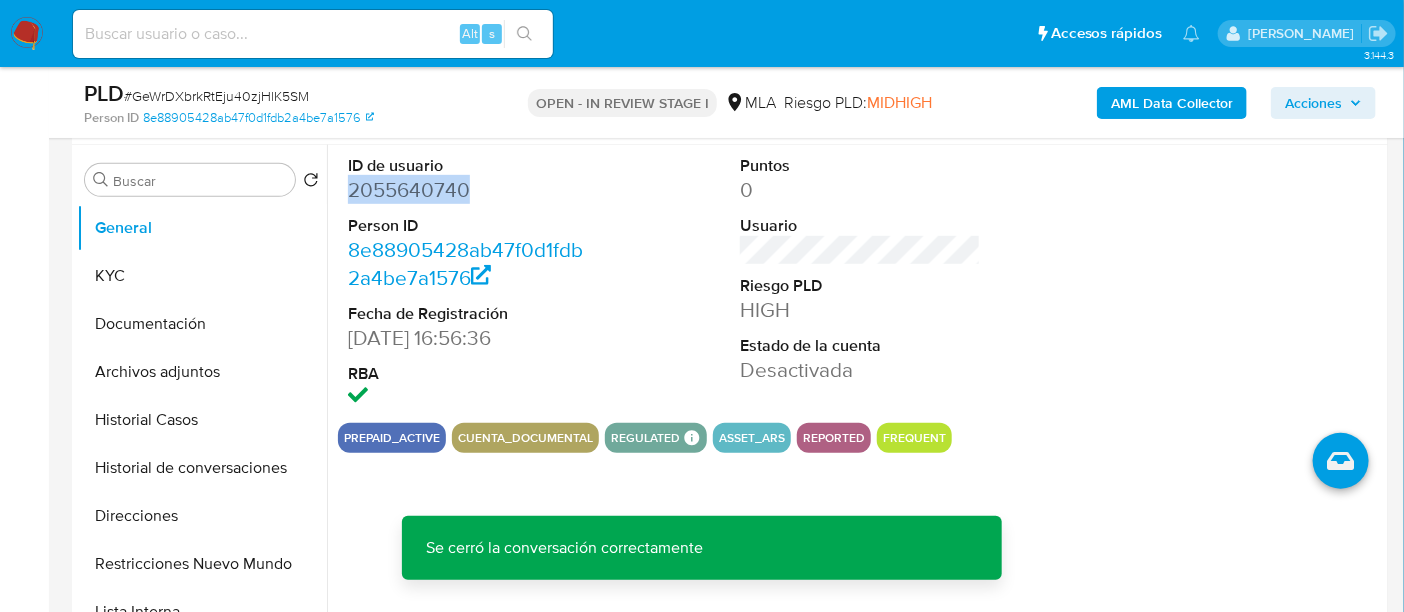 copy on "2055640740" 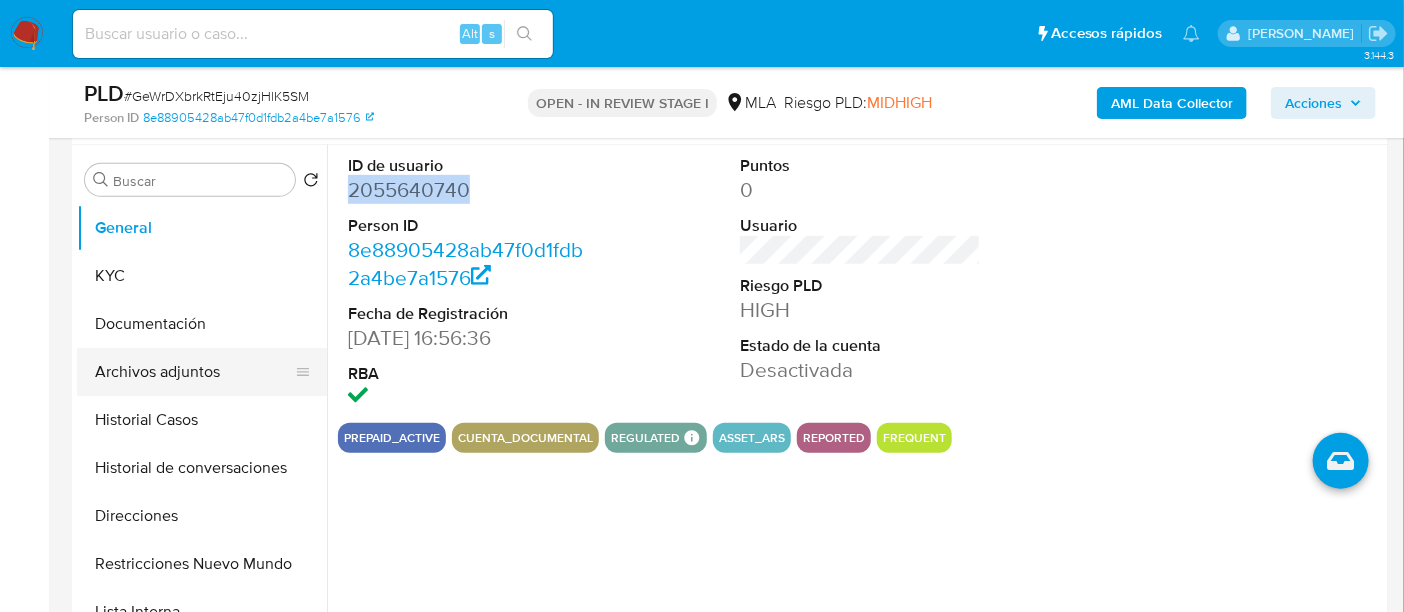 click on "Archivos adjuntos" at bounding box center (194, 372) 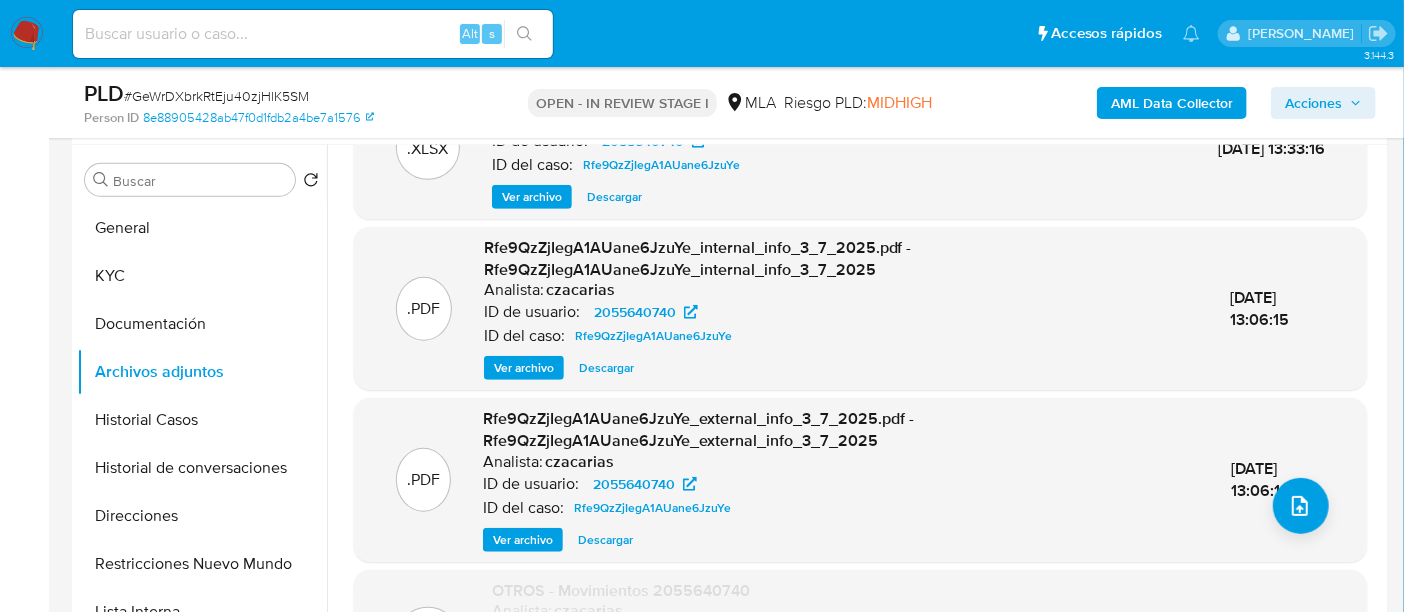 scroll, scrollTop: 0, scrollLeft: 0, axis: both 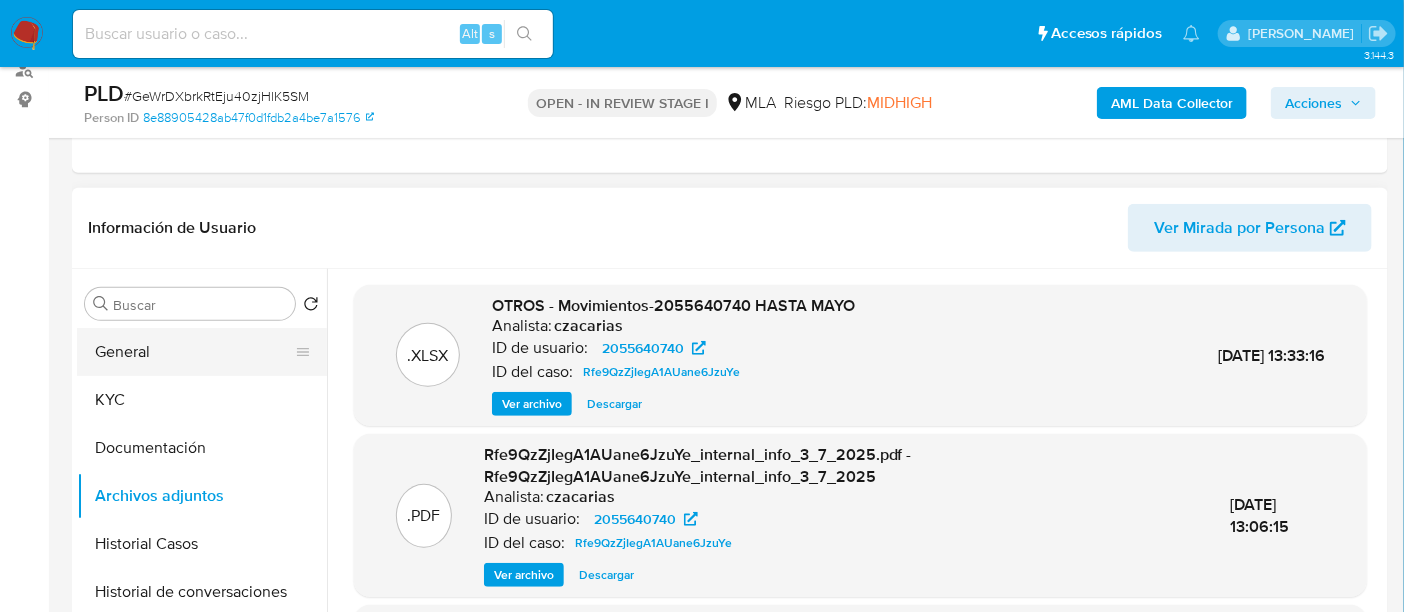click on "General" at bounding box center (194, 352) 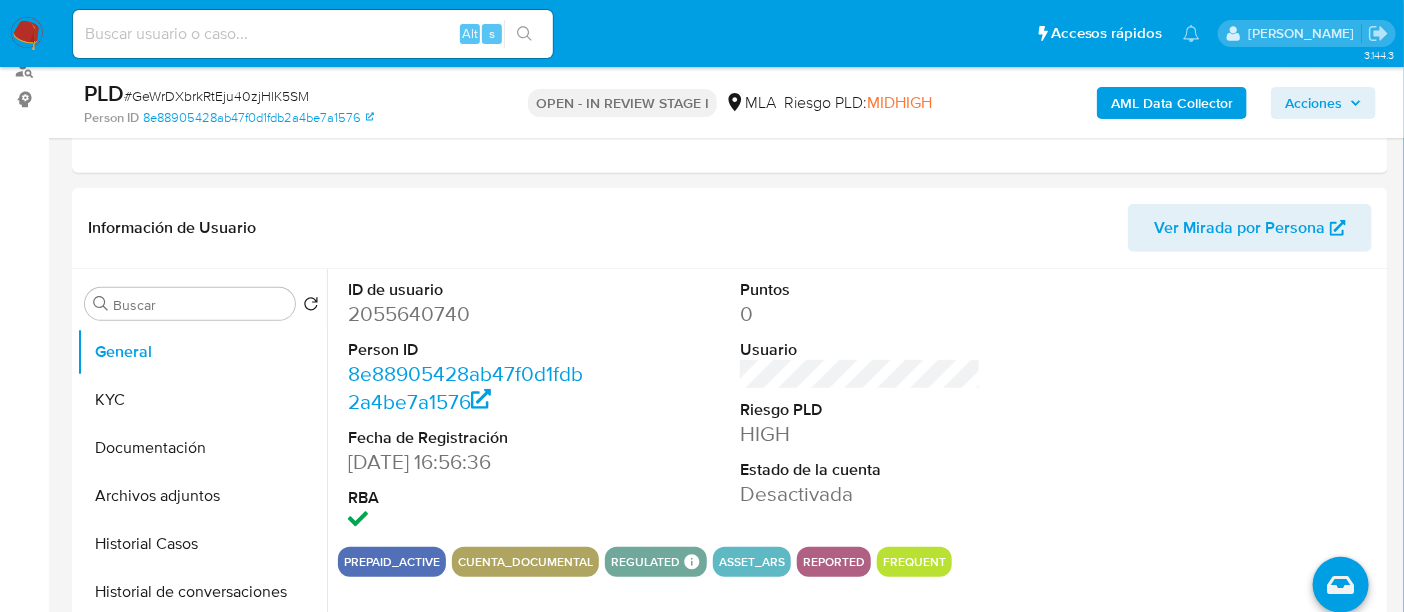 click on "# GeWrDXbrkRtEju40zjHlK5SM" at bounding box center [216, 96] 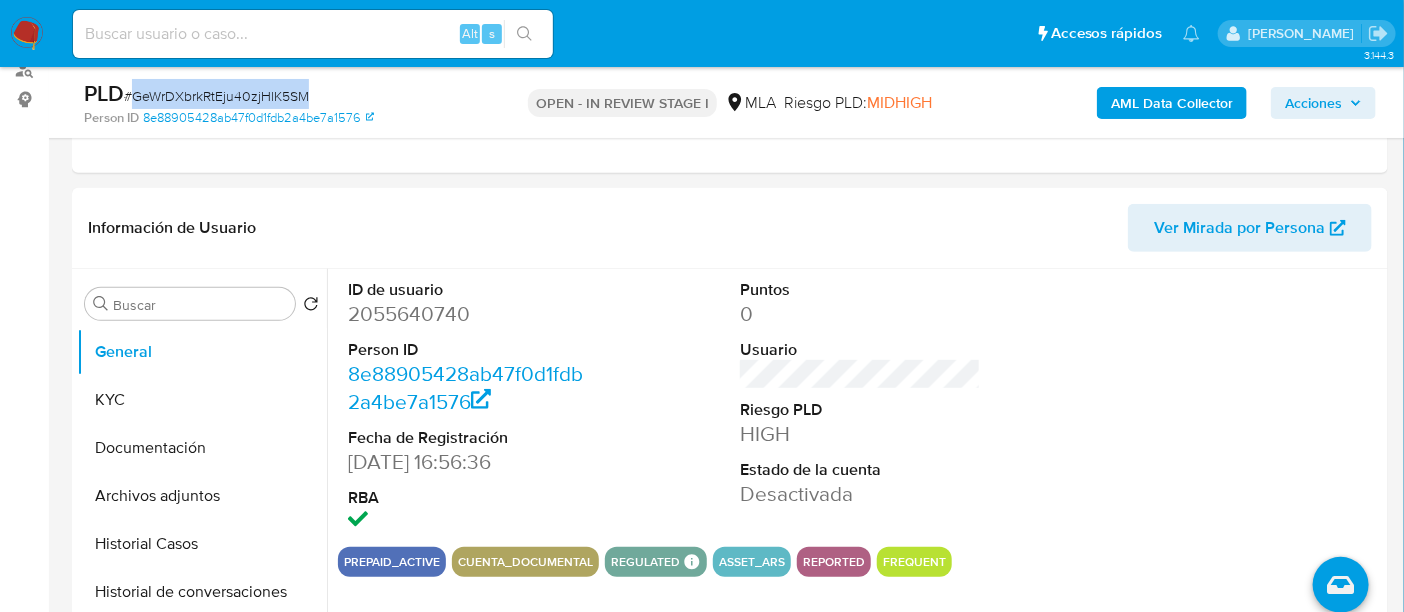click on "# GeWrDXbrkRtEju40zjHlK5SM" at bounding box center [216, 96] 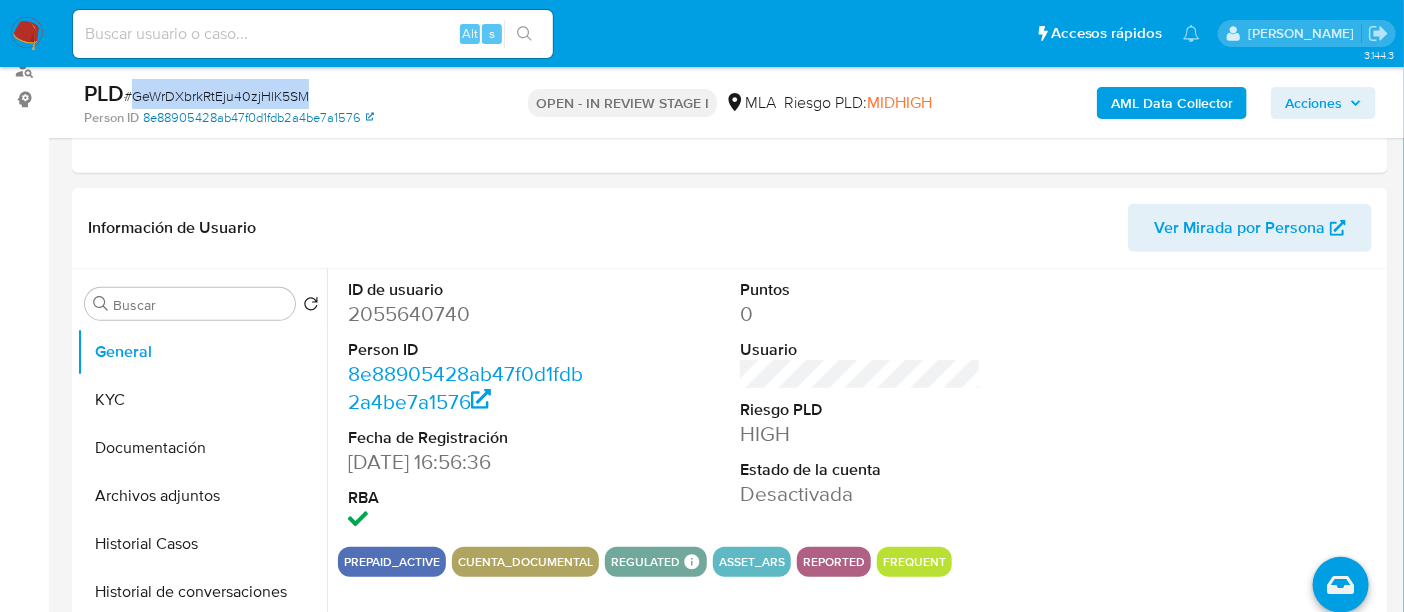 click on "8e88905428ab47f0d1fdb2a4be7a1576" at bounding box center (258, 118) 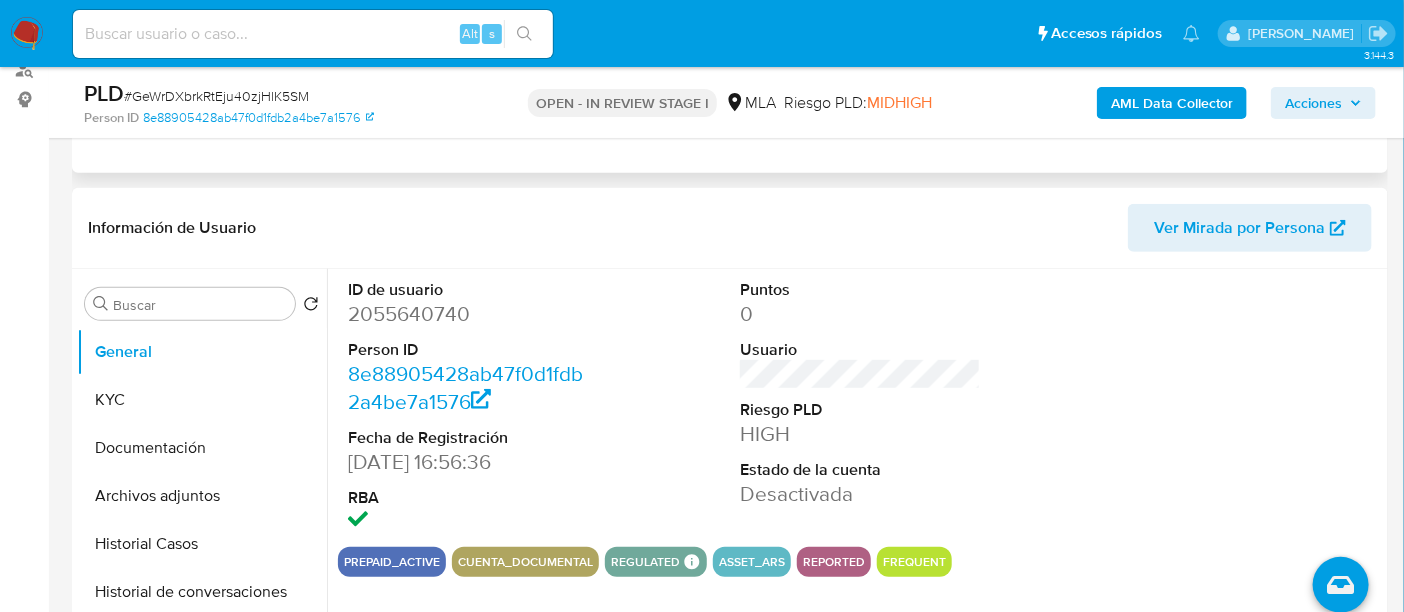 click on "Eventos ( 1 ) Acciones AUTOMATIC (1)" at bounding box center (730, 53) 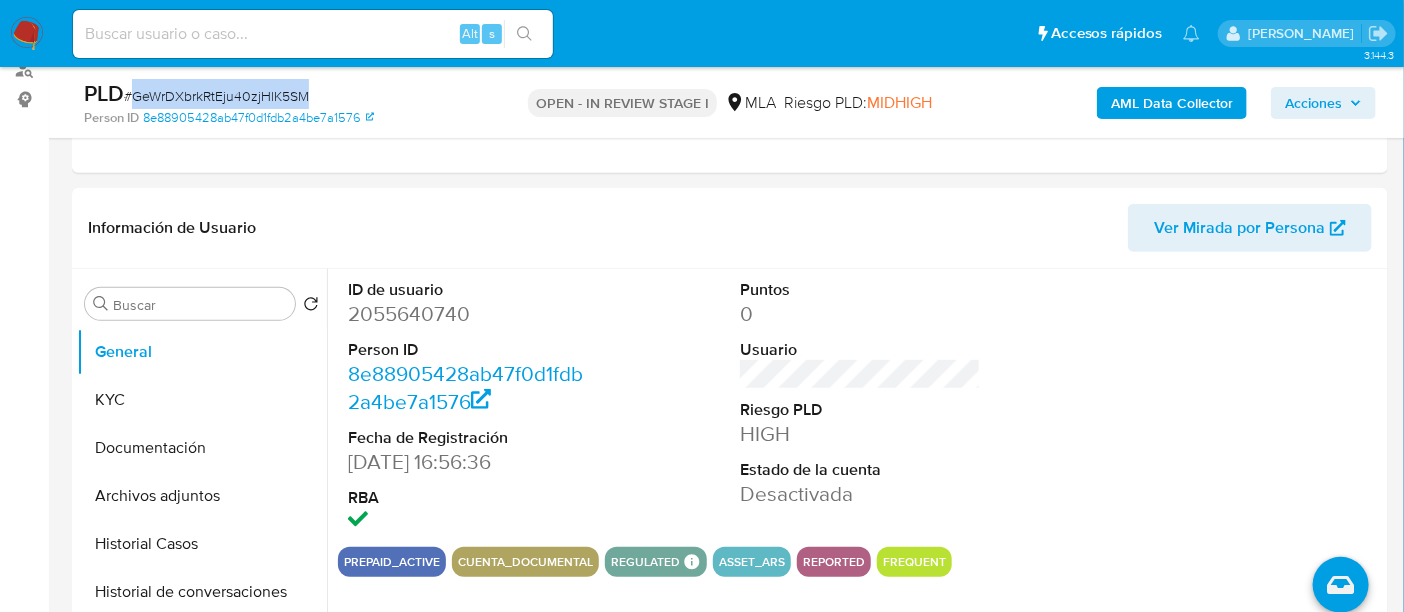 drag, startPoint x: 132, startPoint y: 99, endPoint x: 309, endPoint y: 101, distance: 177.01129 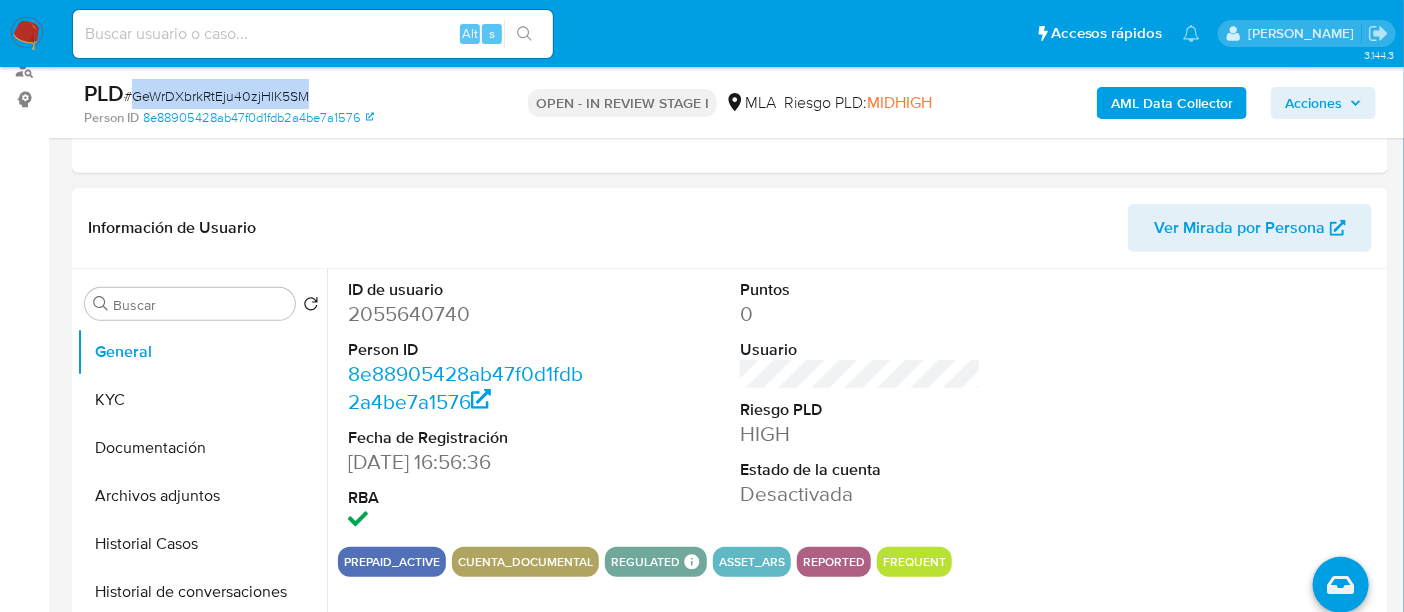 copy on "GeWrDXbrkRtEju40zjHlK5SM" 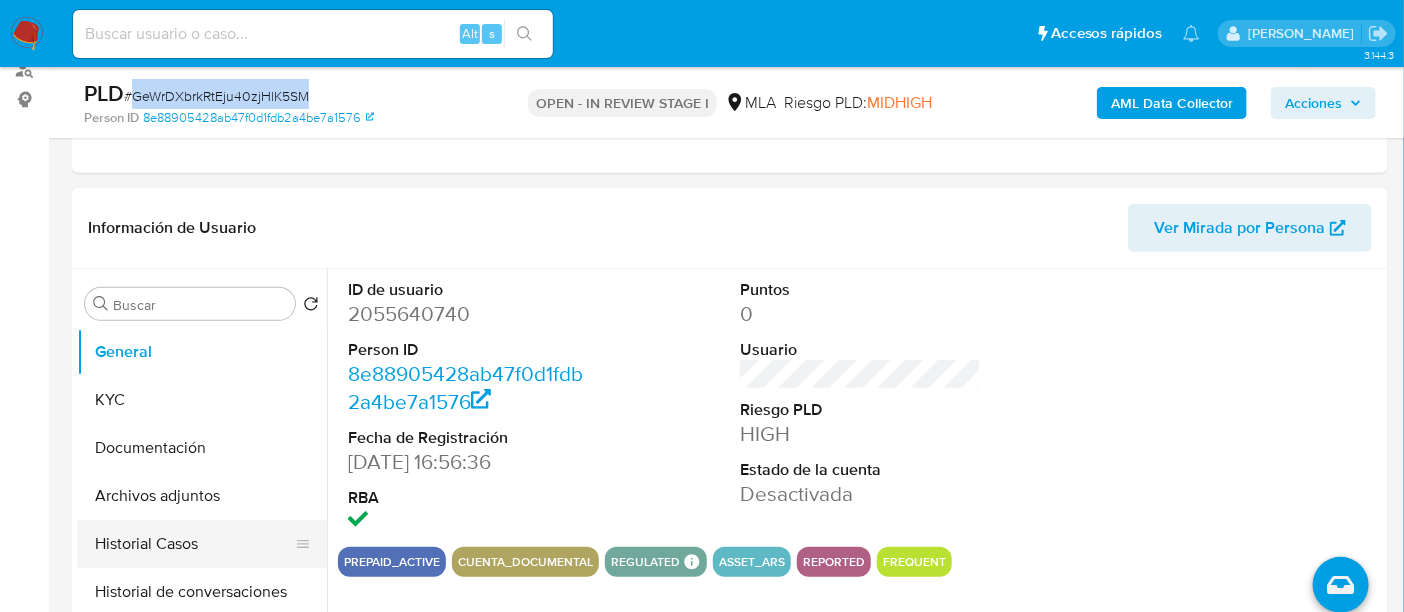 click on "Historial Casos" at bounding box center [194, 544] 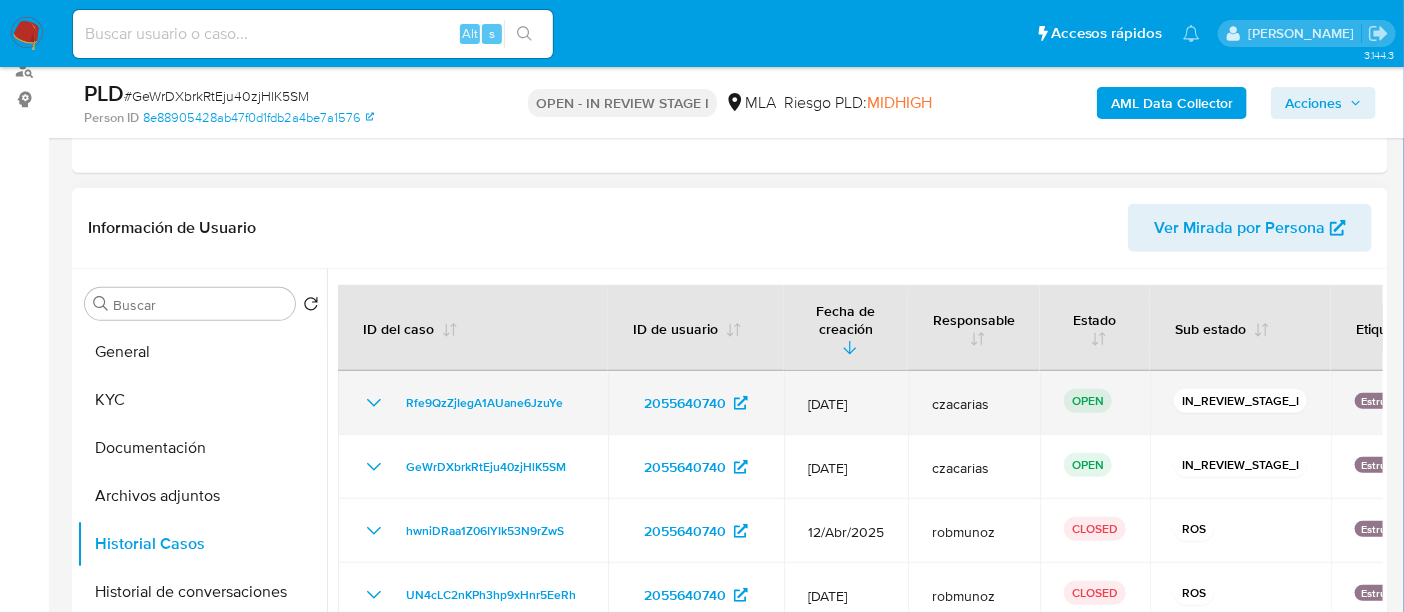 click on "Rfe9QzZjIegA1AUane6JzuYe" at bounding box center [473, 403] 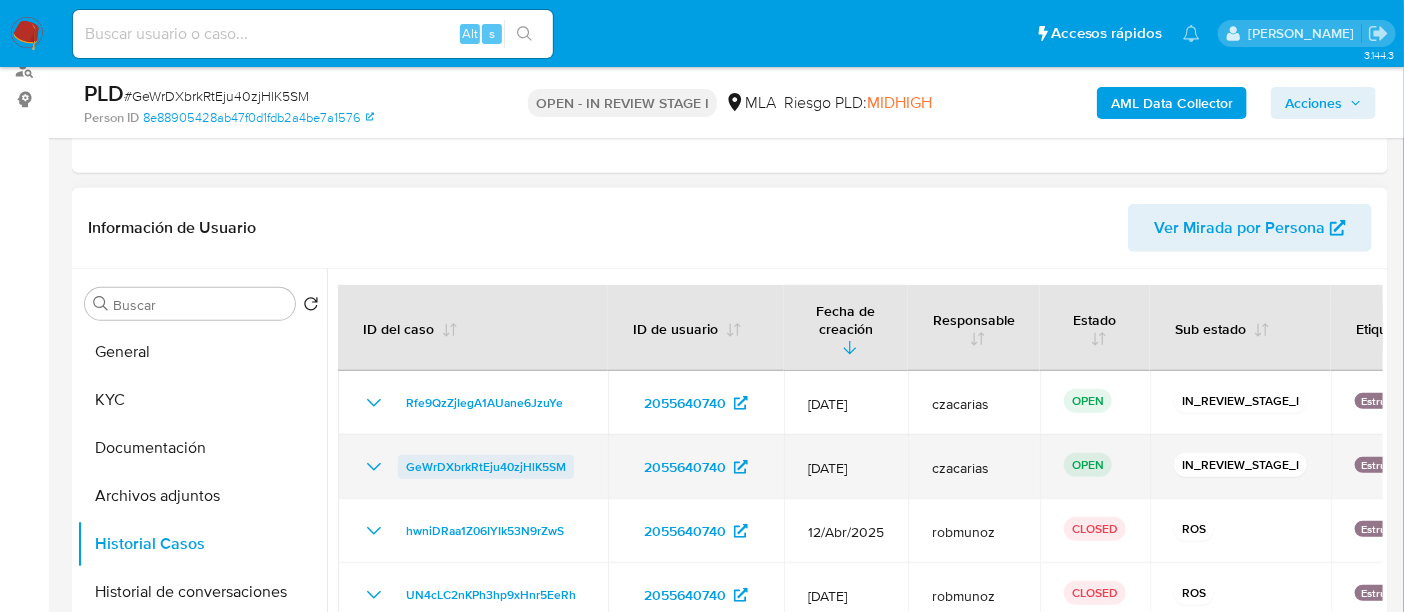 drag, startPoint x: 591, startPoint y: 448, endPoint x: 399, endPoint y: 444, distance: 192.04166 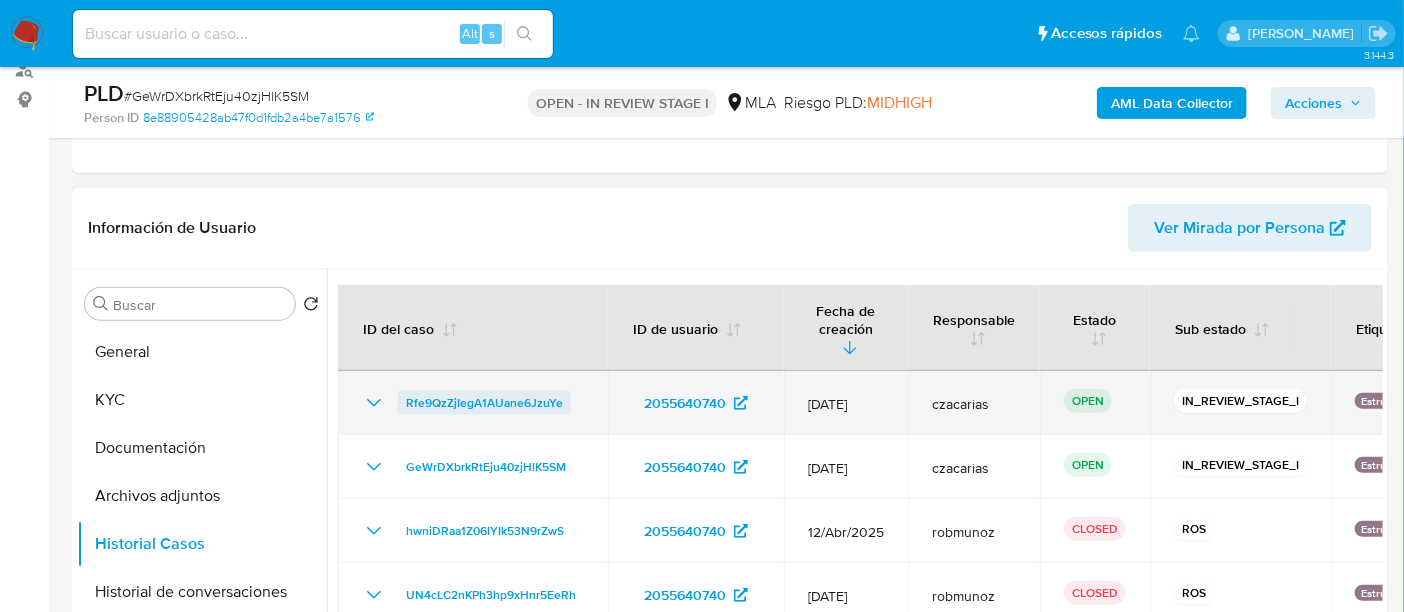 click on "Rfe9QzZjIegA1AUane6JzuYe" at bounding box center [484, 403] 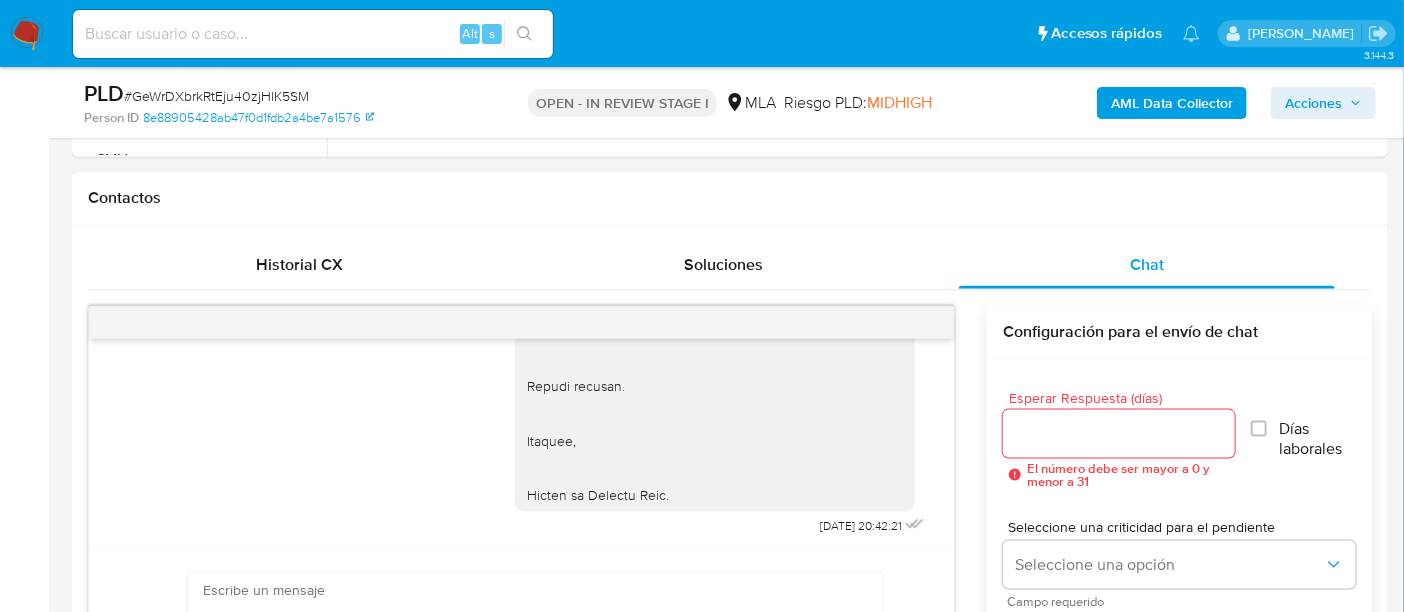 scroll, scrollTop: 1000, scrollLeft: 0, axis: vertical 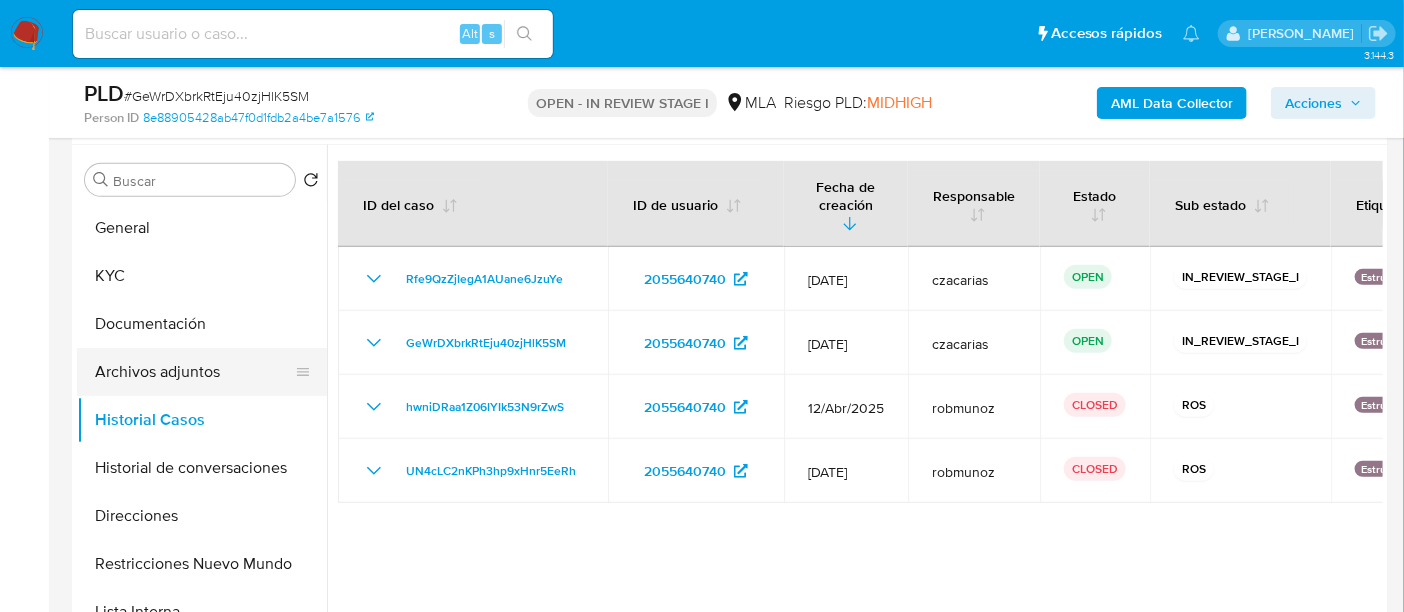 click on "Archivos adjuntos" at bounding box center [194, 372] 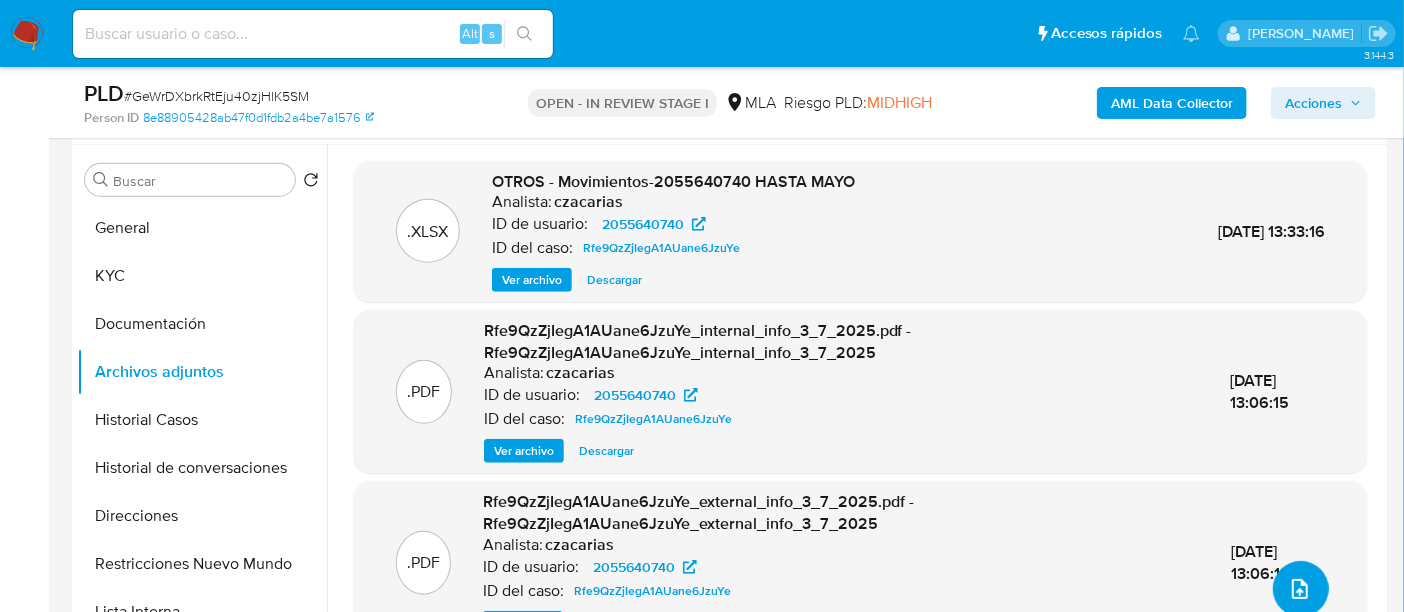 click at bounding box center (1300, 589) 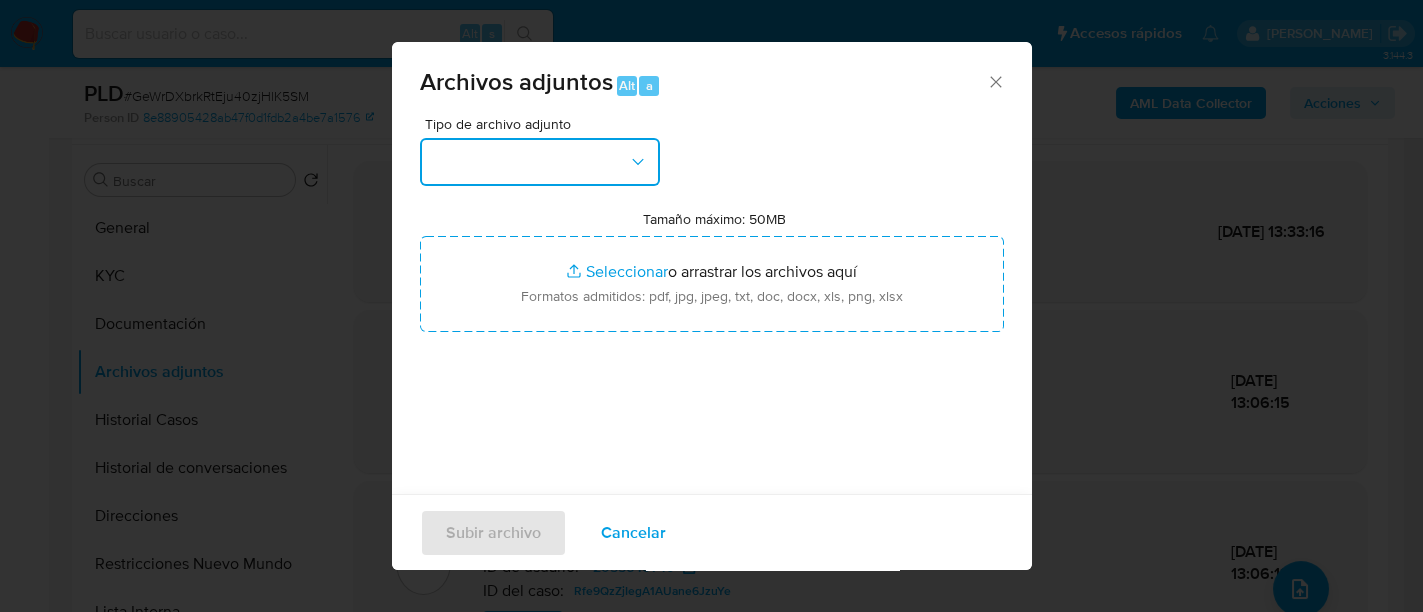 click at bounding box center (540, 162) 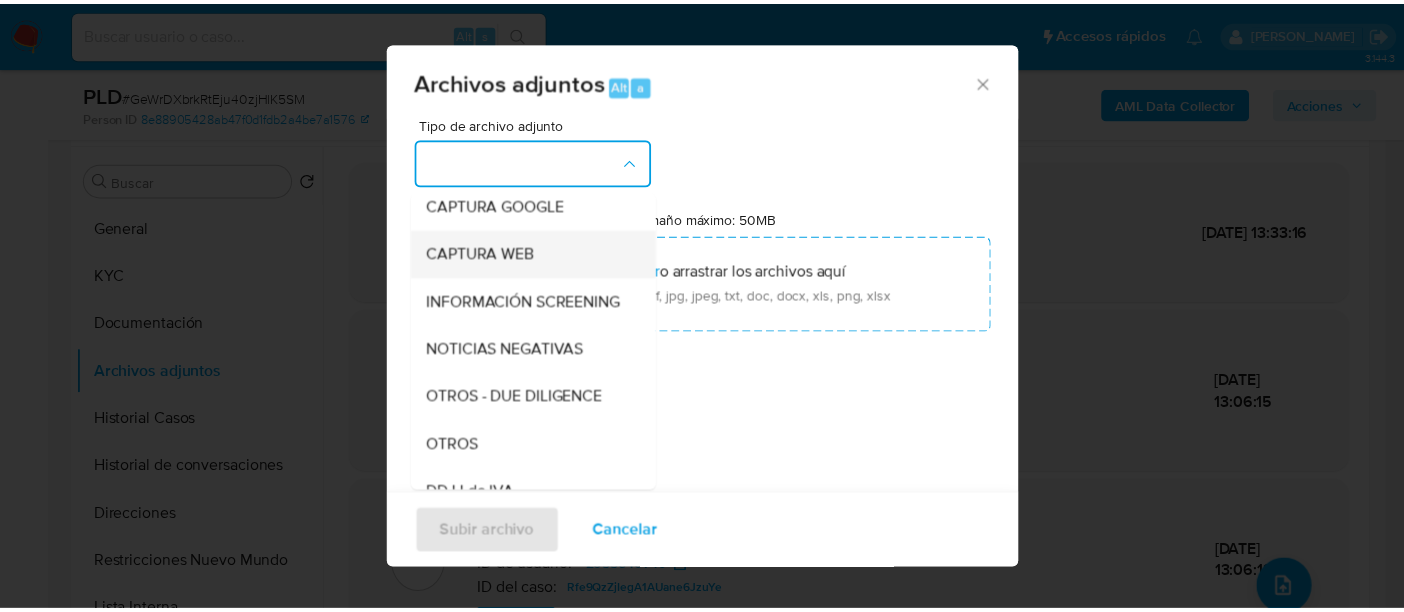 scroll, scrollTop: 250, scrollLeft: 0, axis: vertical 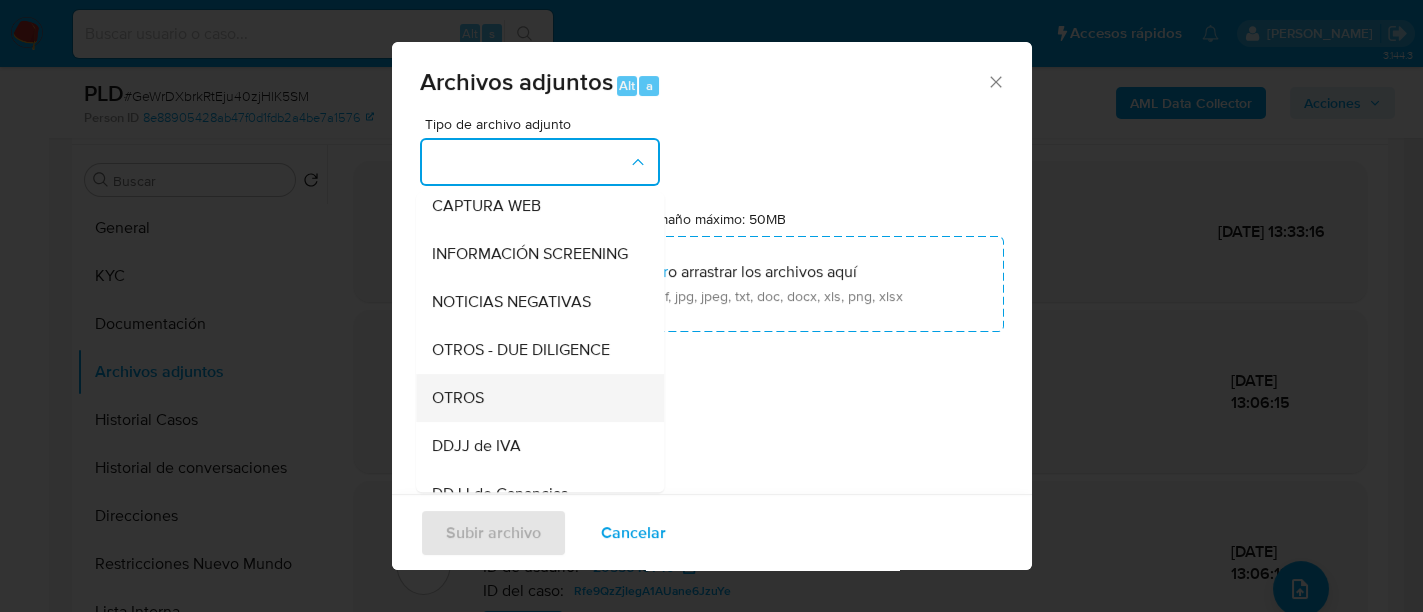 click on "OTROS" at bounding box center (534, 398) 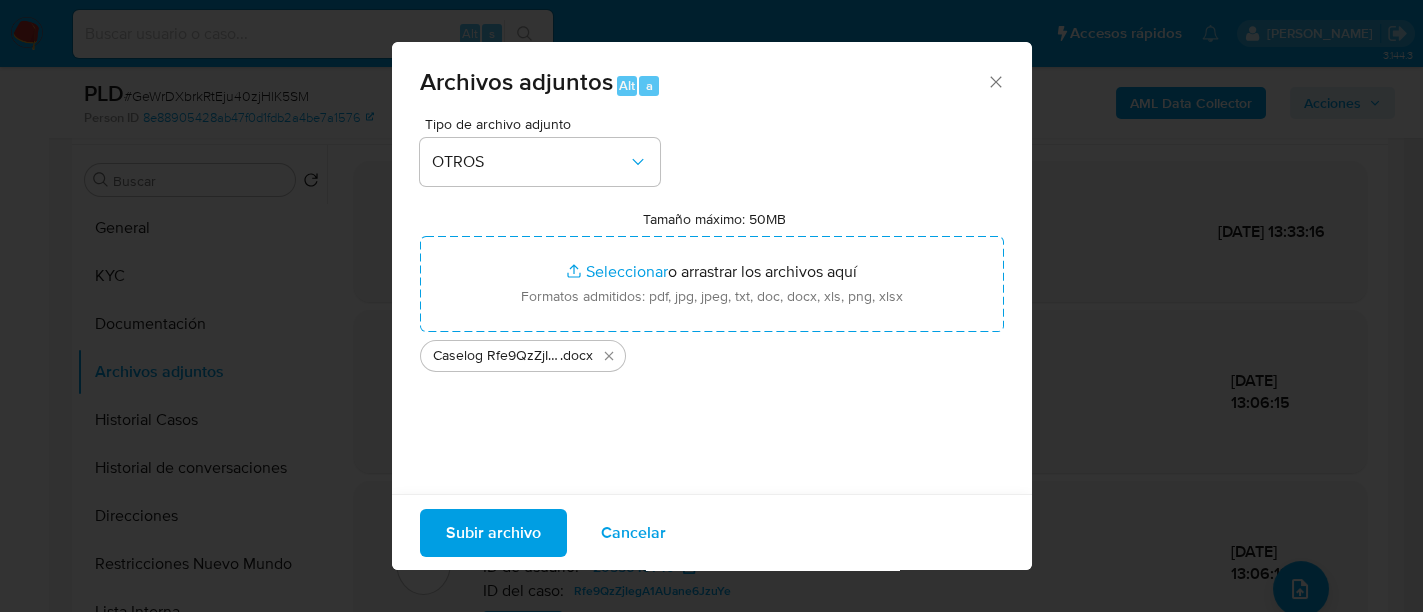 click on "Subir archivo" at bounding box center (493, 532) 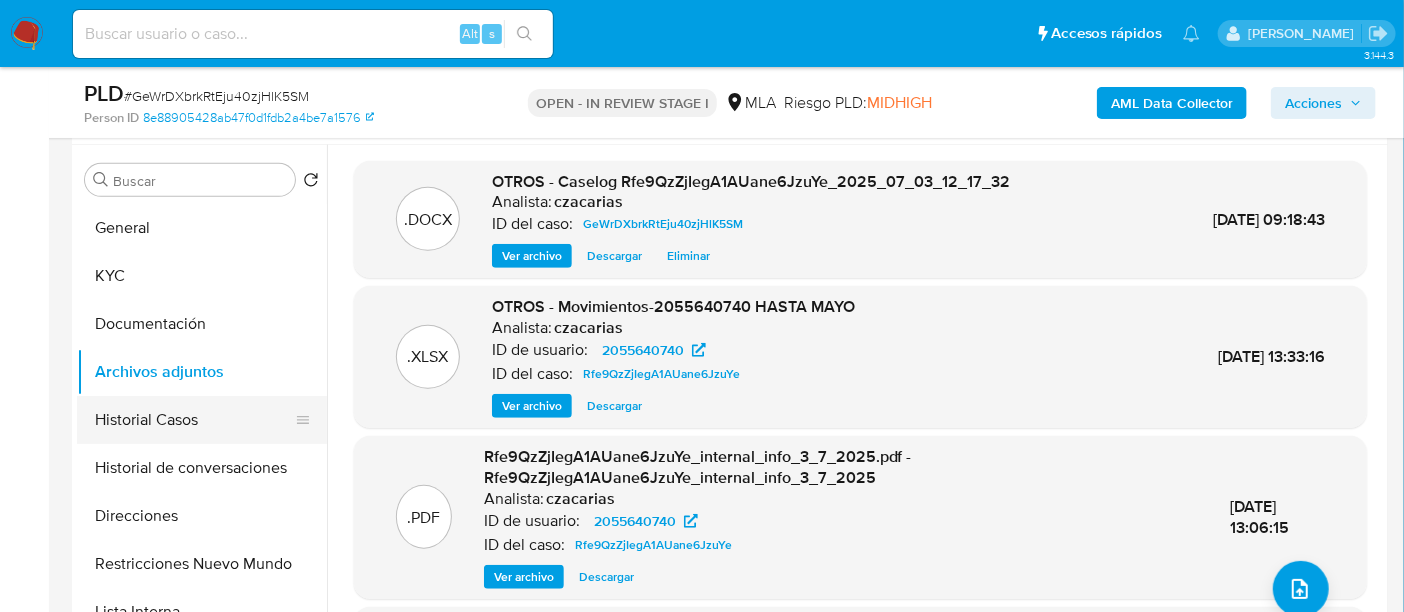 click on "Historial Casos" at bounding box center [194, 420] 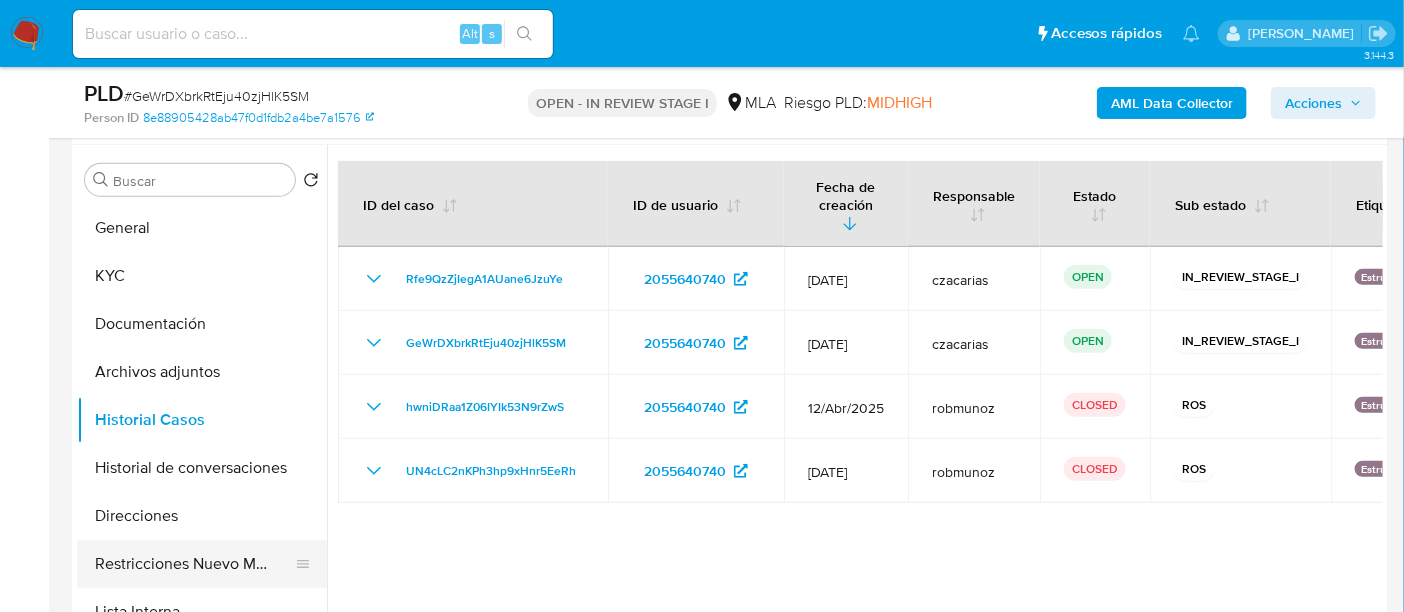 click on "Restricciones Nuevo Mundo" at bounding box center [194, 564] 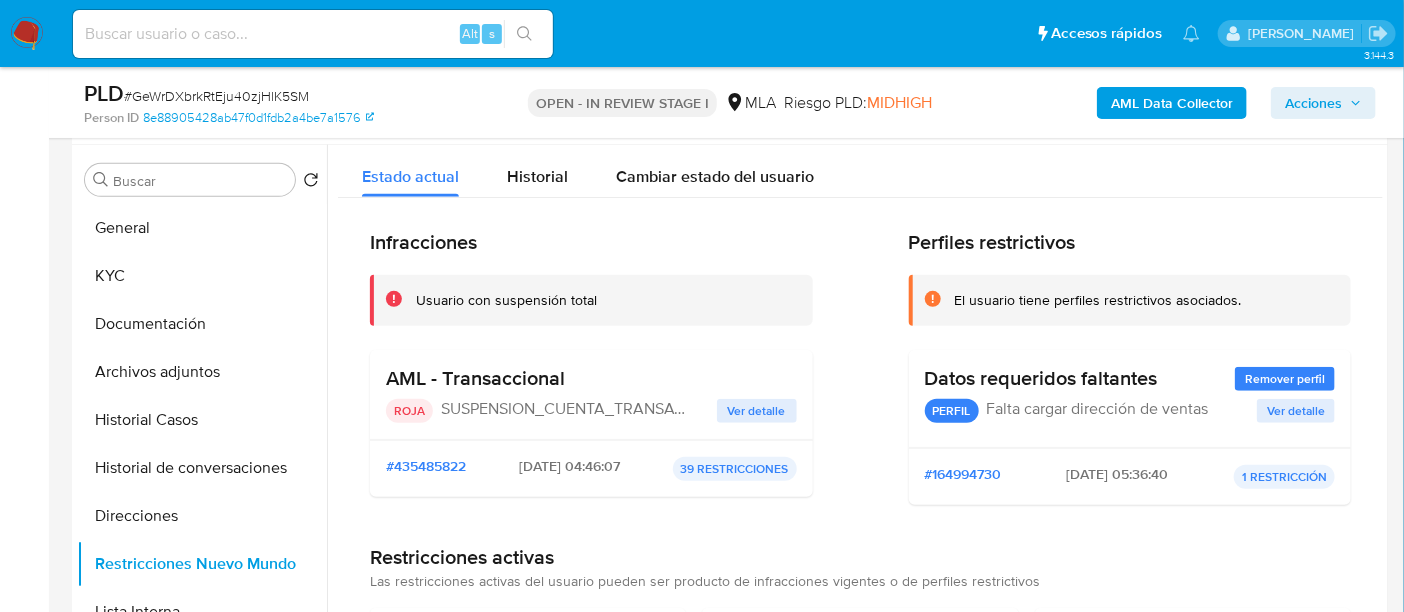 click on "Acciones" at bounding box center (1313, 103) 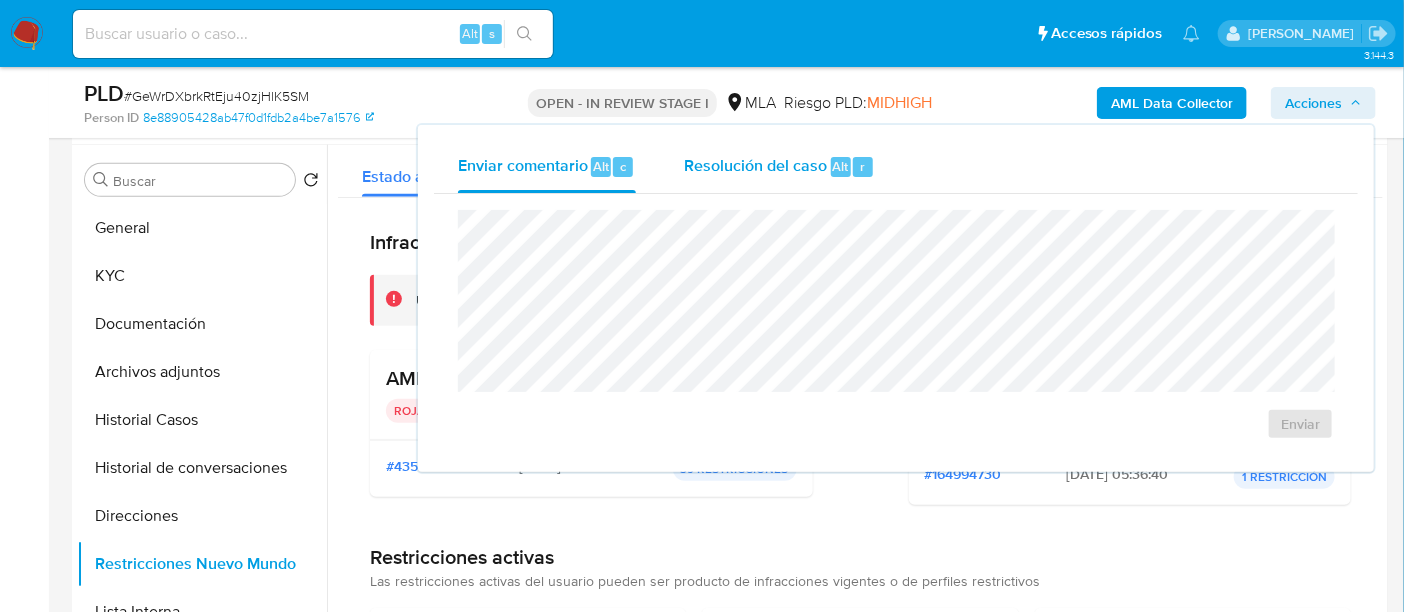 drag, startPoint x: 743, startPoint y: 169, endPoint x: 745, endPoint y: 179, distance: 10.198039 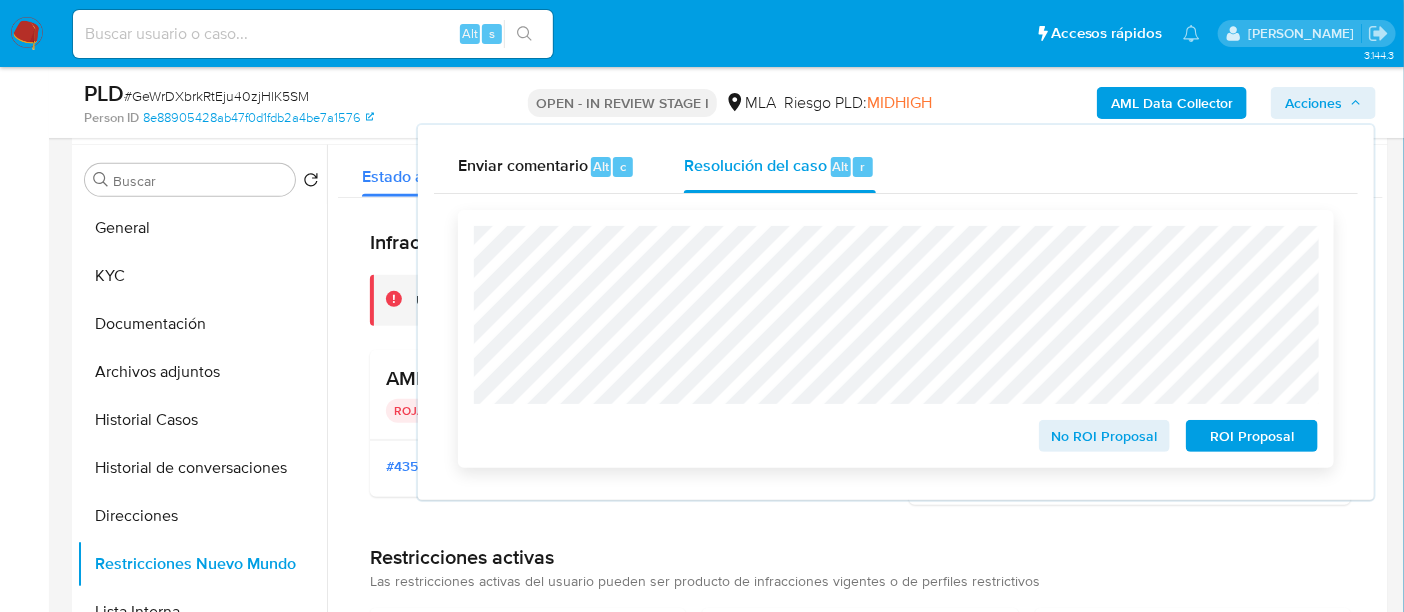 click on "ROI Proposal" at bounding box center (1252, 436) 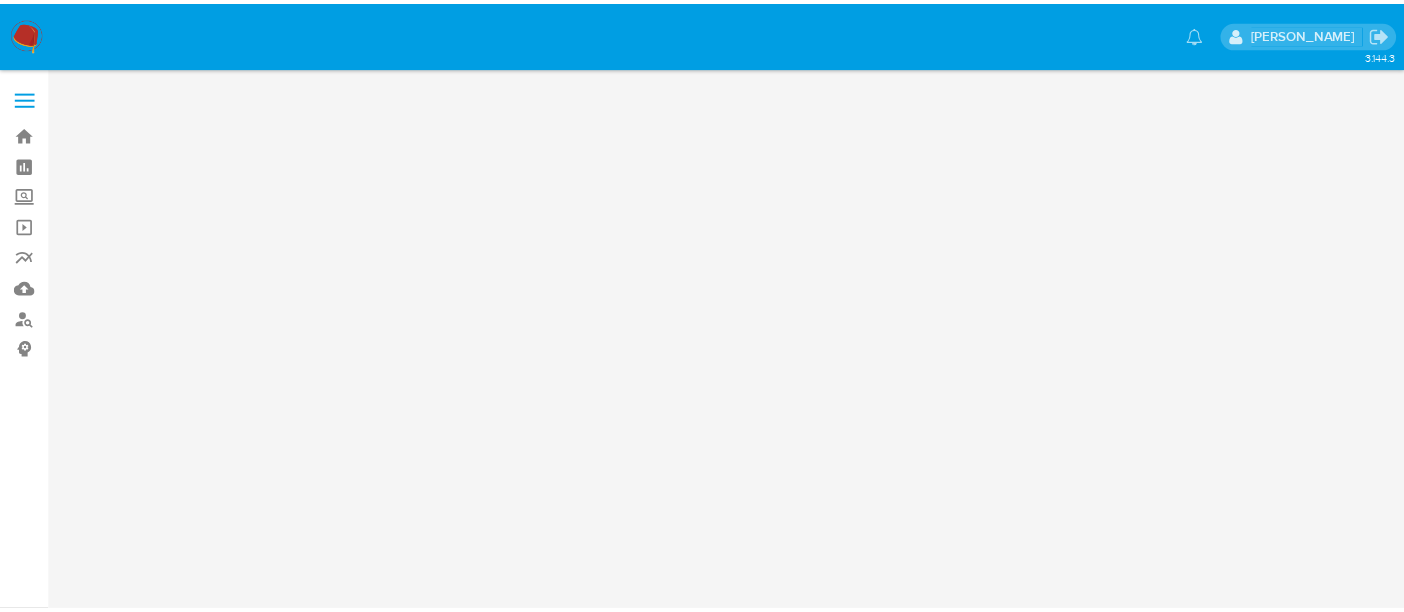scroll, scrollTop: 0, scrollLeft: 0, axis: both 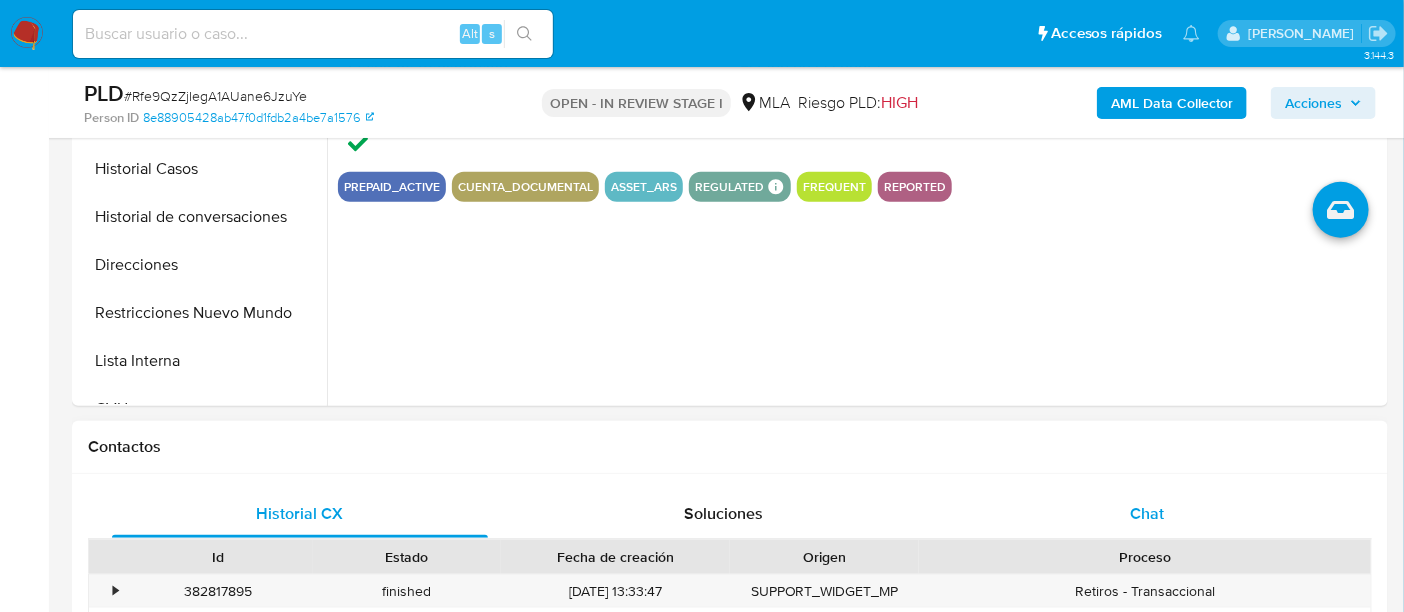 drag, startPoint x: 1177, startPoint y: 510, endPoint x: 1147, endPoint y: 482, distance: 41.036568 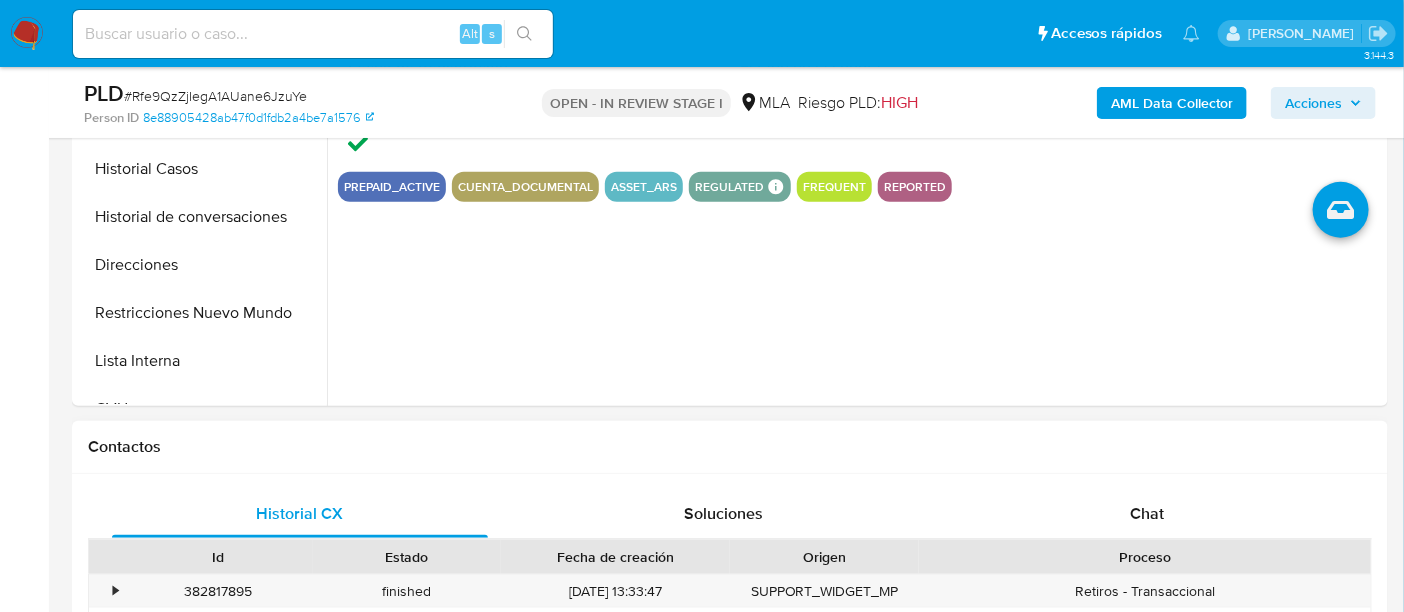 click on "Chat" at bounding box center [1147, 514] 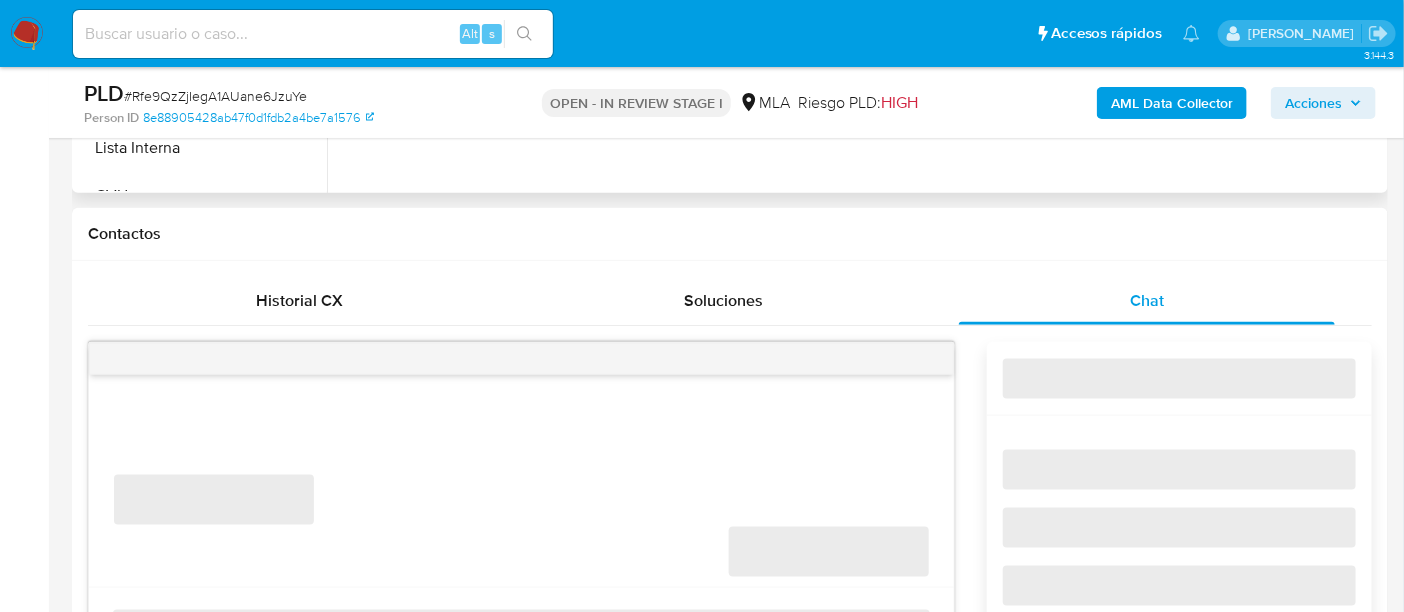 scroll, scrollTop: 874, scrollLeft: 0, axis: vertical 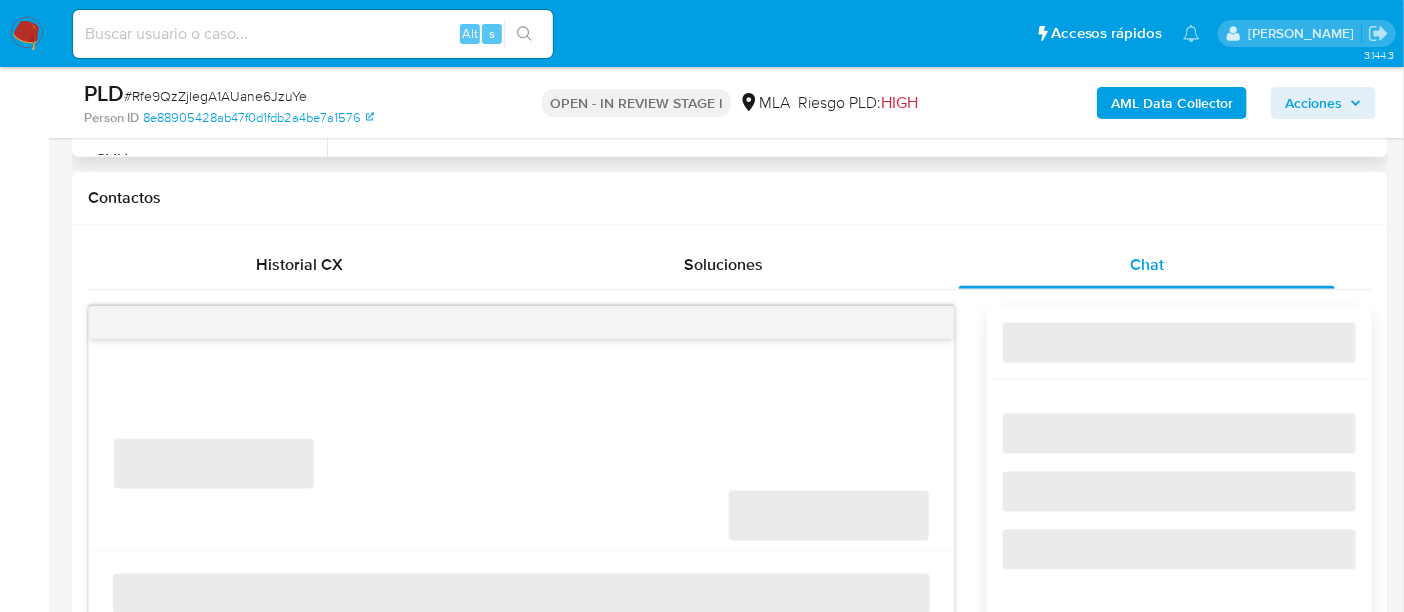 select on "10" 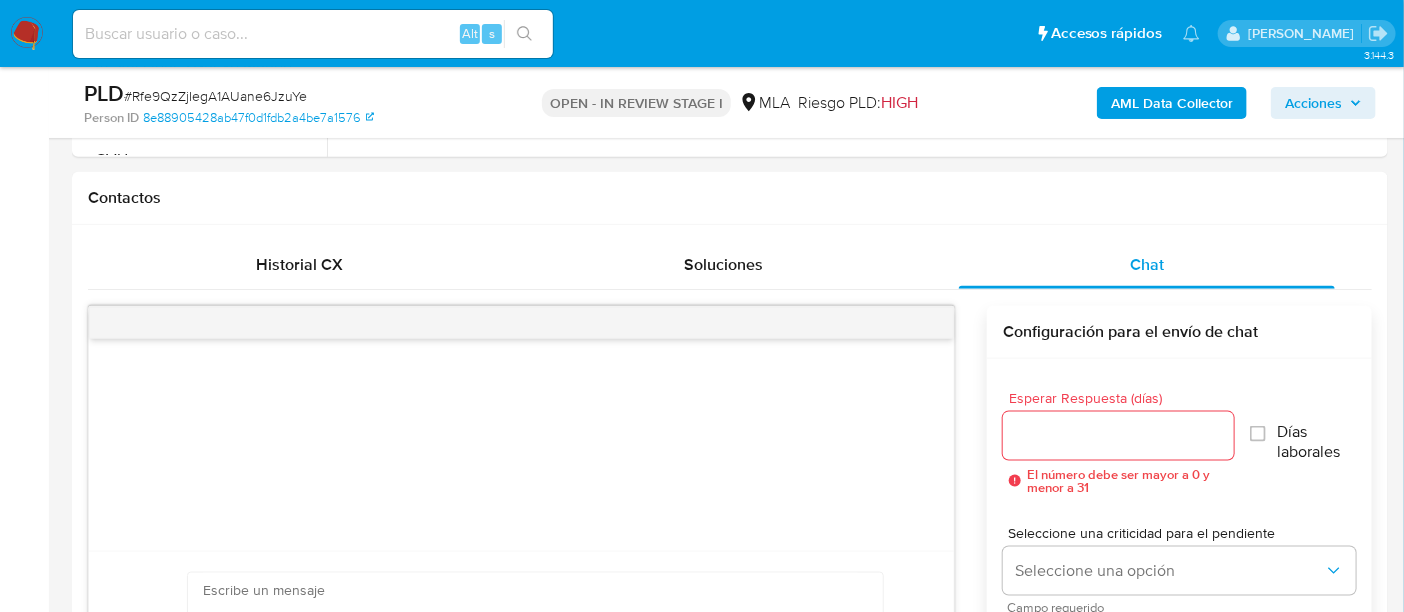 click on "# Rfe9QzZjIegA1AUane6JzuYe" at bounding box center [215, 96] 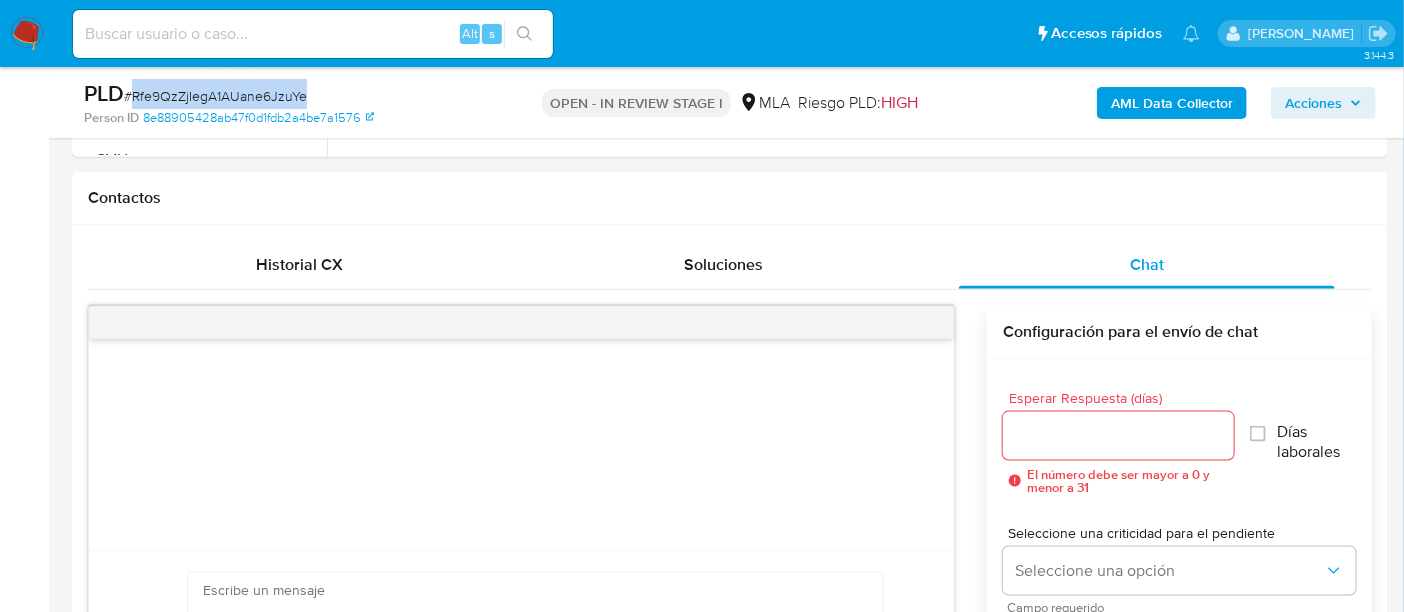 click on "# Rfe9QzZjIegA1AUane6JzuYe" at bounding box center (215, 96) 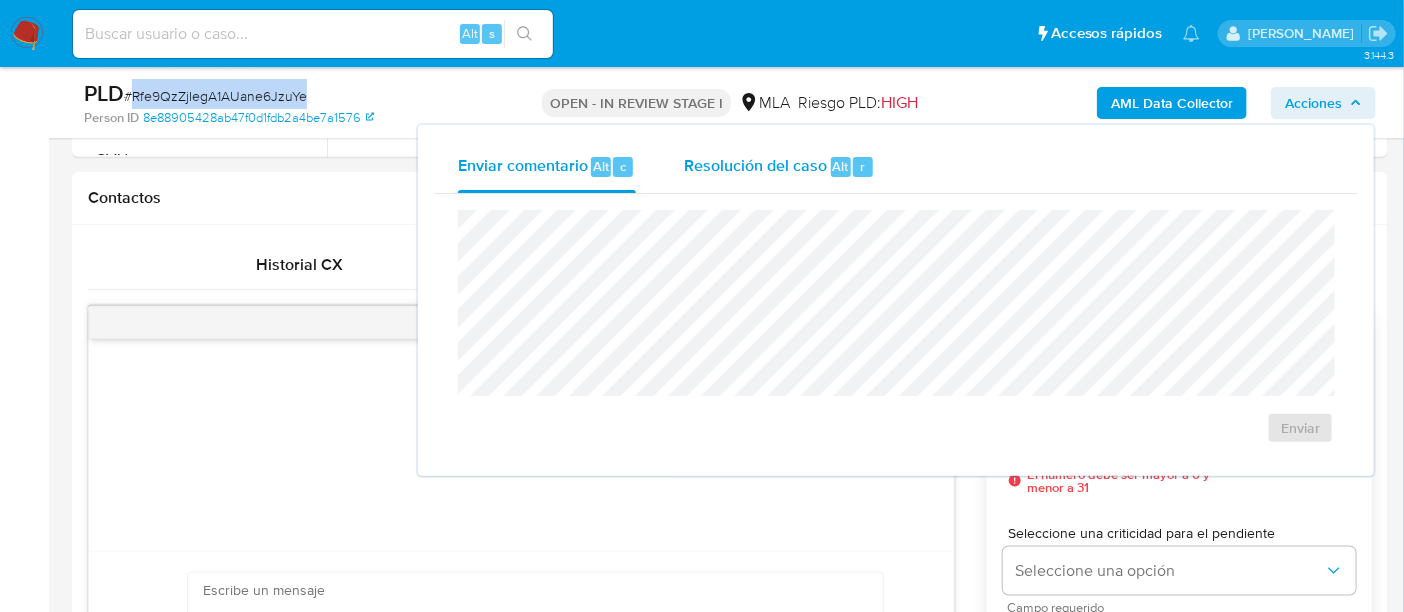 click on "Resolución del caso" at bounding box center (755, 165) 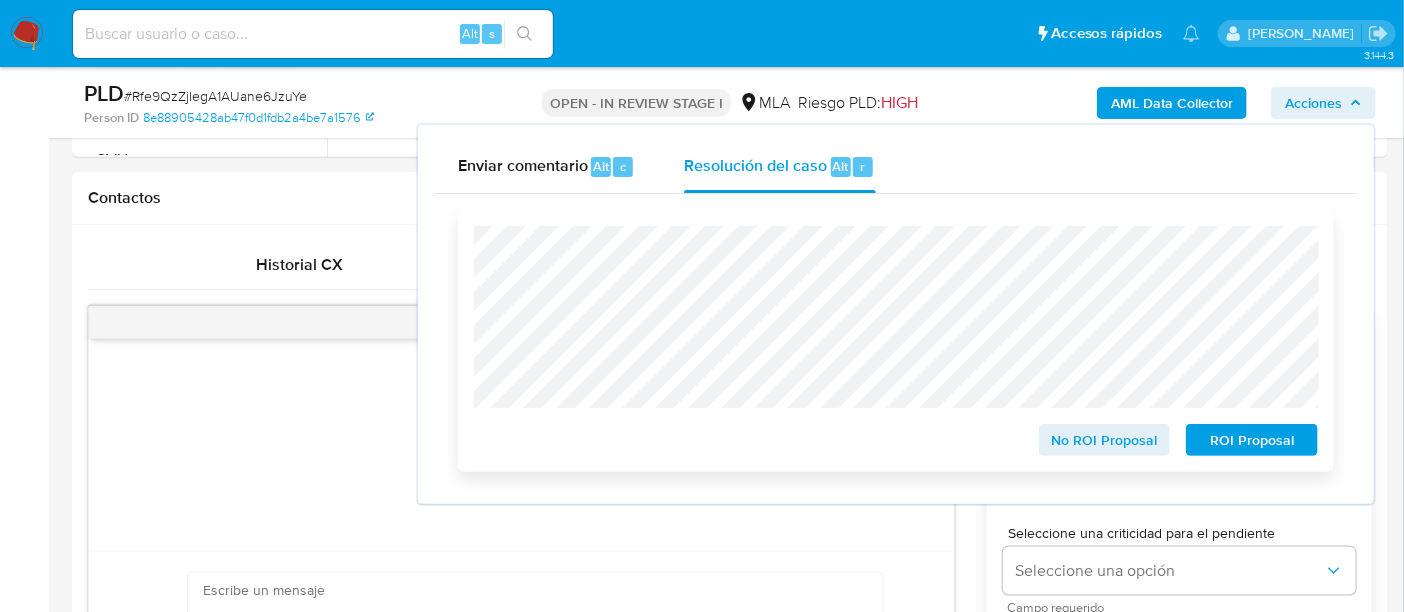 click on "ROI Proposal" at bounding box center [1252, 440] 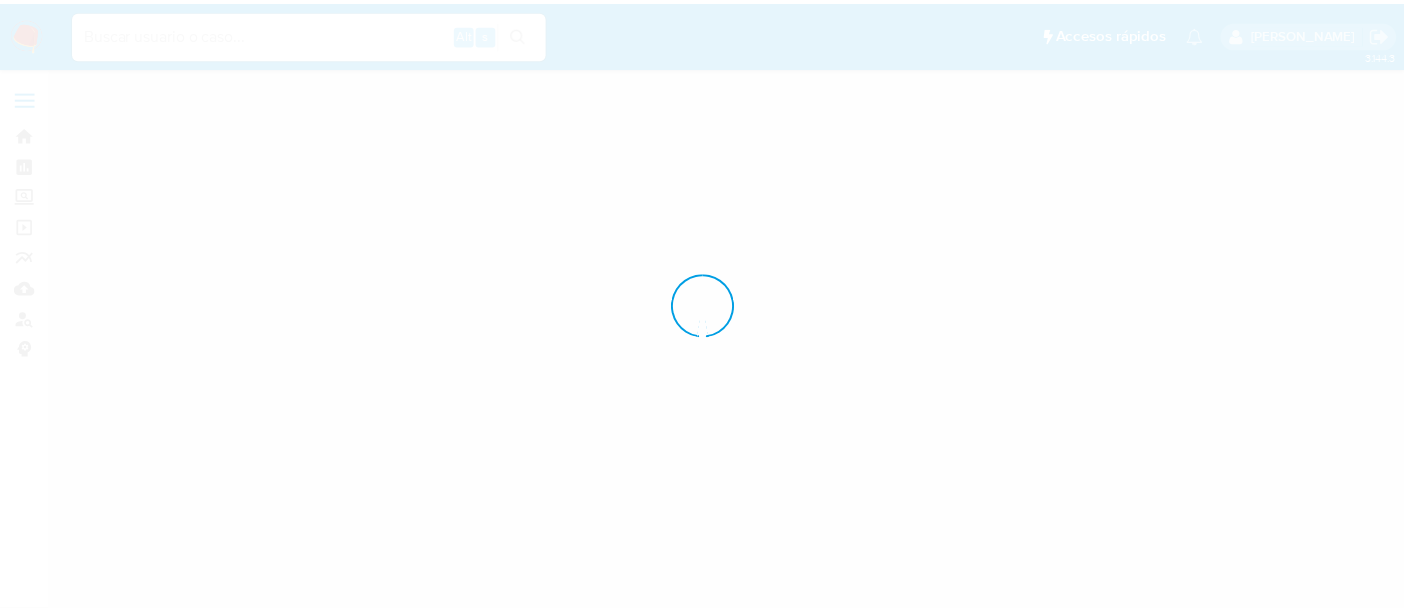 scroll, scrollTop: 0, scrollLeft: 0, axis: both 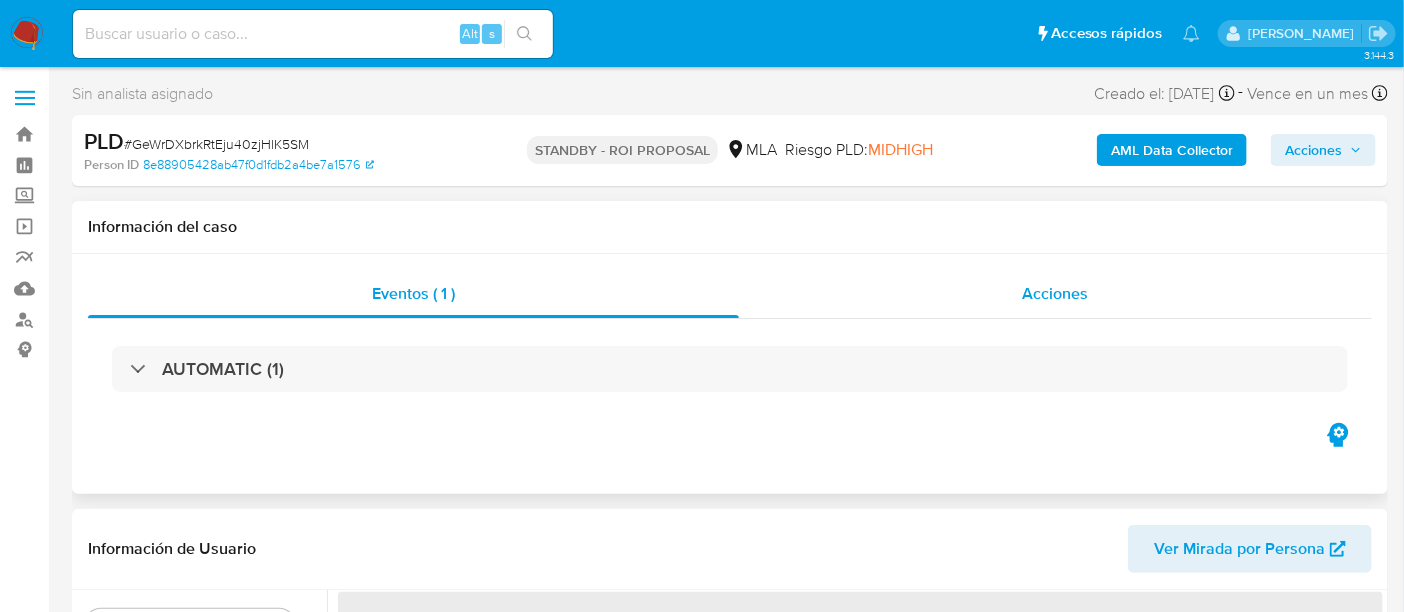 drag, startPoint x: 985, startPoint y: 259, endPoint x: 998, endPoint y: 270, distance: 17.029387 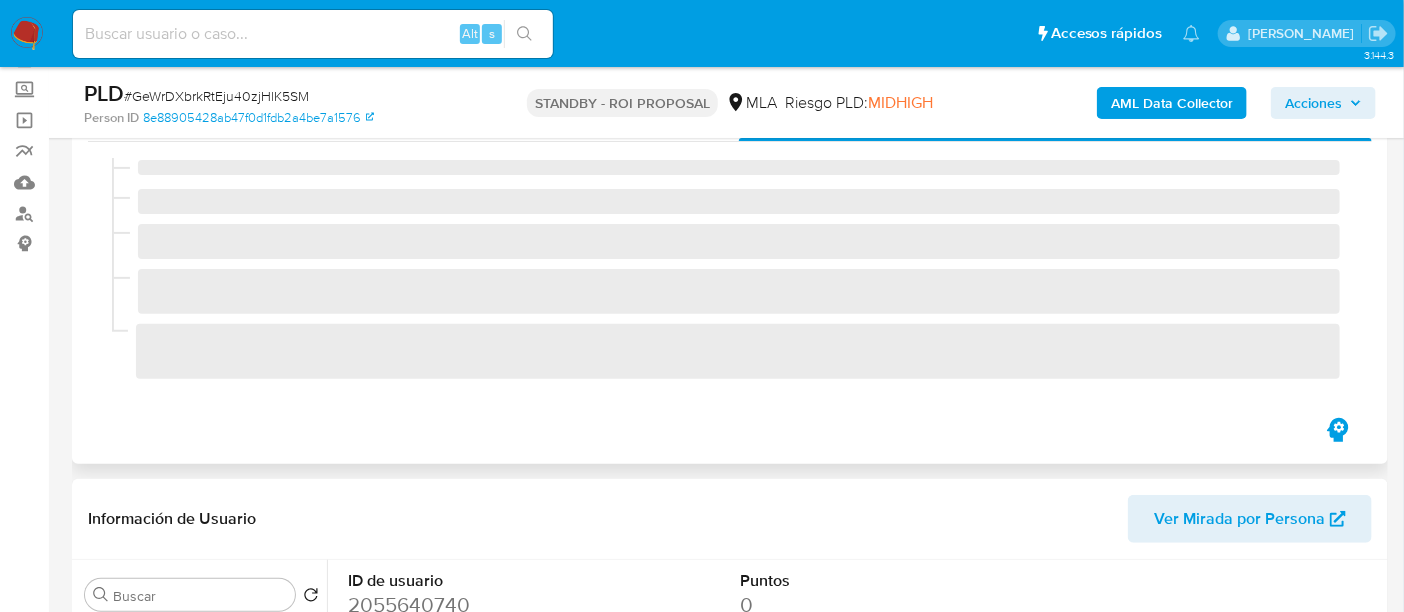 scroll, scrollTop: 125, scrollLeft: 0, axis: vertical 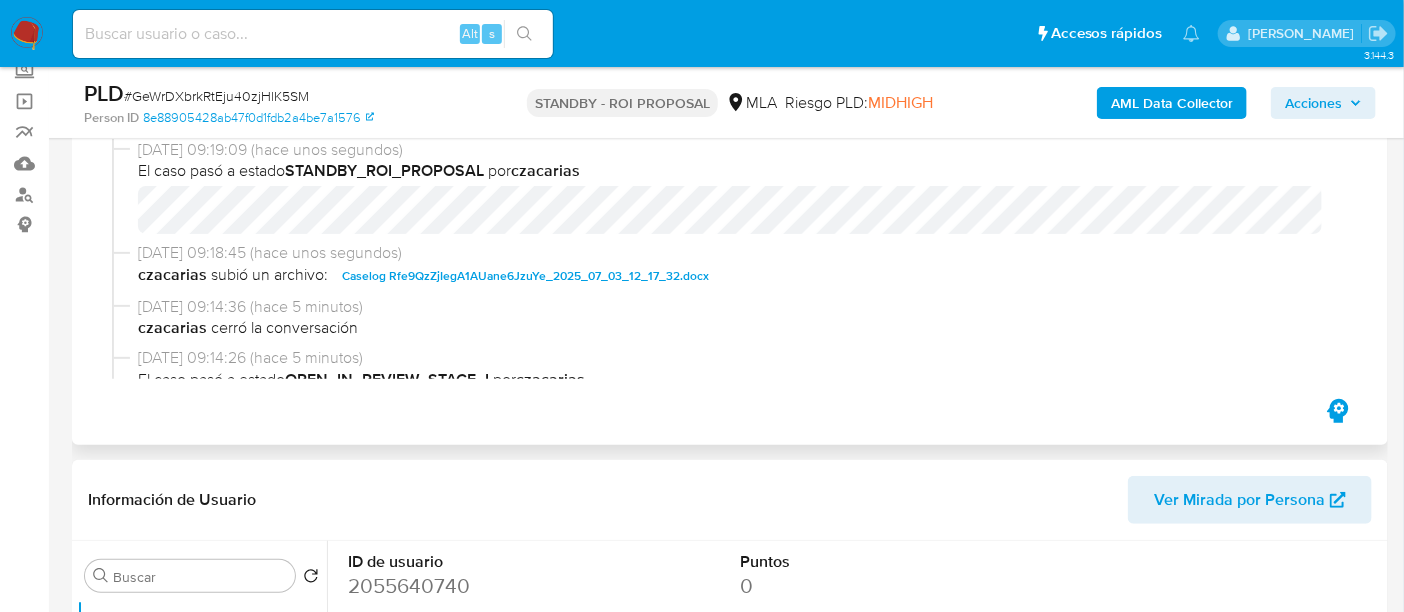 select on "10" 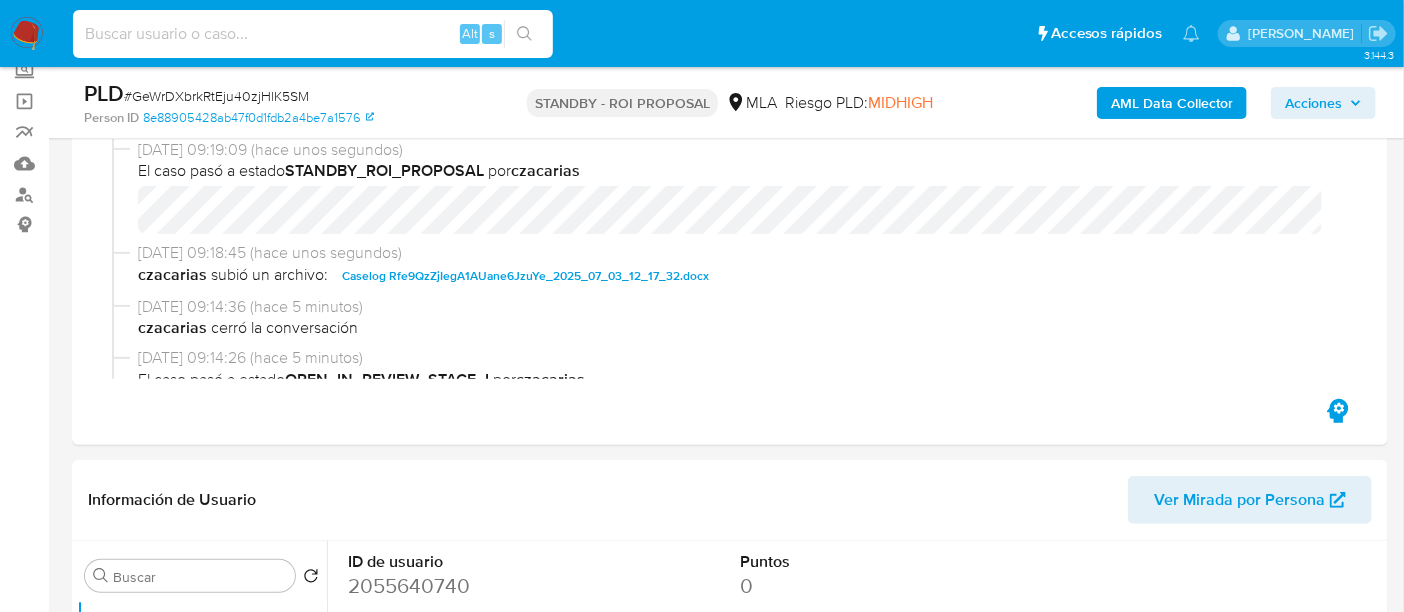 click at bounding box center [313, 34] 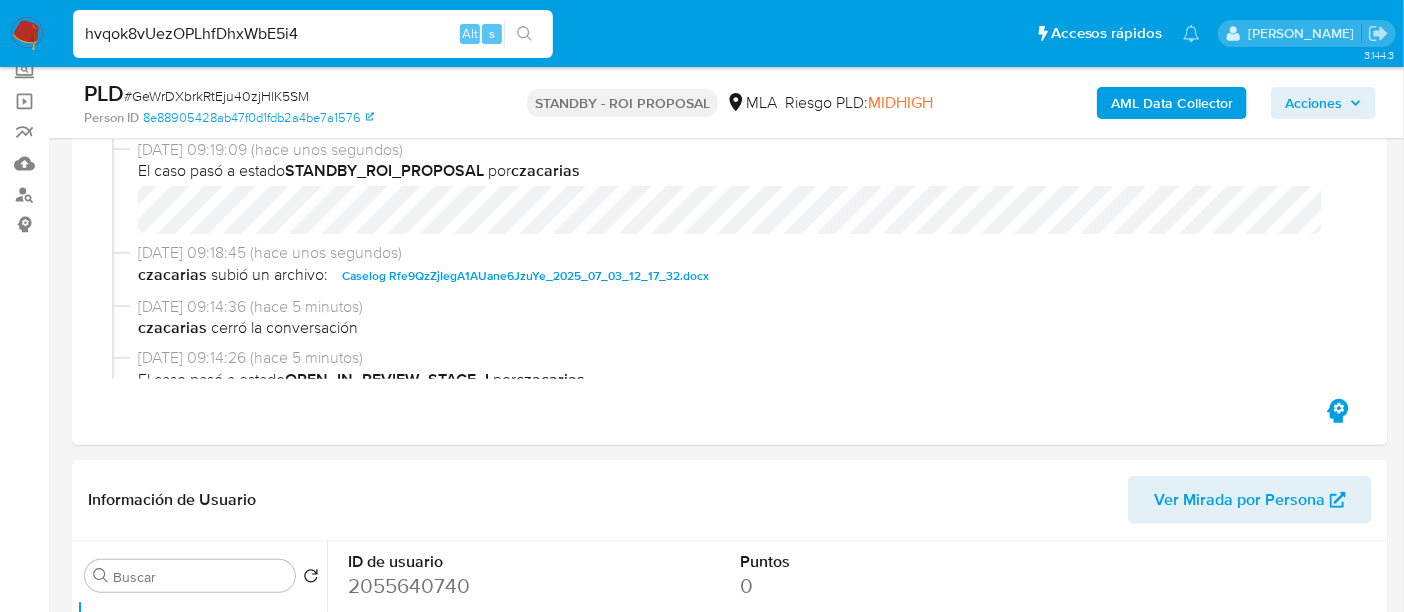type on "hvqok8vUezOPLhfDhxWbE5i4" 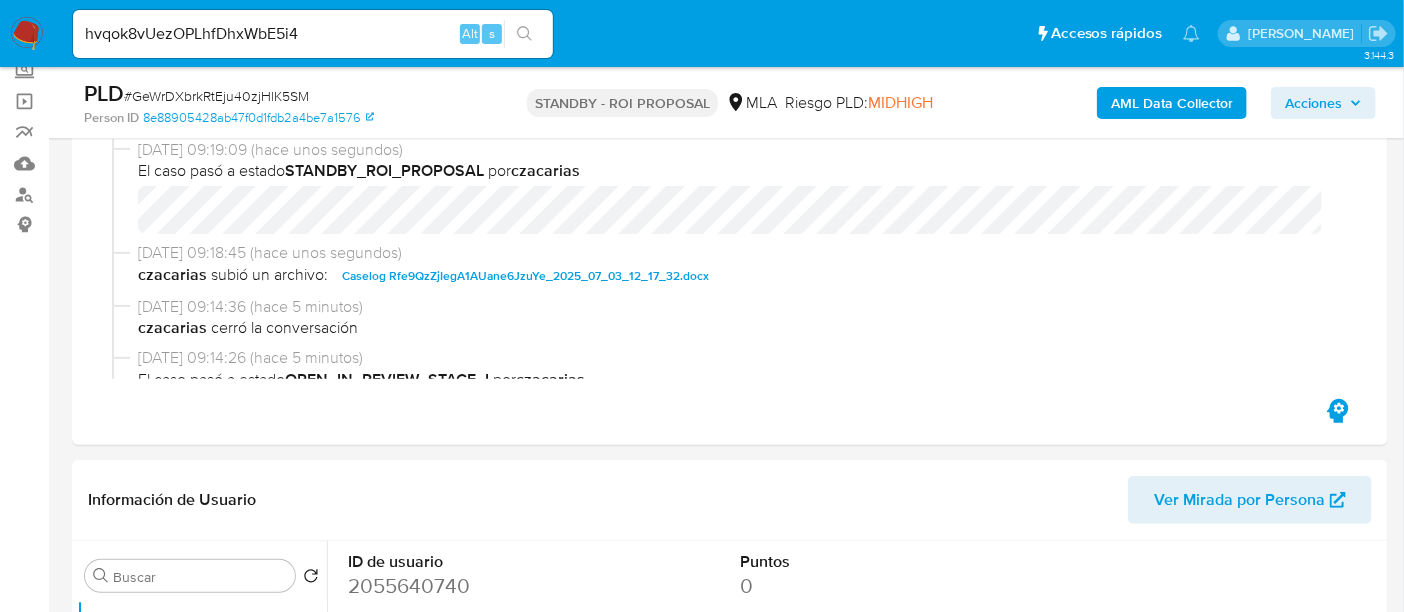 click 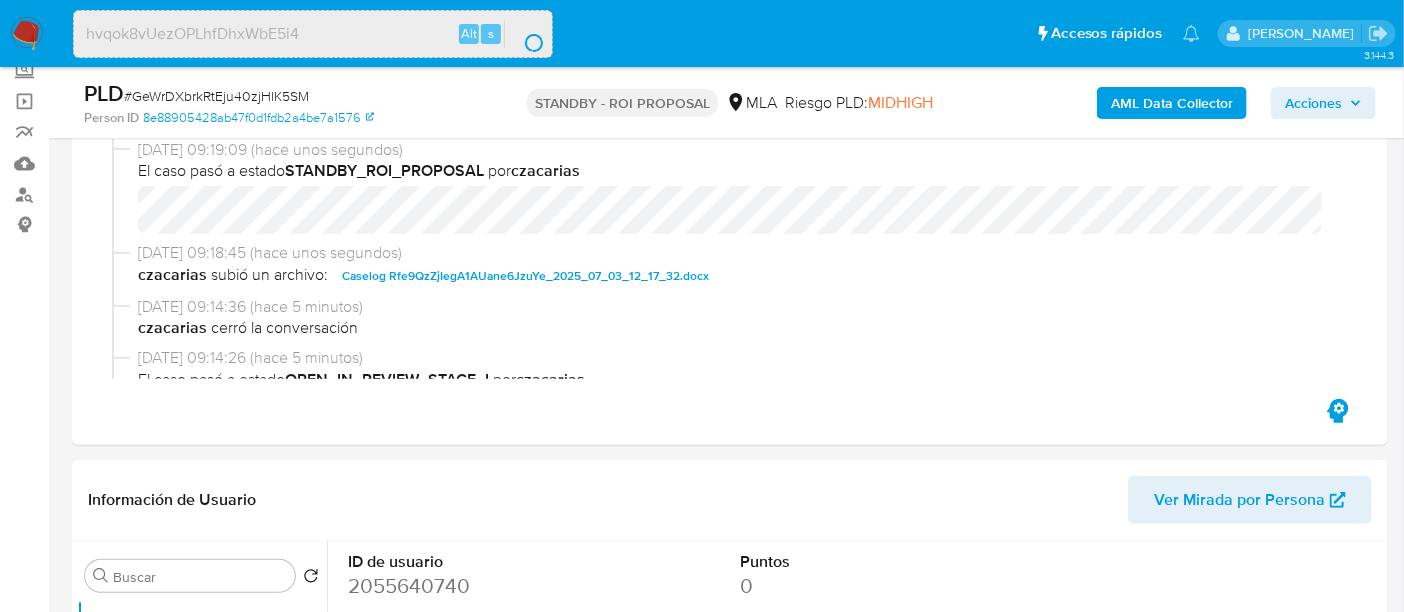 scroll, scrollTop: 0, scrollLeft: 0, axis: both 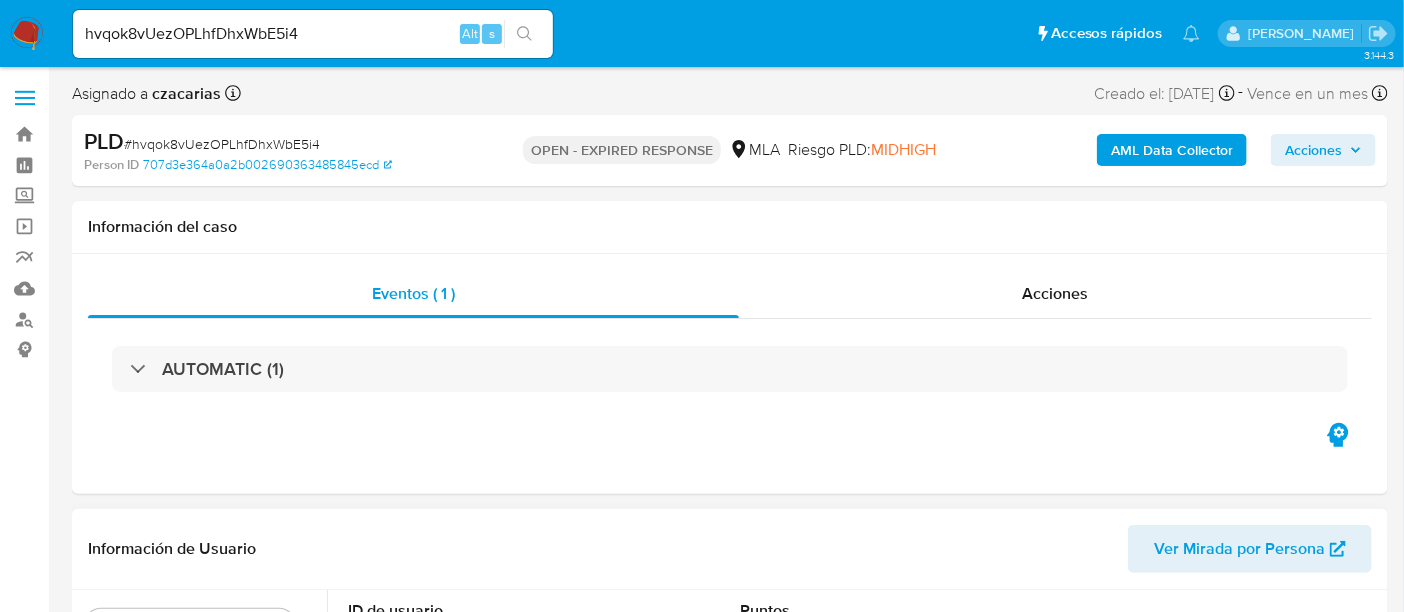 select on "10" 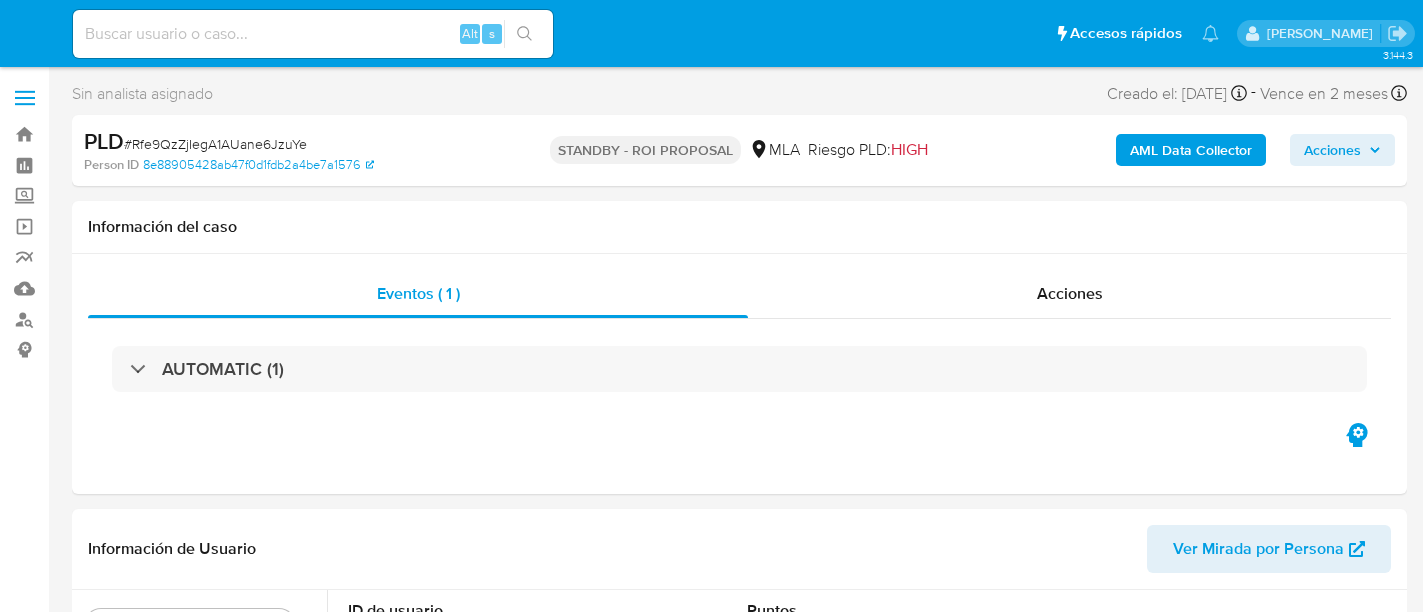 select on "10" 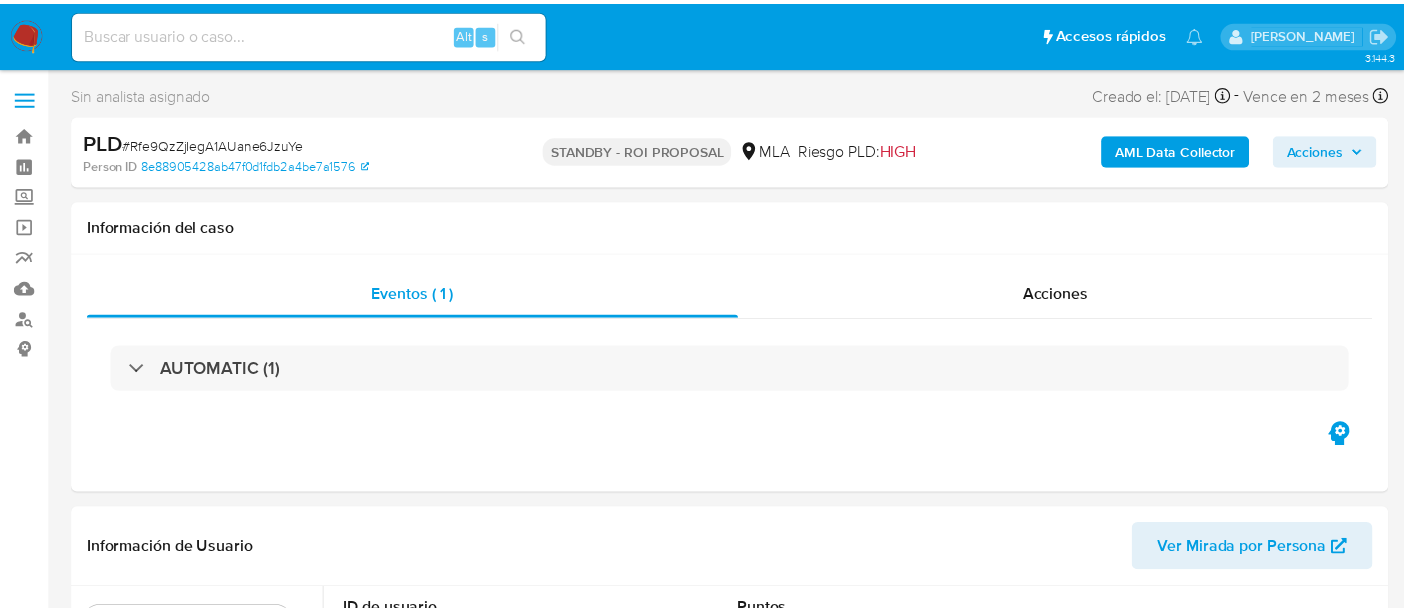 scroll, scrollTop: 0, scrollLeft: 0, axis: both 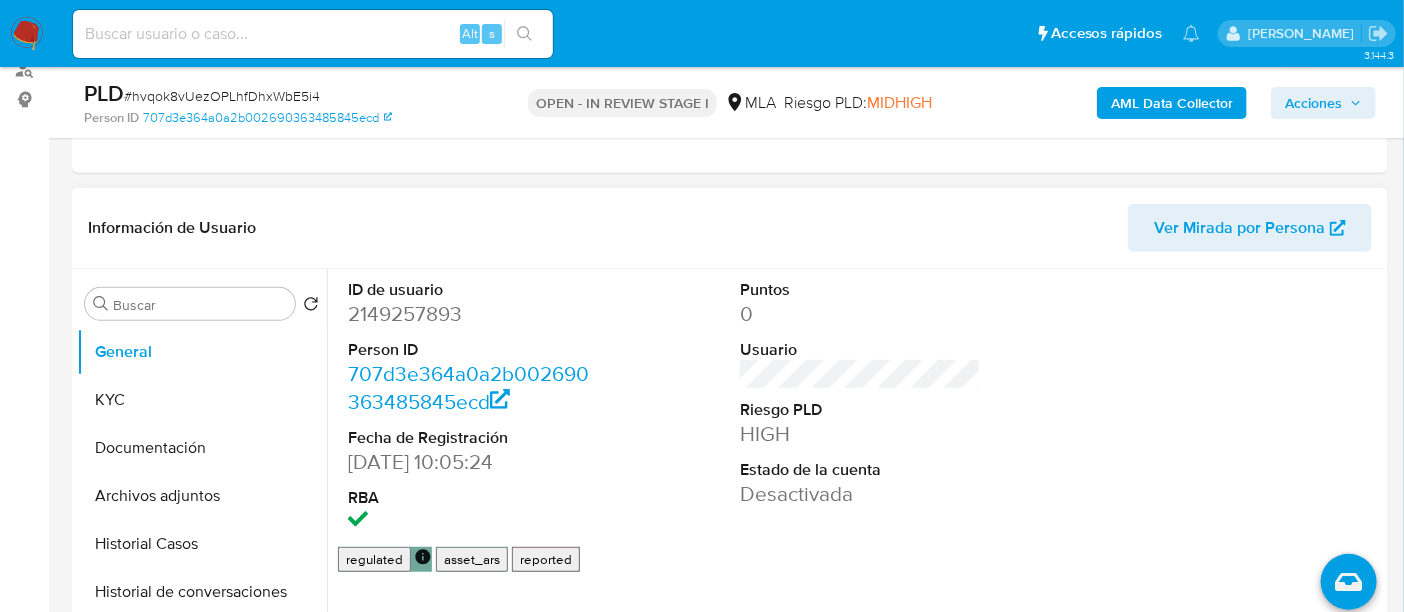 select on "10" 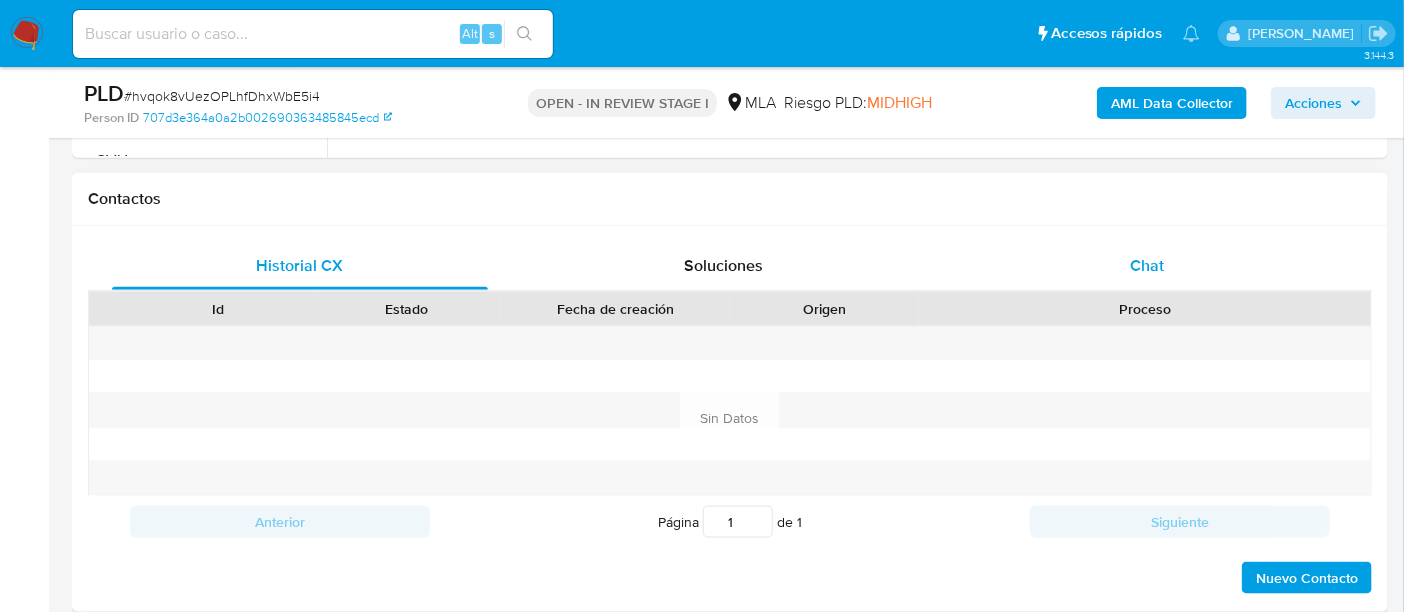 scroll, scrollTop: 874, scrollLeft: 0, axis: vertical 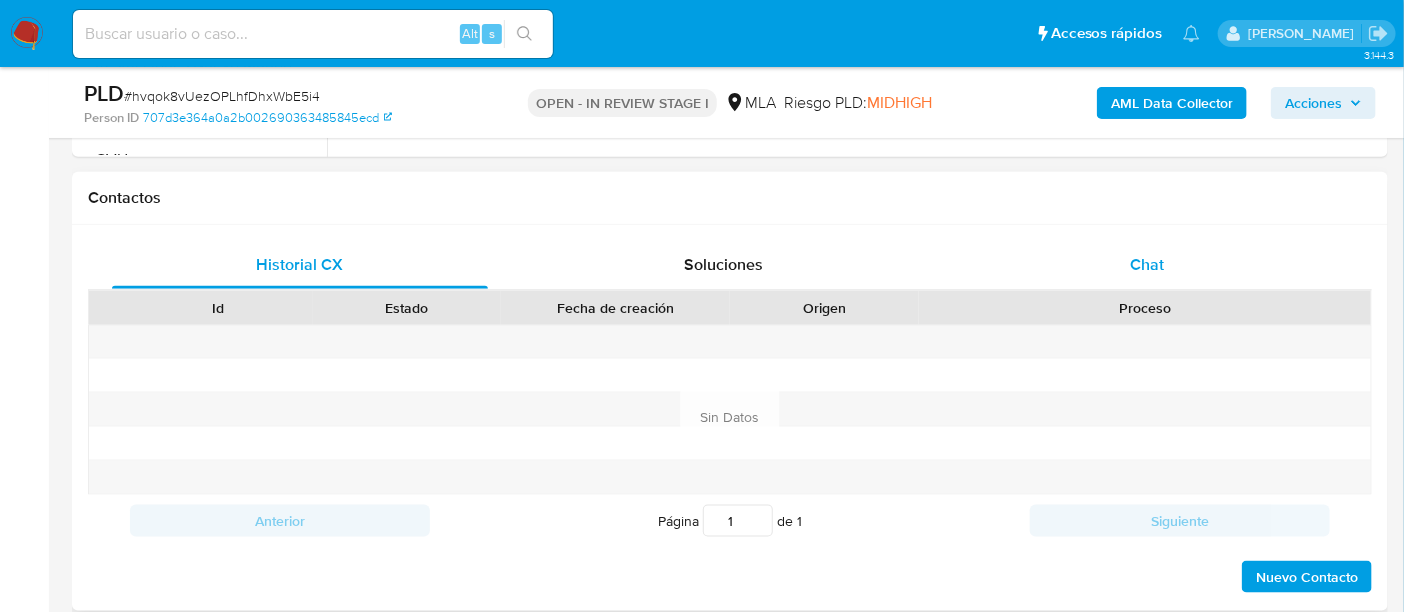 click on "Chat" at bounding box center [1147, 265] 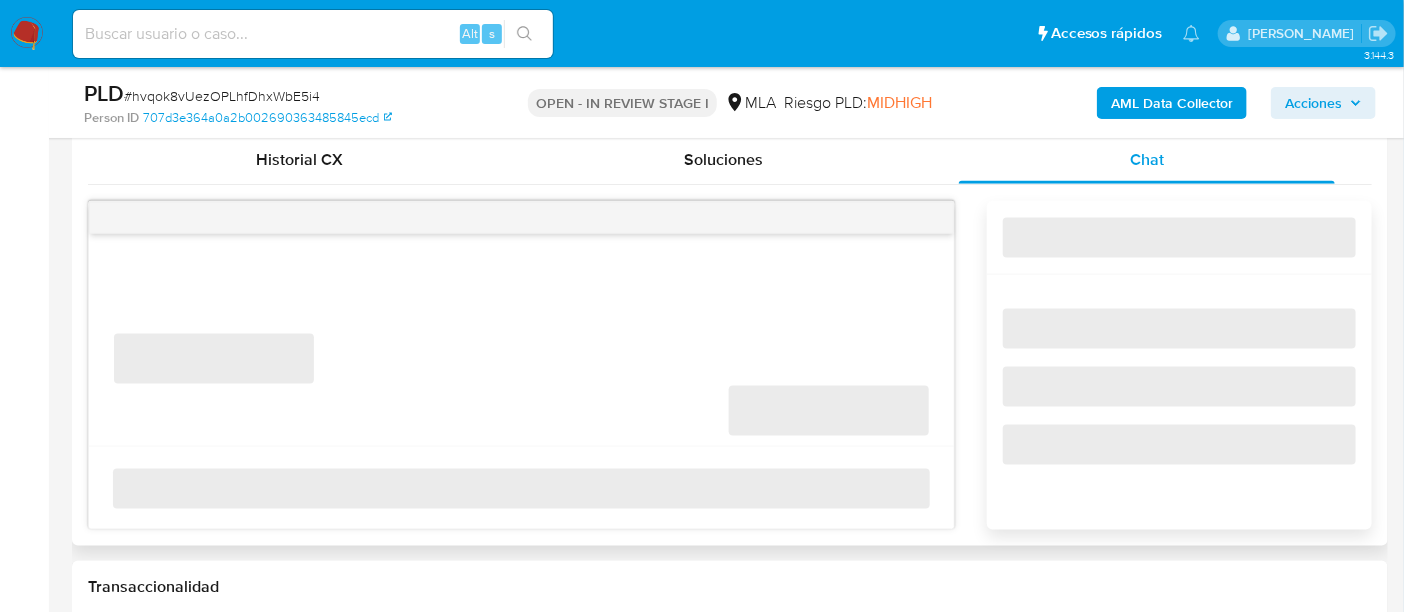 scroll, scrollTop: 1000, scrollLeft: 0, axis: vertical 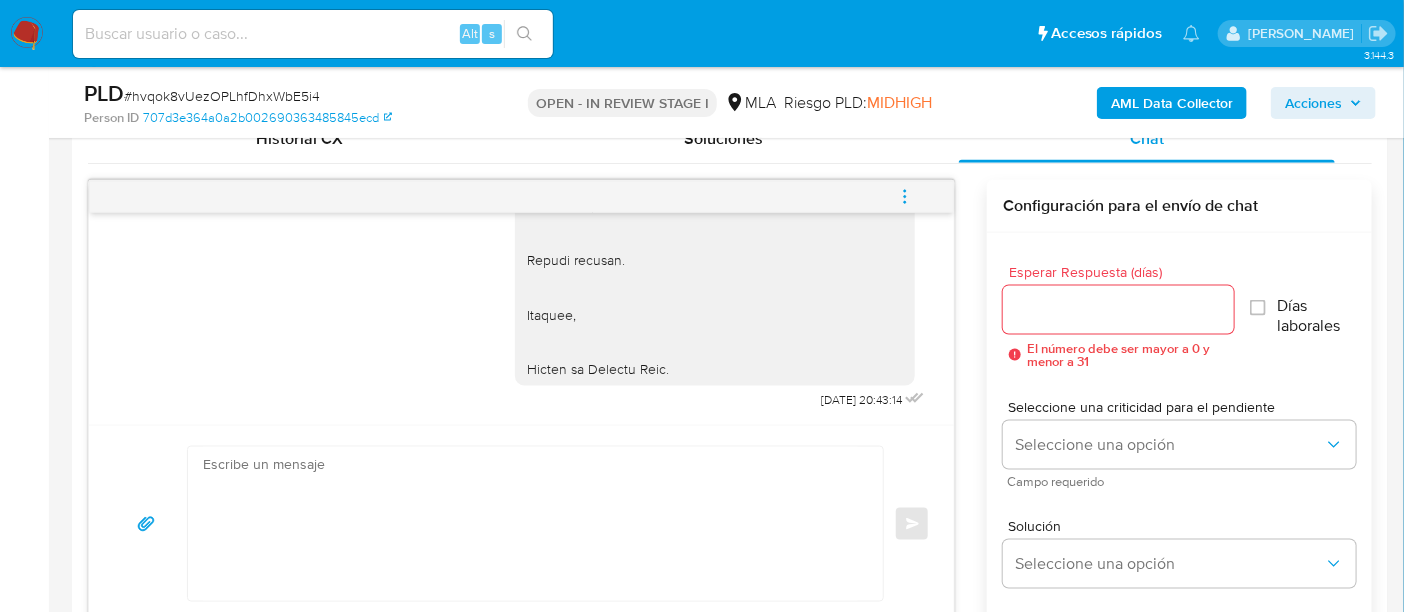 click 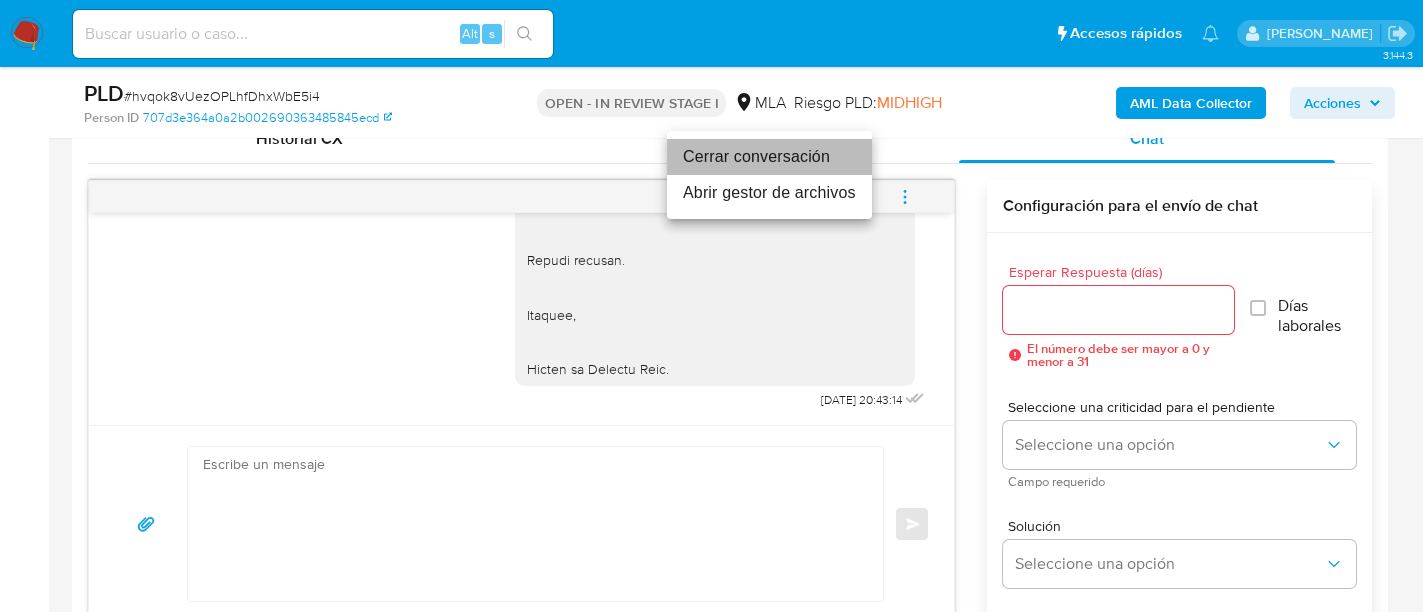 click on "Cerrar conversación" at bounding box center [769, 157] 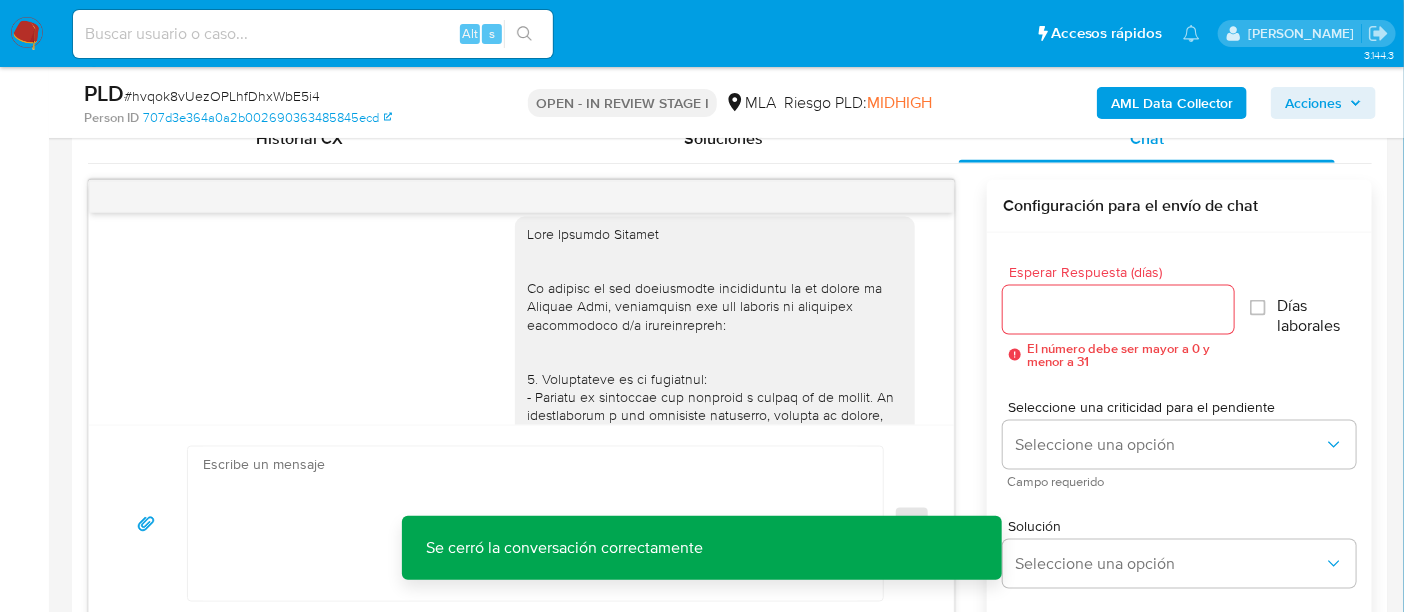 scroll, scrollTop: 0, scrollLeft: 0, axis: both 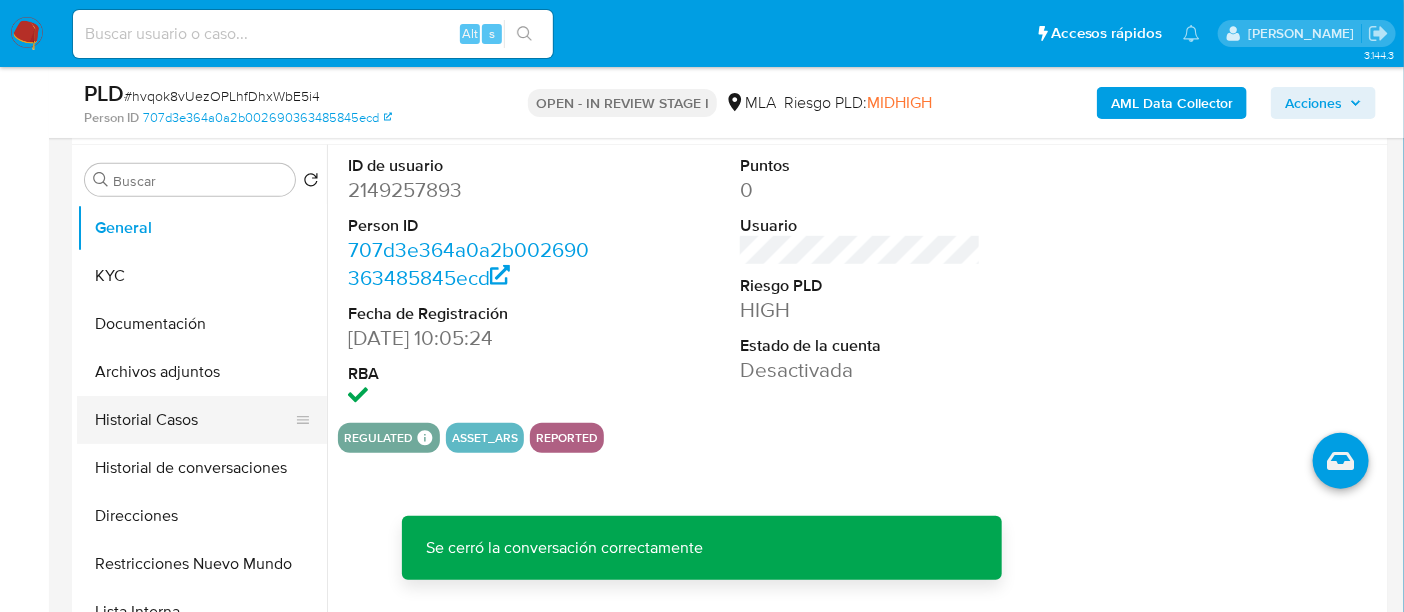 click on "Historial Casos" at bounding box center (194, 420) 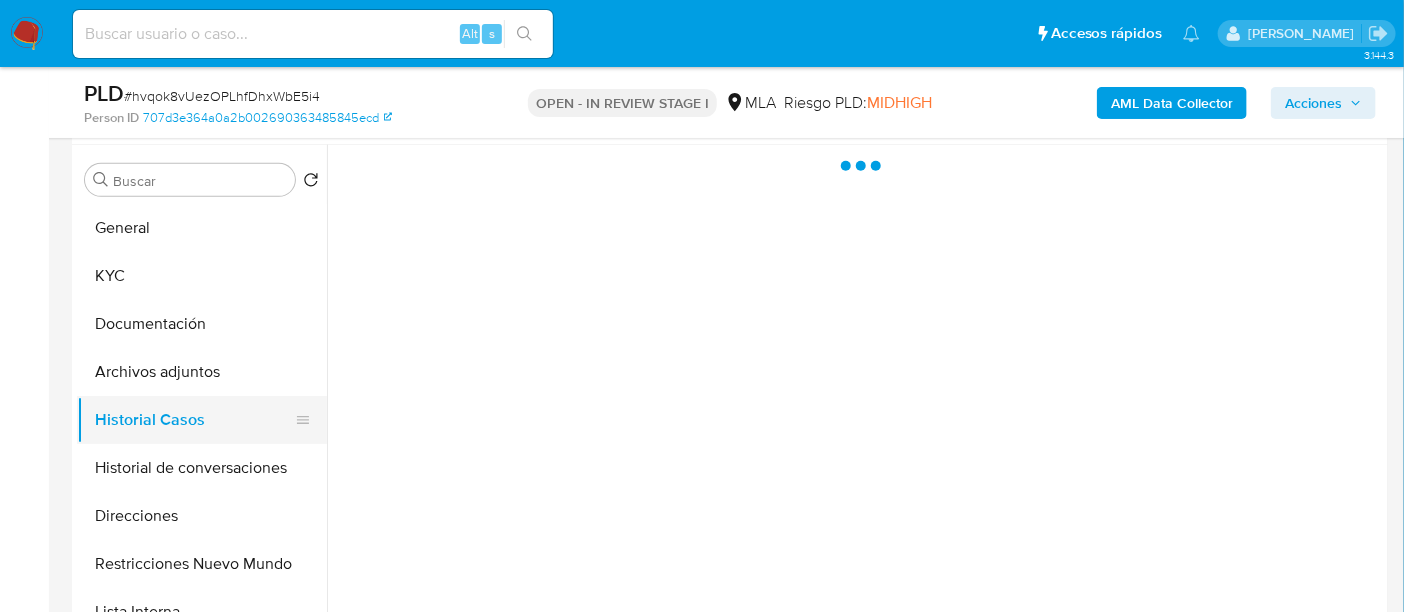 click on "Historial Casos" at bounding box center (194, 420) 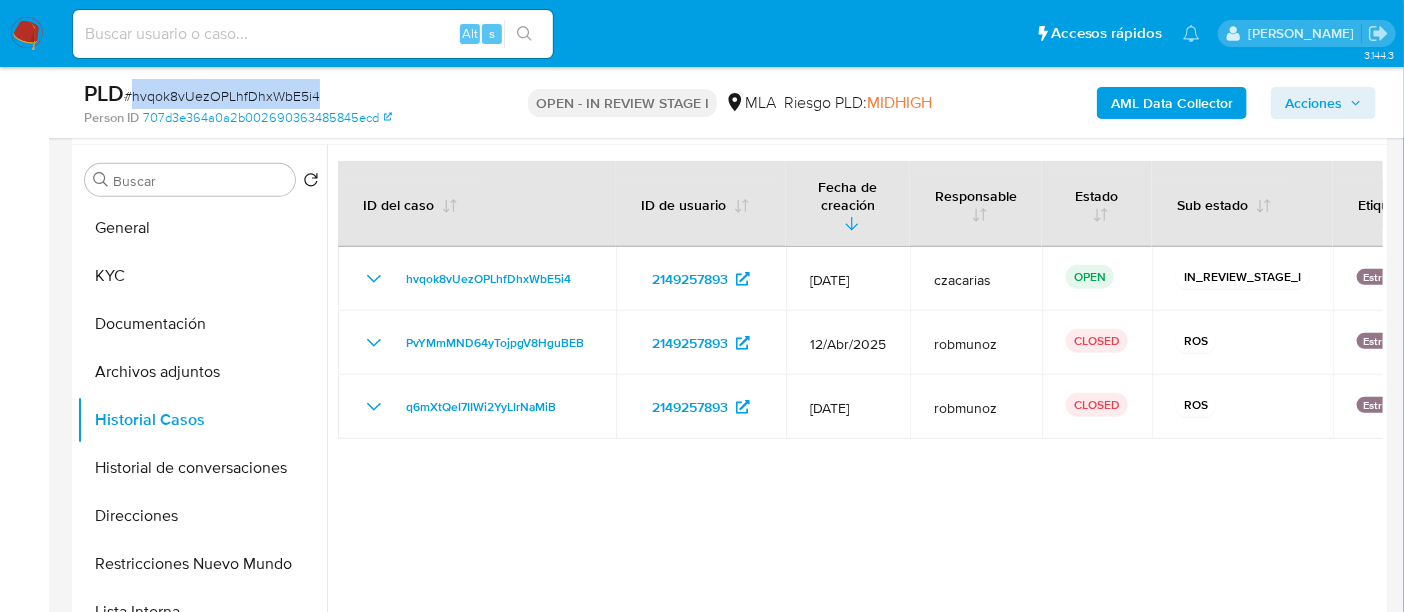 drag, startPoint x: 324, startPoint y: 99, endPoint x: 129, endPoint y: 90, distance: 195.20758 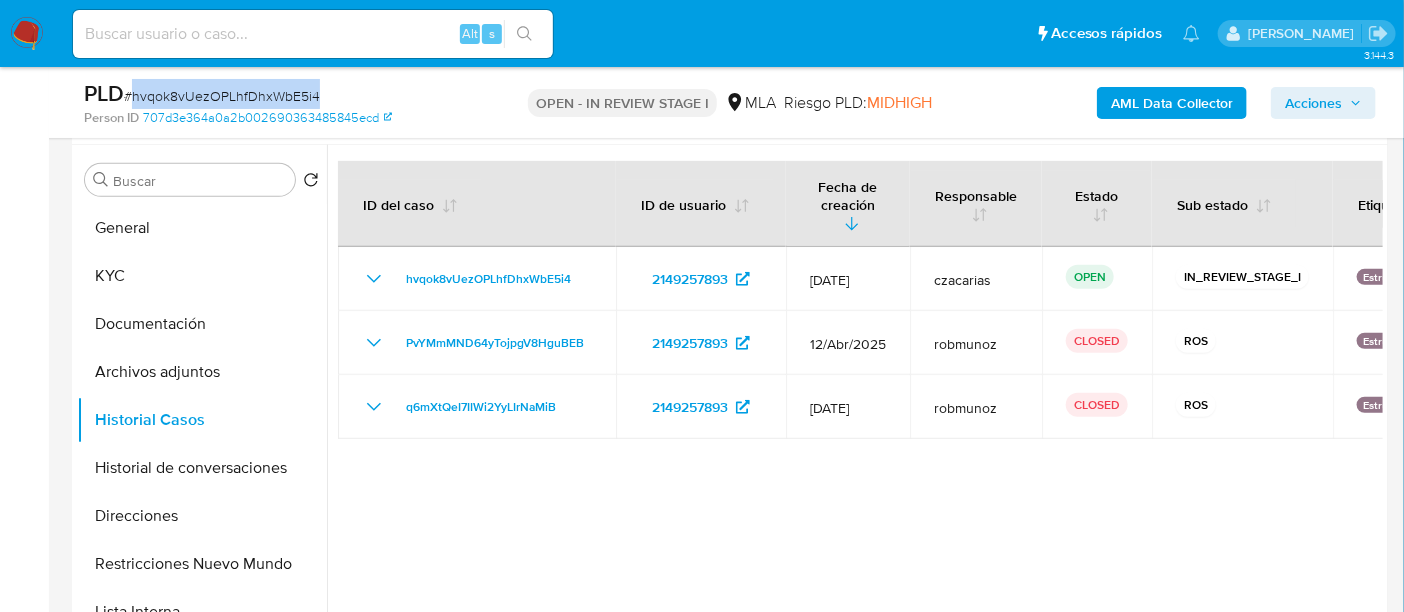 copy on "hvqok8vUezOPLhfDhxWbE5i4" 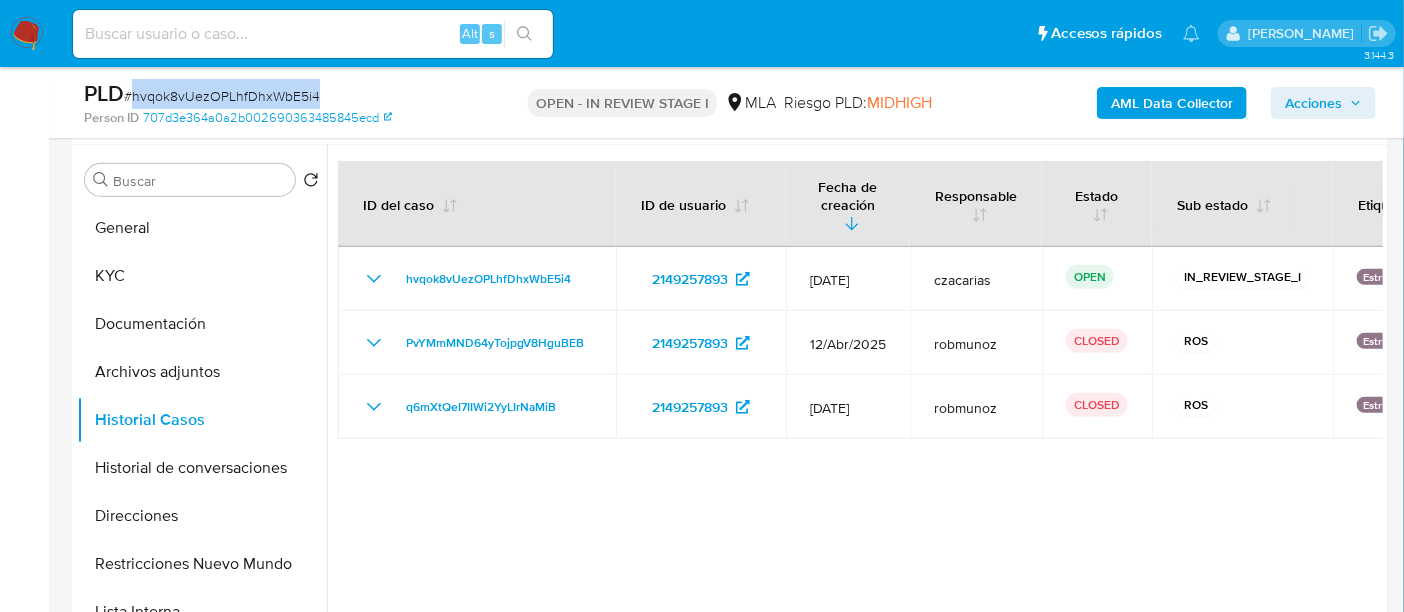 click on "# hvqok8vUezOPLhfDhxWbE5i4" at bounding box center [222, 96] 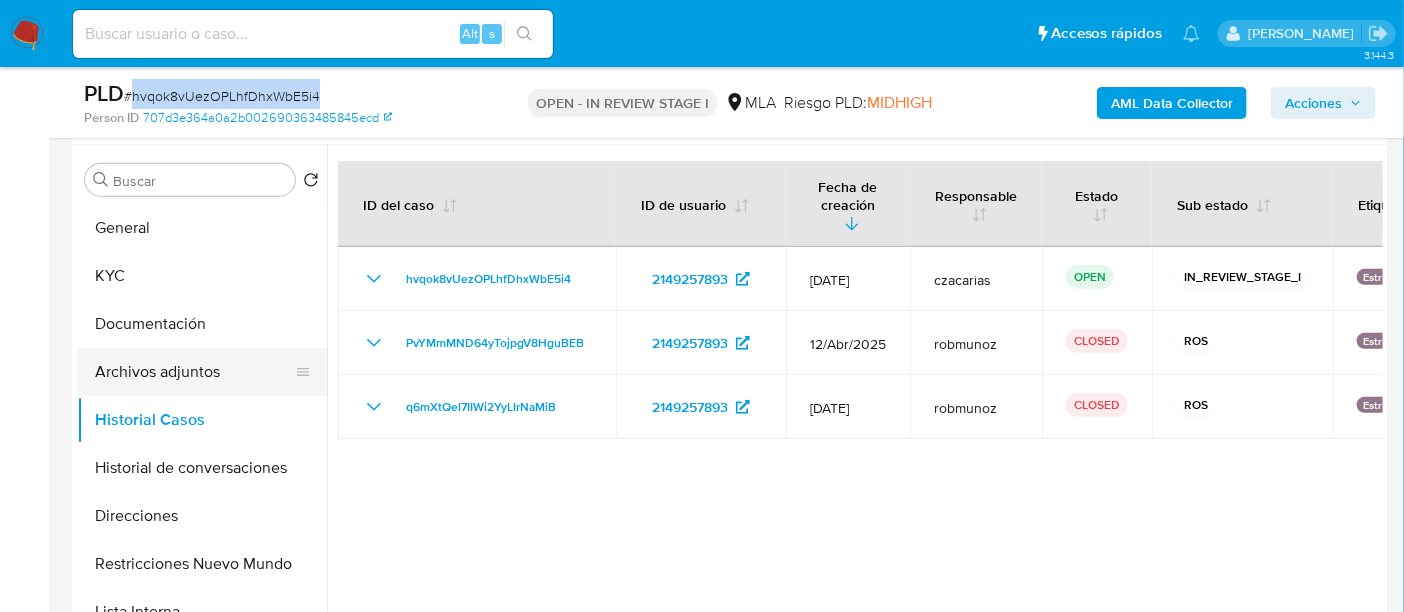 click on "Archivos adjuntos" at bounding box center [194, 372] 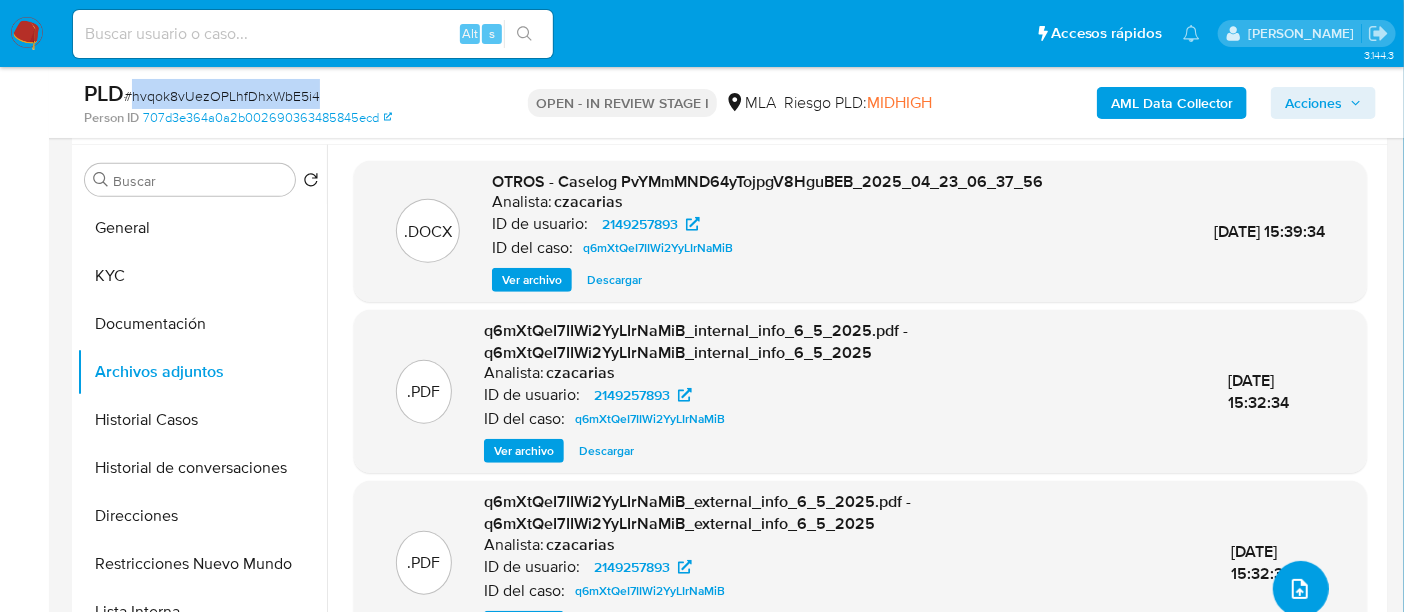 click 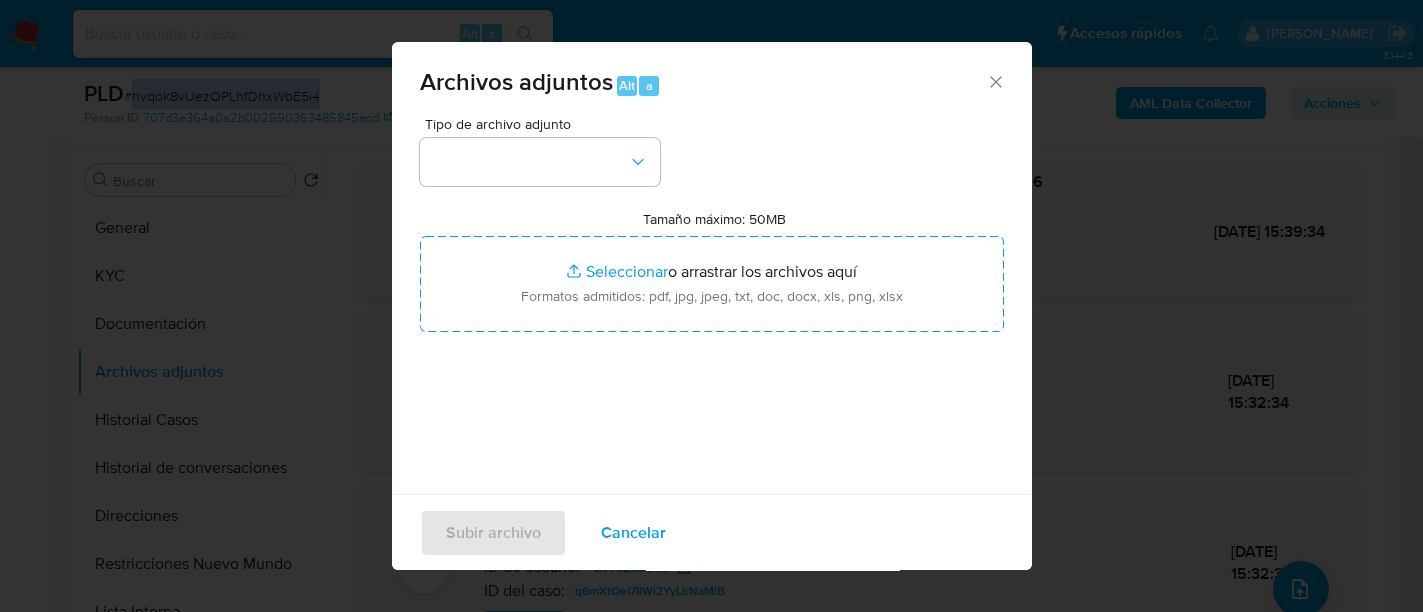 click on "Cancelar" at bounding box center [633, 532] 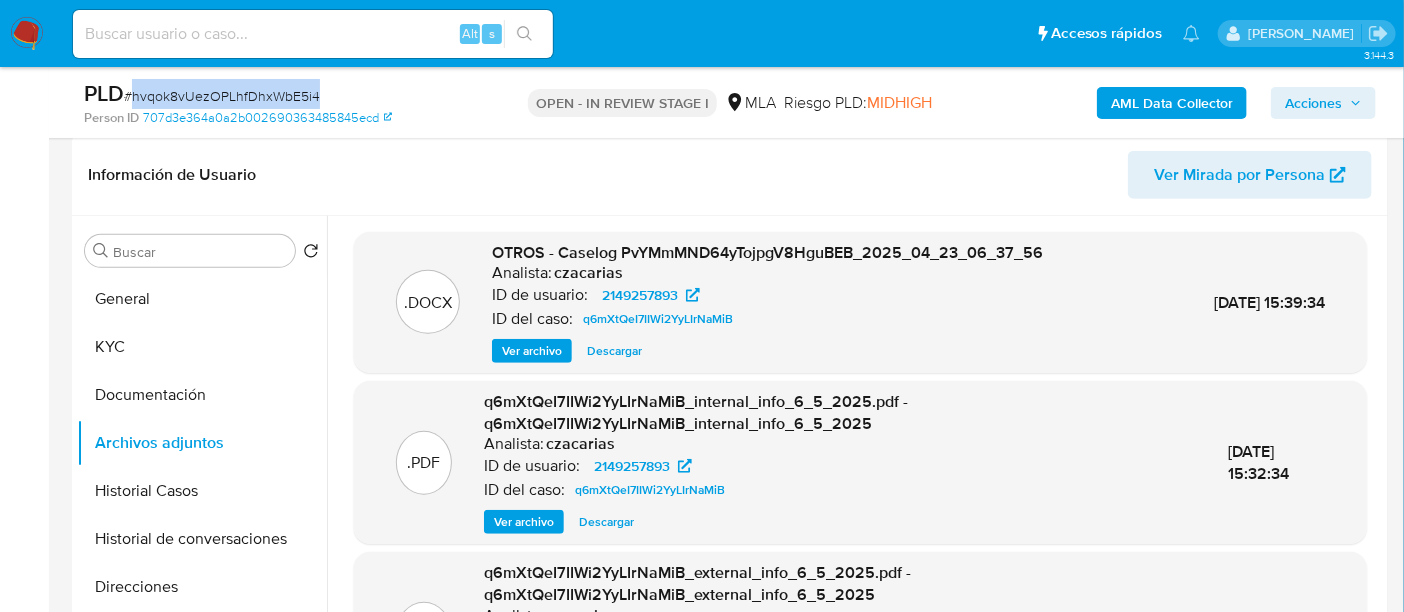 scroll, scrollTop: 250, scrollLeft: 0, axis: vertical 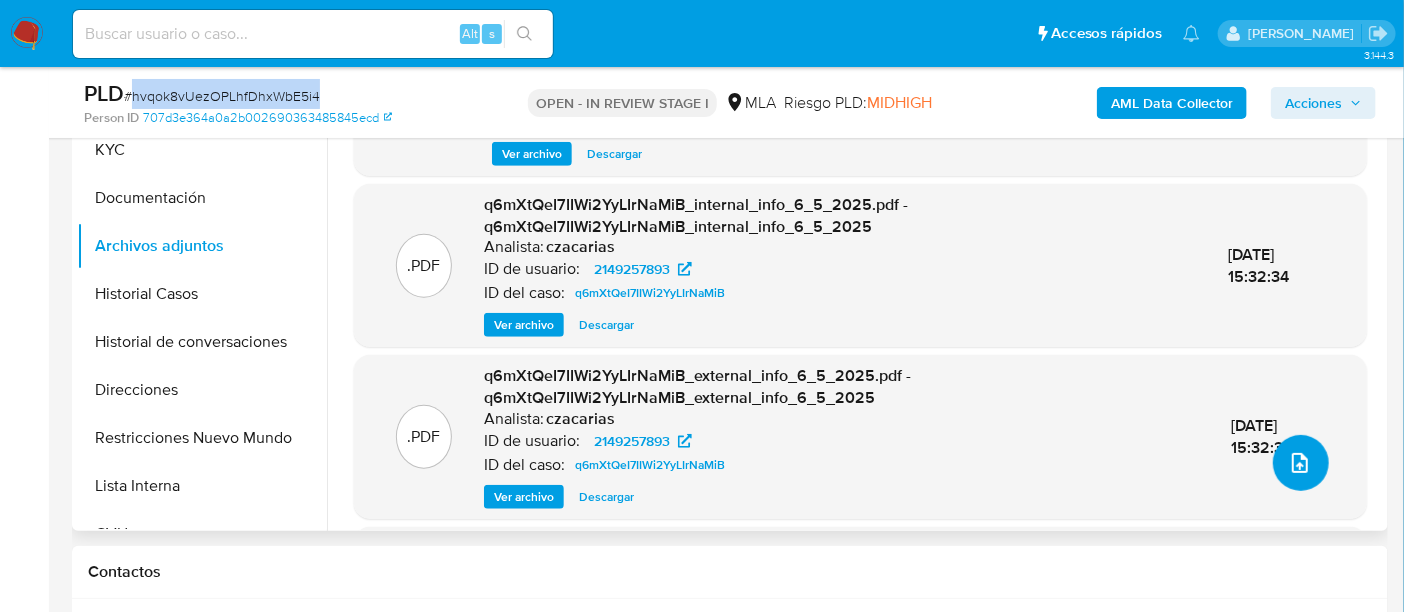 click at bounding box center [1301, 463] 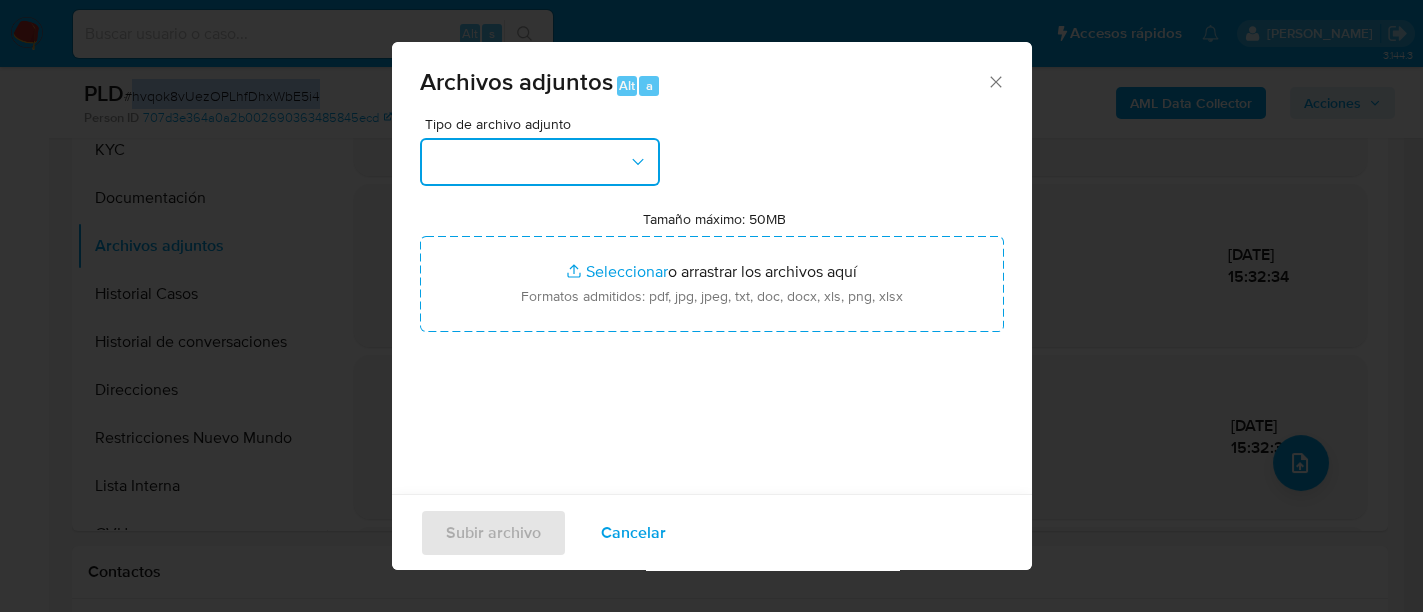 drag, startPoint x: 578, startPoint y: 165, endPoint x: 586, endPoint y: 181, distance: 17.888544 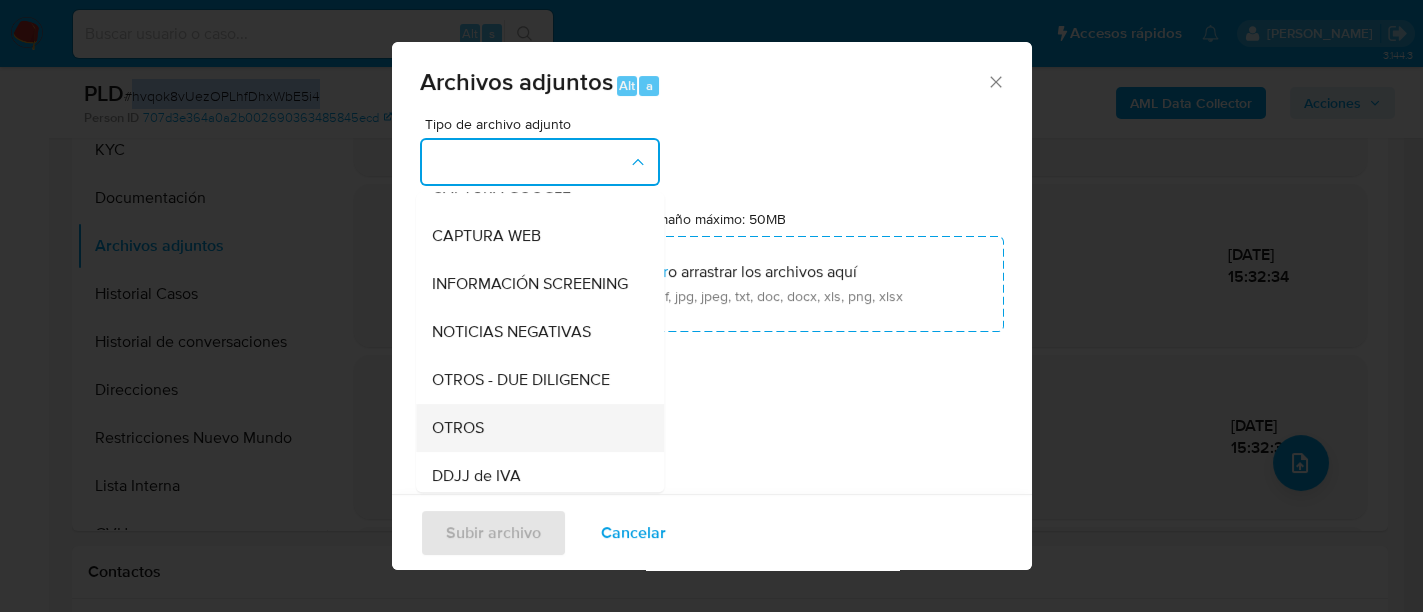 scroll, scrollTop: 250, scrollLeft: 0, axis: vertical 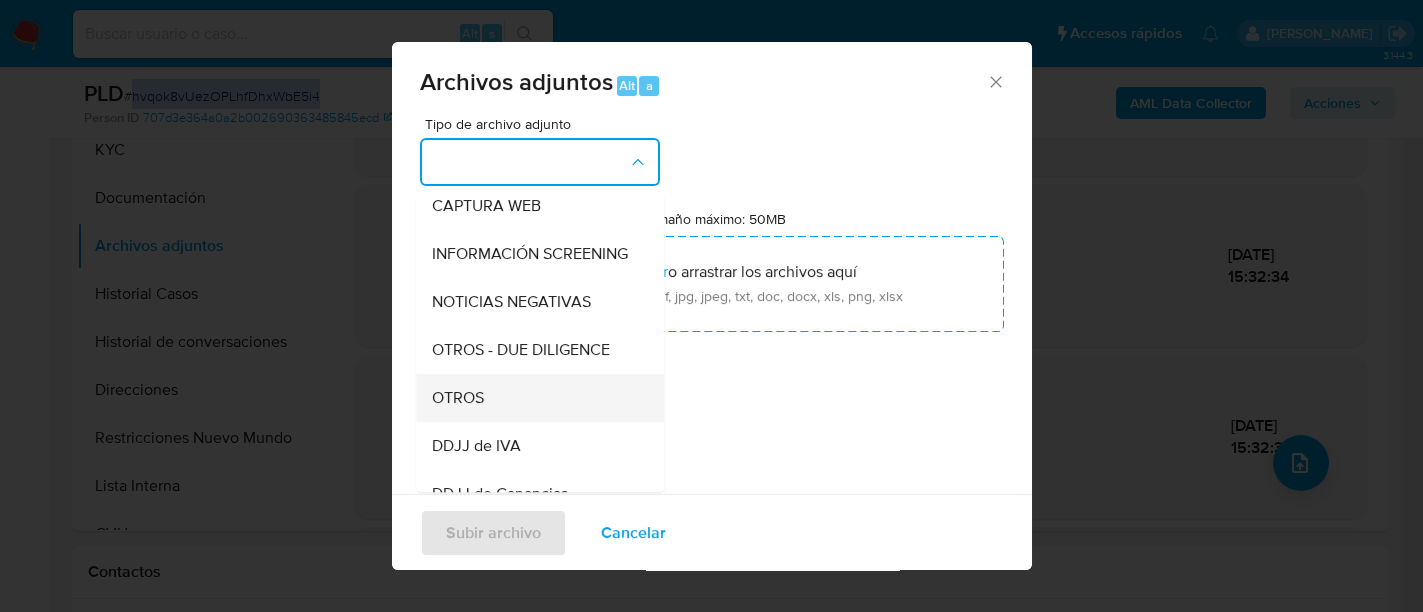 click on "OTROS" at bounding box center [534, 398] 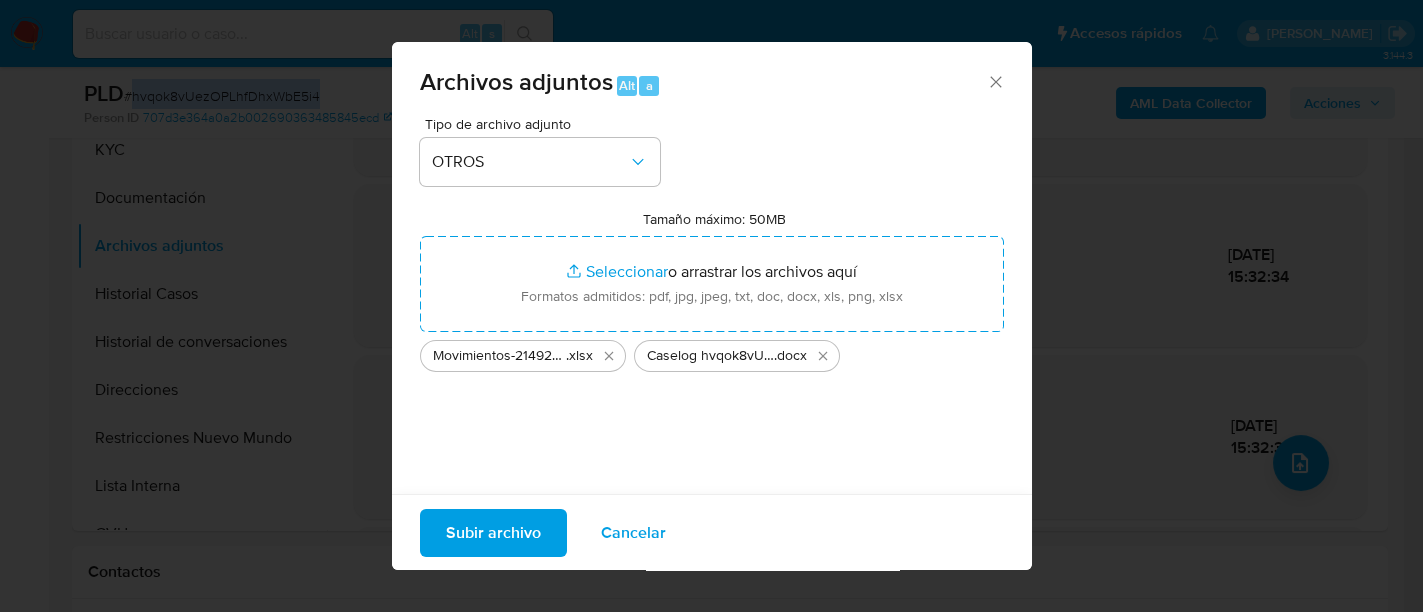 click on "Subir archivo" at bounding box center [493, 532] 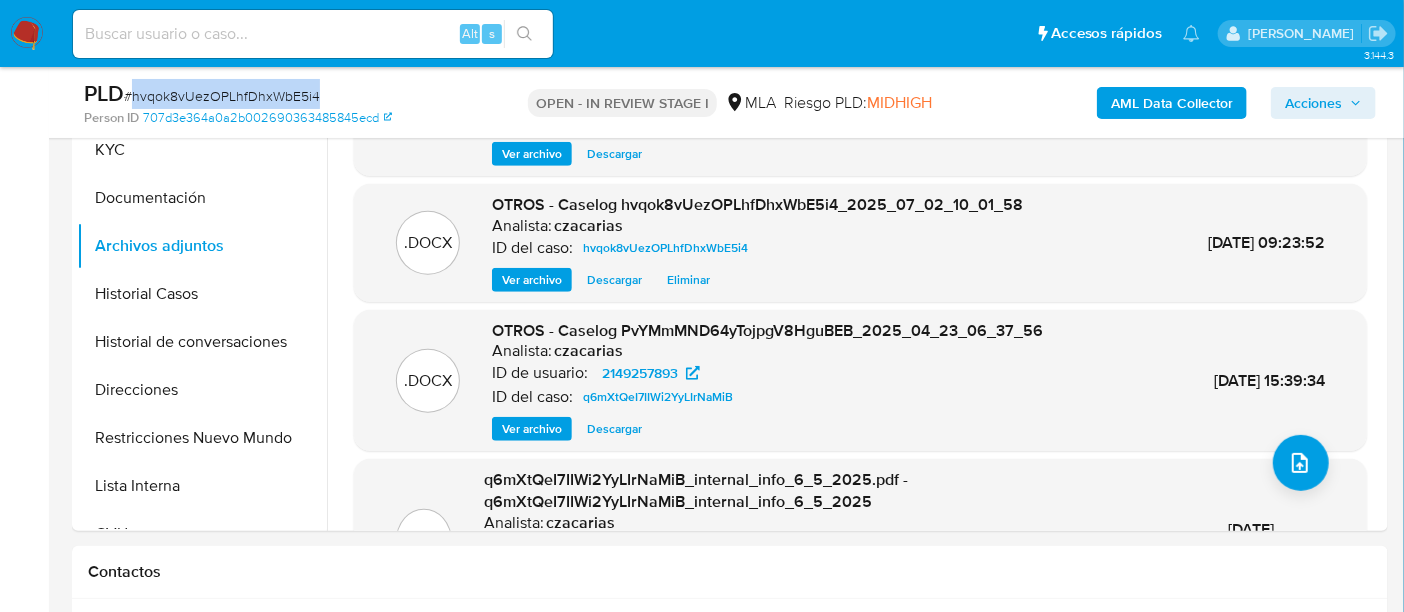 click on "AML Data Collector" at bounding box center [1172, 103] 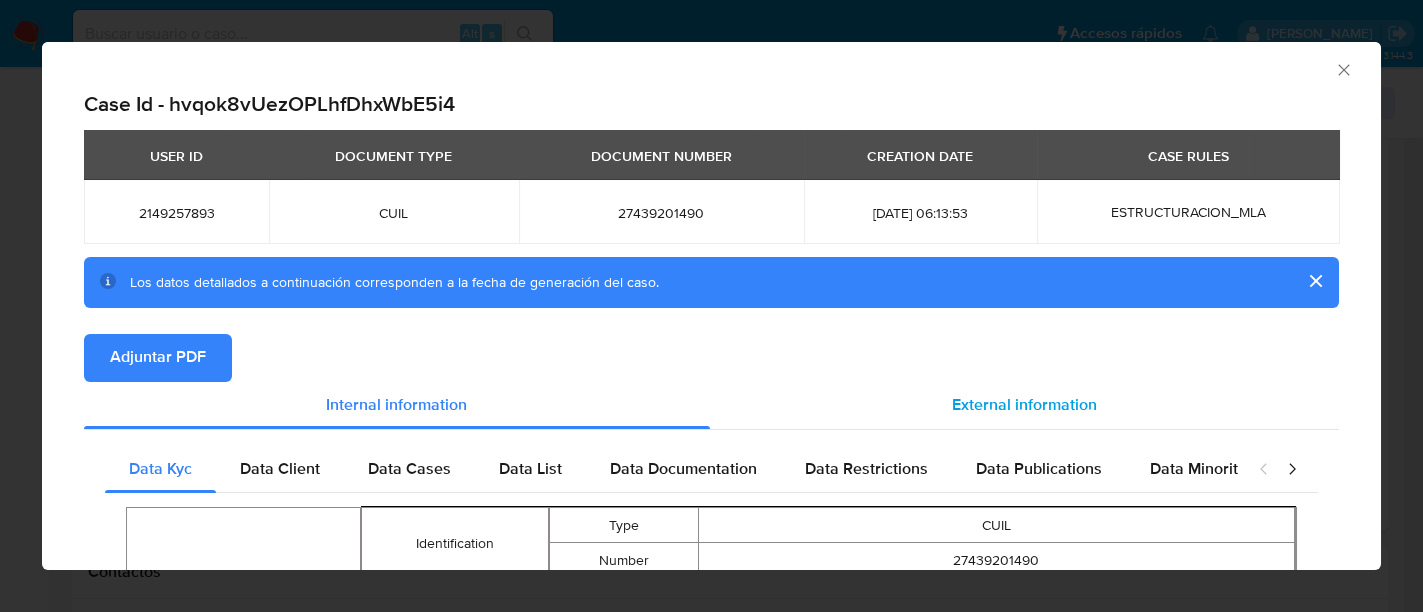 click on "External information" at bounding box center [1024, 405] 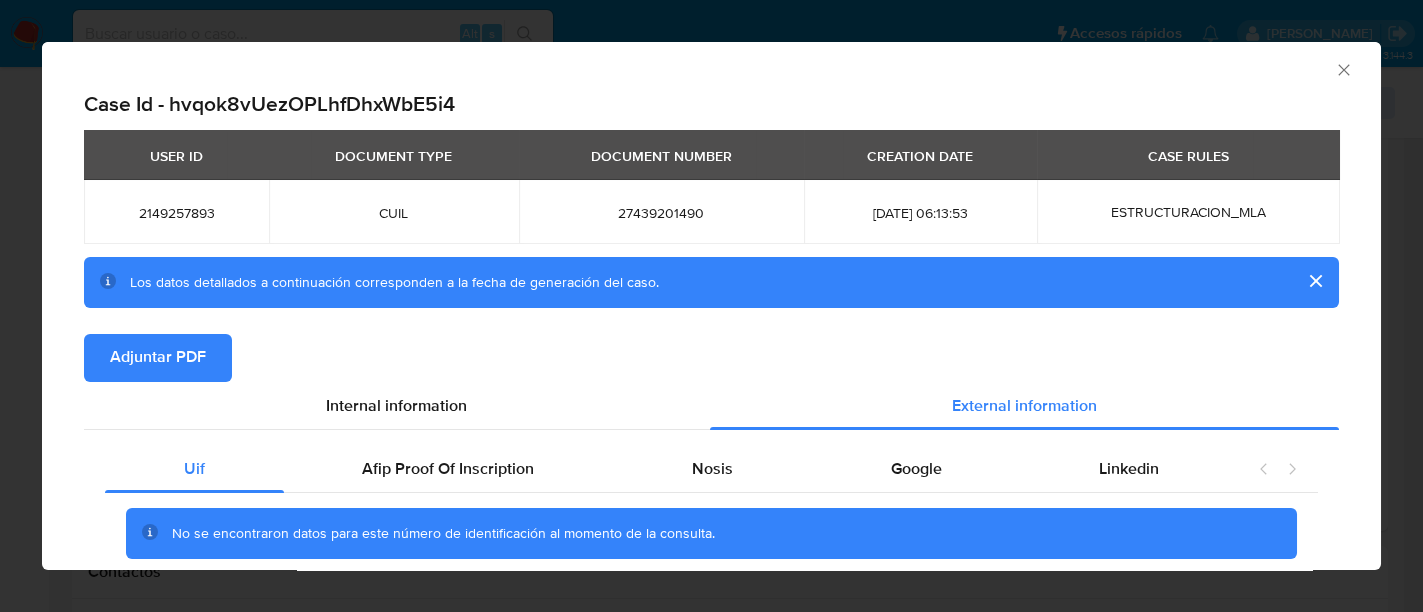 scroll, scrollTop: 76, scrollLeft: 0, axis: vertical 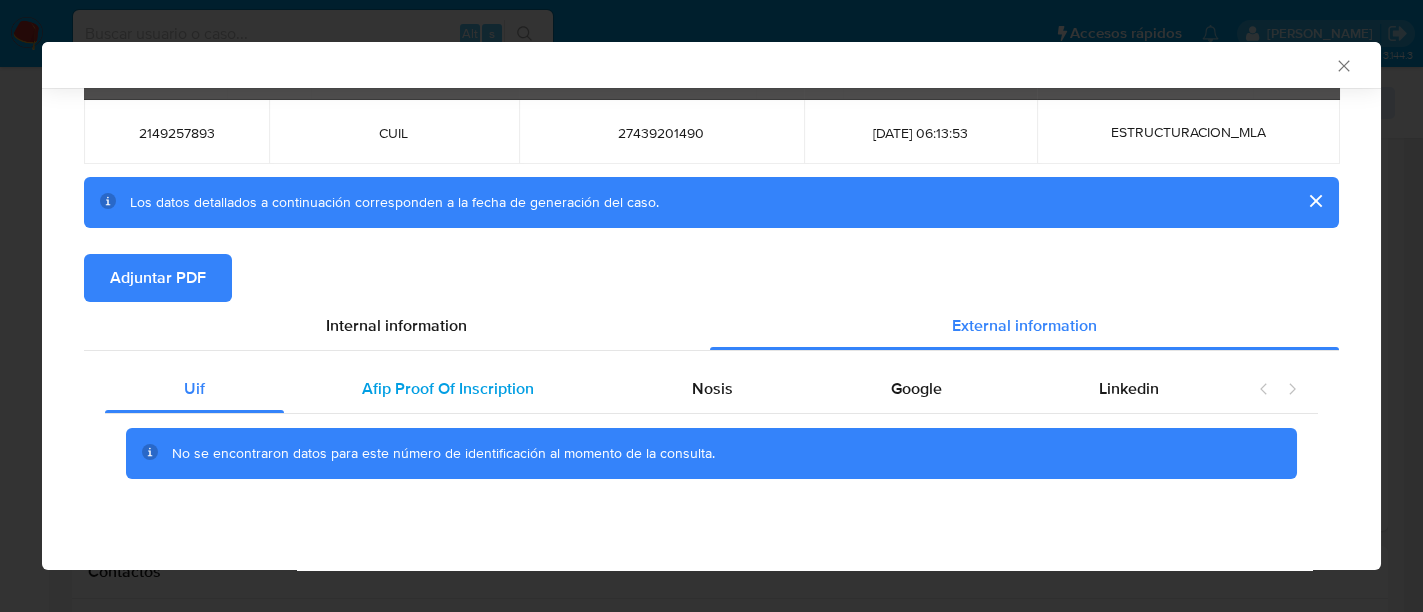 click on "Afip Proof Of Inscription" at bounding box center [449, 389] 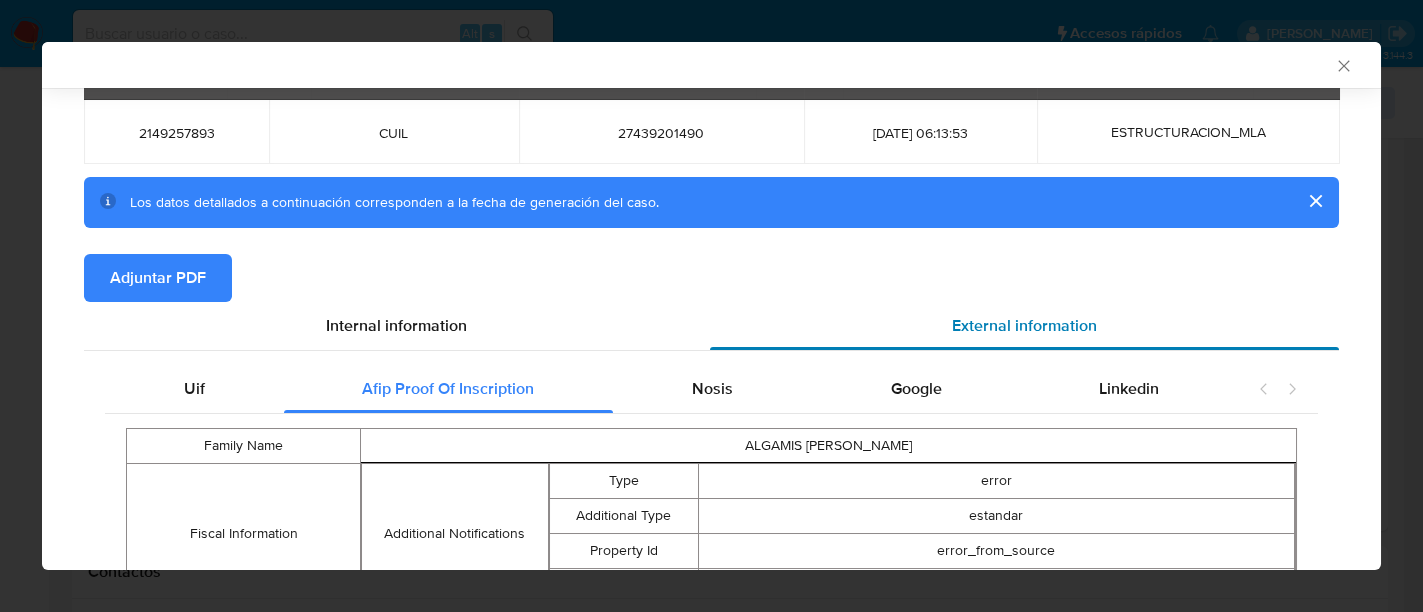 scroll, scrollTop: 215, scrollLeft: 0, axis: vertical 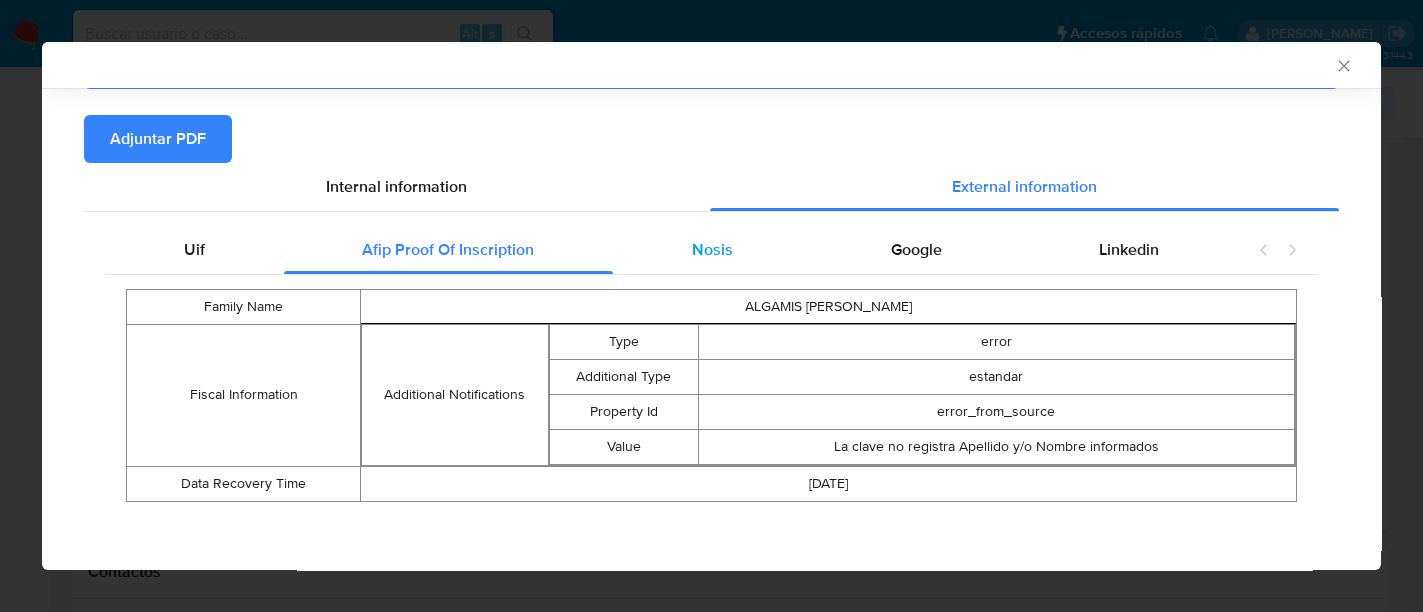 click on "Nosis" at bounding box center [712, 250] 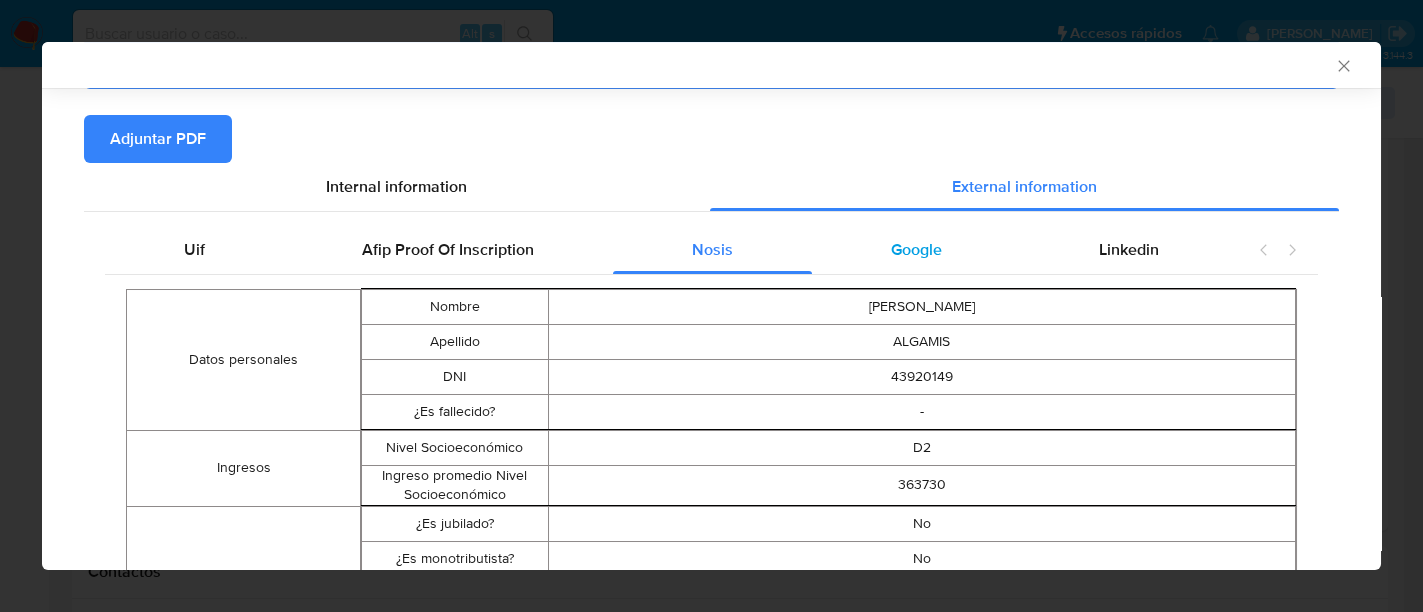 click on "Google" at bounding box center (916, 250) 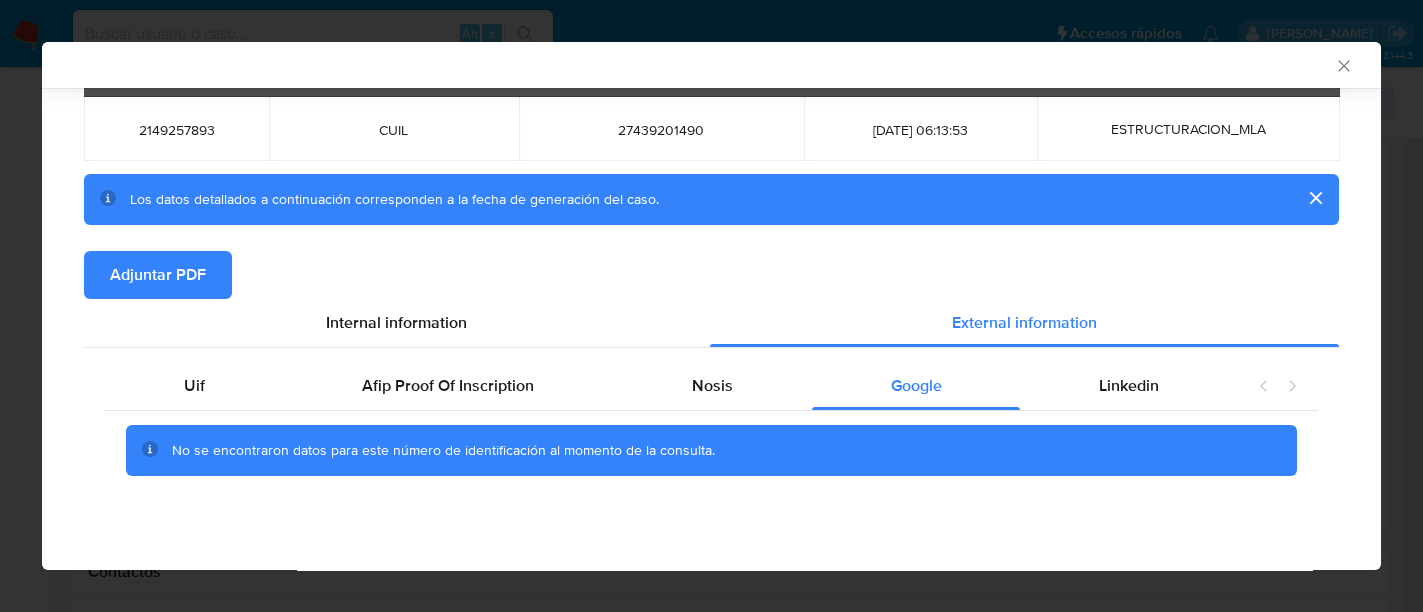 scroll, scrollTop: 76, scrollLeft: 0, axis: vertical 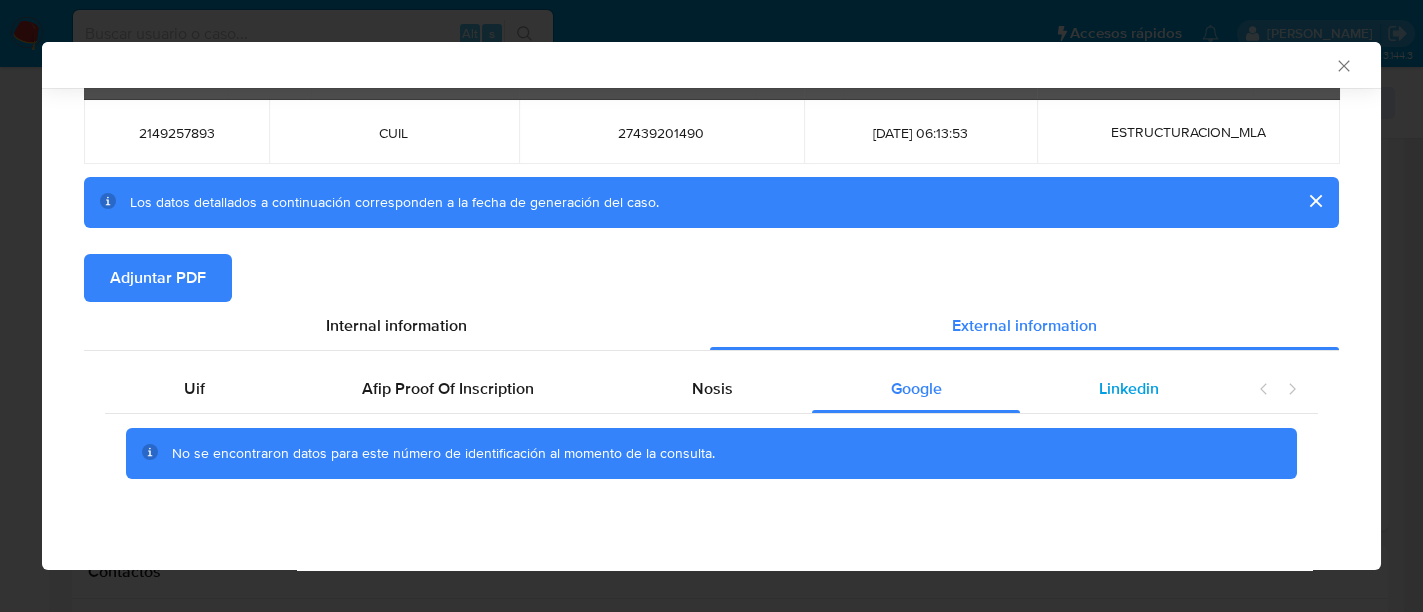 click on "Linkedin" at bounding box center (1129, 388) 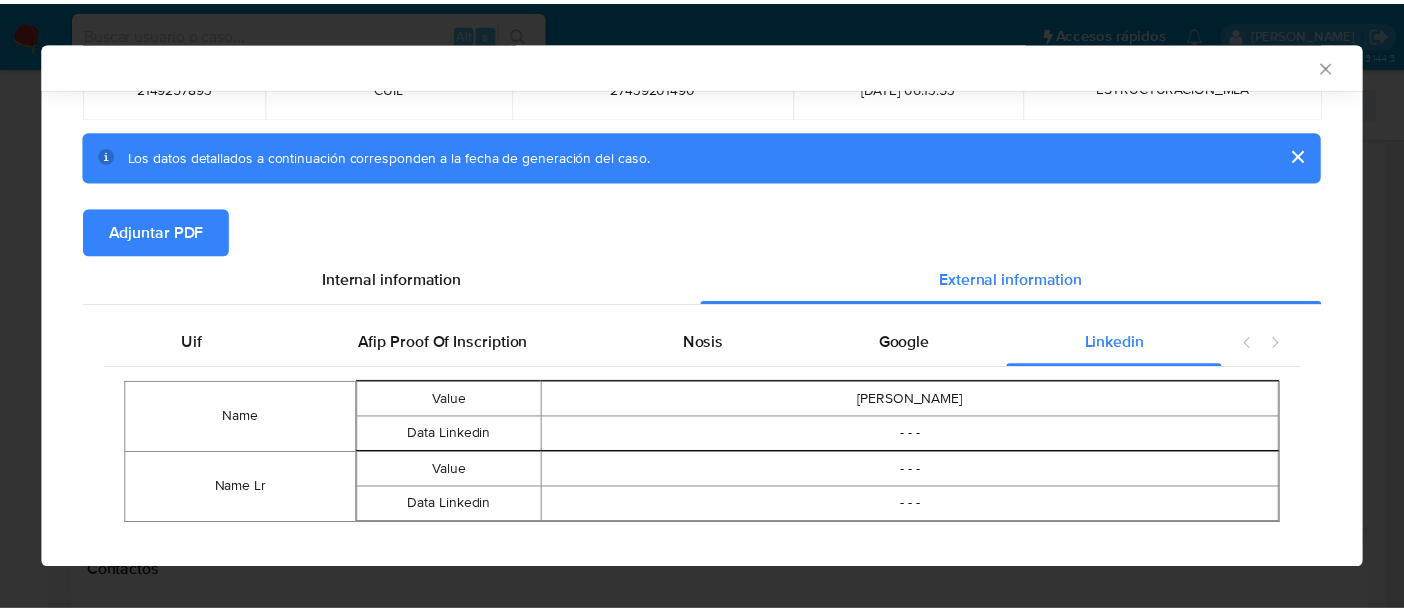 scroll, scrollTop: 145, scrollLeft: 0, axis: vertical 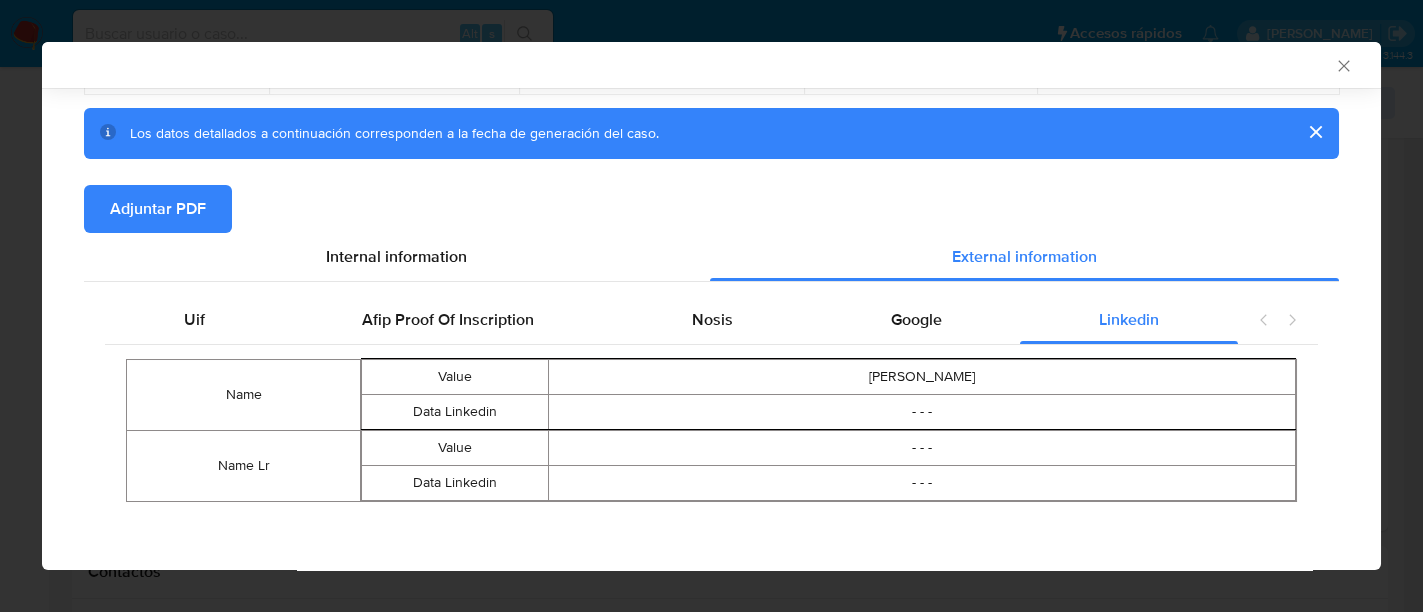 click on "Adjuntar PDF" at bounding box center (158, 209) 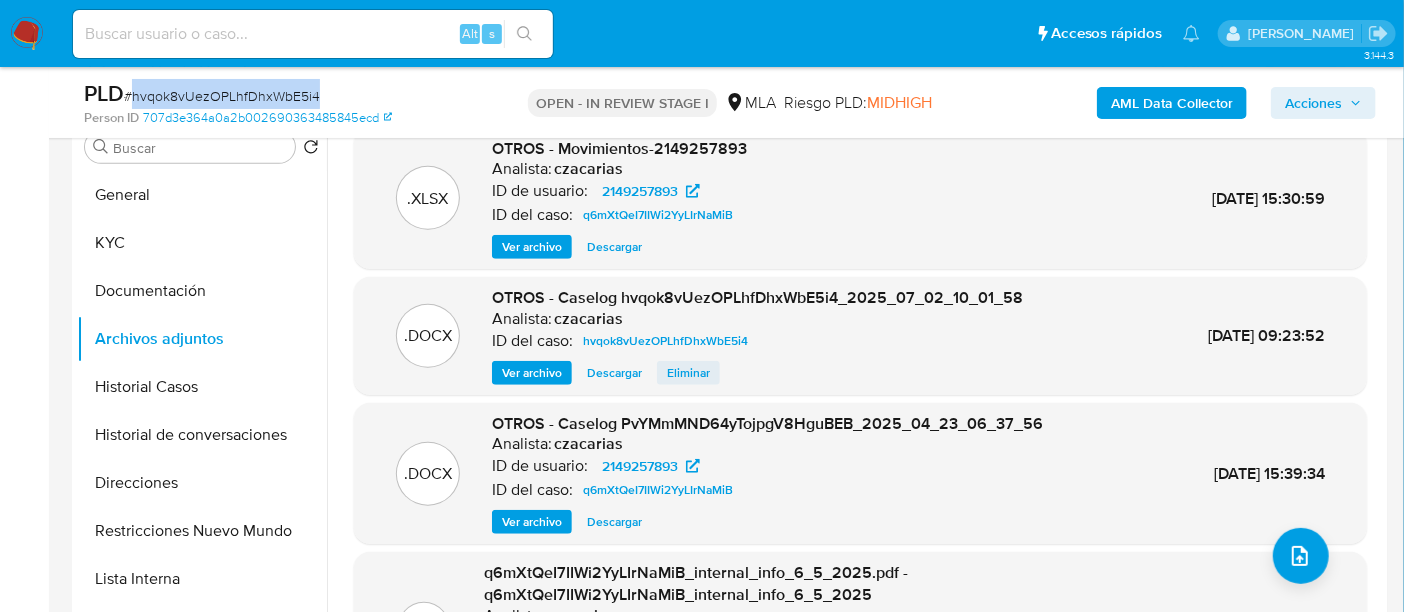 scroll, scrollTop: 374, scrollLeft: 0, axis: vertical 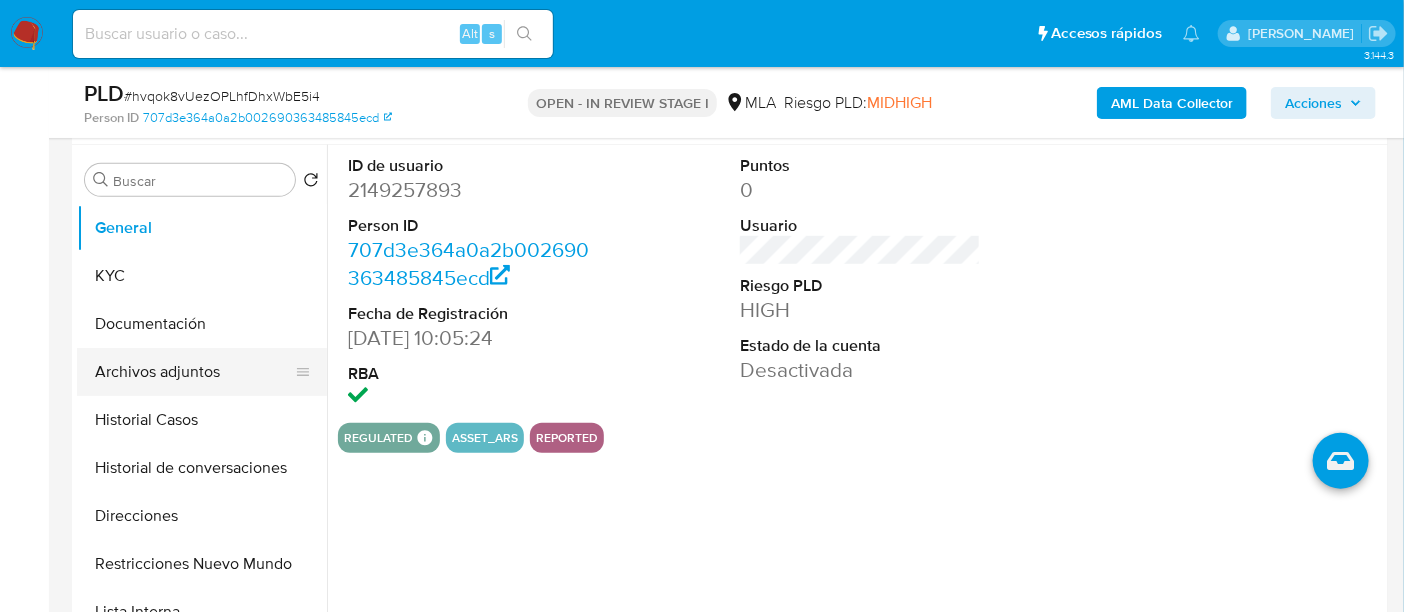 click on "Archivos adjuntos" at bounding box center [194, 372] 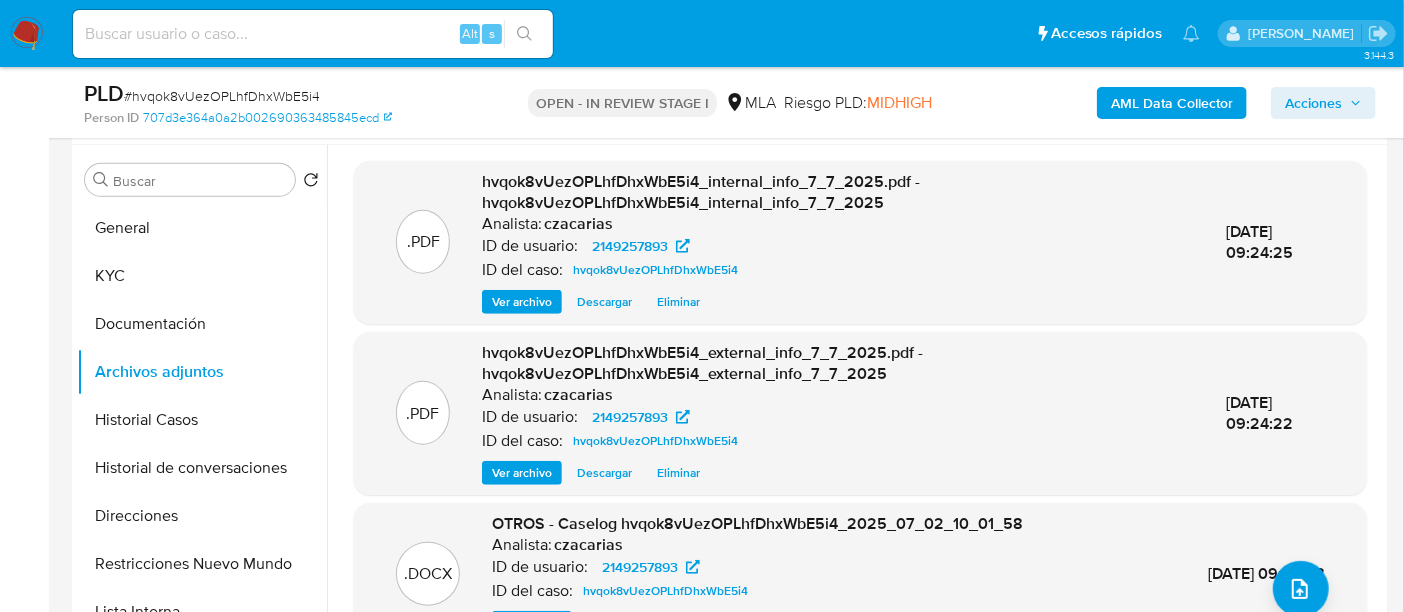 scroll, scrollTop: 125, scrollLeft: 0, axis: vertical 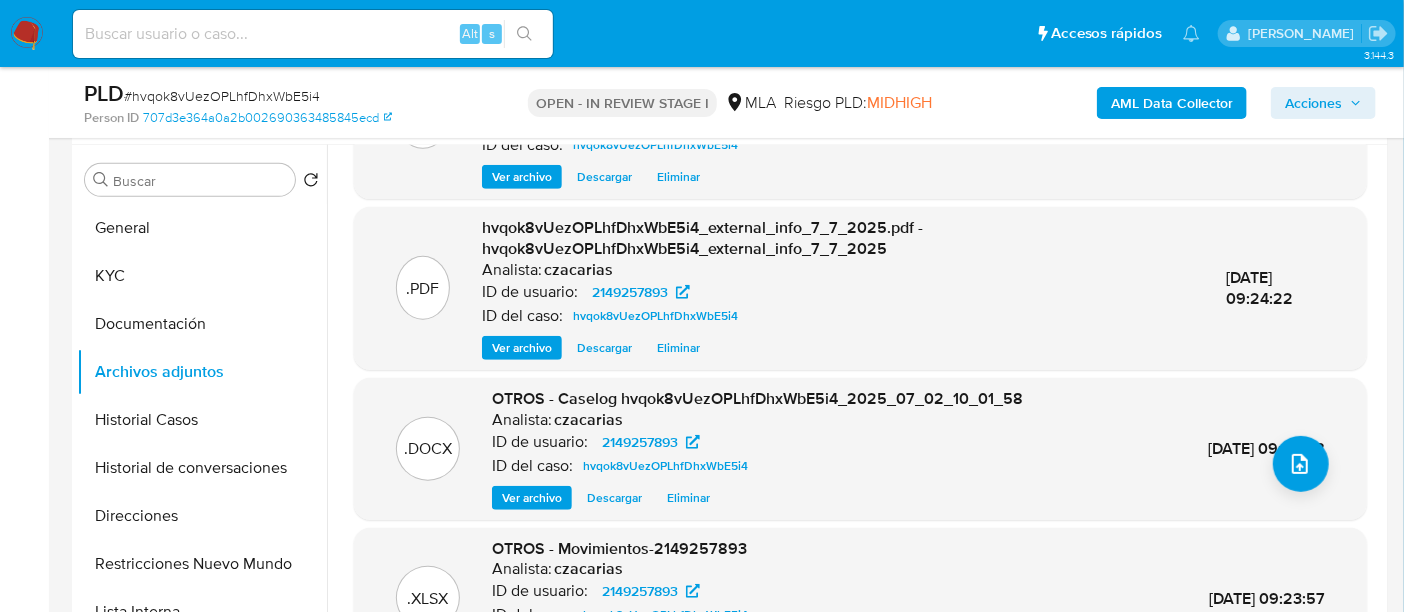 click on "Acciones" at bounding box center (1323, 103) 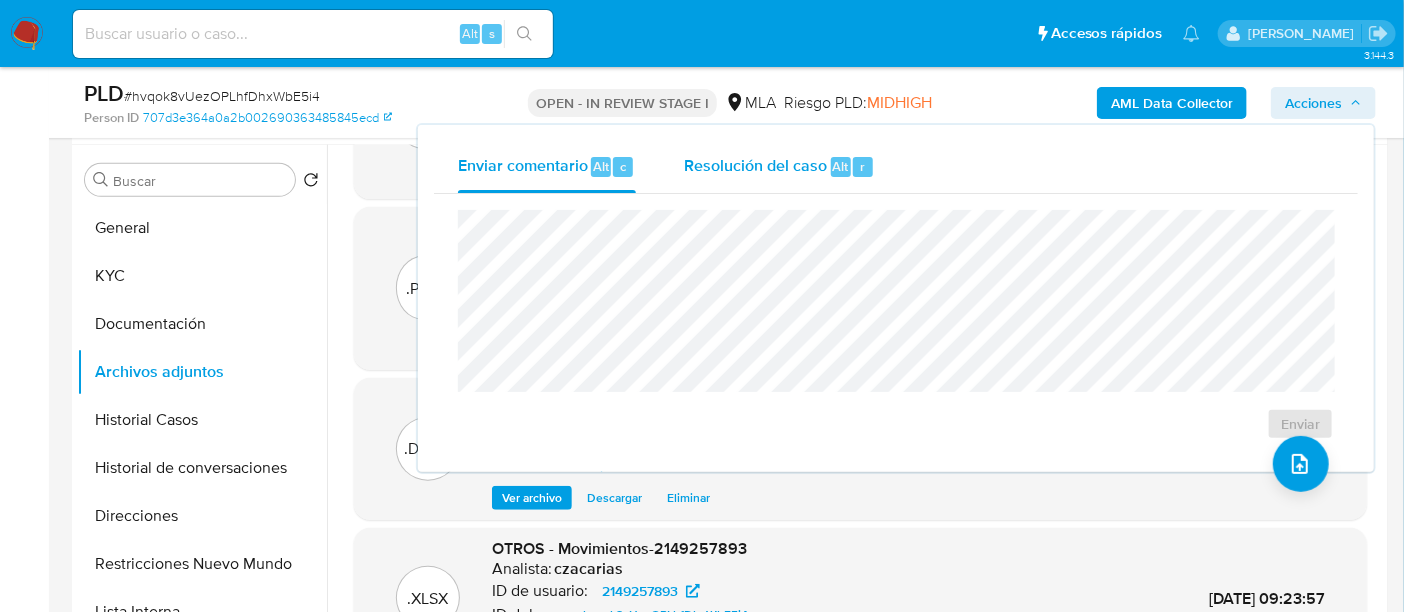 click on "Resolución del caso" at bounding box center (755, 165) 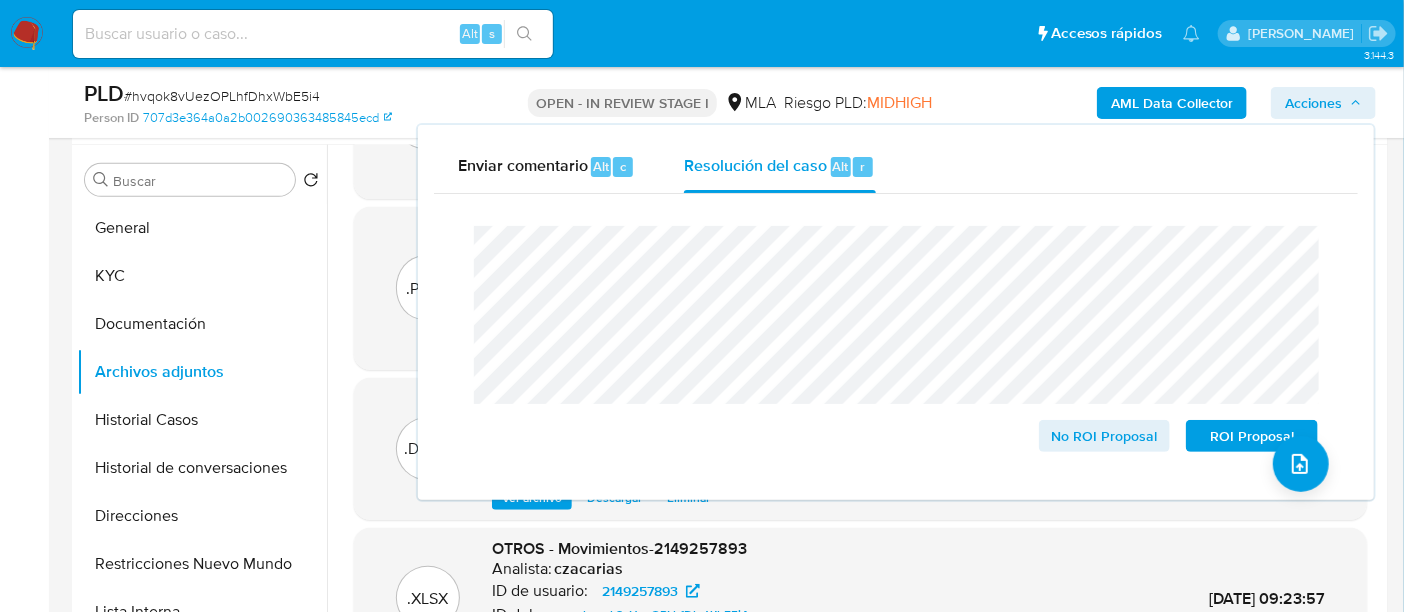 click on "# hvqok8vUezOPLhfDhxWbE5i4" at bounding box center [222, 96] 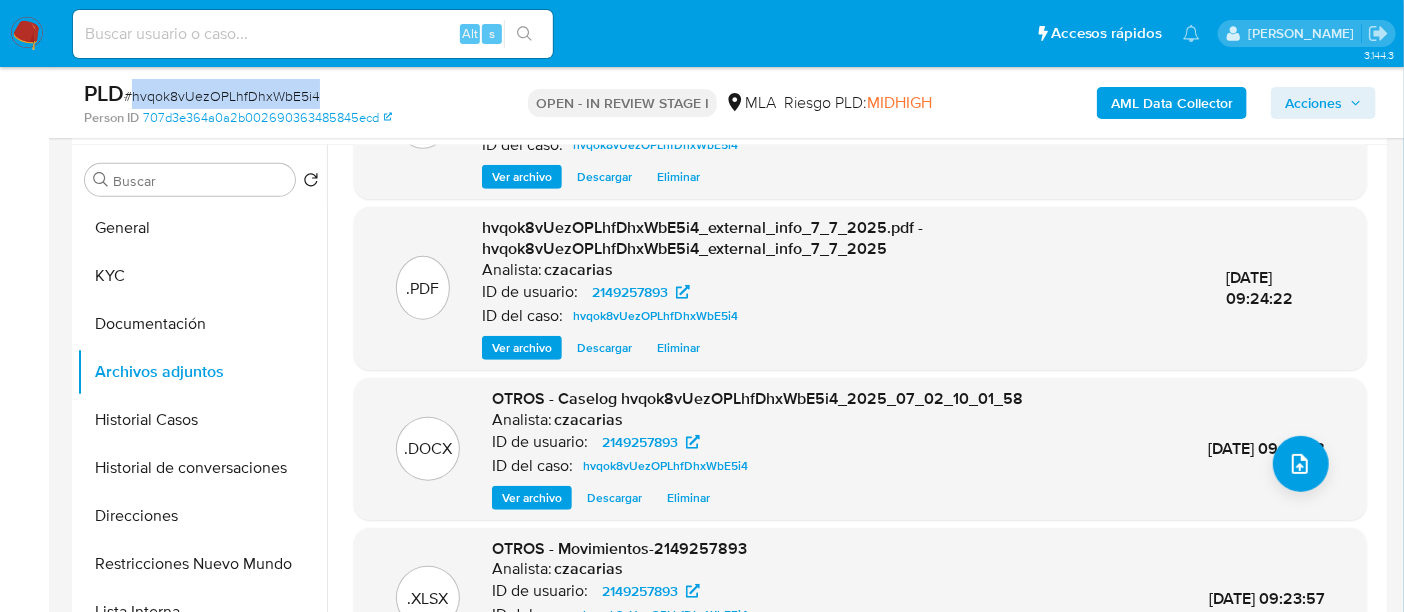 click on "# hvqok8vUezOPLhfDhxWbE5i4" at bounding box center (222, 96) 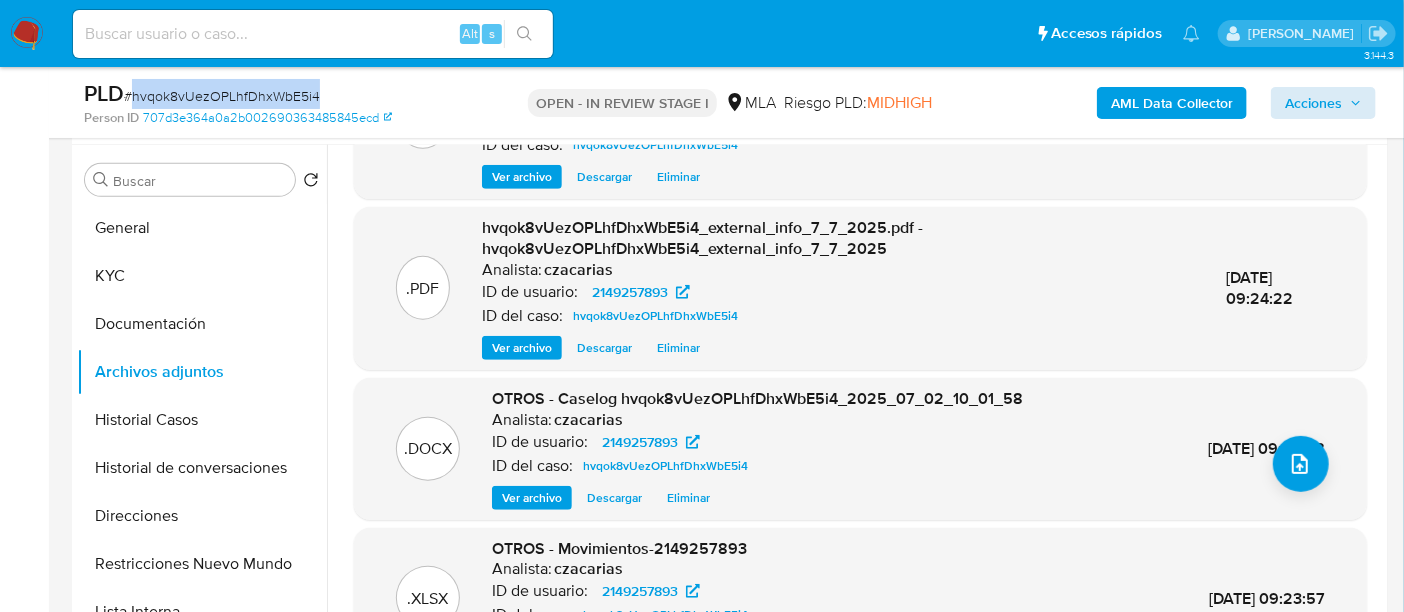 copy on "hvqok8vUezOPLhfDhxWbE5i4" 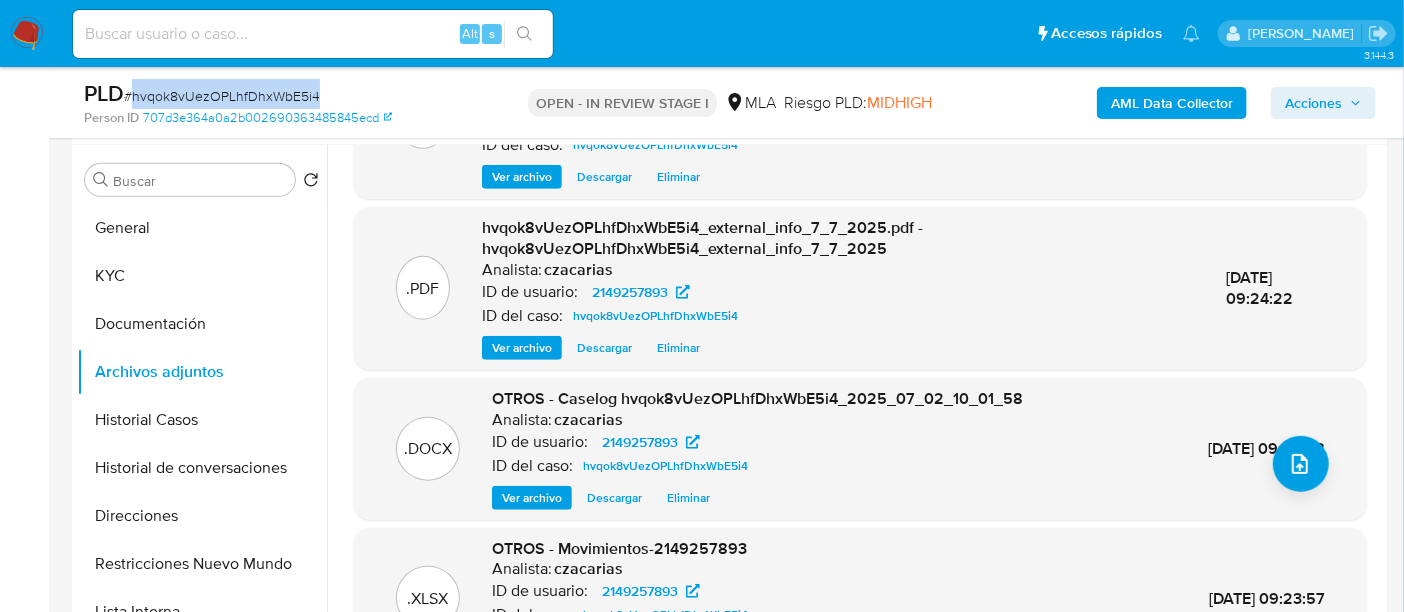 click on "Acciones" at bounding box center (1313, 103) 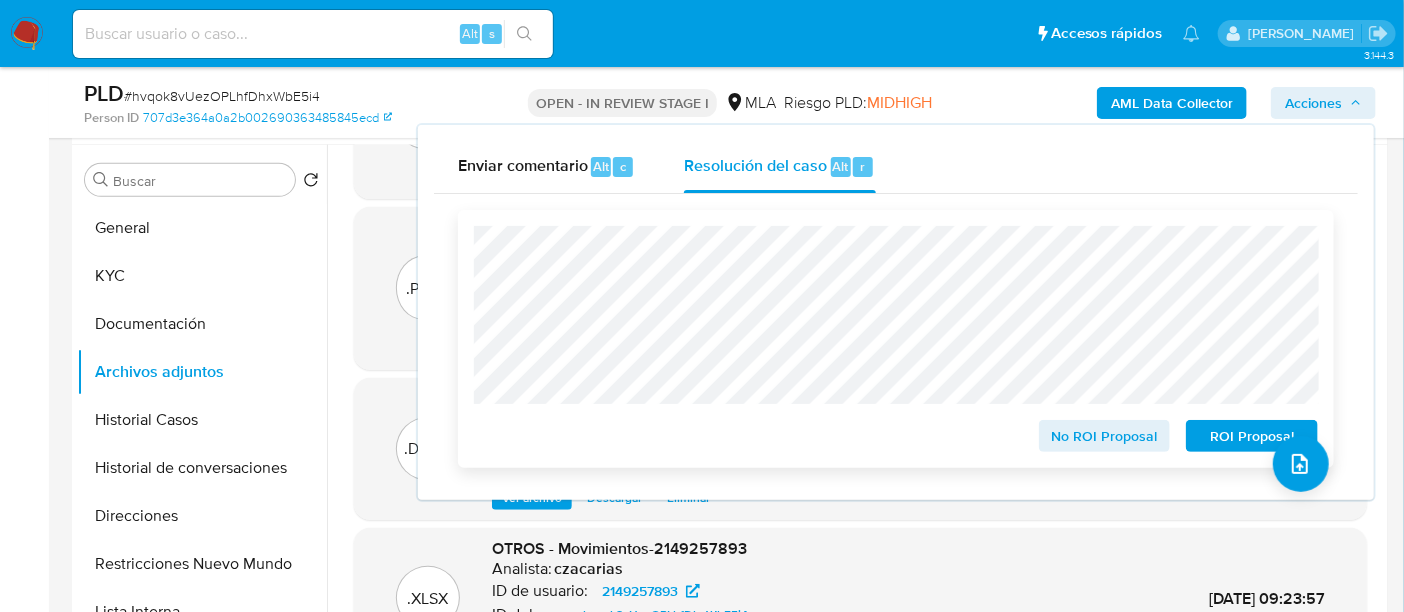 click on "ROI Proposal" at bounding box center [1252, 436] 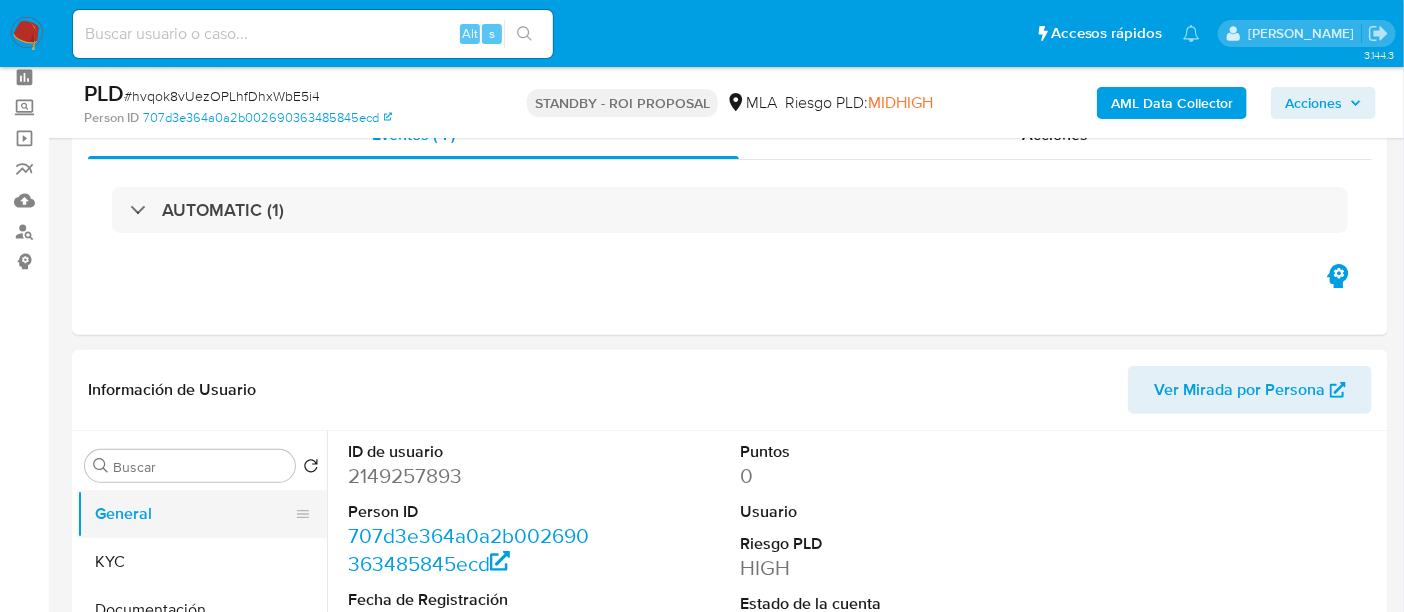scroll, scrollTop: 250, scrollLeft: 0, axis: vertical 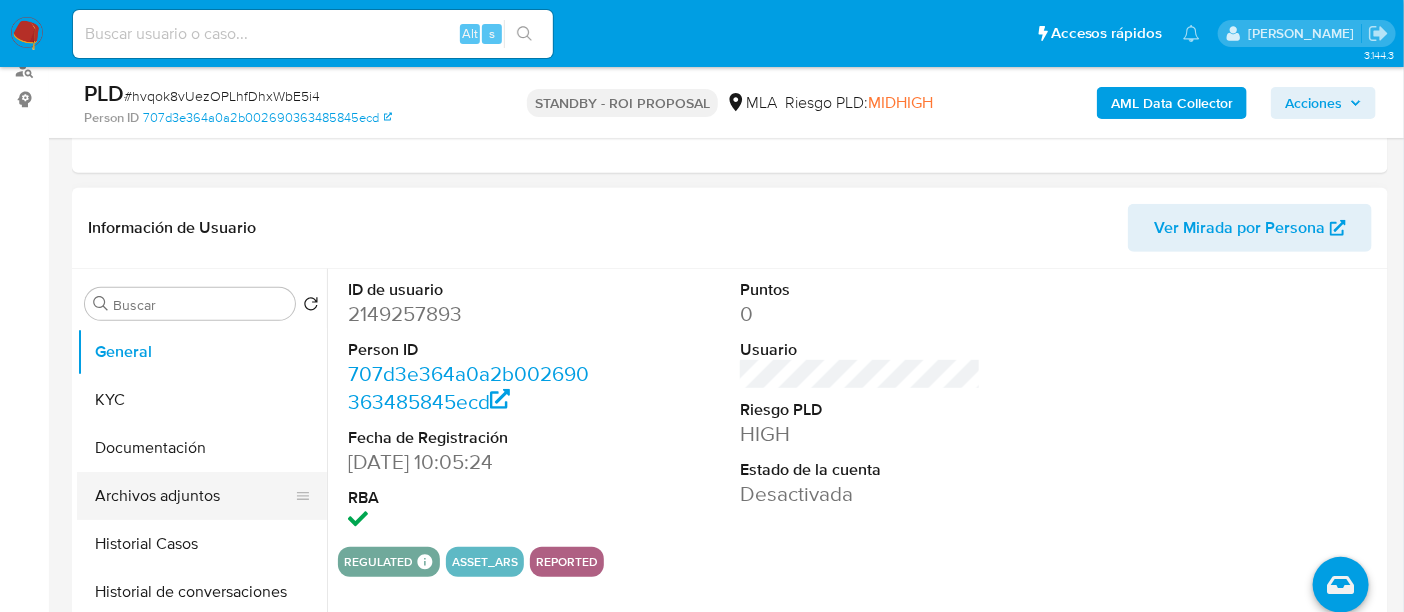 select on "10" 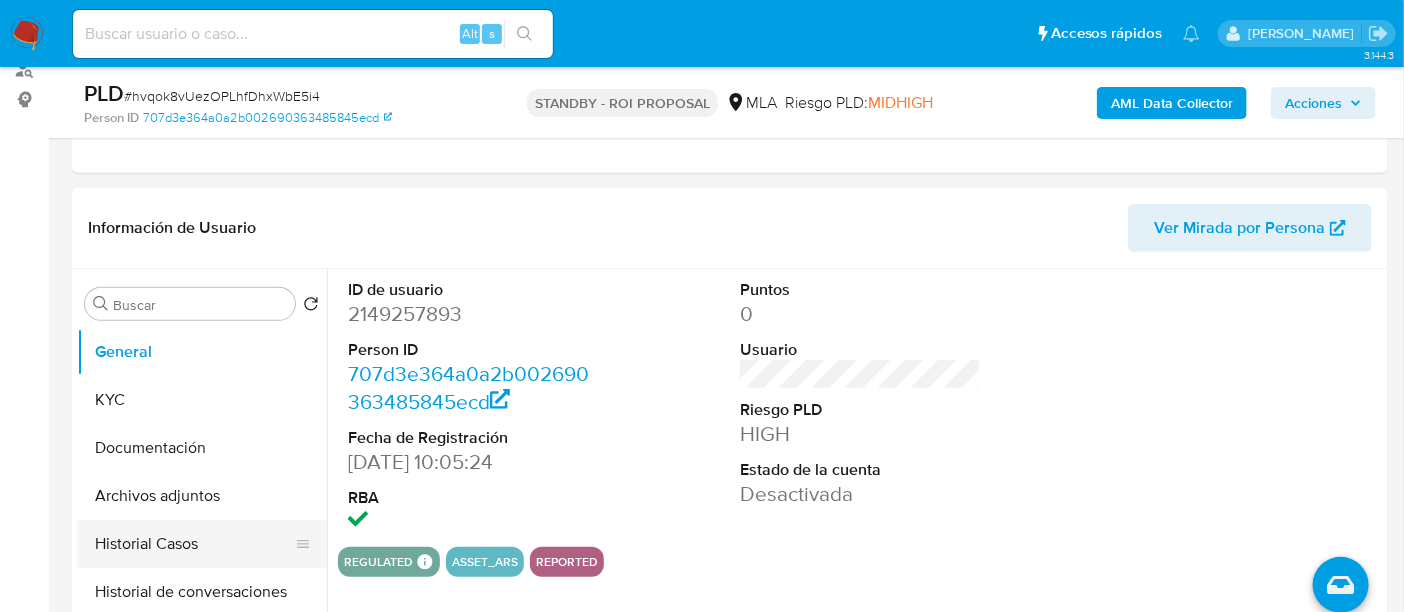 click on "Historial Casos" at bounding box center [194, 544] 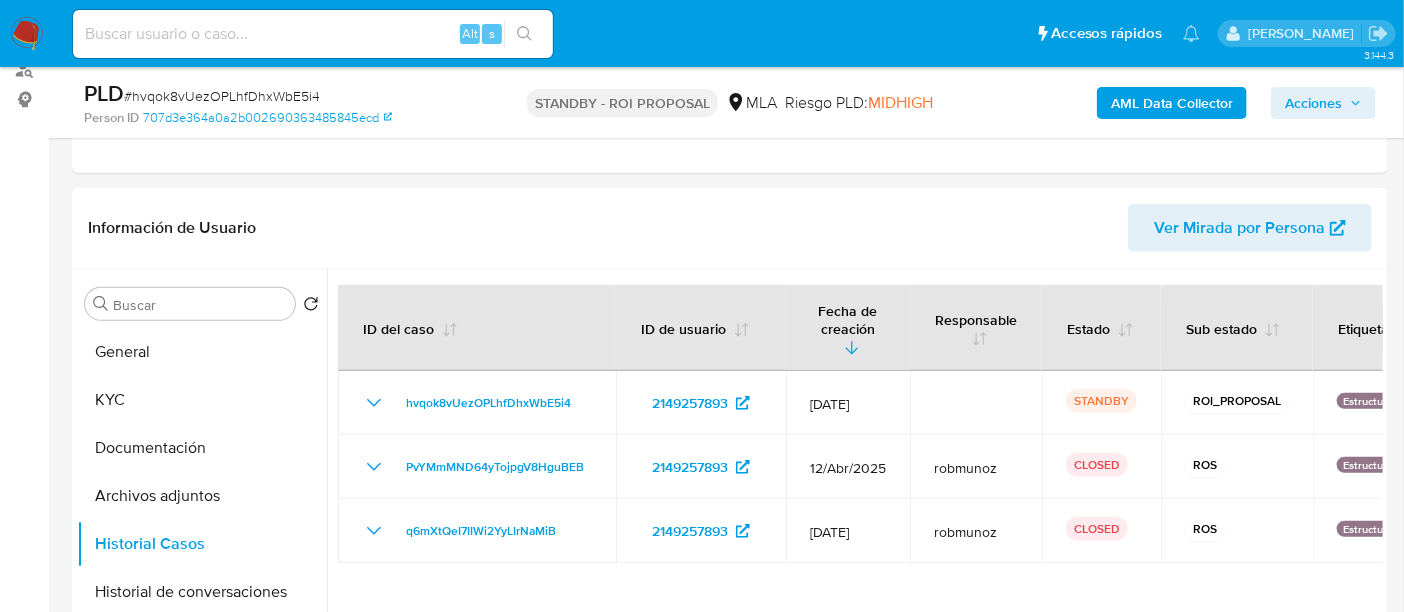drag, startPoint x: 237, startPoint y: 55, endPoint x: 256, endPoint y: 42, distance: 23.021729 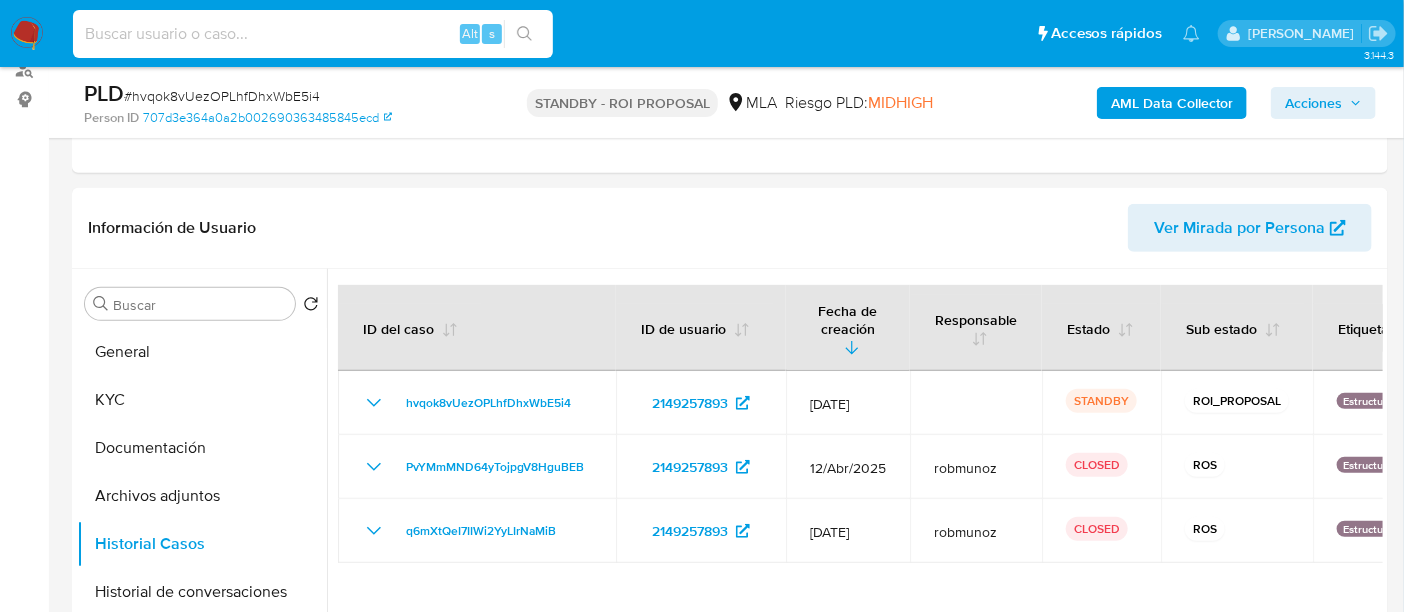click at bounding box center [313, 34] 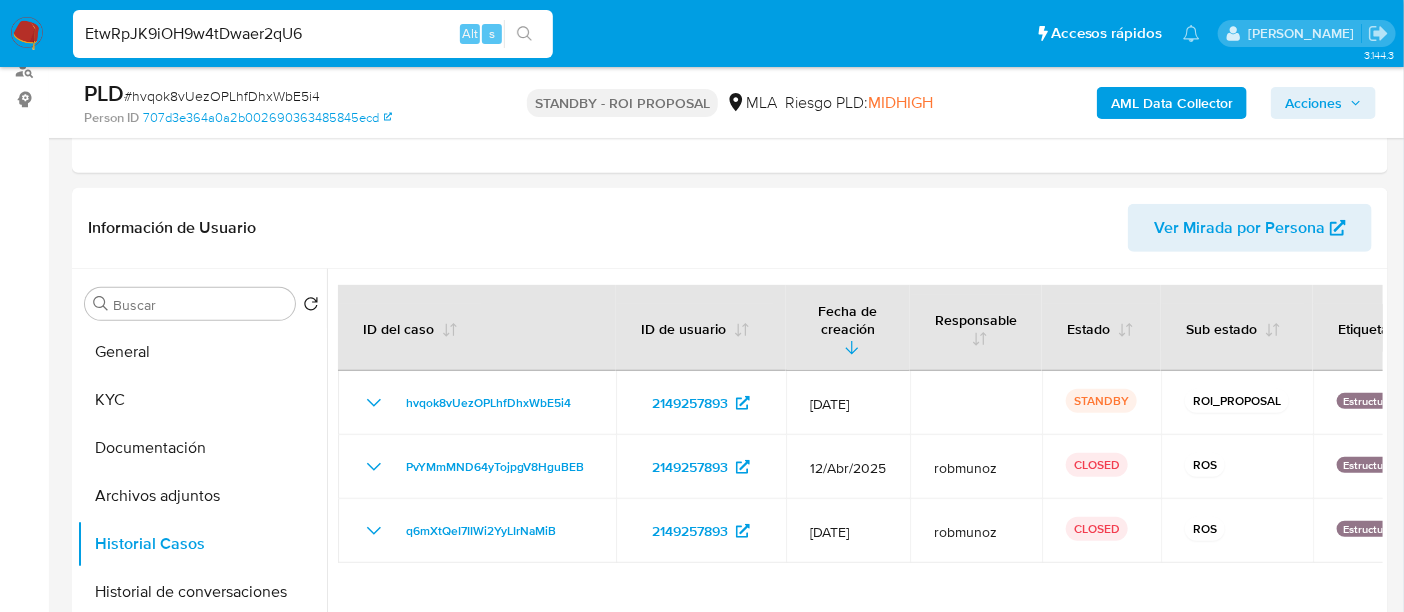 type on "EtwRpJK9iOH9w4tDwaer2qU6" 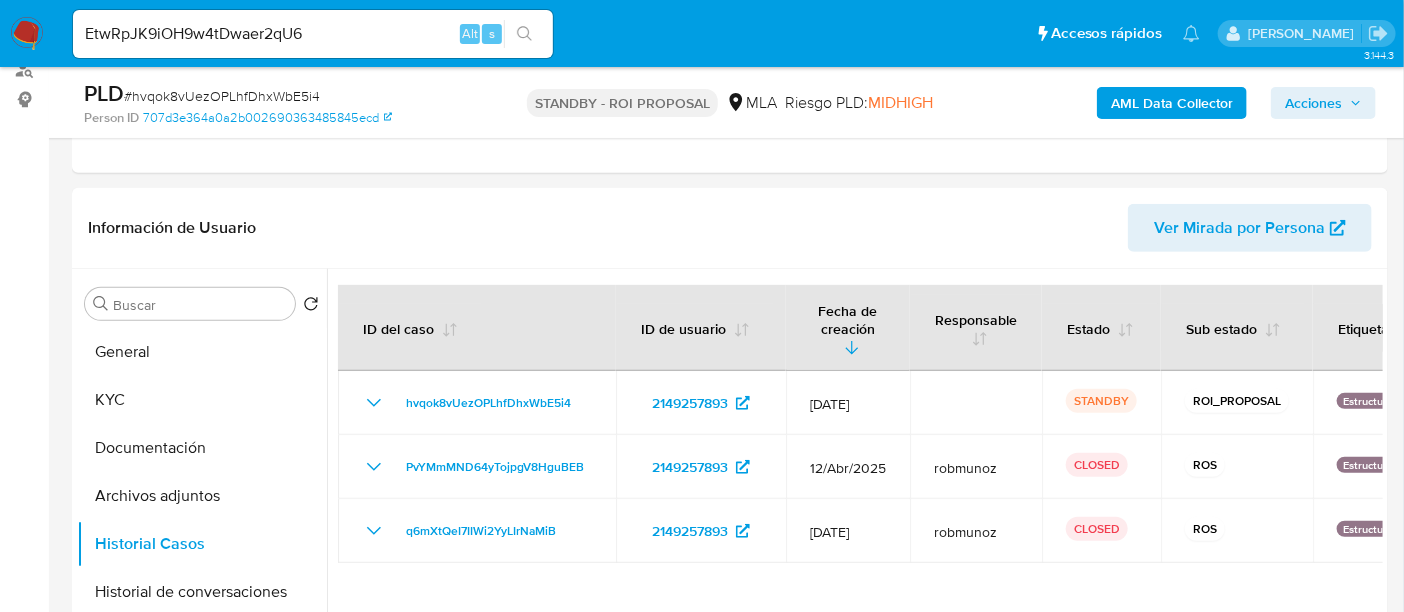 click at bounding box center (524, 34) 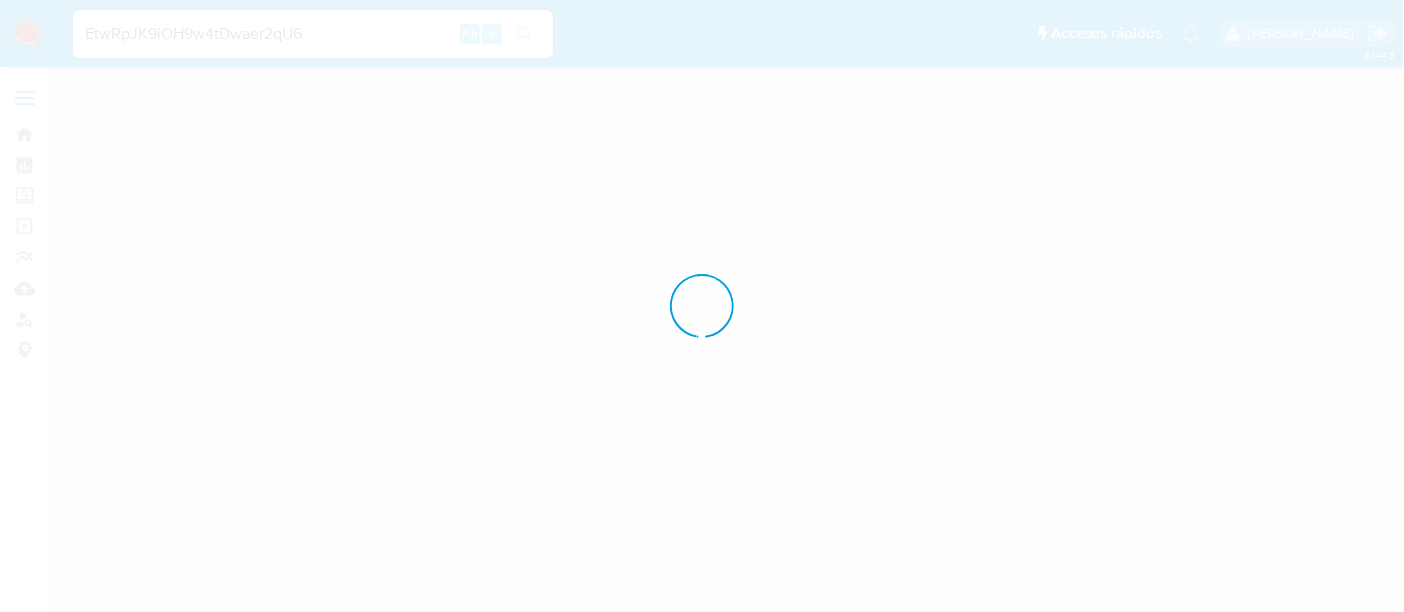 scroll, scrollTop: 0, scrollLeft: 0, axis: both 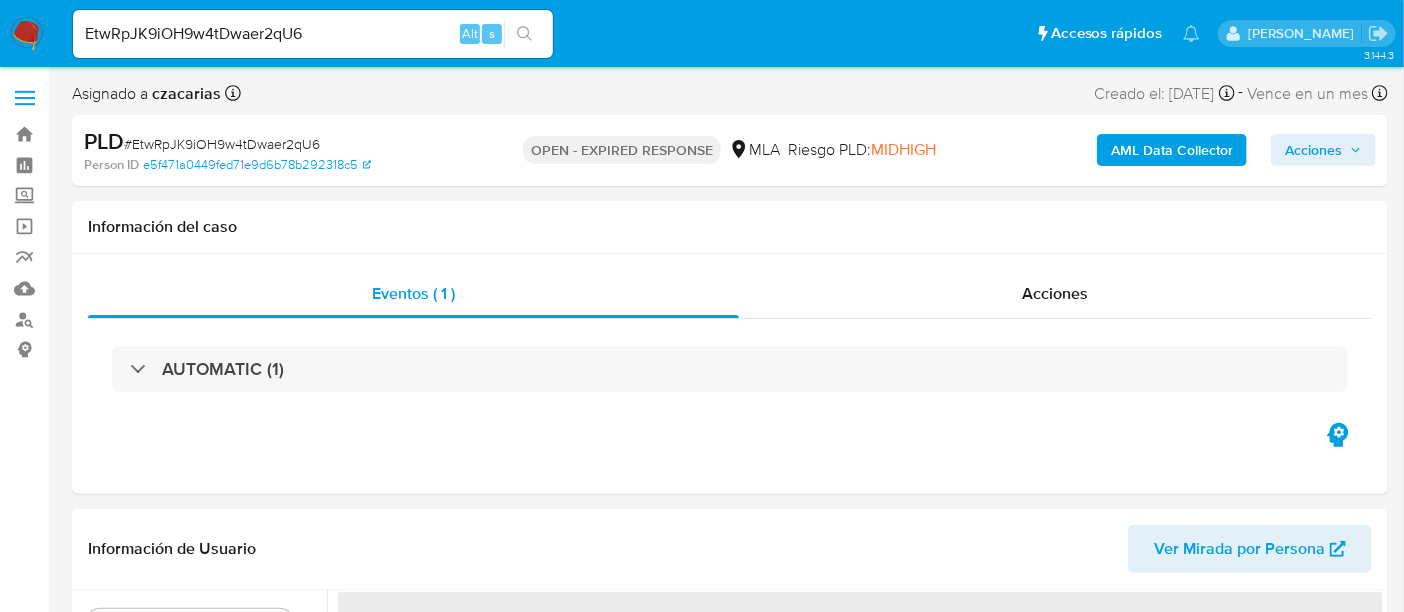 select on "10" 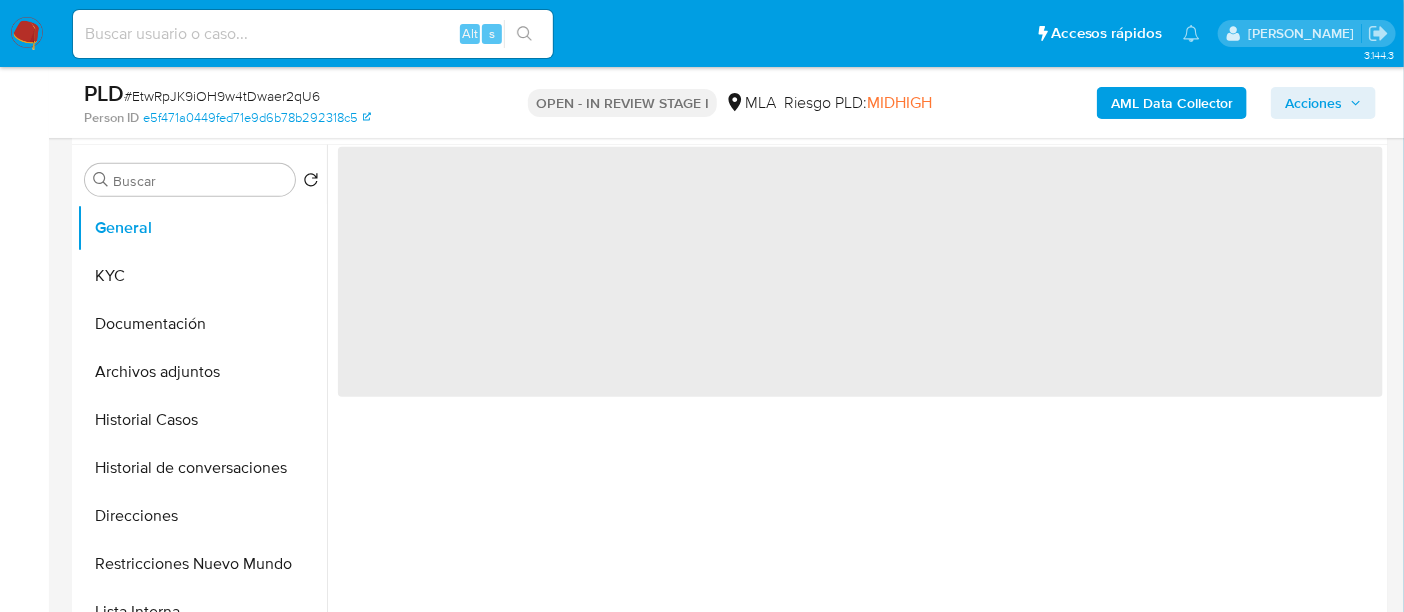 scroll, scrollTop: 625, scrollLeft: 0, axis: vertical 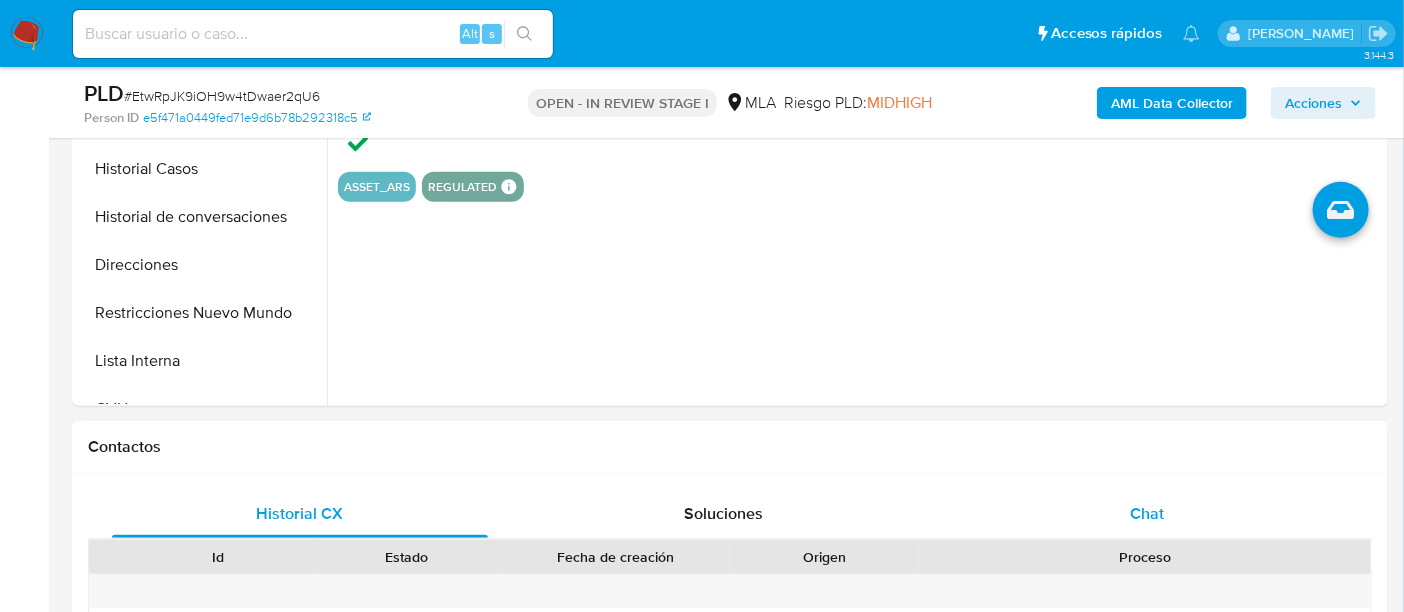 click on "Chat" at bounding box center (1147, 513) 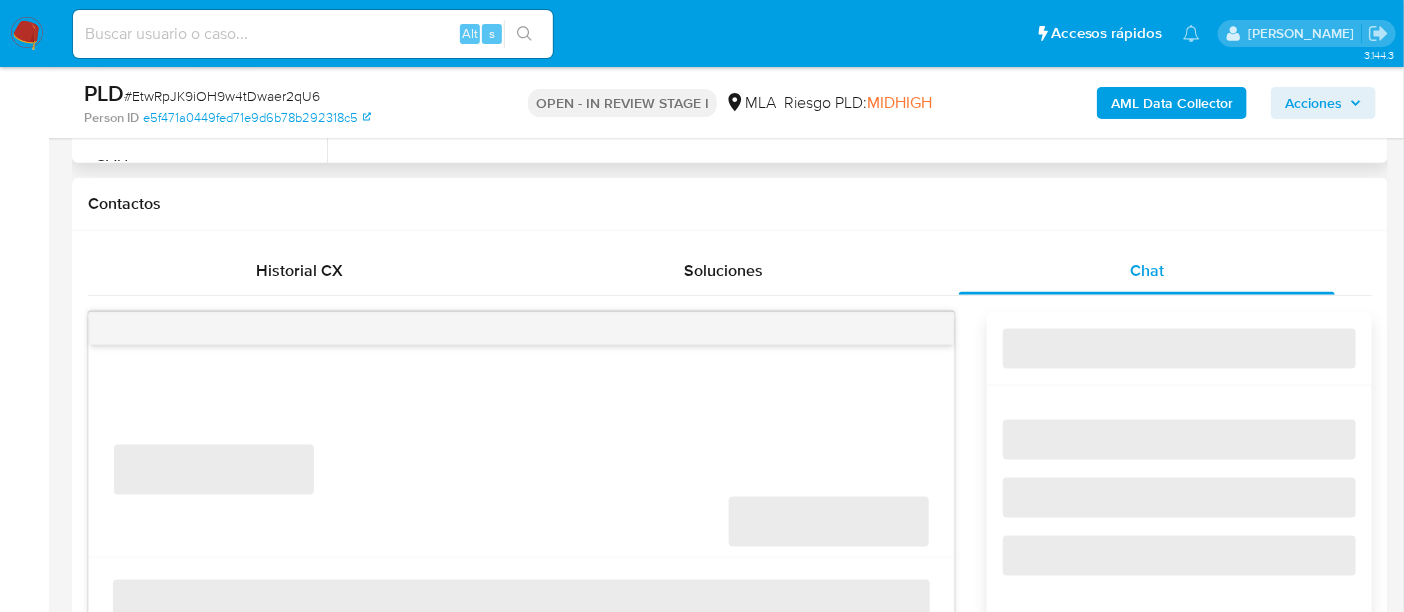 select on "10" 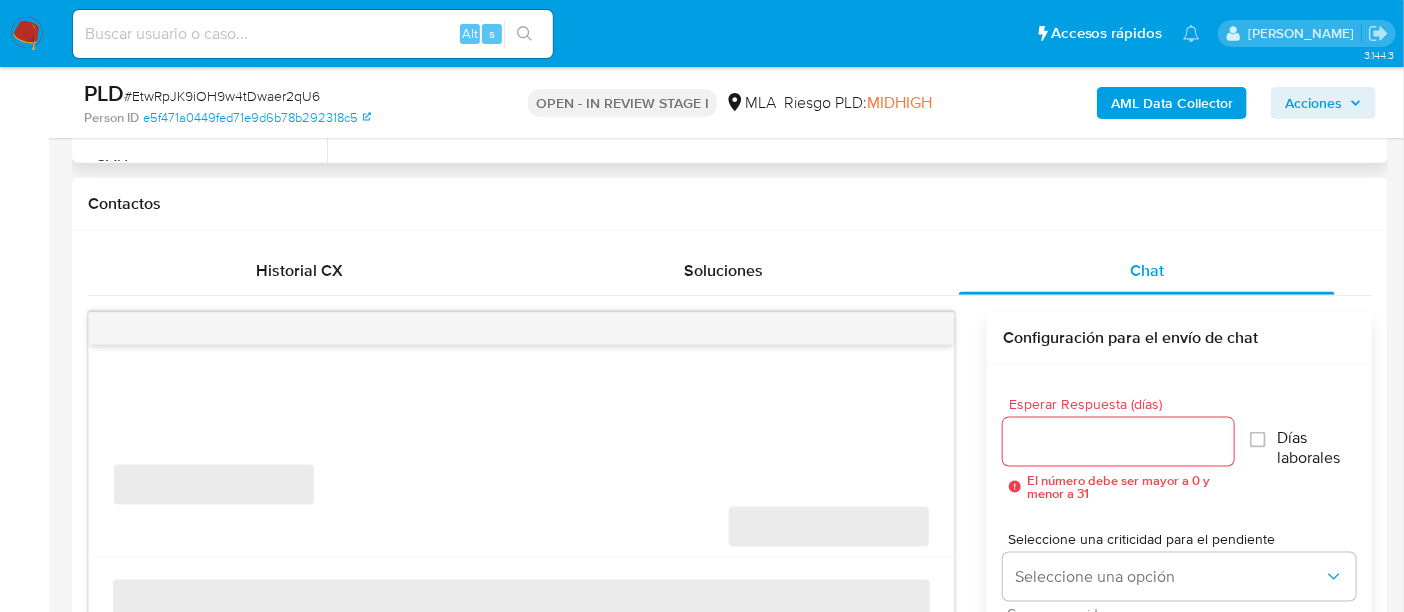 scroll, scrollTop: 874, scrollLeft: 0, axis: vertical 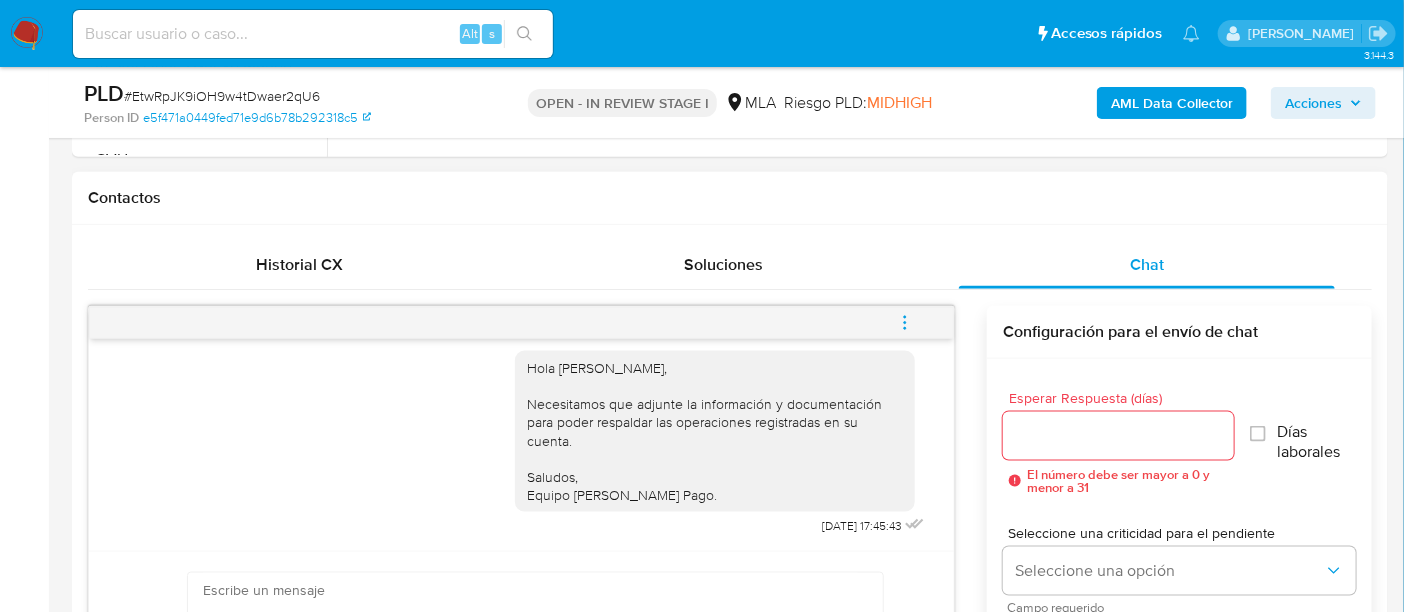 click 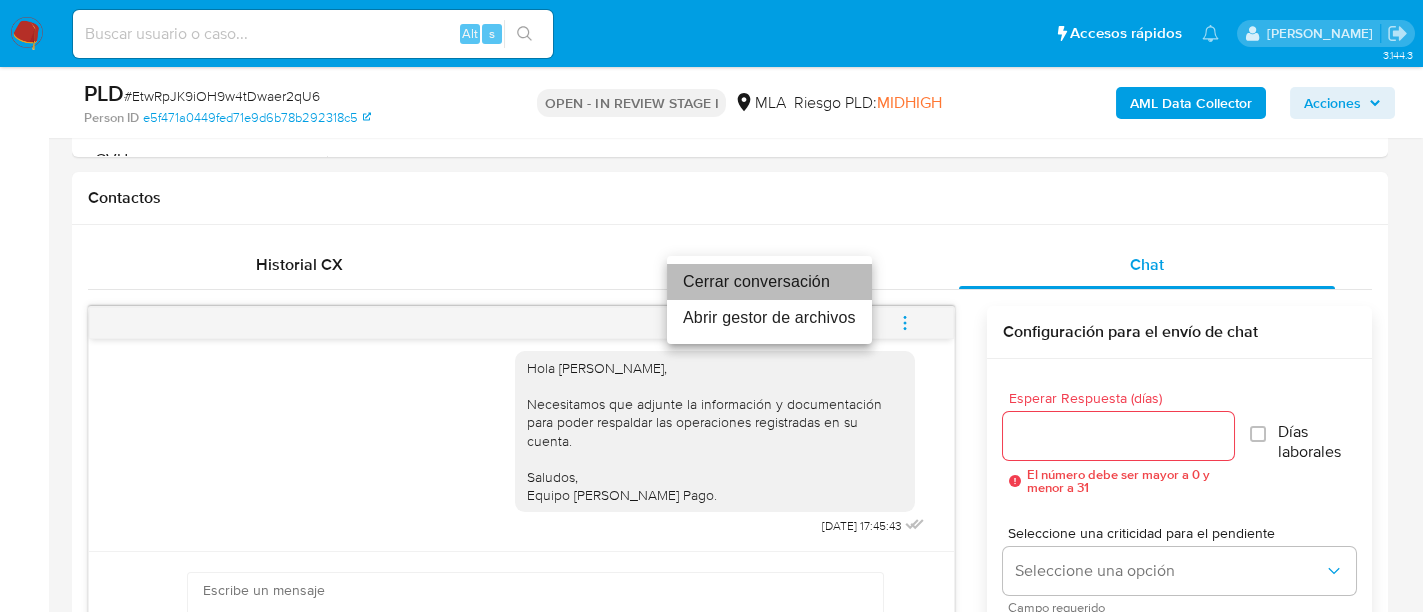 click on "Cerrar conversación" at bounding box center (769, 282) 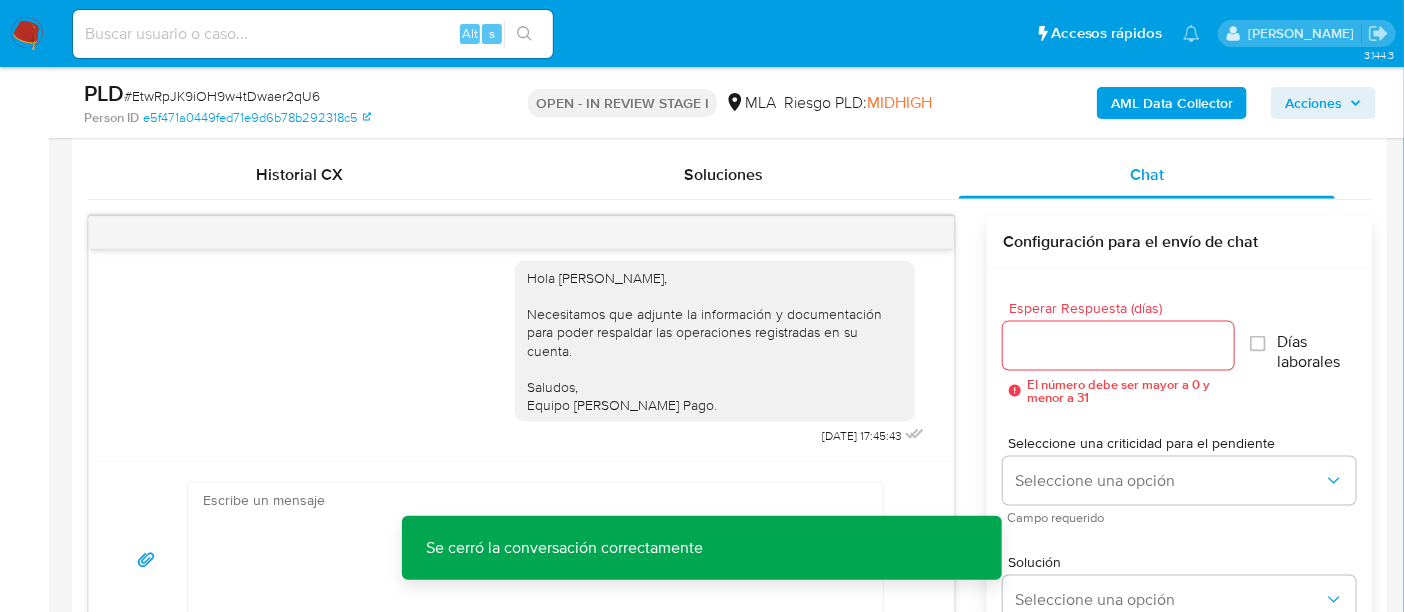 scroll, scrollTop: 1000, scrollLeft: 0, axis: vertical 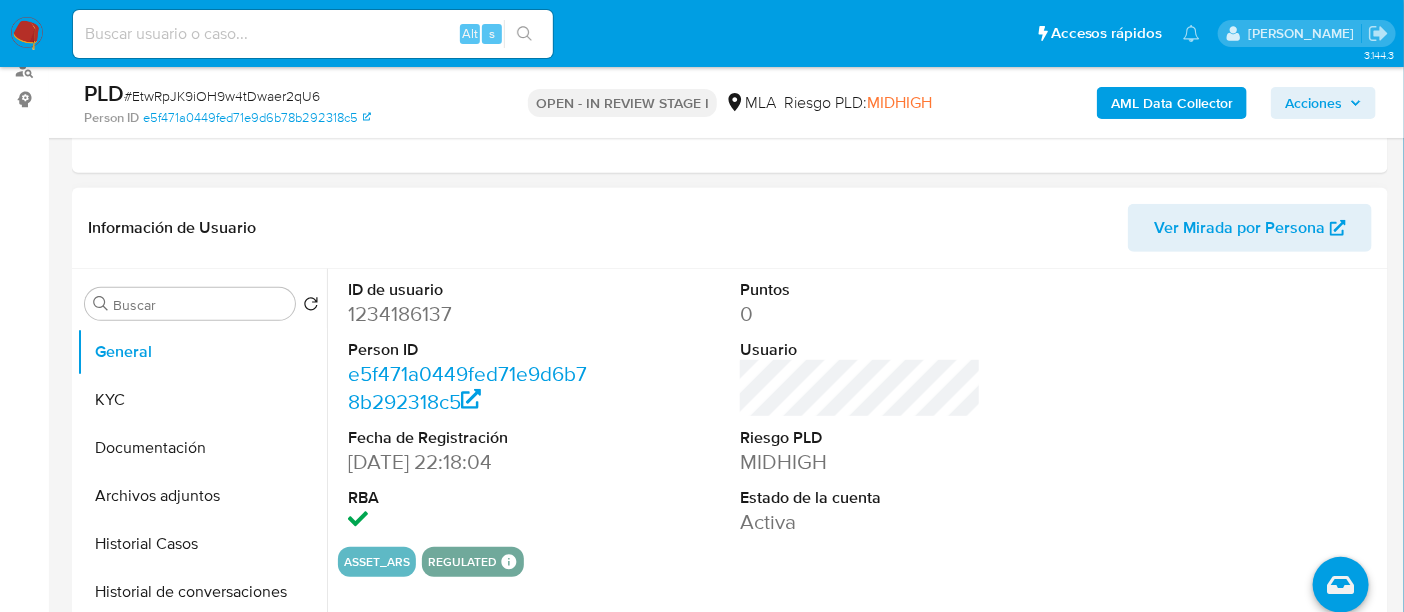 click on "1234186137" at bounding box center (468, 314) 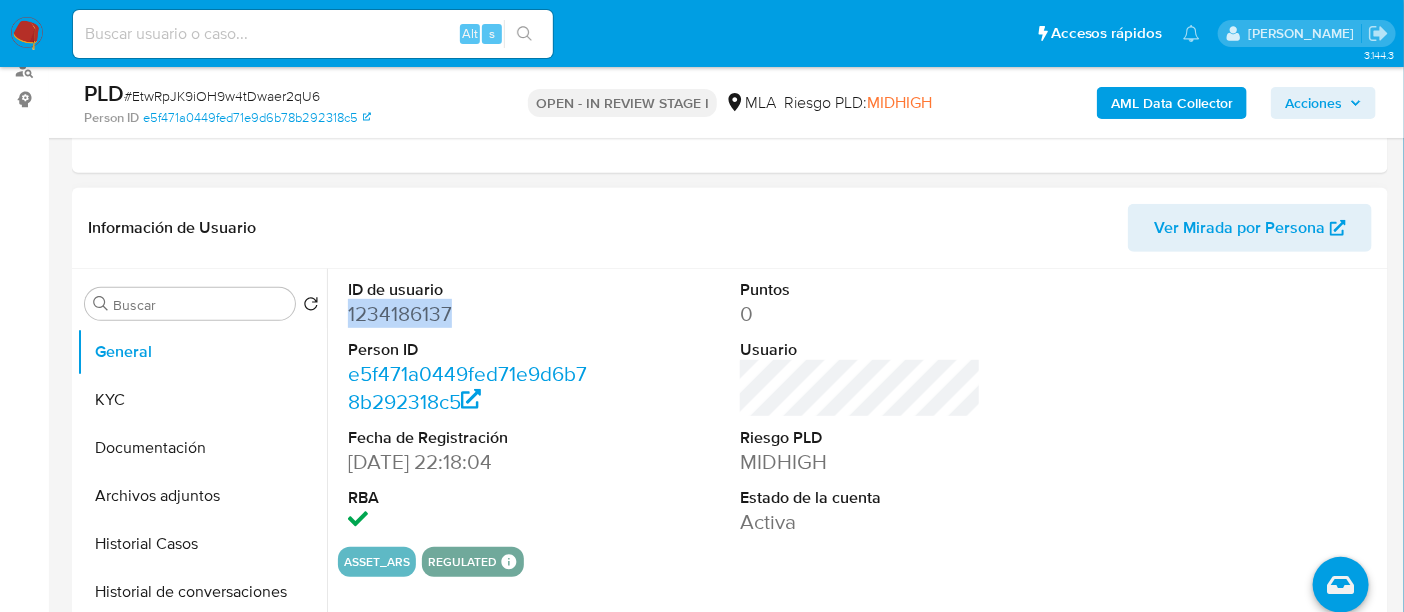 click on "1234186137" at bounding box center [468, 314] 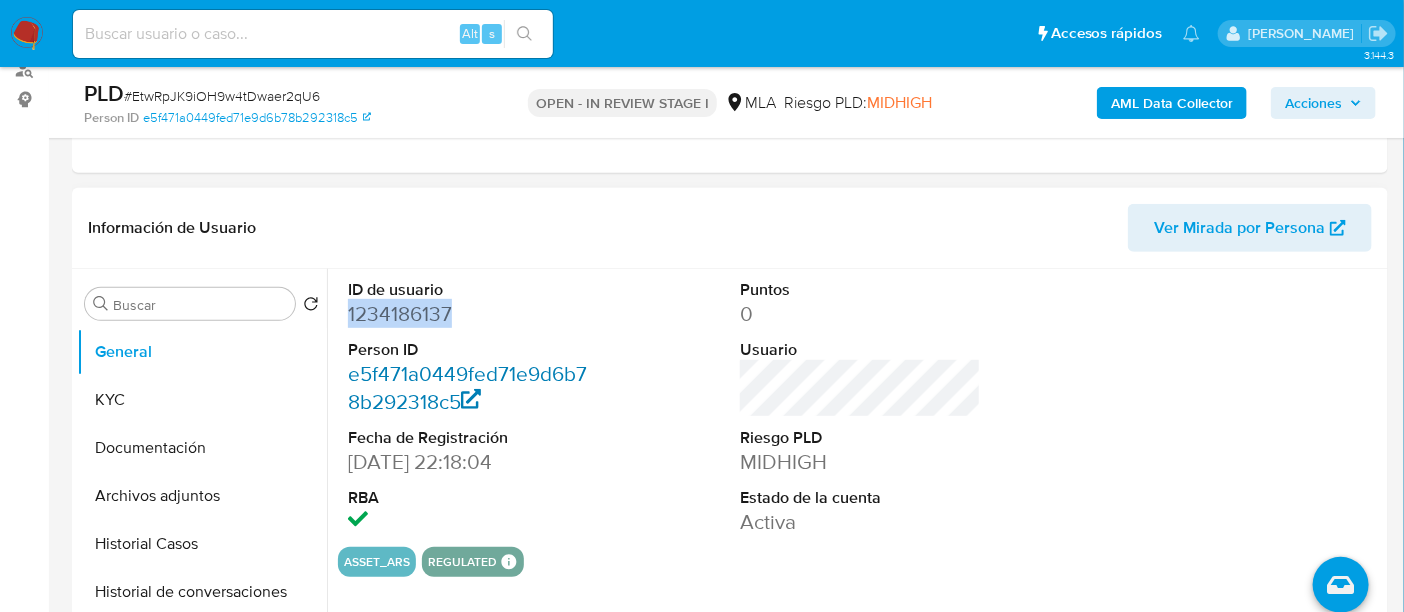 copy on "1234186137" 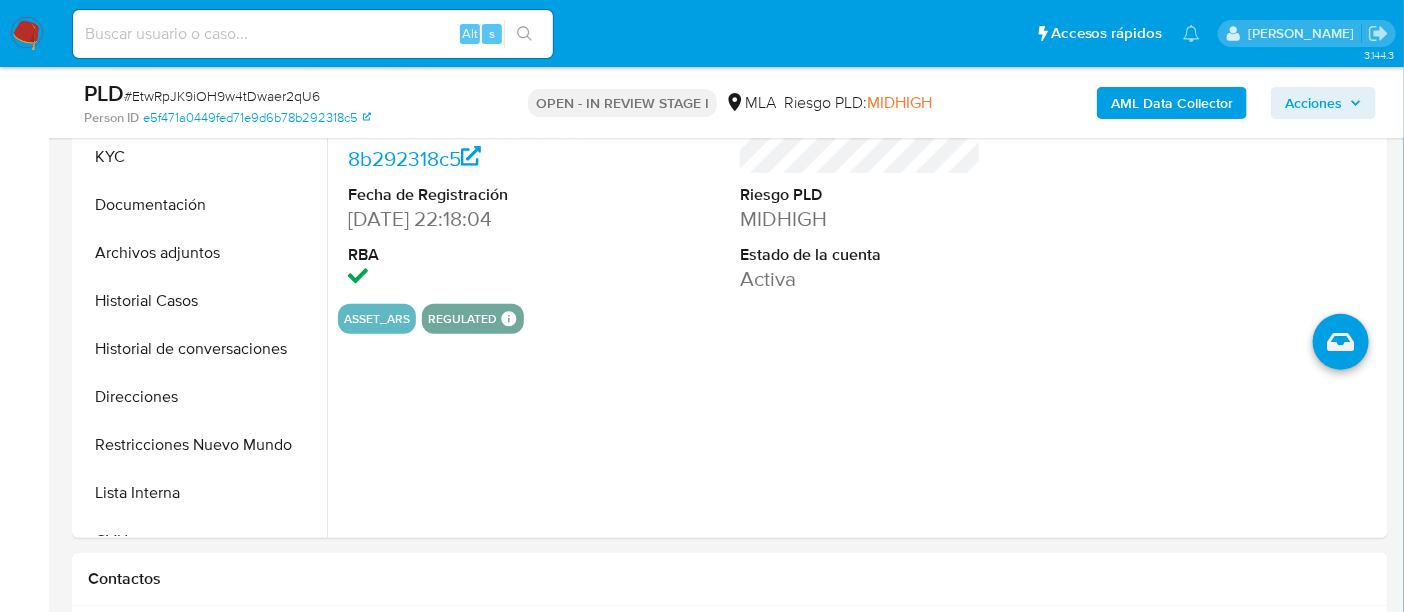 scroll, scrollTop: 500, scrollLeft: 0, axis: vertical 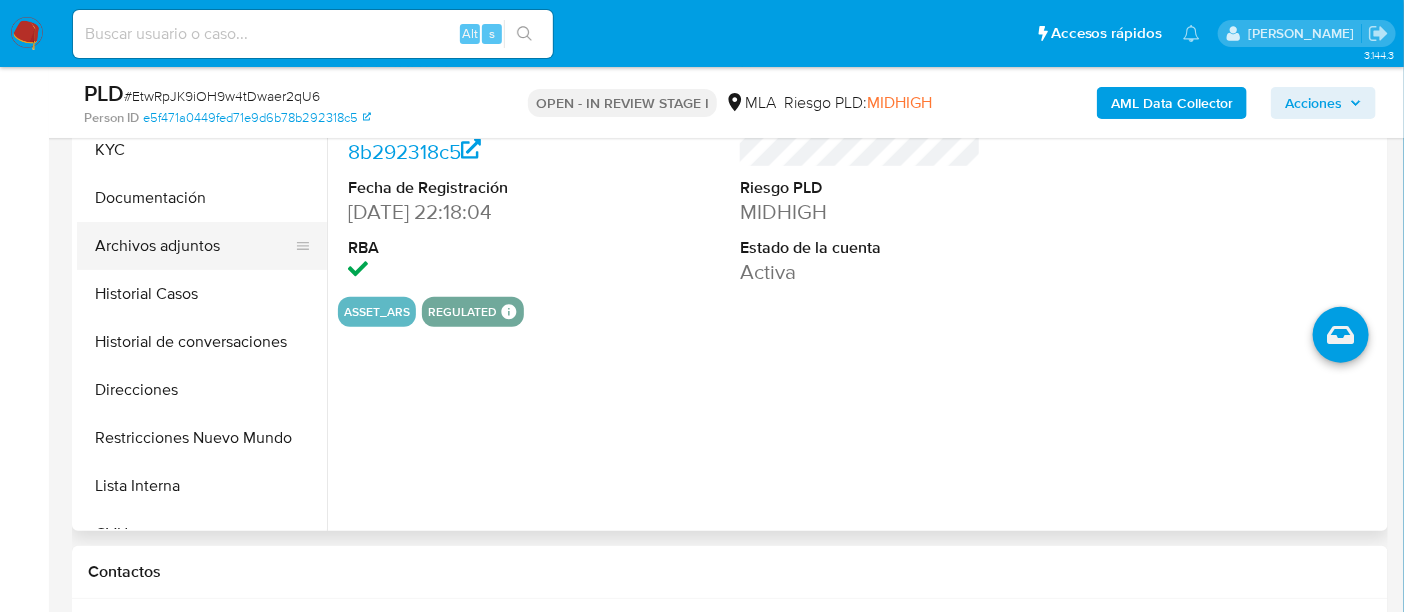 click on "Archivos adjuntos" at bounding box center [194, 246] 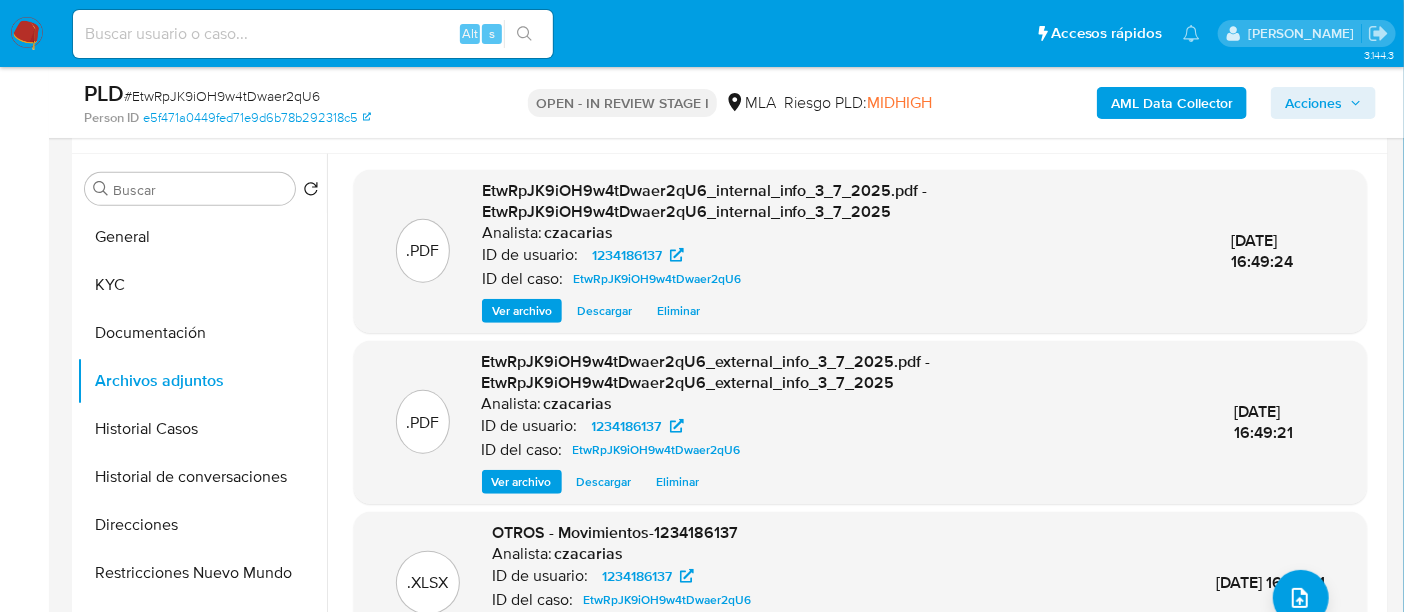 scroll, scrollTop: 250, scrollLeft: 0, axis: vertical 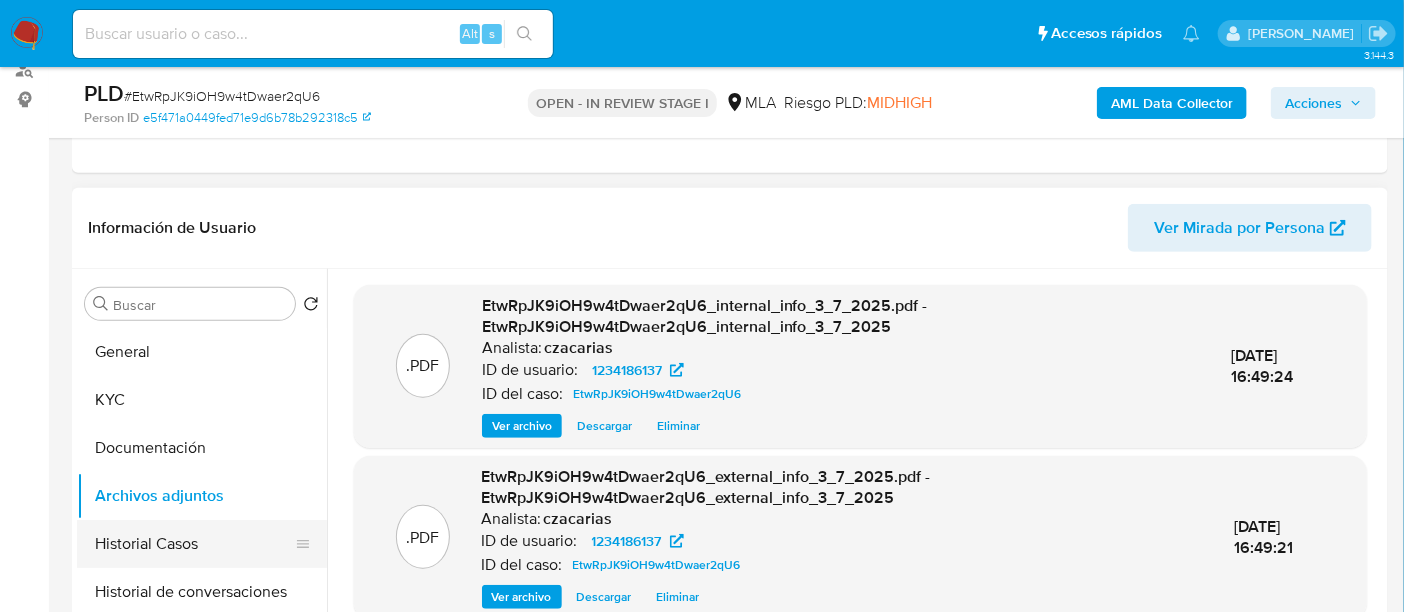 click on "Historial Casos" at bounding box center (194, 544) 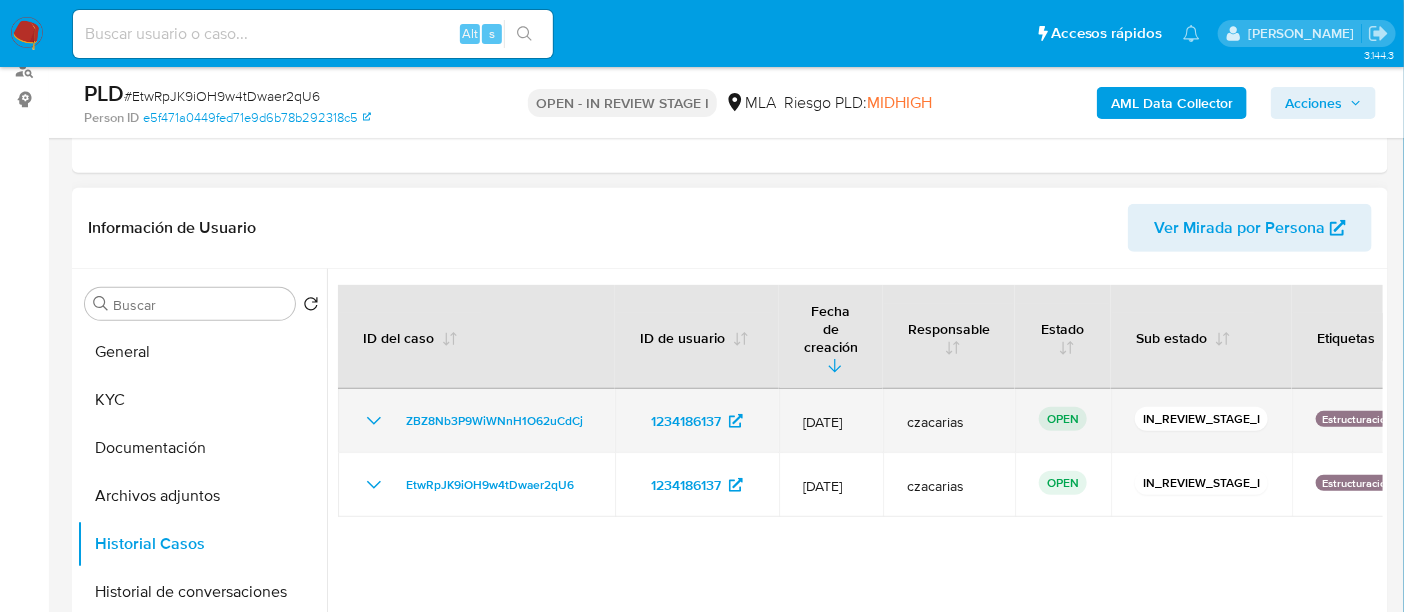 drag, startPoint x: 607, startPoint y: 382, endPoint x: 378, endPoint y: 388, distance: 229.07858 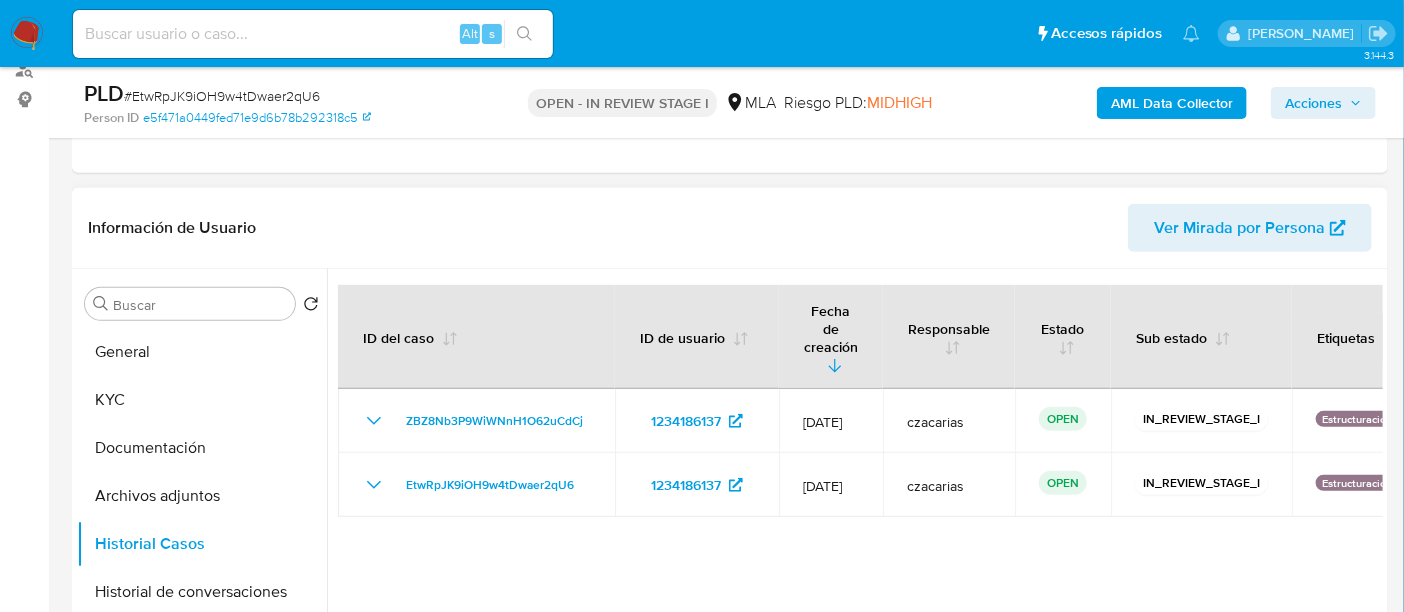 click at bounding box center [855, 525] 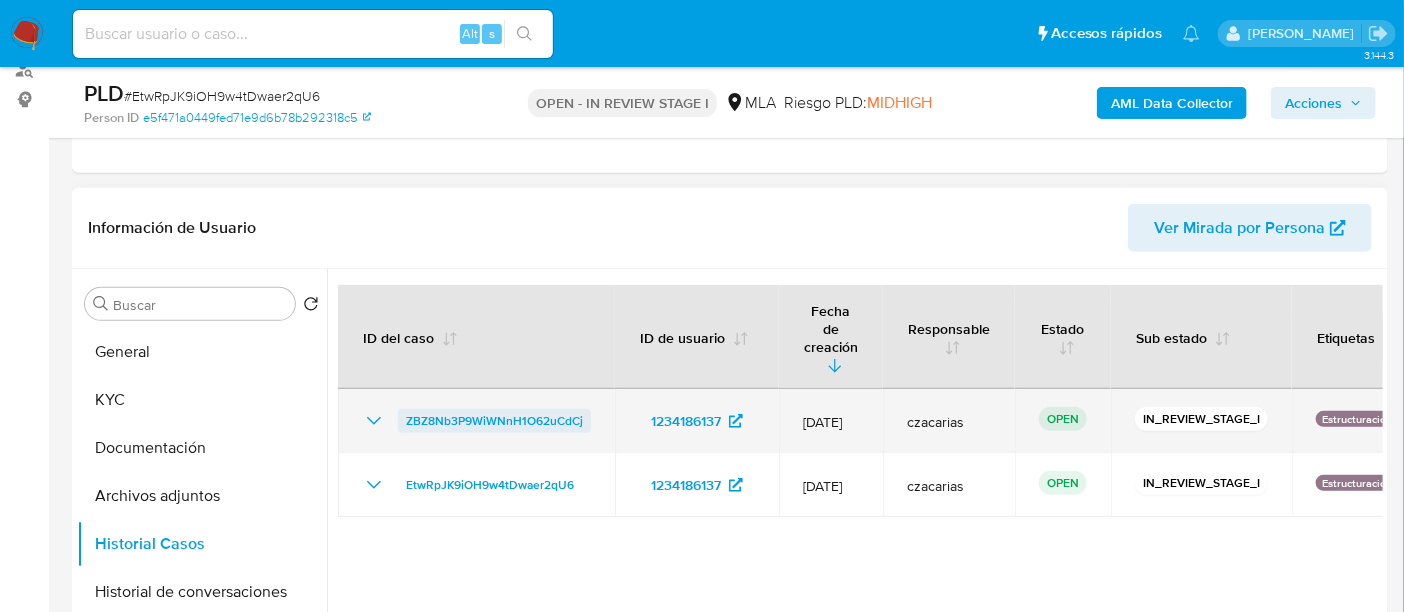 click on "ZBZ8Nb3P9WiWNnH1O62uCdCj" at bounding box center [494, 421] 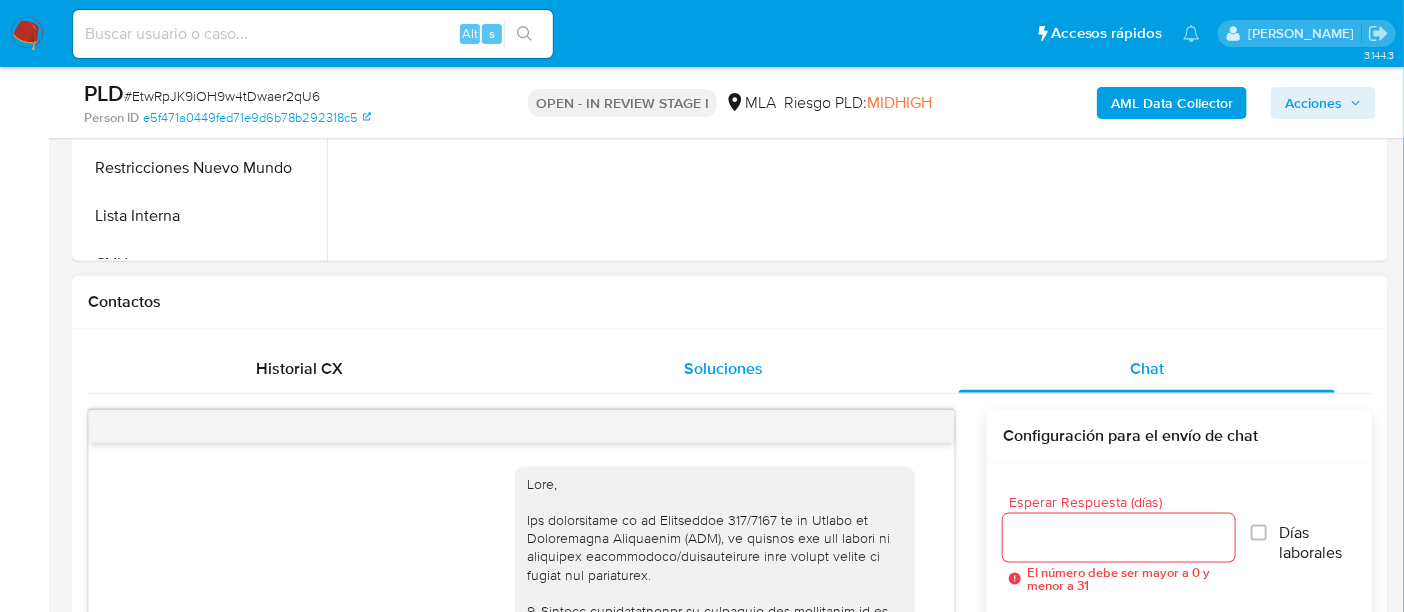 scroll, scrollTop: 874, scrollLeft: 0, axis: vertical 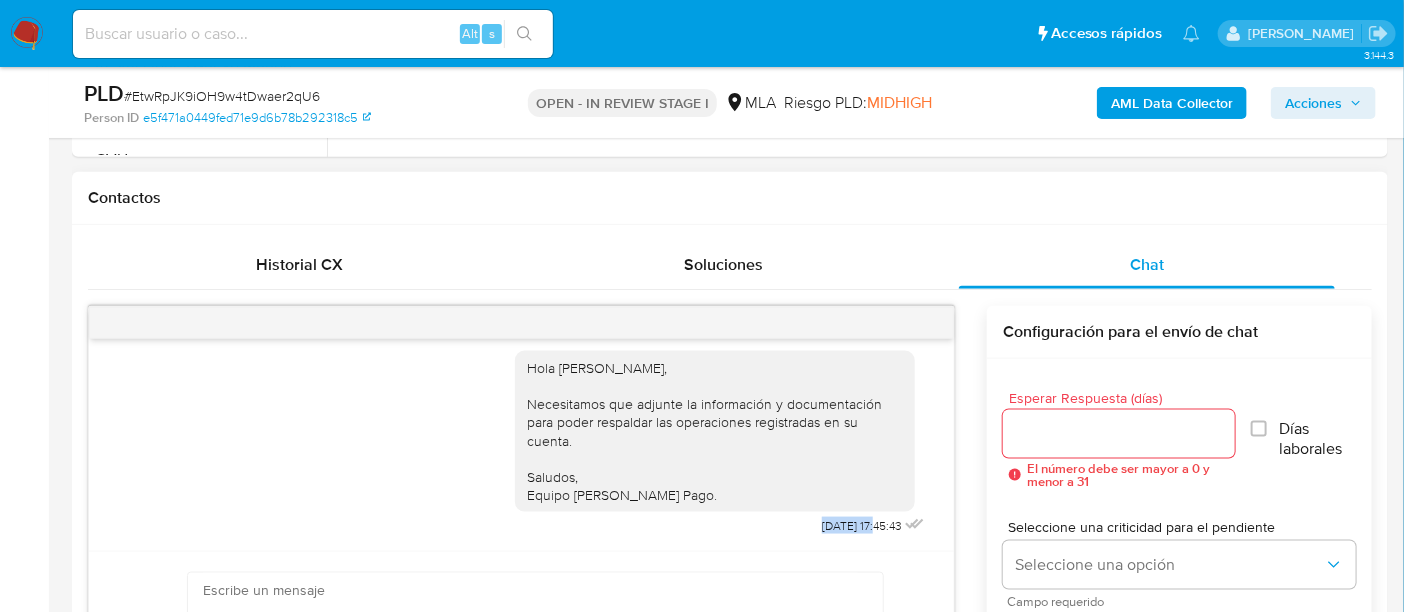 drag, startPoint x: 774, startPoint y: 526, endPoint x: 838, endPoint y: 523, distance: 64.070274 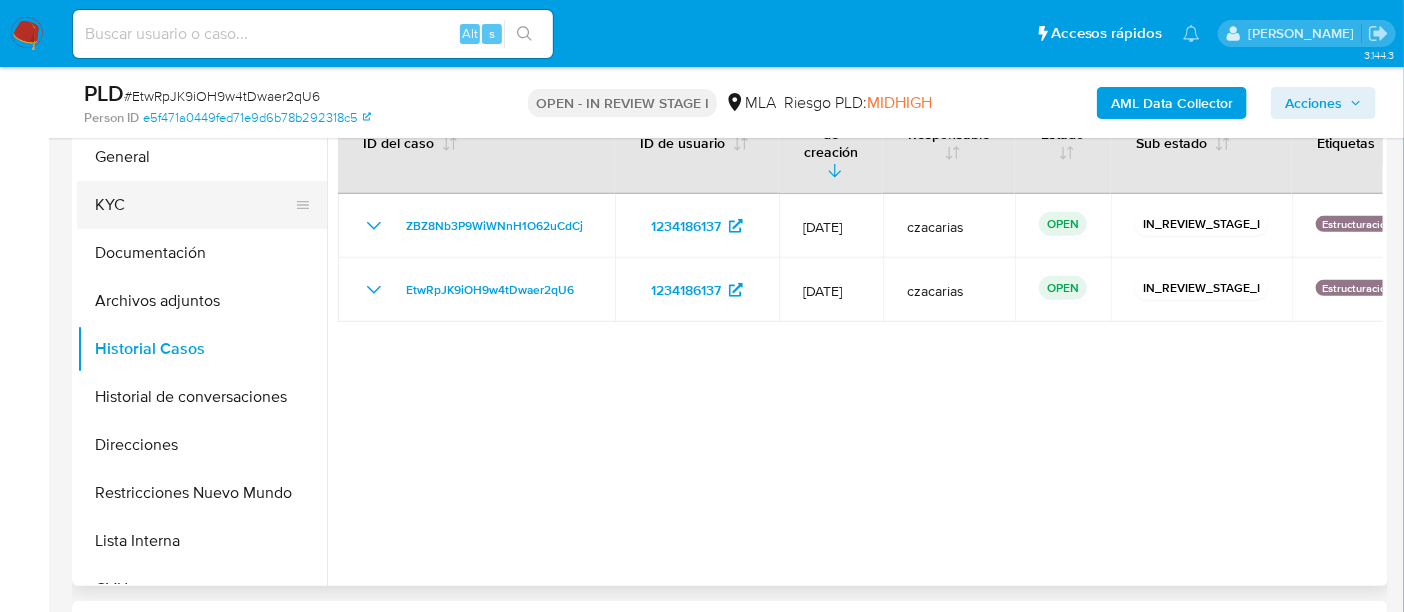 scroll, scrollTop: 374, scrollLeft: 0, axis: vertical 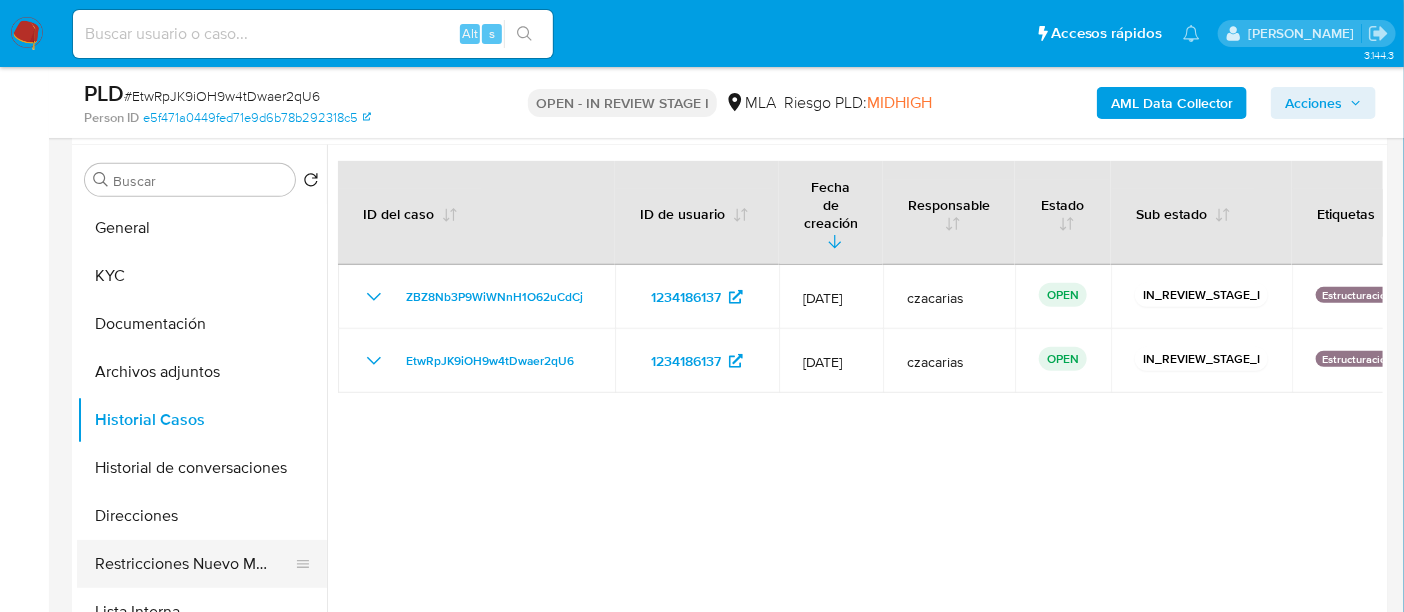 click on "Restricciones Nuevo Mundo" at bounding box center (194, 564) 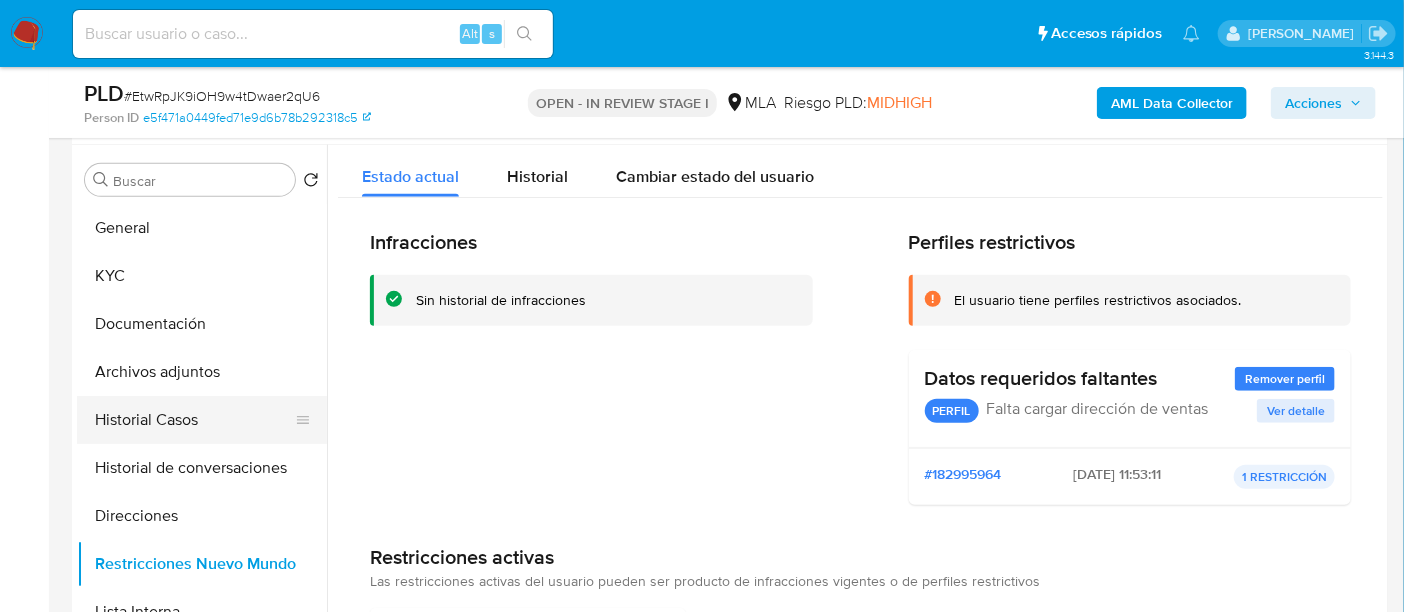 click on "Historial Casos" at bounding box center (194, 420) 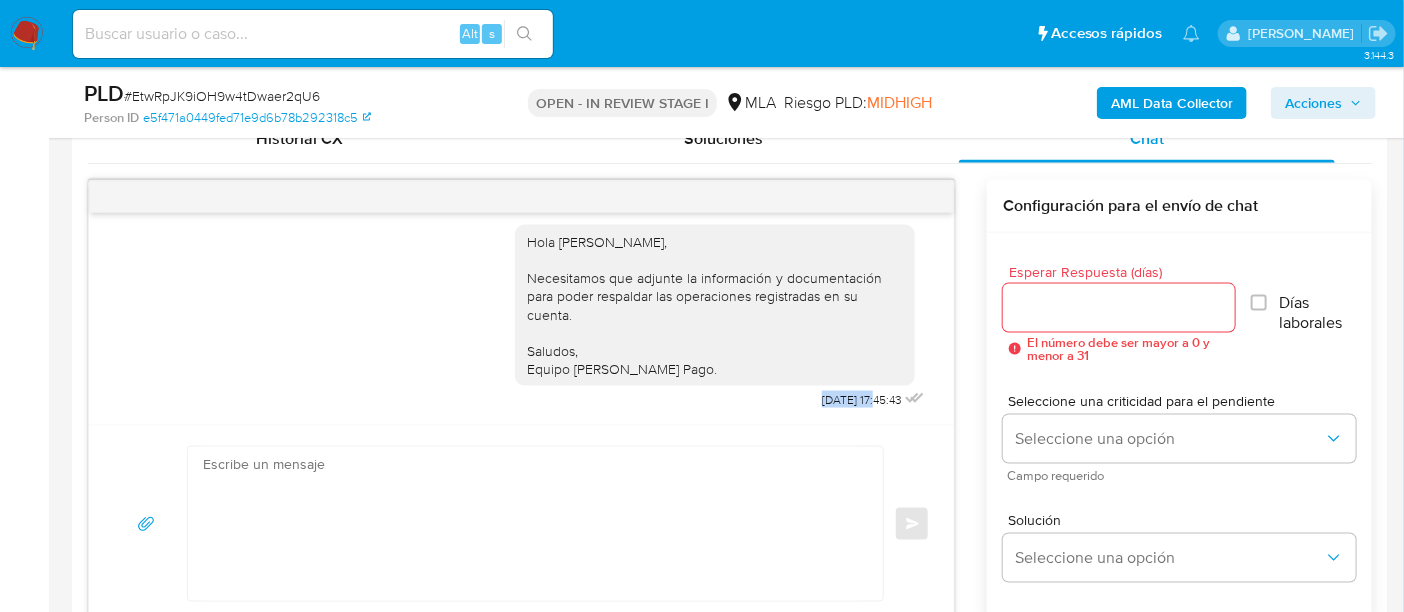 scroll, scrollTop: 1374, scrollLeft: 0, axis: vertical 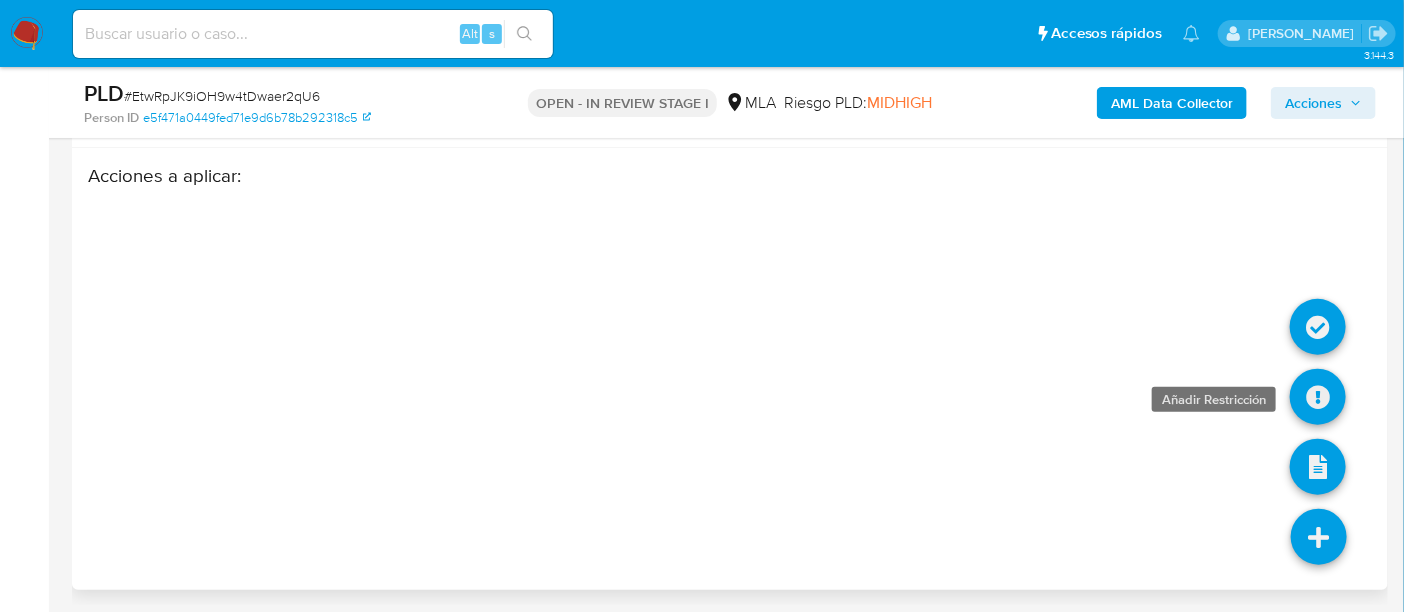 click at bounding box center [1318, 397] 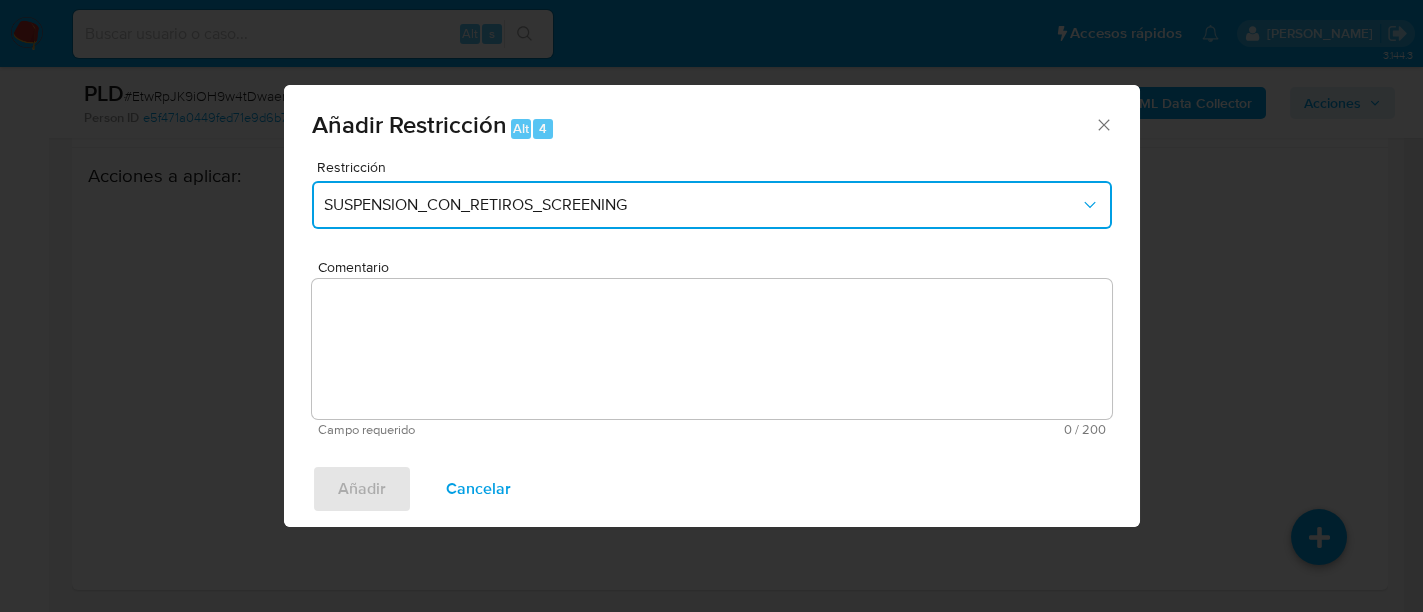 click on "SUSPENSION_CON_RETIROS_SCREENING" at bounding box center (712, 205) 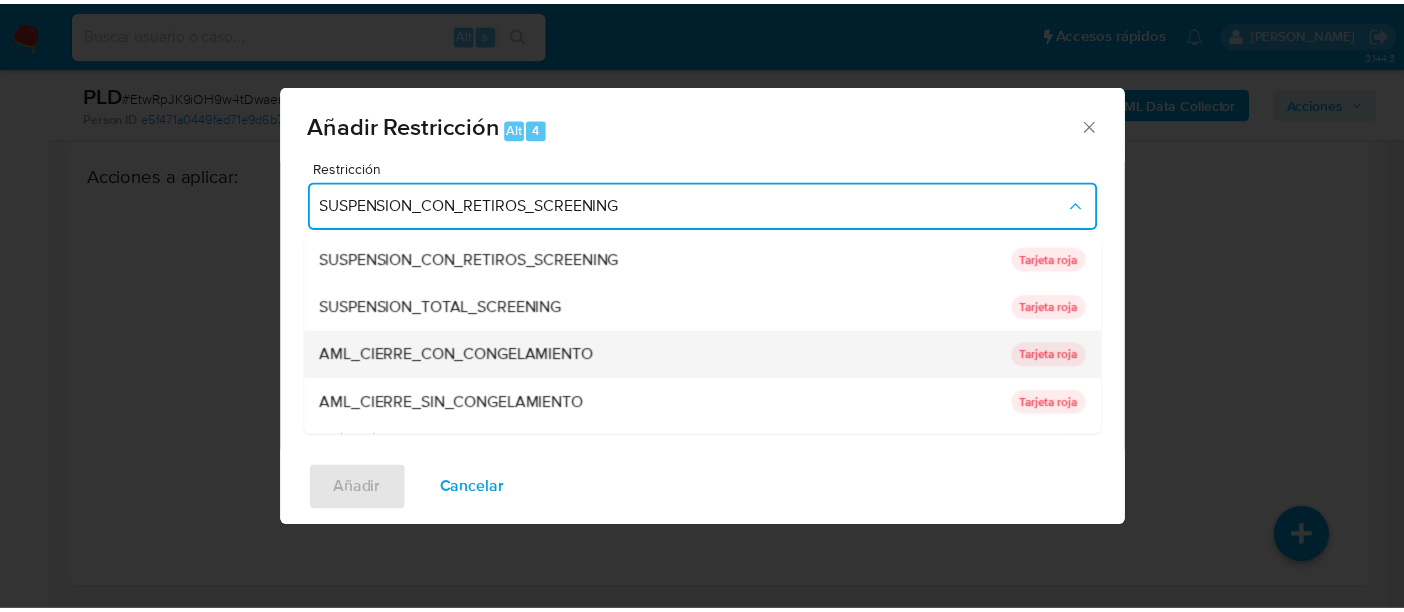 scroll, scrollTop: 125, scrollLeft: 0, axis: vertical 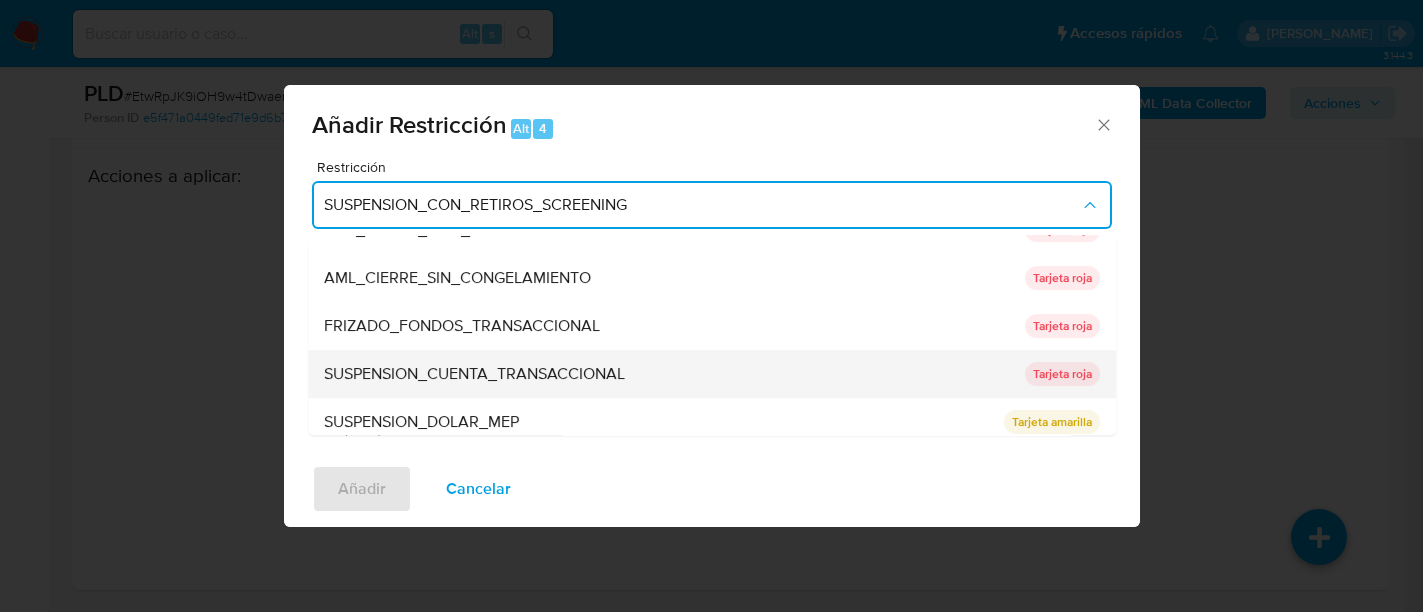 click on "SUSPENSION_CUENTA_TRANSACCIONAL" at bounding box center [668, 374] 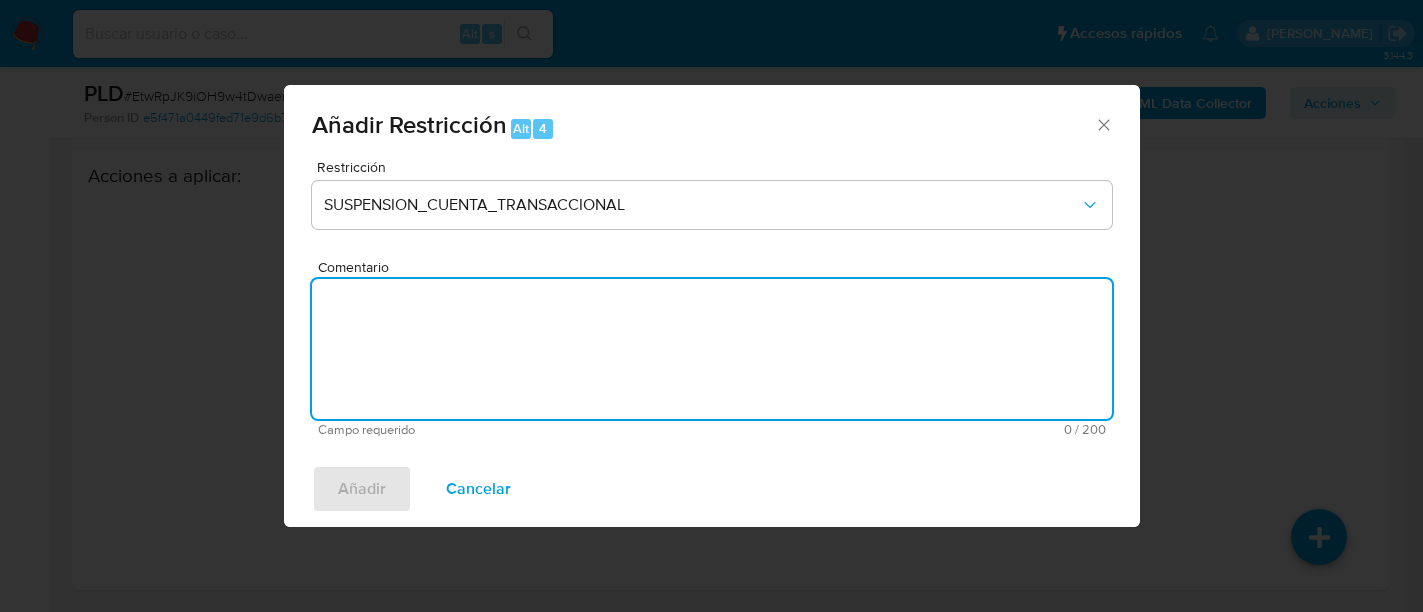 click on "Comentario" at bounding box center (712, 349) 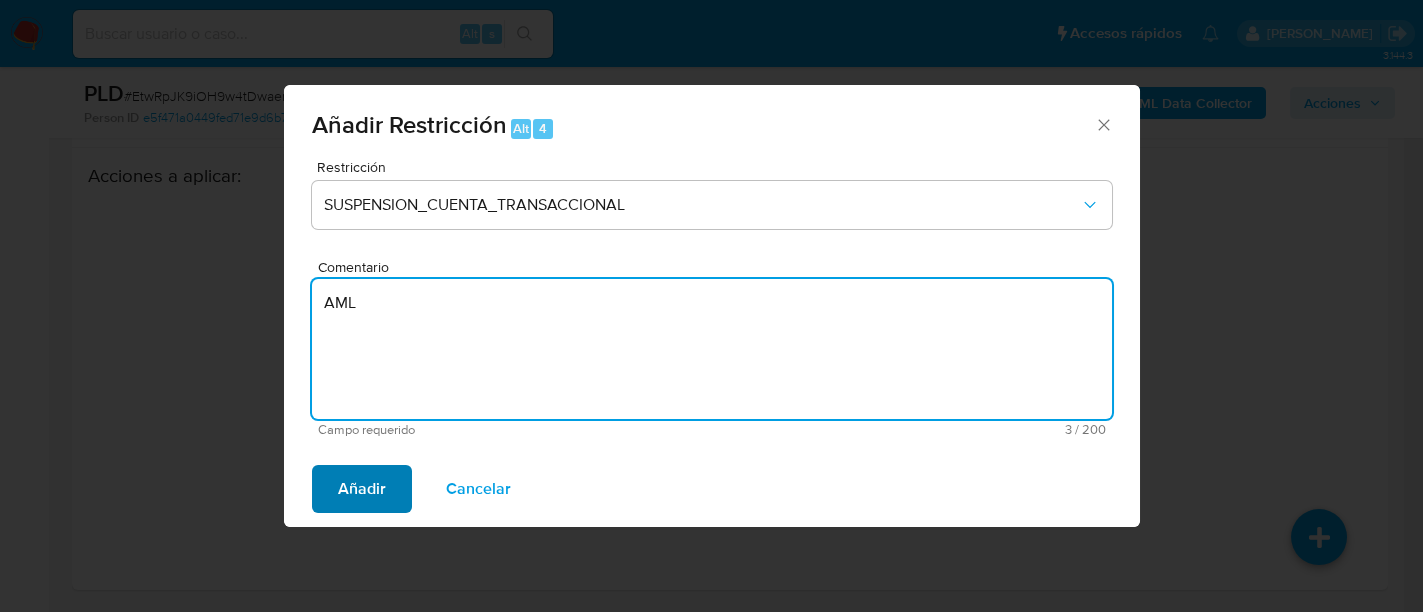 type on "AML" 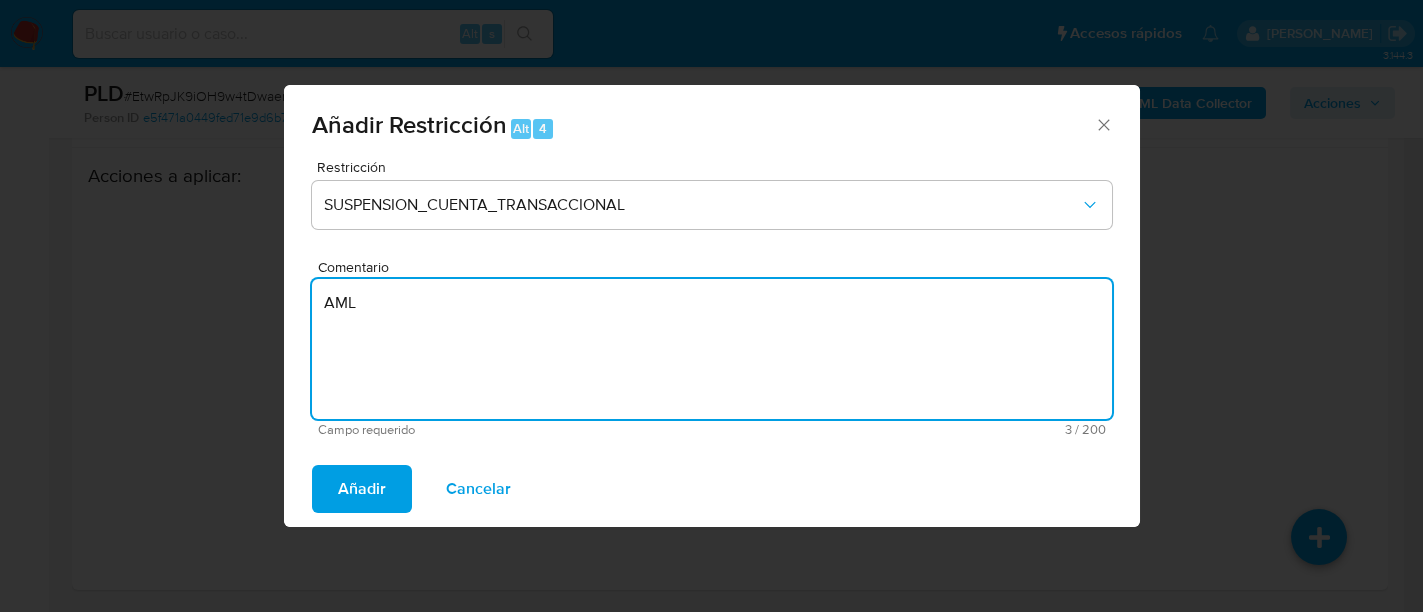 click on "Añadir" at bounding box center [362, 489] 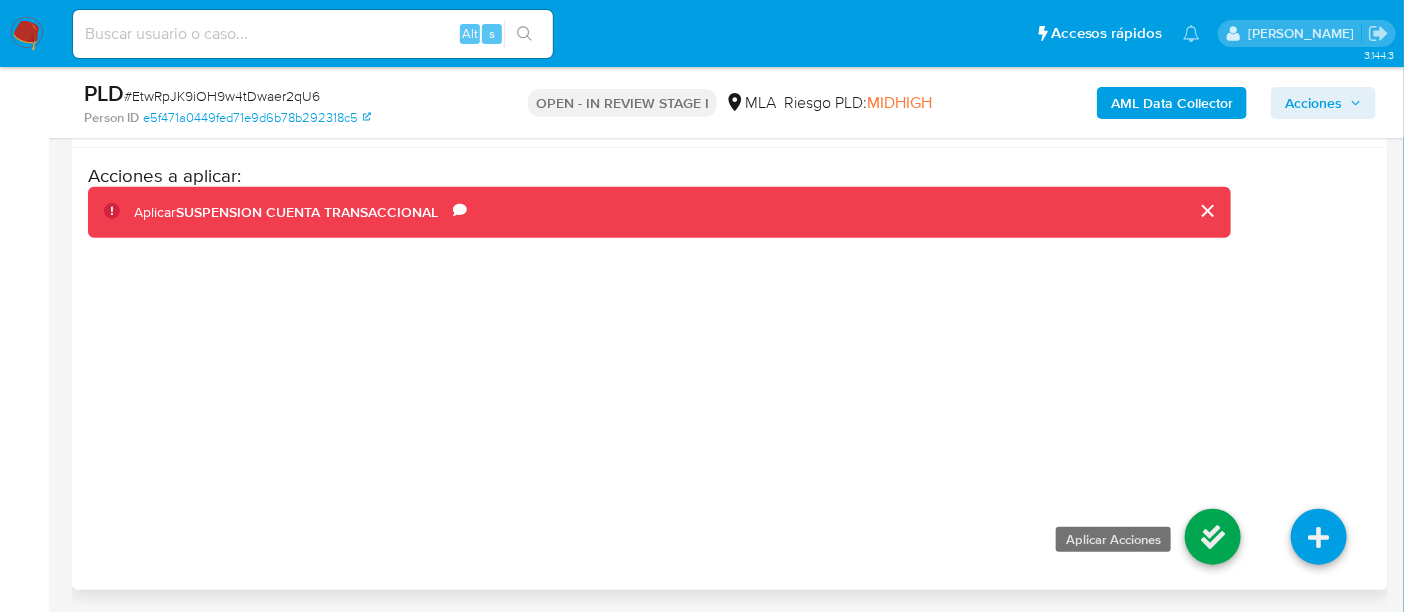click at bounding box center (1213, 537) 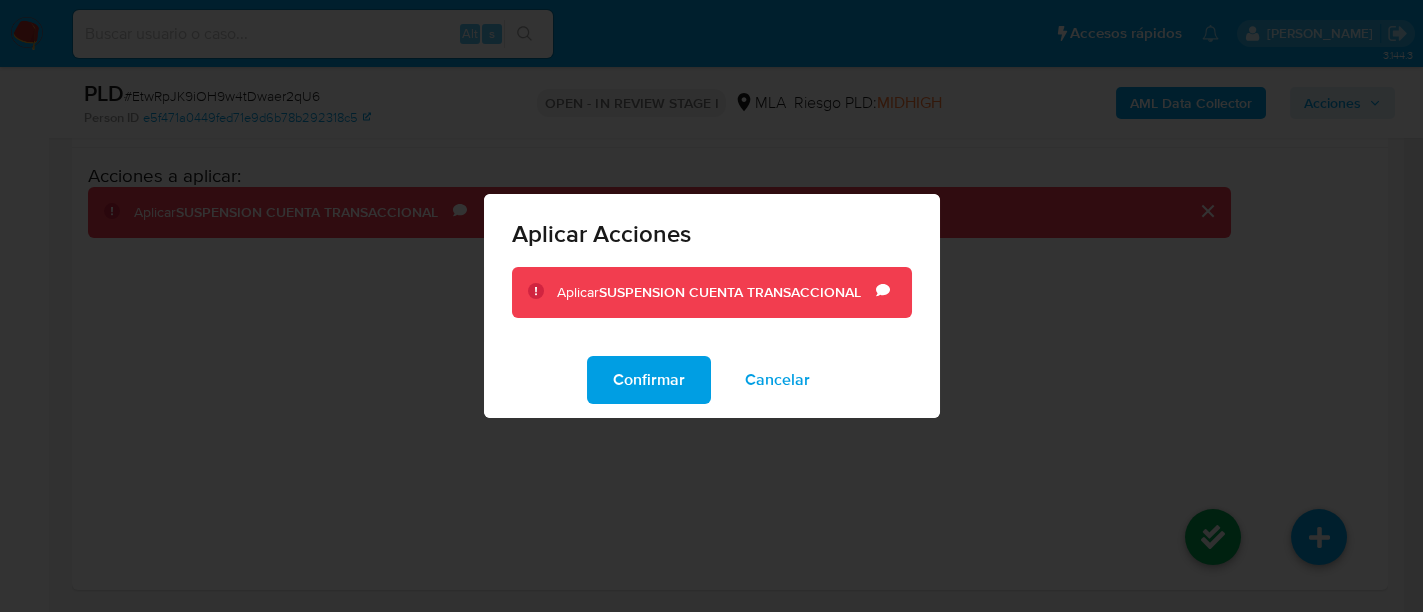 click on "Confirmar" at bounding box center [649, 380] 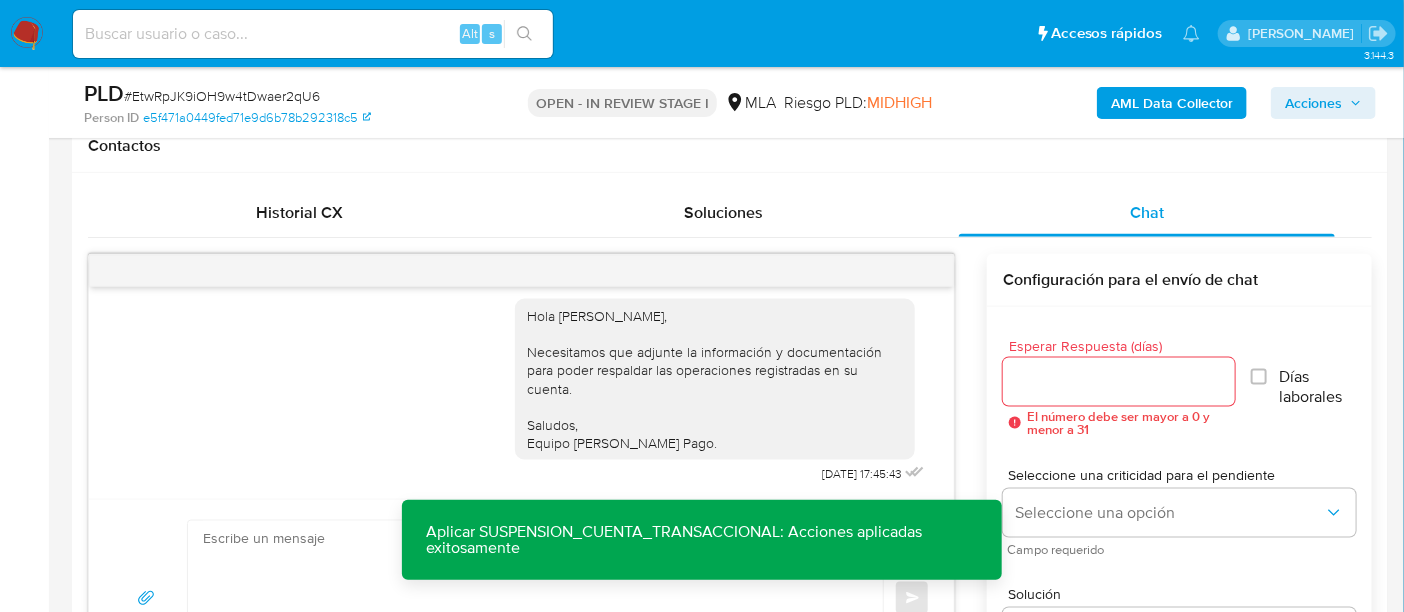 scroll, scrollTop: 998, scrollLeft: 0, axis: vertical 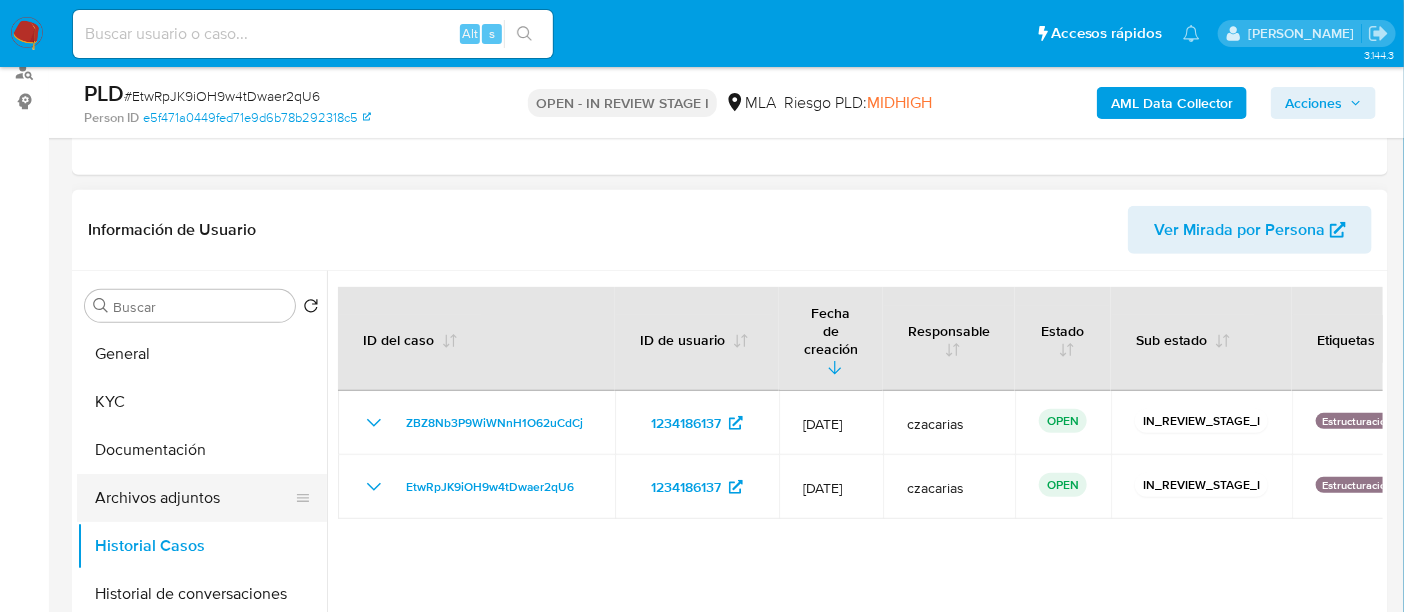 click on "Archivos adjuntos" at bounding box center (194, 498) 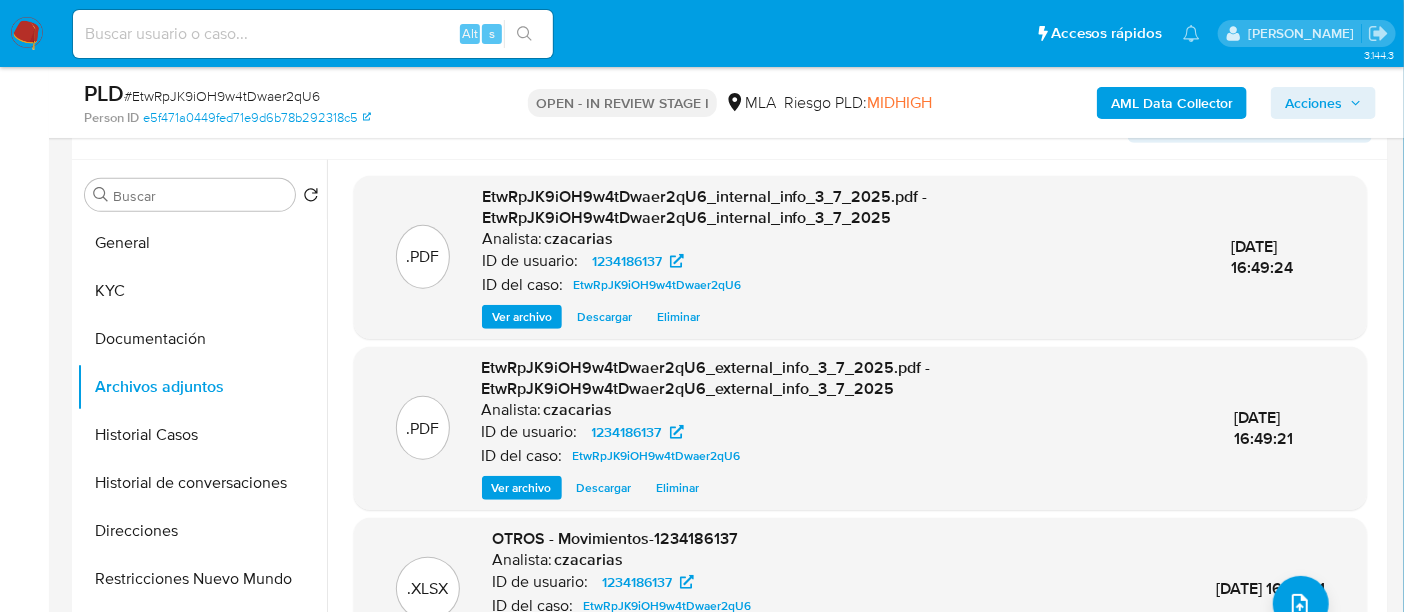 scroll, scrollTop: 498, scrollLeft: 0, axis: vertical 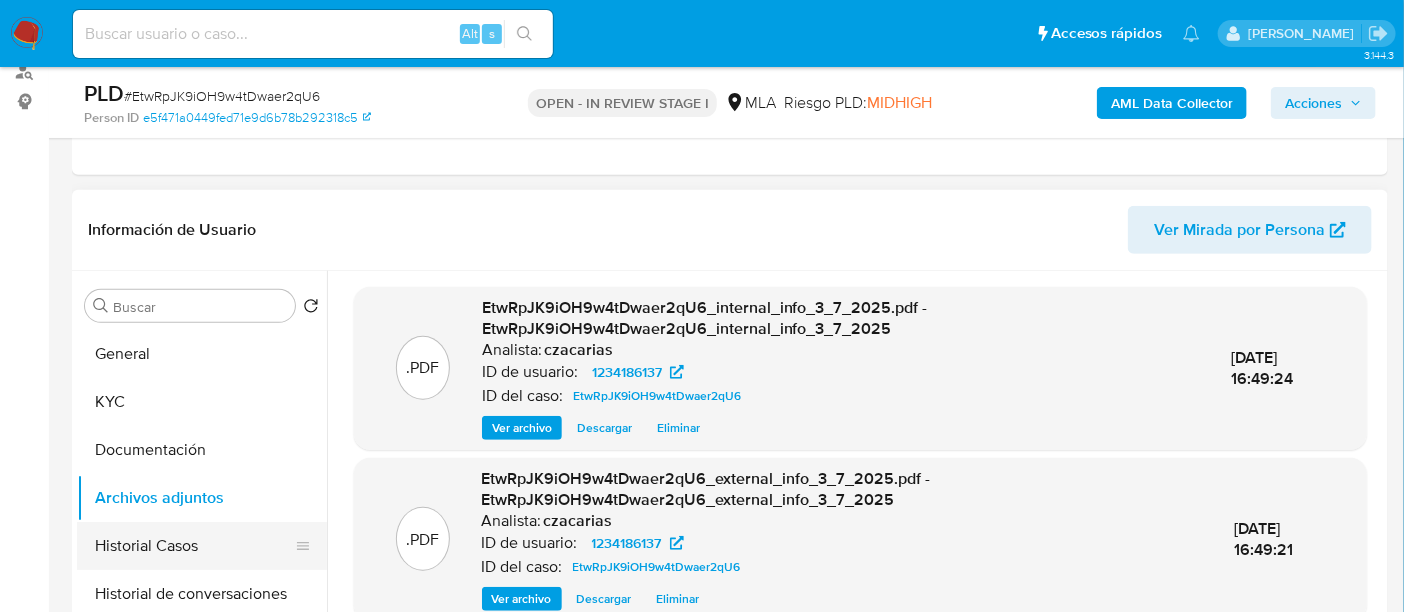 click on "Historial Casos" at bounding box center [194, 546] 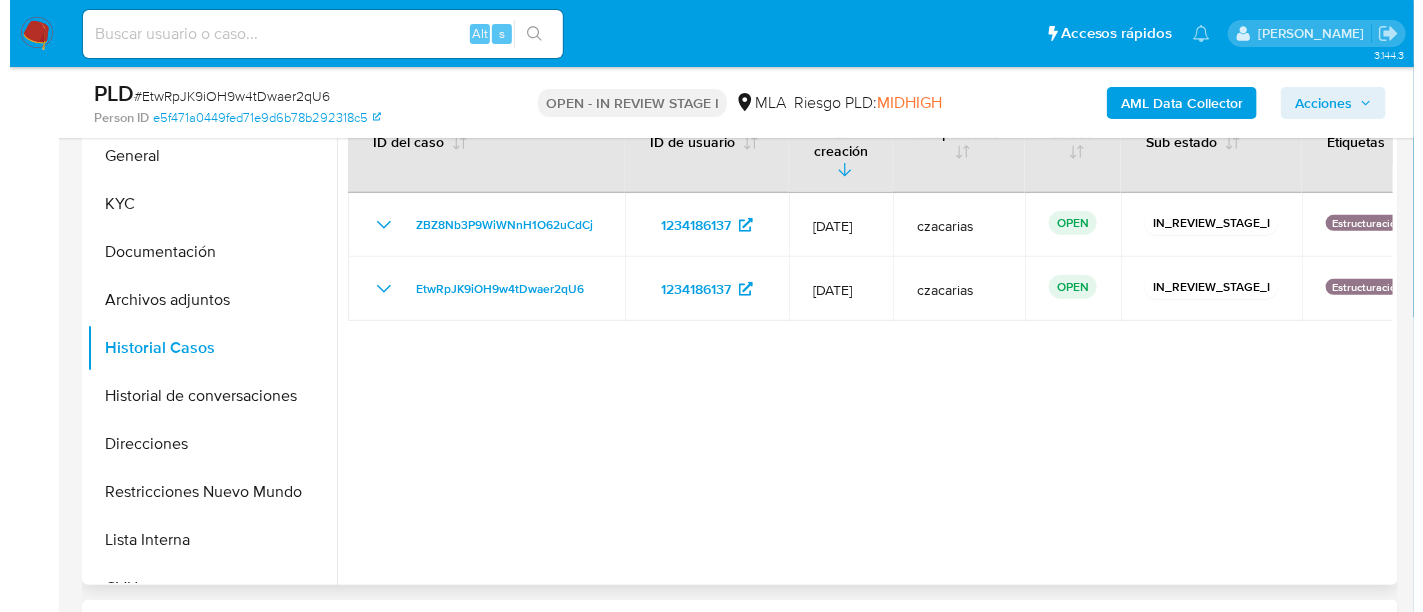 scroll, scrollTop: 374, scrollLeft: 0, axis: vertical 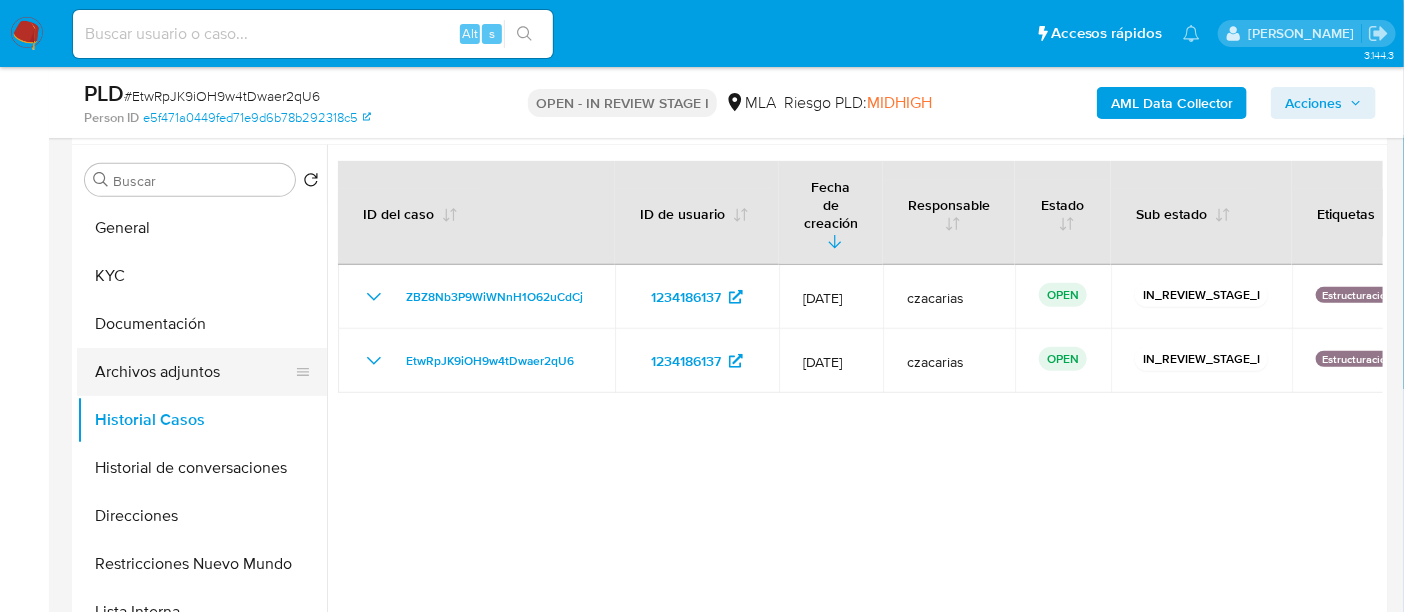 click on "Archivos adjuntos" at bounding box center (194, 372) 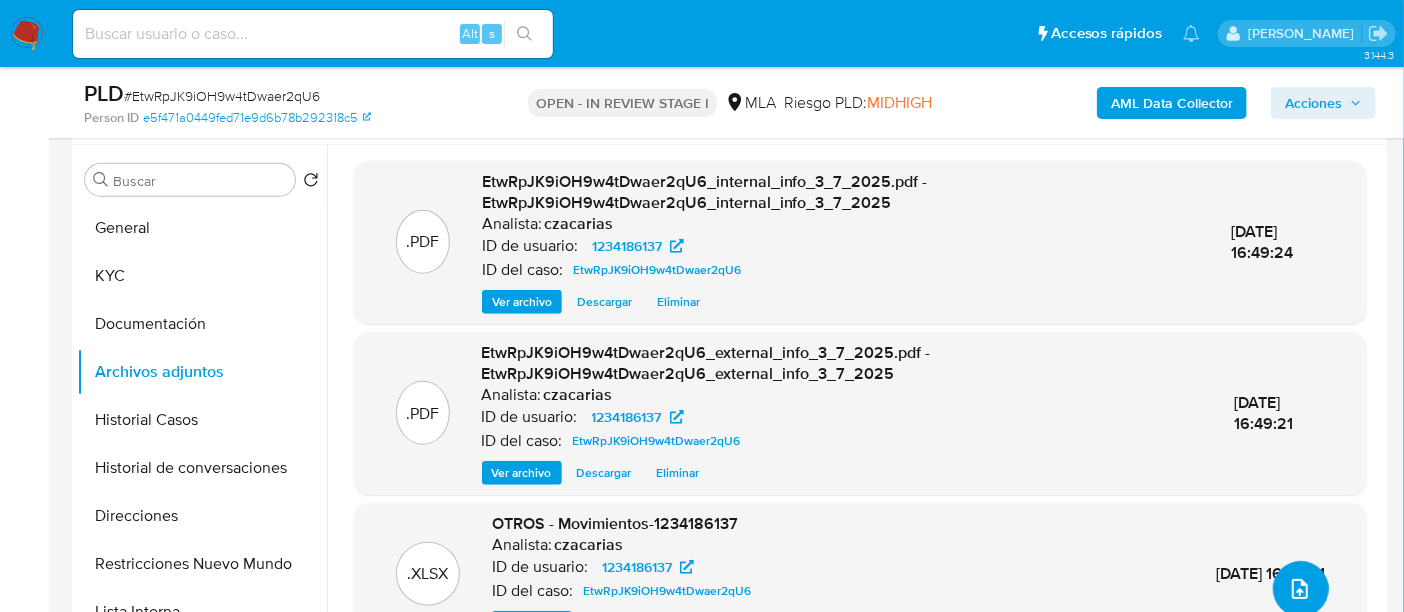 click 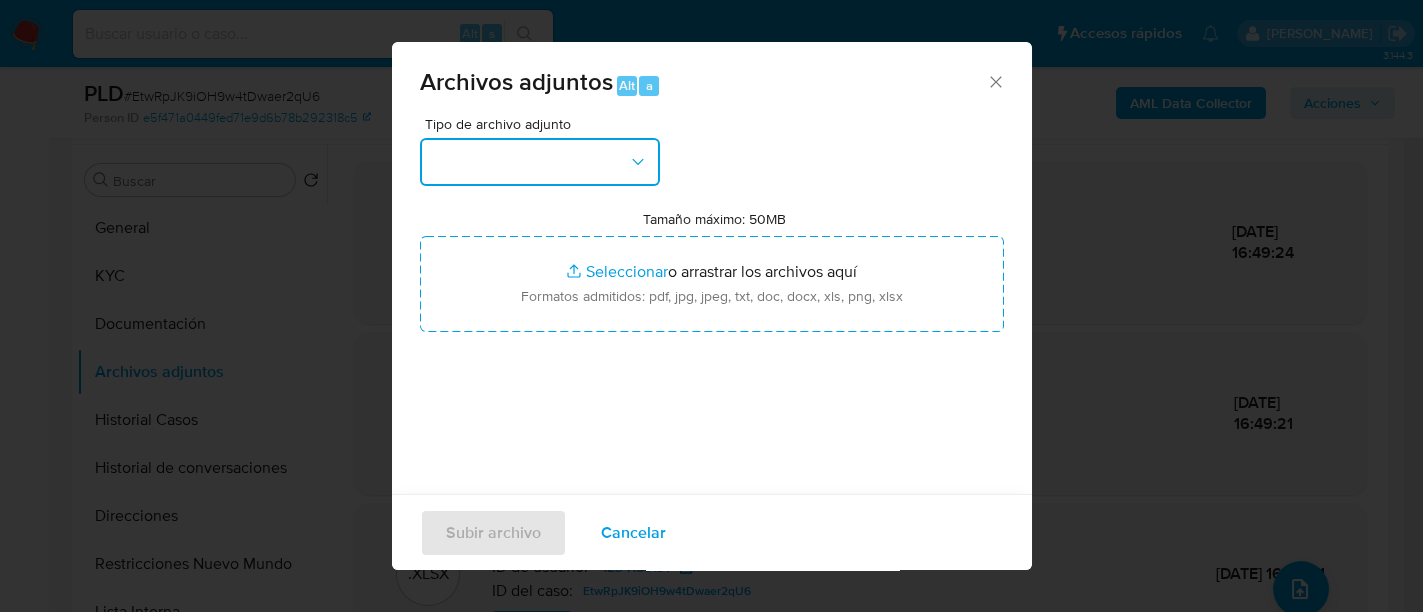 click at bounding box center (540, 162) 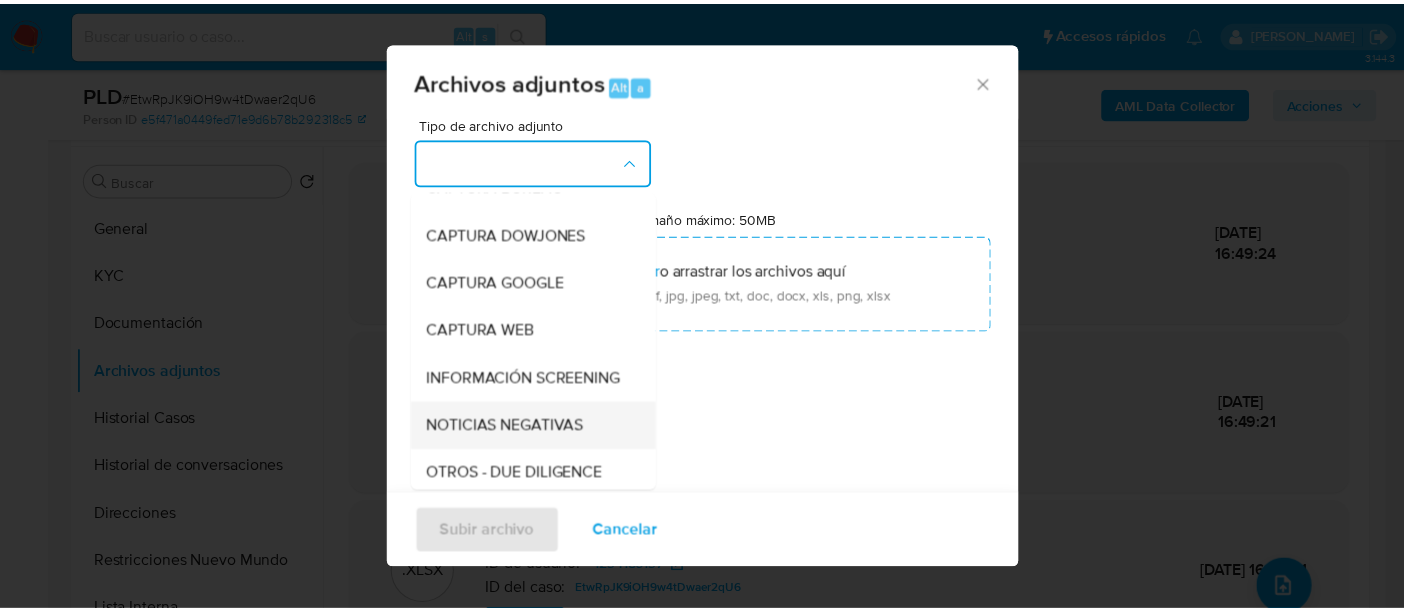 scroll, scrollTop: 250, scrollLeft: 0, axis: vertical 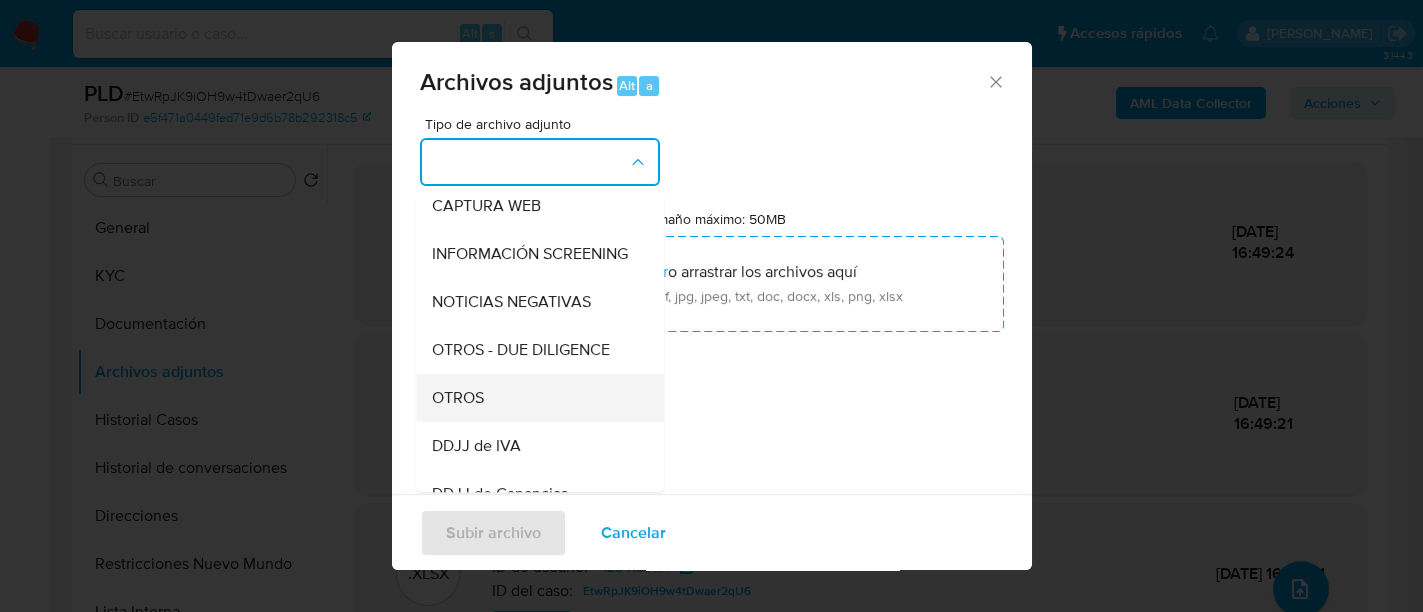 click on "OTROS" at bounding box center [534, 398] 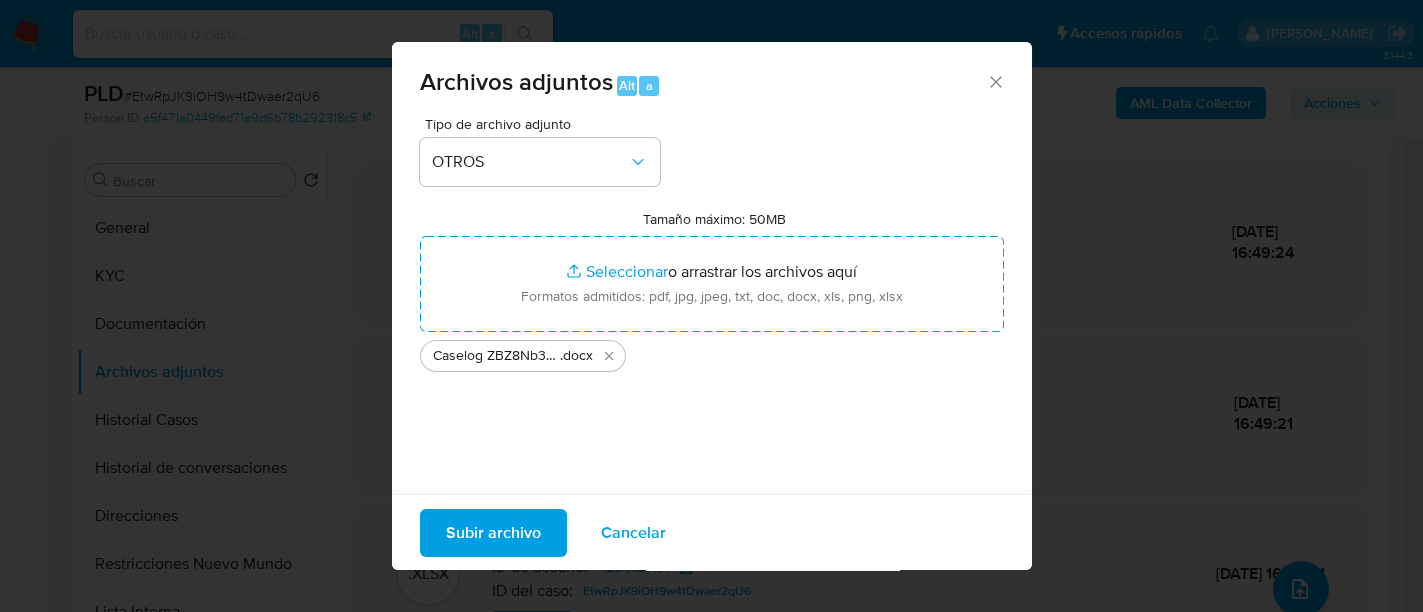 click on "Subir archivo" at bounding box center [493, 532] 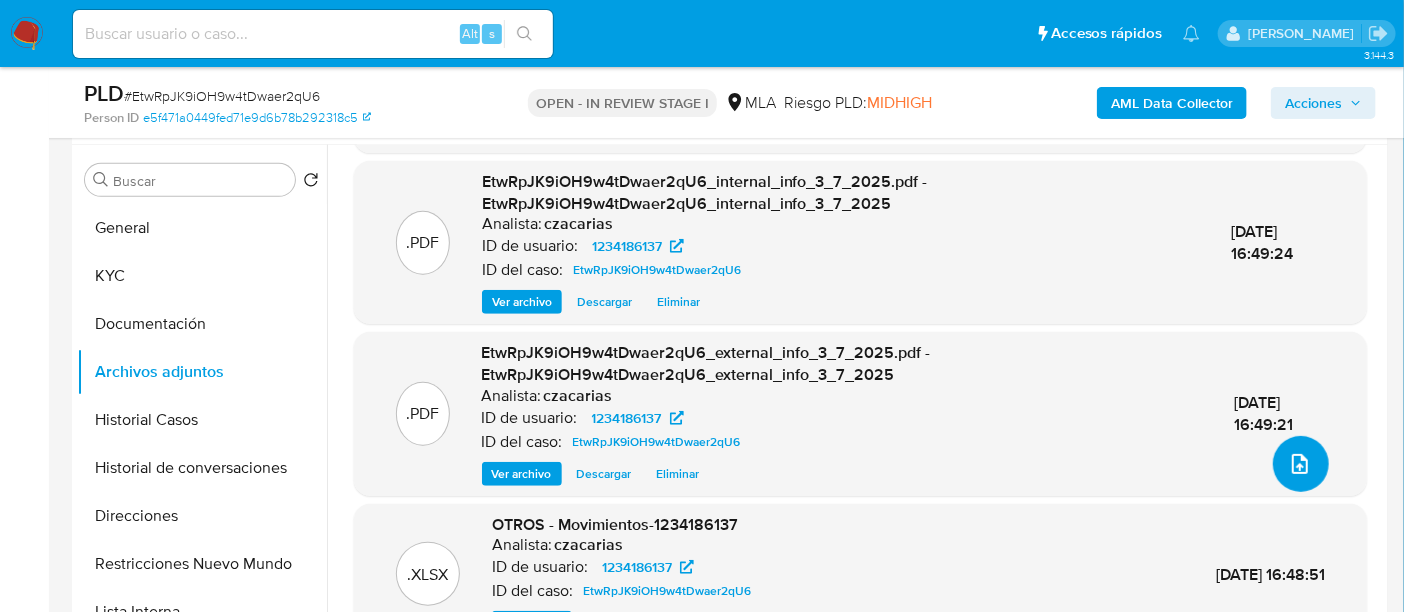 scroll, scrollTop: 131, scrollLeft: 0, axis: vertical 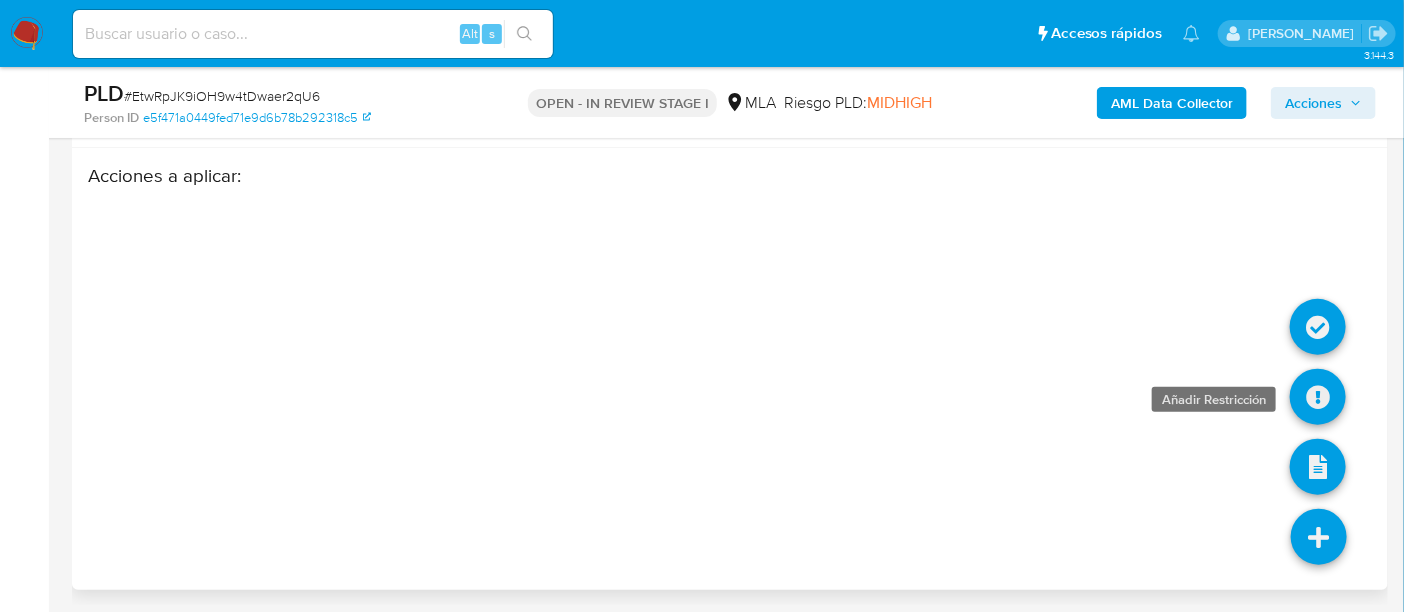 click at bounding box center (1318, 397) 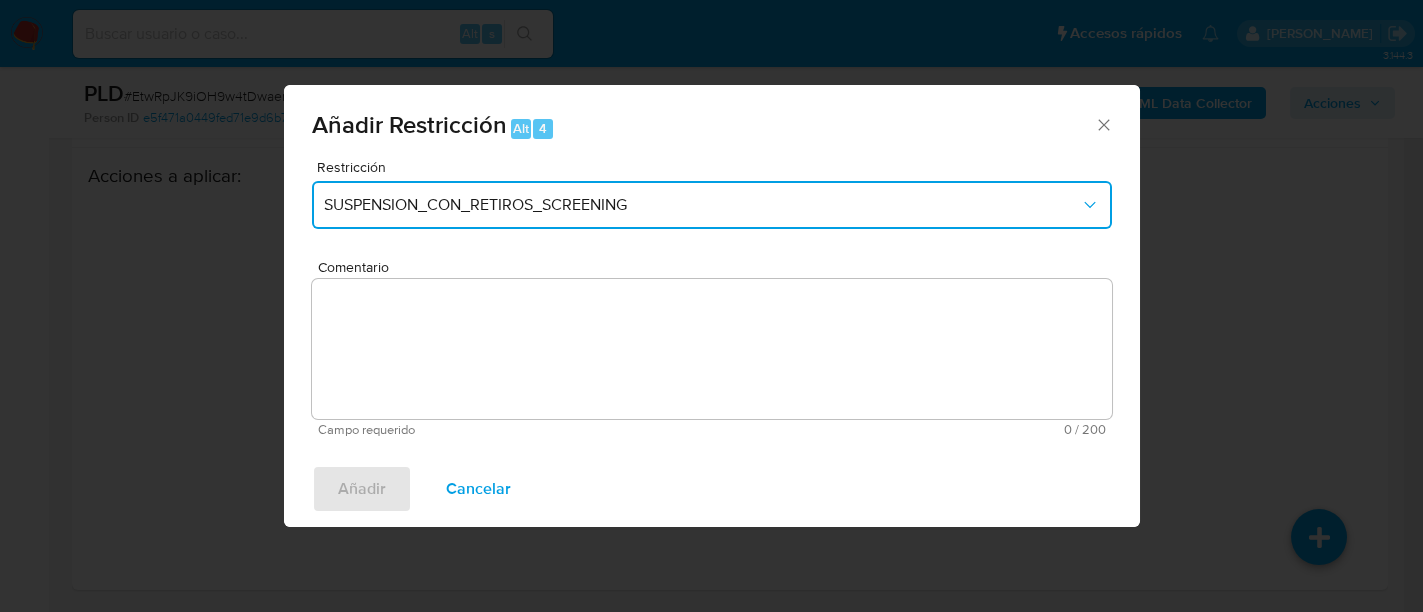 click on "SUSPENSION_CON_RETIROS_SCREENING" at bounding box center [702, 205] 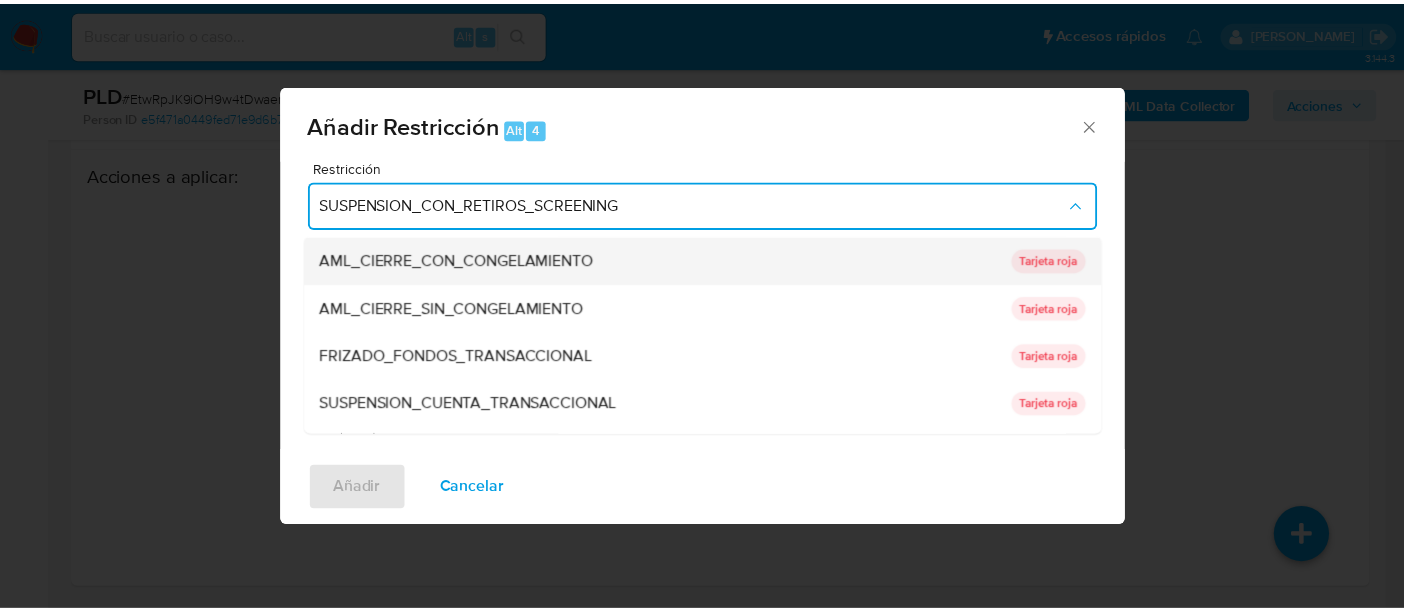 scroll, scrollTop: 125, scrollLeft: 0, axis: vertical 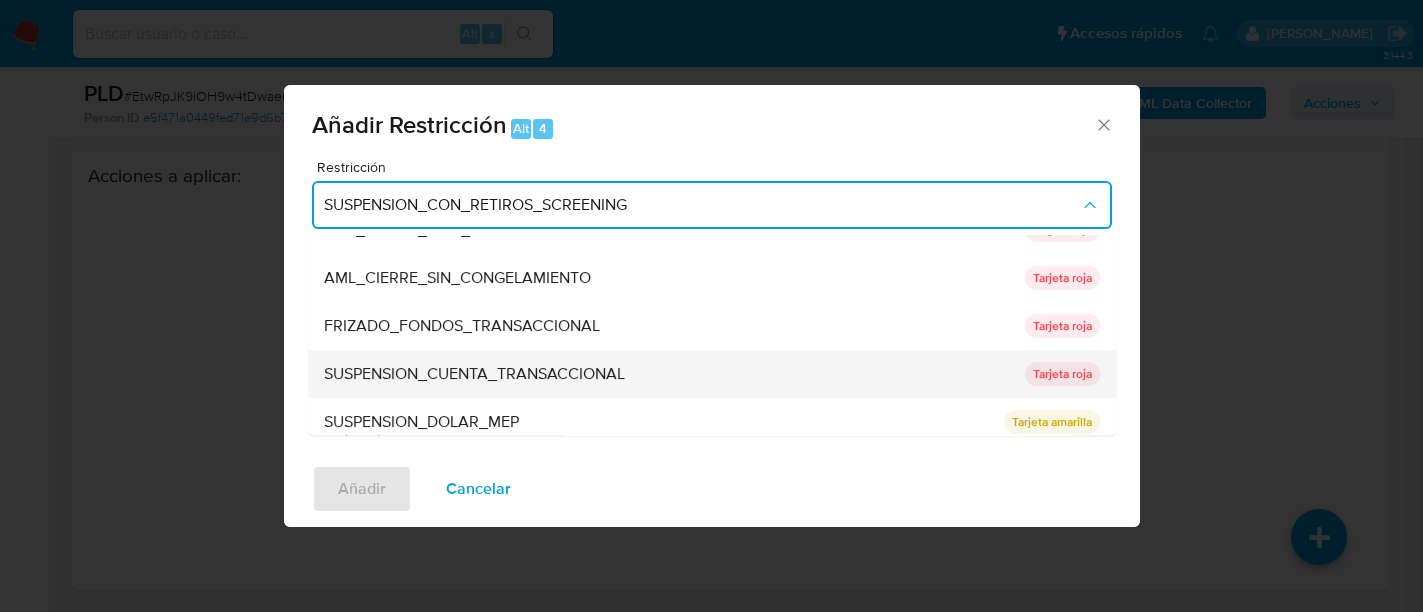 click on "SUSPENSION_CUENTA_TRANSACCIONAL" at bounding box center [668, 374] 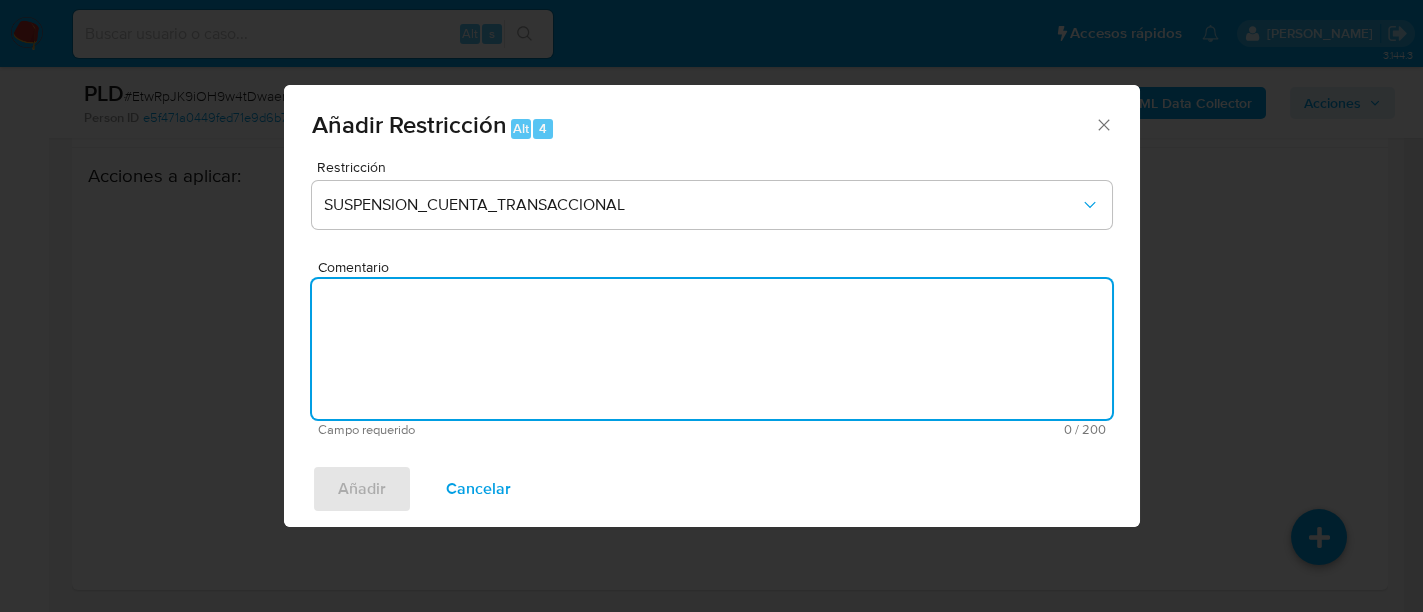 click on "Comentario" at bounding box center [712, 349] 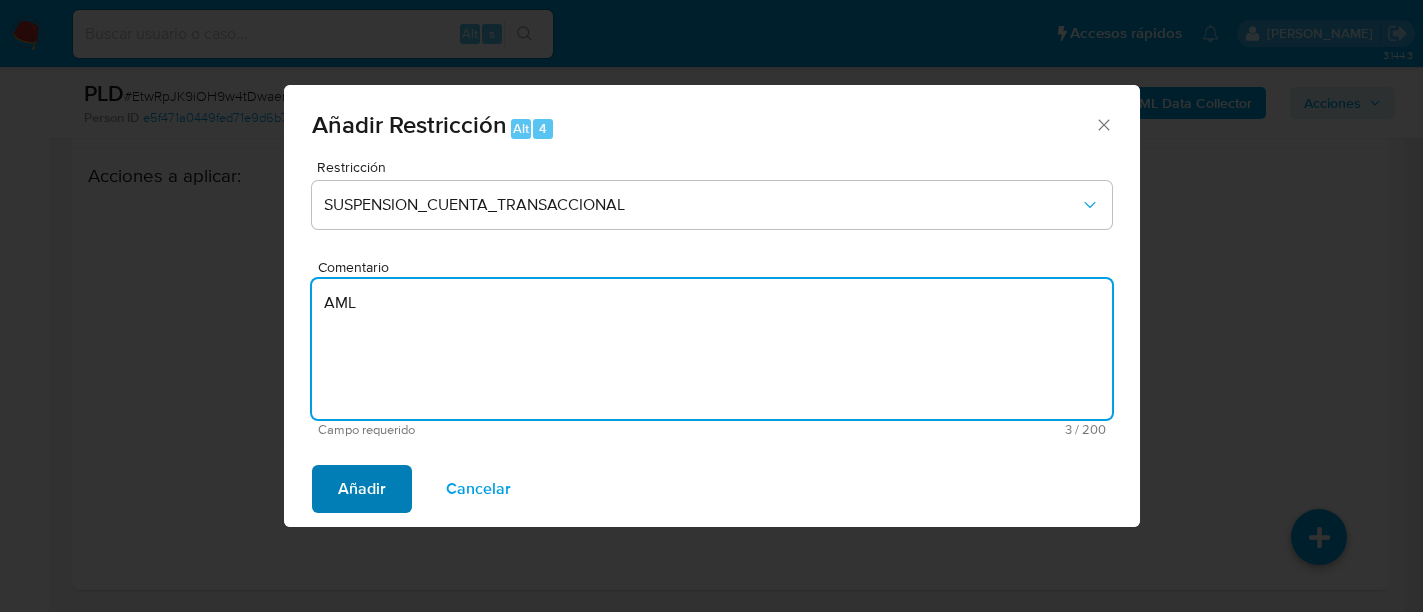 type on "AML" 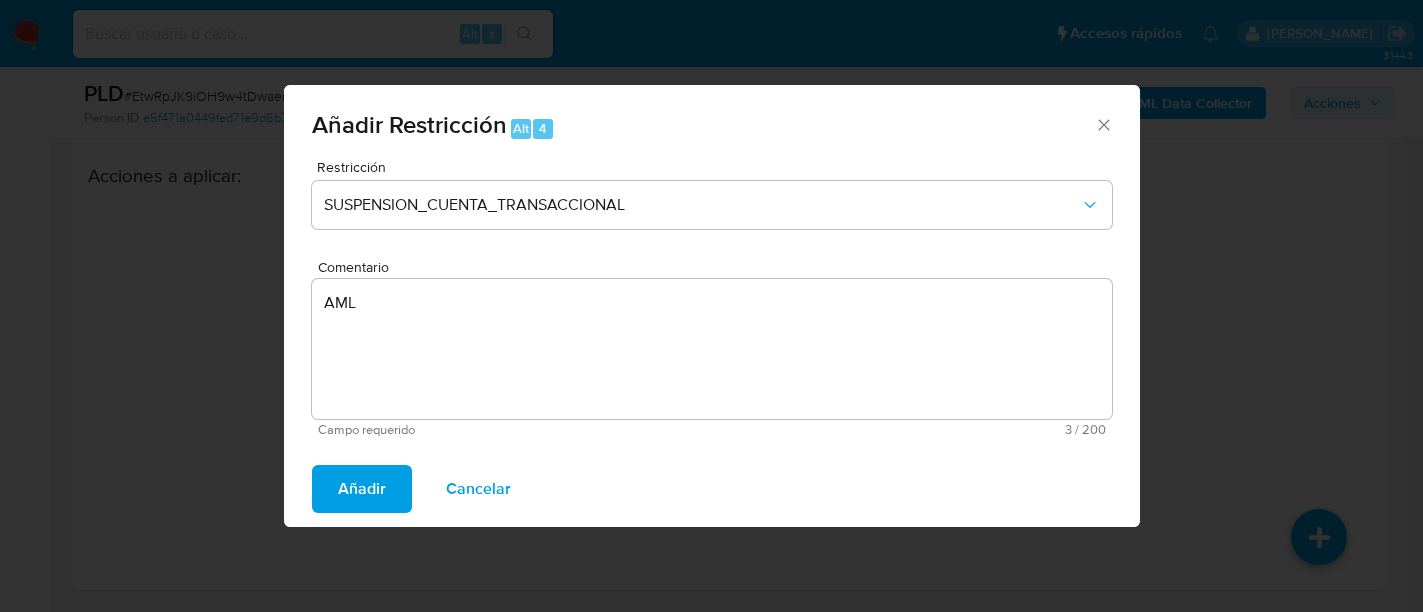 click on "Añadir" at bounding box center (362, 489) 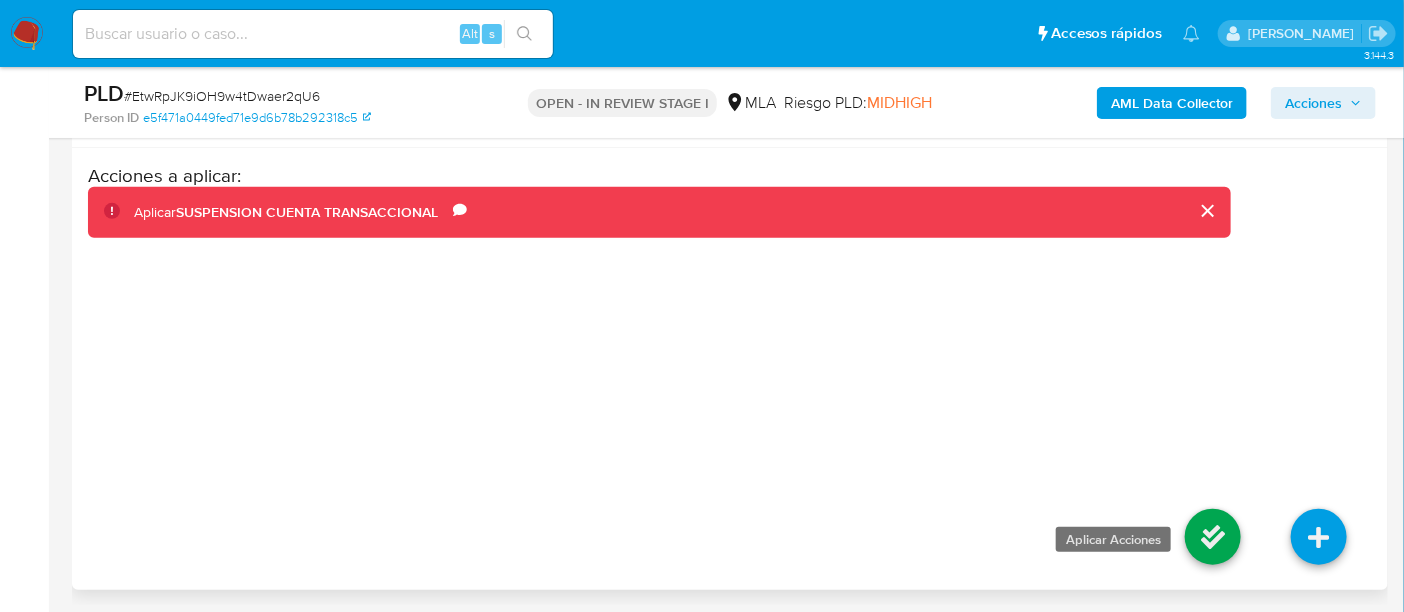click at bounding box center (1213, 537) 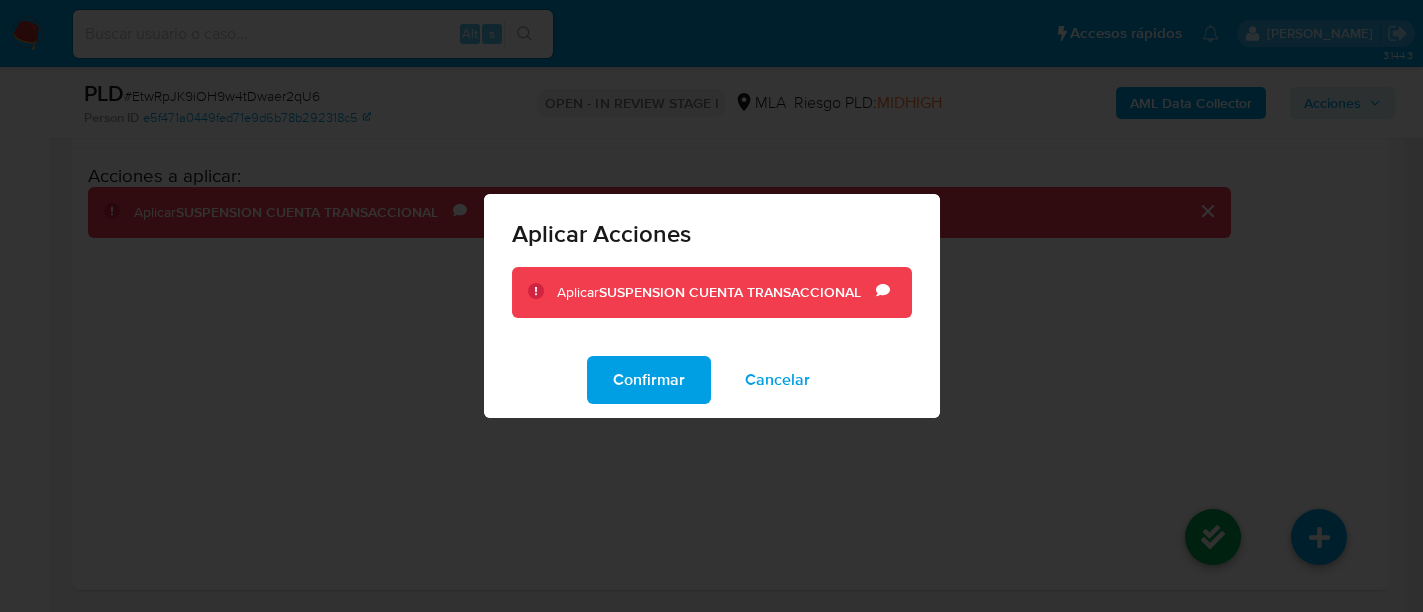 click on "Confirmar" at bounding box center (649, 380) 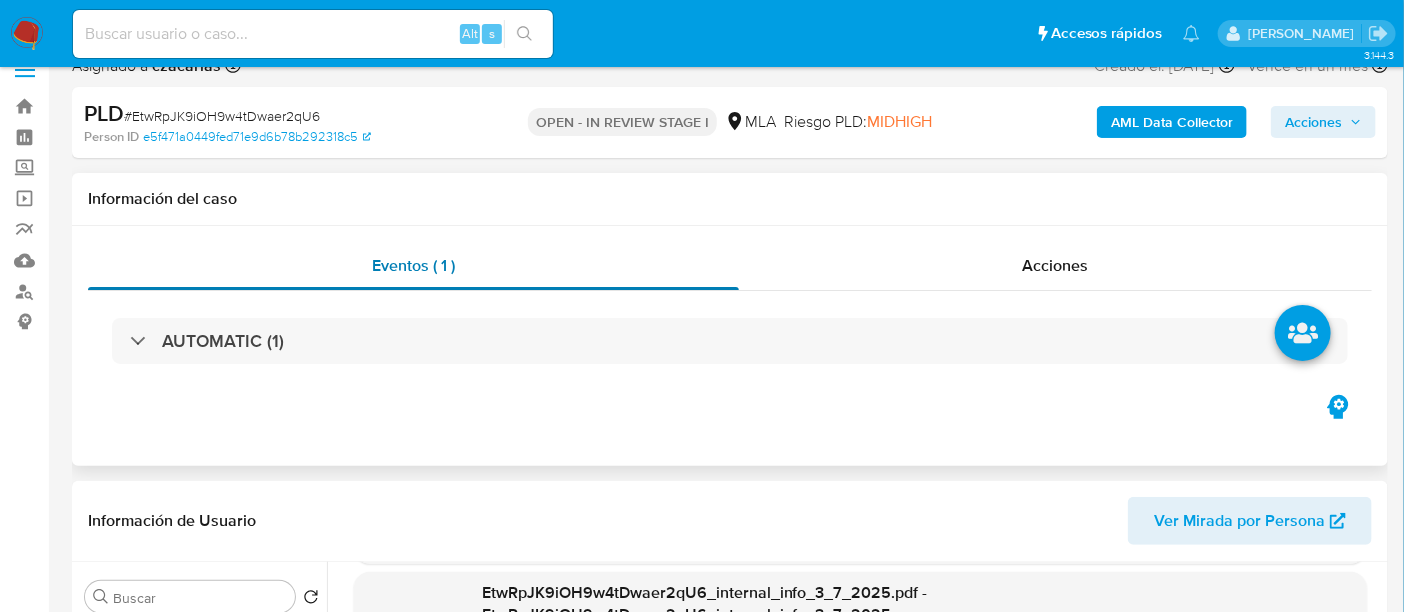 scroll, scrollTop: 0, scrollLeft: 0, axis: both 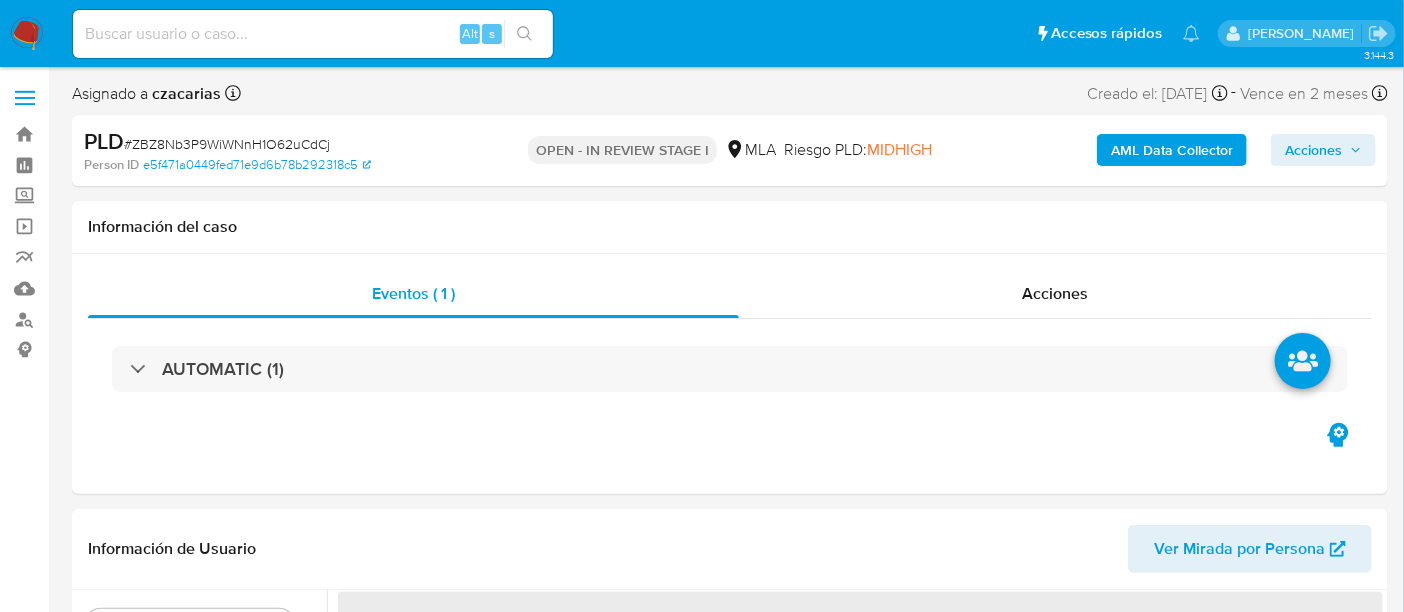 click on "# ZBZ8Nb3P9WiWNnH1O62uCdCj" at bounding box center [227, 144] 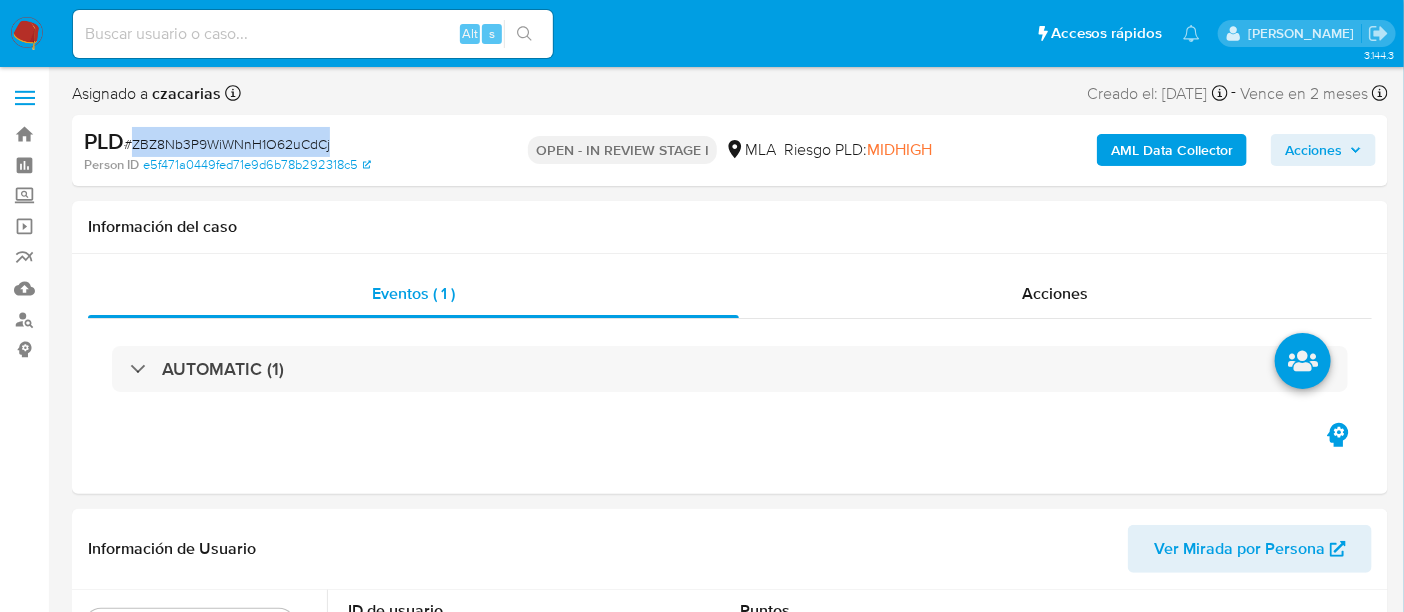 click on "# ZBZ8Nb3P9WiWNnH1O62uCdCj" at bounding box center [227, 144] 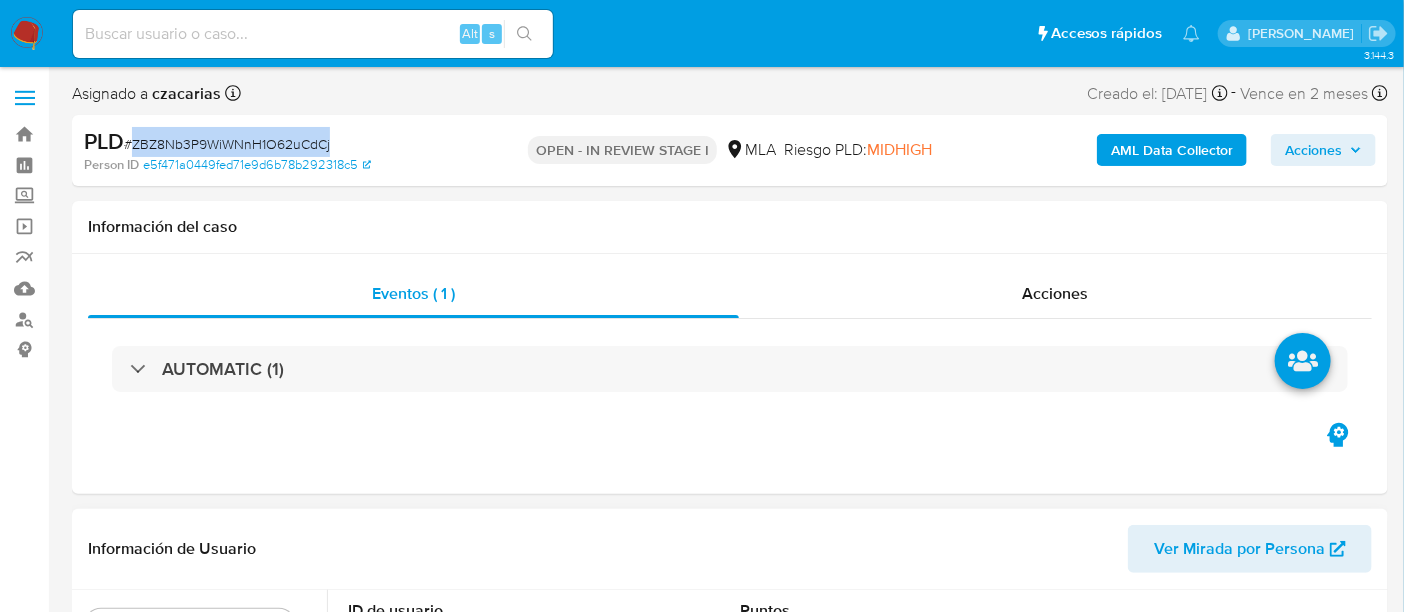 copy on "ZBZ8Nb3P9WiWNnH1O62uCdCj" 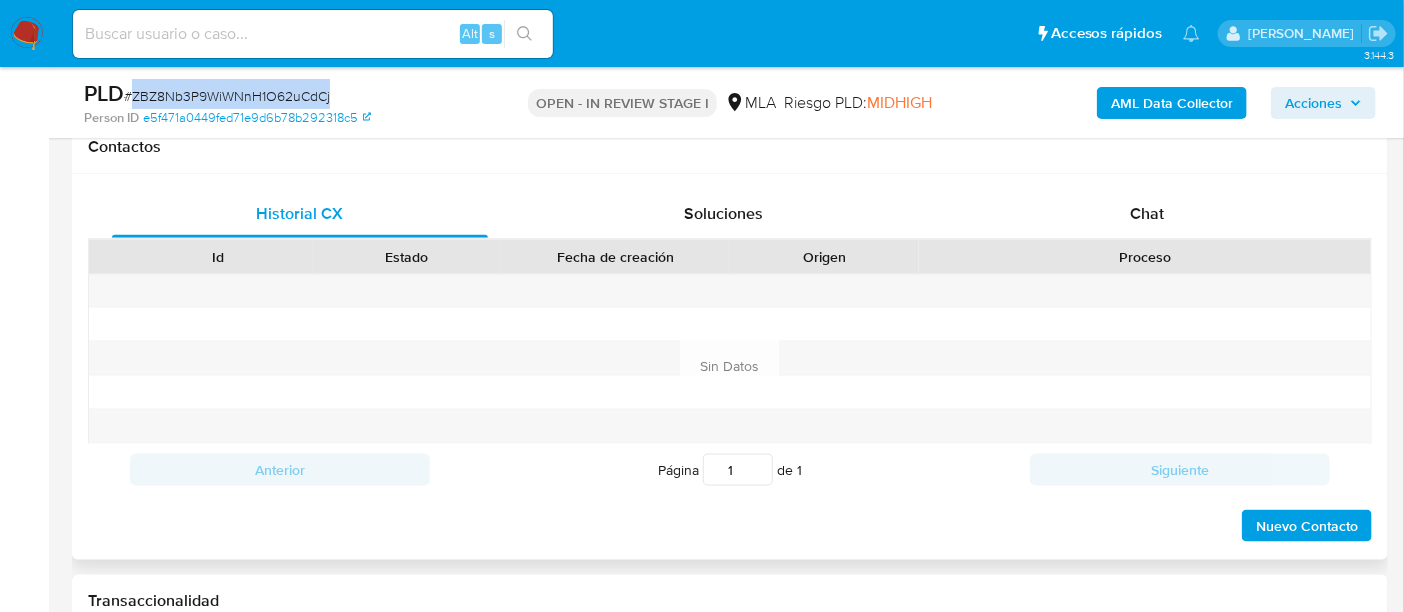 scroll, scrollTop: 874, scrollLeft: 0, axis: vertical 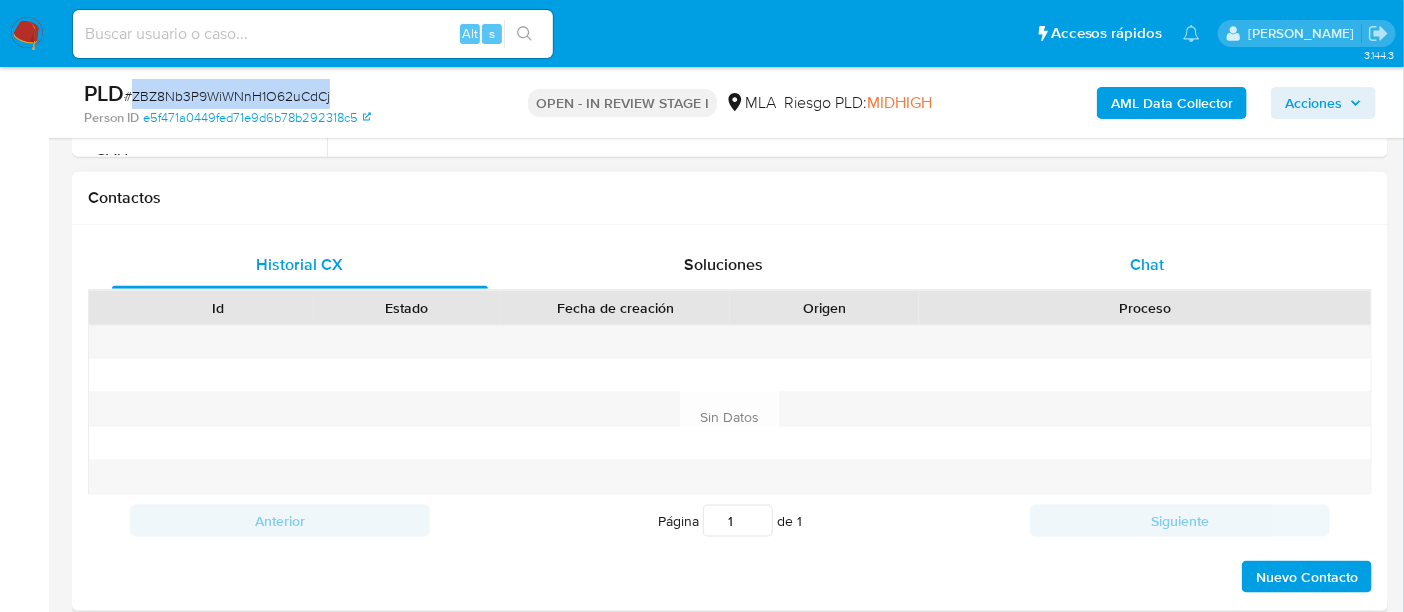 click on "Chat" at bounding box center [1147, 264] 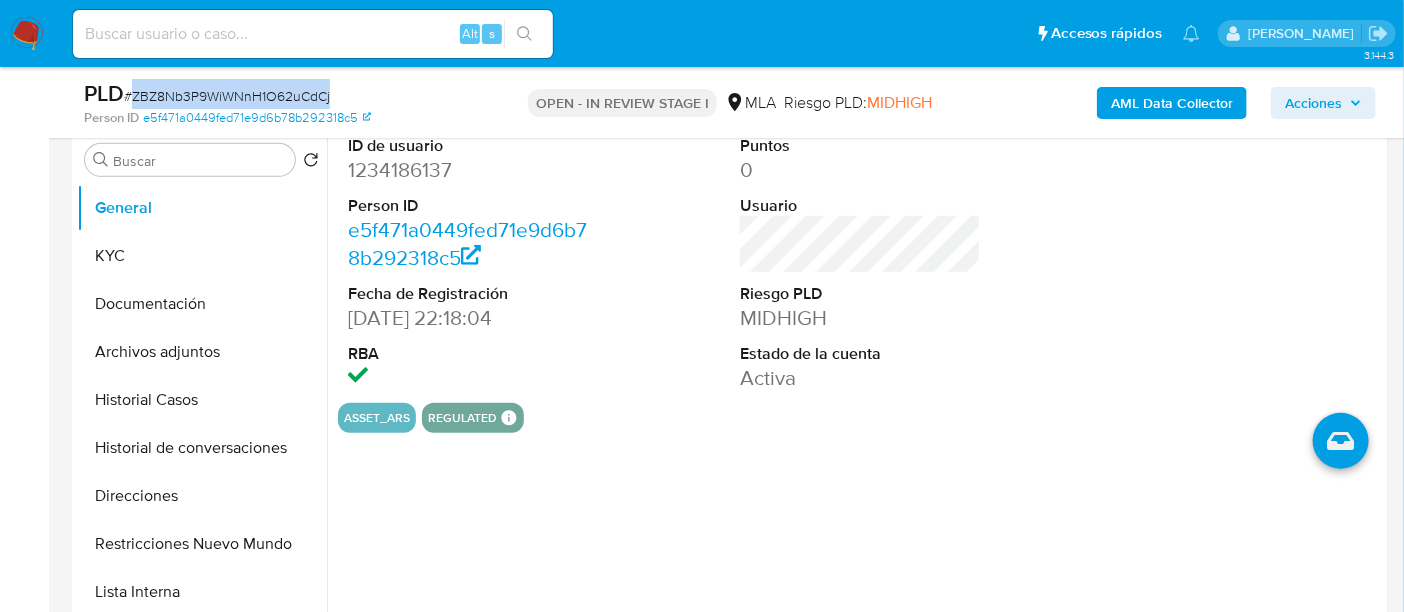 scroll, scrollTop: 374, scrollLeft: 0, axis: vertical 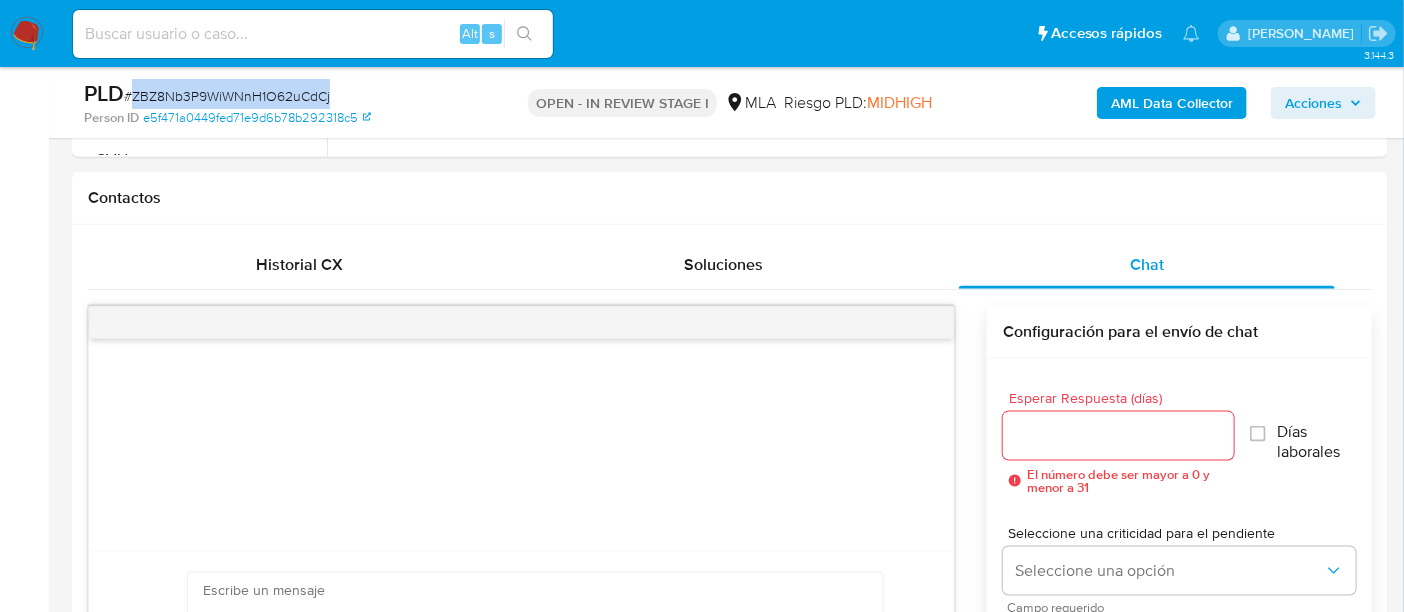 click on "# ZBZ8Nb3P9WiWNnH1O62uCdCj" at bounding box center [227, 96] 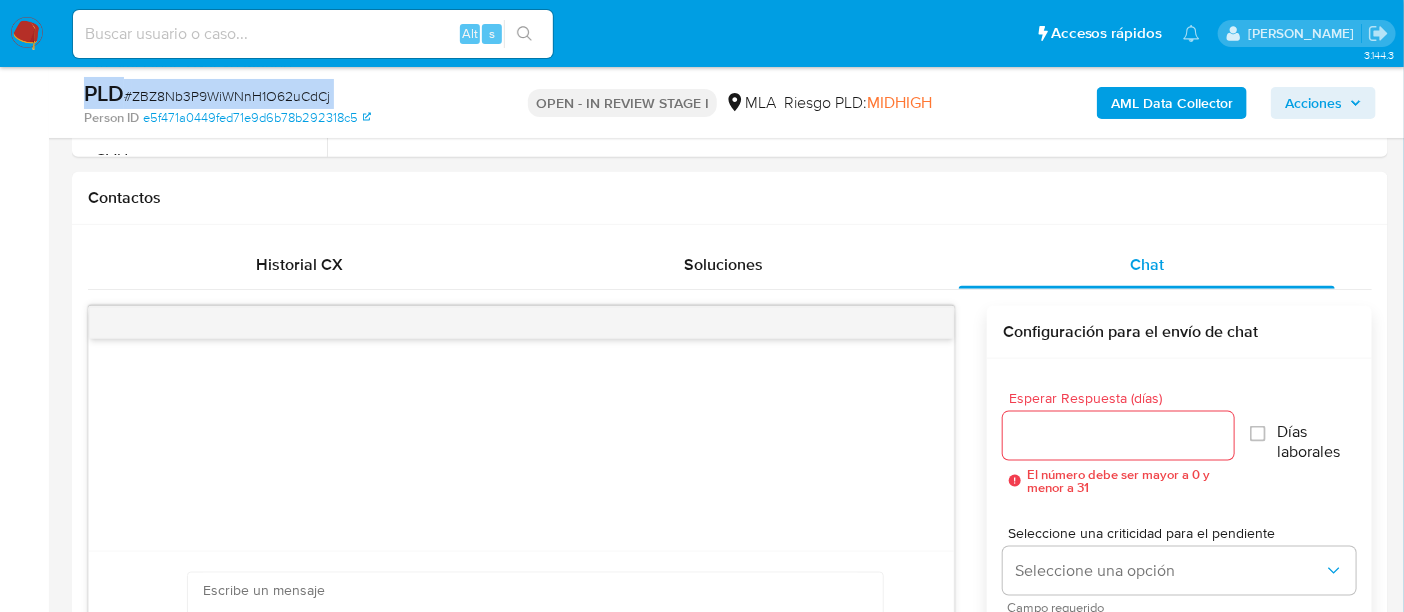 drag, startPoint x: 217, startPoint y: 85, endPoint x: 226, endPoint y: 91, distance: 10.816654 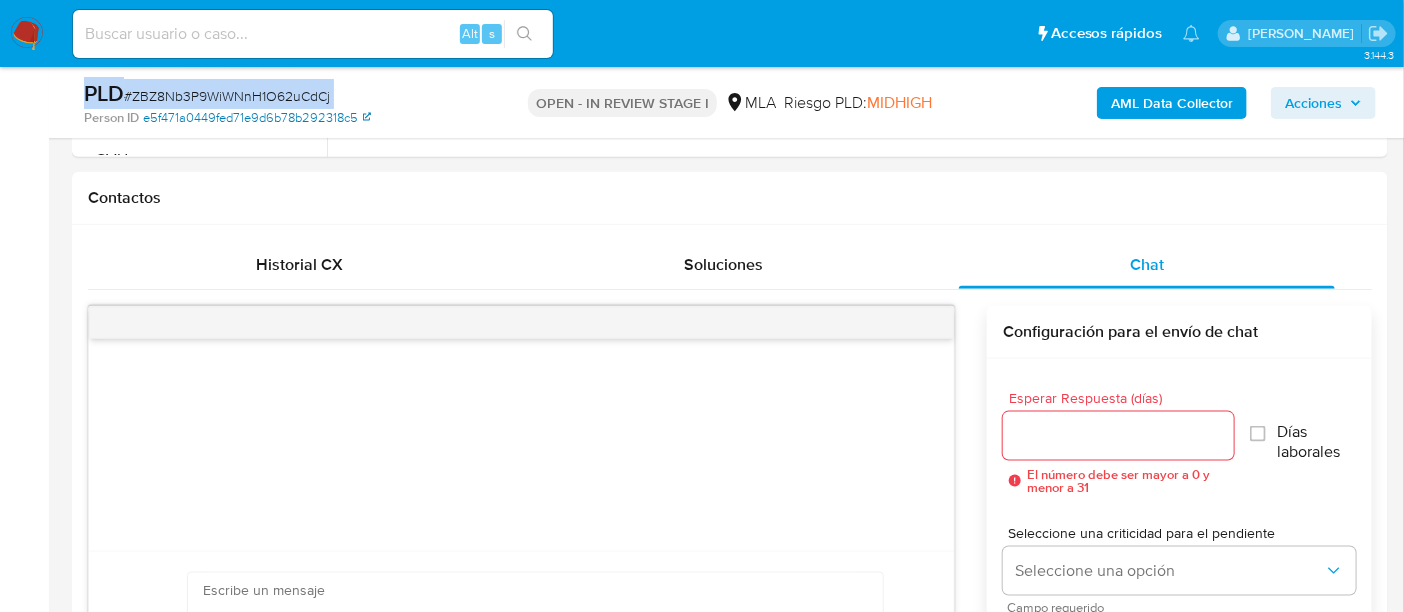 click on "e5f471a0449fed71e9d6b78b292318c5" at bounding box center (257, 118) 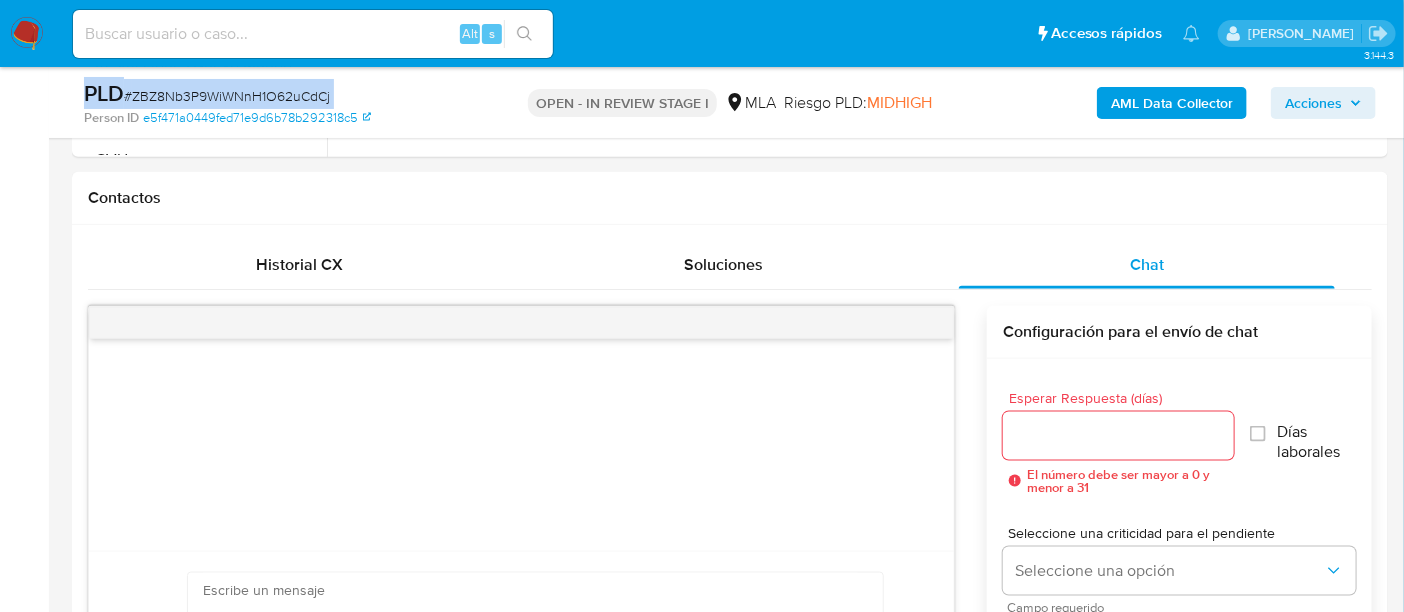 click on "PLD # ZBZ8Nb3P9WiWNnH1O62uCdCj Person ID e5f471a0449fed71e9d6b78b292318c5 OPEN - IN REVIEW STAGE I  MLA Riesgo PLD:  MIDHIGH AML Data Collector Acciones" at bounding box center [730, 102] 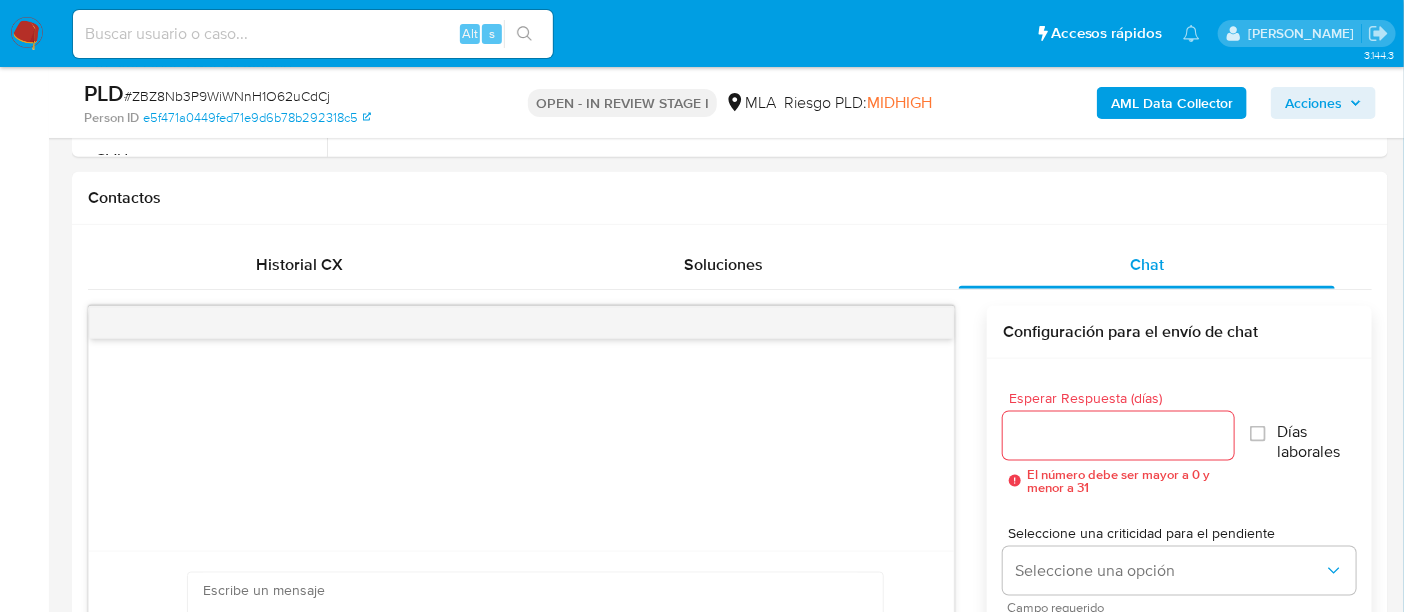 click on "# ZBZ8Nb3P9WiWNnH1O62uCdCj" at bounding box center (227, 96) 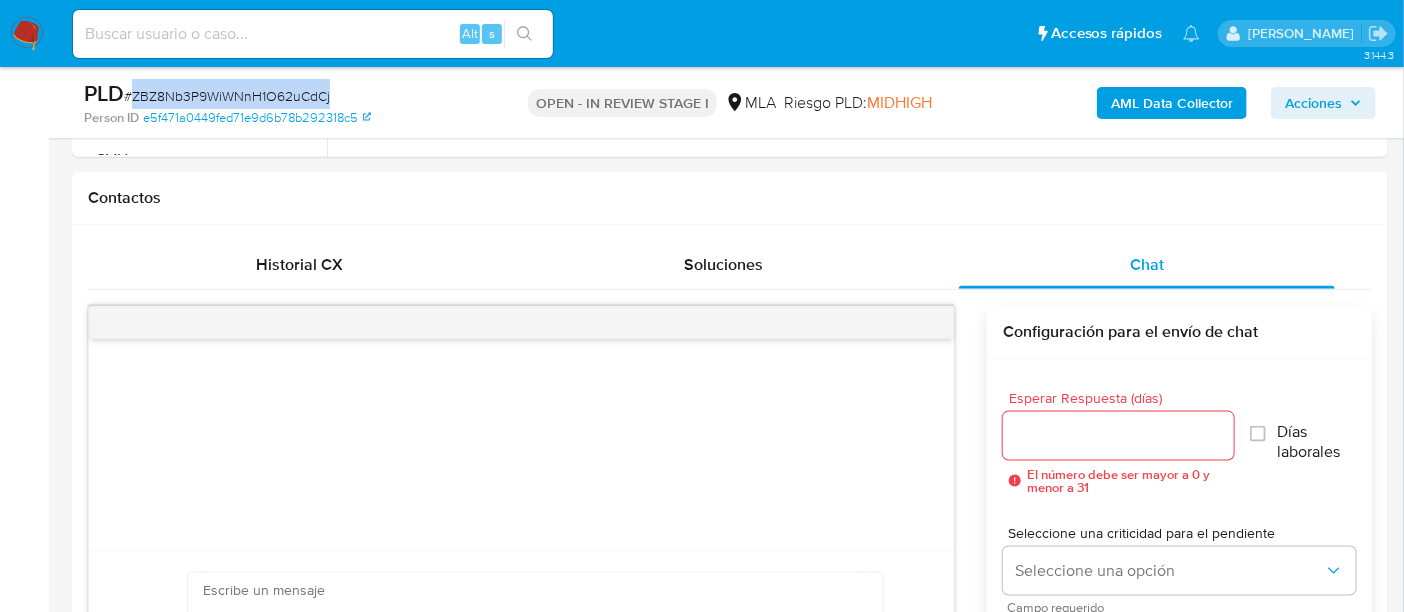 click on "# ZBZ8Nb3P9WiWNnH1O62uCdCj" at bounding box center (227, 96) 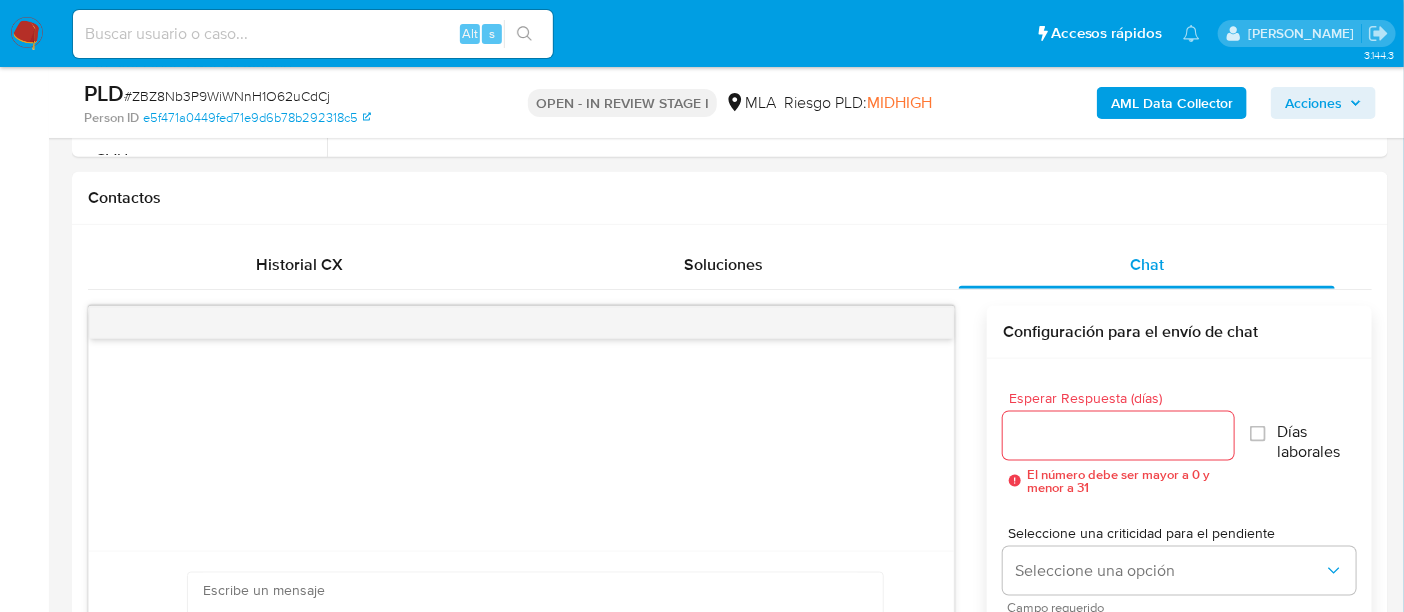 click on "AML Data Collector Acciones" at bounding box center (1163, 102) 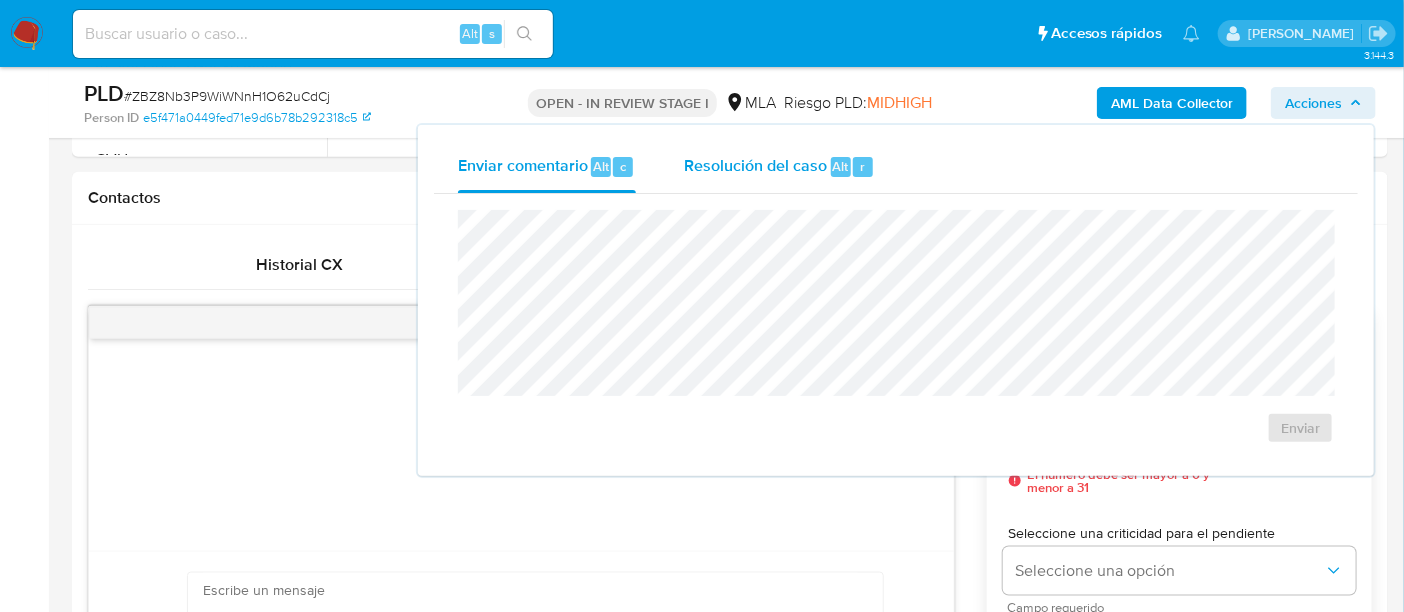 click on "Resolución del caso" at bounding box center (755, 165) 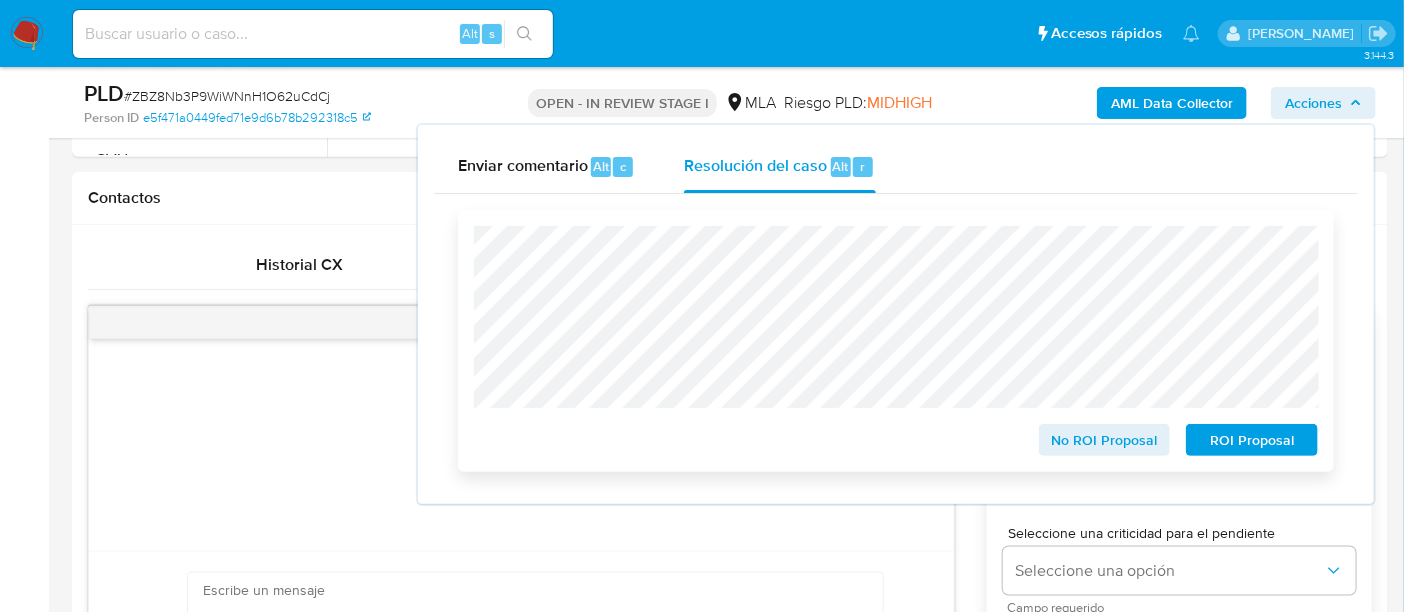 click on "ROI Proposal" at bounding box center (1252, 440) 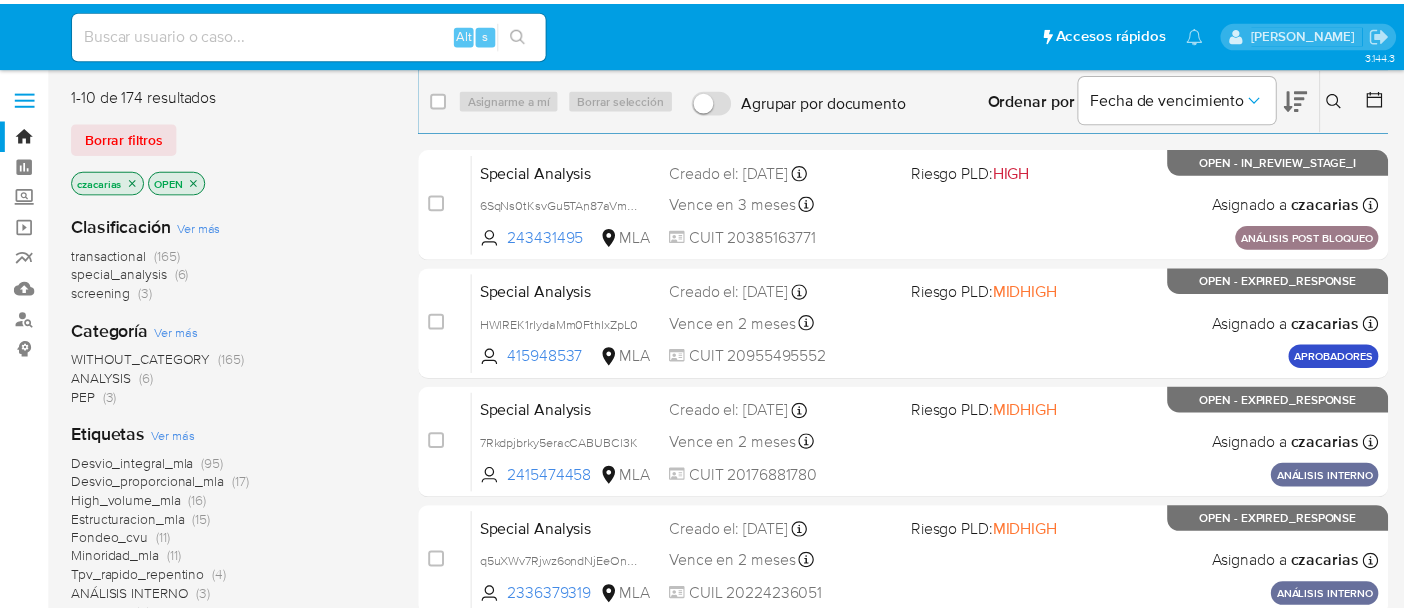 scroll, scrollTop: 0, scrollLeft: 0, axis: both 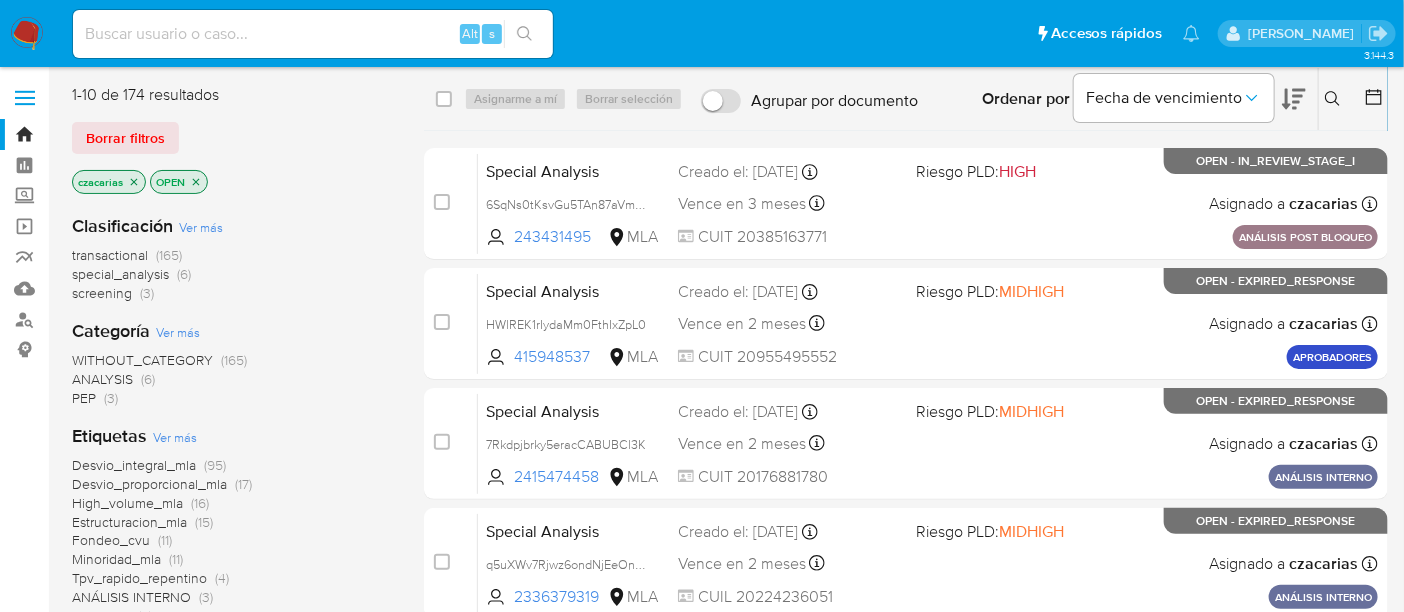 click at bounding box center (313, 34) 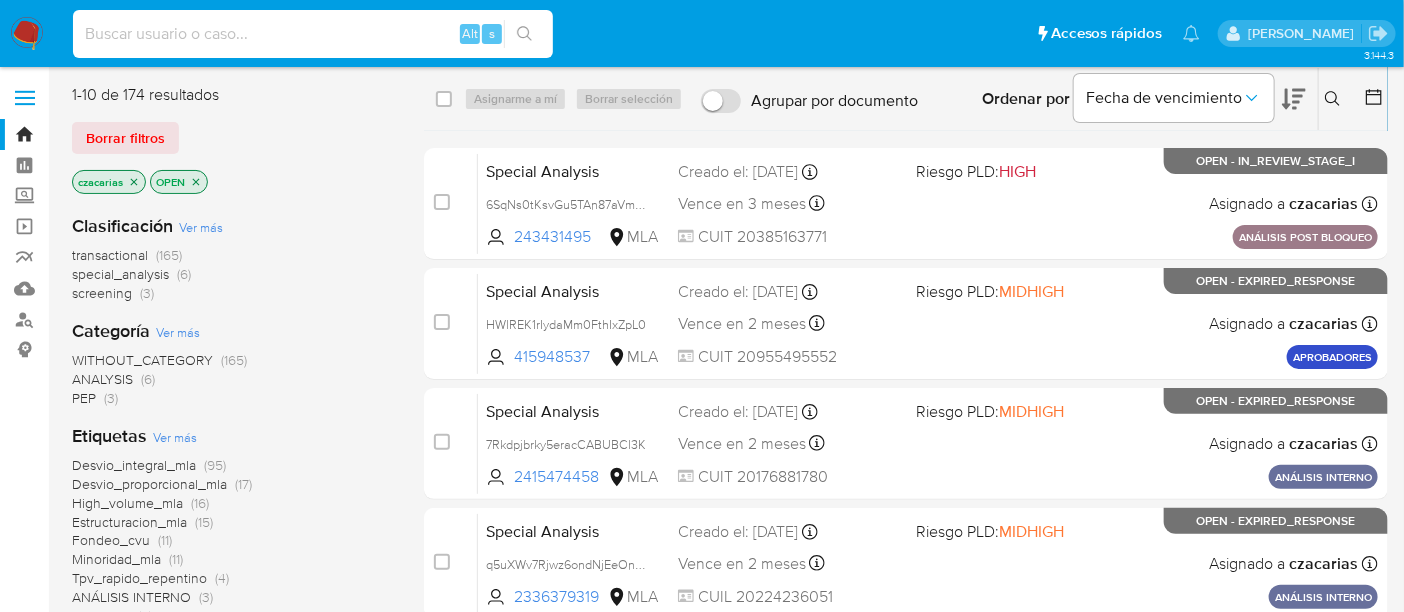 paste on "hvqok8vUezOPLhfDhxWbE5i4" 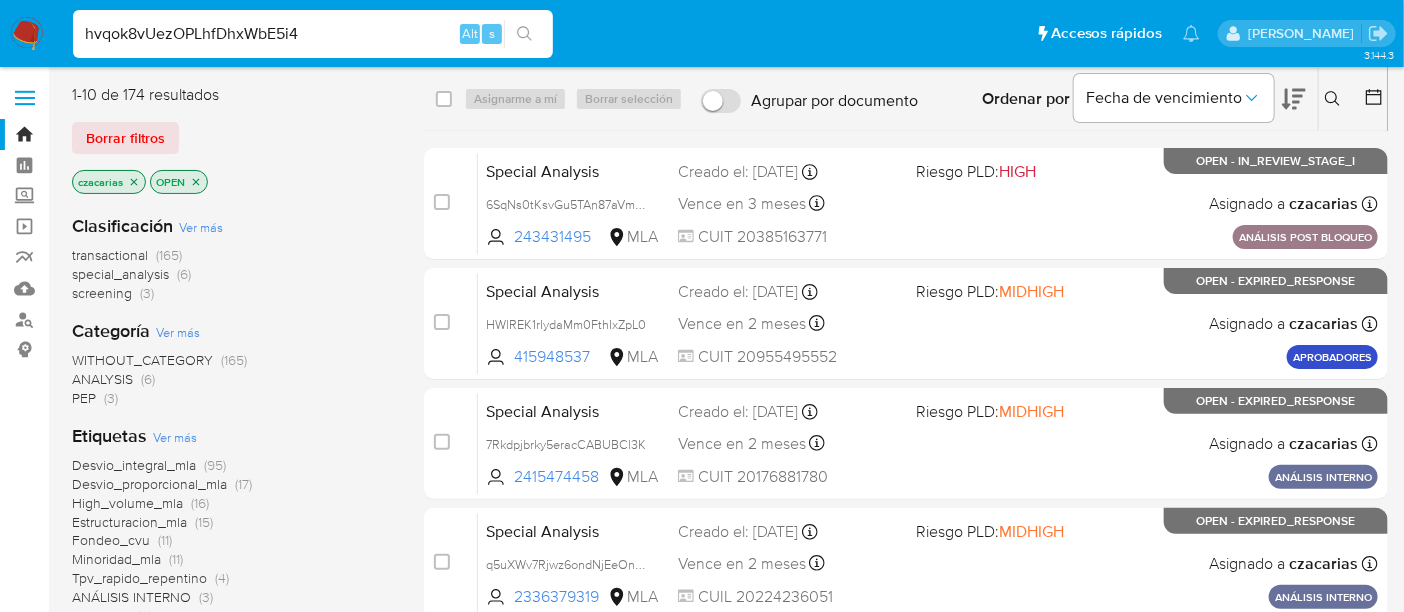 type on "hvqok8vUezOPLhfDhxWbE5i4" 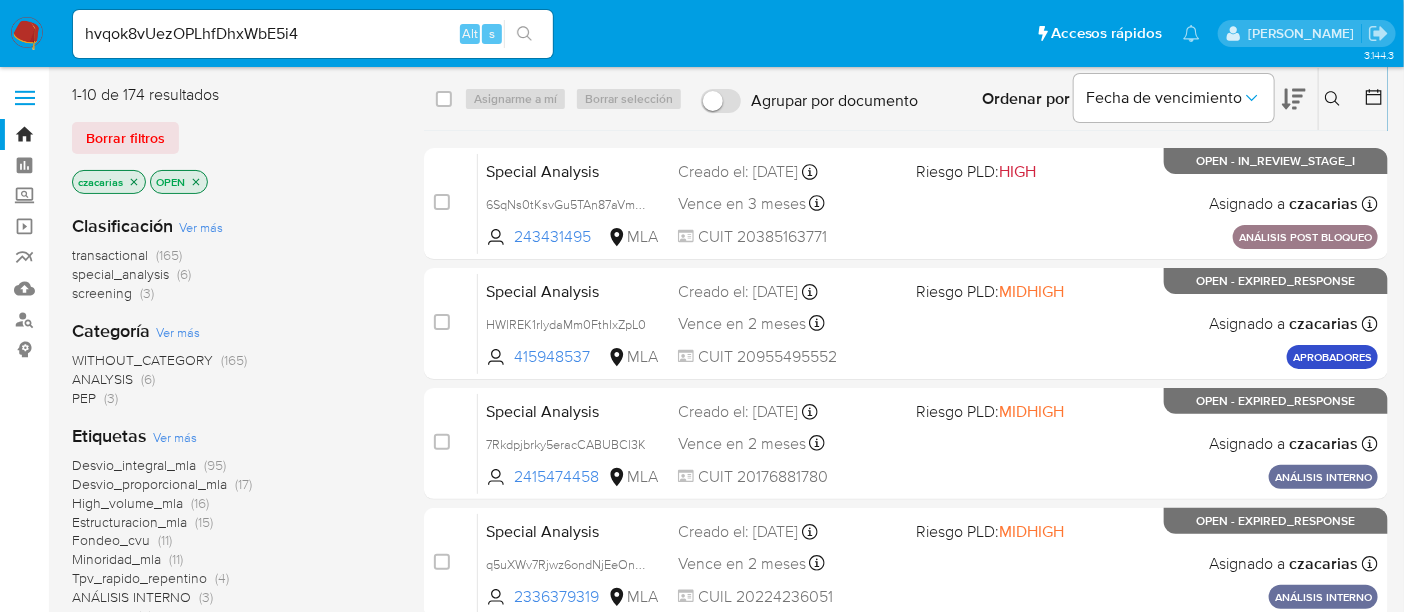 click at bounding box center [524, 34] 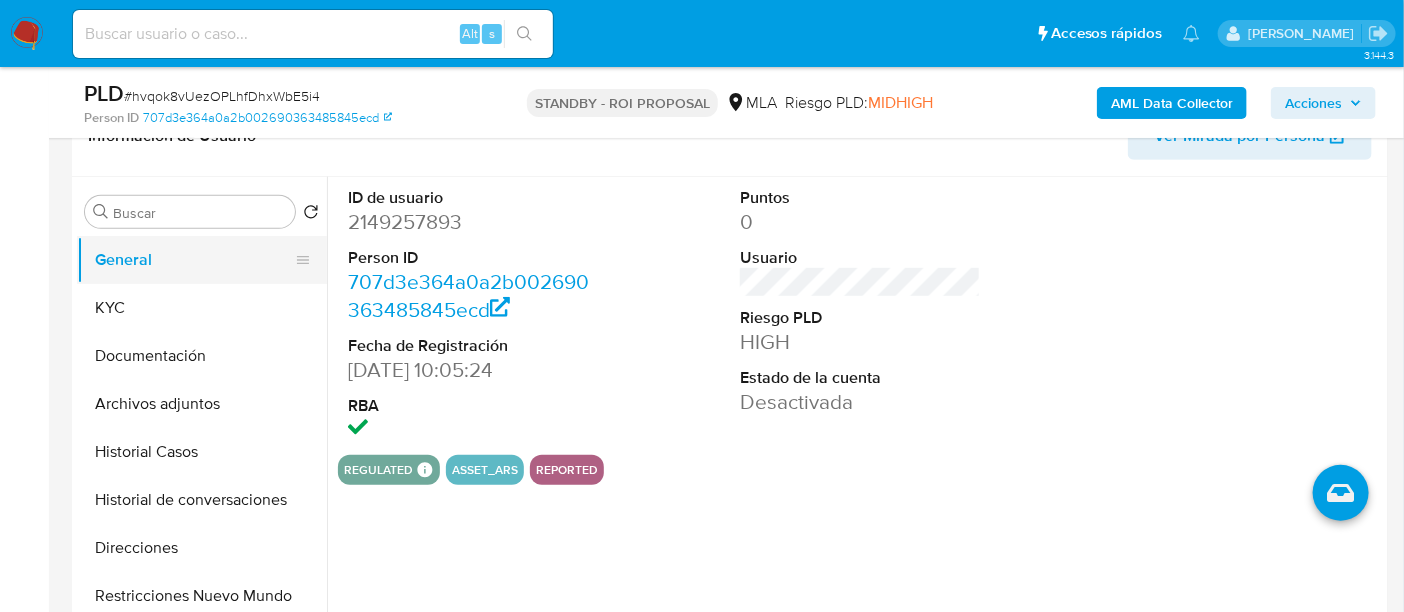scroll, scrollTop: 374, scrollLeft: 0, axis: vertical 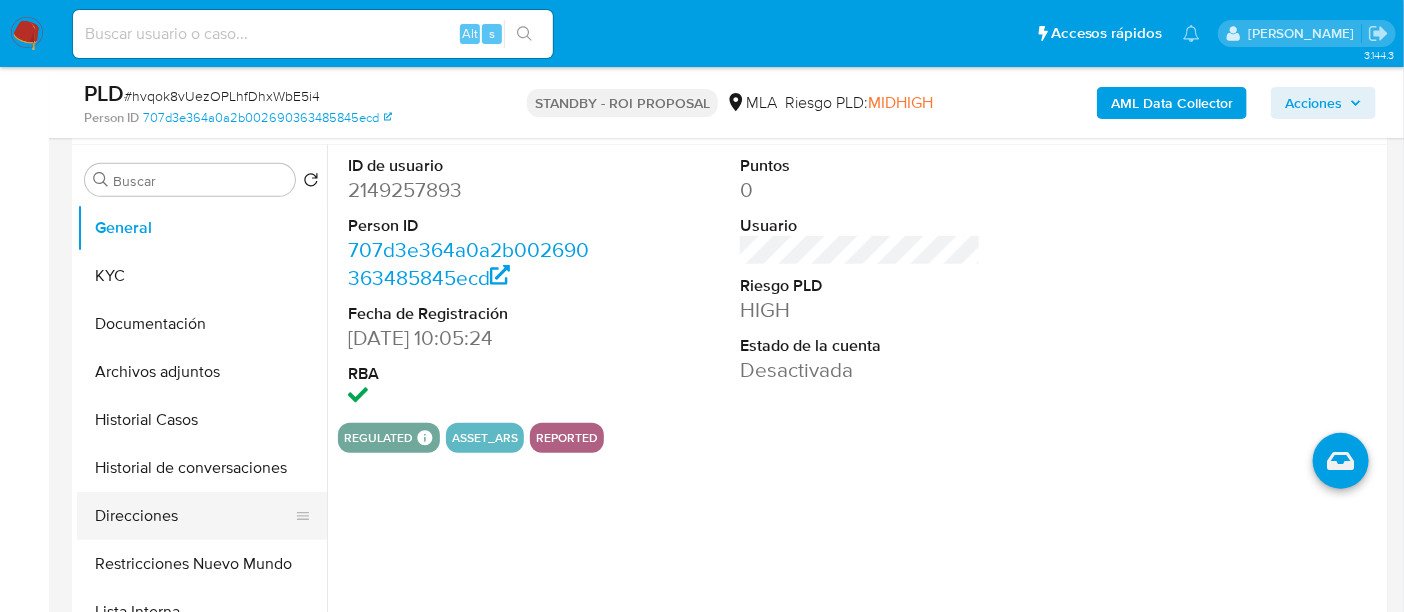 select on "10" 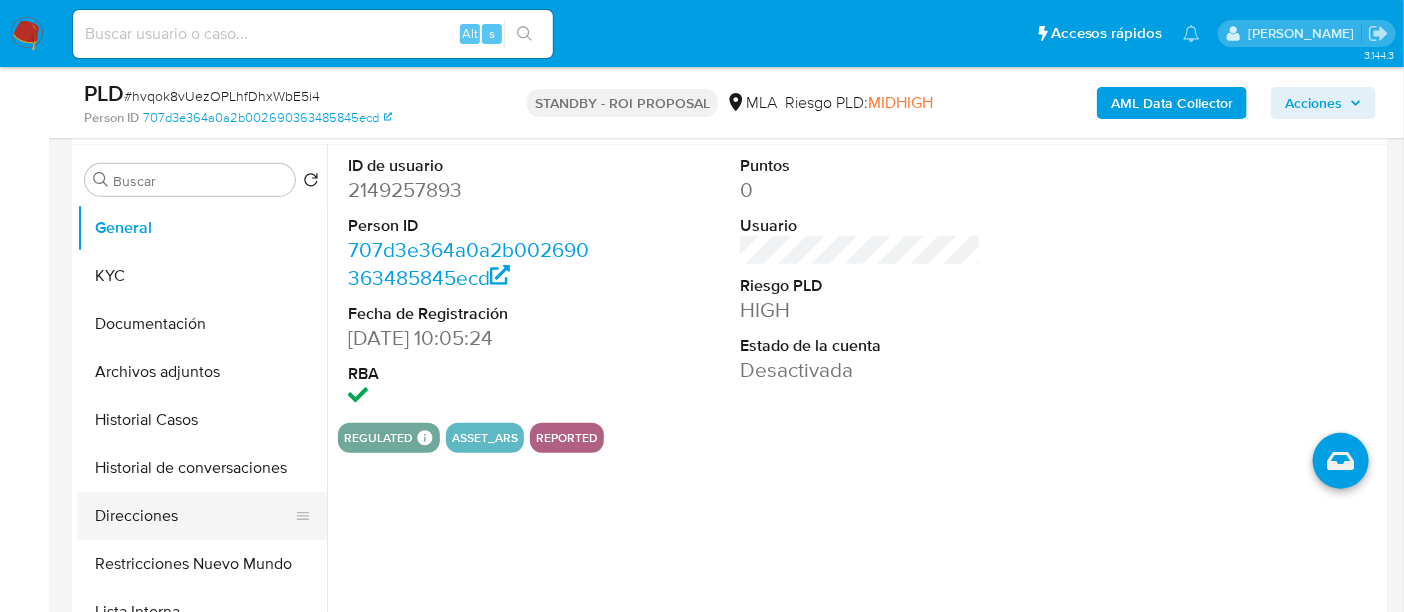 click on "Direcciones" at bounding box center [194, 516] 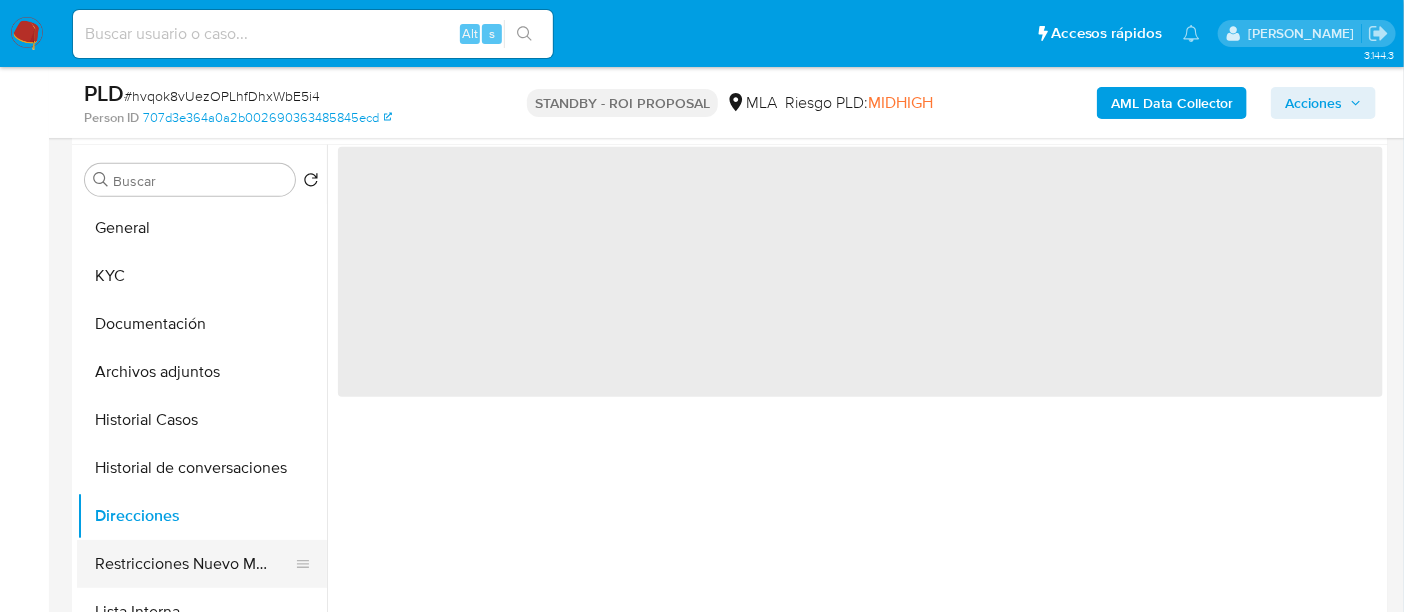 click on "Restricciones Nuevo Mundo" at bounding box center (194, 564) 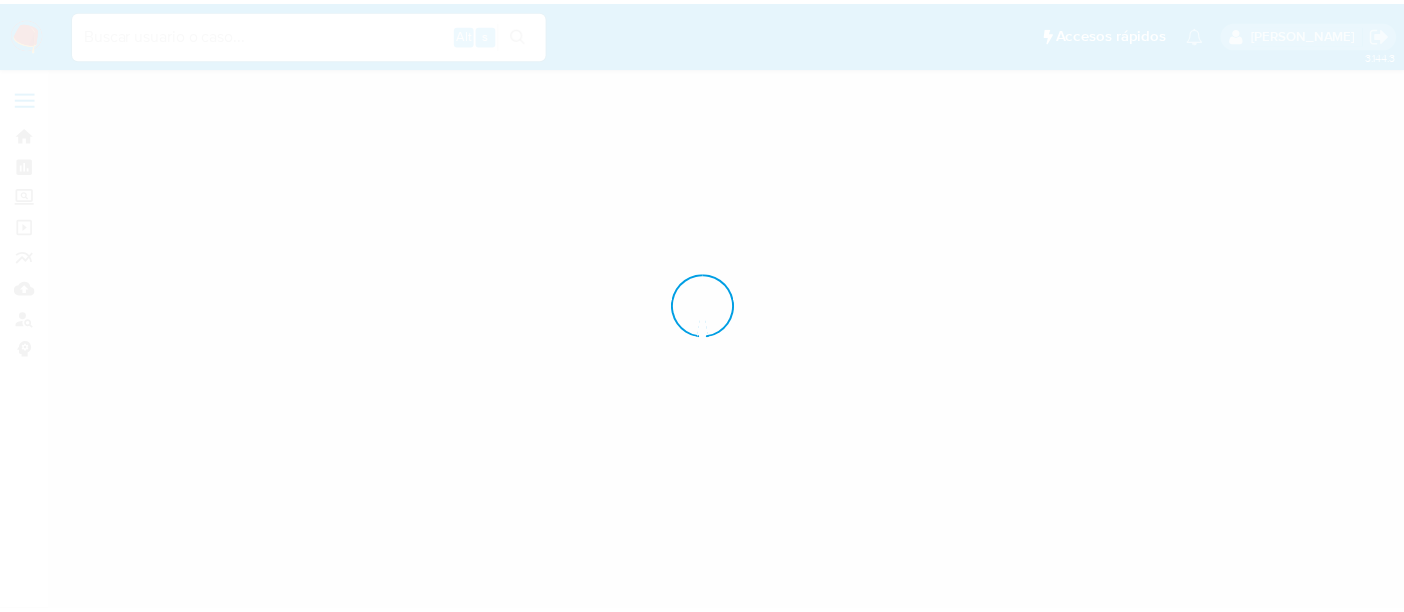 scroll, scrollTop: 0, scrollLeft: 0, axis: both 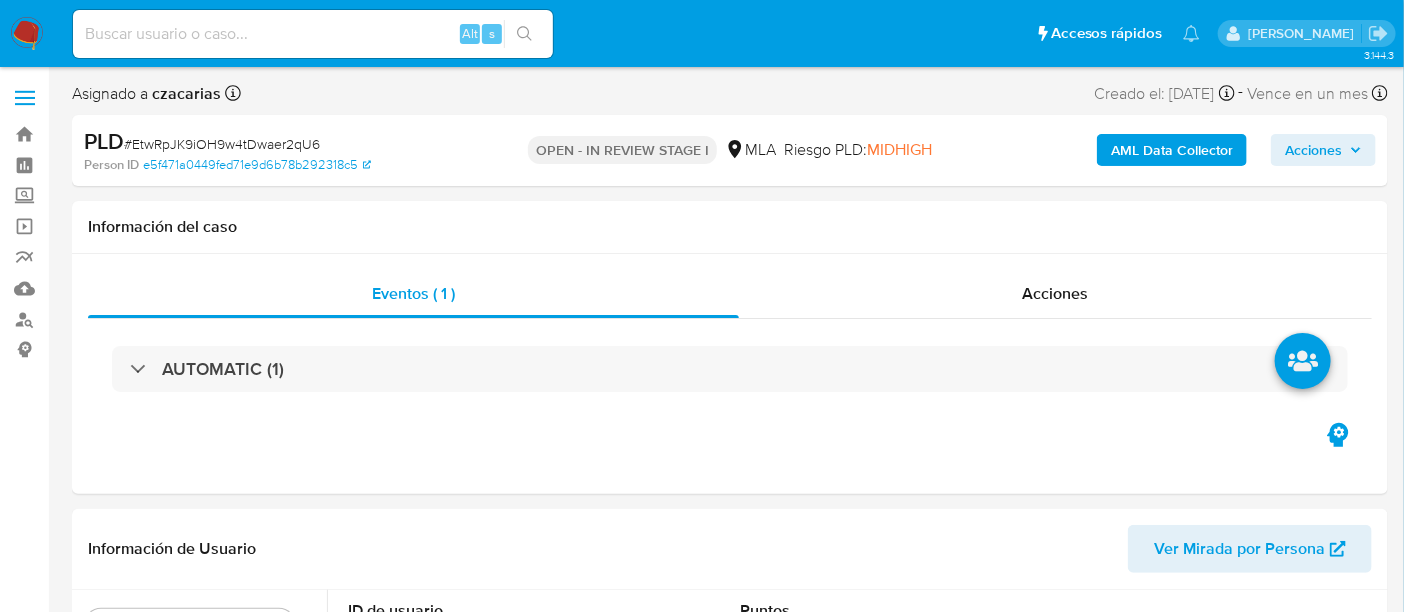 select on "10" 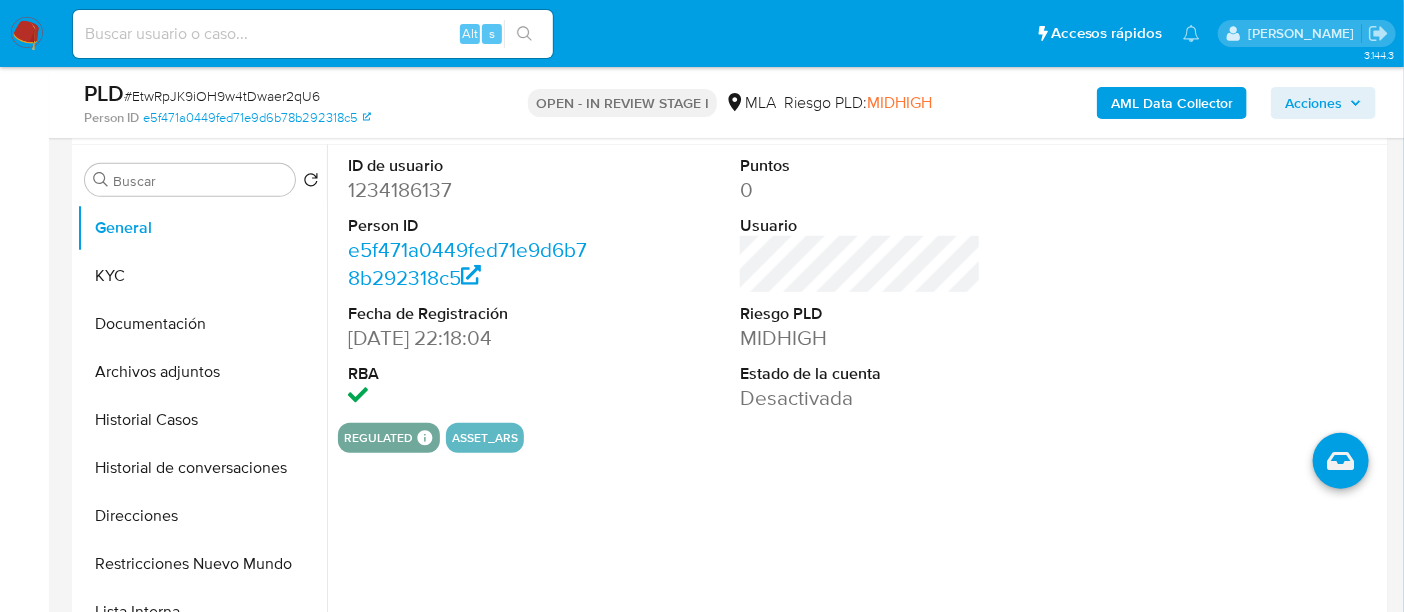 scroll, scrollTop: 374, scrollLeft: 0, axis: vertical 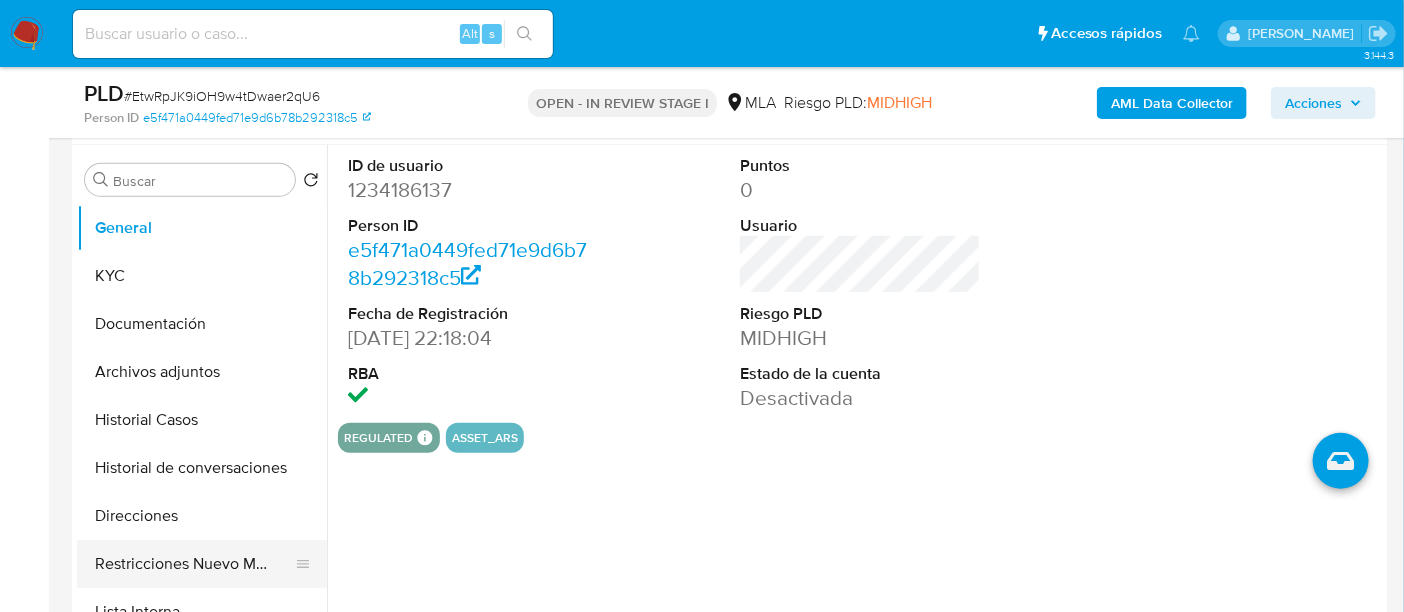 click on "Restricciones Nuevo Mundo" at bounding box center [194, 564] 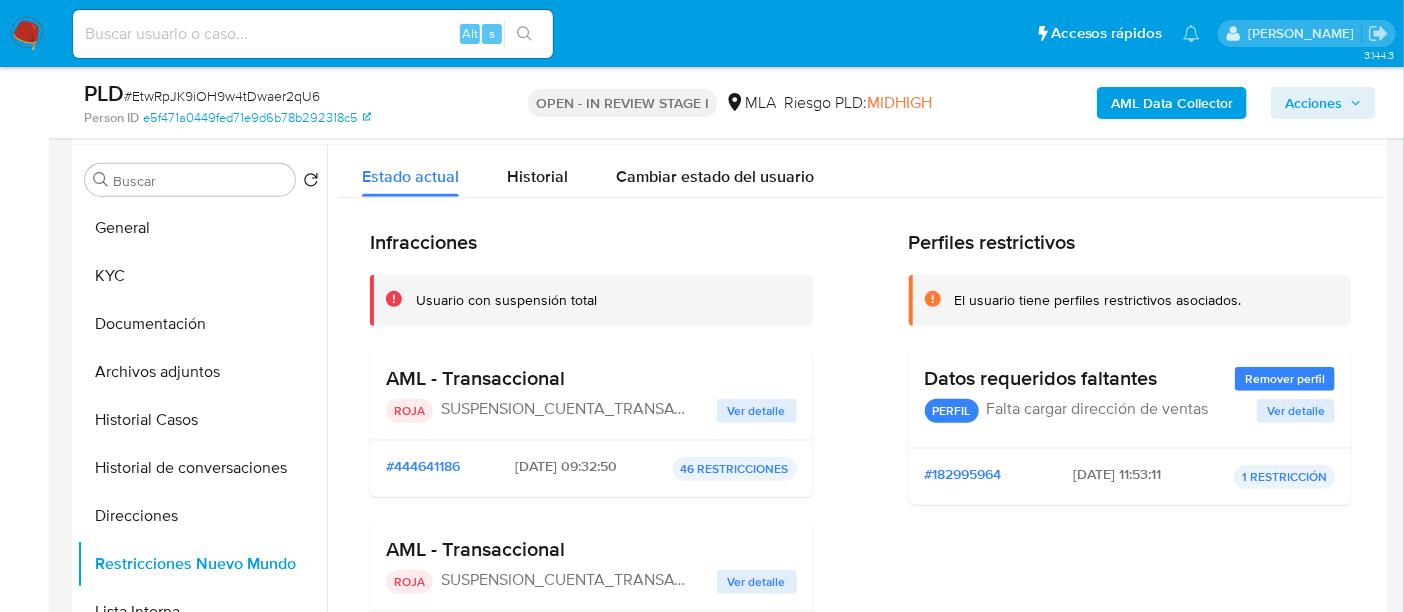 scroll, scrollTop: 125, scrollLeft: 0, axis: vertical 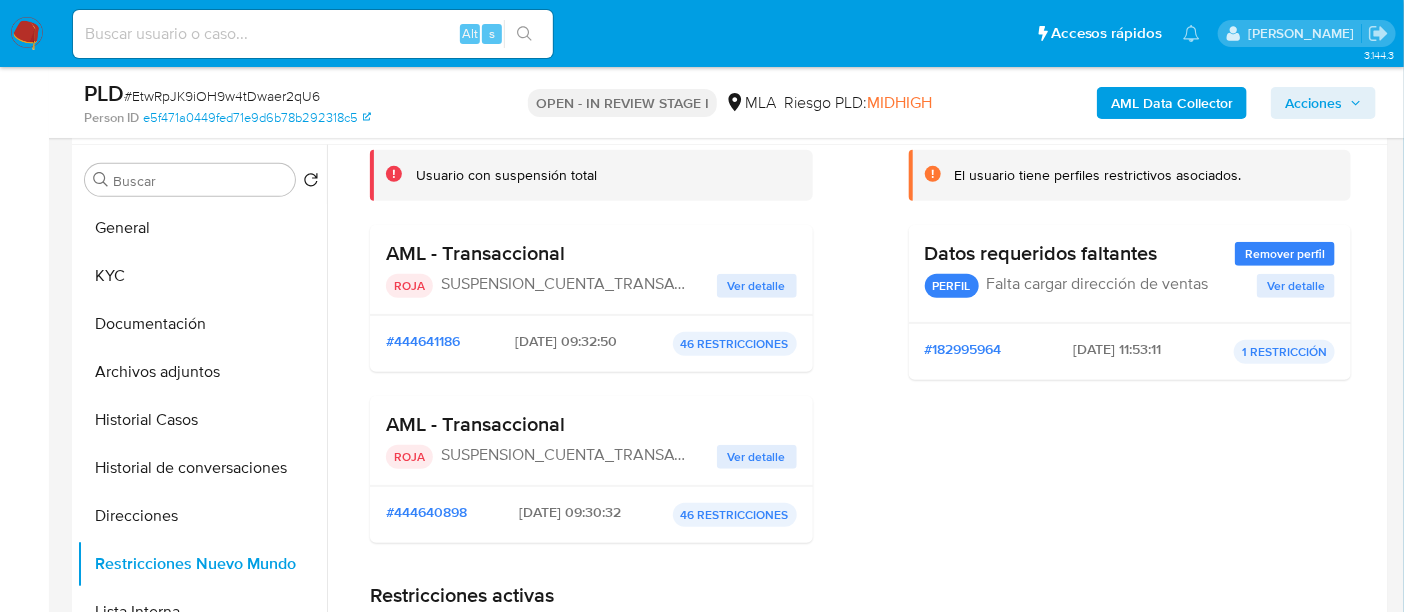 click on "Ver detalle" at bounding box center (757, 286) 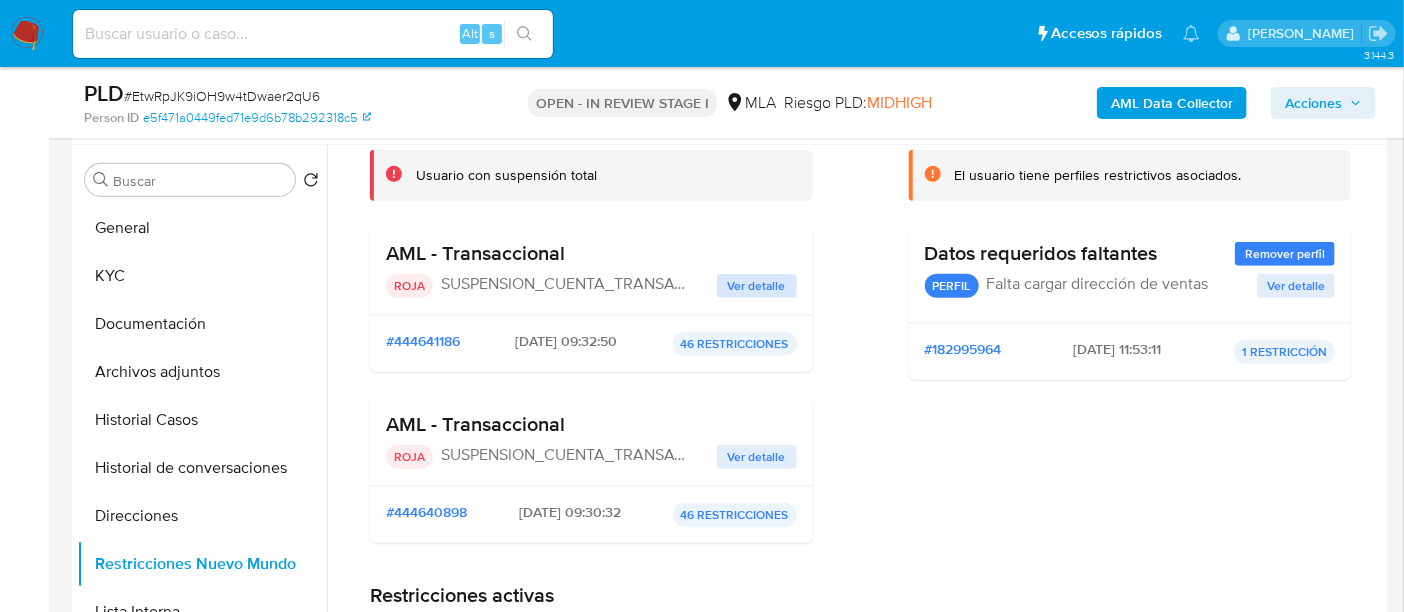 scroll, scrollTop: 0, scrollLeft: 0, axis: both 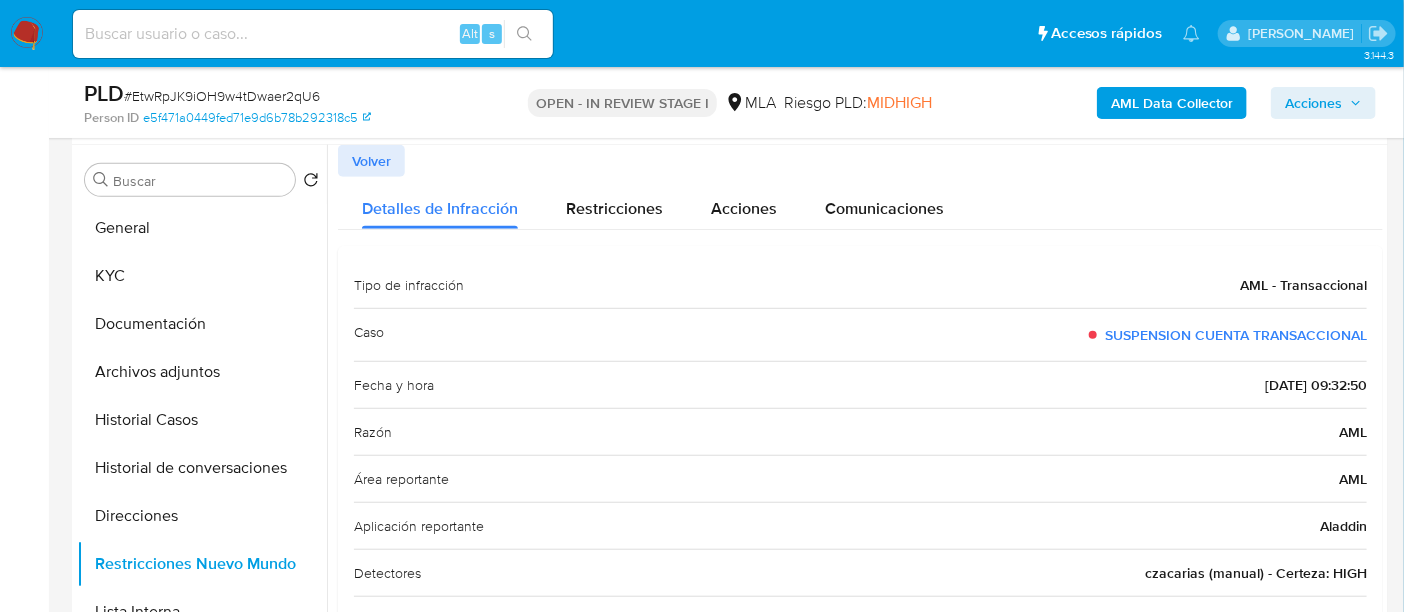 click on "Volver" at bounding box center (371, 161) 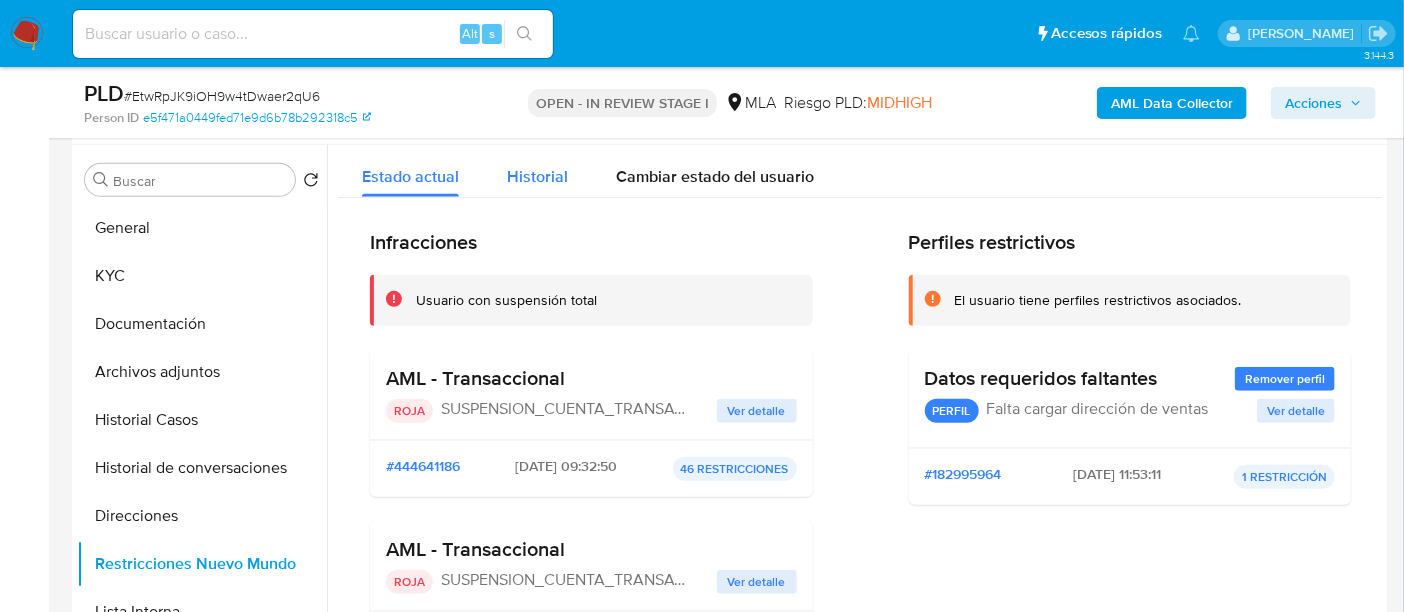 click on "Historial" at bounding box center [537, 171] 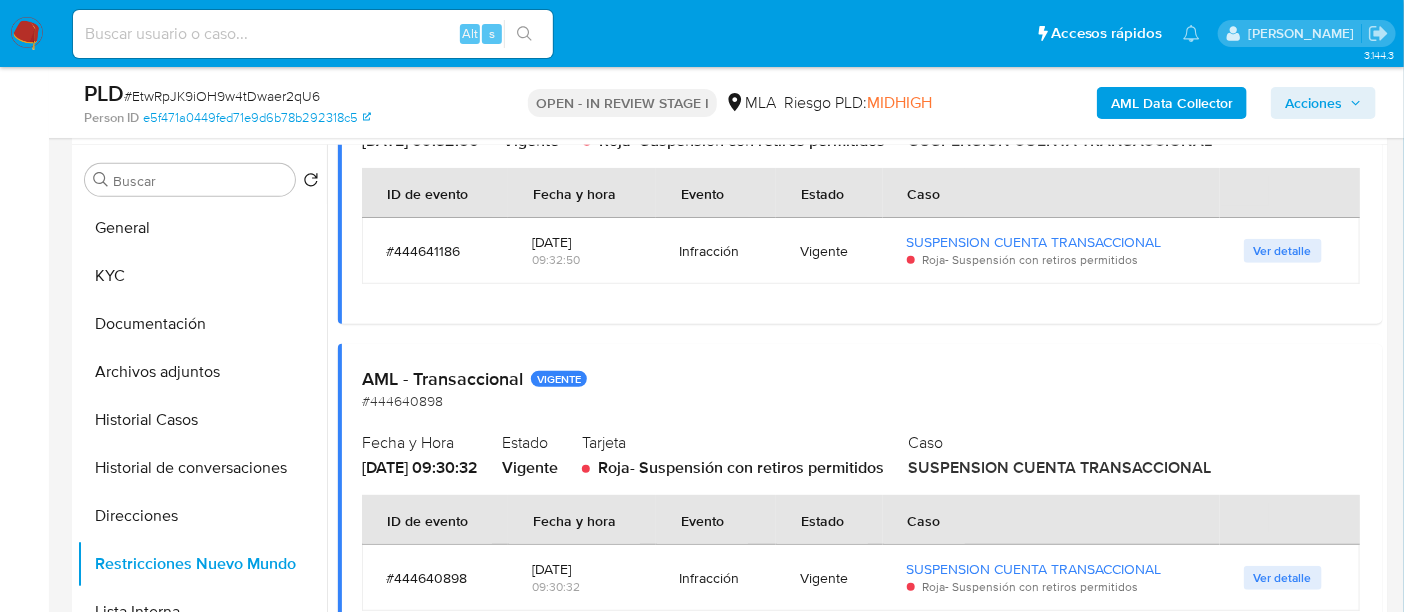 scroll, scrollTop: 273, scrollLeft: 0, axis: vertical 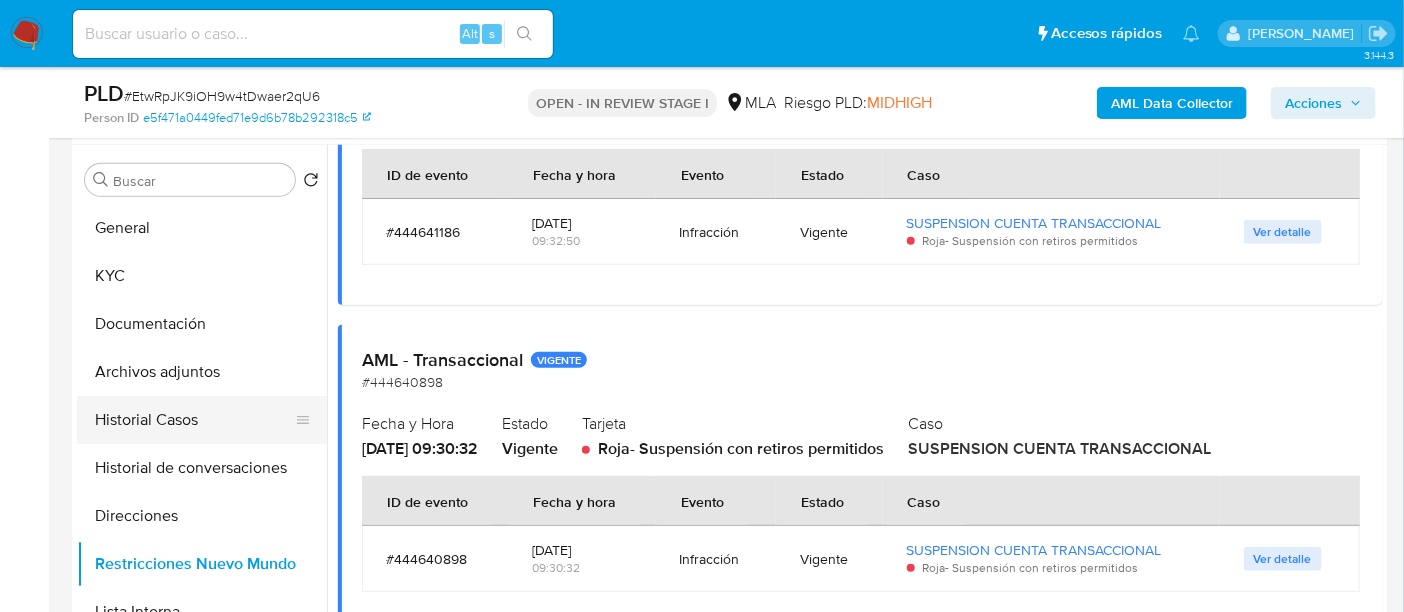 click on "Historial Casos" at bounding box center [194, 420] 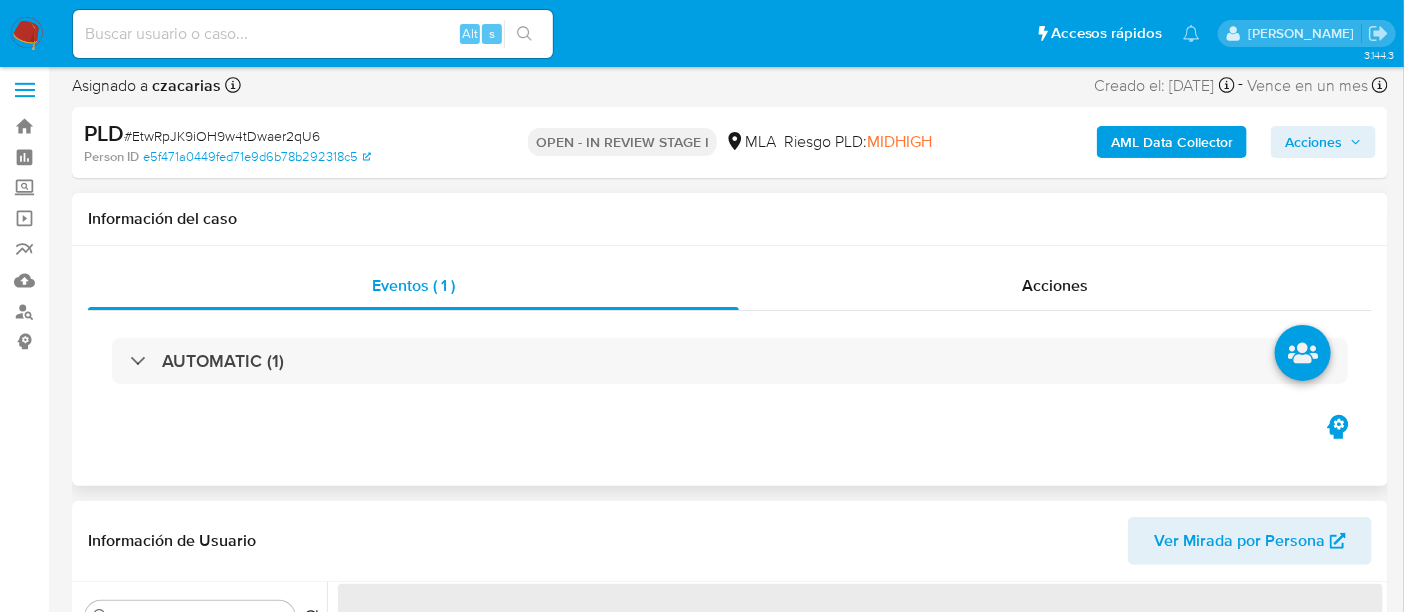 scroll, scrollTop: 250, scrollLeft: 0, axis: vertical 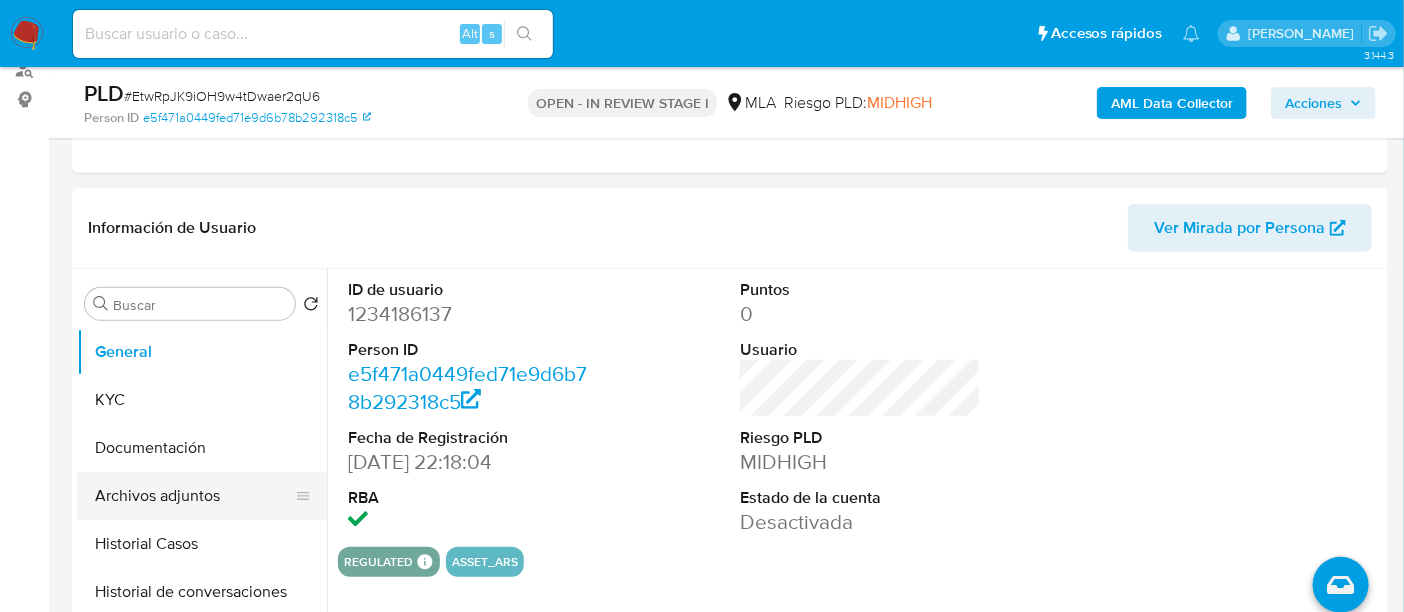 select on "10" 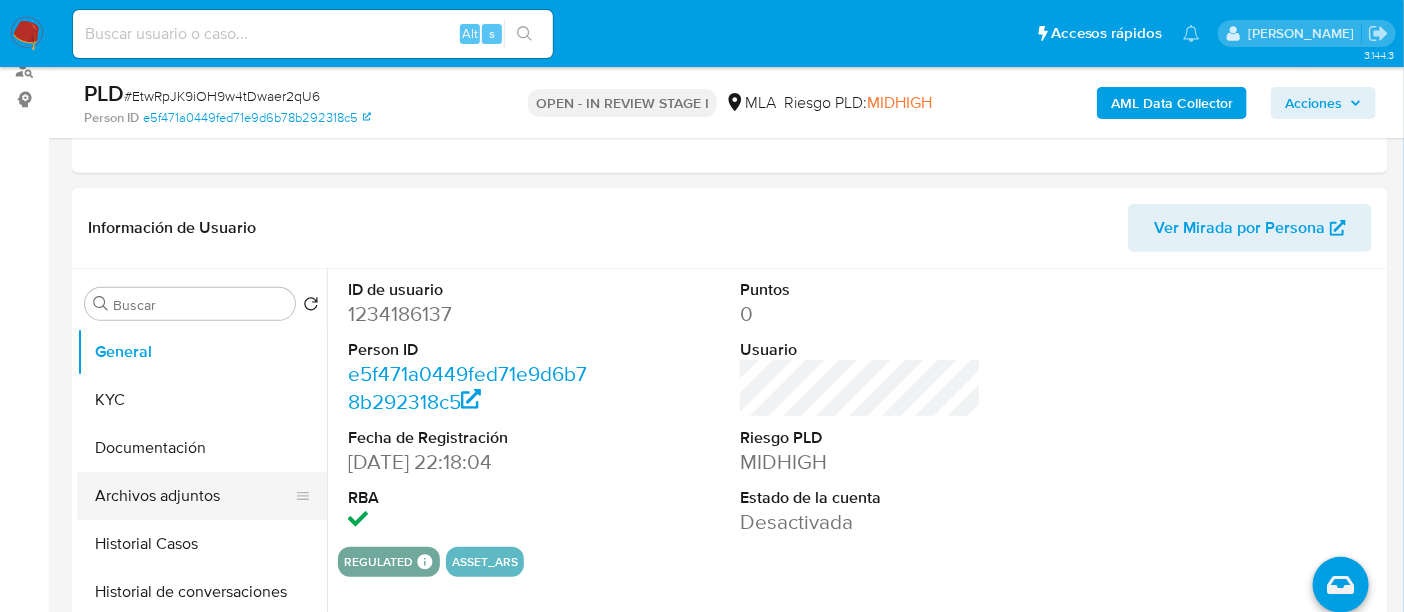 click on "Archivos adjuntos" at bounding box center (194, 496) 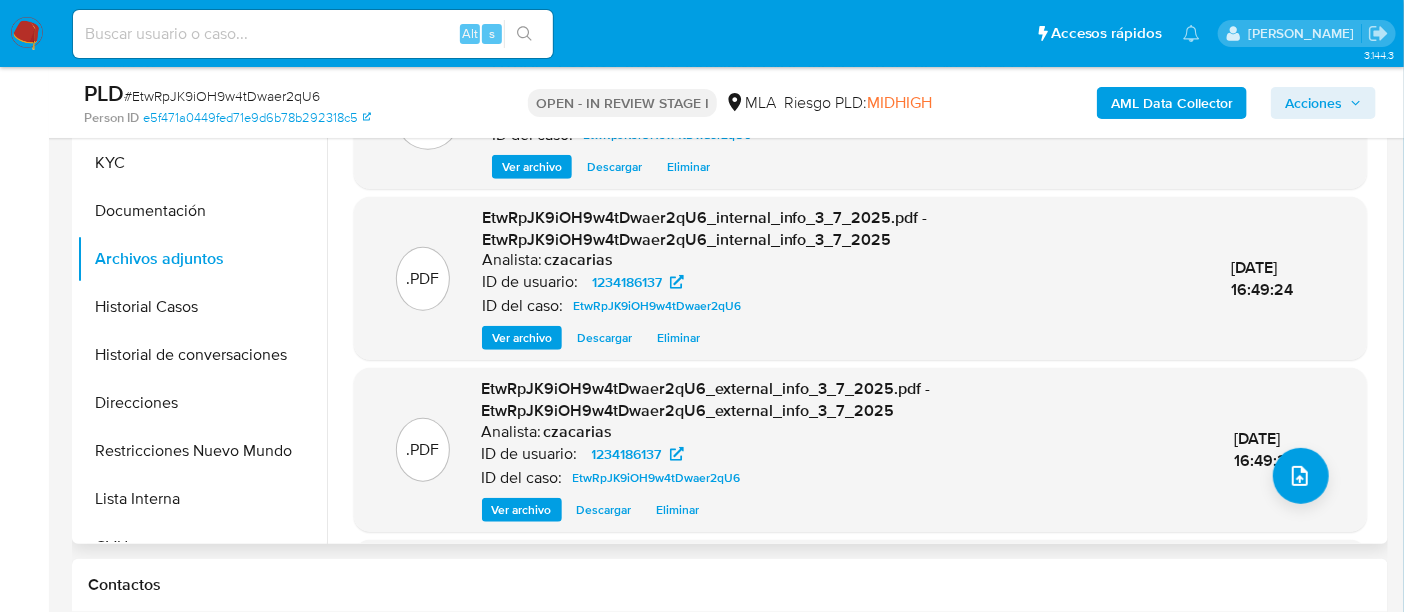 scroll, scrollTop: 500, scrollLeft: 0, axis: vertical 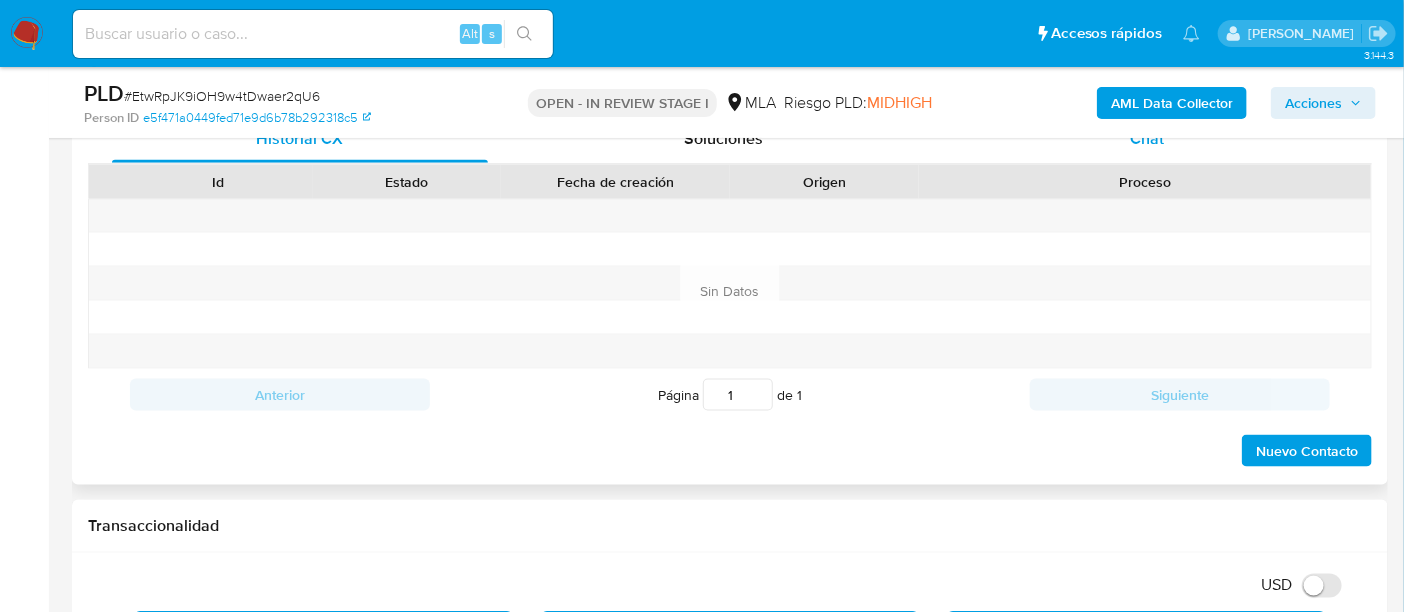 click on "Chat" at bounding box center [1147, 138] 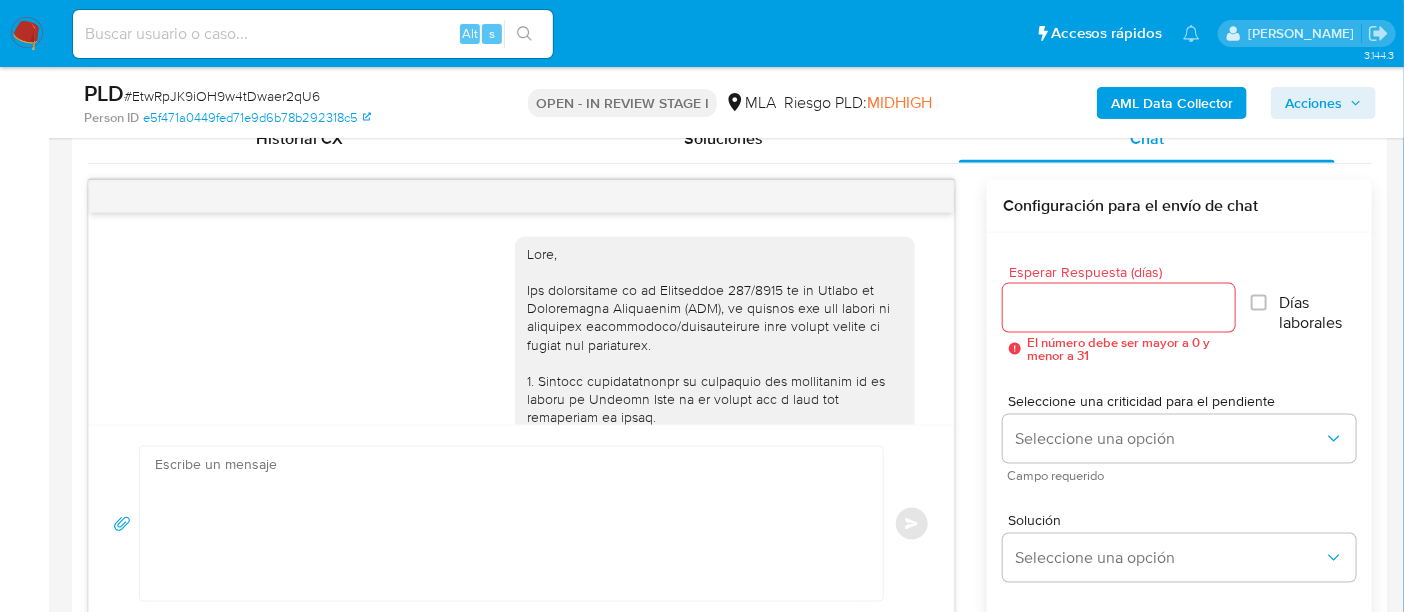 scroll, scrollTop: 2057, scrollLeft: 0, axis: vertical 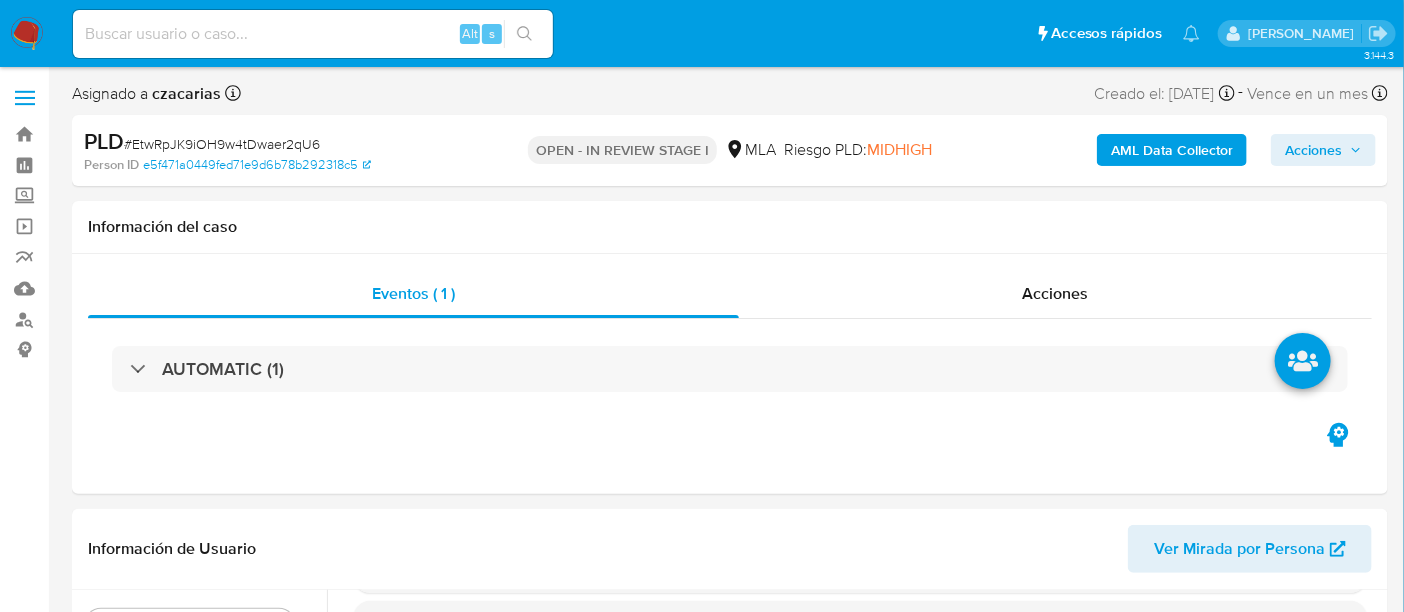 click on "Acciones" at bounding box center (1323, 150) 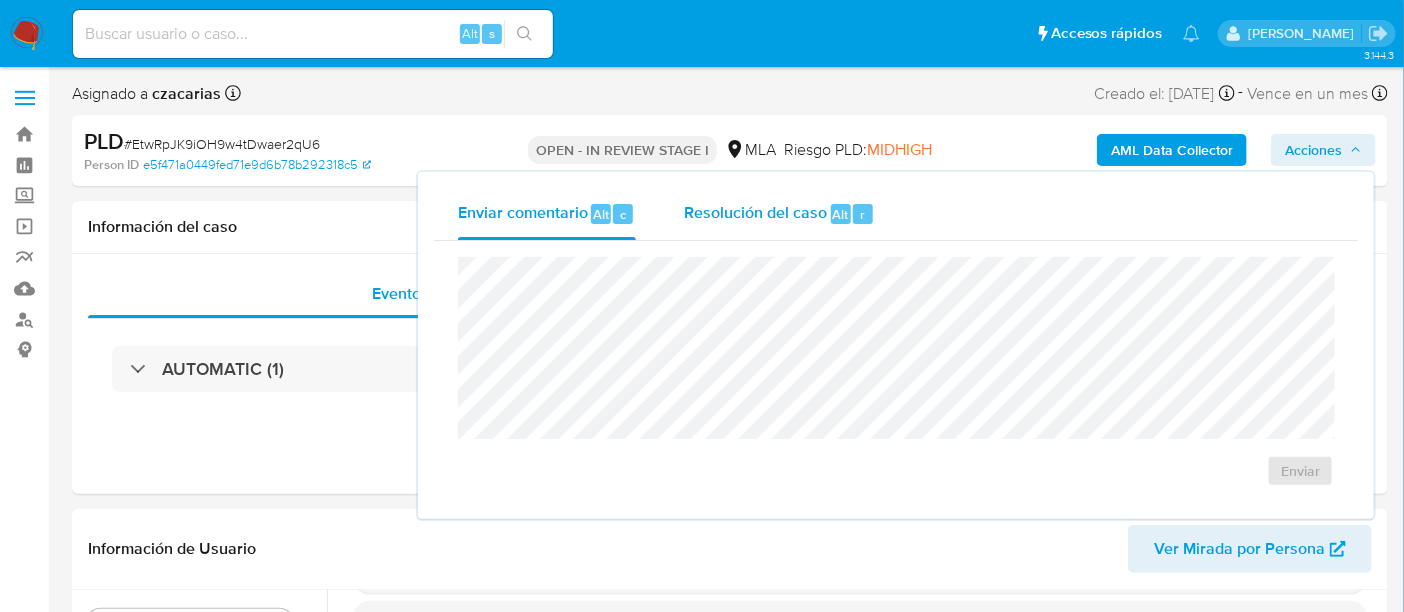 click on "Resolución del caso Alt r" at bounding box center [779, 214] 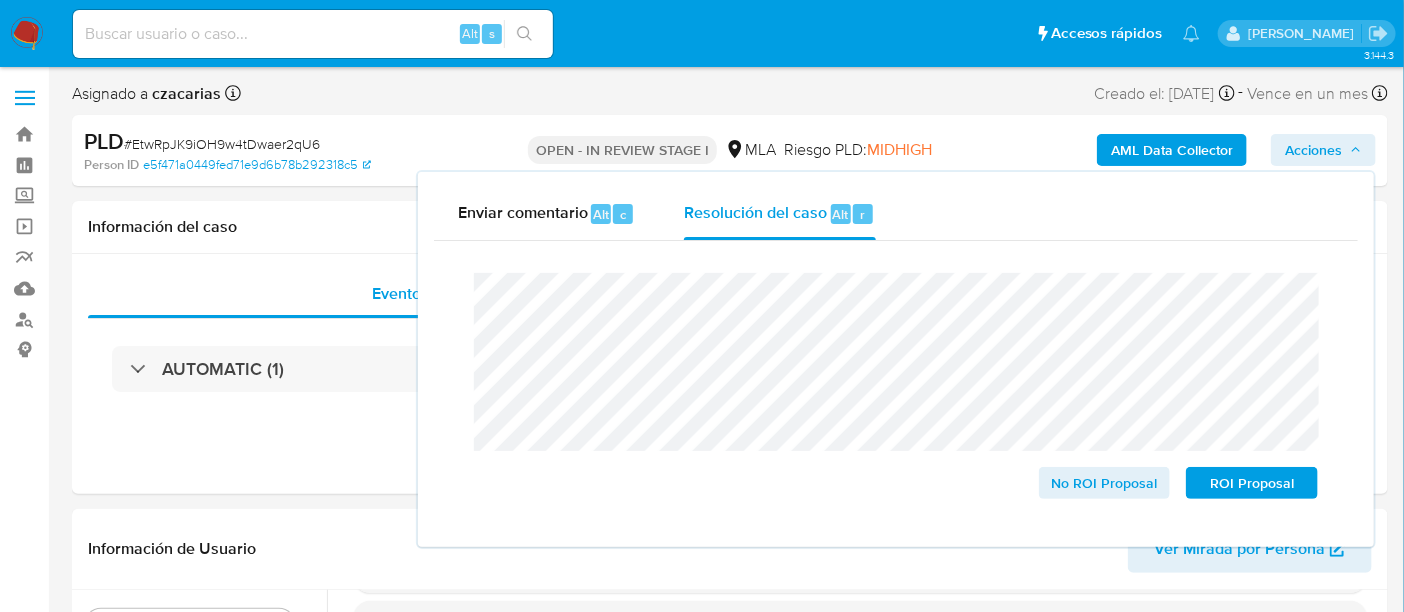 click on "# EtwRpJK9iOH9w4tDwaer2qU6" at bounding box center [222, 144] 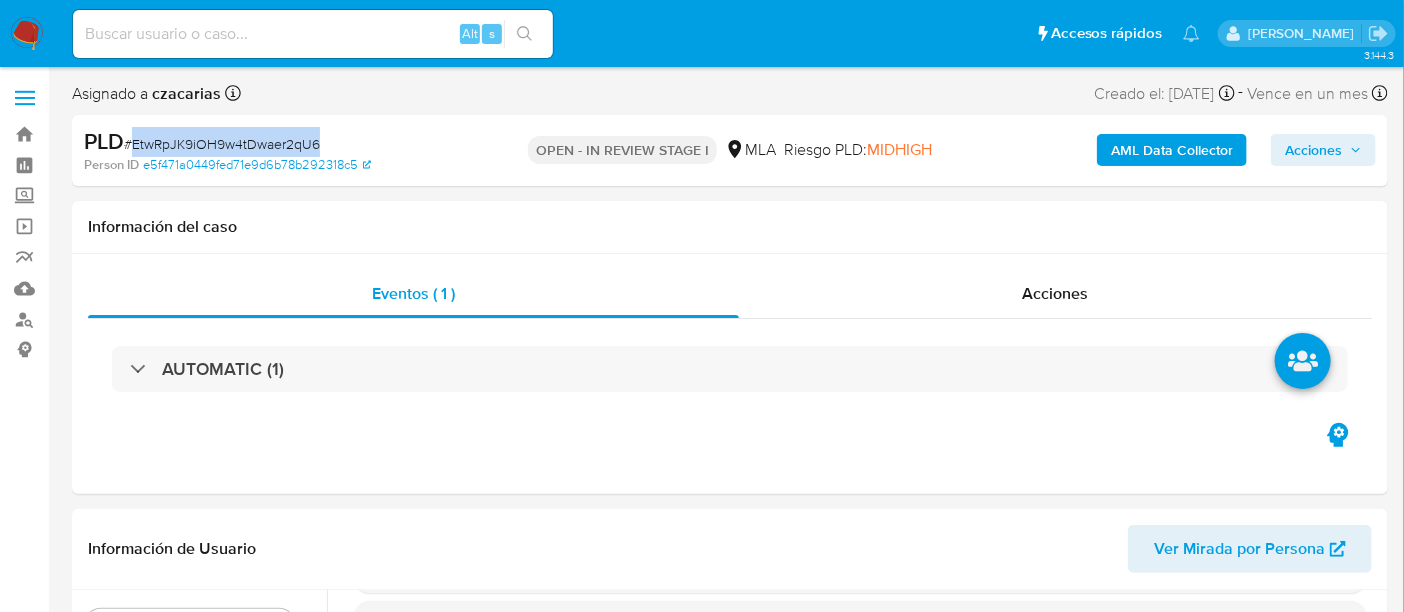 click on "# EtwRpJK9iOH9w4tDwaer2qU6" at bounding box center [222, 144] 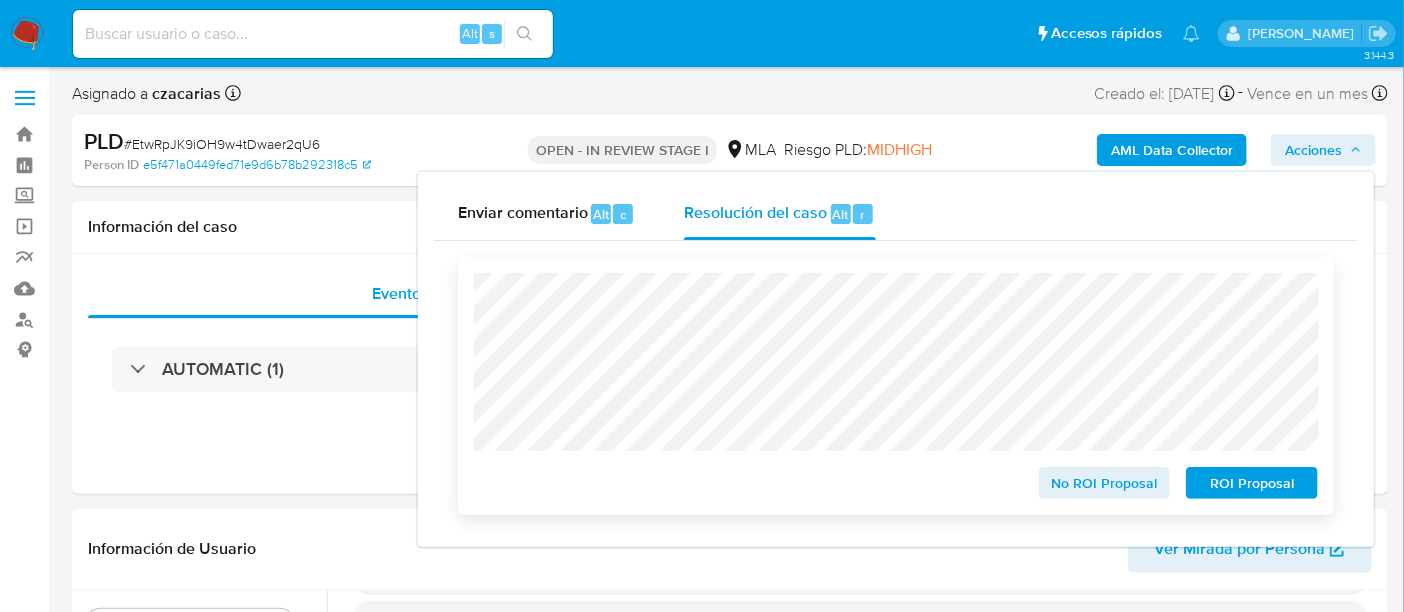 click on "ROI Proposal" at bounding box center [1252, 483] 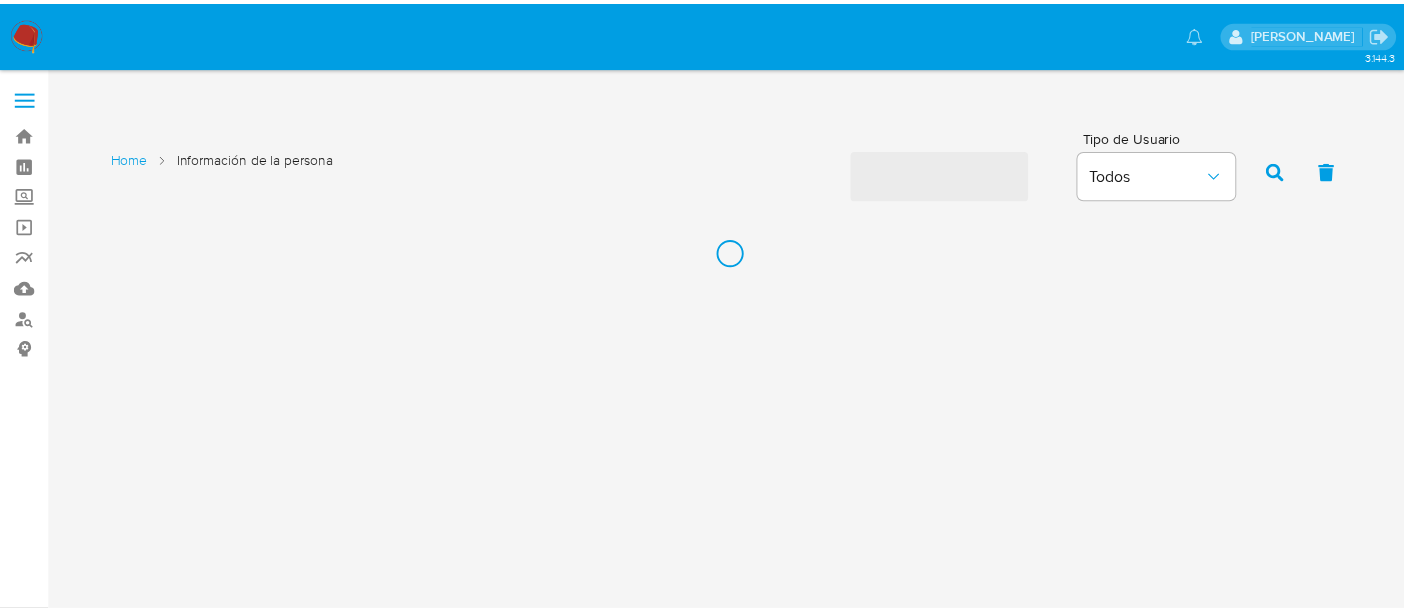 scroll, scrollTop: 0, scrollLeft: 0, axis: both 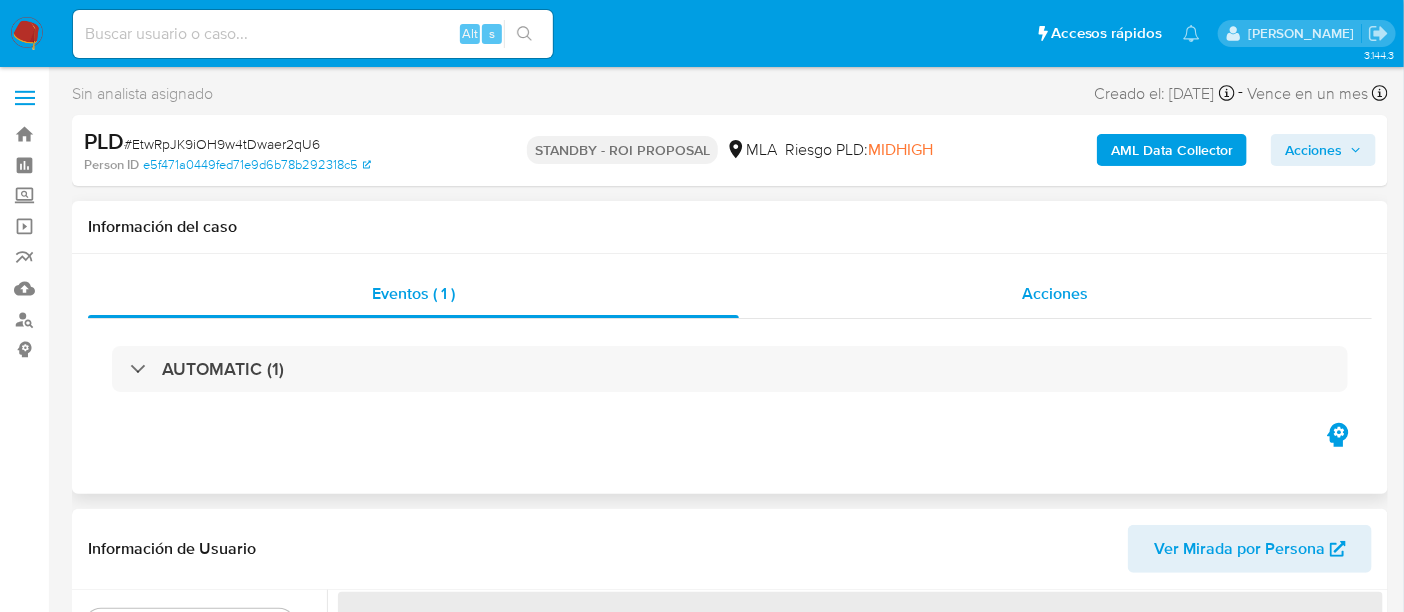 click on "Acciones" at bounding box center (1055, 293) 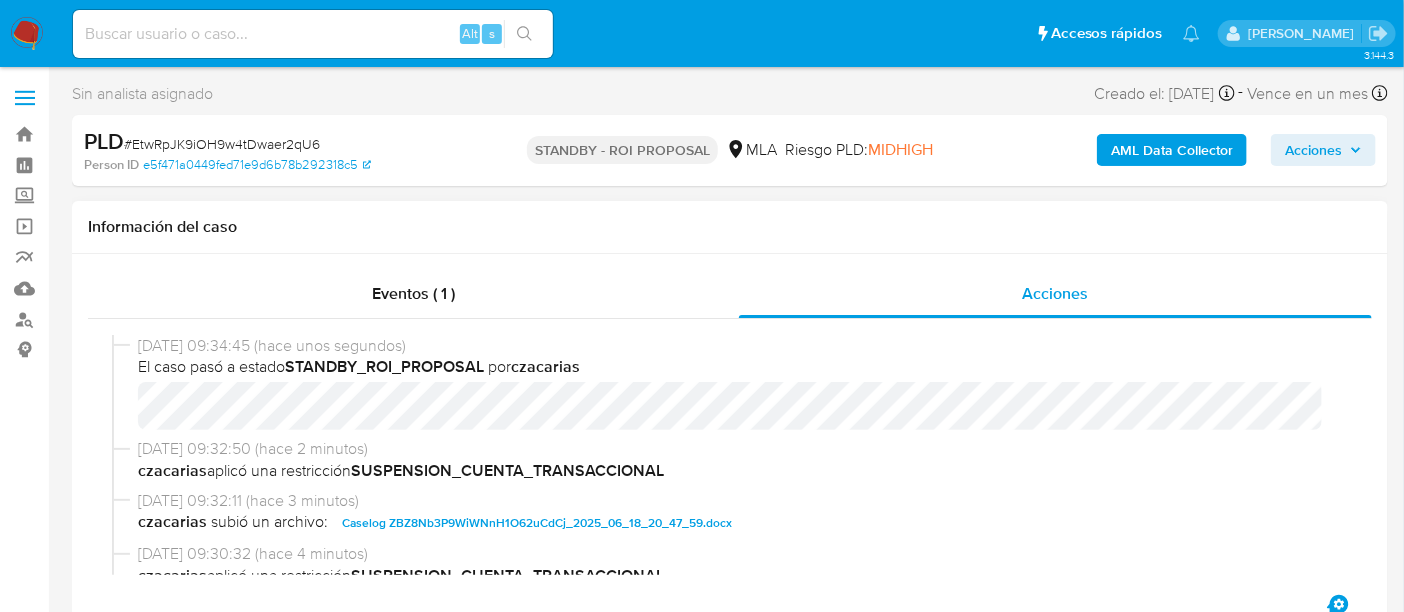 select on "10" 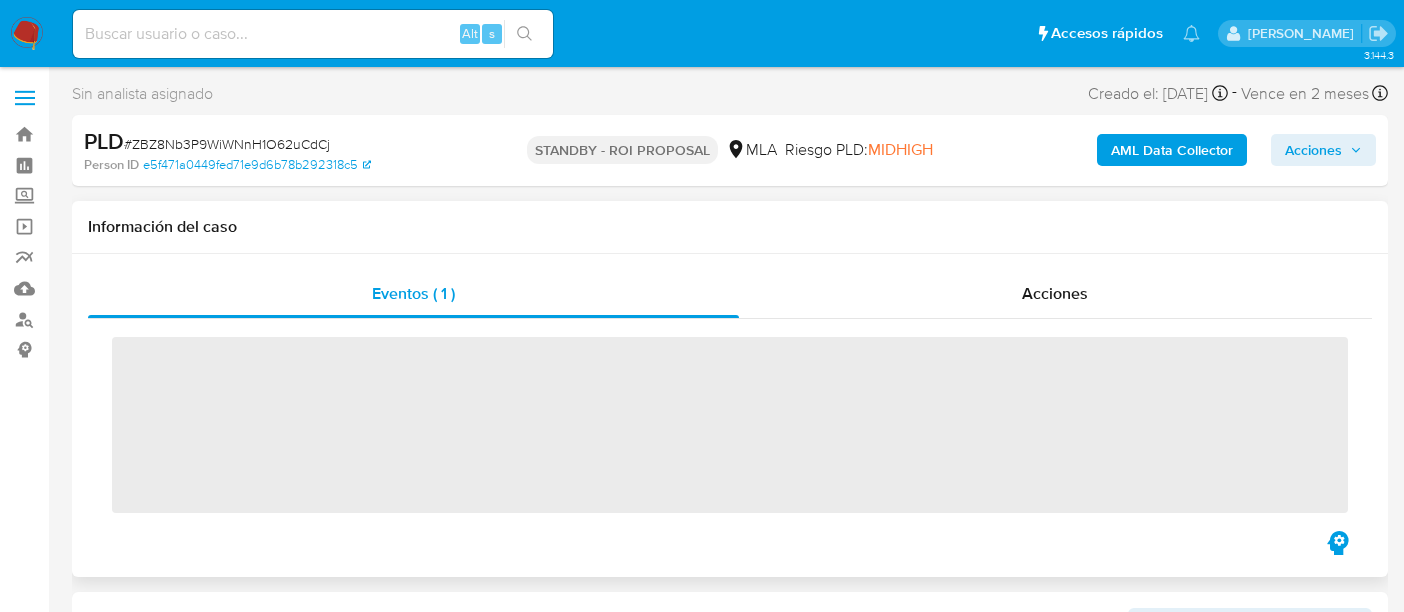 scroll, scrollTop: 0, scrollLeft: 0, axis: both 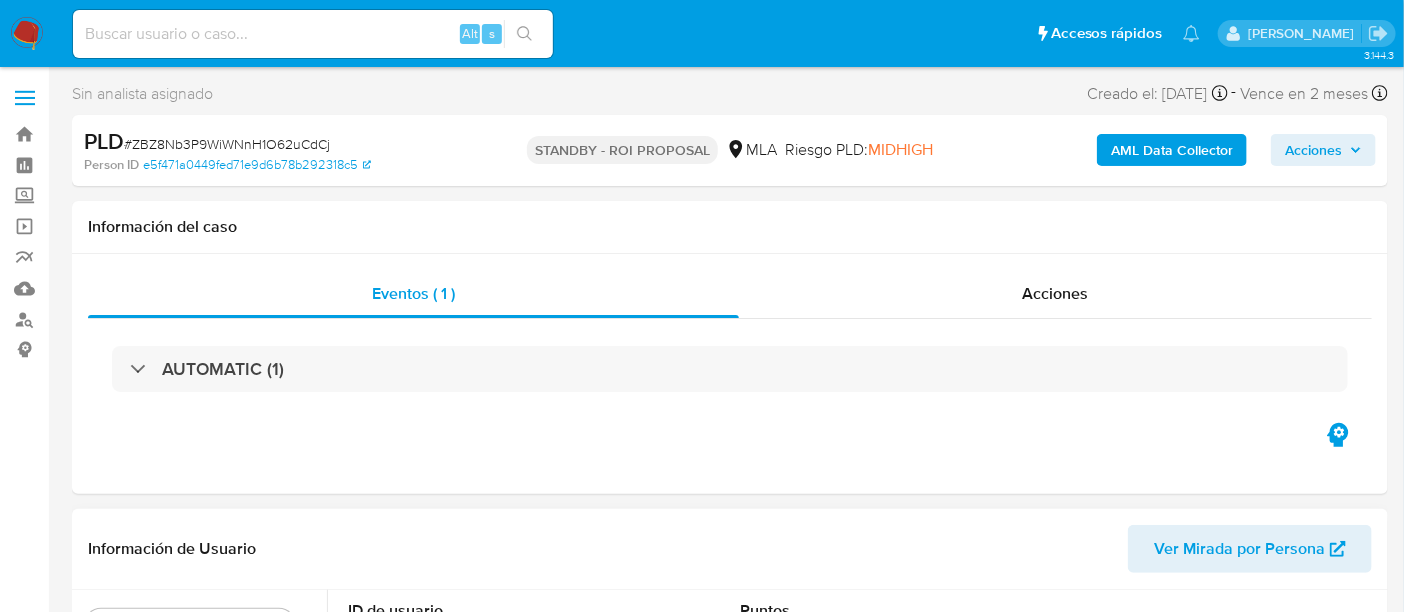 select on "10" 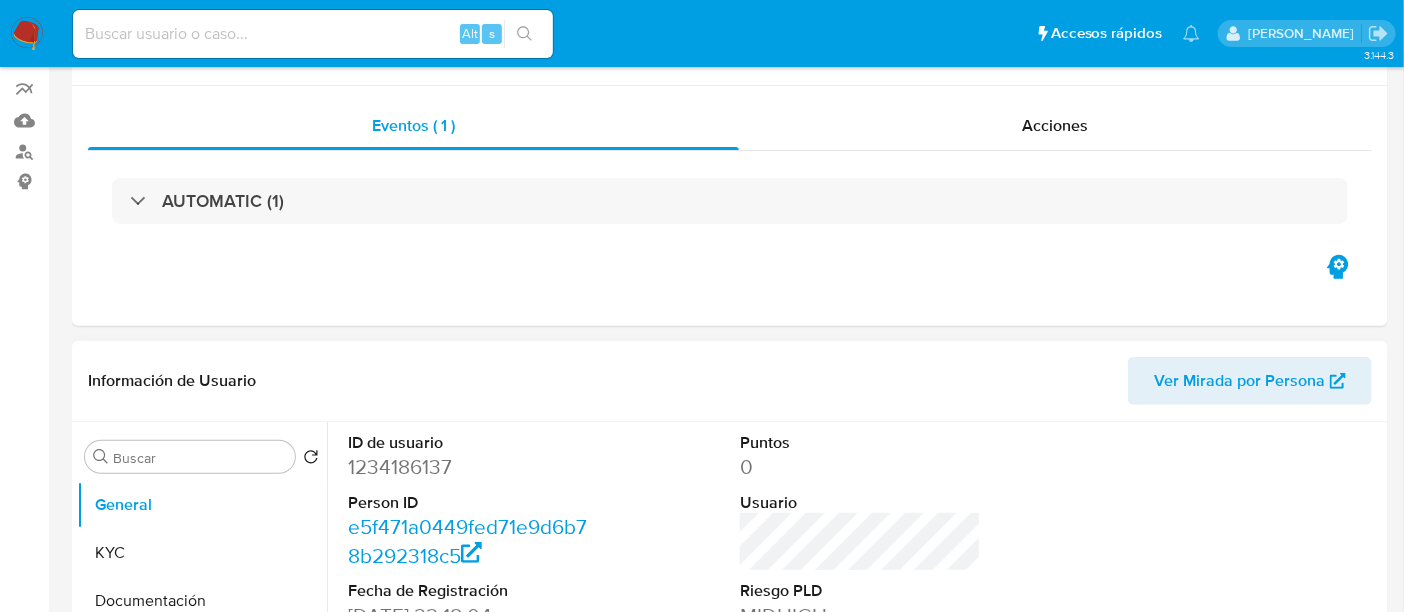 scroll, scrollTop: 374, scrollLeft: 0, axis: vertical 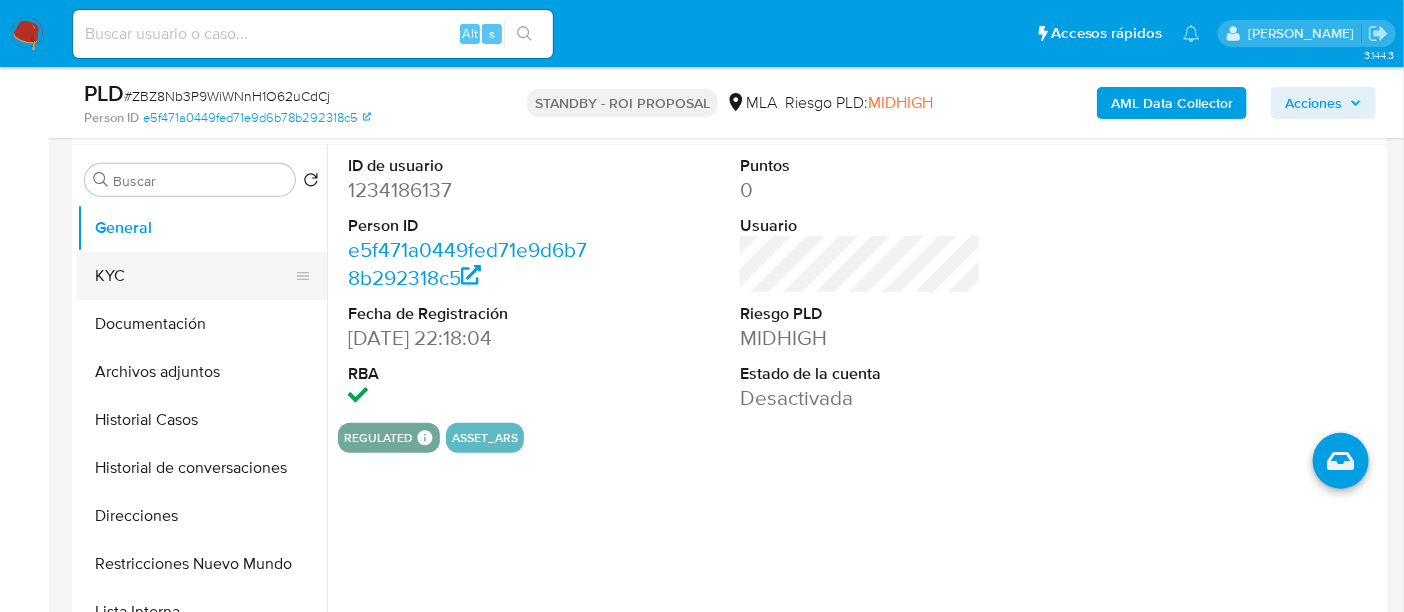 click on "KYC" at bounding box center [194, 276] 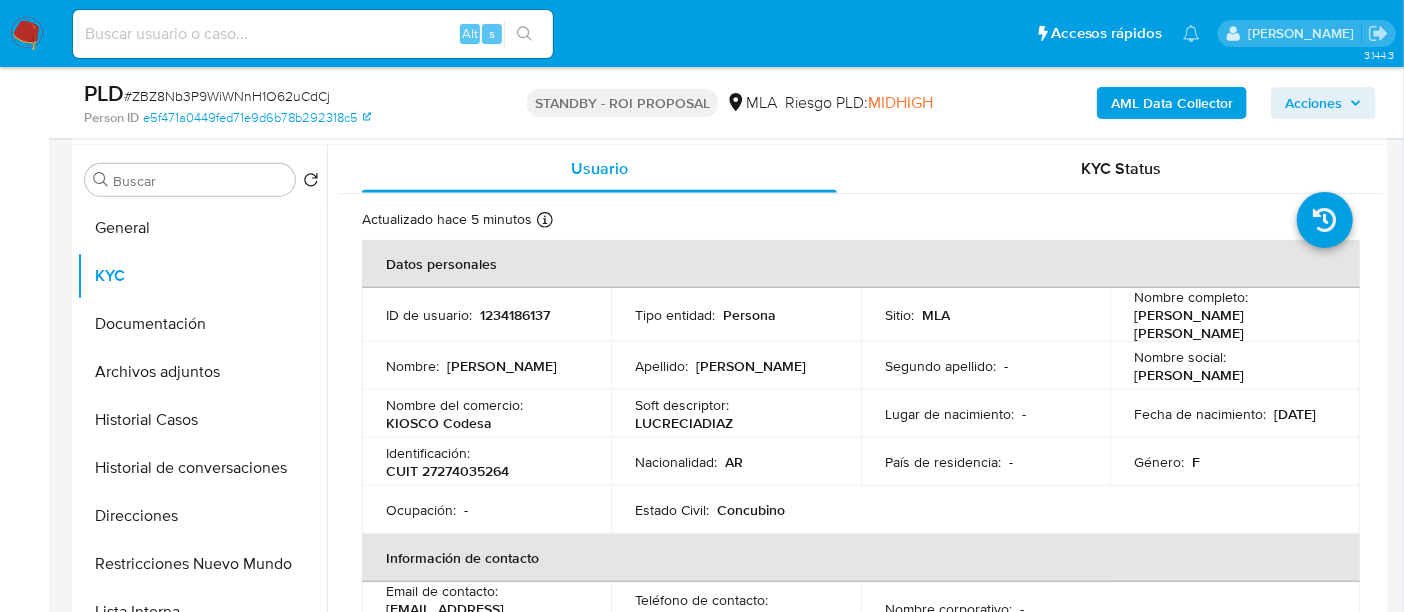 click at bounding box center [313, 34] 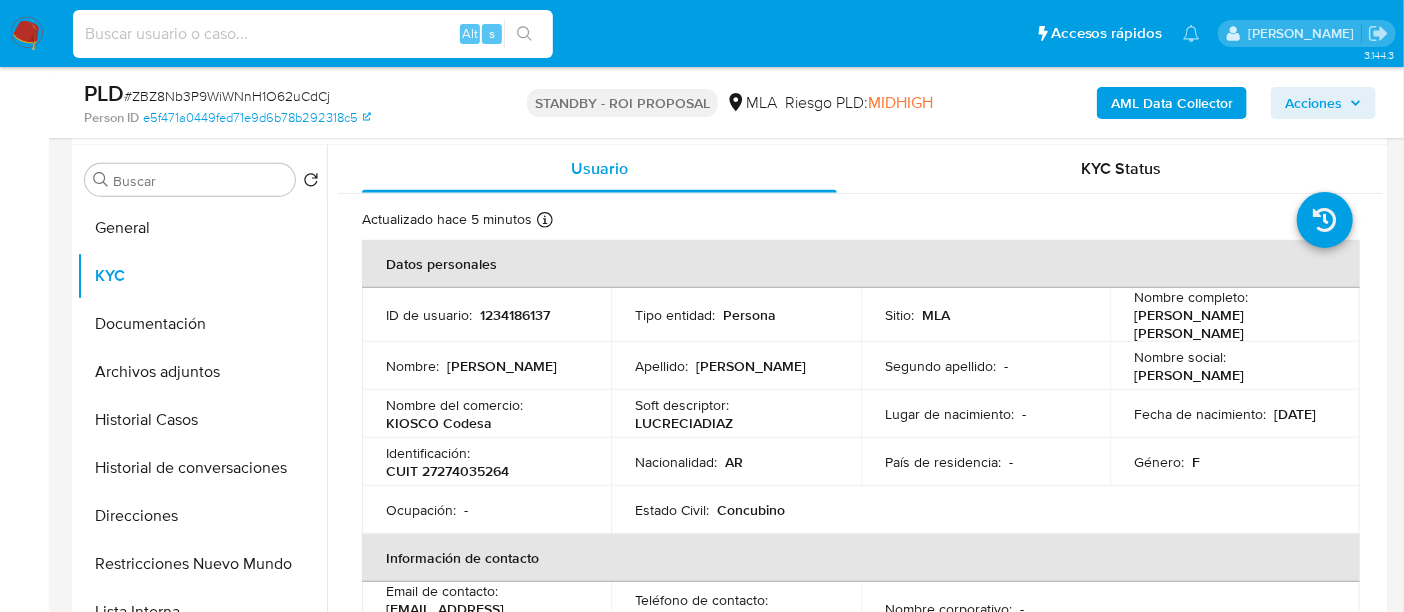 paste on "6OCVu36ai8iEaue6OruGtpBO" 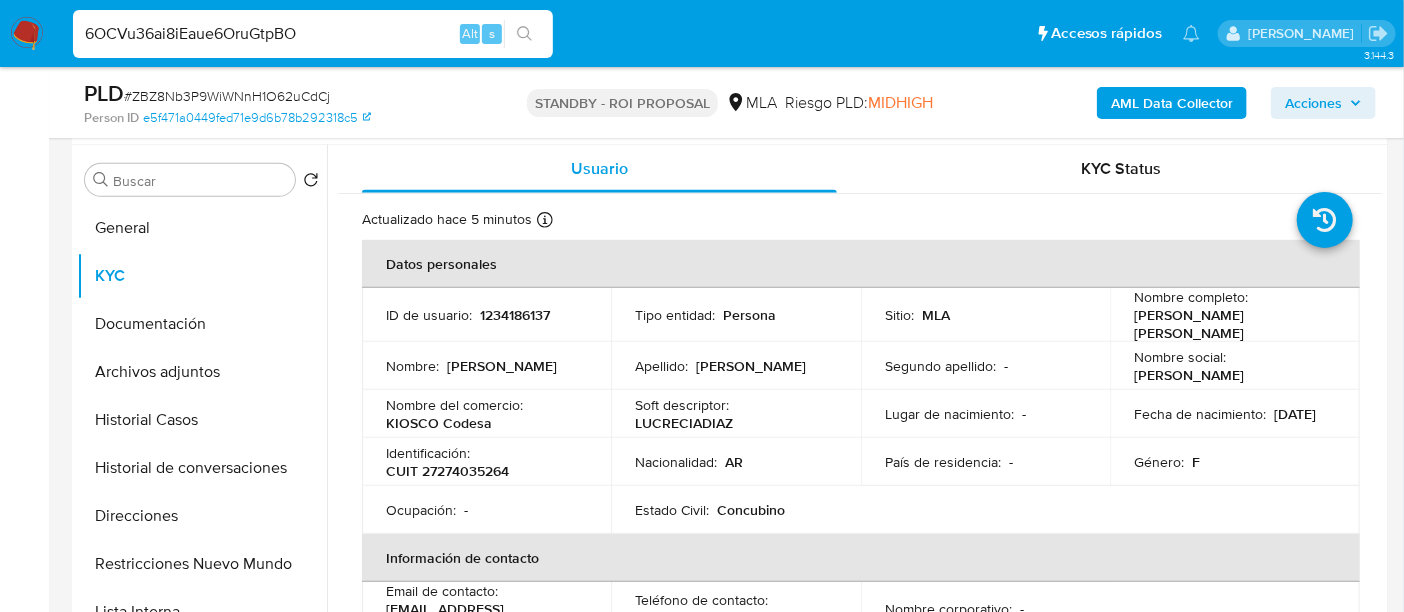 type on "6OCVu36ai8iEaue6OruGtpBO" 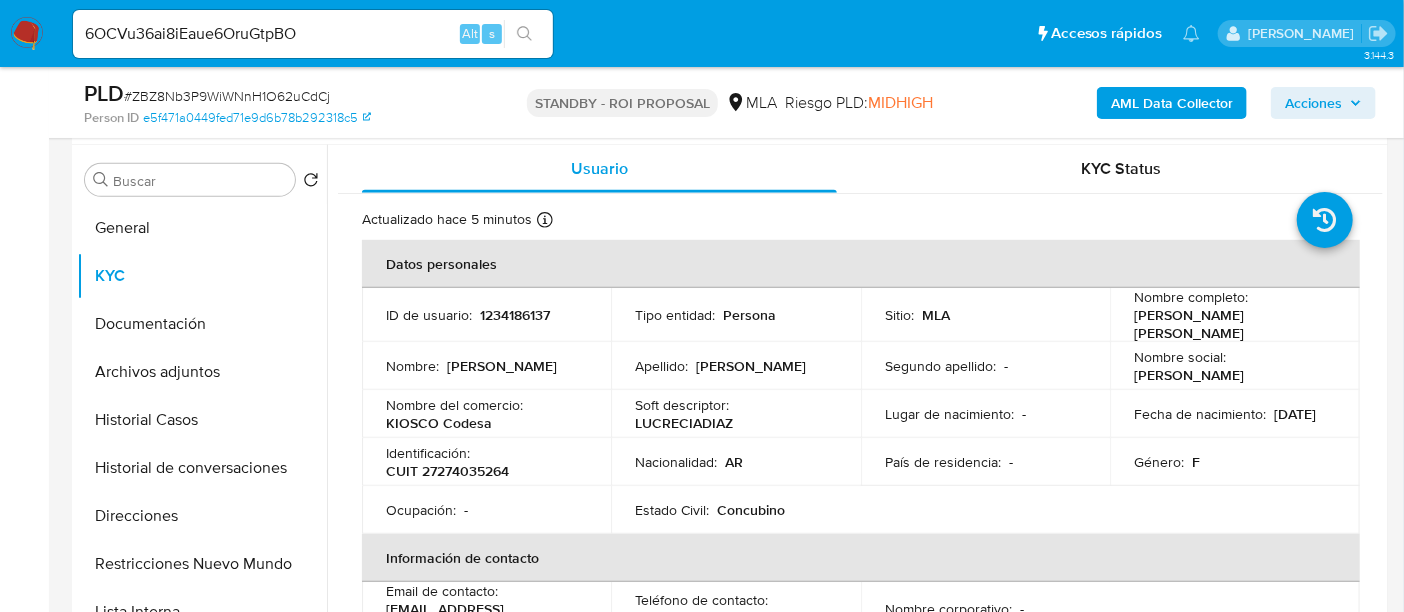 scroll, scrollTop: 0, scrollLeft: 0, axis: both 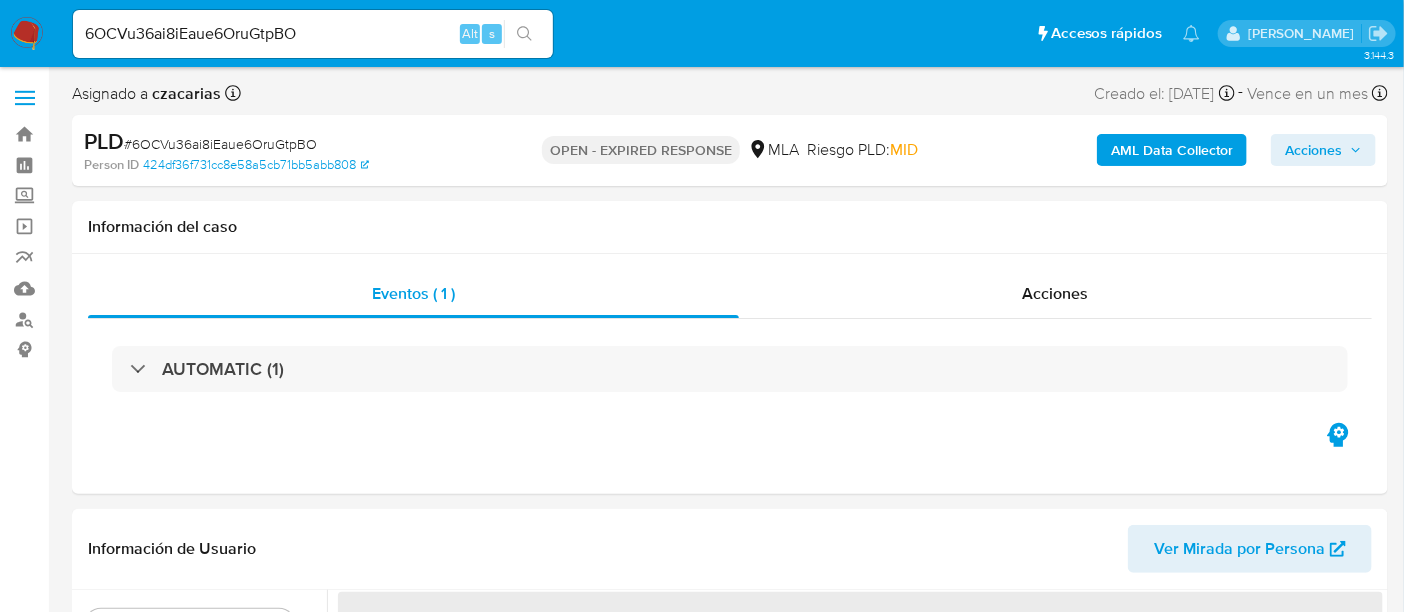 select on "10" 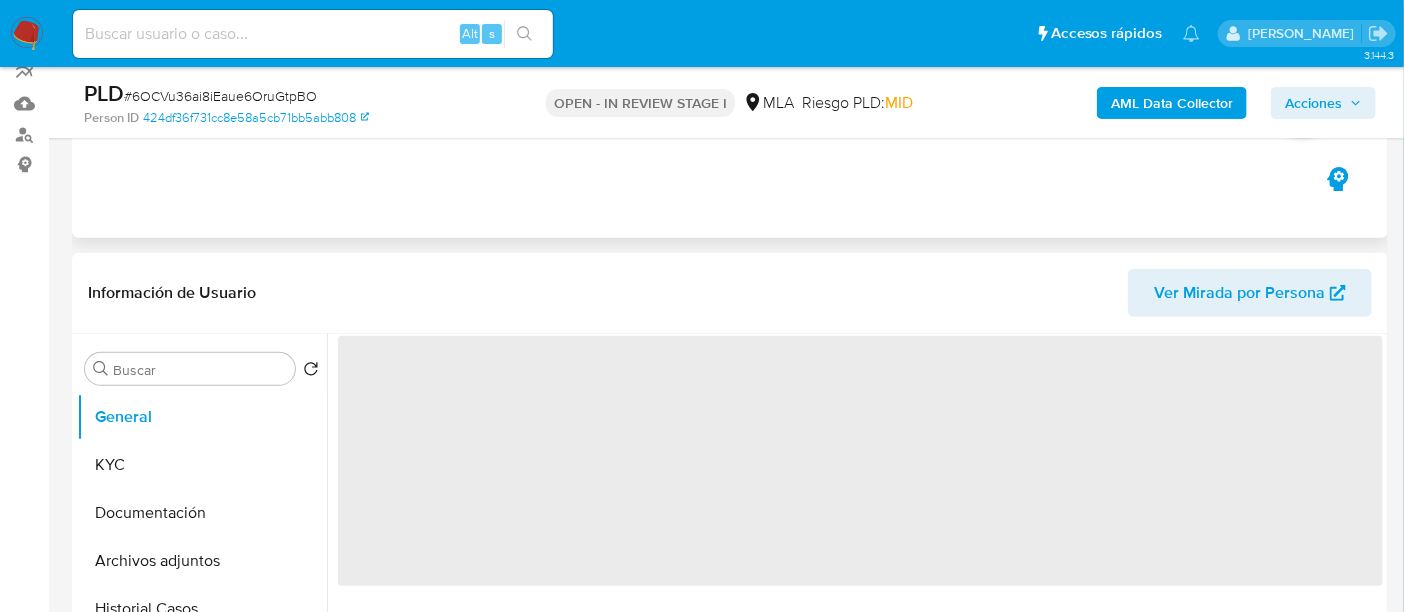 scroll, scrollTop: 250, scrollLeft: 0, axis: vertical 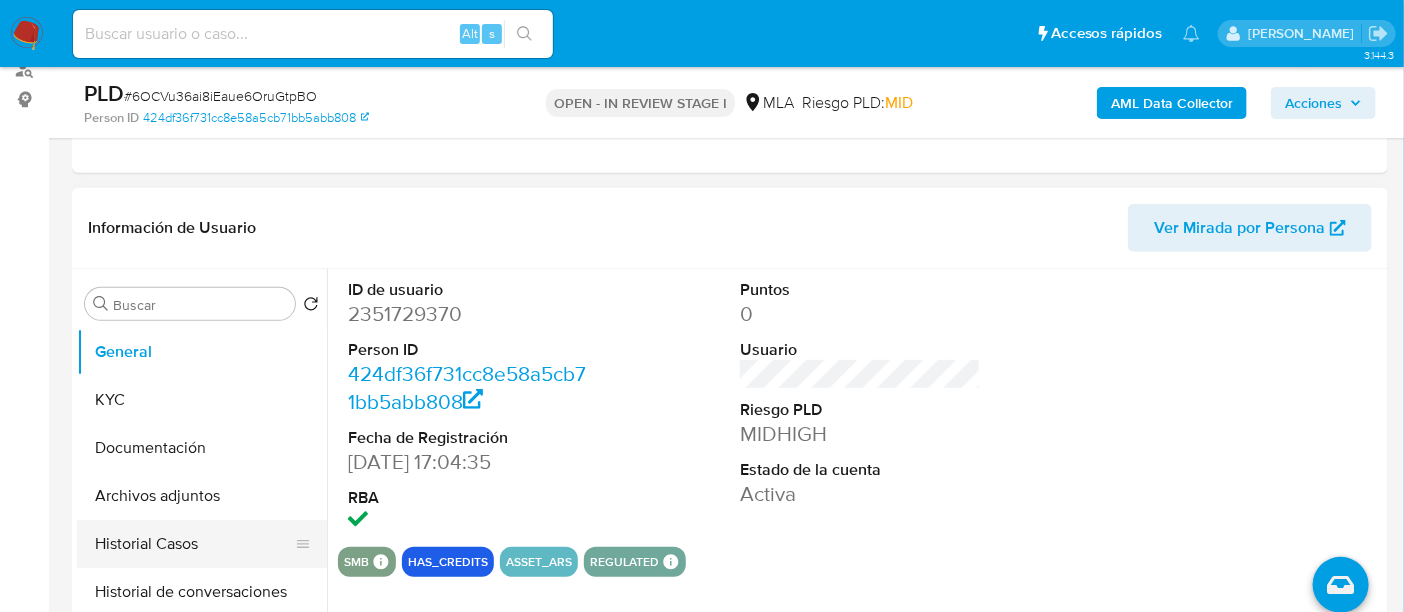 select on "10" 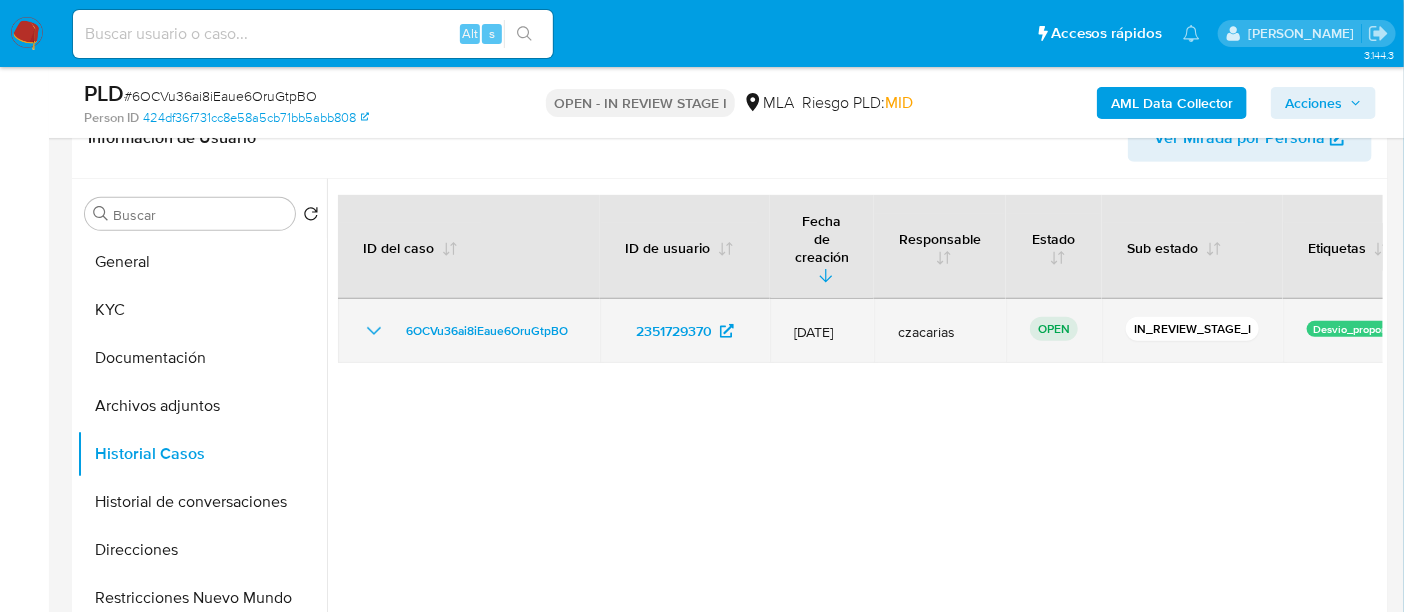 scroll, scrollTop: 374, scrollLeft: 0, axis: vertical 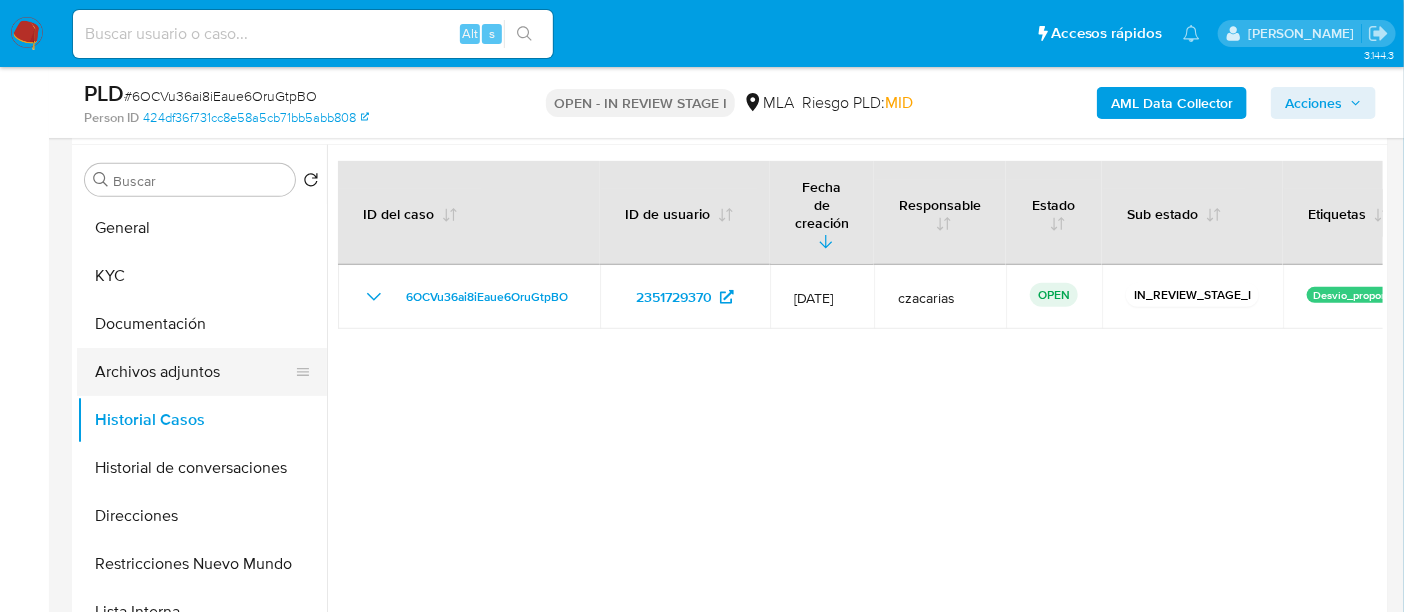 click on "Archivos adjuntos" at bounding box center (194, 372) 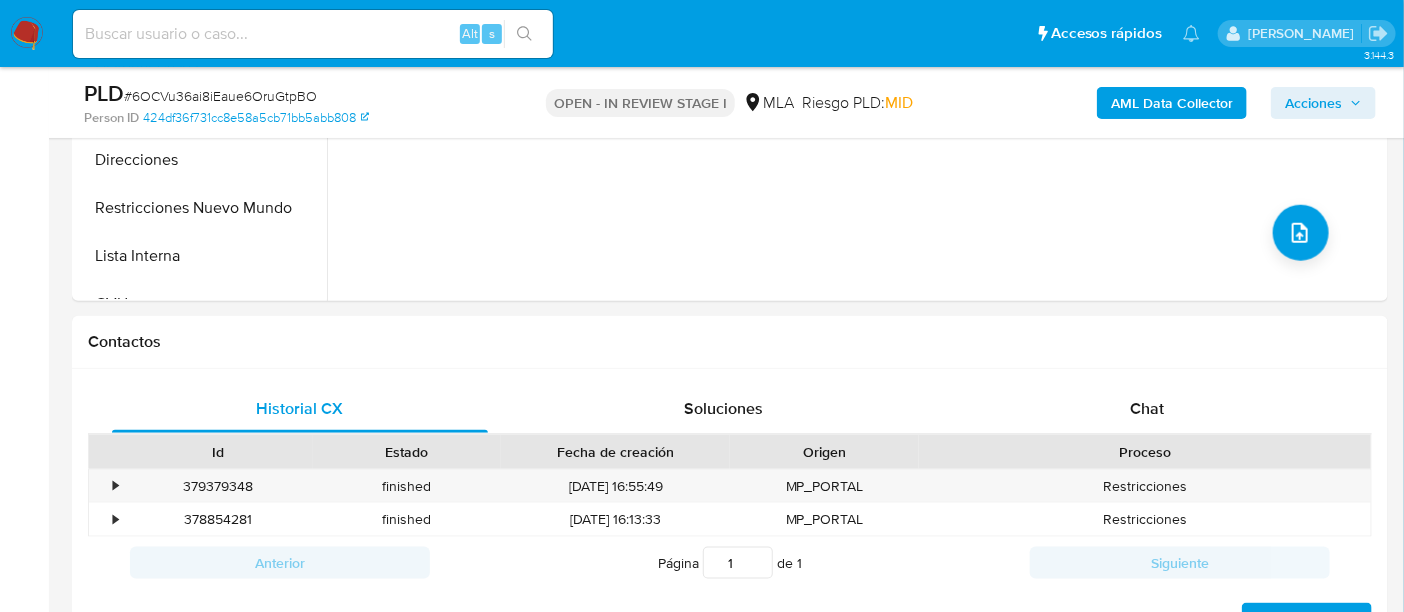 scroll, scrollTop: 750, scrollLeft: 0, axis: vertical 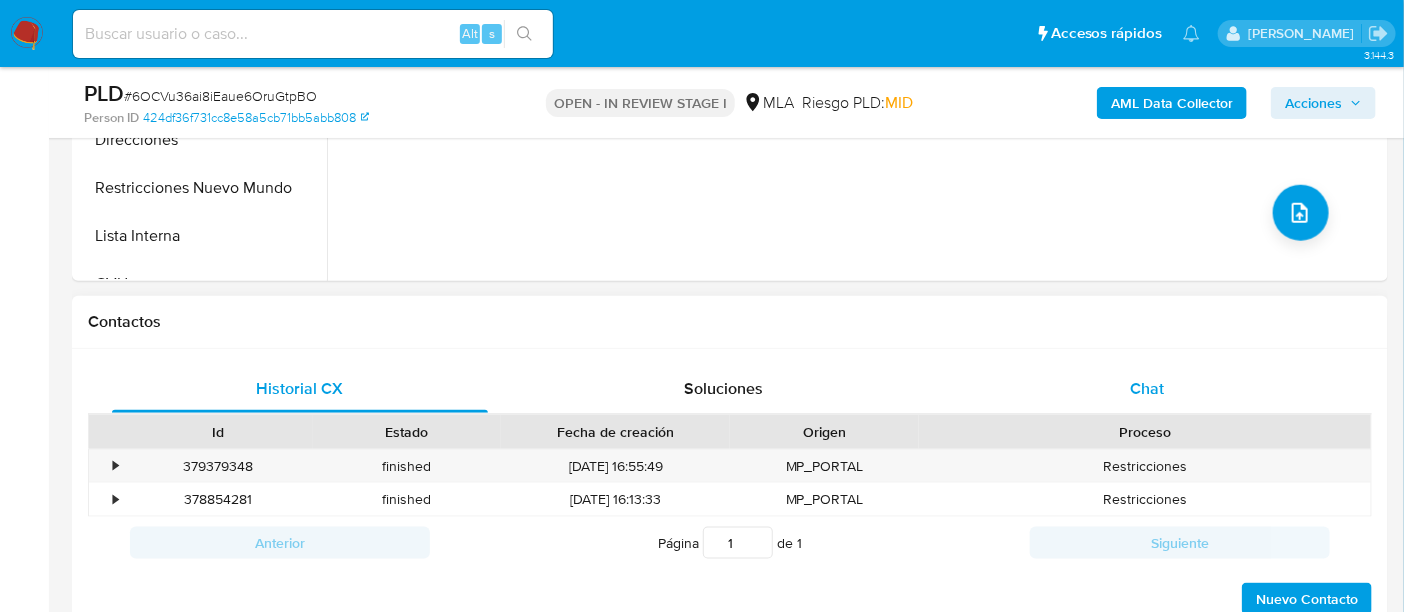 click on "Chat" at bounding box center [1147, 388] 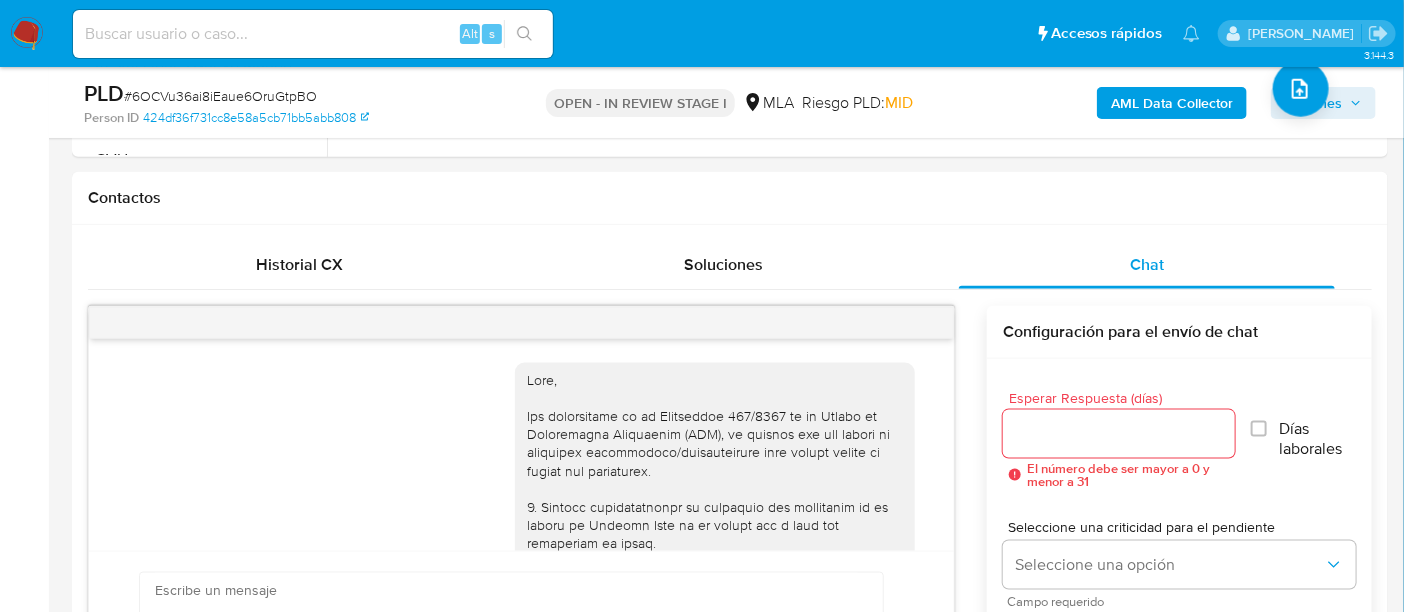 scroll, scrollTop: 1000, scrollLeft: 0, axis: vertical 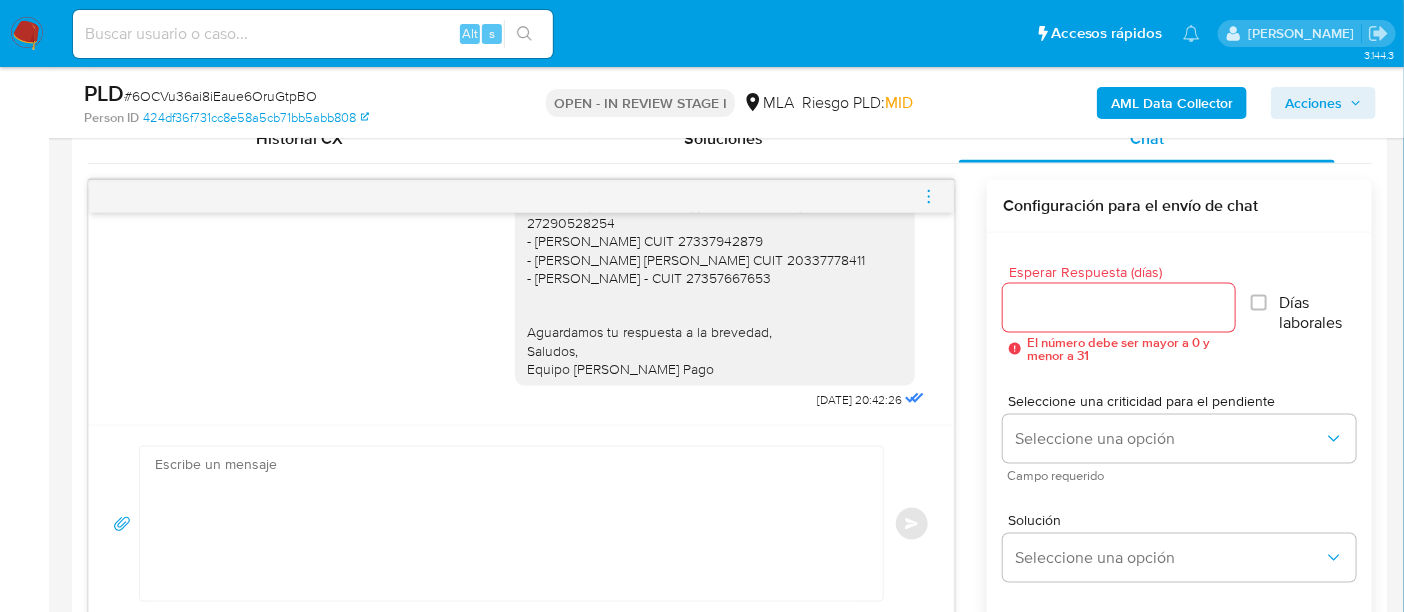 click at bounding box center (929, 197) 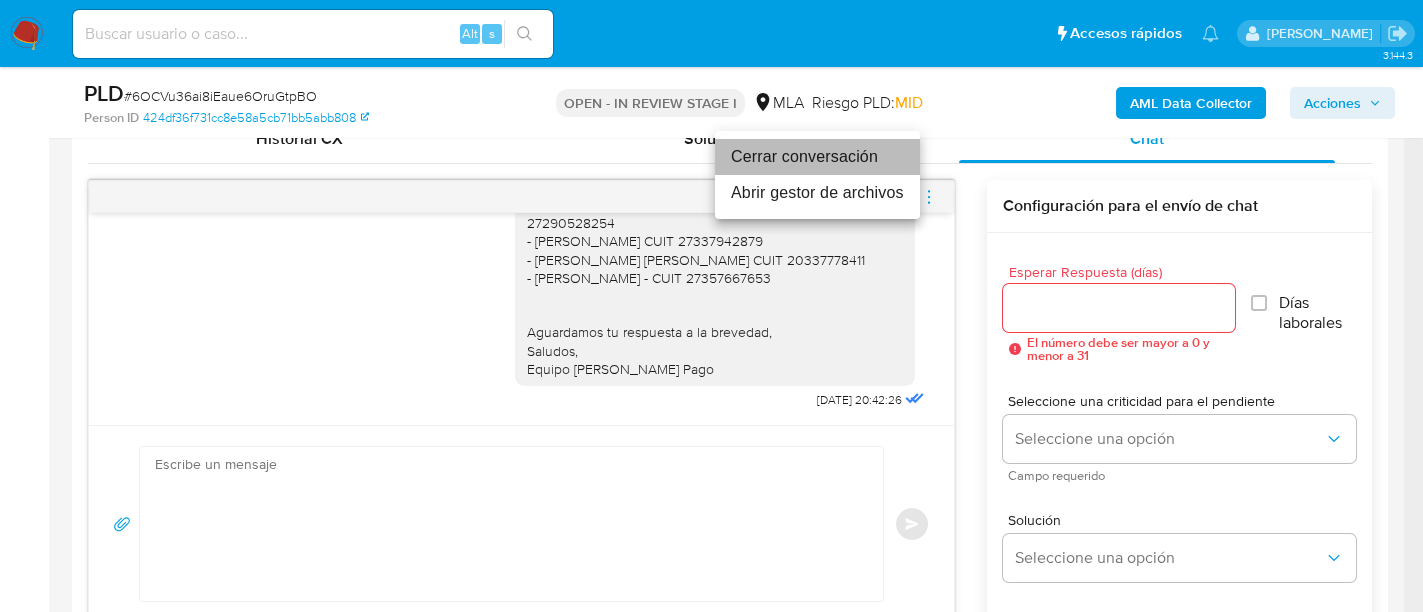 click on "Cerrar conversación" at bounding box center [817, 157] 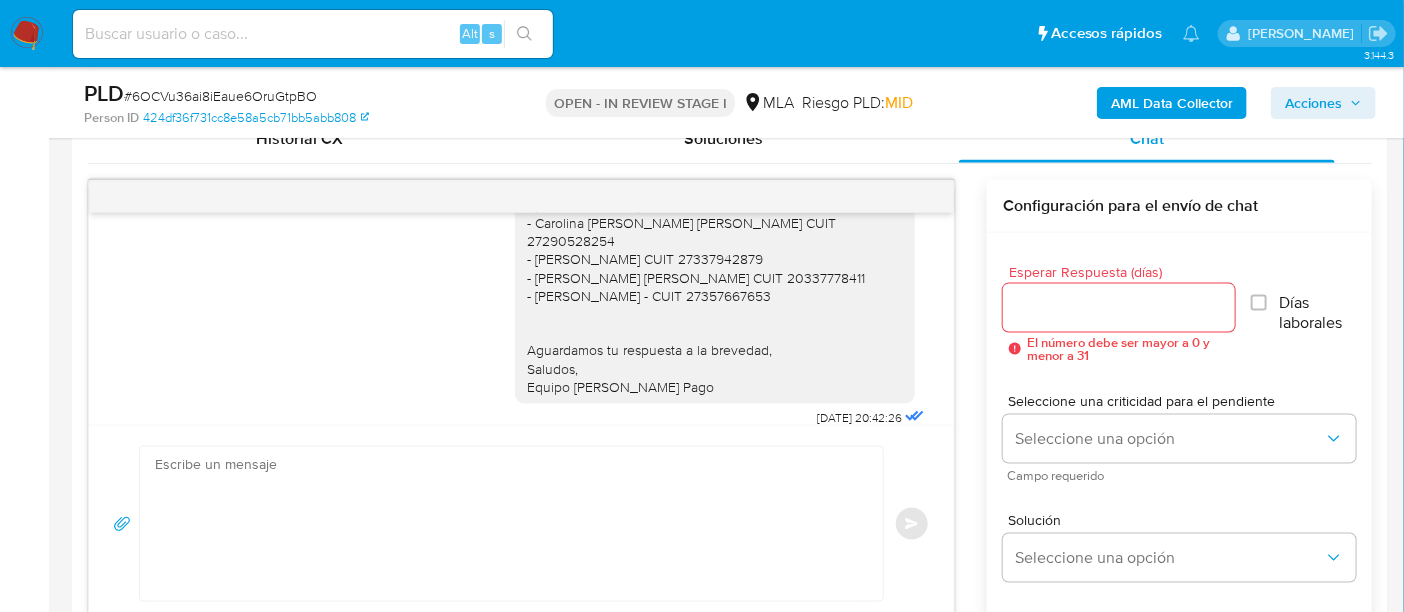 scroll, scrollTop: 1717, scrollLeft: 0, axis: vertical 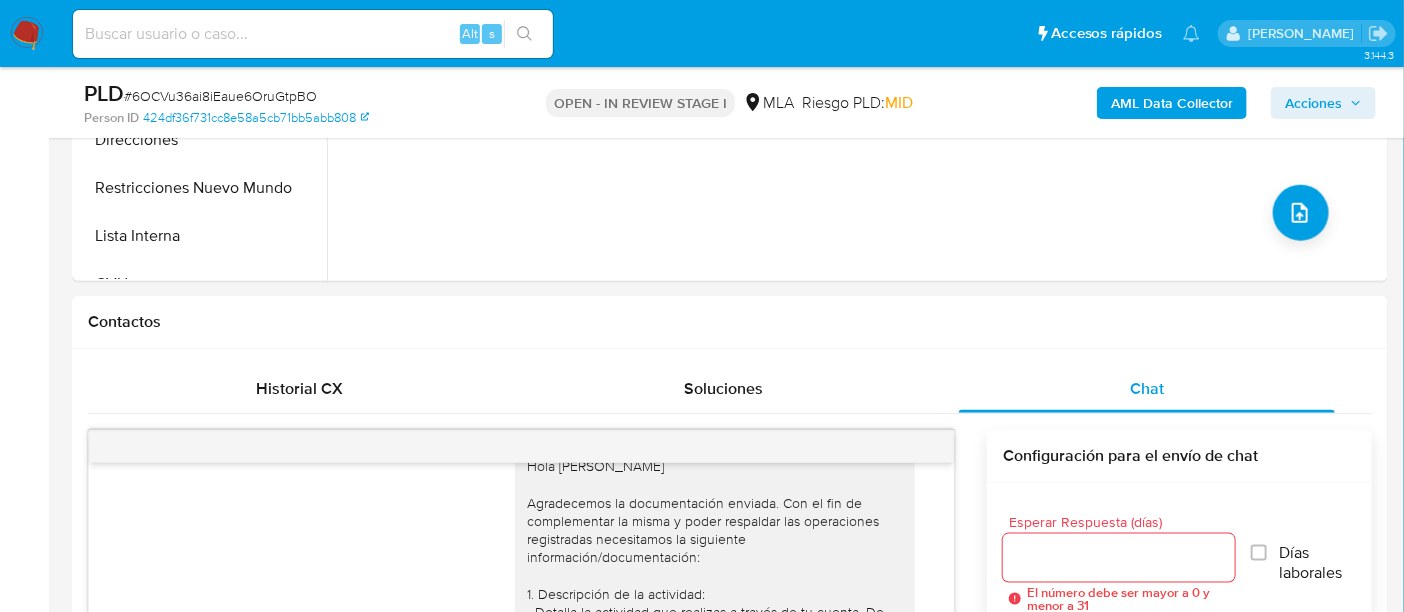 drag, startPoint x: 5, startPoint y: 351, endPoint x: 831, endPoint y: 288, distance: 828.39905 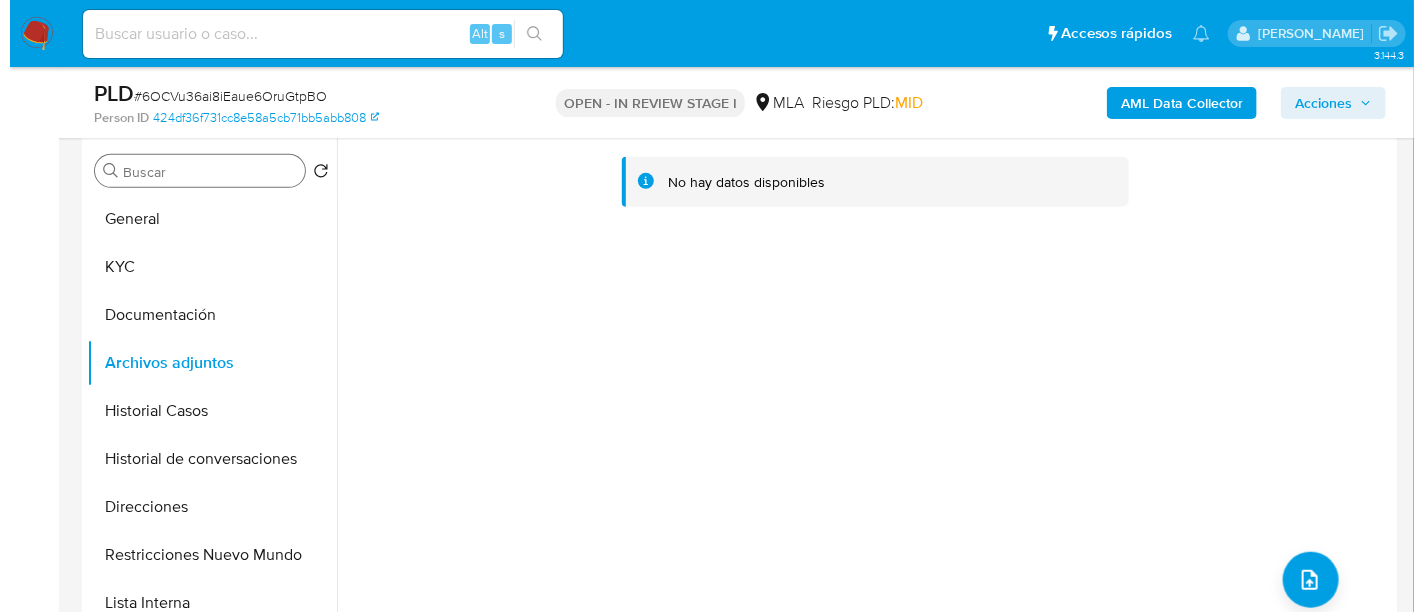 scroll, scrollTop: 374, scrollLeft: 0, axis: vertical 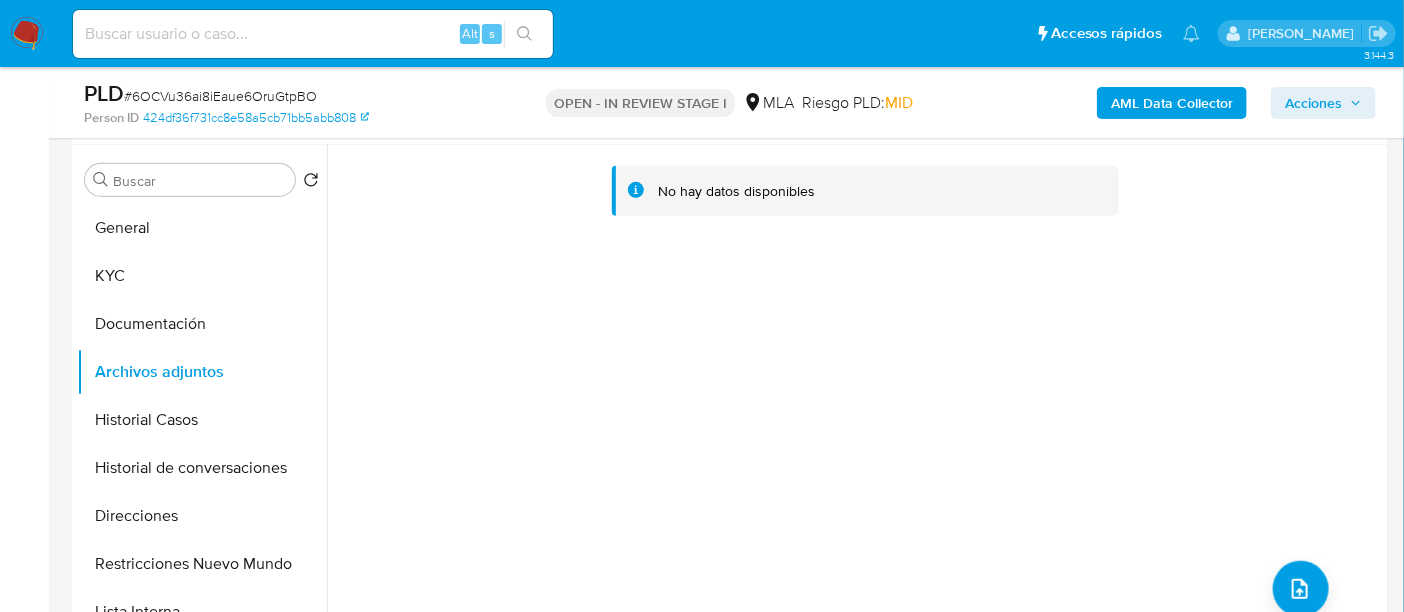 click on "# 6OCVu36ai8iEaue6OruGtpBO" at bounding box center (220, 96) 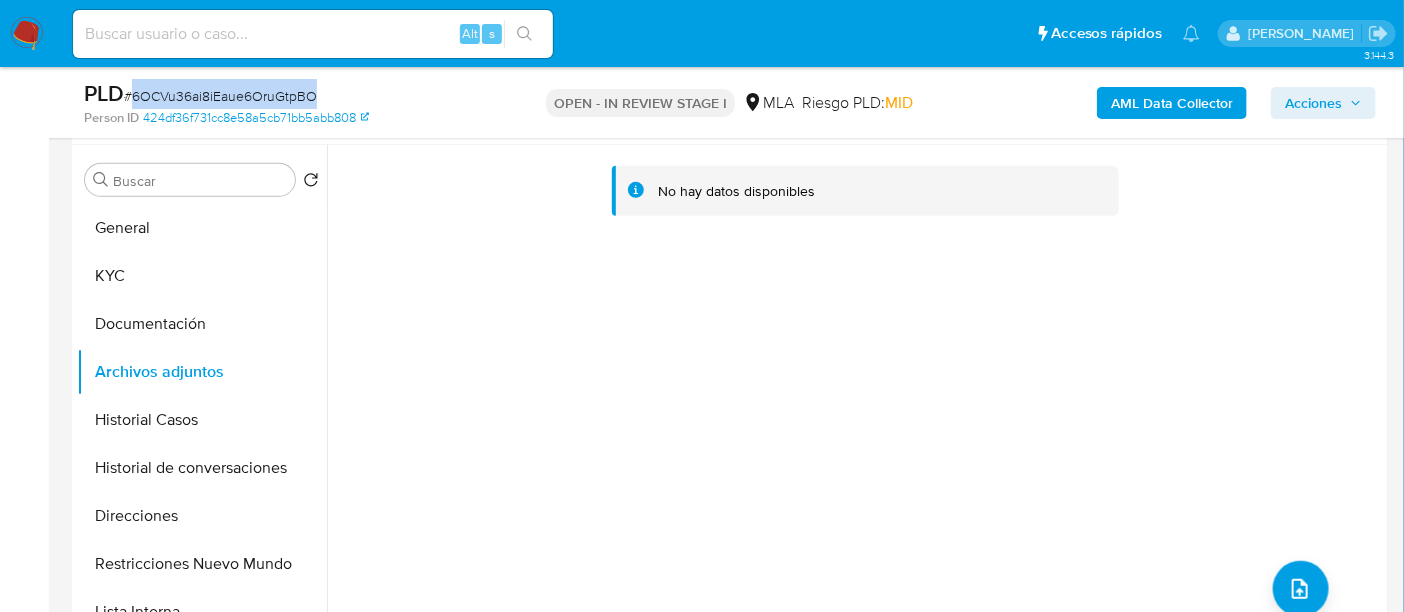click on "# 6OCVu36ai8iEaue6OruGtpBO" at bounding box center [220, 96] 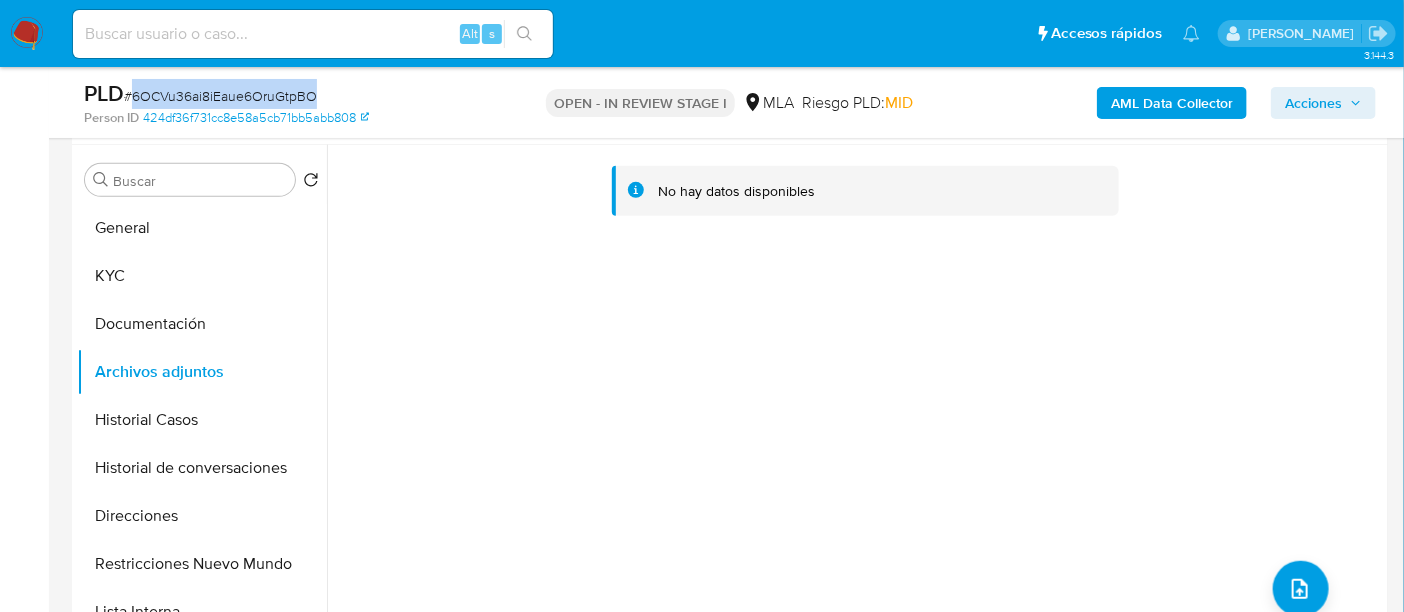 copy on "6OCVu36ai8iEaue6OruGtpBO" 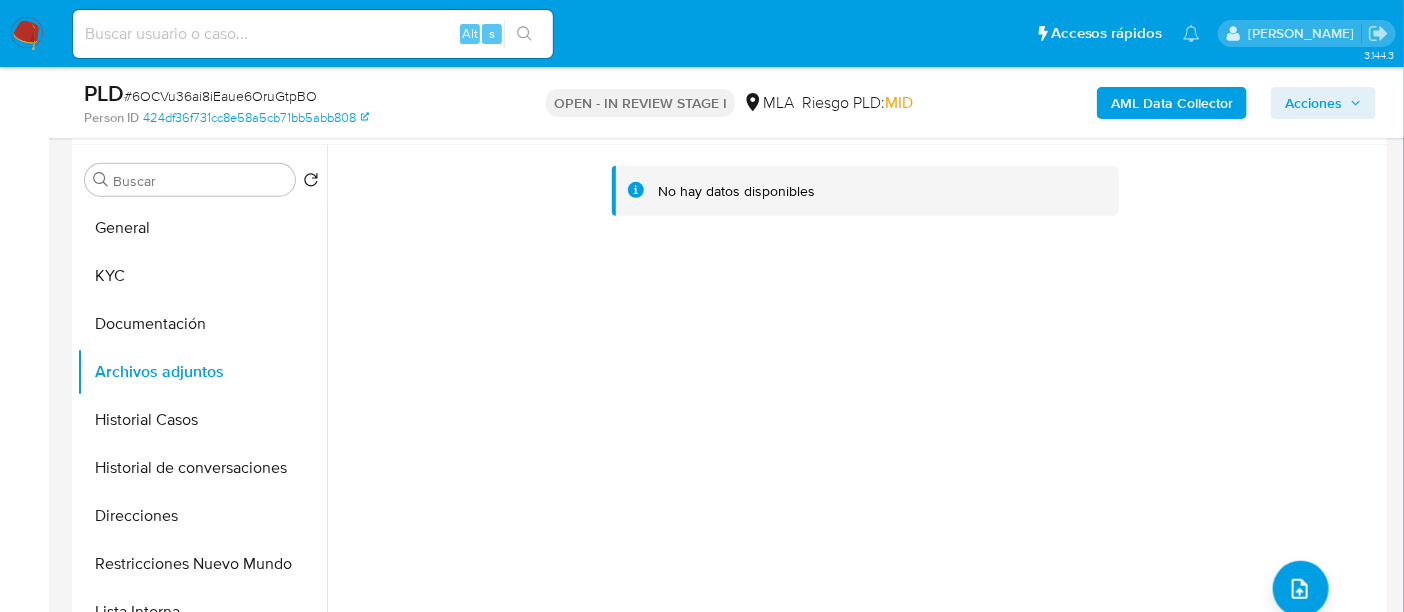 click on "No hay datos disponibles" at bounding box center (855, 401) 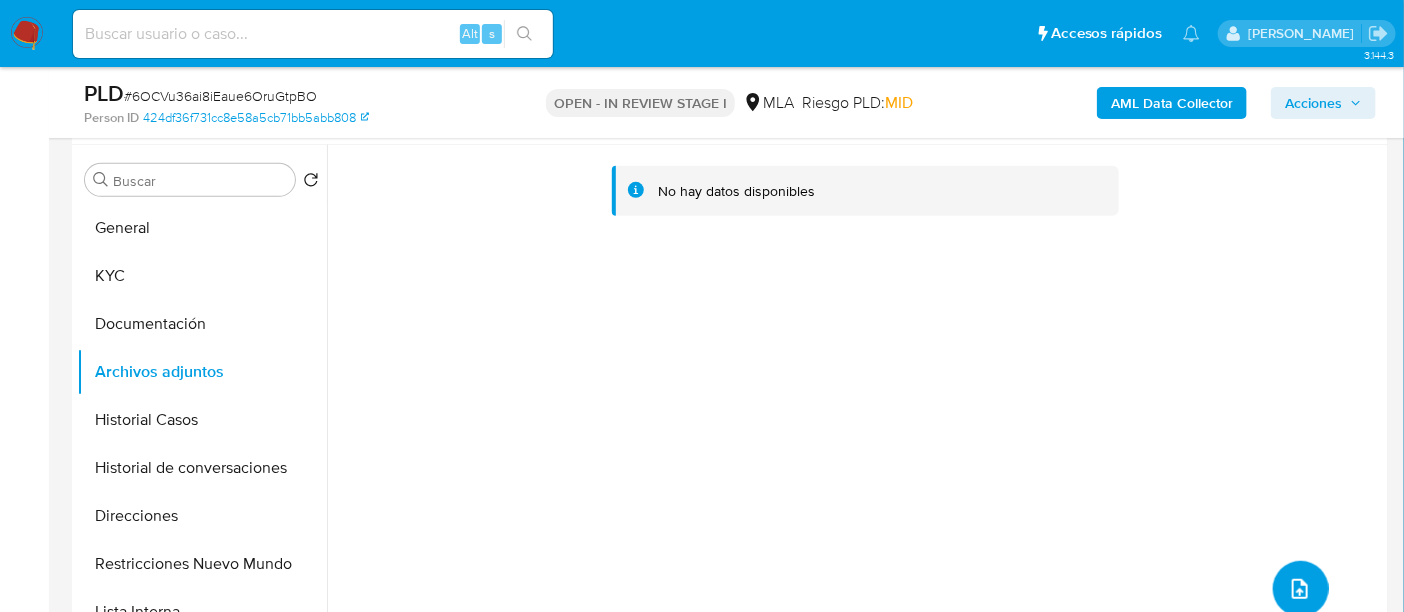 click 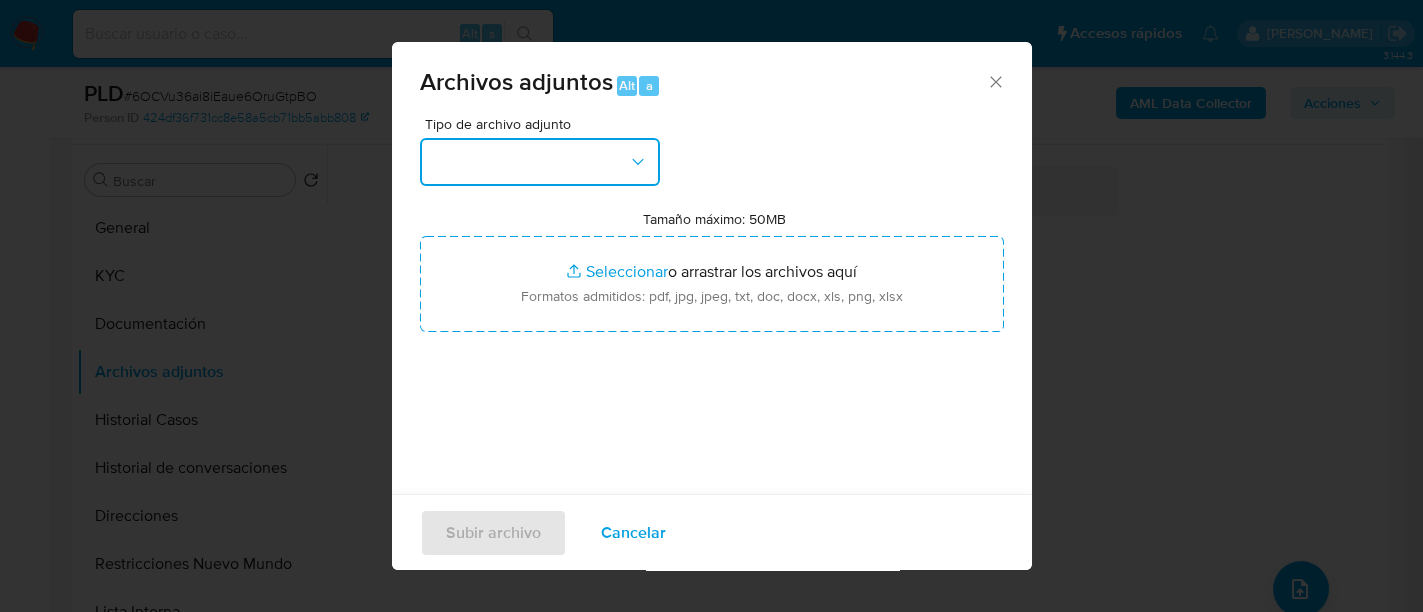 click at bounding box center (540, 162) 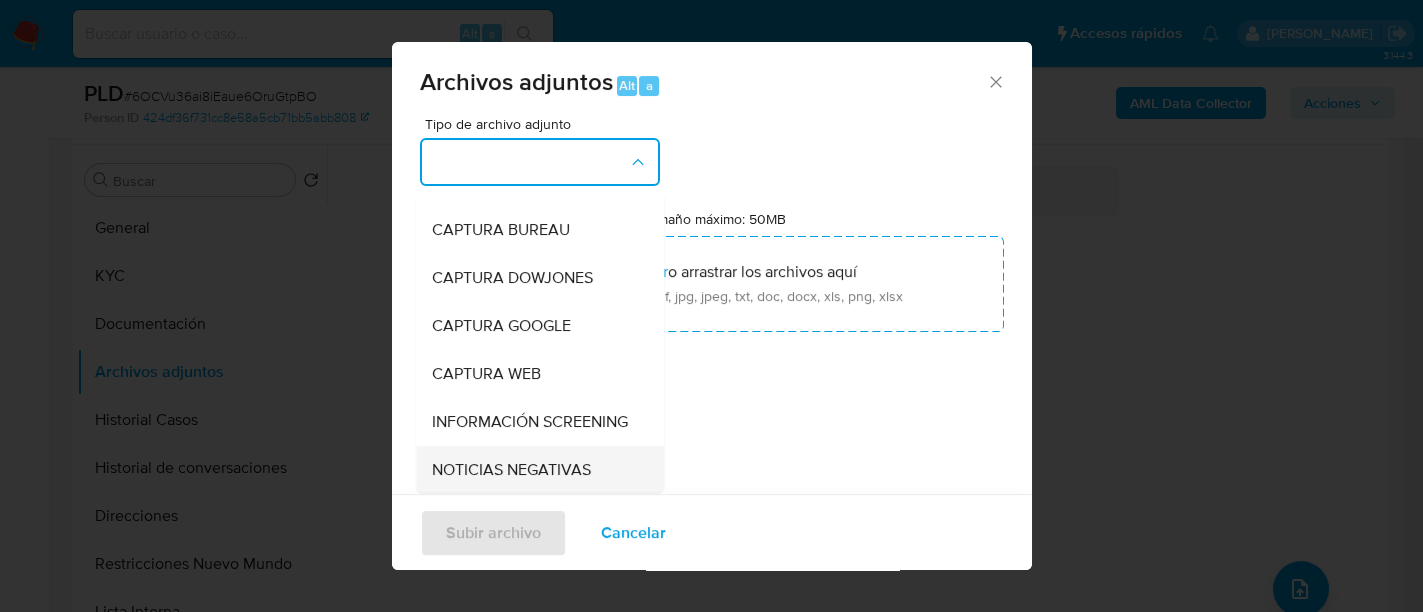 scroll, scrollTop: 250, scrollLeft: 0, axis: vertical 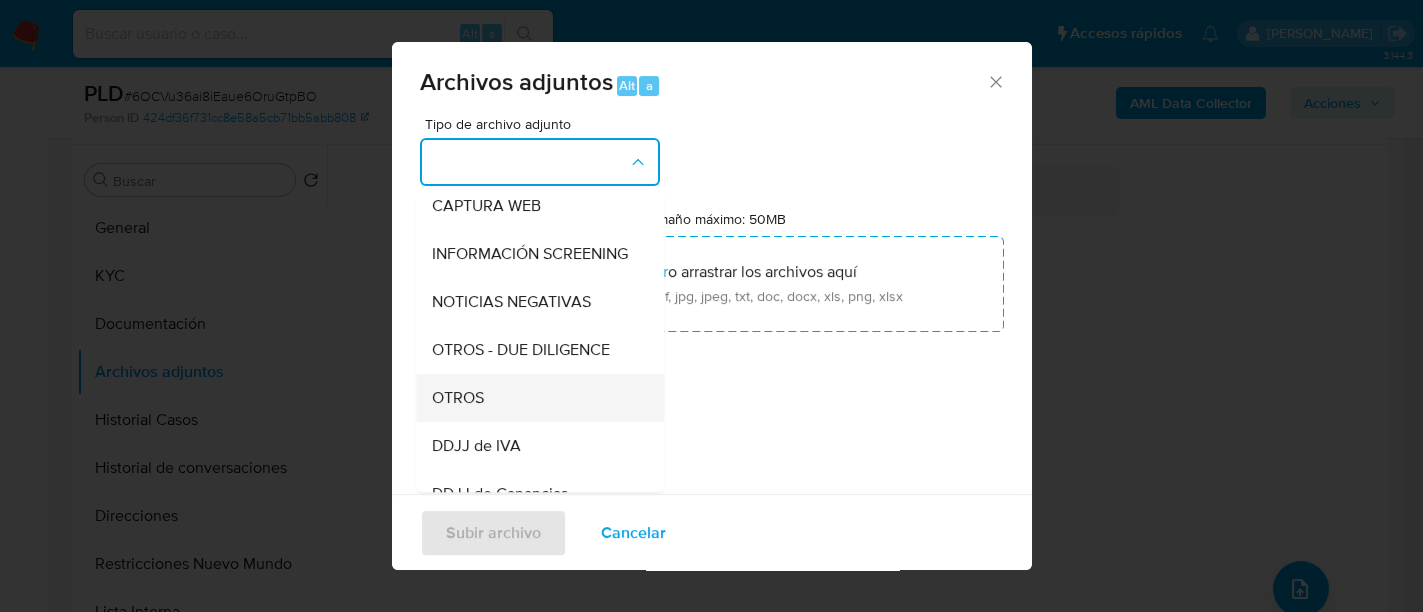 click on "OTROS" at bounding box center (534, 398) 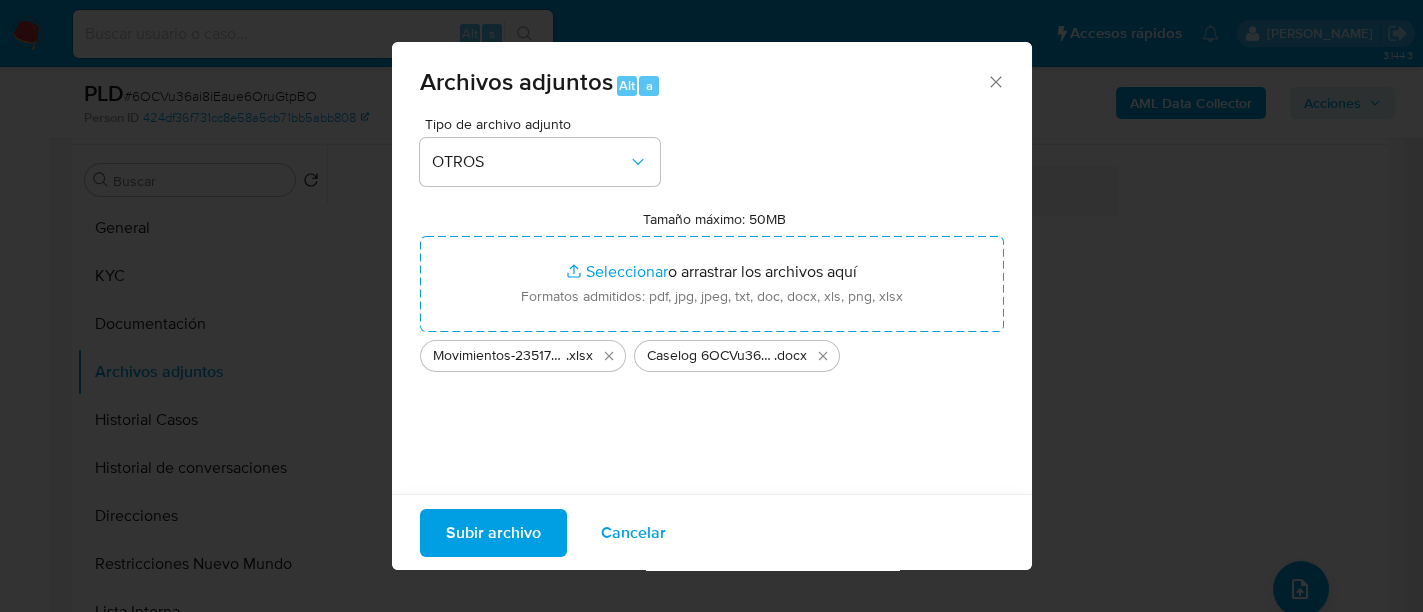 click on "Subir archivo" at bounding box center [493, 532] 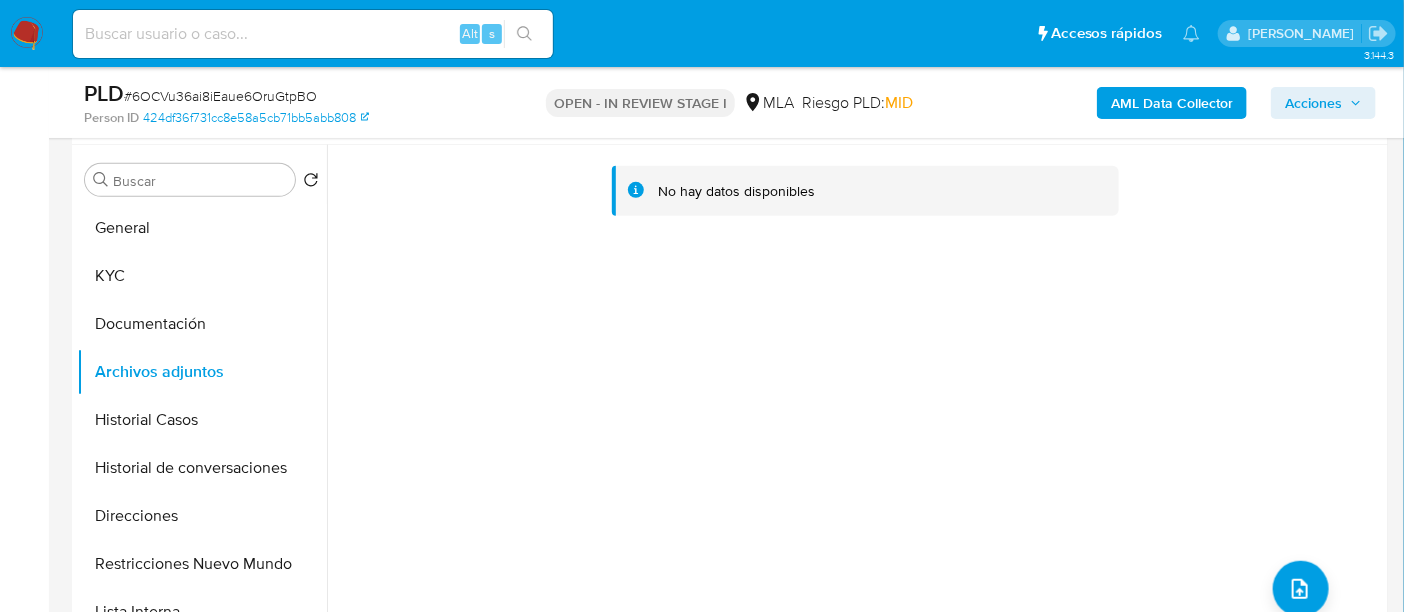 click on "AML Data Collector Acciones" at bounding box center [1163, 102] 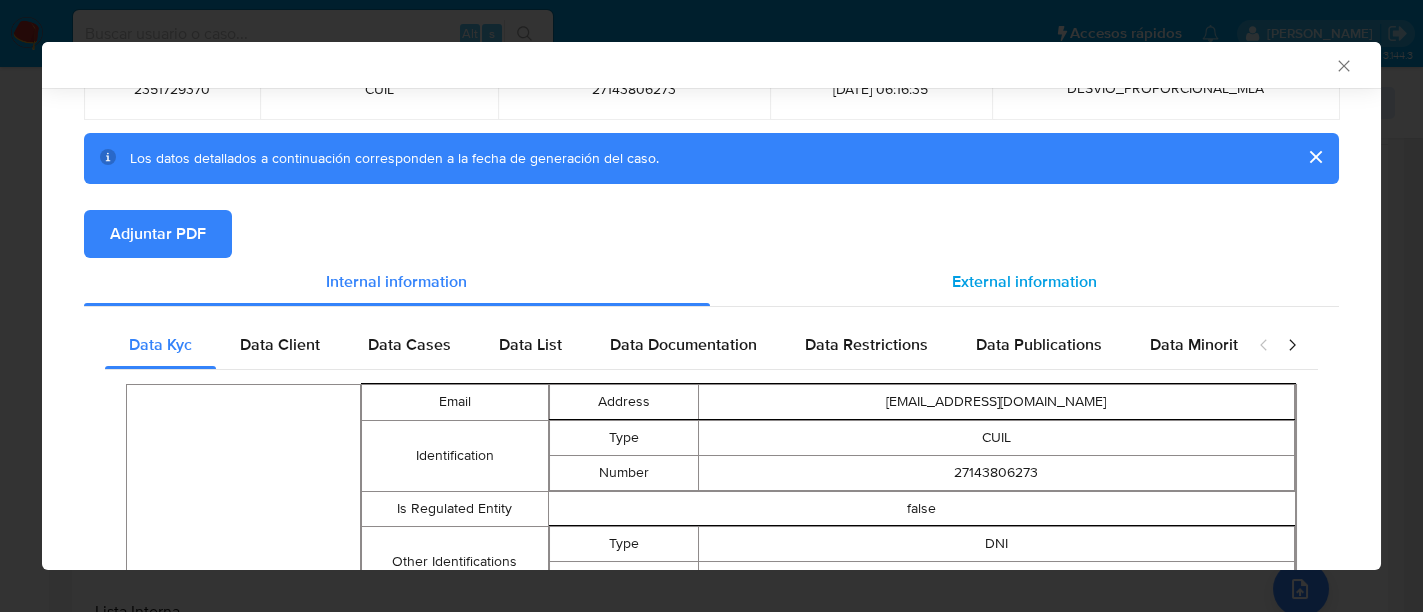 click on "External information" at bounding box center (1025, 282) 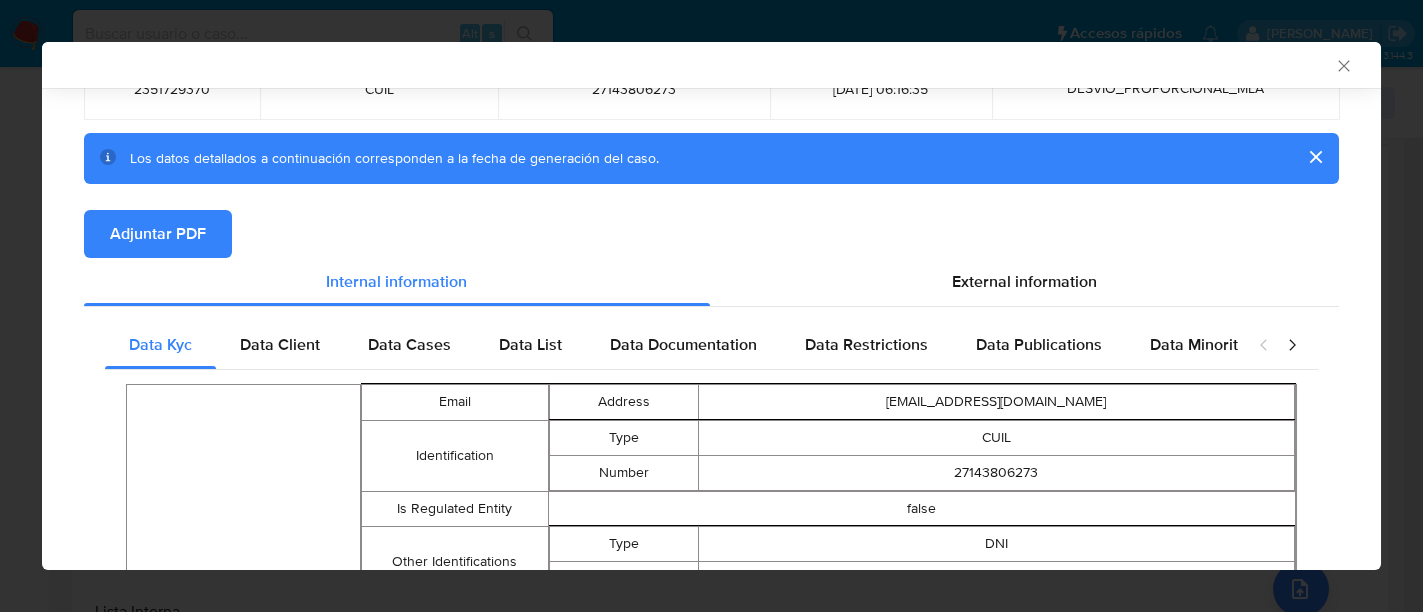 scroll, scrollTop: 76, scrollLeft: 0, axis: vertical 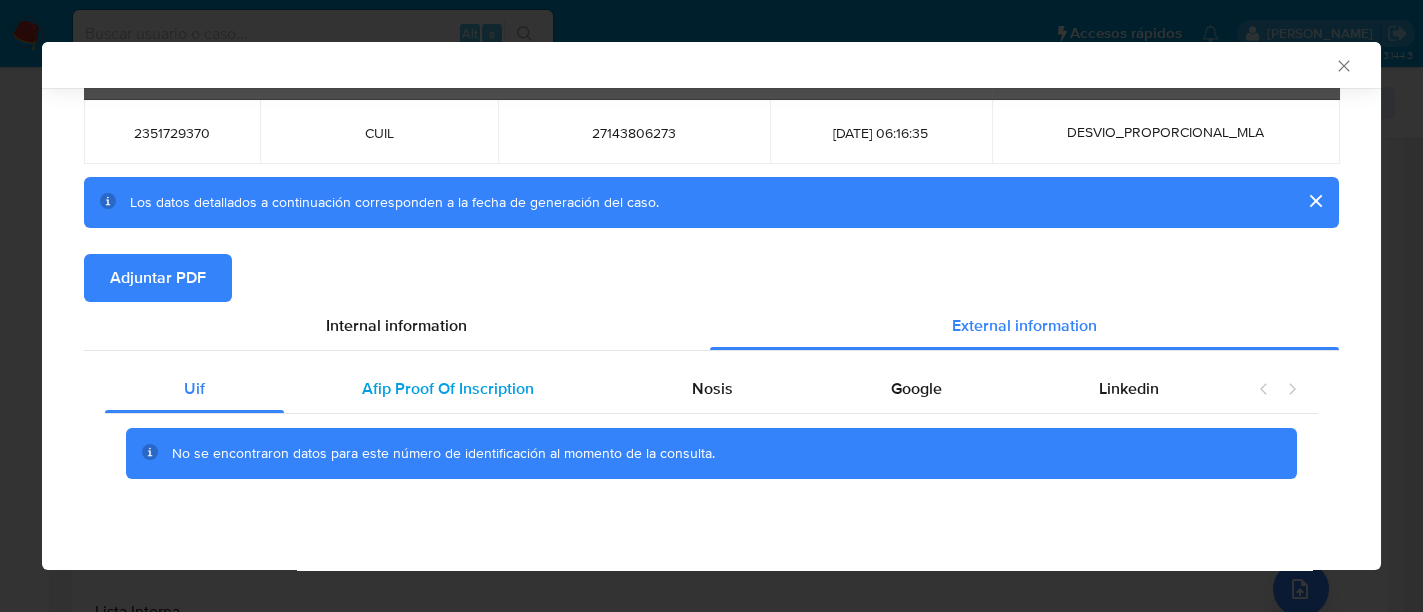 click on "Afip Proof Of Inscription" at bounding box center [448, 388] 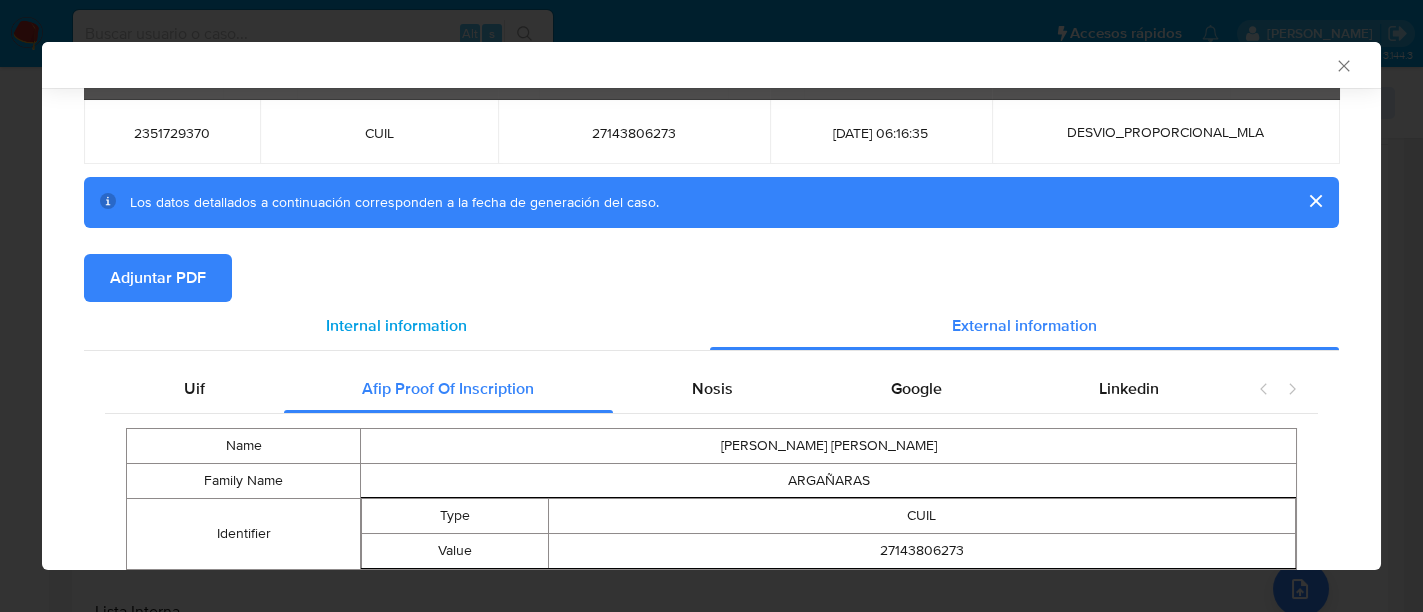 scroll, scrollTop: 215, scrollLeft: 0, axis: vertical 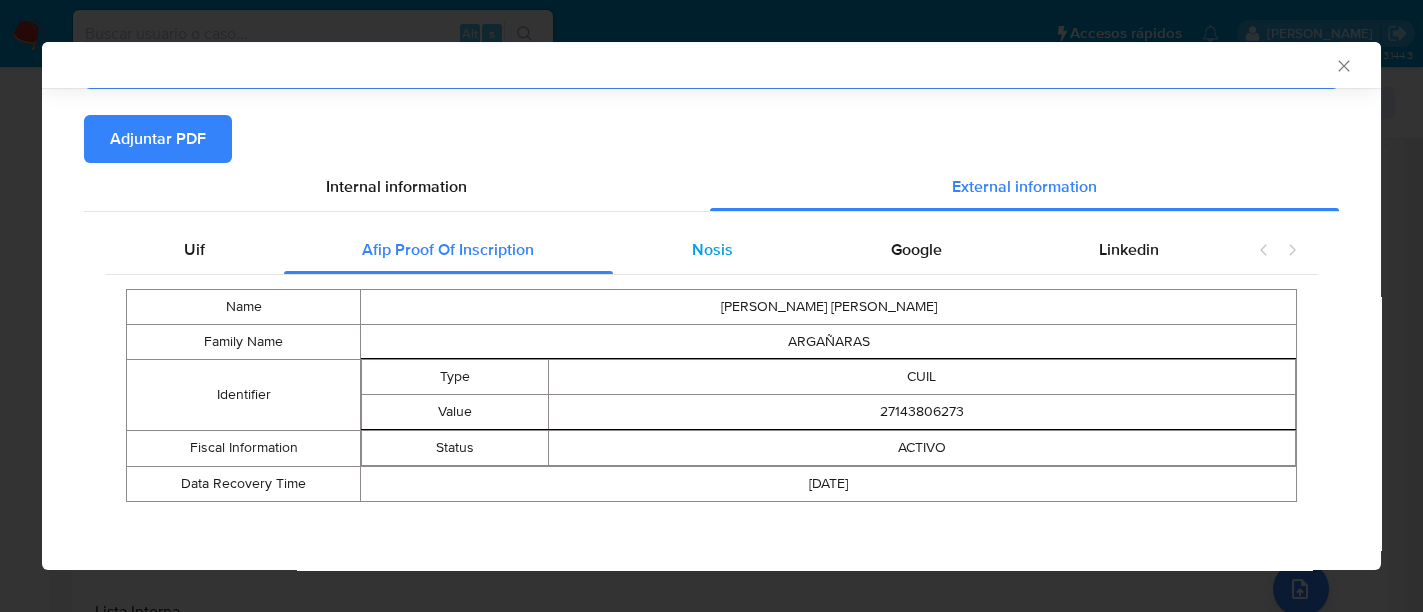 click on "Nosis" at bounding box center [712, 250] 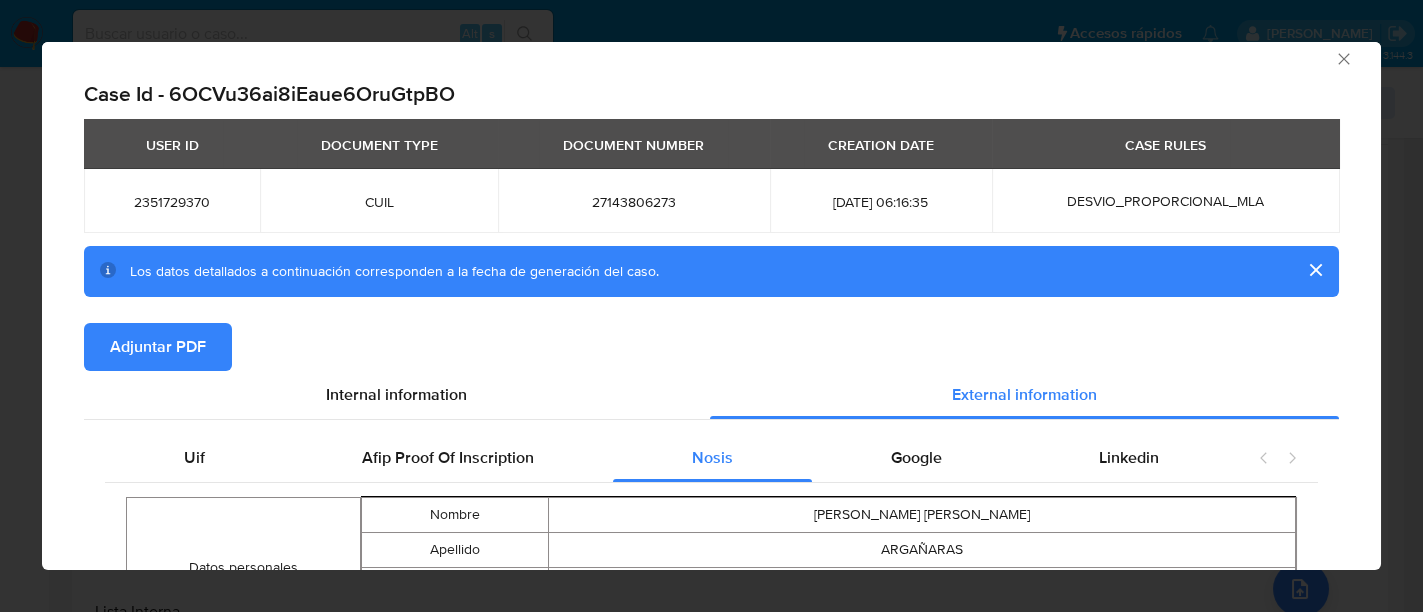 scroll, scrollTop: 0, scrollLeft: 0, axis: both 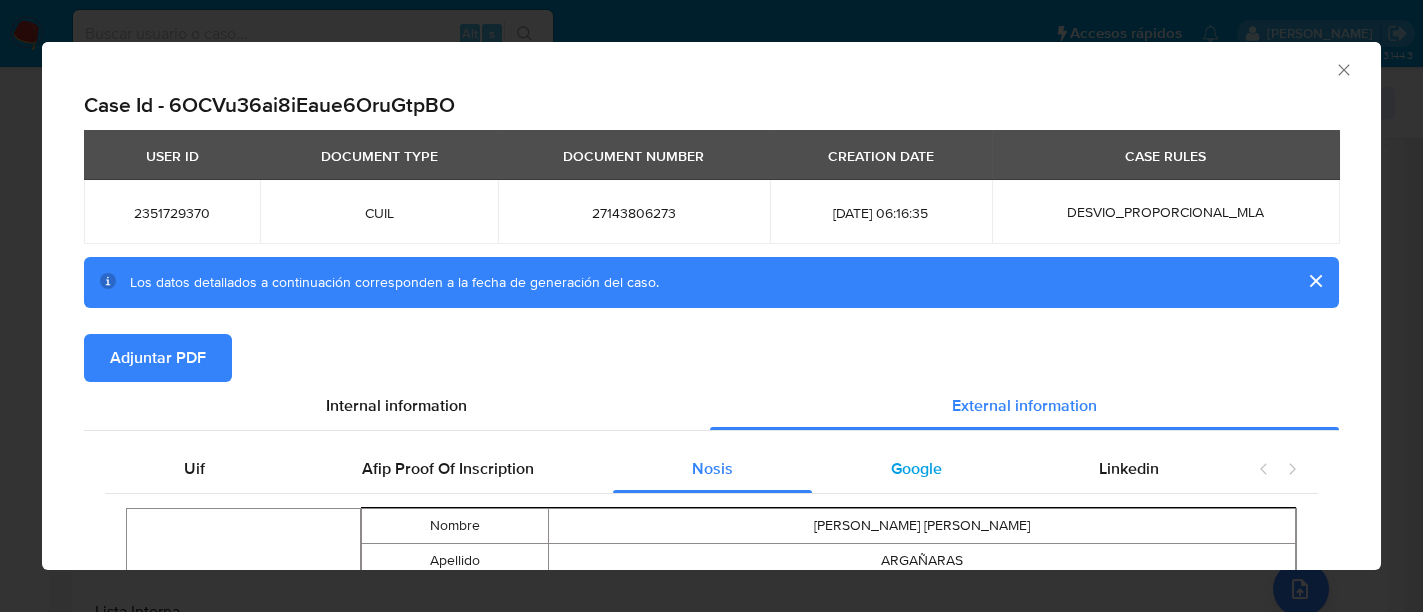 drag, startPoint x: 871, startPoint y: 489, endPoint x: 877, endPoint y: 480, distance: 10.816654 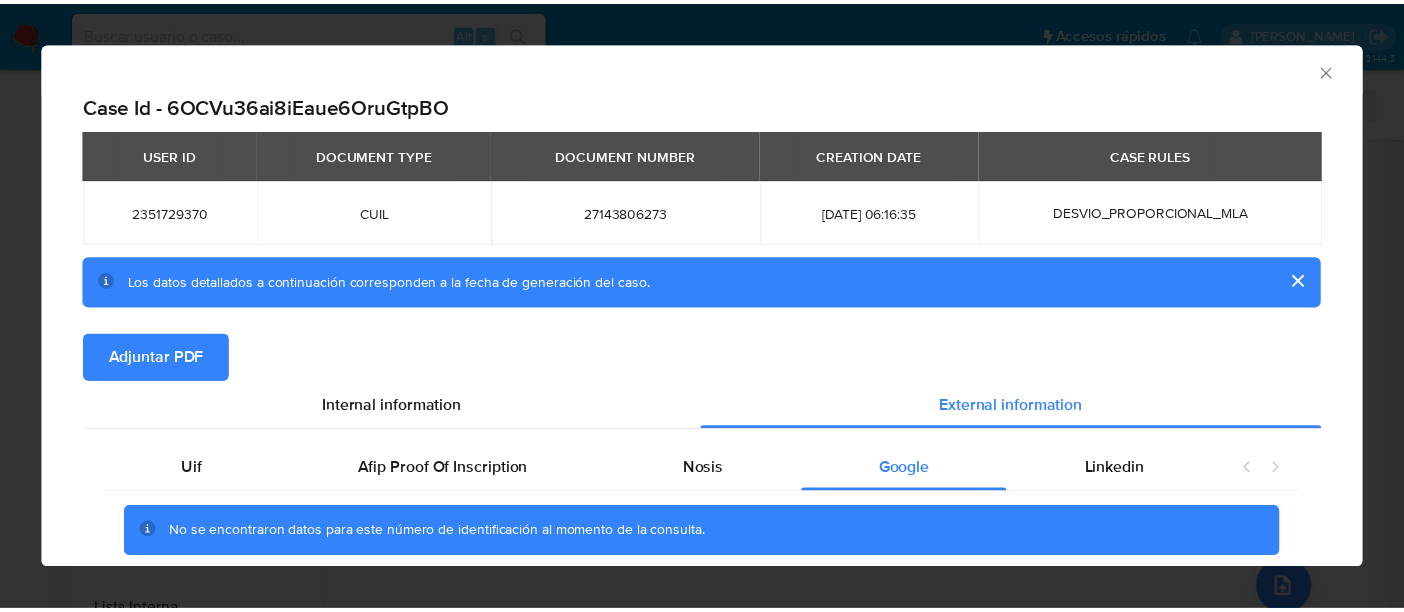 scroll, scrollTop: 76, scrollLeft: 0, axis: vertical 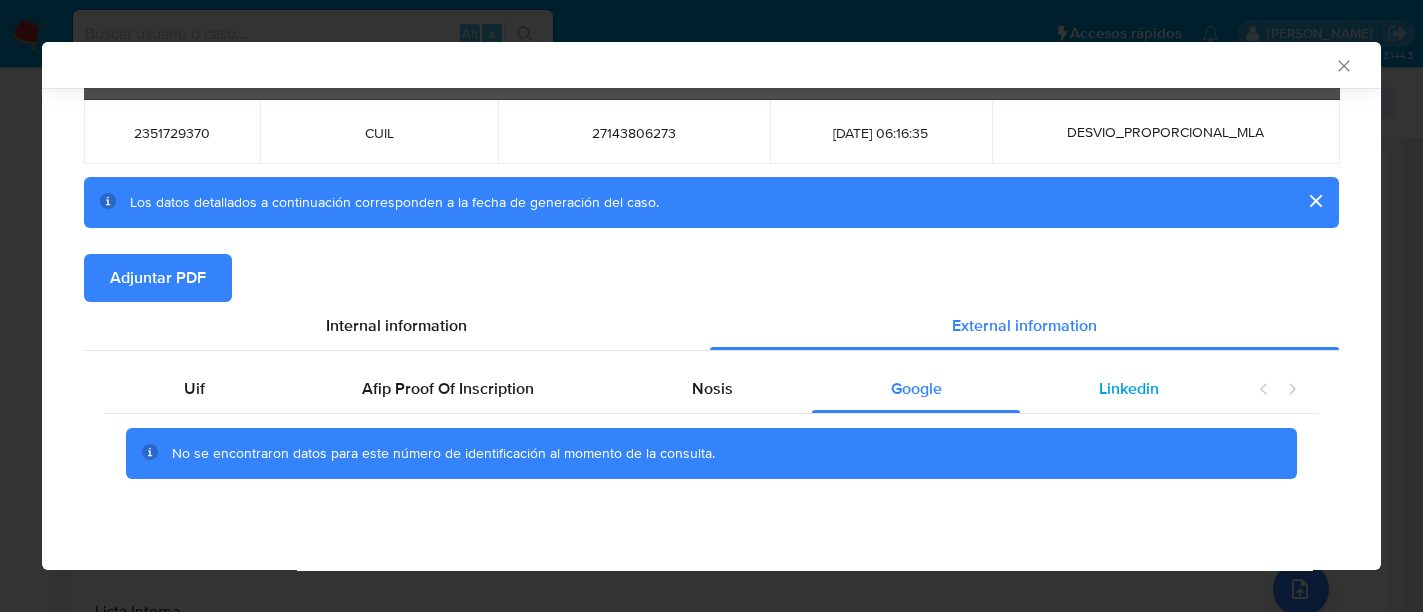 click on "Linkedin" at bounding box center (1129, 389) 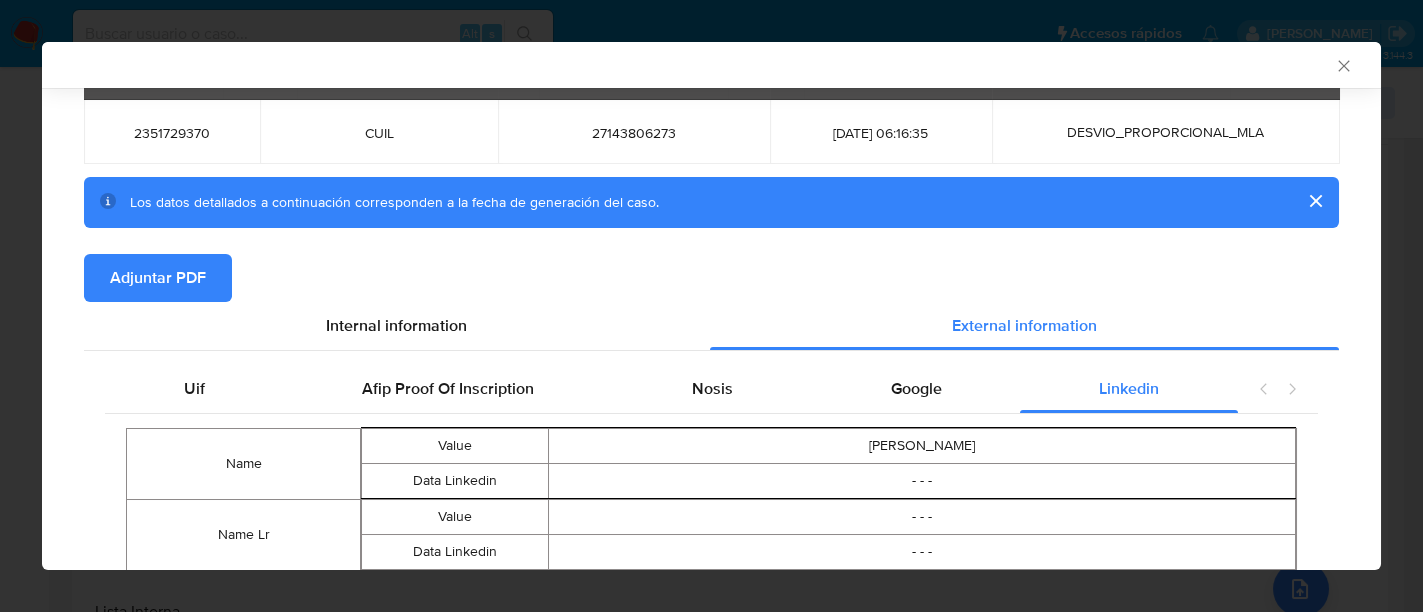 click on "Adjuntar PDF" at bounding box center [158, 278] 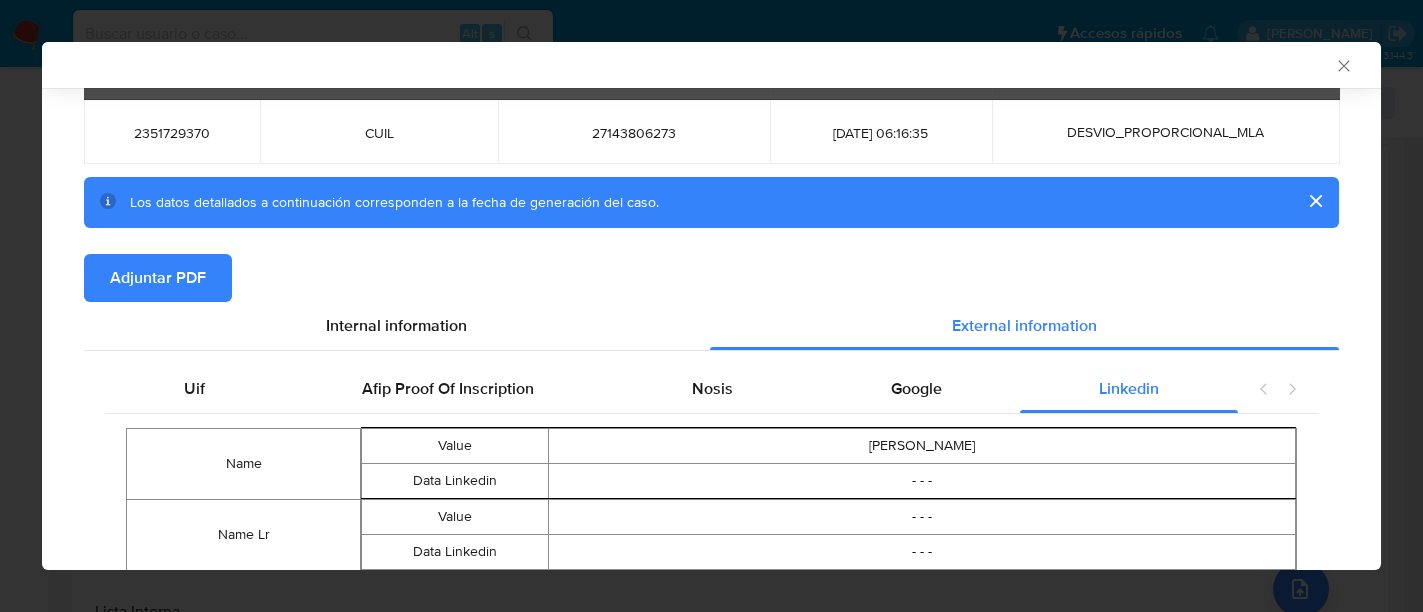 click 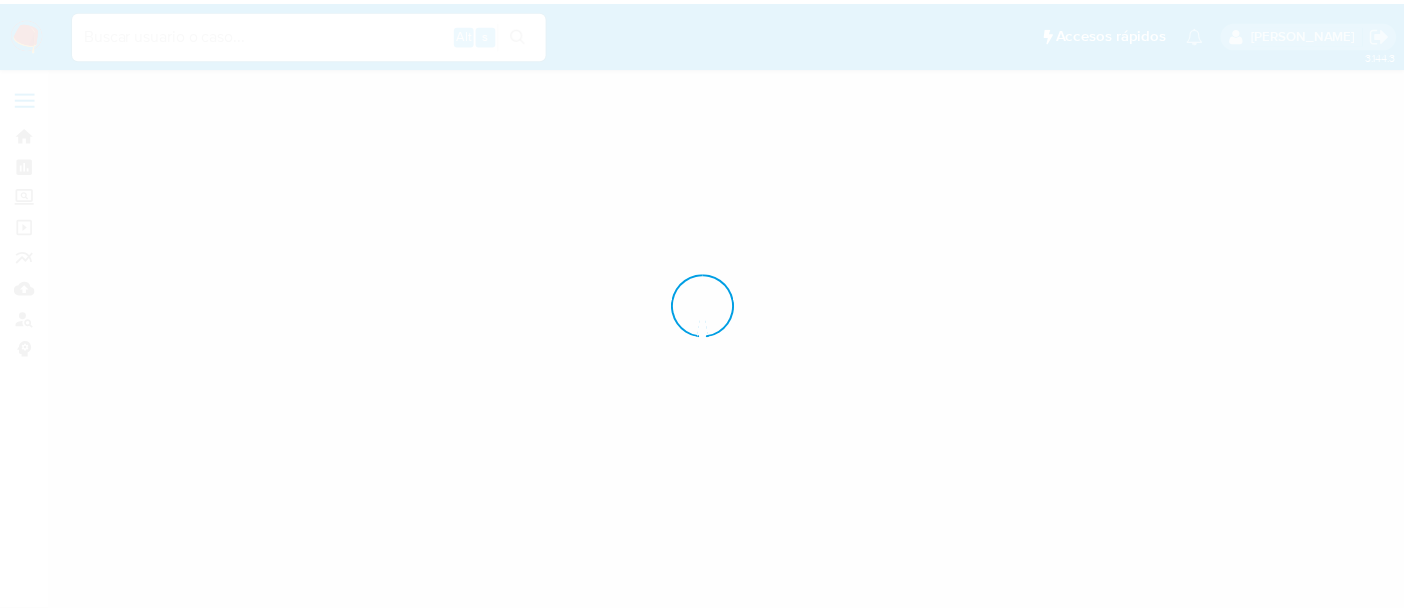 scroll, scrollTop: 0, scrollLeft: 0, axis: both 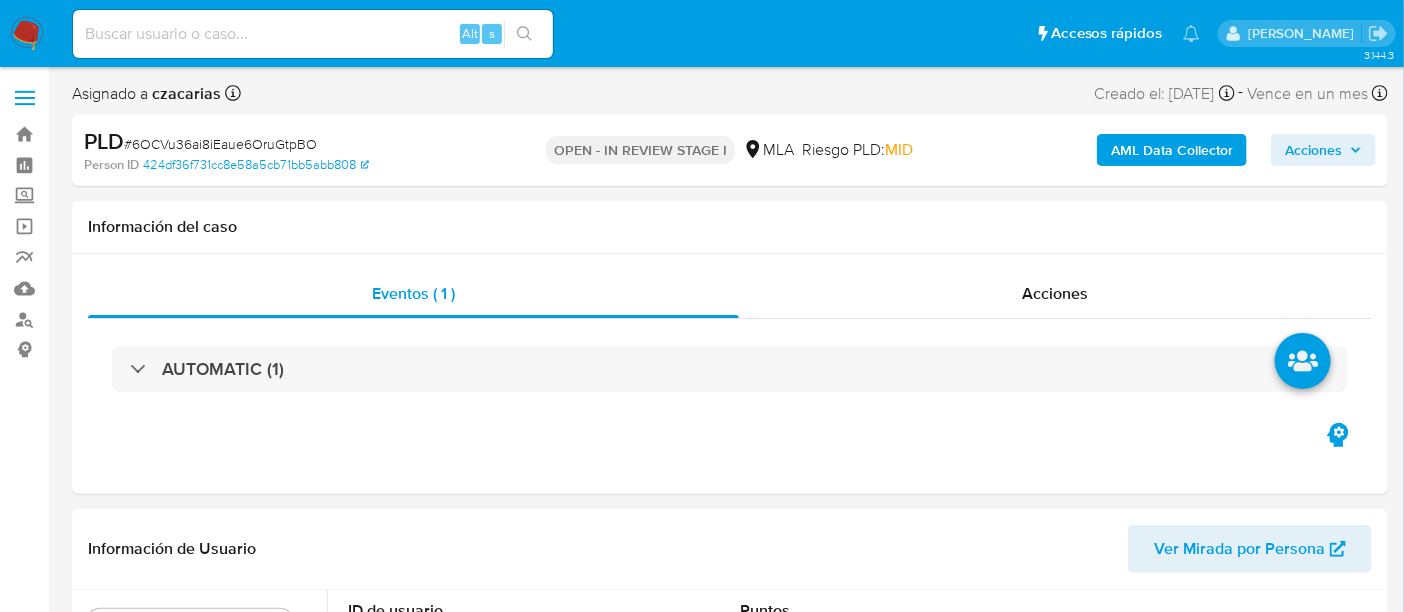 select on "10" 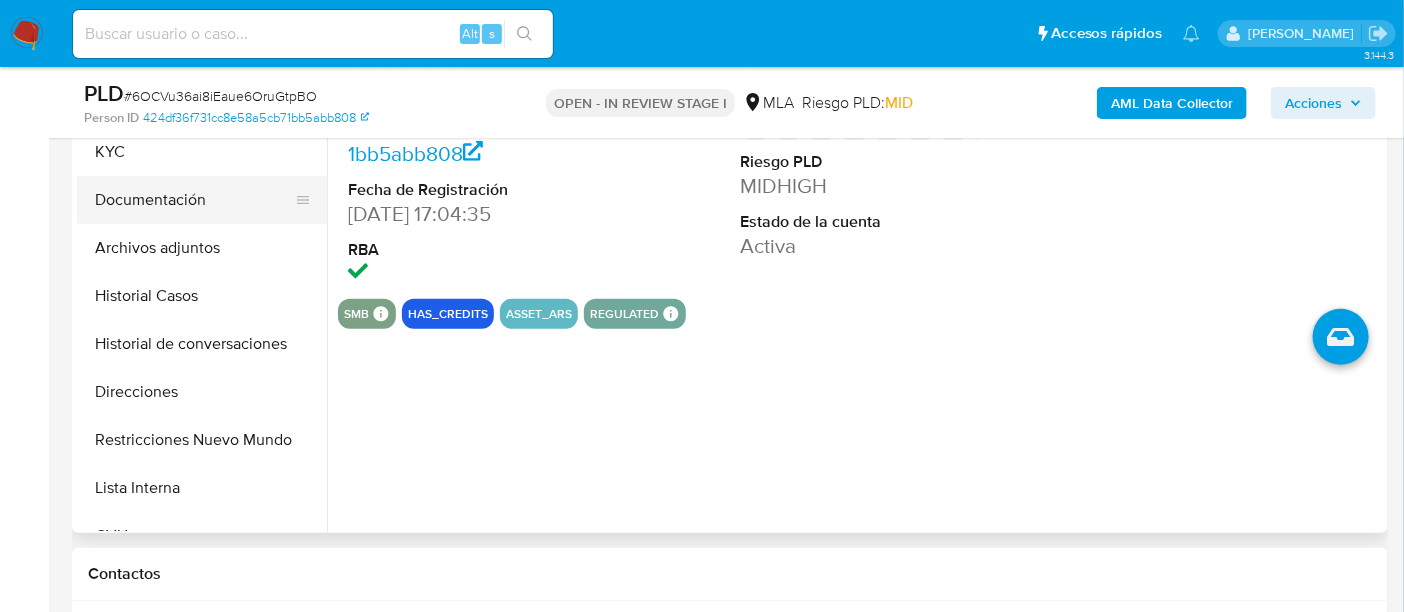 scroll, scrollTop: 500, scrollLeft: 0, axis: vertical 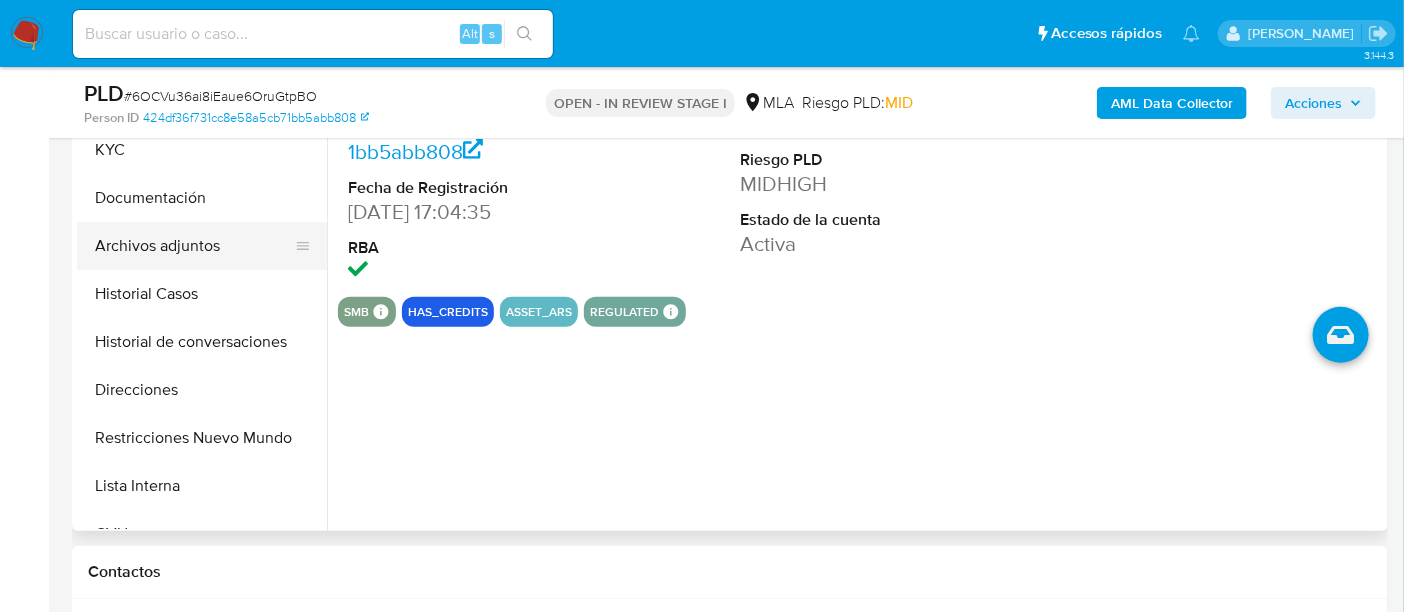 click on "Archivos adjuntos" at bounding box center [194, 246] 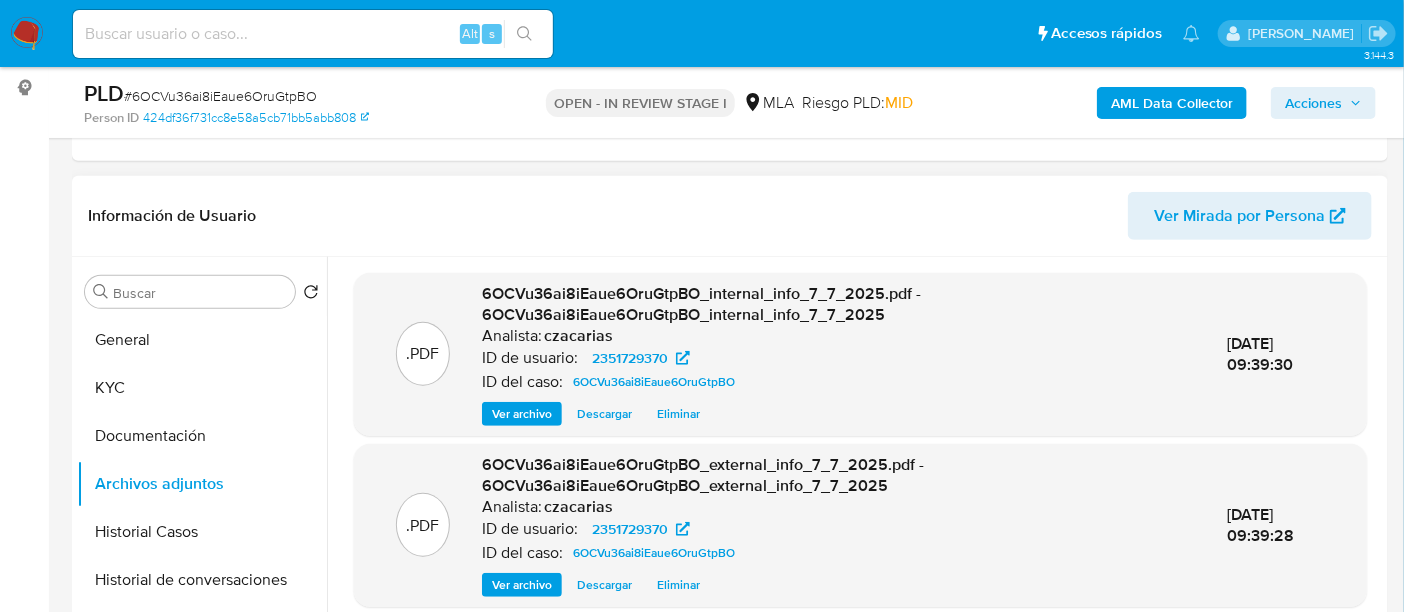 scroll, scrollTop: 250, scrollLeft: 0, axis: vertical 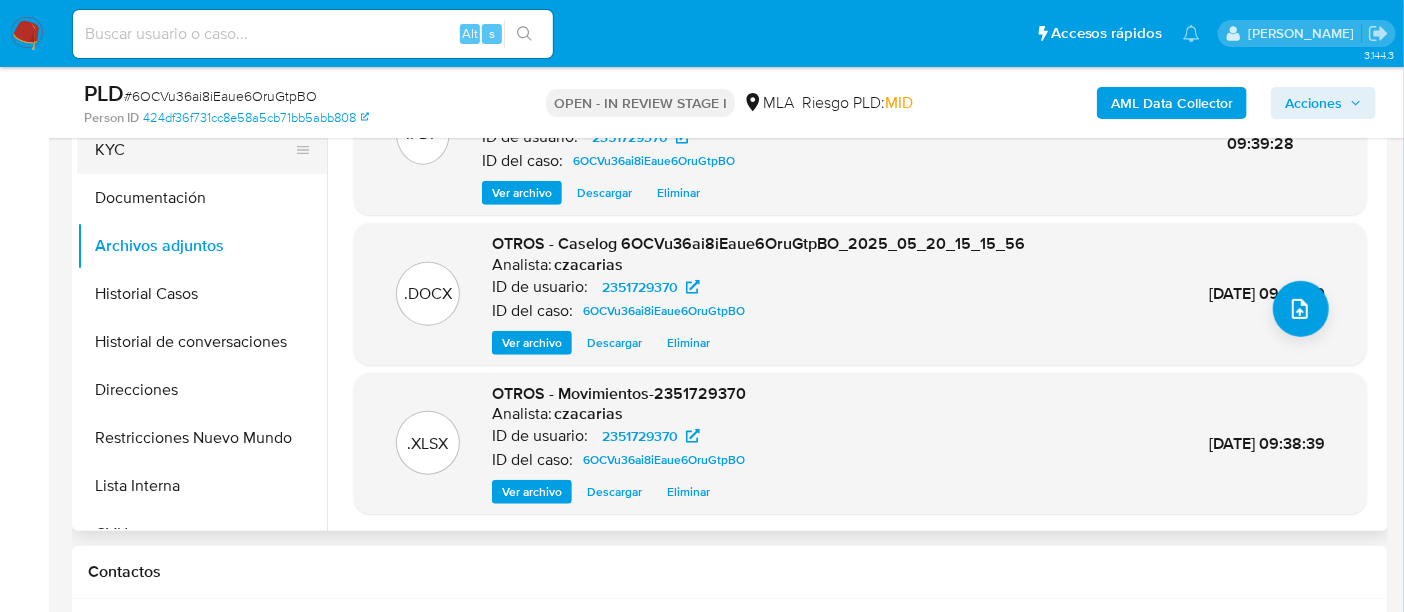 click on "KYC" at bounding box center [194, 150] 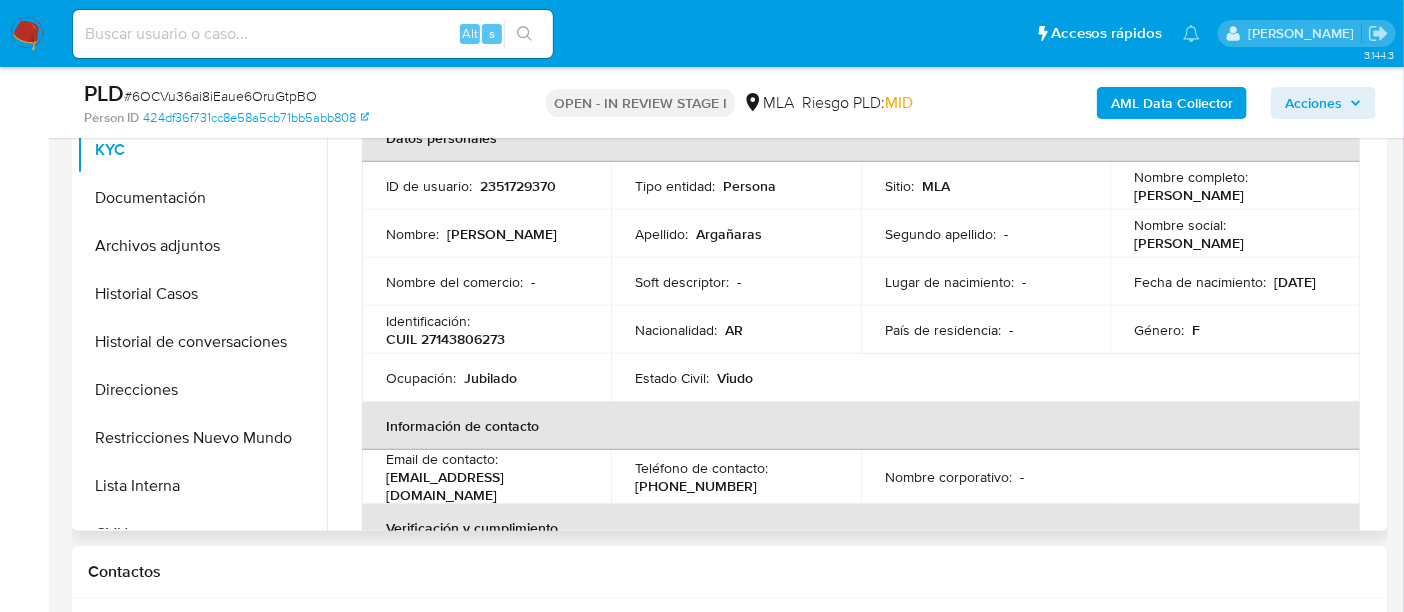 drag, startPoint x: 1131, startPoint y: 196, endPoint x: 1298, endPoint y: 199, distance: 167.02695 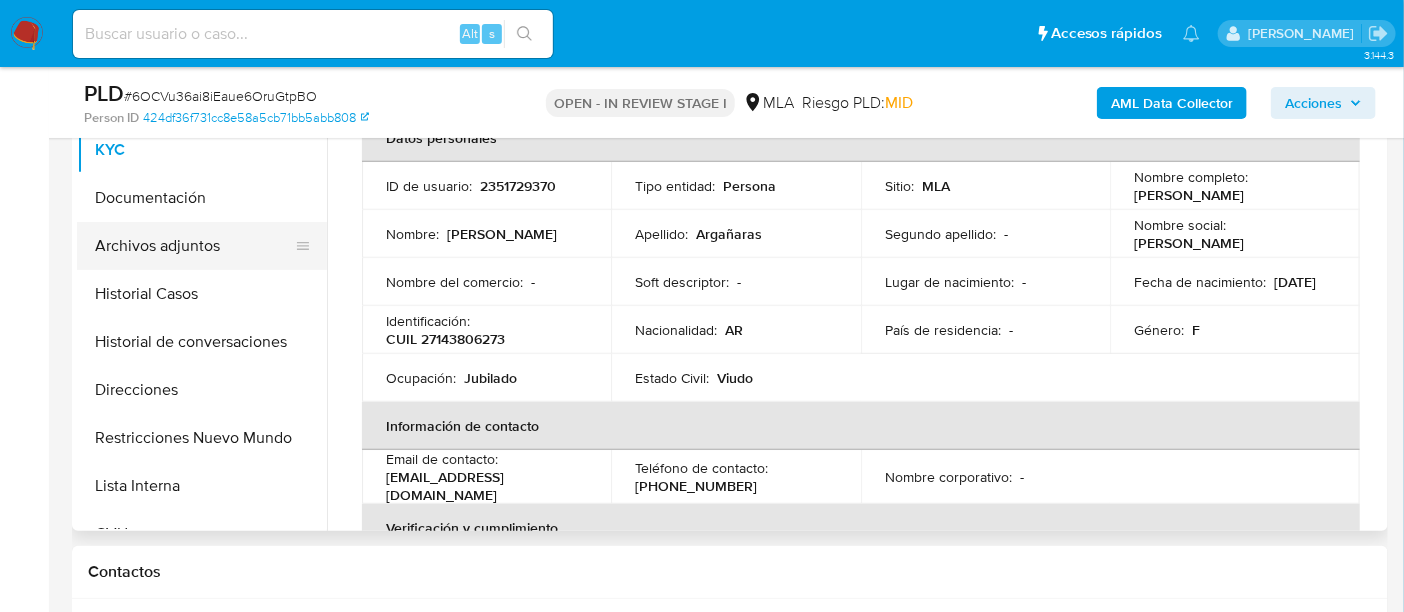 click on "Archivos adjuntos" at bounding box center [194, 246] 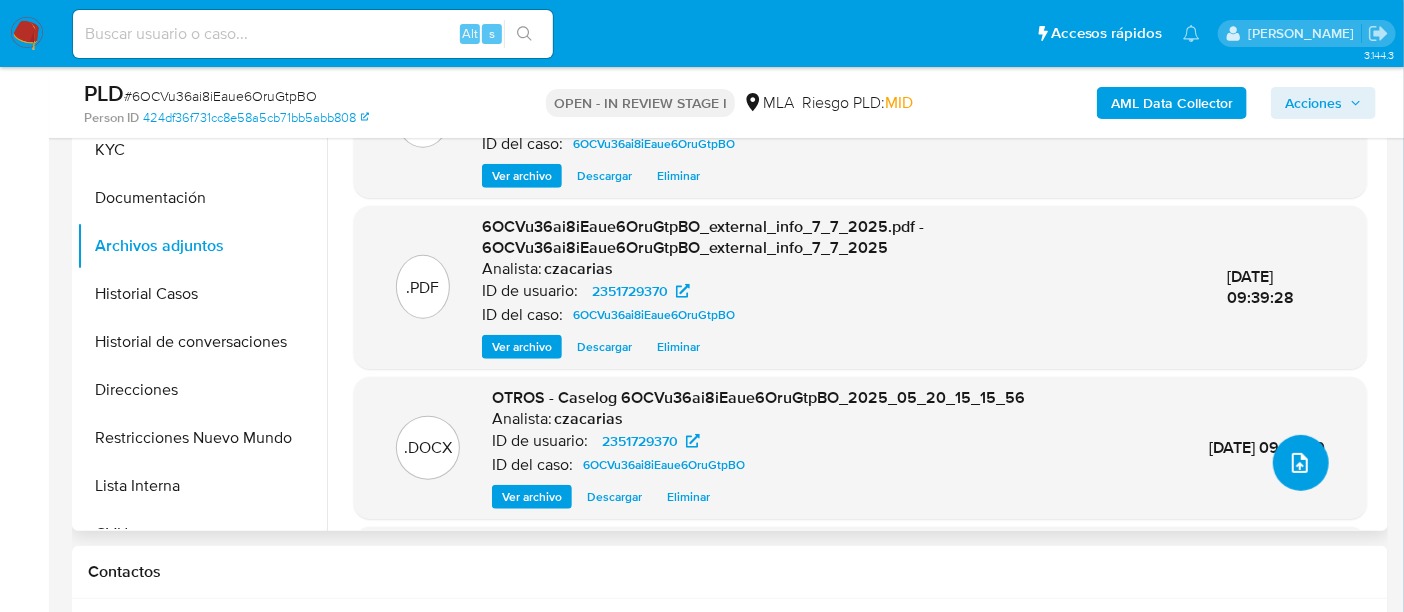click 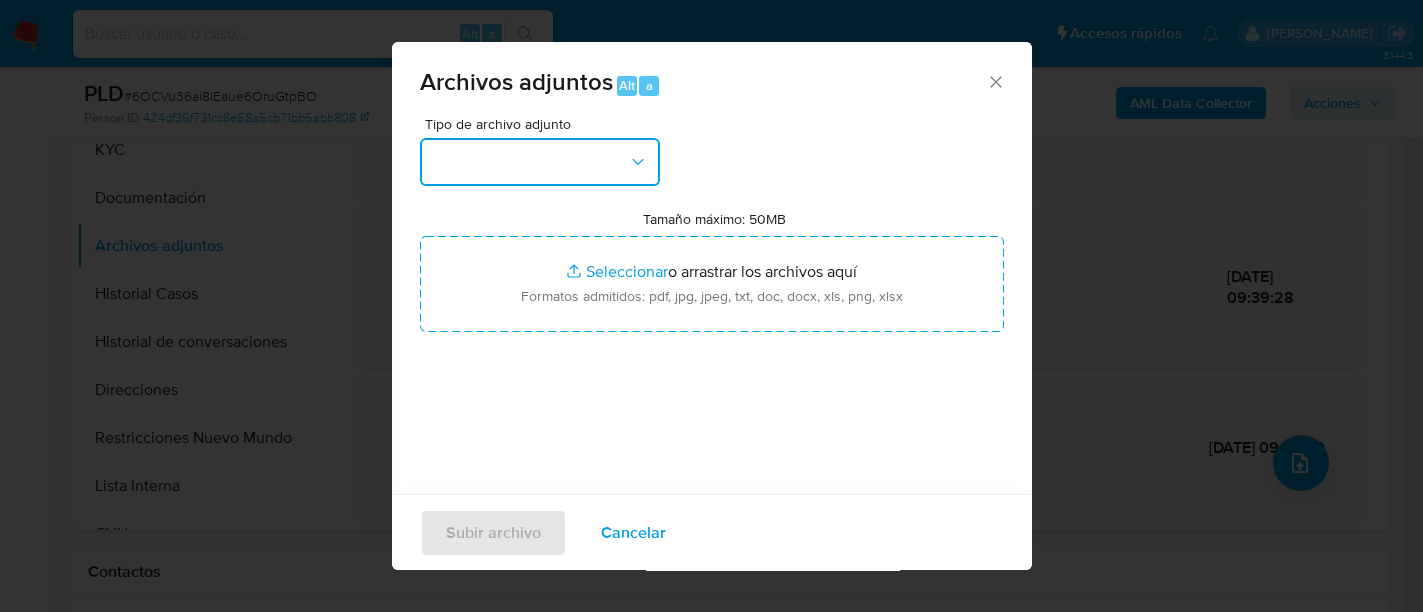 click at bounding box center [540, 162] 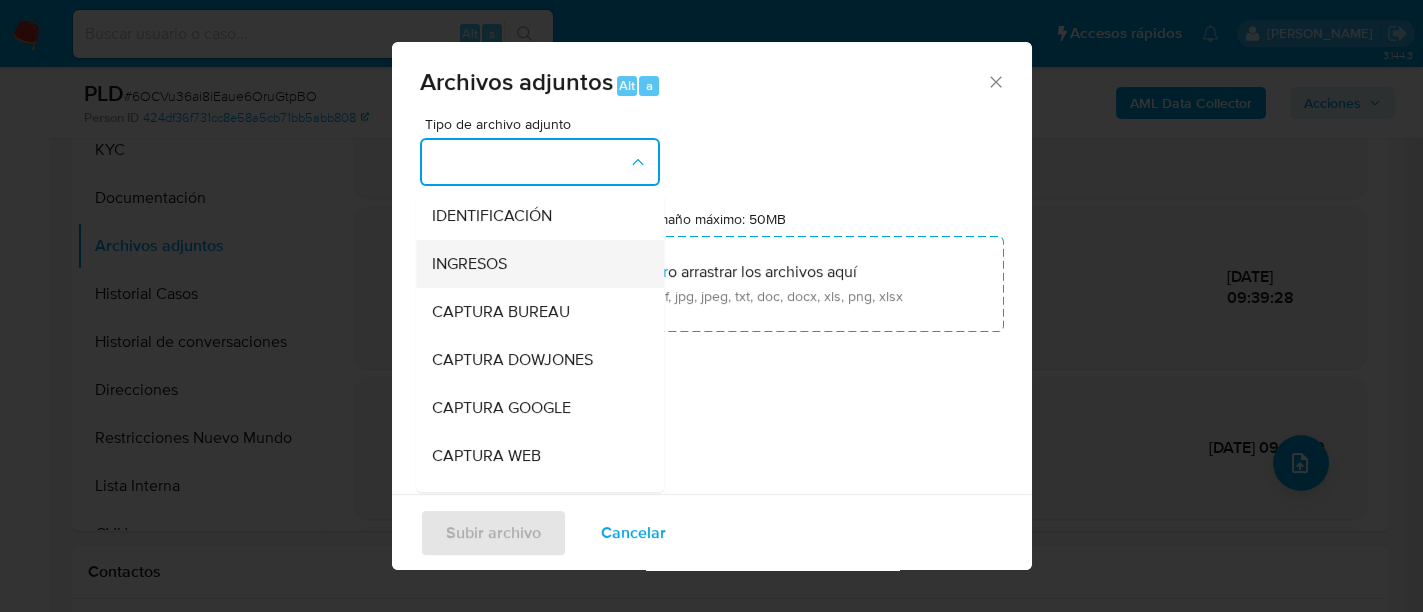 click on "INGRESOS" at bounding box center (534, 264) 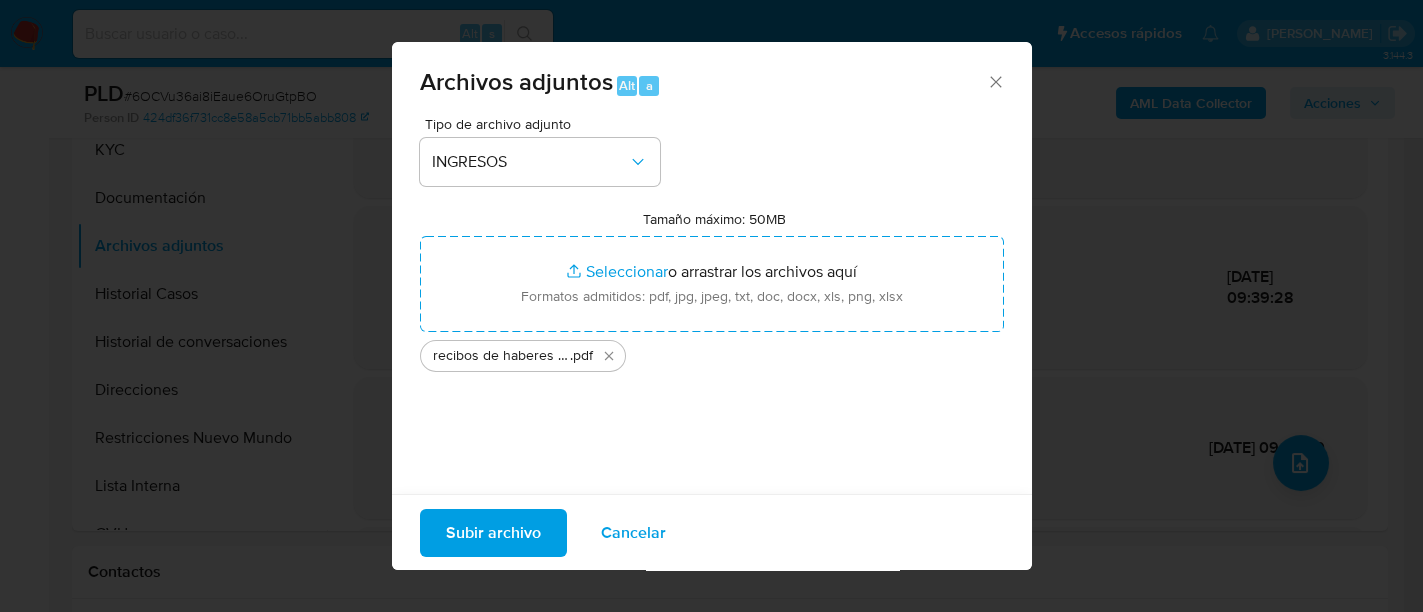 click on "Subir archivo" at bounding box center [493, 532] 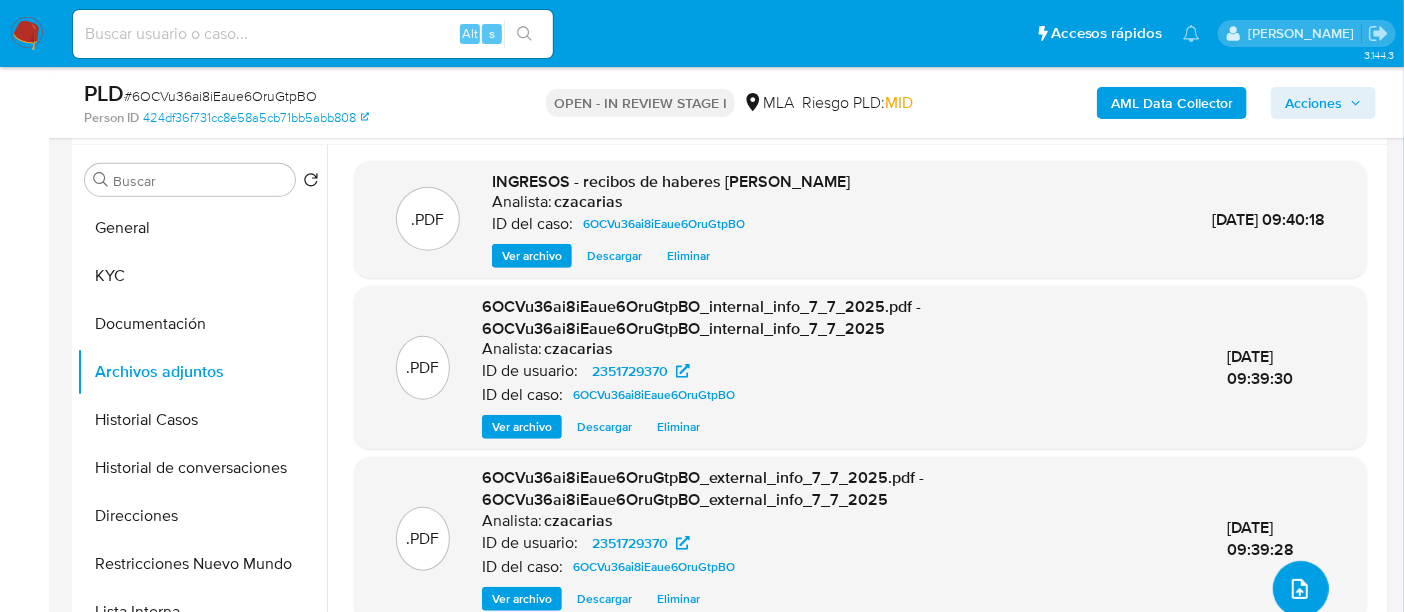 scroll, scrollTop: 250, scrollLeft: 0, axis: vertical 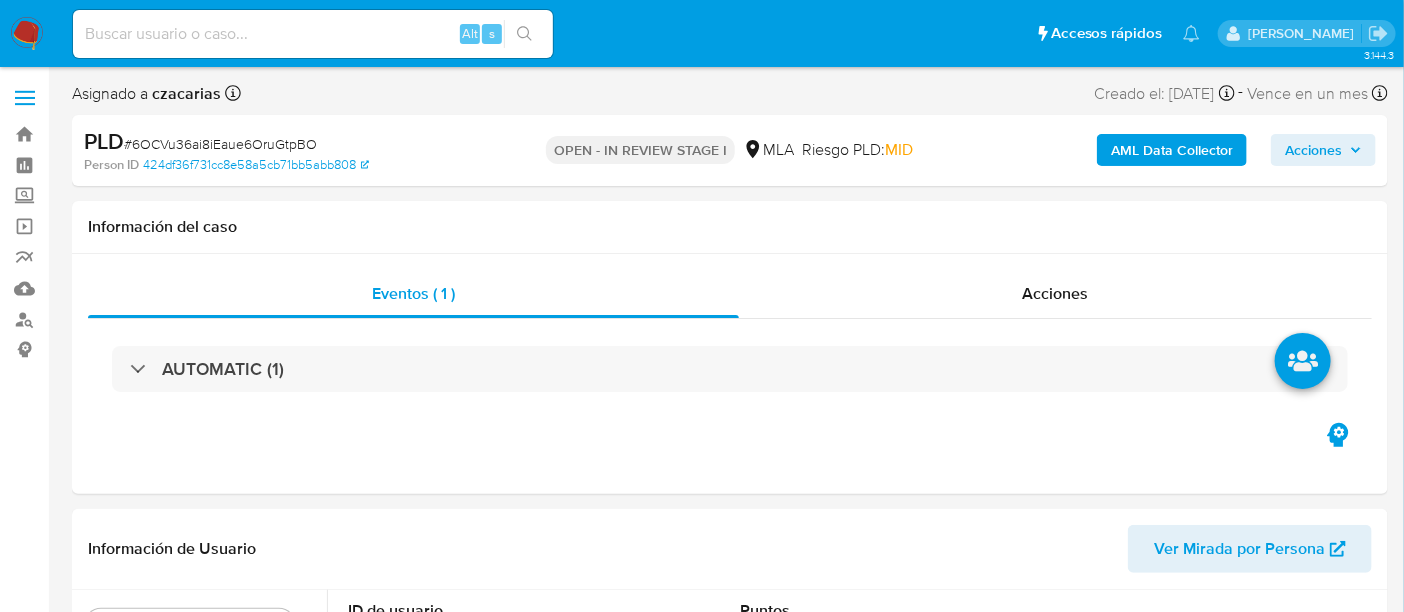 select on "10" 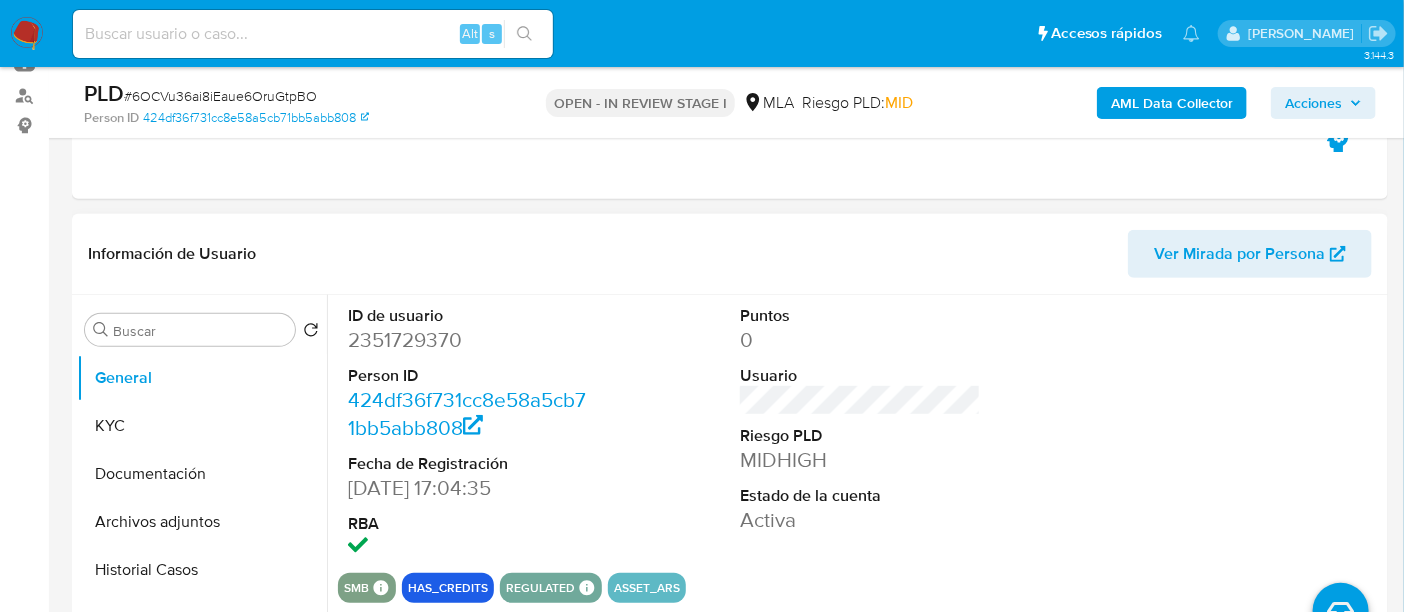 scroll, scrollTop: 374, scrollLeft: 0, axis: vertical 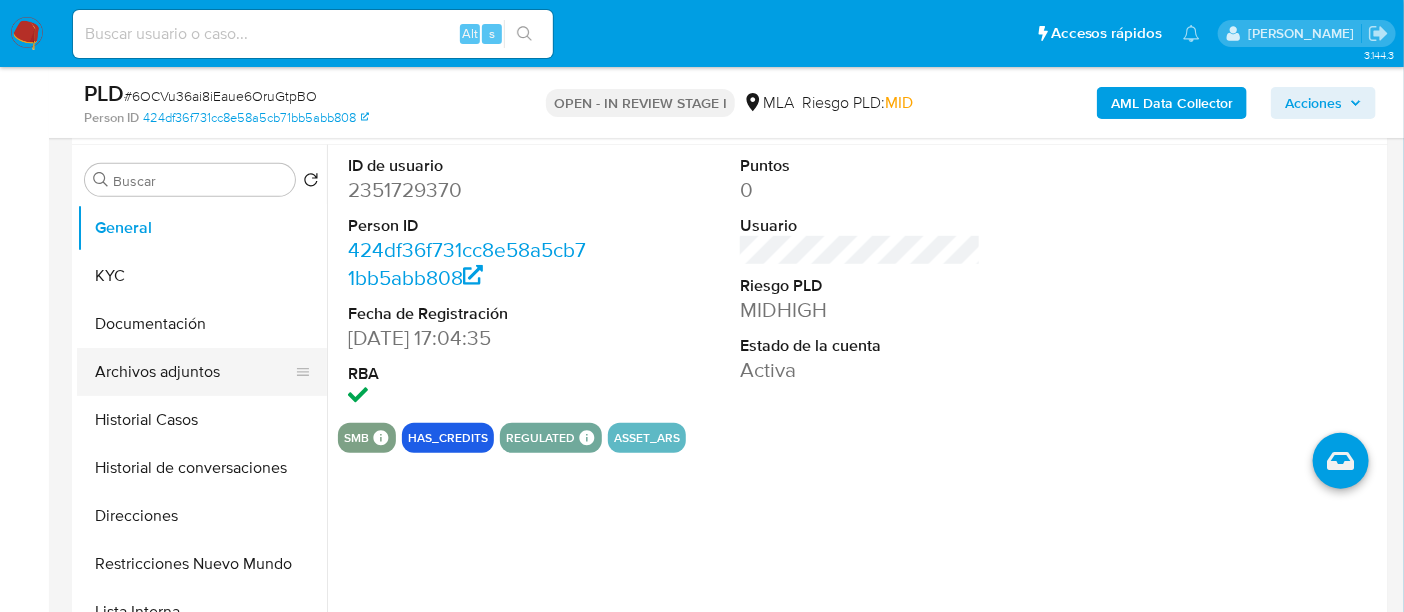 click on "Archivos adjuntos" at bounding box center (194, 372) 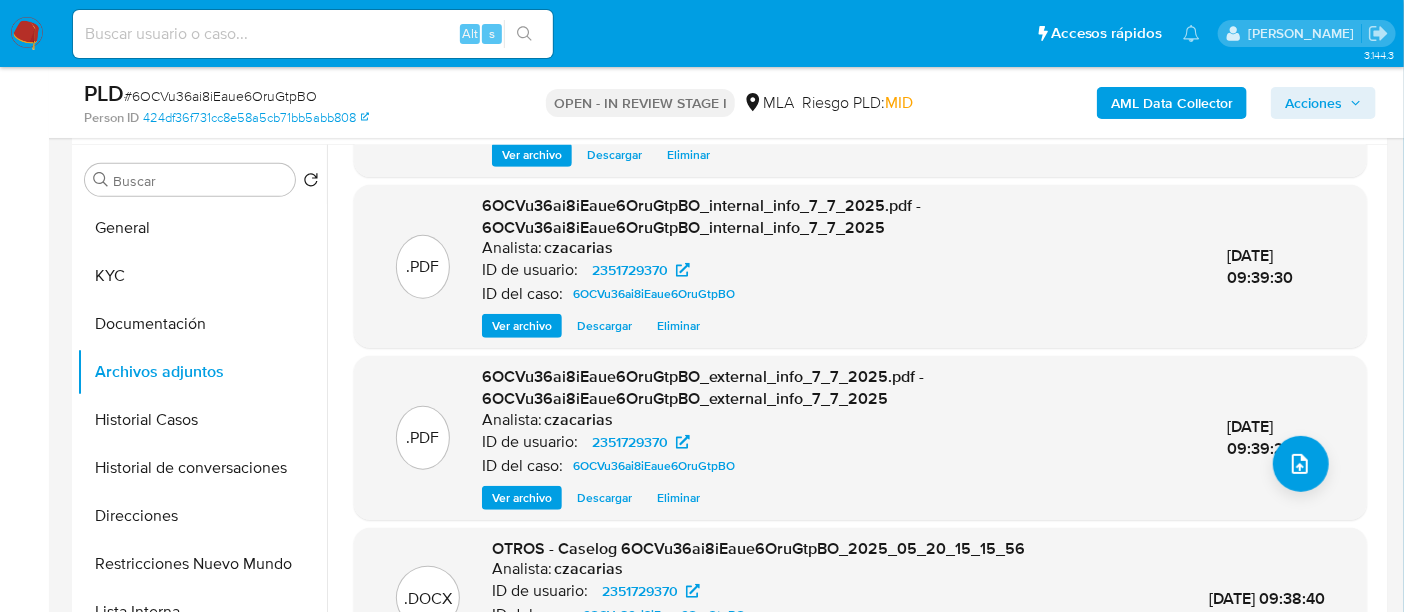 scroll, scrollTop: 211, scrollLeft: 0, axis: vertical 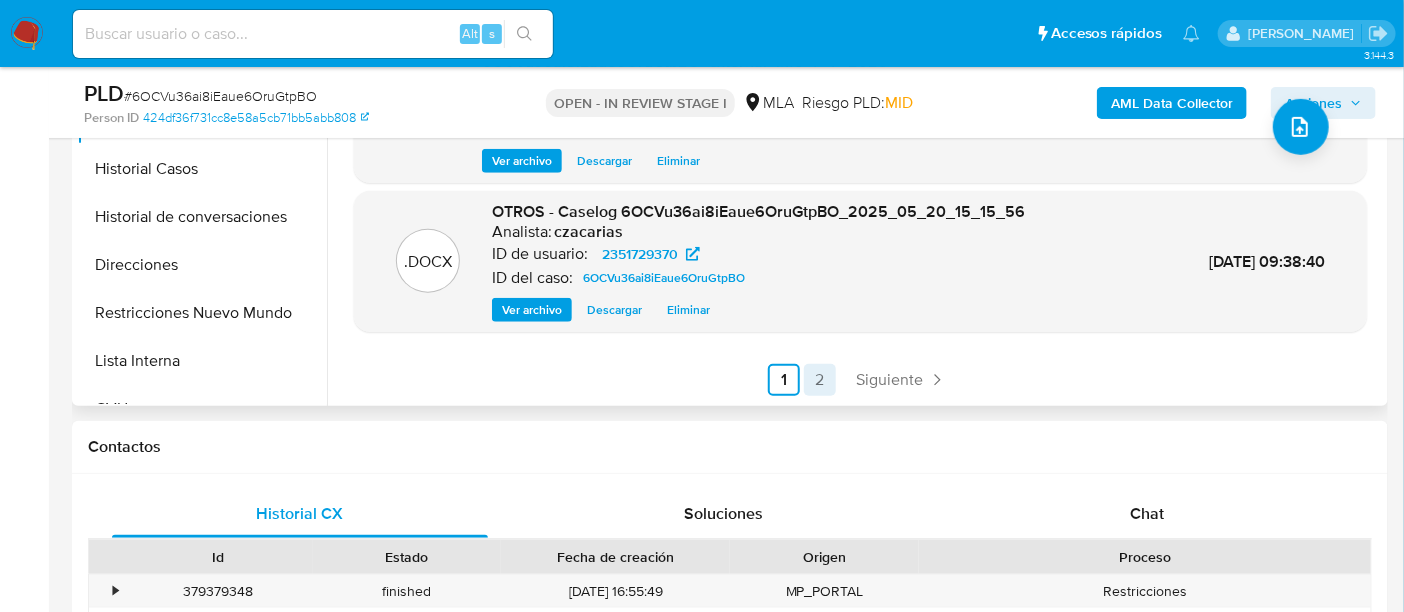 click on "2" at bounding box center (820, 380) 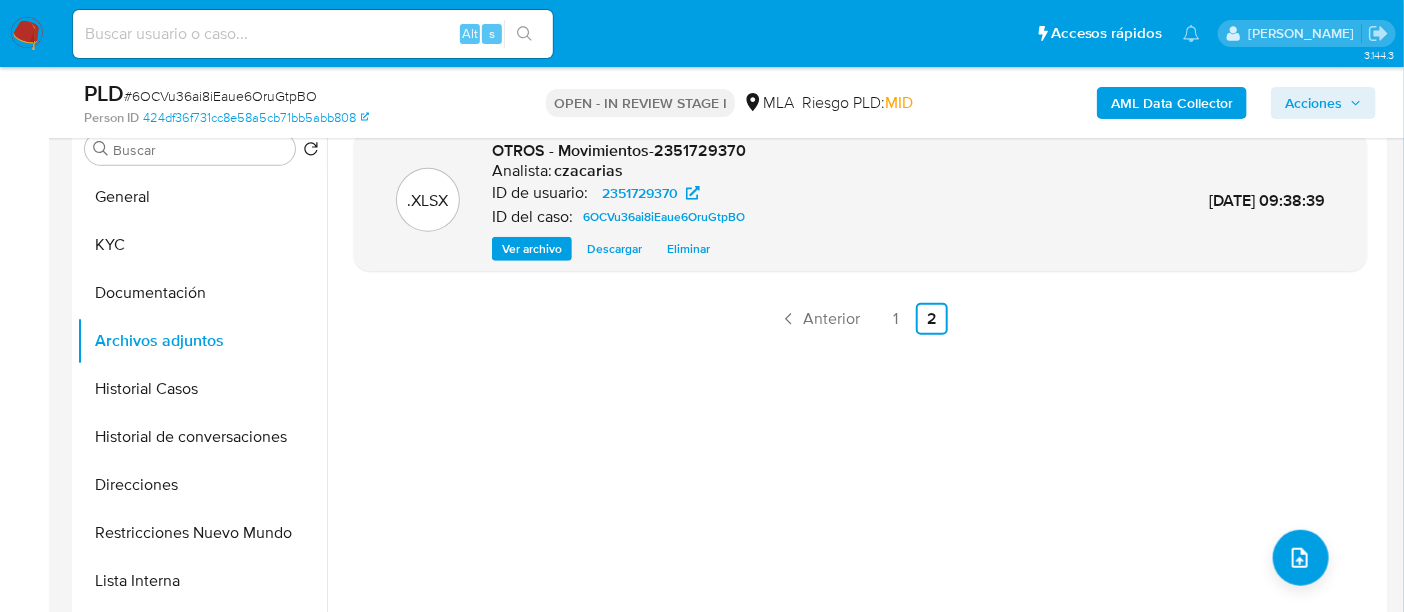 scroll, scrollTop: 250, scrollLeft: 0, axis: vertical 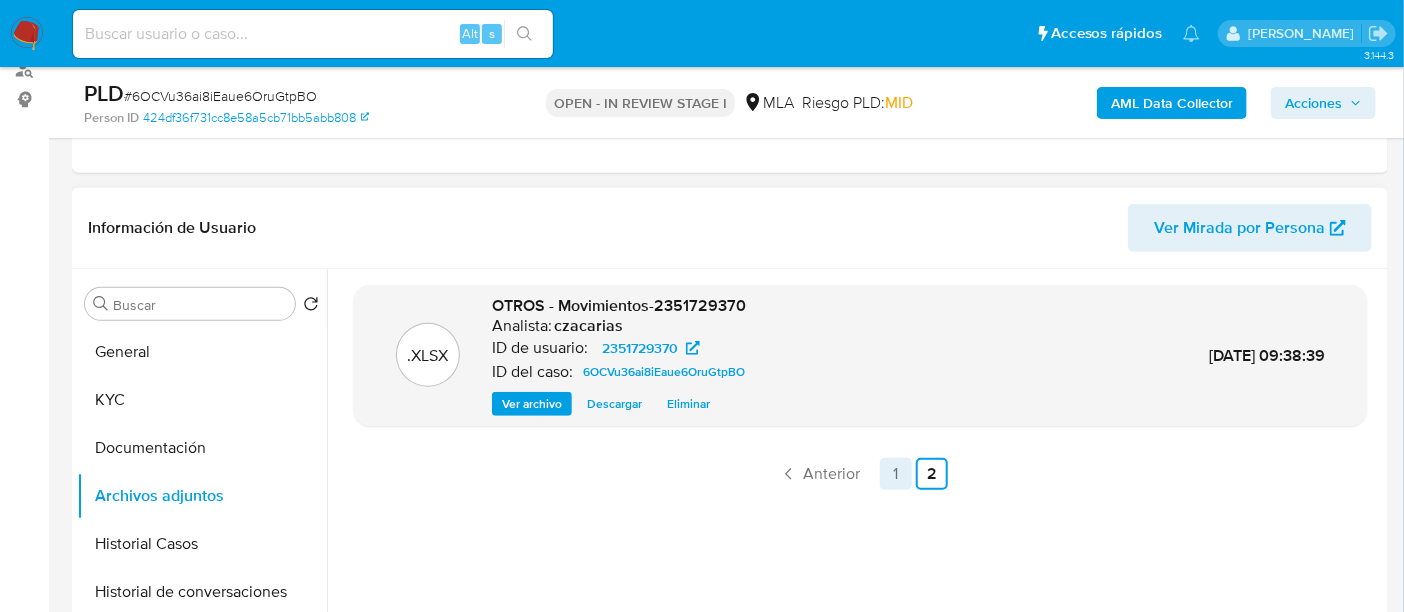 click on "1" at bounding box center (896, 474) 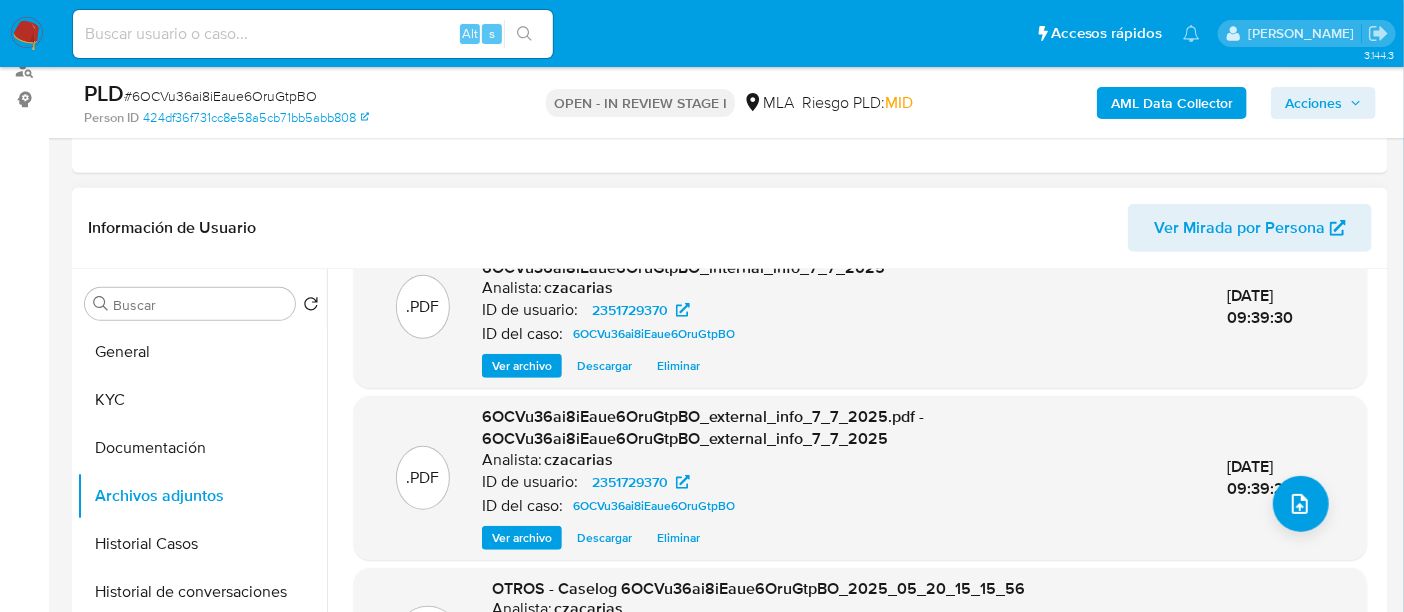 scroll, scrollTop: 211, scrollLeft: 0, axis: vertical 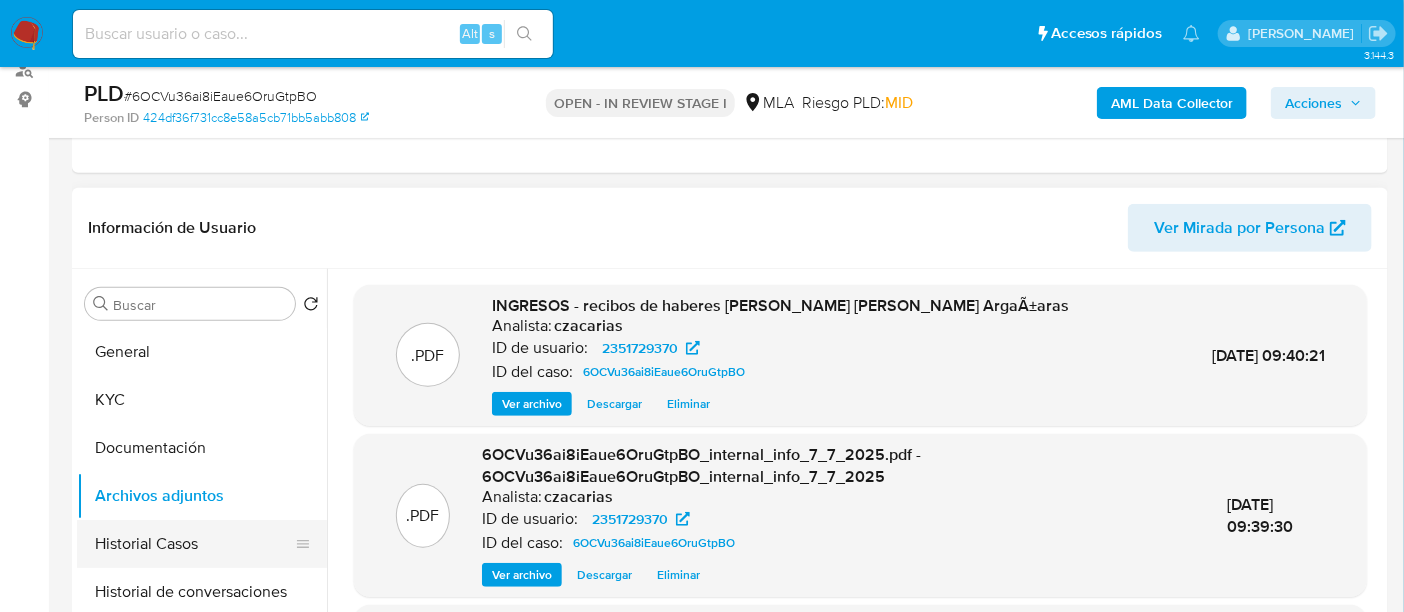 click on "Historial Casos" at bounding box center (194, 544) 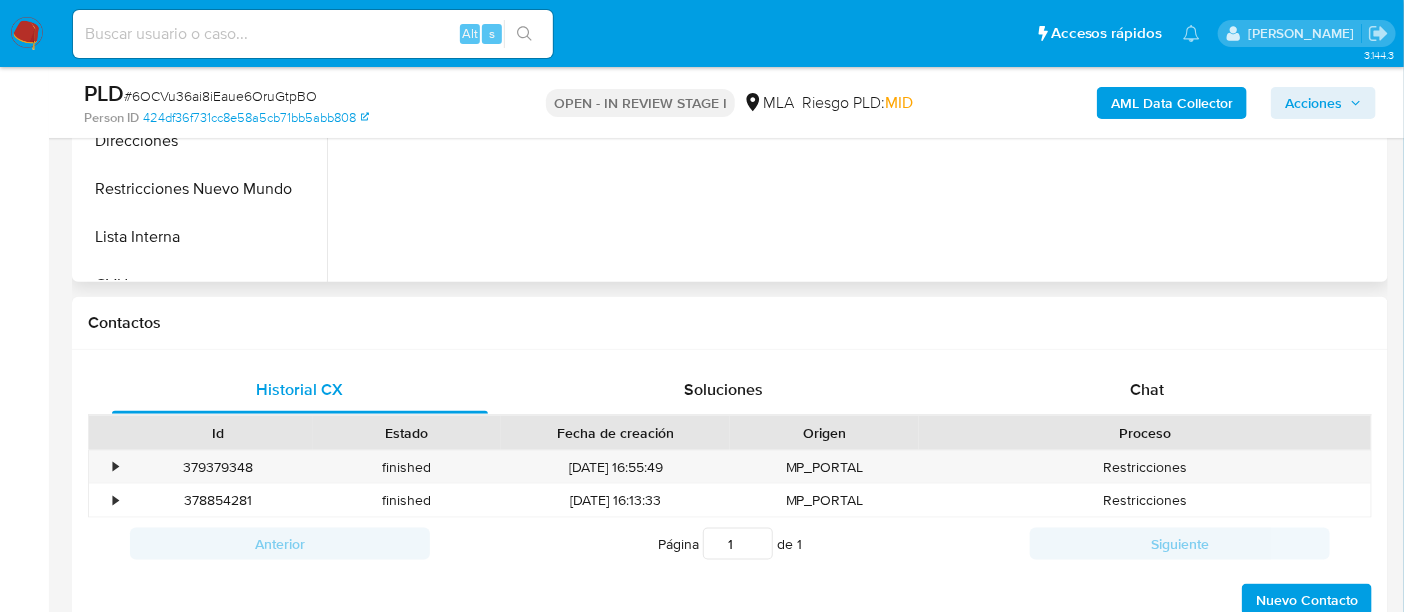 scroll, scrollTop: 750, scrollLeft: 0, axis: vertical 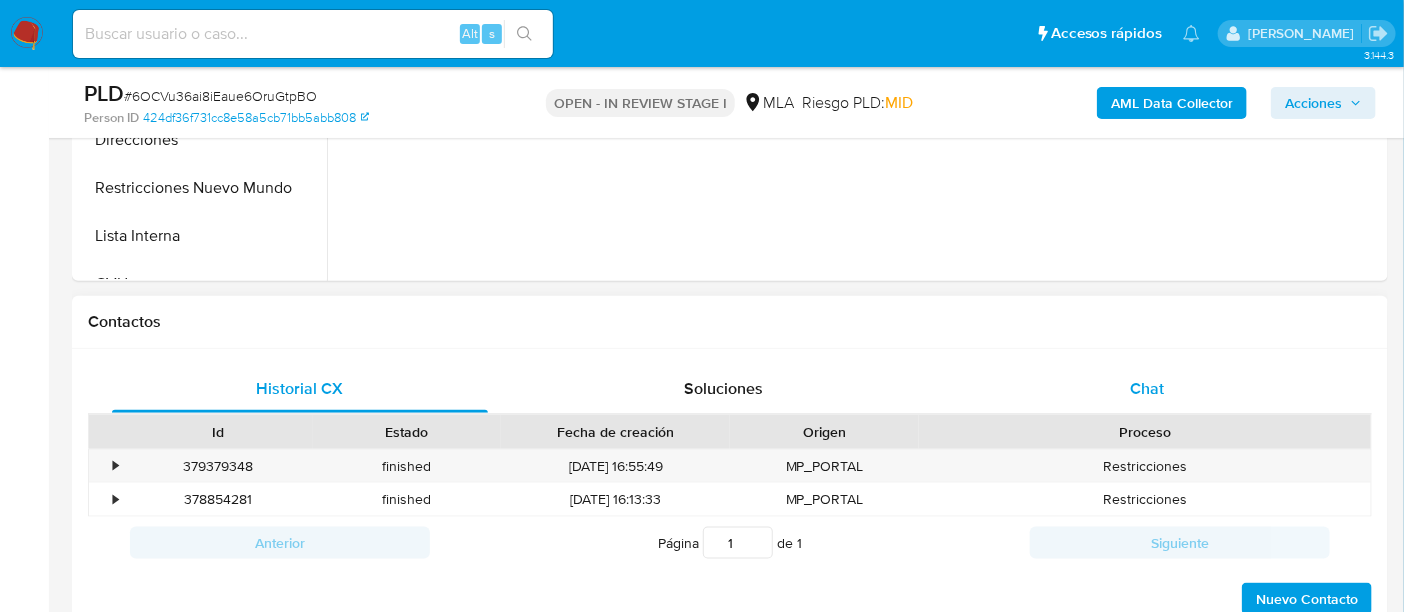 click on "Chat" at bounding box center (1147, 389) 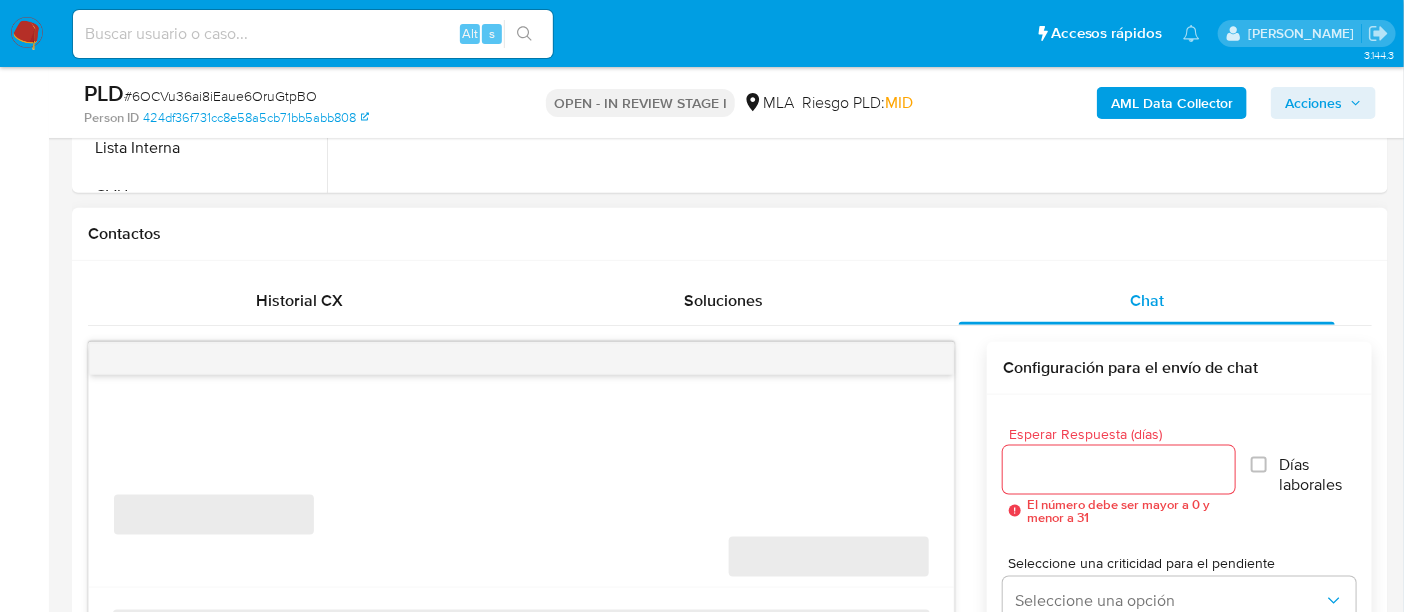 scroll, scrollTop: 874, scrollLeft: 0, axis: vertical 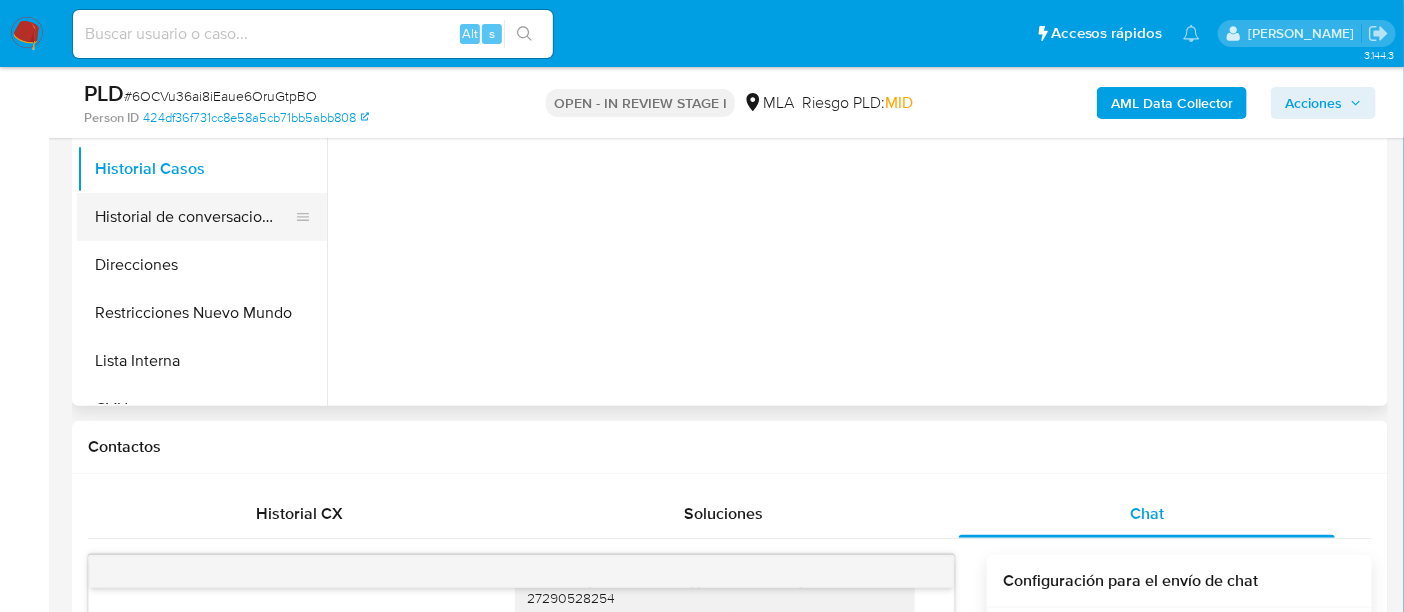 click on "Historial de conversaciones" at bounding box center (194, 217) 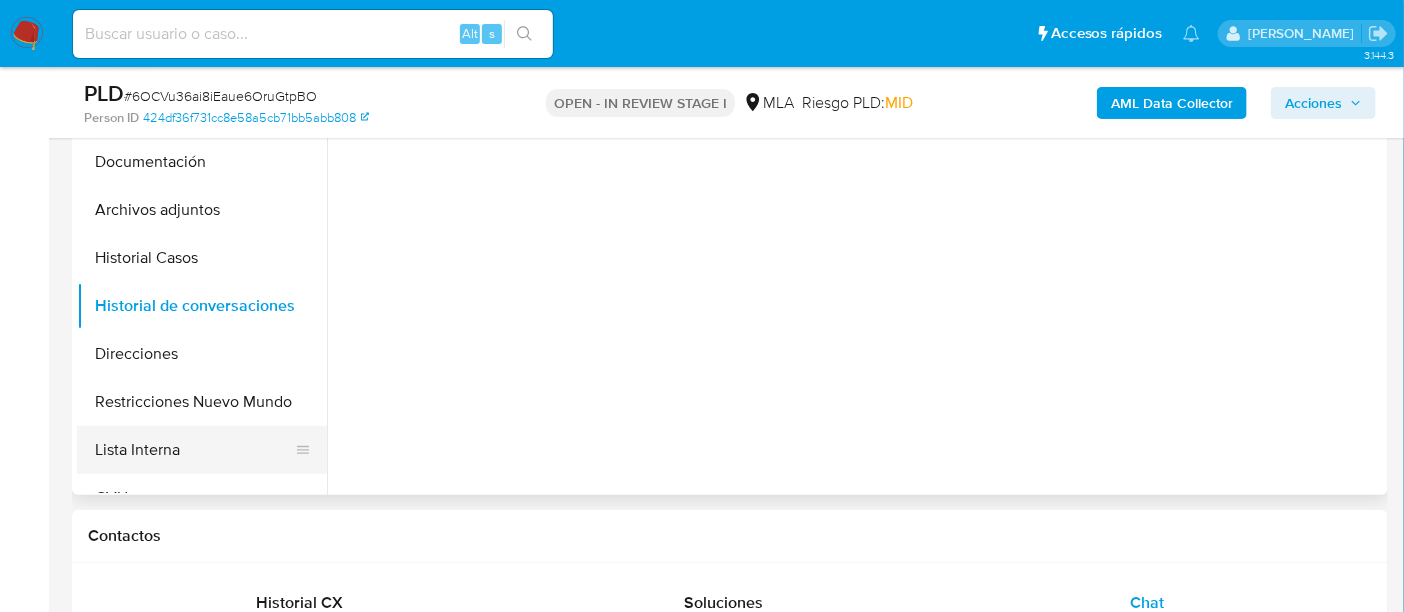 scroll, scrollTop: 500, scrollLeft: 0, axis: vertical 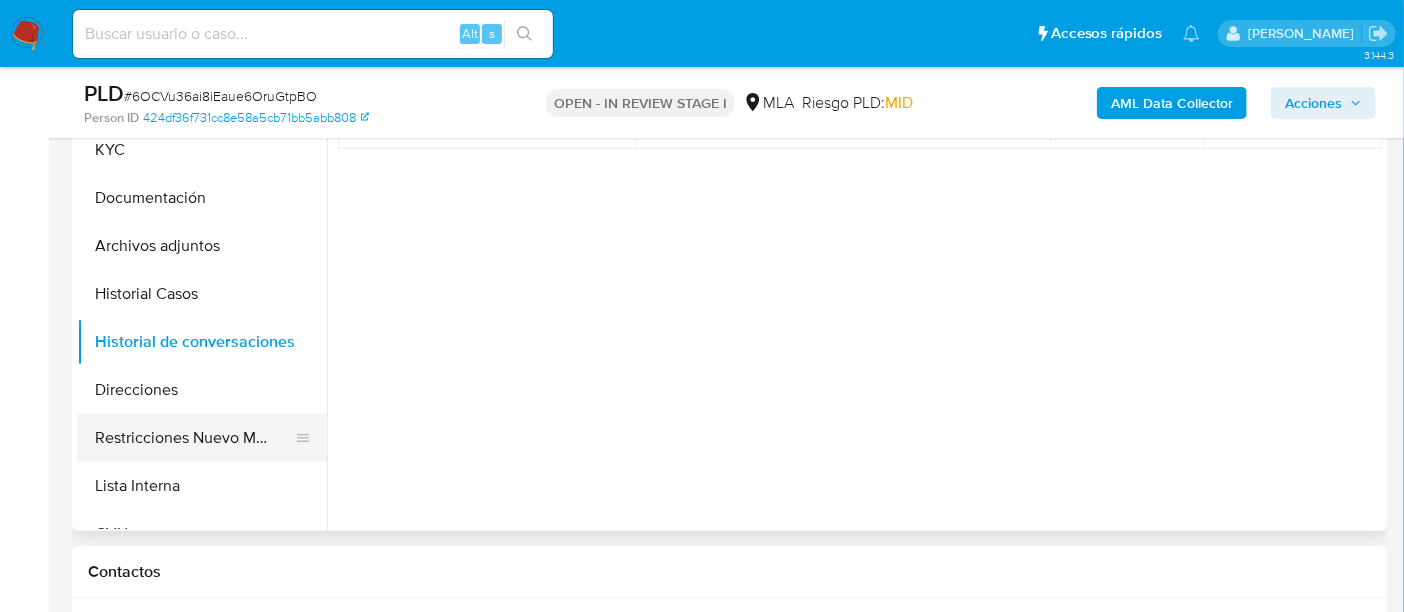 click on "Restricciones Nuevo Mundo" at bounding box center (194, 438) 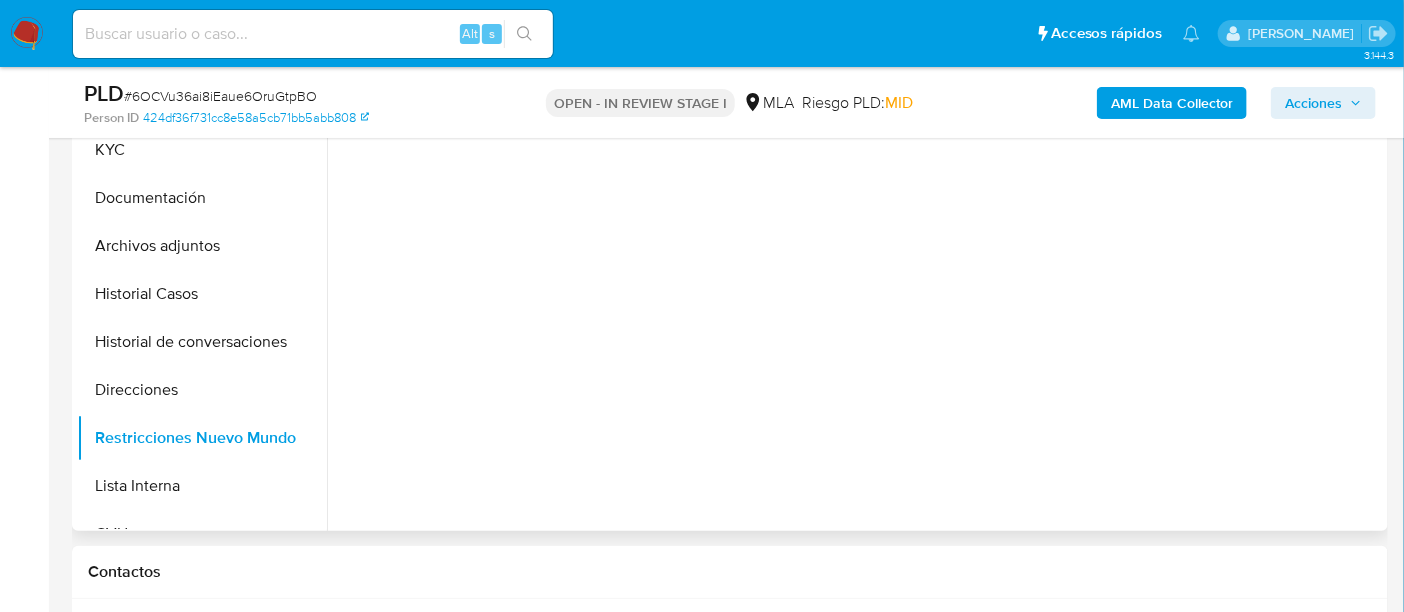 scroll, scrollTop: 374, scrollLeft: 0, axis: vertical 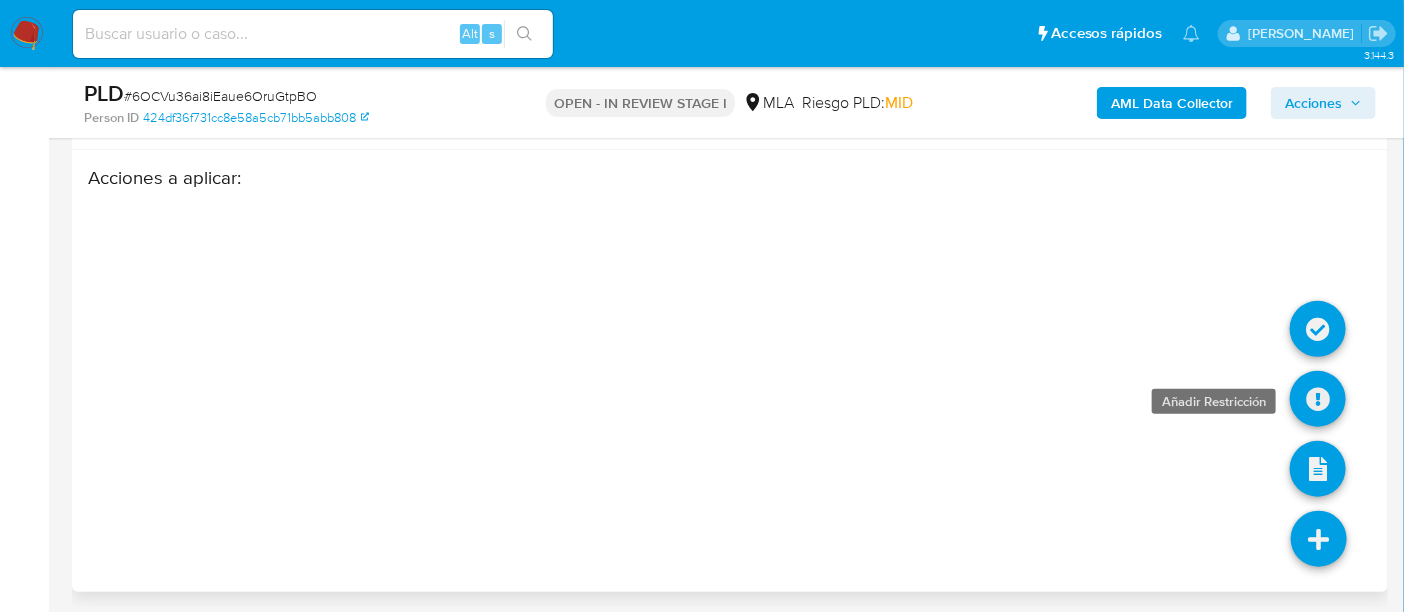 click at bounding box center (1318, 399) 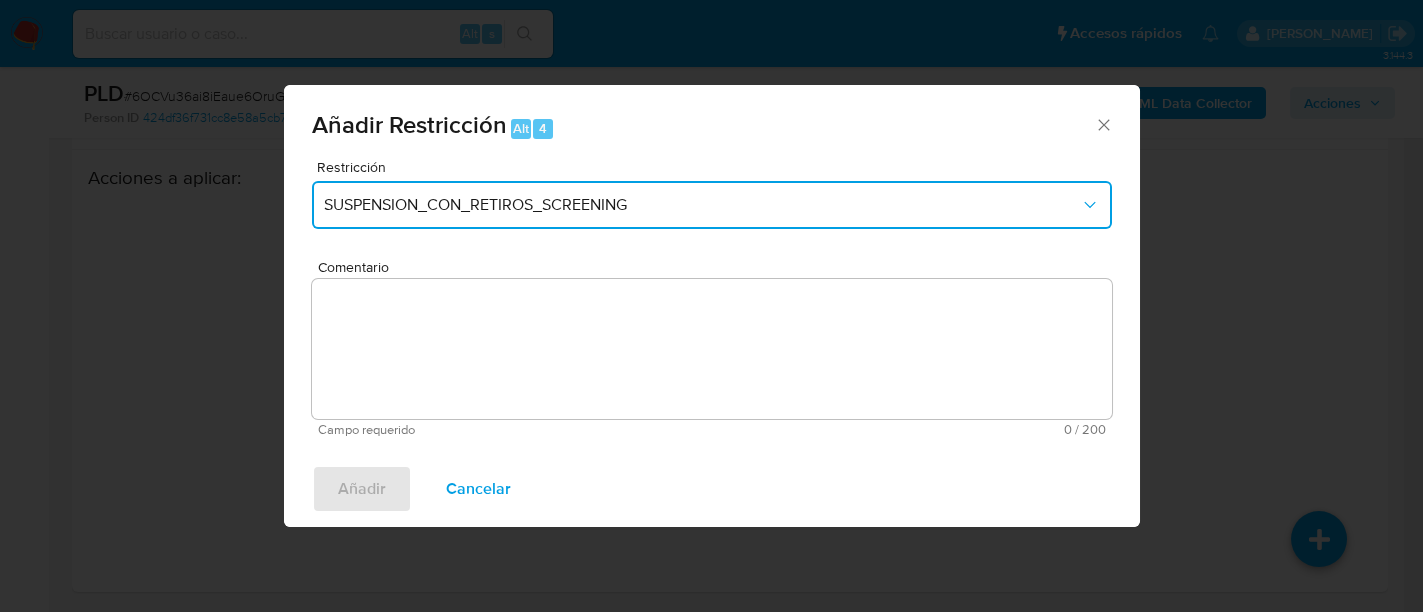 click on "SUSPENSION_CON_RETIROS_SCREENING" at bounding box center [702, 205] 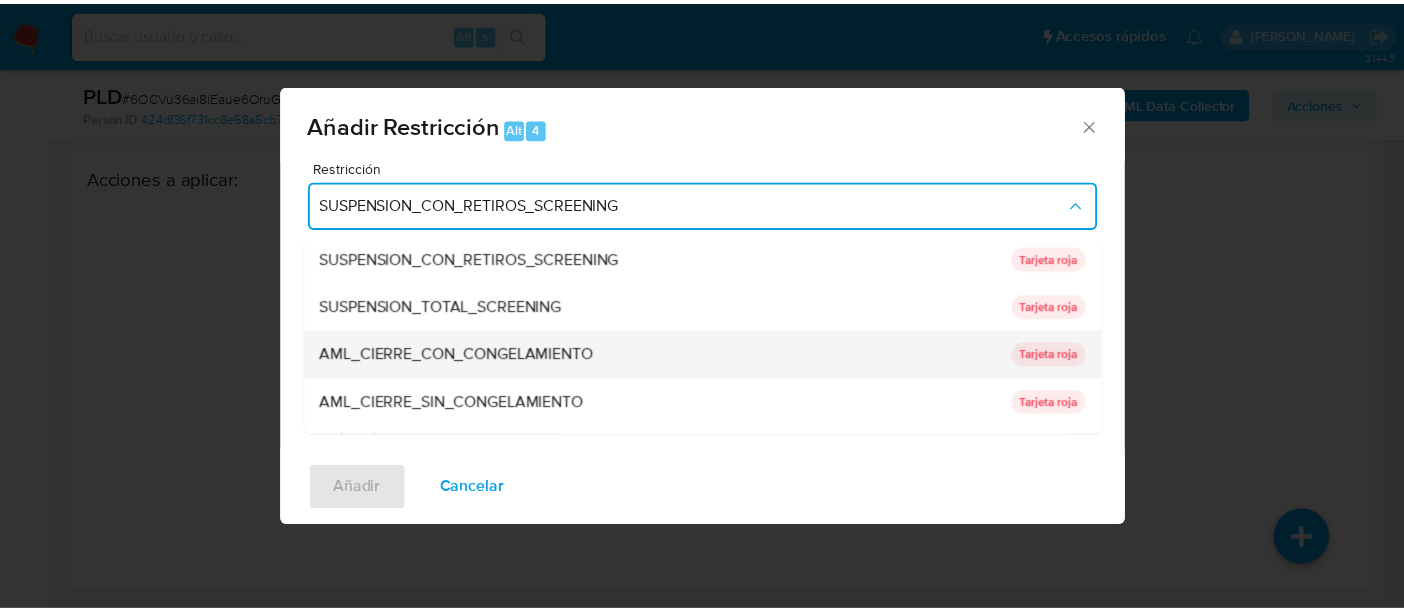 scroll, scrollTop: 125, scrollLeft: 0, axis: vertical 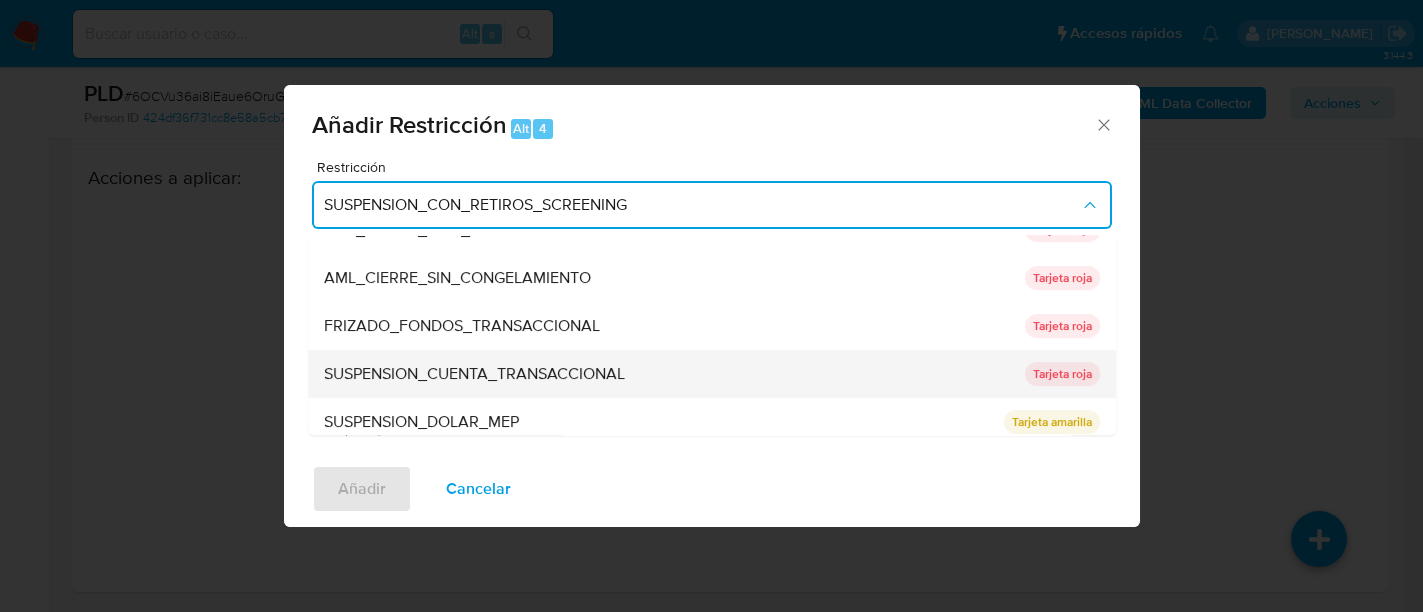 click on "SUSPENSION_CUENTA_TRANSACCIONAL" at bounding box center [474, 374] 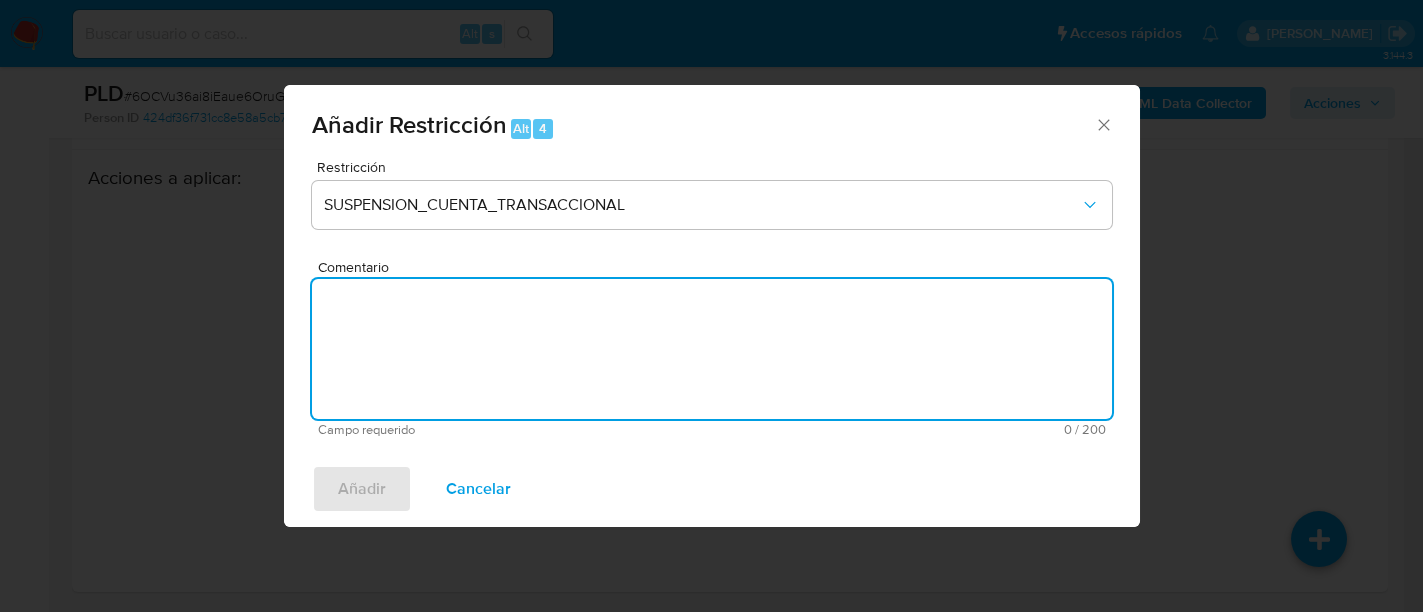 click on "Comentario" at bounding box center [712, 349] 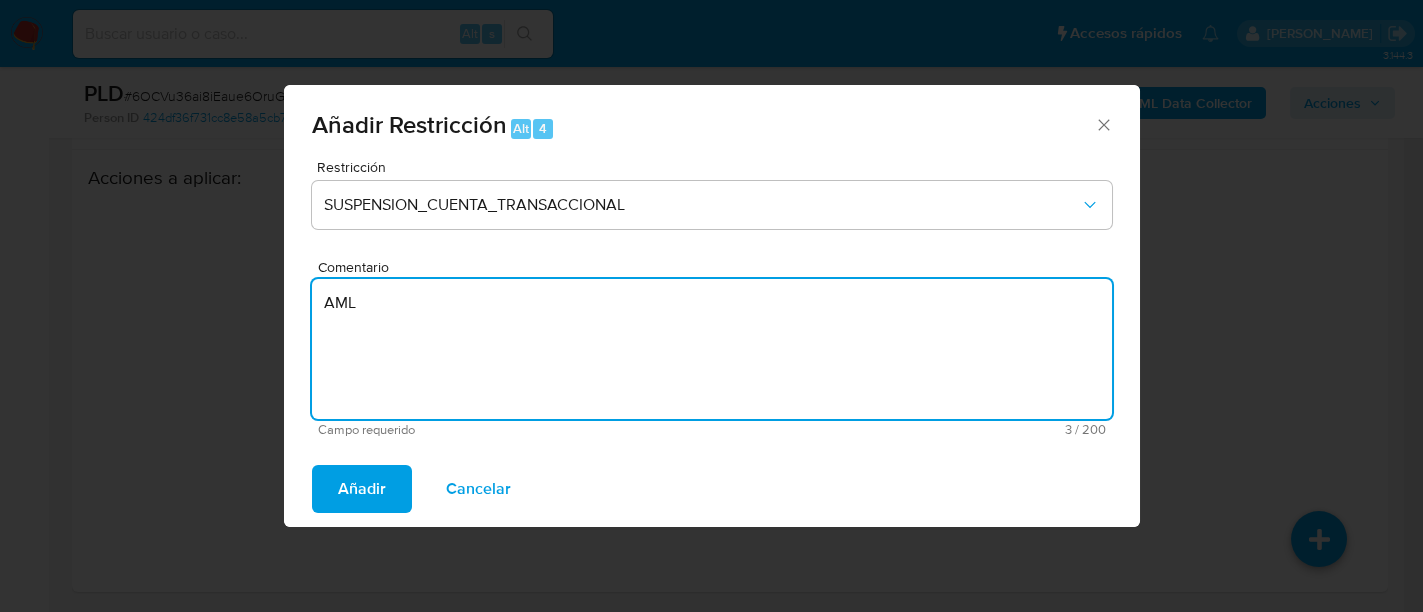 type on "AML" 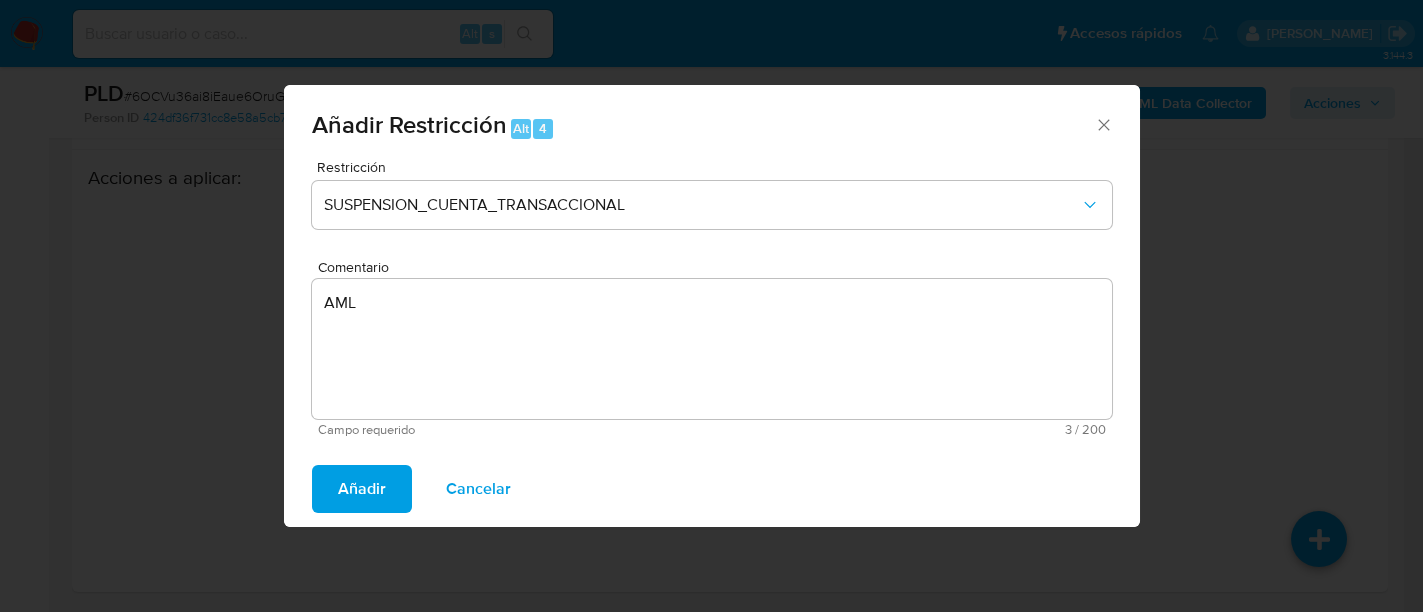 click on "Añadir" at bounding box center [362, 489] 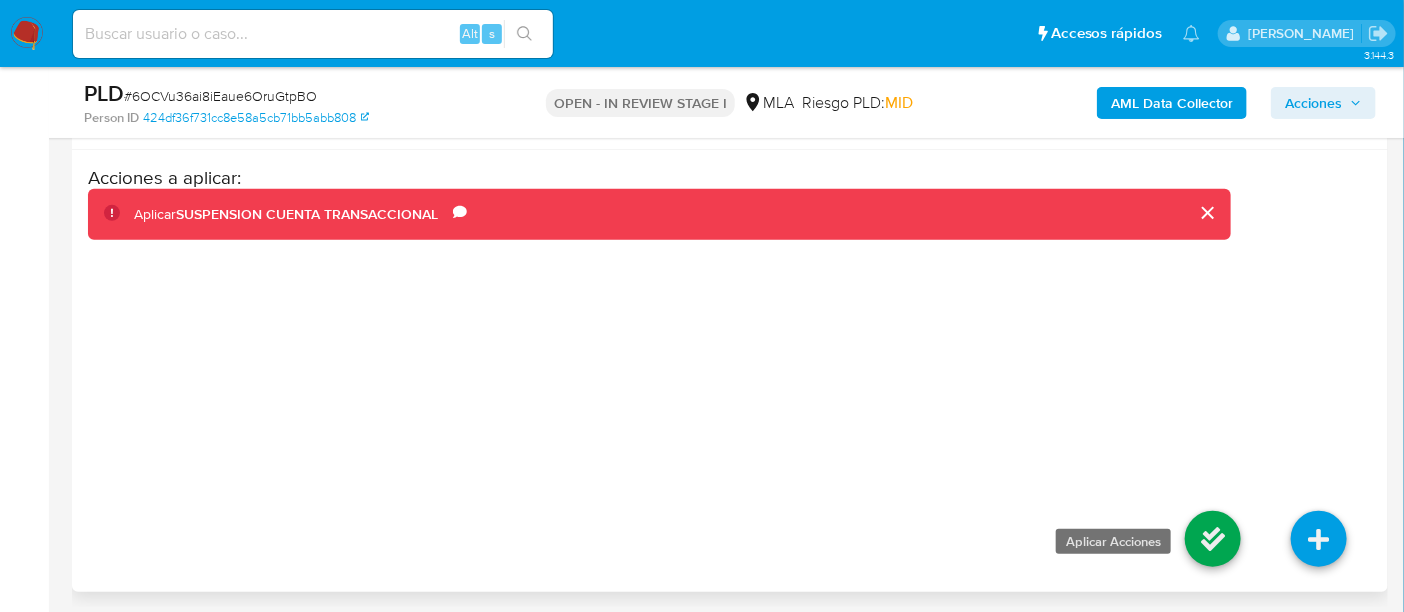 click at bounding box center [1213, 539] 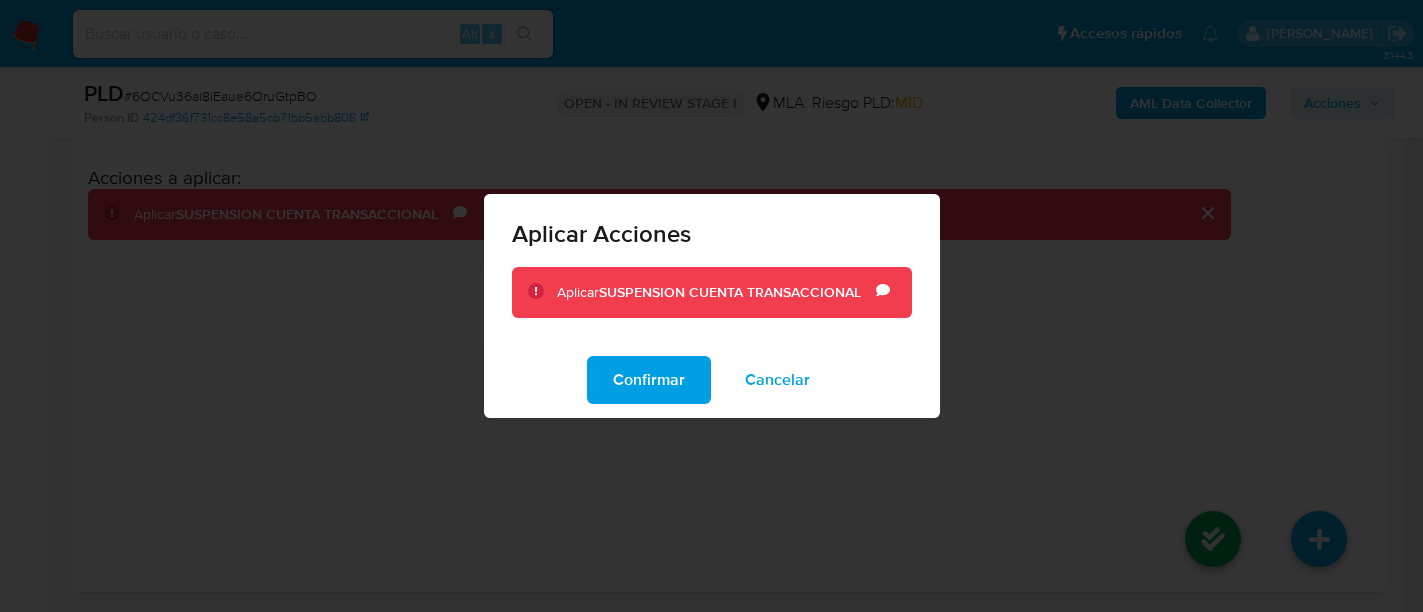 click on "Confirmar" at bounding box center [649, 380] 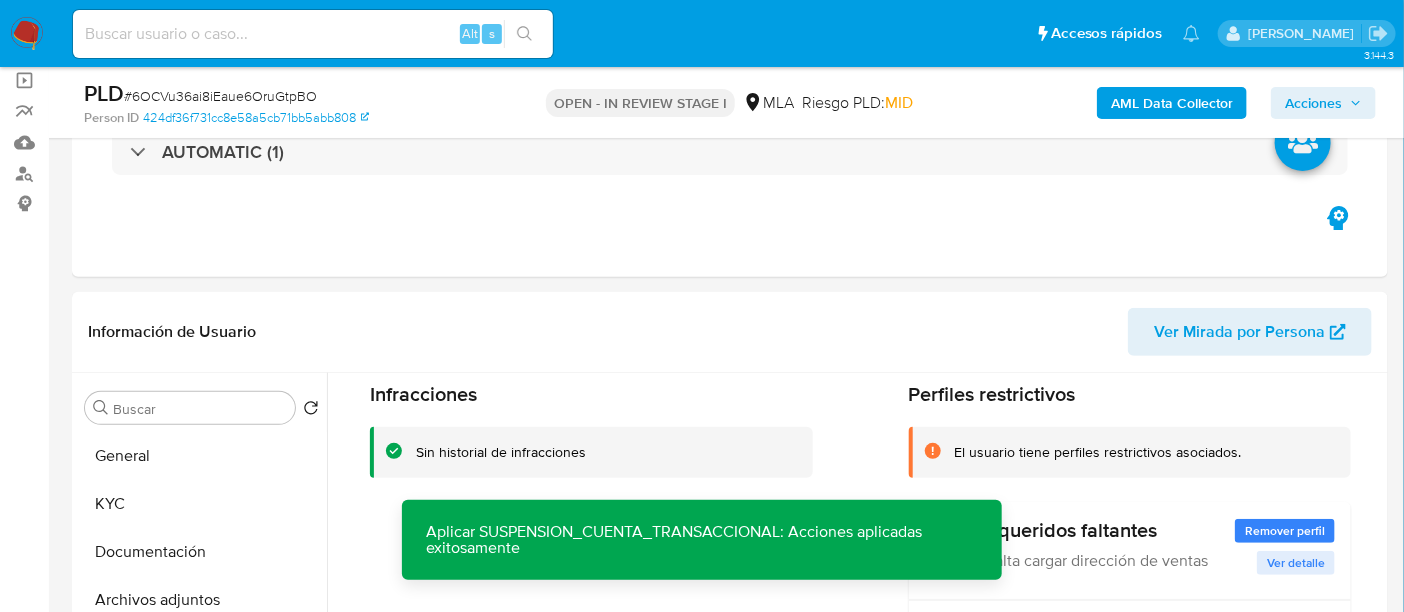 scroll, scrollTop: 134, scrollLeft: 0, axis: vertical 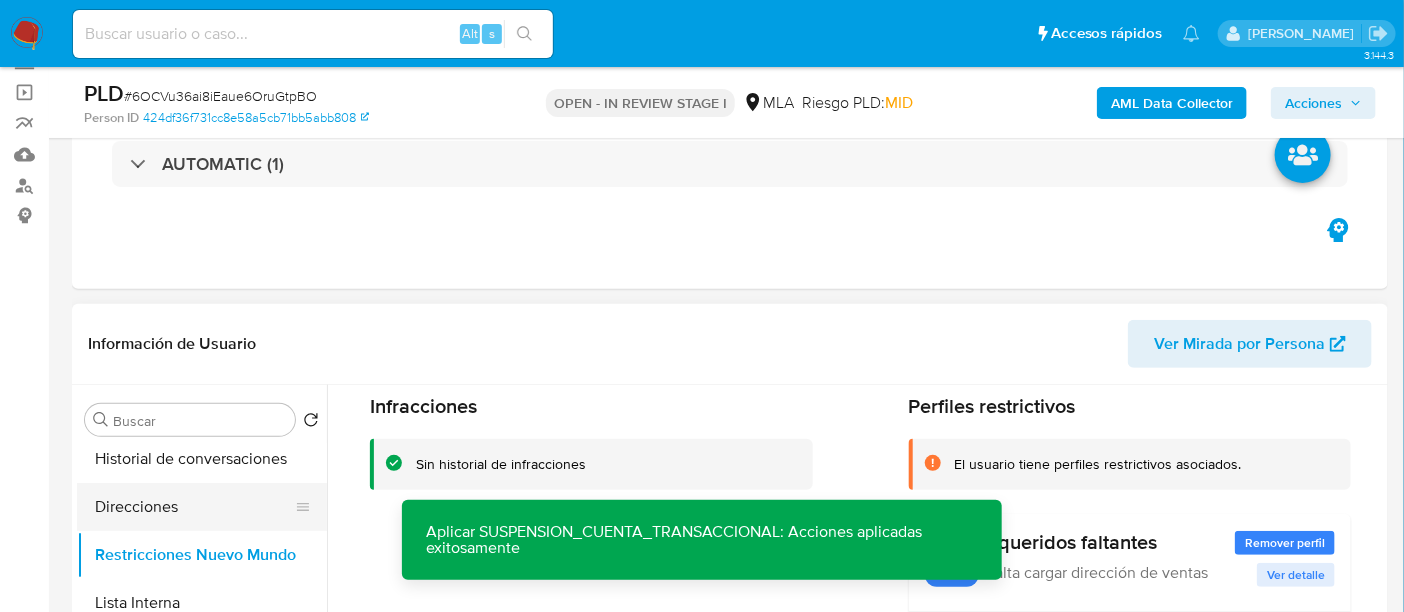 click on "Direcciones" at bounding box center (194, 507) 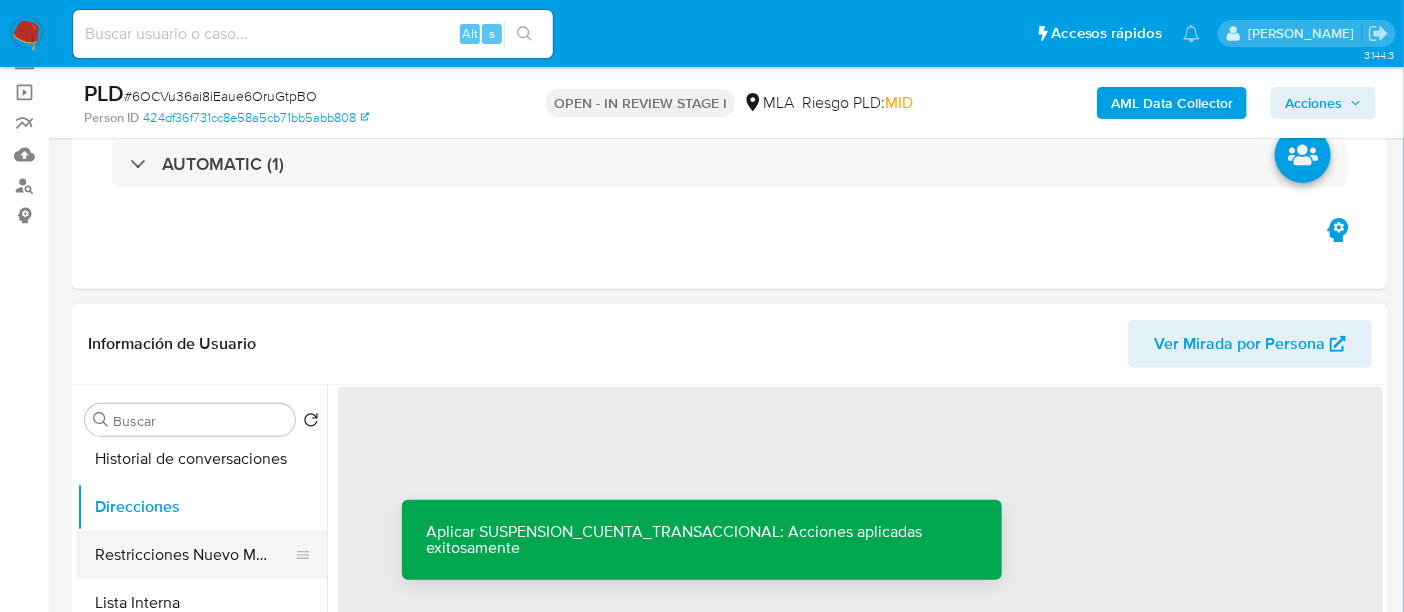 scroll, scrollTop: 0, scrollLeft: 0, axis: both 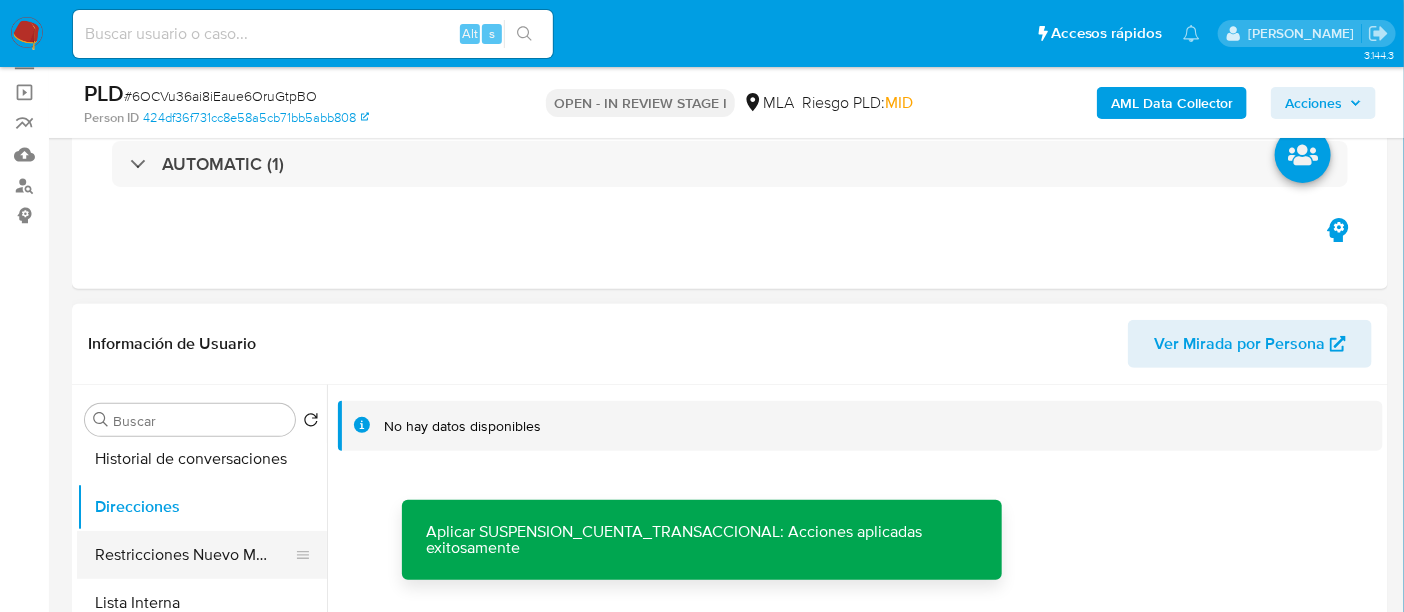 click on "Restricciones Nuevo Mundo" at bounding box center [194, 555] 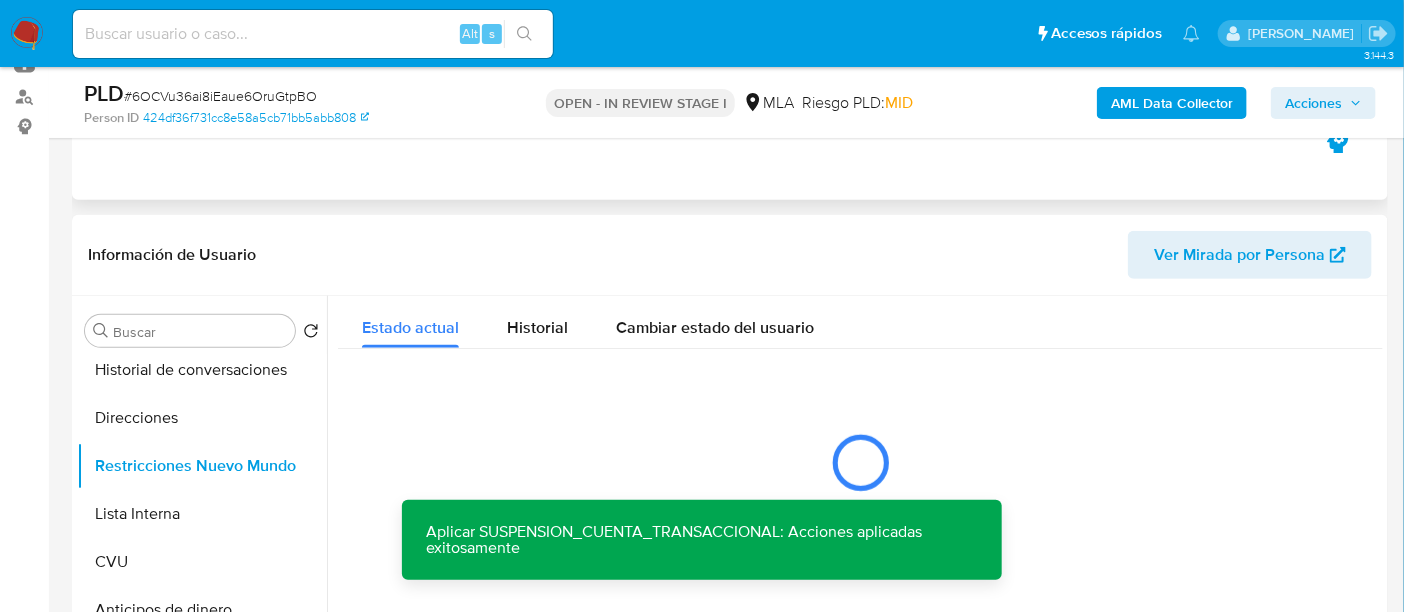 scroll, scrollTop: 260, scrollLeft: 0, axis: vertical 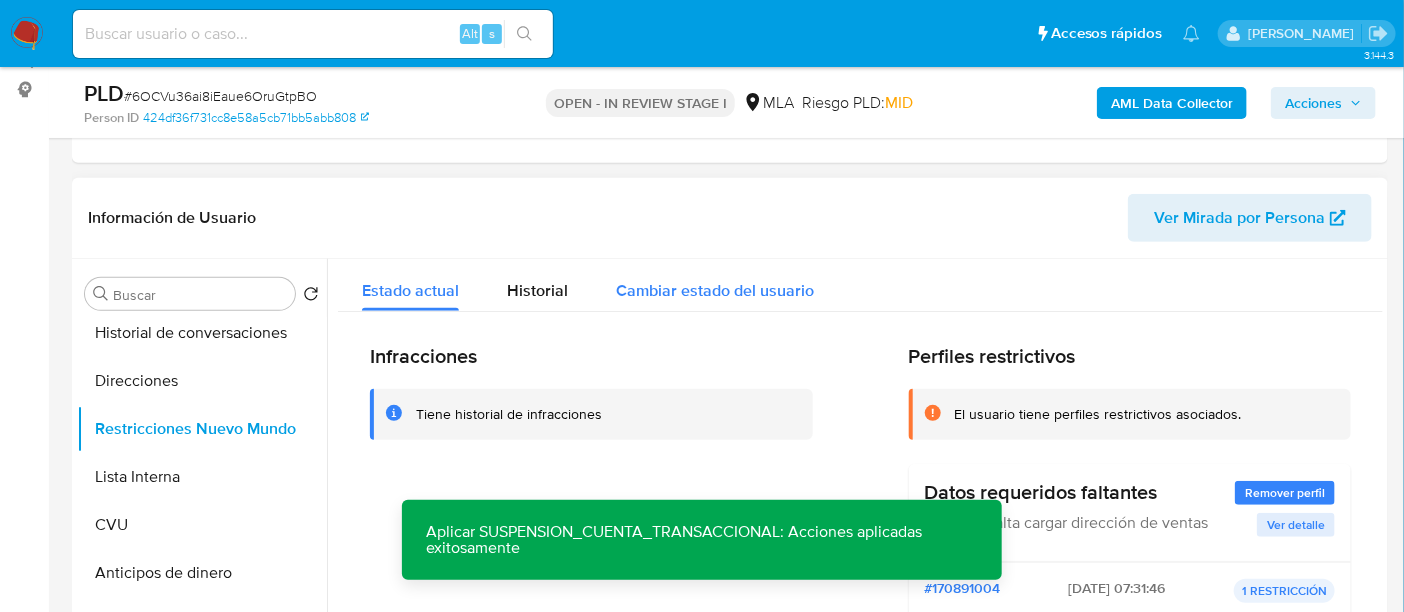 click on "Cambiar estado del usuario" at bounding box center [715, 290] 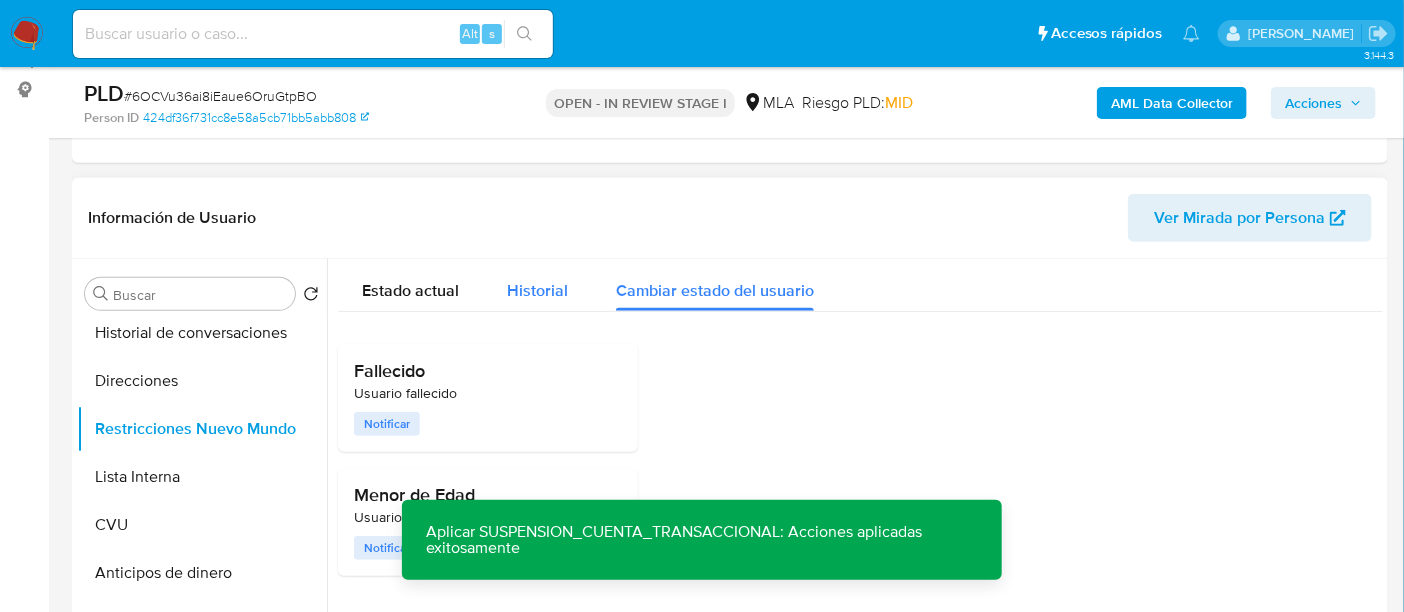 click on "Historial" at bounding box center [537, 285] 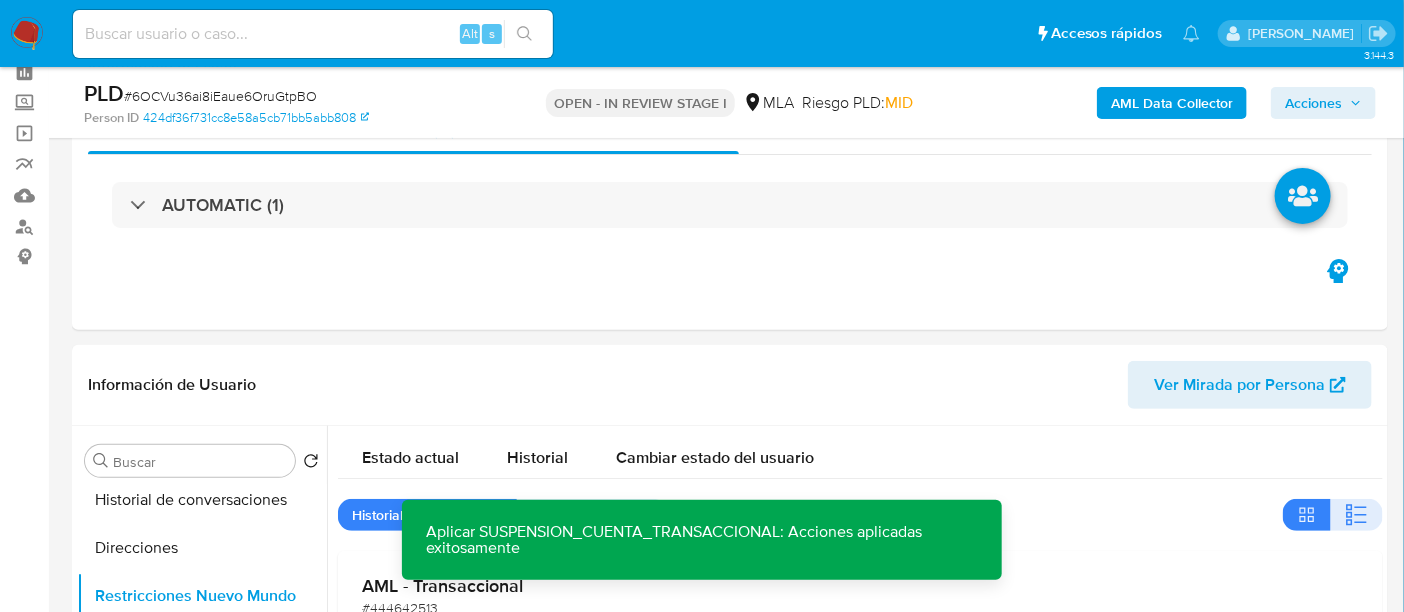 scroll, scrollTop: 9, scrollLeft: 0, axis: vertical 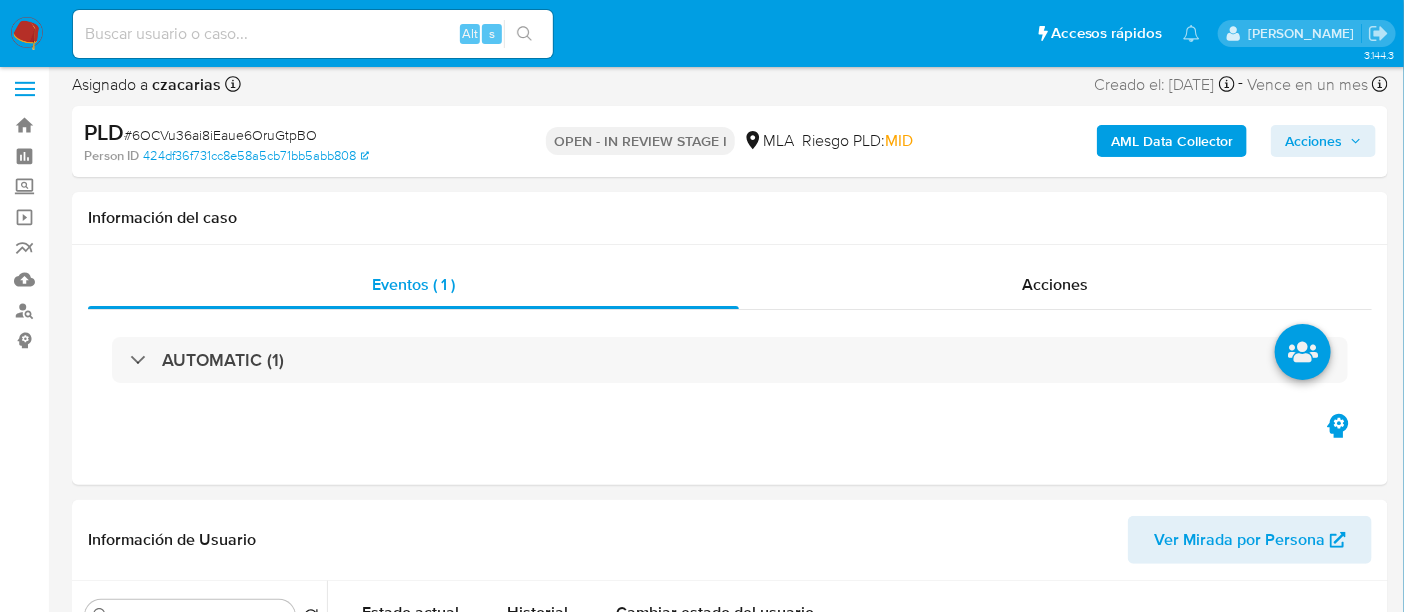 click on "Acciones" at bounding box center (1313, 141) 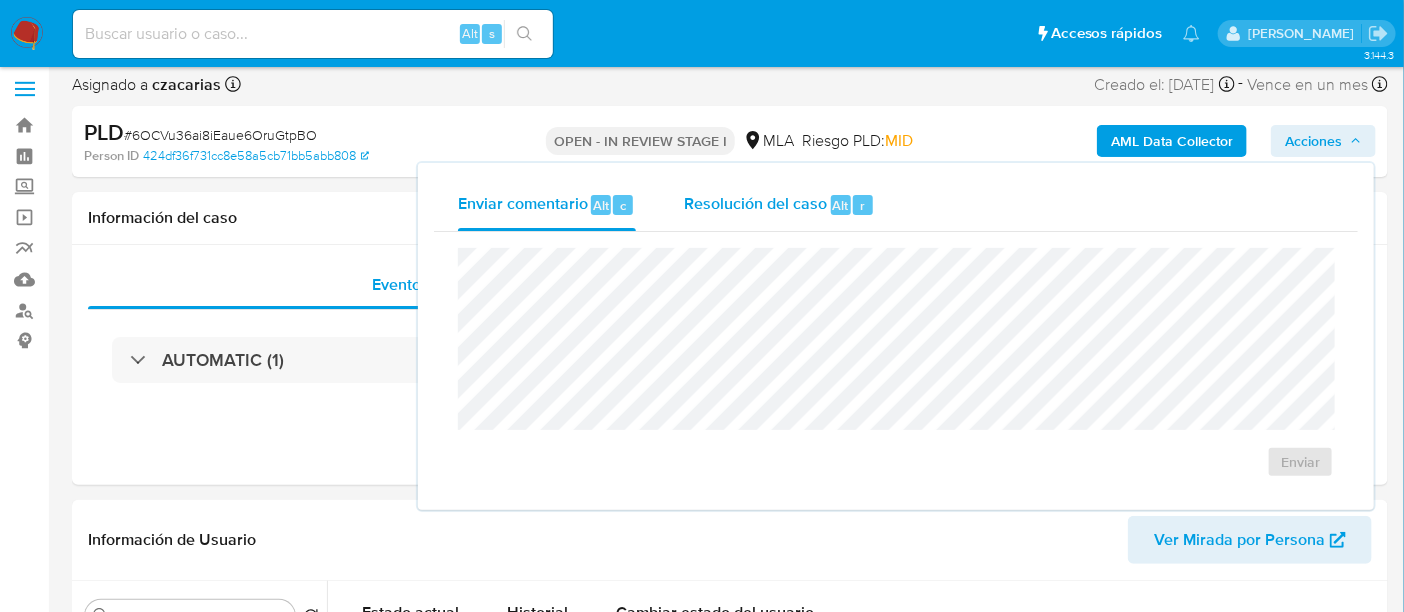 click on "Resolución del caso Alt r" at bounding box center [779, 205] 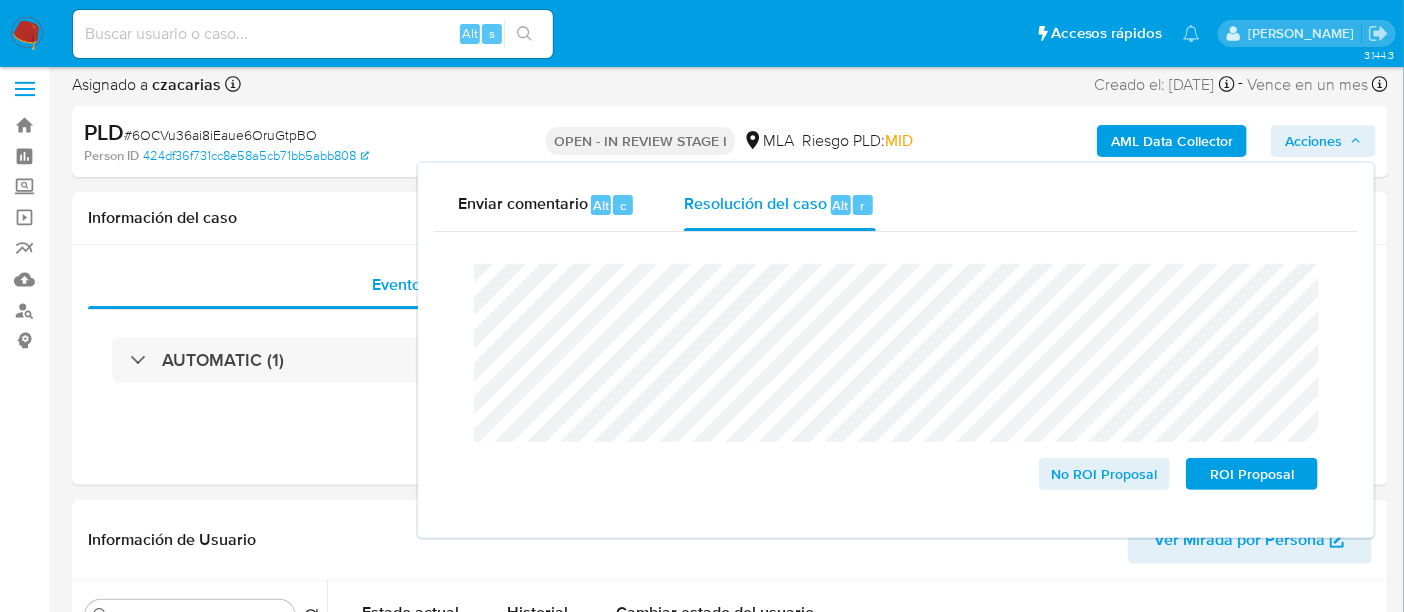 click on "# 6OCVu36ai8iEaue6OruGtpBO" at bounding box center (220, 135) 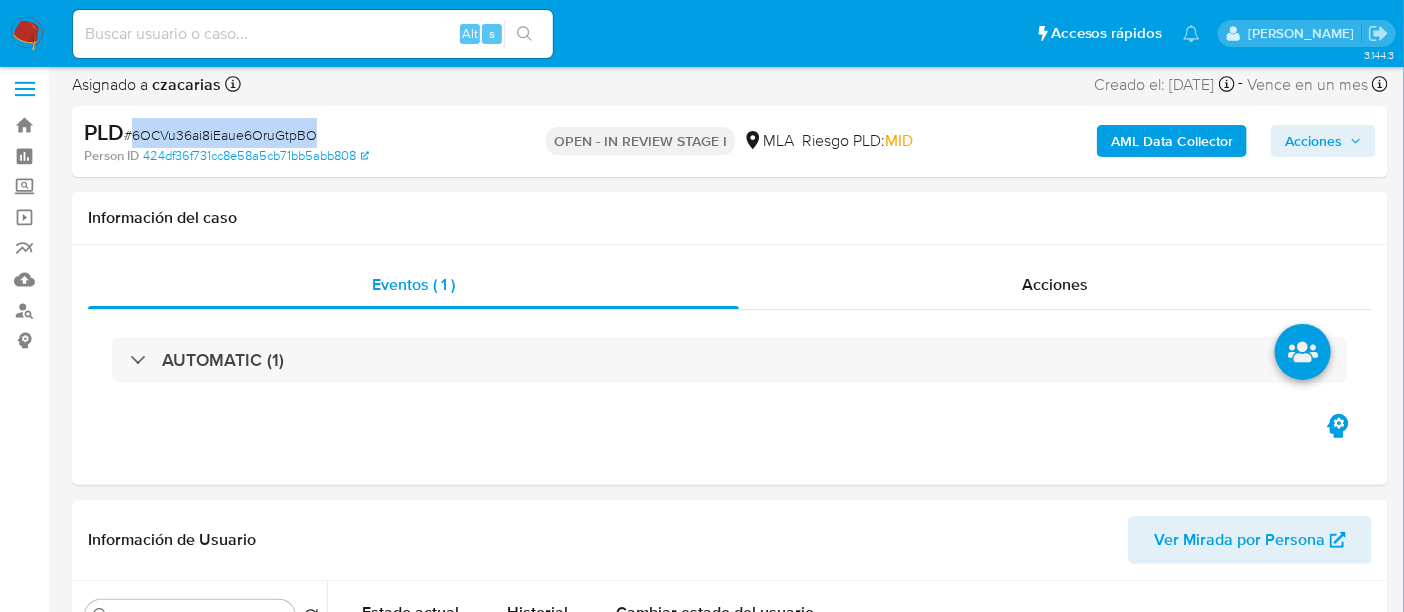 click on "# 6OCVu36ai8iEaue6OruGtpBO" at bounding box center [220, 135] 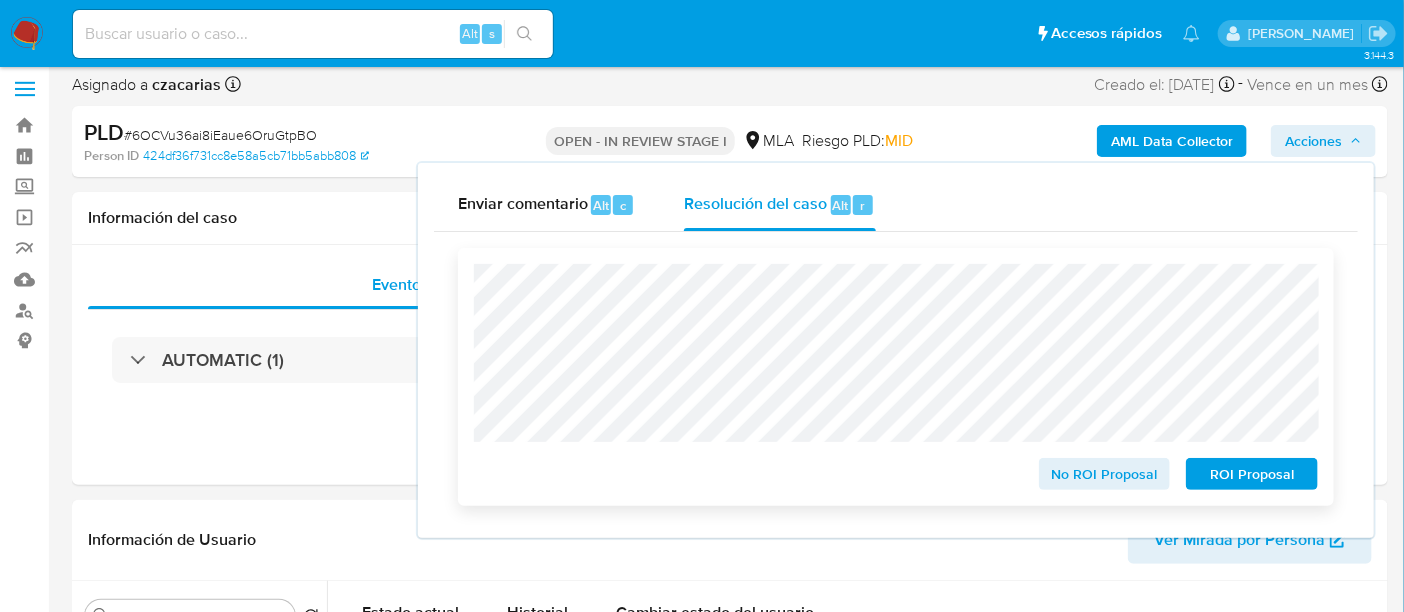 click on "ROI Proposal" at bounding box center [1252, 474] 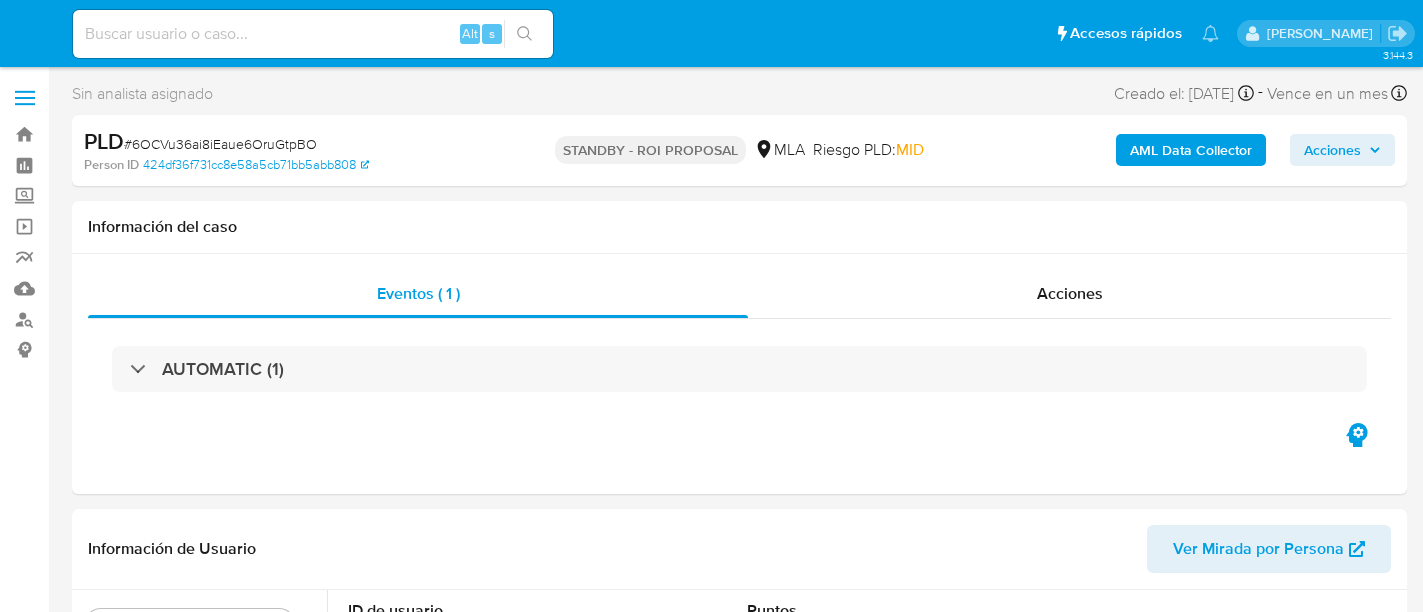 select on "10" 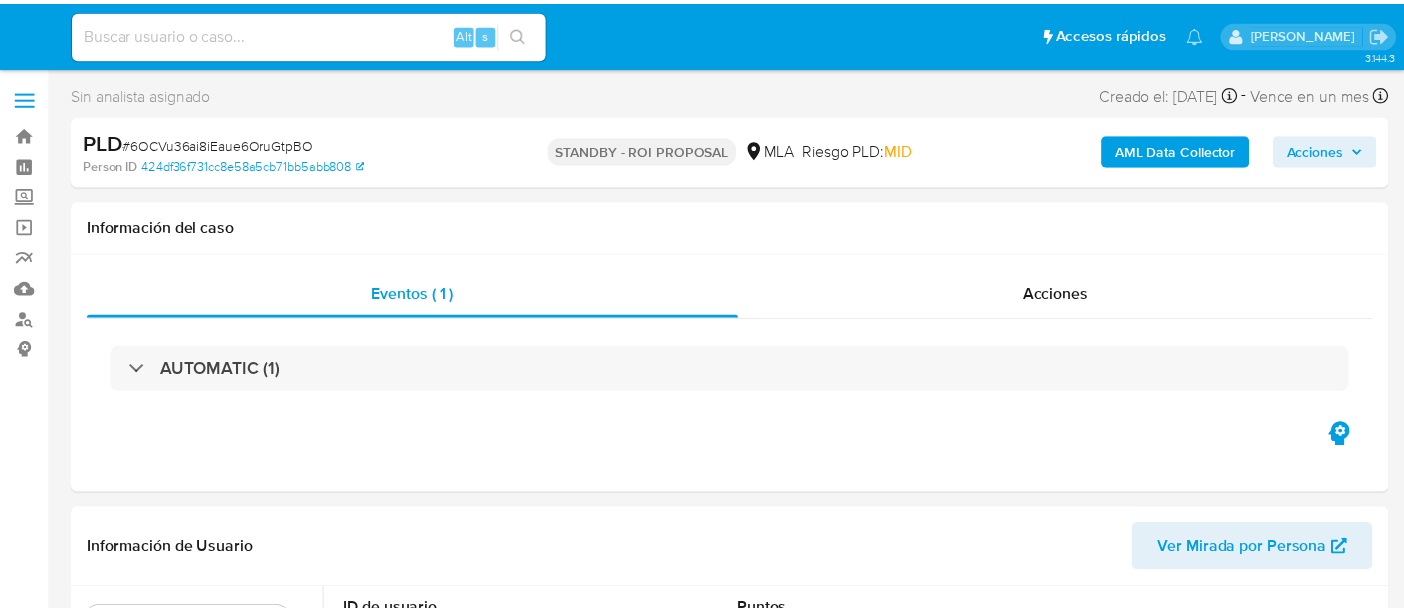 scroll, scrollTop: 0, scrollLeft: 0, axis: both 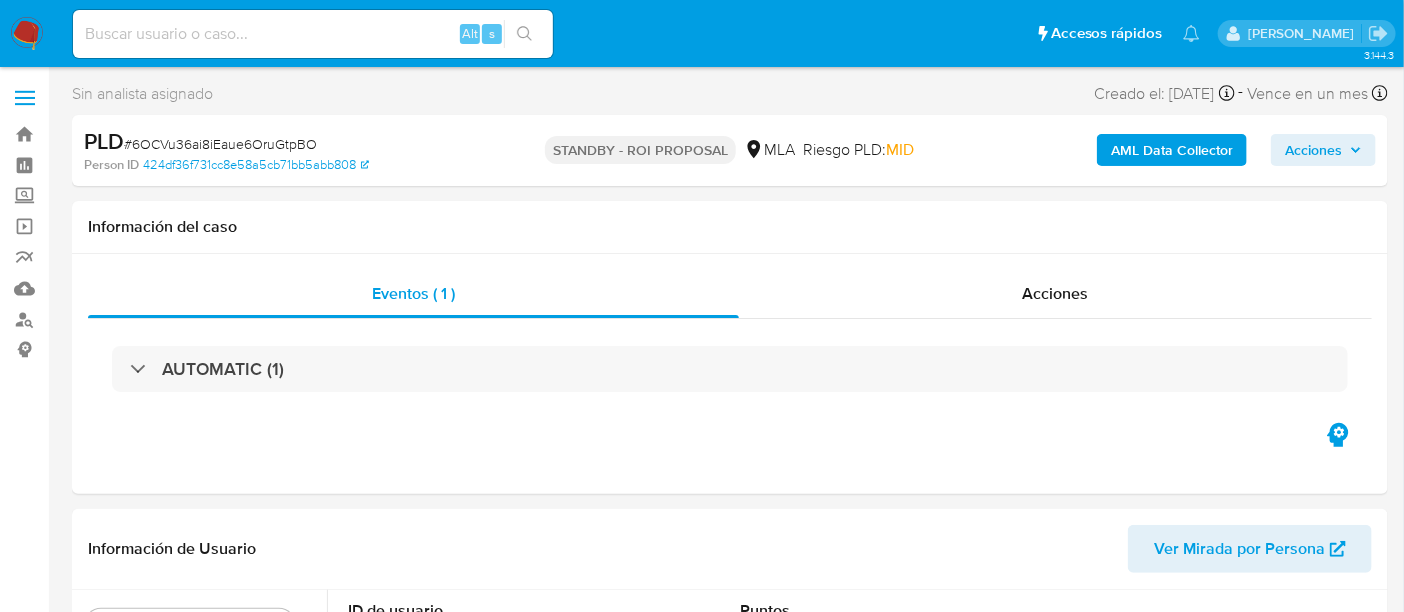 click on "Alt s" at bounding box center (313, 34) 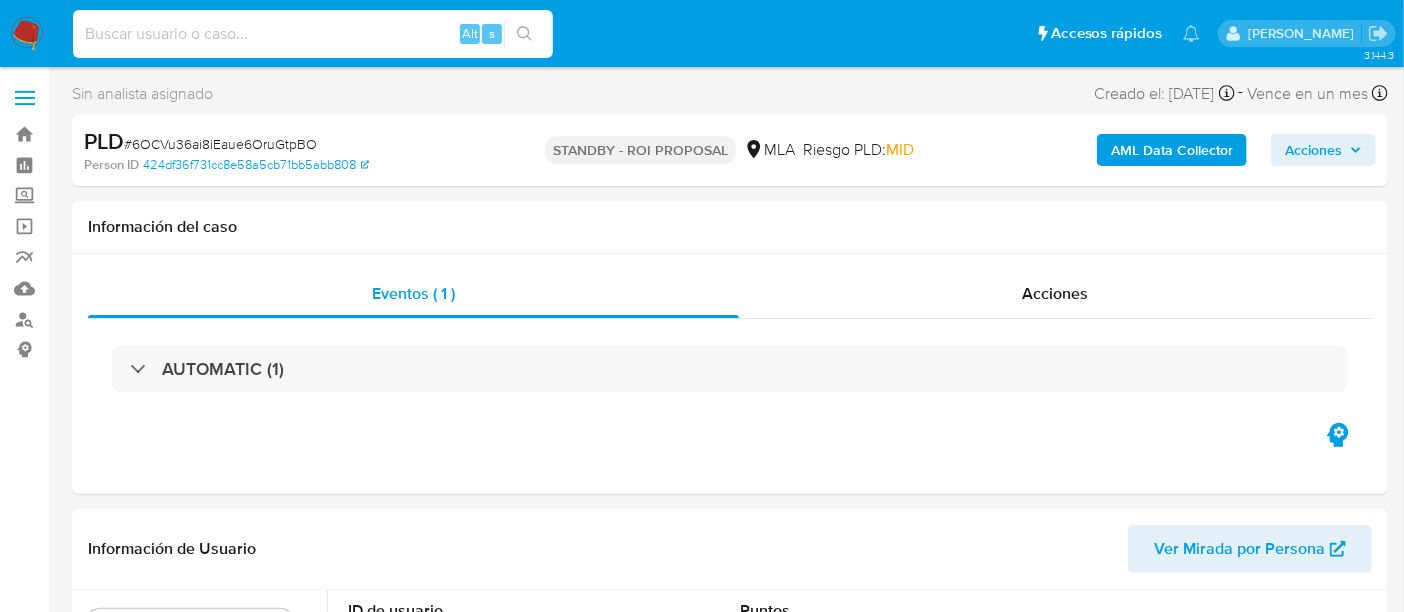 click at bounding box center (313, 34) 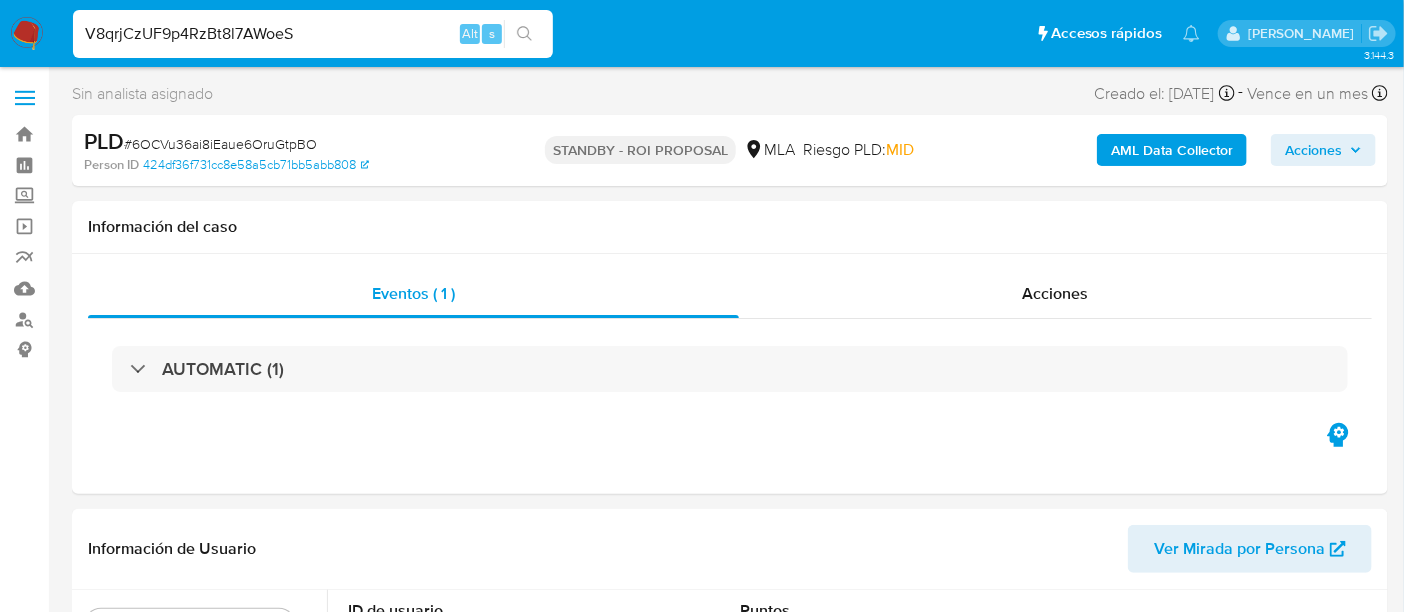type on "V8qrjCzUF9p4RzBt8l7AWoeS" 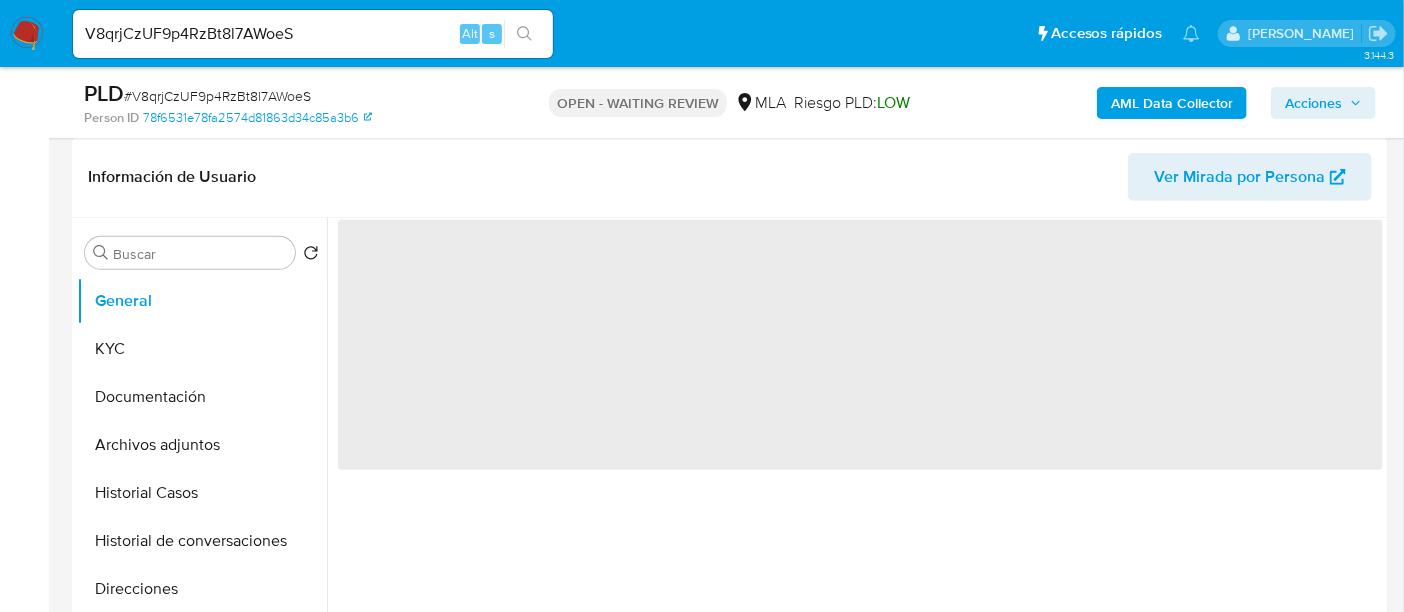 scroll, scrollTop: 374, scrollLeft: 0, axis: vertical 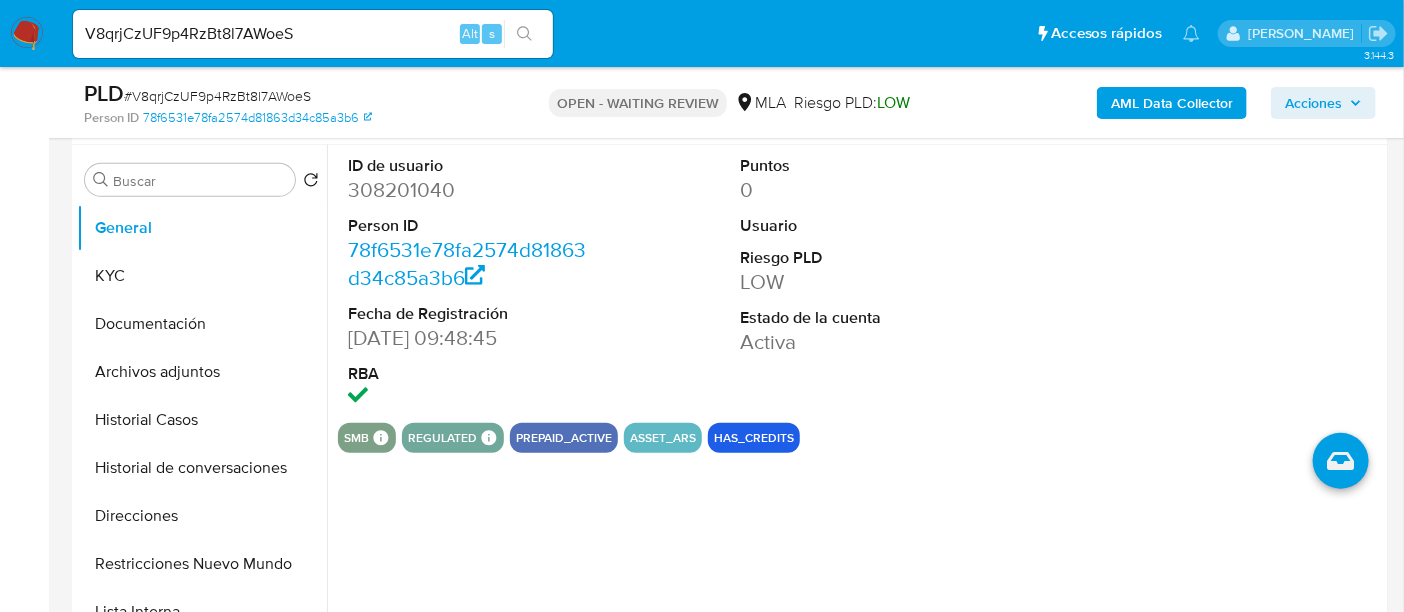 select on "10" 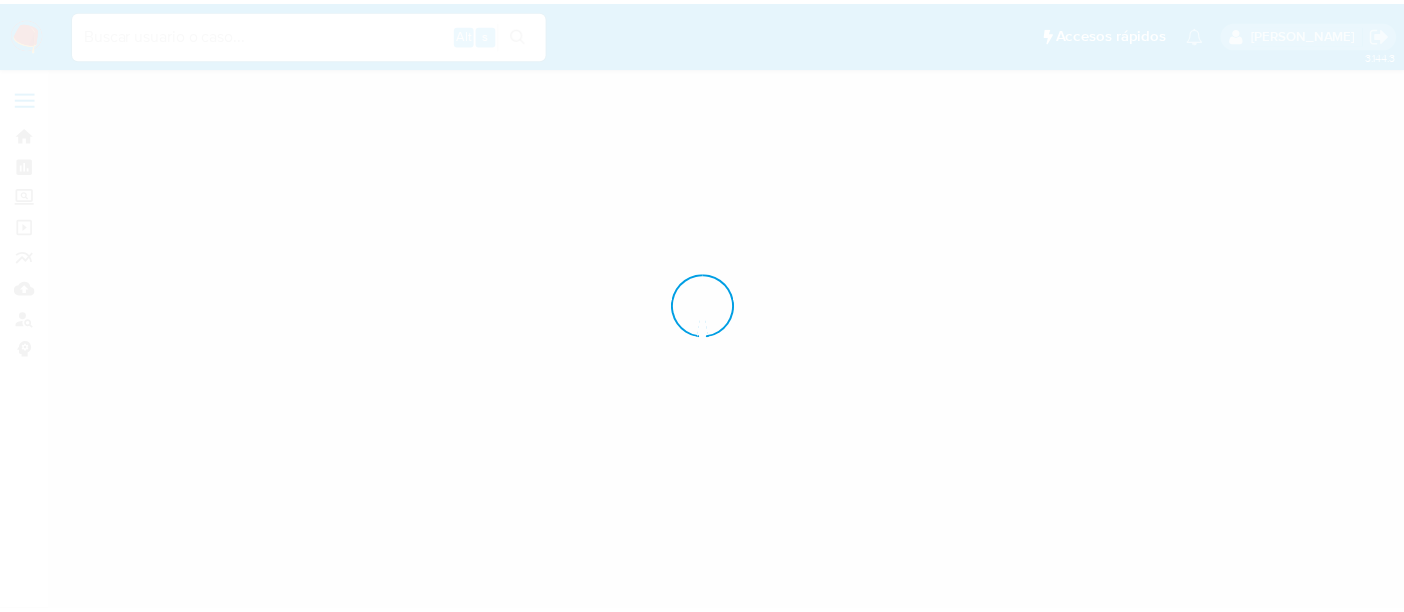 scroll, scrollTop: 0, scrollLeft: 0, axis: both 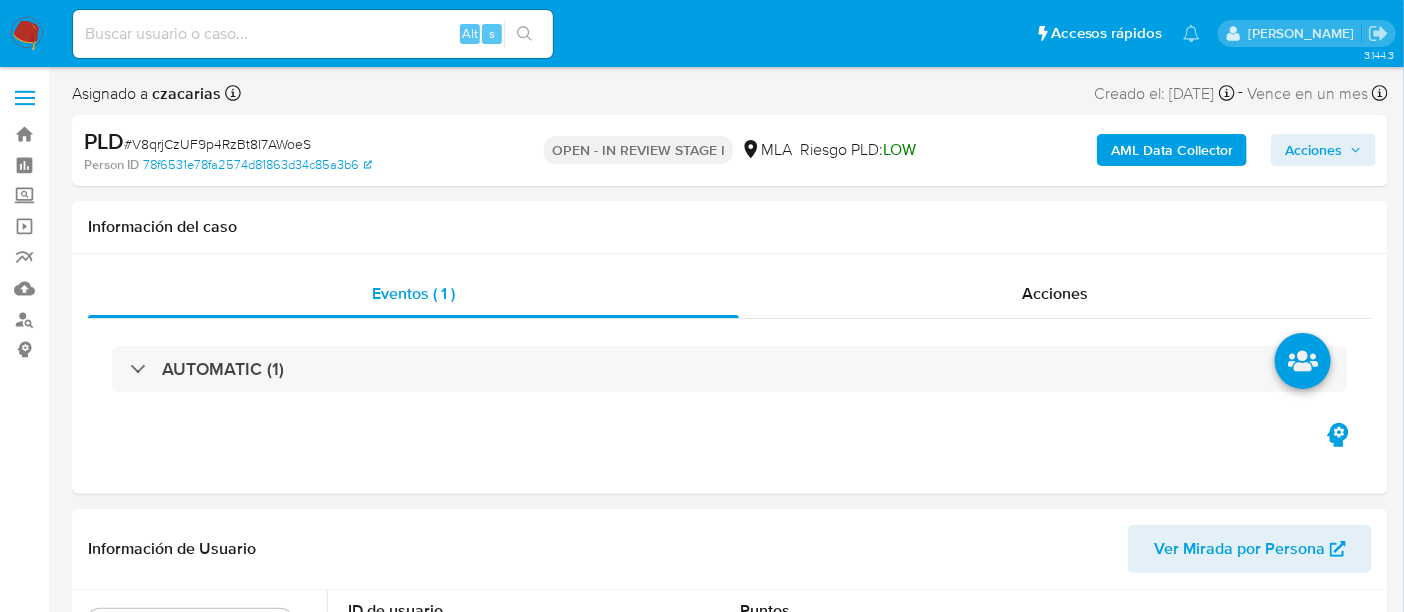 select on "10" 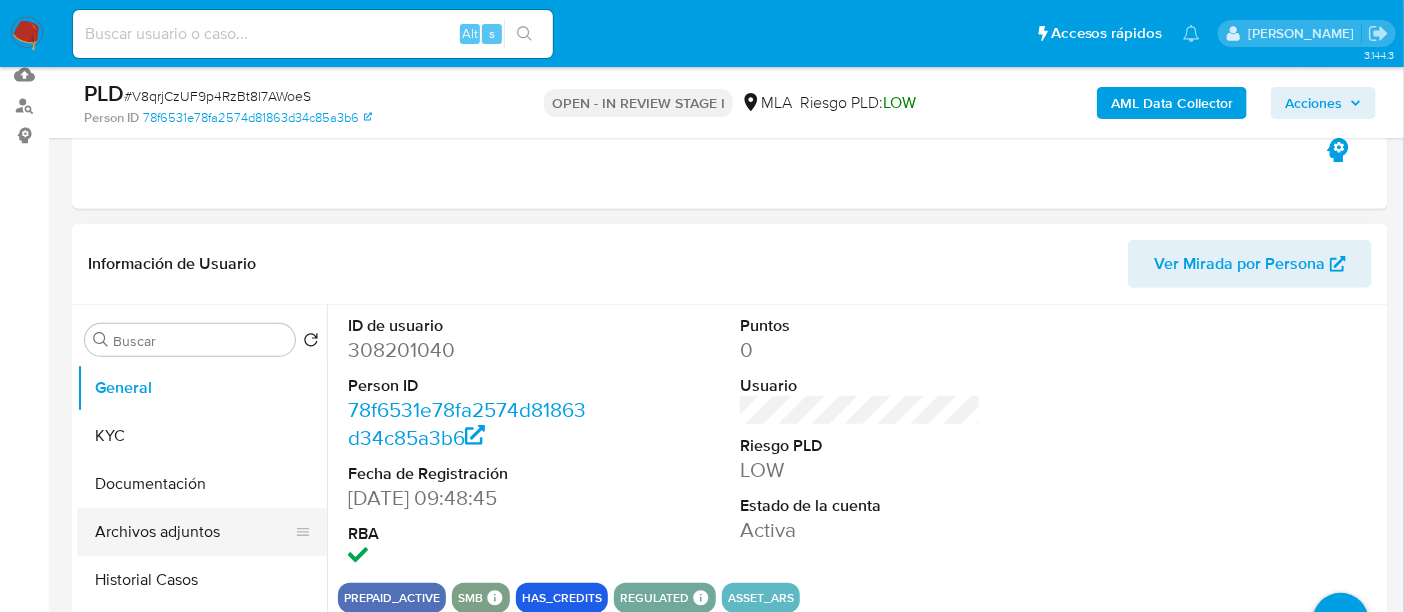 scroll, scrollTop: 250, scrollLeft: 0, axis: vertical 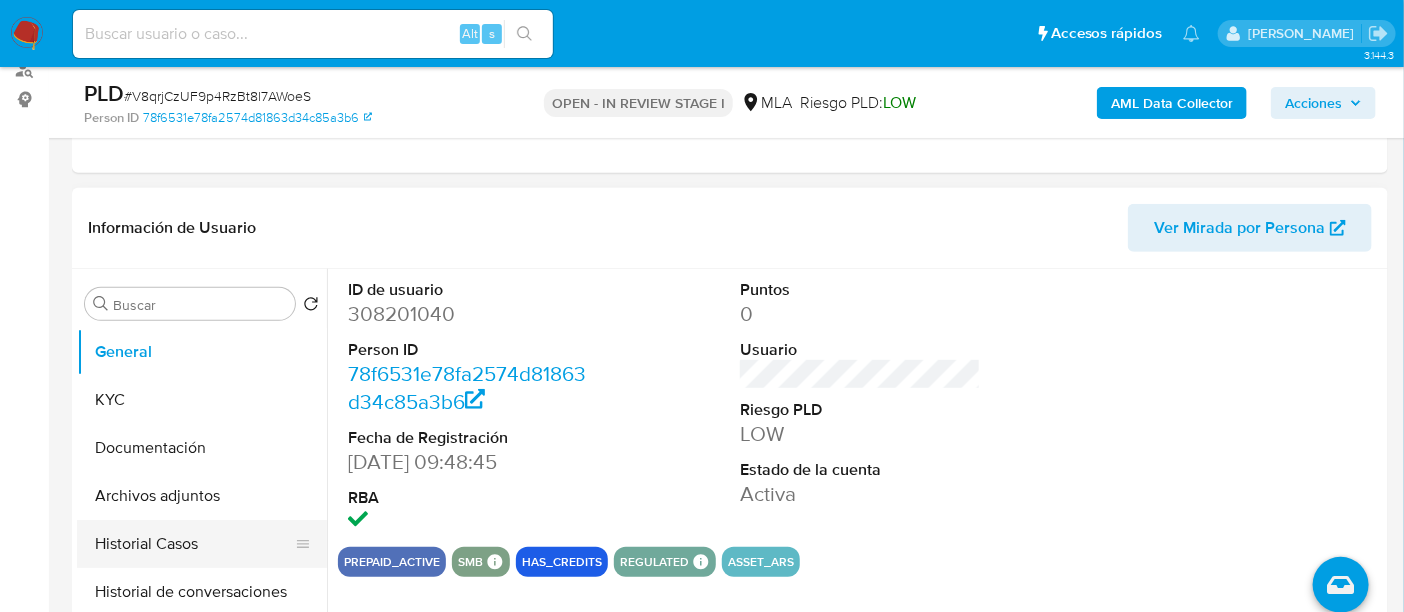 click on "Historial Casos" at bounding box center (194, 544) 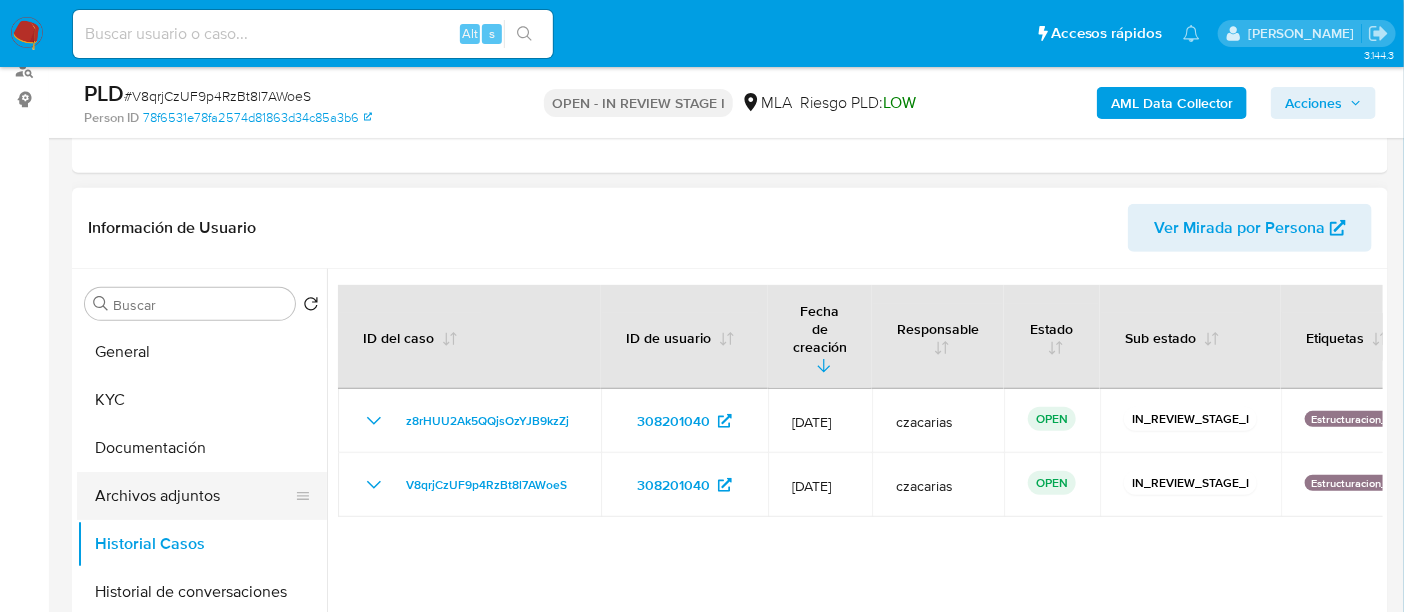click on "Archivos adjuntos" at bounding box center (194, 496) 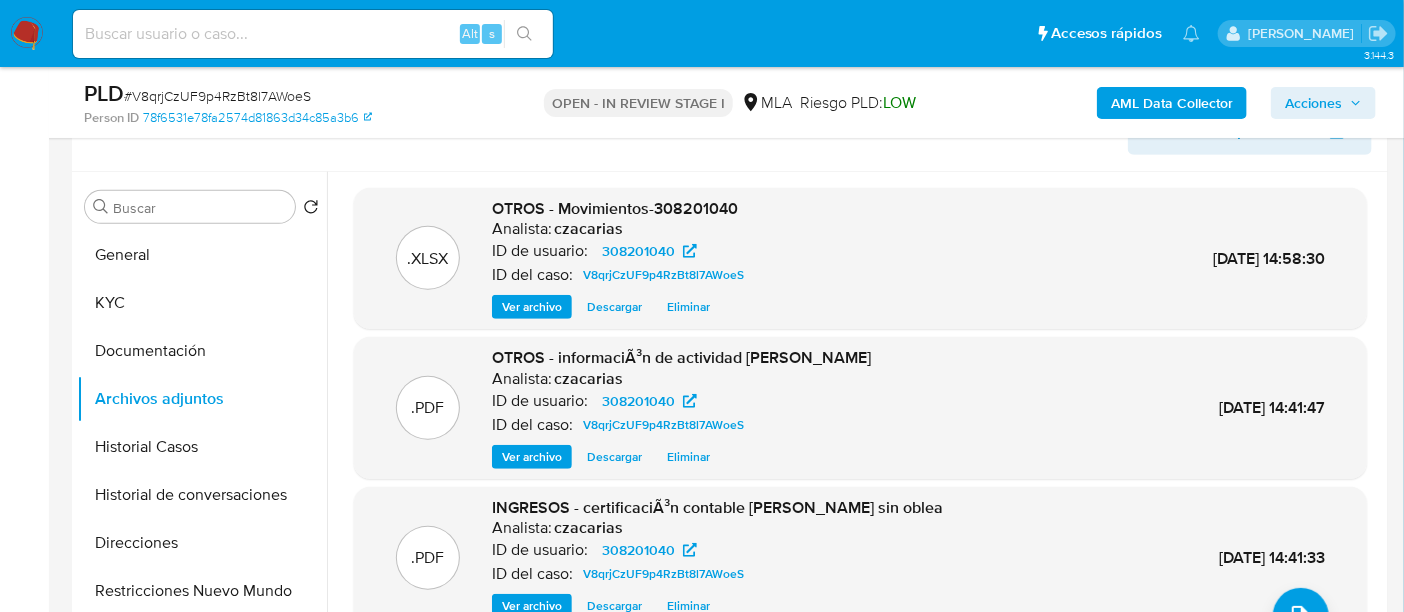 scroll, scrollTop: 500, scrollLeft: 0, axis: vertical 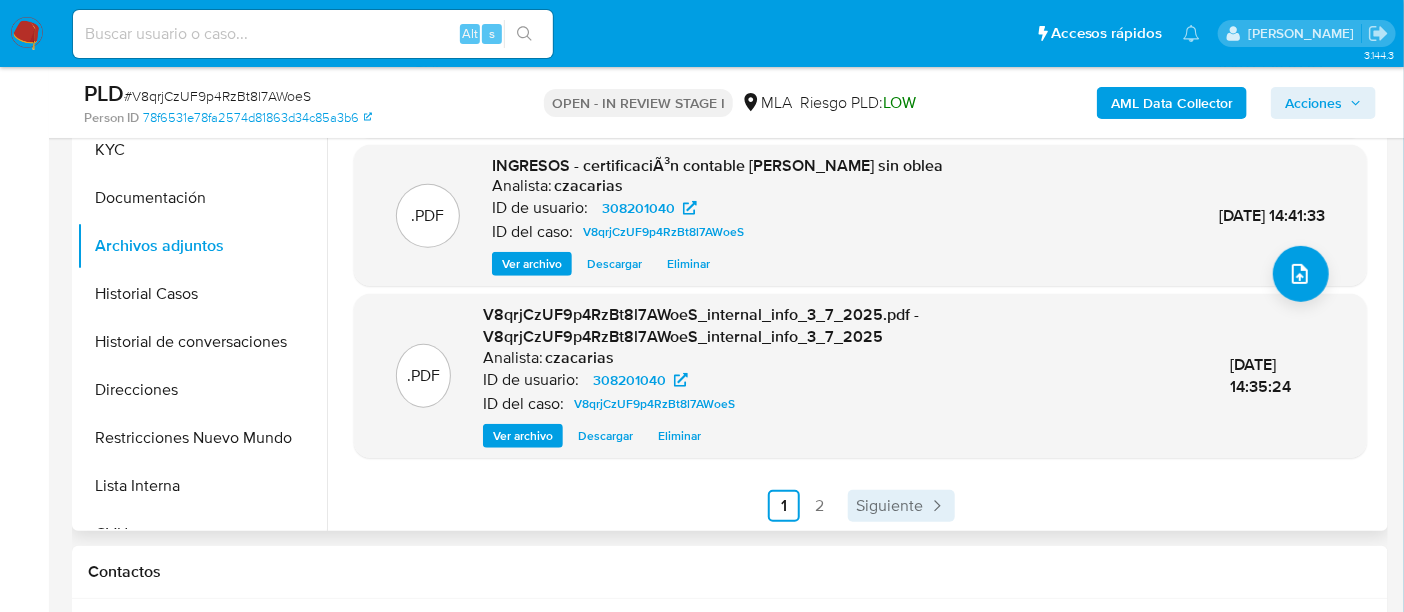 click on "Siguiente" at bounding box center (889, 506) 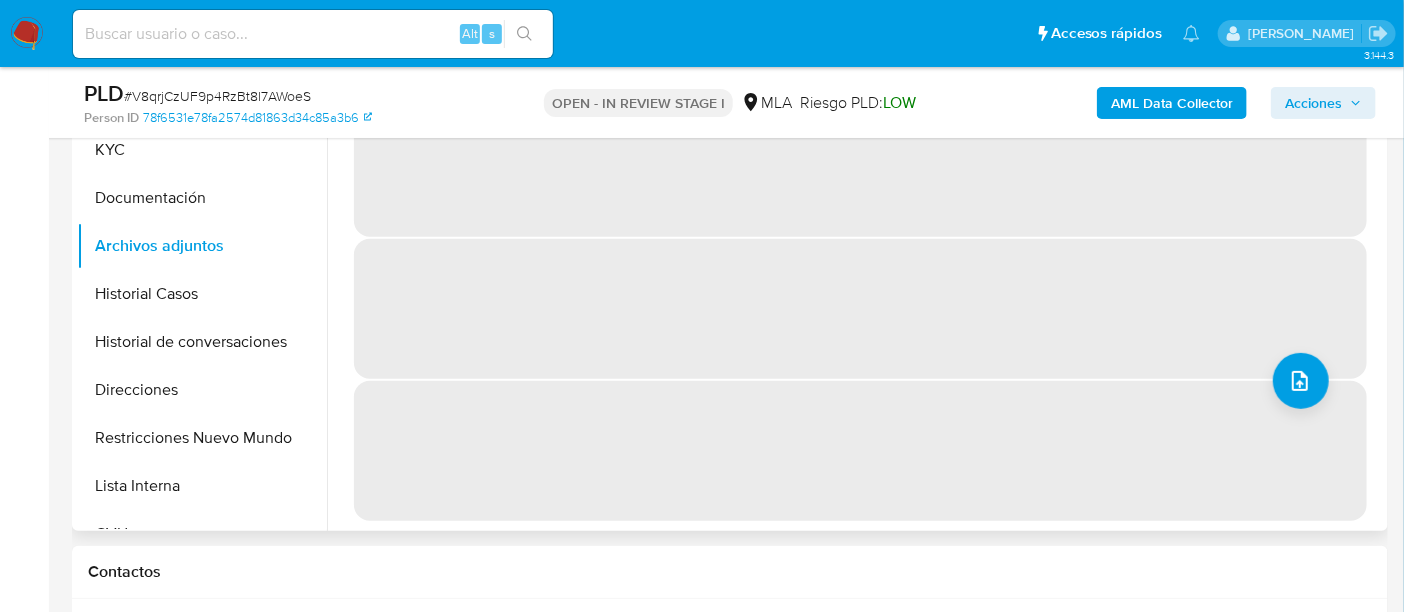scroll, scrollTop: 0, scrollLeft: 0, axis: both 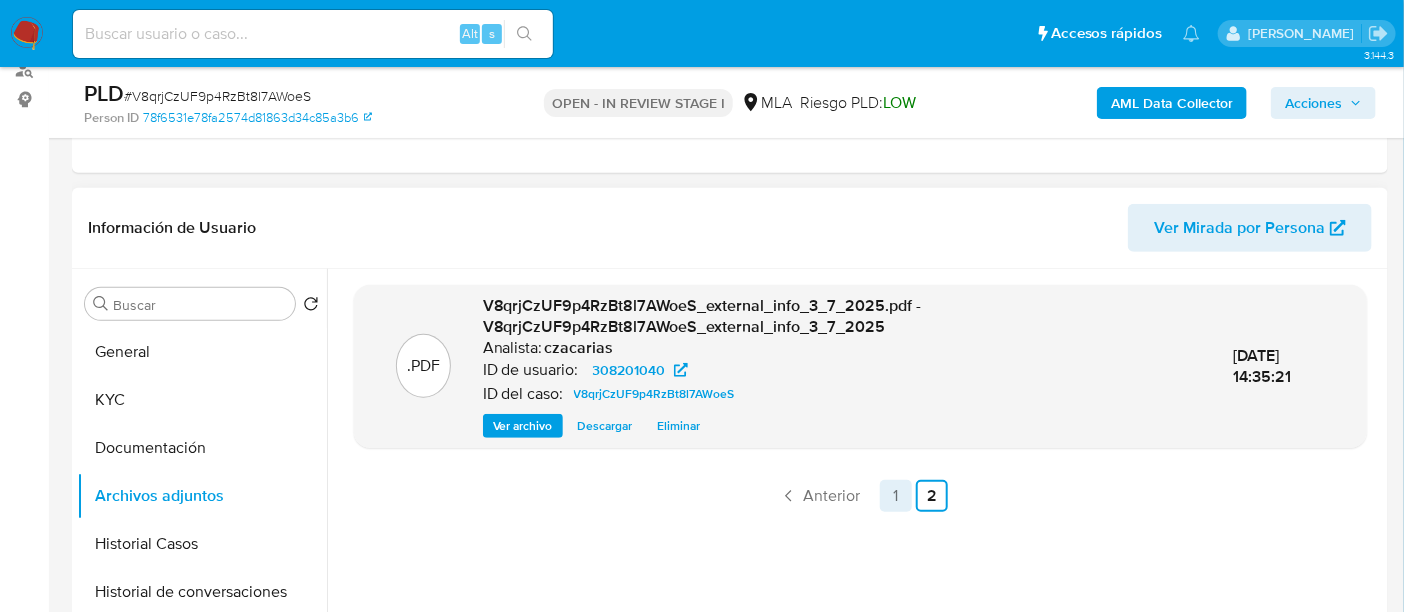 click on "1" at bounding box center [896, 496] 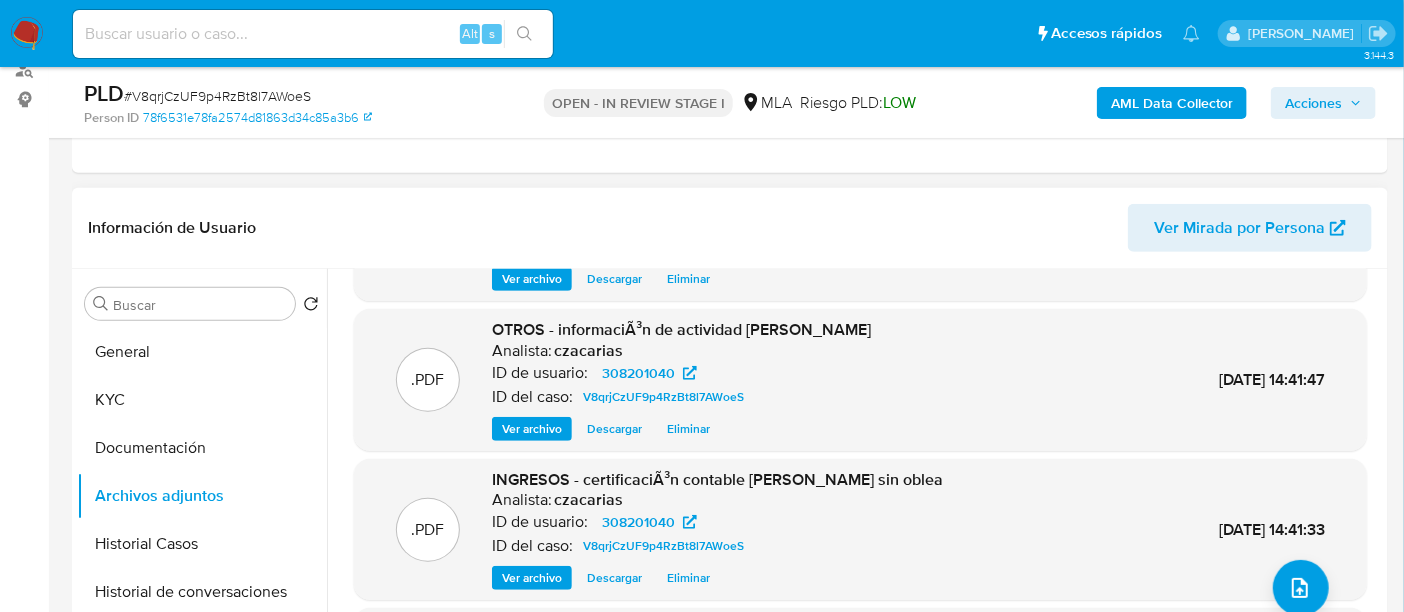 scroll, scrollTop: 189, scrollLeft: 0, axis: vertical 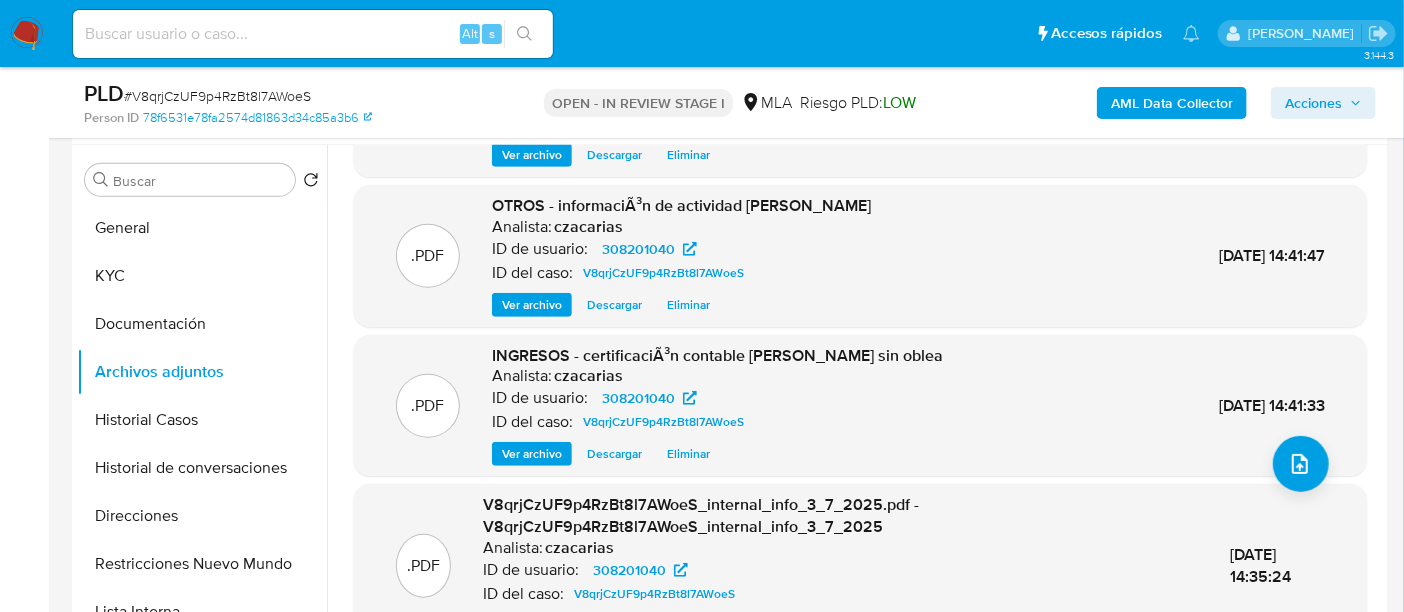 click on "Ver archivo" at bounding box center (532, 454) 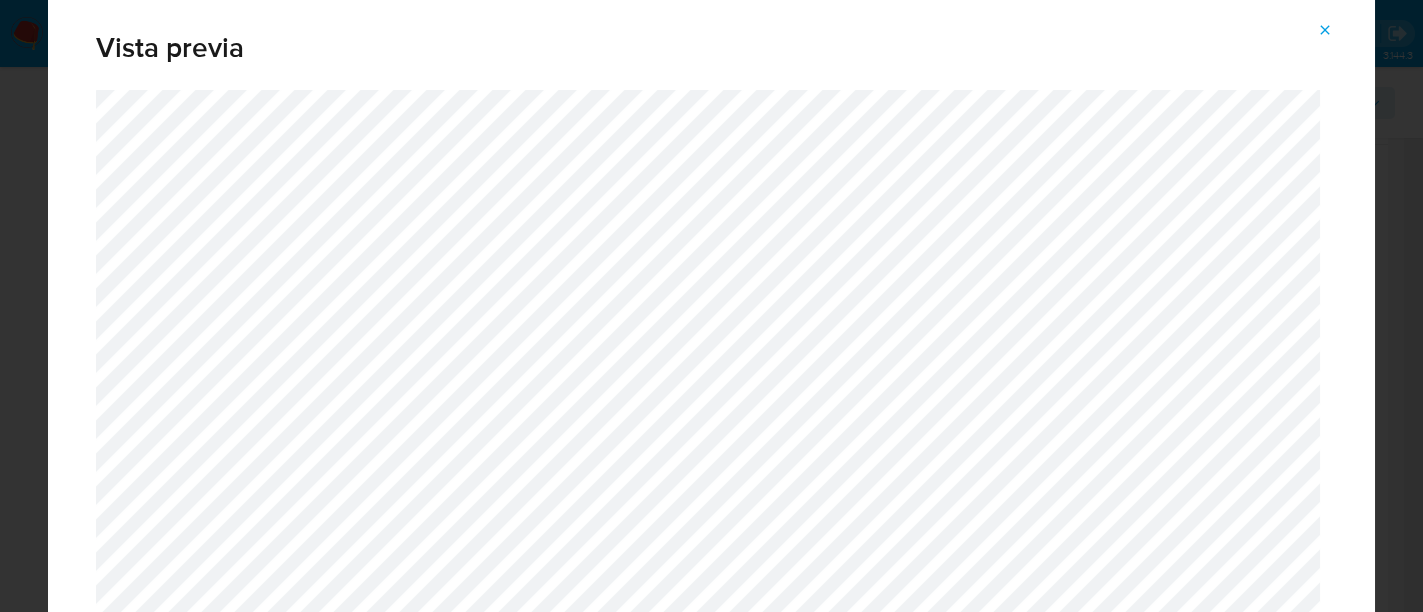 click 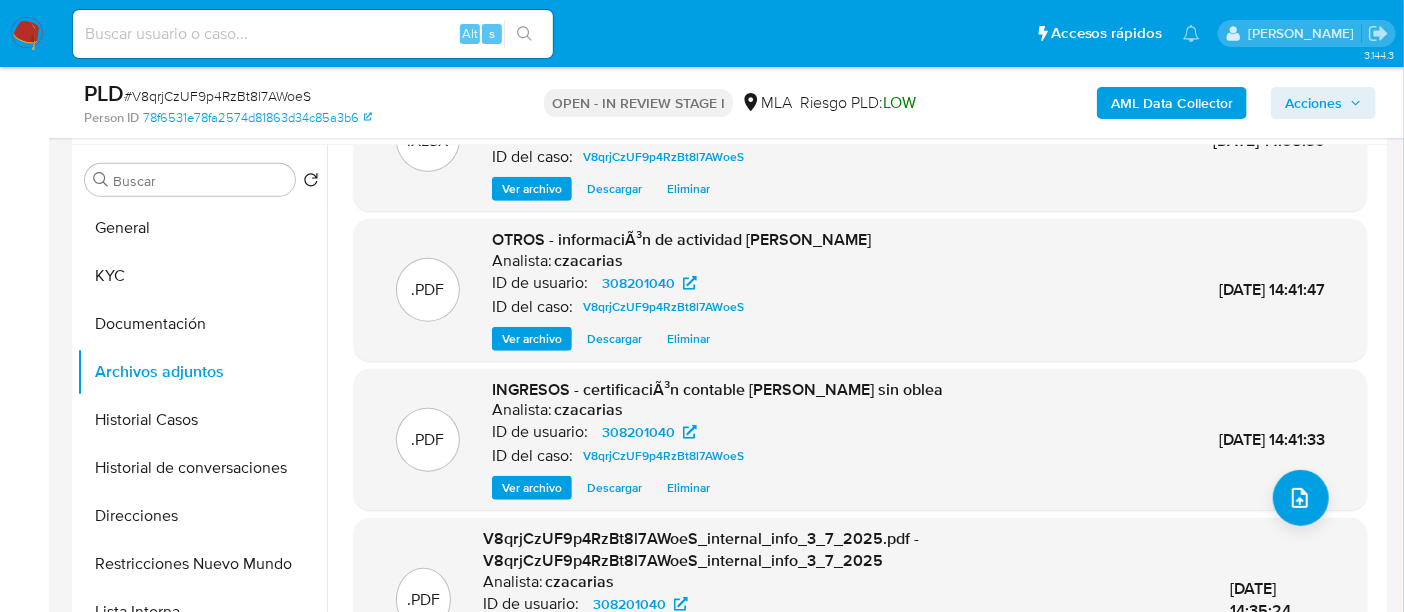 scroll, scrollTop: 189, scrollLeft: 0, axis: vertical 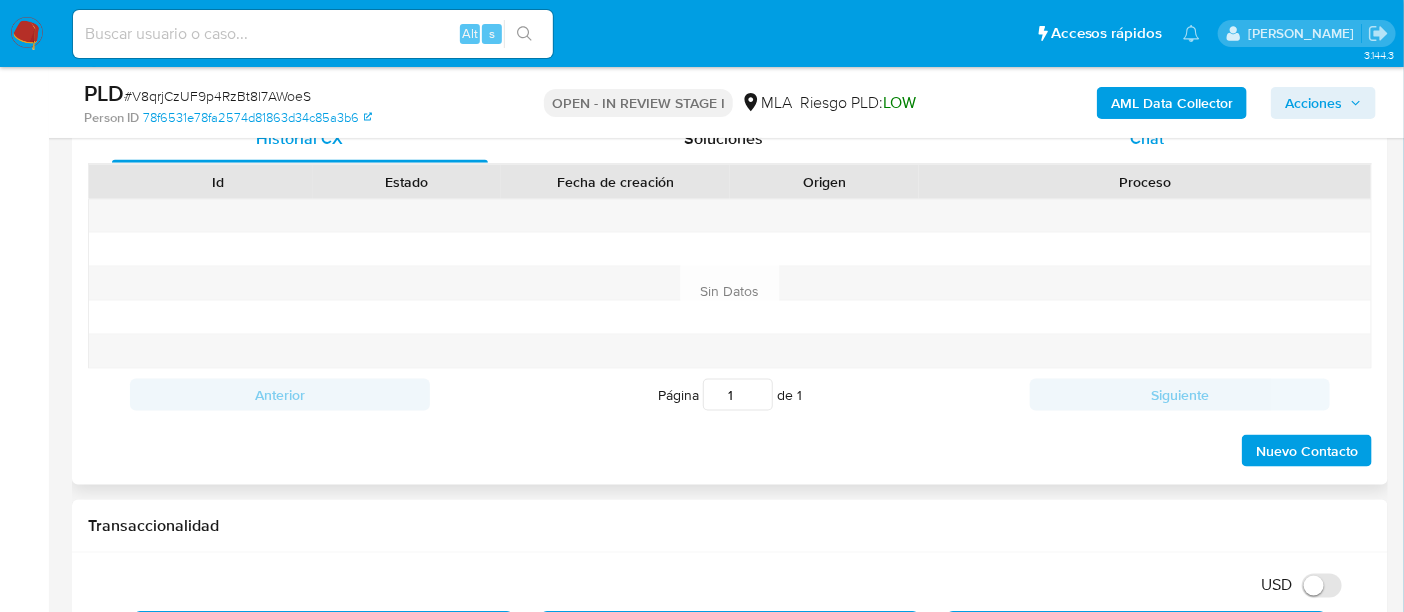 click on "PLD # V8qrjCzUF9p4RzBt8l7AWoeS Person ID 78f6531e78fa2574d81863d34c85a3b6 OPEN - IN REVIEW STAGE I  MLA Riesgo PLD:  LOW AML Data Collector Acciones" at bounding box center [730, 102] 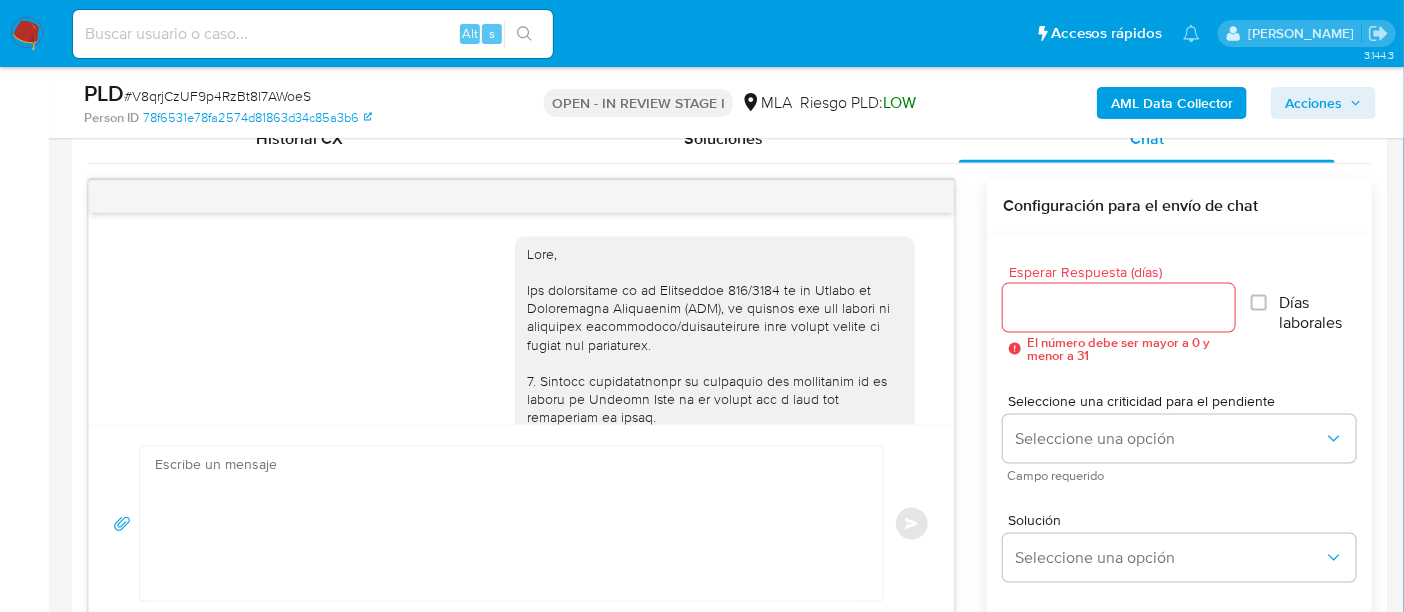 scroll, scrollTop: 1632, scrollLeft: 0, axis: vertical 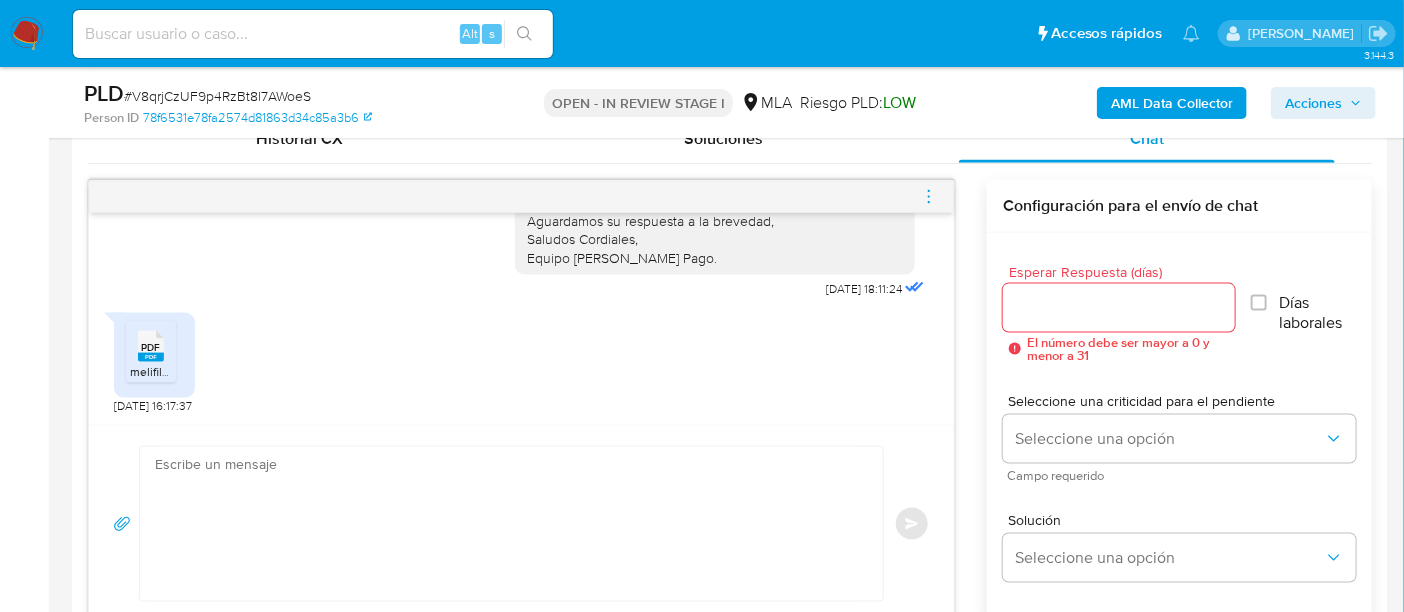 click on "PDF PDF" at bounding box center (151, 344) 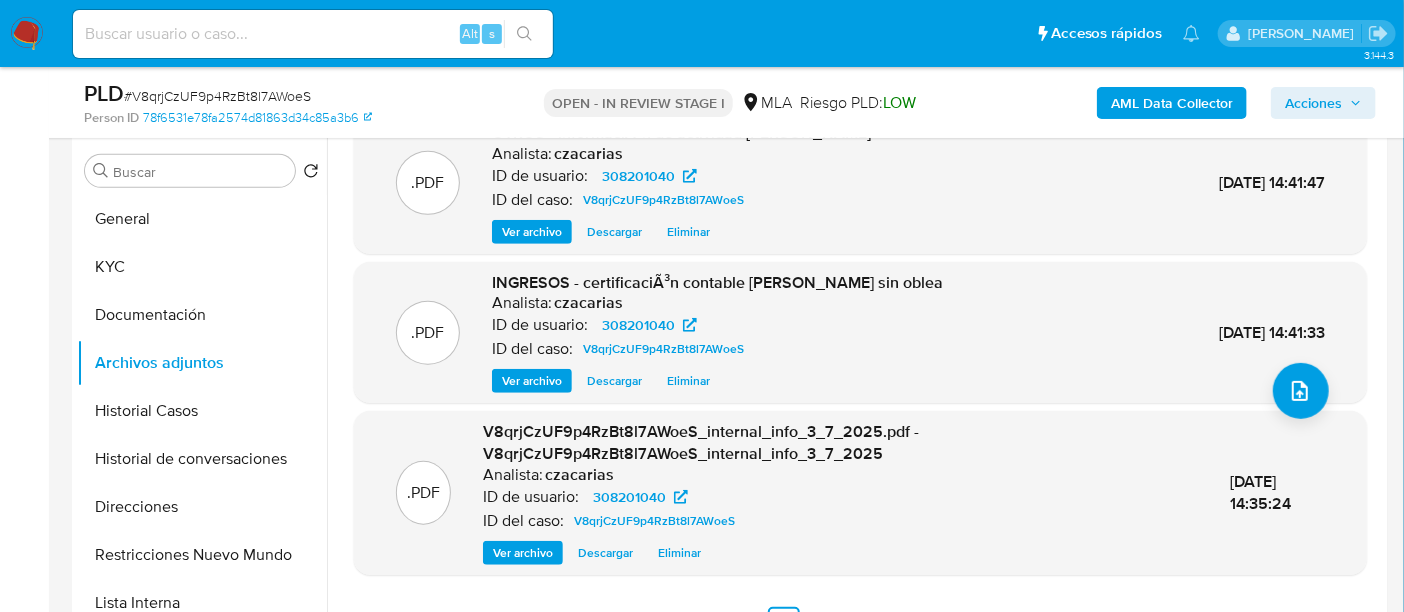 scroll, scrollTop: 374, scrollLeft: 0, axis: vertical 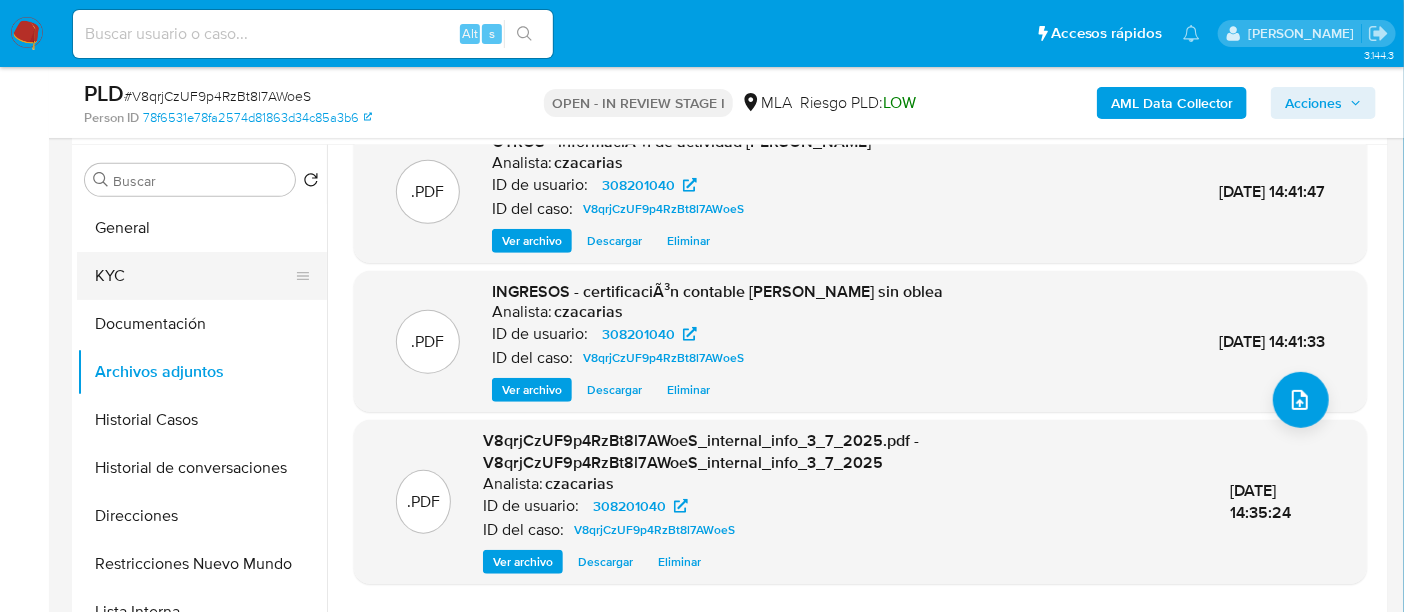 click on "KYC" at bounding box center [194, 276] 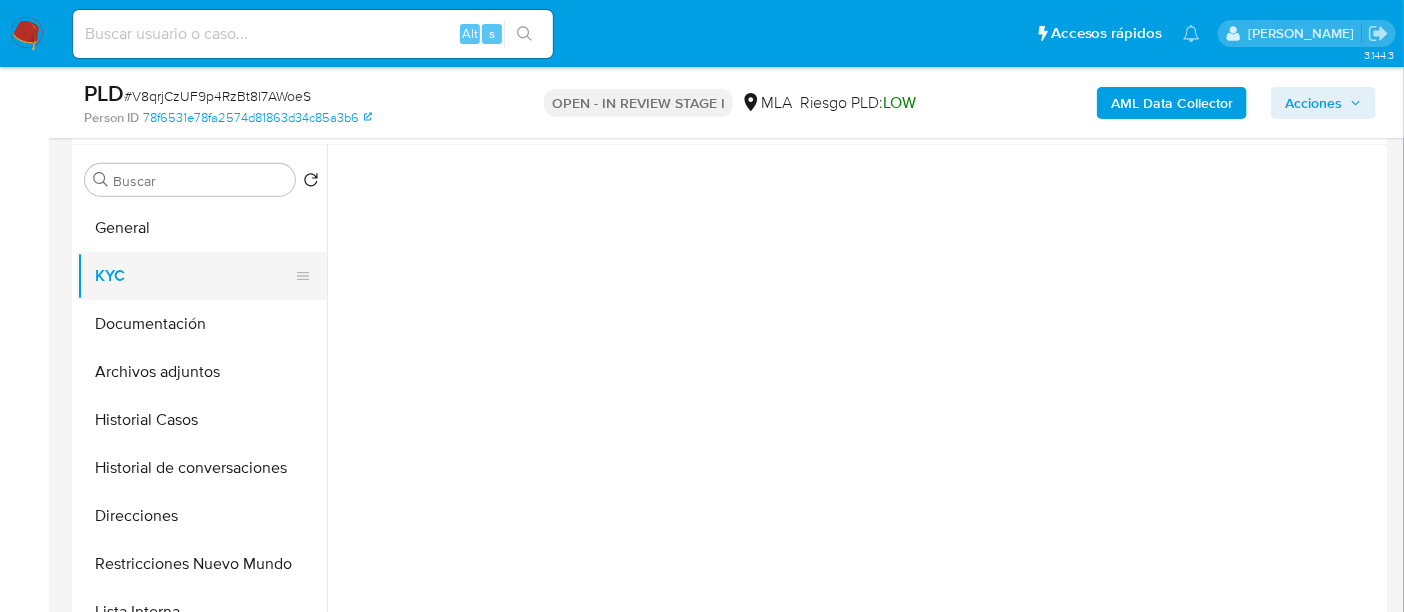 scroll, scrollTop: 0, scrollLeft: 0, axis: both 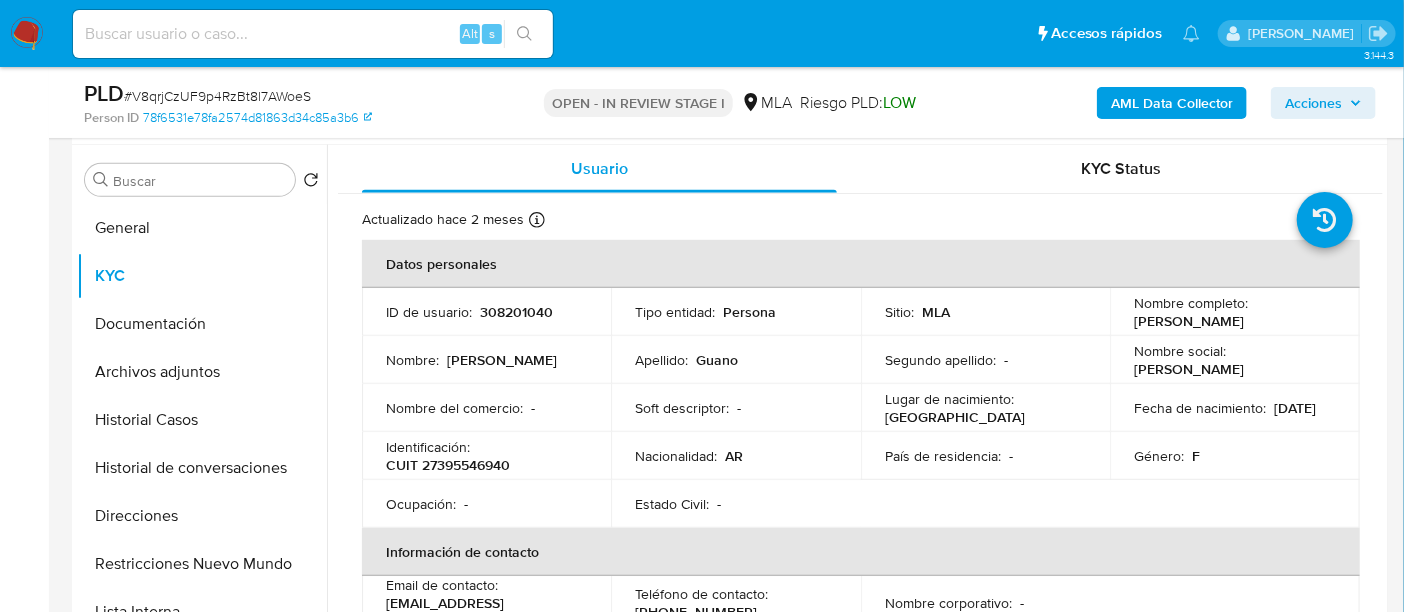 drag, startPoint x: 1132, startPoint y: 321, endPoint x: 1257, endPoint y: 322, distance: 125.004 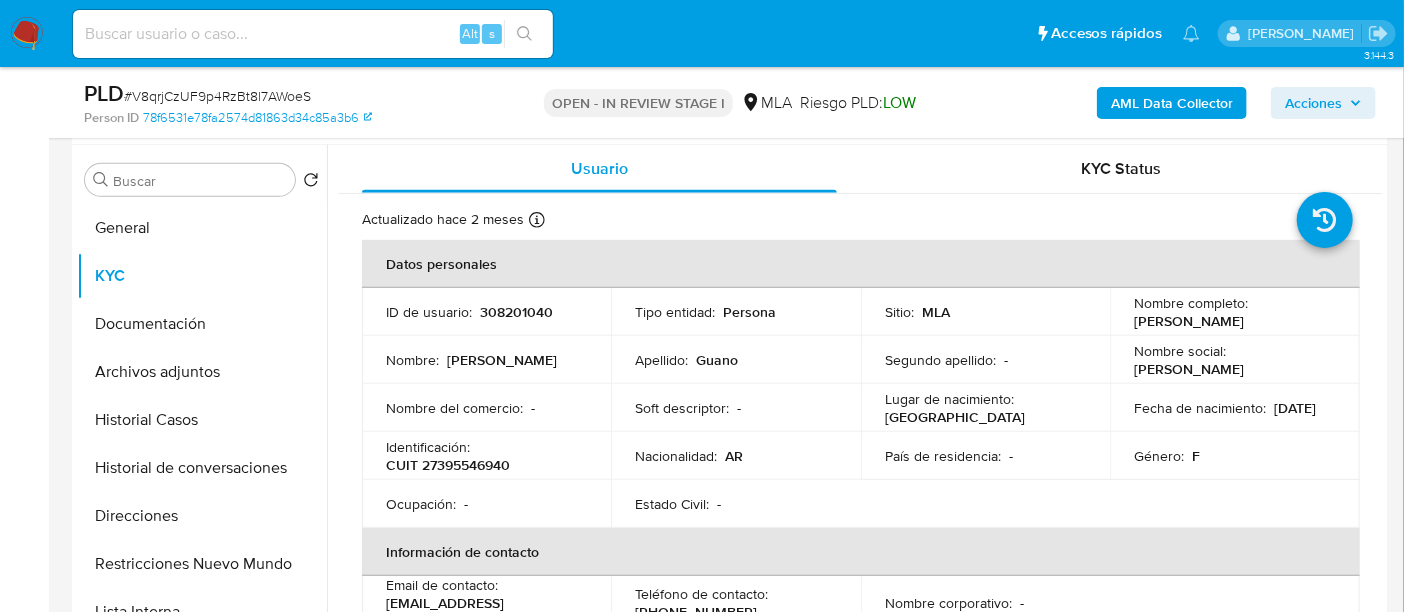 click on "Buscar   Volver al orden por defecto General KYC Documentación Archivos adjuntos Historial Casos Historial de conversaciones Direcciones Restricciones Nuevo Mundo Lista Interna CVU Anticipos de dinero Cruces y Relaciones Créditos Cuentas Bancarias Datos Modificados Devices Geolocation Dispositivos Point Fecha Compliant Historial Riesgo PLD IV Challenges Información de accesos Insurtech Inversiones Items Listas Externas Marcas AML Perfiles Tarjetas Usuario KYC Status Actualizado hace 2 meses   Creado: 11/05/2020 11:48:03 Actualizado: 07/05/2025 16:38:48 Datos personales   ID de usuario :    308201040   Tipo entidad :    Persona   Sitio :    MLA   Nombre completo :    Maria Jose Guano   Nombre :    Maria Jose   Apellido :    Guano   Segundo apellido :    -   Nombre social :    MARIA   Nombre del comercio :    -   Soft descriptor :    -   Lugar de nacimiento :    BUENOS AIRES   Fecha de nacimiento :    11/03/1996   Identificación :    CUIT 27395546940   Nacionalidad :    AR   :    -   Género" at bounding box center (730, 401) 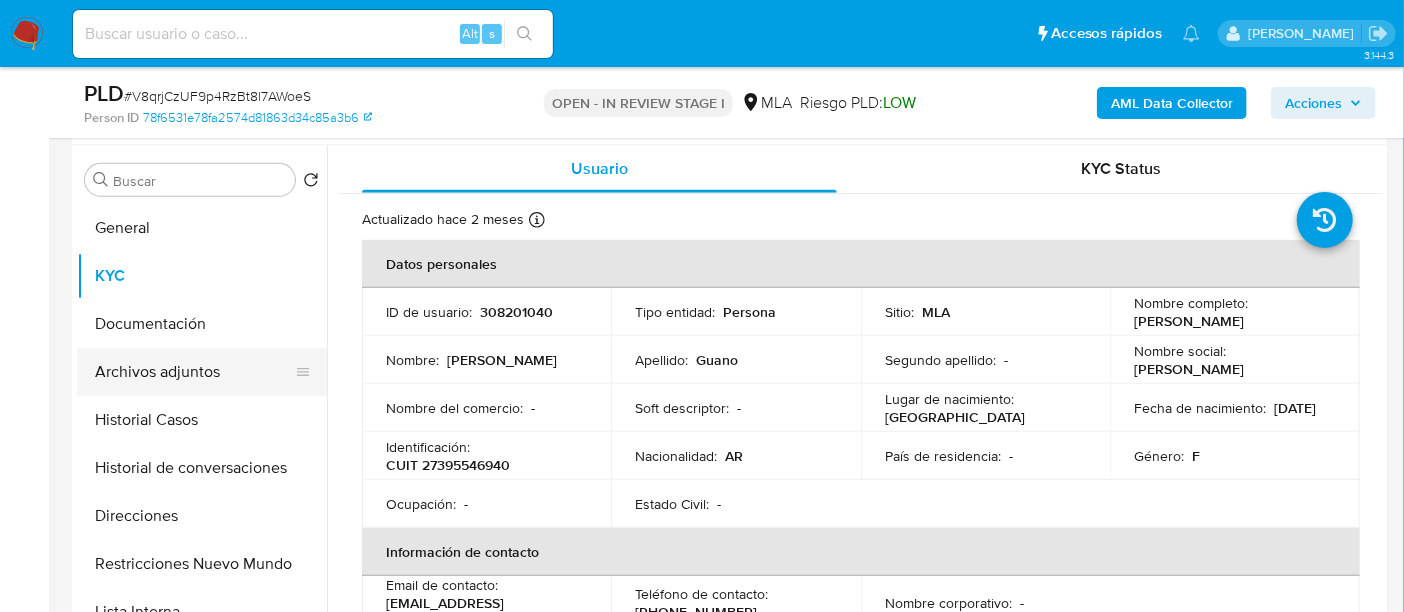 click on "Archivos adjuntos" at bounding box center [194, 372] 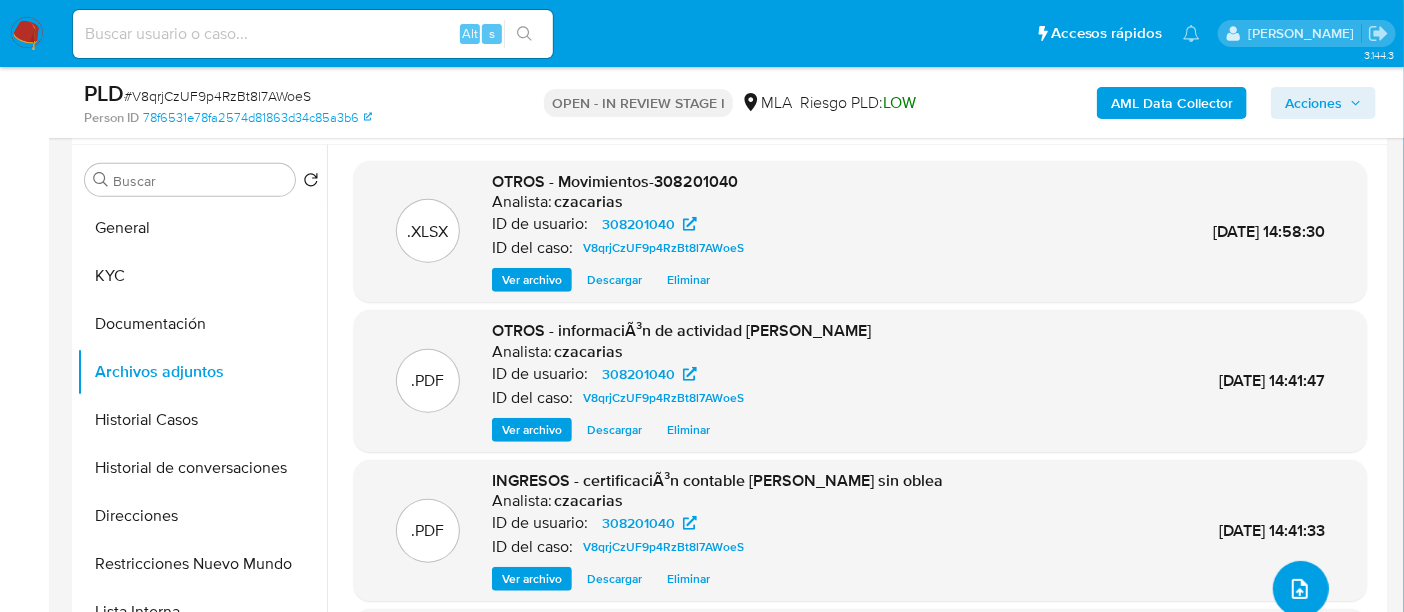 click at bounding box center (1300, 589) 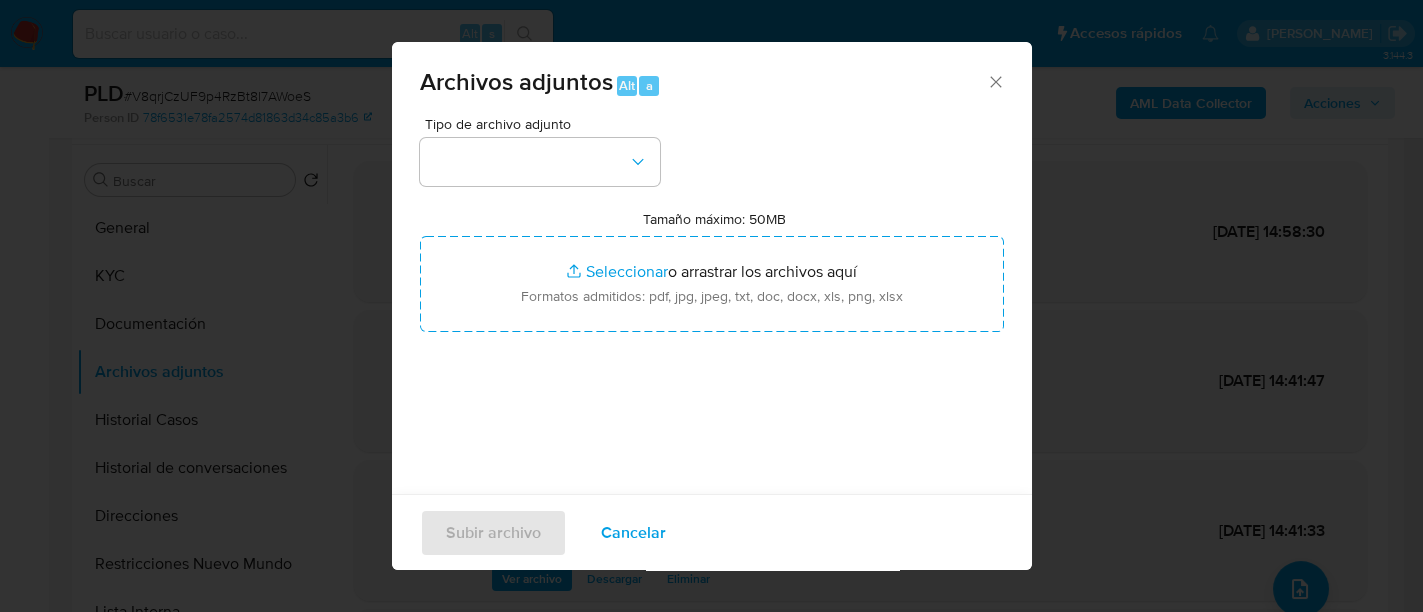 click on "Tipo de archivo adjunto" at bounding box center (540, 151) 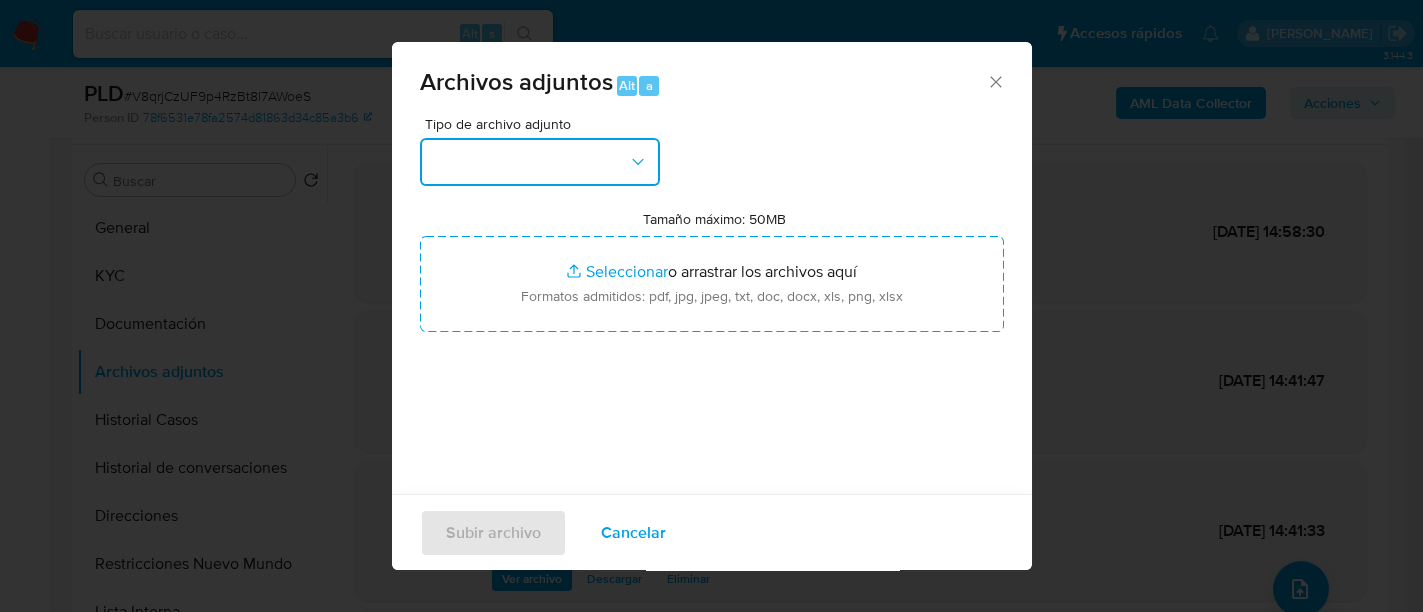 click at bounding box center (540, 162) 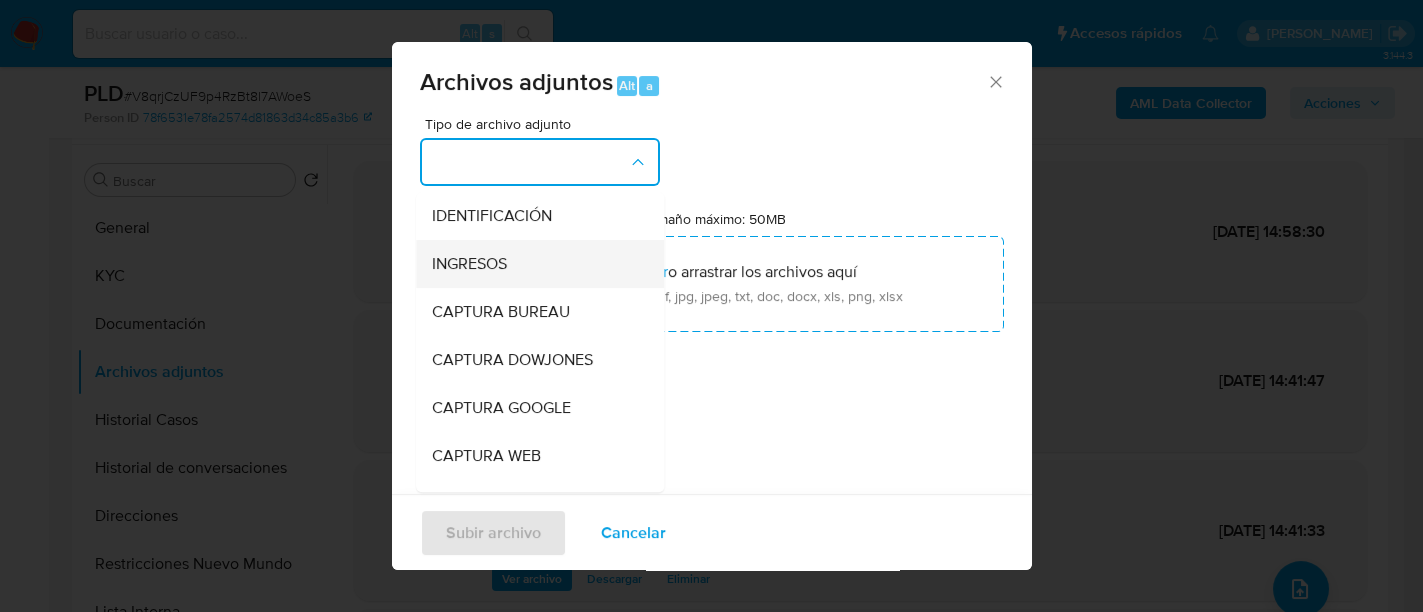 click on "INGRESOS" at bounding box center [534, 264] 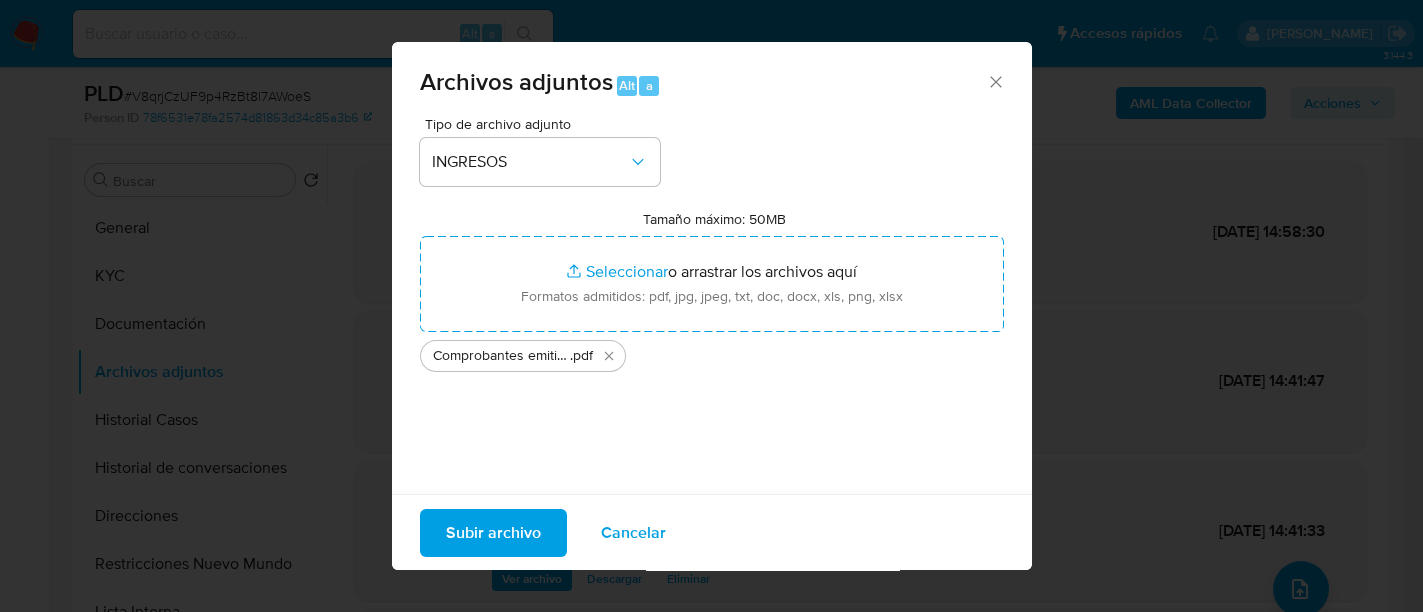 click on "Subir archivo" at bounding box center [493, 532] 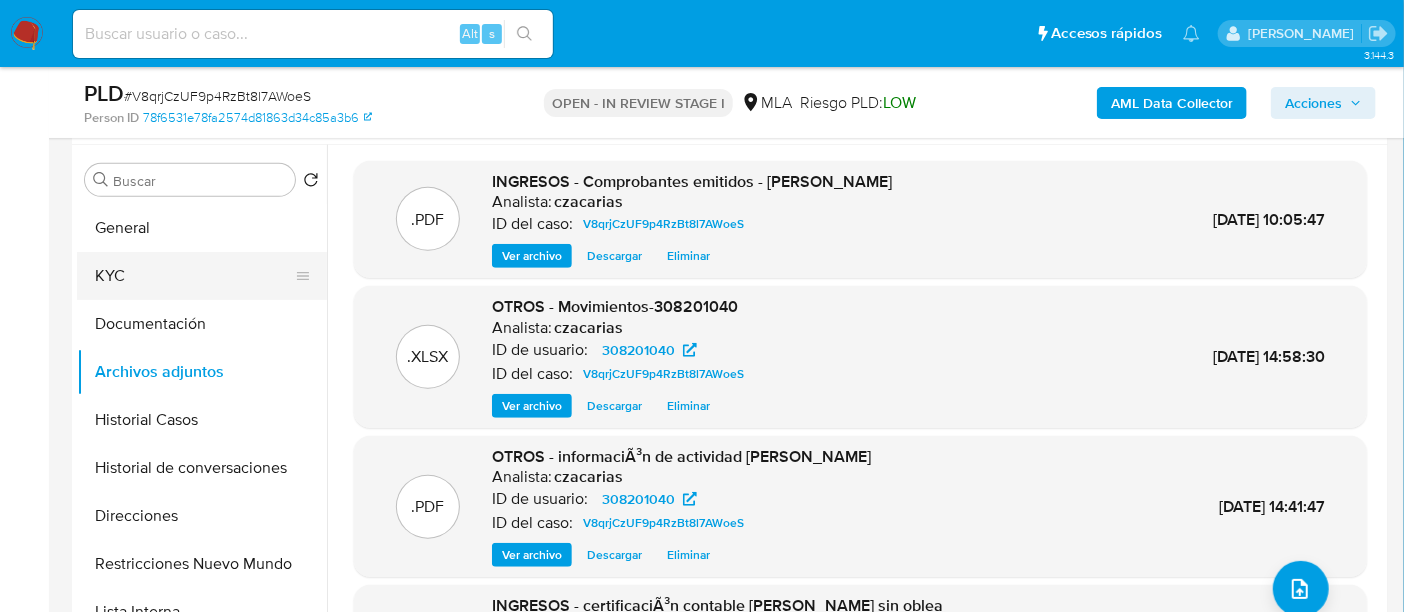 click on "KYC" at bounding box center [194, 276] 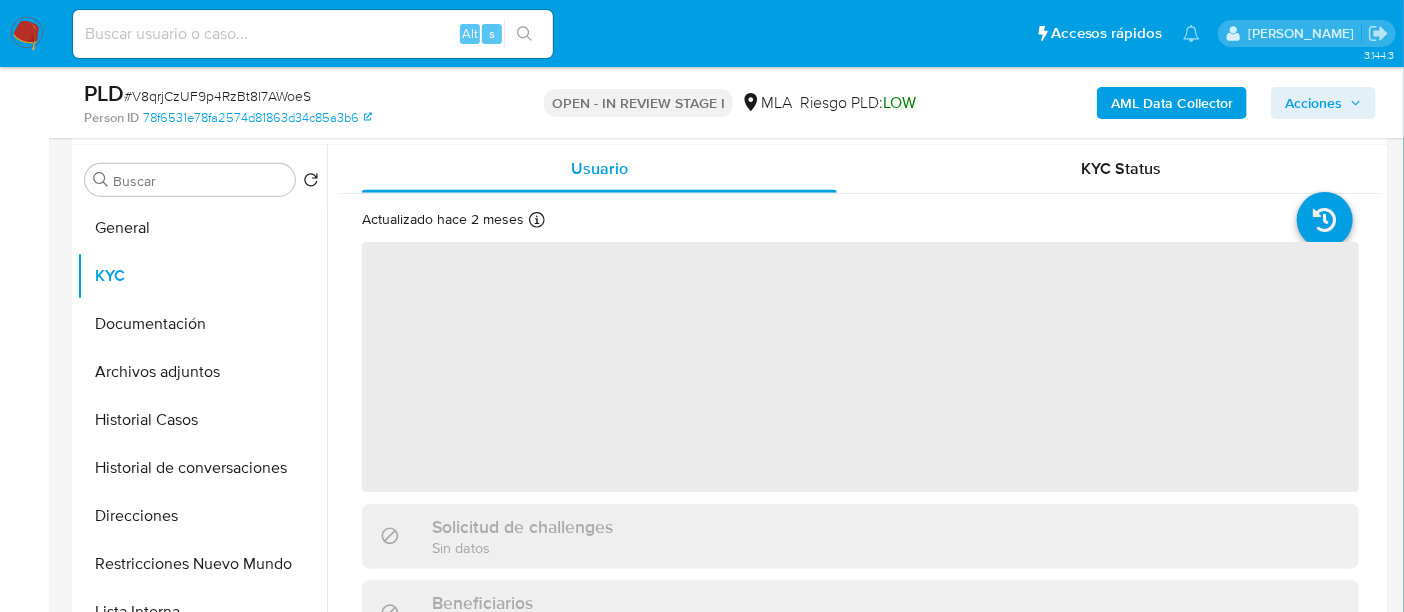 type 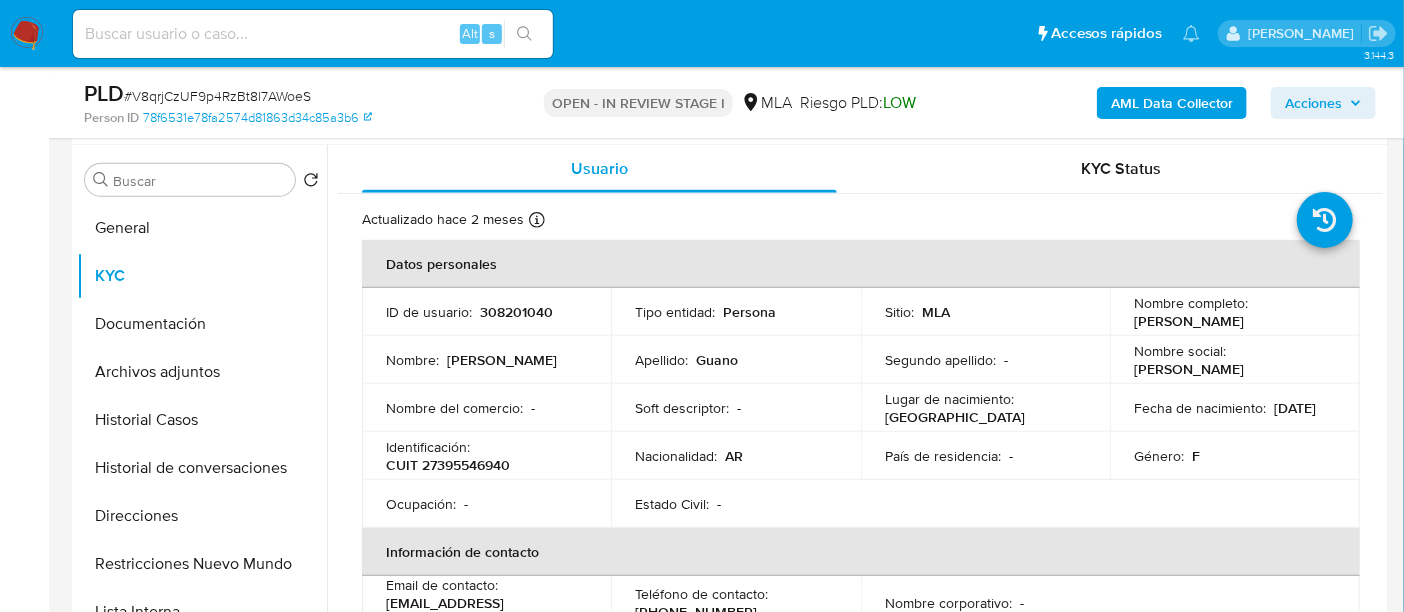 click on "CUIT 27395546940" at bounding box center [448, 465] 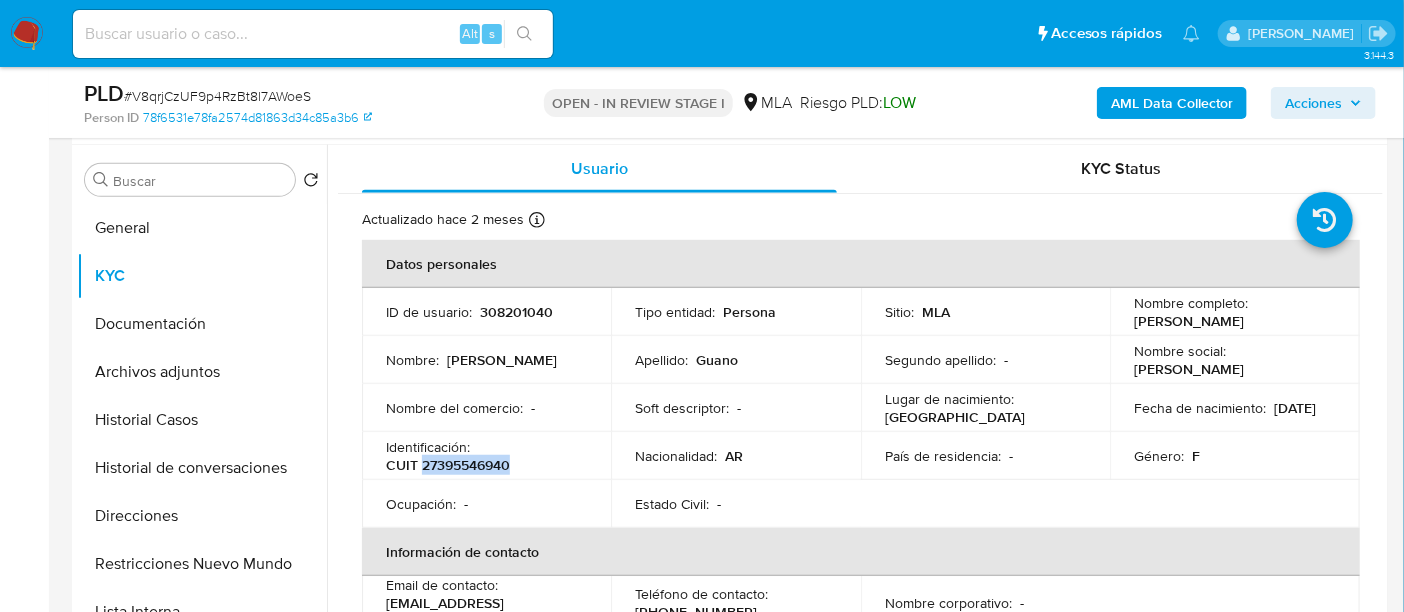 click on "CUIT 27395546940" at bounding box center [448, 465] 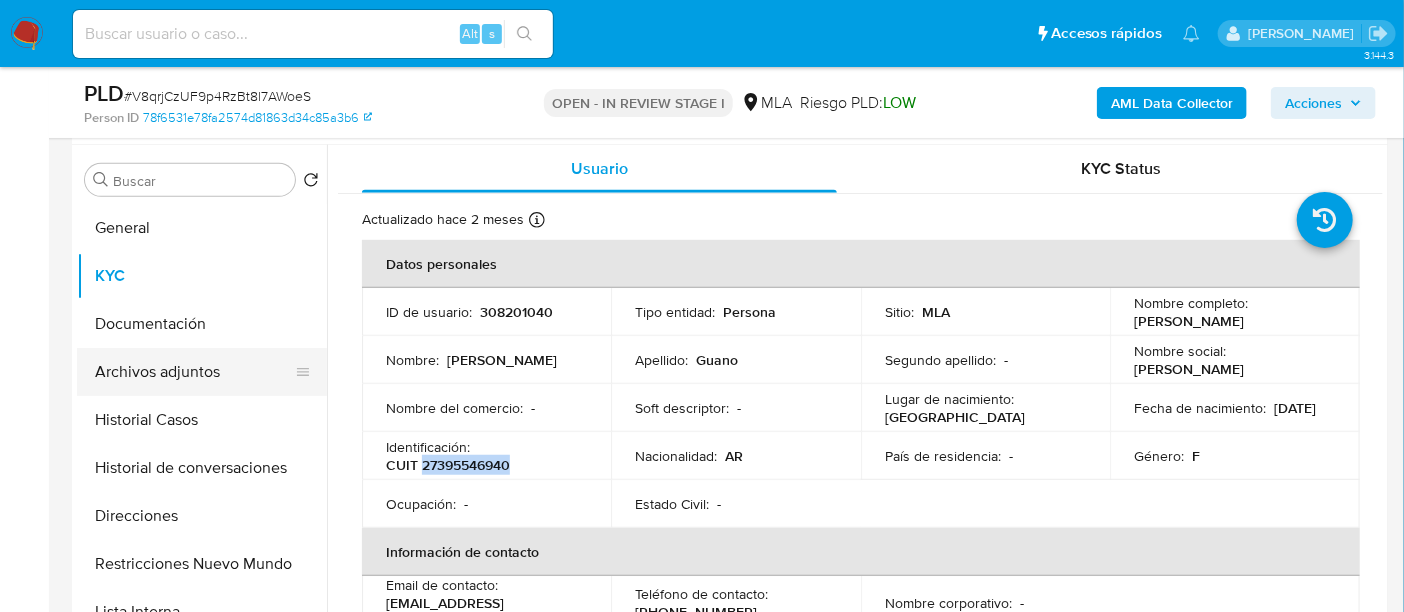 click on "Archivos adjuntos" at bounding box center (194, 372) 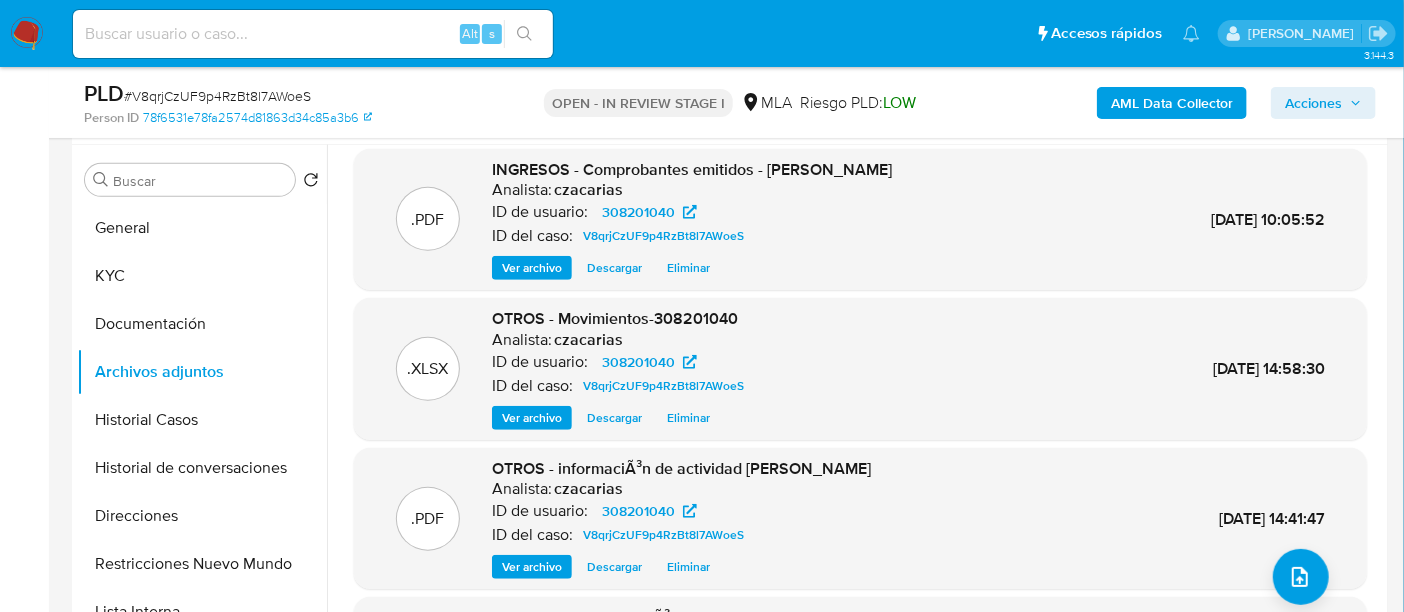 scroll, scrollTop: 0, scrollLeft: 0, axis: both 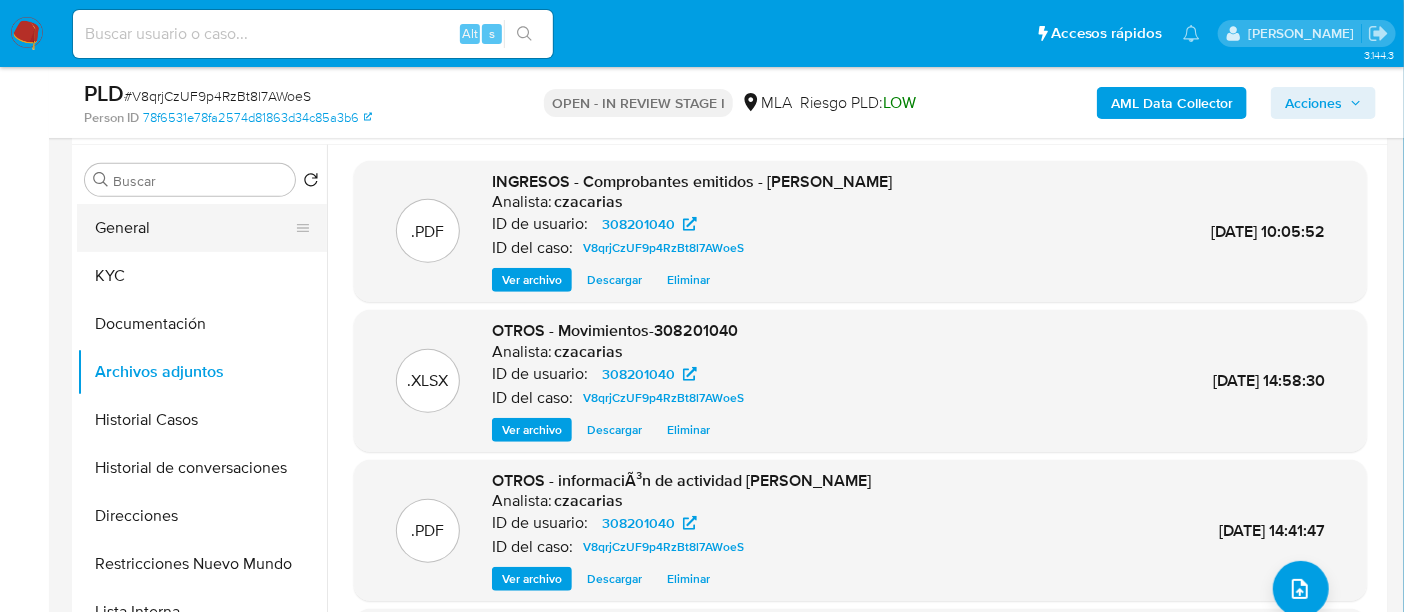click on "General" at bounding box center (194, 228) 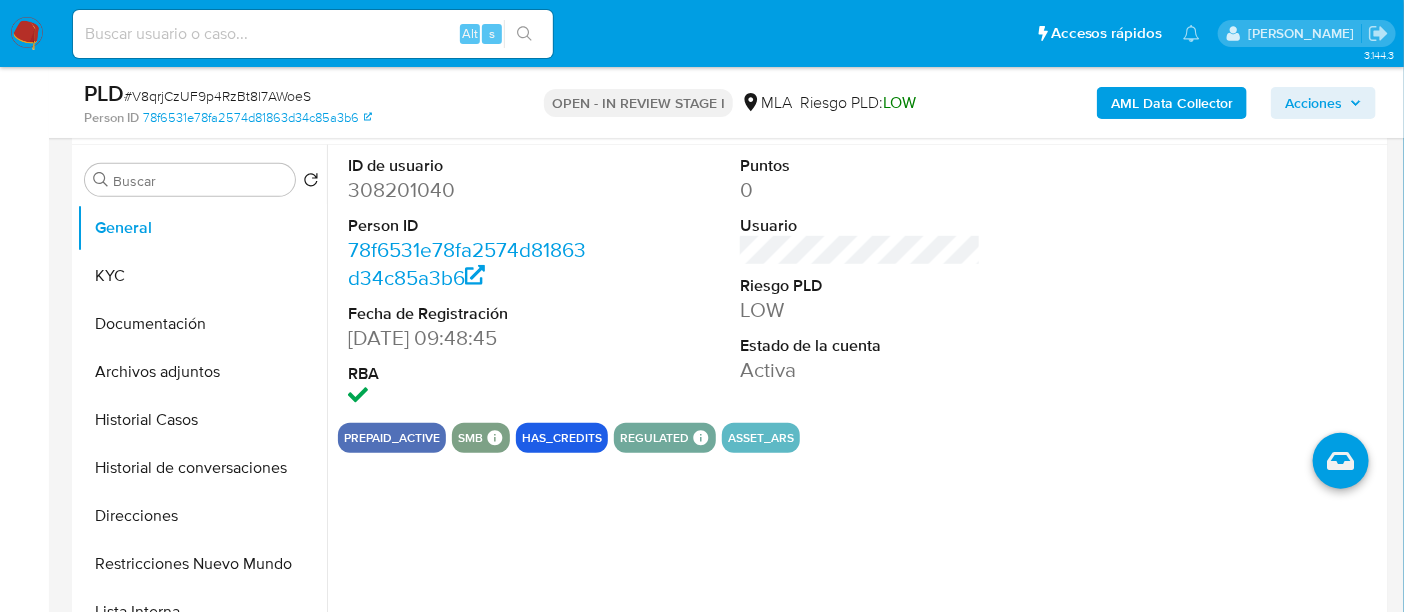 click on "308201040" at bounding box center [468, 190] 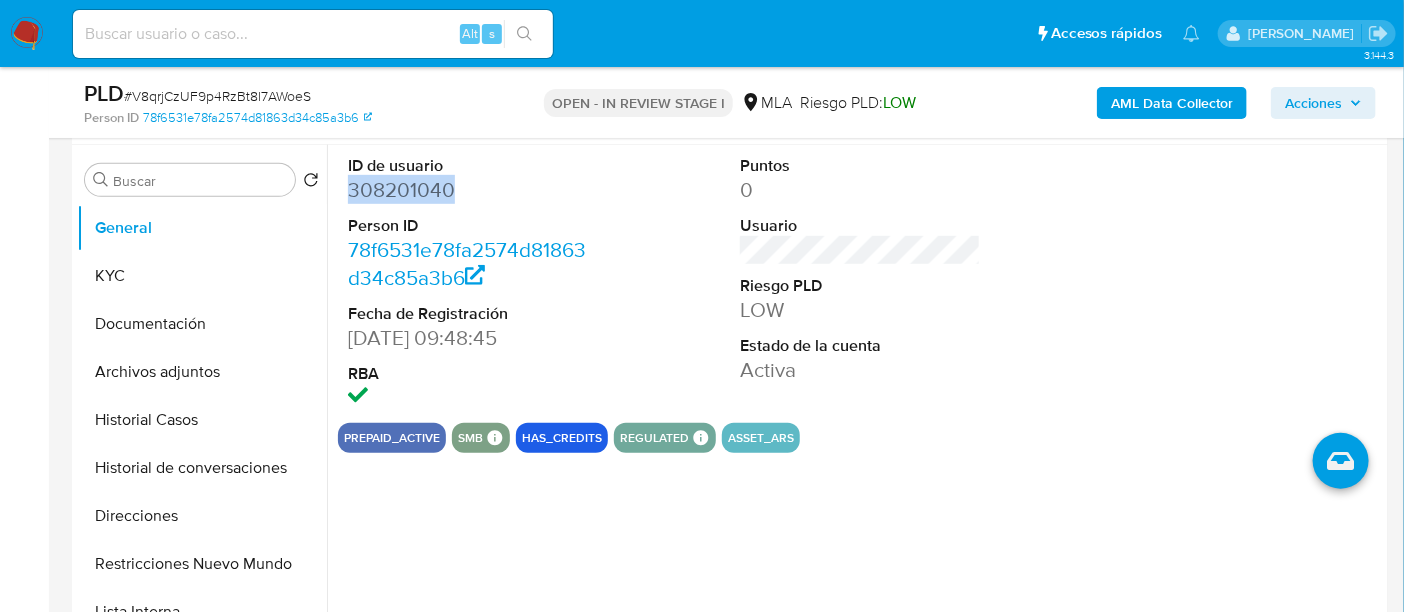 click on "308201040" at bounding box center (468, 190) 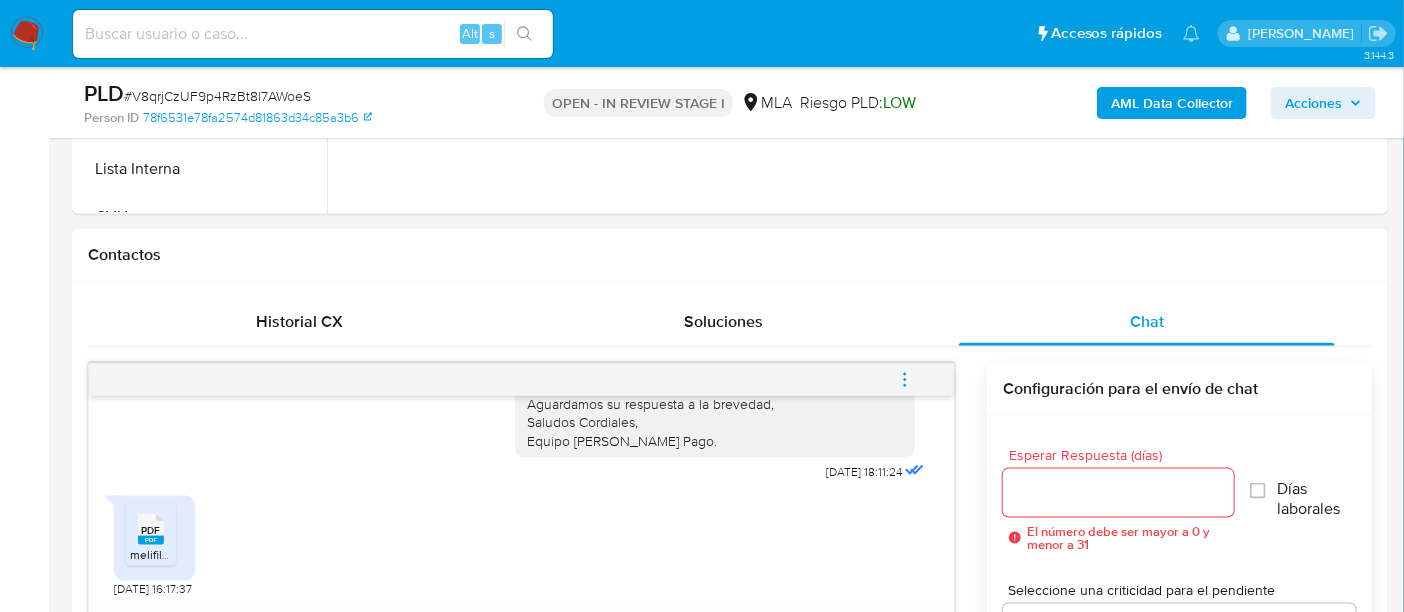 scroll, scrollTop: 874, scrollLeft: 0, axis: vertical 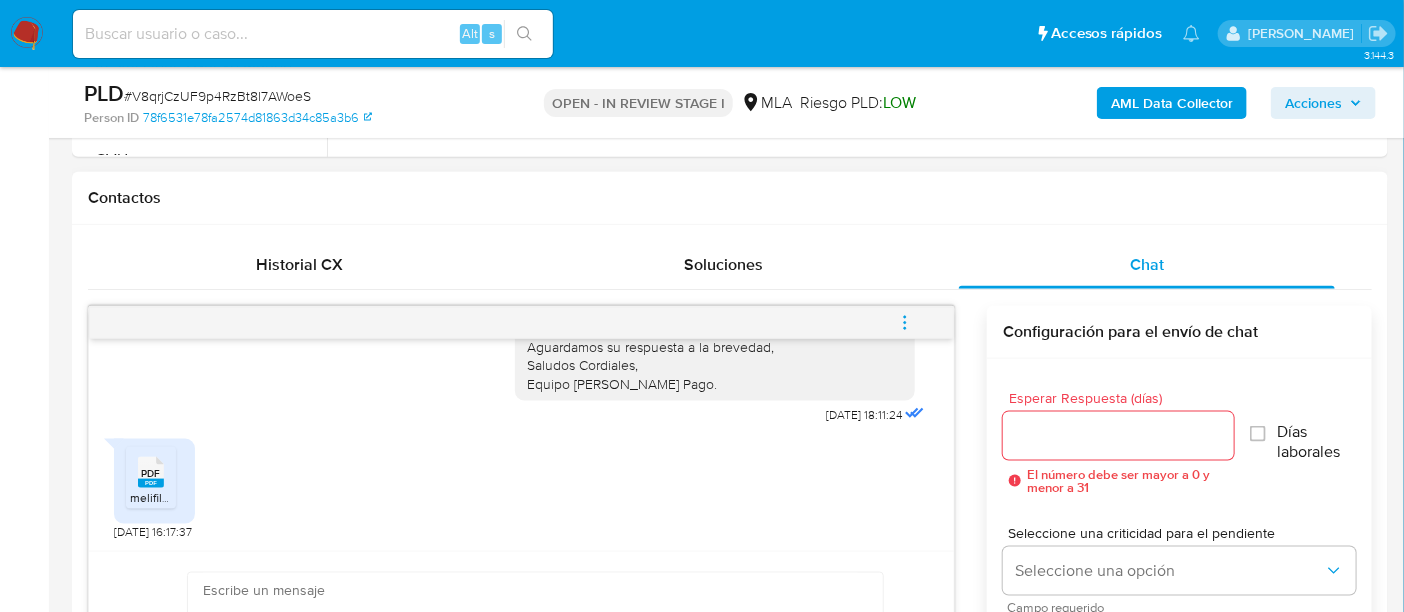 click 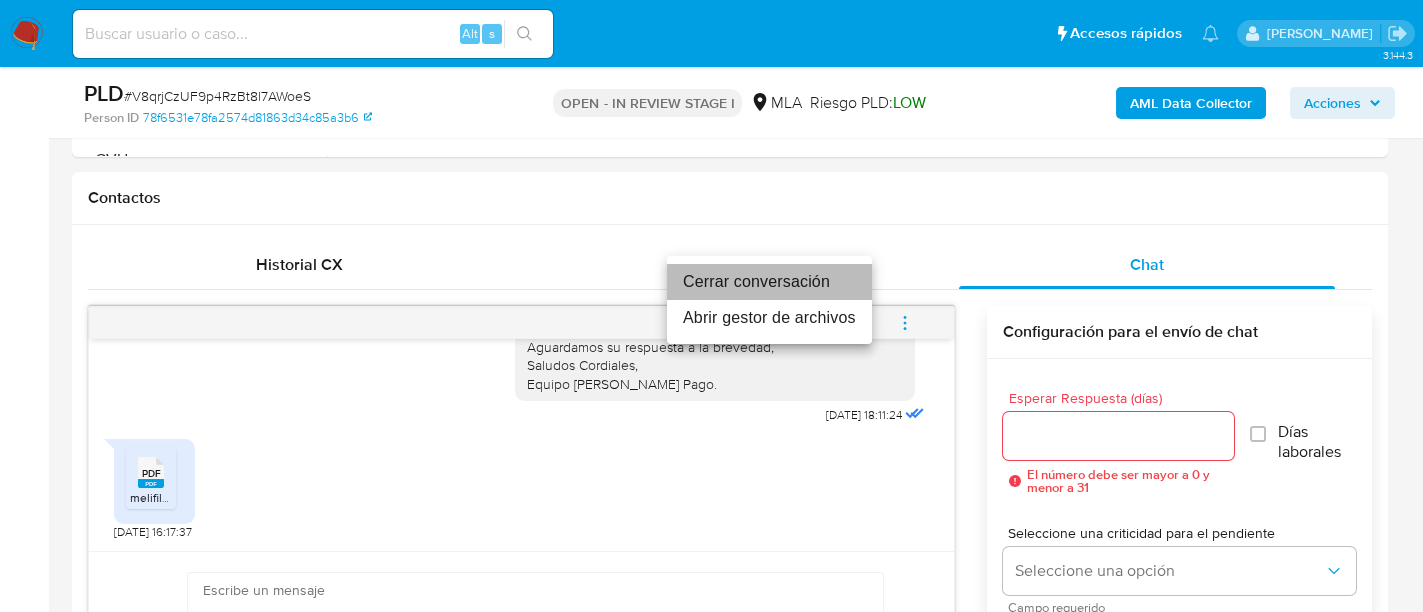click on "Cerrar conversación" at bounding box center (769, 282) 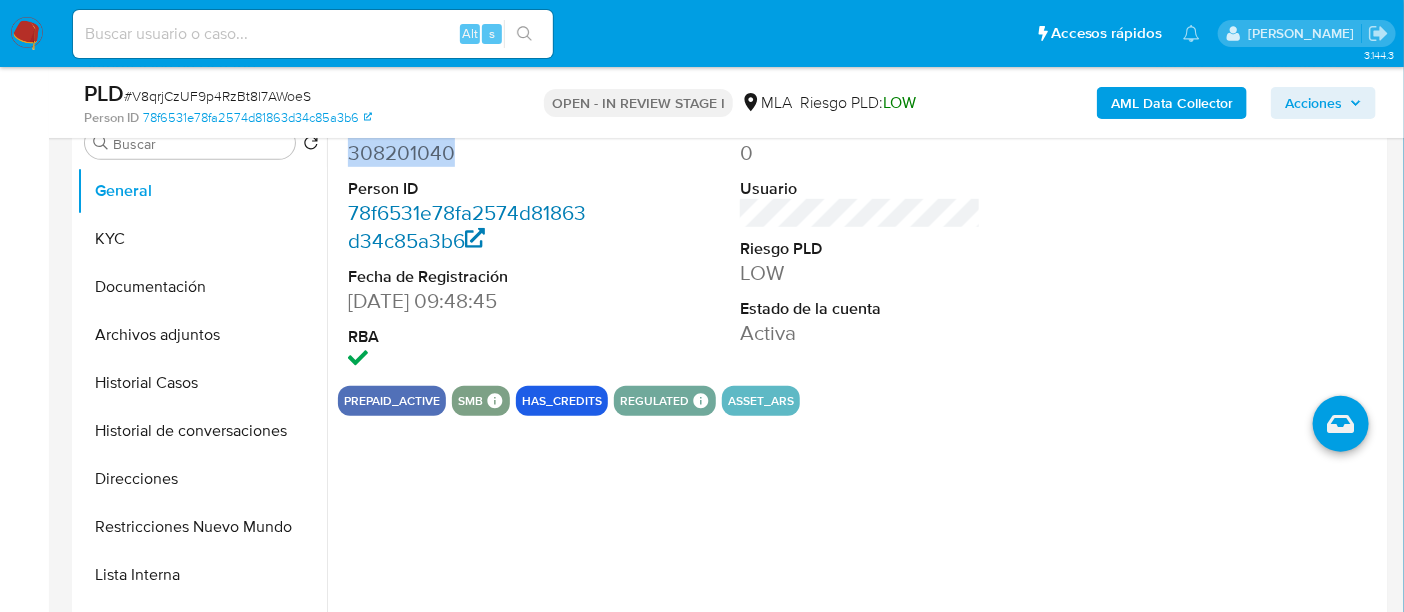 scroll, scrollTop: 374, scrollLeft: 0, axis: vertical 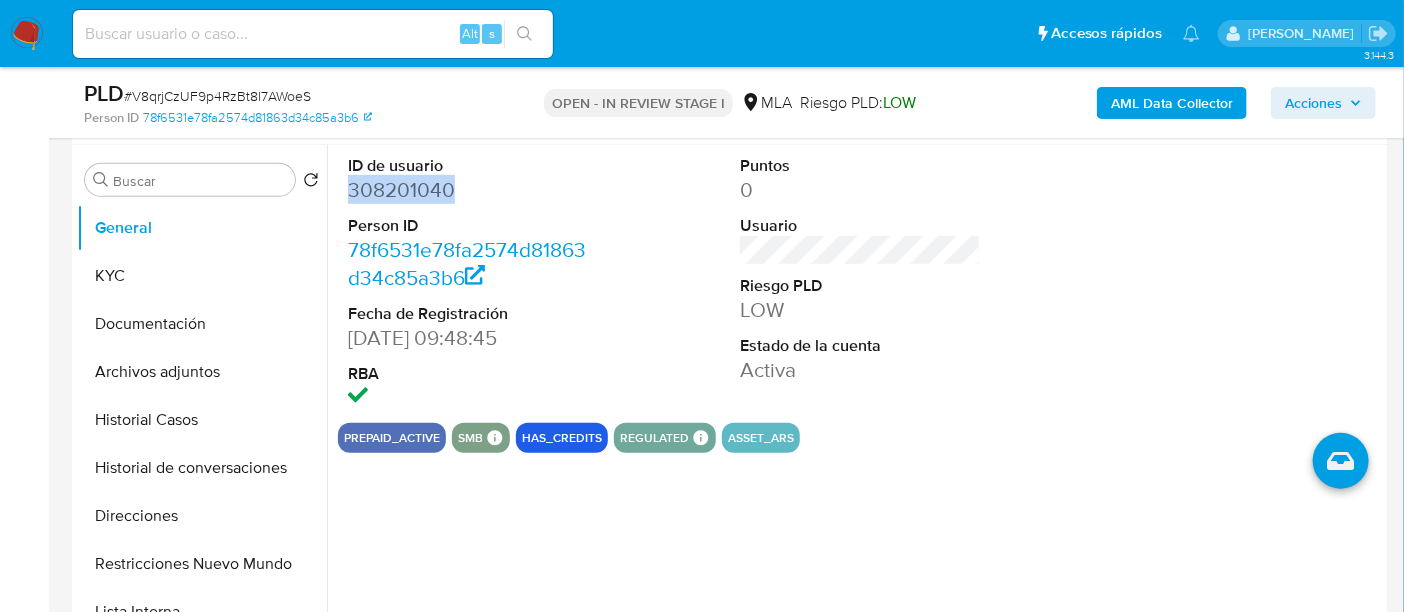 click on "308201040" at bounding box center [468, 190] 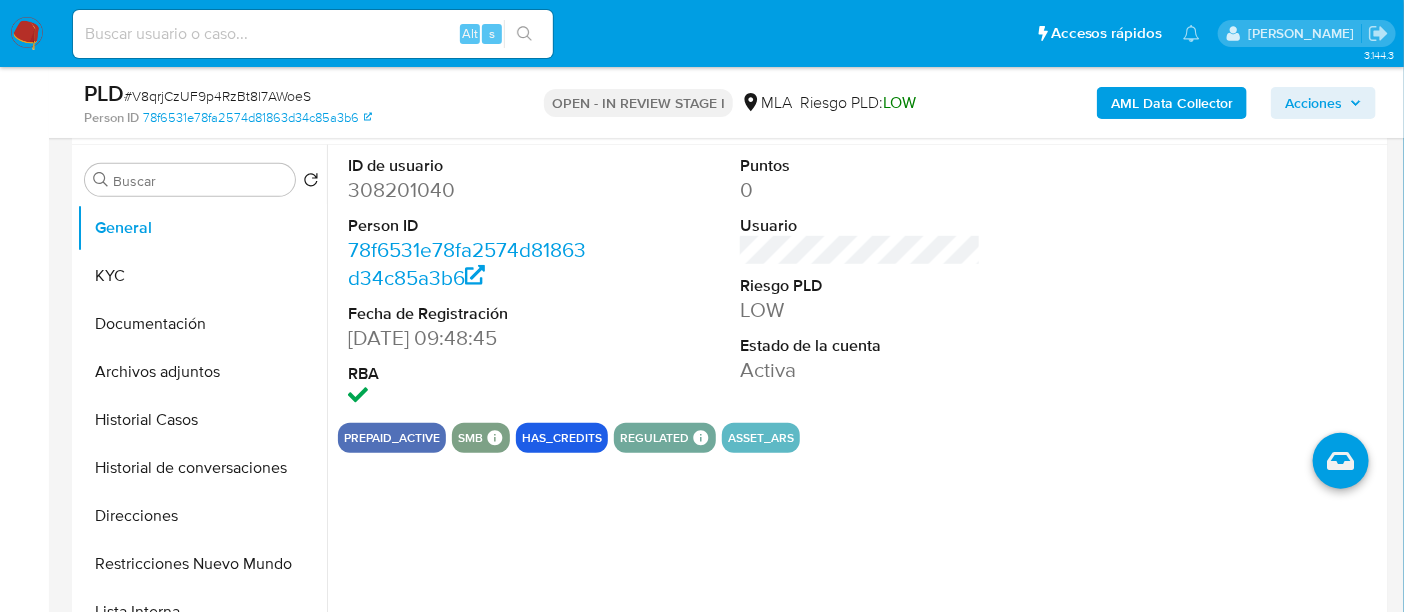click on "ID de usuario 308201040 Person ID 78f6531e78fa2574d81863d34c85a3b6 Fecha de Registración 08/08/2018 09:48:45 RBA" at bounding box center (468, 284) 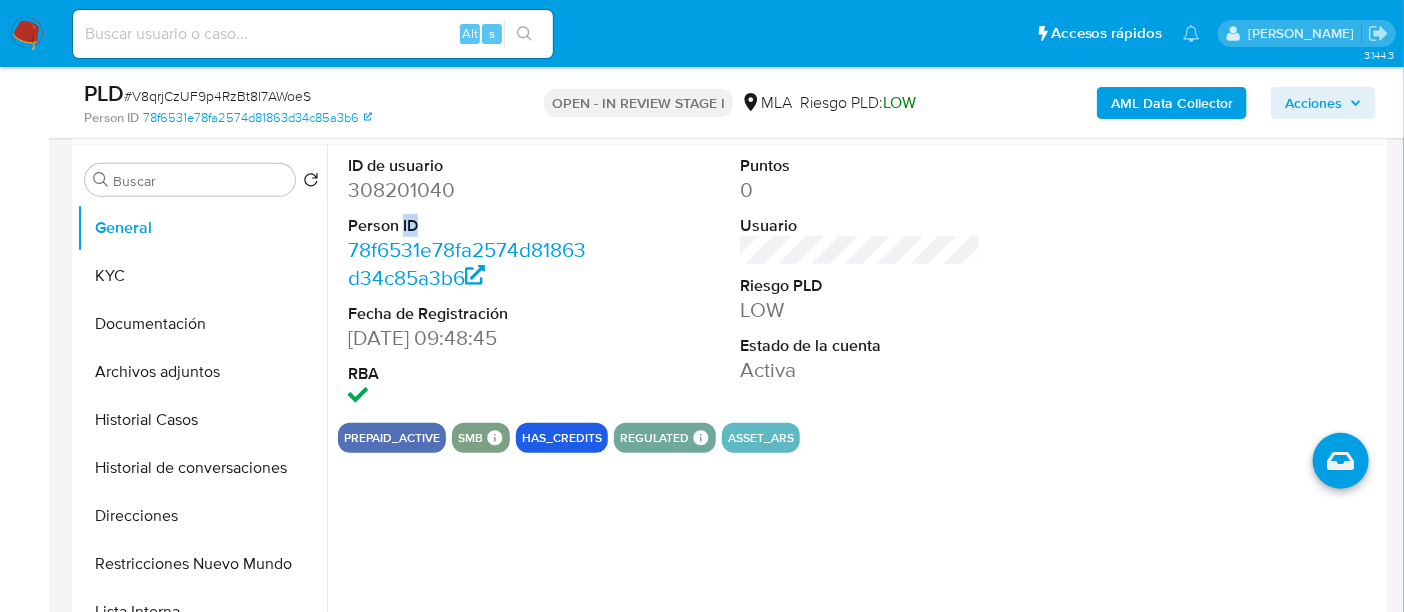 drag, startPoint x: 407, startPoint y: 210, endPoint x: 414, endPoint y: 195, distance: 16.552946 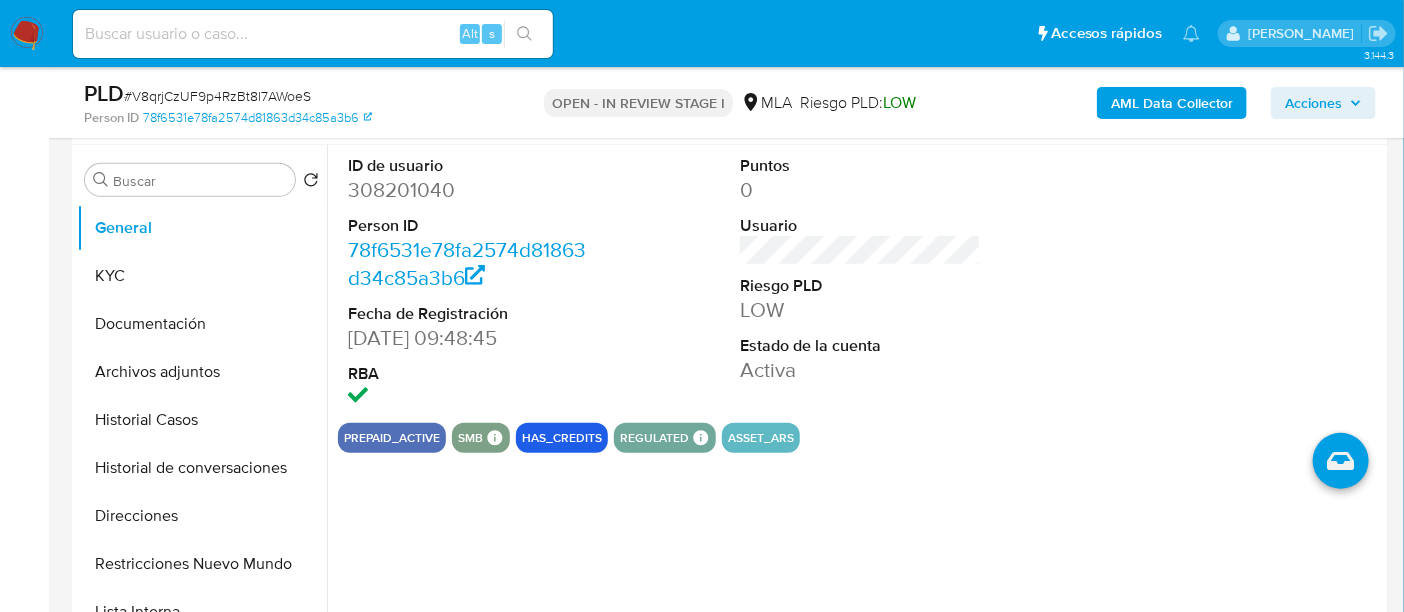 click on "308201040" at bounding box center (468, 190) 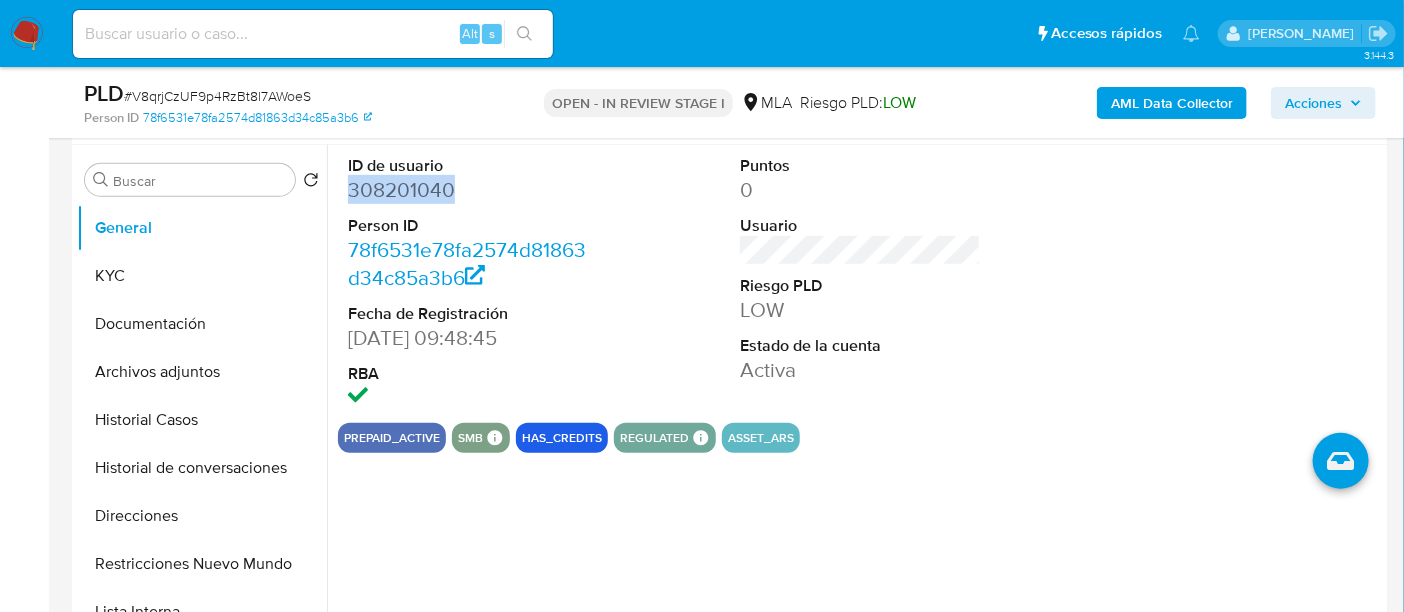 click on "308201040" at bounding box center (468, 190) 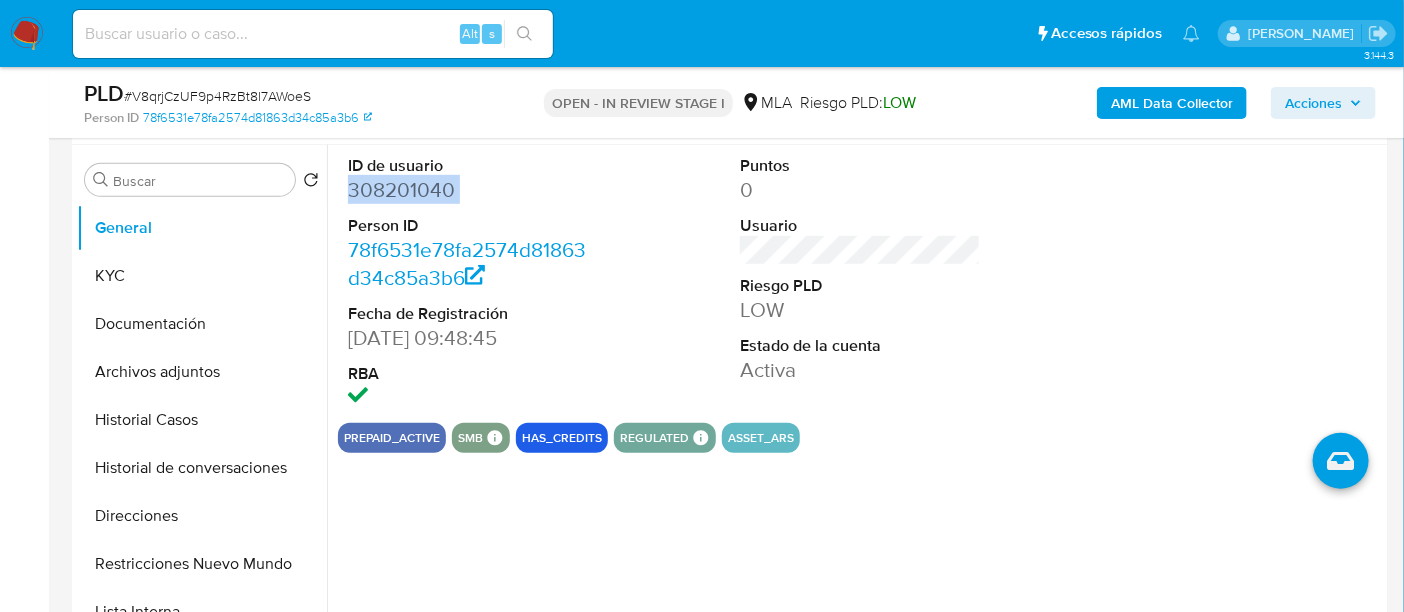 click on "308201040" at bounding box center (468, 190) 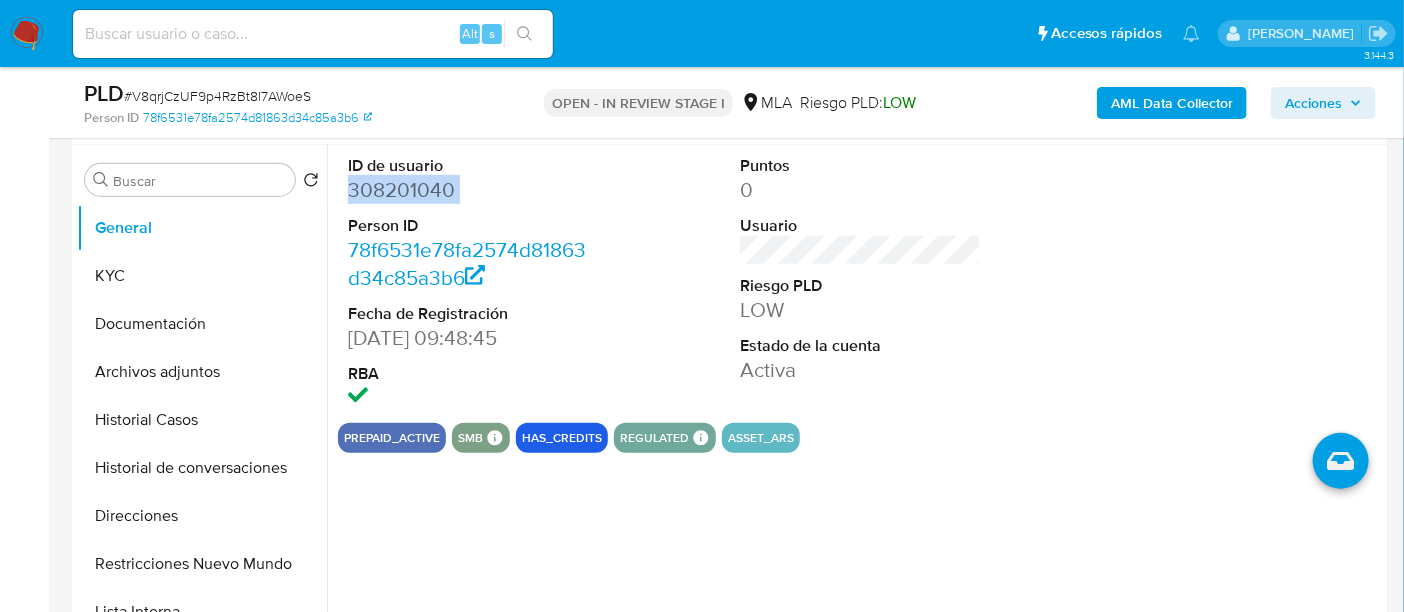 copy on "308201040" 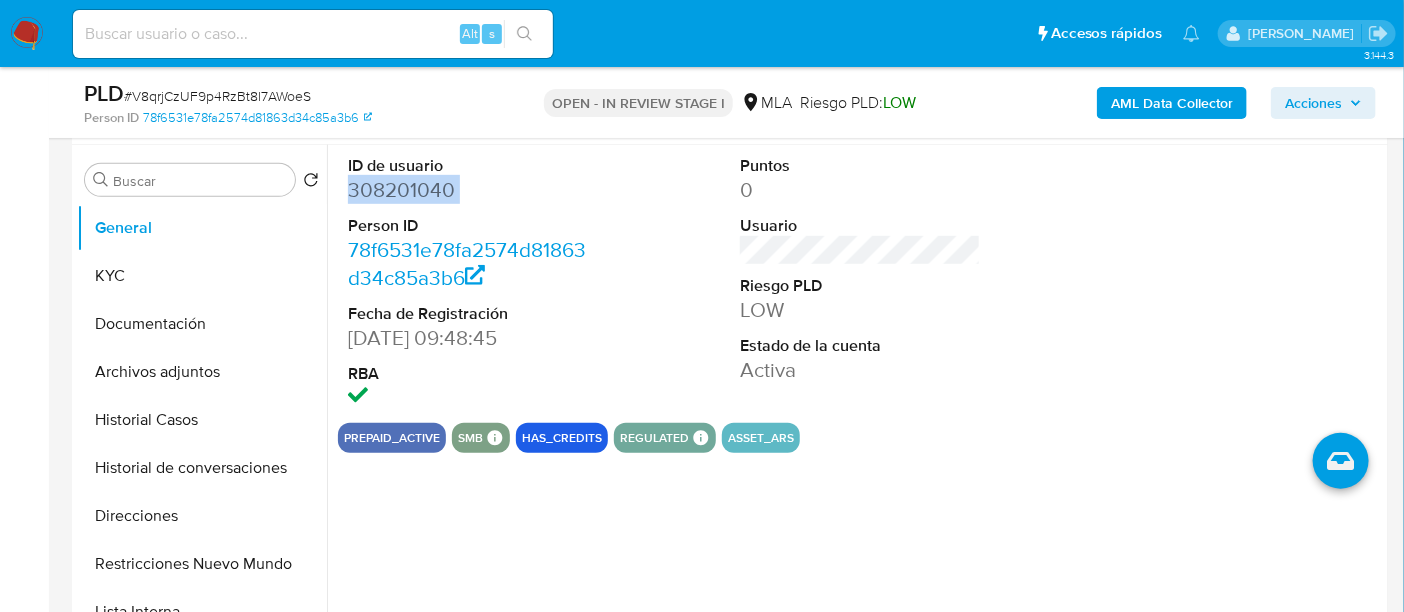 click on "308201040" at bounding box center (468, 190) 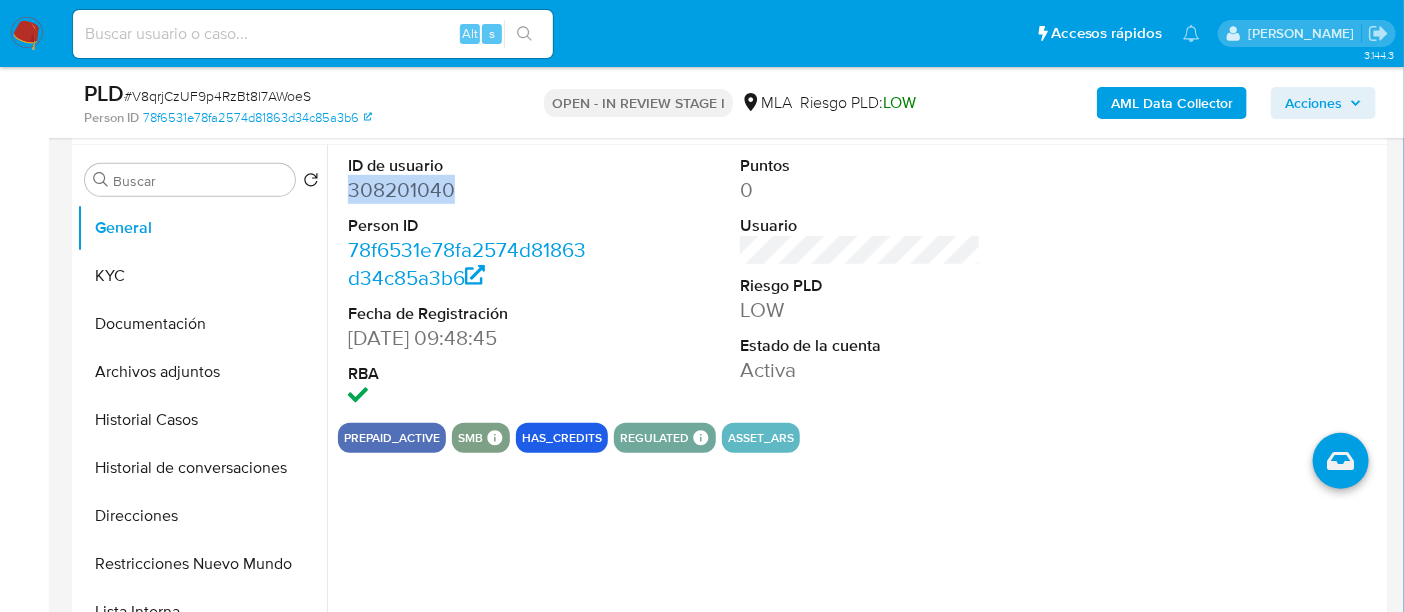click on "308201040" at bounding box center [468, 190] 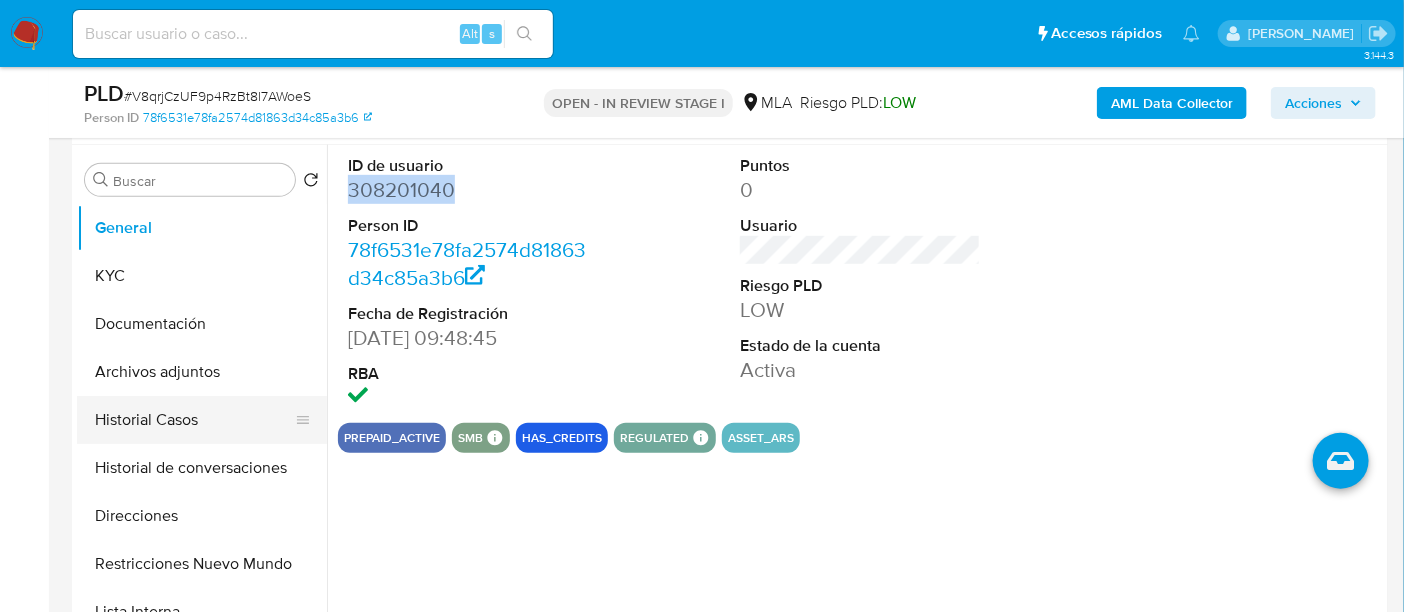click on "Historial Casos" at bounding box center (194, 420) 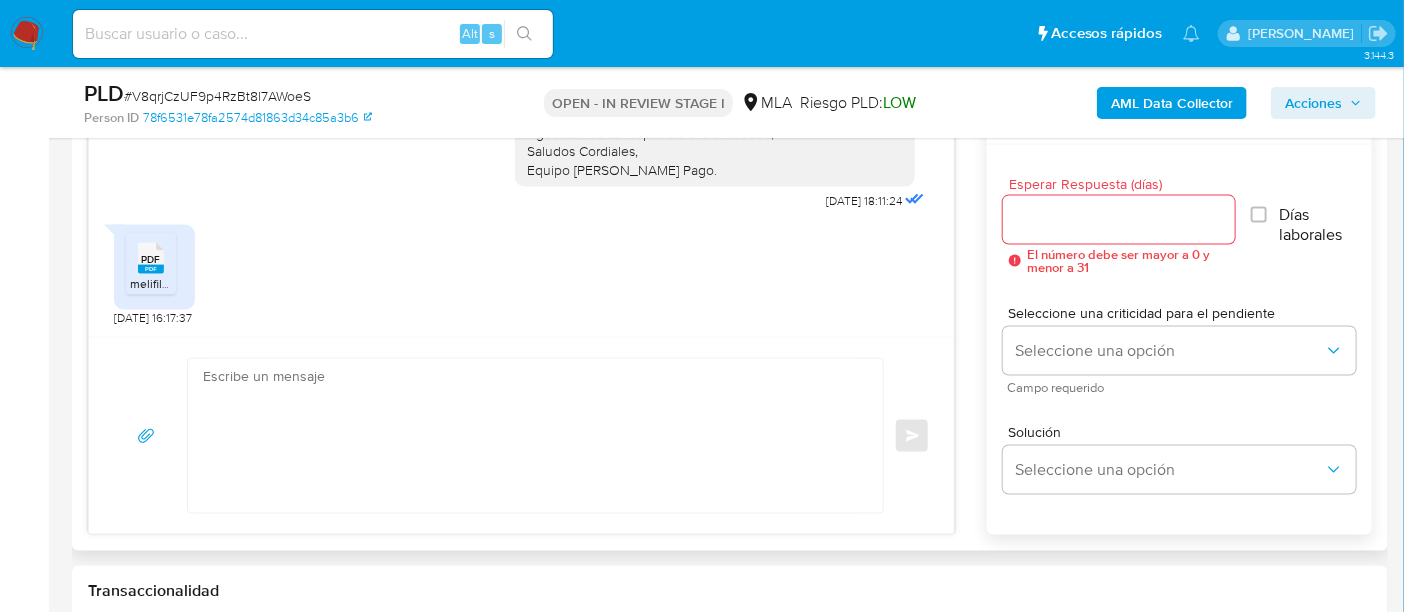 scroll, scrollTop: 1125, scrollLeft: 0, axis: vertical 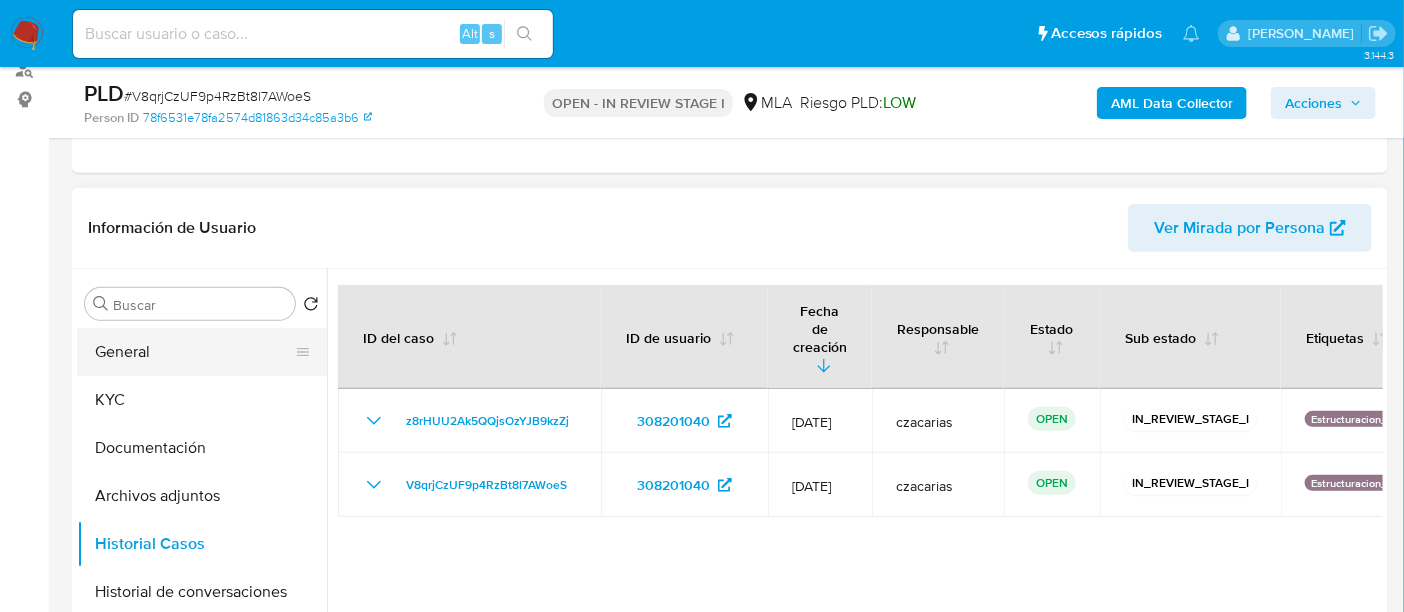 click on "General" at bounding box center [194, 352] 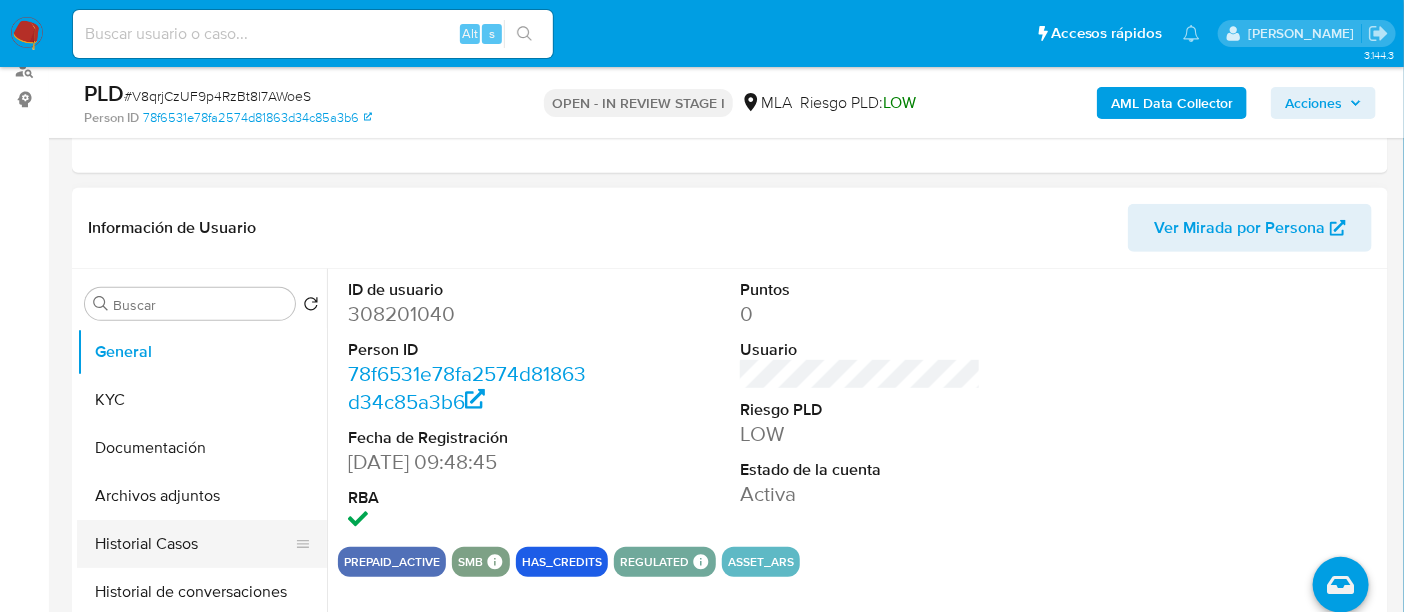 click on "Historial Casos" at bounding box center (194, 544) 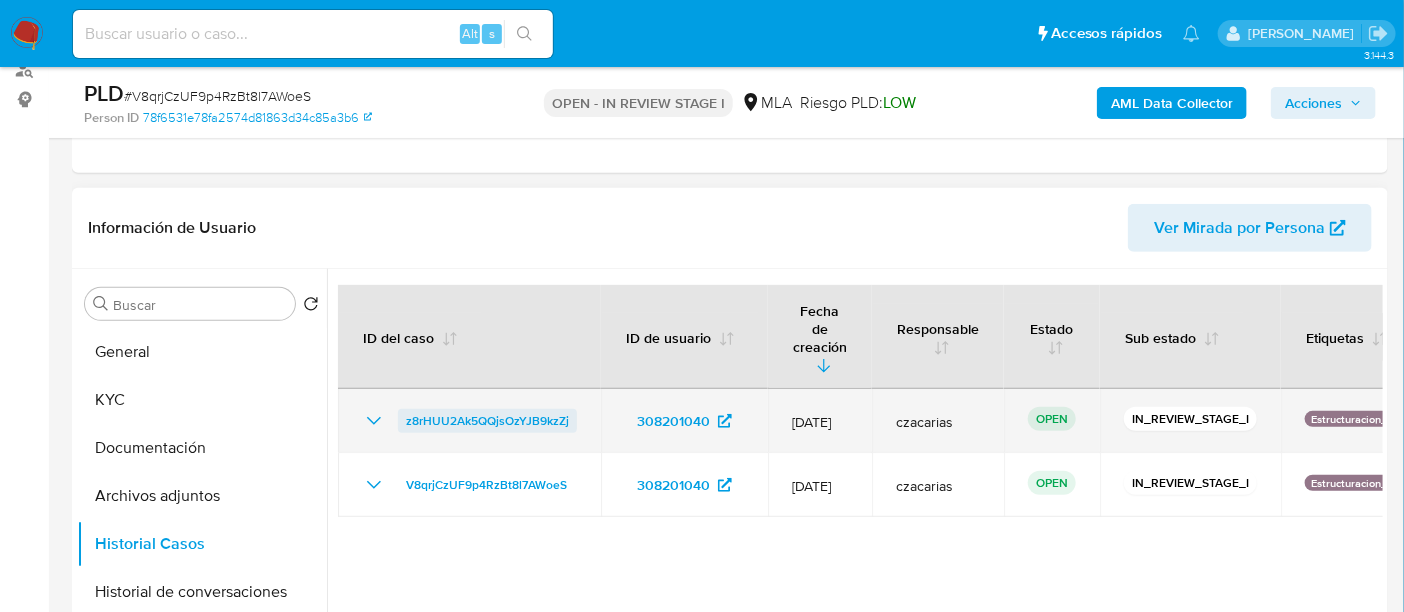 drag, startPoint x: 584, startPoint y: 390, endPoint x: 404, endPoint y: 390, distance: 180 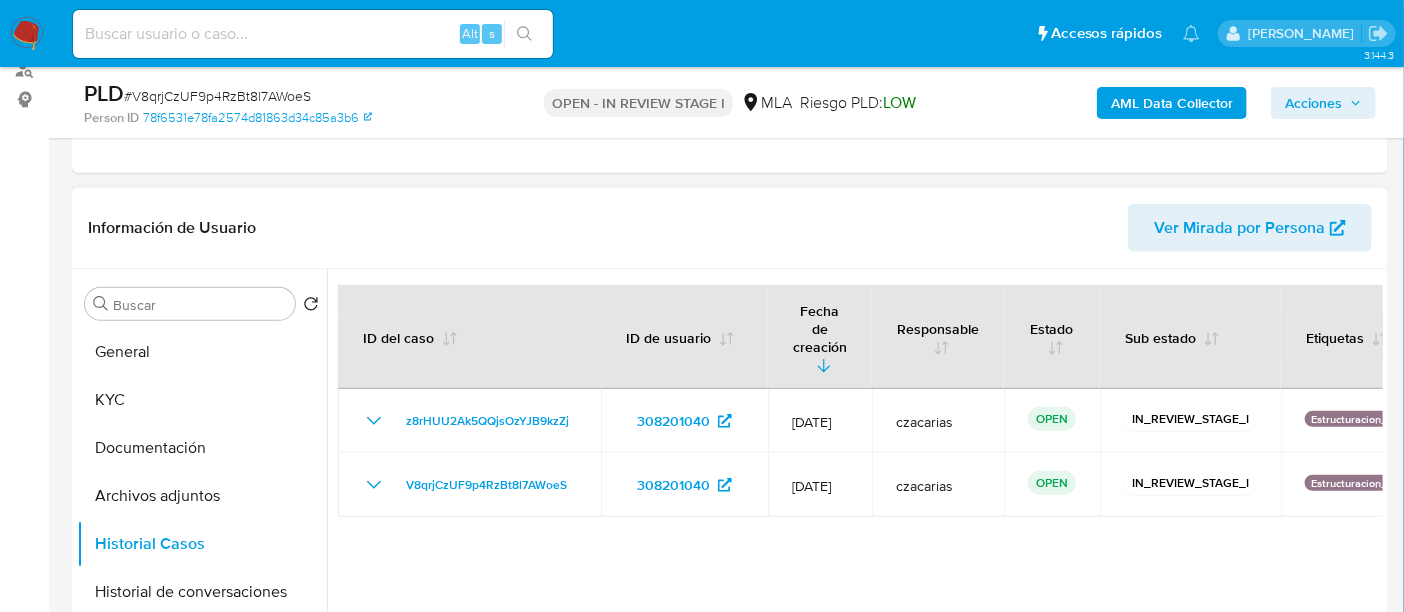 click at bounding box center [855, 525] 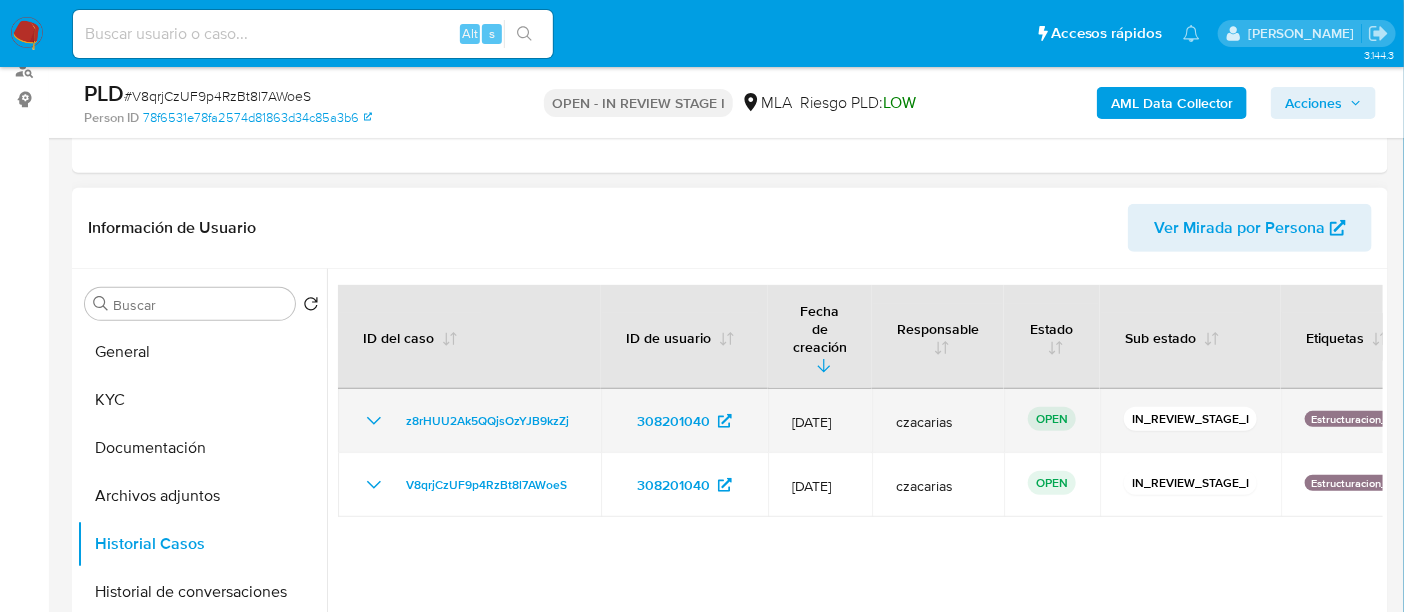 drag, startPoint x: 580, startPoint y: 390, endPoint x: 376, endPoint y: 396, distance: 204.08821 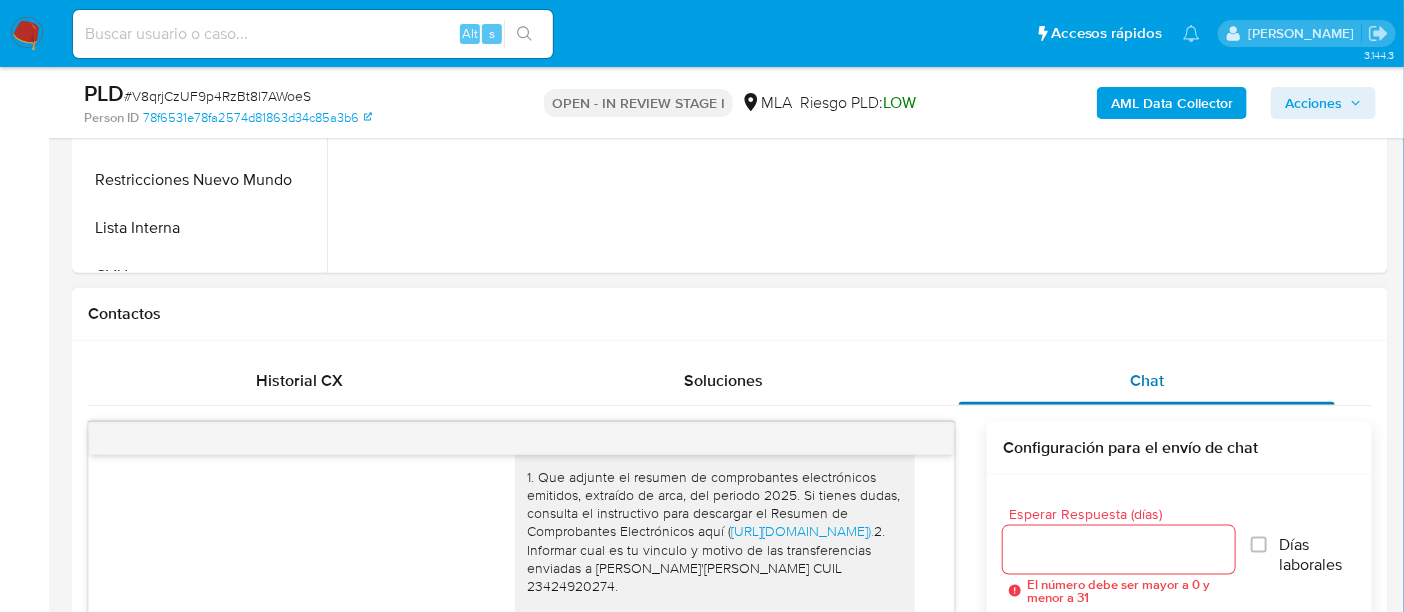 scroll, scrollTop: 1000, scrollLeft: 0, axis: vertical 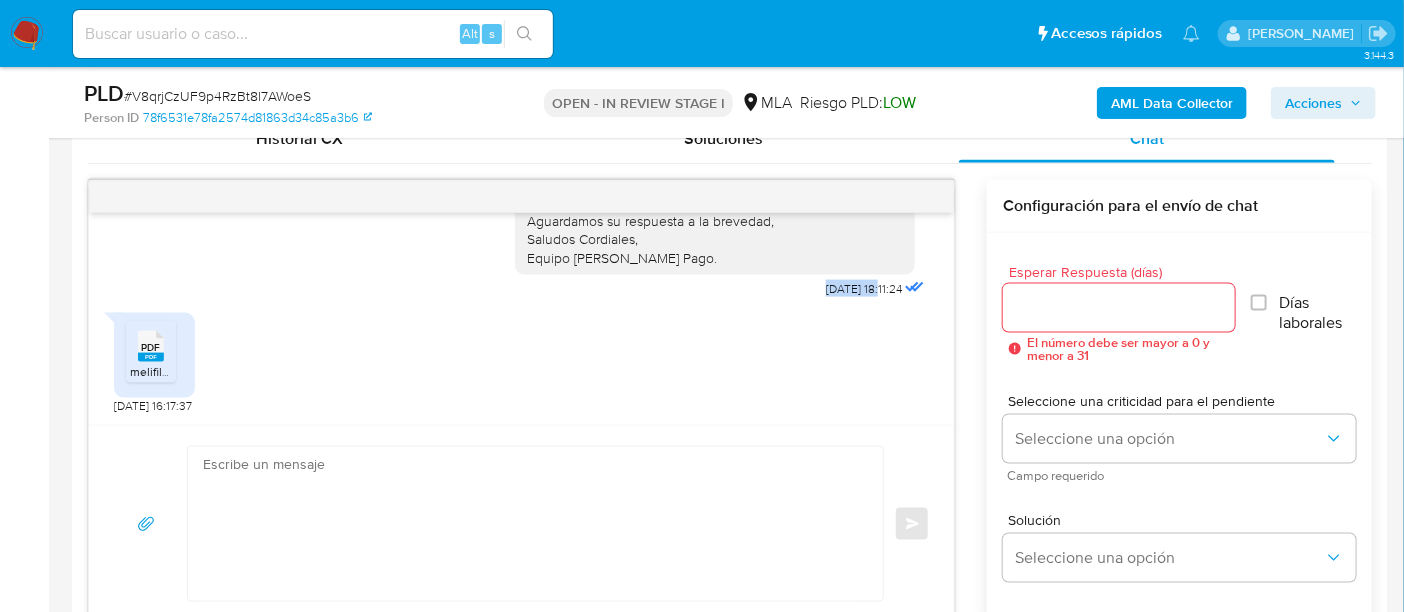 drag, startPoint x: 778, startPoint y: 289, endPoint x: 845, endPoint y: 290, distance: 67.00746 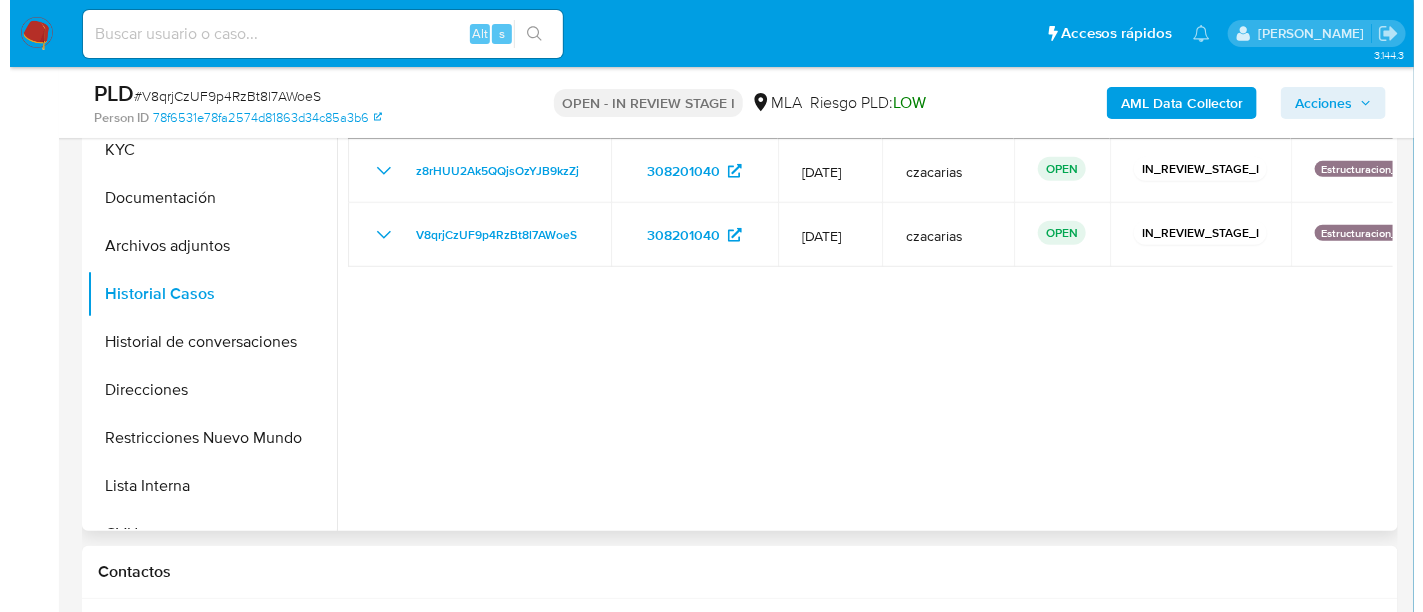 scroll, scrollTop: 374, scrollLeft: 0, axis: vertical 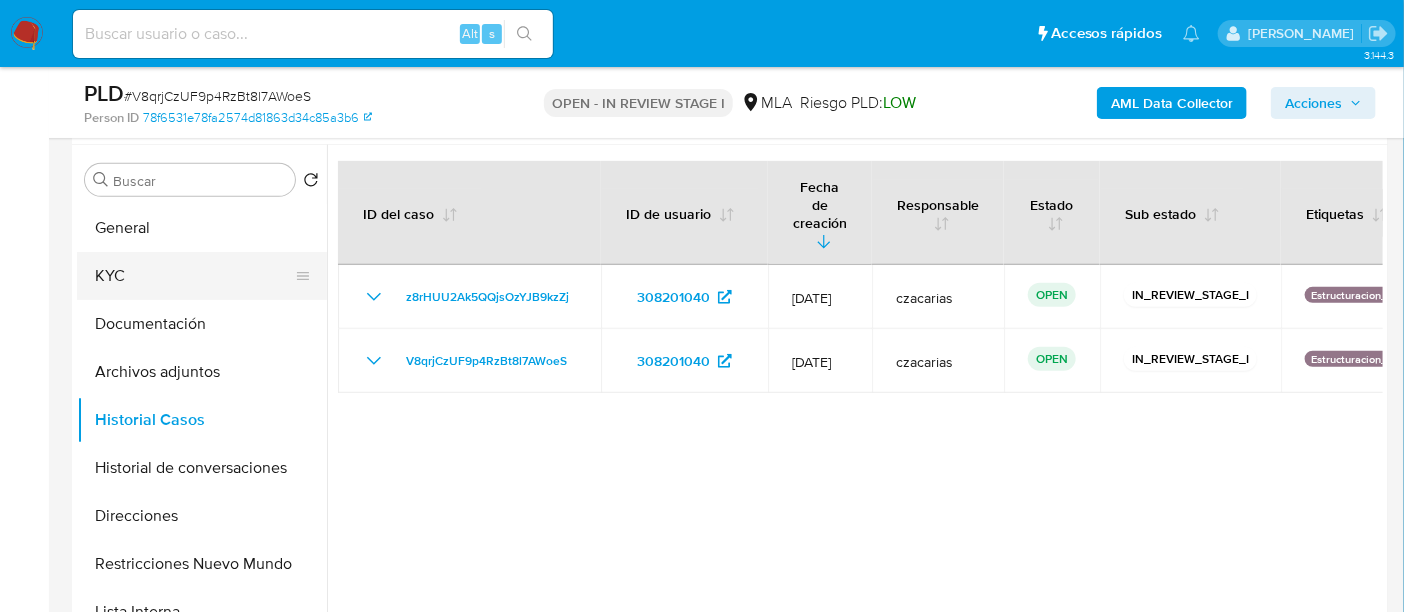 click on "KYC" at bounding box center [194, 276] 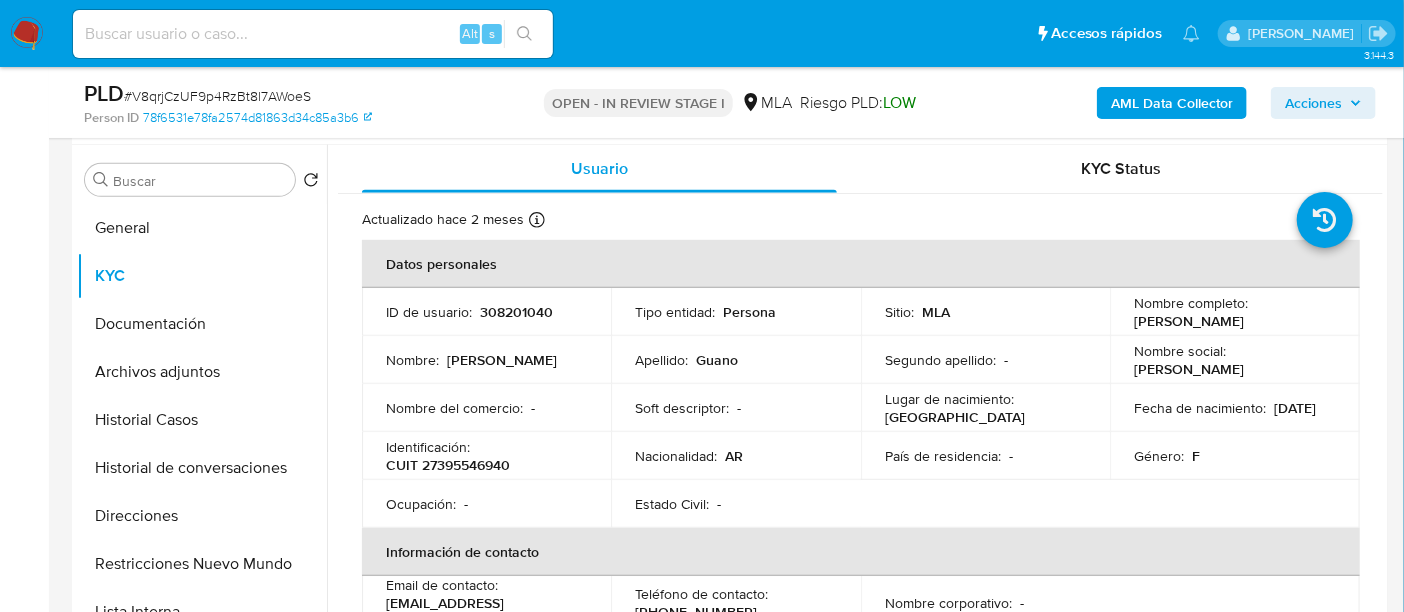 drag, startPoint x: 1126, startPoint y: 319, endPoint x: 1243, endPoint y: 321, distance: 117.01709 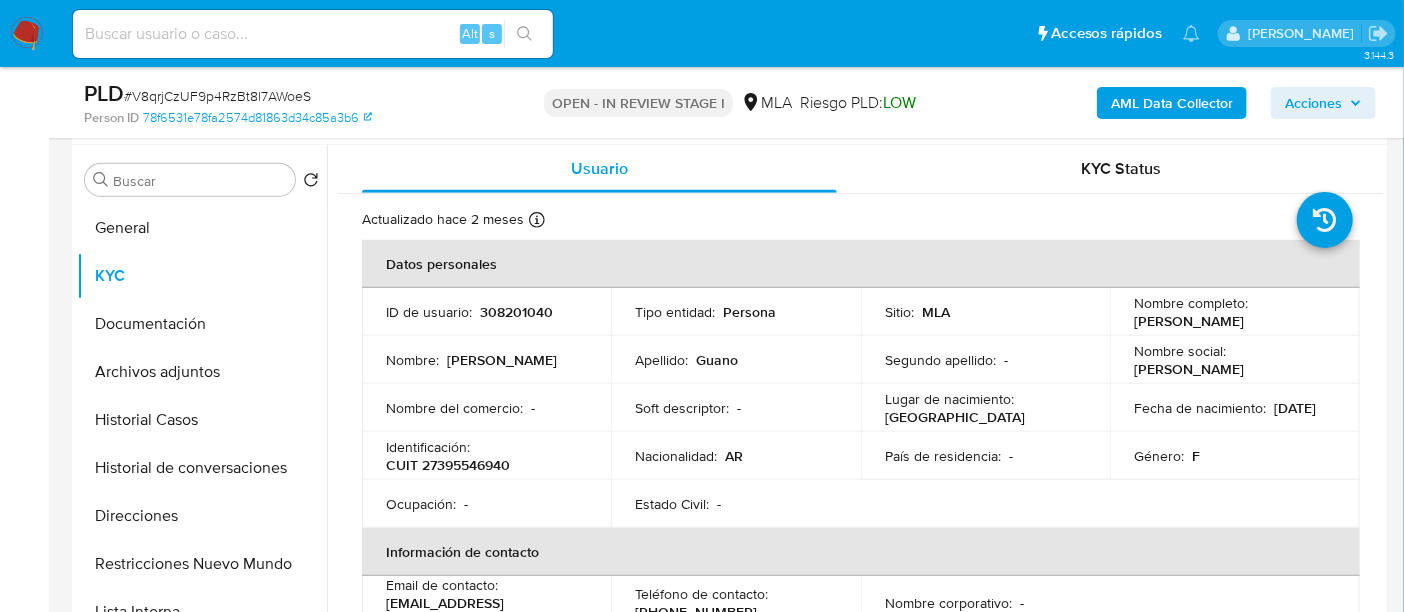 click on "# V8qrjCzUF9p4RzBt8l7AWoeS" at bounding box center [217, 96] 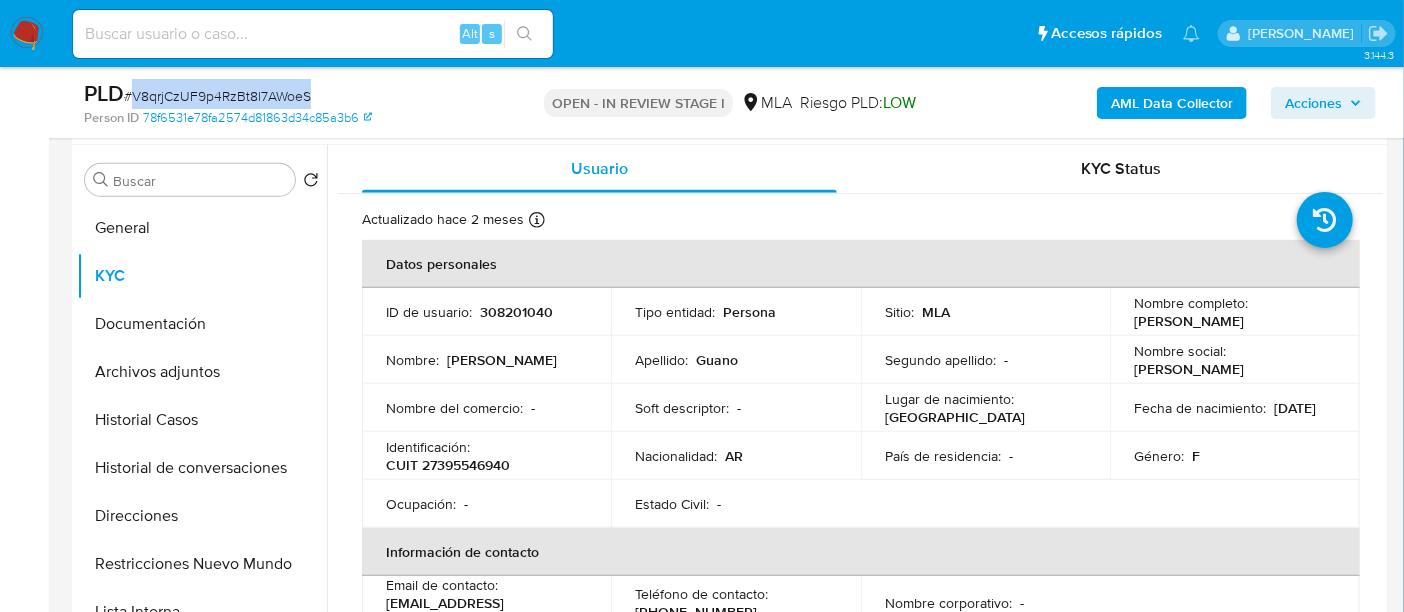click on "# V8qrjCzUF9p4RzBt8l7AWoeS" at bounding box center (217, 96) 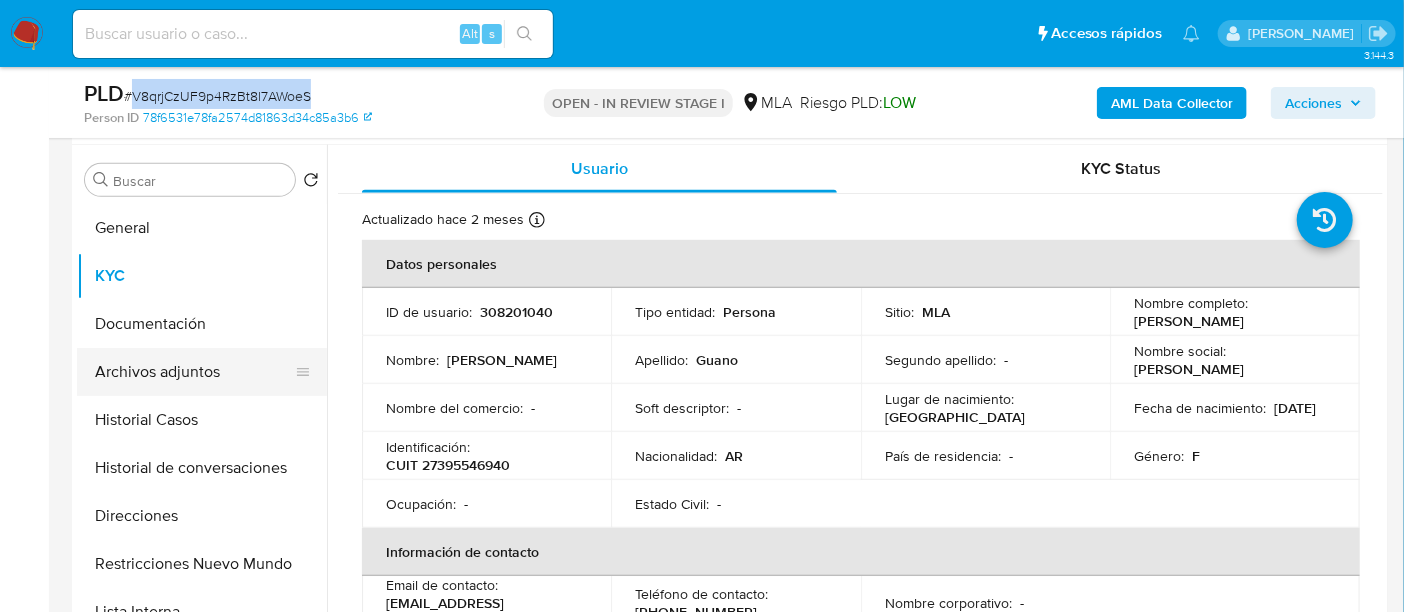 copy on "V8qrjCzUF9p4RzBt8l7AWoeS" 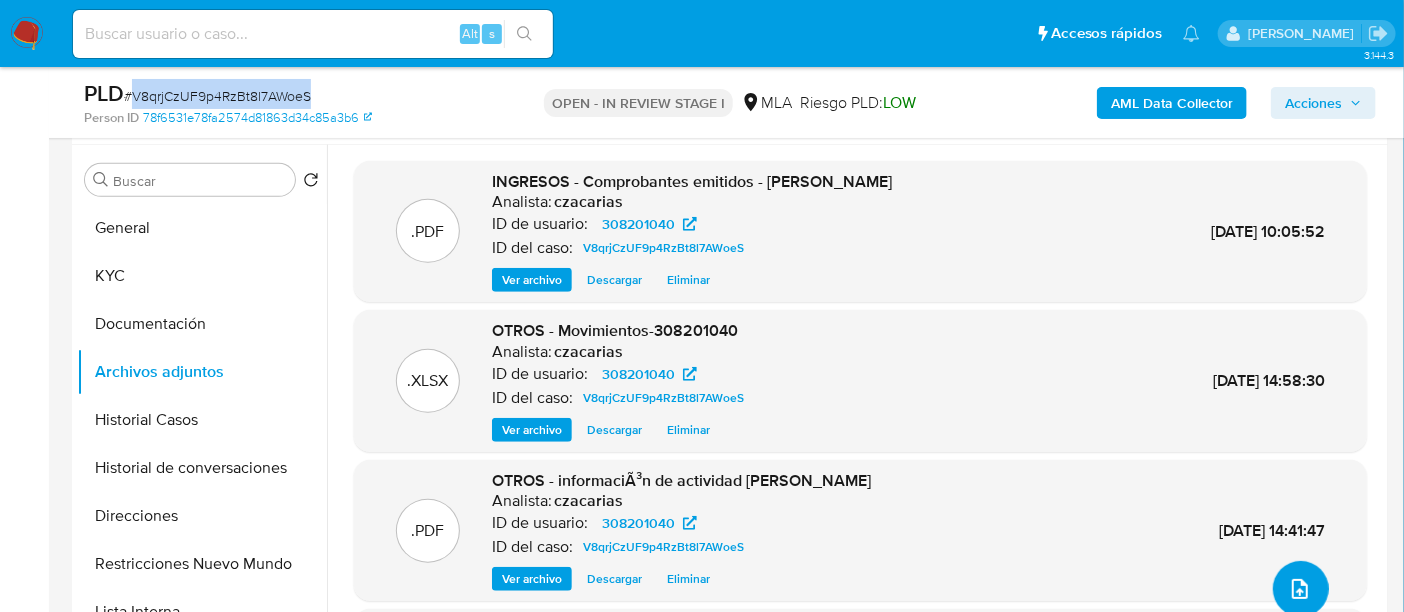 click 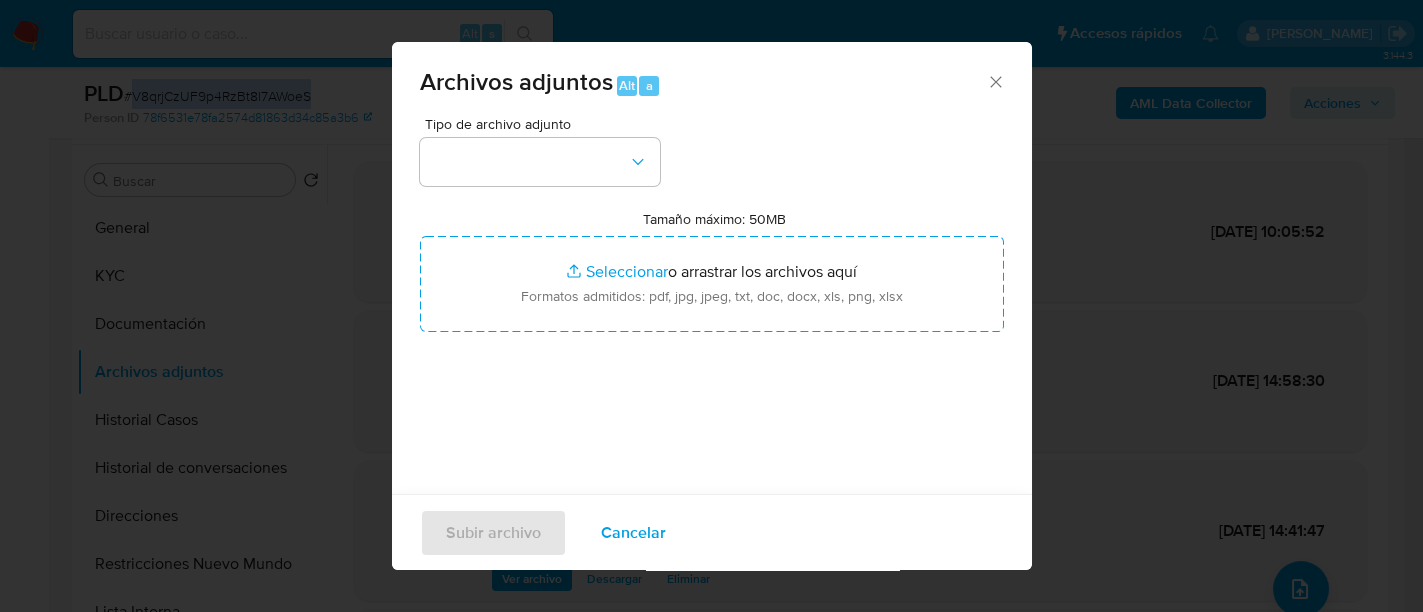 click at bounding box center (540, 162) 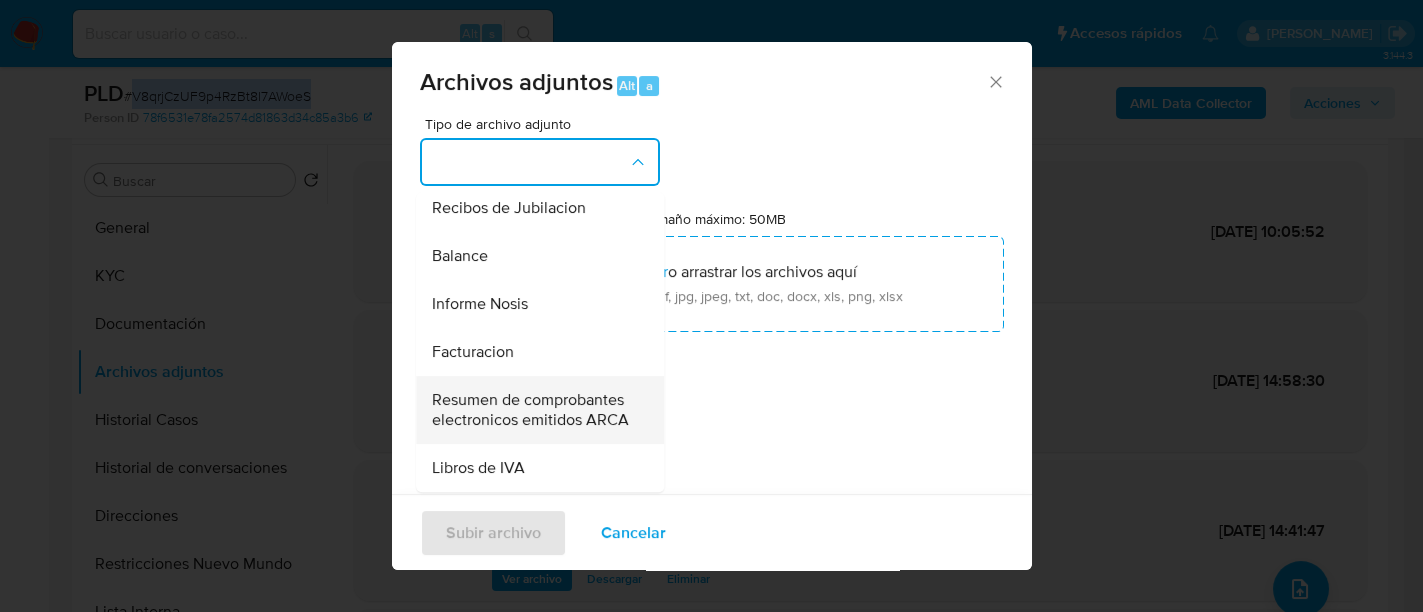 scroll, scrollTop: 807, scrollLeft: 0, axis: vertical 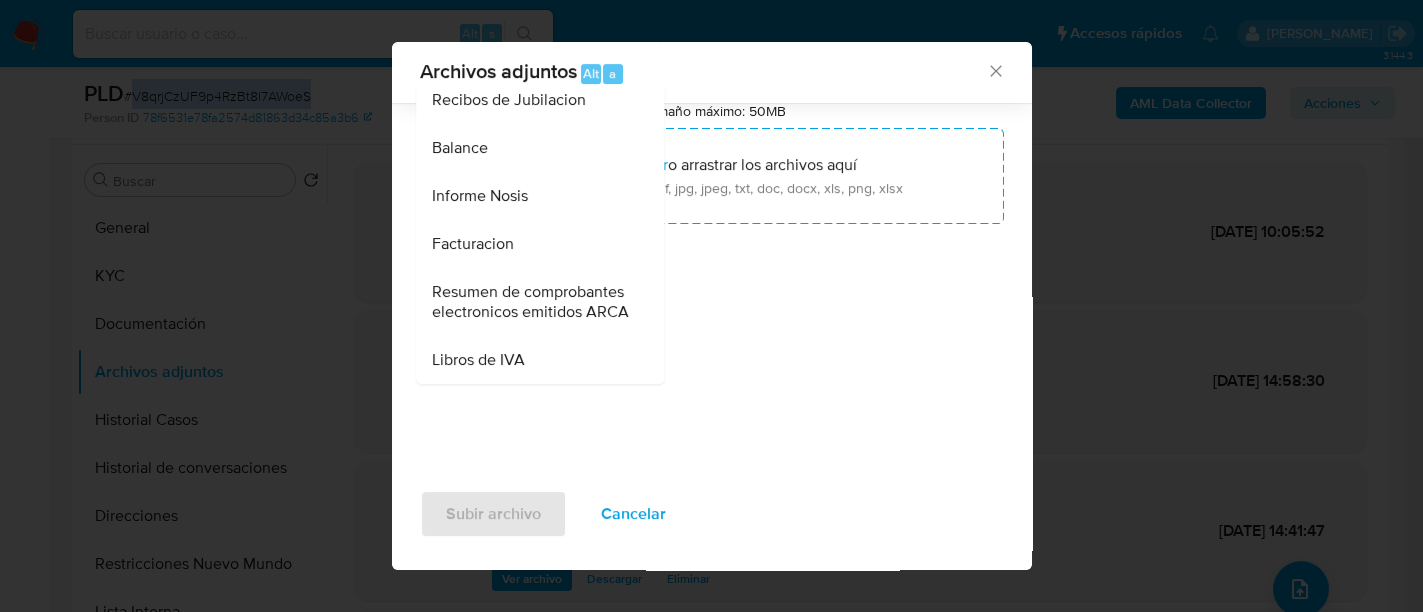 click 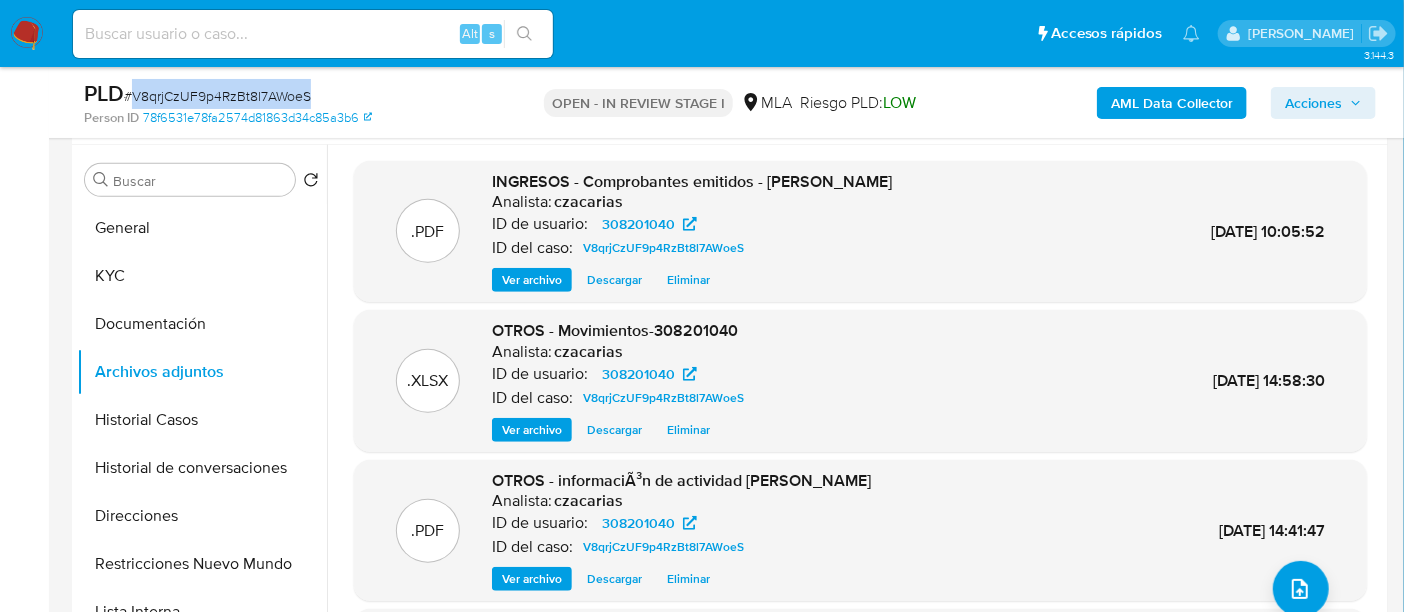 click on "# V8qrjCzUF9p4RzBt8l7AWoeS" at bounding box center [217, 96] 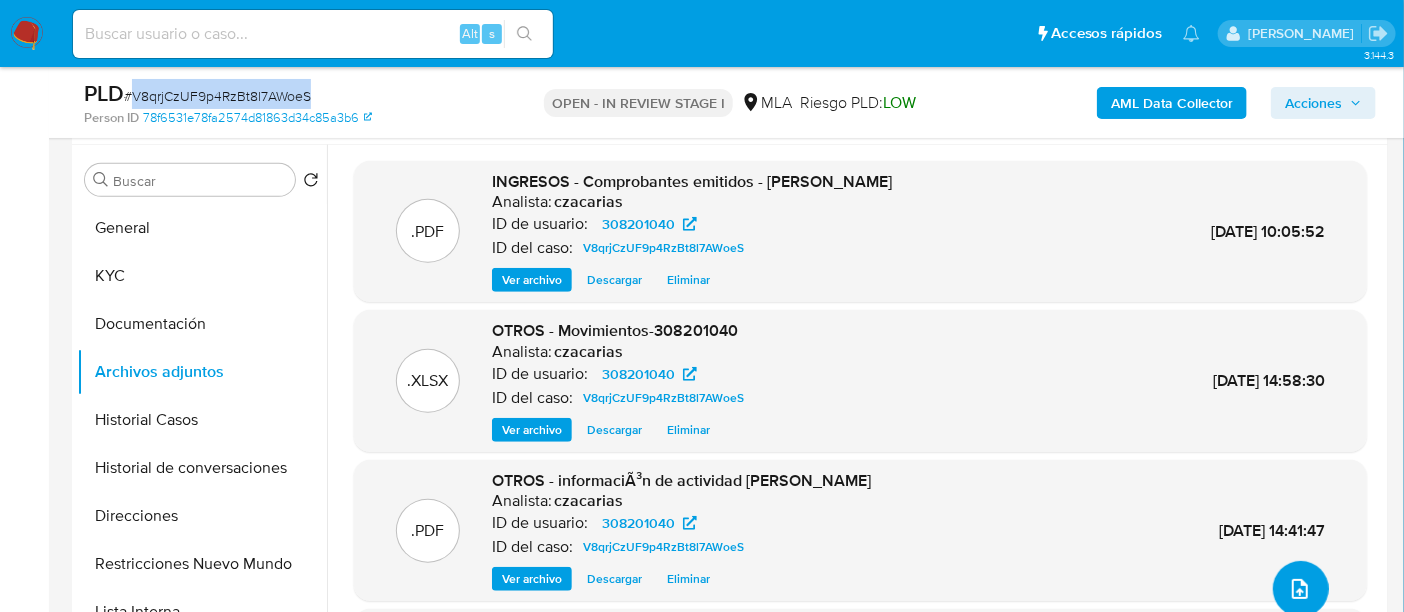 click at bounding box center [1301, 589] 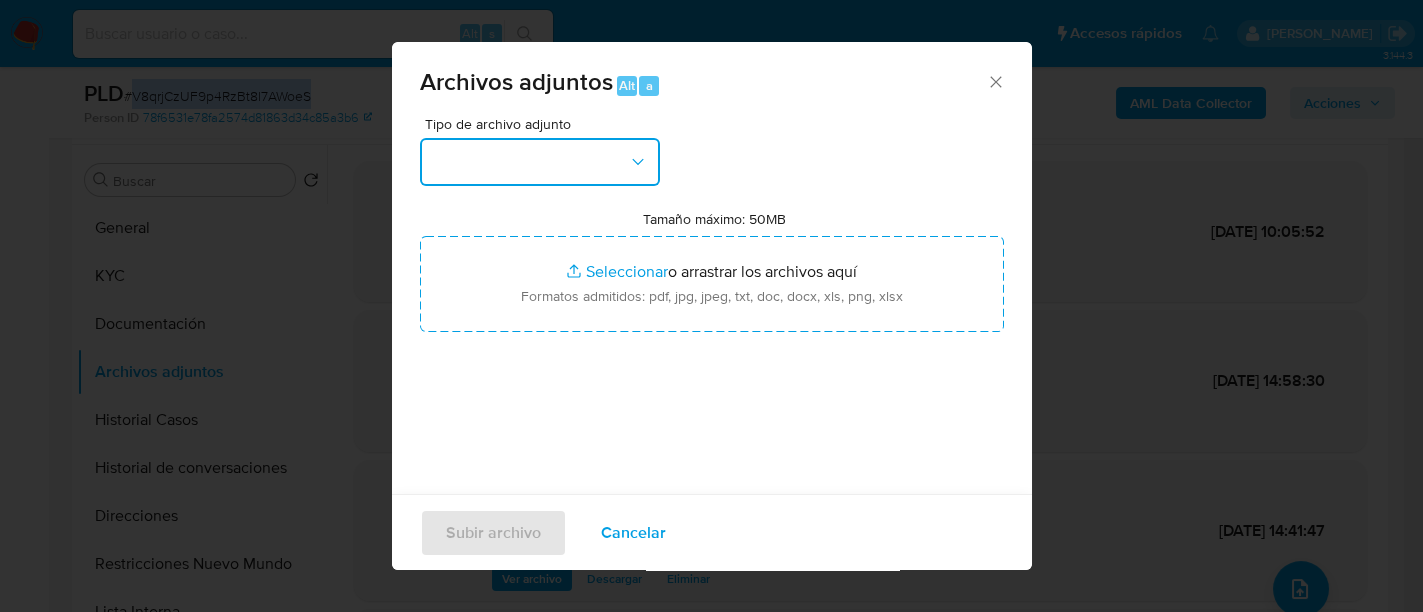 click at bounding box center (540, 162) 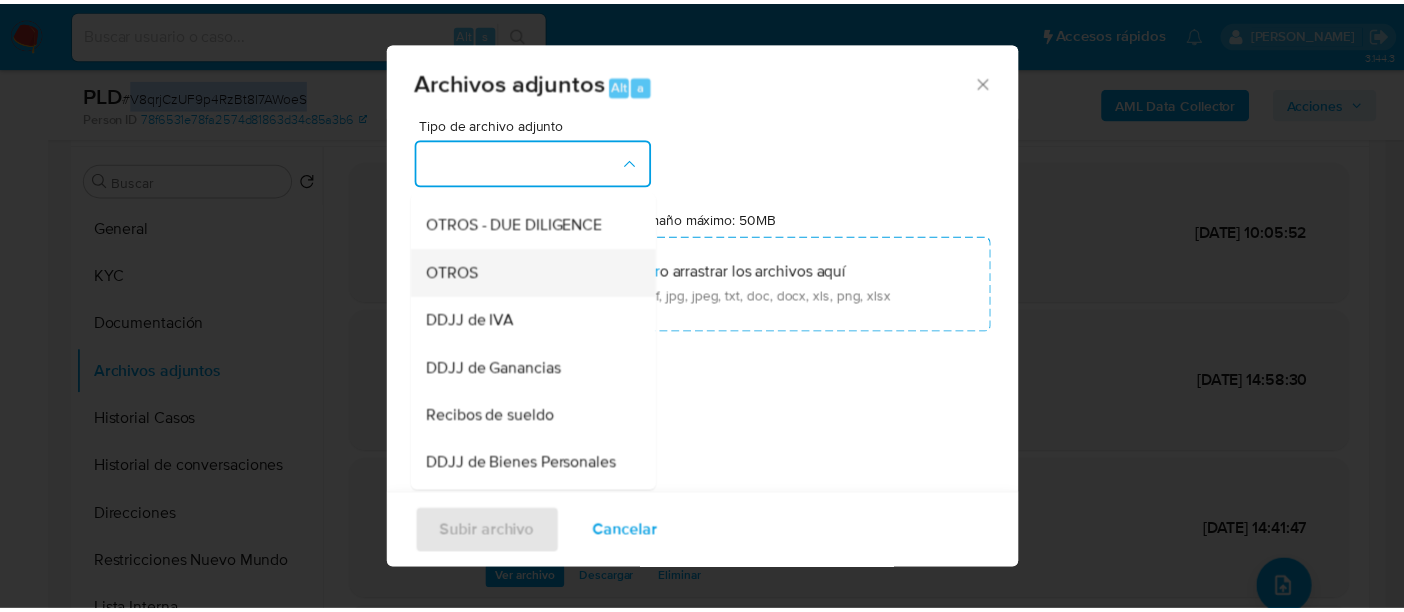 scroll, scrollTop: 374, scrollLeft: 0, axis: vertical 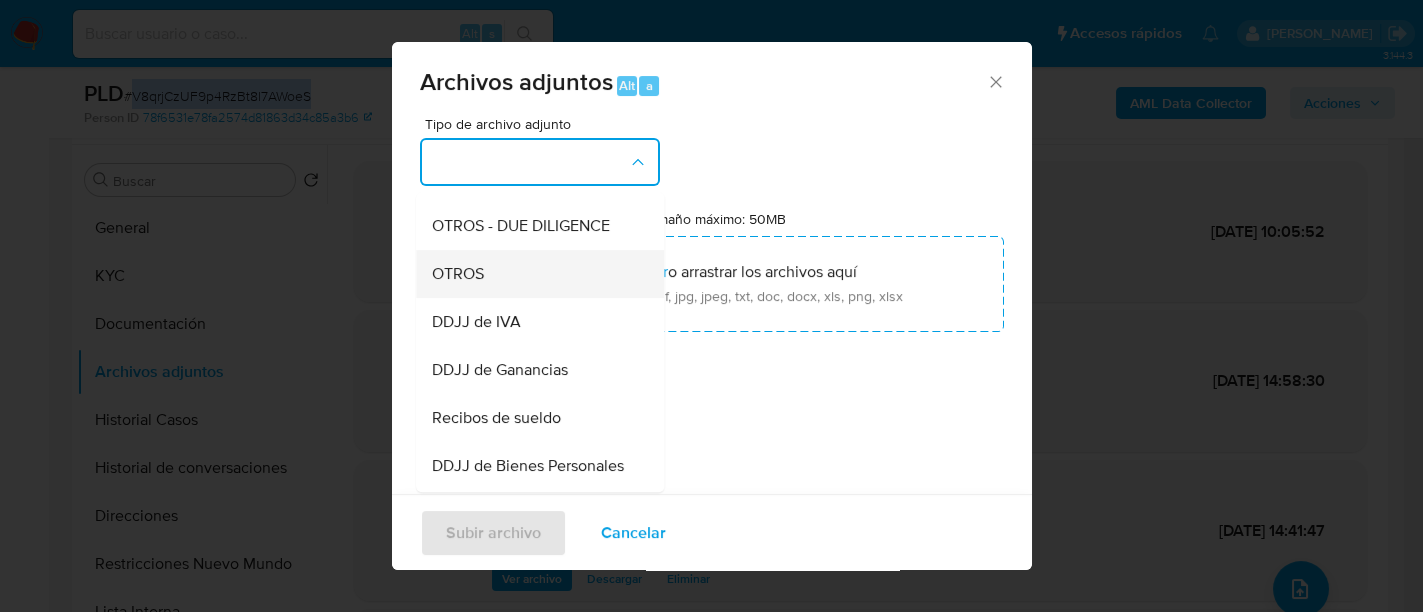 click on "OTROS" at bounding box center (534, 274) 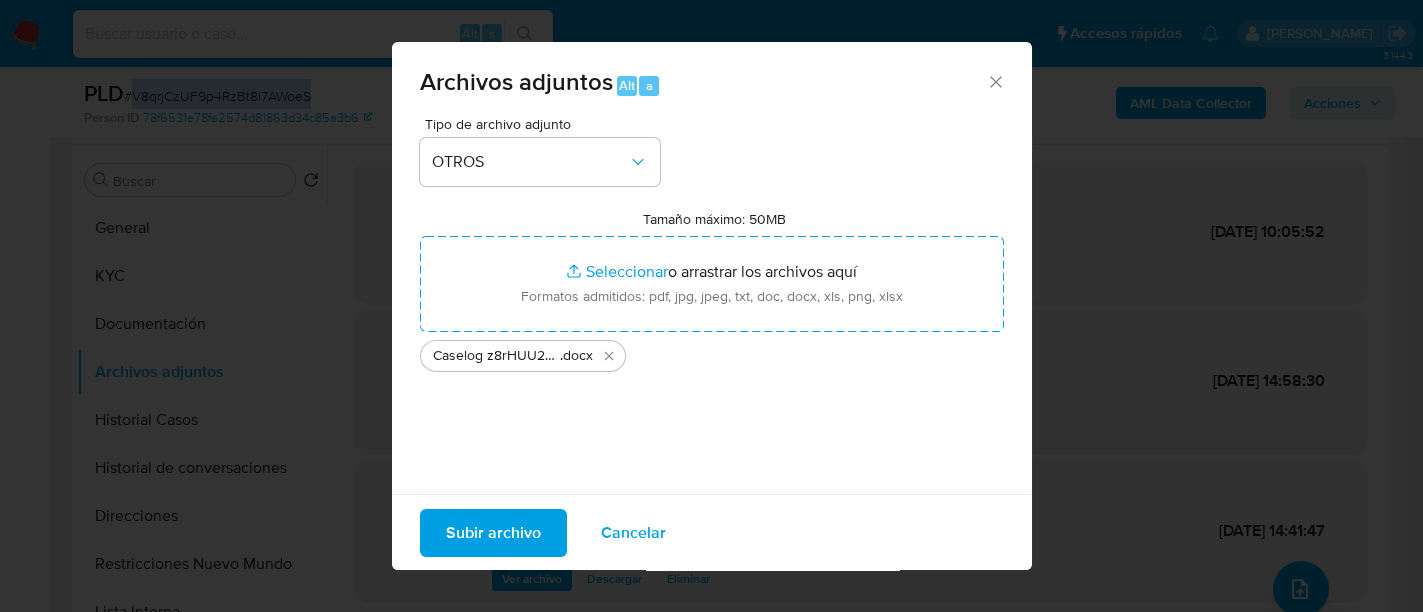 click on "Subir archivo" at bounding box center (493, 532) 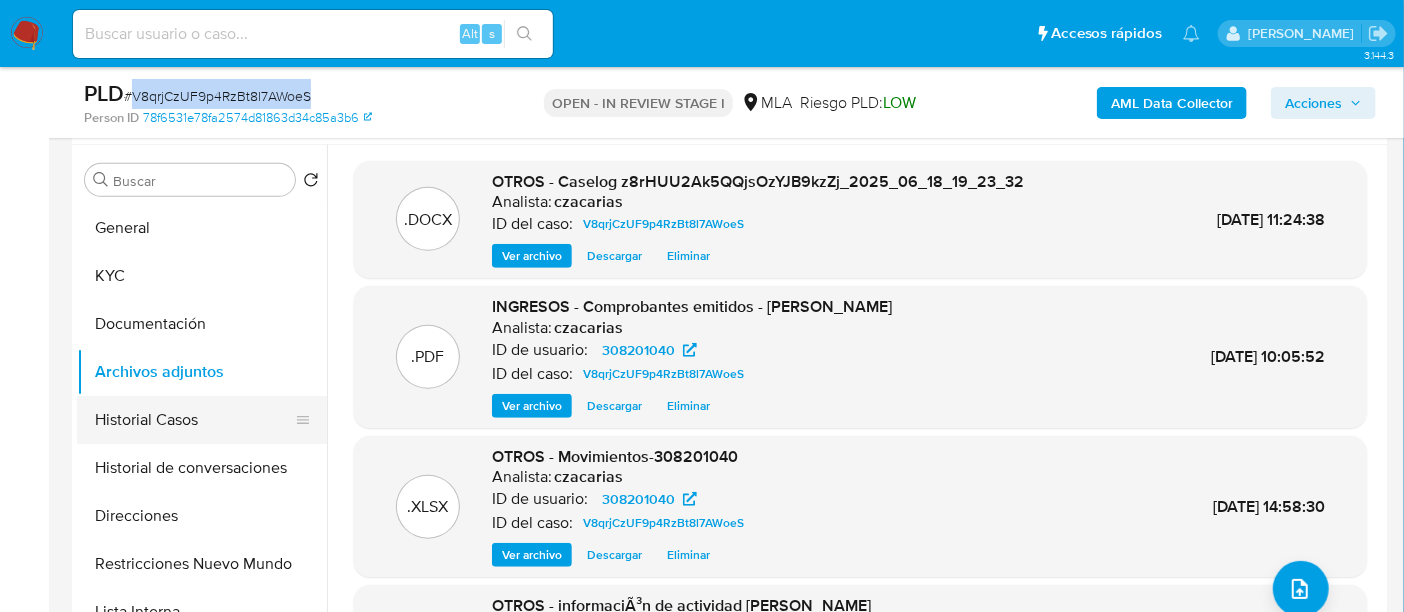 click on "Historial Casos" at bounding box center (194, 420) 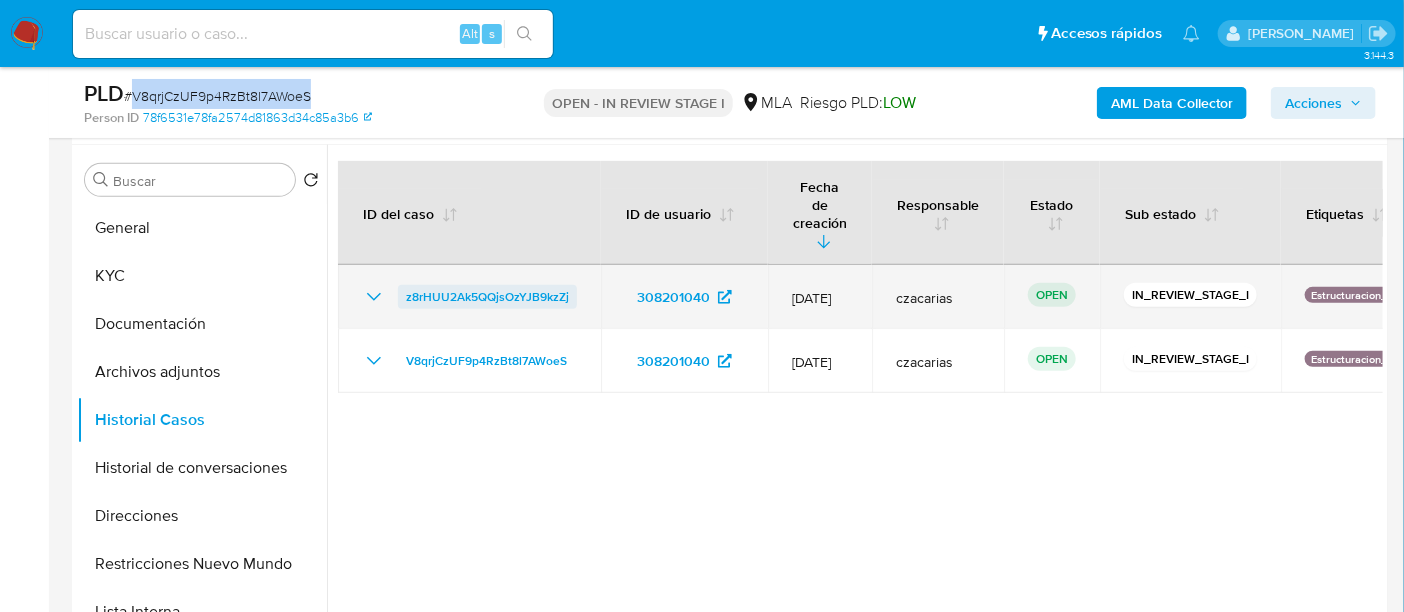 click on "z8rHUU2Ak5QQjsOzYJB9kzZj" at bounding box center [487, 297] 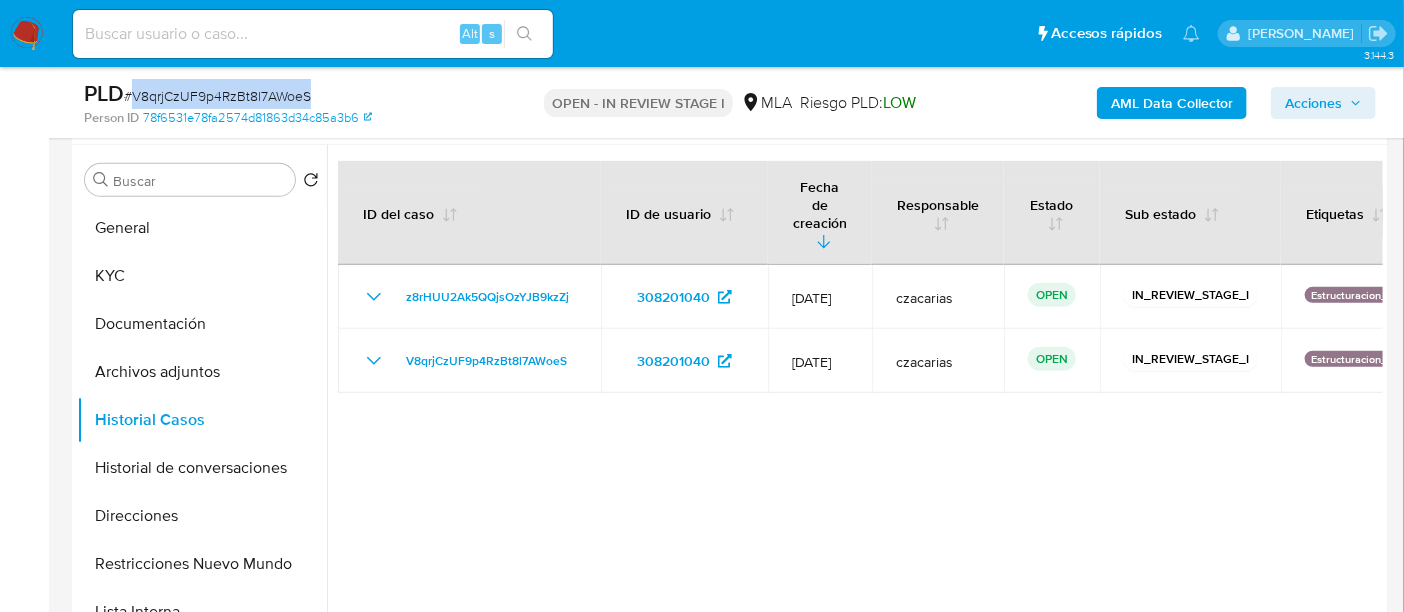 click on "Acciones" at bounding box center (1313, 103) 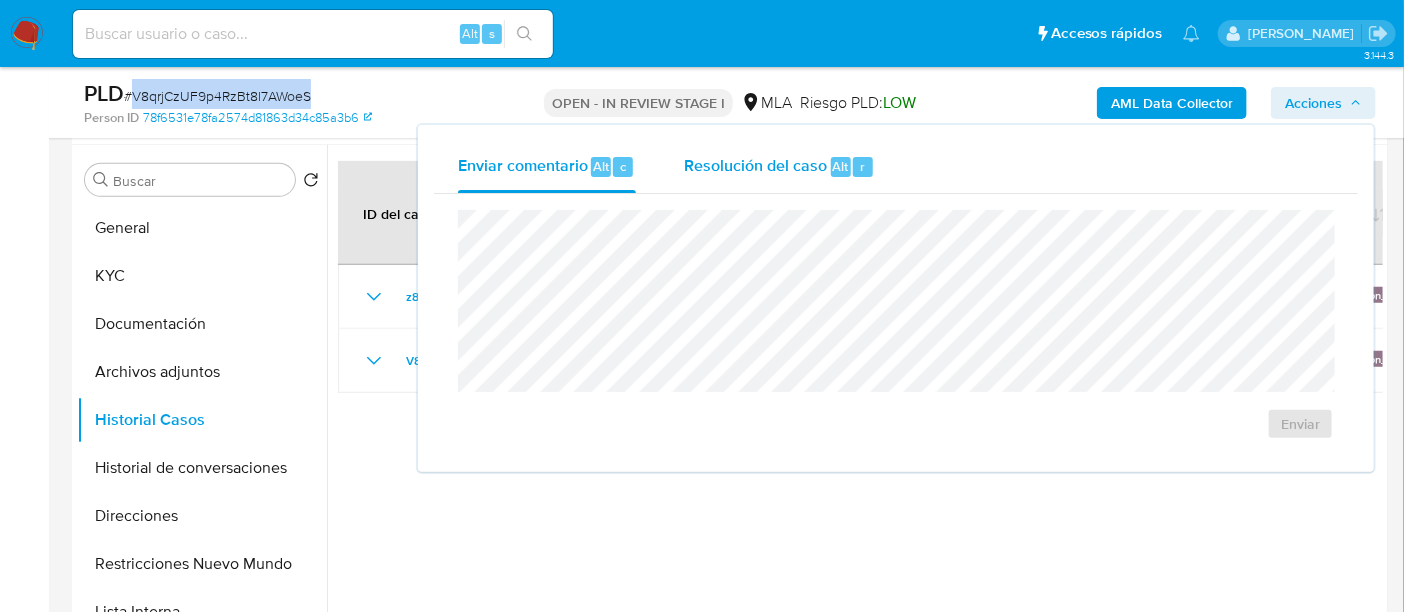 click on "Alt" at bounding box center (841, 166) 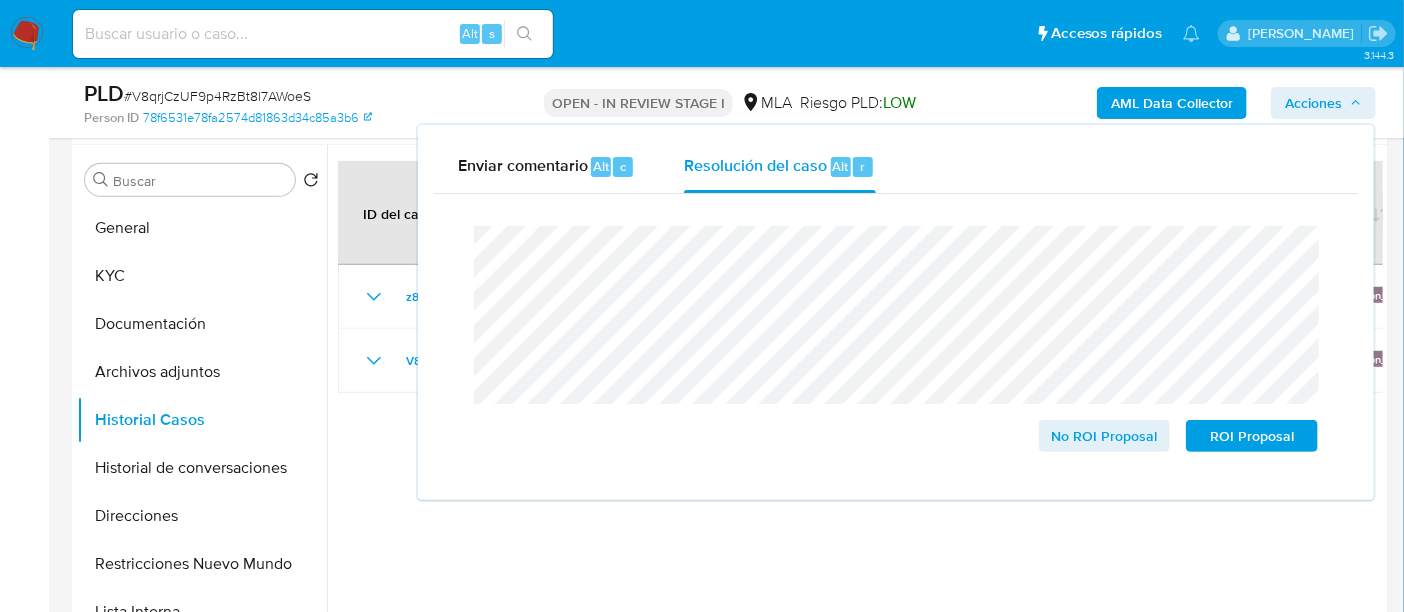 click on "# V8qrjCzUF9p4RzBt8l7AWoeS" at bounding box center [217, 96] 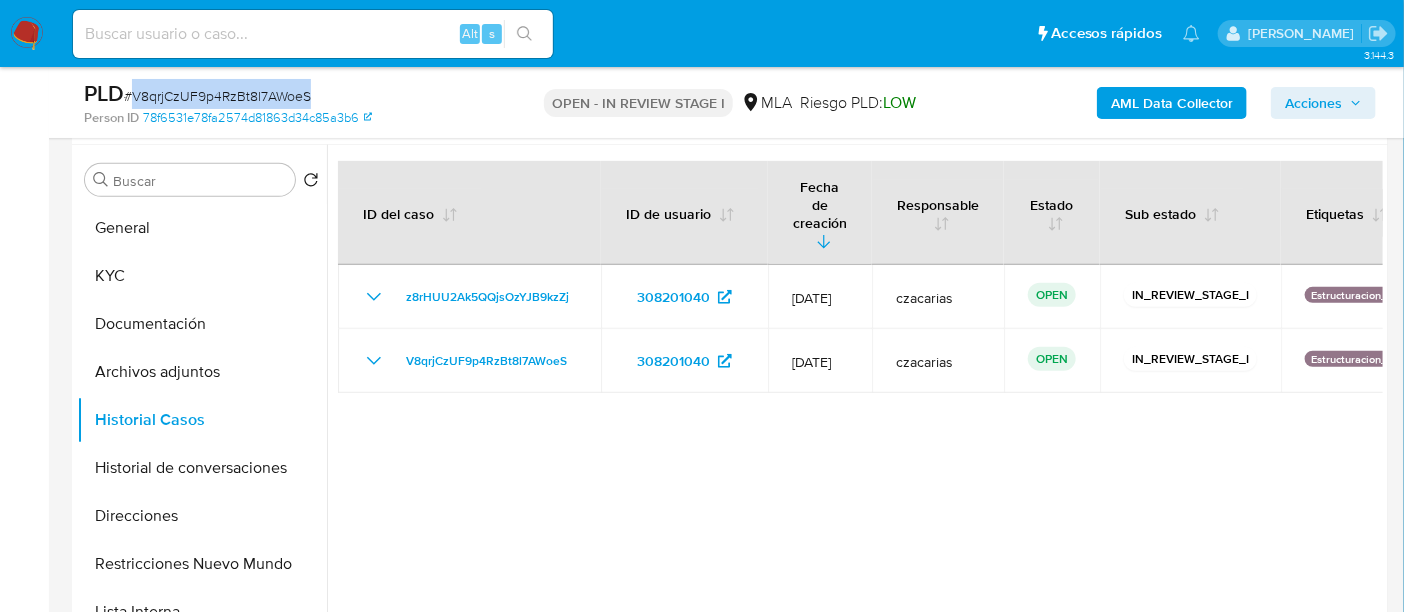 click on "# V8qrjCzUF9p4RzBt8l7AWoeS" at bounding box center [217, 96] 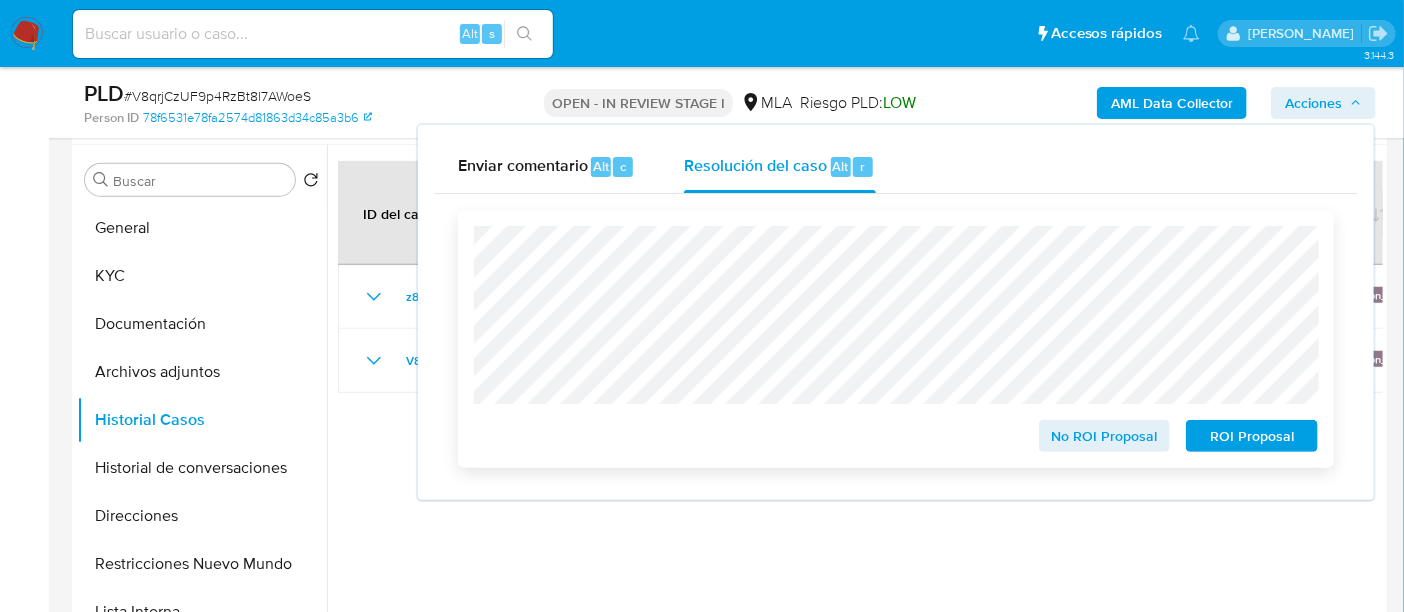 click on "No ROI Proposal" at bounding box center [1105, 436] 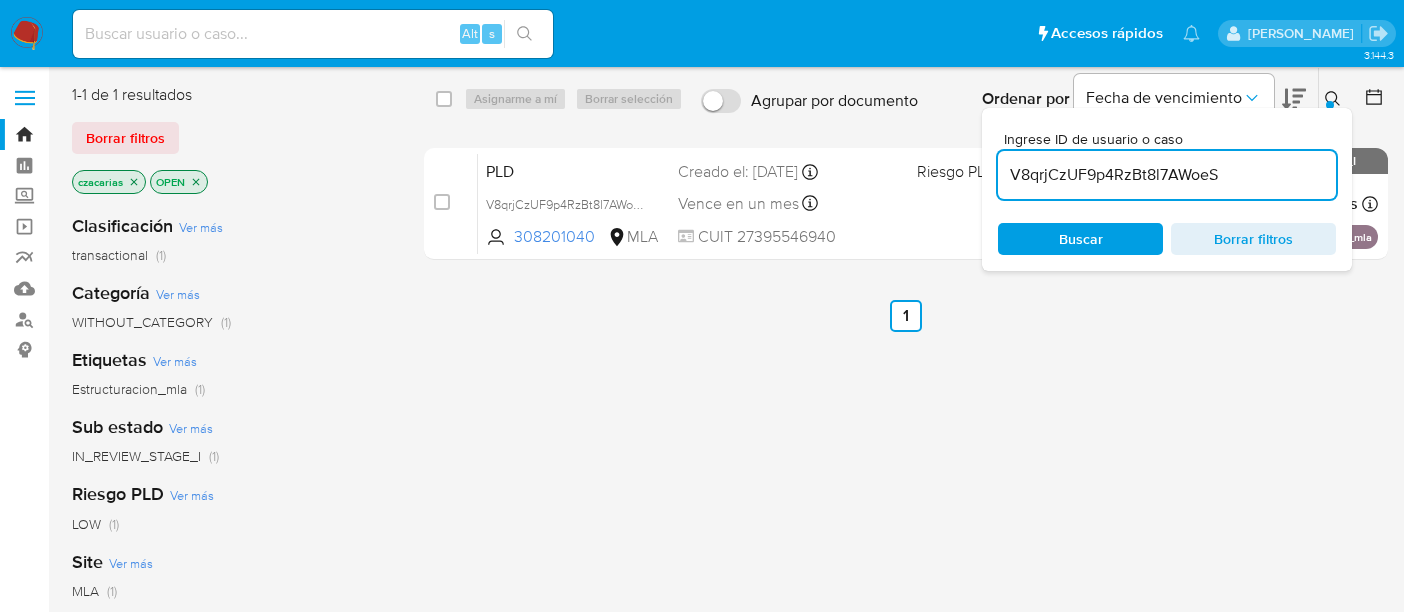 scroll, scrollTop: 0, scrollLeft: 0, axis: both 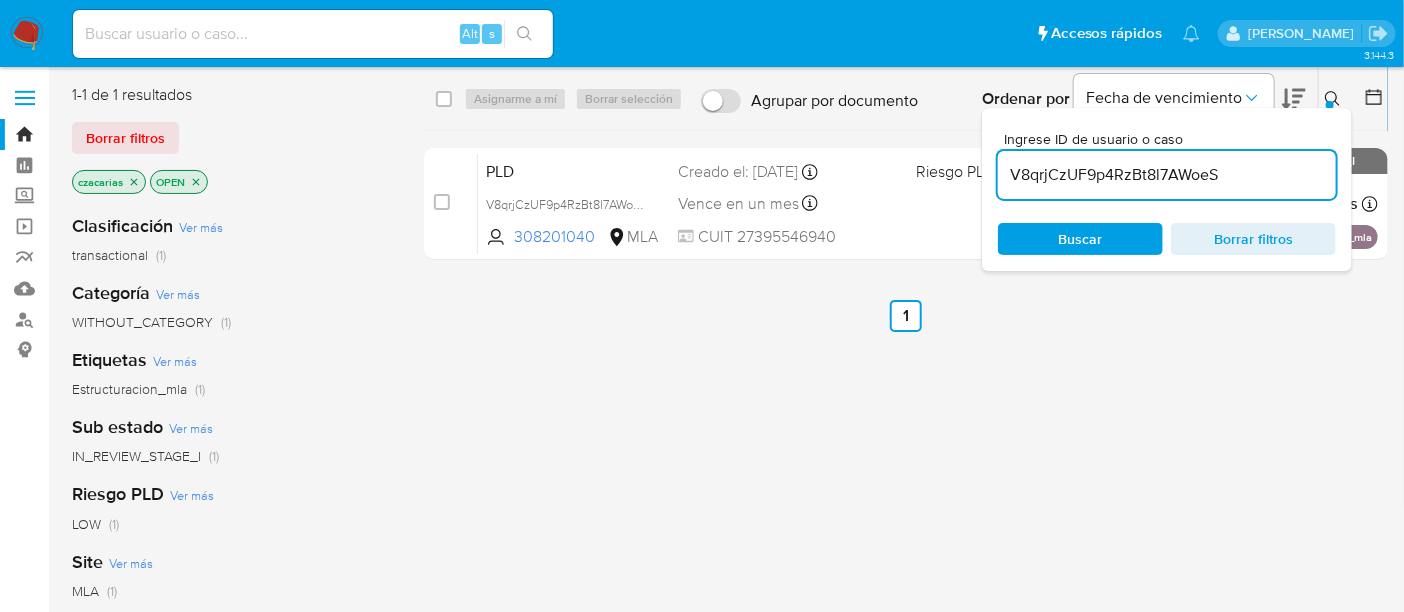 click at bounding box center [27, 34] 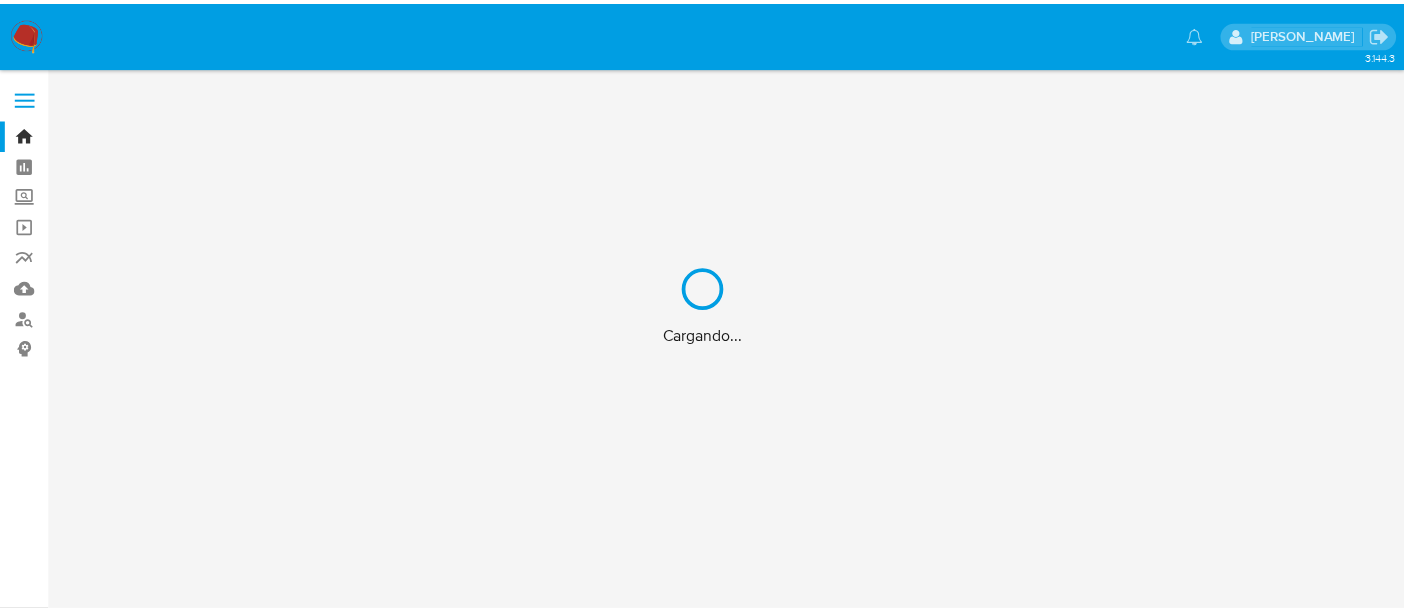 scroll, scrollTop: 0, scrollLeft: 0, axis: both 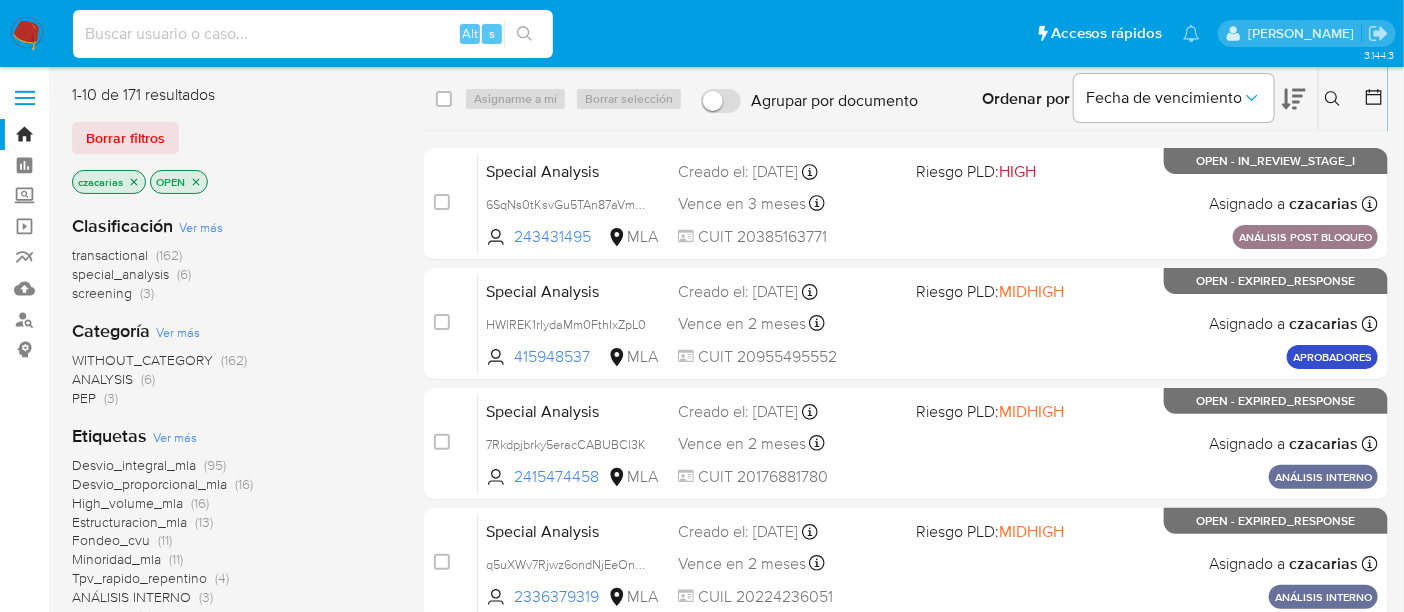 click at bounding box center (313, 34) 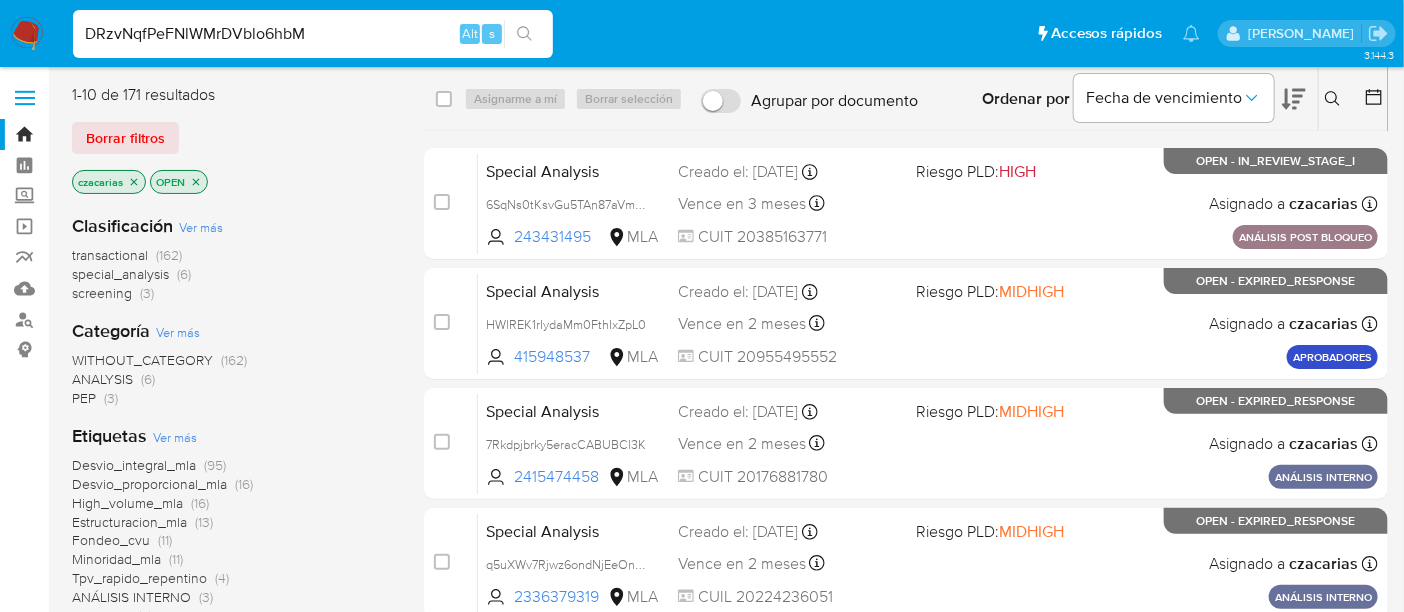 type on "DRzvNqfPeFNlWMrDVblo6hbM" 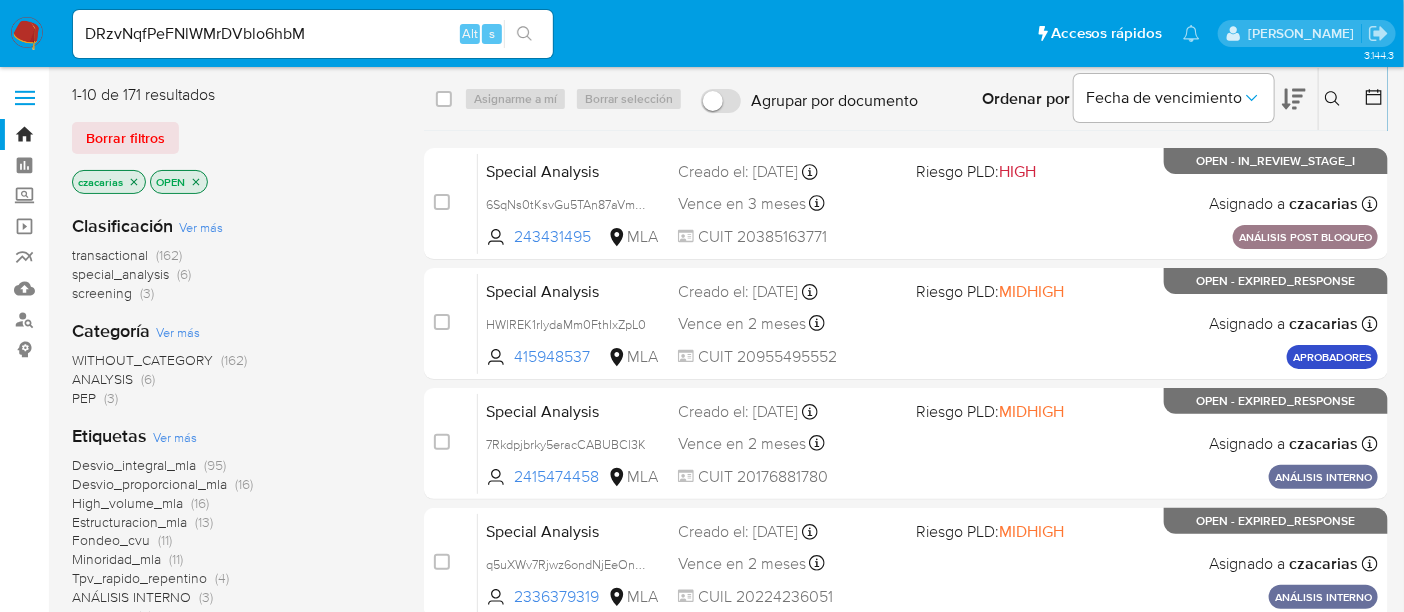 click at bounding box center (524, 34) 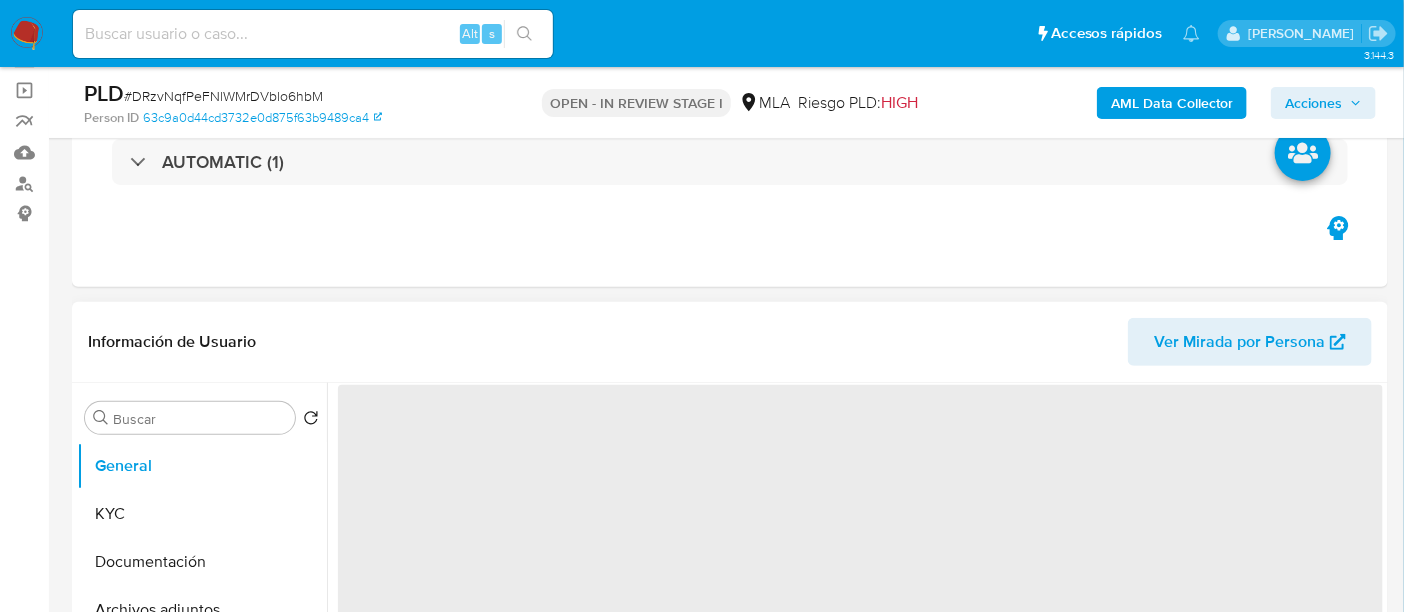 scroll, scrollTop: 250, scrollLeft: 0, axis: vertical 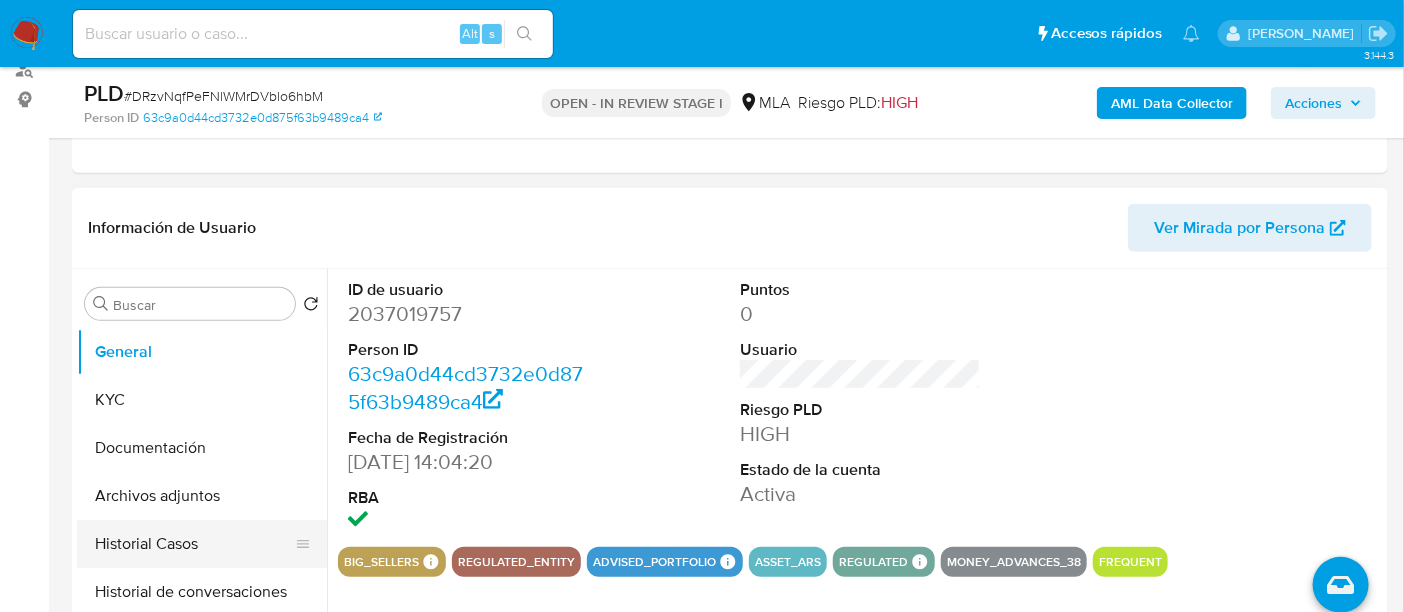 click on "Historial Casos" at bounding box center [194, 544] 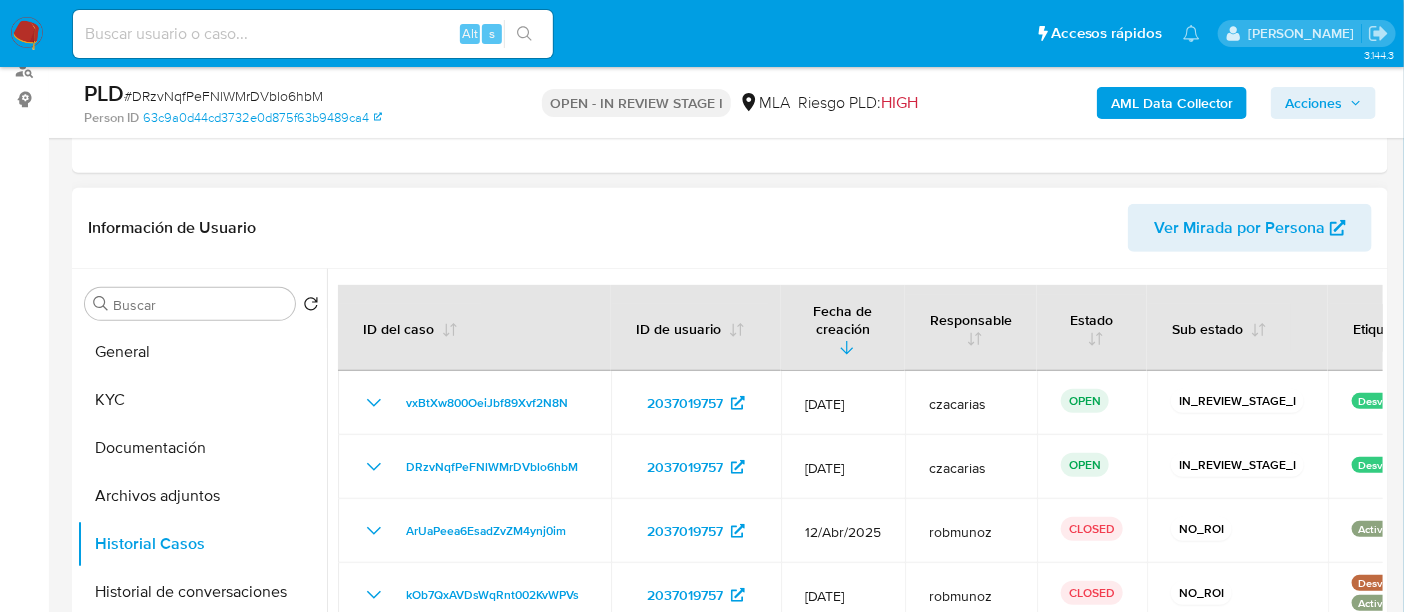 scroll, scrollTop: 374, scrollLeft: 0, axis: vertical 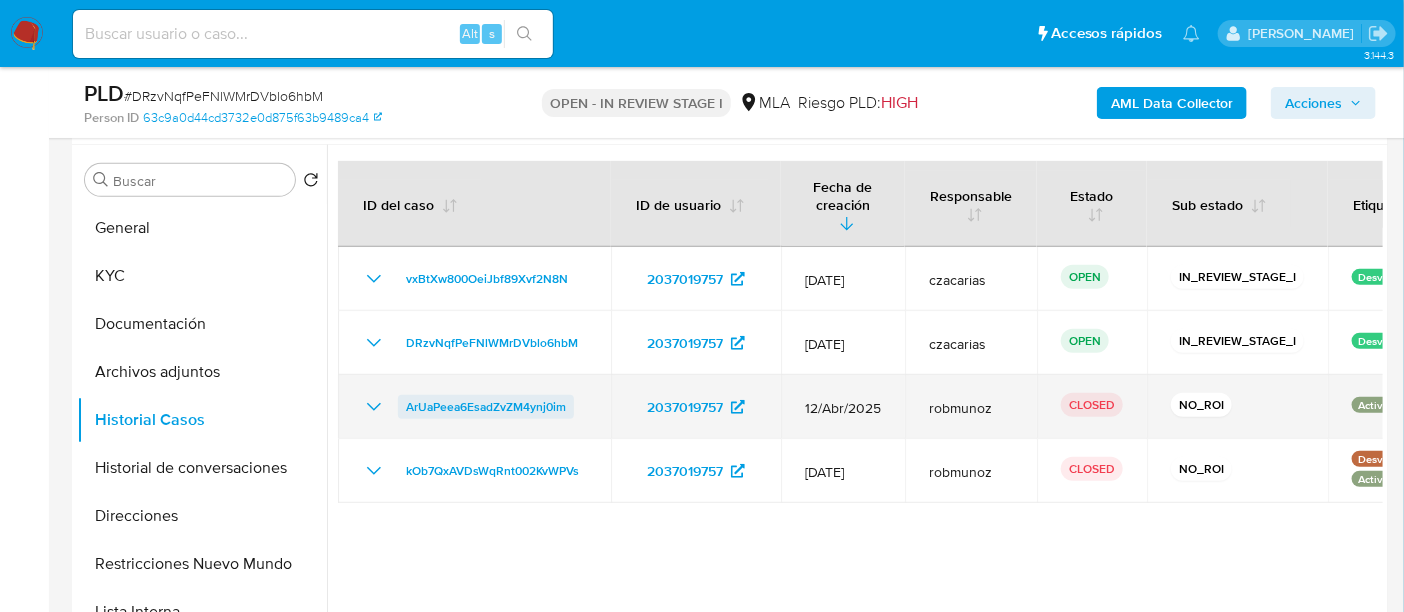 click on "ArUaPeea6EsadZvZM4ynj0im" at bounding box center (486, 407) 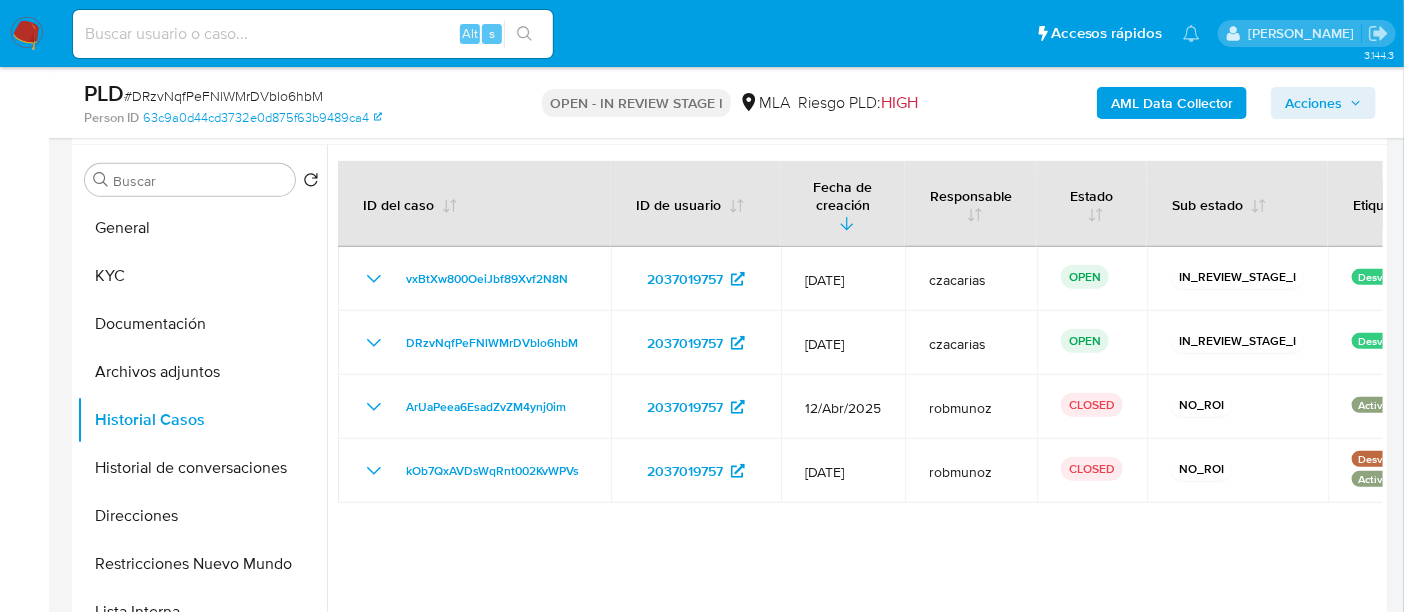 click at bounding box center [27, 34] 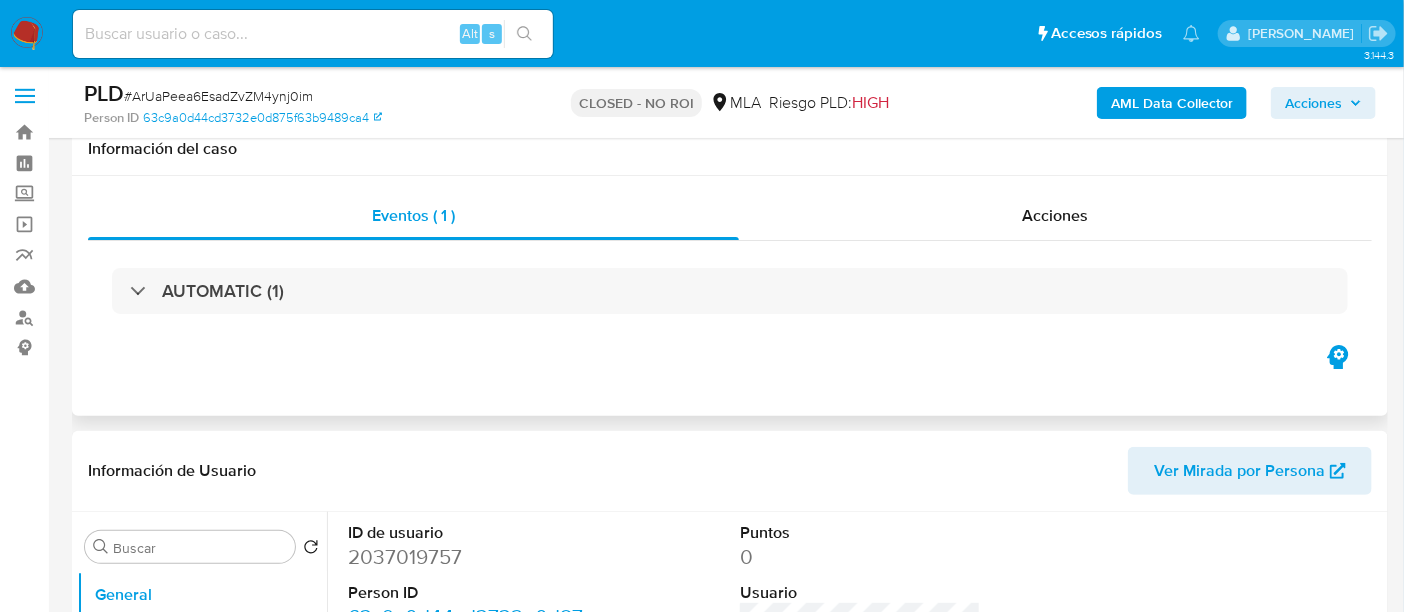 scroll, scrollTop: 0, scrollLeft: 0, axis: both 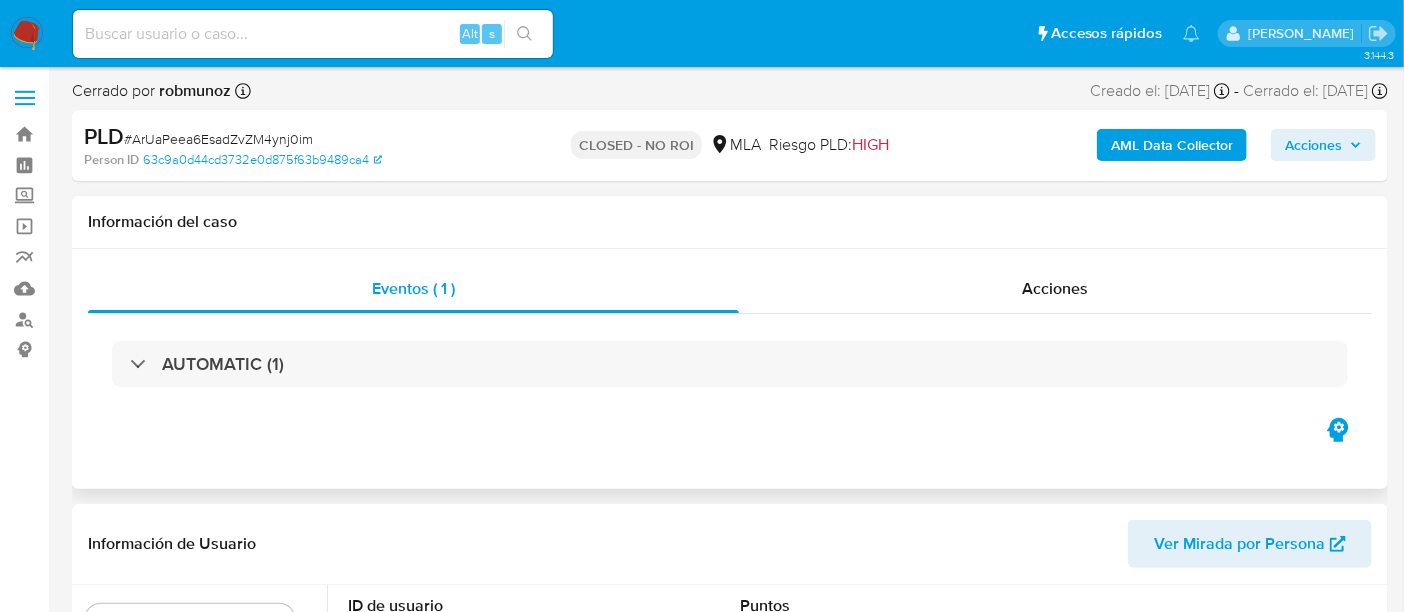 click on "Eventos ( 1 ) Acciones AUTOMATIC (1)" at bounding box center [730, 369] 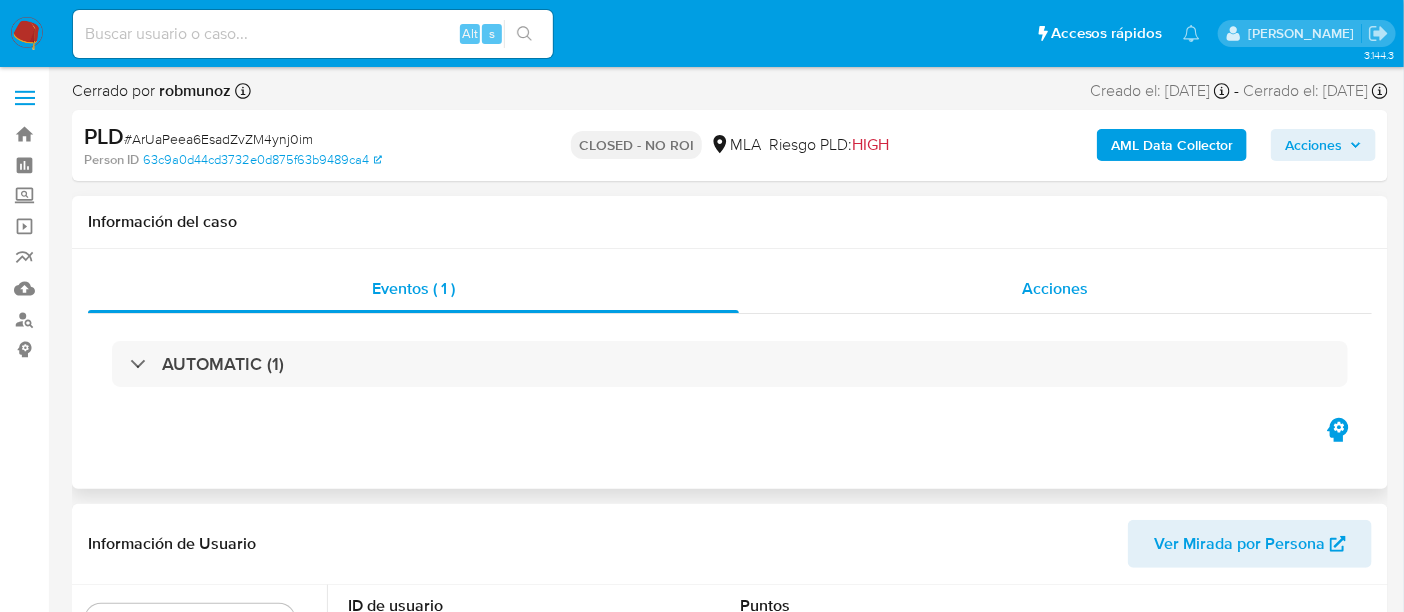 click on "Acciones" at bounding box center [1055, 288] 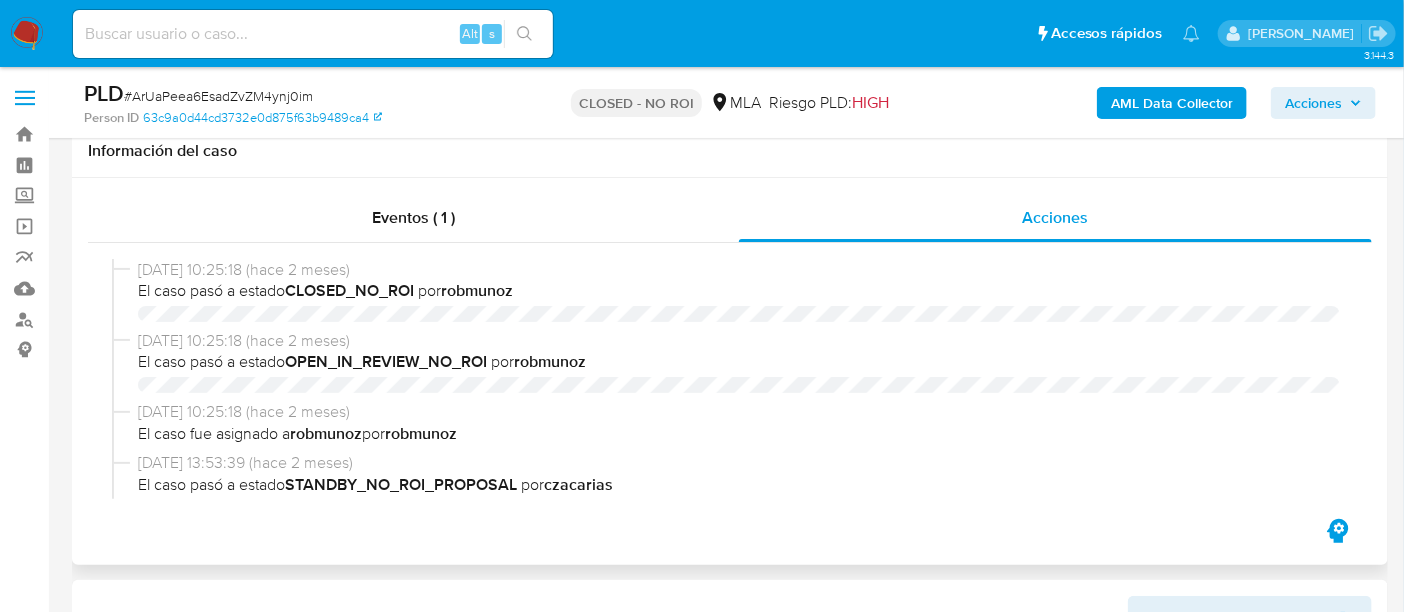 scroll, scrollTop: 125, scrollLeft: 0, axis: vertical 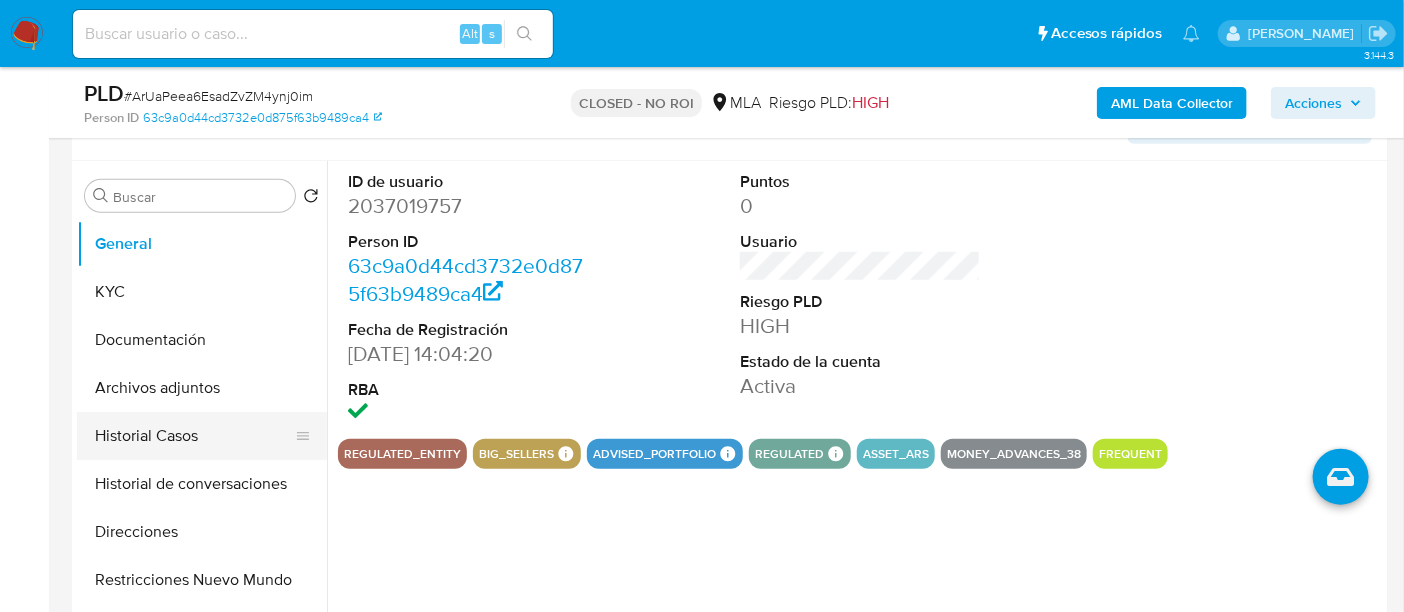 click on "Historial Casos" at bounding box center (194, 436) 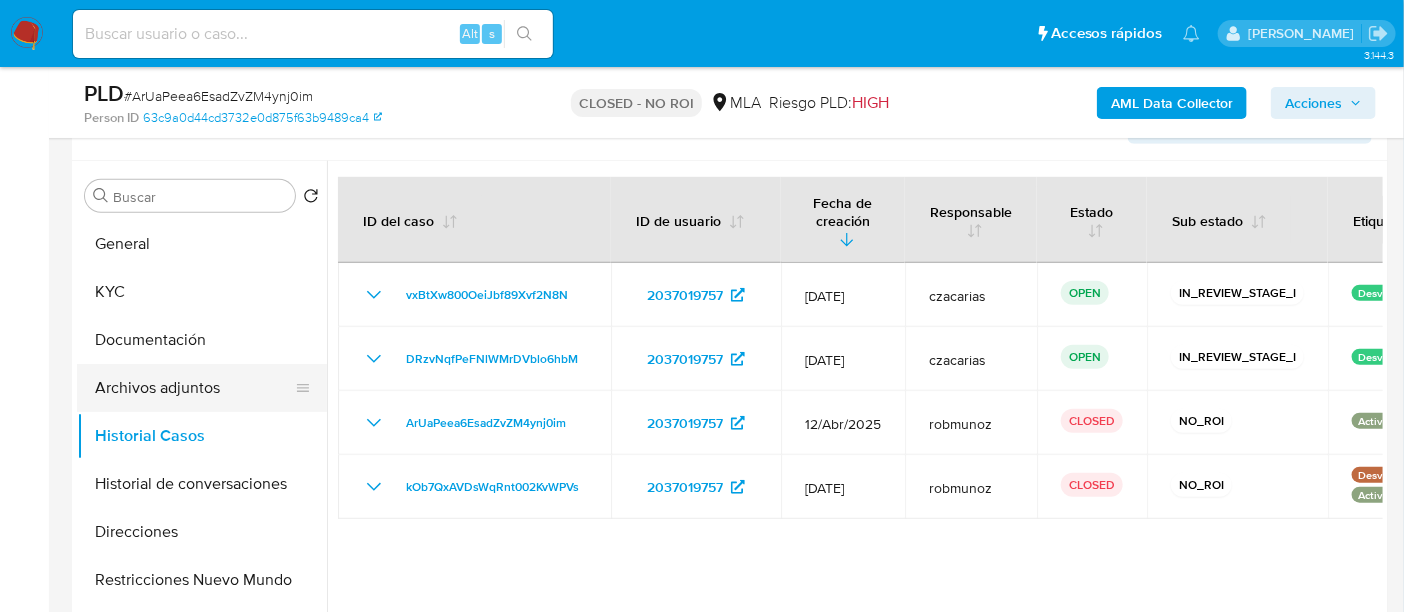 click on "Archivos adjuntos" at bounding box center (194, 388) 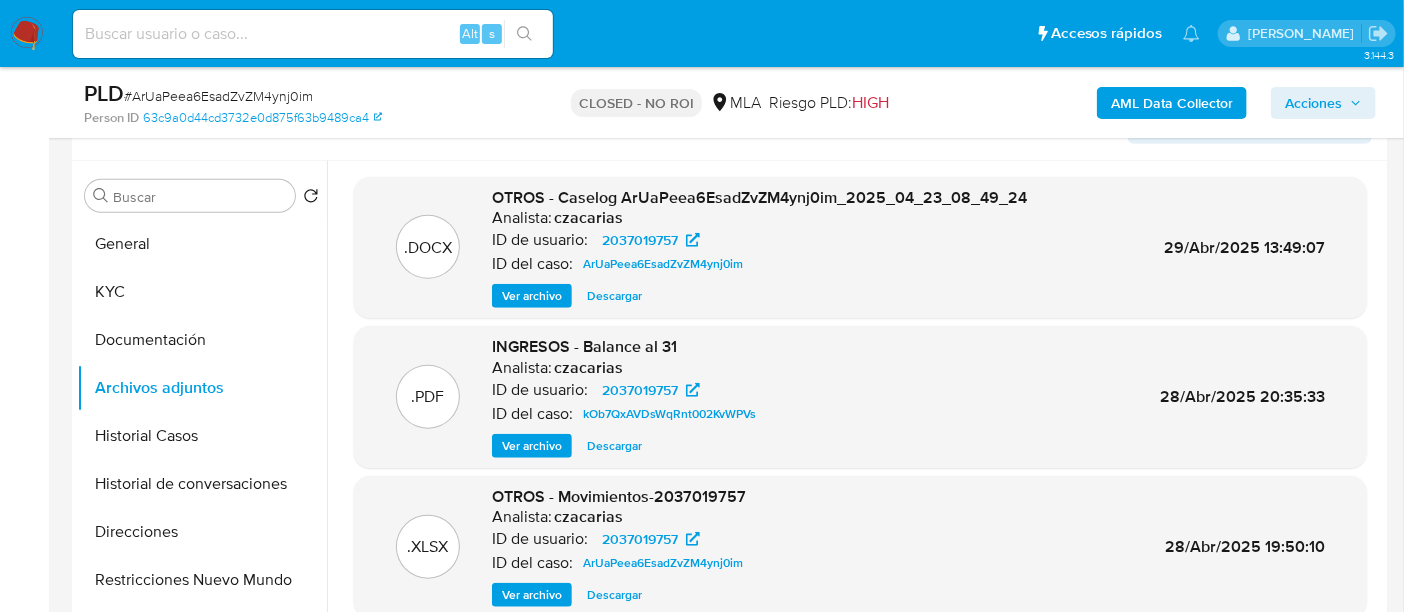 click on "Ver archivo" at bounding box center (532, 296) 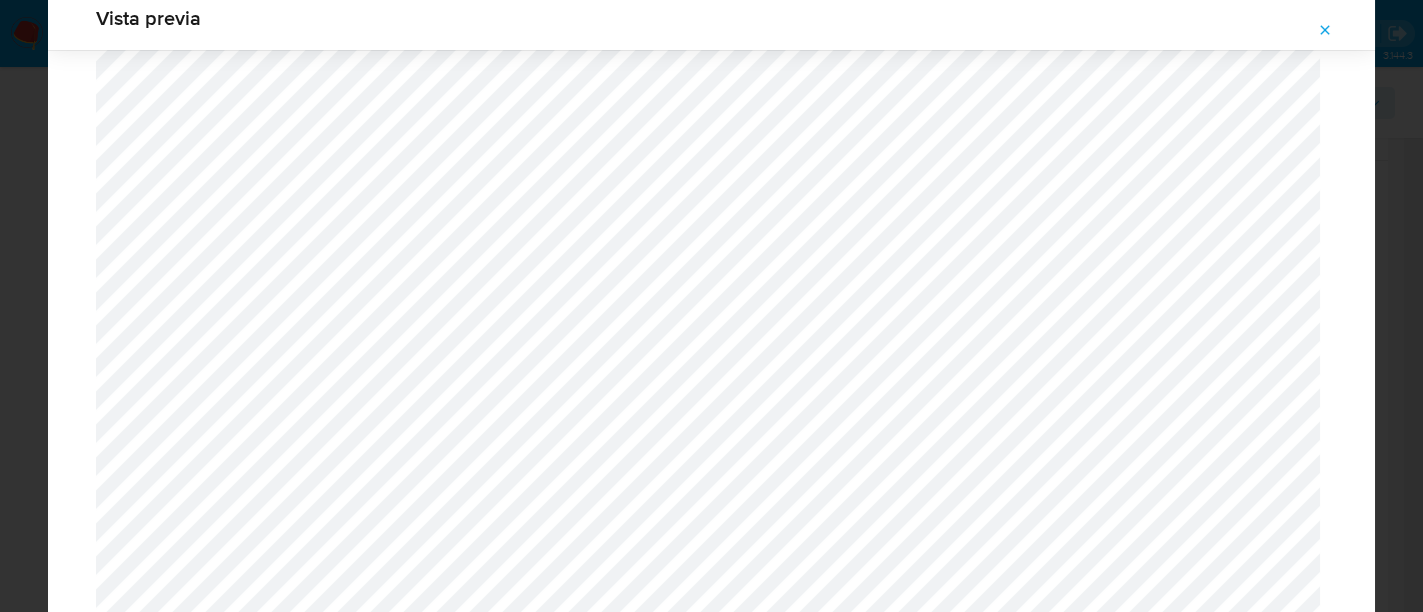 scroll, scrollTop: 1210, scrollLeft: 0, axis: vertical 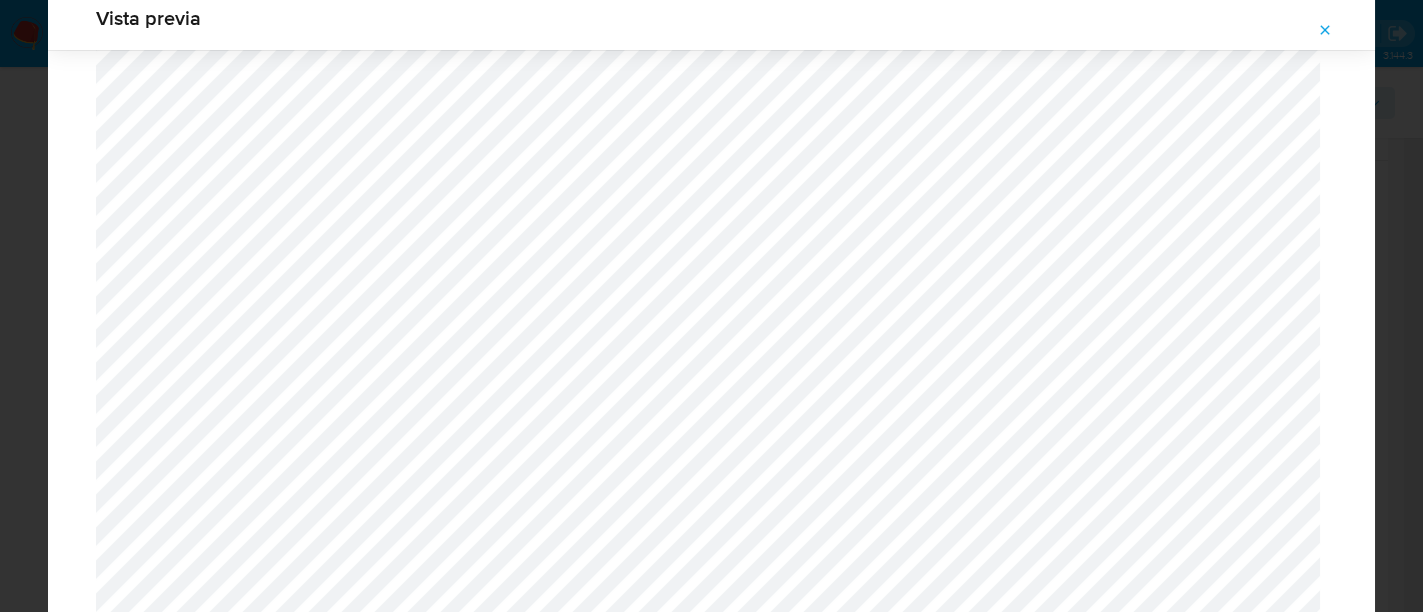 click at bounding box center [1325, 30] 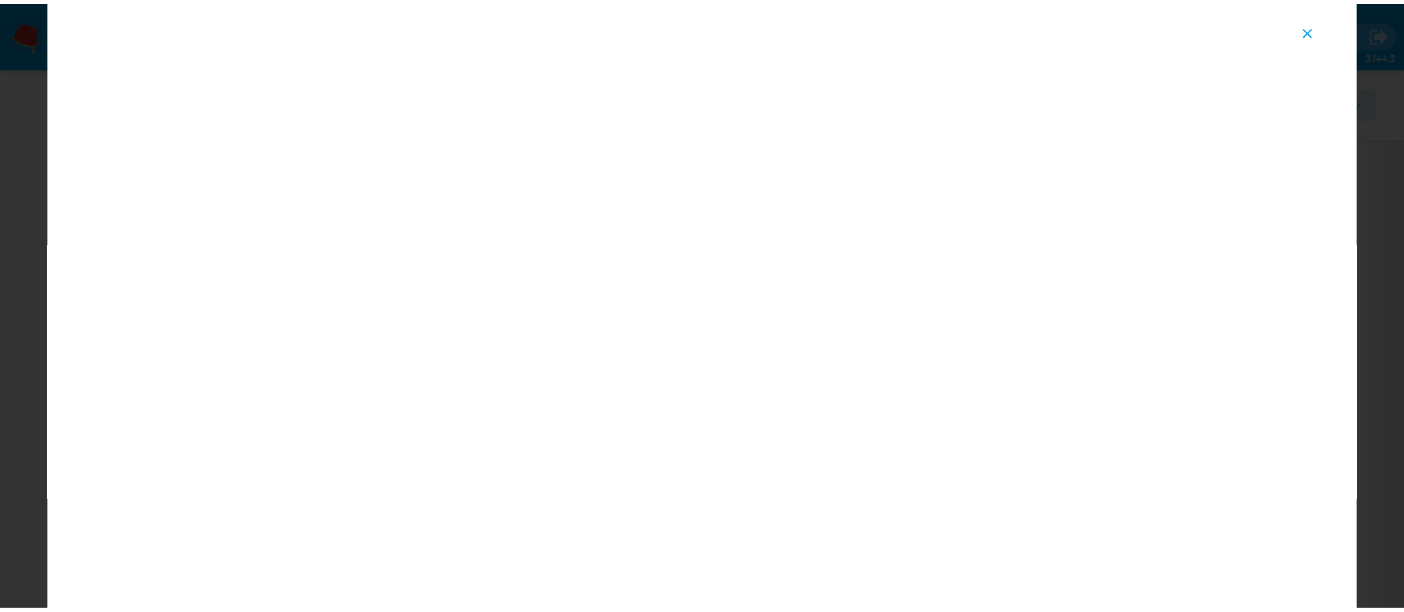 scroll, scrollTop: 103, scrollLeft: 0, axis: vertical 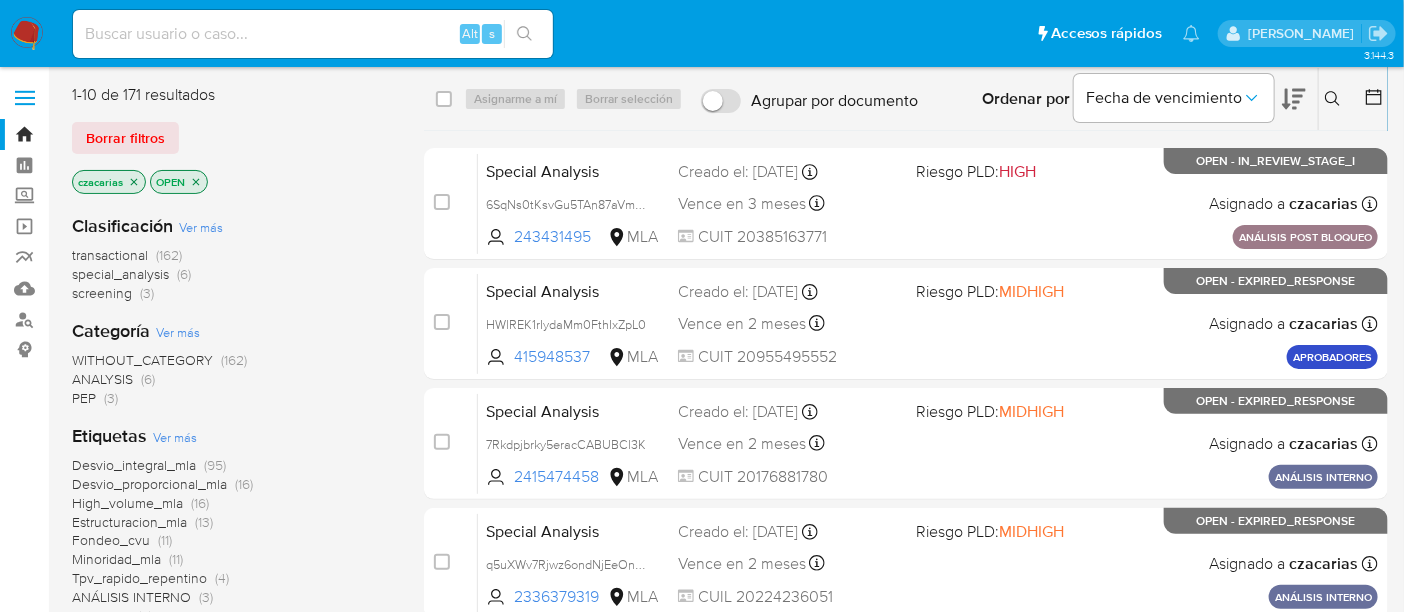 click at bounding box center [313, 34] 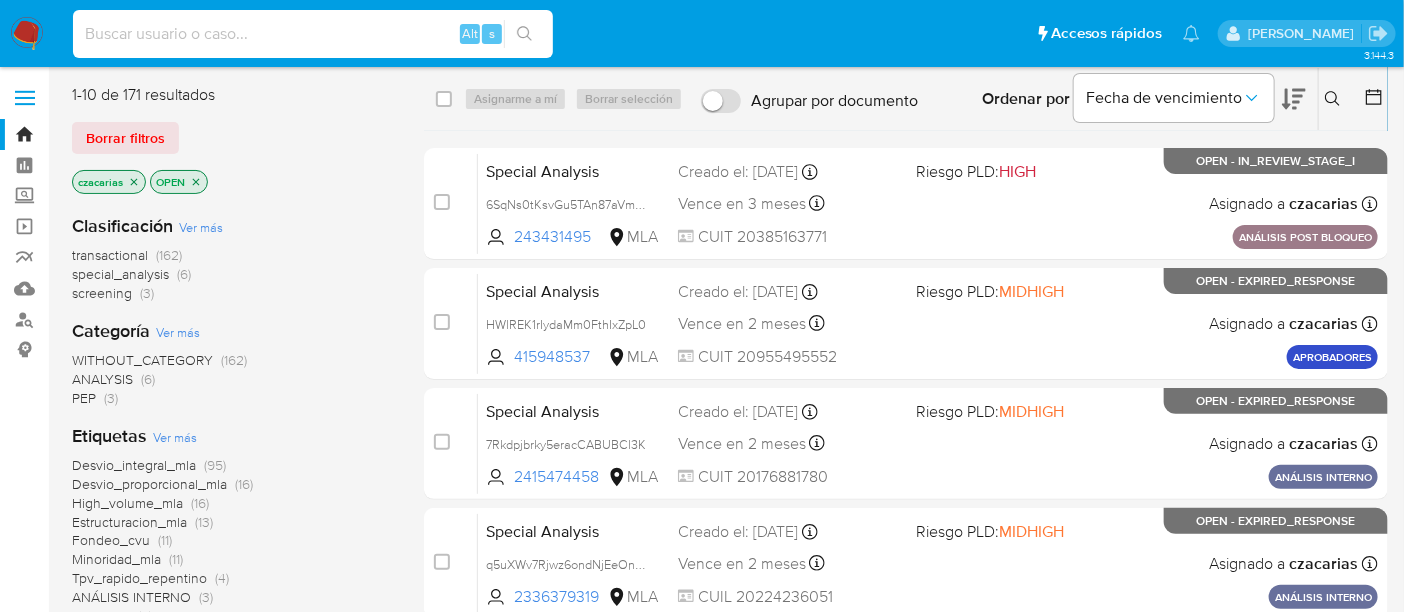 paste on "x37iPkx2qeE7HfB3j2sr45Kl" 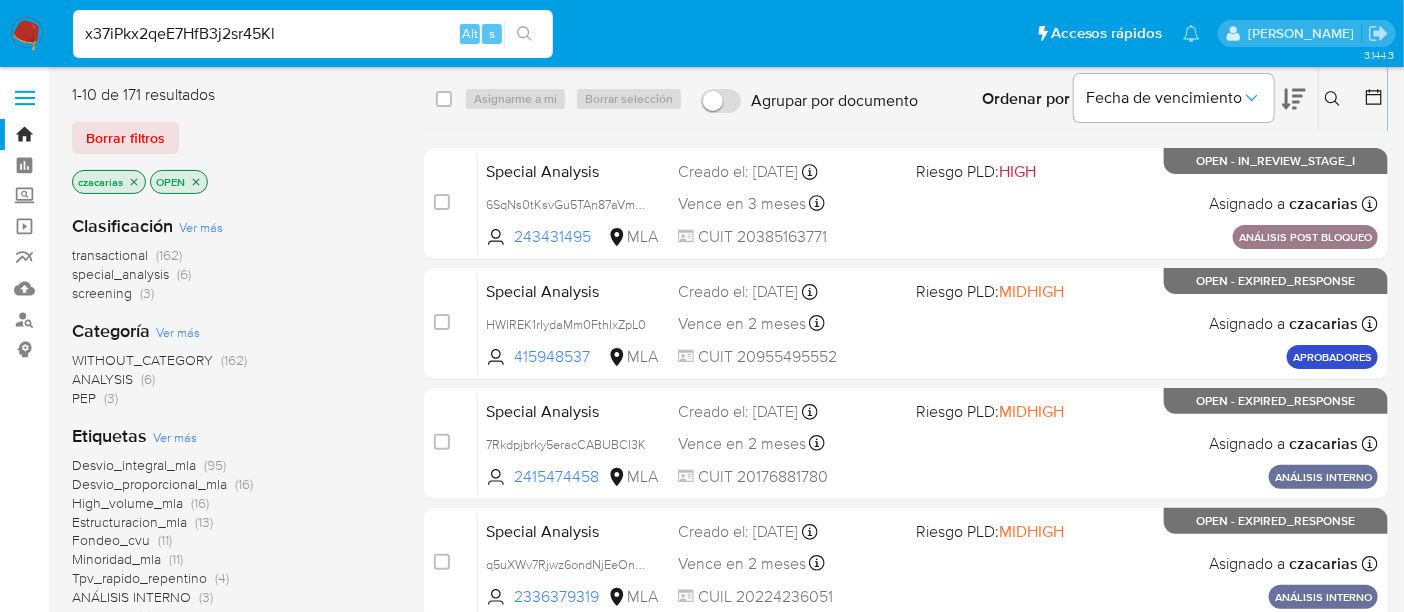 type on "x37iPkx2qeE7HfB3j2sr45Kl" 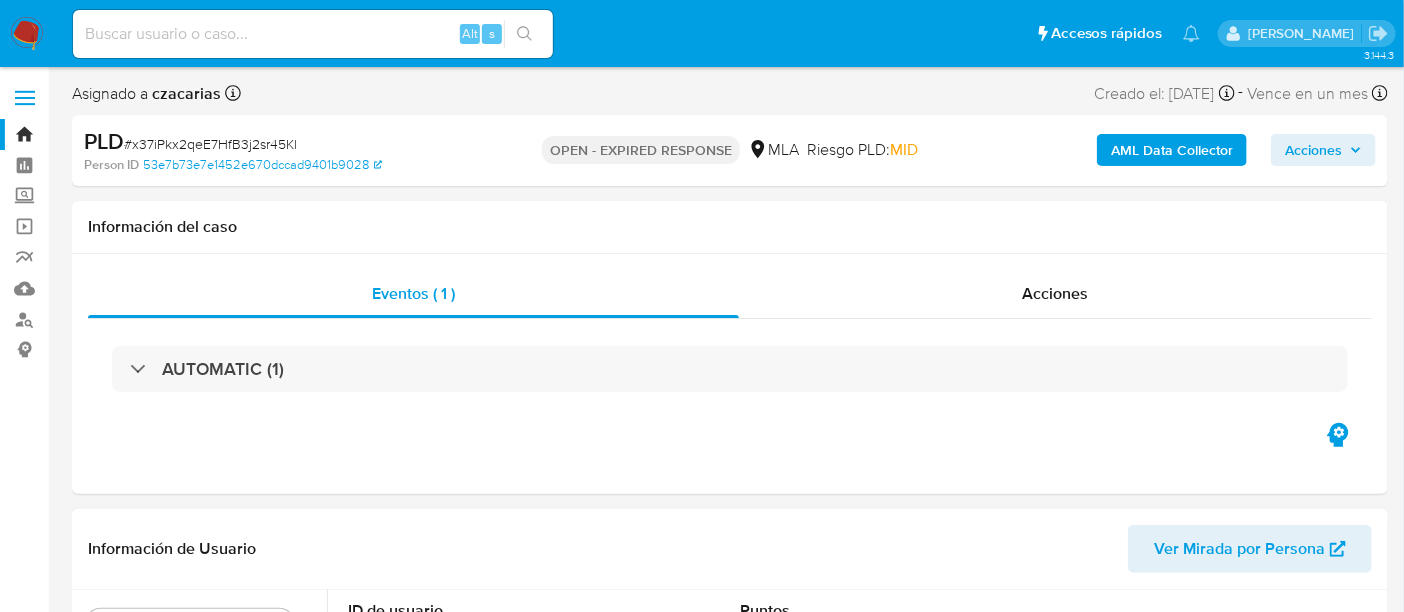 select on "10" 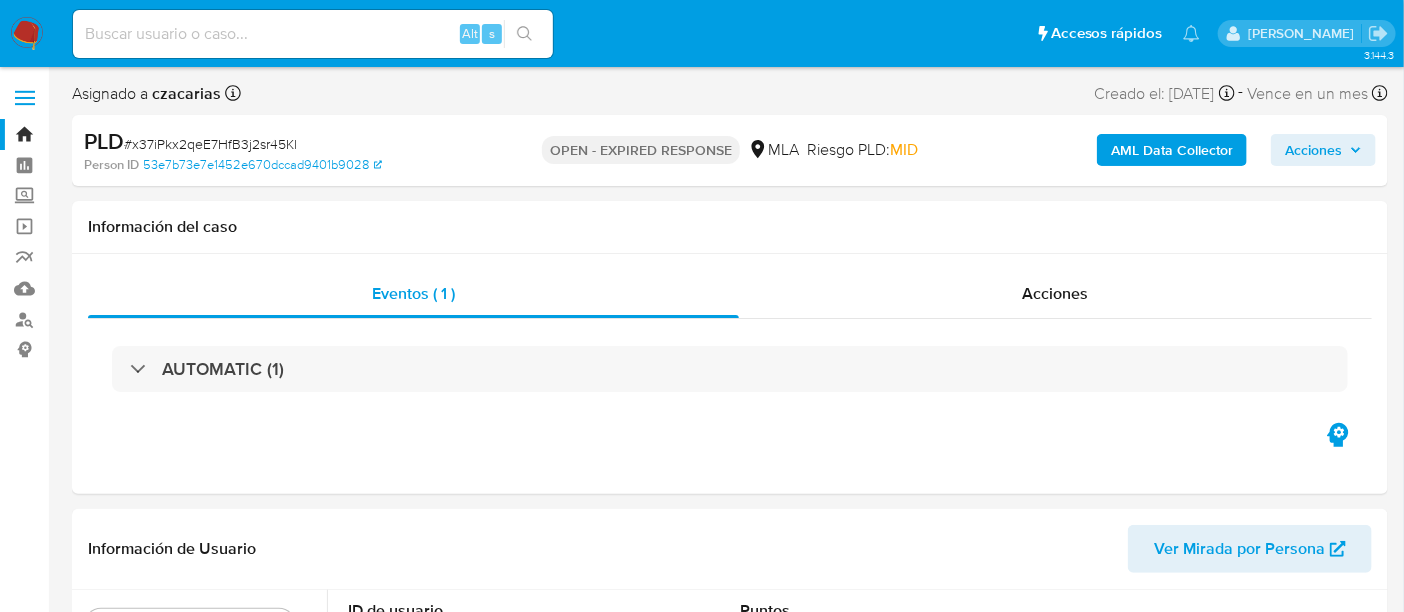 click at bounding box center (313, 34) 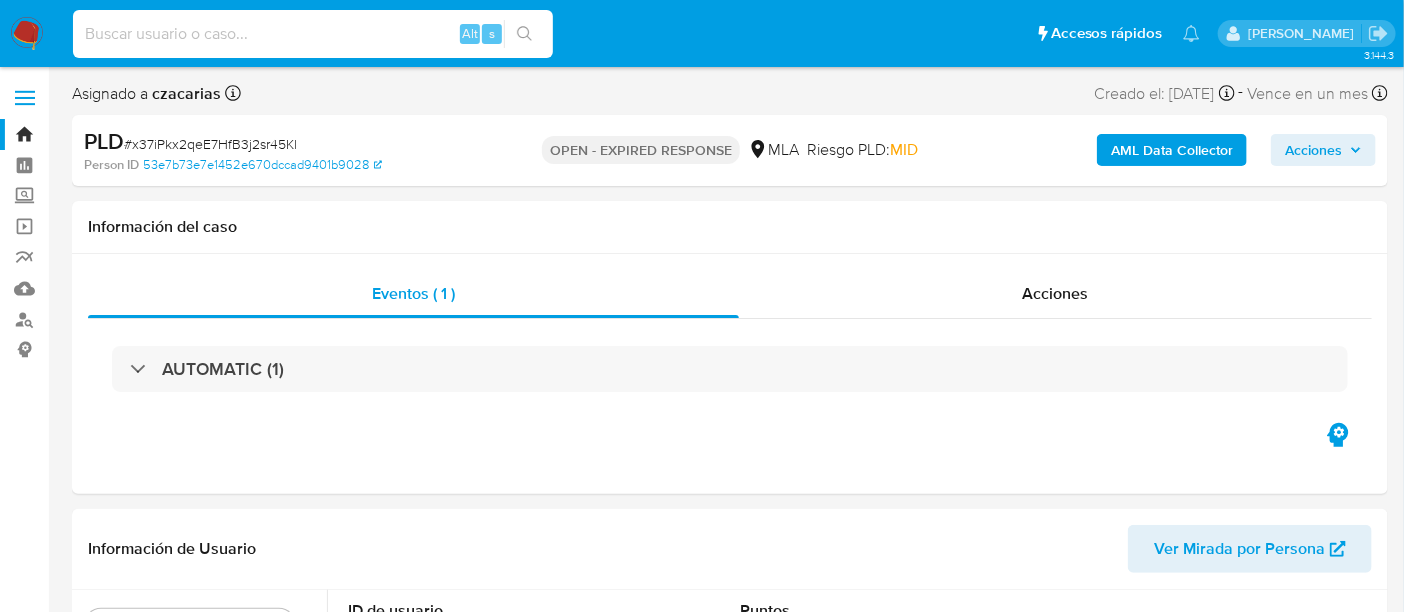 click at bounding box center [313, 34] 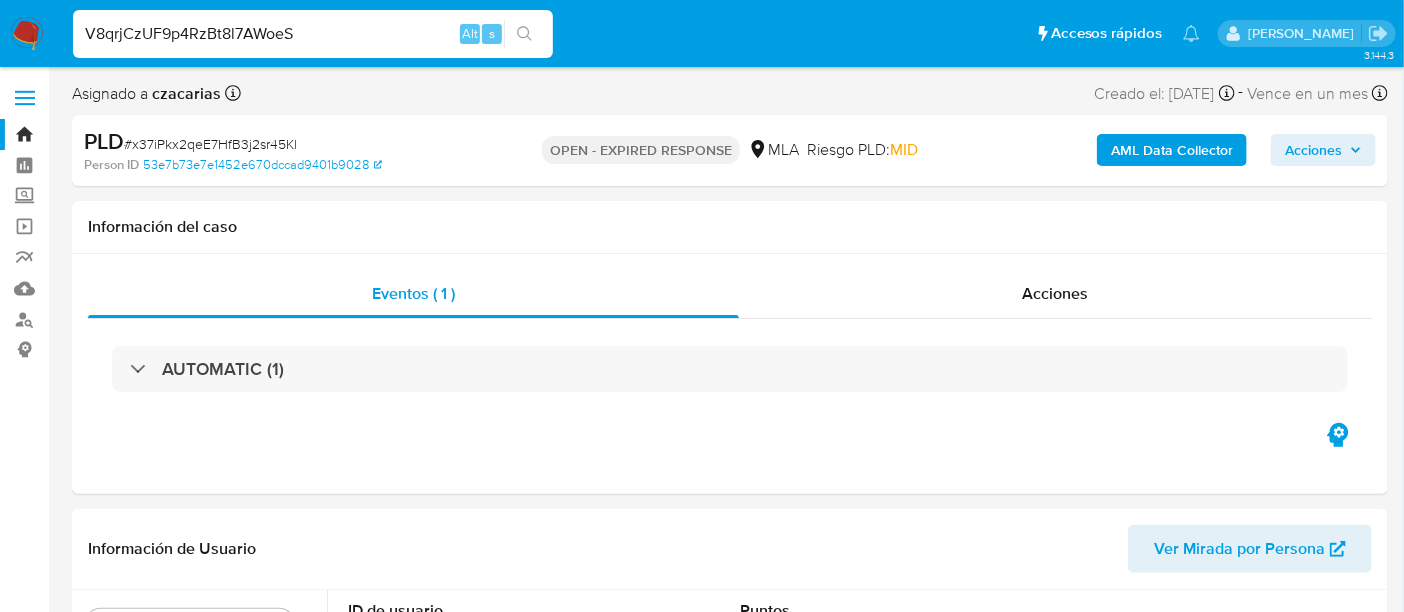 type on "V8qrjCzUF9p4RzBt8l7AWoeS" 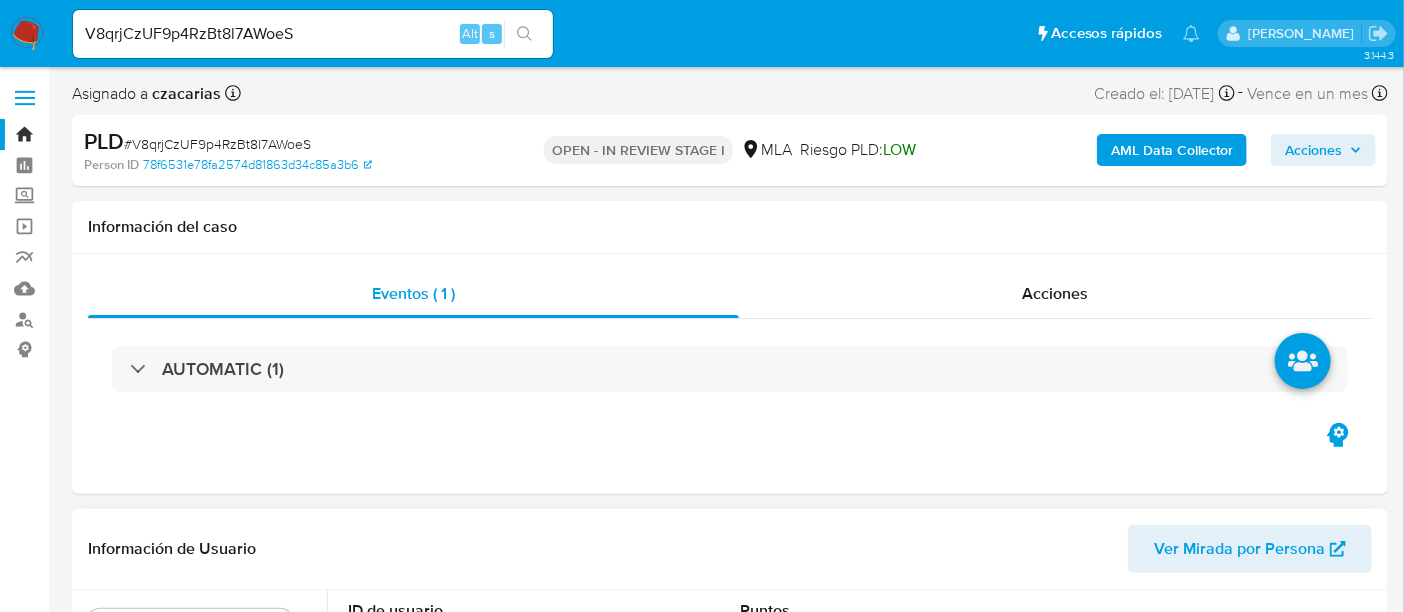 select on "10" 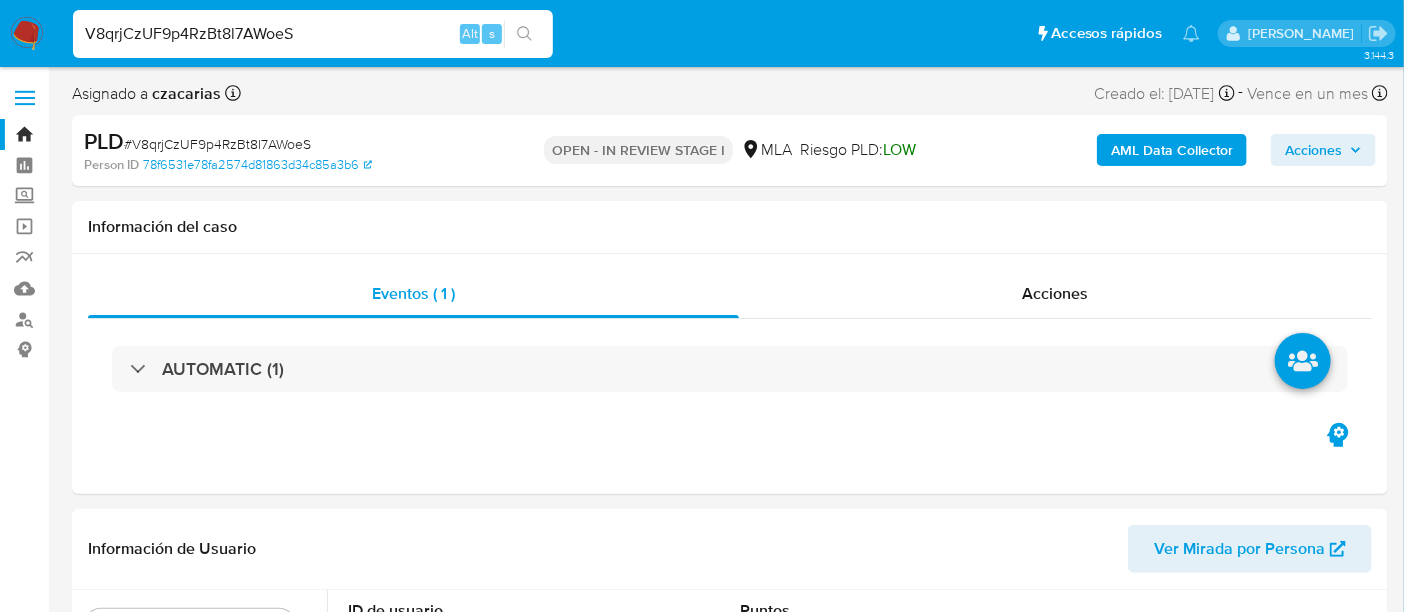 click on "V8qrjCzUF9p4RzBt8l7AWoeS" at bounding box center [313, 34] 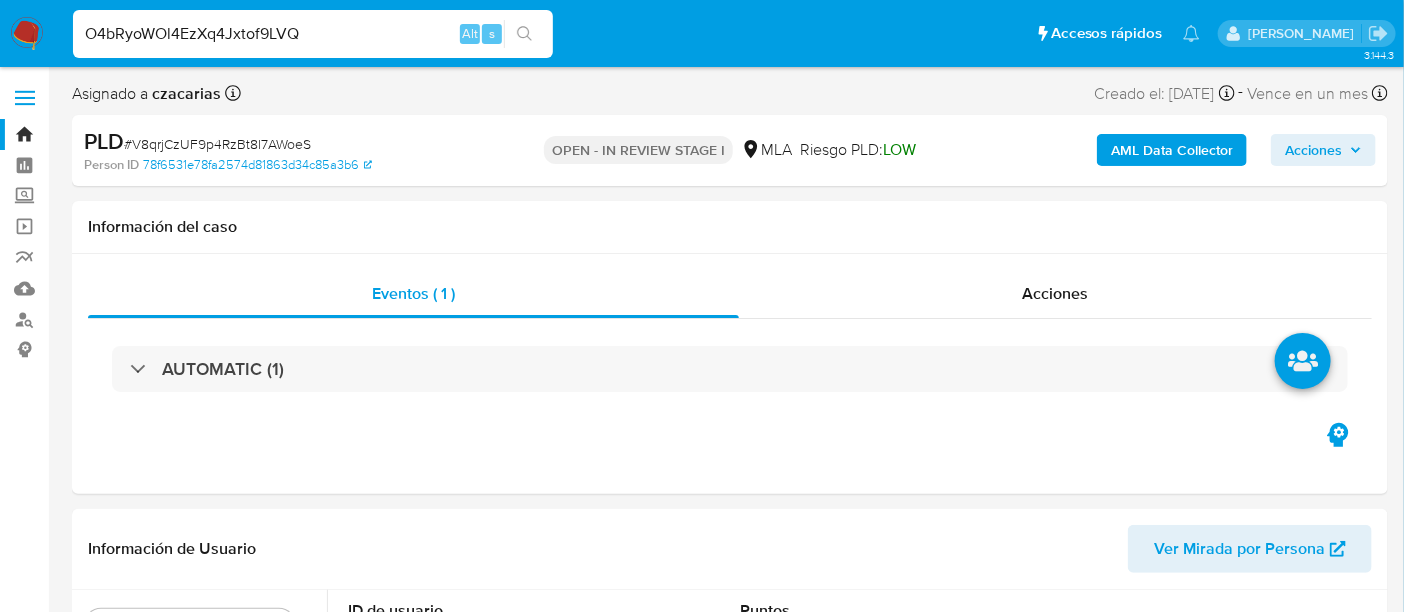 type on "O4bRyoWOl4EzXq4Jxtof9LVQ" 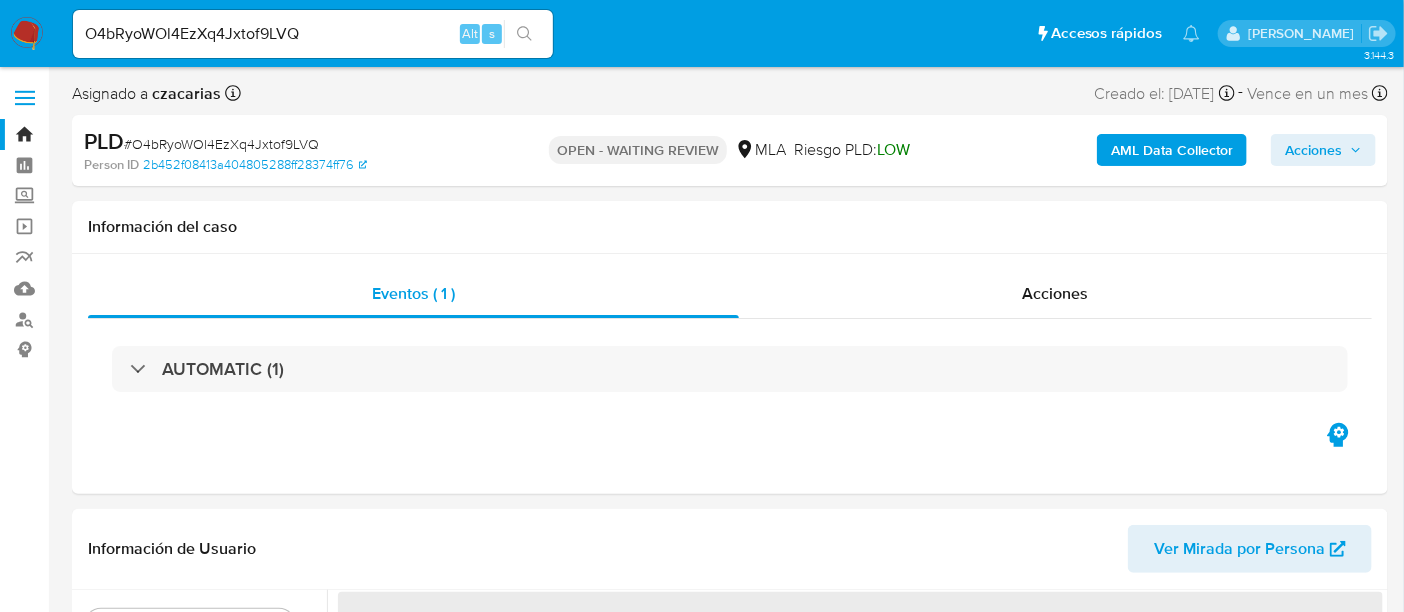 select on "10" 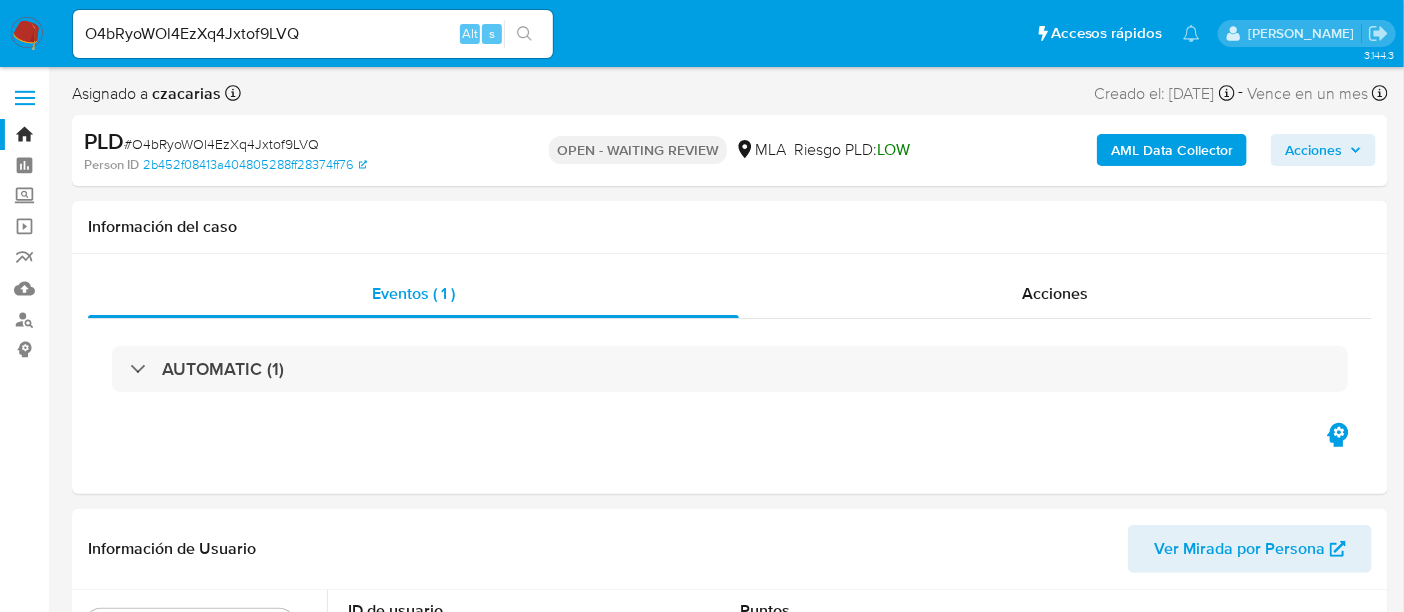 click on "O4bRyoWOl4EzXq4Jxtof9LVQ" at bounding box center [313, 34] 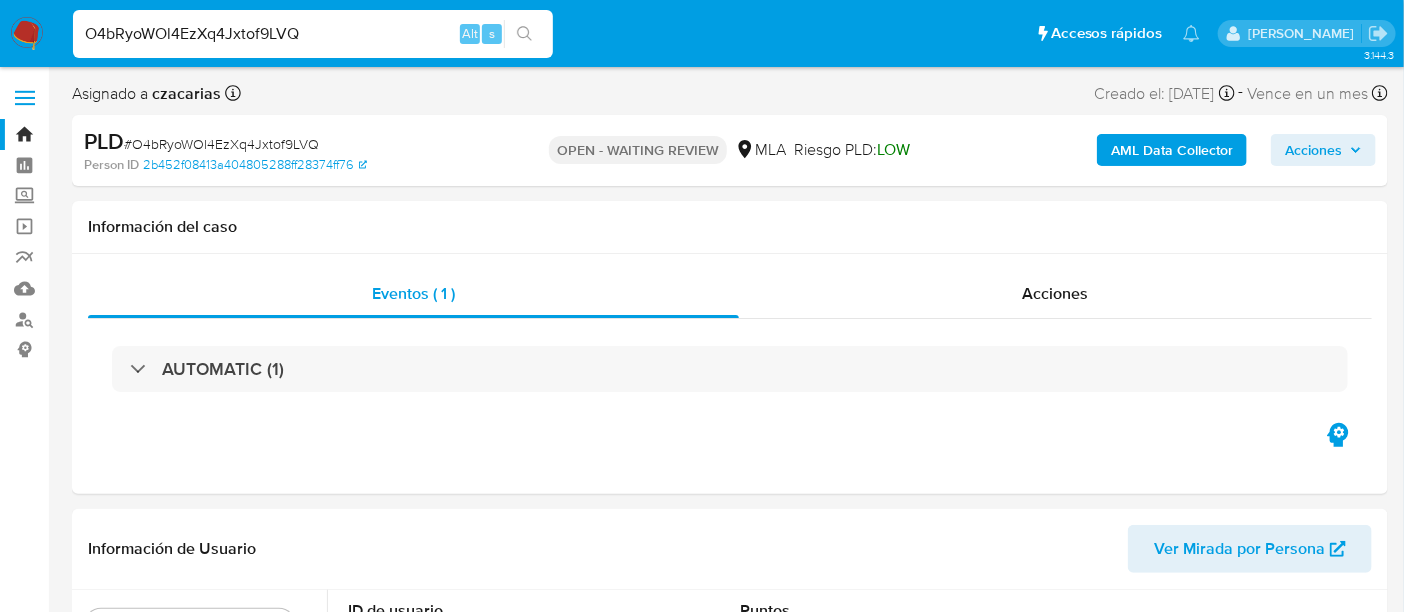 click on "O4bRyoWOl4EzXq4Jxtof9LVQ" at bounding box center (313, 34) 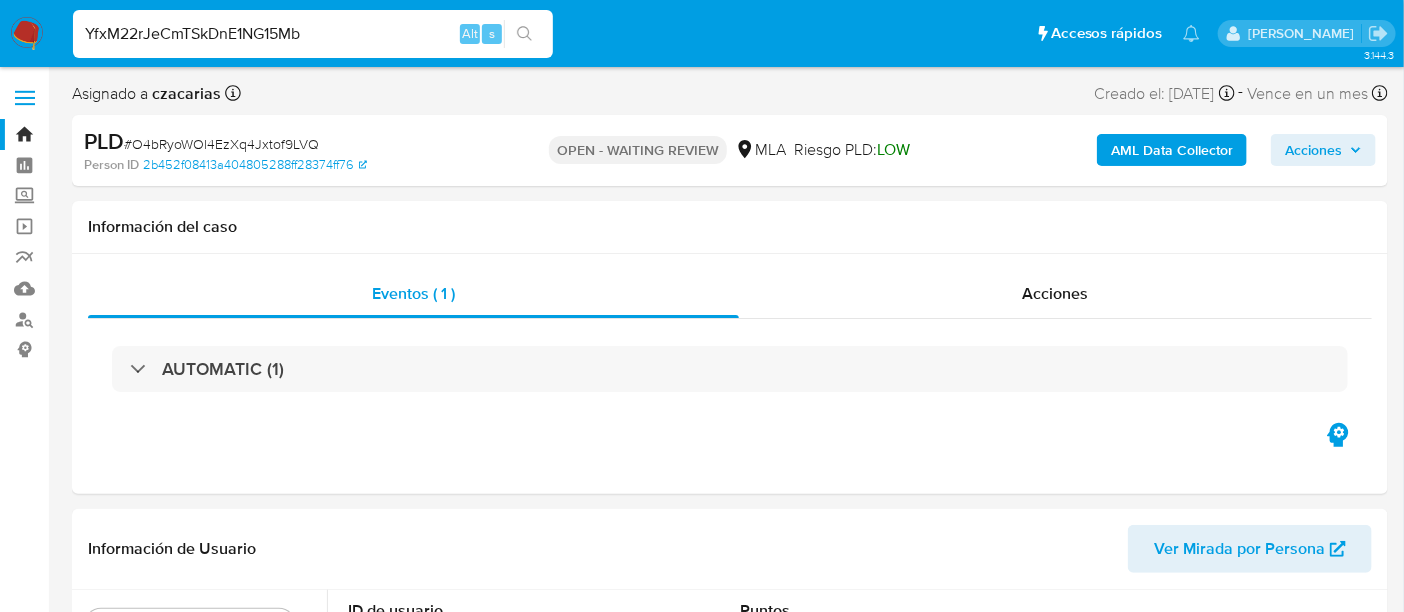 type on "YfxM22rJeCmTSkDnE1NG15Mb" 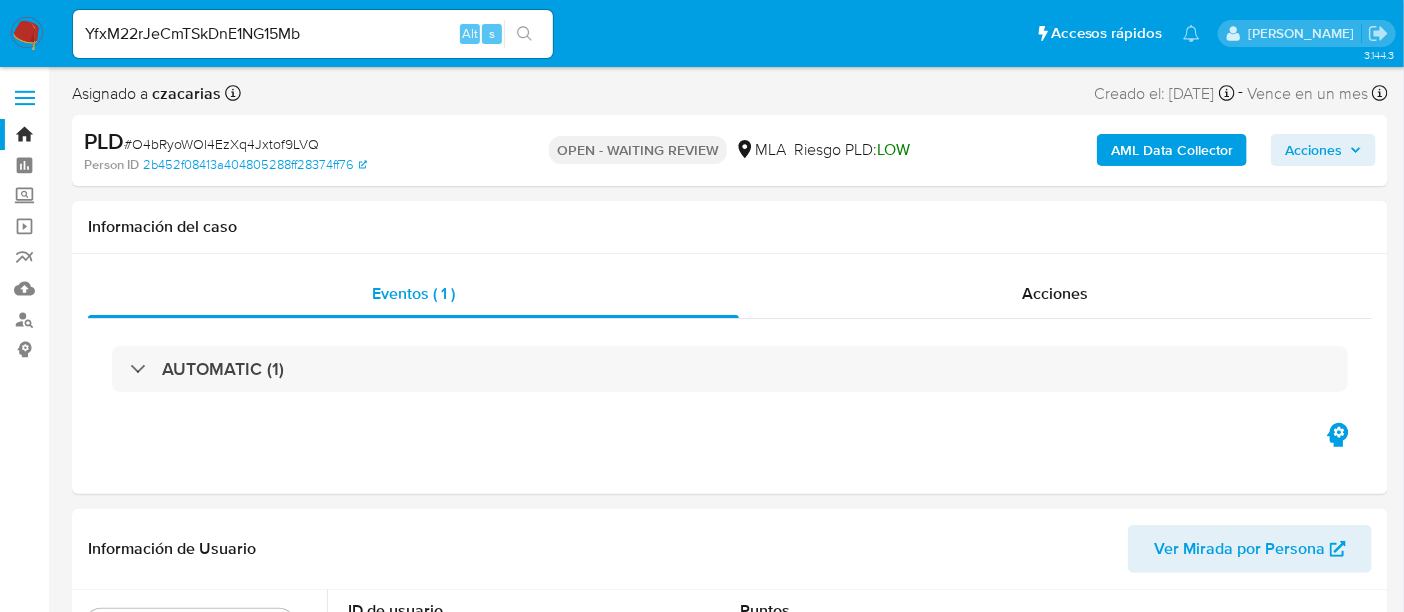 click at bounding box center (524, 34) 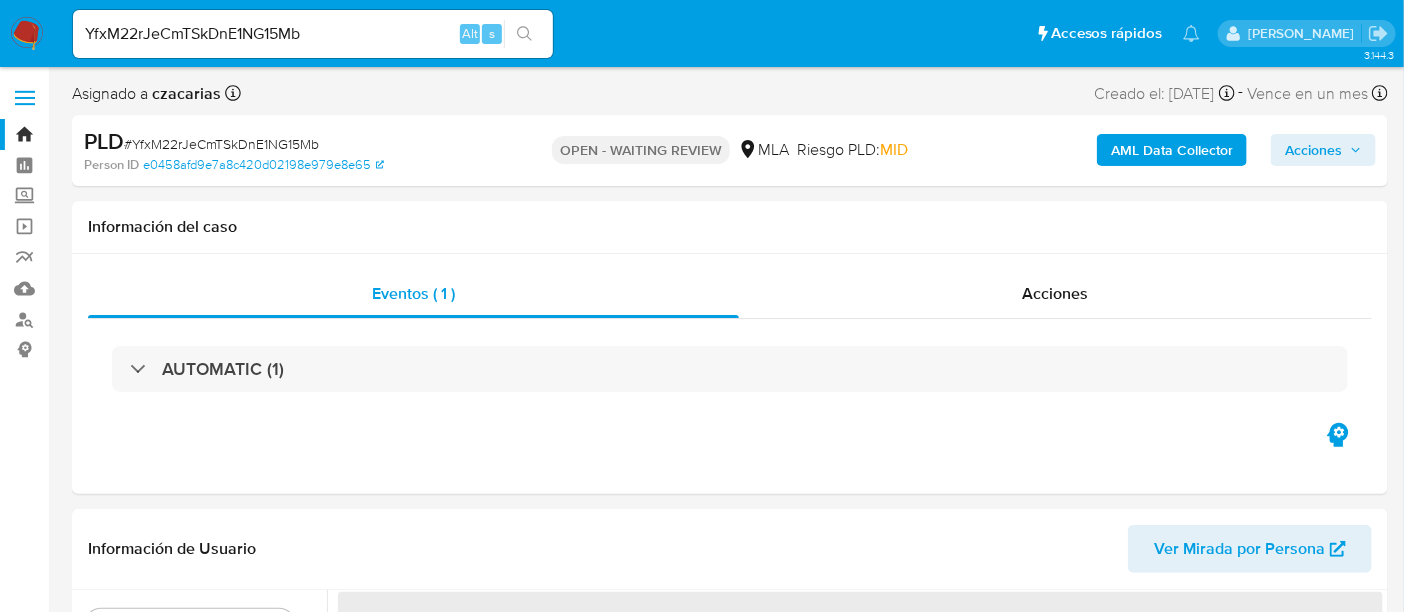 select on "10" 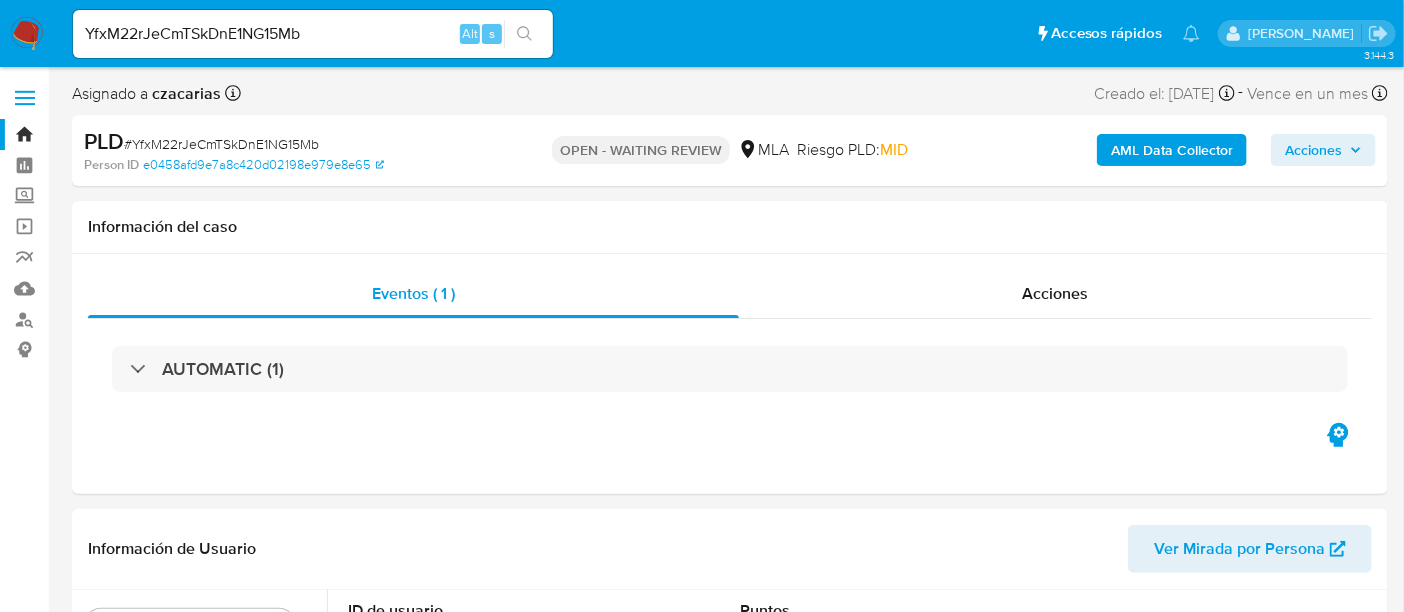 click on "YfxM22rJeCmTSkDnE1NG15Mb" at bounding box center (313, 34) 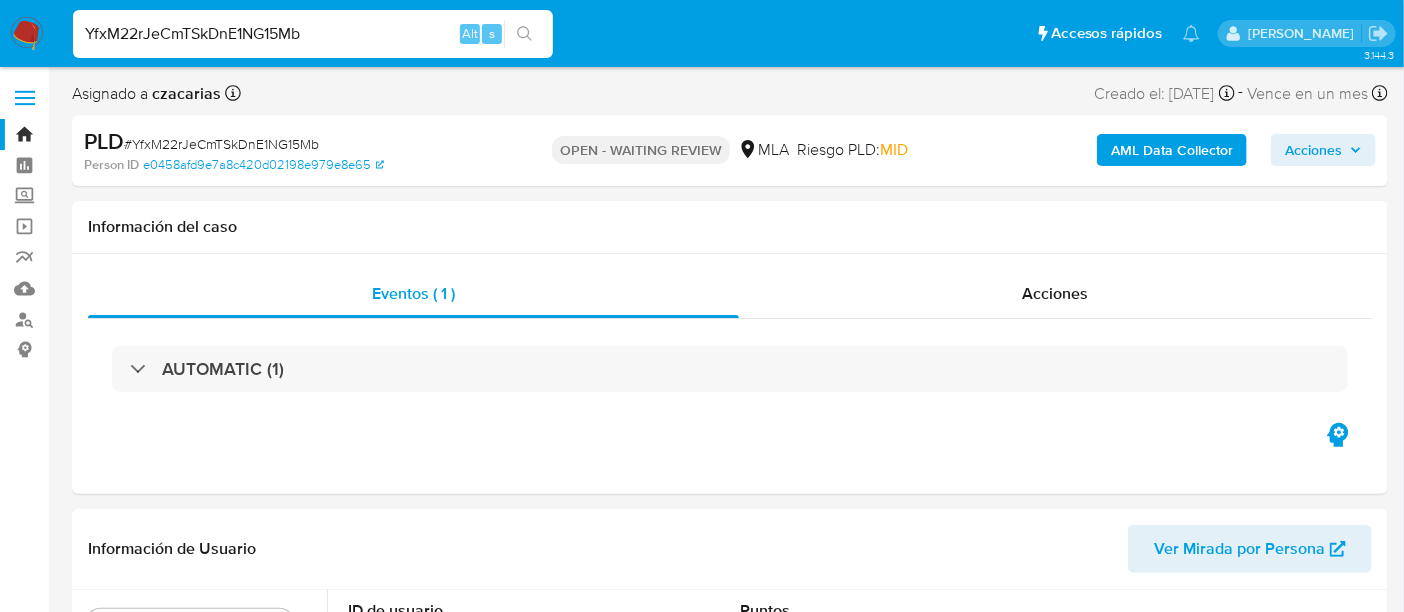 click on "YfxM22rJeCmTSkDnE1NG15Mb" at bounding box center [313, 34] 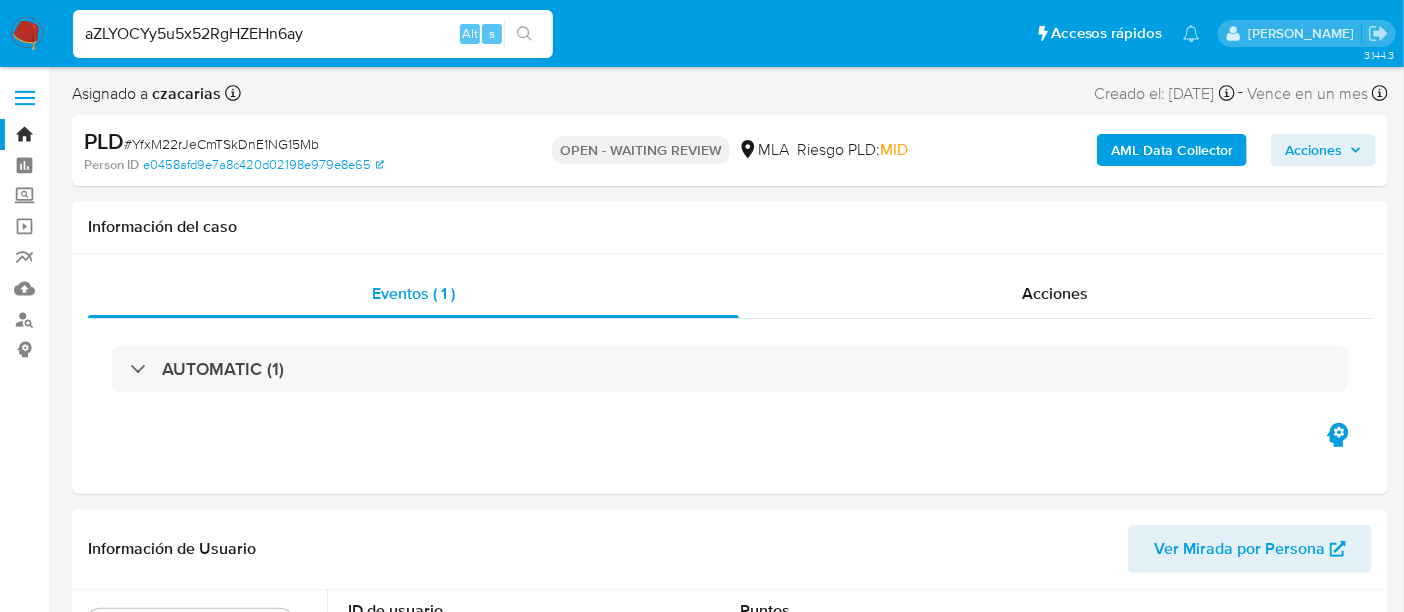 type on "aZLYOCYy5u5x52RgHZEHn6ay" 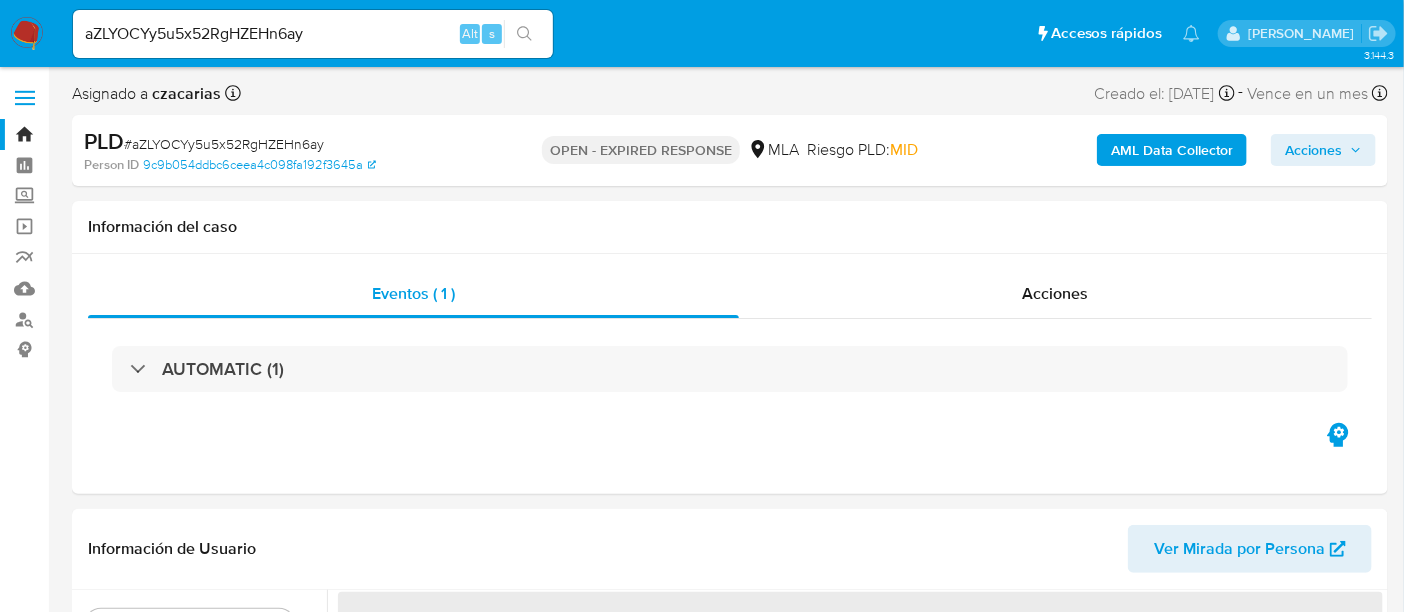 select on "10" 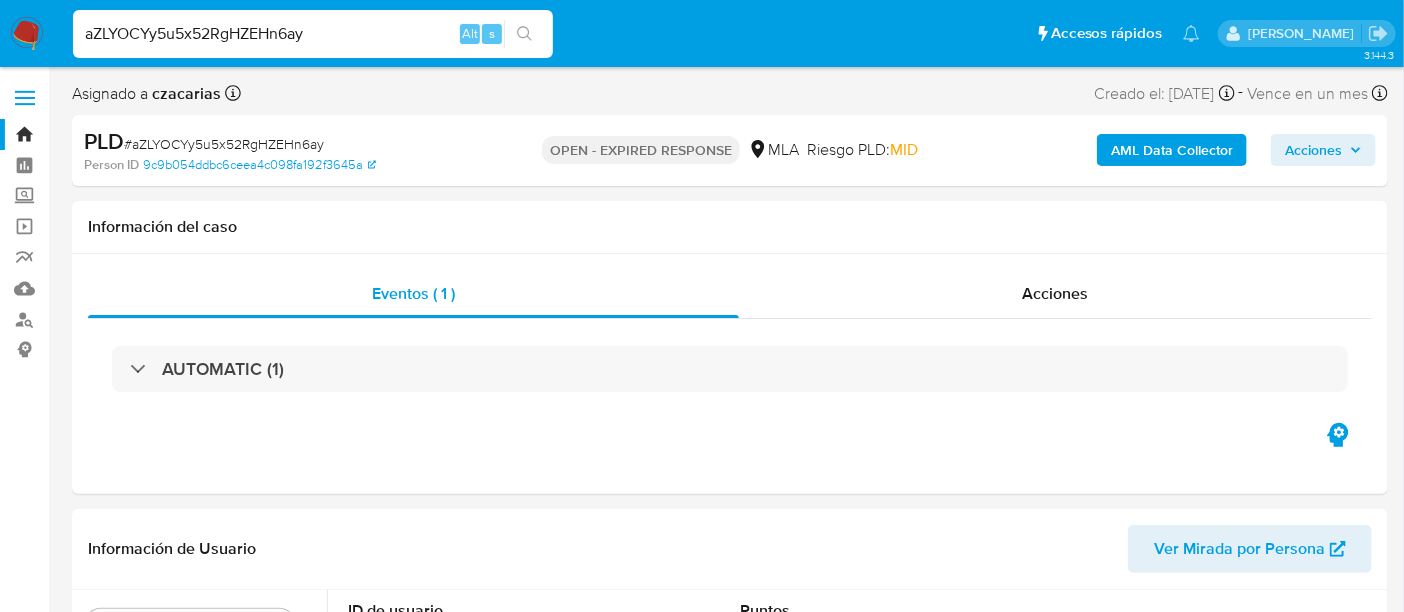 click on "aZLYOCYy5u5x52RgHZEHn6ay" at bounding box center [313, 34] 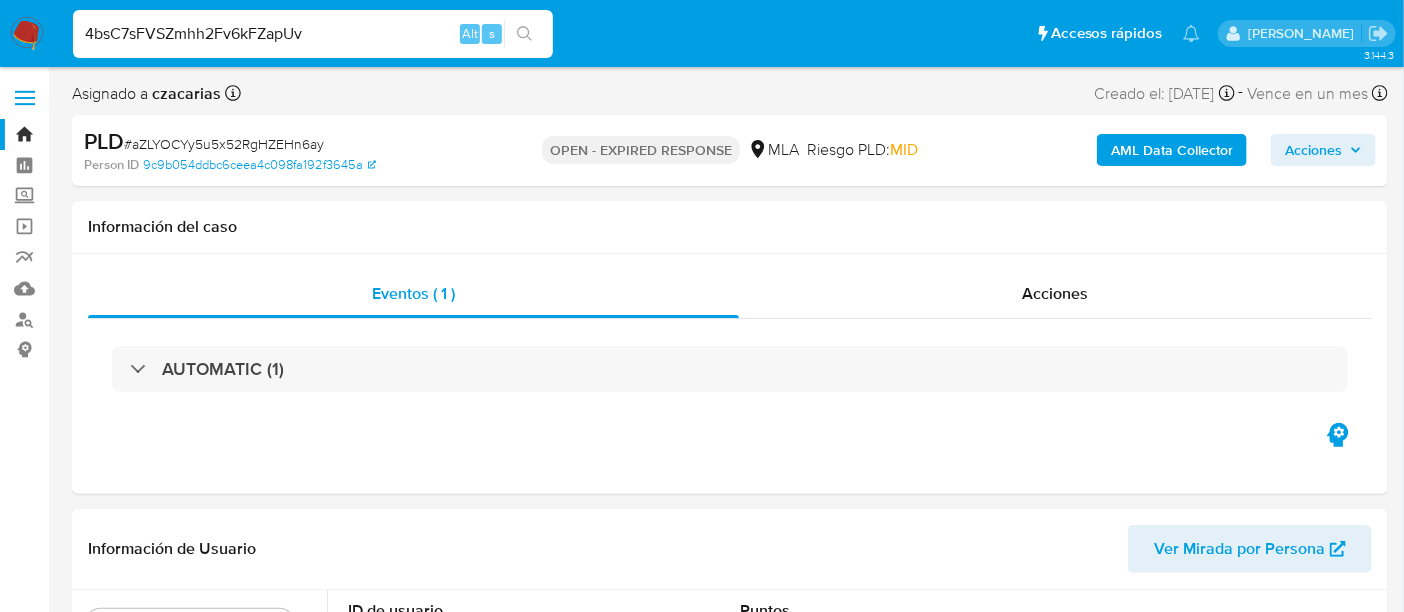 type on "4bsC7sFVSZmhh2Fv6kFZapUv" 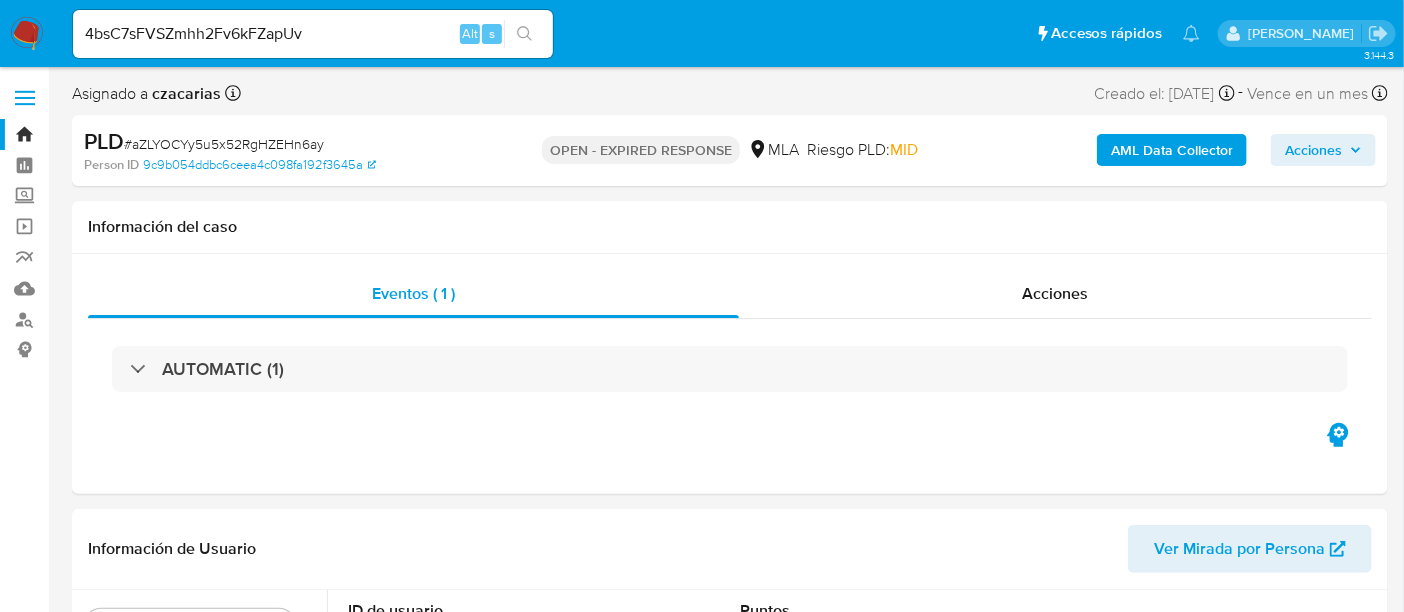 click on "4bsC7sFVSZmhh2Fv6kFZapUv Alt s" at bounding box center [313, 34] 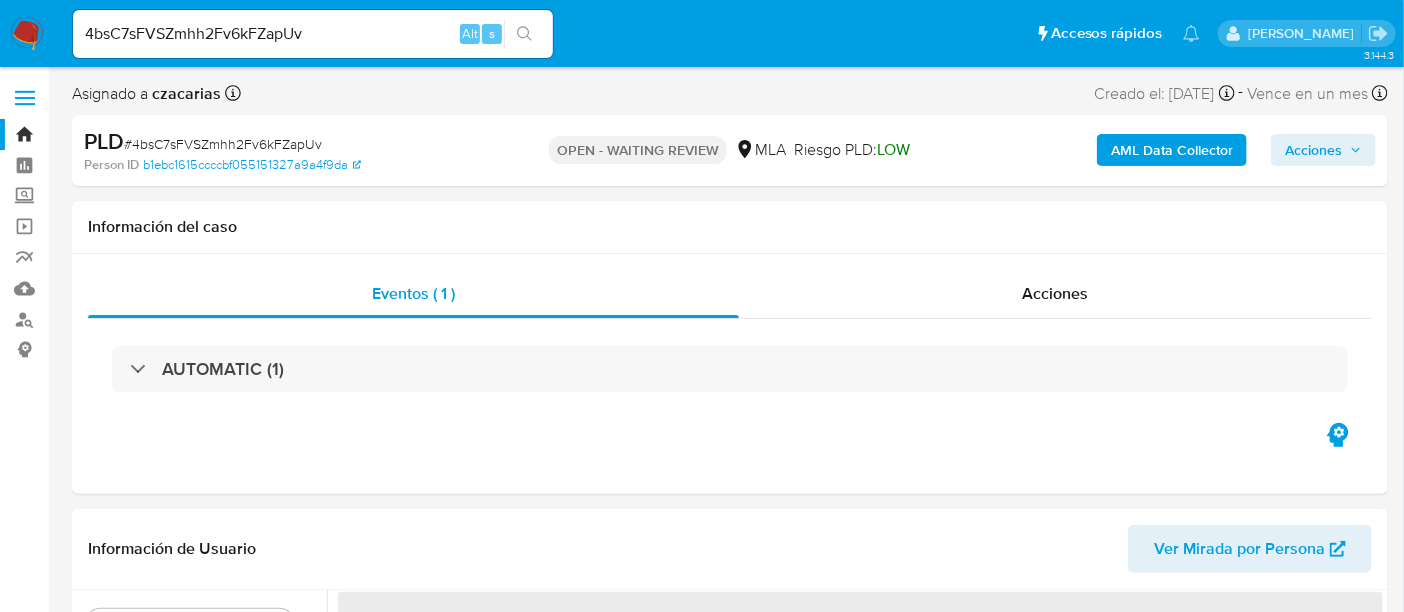 select on "10" 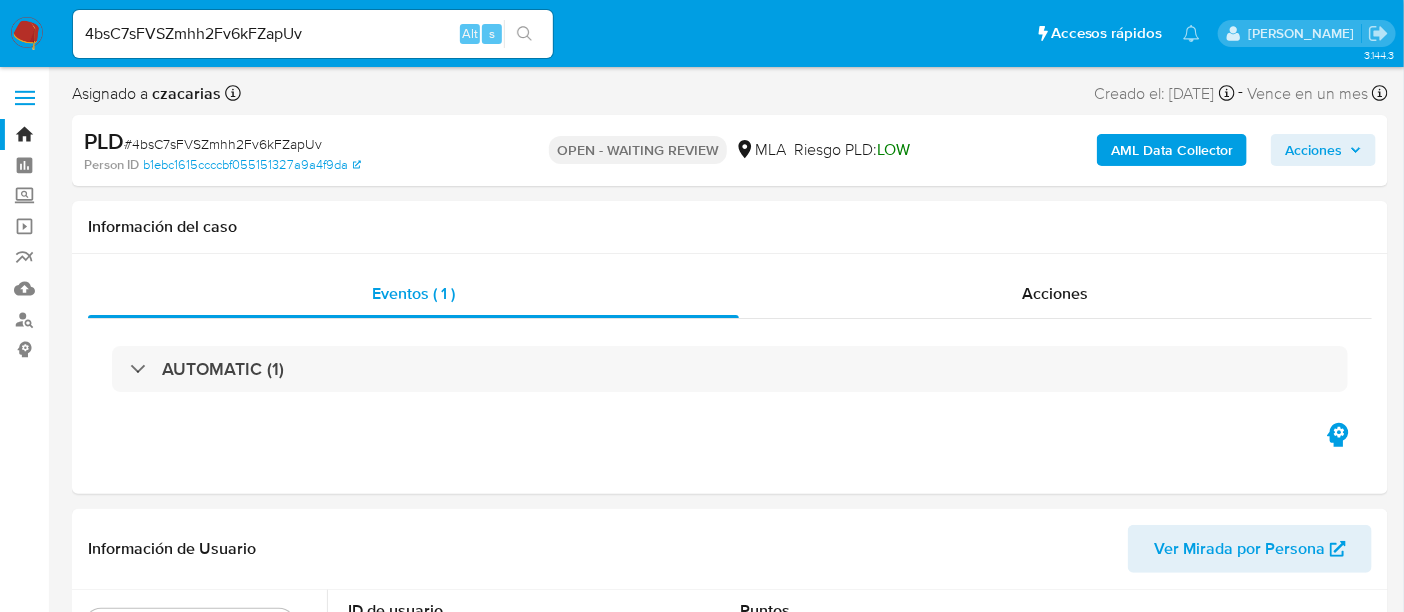 click on "4bsC7sFVSZmhh2Fv6kFZapUv" at bounding box center [313, 34] 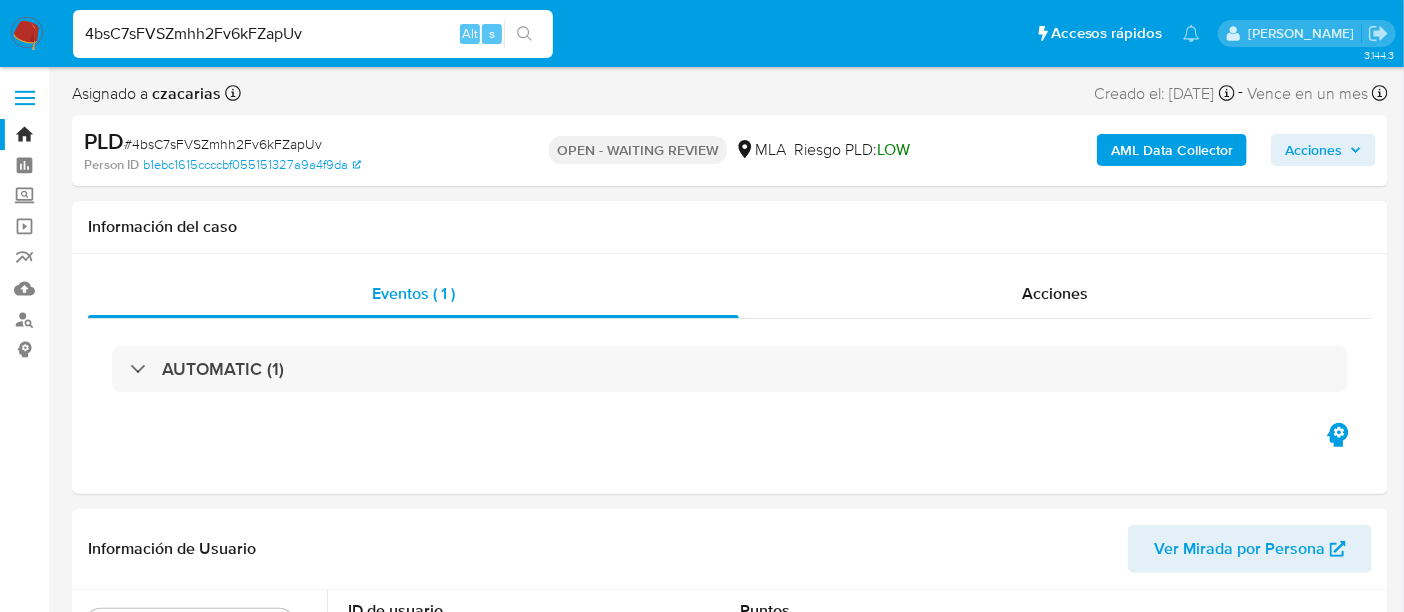 click on "4bsC7sFVSZmhh2Fv6kFZapUv" at bounding box center [313, 34] 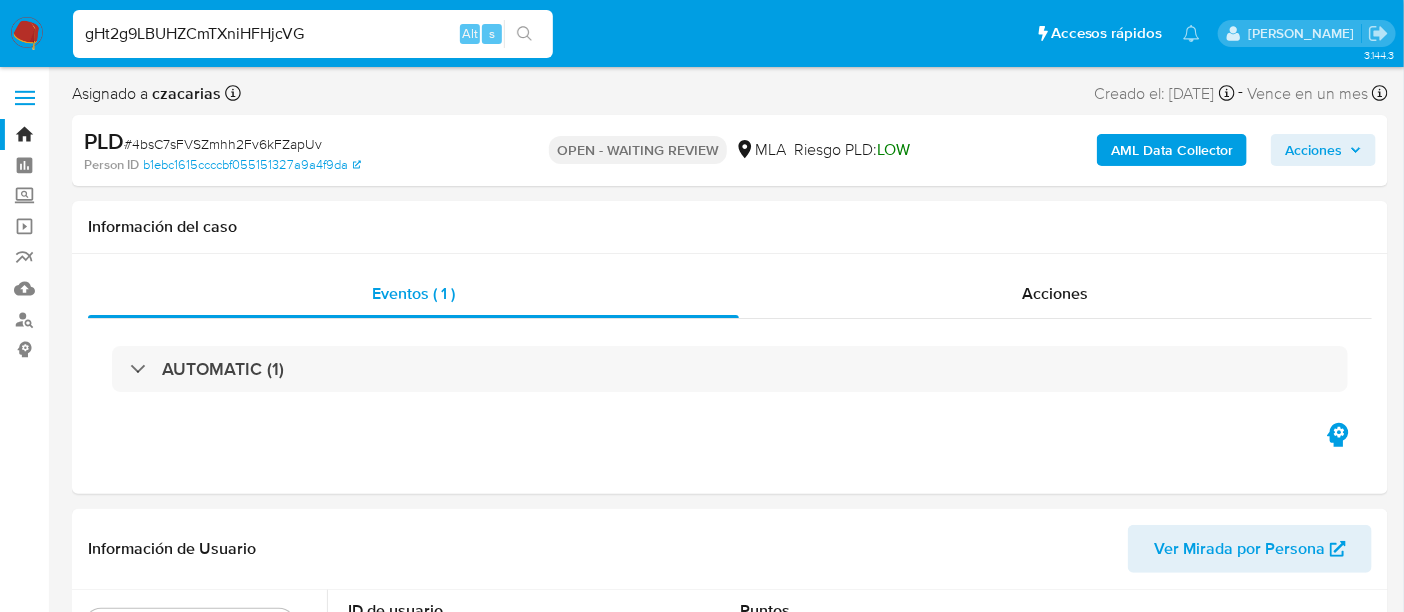 type on "gHt2g9LBUHZCmTXniHFHjcVG" 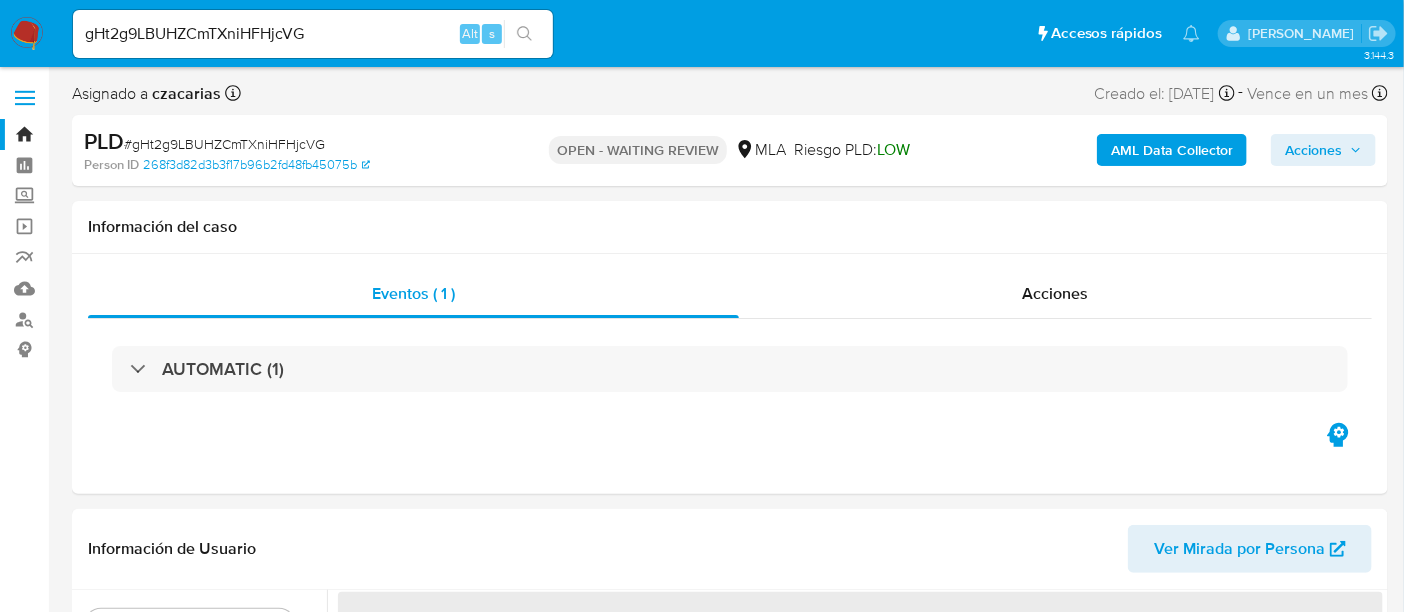 select on "10" 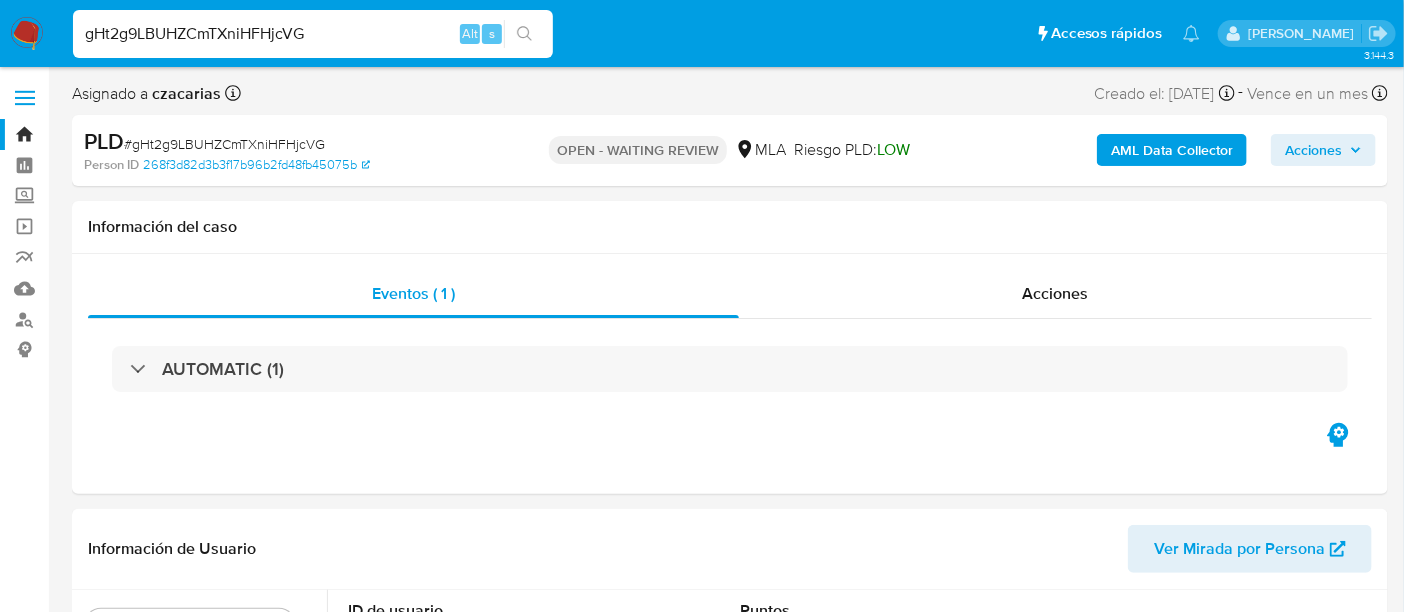 click on "gHt2g9LBUHZCmTXniHFHjcVG" at bounding box center (313, 34) 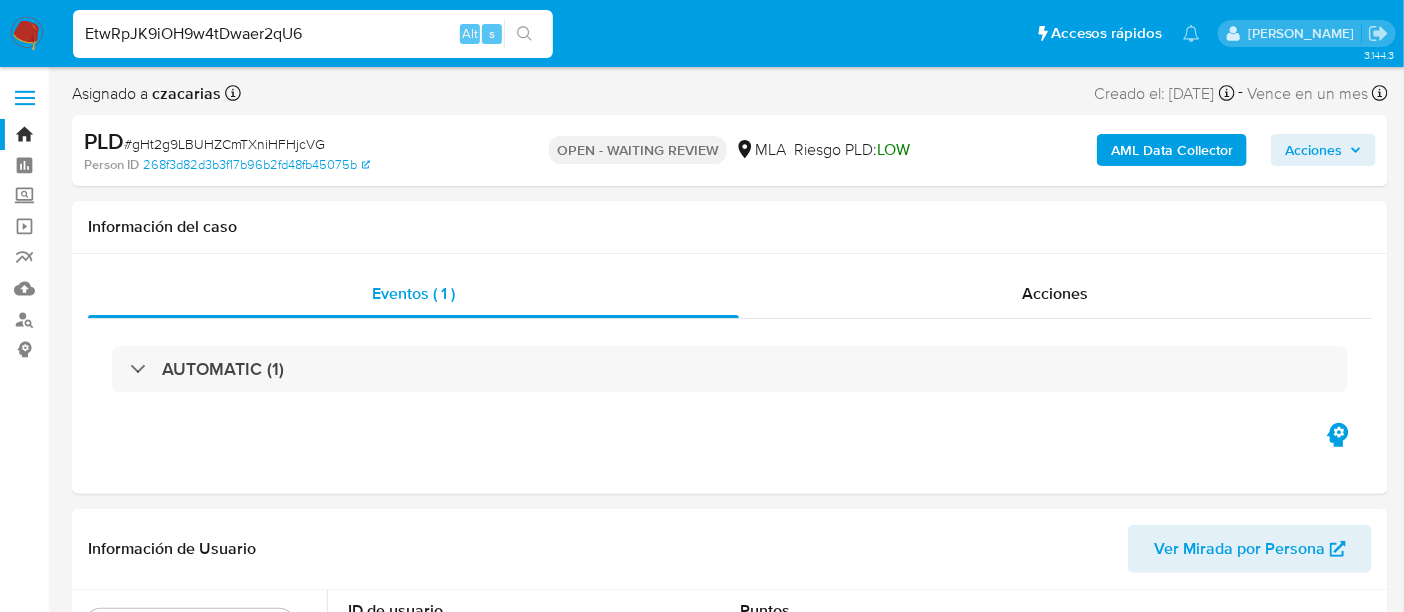 type on "EtwRpJK9iOH9w4tDwaer2qU6" 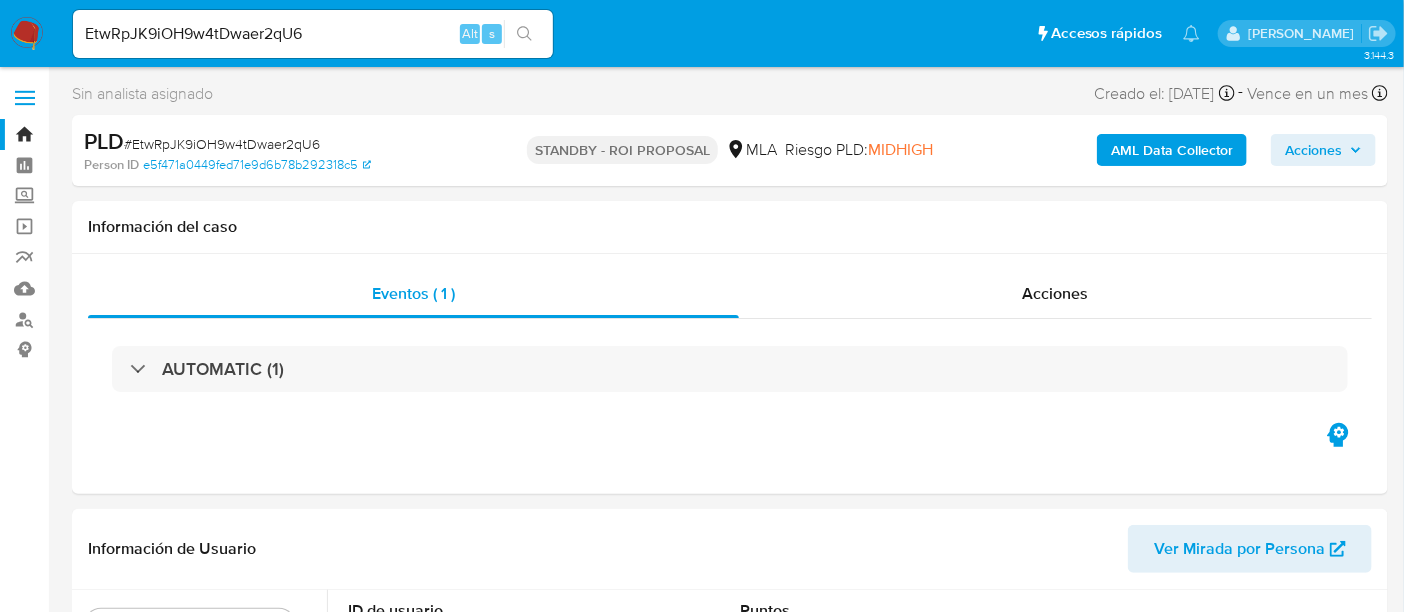 select on "10" 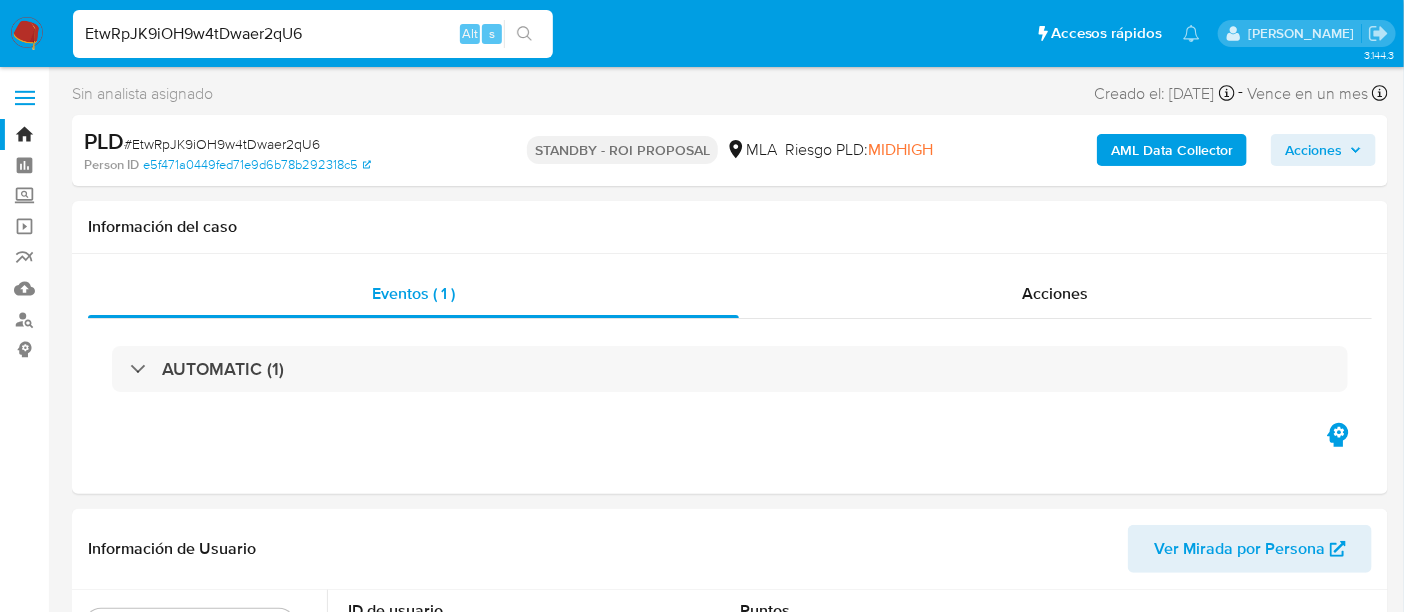 click on "EtwRpJK9iOH9w4tDwaer2qU6" at bounding box center (313, 34) 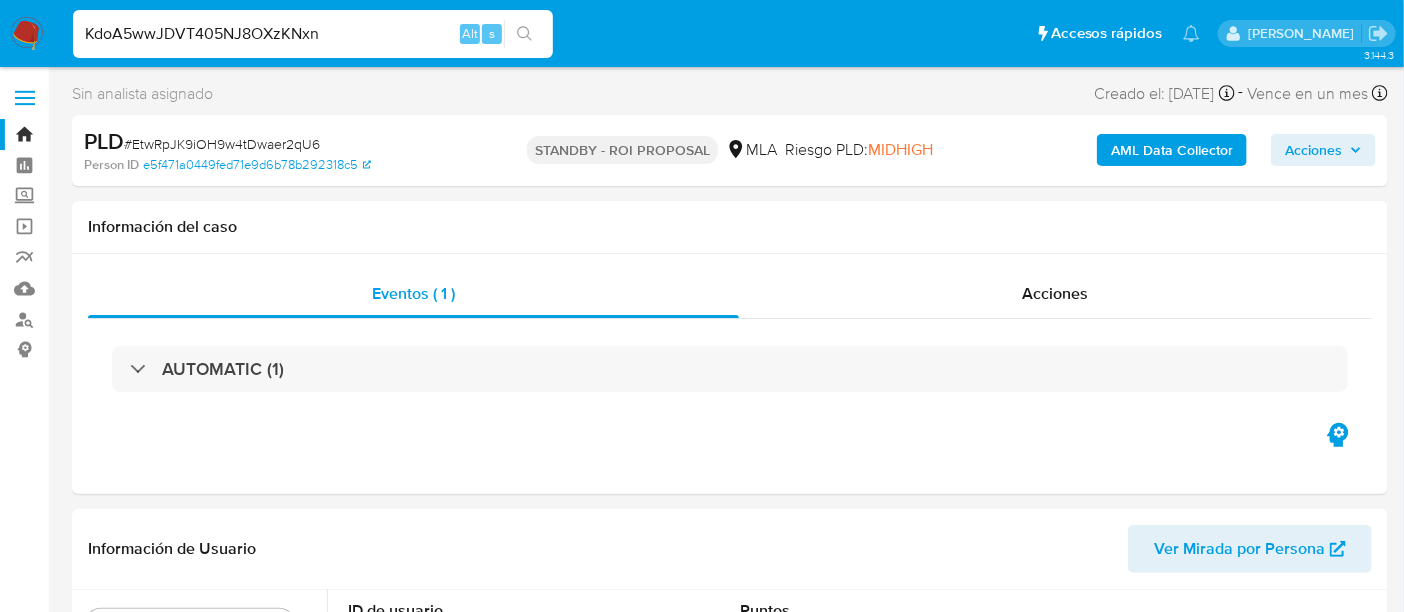 type on "KdoA5wwJDVT405NJ8OXzKNxn" 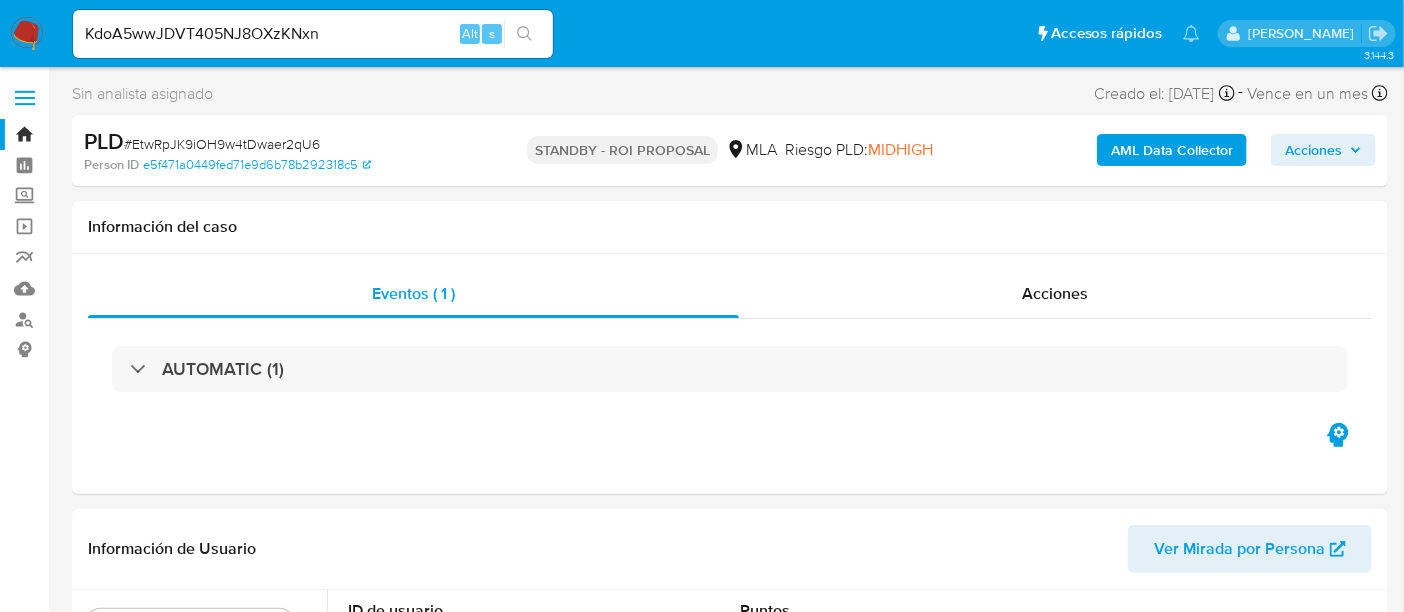 click 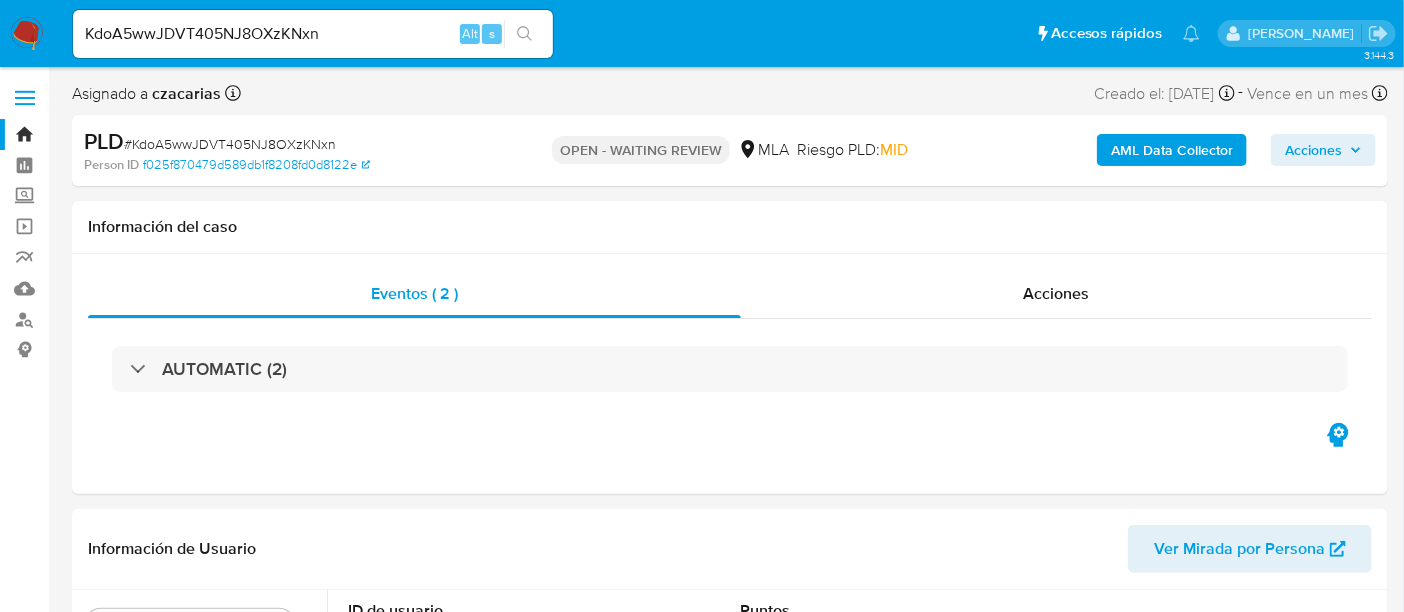 select on "10" 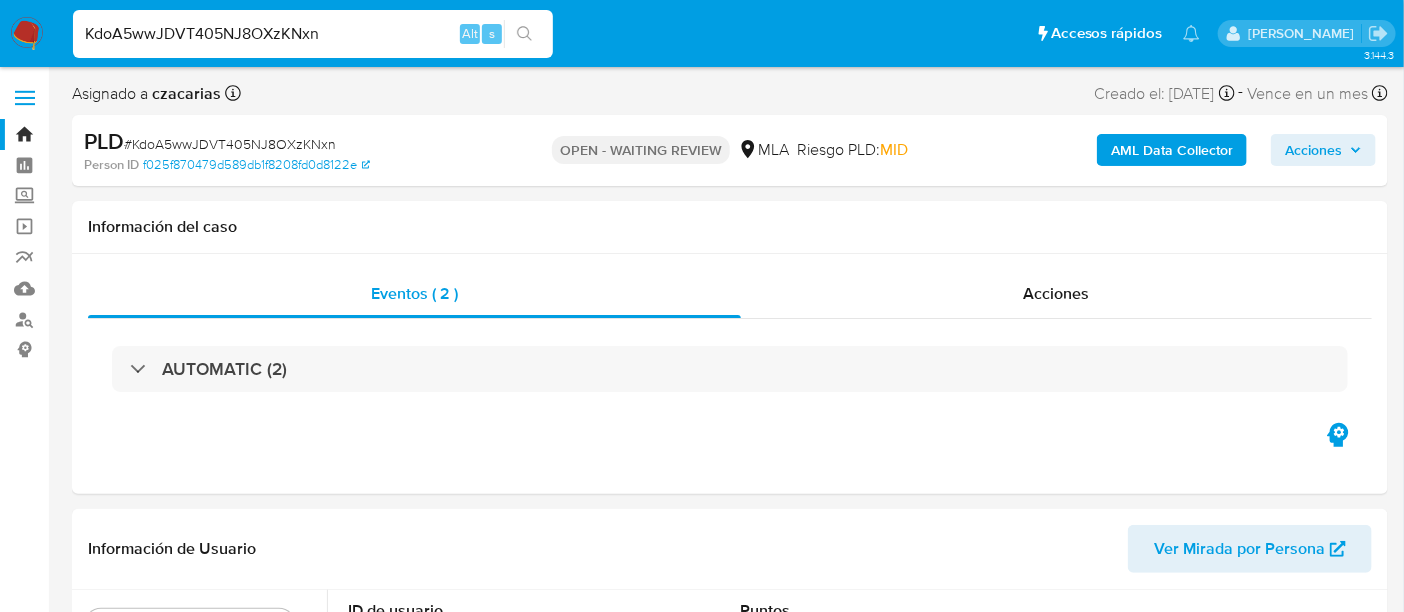 click on "KdoA5wwJDVT405NJ8OXzKNxn" at bounding box center [313, 34] 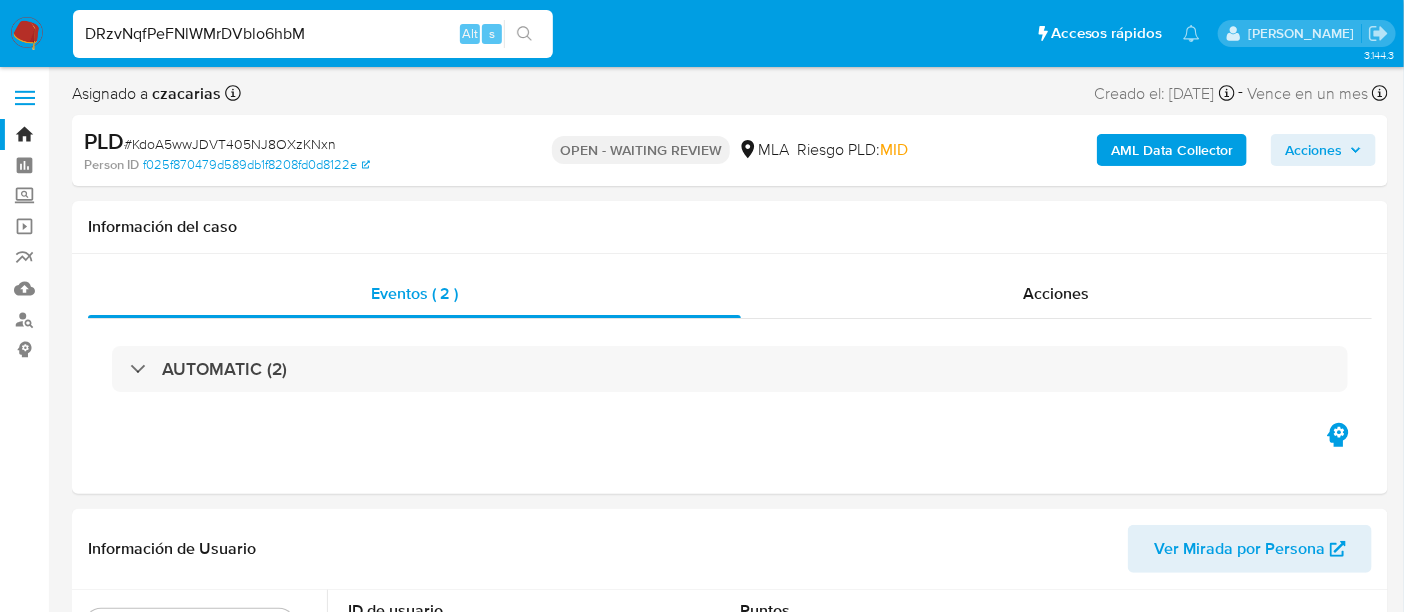 type on "DRzvNqfPeFNlWMrDVblo6hbM" 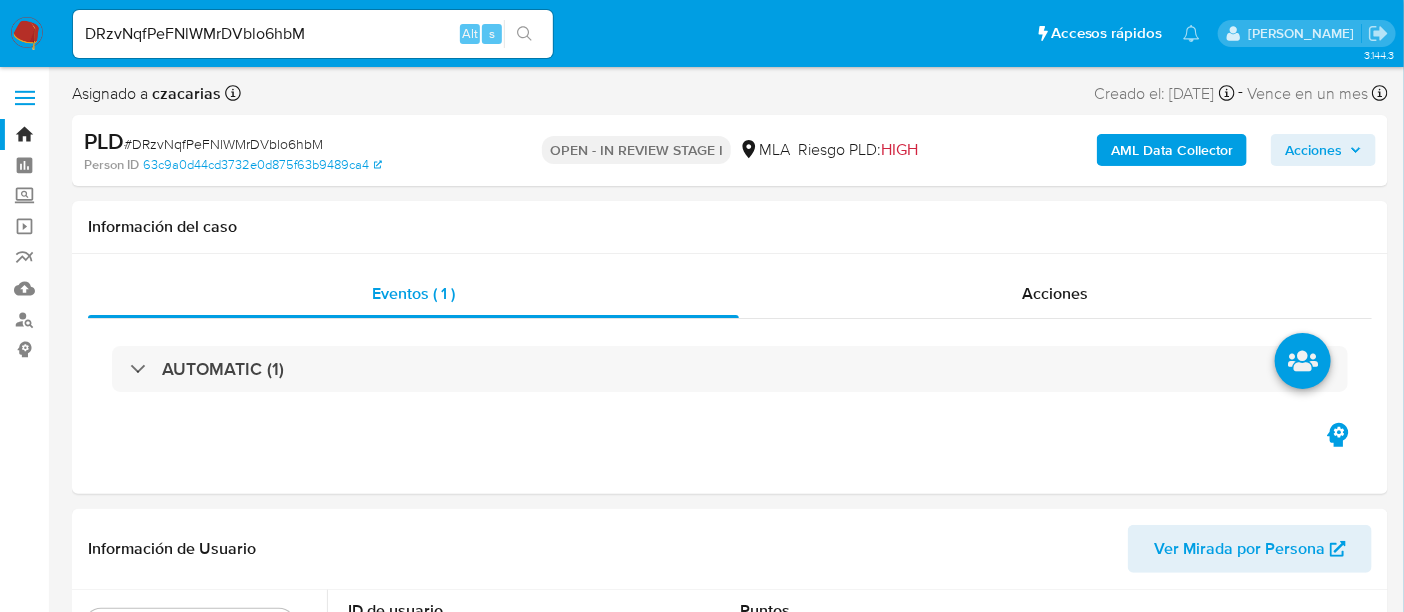 select on "10" 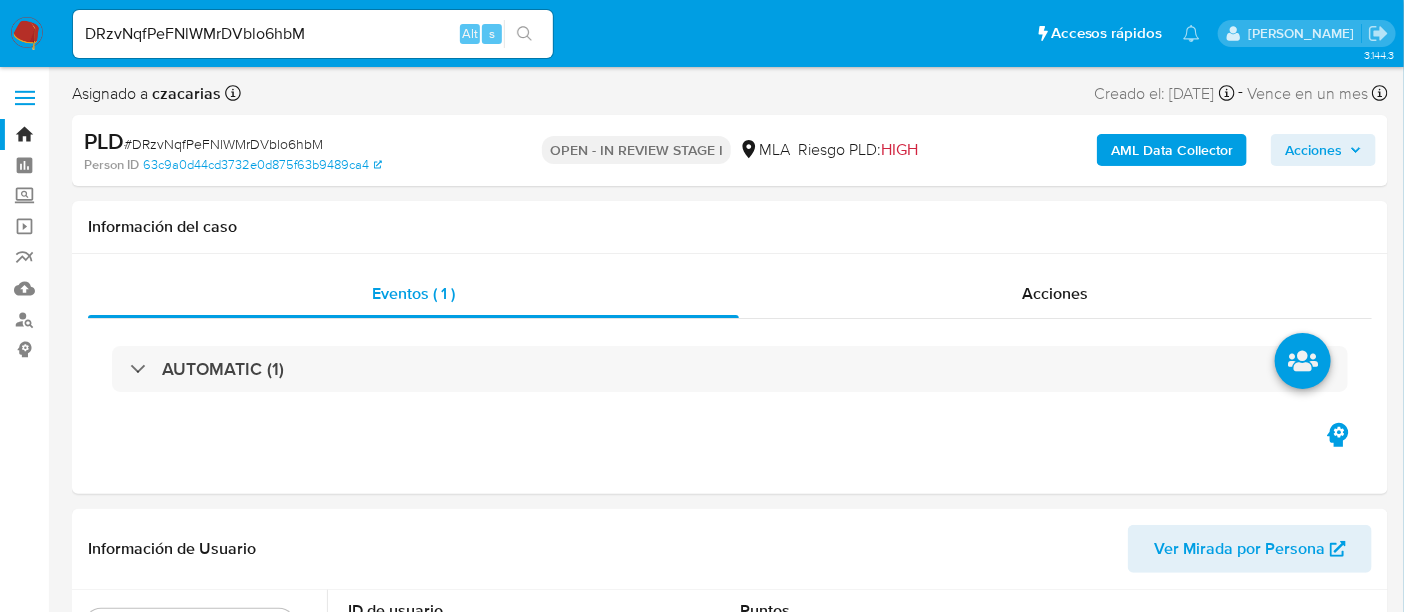click on "DRzvNqfPeFNlWMrDVblo6hbM Alt s" at bounding box center (313, 34) 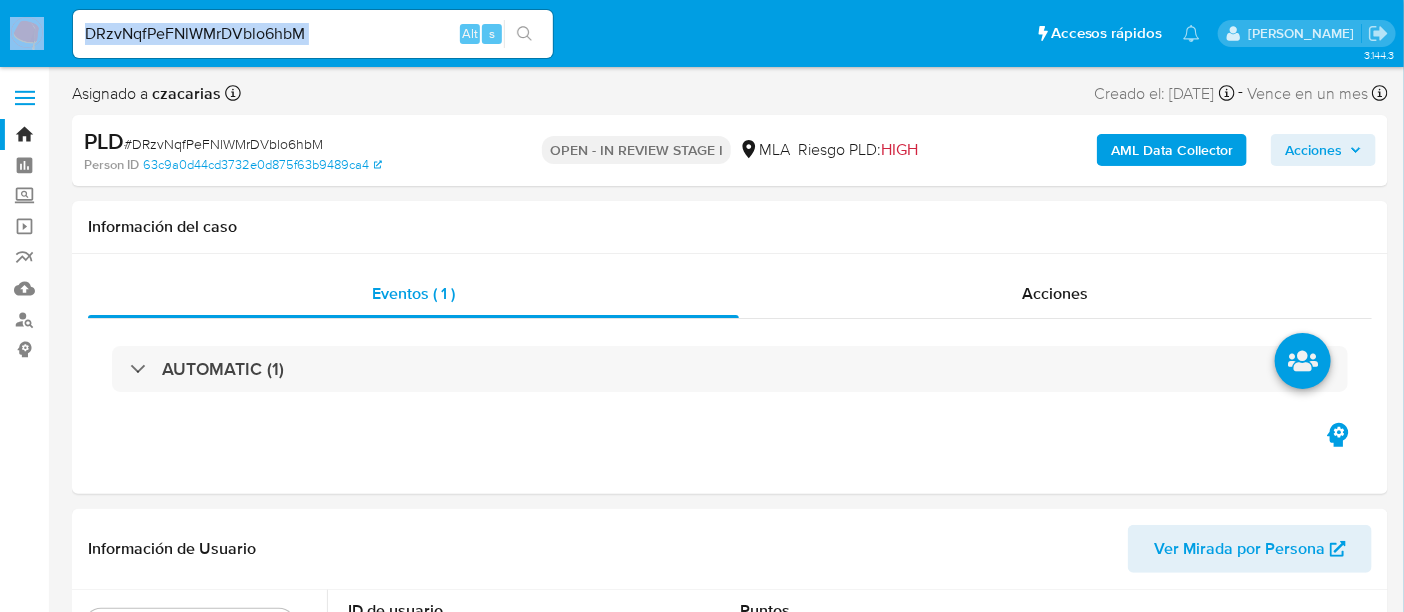 click on "DRzvNqfPeFNlWMrDVblo6hbM Alt s" at bounding box center [313, 34] 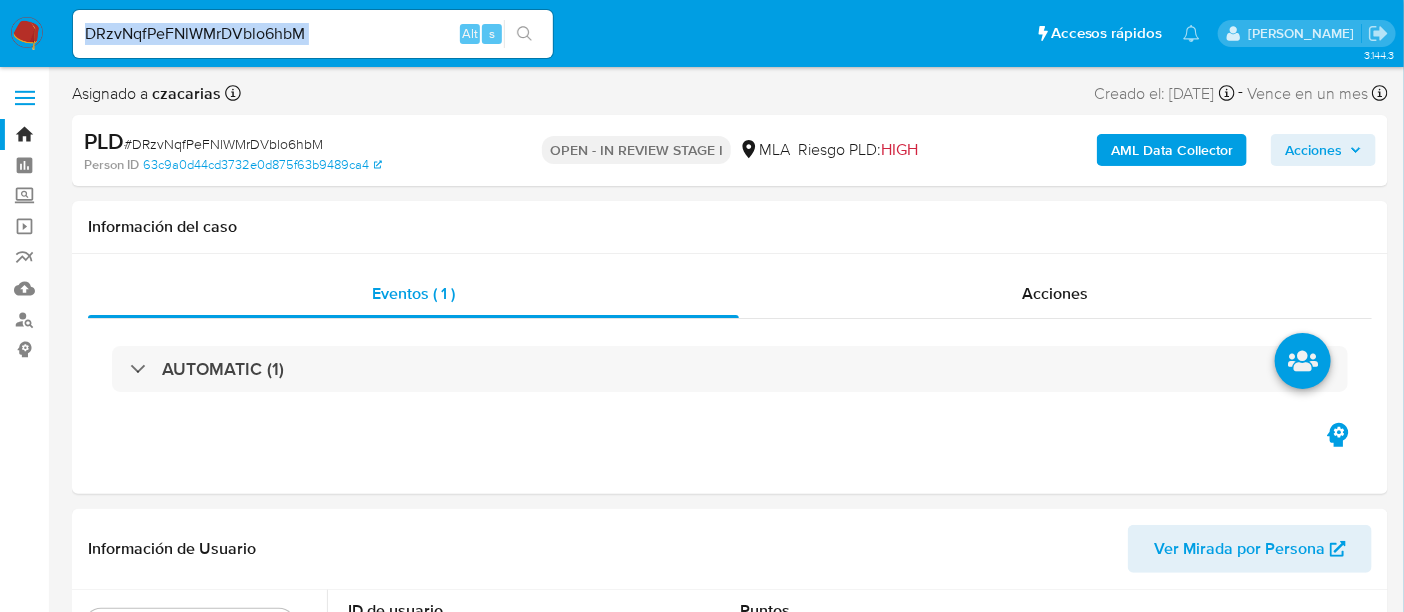 click on "DRzvNqfPeFNlWMrDVblo6hbM Alt s" at bounding box center [313, 34] 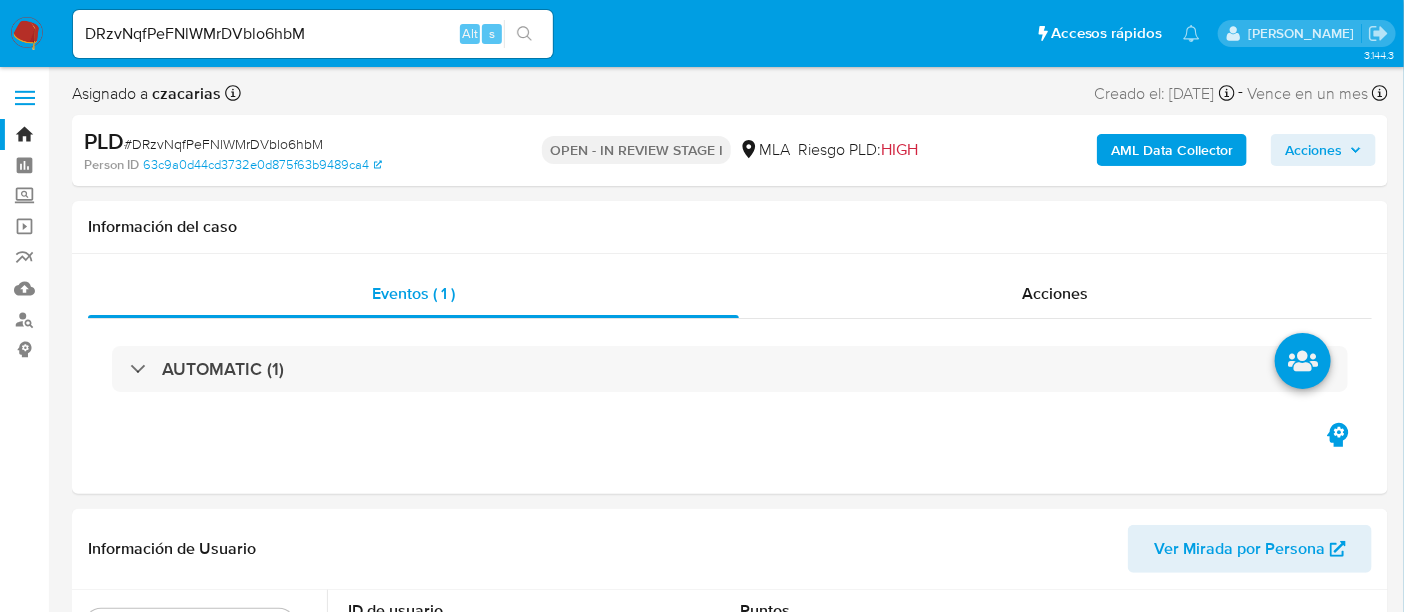 click on "DRzvNqfPeFNlWMrDVblo6hbM" at bounding box center [313, 34] 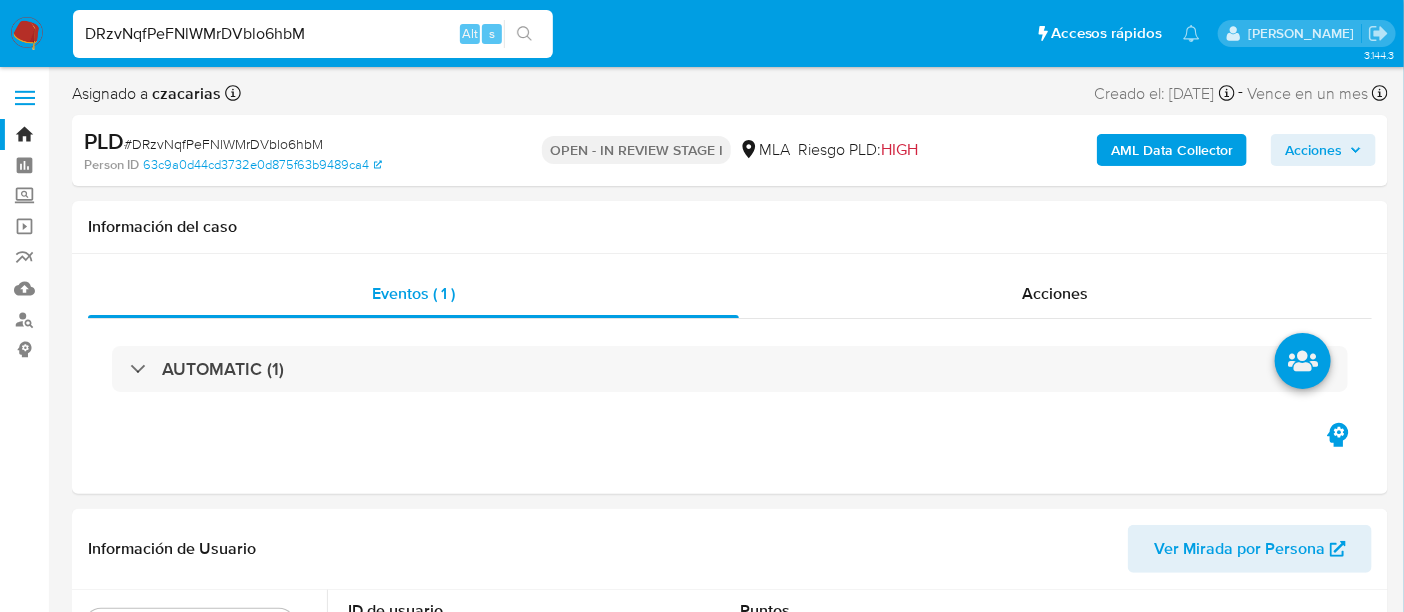 click on "DRzvNqfPeFNlWMrDVblo6hbM" at bounding box center (313, 34) 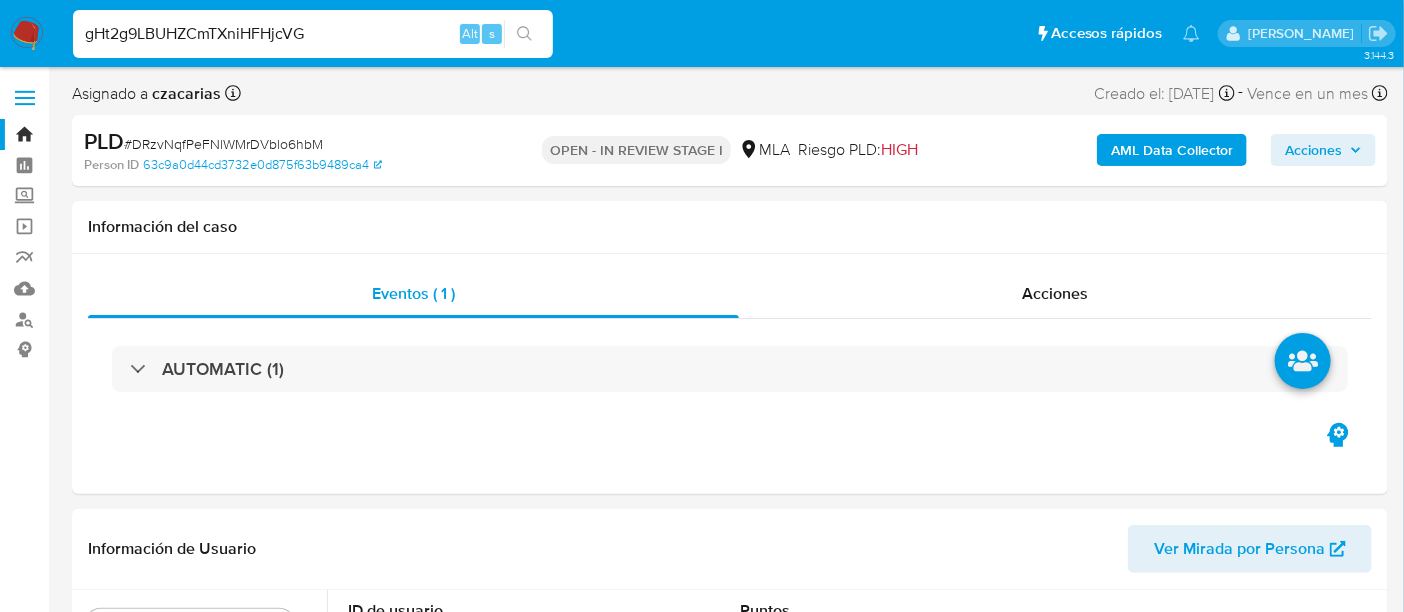 type on "gHt2g9LBUHZCmTXniHFHjcVG" 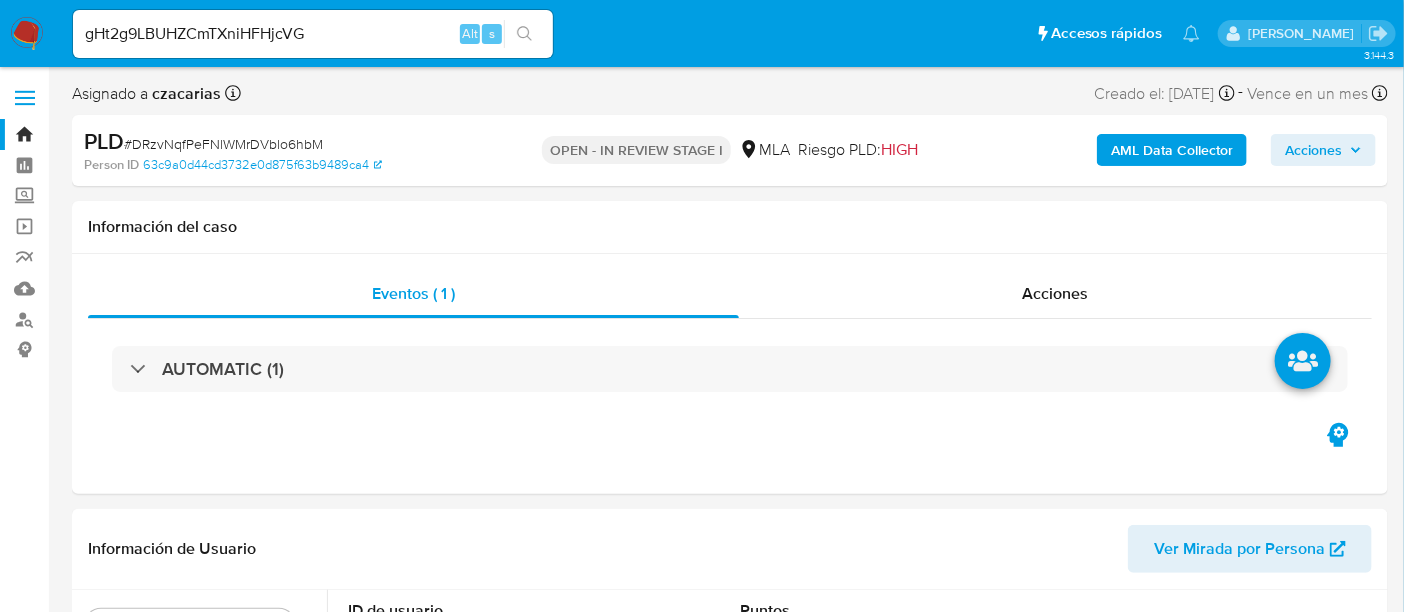 click 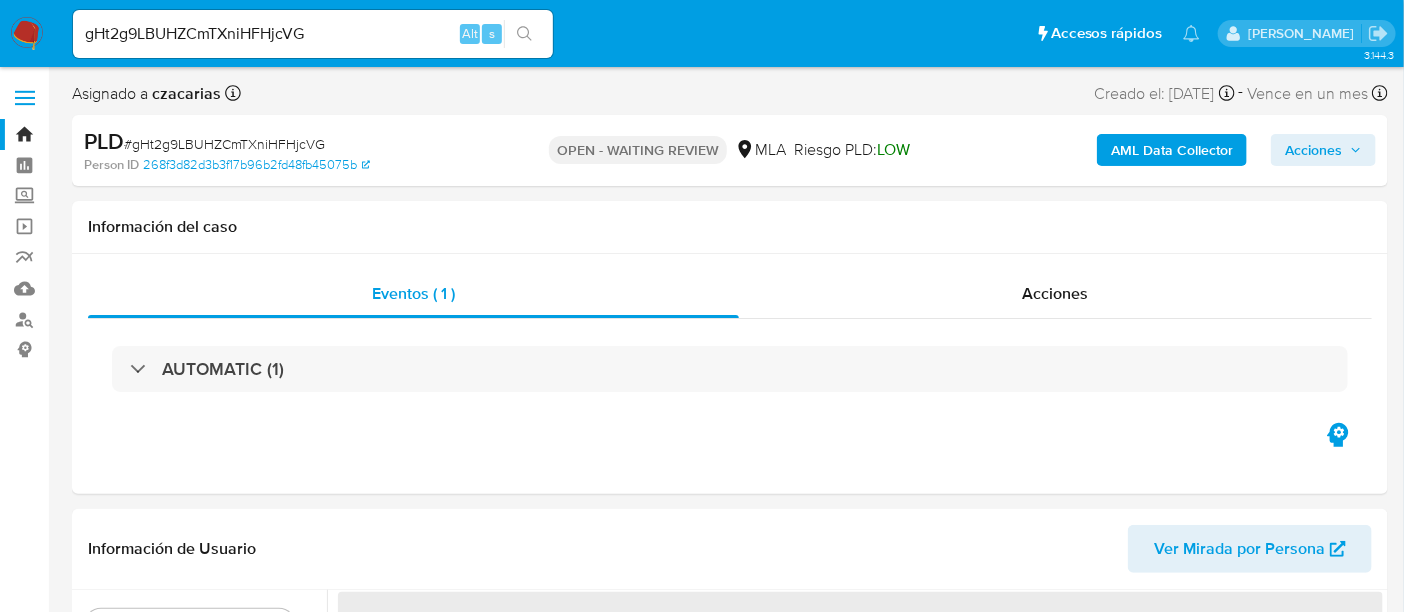 select on "10" 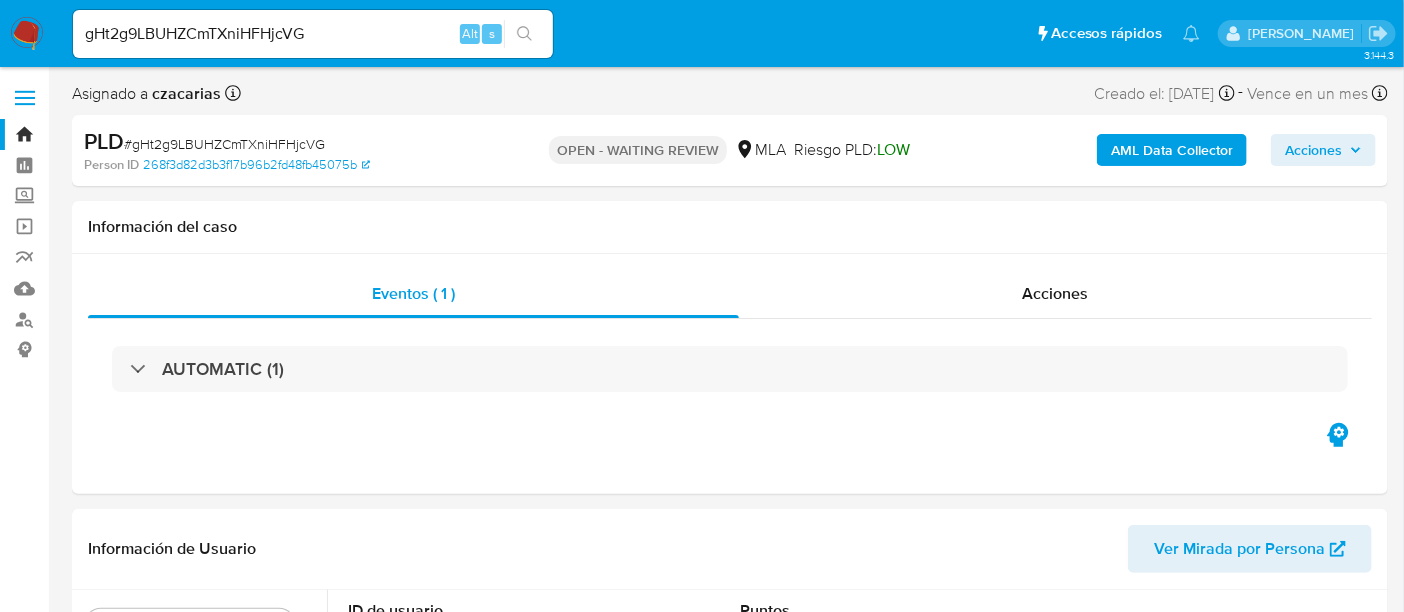 click on "gHt2g9LBUHZCmTXniHFHjcVG" at bounding box center [313, 34] 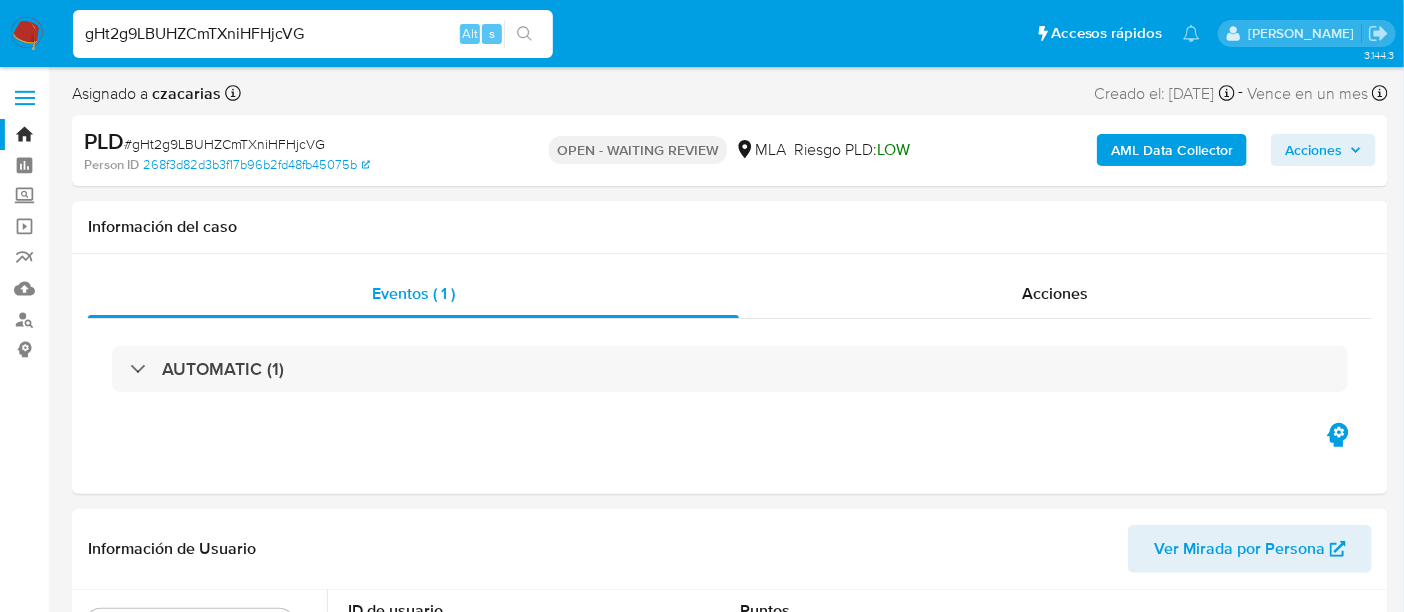click on "gHt2g9LBUHZCmTXniHFHjcVG" at bounding box center [313, 34] 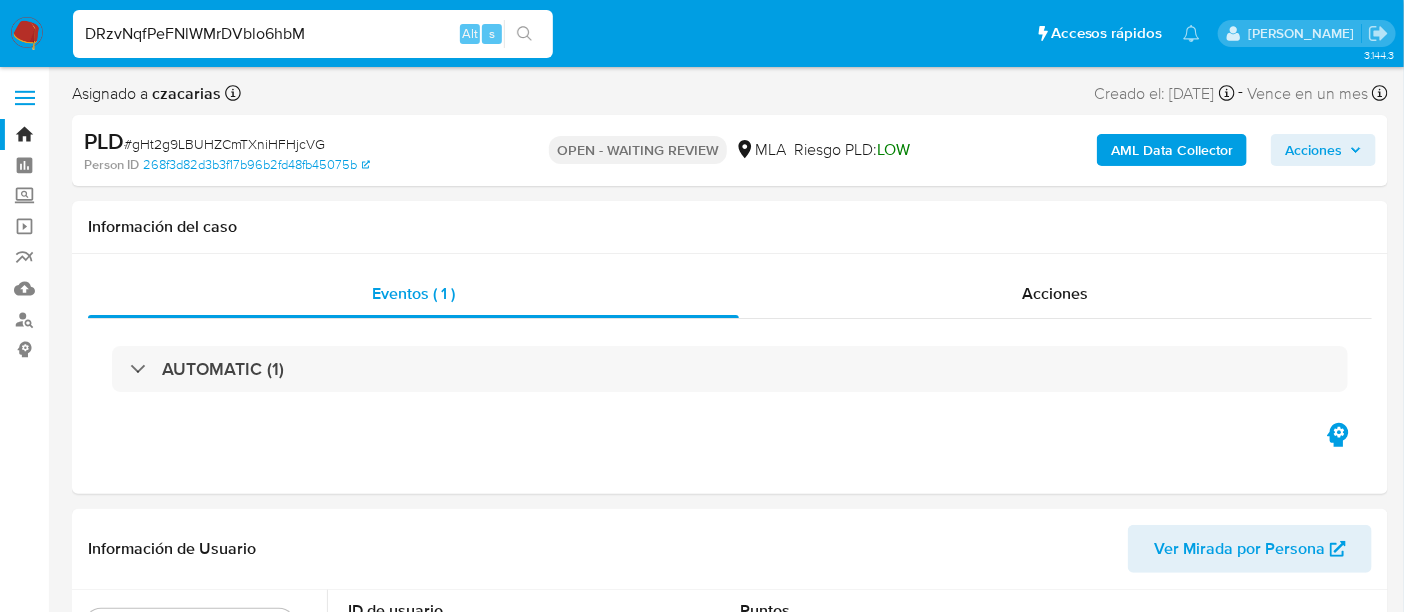 type on "DRzvNqfPeFNlWMrDVblo6hbM" 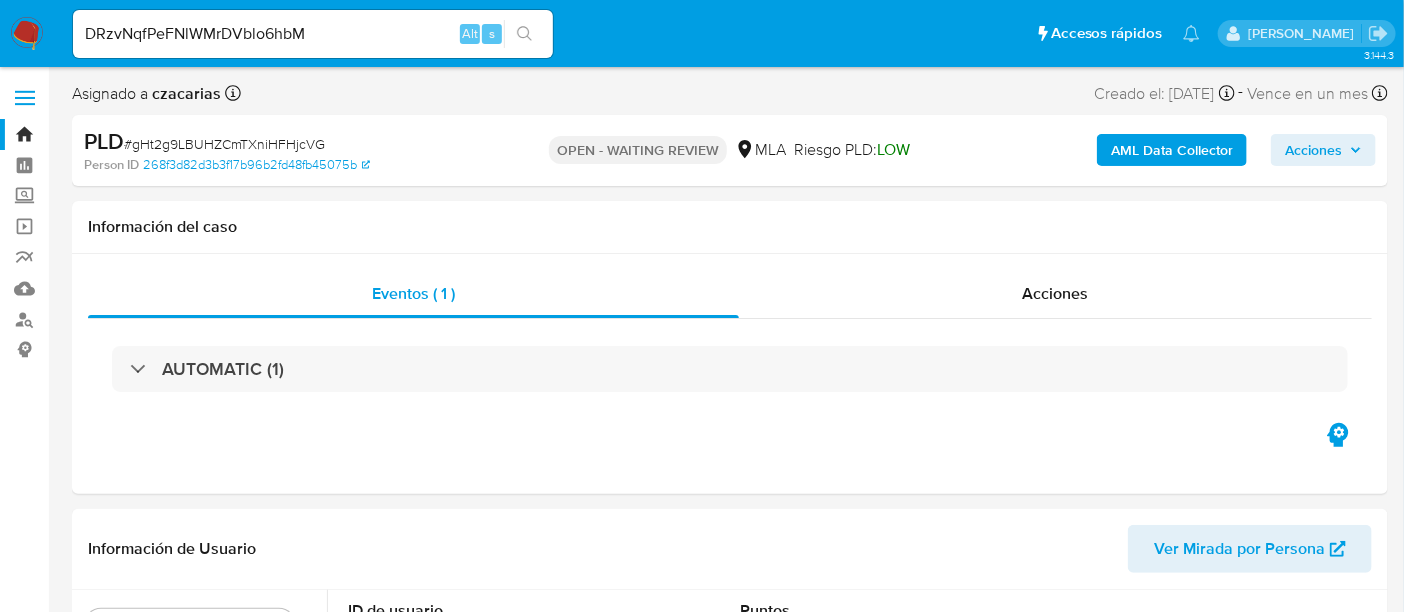 click 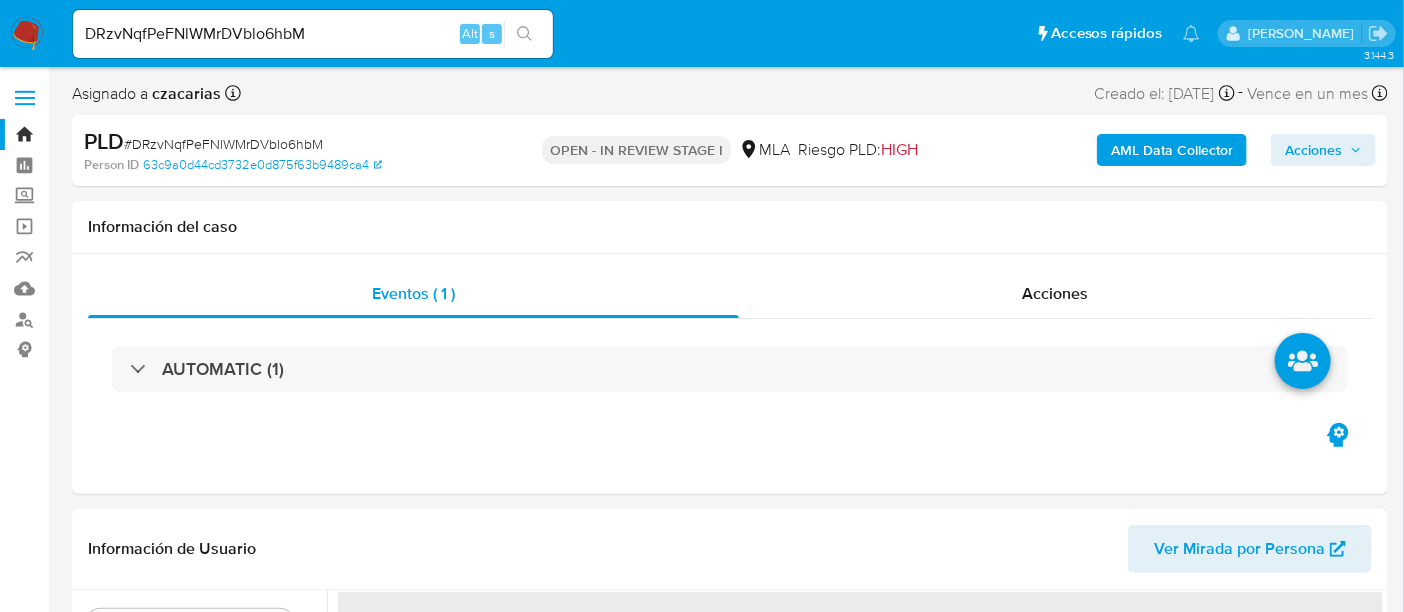 select on "10" 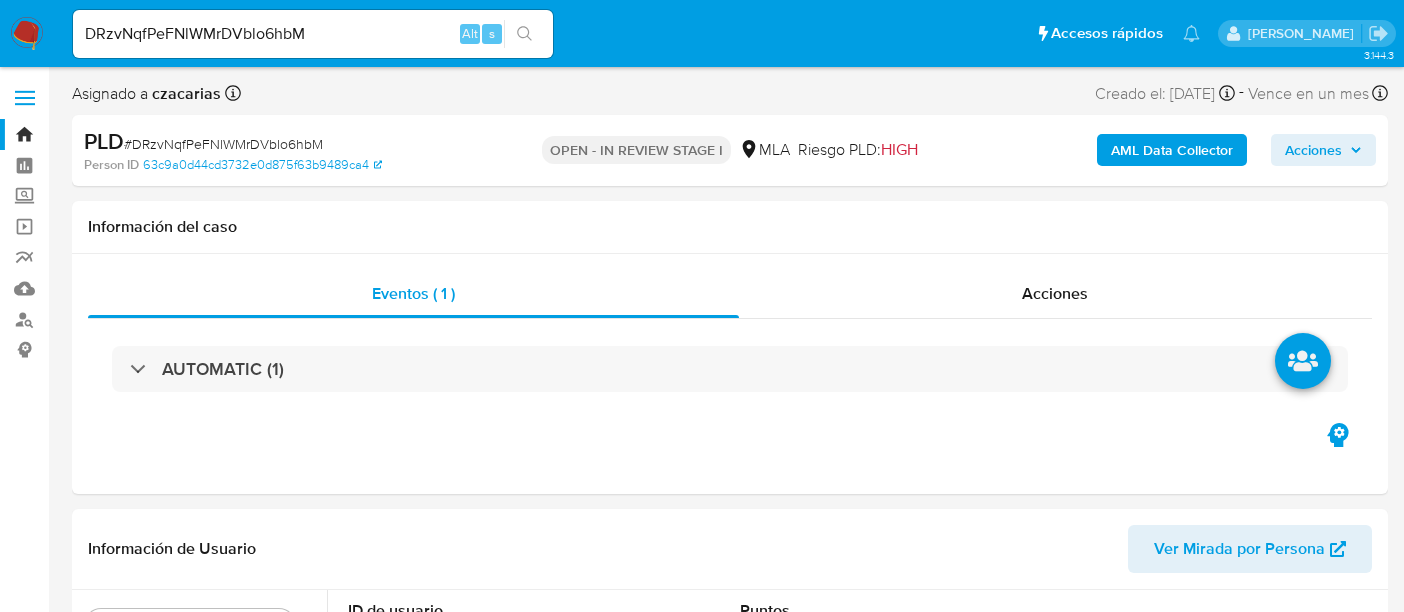 select on "10" 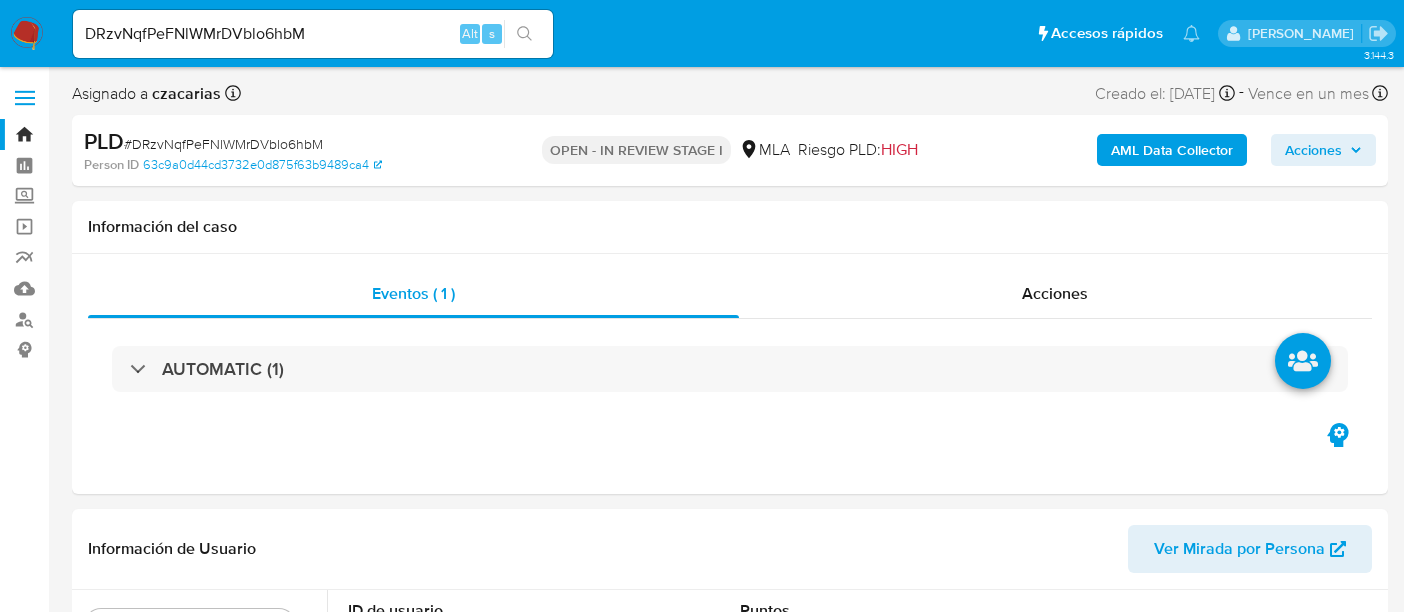 scroll, scrollTop: 0, scrollLeft: 0, axis: both 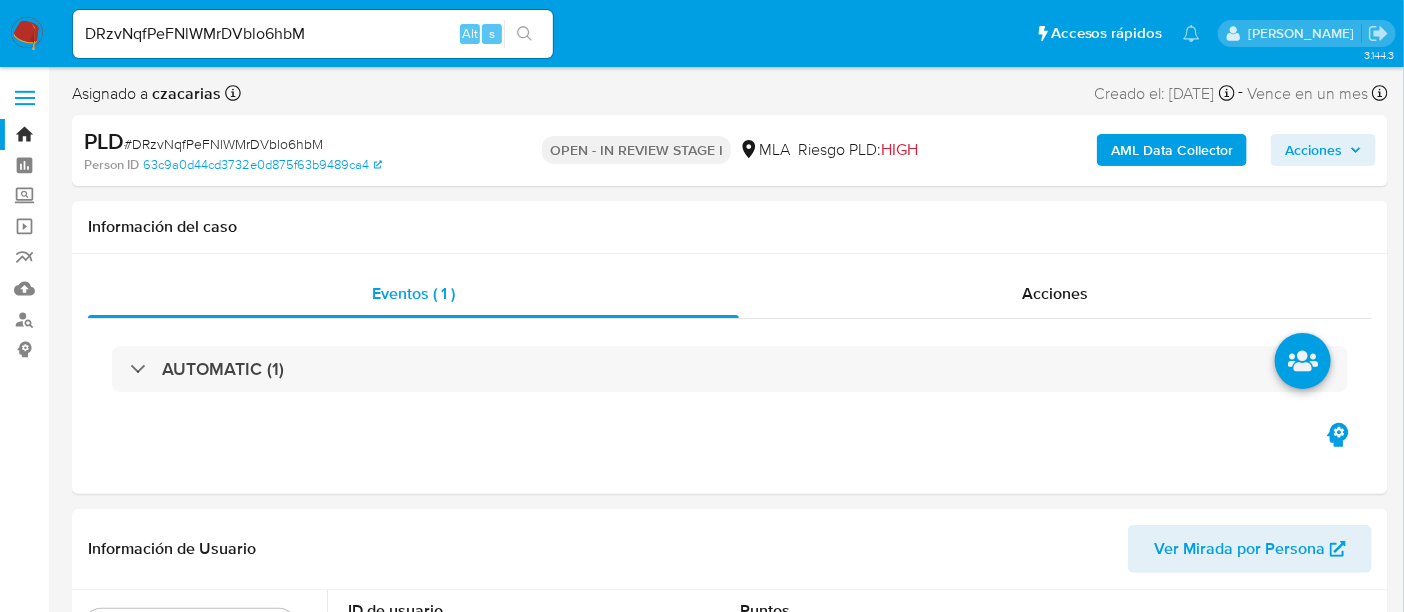 click on "DRzvNqfPeFNlWMrDVblo6hbM" at bounding box center (313, 34) 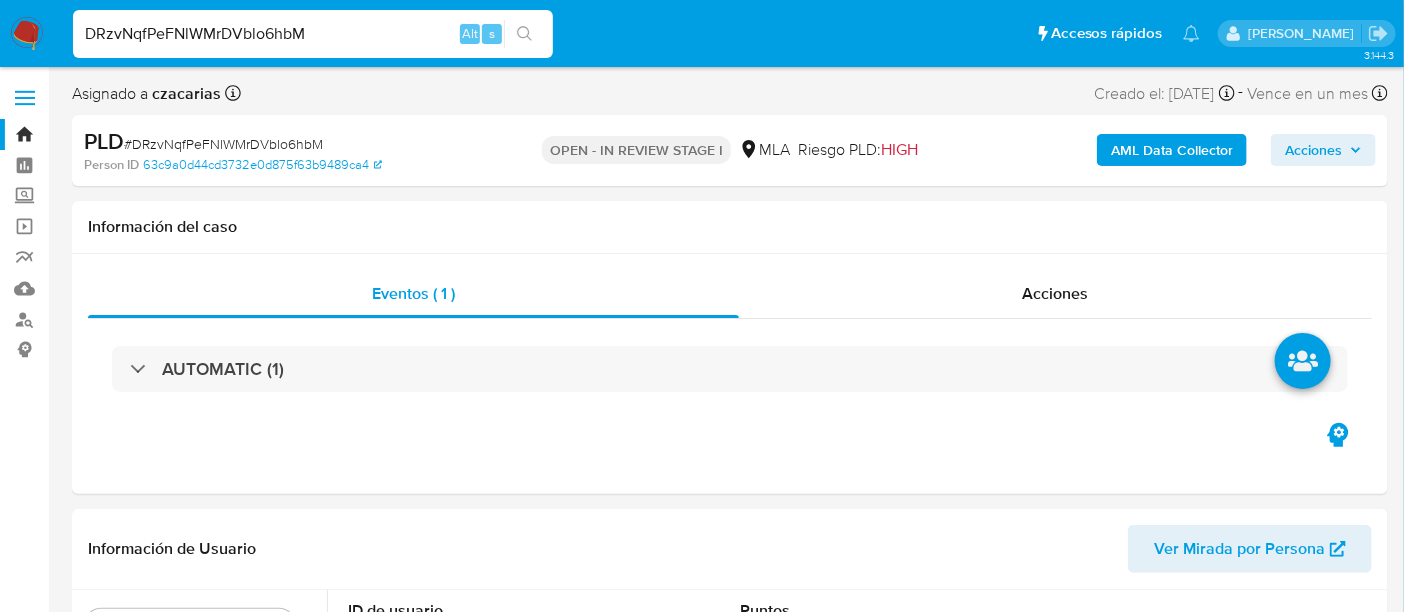 click on "DRzvNqfPeFNlWMrDVblo6hbM" at bounding box center (313, 34) 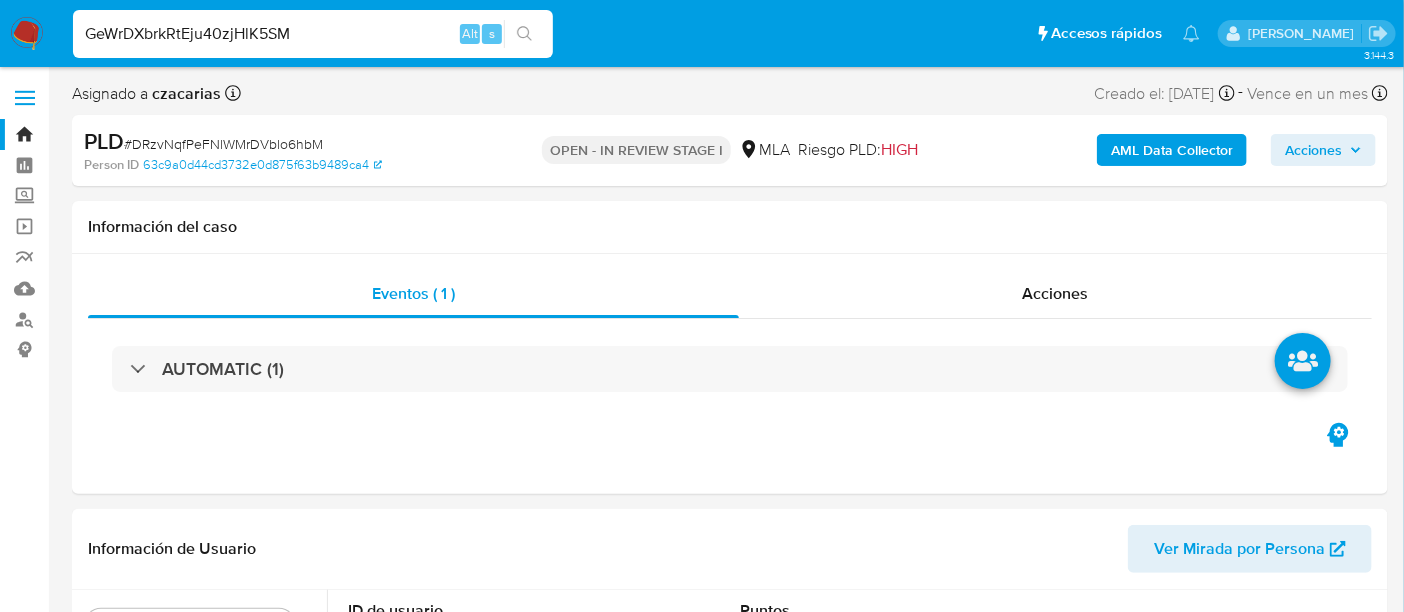 type on "GeWrDXbrkRtEju40zjHlK5SM" 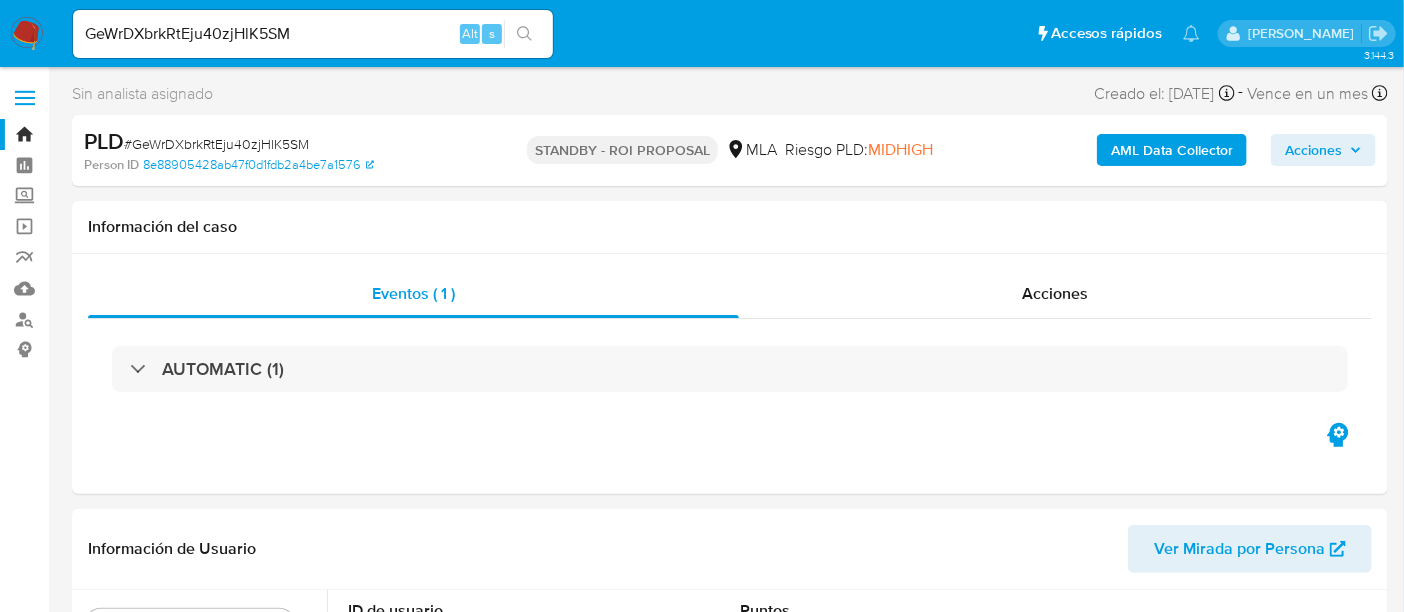 select on "10" 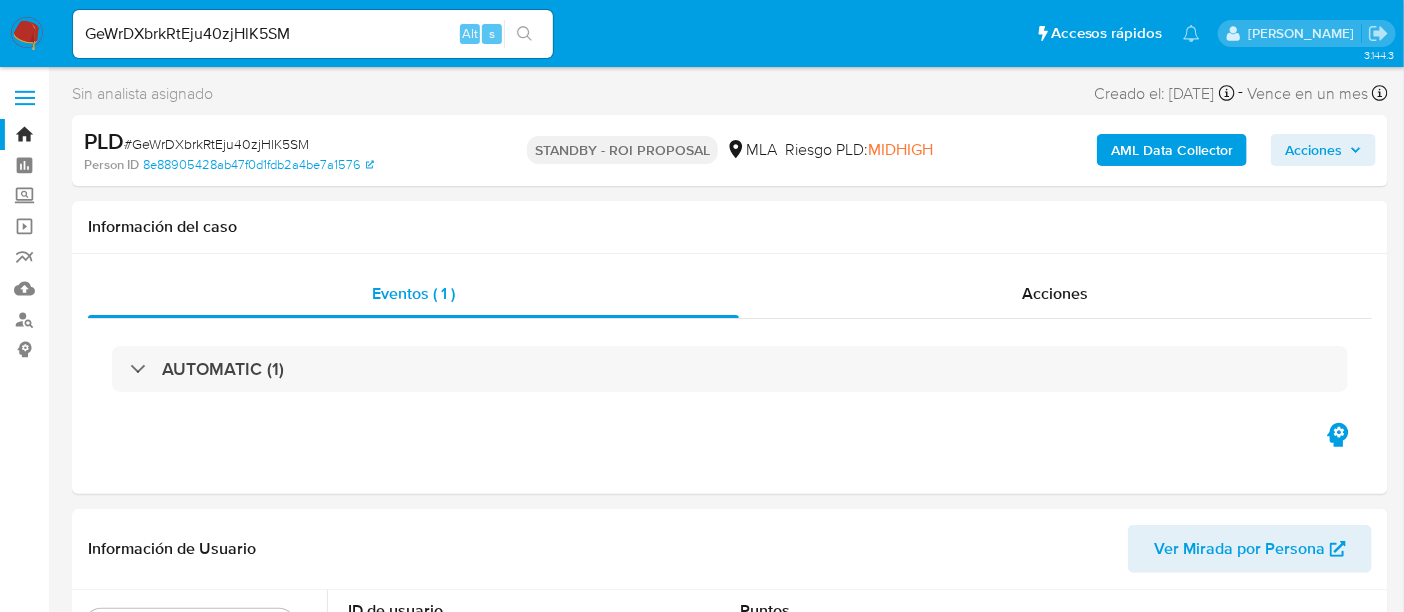 click on "GeWrDXbrkRtEju40zjHlK5SM" at bounding box center [313, 34] 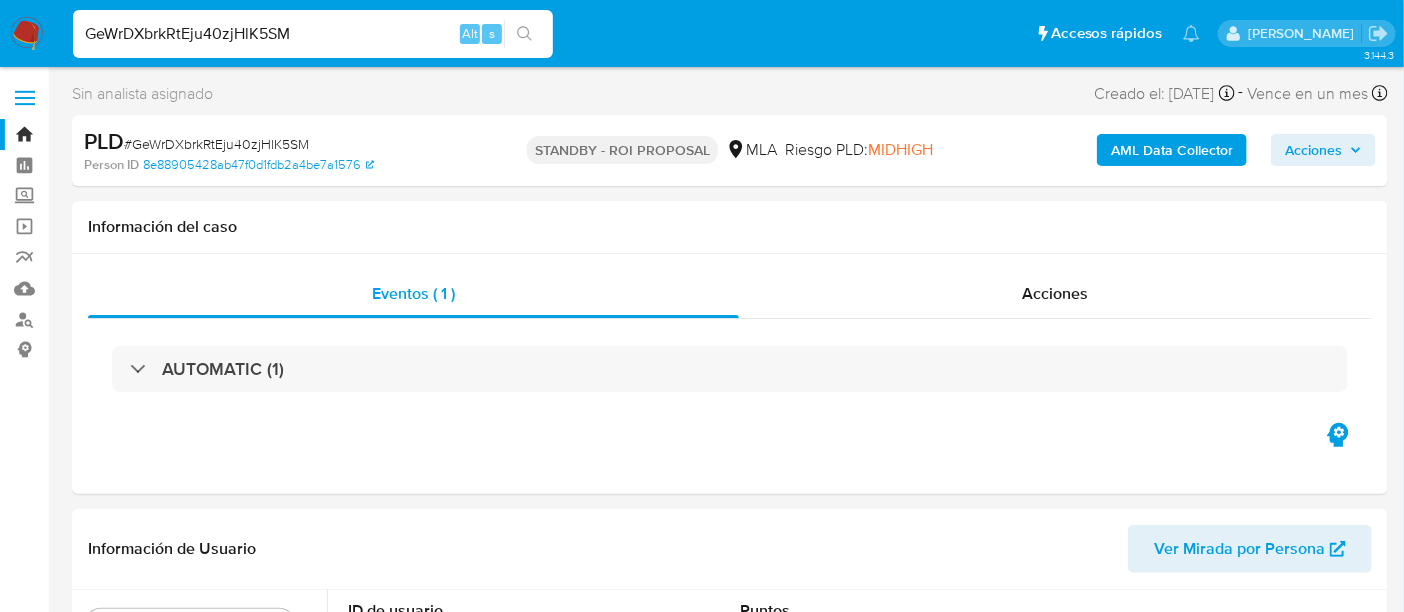click on "GeWrDXbrkRtEju40zjHlK5SM" at bounding box center (313, 34) 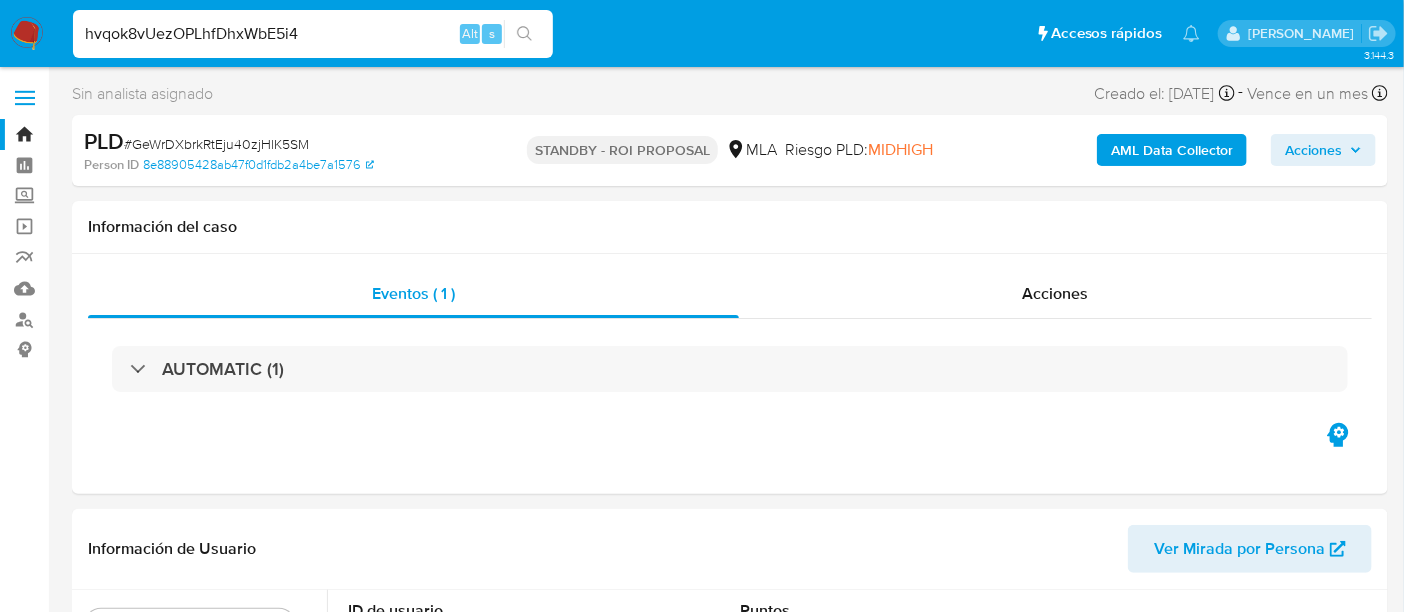 type on "hvqok8vUezOPLhfDhxWbE5i4" 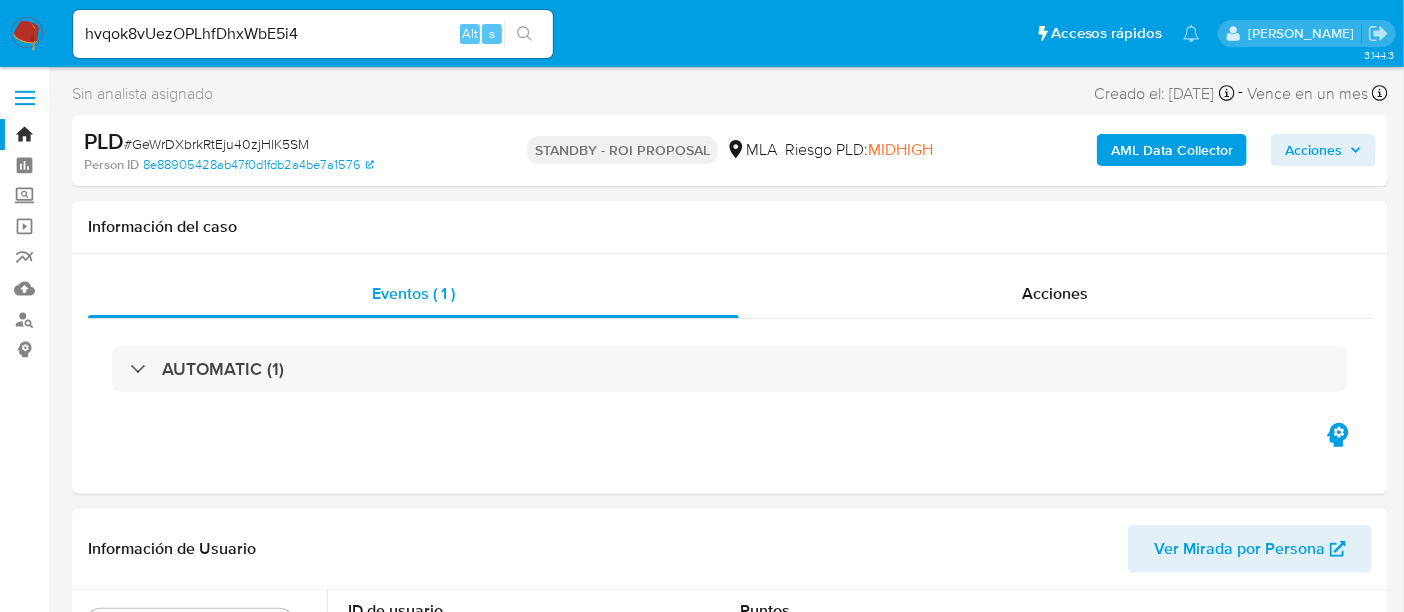 click at bounding box center (524, 34) 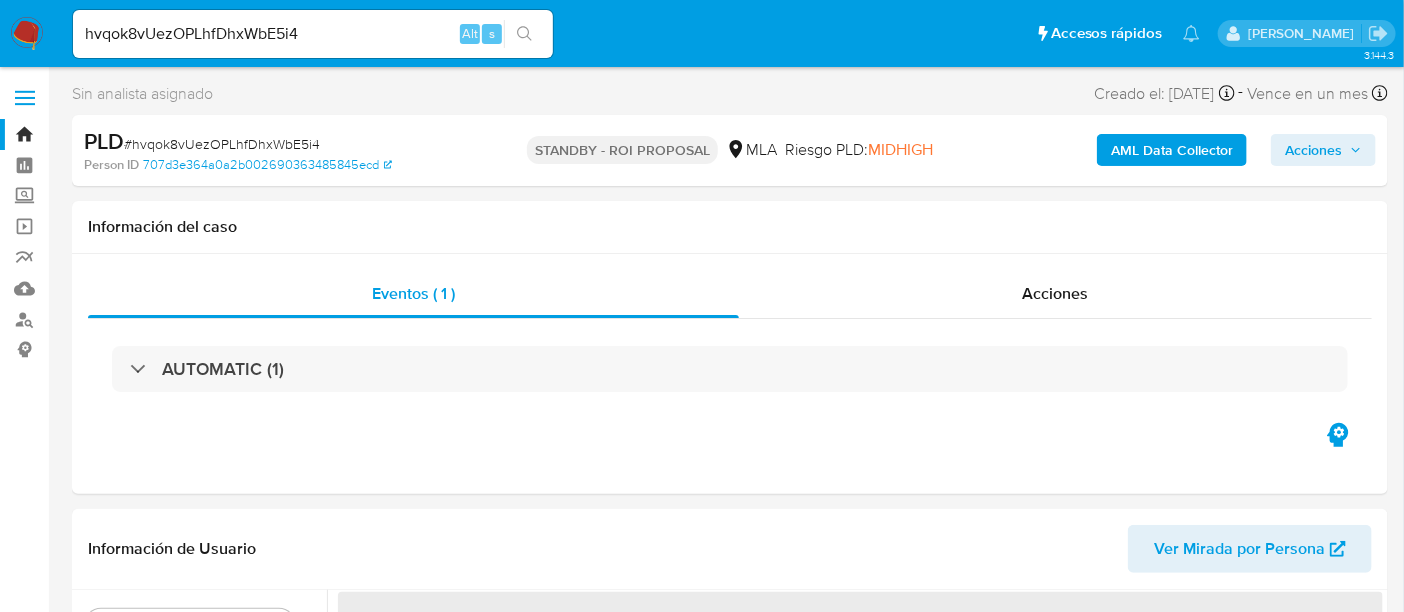 select on "10" 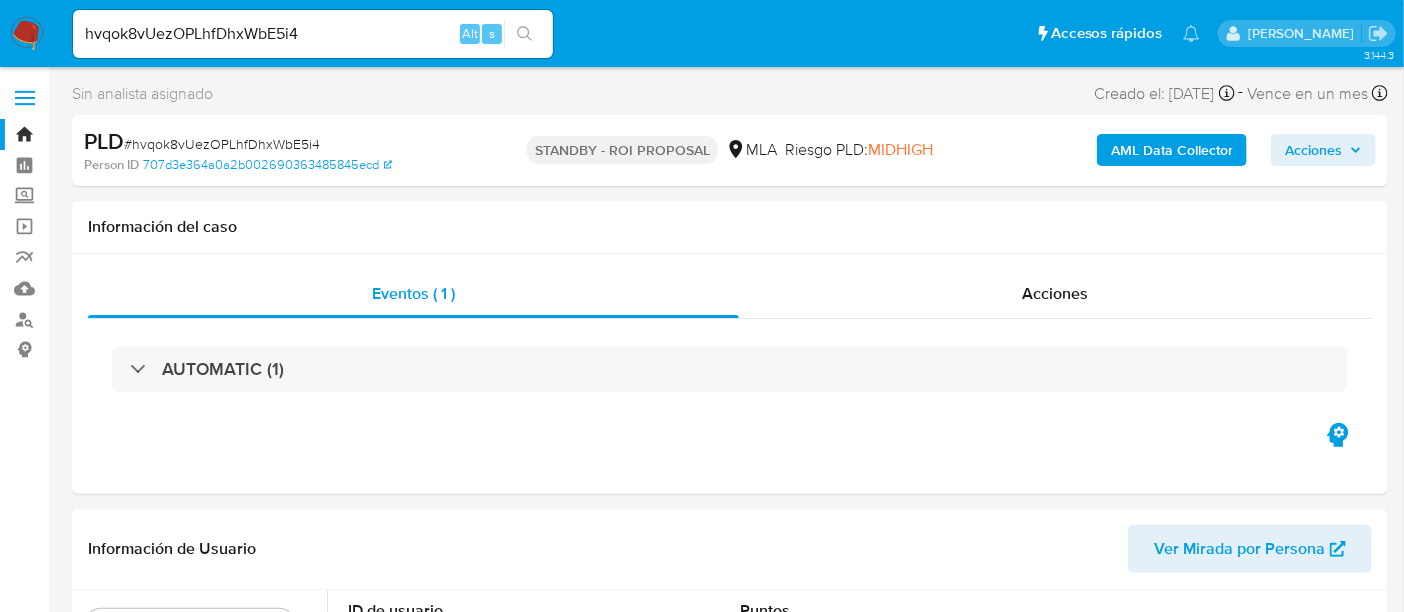 click at bounding box center (27, 34) 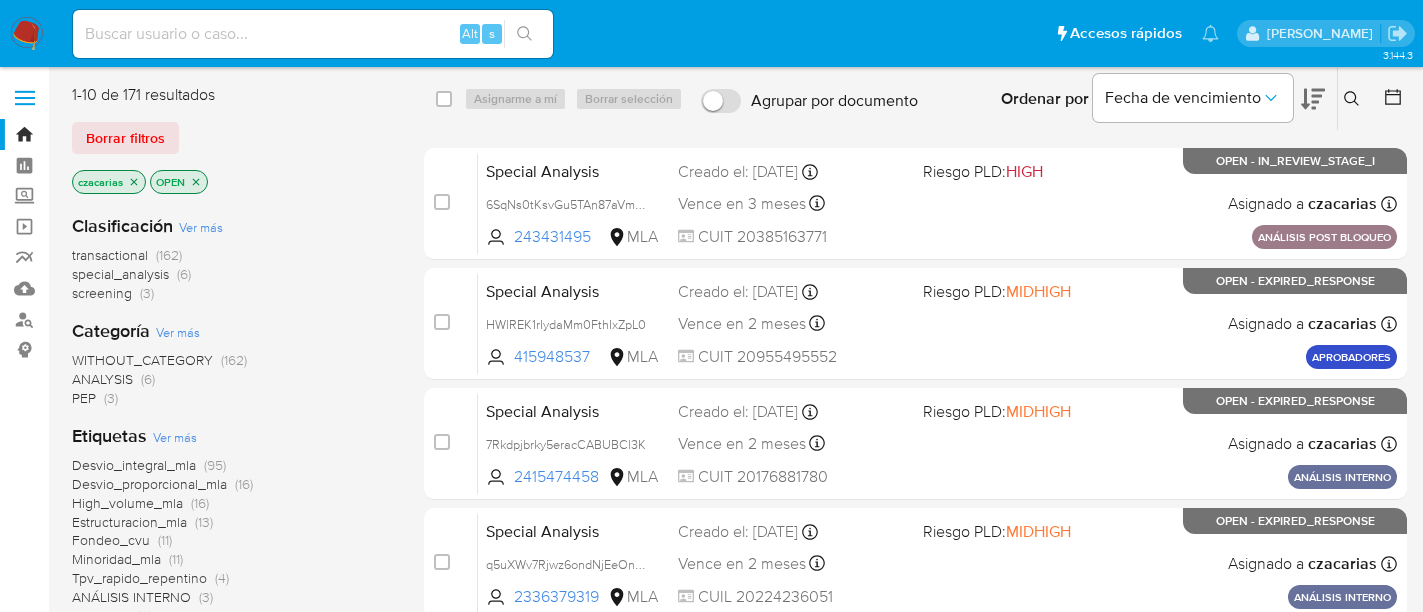 scroll, scrollTop: 0, scrollLeft: 0, axis: both 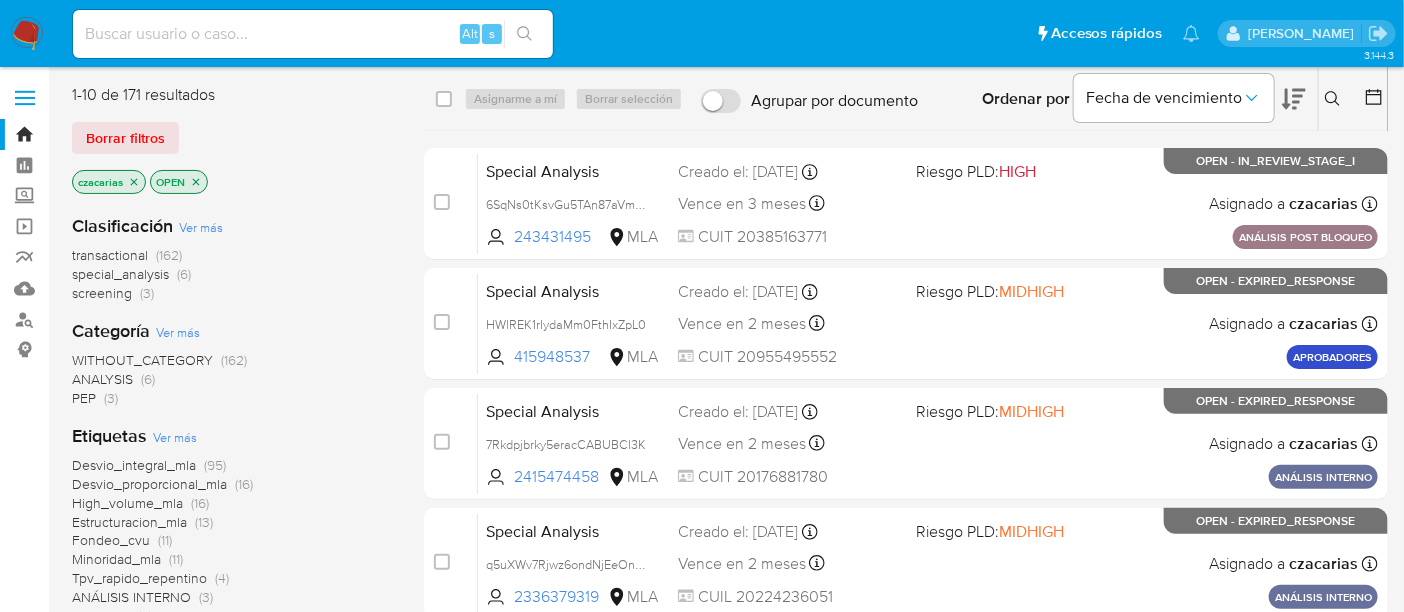 click 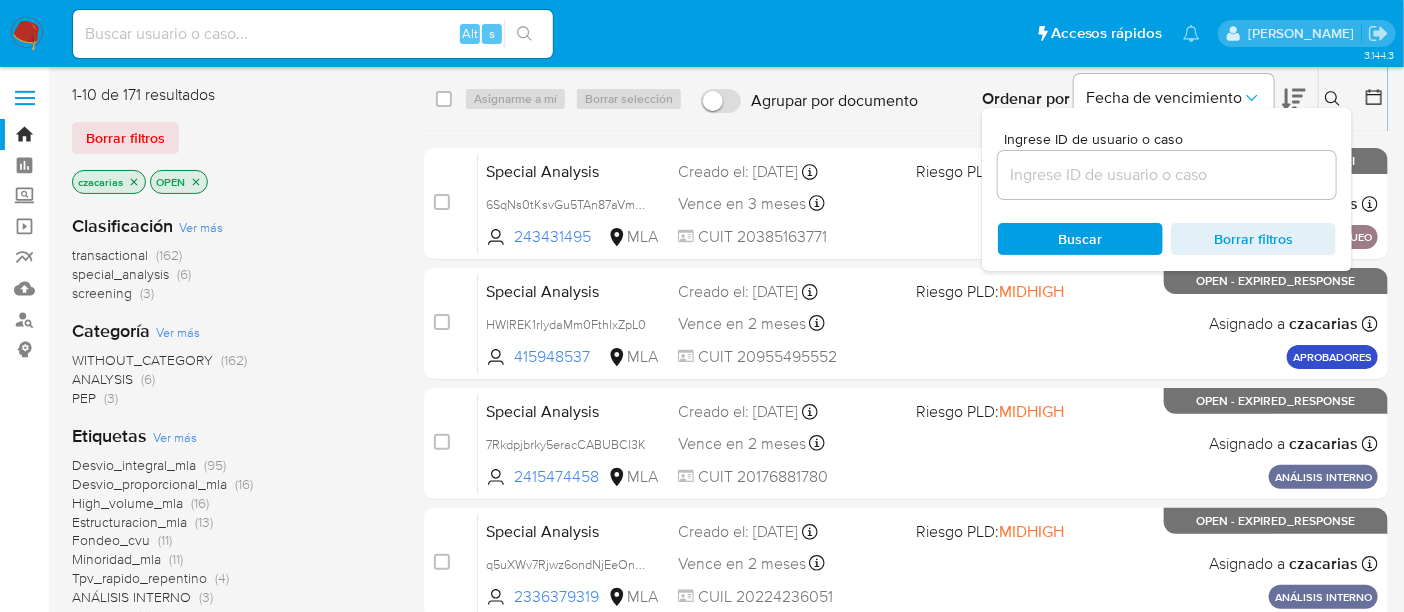 click at bounding box center [1167, 175] 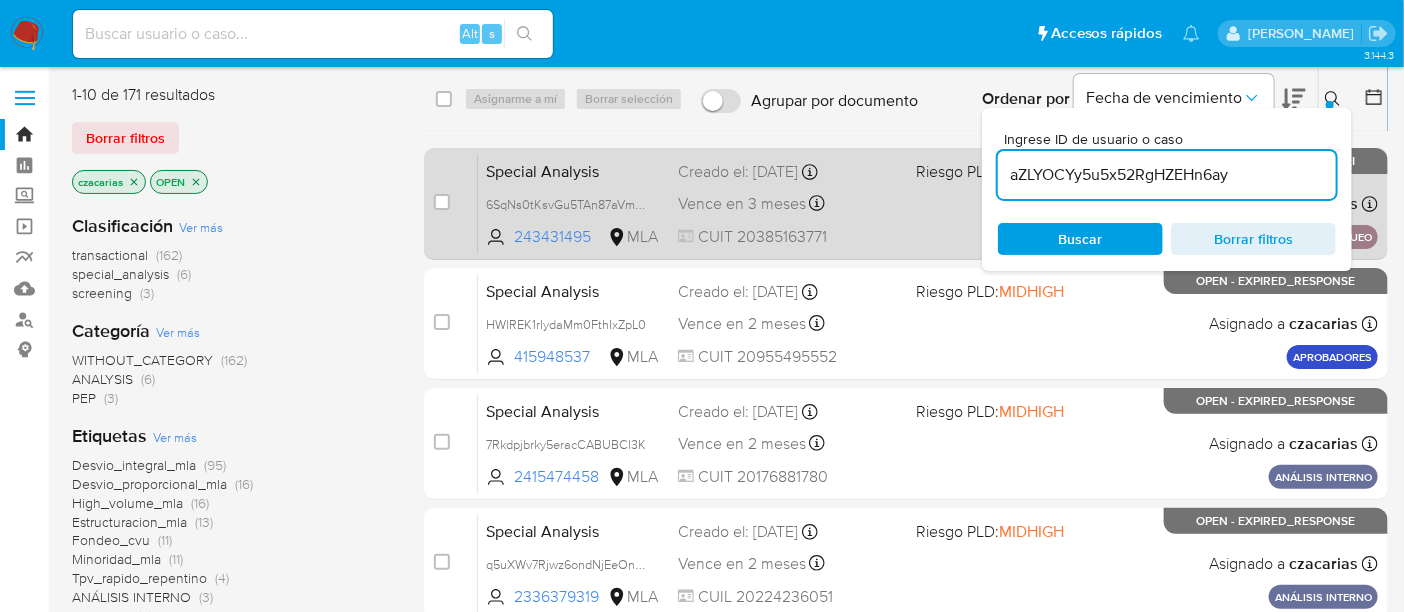 type on "aZLYOCYy5u5x52RgHZEHn6ay" 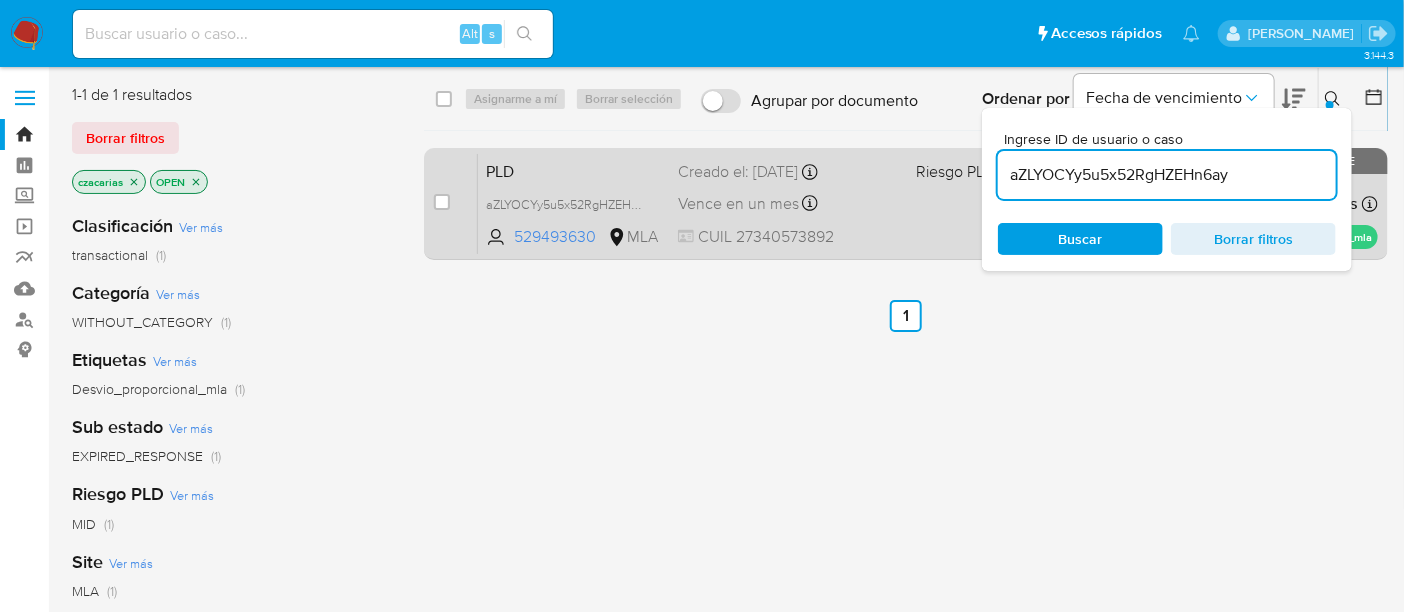 click on "1-1 de 1 resultados Borrar filtros czacarias OPEN Clasificación Ver más transactional (1) Categoría Ver más WITHOUT_CATEGORY (1) Etiquetas Ver más Desvio_proporcional_mla (1) Sub estado Ver más EXPIRED_RESPONSE (1) Riesgo PLD Ver más MID (1) Site Ver más MLA (1) select-all-cases-checkbox Asignarme a mí Borrar selección Agrupar por documento Ordenar por Fecha de vencimiento   No es posible ordenar los resultados mientras se encuentren agrupados. Ingrese ID de usuario o caso aZLYOCYy5u5x52RgHZEHn6ay Buscar Borrar filtros case-item-checkbox   No es posible asignar el caso PLD aZLYOCYy5u5x52RgHZEHn6ay 529493630 MLA Riesgo PLD:  MID Creado el: 12/05/2025   Creado el: 12/05/2025 03:32:23 Vence en un mes   Vence el 10/08/2025 03:32:24 CUIL   27340573892 Asignado a   czacarias   Asignado el: 19/05/2025 09:21:47 Desvio_proporcional_mla OPEN - EXPIRED_RESPONSE  Anterior 1 Siguiente" at bounding box center (730, 529) 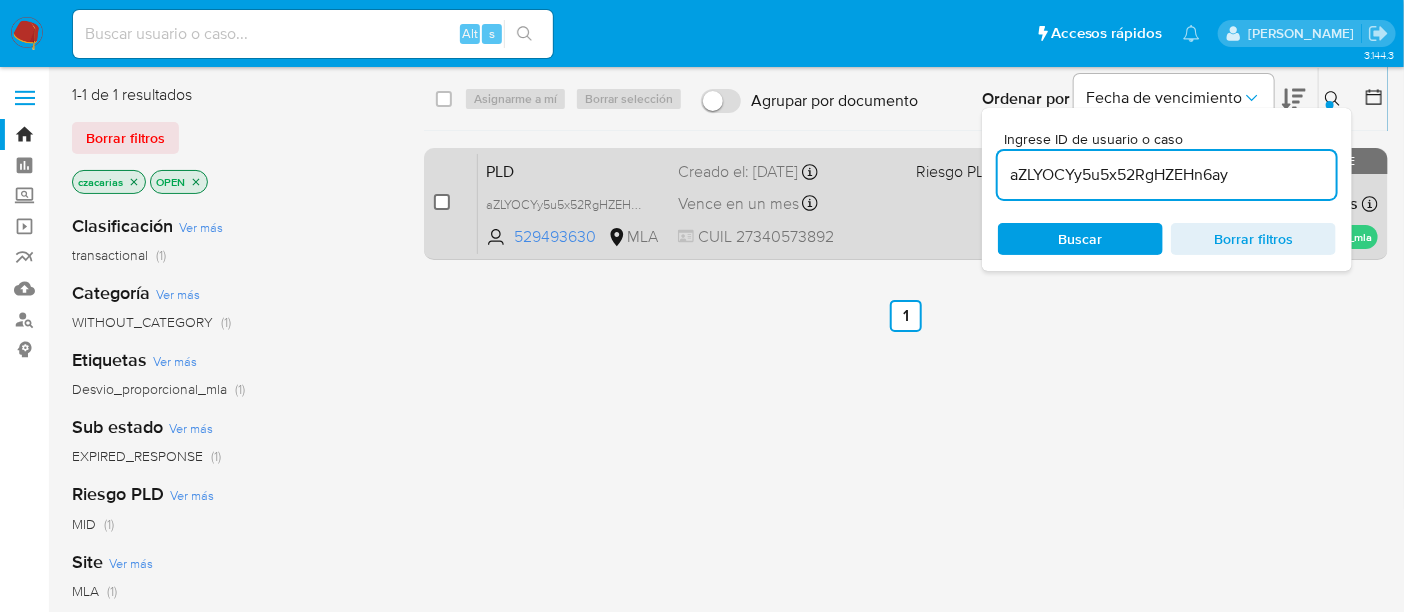 click at bounding box center [442, 202] 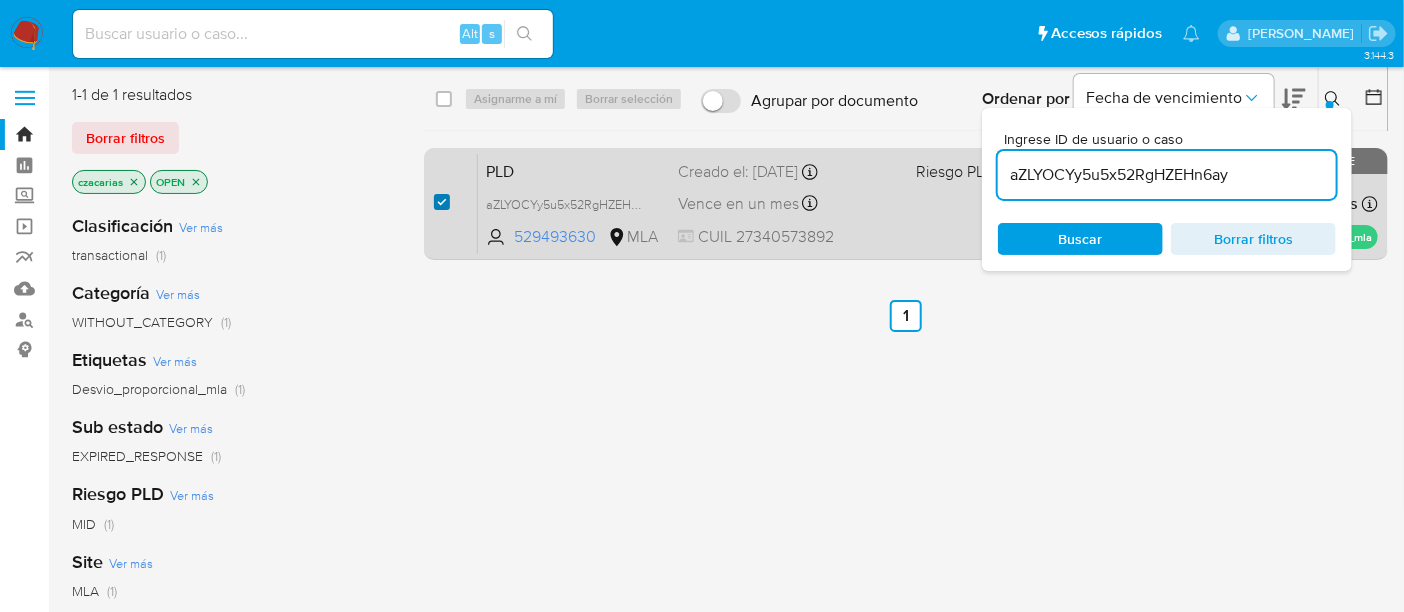 checkbox on "true" 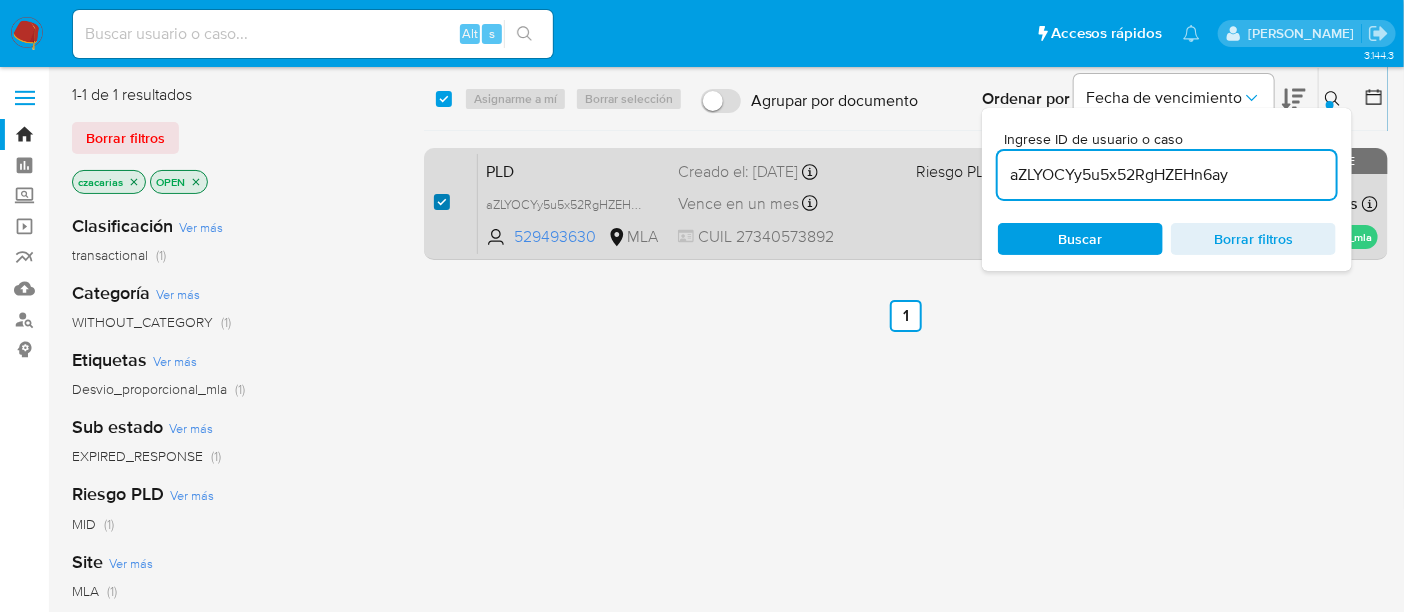 checkbox on "true" 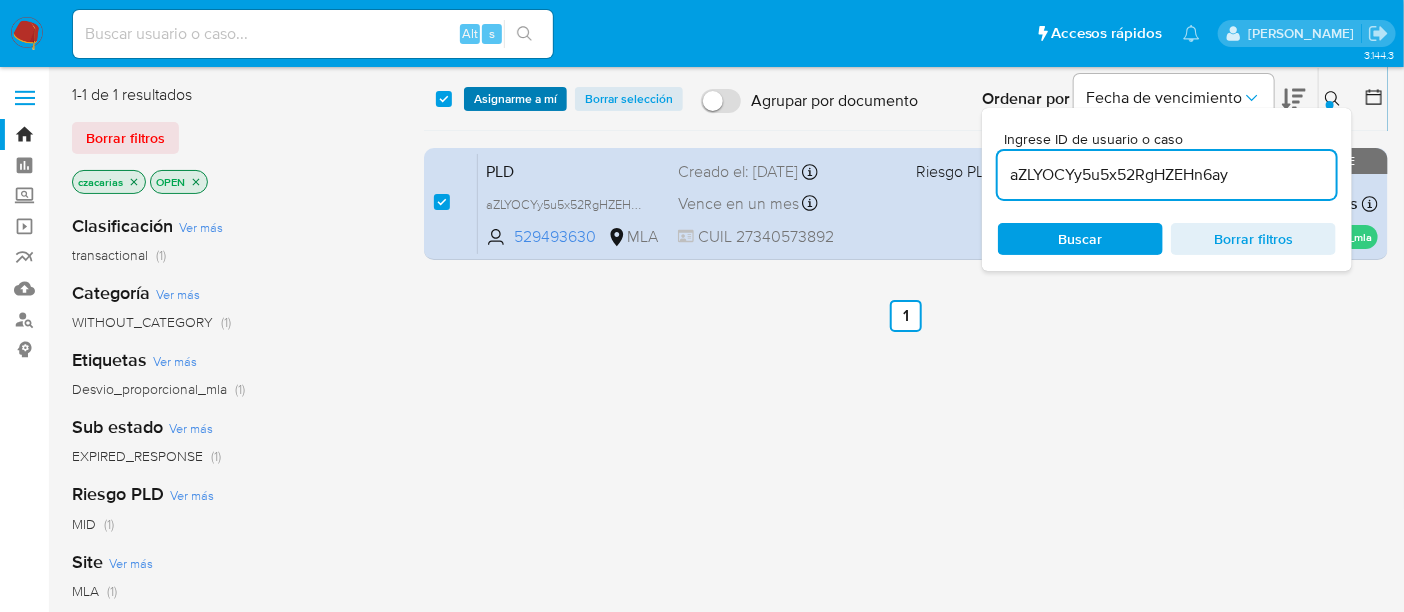 click on "Asignarme a mí" at bounding box center [515, 99] 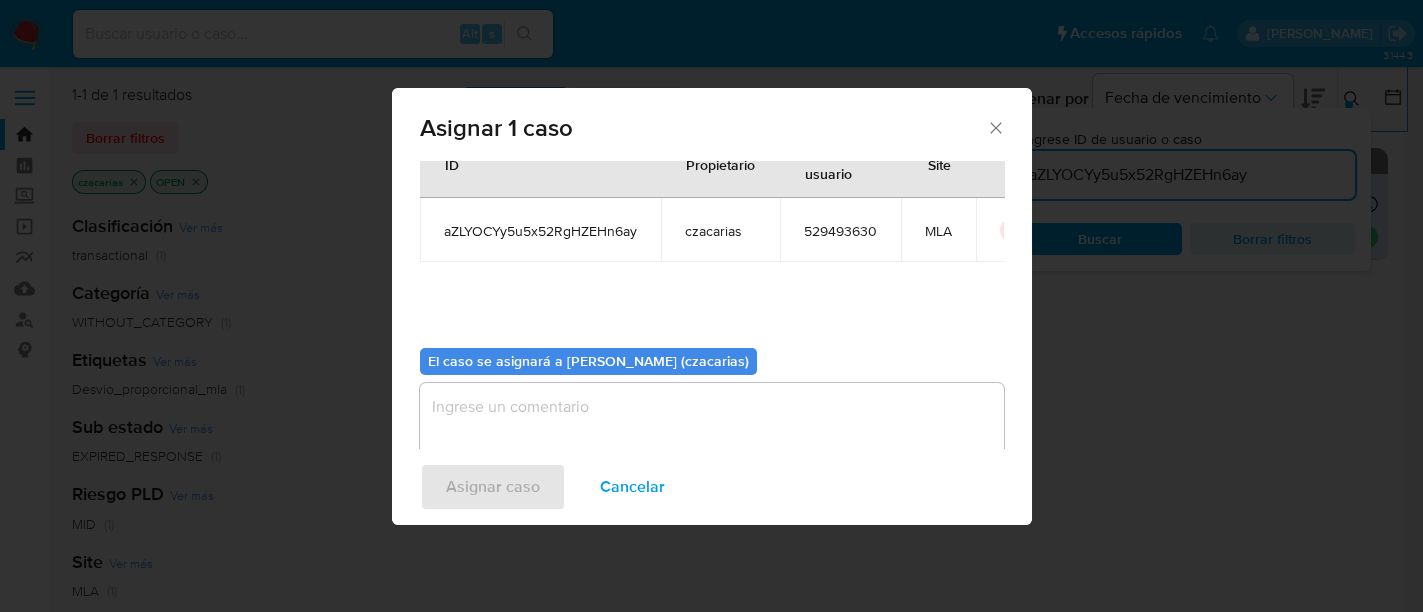 scroll, scrollTop: 102, scrollLeft: 0, axis: vertical 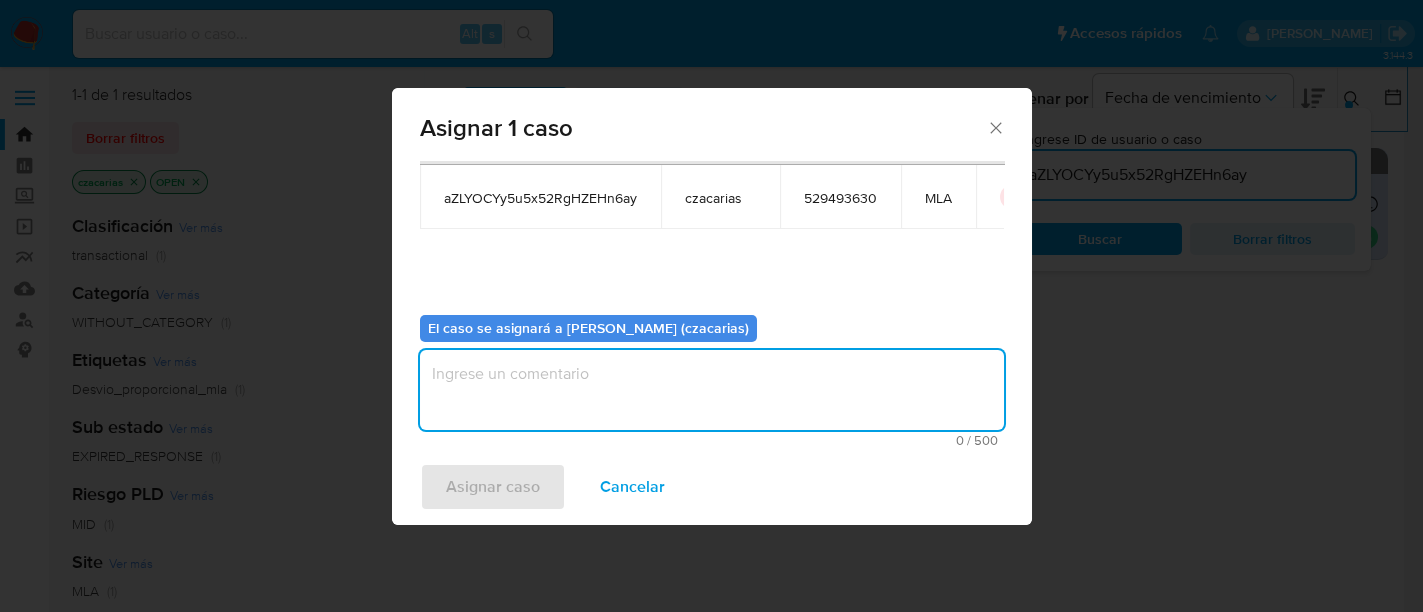 click at bounding box center (712, 390) 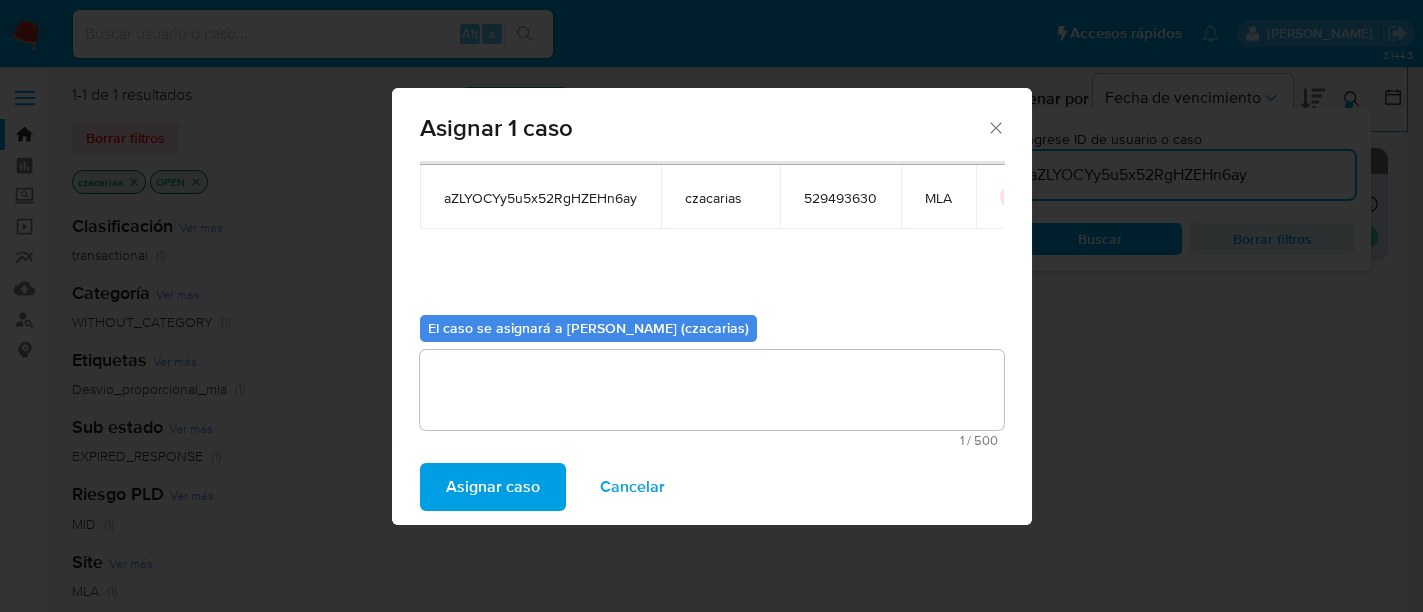 click on "Asignar caso" at bounding box center (493, 487) 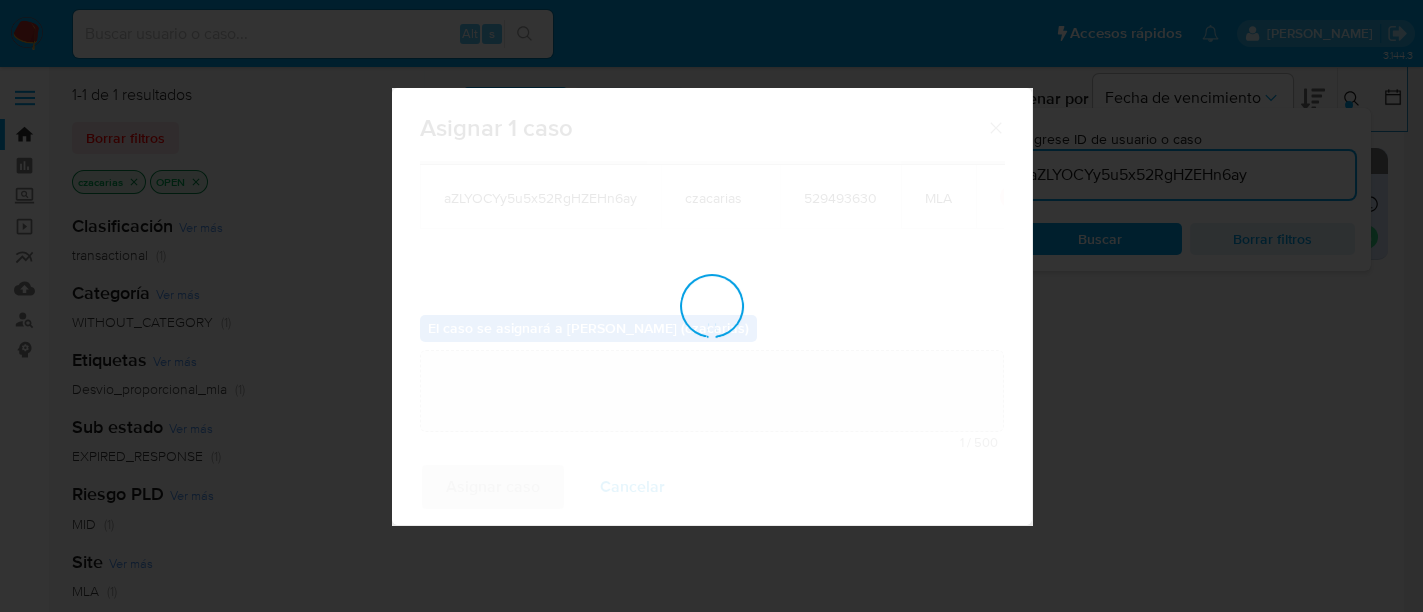 type 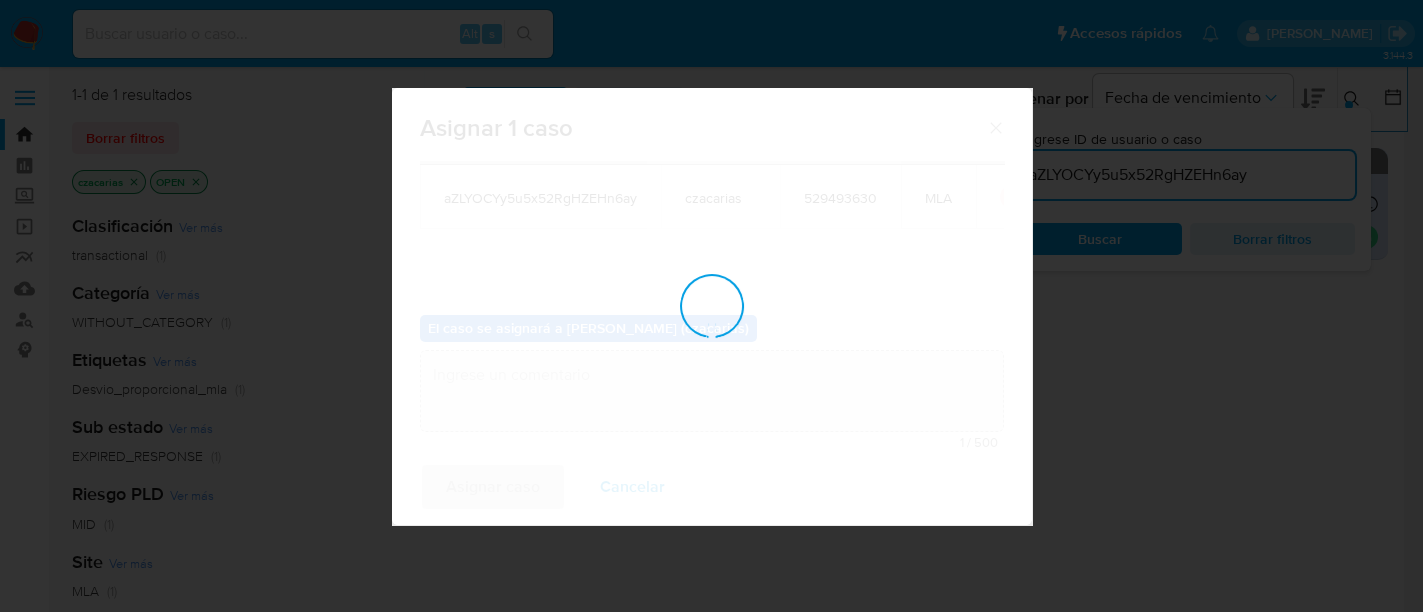 checkbox on "false" 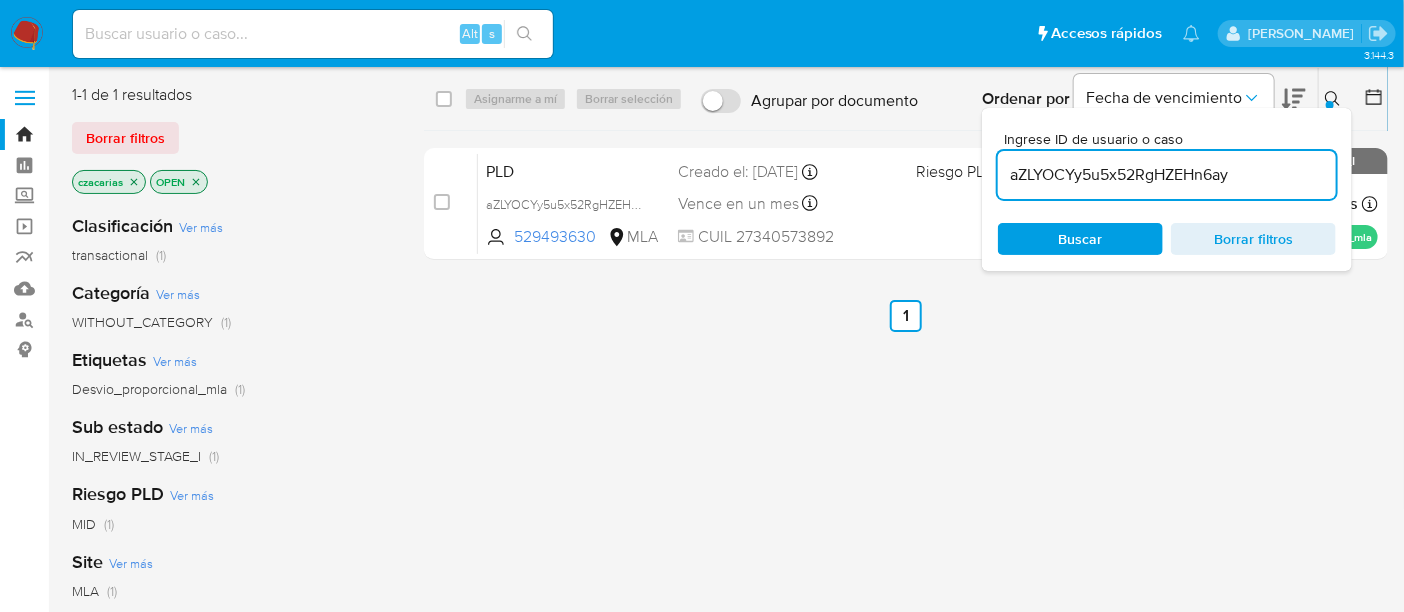 click on "aZLYOCYy5u5x52RgHZEHn6ay" at bounding box center (1167, 175) 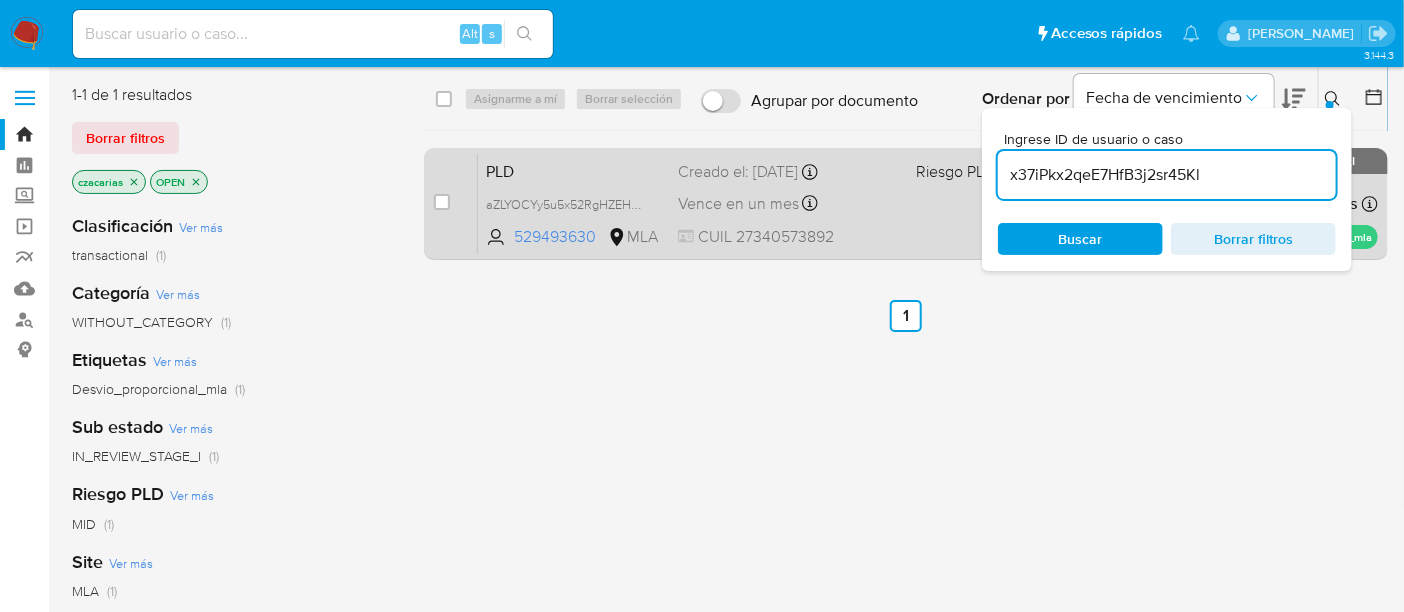 type on "x37iPkx2qeE7HfB3j2sr45Kl" 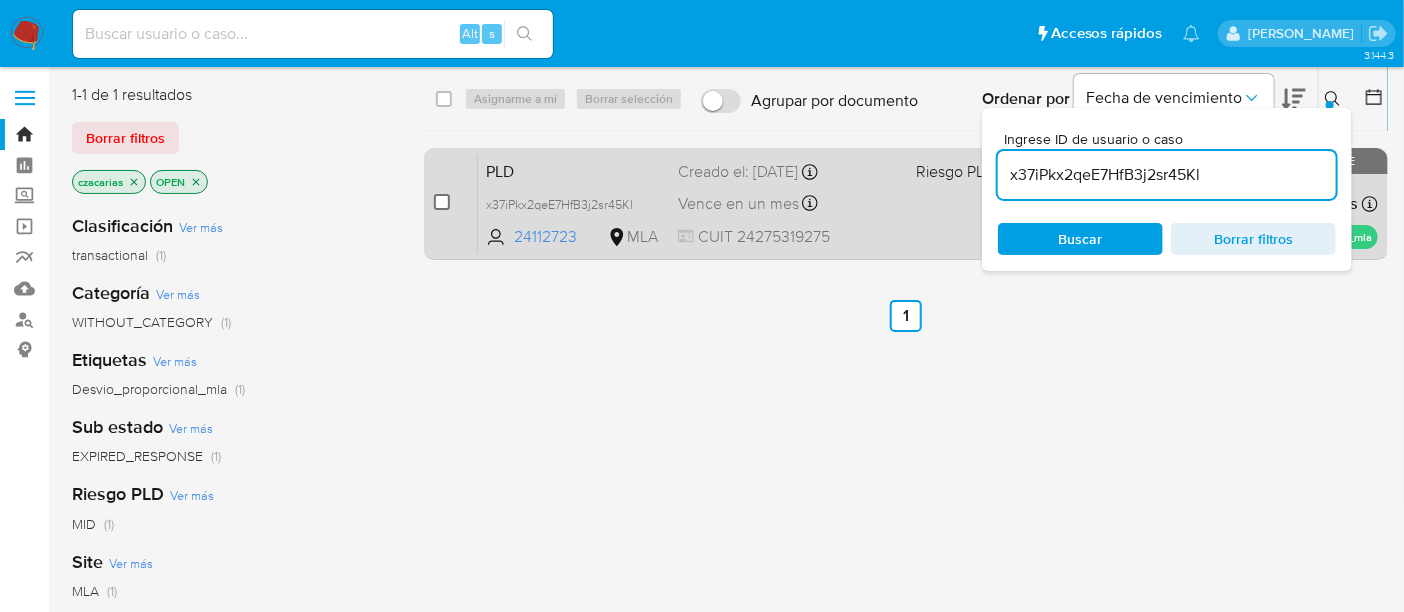 click at bounding box center [442, 202] 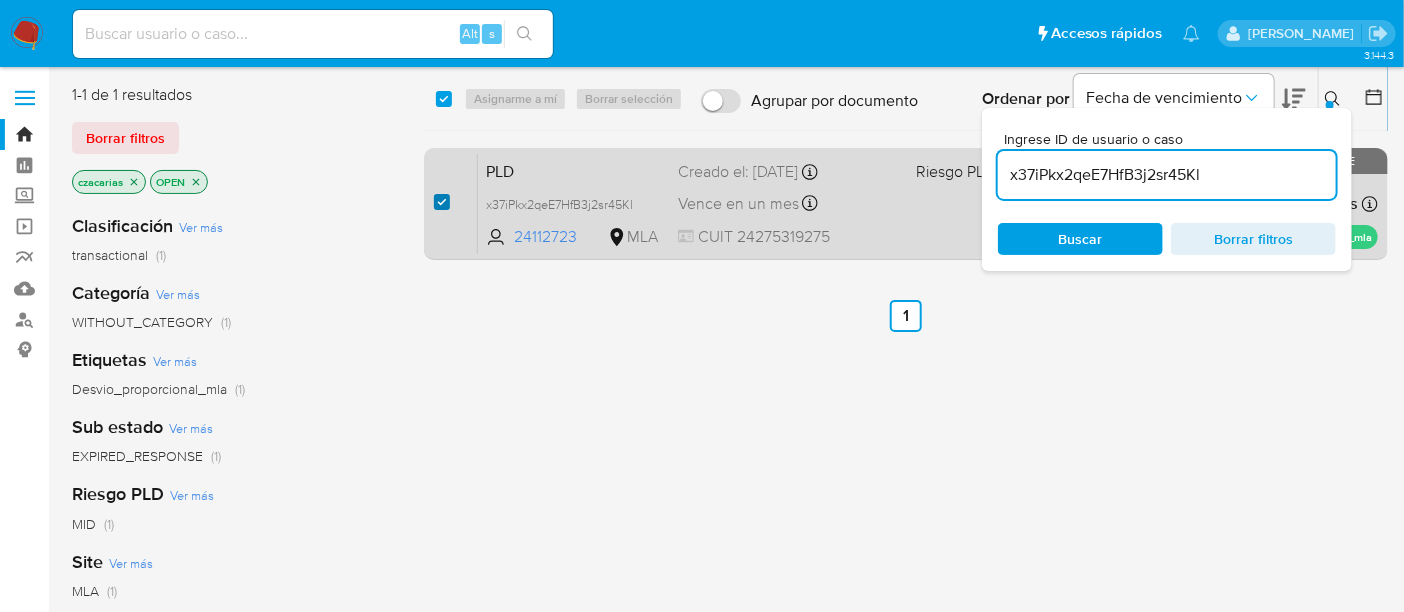 checkbox on "true" 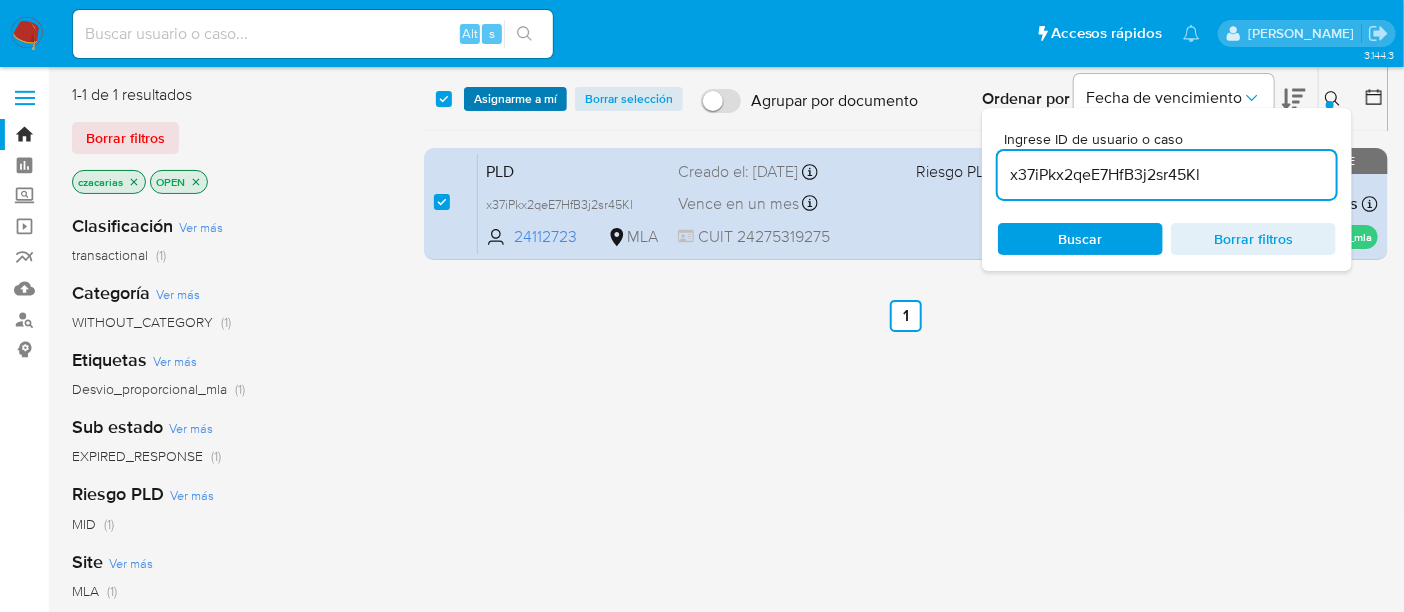 click on "Asignarme a mí" at bounding box center [515, 99] 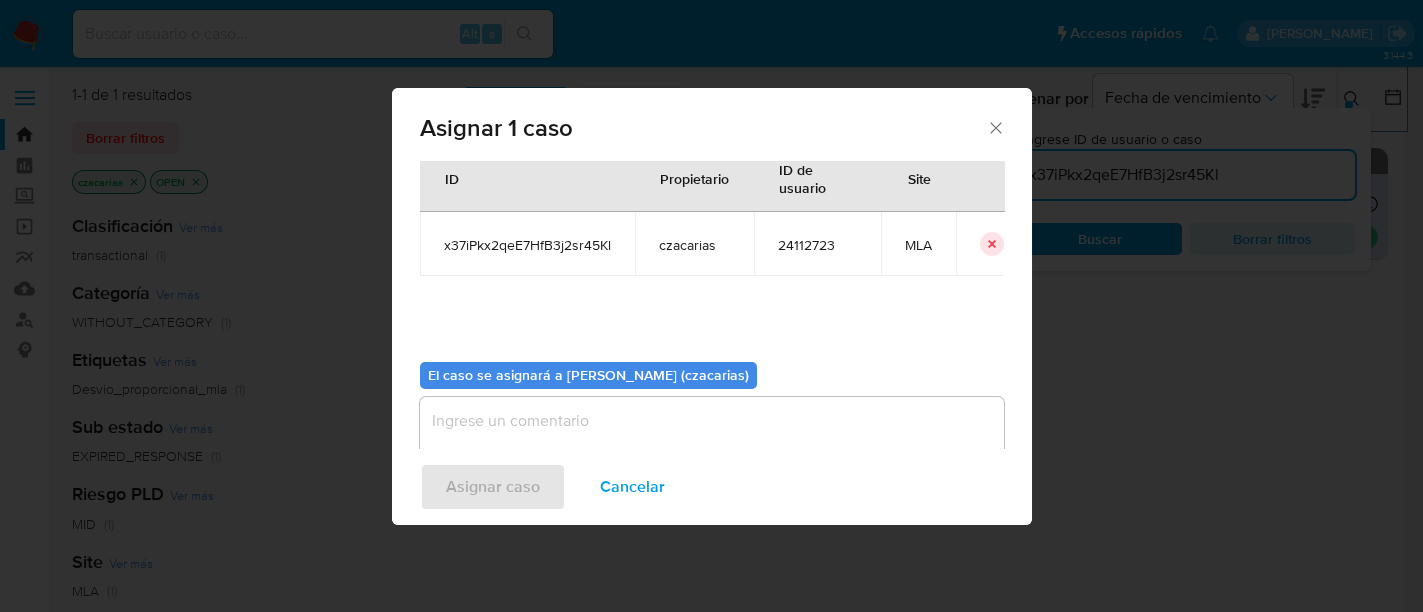 scroll, scrollTop: 102, scrollLeft: 0, axis: vertical 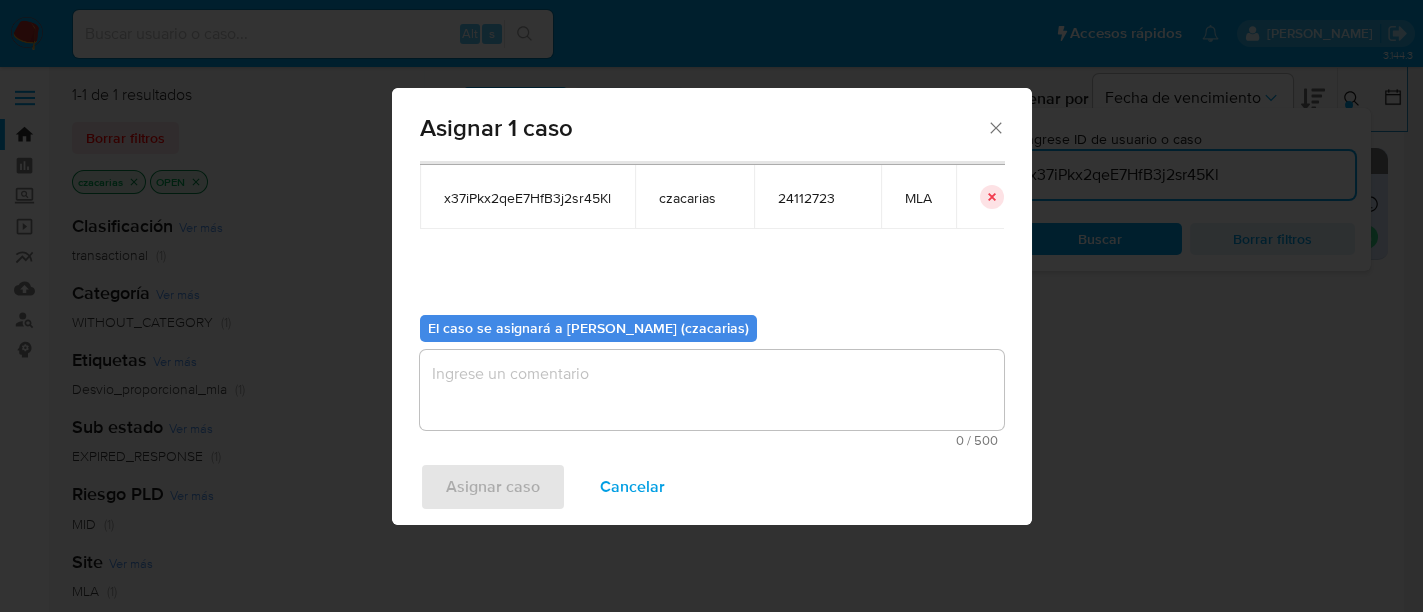 click at bounding box center [712, 390] 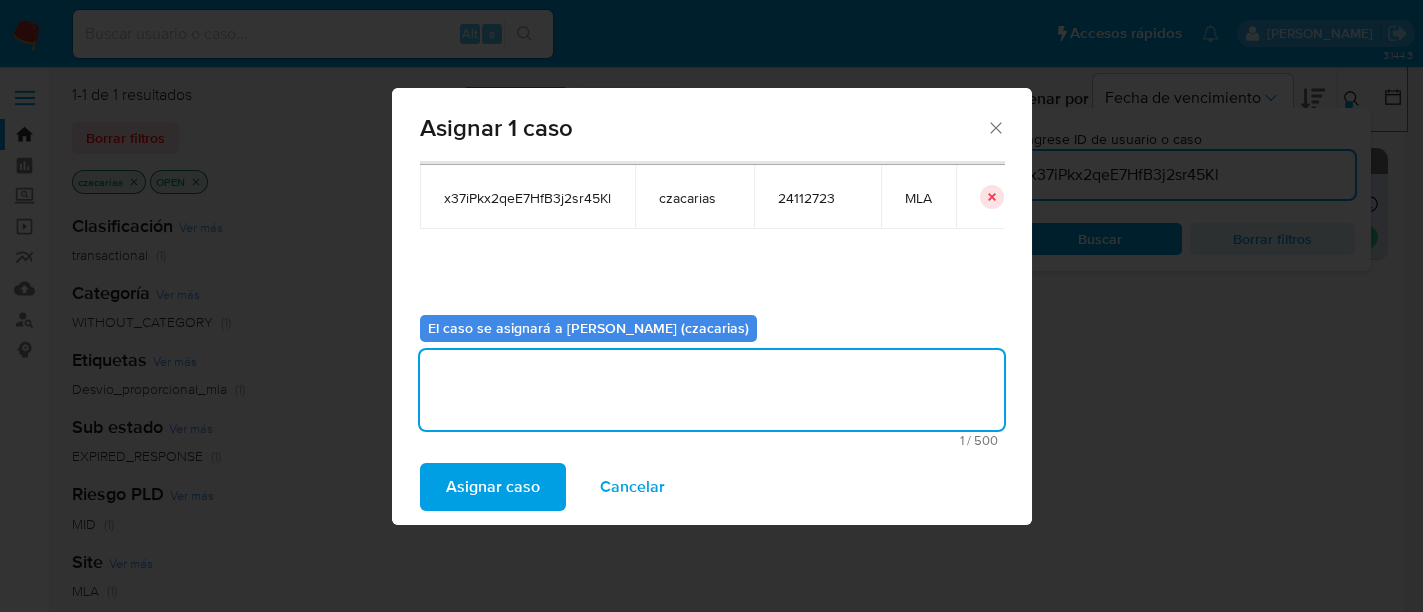 click on "Asignar caso" at bounding box center (493, 487) 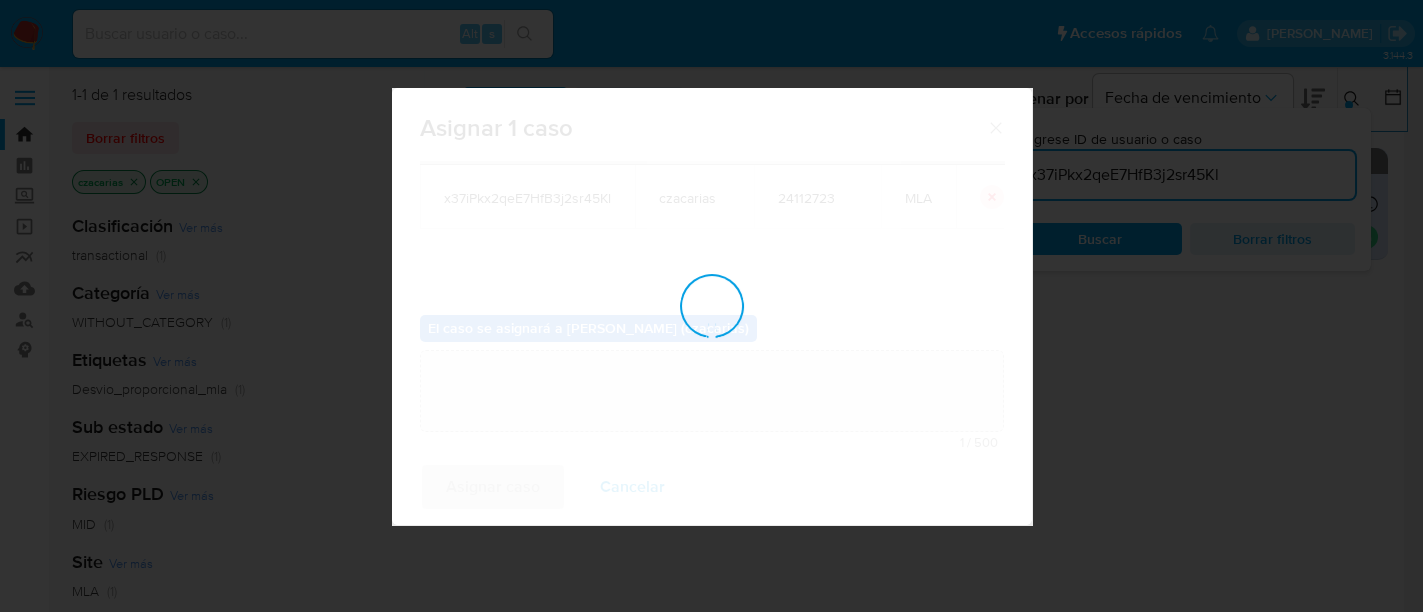 type 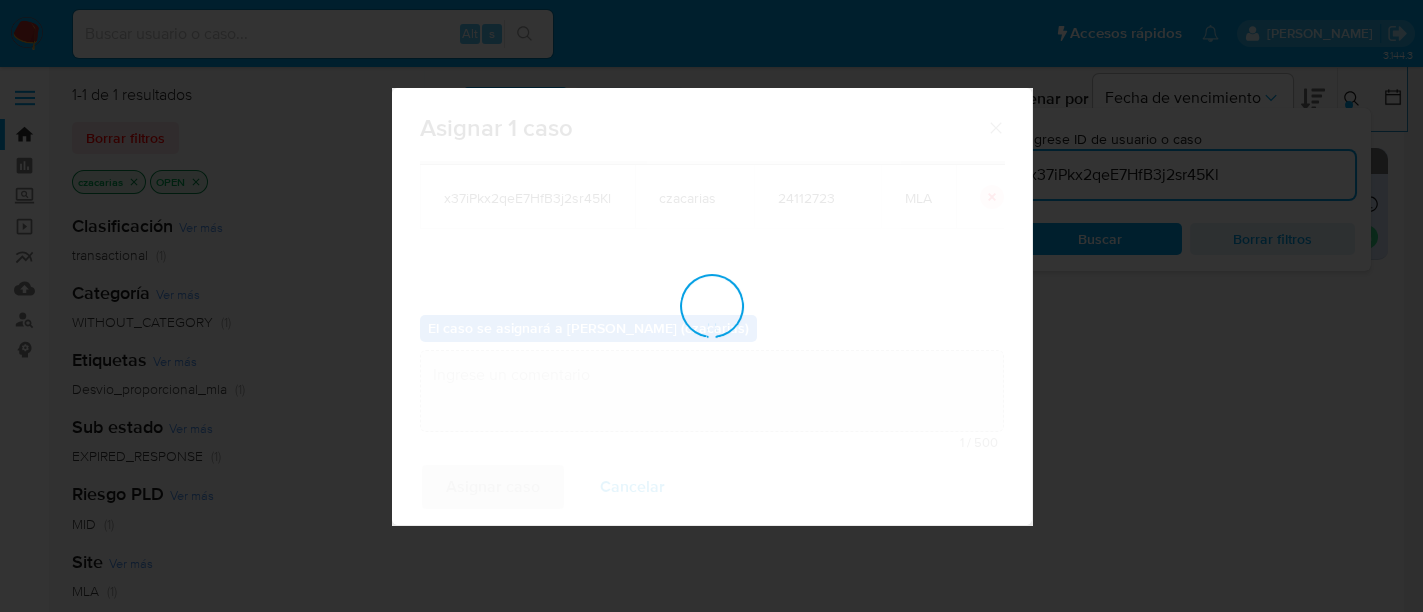 checkbox on "false" 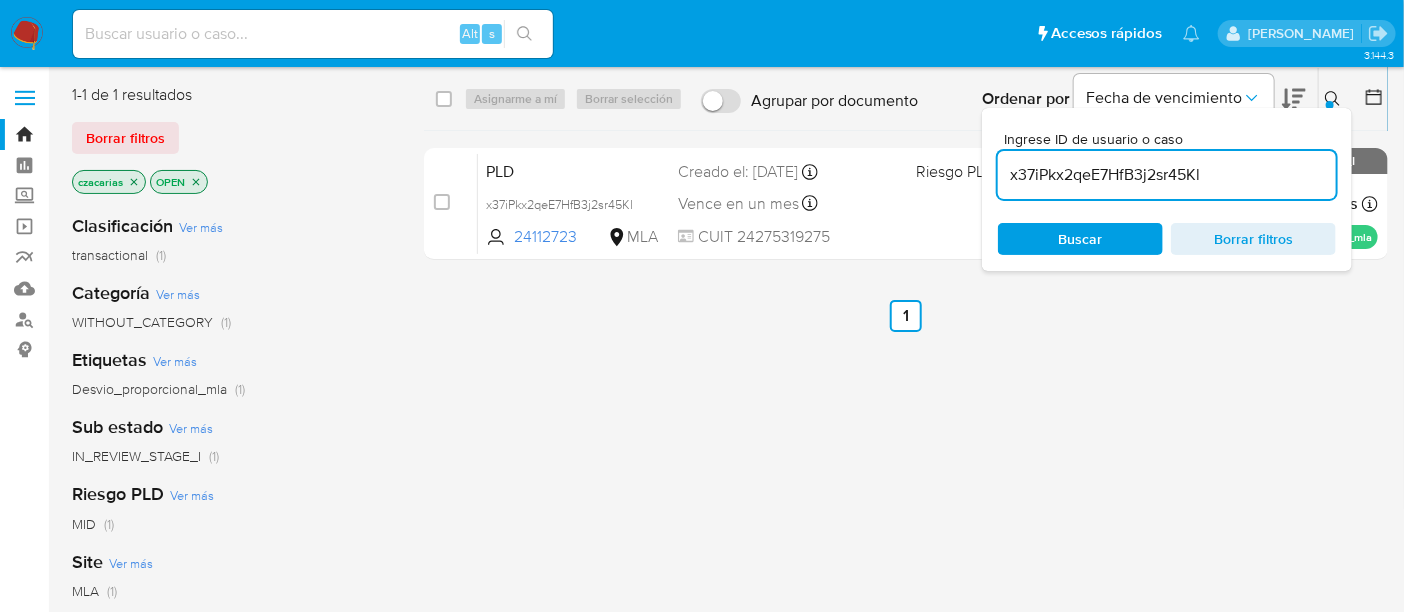 click on "x37iPkx2qeE7HfB3j2sr45Kl" at bounding box center [1167, 175] 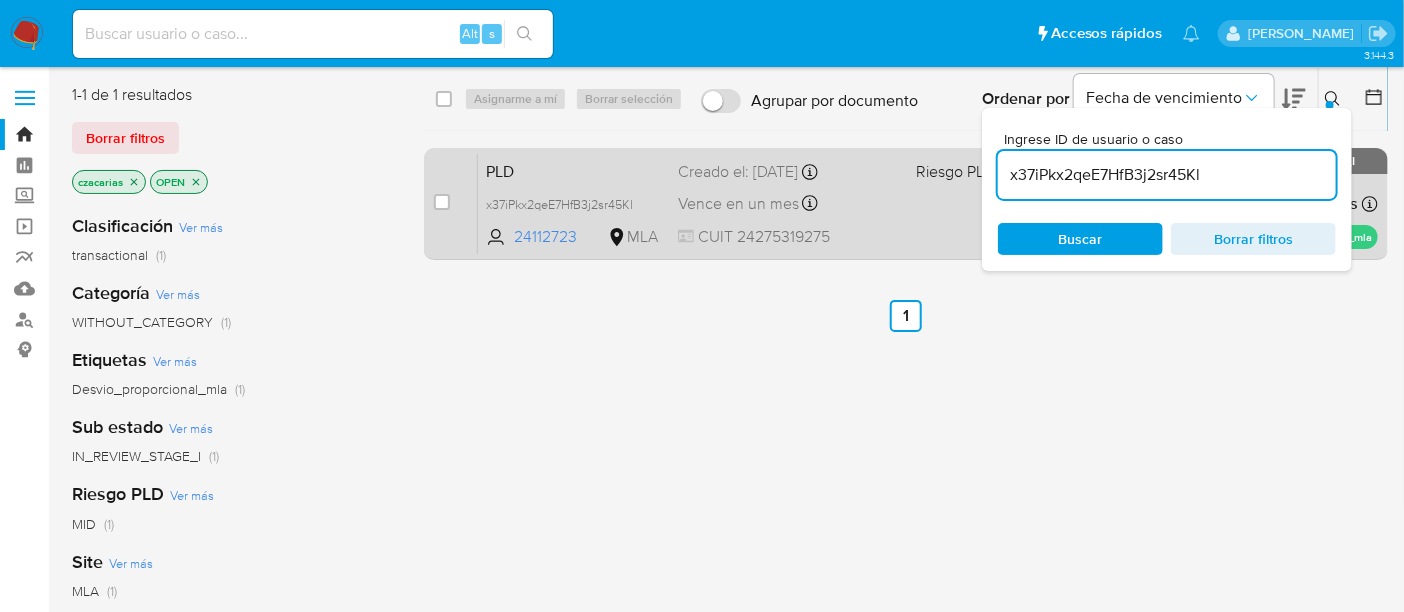 paste on "KdoA5wwJDVT405NJ8OXzKNxn" 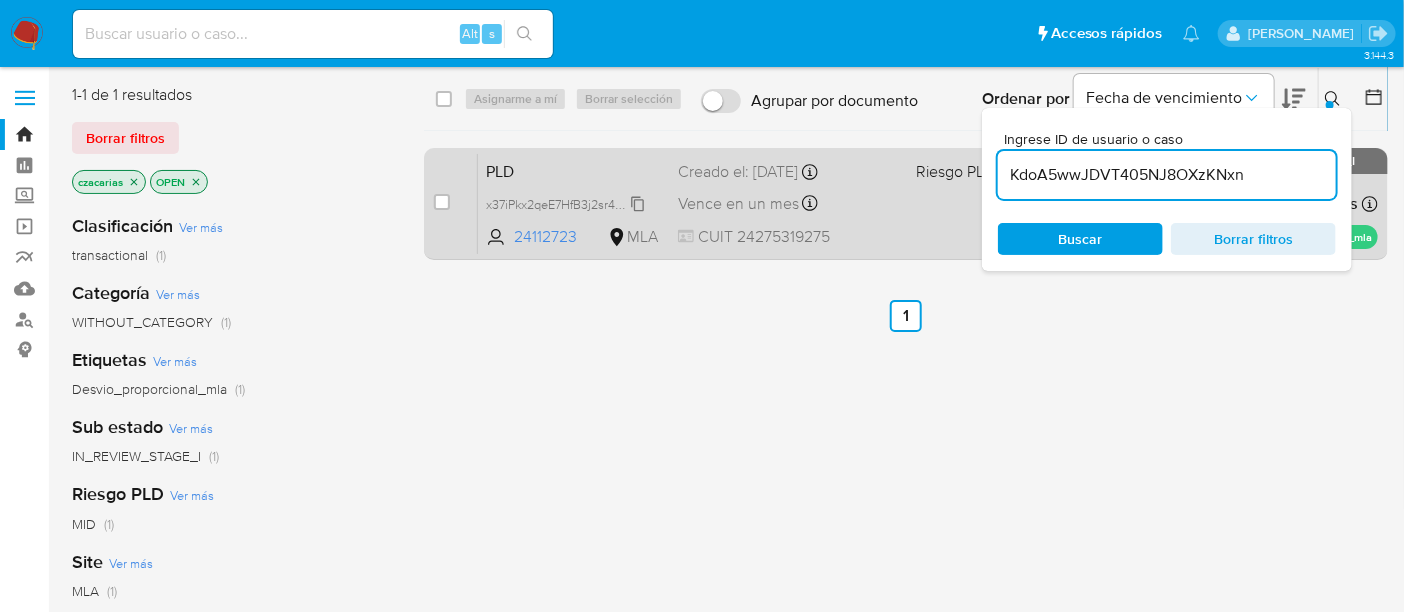 type on "KdoA5wwJDVT405NJ8OXzKNxn" 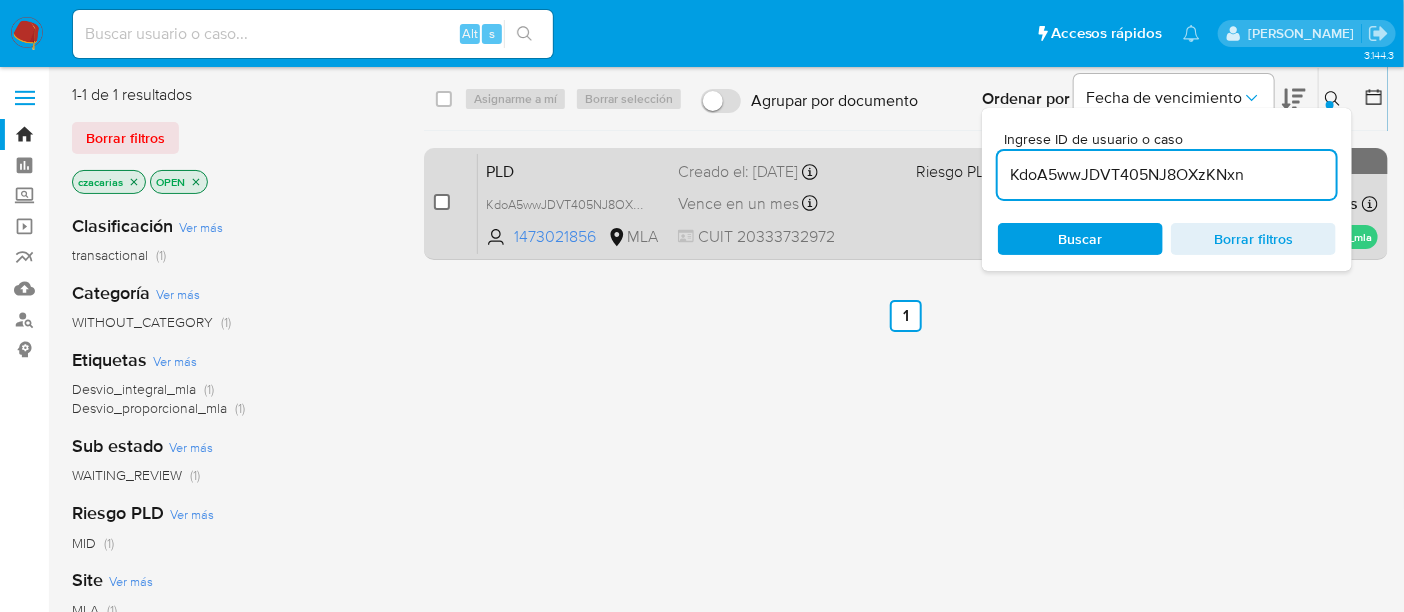 click at bounding box center (442, 202) 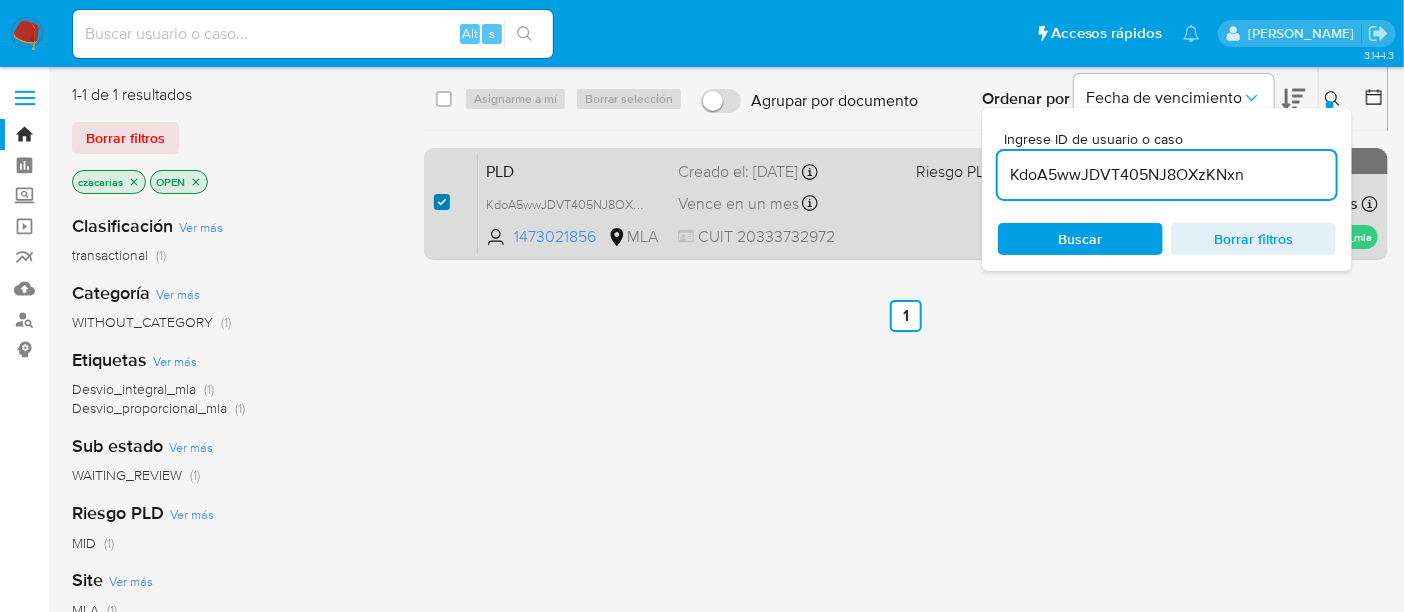 checkbox on "true" 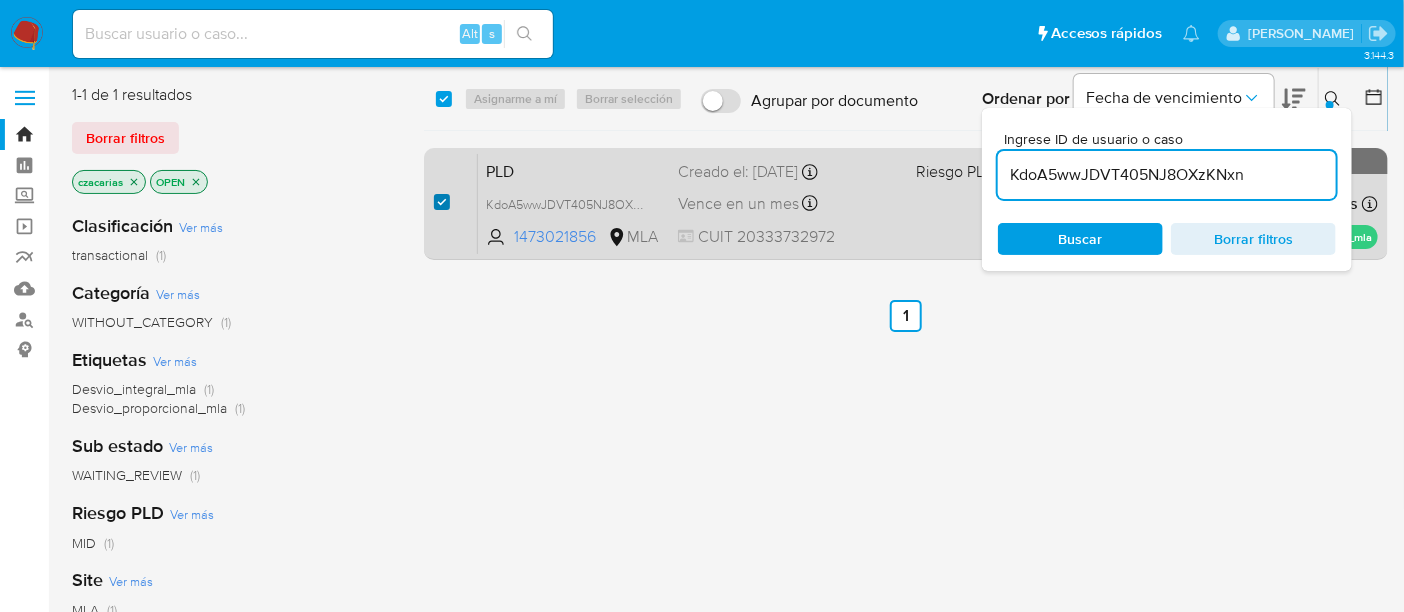 checkbox on "true" 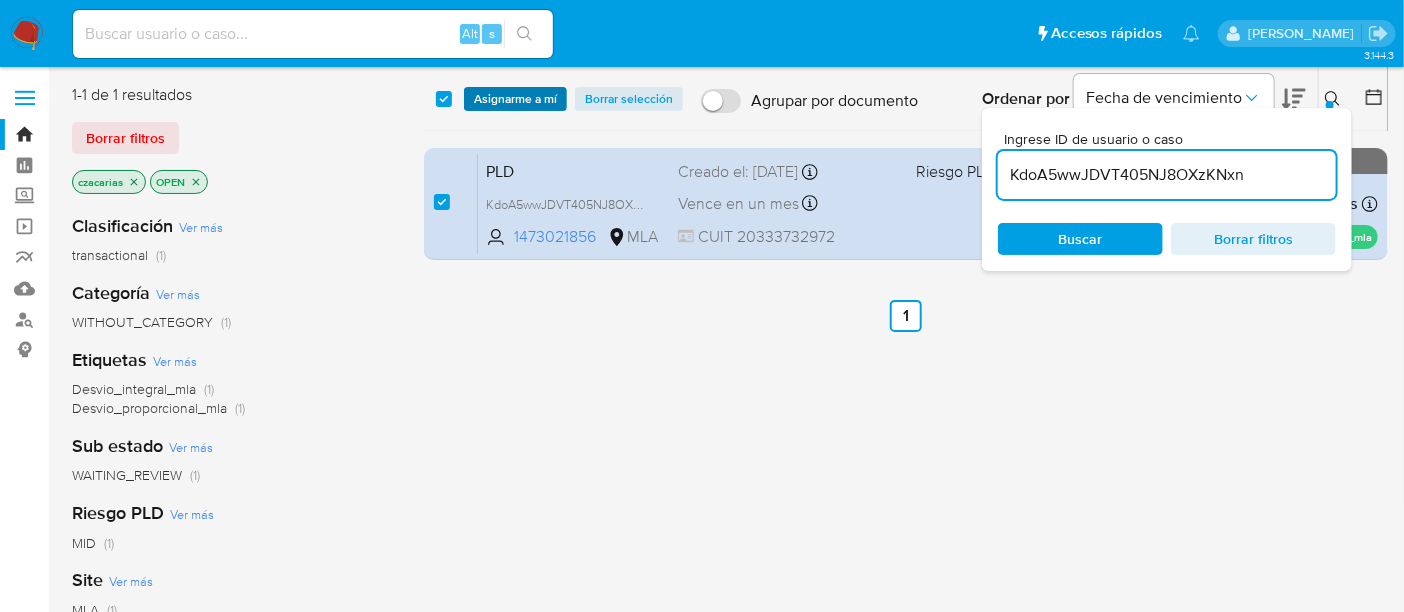 click on "Asignarme a mí" at bounding box center (515, 99) 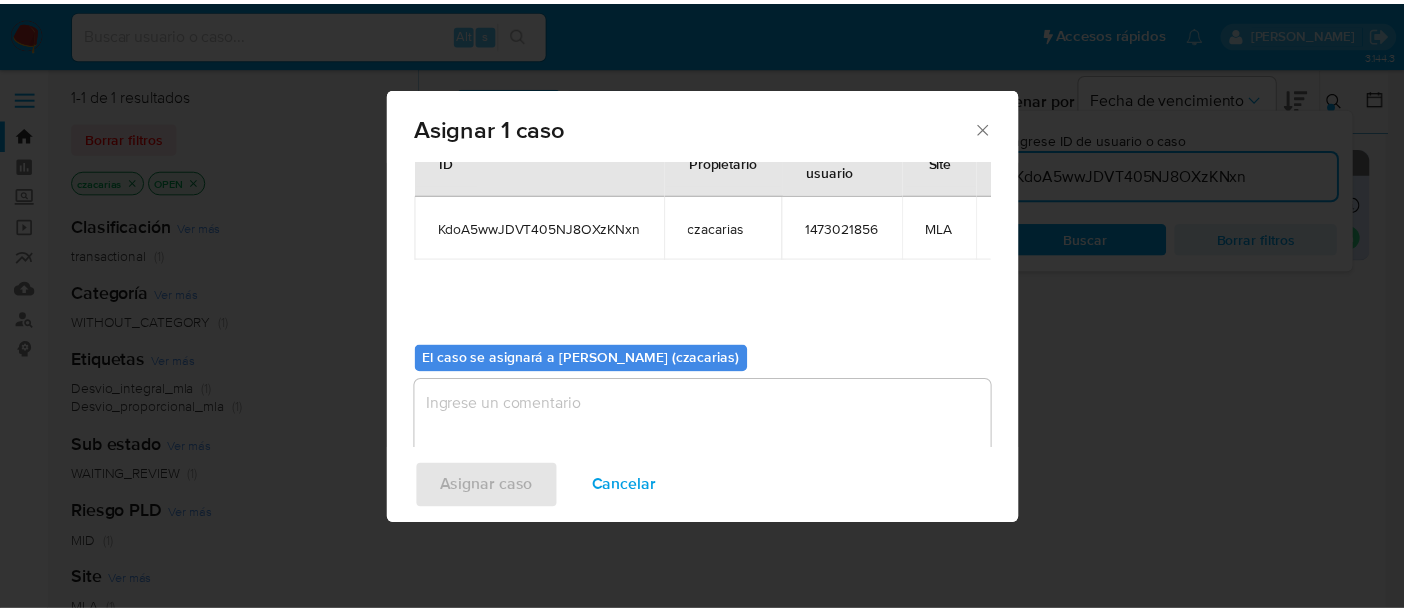 scroll, scrollTop: 102, scrollLeft: 0, axis: vertical 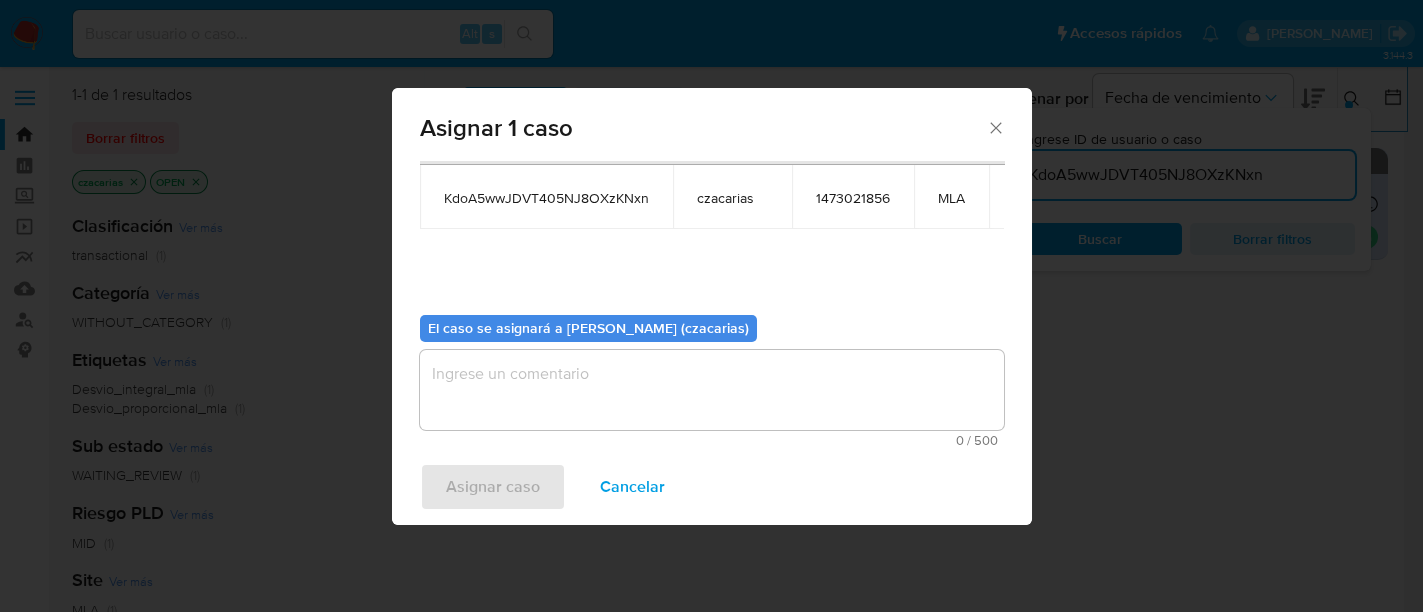 click at bounding box center (712, 390) 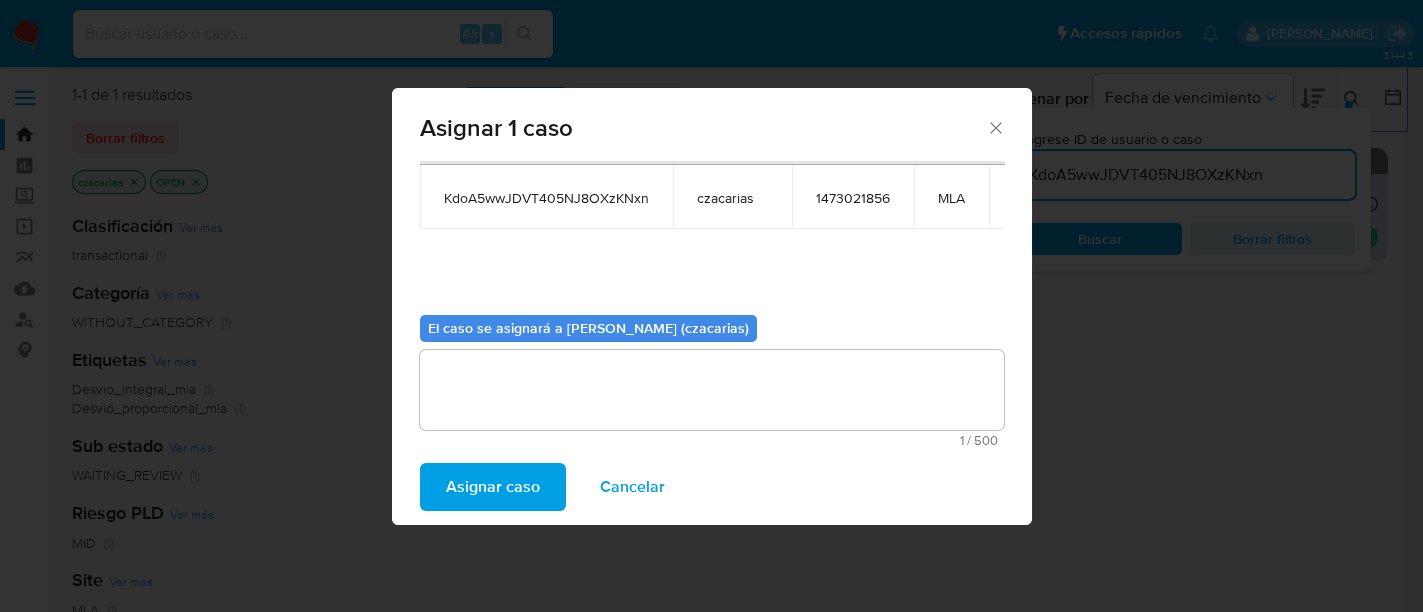 click on "Asignar caso Cancelar" at bounding box center (712, 487) 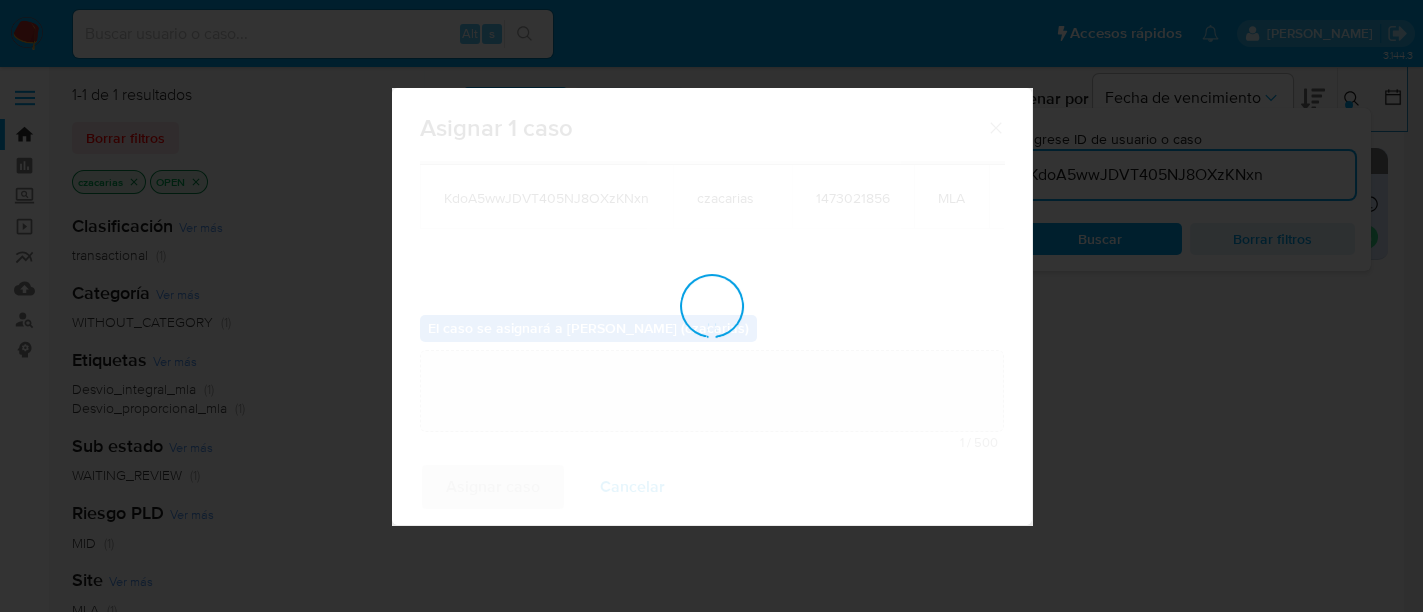 type 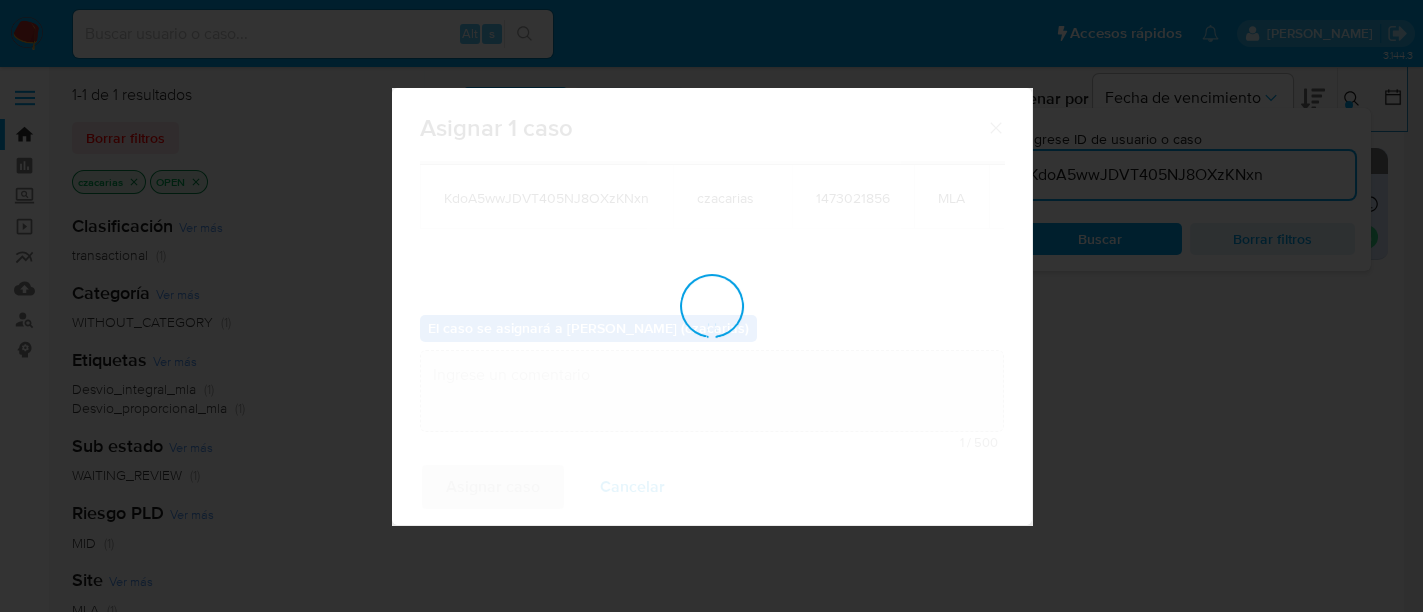 checkbox on "false" 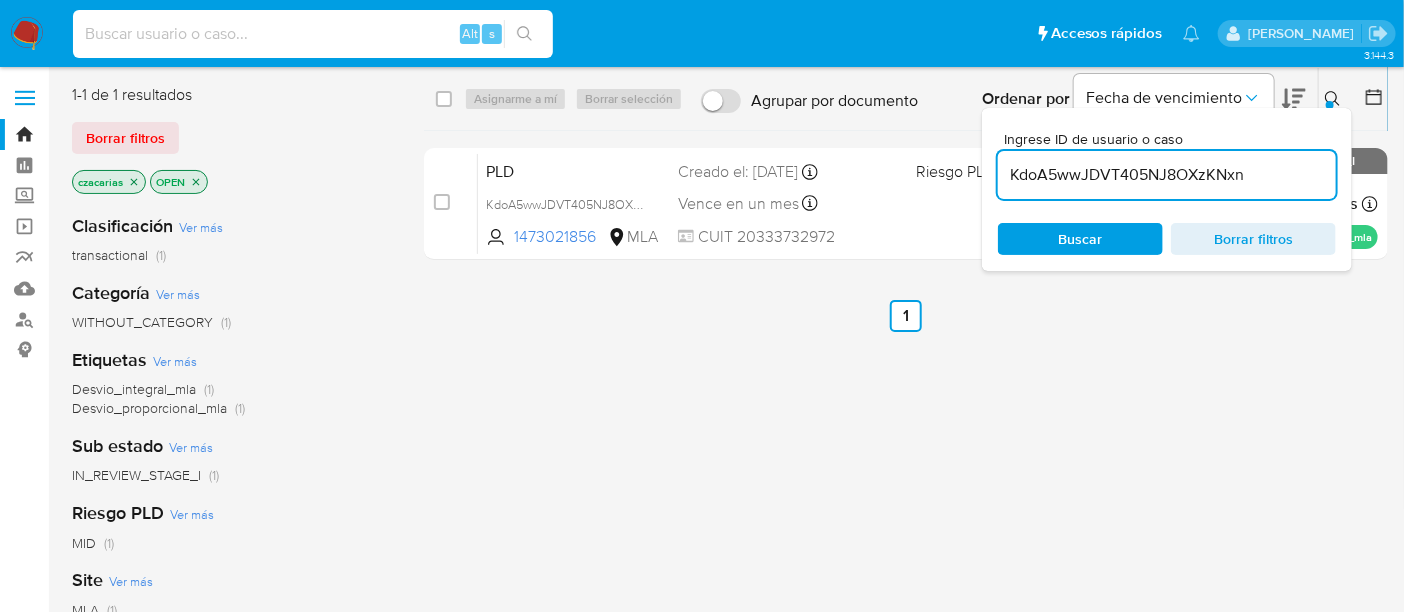 click at bounding box center [313, 34] 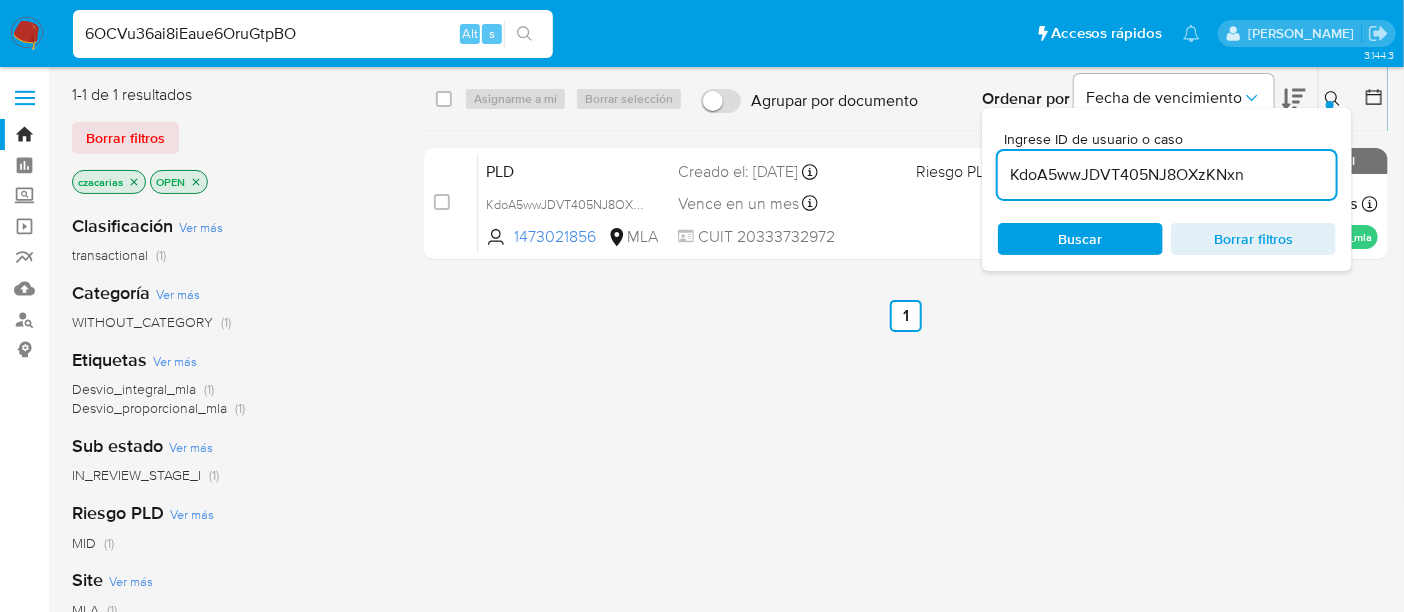 type on "6OCVu36ai8iEaue6OruGtpBO" 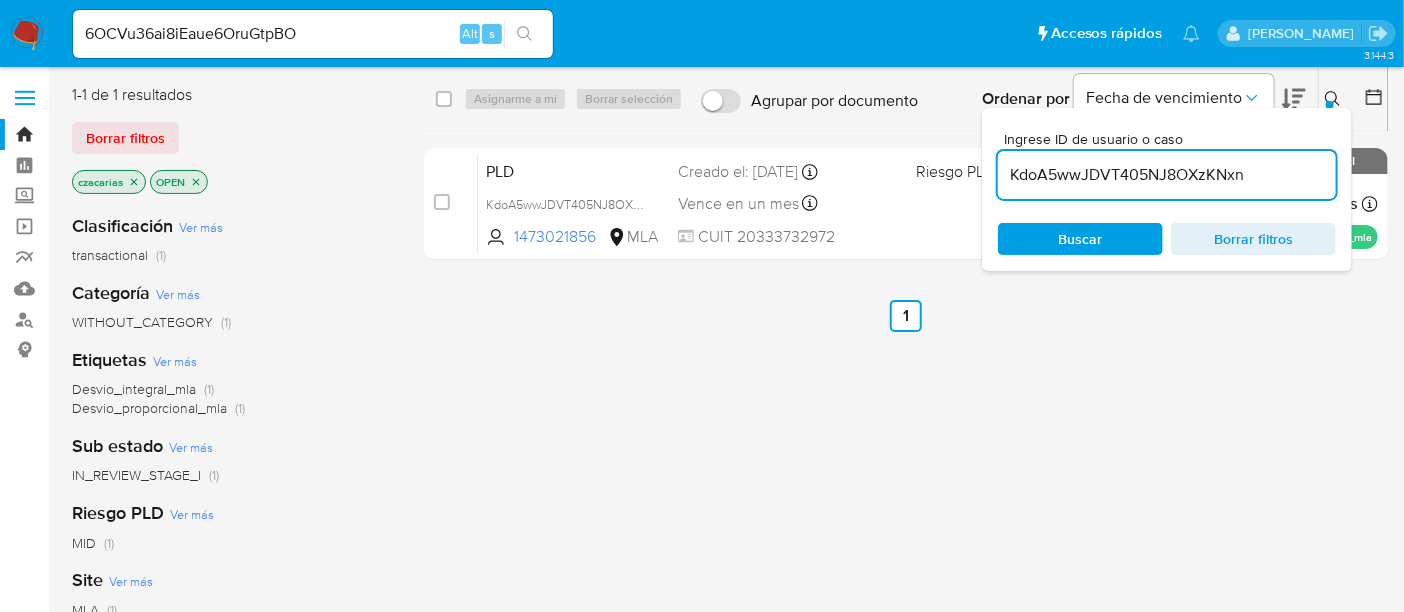 click at bounding box center (524, 34) 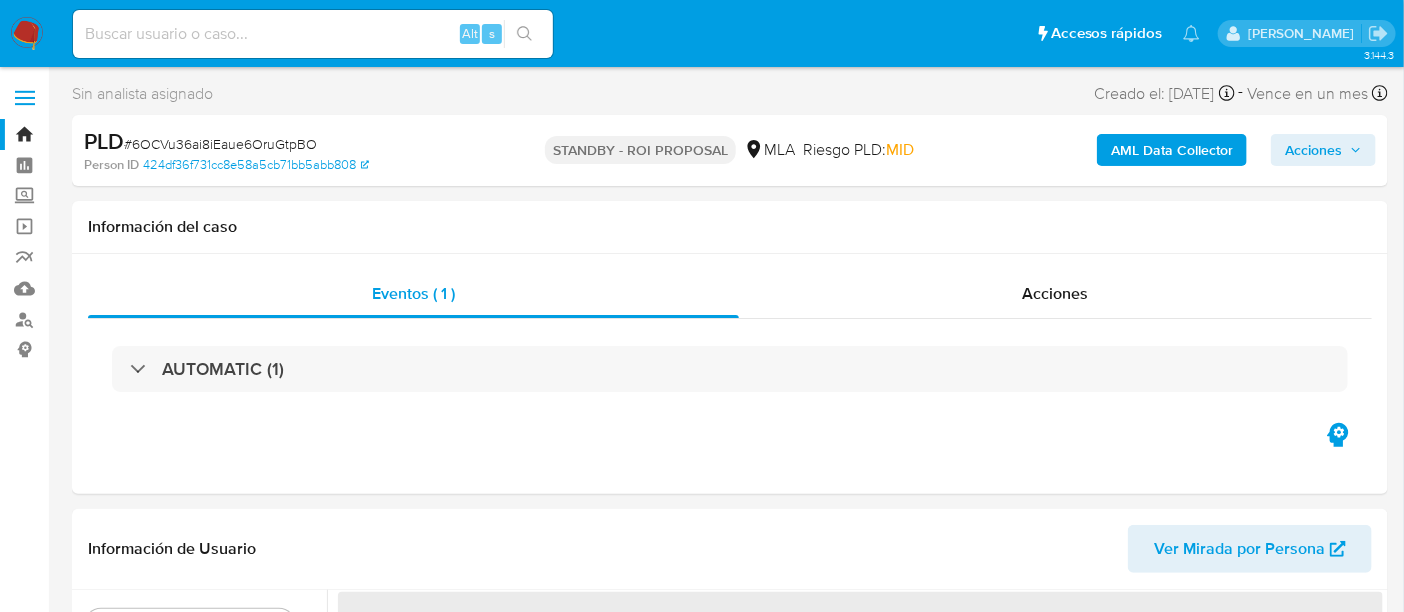 select on "10" 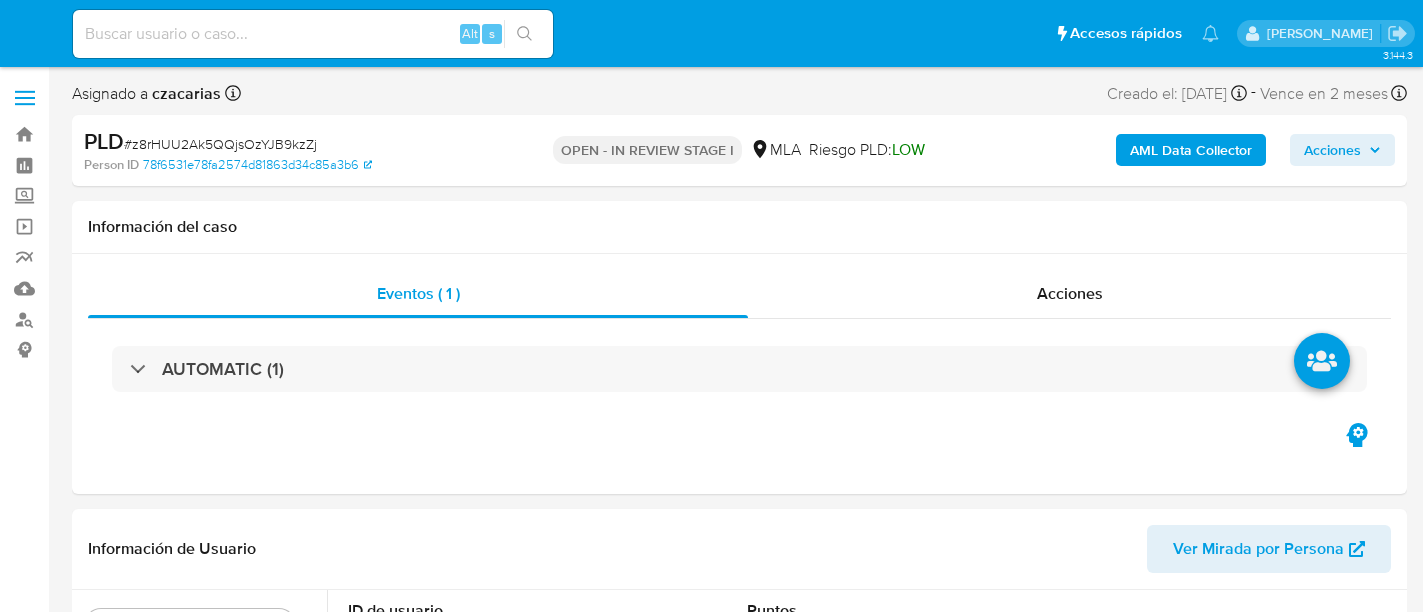 select on "10" 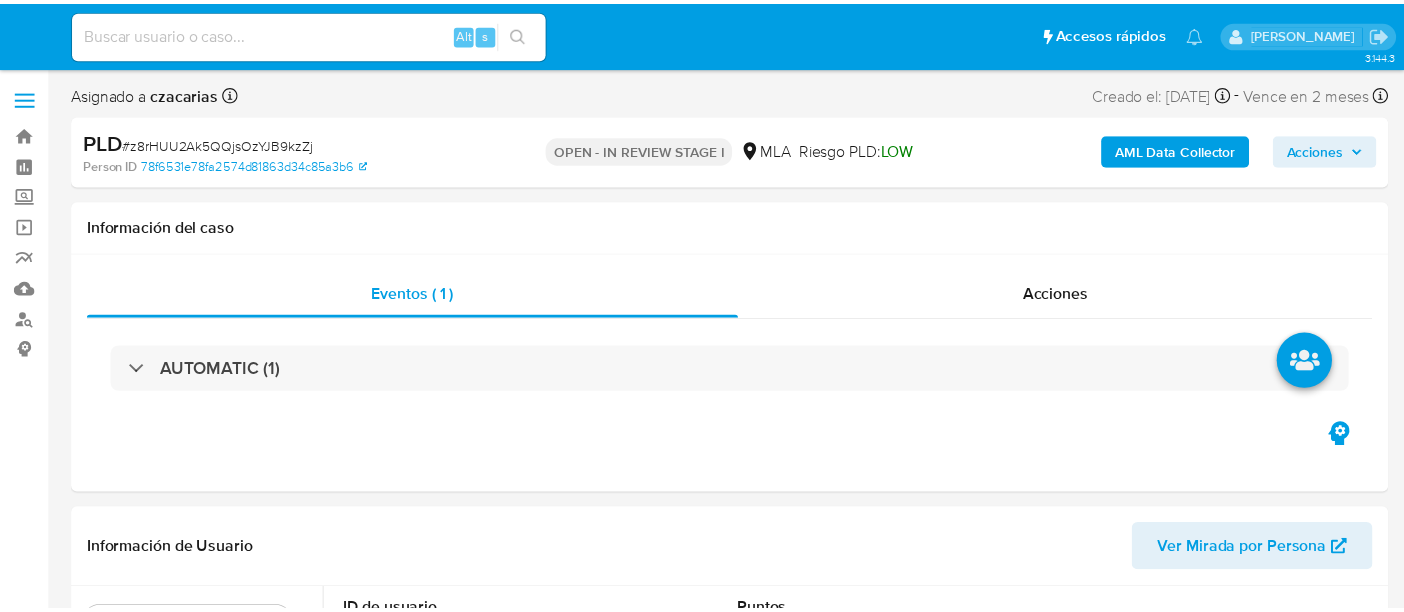 scroll, scrollTop: 0, scrollLeft: 0, axis: both 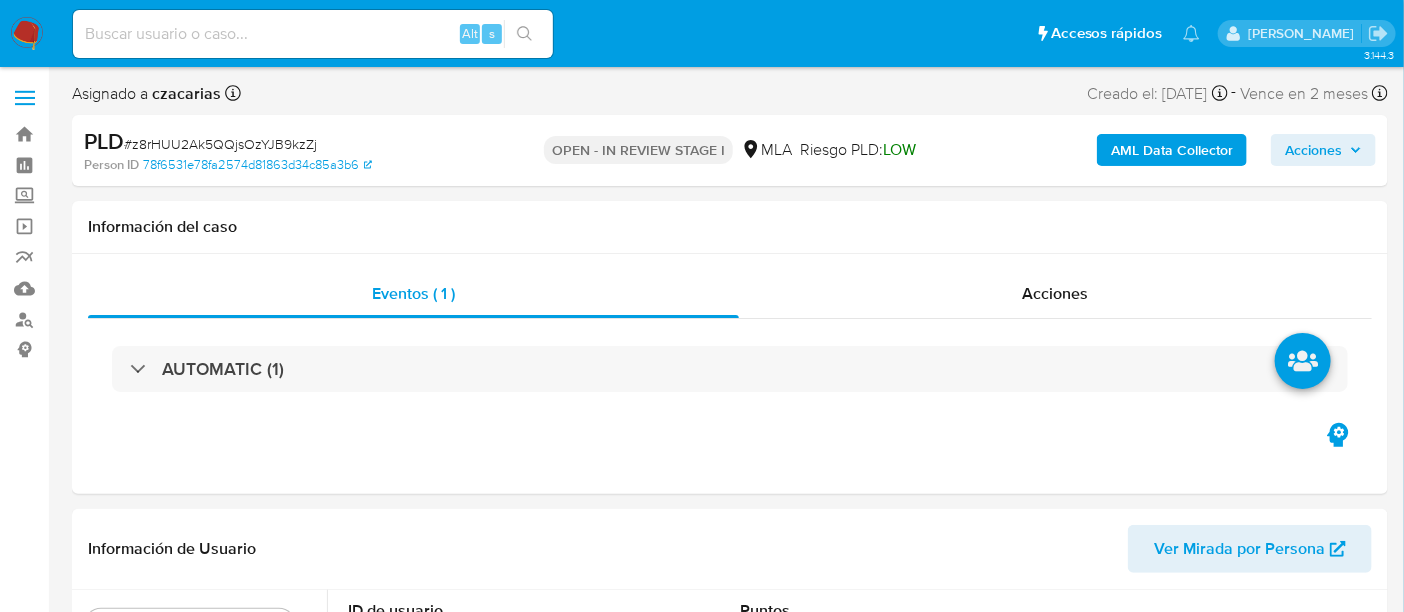 click on "Acciones" at bounding box center (1323, 150) 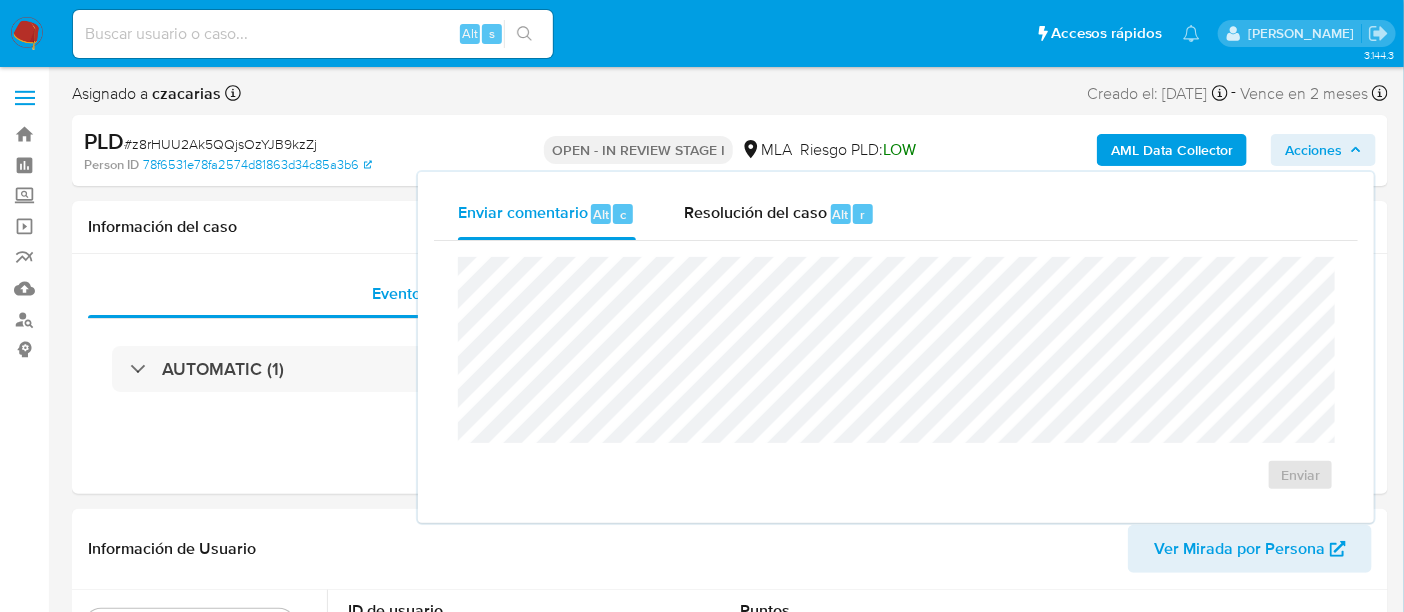 click on "Enviar comentario Alt c Resolución del caso Alt r" at bounding box center [896, 214] 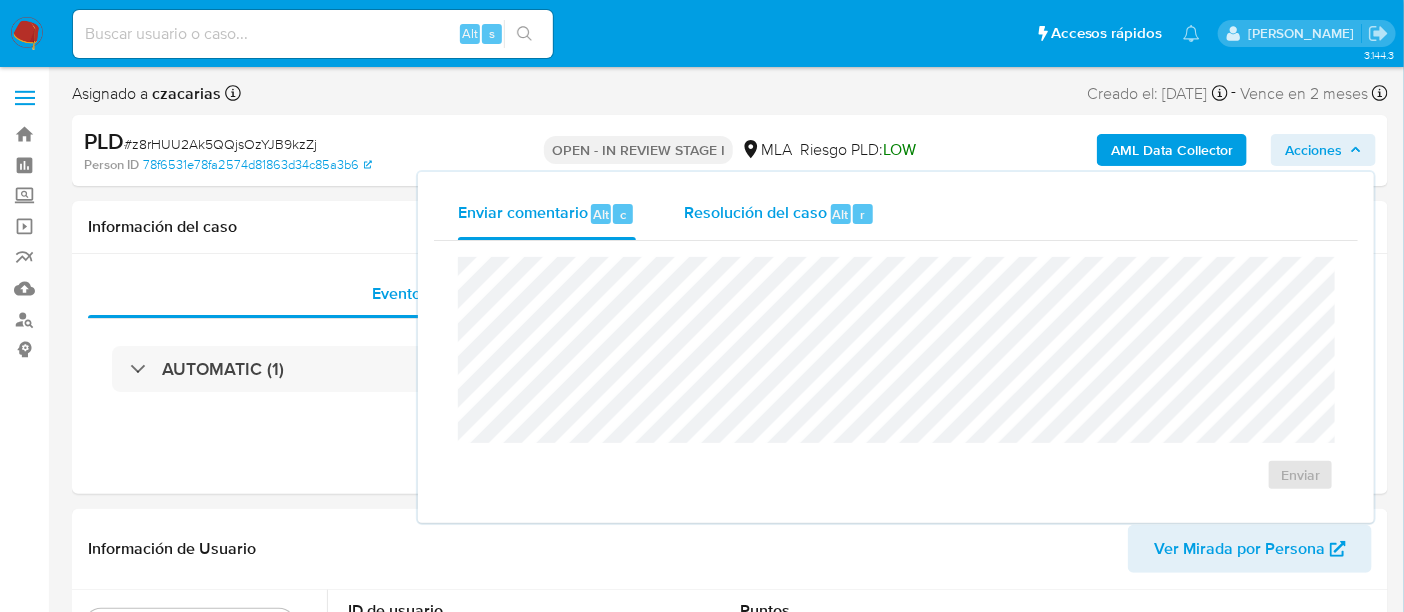 click on "Resolución del caso Alt r" at bounding box center (779, 214) 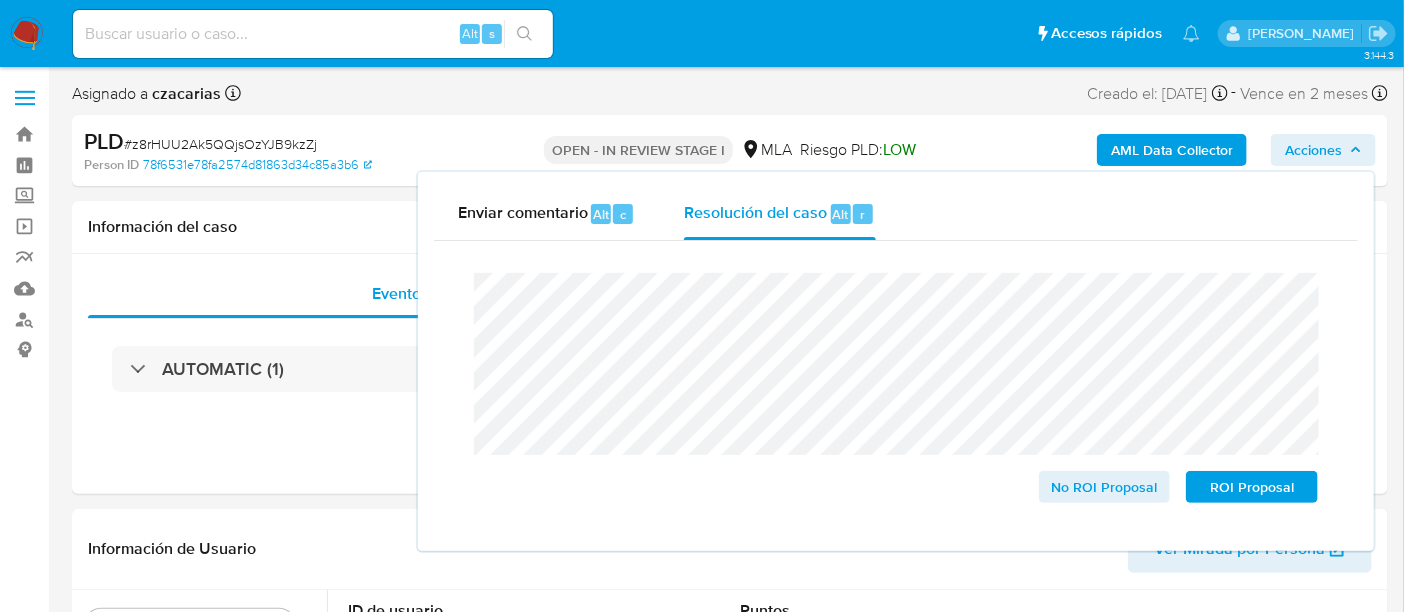 click on "# z8rHUU2Ak5QQjsOzYJB9kzZj" at bounding box center [220, 144] 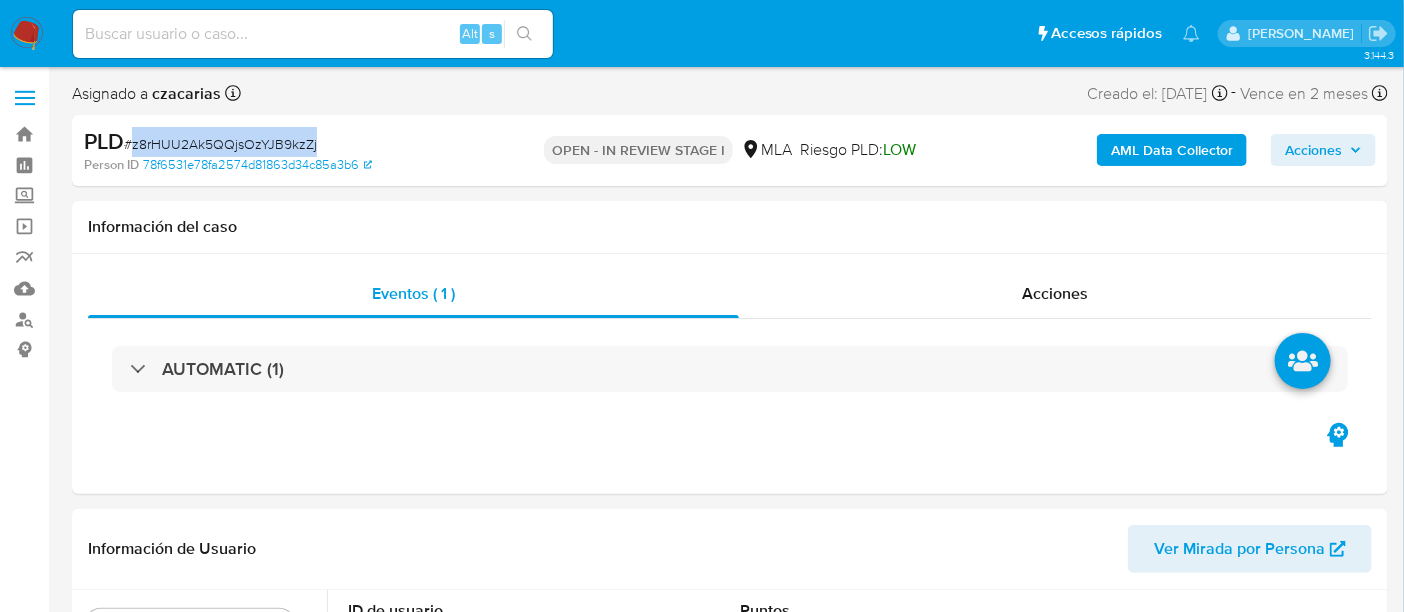 click on "# z8rHUU2Ak5QQjsOzYJB9kzZj" at bounding box center [220, 144] 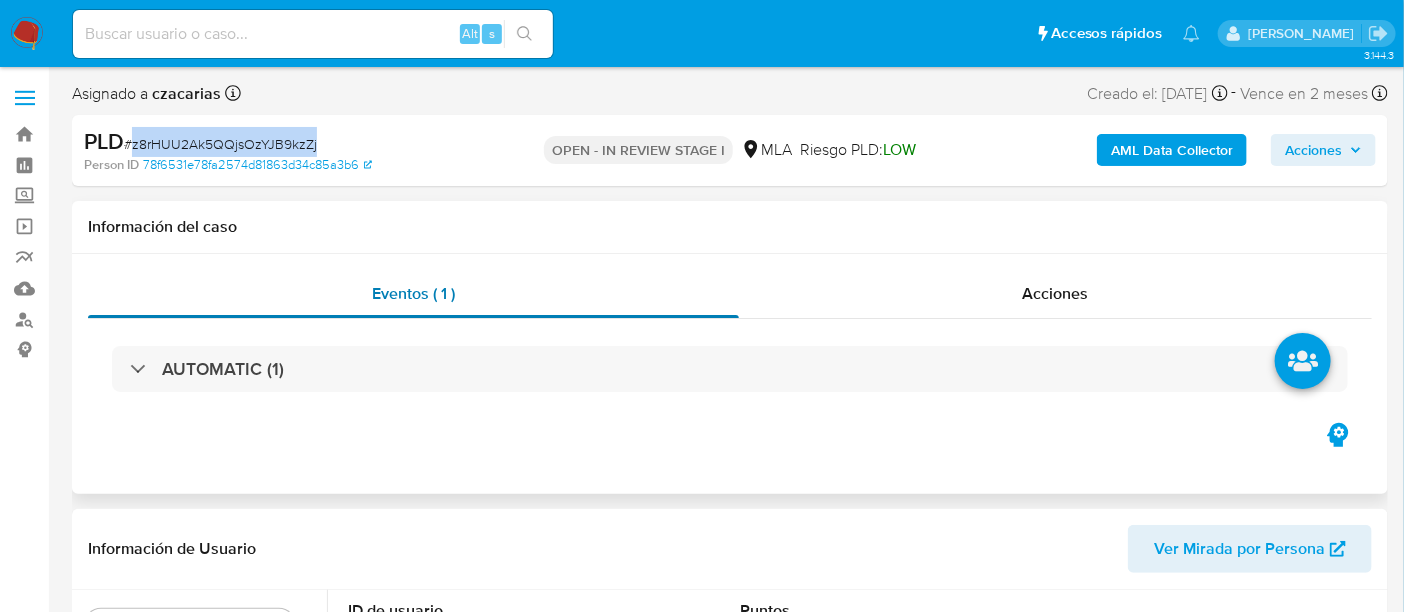 copy on "z8rHUU2Ak5QQjsOzYJB9kzZj" 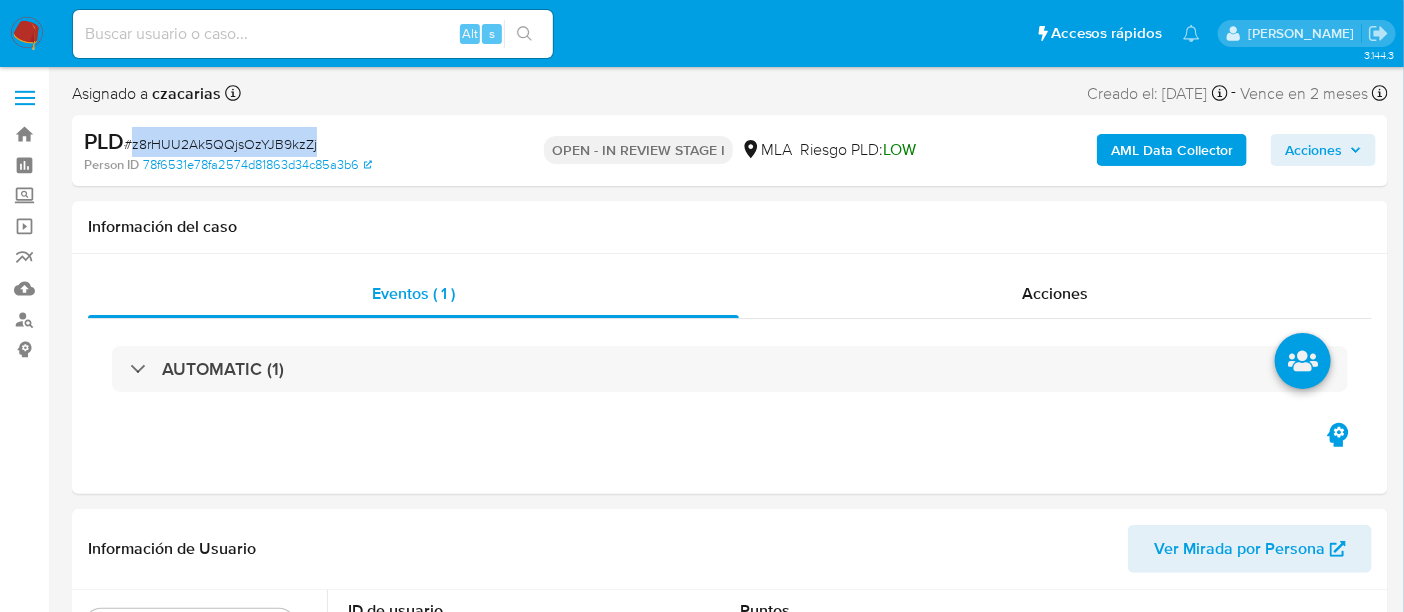 click on "Acciones" at bounding box center (1313, 150) 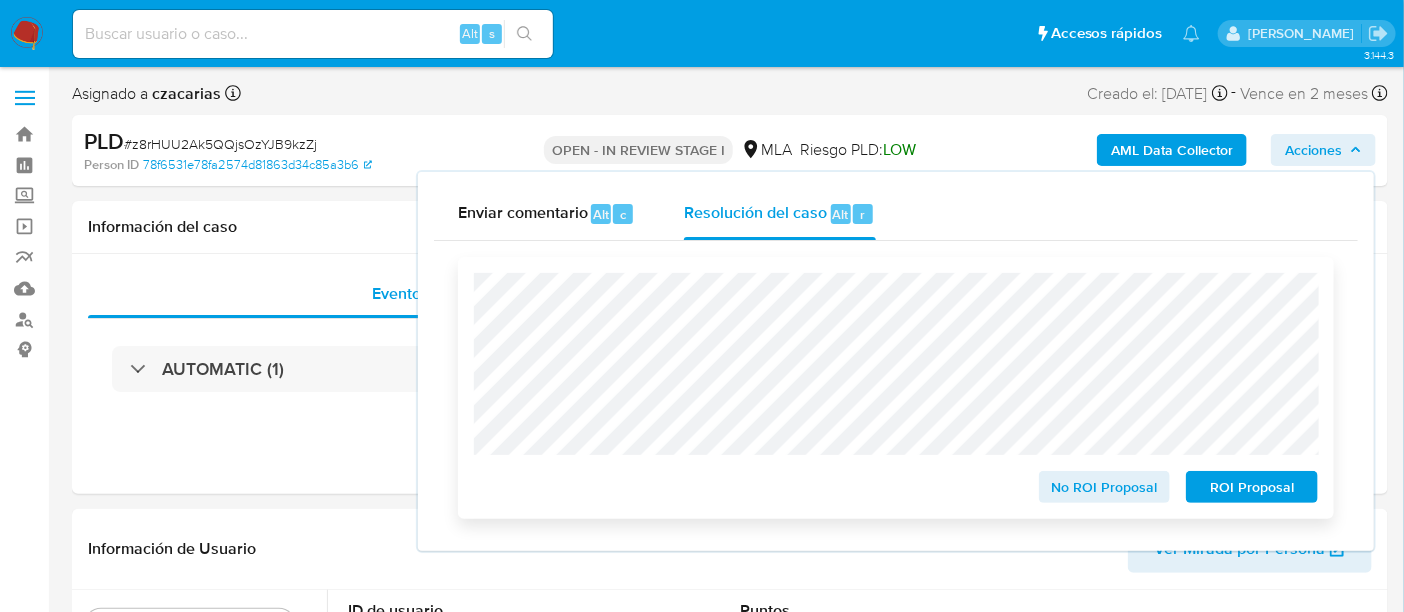 click on "No ROI Proposal" at bounding box center [1105, 487] 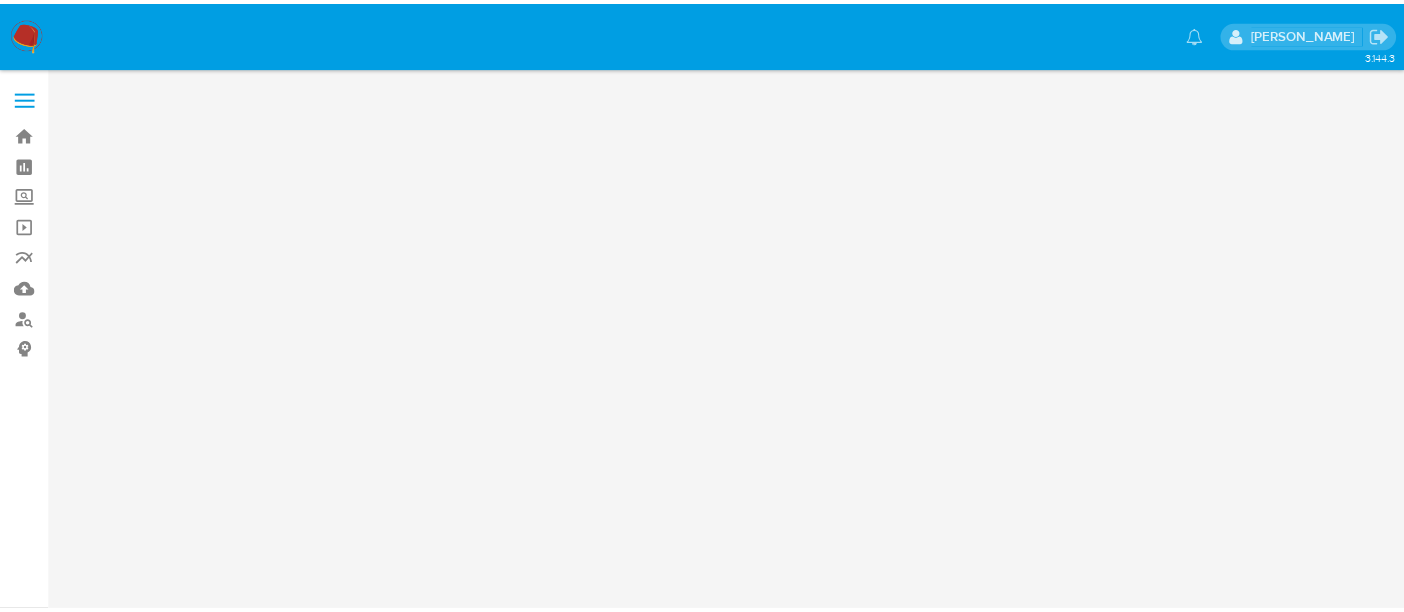 scroll, scrollTop: 0, scrollLeft: 0, axis: both 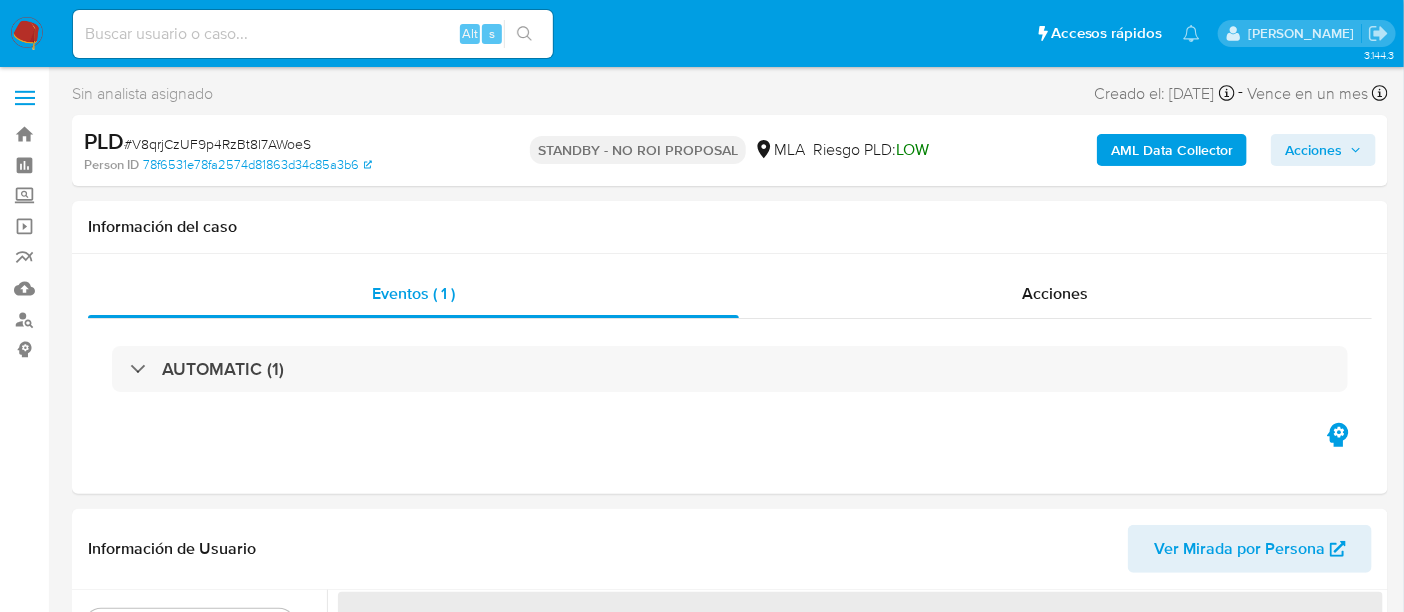 click on "# V8qrjCzUF9p4RzBt8l7AWoeS" at bounding box center [217, 144] 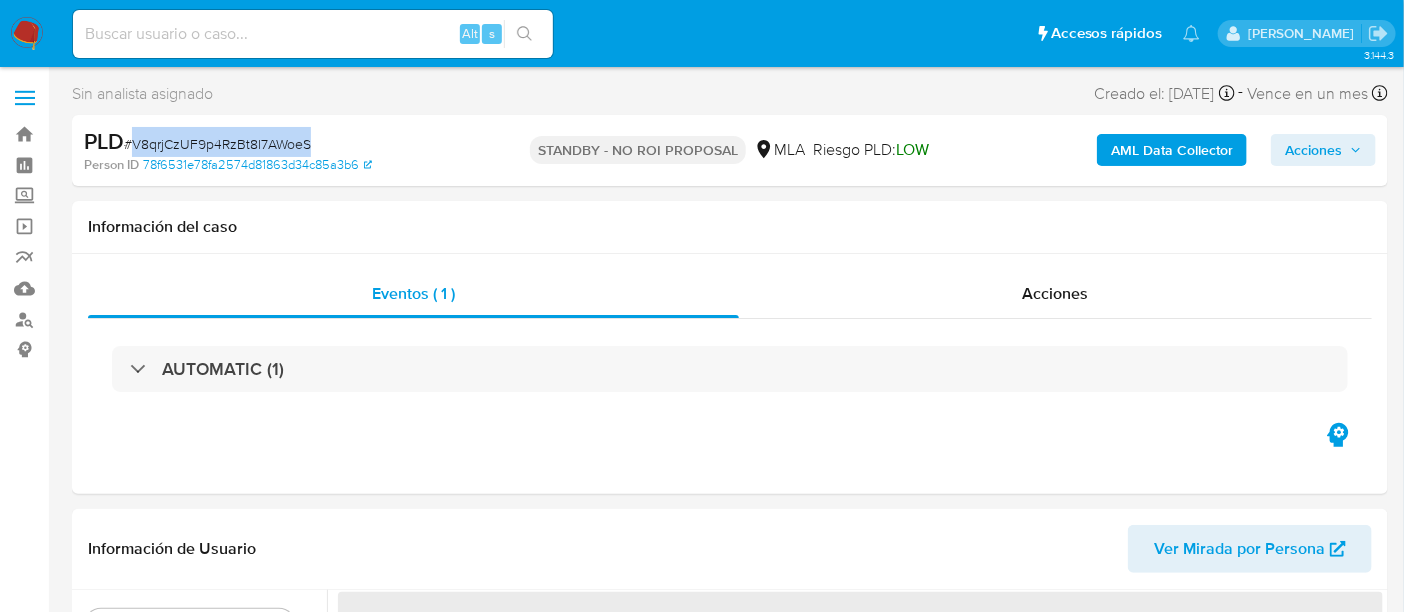 click on "# V8qrjCzUF9p4RzBt8l7AWoeS" at bounding box center (217, 144) 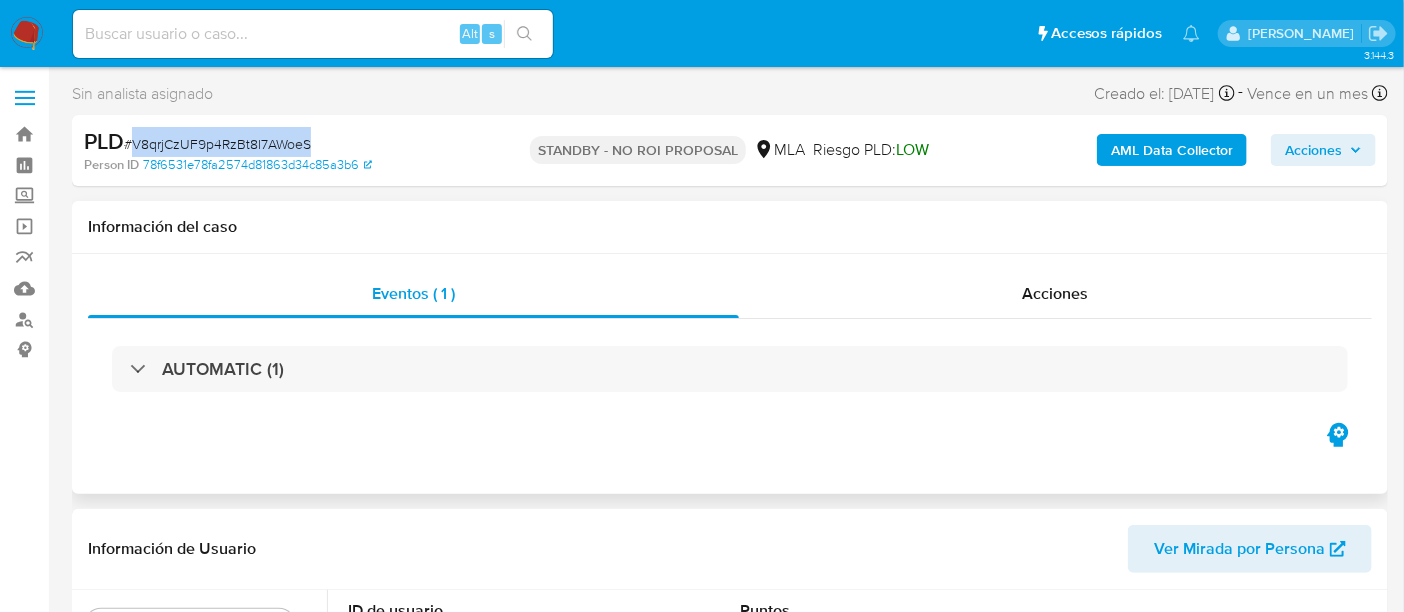 select on "10" 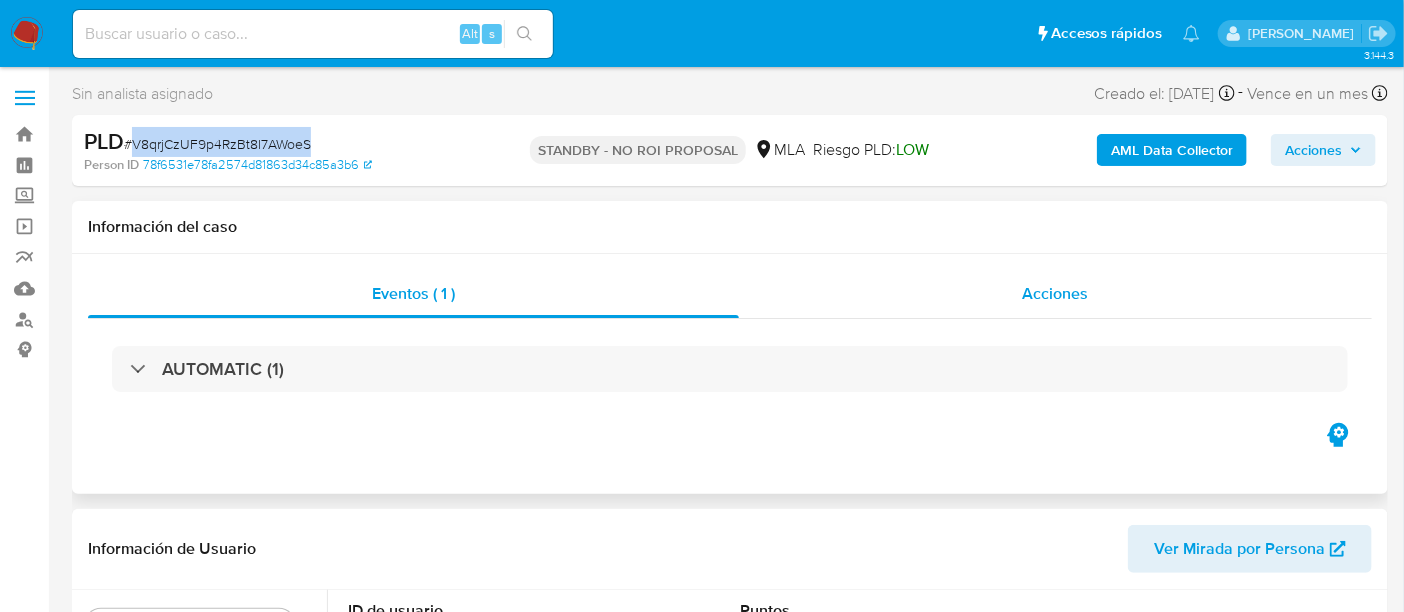 click on "Acciones" at bounding box center (1055, 293) 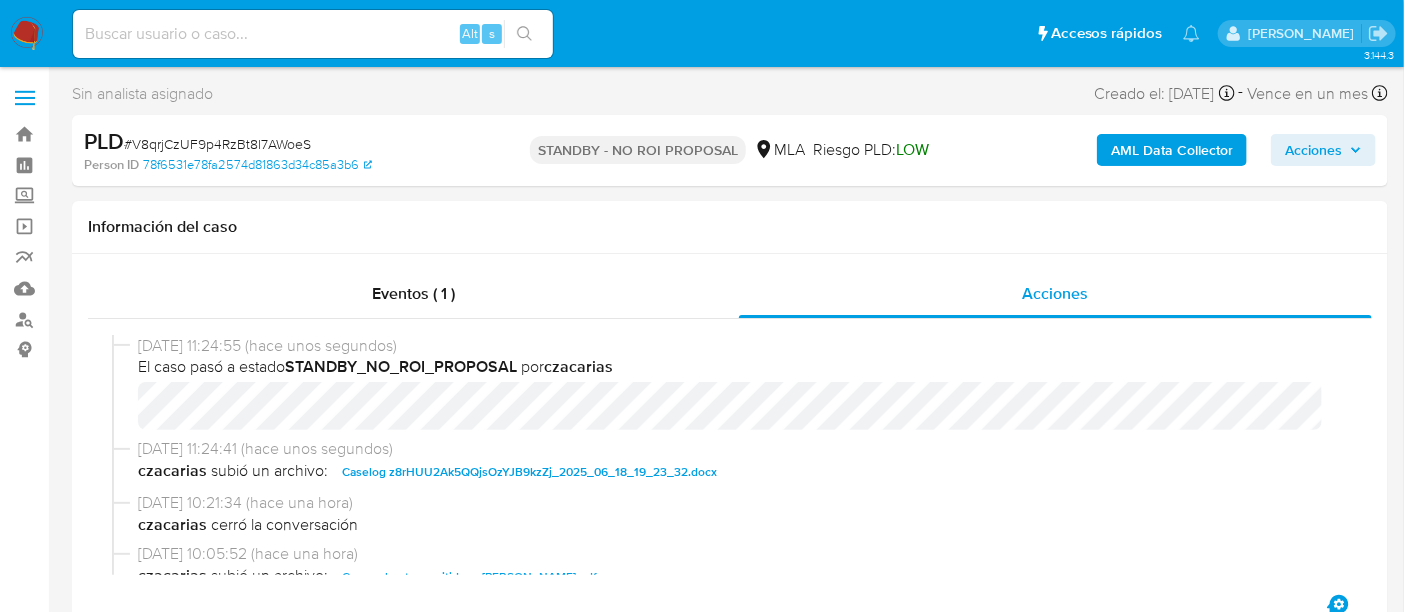 click on "Acciones" at bounding box center (1313, 150) 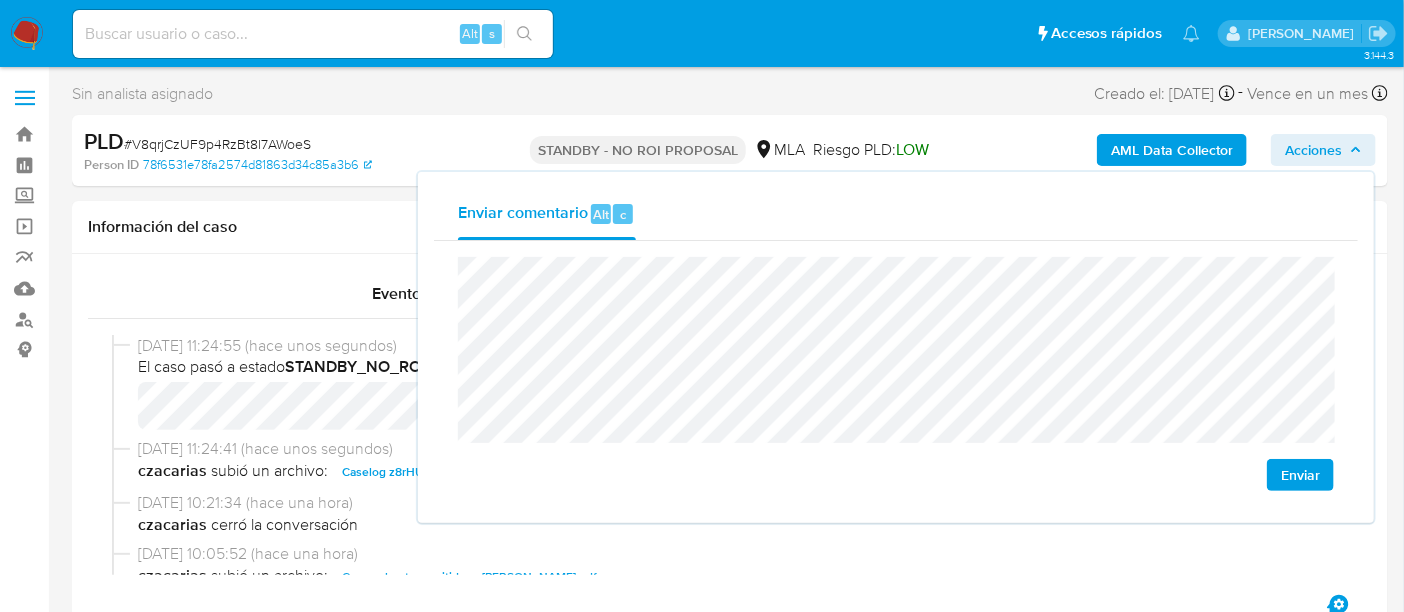click on "Enviar" at bounding box center (1300, 475) 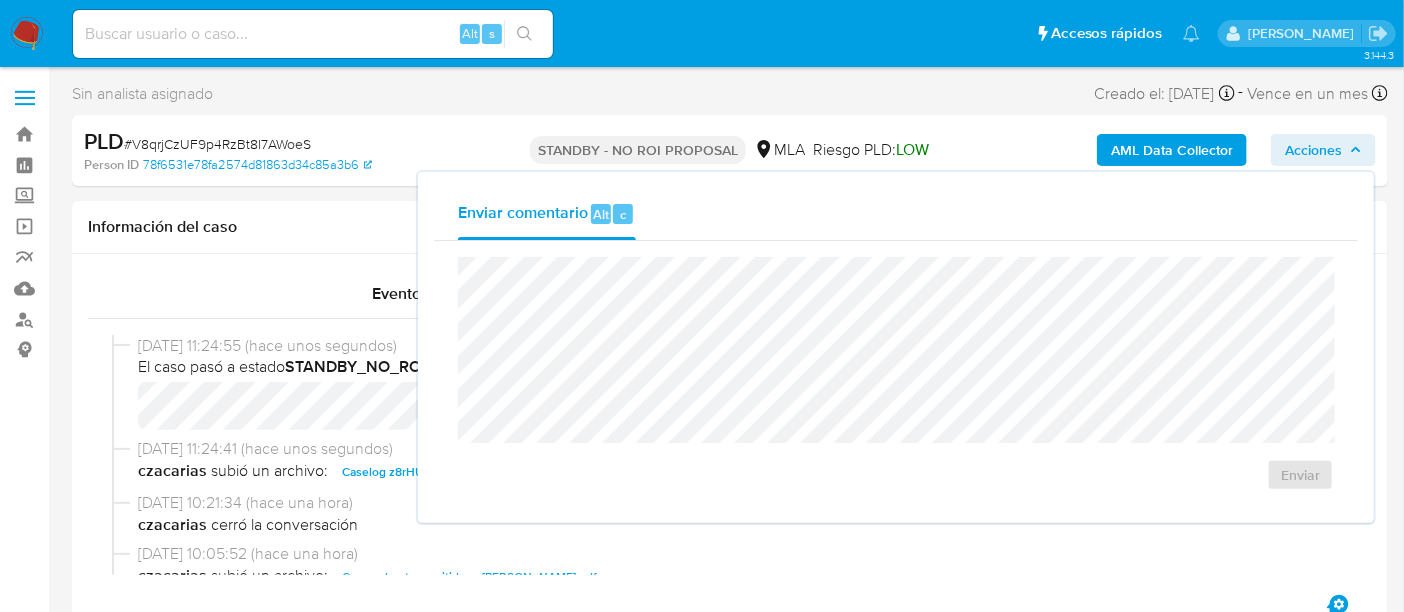 click at bounding box center (27, 34) 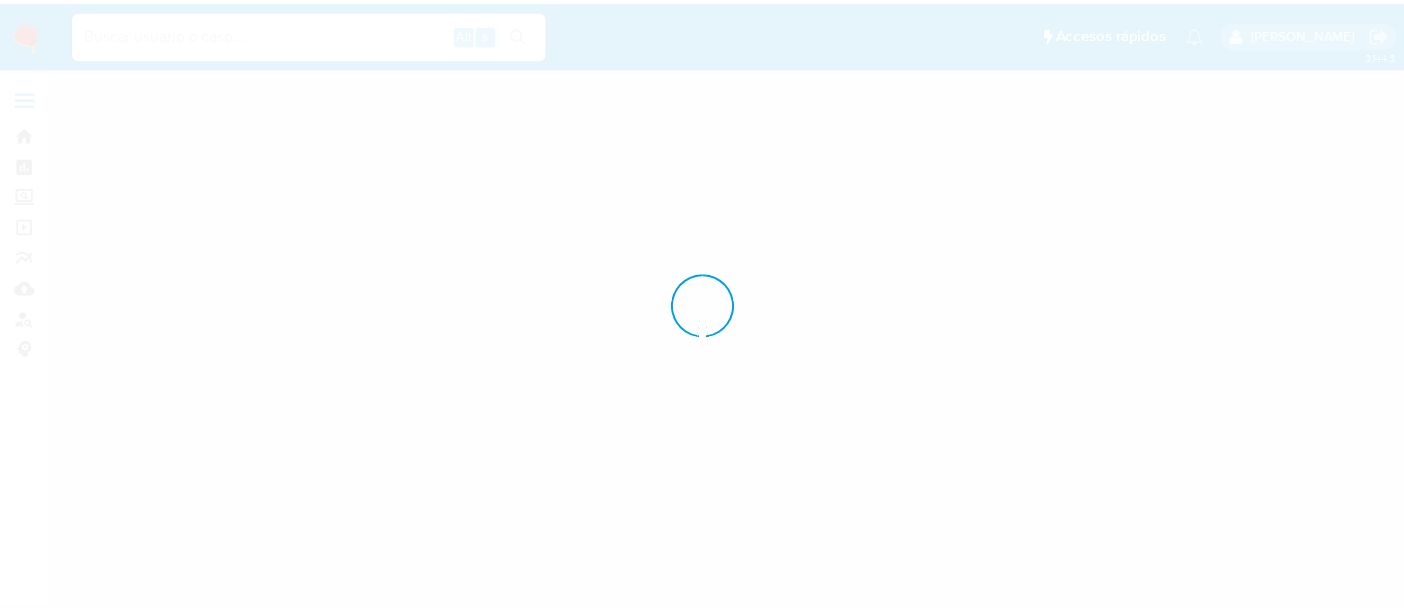 scroll, scrollTop: 0, scrollLeft: 0, axis: both 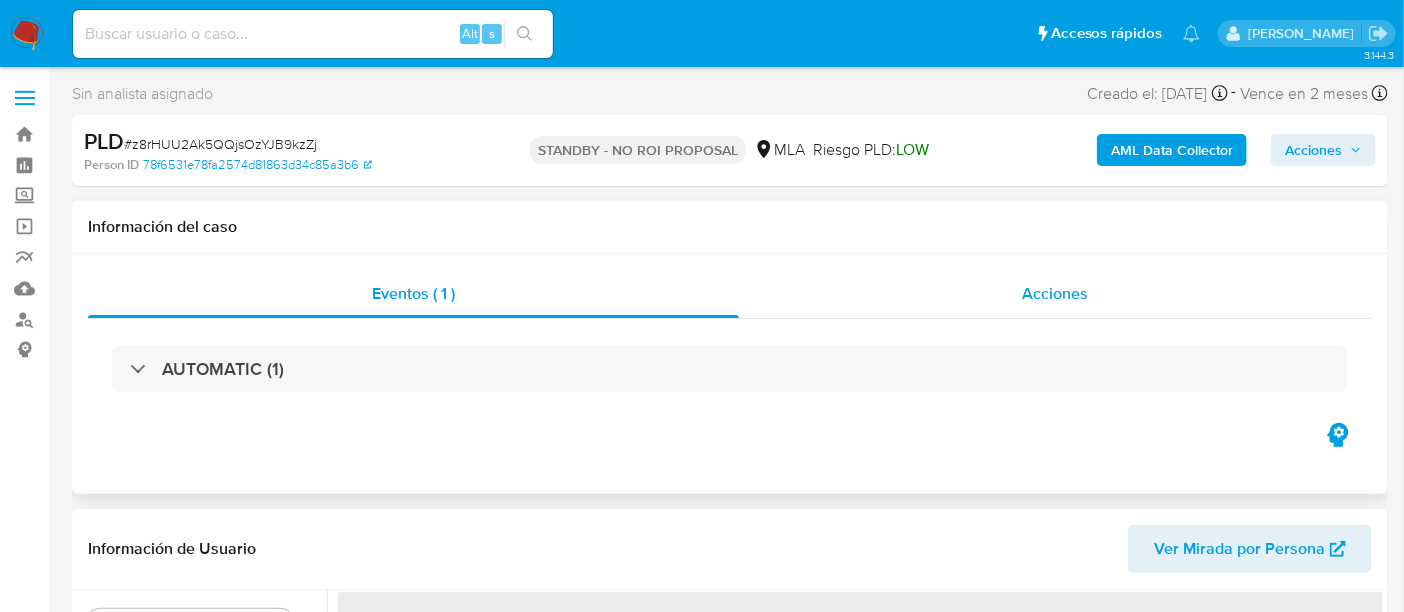click on "Acciones" at bounding box center [1056, 294] 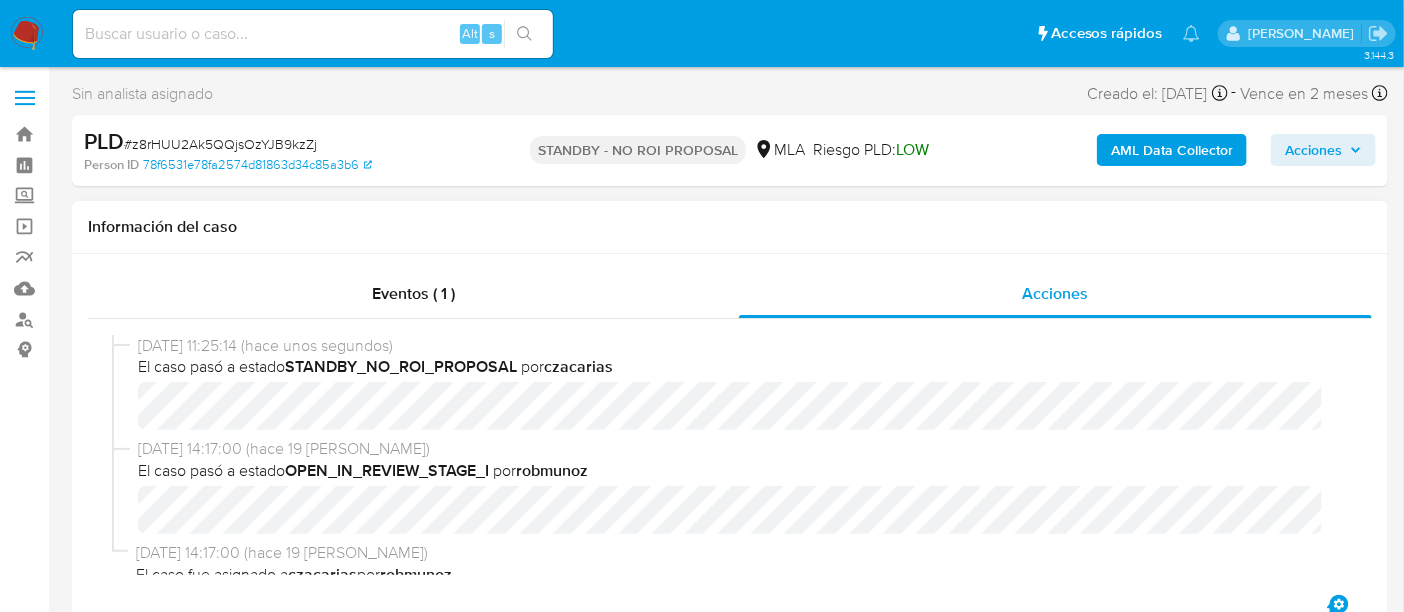 select on "10" 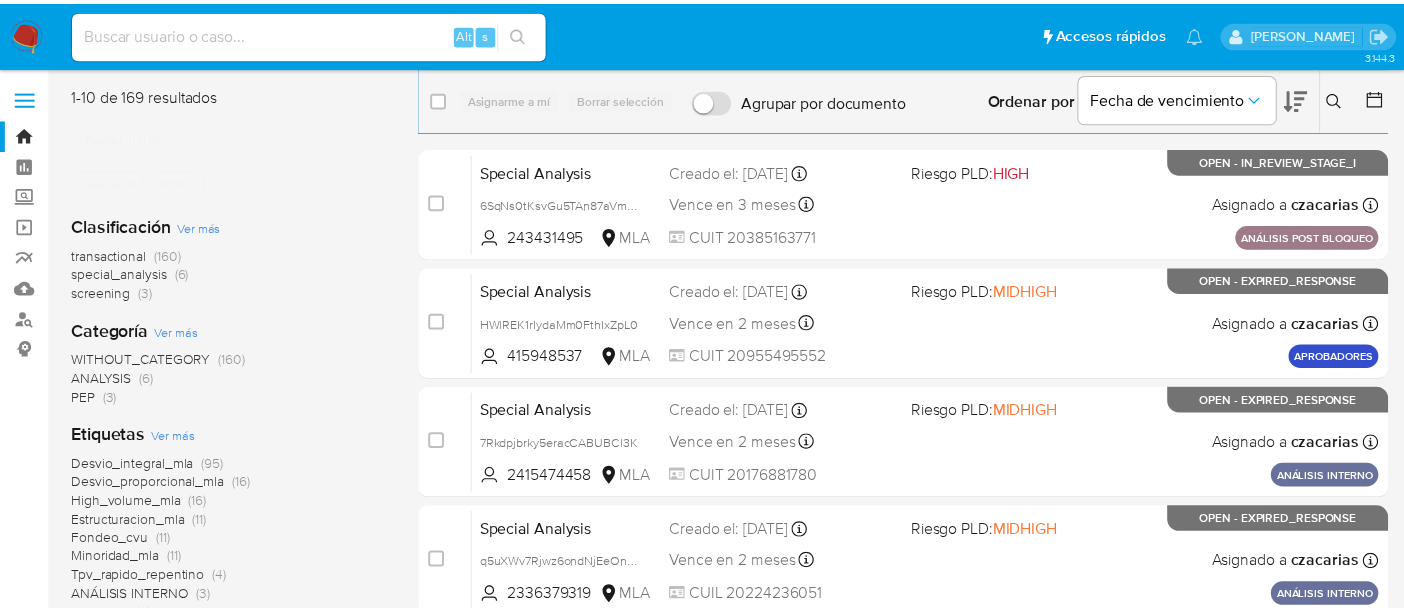 scroll, scrollTop: 0, scrollLeft: 0, axis: both 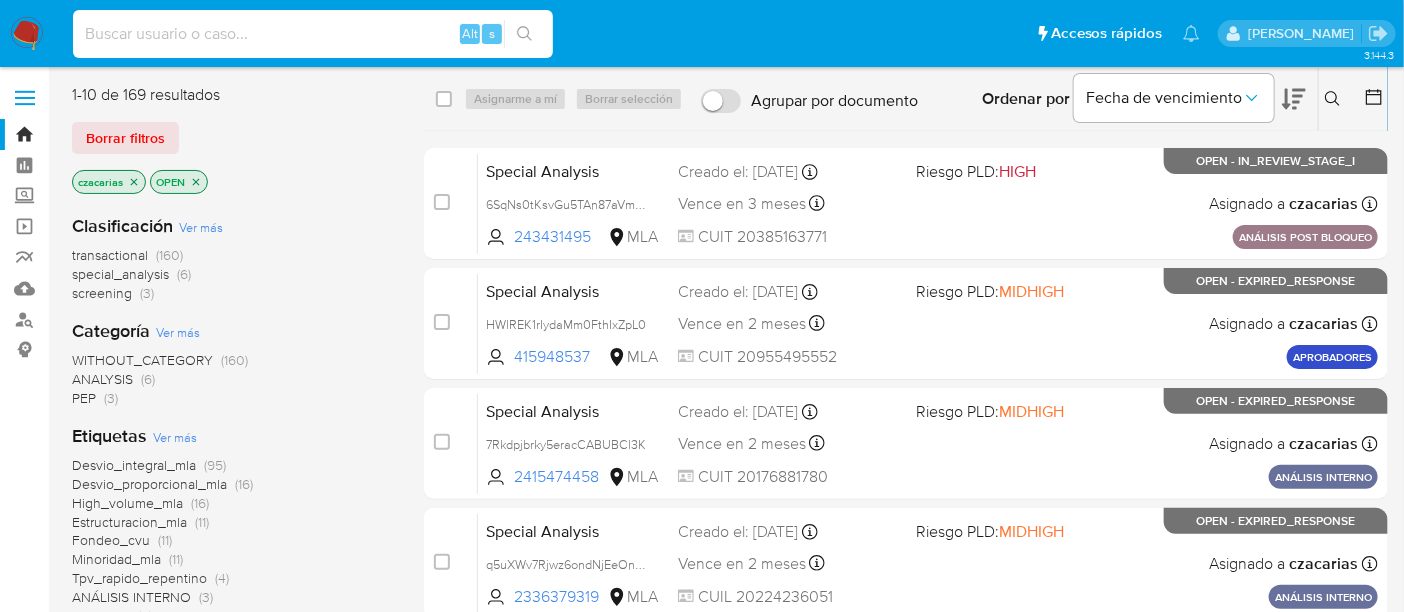 click at bounding box center [313, 34] 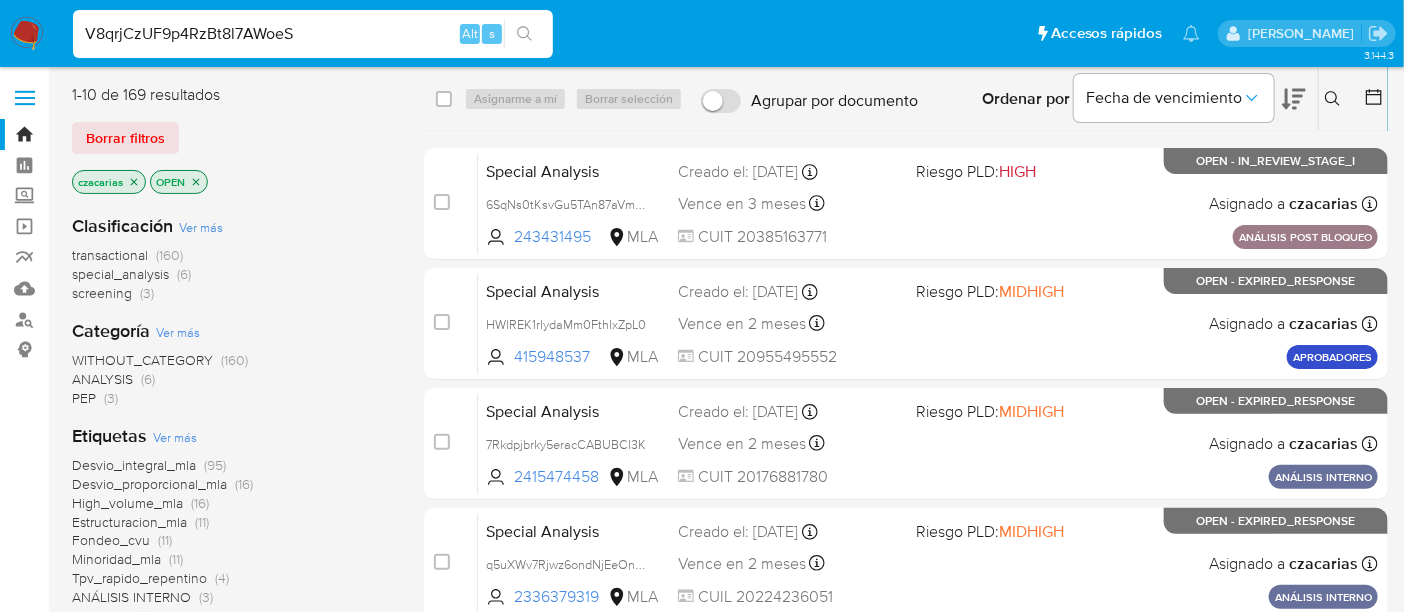 type on "V8qrjCzUF9p4RzBt8l7AWoeS" 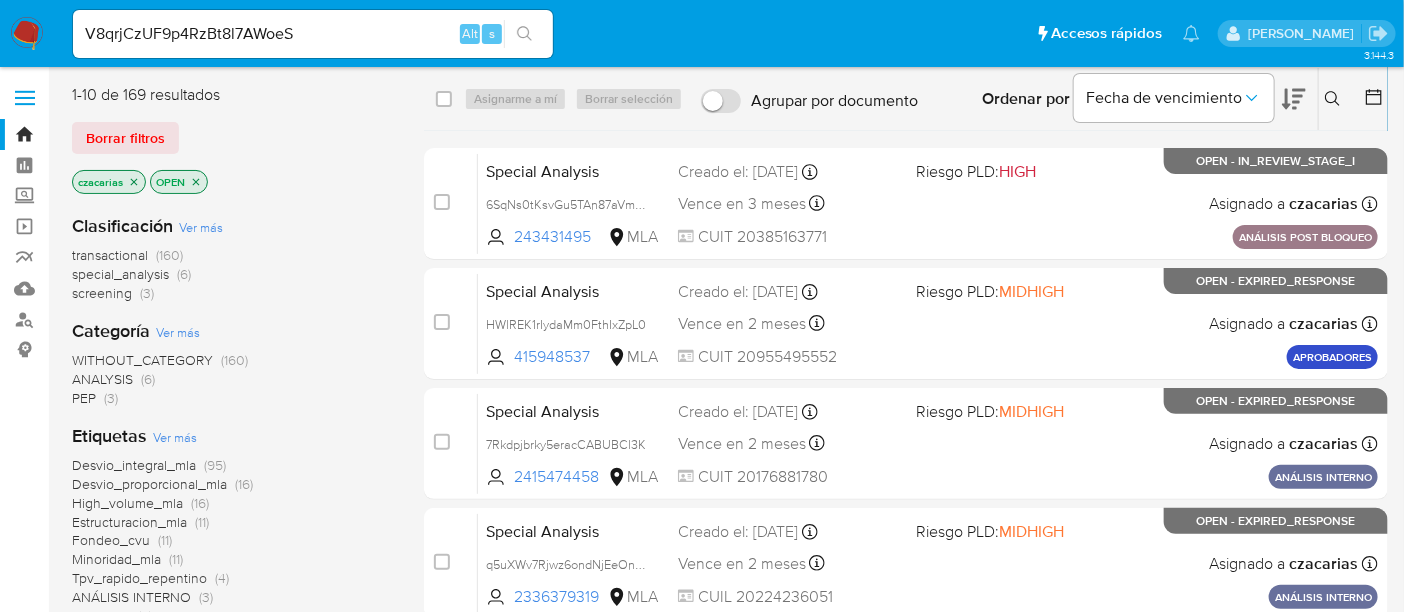 click at bounding box center (524, 34) 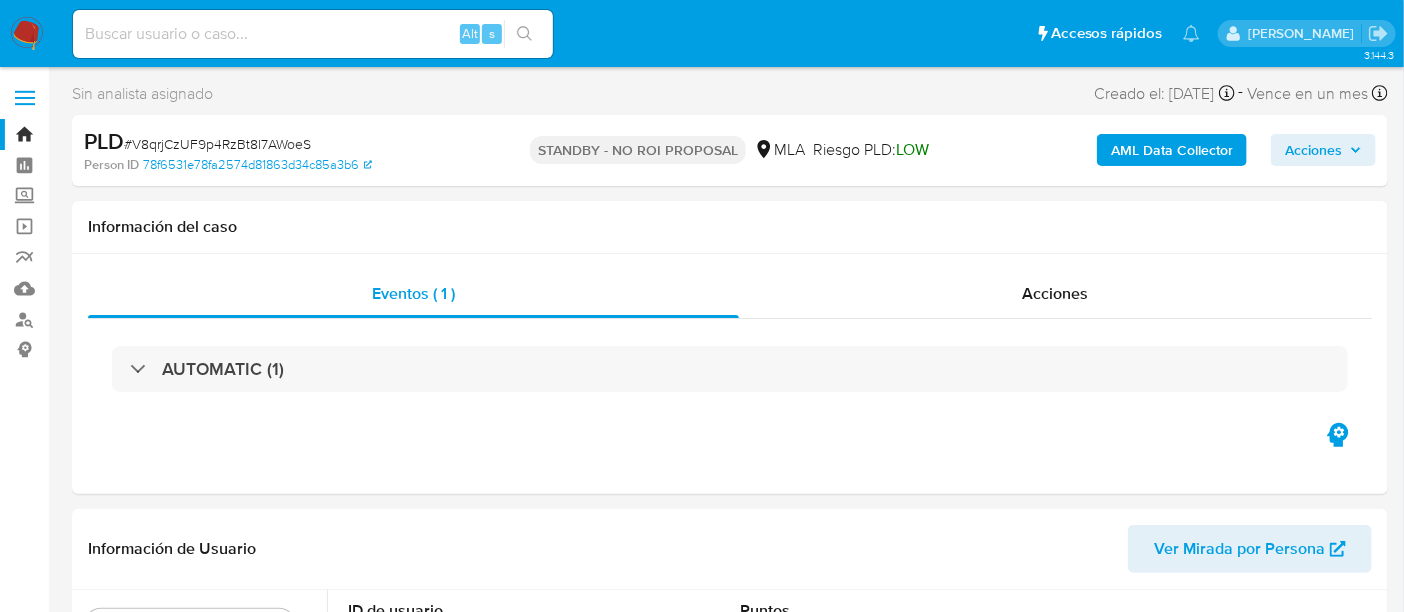 select on "10" 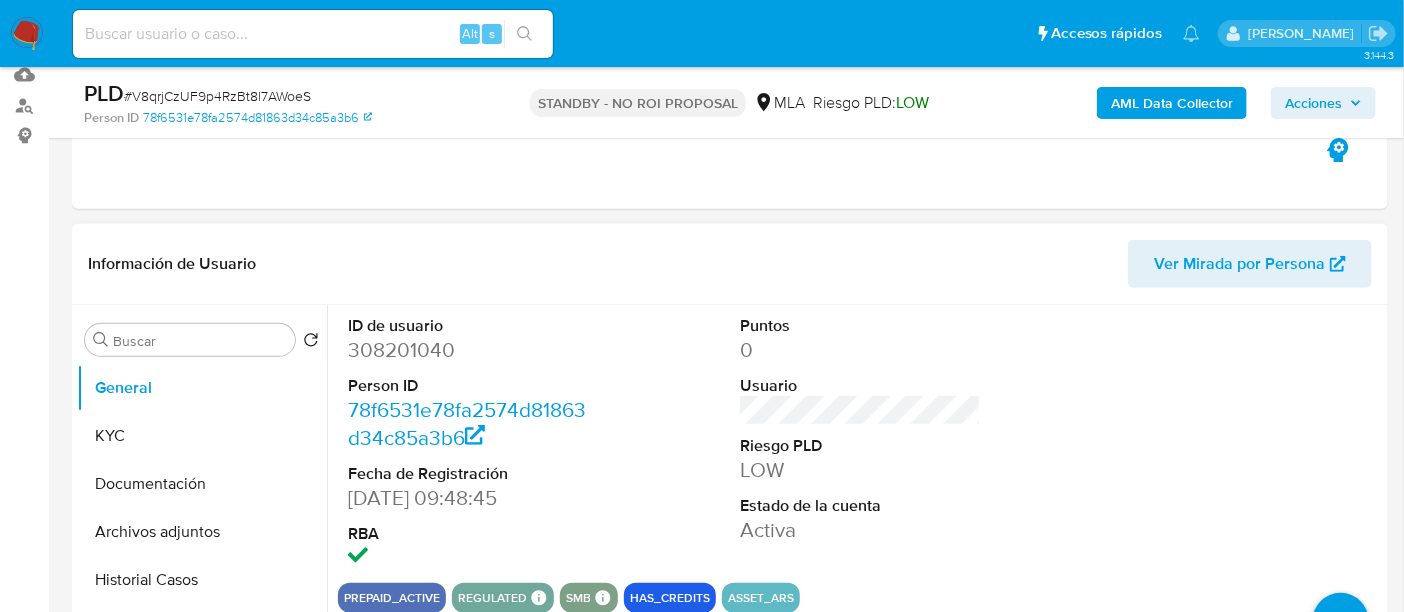 scroll, scrollTop: 250, scrollLeft: 0, axis: vertical 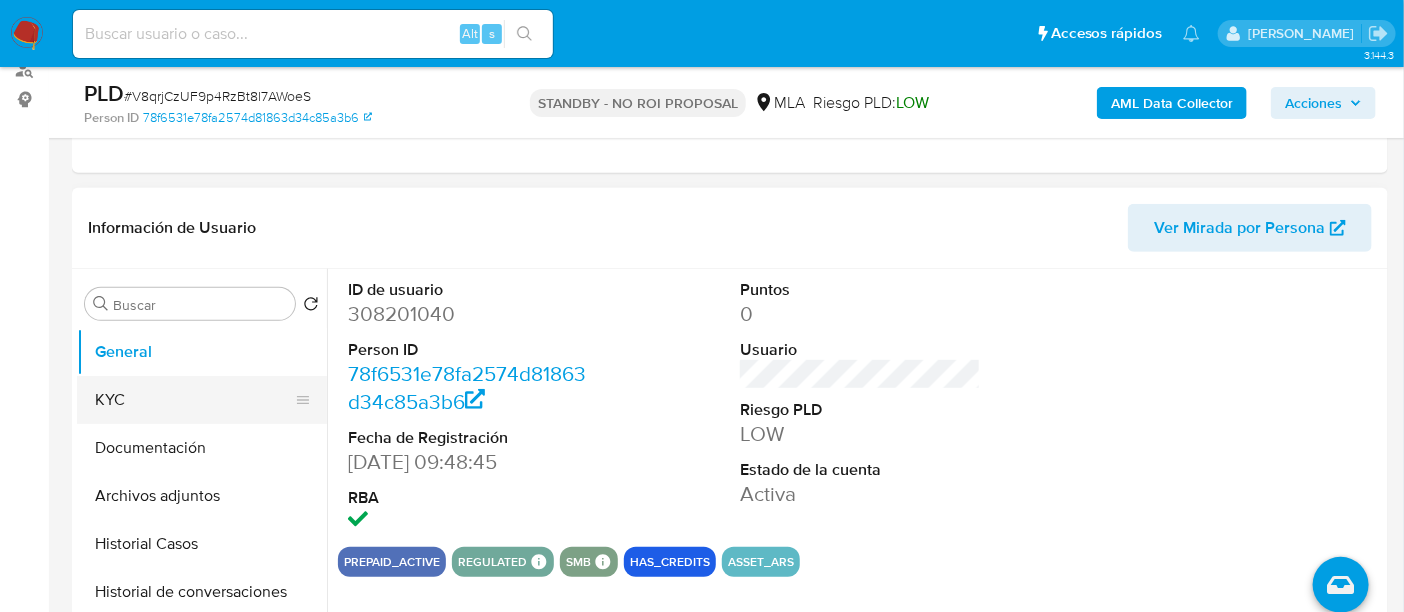 click on "KYC" at bounding box center (194, 400) 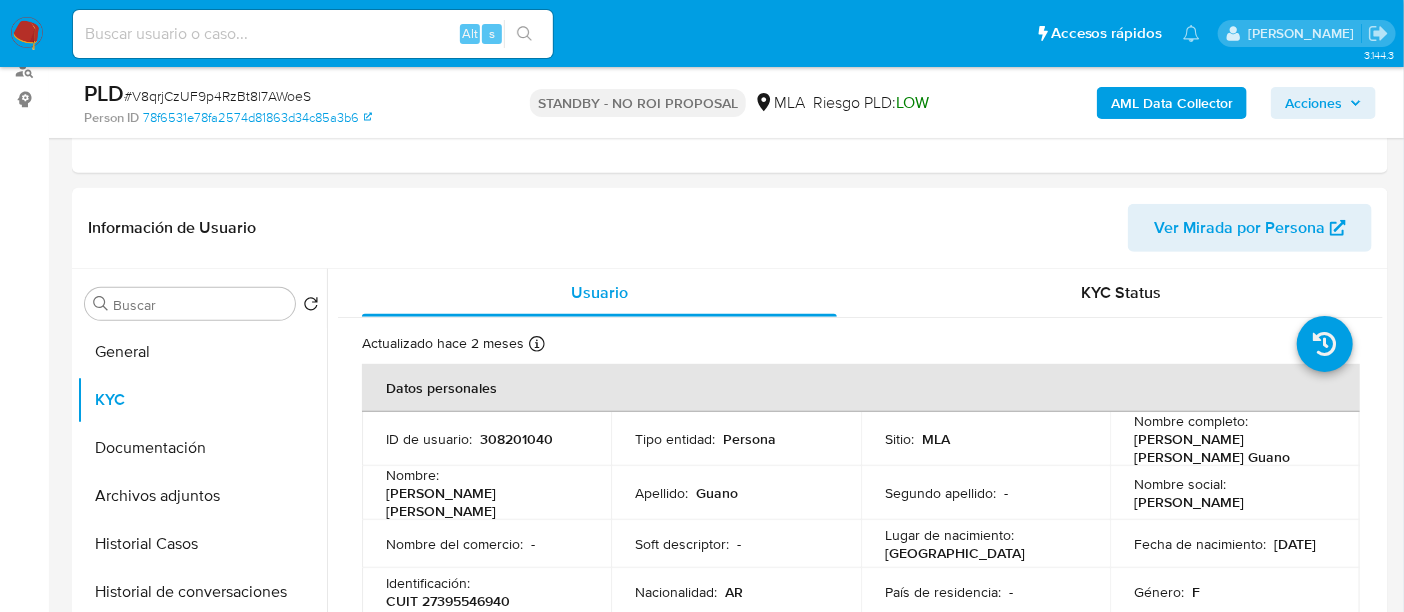 click on "Alt s" at bounding box center (313, 34) 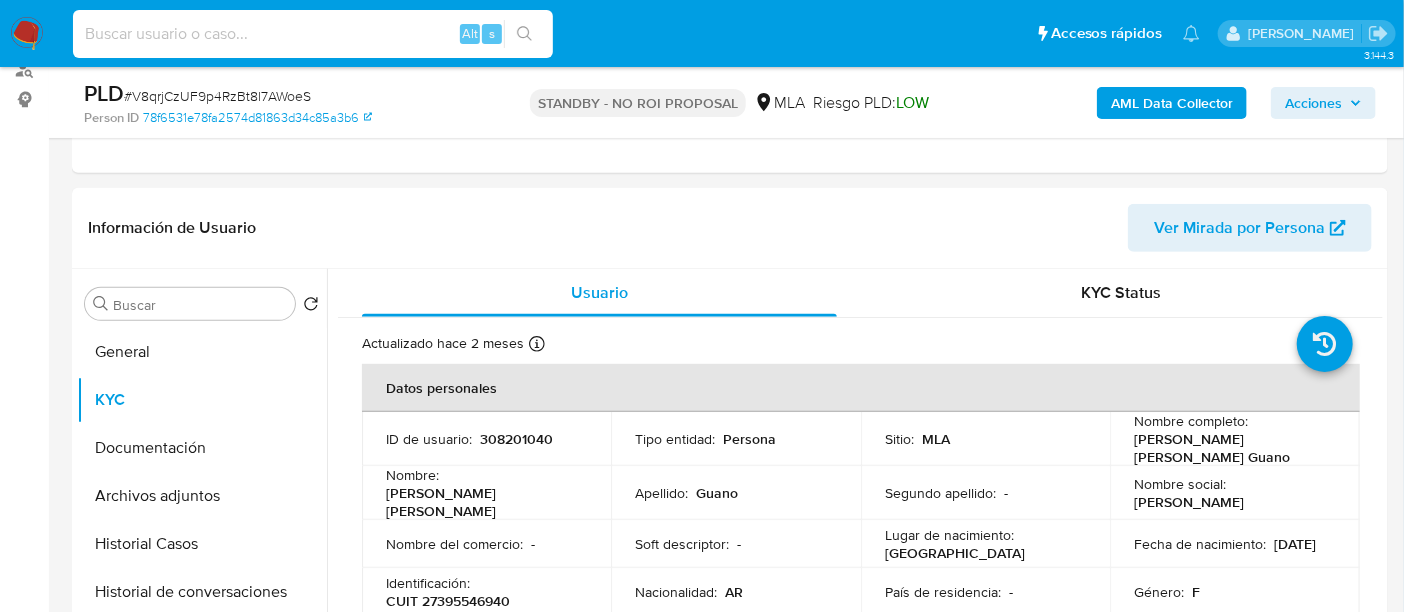 paste on "aZLYOCYy5u5x52RgHZEHn6ay" 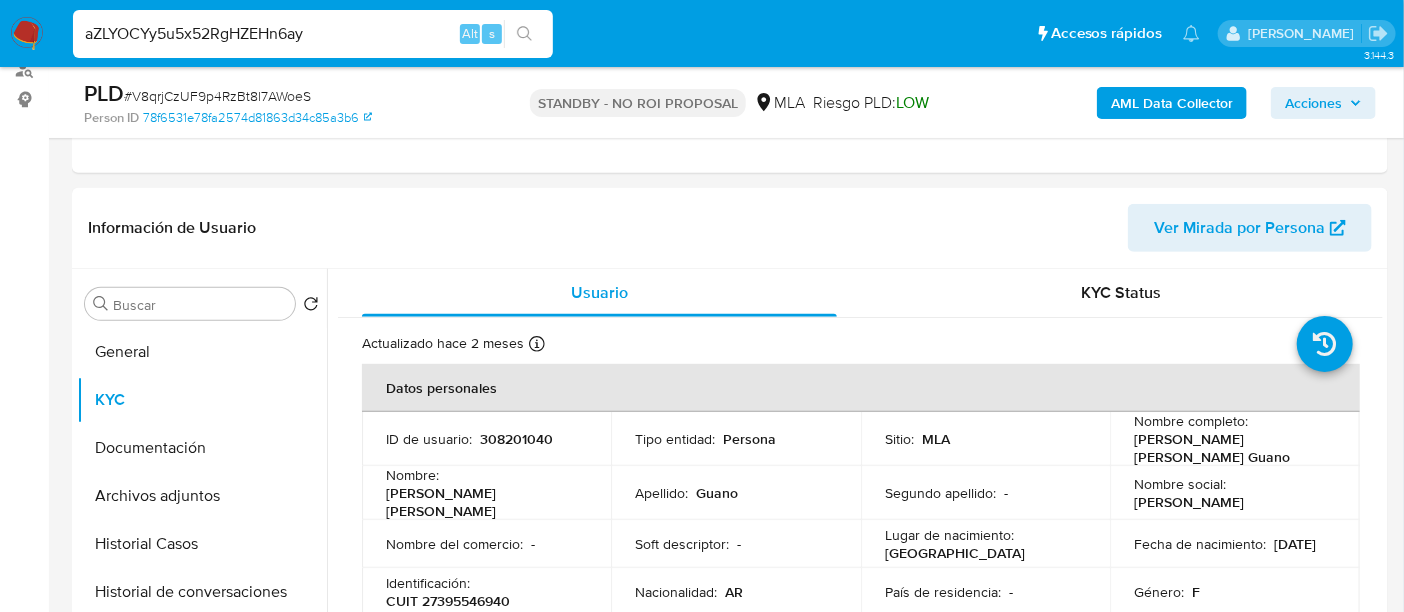 click on "aZLYOCYy5u5x52RgHZEHn6ay" at bounding box center [313, 34] 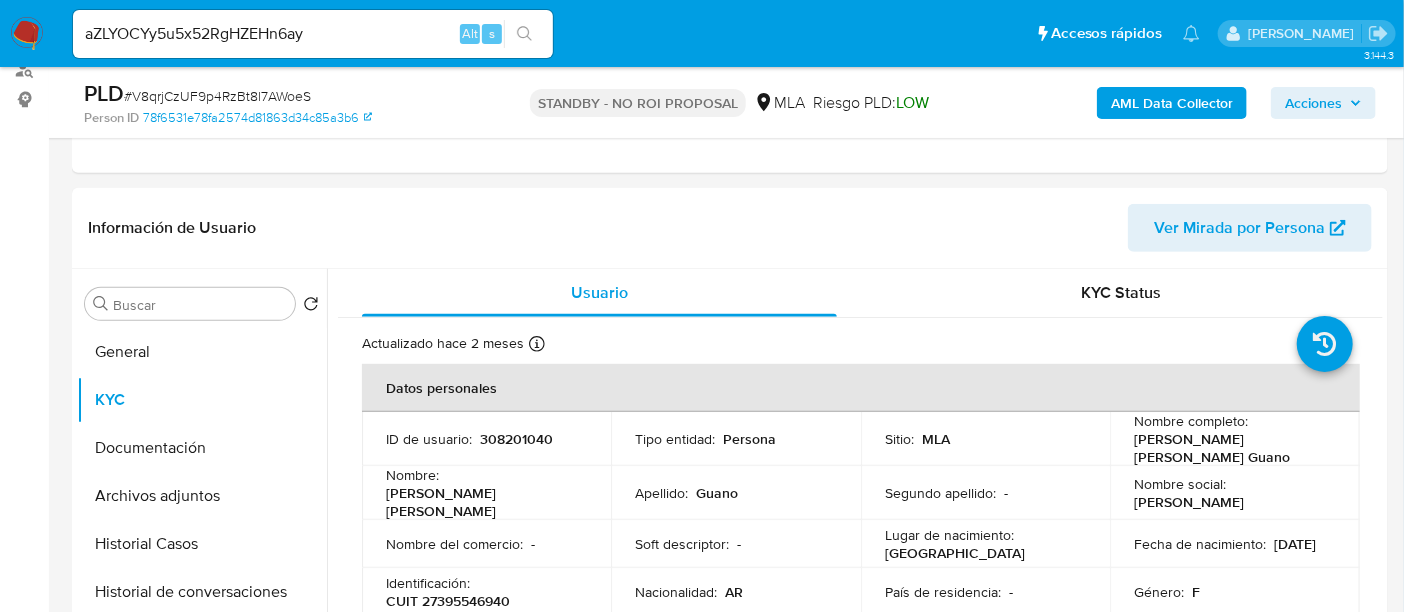 click 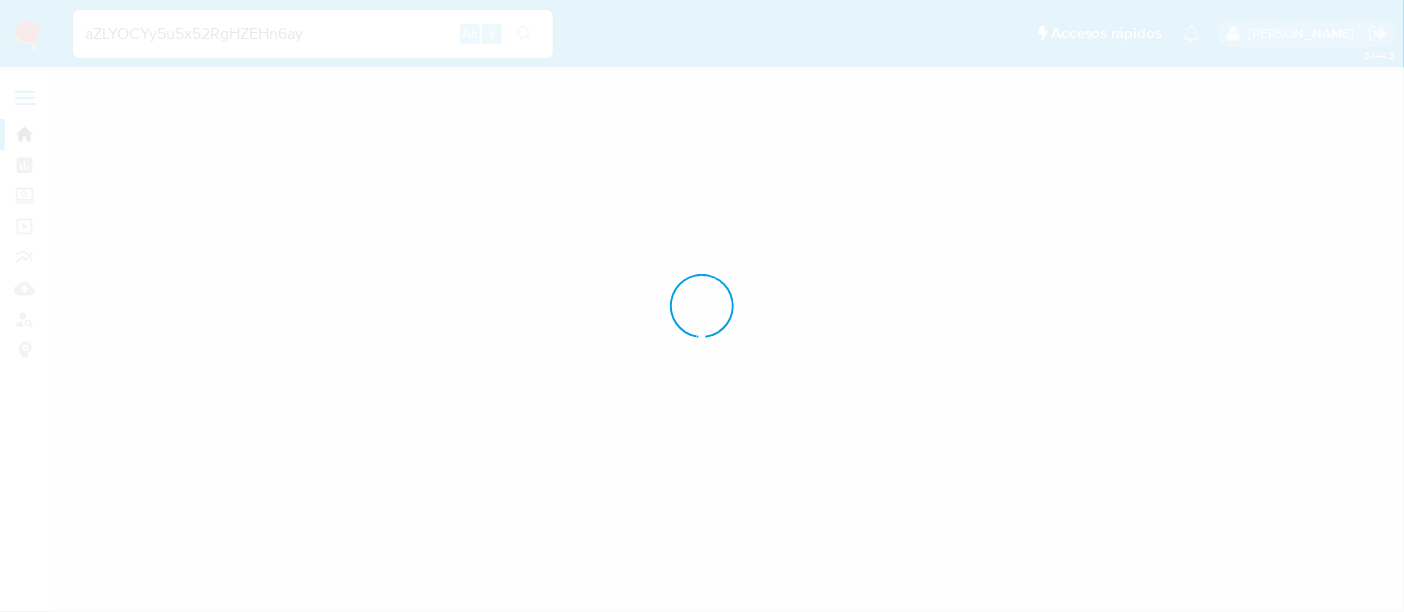 scroll, scrollTop: 0, scrollLeft: 0, axis: both 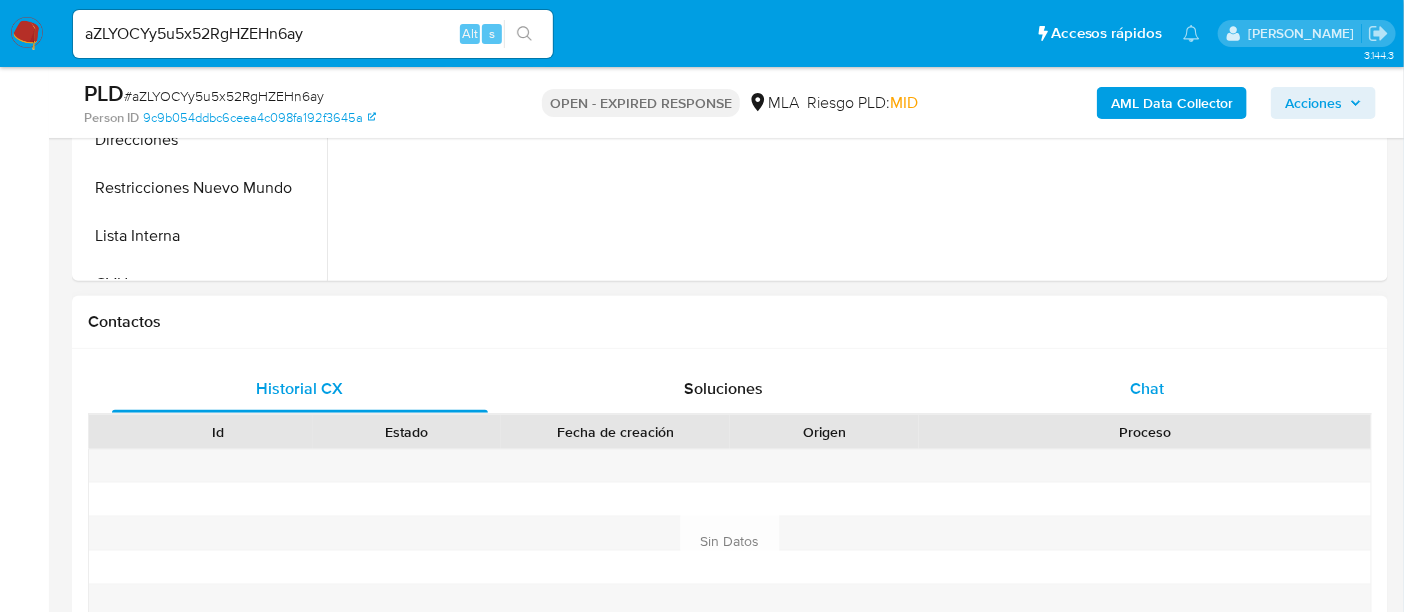 click on "Chat" at bounding box center [1147, 389] 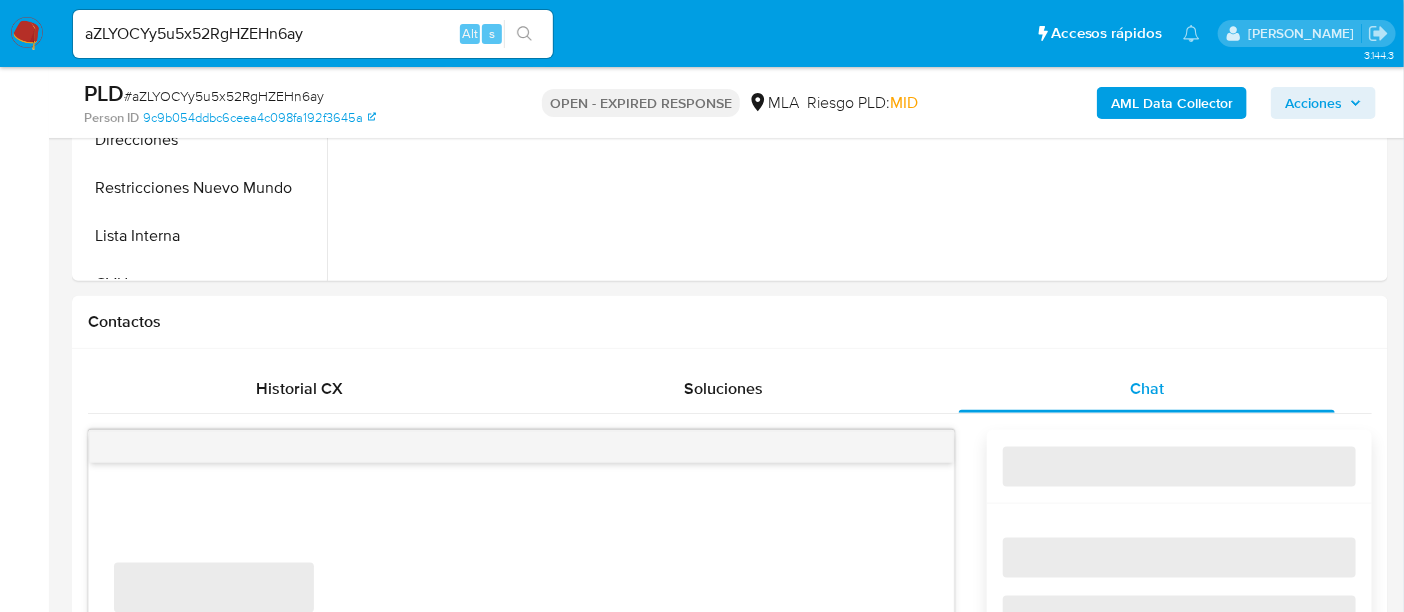 select on "10" 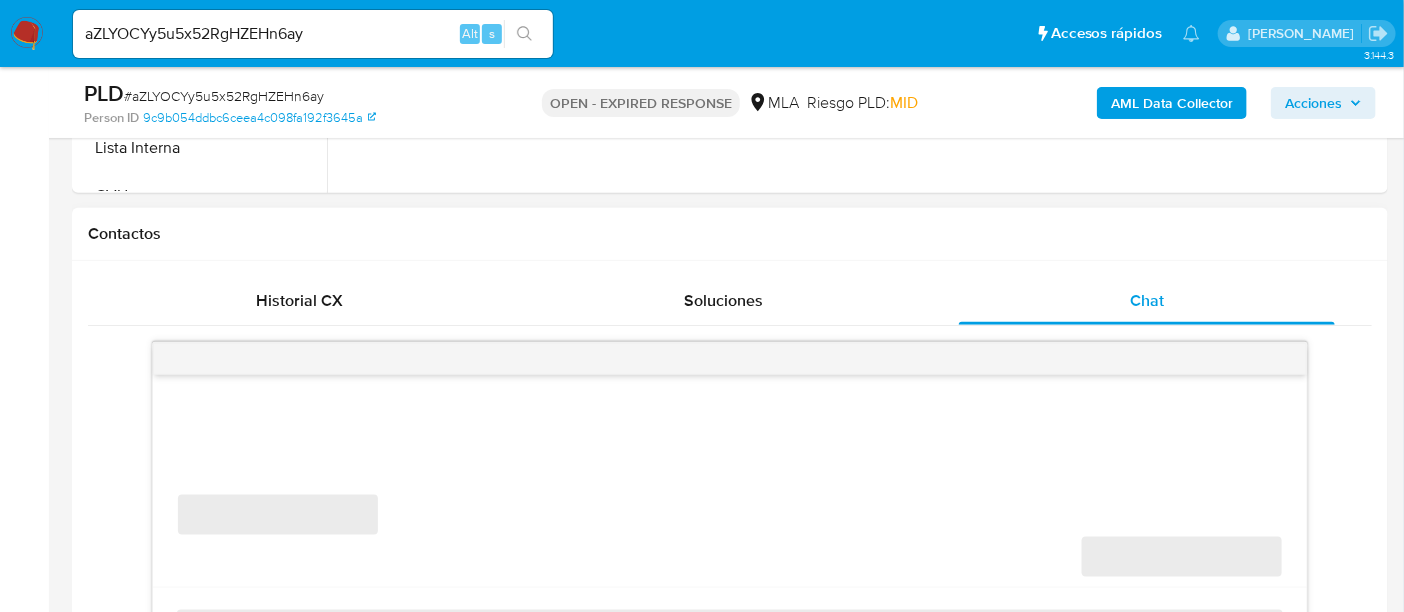 scroll, scrollTop: 1000, scrollLeft: 0, axis: vertical 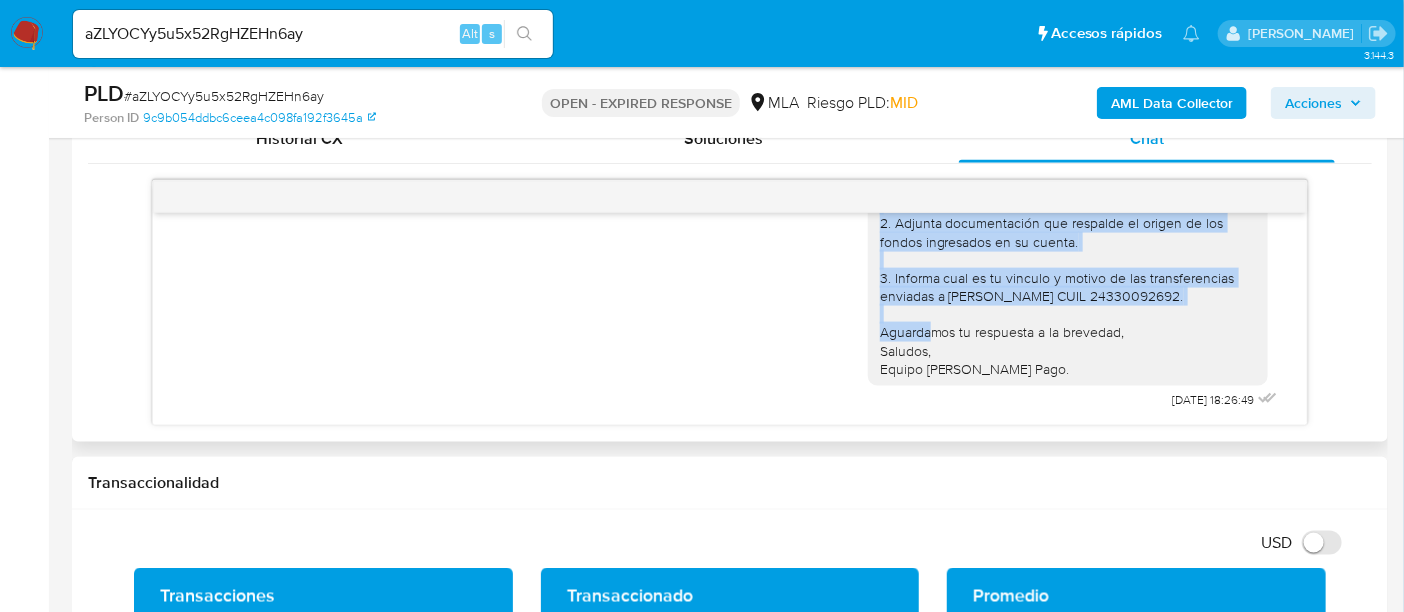 drag, startPoint x: 1101, startPoint y: 315, endPoint x: 1188, endPoint y: 289, distance: 90.80198 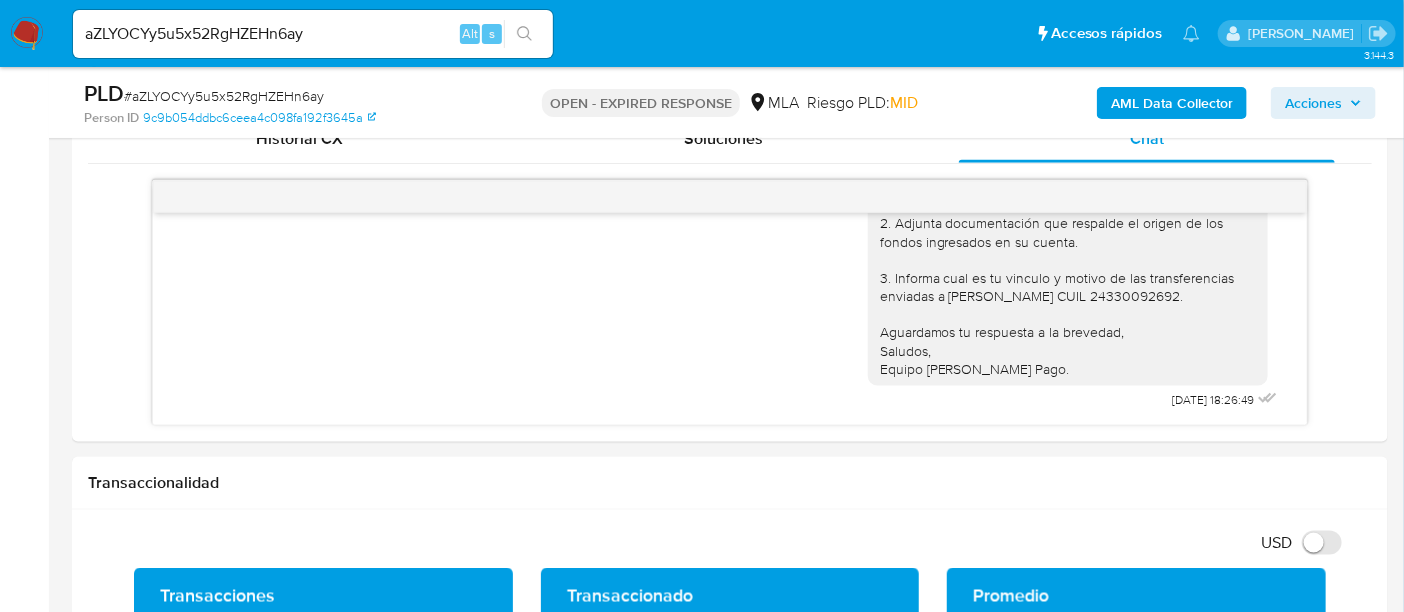 click on "PLD # aZLYOCYy5u5x52RgHZEHn6ay" at bounding box center (295, 94) 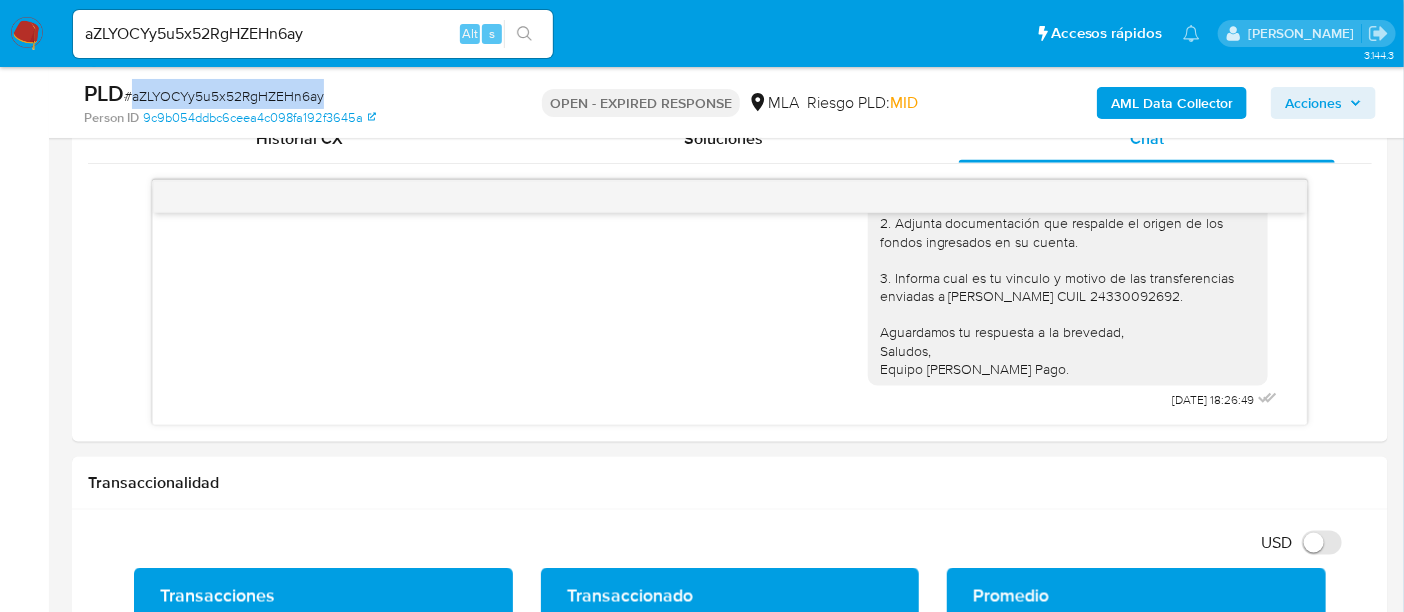 click on "# aZLYOCYy5u5x52RgHZEHn6ay" at bounding box center [224, 96] 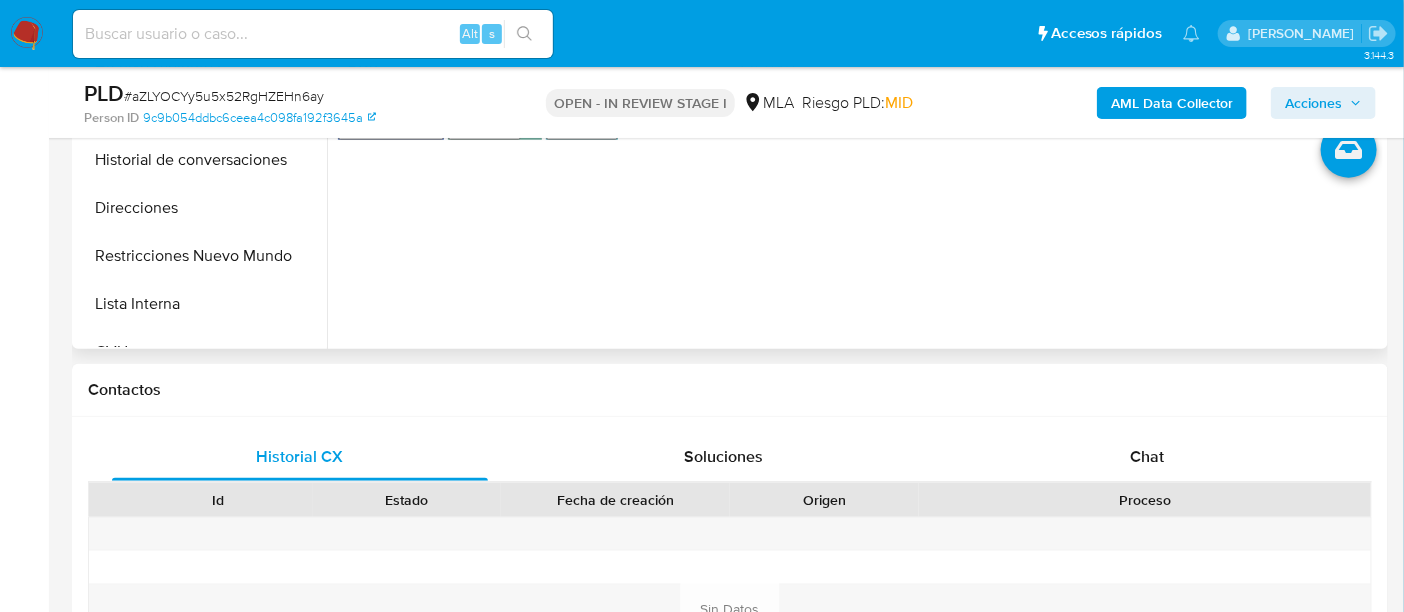 scroll, scrollTop: 874, scrollLeft: 0, axis: vertical 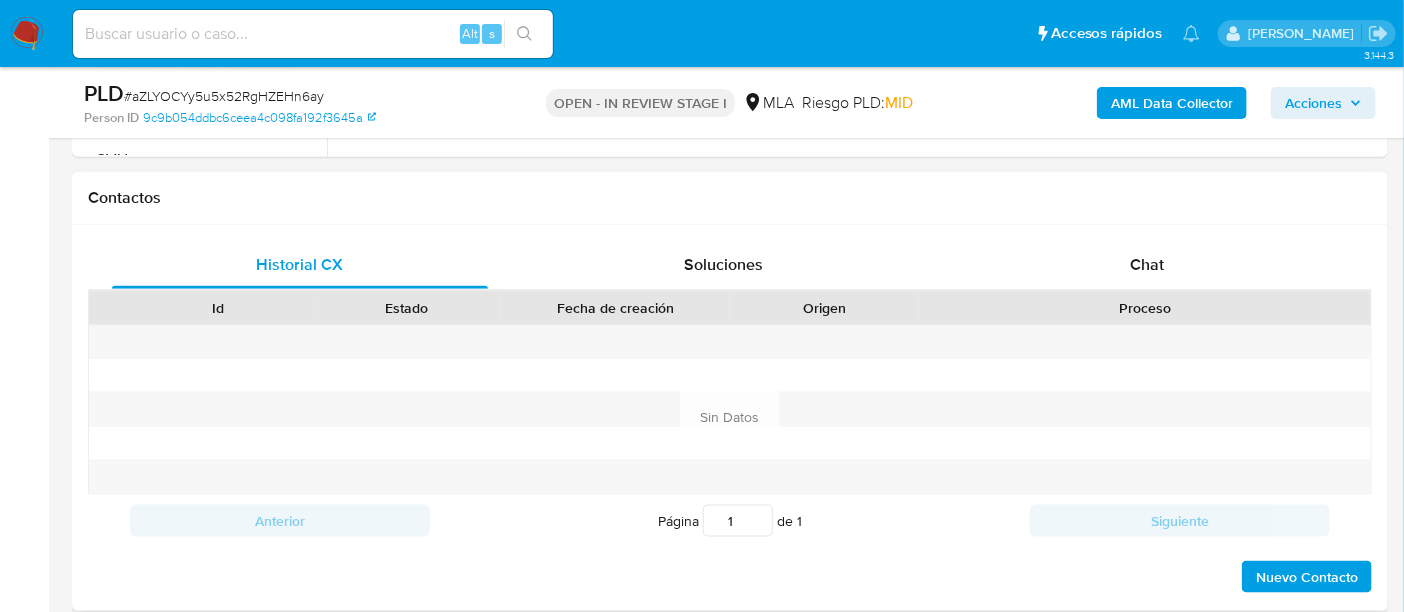 select on "10" 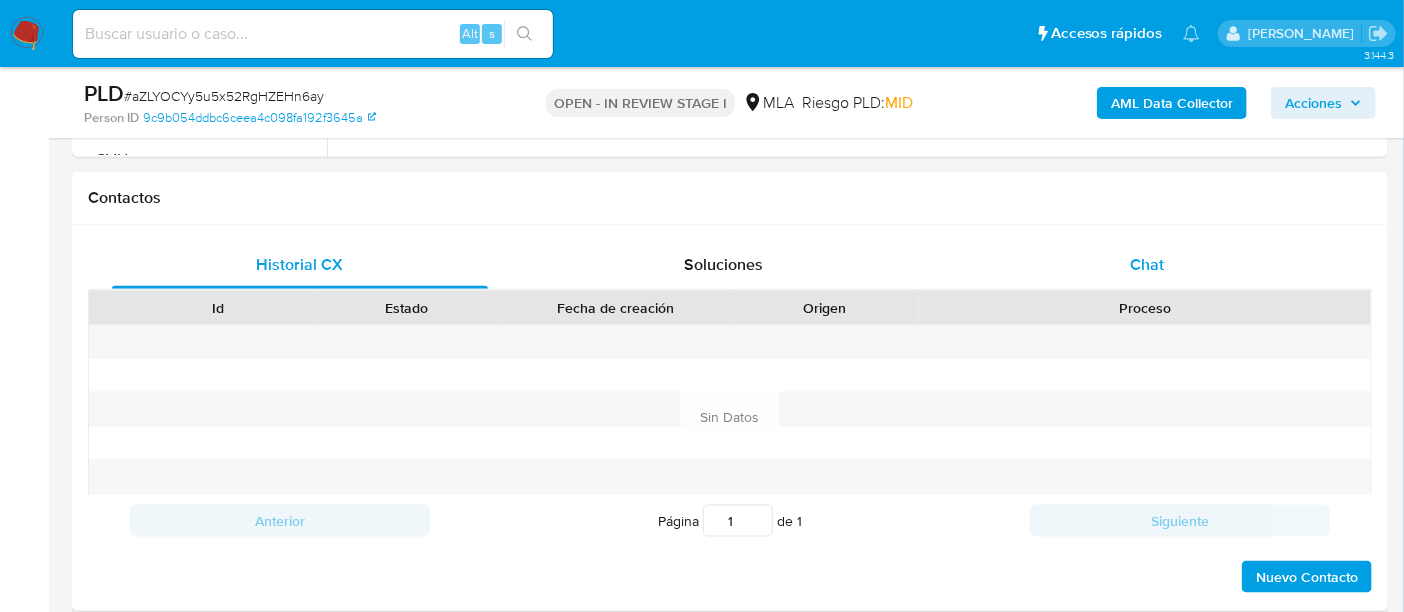 click on "Chat" 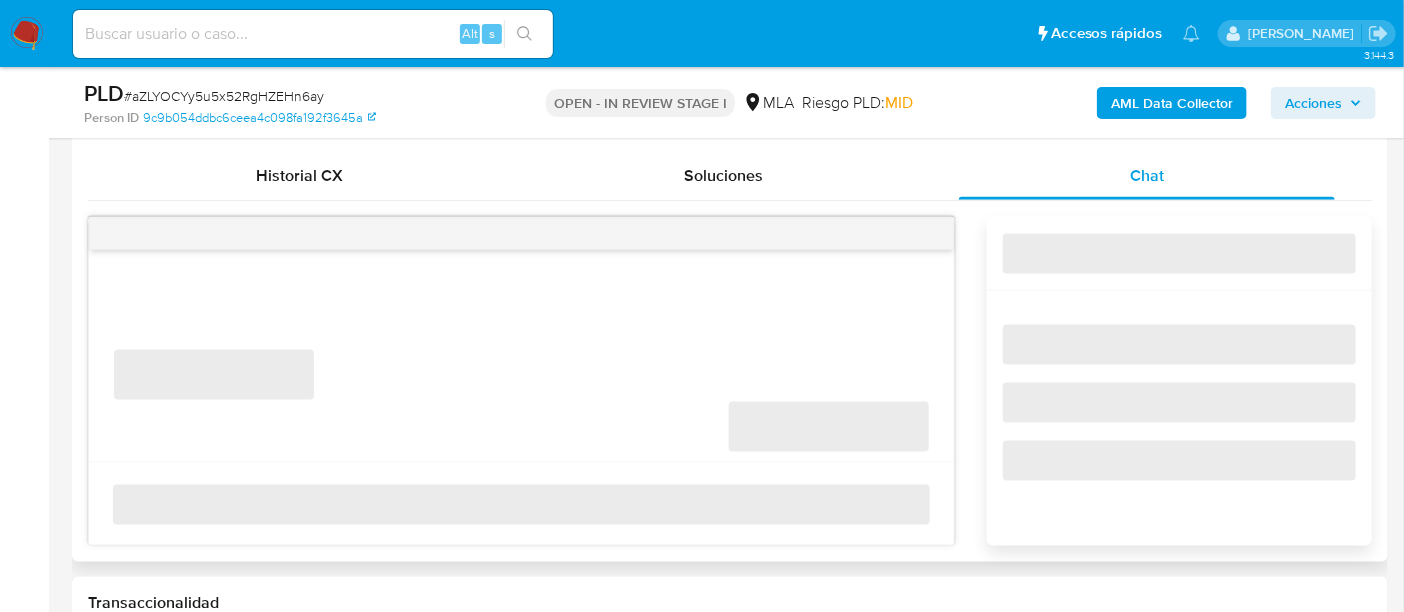 scroll, scrollTop: 1000, scrollLeft: 0, axis: vertical 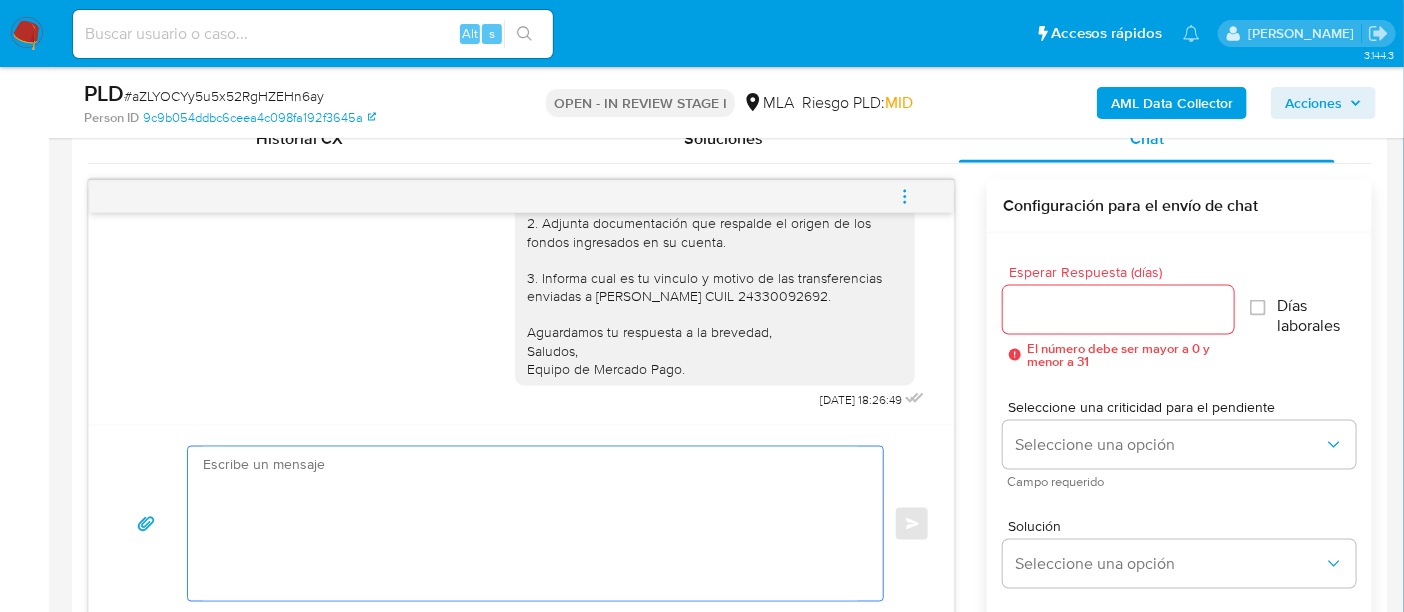 click 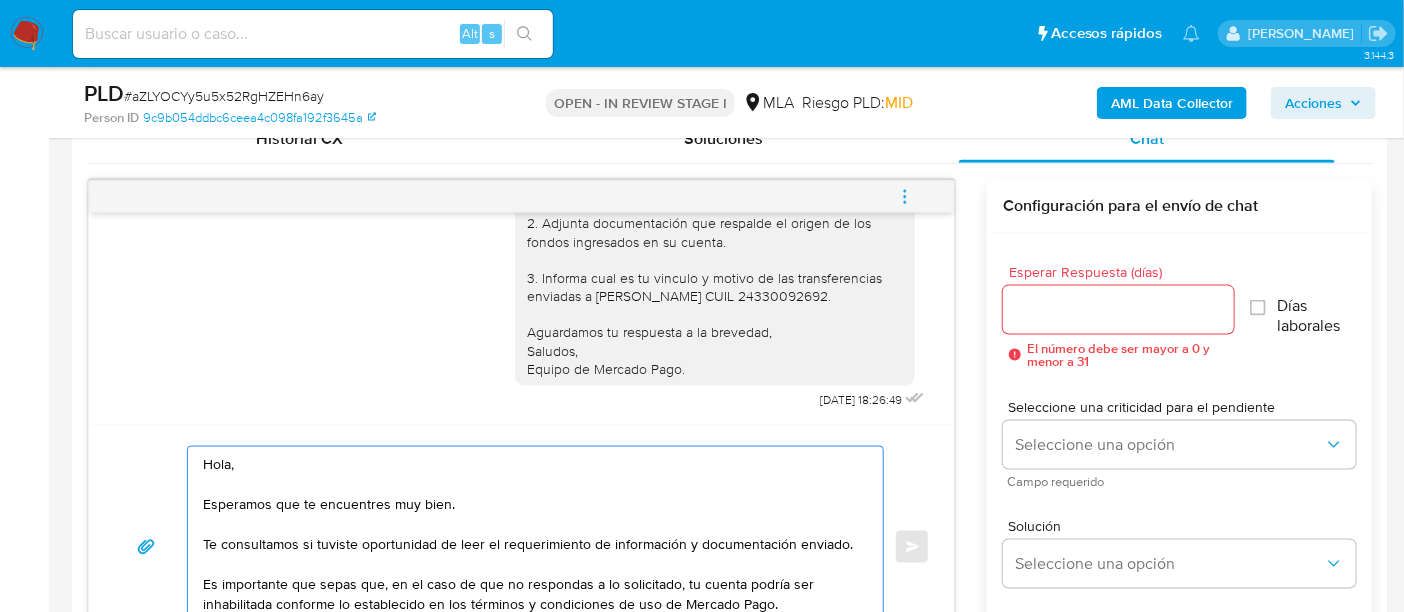 scroll, scrollTop: 1032, scrollLeft: 0, axis: vertical 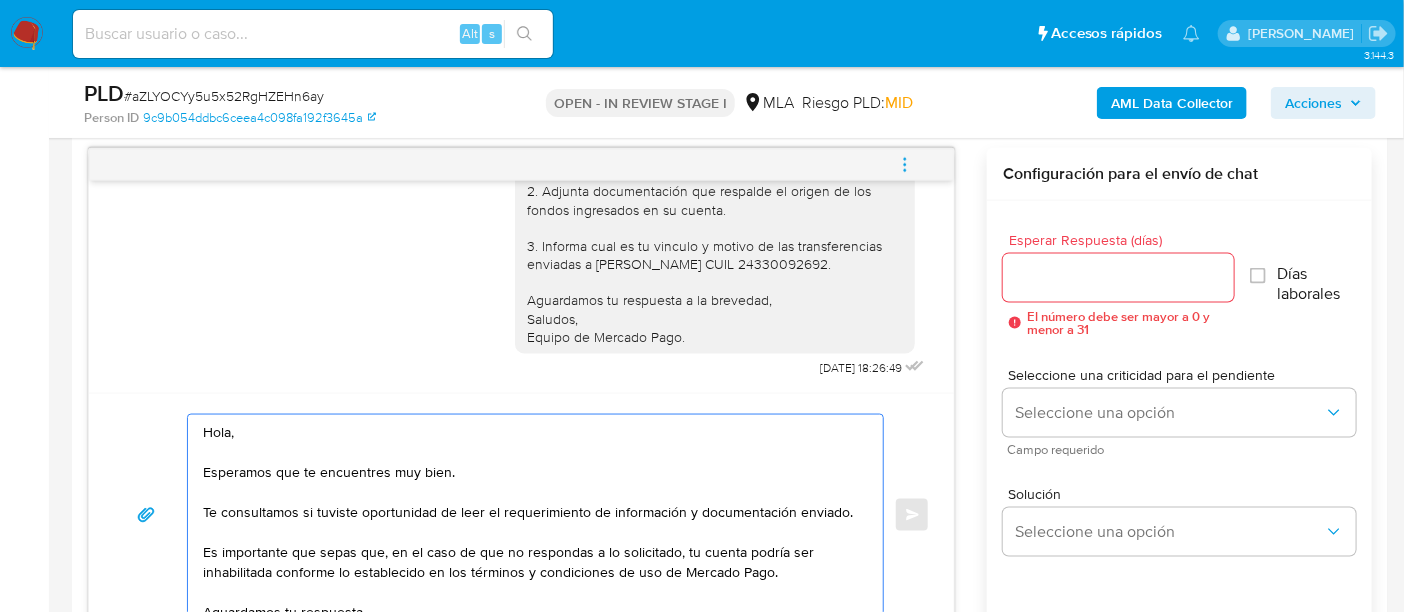 type on "Hola,
Esperamos que te encuentres muy bien.
Te consultamos si tuviste oportunidad de leer el requerimiento de información y documentación enviado.
Es importante que sepas que, en el caso de que no respondas a lo solicitado, tu cuenta podría ser inhabilitada conforme lo establecido en los términos y condiciones de uso de Mercado Pago.
Aguardamos tu respuesta.
Saludos,
Equipo de Mercado Pago." 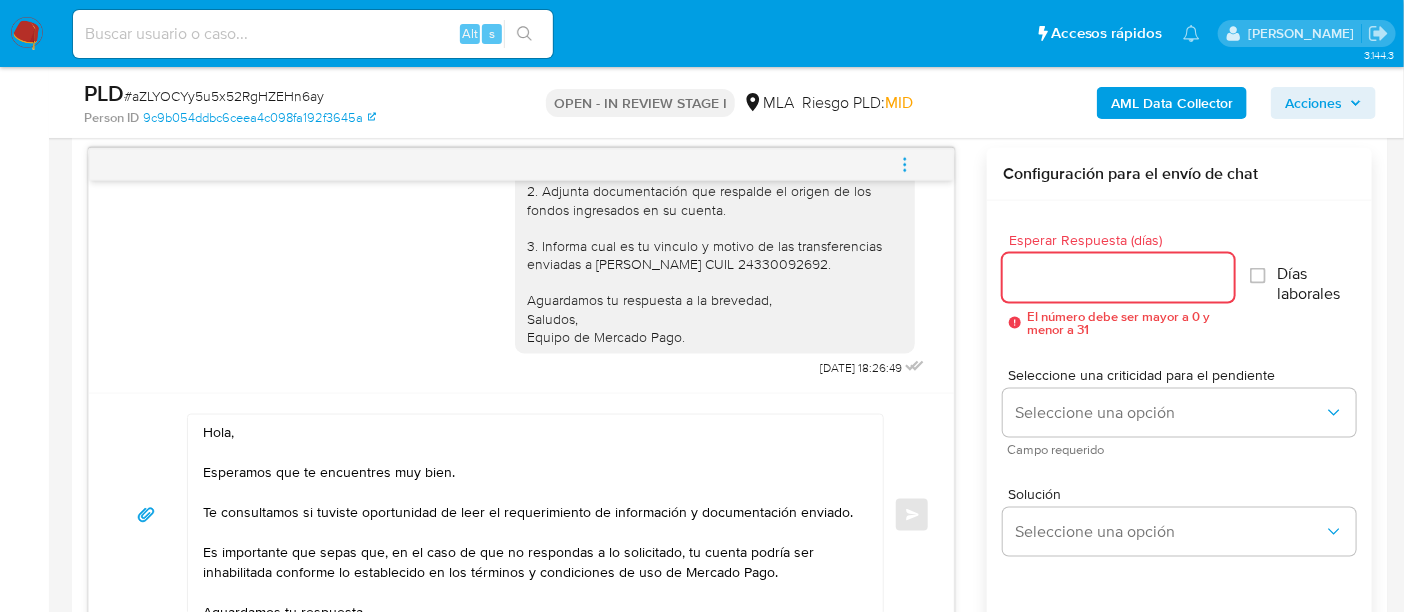 click on "Esperar Respuesta (días)" 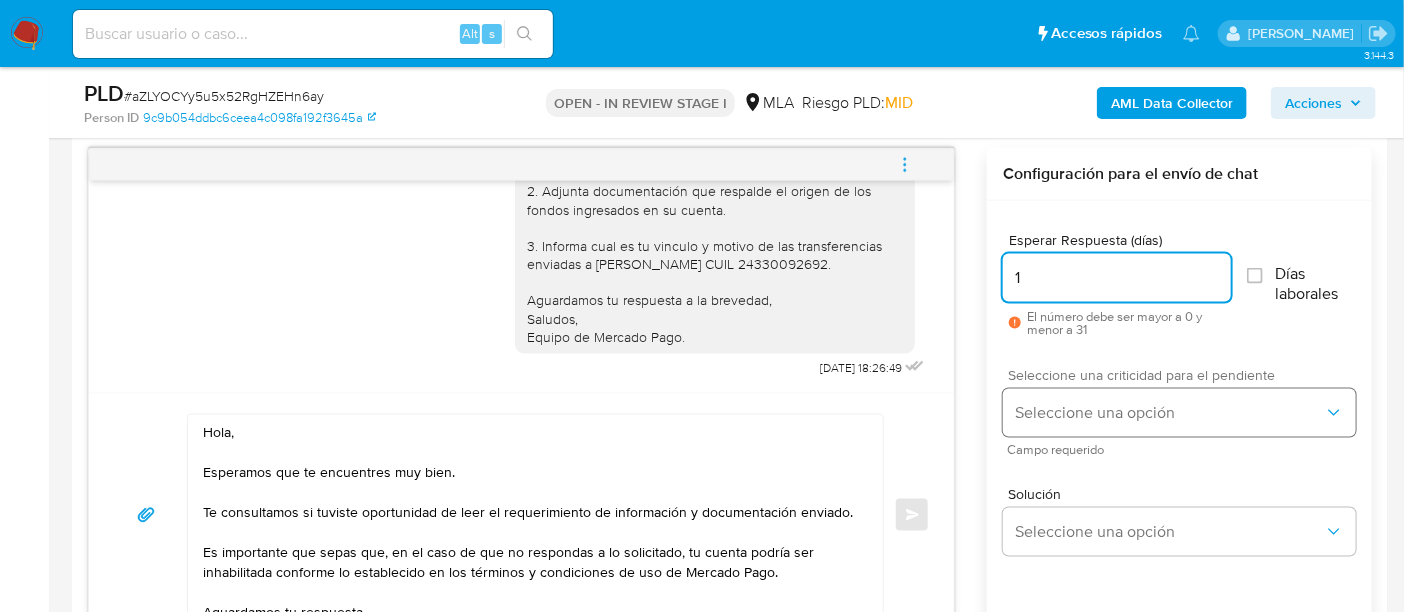 type on "1" 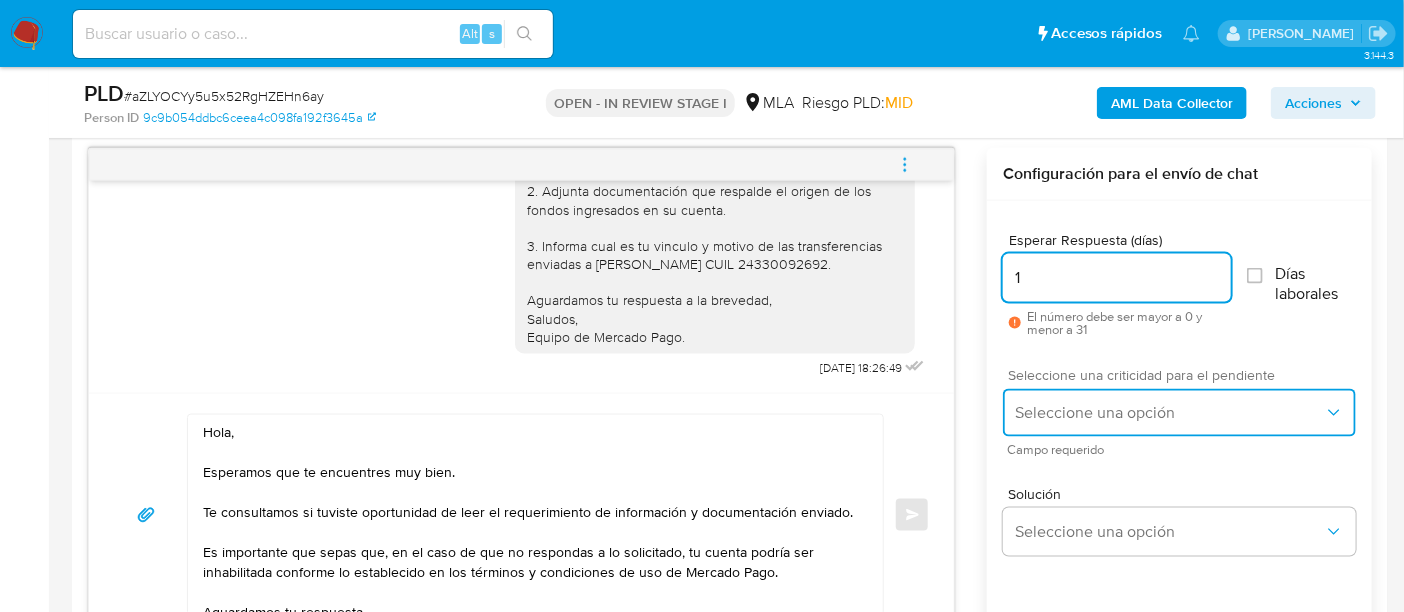 click on "Seleccione una opción" 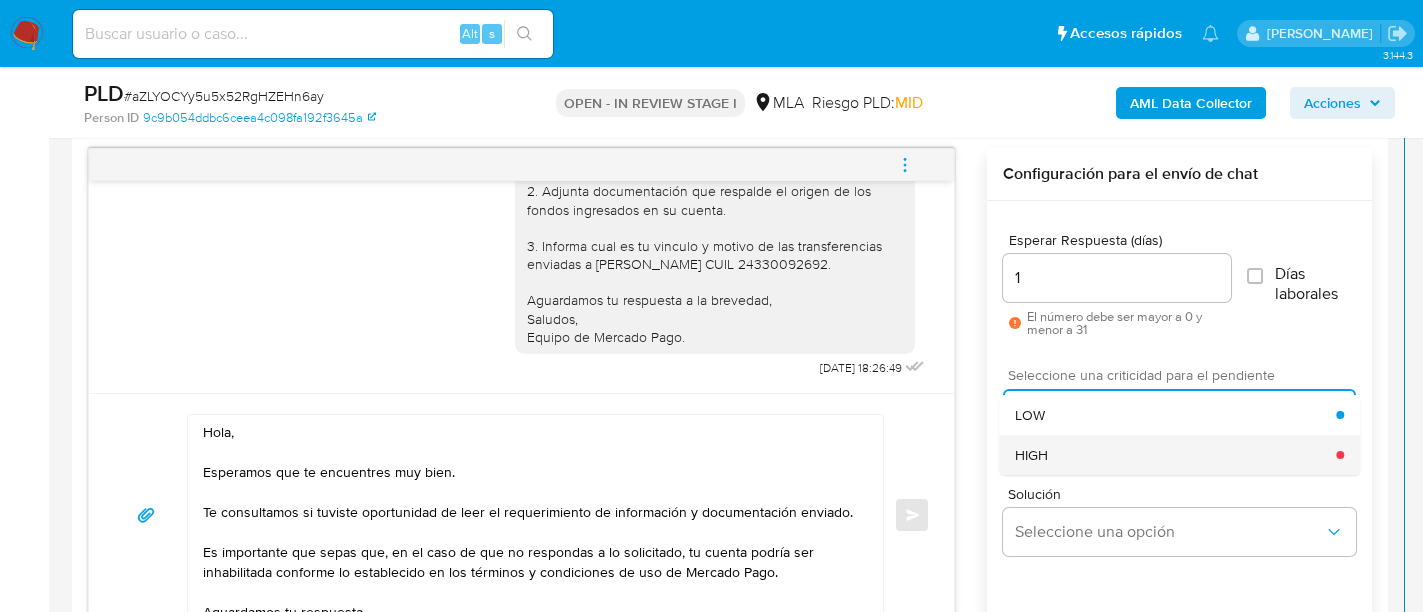 click on "HIGH" 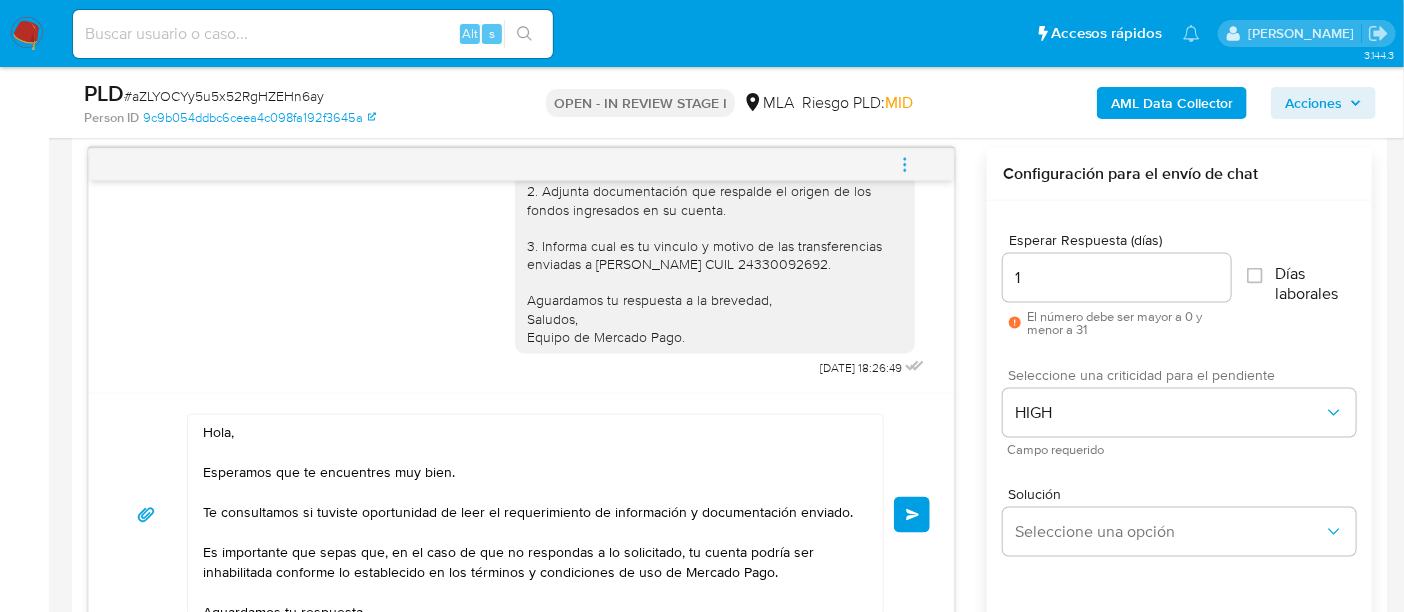 click on "Enviar" 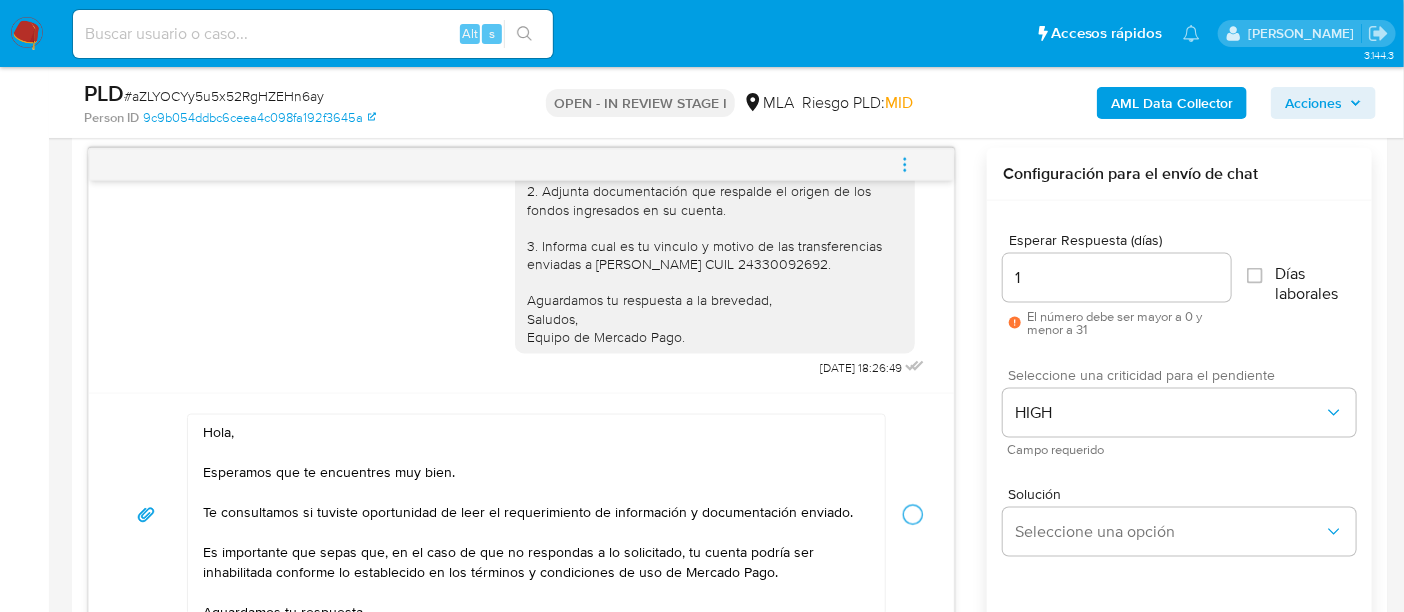 type 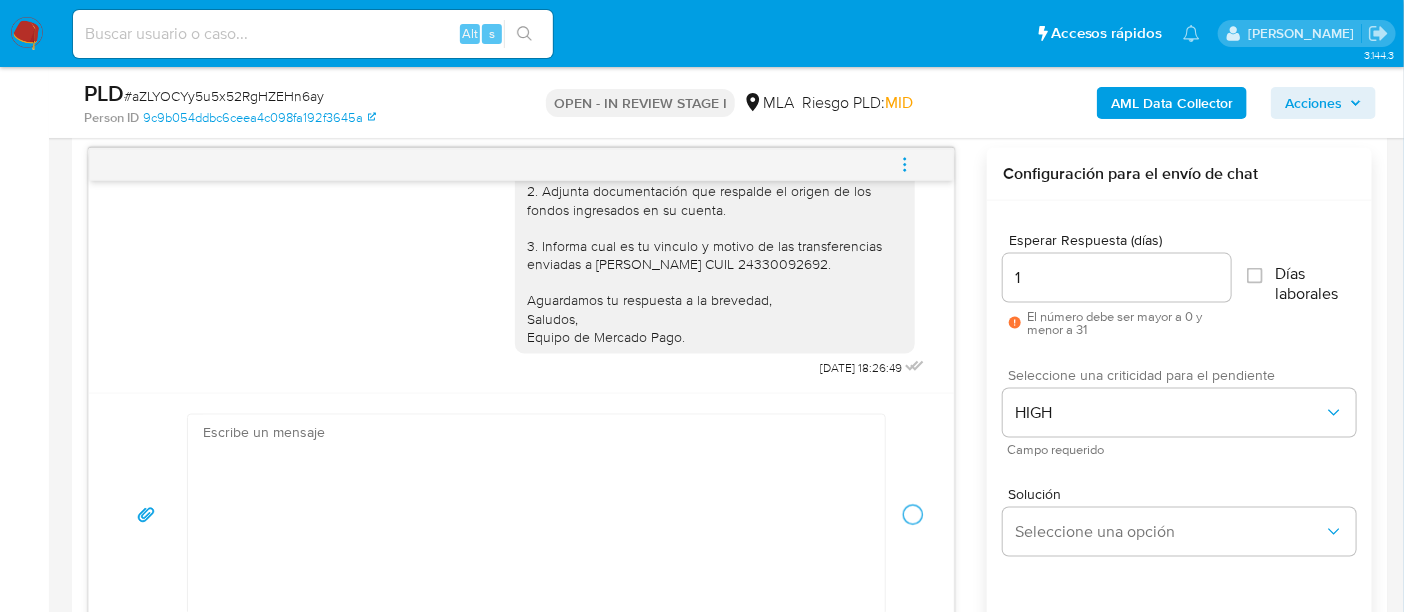 scroll, scrollTop: 1777, scrollLeft: 0, axis: vertical 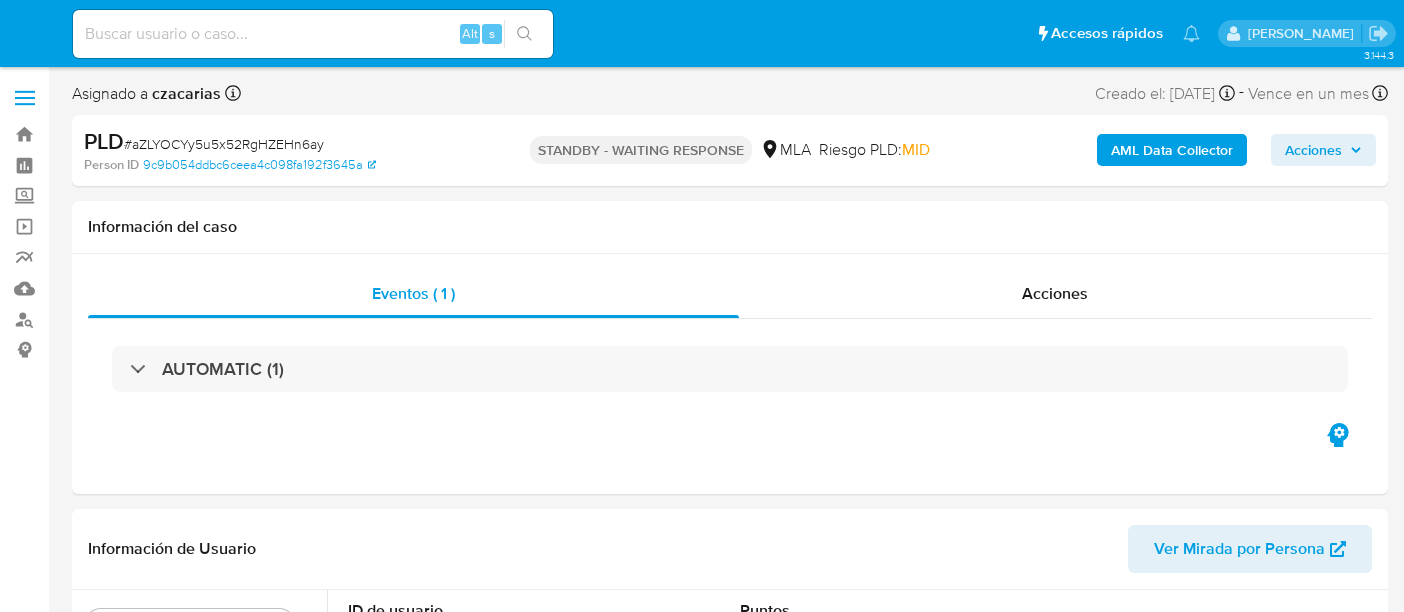 select on "10" 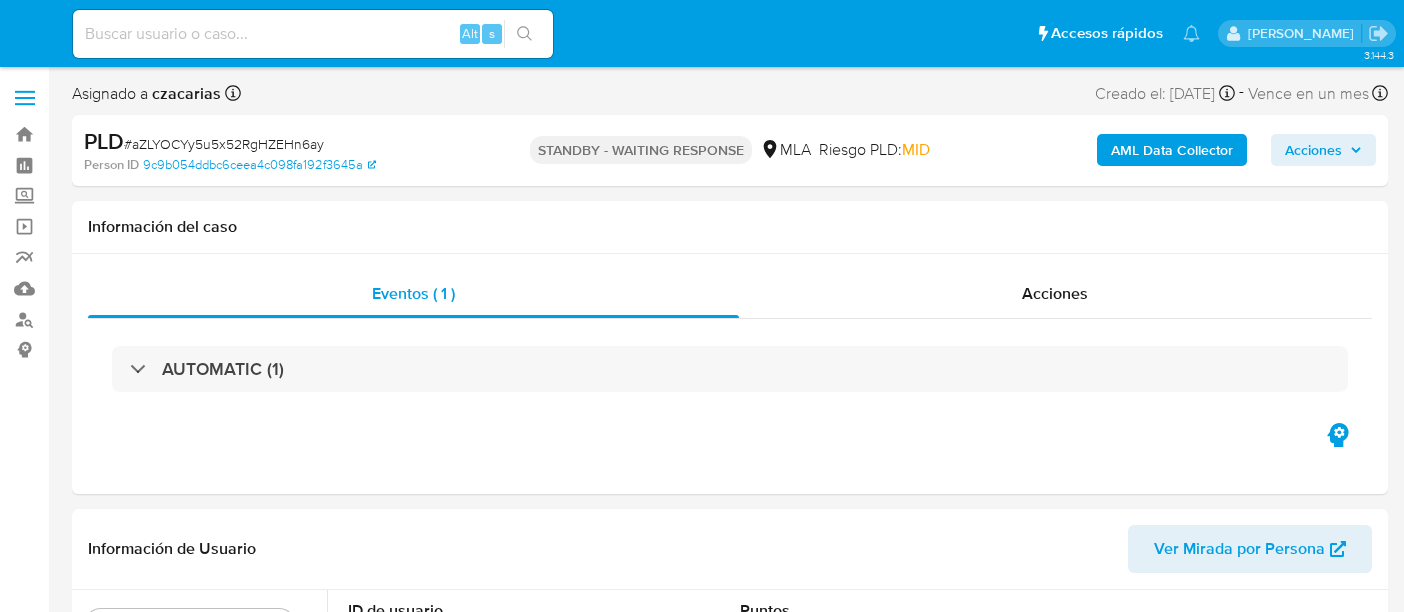 scroll, scrollTop: 0, scrollLeft: 0, axis: both 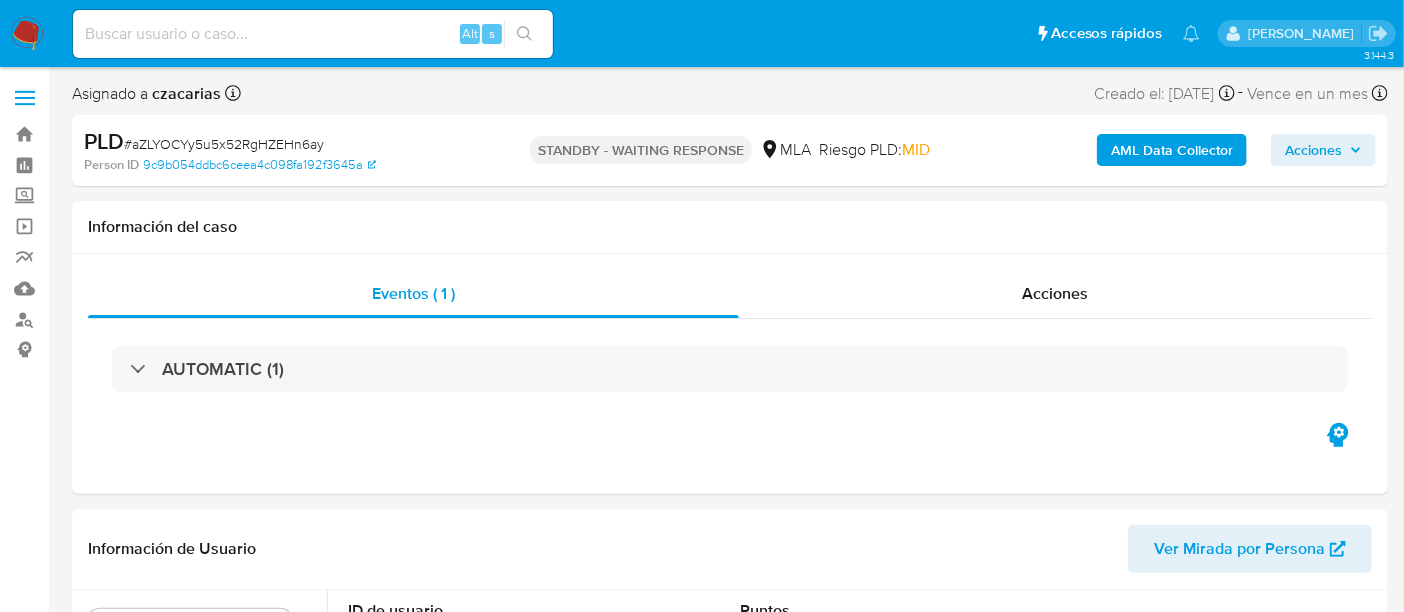 click at bounding box center (313, 34) 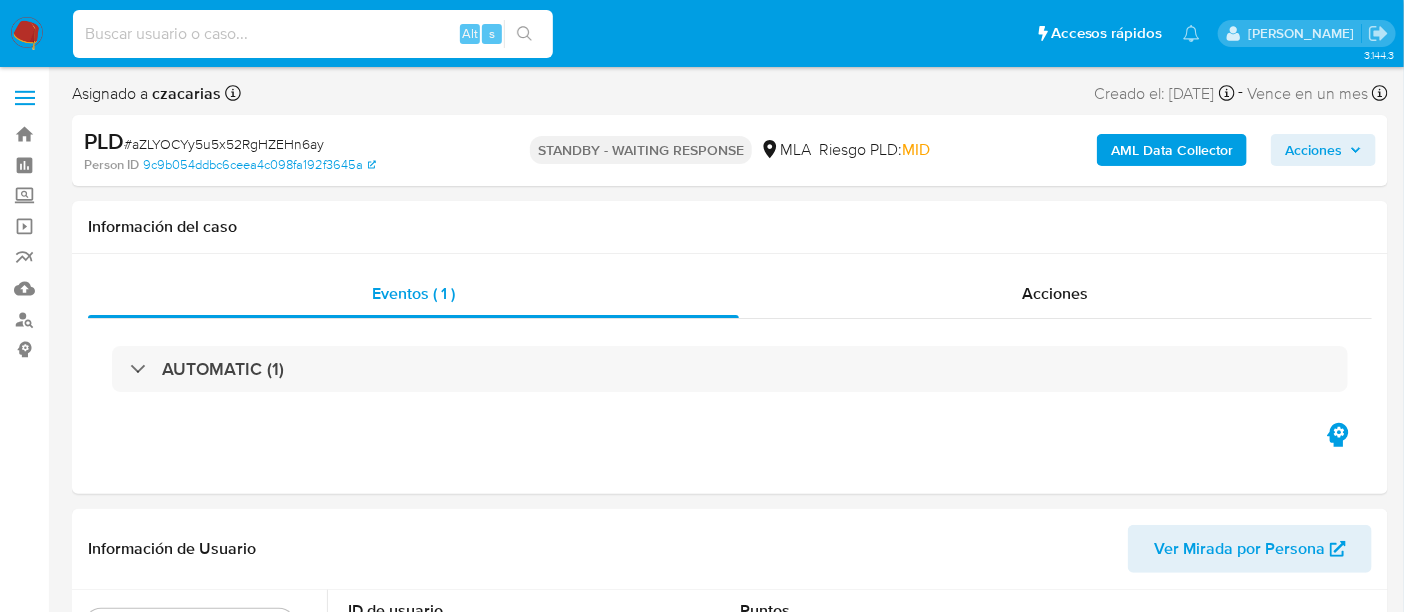paste on "x37iPkx2qeE7HfB3j2sr45Kl" 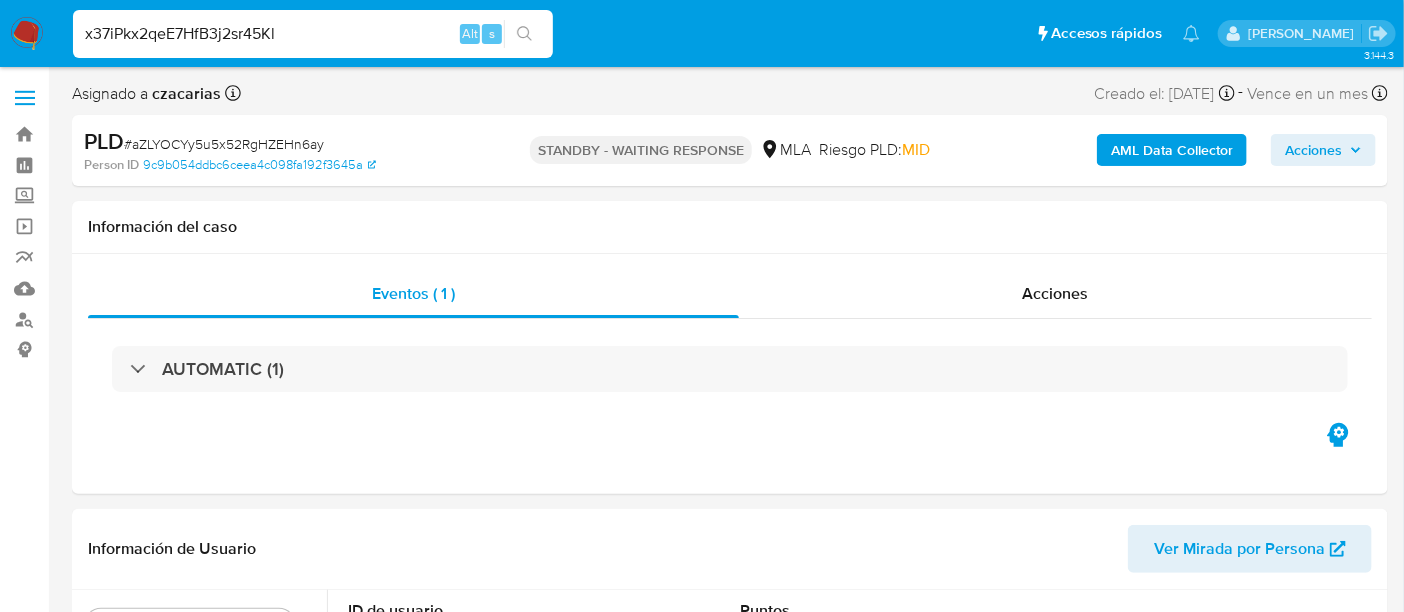 type on "x37iPkx2qeE7HfB3j2sr45Kl" 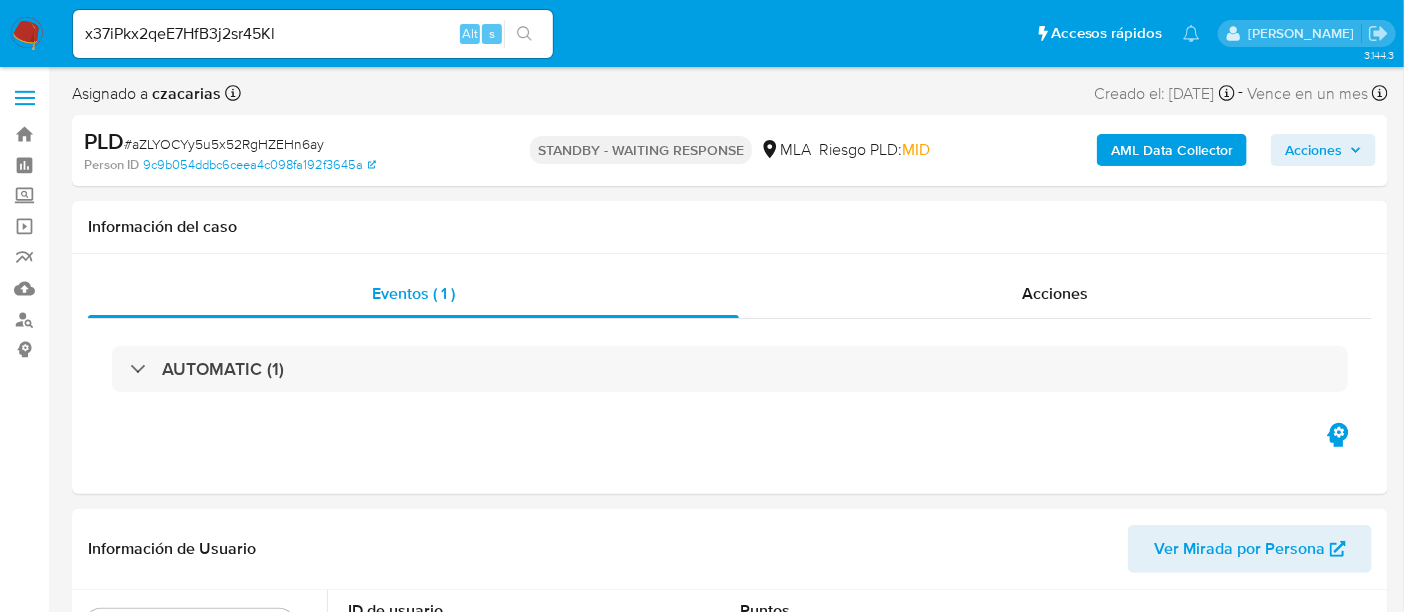 click 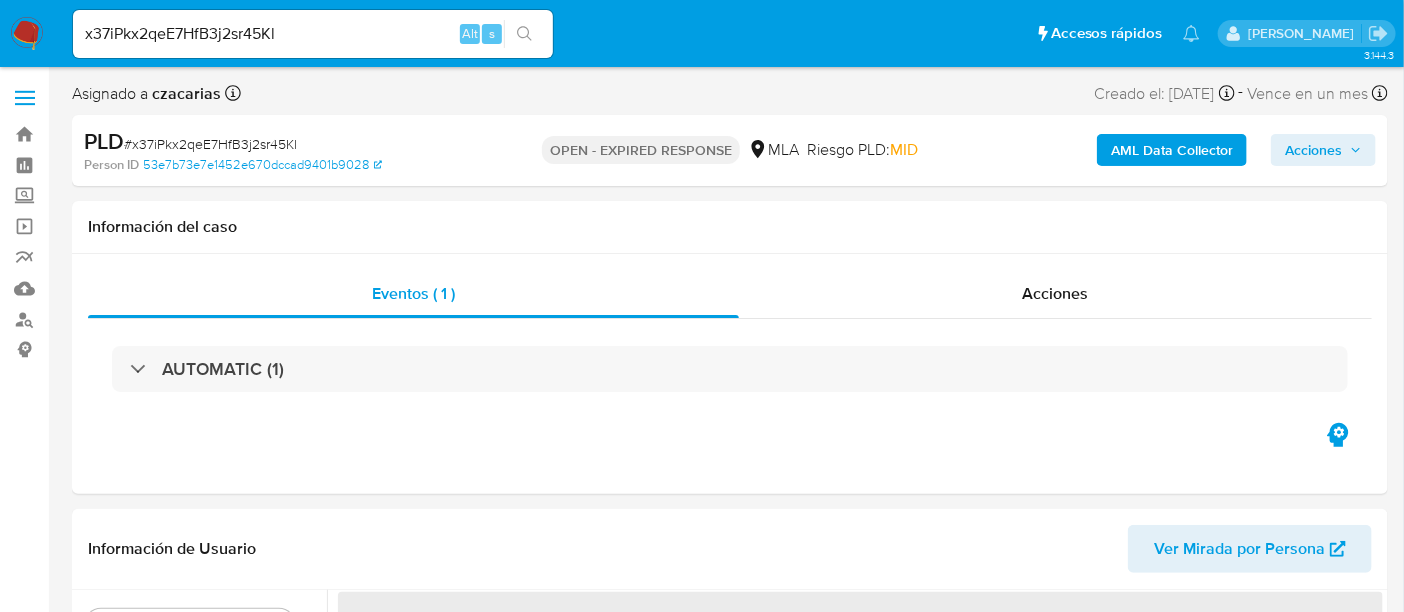 select on "10" 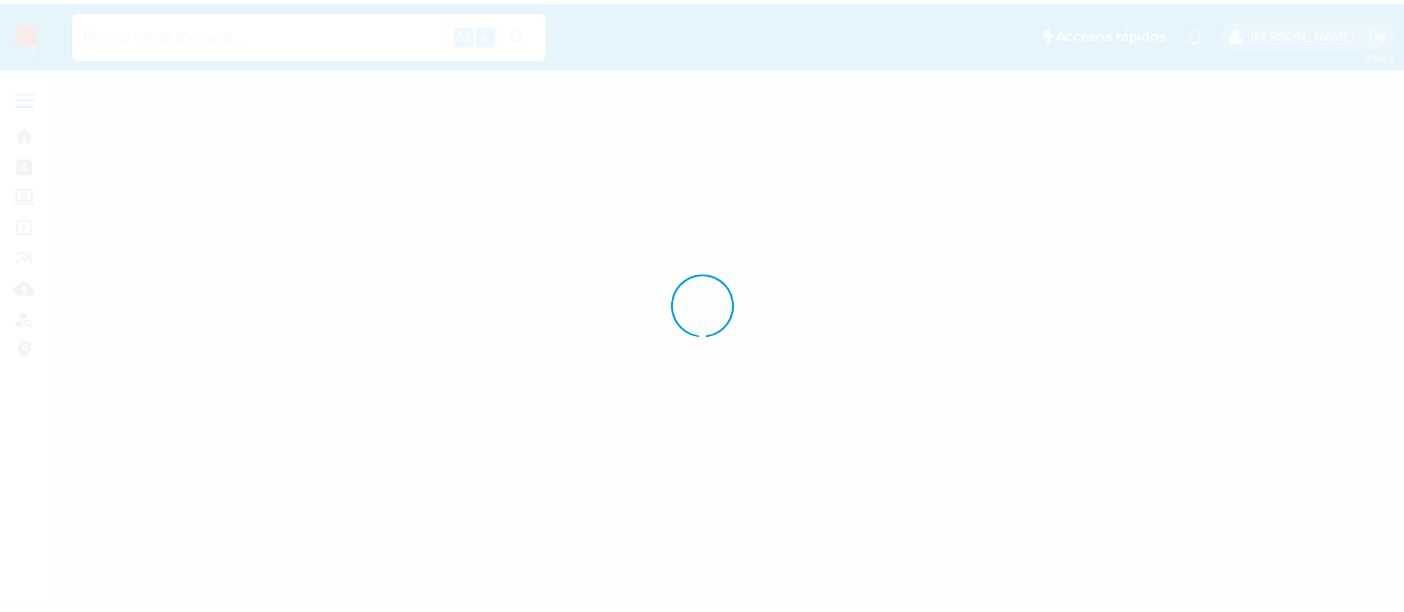 scroll, scrollTop: 0, scrollLeft: 0, axis: both 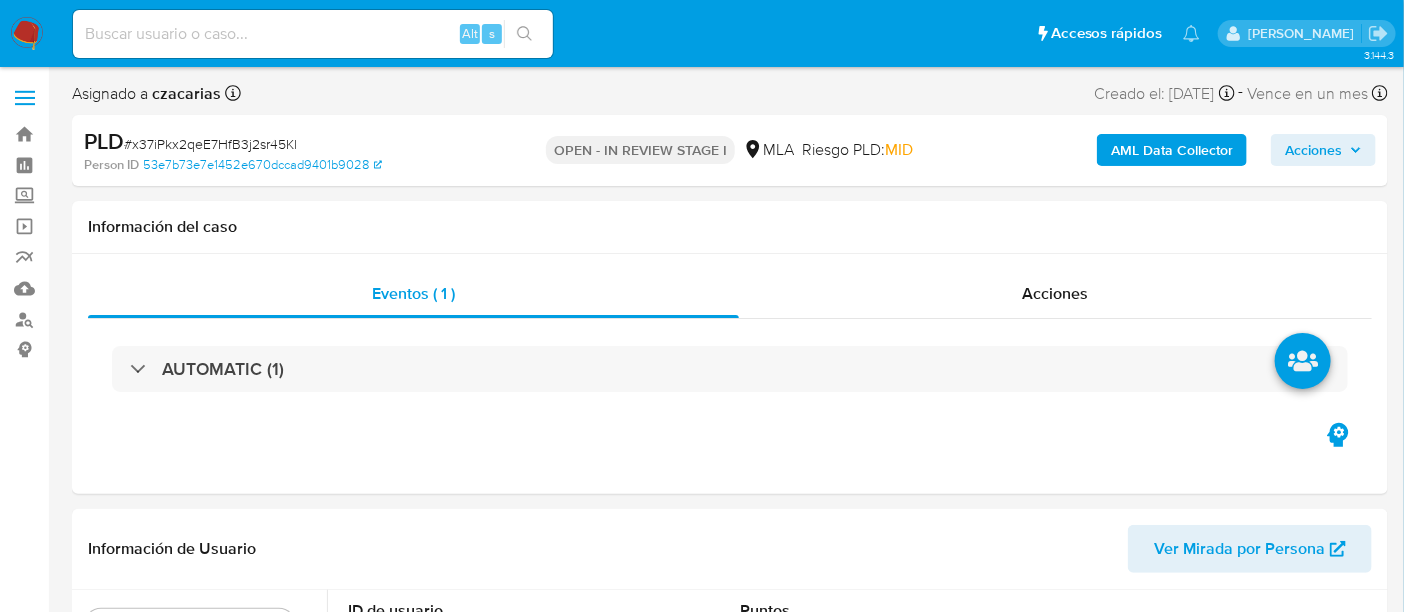 select on "10" 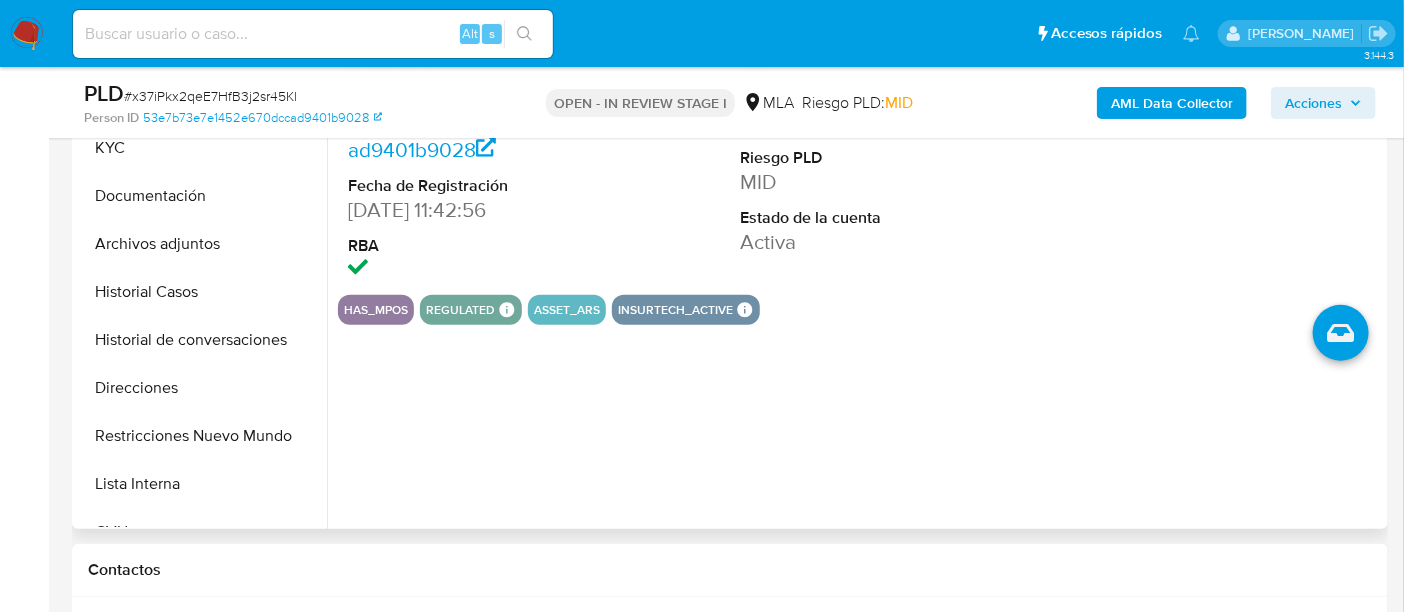 scroll, scrollTop: 625, scrollLeft: 0, axis: vertical 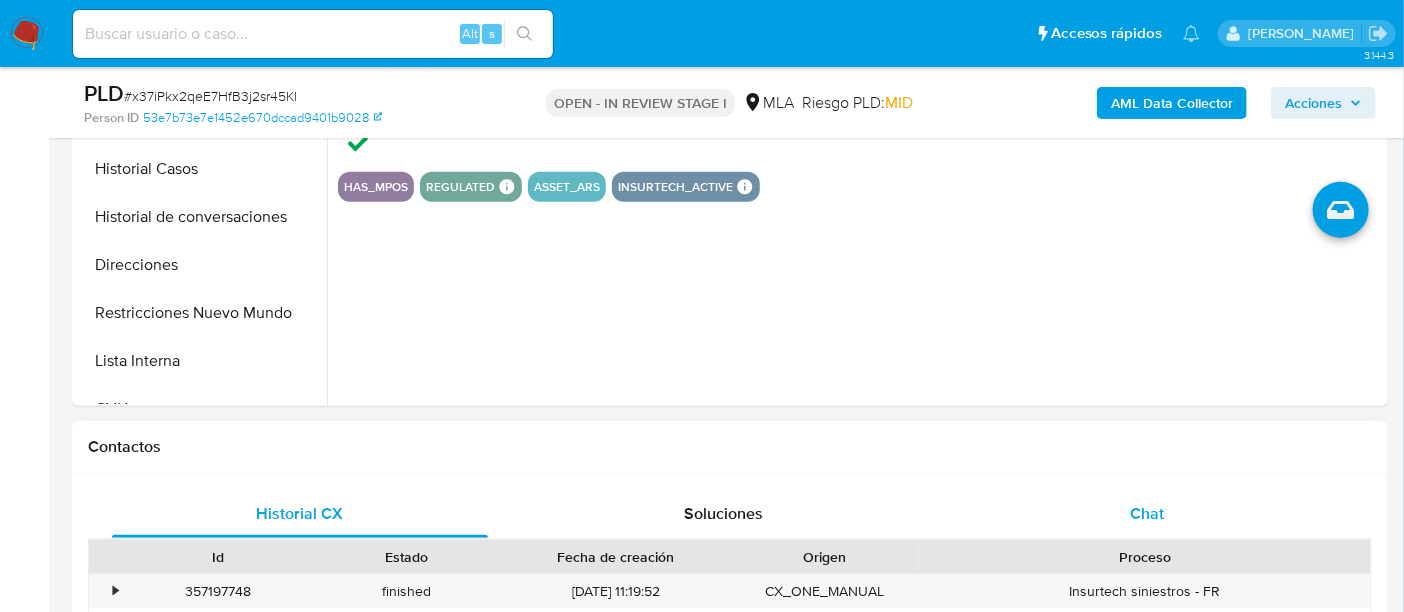 click on "Chat" at bounding box center [1147, 514] 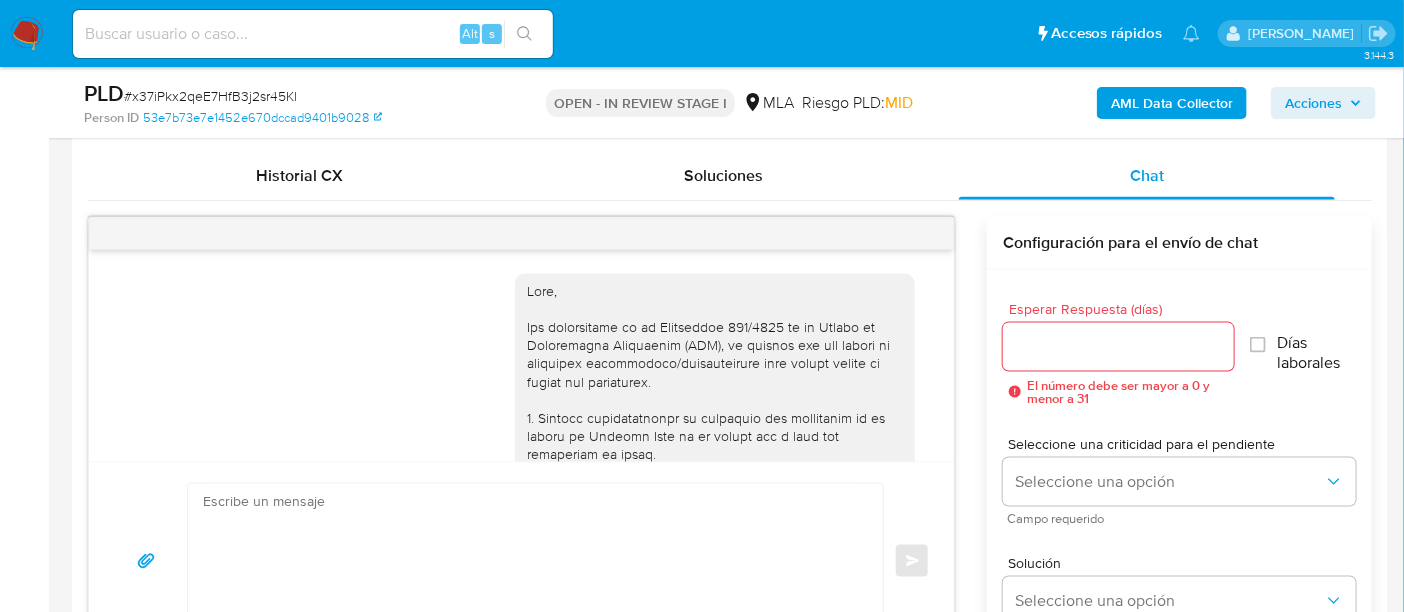 scroll, scrollTop: 1000, scrollLeft: 0, axis: vertical 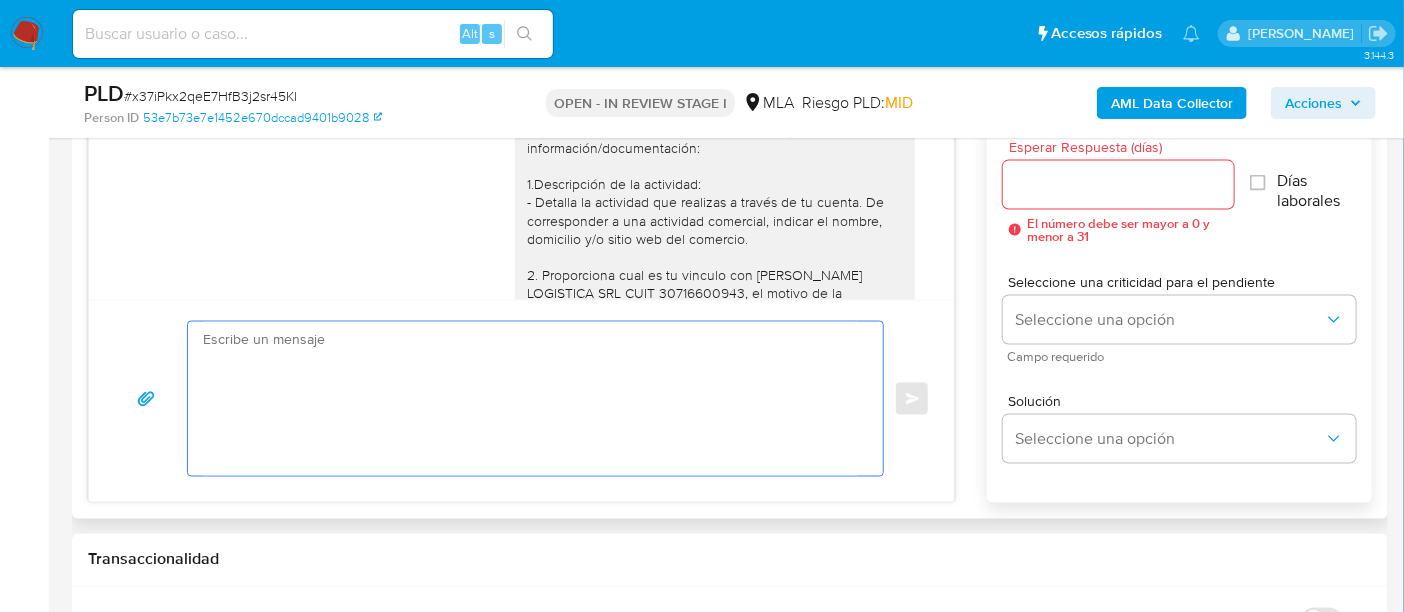 click at bounding box center [530, 399] 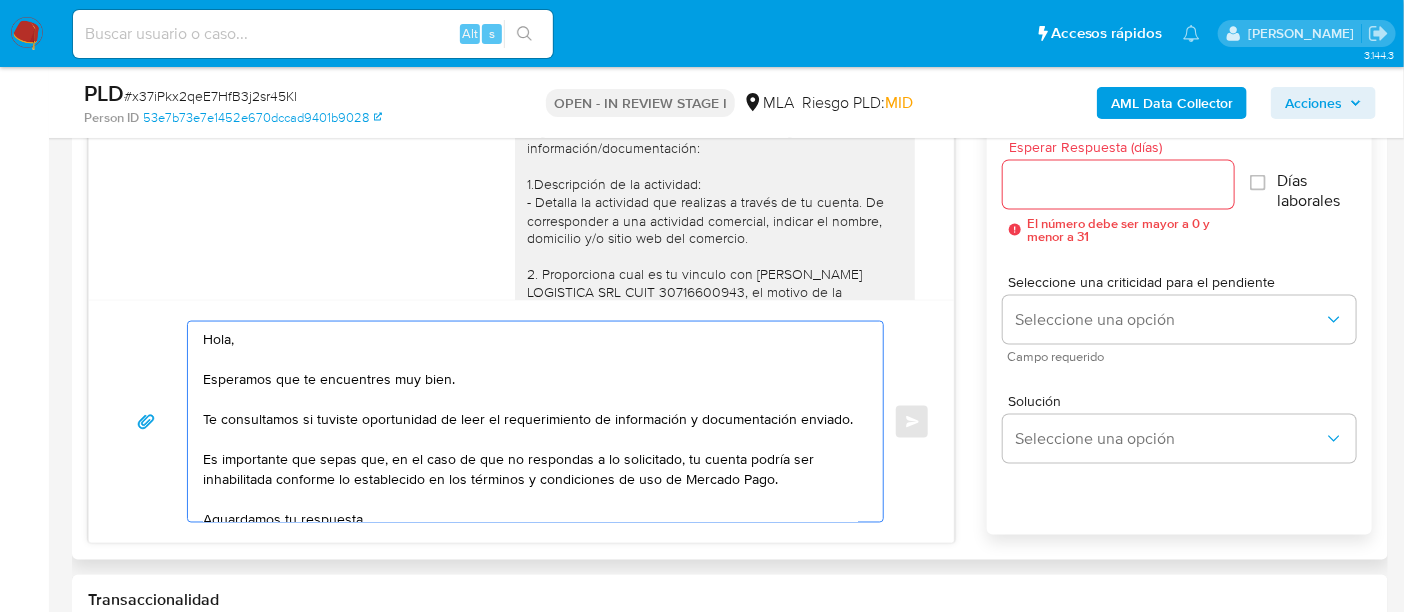 scroll, scrollTop: 0, scrollLeft: 0, axis: both 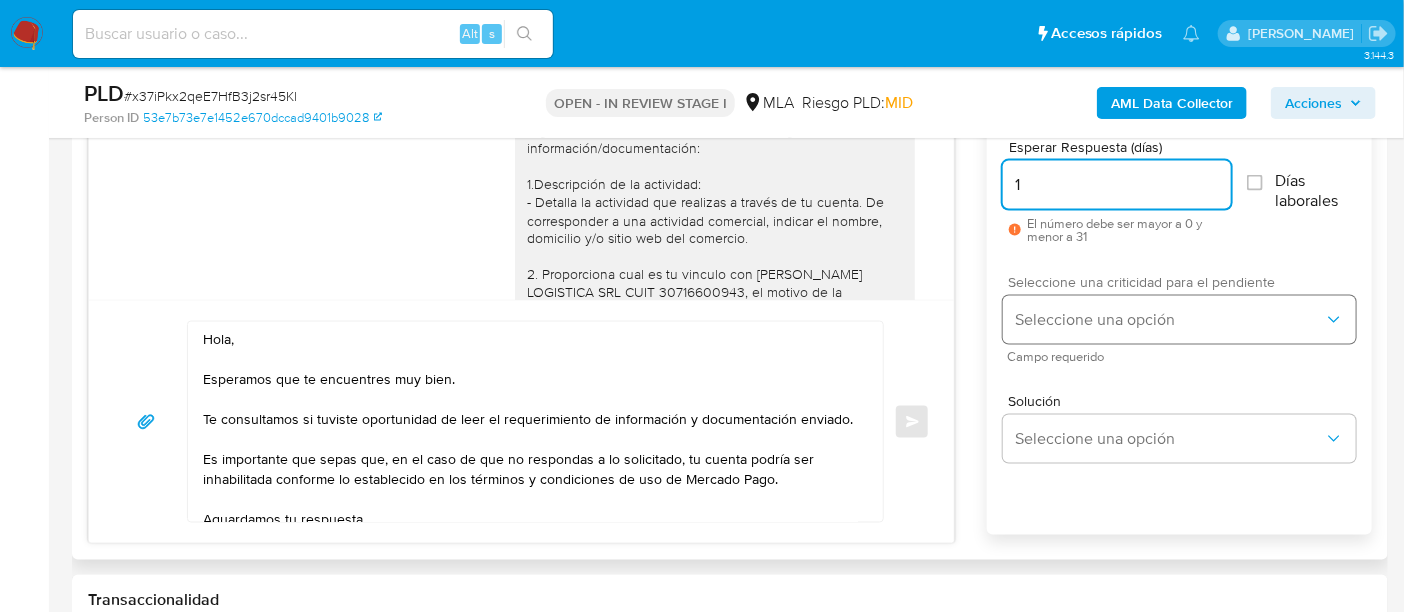 type on "1" 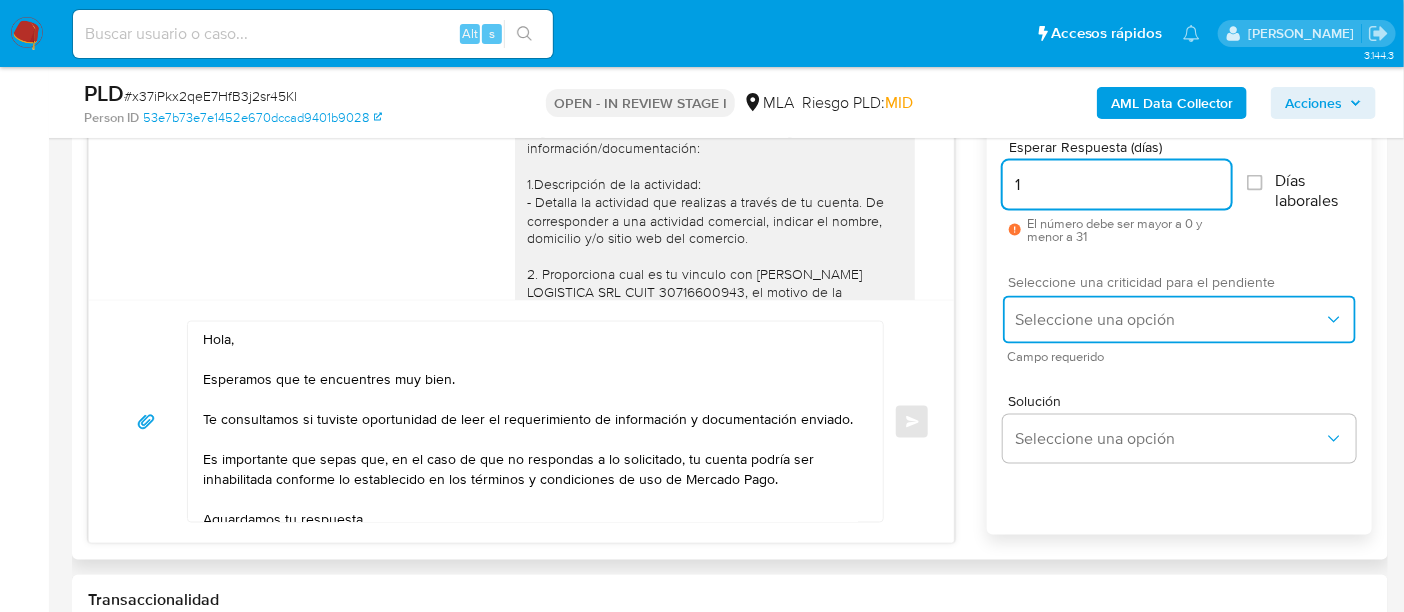 click on "Seleccione una opción" at bounding box center (1179, 320) 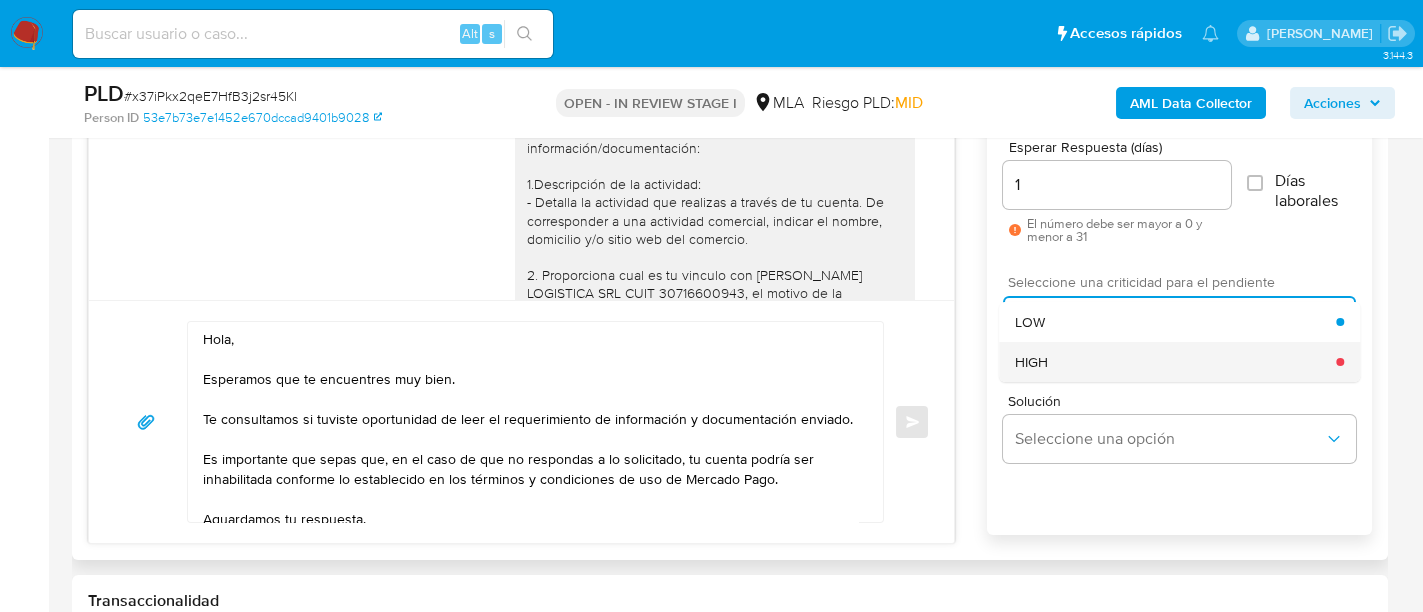 click on "HIGH" at bounding box center (1175, 362) 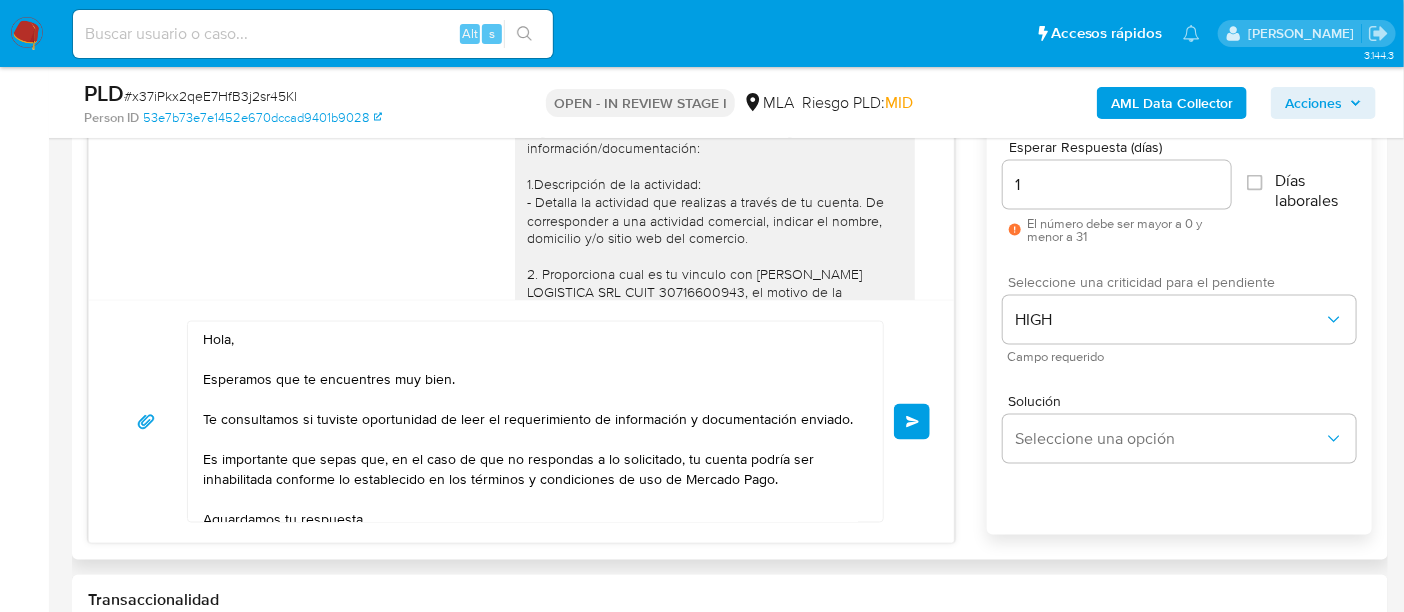 click on "Enviar" at bounding box center (912, 422) 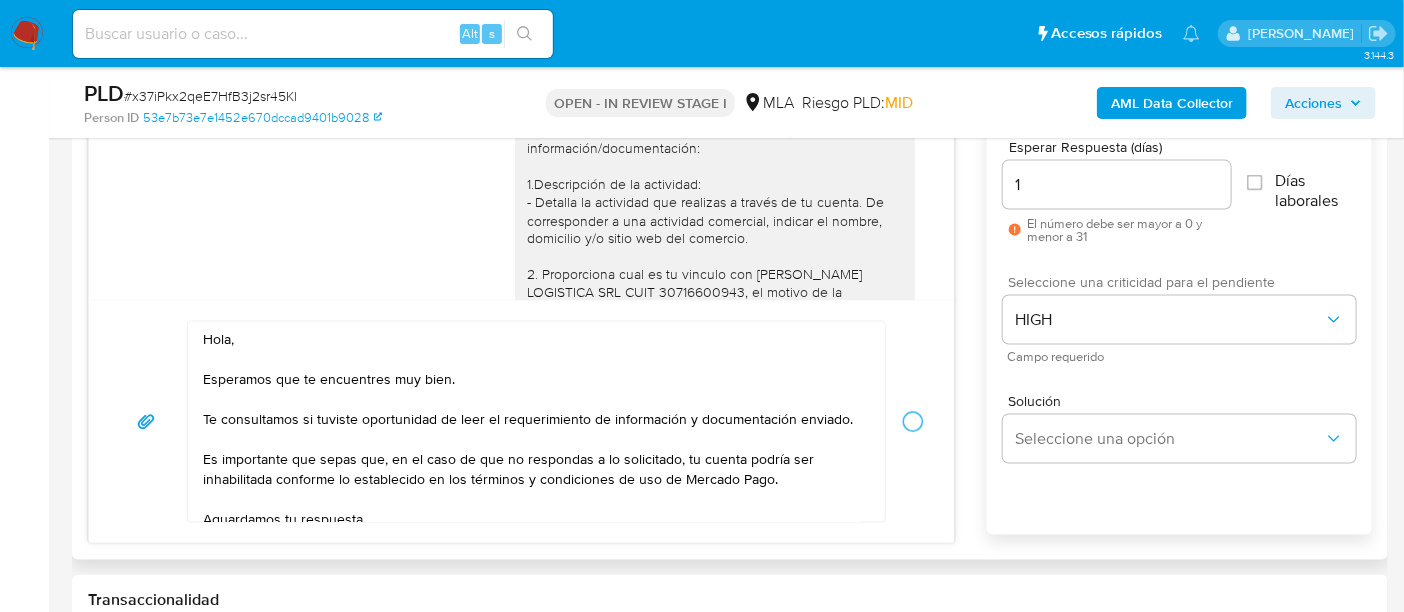 type 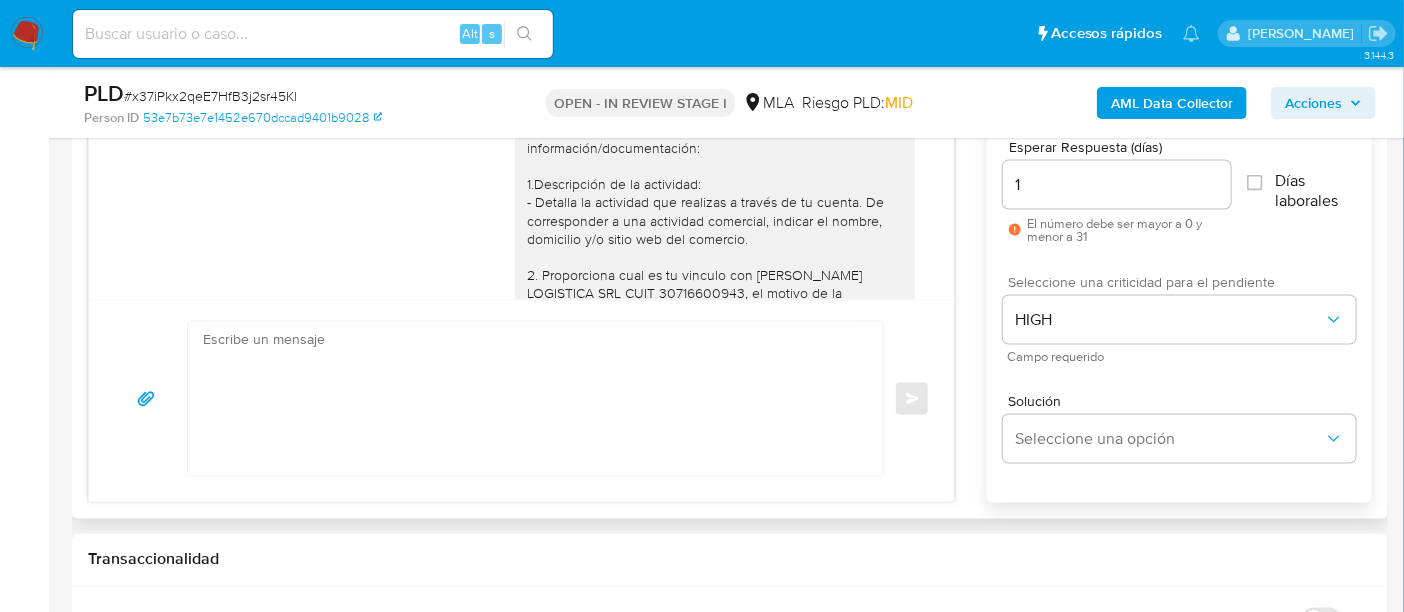 scroll, scrollTop: 2073, scrollLeft: 0, axis: vertical 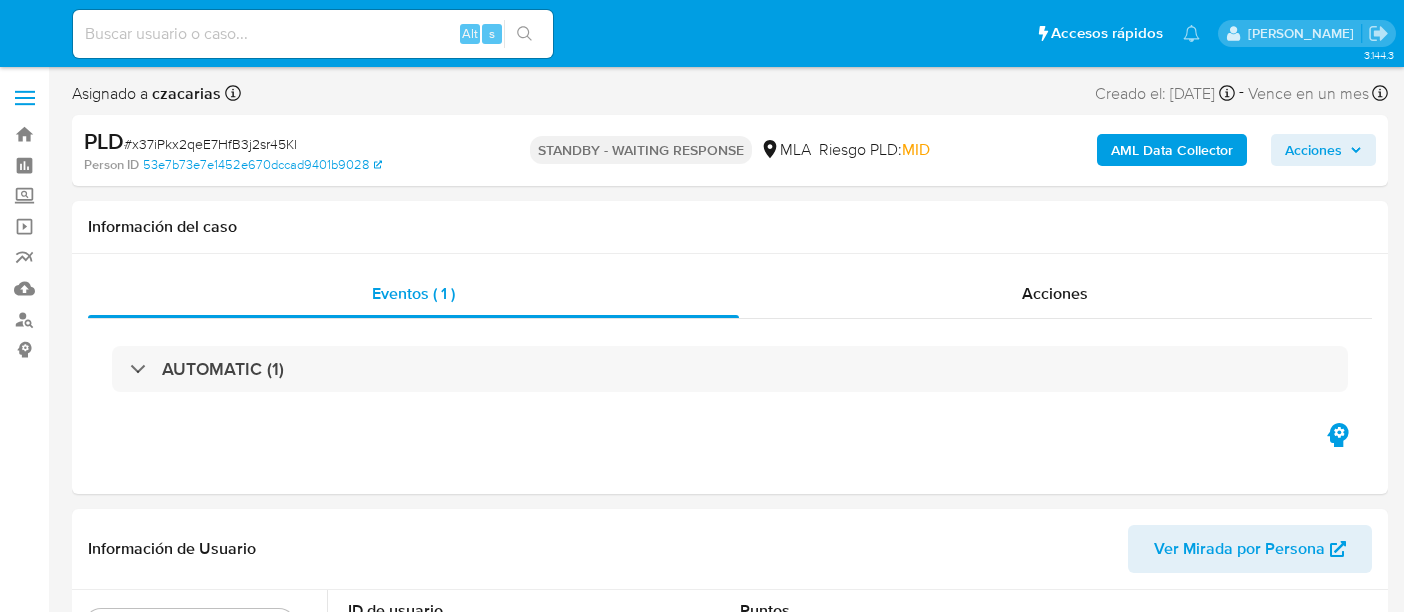 select on "10" 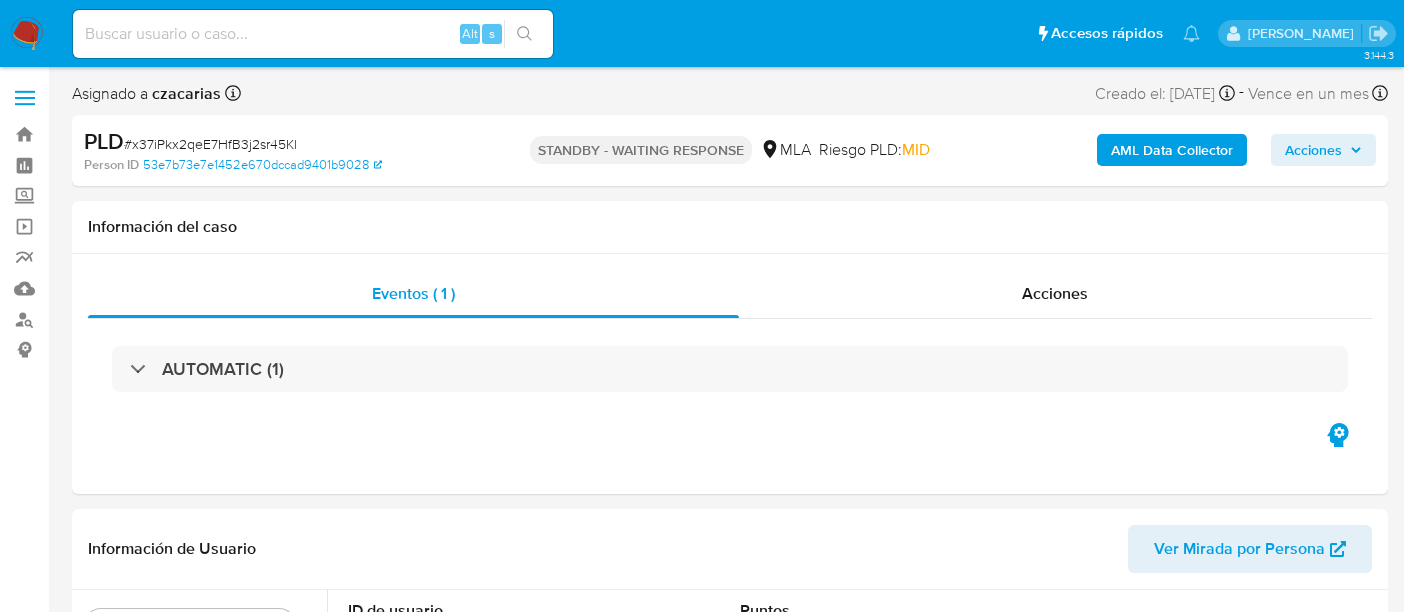 scroll, scrollTop: 0, scrollLeft: 0, axis: both 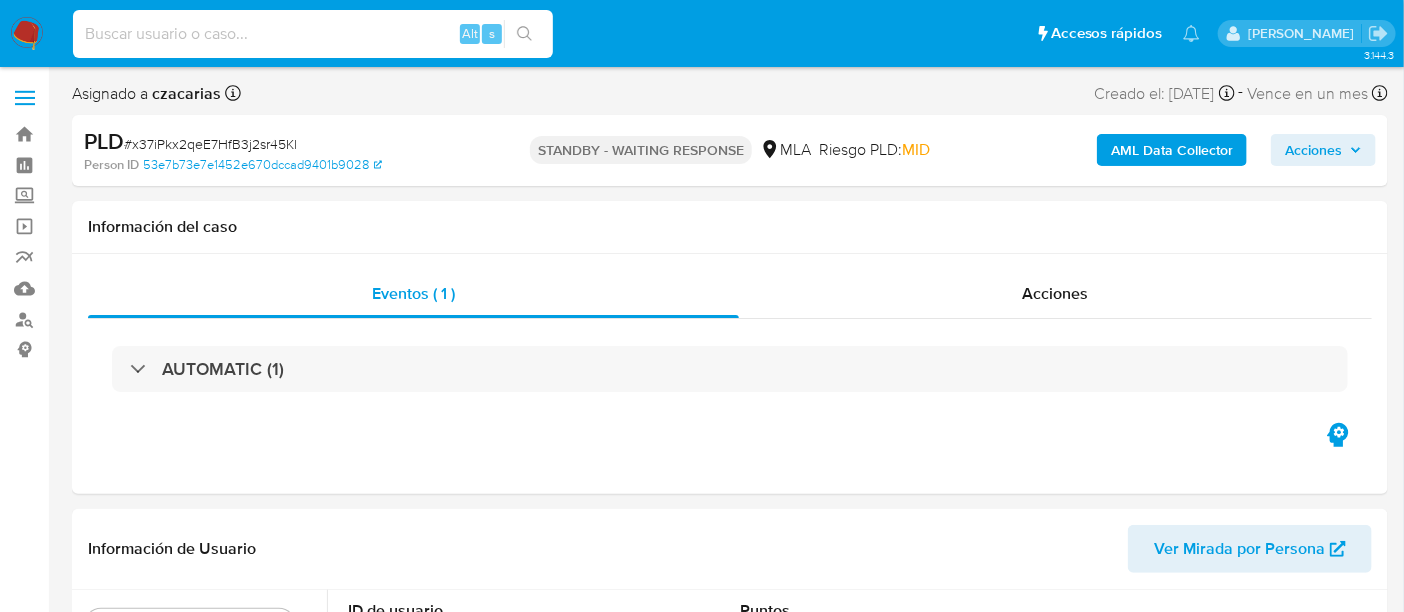click at bounding box center (313, 34) 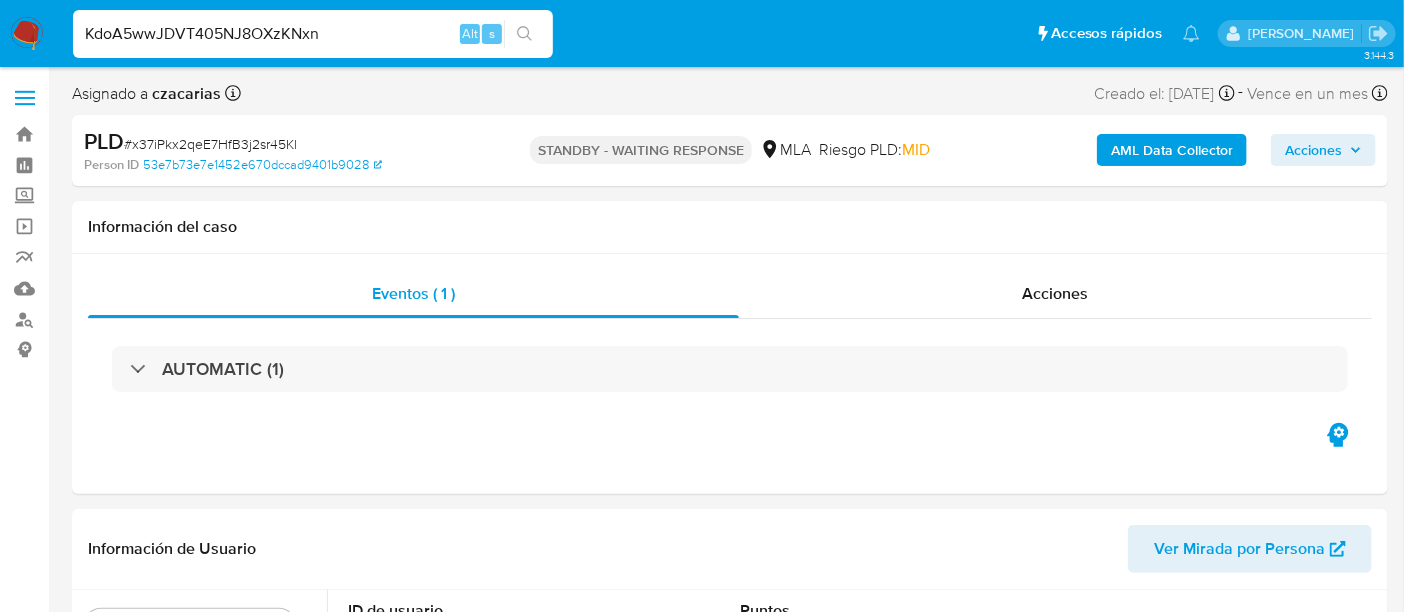 type on "KdoA5wwJDVT405NJ8OXzKNxn" 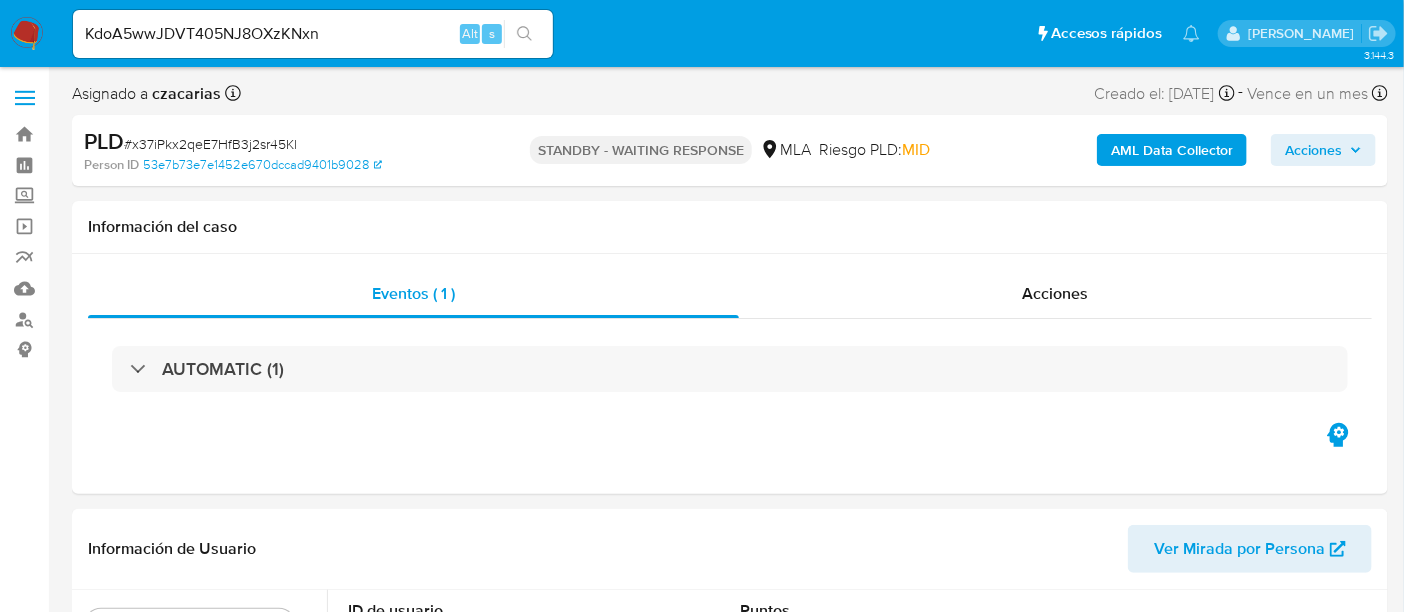 click at bounding box center (524, 34) 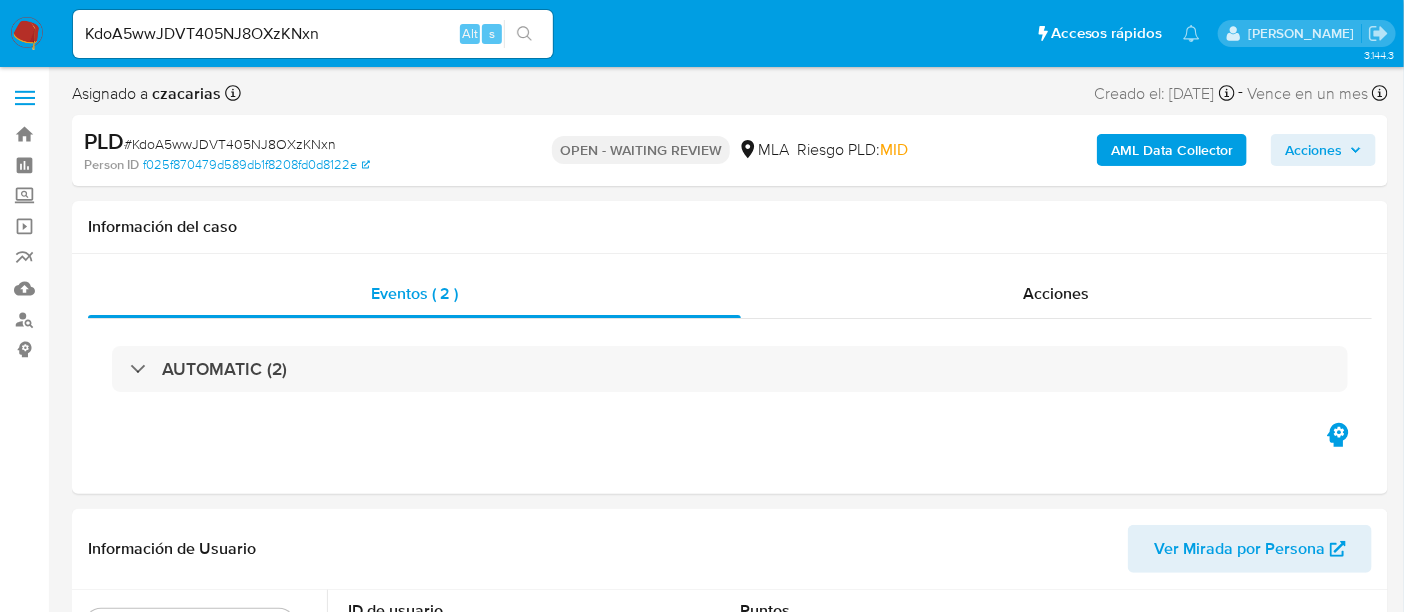 select on "10" 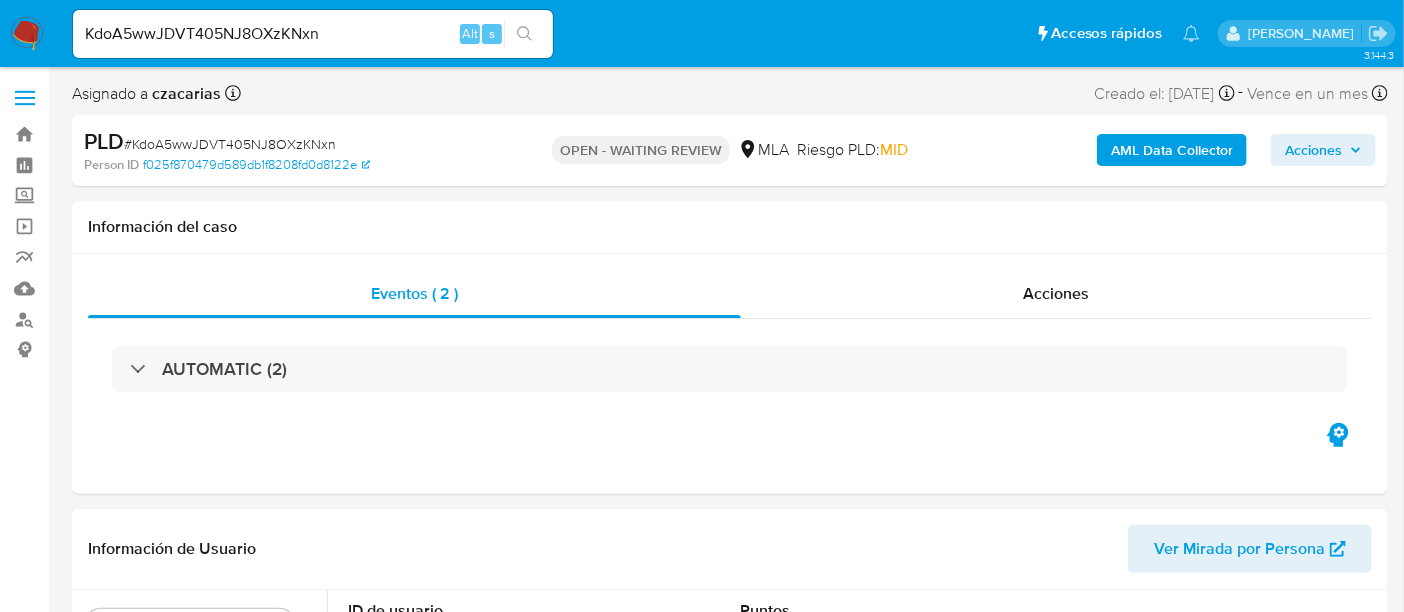 click on "# KdoA5wwJDVT405NJ8OXzKNxn" at bounding box center [230, 144] 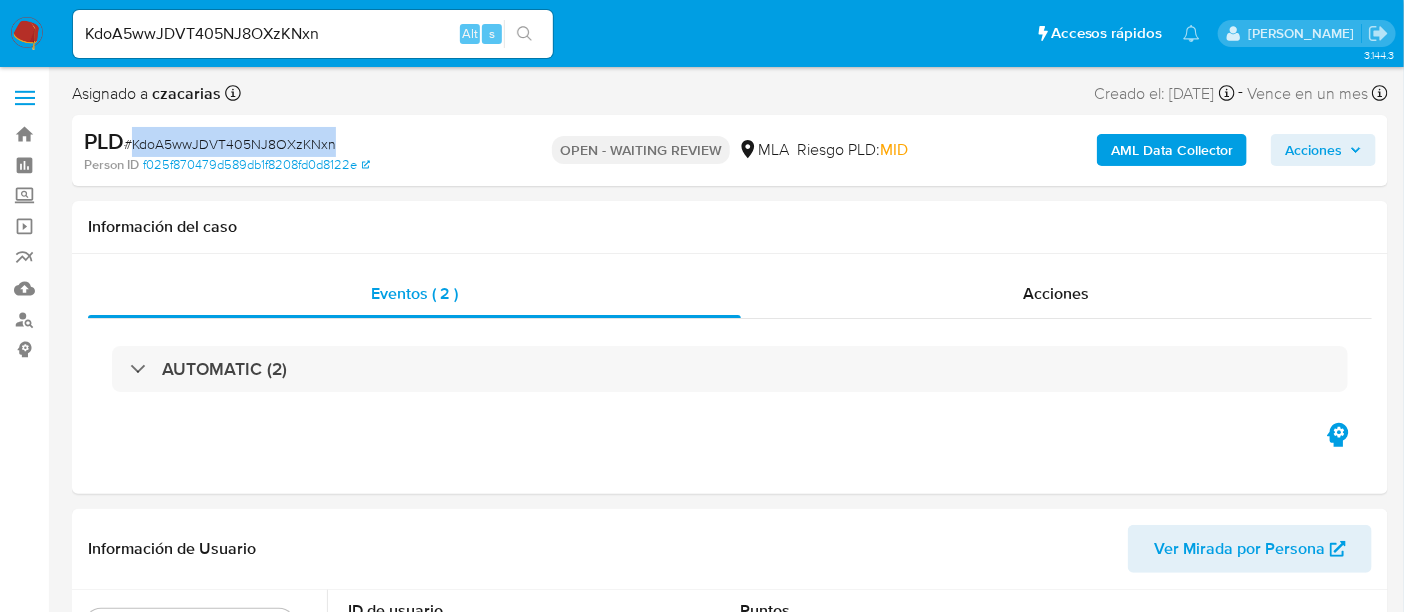 click on "# KdoA5wwJDVT405NJ8OXzKNxn" at bounding box center [230, 144] 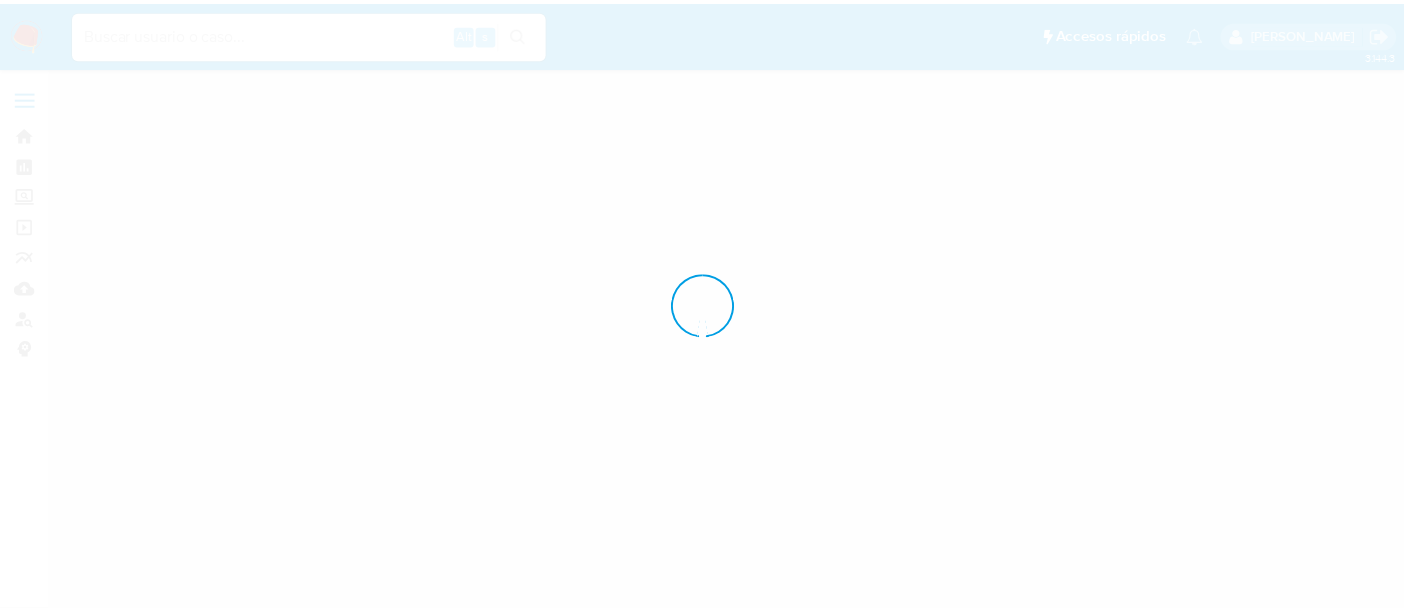 scroll, scrollTop: 0, scrollLeft: 0, axis: both 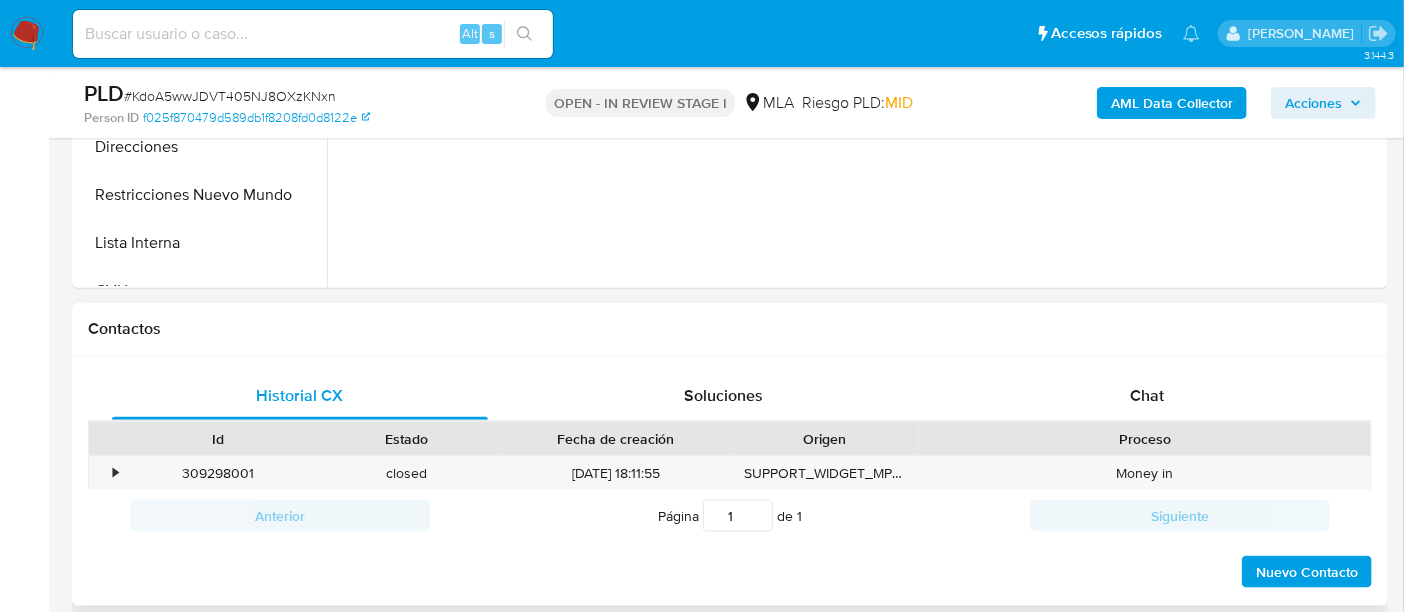 select on "10" 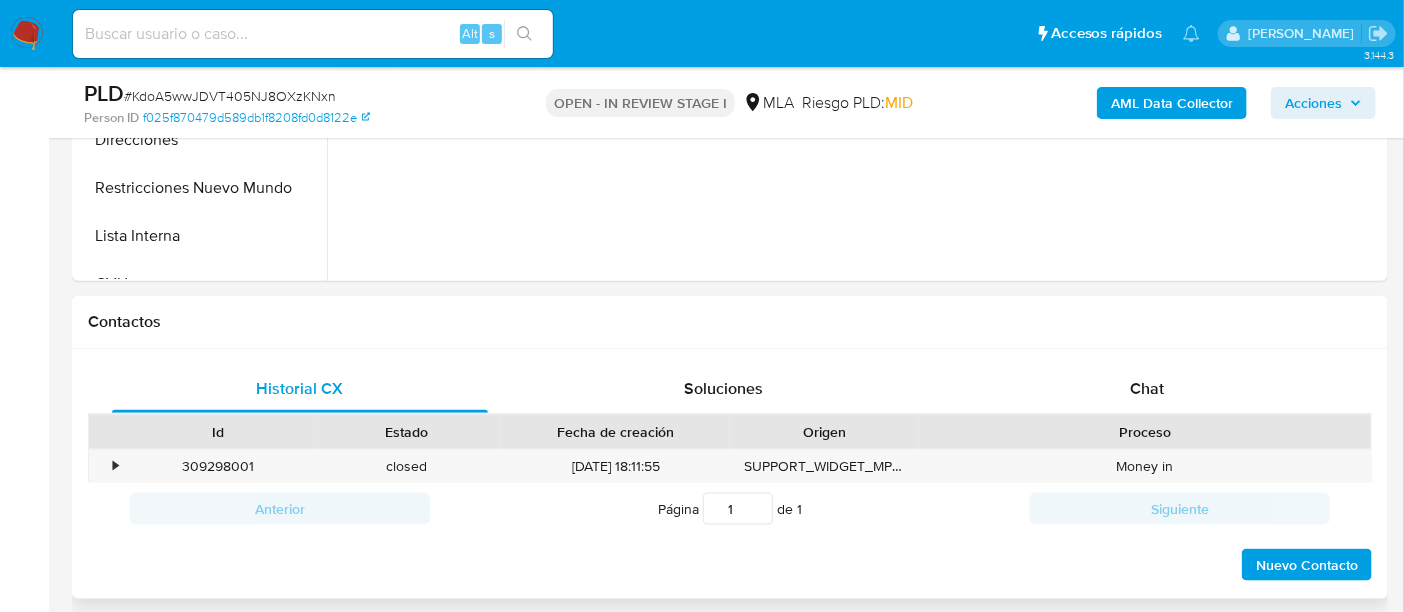 click on "Historial CX Soluciones Chat Id Estado Fecha de creación Origen Proceso • 309298001 closed [DATE] 18:11:55 SUPPORT_WIDGET_MP_MOBILE Money in Anterior Página   1   de   1 Siguiente Cargando... Nuevo Contacto" at bounding box center [730, 474] 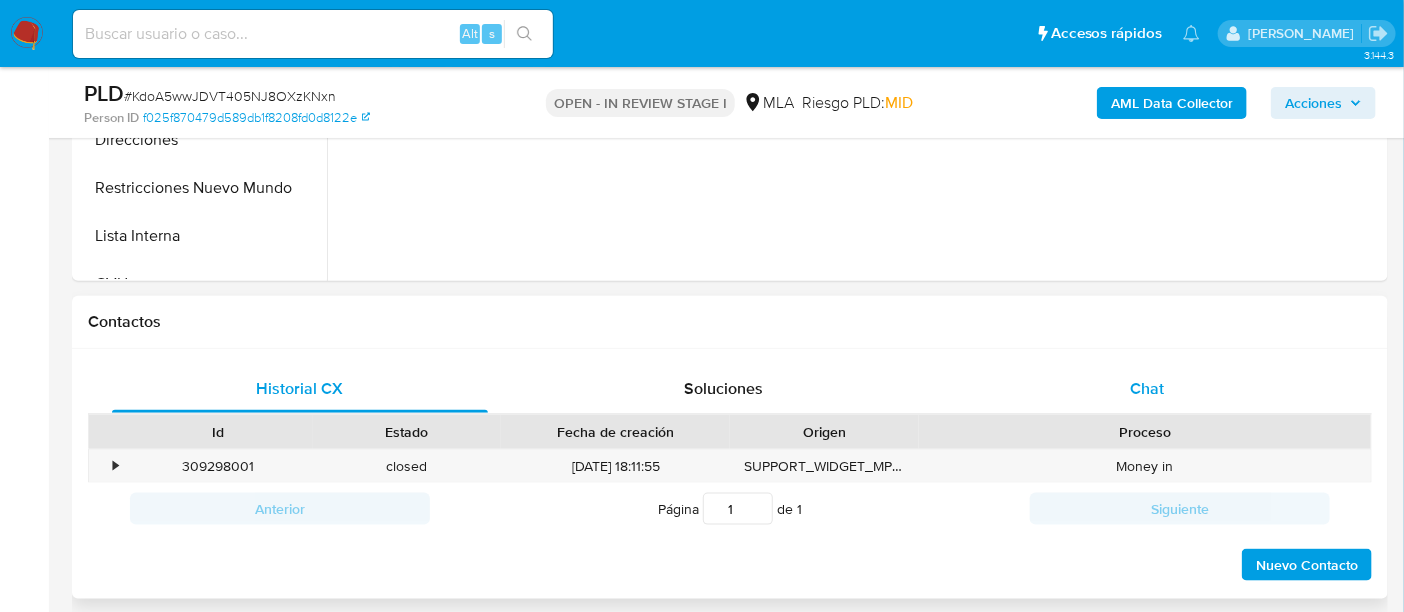 click on "Chat" at bounding box center (1147, 389) 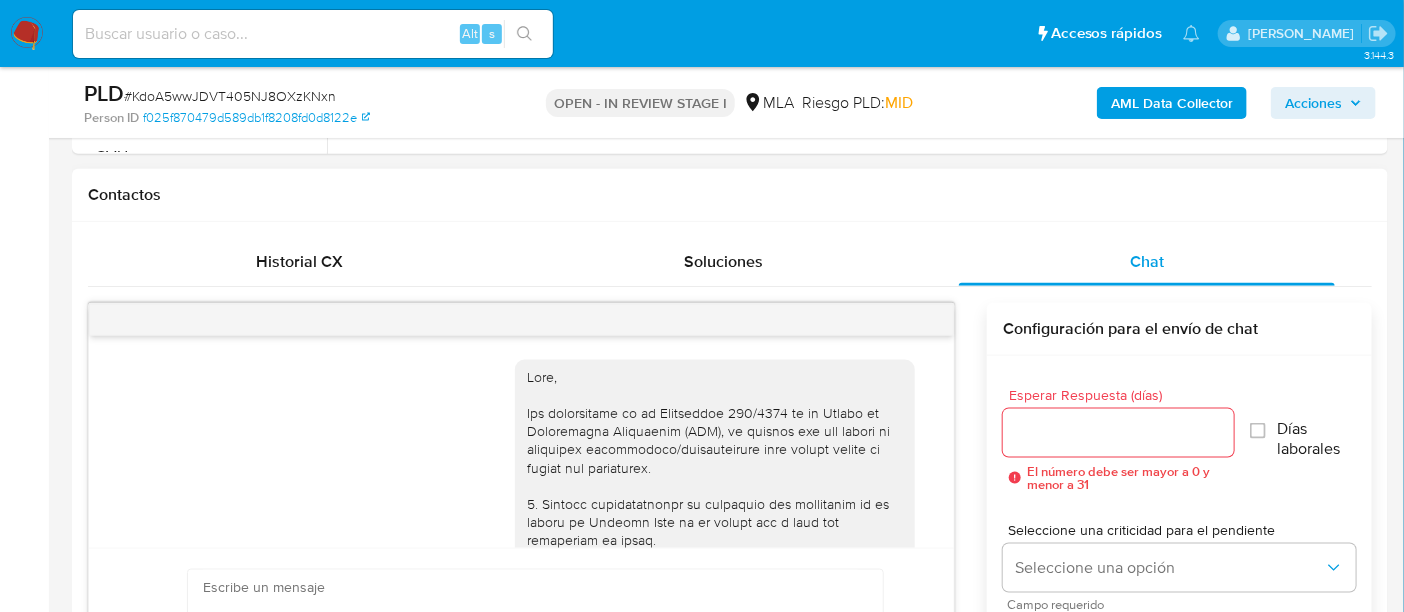 scroll, scrollTop: 1000, scrollLeft: 0, axis: vertical 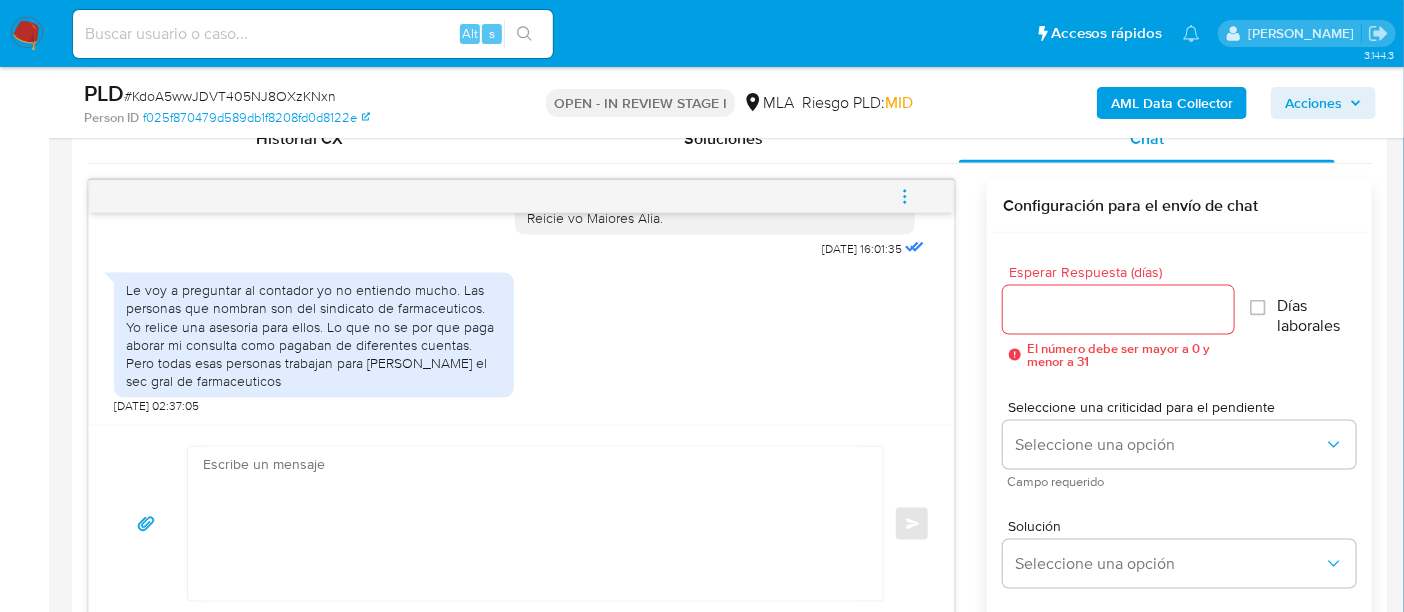 drag, startPoint x: 136, startPoint y: 282, endPoint x: 459, endPoint y: 386, distance: 339.33023 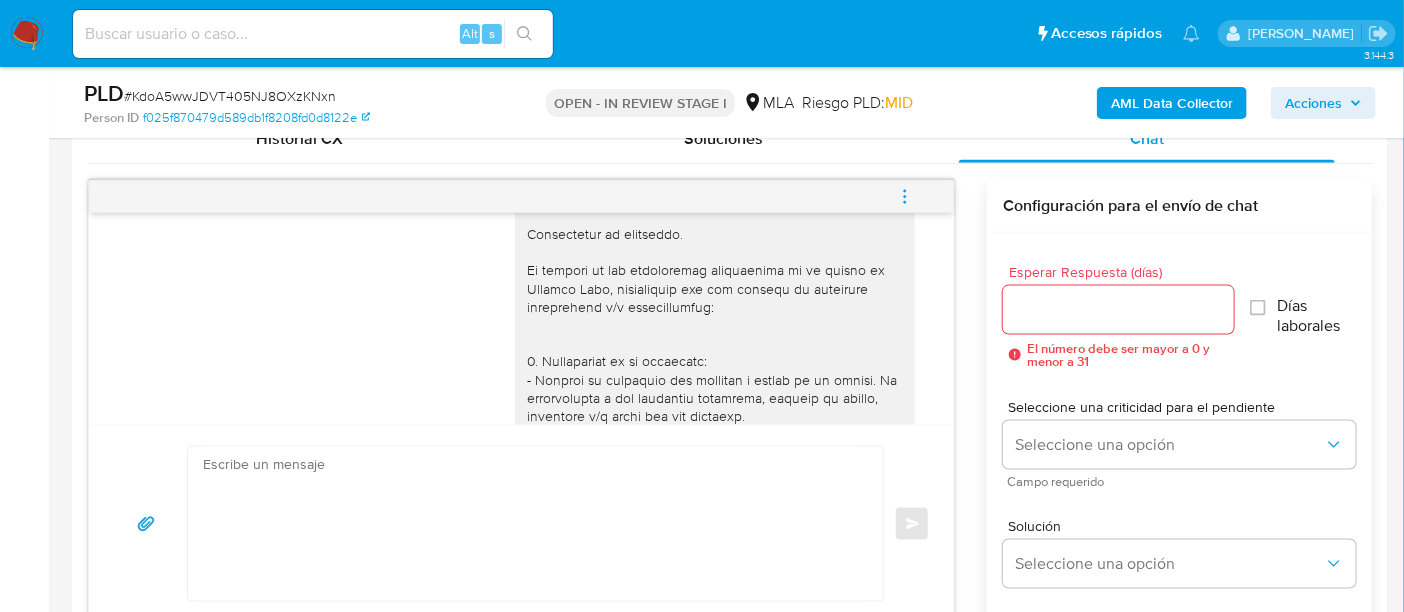 scroll, scrollTop: 1045, scrollLeft: 0, axis: vertical 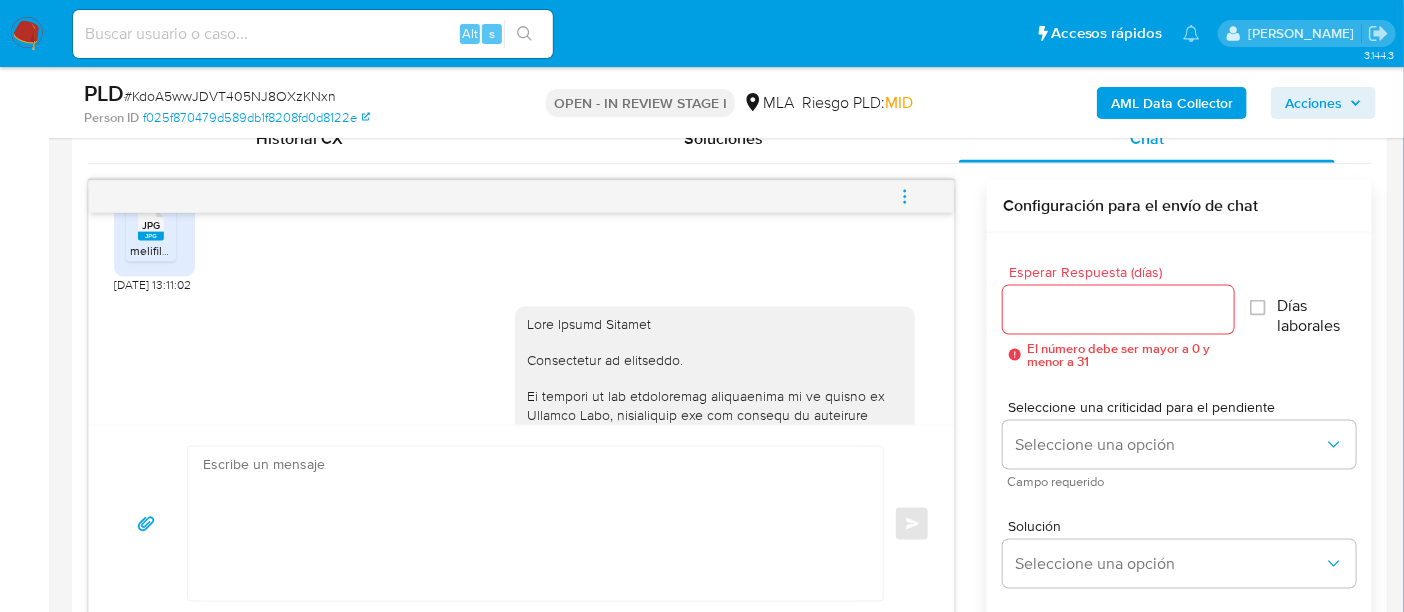 click on "# KdoA5wwJDVT405NJ8OXzKNxn" at bounding box center (230, 96) 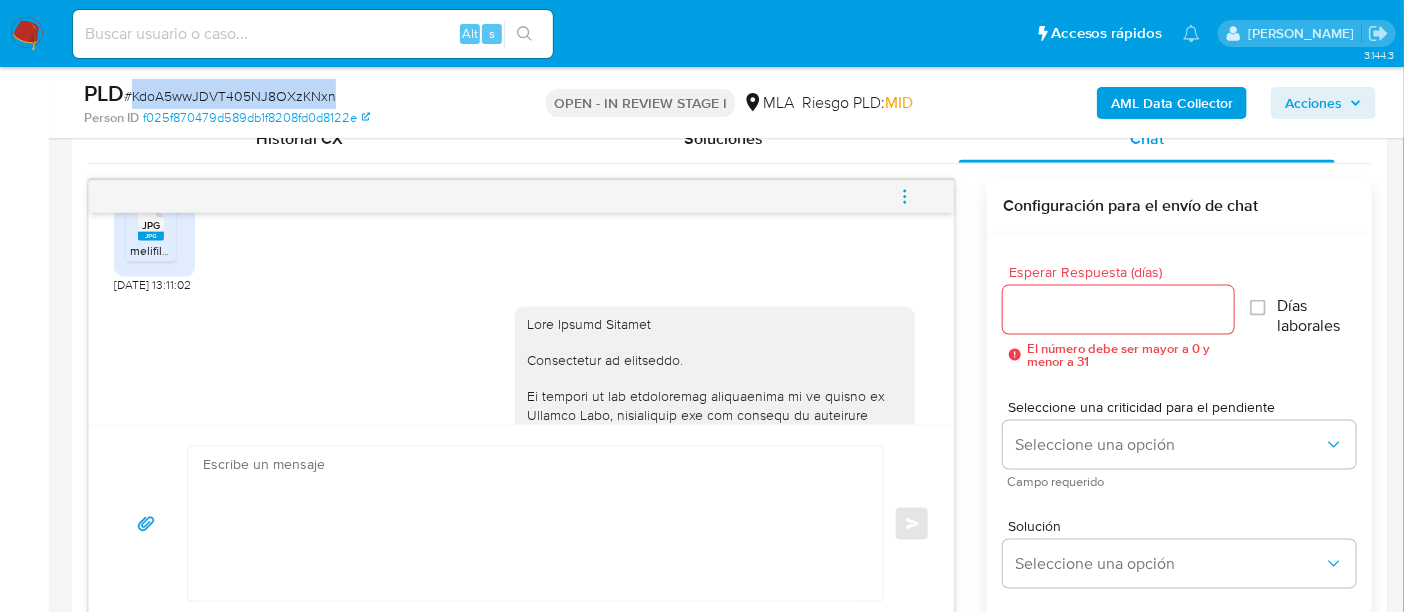 click on "# KdoA5wwJDVT405NJ8OXzKNxn" at bounding box center [230, 96] 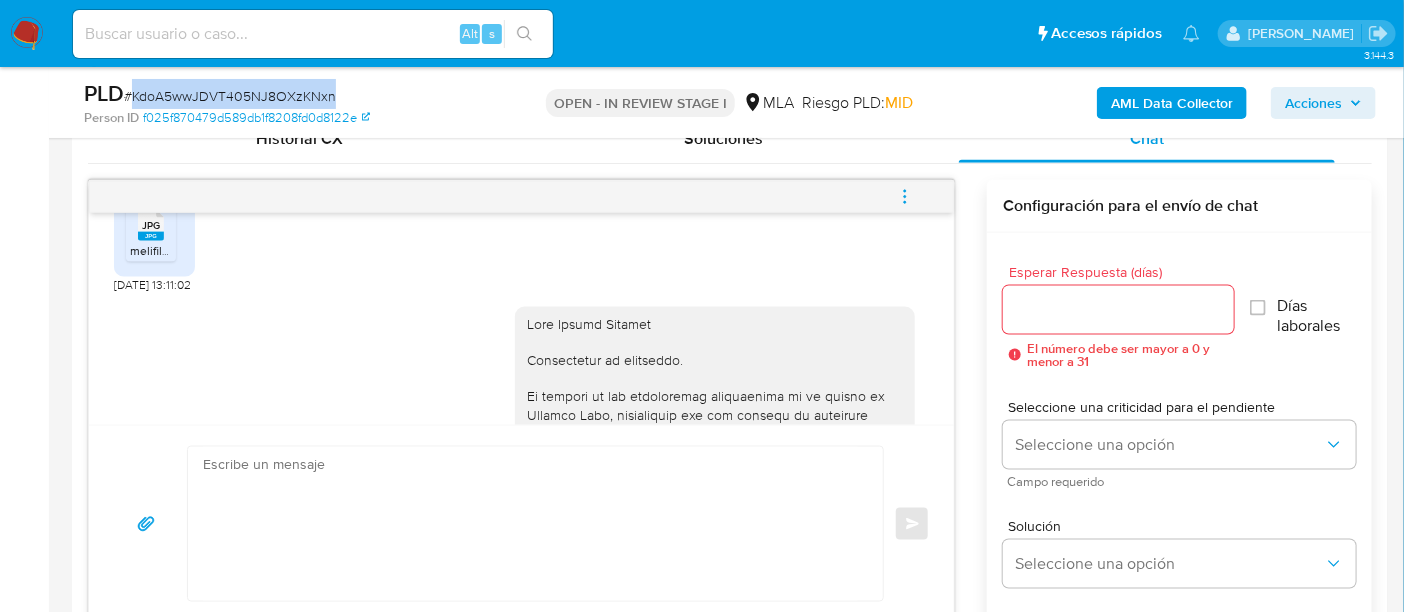 copy on "KdoA5wwJDVT405NJ8OXzKNxn" 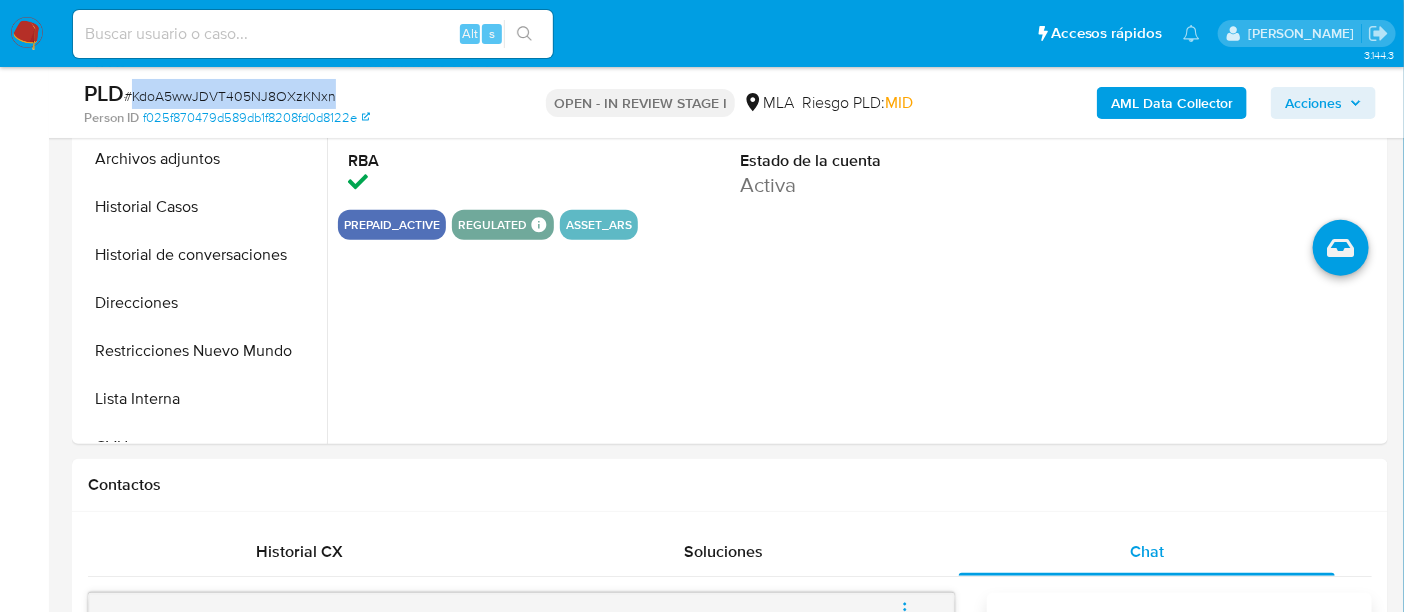 scroll, scrollTop: 500, scrollLeft: 0, axis: vertical 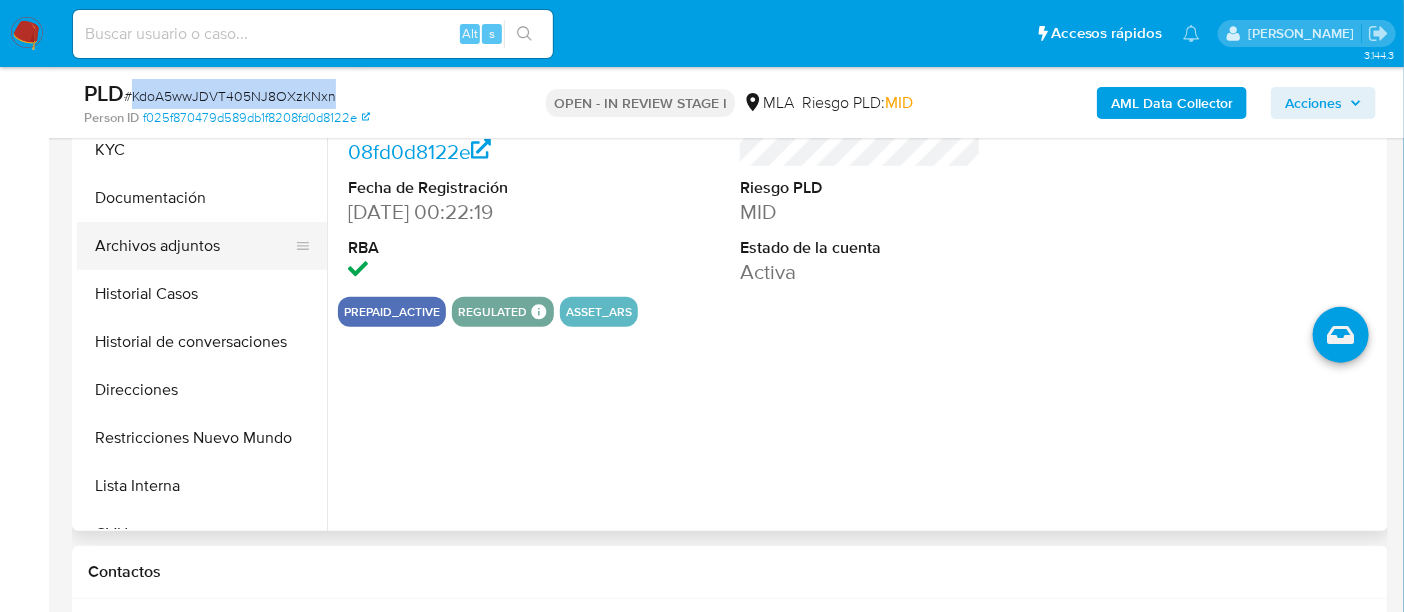click on "Archivos adjuntos" at bounding box center (194, 246) 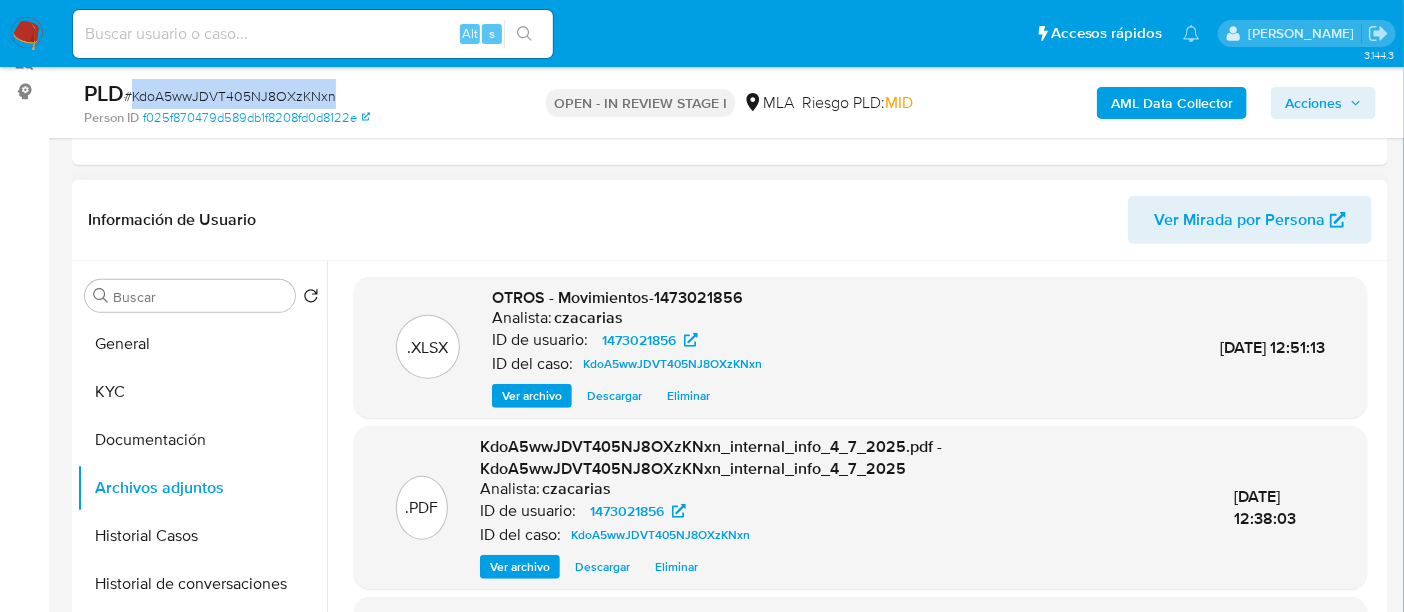 scroll, scrollTop: 250, scrollLeft: 0, axis: vertical 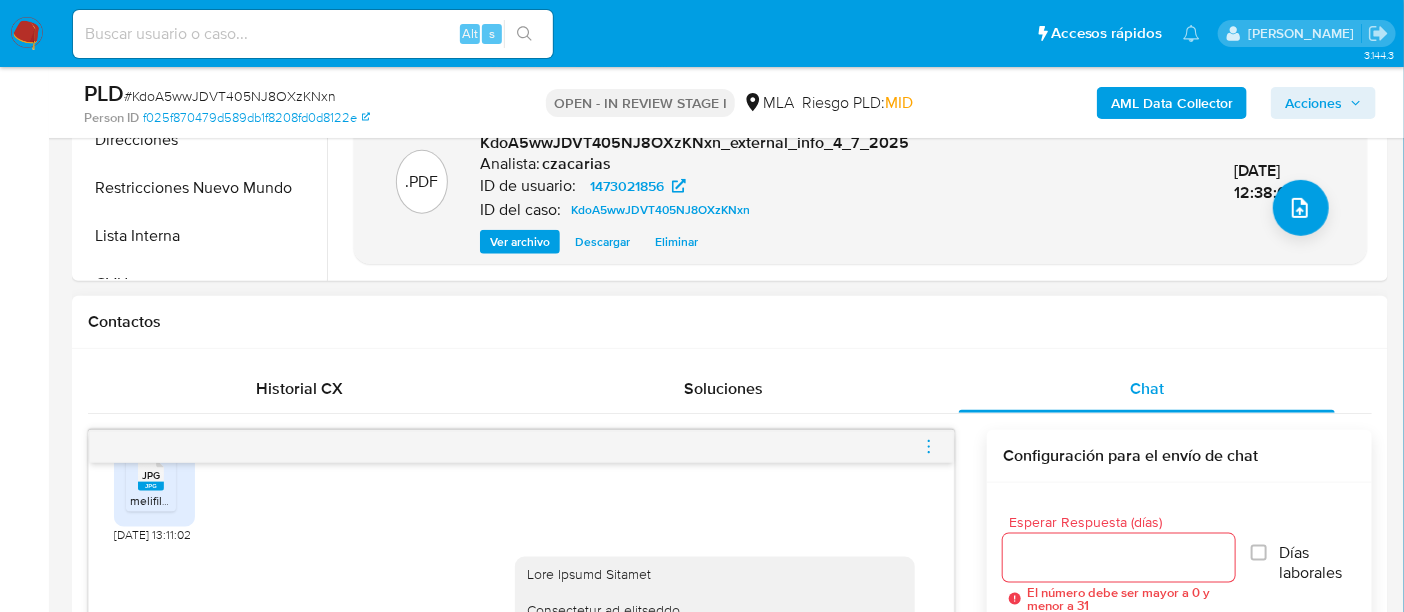 click on "JPG JPG" at bounding box center (151, 473) 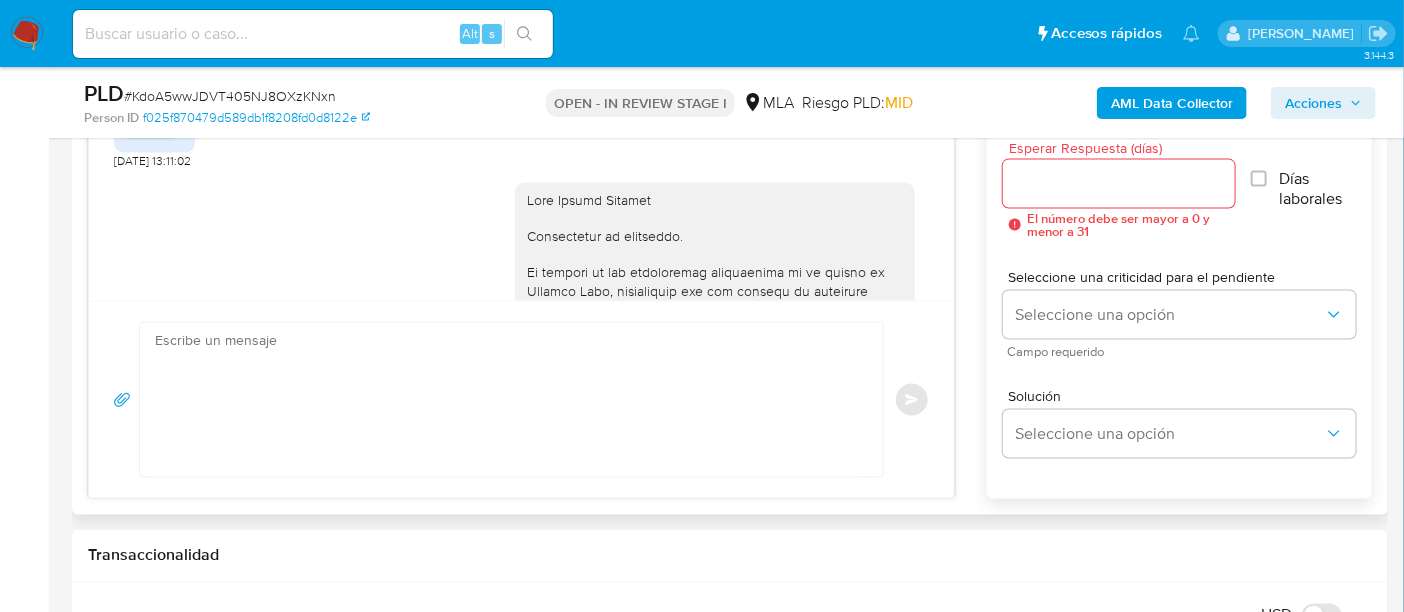 scroll, scrollTop: 1125, scrollLeft: 0, axis: vertical 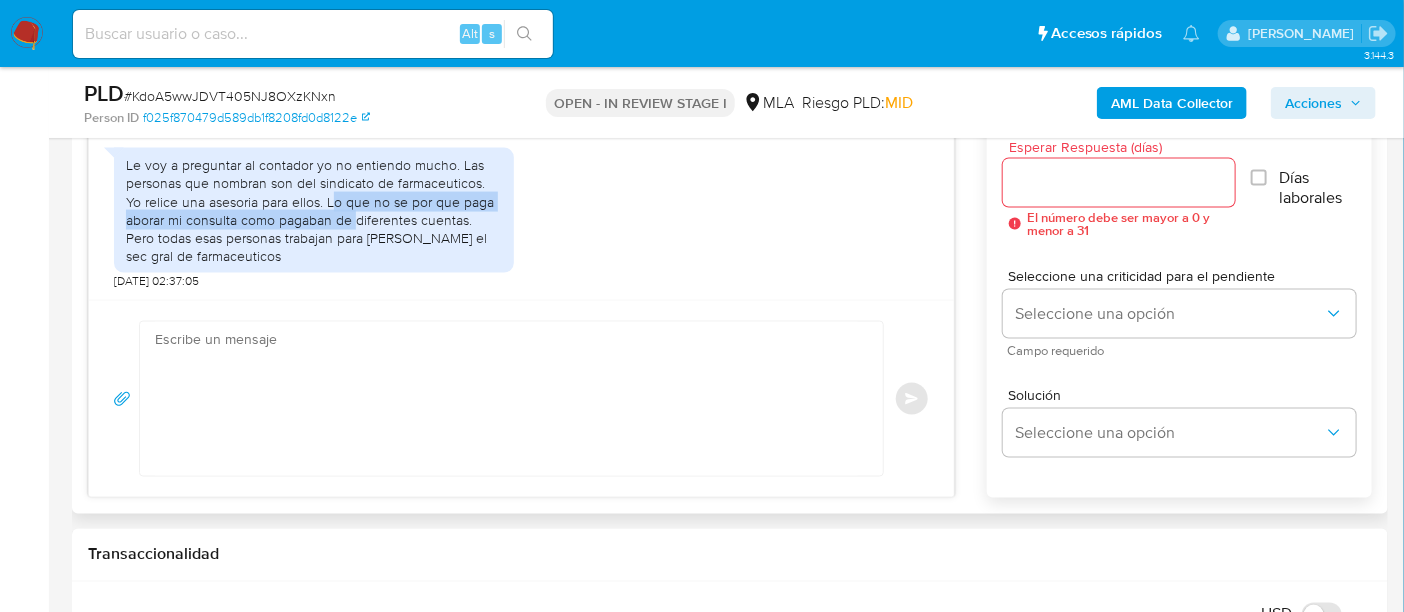 drag, startPoint x: 317, startPoint y: 202, endPoint x: 357, endPoint y: 225, distance: 46.141087 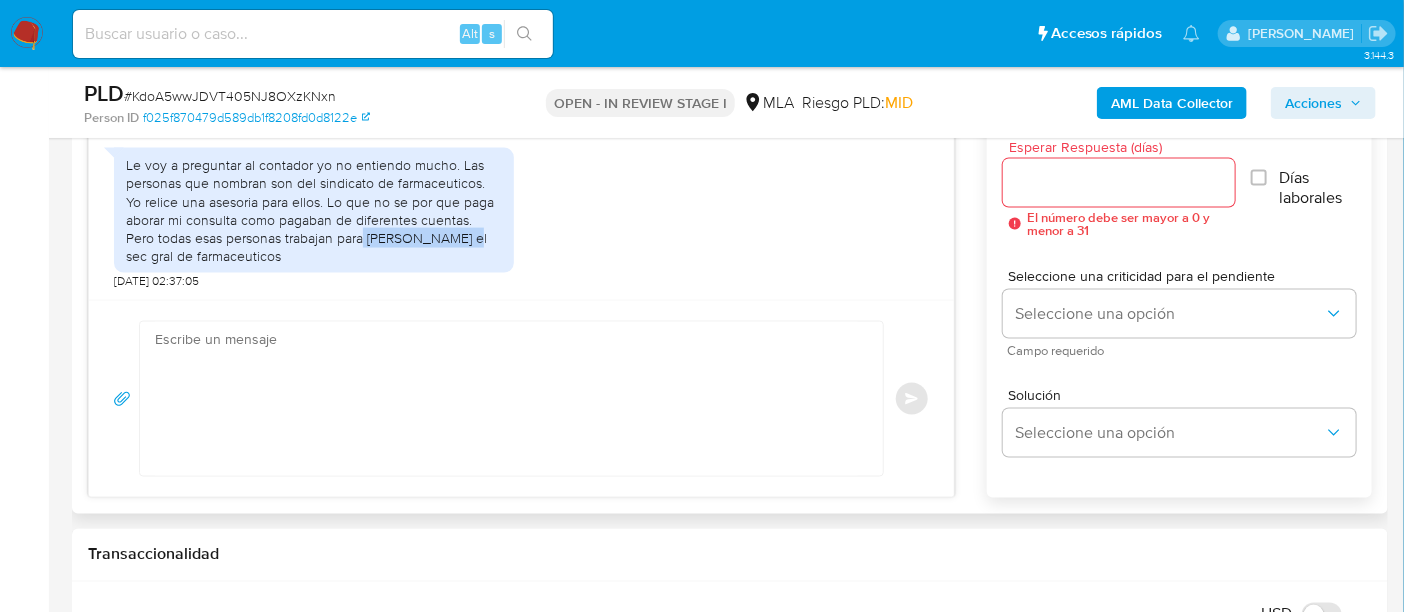 drag, startPoint x: 334, startPoint y: 238, endPoint x: 429, endPoint y: 239, distance: 95.005264 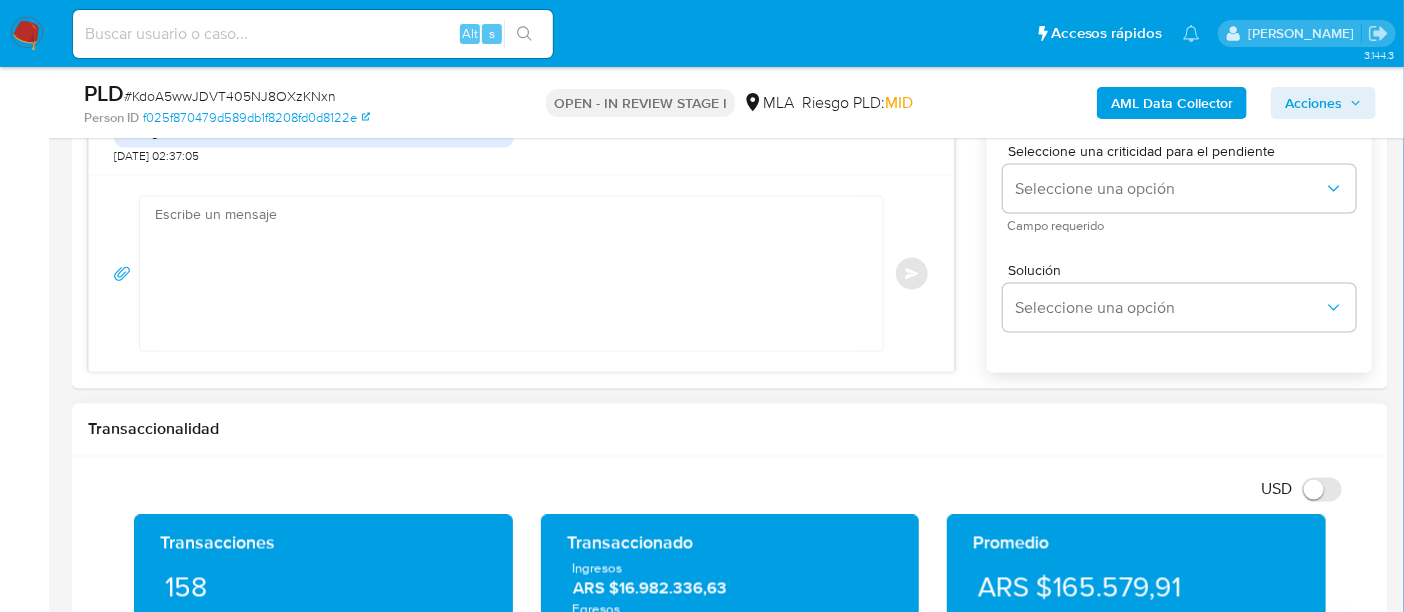 scroll, scrollTop: 1125, scrollLeft: 0, axis: vertical 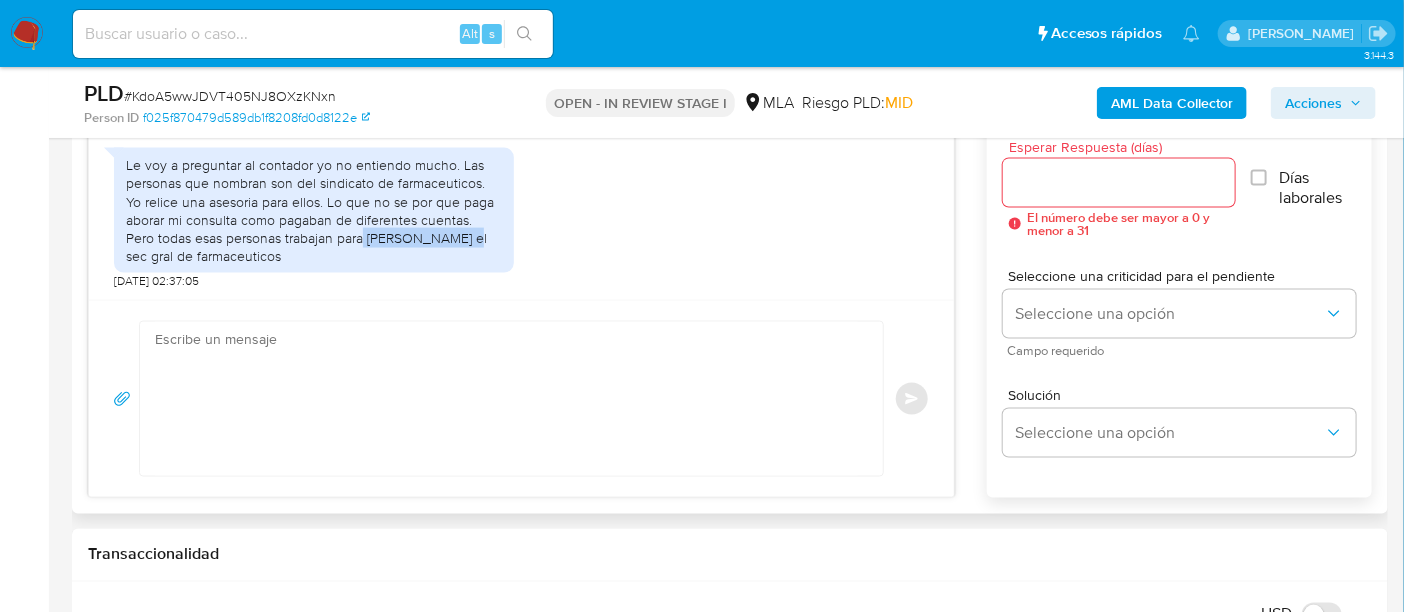 drag, startPoint x: 254, startPoint y: 170, endPoint x: 433, endPoint y: 250, distance: 196.06377 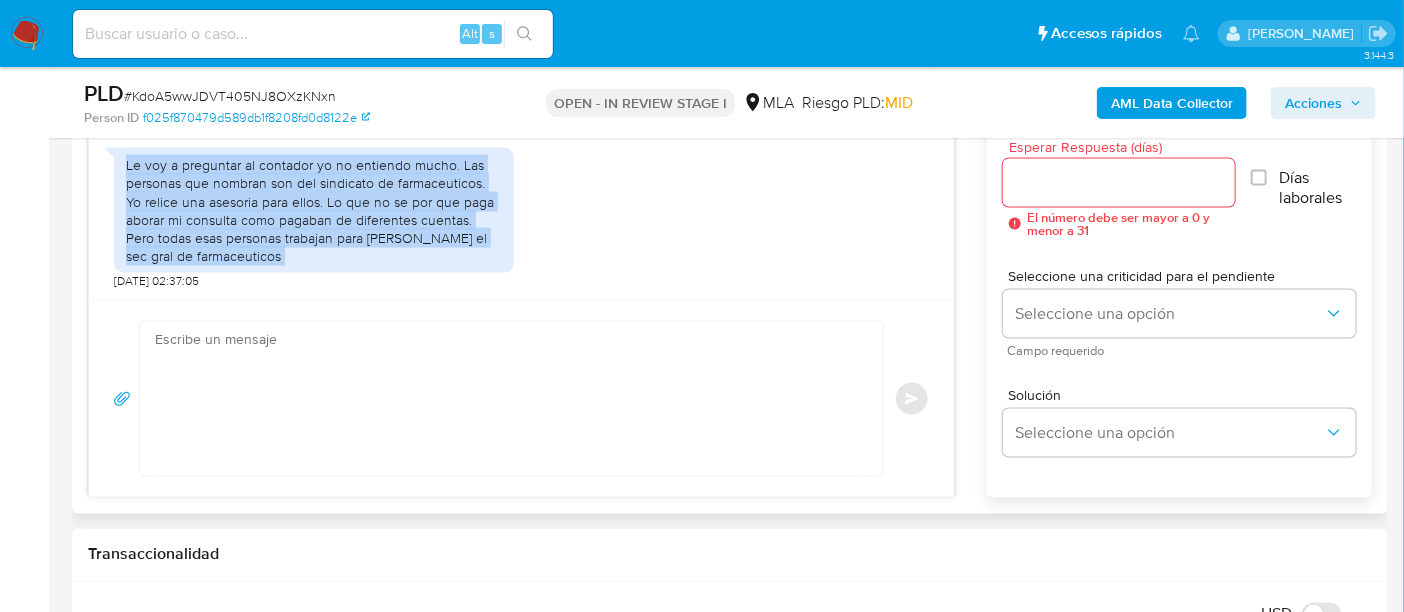 drag, startPoint x: 433, startPoint y: 250, endPoint x: 122, endPoint y: 164, distance: 322.67166 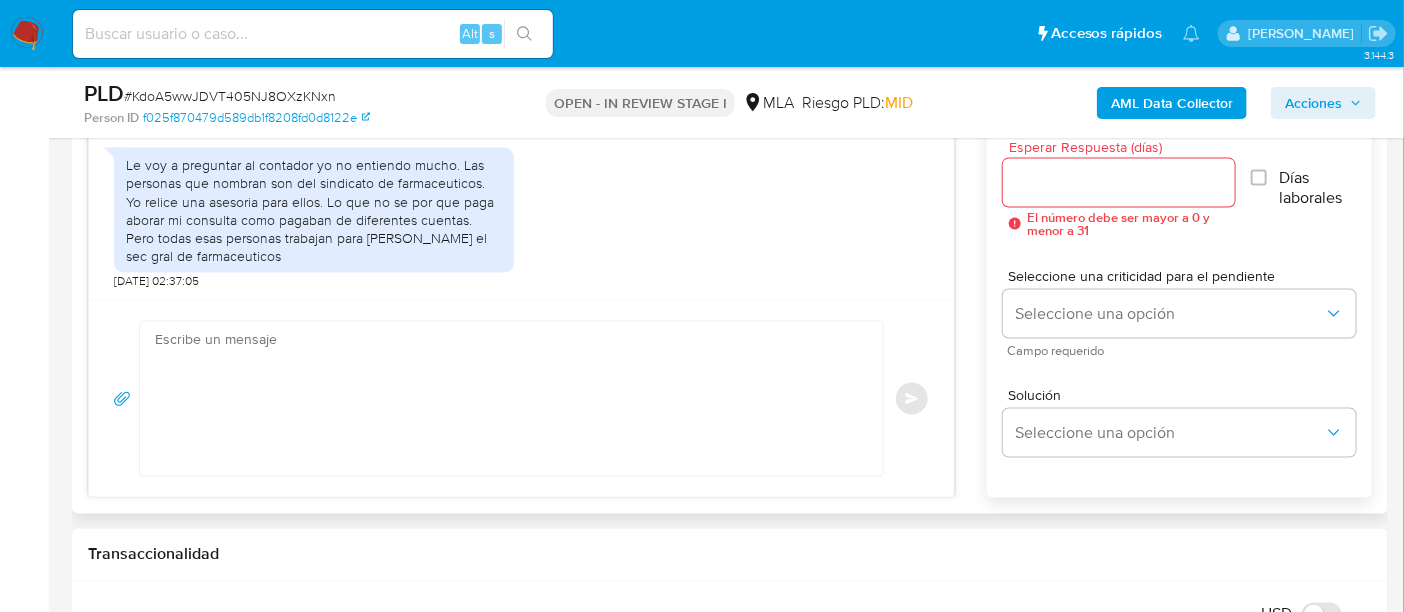 click at bounding box center (506, 399) 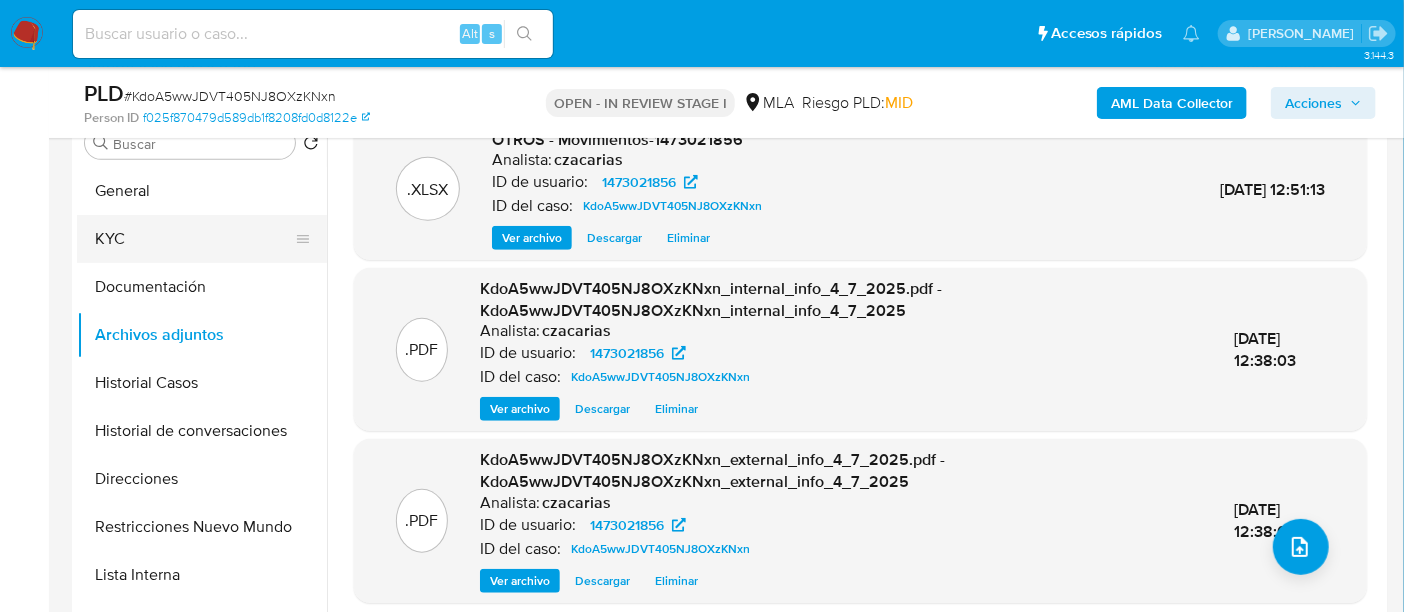 scroll, scrollTop: 374, scrollLeft: 0, axis: vertical 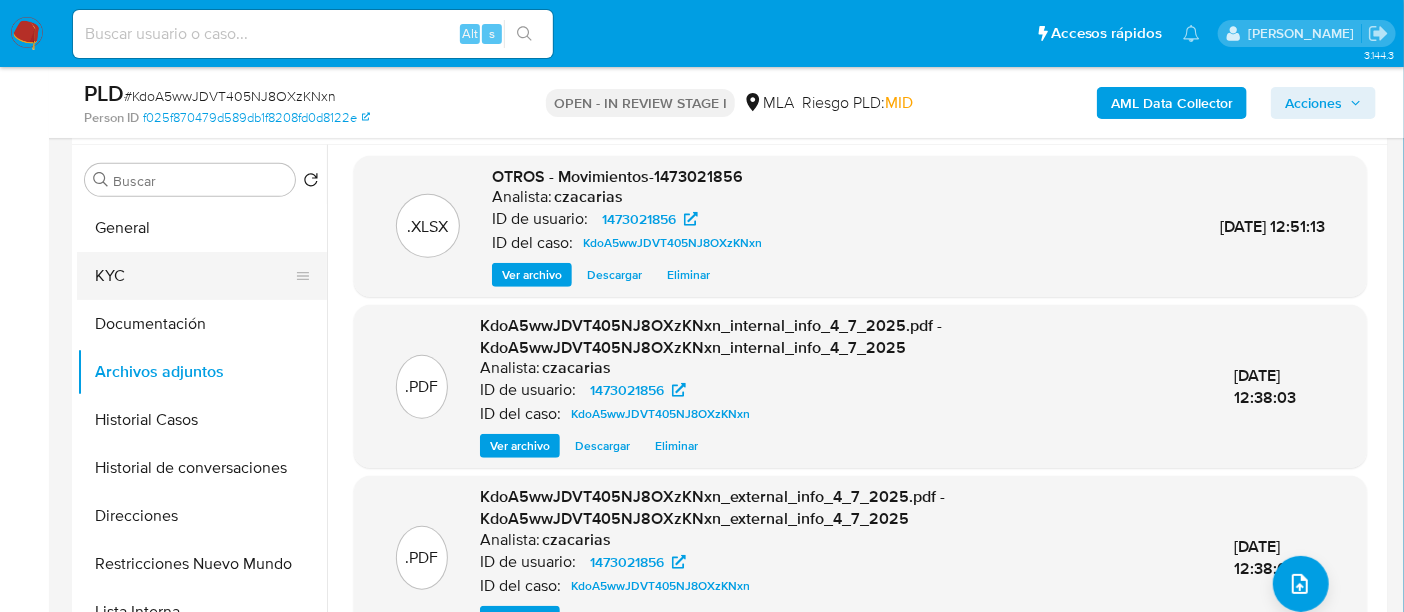 click on "KYC" at bounding box center (194, 276) 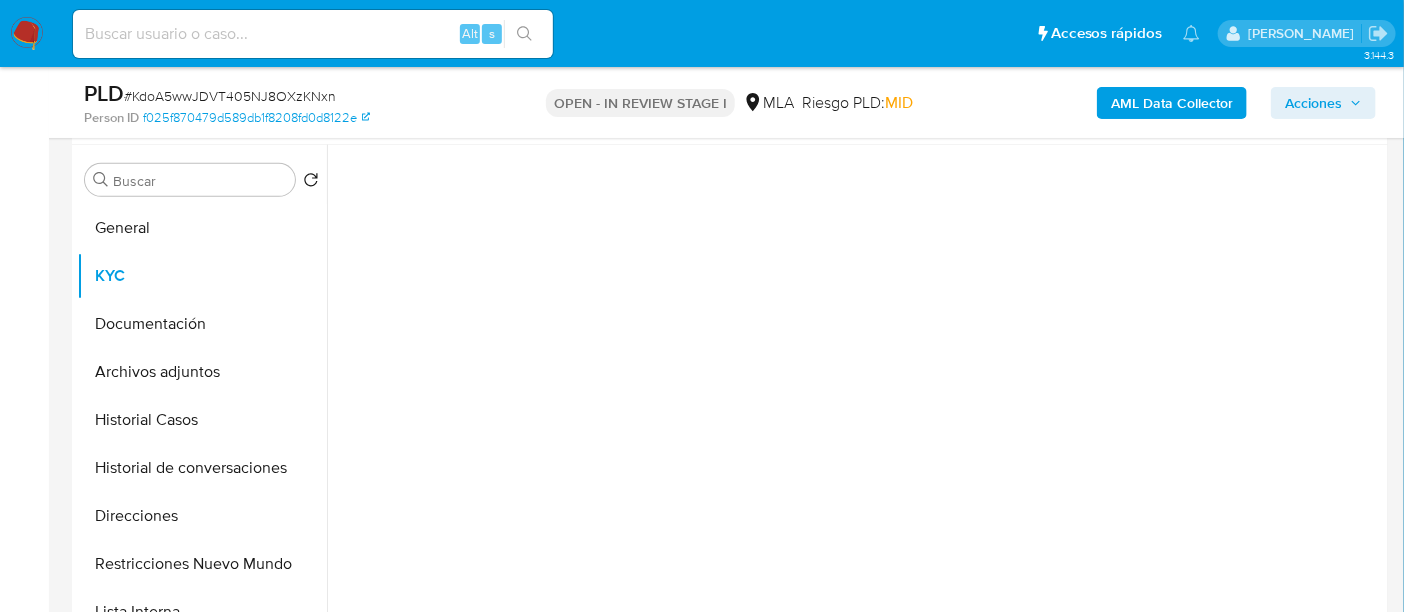 scroll, scrollTop: 0, scrollLeft: 0, axis: both 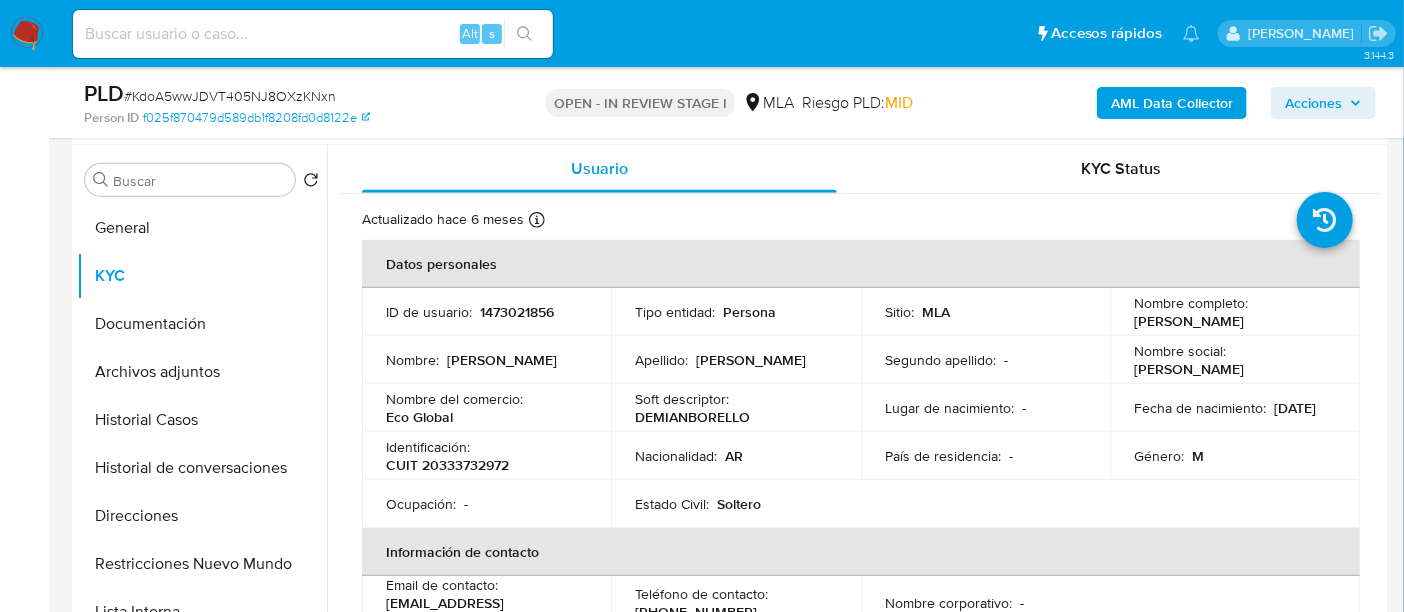 drag, startPoint x: 1127, startPoint y: 325, endPoint x: 1228, endPoint y: 321, distance: 101.07918 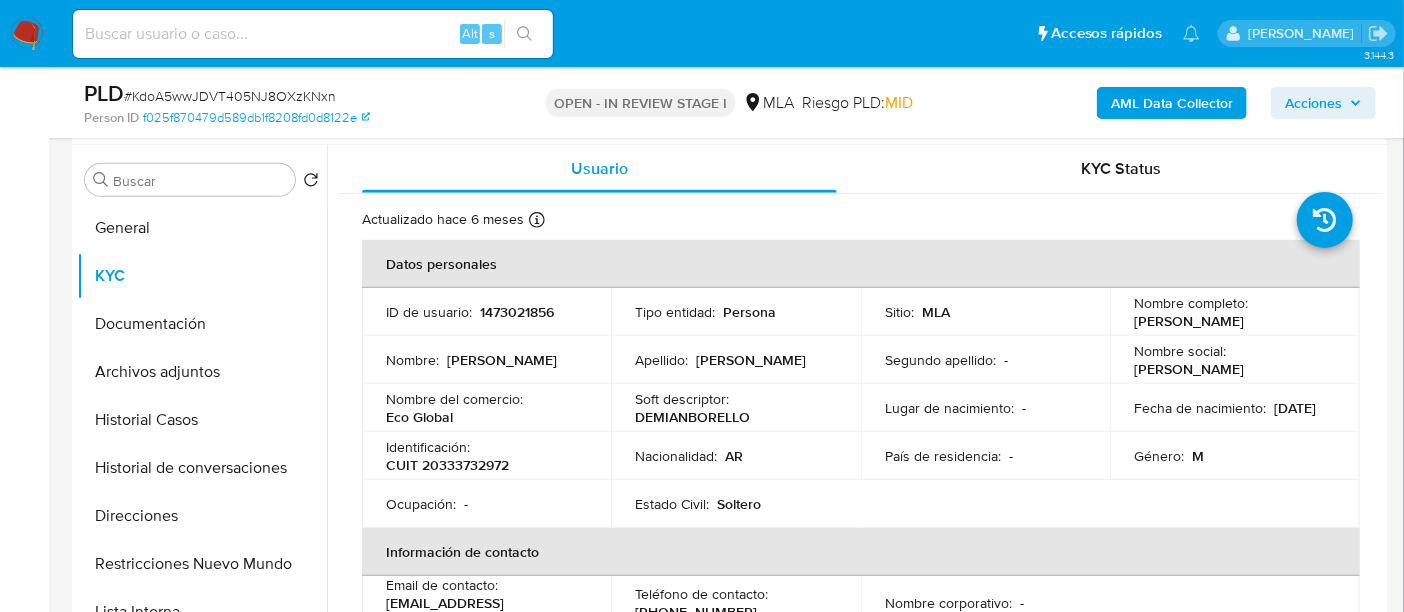 copy on "Demian Borello" 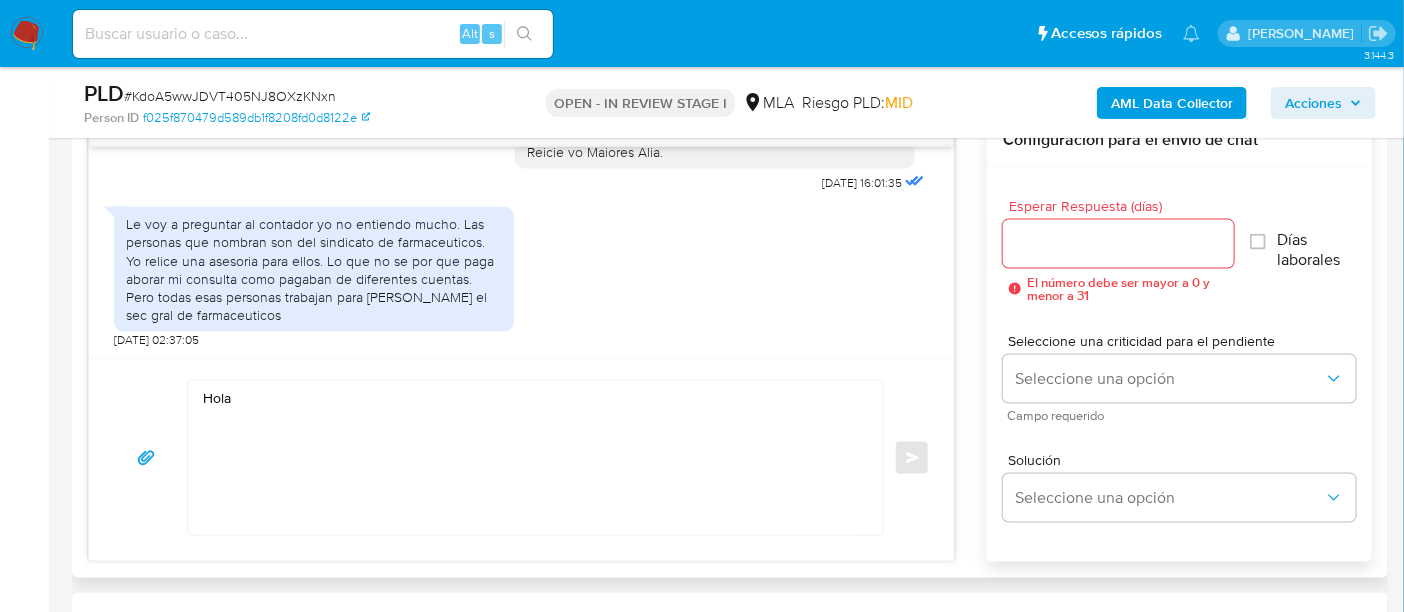 scroll, scrollTop: 1125, scrollLeft: 0, axis: vertical 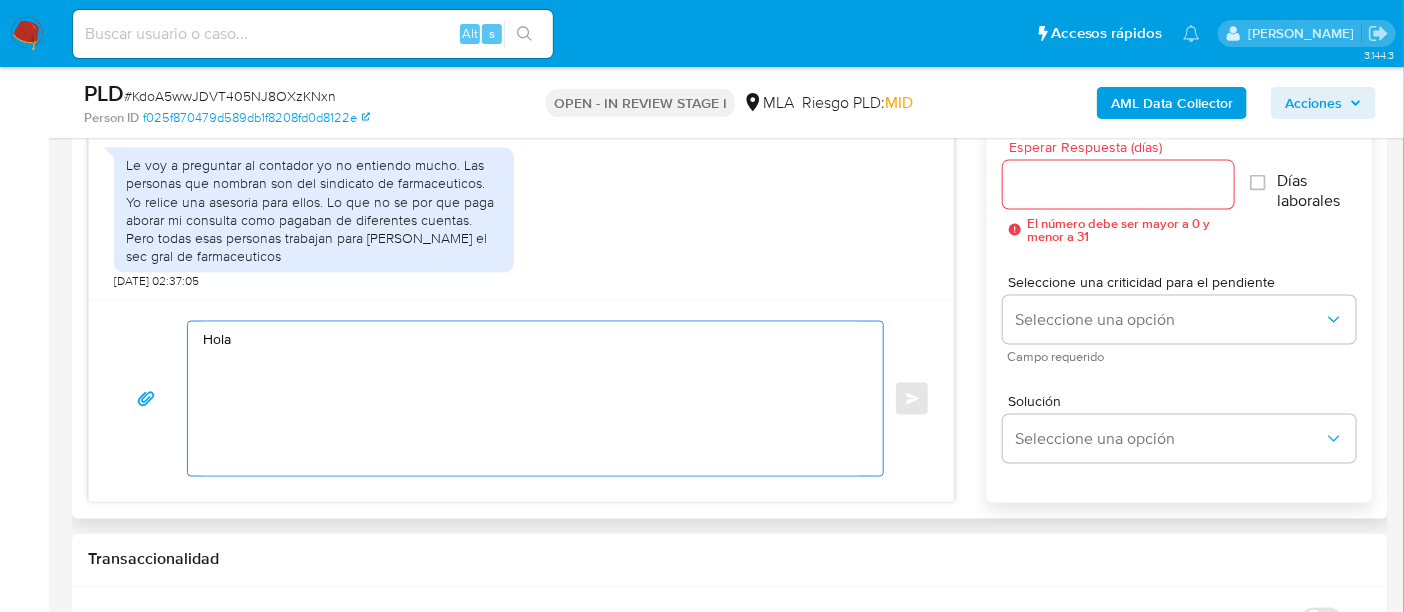click on "Hola" at bounding box center (530, 399) 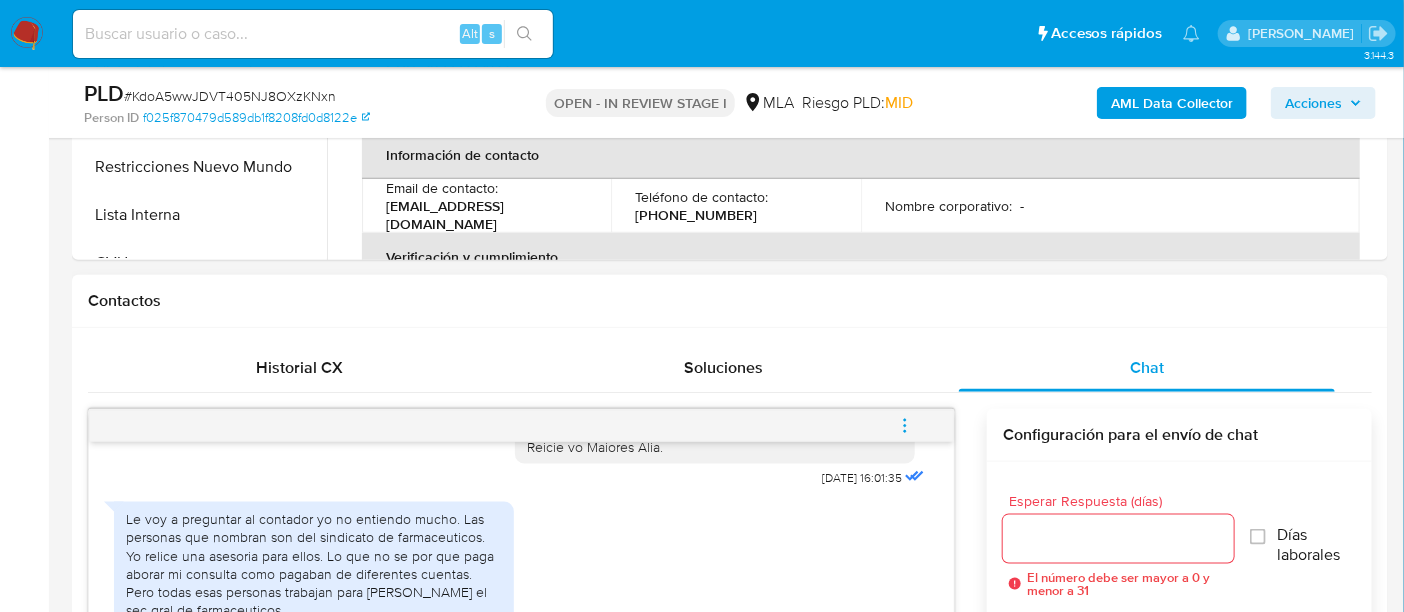 scroll, scrollTop: 500, scrollLeft: 0, axis: vertical 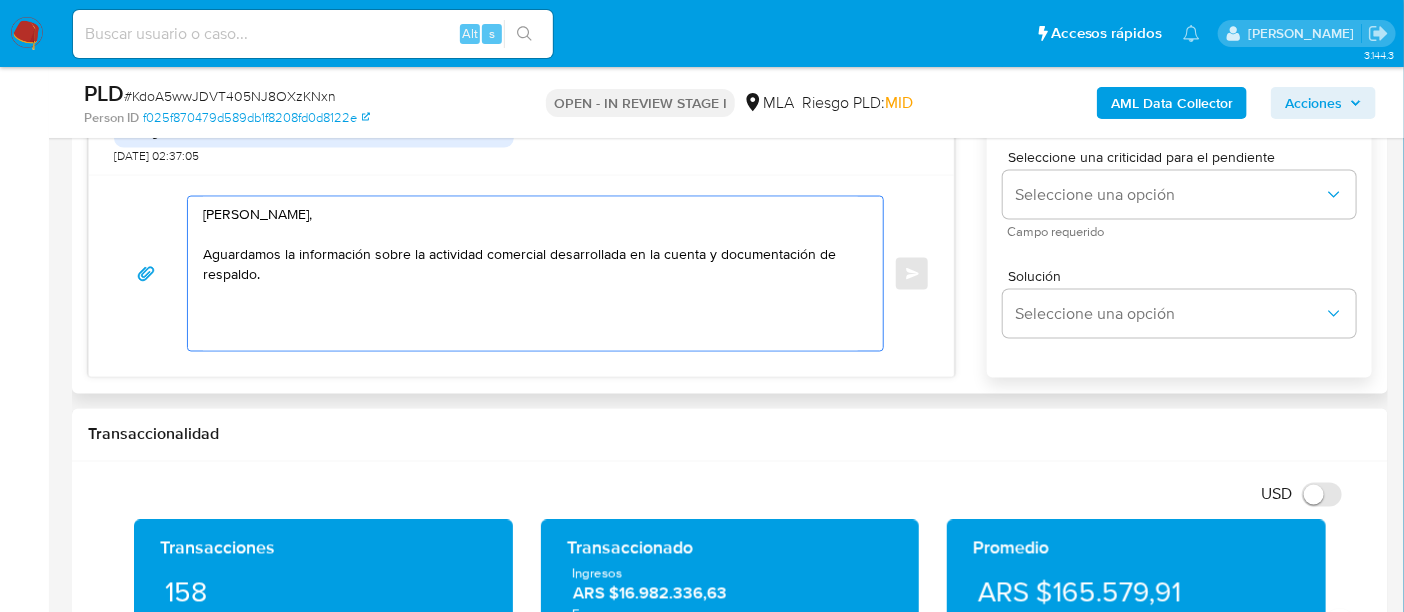 click on "Hola Demian Borello,
Aguardamos la información sobre la actividad comercial desarrollada en la cuenta y documentación de respaldo." at bounding box center [530, 274] 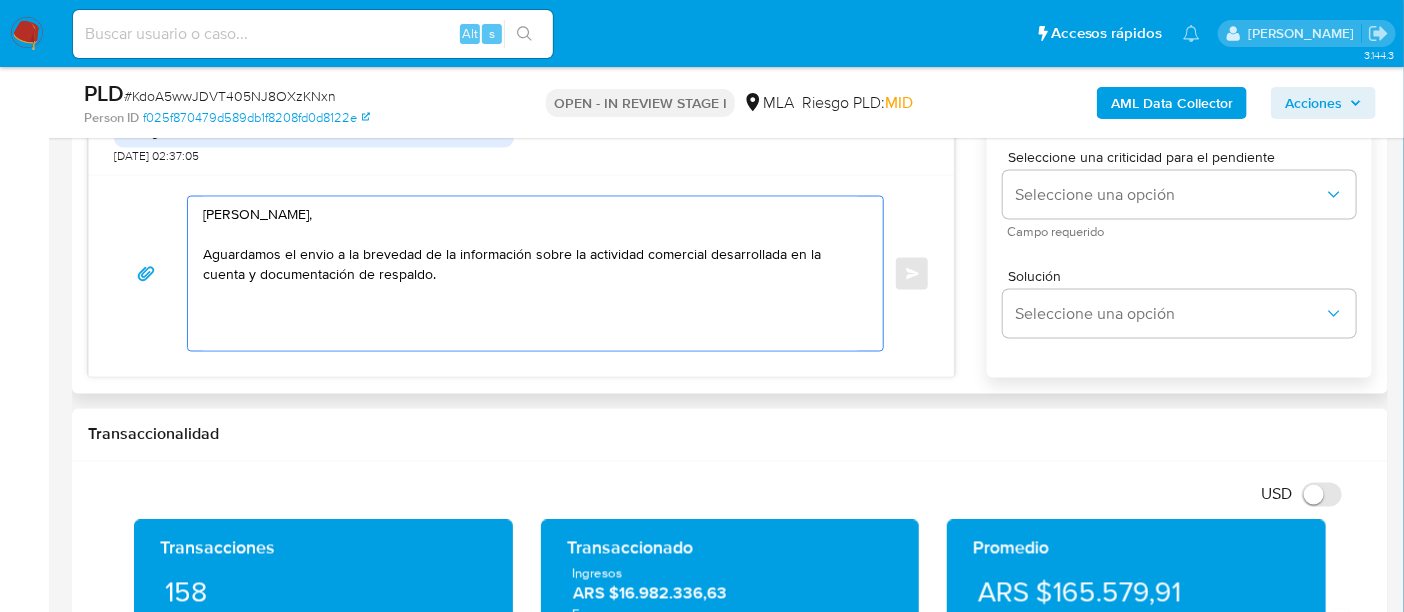 click on "Hola Demian Borello,
Aguardamos el envio a la brevedad de la información sobre la actividad comercial desarrollada en la cuenta y documentación de respaldo." at bounding box center [530, 274] 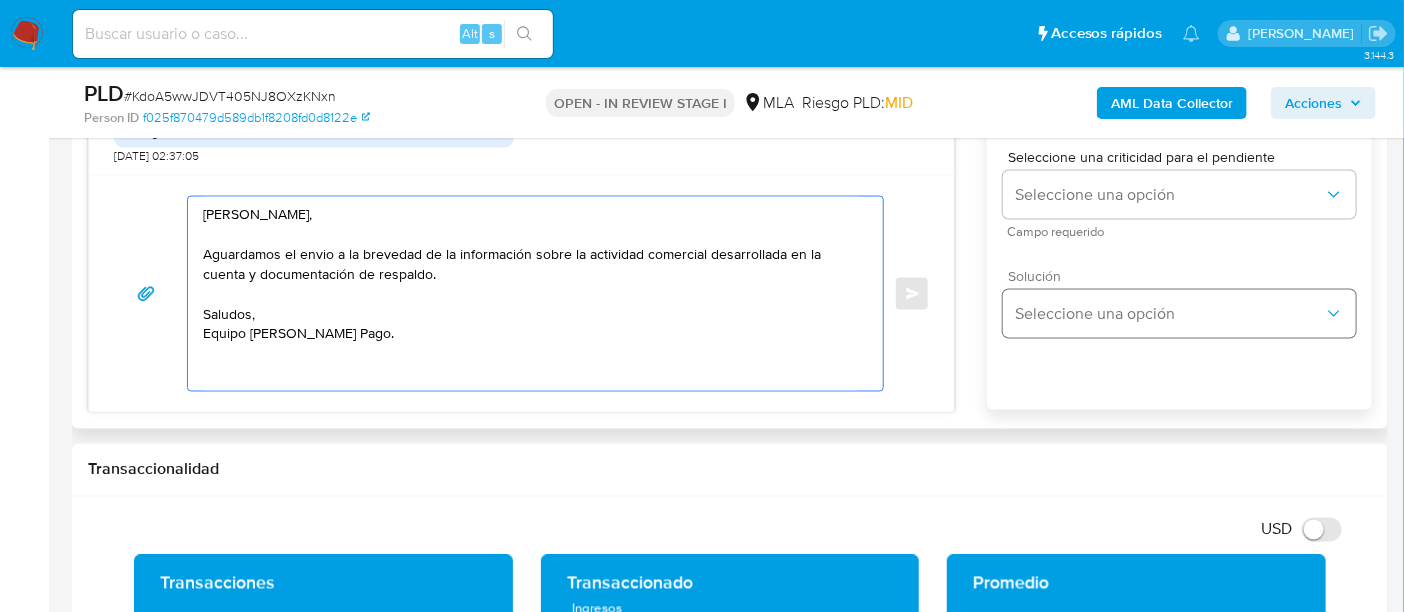 scroll, scrollTop: 1071, scrollLeft: 0, axis: vertical 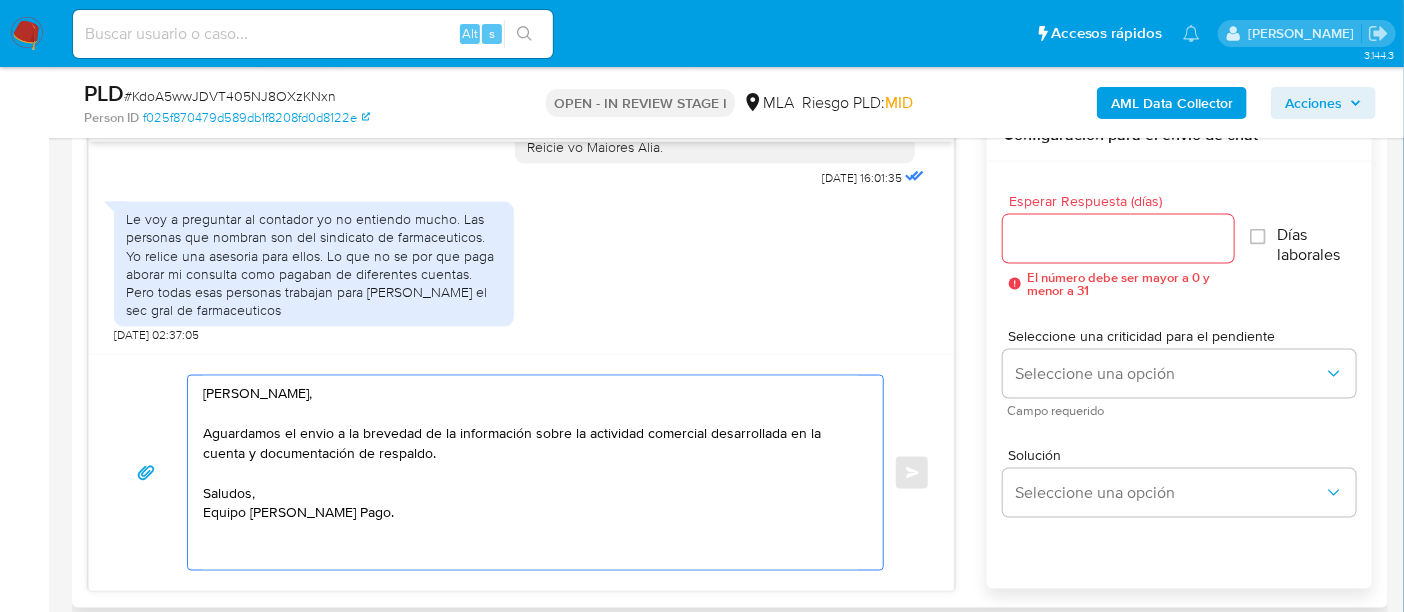 type on "Hola Demian Borello,
Aguardamos el envio a la brevedad de la información sobre la actividad comercial desarrollada en la cuenta y documentación de respaldo.
Saludos,
Equipo de Mercado Pago." 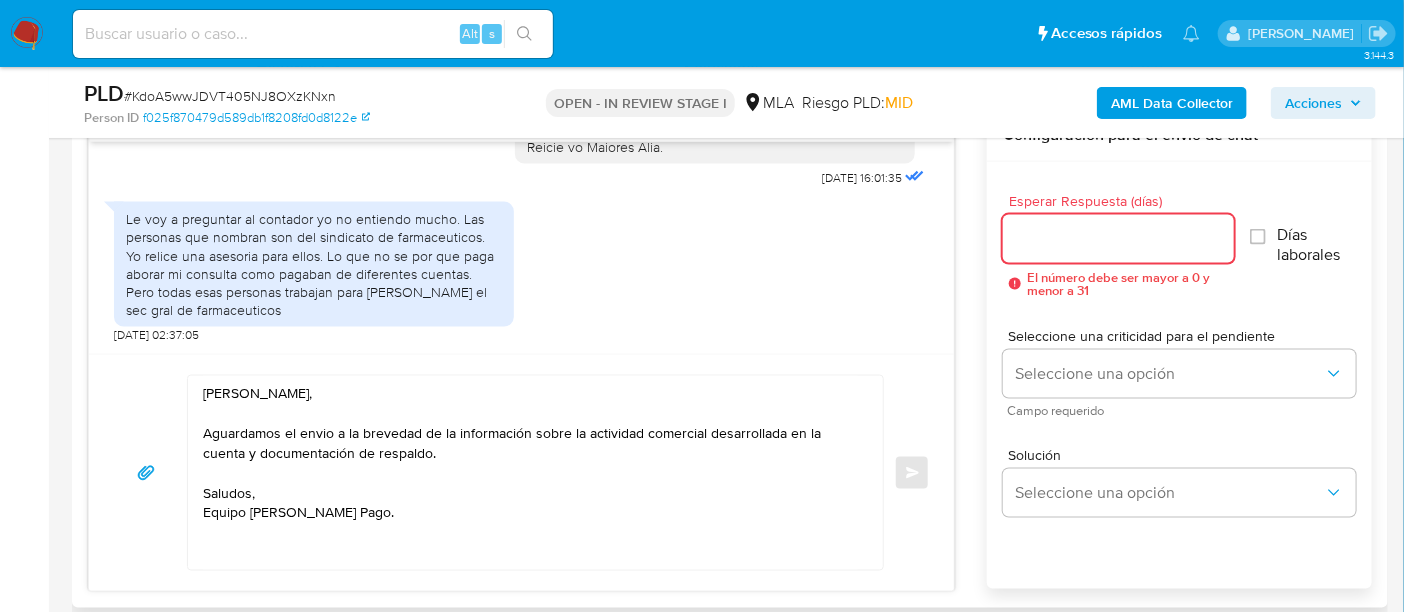 click on "Esperar Respuesta (días)" at bounding box center [1118, 239] 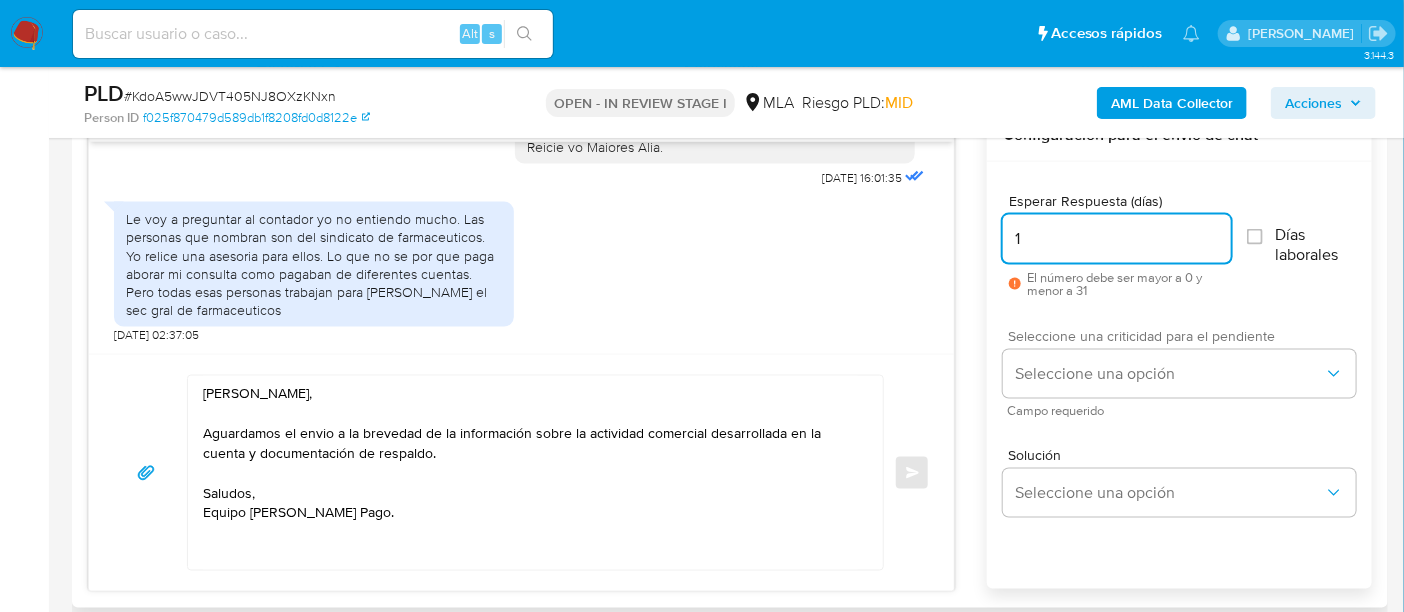 type on "1" 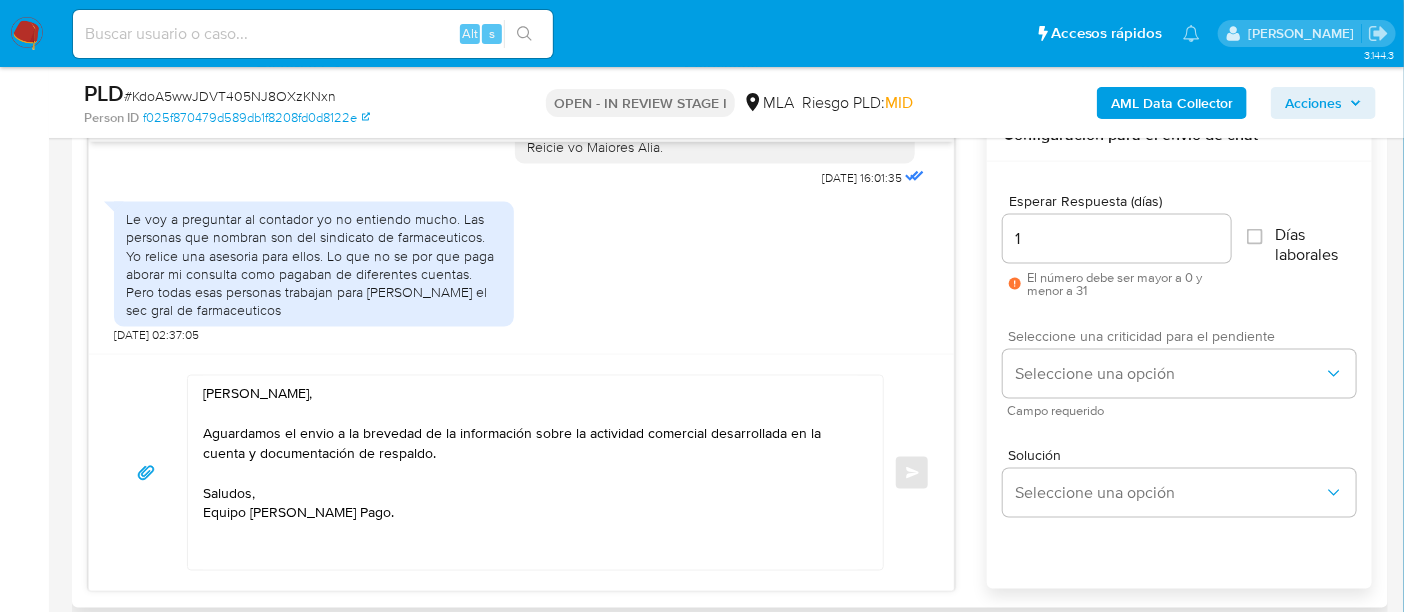 click on "Seleccione una criticidad para el pendiente" at bounding box center (1184, 336) 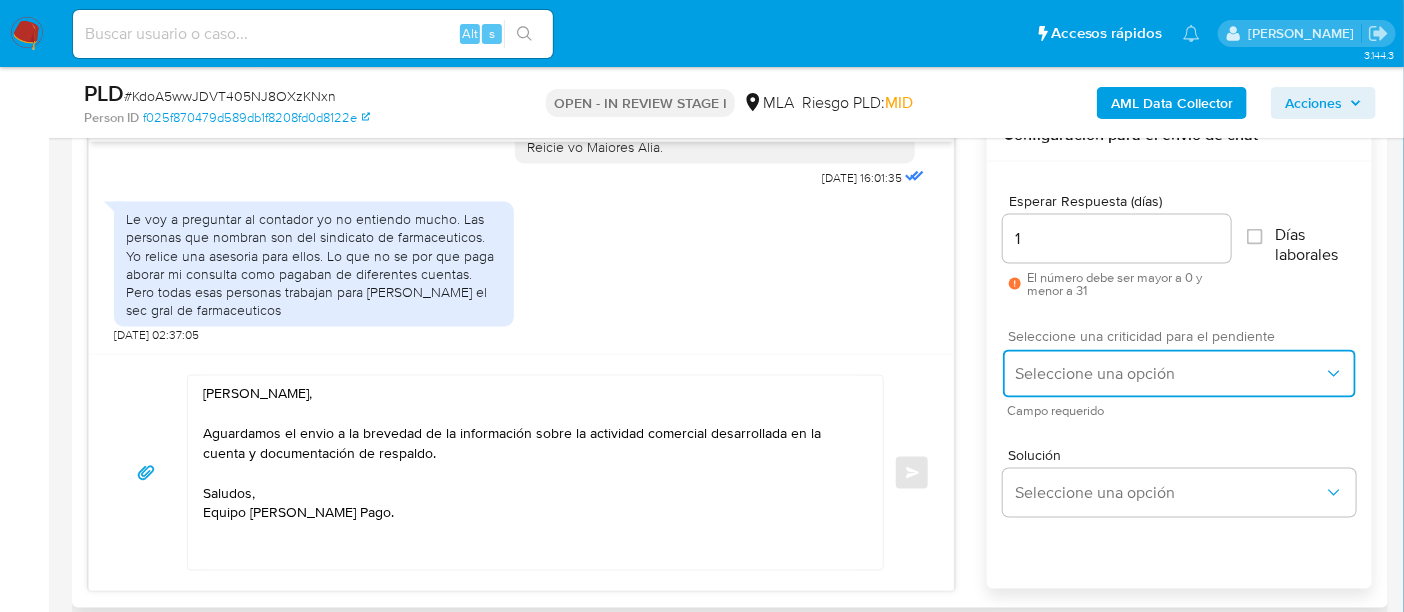 click on "Seleccione una opción" at bounding box center [1179, 374] 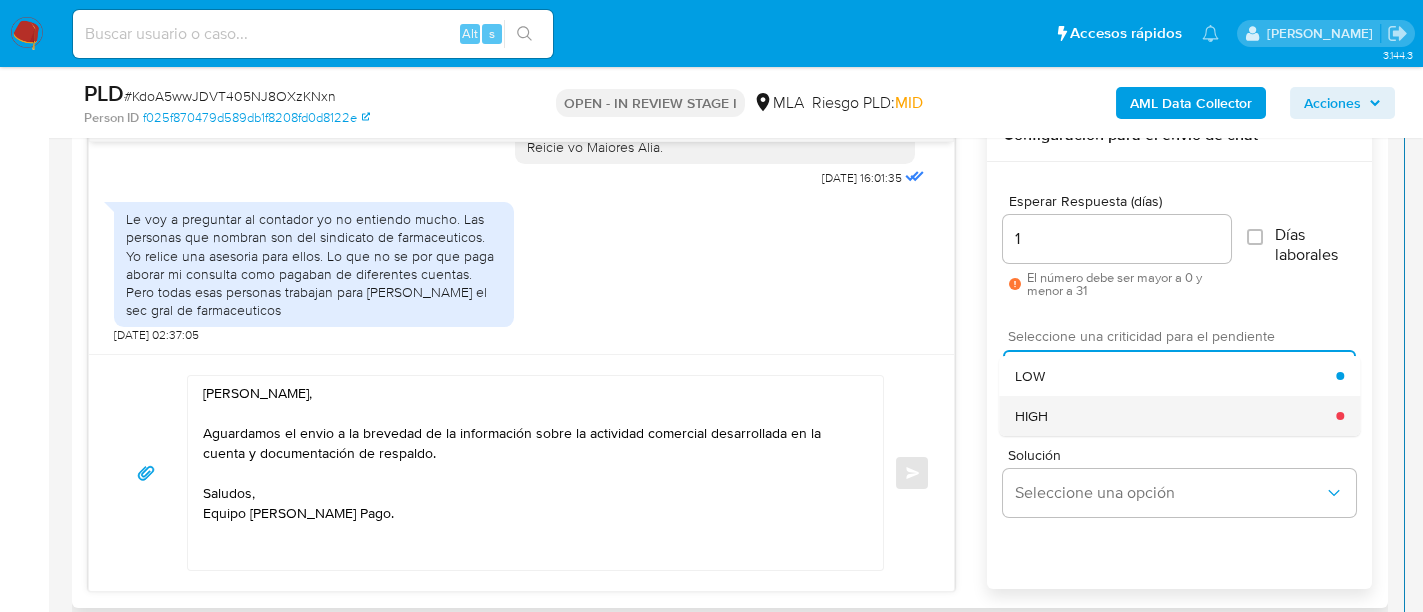 click on "HIGH" at bounding box center (1175, 416) 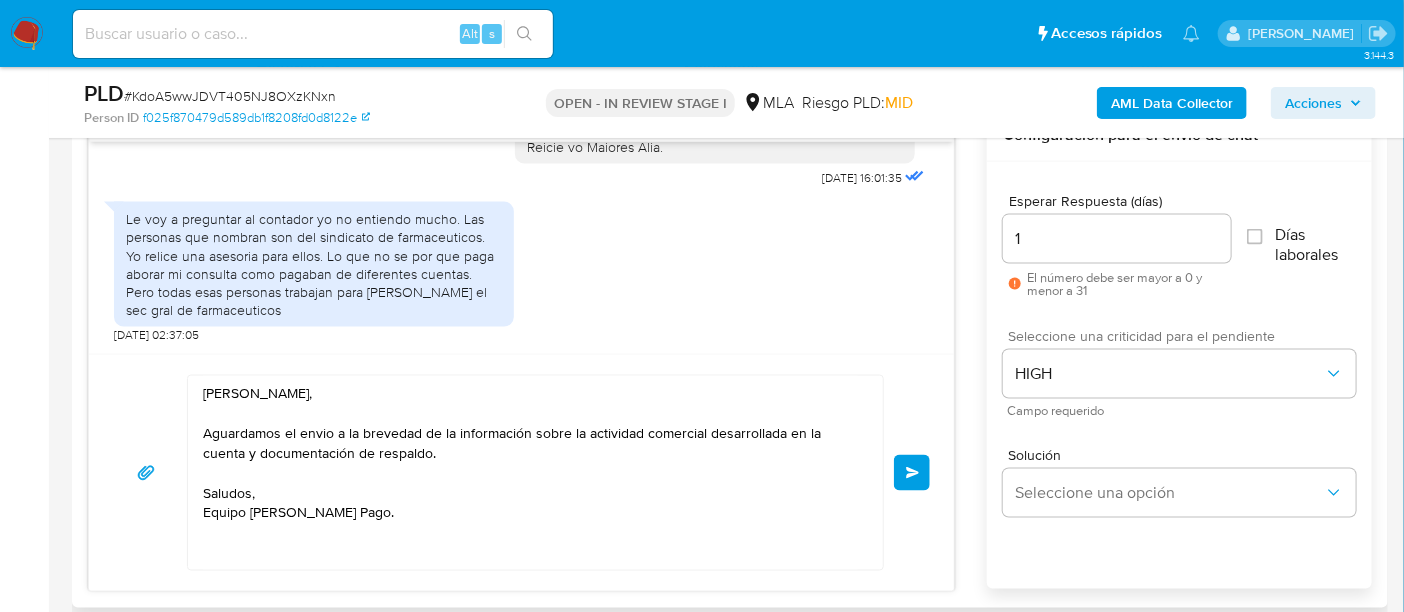click on "Enviar" at bounding box center (912, 473) 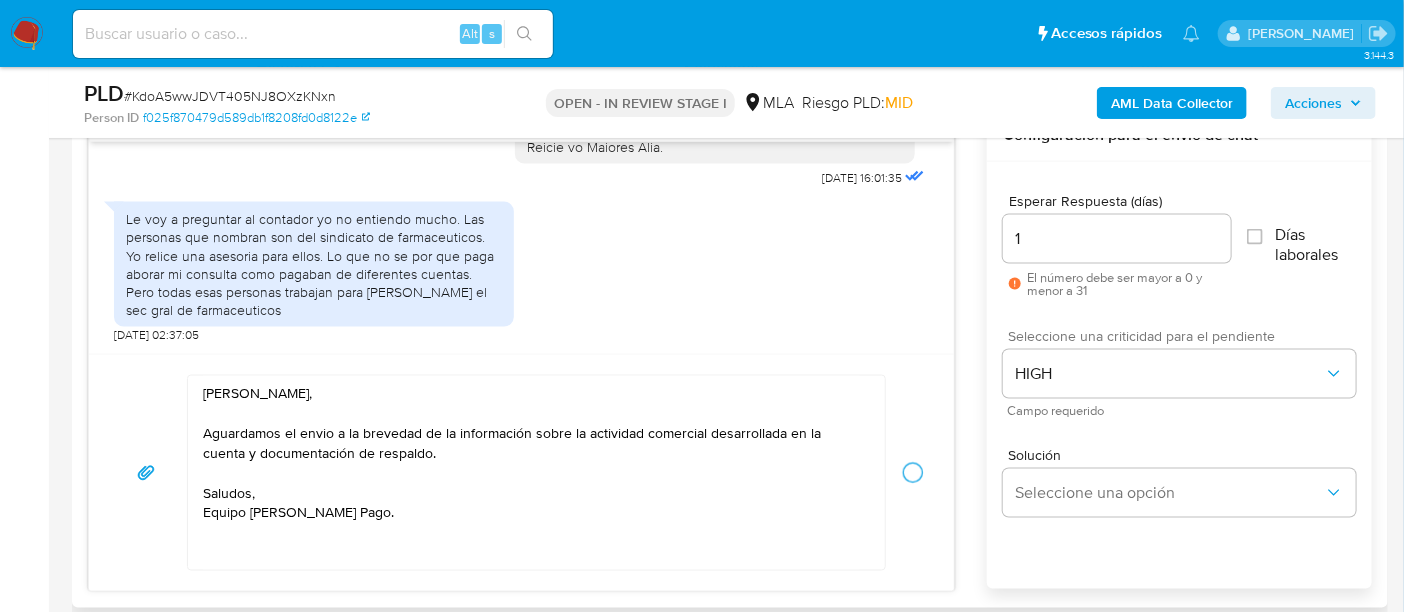 type 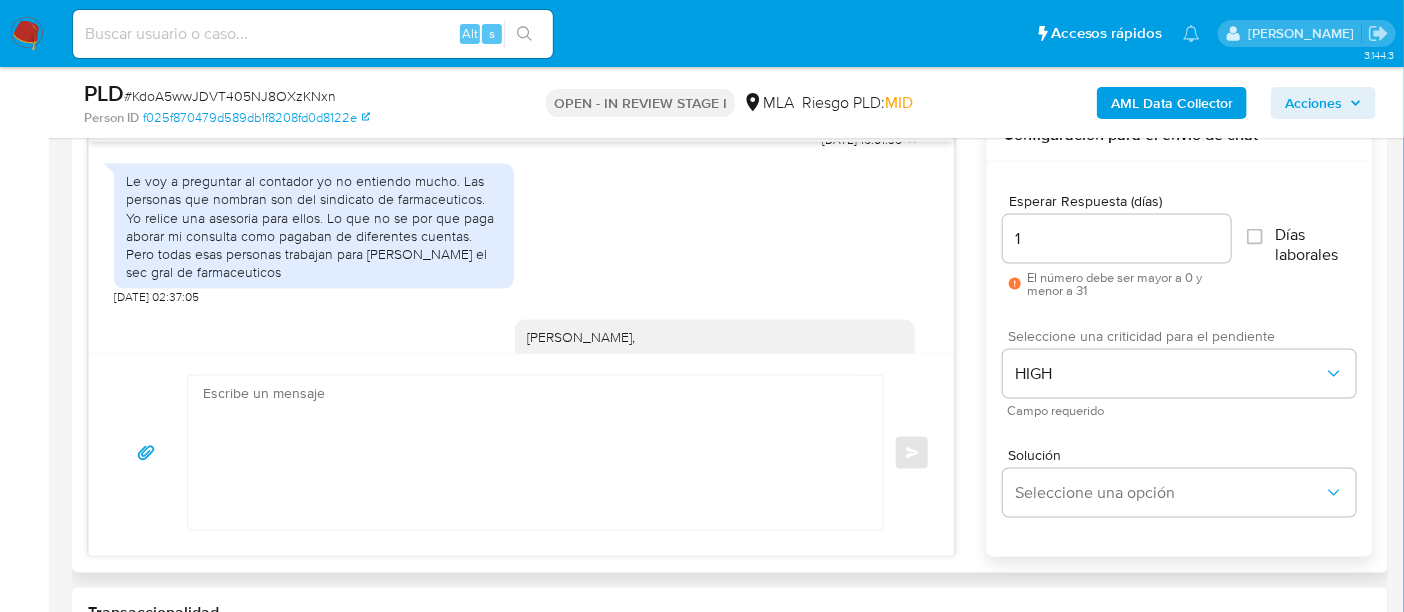 scroll, scrollTop: 2393, scrollLeft: 0, axis: vertical 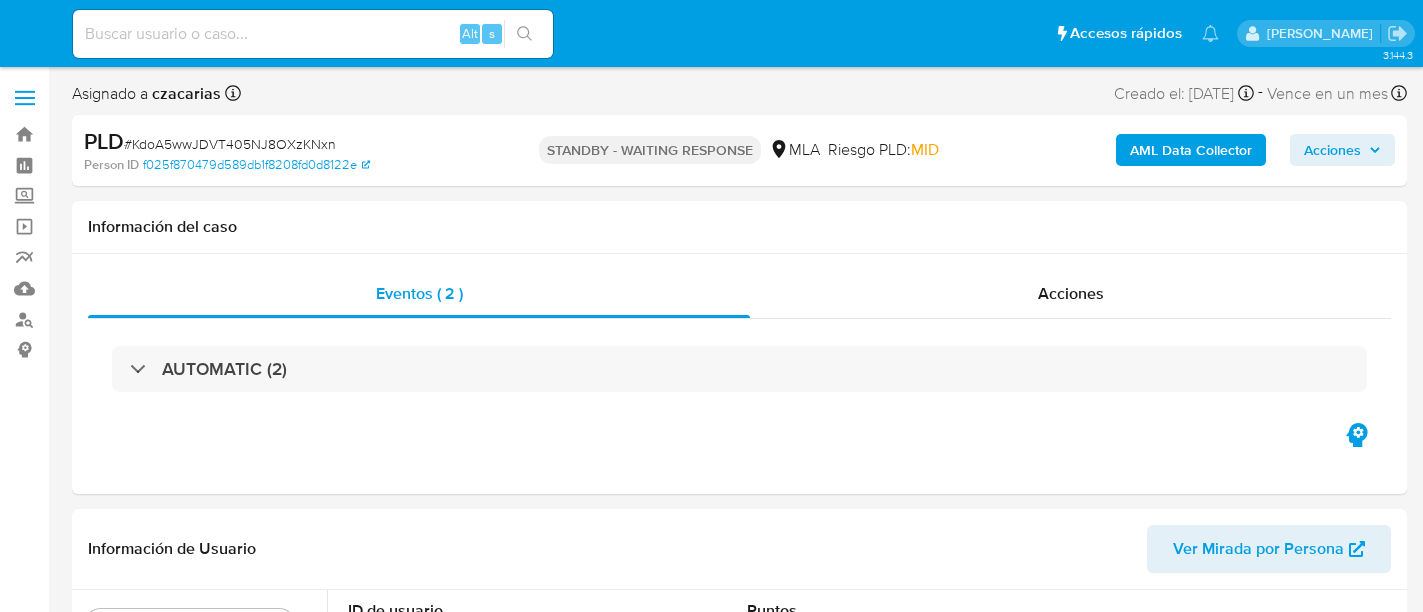 select on "10" 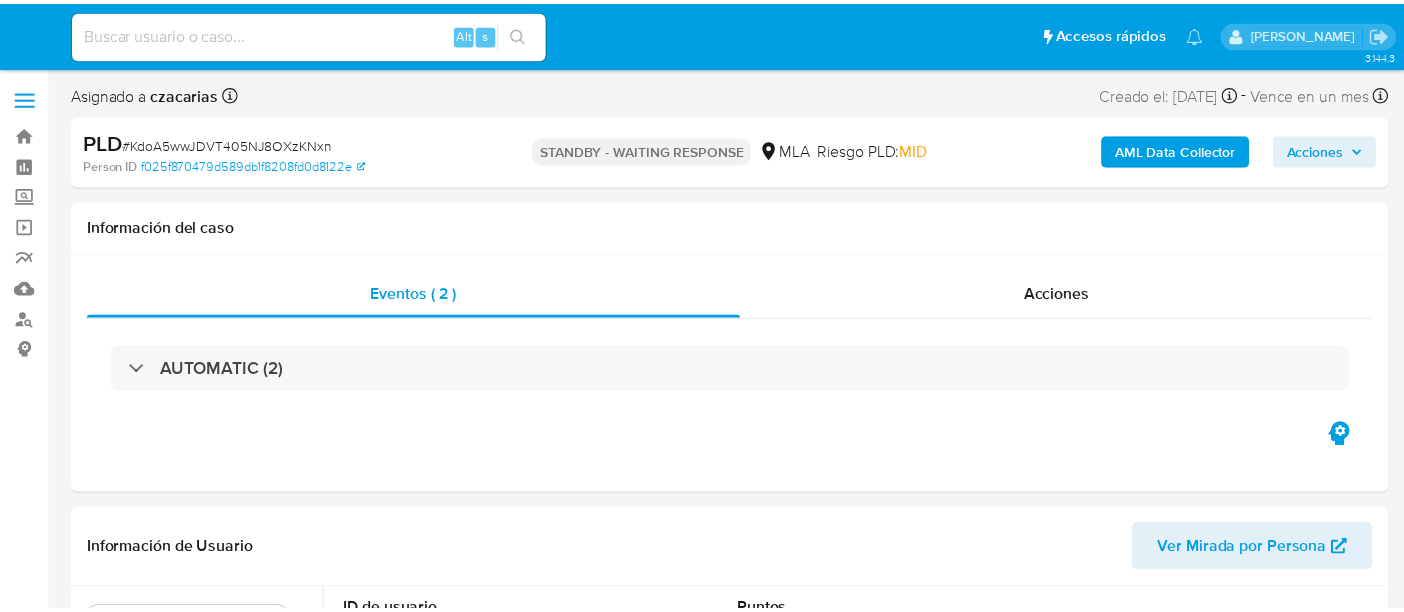 scroll, scrollTop: 0, scrollLeft: 0, axis: both 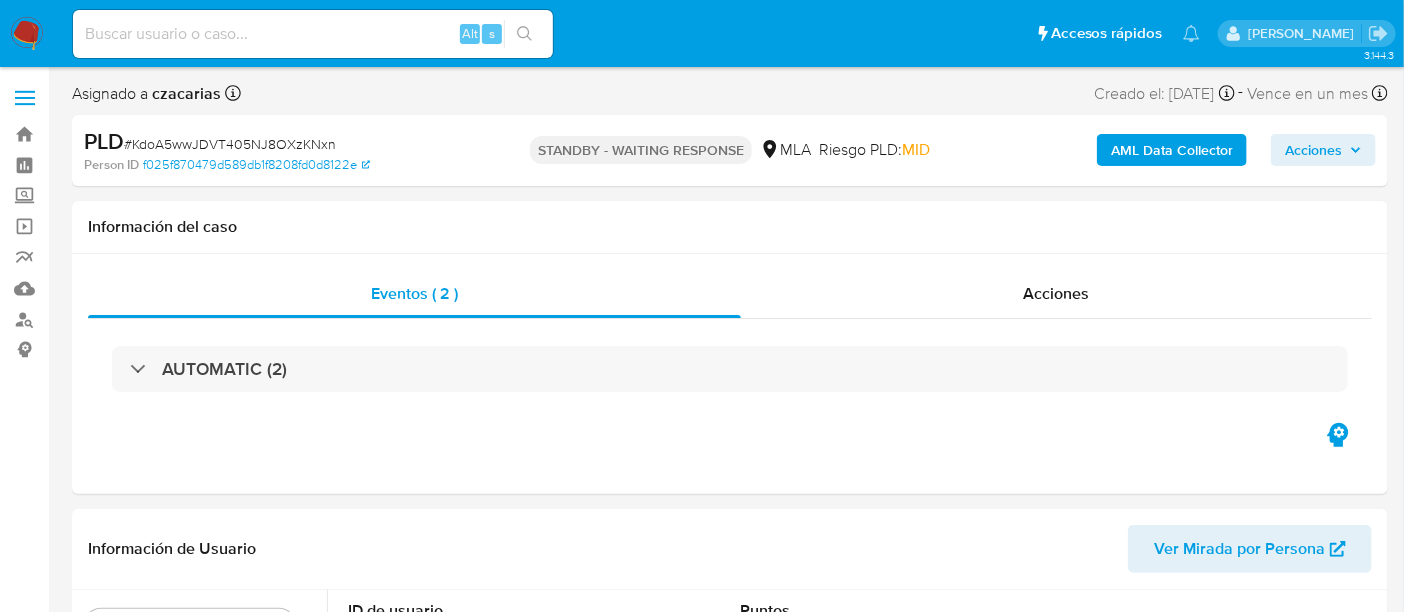 click at bounding box center (313, 34) 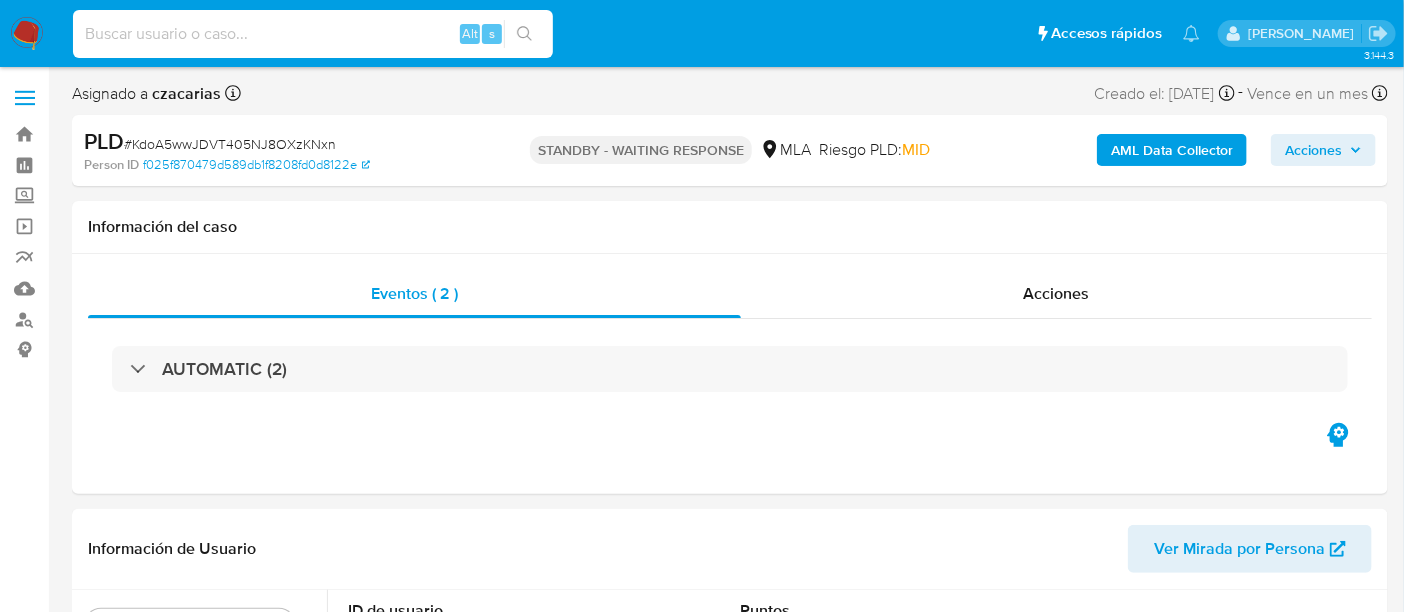 paste on "DRzvNqfPeFNlWMrDVblo6hbM" 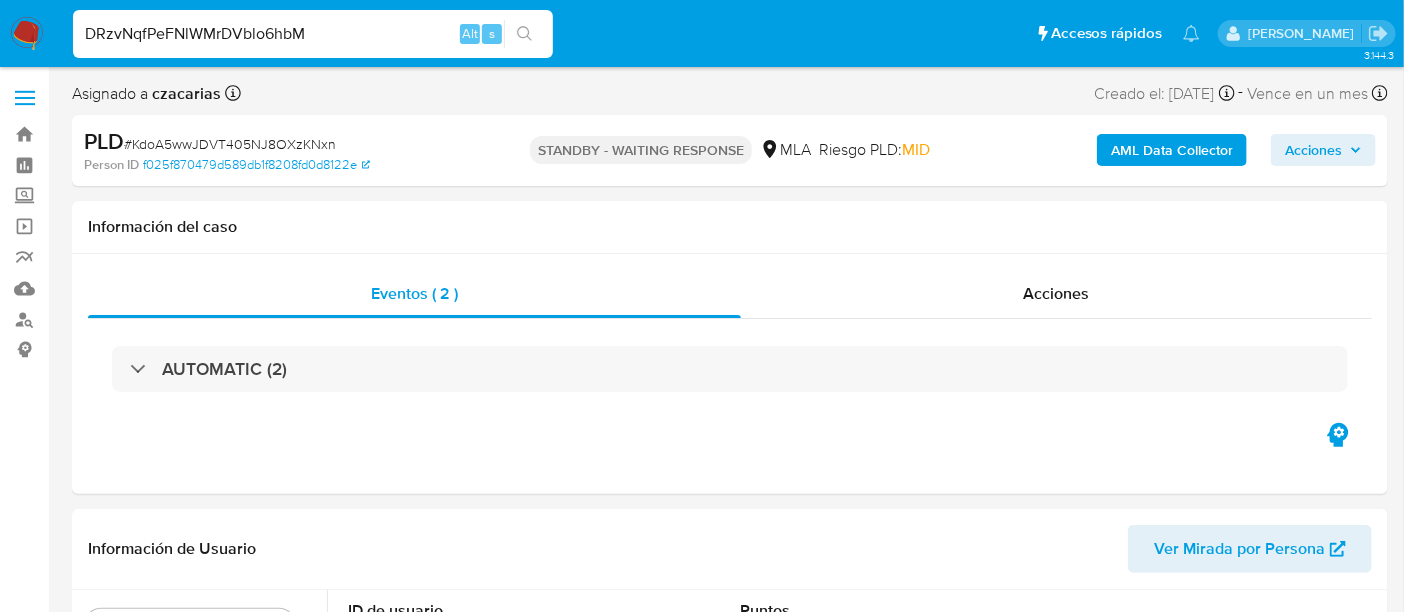 type on "DRzvNqfPeFNlWMrDVblo6hbM" 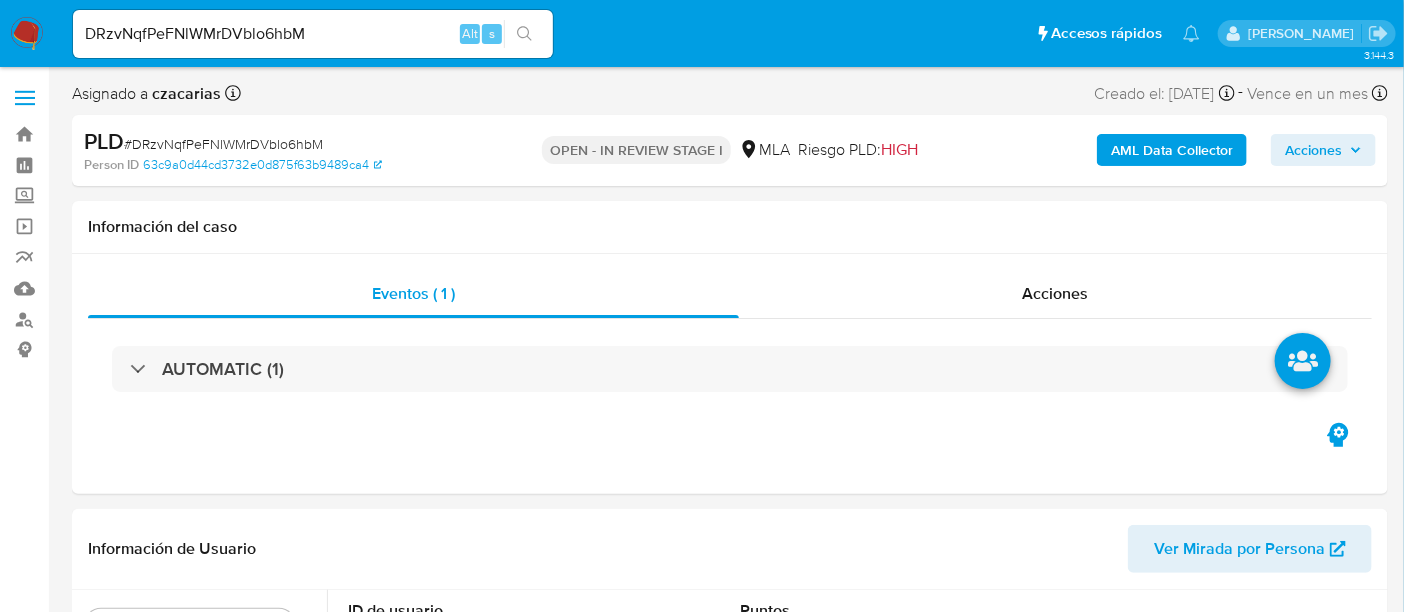 select on "10" 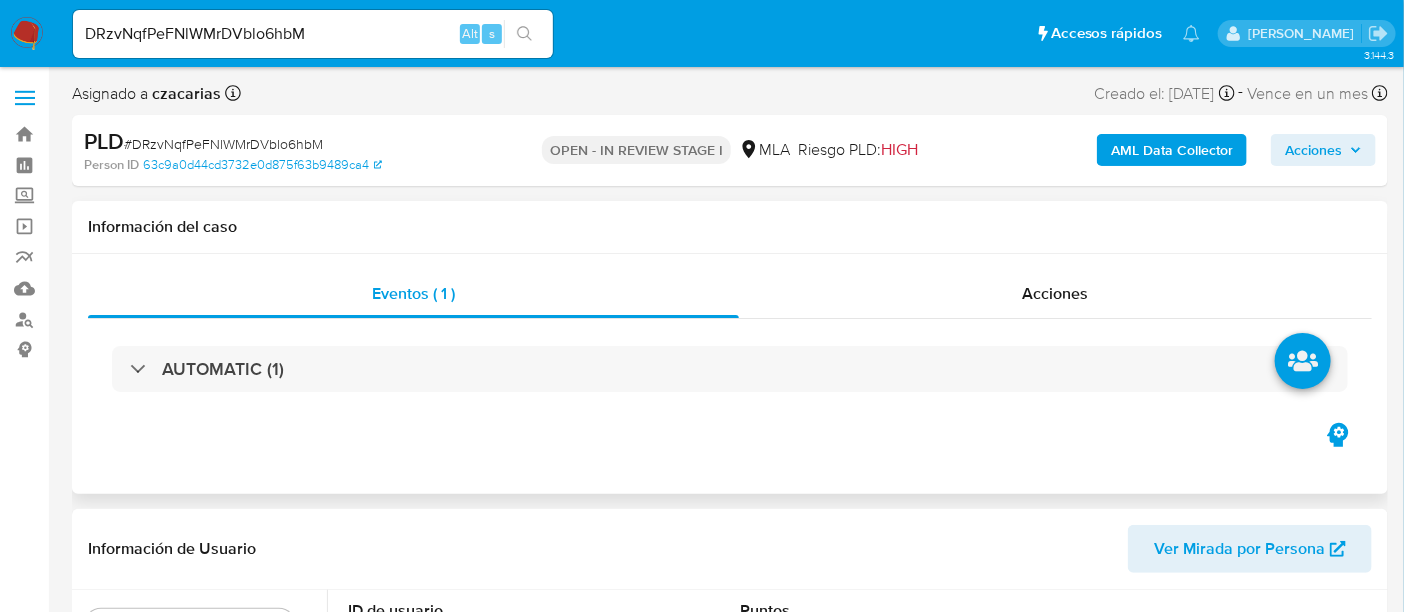 scroll, scrollTop: 125, scrollLeft: 0, axis: vertical 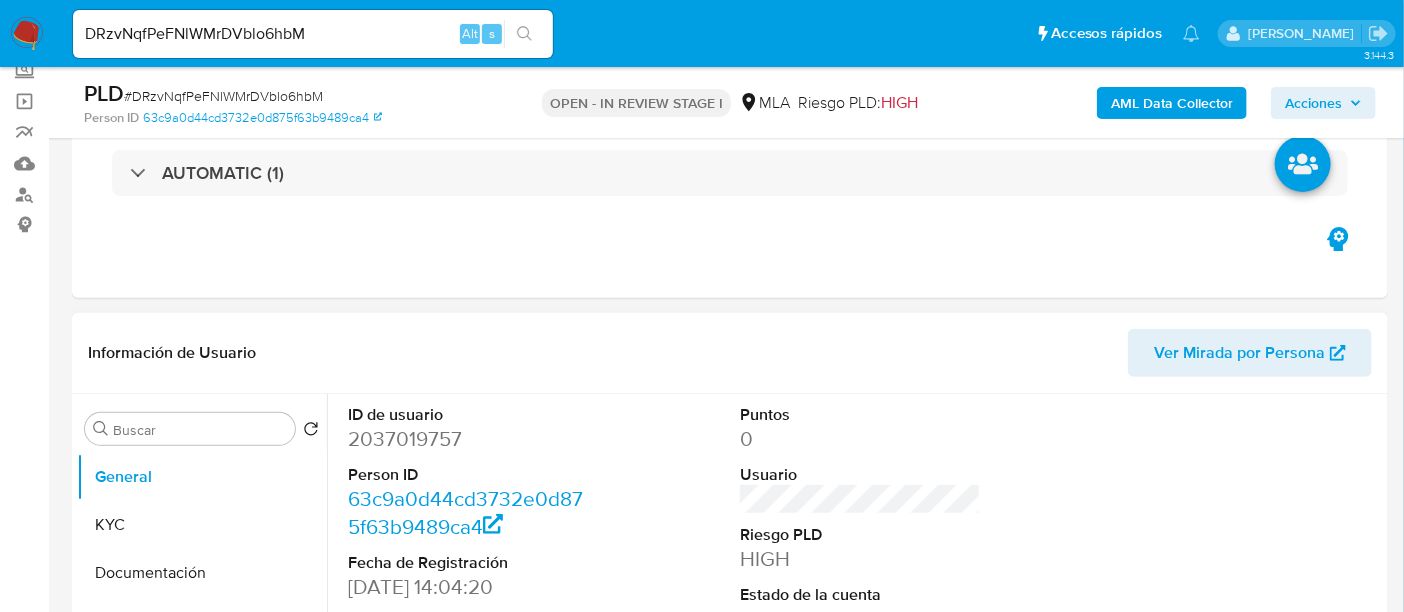 click on "2037019757" at bounding box center (468, 439) 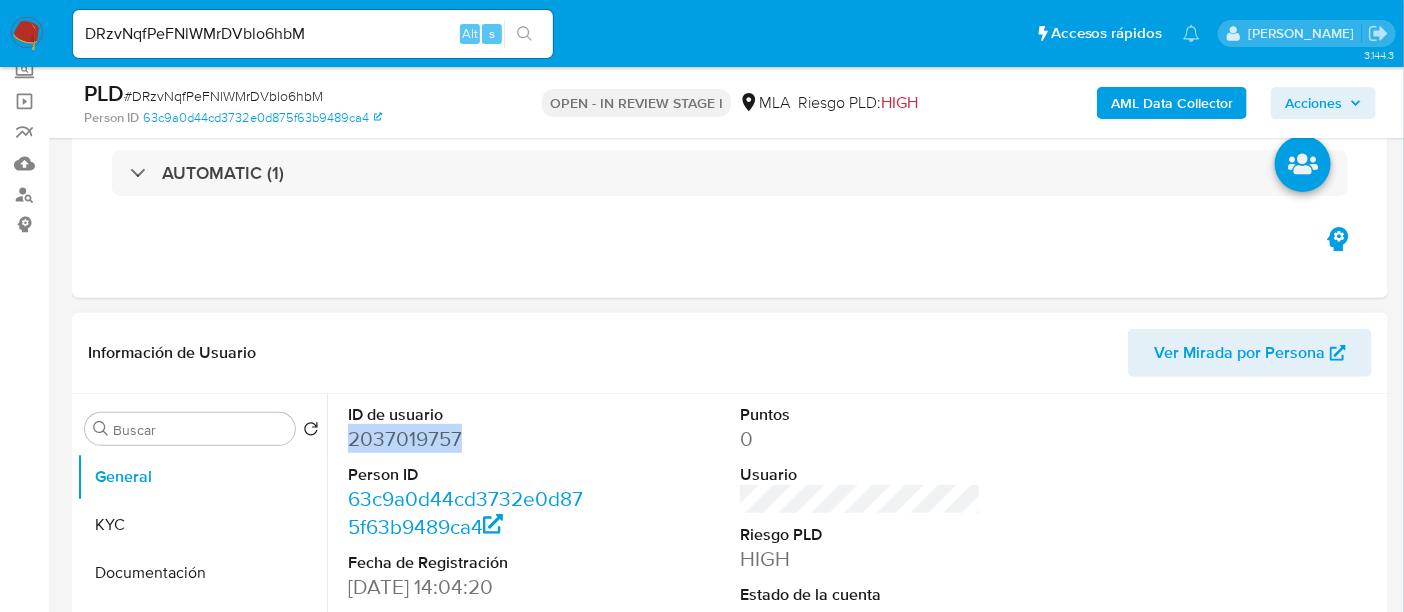 click on "2037019757" at bounding box center (468, 439) 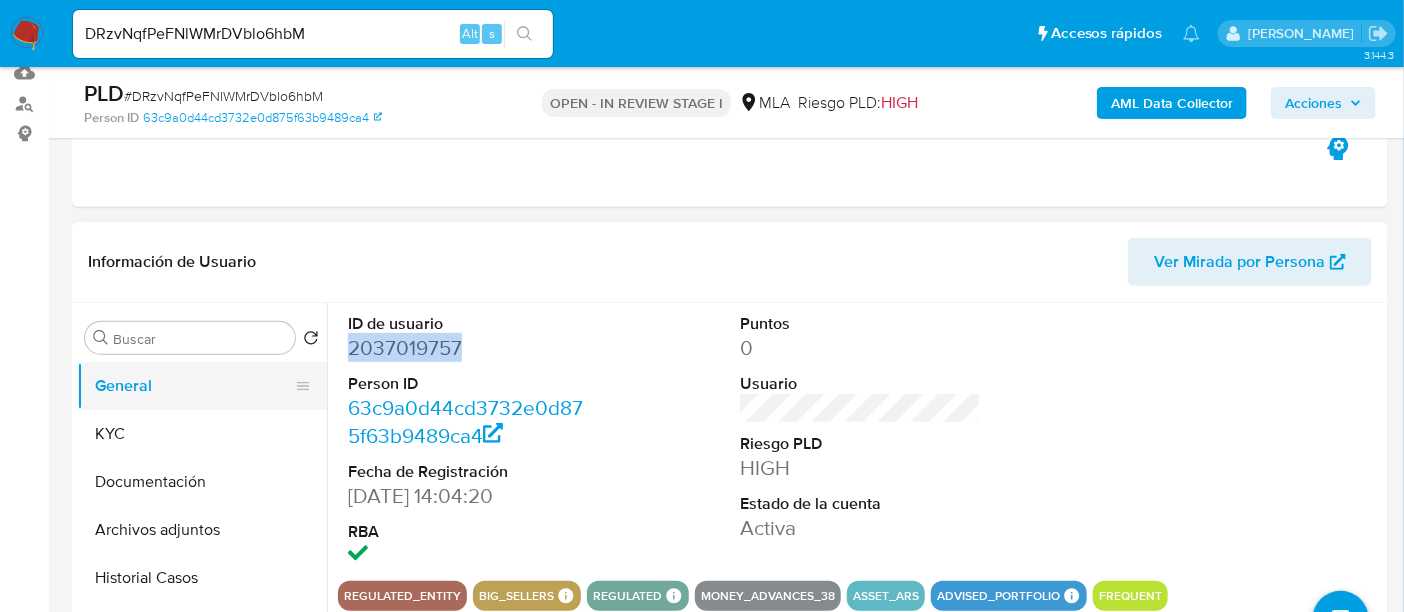 scroll, scrollTop: 250, scrollLeft: 0, axis: vertical 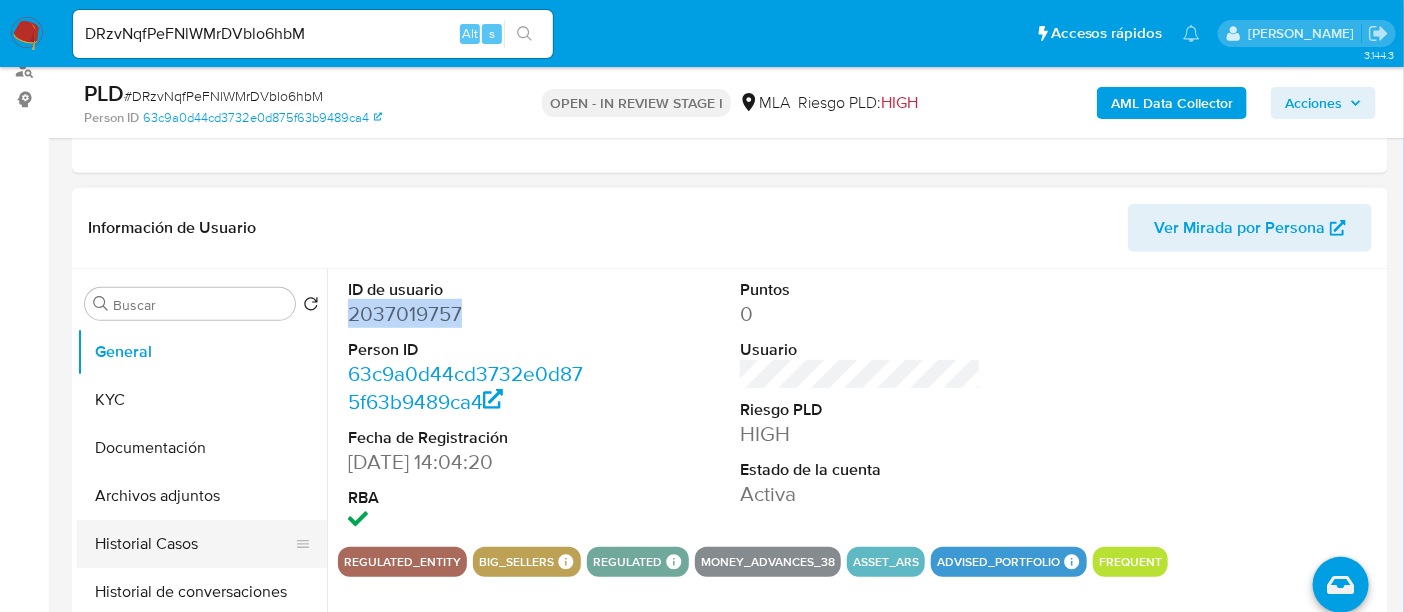 click on "Historial Casos" at bounding box center (194, 544) 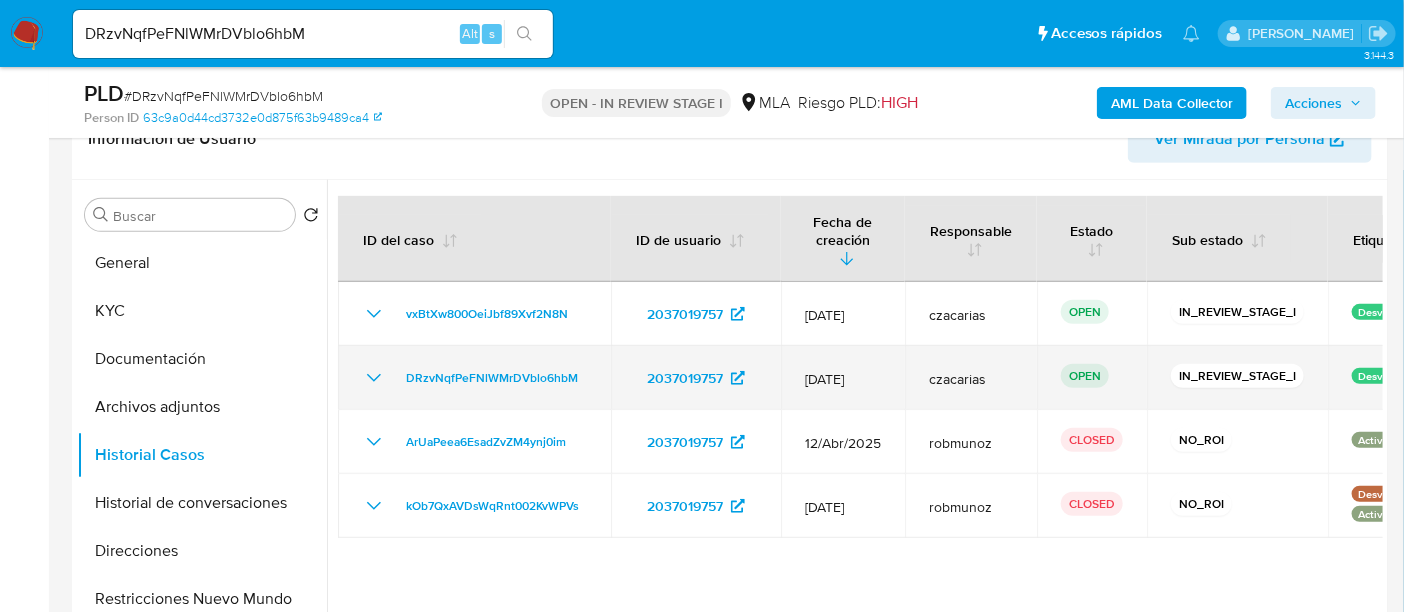 scroll, scrollTop: 374, scrollLeft: 0, axis: vertical 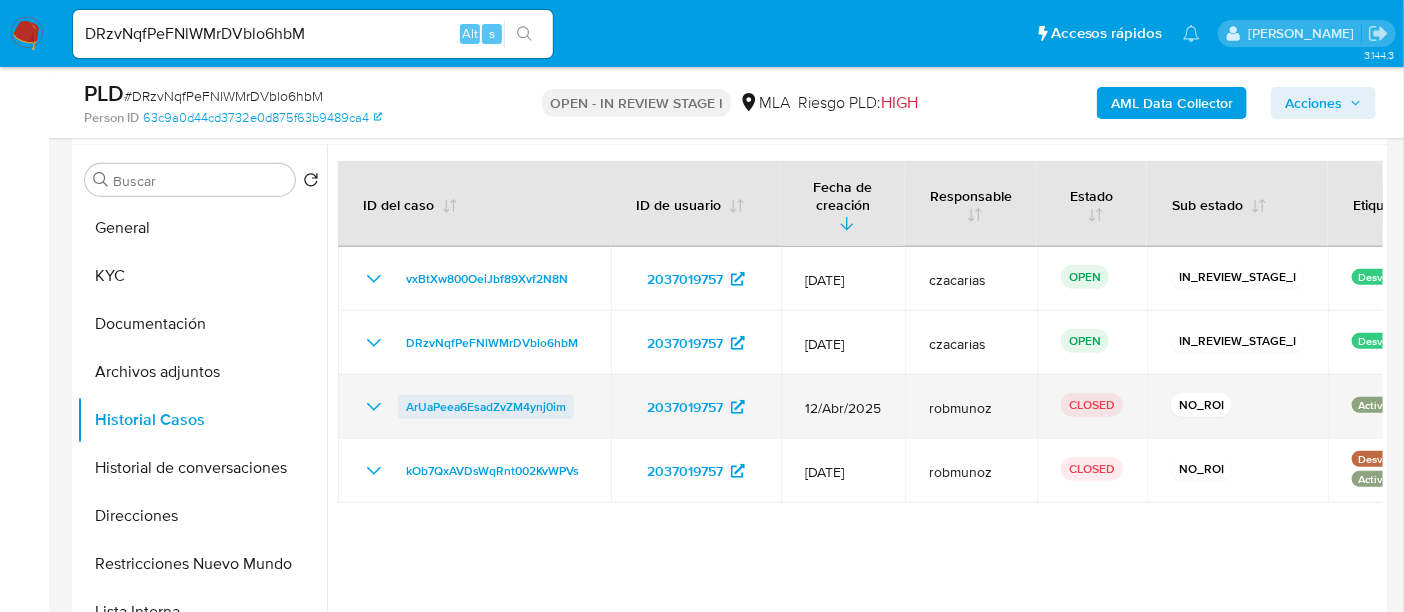 click on "ArUaPeea6EsadZvZM4ynj0im" at bounding box center [486, 407] 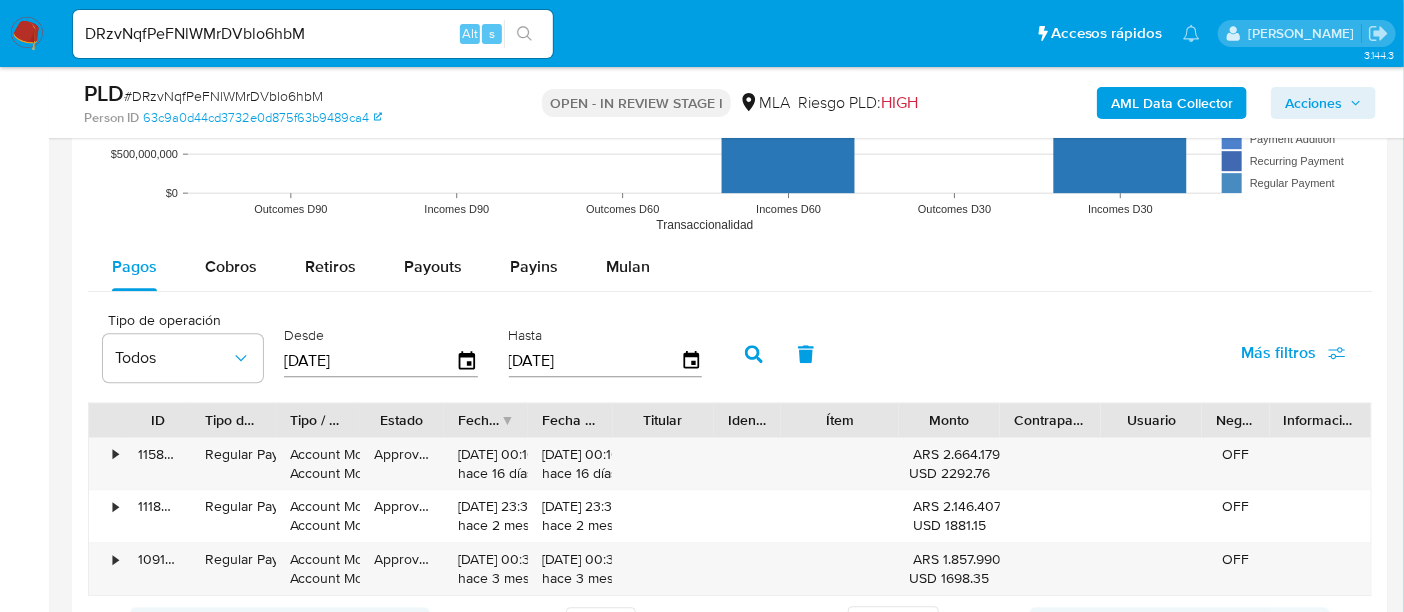 scroll, scrollTop: 2125, scrollLeft: 0, axis: vertical 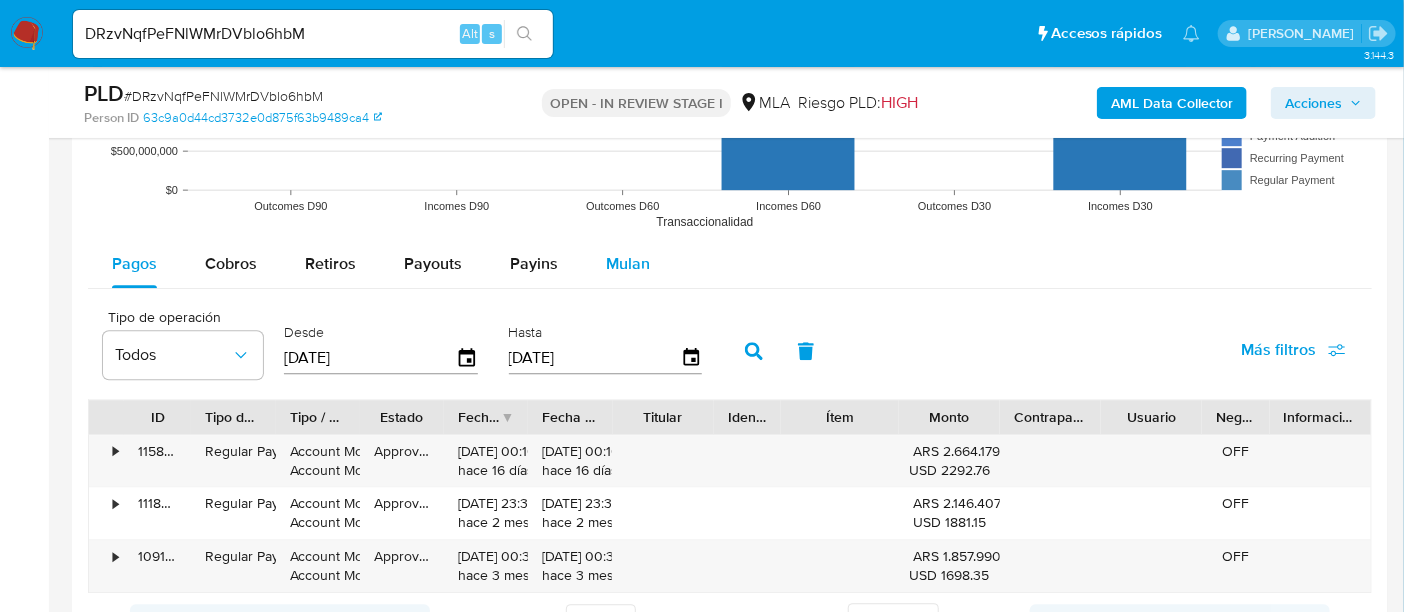 click on "Mulan" at bounding box center (628, 263) 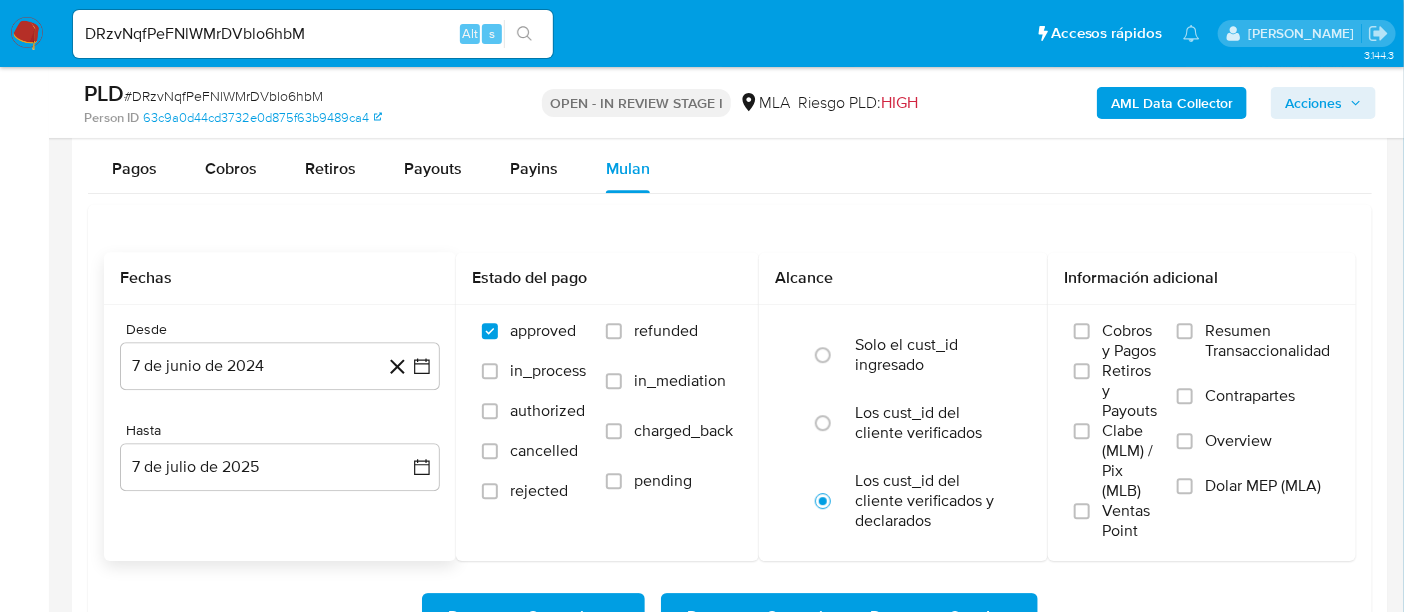 scroll, scrollTop: 2250, scrollLeft: 0, axis: vertical 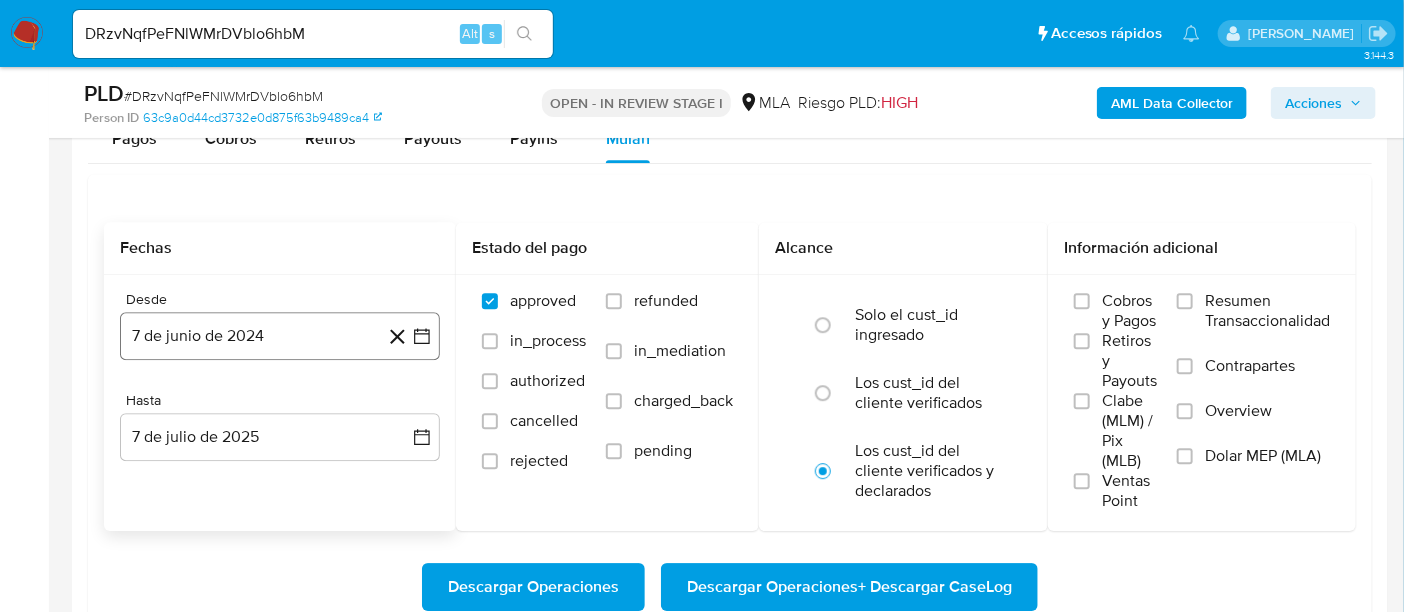 click on "7 de junio de 2024" at bounding box center [280, 336] 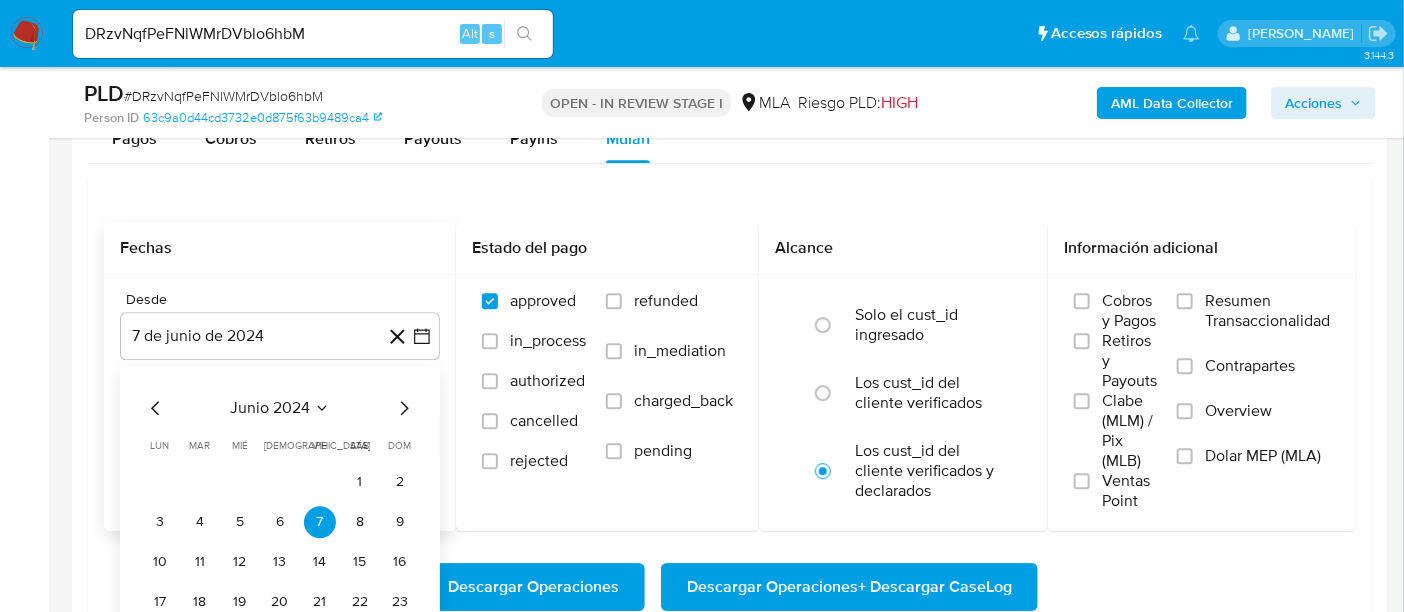 click 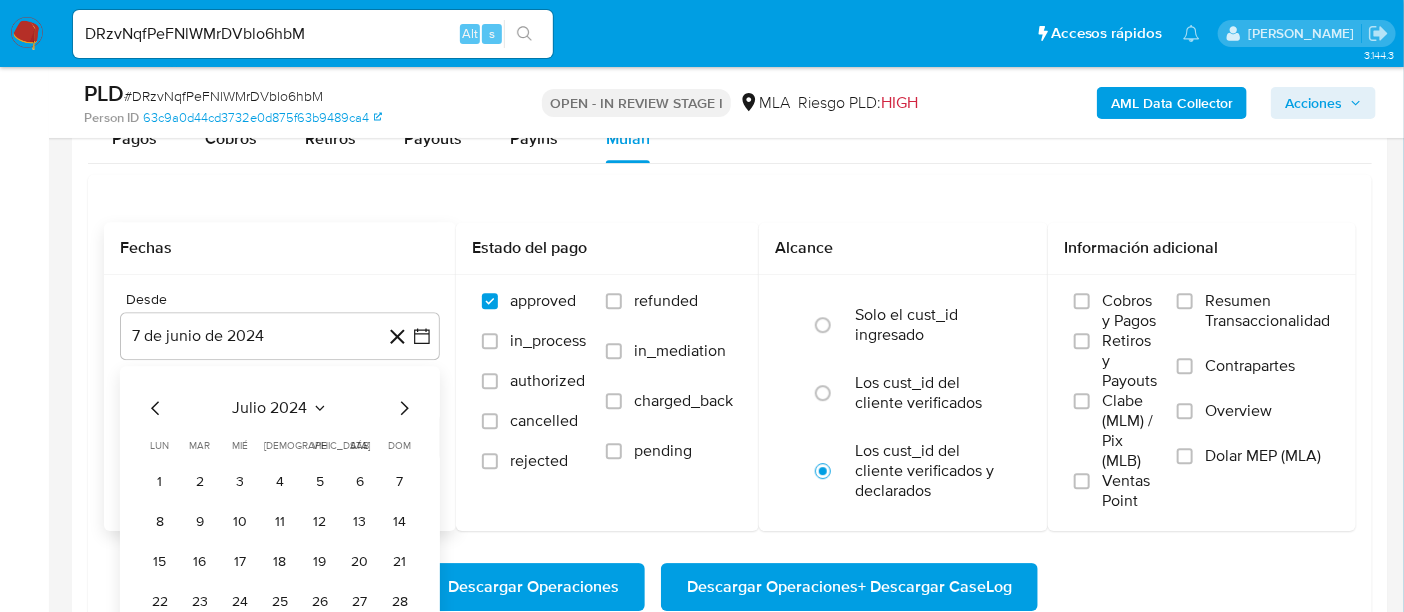 click 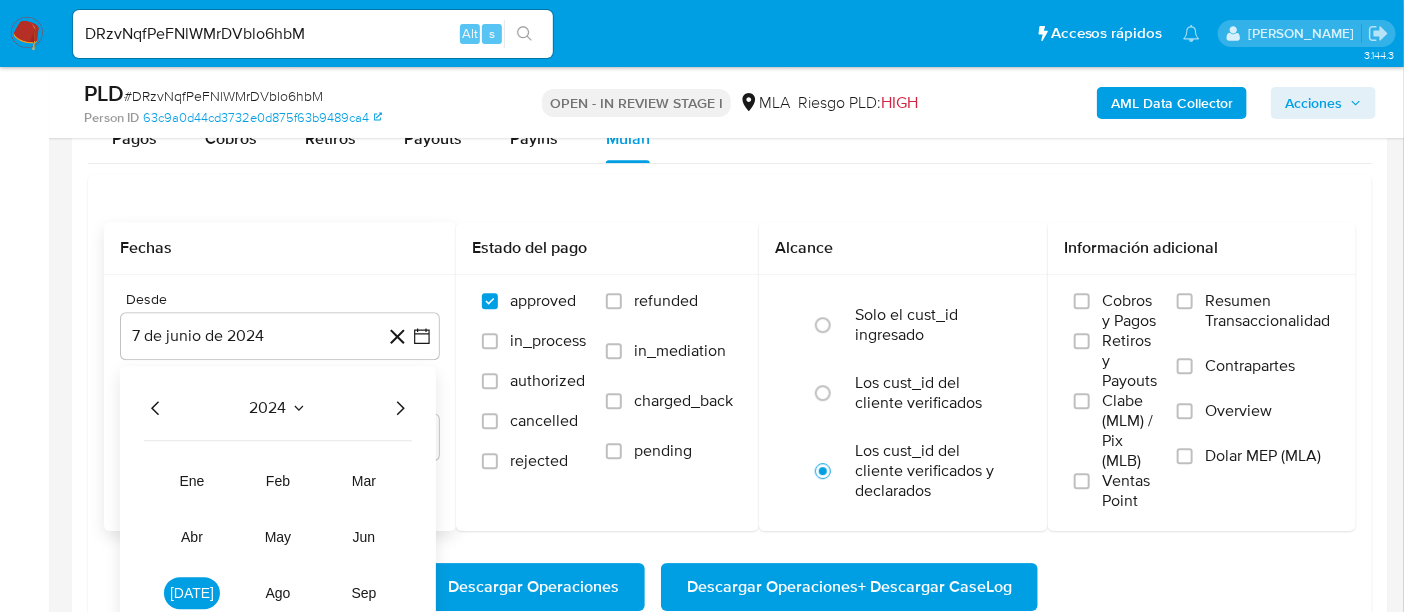 click 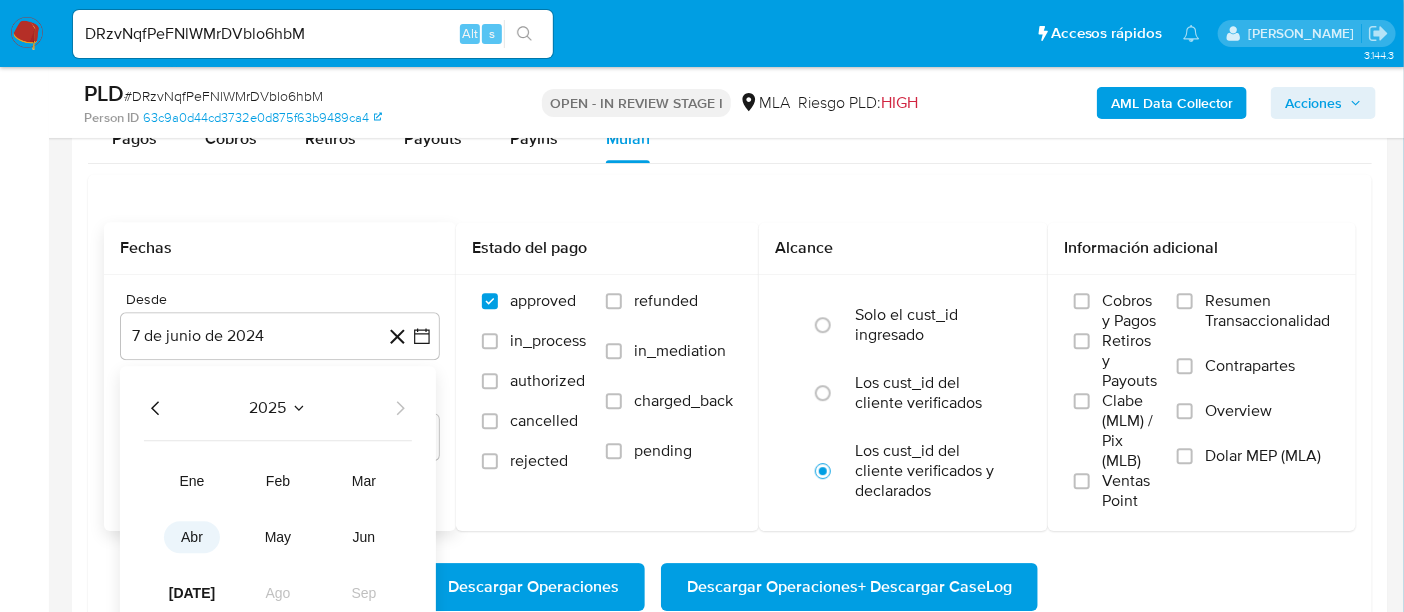 click on "abr" at bounding box center [192, 537] 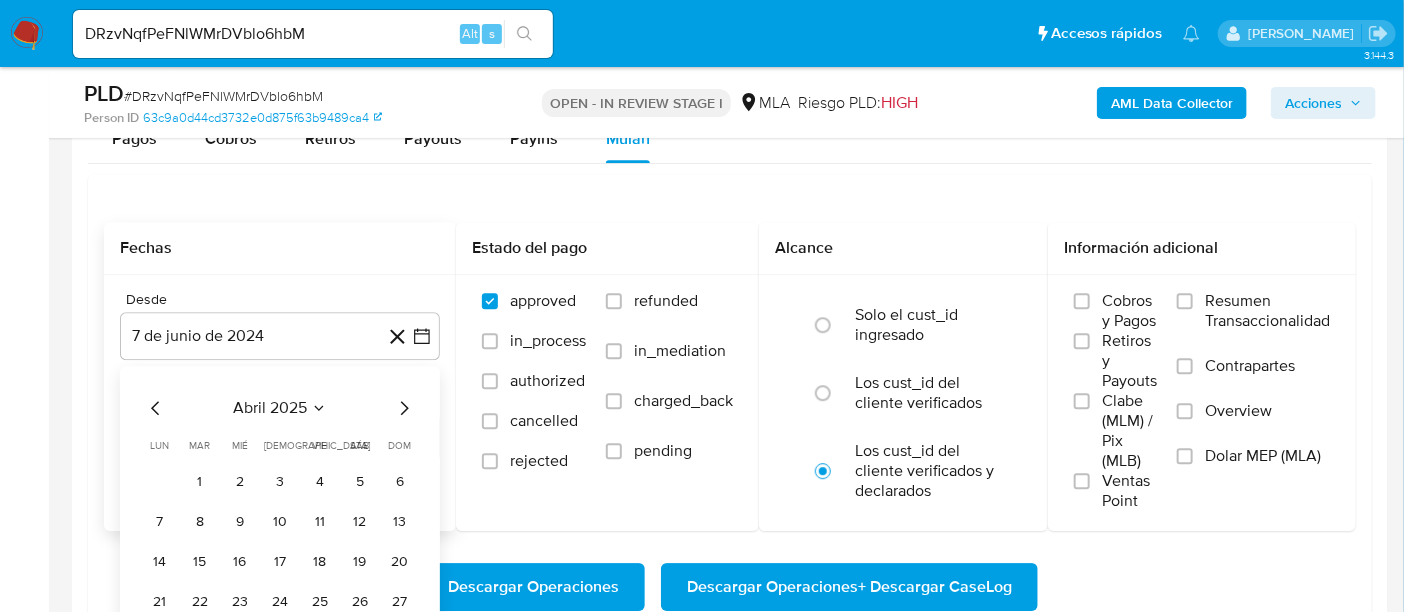 click on "1" at bounding box center (200, 482) 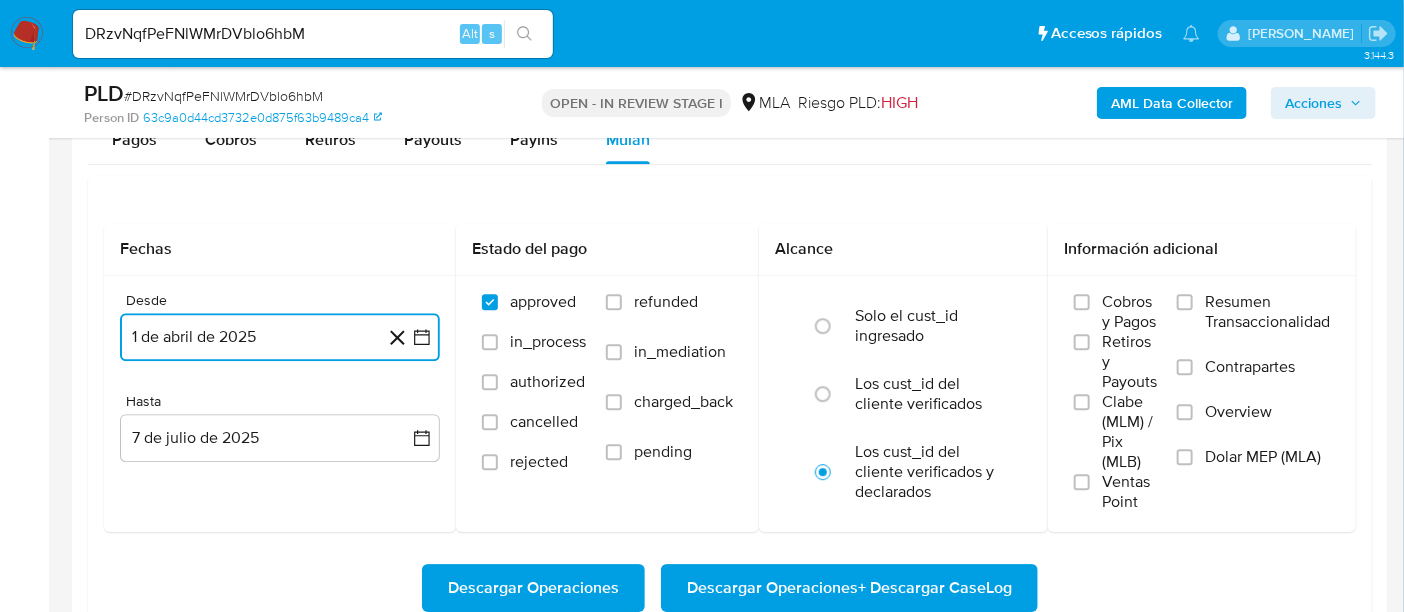 scroll, scrollTop: 2250, scrollLeft: 0, axis: vertical 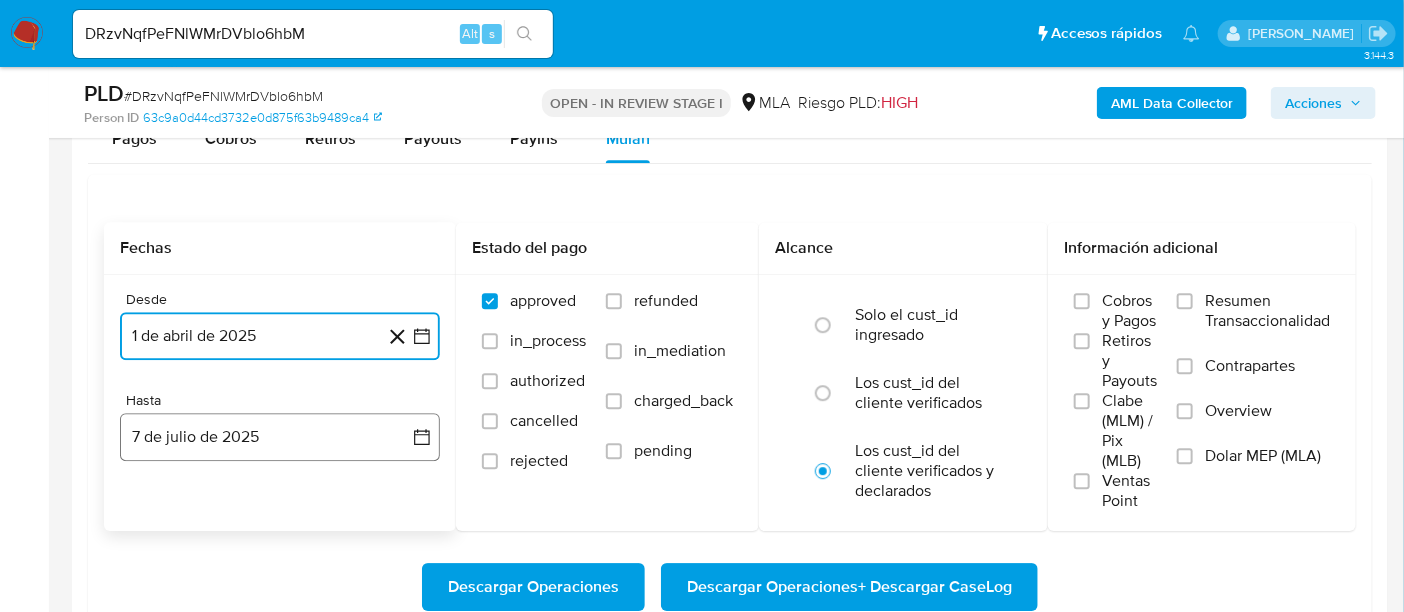 click on "7 de julio de 2025" at bounding box center (280, 437) 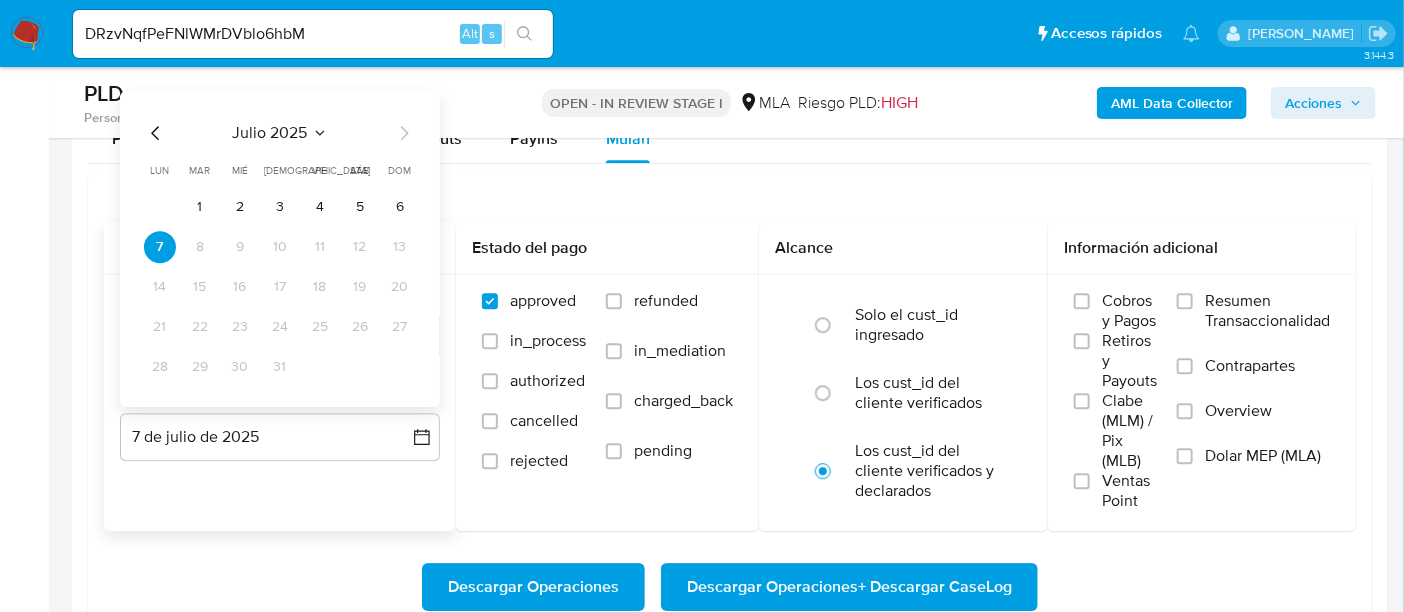 click 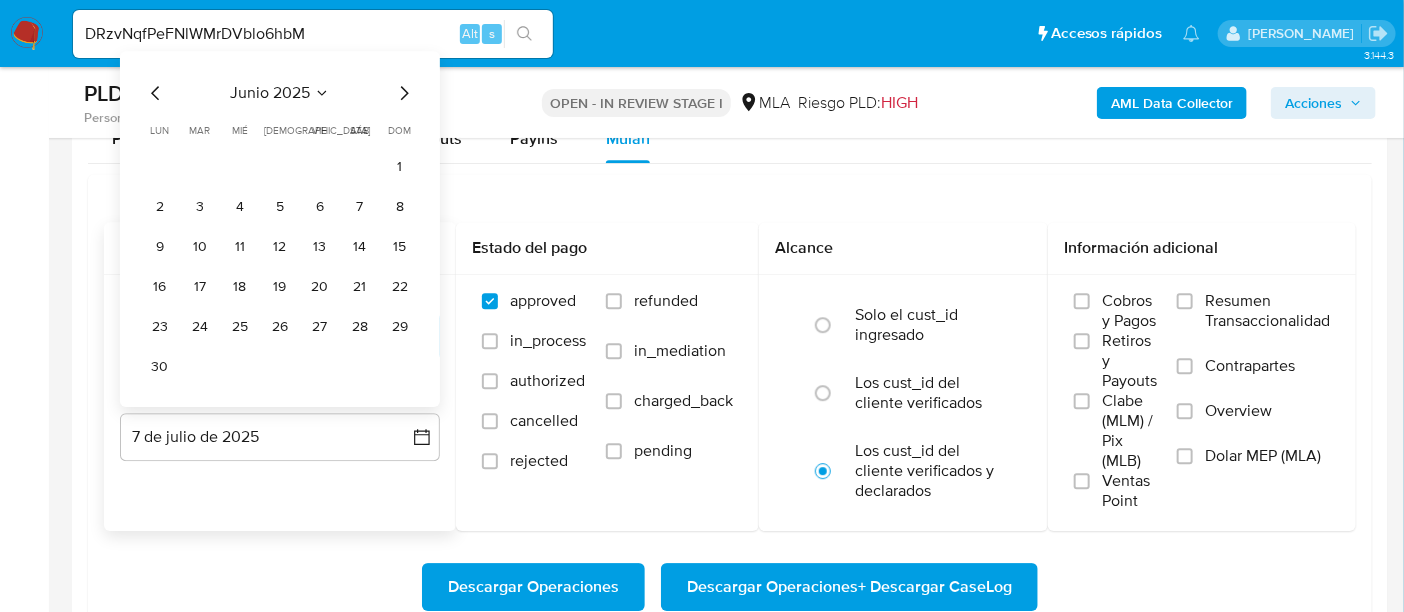 click 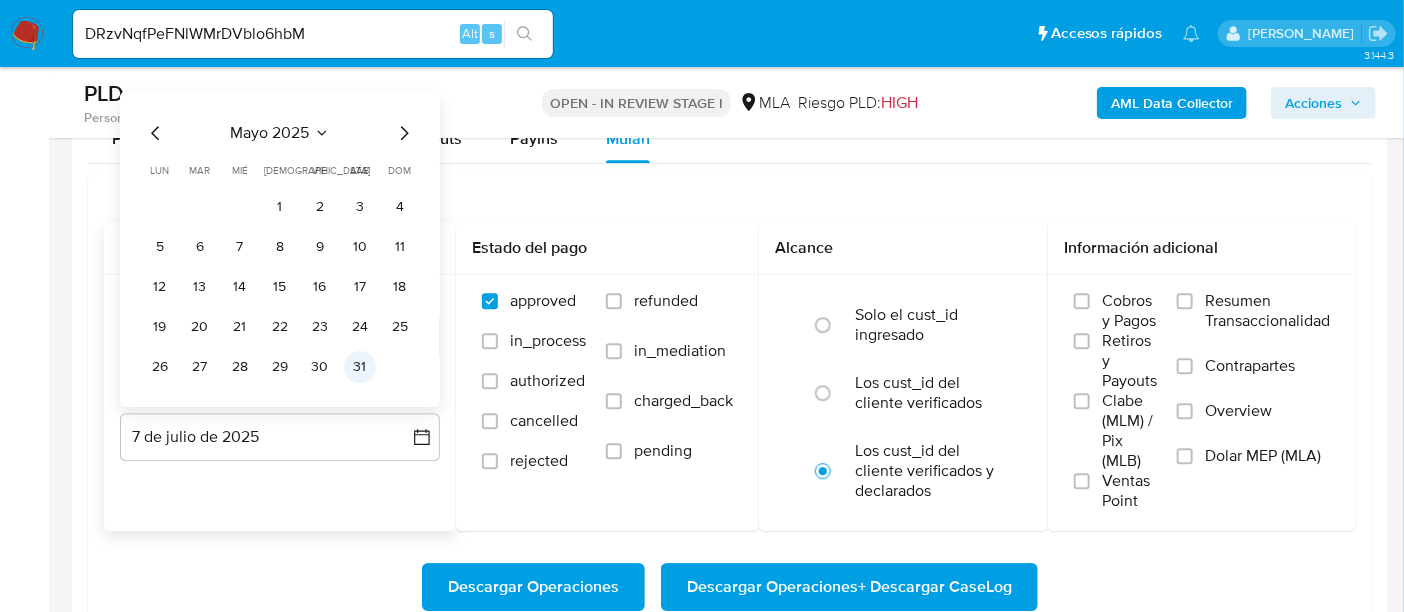 click on "31" at bounding box center (360, 367) 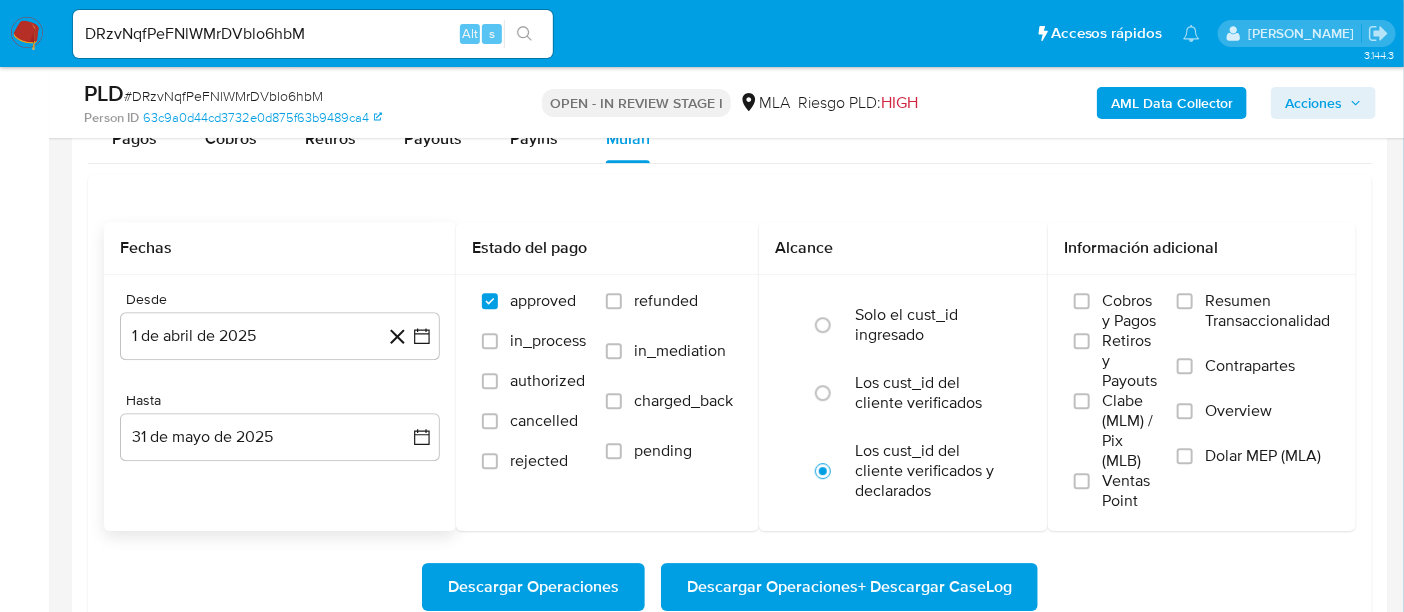 click on "Desde 1 de abril de 2025 1-04-2025 Hasta 31 de mayo de 2025 31-05-2025" at bounding box center [280, 392] 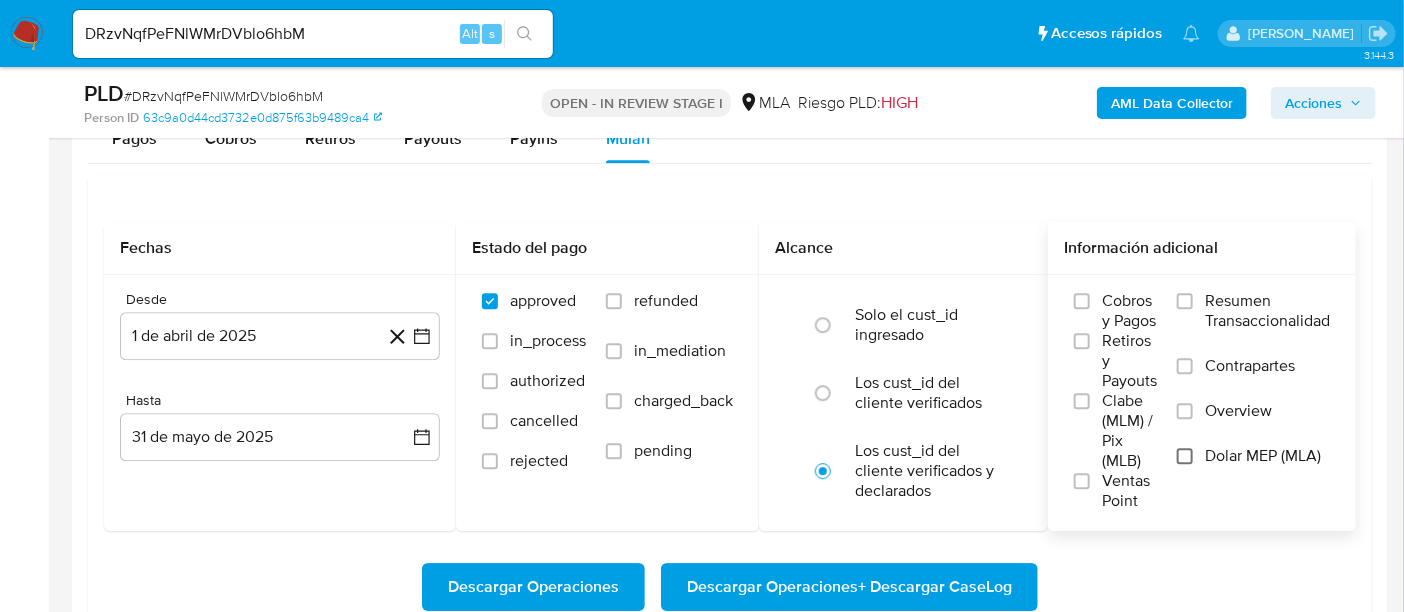 click on "Dolar MEP (MLA)" at bounding box center [1185, 456] 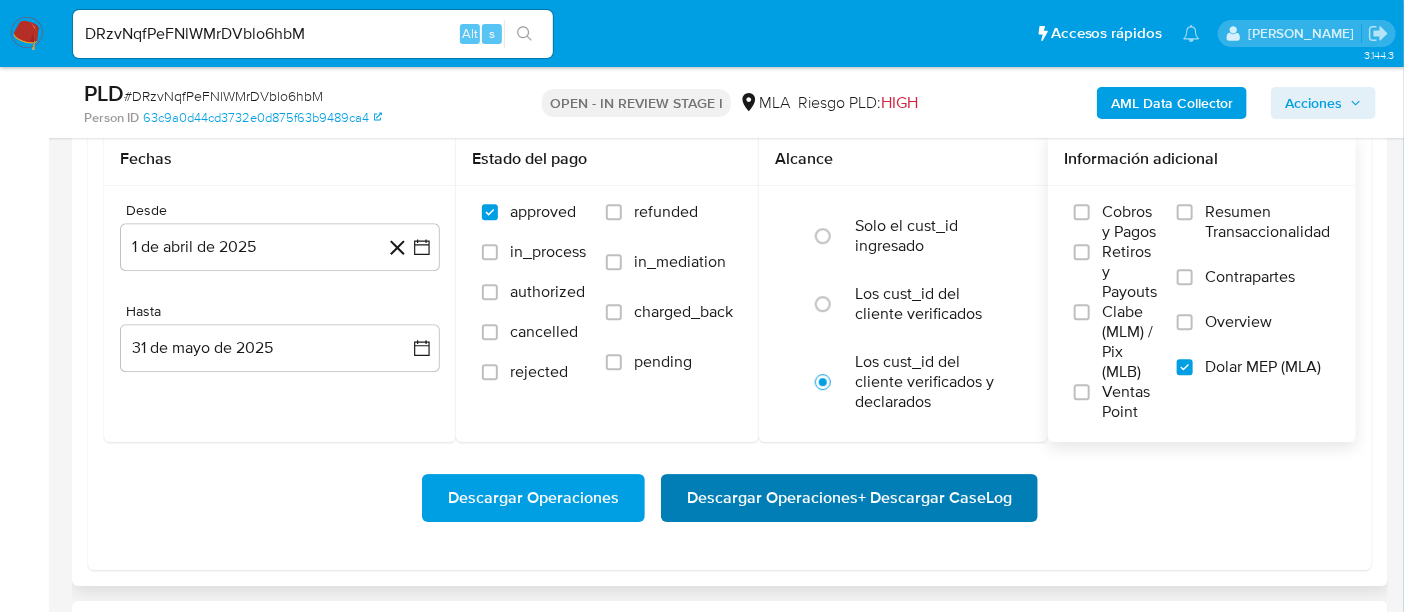 scroll, scrollTop: 2374, scrollLeft: 0, axis: vertical 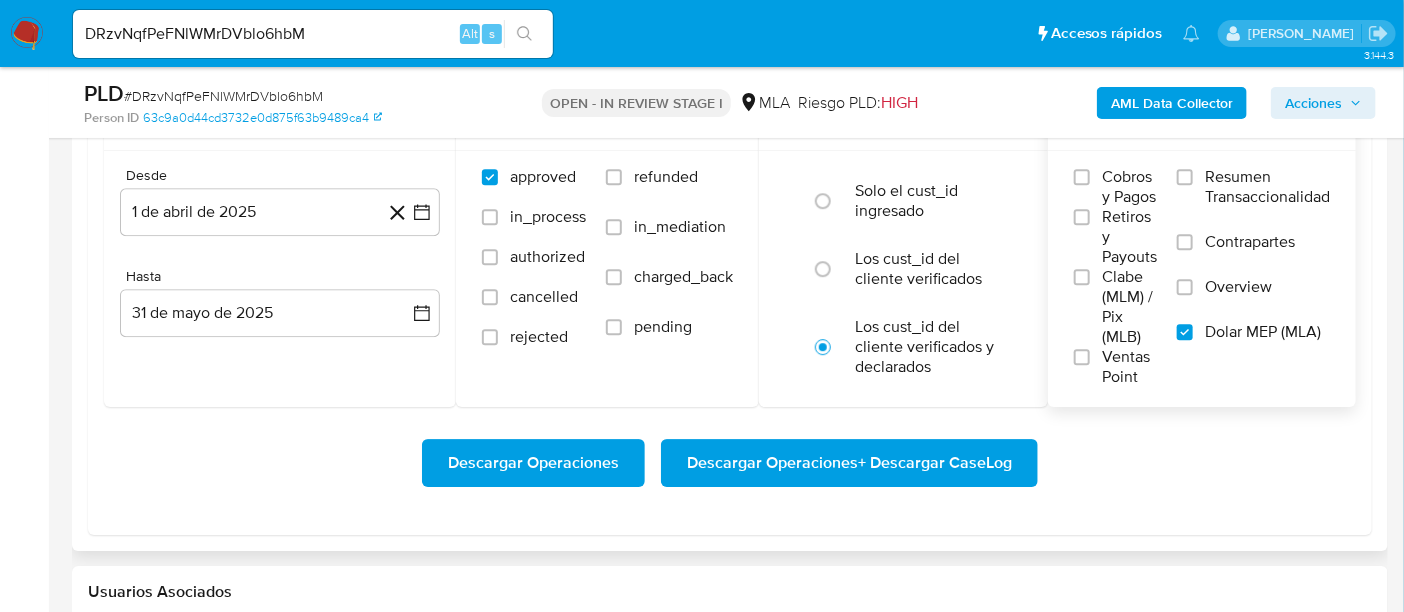 click on "Descargar Operaciones  +   Descargar CaseLog" at bounding box center (849, 463) 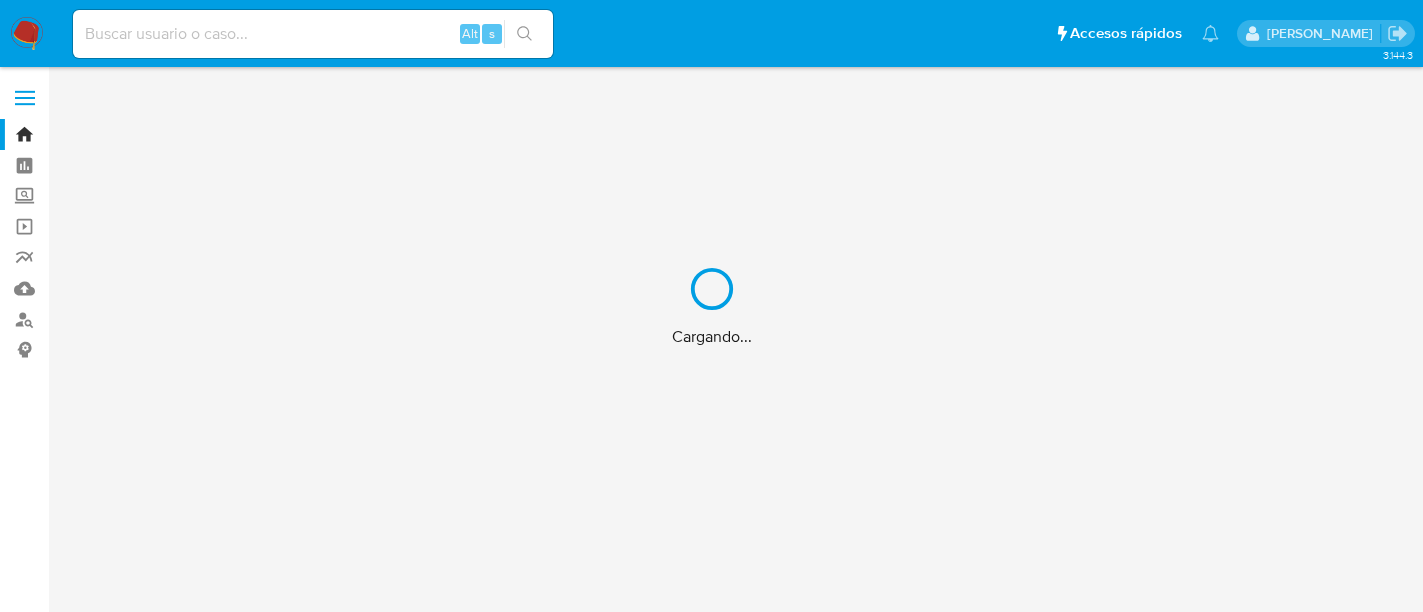 scroll, scrollTop: 0, scrollLeft: 0, axis: both 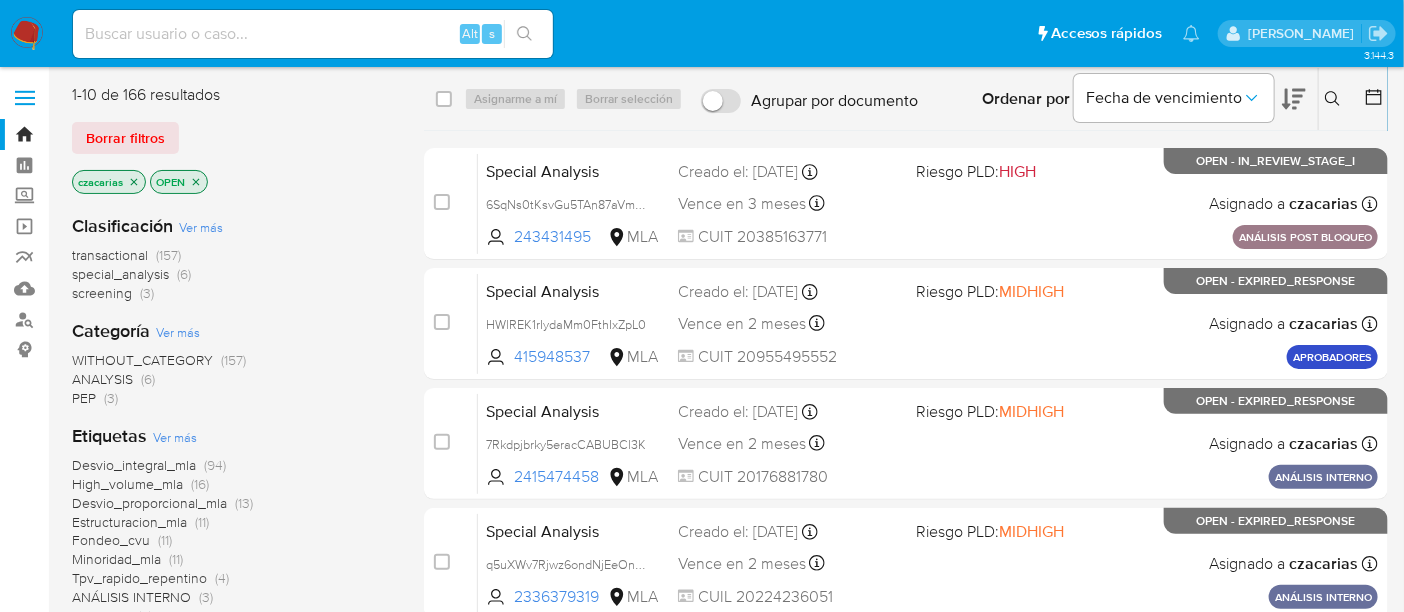 drag, startPoint x: 1326, startPoint y: 85, endPoint x: 1337, endPoint y: 92, distance: 13.038404 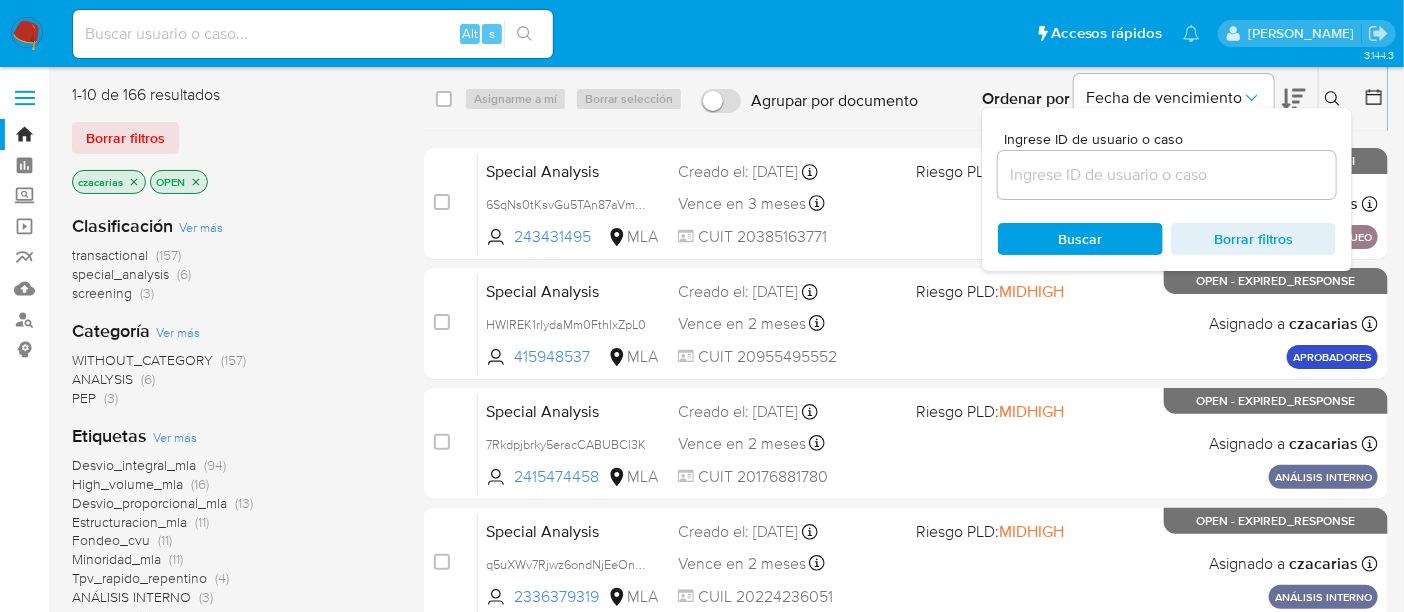click at bounding box center [1167, 175] 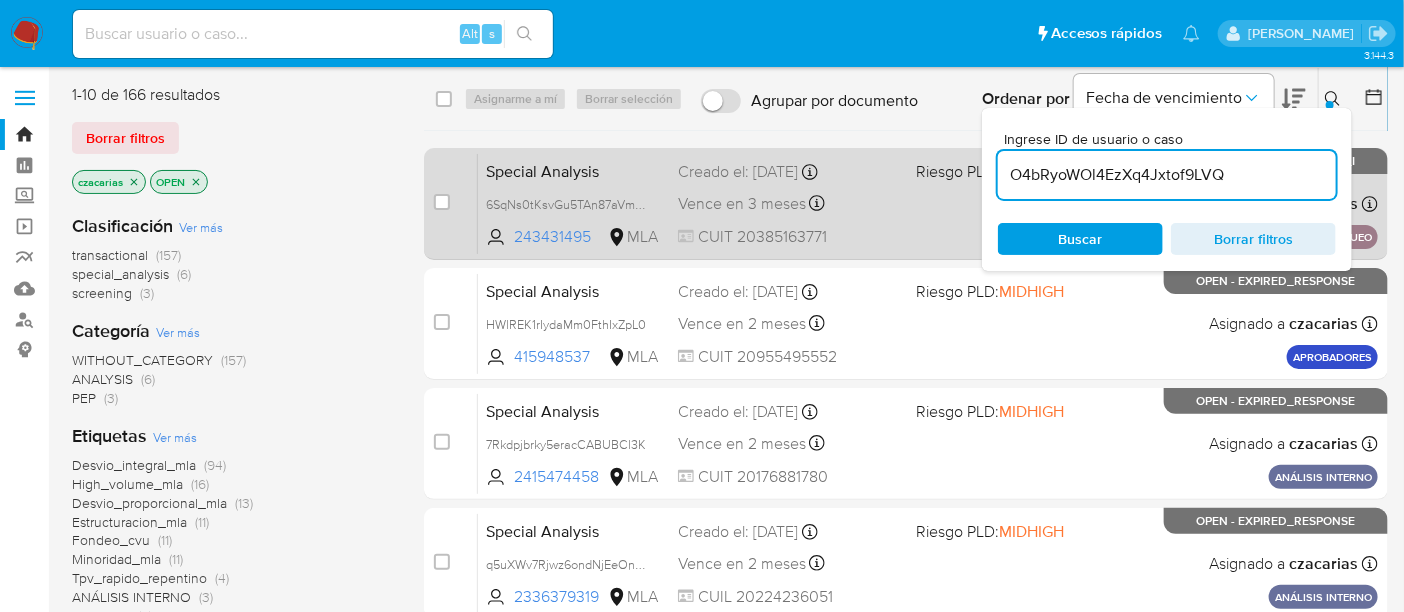 type on "O4bRyoWOl4EzXq4Jxtof9LVQ" 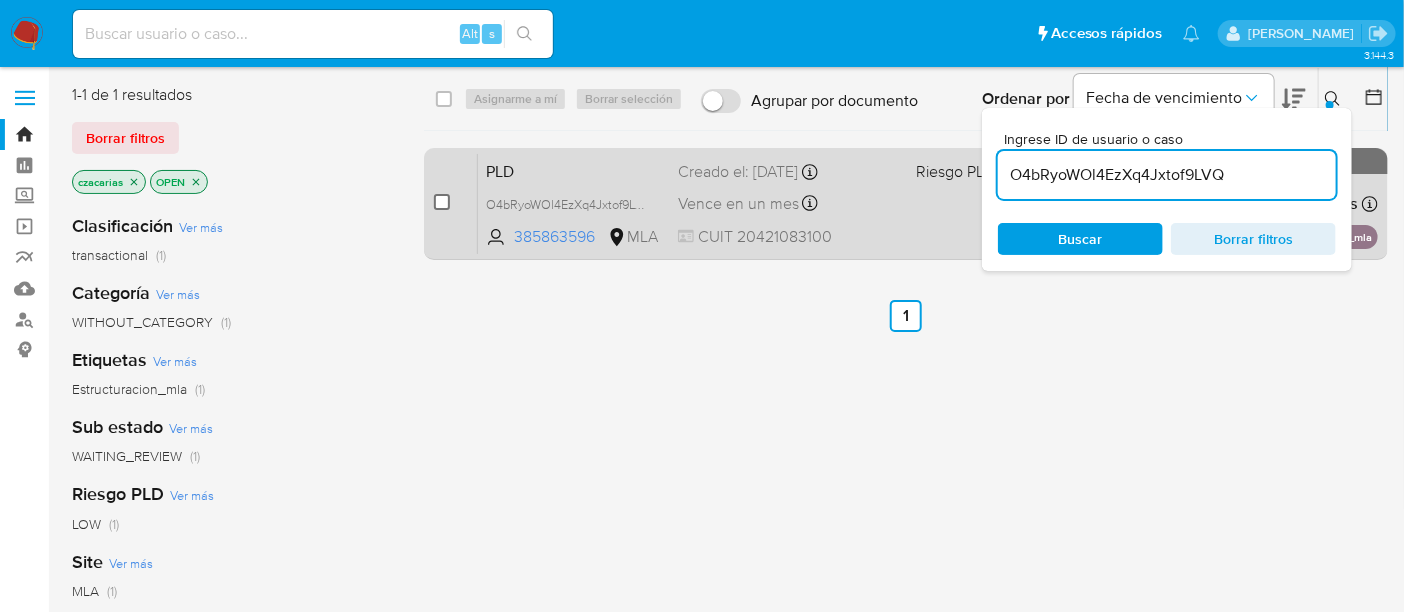click on "case-item-checkbox" at bounding box center [442, 202] 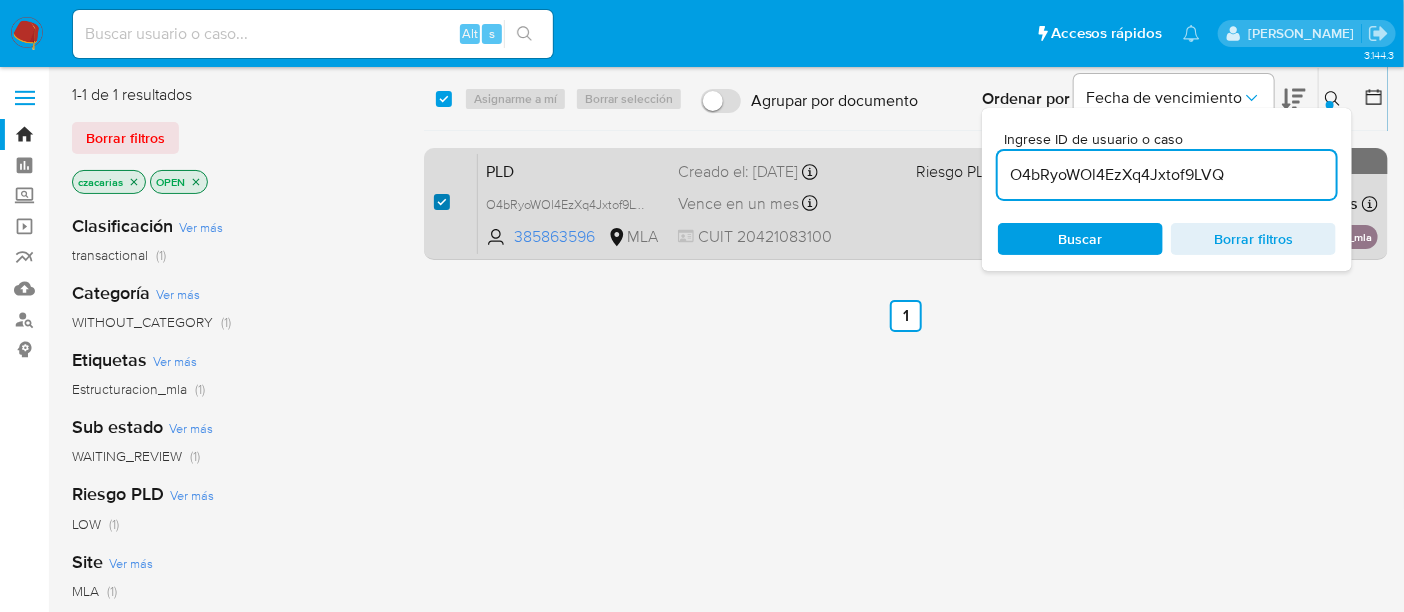 checkbox on "true" 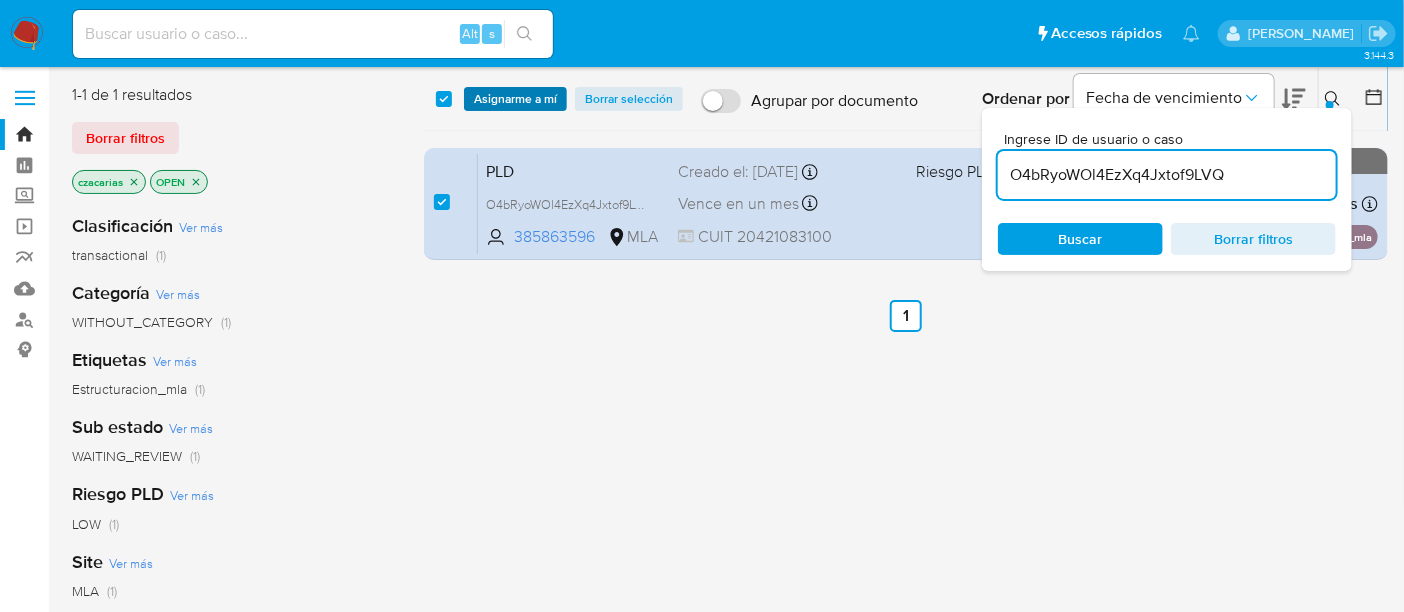 click on "select-all-cases-checkbox Asignarme a mí Borrar selección Agrupar por documento Ordenar por Fecha de vencimiento   No es posible ordenar los resultados mientras se encuentren agrupados. Ingrese ID de usuario o caso O4bRyoWOl4EzXq4Jxtof9LVQ Buscar Borrar filtros" at bounding box center [906, 99] 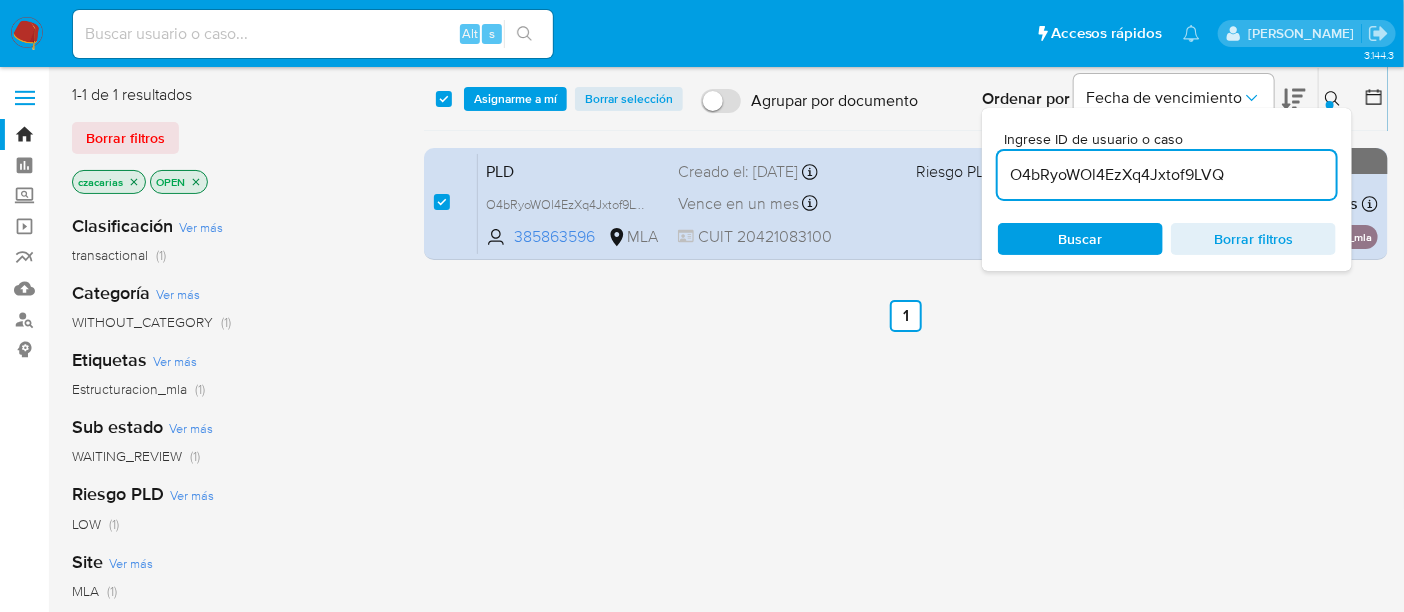click on "Asignarme a mí" at bounding box center [515, 99] 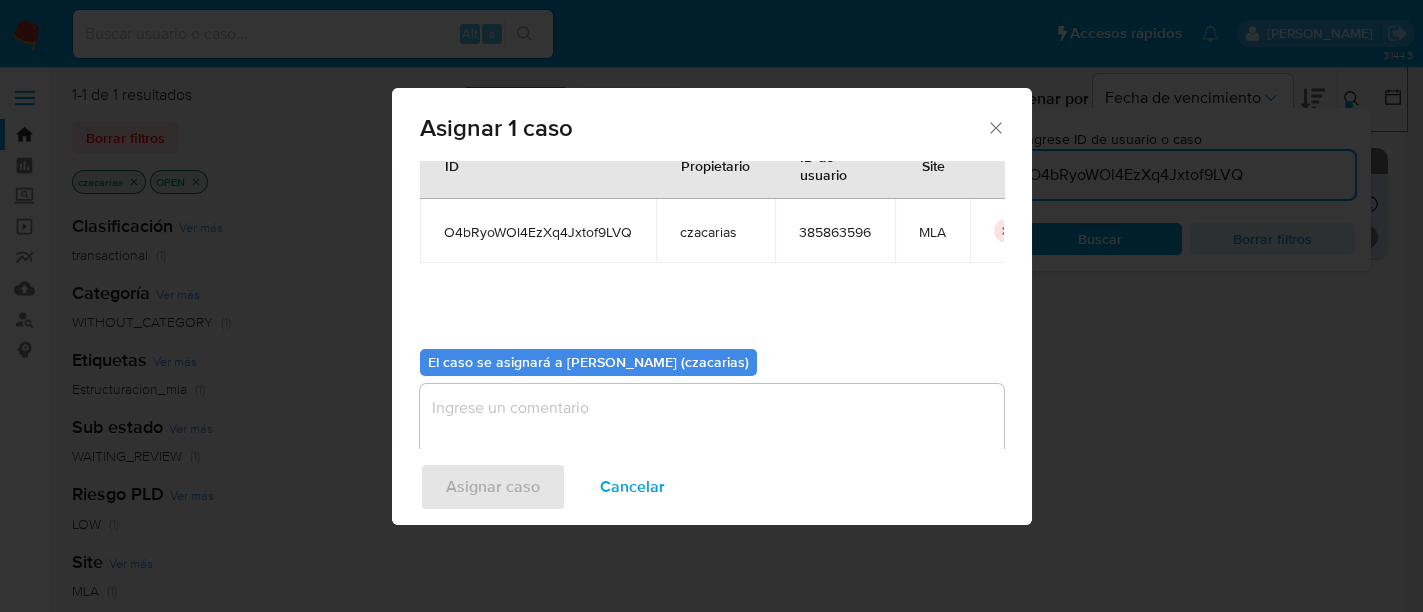 scroll, scrollTop: 102, scrollLeft: 0, axis: vertical 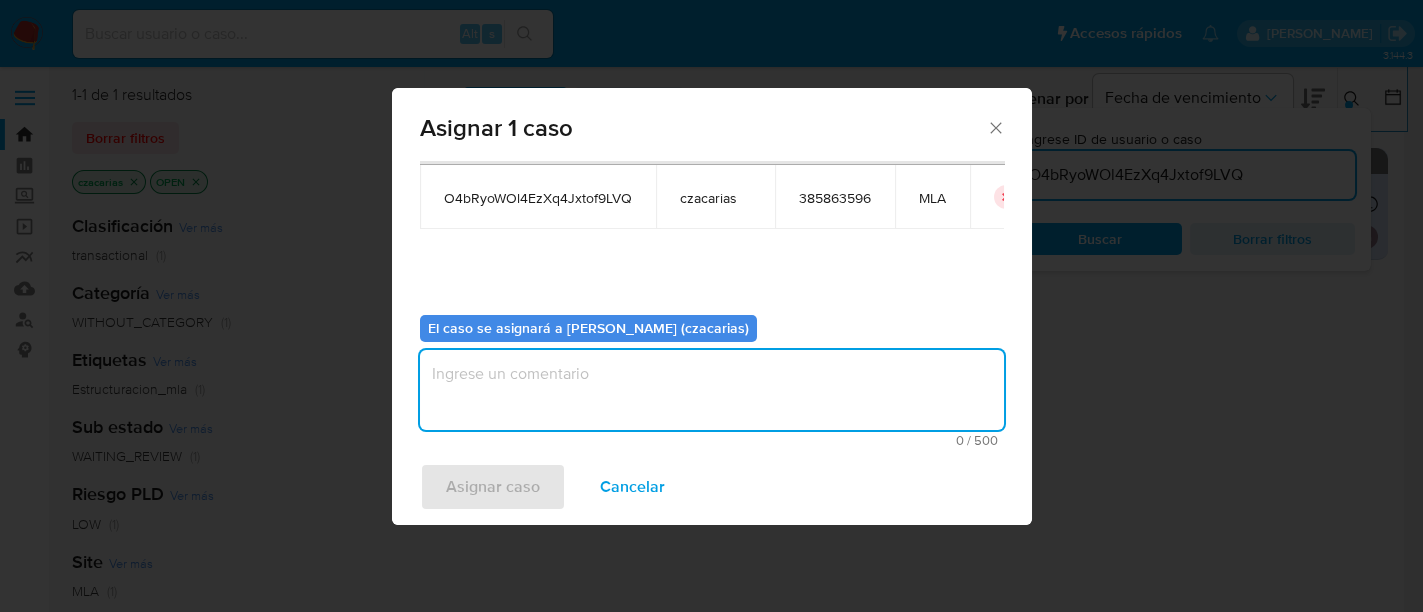 drag, startPoint x: 600, startPoint y: 375, endPoint x: 565, endPoint y: 422, distance: 58.60034 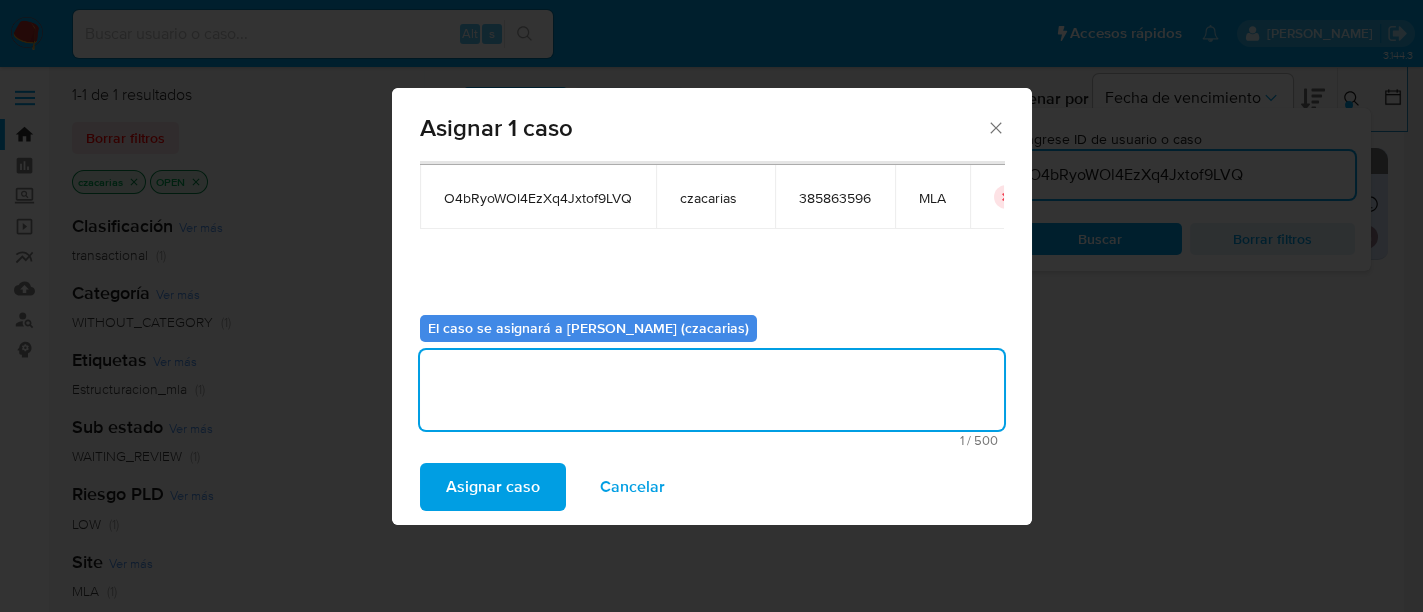 click on "Asignar caso" at bounding box center (493, 487) 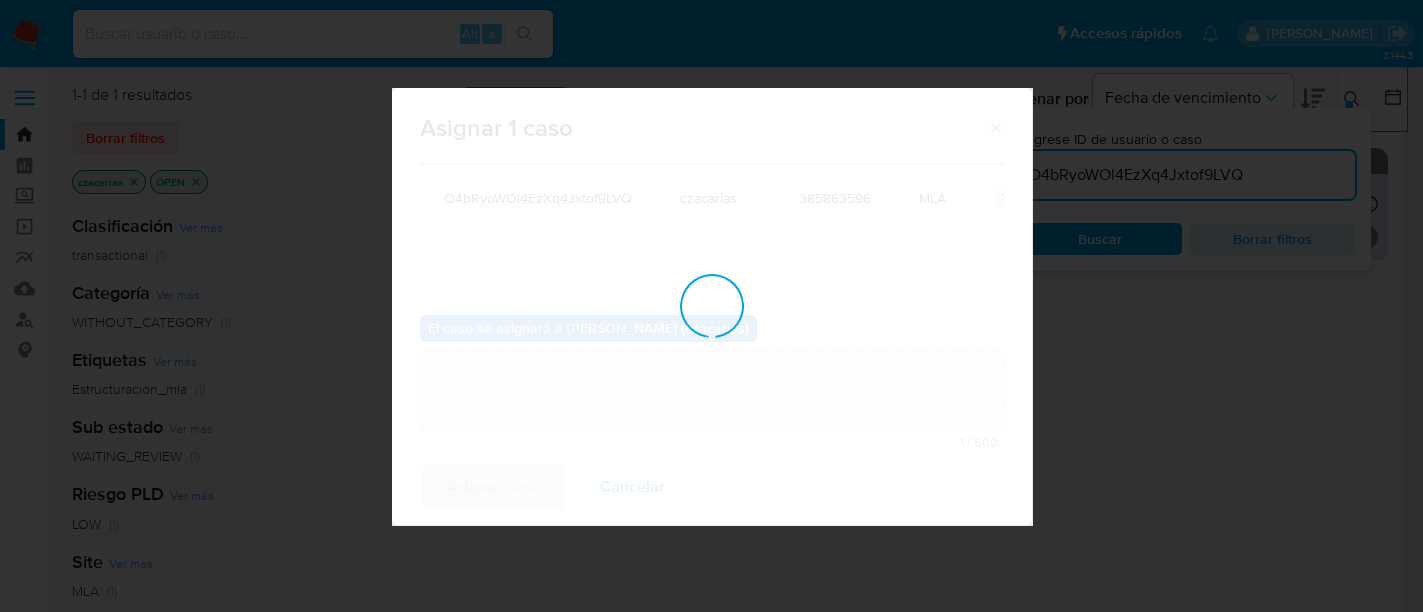 type 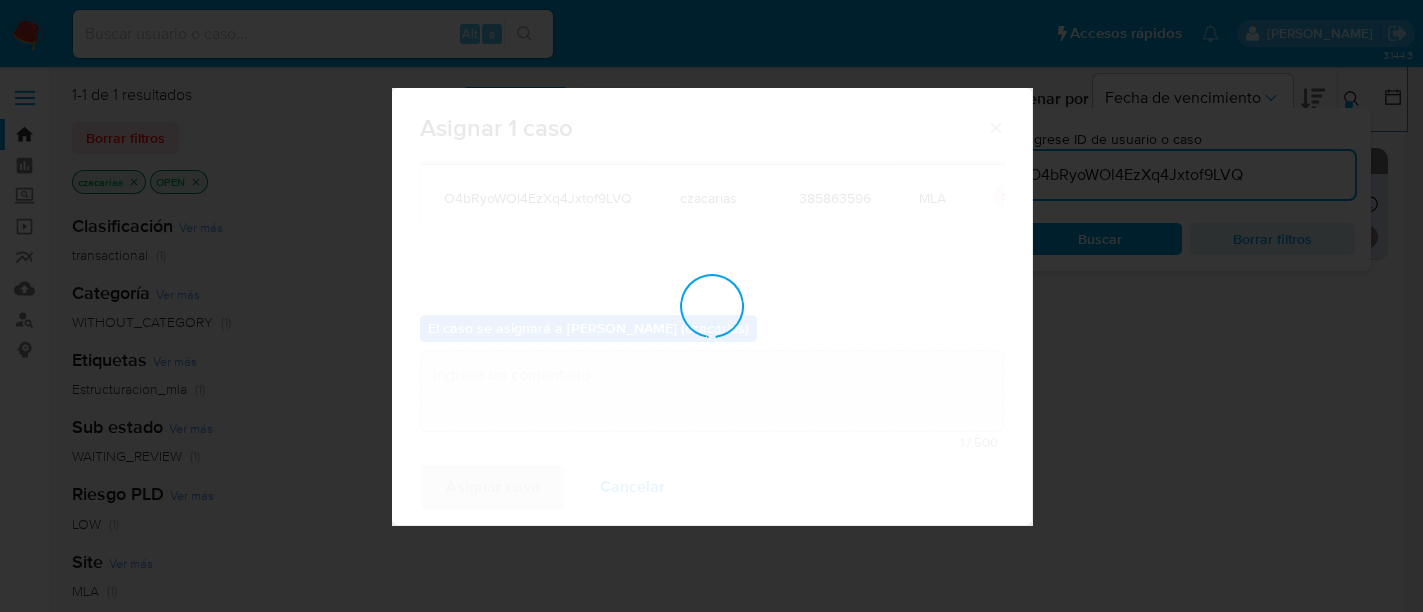 checkbox on "false" 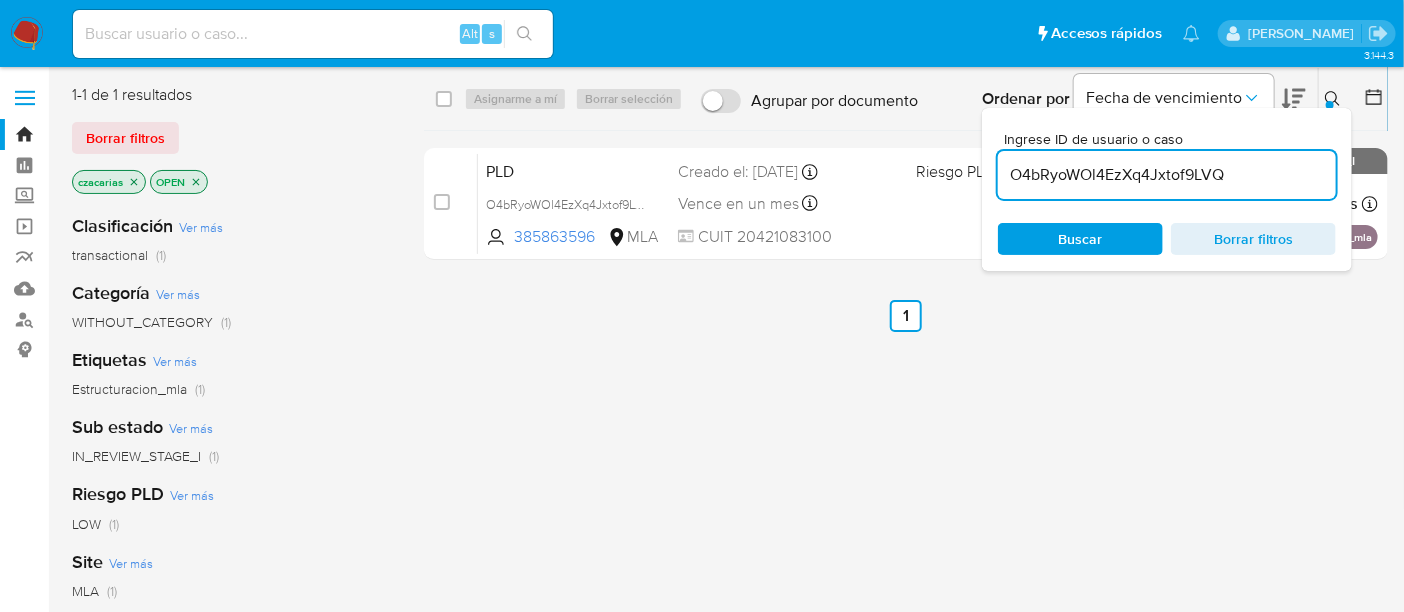 click on "O4bRyoWOl4EzXq4Jxtof9LVQ" at bounding box center (1167, 175) 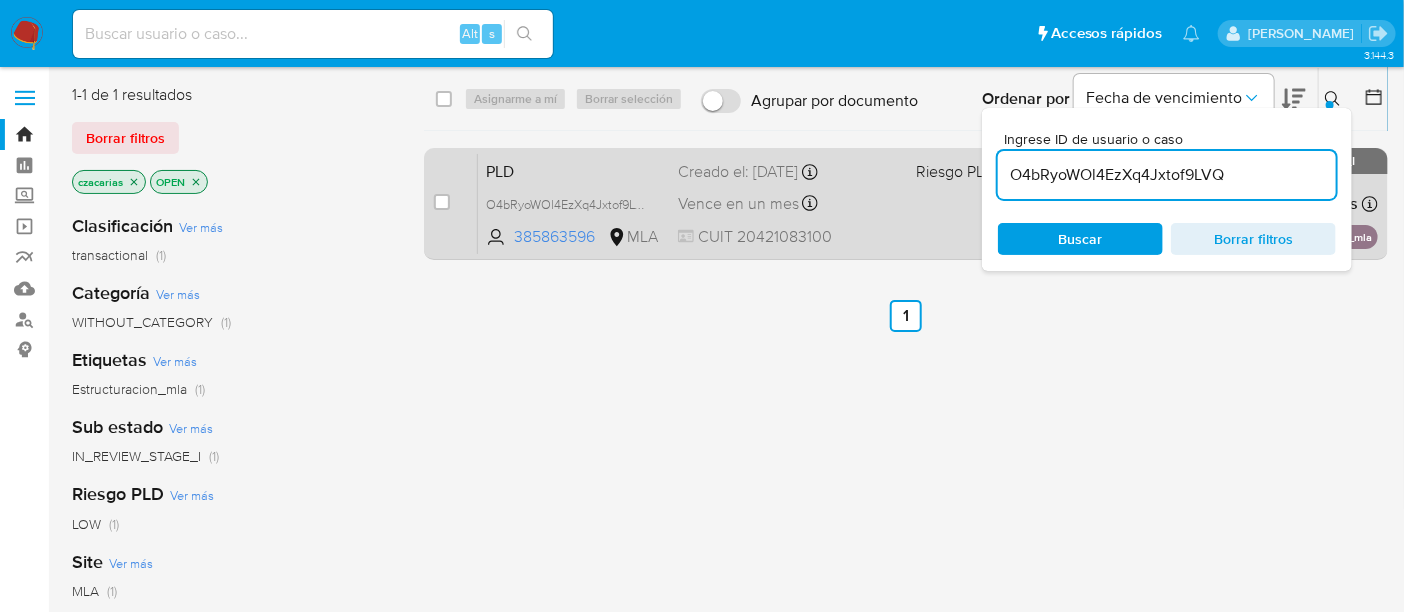 paste on "YfxM22rJeCmTSkDnE1NG15Mb" 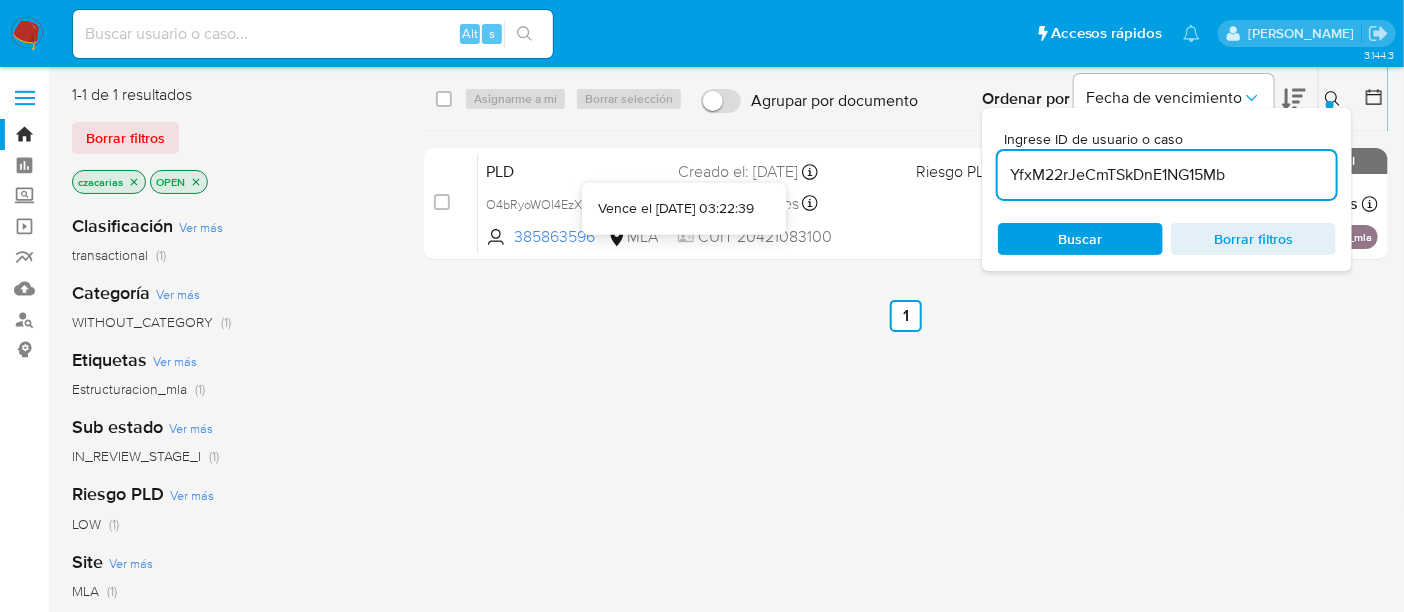 type on "YfxM22rJeCmTSkDnE1NG15Mb" 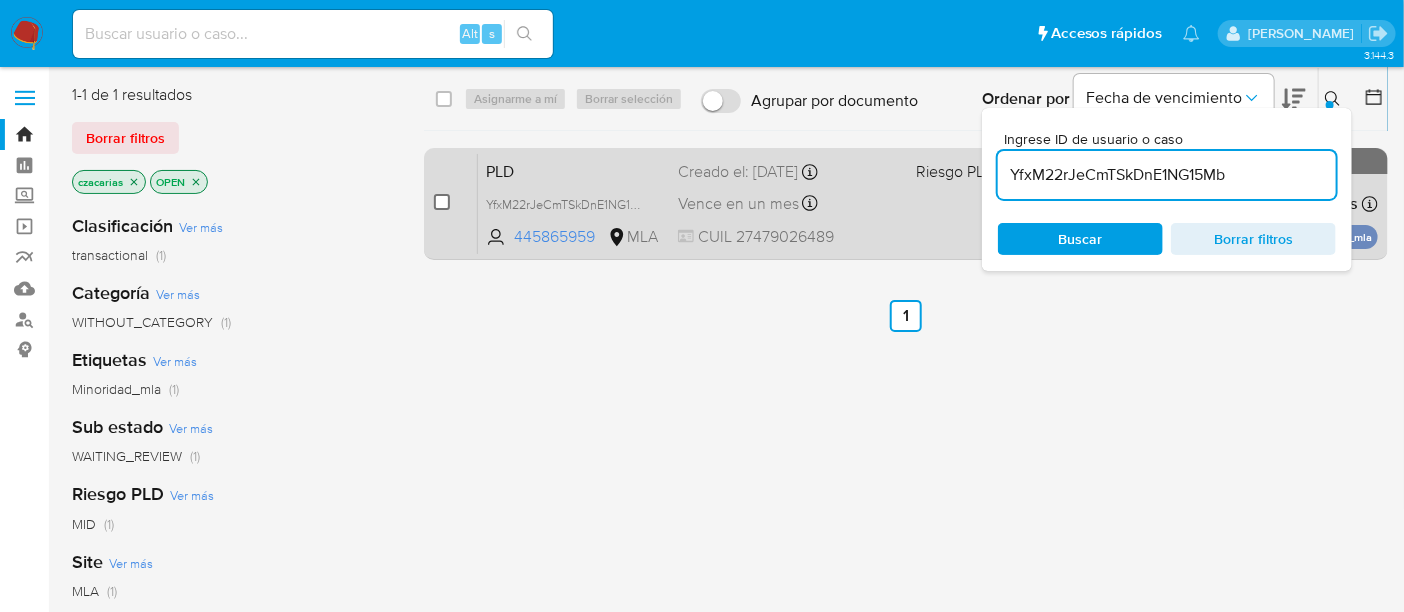 click at bounding box center [442, 202] 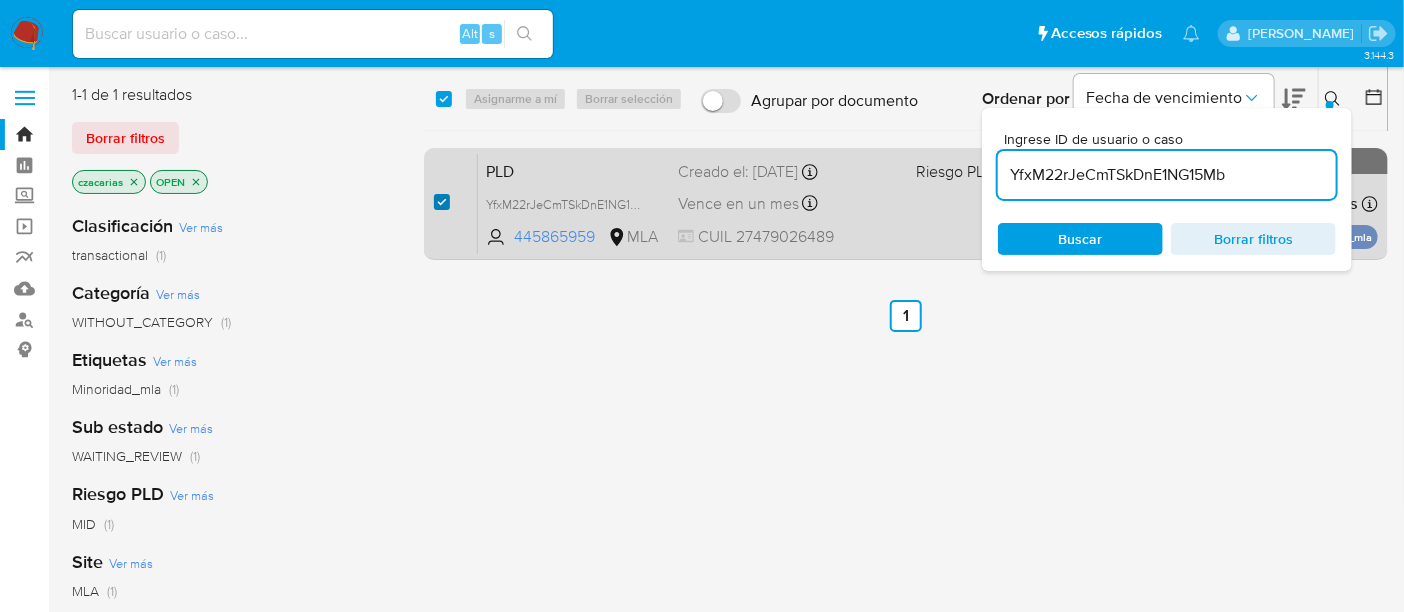 checkbox on "true" 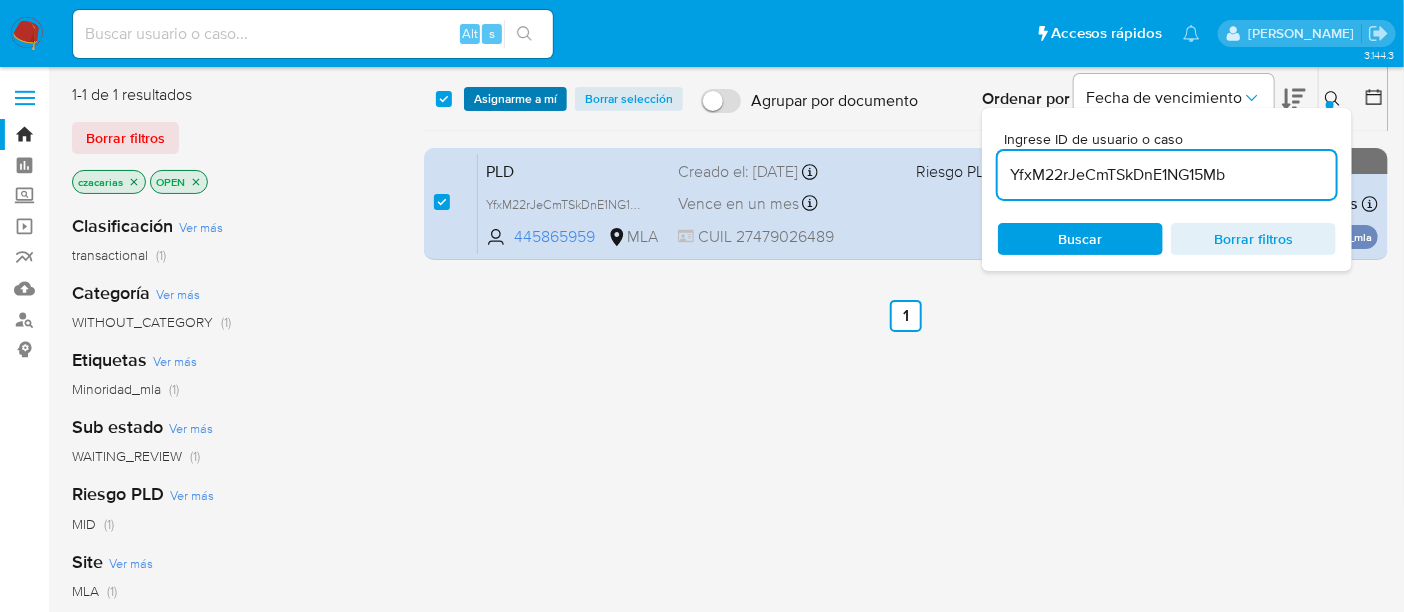 click on "Asignarme a mí" at bounding box center [515, 99] 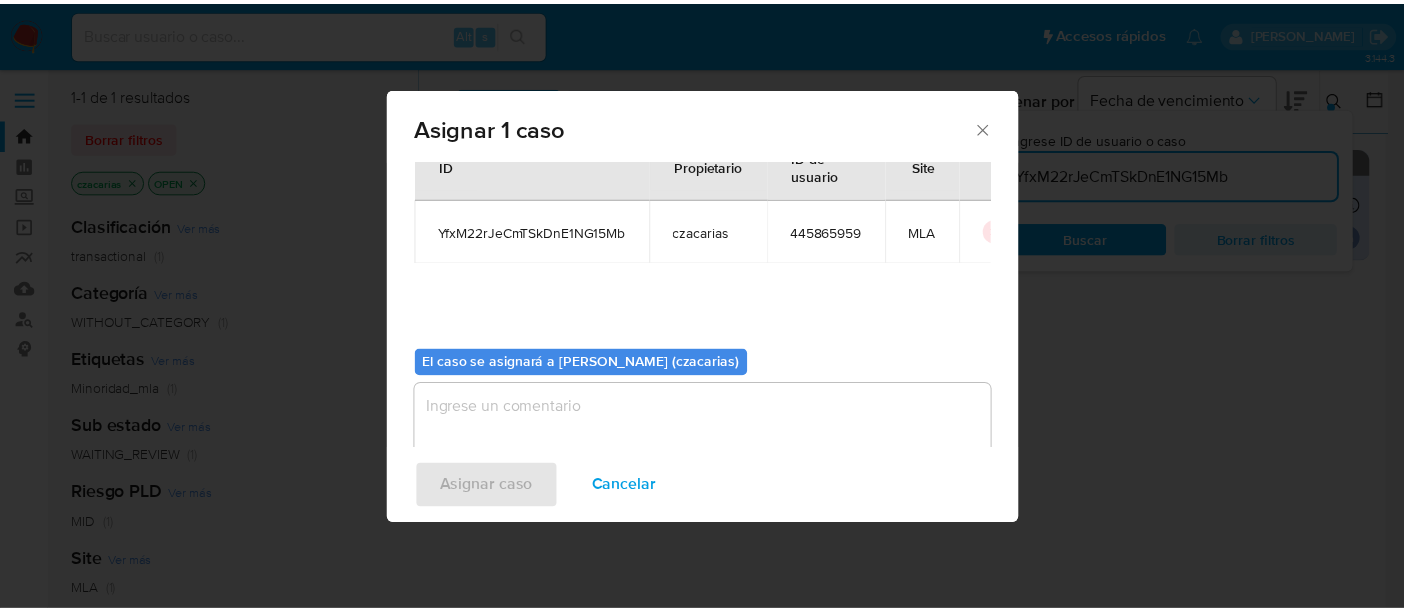 scroll, scrollTop: 102, scrollLeft: 0, axis: vertical 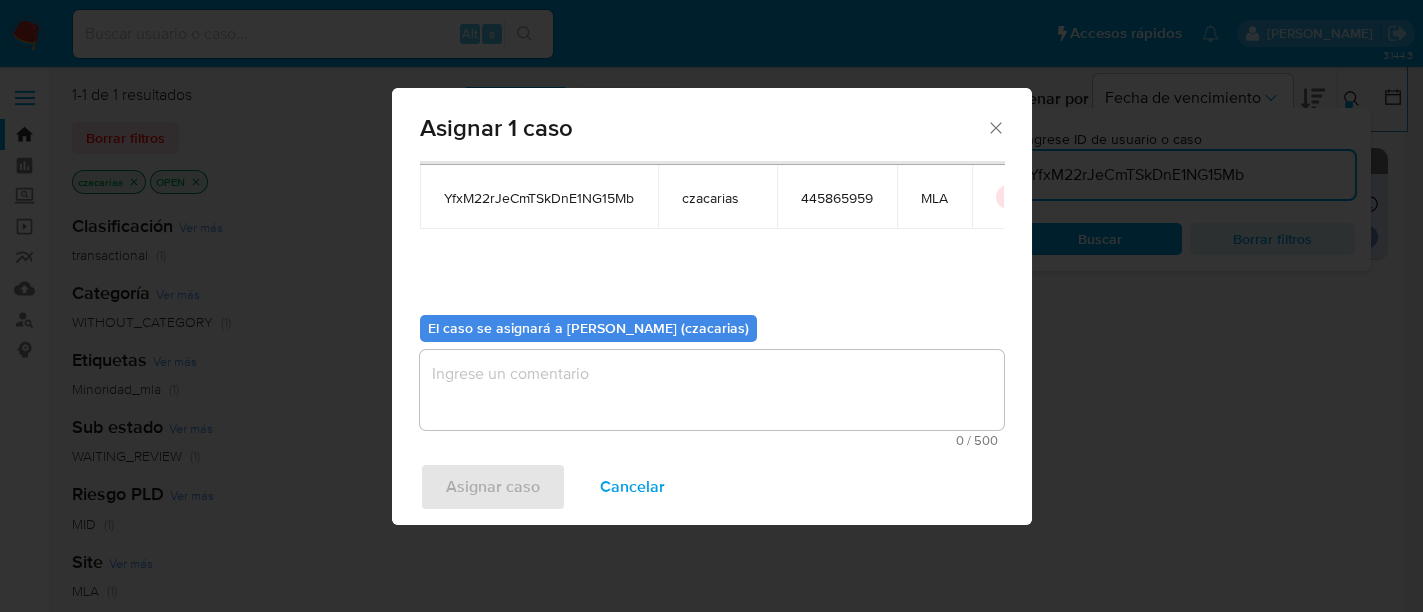 click on "0 / 500 500 caracteres restantes" at bounding box center (712, 398) 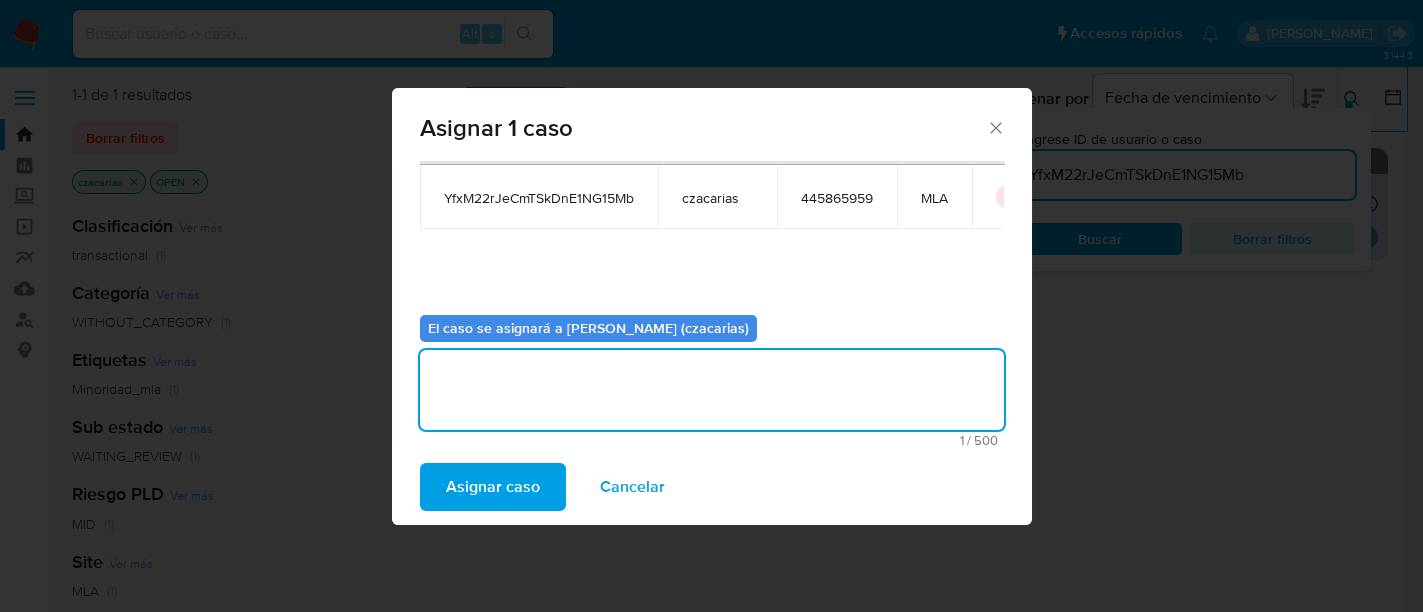 click on "Asignar caso" at bounding box center [493, 487] 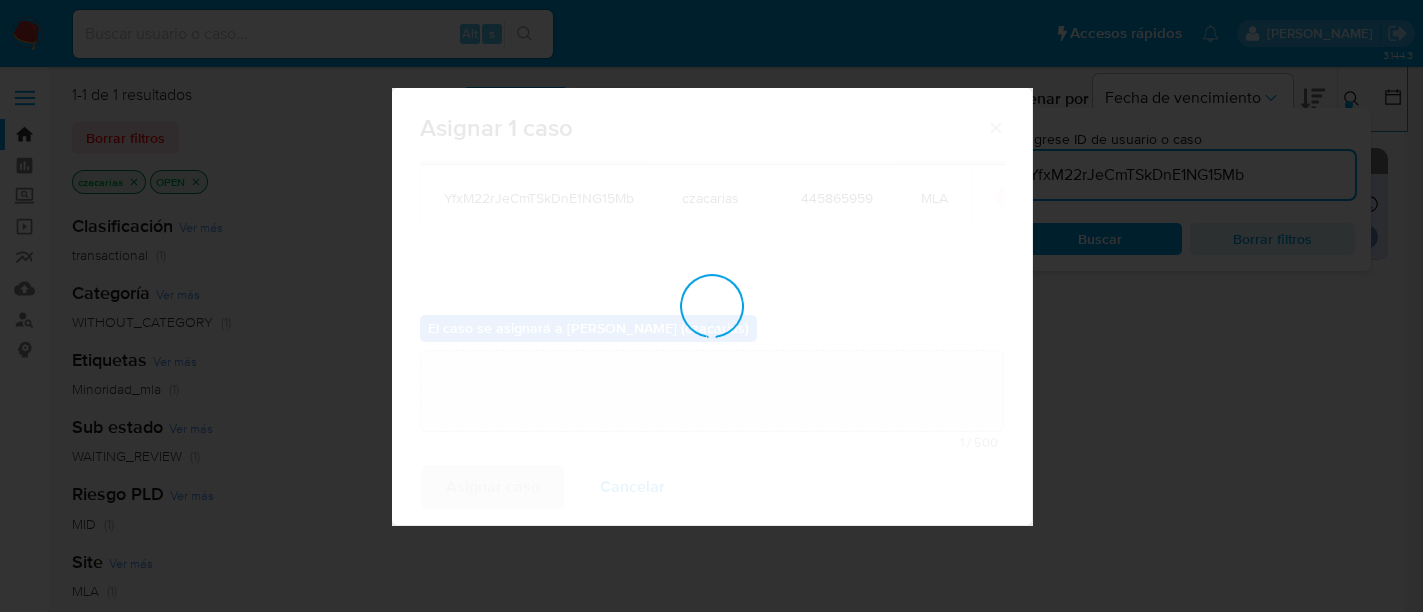 type 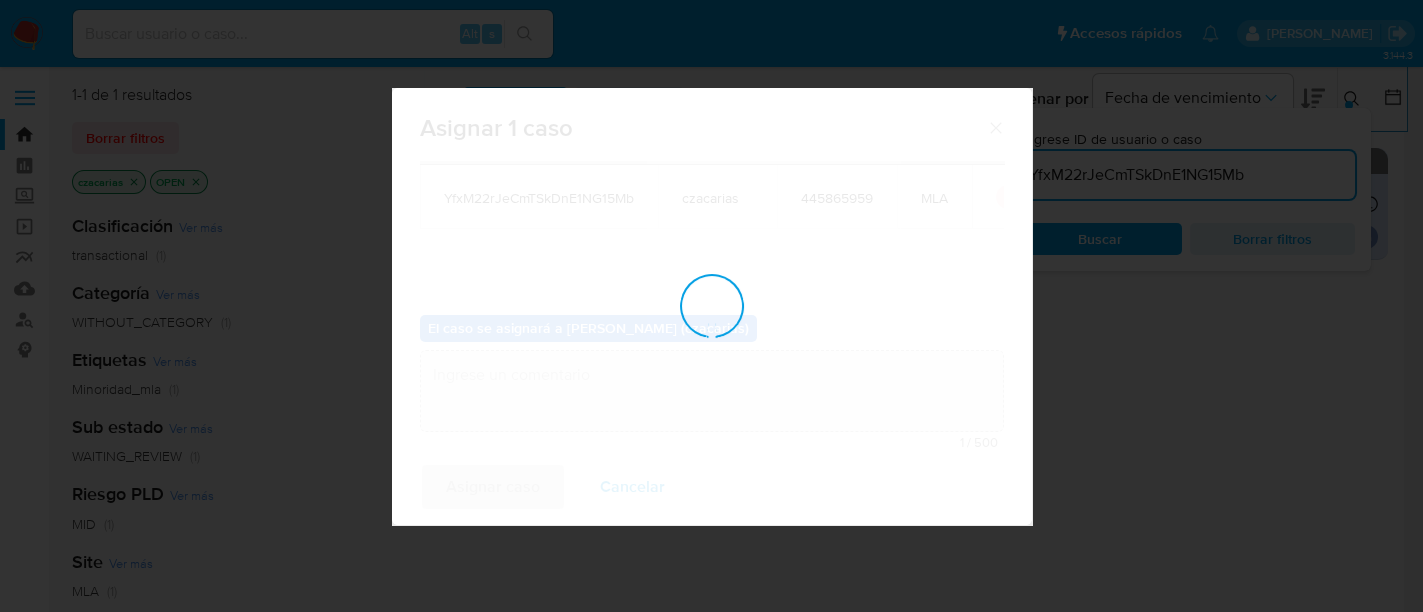 checkbox on "false" 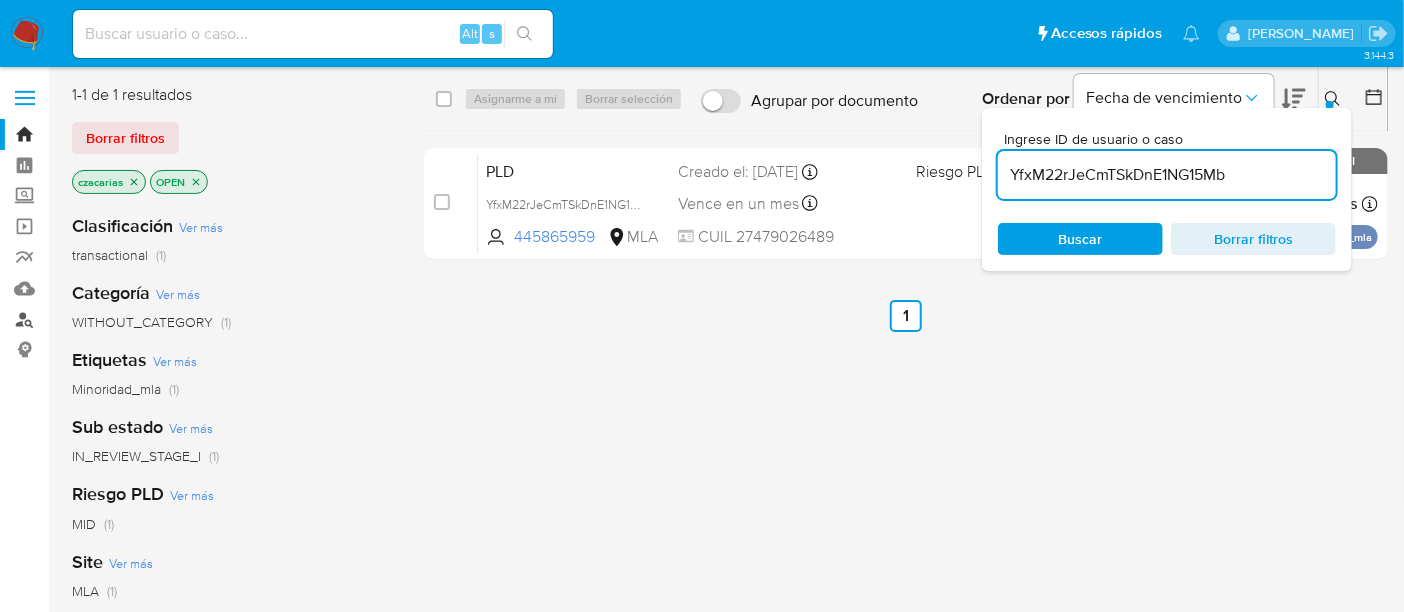 click on "Buscador de personas" at bounding box center (119, 319) 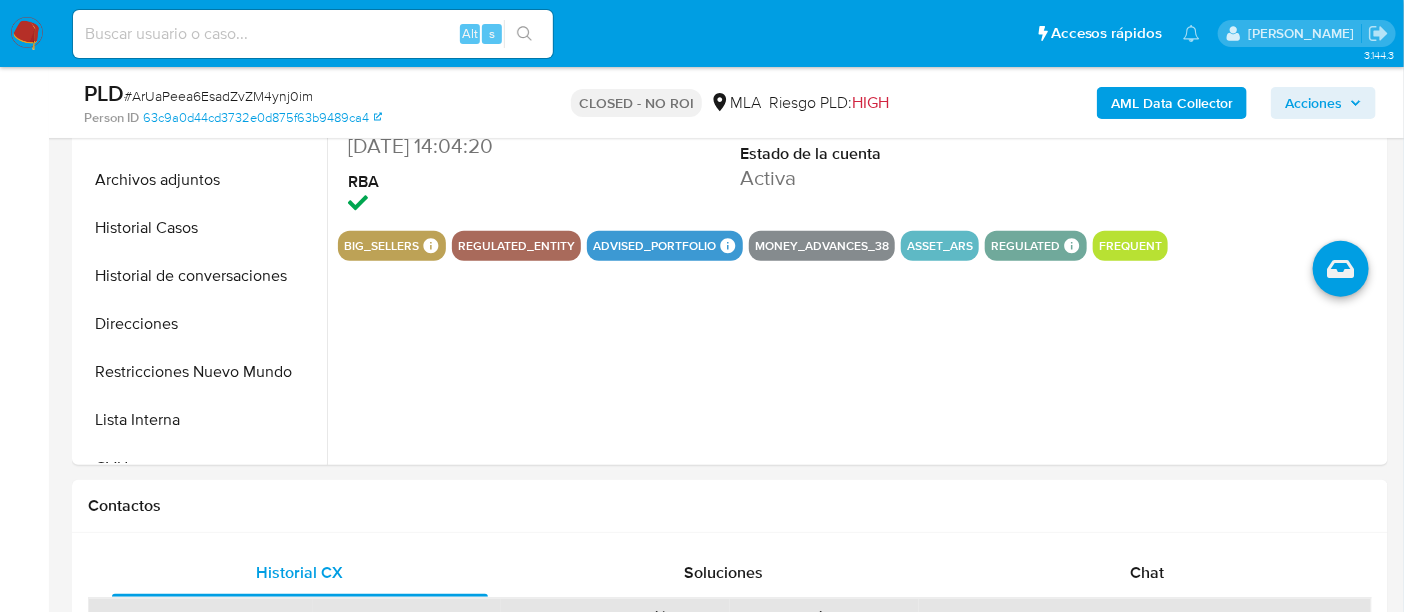 scroll, scrollTop: 625, scrollLeft: 0, axis: vertical 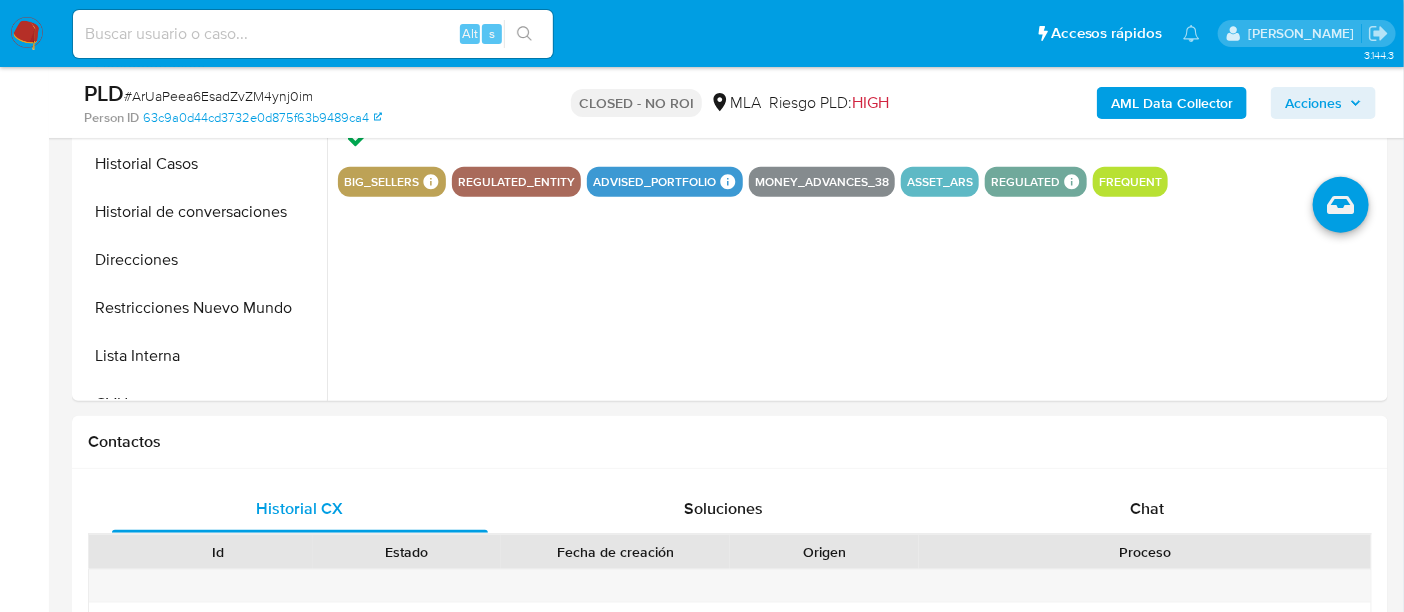 select on "10" 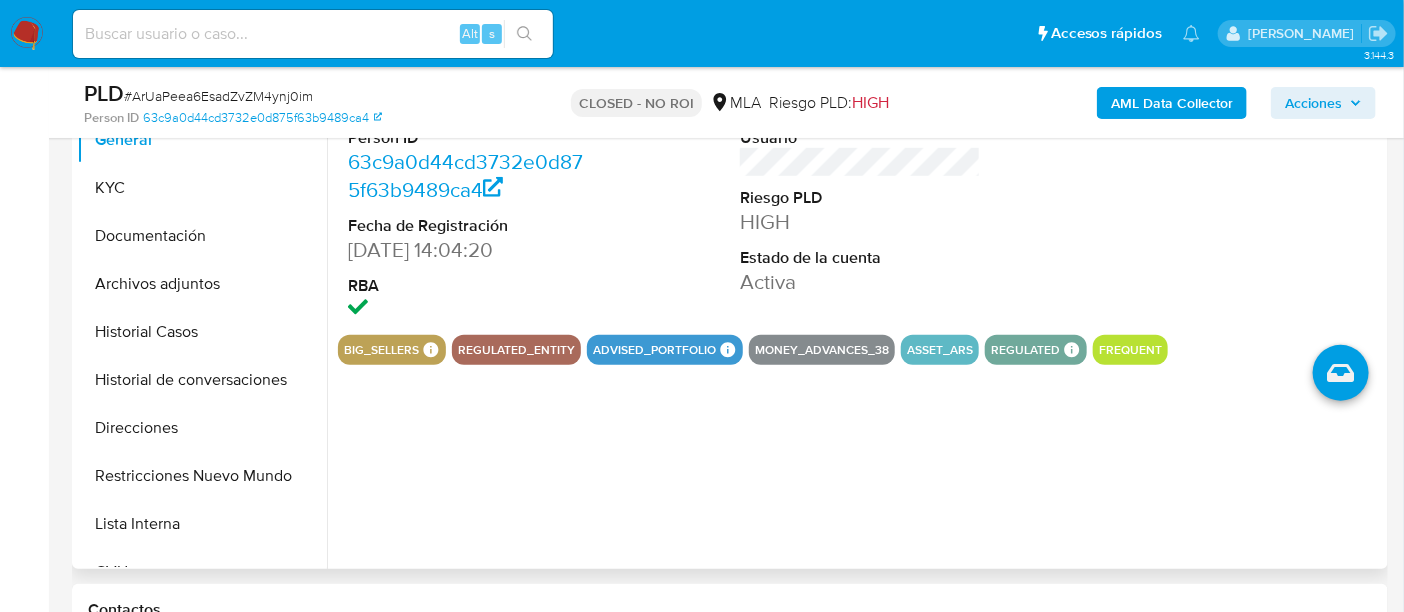 scroll, scrollTop: 374, scrollLeft: 0, axis: vertical 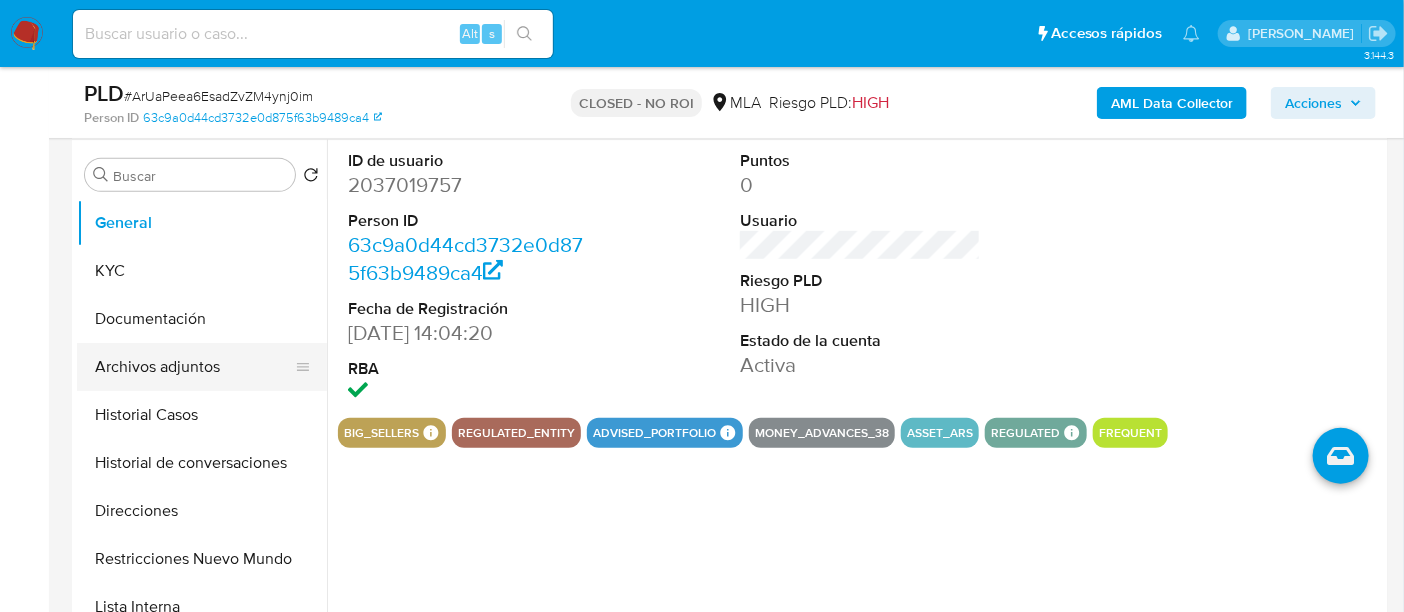 click on "Archivos adjuntos" at bounding box center [194, 367] 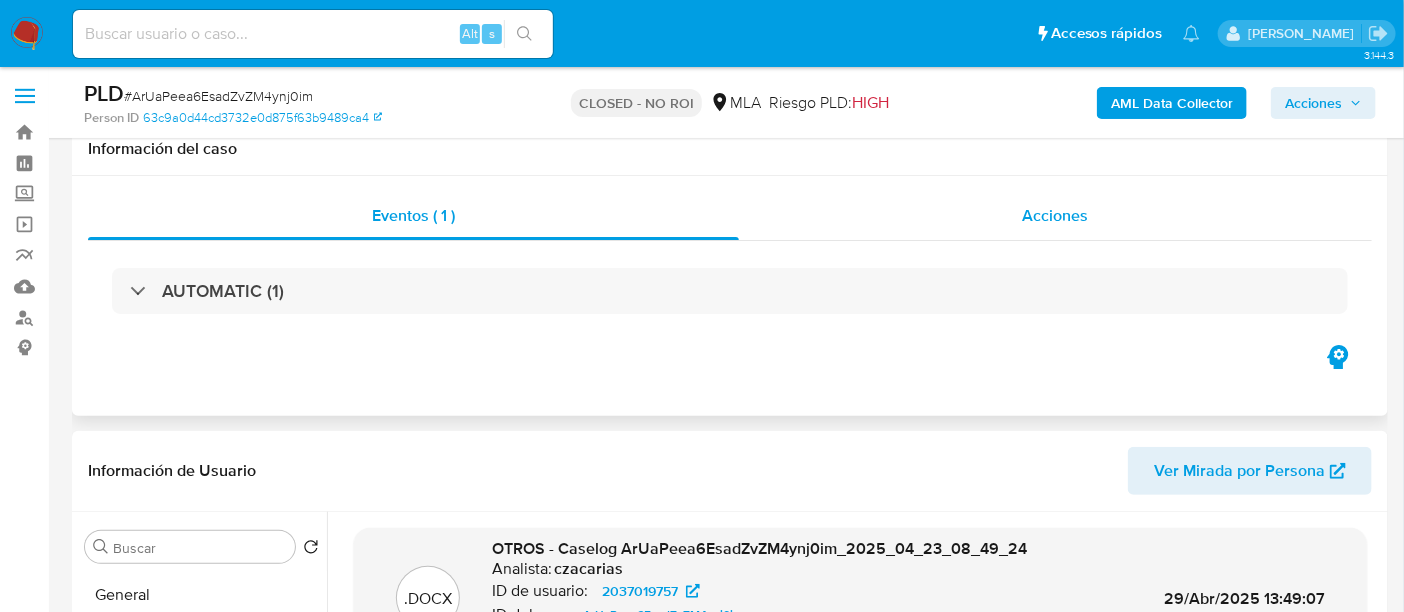 scroll, scrollTop: 0, scrollLeft: 0, axis: both 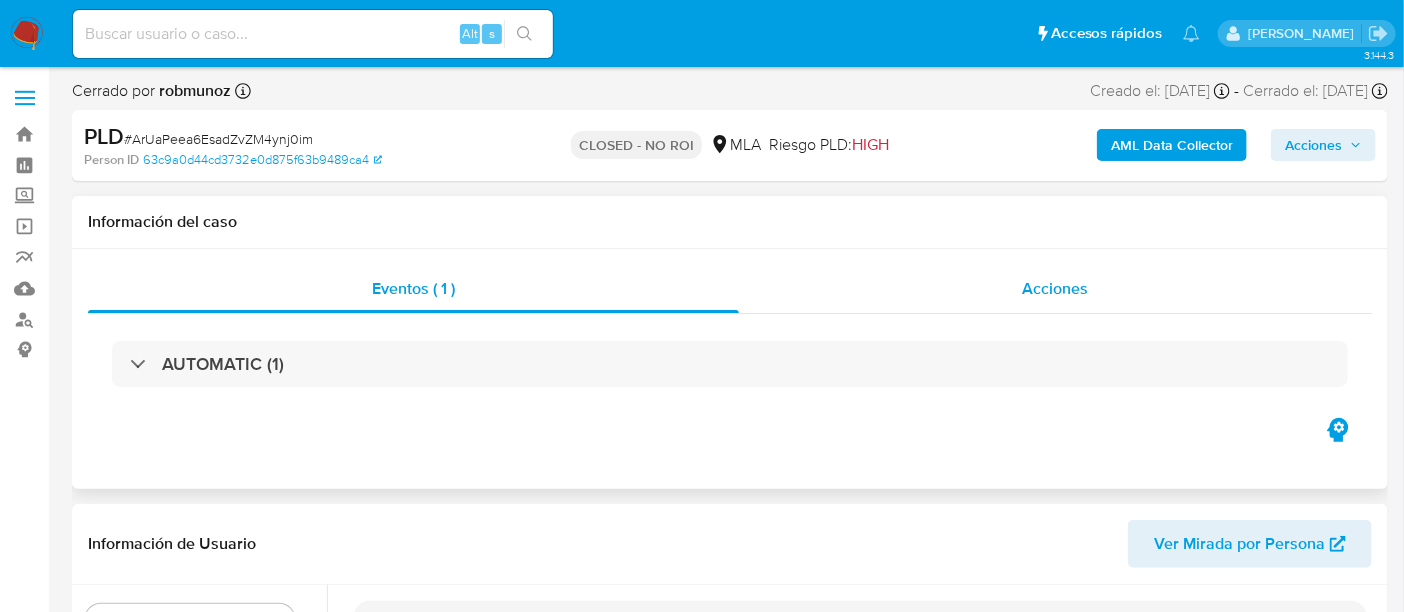 click on "Acciones" at bounding box center (1055, 288) 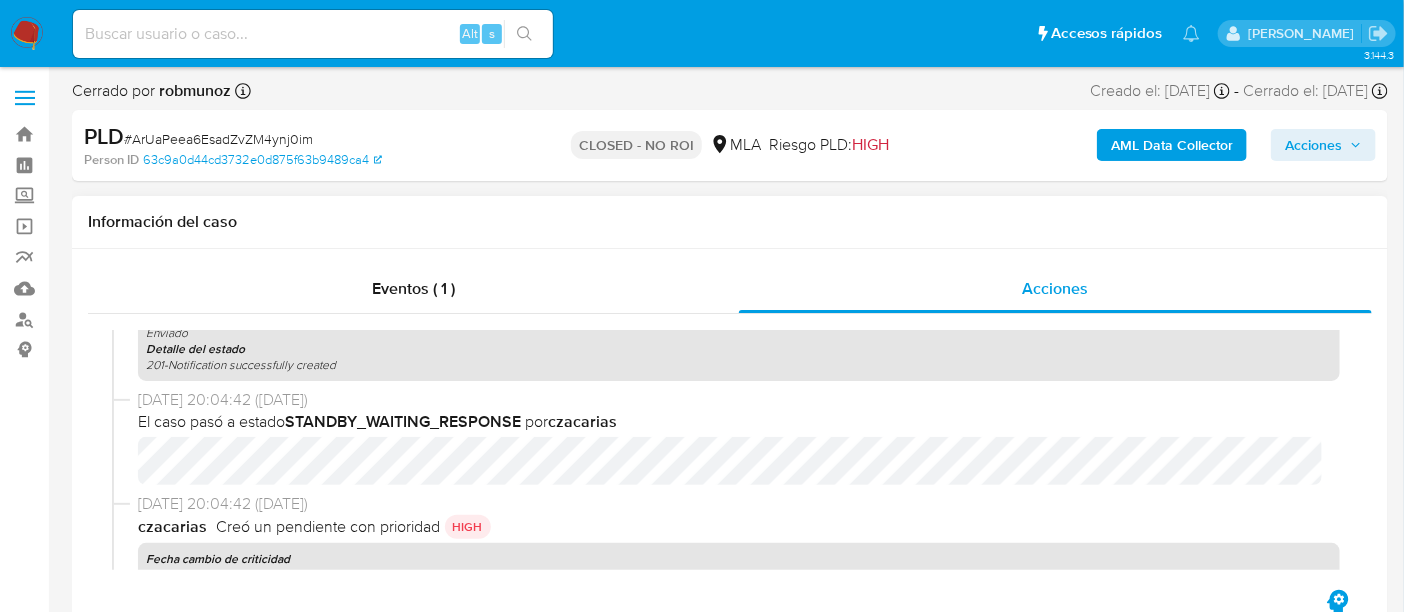 scroll, scrollTop: 750, scrollLeft: 0, axis: vertical 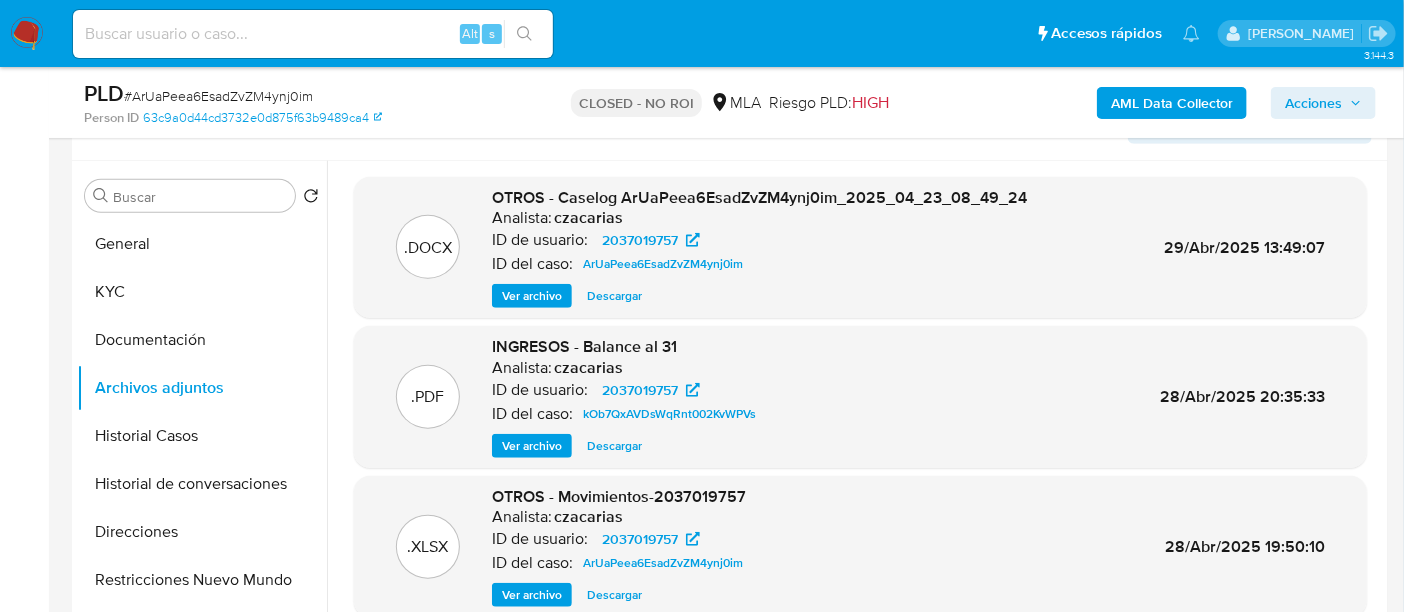 click on "Ver archivo" at bounding box center [532, 296] 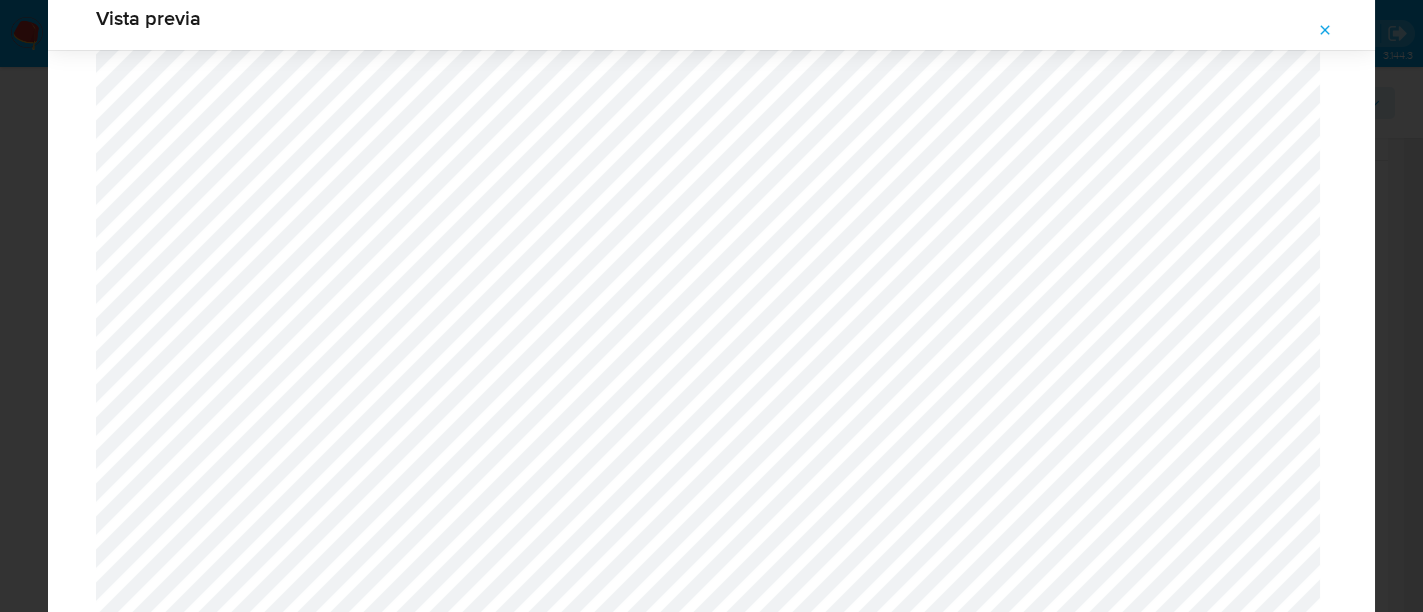 scroll, scrollTop: 1210, scrollLeft: 0, axis: vertical 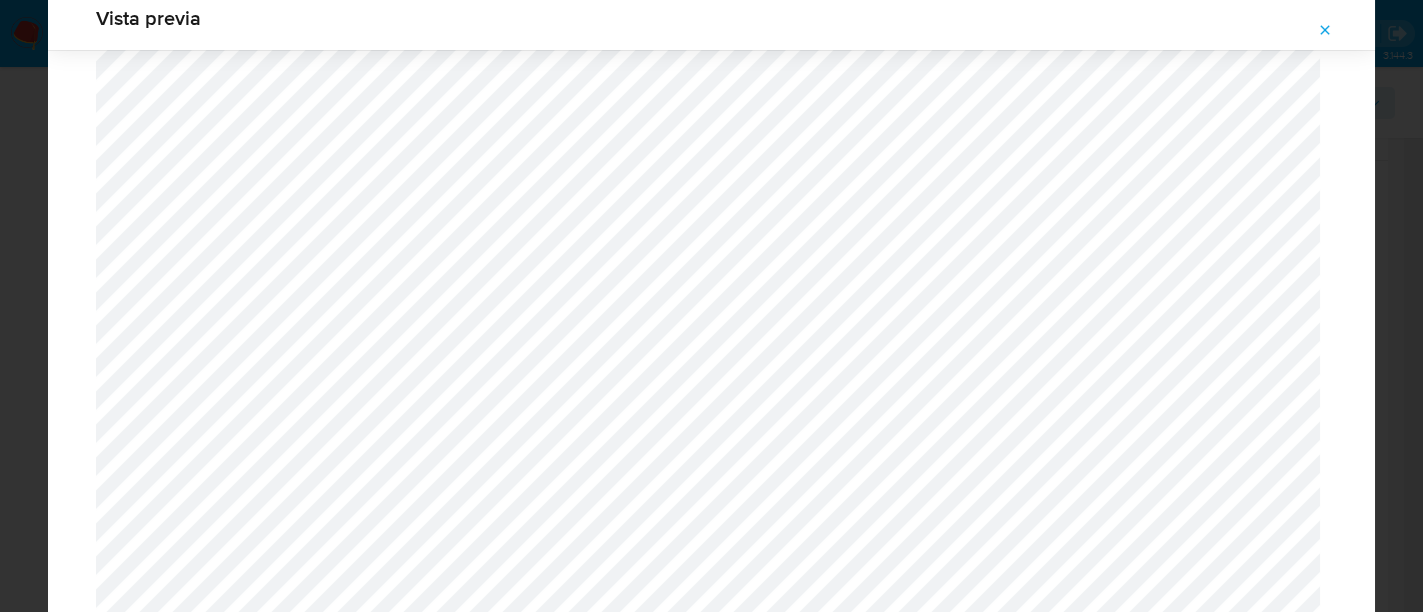 click 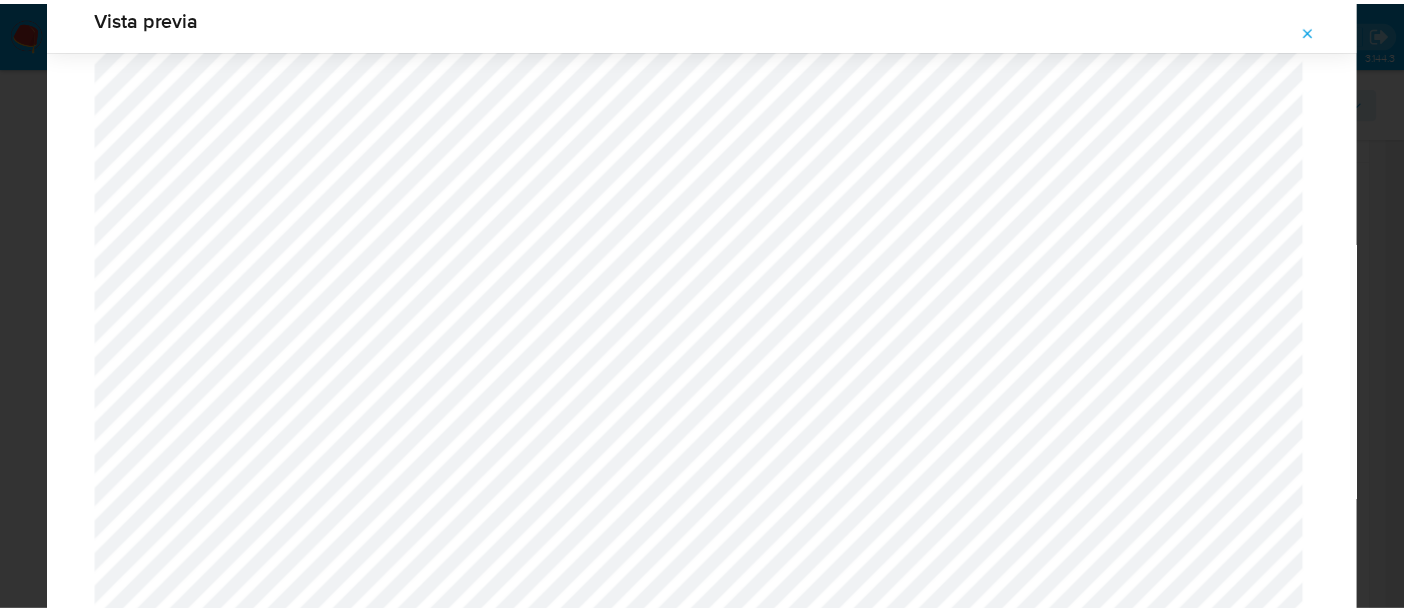 scroll, scrollTop: 103, scrollLeft: 0, axis: vertical 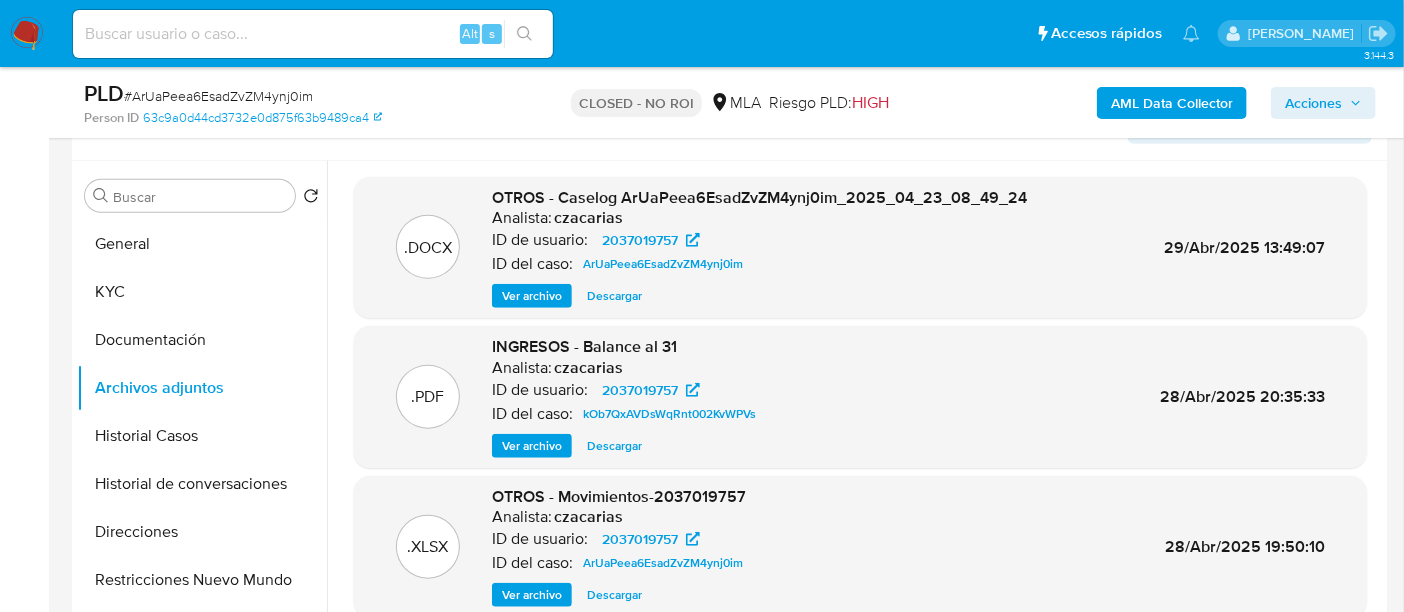 drag, startPoint x: 301, startPoint y: 38, endPoint x: 357, endPoint y: 33, distance: 56.22277 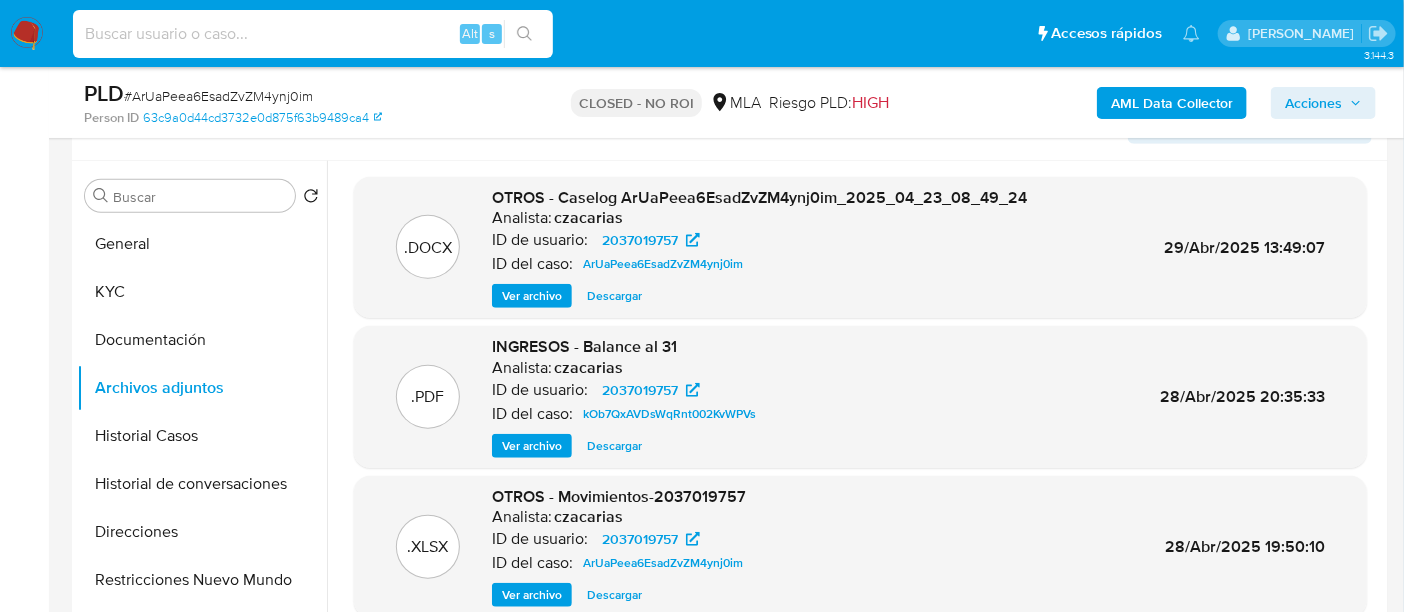 paste on "O4bRyoWOl4EzXq4Jxtof9LVQ" 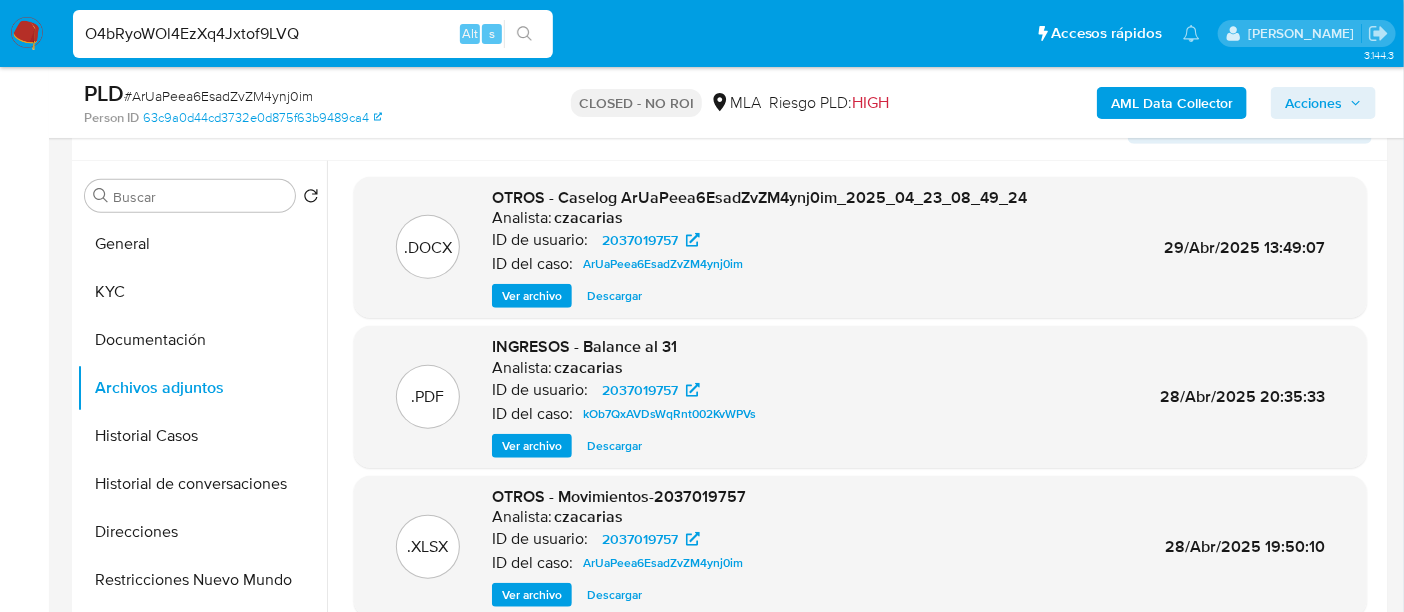type on "O4bRyoWOl4EzXq4Jxtof9LVQ" 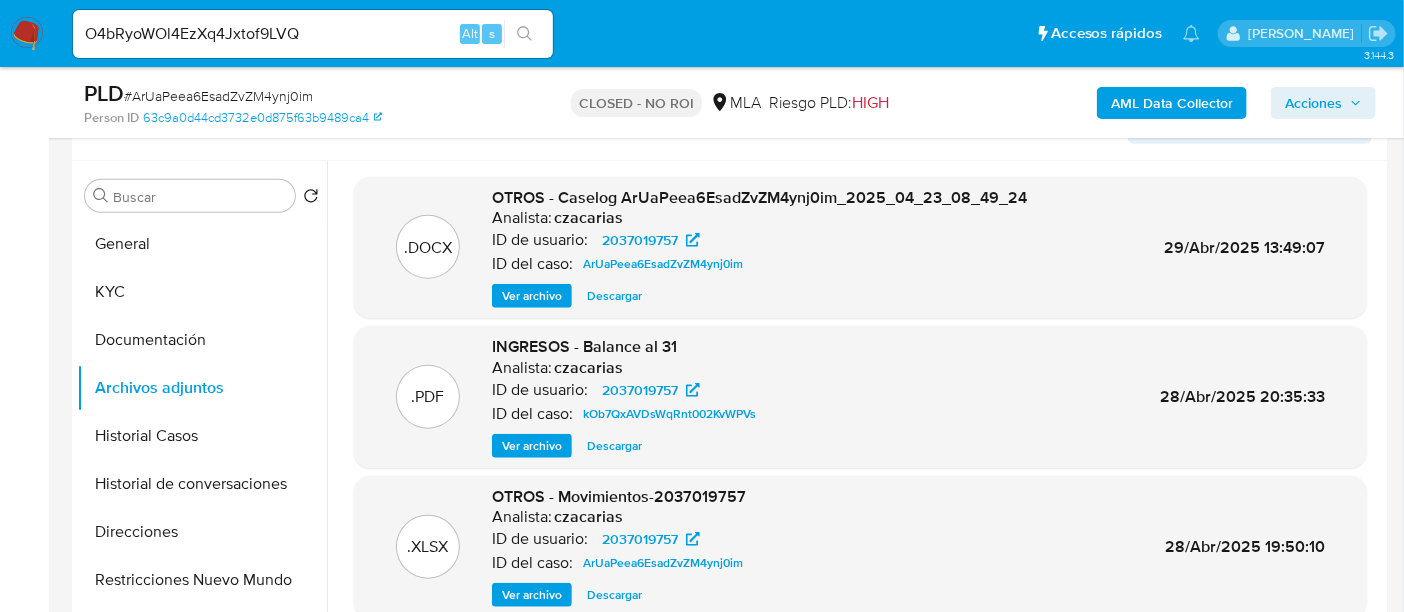 click 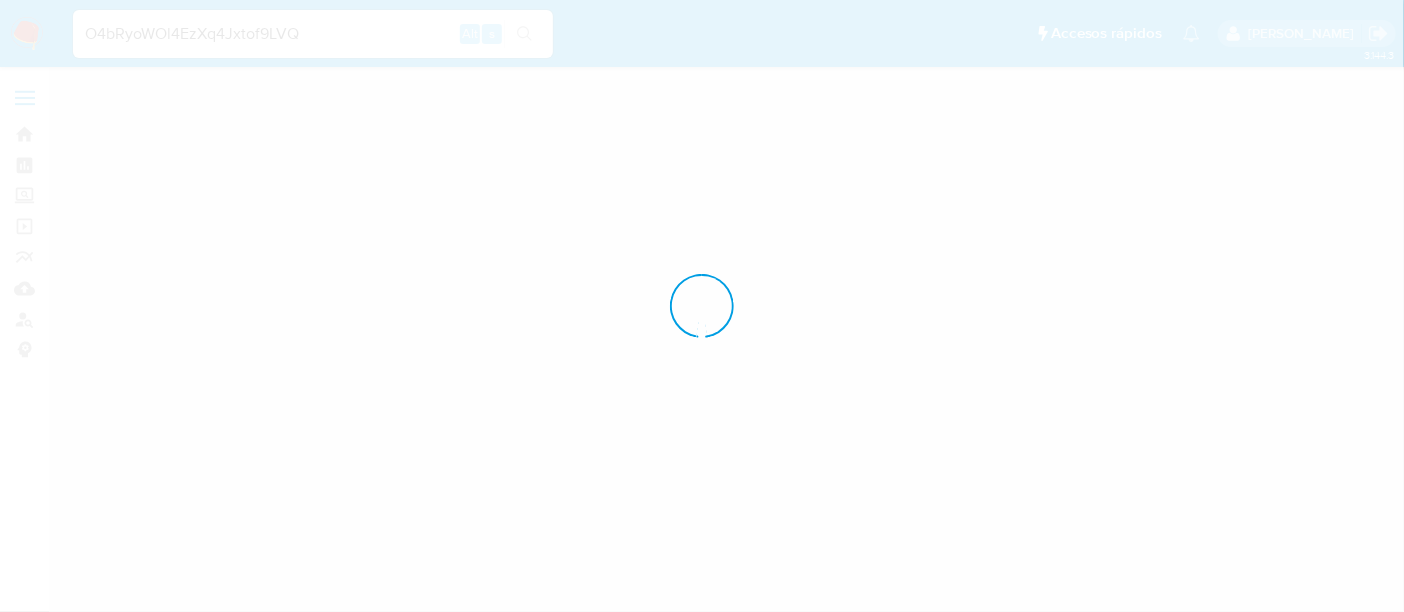 scroll, scrollTop: 0, scrollLeft: 0, axis: both 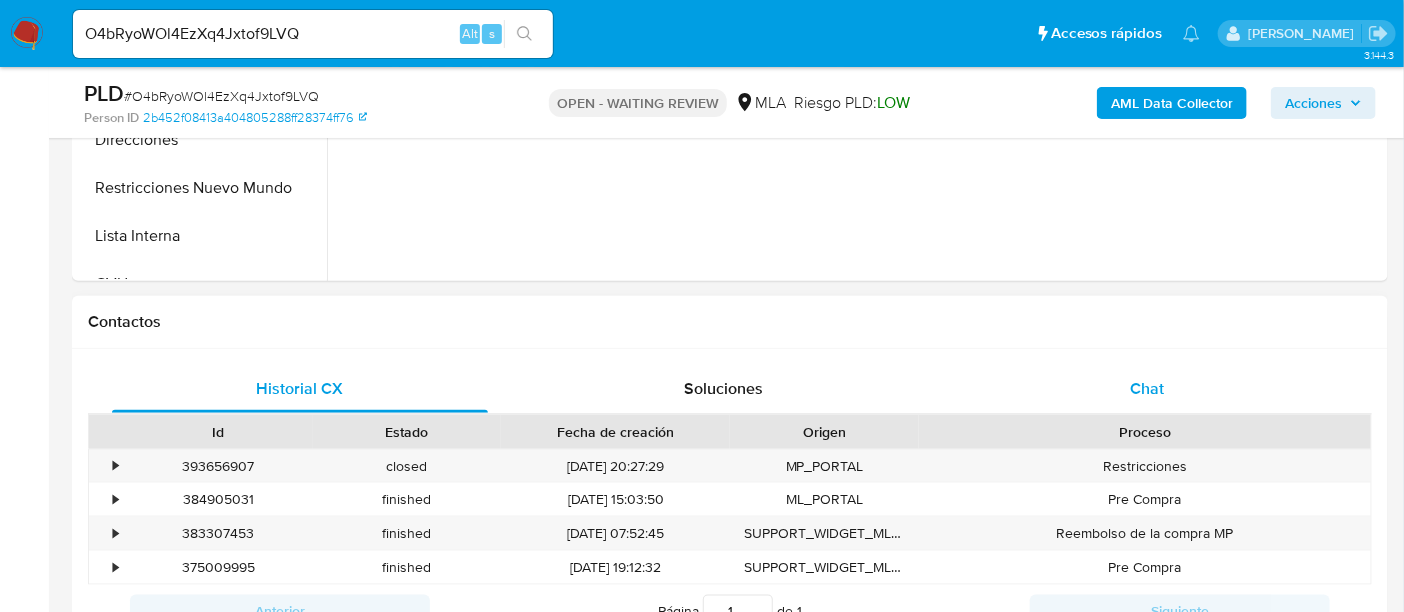 click on "Chat" 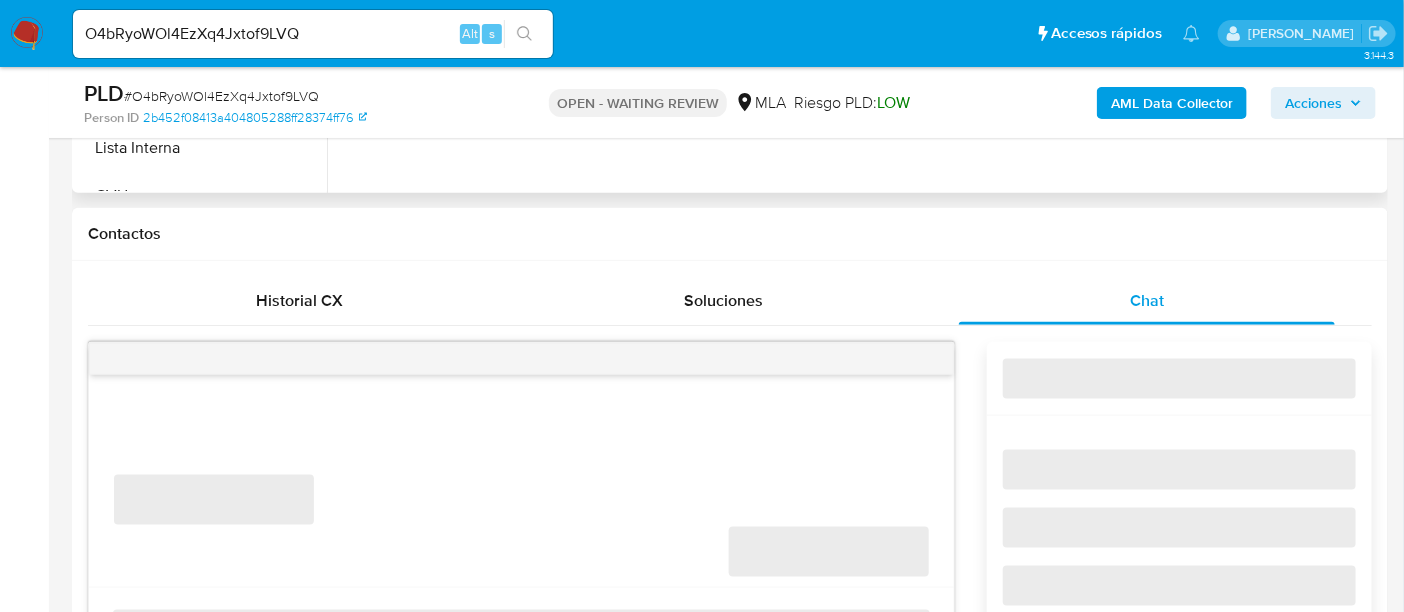 scroll, scrollTop: 874, scrollLeft: 0, axis: vertical 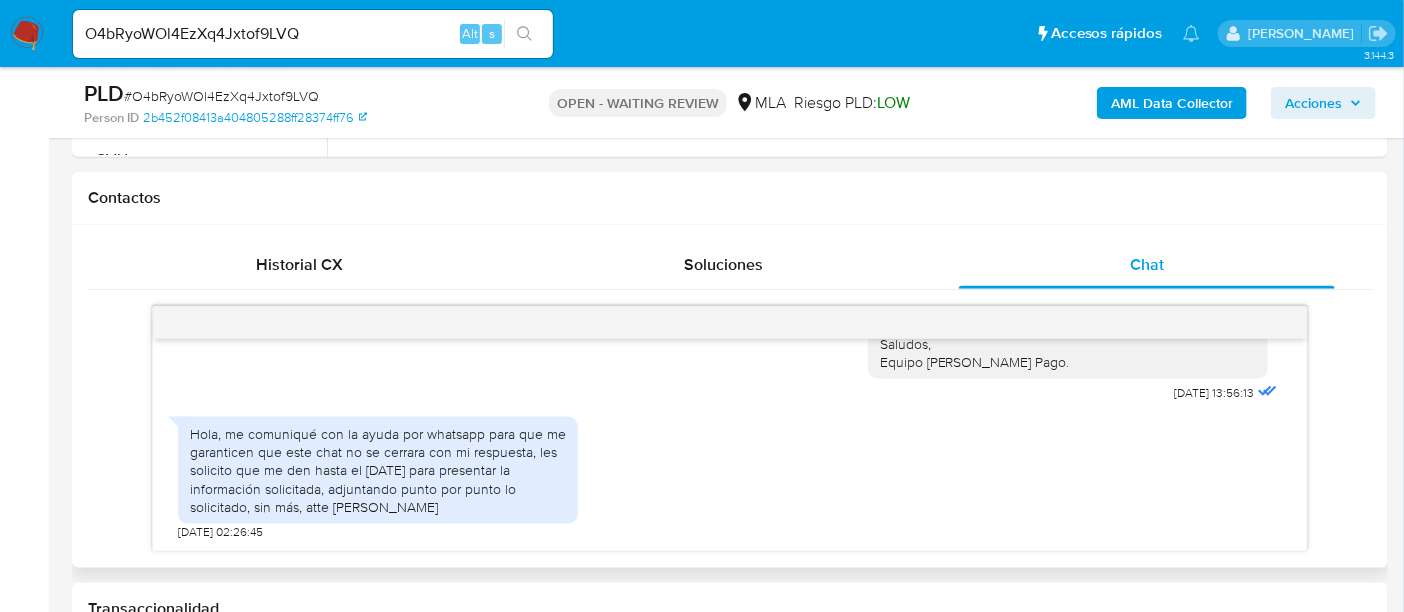 drag, startPoint x: 261, startPoint y: 430, endPoint x: 542, endPoint y: 510, distance: 292.16605 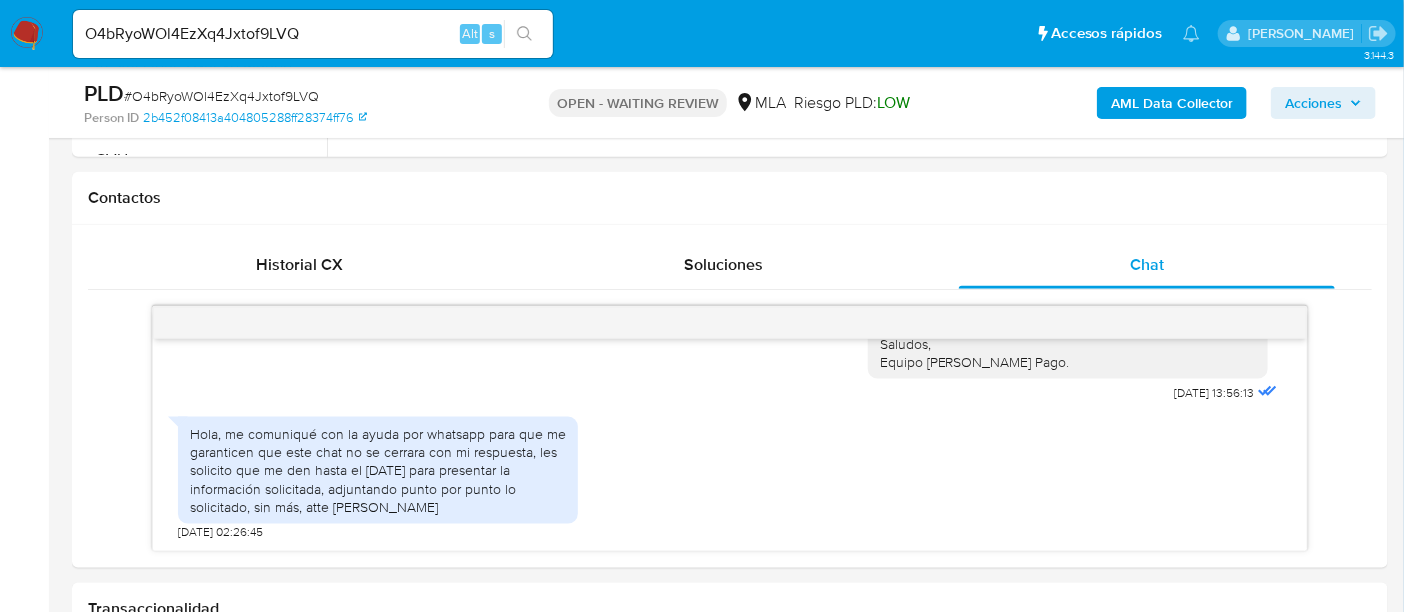 click on "# O4bRyoWOl4EzXq4Jxtof9LVQ" 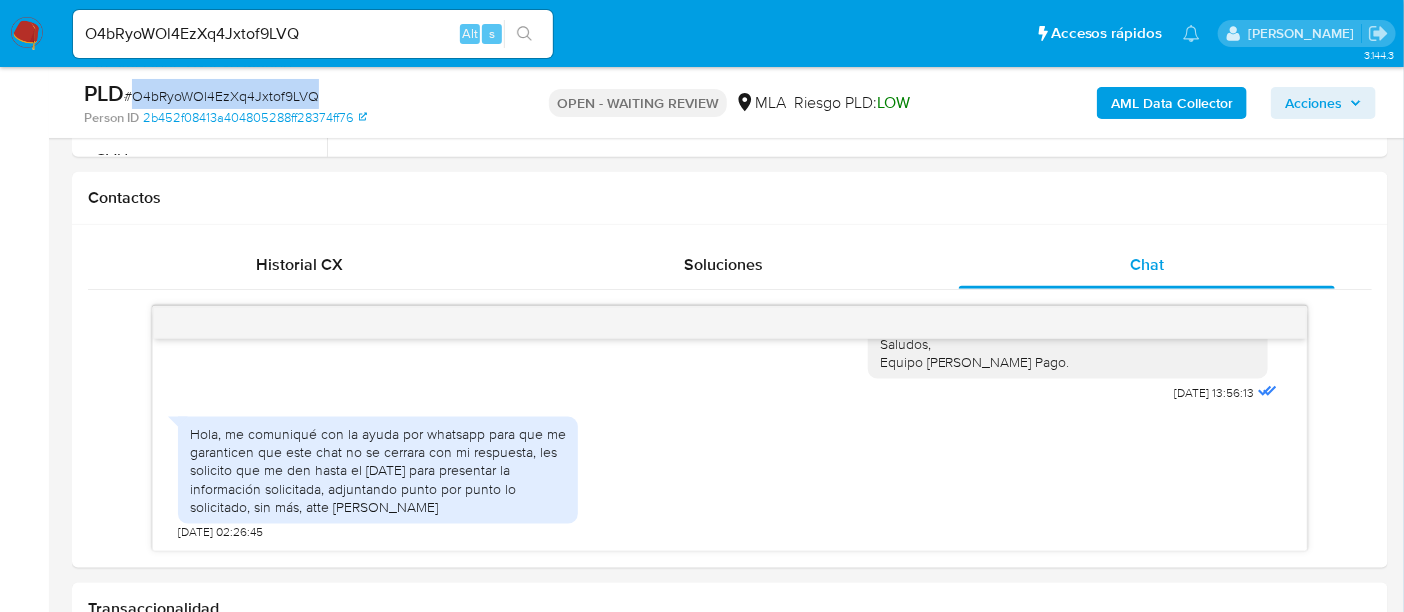 click on "# O4bRyoWOl4EzXq4Jxtof9LVQ" 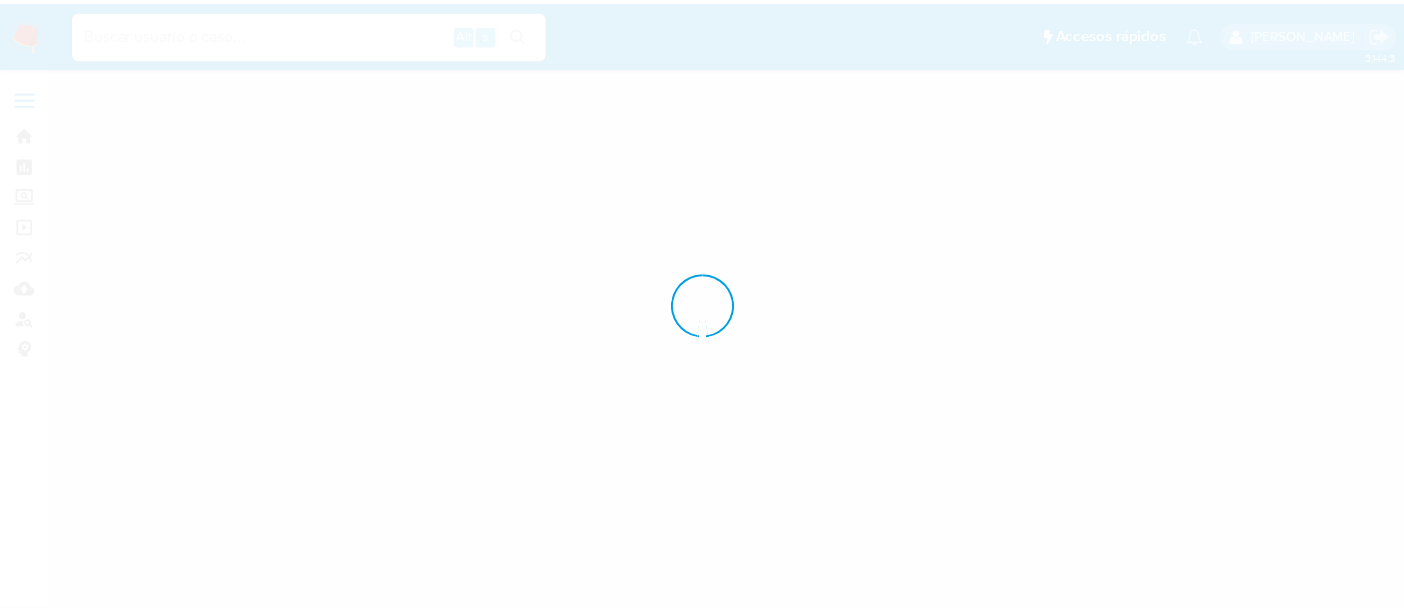 scroll, scrollTop: 0, scrollLeft: 0, axis: both 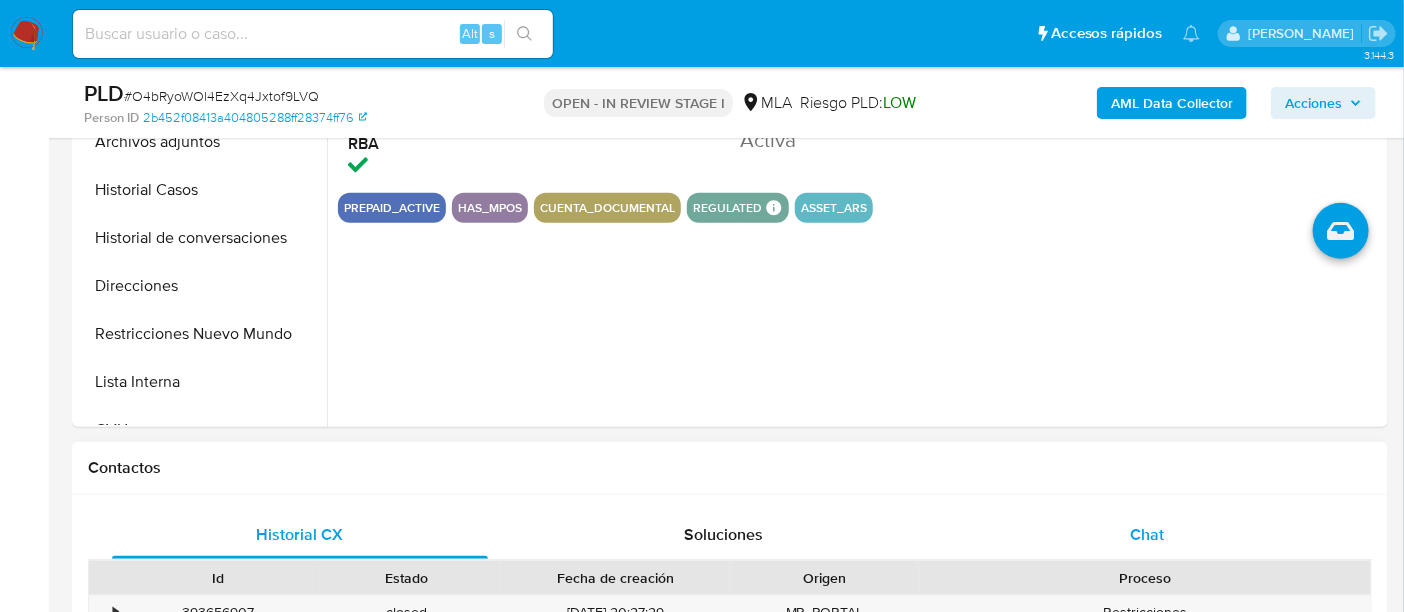 select on "10" 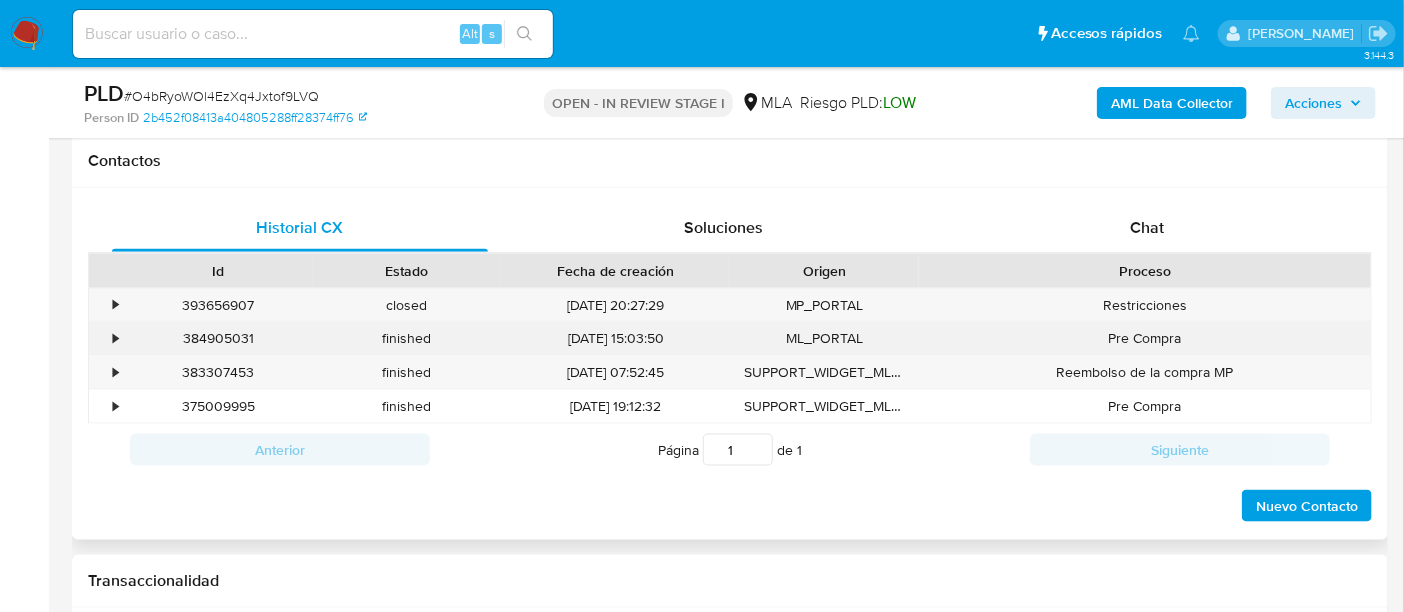 scroll, scrollTop: 874, scrollLeft: 0, axis: vertical 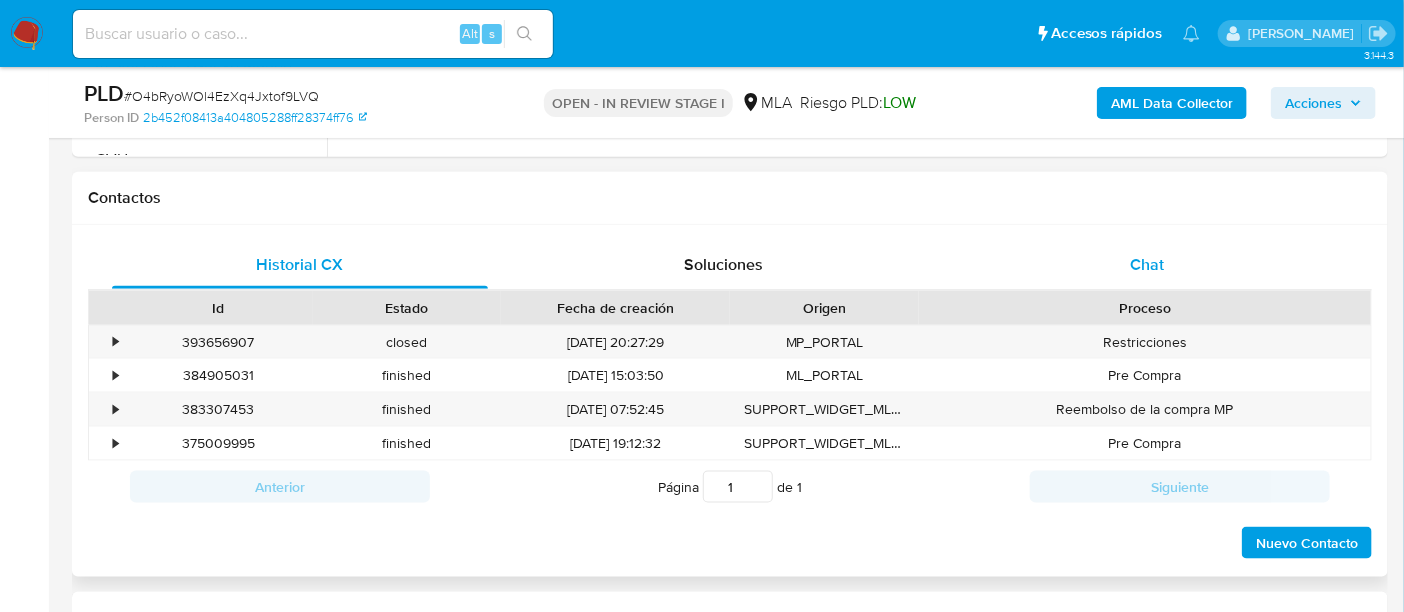 click on "Chat" at bounding box center (1147, 264) 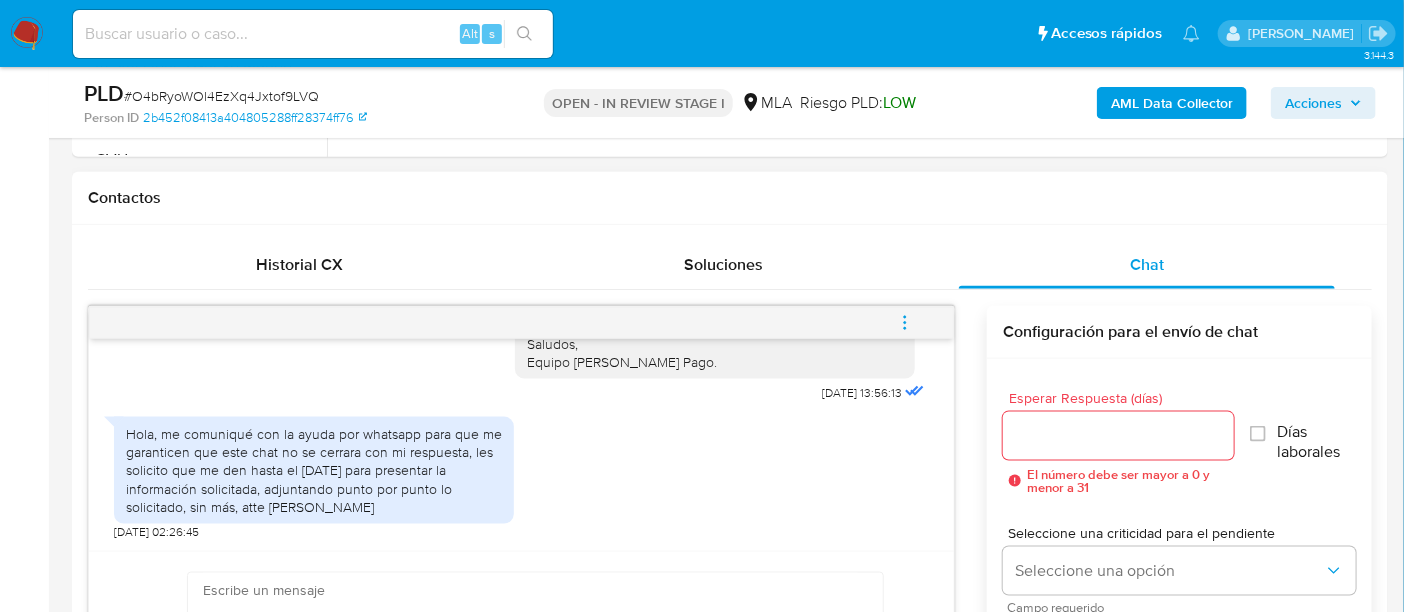 scroll, scrollTop: 2353, scrollLeft: 0, axis: vertical 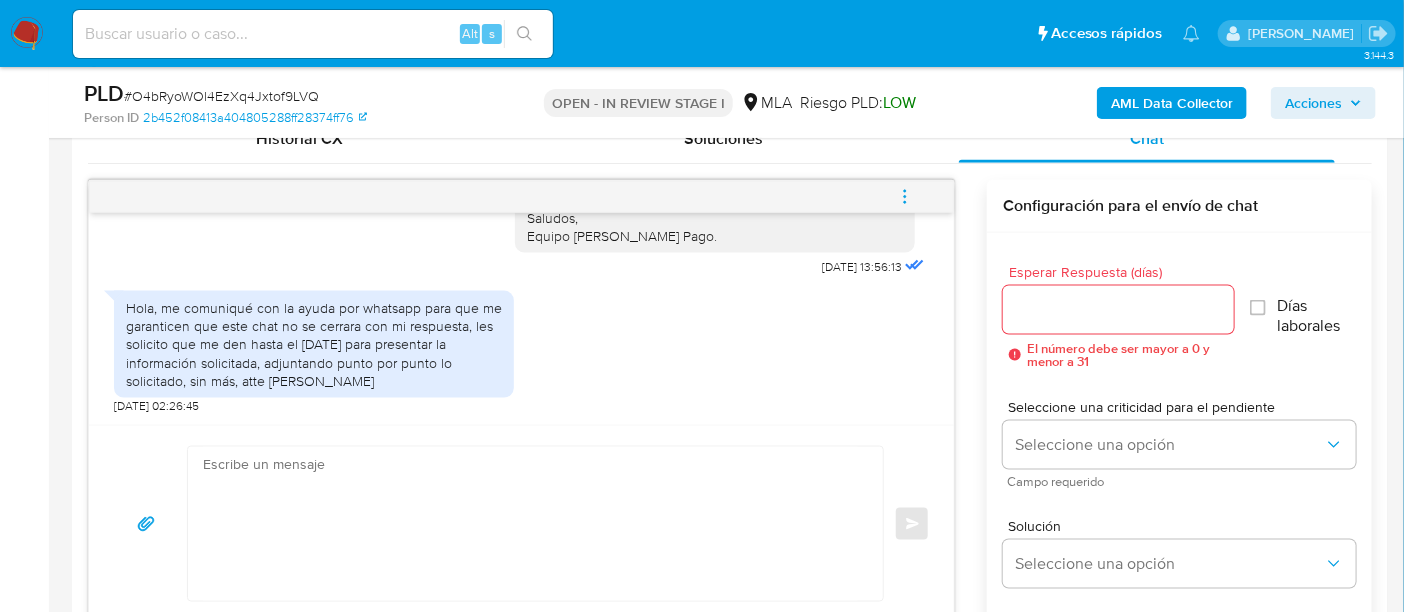 click at bounding box center (530, 524) 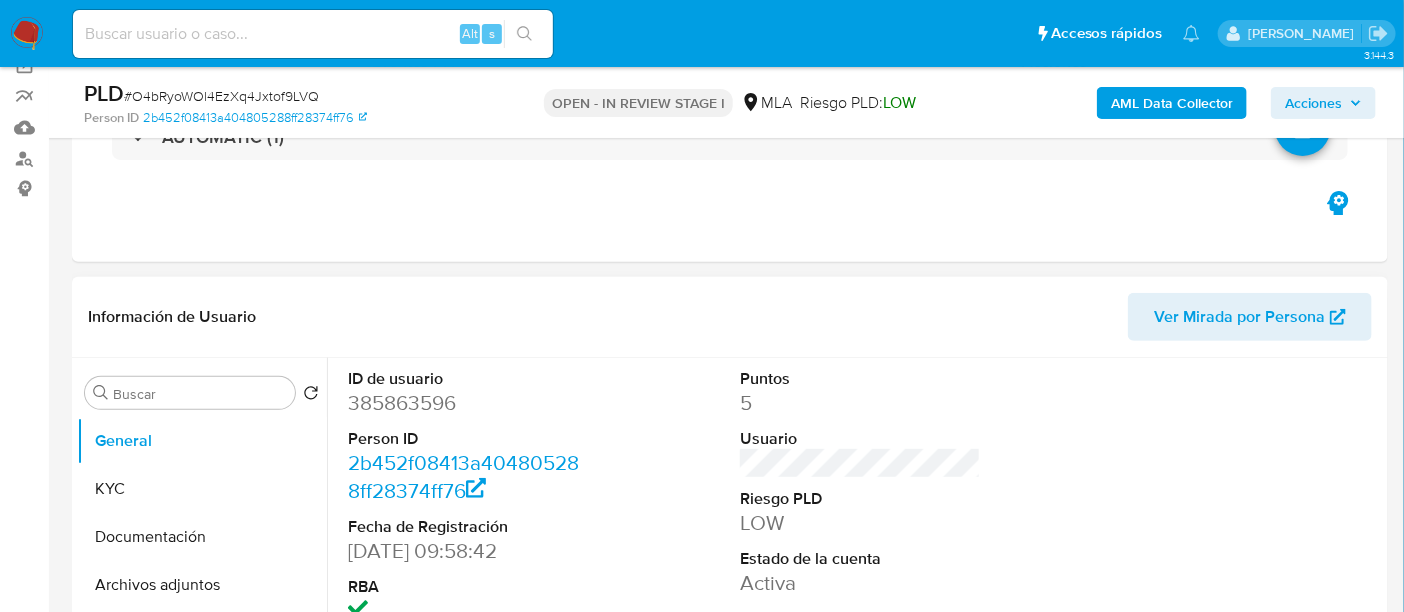 scroll, scrollTop: 125, scrollLeft: 0, axis: vertical 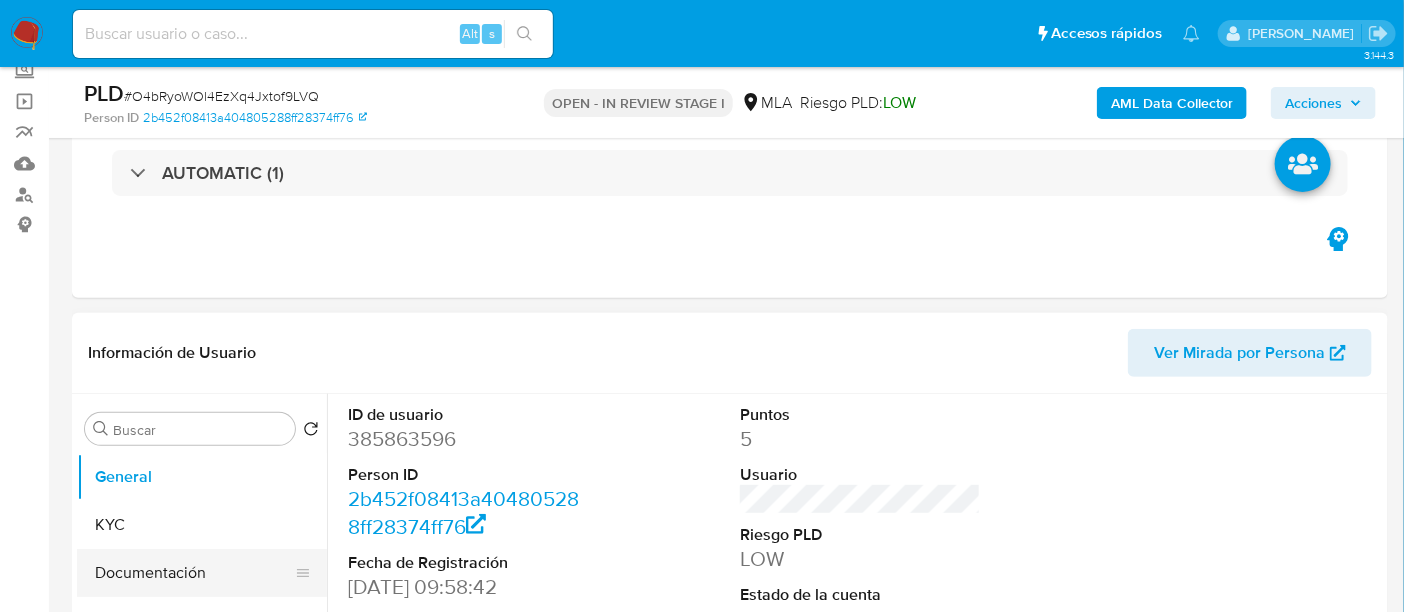click on "Documentación" at bounding box center (194, 573) 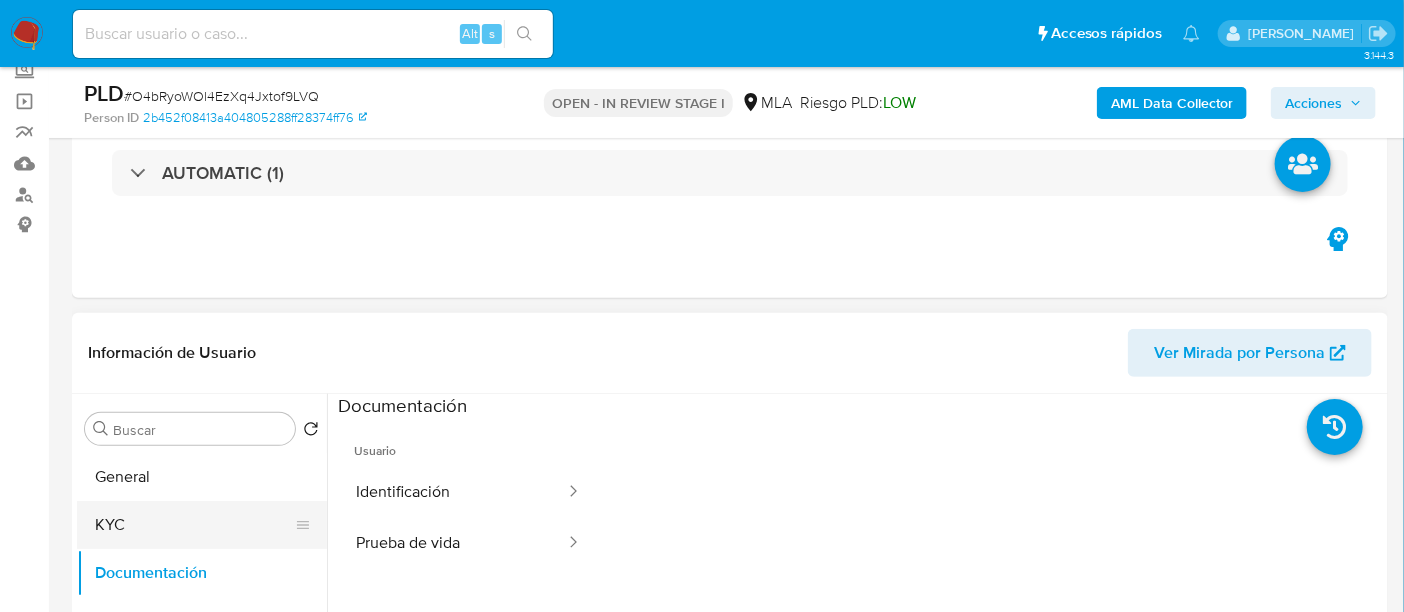 click on "KYC" at bounding box center (194, 525) 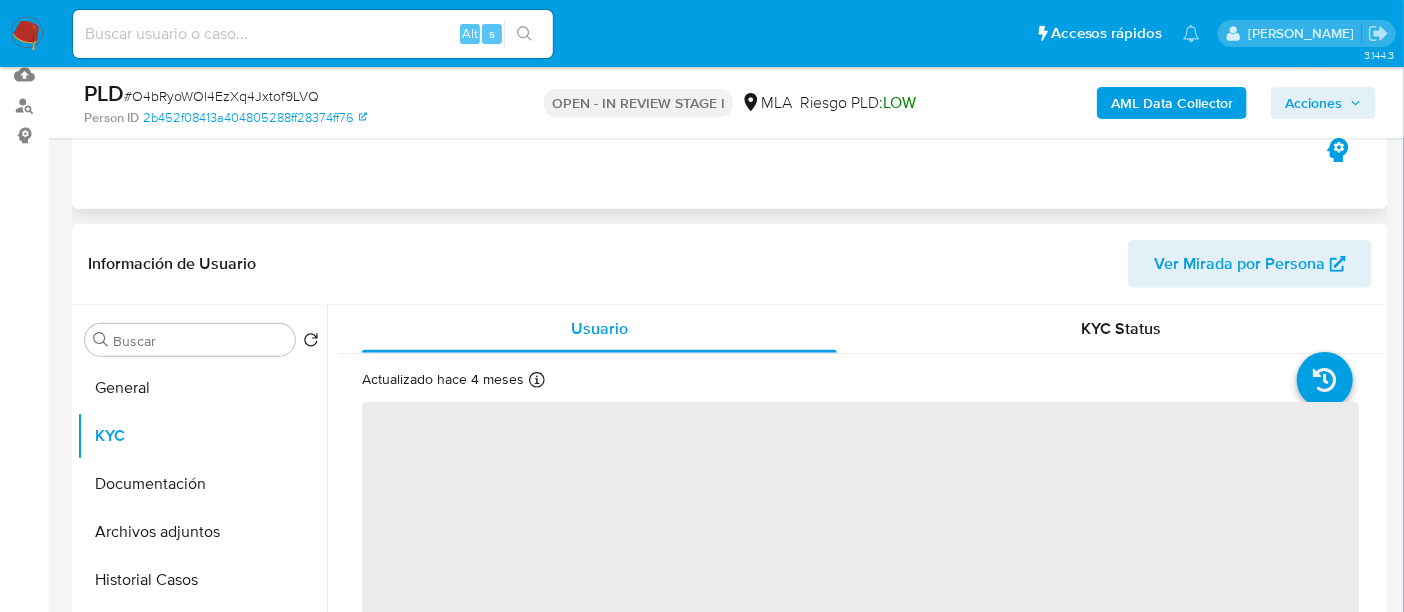 scroll, scrollTop: 250, scrollLeft: 0, axis: vertical 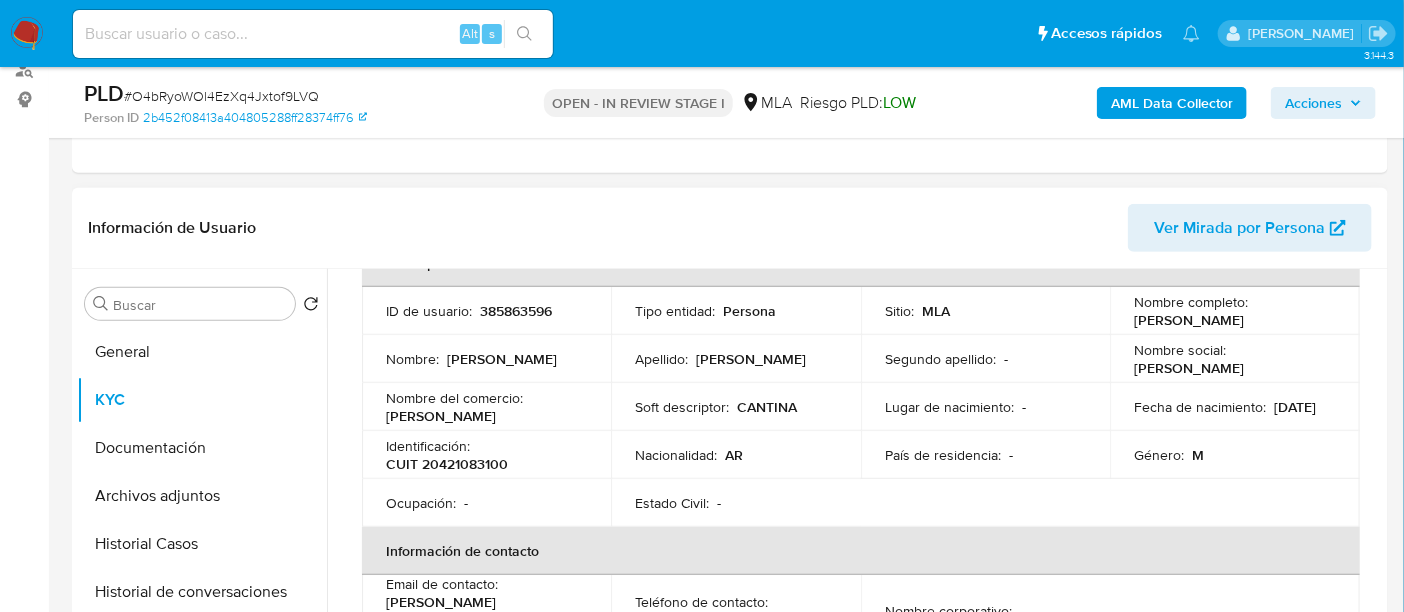 drag, startPoint x: 1135, startPoint y: 316, endPoint x: 1237, endPoint y: 314, distance: 102.01961 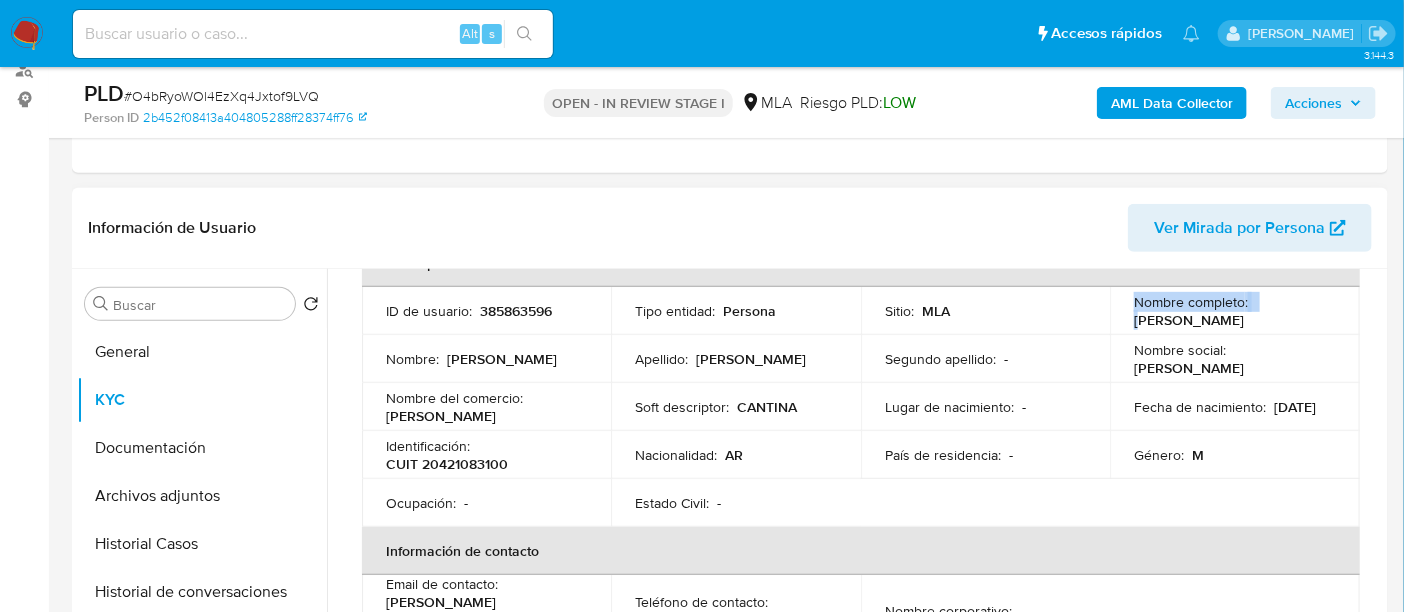 click on "Tomas Rodriguez" at bounding box center [1189, 320] 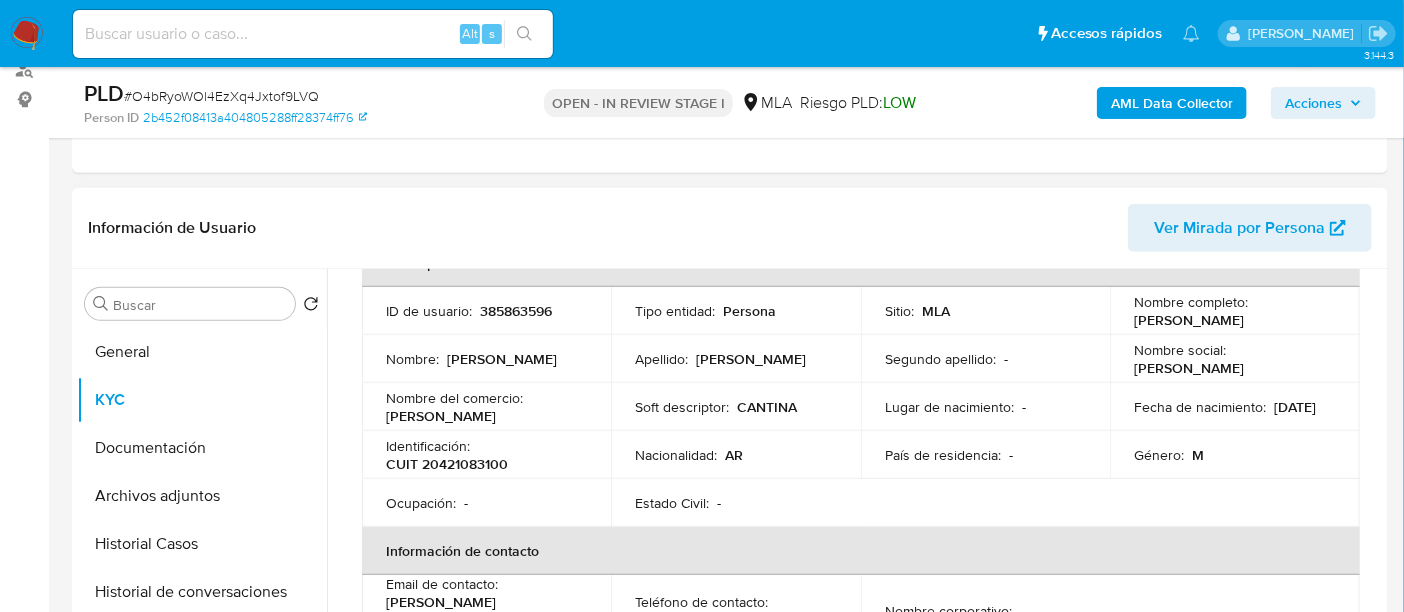 drag, startPoint x: 1131, startPoint y: 315, endPoint x: 1234, endPoint y: 314, distance: 103.00485 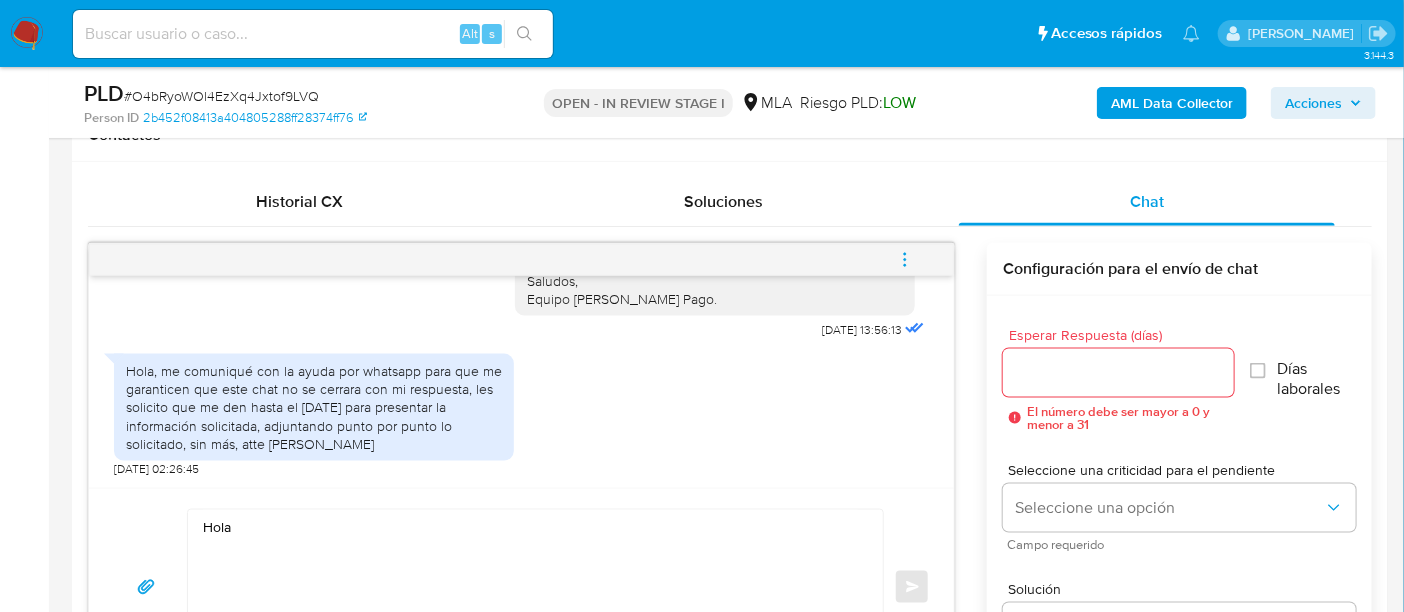 scroll, scrollTop: 1000, scrollLeft: 0, axis: vertical 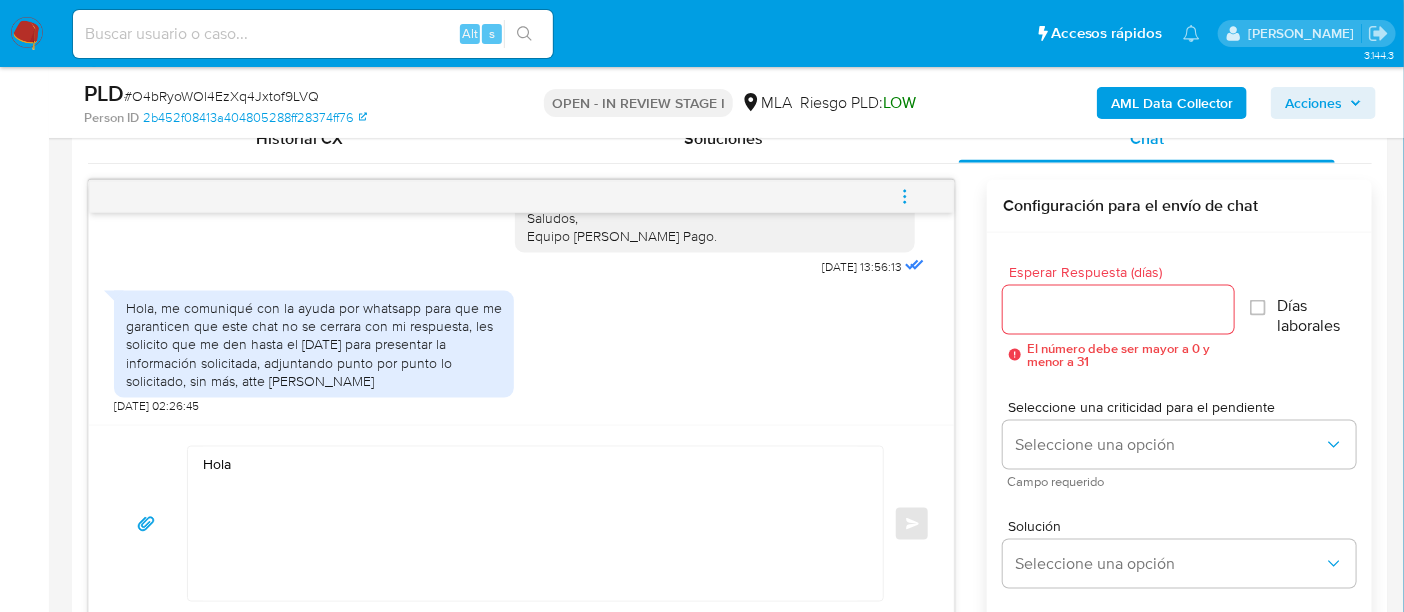 click on "Hola" at bounding box center (530, 524) 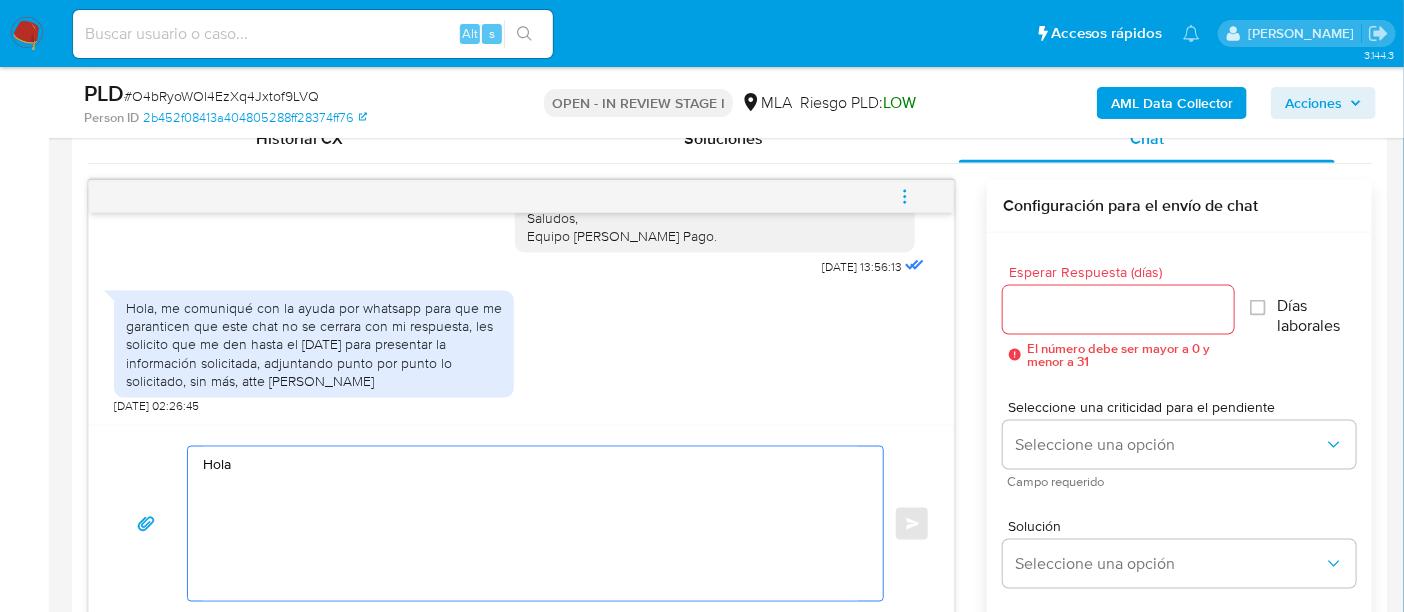 paste on "Tomas Rodriguez" 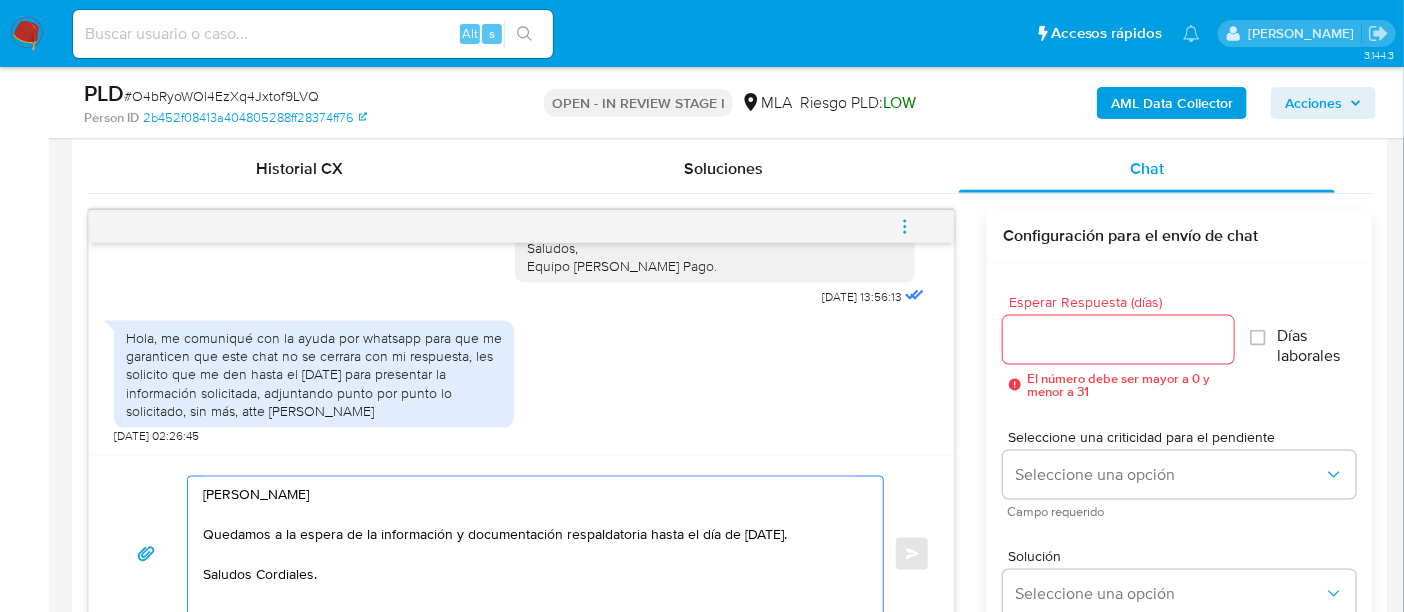scroll, scrollTop: 968, scrollLeft: 0, axis: vertical 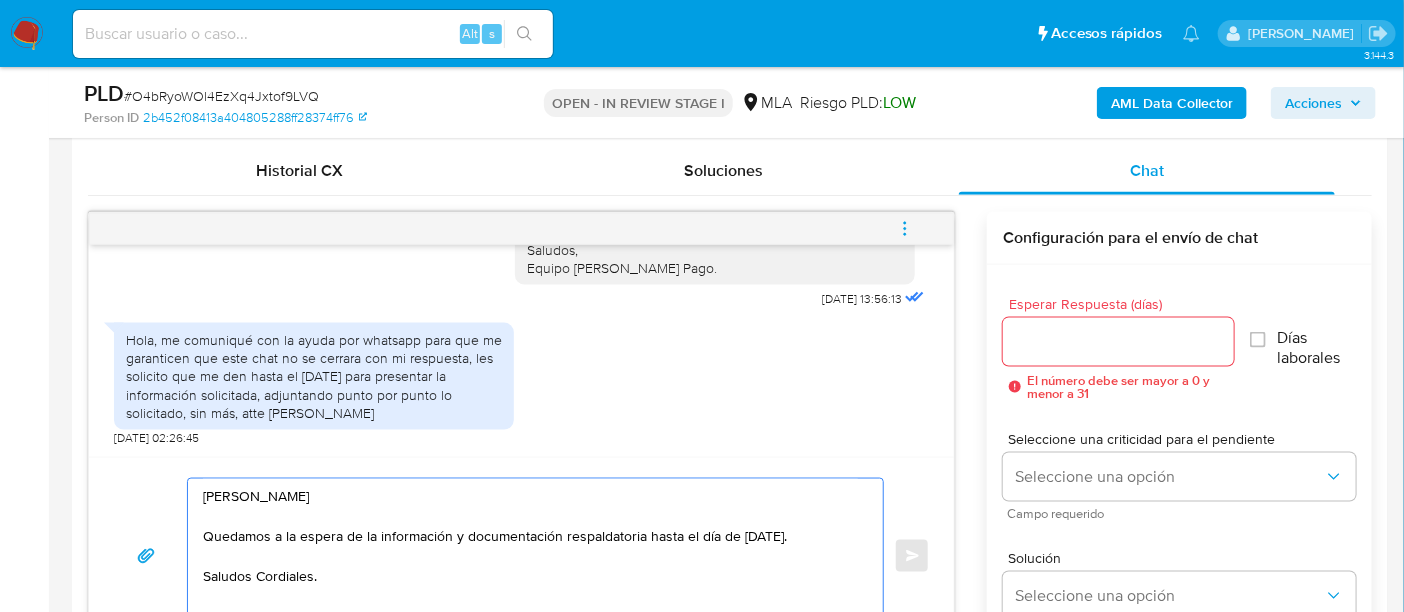 type on "Hola Tomas Rodriguez
Quedamos a la espera de la información y documentación respaldatoria hasta el día de mañana.
Saludos Cordiales." 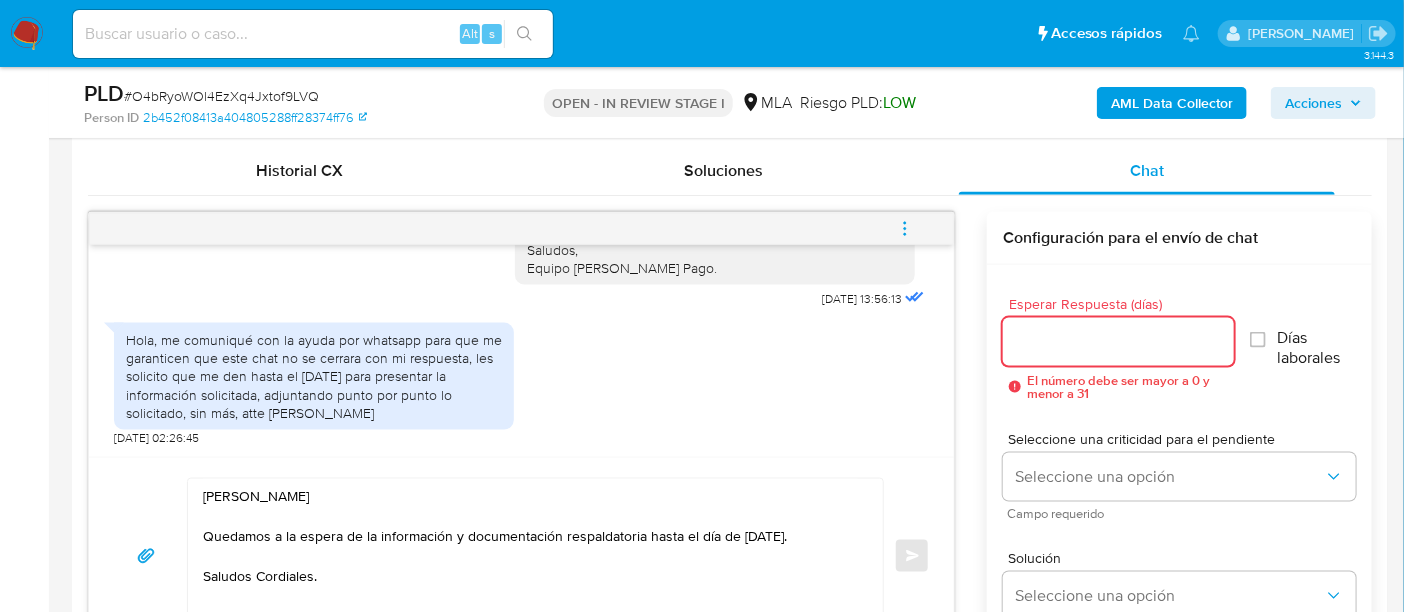 click on "Esperar Respuesta (días)" at bounding box center (1118, 342) 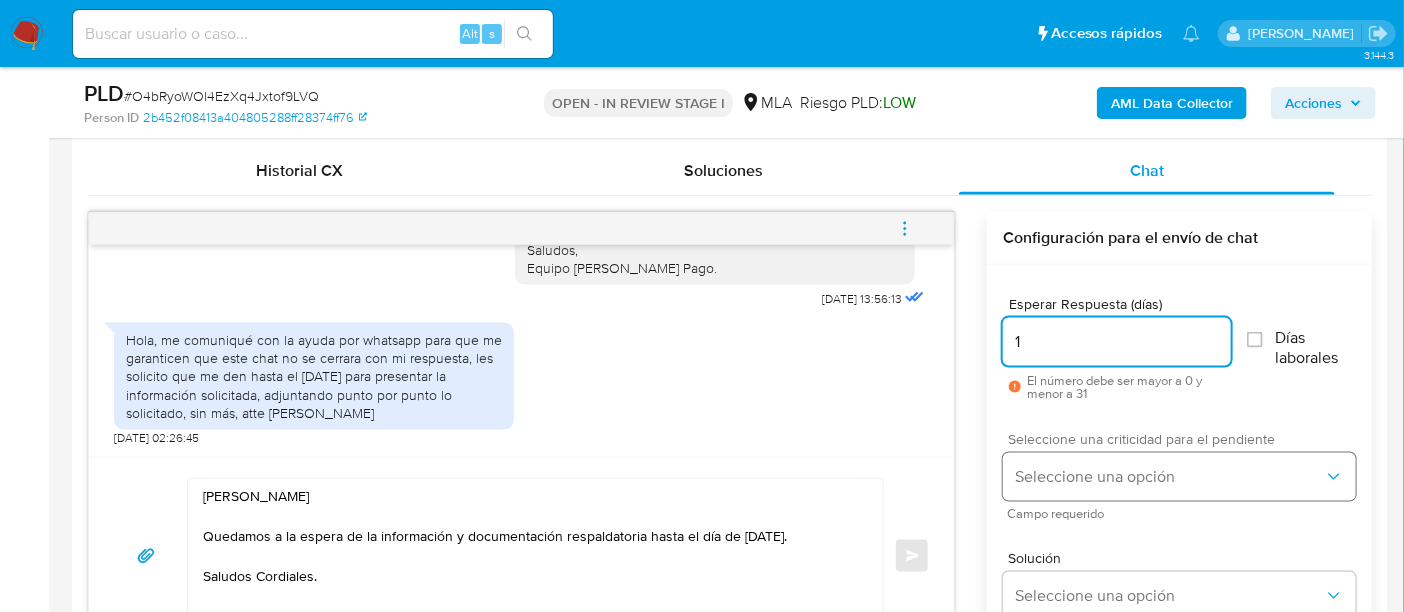 type on "1" 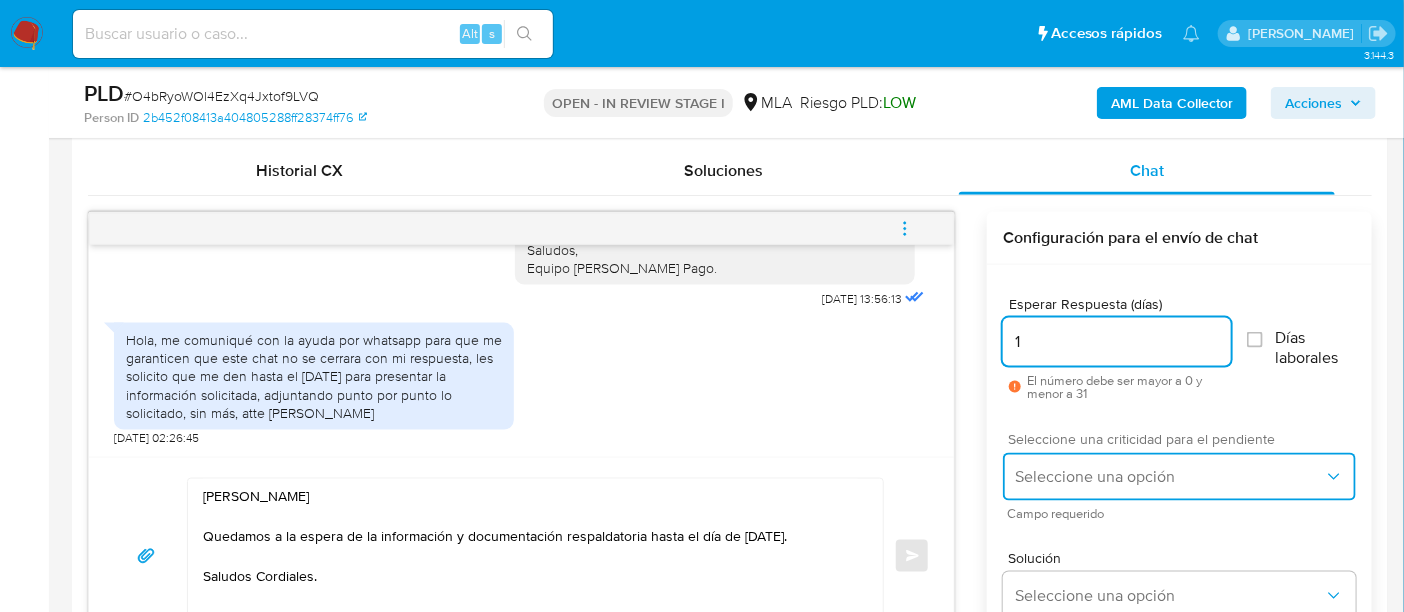 click on "Seleccione una opción" at bounding box center (1169, 477) 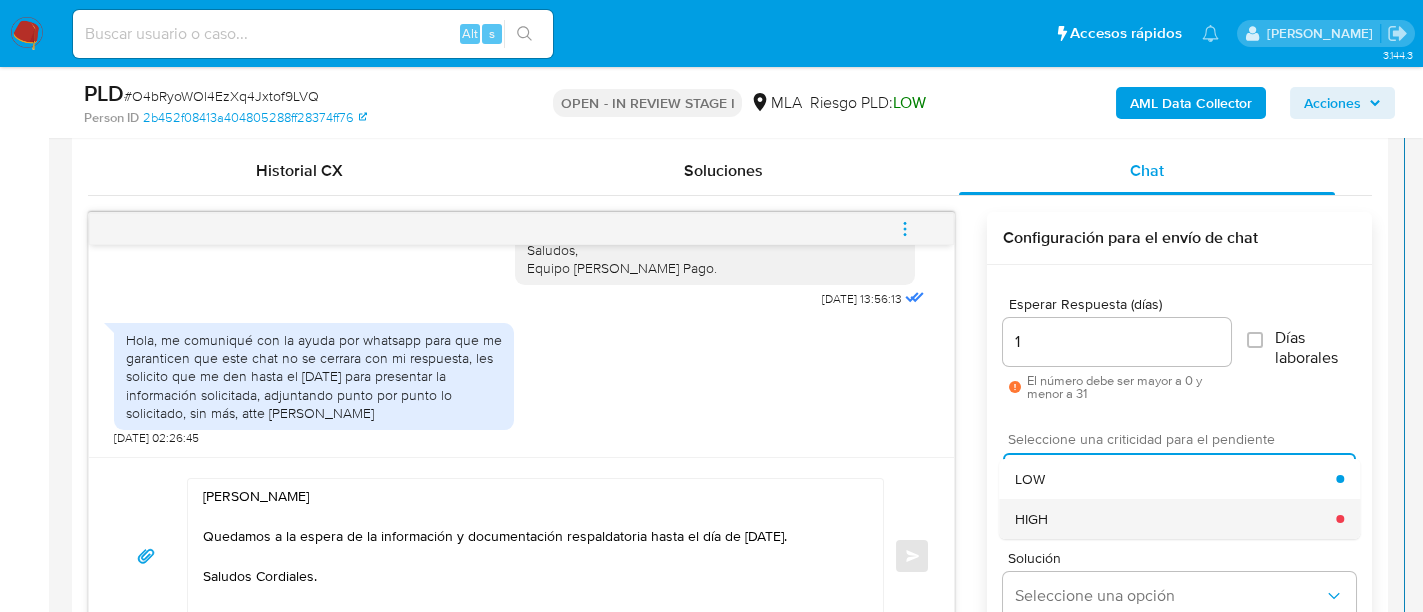 click on "HIGH" at bounding box center [1175, 519] 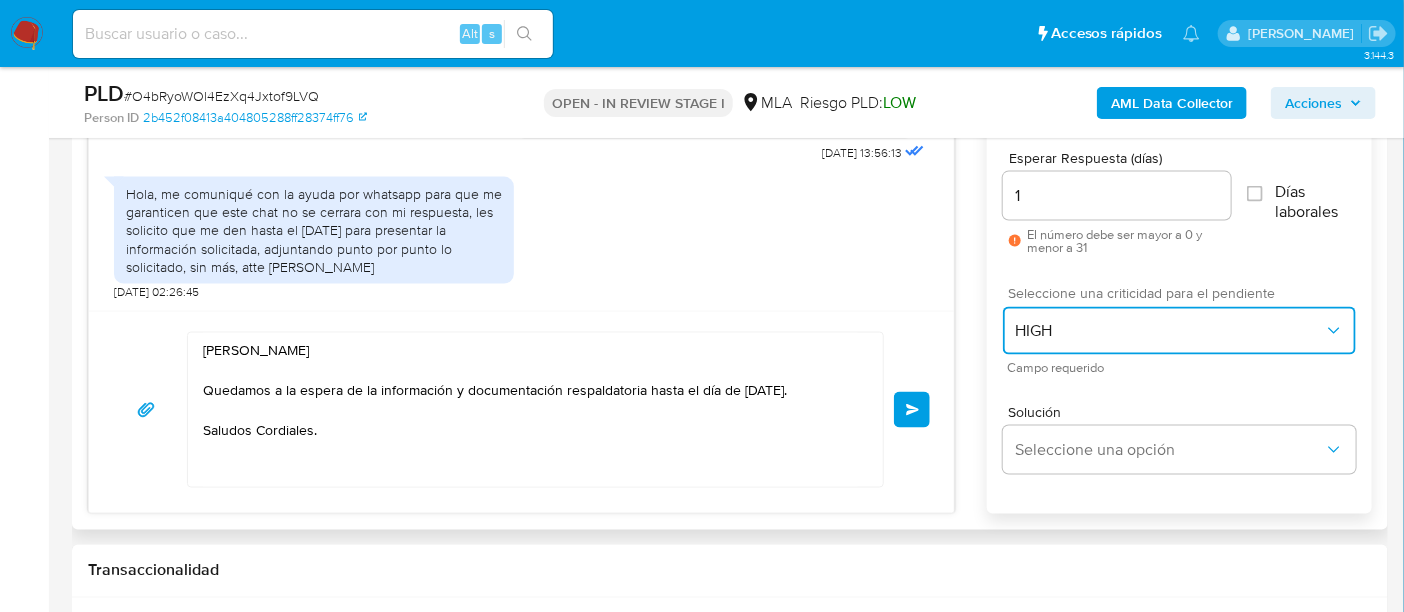 scroll, scrollTop: 1165, scrollLeft: 0, axis: vertical 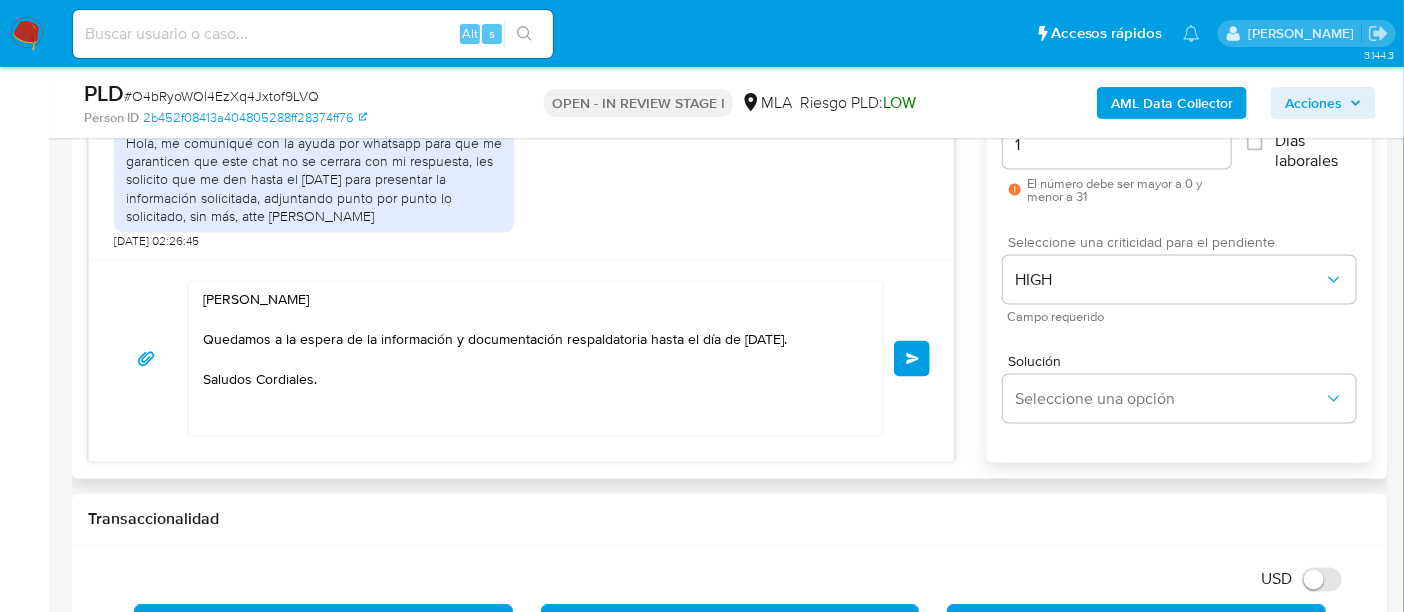 click on "Enviar" at bounding box center (913, 359) 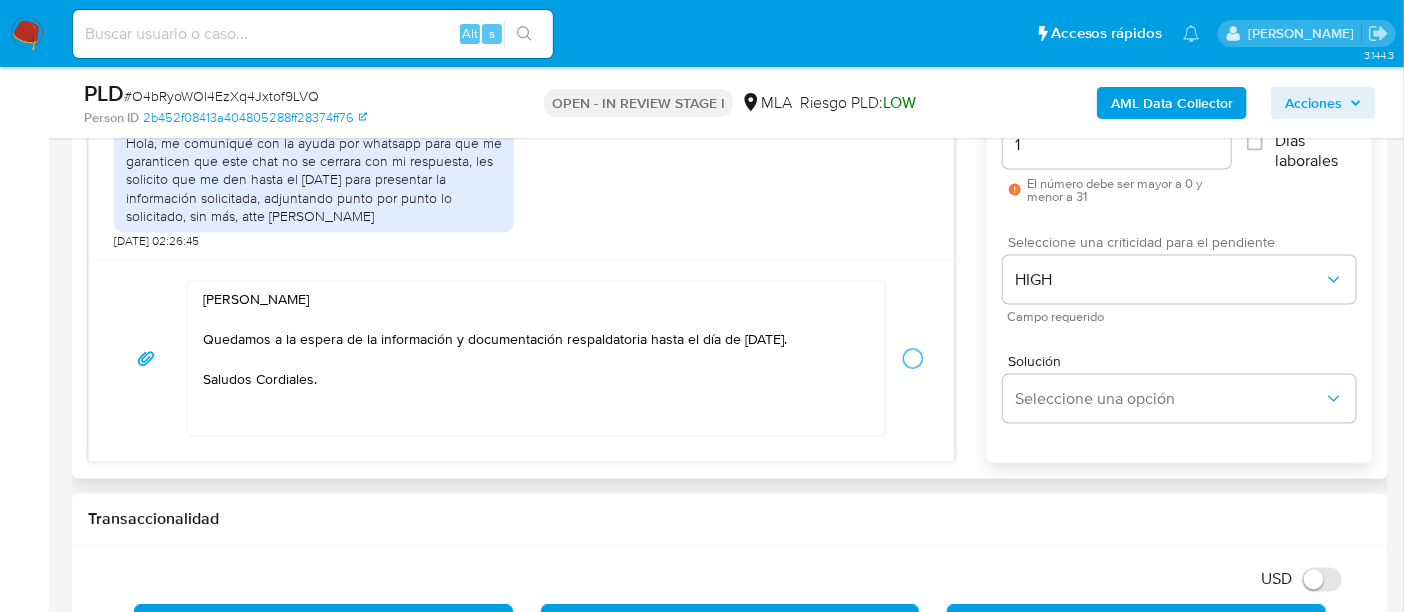 type 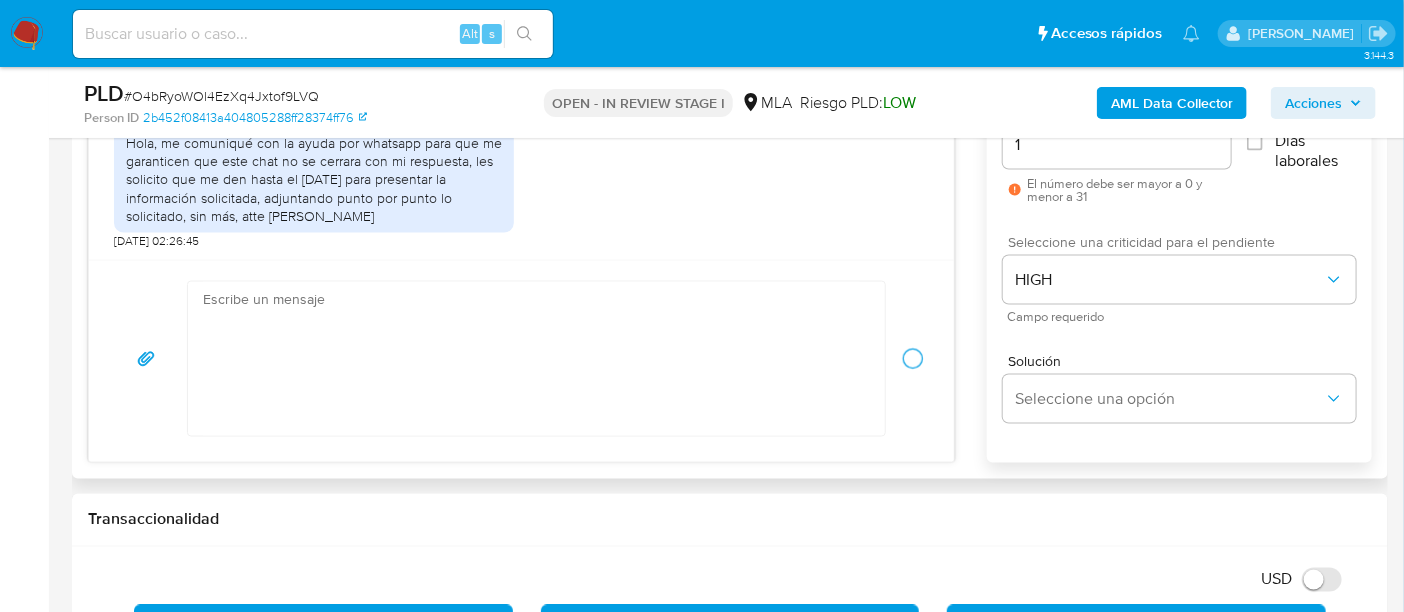 scroll, scrollTop: 2520, scrollLeft: 0, axis: vertical 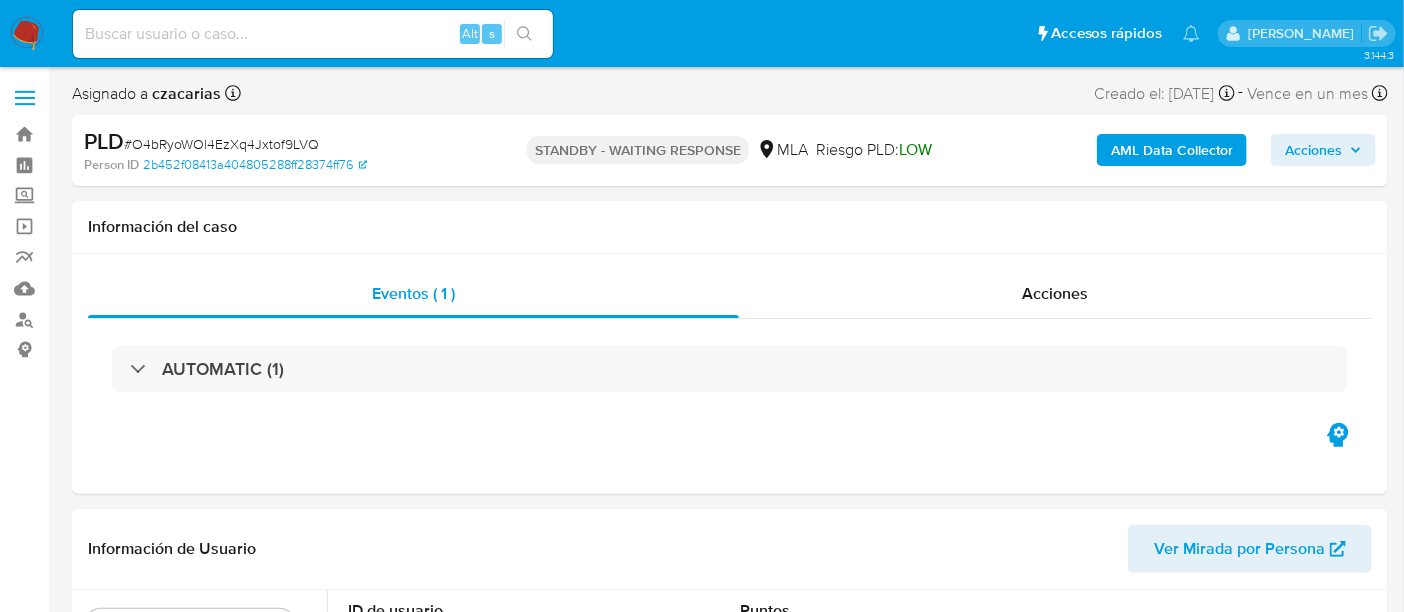 select on "10" 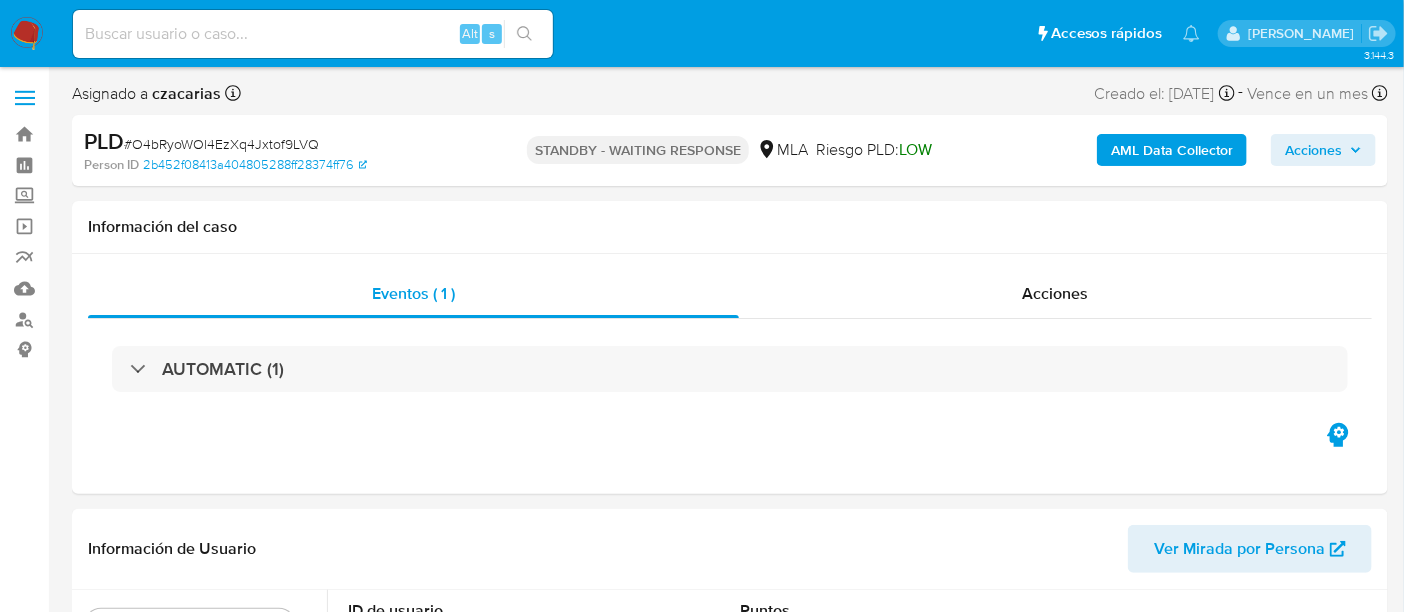 click on "Alt s" at bounding box center [313, 34] 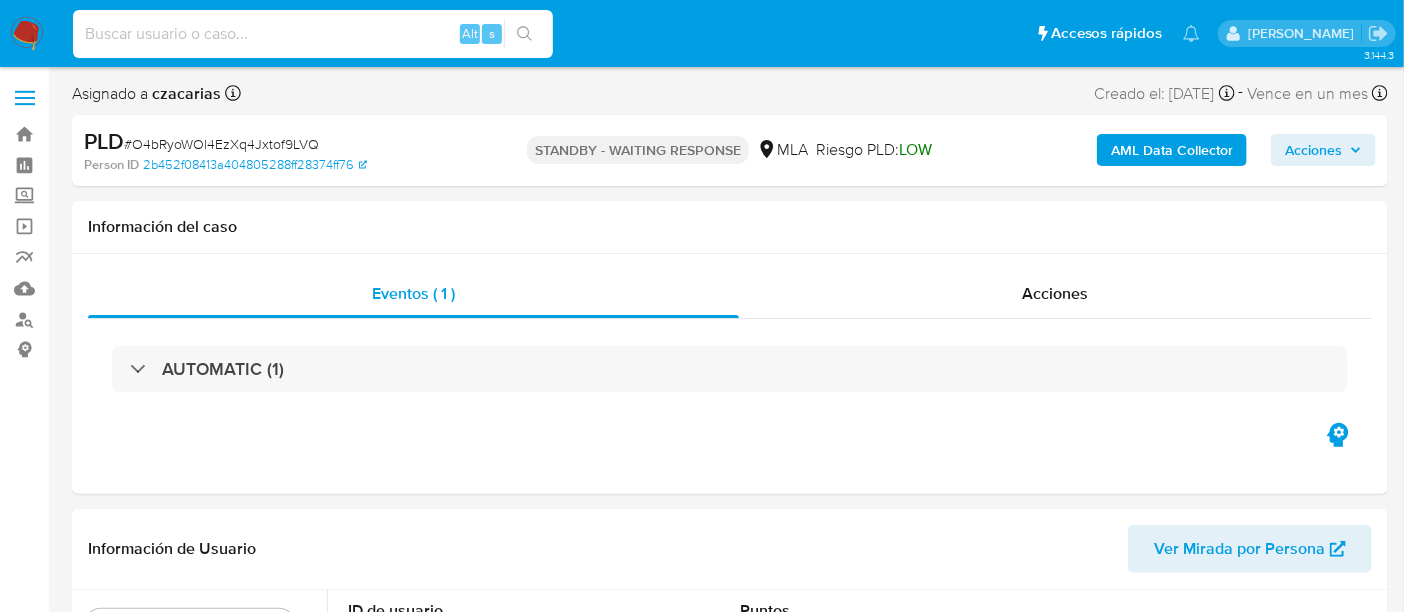 click at bounding box center (313, 34) 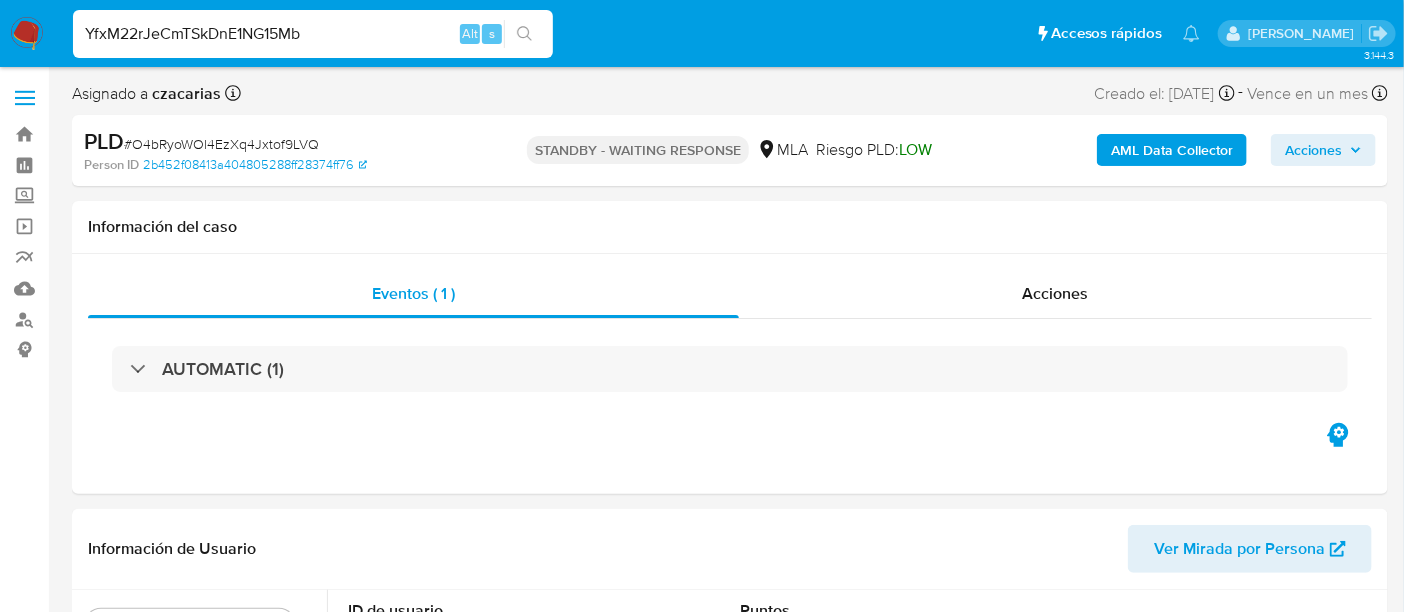 type on "YfxM22rJeCmTSkDnE1NG15Mb" 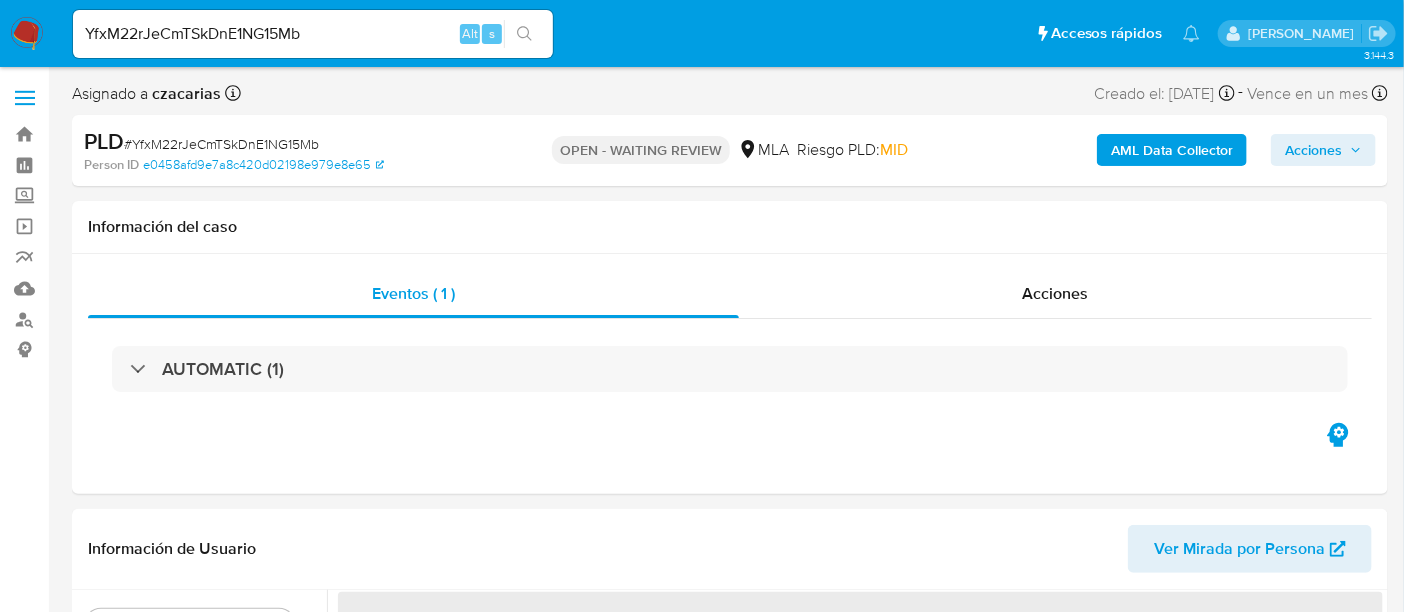 select on "10" 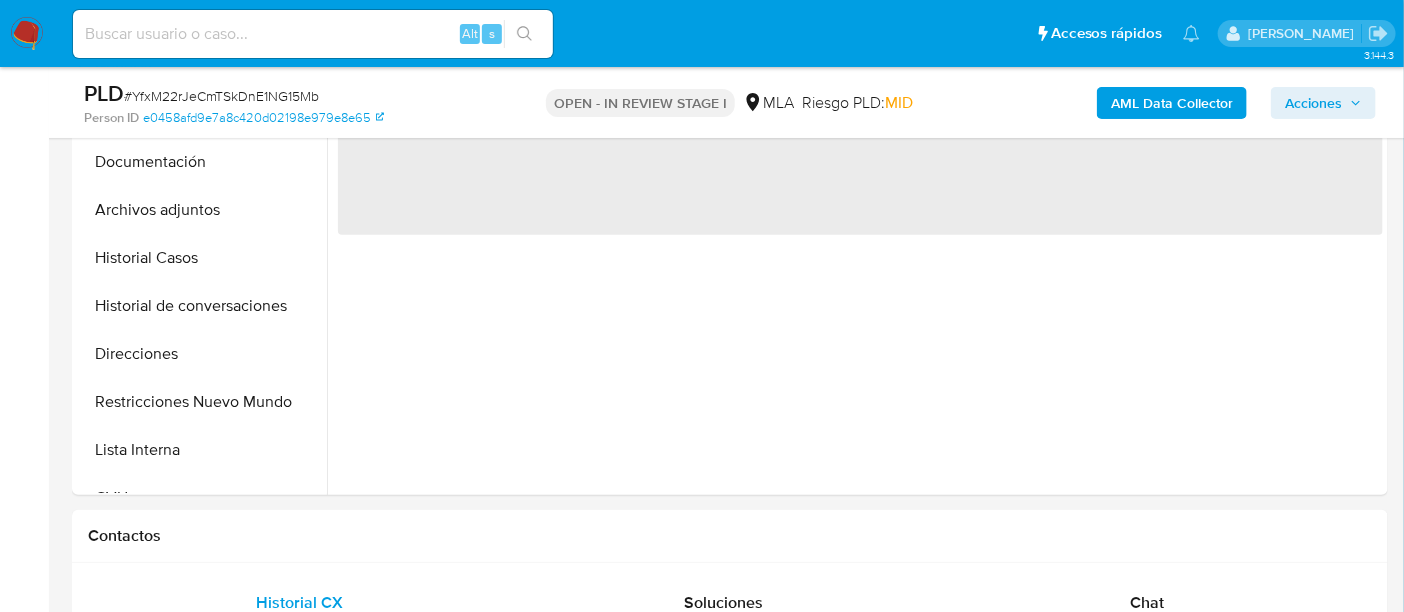 scroll, scrollTop: 625, scrollLeft: 0, axis: vertical 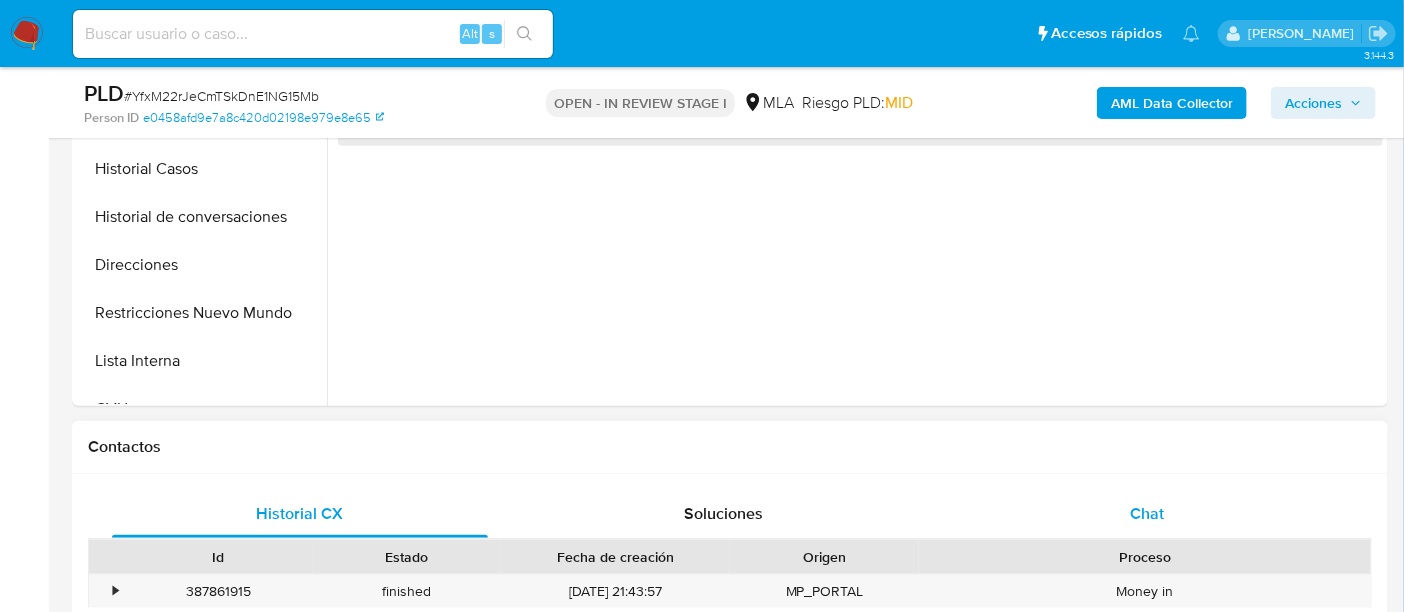 click on "Chat" at bounding box center [1147, 514] 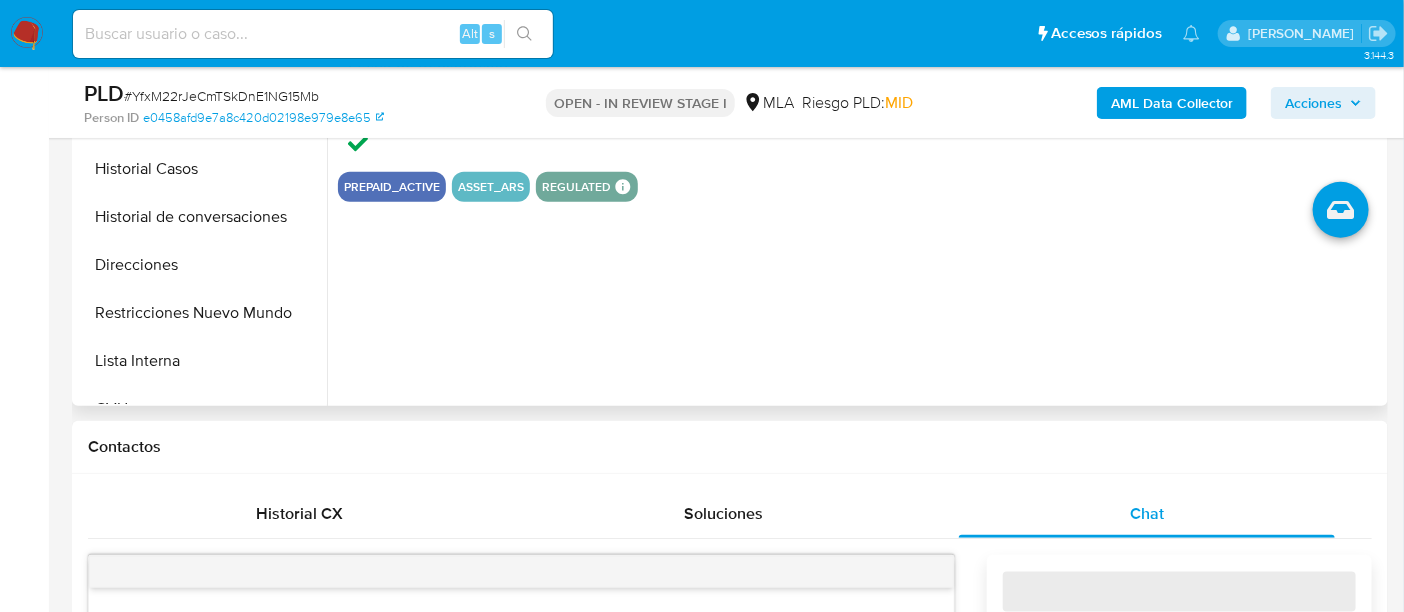 select on "10" 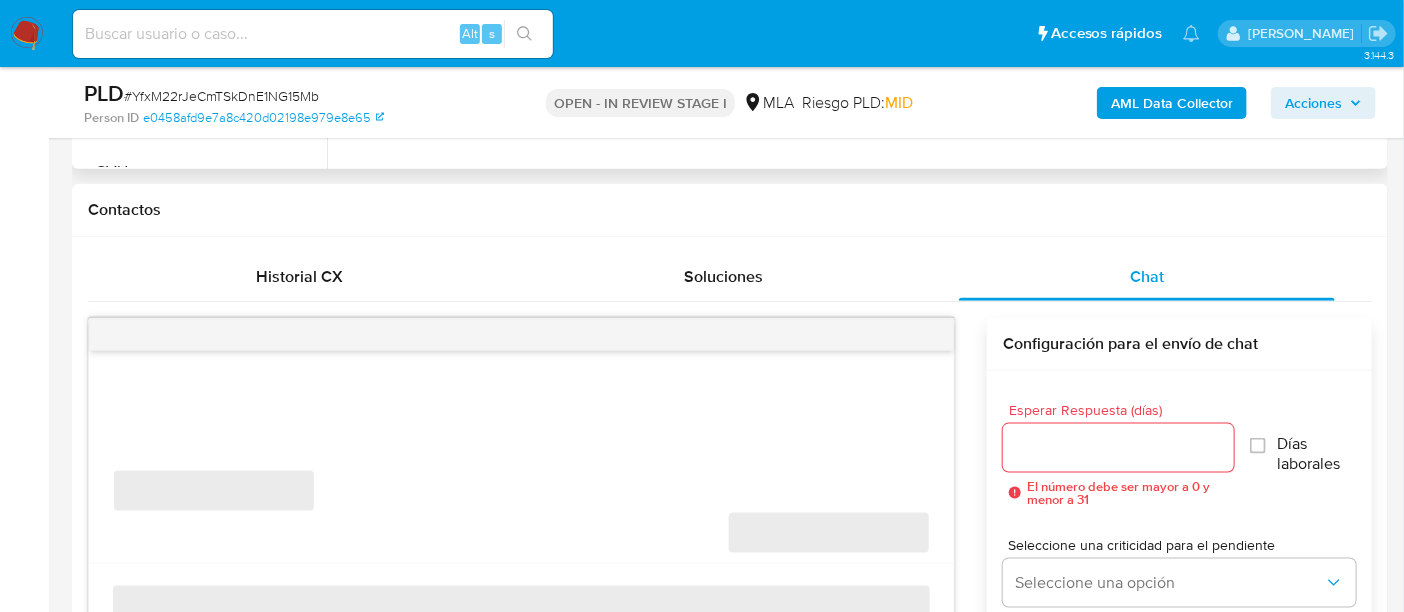scroll, scrollTop: 874, scrollLeft: 0, axis: vertical 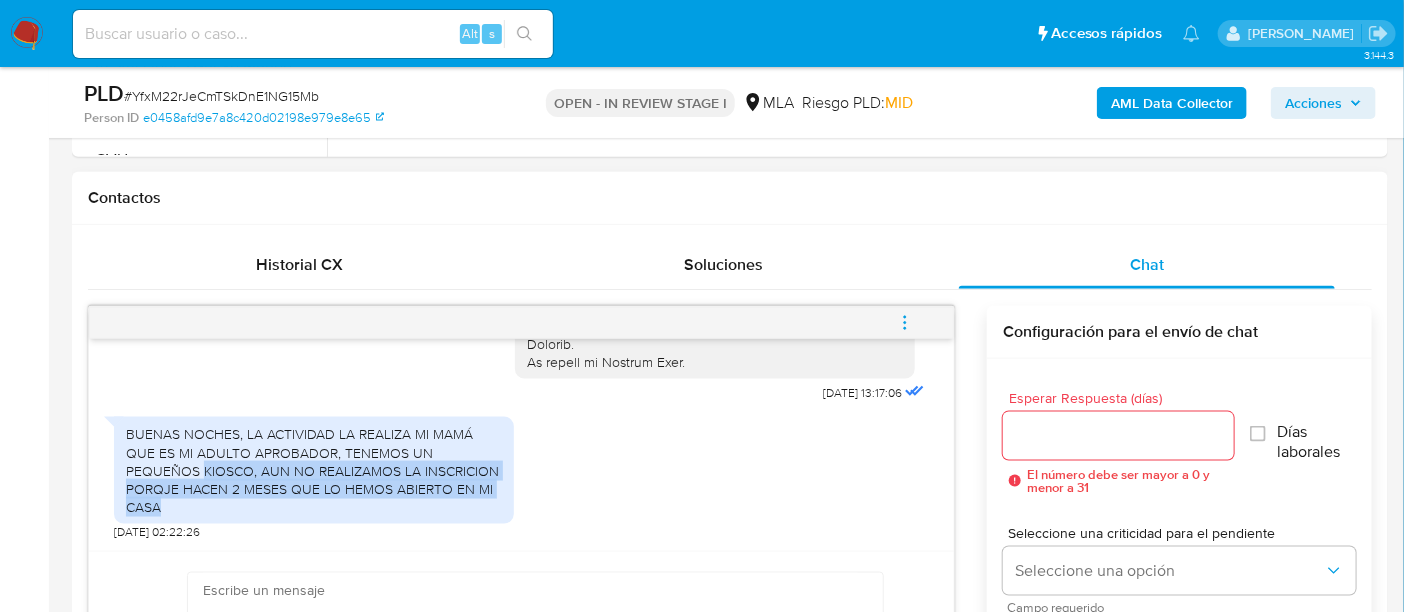 drag, startPoint x: 203, startPoint y: 468, endPoint x: 368, endPoint y: 519, distance: 172.70206 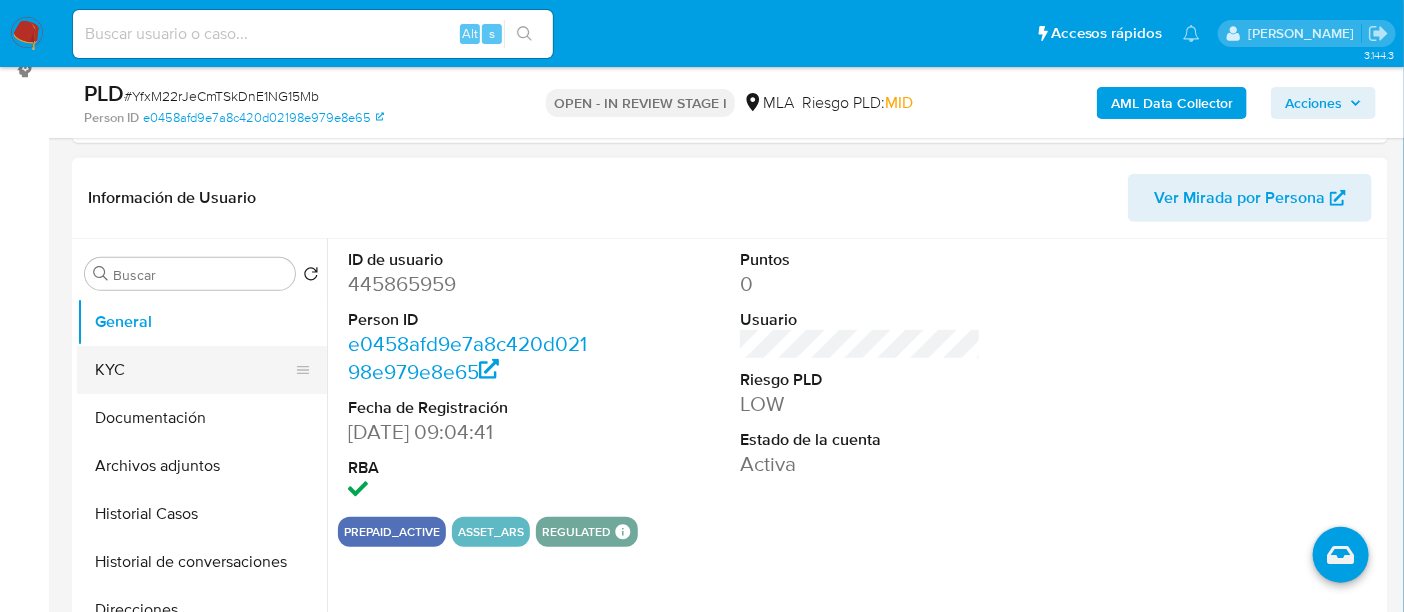 scroll, scrollTop: 250, scrollLeft: 0, axis: vertical 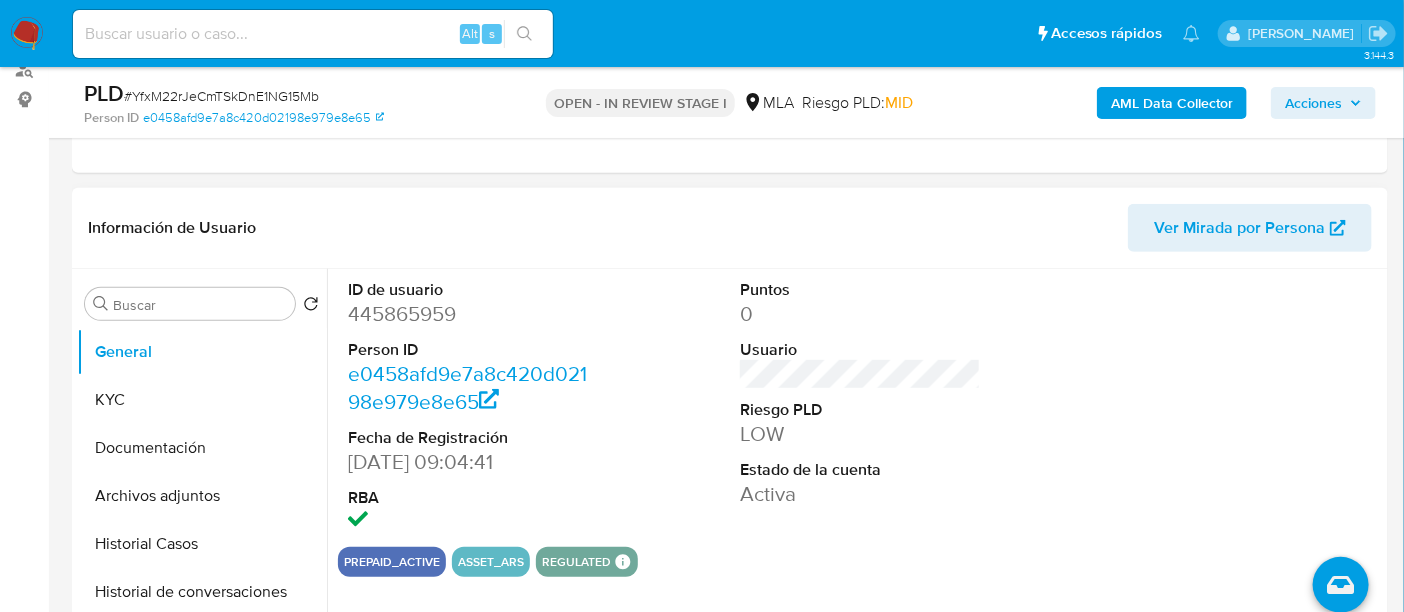 click on "445865959" at bounding box center (468, 314) 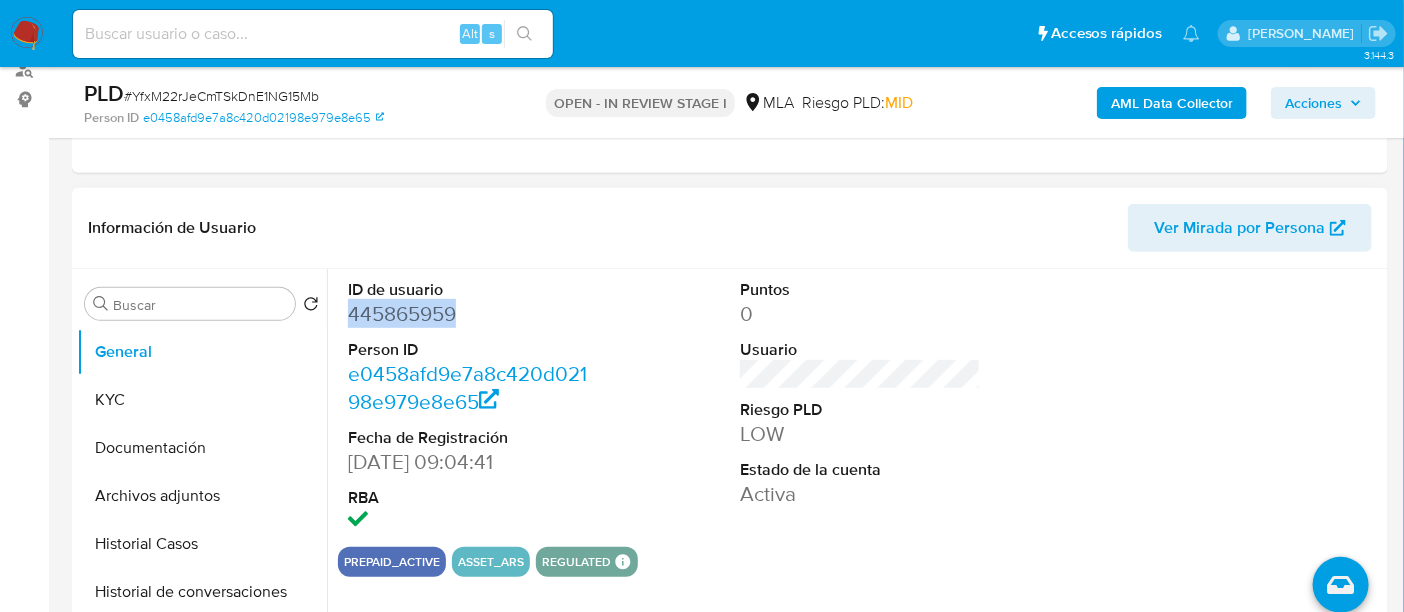 click on "445865959" at bounding box center (468, 314) 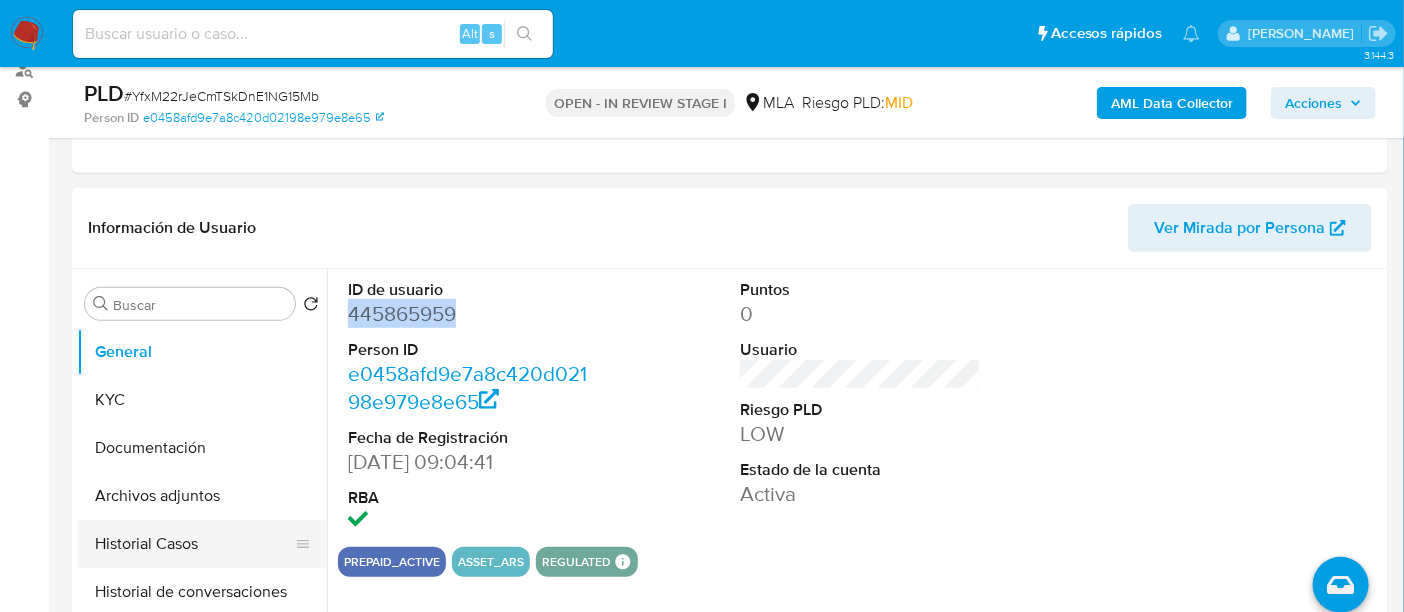 click on "Historial Casos" at bounding box center [194, 544] 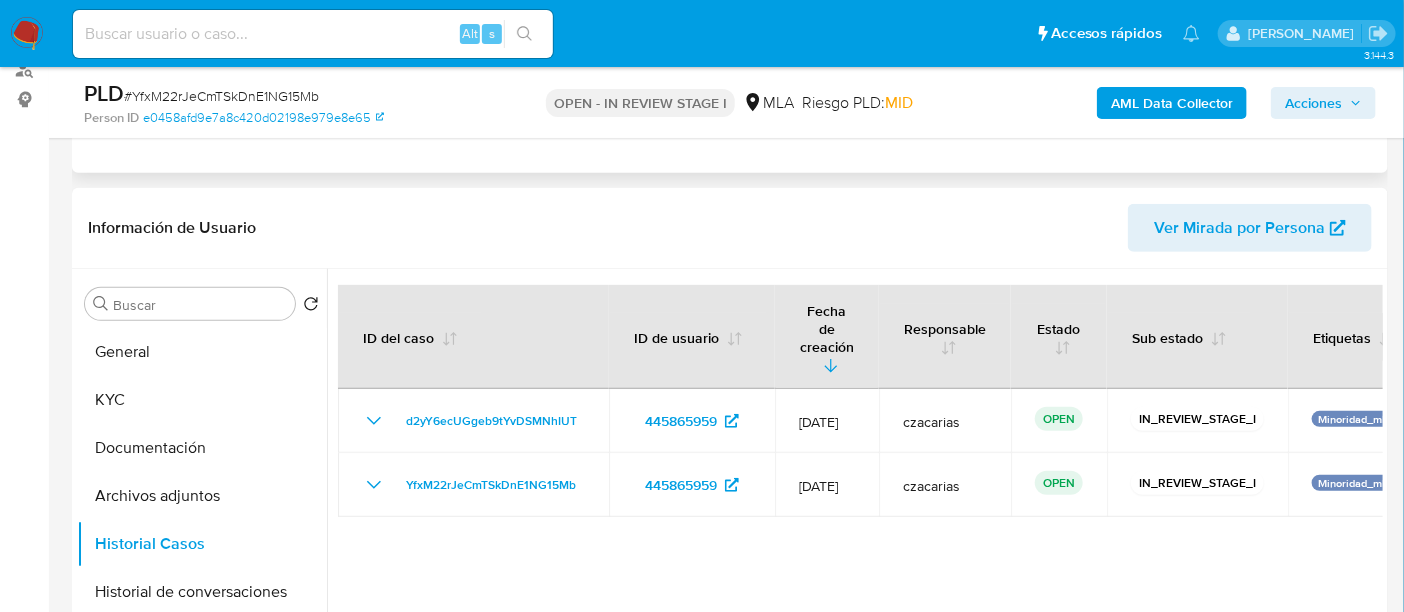 click on "Eventos ( 1 ) Acciones AUTOMATIC (1)" at bounding box center (730, 53) 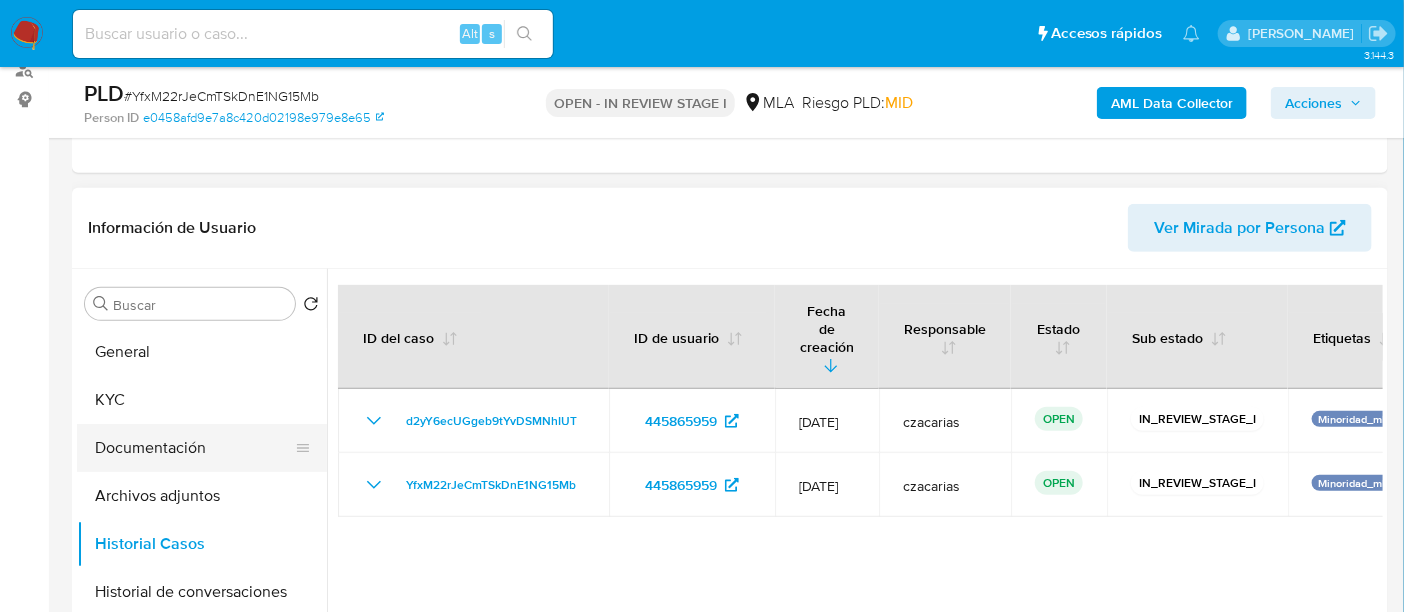 click on "Documentación" at bounding box center (194, 448) 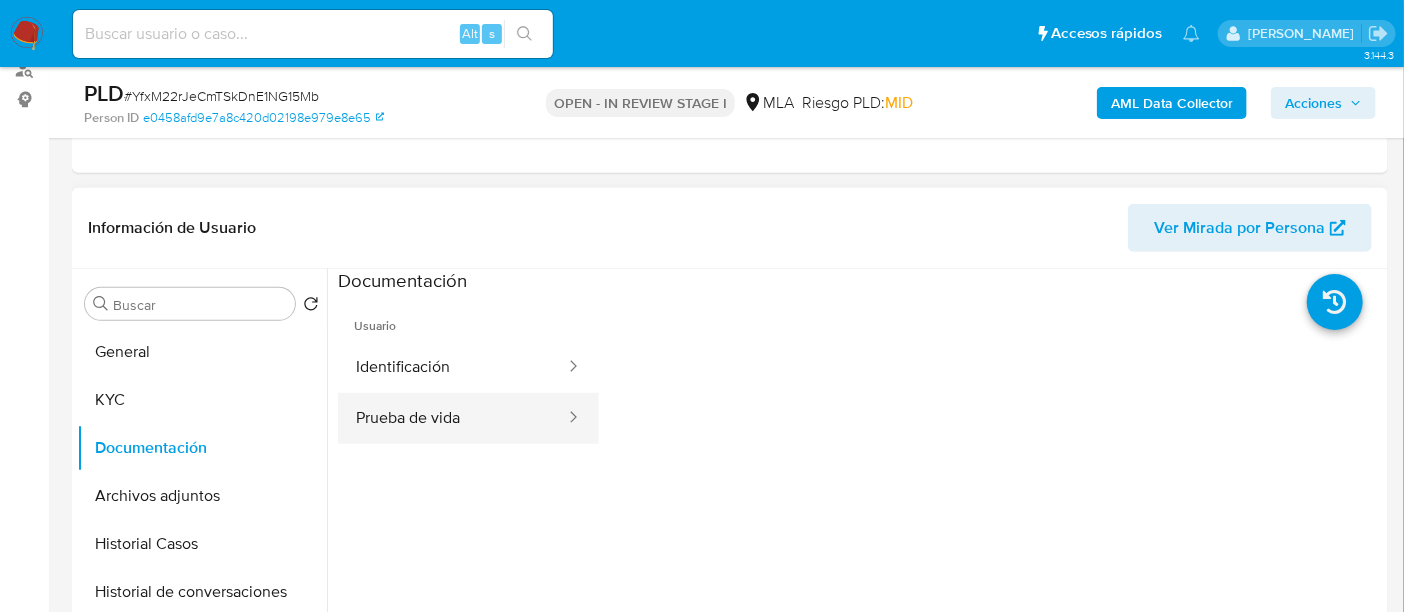 click on "Prueba de vida" at bounding box center (452, 418) 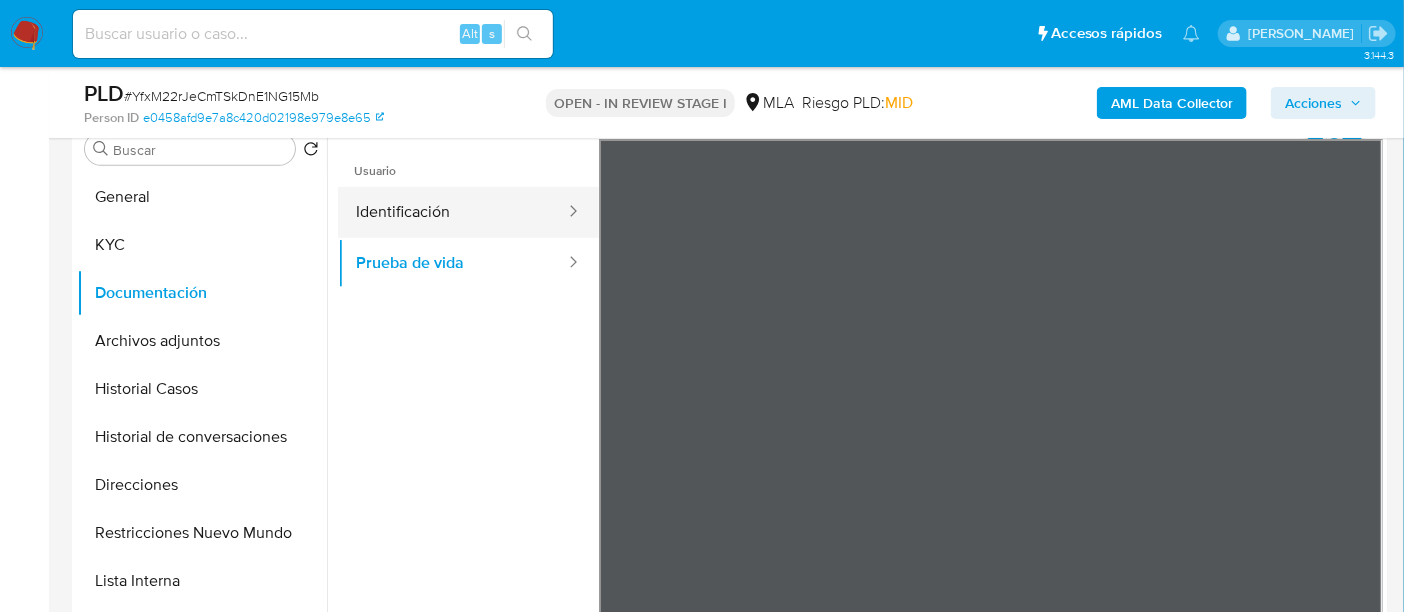 scroll, scrollTop: 374, scrollLeft: 0, axis: vertical 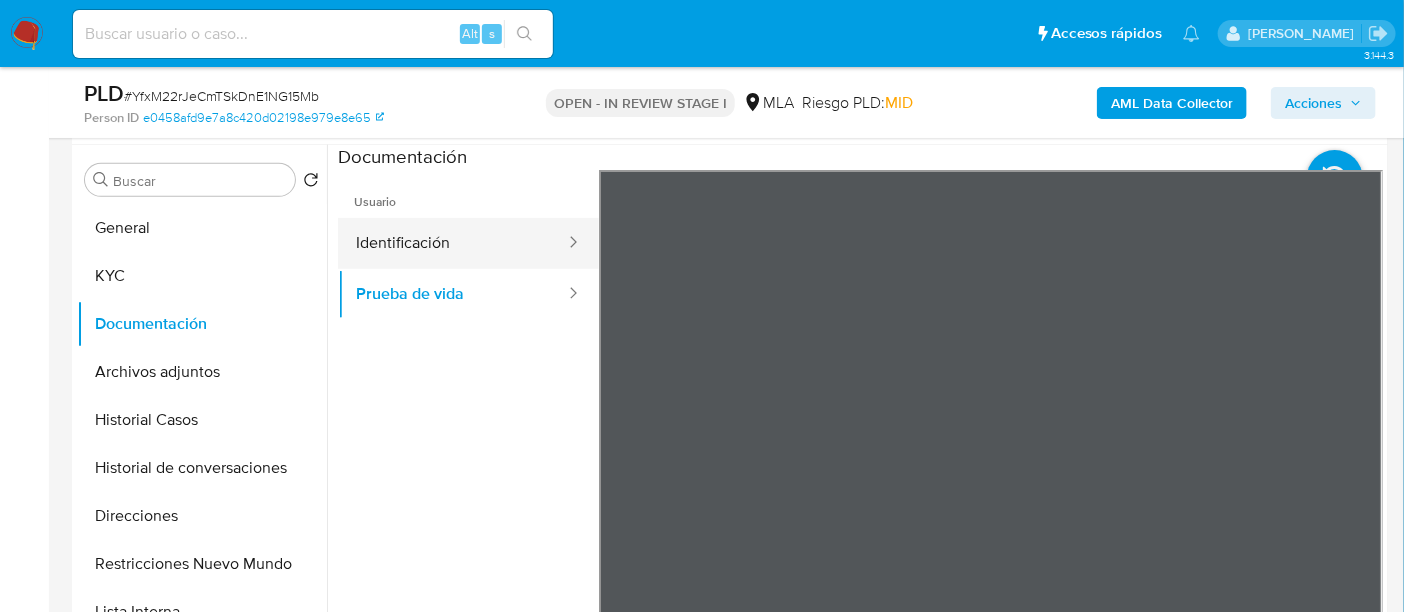 click on "Identificación" at bounding box center [452, 243] 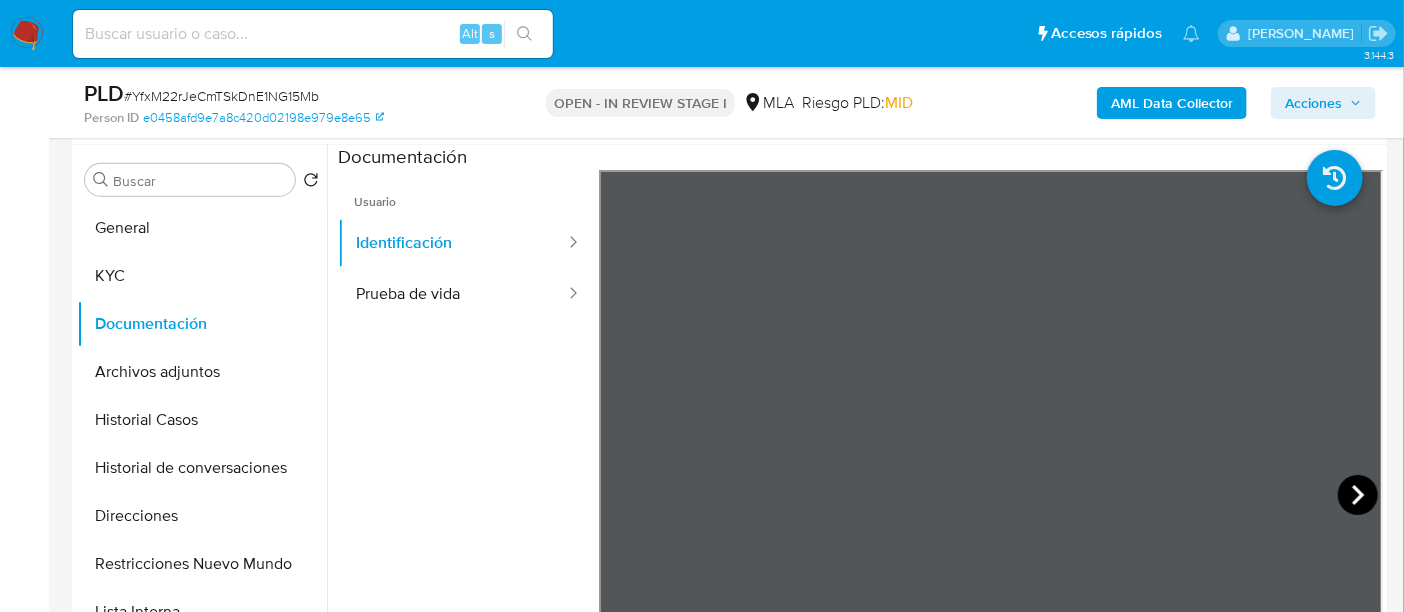 click 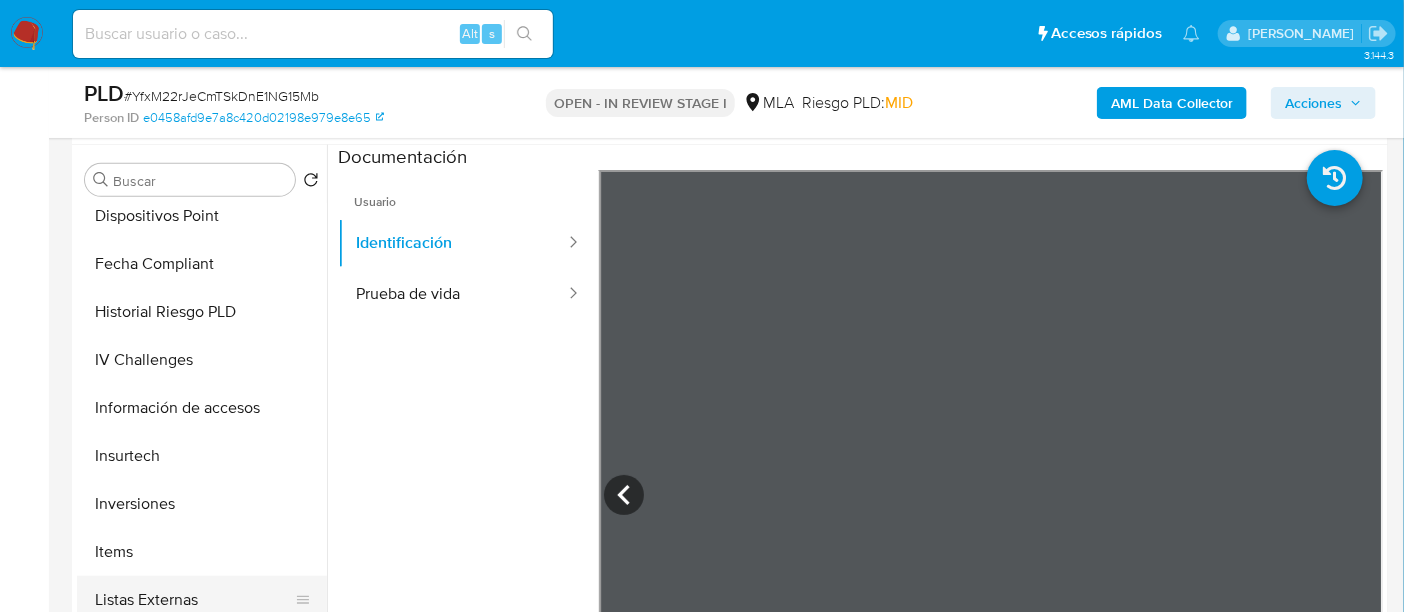 scroll, scrollTop: 892, scrollLeft: 0, axis: vertical 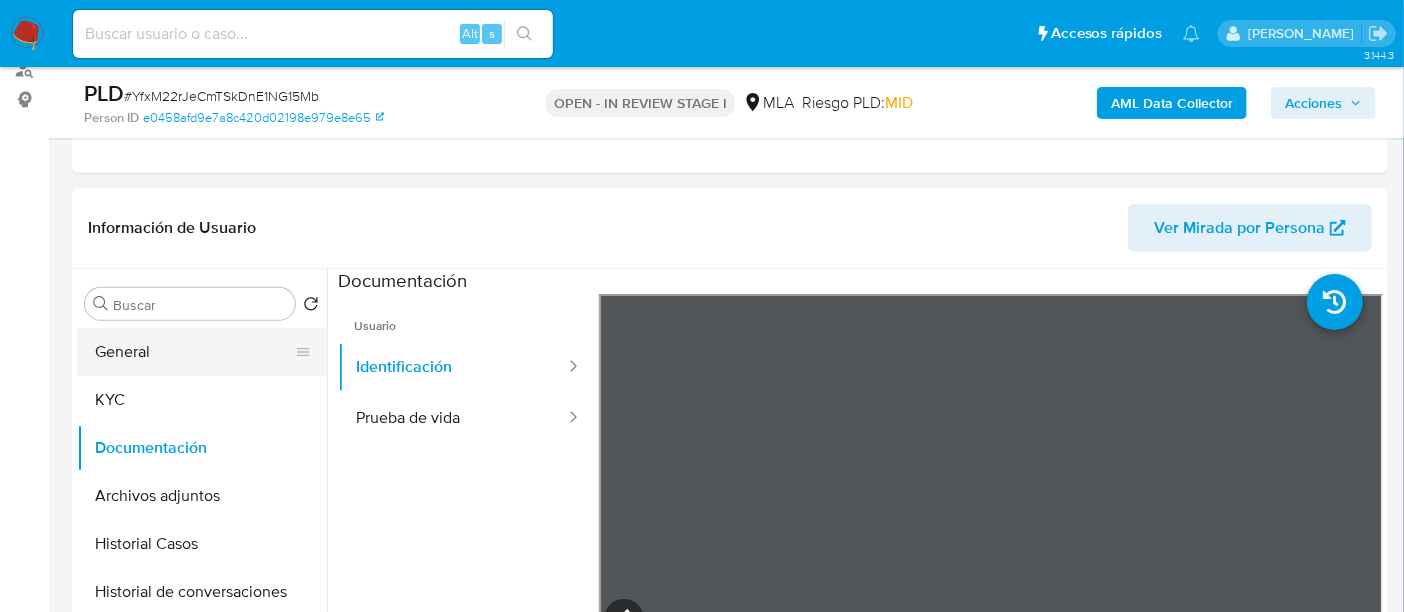 click on "General" at bounding box center (194, 352) 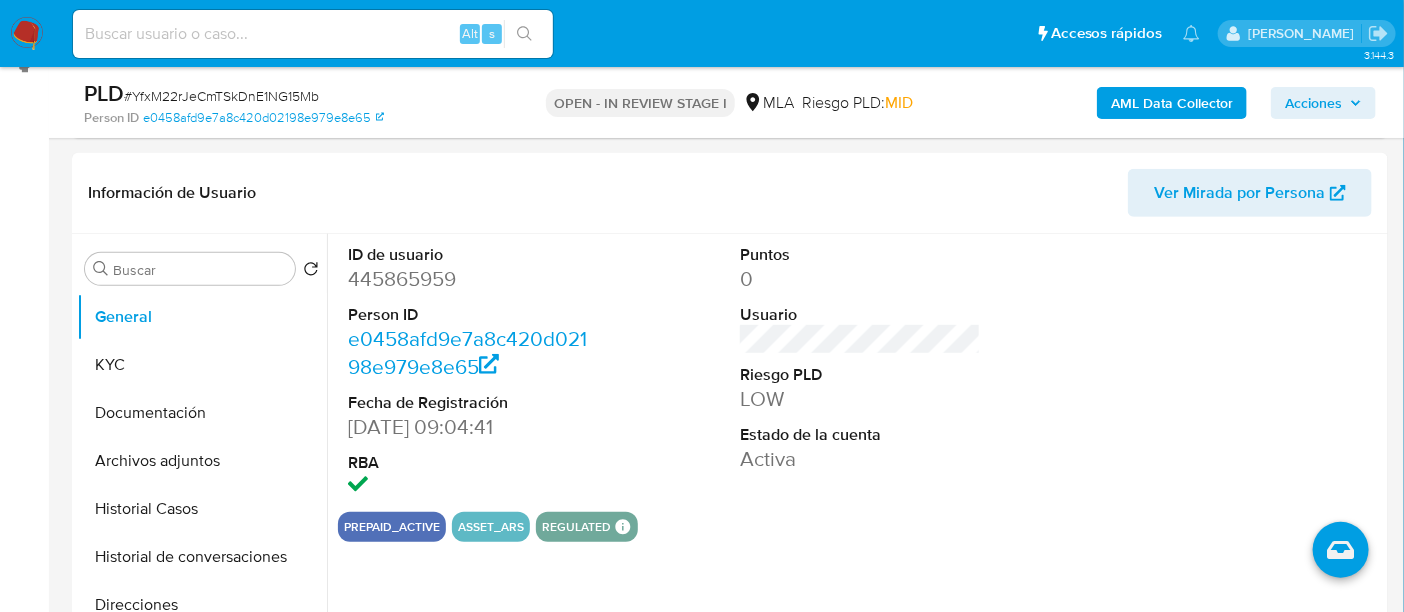 scroll, scrollTop: 250, scrollLeft: 0, axis: vertical 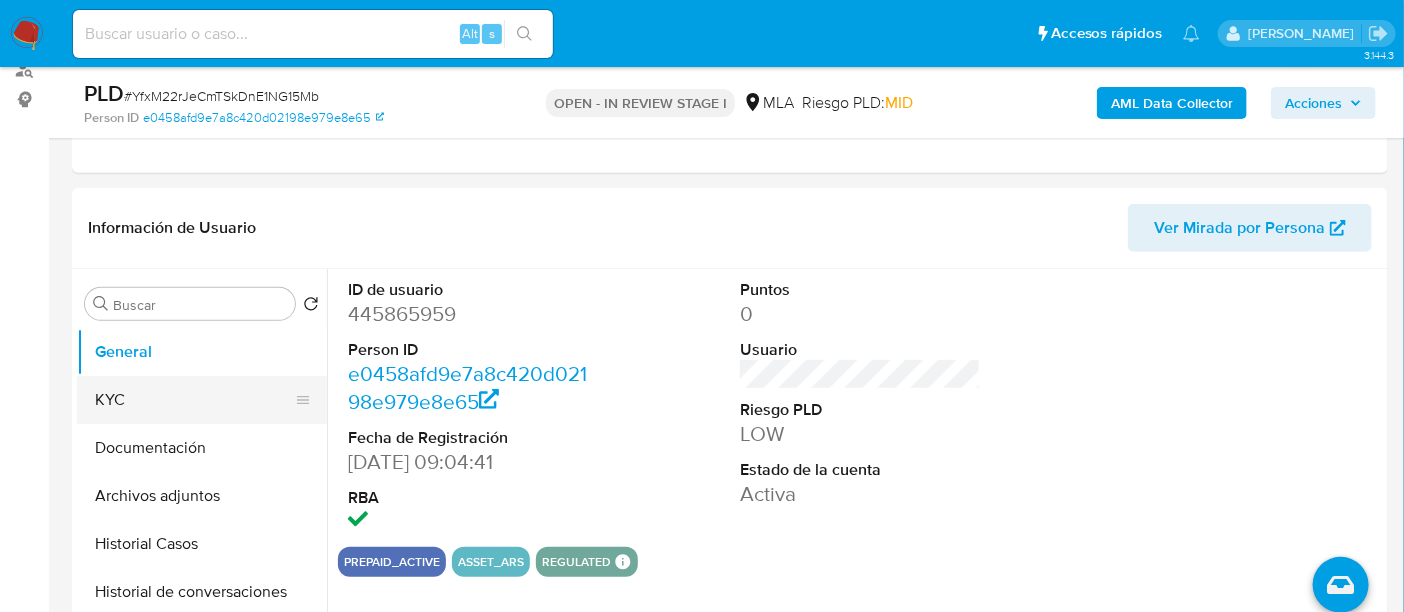 click on "KYC" at bounding box center [194, 400] 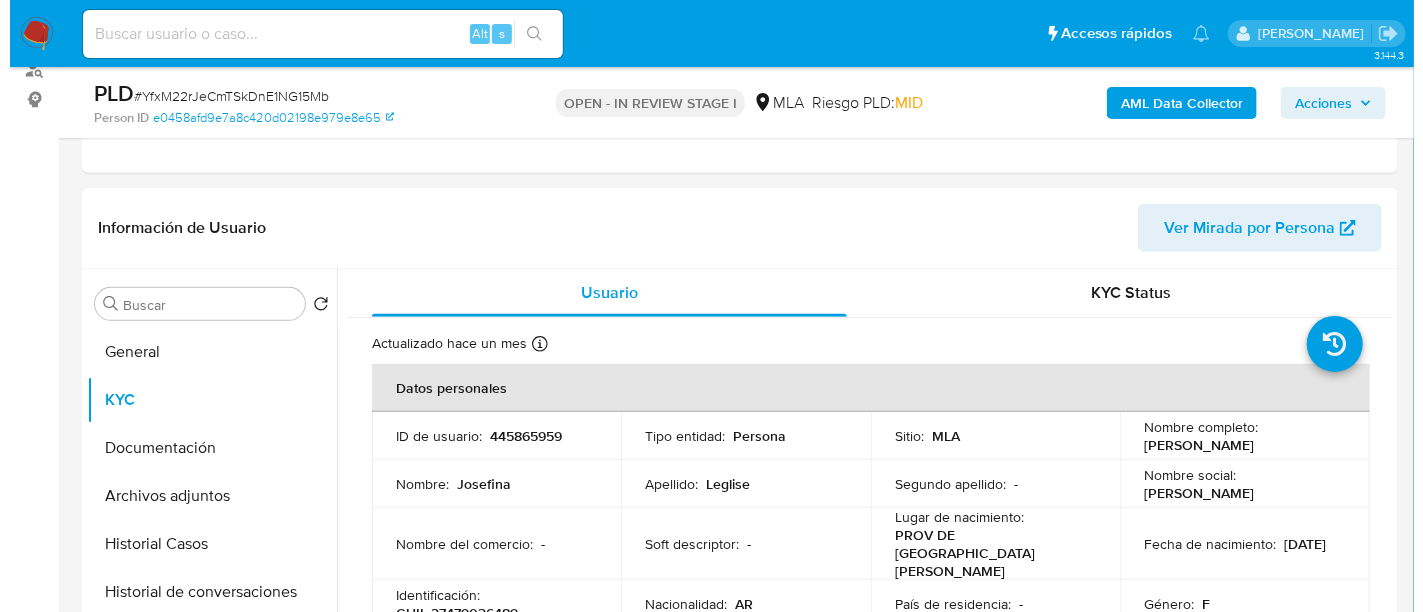 scroll, scrollTop: 125, scrollLeft: 0, axis: vertical 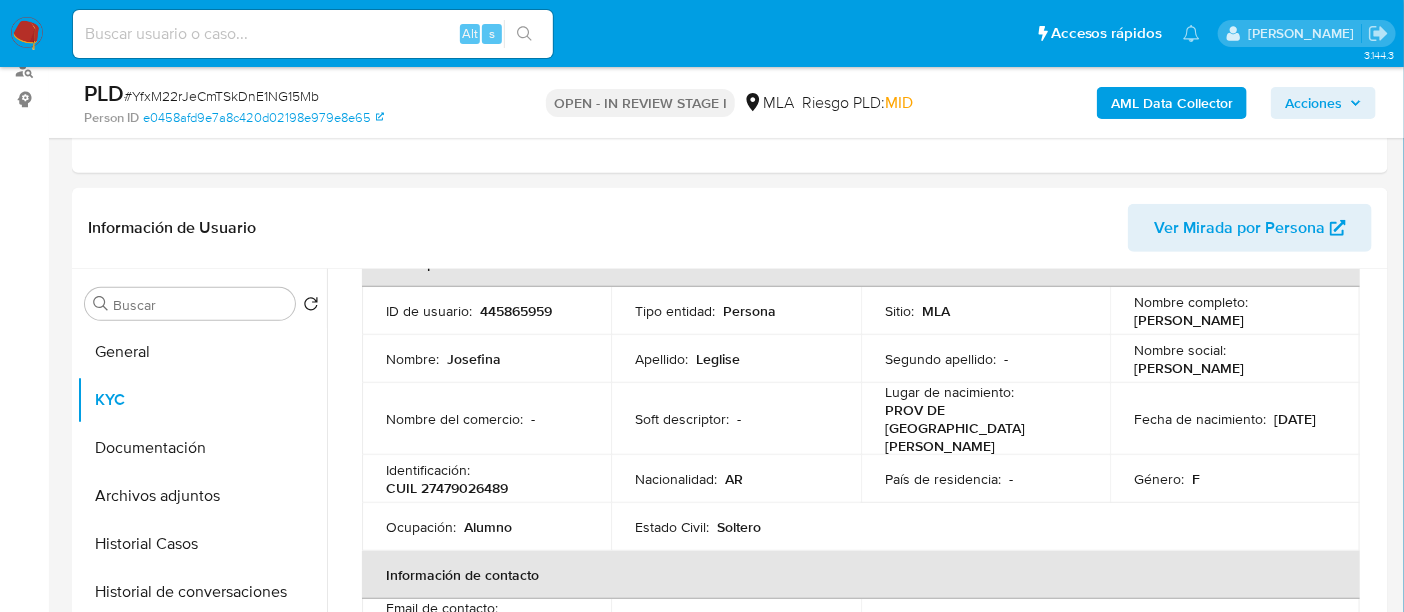click on "CUIL 27479026489" at bounding box center [447, 488] 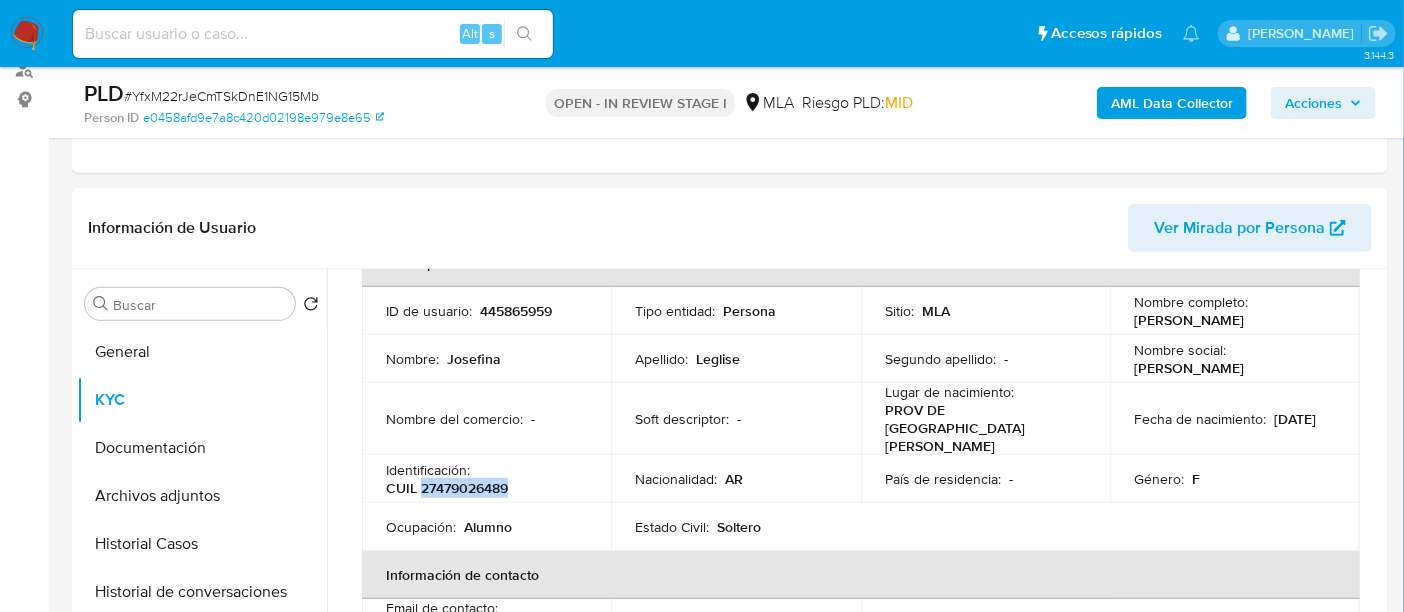 click on "CUIL 27479026489" at bounding box center [447, 488] 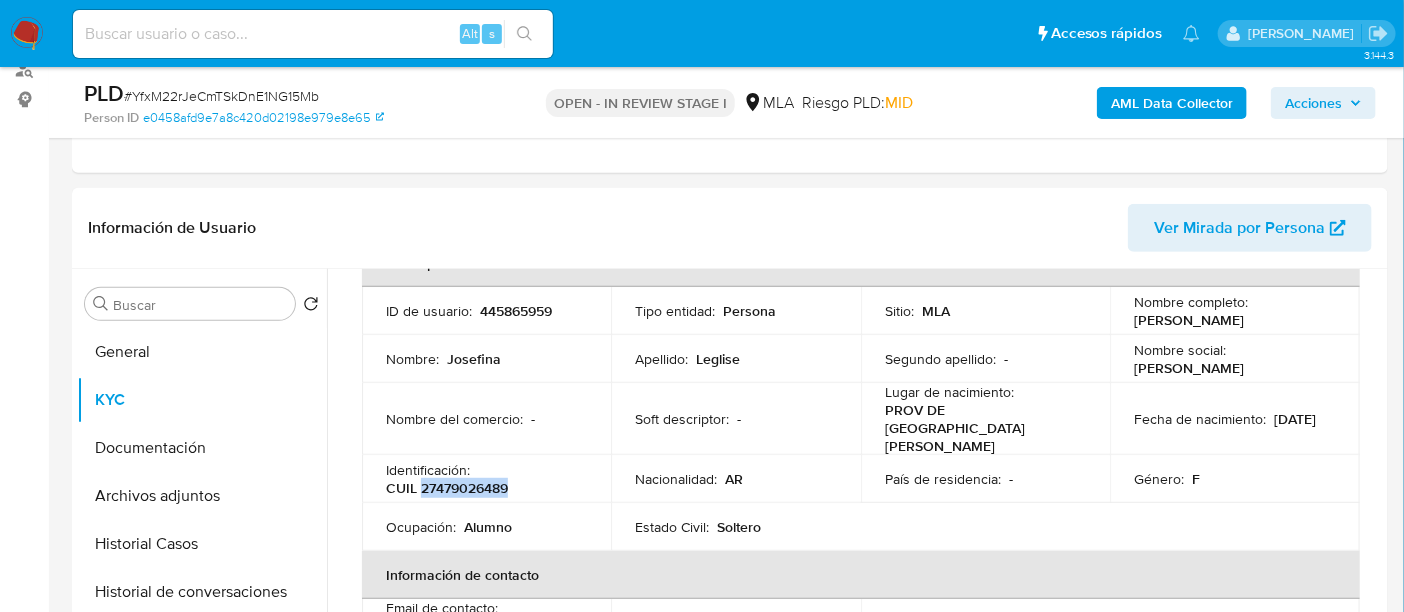 copy on "27479026489" 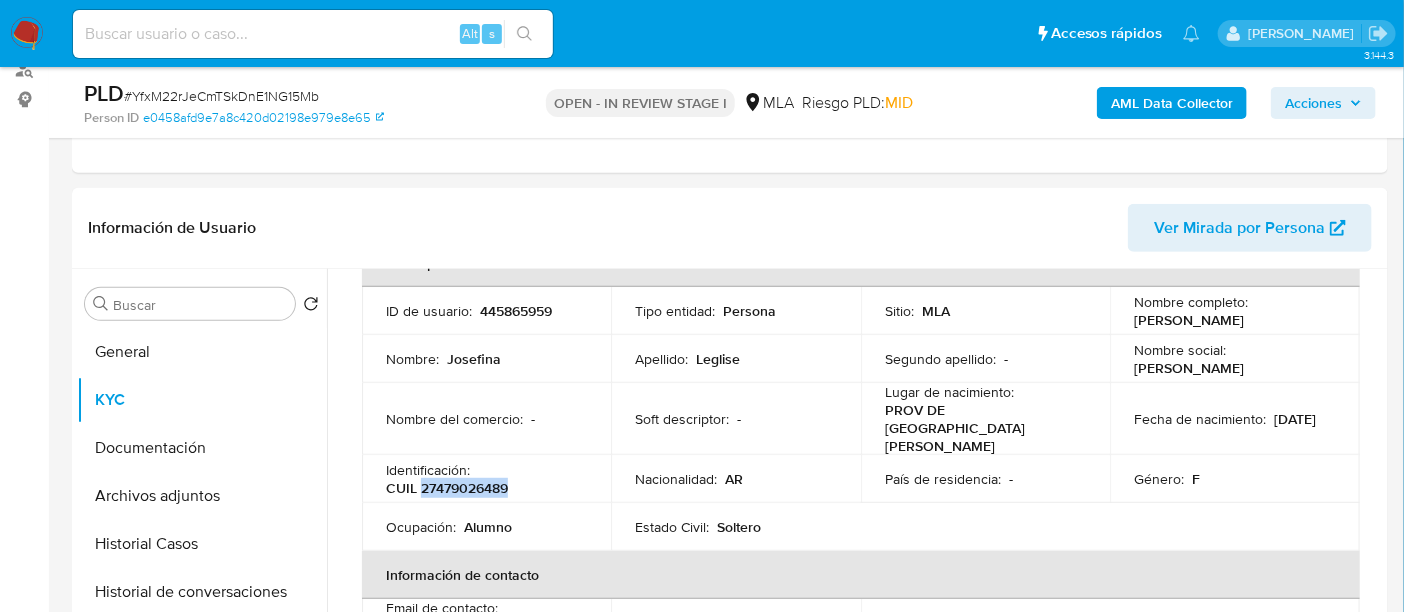 click on "AML Data Collector" at bounding box center [1172, 103] 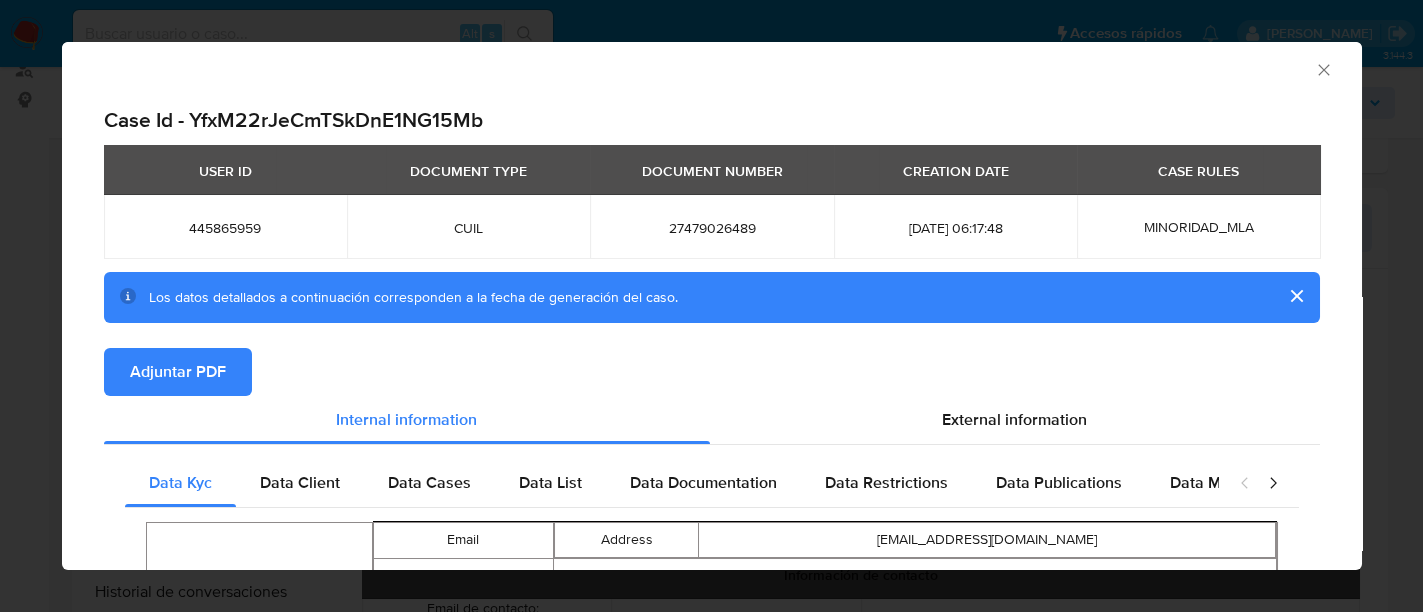click on "Adjuntar PDF" at bounding box center (712, 372) 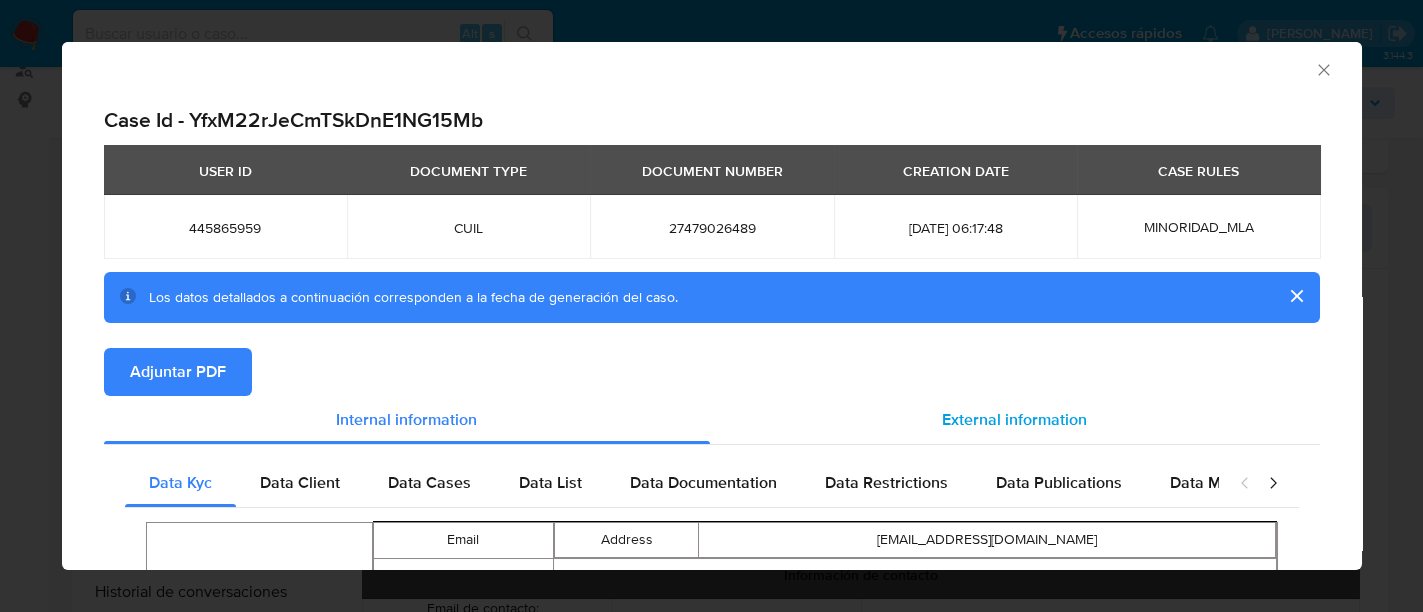 click on "External information" at bounding box center (1014, 419) 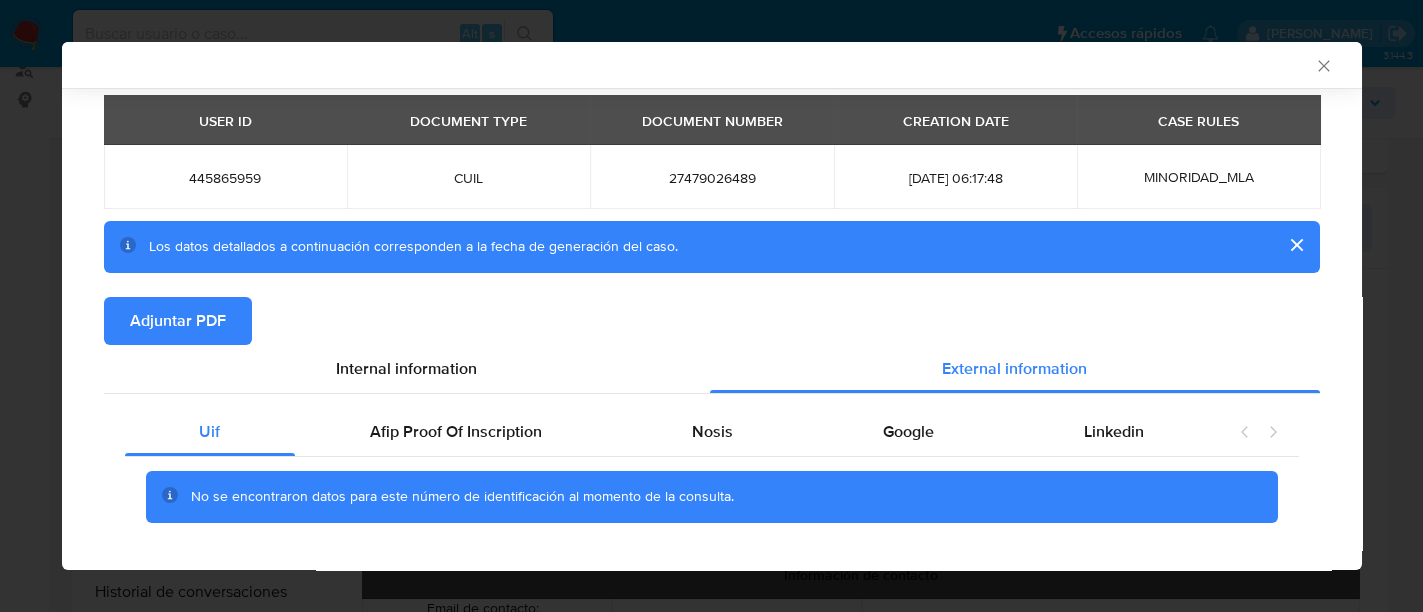 scroll, scrollTop: 90, scrollLeft: 0, axis: vertical 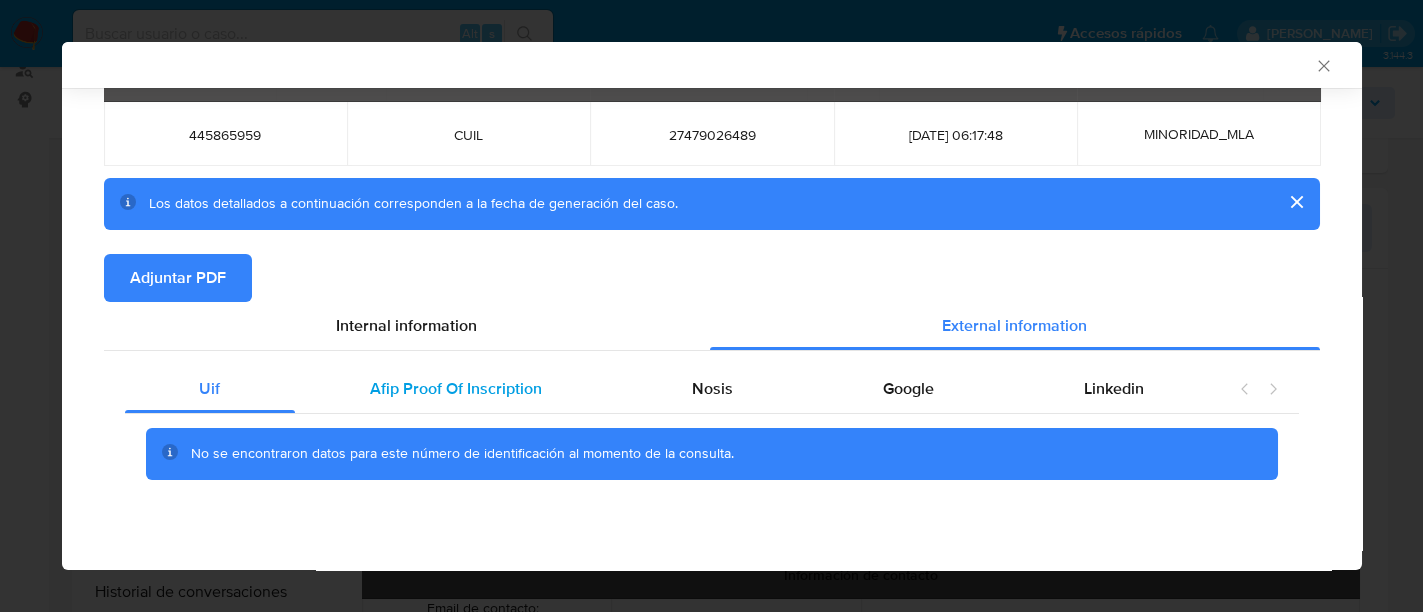 click on "Afip Proof Of Inscription" at bounding box center [456, 388] 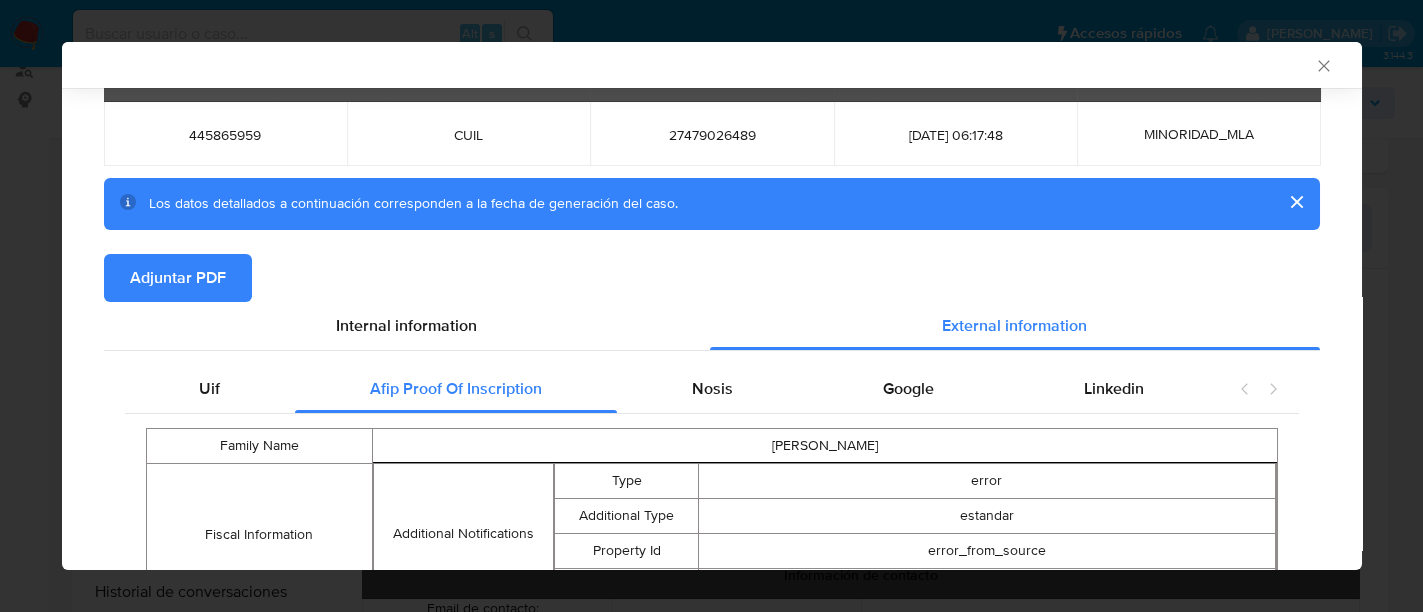 scroll, scrollTop: 229, scrollLeft: 0, axis: vertical 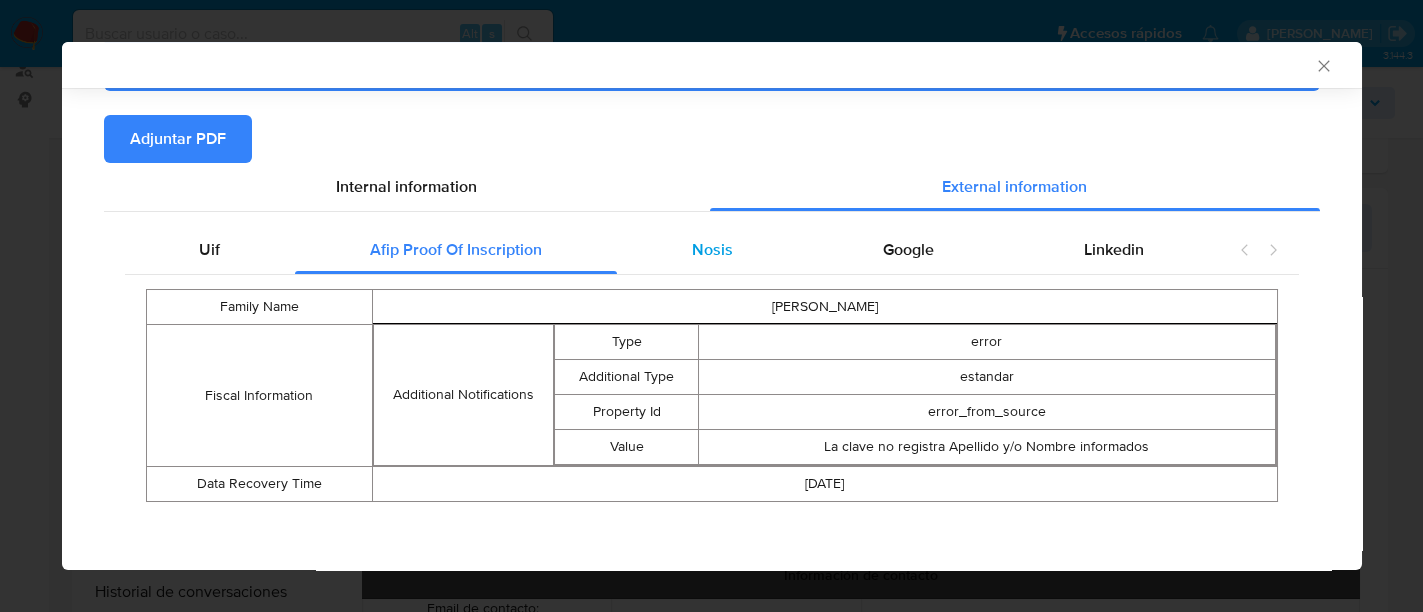 click on "Nosis" at bounding box center [712, 249] 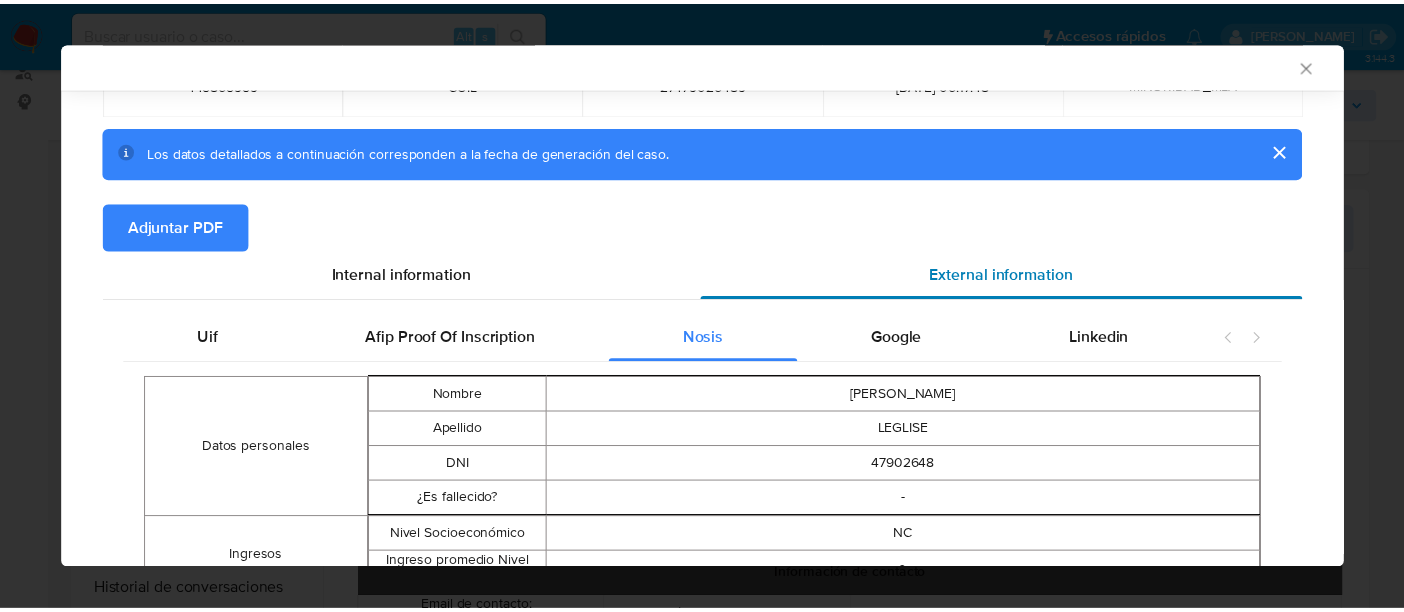 scroll, scrollTop: 104, scrollLeft: 0, axis: vertical 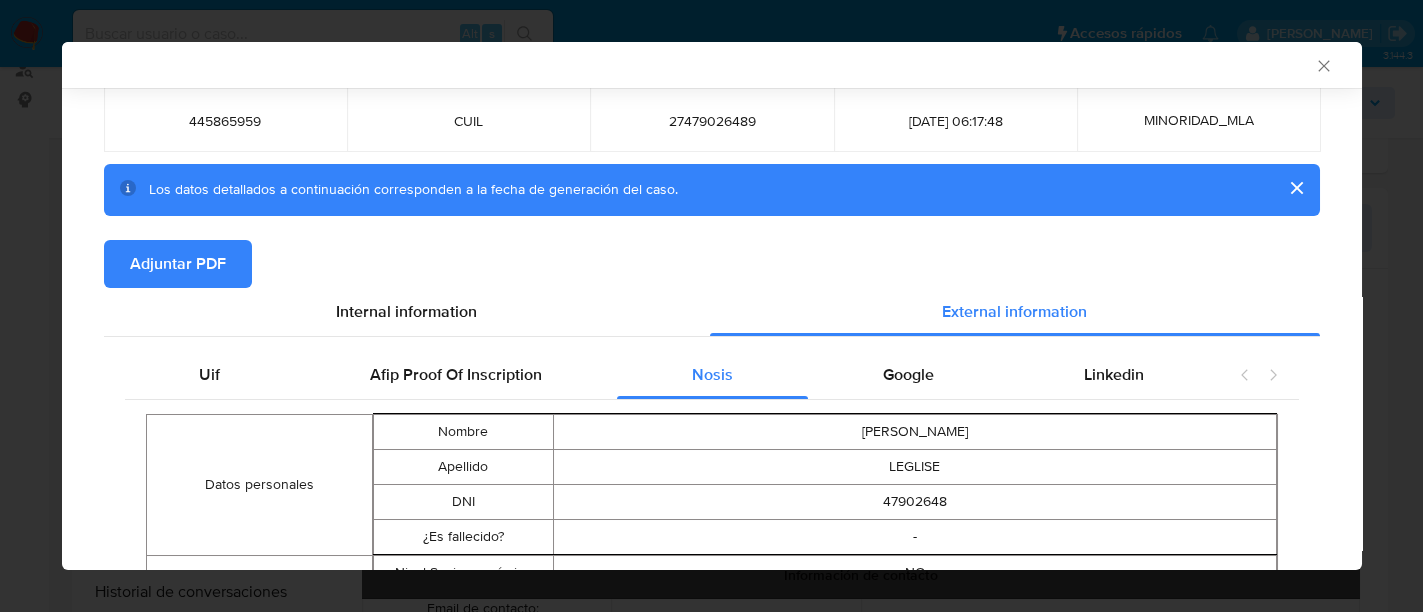 click on "Adjuntar PDF" at bounding box center [178, 264] 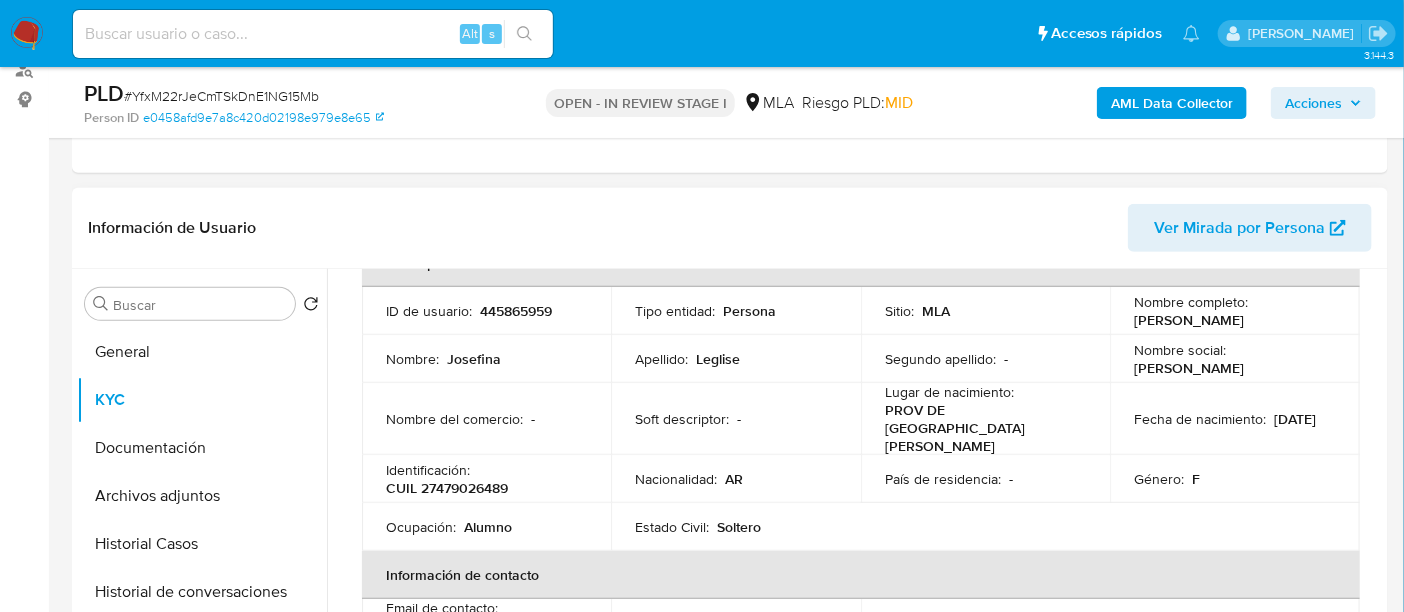 drag, startPoint x: 1125, startPoint y: 316, endPoint x: 1234, endPoint y: 326, distance: 109.457756 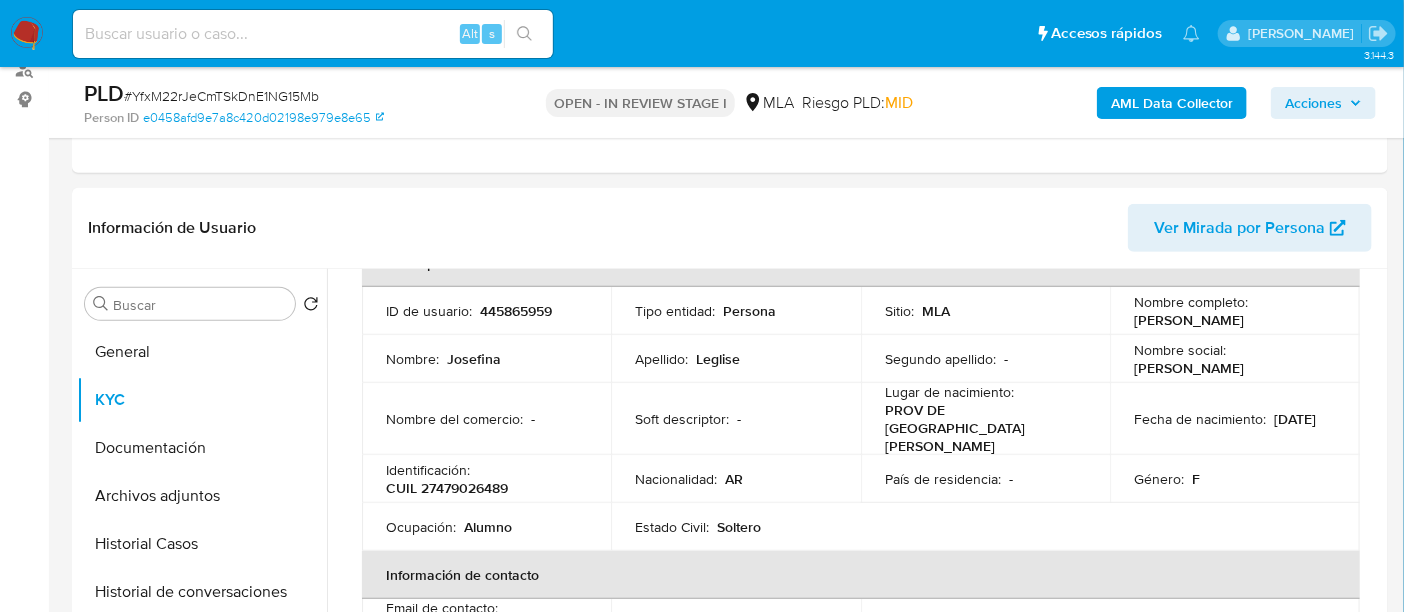 copy on "[PERSON_NAME]" 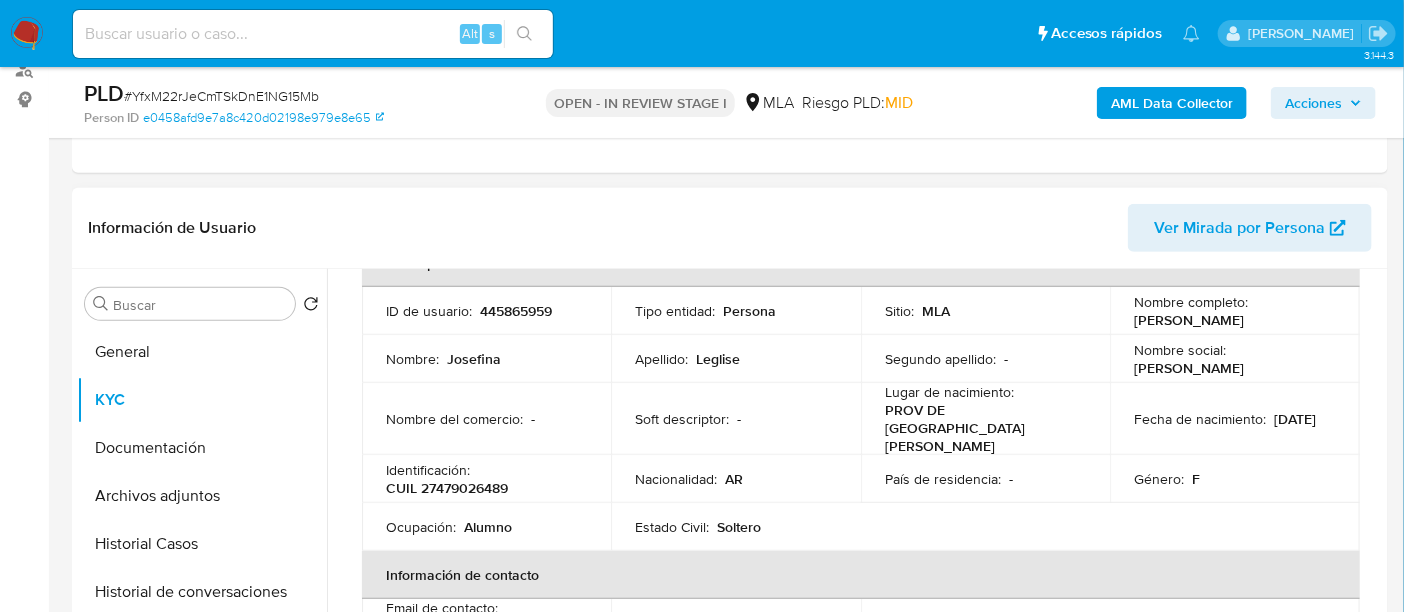click on "Nacionalidad :    AR" at bounding box center (735, 479) 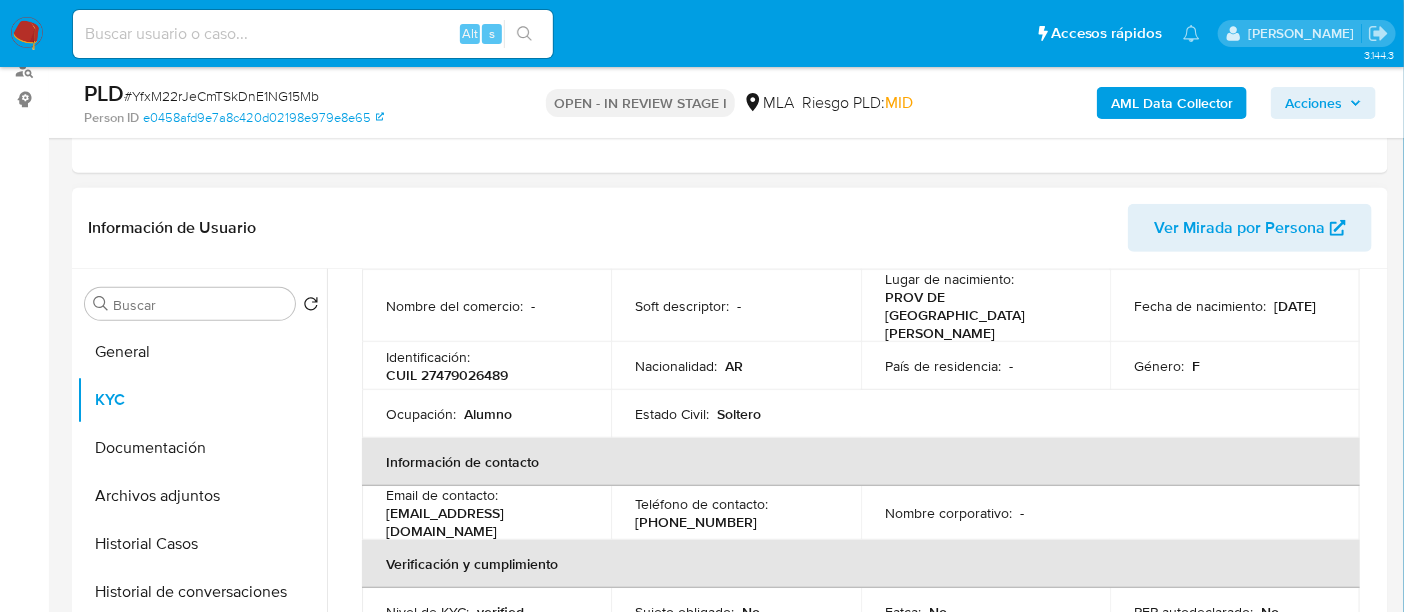 scroll, scrollTop: 374, scrollLeft: 0, axis: vertical 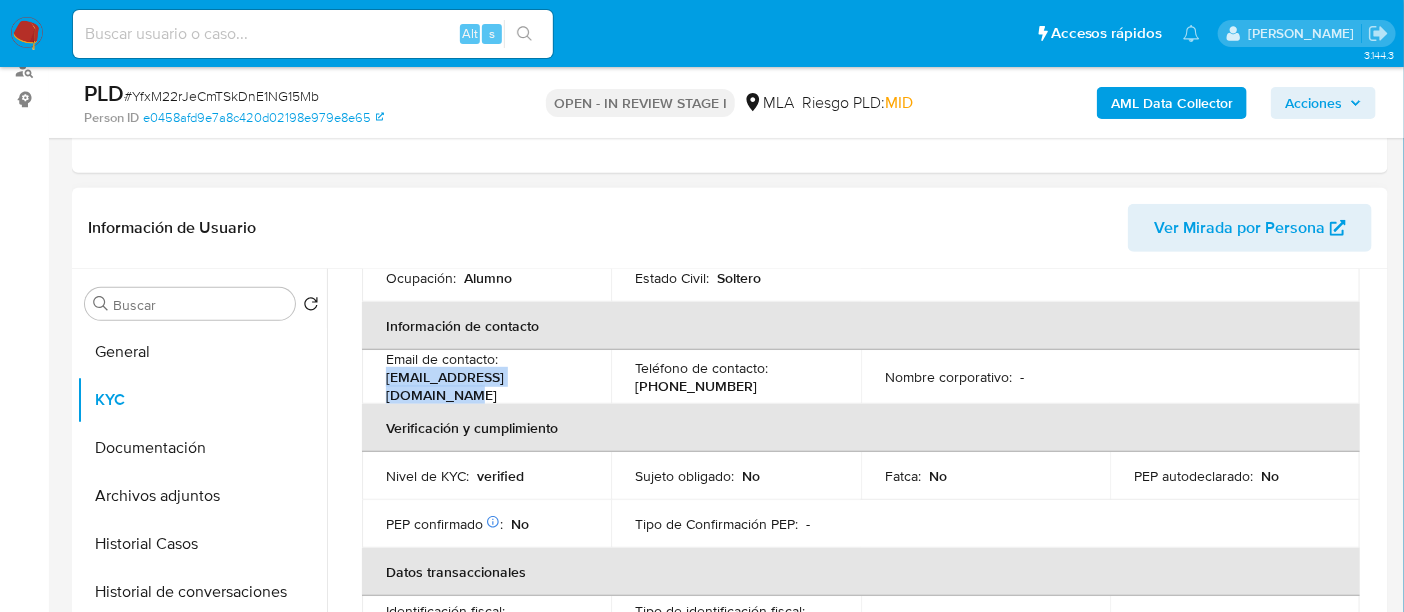 drag, startPoint x: 557, startPoint y: 362, endPoint x: 377, endPoint y: 361, distance: 180.00278 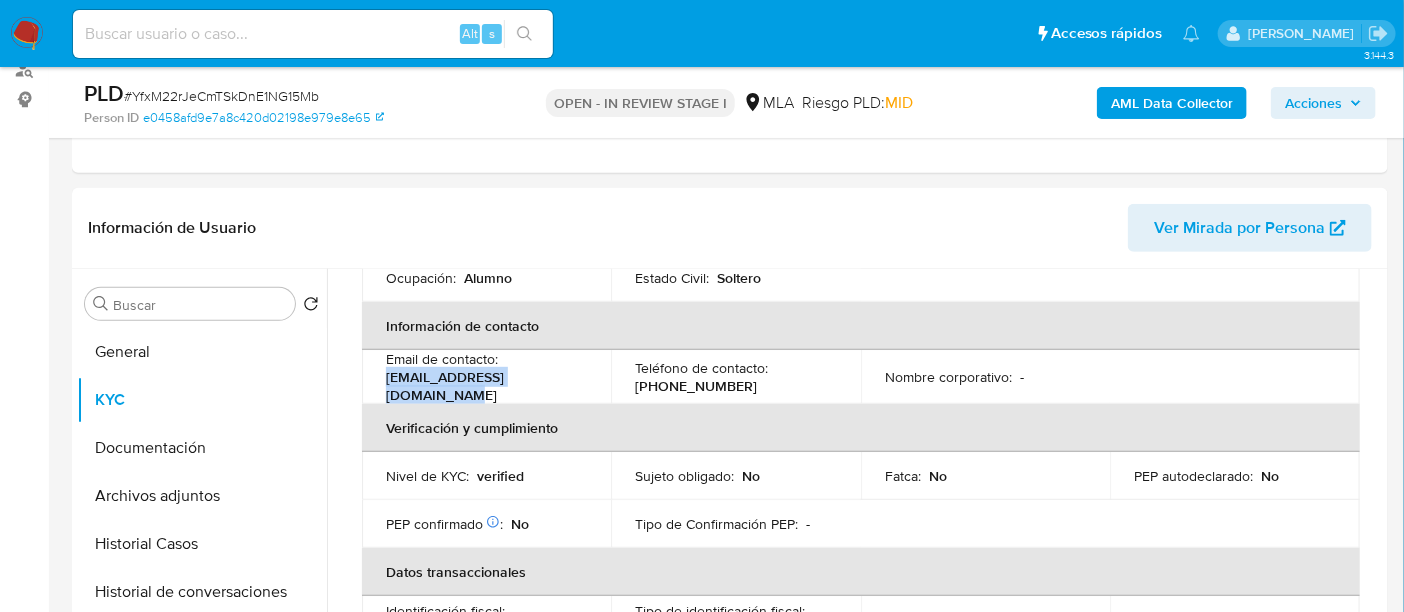 copy on "josefinaleglisee@gmail.com" 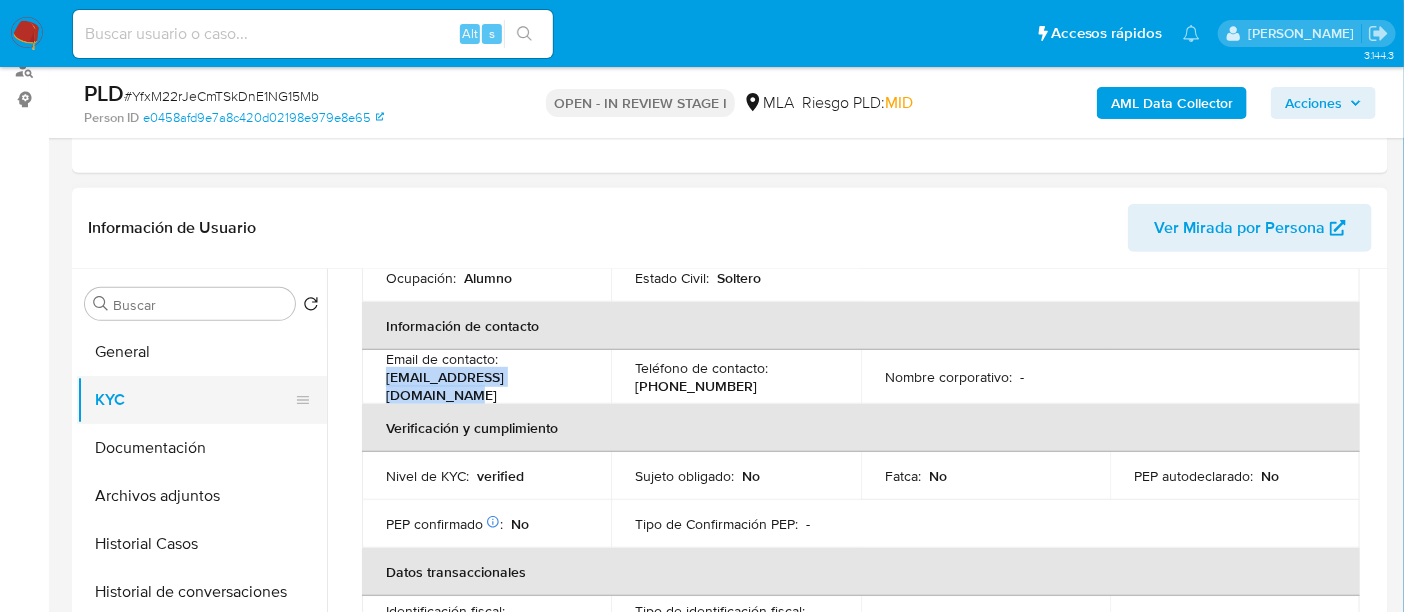 click on "KYC" at bounding box center (194, 400) 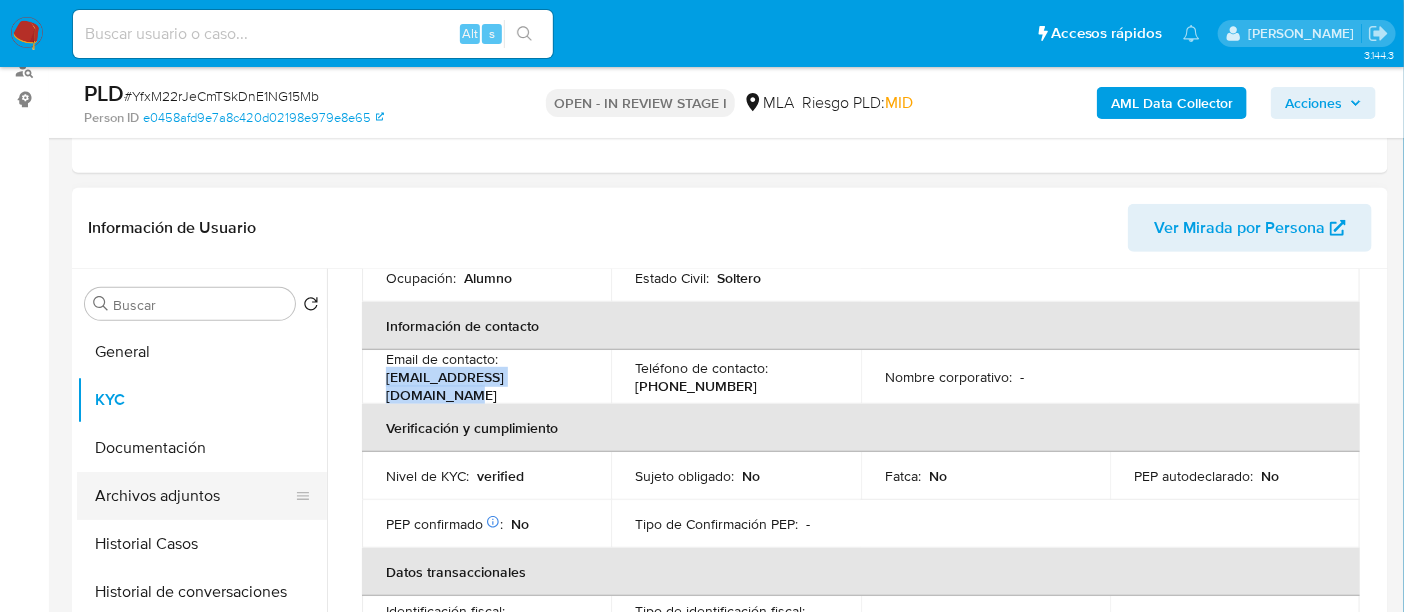 click on "Archivos adjuntos" at bounding box center (194, 496) 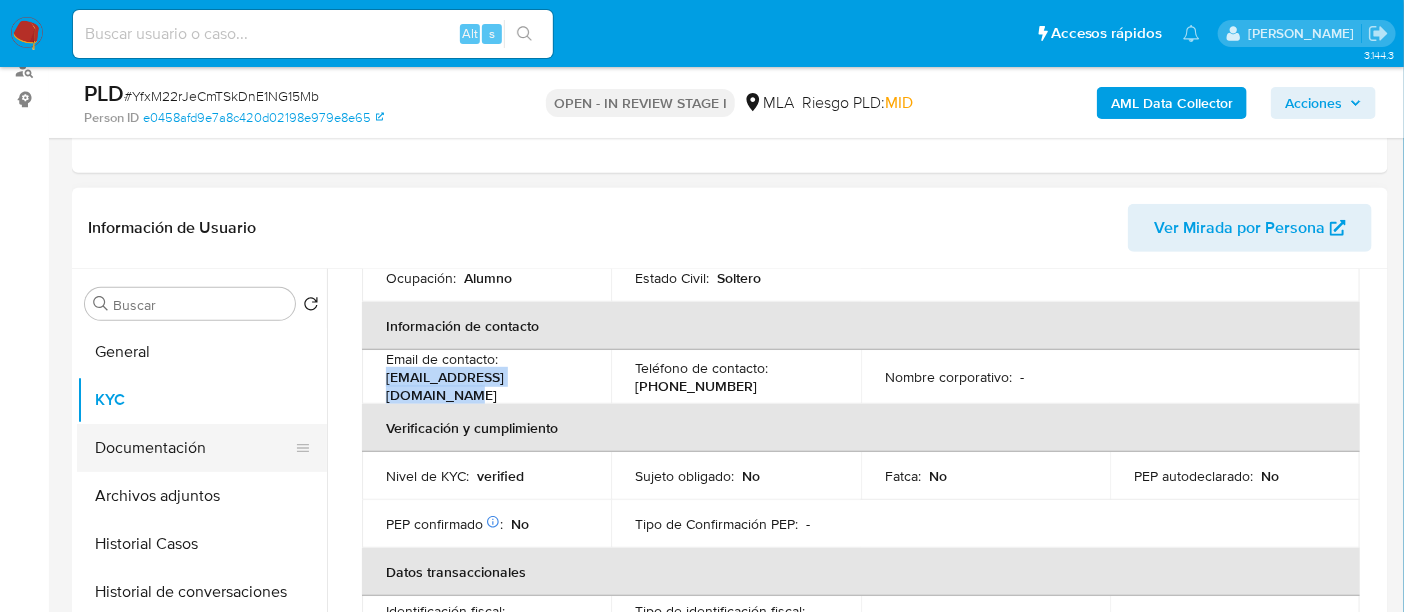 scroll, scrollTop: 0, scrollLeft: 0, axis: both 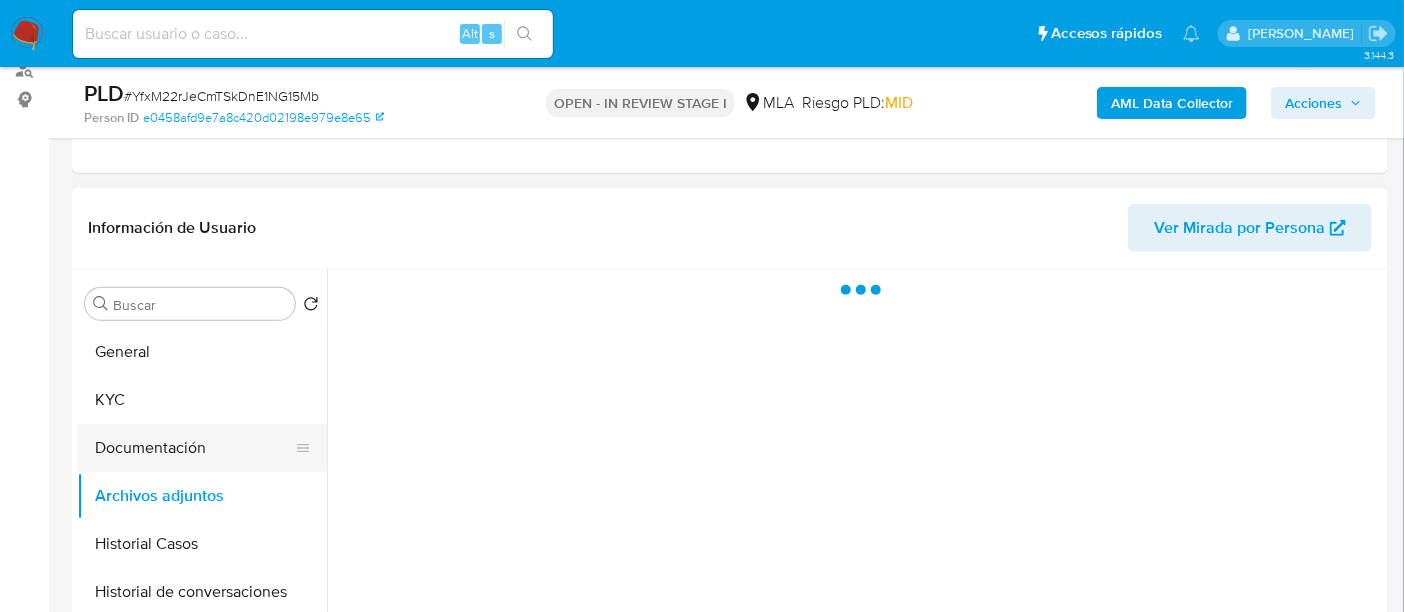 click on "Documentación" at bounding box center [194, 448] 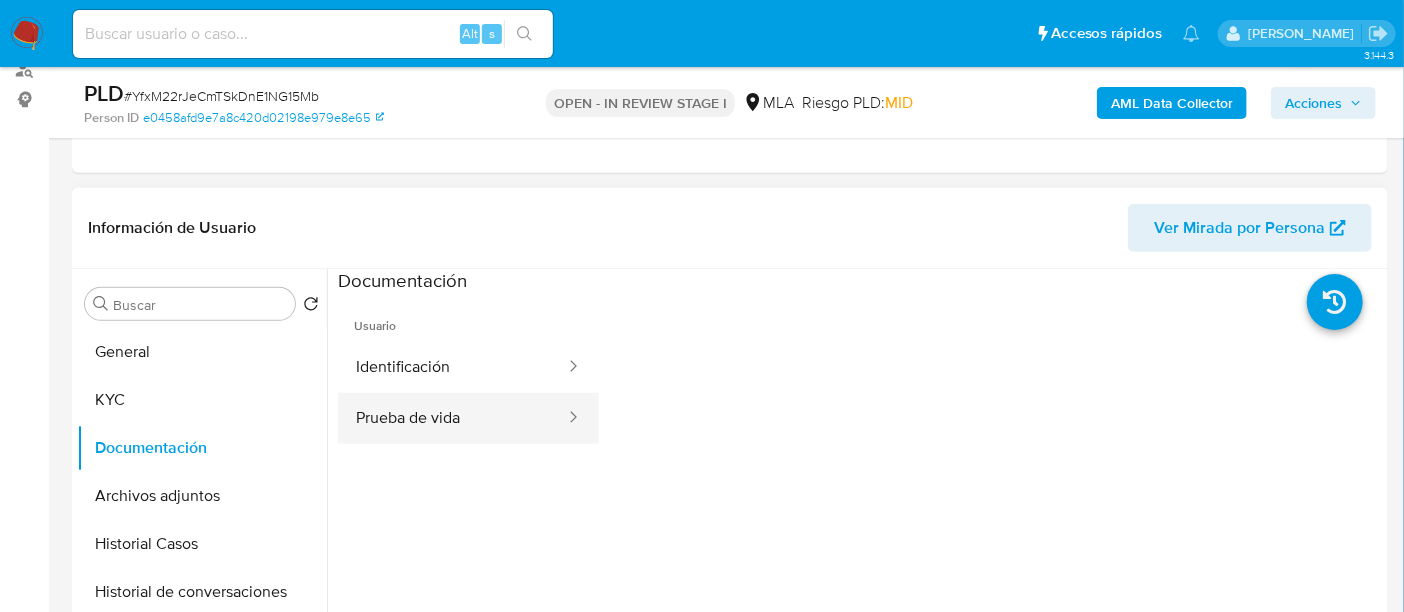 click on "Prueba de vida" at bounding box center [452, 418] 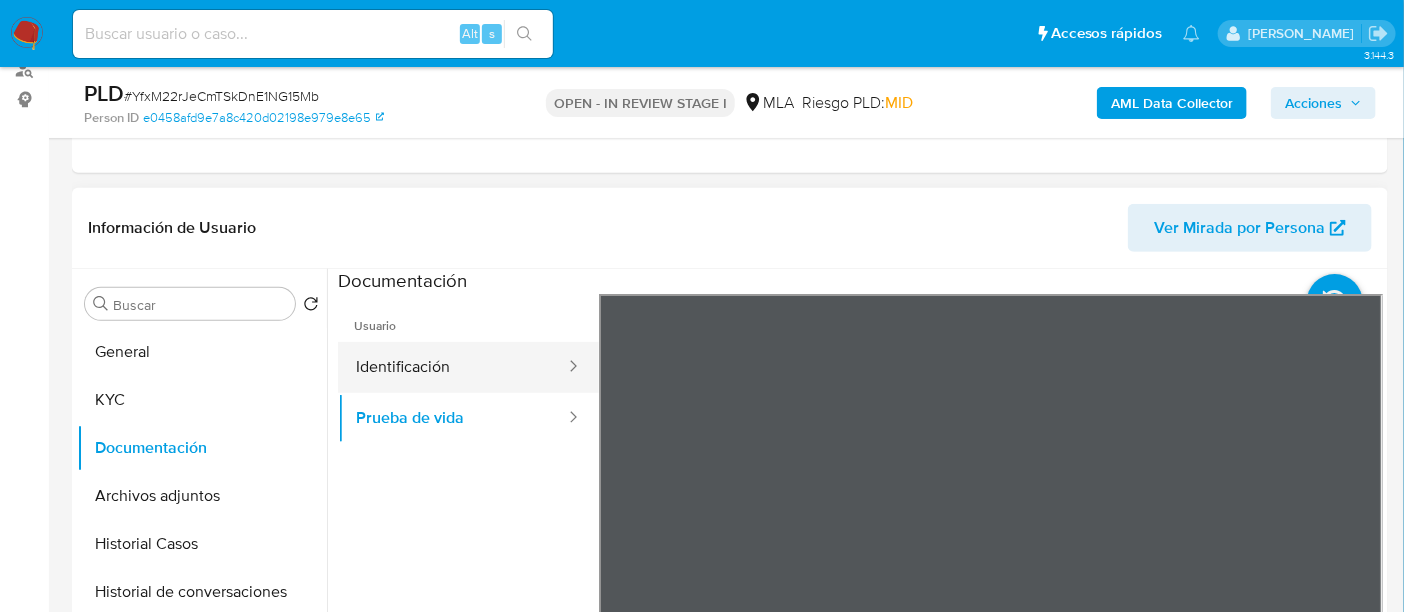 click at bounding box center (567, 367) 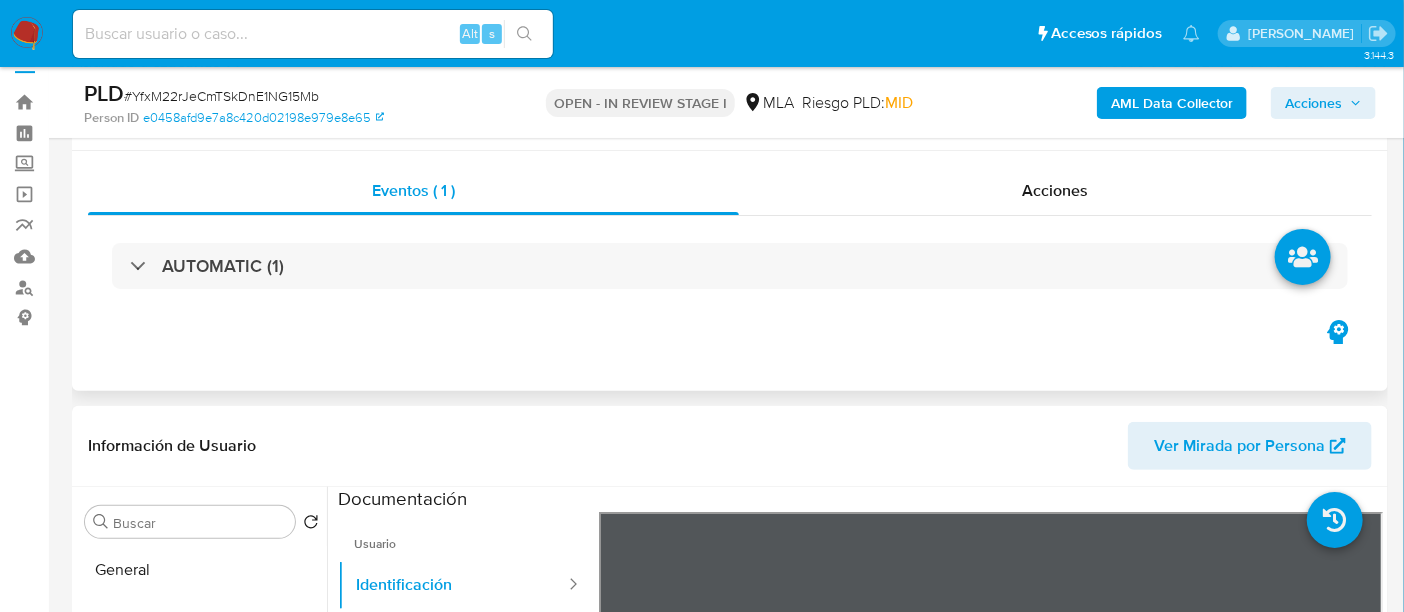 scroll, scrollTop: 0, scrollLeft: 0, axis: both 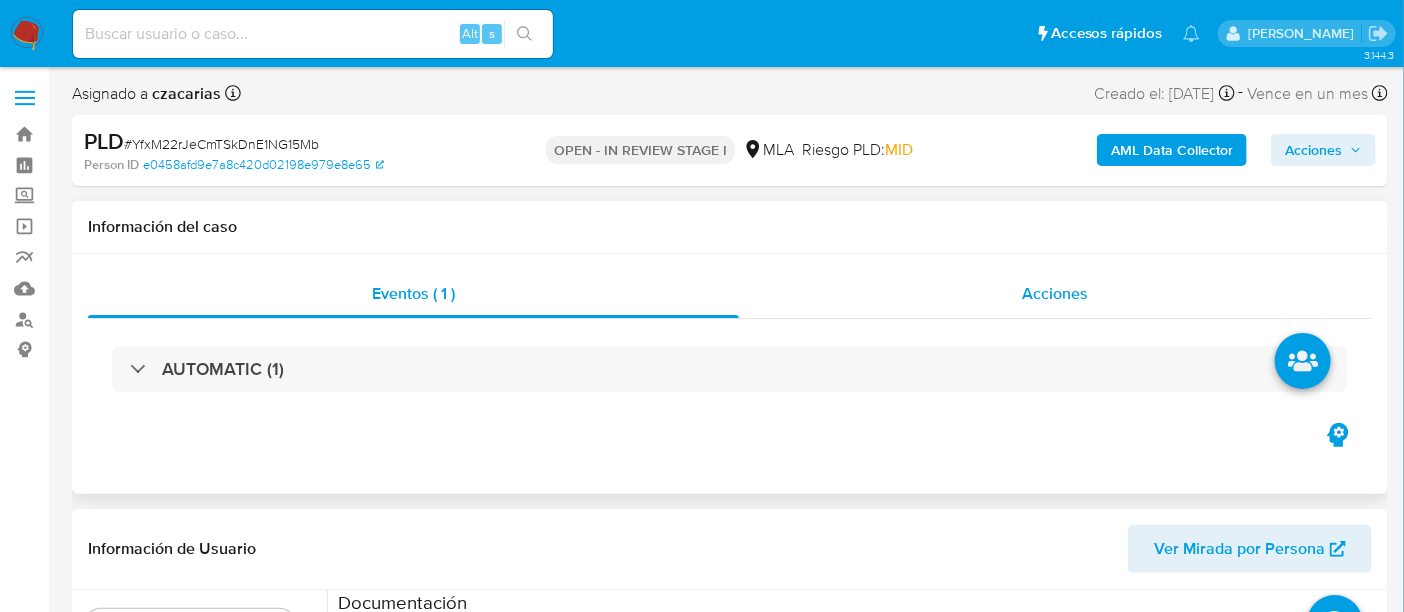click on "Acciones" at bounding box center [1055, 293] 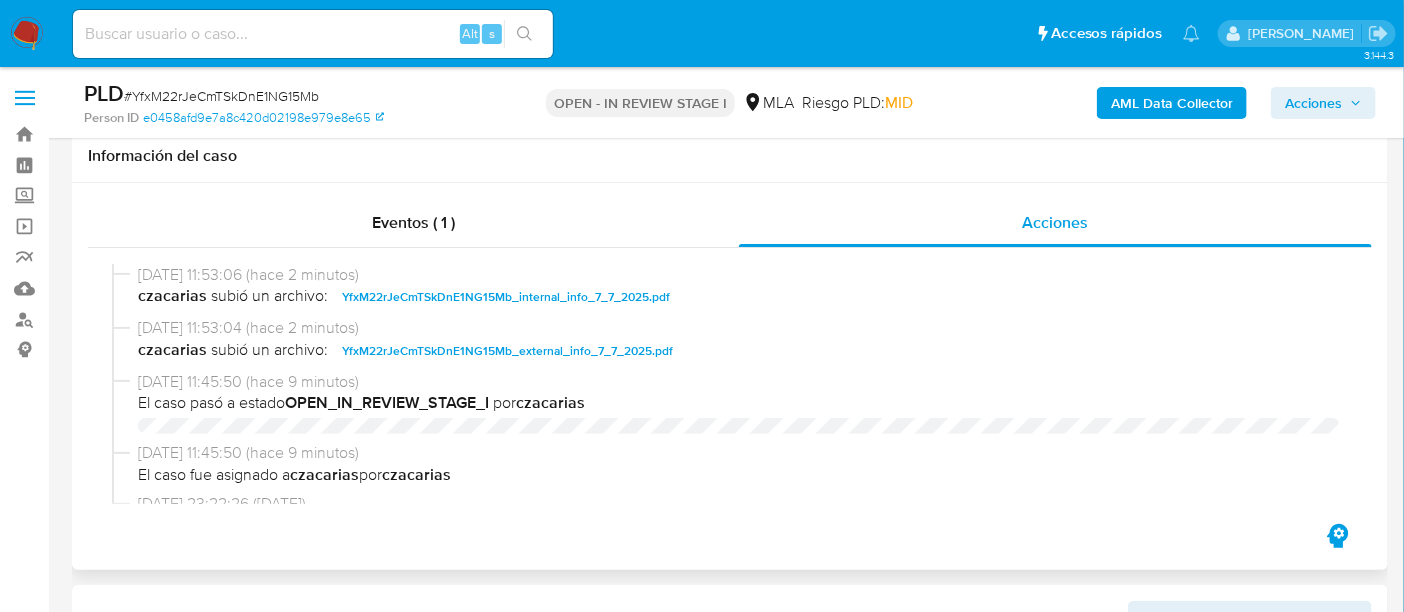 scroll, scrollTop: 125, scrollLeft: 0, axis: vertical 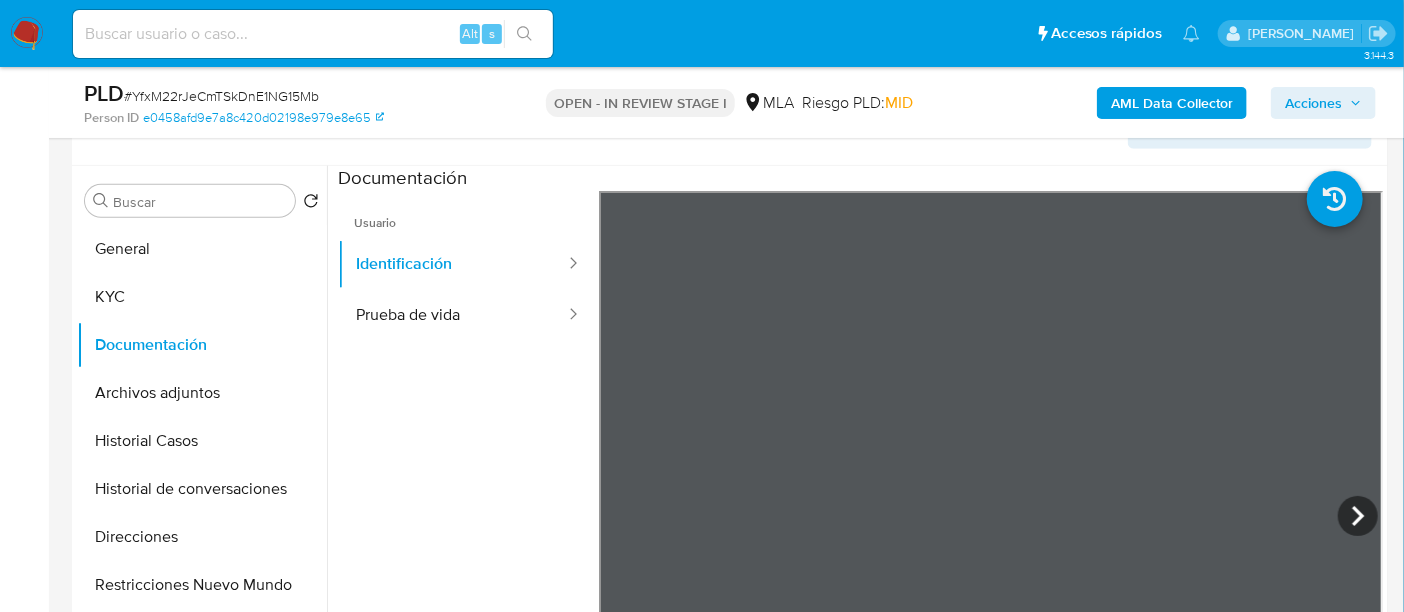 click on "AML Data Collector" at bounding box center (1172, 103) 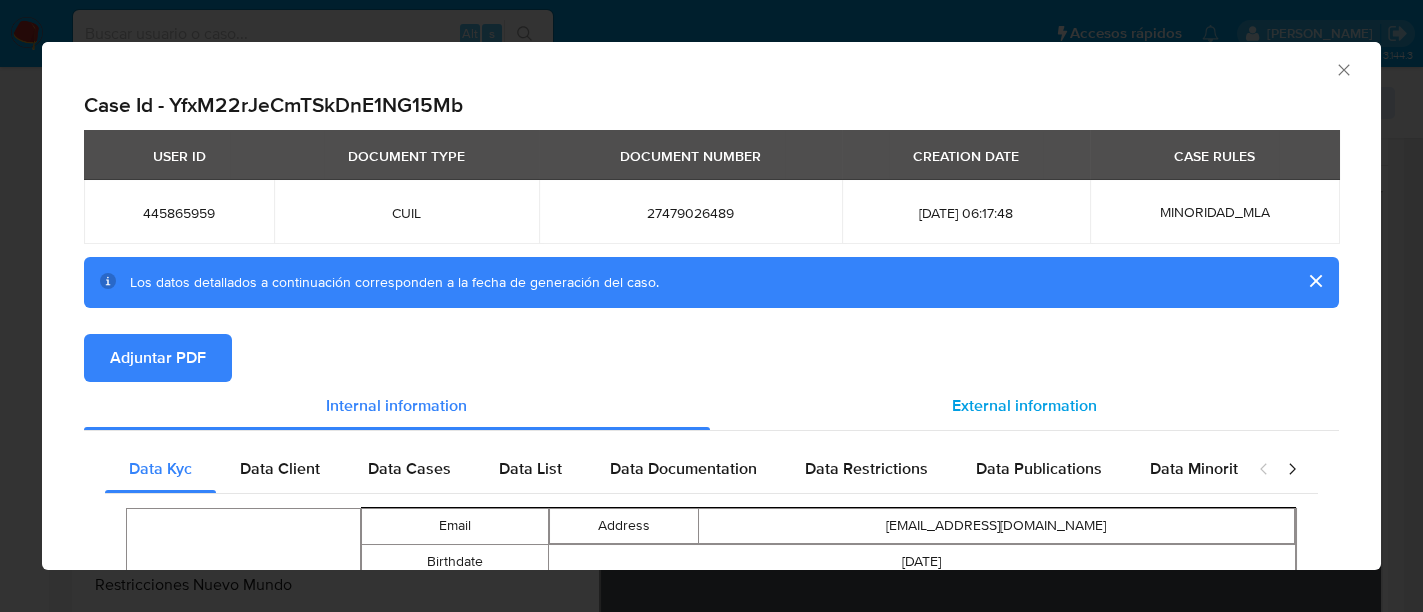 click on "External information" at bounding box center [1025, 406] 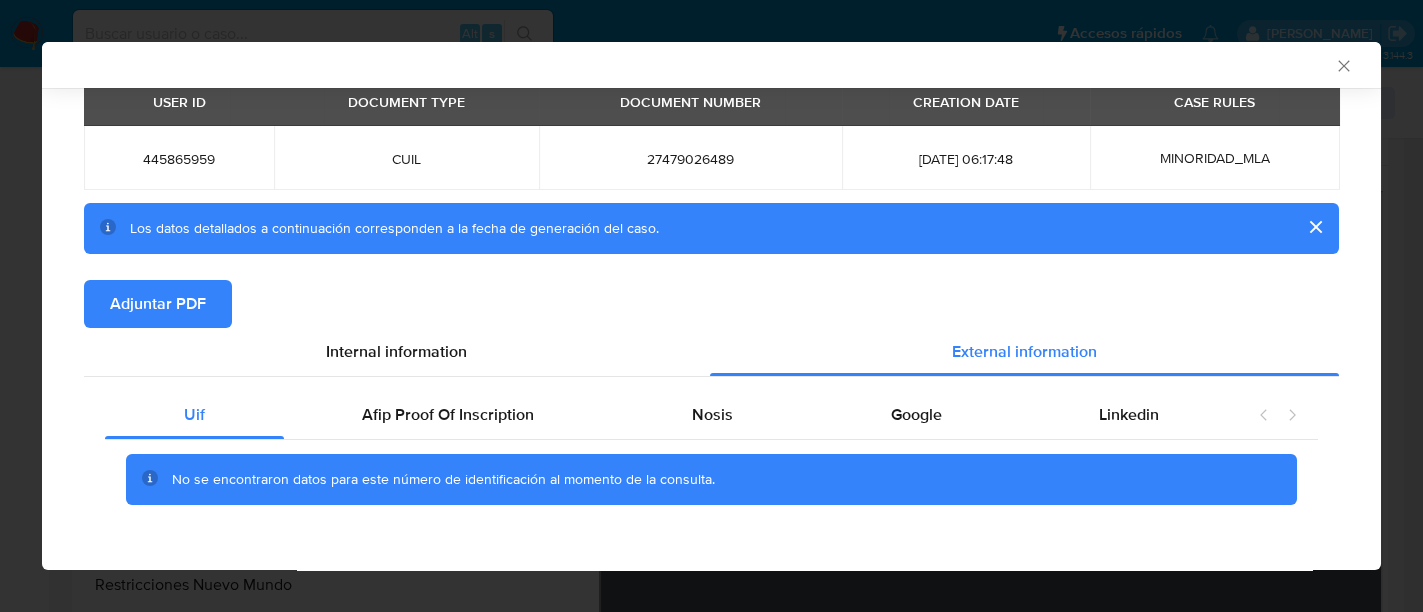 scroll, scrollTop: 76, scrollLeft: 0, axis: vertical 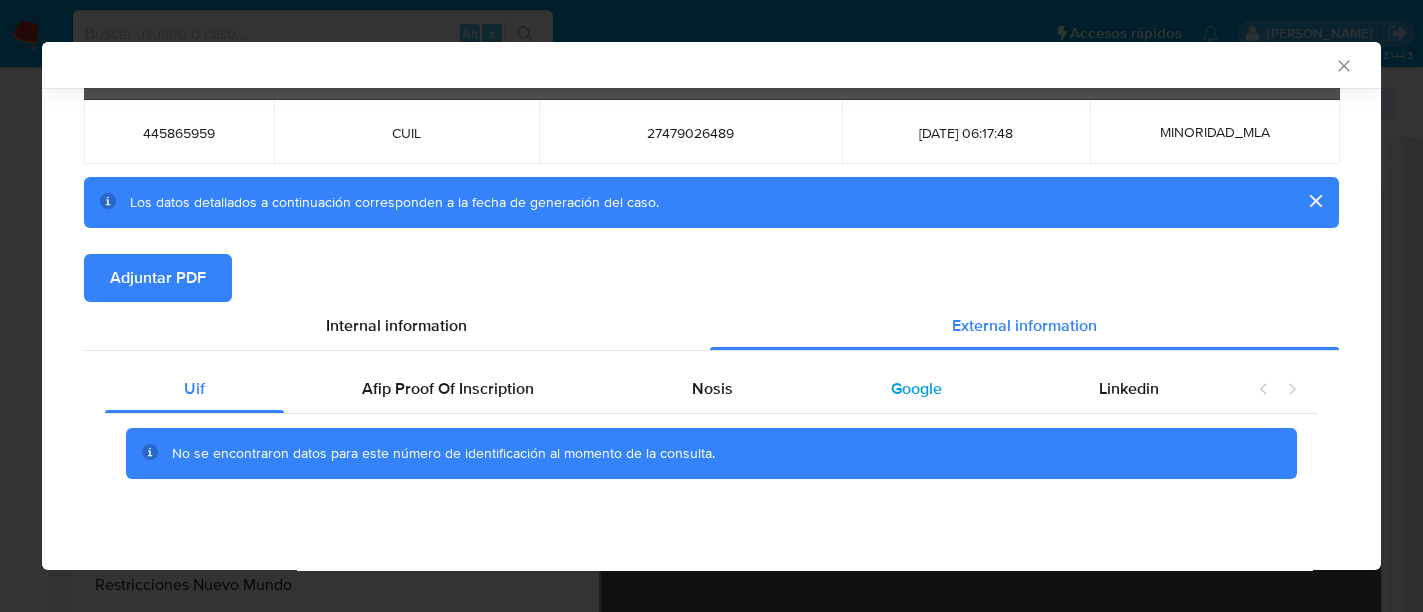 click on "Google" at bounding box center (916, 389) 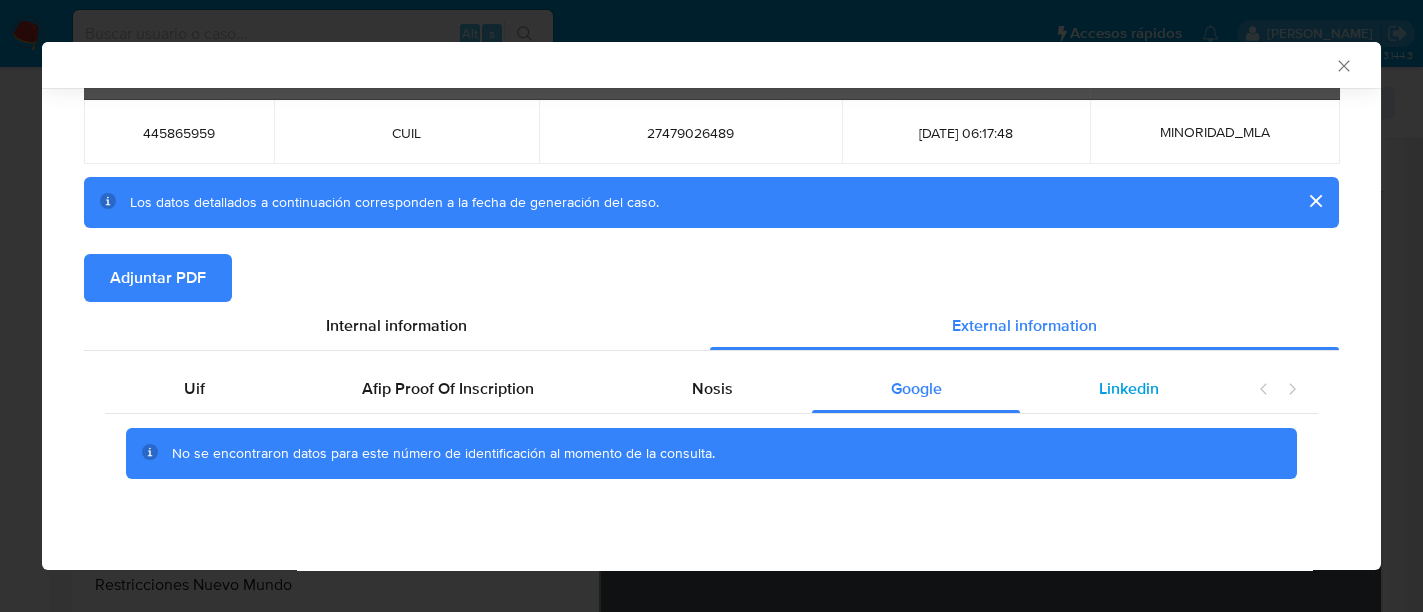 click on "Linkedin" at bounding box center [1129, 388] 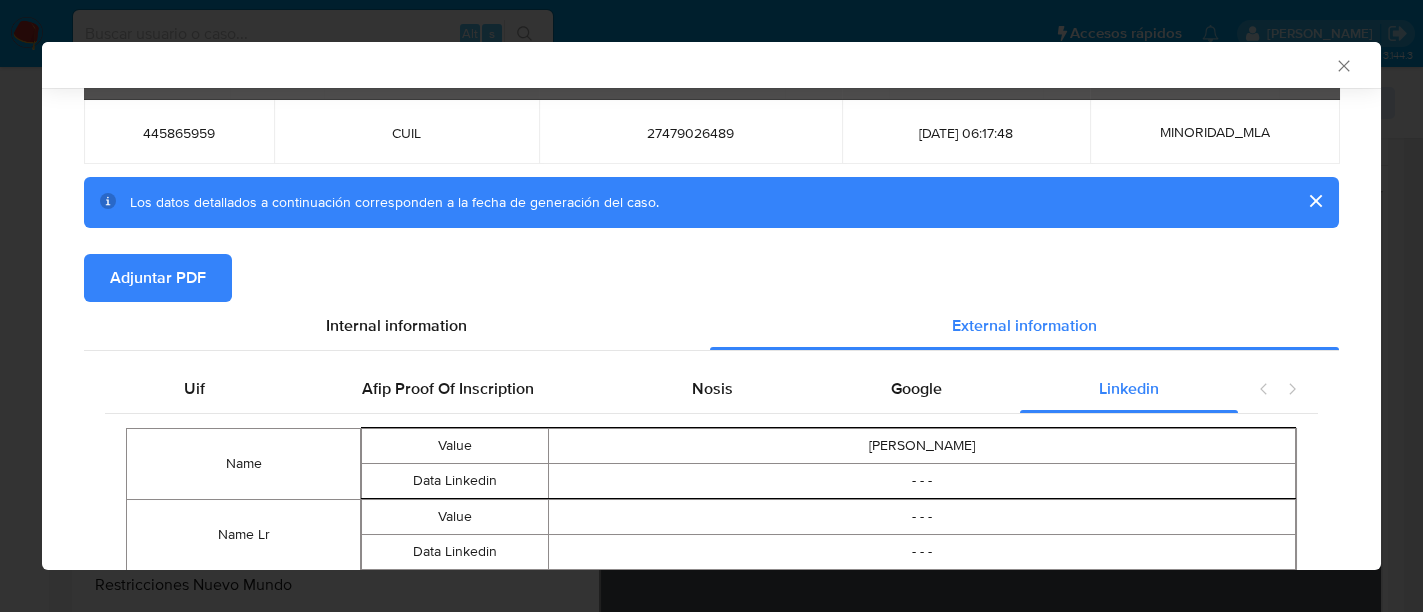scroll, scrollTop: 145, scrollLeft: 0, axis: vertical 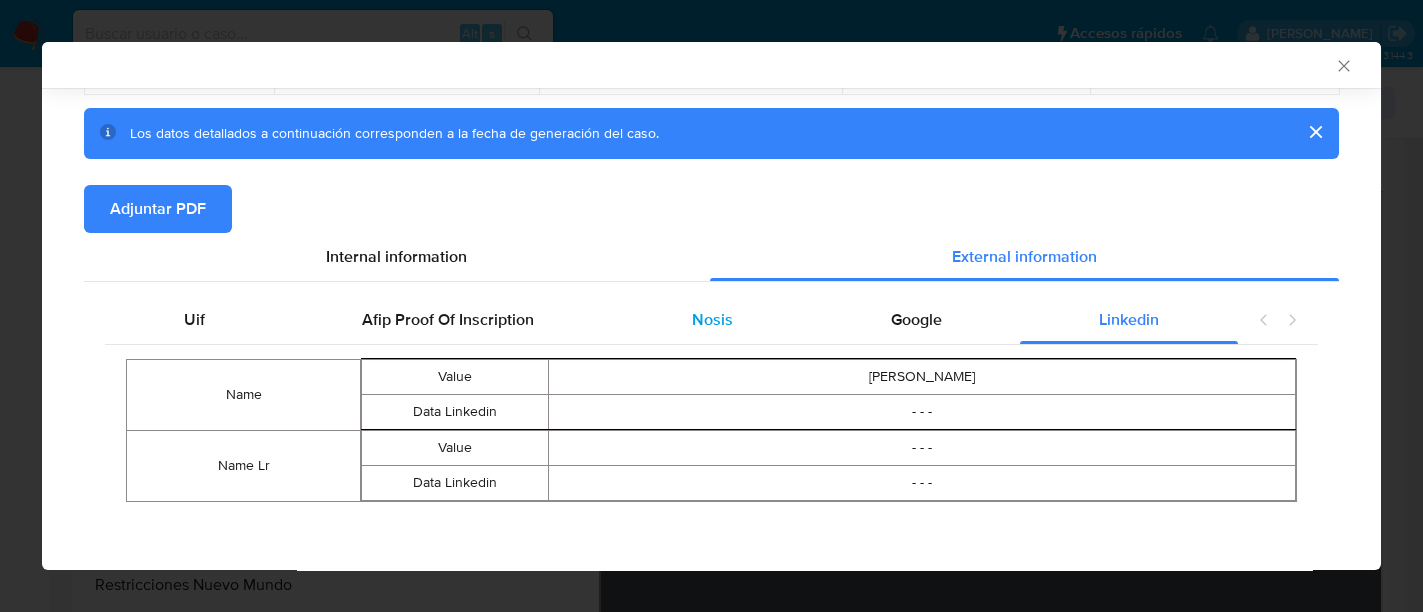 click on "Nosis" at bounding box center [712, 320] 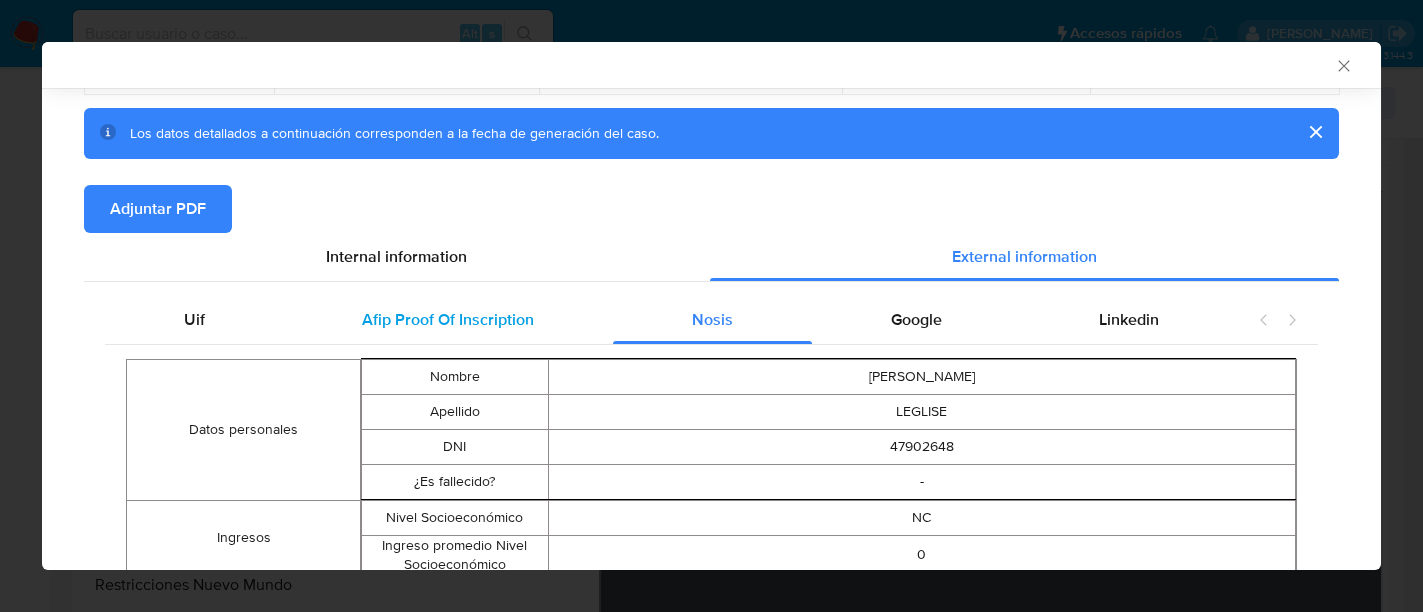 click on "Afip Proof Of Inscription" at bounding box center (448, 319) 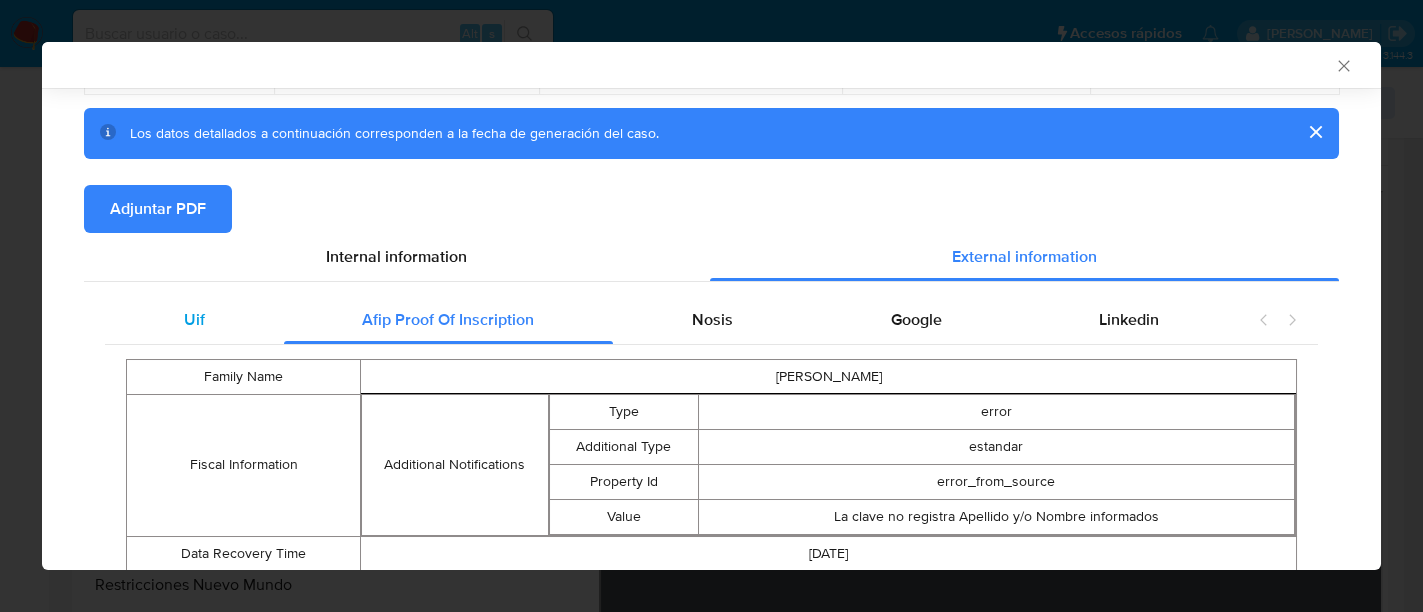 click on "Uif" at bounding box center (194, 320) 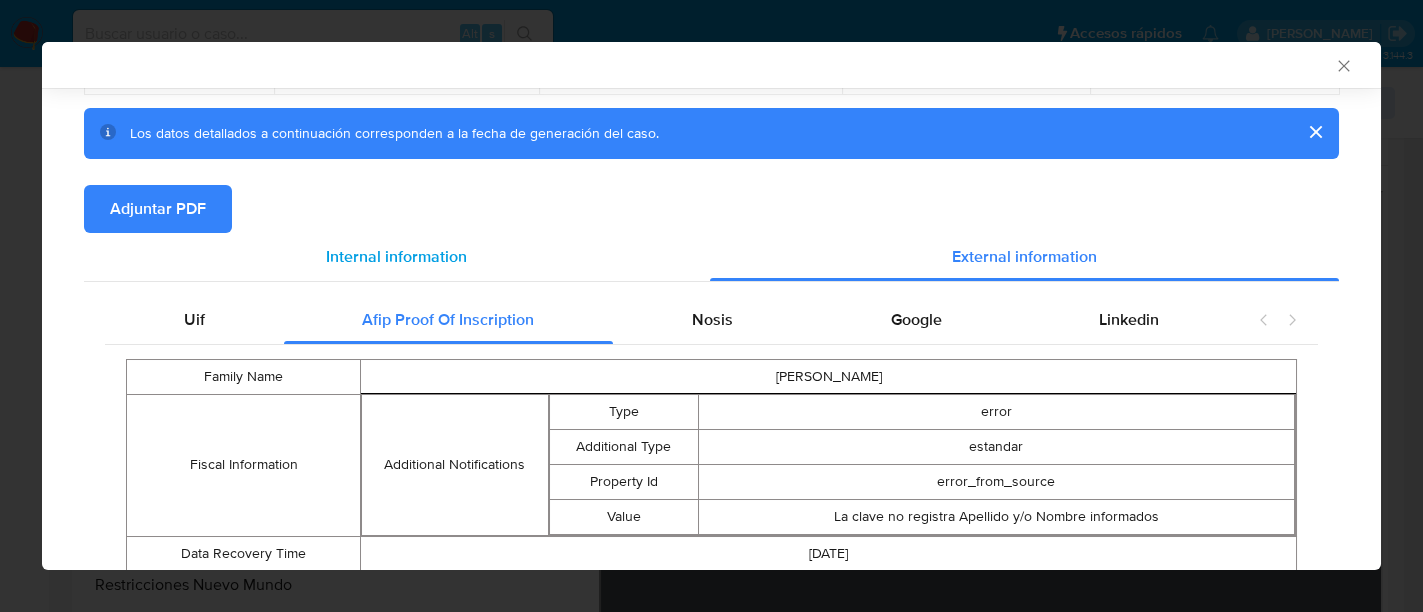 scroll, scrollTop: 76, scrollLeft: 0, axis: vertical 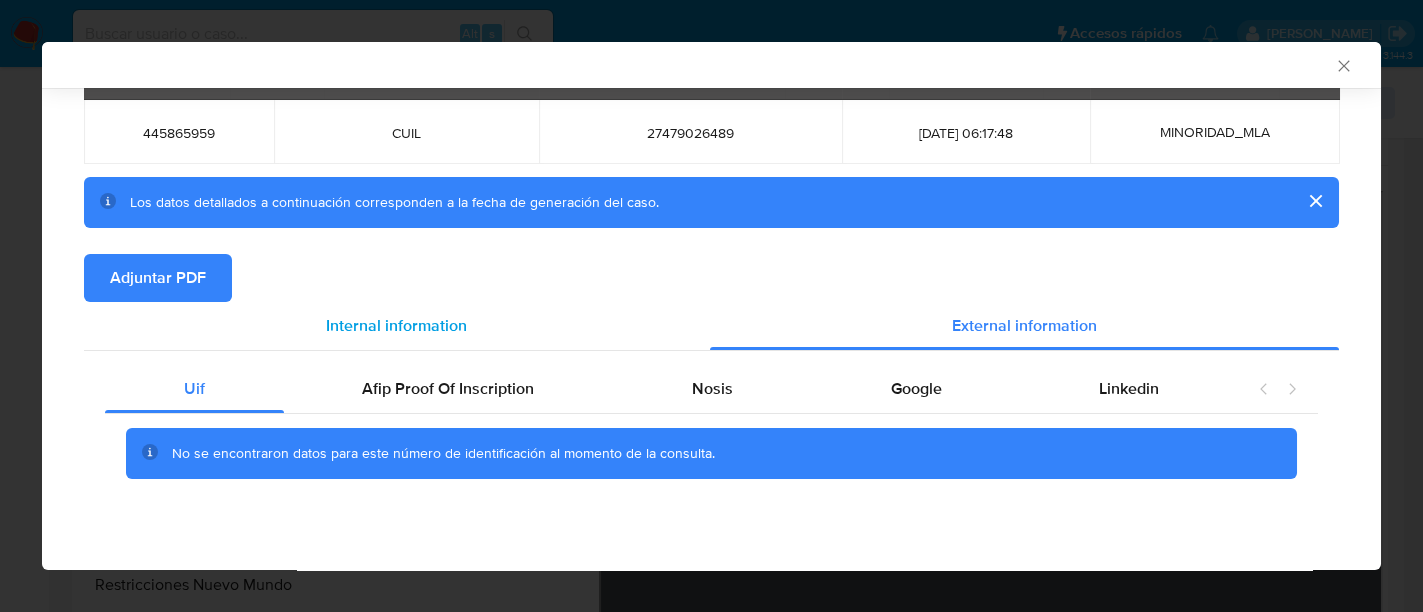 click on "Internal information" at bounding box center [396, 325] 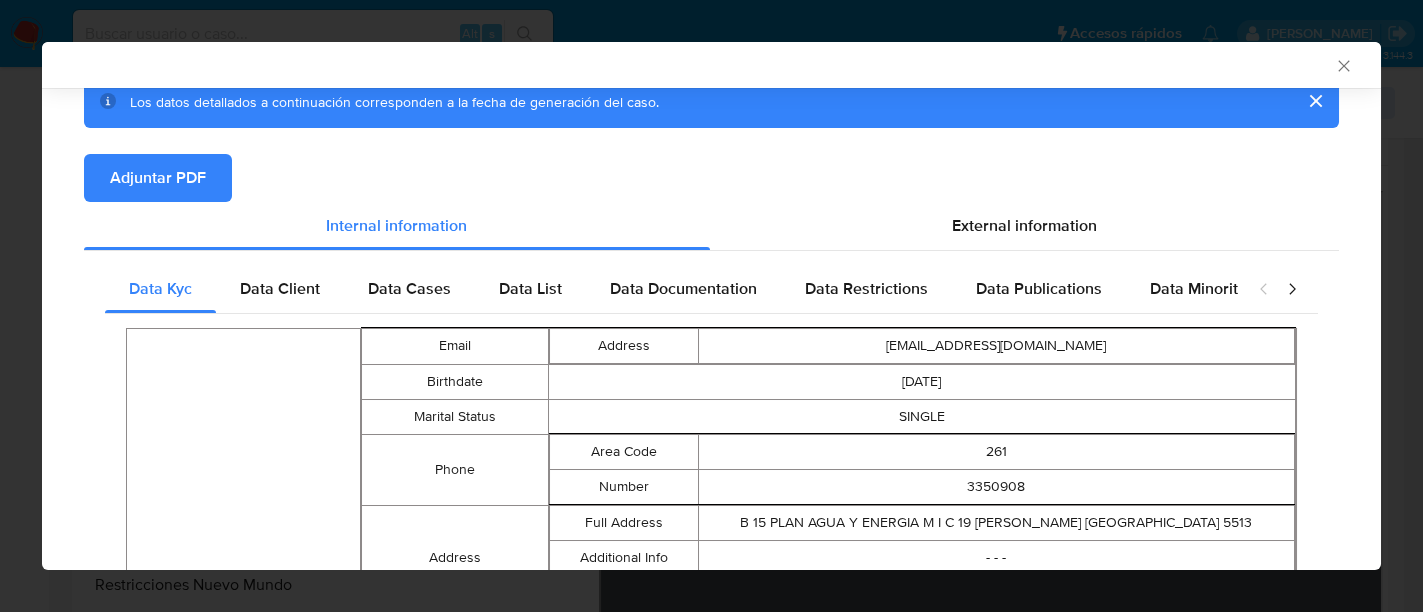 scroll, scrollTop: 326, scrollLeft: 0, axis: vertical 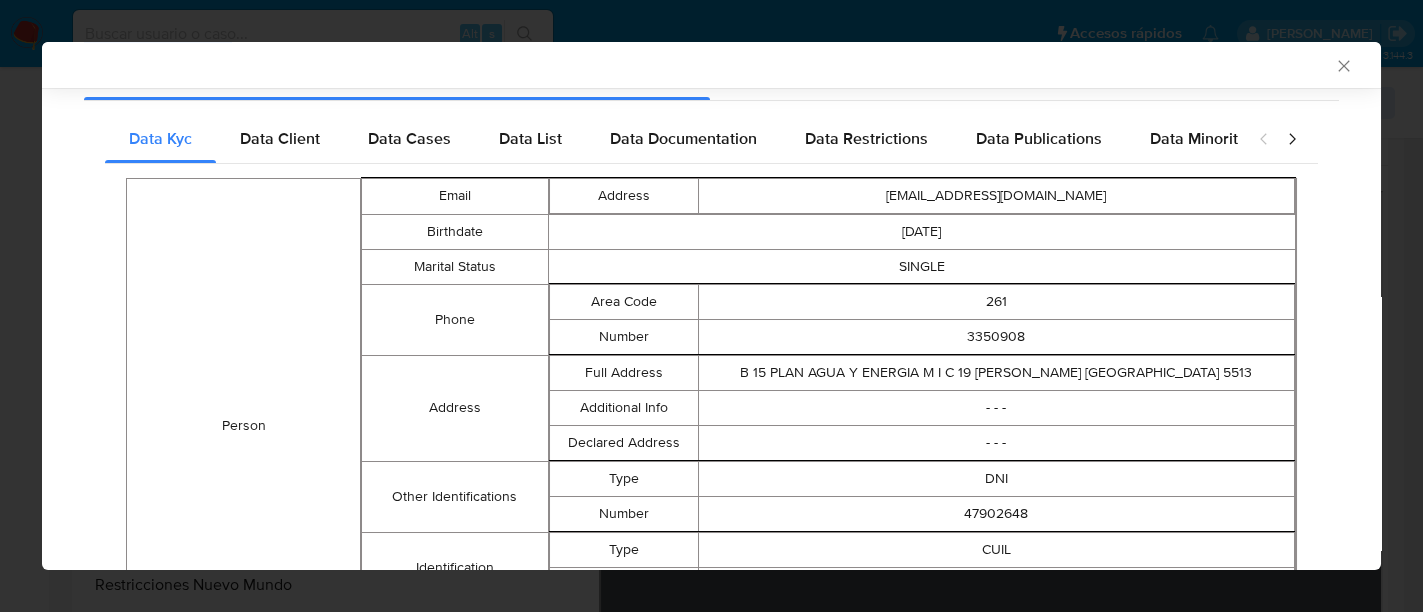 click 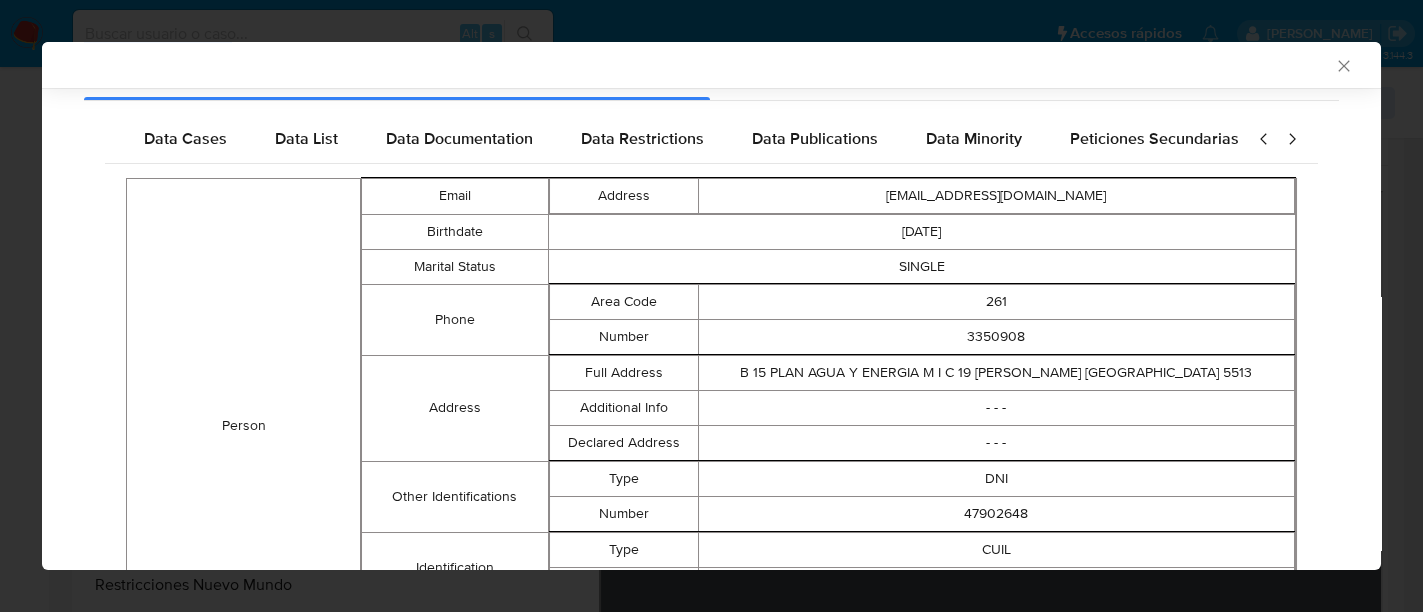 scroll, scrollTop: 0, scrollLeft: 257, axis: horizontal 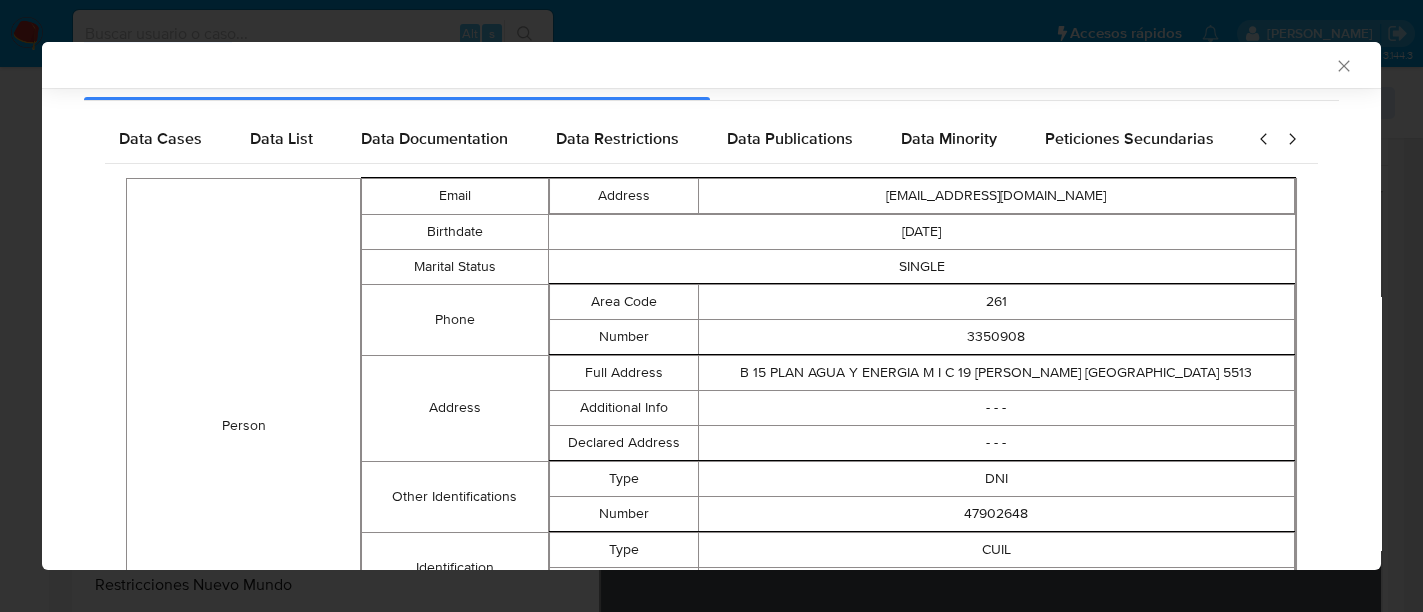 click 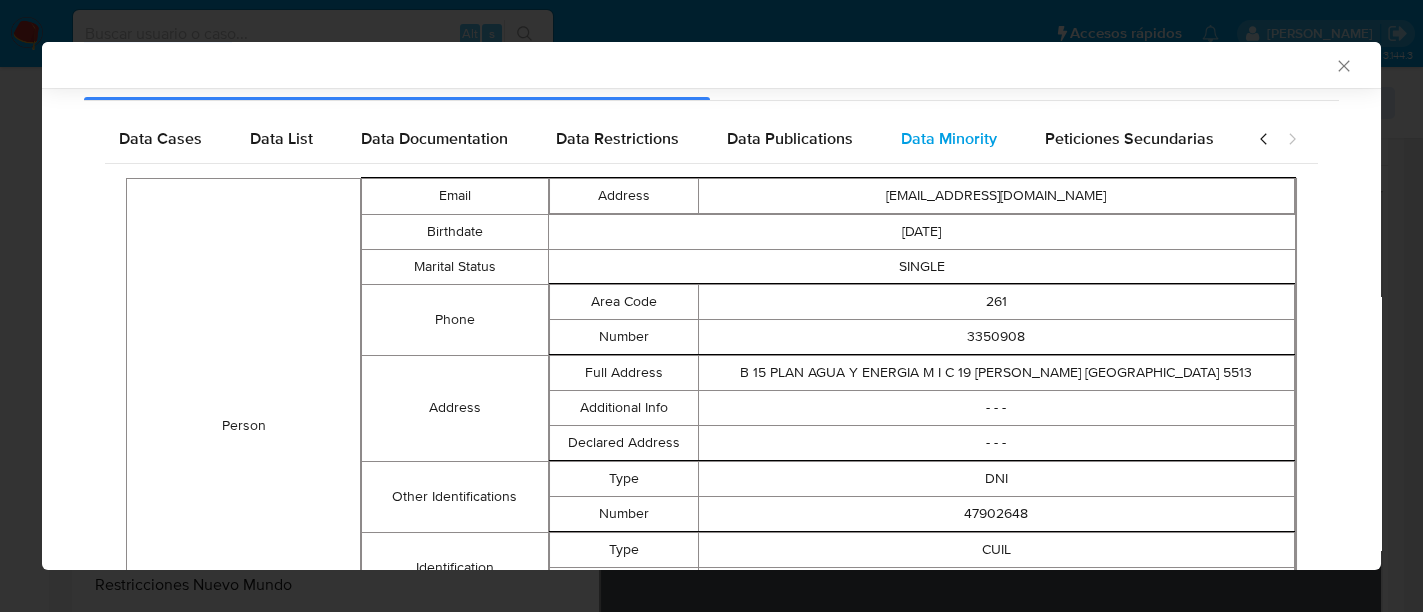 click on "Data Minority" at bounding box center (949, 139) 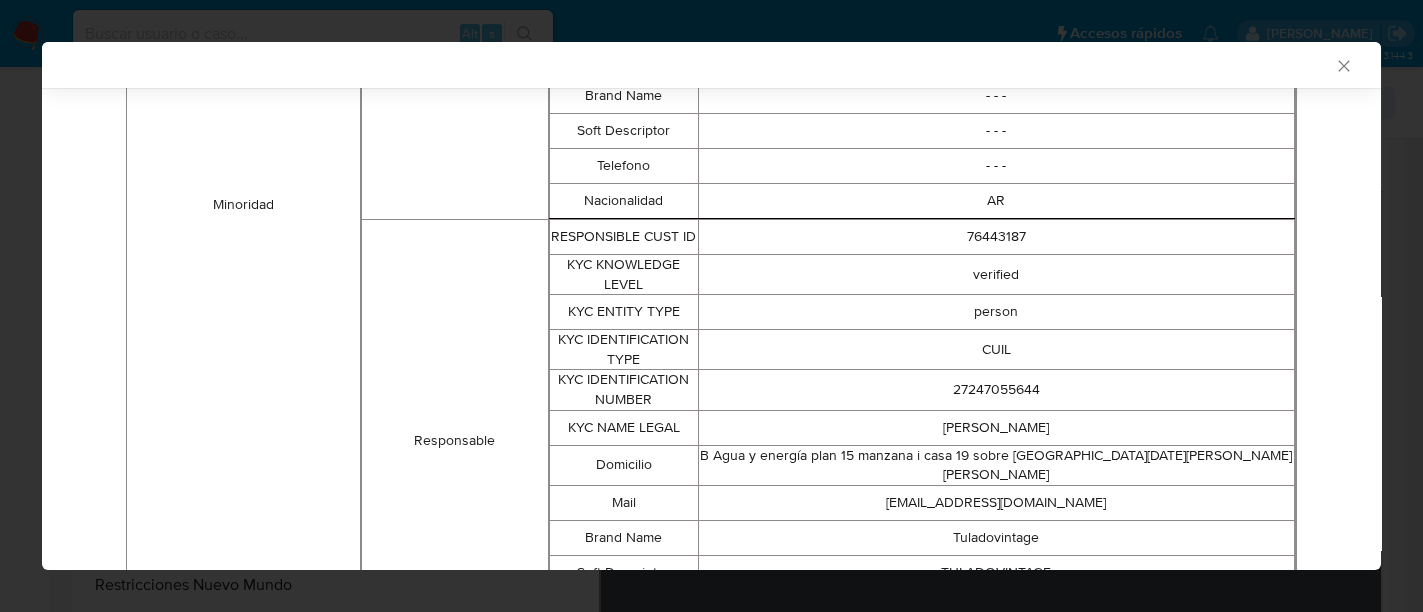 scroll, scrollTop: 826, scrollLeft: 0, axis: vertical 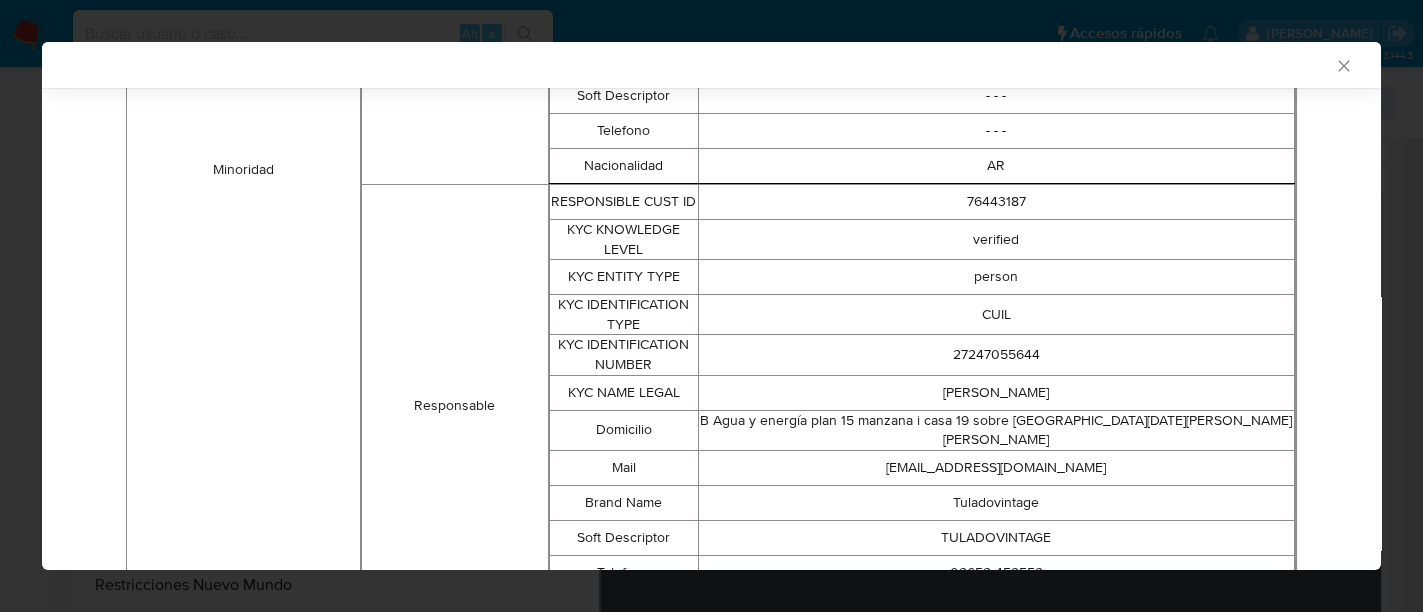 click on "27247055644" at bounding box center (996, 355) 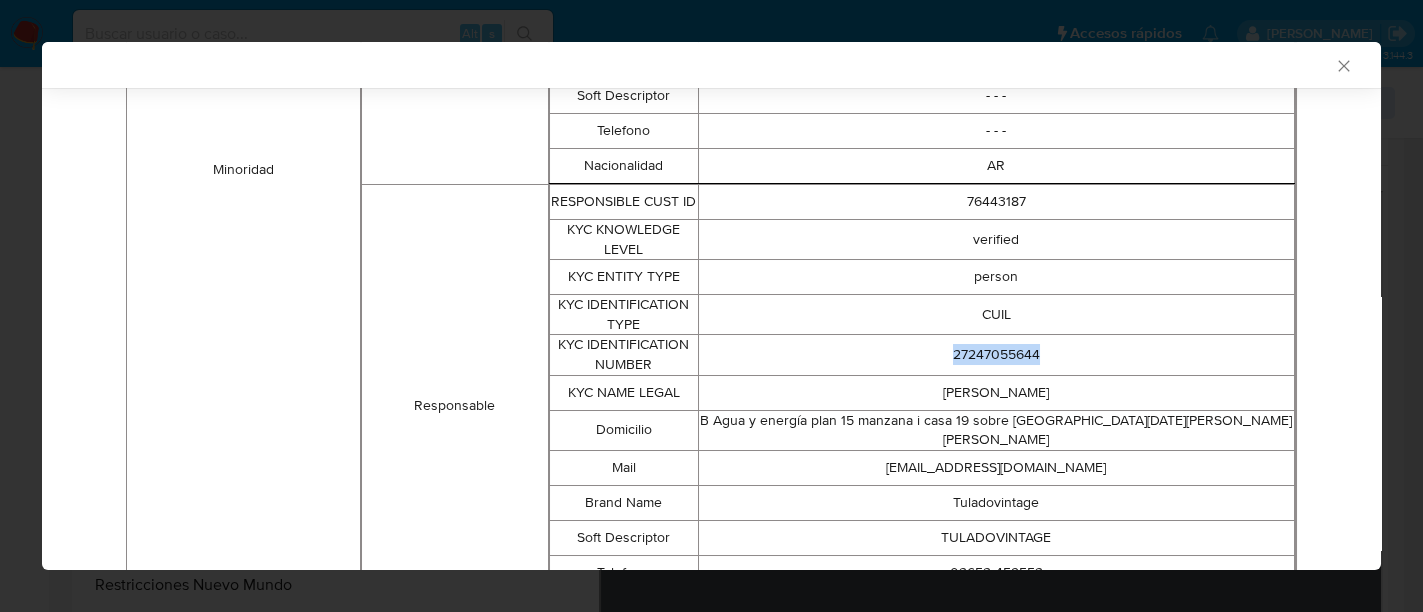 click on "27247055644" at bounding box center [996, 355] 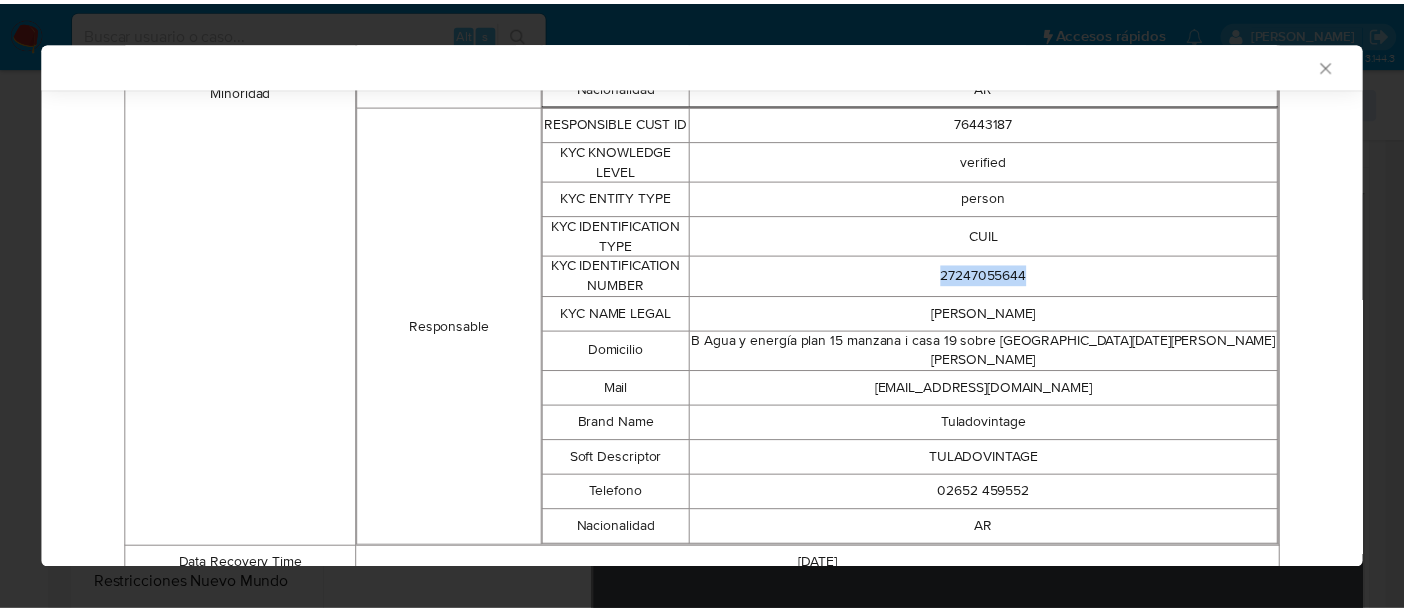 scroll, scrollTop: 951, scrollLeft: 0, axis: vertical 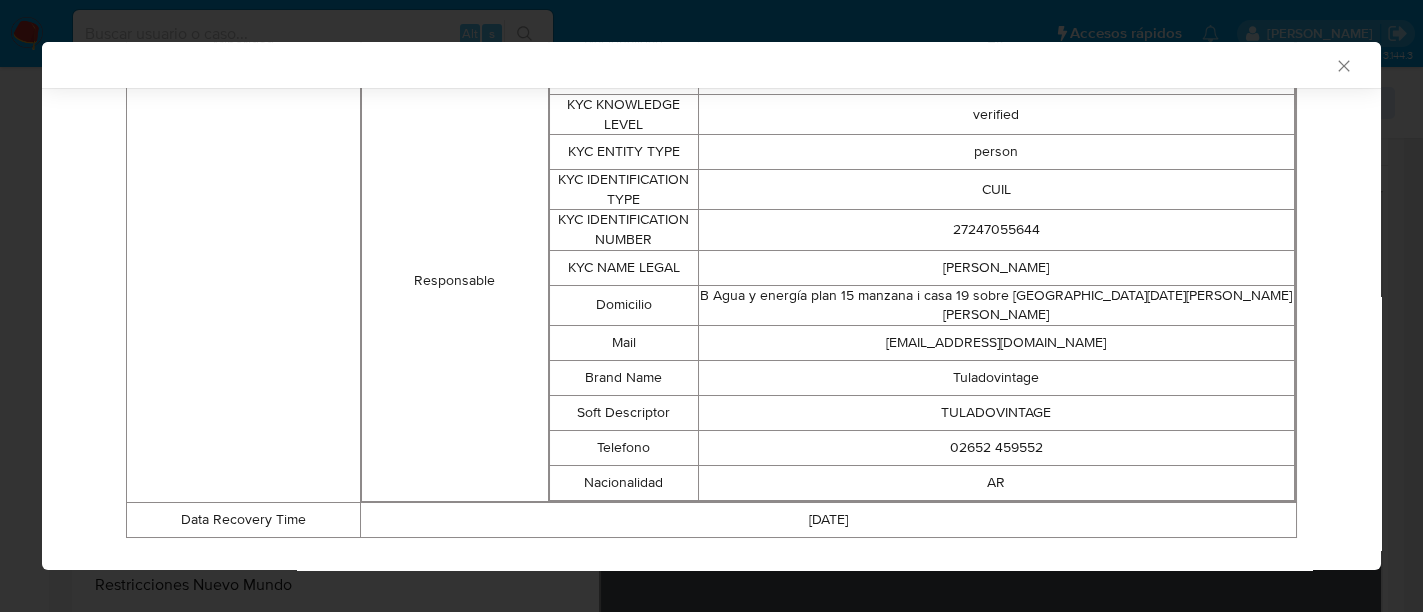 click on "AML Data Collector" at bounding box center (711, 65) 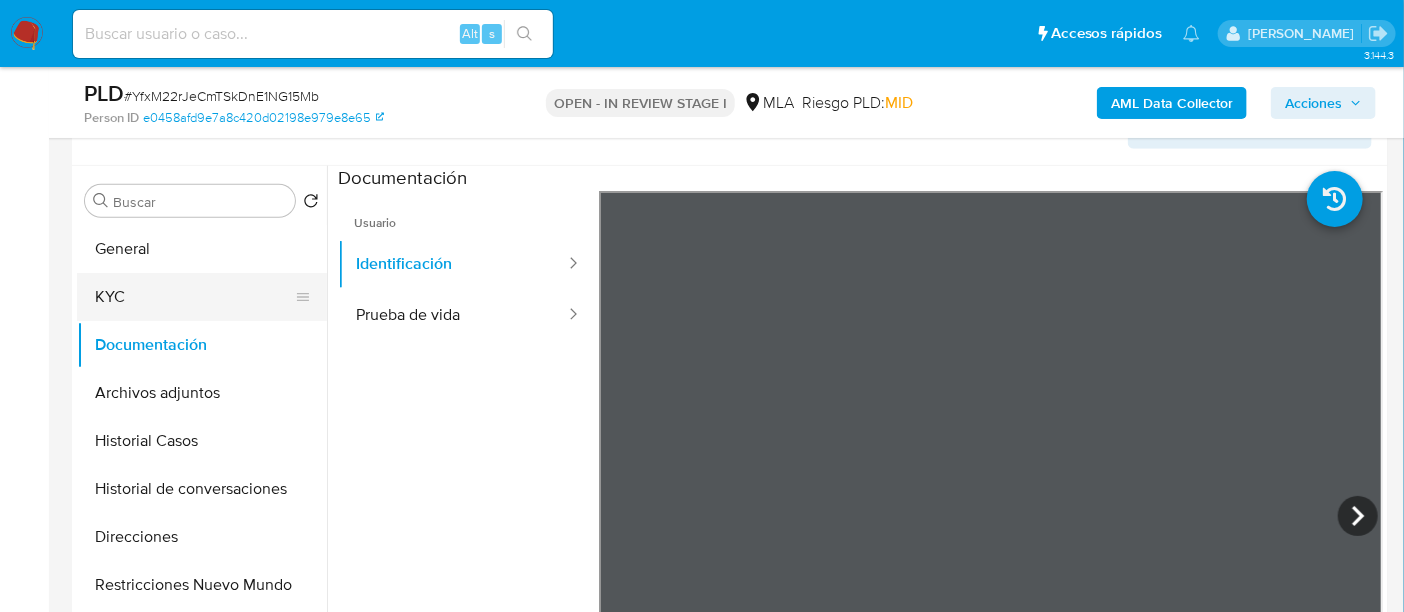 click on "KYC" at bounding box center [194, 297] 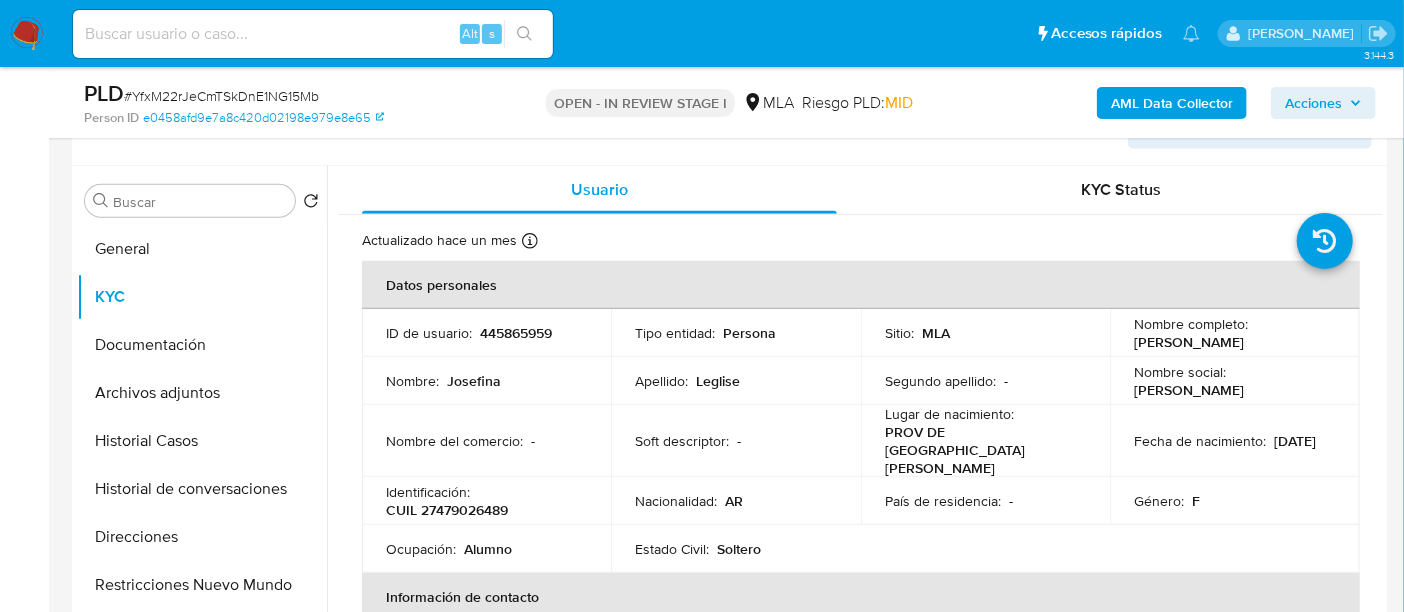 click on "Identificación :" at bounding box center [428, 492] 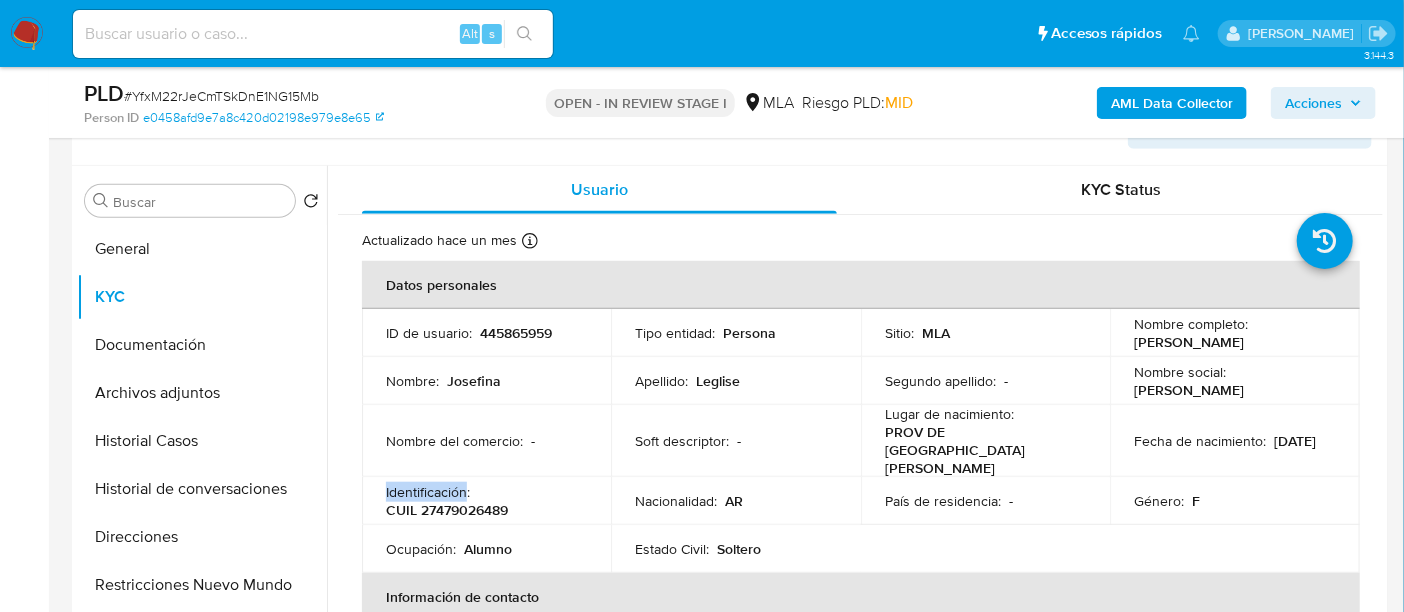 click on "Identificación :" at bounding box center [428, 492] 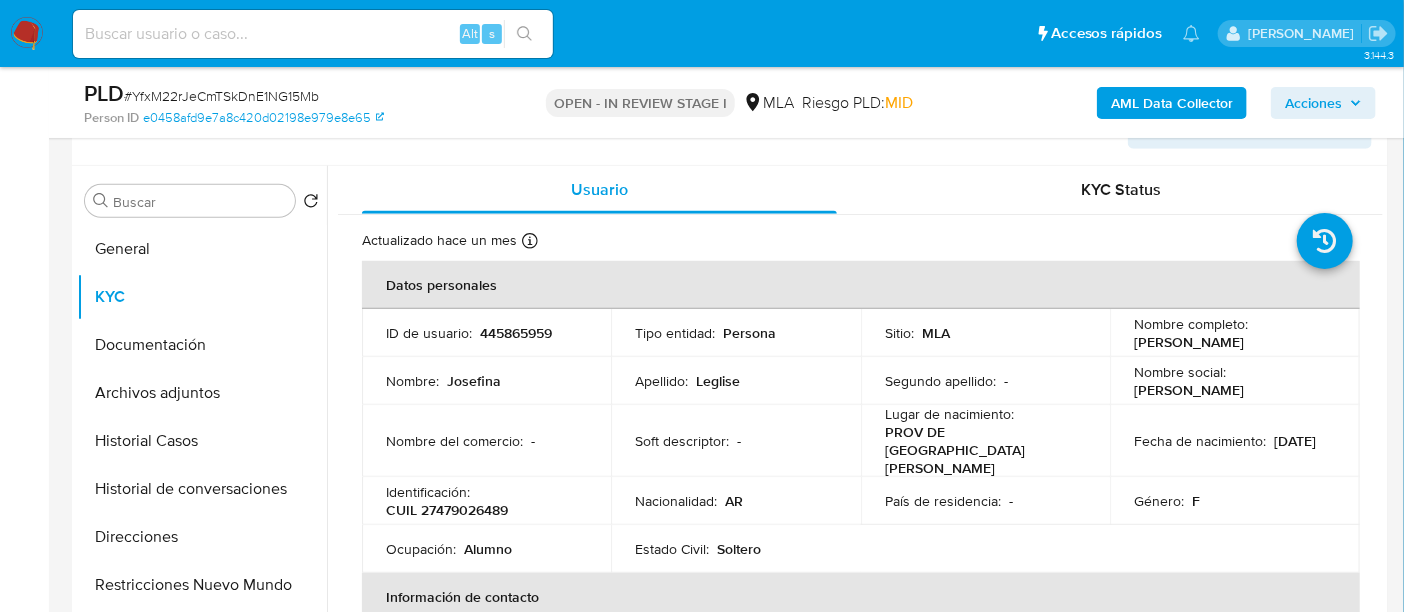 click on "CUIL 27479026489" at bounding box center [447, 510] 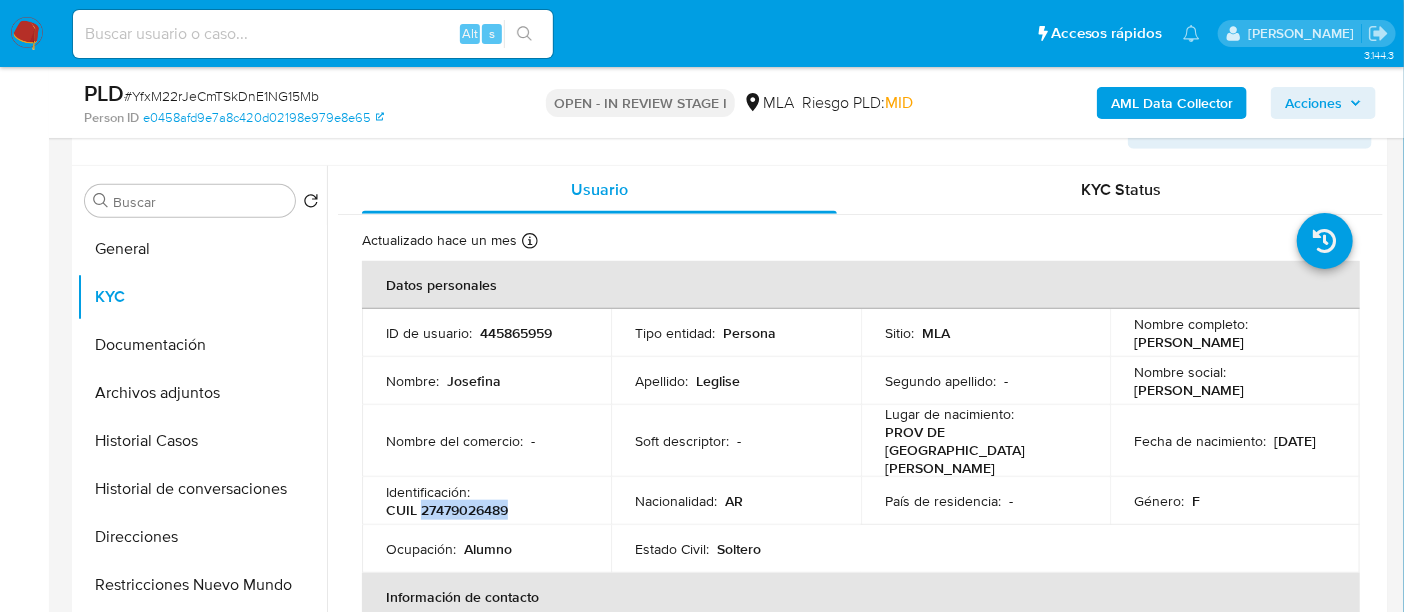 click on "CUIL 27479026489" at bounding box center [447, 510] 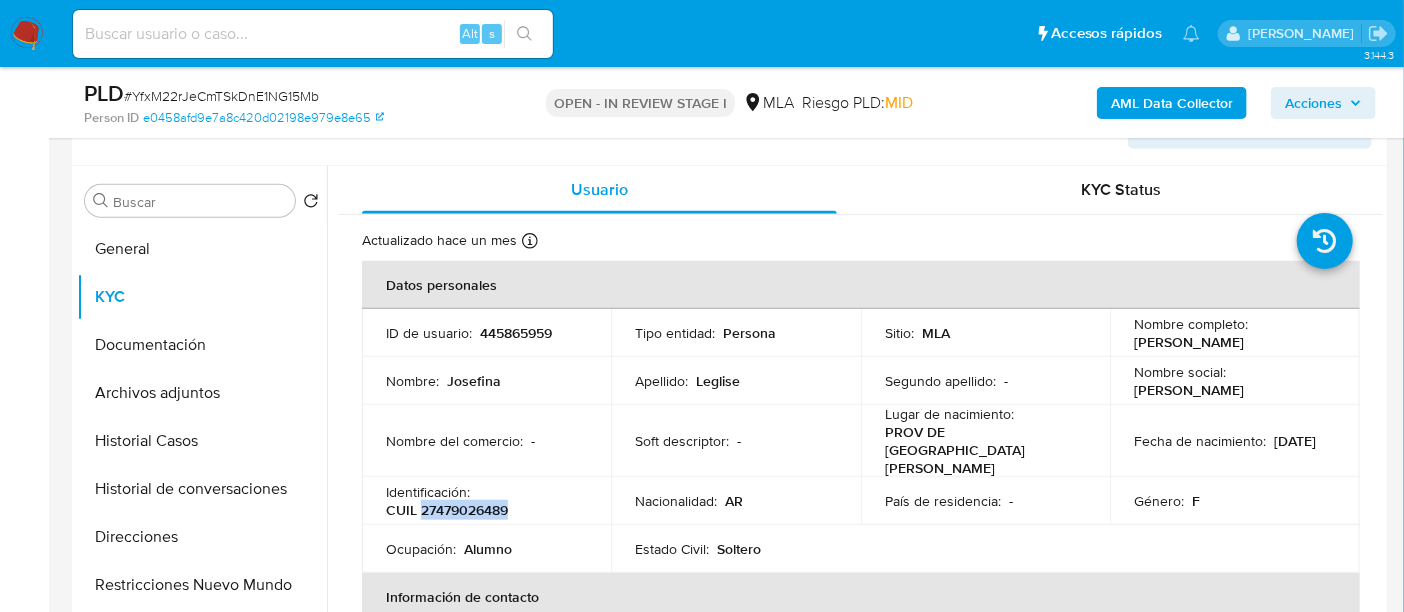 copy on "27479026489" 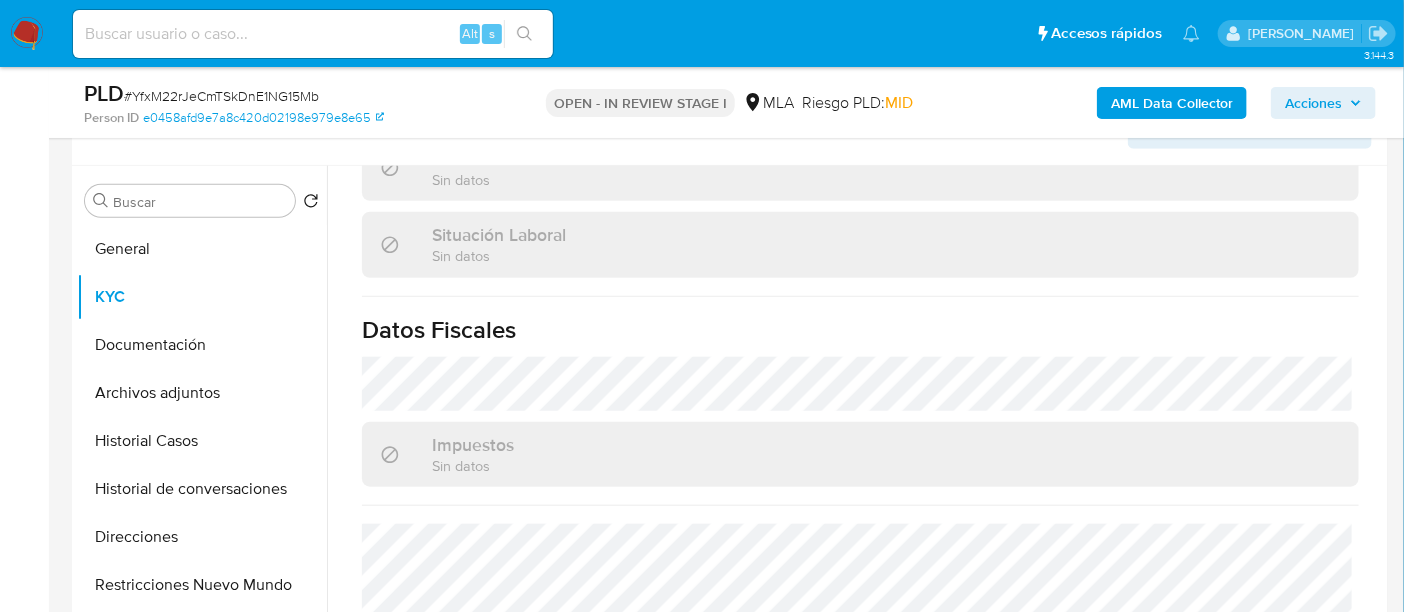 scroll, scrollTop: 1070, scrollLeft: 0, axis: vertical 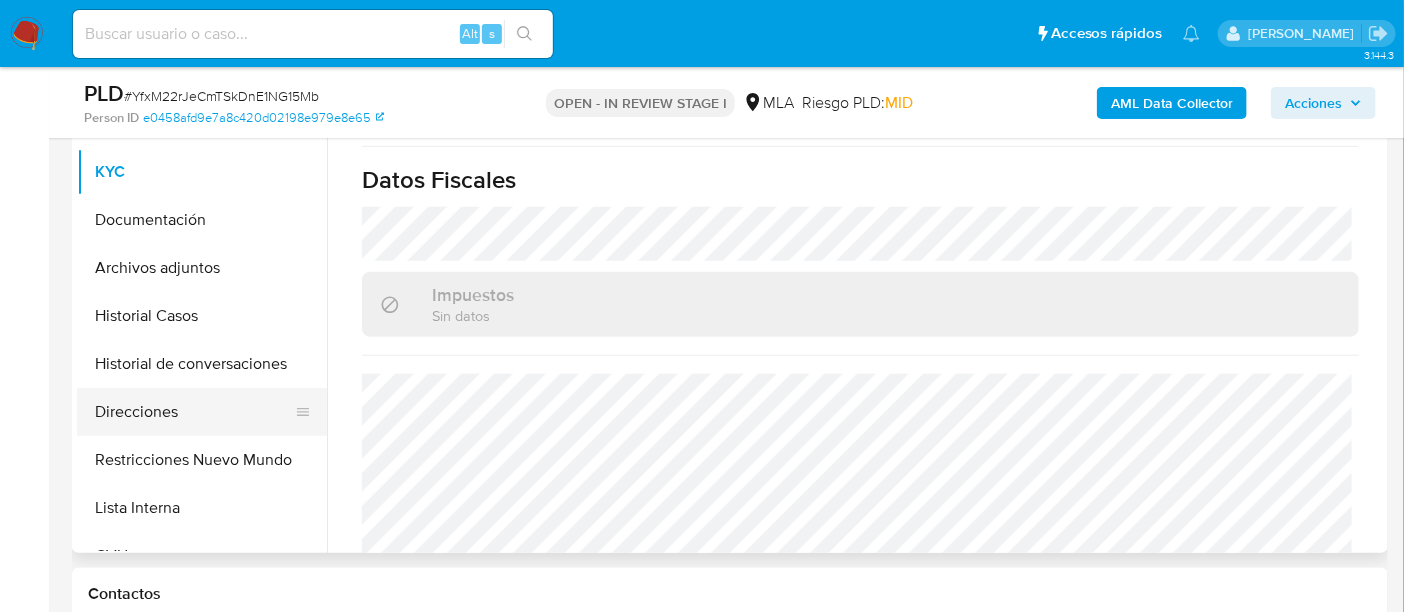 click on "Direcciones" at bounding box center (194, 412) 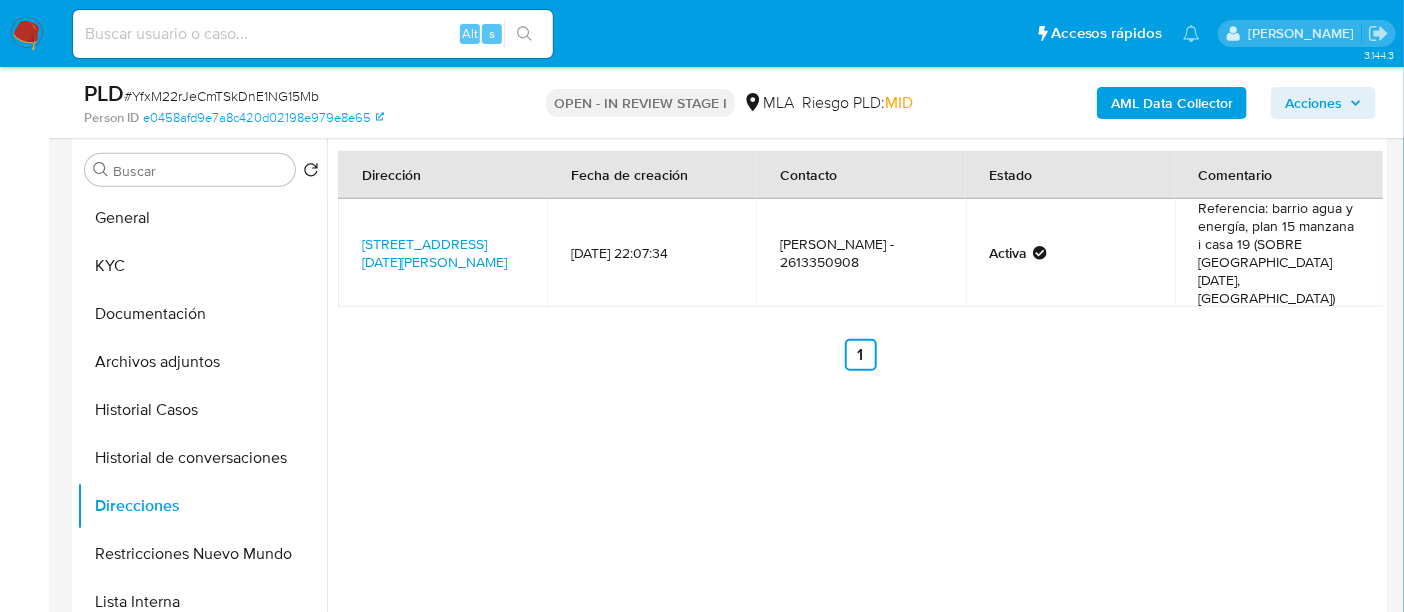 scroll, scrollTop: 500, scrollLeft: 0, axis: vertical 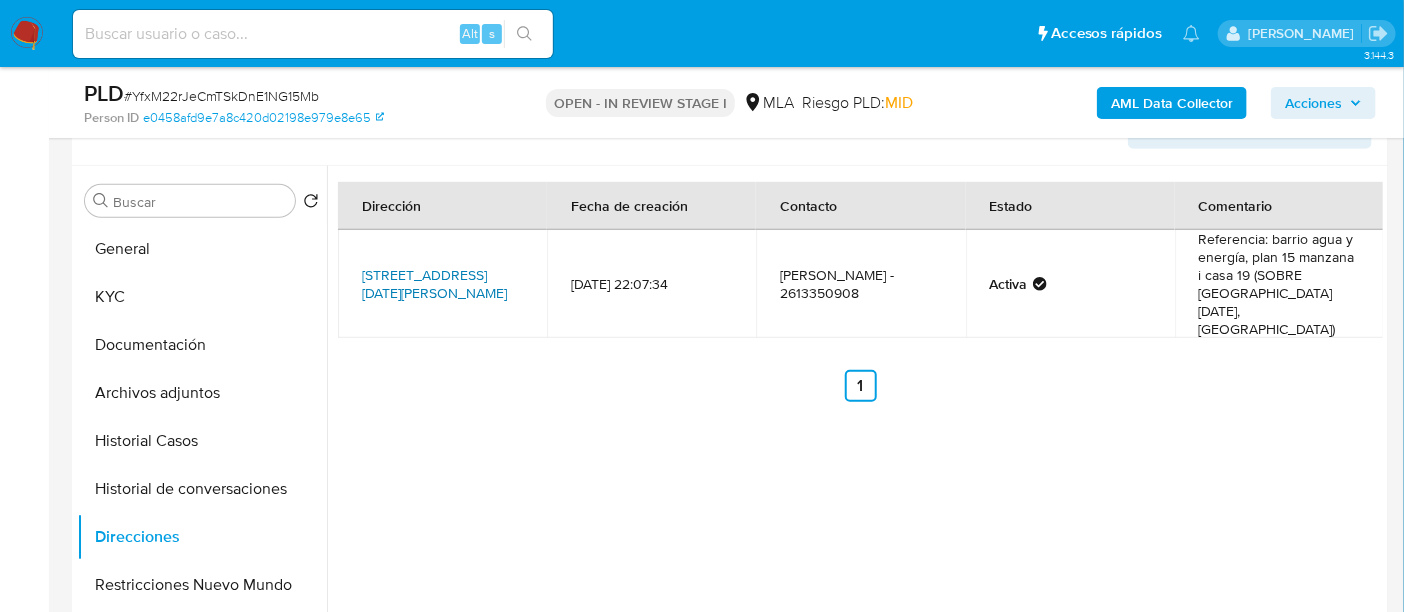 click on "Calle 9 De Julio 2851, Luzuriaga, Mendoza, 5513, Argentina 2851" at bounding box center [434, 284] 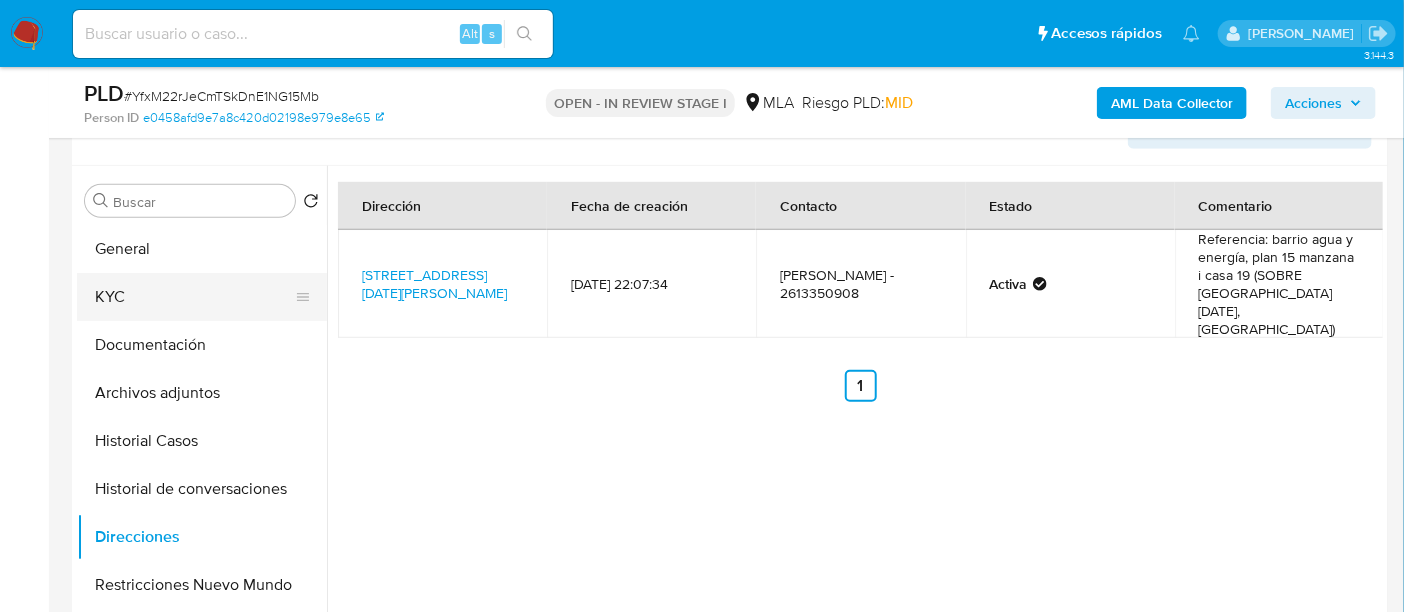 click on "KYC" at bounding box center (194, 297) 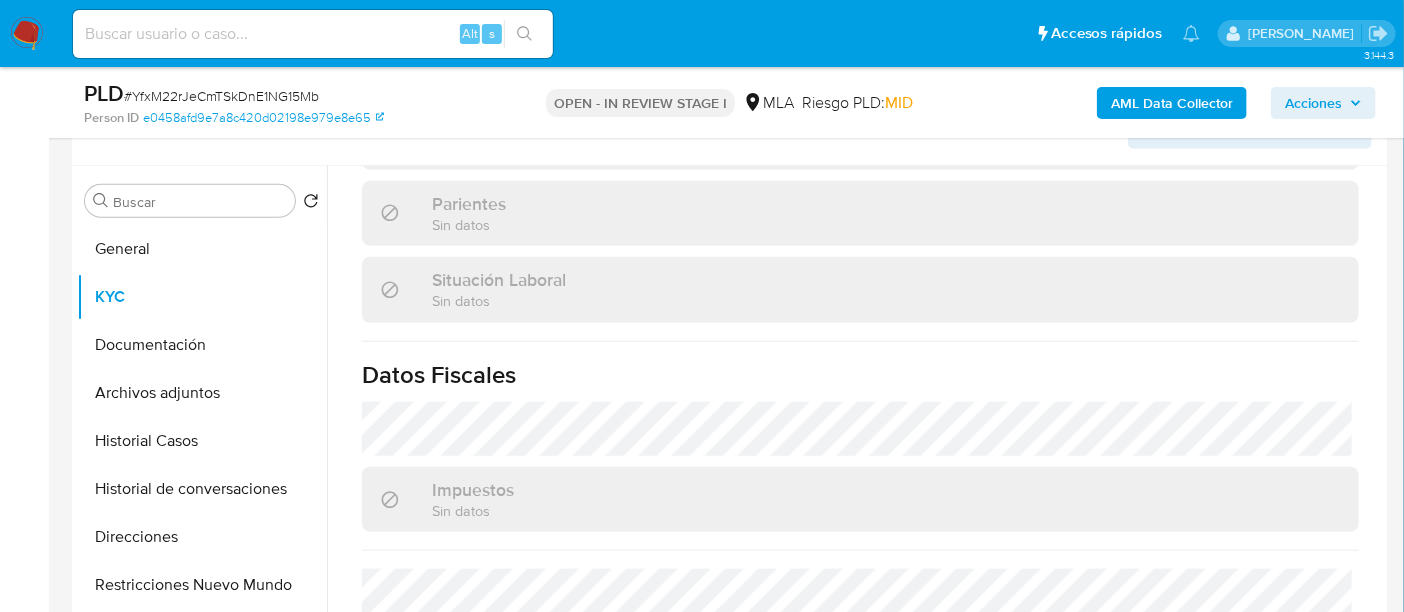 scroll, scrollTop: 1070, scrollLeft: 0, axis: vertical 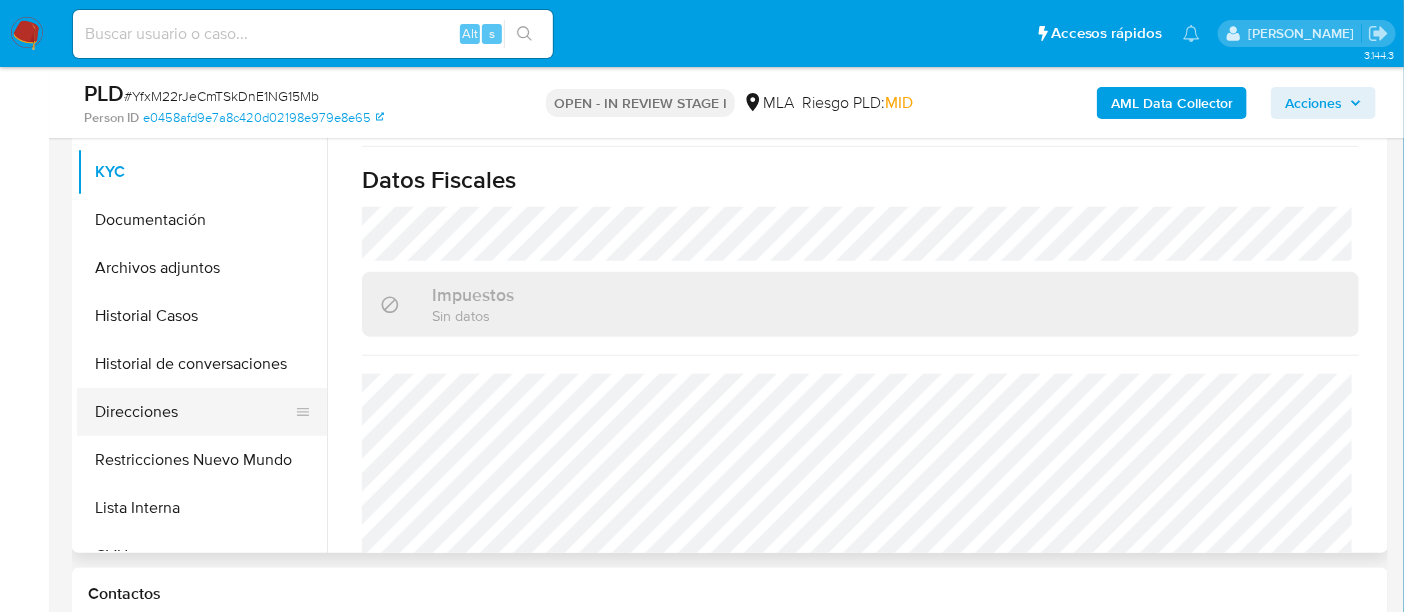 click on "Direcciones" at bounding box center (194, 412) 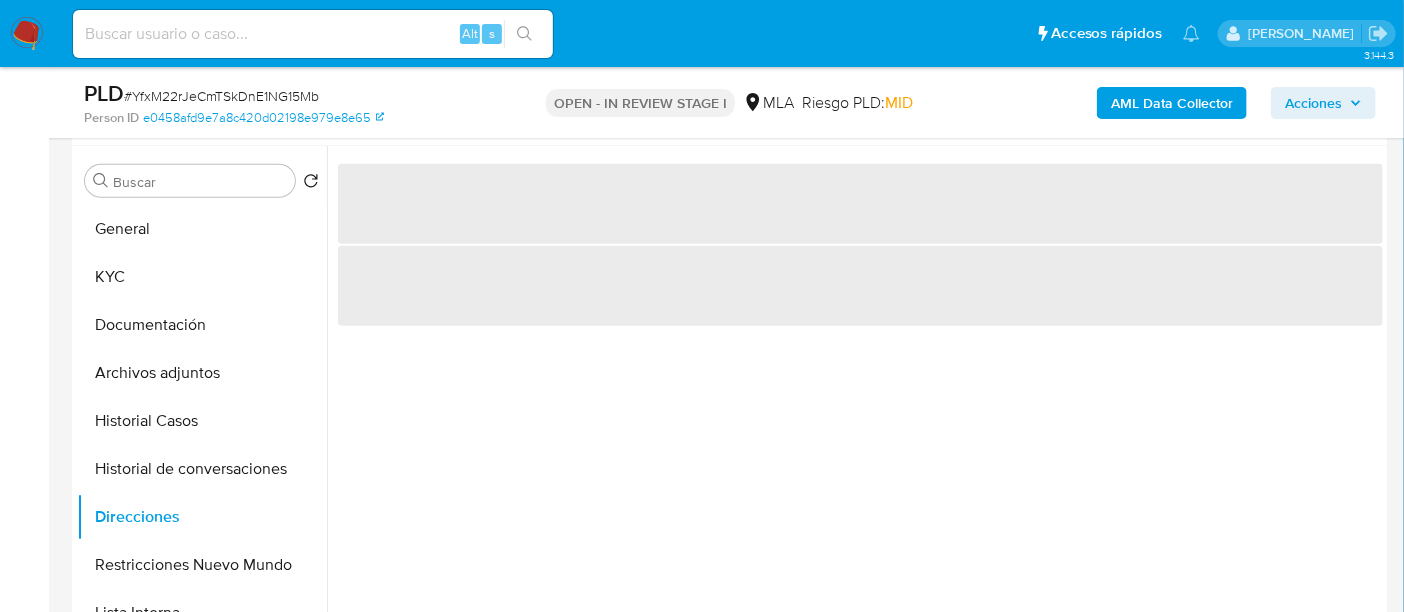 scroll, scrollTop: 500, scrollLeft: 0, axis: vertical 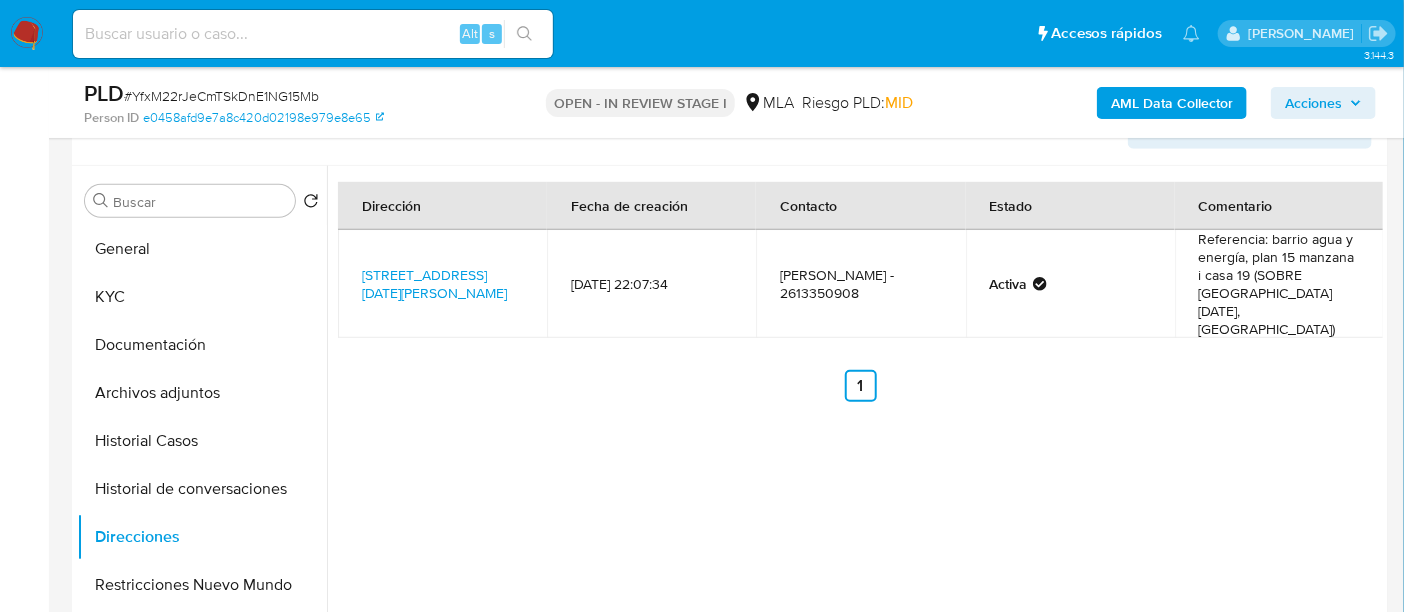 click on "Dirección Fecha de creación Contacto Estado Comentario Calle 9 De Julio 2851, Luzuriaga, Mendoza, 5513, Argentina 2851 15/08/2024 22:07:34 Josefina Leglise - 2613350908 Activa Referencia: barrio agua y energía, plan 15 manzana i casa 19 (SOBRE CALLE 9 DE JULIO, CASA DE PIEDRAS MARRONES) Anterior 1 Siguiente" at bounding box center [855, 422] 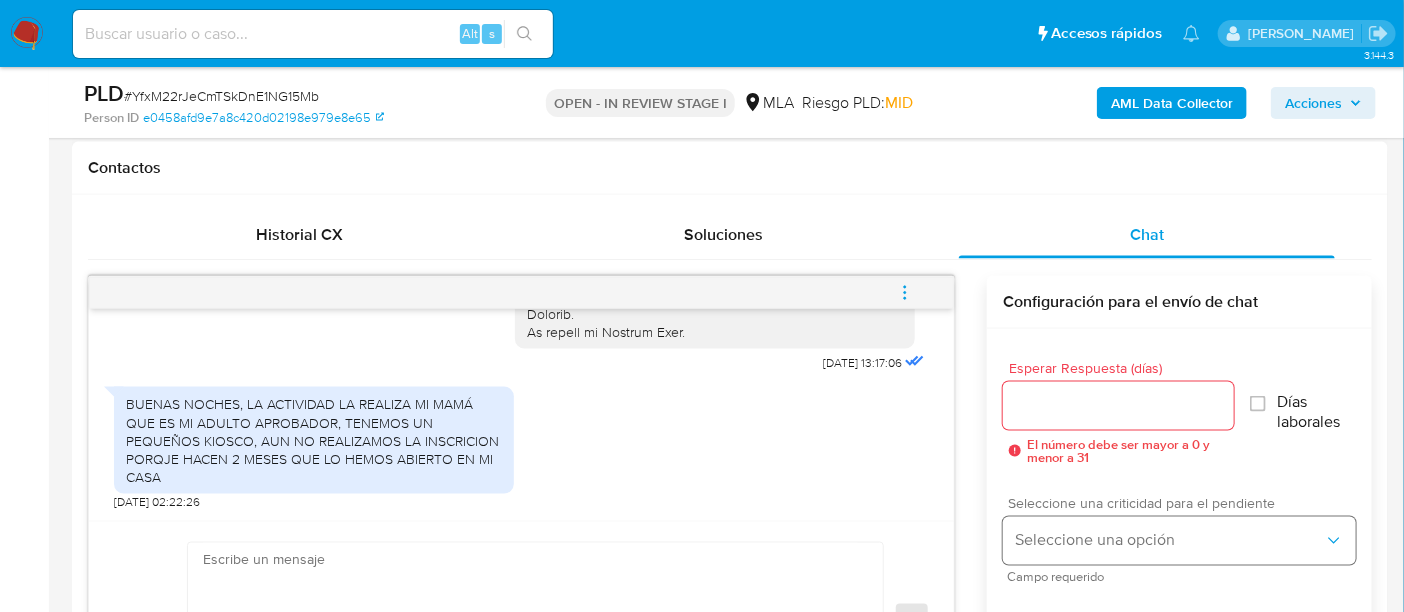 scroll, scrollTop: 1125, scrollLeft: 0, axis: vertical 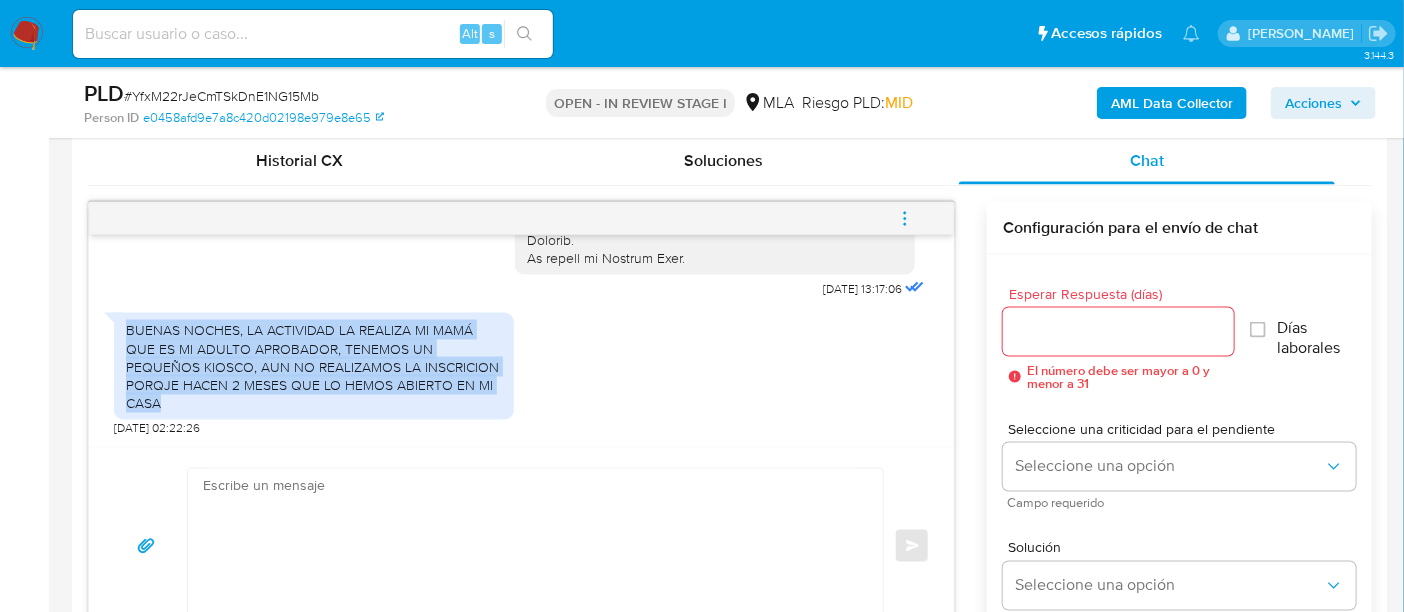 drag, startPoint x: 122, startPoint y: 328, endPoint x: 350, endPoint y: 418, distance: 245.12038 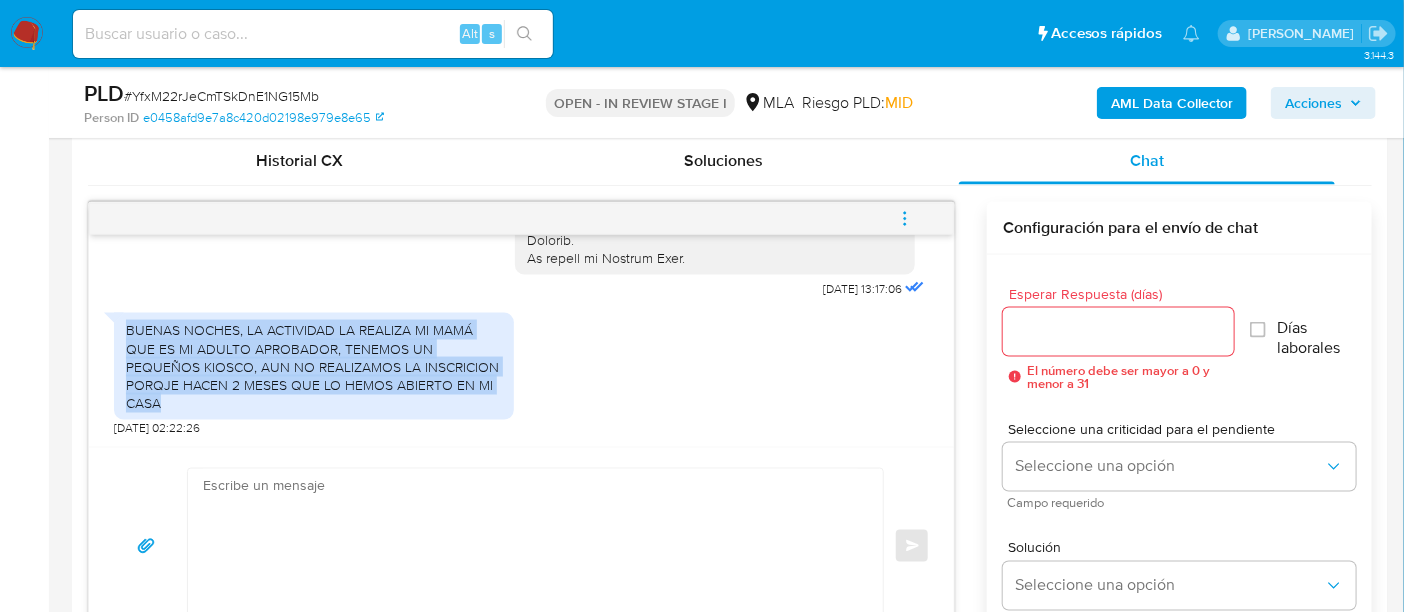 drag, startPoint x: 280, startPoint y: 393, endPoint x: 110, endPoint y: 316, distance: 186.62529 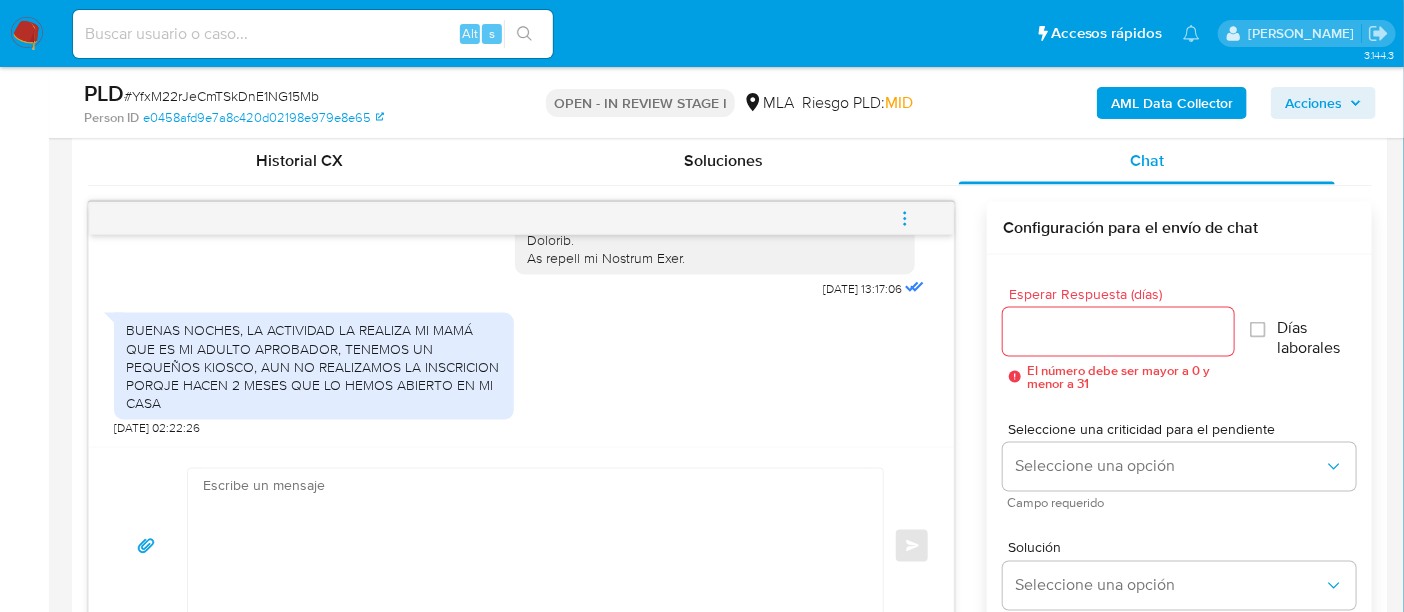 click on "BUENAS NOCHES, LA ACTIVIDAD LA REALIZA MI MAMÁ QUE ES MI ADULTO APROBADOR, TENEMOS UN PEQUEÑOS KIOSCO, AUN NO REALIZAMOS LA INSCRICION PORQJE HACEN 2 MESES QUE LO HEMOS ABIERTO EN MI CASA" at bounding box center (314, 366) 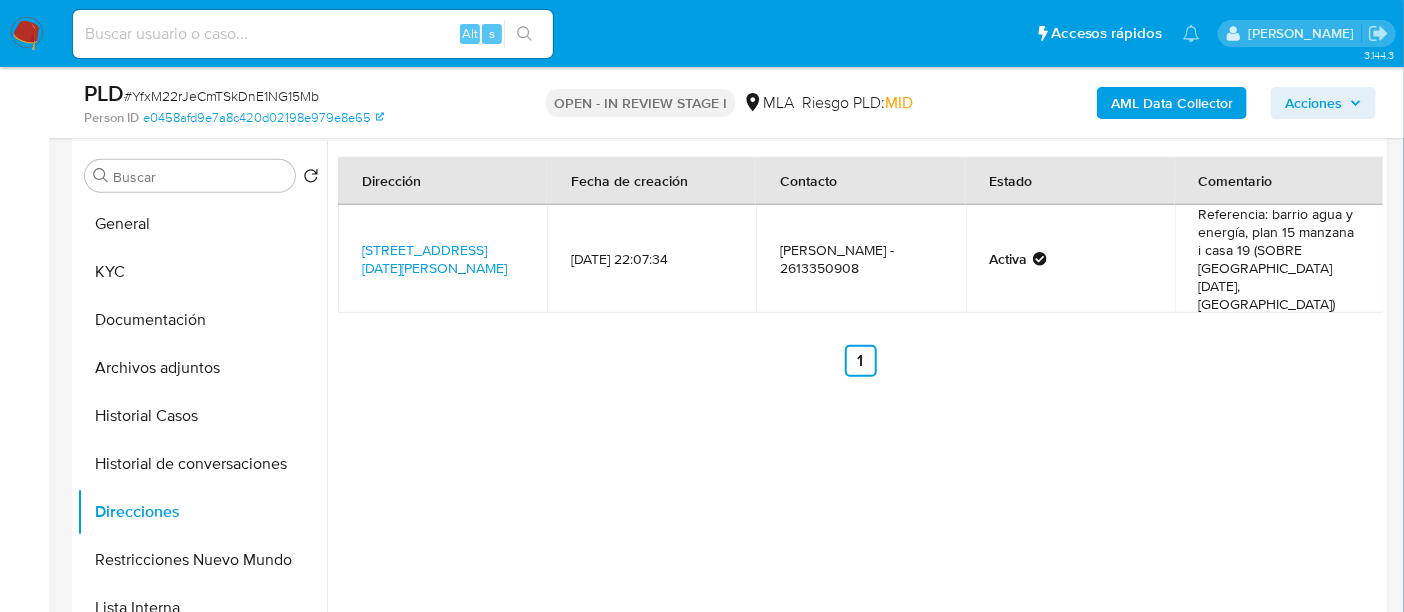 scroll, scrollTop: 374, scrollLeft: 0, axis: vertical 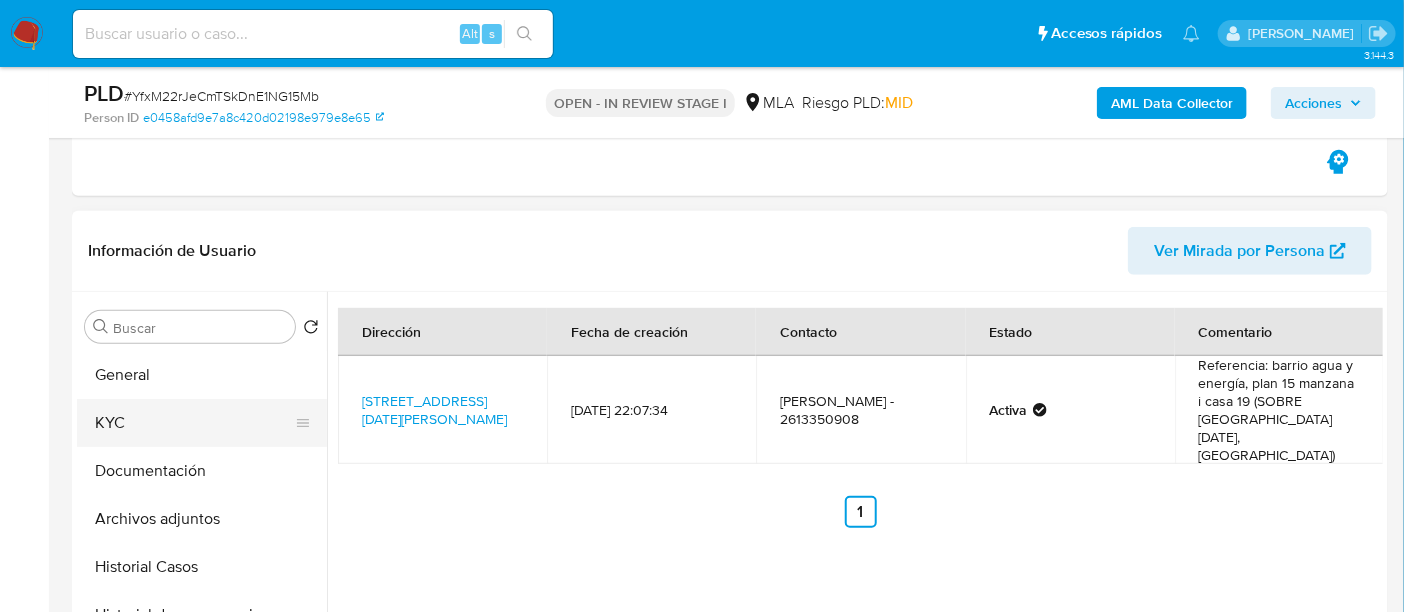 click on "KYC" at bounding box center (194, 423) 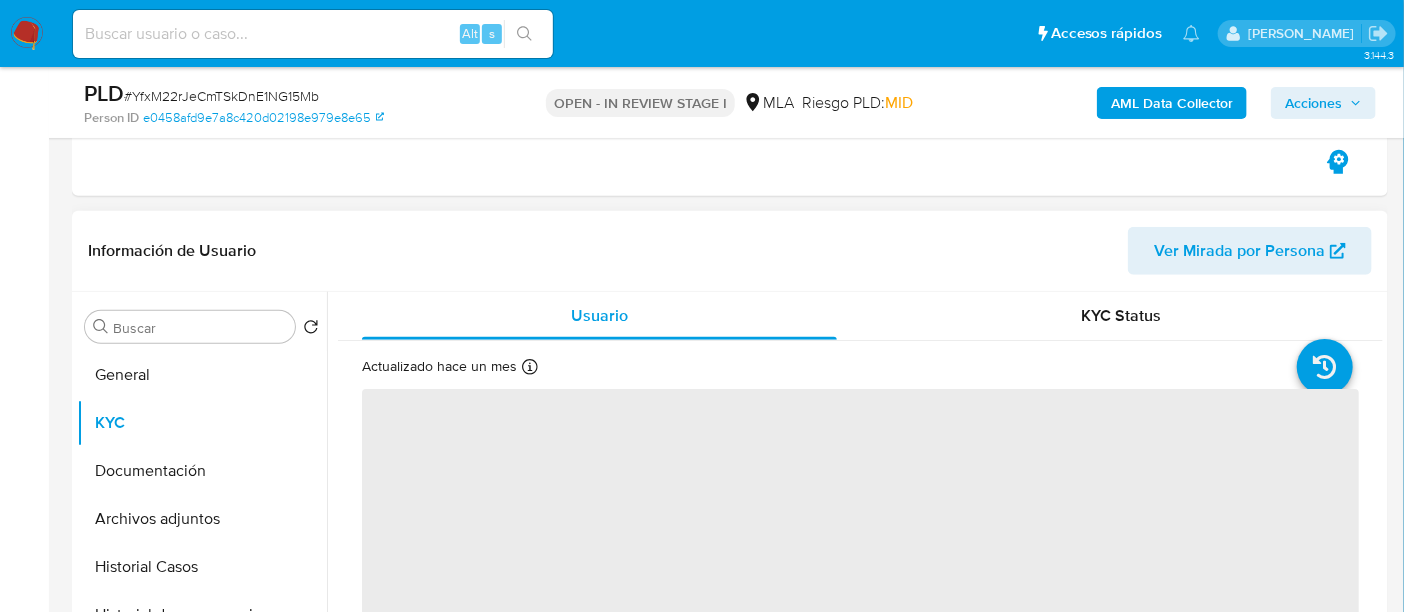 scroll, scrollTop: 500, scrollLeft: 0, axis: vertical 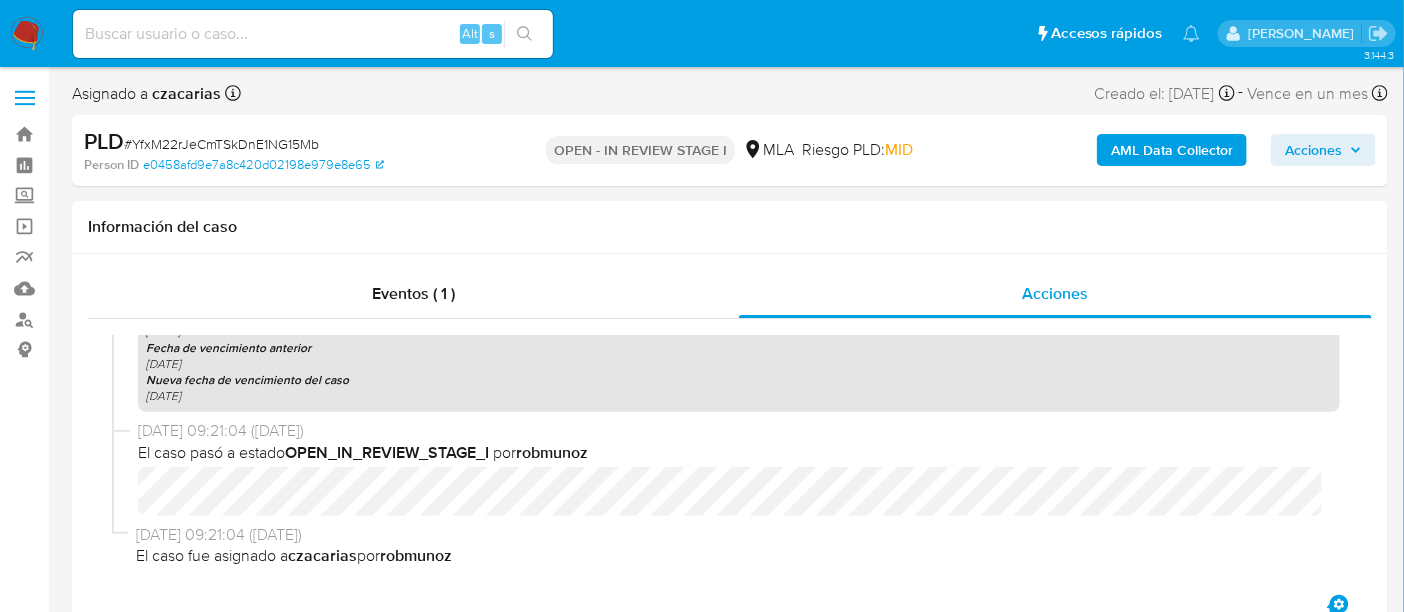 click on "Bandeja Tablero Screening Búsqueda en Listas Watchlist Herramientas Operaciones masivas Reportes Mulan Buscador de personas Consolidado" at bounding box center [24, 2199] 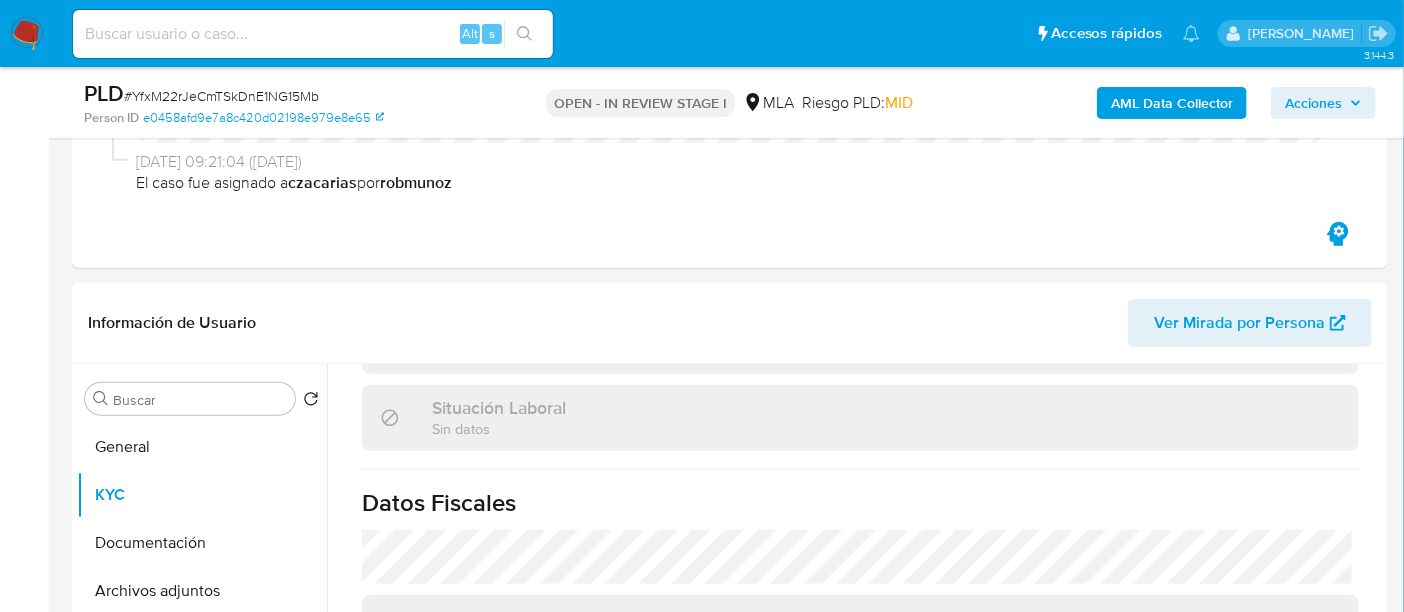 scroll, scrollTop: 500, scrollLeft: 0, axis: vertical 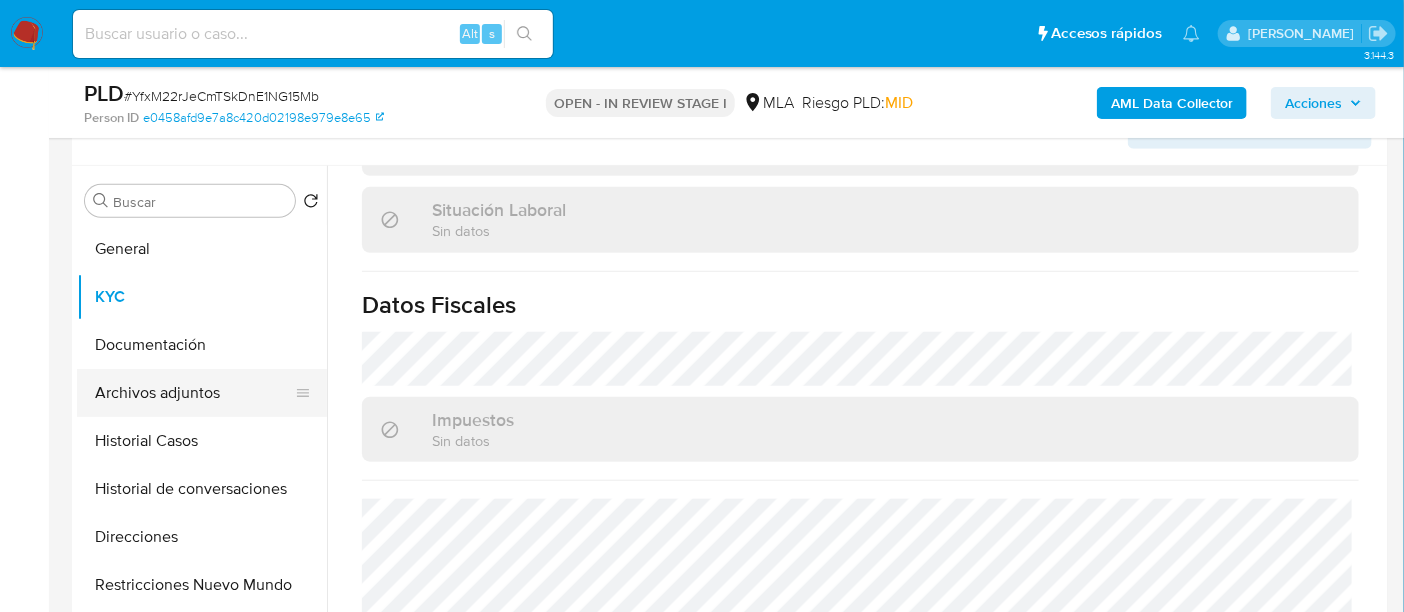 click on "Archivos adjuntos" at bounding box center (194, 393) 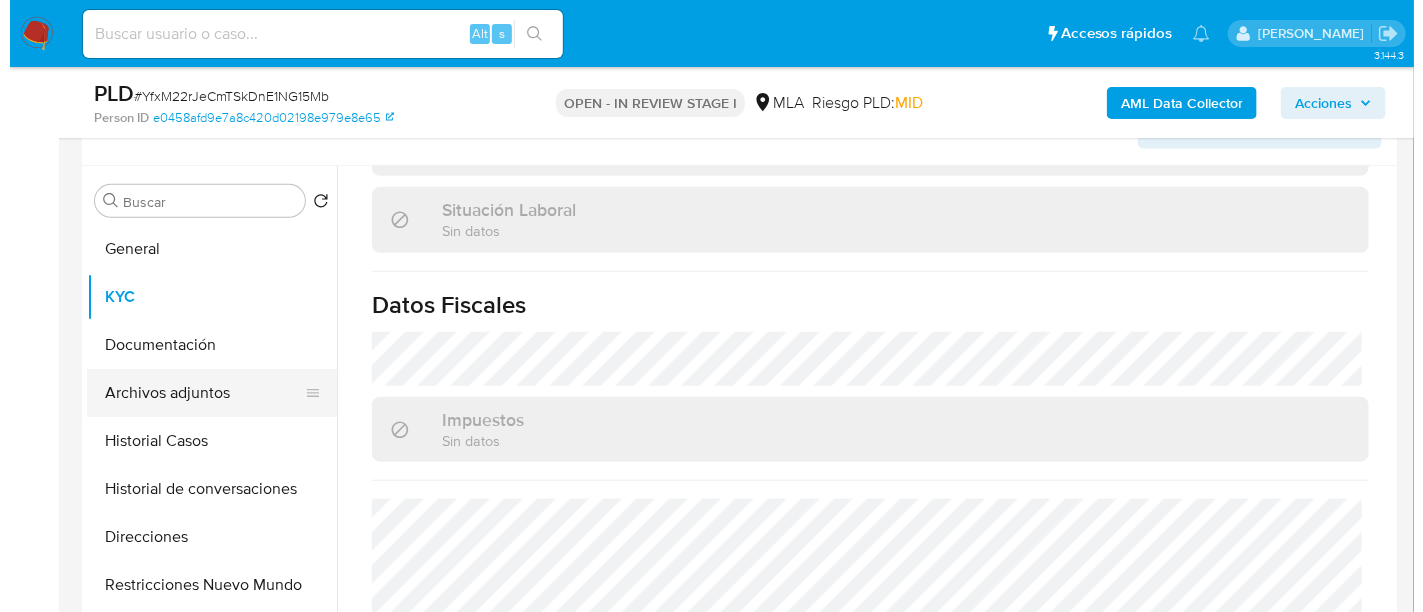 scroll, scrollTop: 0, scrollLeft: 0, axis: both 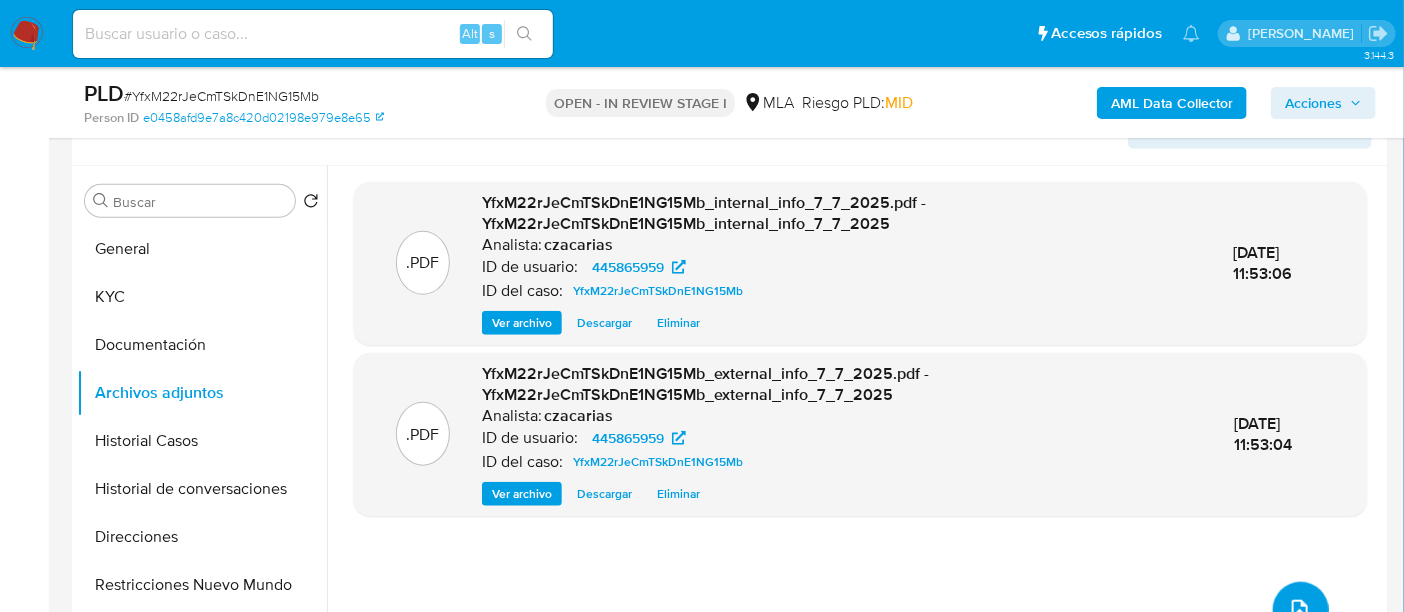 click 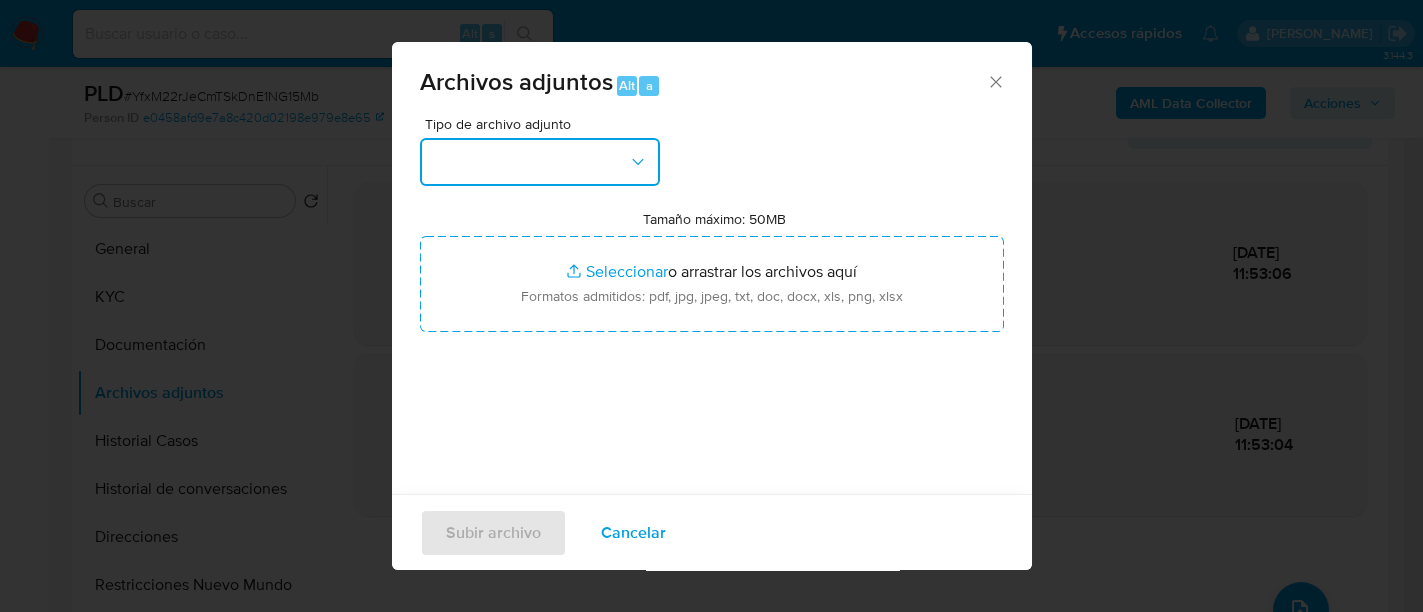 click at bounding box center (540, 162) 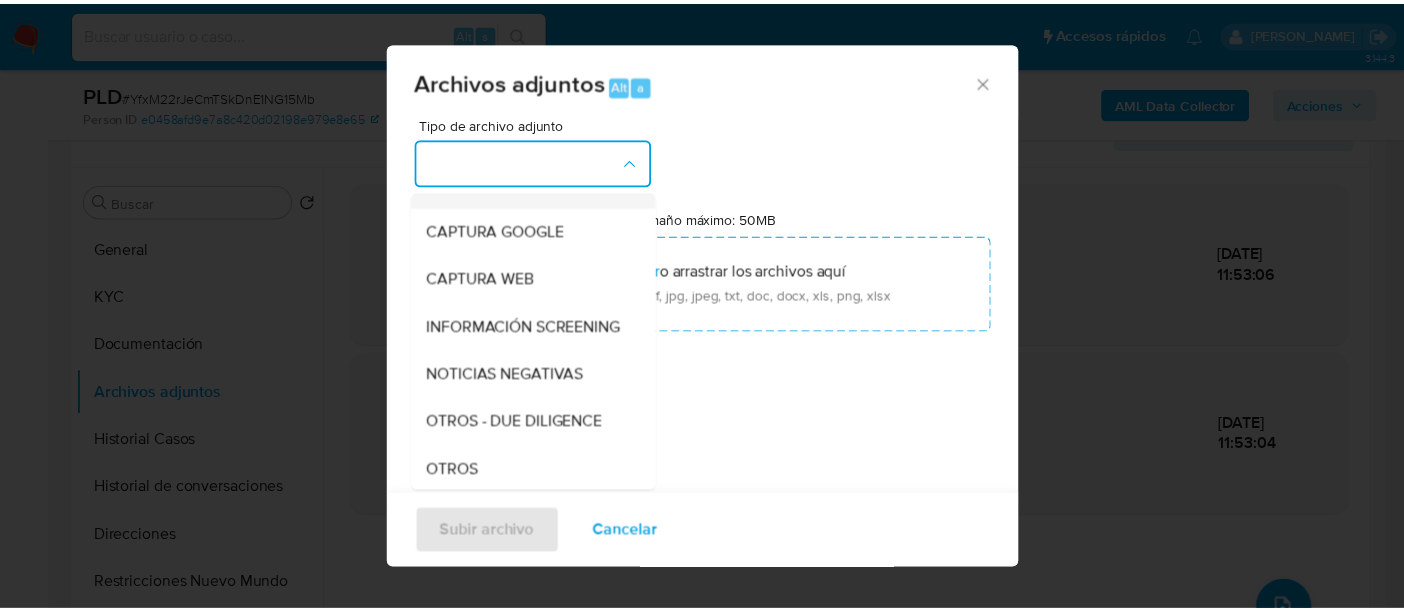 scroll, scrollTop: 250, scrollLeft: 0, axis: vertical 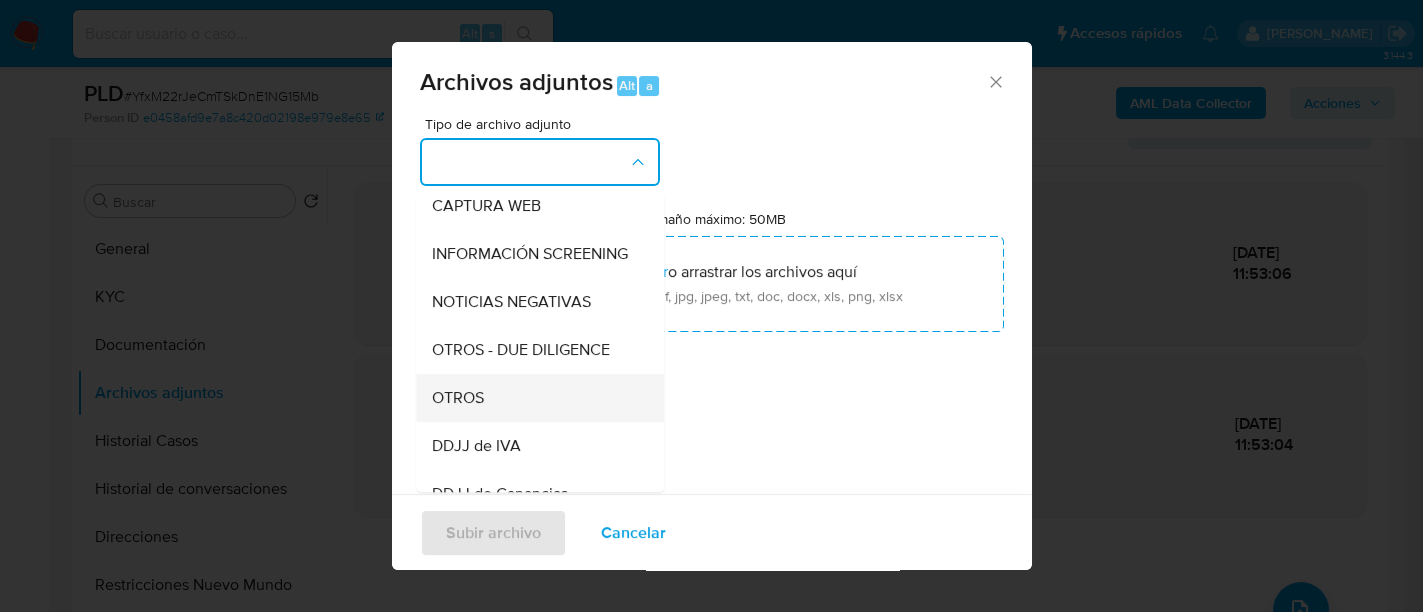 click on "OTROS" at bounding box center (534, 398) 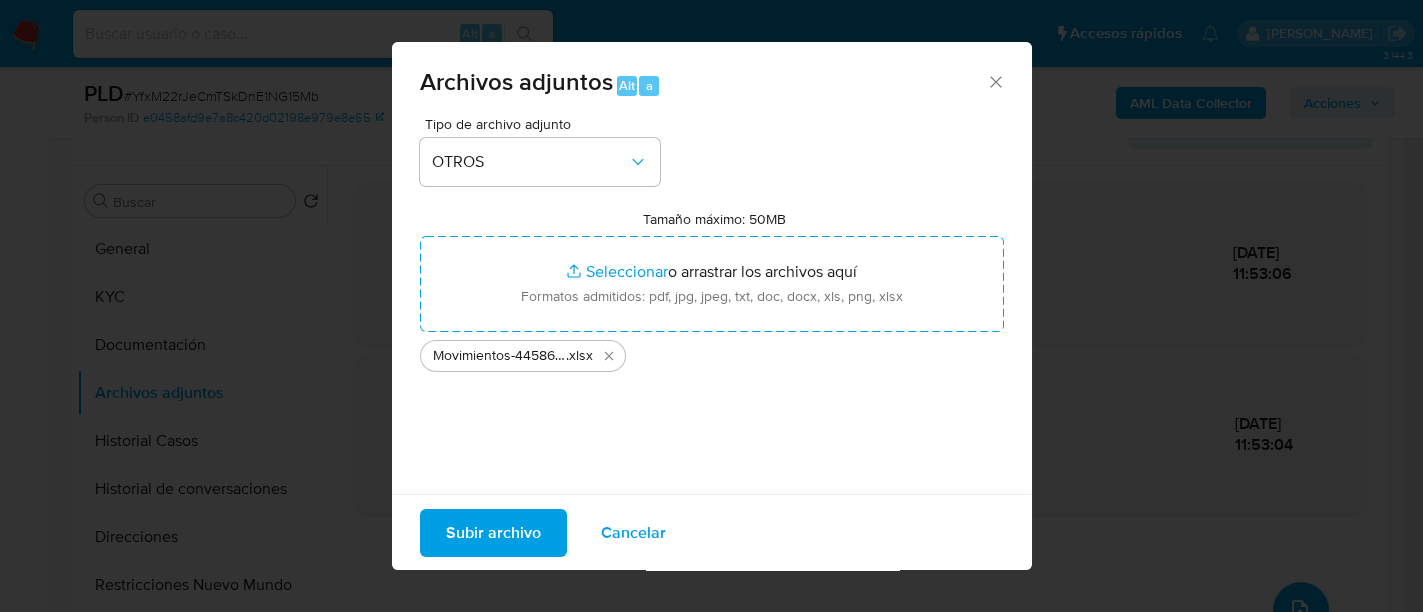 click on "Subir archivo" at bounding box center (493, 532) 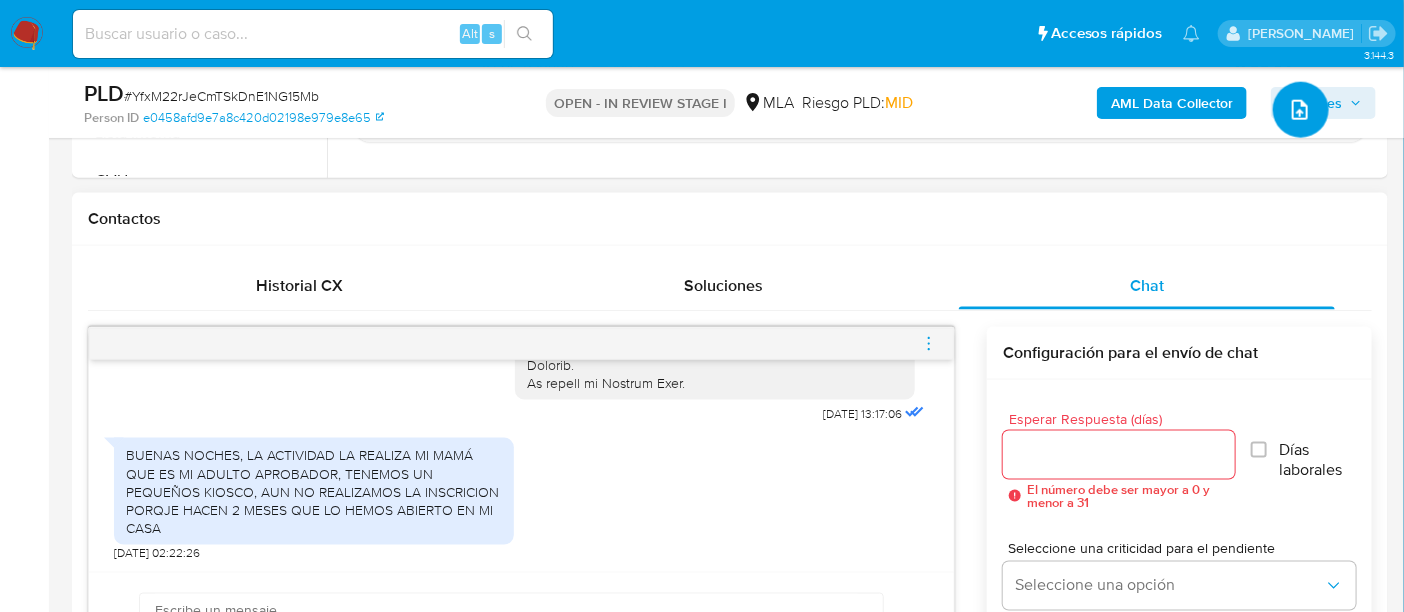 scroll, scrollTop: 1125, scrollLeft: 0, axis: vertical 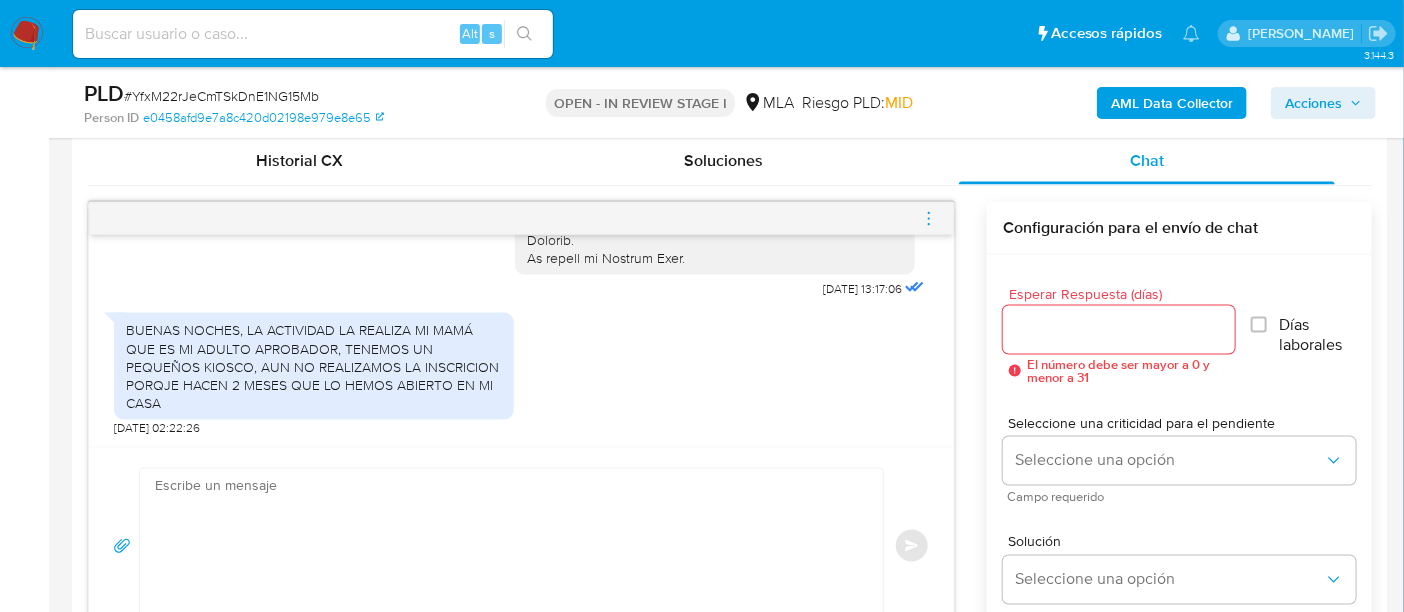 click on "BUENAS NOCHES, LA ACTIVIDAD LA REALIZA MI MAMÁ QUE ES MI ADULTO APROBADOR, TENEMOS UN PEQUEÑOS KIOSCO, AUN NO REALIZAMOS LA INSCRICION PORQJE HACEN 2 MESES QUE LO HEMOS ABIERTO EN MI CASA 20/05/2025 02:22:26" at bounding box center [521, 369] 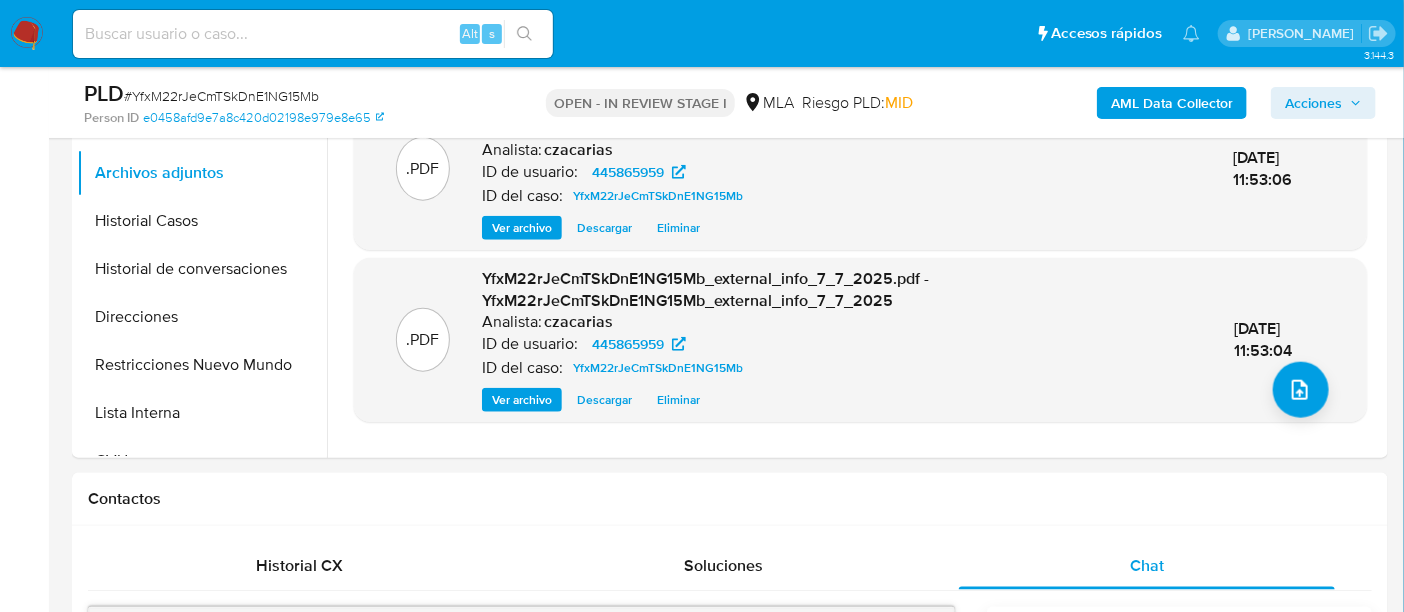scroll, scrollTop: 500, scrollLeft: 0, axis: vertical 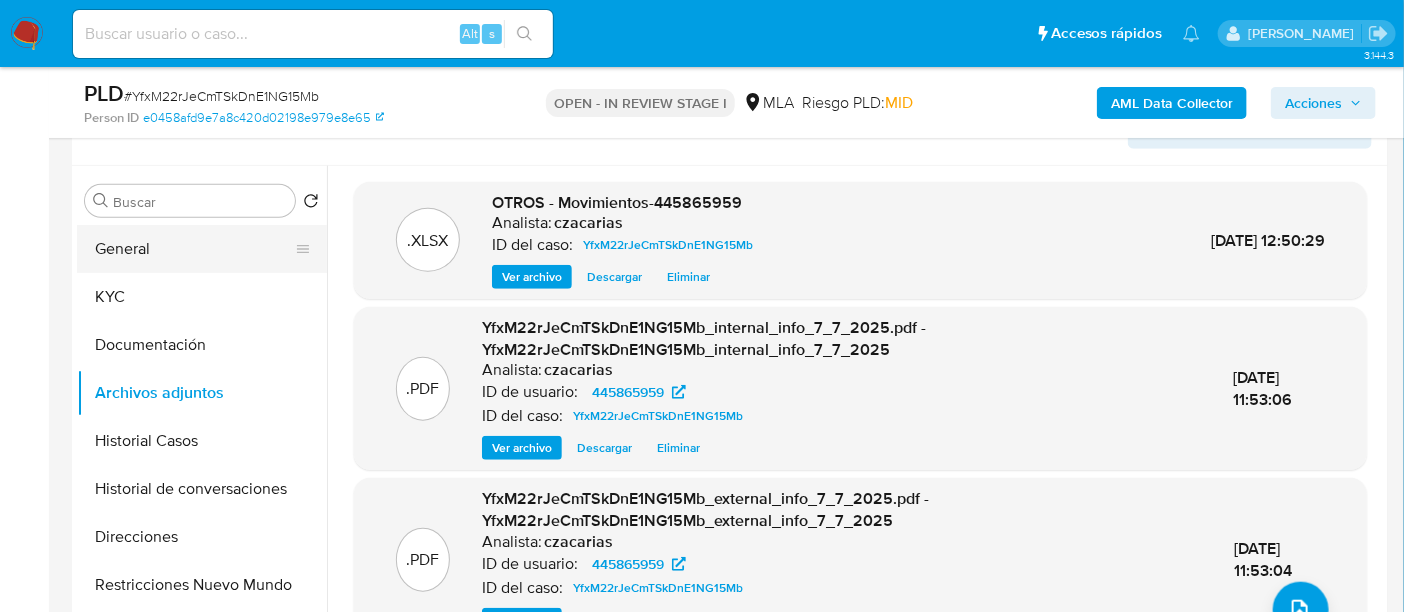 click on "General" at bounding box center (194, 249) 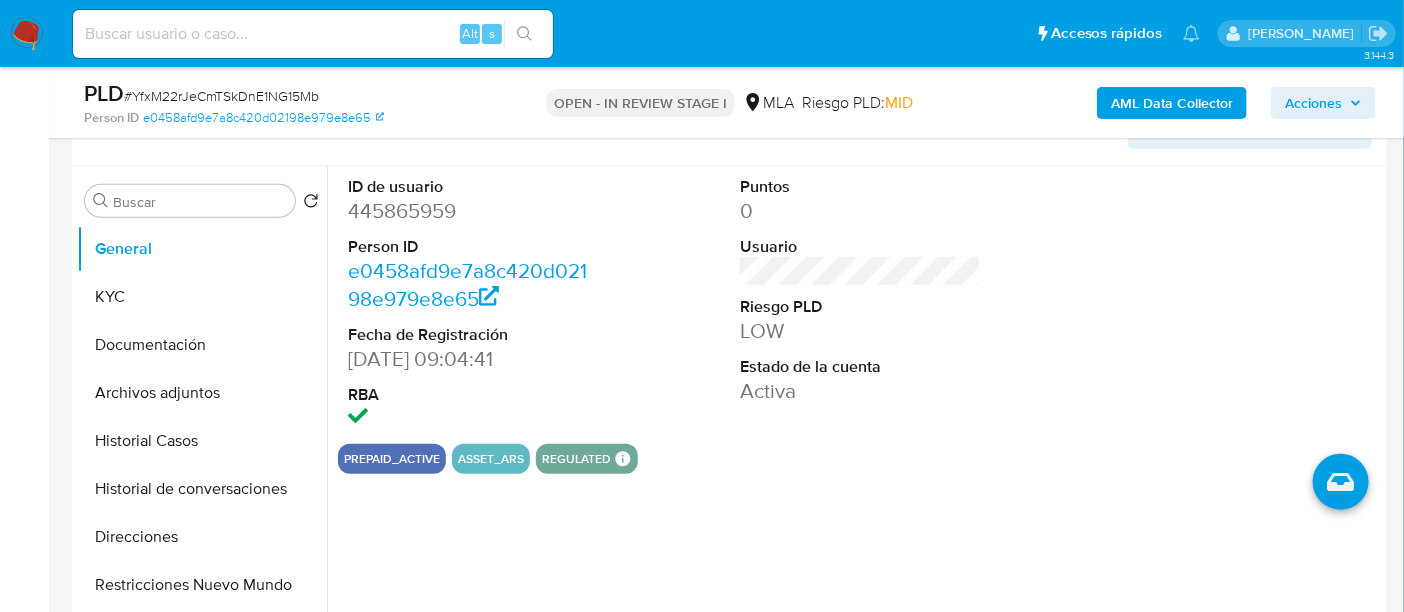click on "445865959" at bounding box center [468, 211] 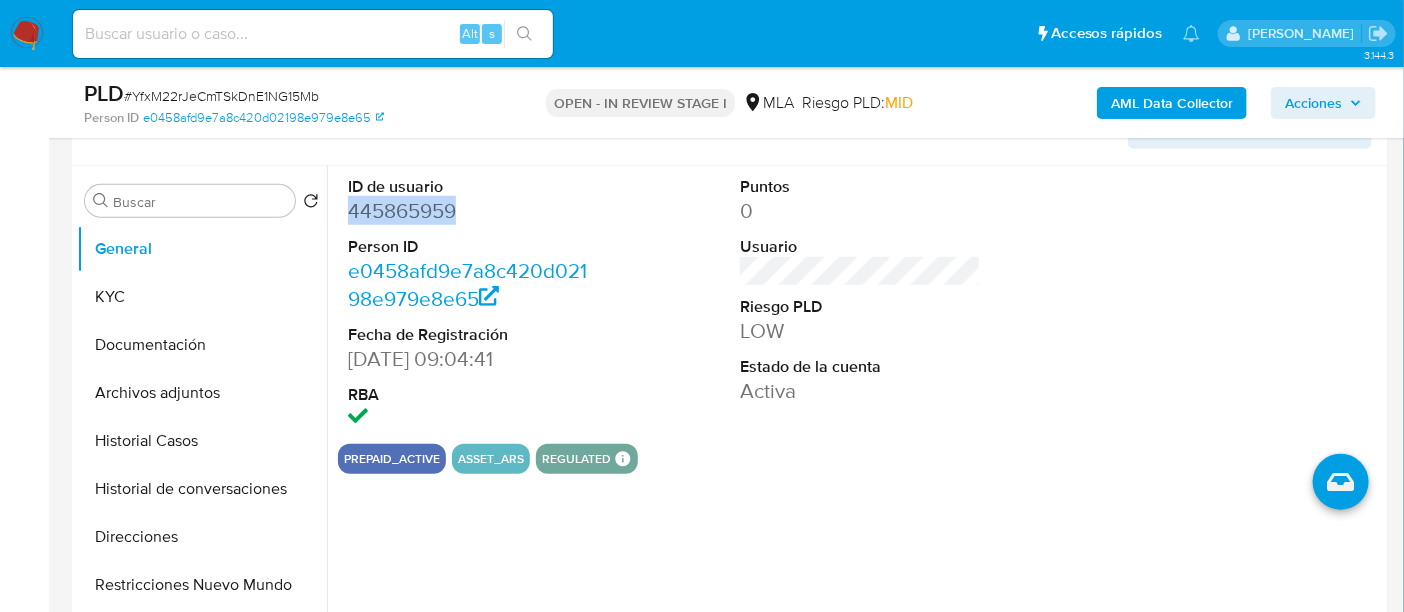 click on "445865959" at bounding box center (468, 211) 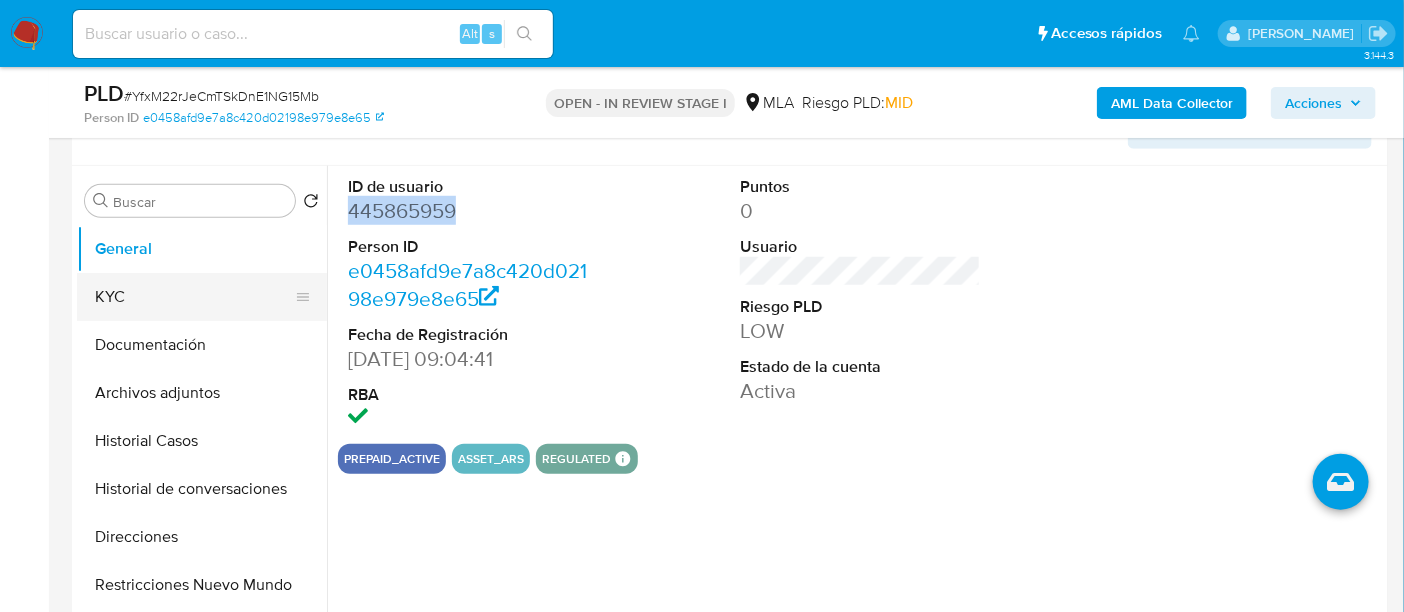 click on "KYC" at bounding box center [194, 297] 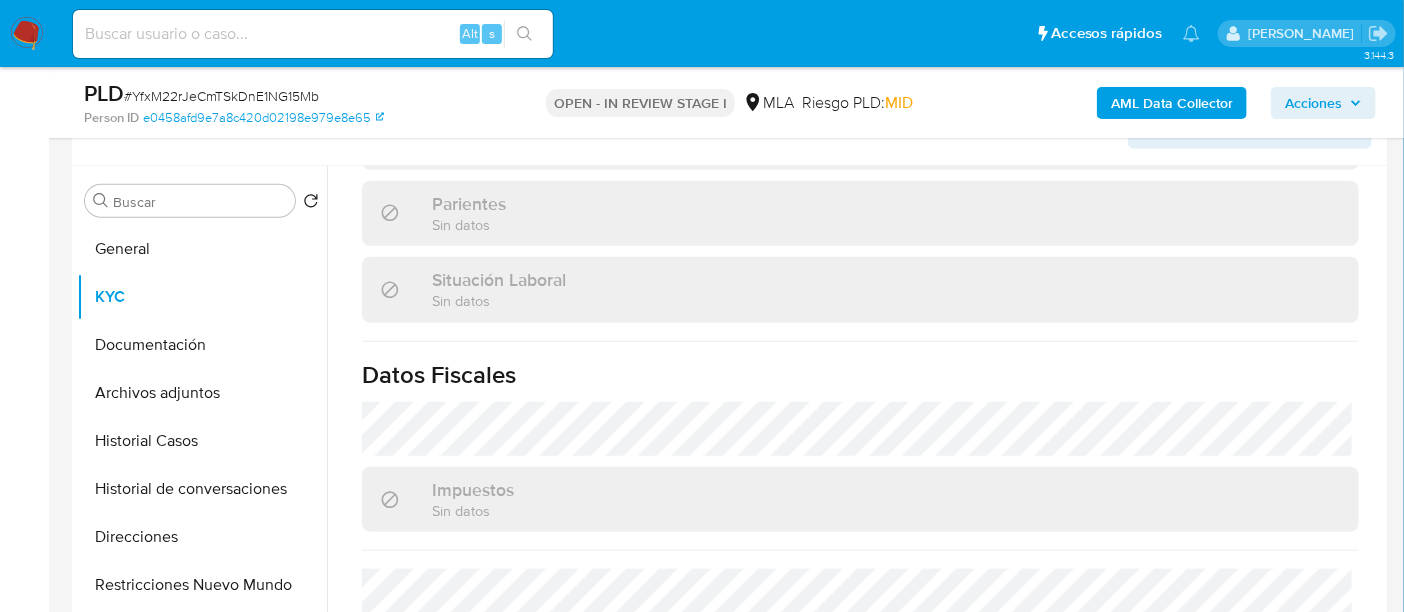 scroll, scrollTop: 1070, scrollLeft: 0, axis: vertical 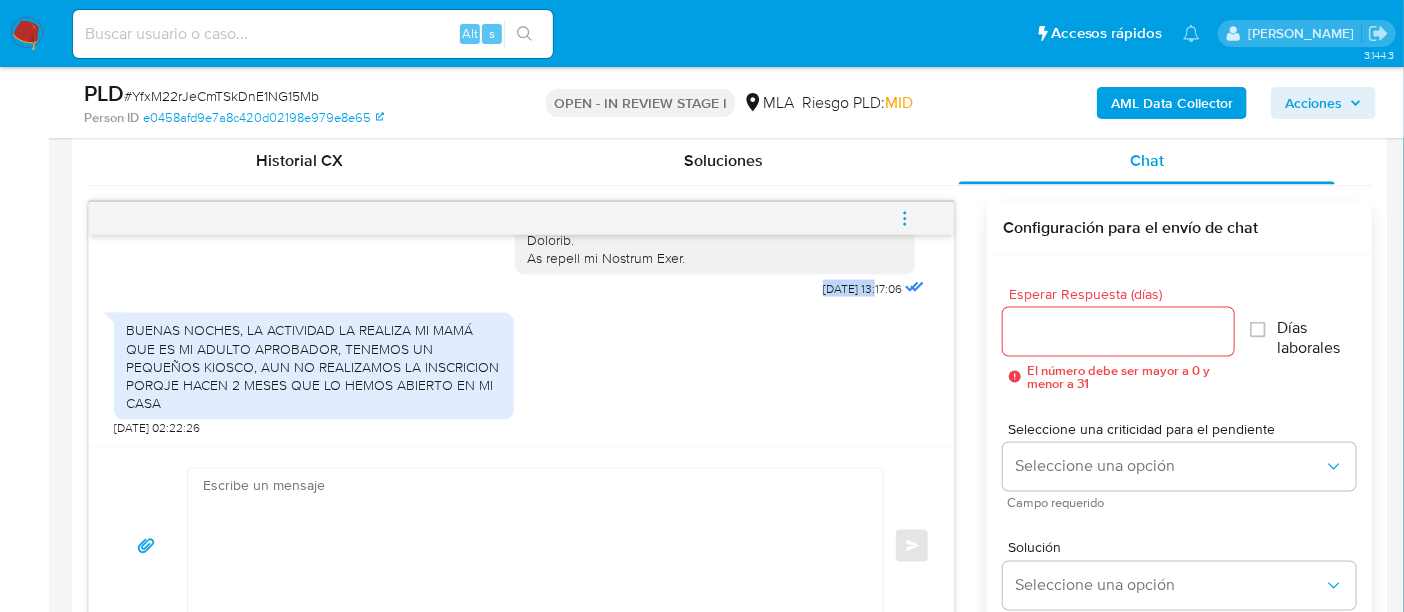 drag, startPoint x: 767, startPoint y: 285, endPoint x: 844, endPoint y: 299, distance: 78.26238 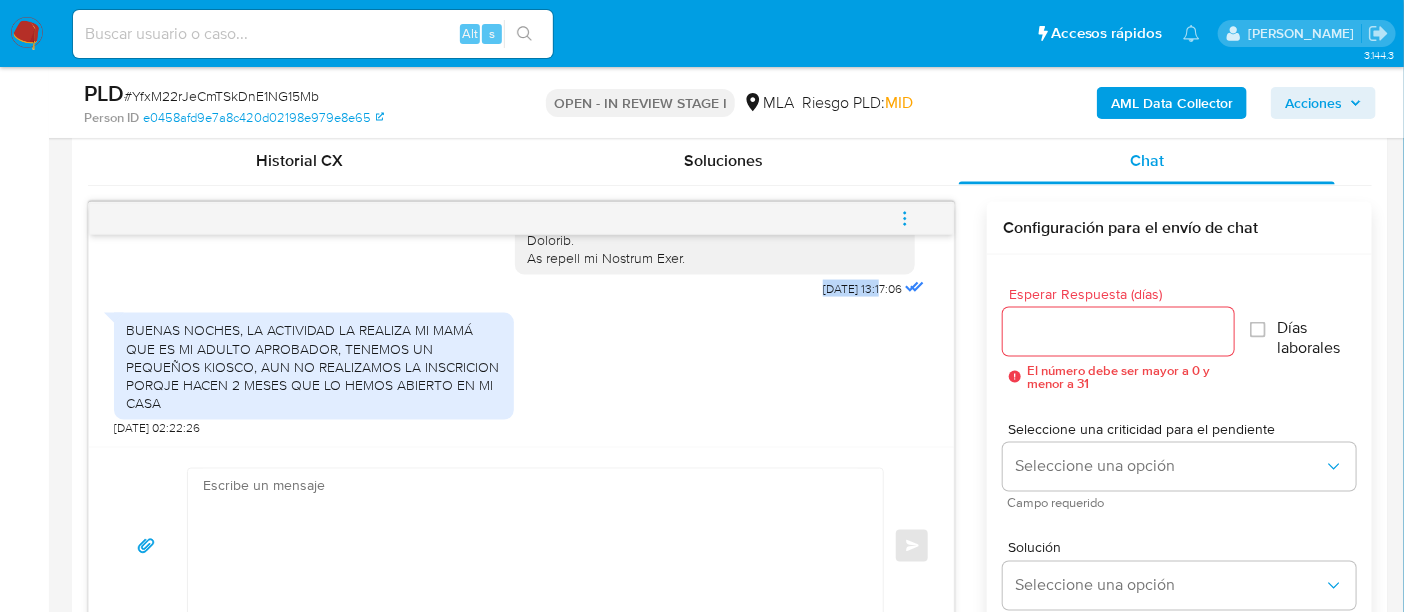 copy on "Hola,
Por disposición de la Resolución 200/2024 de la Unidad de Información Financiera (UIF), te pedimos que nos envíes la siguiente información/documentación para seguir usando tu cuenta con normalidad.
1. Descripción del uso otorgado a la aplicación de Mercado Pago:
- Detalla la actividad que realizas a través de tu cuenta.
- De corresponder, te pedimos que nos informes si las operaciones corresponden a la actividad de tu adulto aprobador o son propias.
2. Documentación que respalde los ingresos de la actividad detallada en el punto anterior.
3. Si su operatoria del último año incluye operaciones relevantes con terceros, por favor, informa el vínculo y motivo económico de las mismas.
Por favor, te pedimos que nos envíes la información/documentación solicitada en los próximos 3 días. Es importante que sepas que, en caso de no responder a lo solicitado o si lo presentado es insuficiente, tu cuenta podría ser inhabilitada conforme a los términos y condiciones de uso de Mercado Pago cláusula 1.1.
Formatos ad..." 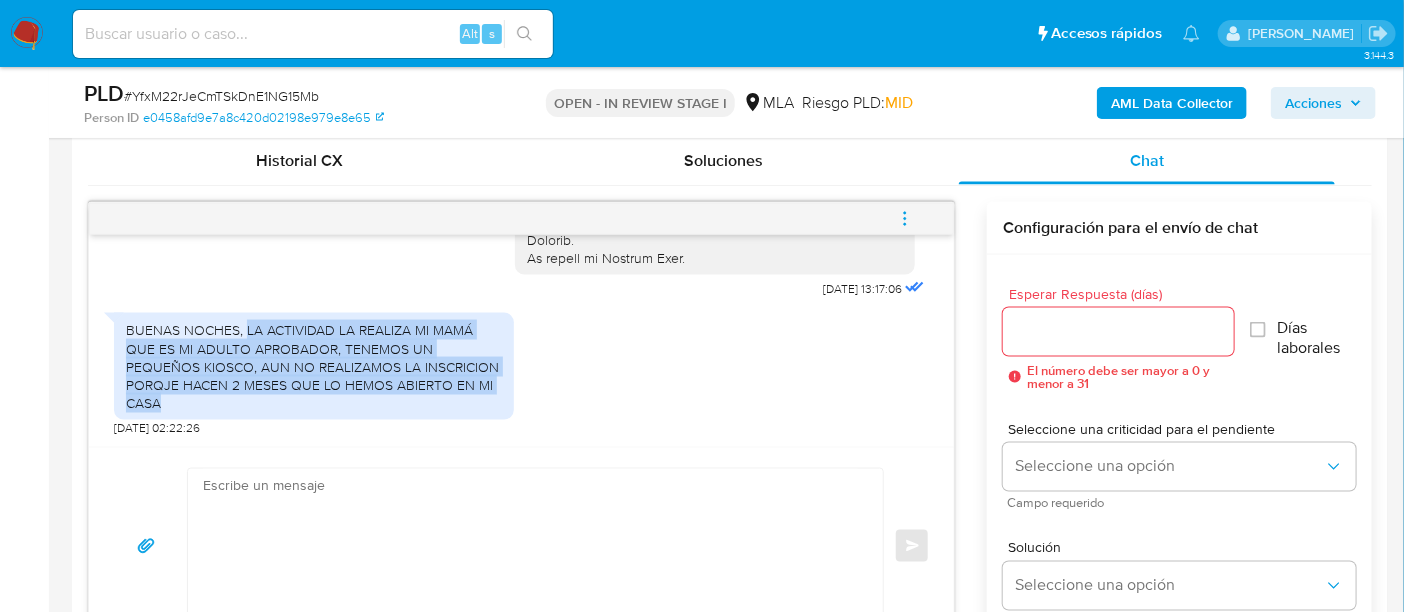 drag, startPoint x: 245, startPoint y: 330, endPoint x: 279, endPoint y: 407, distance: 84.17244 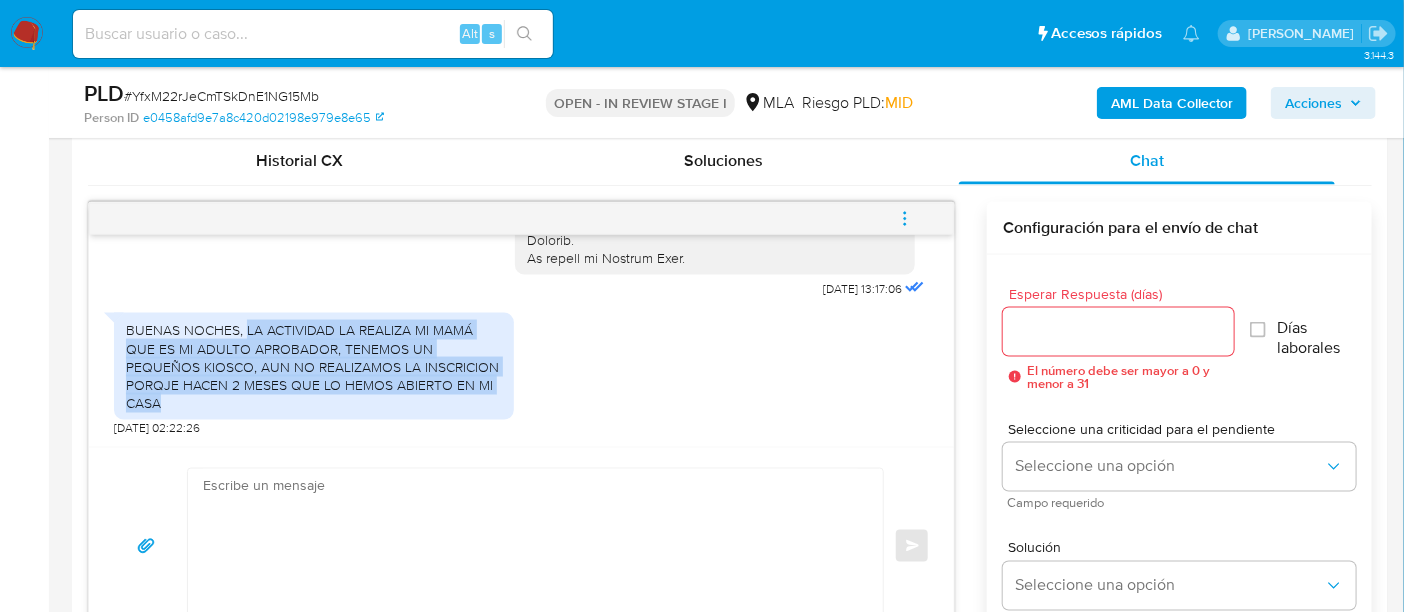 copy on "LA ACTIVIDAD LA REALIZA MI MAMÁ QUE ES MI ADULTO APROBADOR, TENEMOS UN PEQUEÑOS KIOSCO, AUN NO REALIZAMOS LA INSCRICION PORQJE HACEN 2 MESES QUE LO HEMOS ABIERTO EN MI CASA" 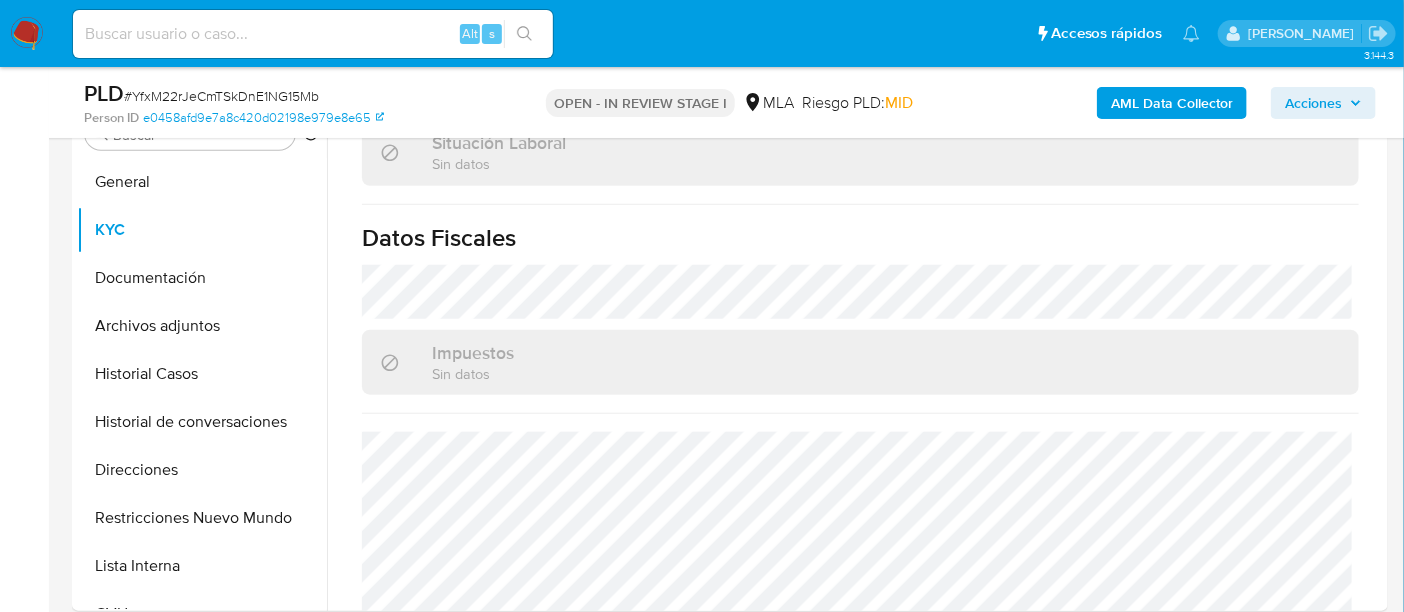 scroll, scrollTop: 500, scrollLeft: 0, axis: vertical 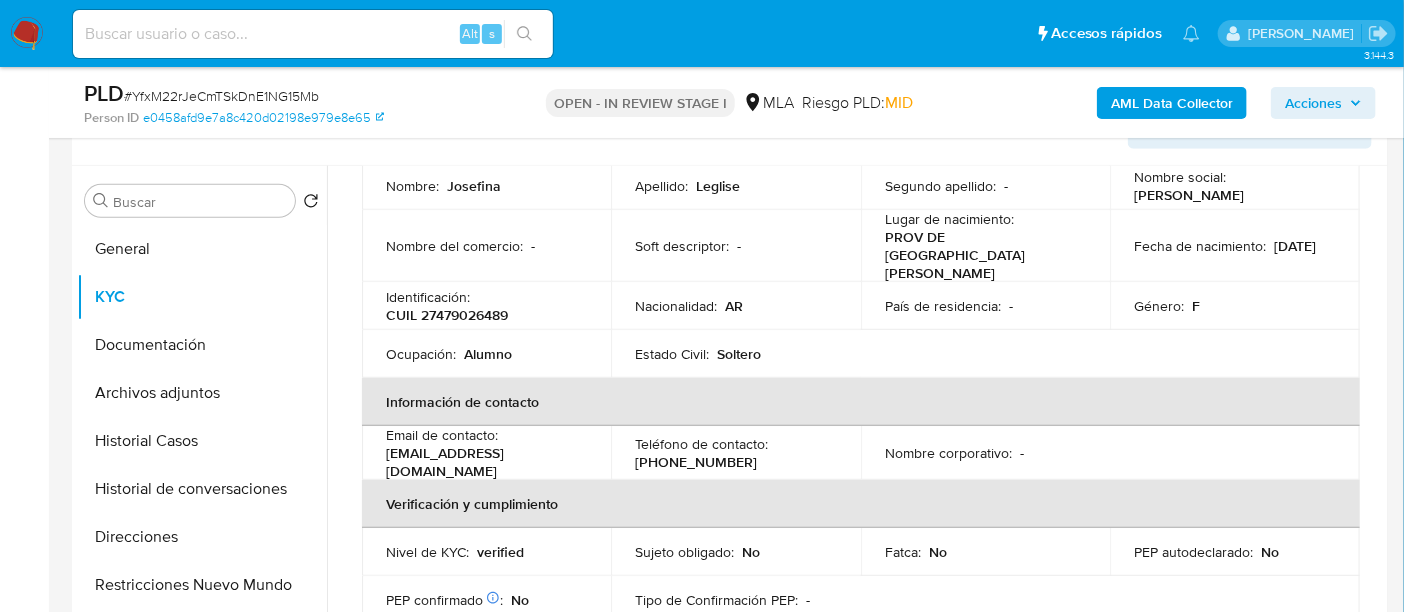 click on "CUIL 27479026489" at bounding box center [447, 315] 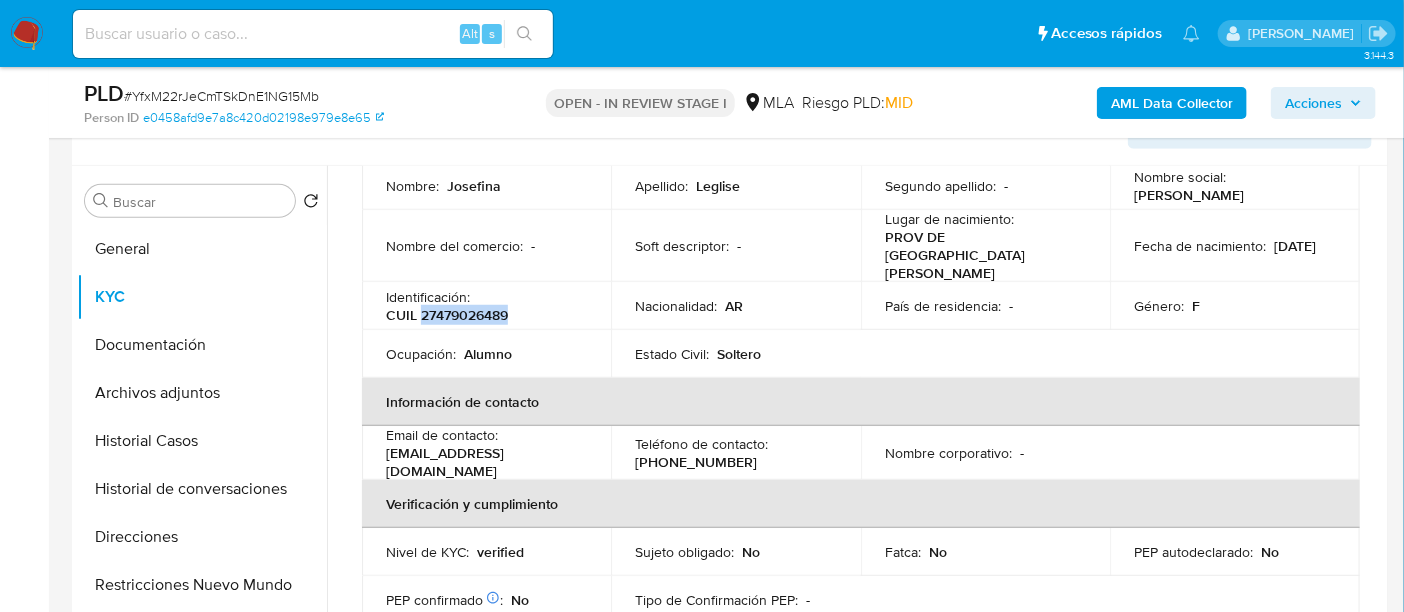 click on "CUIL 27479026489" at bounding box center (447, 315) 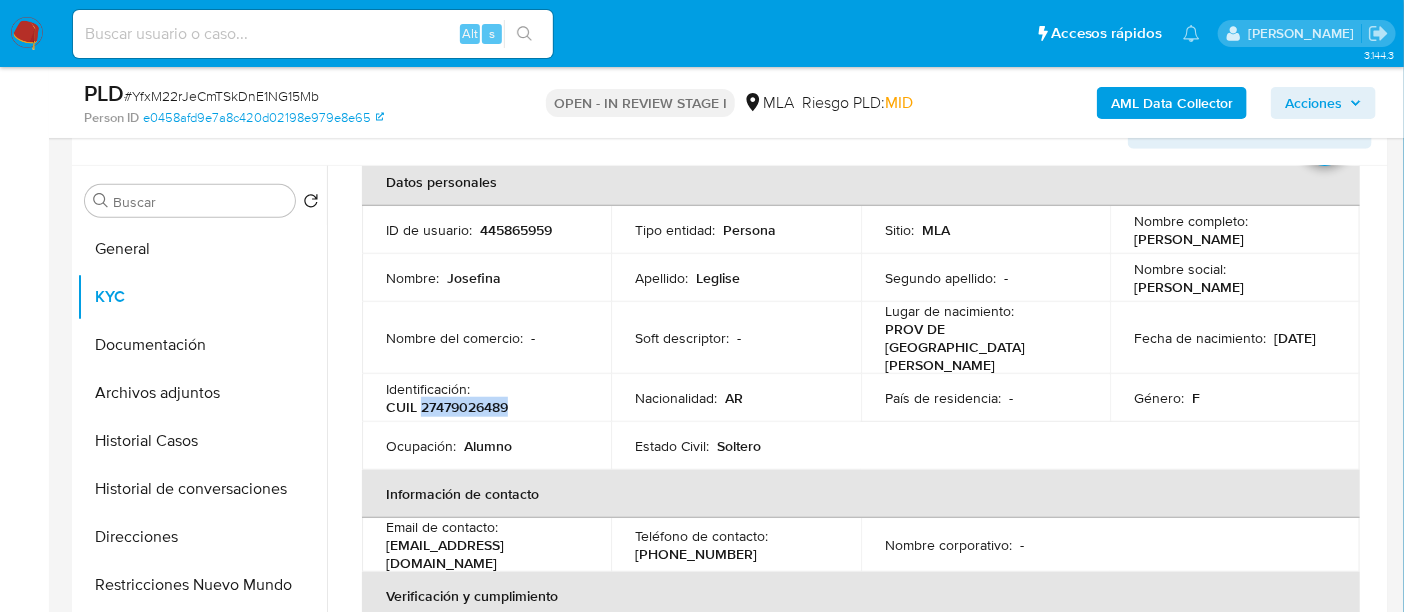 scroll, scrollTop: 70, scrollLeft: 0, axis: vertical 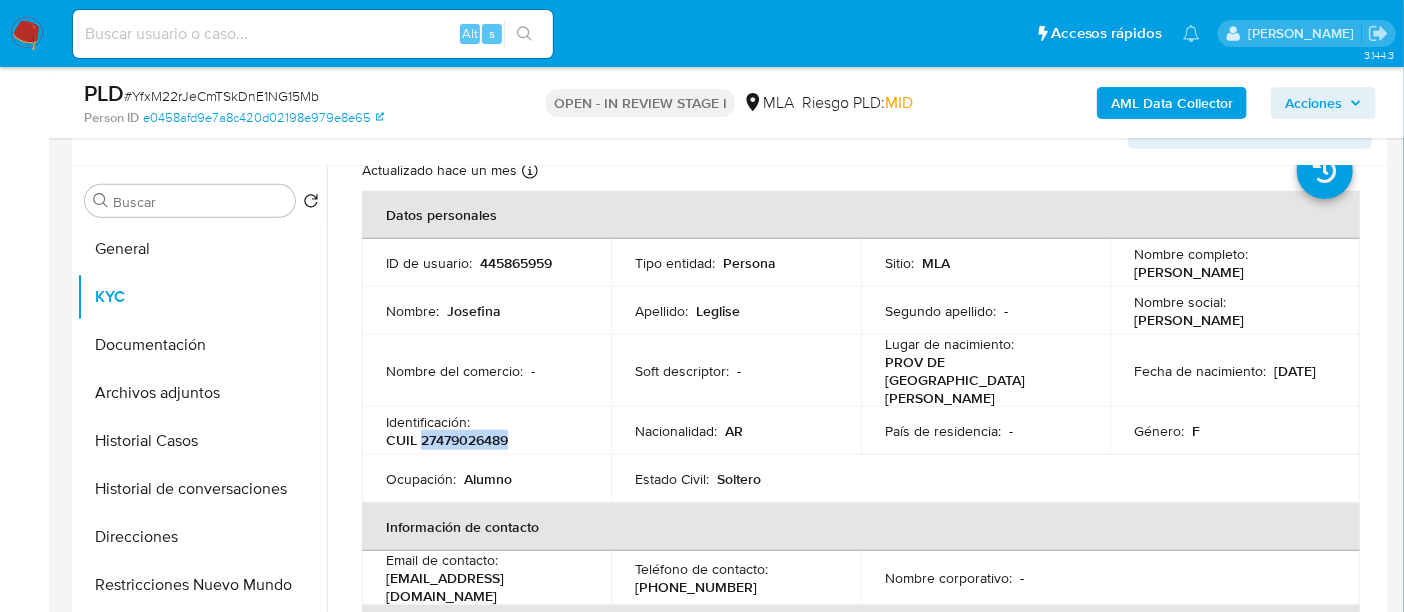 drag, startPoint x: 1128, startPoint y: 271, endPoint x: 1229, endPoint y: 270, distance: 101.00495 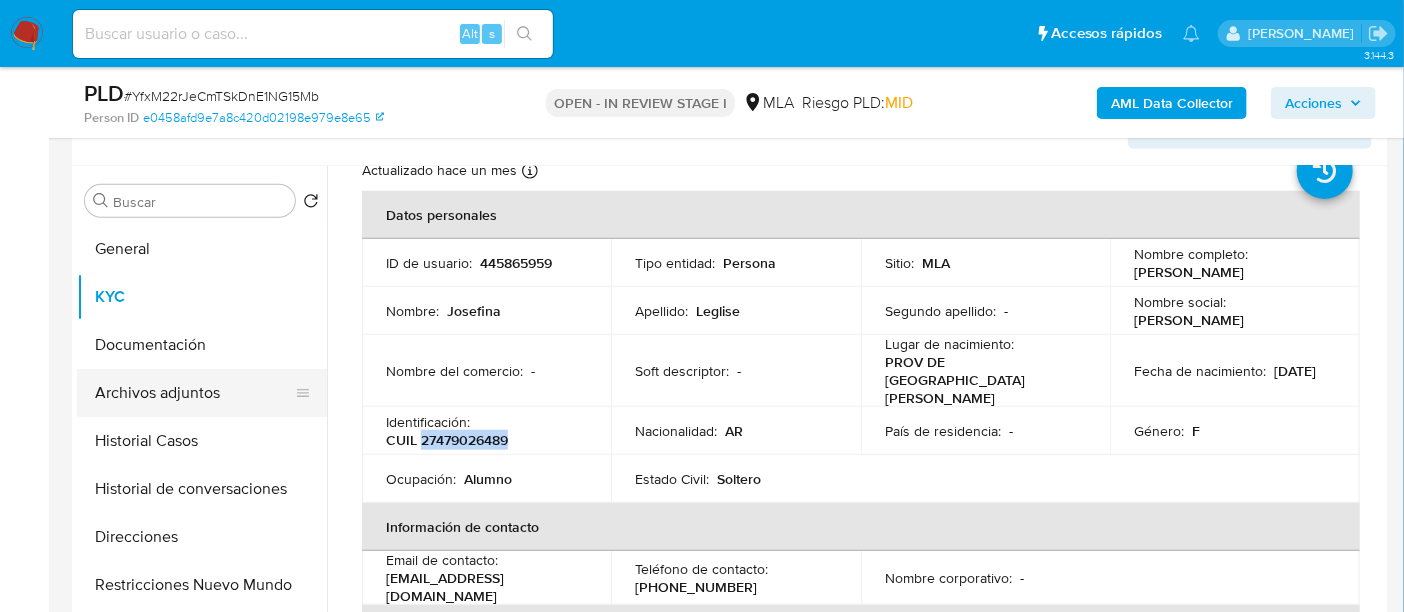 click on "Archivos adjuntos" at bounding box center [194, 393] 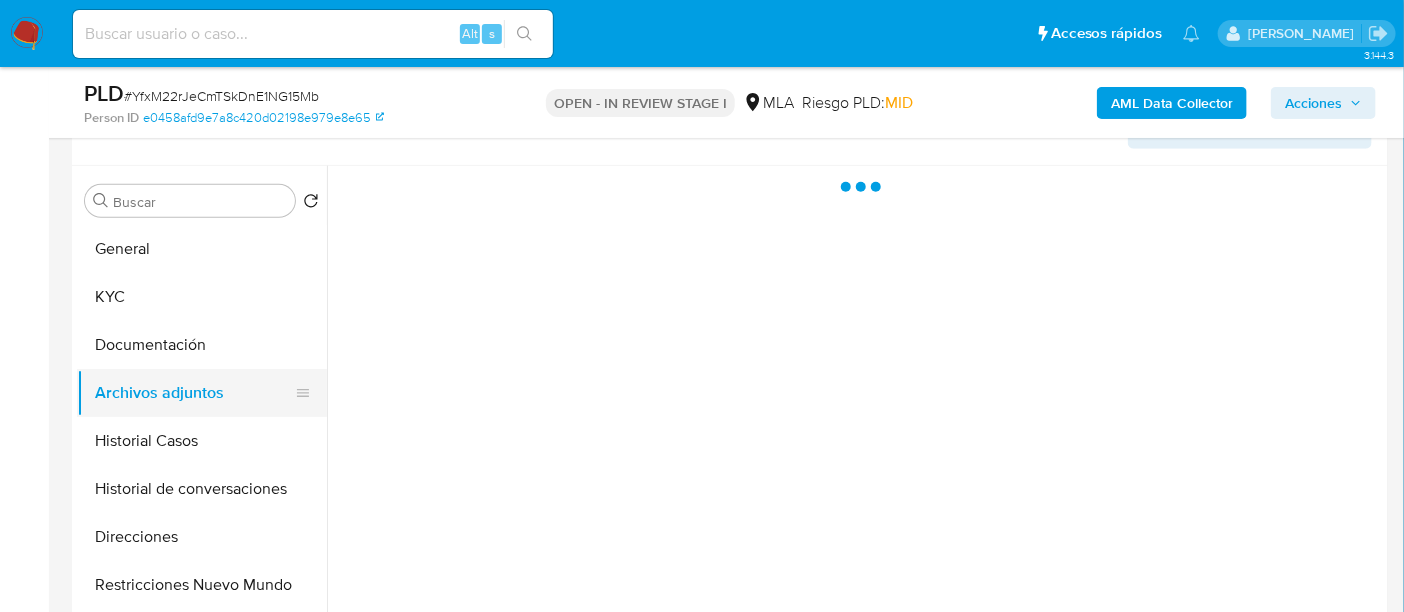 scroll, scrollTop: 0, scrollLeft: 0, axis: both 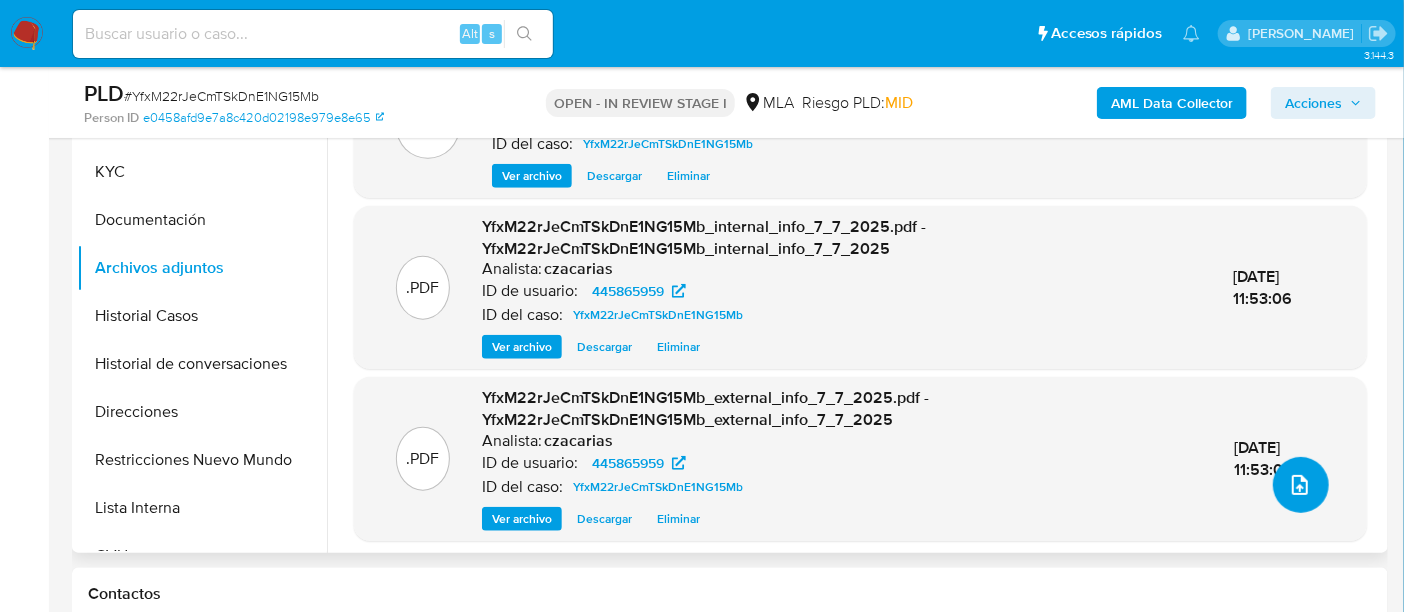 click 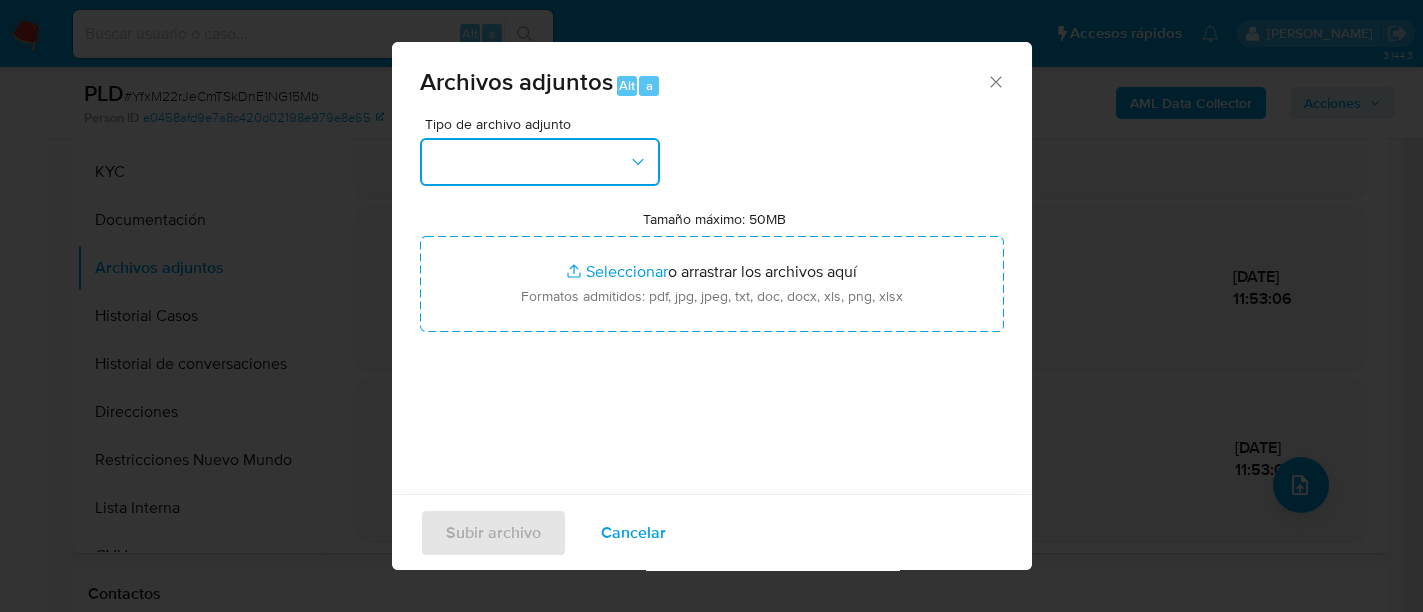 click at bounding box center (540, 162) 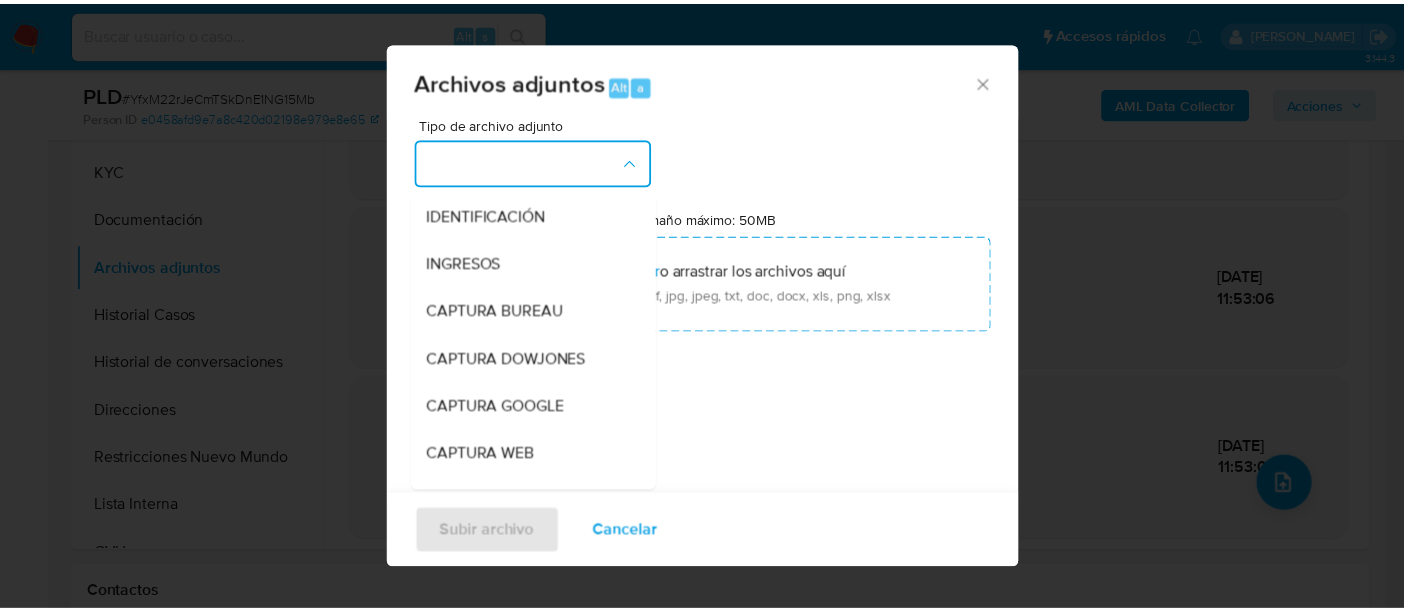scroll, scrollTop: 374, scrollLeft: 0, axis: vertical 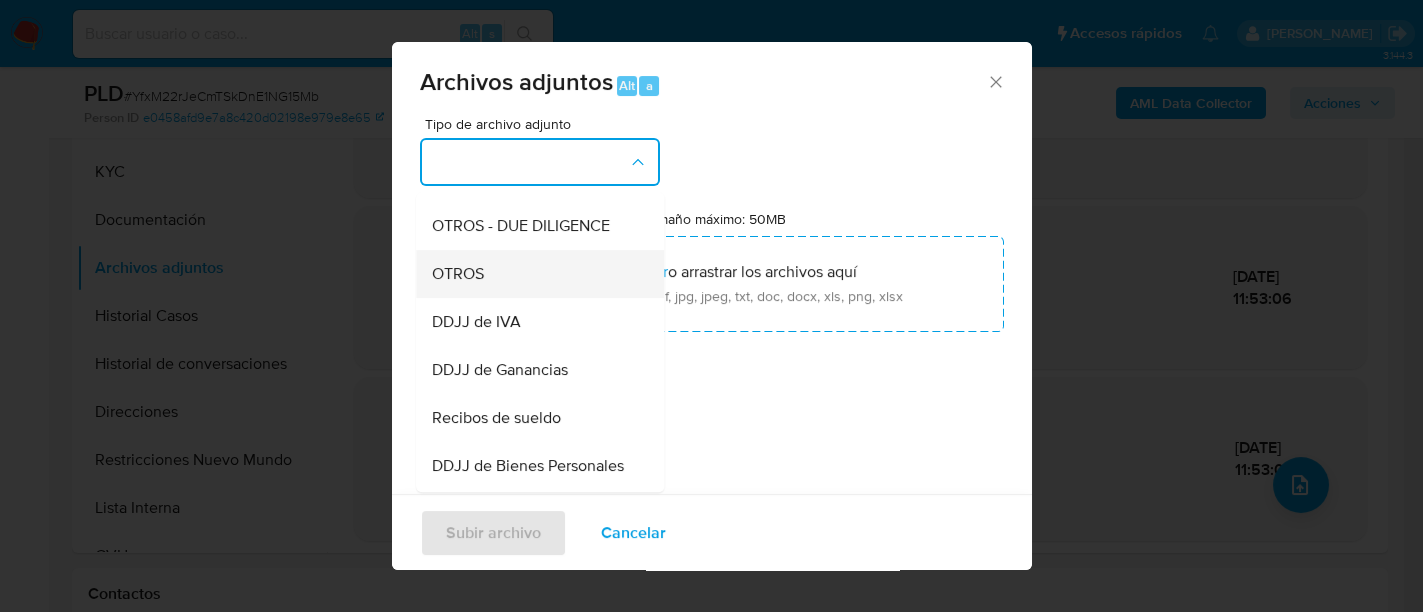click on "OTROS" at bounding box center [534, 274] 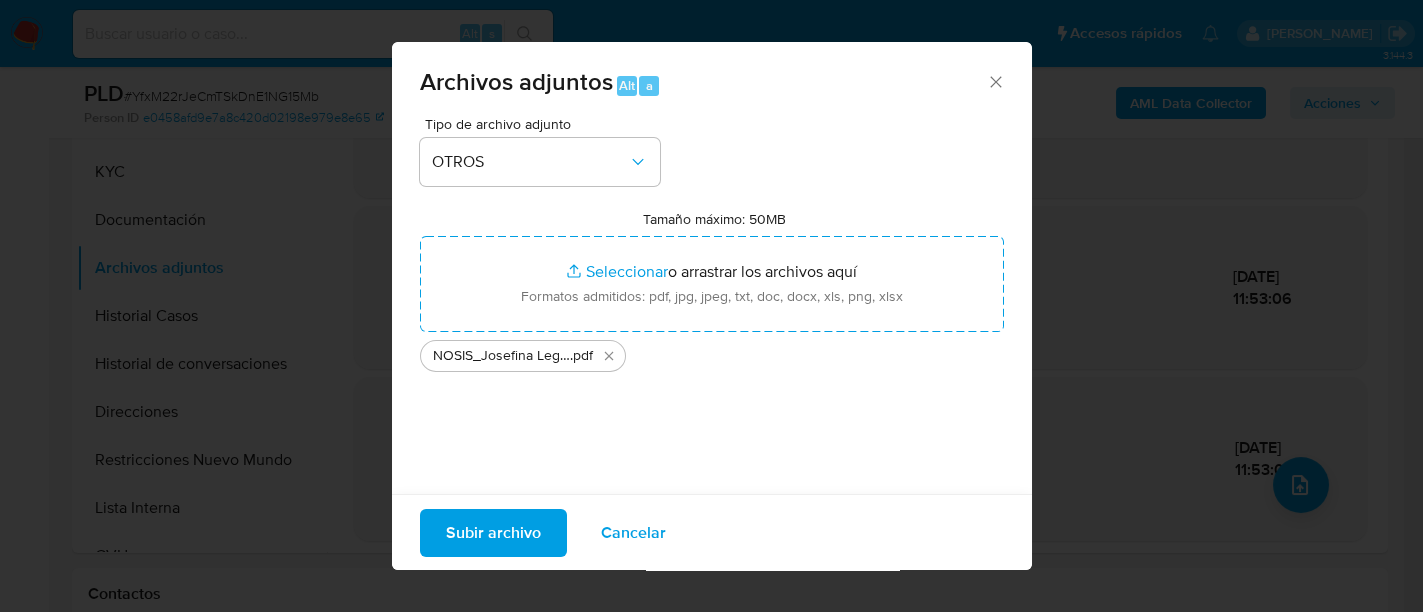 drag, startPoint x: 462, startPoint y: 297, endPoint x: 501, endPoint y: 532, distance: 238.21419 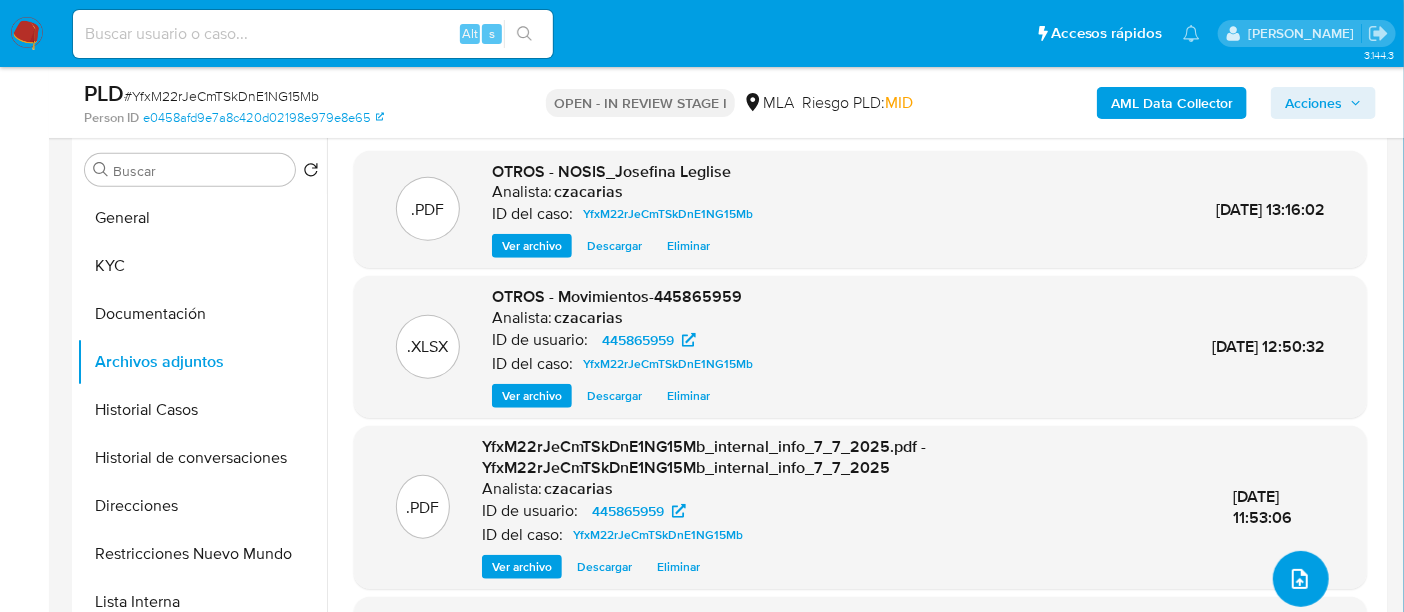 scroll, scrollTop: 500, scrollLeft: 0, axis: vertical 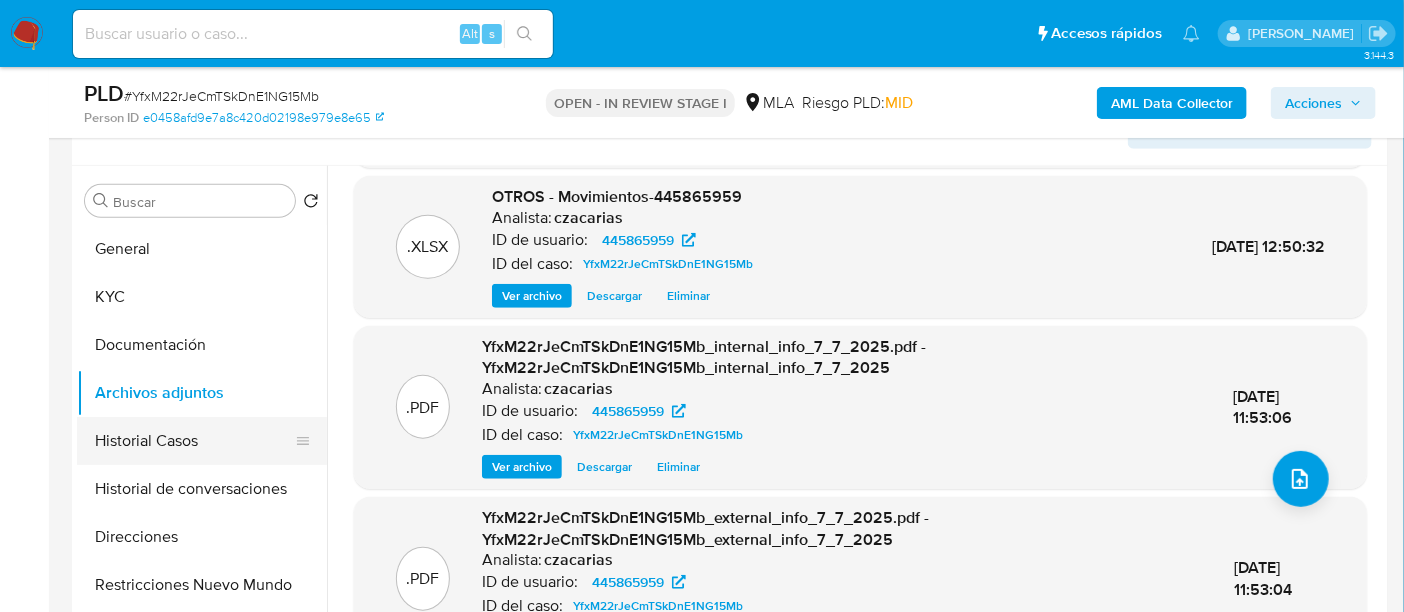 click on "Historial Casos" at bounding box center (194, 441) 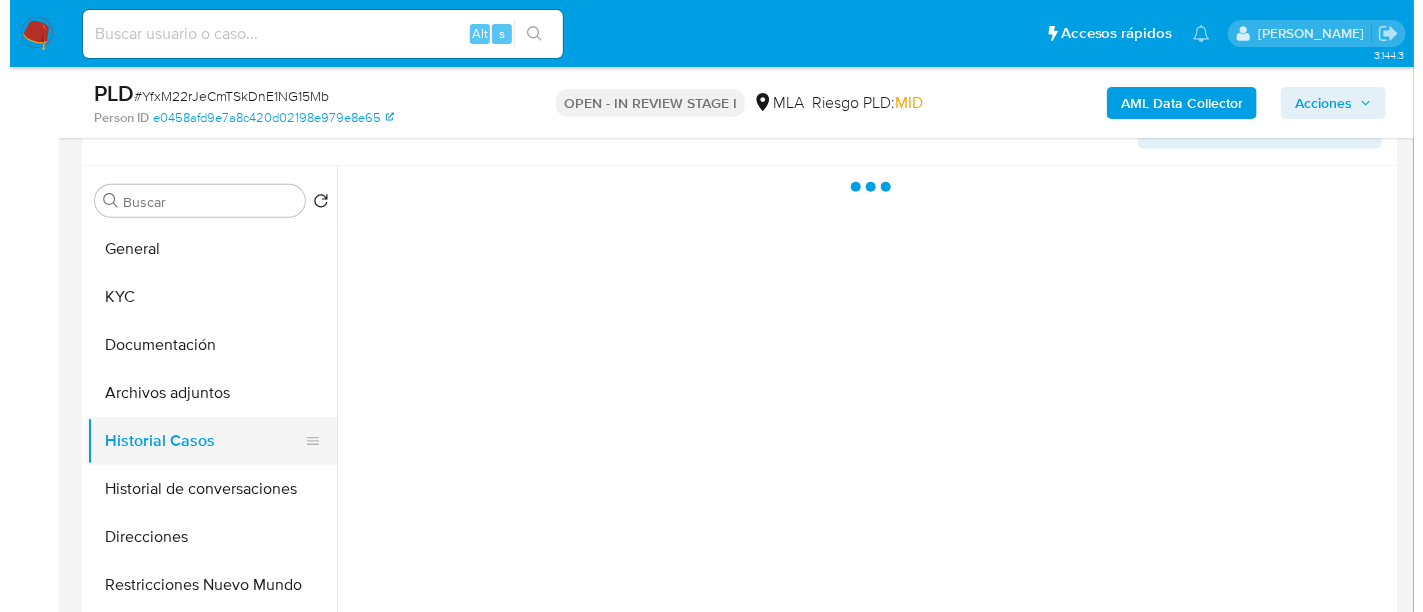 scroll, scrollTop: 0, scrollLeft: 0, axis: both 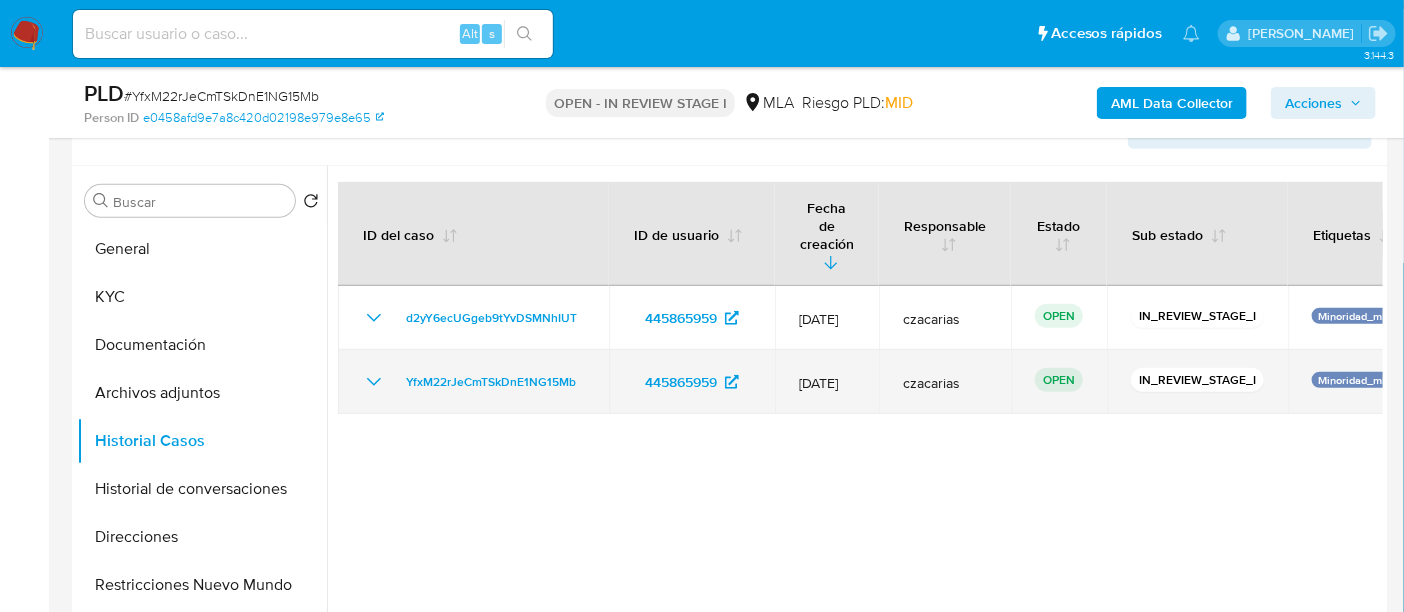 drag, startPoint x: 605, startPoint y: 352, endPoint x: 400, endPoint y: 329, distance: 206.28621 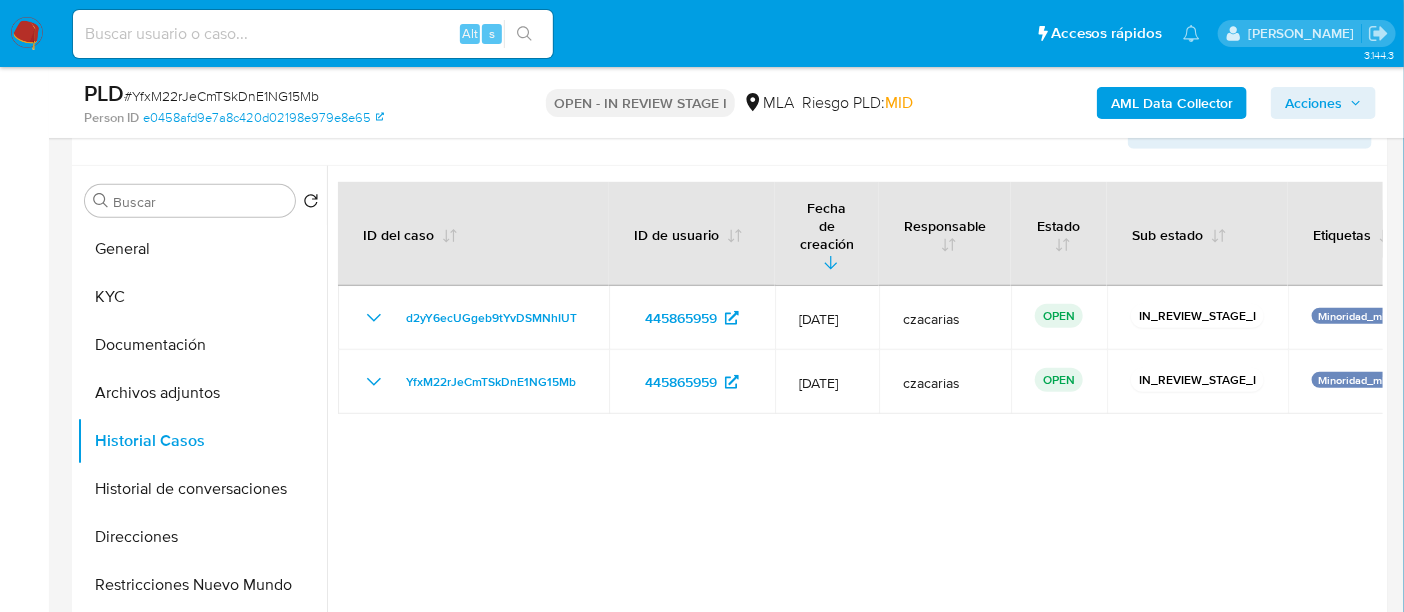 click on "# YfxM22rJeCmTSkDnE1NG15Mb" at bounding box center [221, 96] 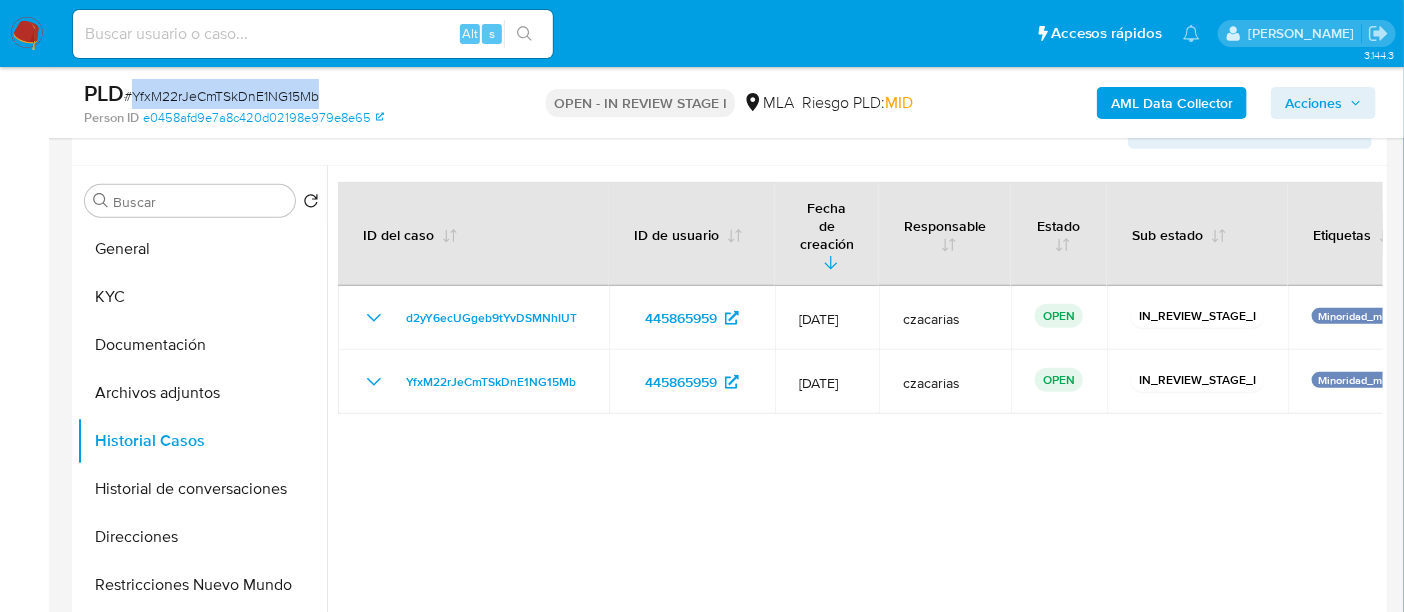 click on "# YfxM22rJeCmTSkDnE1NG15Mb" at bounding box center [221, 96] 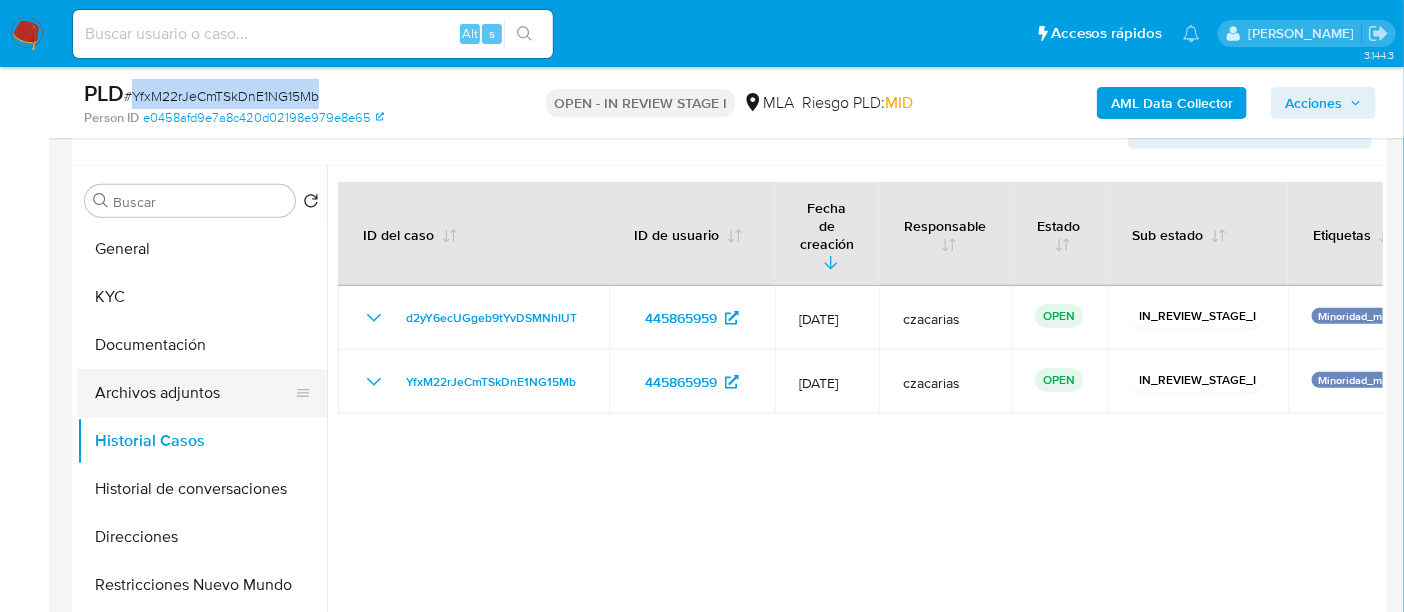 click on "Archivos adjuntos" at bounding box center [194, 393] 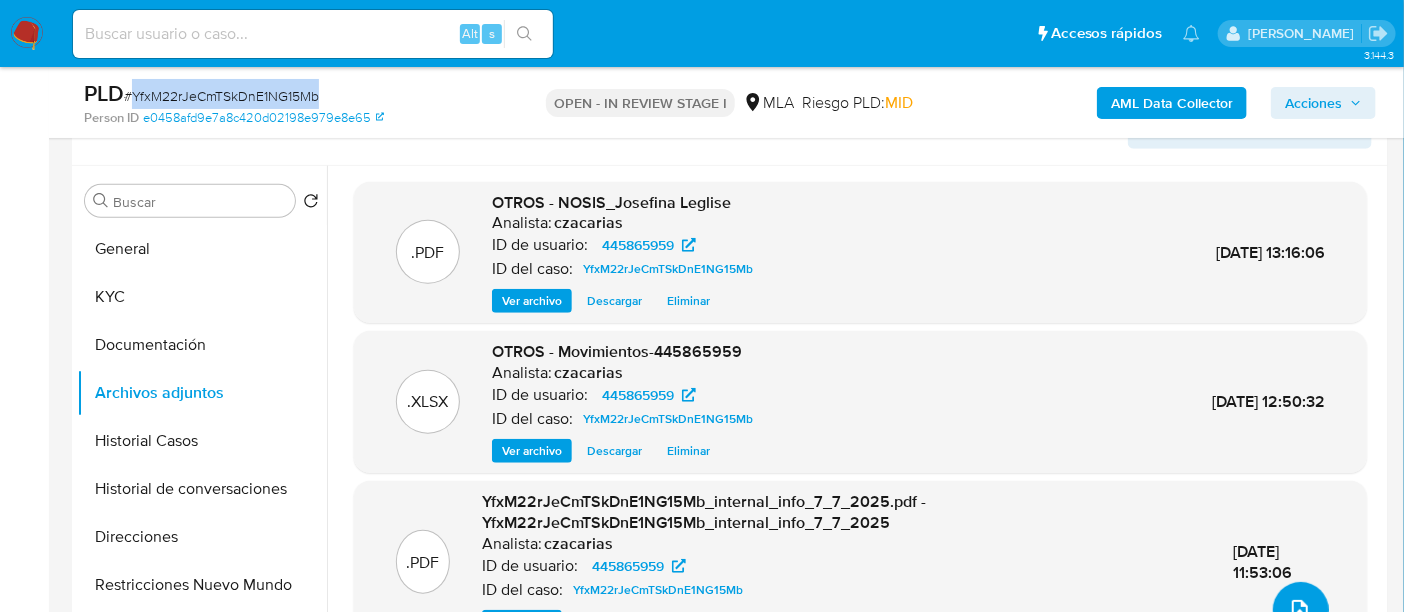 click at bounding box center [1301, 610] 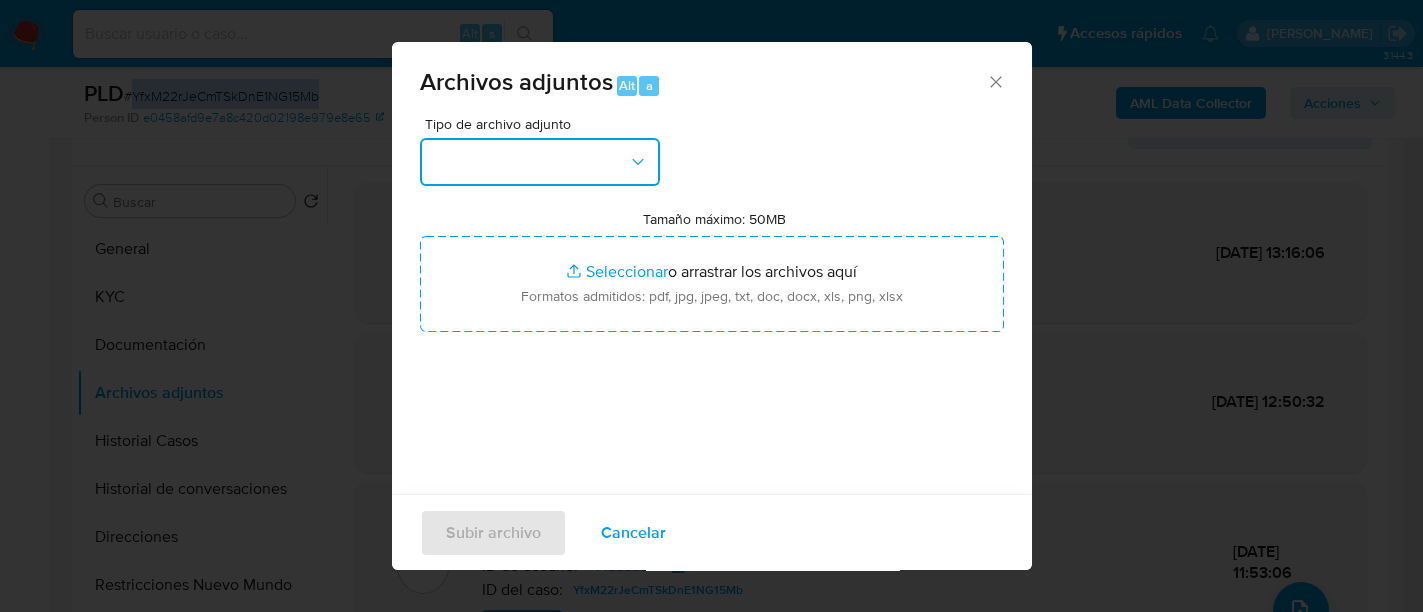 click at bounding box center [540, 162] 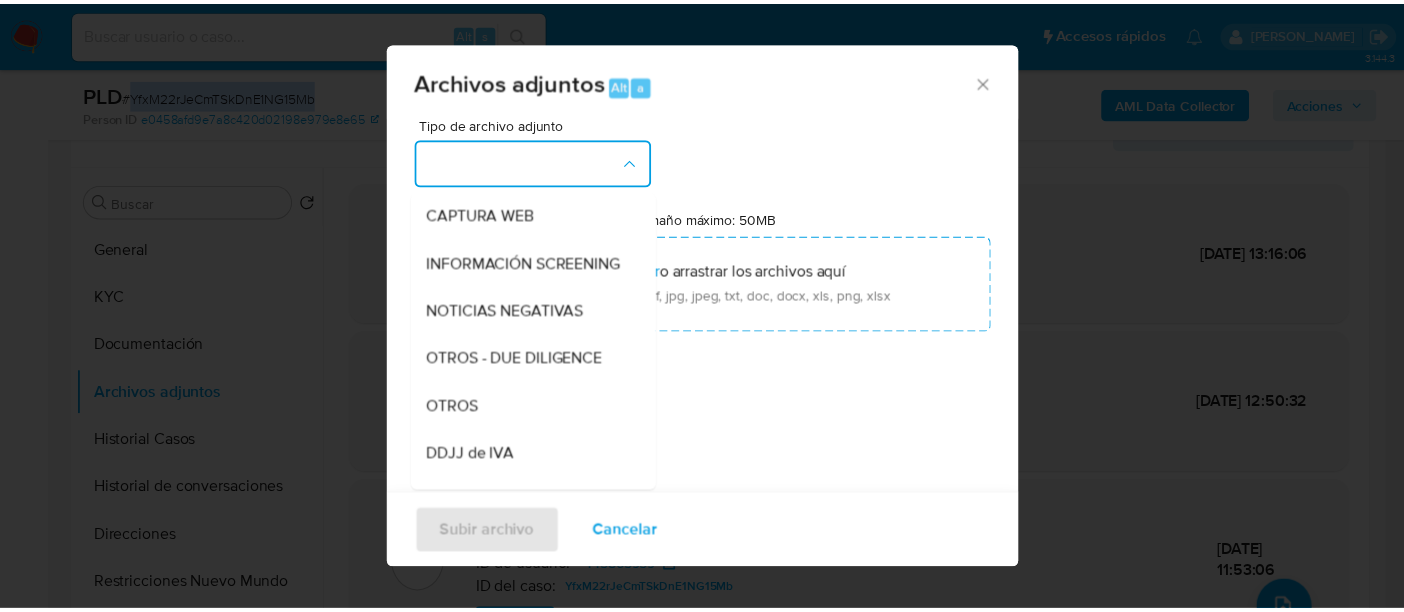 scroll, scrollTop: 374, scrollLeft: 0, axis: vertical 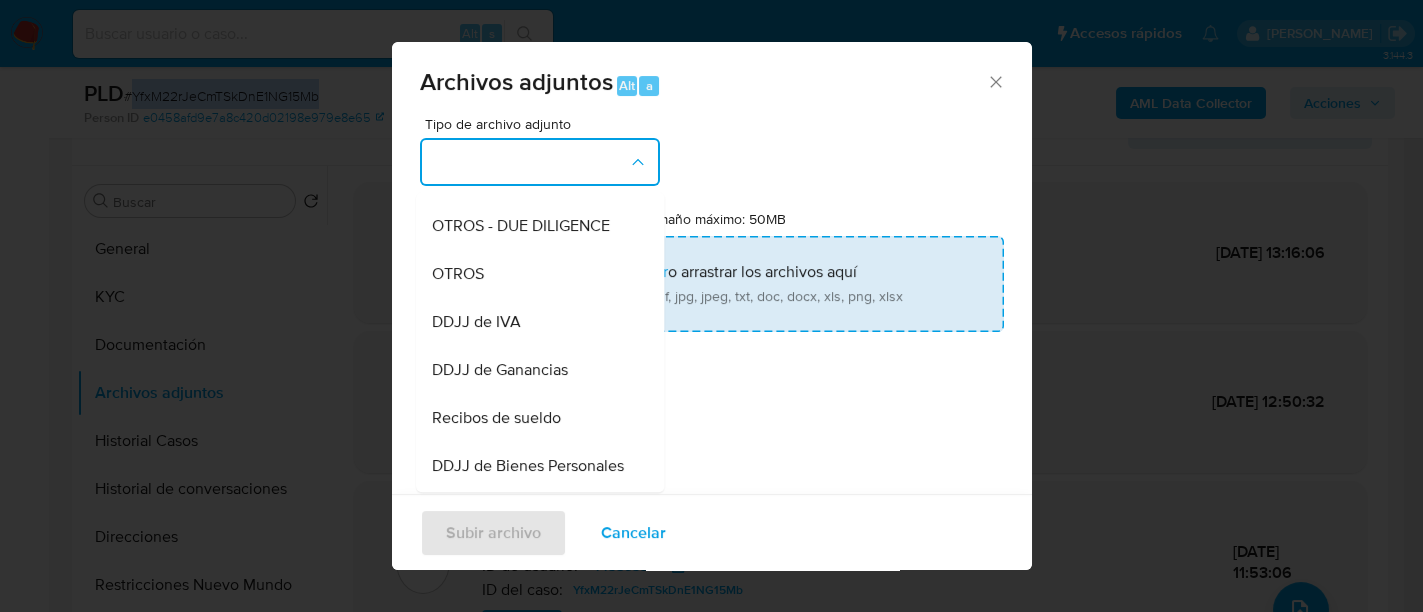 click on "OTROS" at bounding box center (534, 274) 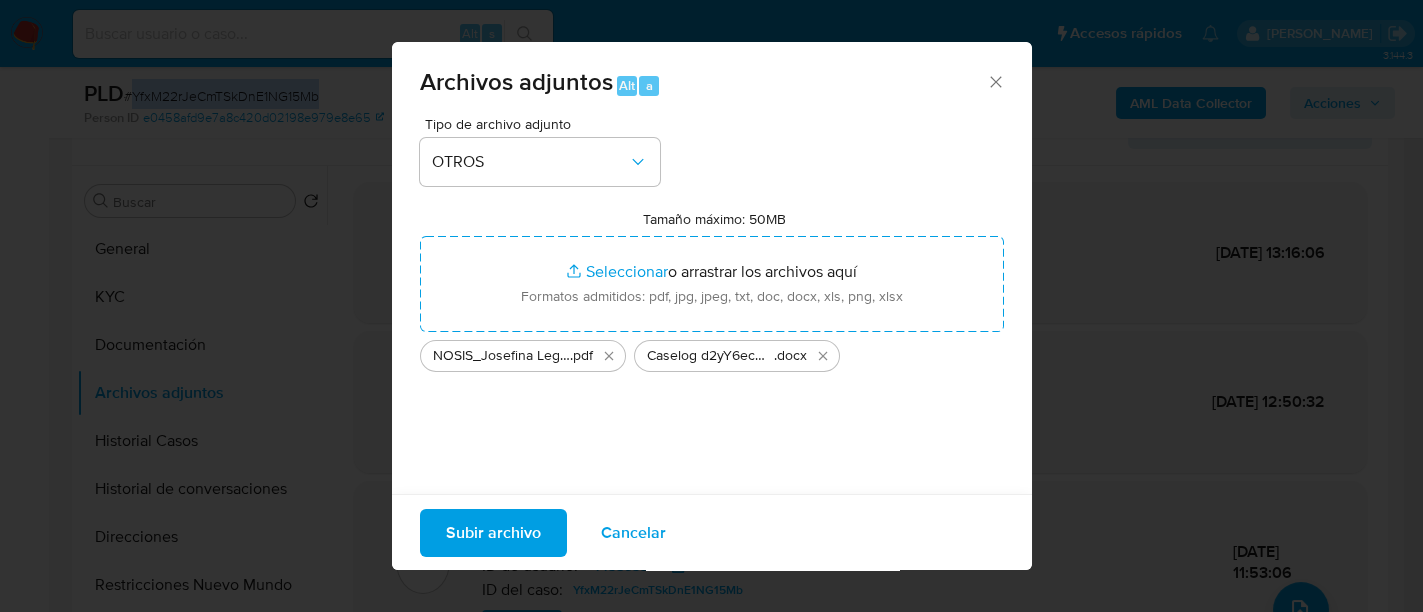click on "Subir archivo" at bounding box center (493, 532) 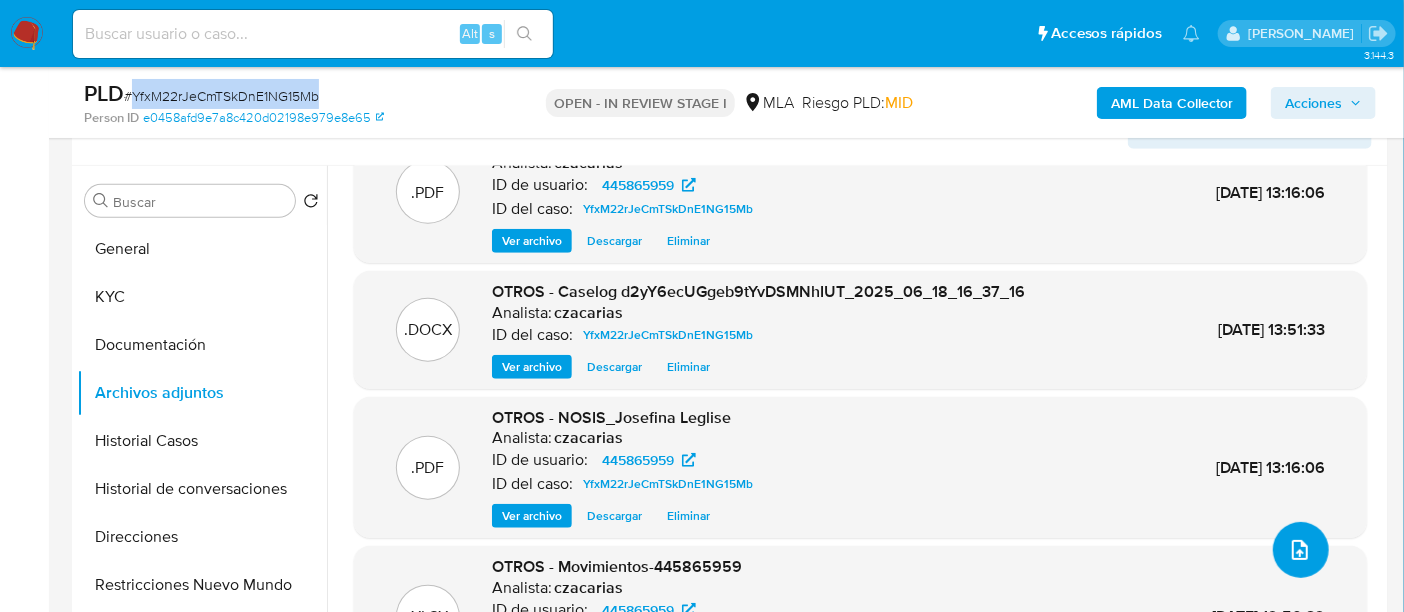 scroll, scrollTop: 88, scrollLeft: 0, axis: vertical 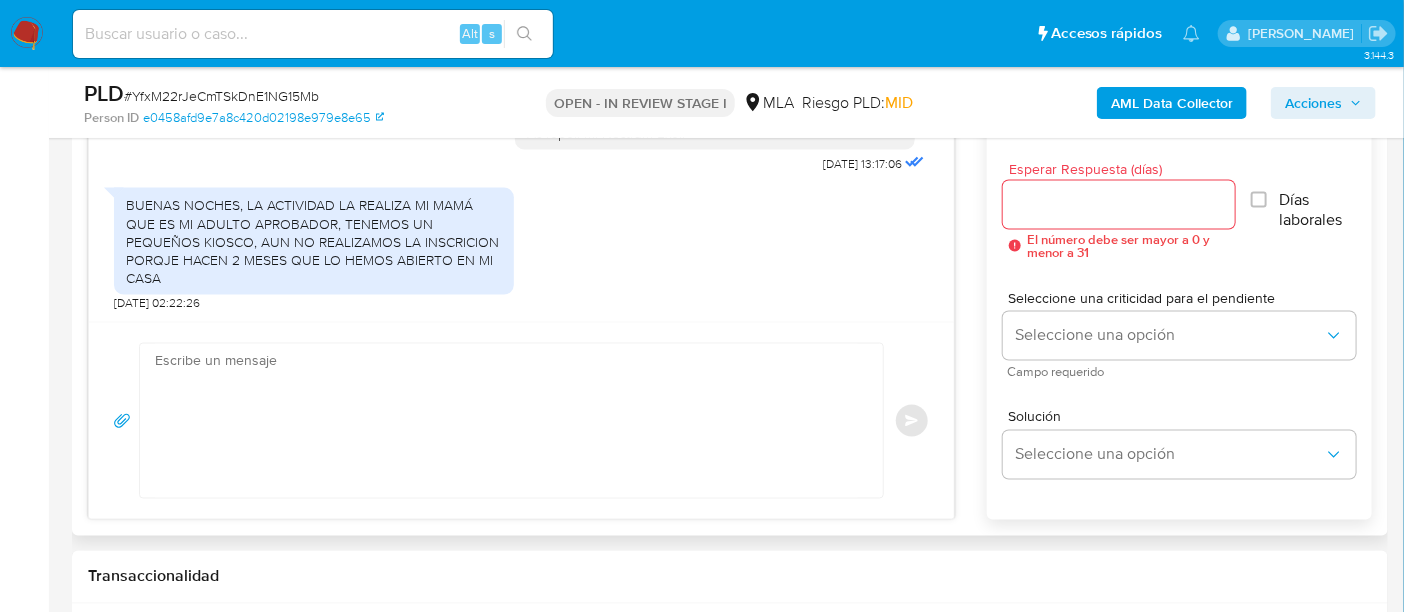 click at bounding box center [506, 421] 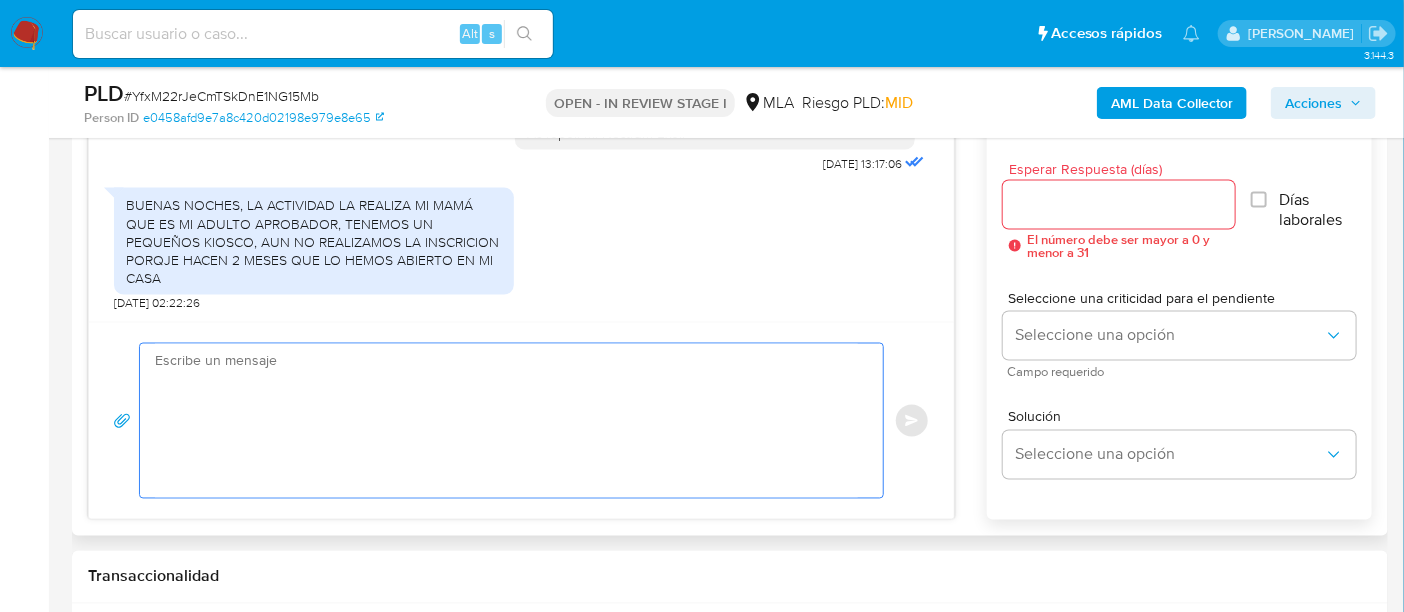 paste on "Hola Tiago Emir Sandoval
Queremos informarte que para evitar posibles suspensiones, discontinues la operatoria comercial en tu cuenta de Mercado Pago debido a que está registrado como un usuario menor de edad y no cuenta con inscripción fiscal activa ante ARCA.
Saludos, Equipo de Mercado Pago." 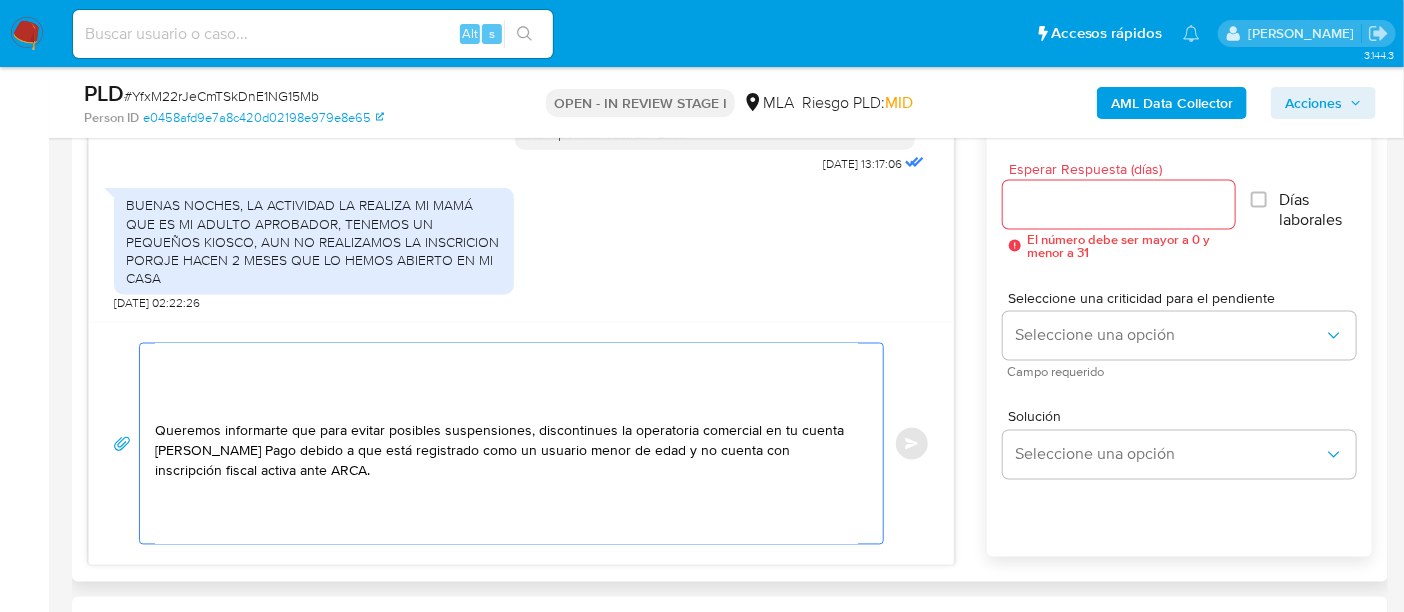 scroll, scrollTop: 0, scrollLeft: 0, axis: both 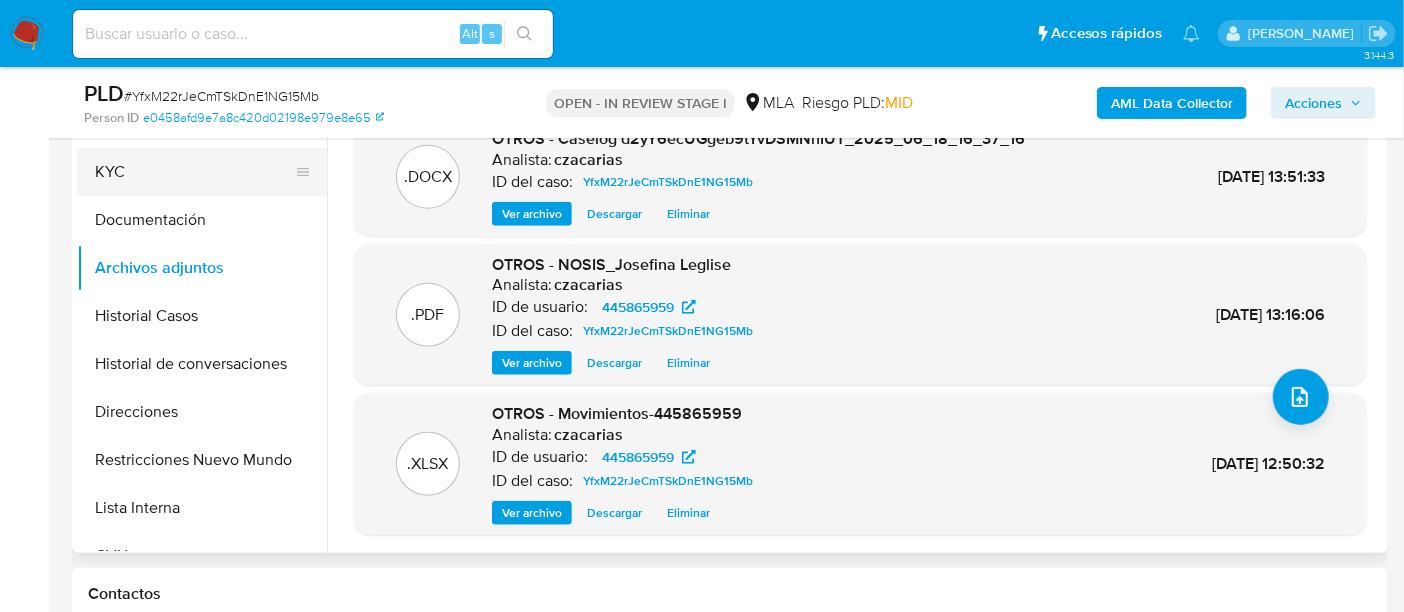 click on "KYC" at bounding box center [194, 172] 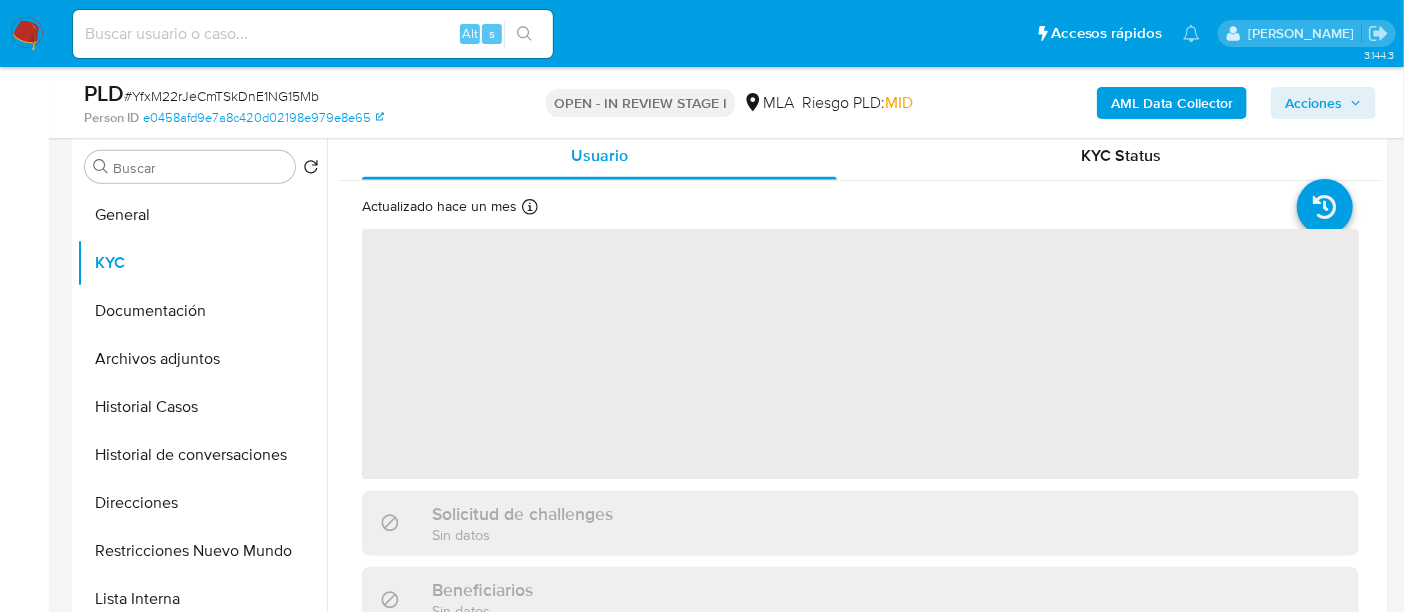 scroll, scrollTop: 500, scrollLeft: 0, axis: vertical 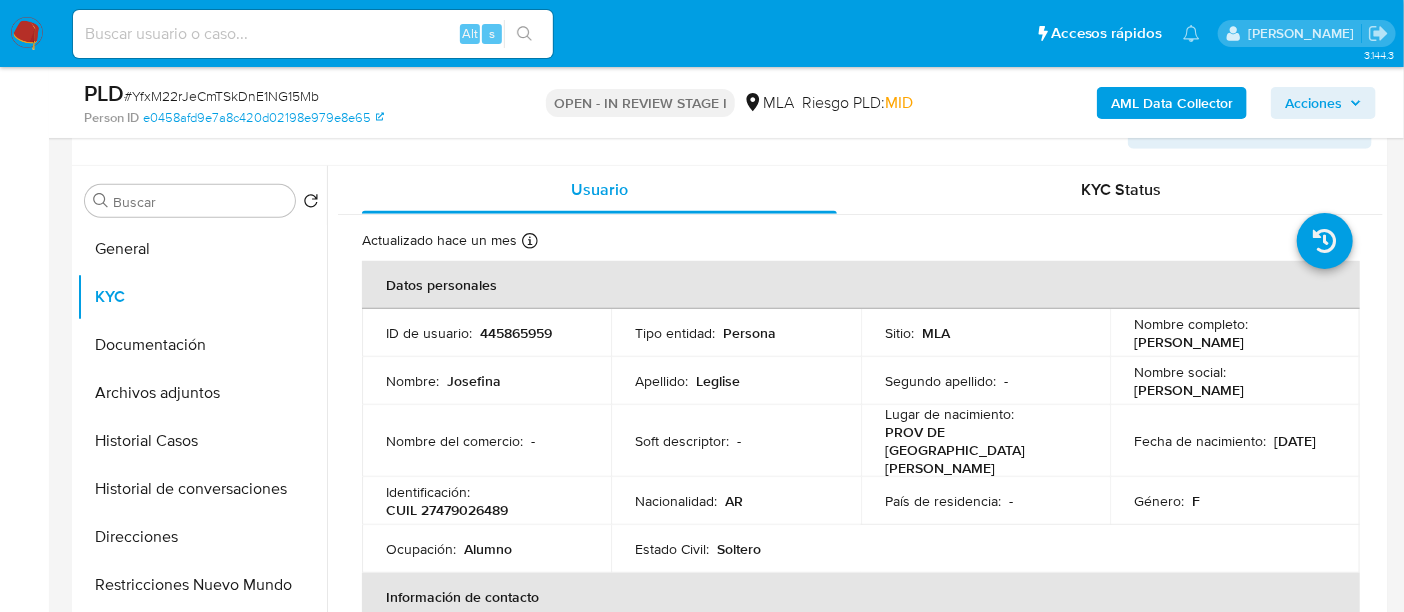 drag, startPoint x: 1130, startPoint y: 348, endPoint x: 1250, endPoint y: 337, distance: 120.50311 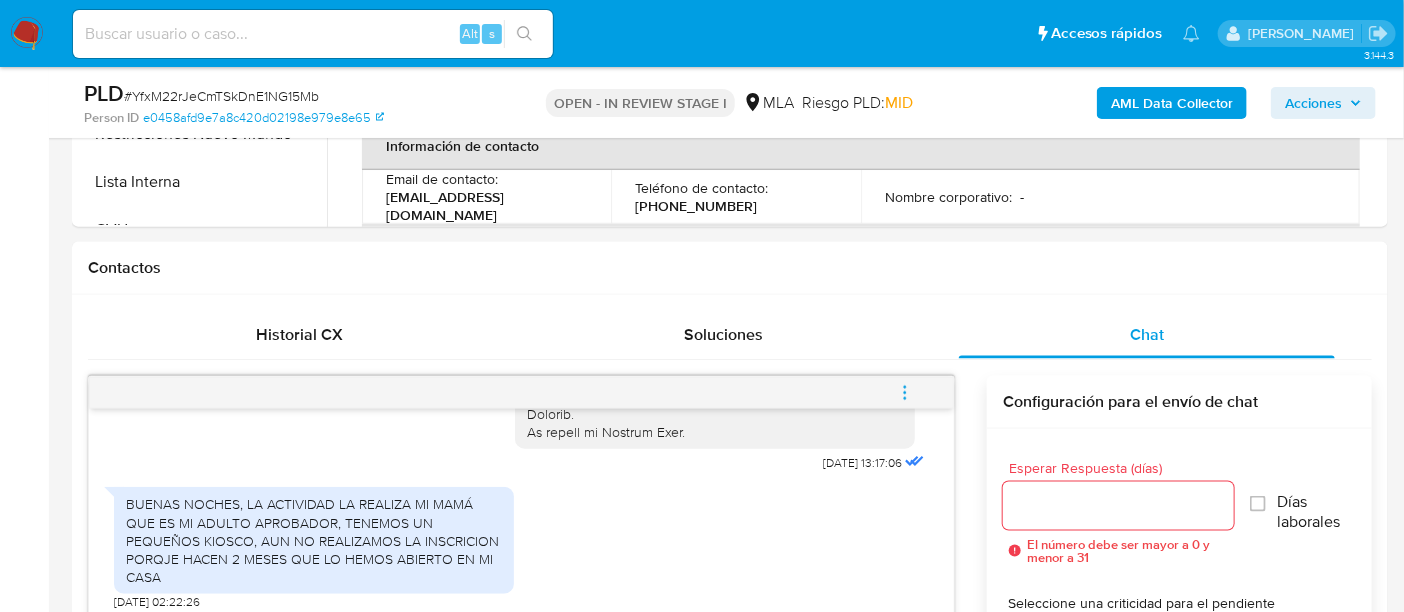 scroll, scrollTop: 1125, scrollLeft: 0, axis: vertical 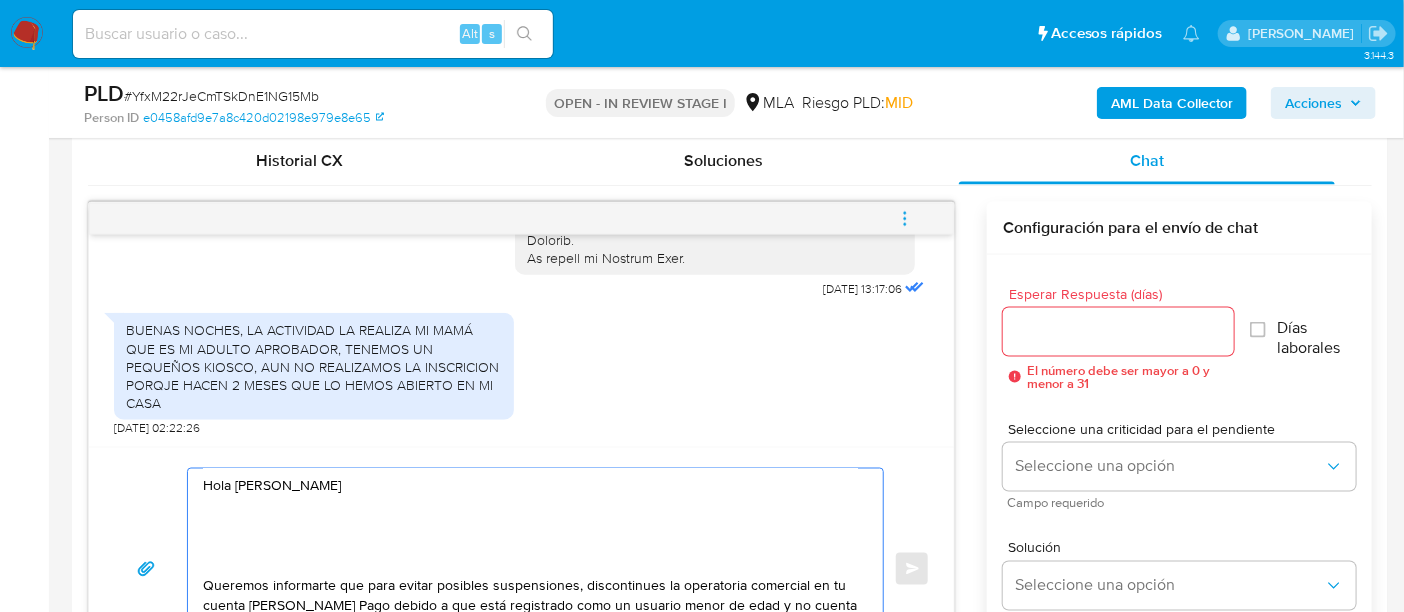 drag, startPoint x: 391, startPoint y: 494, endPoint x: 239, endPoint y: 485, distance: 152.26622 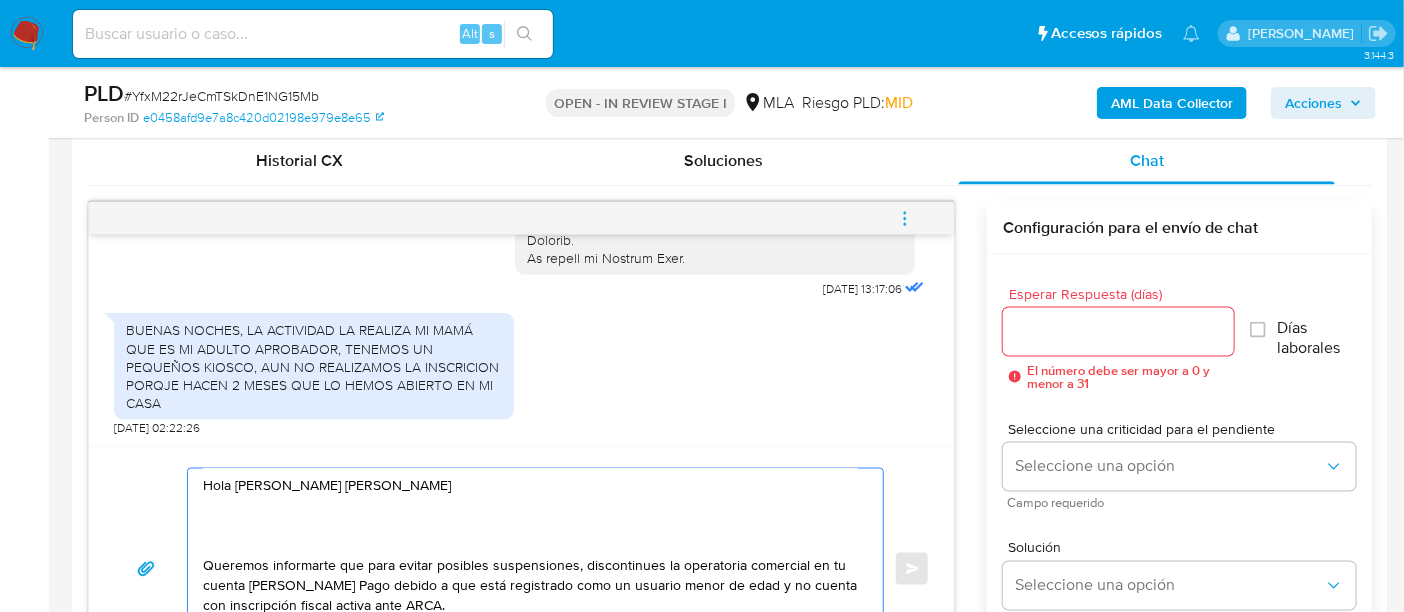 click on "Hola TJosefina Leglise
Queremos informarte que para evitar posibles suspensiones, discontinues la operatoria comercial en tu cuenta de Mercado Pago debido a que está registrado como un usuario menor de edad y no cuenta con inscripción fiscal activa ante ARCA.
Saludos, Equipo de Mercado Pago." at bounding box center (530, 569) 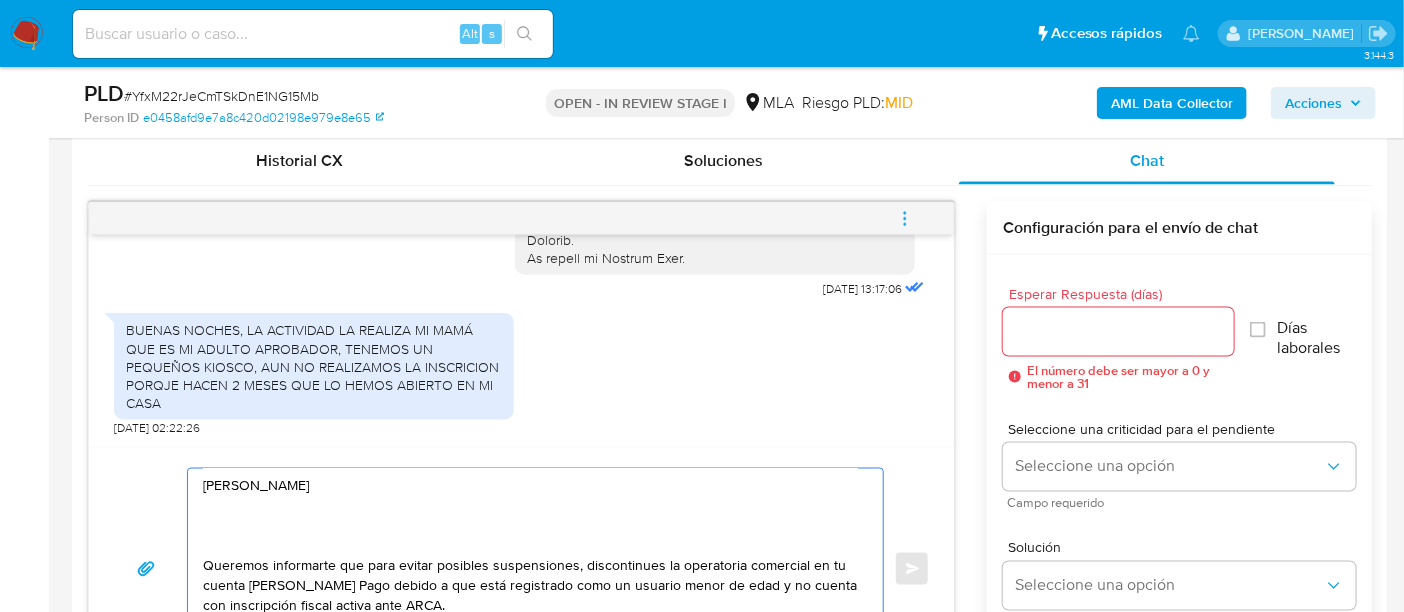 click on "Hola Josefina Leglise
Queremos informarte que para evitar posibles suspensiones, discontinues la operatoria comercial en tu cuenta de Mercado Pago debido a que está registrado como un usuario menor de edad y no cuenta con inscripción fiscal activa ante ARCA.
Saludos, Equipo de Mercado Pago." at bounding box center (530, 569) 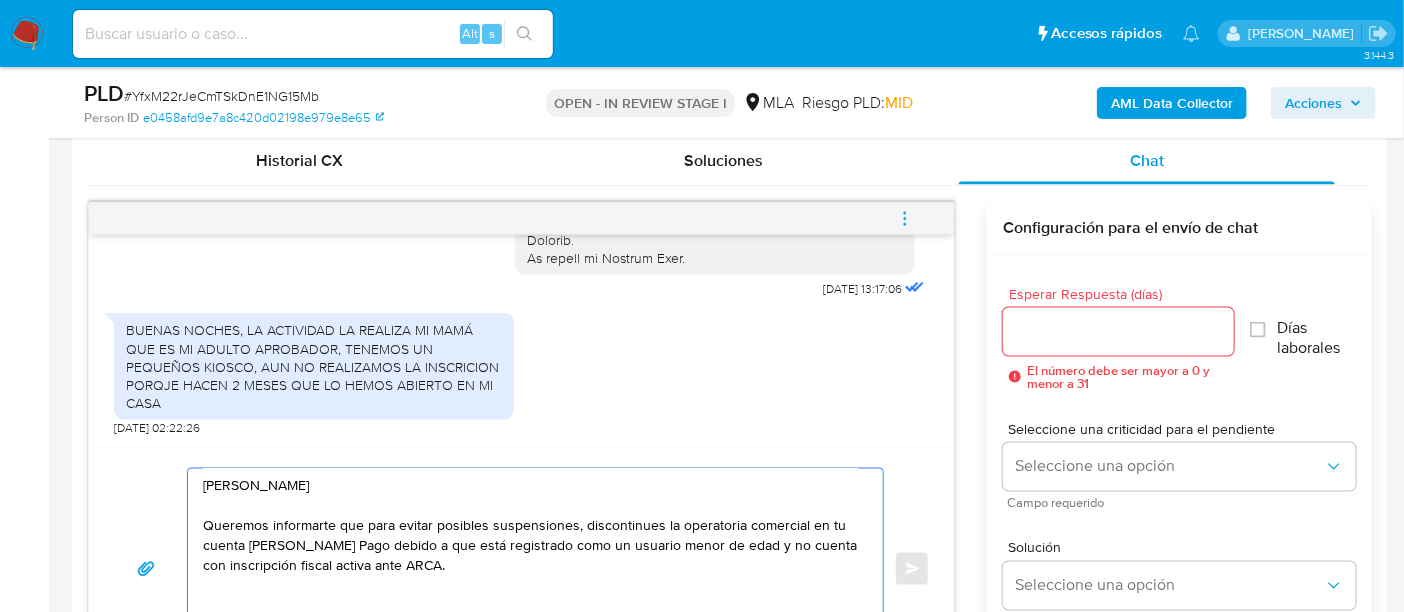 click on "Hola Josefina Leglise
Queremos informarte que para evitar posibles suspensiones, discontinues la operatoria comercial en tu cuenta de Mercado Pago debido a que está registrado como un usuario menor de edad y no cuenta con inscripción fiscal activa ante ARCA.
Saludos, Equipo de Mercado Pago." at bounding box center (530, 569) 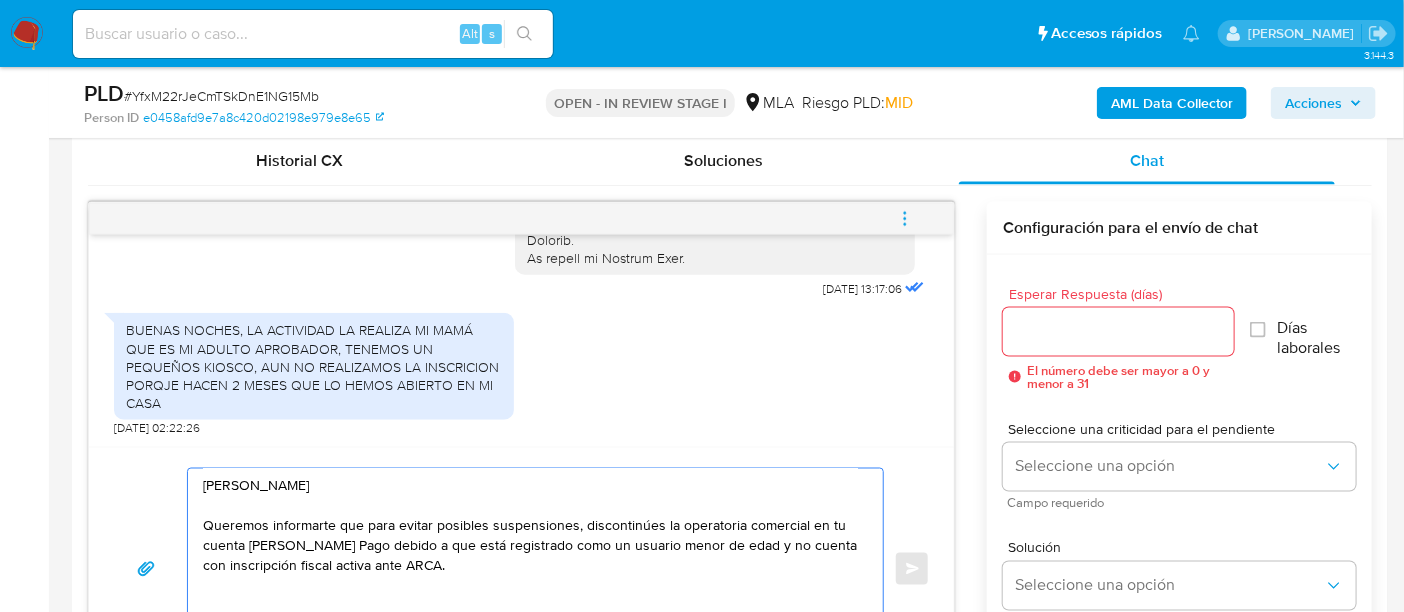 click on "Hola Josefina Leglise
Queremos informarte que para evitar posibles suspensiones, discontinúes la operatoria comercial en tu cuenta de Mercado Pago debido a que está registrado como un usuario menor de edad y no cuenta con inscripción fiscal activa ante ARCA.
Saludos, Equipo de Mercado Pago." at bounding box center [530, 569] 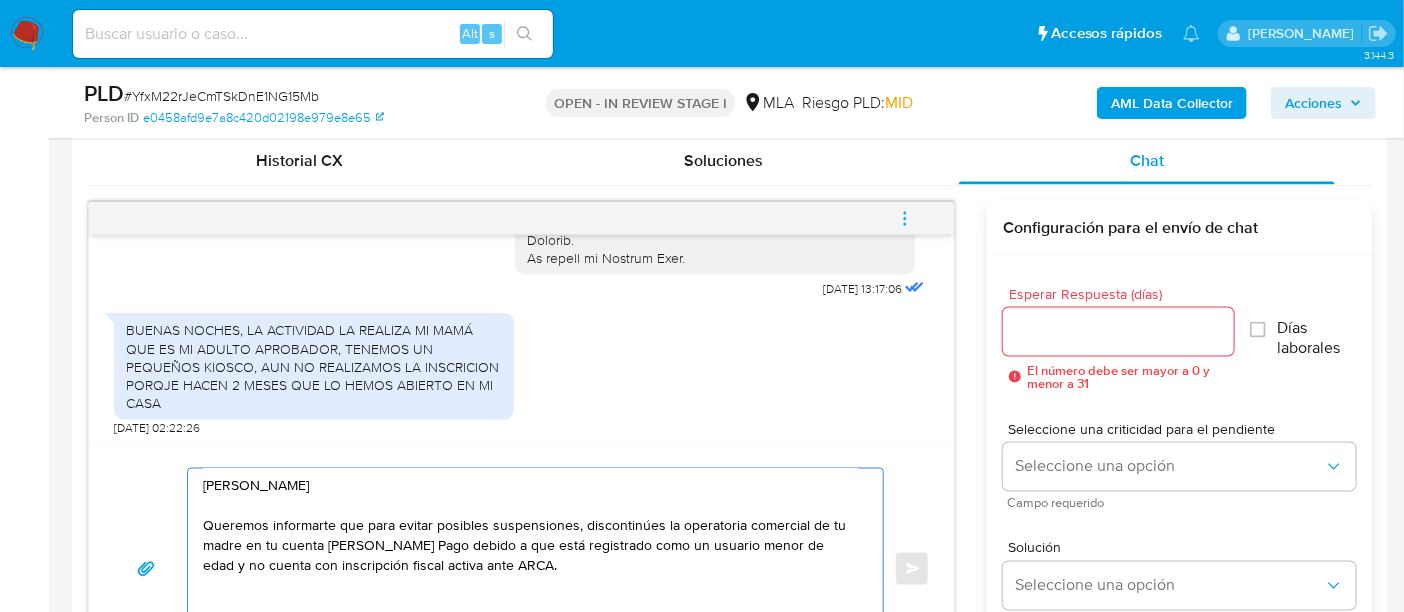 drag, startPoint x: 437, startPoint y: 544, endPoint x: 802, endPoint y: 586, distance: 367.40848 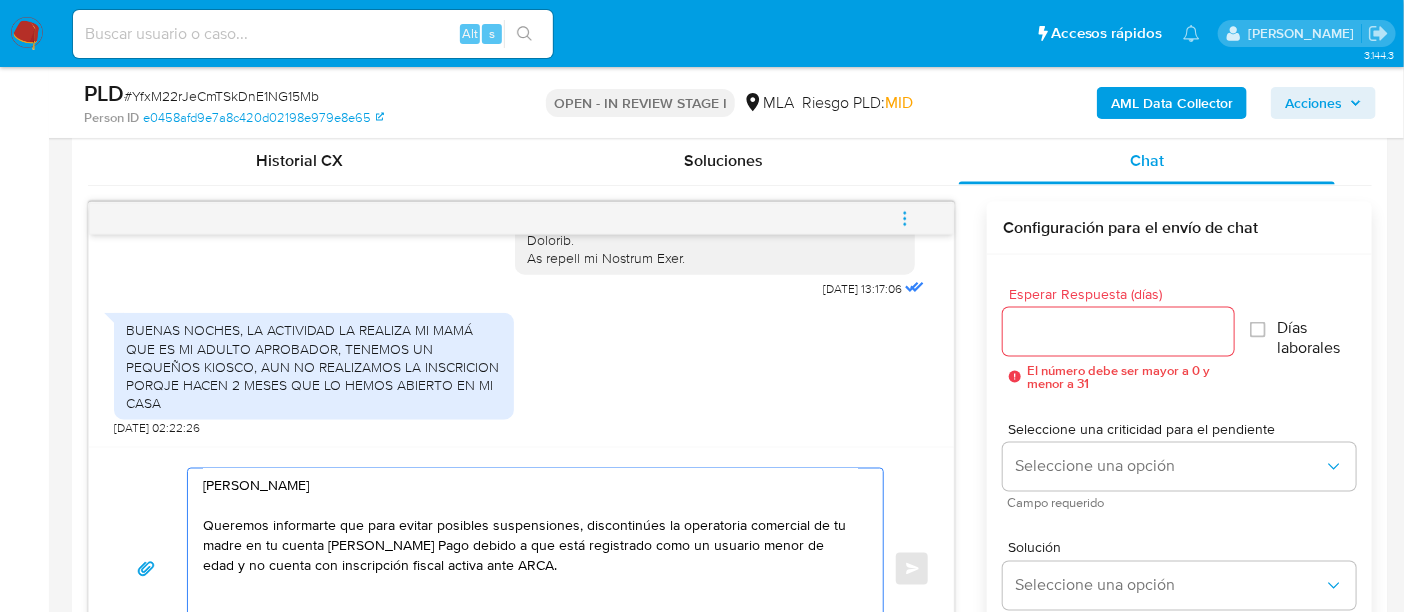 drag, startPoint x: 802, startPoint y: 586, endPoint x: 813, endPoint y: 582, distance: 11.7046995 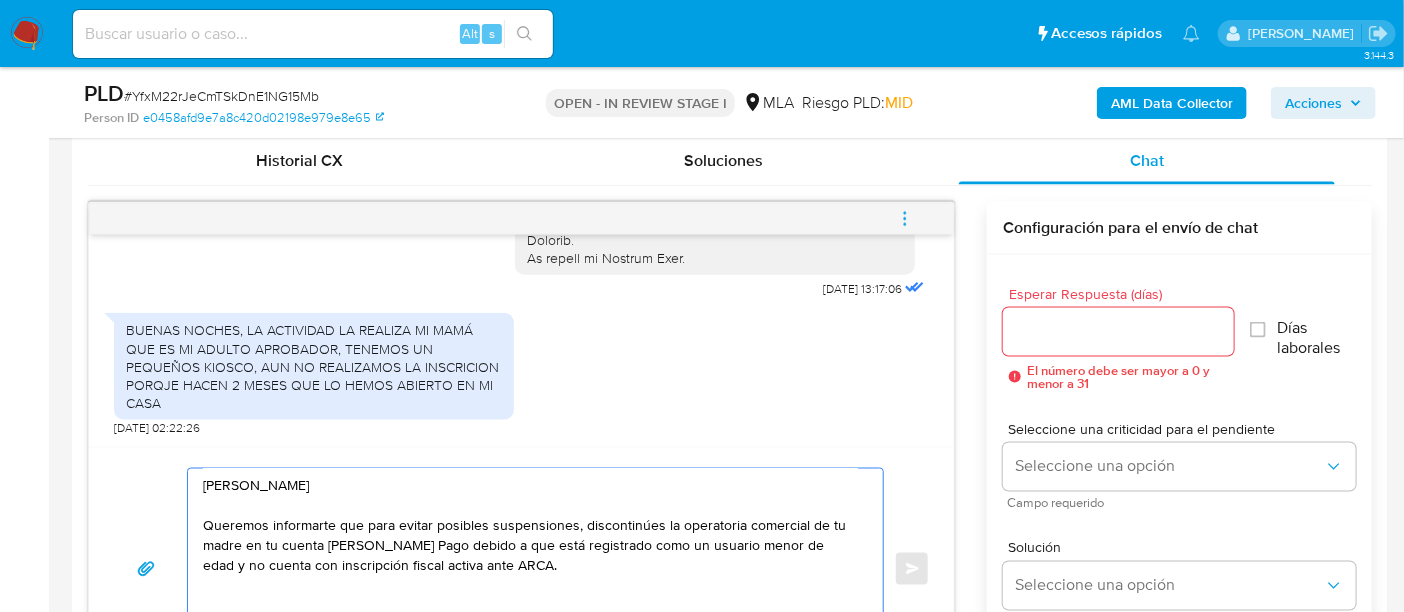 drag, startPoint x: 524, startPoint y: 567, endPoint x: 168, endPoint y: 522, distance: 358.83282 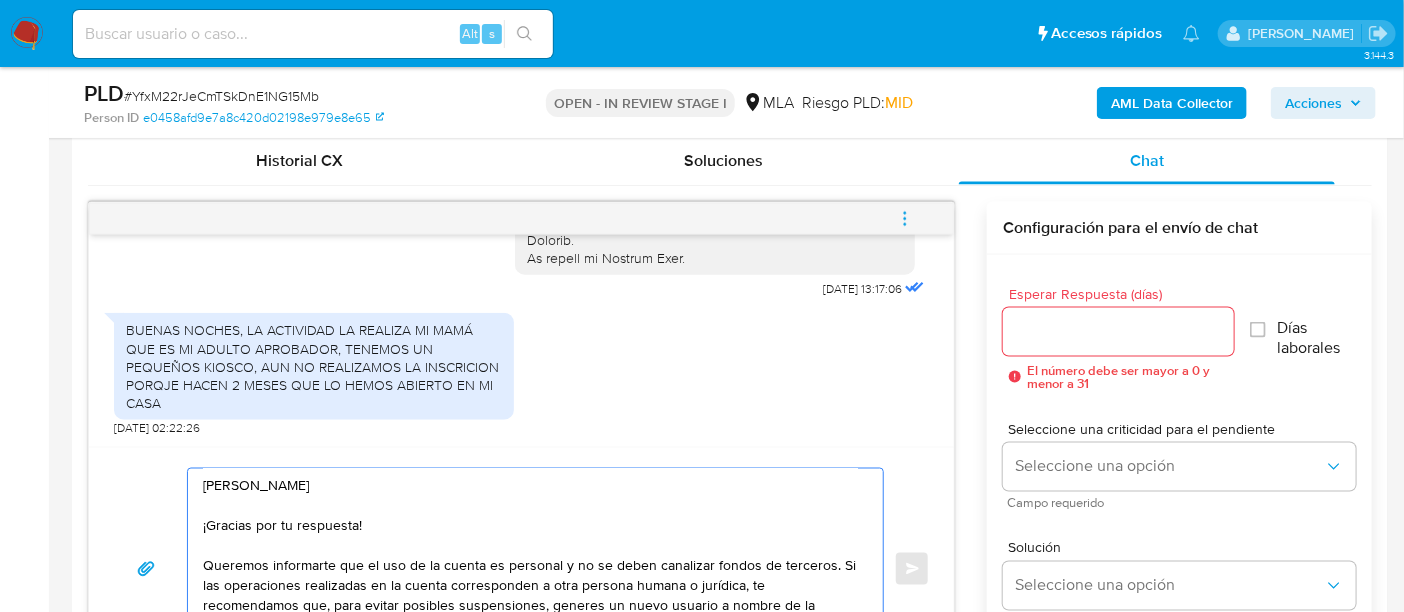 scroll, scrollTop: 1166, scrollLeft: 0, axis: vertical 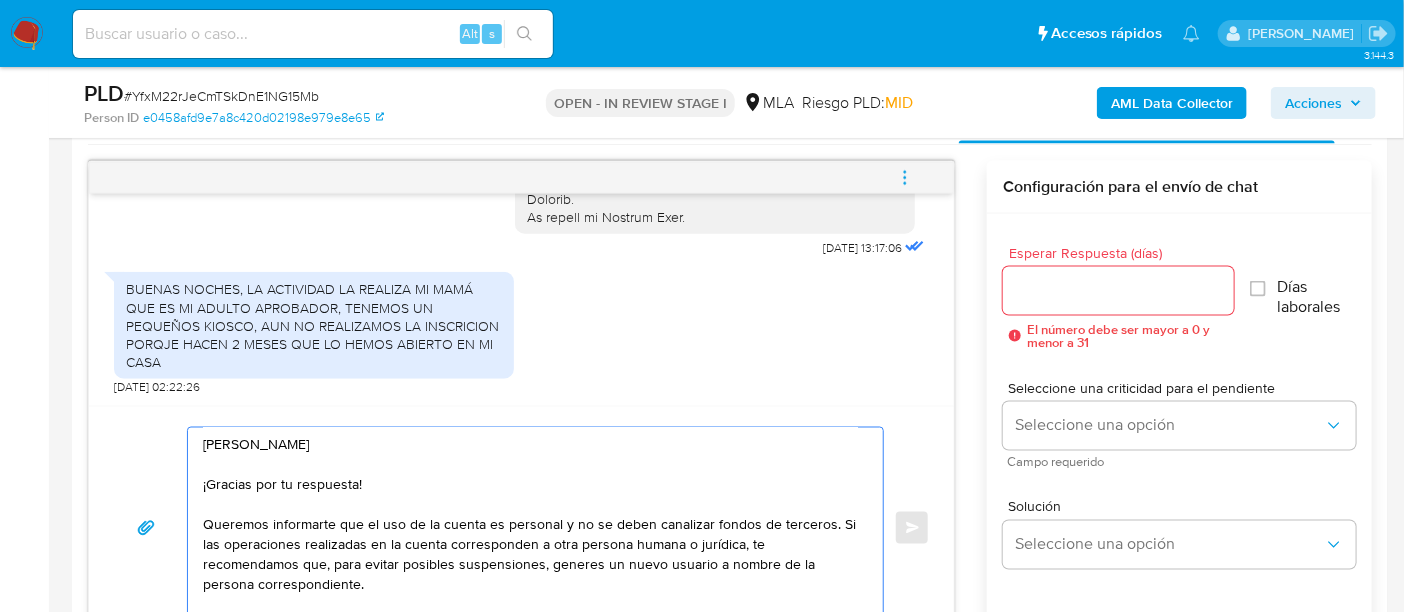 drag, startPoint x: 280, startPoint y: 526, endPoint x: 831, endPoint y: 528, distance: 551.0036 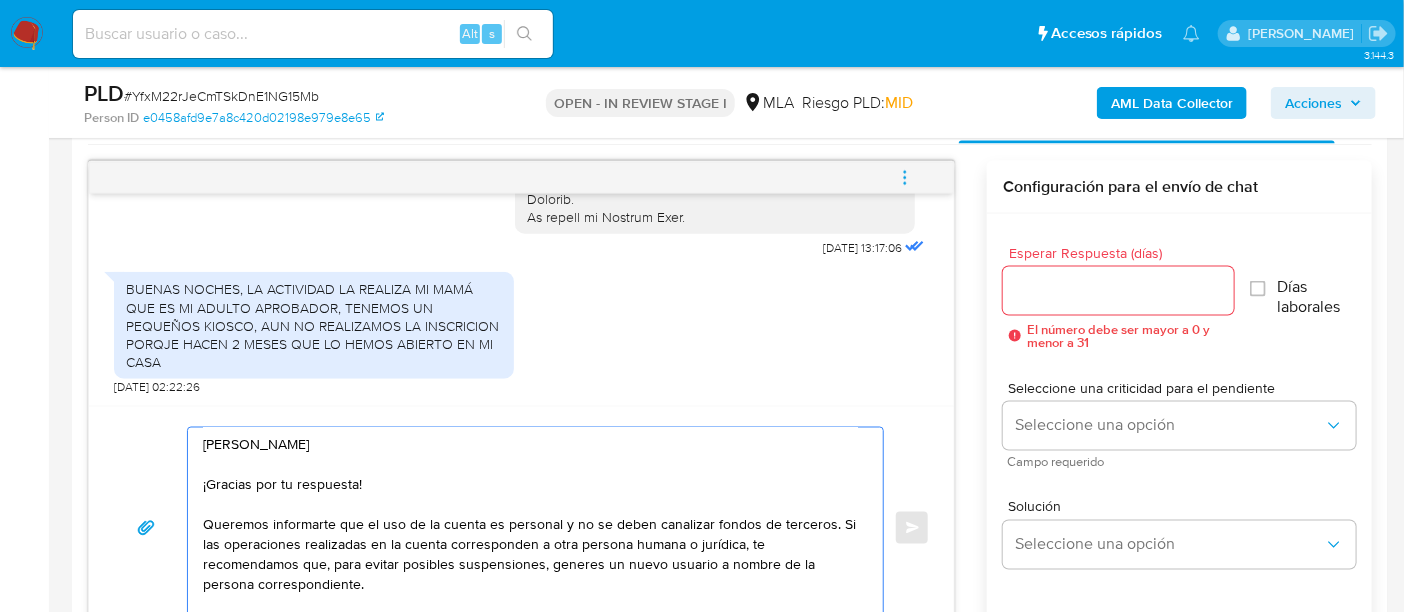 drag, startPoint x: 323, startPoint y: 564, endPoint x: 582, endPoint y: 581, distance: 259.5573 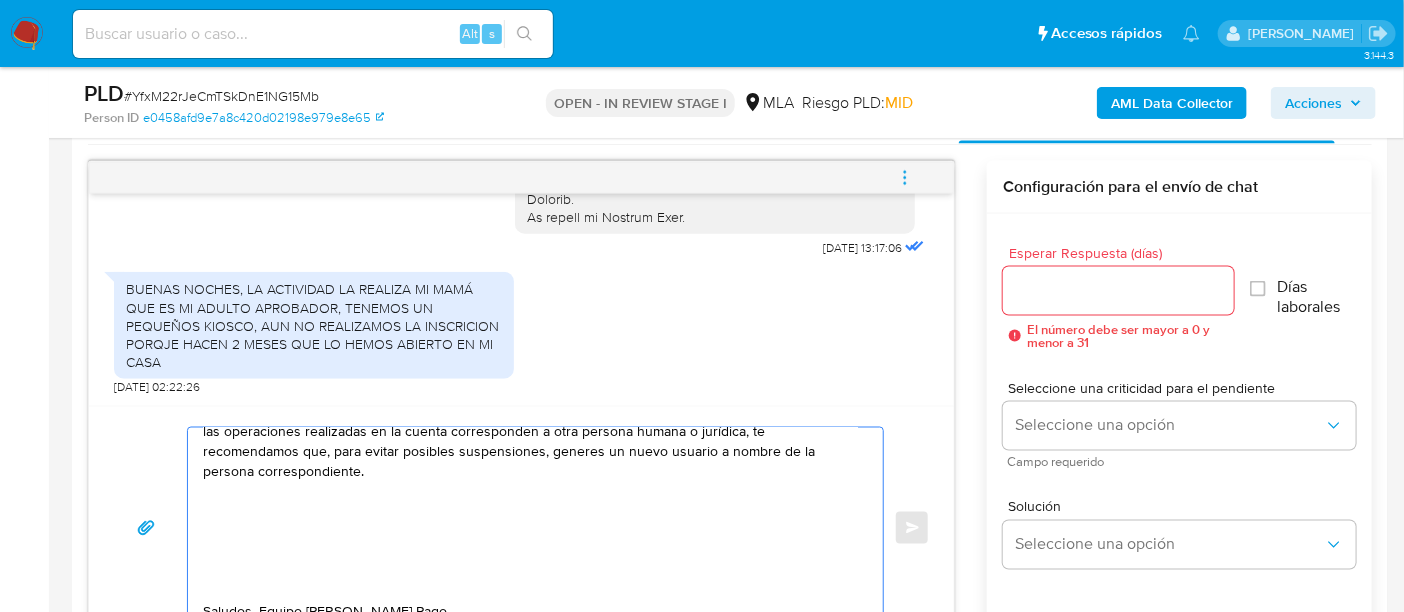 scroll, scrollTop: 1291, scrollLeft: 0, axis: vertical 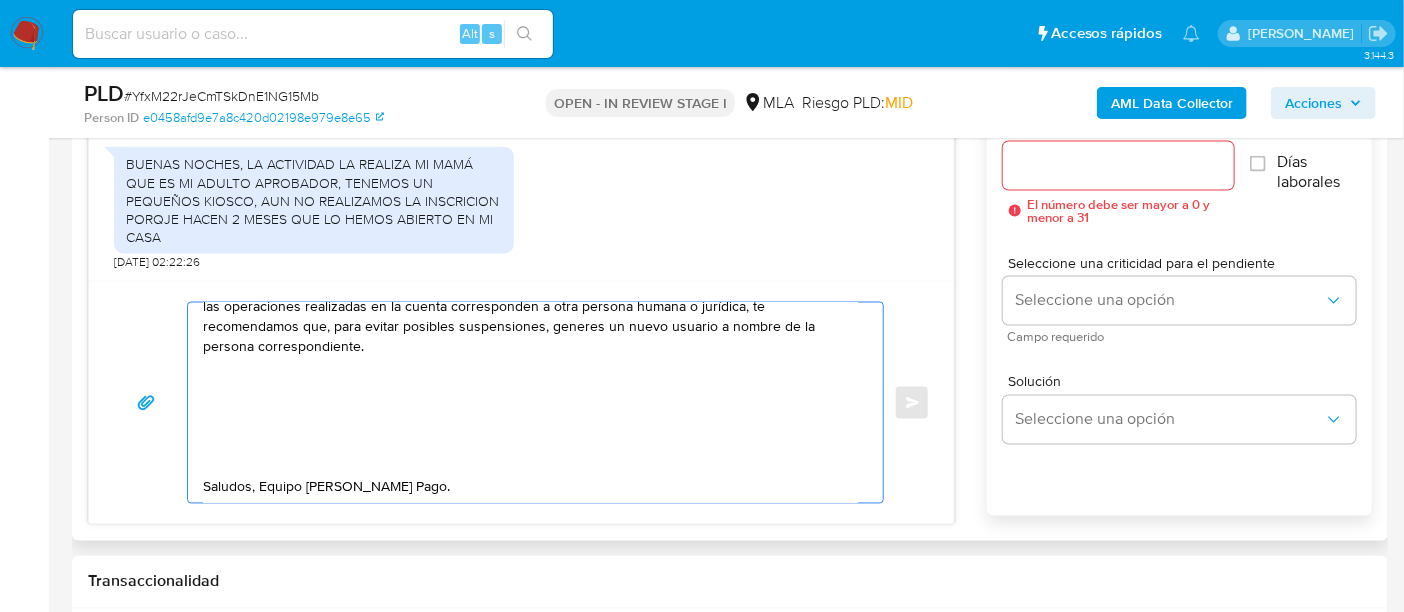click on "Hola Josefina Leglise
¡Gracias por tu respuesta!
Queremos informarte que el uso de la cuenta es personal y no se deben canalizar fondos de terceros. Si las operaciones realizadas en la cuenta corresponden a otra persona humana o jurídica, te recomendamos que, para evitar posibles suspensiones, generes un nuevo usuario a nombre de la persona correspondiente.
Saludos, Equipo de Mercado Pago." at bounding box center (530, 403) 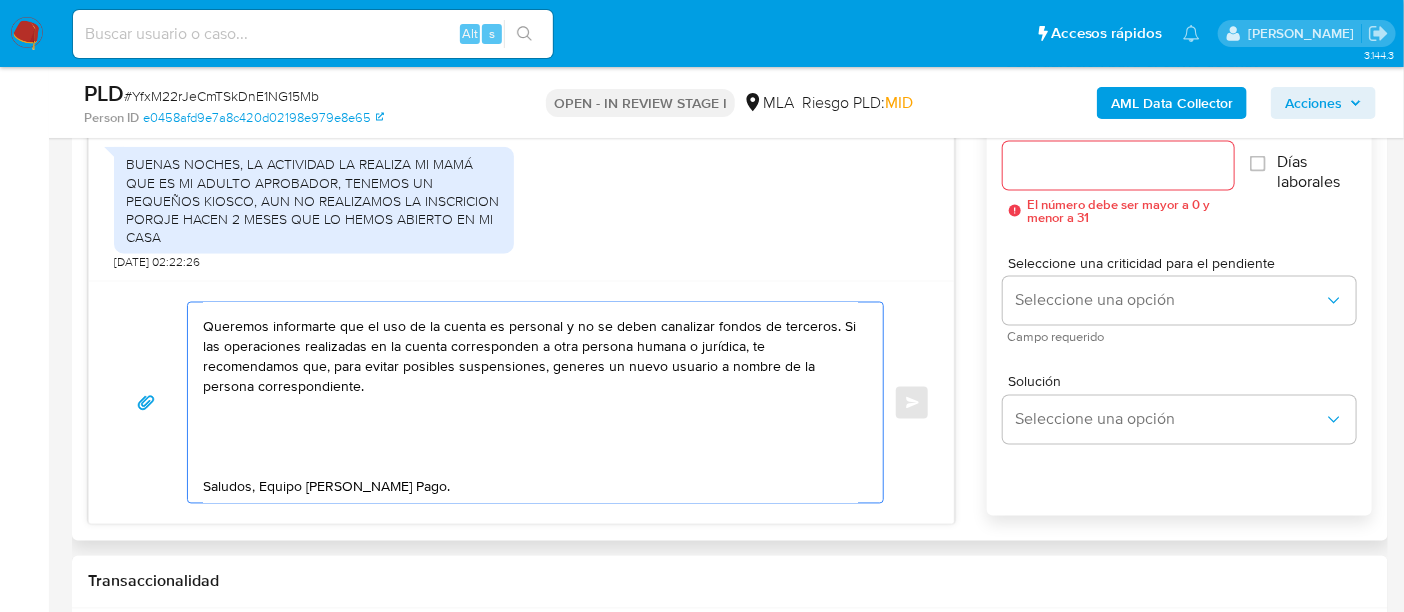 scroll, scrollTop: 0, scrollLeft: 0, axis: both 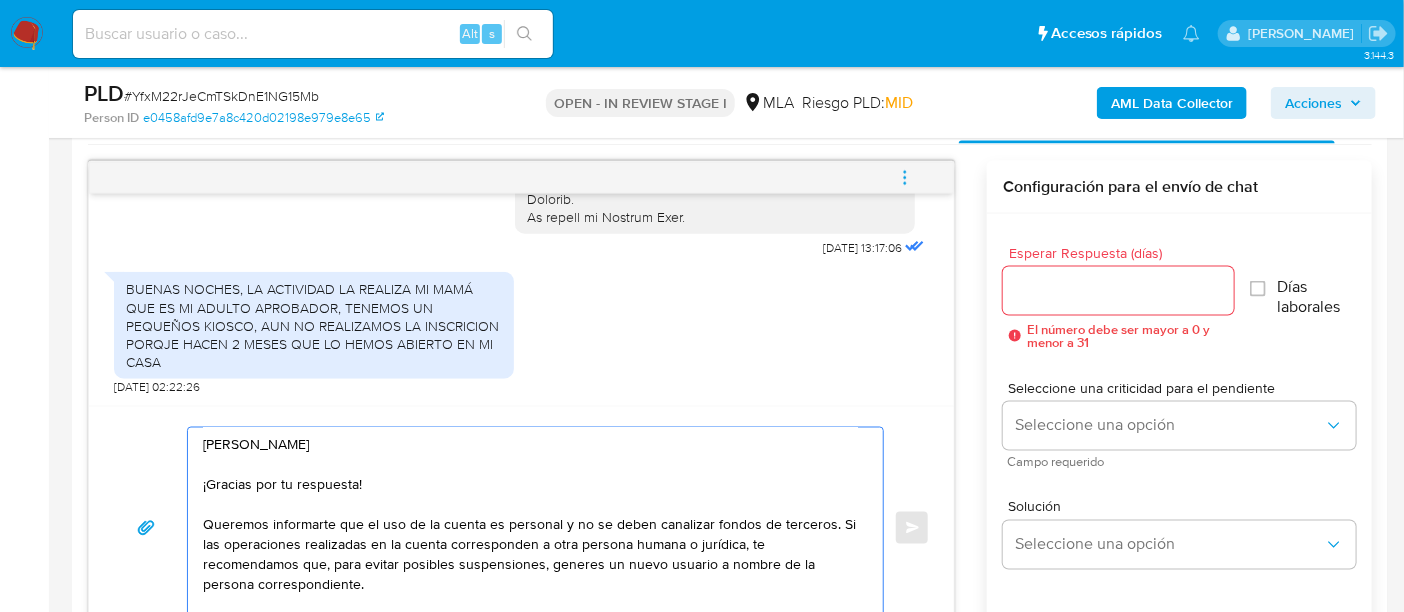 type on "Hola Josefina Leglise
¡Gracias por tu respuesta!
Queremos informarte que el uso de la cuenta es personal y no se deben canalizar fondos de terceros. Si las operaciones realizadas en la cuenta corresponden a otra persona humana o jurídica, te recomendamos que, para evitar posibles suspensiones, generes un nuevo usuario a nombre de la persona correspondiente.
Saludos, Equipo de Mercado Pago." 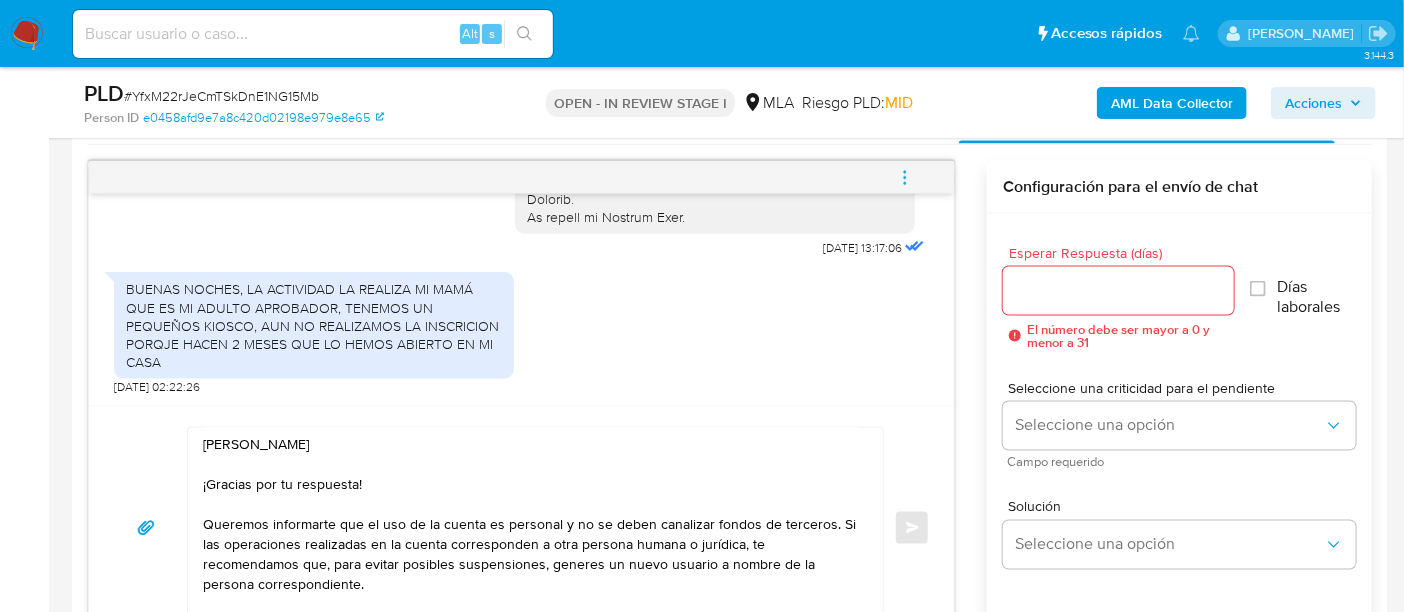 click on "Esperar Respuesta (días)" at bounding box center [1118, 291] 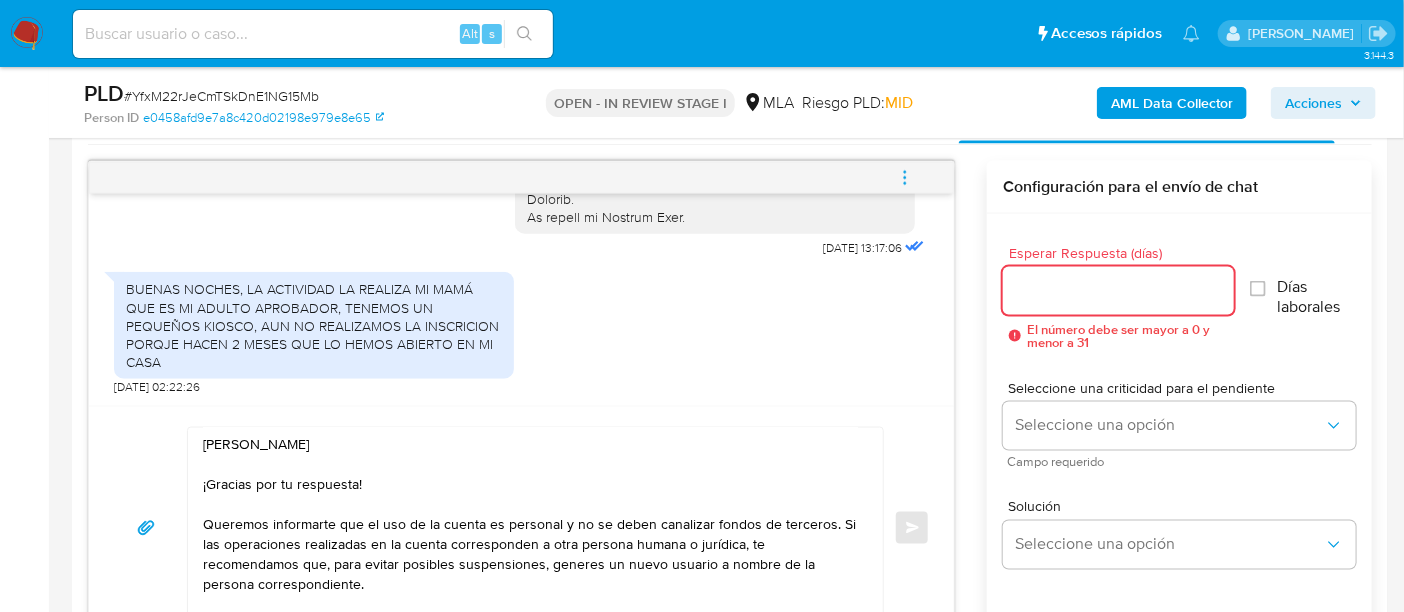 click on "Esperar Respuesta (días)" at bounding box center [1118, 291] 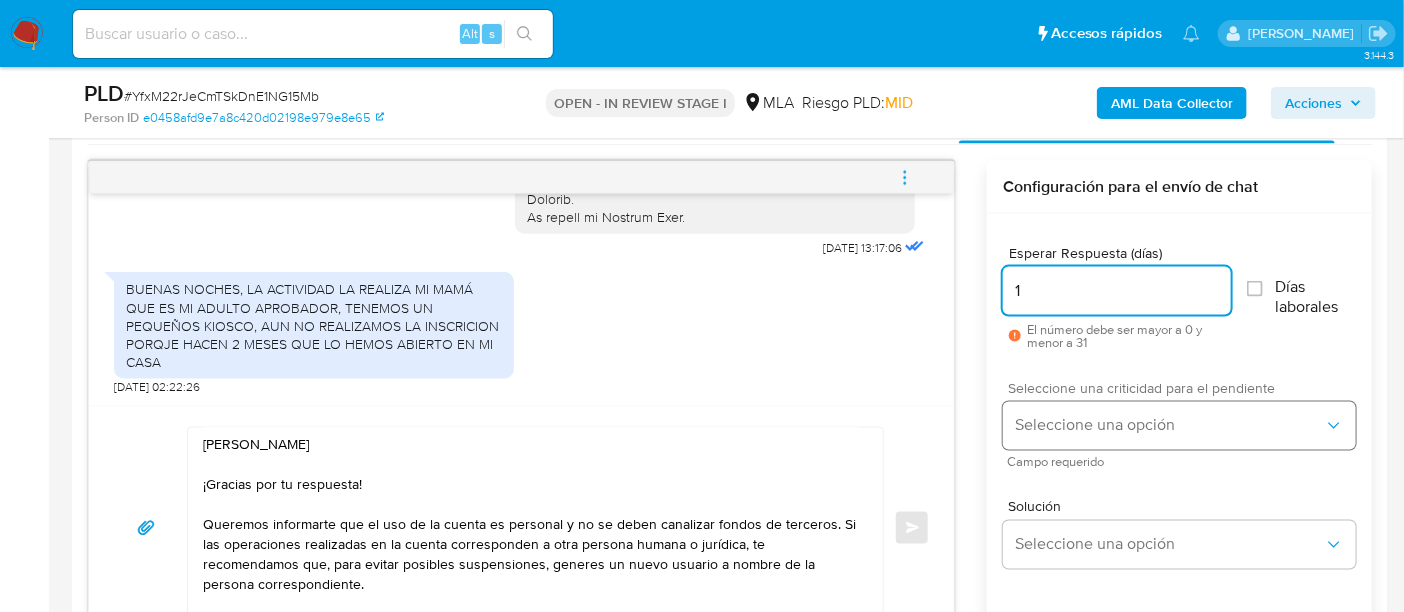 type on "1" 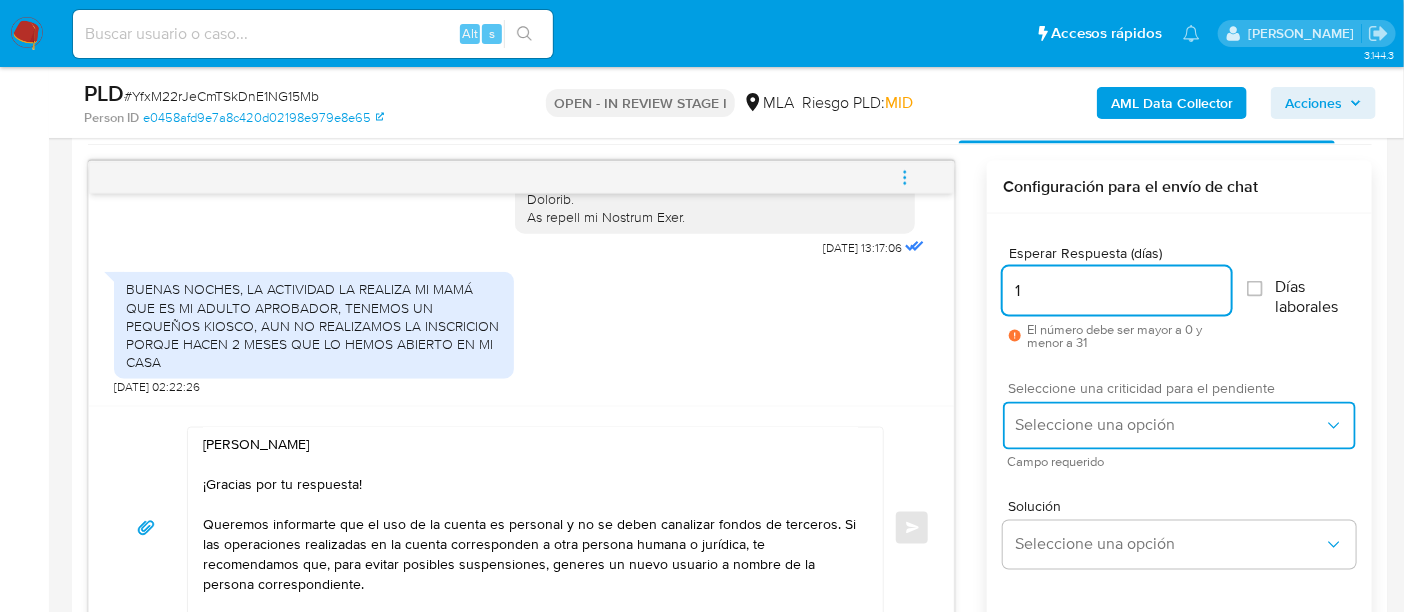 click on "Seleccione una opción" at bounding box center (1169, 426) 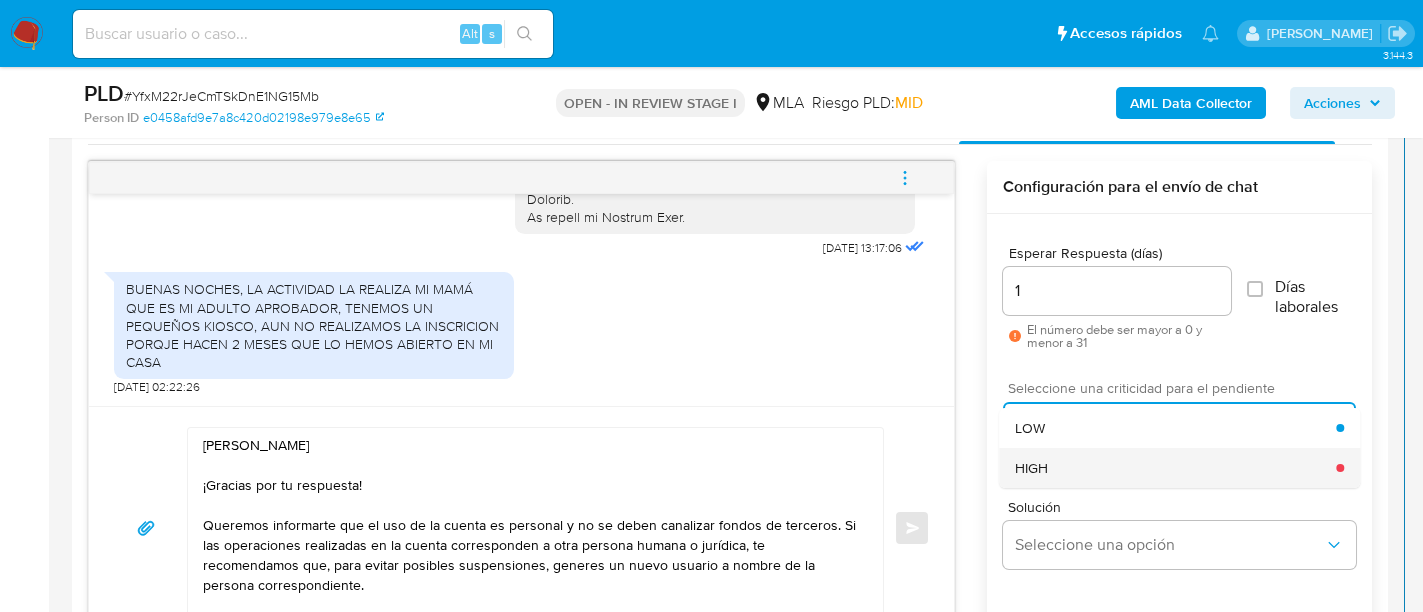 click on "HIGH" at bounding box center [1175, 468] 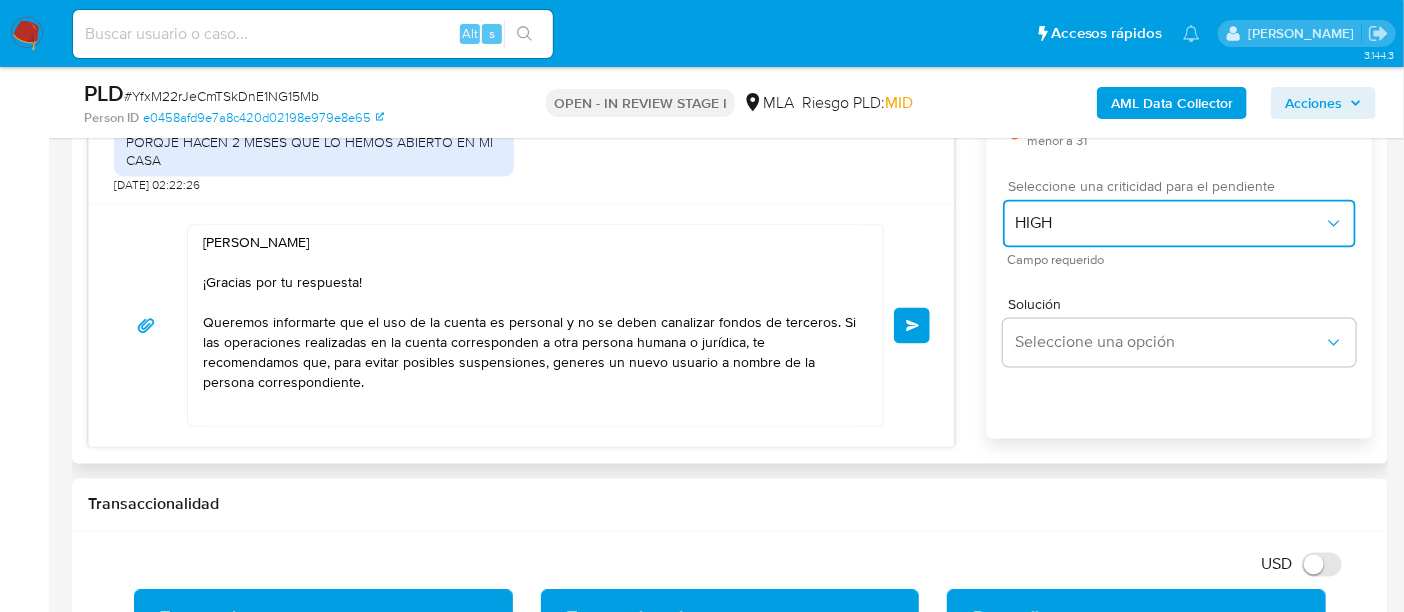 scroll, scrollTop: 1416, scrollLeft: 0, axis: vertical 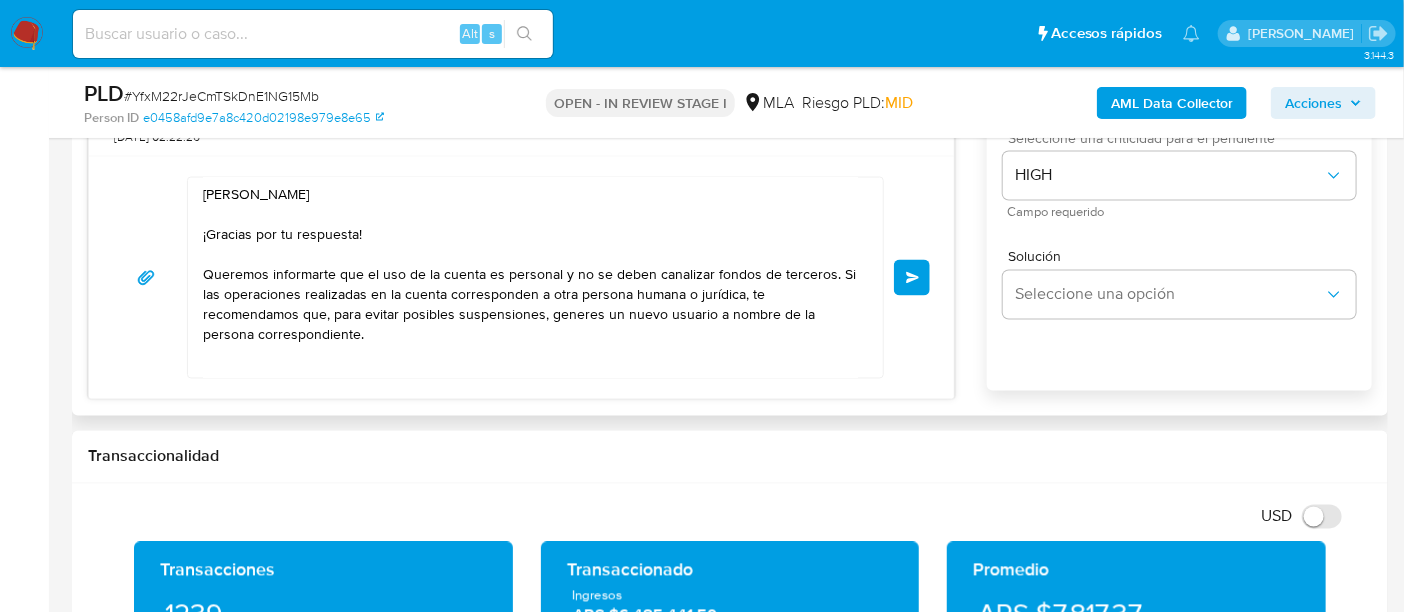 click on "Enviar" at bounding box center [912, 278] 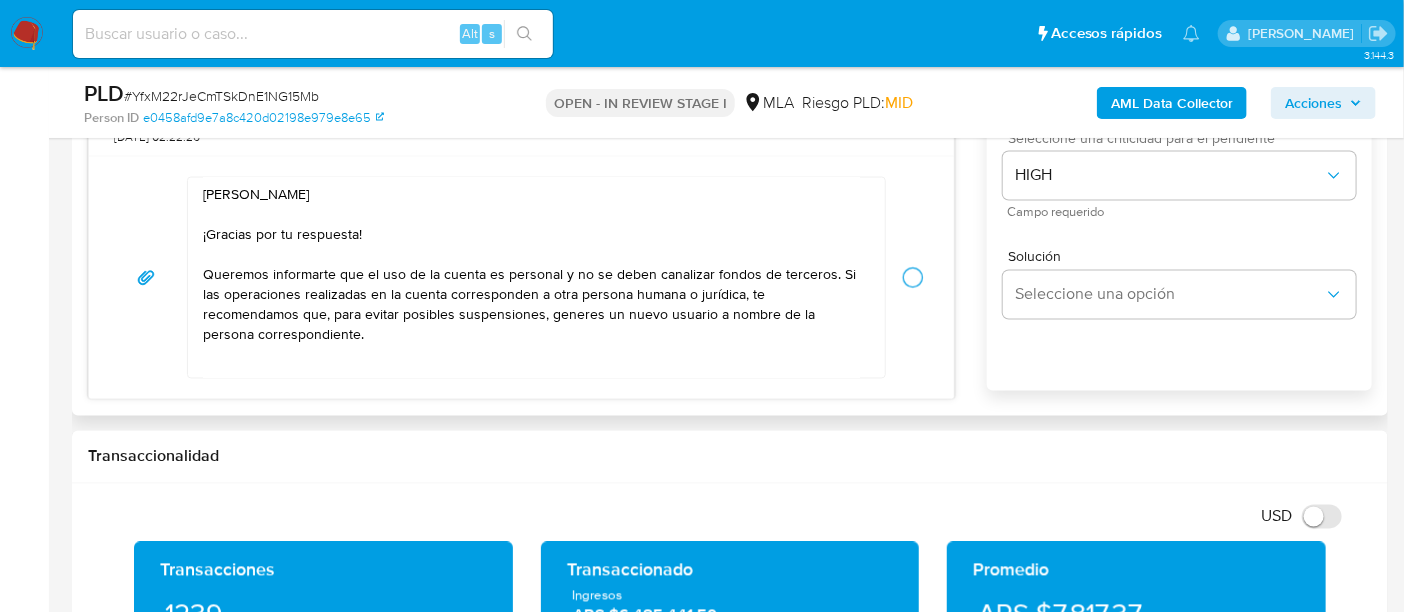 type 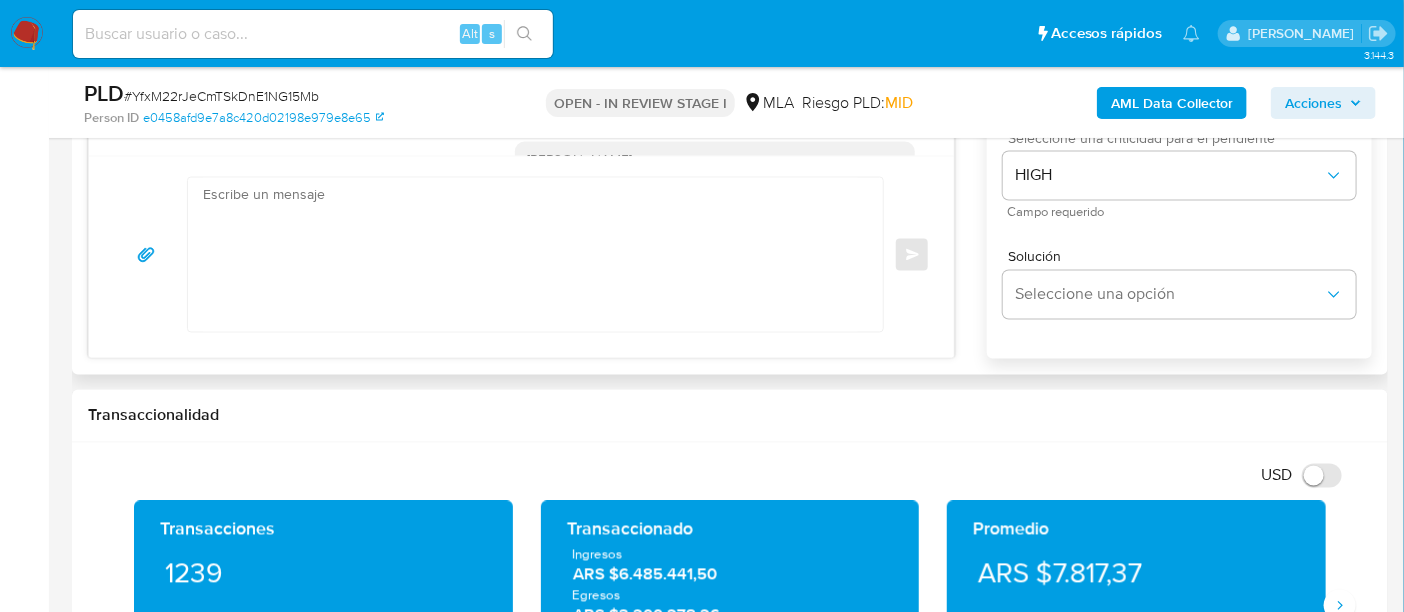 scroll, scrollTop: 1185, scrollLeft: 0, axis: vertical 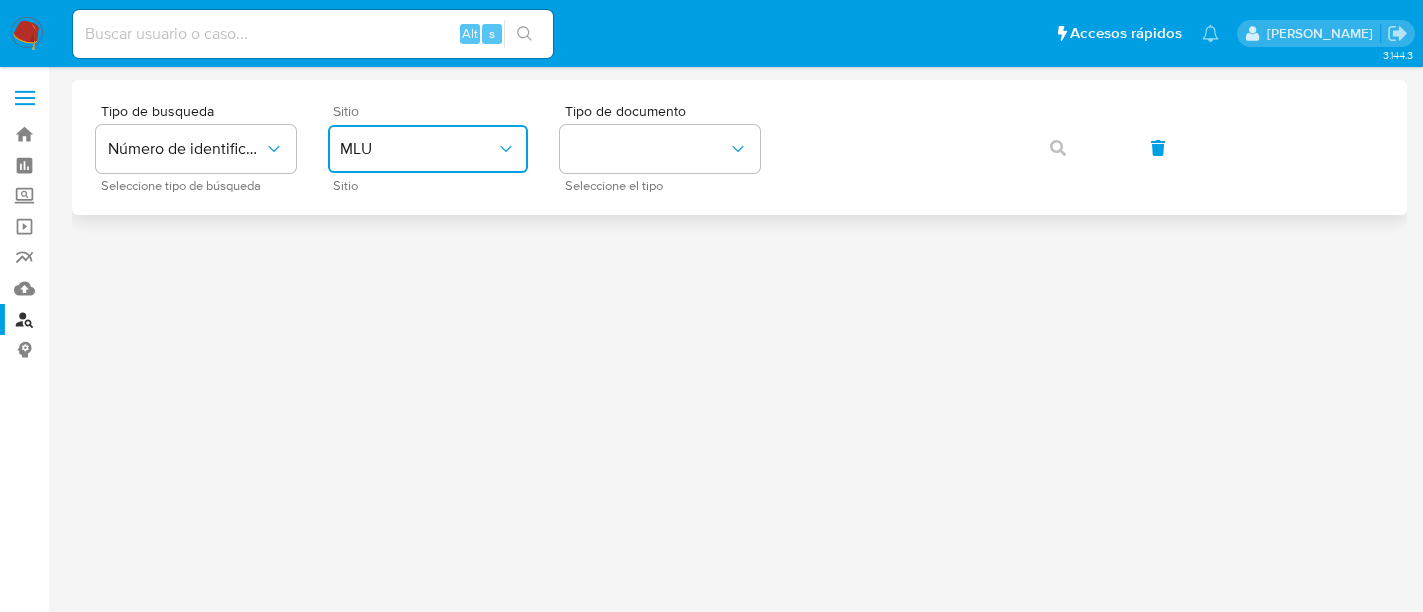 click on "MLU" at bounding box center [418, 149] 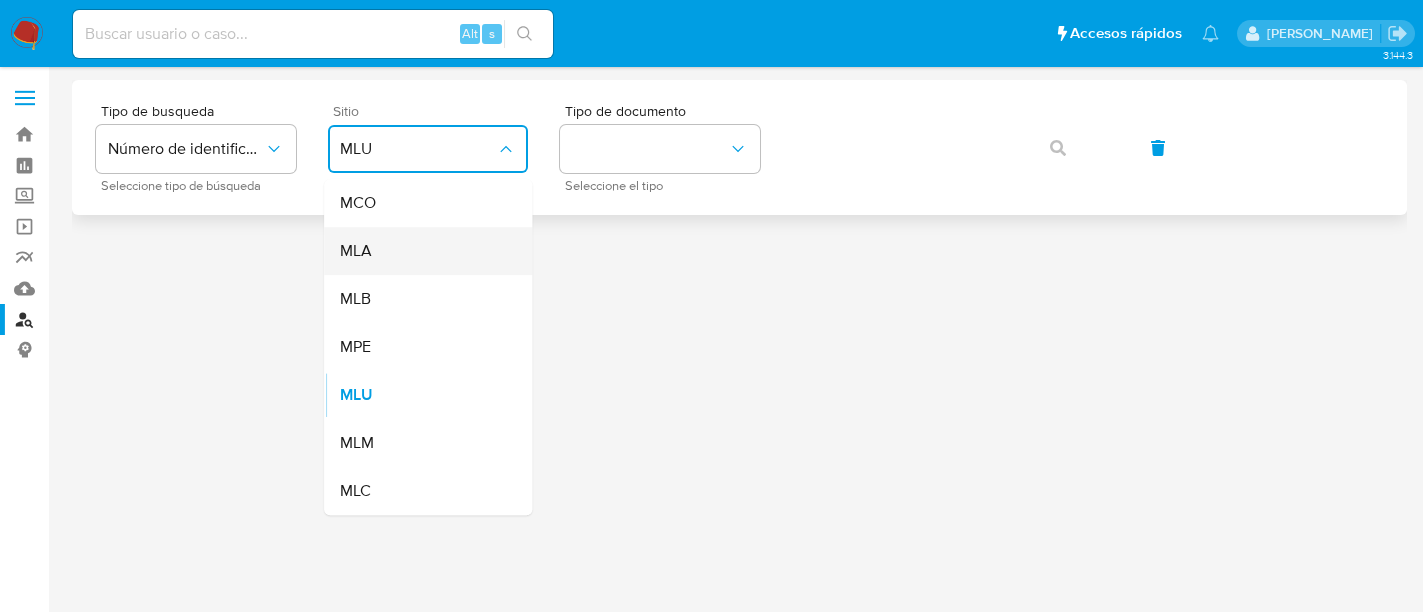 click on "MLA" at bounding box center [422, 251] 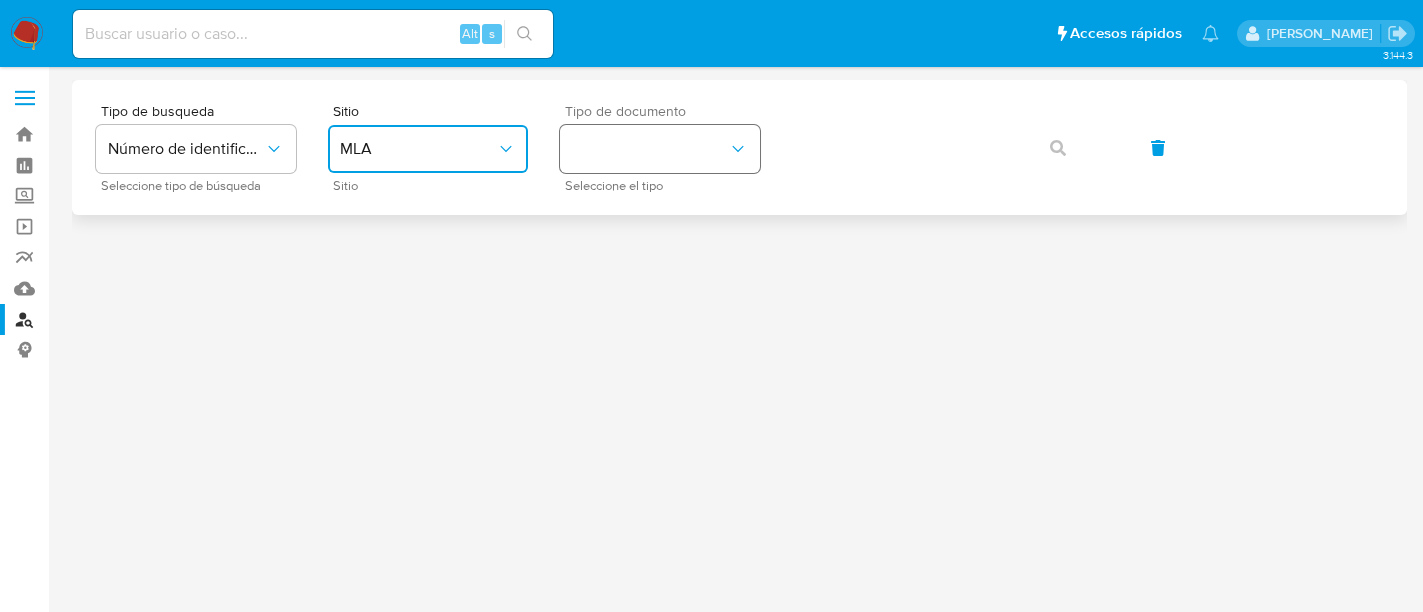 click at bounding box center [660, 149] 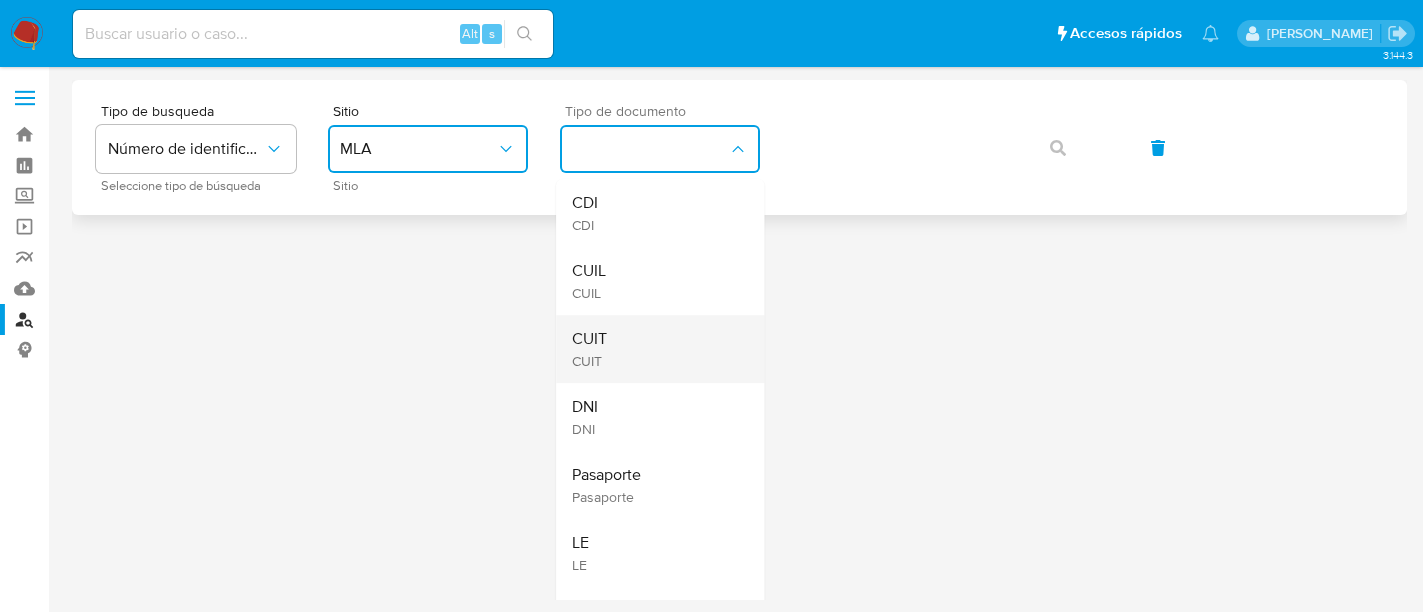 click on "CUIT CUIT" at bounding box center (654, 349) 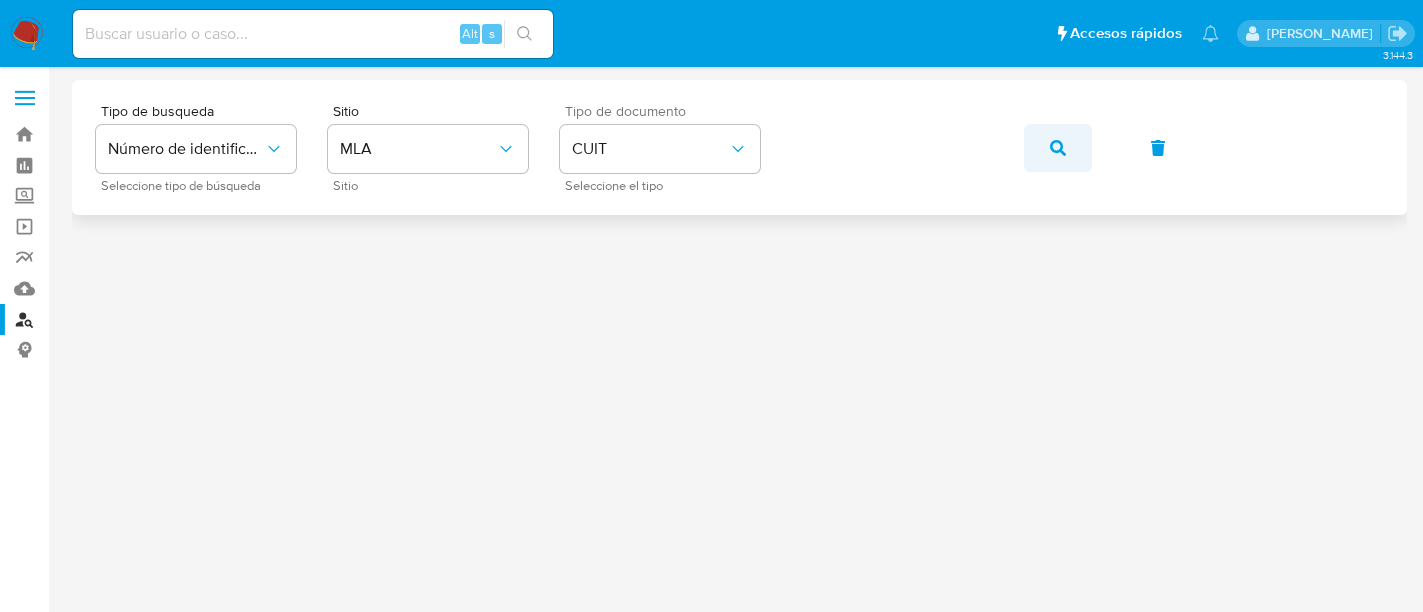 click at bounding box center [1058, 148] 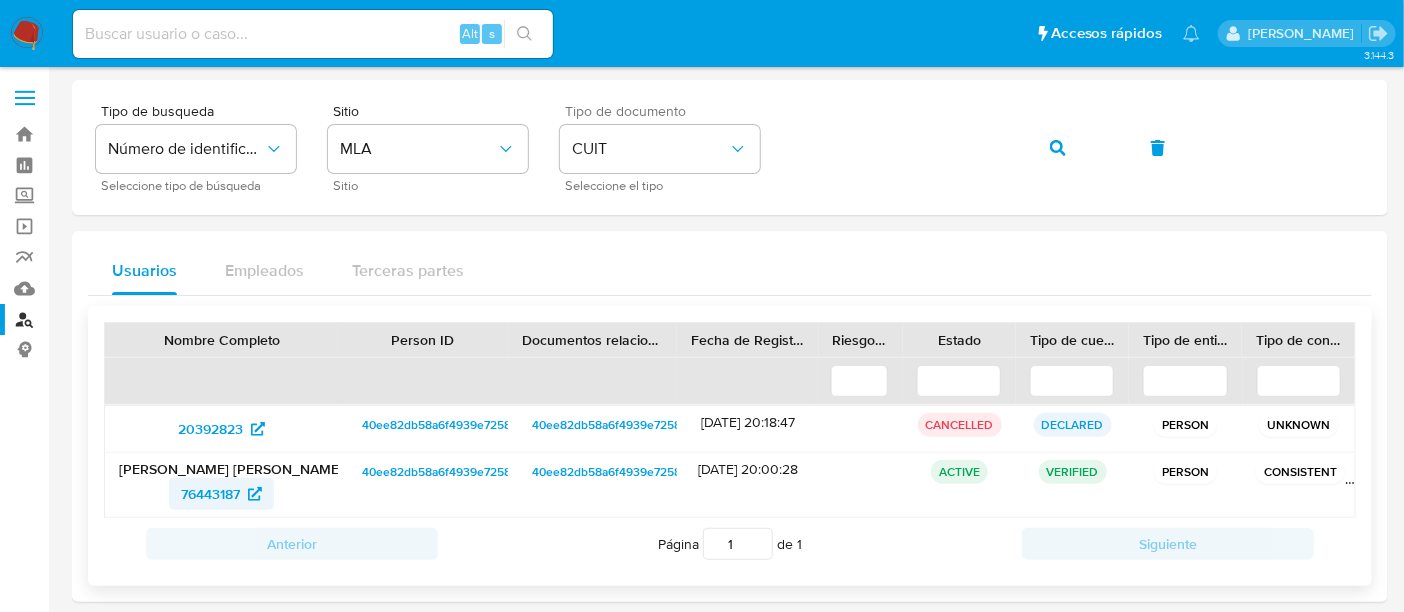 click on "76443187" at bounding box center [210, 494] 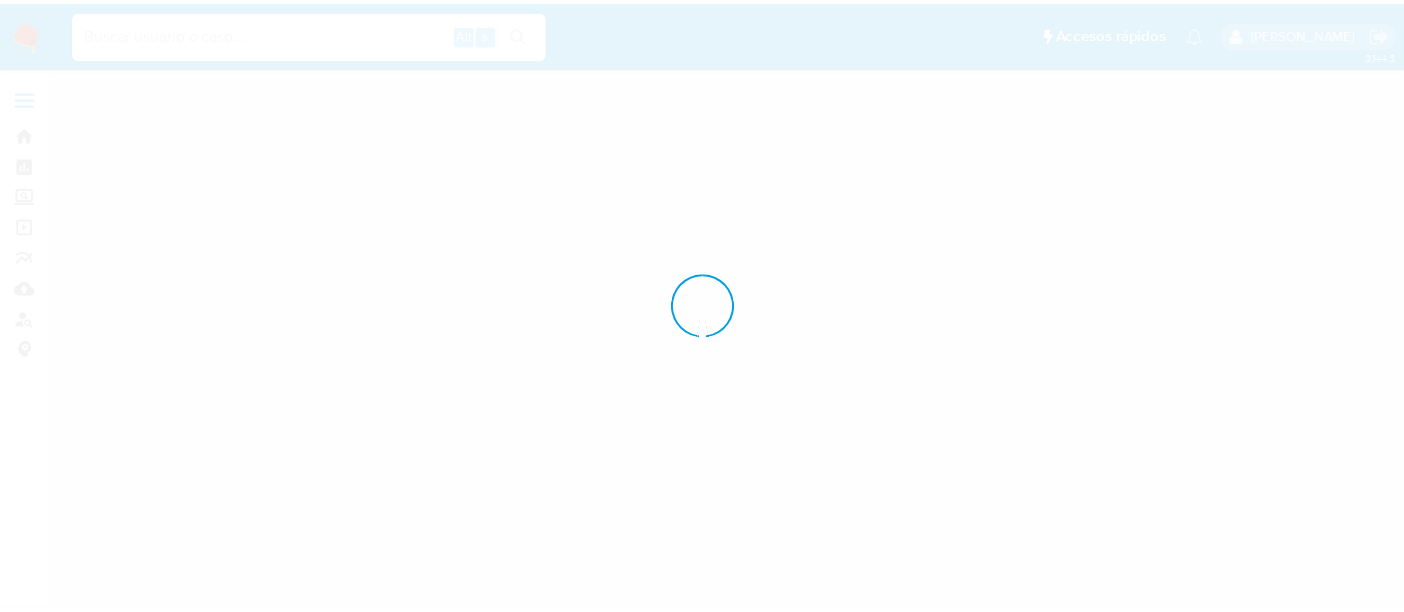 scroll, scrollTop: 0, scrollLeft: 0, axis: both 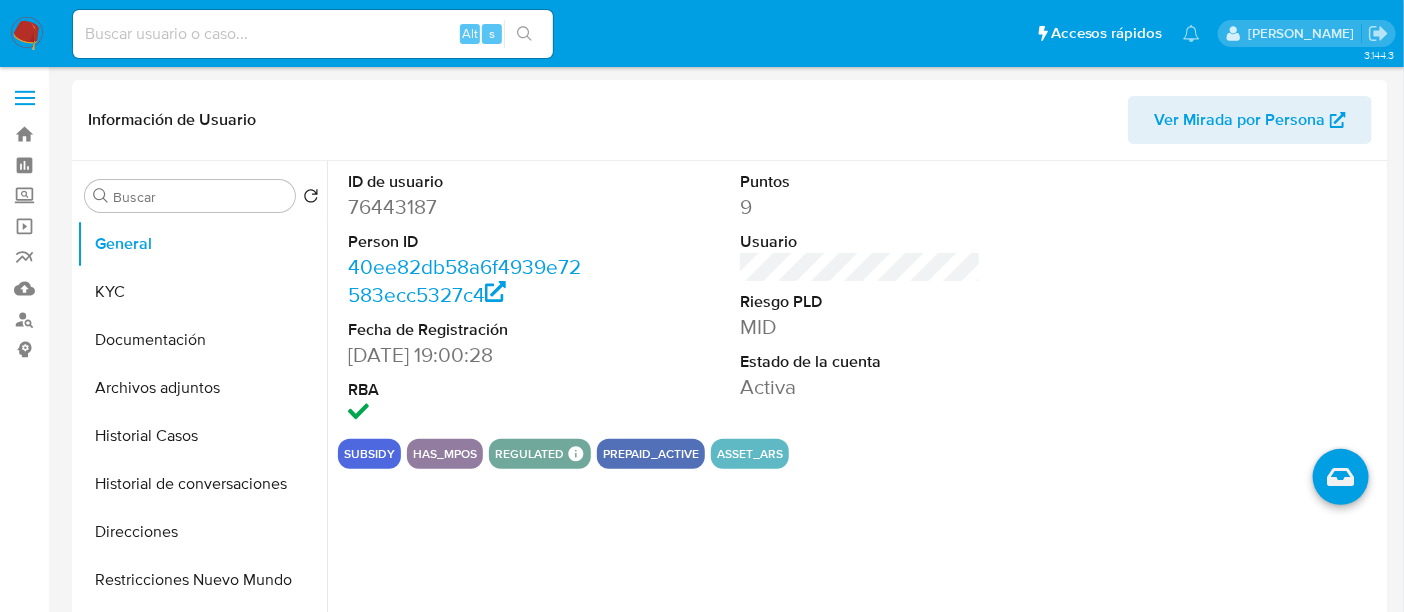 select on "10" 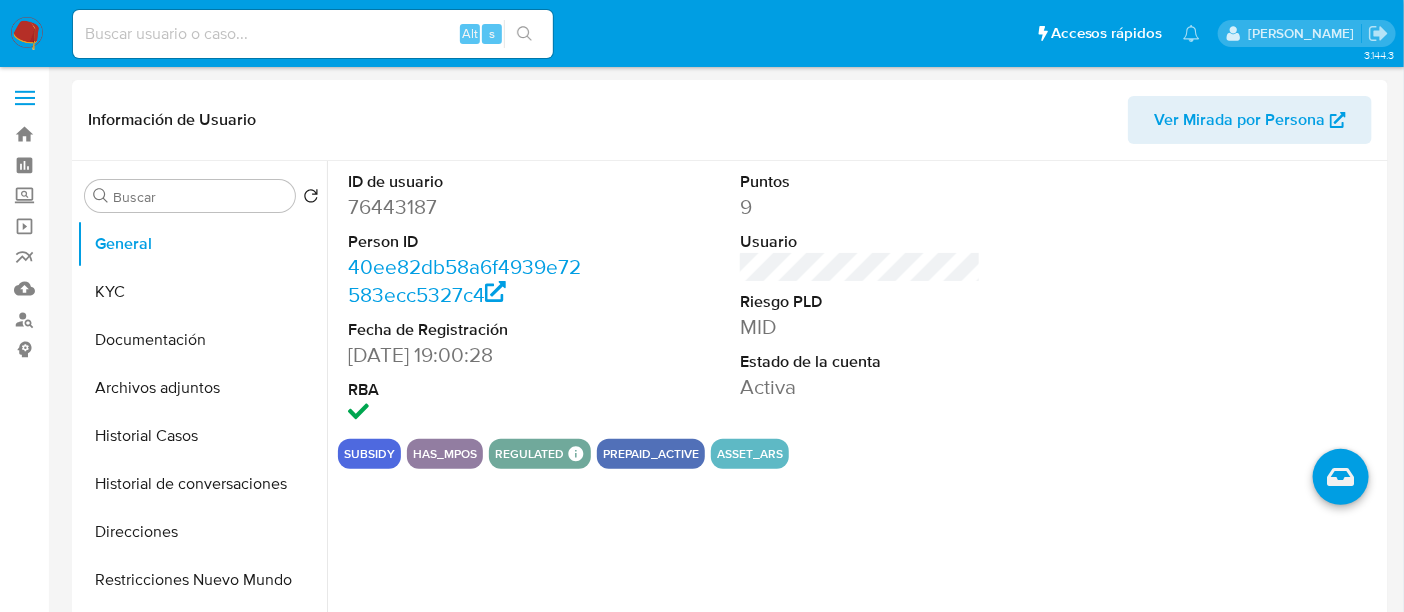 click on "MID" at bounding box center (860, 327) 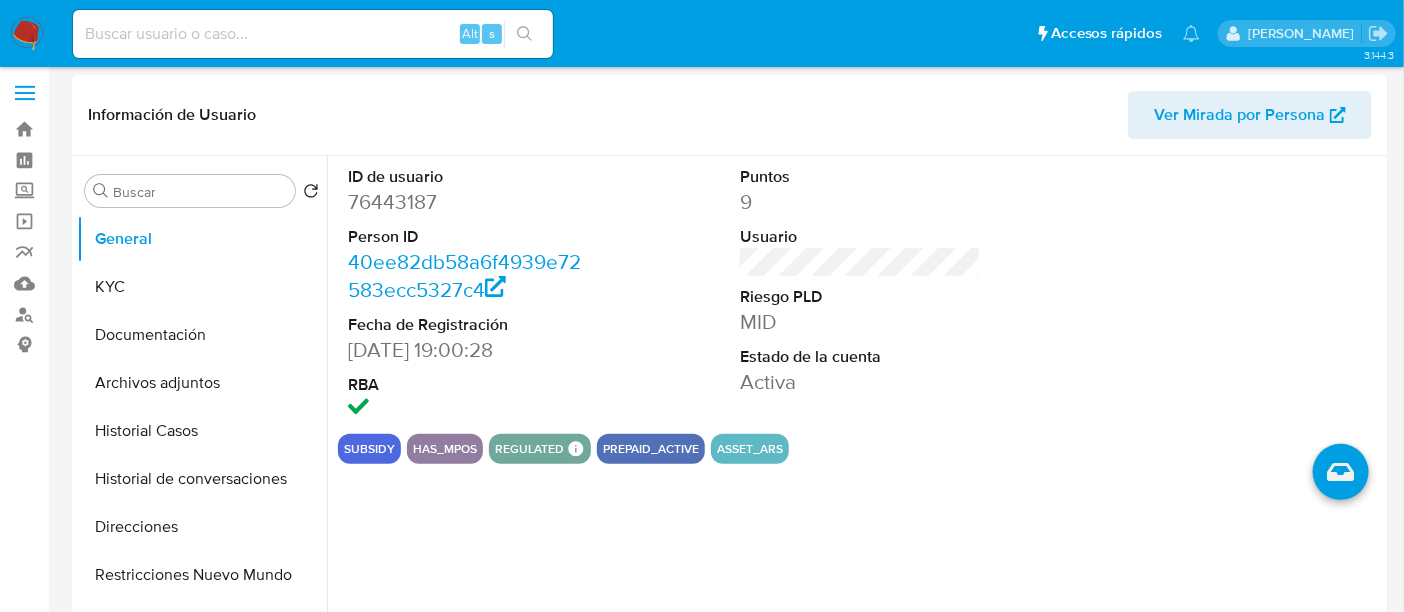 scroll, scrollTop: 0, scrollLeft: 0, axis: both 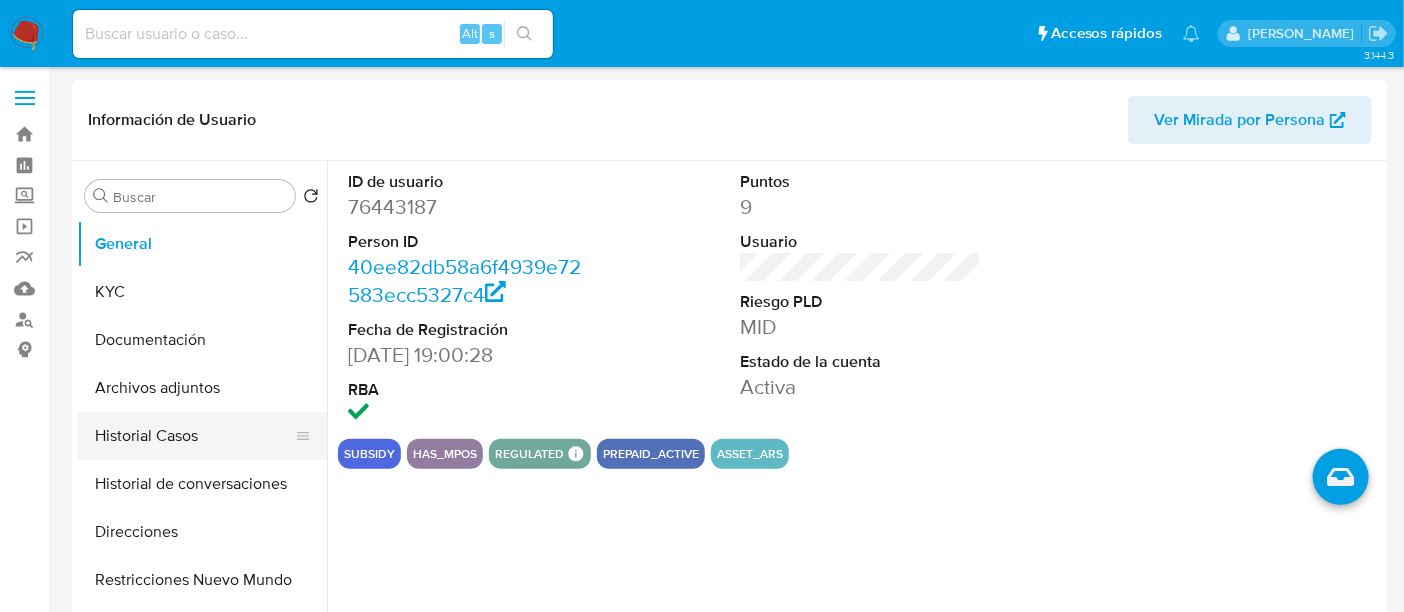 click on "Historial Casos" at bounding box center [194, 436] 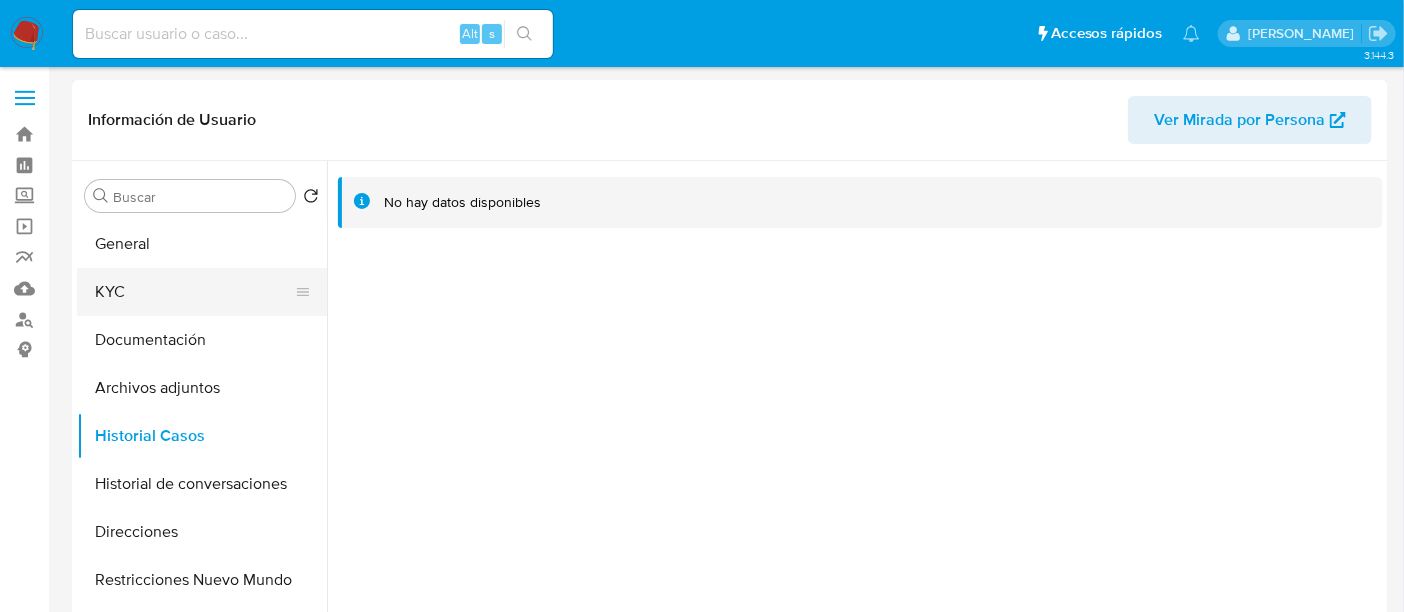click on "KYC" at bounding box center (194, 292) 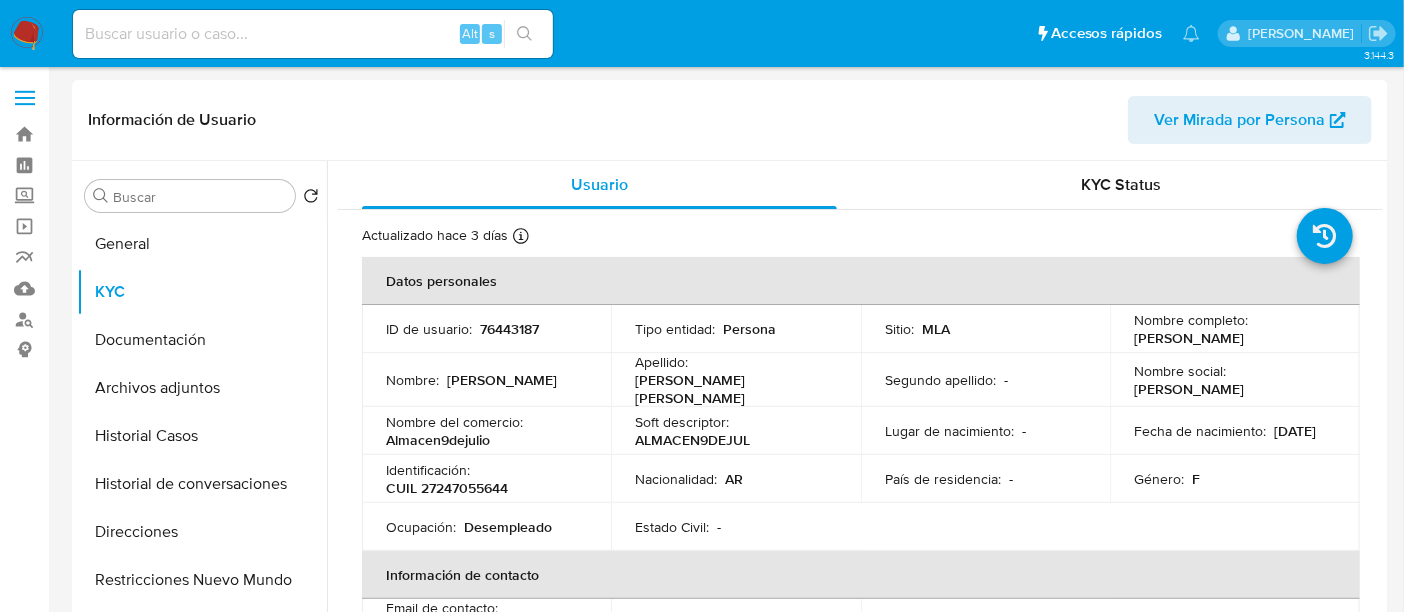 click on "Ocupación :    Desempleado" at bounding box center [486, 527] 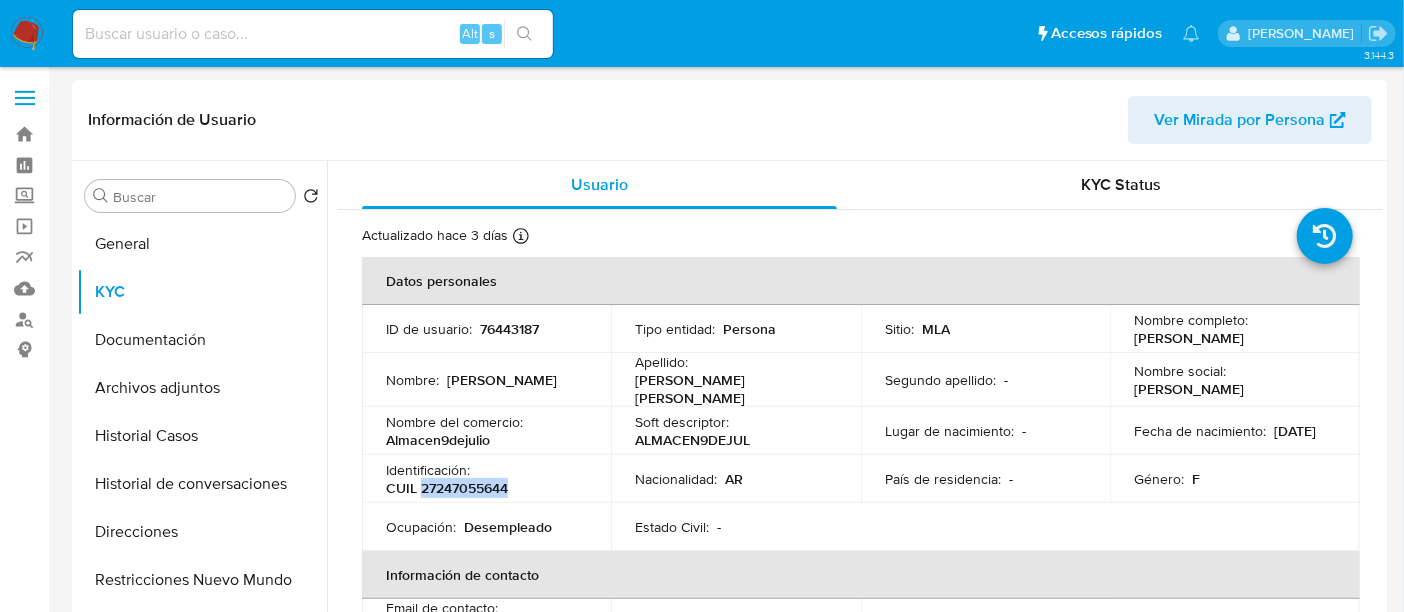 click on "CUIL 27247055644" at bounding box center (447, 488) 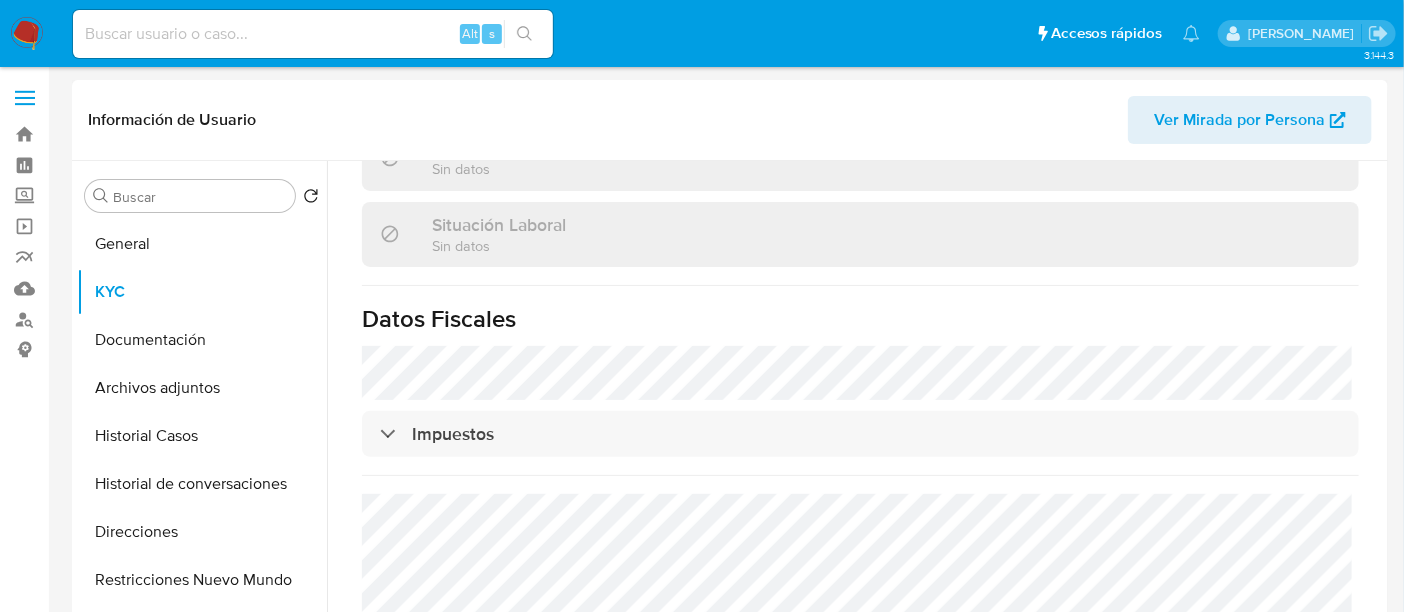 scroll, scrollTop: 1051, scrollLeft: 0, axis: vertical 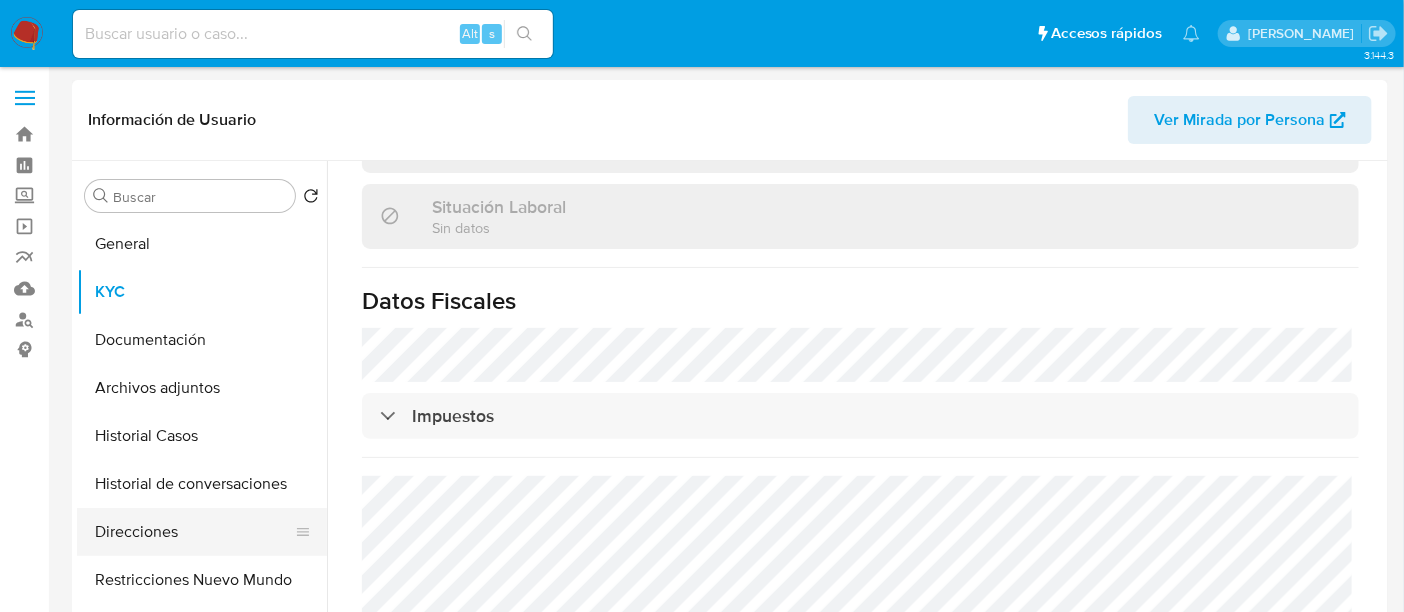 click on "Direcciones" at bounding box center [194, 532] 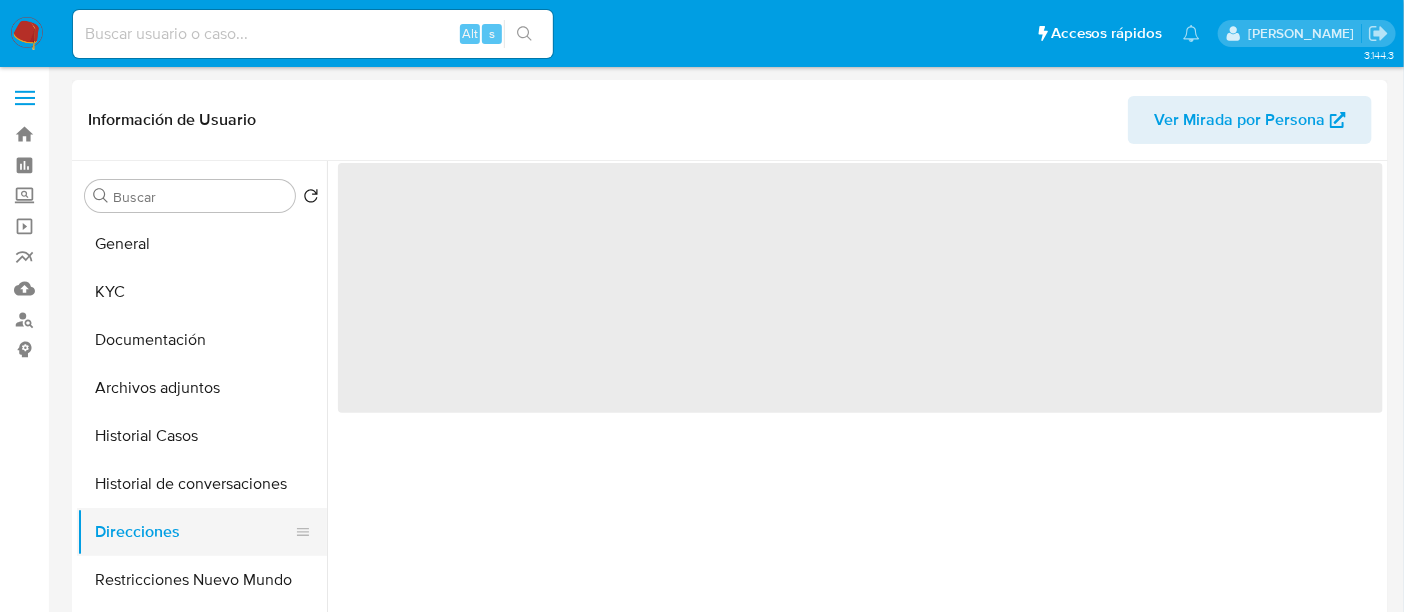 scroll, scrollTop: 0, scrollLeft: 0, axis: both 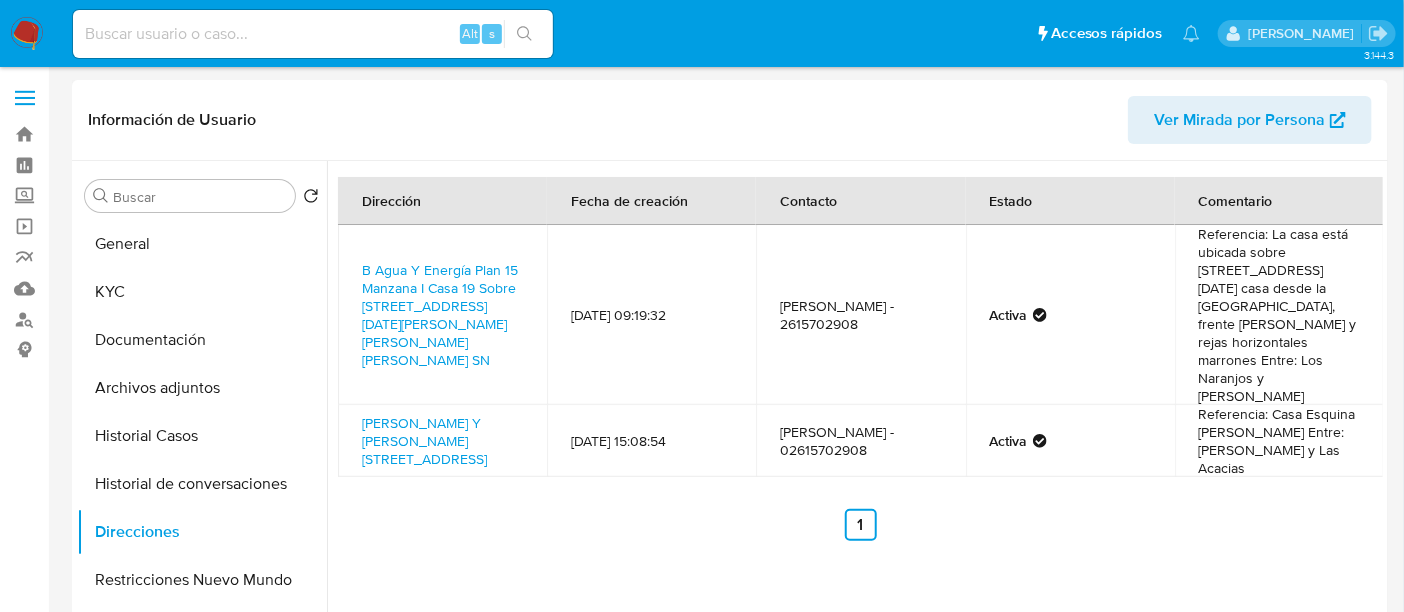 click on "B Agua Y Energía Plan 15 Manzana I Casa 19 Sobre [STREET_ADDRESS][DATE][PERSON_NAME][PERSON_NAME][PERSON_NAME] SN" at bounding box center [442, 315] 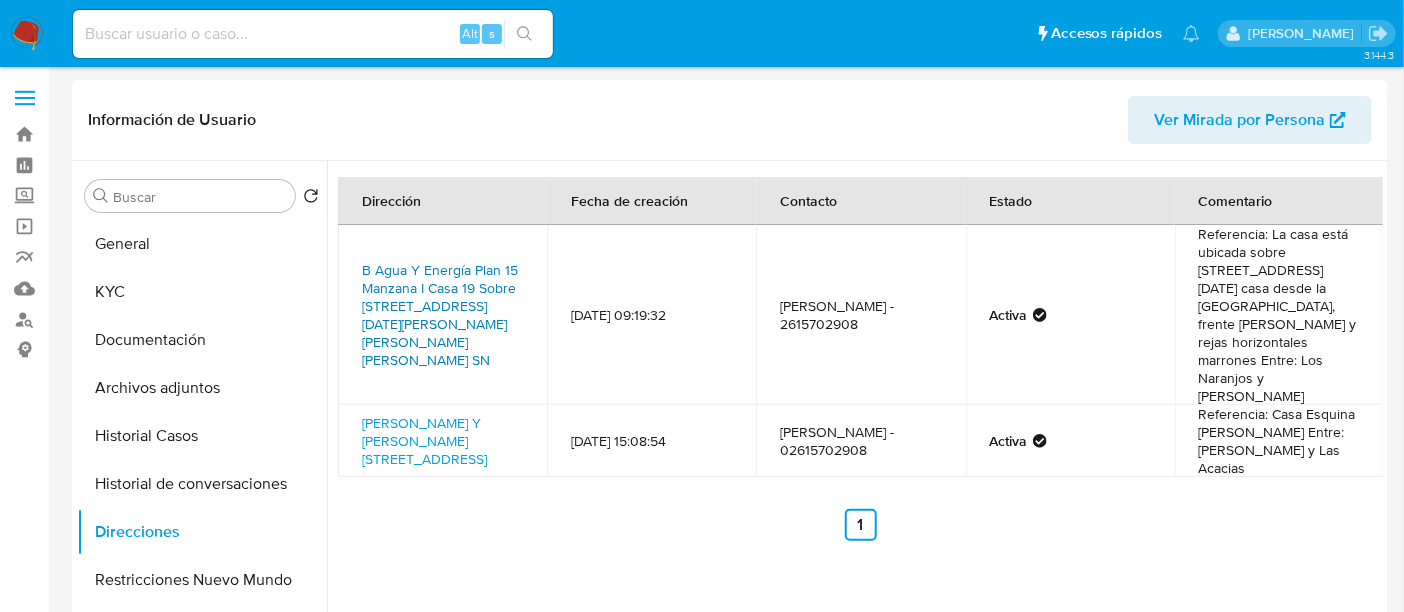 click on "B Agua Y Energía Plan 15 Manzana I Casa 19 Sobre [STREET_ADDRESS][DATE][PERSON_NAME][PERSON_NAME][PERSON_NAME] SN" at bounding box center (440, 315) 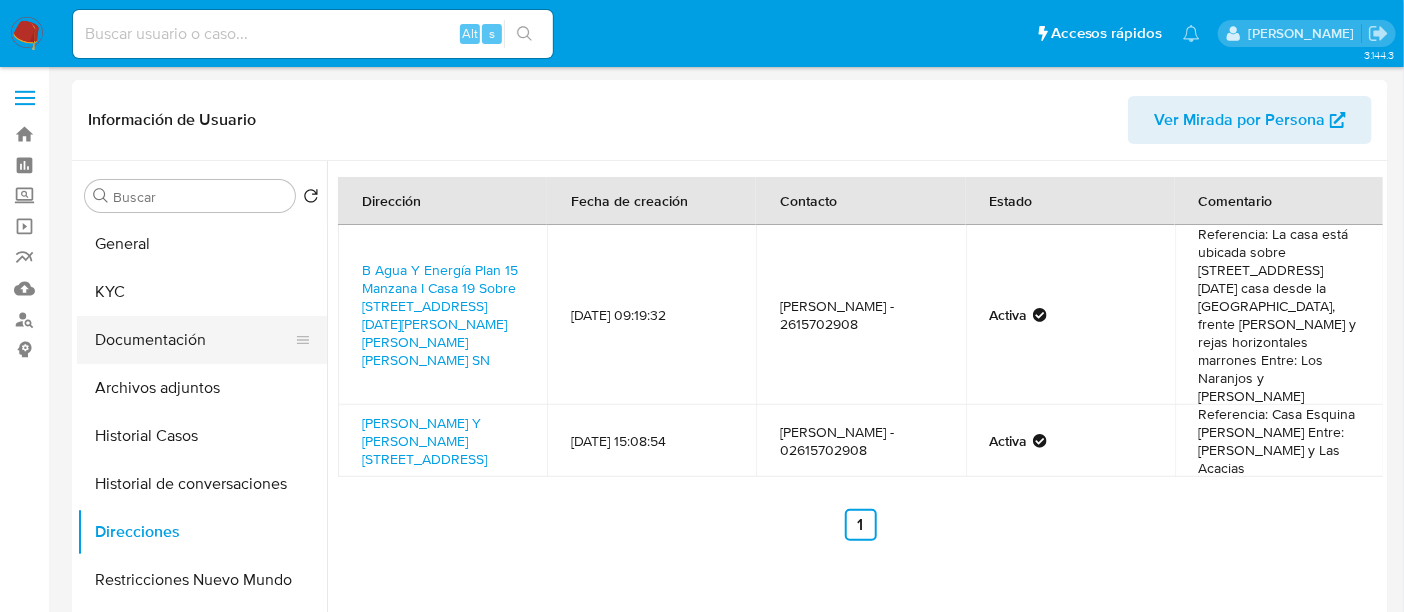 click on "Documentación" at bounding box center (194, 340) 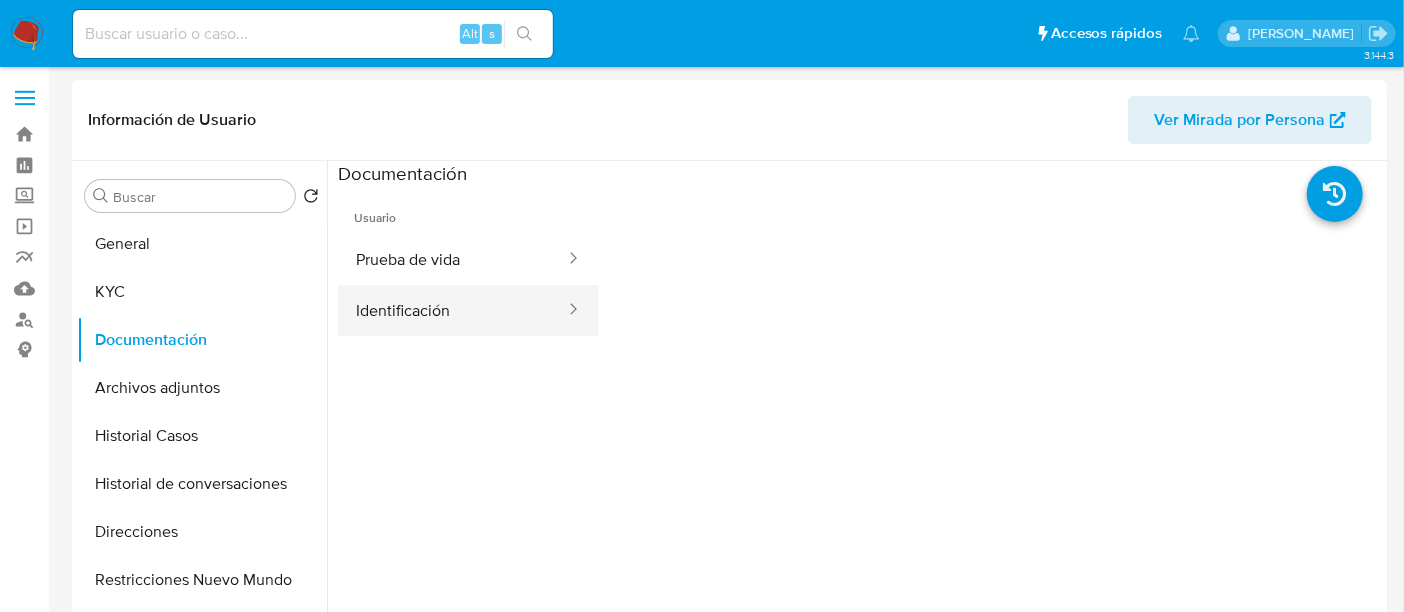 click on "Identificación" at bounding box center (452, 310) 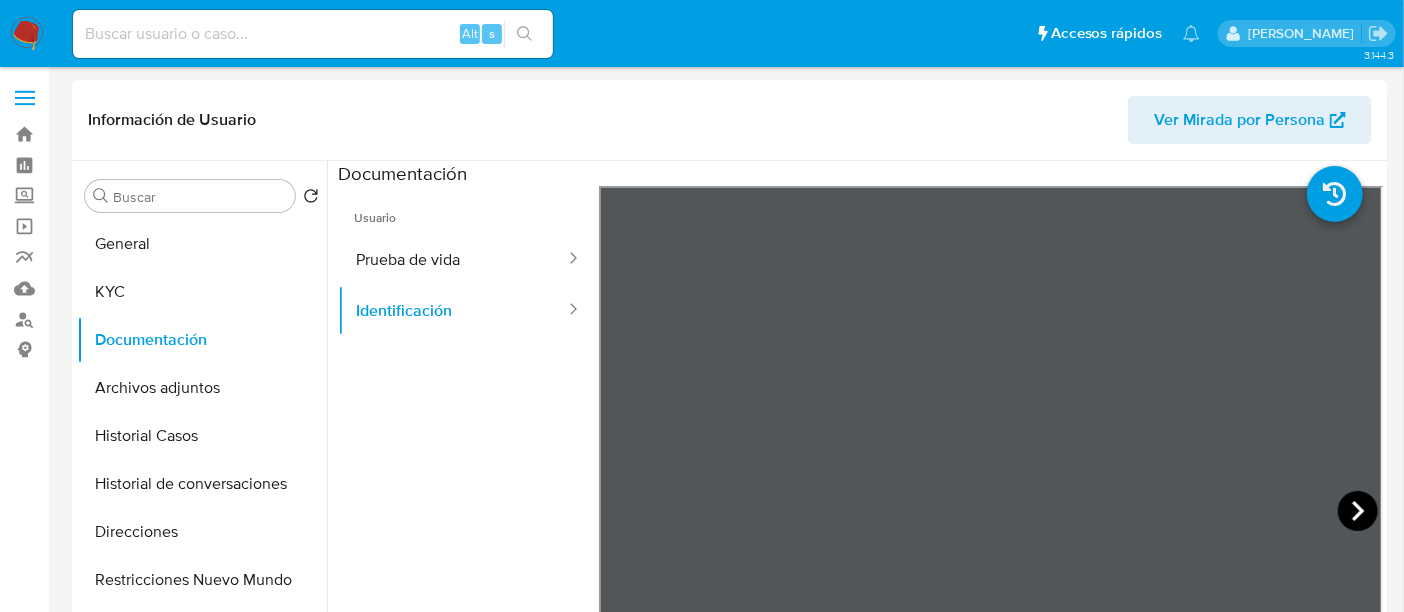 click 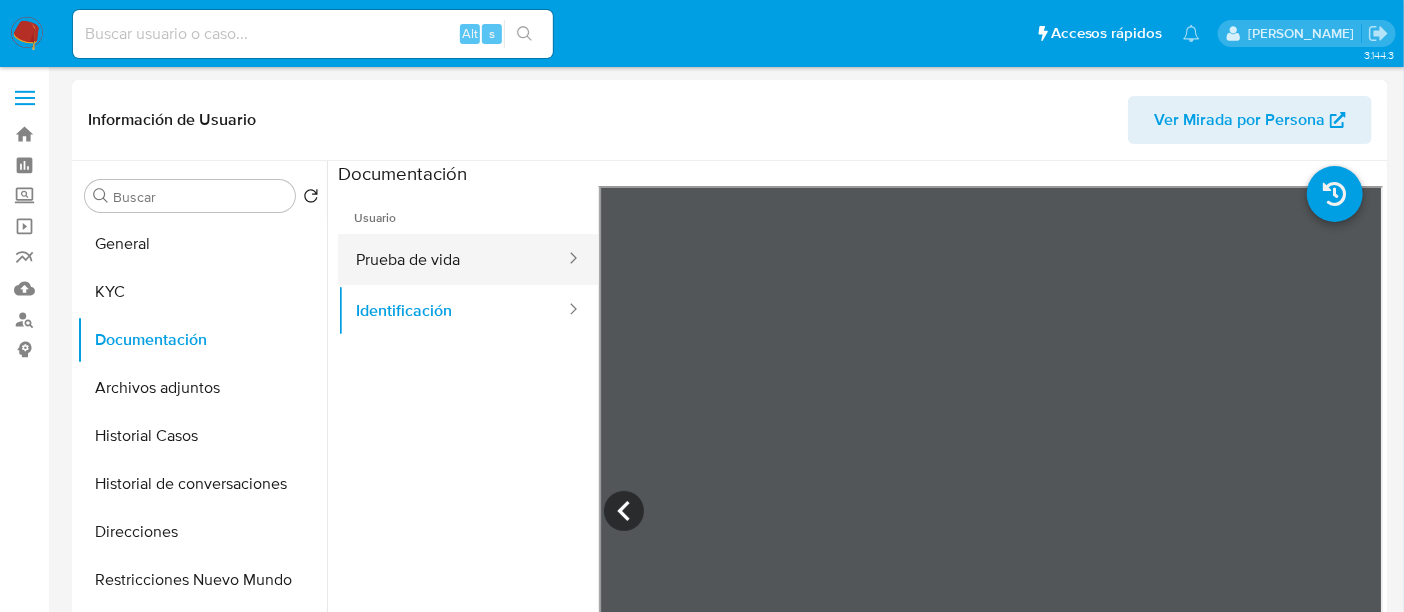 click on "Prueba de vida" at bounding box center [452, 259] 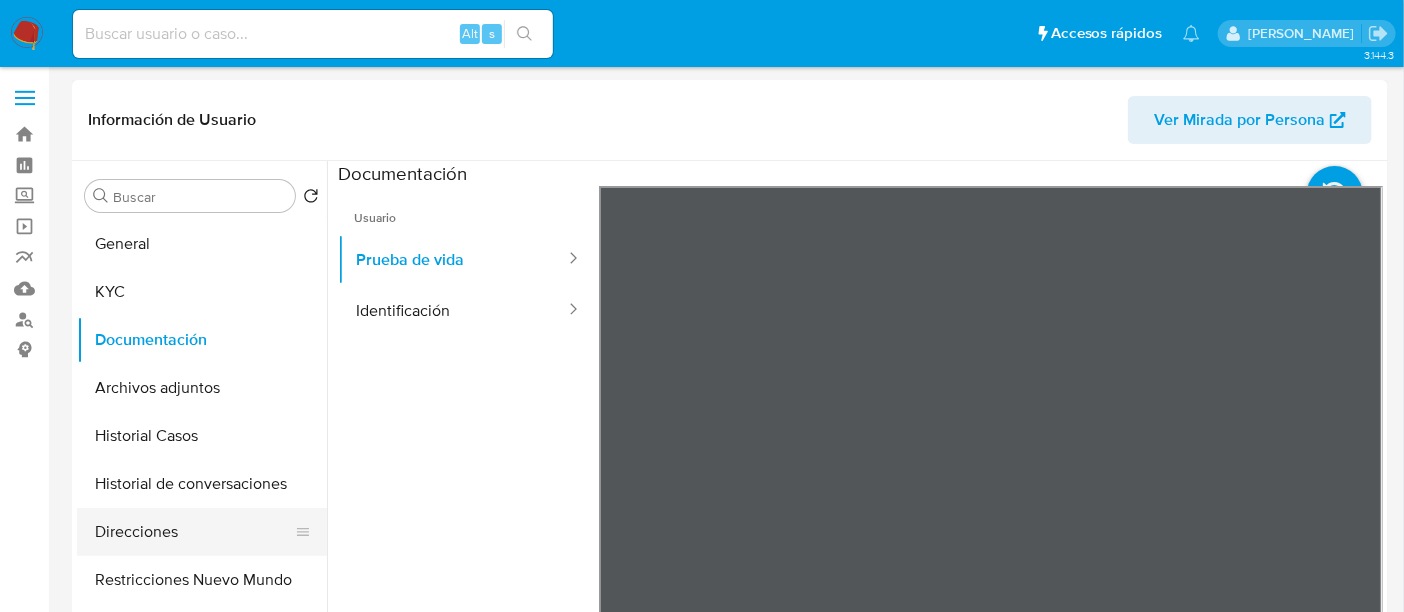 click on "Direcciones" at bounding box center (194, 532) 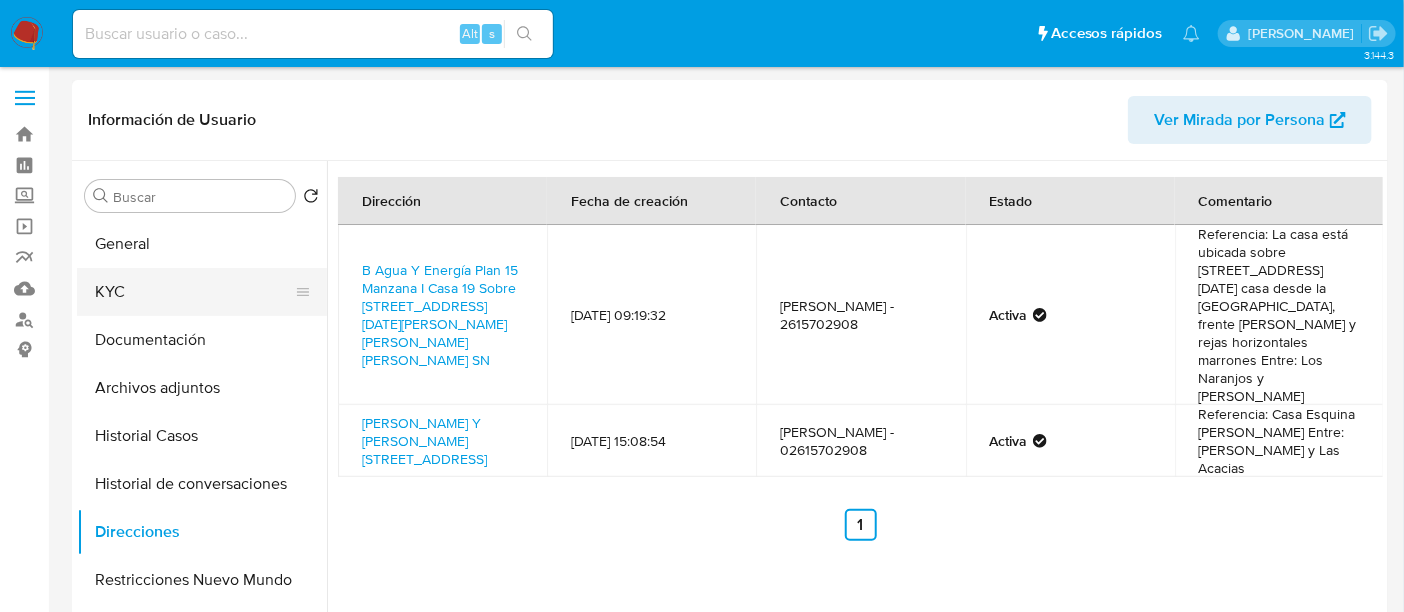 click on "KYC" at bounding box center (194, 292) 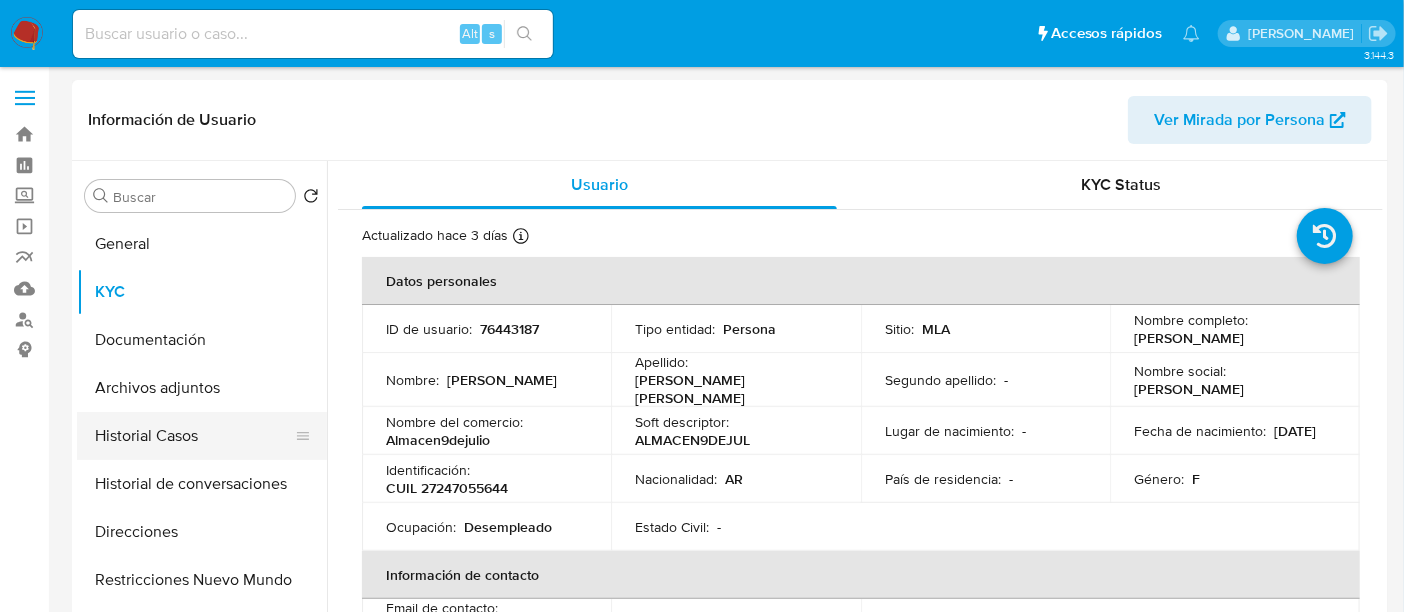 click on "Historial Casos" at bounding box center (194, 436) 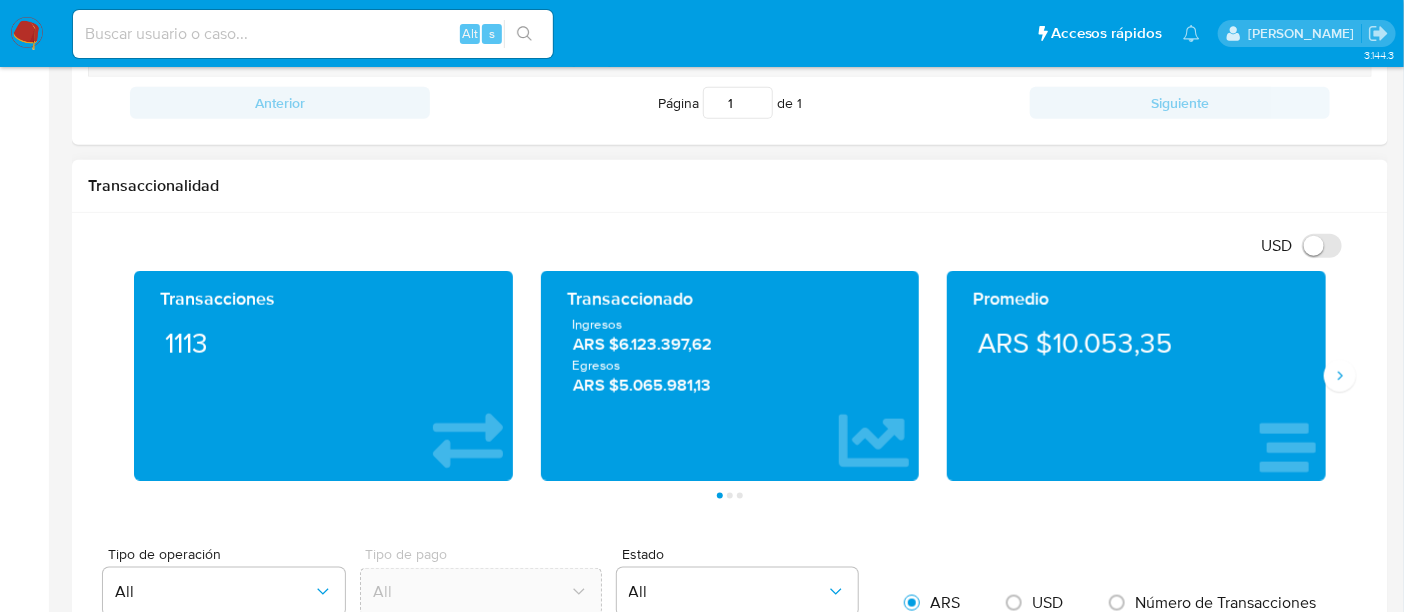 scroll, scrollTop: 750, scrollLeft: 0, axis: vertical 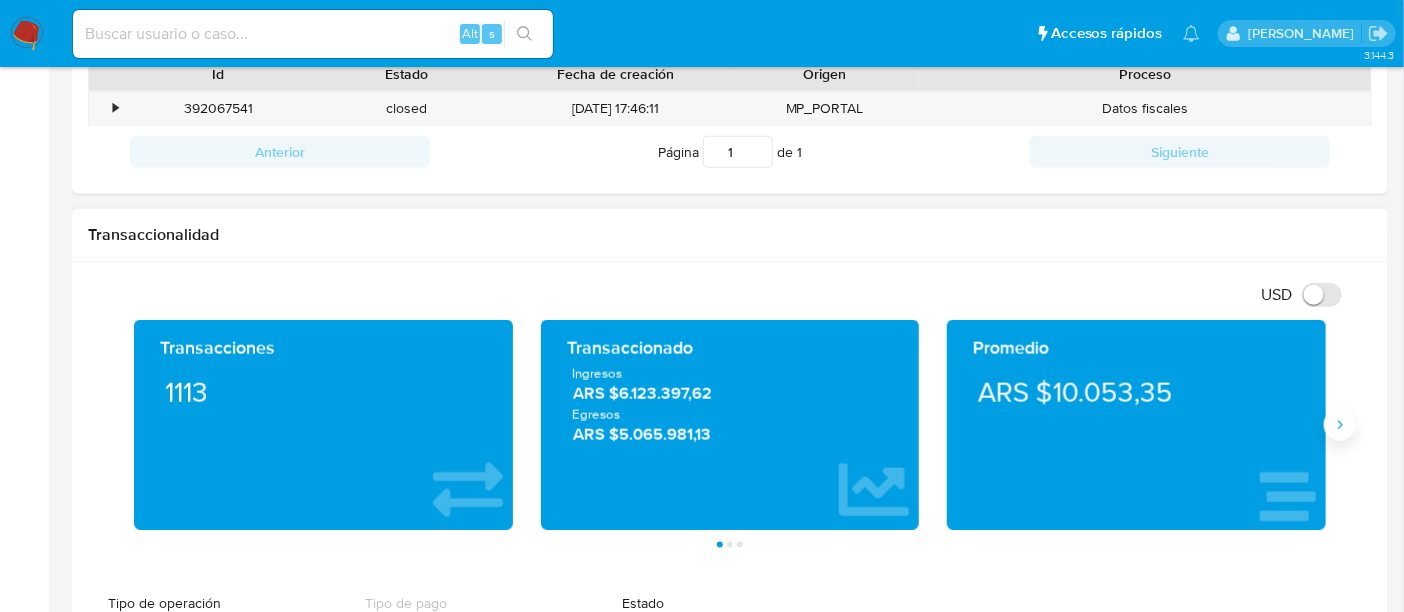 click on "Transacciones 1113 Transaccionado Ingresos ARS $6.123.397,62 Egresos ARS $5.065.981,13 Promedio ARS $10.053,35 Saldo MP Total ARS $91.321,42 Disponible ARS $91.321,42 No disponible ARS $0,00 Saldo cripto No se encontró saldo cripto en el balance del usuario Saldo inversiones No se encontró saldo inversiones en el balance del usuario Saldo reserva No se encontró saldo reserva en el balance del usuario" at bounding box center [730, 425] 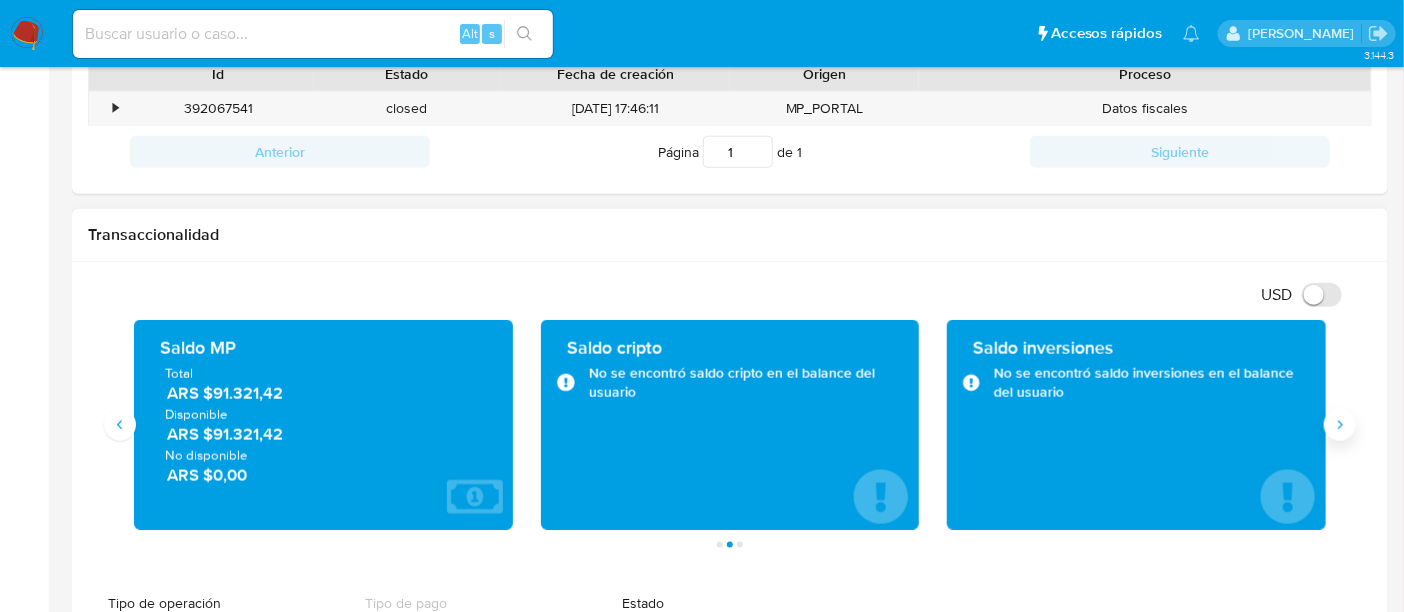 click 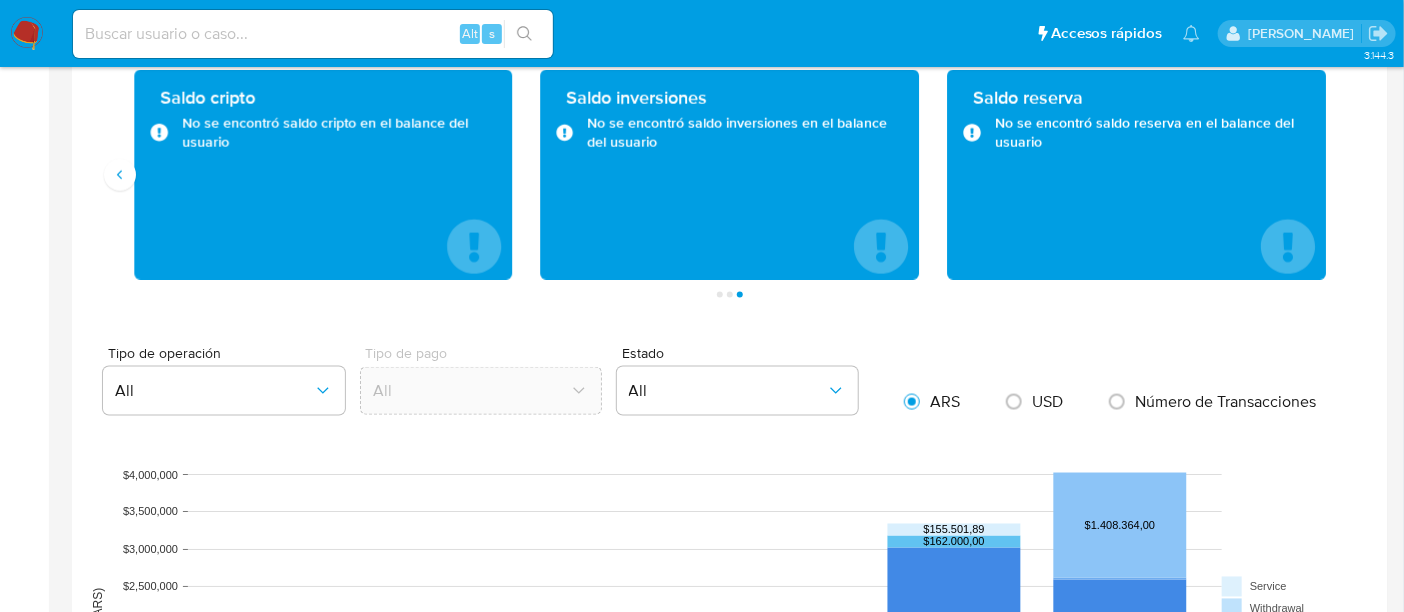 scroll, scrollTop: 625, scrollLeft: 0, axis: vertical 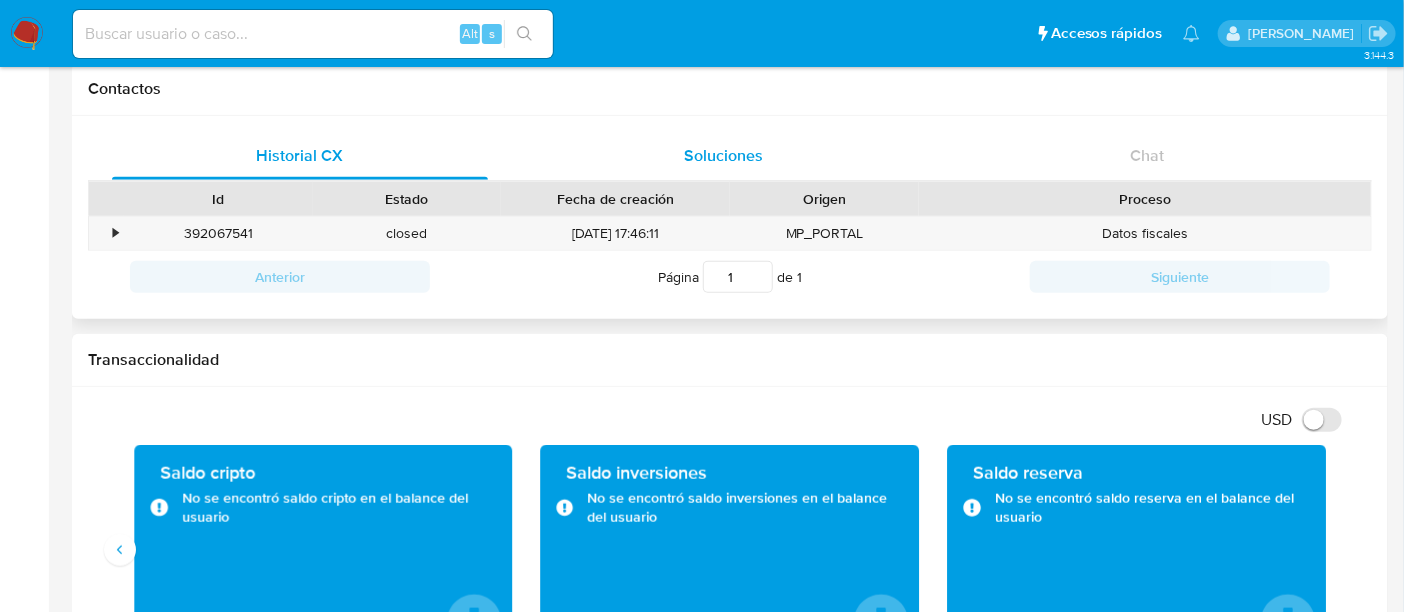 click on "Soluciones" at bounding box center (724, 156) 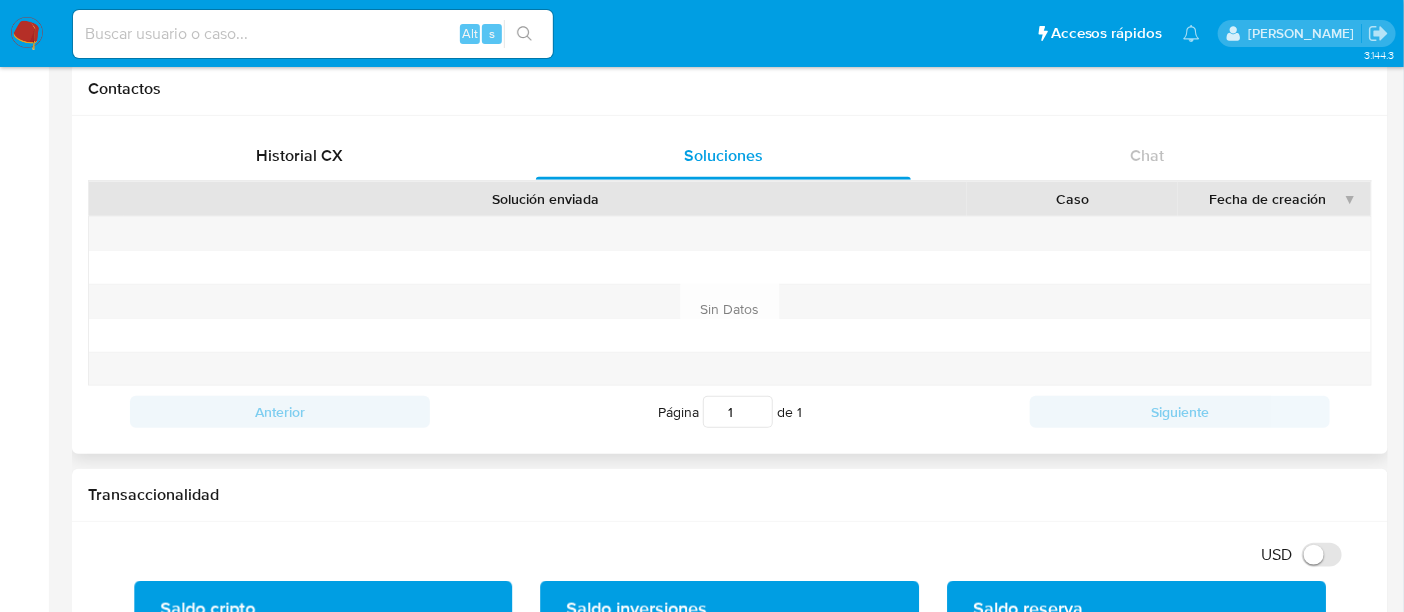 scroll, scrollTop: 0, scrollLeft: 0, axis: both 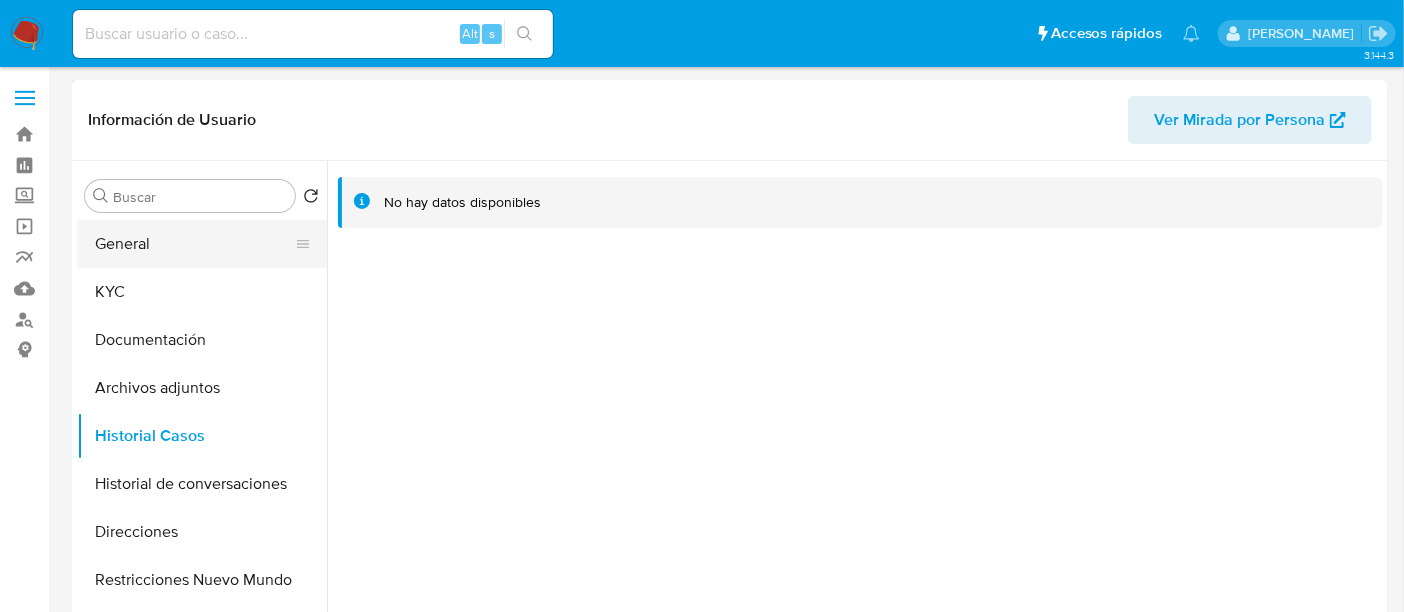 click on "General" at bounding box center [194, 244] 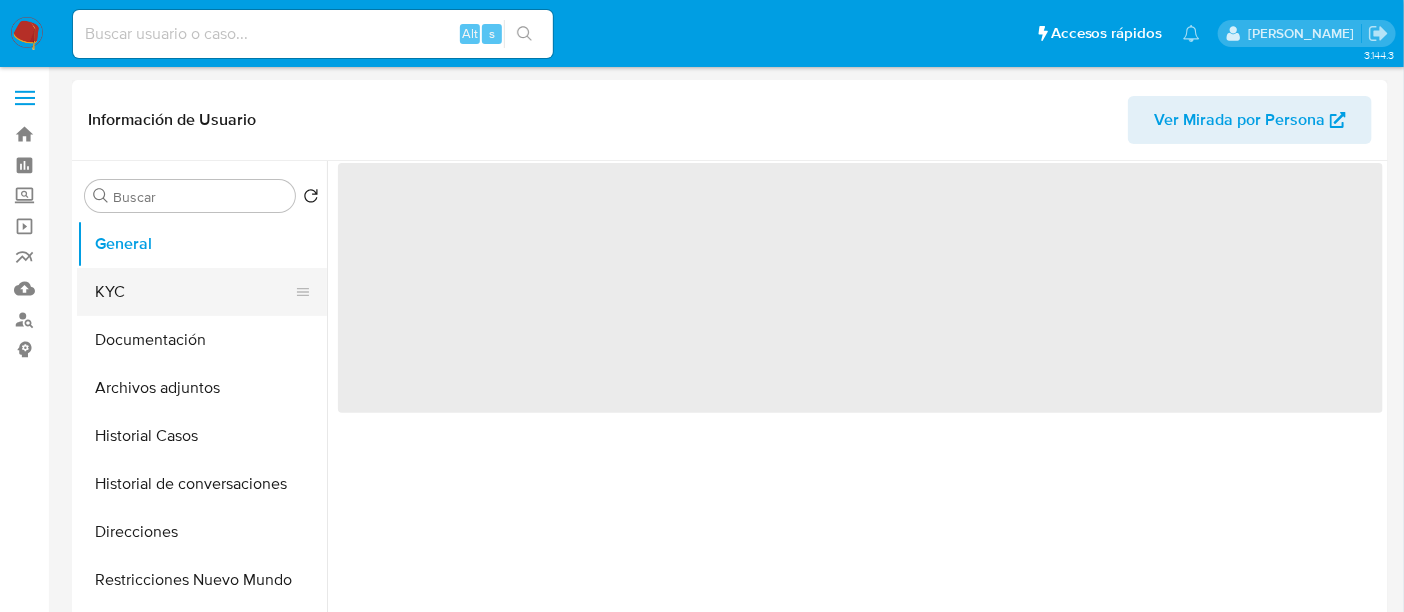 click on "KYC" at bounding box center (194, 292) 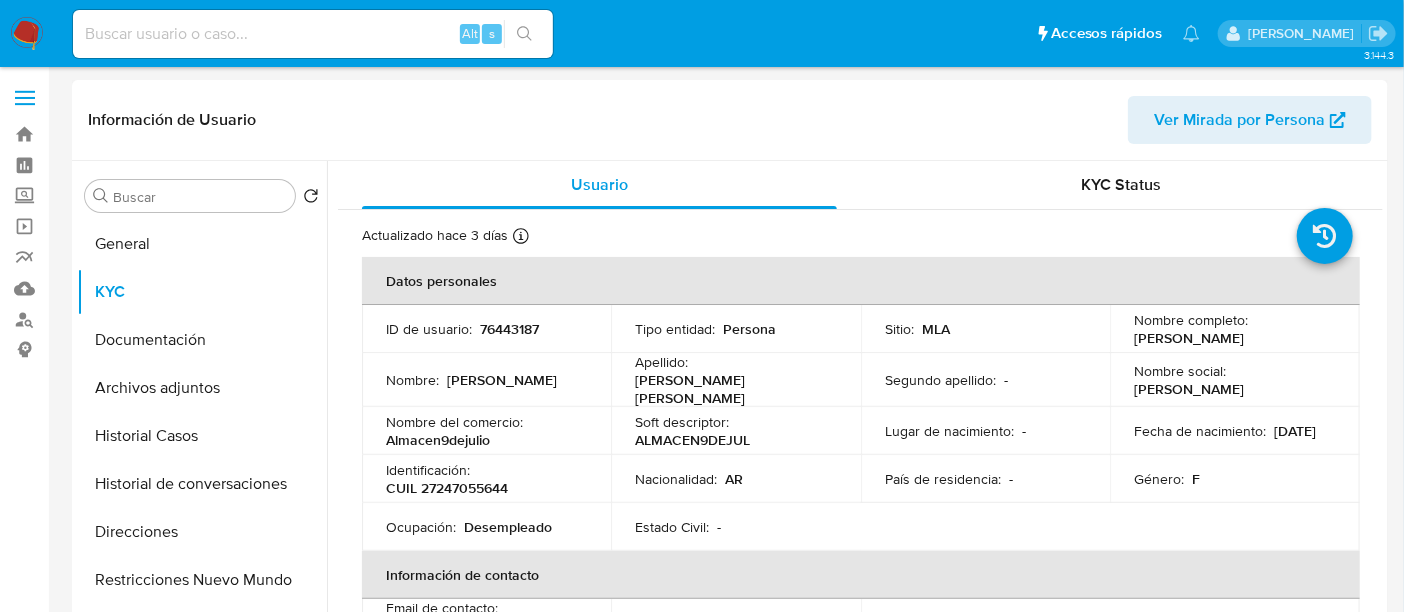 drag, startPoint x: 1127, startPoint y: 337, endPoint x: 1335, endPoint y: 350, distance: 208.40585 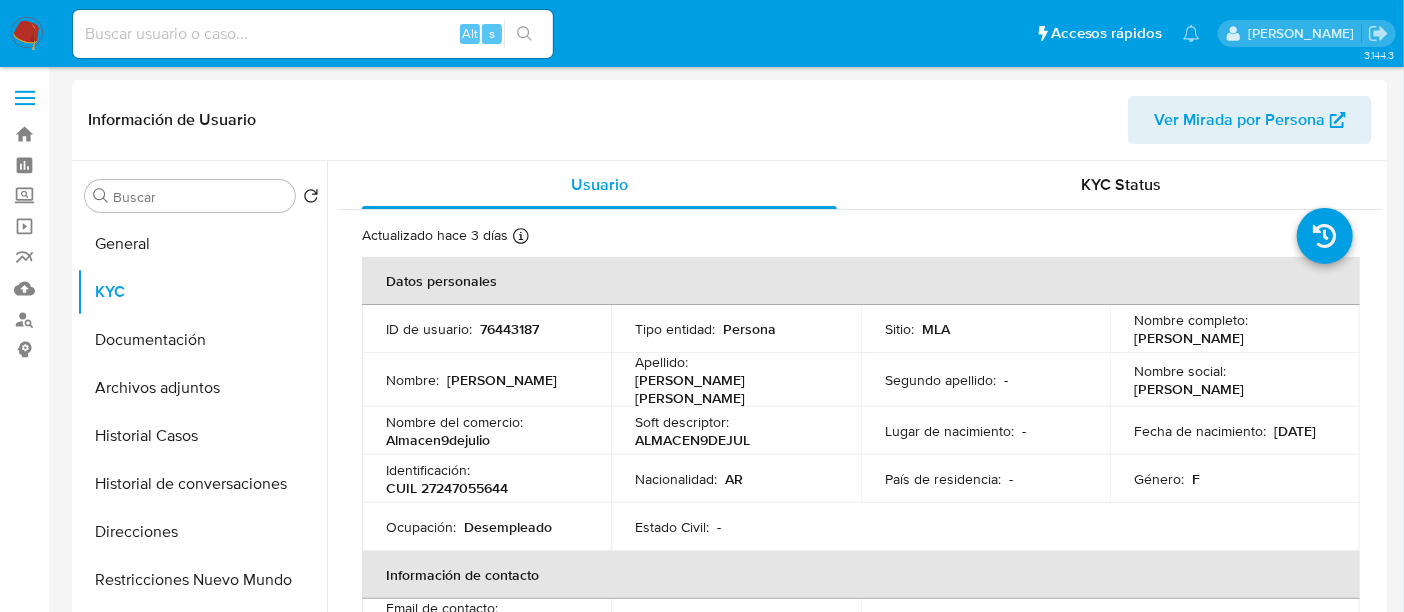 copy on "[PERSON_NAME]" 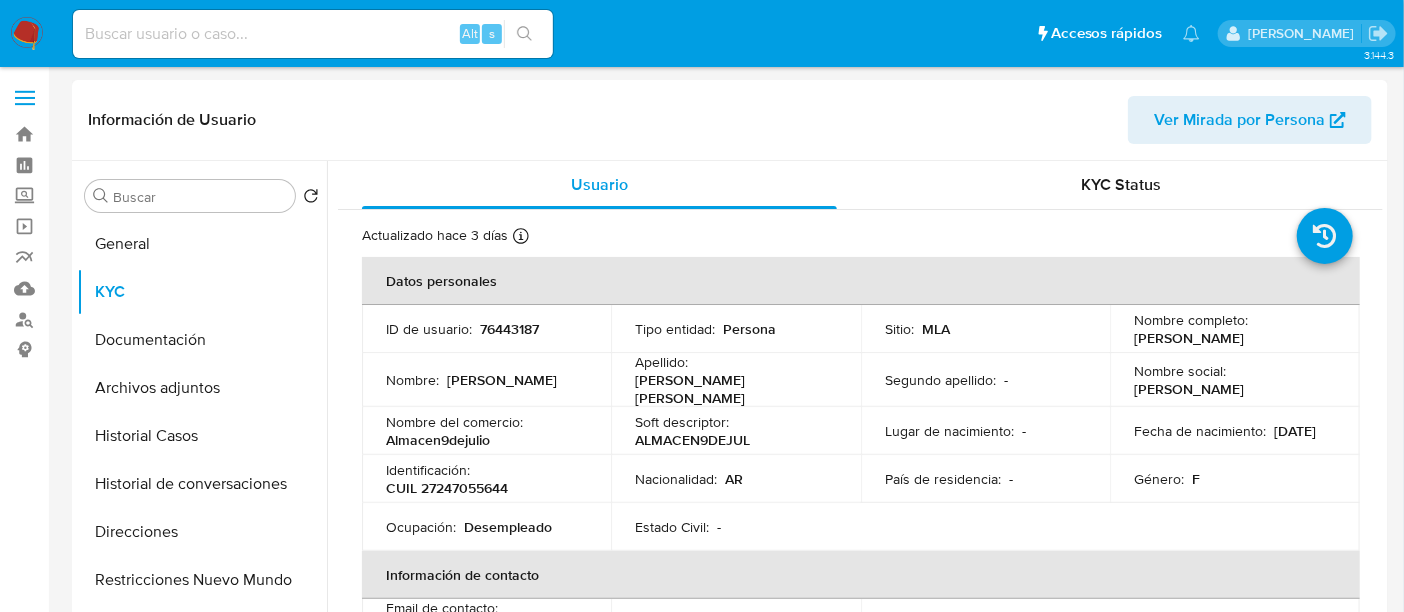 click on "CUIL 27247055644" at bounding box center [447, 488] 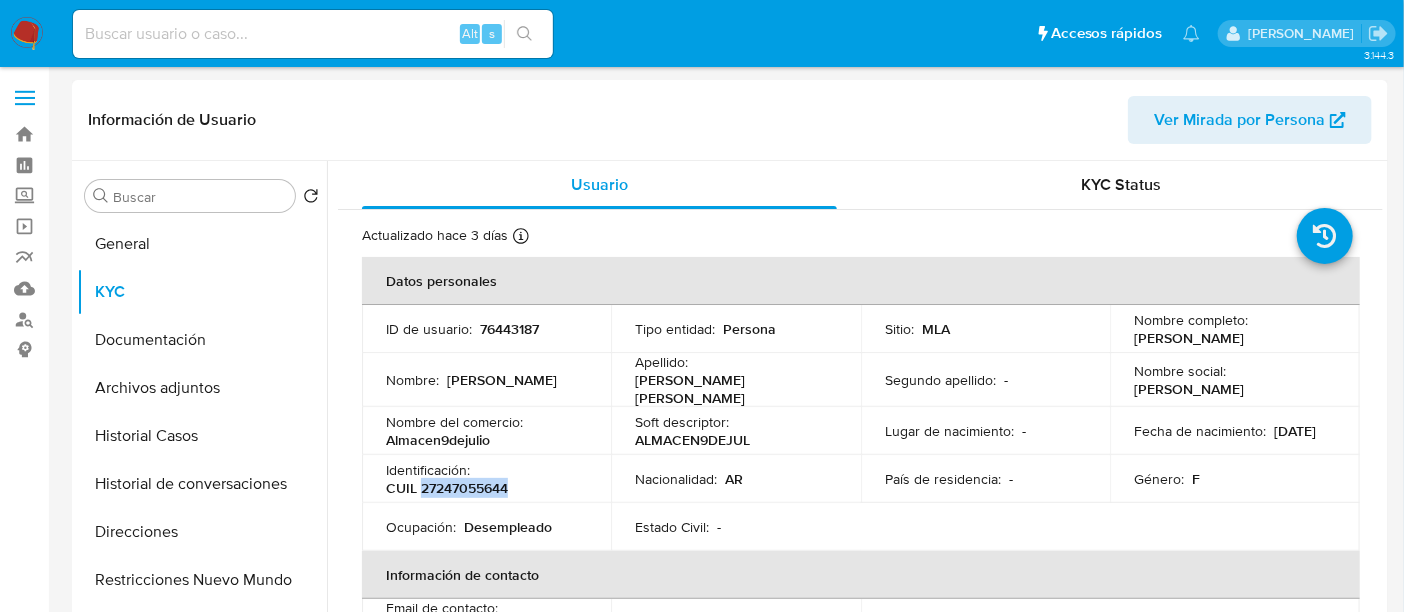 click on "CUIL 27247055644" at bounding box center [447, 488] 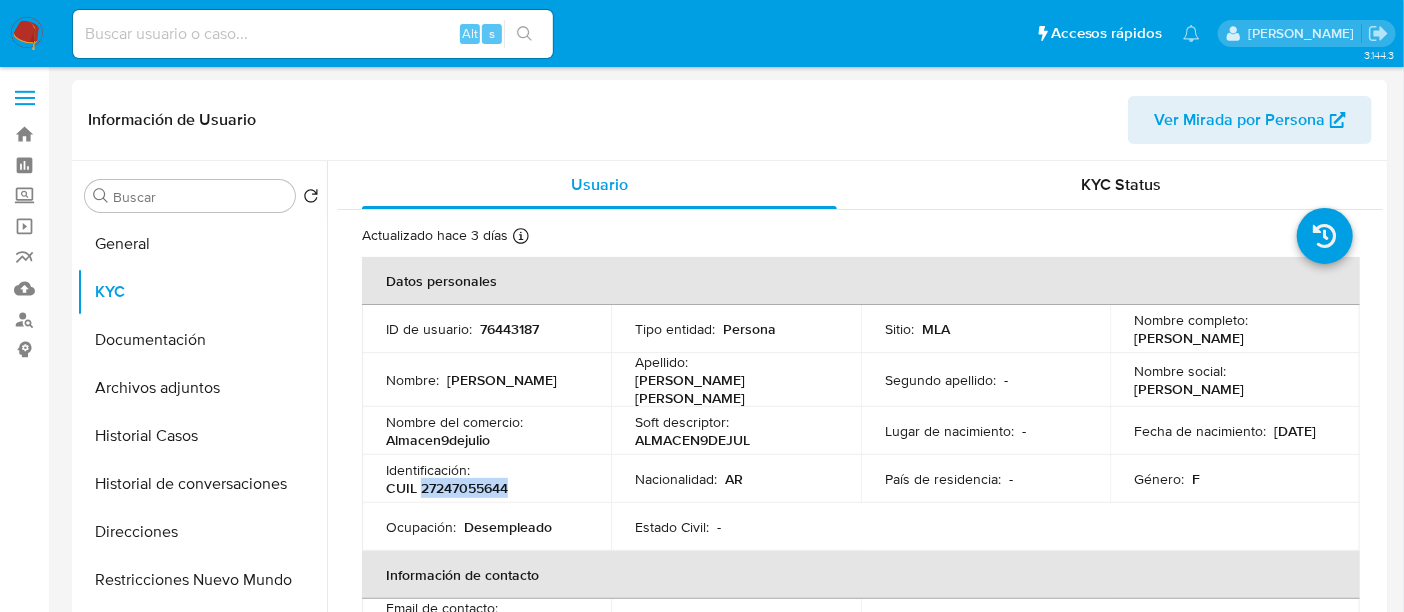 copy on "27247055644" 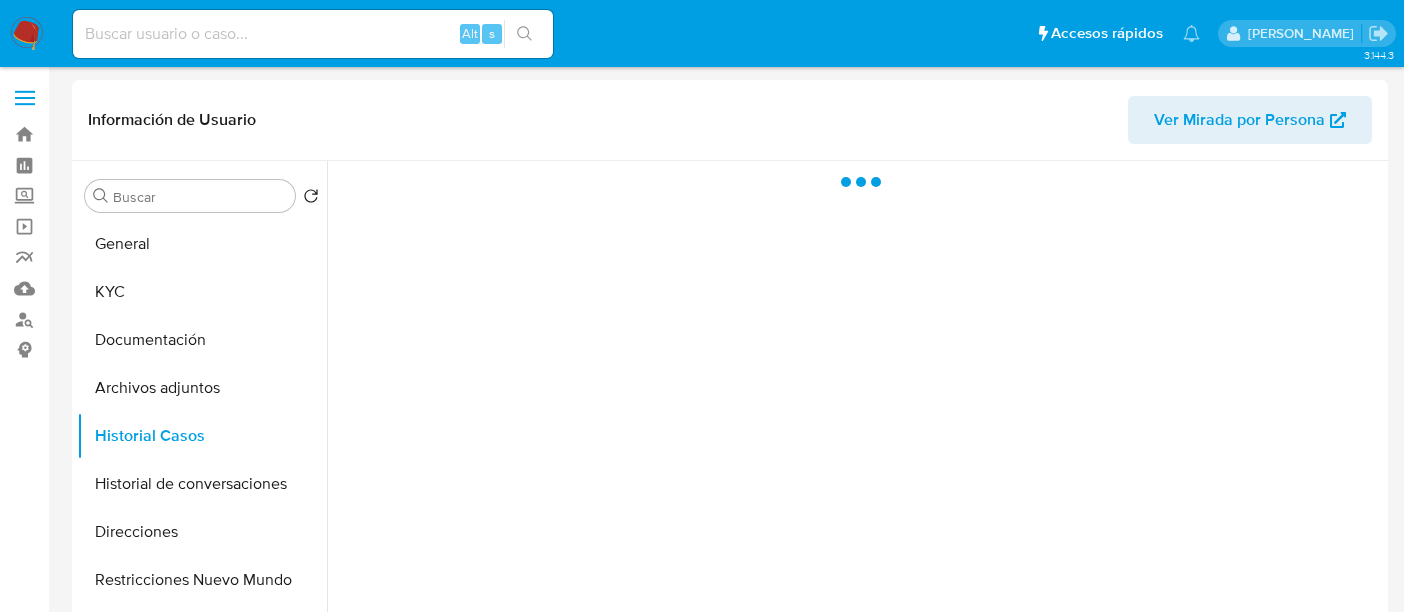 select on "10" 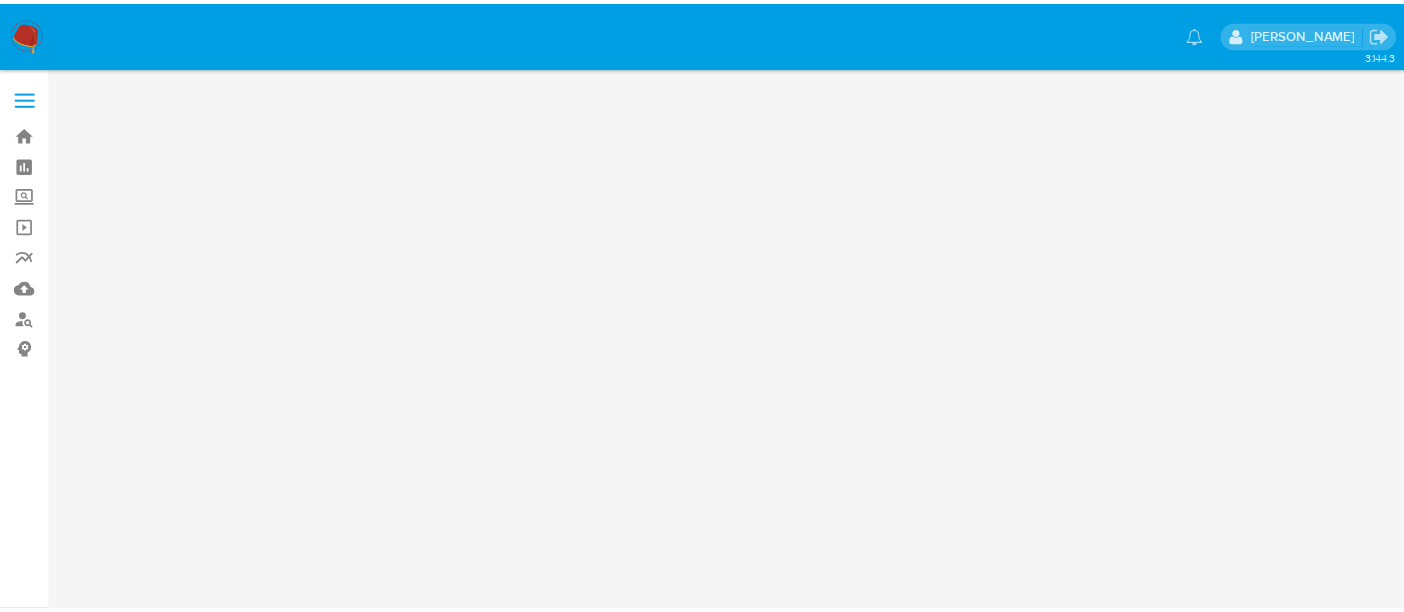 scroll, scrollTop: 0, scrollLeft: 0, axis: both 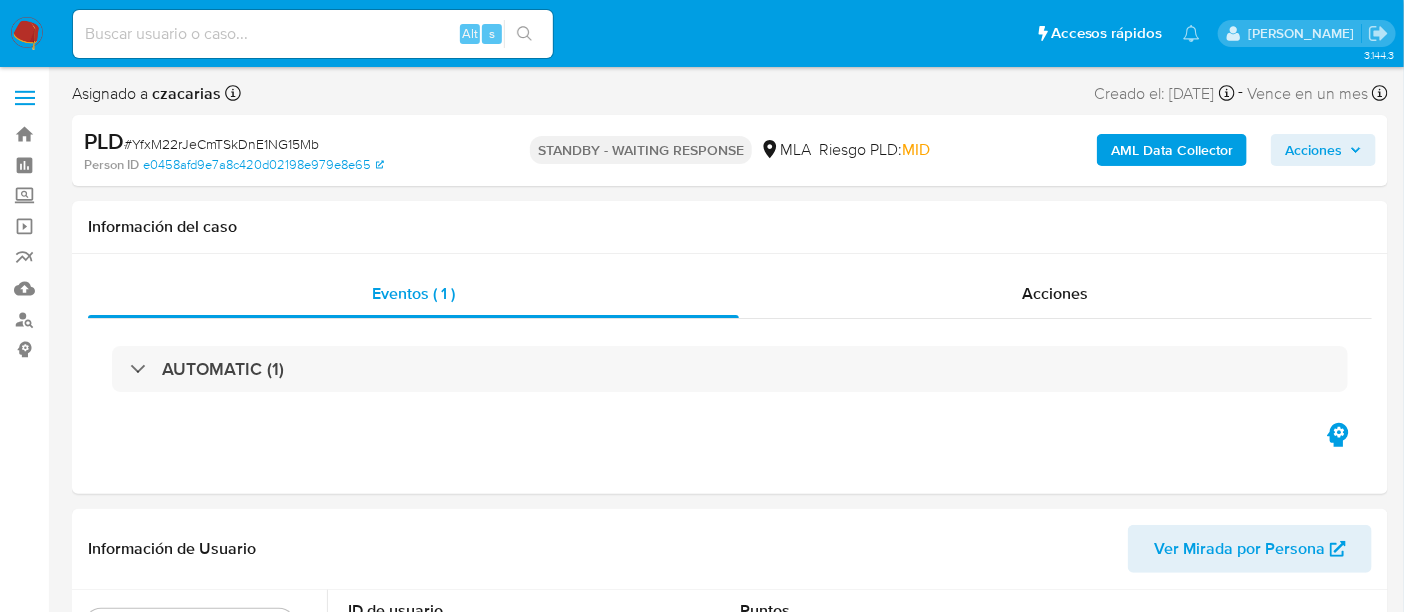 select on "10" 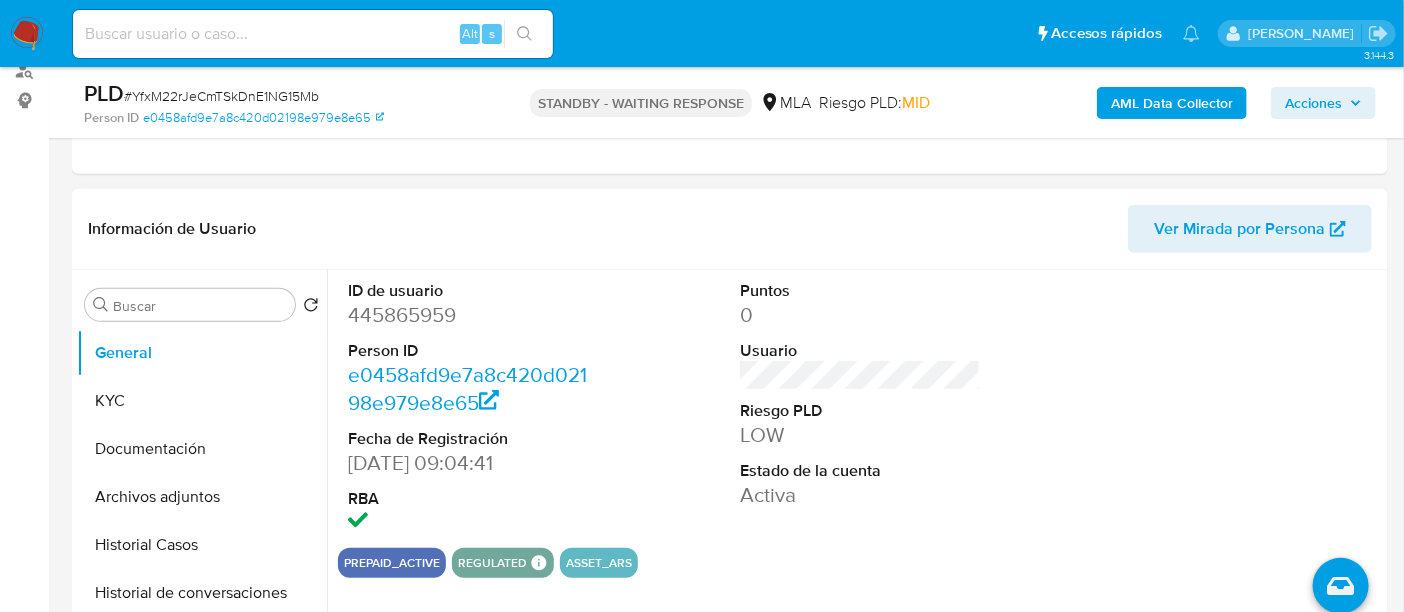 scroll, scrollTop: 250, scrollLeft: 0, axis: vertical 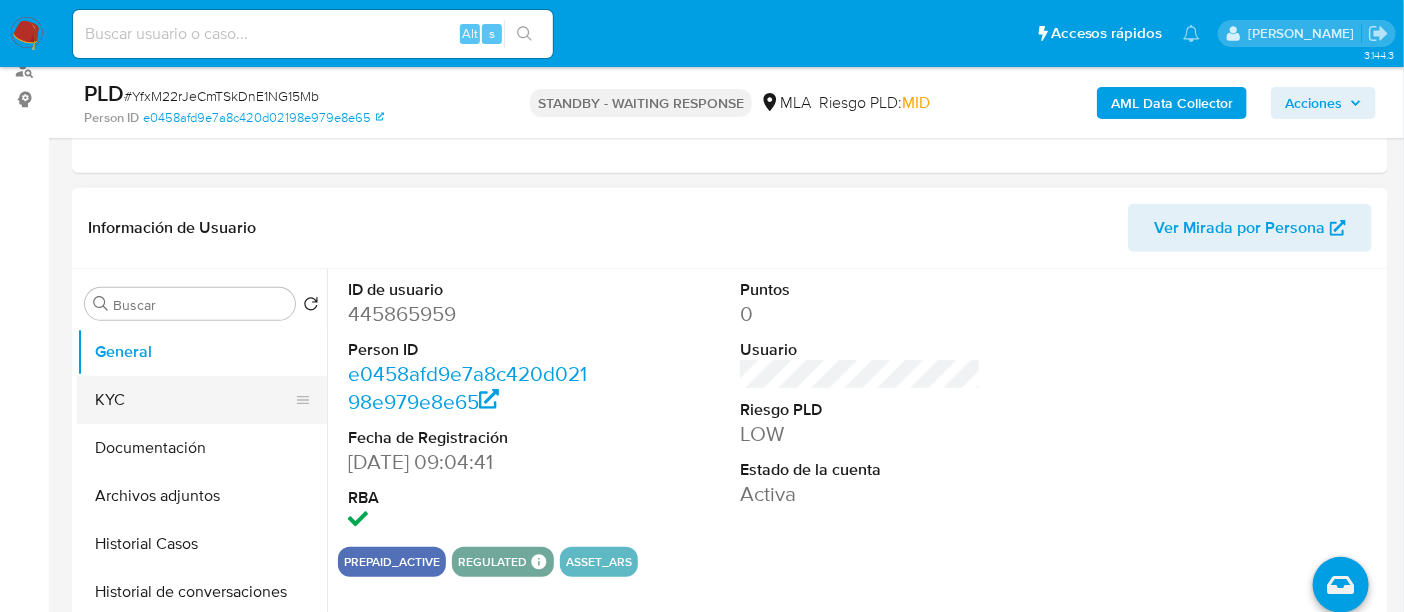 click on "KYC" at bounding box center [194, 400] 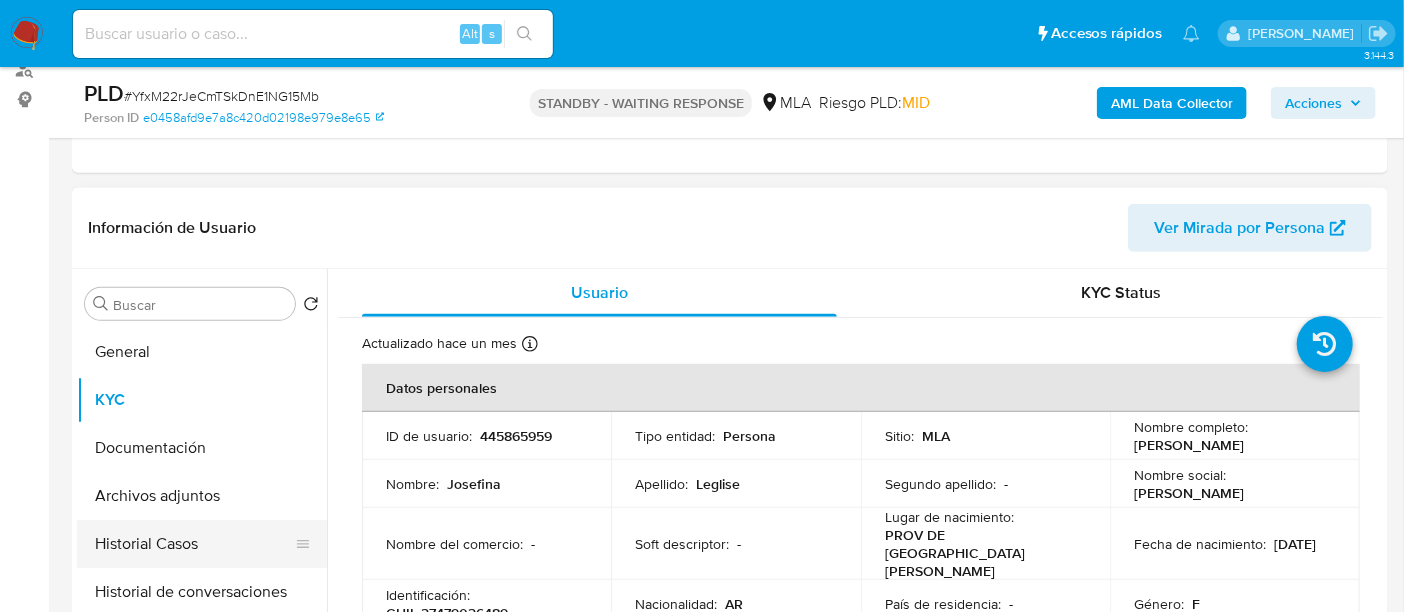 click on "Historial Casos" at bounding box center [194, 544] 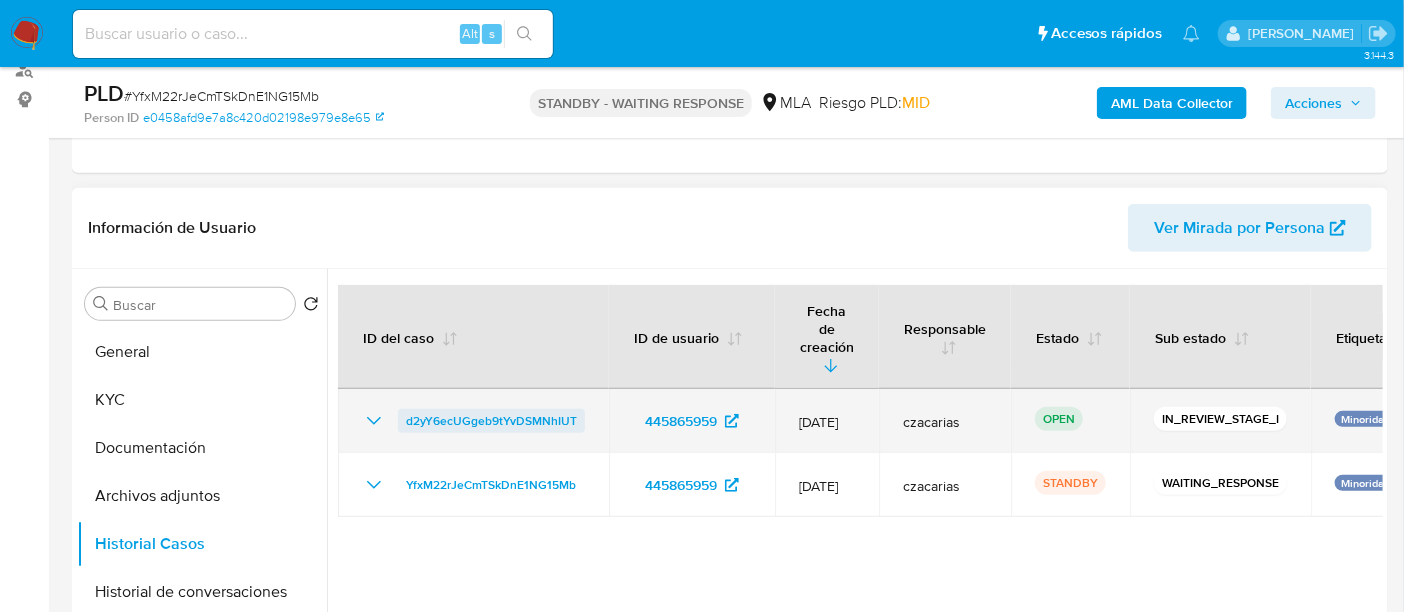 click on "d2yY6ecUGgeb9tYvDSMNhIUT" at bounding box center [491, 421] 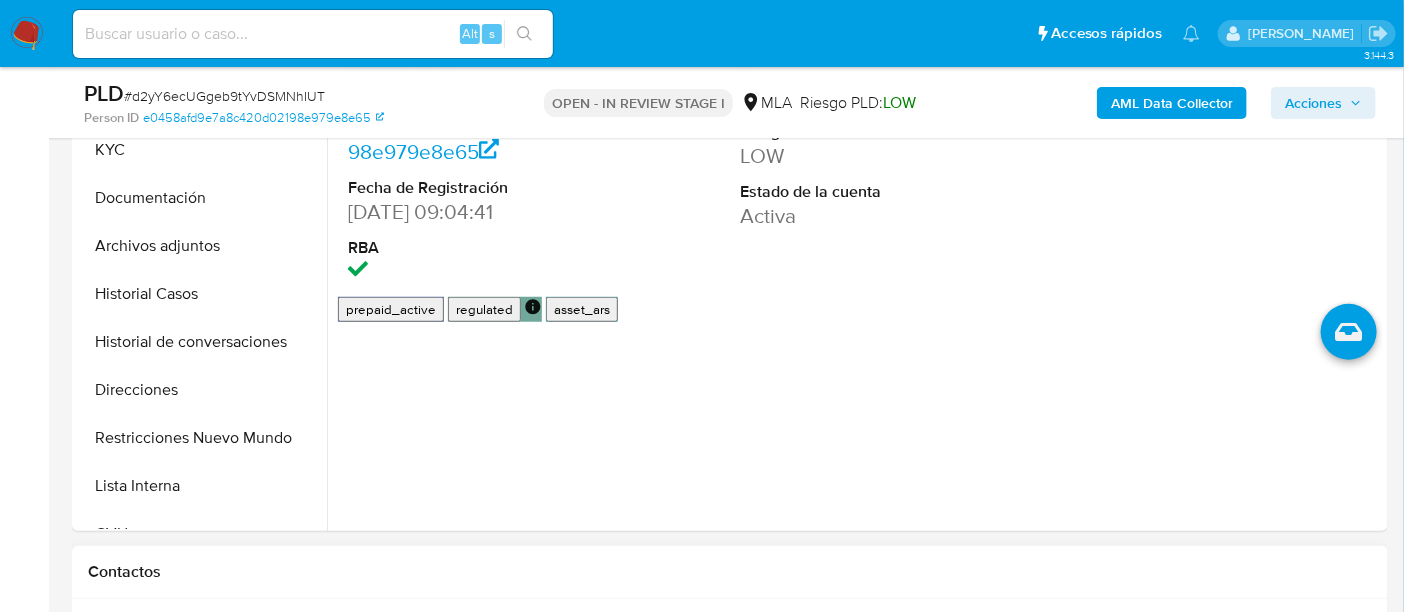 scroll, scrollTop: 750, scrollLeft: 0, axis: vertical 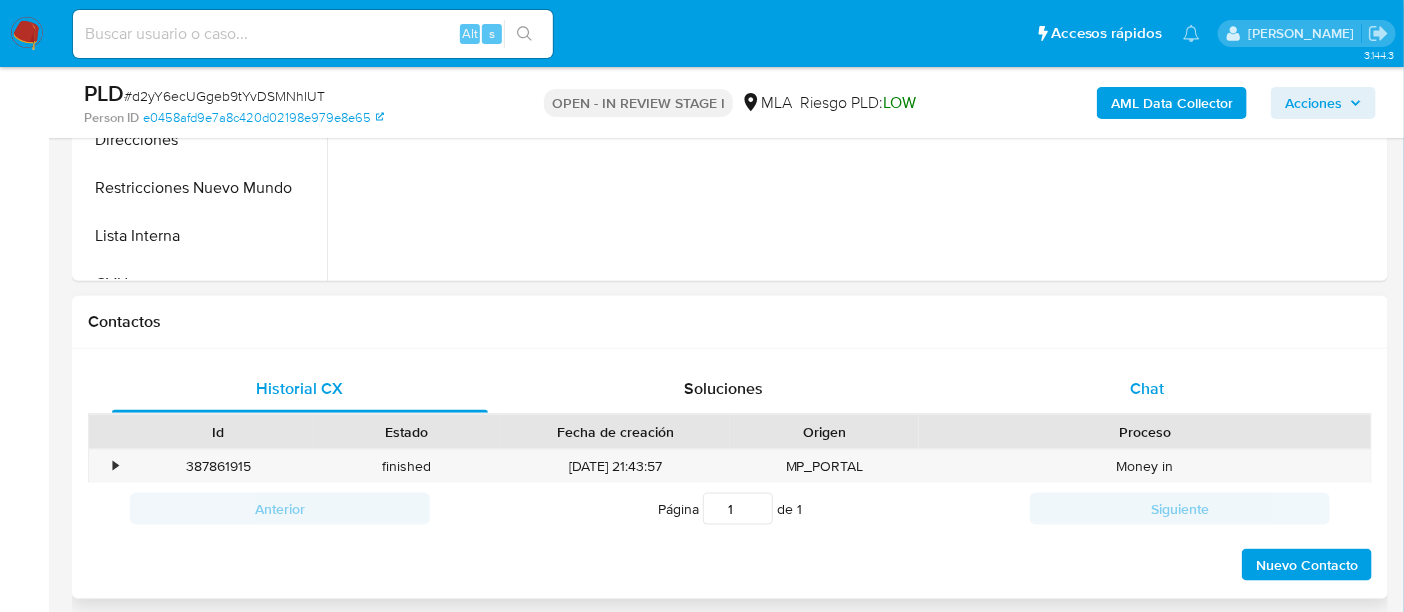 click on "Chat" at bounding box center [1147, 388] 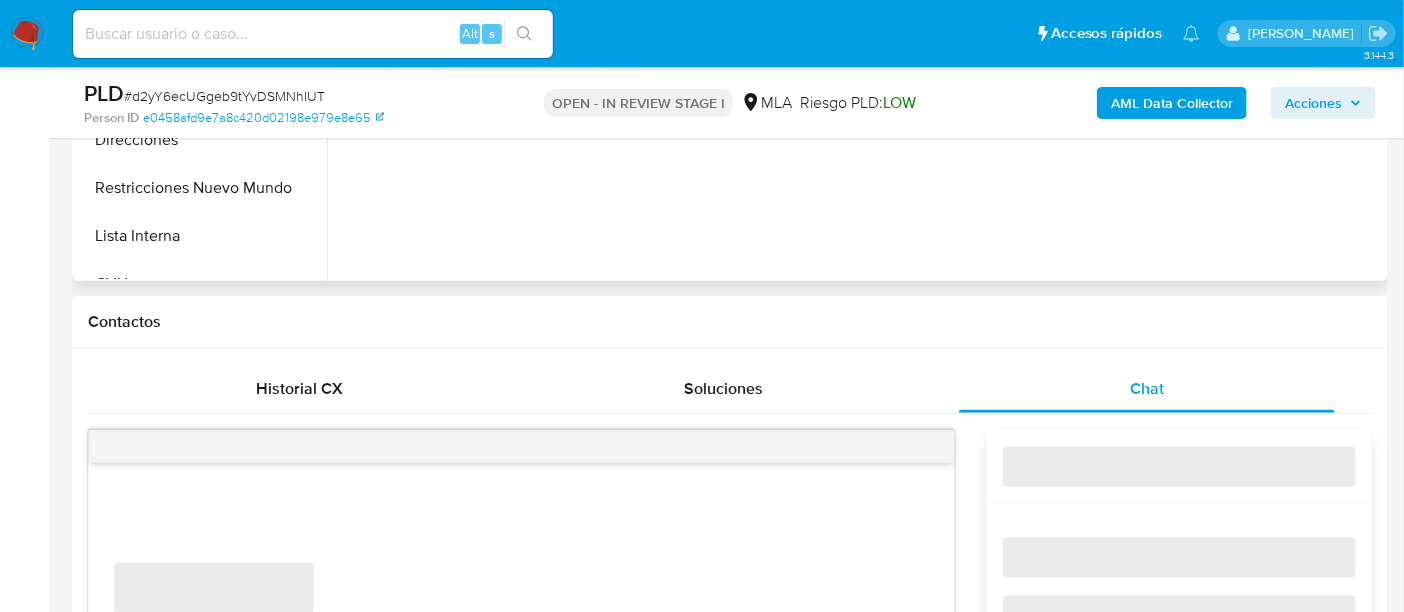 select on "10" 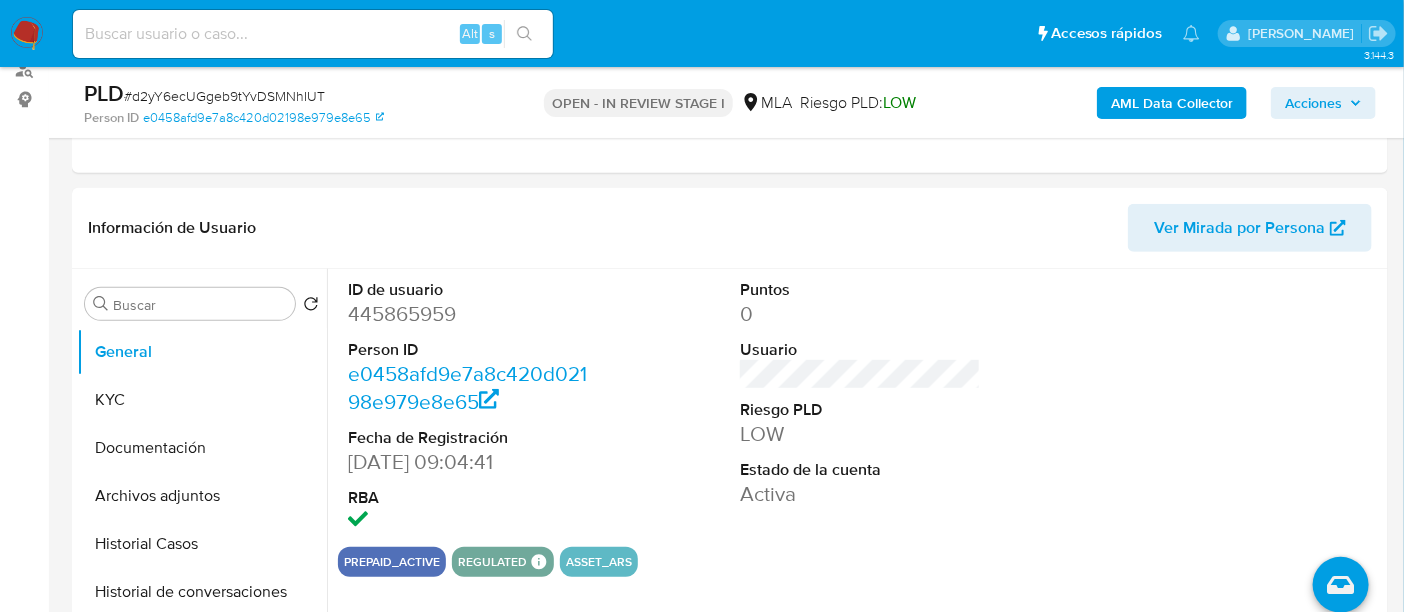 scroll, scrollTop: 0, scrollLeft: 0, axis: both 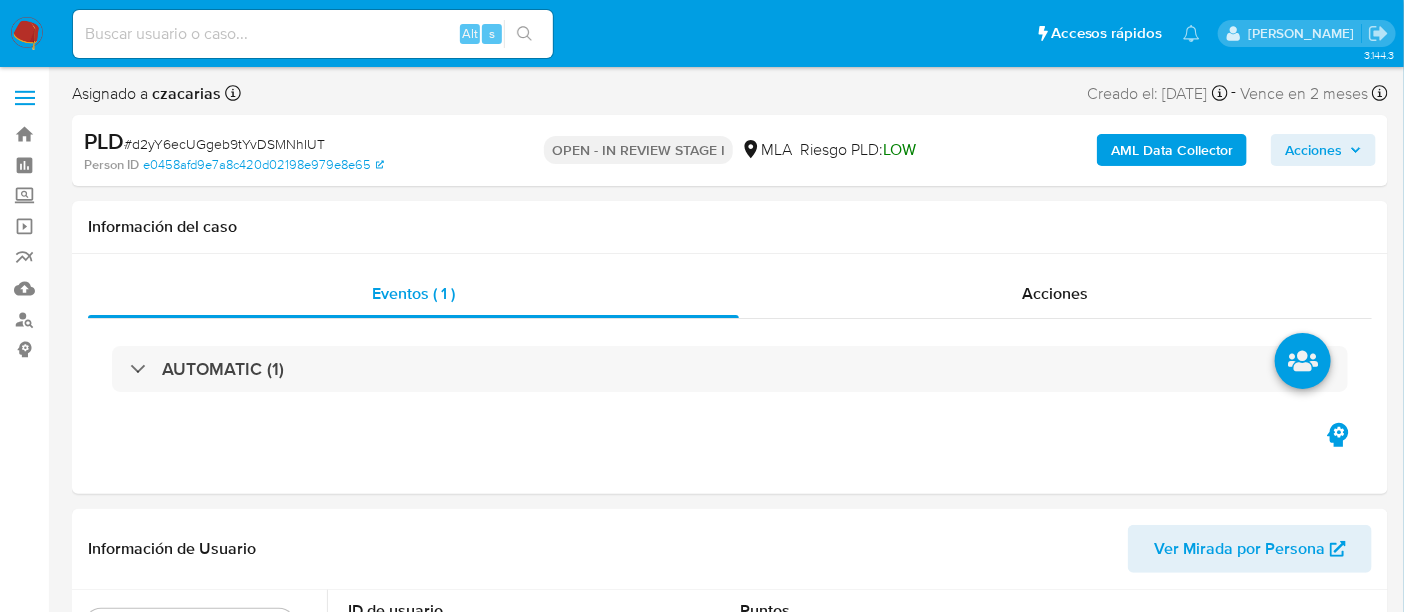 click on "Acciones" at bounding box center (1323, 150) 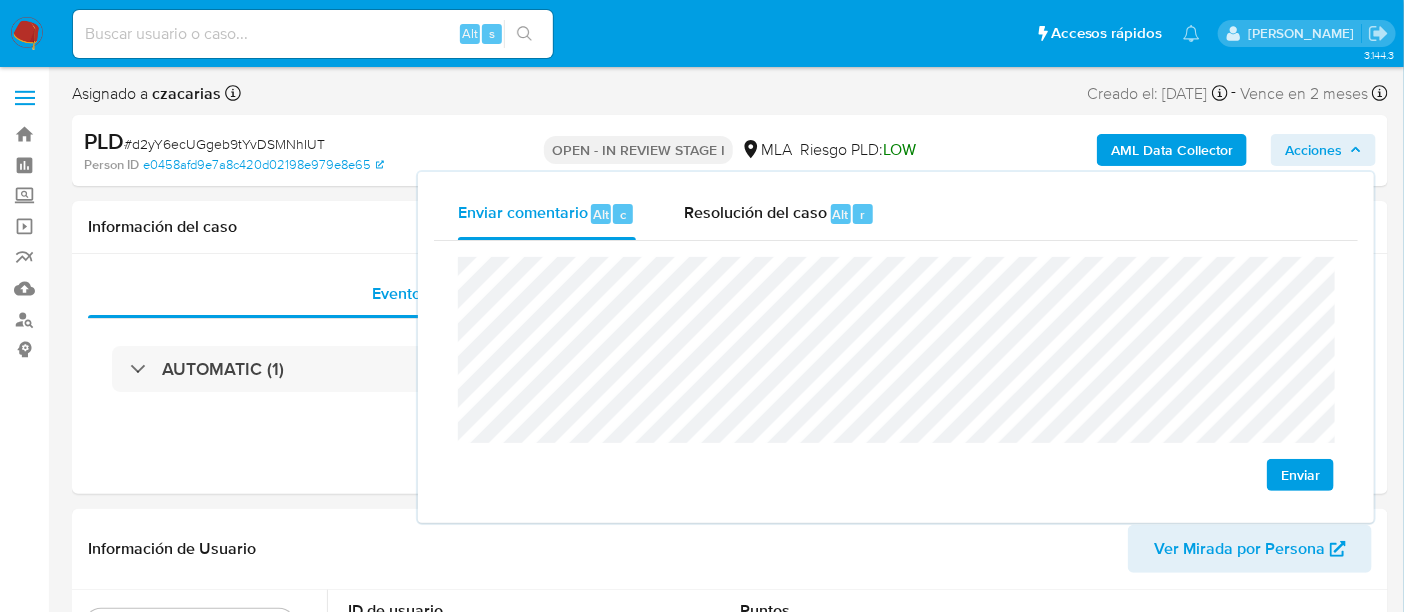 click on "# d2yY6ecUGgeb9tYvDSMNhIUT" at bounding box center (224, 144) 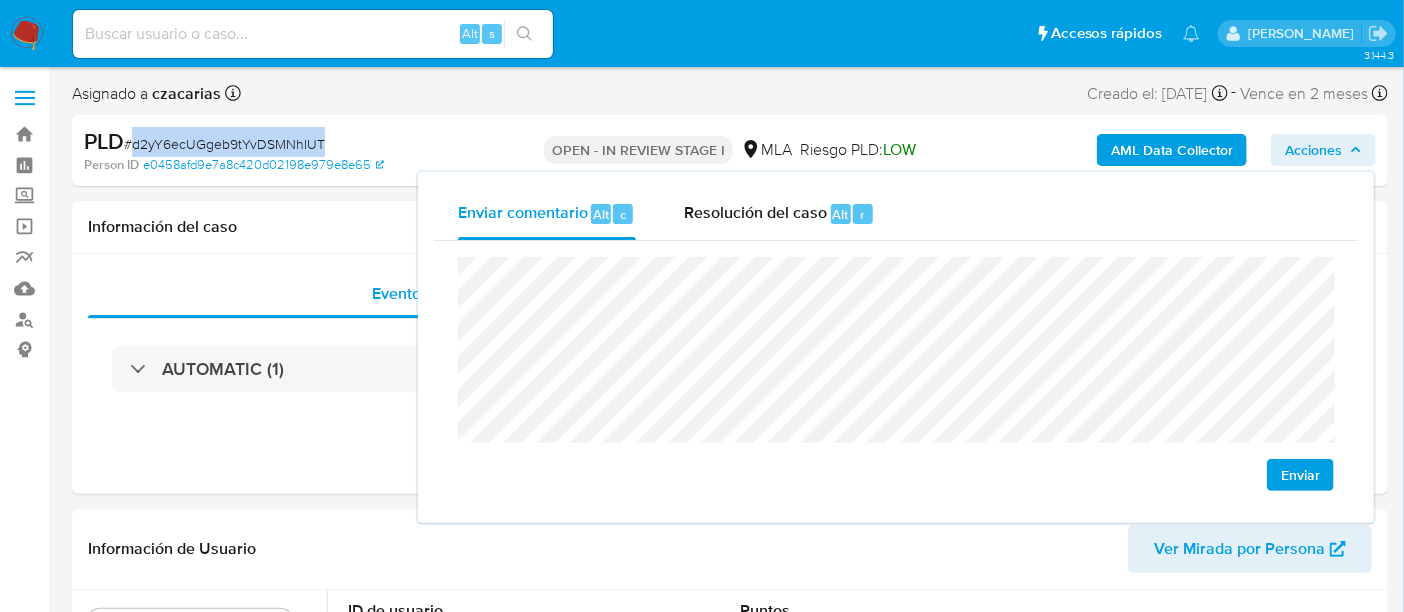 click on "# d2yY6ecUGgeb9tYvDSMNhIUT" at bounding box center (224, 144) 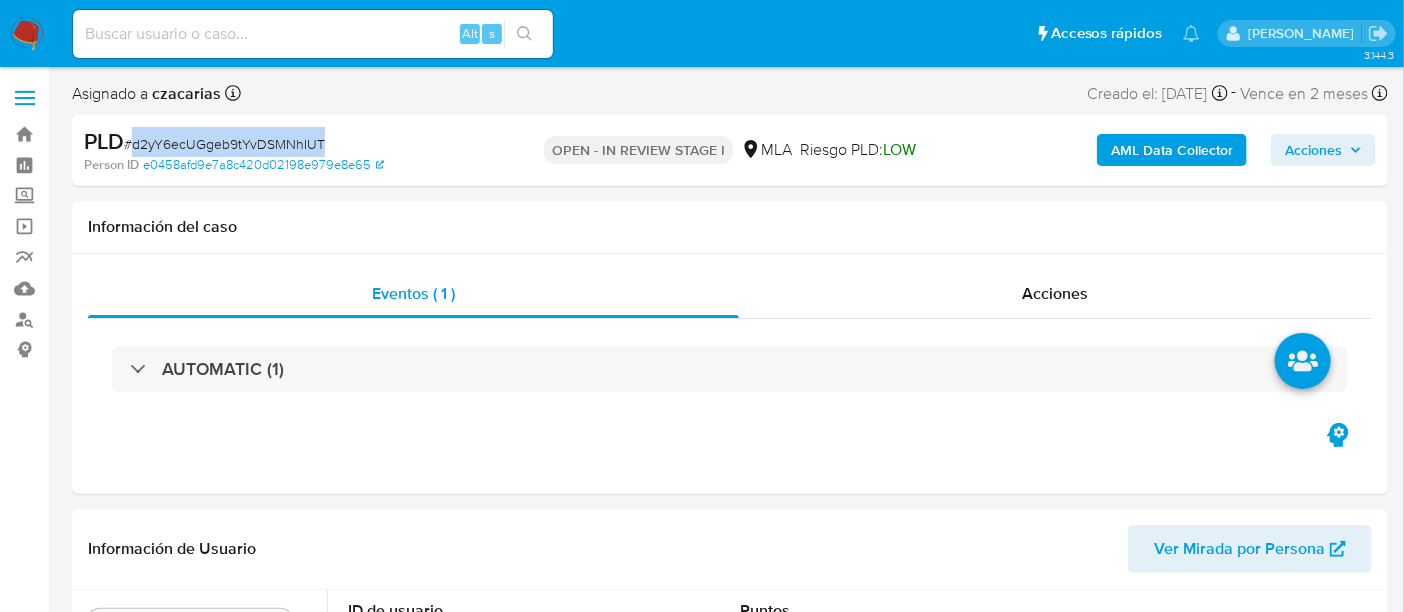 copy on "d2yY6ecUGgeb9tYvDSMNhIUT" 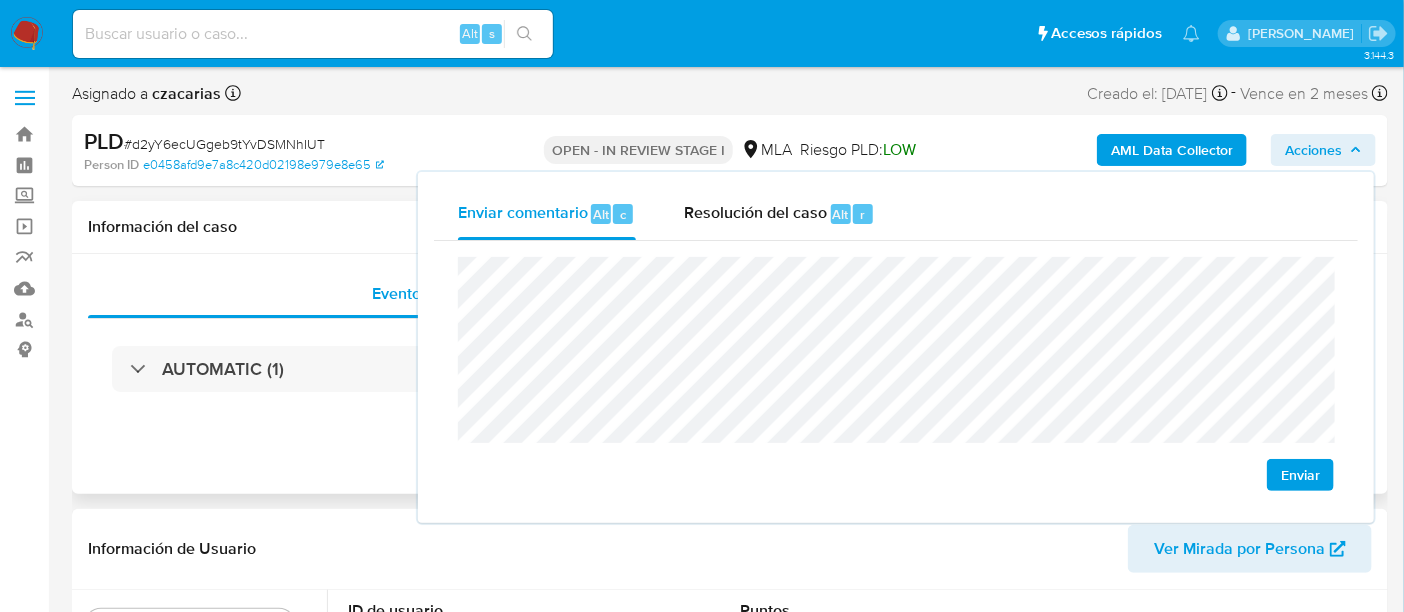 click on "Asignado a   czacarias   Asignado el: [DATE] 14:16:31 Creado el: [DATE]   Creado el: [DATE] 03:23:06 - Vence en 2 meses   Vence el [DATE] 03:23:07 PLD # d2yY6ecUGgeb9tYvDSMNhIUT Person ID e0458afd9e7a8c420d02198e979e8e65 OPEN - IN REVIEW STAGE I  MLA Riesgo PLD:  LOW AML Data Collector Acciones Enviar comentario Alt c Resolución del caso Alt r Enviar Información del caso Eventos ( 1 ) Acciones AUTOMATIC (1) Información de Usuario Ver Mirada por Persona Buscar   Volver al orden por defecto General KYC Documentación Archivos adjuntos Historial Casos Historial de conversaciones Direcciones Restricciones Nuevo Mundo Lista Interna CVU Anticipos de dinero Cruces y Relaciones Créditos Cuentas Bancarias Datos Modificados Devices Geolocation Dispositivos Point Fecha Compliant Historial Riesgo PLD IV Challenges Información de accesos Insurtech Inversiones Items Listas Externas Marcas AML Perfiles Tarjetas ID de usuario 445865959 Person ID e0458afd9e7a8c420d02198e979e8e65 Fecha de Registración RBA" at bounding box center (730, 2151) 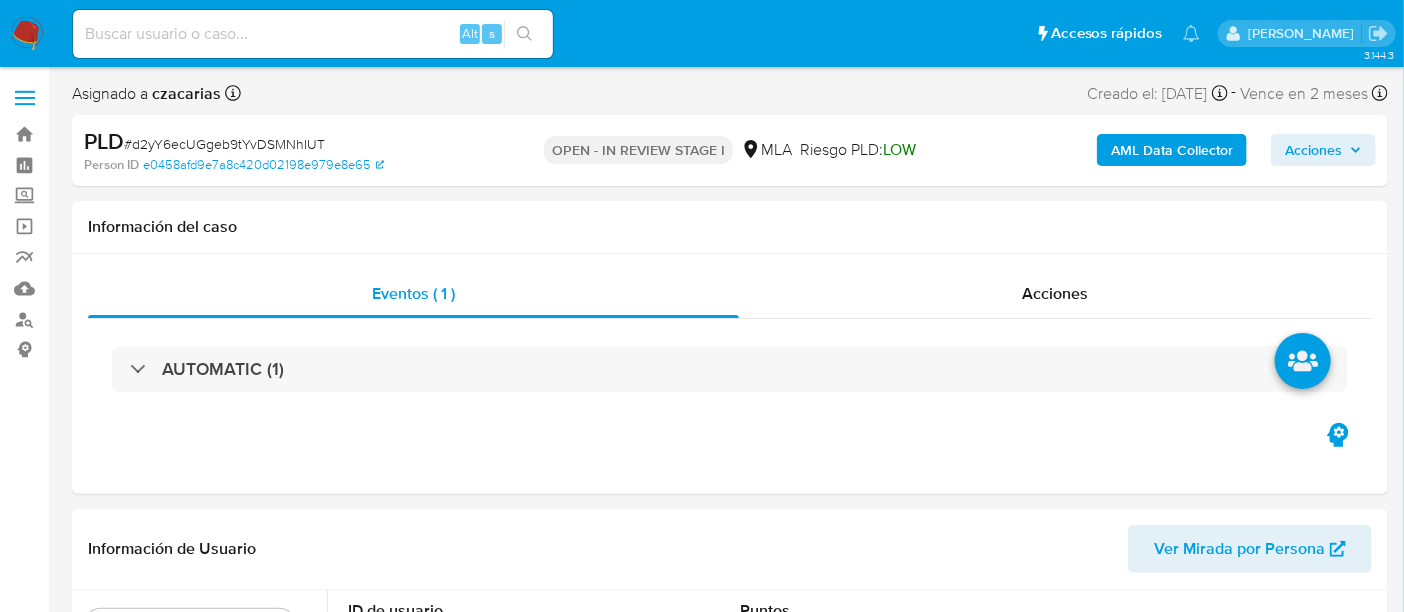 click on "Acciones" at bounding box center (1313, 150) 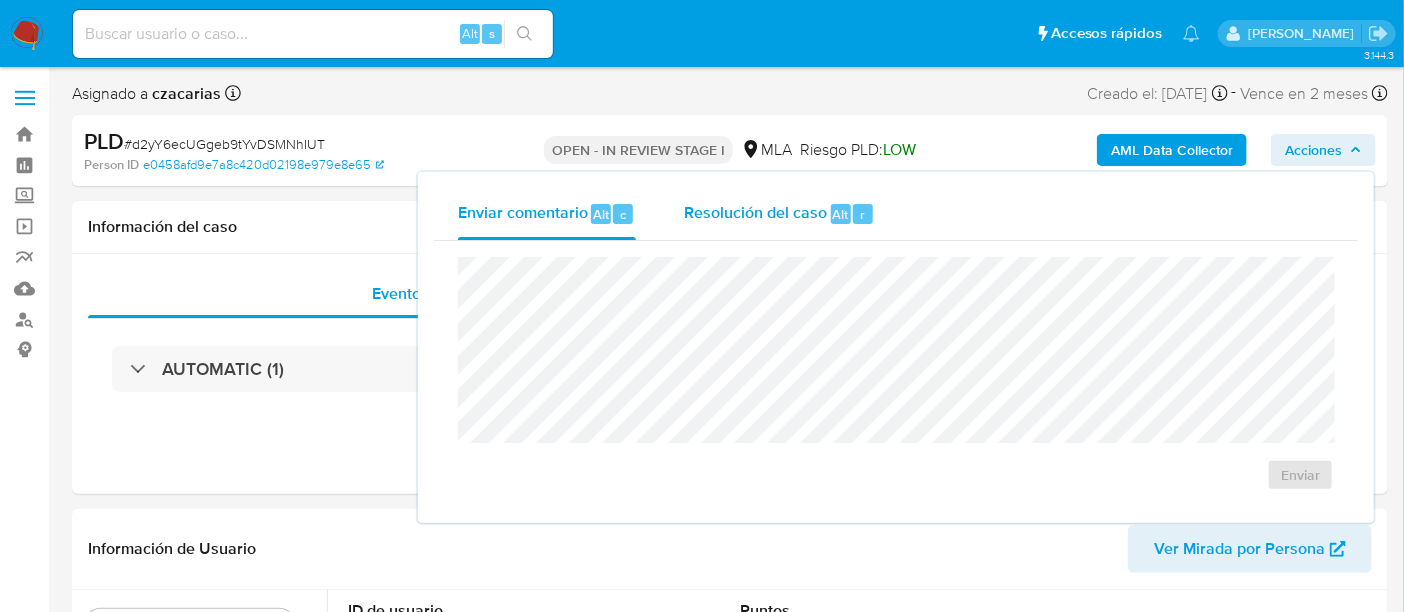 click on "Resolución del caso" at bounding box center (755, 213) 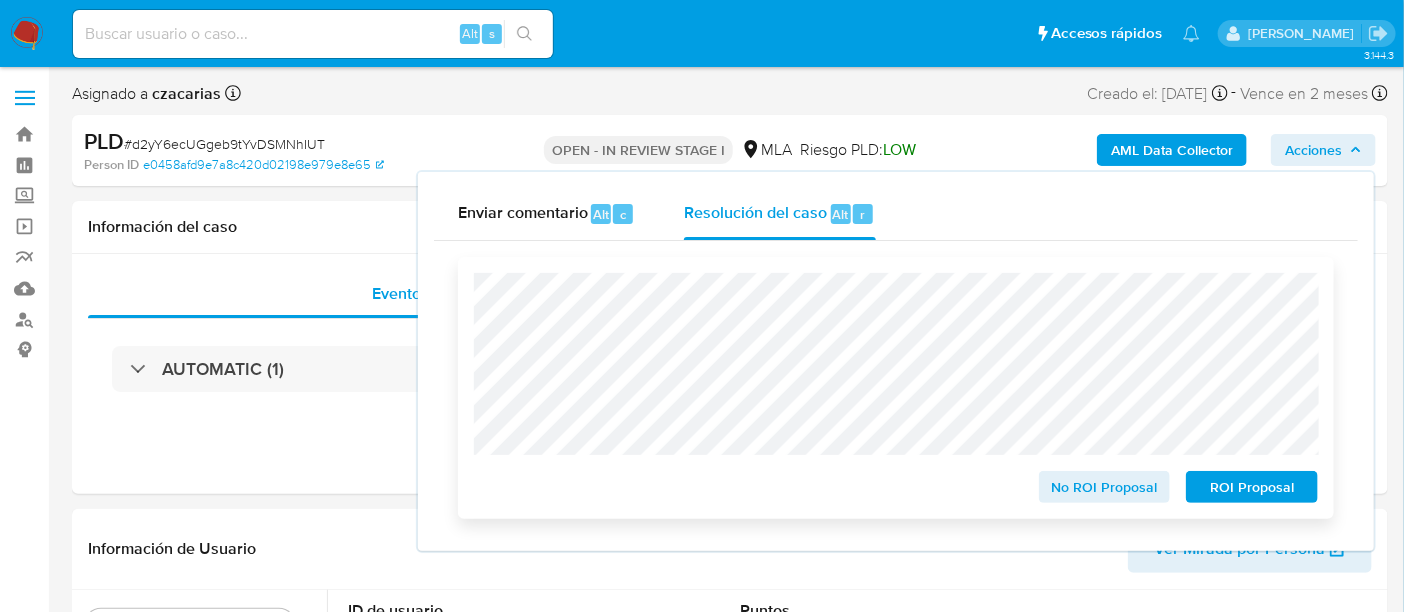 click on "ROI Proposal" at bounding box center [1252, 487] 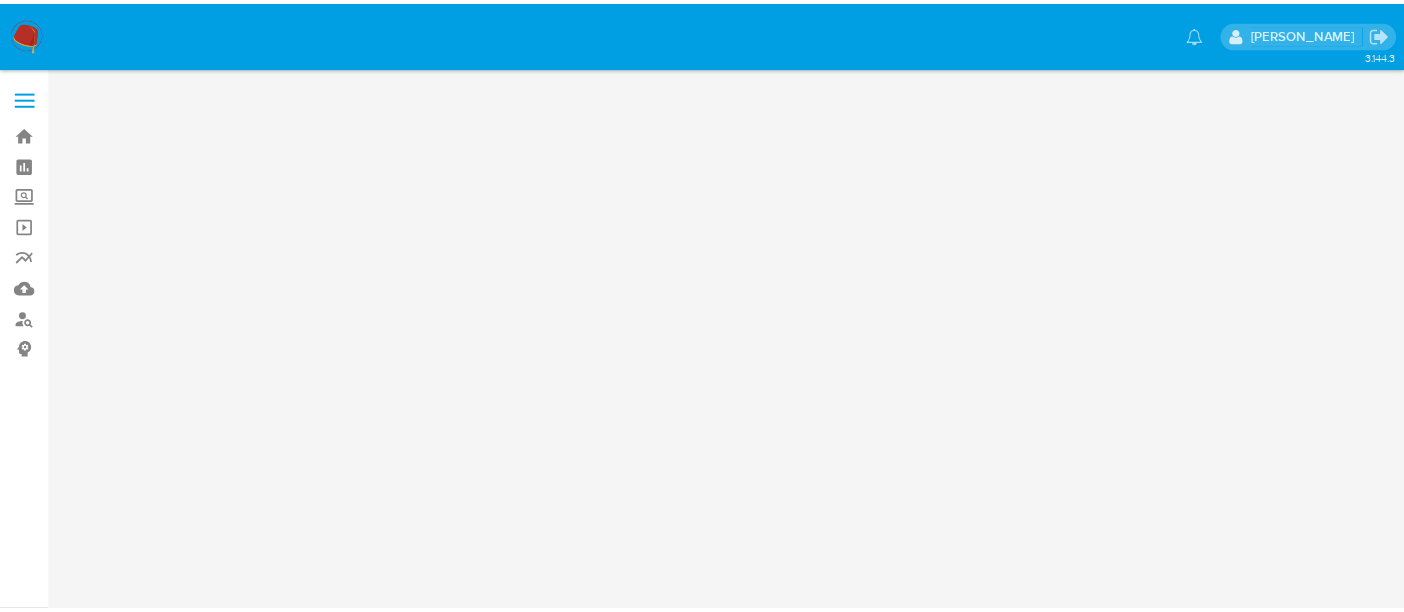scroll, scrollTop: 0, scrollLeft: 0, axis: both 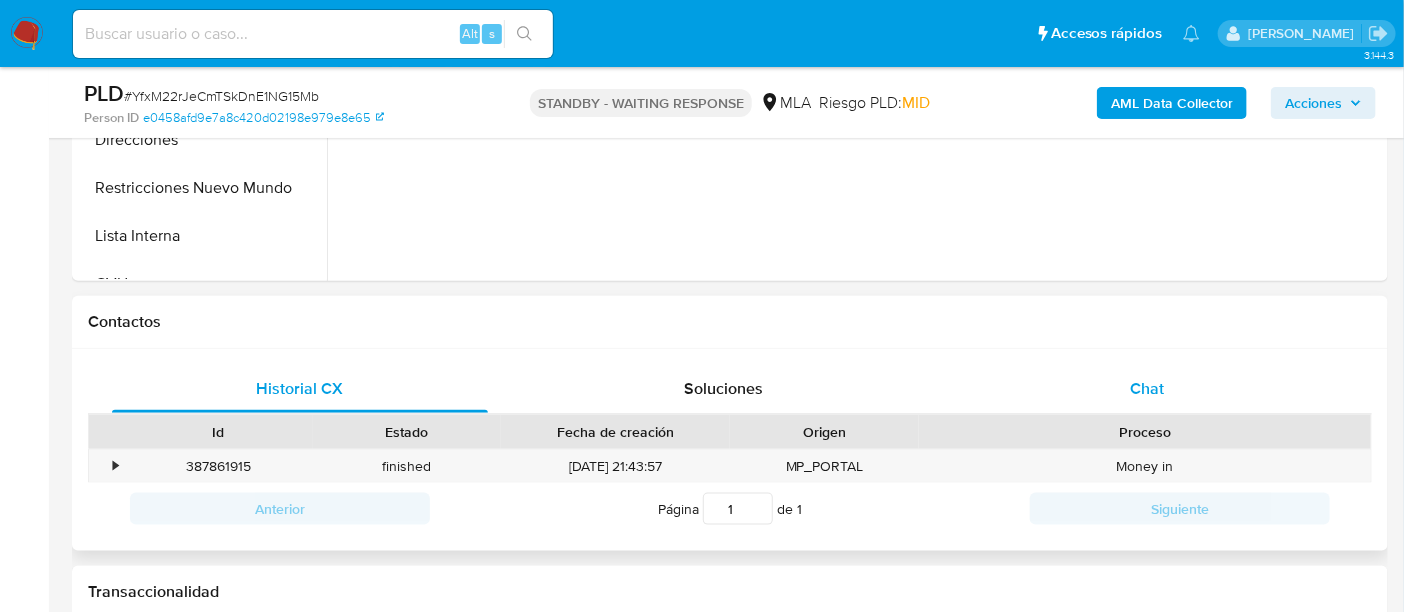 click on "Chat" at bounding box center [1147, 388] 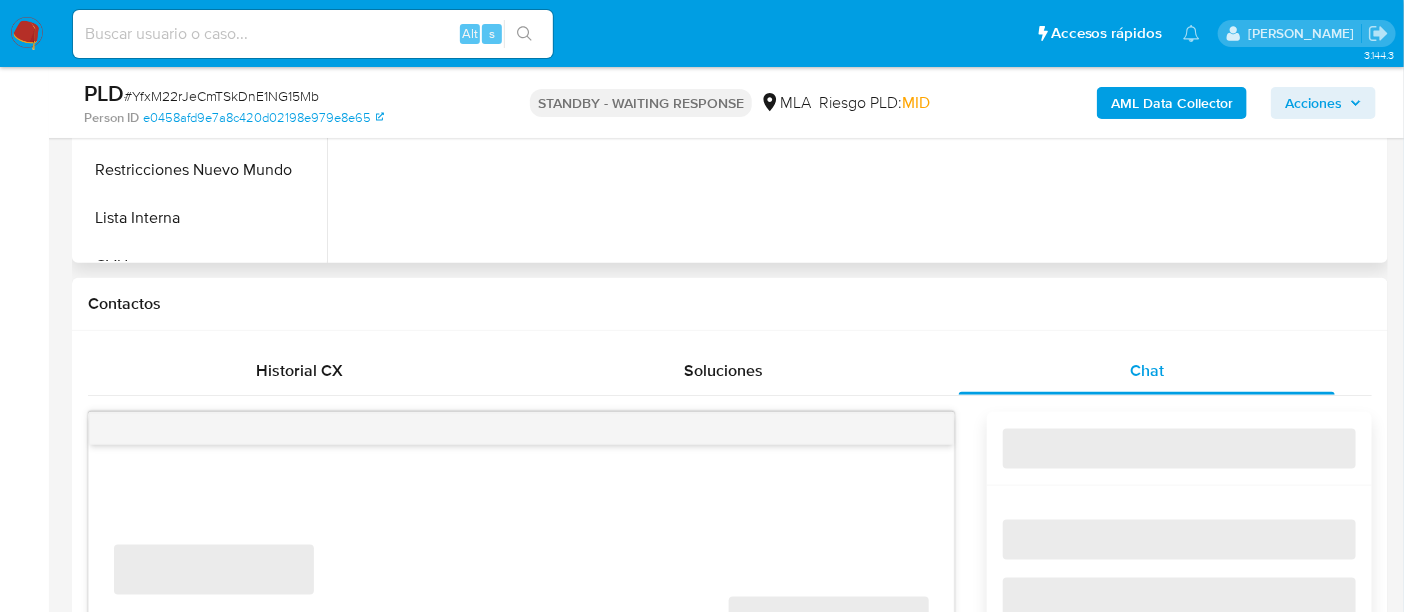 scroll, scrollTop: 874, scrollLeft: 0, axis: vertical 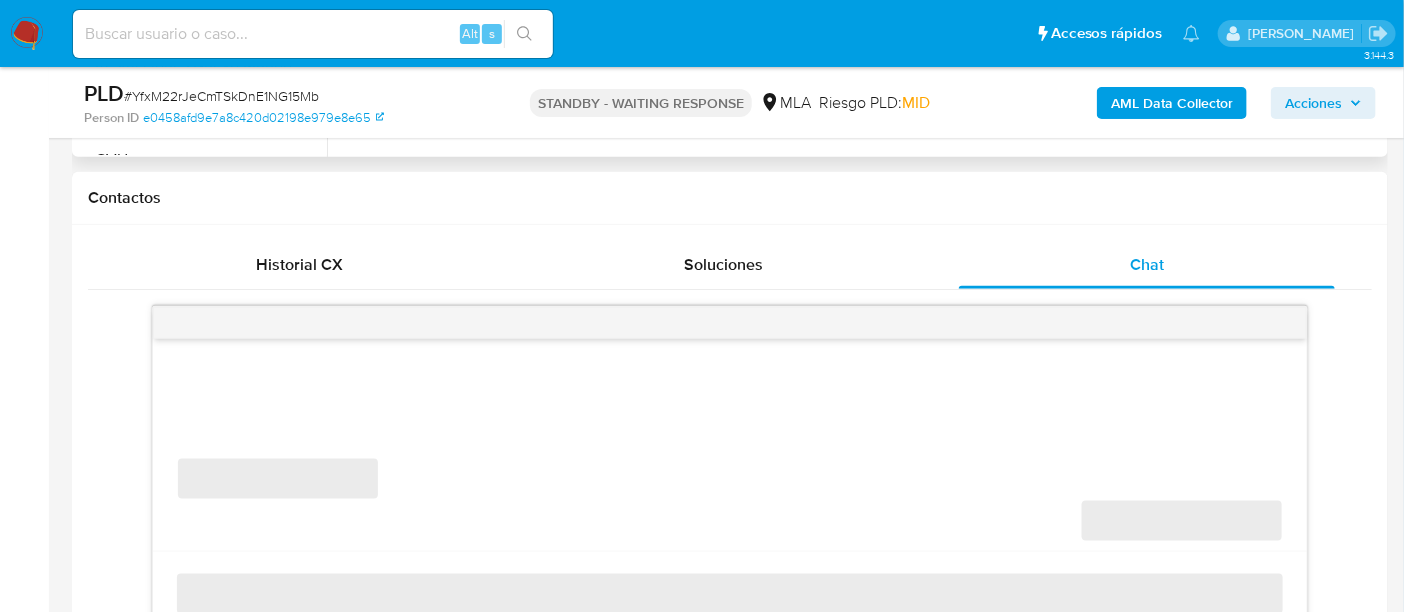 select on "10" 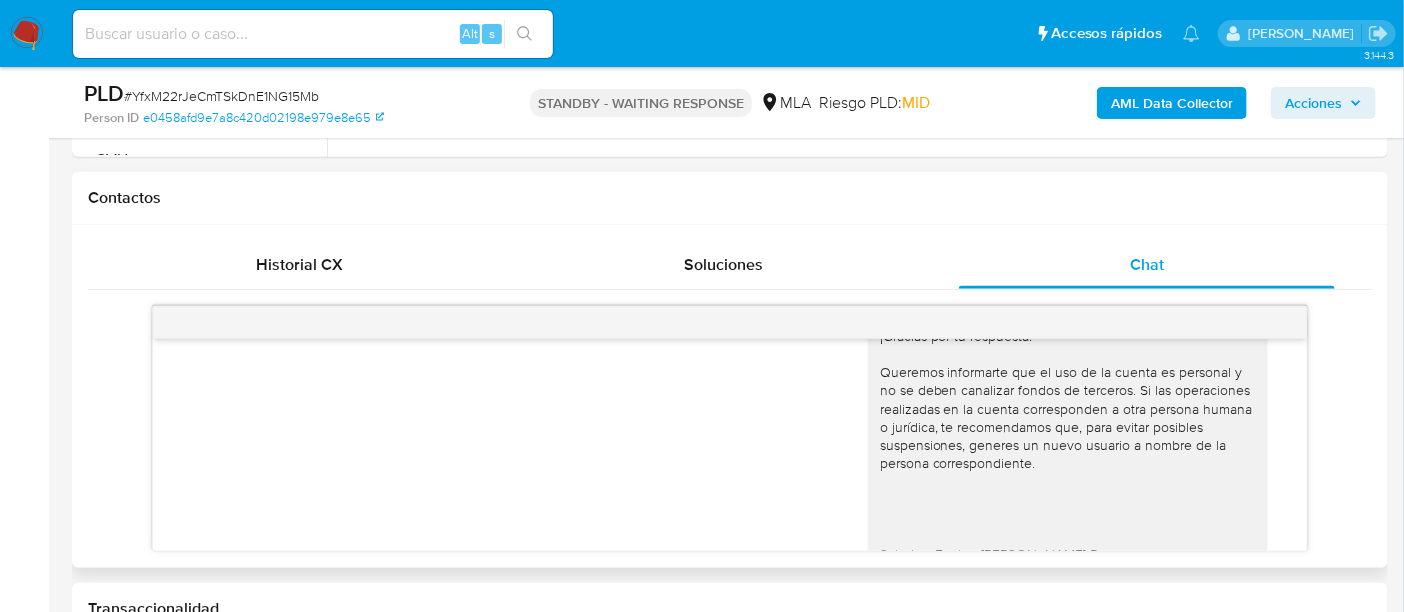 scroll, scrollTop: 1060, scrollLeft: 0, axis: vertical 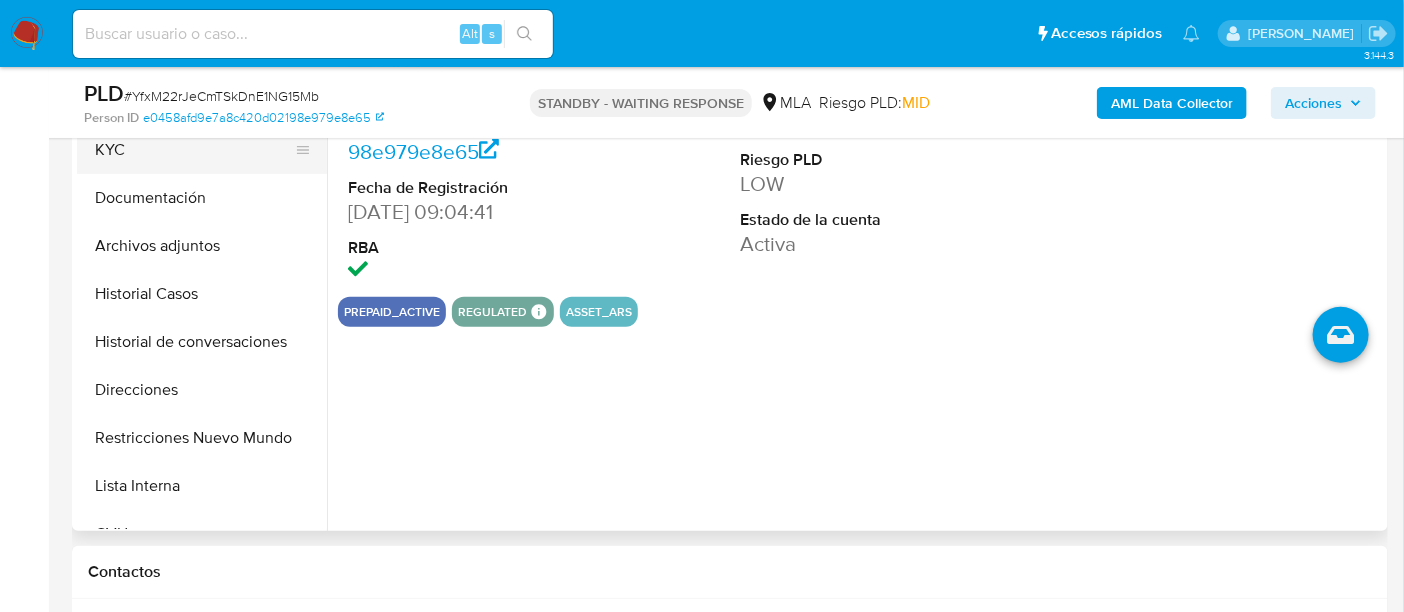 click on "KYC" at bounding box center [194, 150] 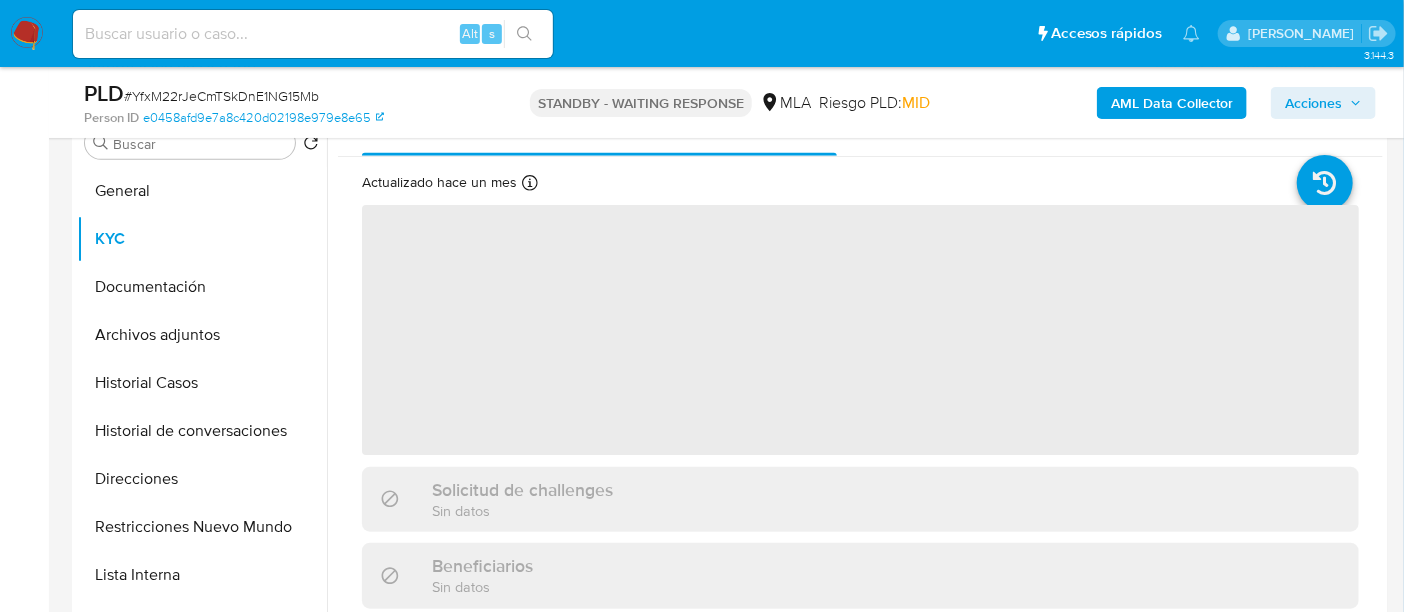scroll, scrollTop: 374, scrollLeft: 0, axis: vertical 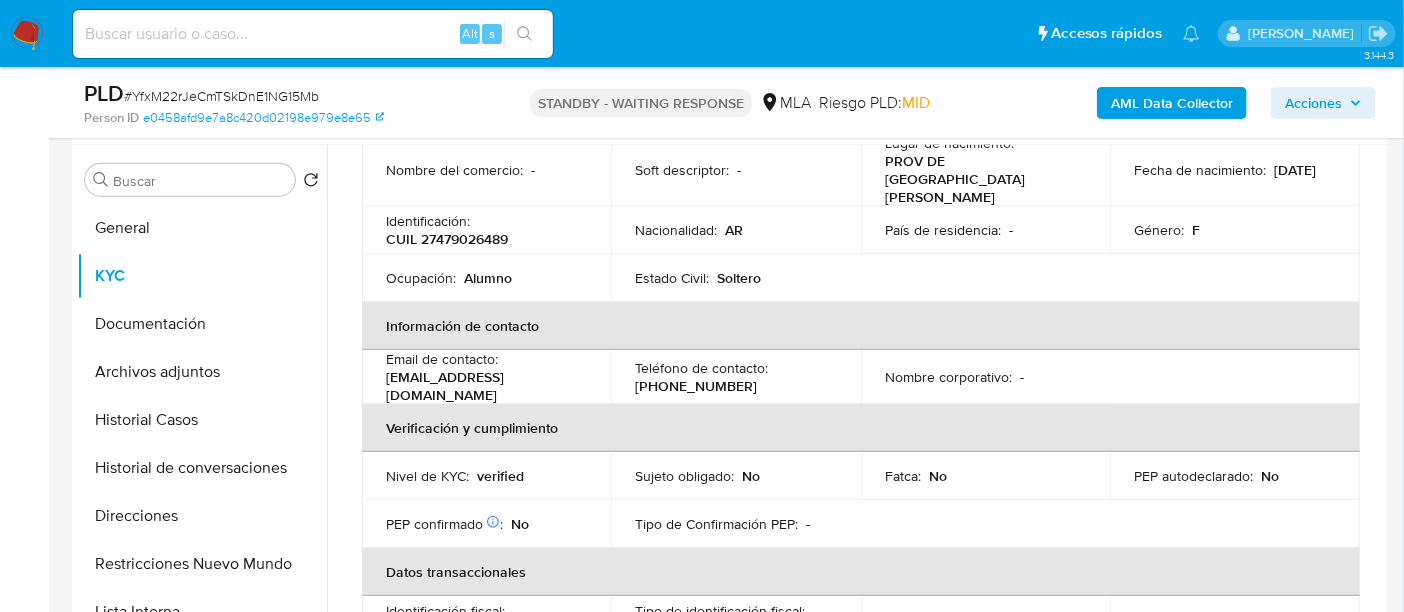 click on "[EMAIL_ADDRESS][DOMAIN_NAME]" at bounding box center (482, 386) 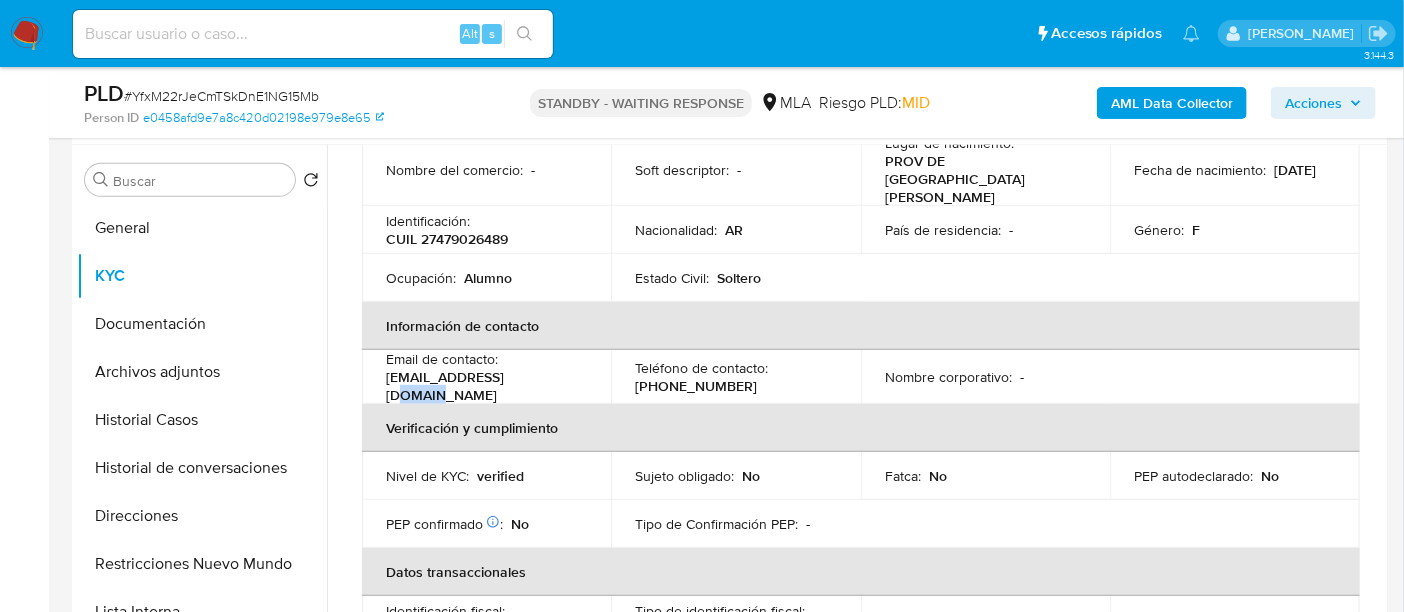 click on "[EMAIL_ADDRESS][DOMAIN_NAME]" at bounding box center (482, 386) 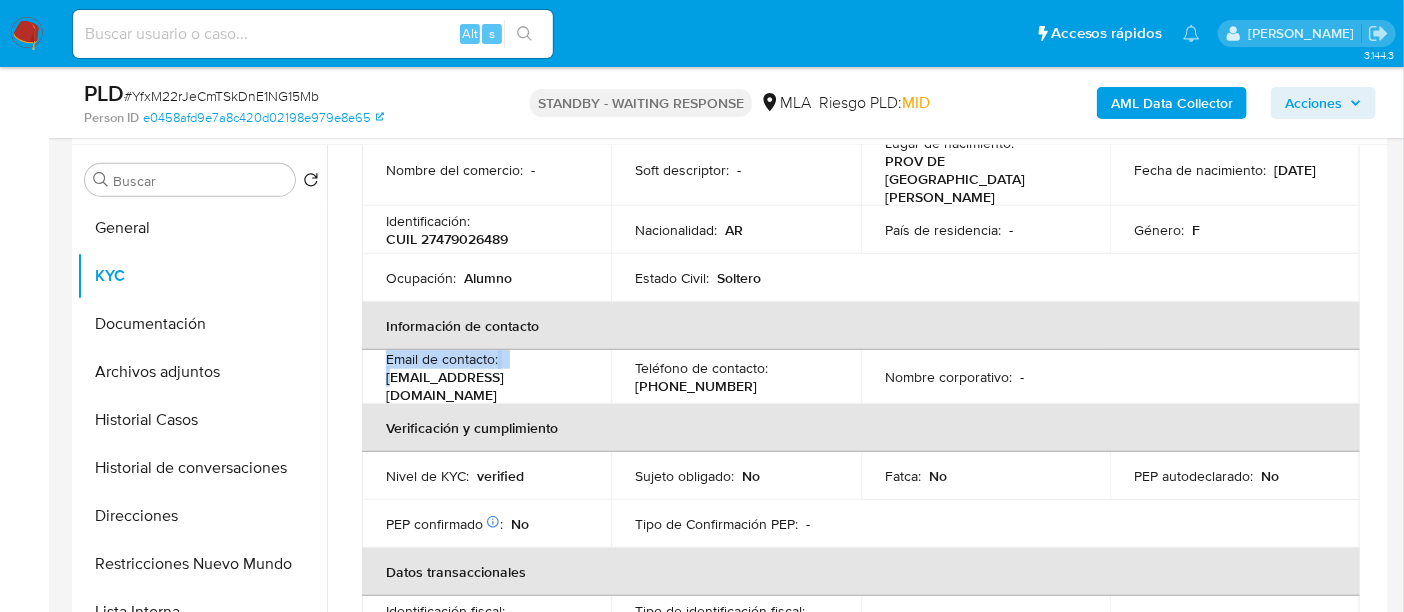 click on "[EMAIL_ADDRESS][DOMAIN_NAME]" at bounding box center (482, 386) 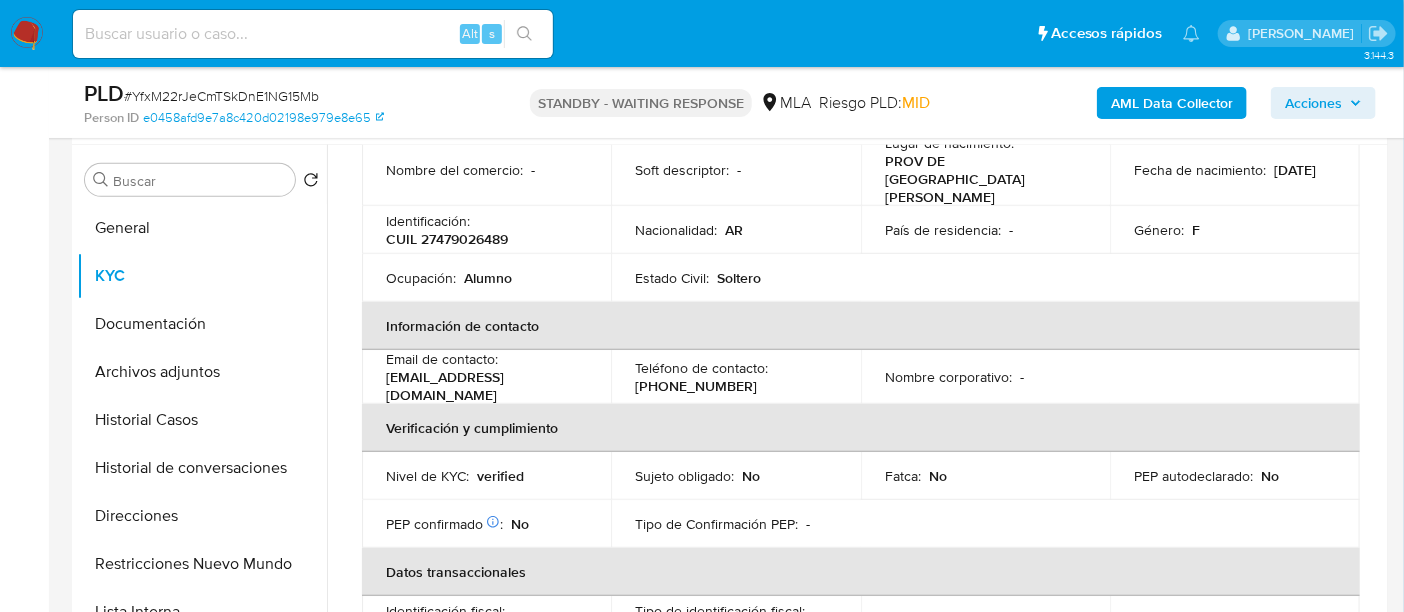 click on "Email de contacto :    [EMAIL_ADDRESS][DOMAIN_NAME]" at bounding box center (486, 377) 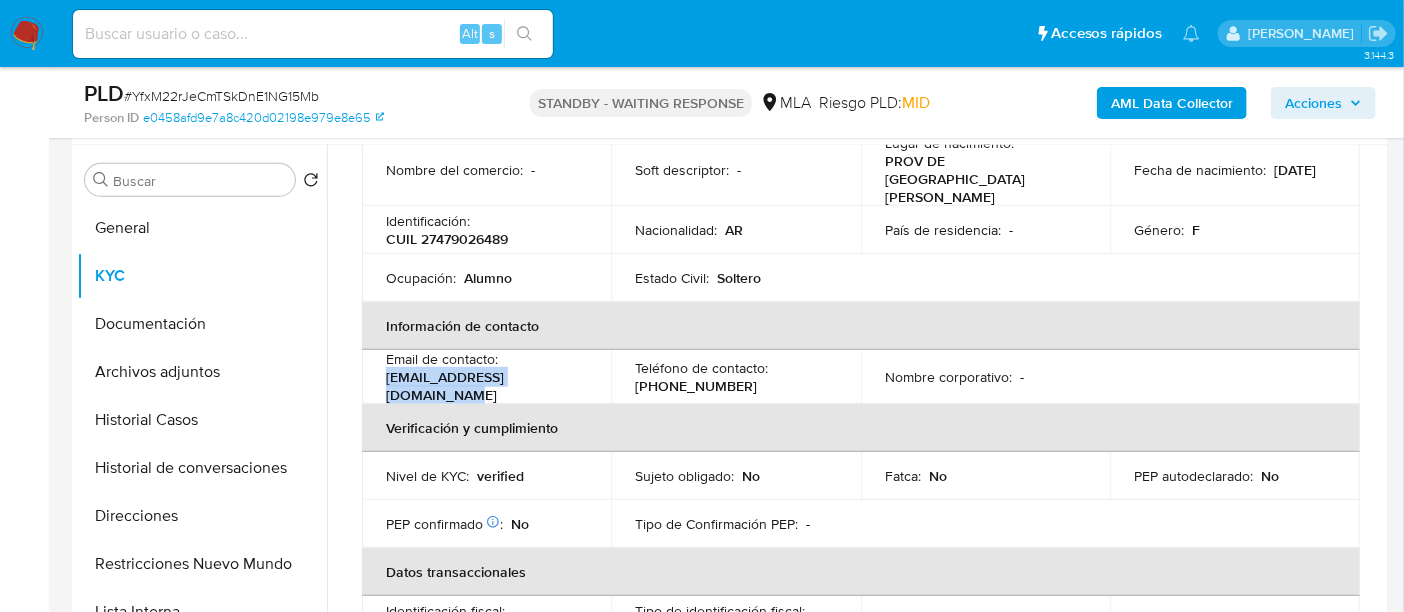 drag, startPoint x: 565, startPoint y: 356, endPoint x: 365, endPoint y: 365, distance: 200.2024 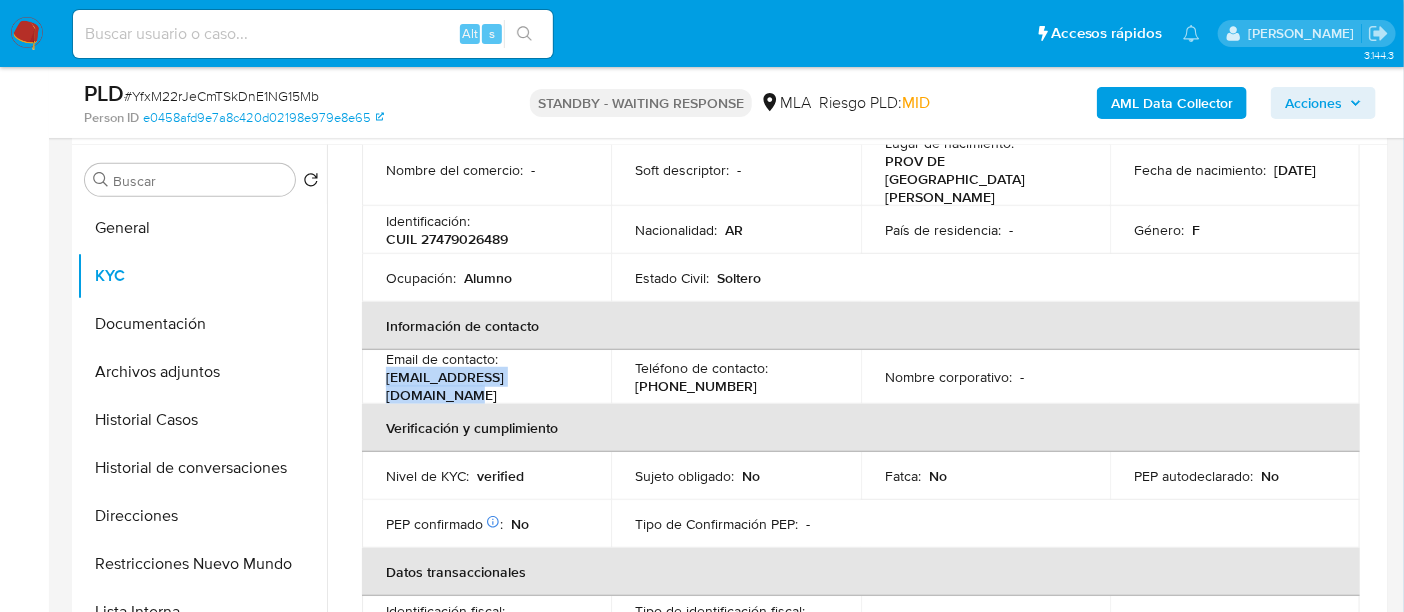 copy on "josefinaleglisee@gmail.com" 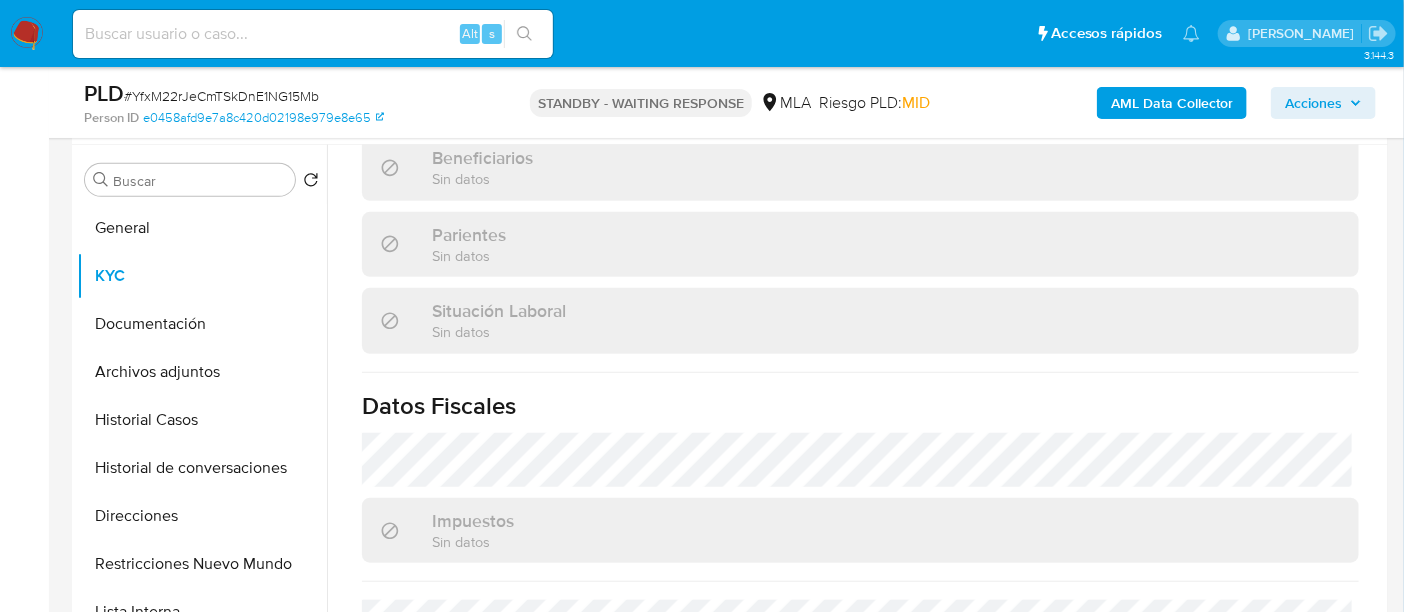 scroll, scrollTop: 1070, scrollLeft: 0, axis: vertical 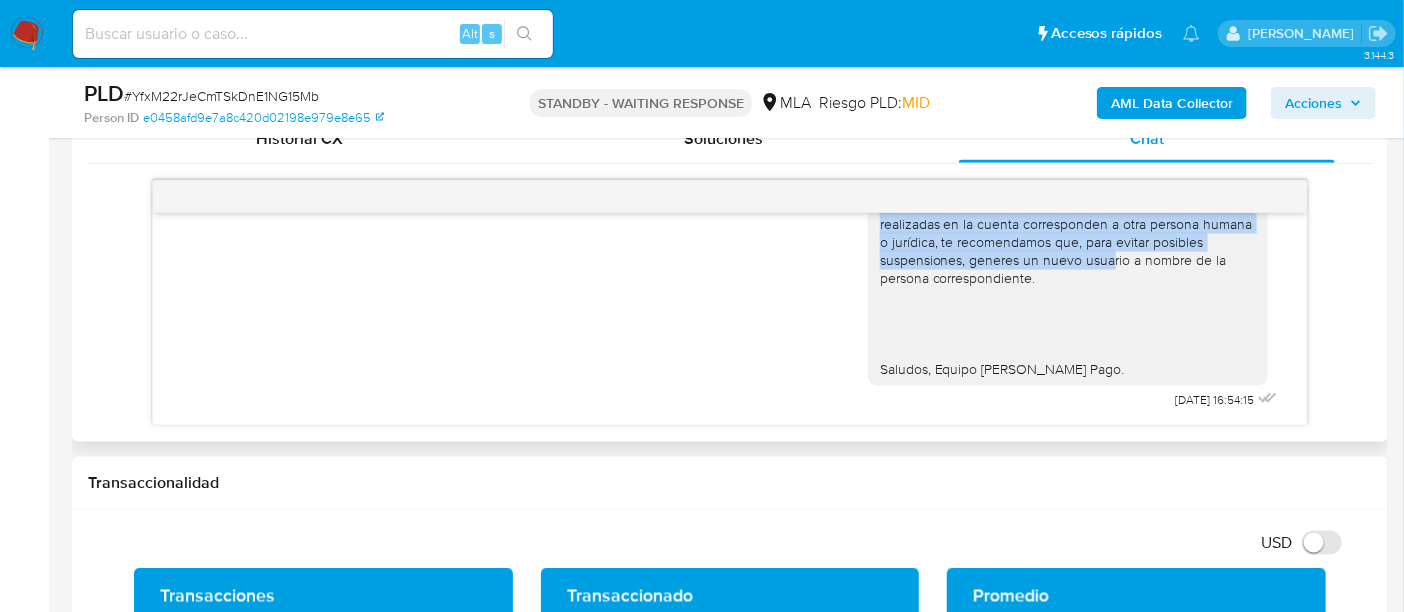 drag, startPoint x: 862, startPoint y: 236, endPoint x: 1080, endPoint y: 373, distance: 257.47427 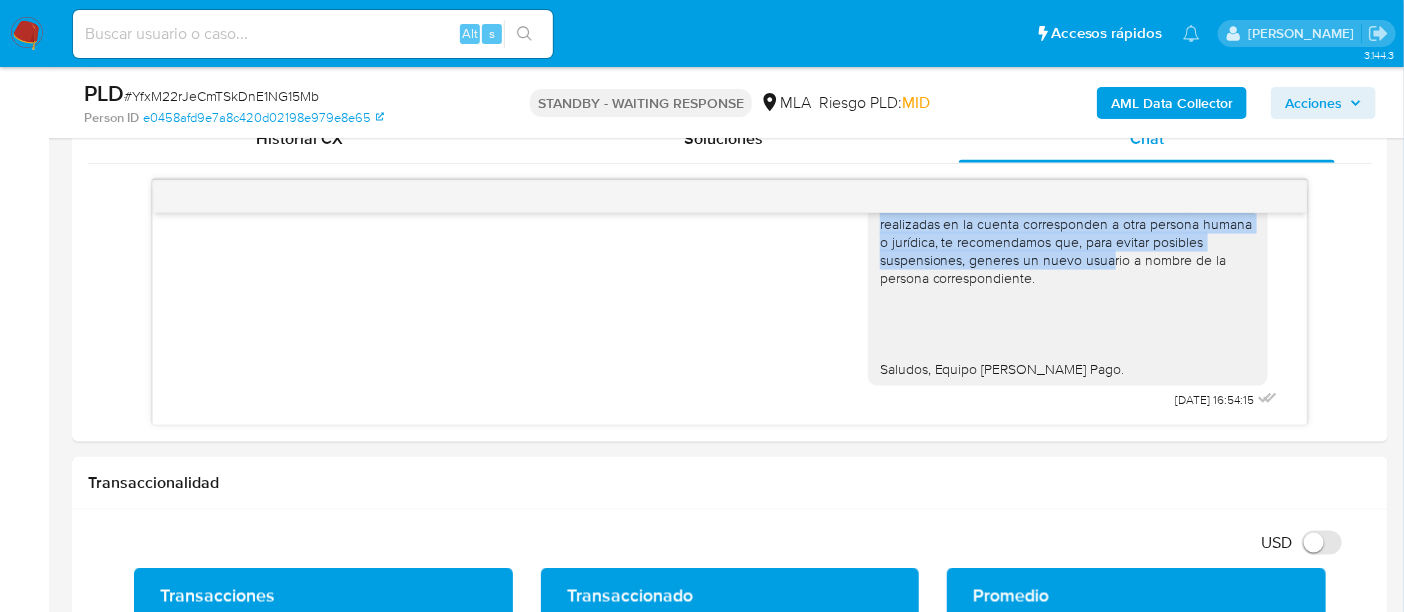 copy on "Hola Josefina Leglise
¡Gracias por tu respuesta!
Queremos informarte que el uso de la cuenta es personal y no se deben canalizar fondos de terceros. Si las operaciones realizadas en la cuenta corresponden a otra persona humana o jurídica, te recomendamos que, para evitar posibles suspensiones, generes un nuevo usuario a nombre de la persona correspondiente.
Saludos, Equipo de Mercado Pago." 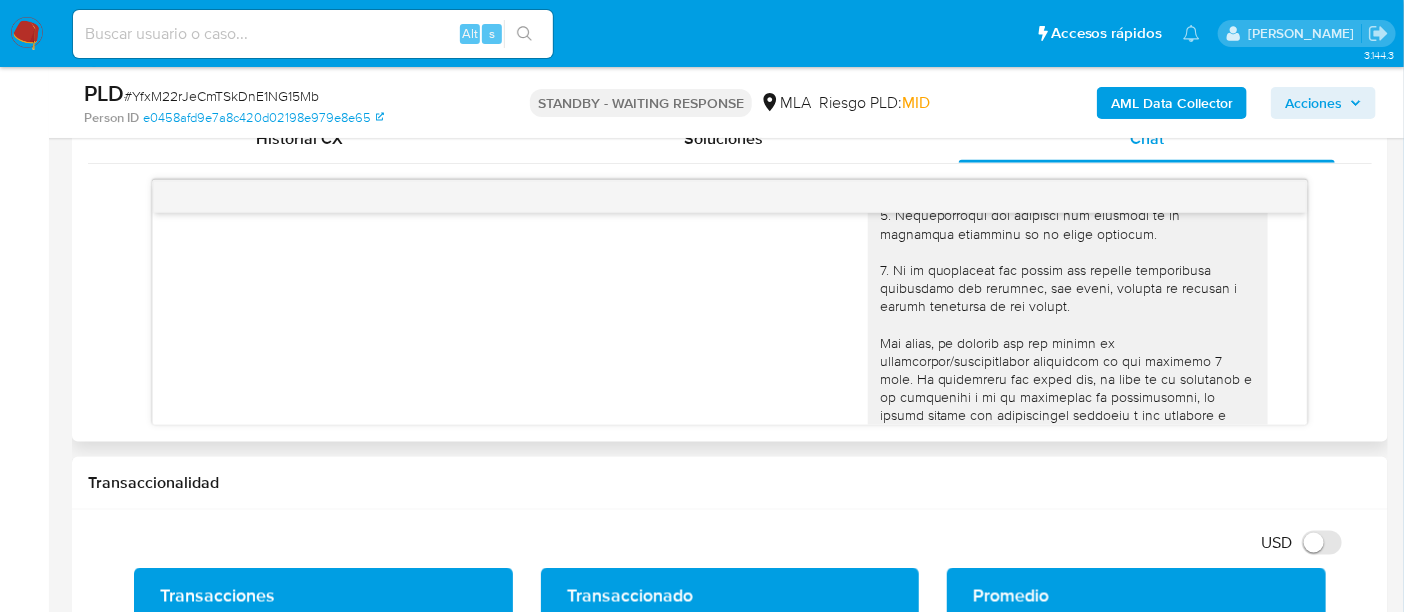 scroll, scrollTop: 0, scrollLeft: 0, axis: both 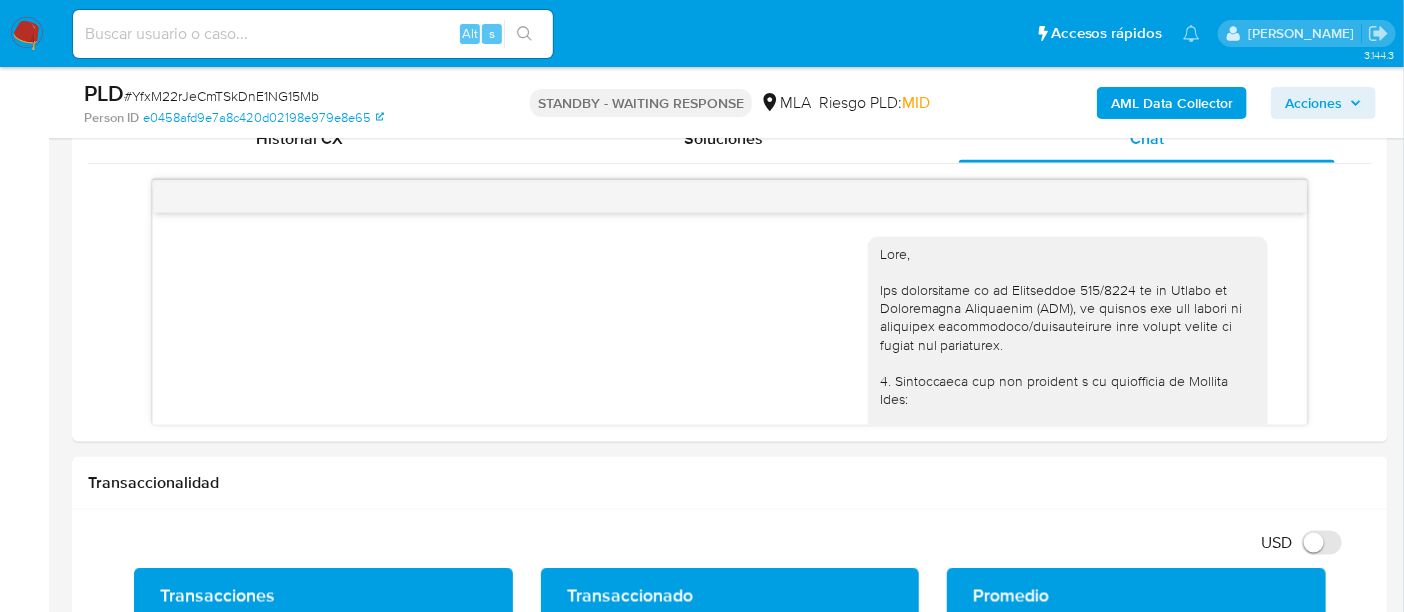 click on "# YfxM22rJeCmTSkDnE1NG15Mb" at bounding box center (221, 96) 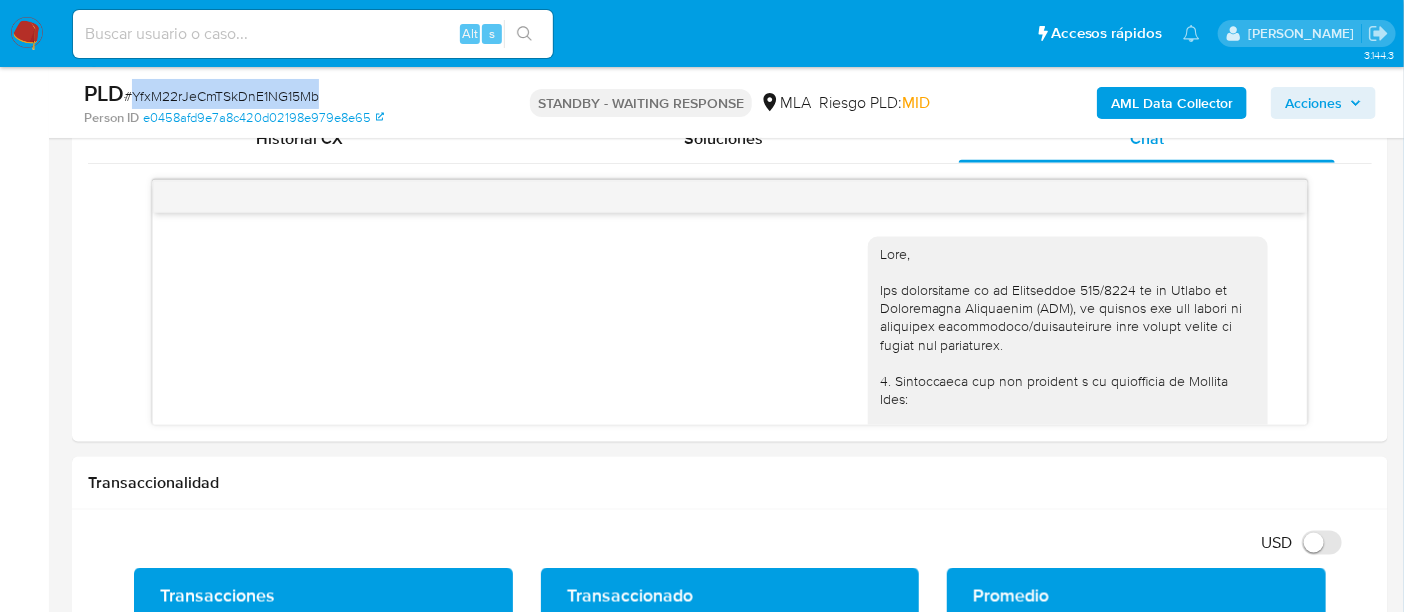 click on "# YfxM22rJeCmTSkDnE1NG15Mb" at bounding box center [221, 96] 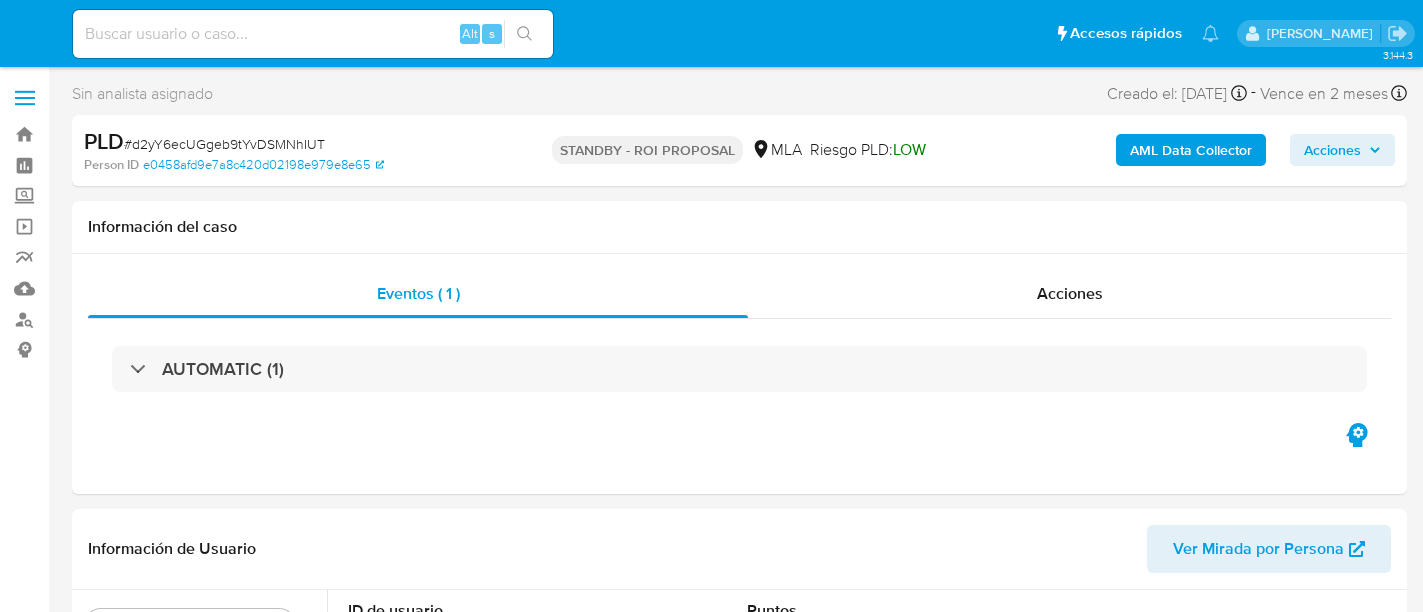 select on "10" 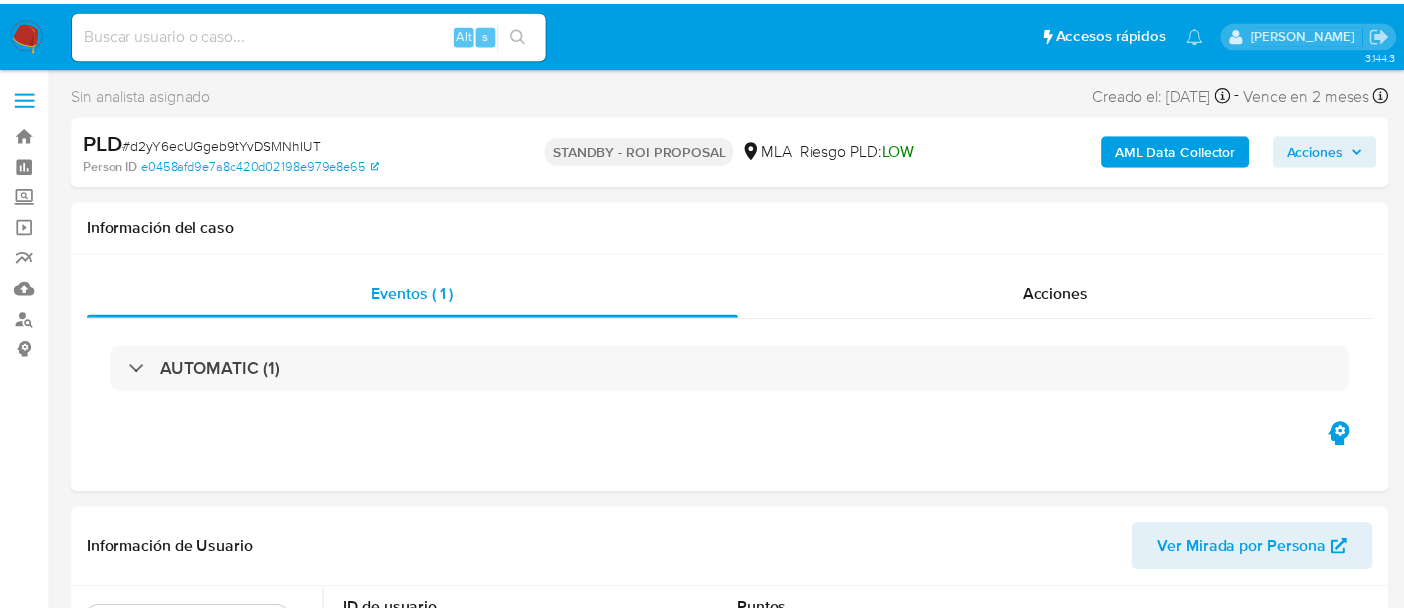 scroll, scrollTop: 0, scrollLeft: 0, axis: both 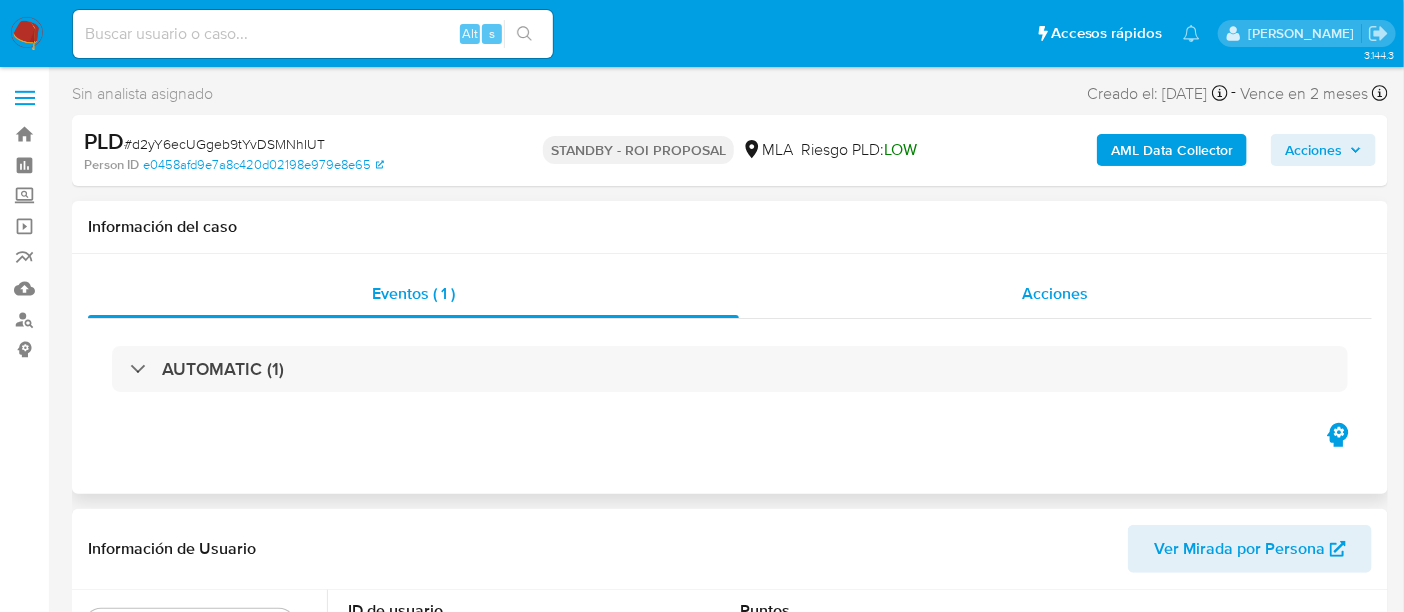 click on "Acciones" at bounding box center (1056, 294) 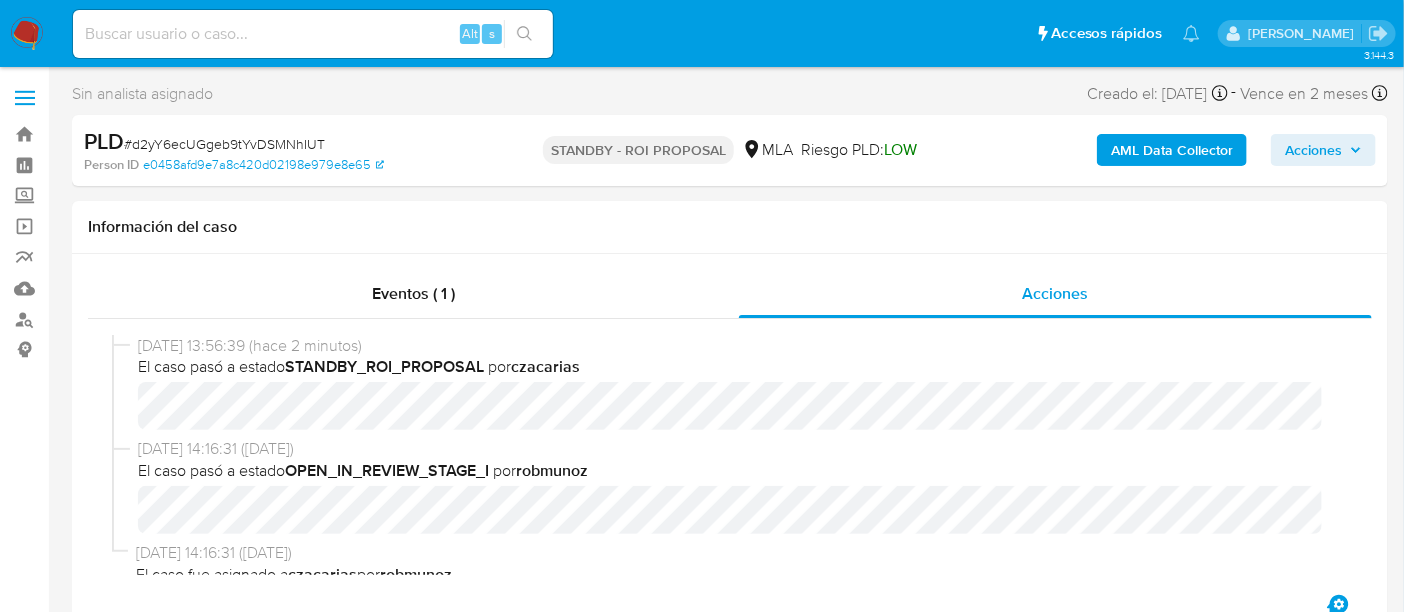 click on "# d2yY6ecUGgeb9tYvDSMNhIUT" at bounding box center (224, 144) 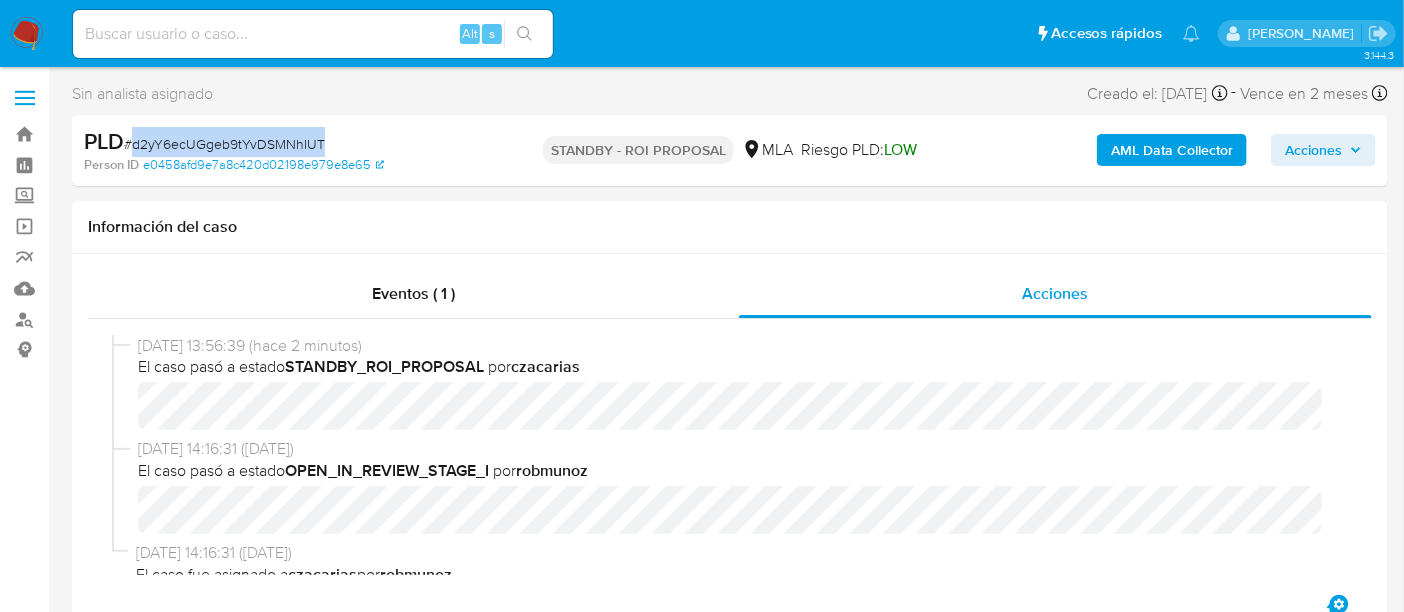 click on "# d2yY6ecUGgeb9tYvDSMNhIUT" at bounding box center [224, 144] 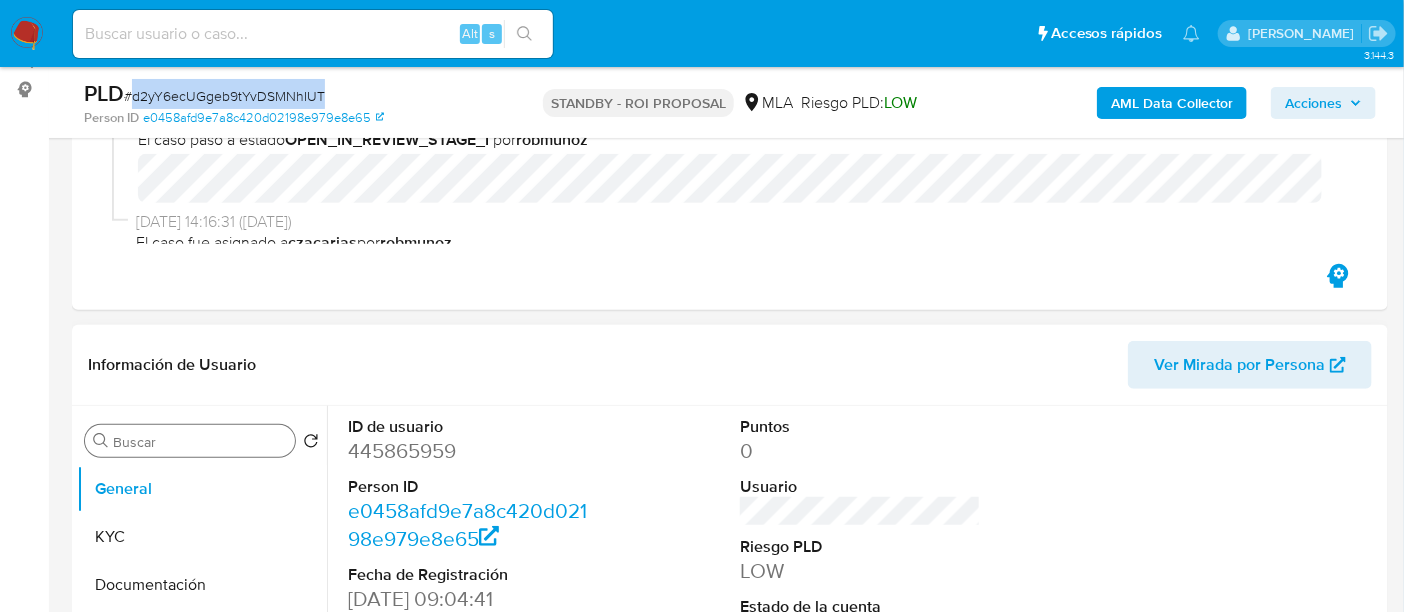 scroll, scrollTop: 374, scrollLeft: 0, axis: vertical 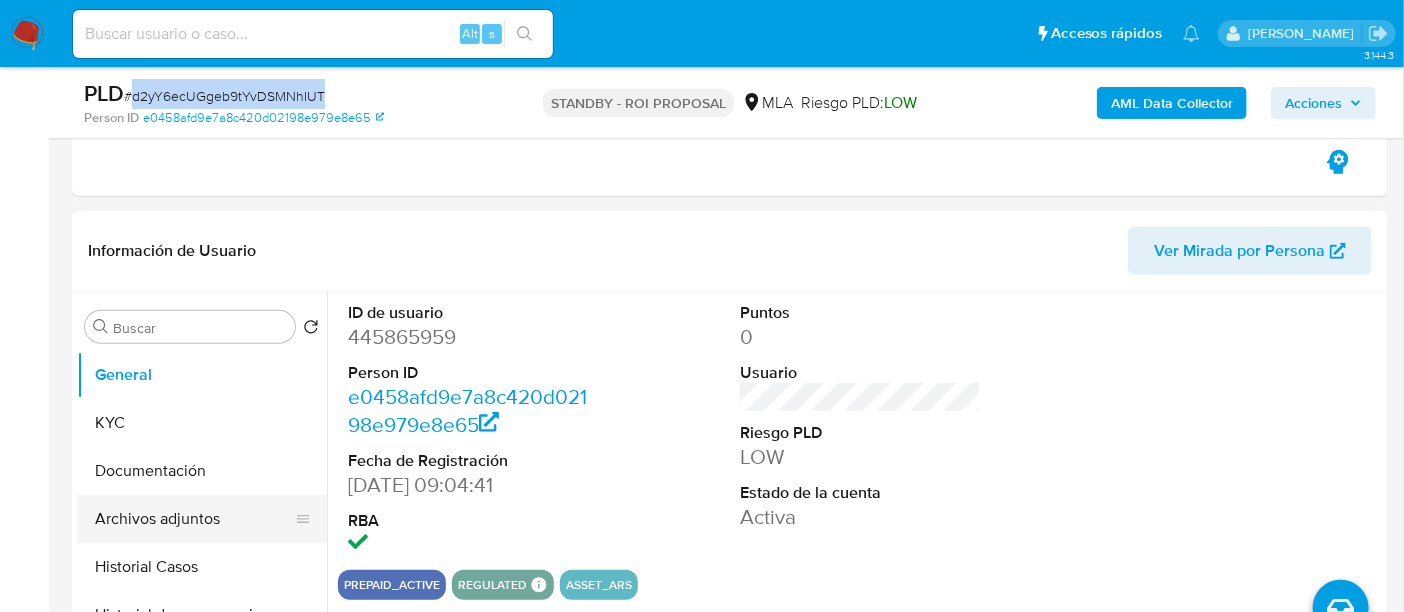 click on "Archivos adjuntos" at bounding box center [194, 519] 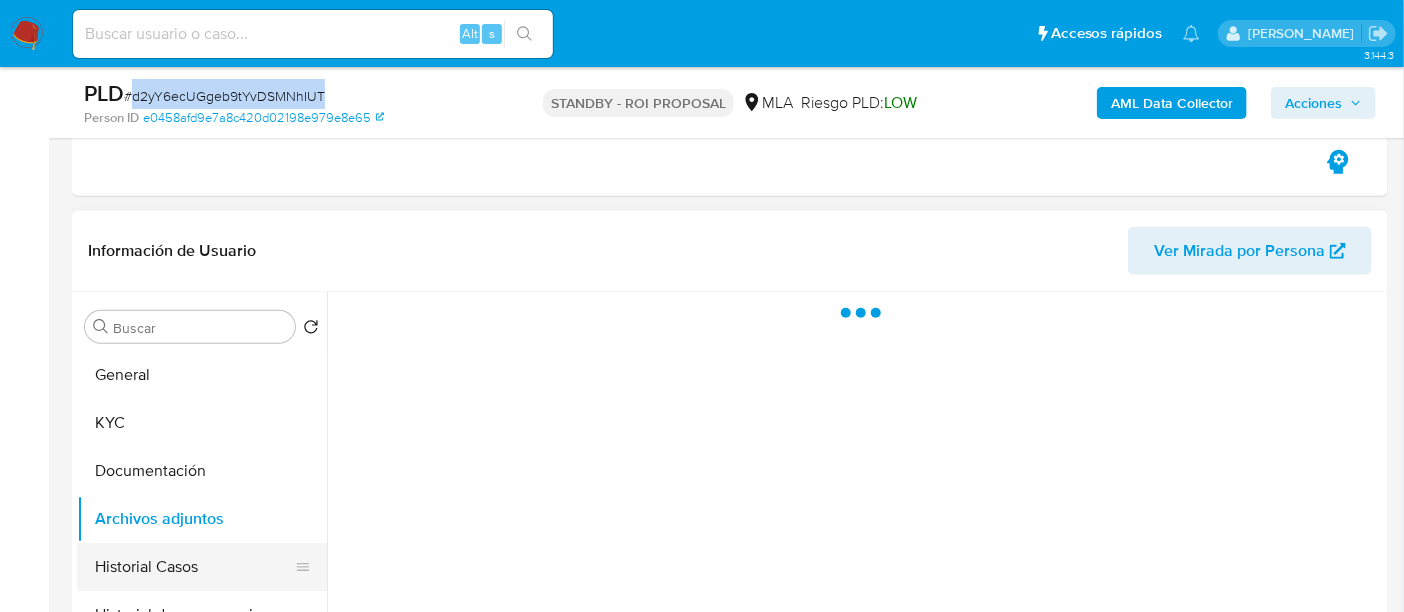 click on "Historial Casos" at bounding box center [194, 567] 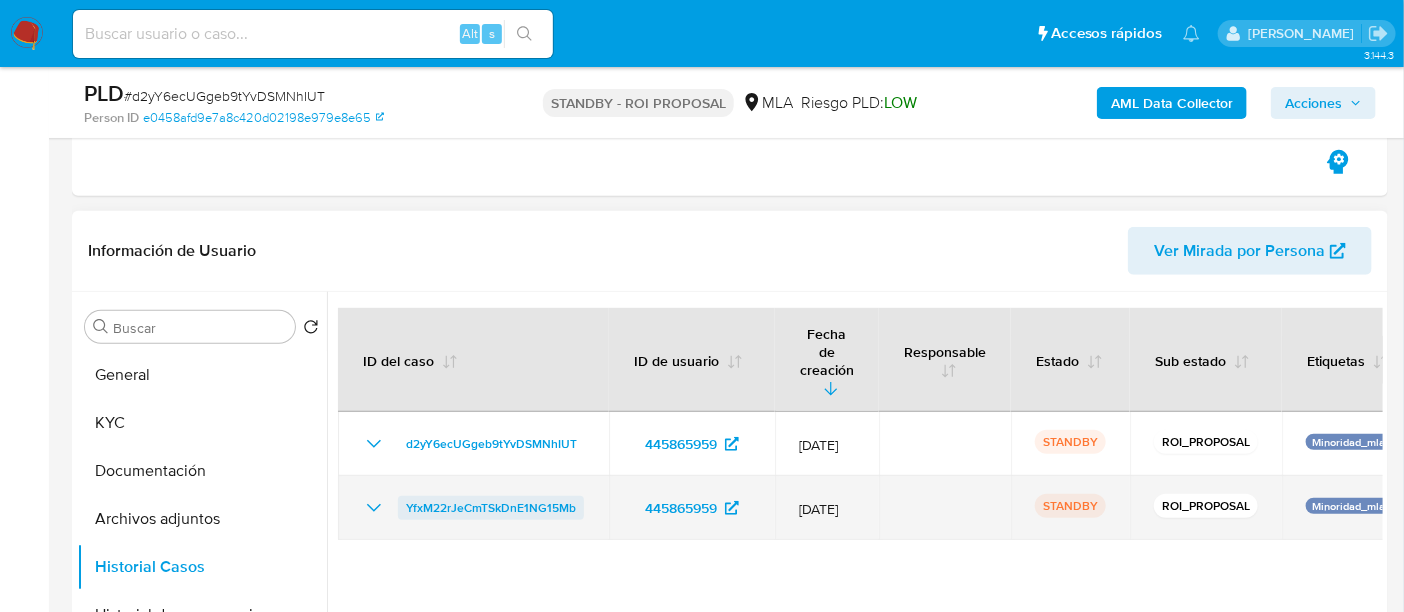 drag, startPoint x: 585, startPoint y: 476, endPoint x: 400, endPoint y: 468, distance: 185.1729 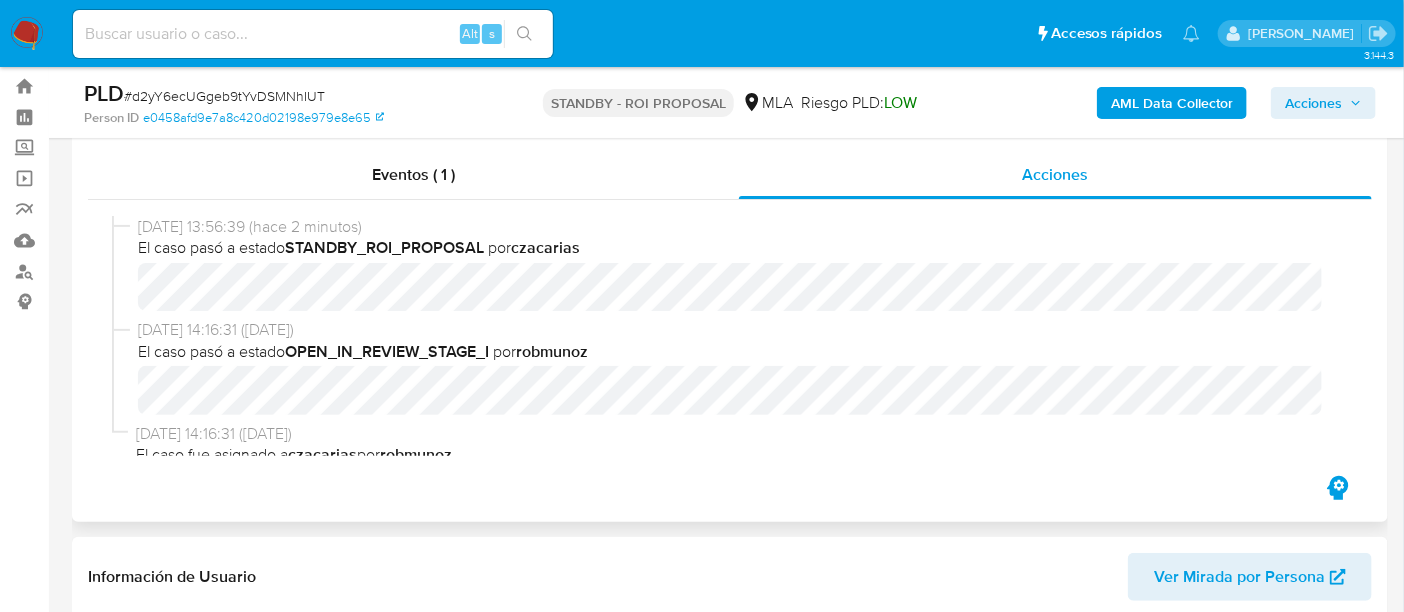 scroll, scrollTop: 0, scrollLeft: 0, axis: both 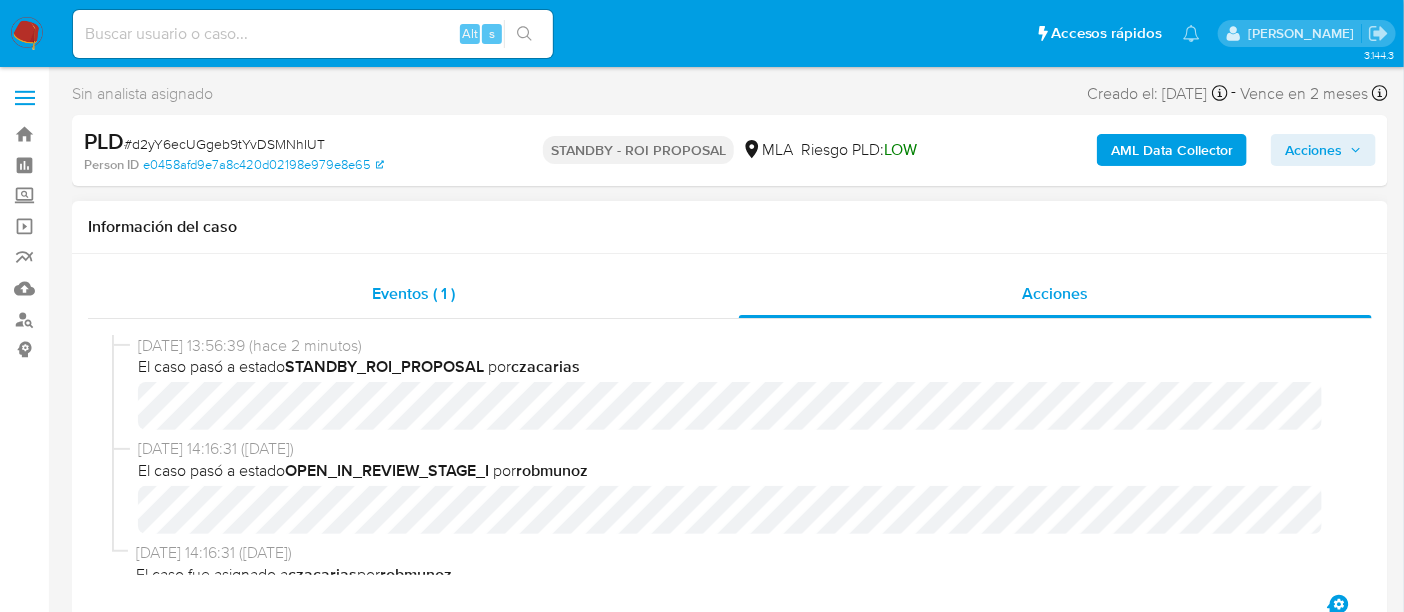 click on "Eventos ( 1 )" at bounding box center [413, 293] 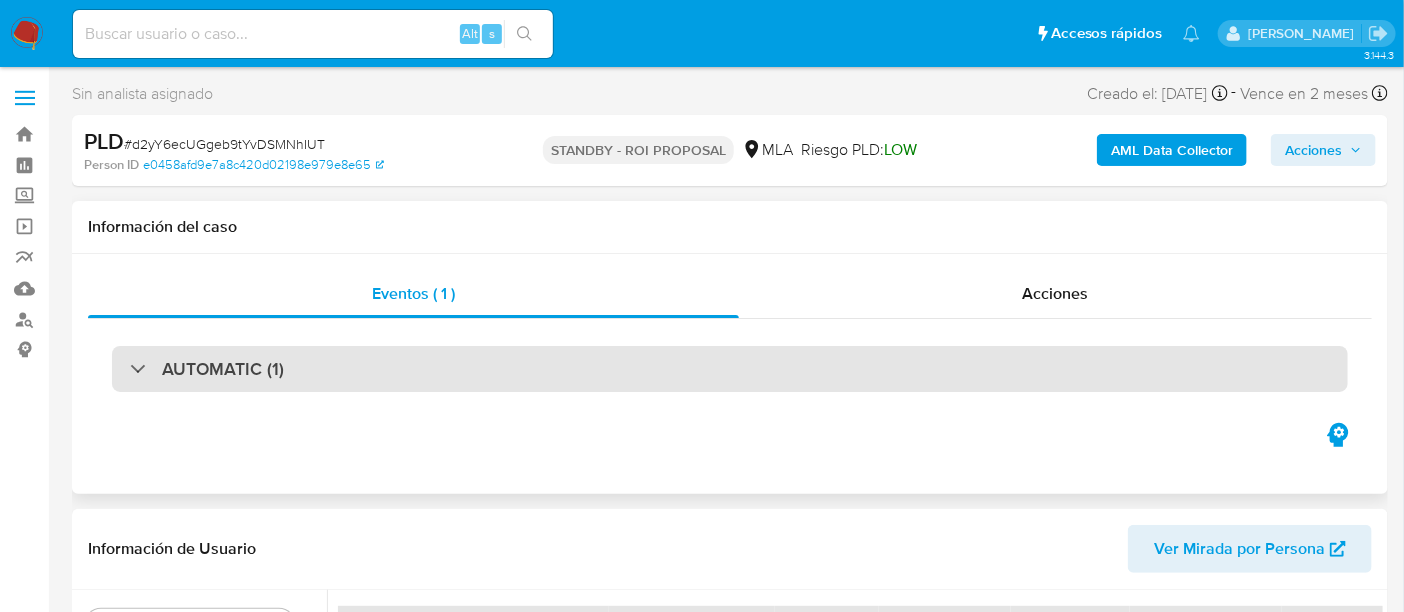 click on "AUTOMATIC (1)" at bounding box center [730, 369] 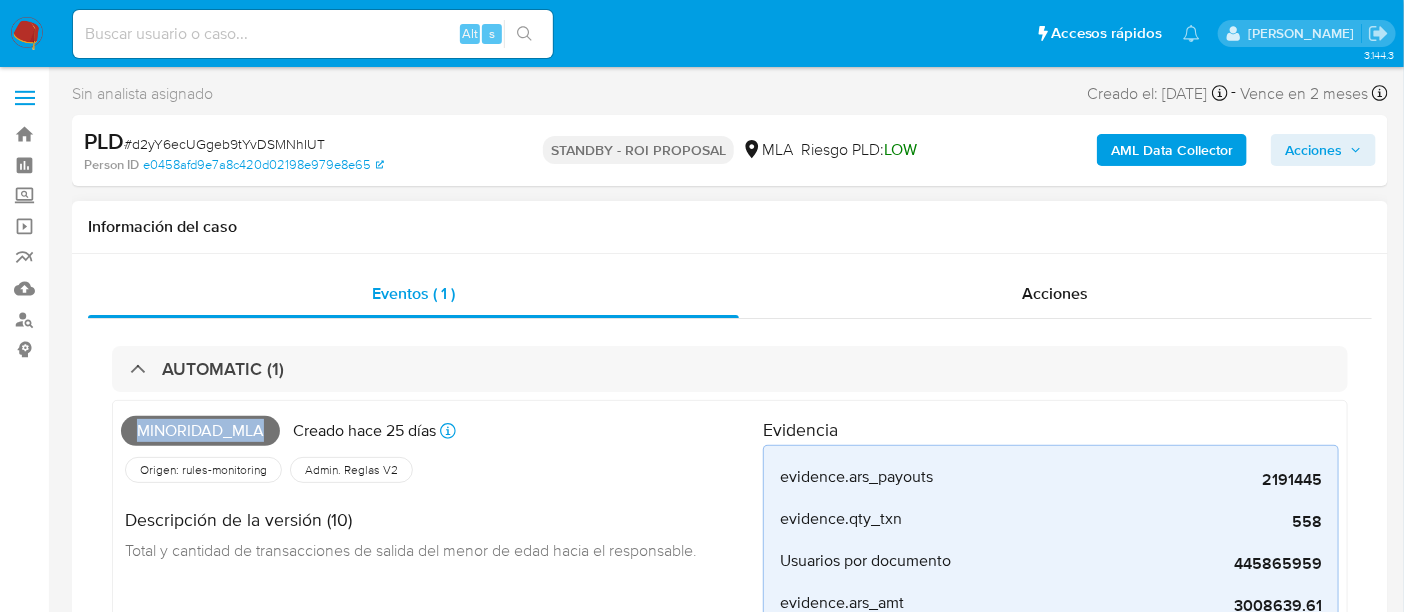drag, startPoint x: 136, startPoint y: 430, endPoint x: 269, endPoint y: 429, distance: 133.00375 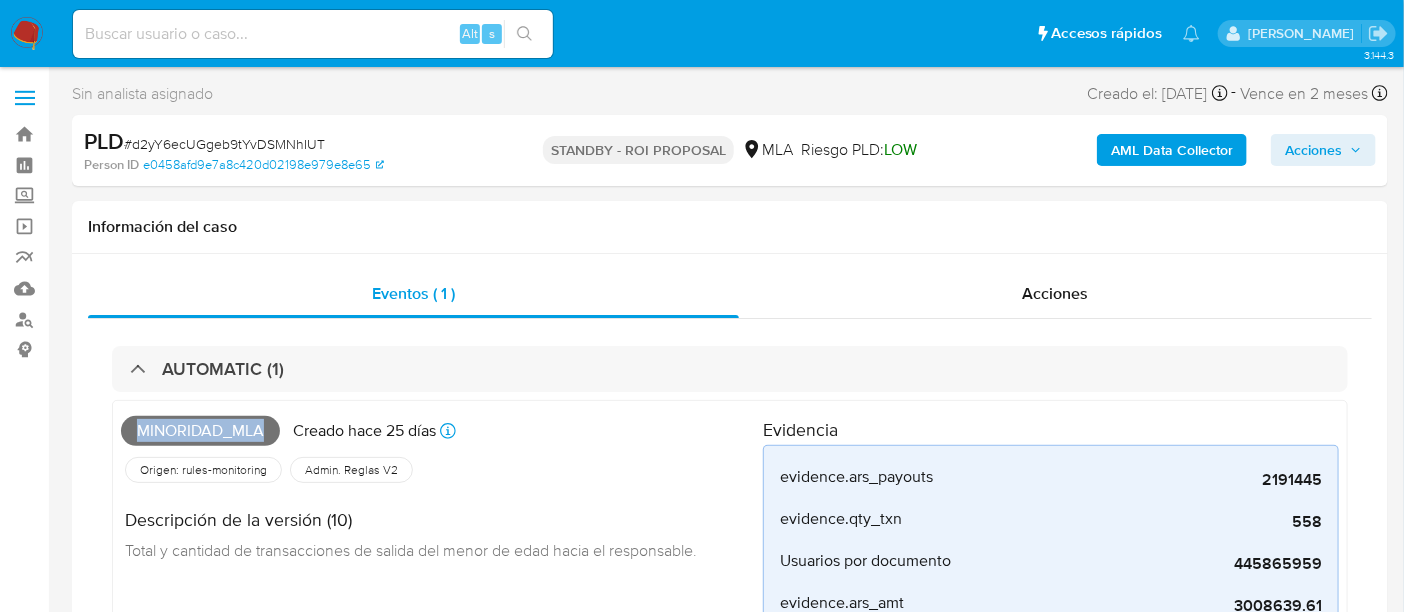 copy on "Minoridad_mla" 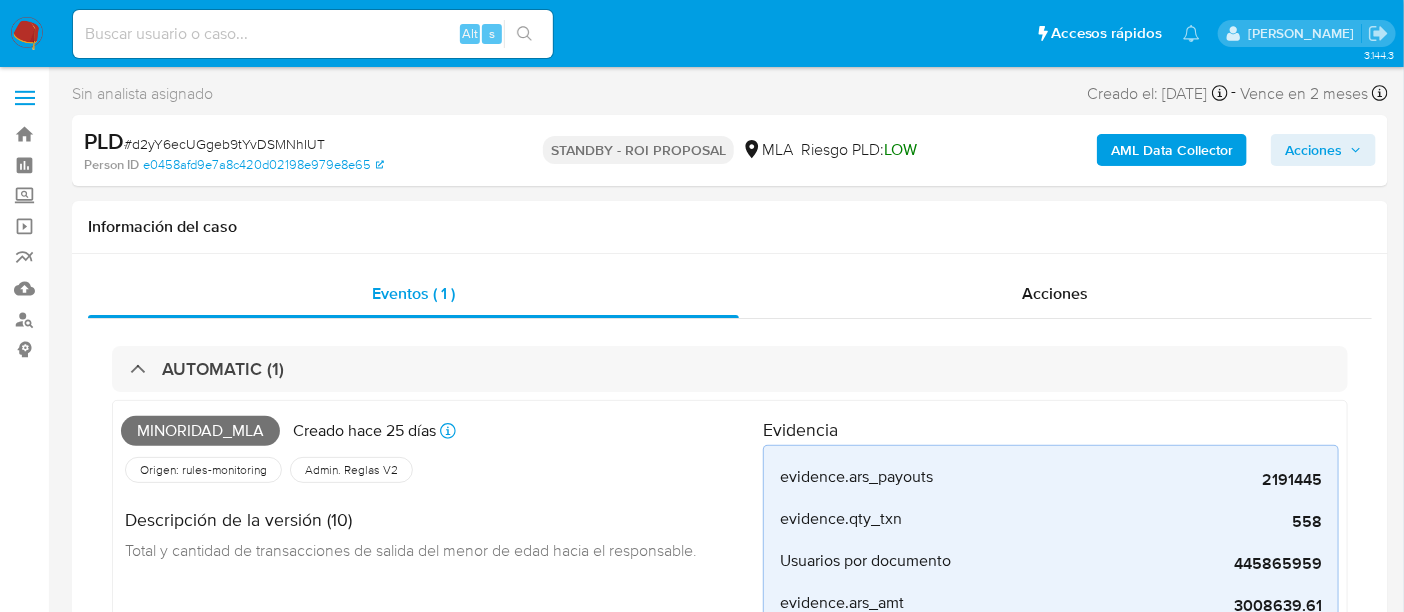 click at bounding box center (313, 34) 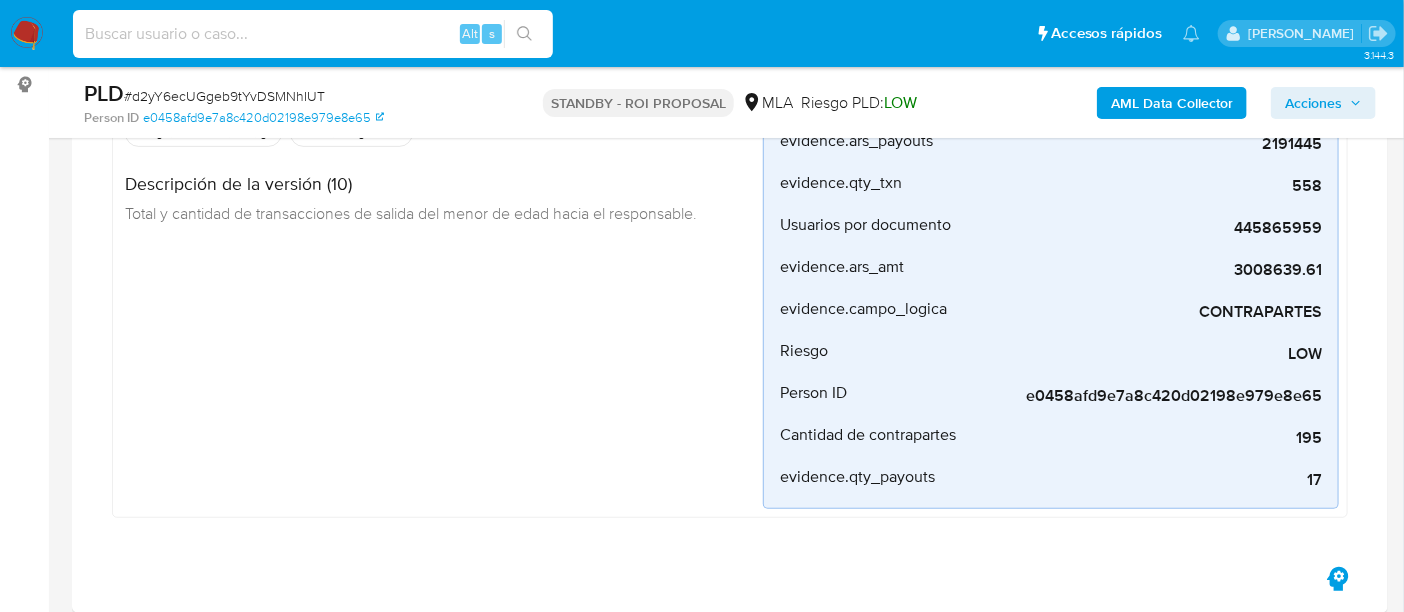 scroll, scrollTop: 0, scrollLeft: 0, axis: both 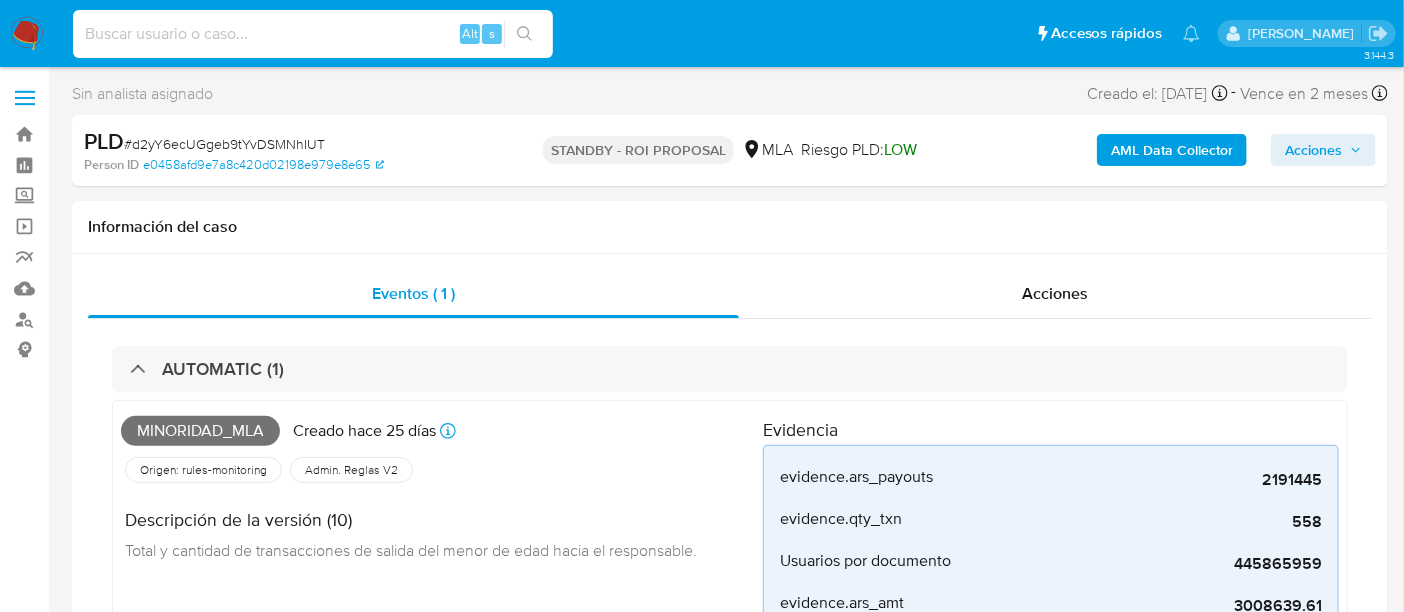 click at bounding box center [313, 34] 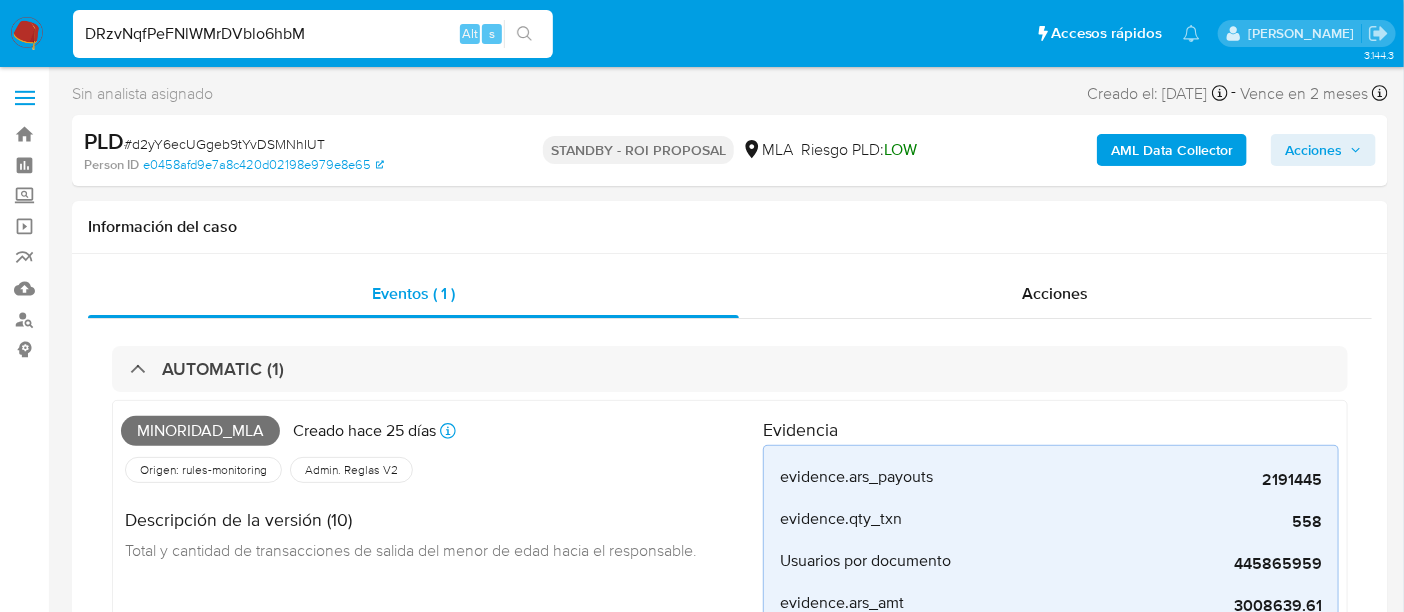 type on "DRzvNqfPeFNlWMrDVblo6hbM" 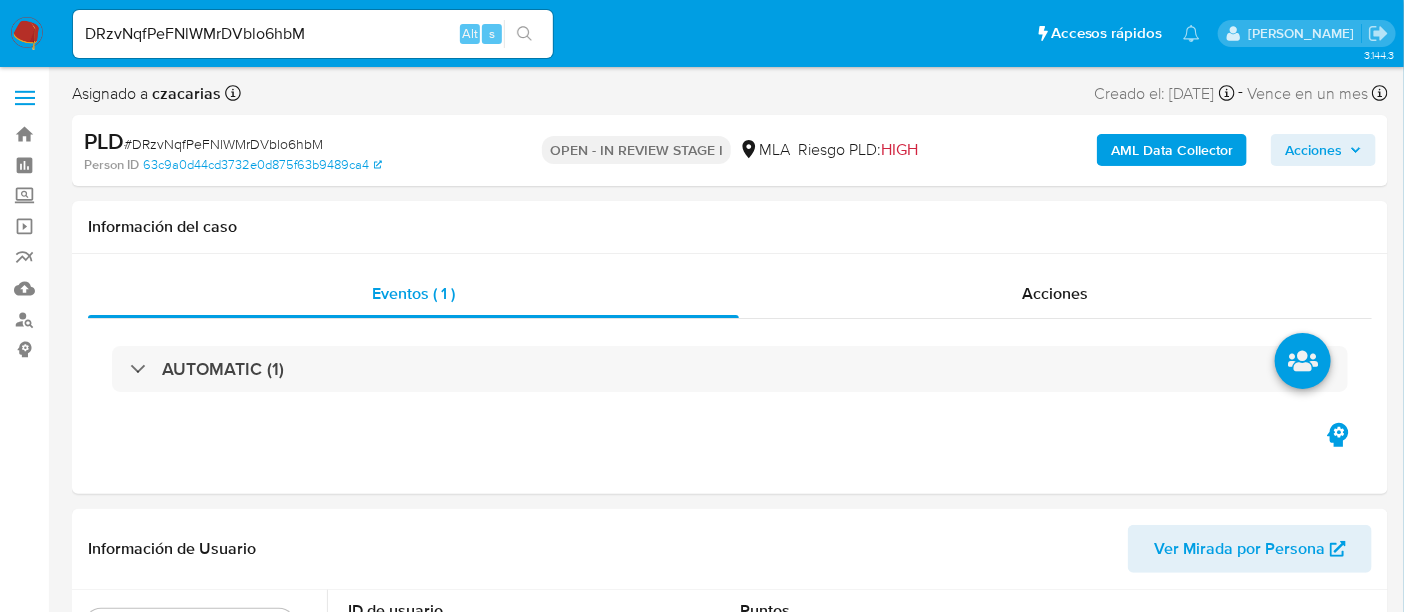 select on "10" 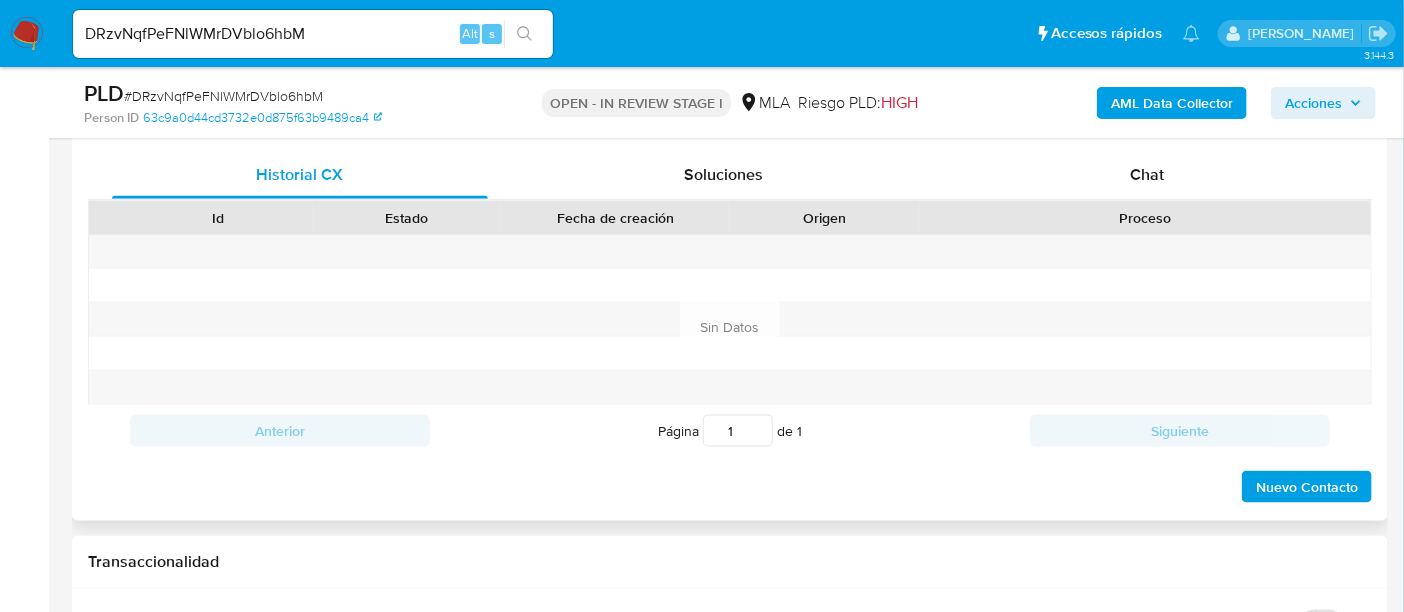 scroll, scrollTop: 1000, scrollLeft: 0, axis: vertical 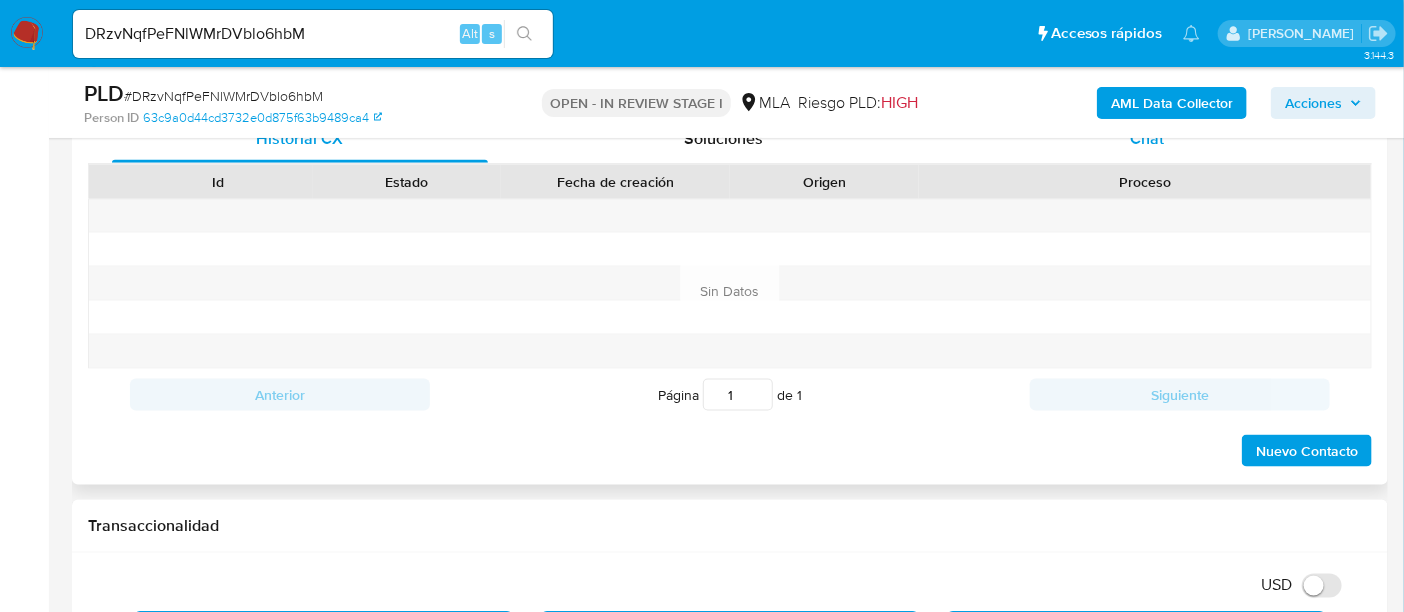 click on "Chat" at bounding box center [1147, 139] 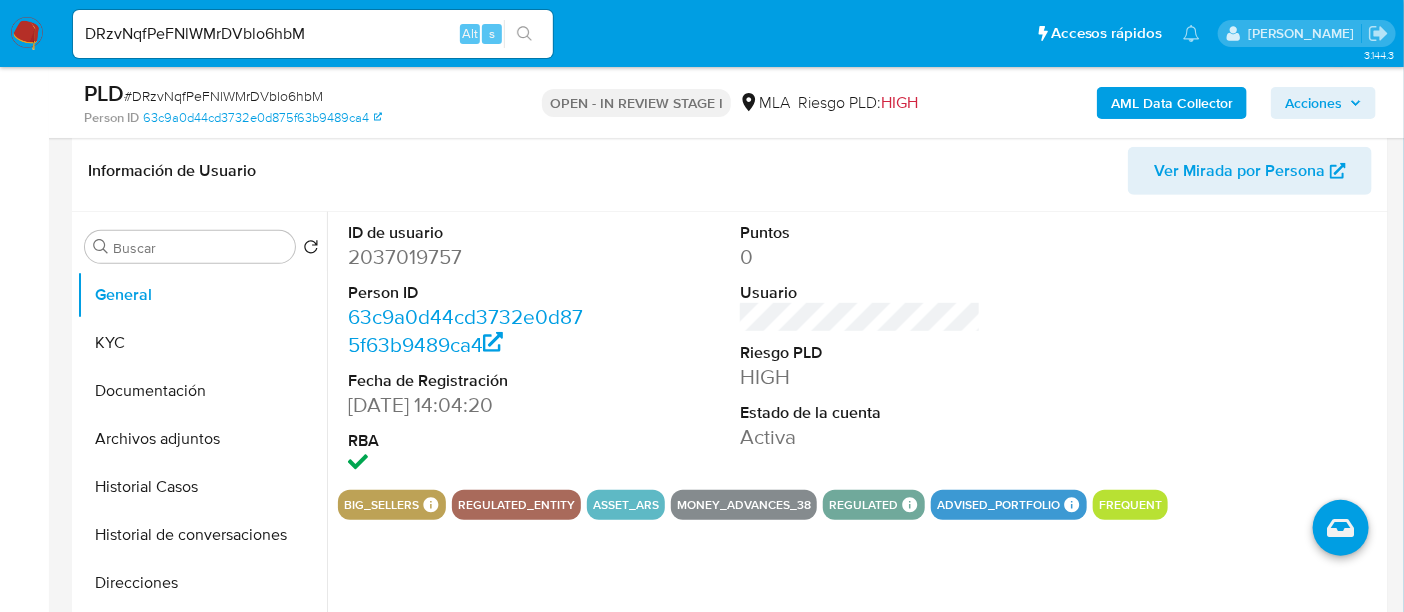 scroll, scrollTop: 250, scrollLeft: 0, axis: vertical 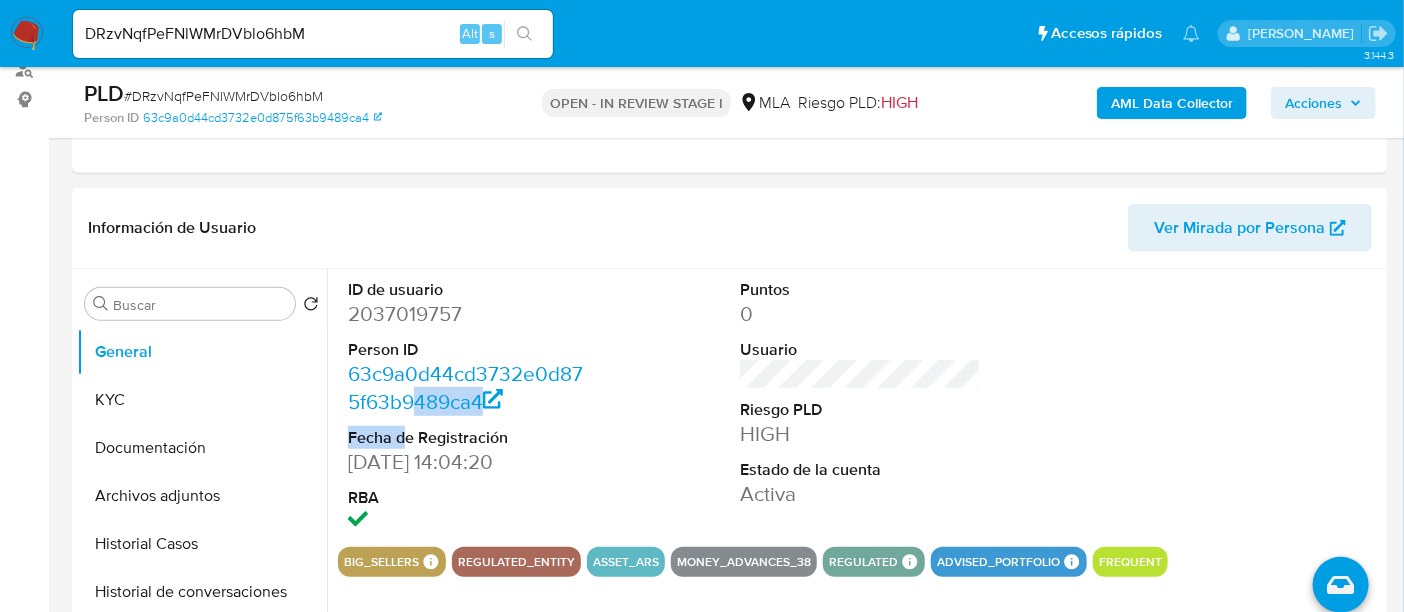 drag, startPoint x: 408, startPoint y: 419, endPoint x: 426, endPoint y: 342, distance: 79.07591 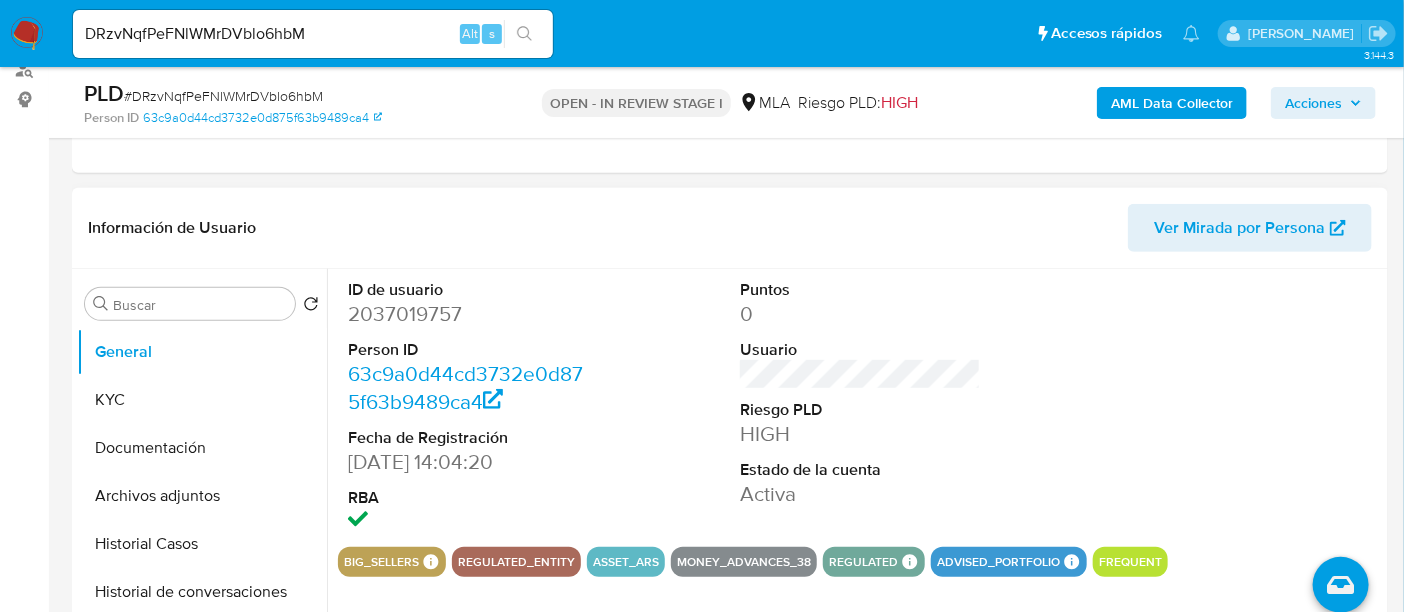 click on "2037019757" at bounding box center (468, 314) 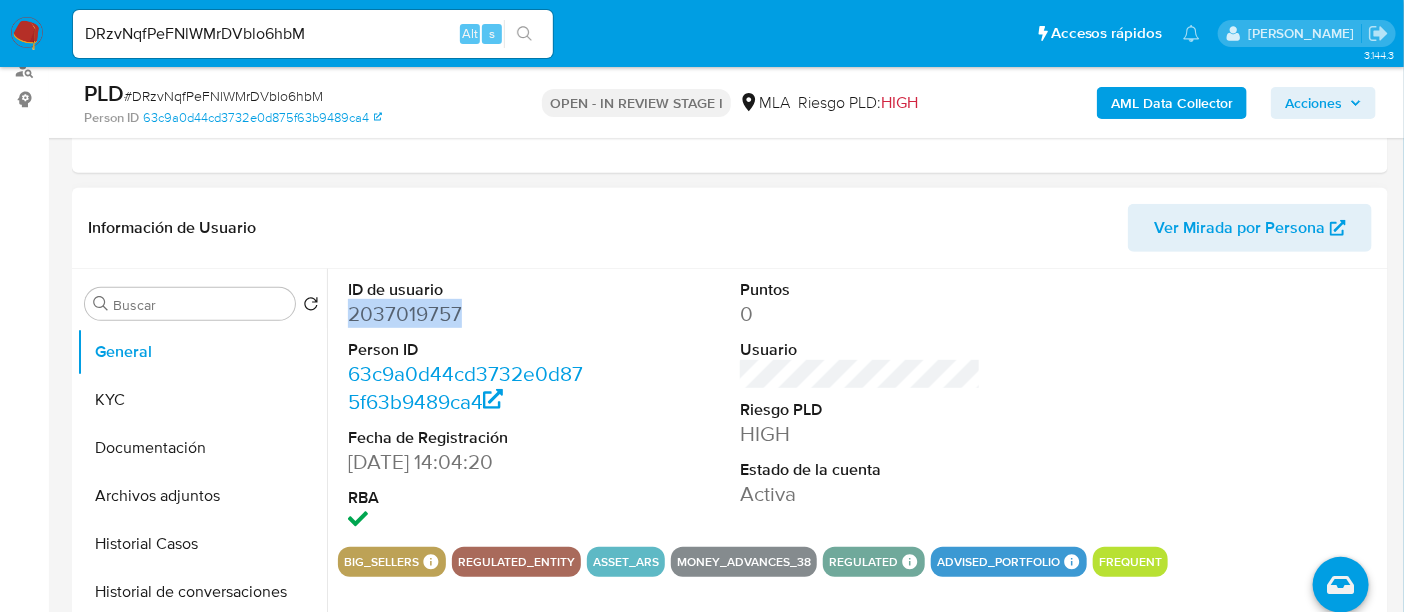 click on "2037019757" at bounding box center (468, 314) 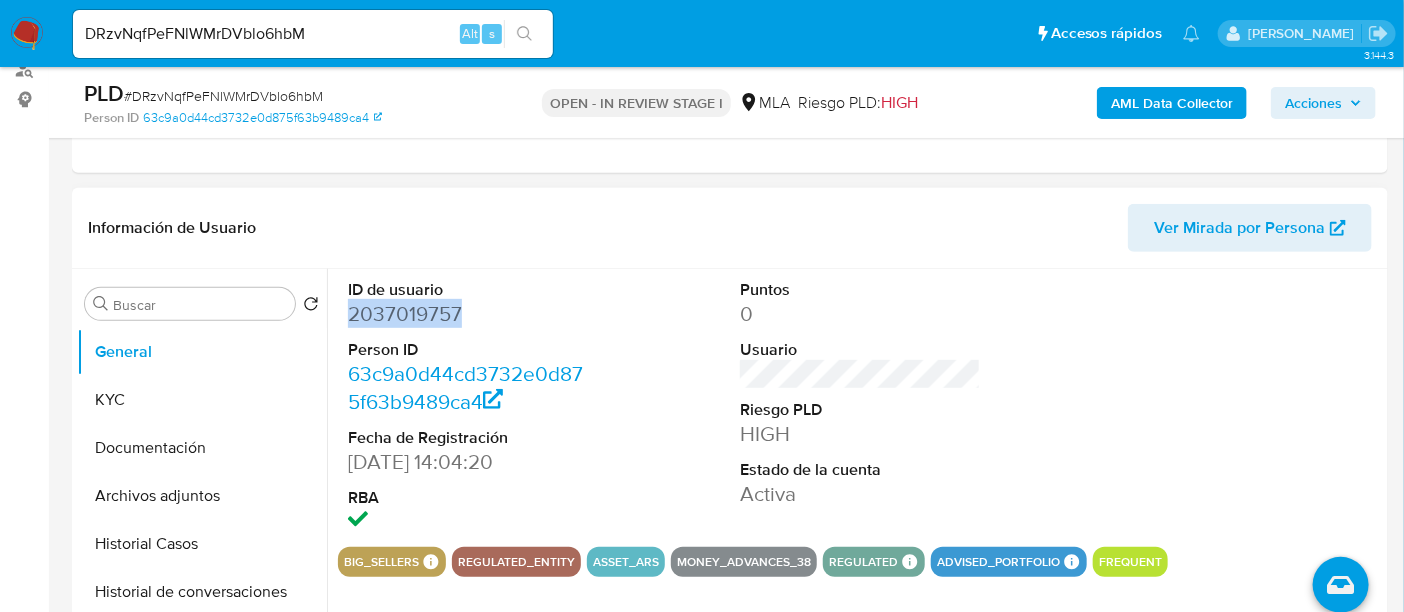 click on "2037019757" at bounding box center [468, 314] 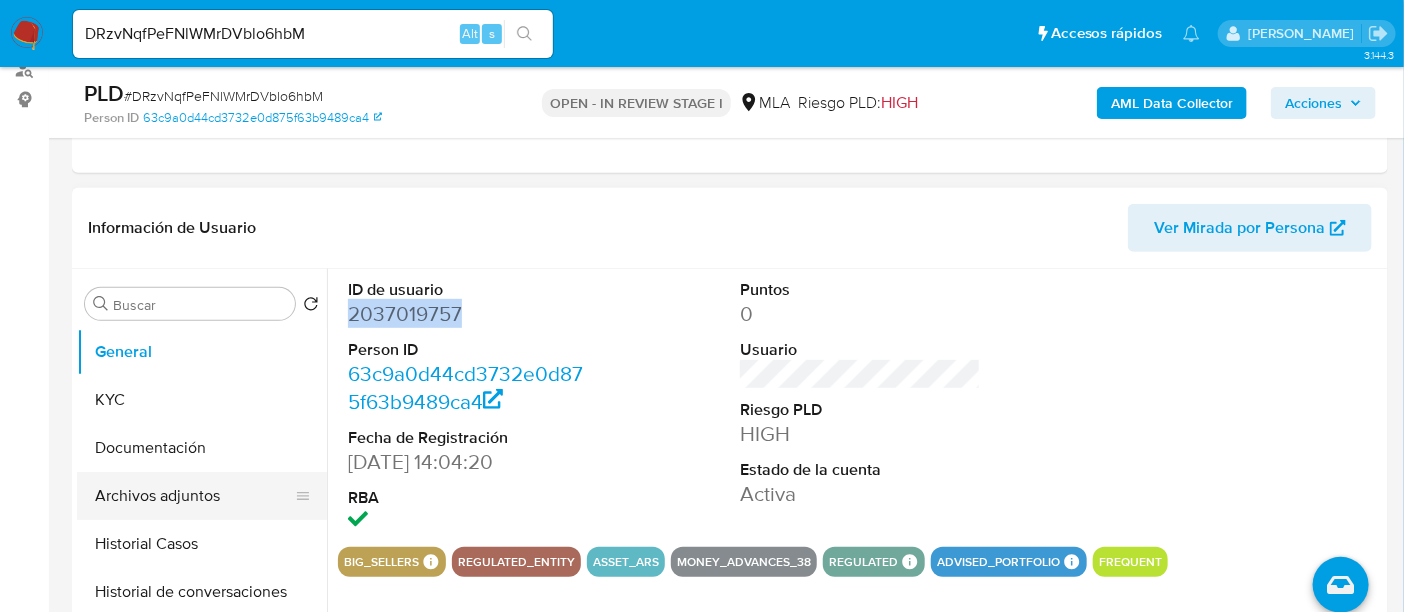 click on "Archivos adjuntos" at bounding box center (194, 496) 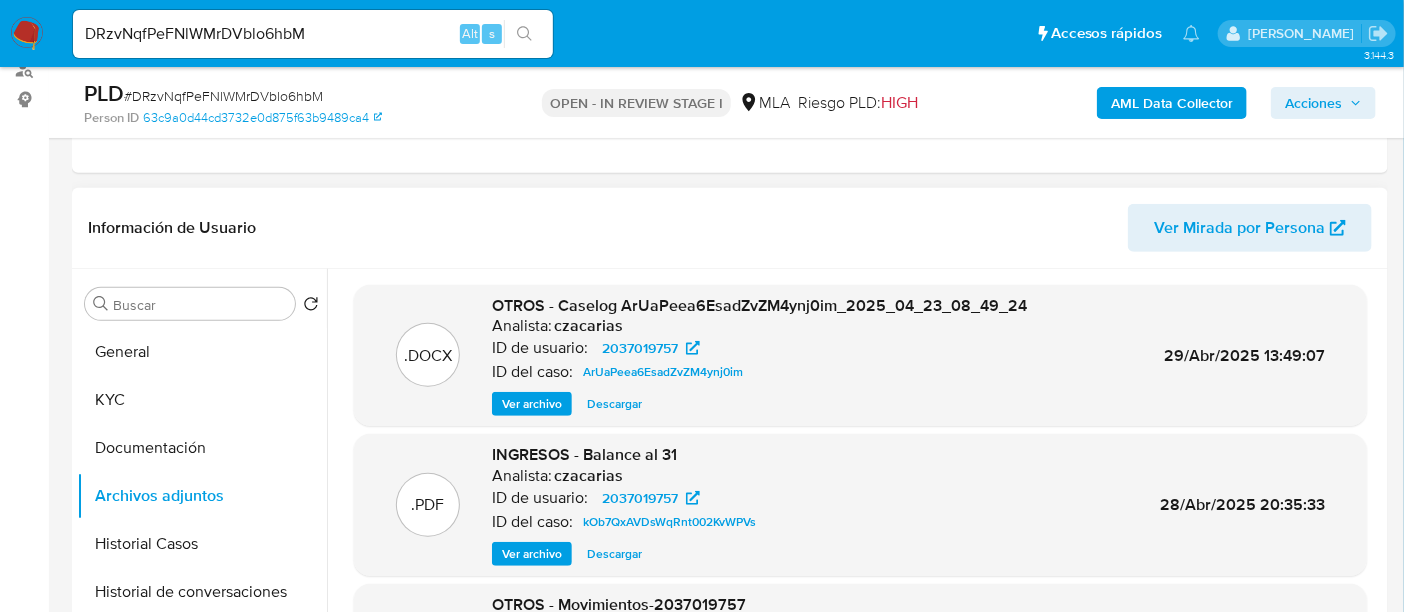 scroll, scrollTop: 111, scrollLeft: 0, axis: vertical 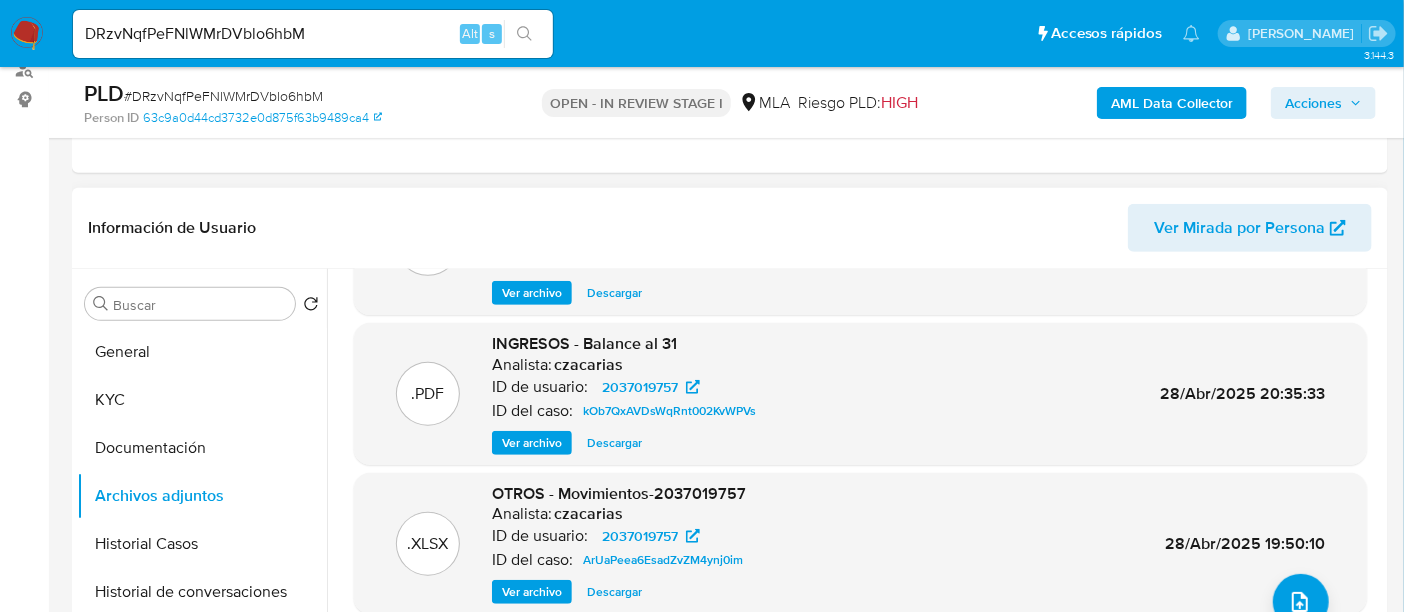 click on "Ver archivo" at bounding box center [532, 443] 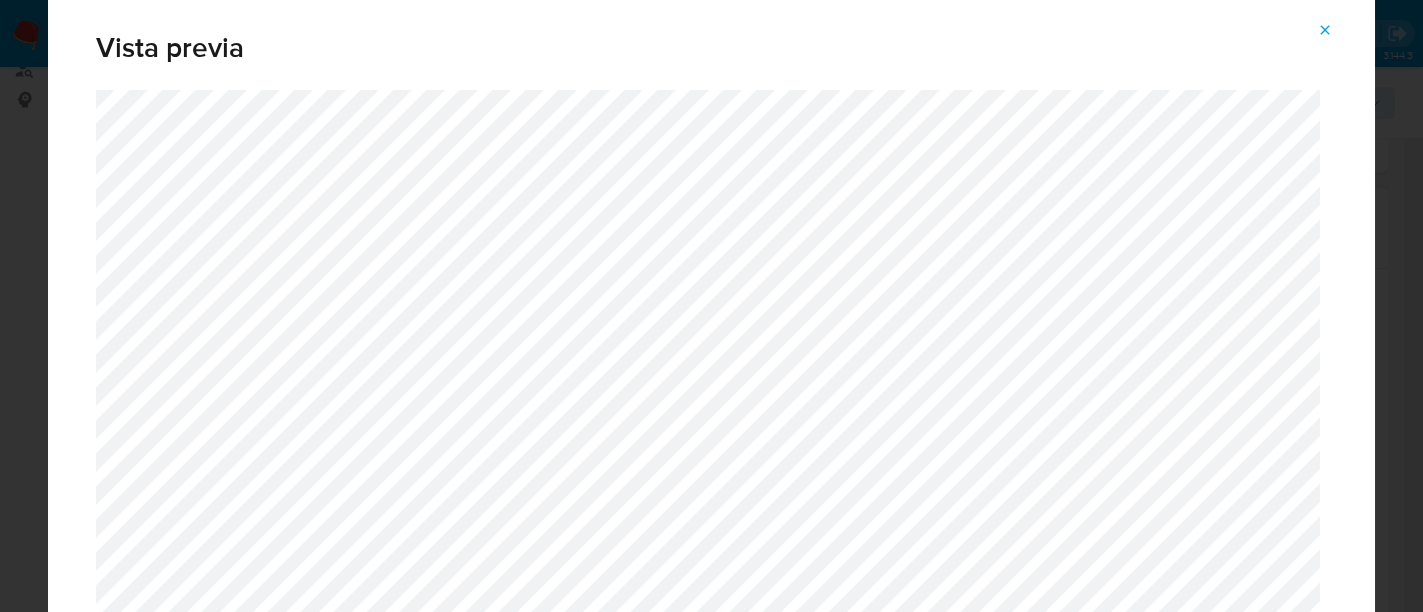 click 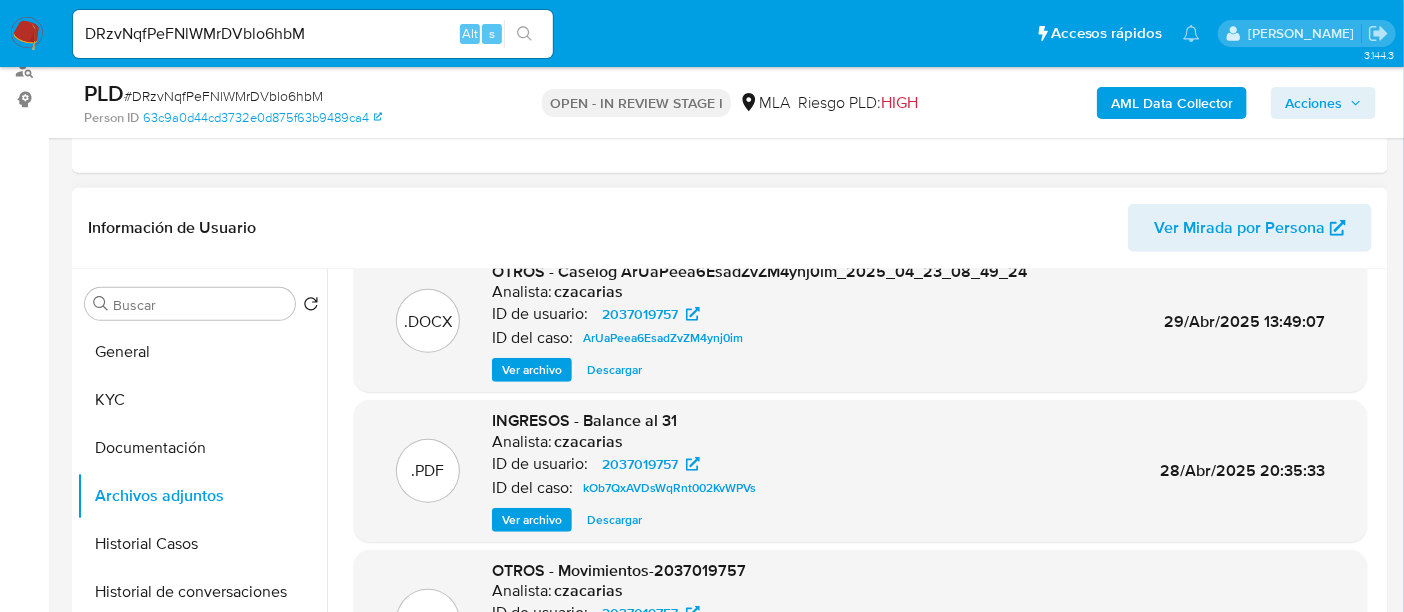 scroll, scrollTop: 0, scrollLeft: 0, axis: both 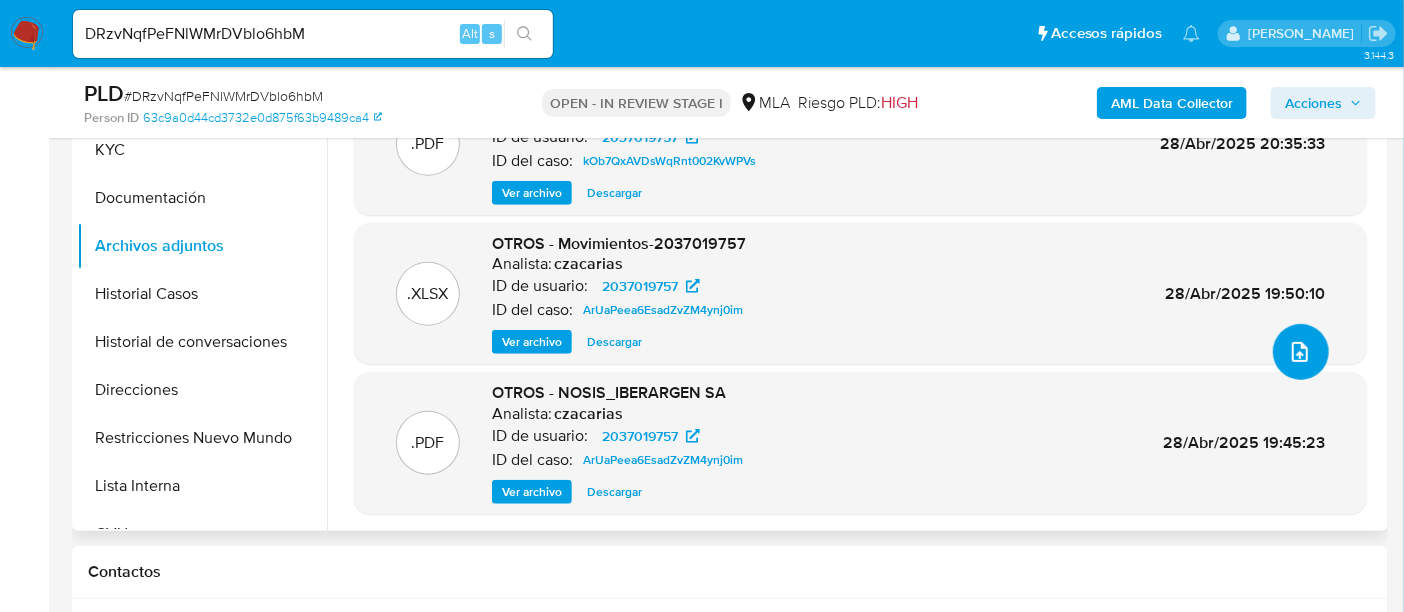 click at bounding box center (1301, 352) 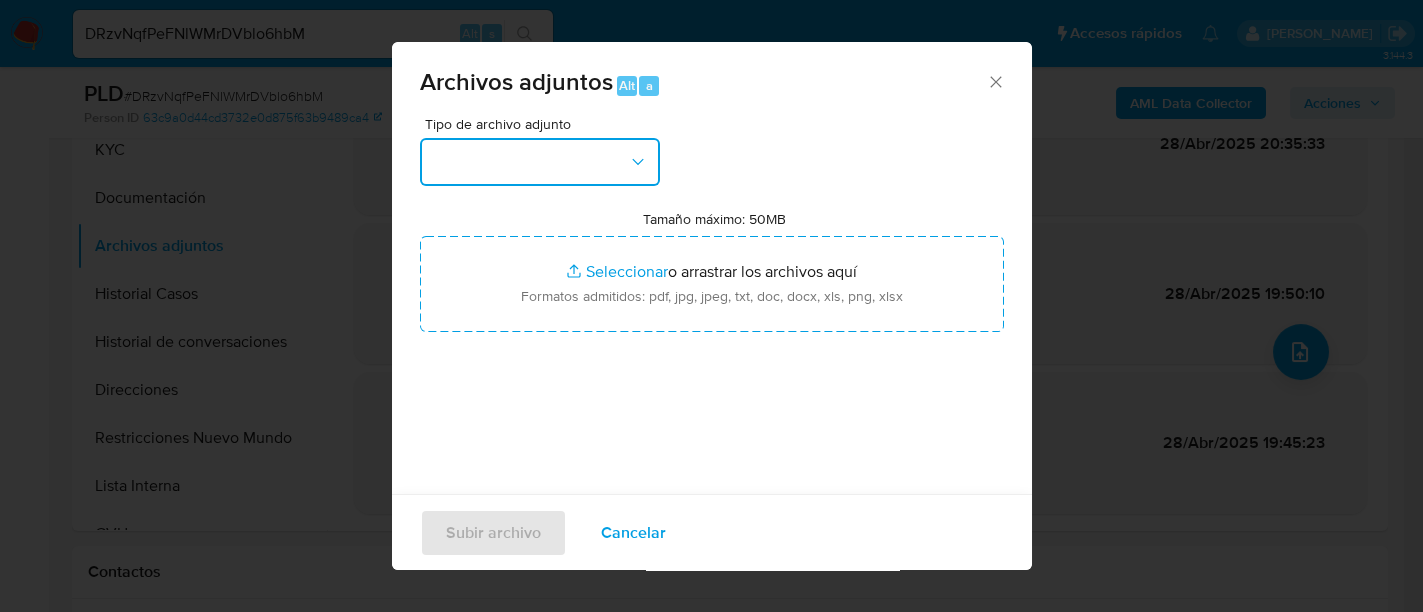 click at bounding box center (540, 162) 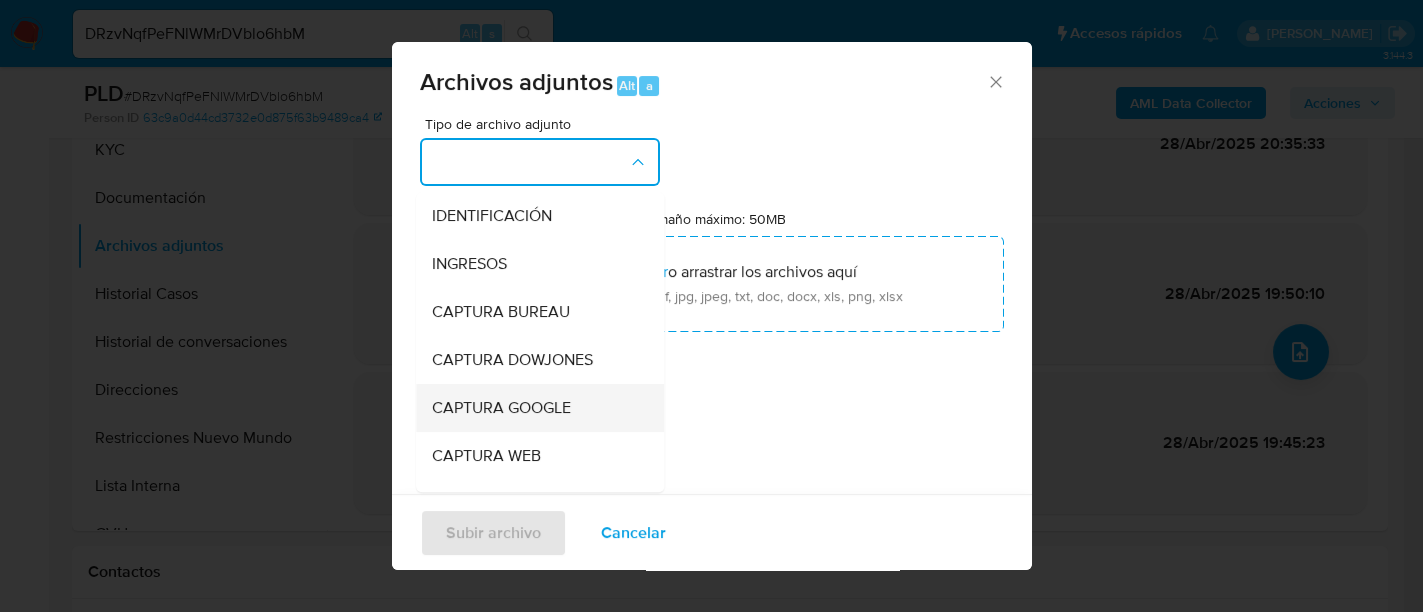 scroll, scrollTop: 250, scrollLeft: 0, axis: vertical 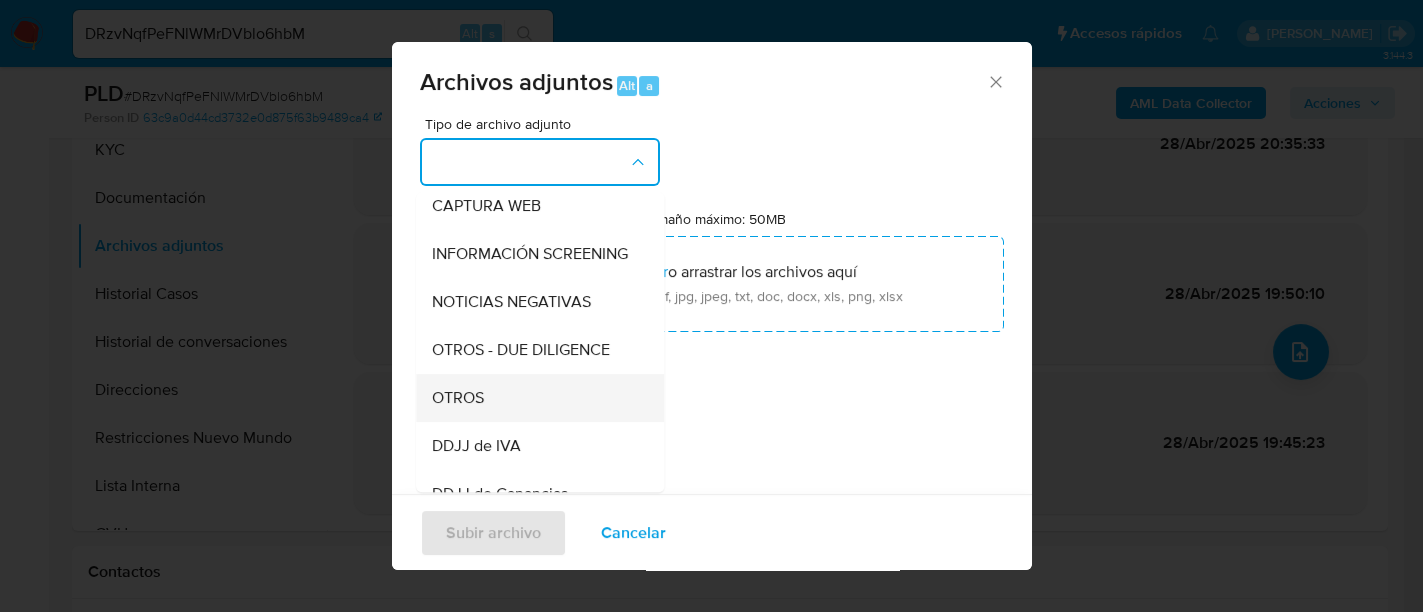 click on "OTROS" at bounding box center (534, 398) 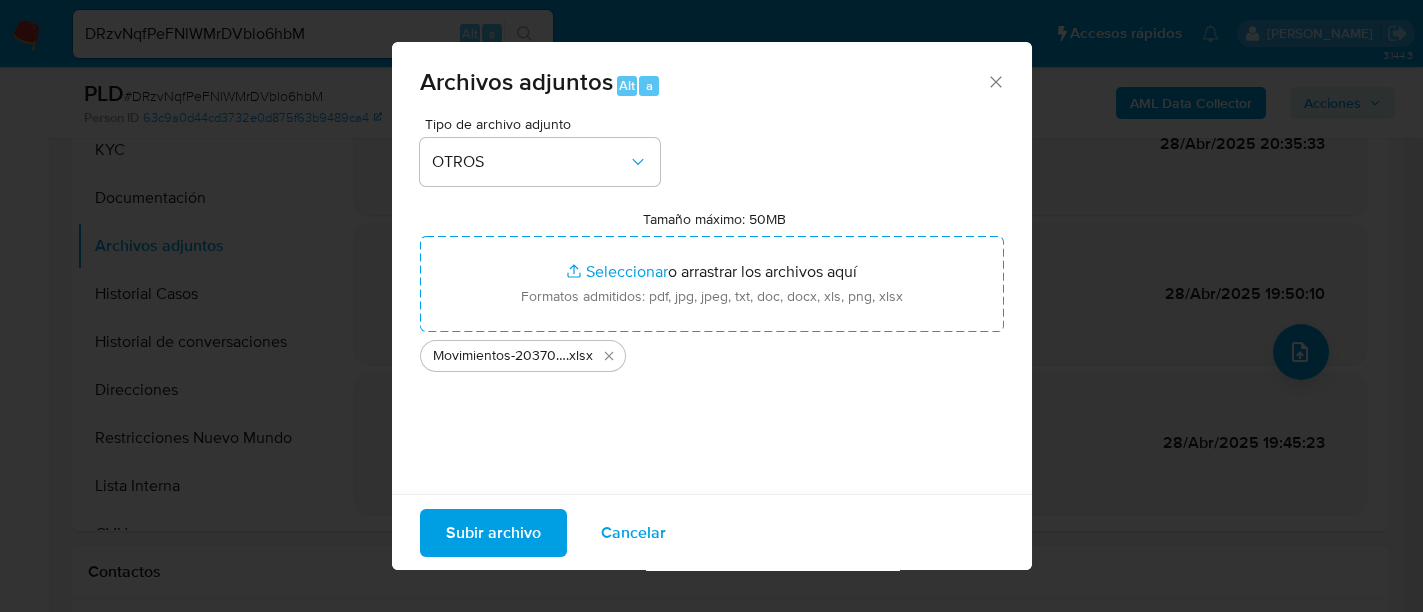 click on "Subir archivo" at bounding box center (493, 532) 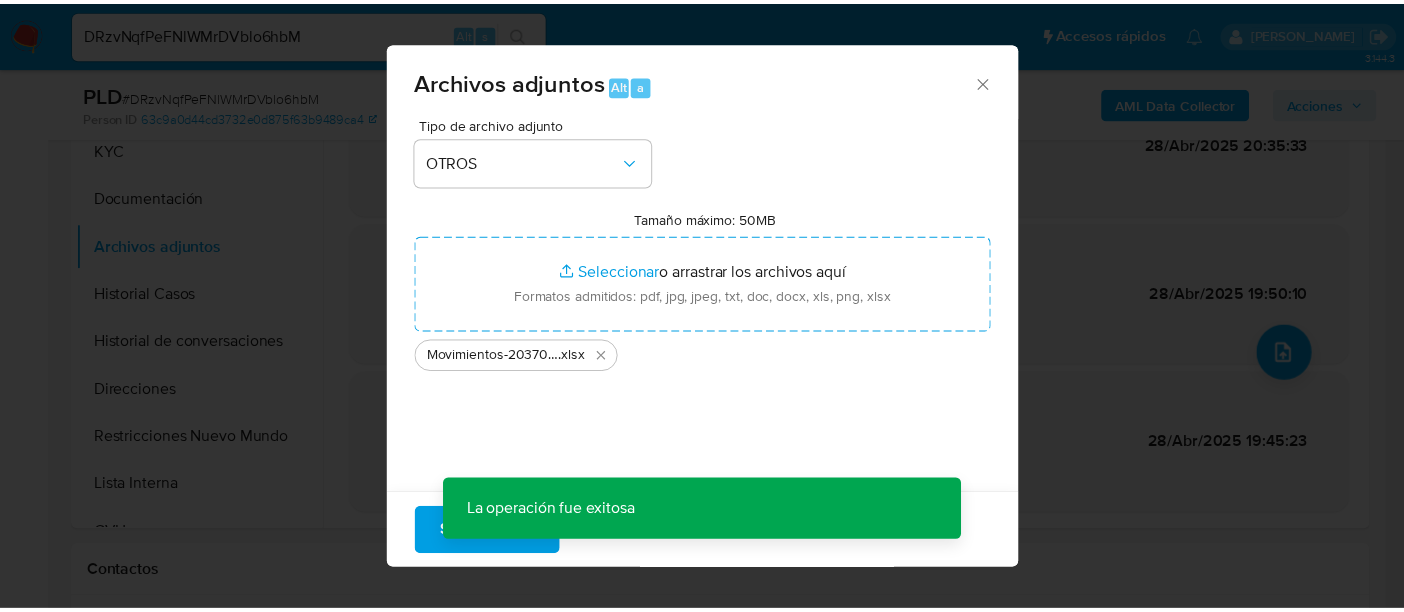 scroll, scrollTop: 0, scrollLeft: 0, axis: both 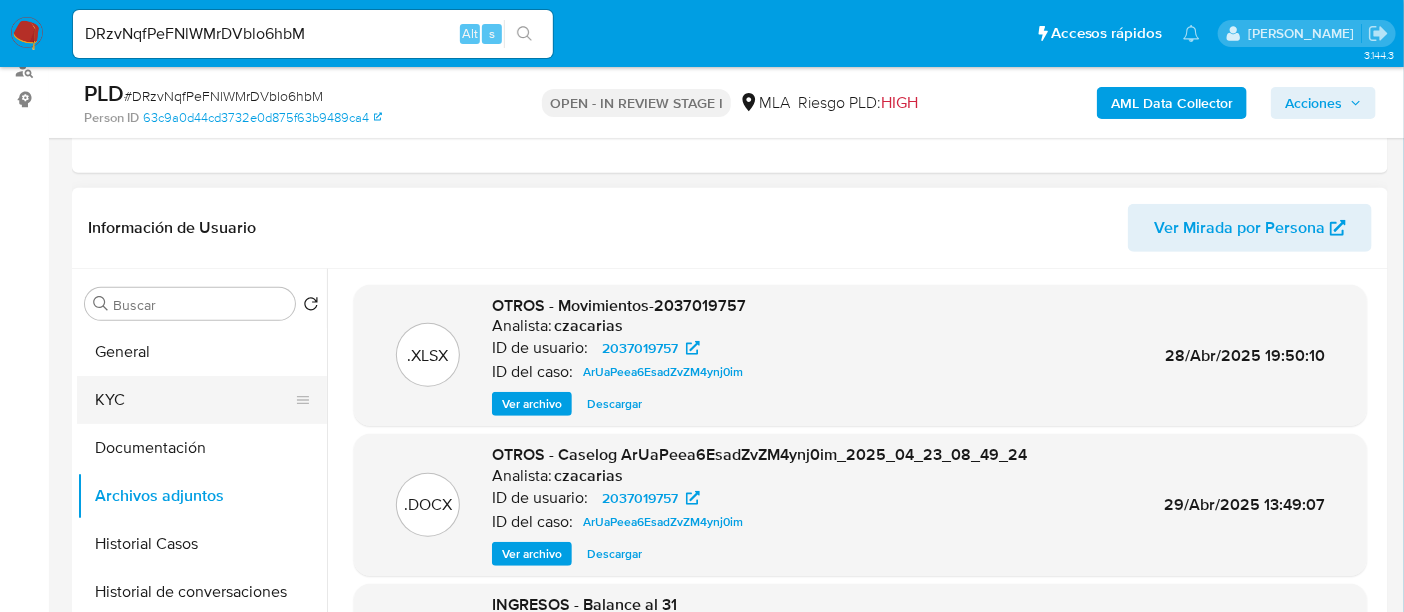 click on "KYC" at bounding box center [194, 400] 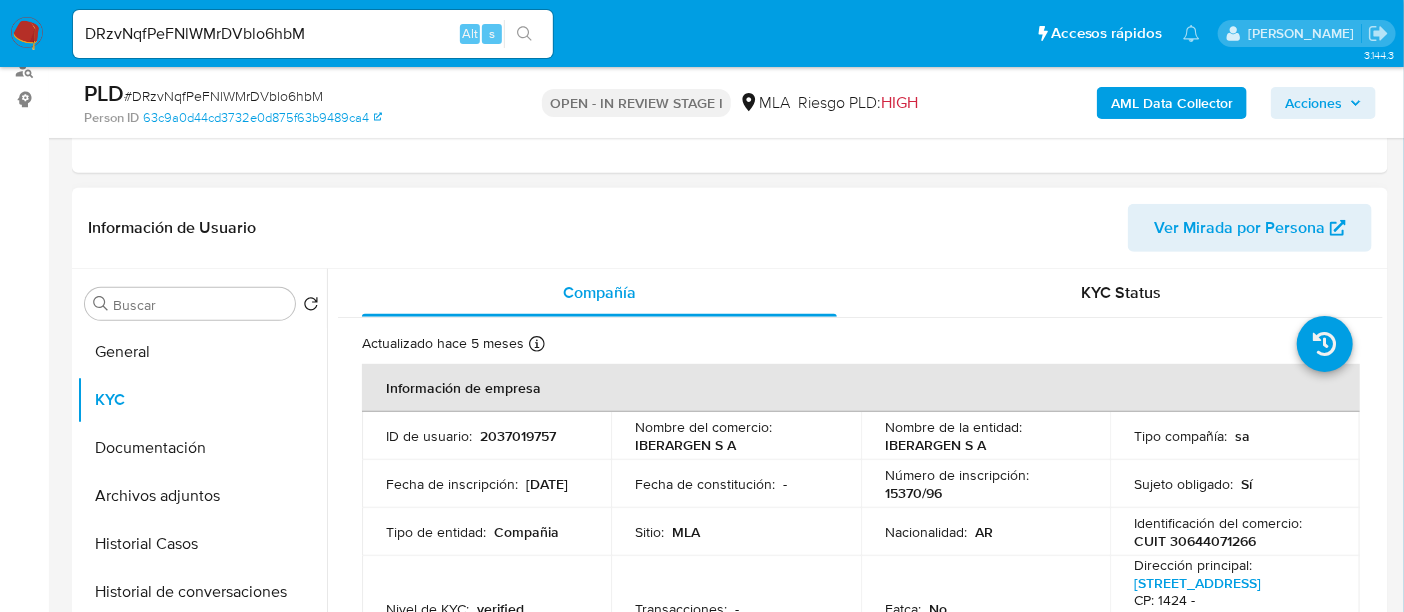click on "CUIT 30644071266" at bounding box center (1195, 541) 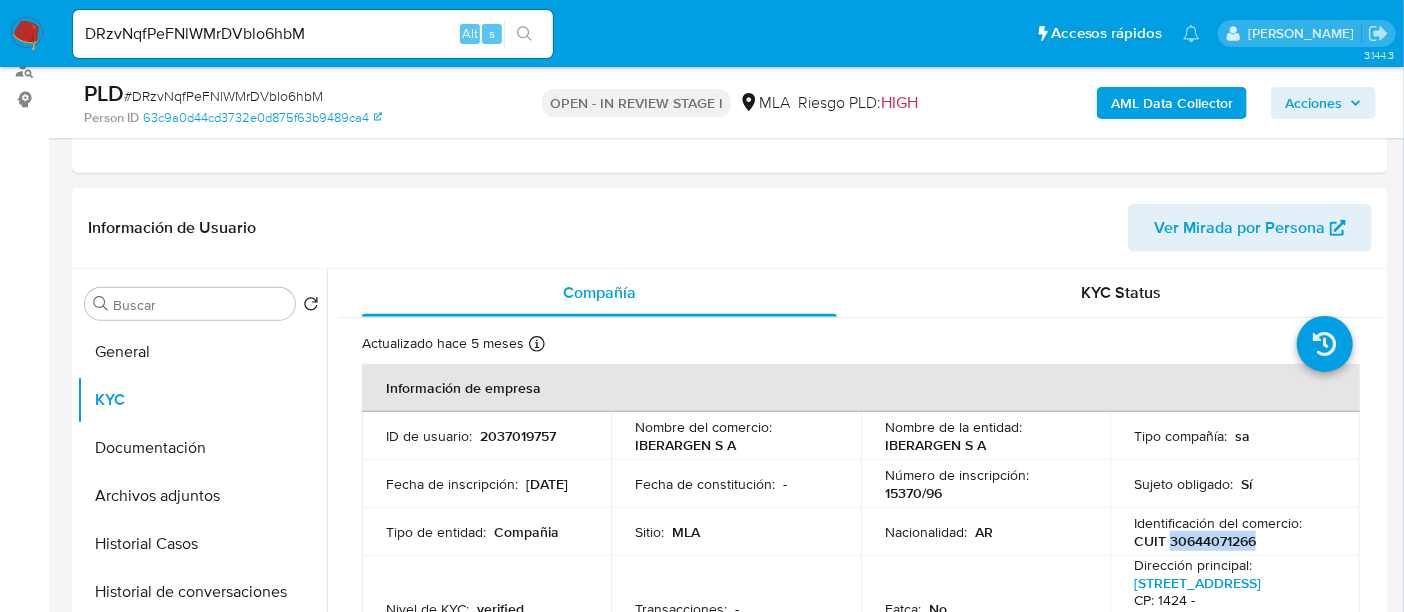 click on "CUIT 30644071266" at bounding box center [1195, 541] 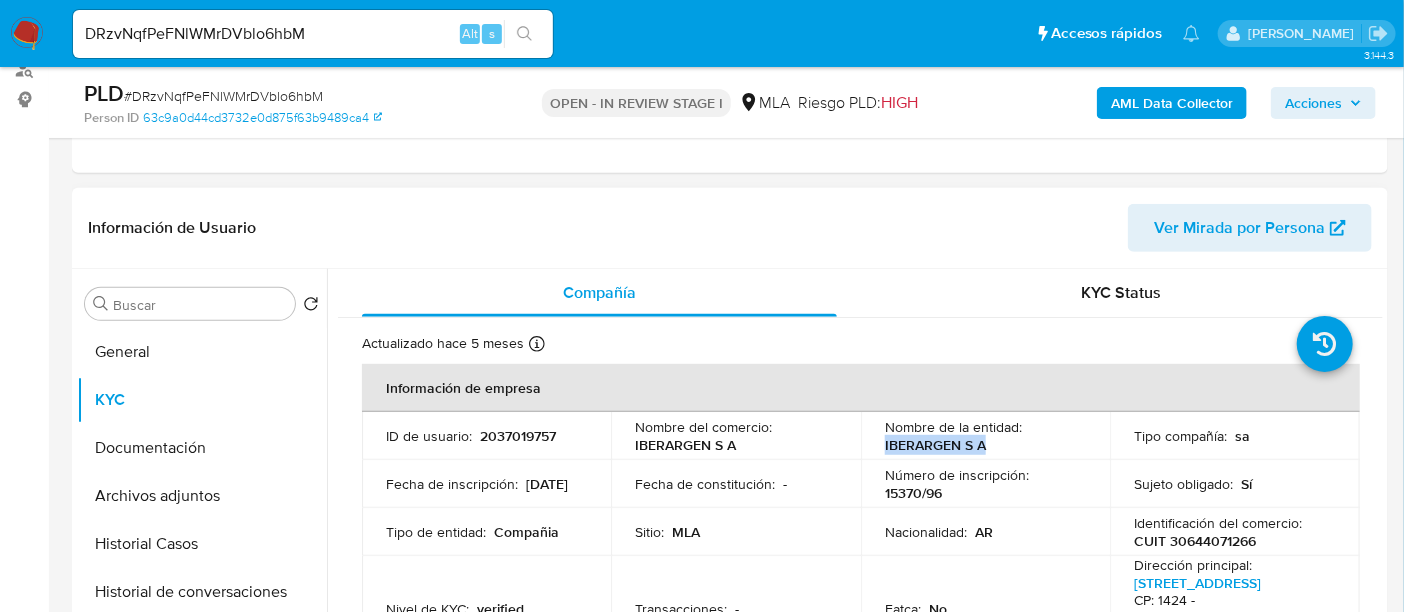 drag, startPoint x: 880, startPoint y: 445, endPoint x: 992, endPoint y: 445, distance: 112 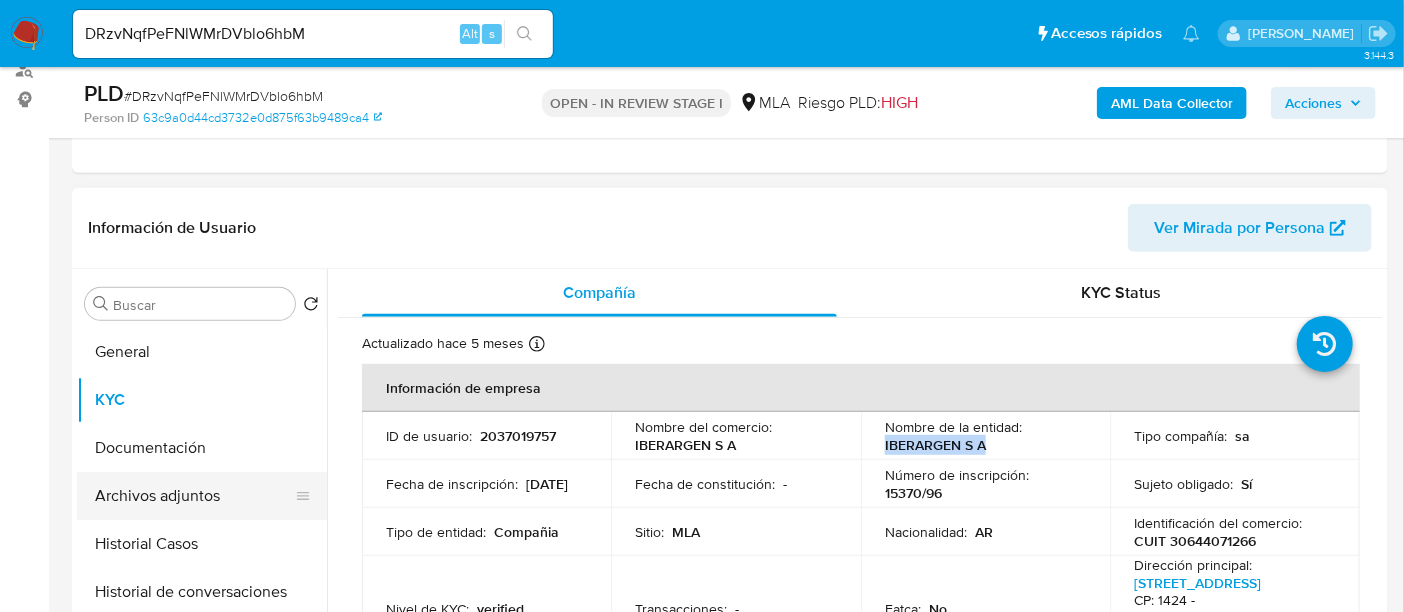 click on "Archivos adjuntos" at bounding box center [194, 496] 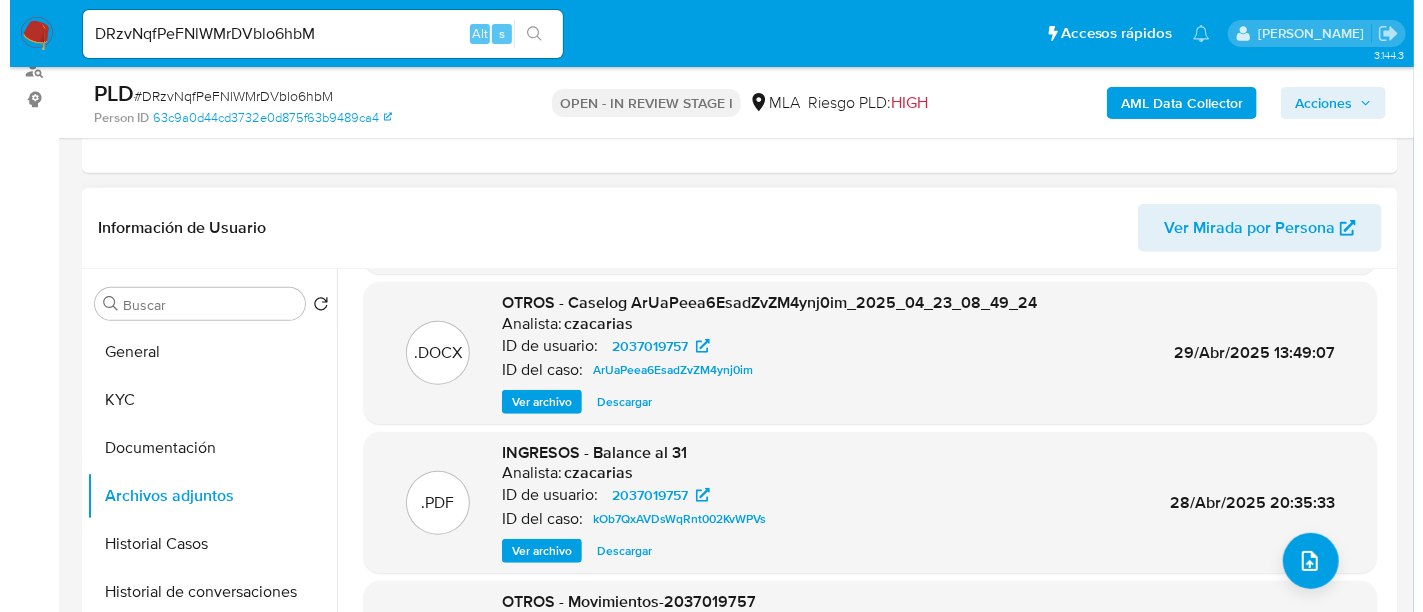 scroll, scrollTop: 168, scrollLeft: 0, axis: vertical 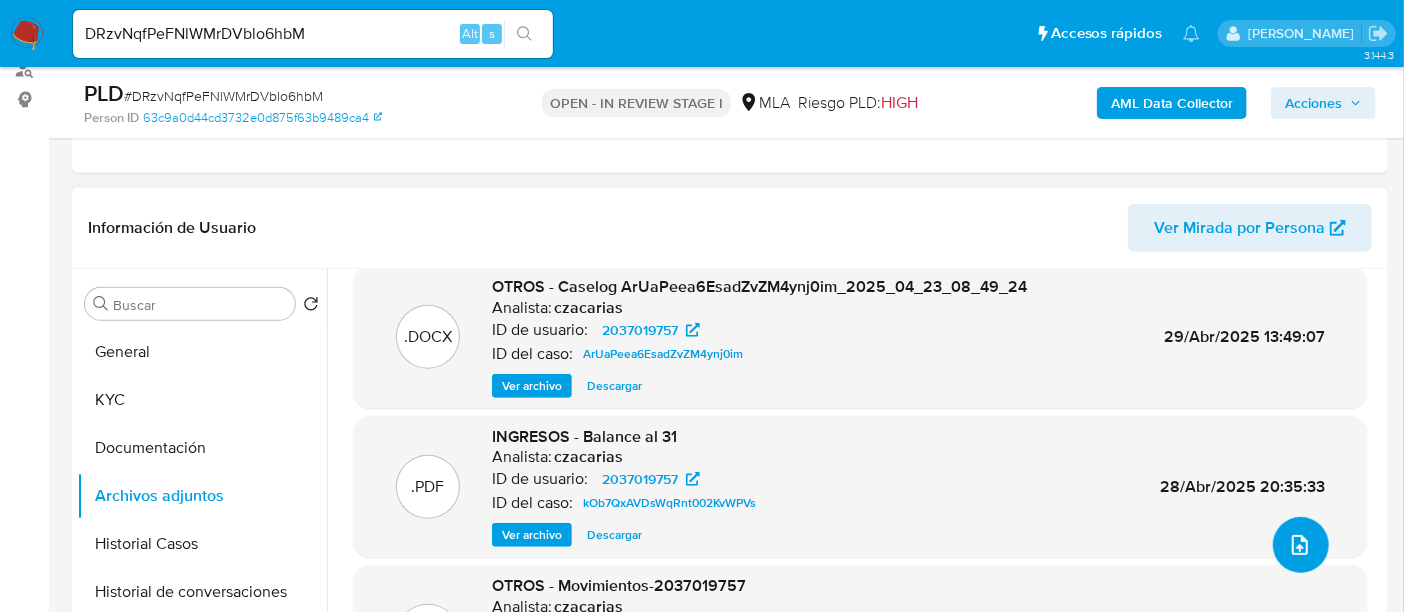 click 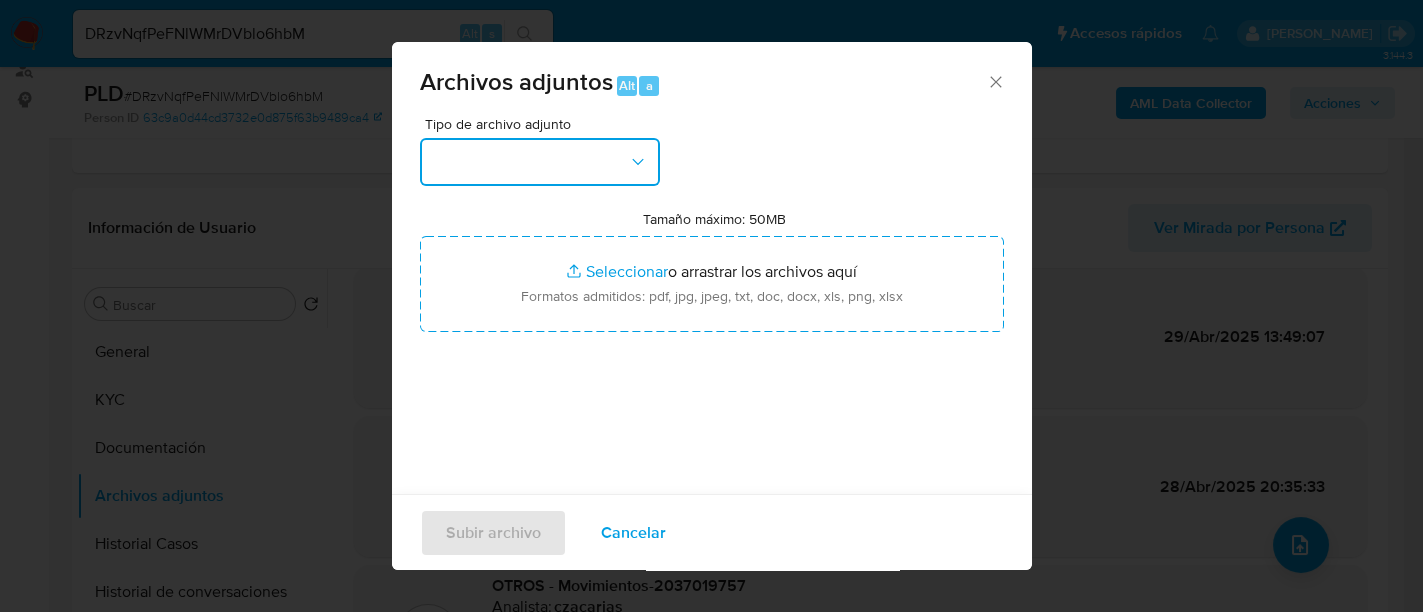click at bounding box center [540, 162] 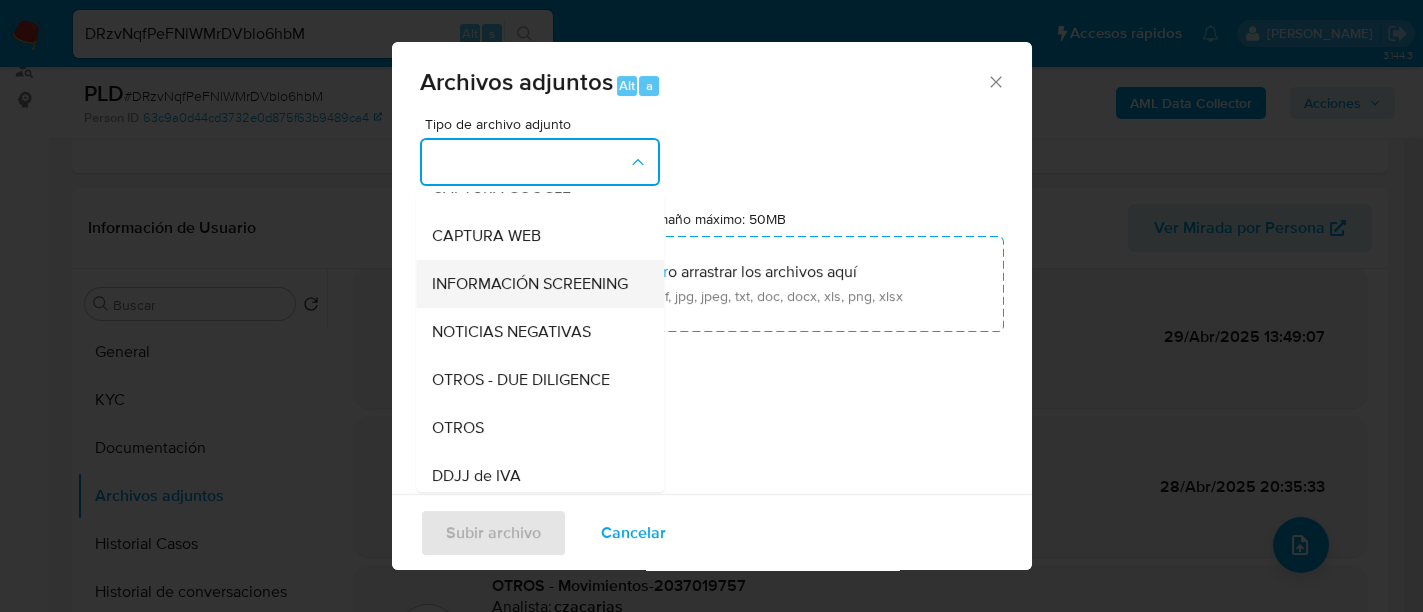 scroll, scrollTop: 250, scrollLeft: 0, axis: vertical 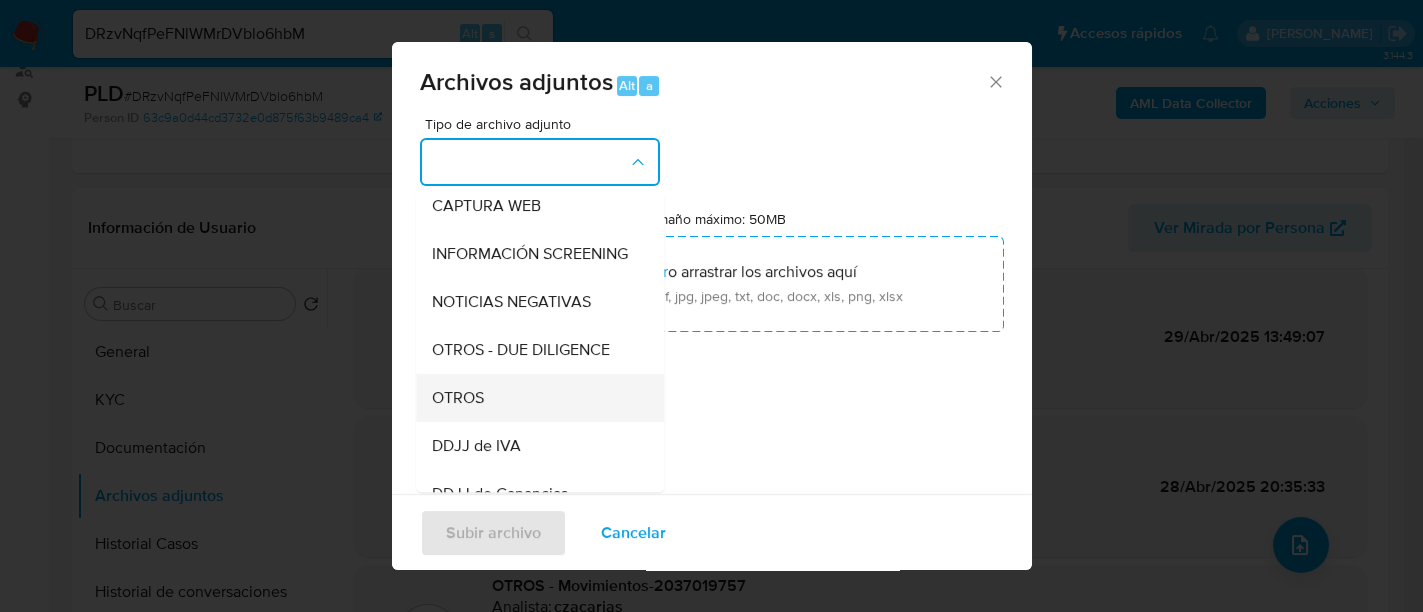 click on "OTROS" at bounding box center (534, 398) 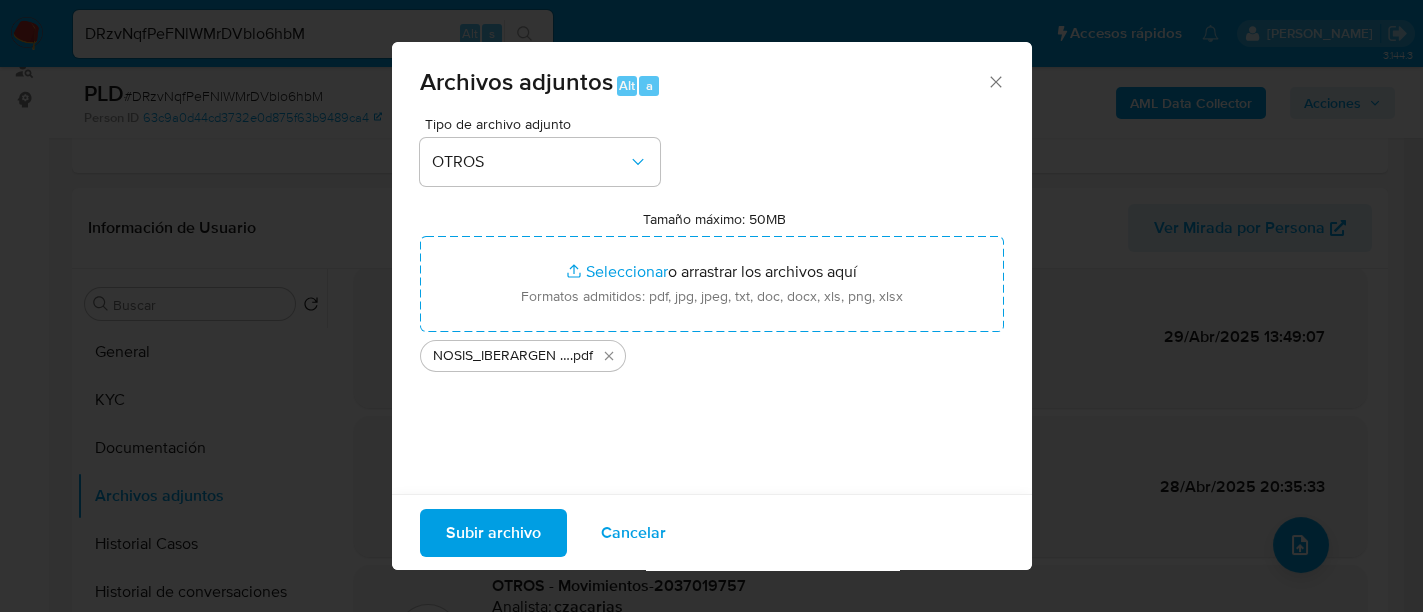 click on "Subir archivo" at bounding box center (493, 532) 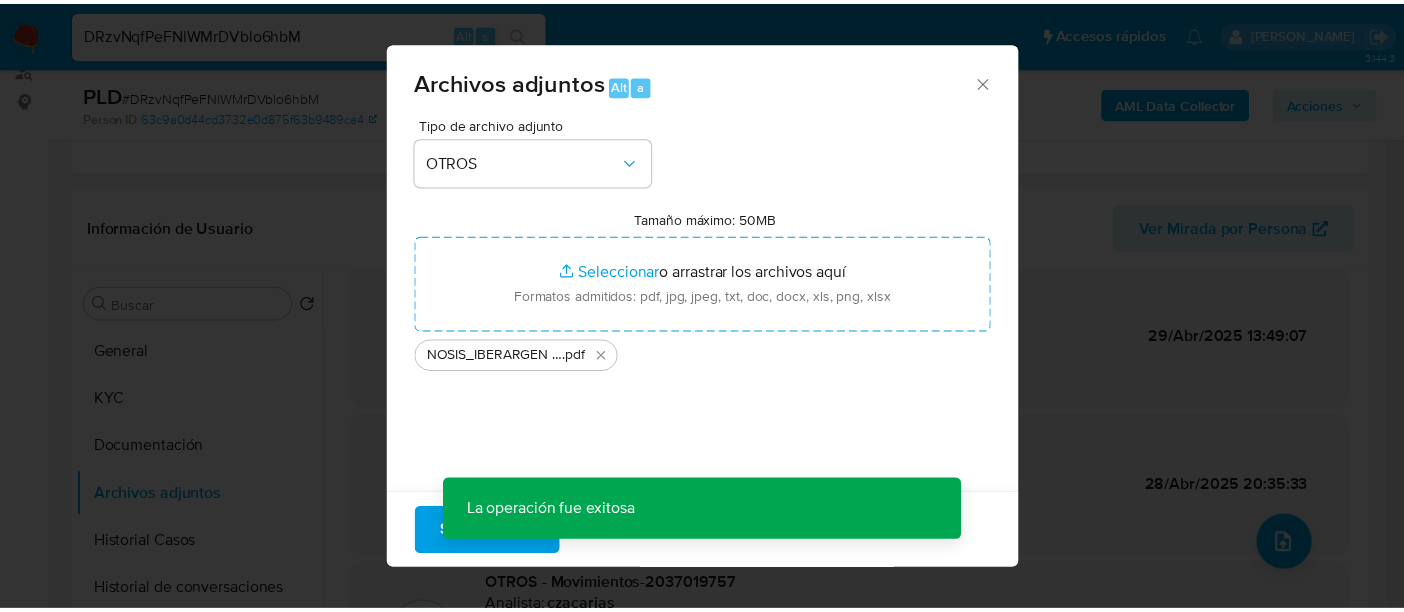 scroll, scrollTop: 0, scrollLeft: 0, axis: both 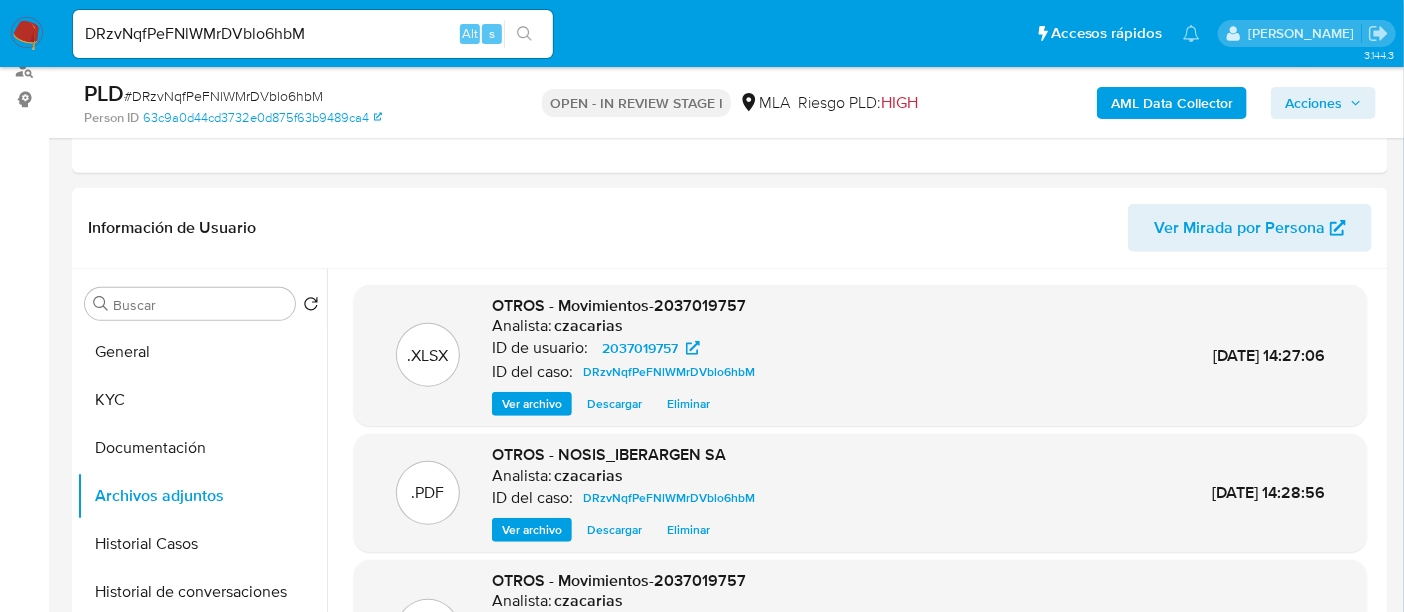 click on "AML Data Collector" at bounding box center (1172, 103) 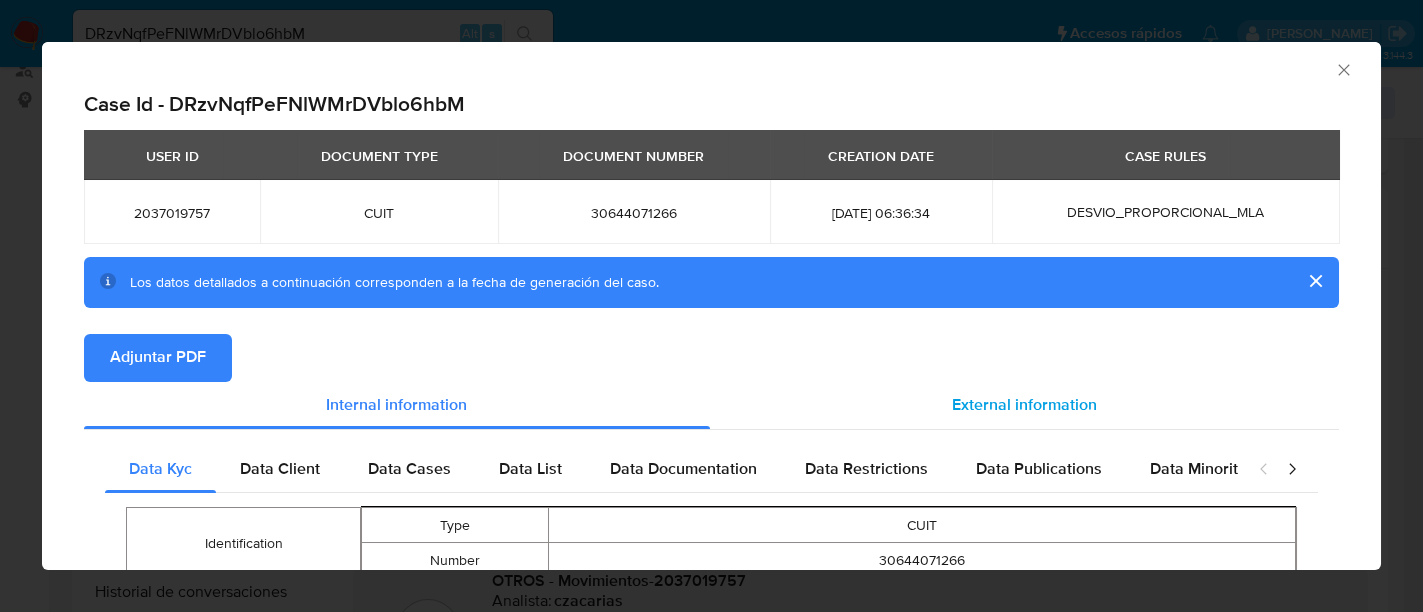 click on "External information" at bounding box center (1024, 405) 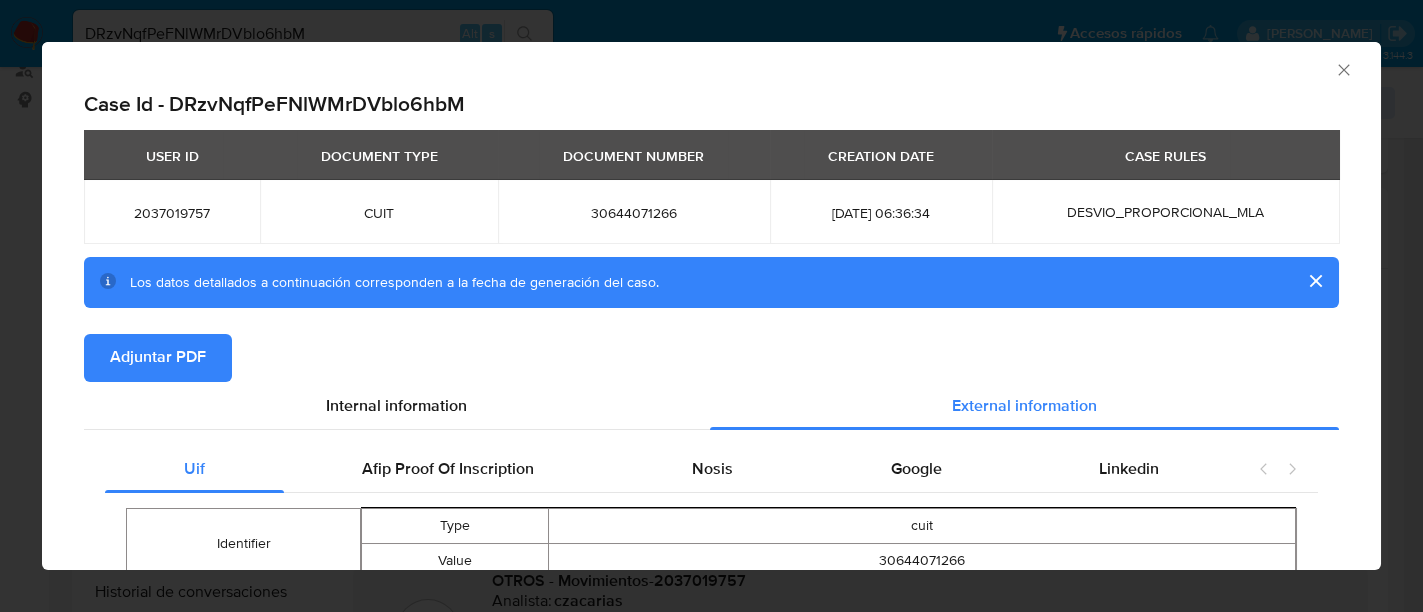 scroll, scrollTop: 120, scrollLeft: 0, axis: vertical 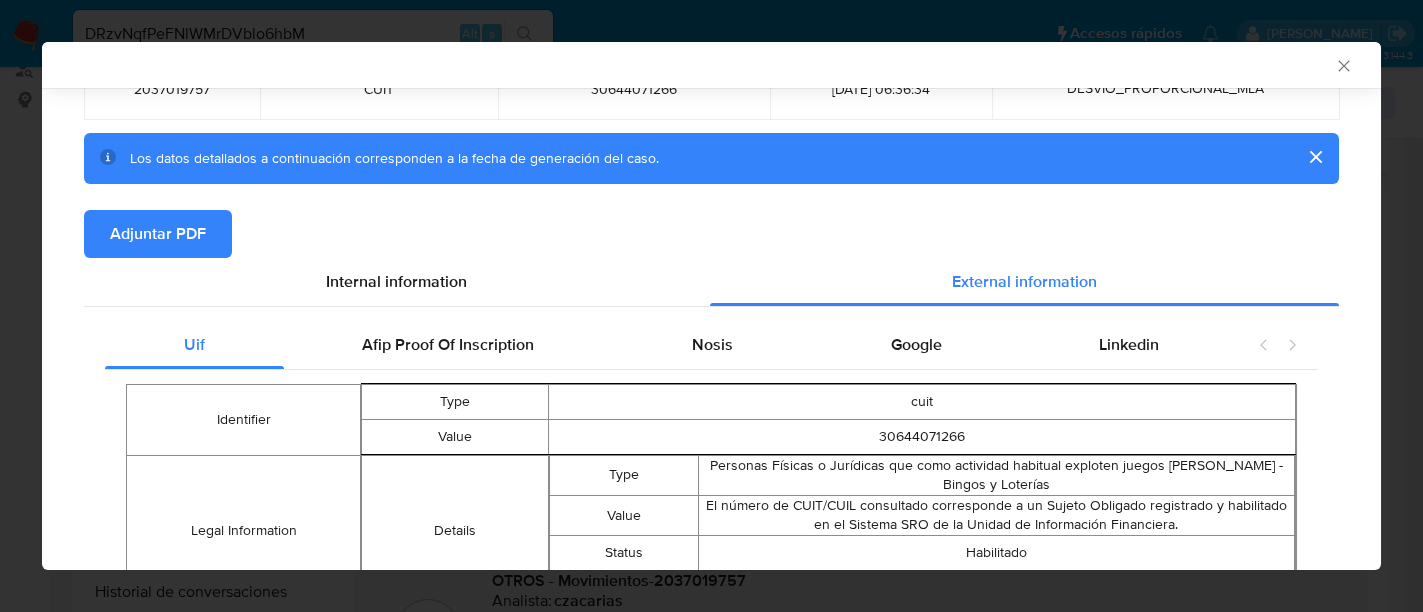 click on "Uif Afip Proof Of Inscription Nosis Google Linkedin Identifier Type cuit Value 30644071266 Legal Information Details Type Personas Físicas o Jurídicas que como actividad habitual exploten juegos de azar - Bingos y Loterías Value El número de CUIT/CUIL consultado corresponde a un Sujeto Obligado registrado y habilitado en el Sistema SRO de la Unidad de Información Financiera. Status Habilitado Creation Date 2011-04-07 Data Recovery Time 2025-05-12" at bounding box center [711, 489] 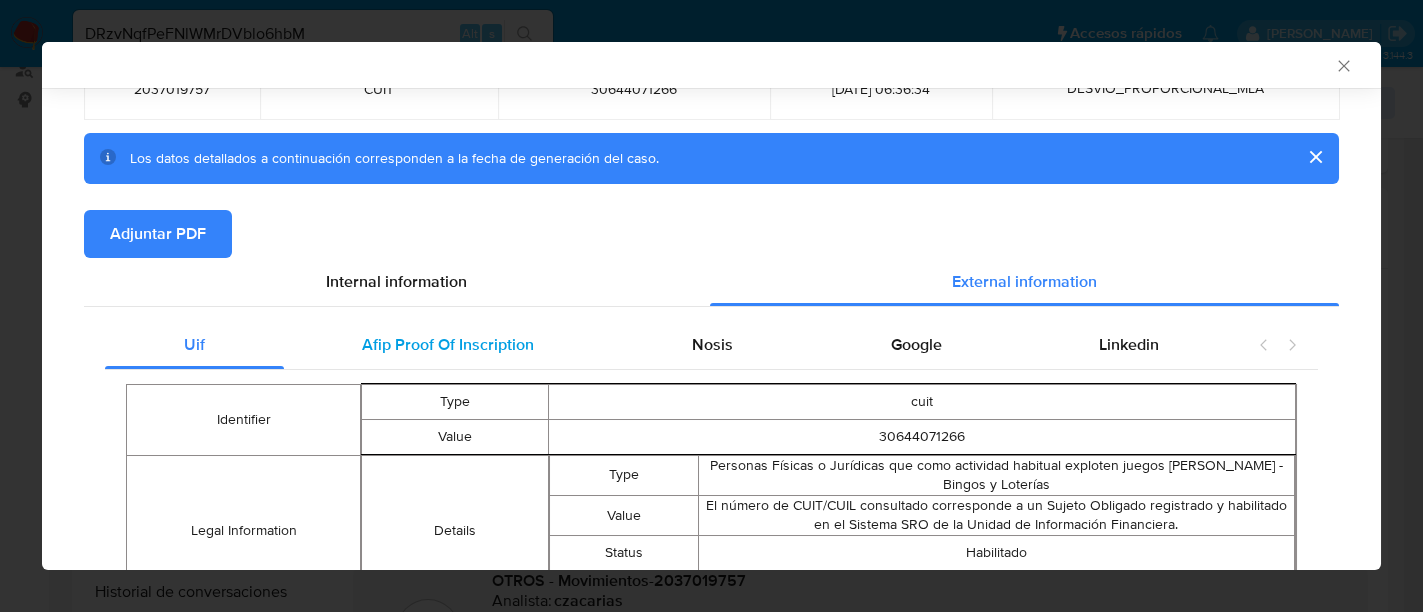 click on "Afip Proof Of Inscription" at bounding box center [449, 345] 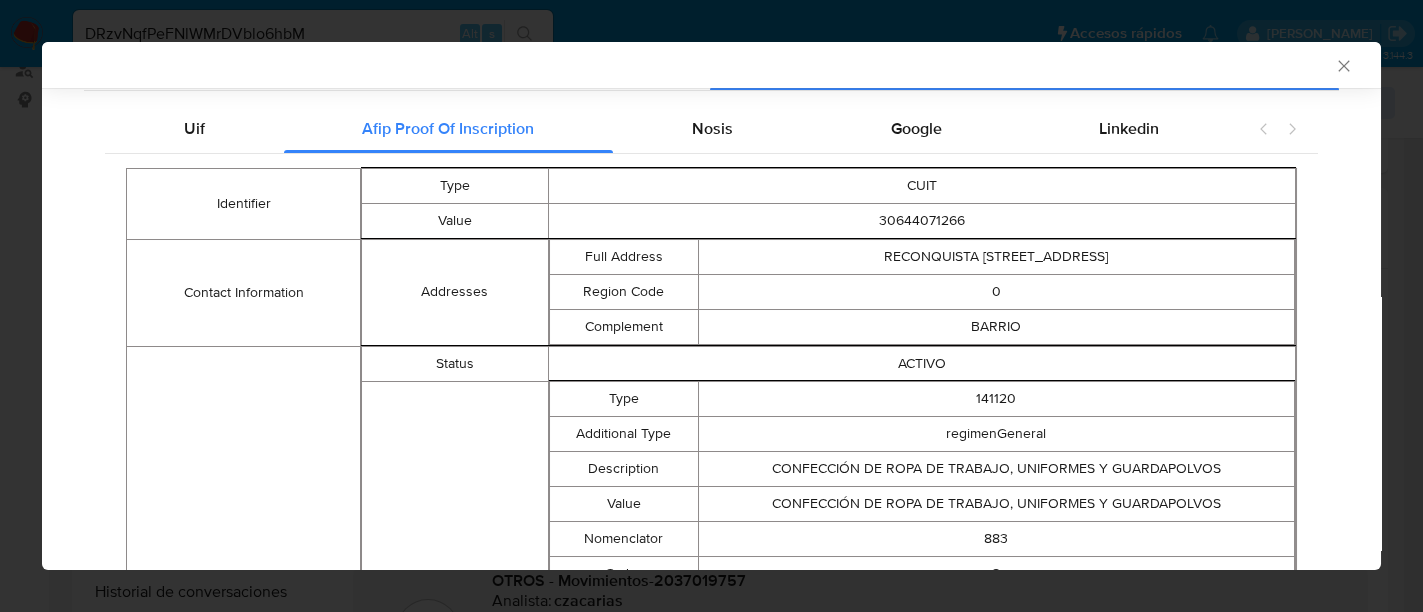 scroll, scrollTop: 370, scrollLeft: 0, axis: vertical 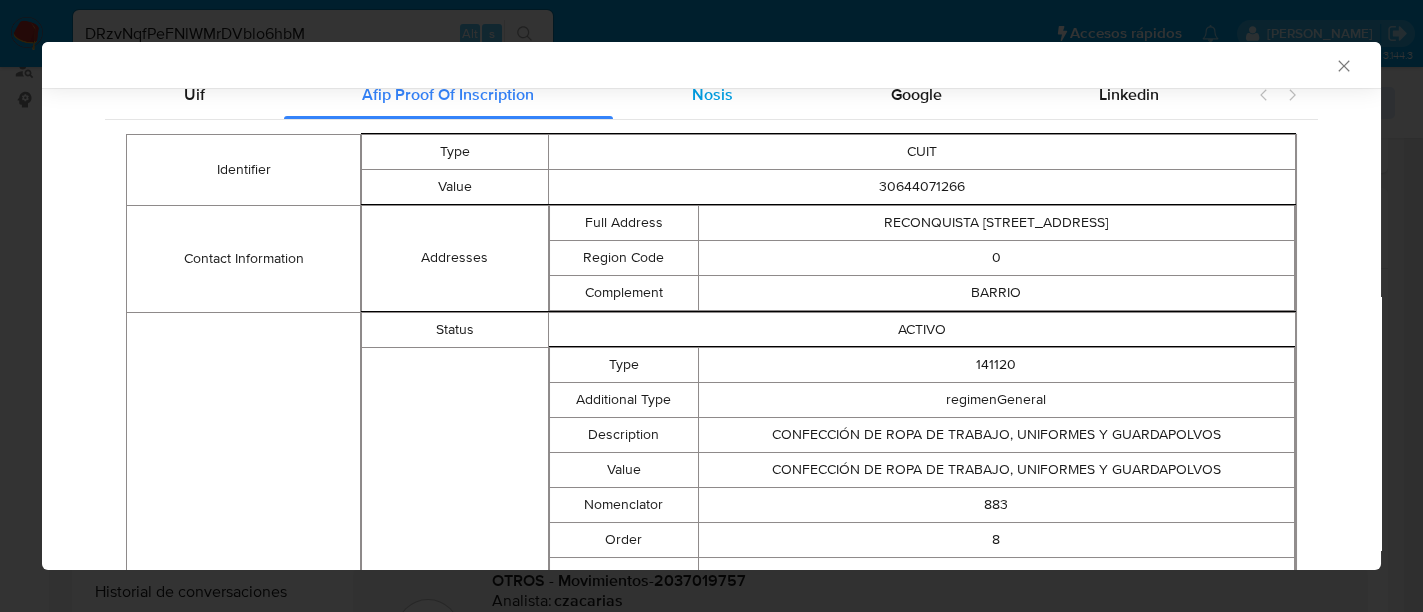 click on "Nosis" at bounding box center [712, 94] 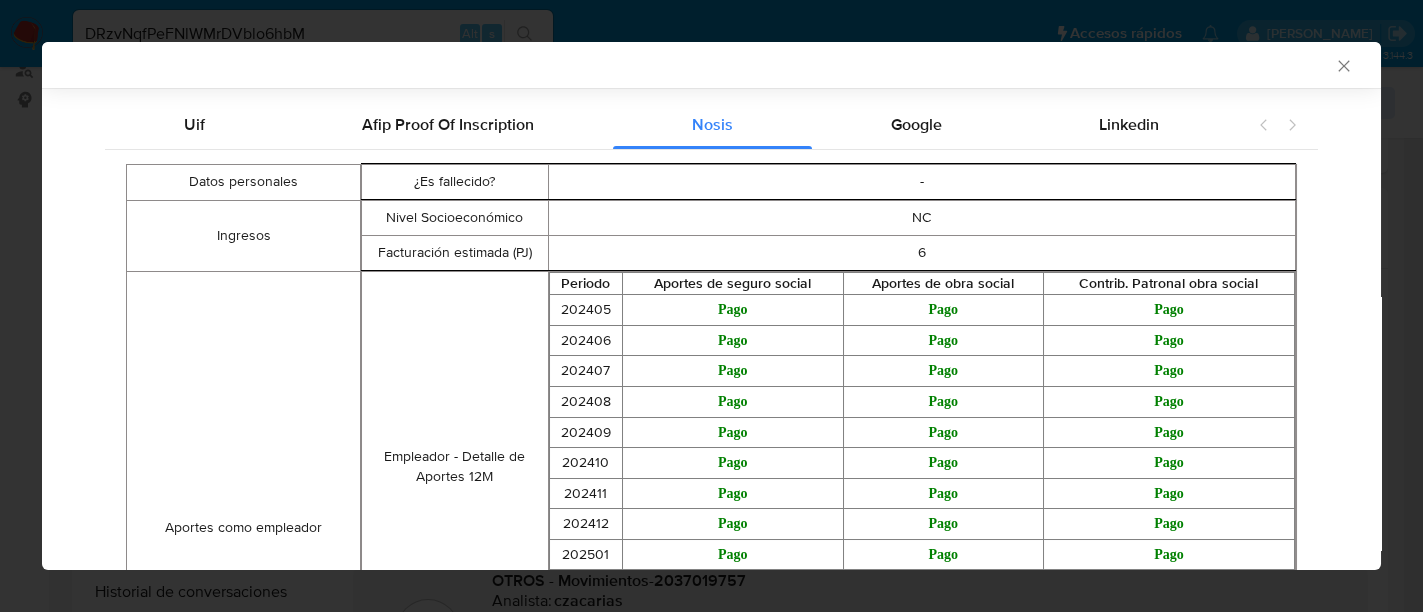 scroll, scrollTop: 71, scrollLeft: 0, axis: vertical 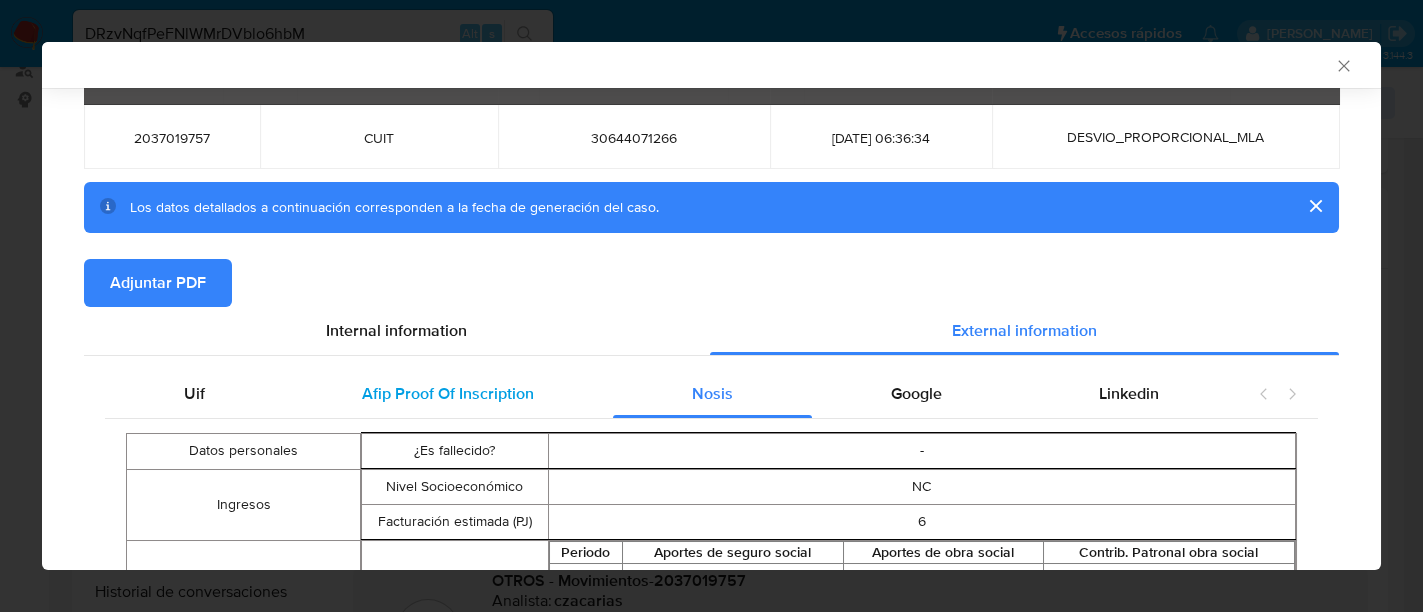 click on "Afip Proof Of Inscription" at bounding box center (449, 394) 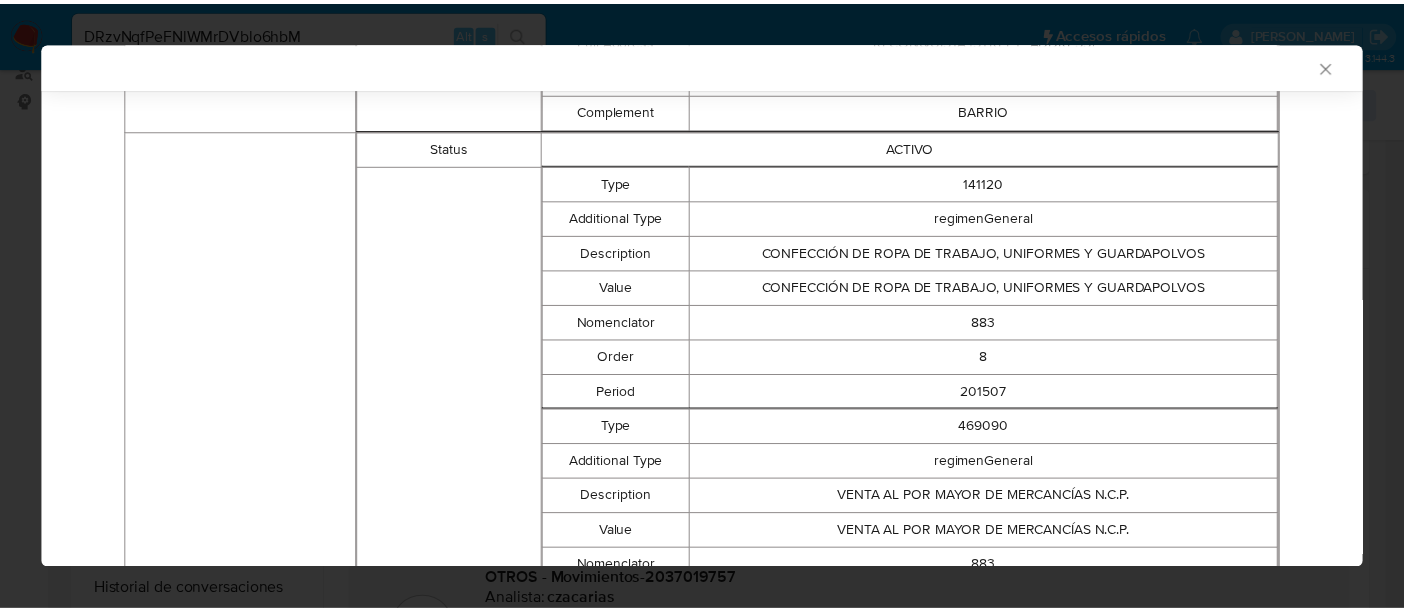 scroll, scrollTop: 0, scrollLeft: 0, axis: both 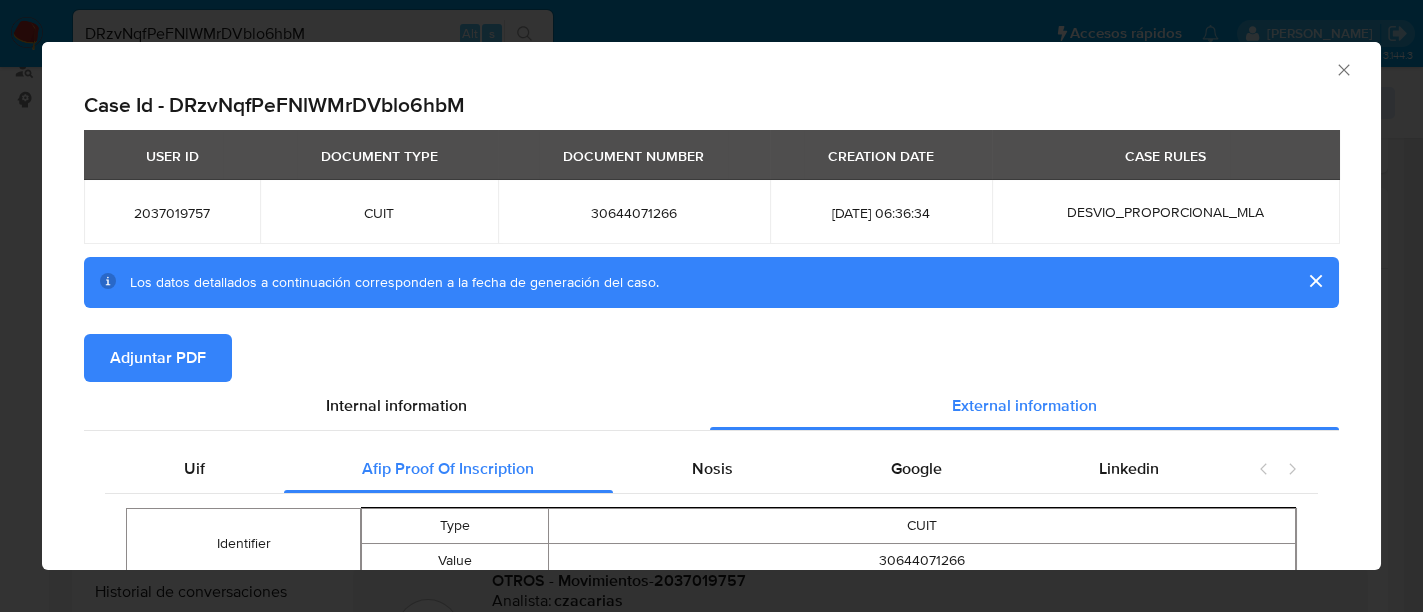 click on "Adjuntar PDF" at bounding box center [158, 358] 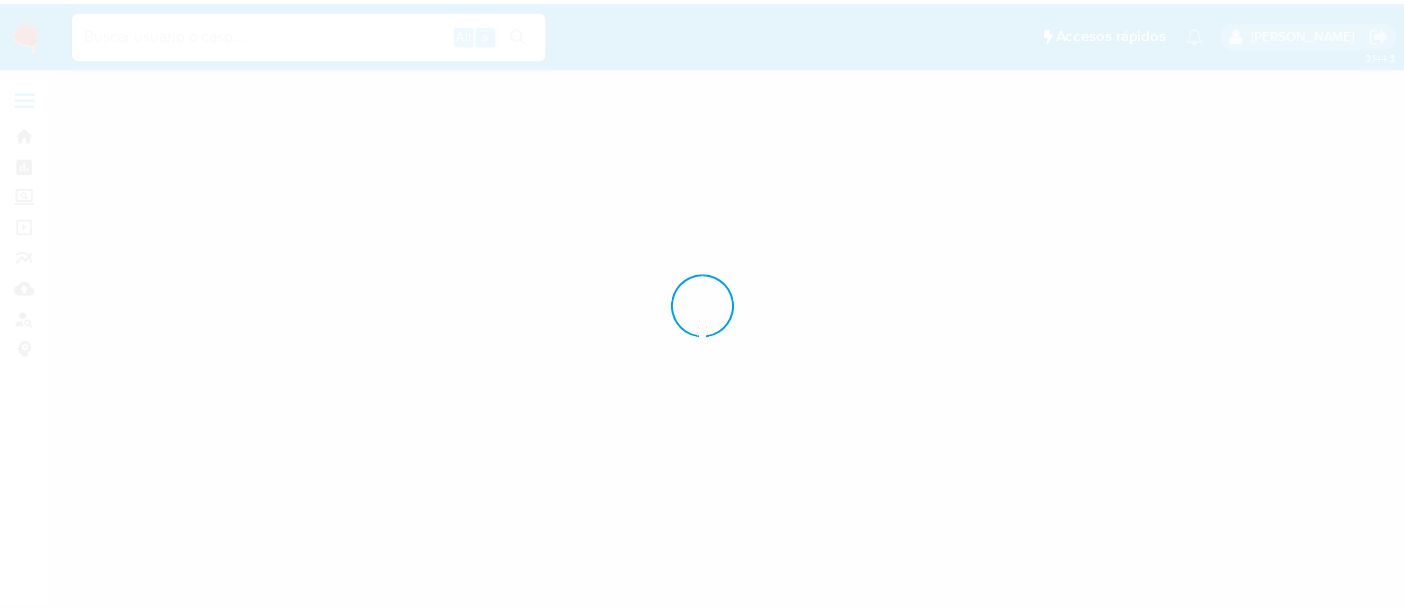 scroll, scrollTop: 0, scrollLeft: 0, axis: both 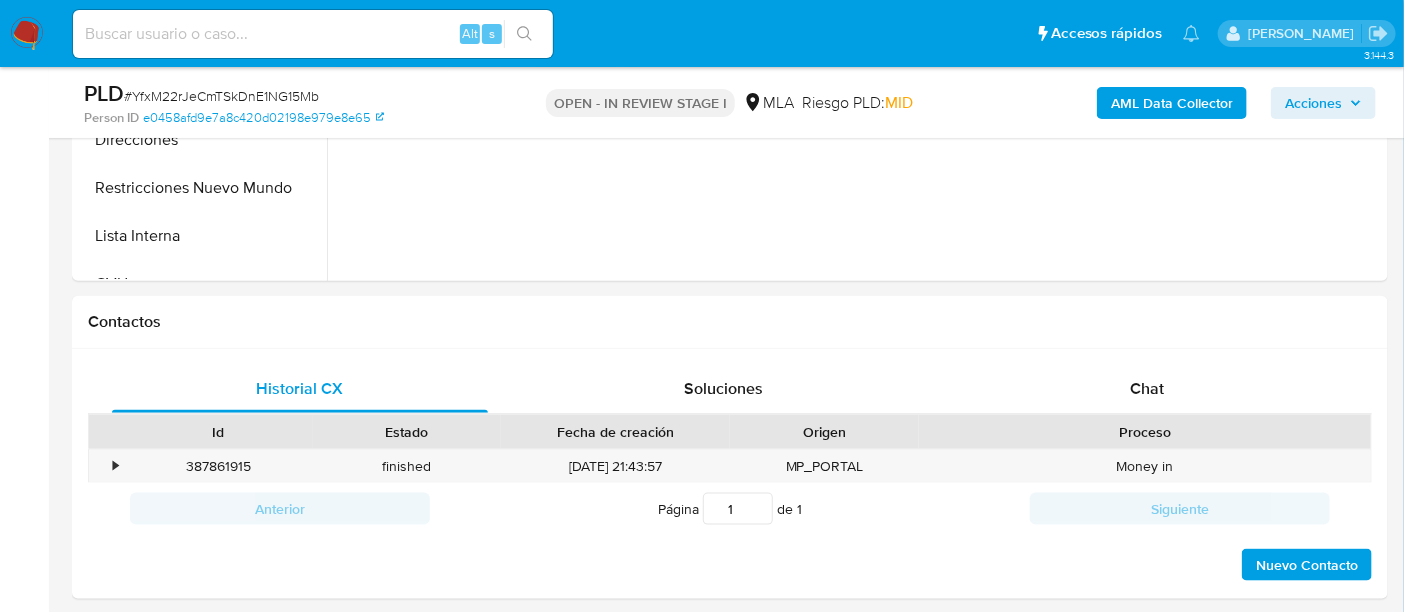 select on "10" 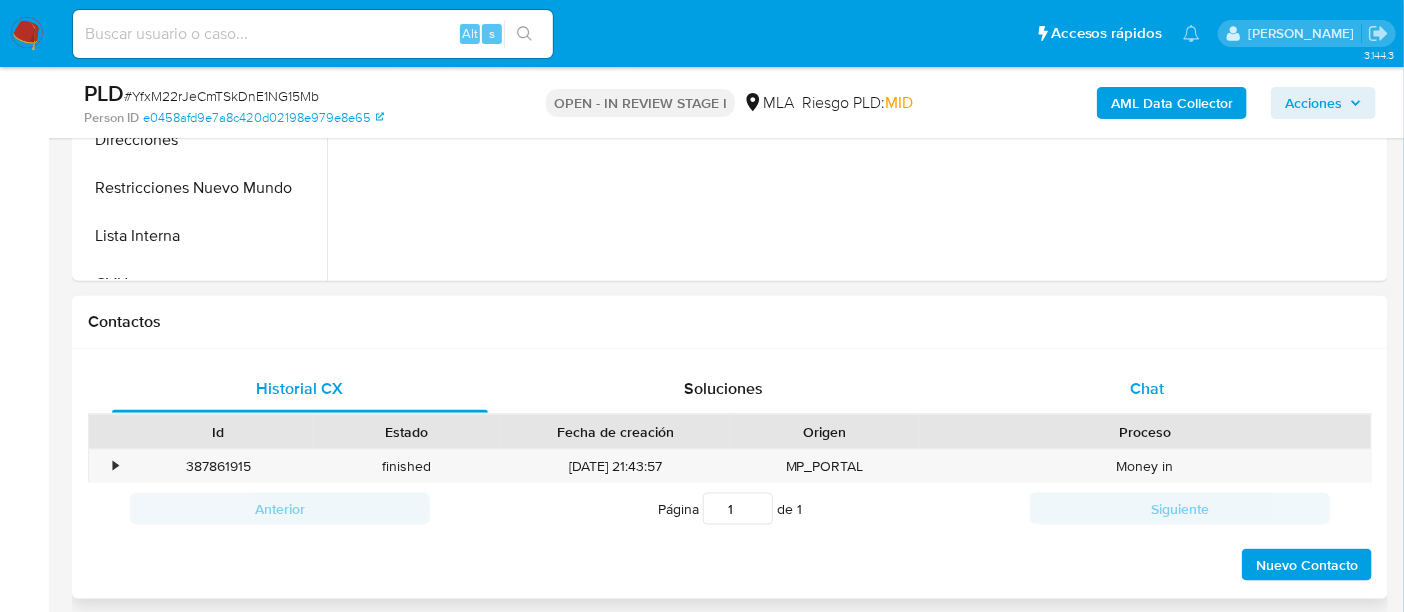 click on "Chat" at bounding box center (1147, 388) 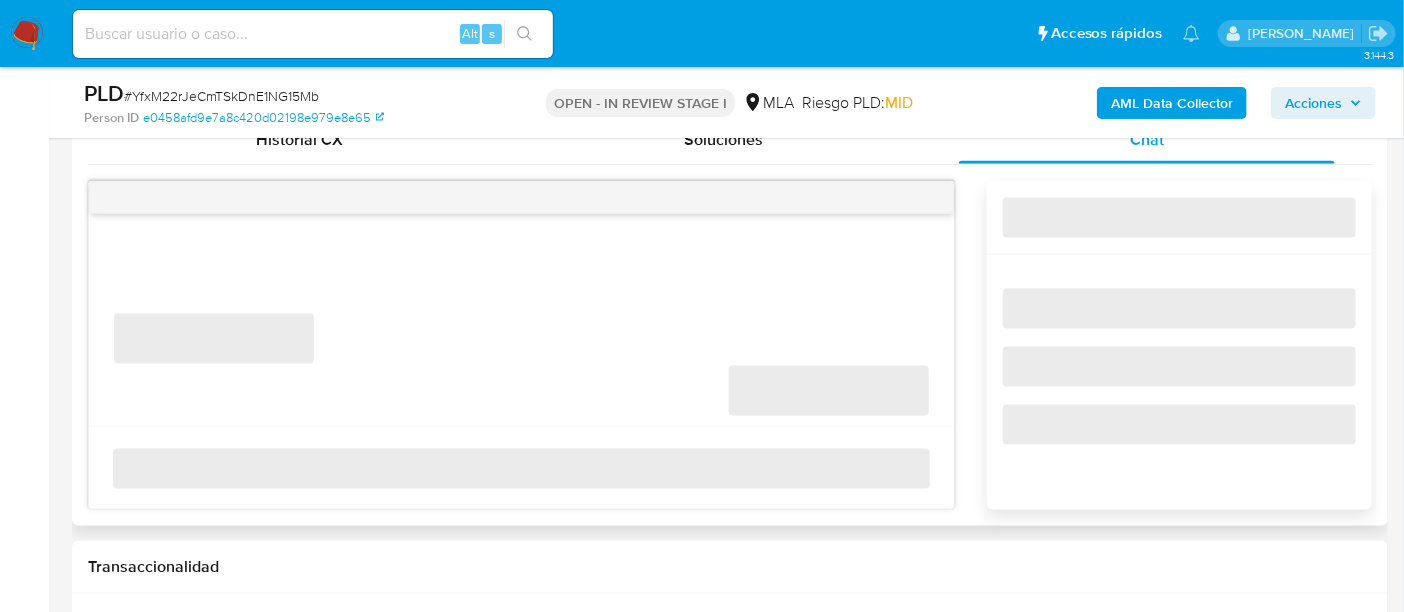 scroll, scrollTop: 1000, scrollLeft: 0, axis: vertical 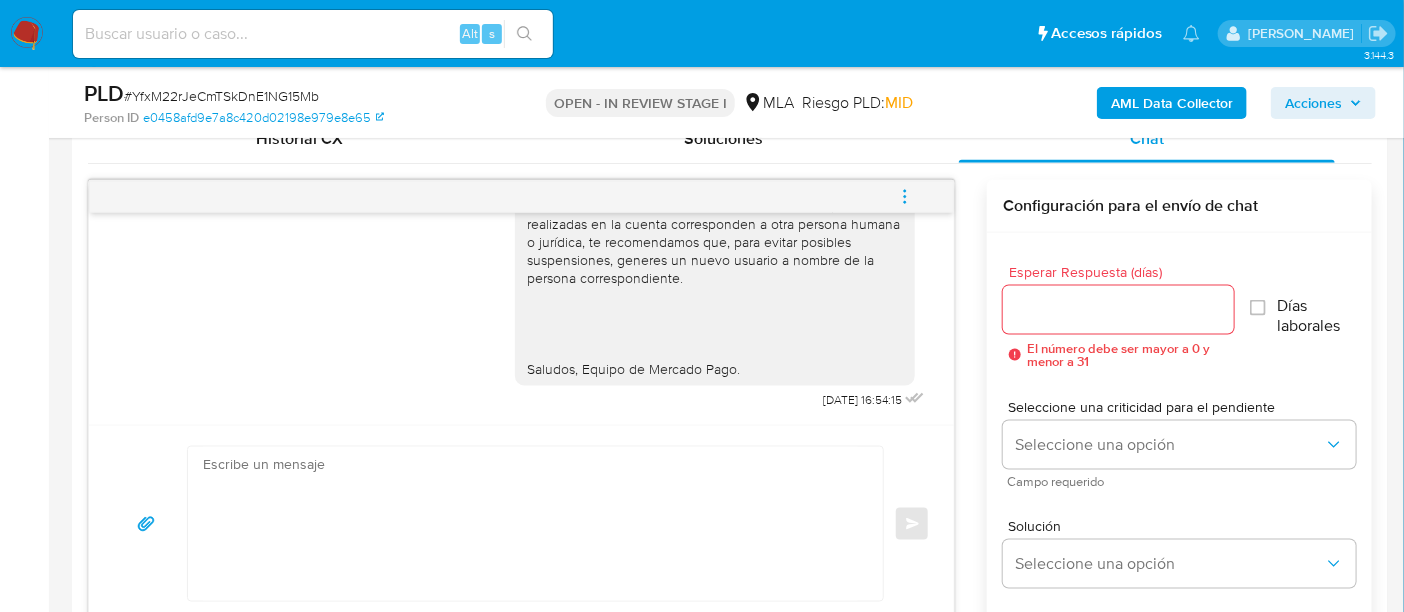 click at bounding box center (905, 197) 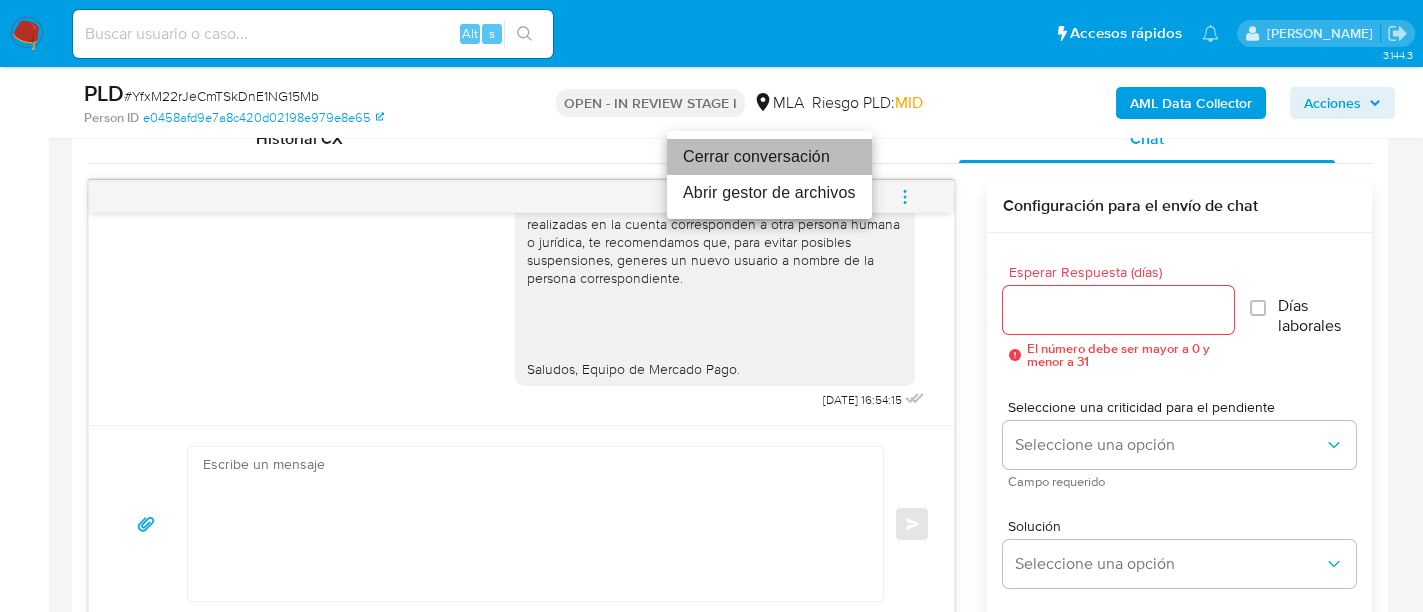click on "Cerrar conversación" at bounding box center (769, 157) 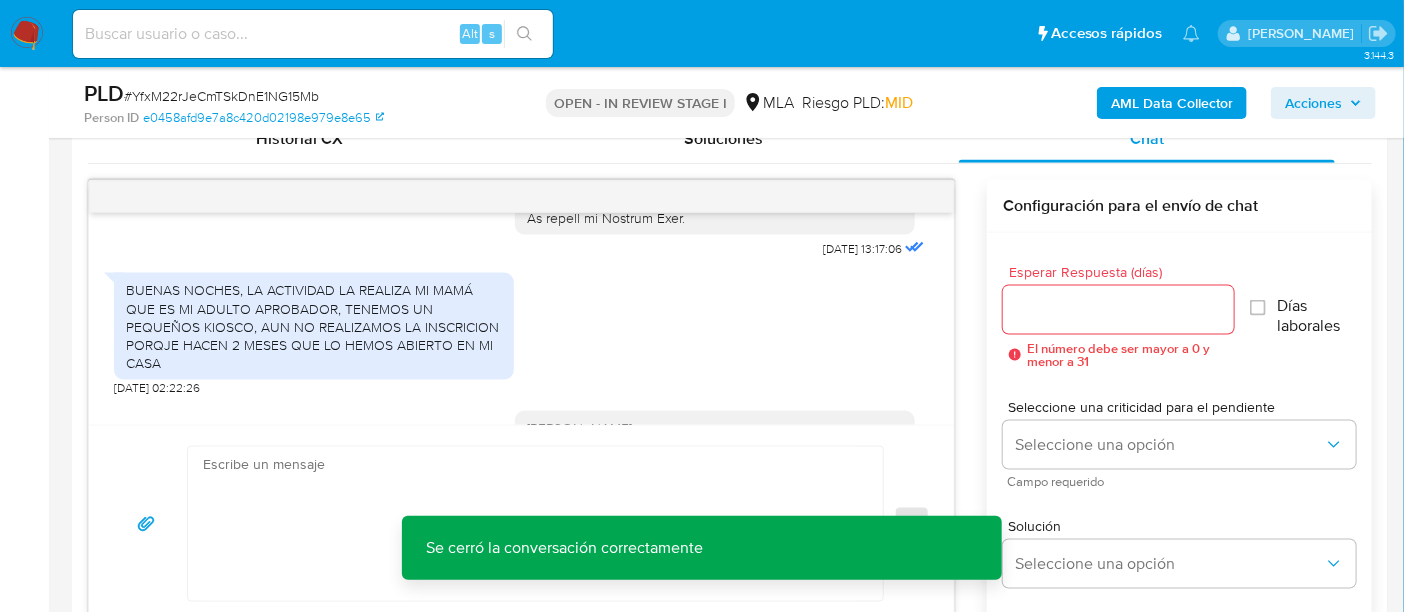 scroll, scrollTop: 811, scrollLeft: 0, axis: vertical 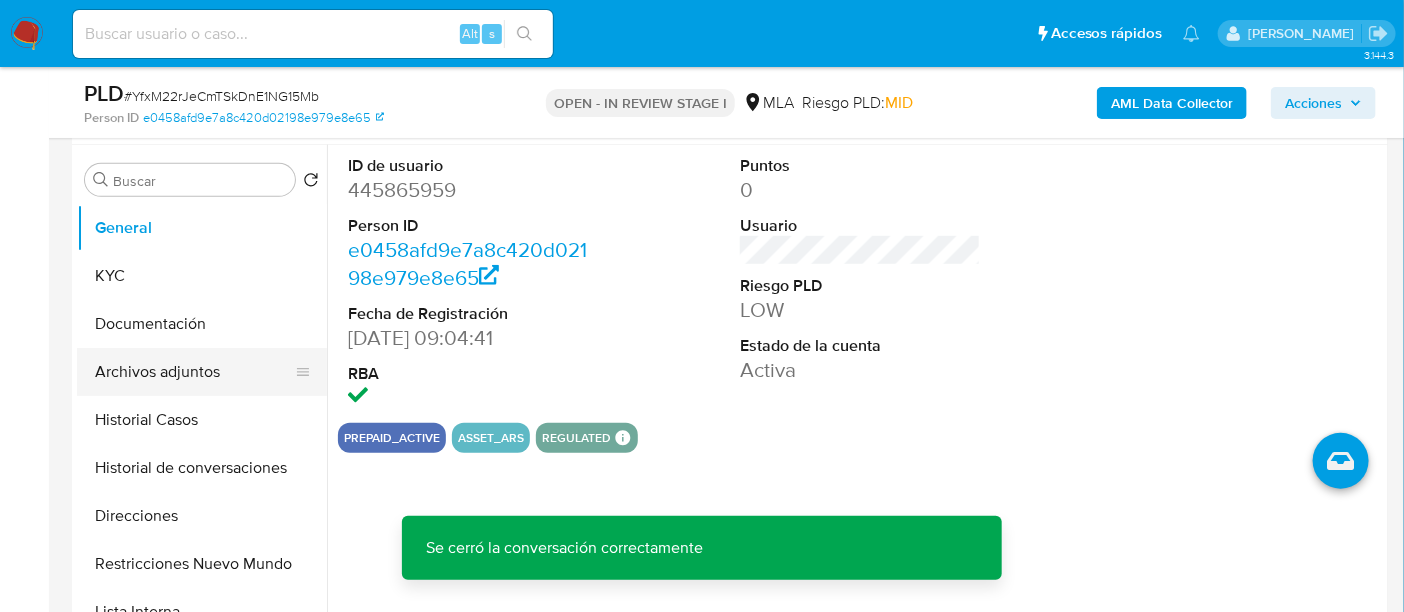 click on "Archivos adjuntos" at bounding box center [194, 372] 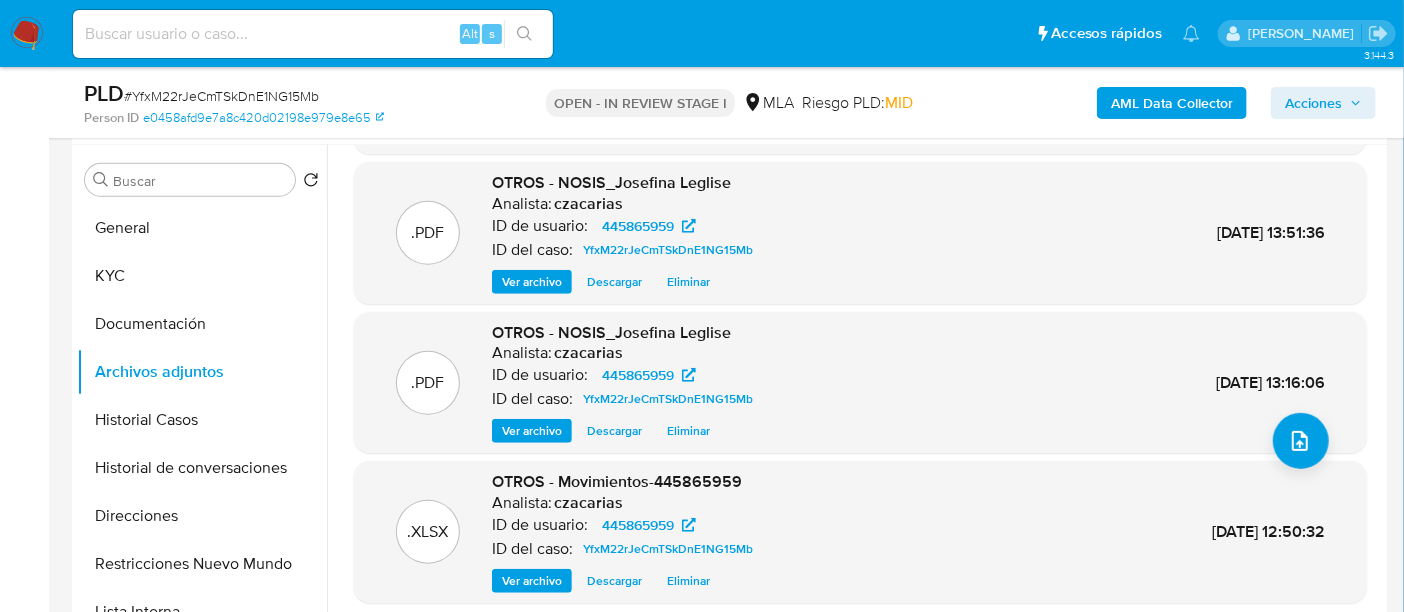 scroll, scrollTop: 168, scrollLeft: 0, axis: vertical 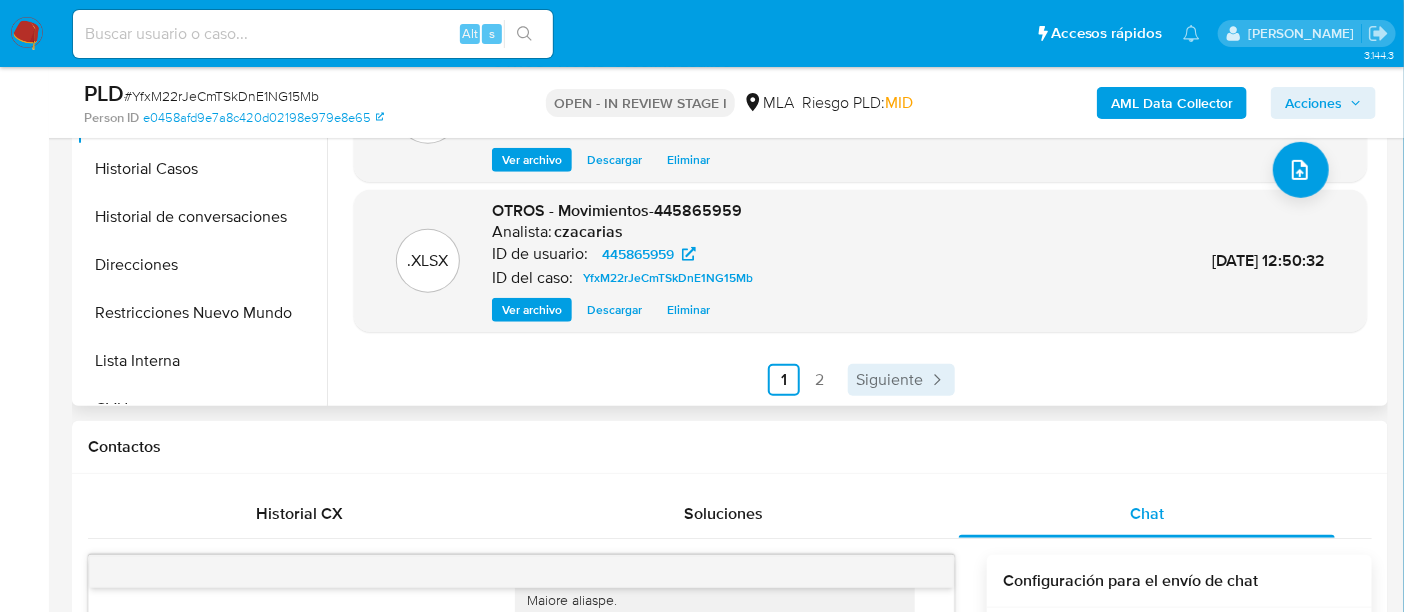 click on "Siguiente" at bounding box center [901, 380] 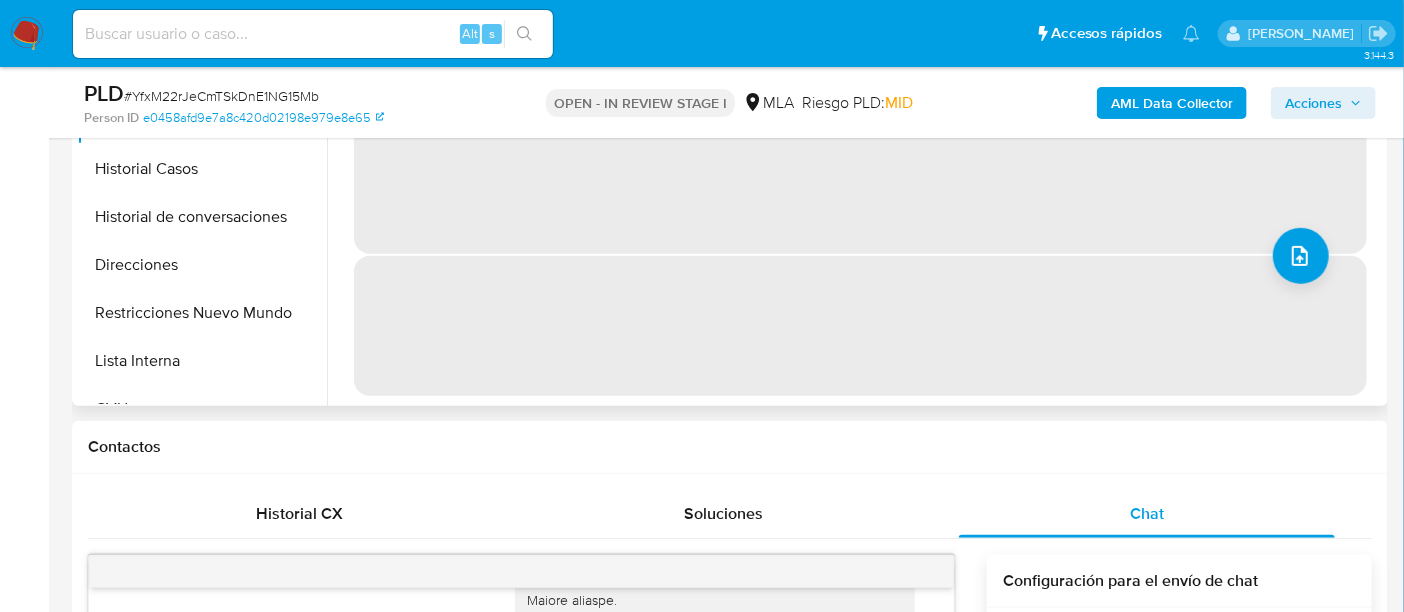 scroll, scrollTop: 0, scrollLeft: 0, axis: both 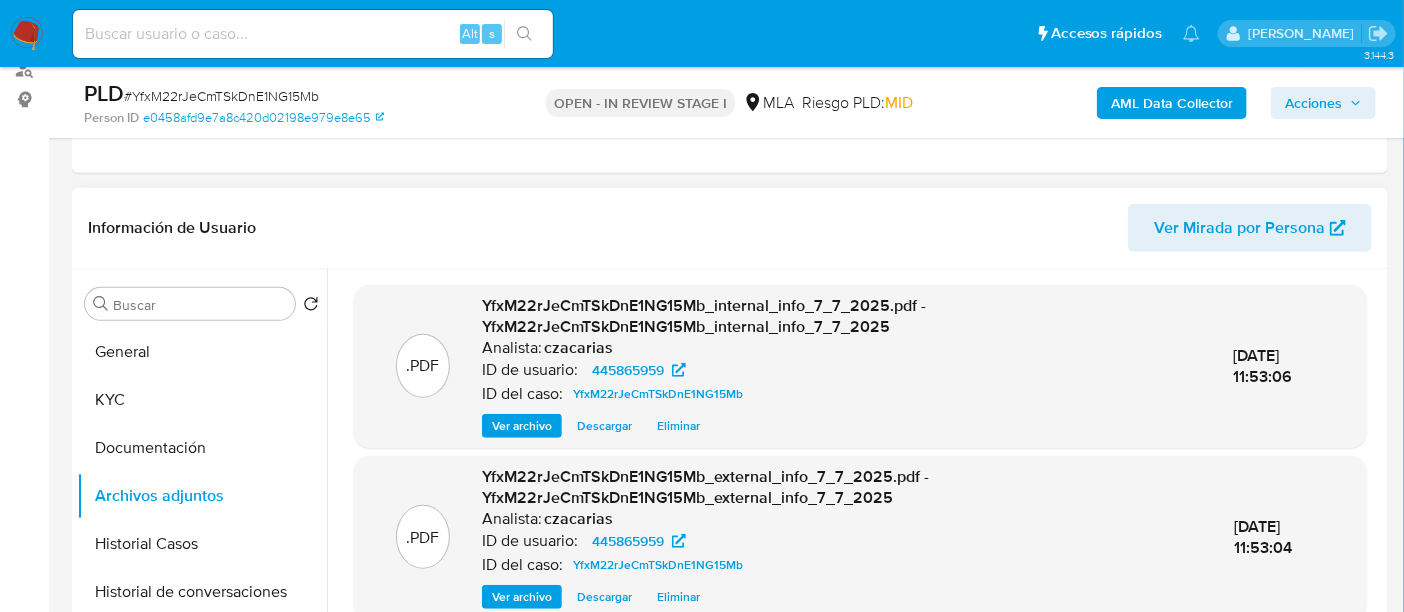 click on "Acciones" at bounding box center [1313, 103] 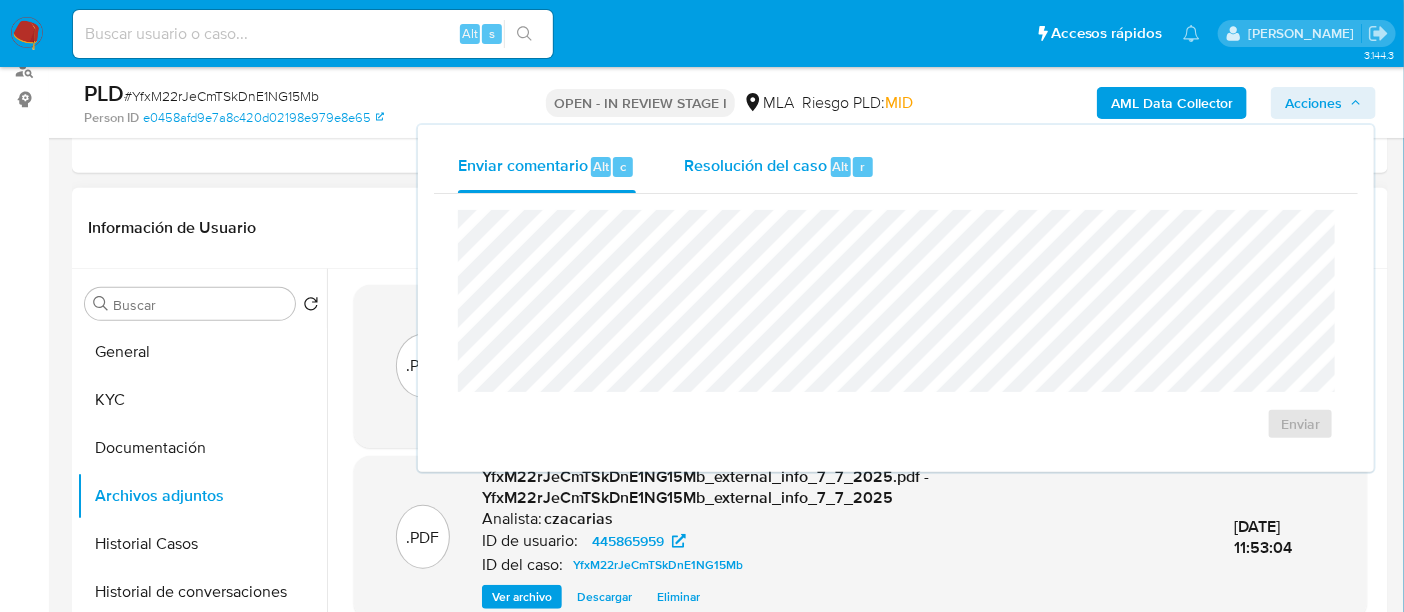 click on "Alt" at bounding box center (841, 166) 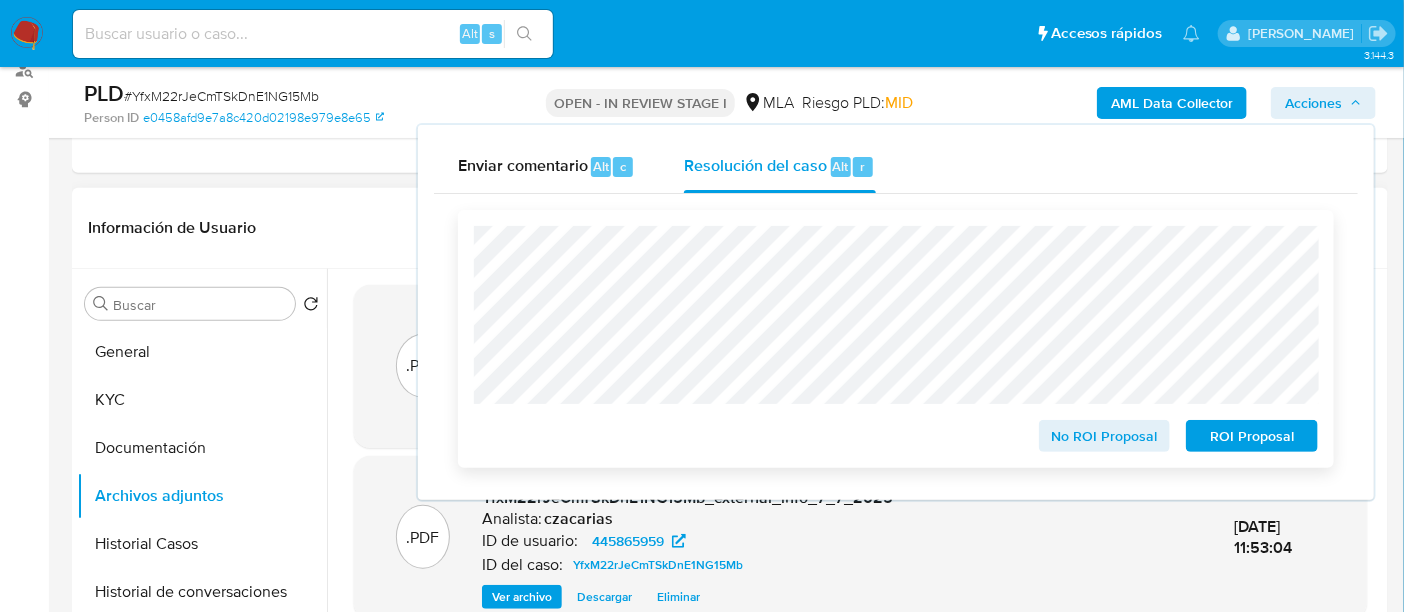 click on "ROI Proposal" at bounding box center [1252, 436] 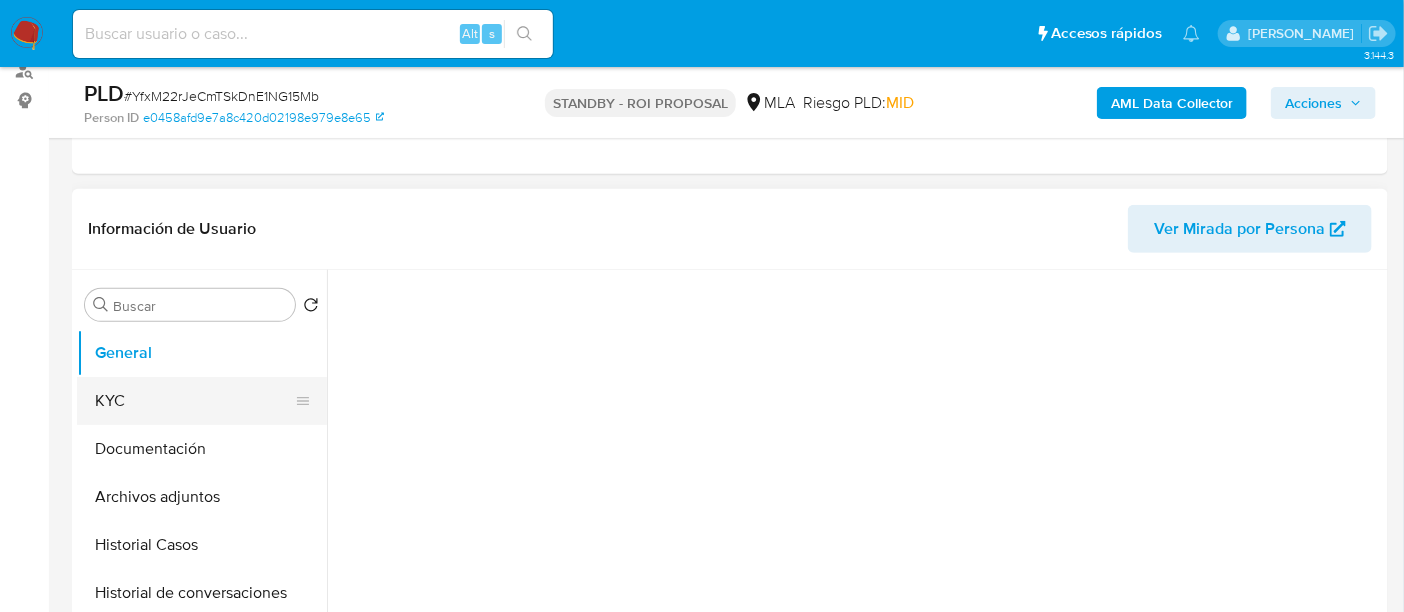 scroll, scrollTop: 250, scrollLeft: 0, axis: vertical 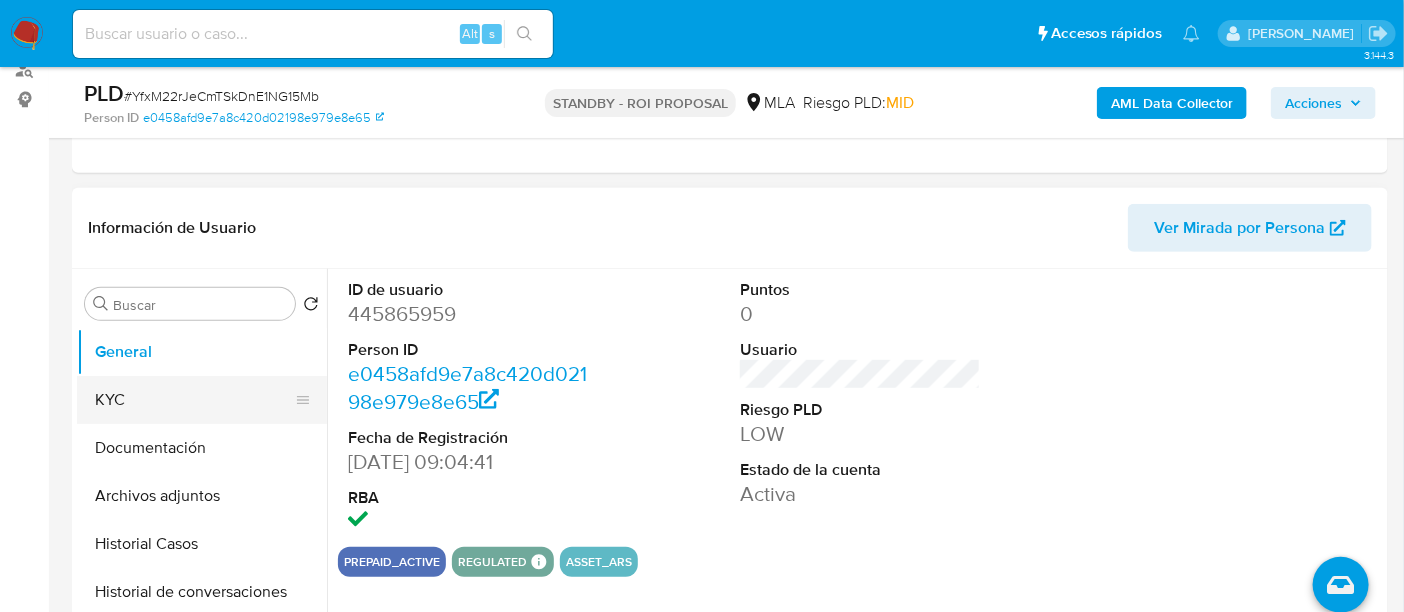 click on "KYC" at bounding box center [194, 400] 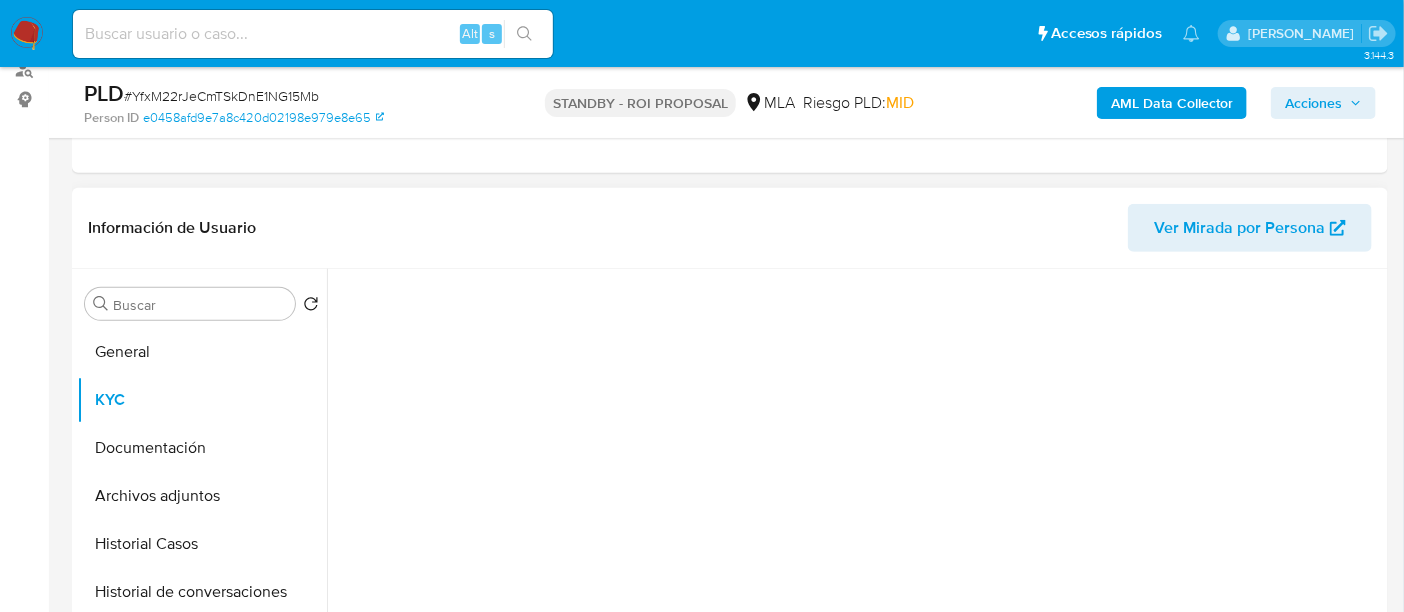 select on "10" 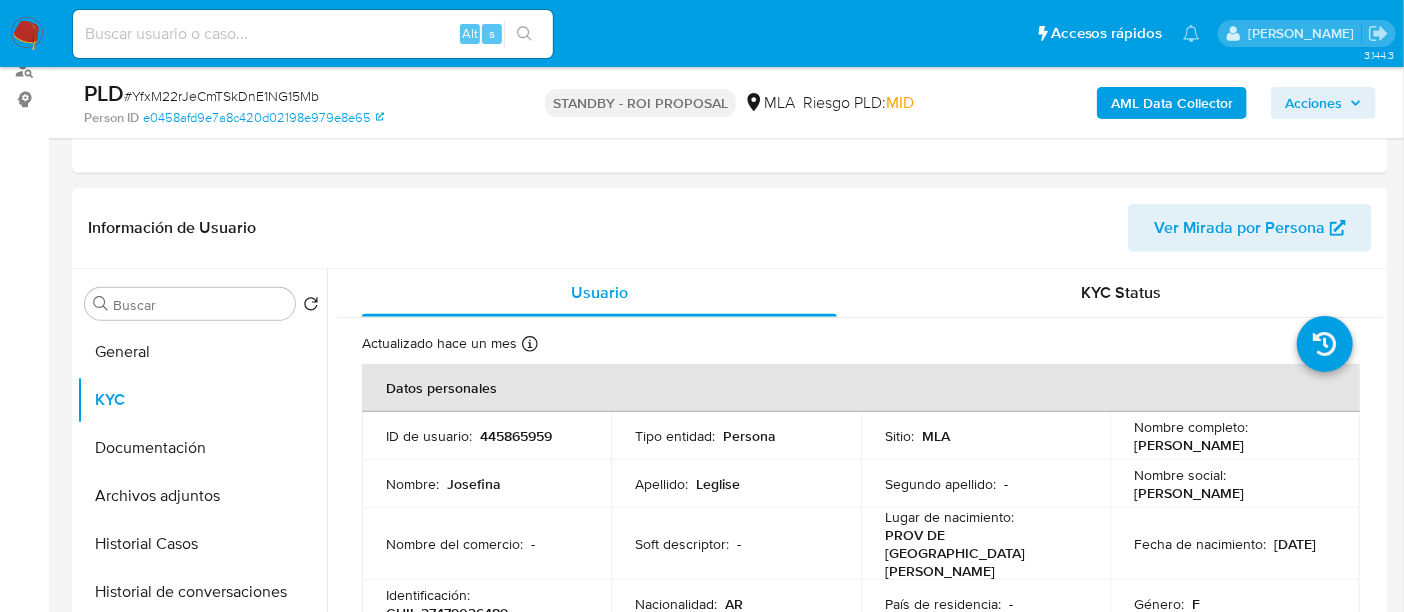 drag, startPoint x: 1130, startPoint y: 444, endPoint x: 1232, endPoint y: 441, distance: 102.044106 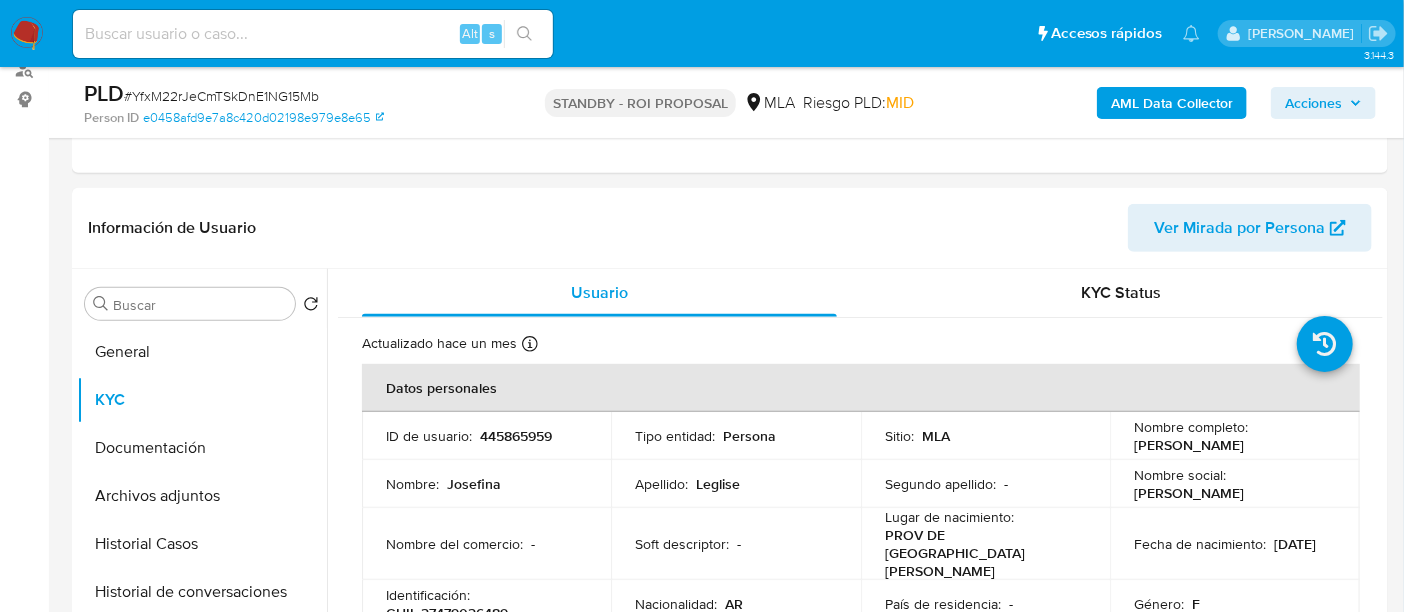 copy on "[PERSON_NAME]" 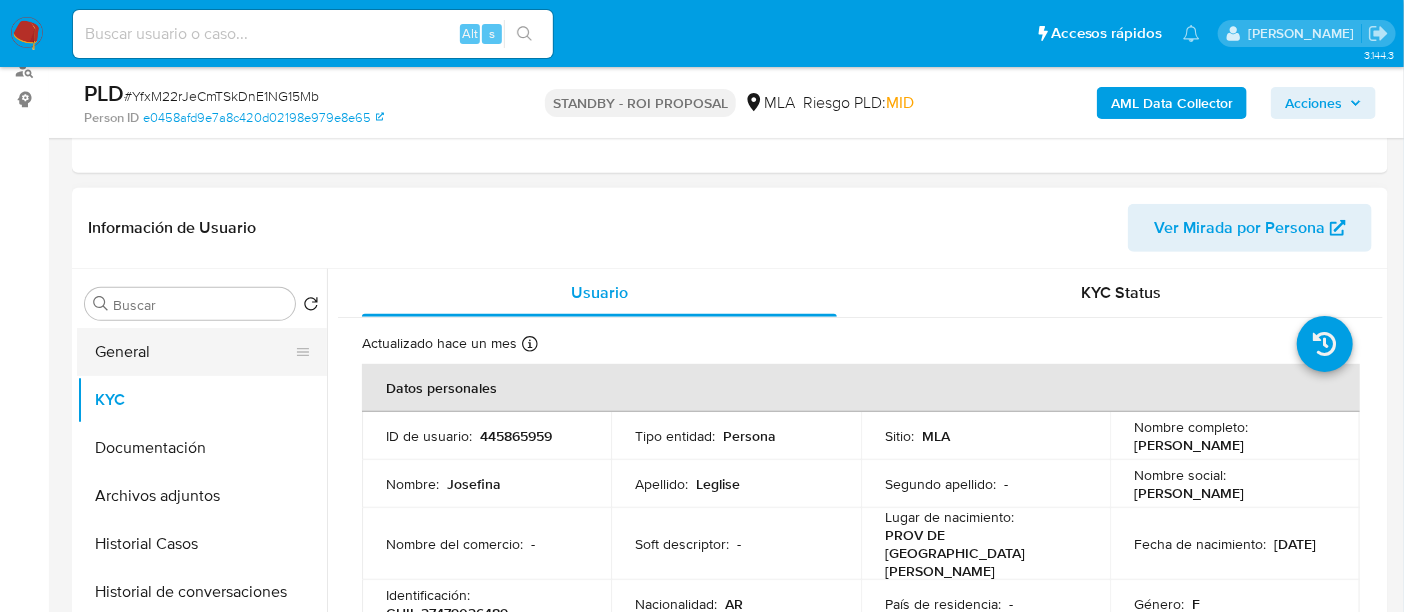 click on "General" at bounding box center [194, 352] 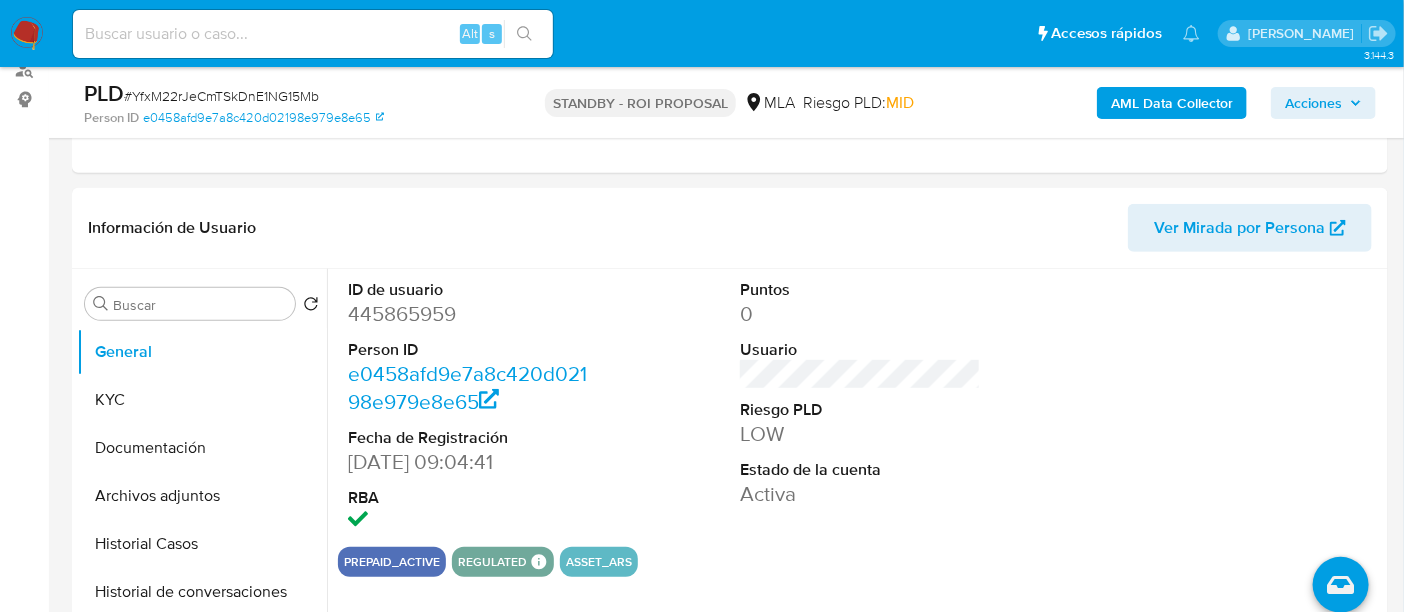 click on "445865959" at bounding box center (468, 314) 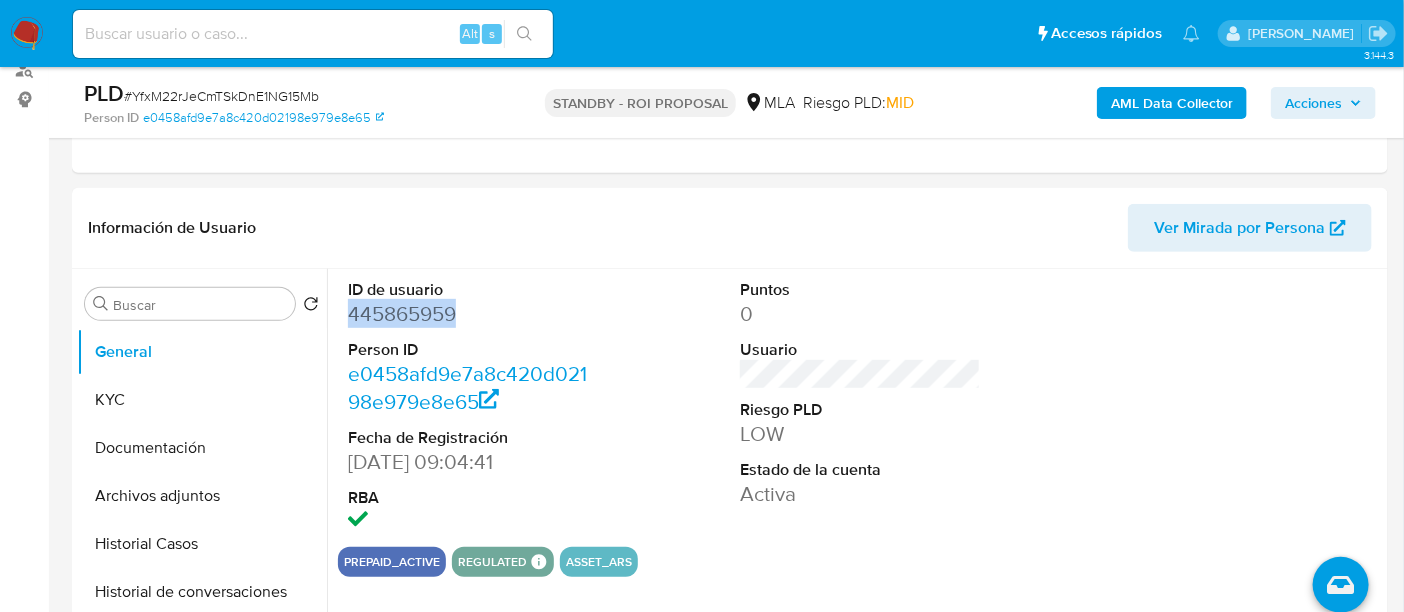 click on "445865959" at bounding box center [468, 314] 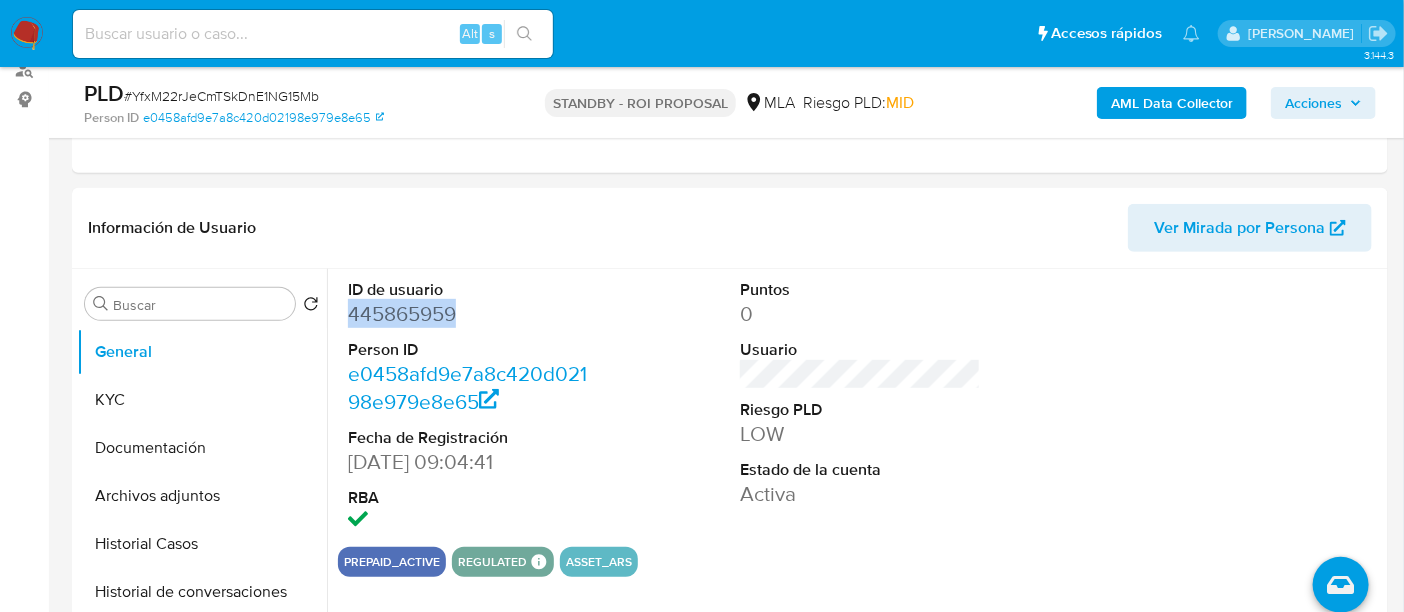 copy on "445865959" 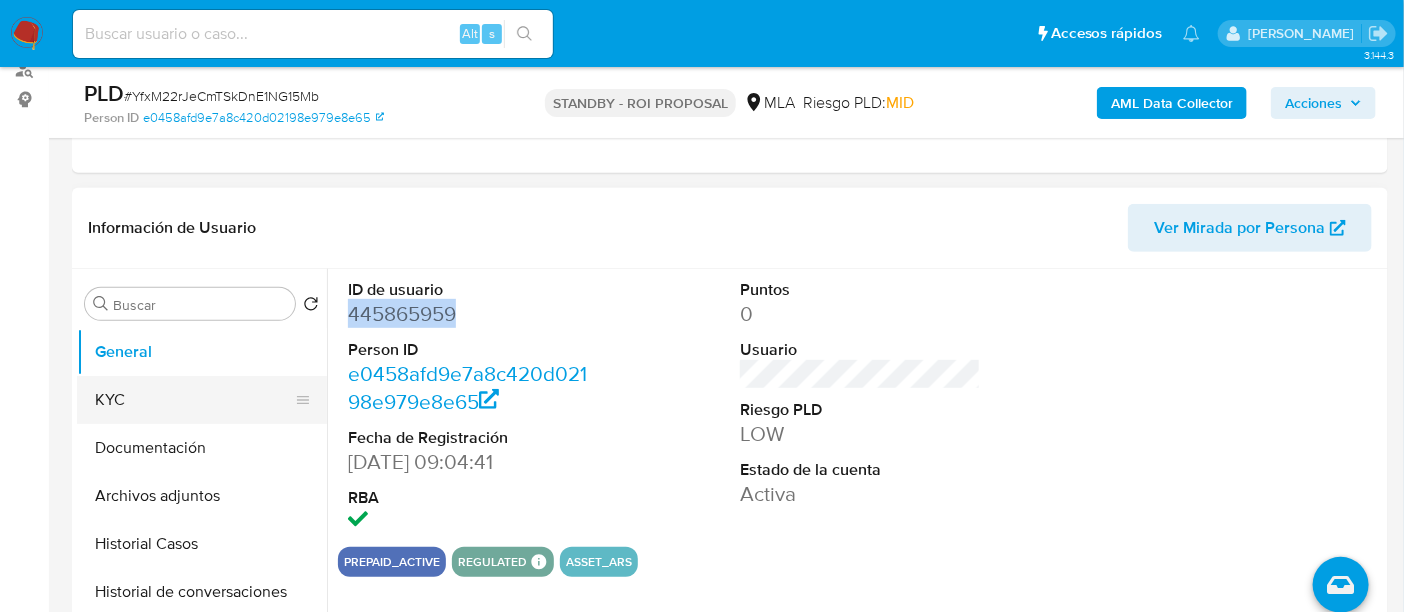 click on "KYC" at bounding box center [194, 400] 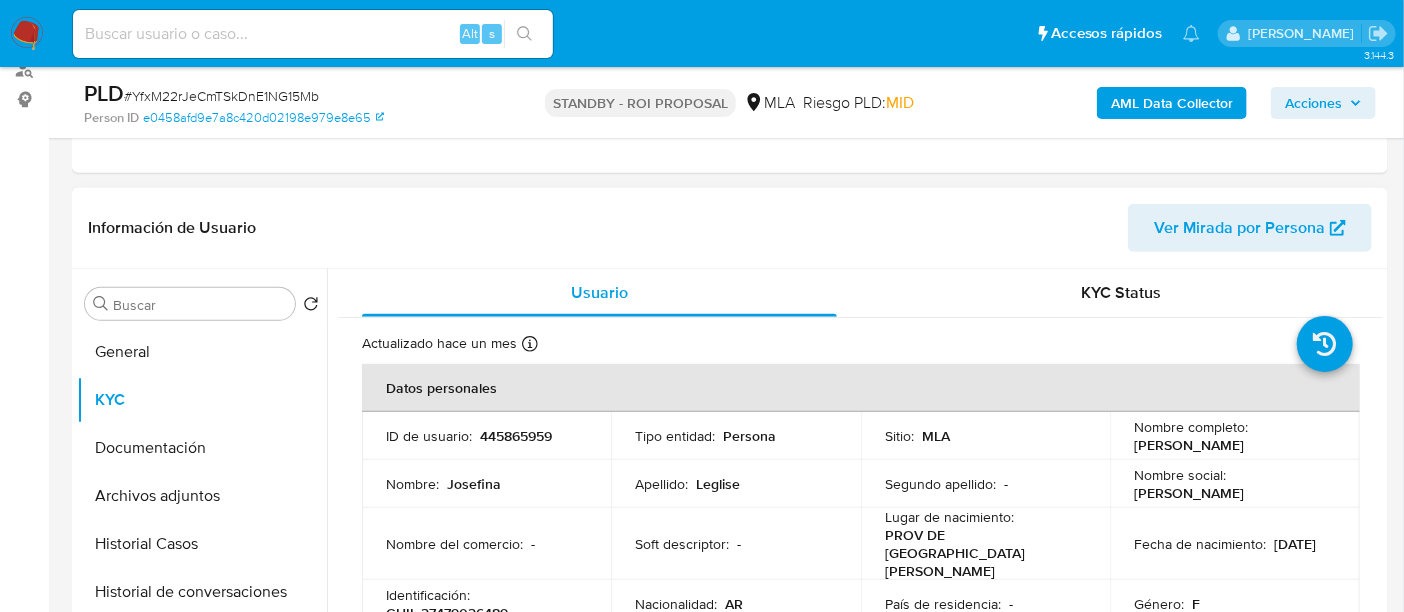 click on "CUIL 27479026489" at bounding box center (447, 613) 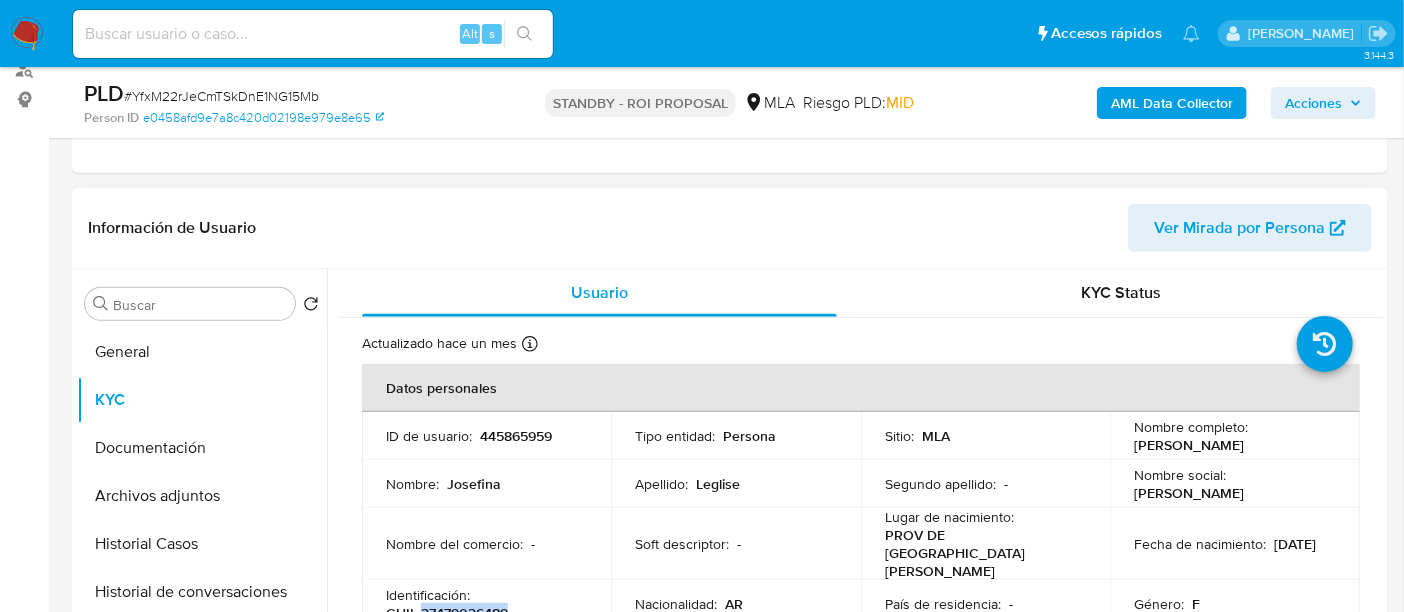 click on "CUIL 27479026489" at bounding box center (447, 613) 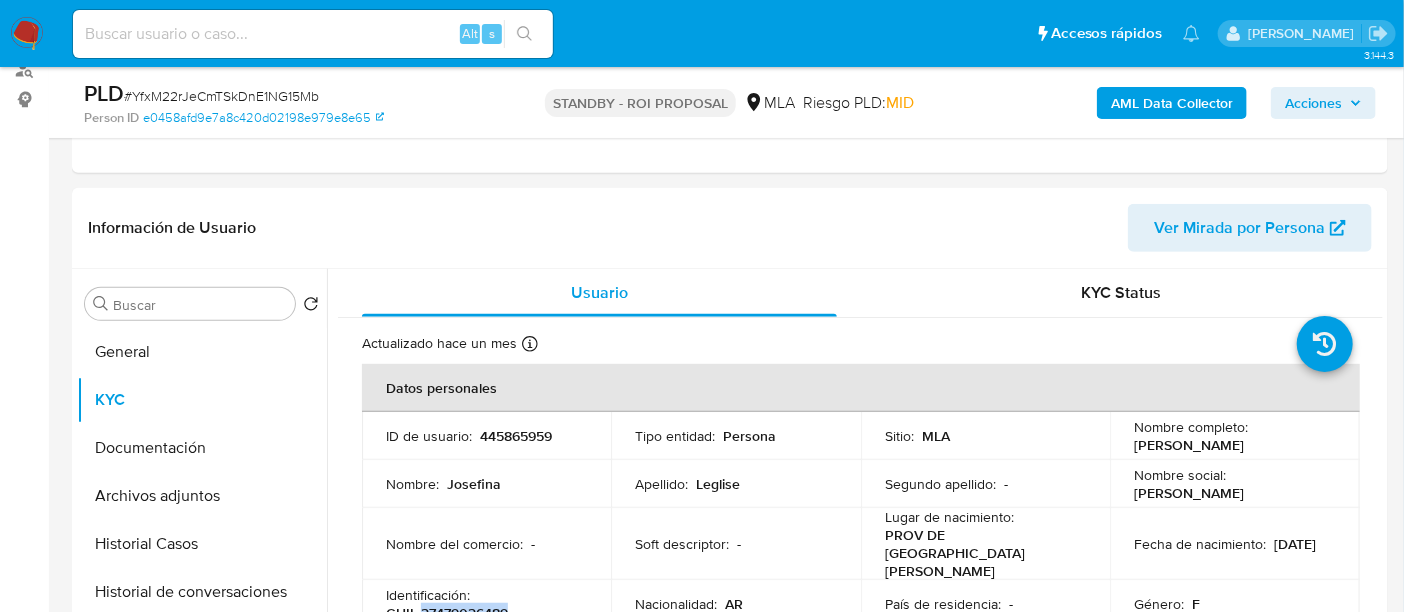 copy on "27479026489" 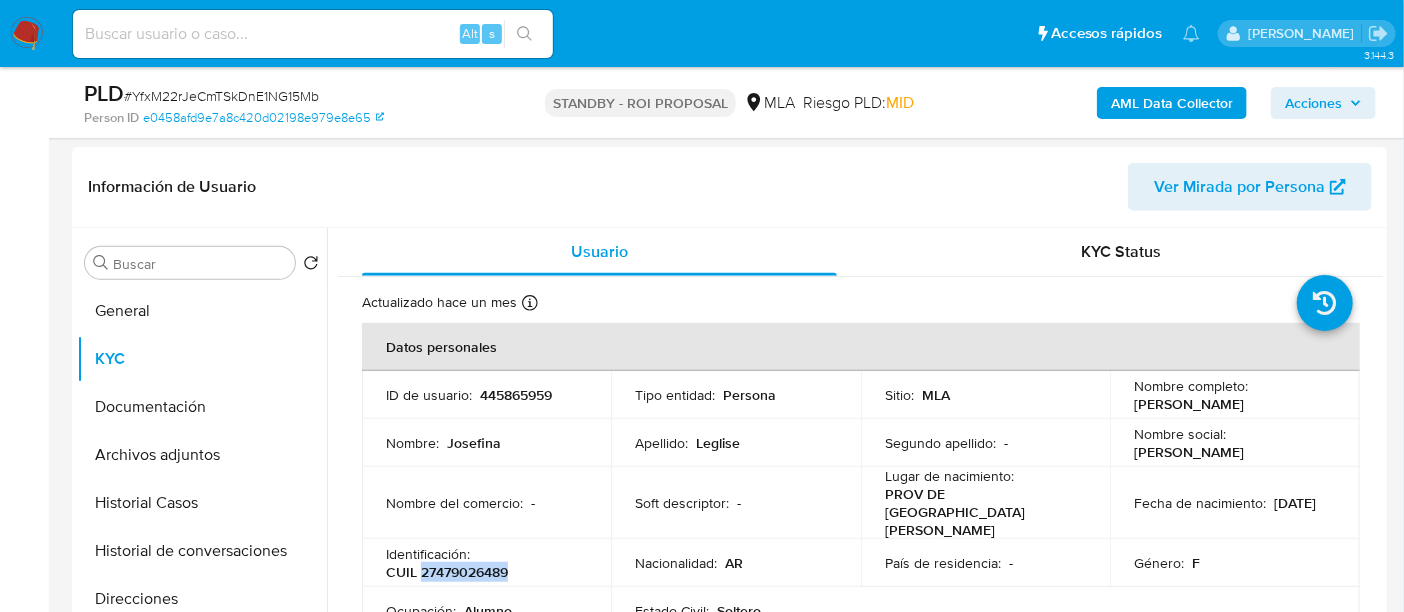 scroll, scrollTop: 374, scrollLeft: 0, axis: vertical 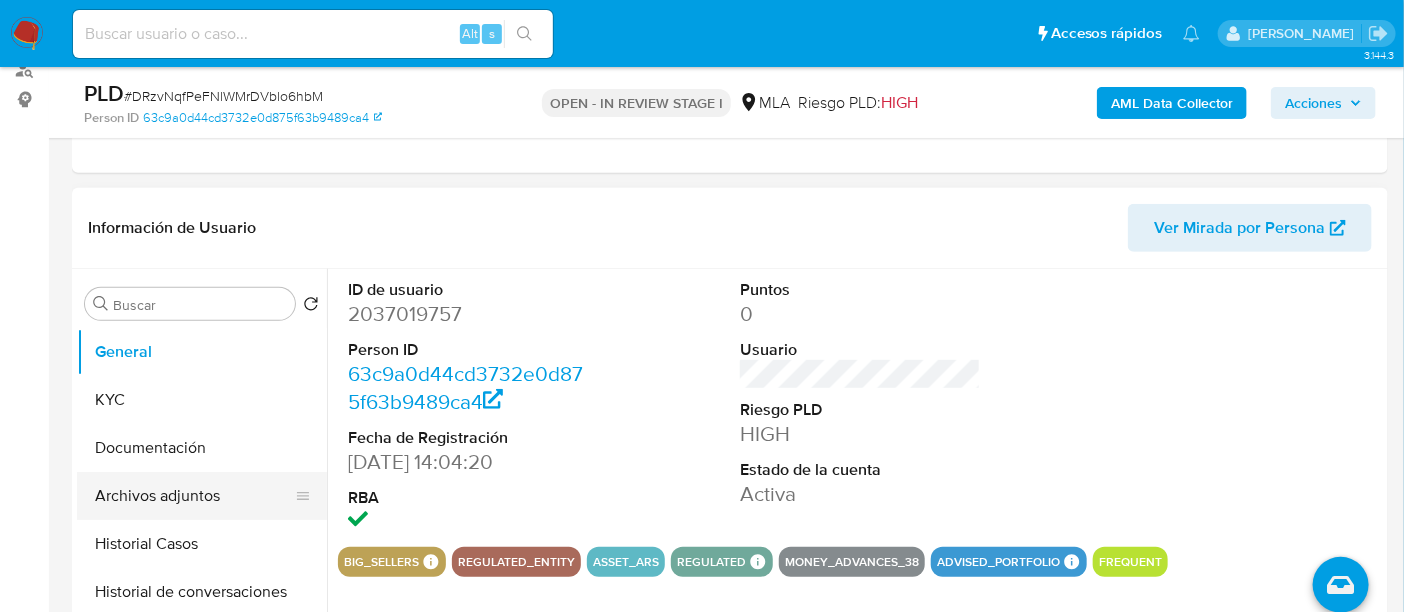 click on "Archivos adjuntos" at bounding box center (194, 496) 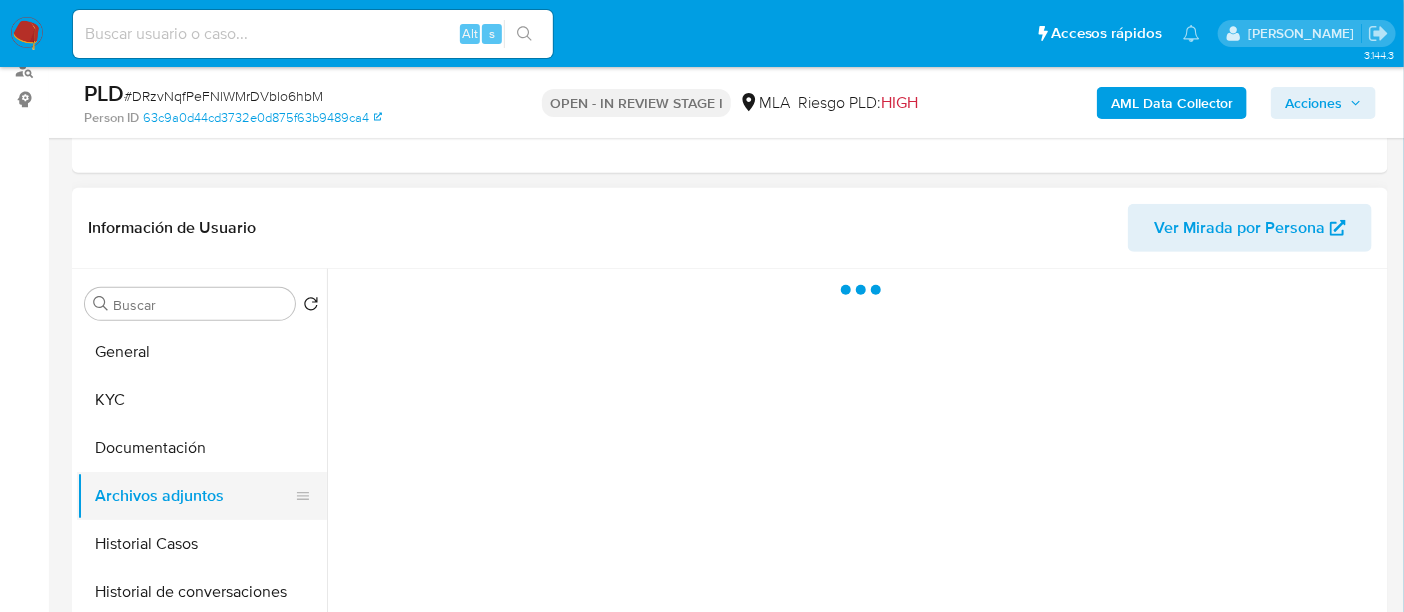select on "10" 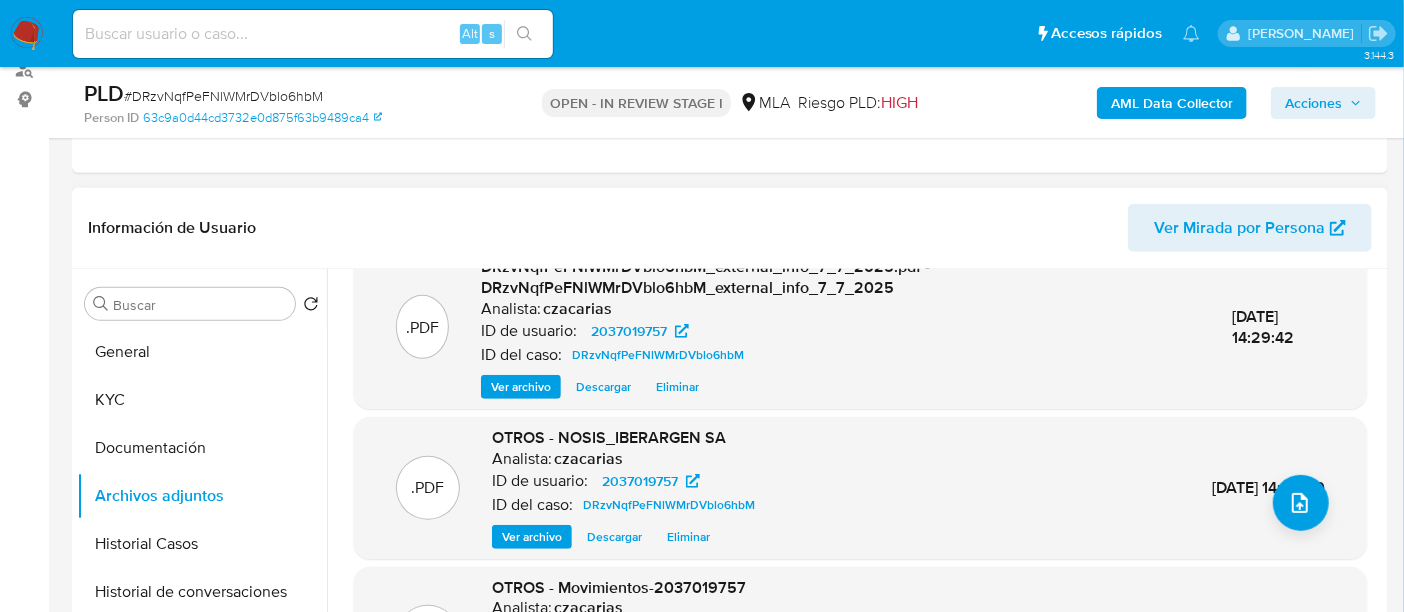 scroll, scrollTop: 211, scrollLeft: 0, axis: vertical 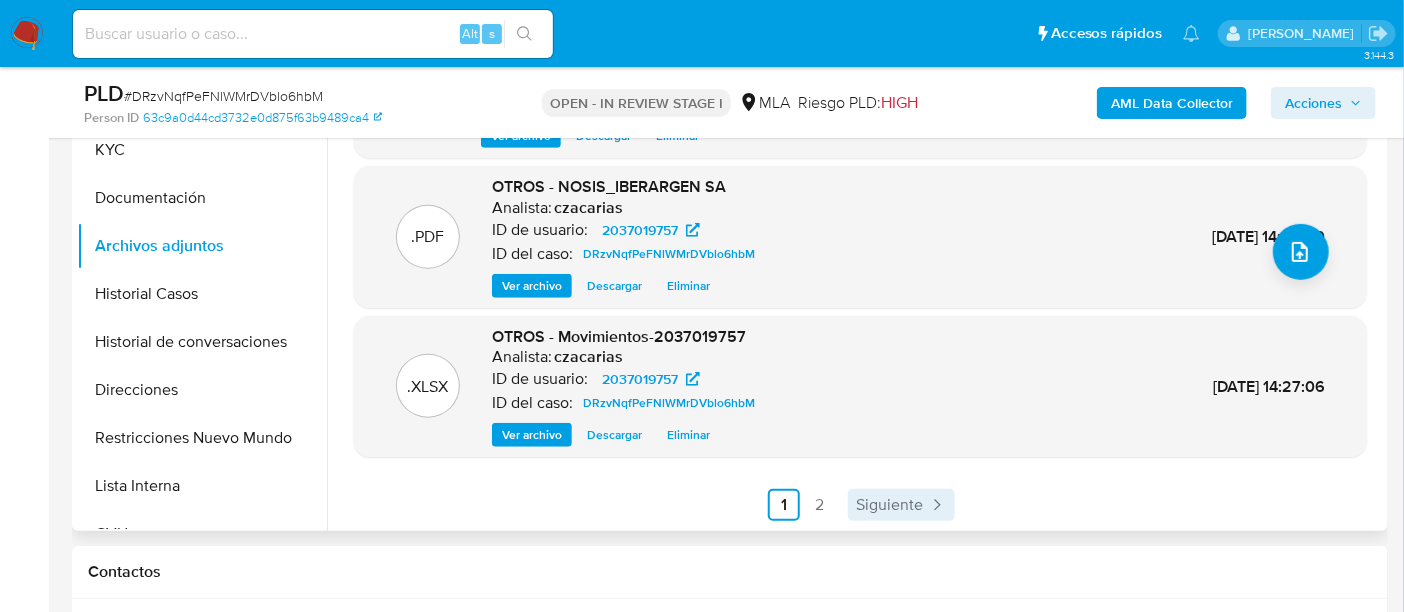click on "Siguiente" at bounding box center (889, 505) 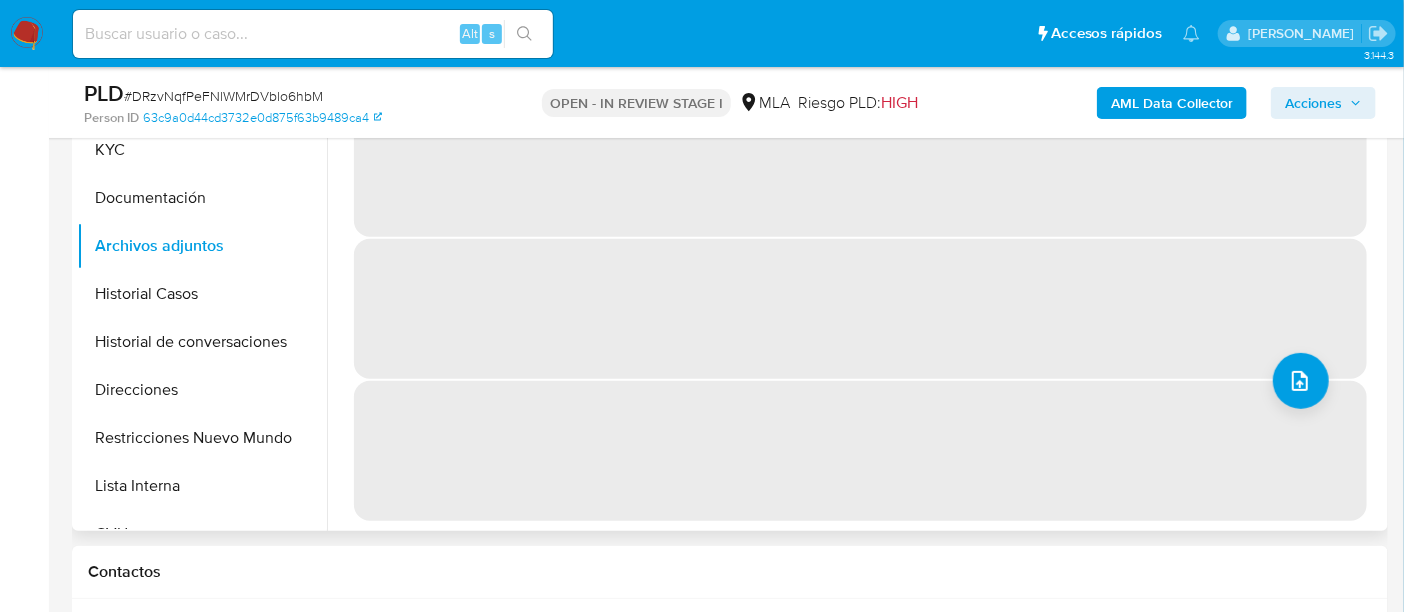 scroll, scrollTop: 0, scrollLeft: 0, axis: both 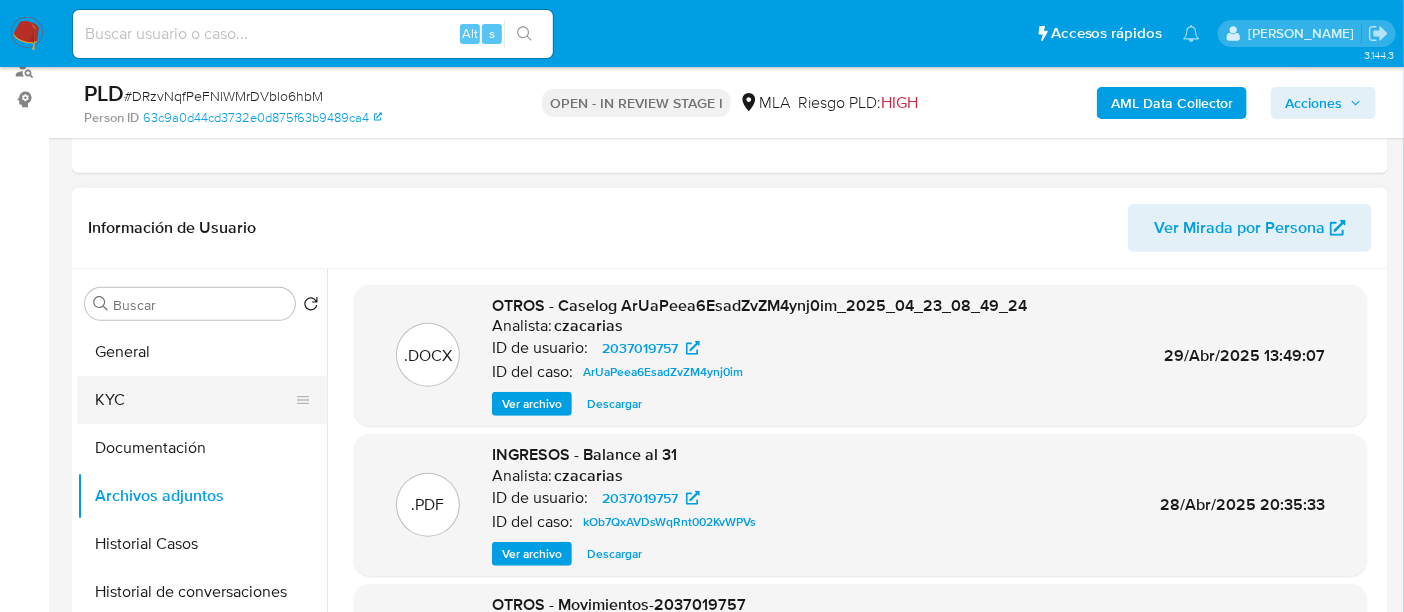 click on "KYC" at bounding box center [194, 400] 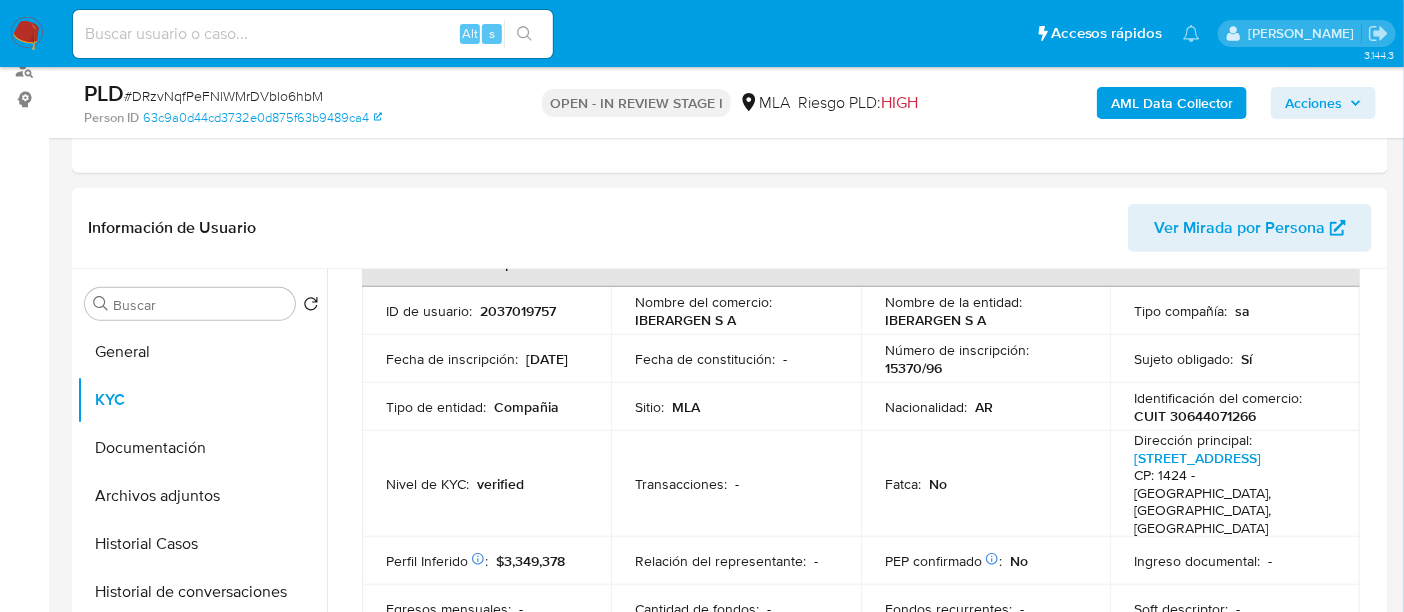 scroll, scrollTop: 250, scrollLeft: 0, axis: vertical 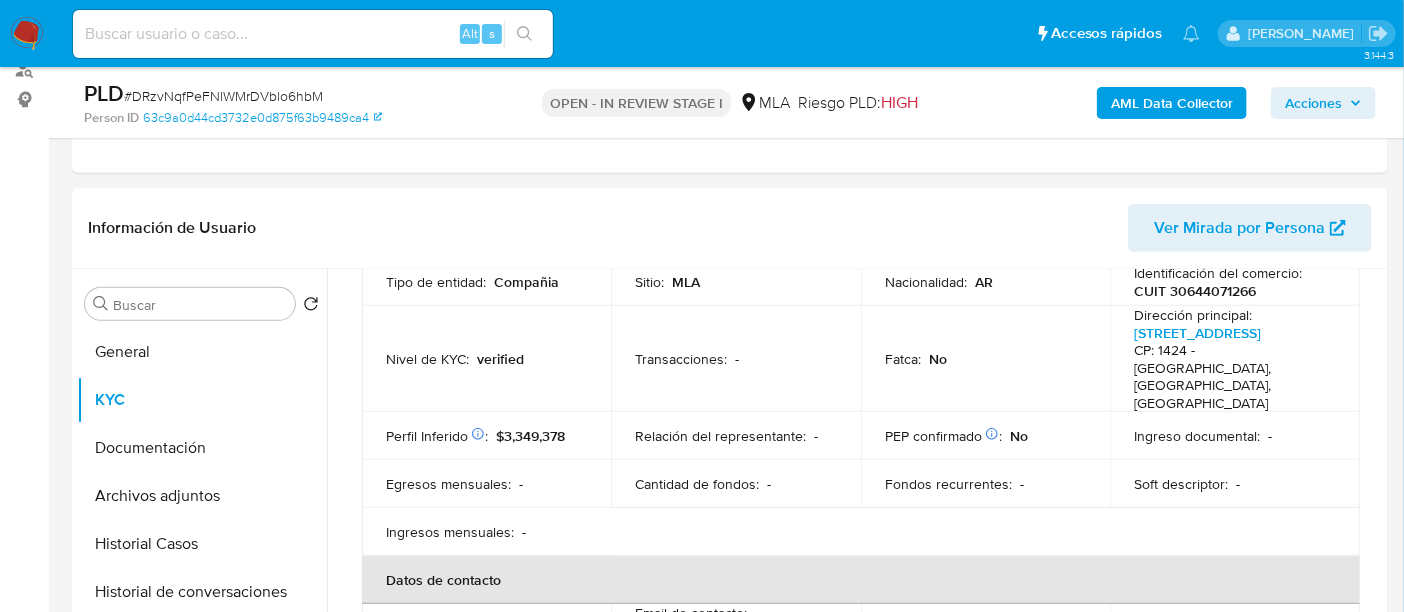 click on "CUIT 30644071266" at bounding box center (1195, 291) 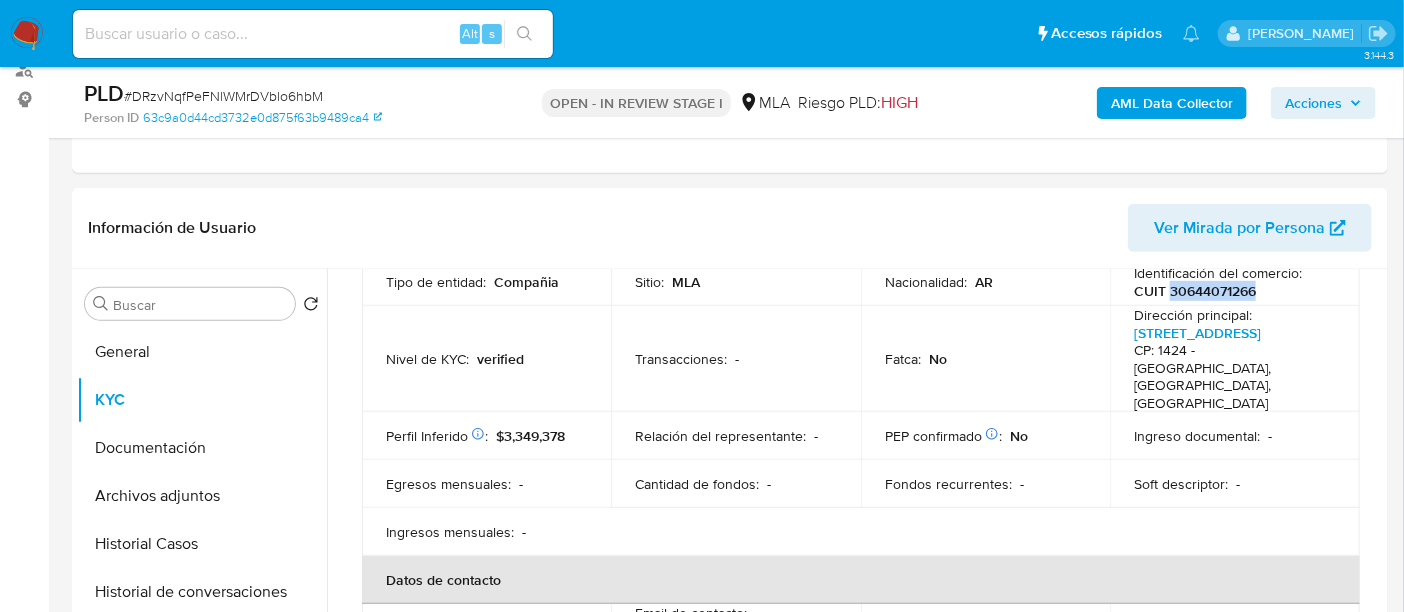 click on "CUIT 30644071266" at bounding box center (1195, 291) 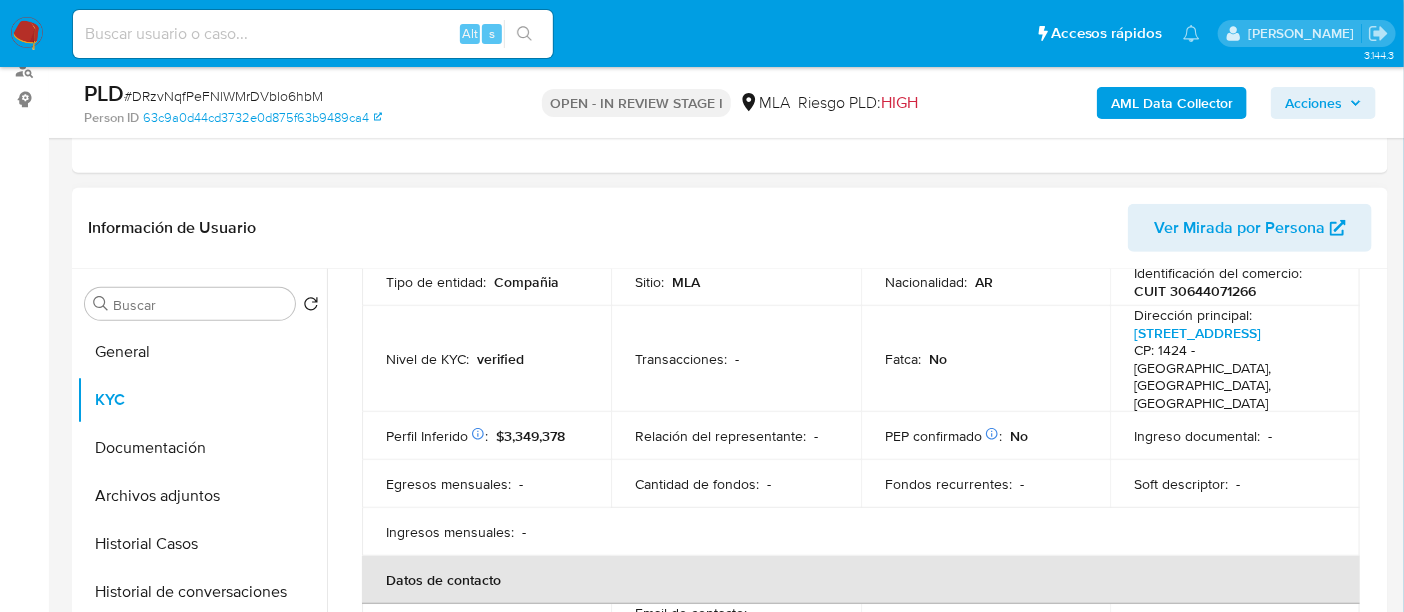 click on "Identificación del comercio :" at bounding box center (1218, 273) 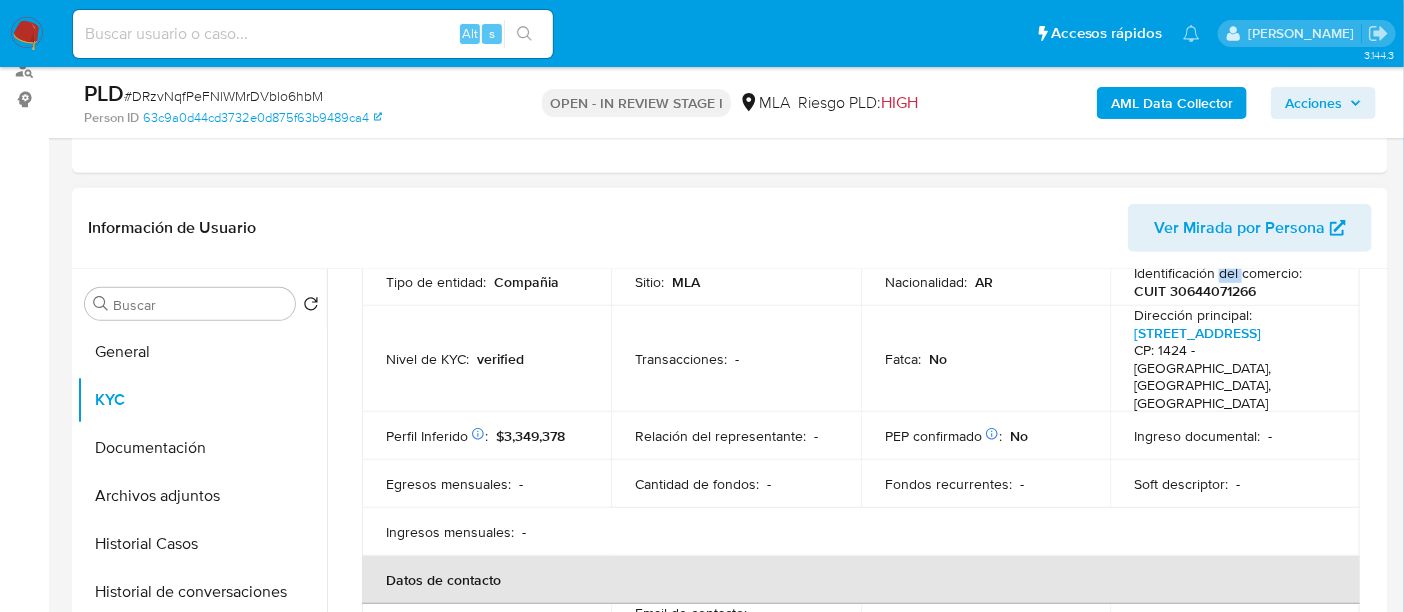click on "Identificación del comercio :" at bounding box center [1218, 273] 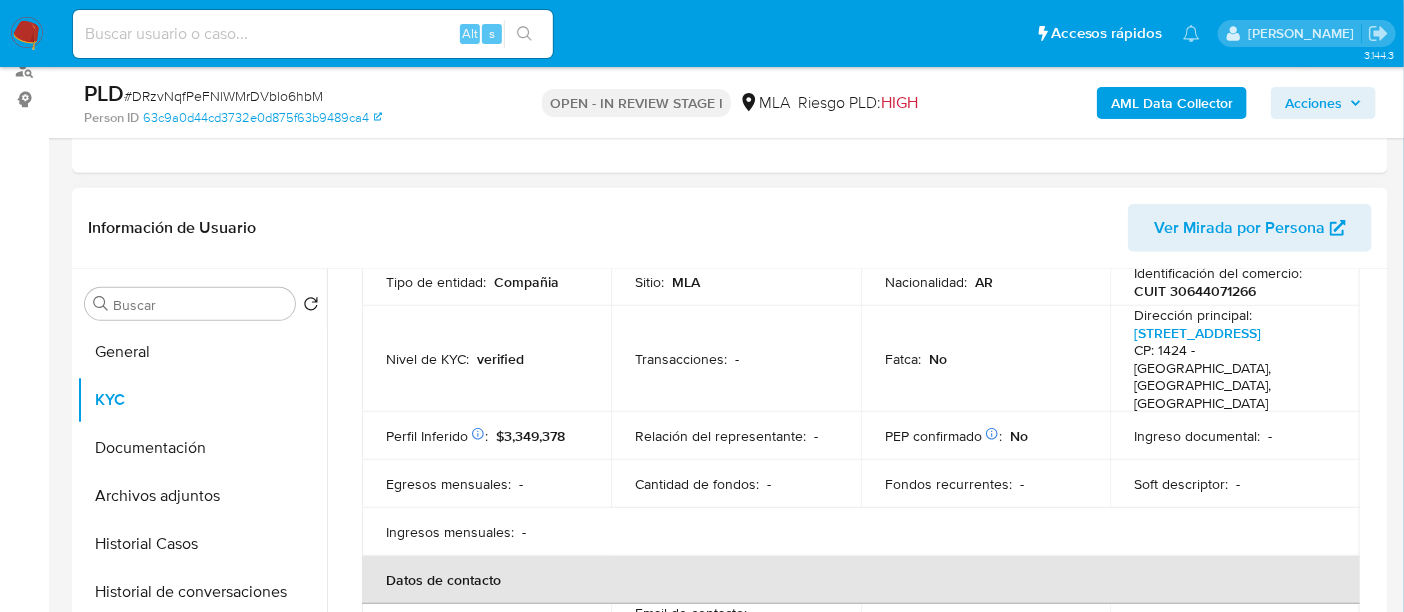click on "CUIT 30644071266" at bounding box center (1195, 291) 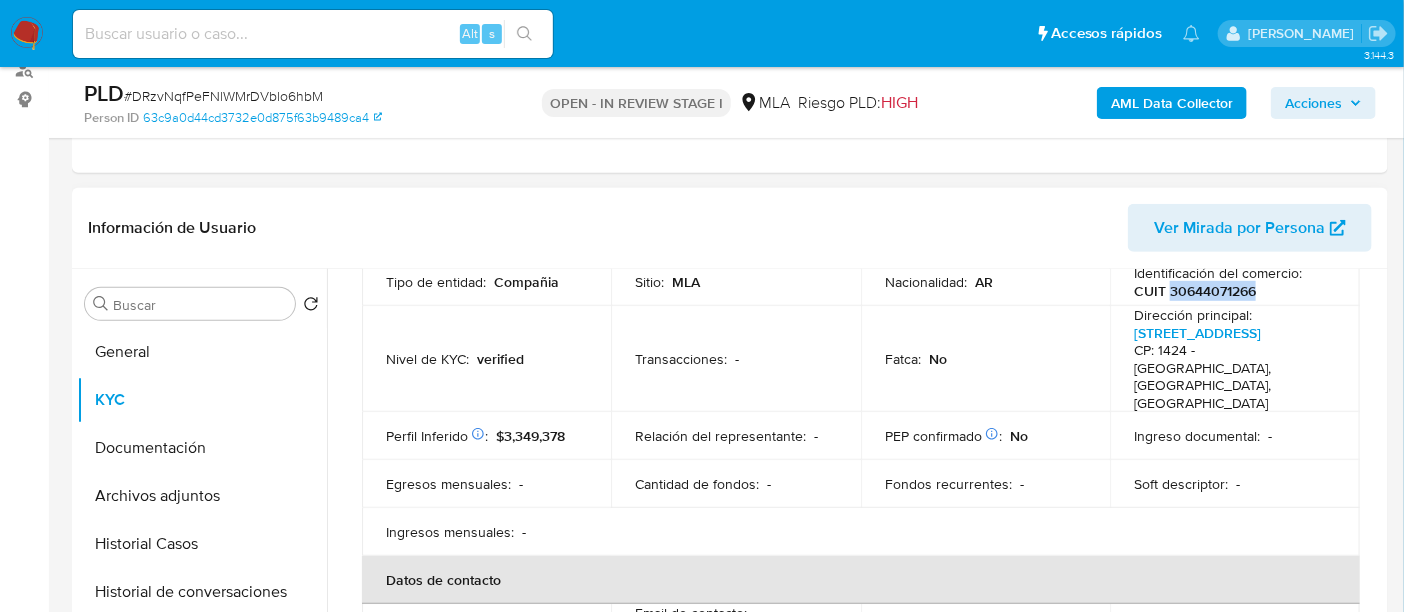 click on "CUIT 30644071266" at bounding box center (1195, 291) 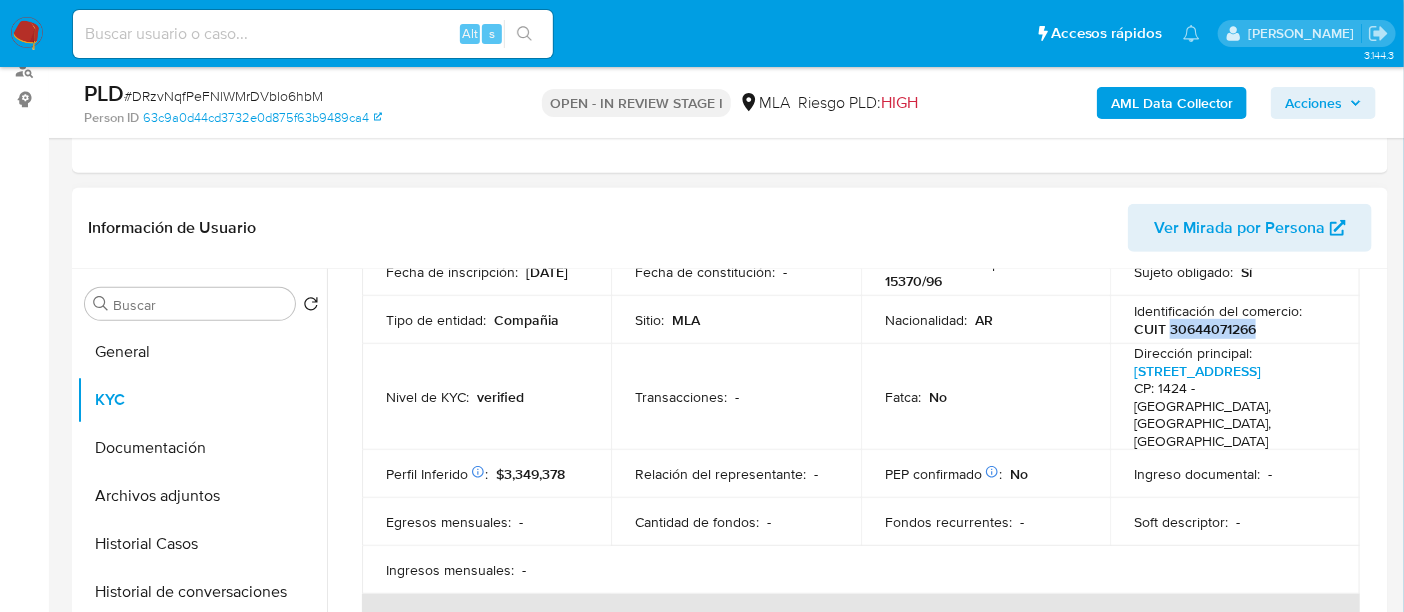 scroll, scrollTop: 125, scrollLeft: 0, axis: vertical 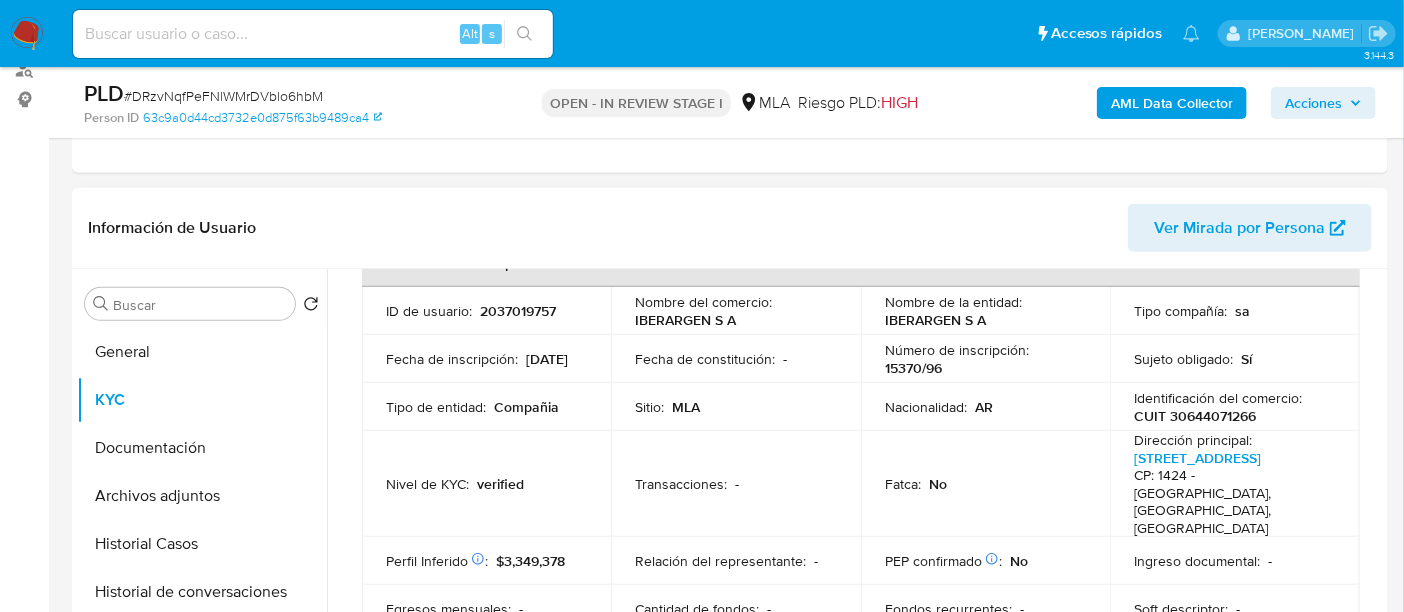 click on "IBERARGEN S A" at bounding box center [935, 320] 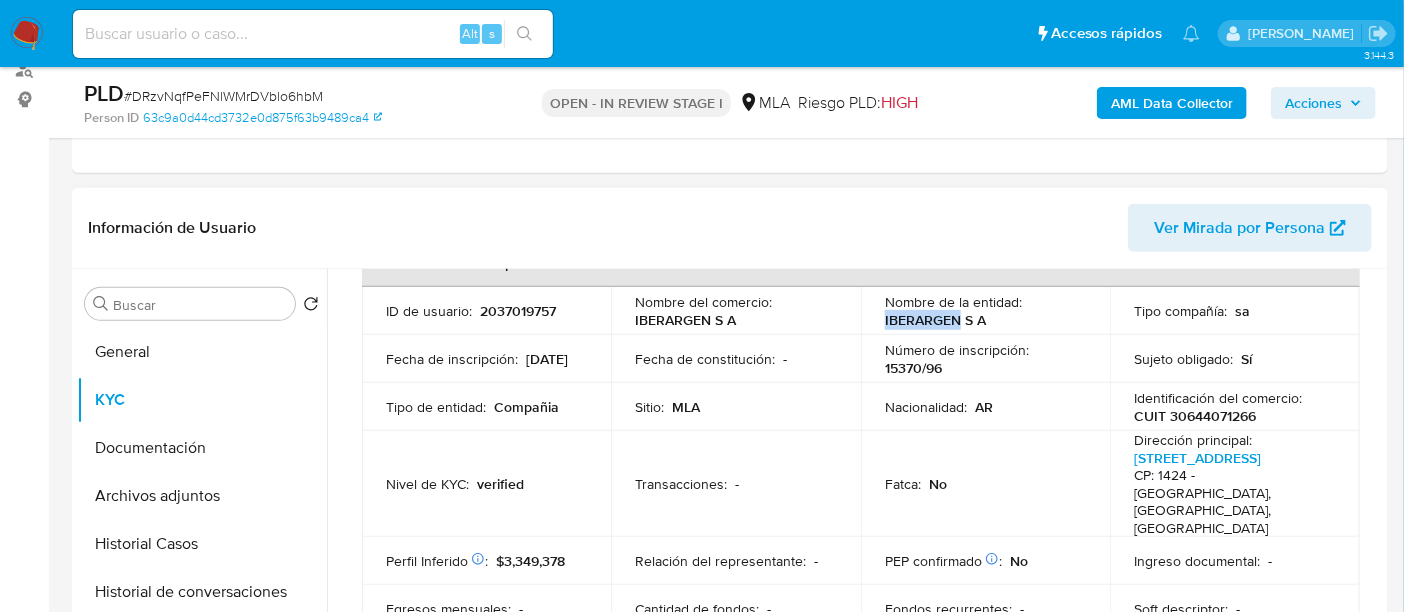 click on "IBERARGEN S A" at bounding box center [935, 320] 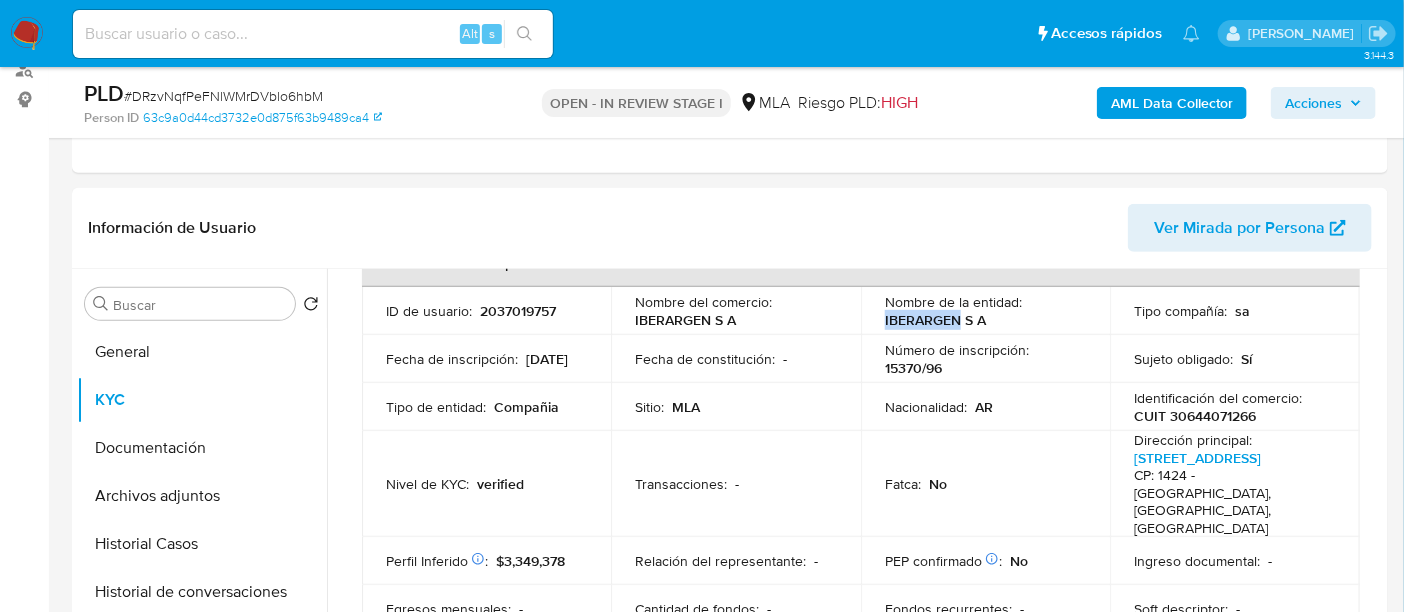 copy on "IBERARGEN" 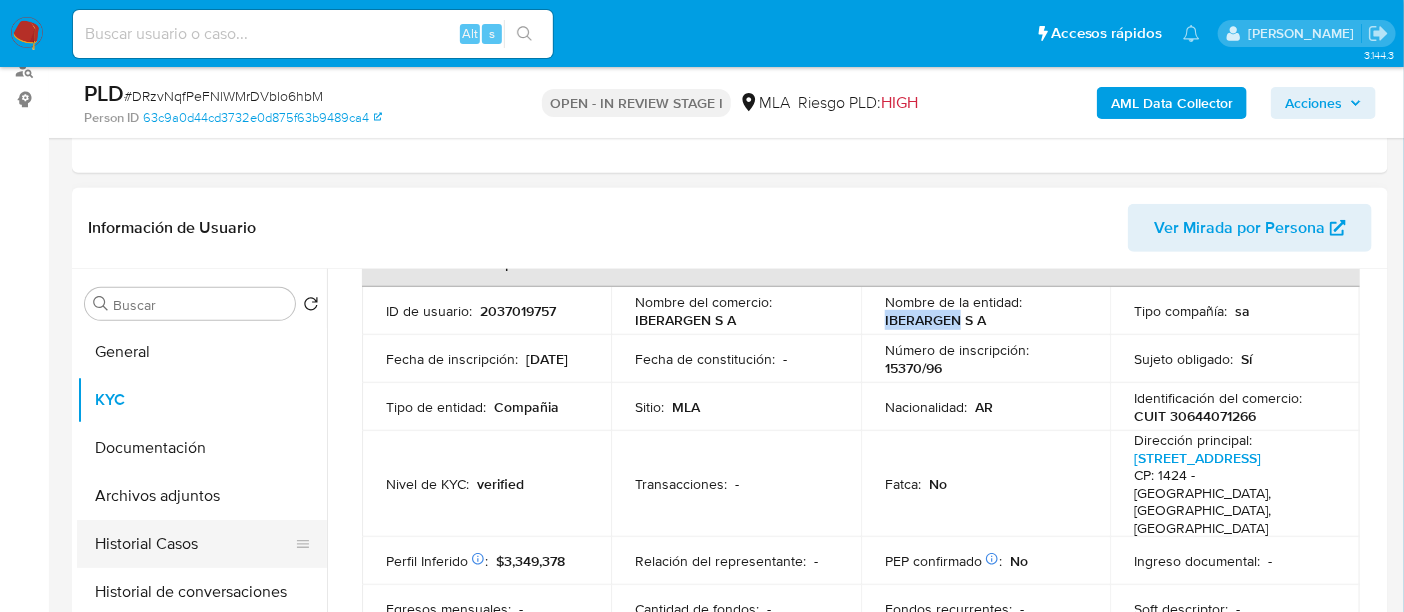 click on "Historial Casos" at bounding box center [194, 544] 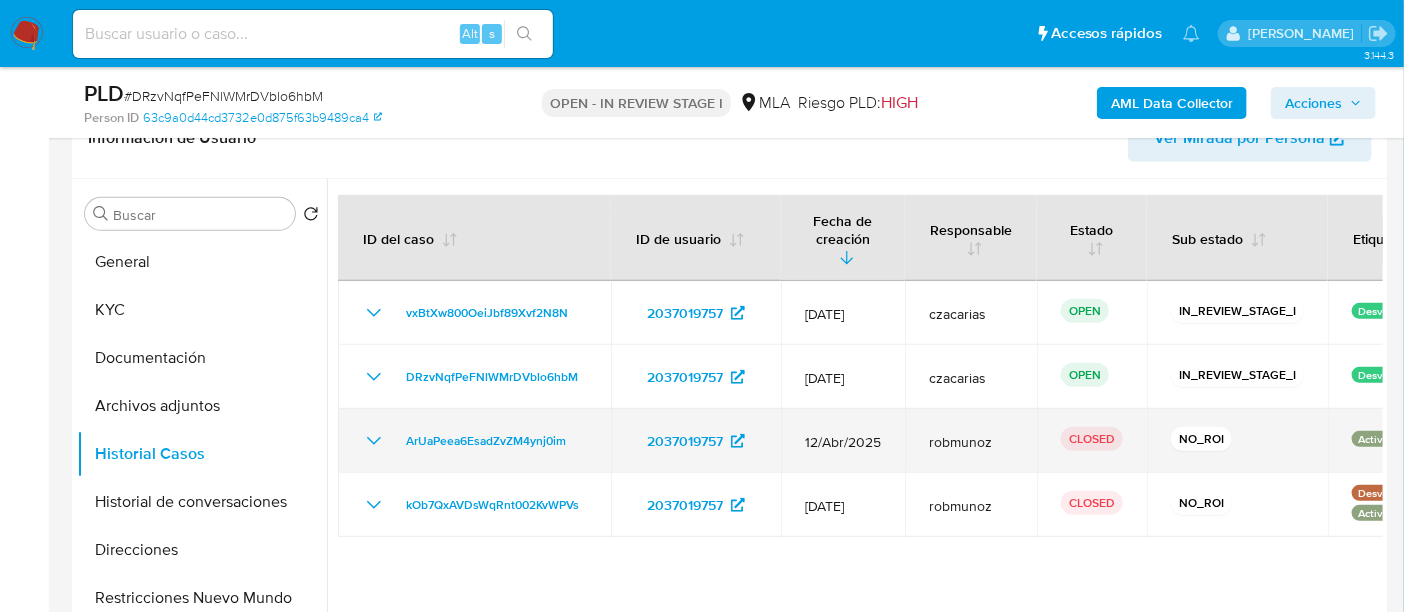 scroll, scrollTop: 374, scrollLeft: 0, axis: vertical 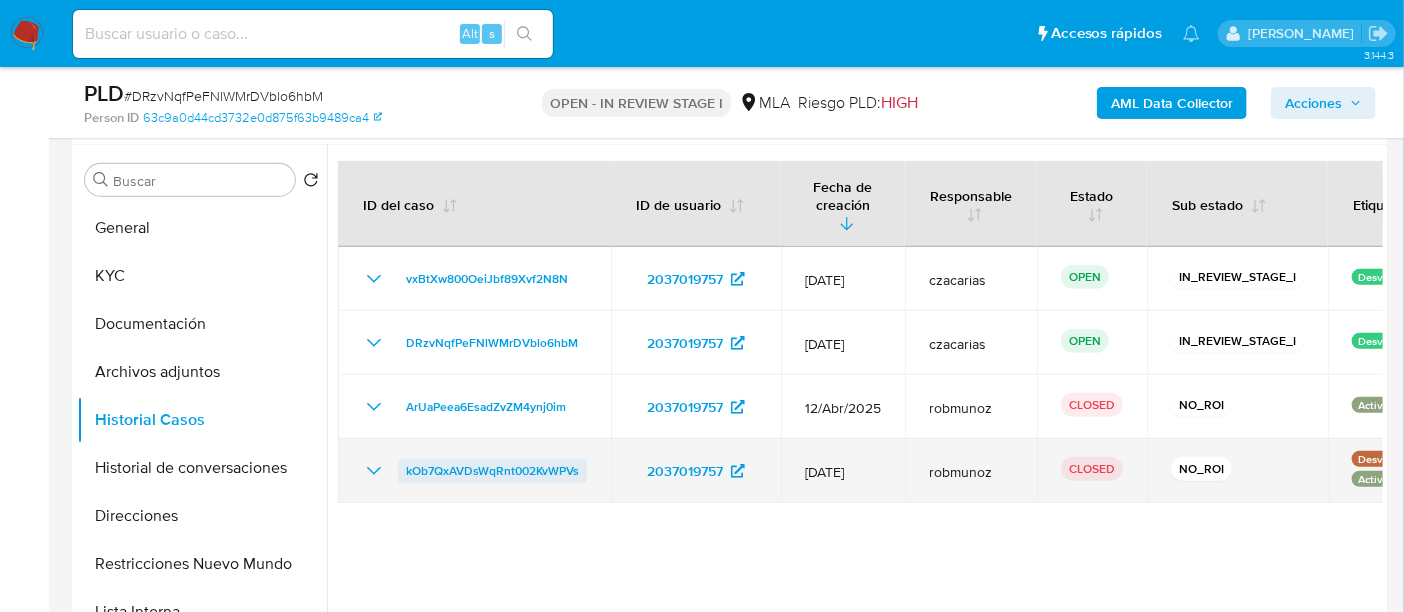 drag, startPoint x: 604, startPoint y: 463, endPoint x: 402, endPoint y: 452, distance: 202.29929 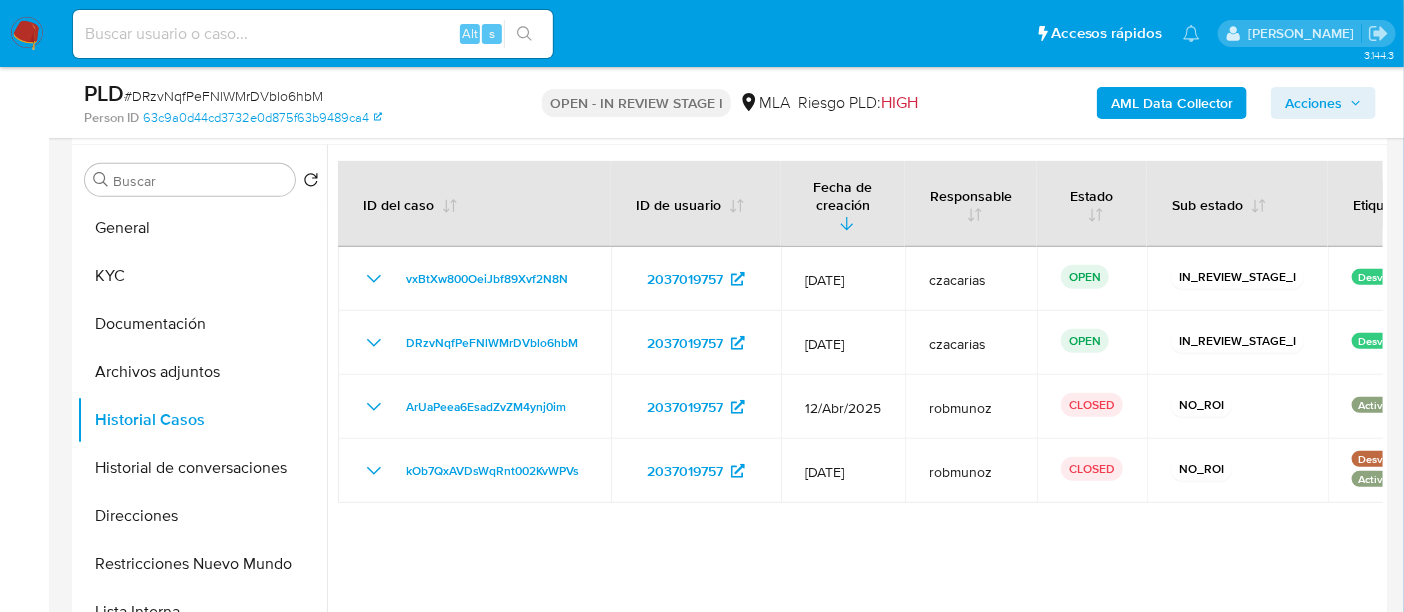 click at bounding box center (855, 401) 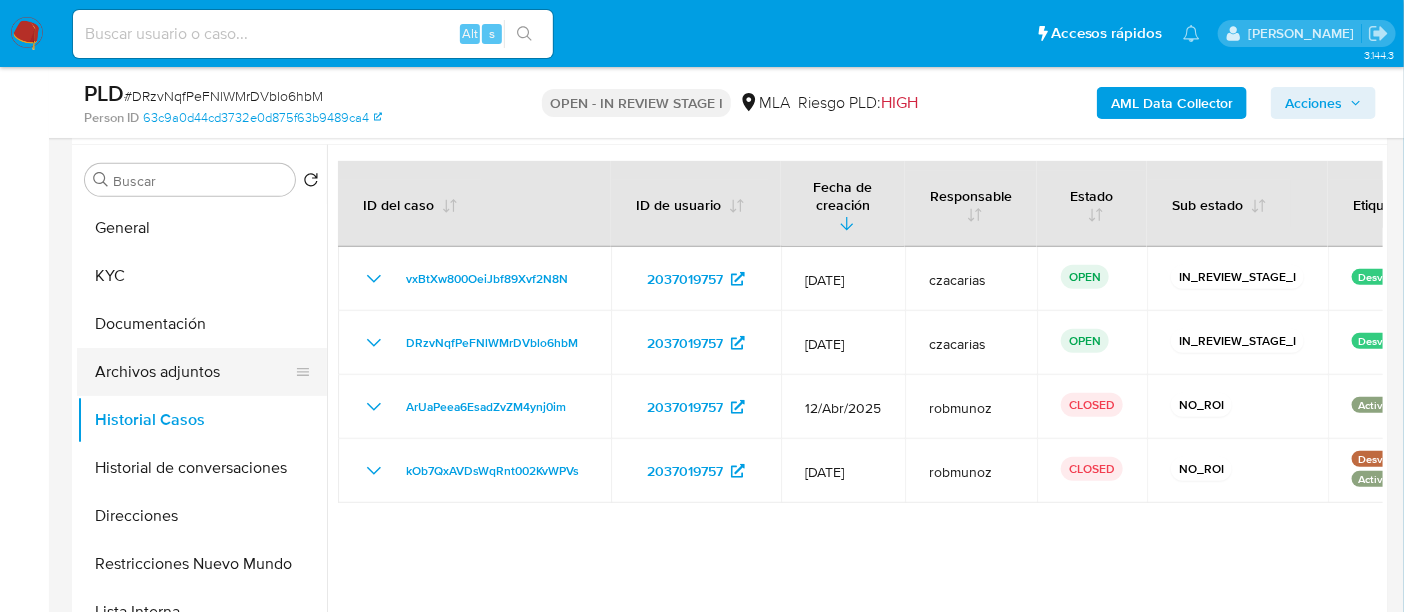 click on "Archivos adjuntos" at bounding box center [194, 372] 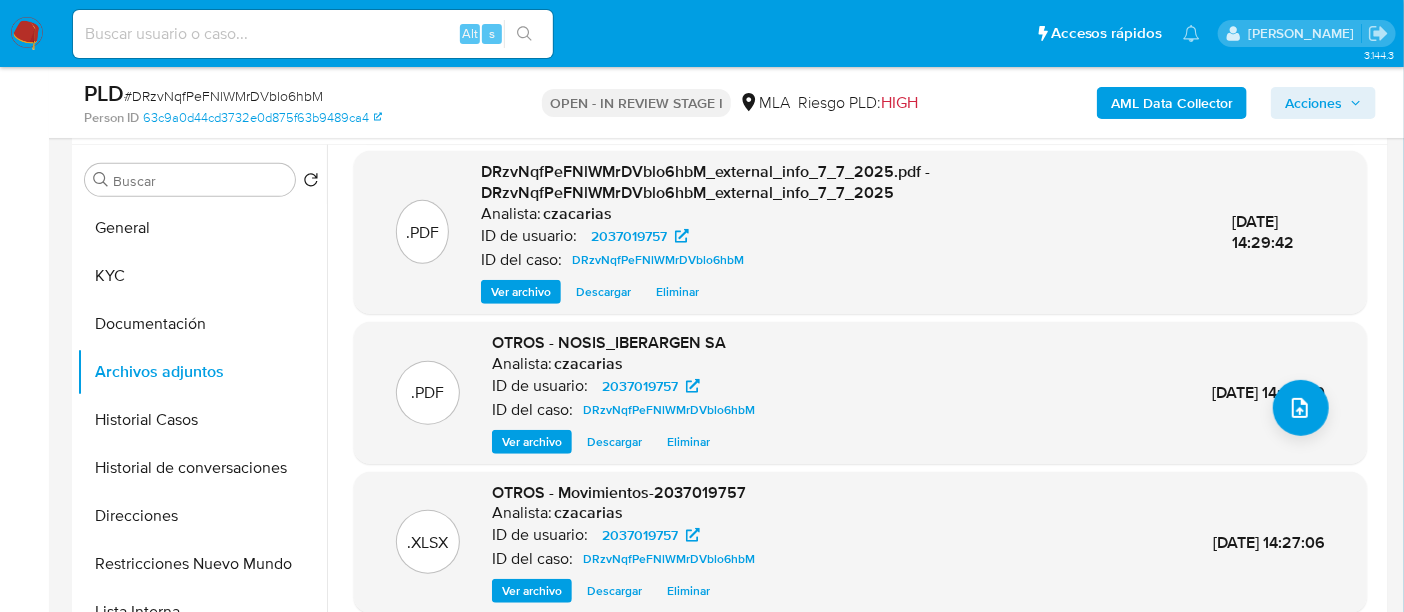scroll, scrollTop: 211, scrollLeft: 0, axis: vertical 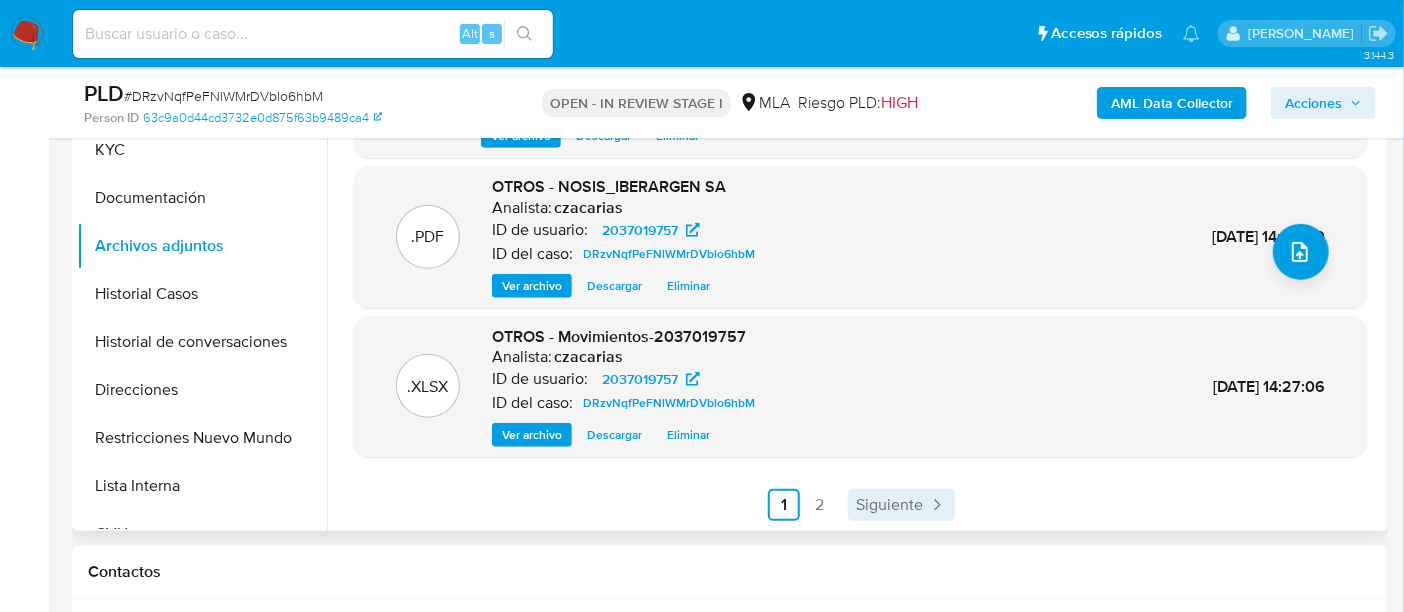 click on "Siguiente" at bounding box center (889, 505) 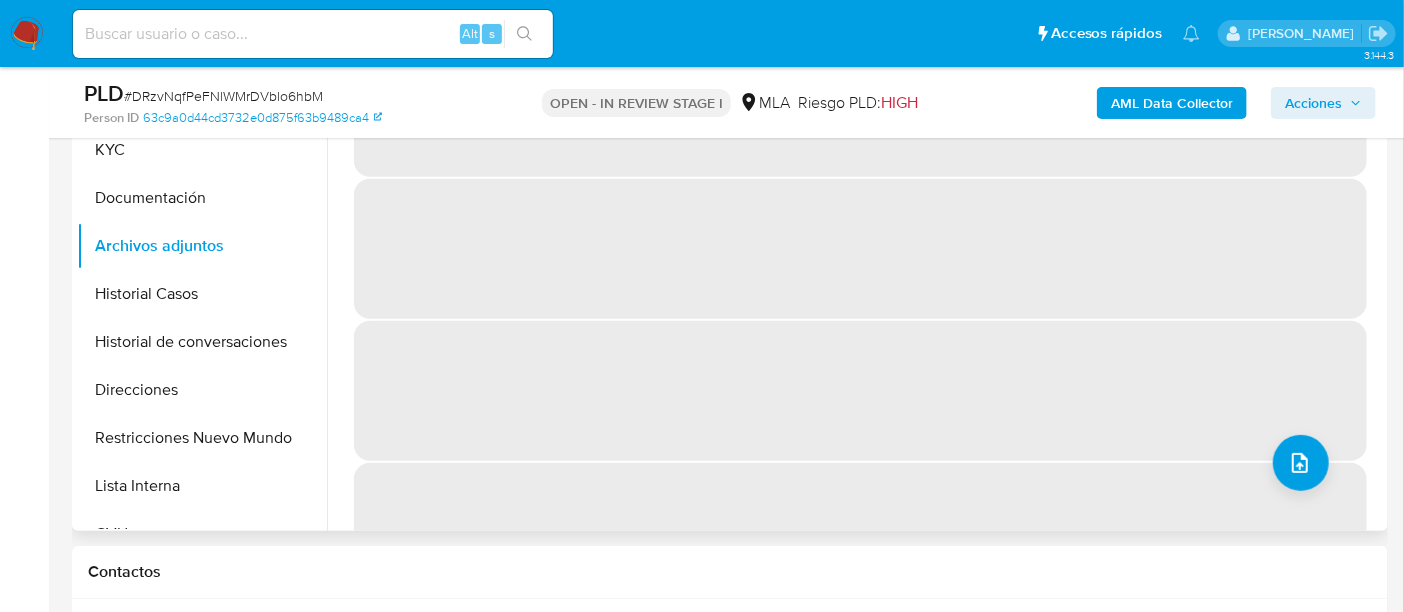 scroll, scrollTop: 374, scrollLeft: 0, axis: vertical 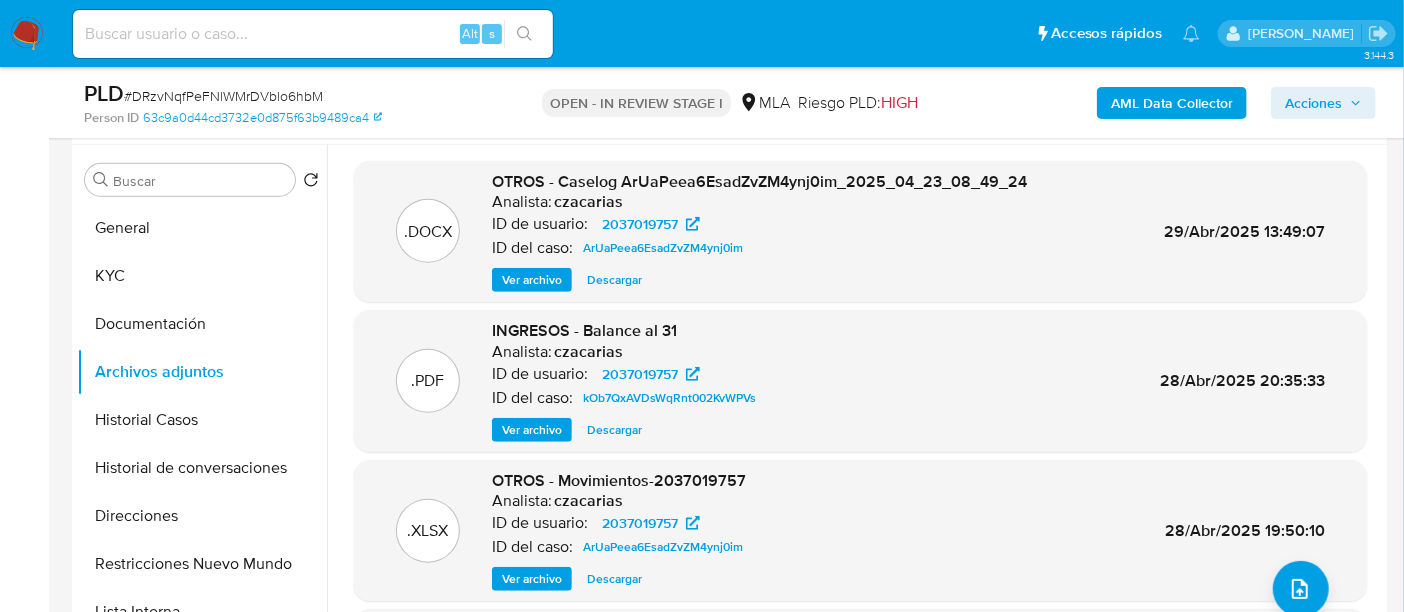 click on "Descargar" at bounding box center [614, 280] 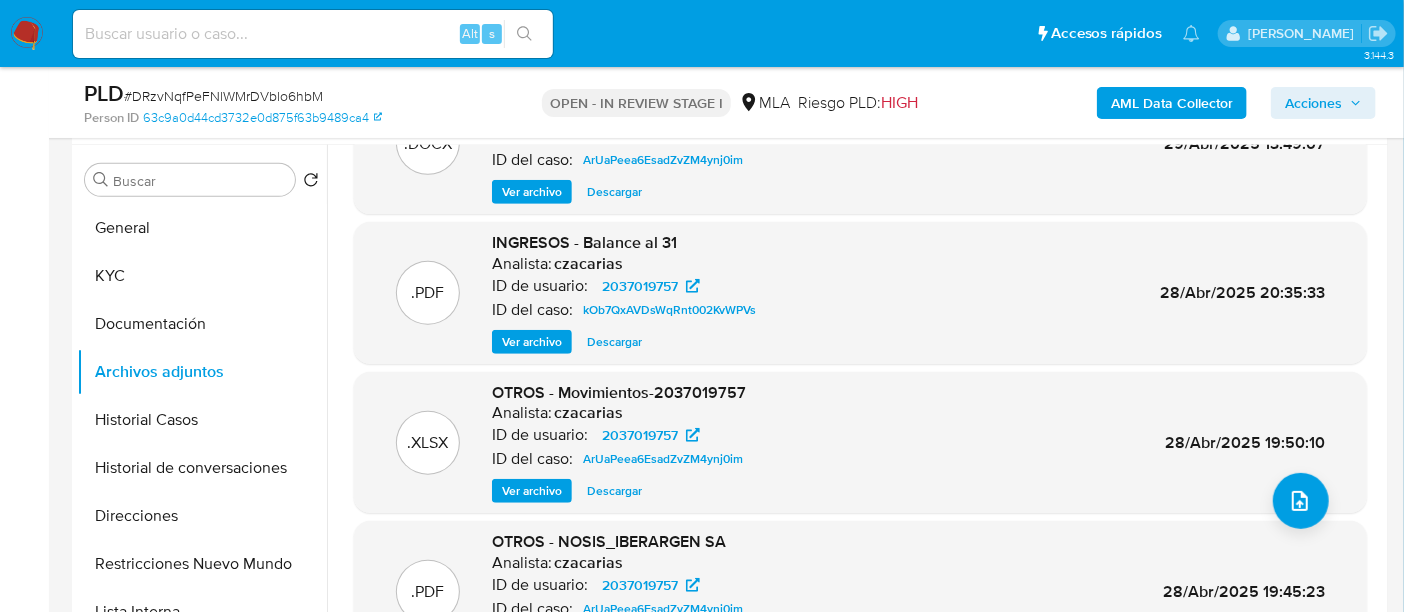 scroll, scrollTop: 125, scrollLeft: 0, axis: vertical 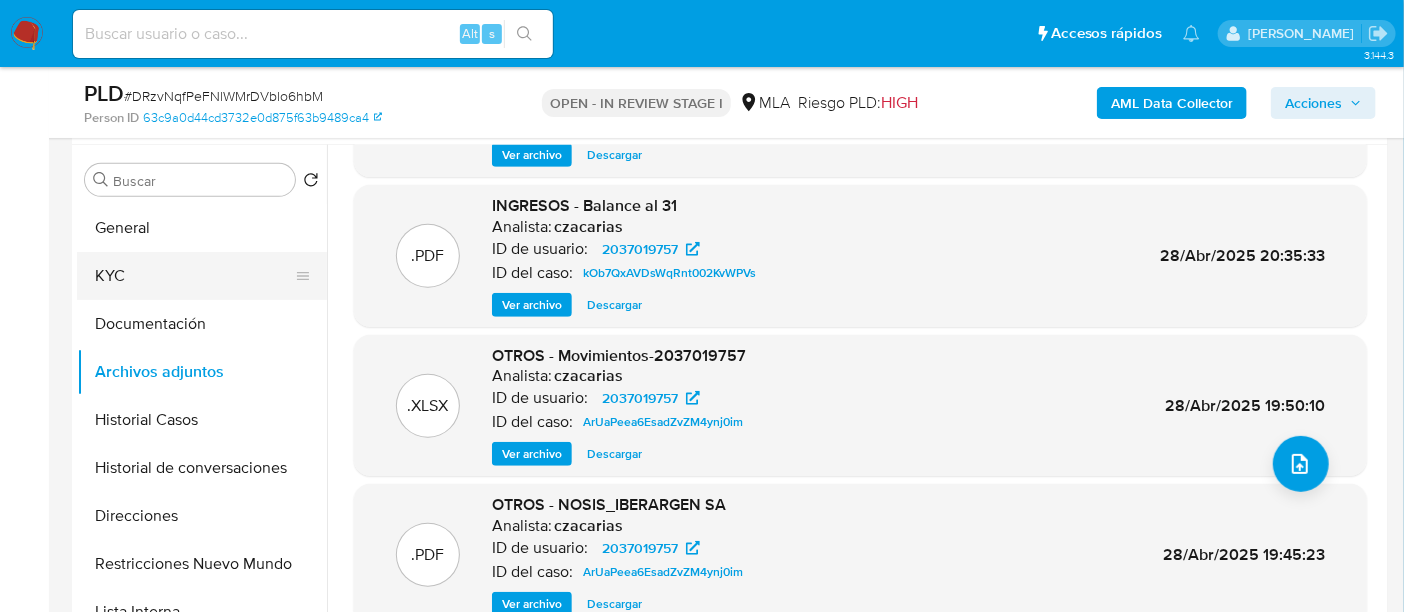click on "KYC" at bounding box center [194, 276] 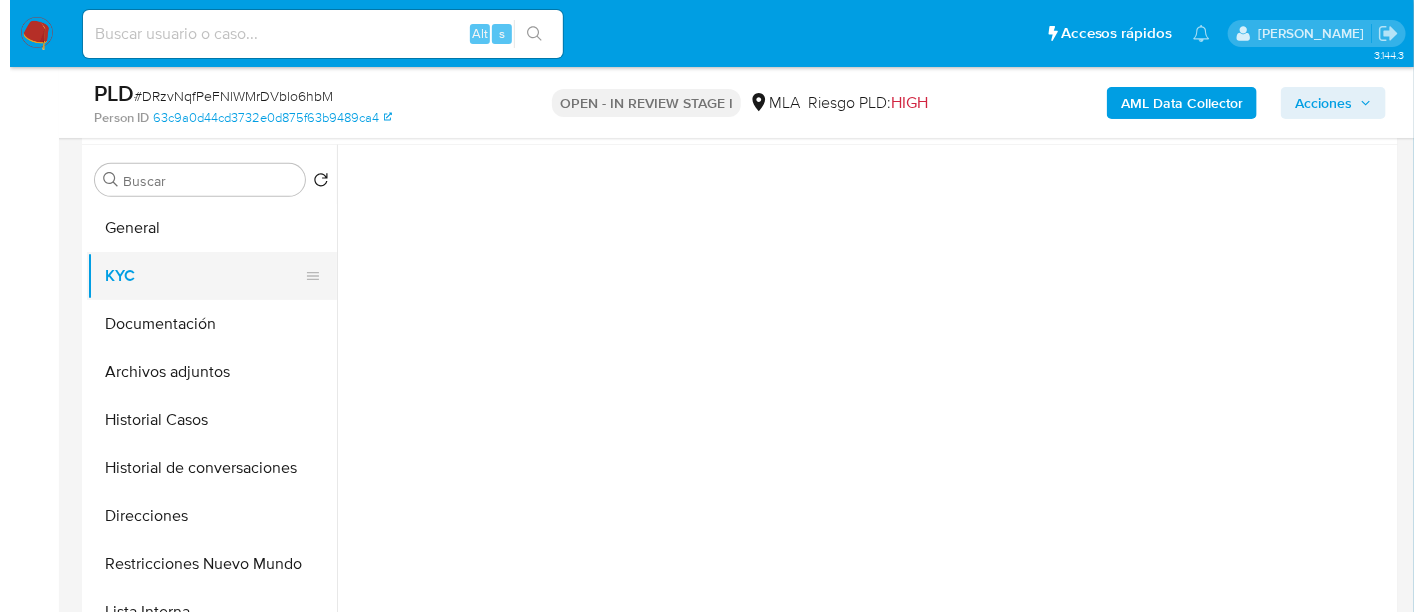 scroll, scrollTop: 0, scrollLeft: 0, axis: both 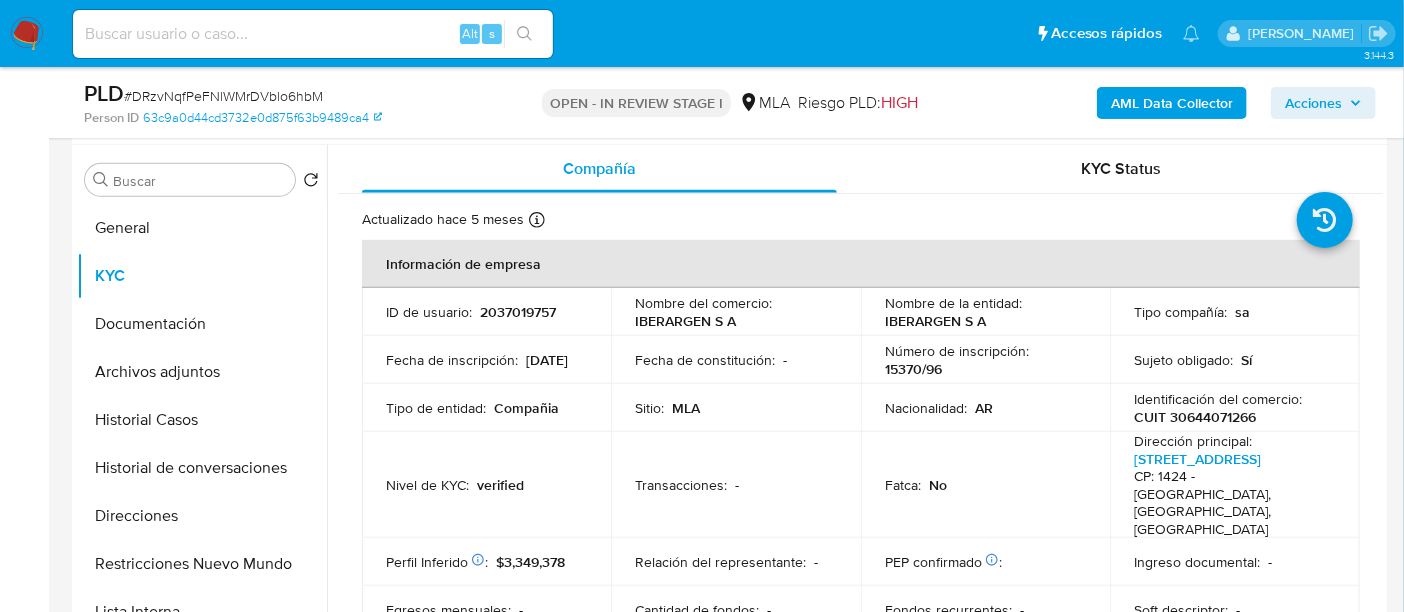 drag, startPoint x: 348, startPoint y: 129, endPoint x: 492, endPoint y: 311, distance: 232.07758 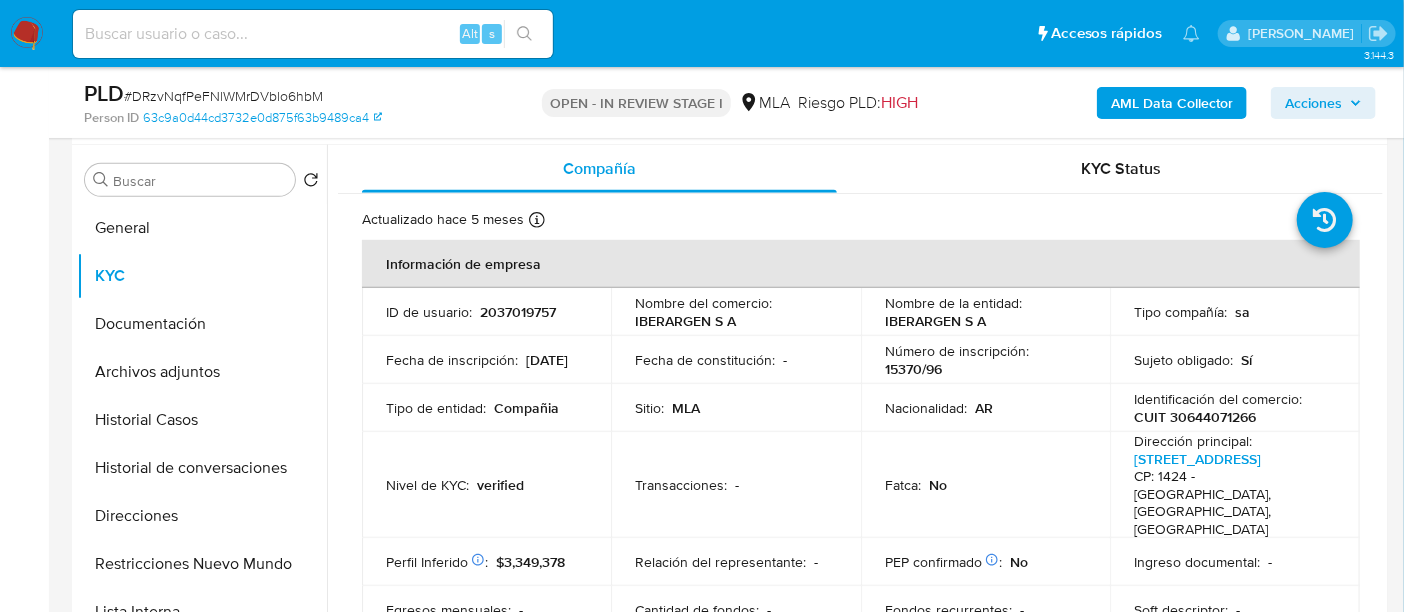 click on "Transacciones :    -" at bounding box center [735, 485] 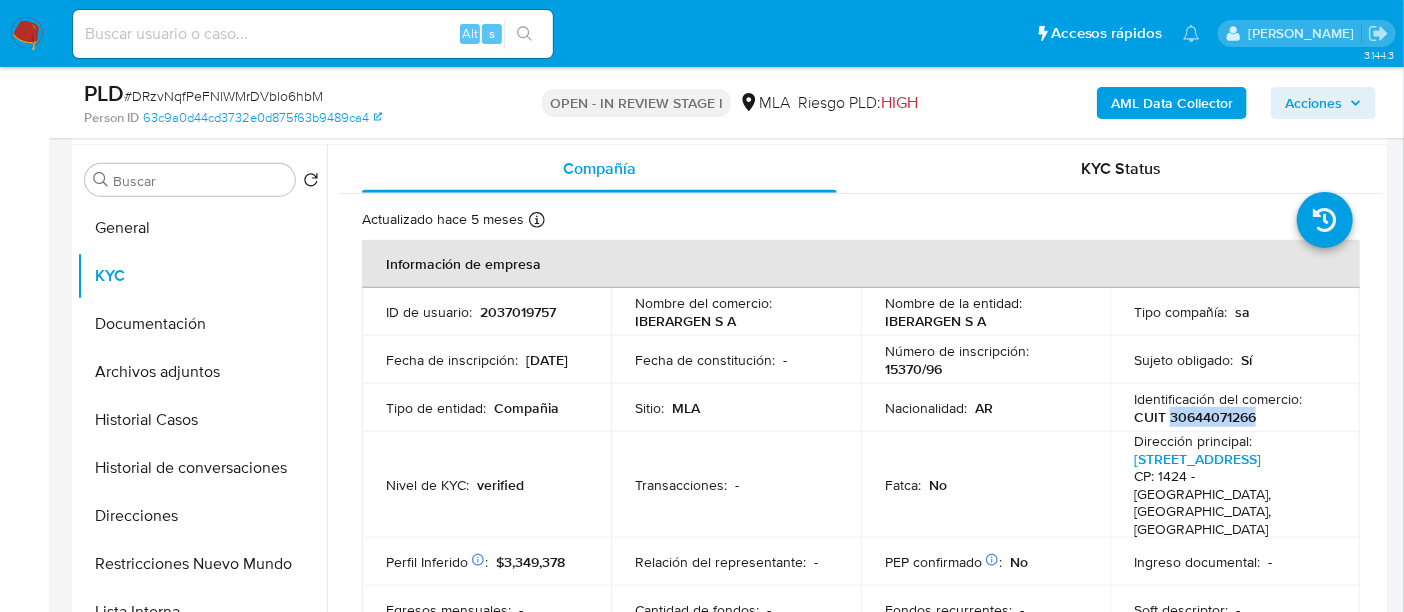 click on "CUIT 30644071266" at bounding box center (1195, 417) 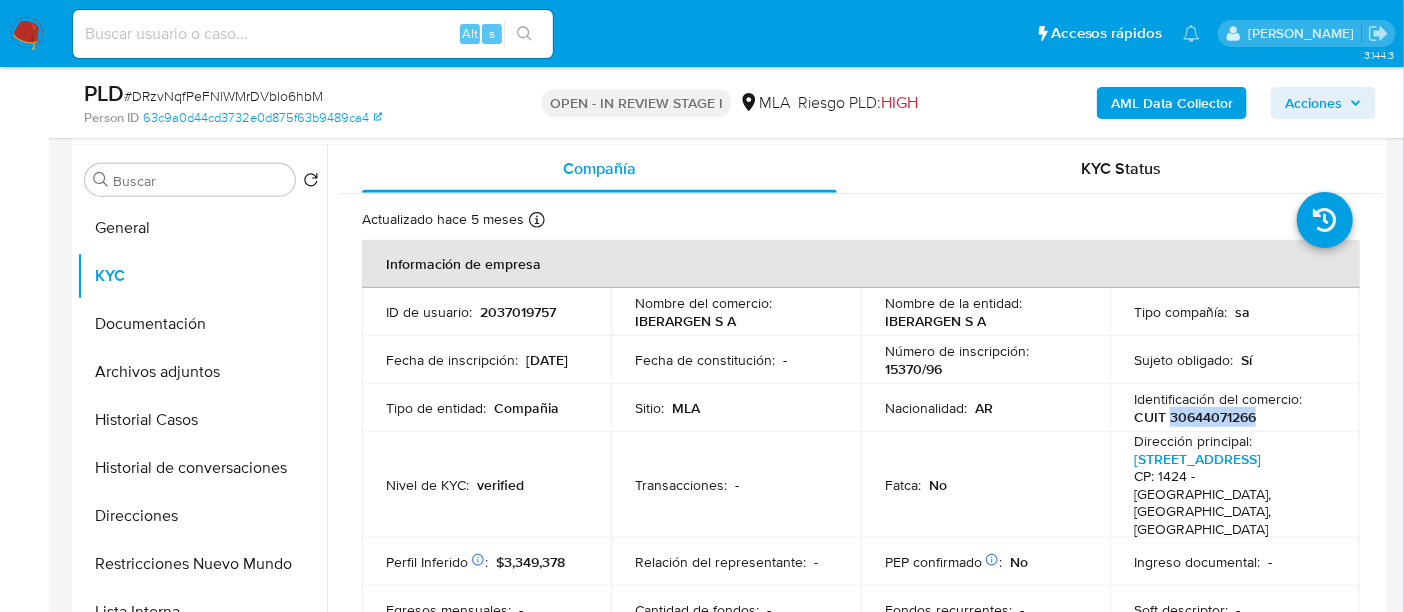 copy on "30644071266" 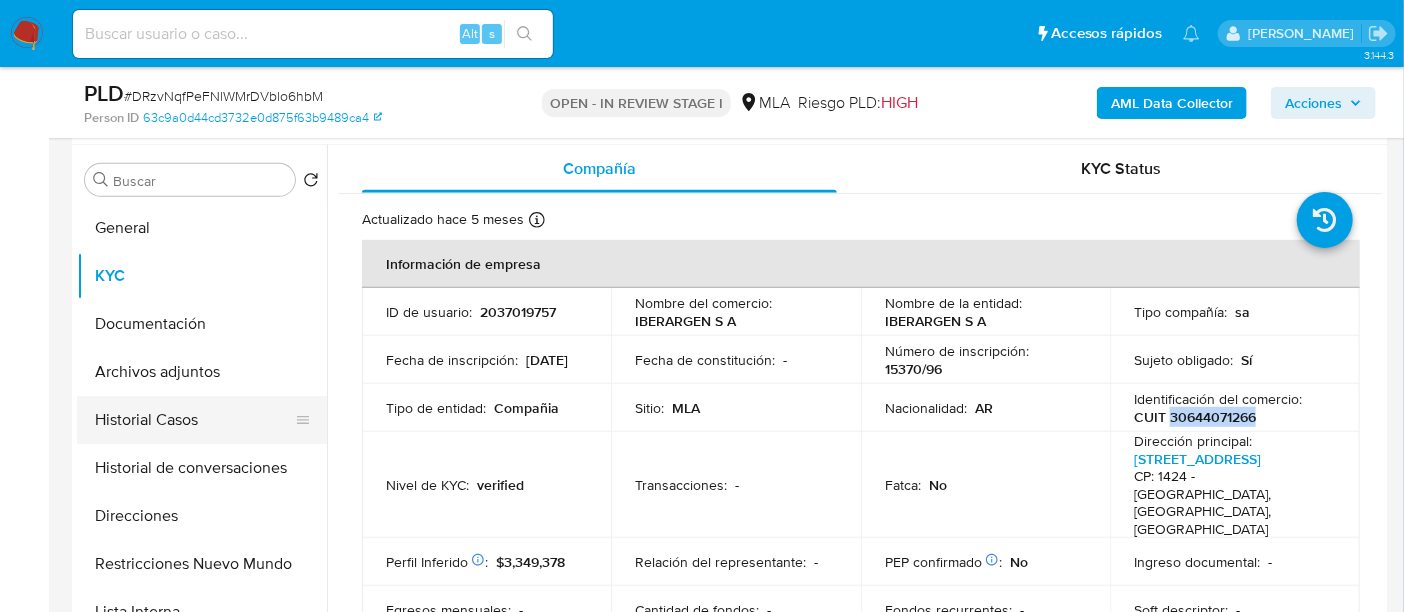 click on "Historial Casos" at bounding box center (194, 420) 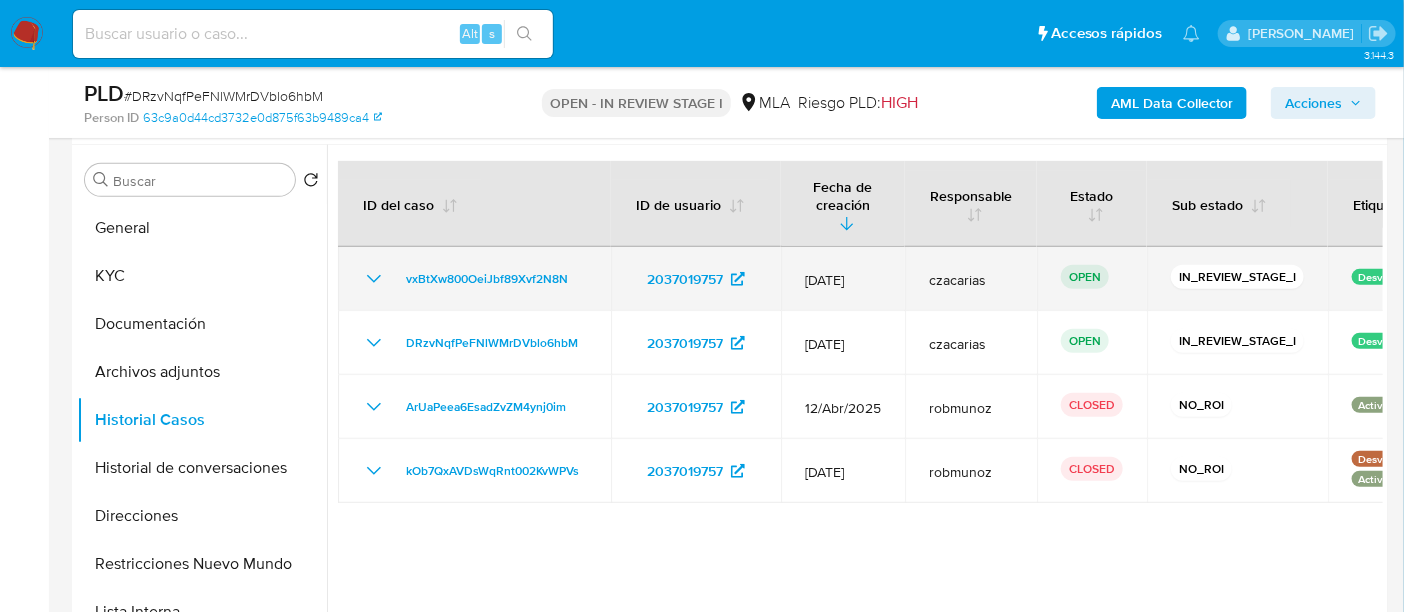 drag, startPoint x: 391, startPoint y: 262, endPoint x: 585, endPoint y: 265, distance: 194.0232 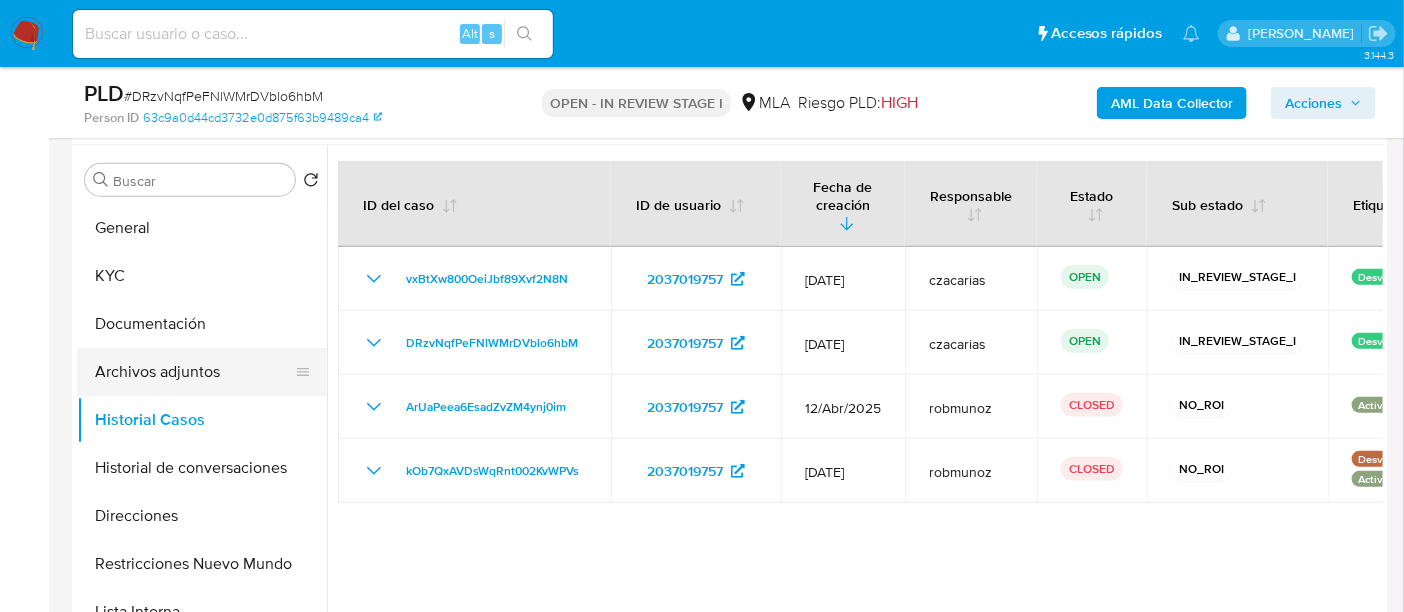click on "Archivos adjuntos" at bounding box center [194, 372] 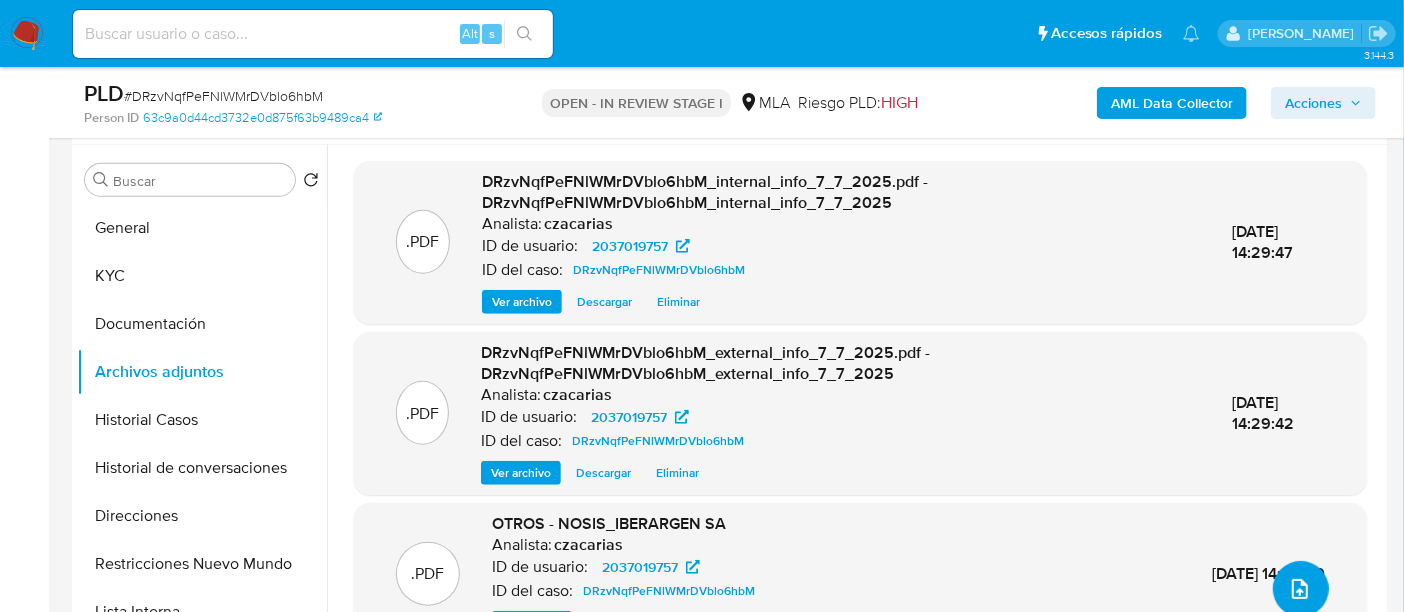 click at bounding box center [1301, 589] 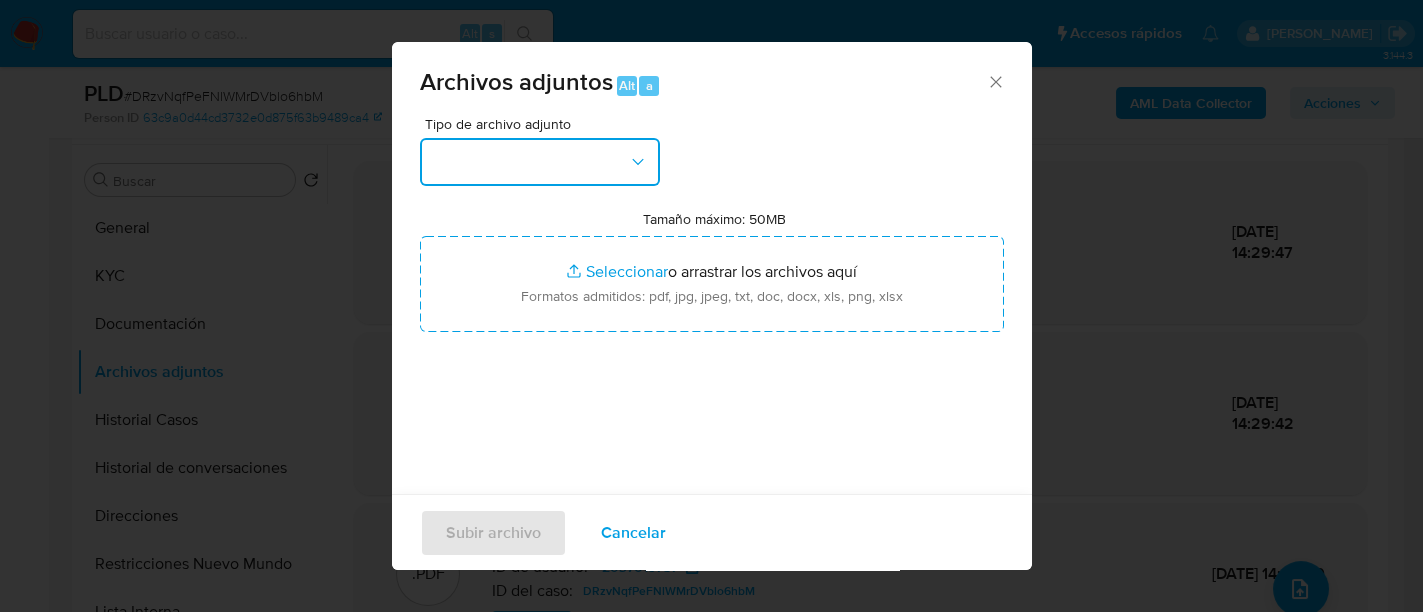 click at bounding box center [540, 162] 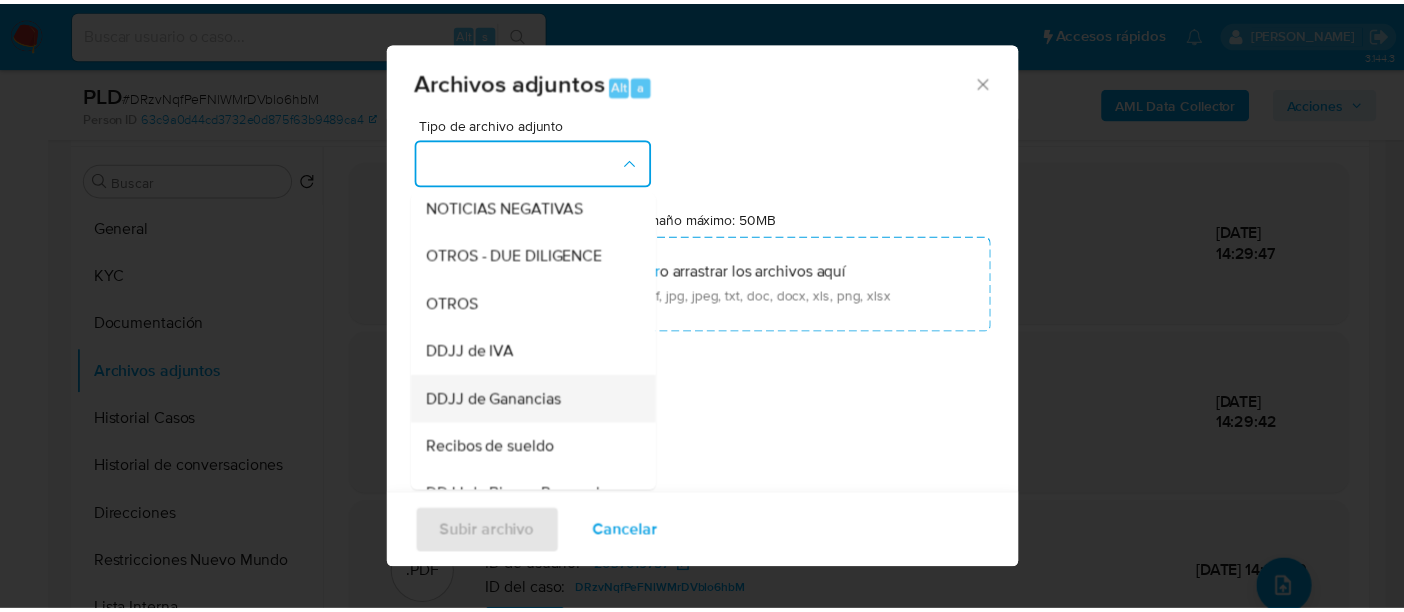 scroll, scrollTop: 374, scrollLeft: 0, axis: vertical 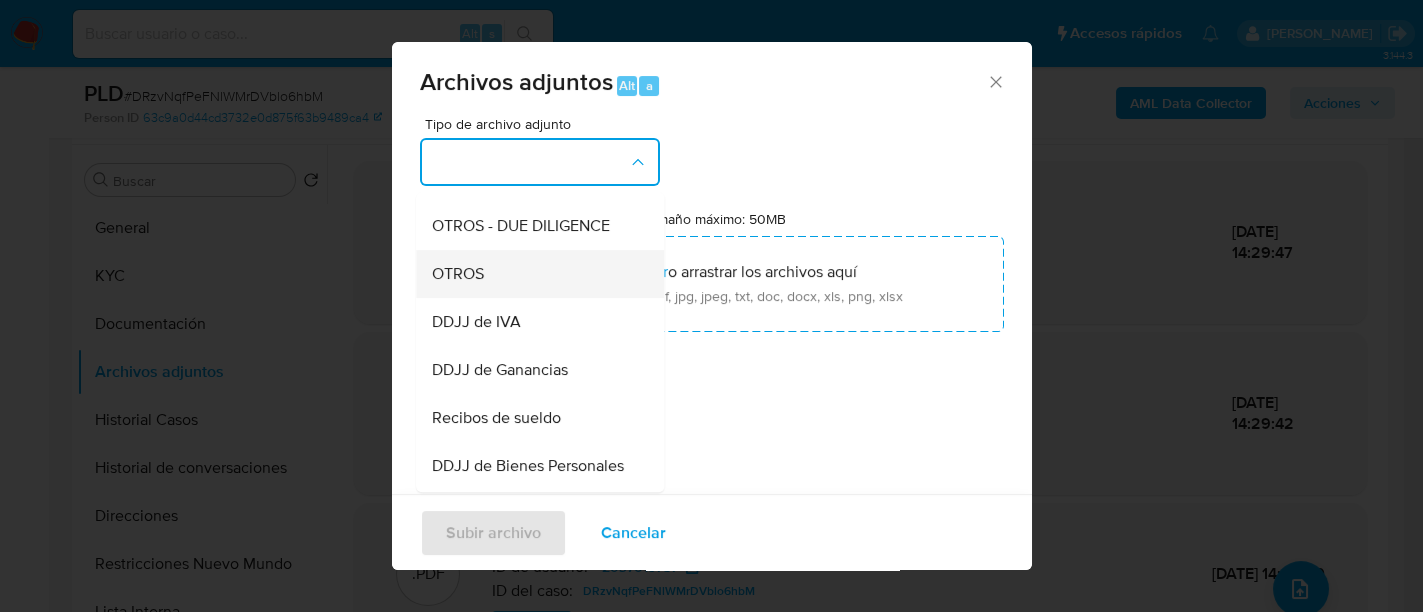 click on "OTROS" at bounding box center [534, 274] 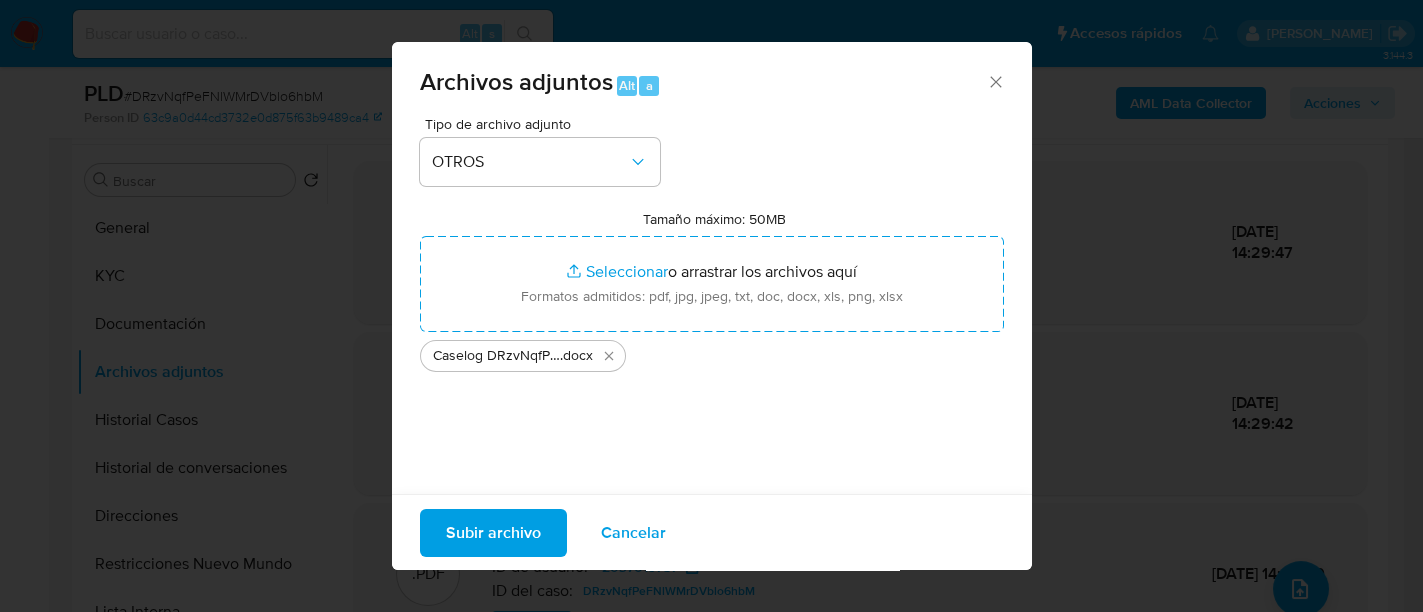 click on "Subir archivo" at bounding box center [493, 532] 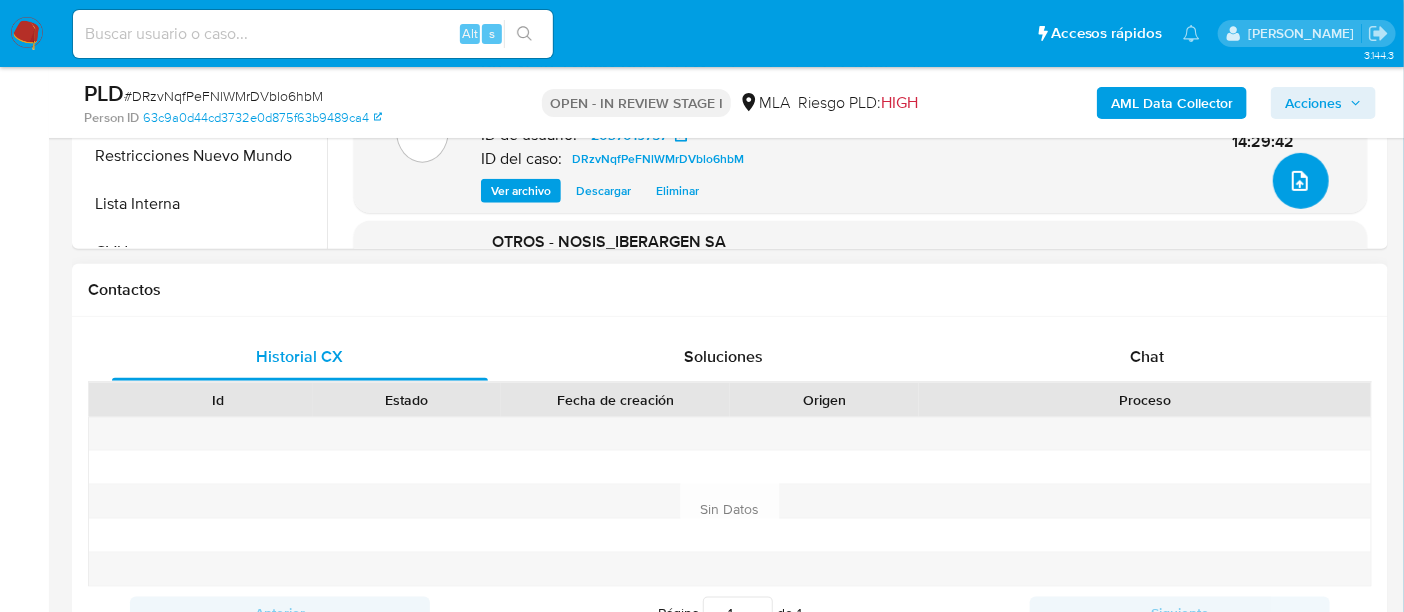 scroll, scrollTop: 874, scrollLeft: 0, axis: vertical 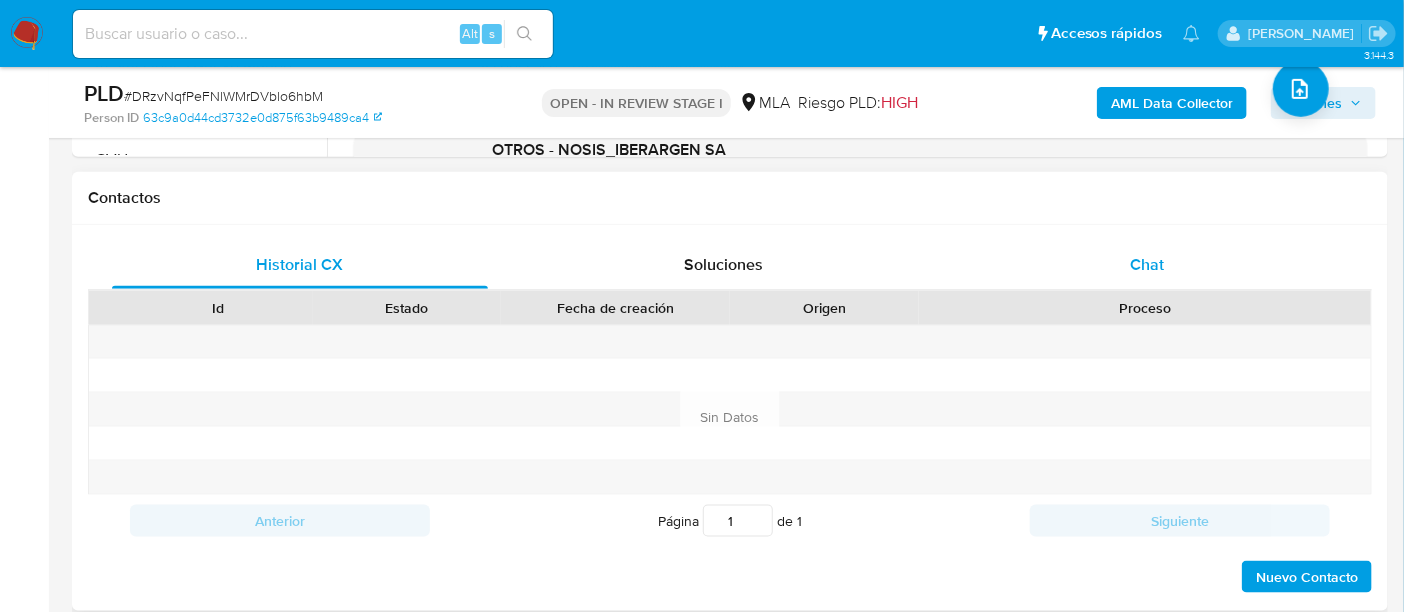 click on "Chat" at bounding box center [1147, 265] 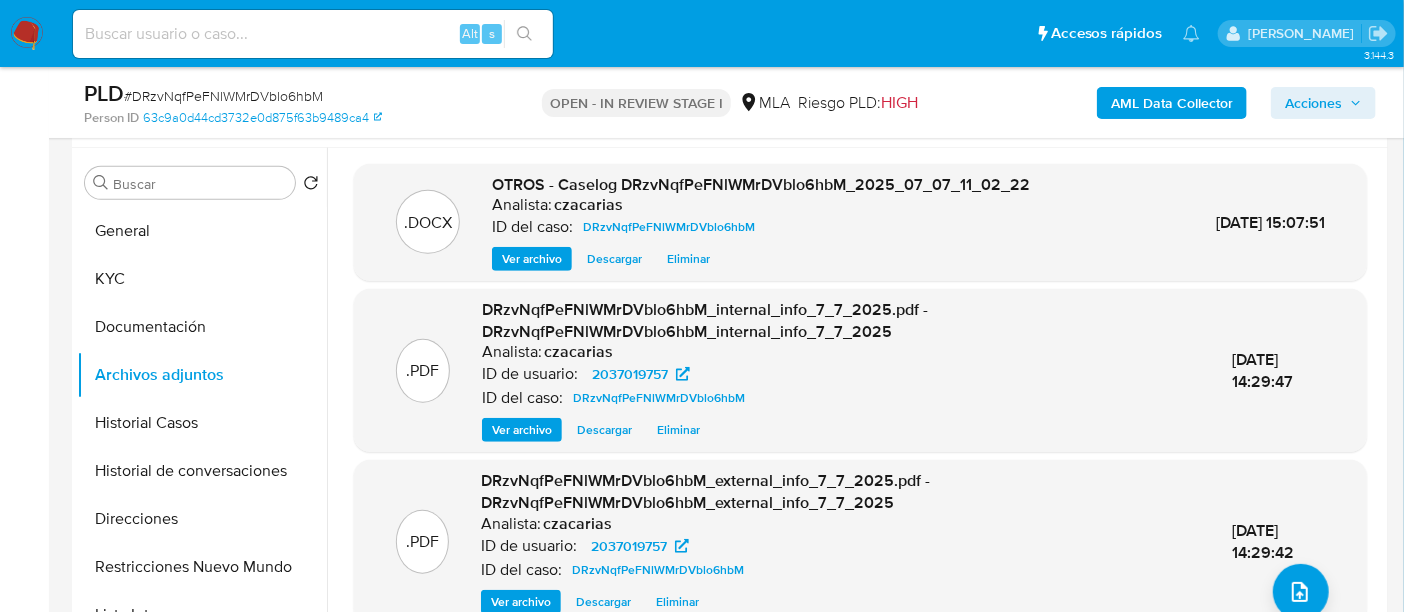 scroll, scrollTop: 250, scrollLeft: 0, axis: vertical 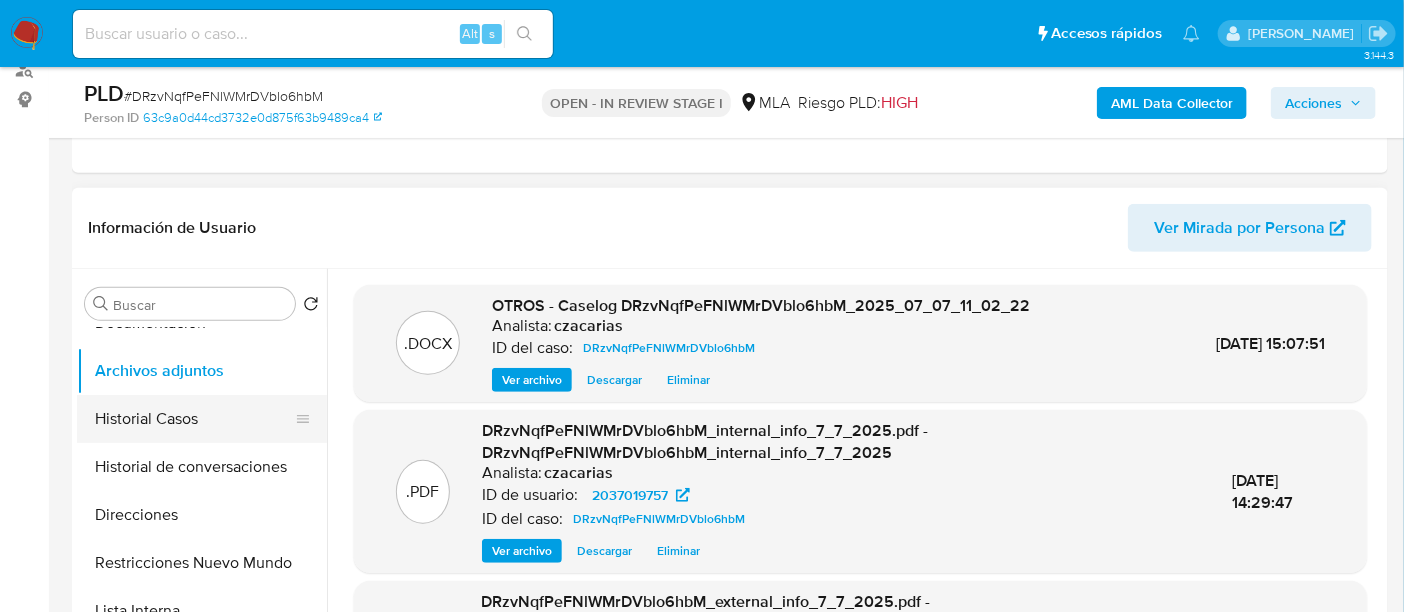 click on "Historial Casos" at bounding box center [194, 419] 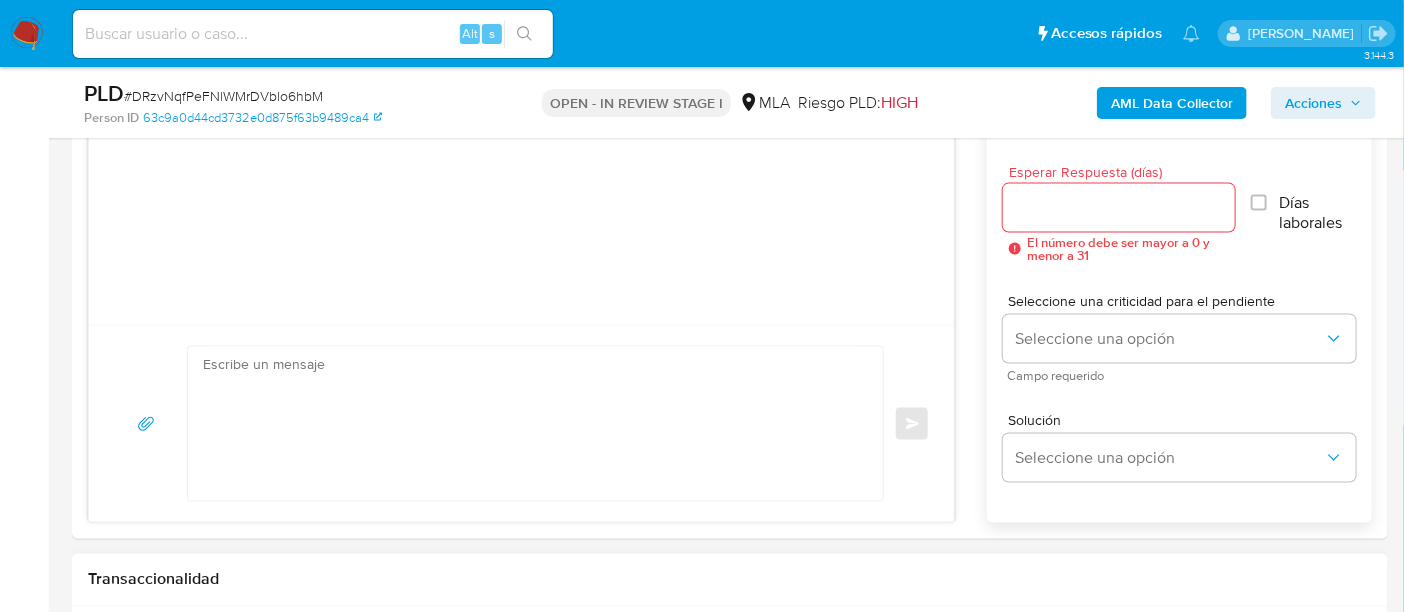 scroll, scrollTop: 1250, scrollLeft: 0, axis: vertical 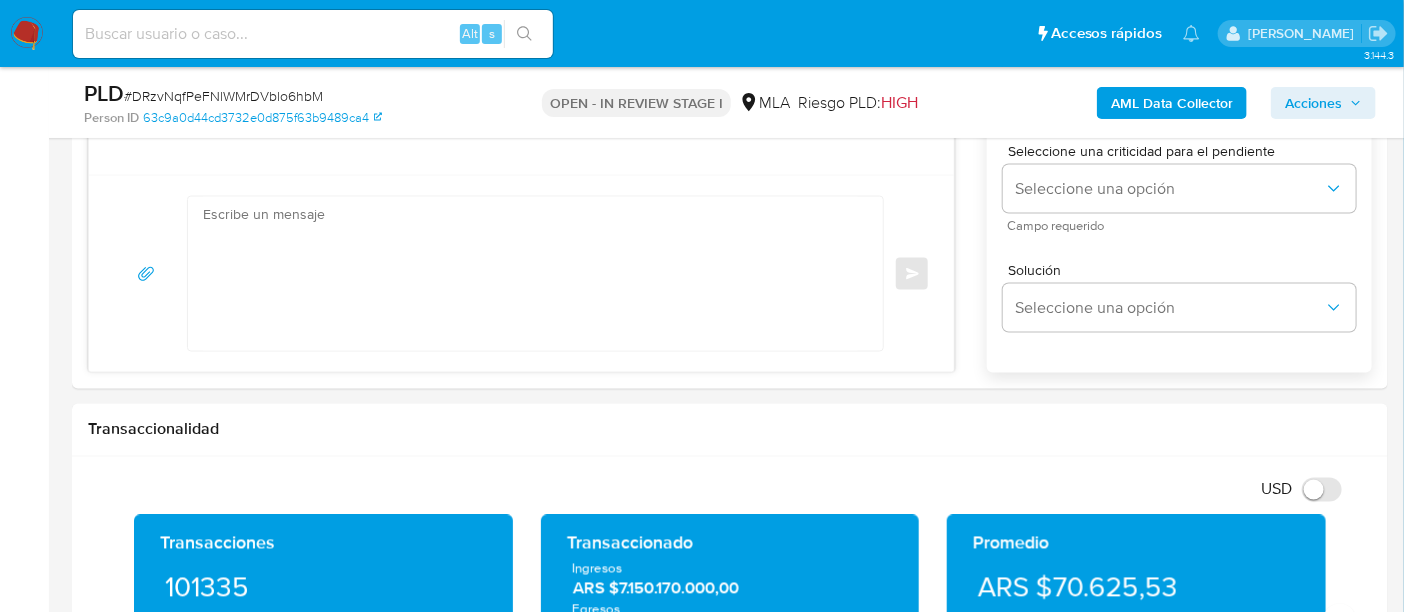click on "Acciones" at bounding box center (1313, 103) 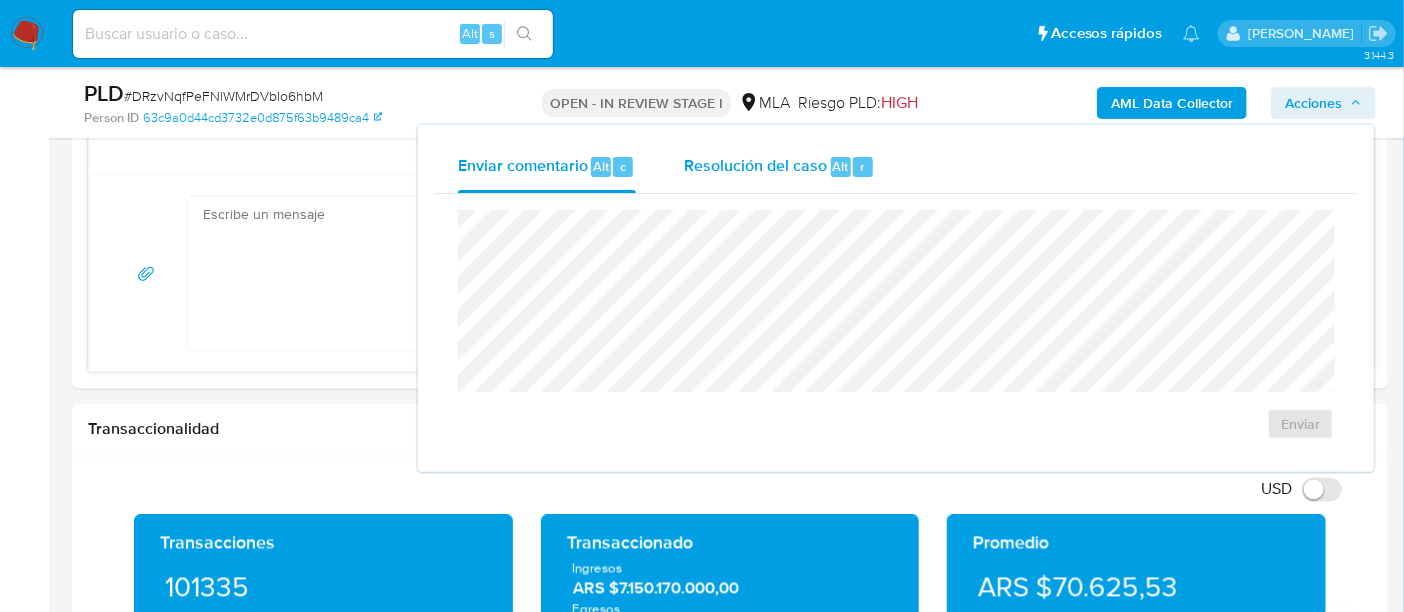 click on "Resolución del caso Alt r" at bounding box center [779, 167] 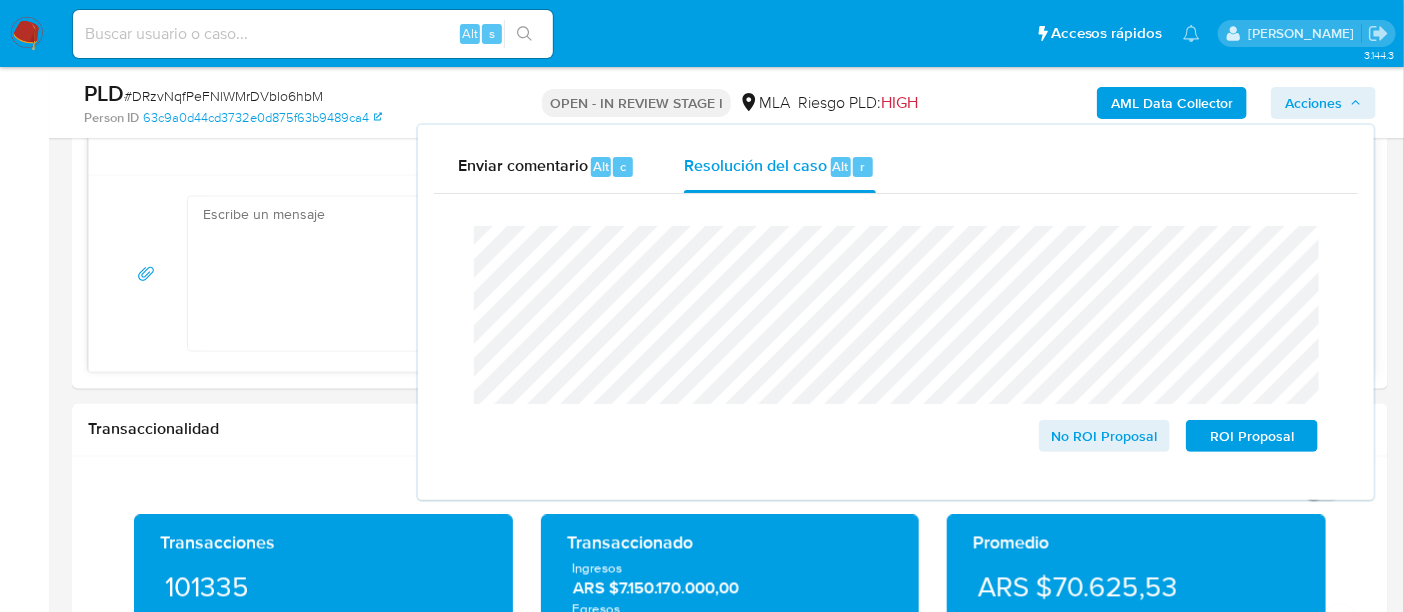 click on "# DRzvNqfPeFNlWMrDVblo6hbM" at bounding box center [223, 96] 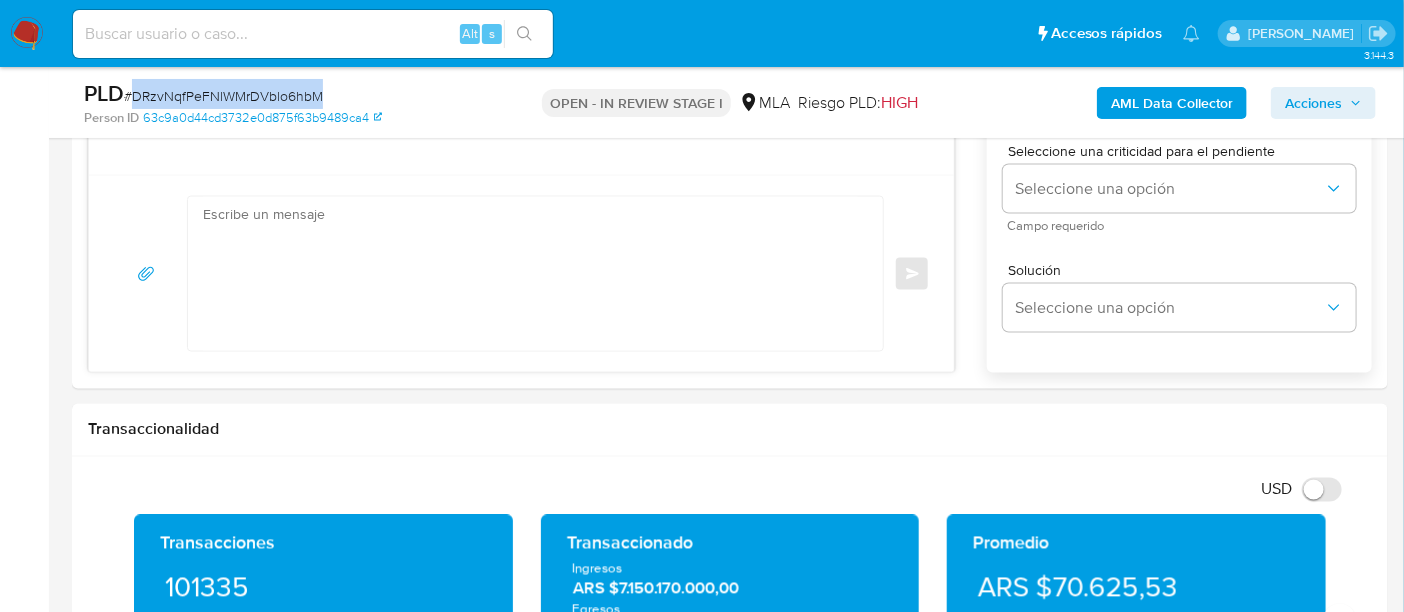 click on "# DRzvNqfPeFNlWMrDVblo6hbM" at bounding box center [223, 96] 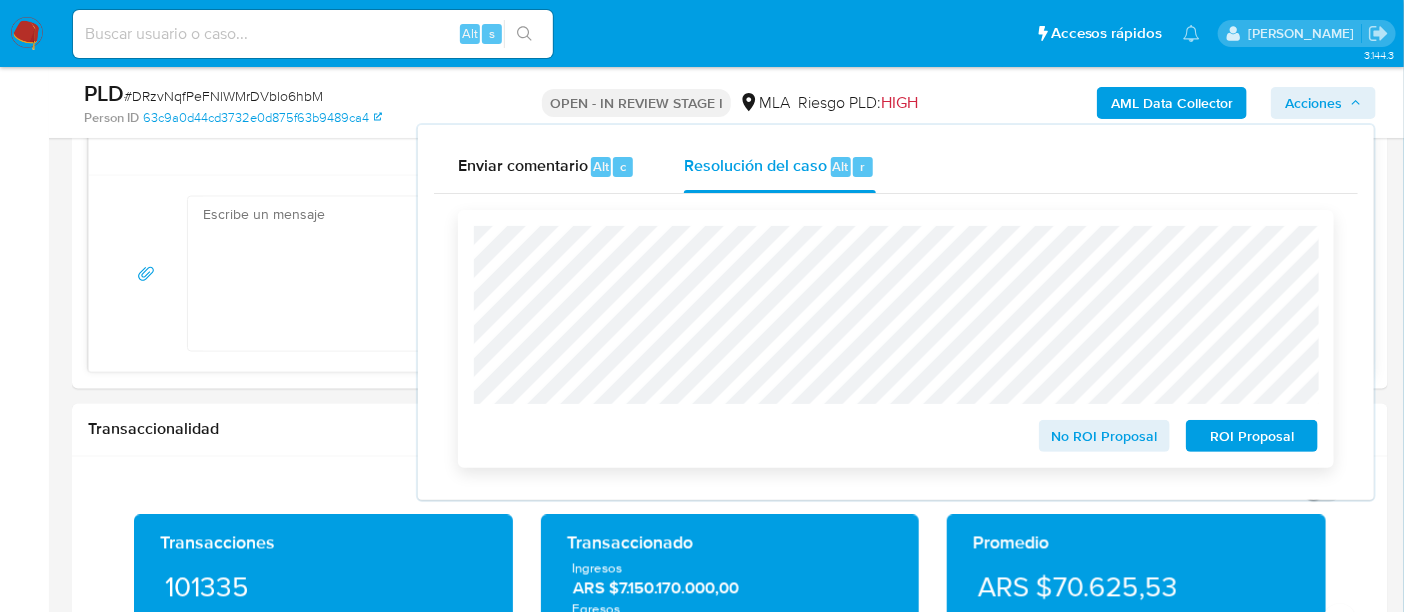 click on "No ROI Proposal" at bounding box center (1105, 436) 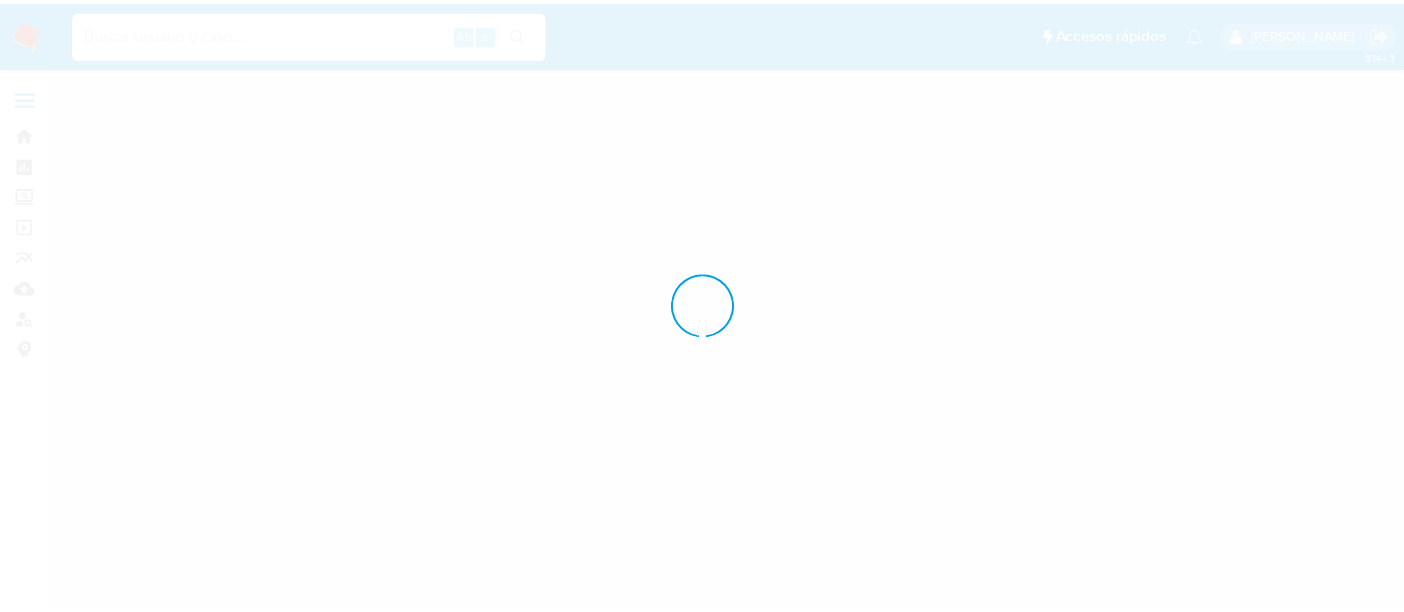 scroll, scrollTop: 0, scrollLeft: 0, axis: both 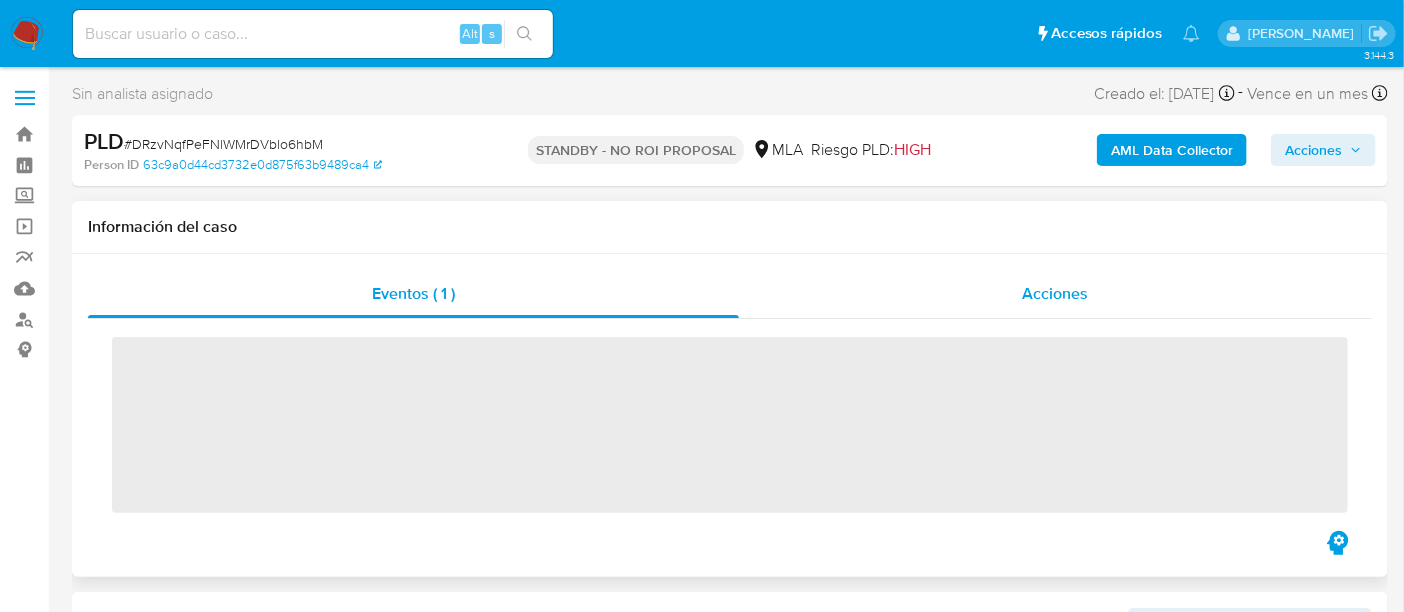 click on "Acciones" at bounding box center [1056, 294] 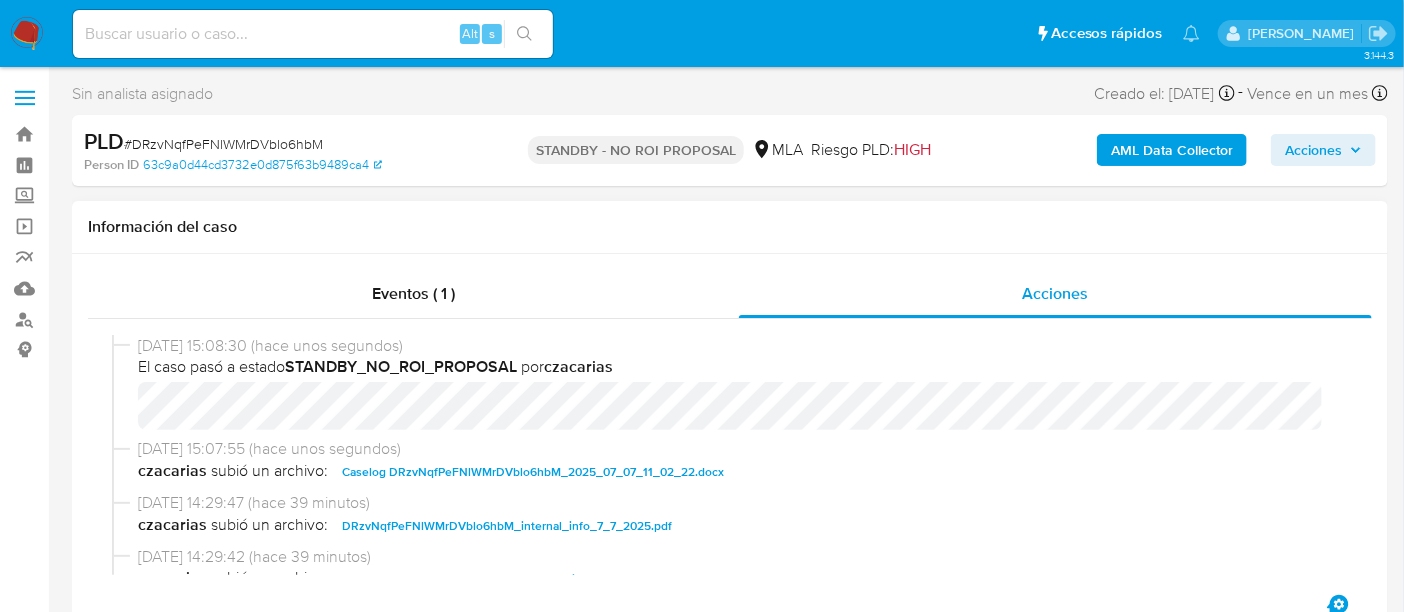 select on "10" 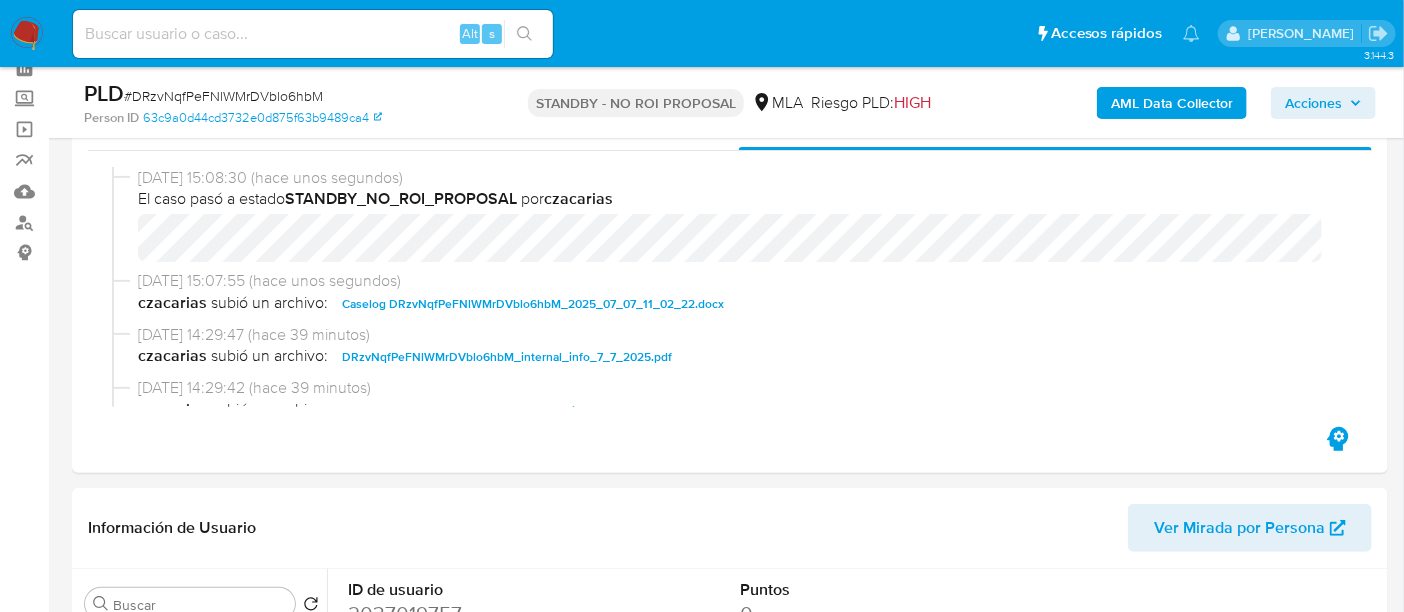 scroll, scrollTop: 374, scrollLeft: 0, axis: vertical 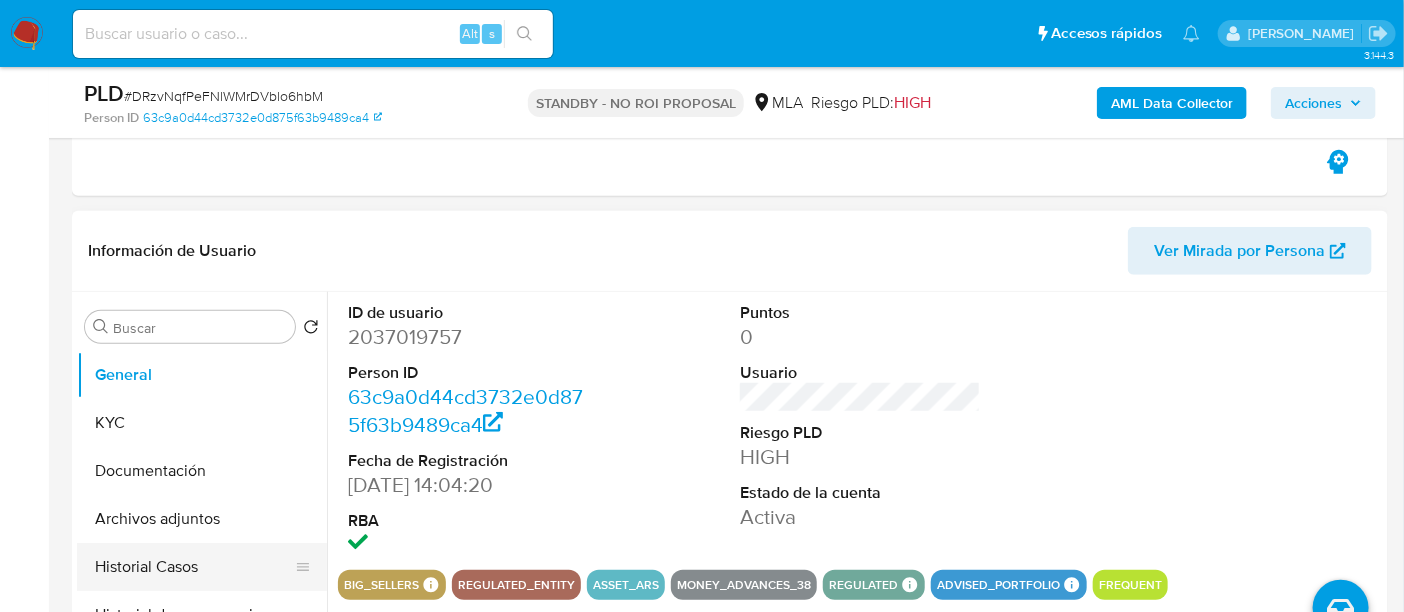 click on "Historial Casos" at bounding box center (194, 567) 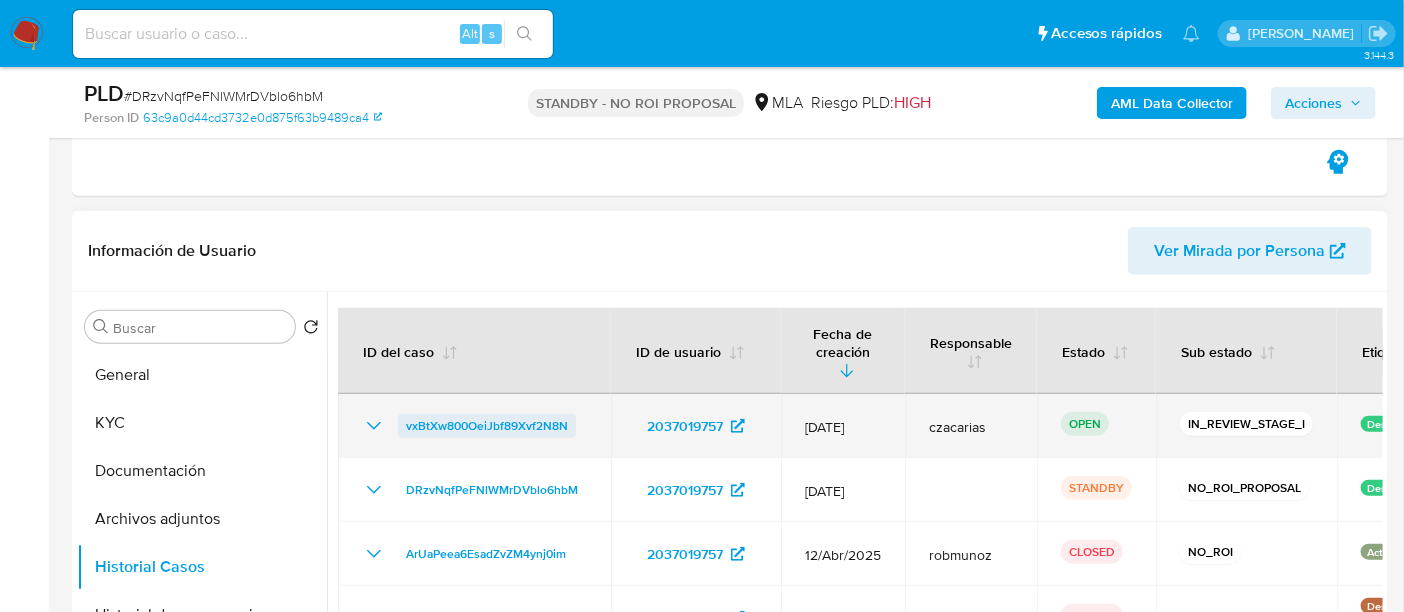 click on "vxBtXw800OeiJbf89Xvf2N8N" at bounding box center (487, 426) 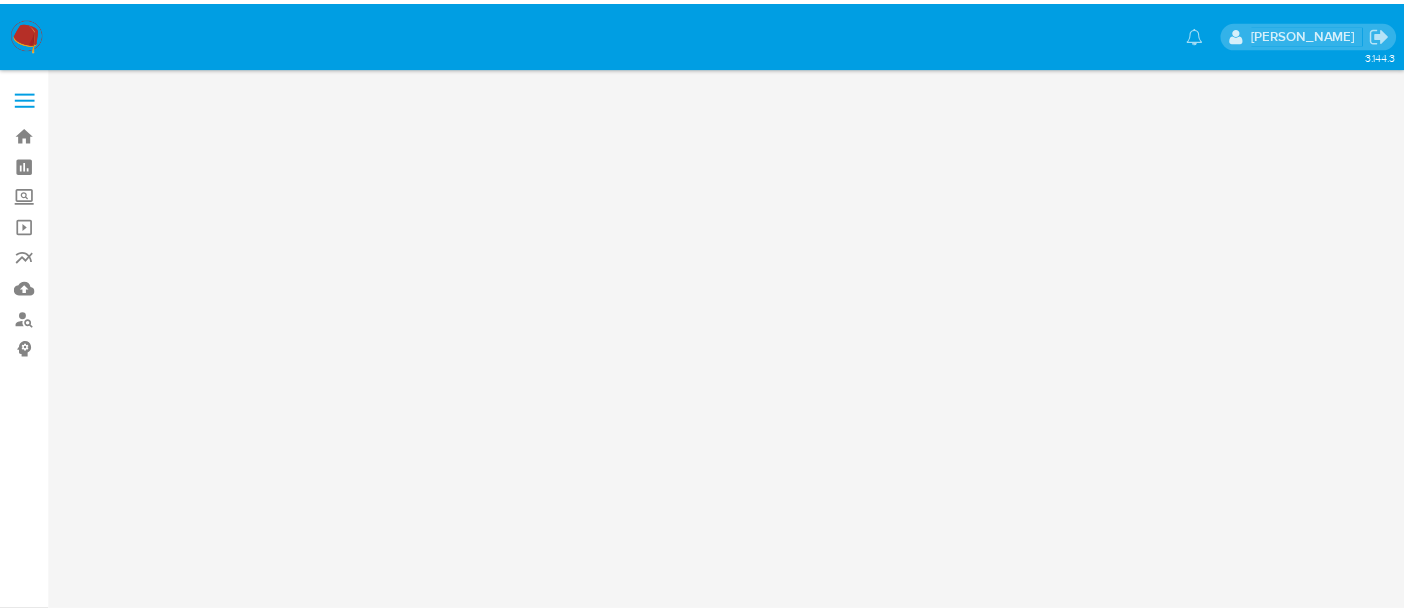 scroll, scrollTop: 0, scrollLeft: 0, axis: both 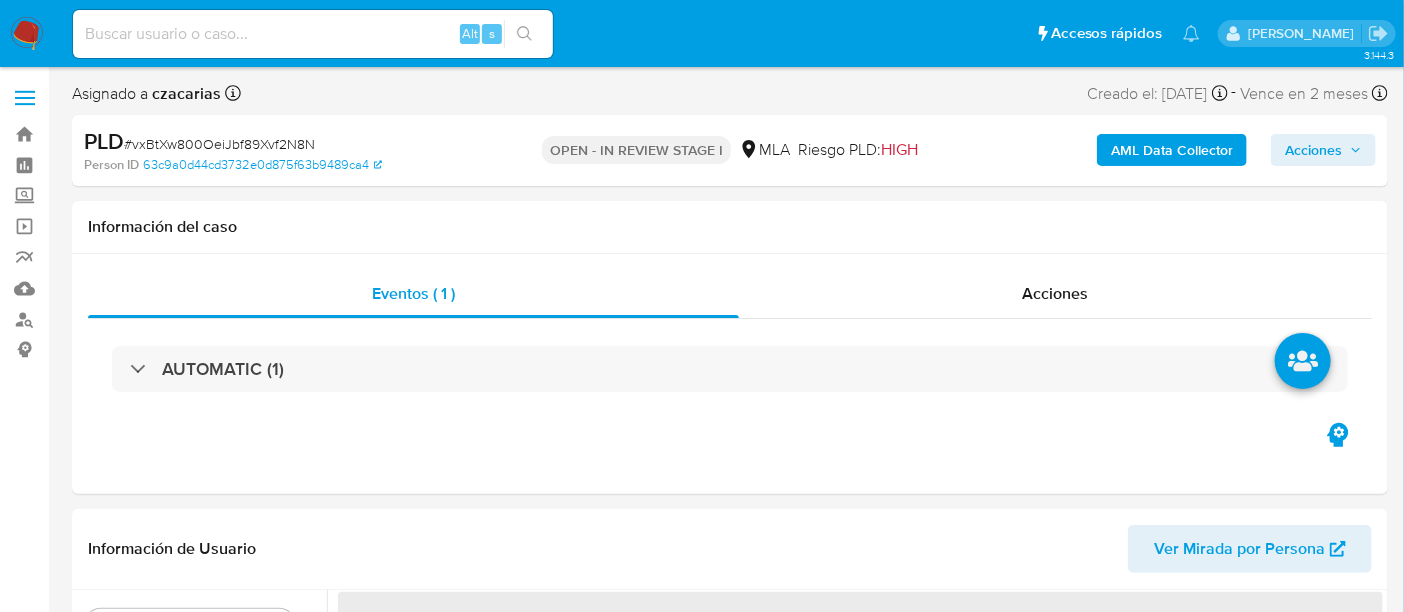 click on "Acciones" at bounding box center [1313, 150] 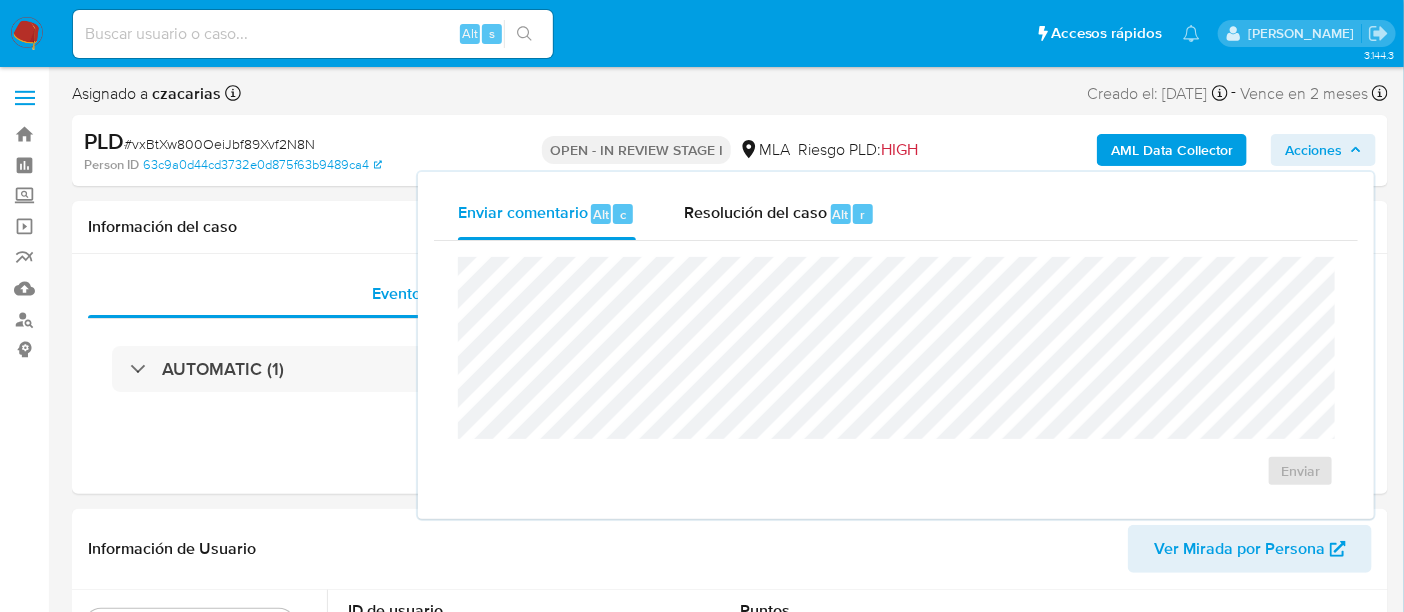 click on "Enviar comentario Alt c Resolución del caso Alt r" at bounding box center [896, 214] 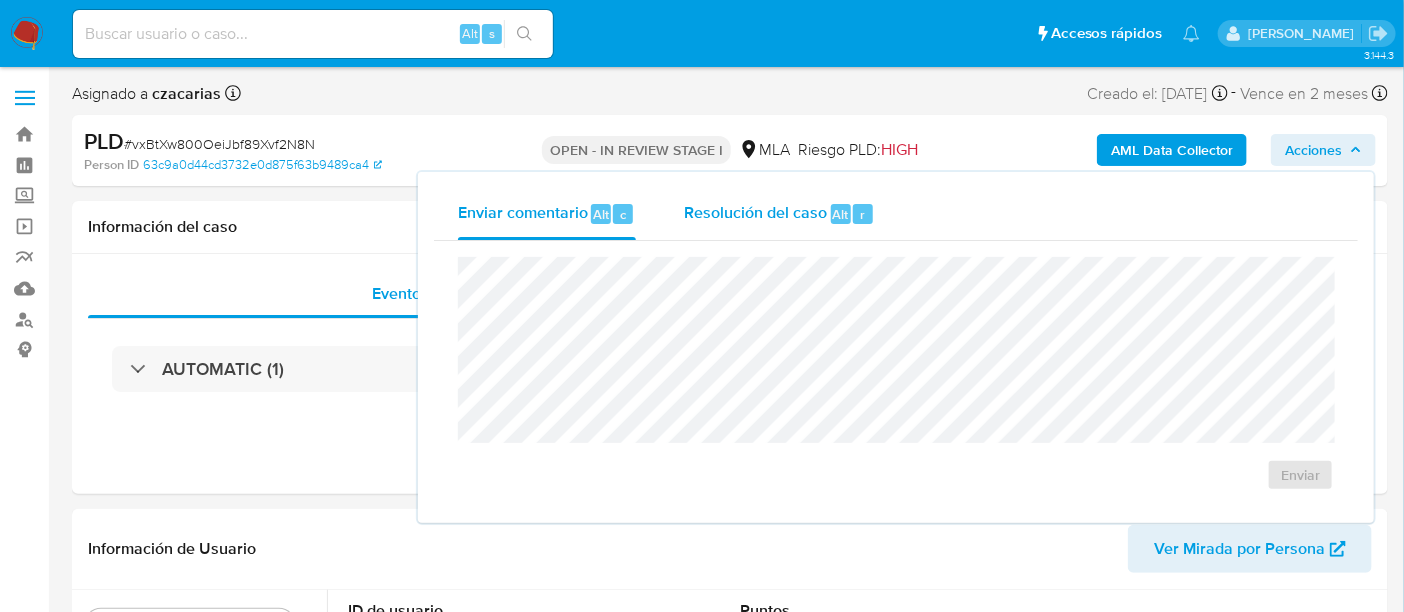 select on "10" 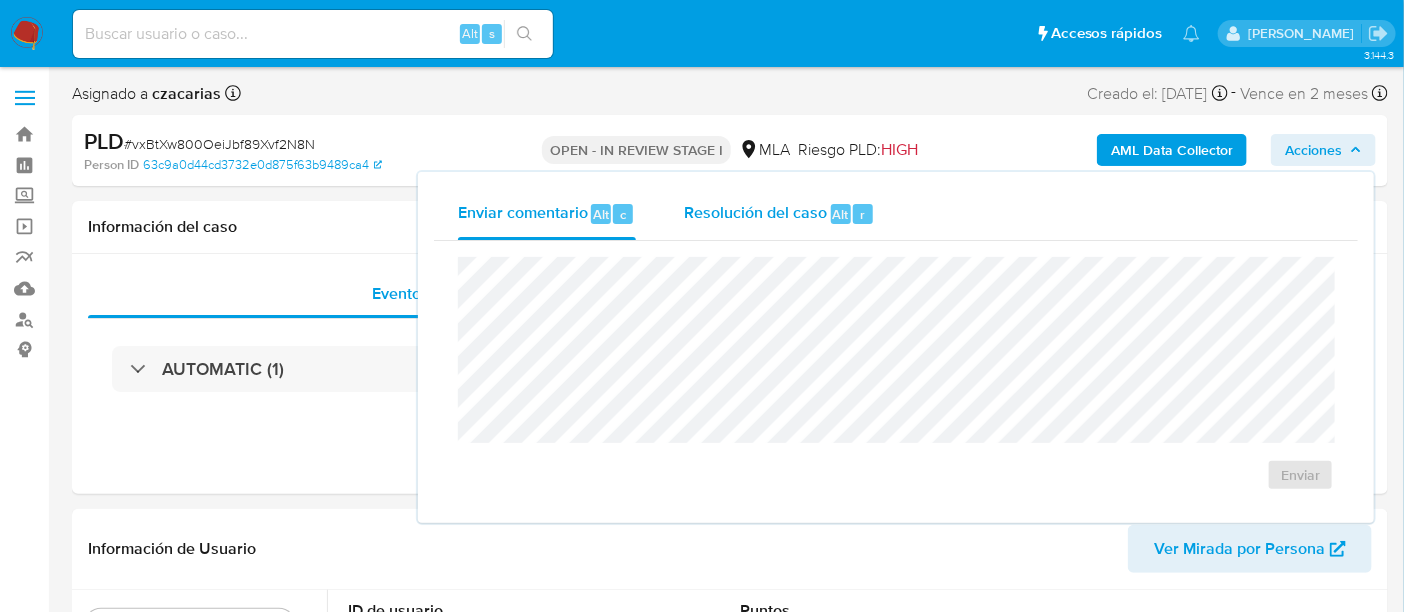 click on "Resolución del caso Alt r" at bounding box center [779, 214] 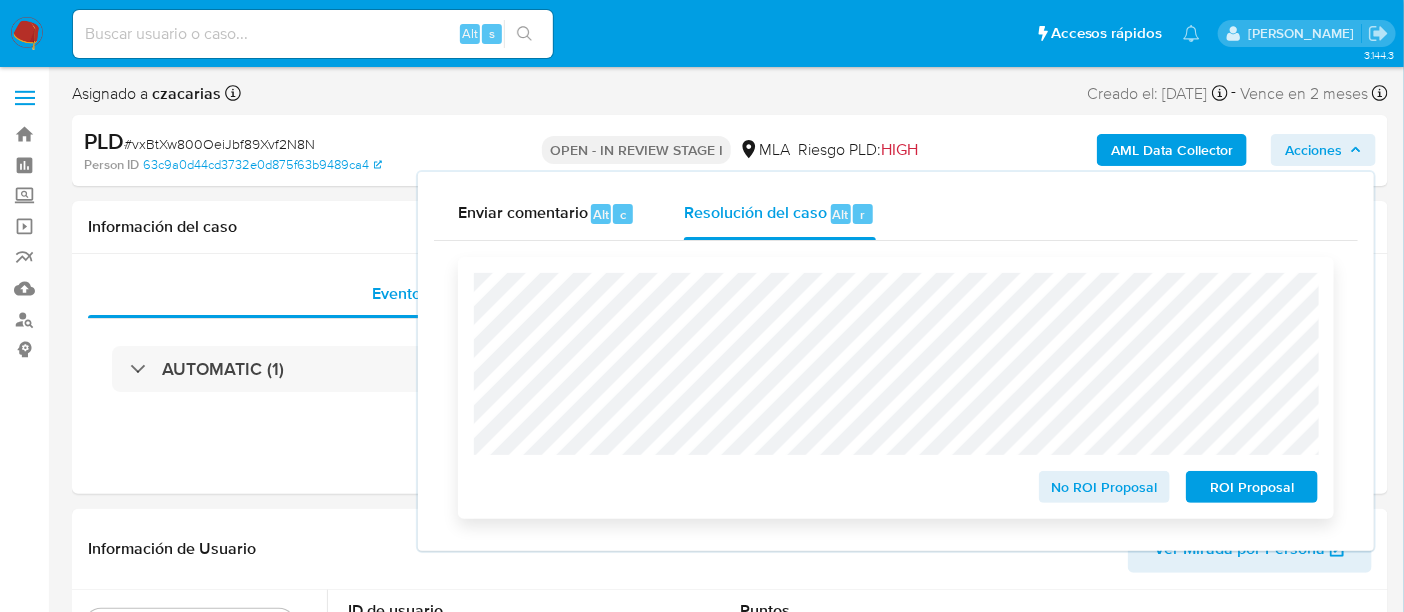 click on "No ROI Proposal" at bounding box center [1105, 487] 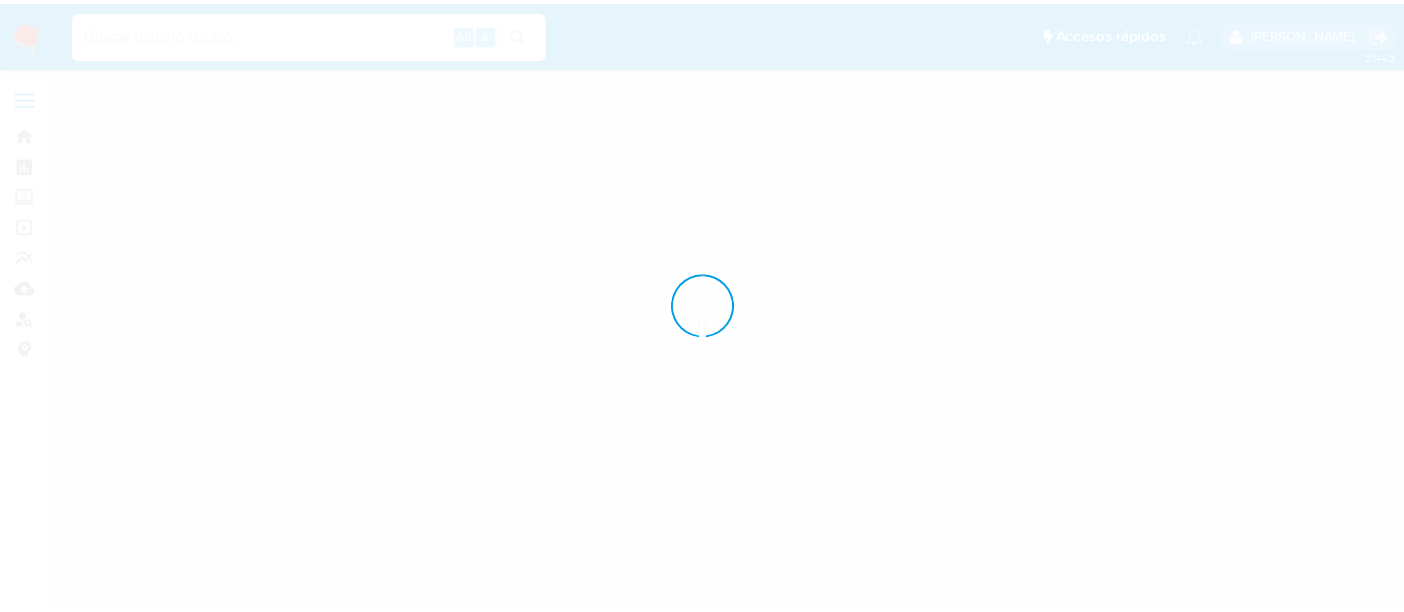 scroll, scrollTop: 0, scrollLeft: 0, axis: both 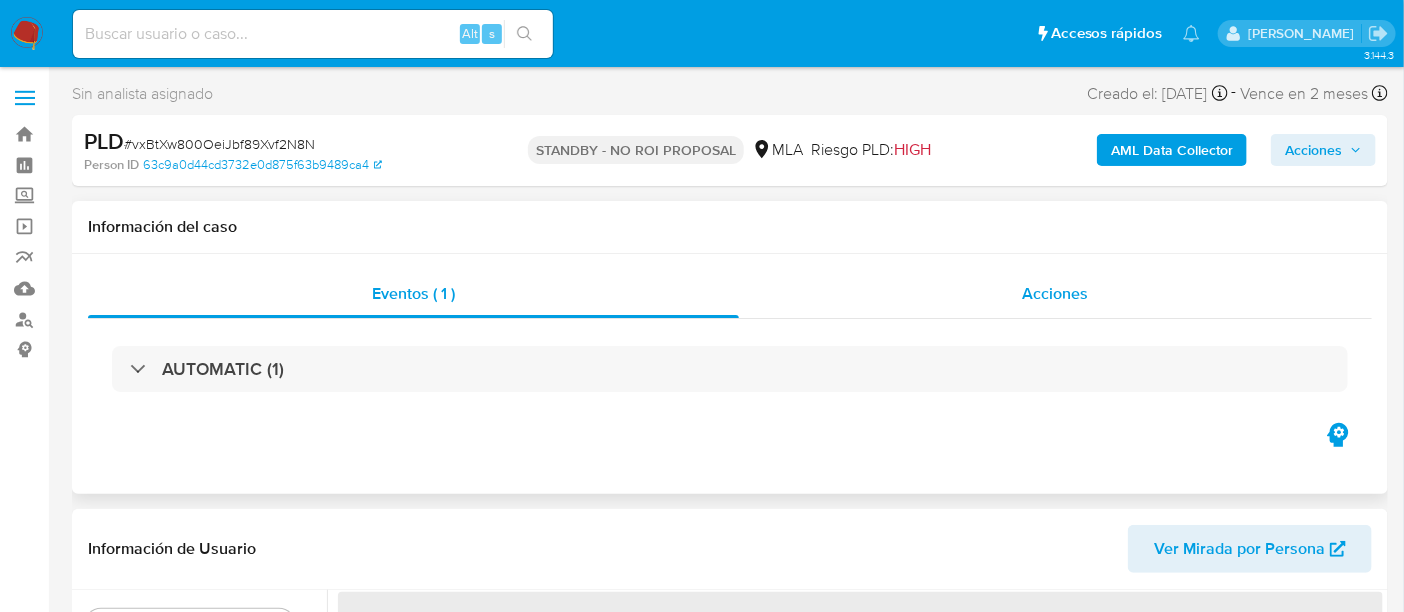 click on "Acciones" at bounding box center [1055, 293] 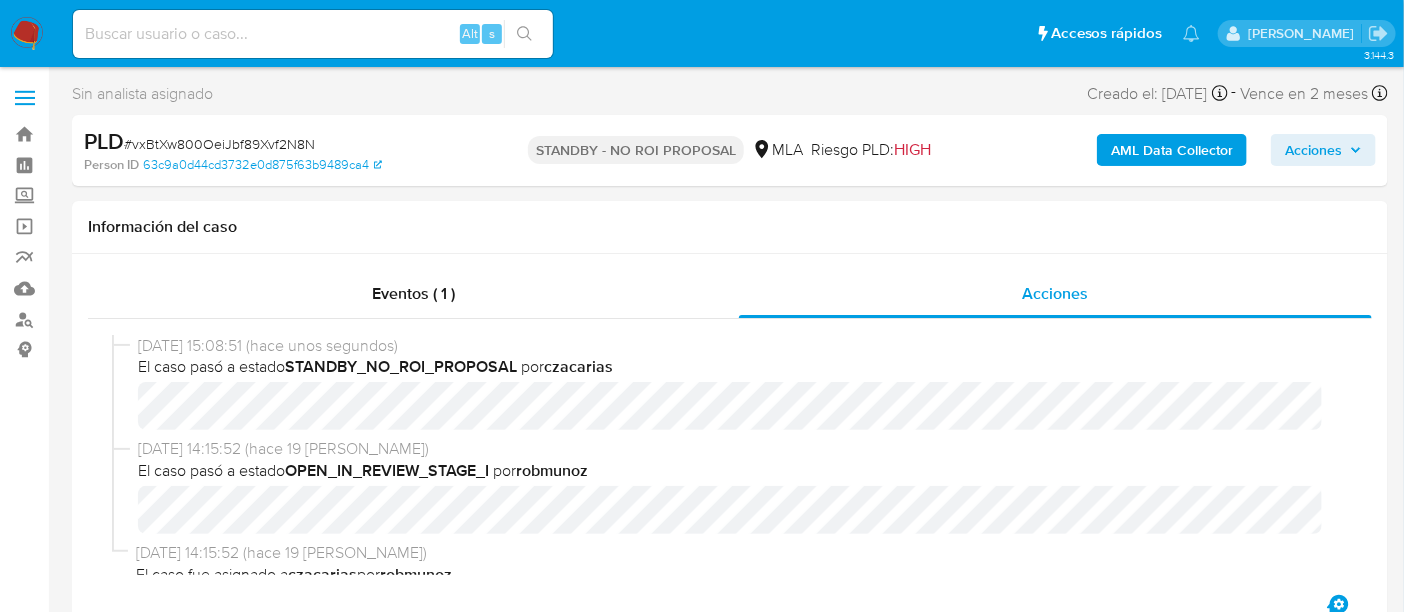 select on "10" 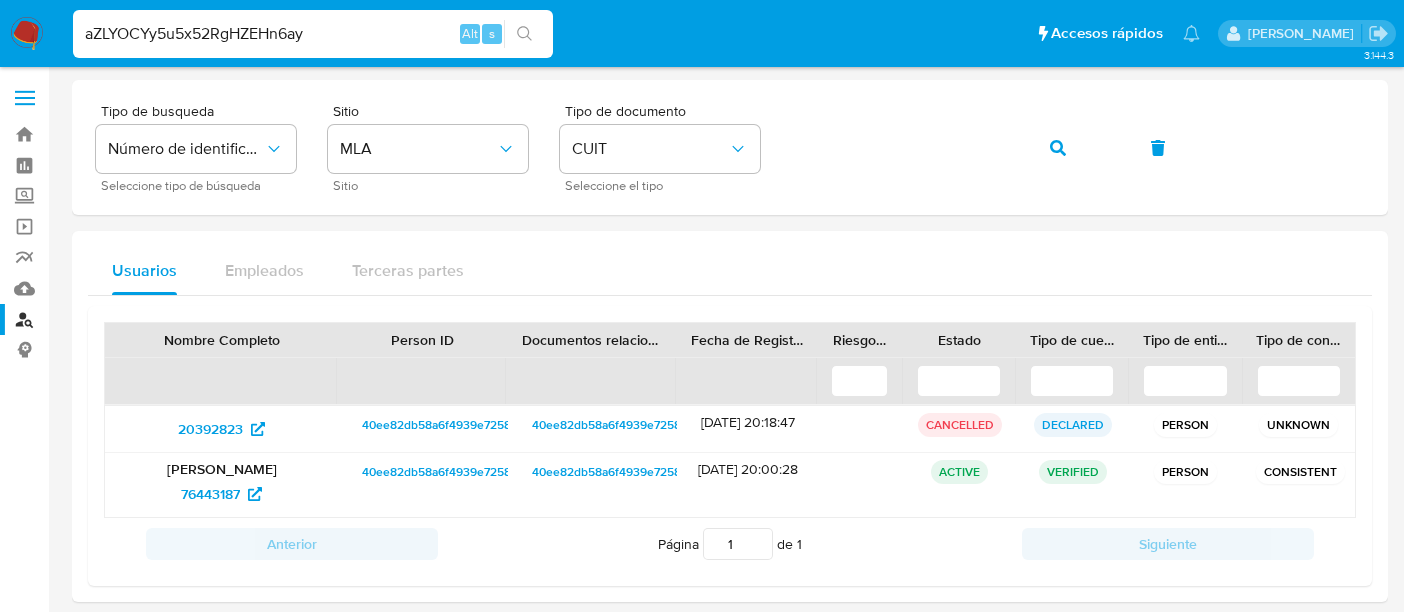scroll, scrollTop: 0, scrollLeft: 0, axis: both 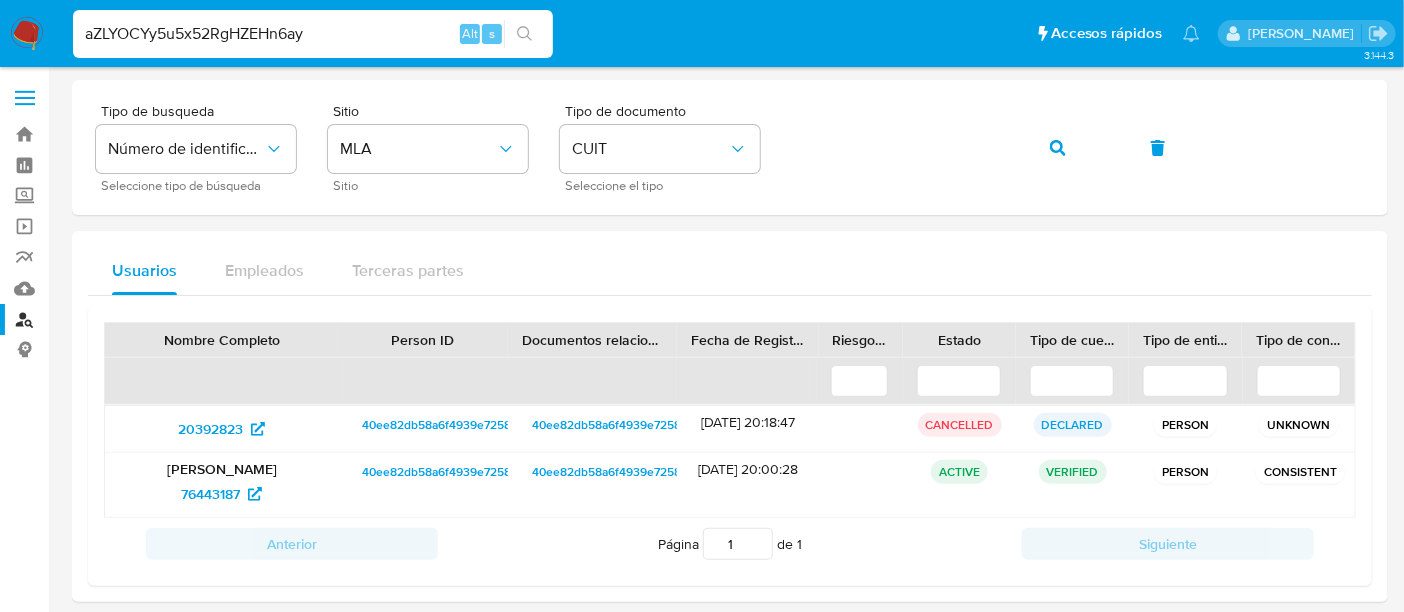 type on "aZLYOCYy5u5x52RgHZEHn6ay" 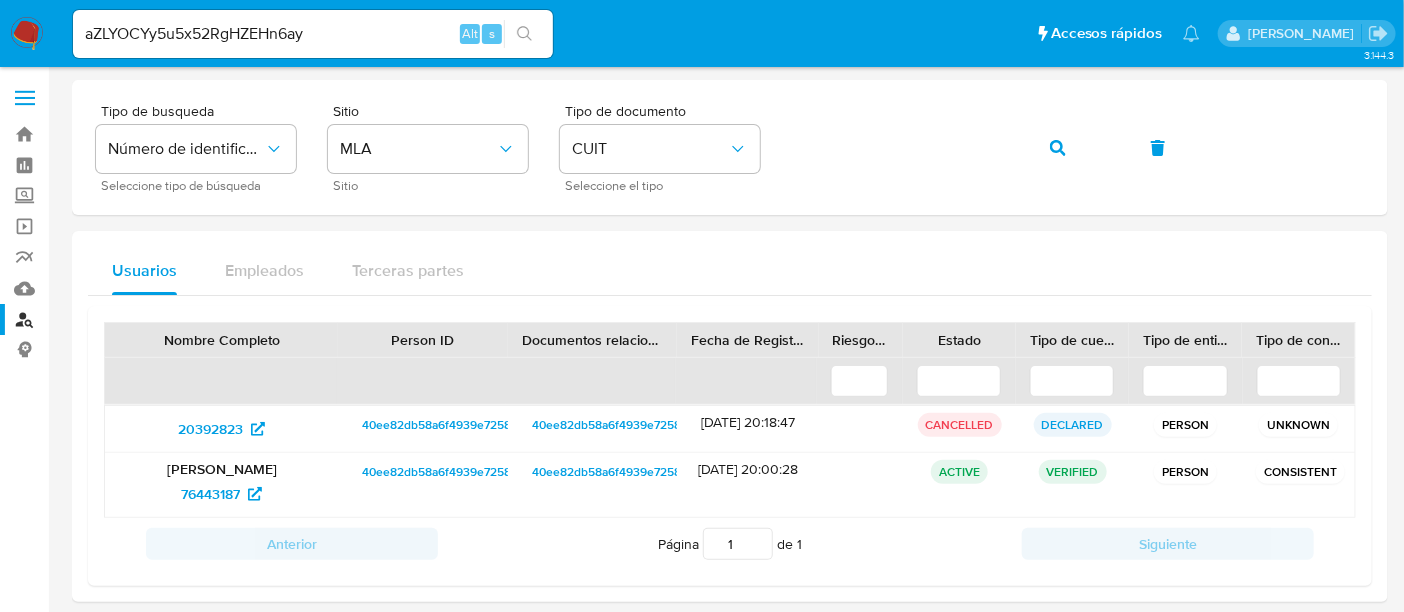 click at bounding box center (524, 34) 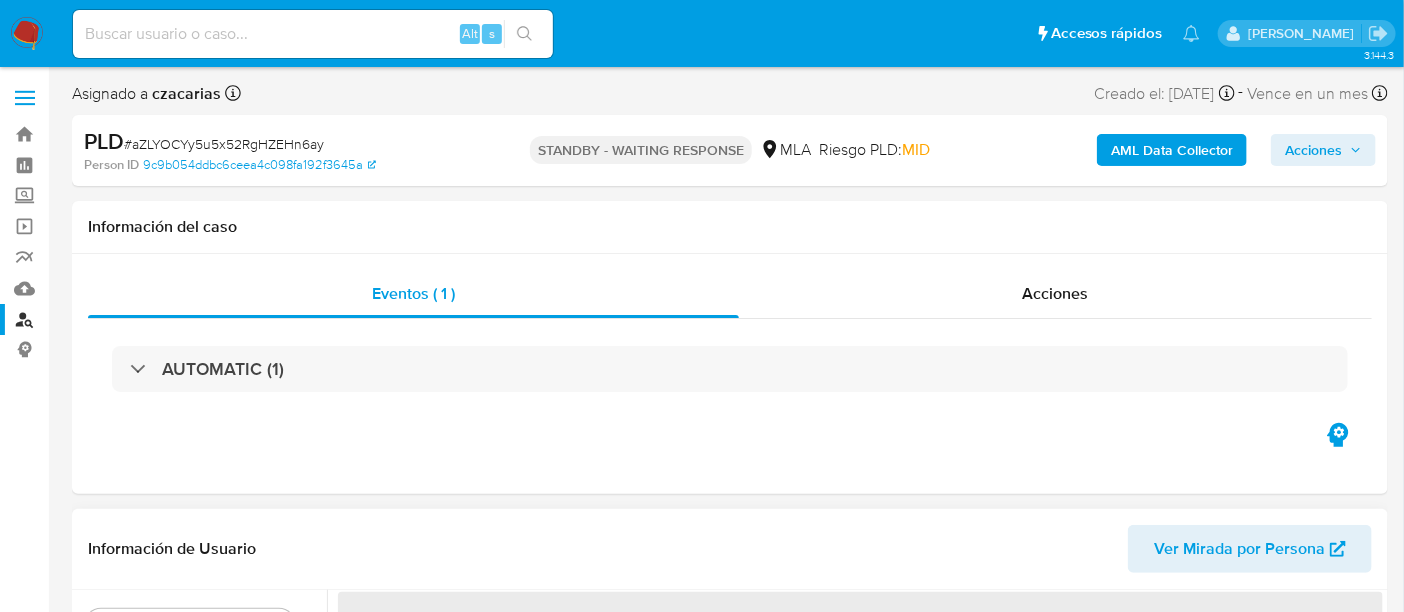 select on "10" 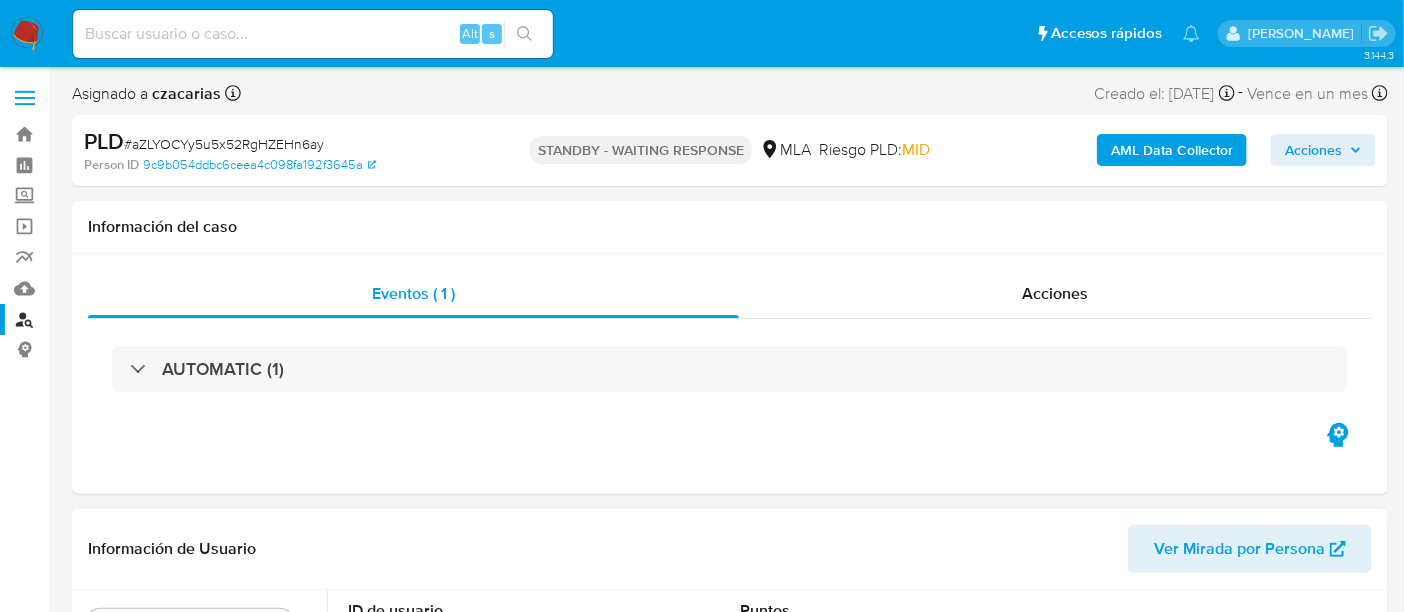 click at bounding box center (313, 34) 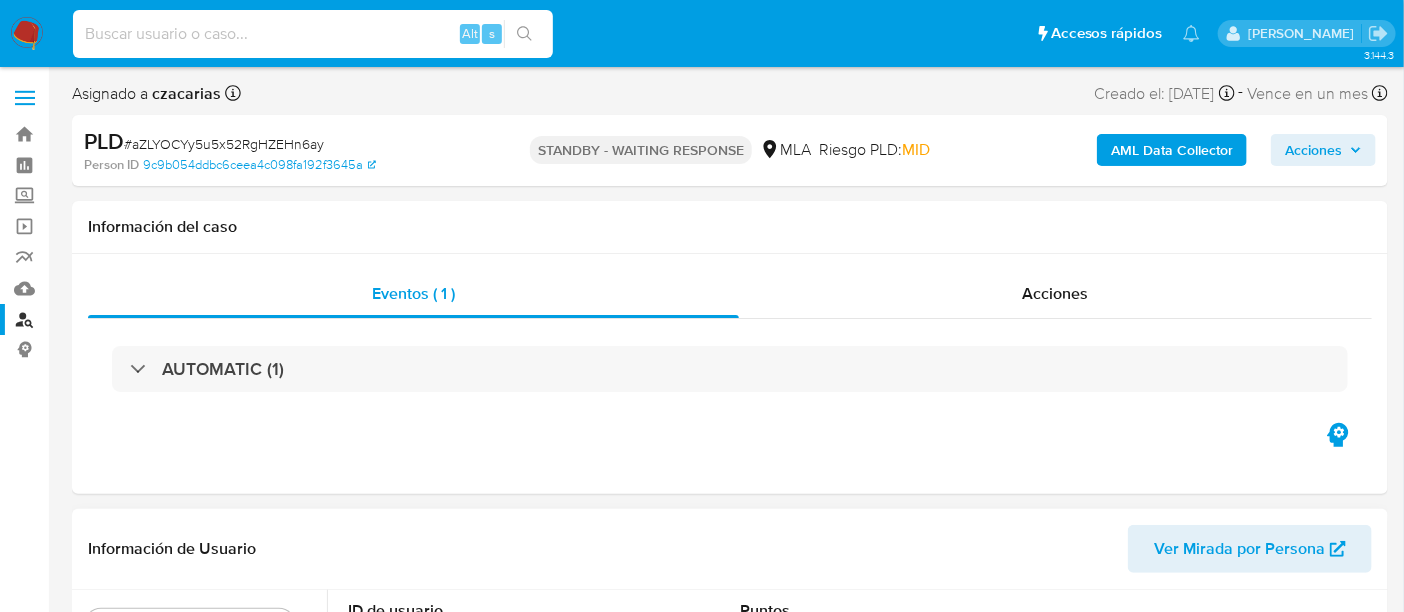 paste on "x37iPkx2qeE7HfB3j2sr45Kl" 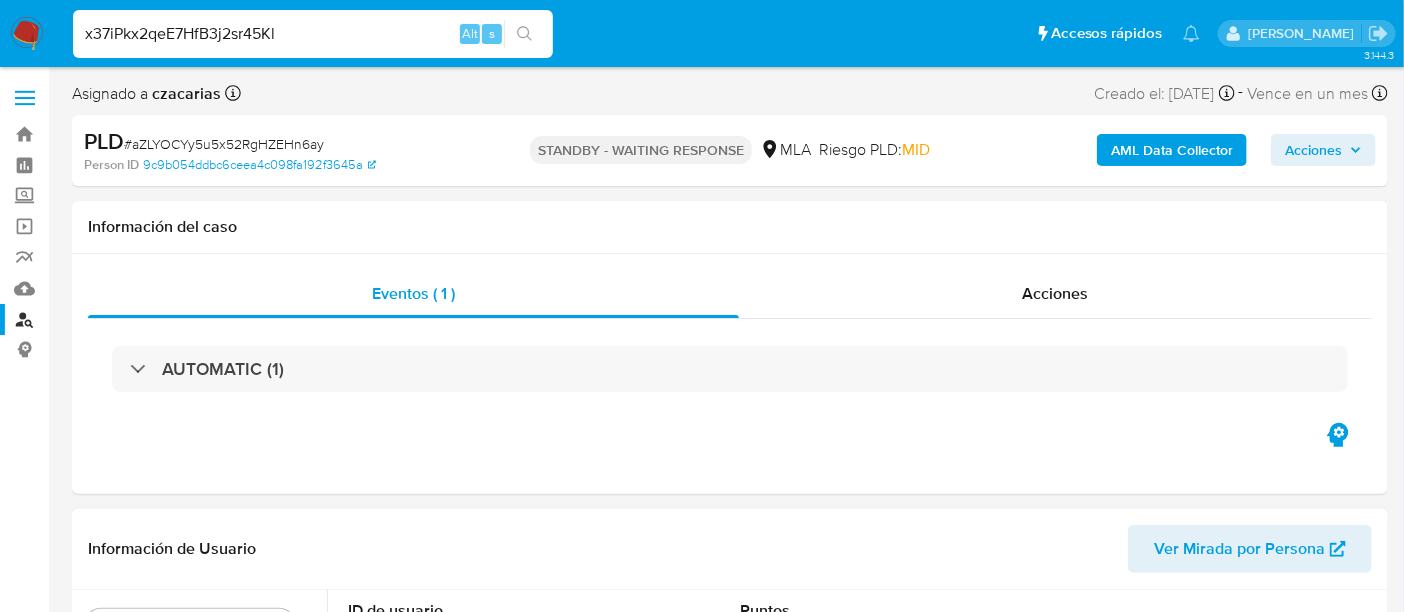 type on "x37iPkx2qeE7HfB3j2sr45Kl" 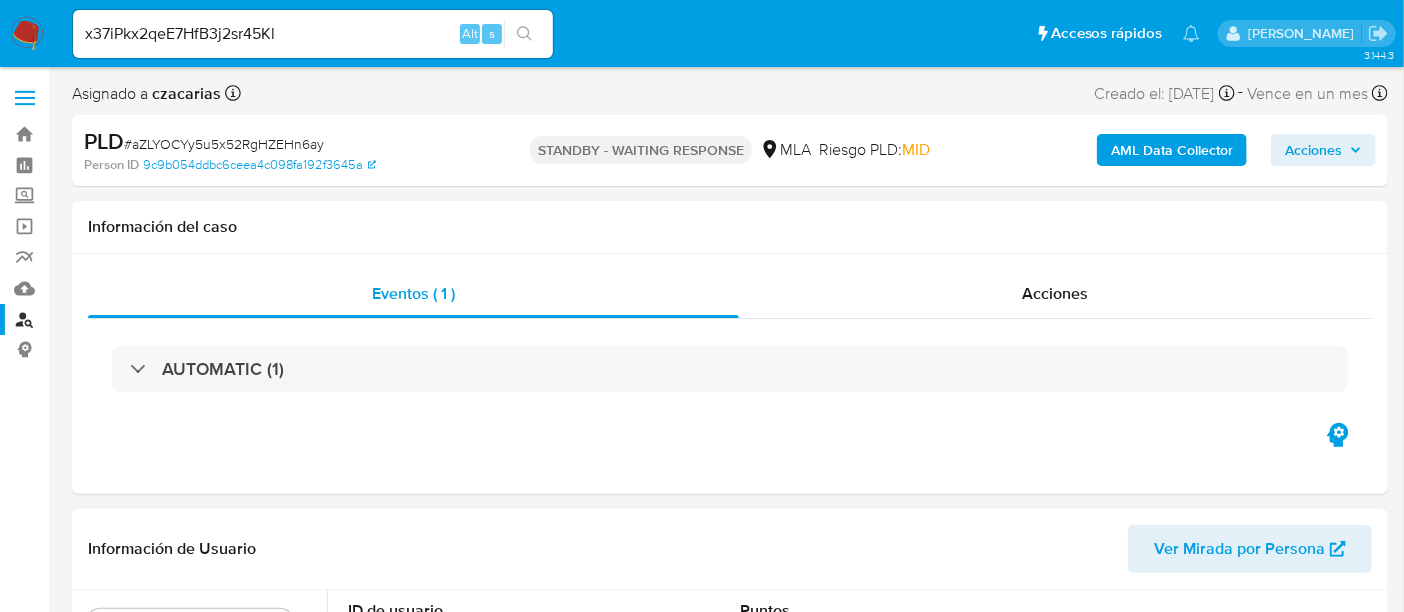click at bounding box center (524, 34) 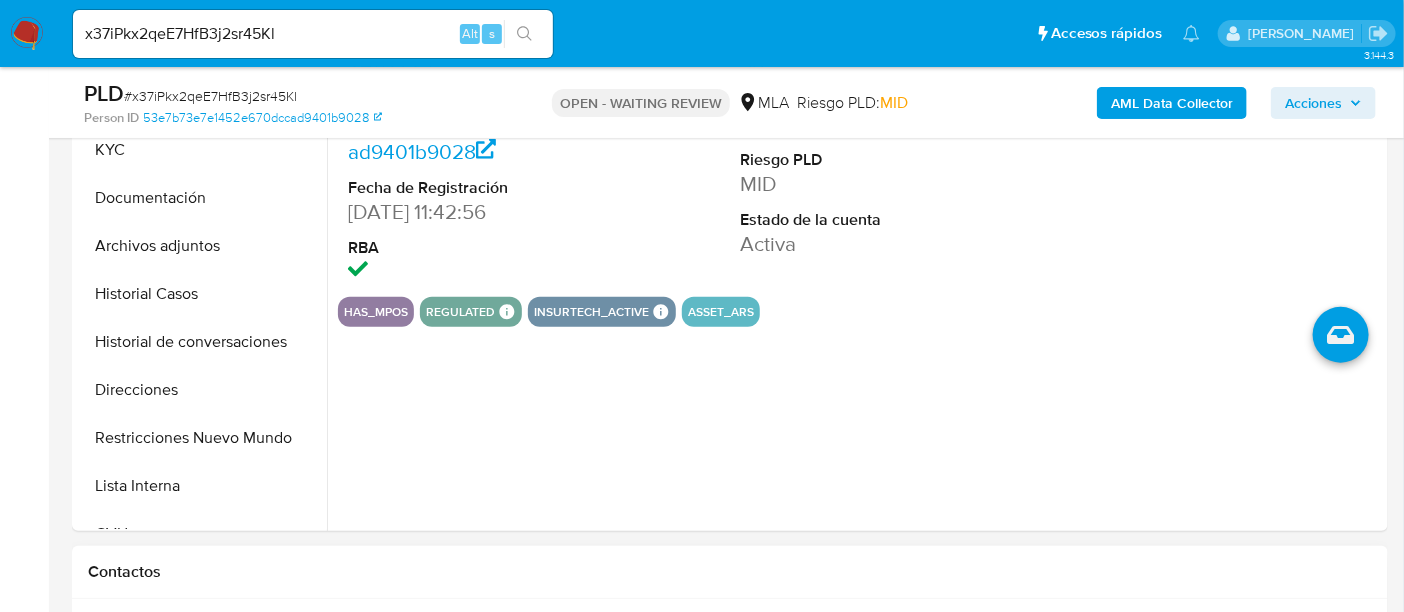 scroll, scrollTop: 750, scrollLeft: 0, axis: vertical 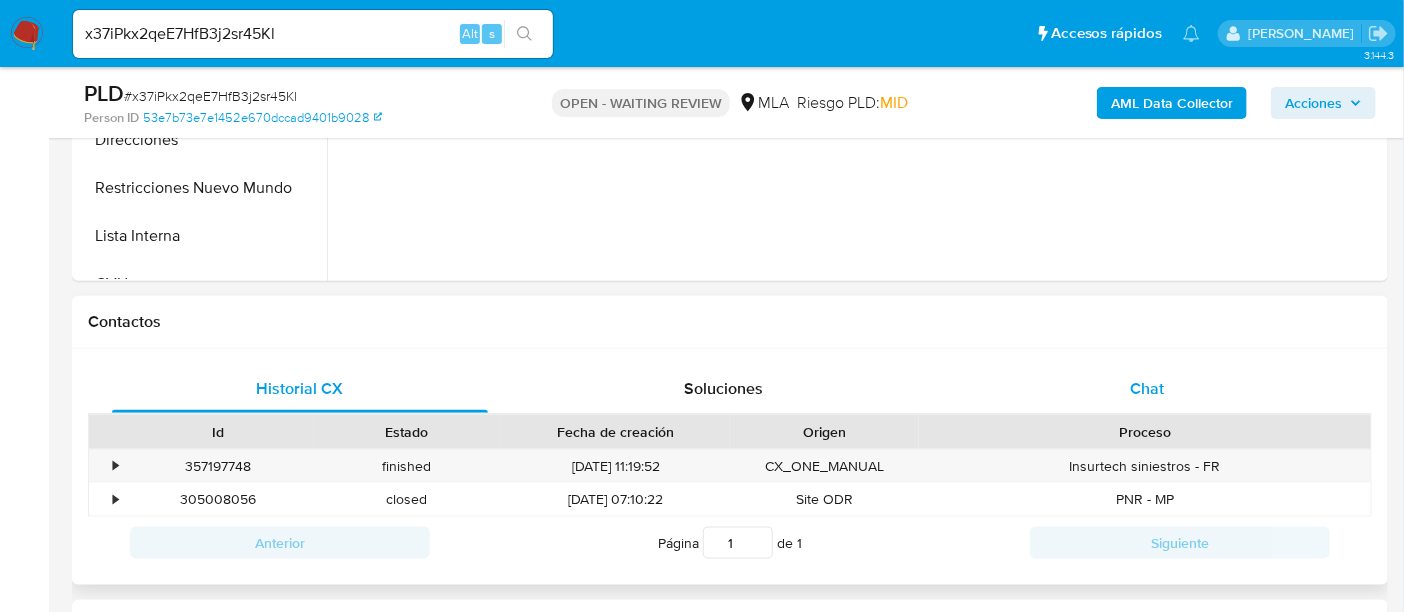 select on "10" 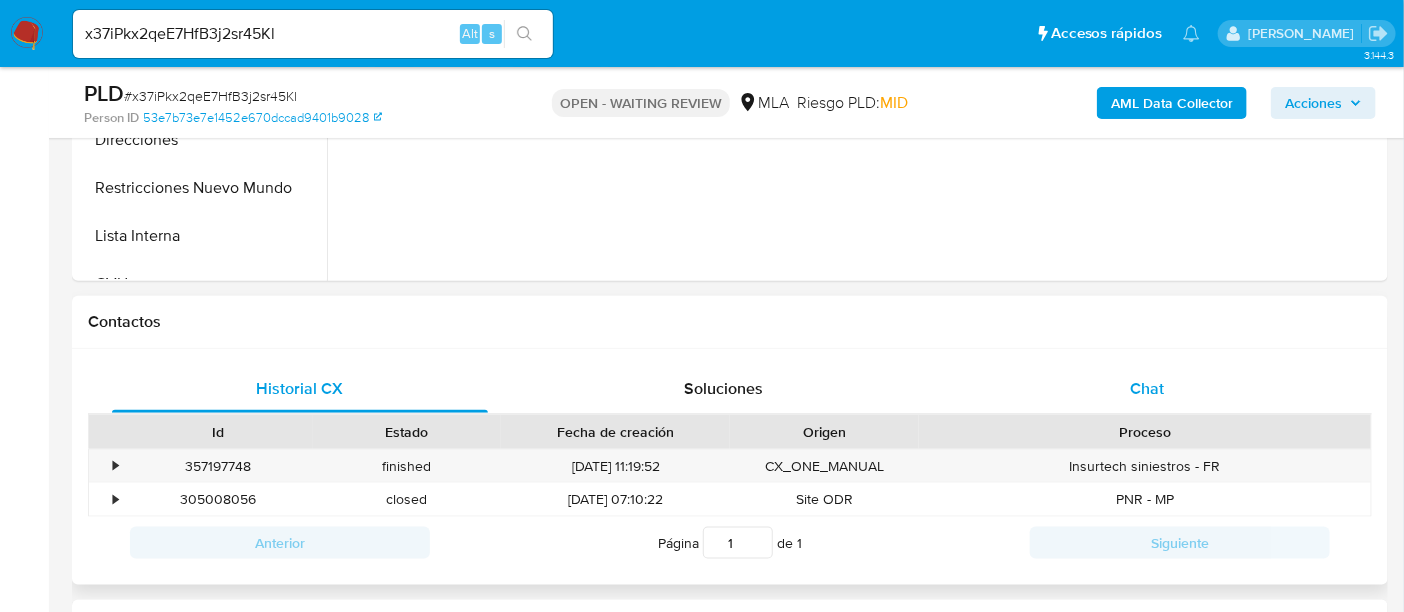 click on "Chat" at bounding box center (1147, 389) 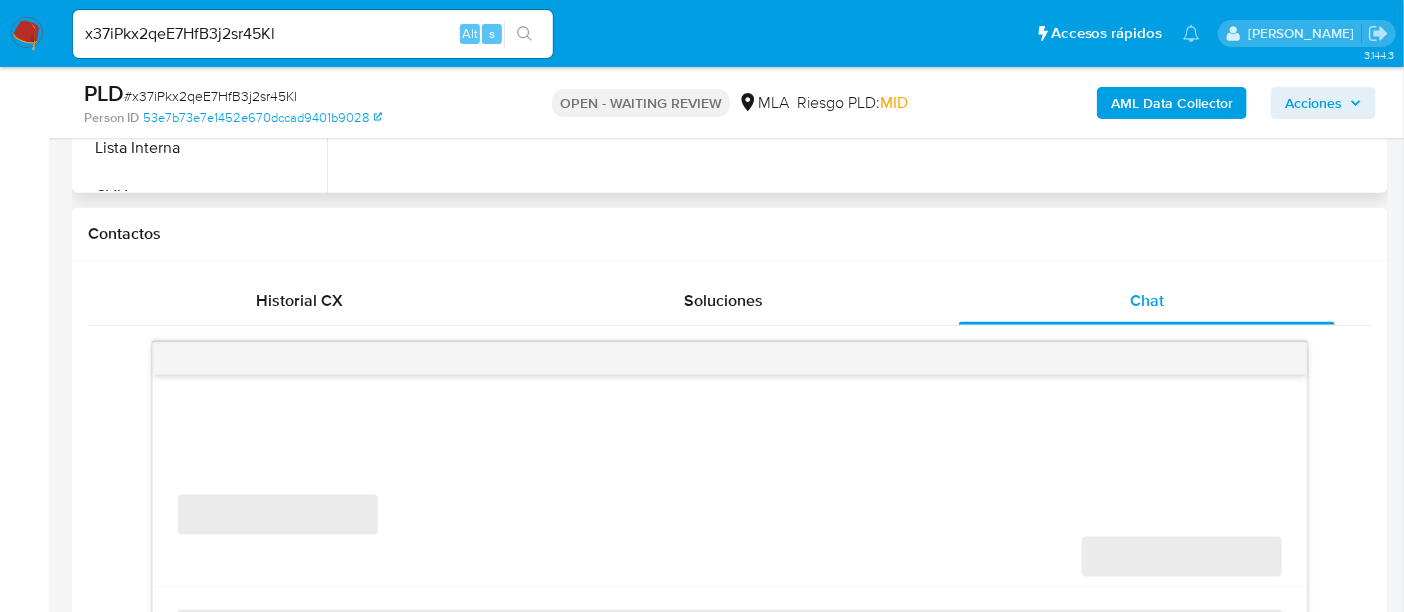 scroll, scrollTop: 874, scrollLeft: 0, axis: vertical 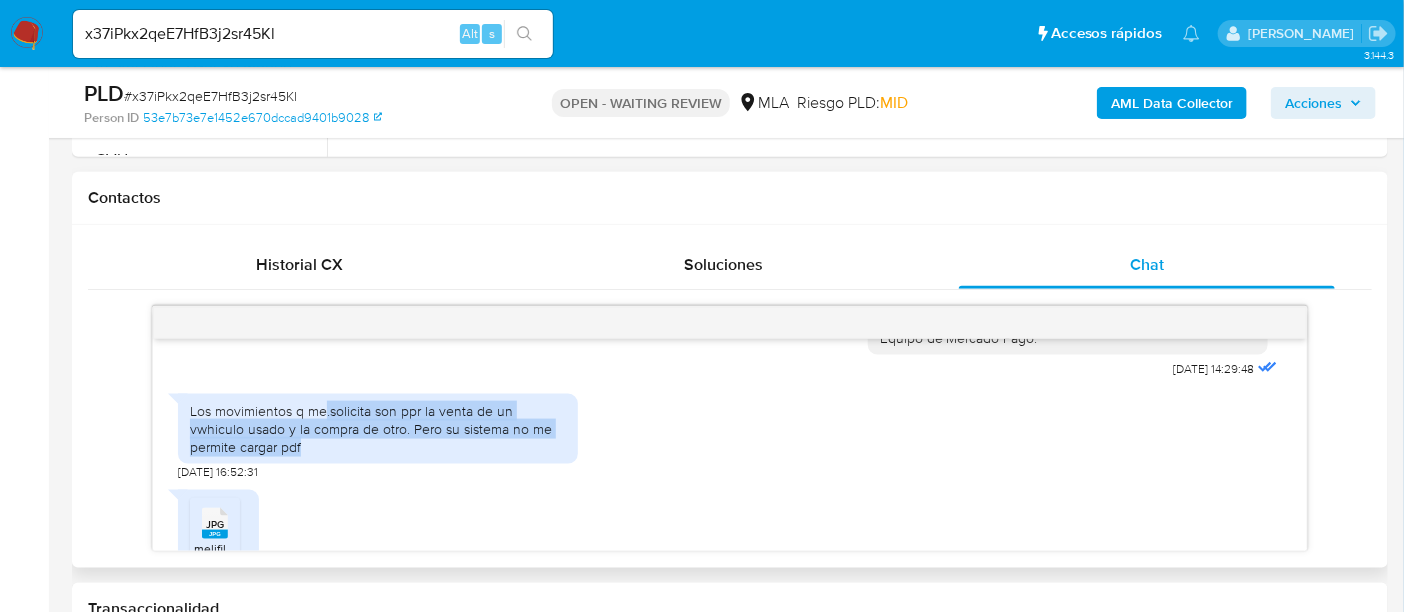 drag, startPoint x: 322, startPoint y: 485, endPoint x: 473, endPoint y: 513, distance: 153.57408 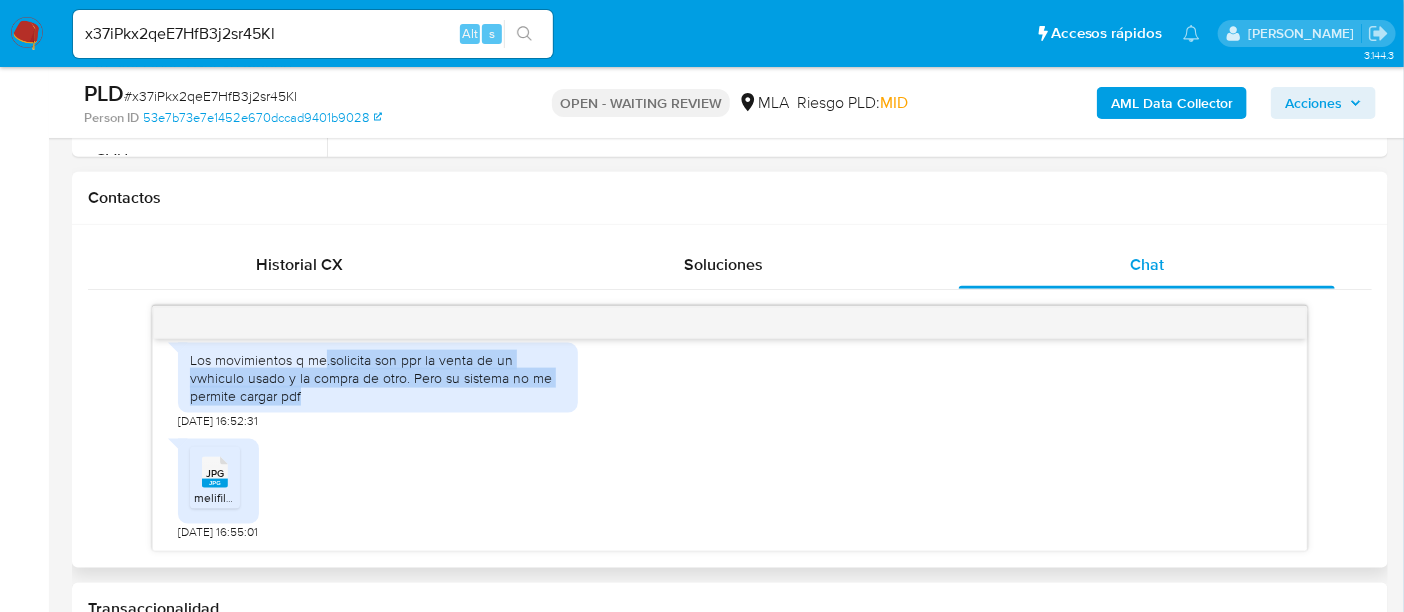 scroll, scrollTop: 2280, scrollLeft: 0, axis: vertical 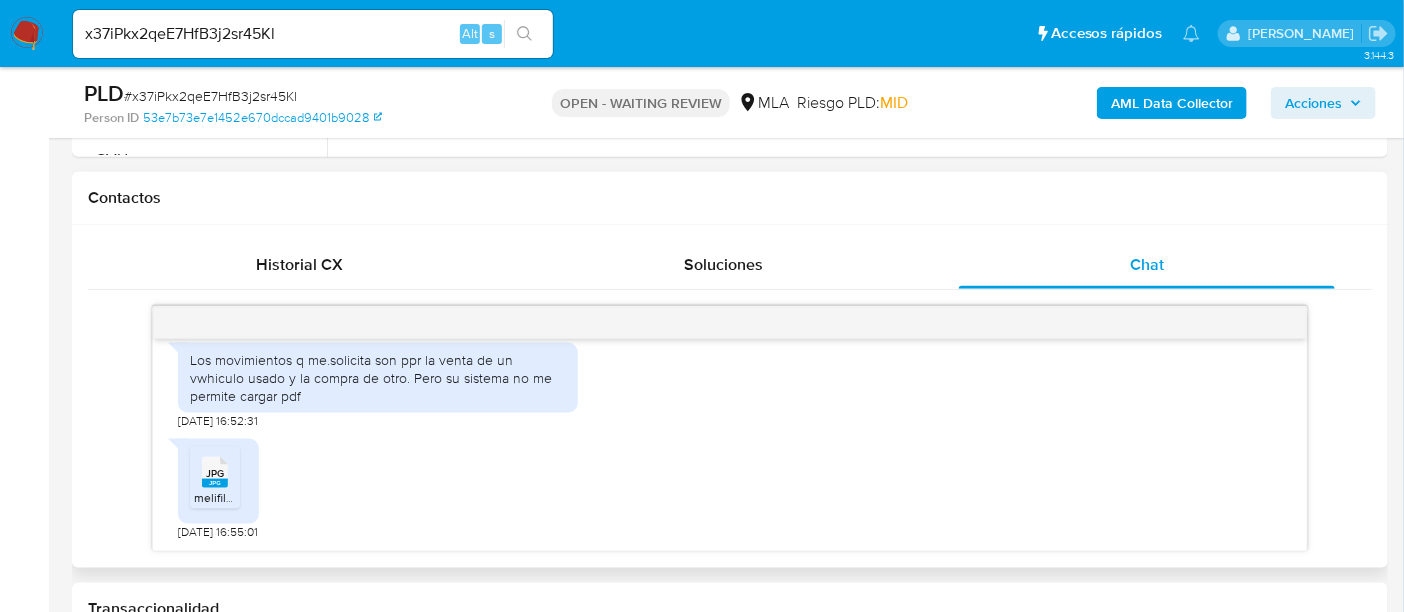click 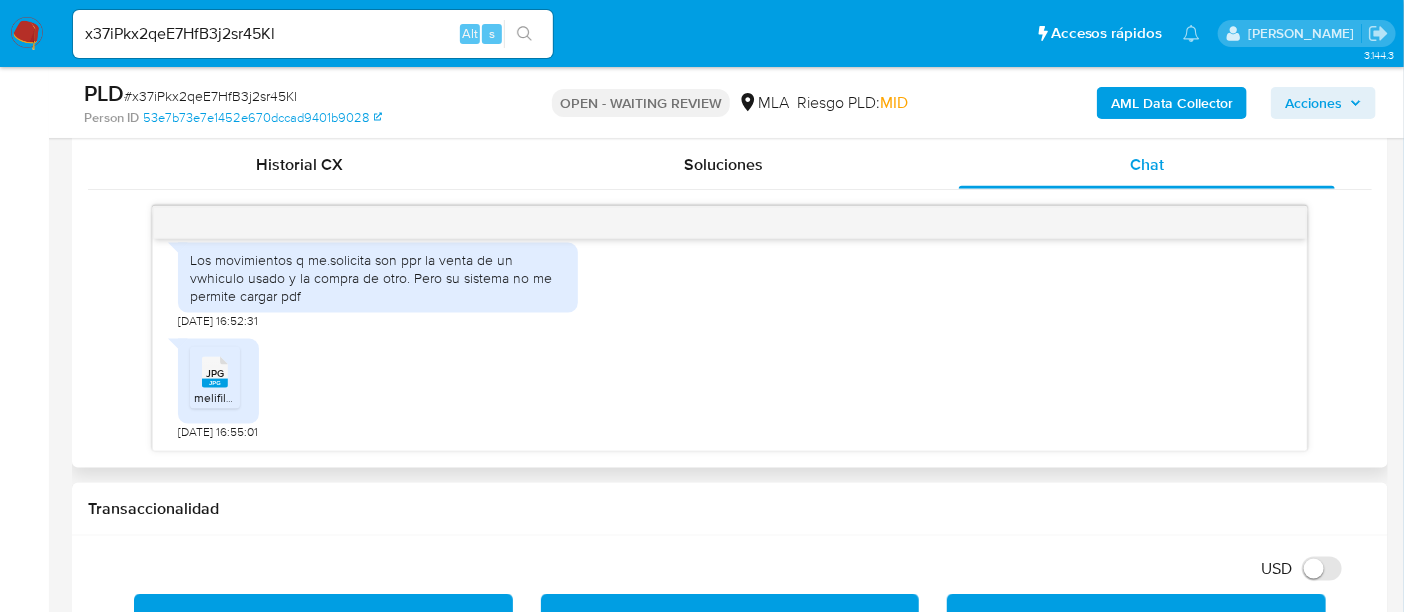 scroll, scrollTop: 1000, scrollLeft: 0, axis: vertical 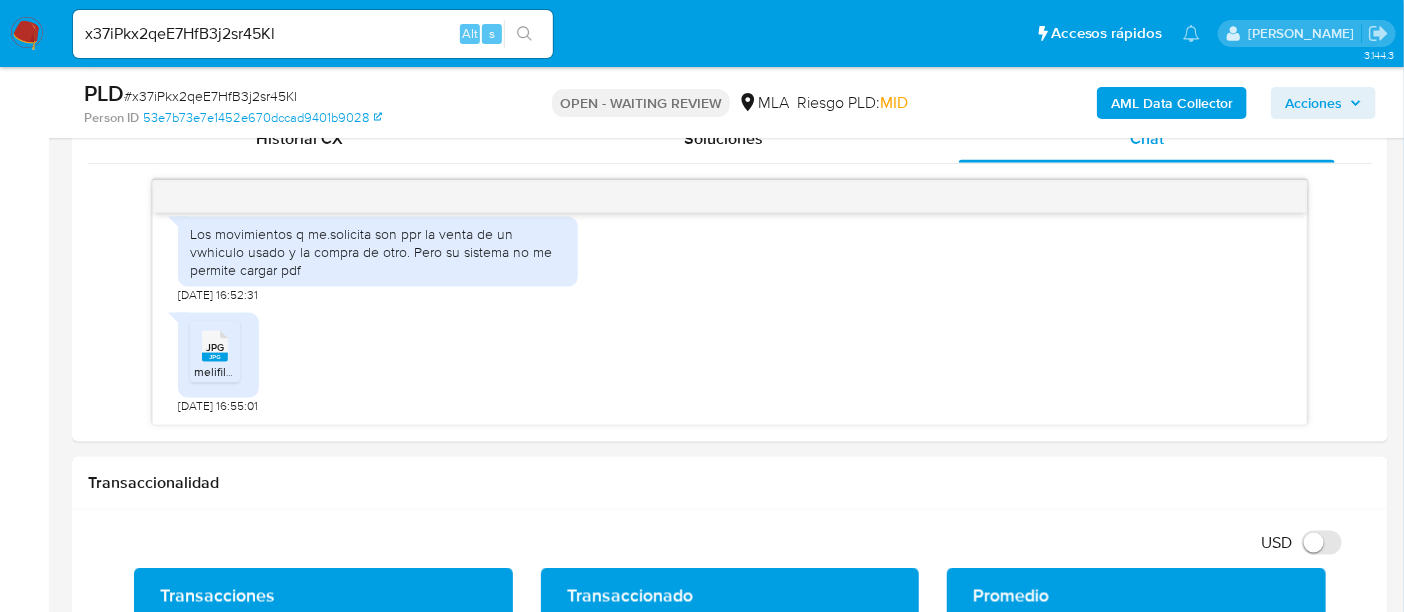 click on "PLD # x37iPkx2qeE7HfB3j2sr45Kl" at bounding box center (295, 94) 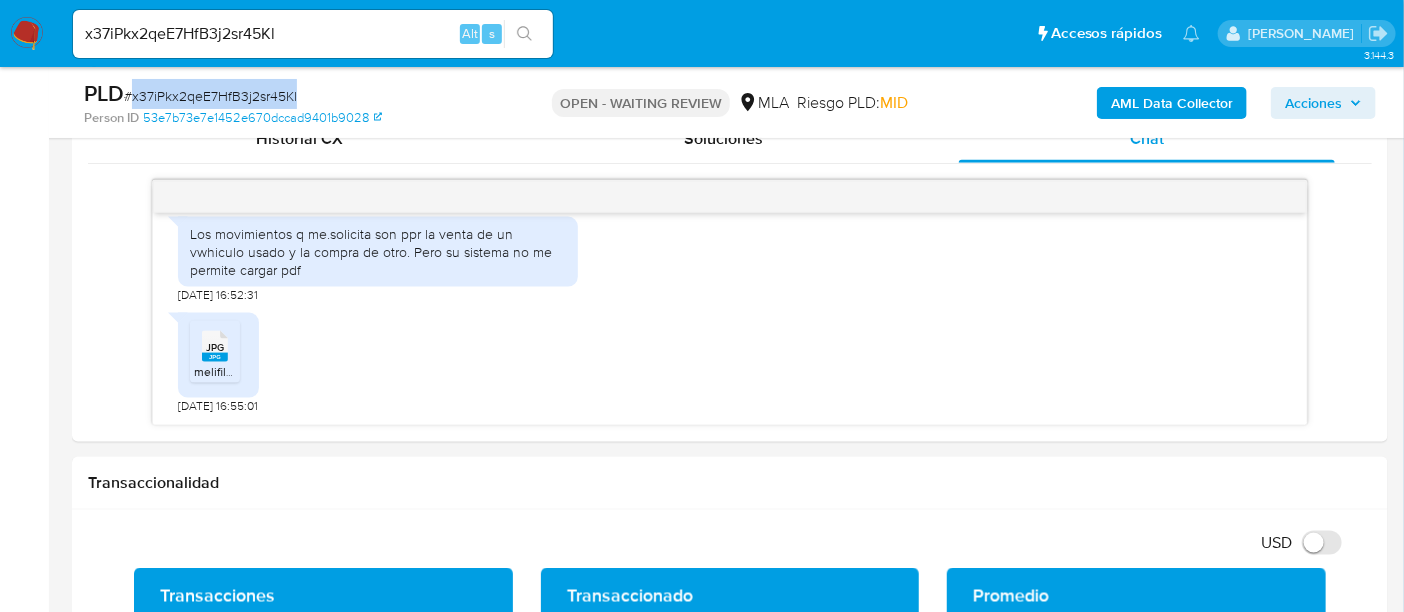 click on "# x37iPkx2qeE7HfB3j2sr45Kl" at bounding box center (210, 96) 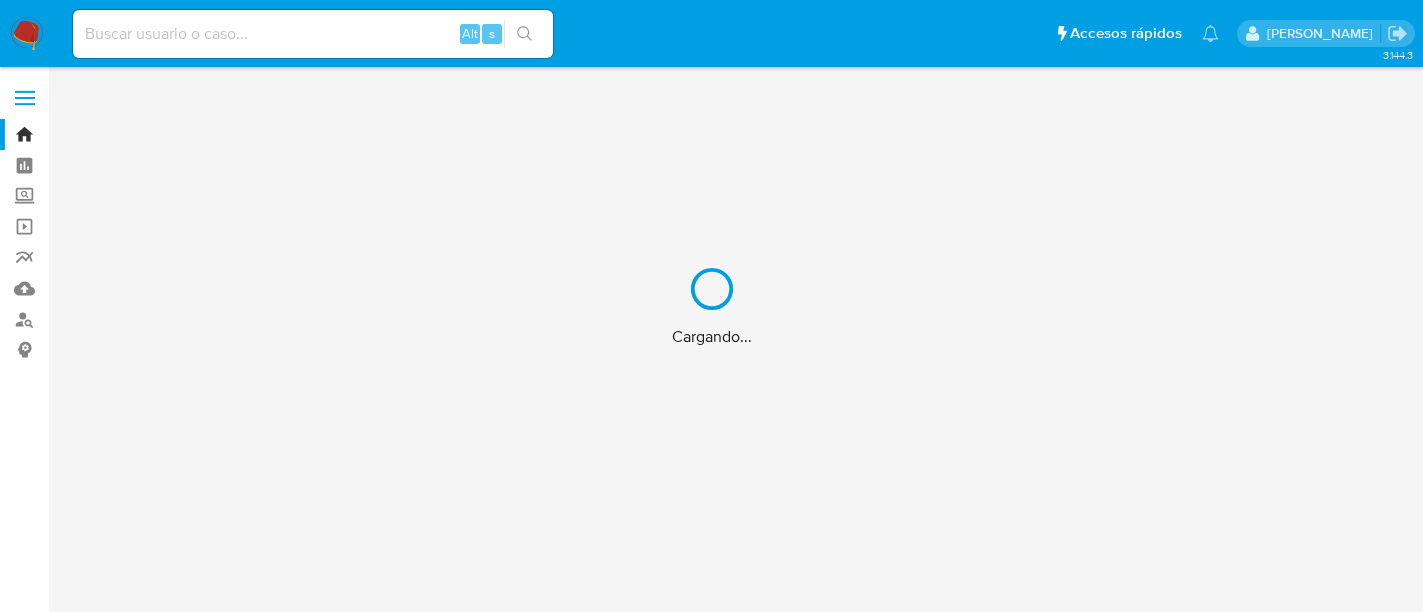 scroll, scrollTop: 0, scrollLeft: 0, axis: both 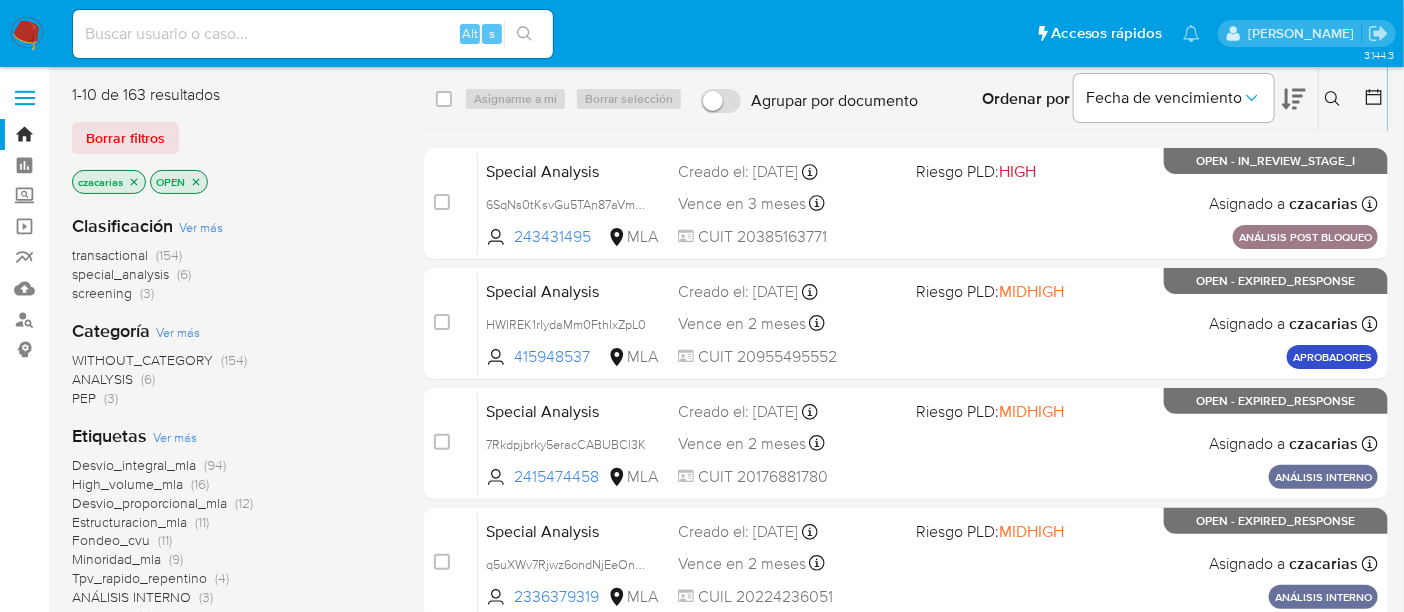 click 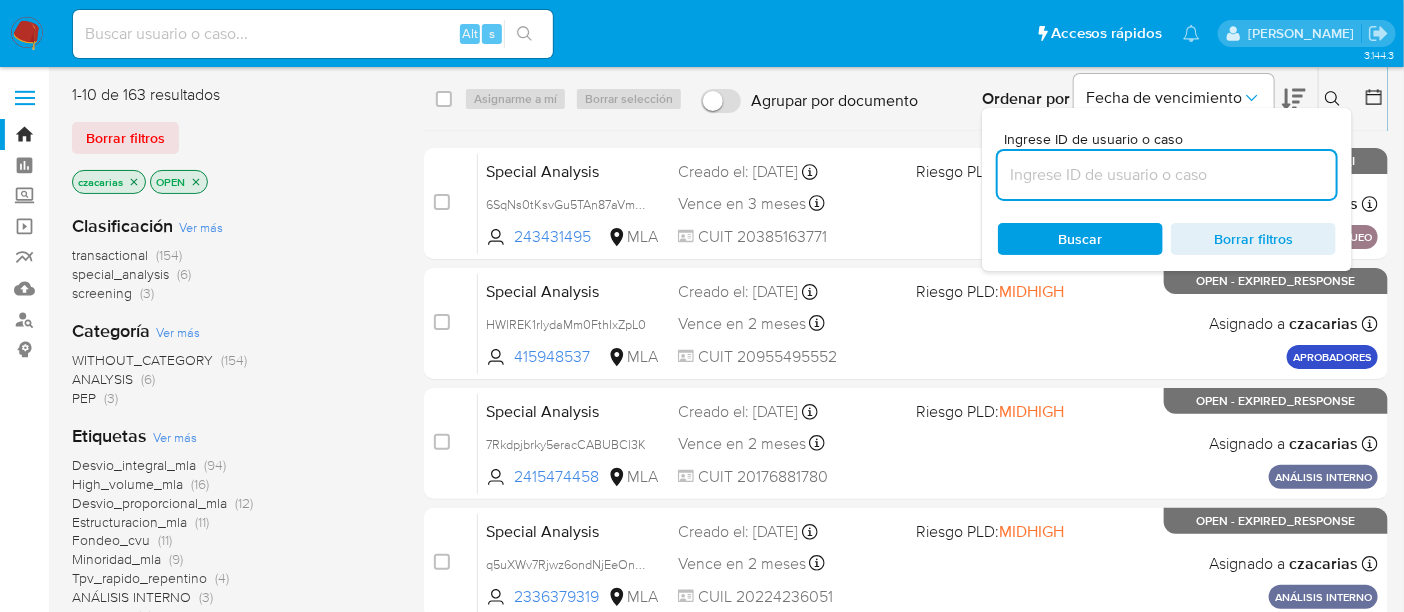 click at bounding box center (1167, 175) 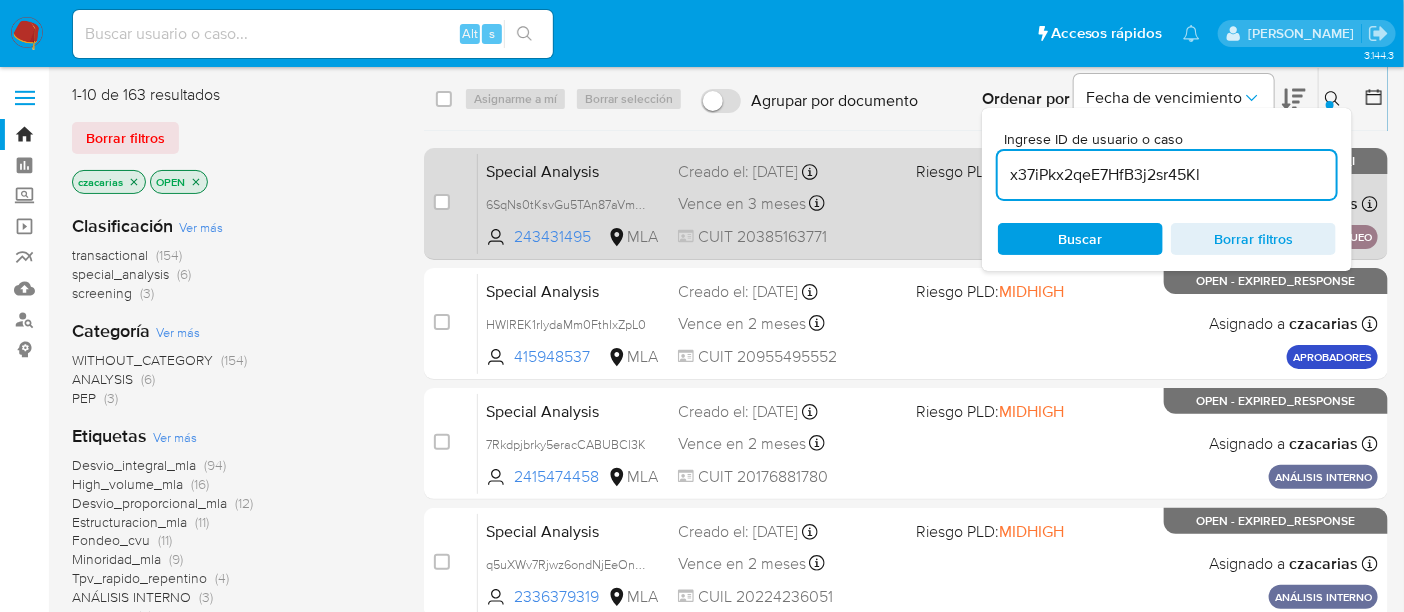 type on "x37iPkx2qeE7HfB3j2sr45Kl" 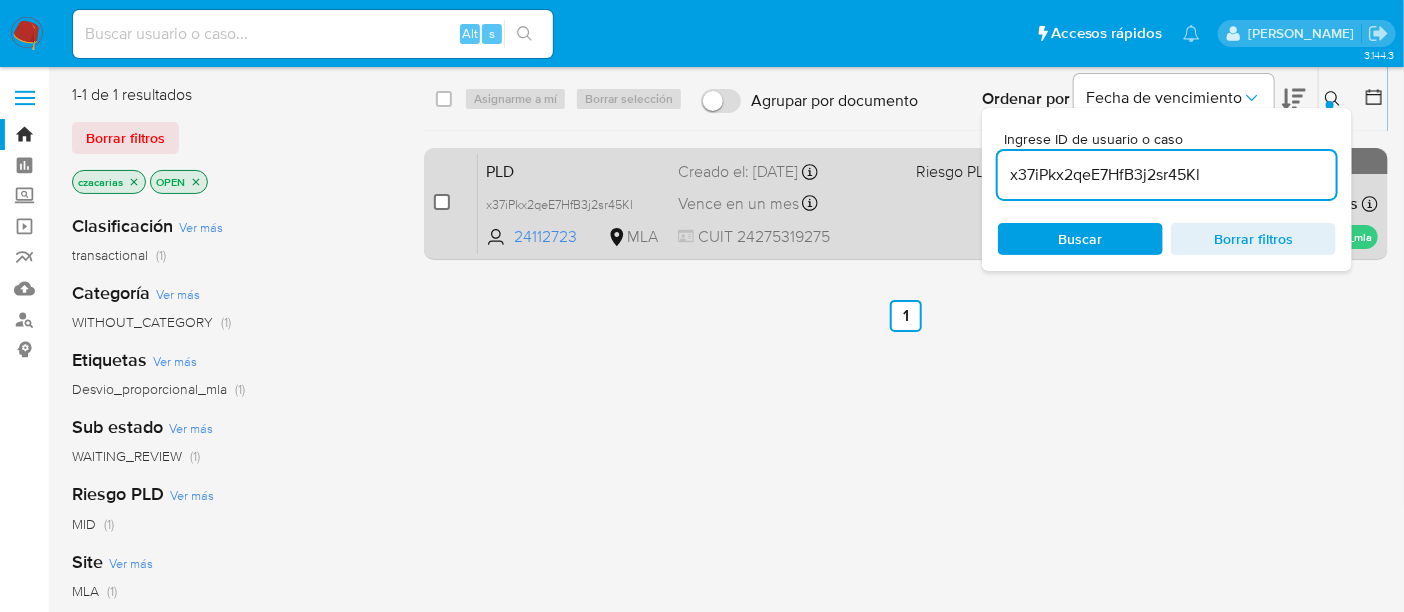 click at bounding box center [442, 202] 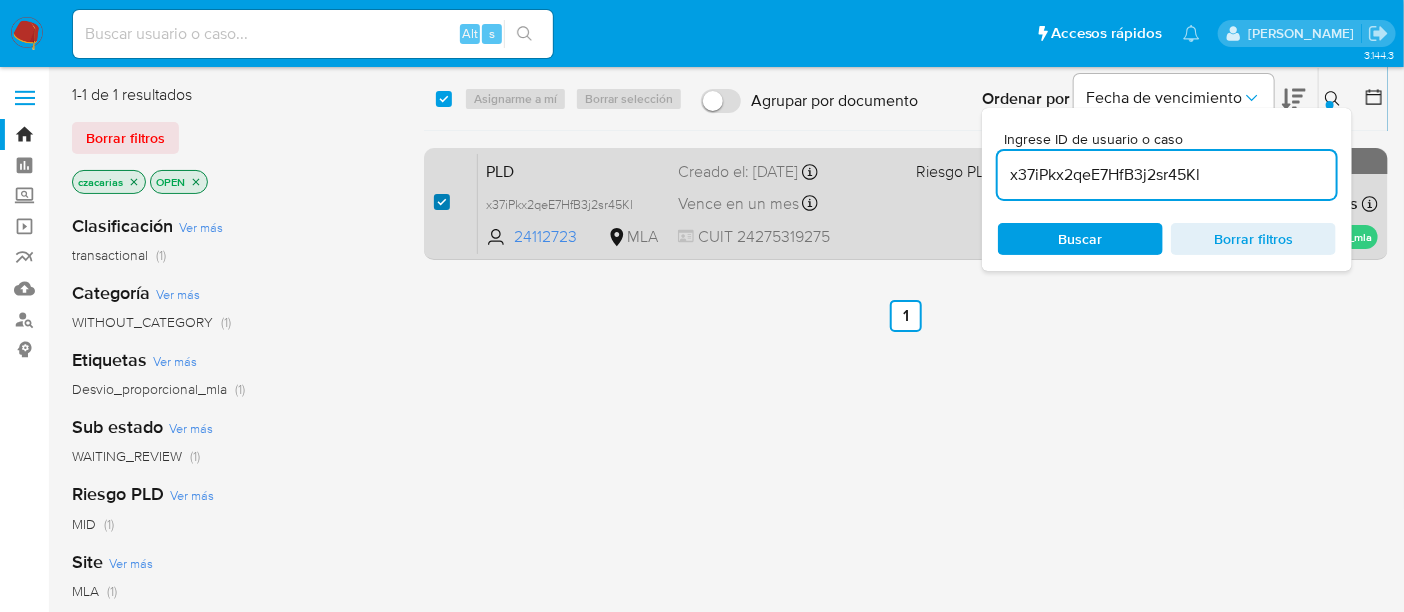 checkbox on "true" 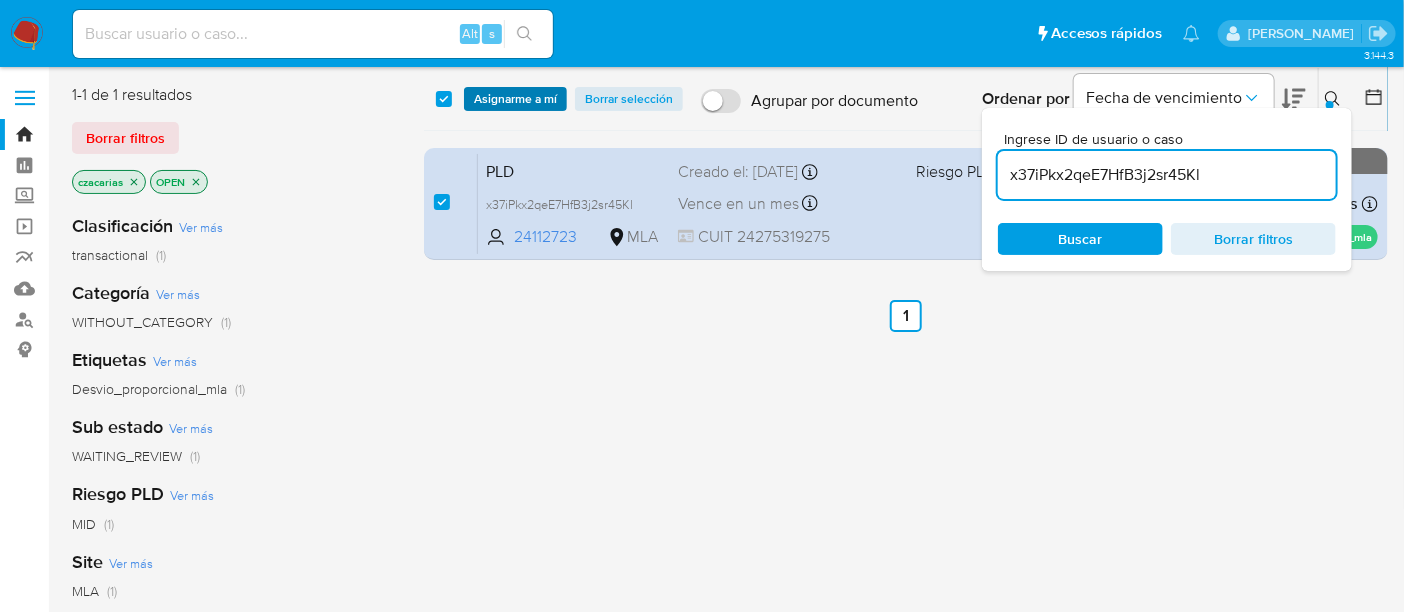 click on "Asignarme a mí" at bounding box center [515, 99] 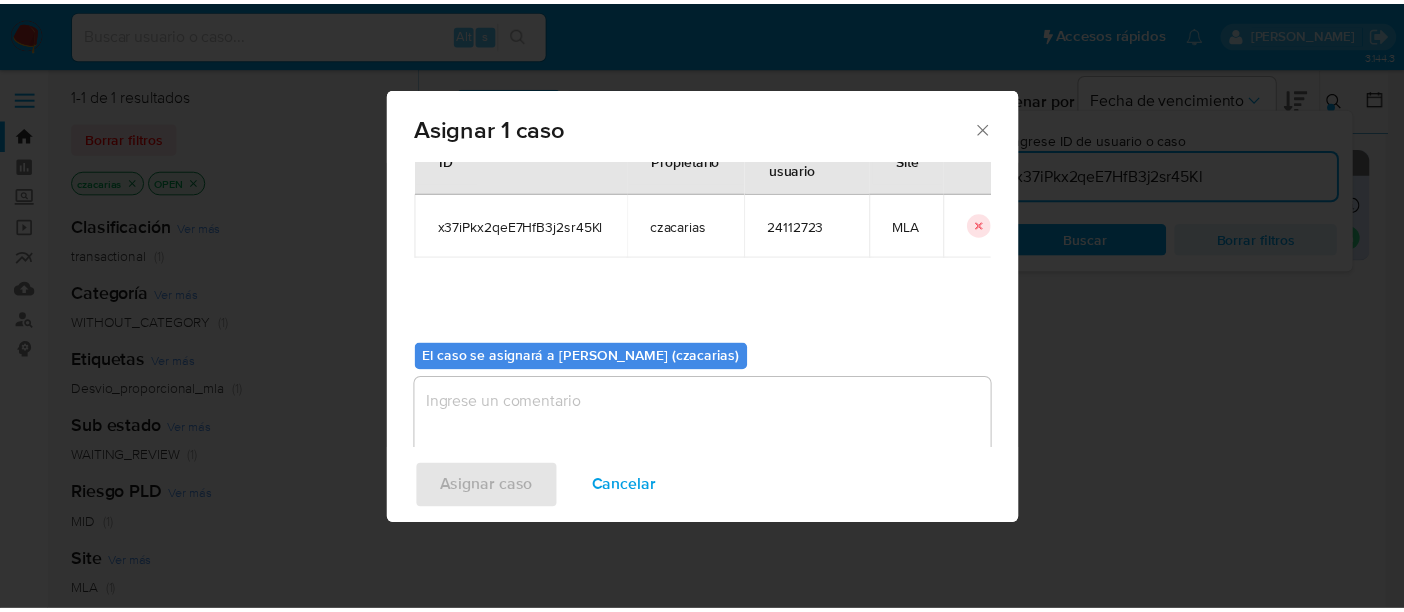 scroll, scrollTop: 102, scrollLeft: 0, axis: vertical 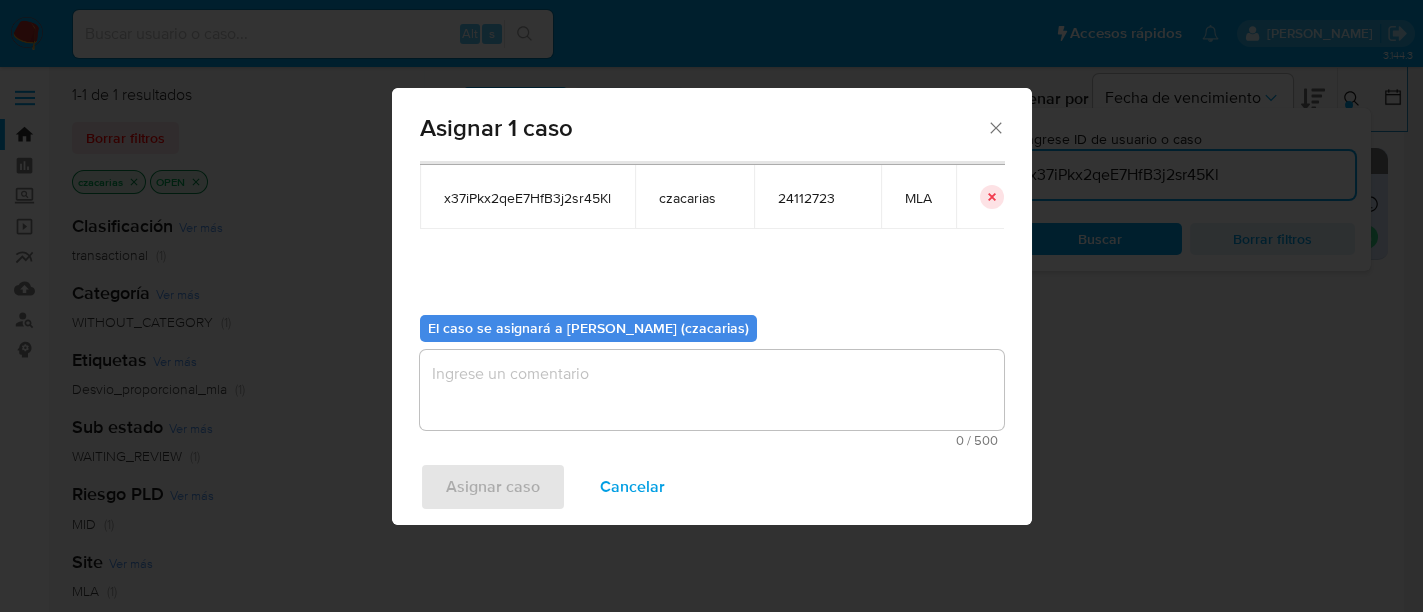 click on "El caso se asignará a
Cecilia Zacarias (czacarias) 0 / 500 500 caracteres restantes" at bounding box center [712, 373] 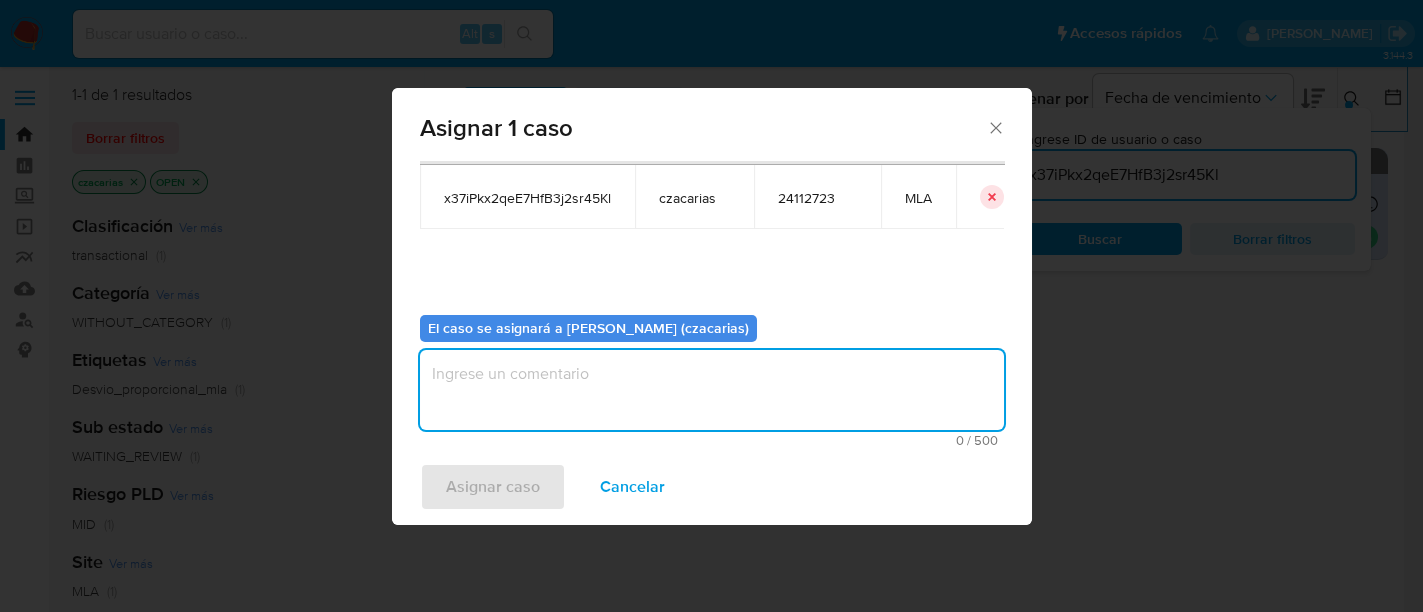 drag, startPoint x: 525, startPoint y: 393, endPoint x: 500, endPoint y: 459, distance: 70.5762 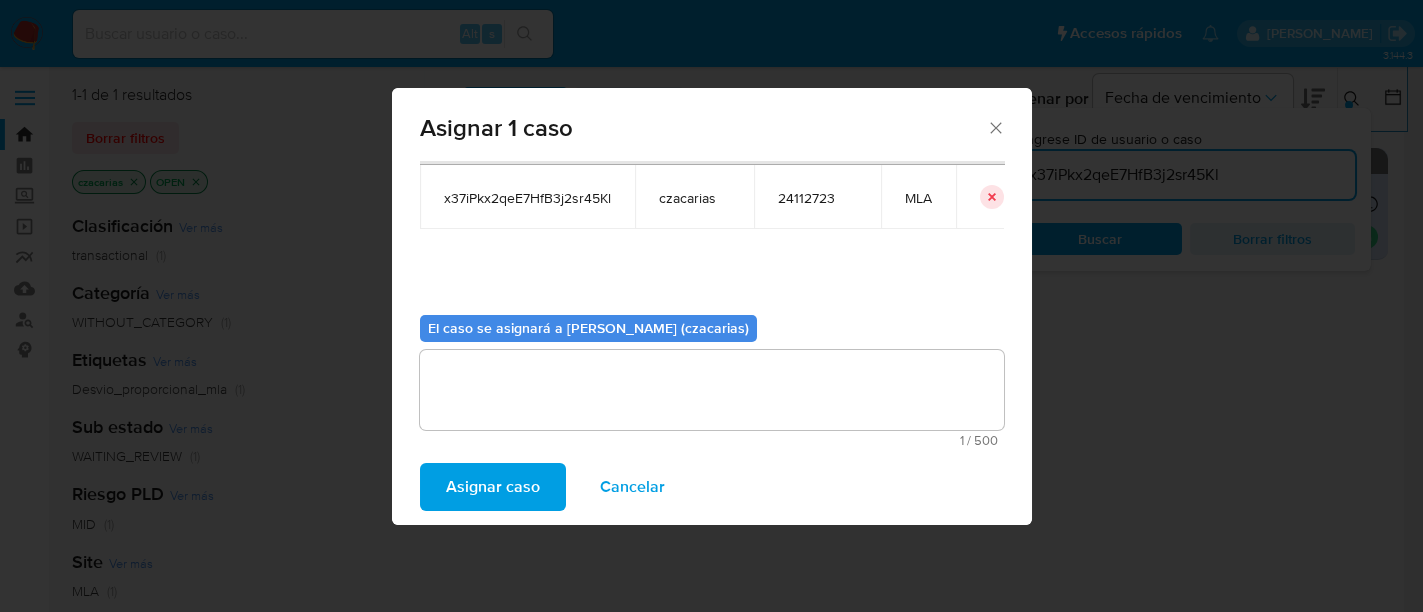 click on "Asignar caso" at bounding box center (493, 487) 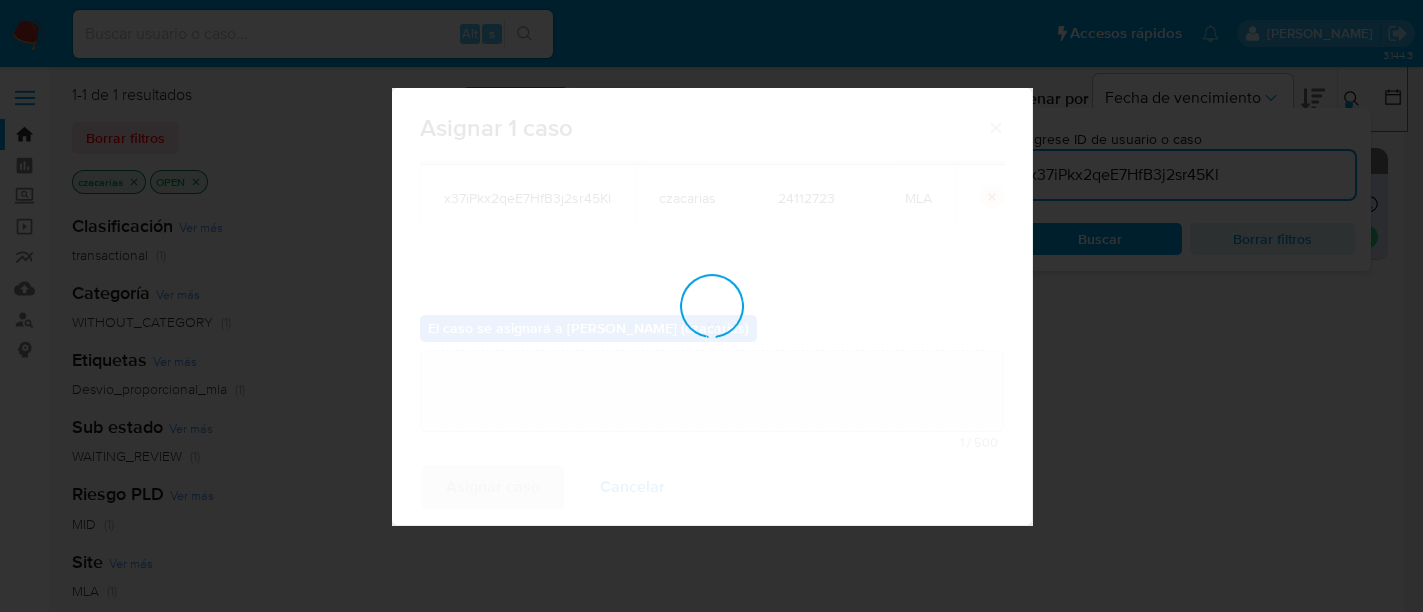 type 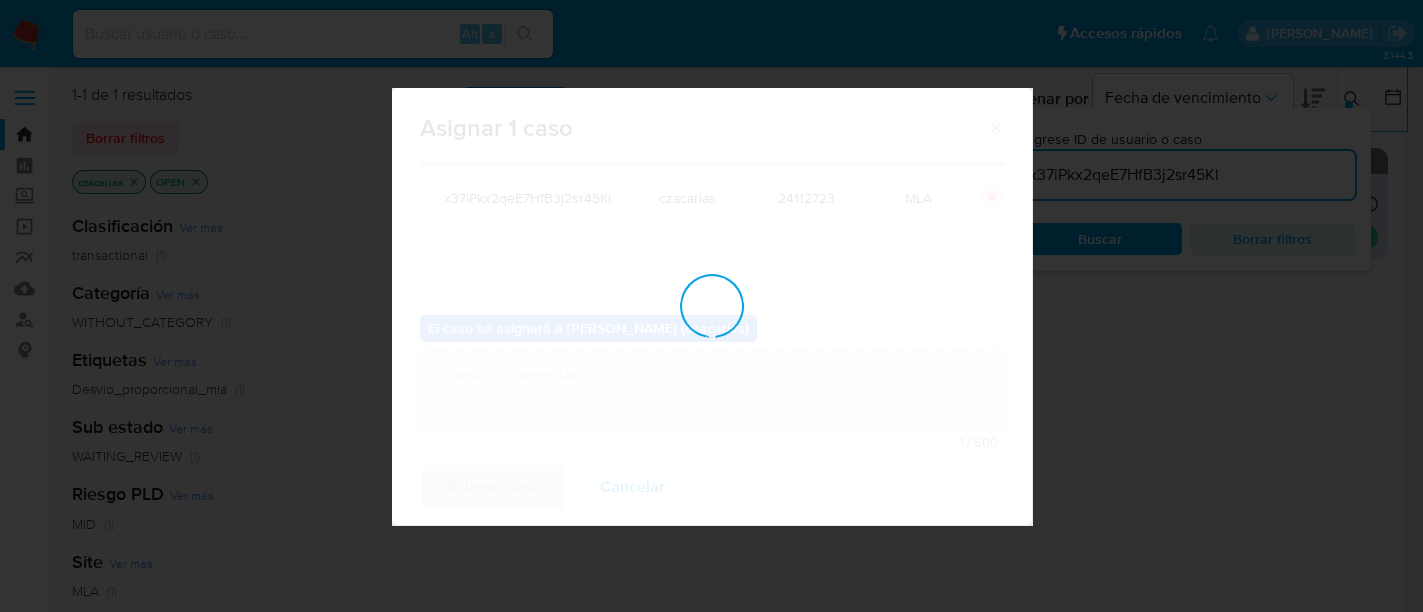 checkbox on "false" 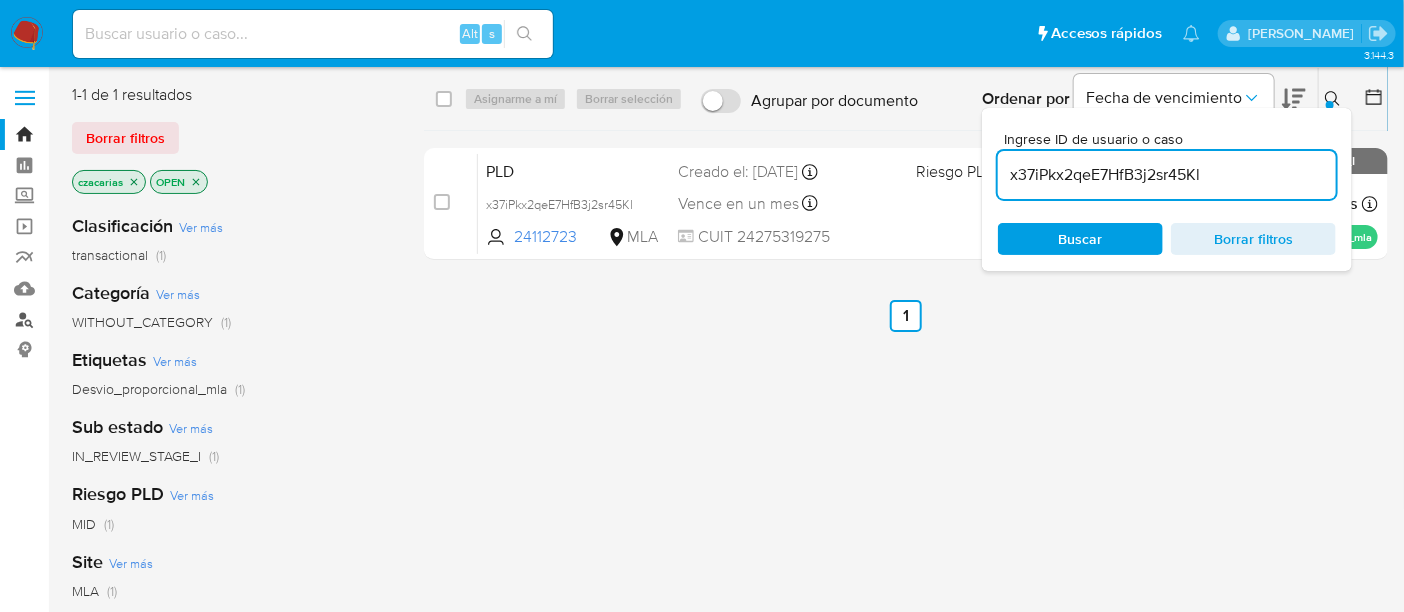 click on "Buscador de personas" at bounding box center (119, 319) 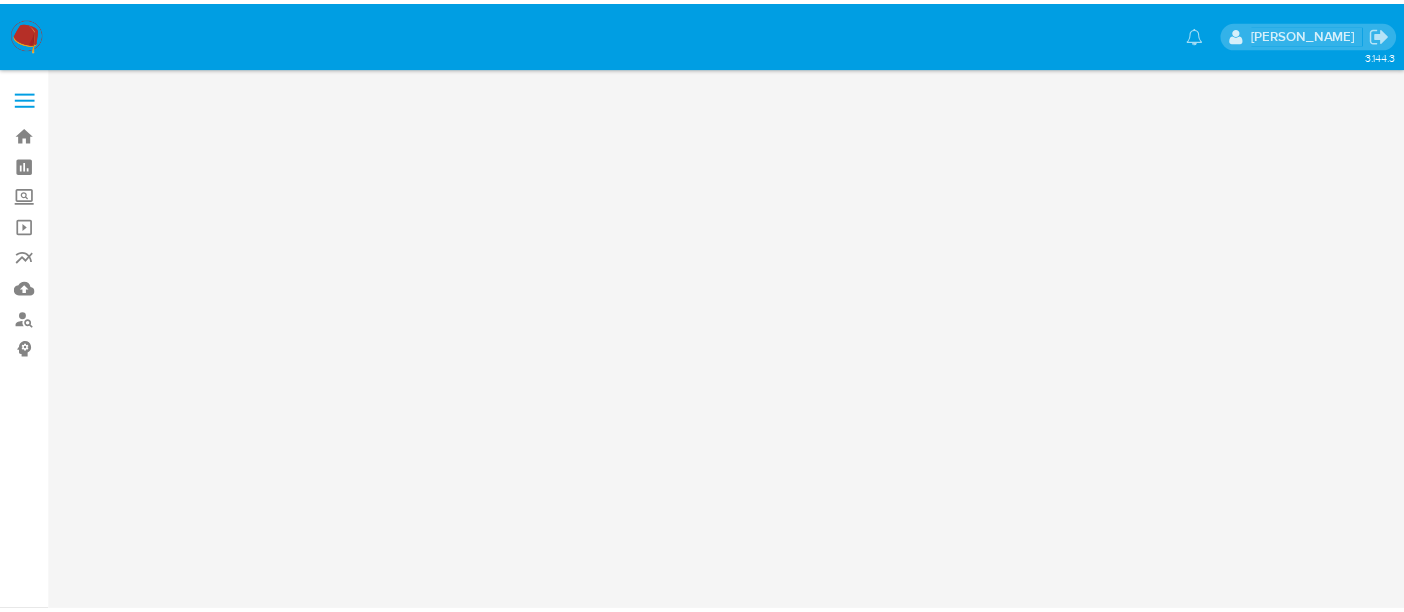 scroll, scrollTop: 0, scrollLeft: 0, axis: both 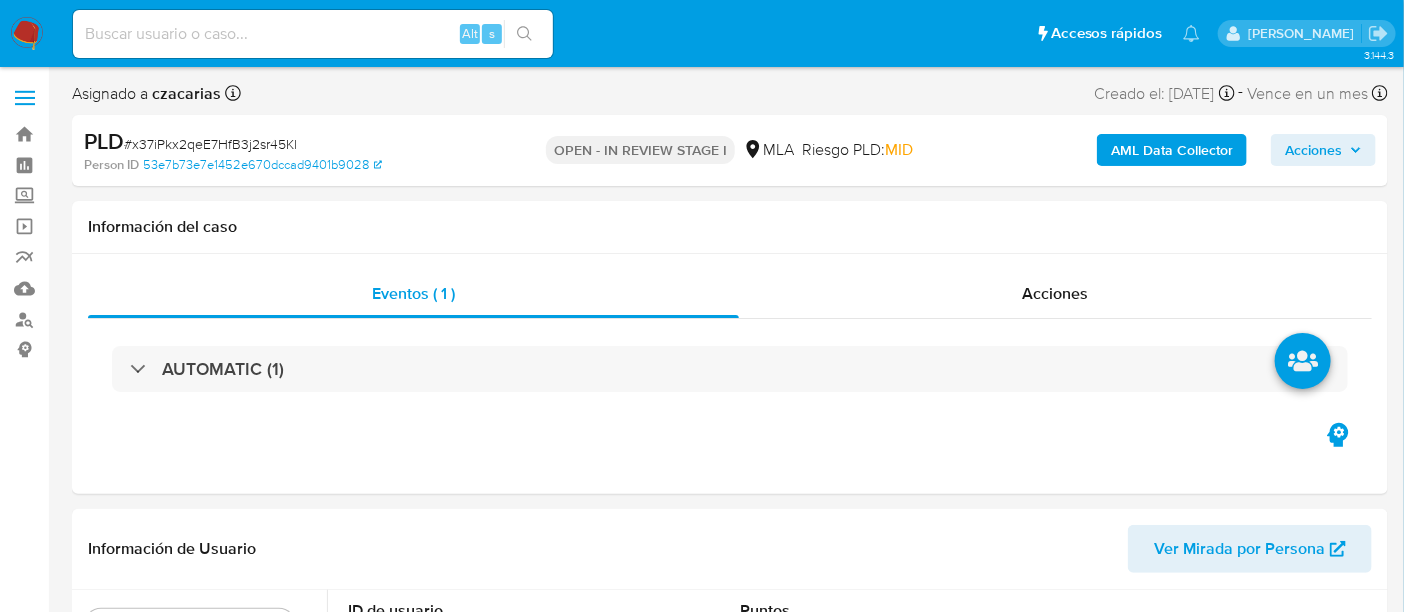 select on "10" 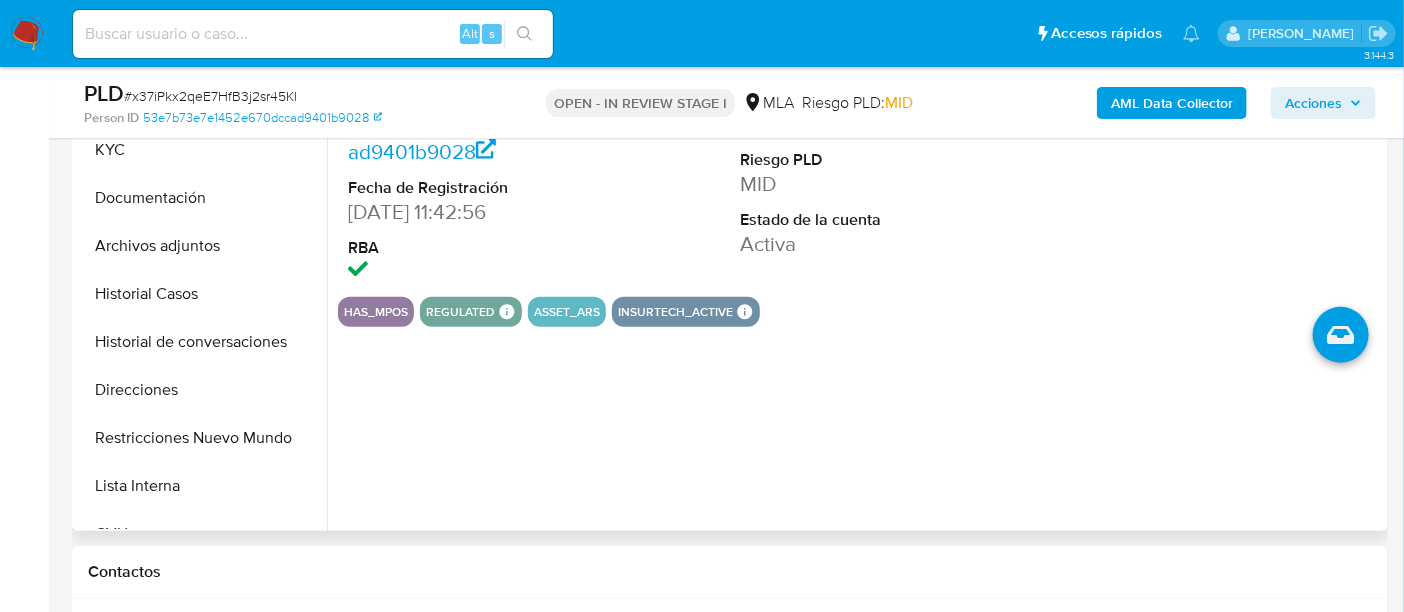 scroll, scrollTop: 374, scrollLeft: 0, axis: vertical 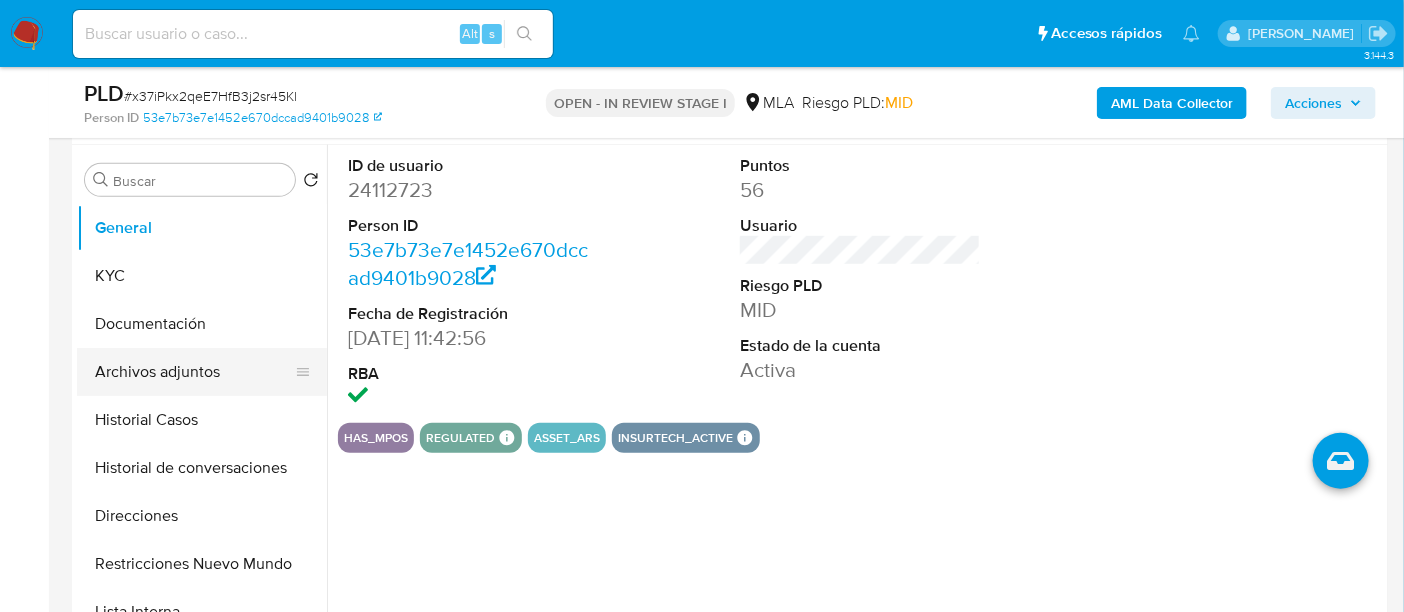 click on "Archivos adjuntos" at bounding box center (194, 372) 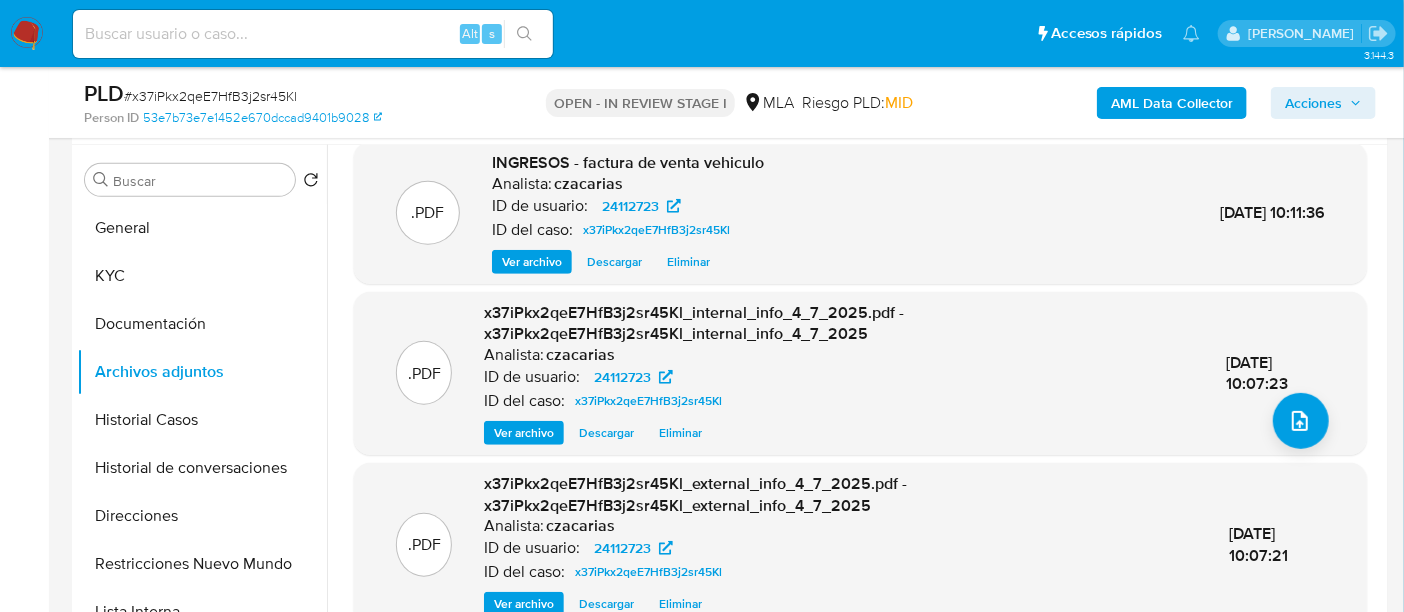 scroll, scrollTop: 211, scrollLeft: 0, axis: vertical 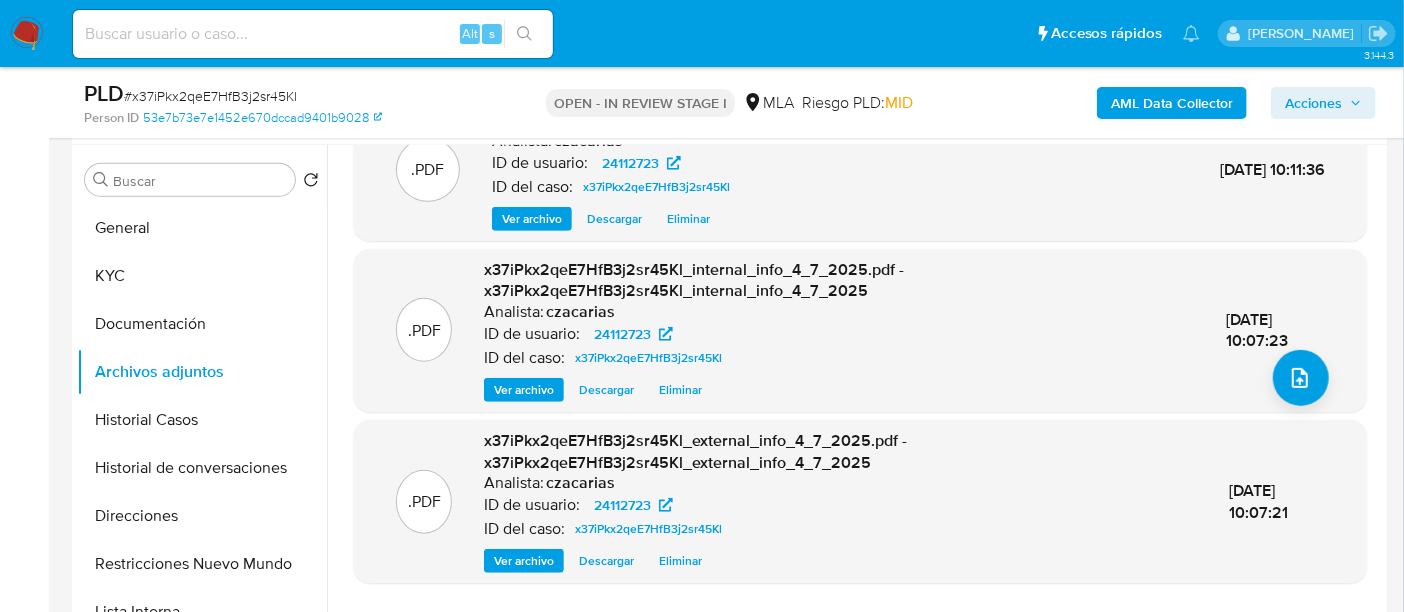 click on "# x37iPkx2qeE7HfB3j2sr45Kl" at bounding box center [210, 96] 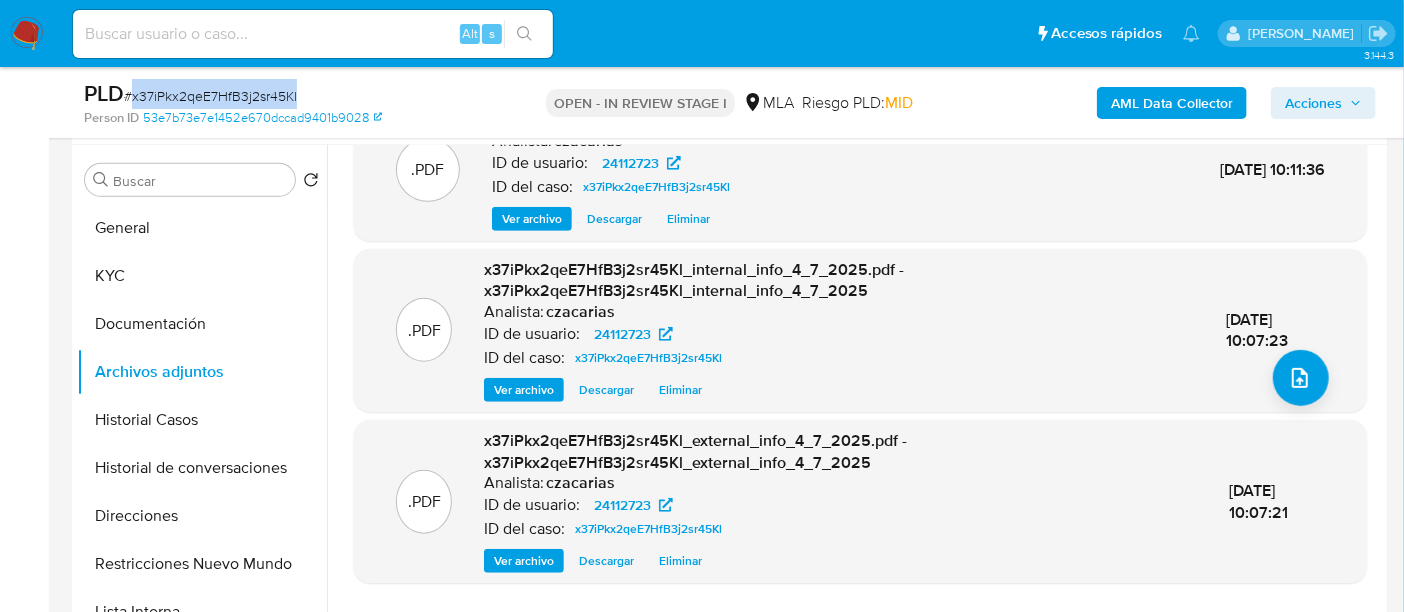 click on "# x37iPkx2qeE7HfB3j2sr45Kl" at bounding box center (210, 96) 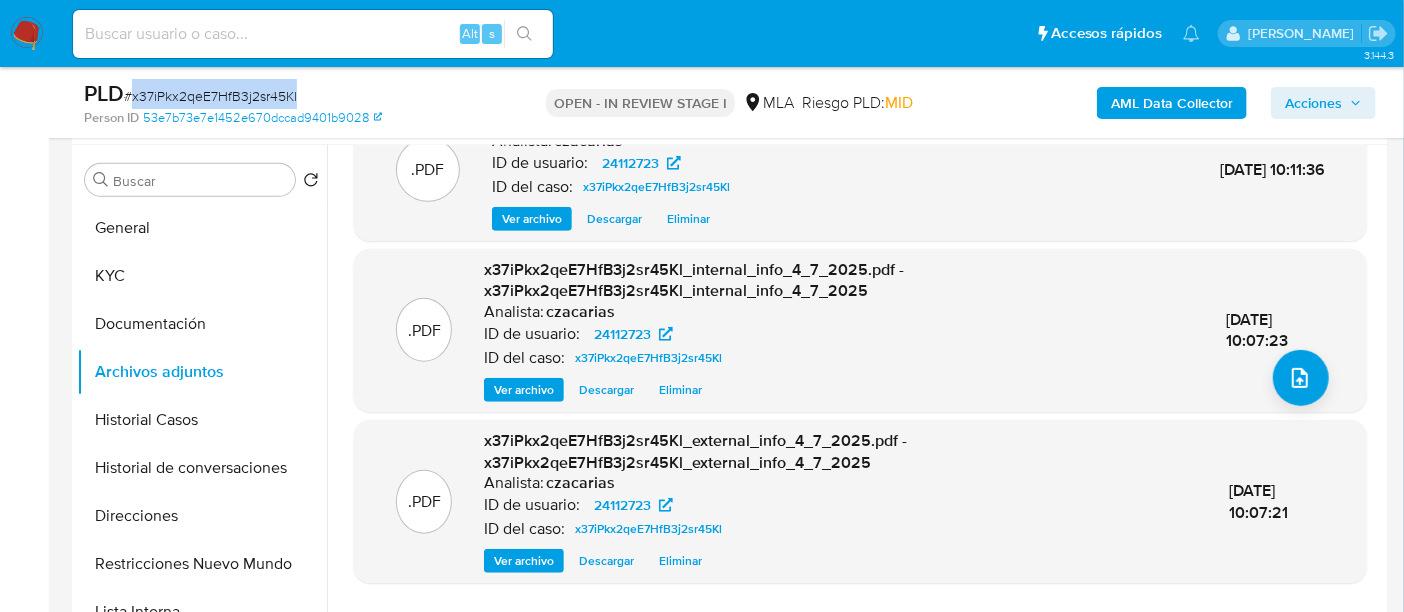 copy on "x37iPkx2qeE7HfB3j2sr45Kl" 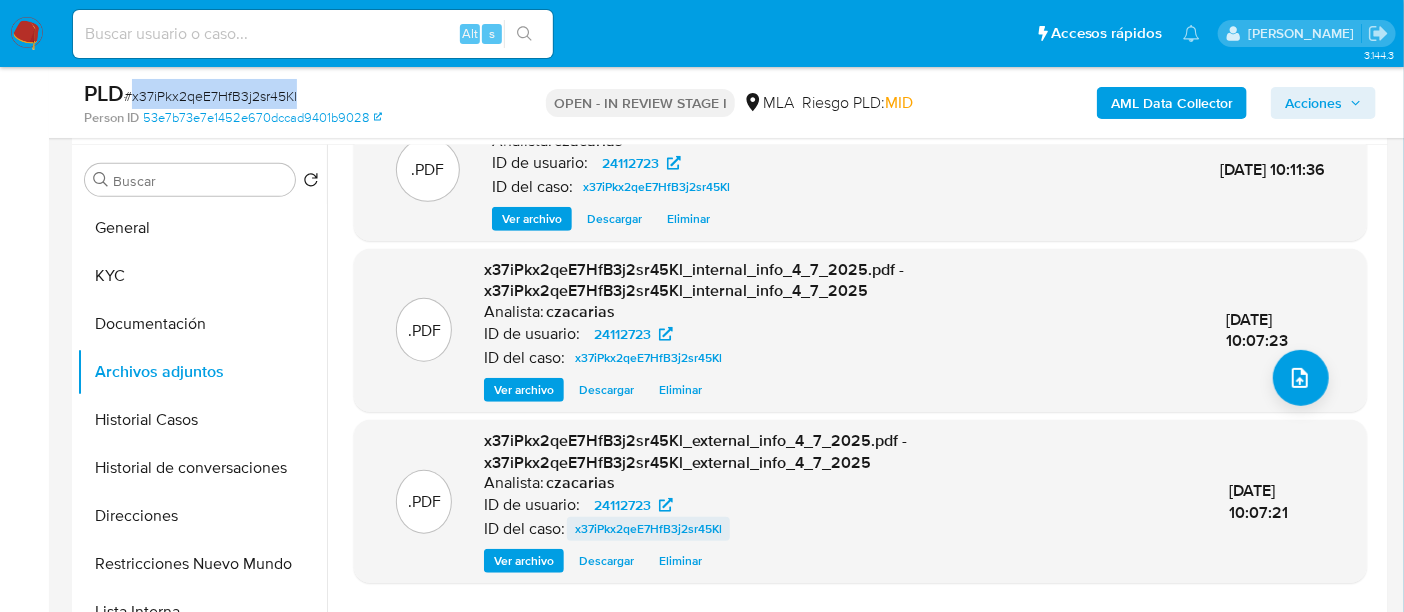 scroll, scrollTop: 0, scrollLeft: 0, axis: both 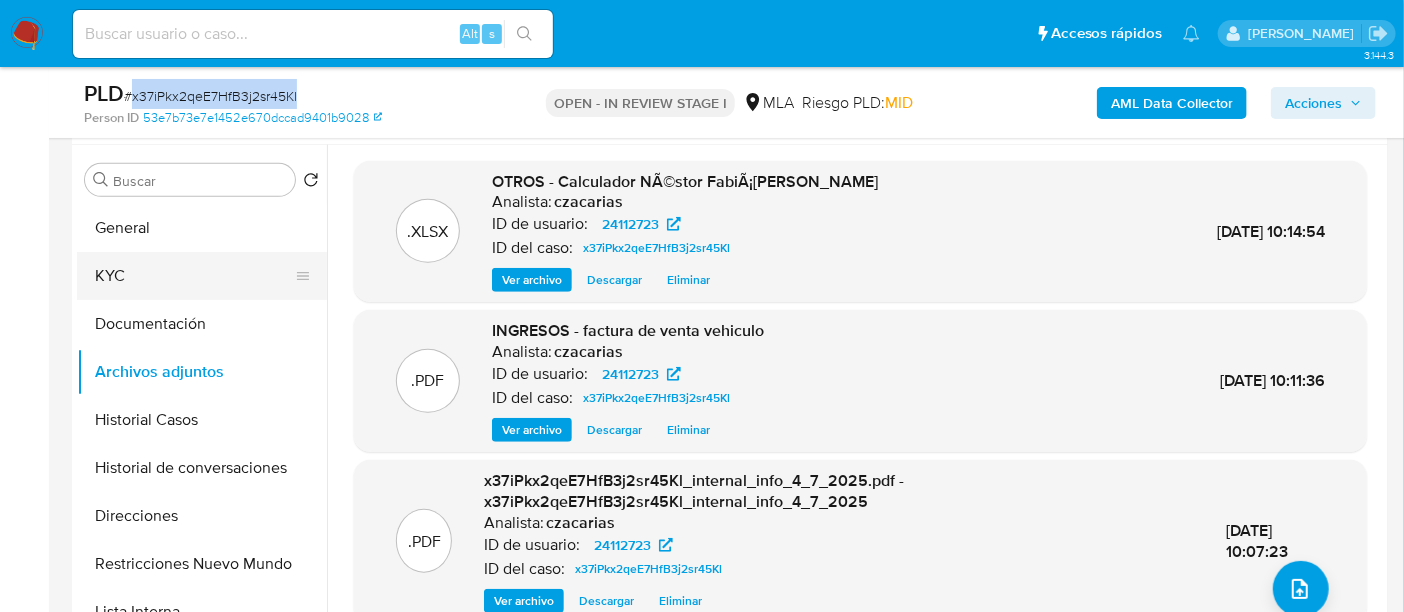click on "KYC" at bounding box center [194, 276] 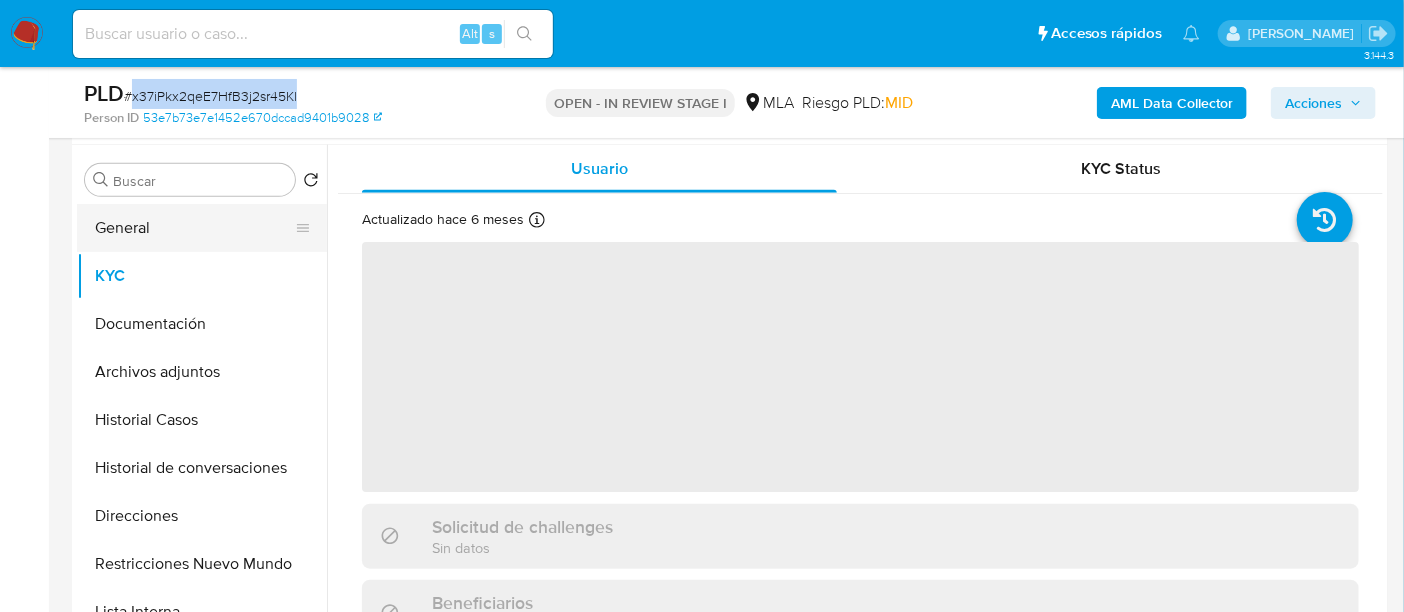 click on "General" at bounding box center [194, 228] 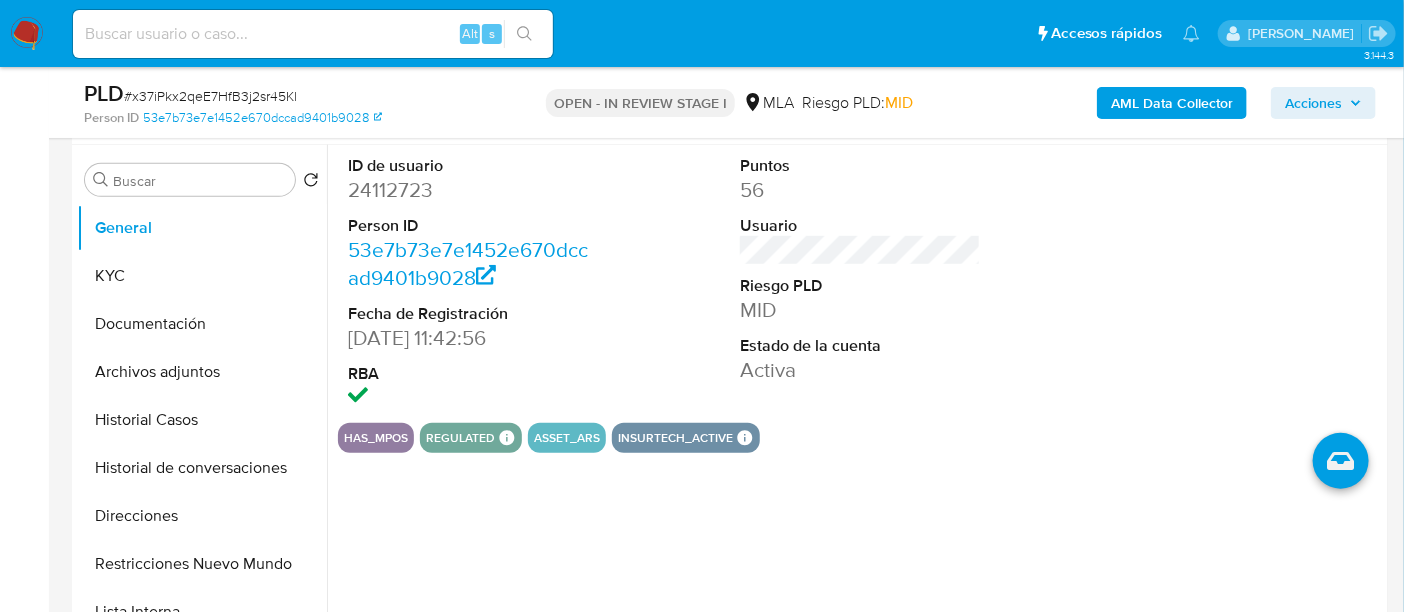 click on "ID de usuario 24112723 Person ID 53e7b73e7e1452e670dccad9401b9028 Fecha de Registración 20/02/2010 11:42:56 RBA" at bounding box center [468, 284] 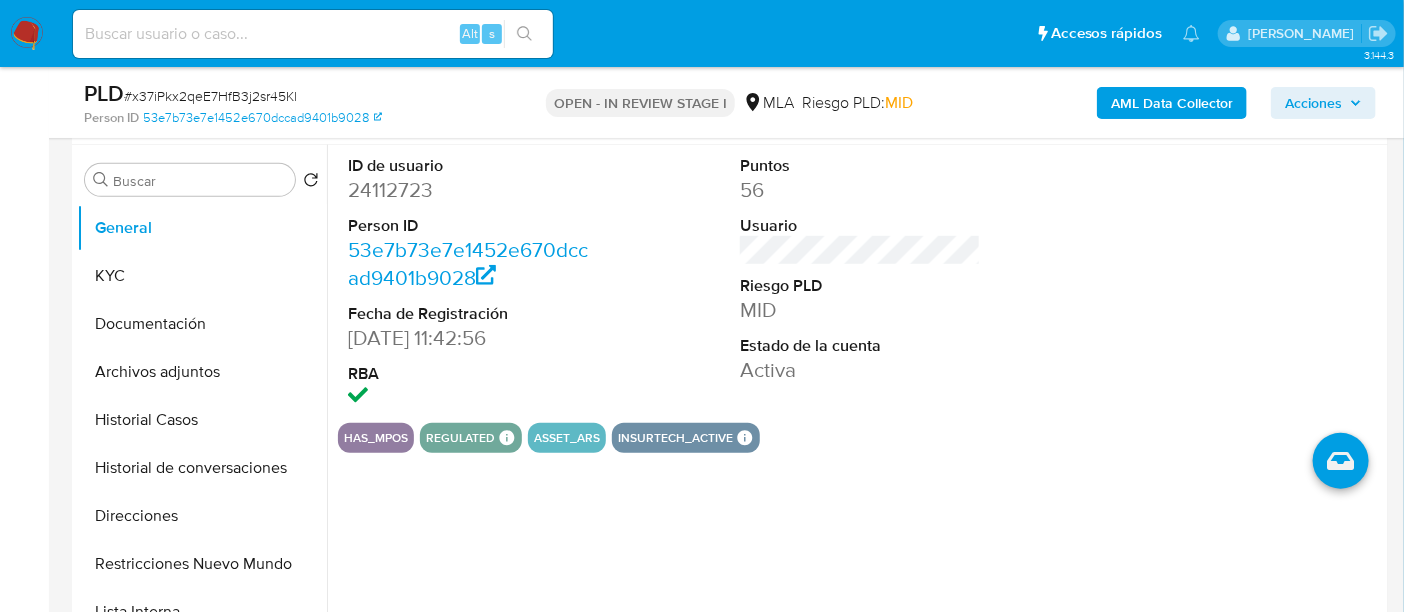 click on "24112723" at bounding box center [468, 190] 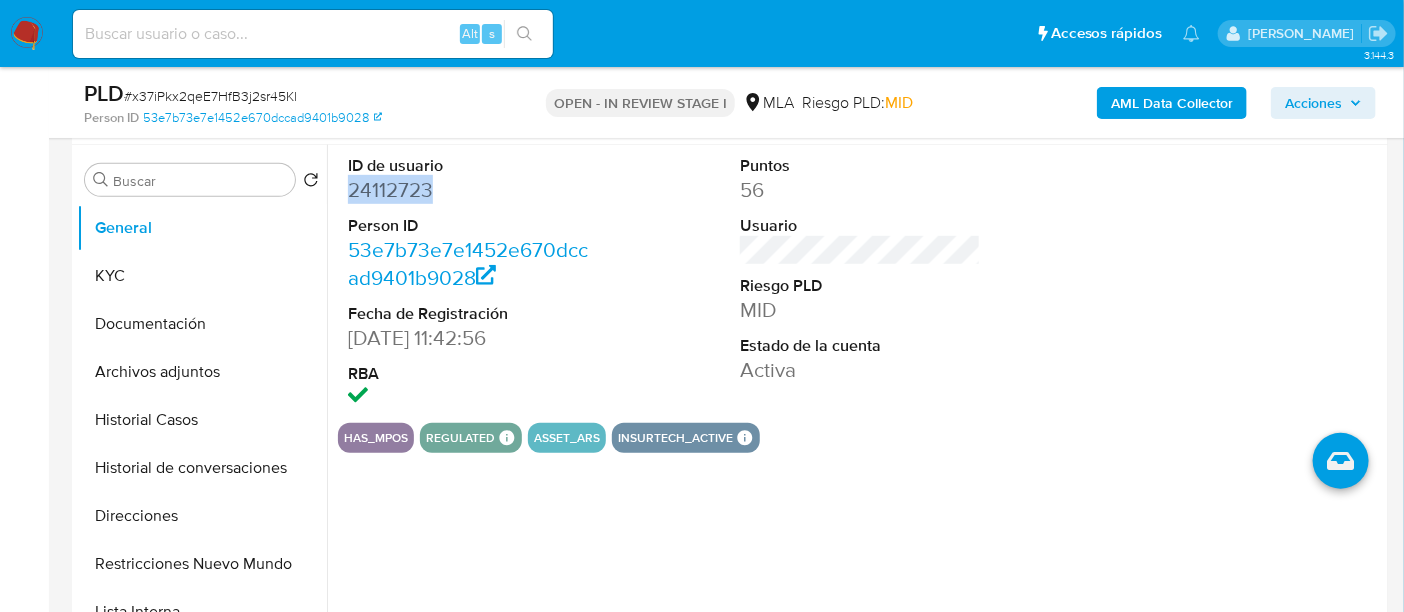 click on "24112723" at bounding box center (468, 190) 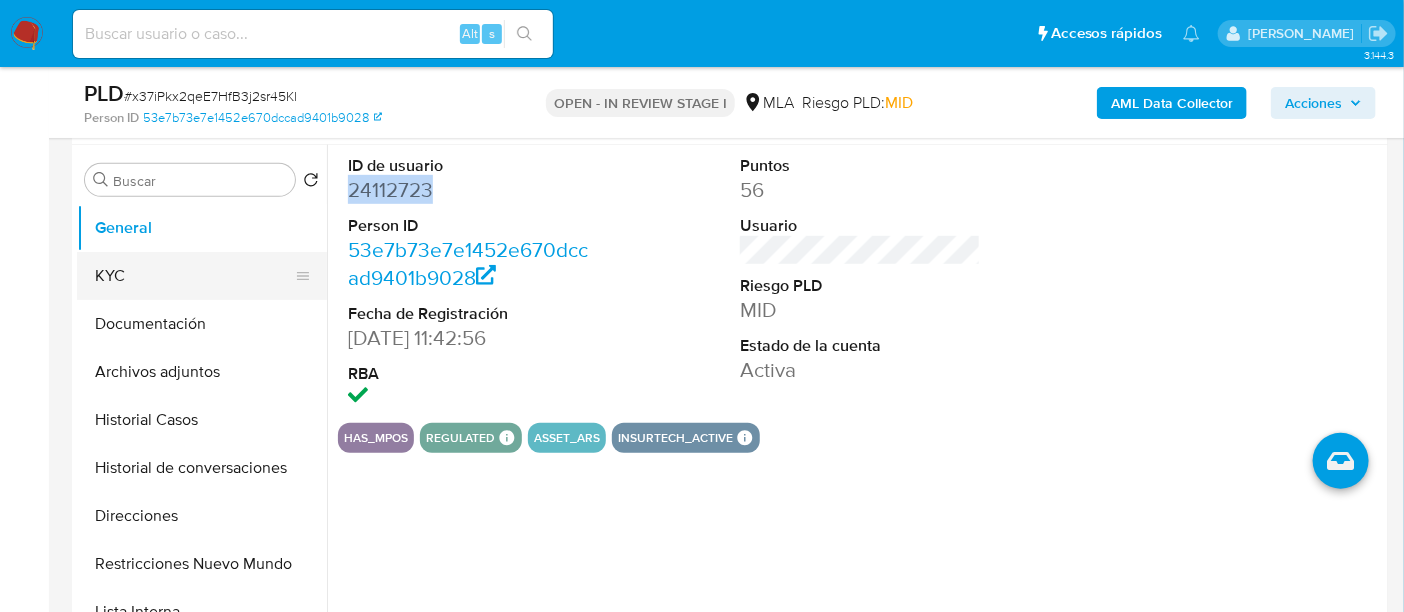 click on "KYC" at bounding box center [194, 276] 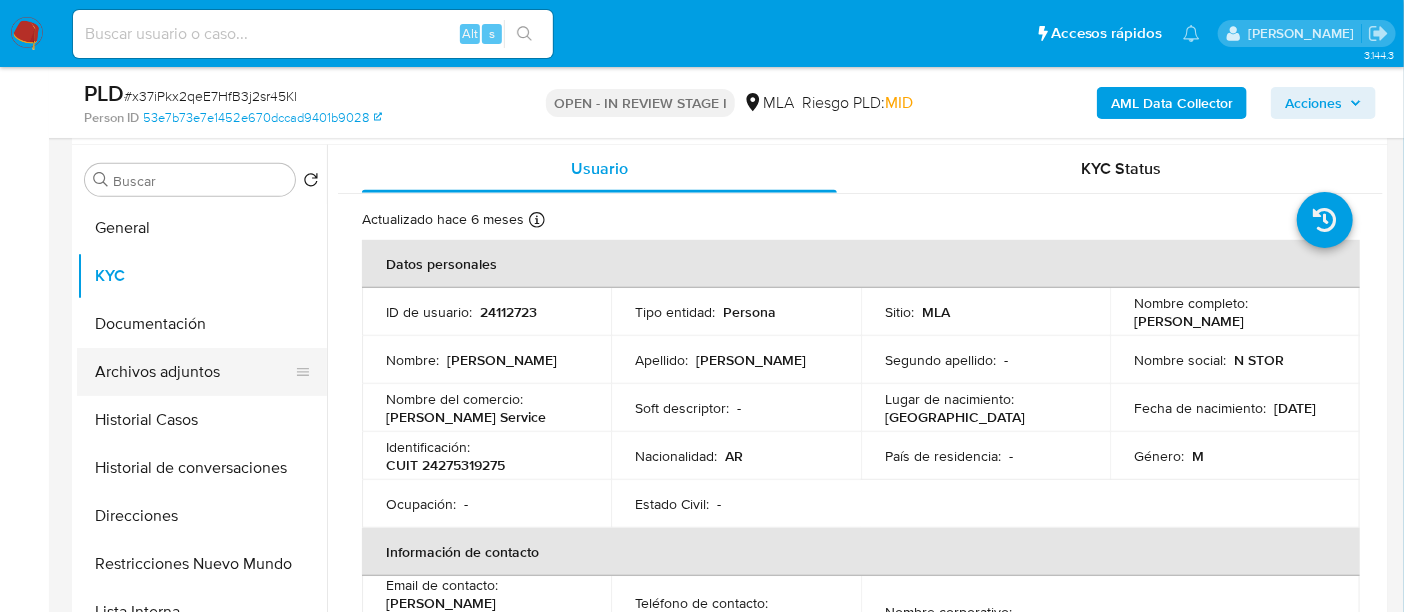 click on "Archivos adjuntos" at bounding box center (194, 372) 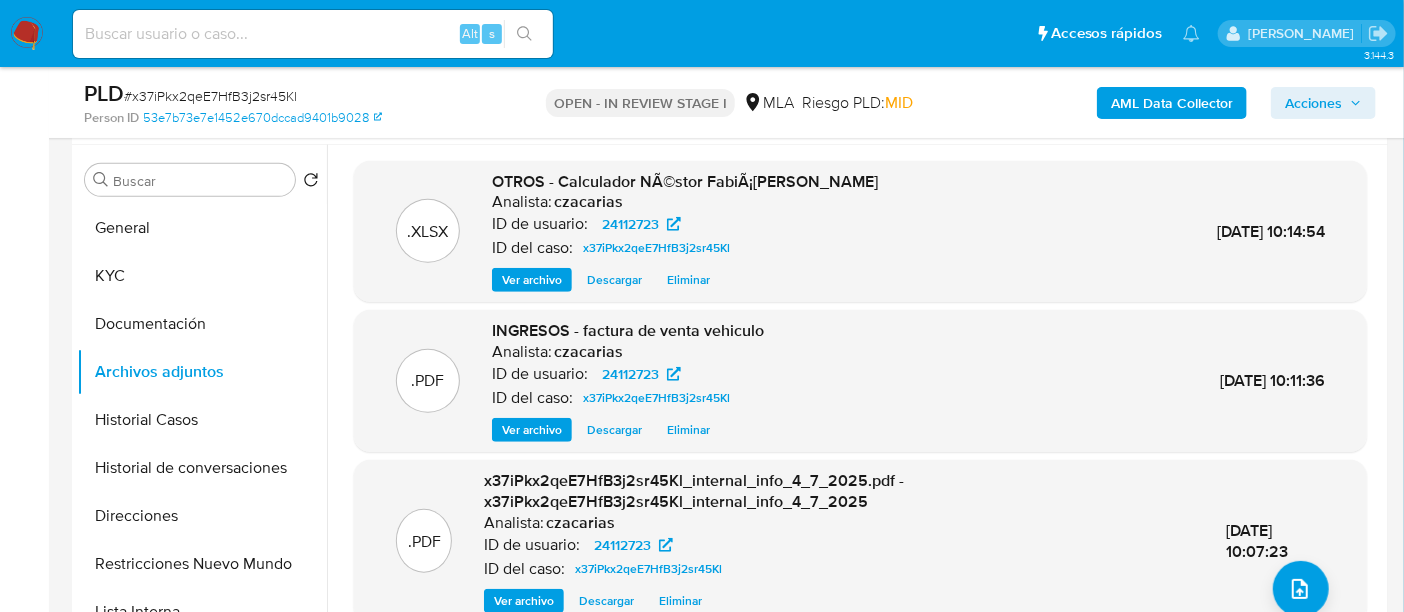 click on "Ver archivo" at bounding box center (532, 430) 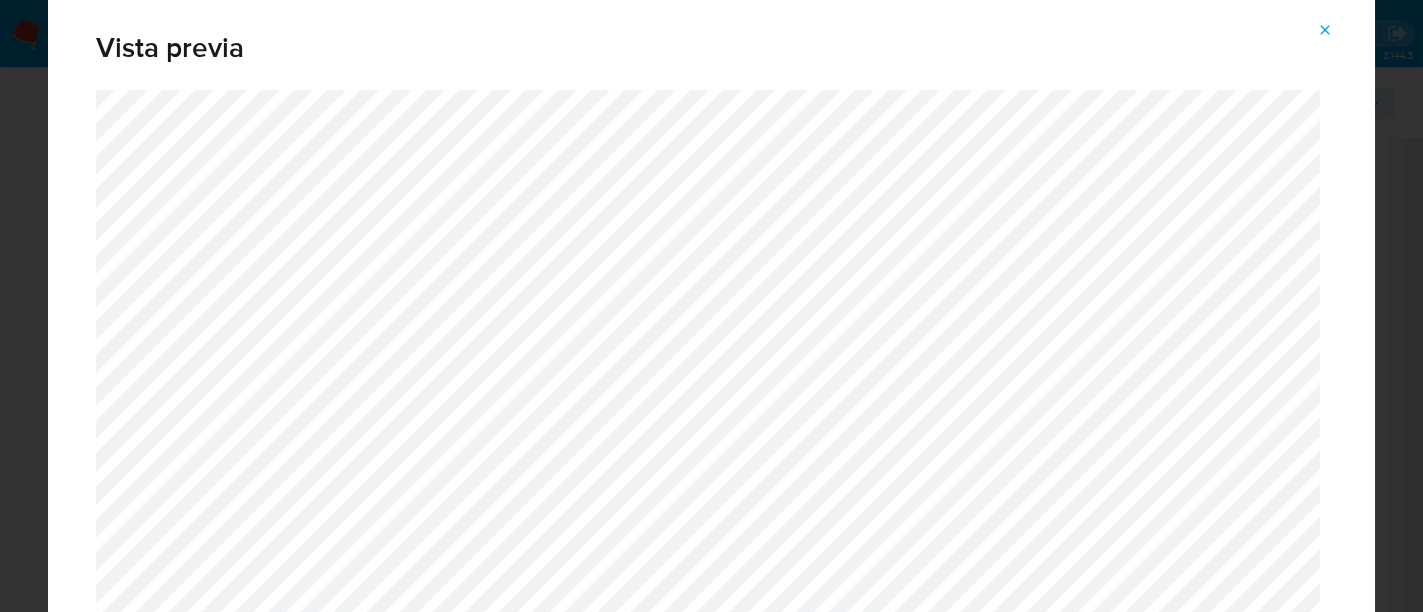 click 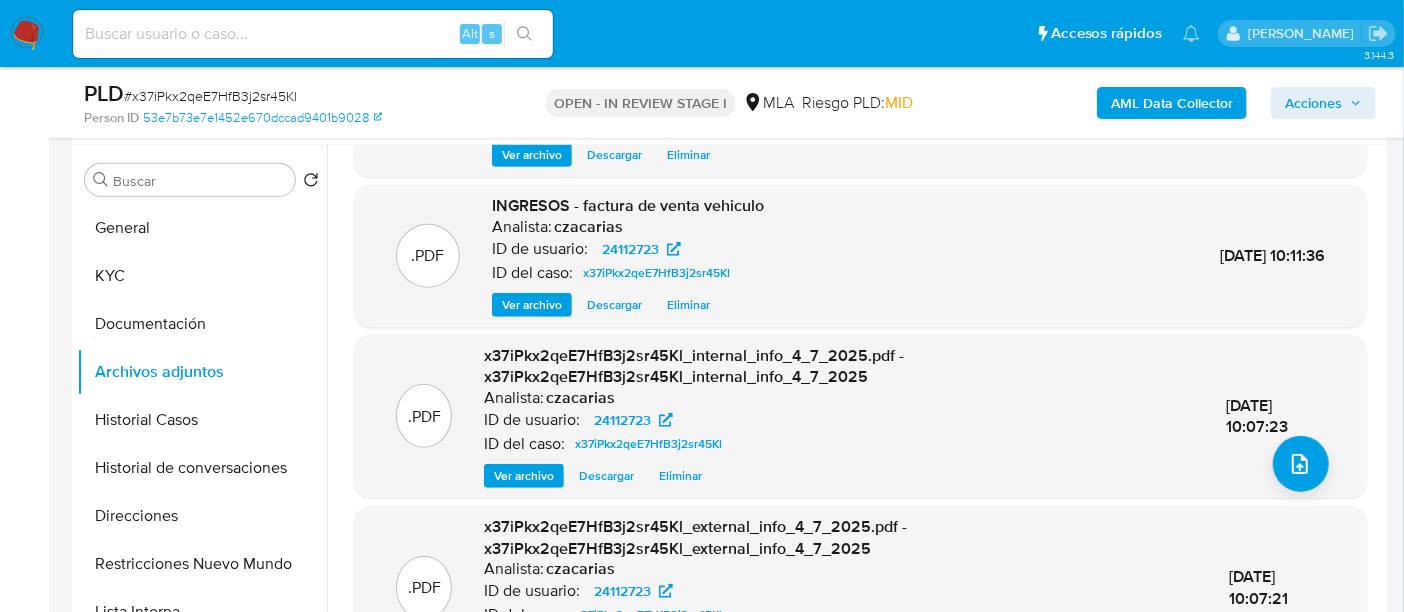 scroll, scrollTop: 211, scrollLeft: 0, axis: vertical 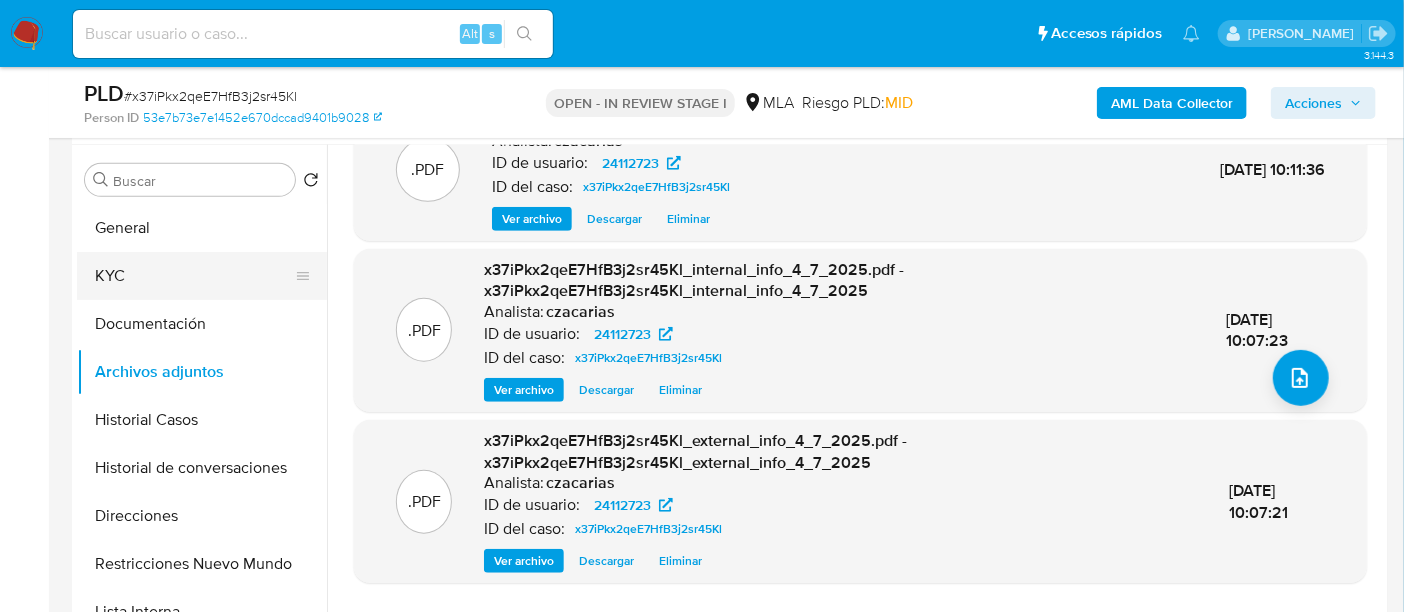 click on "KYC" at bounding box center [194, 276] 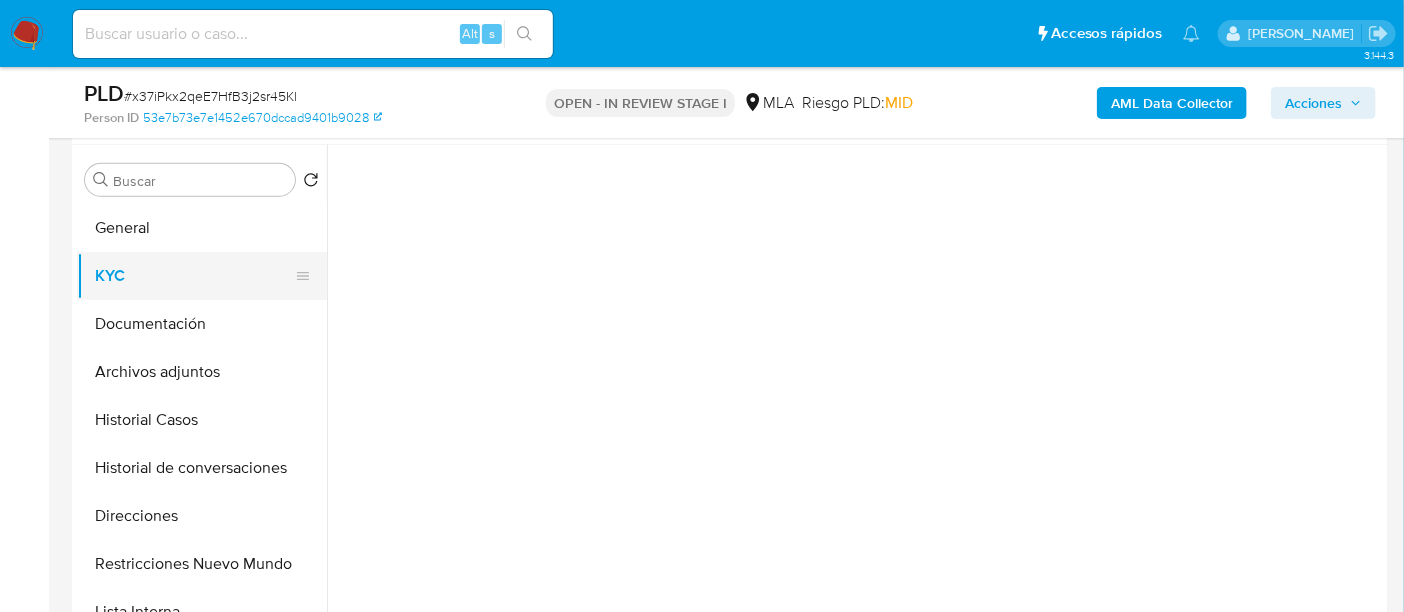 scroll, scrollTop: 0, scrollLeft: 0, axis: both 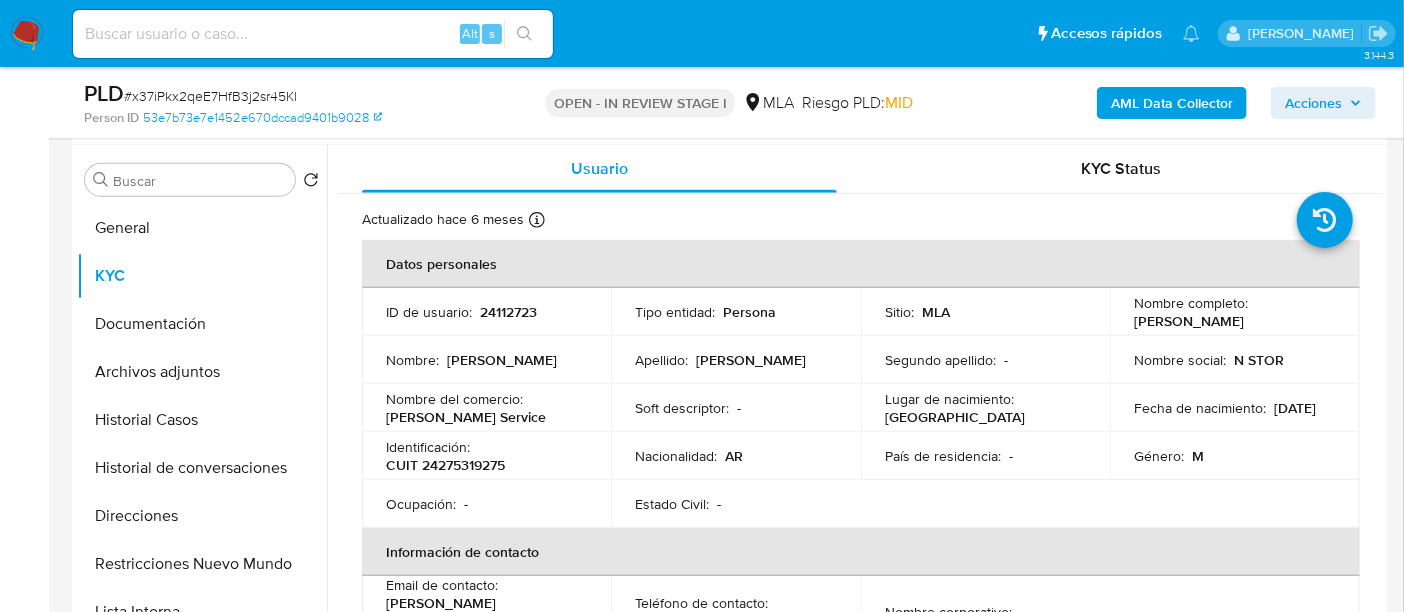 drag, startPoint x: 1130, startPoint y: 322, endPoint x: 1264, endPoint y: 319, distance: 134.03358 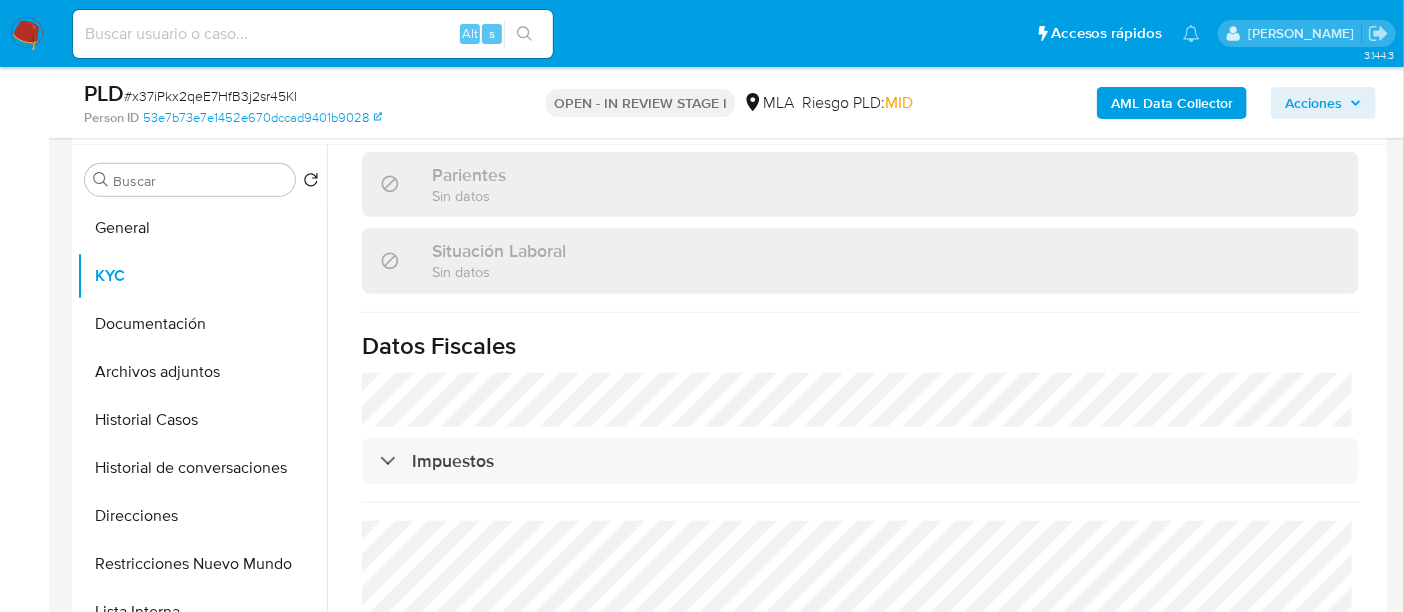 scroll, scrollTop: 1102, scrollLeft: 0, axis: vertical 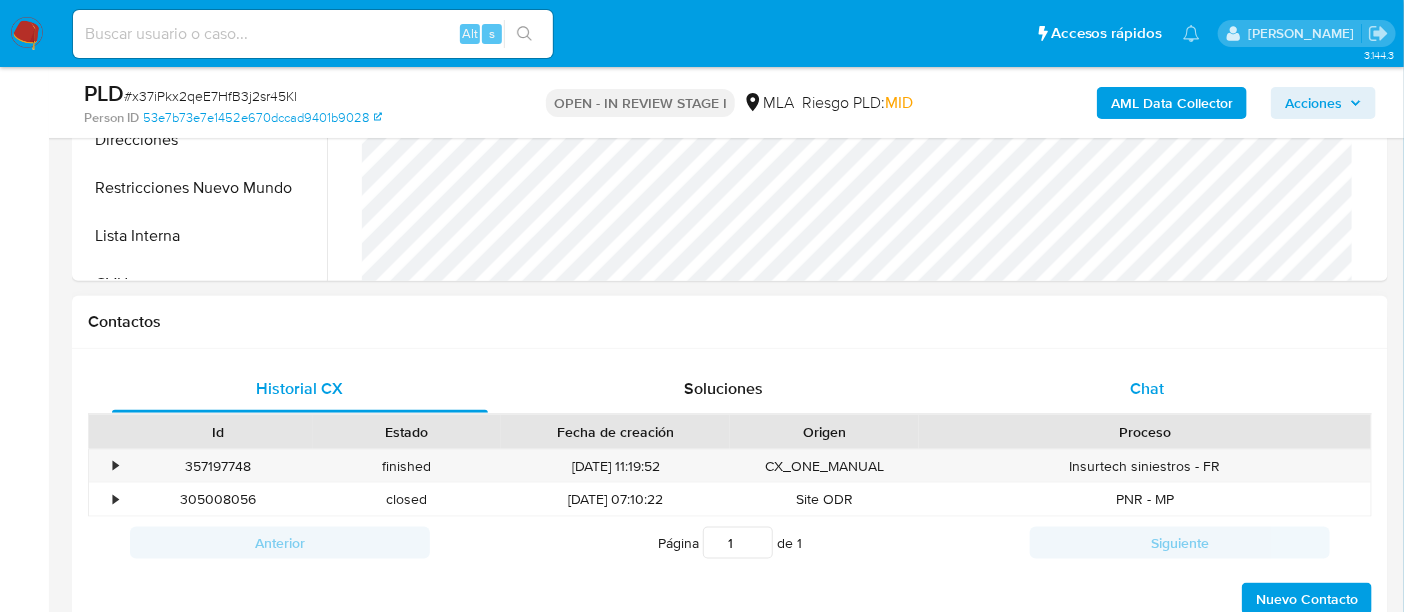 click on "Chat" at bounding box center [1147, 389] 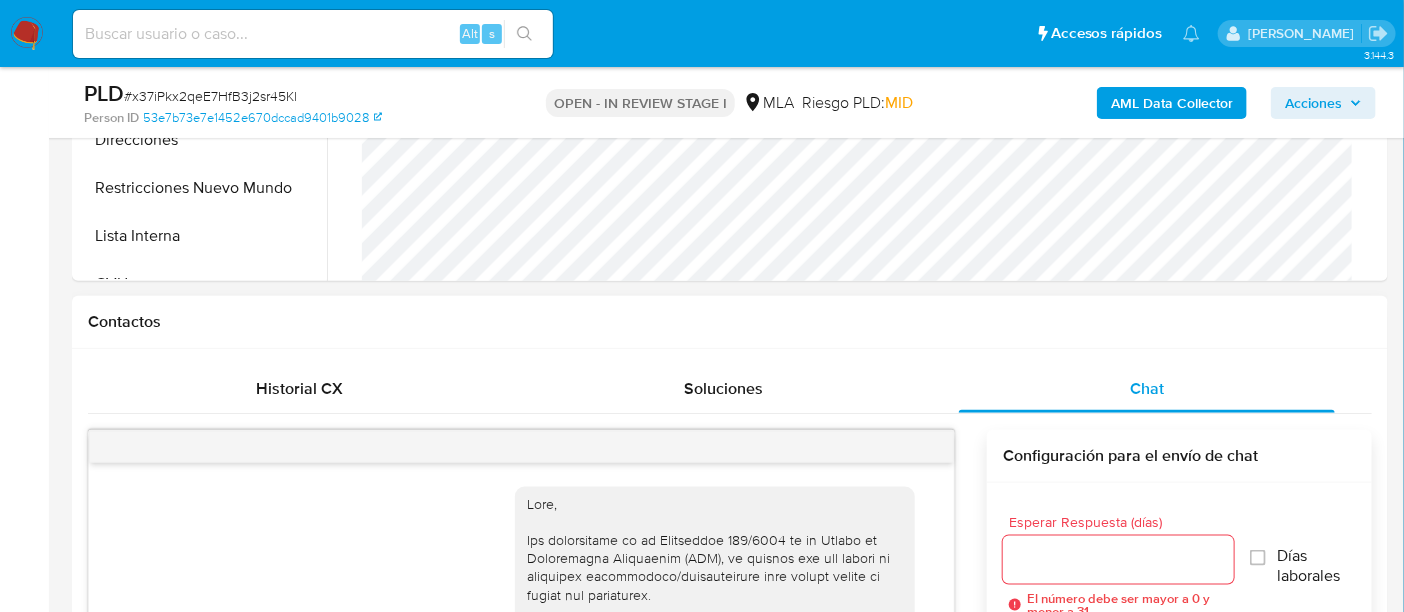 scroll, scrollTop: 841, scrollLeft: 0, axis: vertical 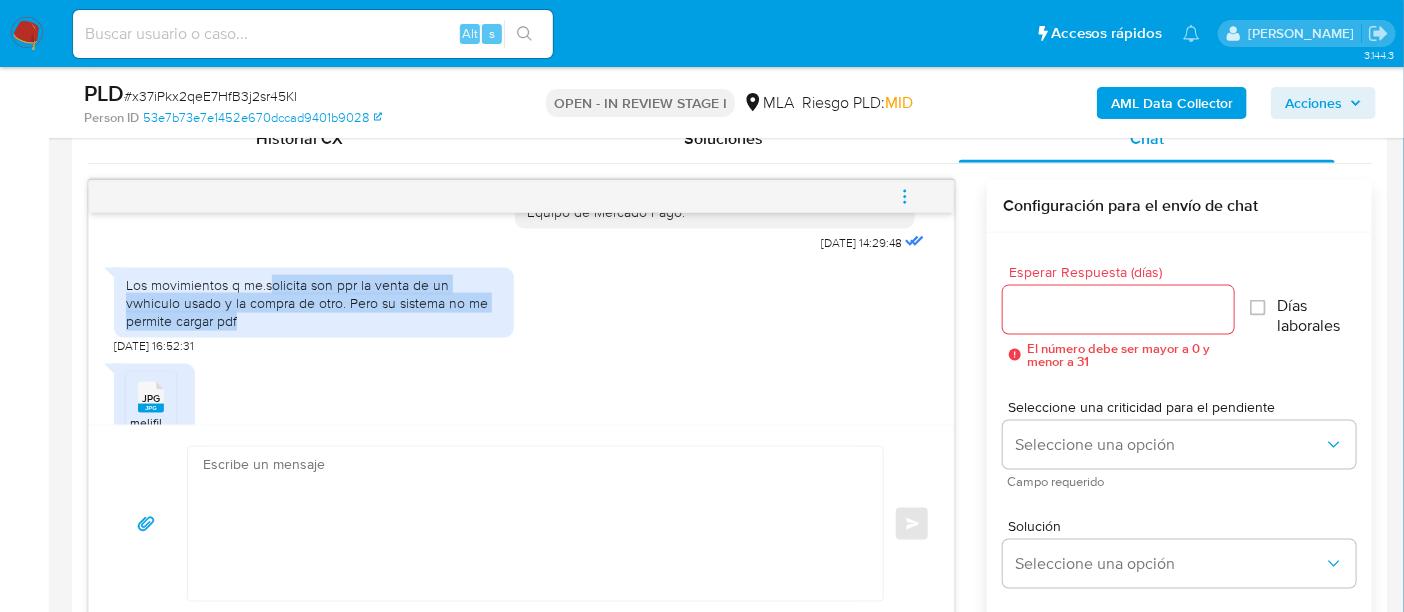 drag, startPoint x: 268, startPoint y: 357, endPoint x: 437, endPoint y: 393, distance: 172.79178 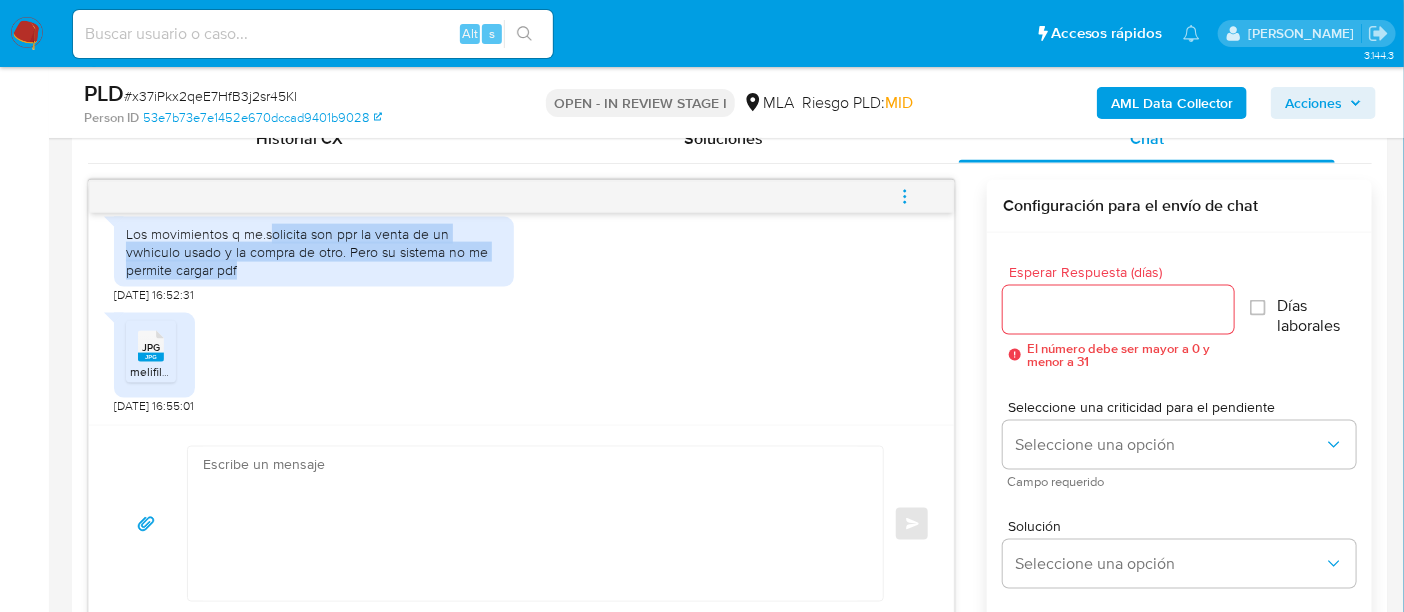 scroll, scrollTop: 2280, scrollLeft: 0, axis: vertical 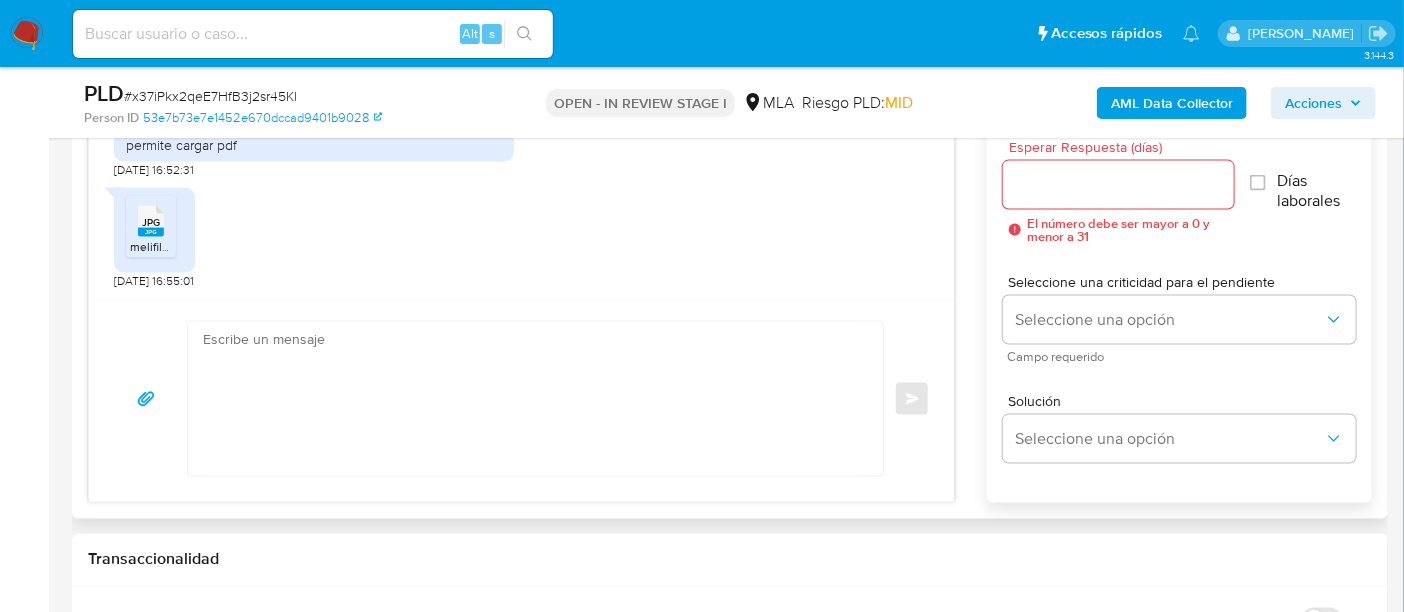 click on "JPG JPG melifile377901485110022681.jpg 07/07/2025 16:55:01" at bounding box center (521, 233) 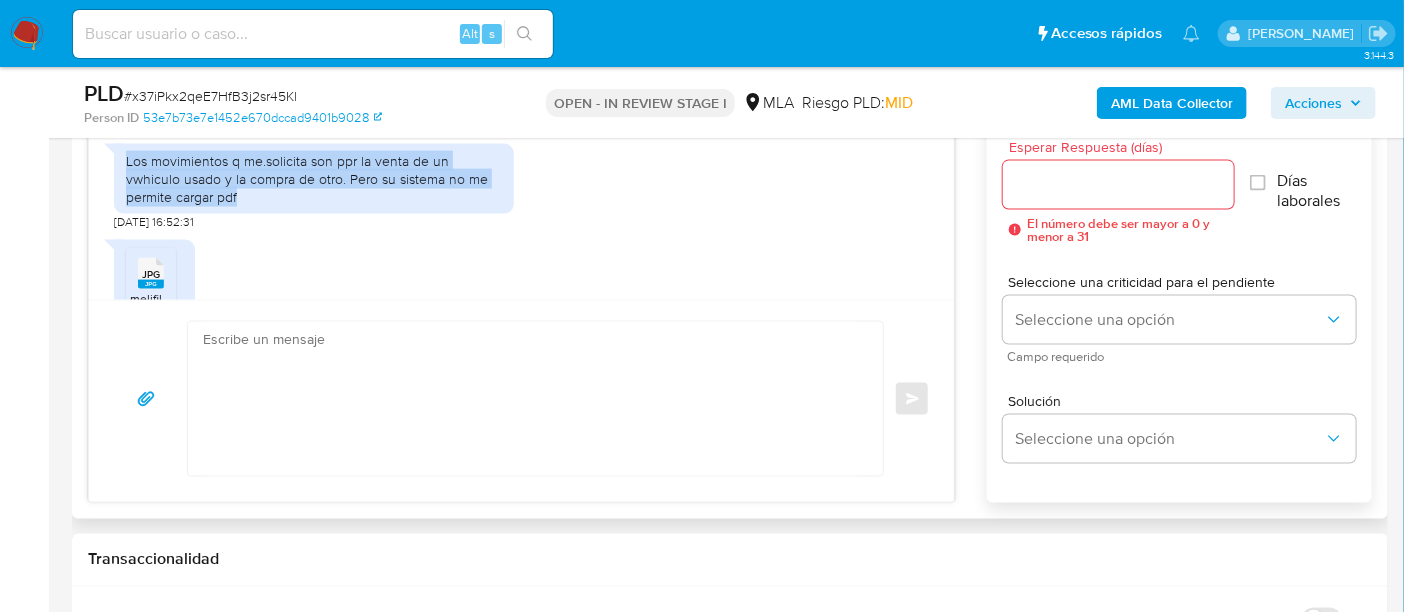 drag, startPoint x: 283, startPoint y: 261, endPoint x: 98, endPoint y: 233, distance: 187.10692 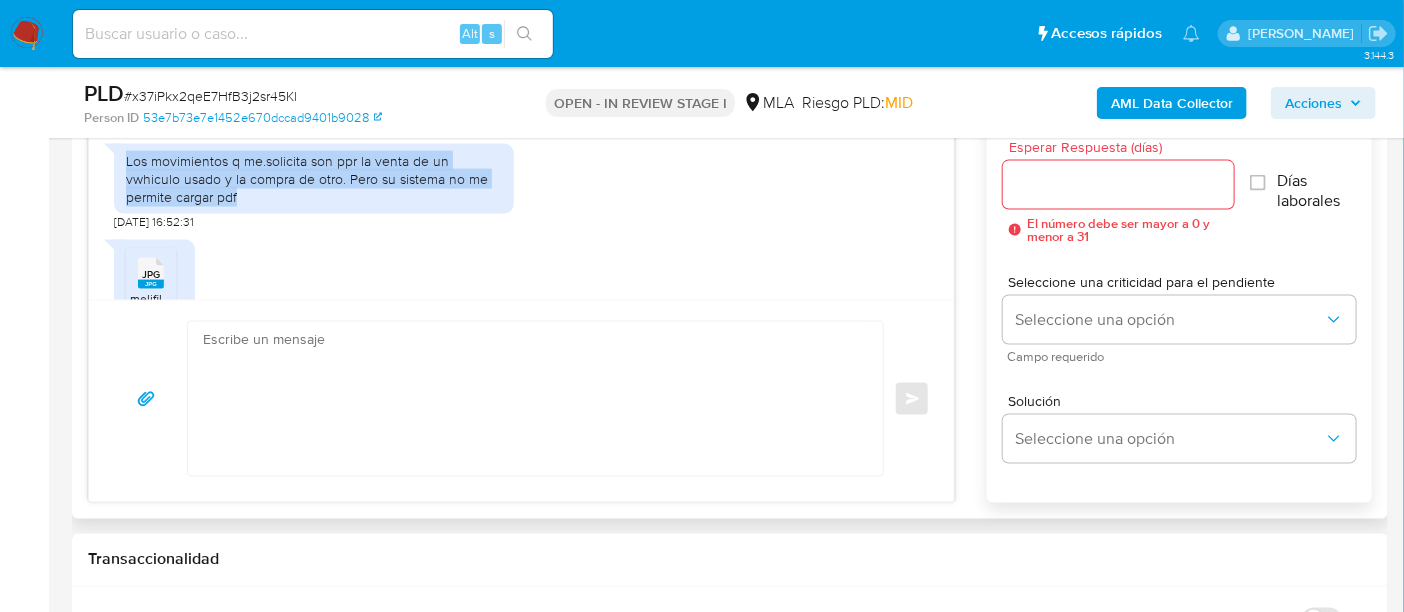 click on "Los movimientos q me.solicita son ppr la venta de un vwhiculo usado y la compra de otro. Pero su sistema no me permite cargar pdf 07/07/2025 16:52:31" at bounding box center [521, 182] 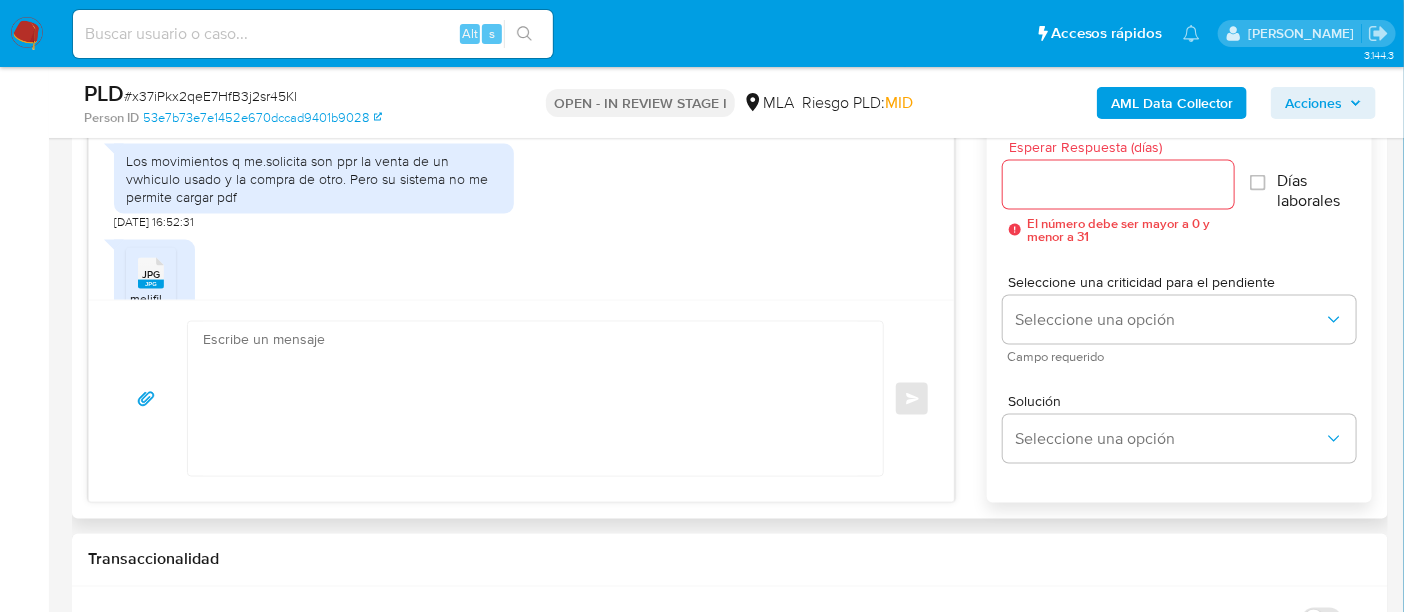scroll, scrollTop: 2280, scrollLeft: 0, axis: vertical 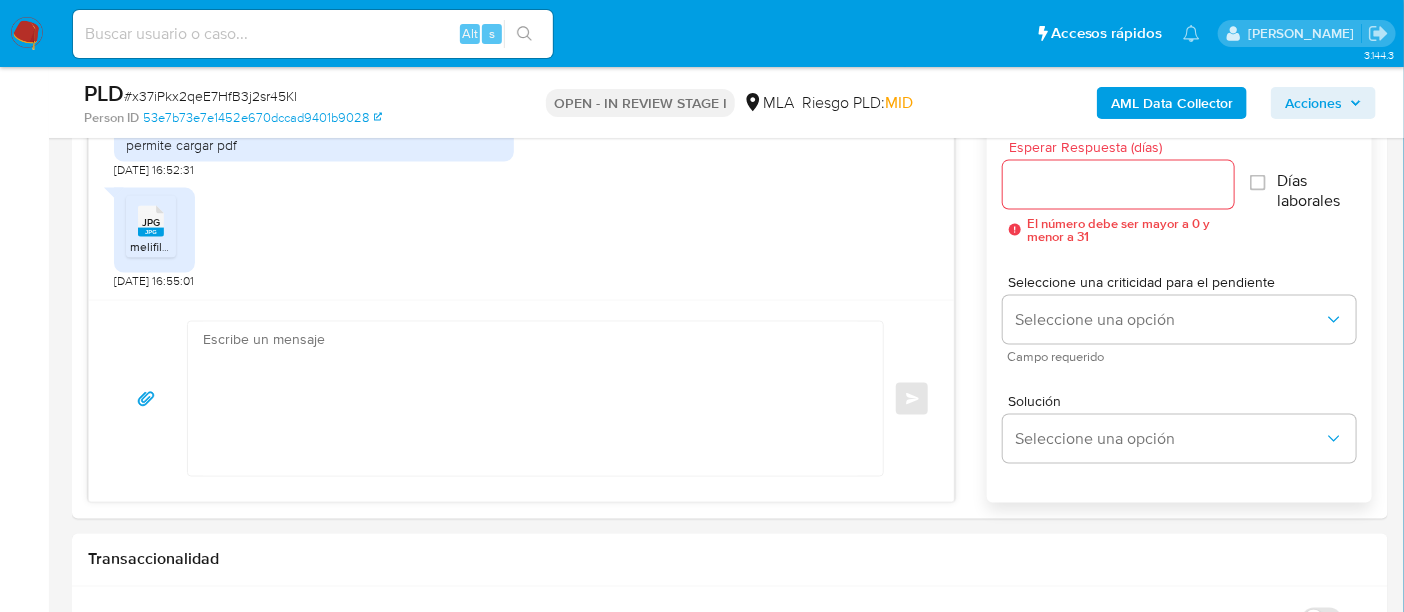 click on "Bandeja Tablero Screening Búsqueda en Listas Watchlist Herramientas Operaciones masivas Reportes Mulan Buscador de personas Consolidado" at bounding box center (24, 970) 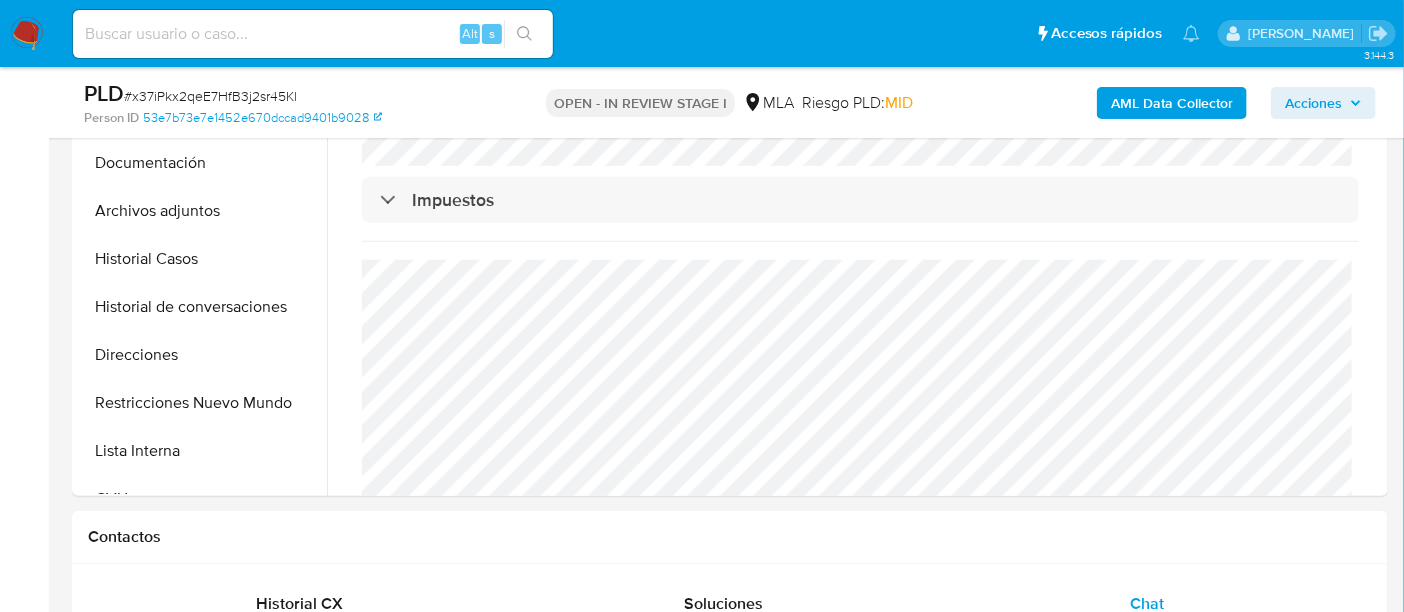scroll, scrollTop: 374, scrollLeft: 0, axis: vertical 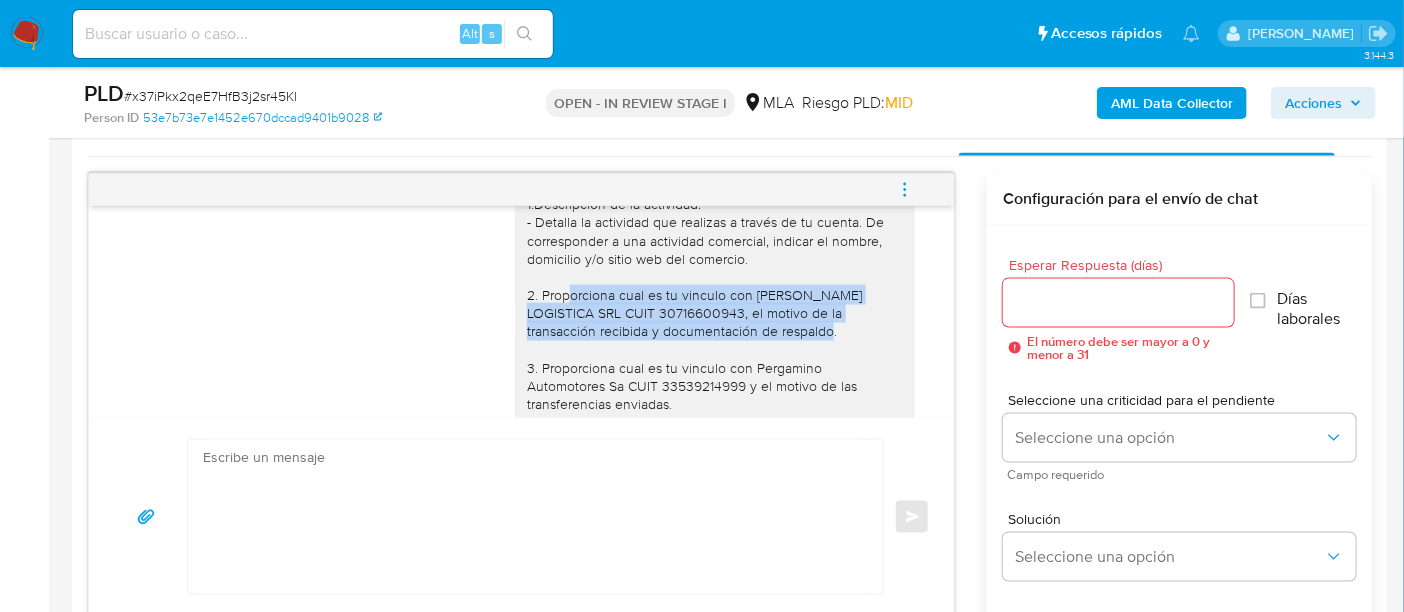 drag, startPoint x: 731, startPoint y: 385, endPoint x: 520, endPoint y: 330, distance: 218.05045 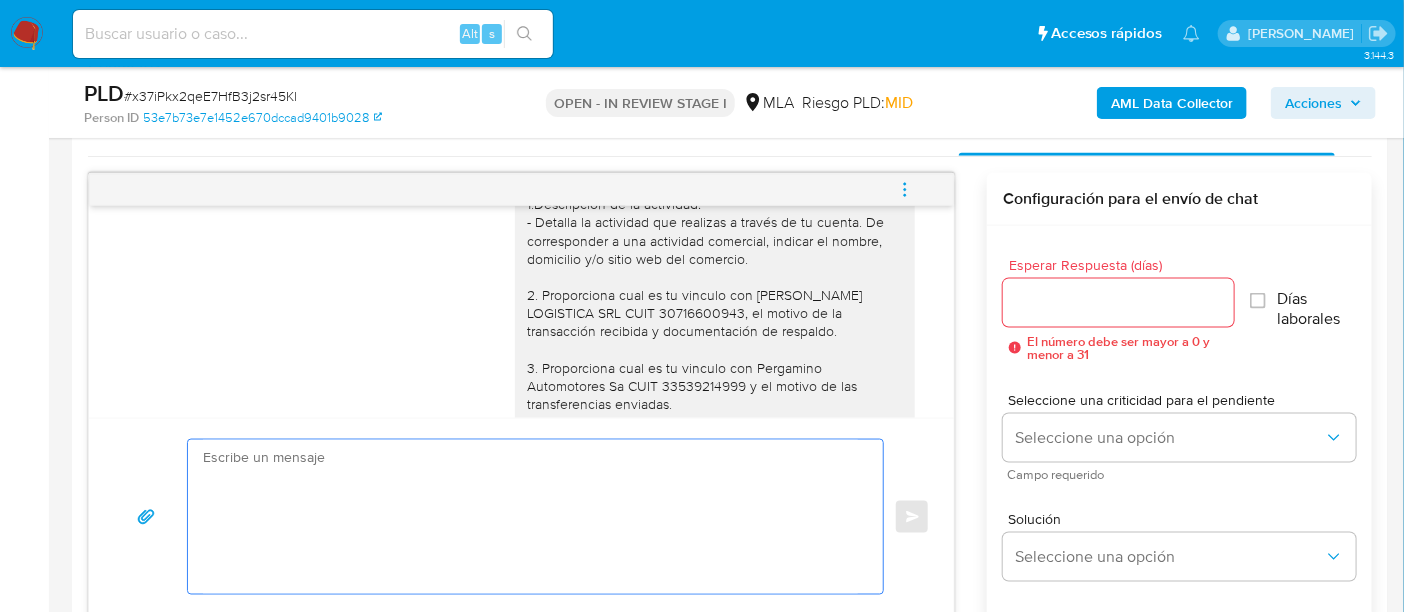 click at bounding box center [530, 517] 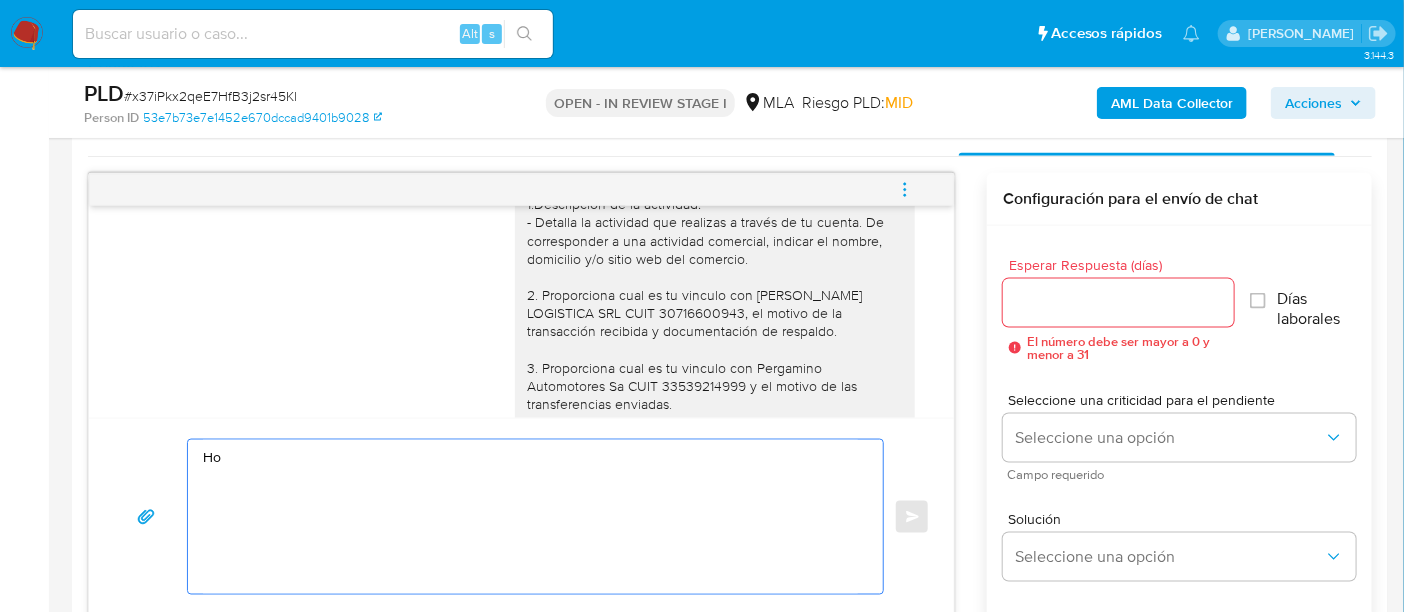 type on "H" 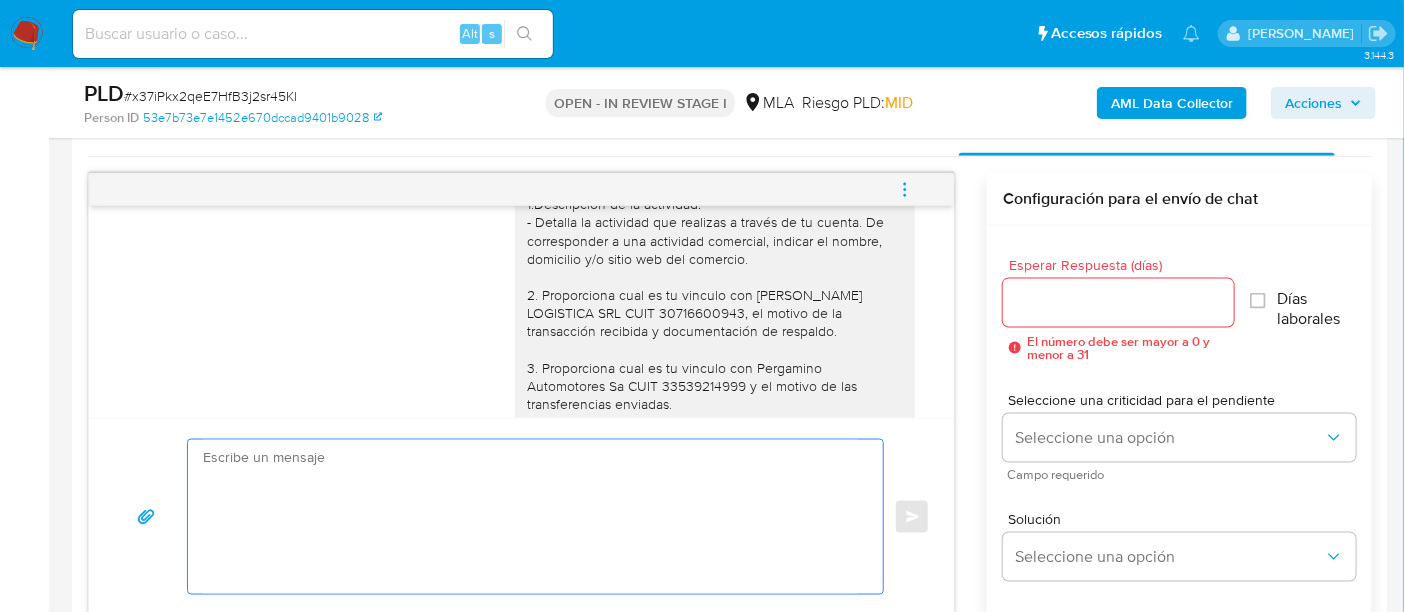 type on "n" 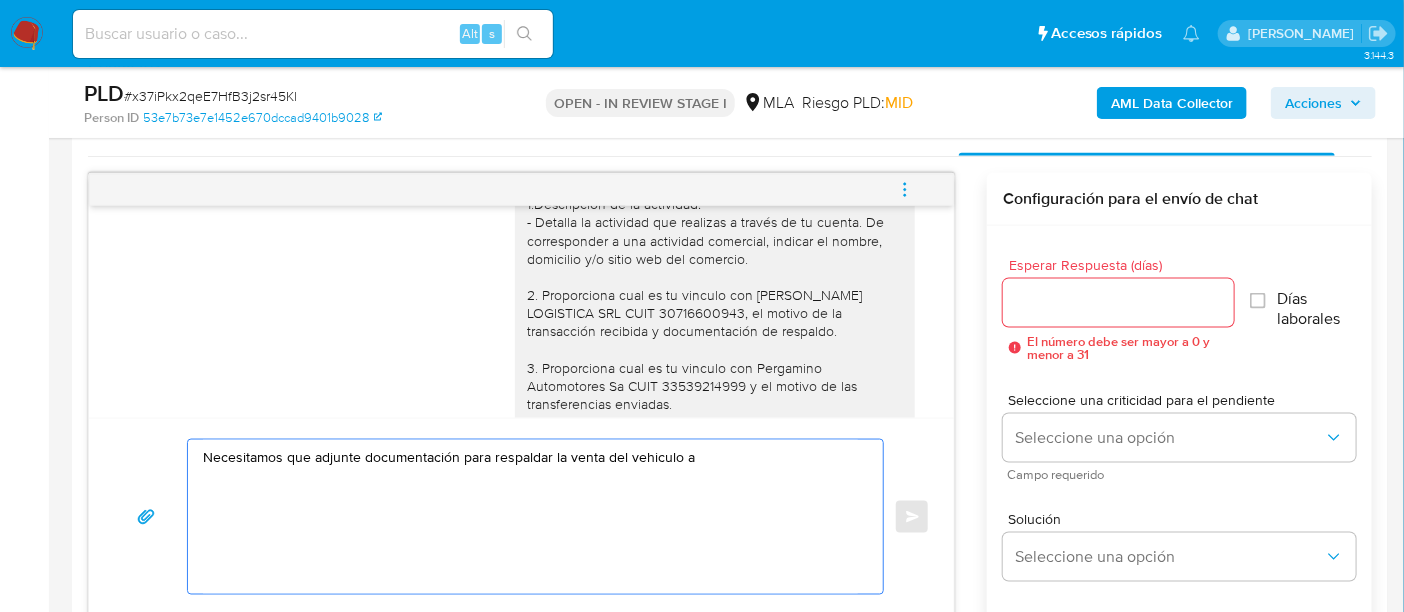paste on "Proporciona cual es tu vinculo con RUFINO LOGISTICA SRL CUIT 30716600943, el motivo de la transacción recibida y documentación de respaldo." 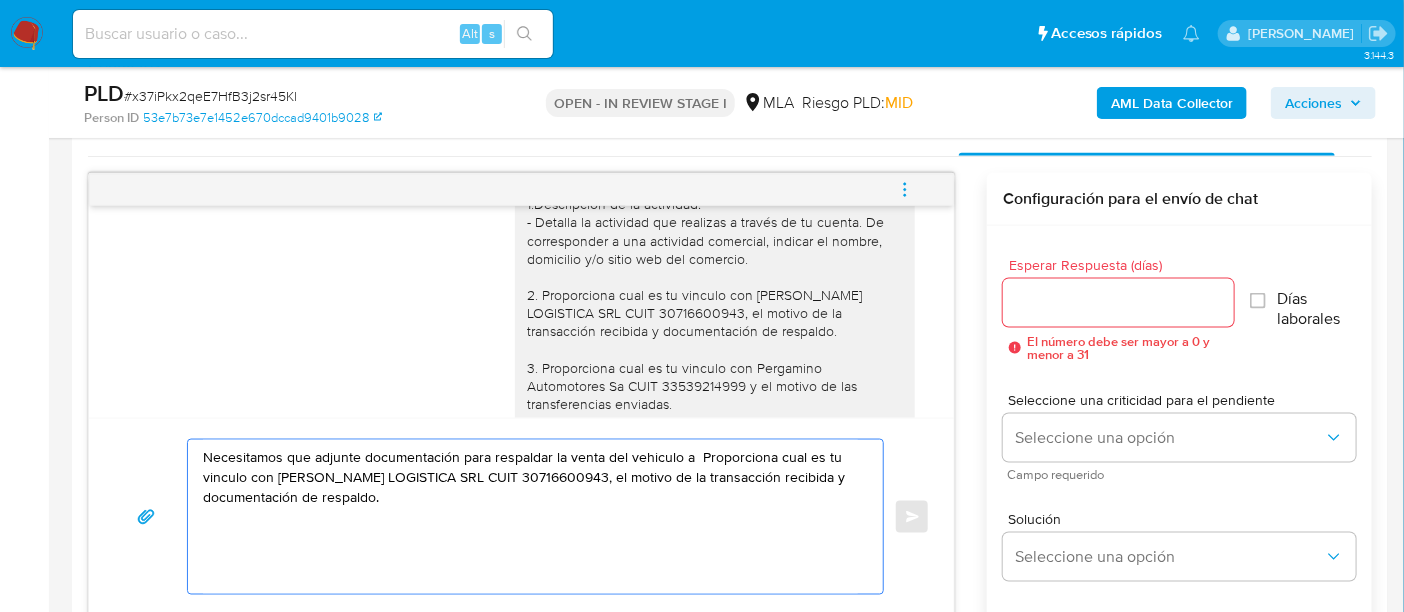drag, startPoint x: 275, startPoint y: 479, endPoint x: 697, endPoint y: 455, distance: 422.68192 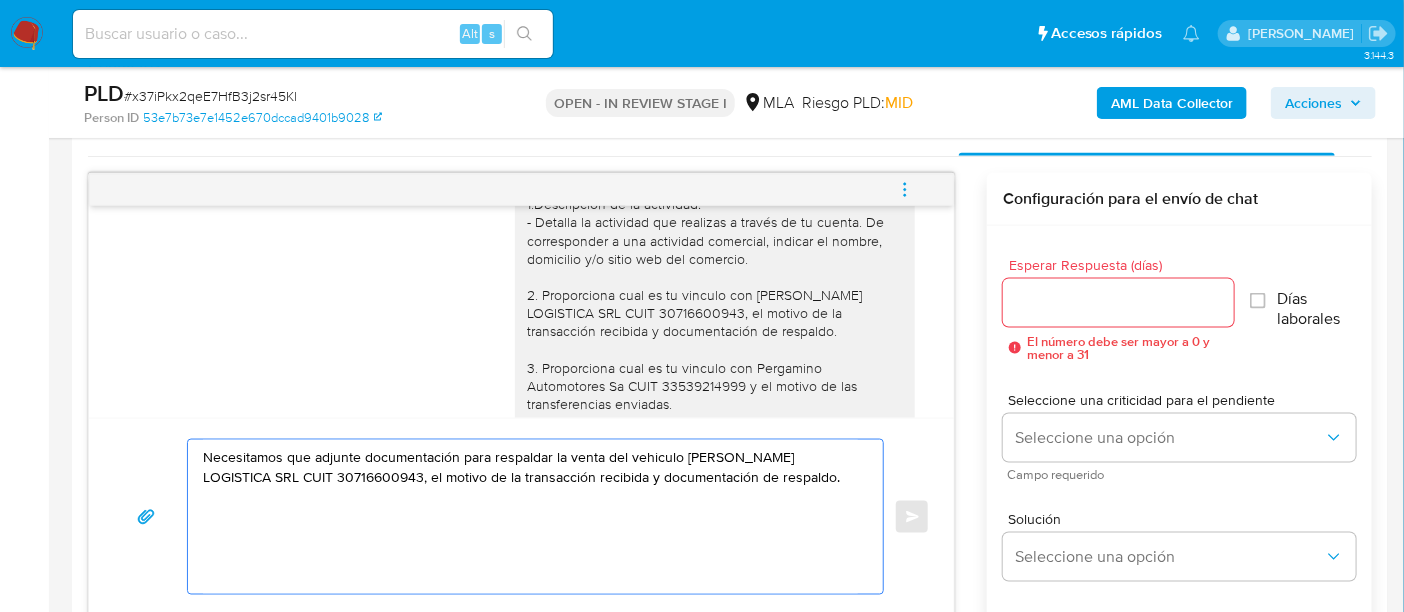 drag, startPoint x: 322, startPoint y: 471, endPoint x: 785, endPoint y: 477, distance: 463.03888 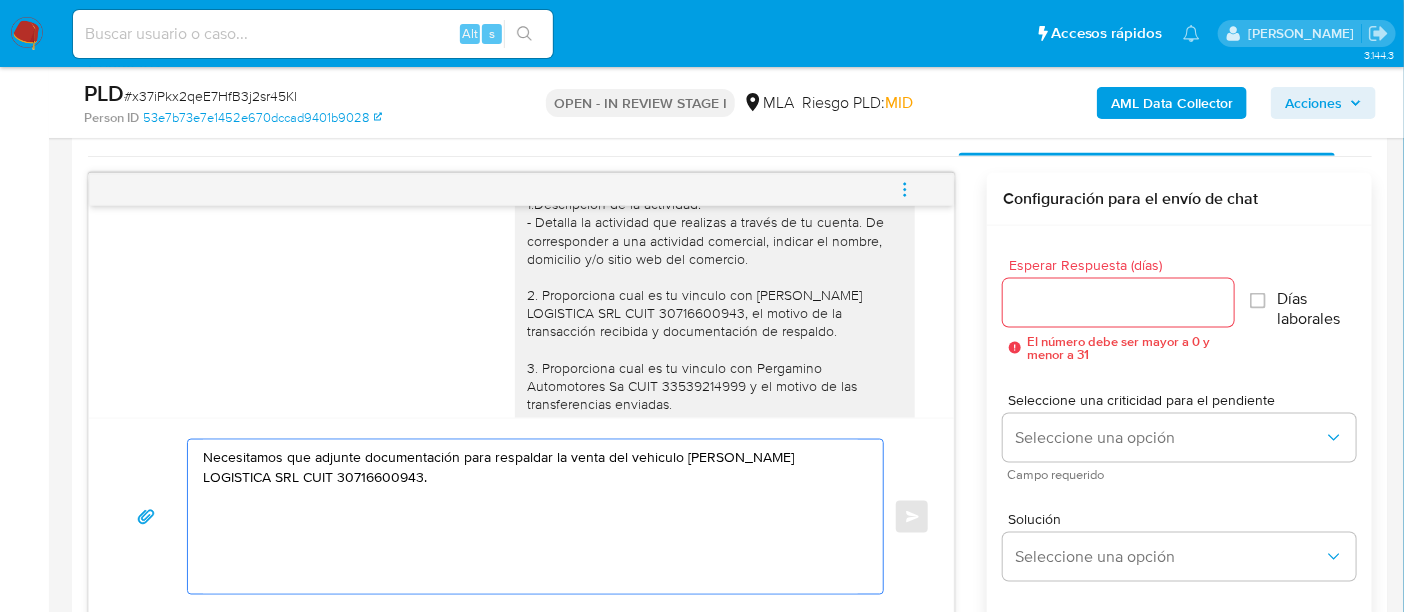 drag, startPoint x: 288, startPoint y: 452, endPoint x: 628, endPoint y: 454, distance: 340.0059 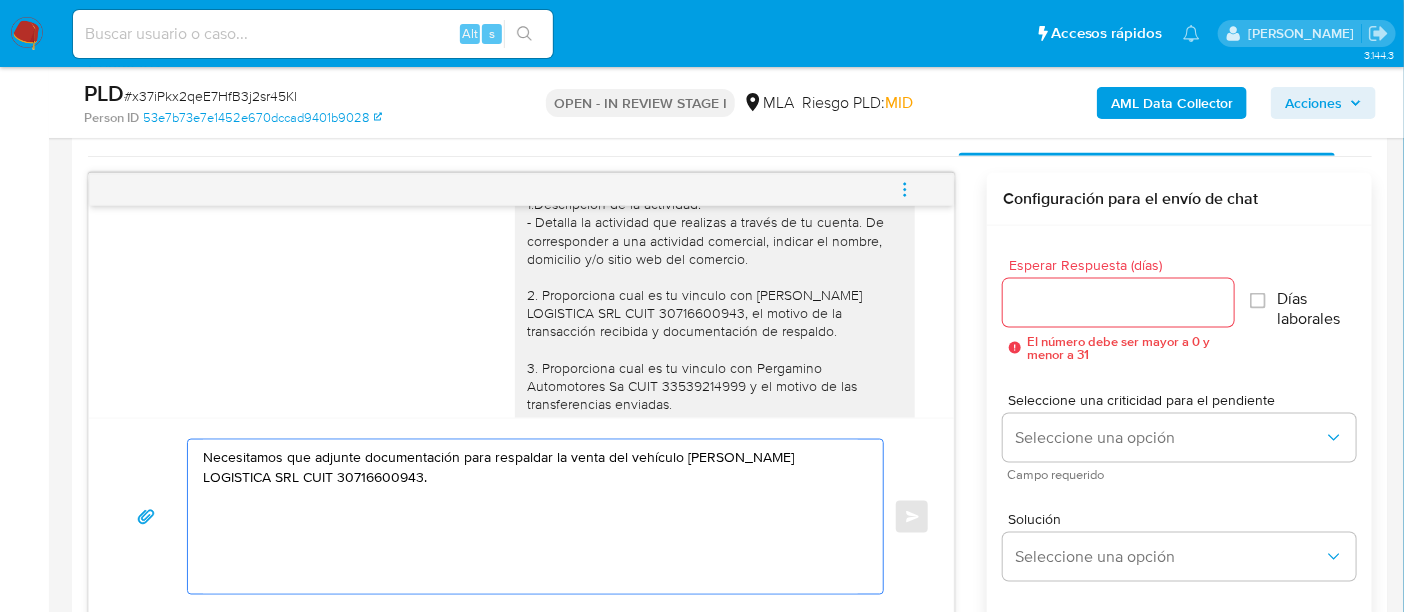 click on "Necesitamos que adjunte documentación para respaldar la venta del vehículo a  RUFINO LOGISTICA SRL CUIT 30716600943." 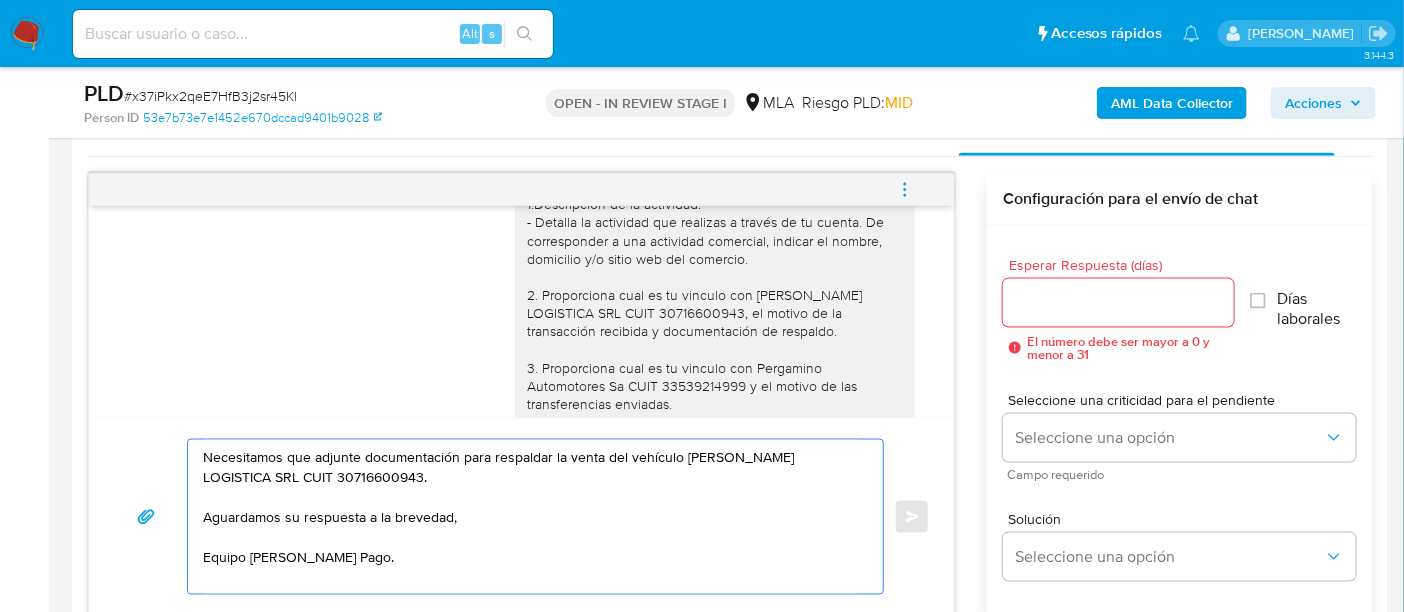 type on "Necesitamos que adjunte documentación para respaldar la venta del vehículo a  RUFINO LOGISTICA SRL CUIT 30716600943.
Aguardamos su respuesta a la brevedad,
Equipo de Mercado Pago." 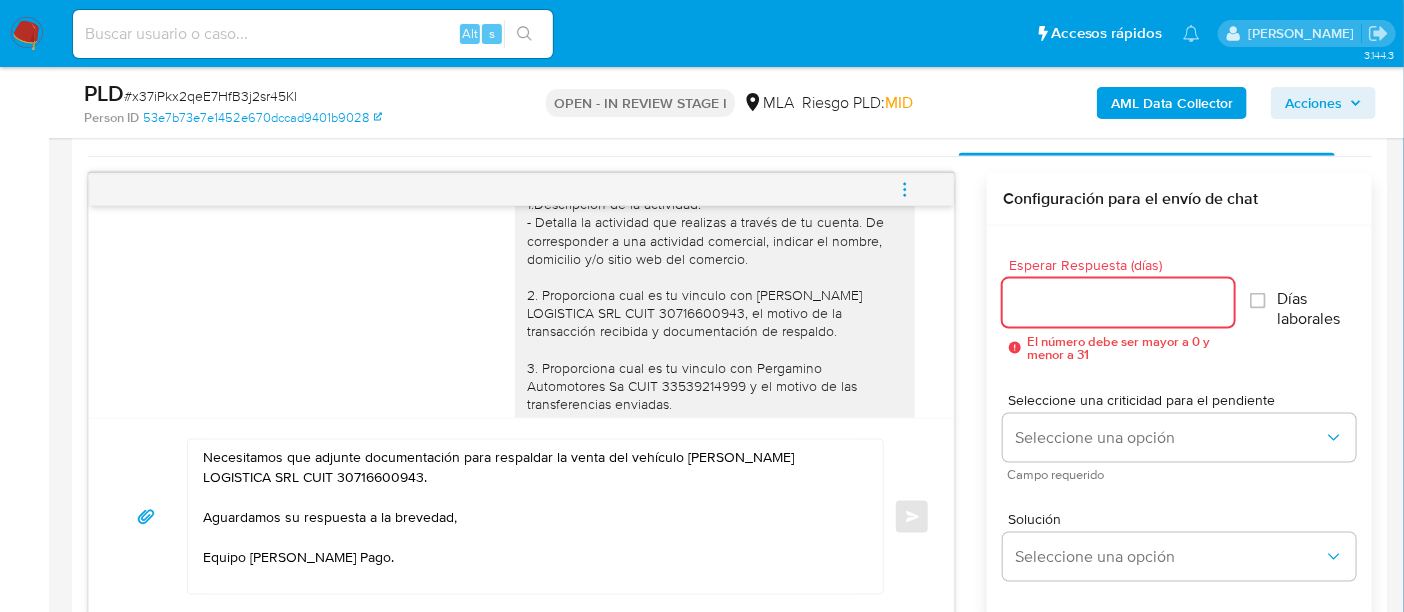 click on "Esperar Respuesta (días)" 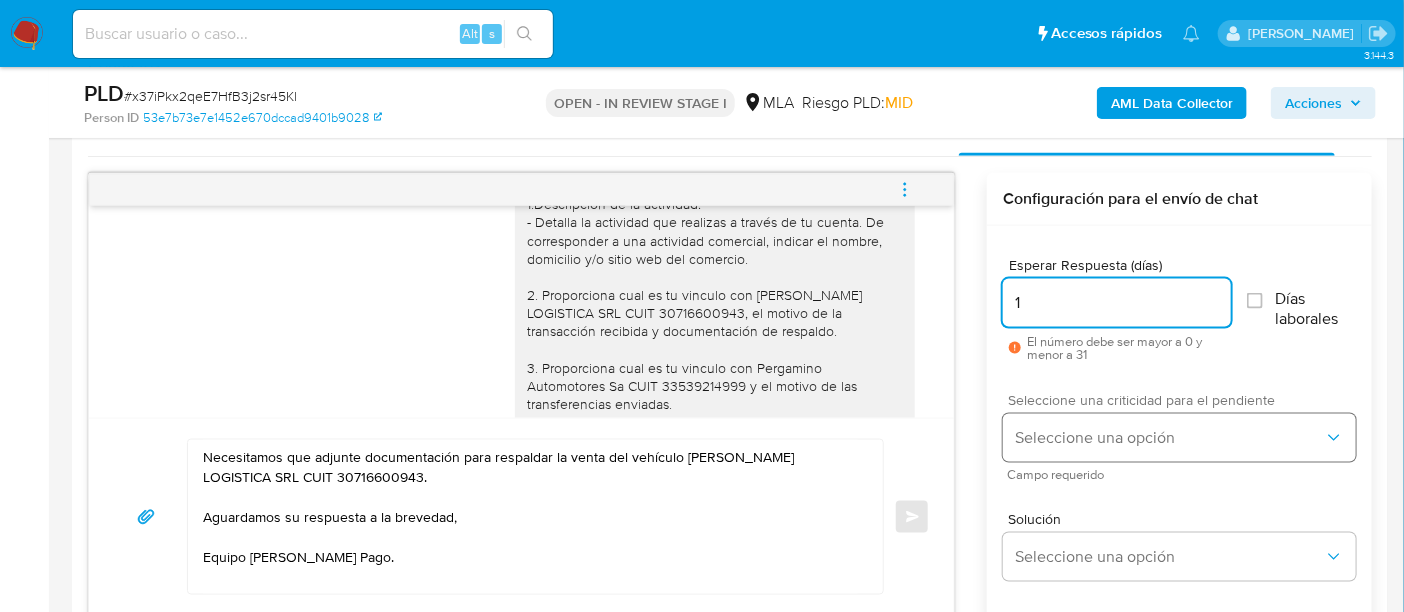 type on "1" 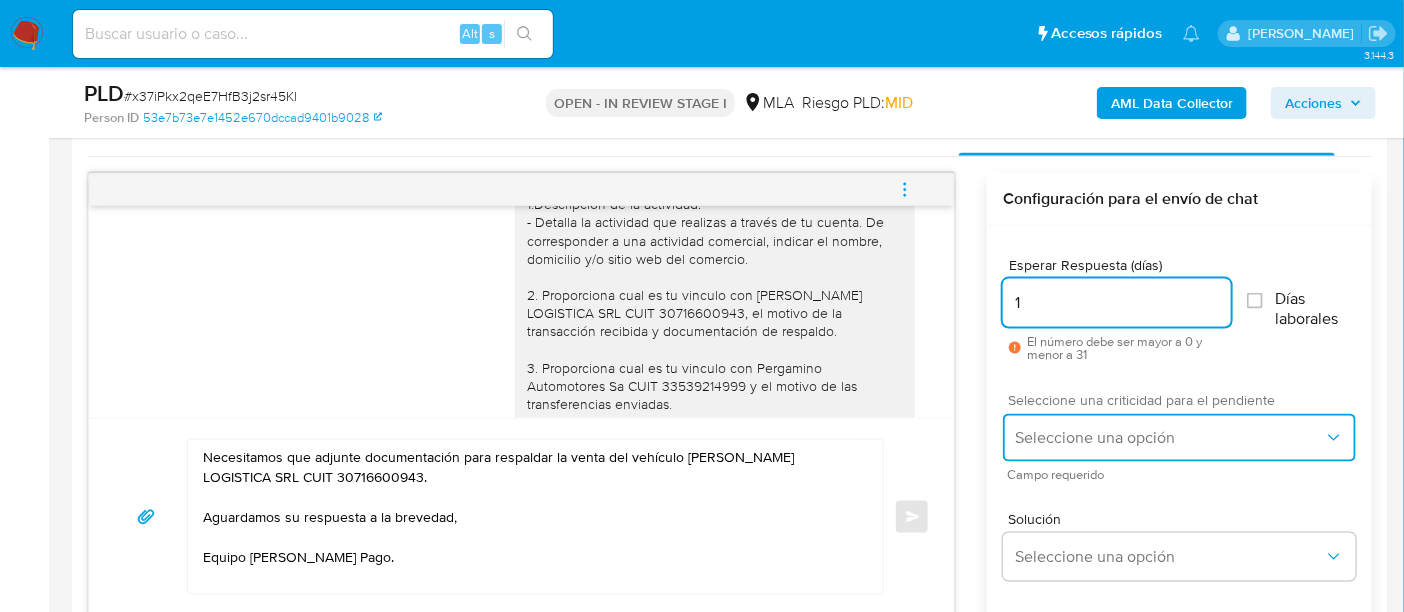click on "Seleccione una opción" 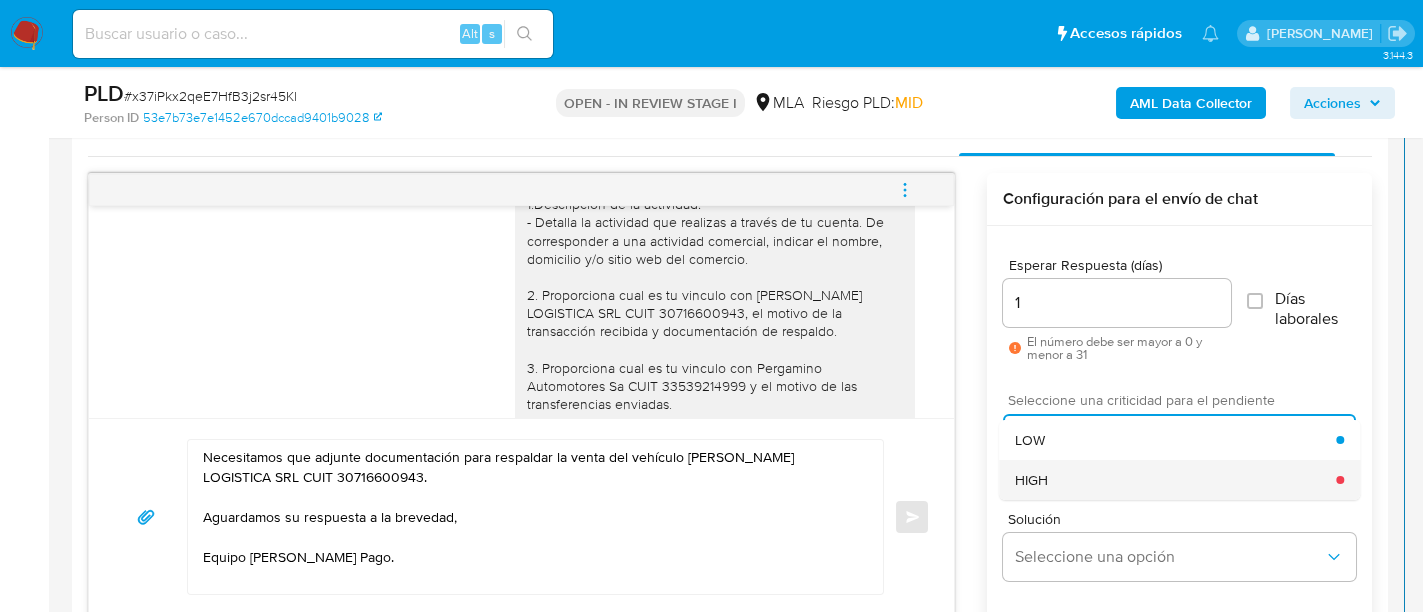 click on "HIGH" 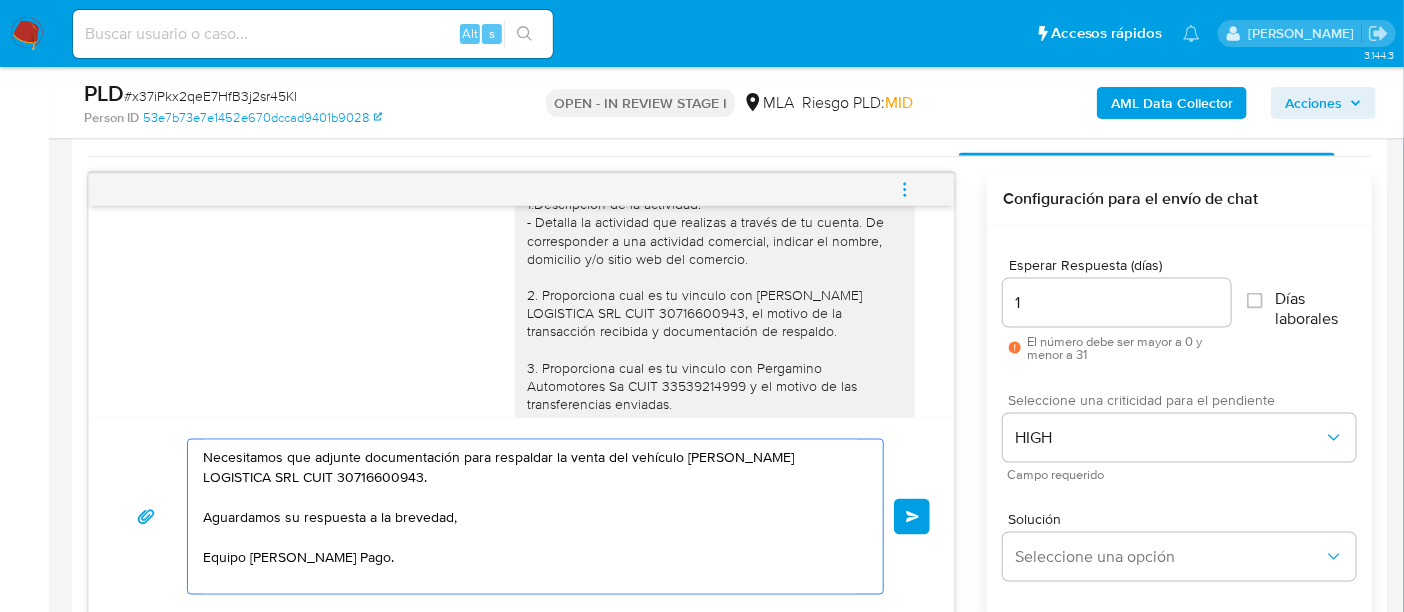 click on "Necesitamos que adjunte documentación para respaldar la venta del vehículo a  RUFINO LOGISTICA SRL CUIT 30716600943.
Aguardamos su respuesta a la brevedad,
Equipo de Mercado Pago." 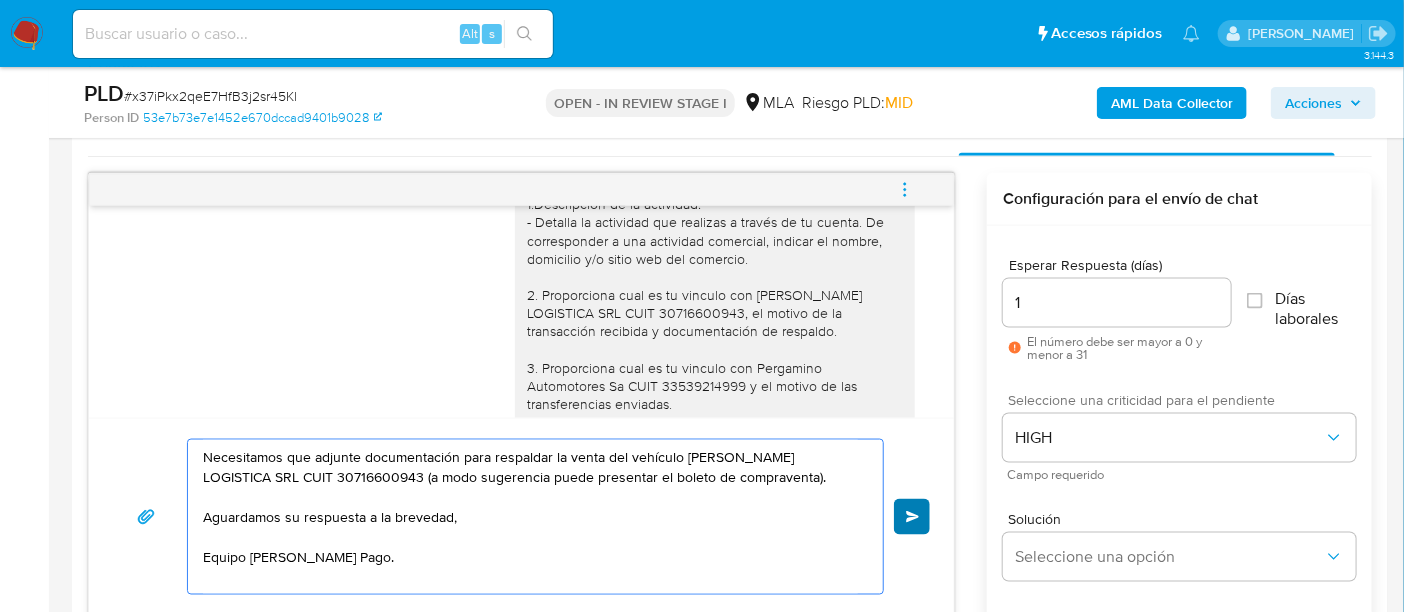 type on "Necesitamos que adjunte documentación para respaldar la venta del vehículo a  RUFINO LOGISTICA SRL CUIT 30716600943 (a modo sugerencia puede presentar el boleto de compraventa).
Aguardamos su respuesta a la brevedad,
Equipo de Mercado Pago." 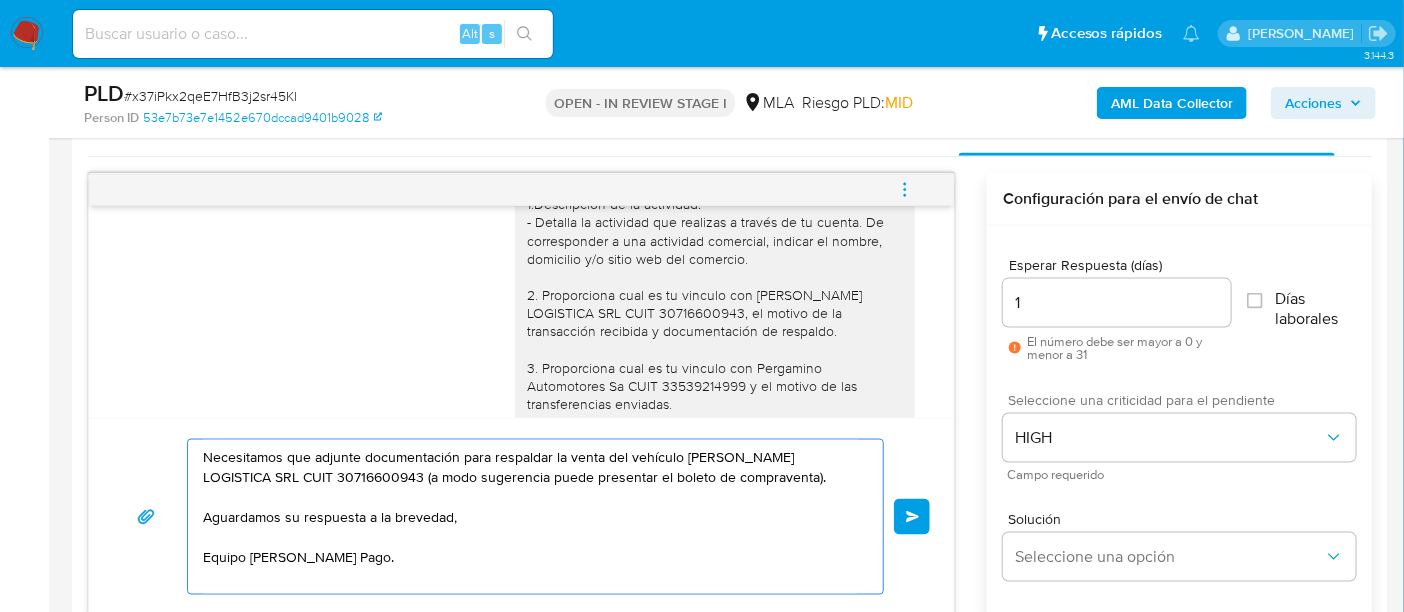 click on "Enviar" 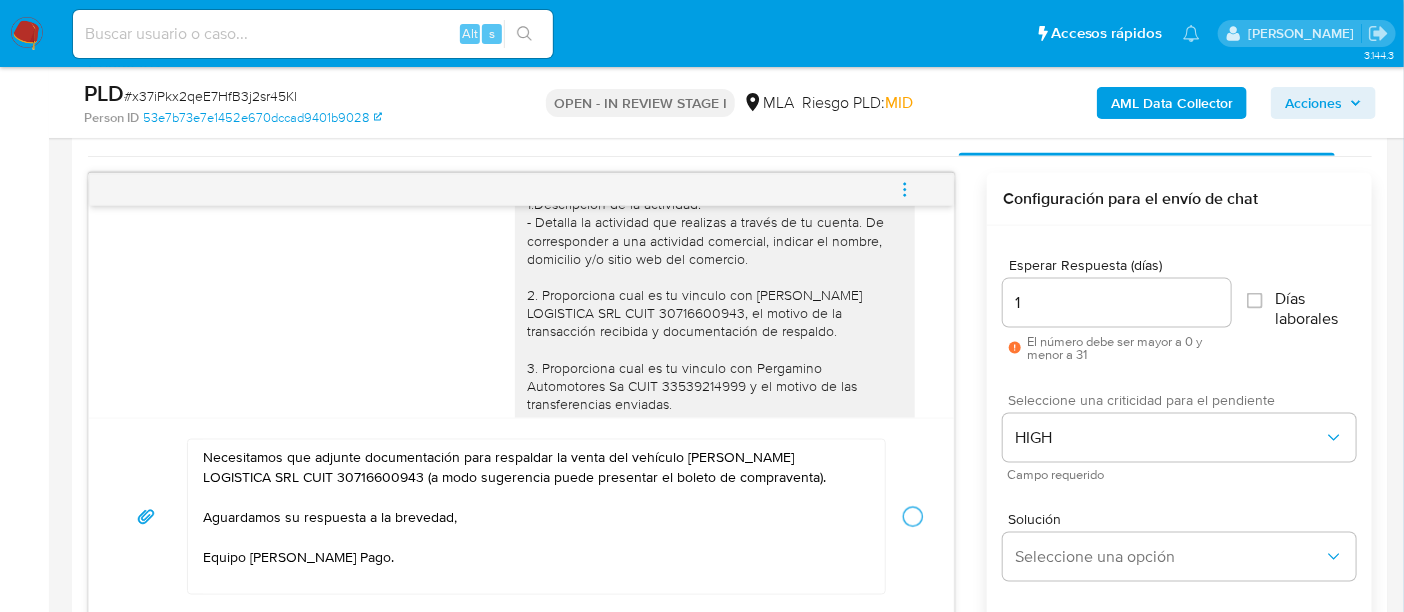 type 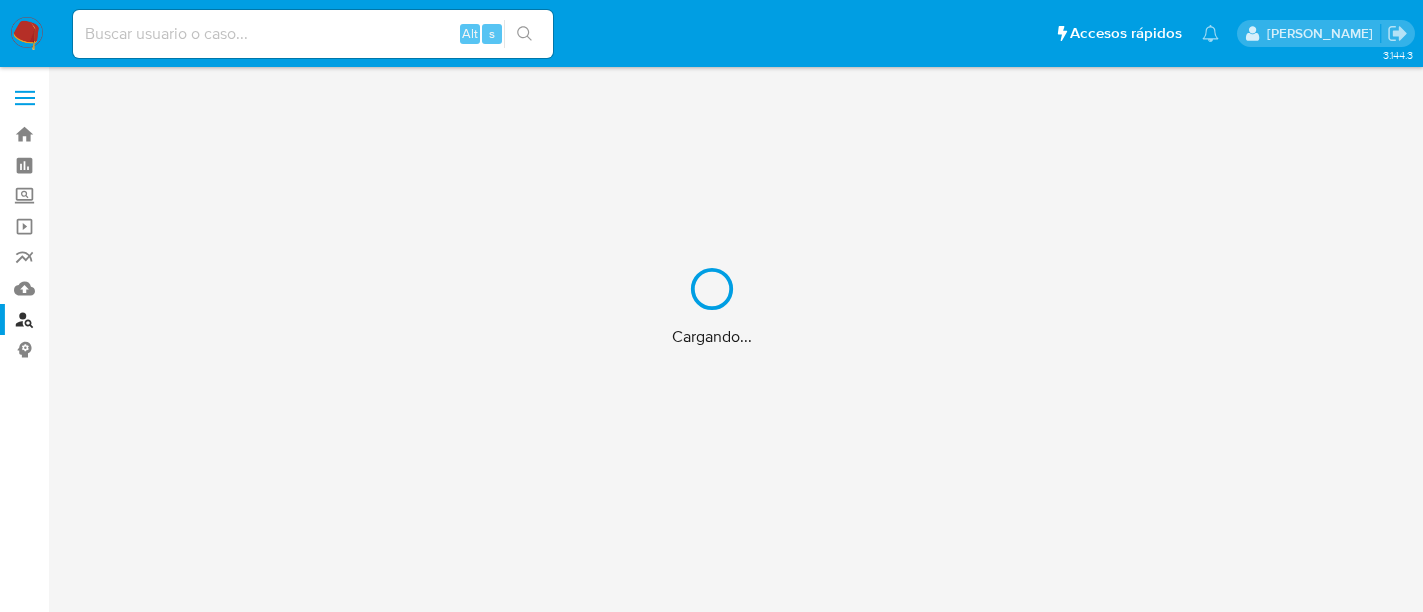 scroll, scrollTop: 0, scrollLeft: 0, axis: both 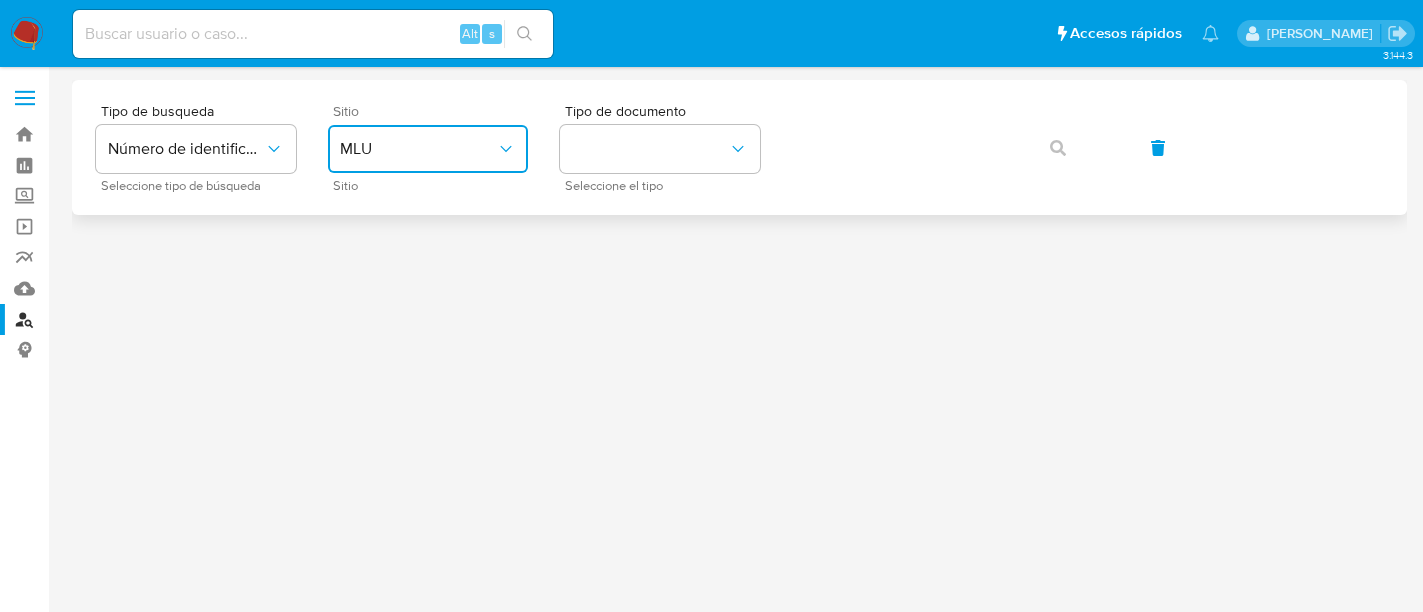 click on "MLU" at bounding box center [418, 149] 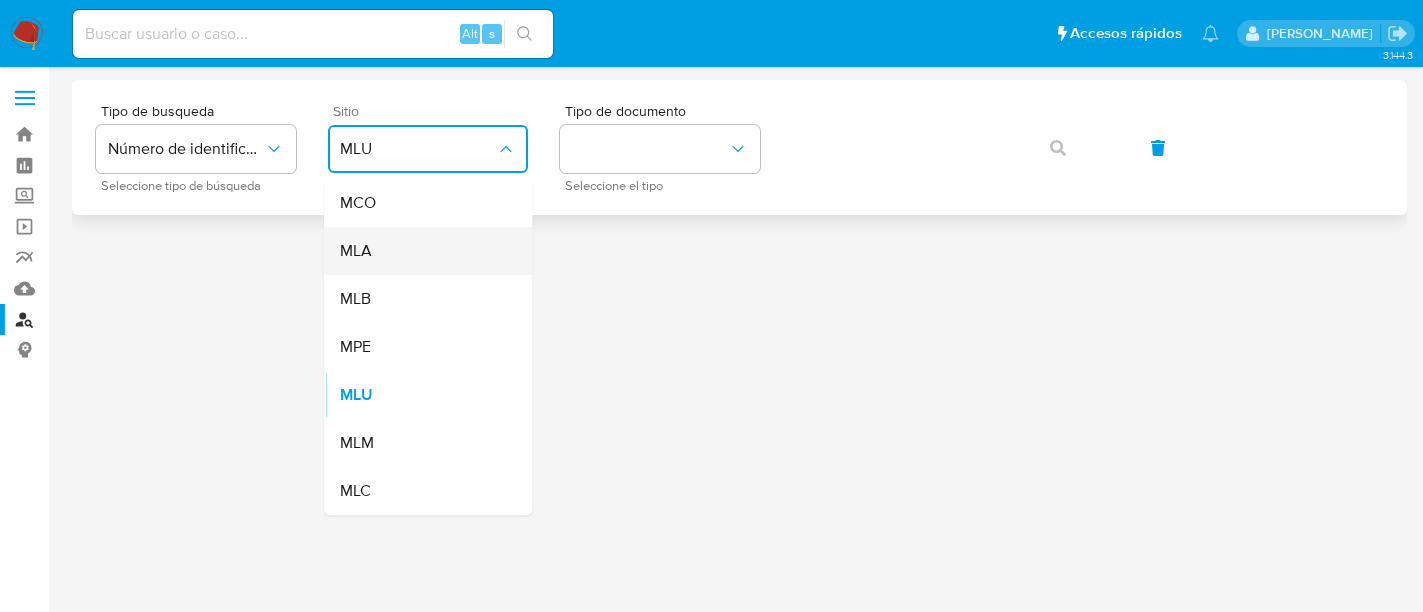 drag, startPoint x: 422, startPoint y: 265, endPoint x: 568, endPoint y: 196, distance: 161.48375 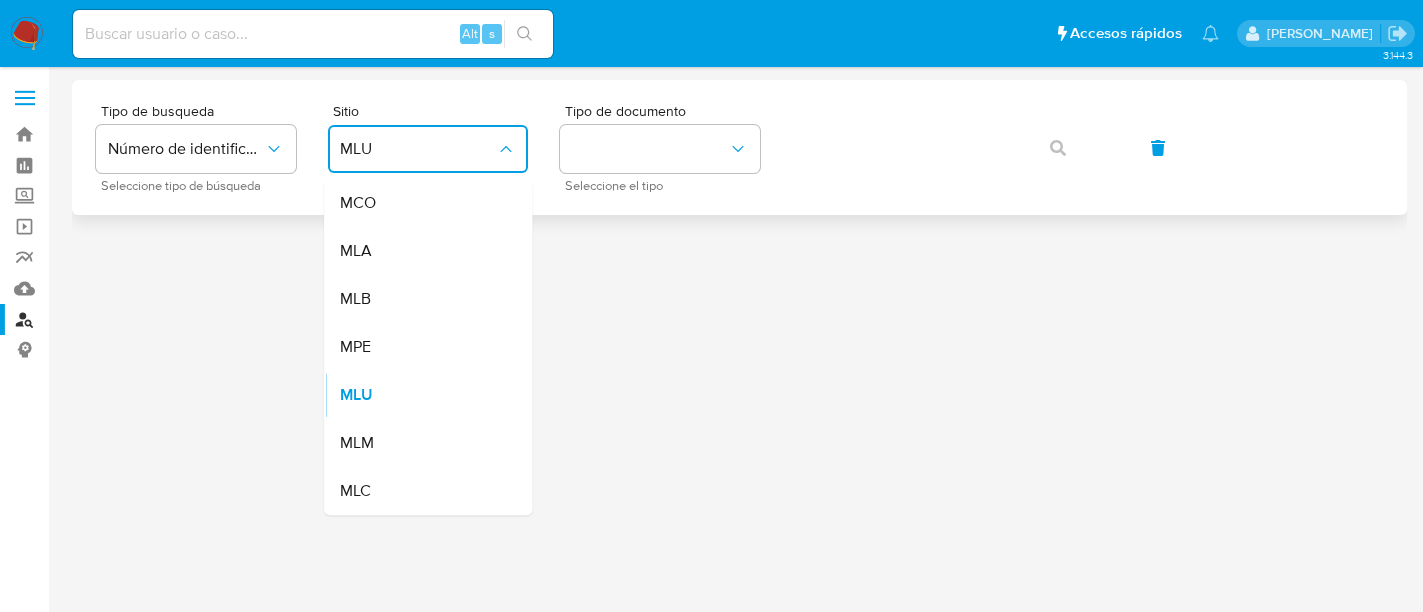 click on "MLA" at bounding box center [422, 251] 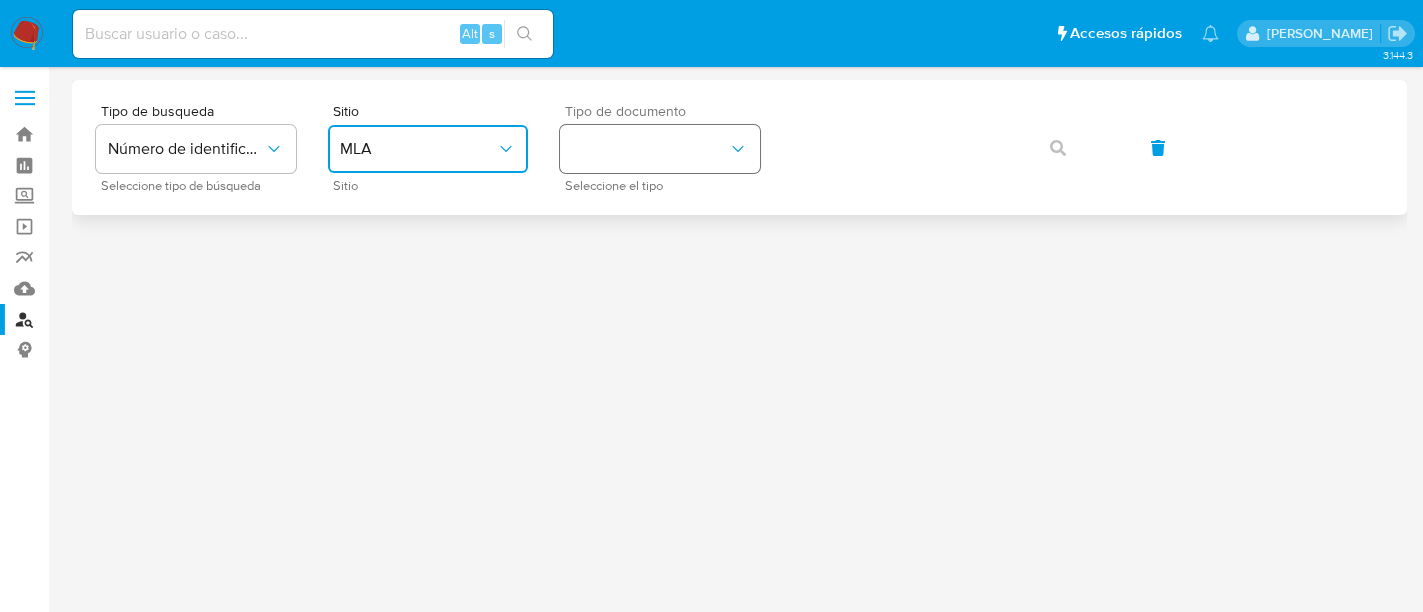 click at bounding box center (660, 149) 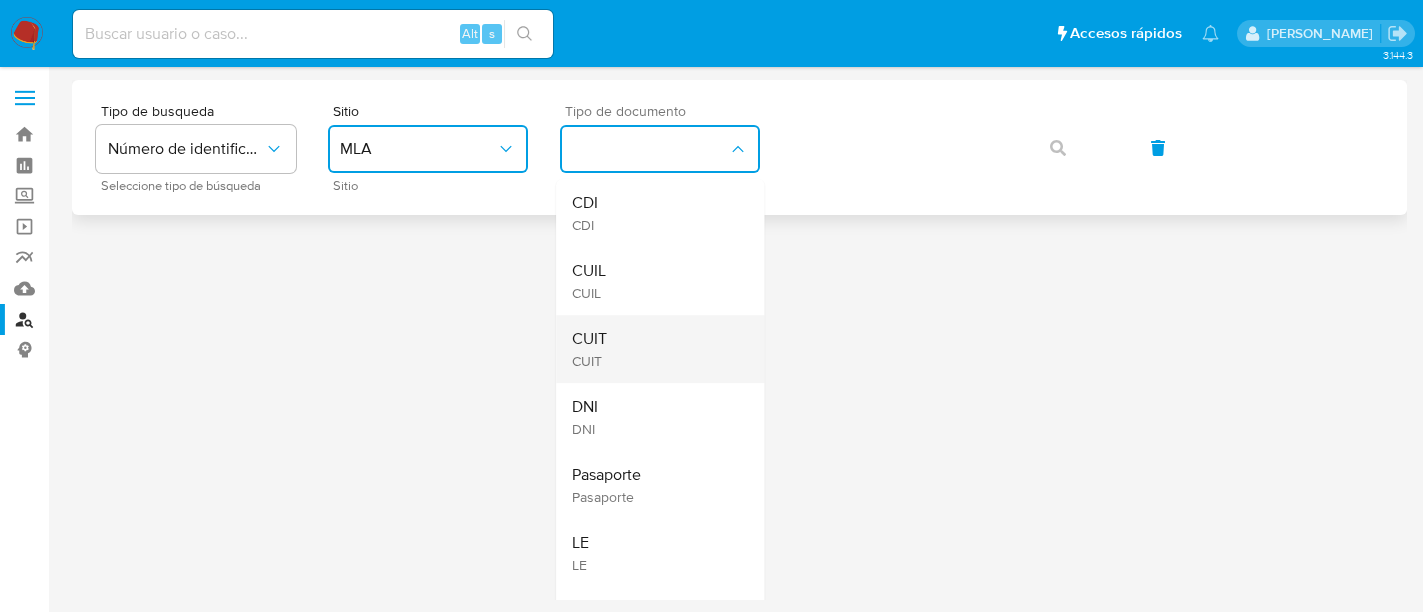 click on "CUIT CUIT" at bounding box center [654, 349] 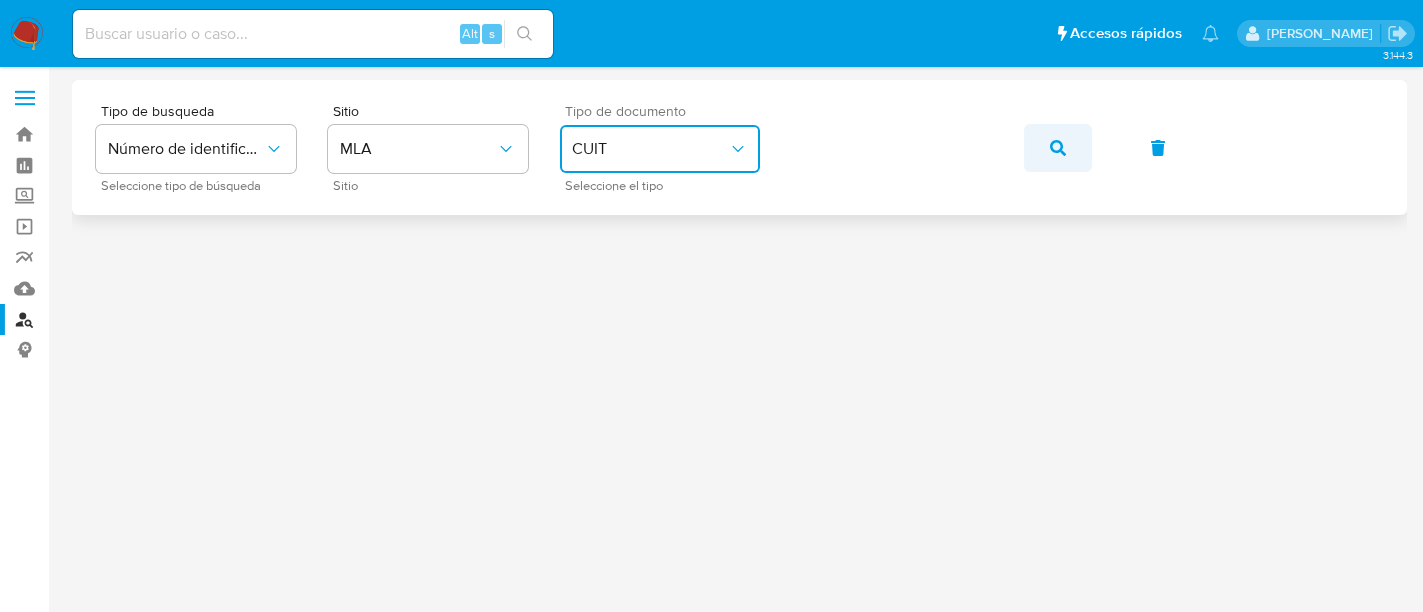 click at bounding box center (1058, 148) 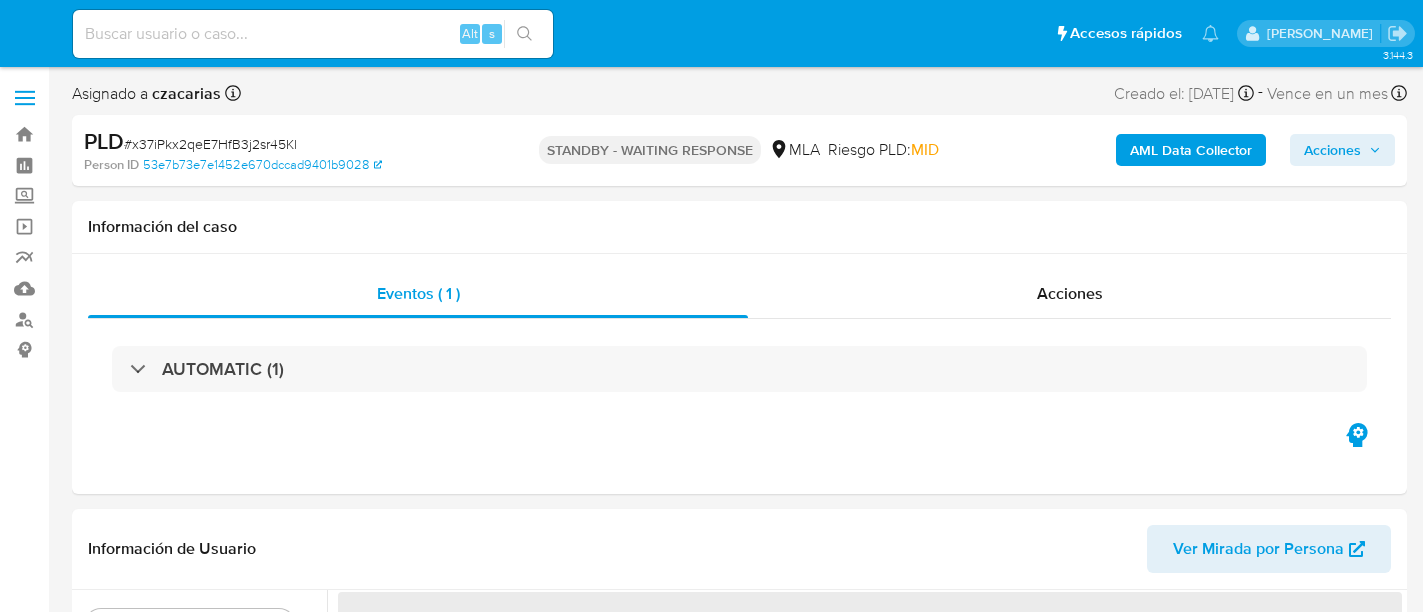 select on "10" 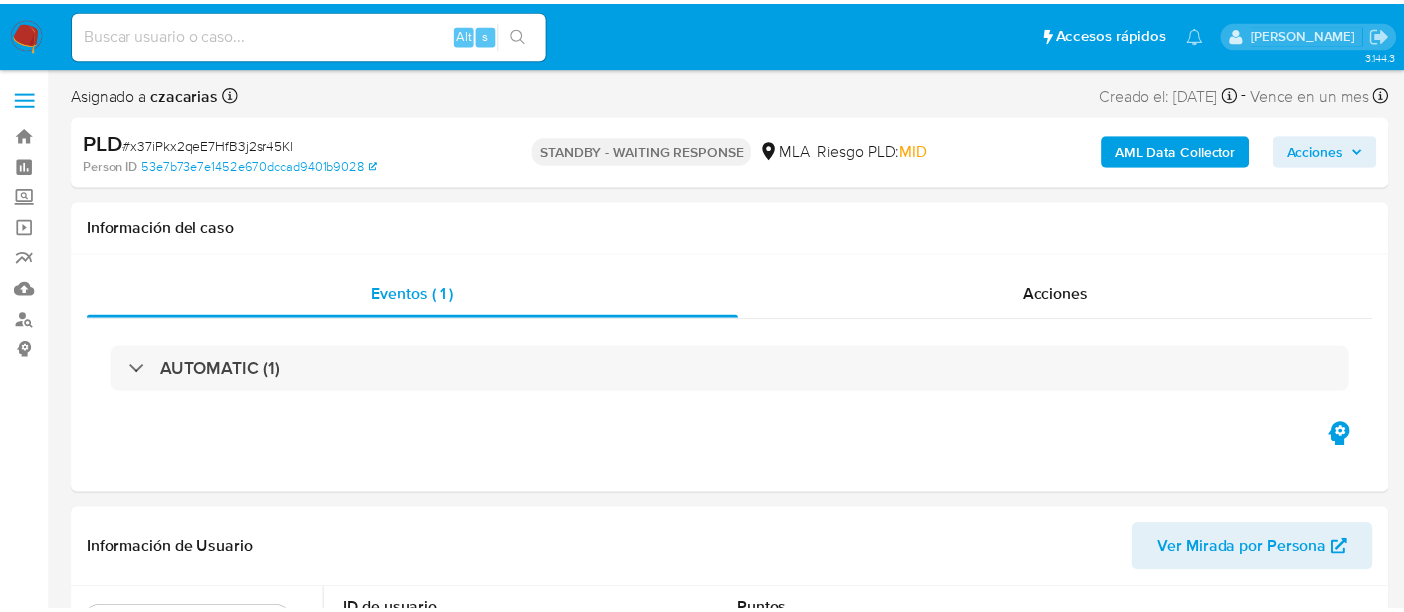 scroll, scrollTop: 0, scrollLeft: 0, axis: both 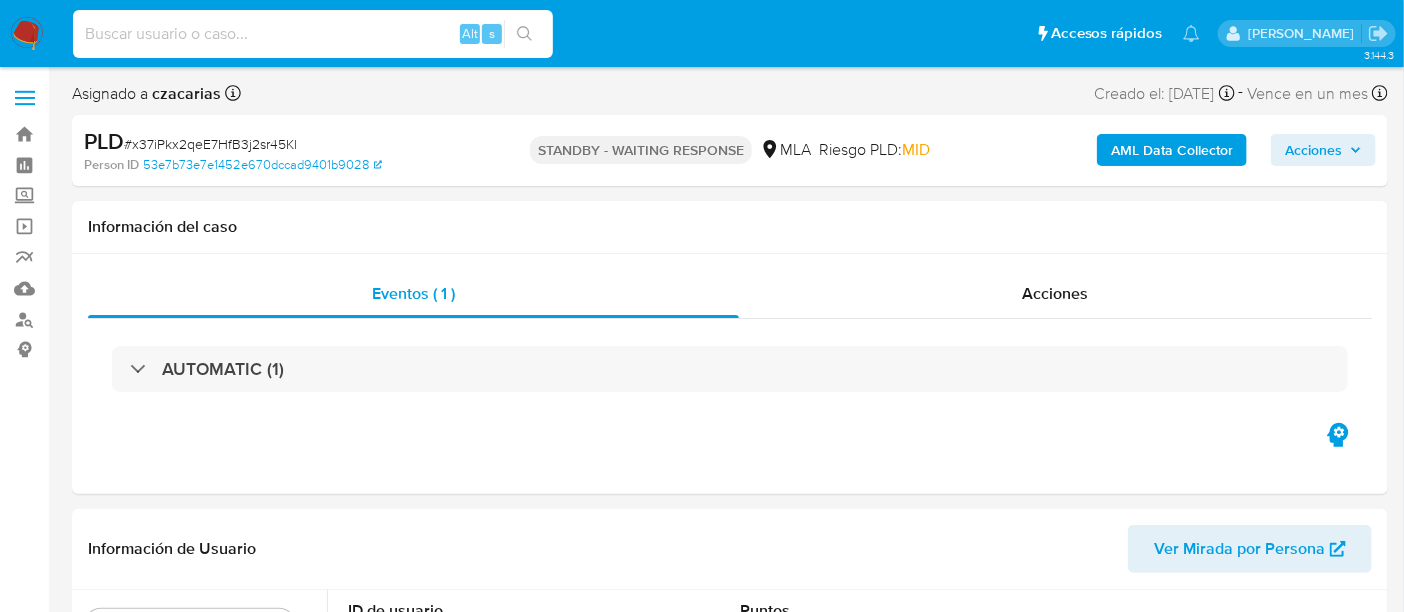 click at bounding box center (313, 34) 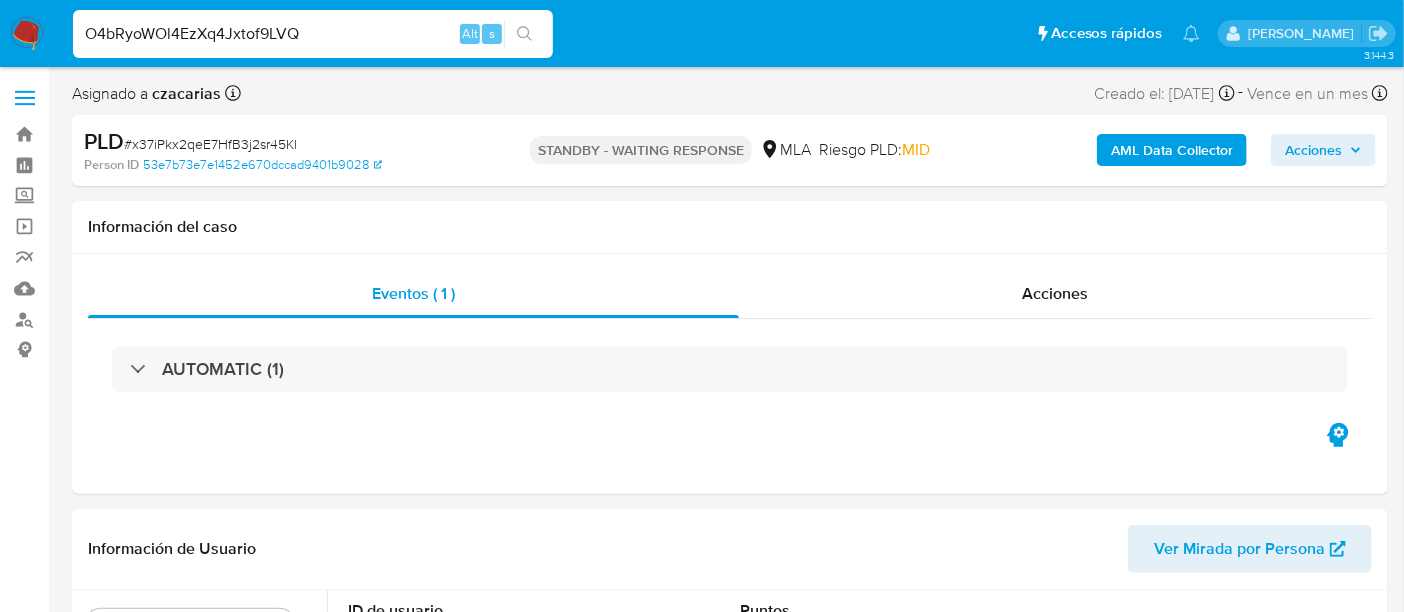 type on "O4bRyoWOl4EzXq4Jxtof9LVQ" 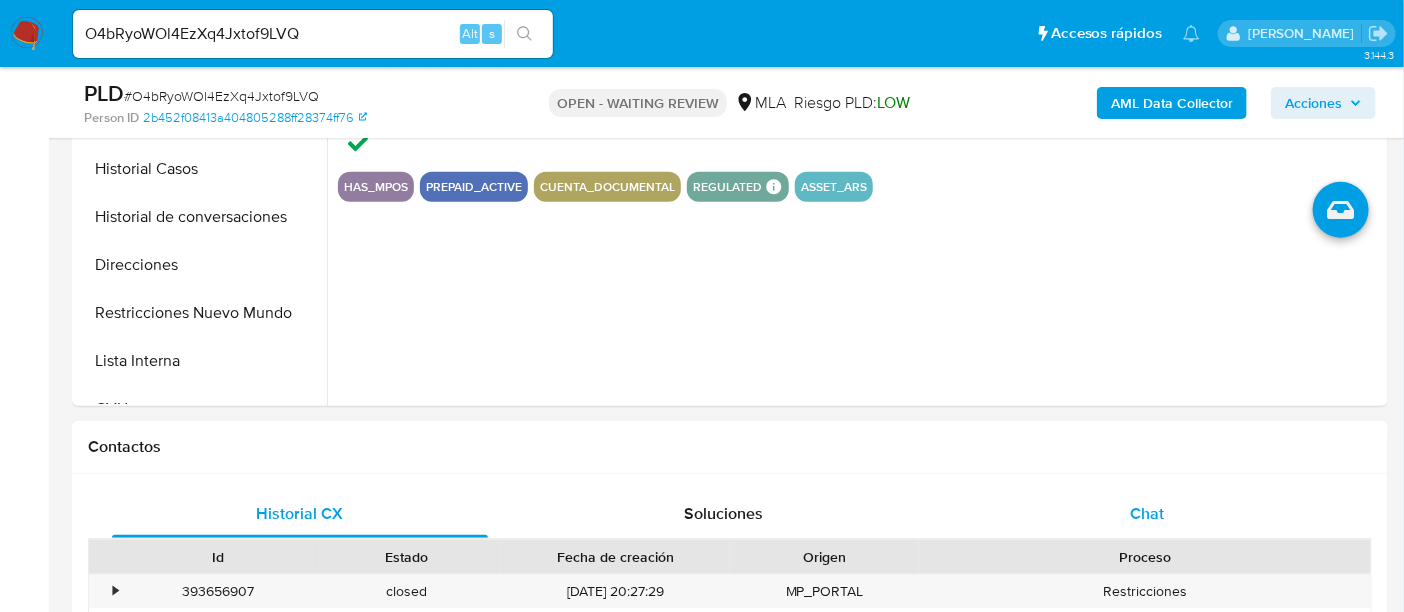 click on "Chat" at bounding box center [1147, 513] 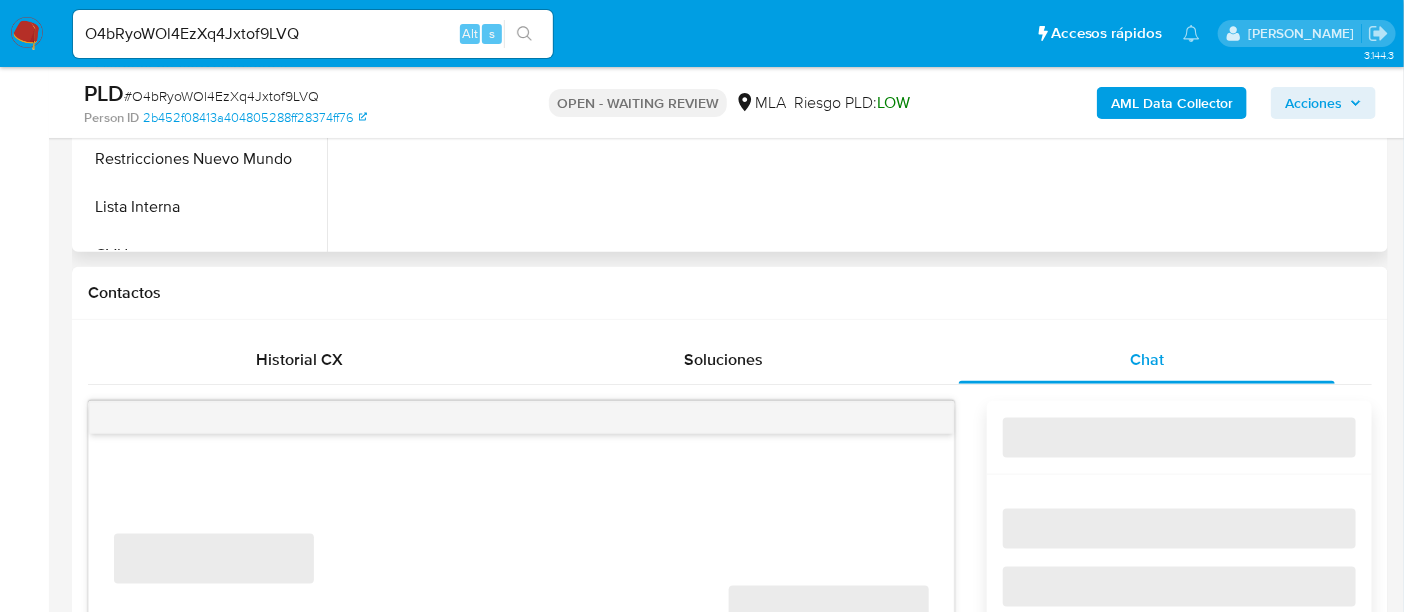 scroll, scrollTop: 1000, scrollLeft: 0, axis: vertical 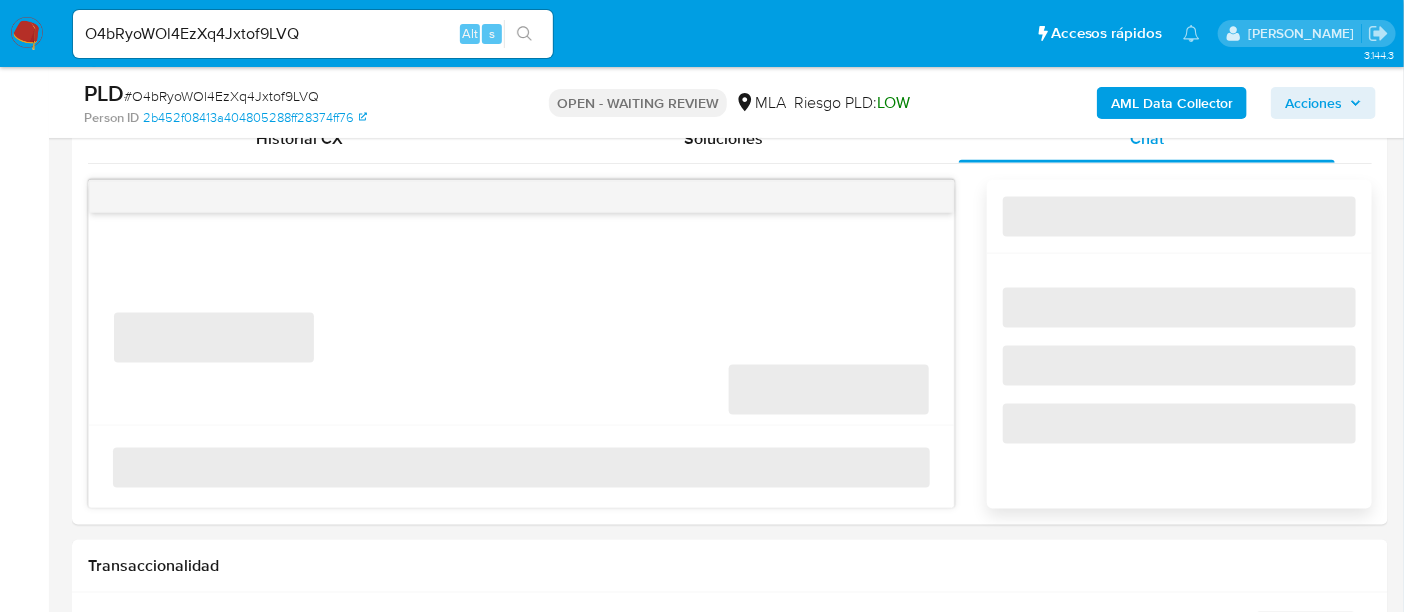 select on "10" 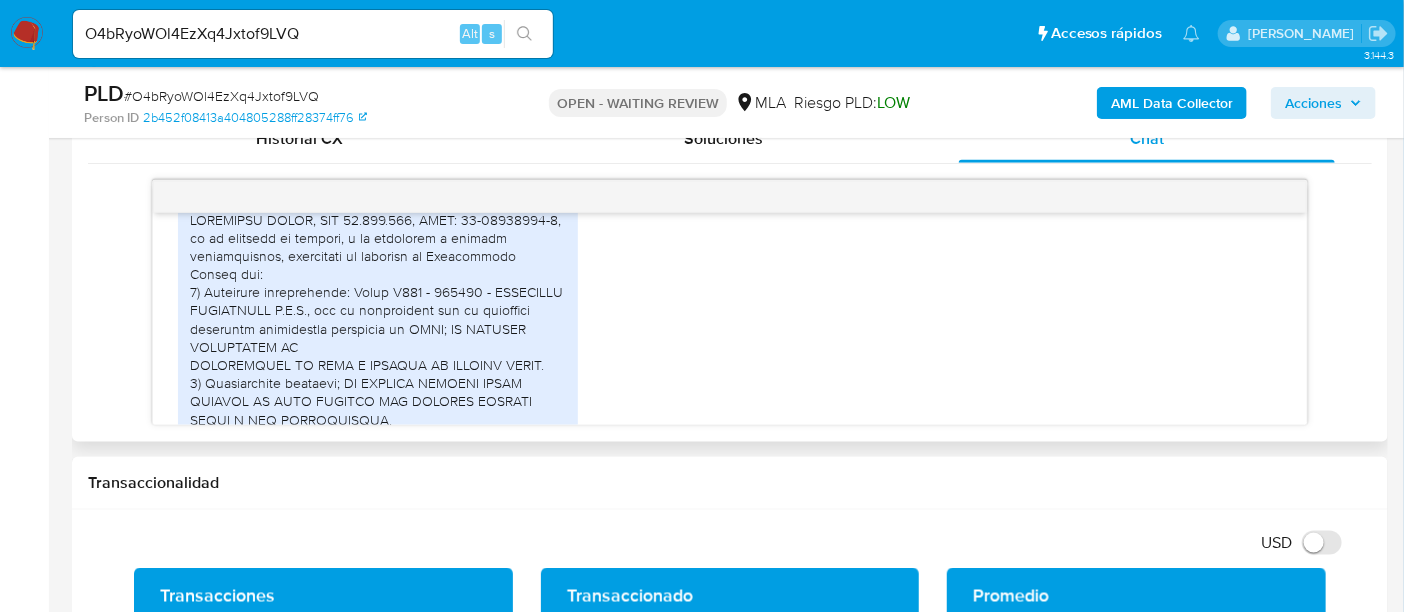 scroll, scrollTop: 2627, scrollLeft: 0, axis: vertical 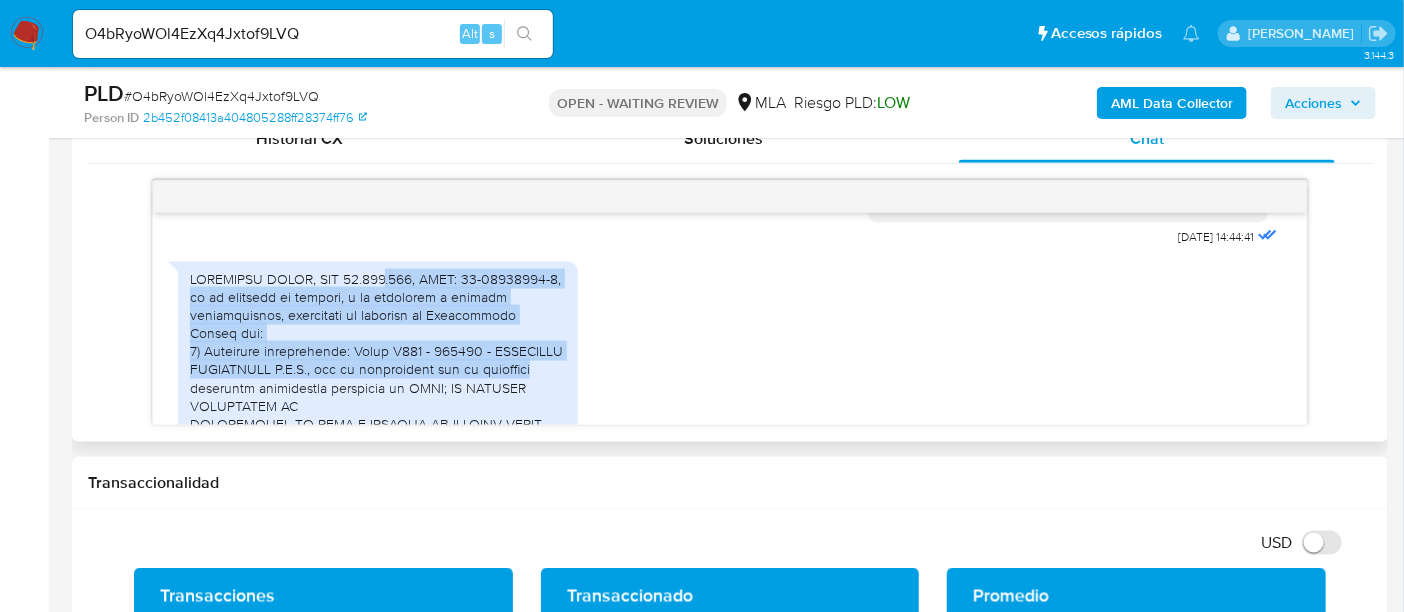 drag, startPoint x: 388, startPoint y: 342, endPoint x: 591, endPoint y: 398, distance: 210.58252 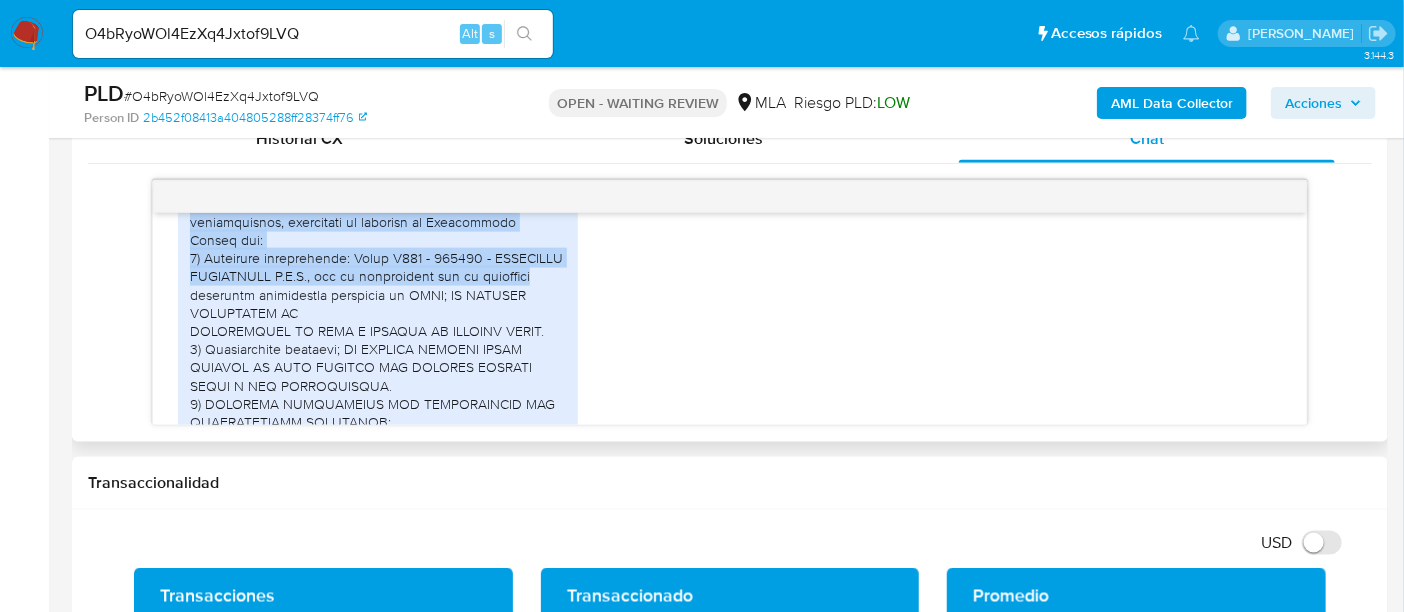scroll, scrollTop: 2752, scrollLeft: 0, axis: vertical 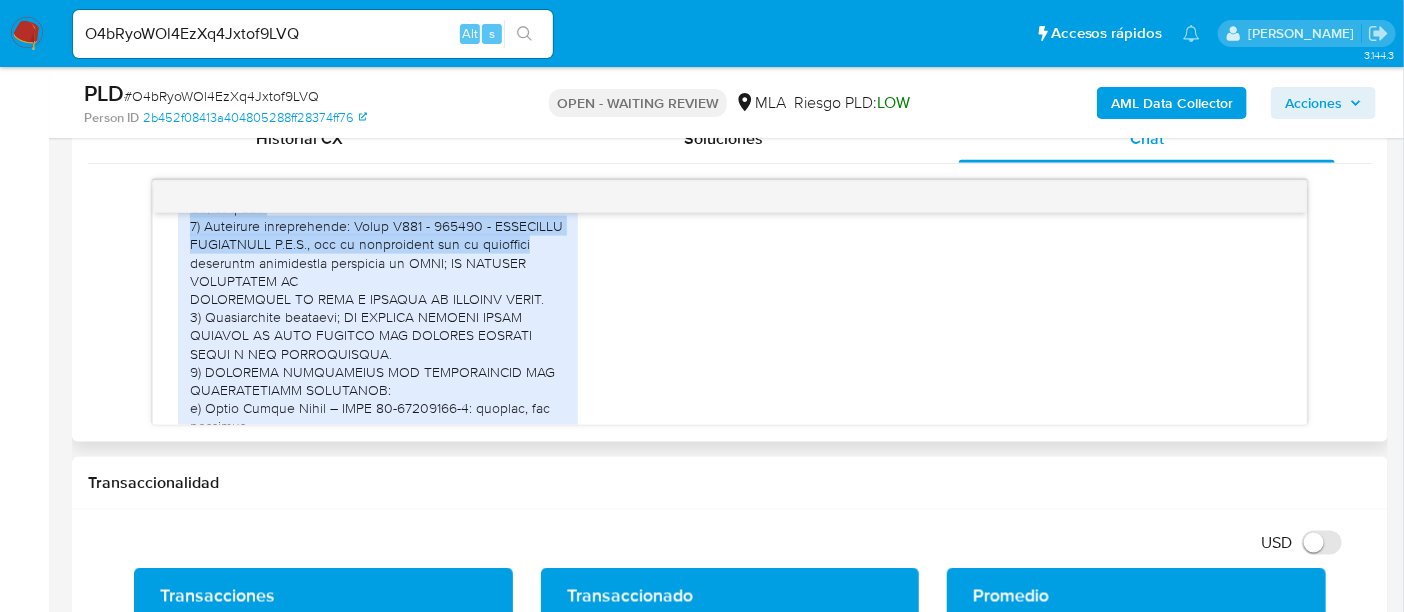 click at bounding box center [378, 645] 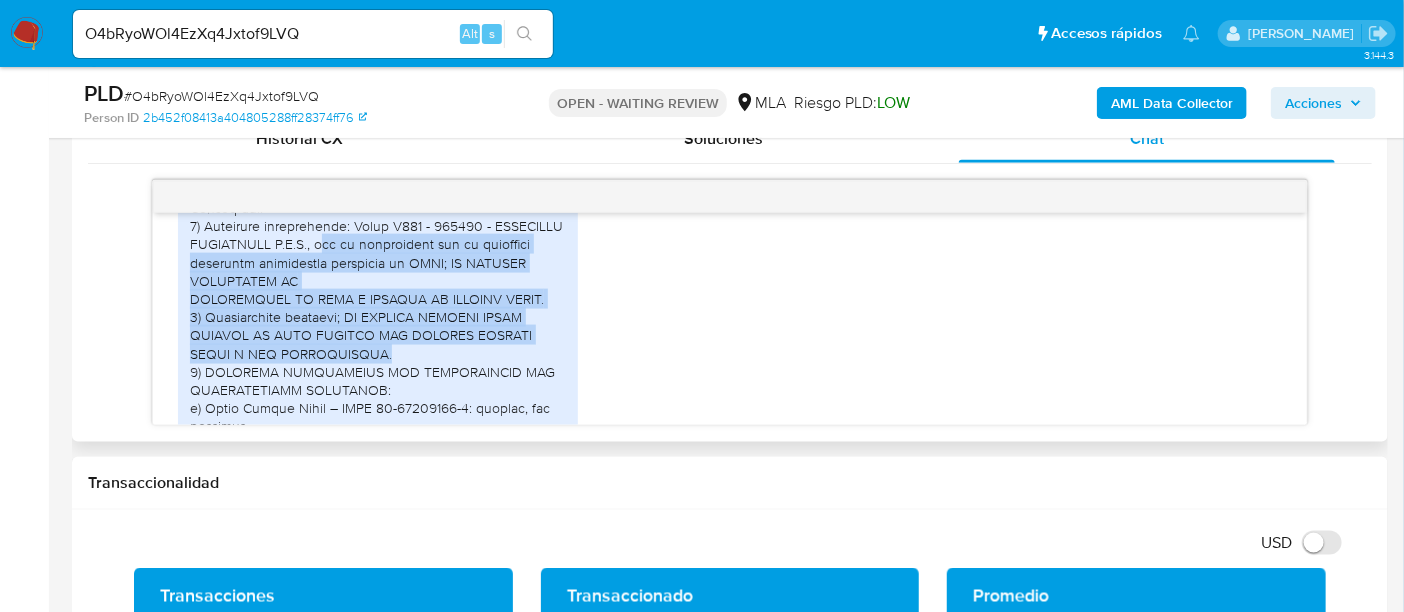 drag, startPoint x: 325, startPoint y: 277, endPoint x: 563, endPoint y: 386, distance: 261.7728 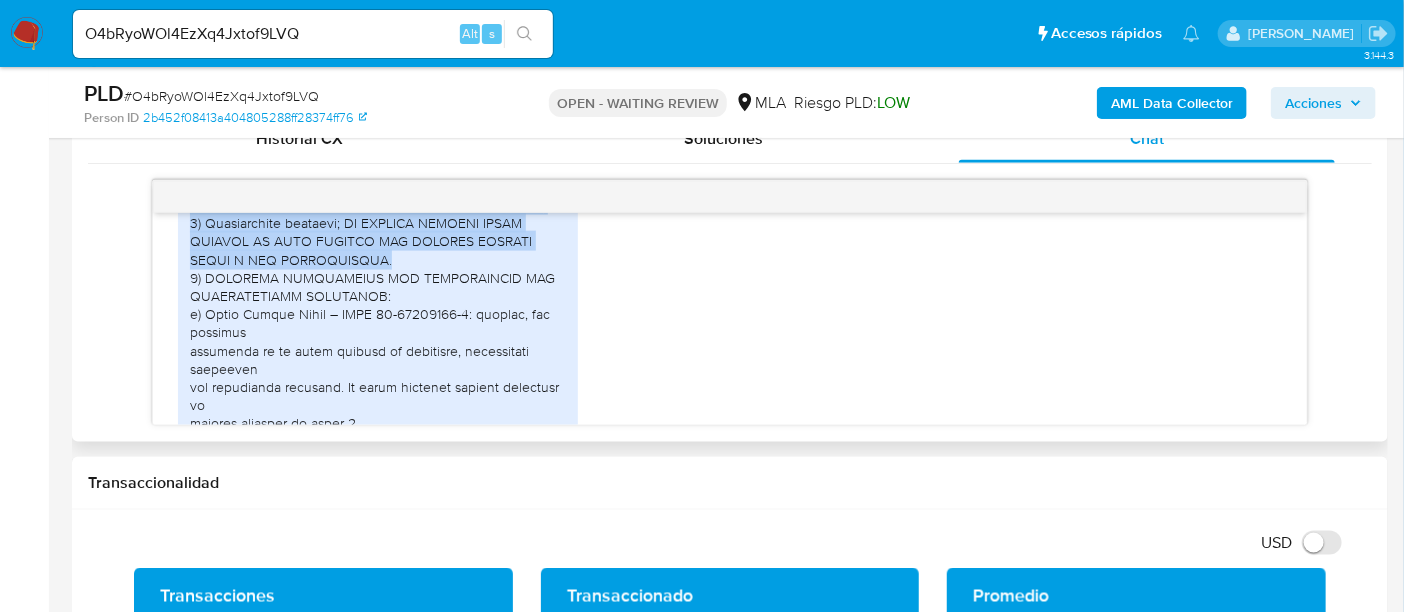 scroll, scrollTop: 2877, scrollLeft: 0, axis: vertical 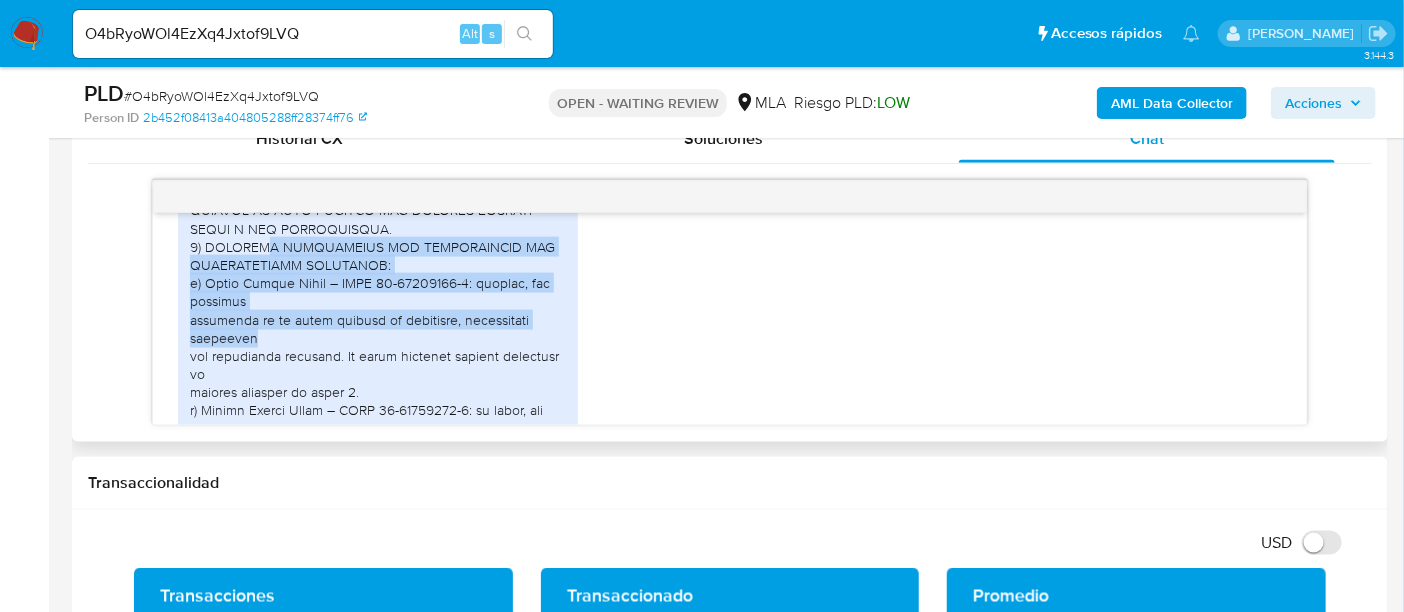drag, startPoint x: 263, startPoint y: 289, endPoint x: 402, endPoint y: 372, distance: 161.89503 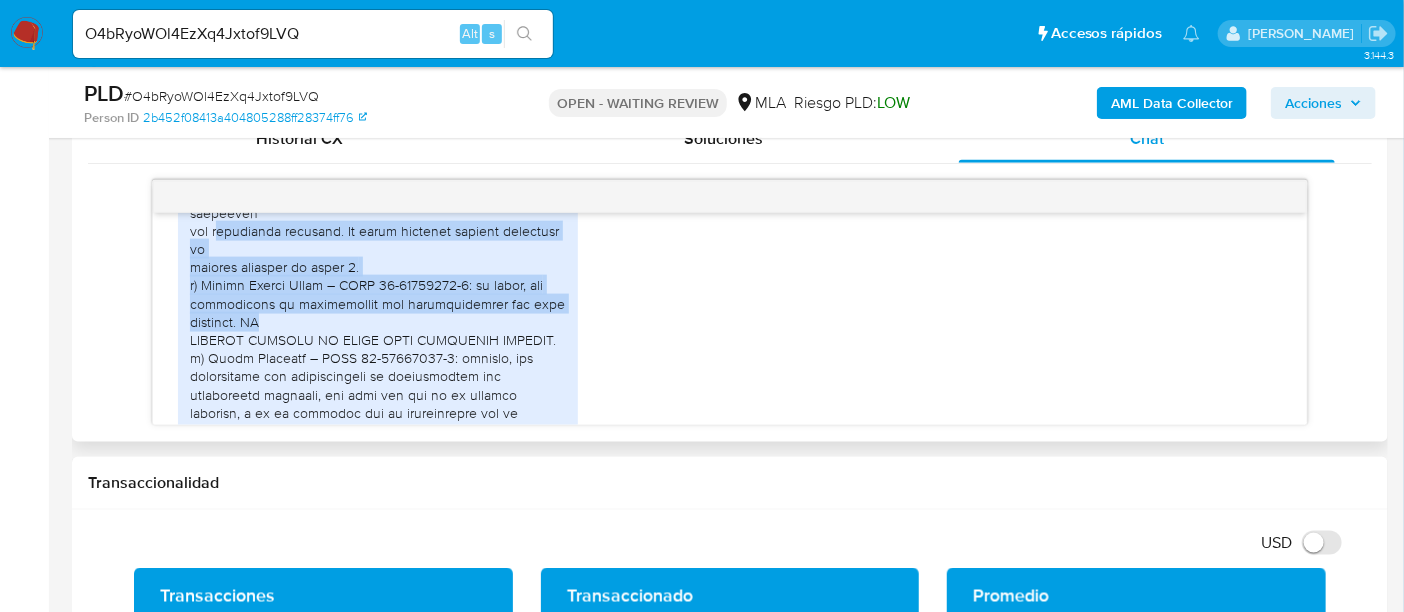 drag, startPoint x: 222, startPoint y: 269, endPoint x: 413, endPoint y: 359, distance: 211.14214 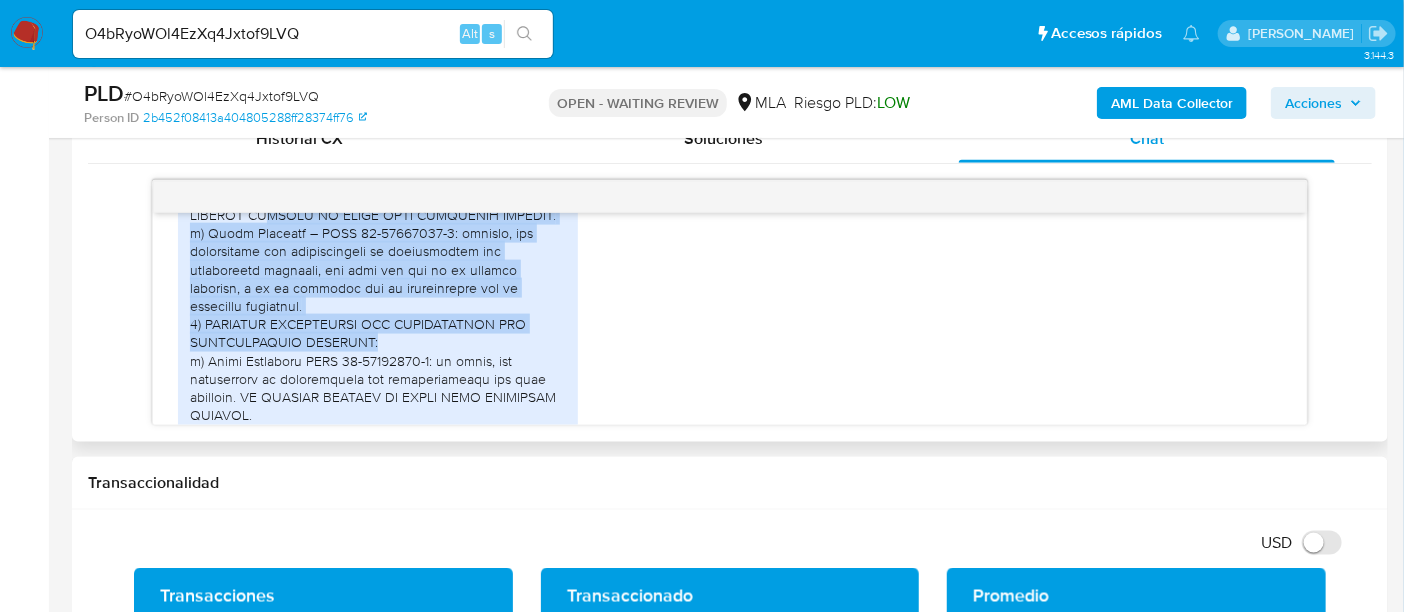drag, startPoint x: 265, startPoint y: 248, endPoint x: 551, endPoint y: 383, distance: 316.26096 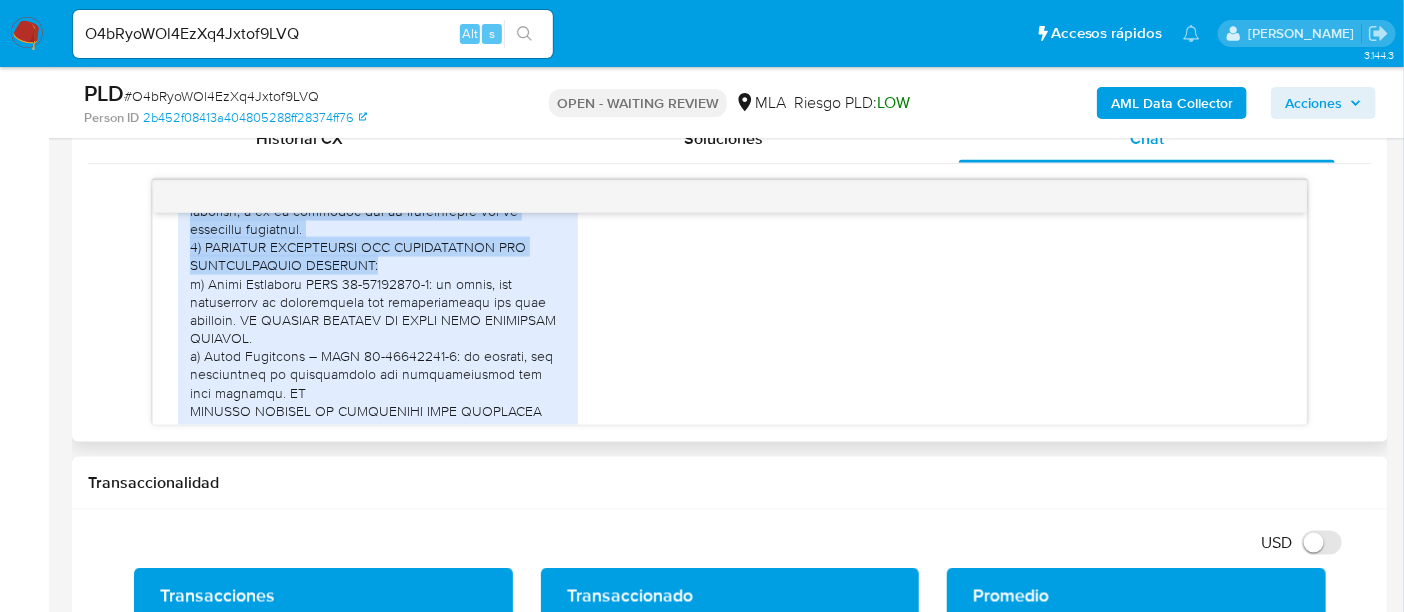 scroll, scrollTop: 3252, scrollLeft: 0, axis: vertical 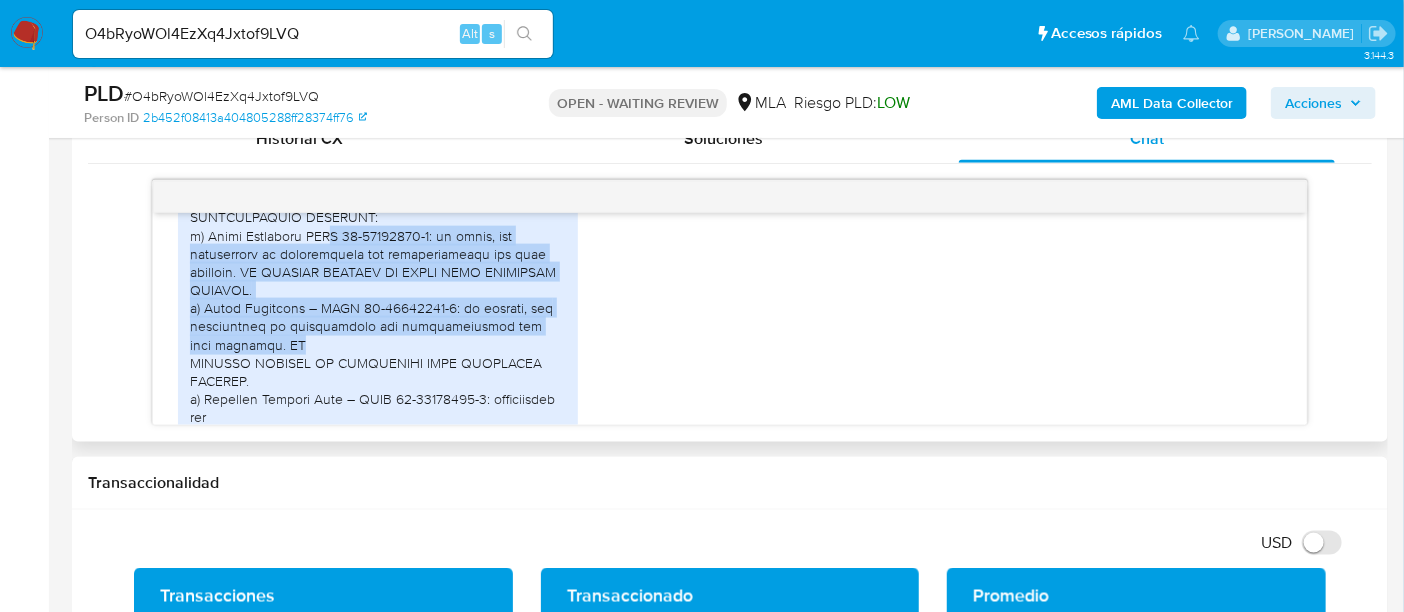 drag, startPoint x: 331, startPoint y: 273, endPoint x: 477, endPoint y: 381, distance: 181.60396 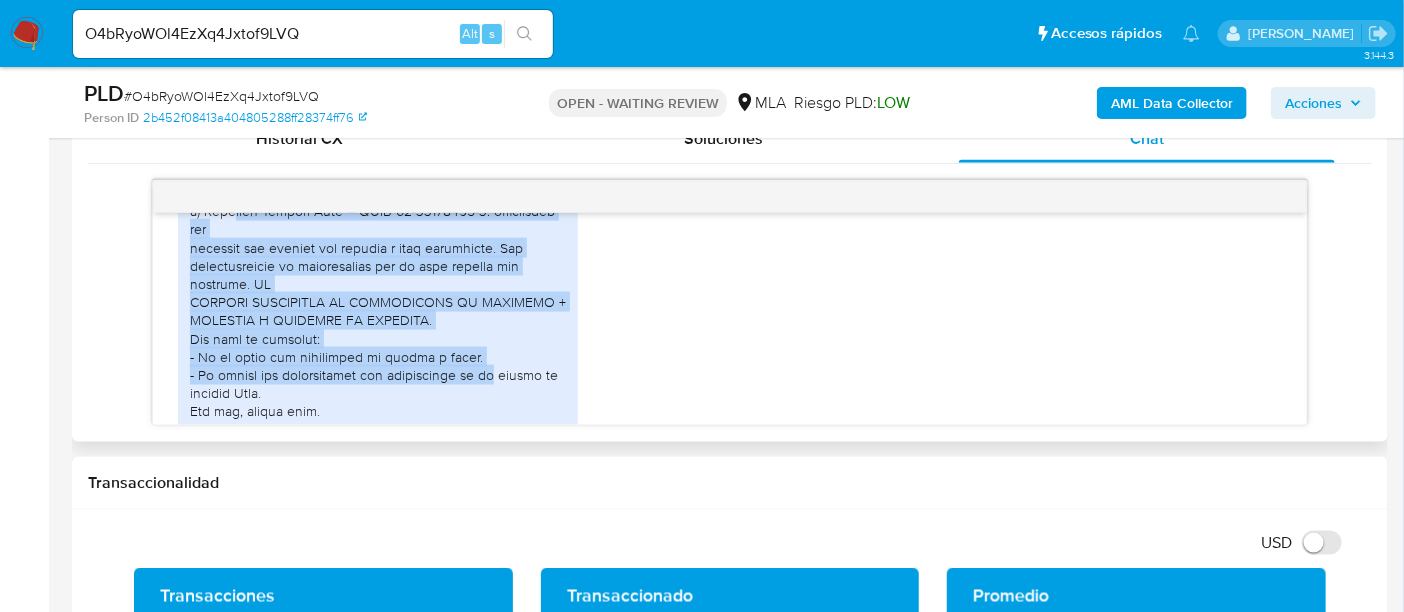 scroll, scrollTop: 3450, scrollLeft: 0, axis: vertical 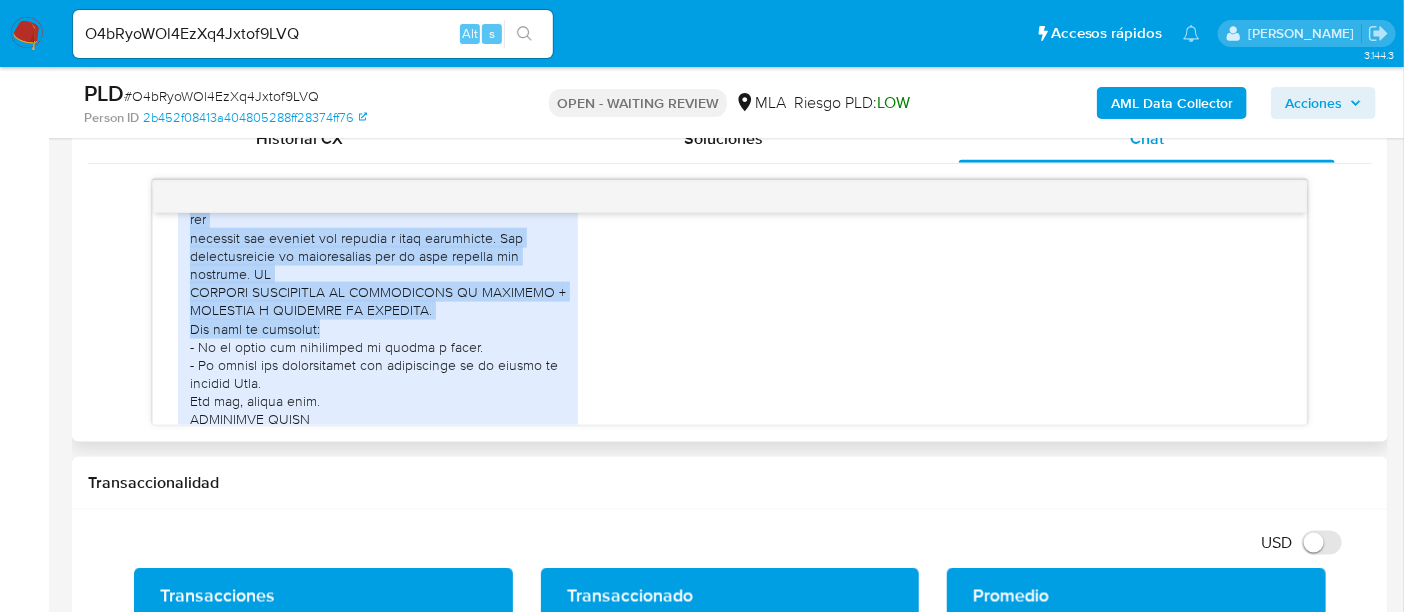 drag, startPoint x: 229, startPoint y: 310, endPoint x: 476, endPoint y: 368, distance: 253.71835 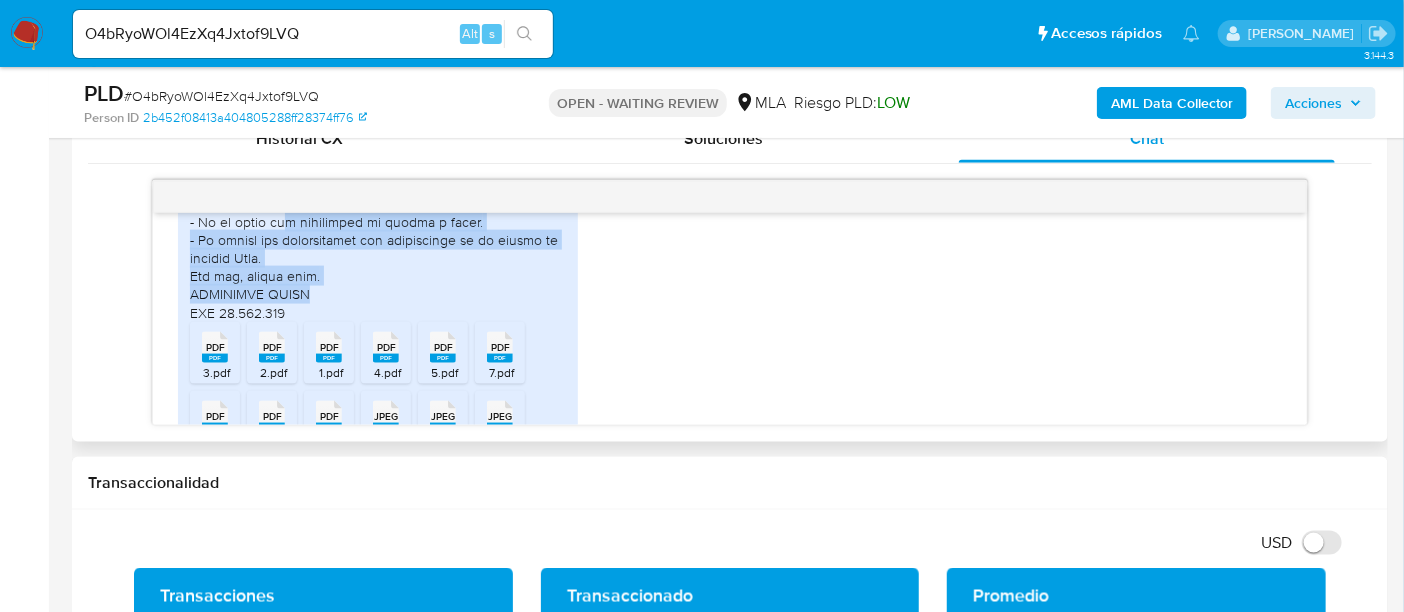 drag, startPoint x: 297, startPoint y: 256, endPoint x: 348, endPoint y: 324, distance: 85 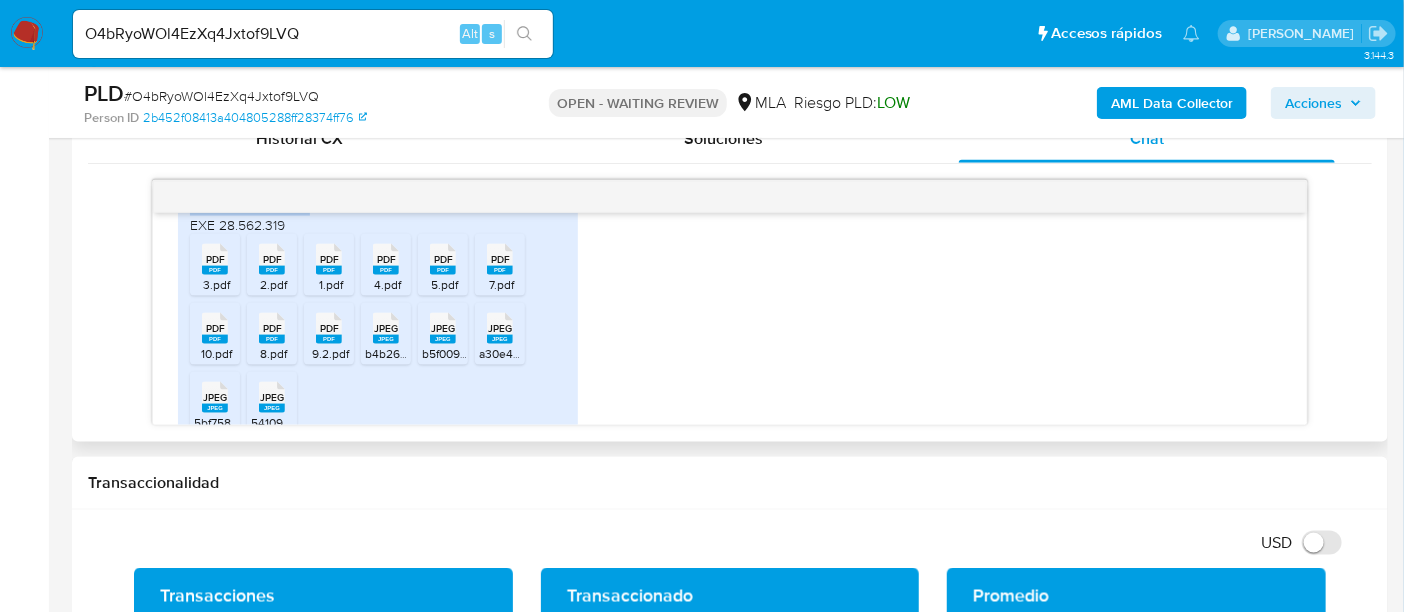 scroll, scrollTop: 3700, scrollLeft: 0, axis: vertical 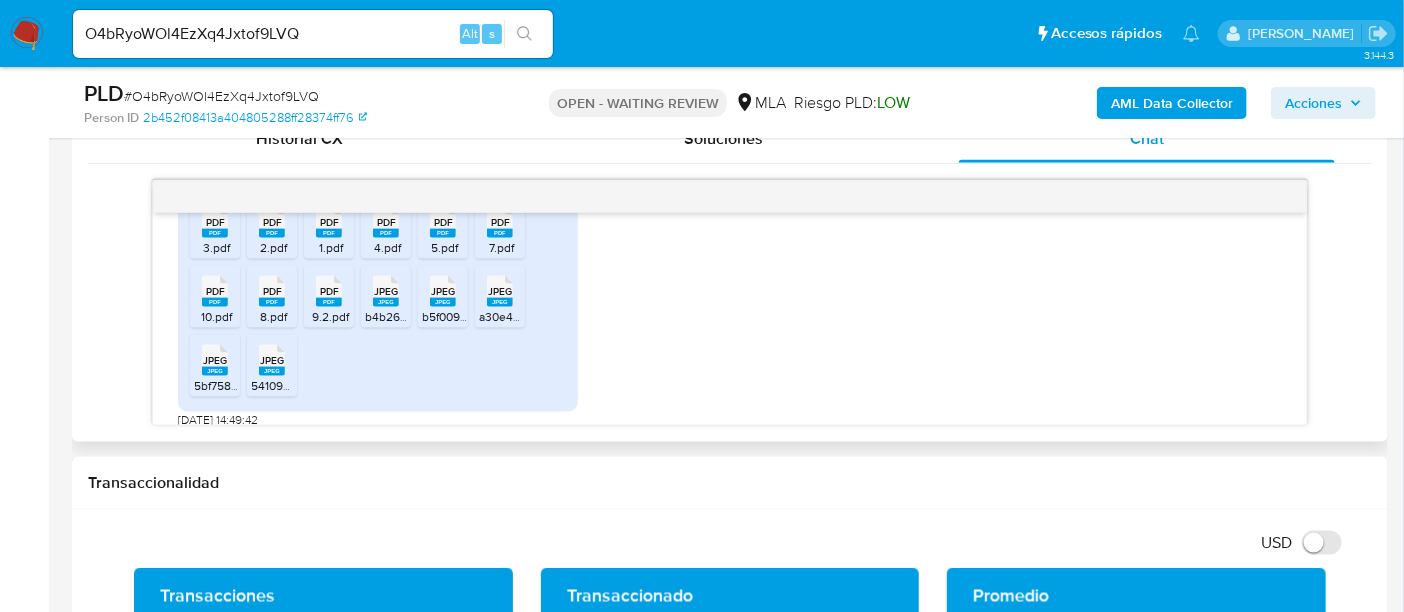 click 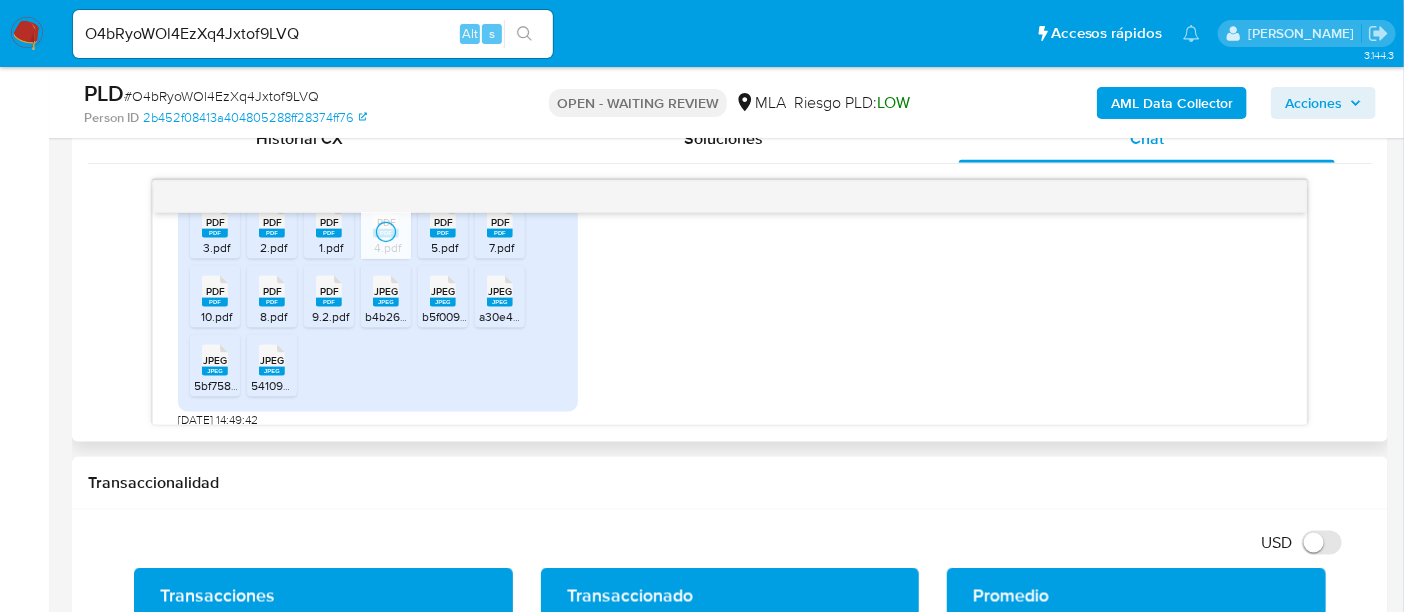 click 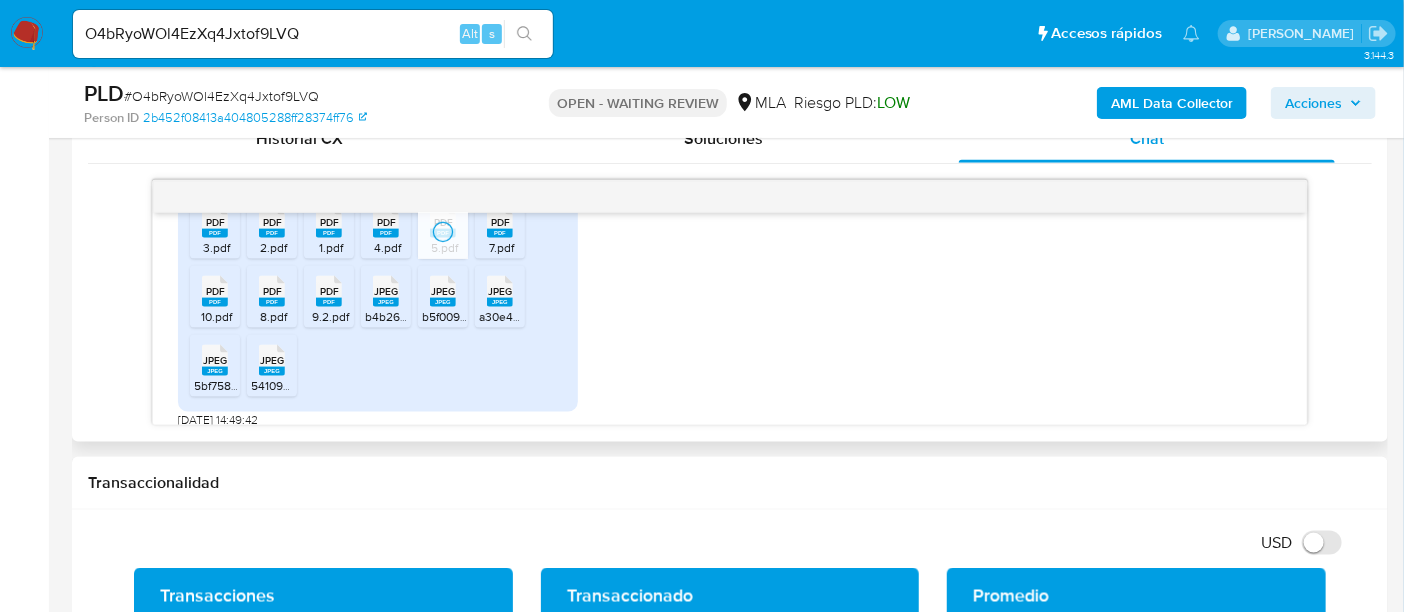 click 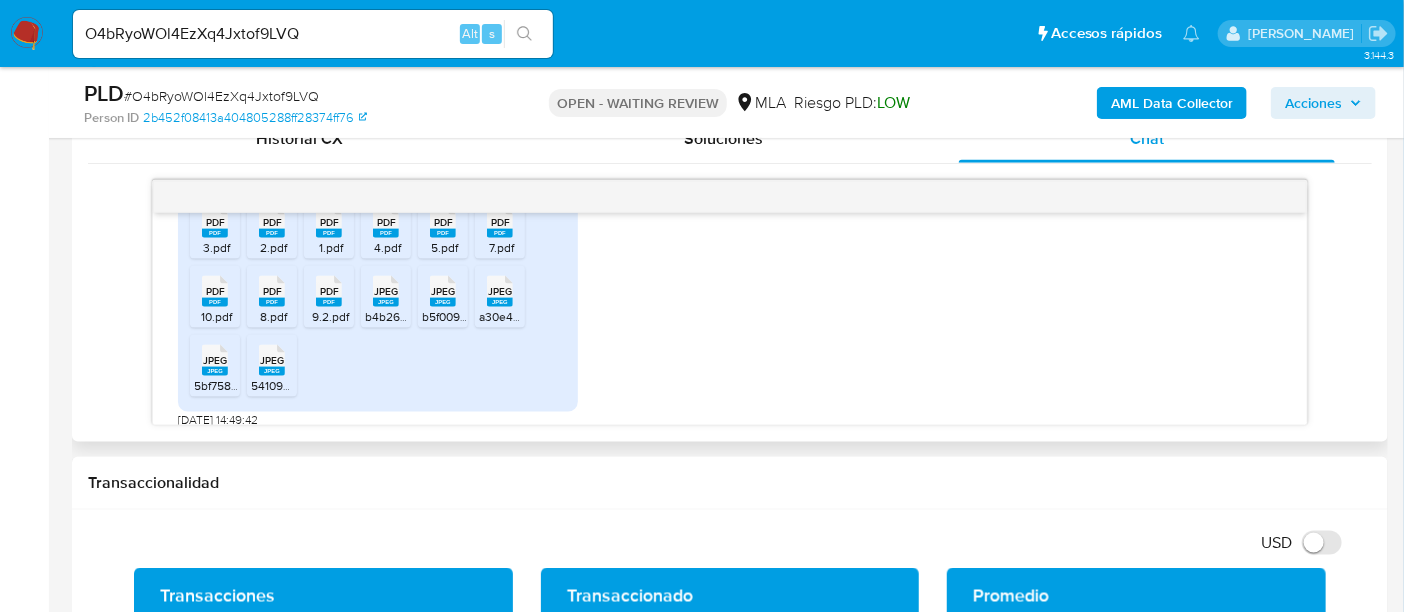 click 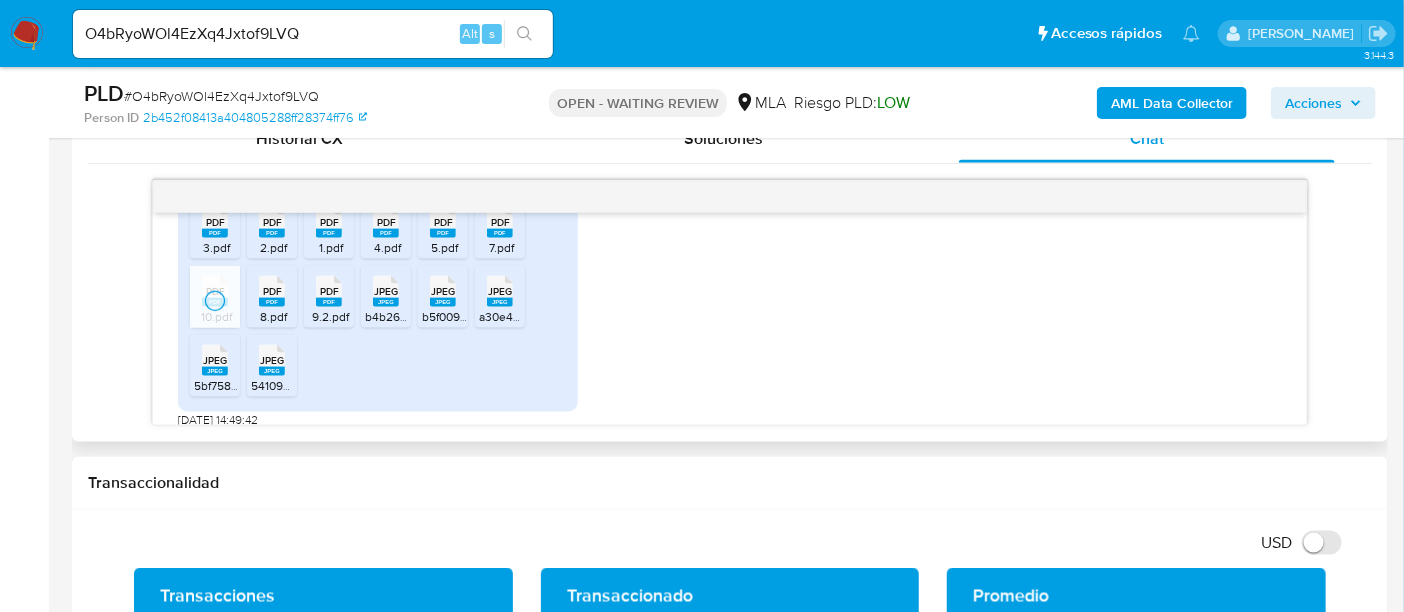 click on "PDF" at bounding box center (272, 291) 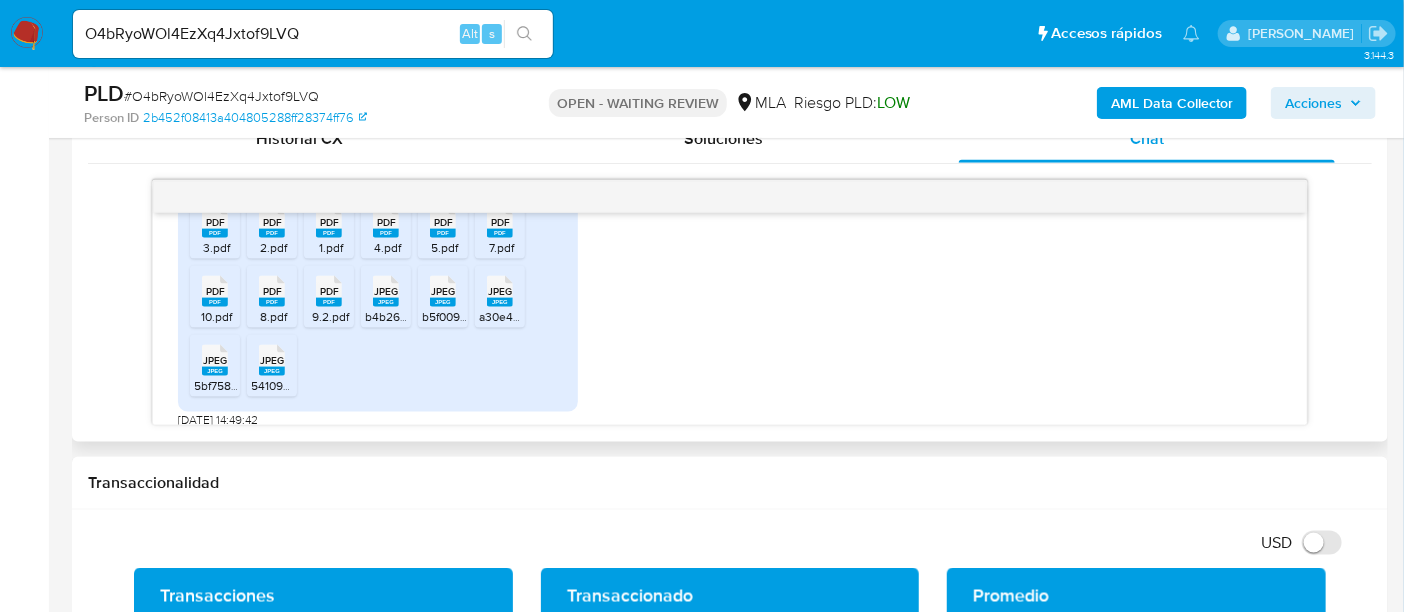 click 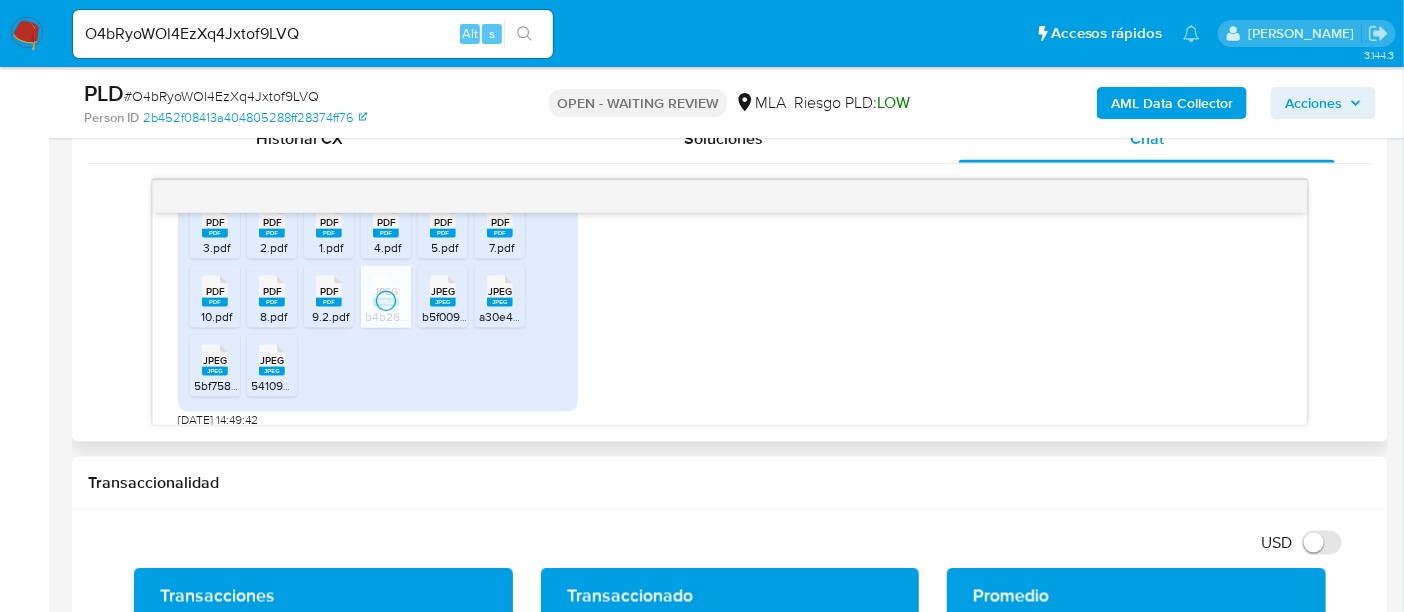 drag, startPoint x: 442, startPoint y: 333, endPoint x: 485, endPoint y: 338, distance: 43.289722 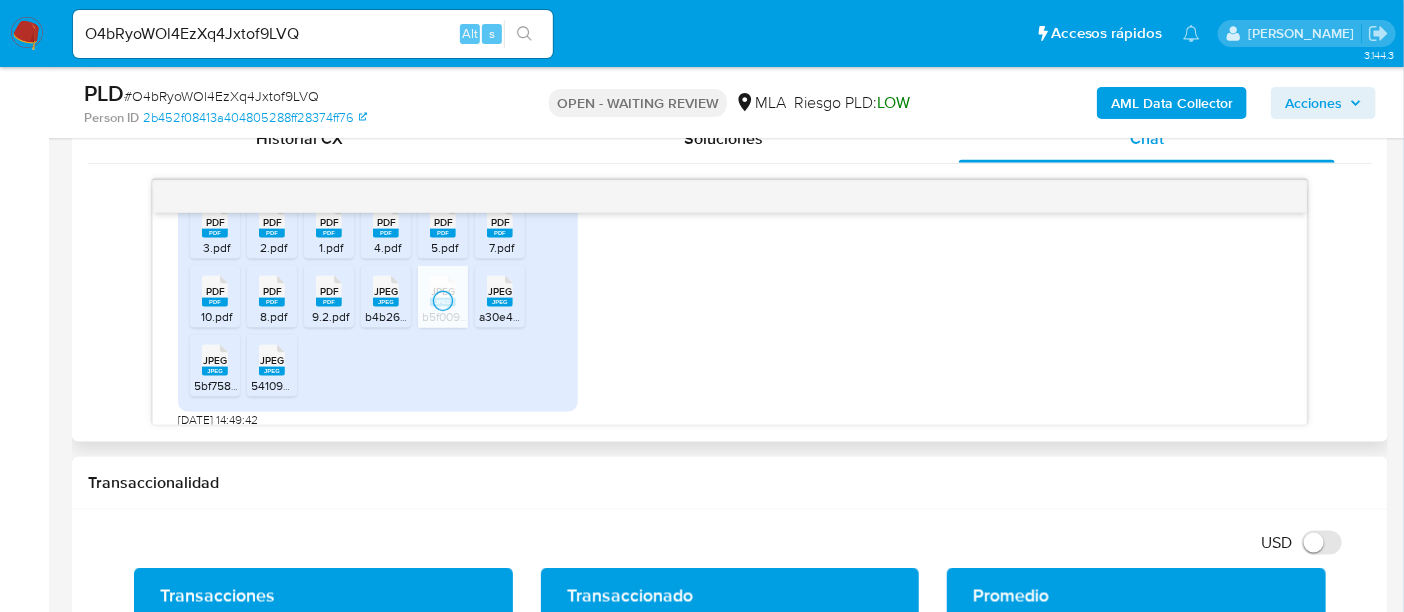 click 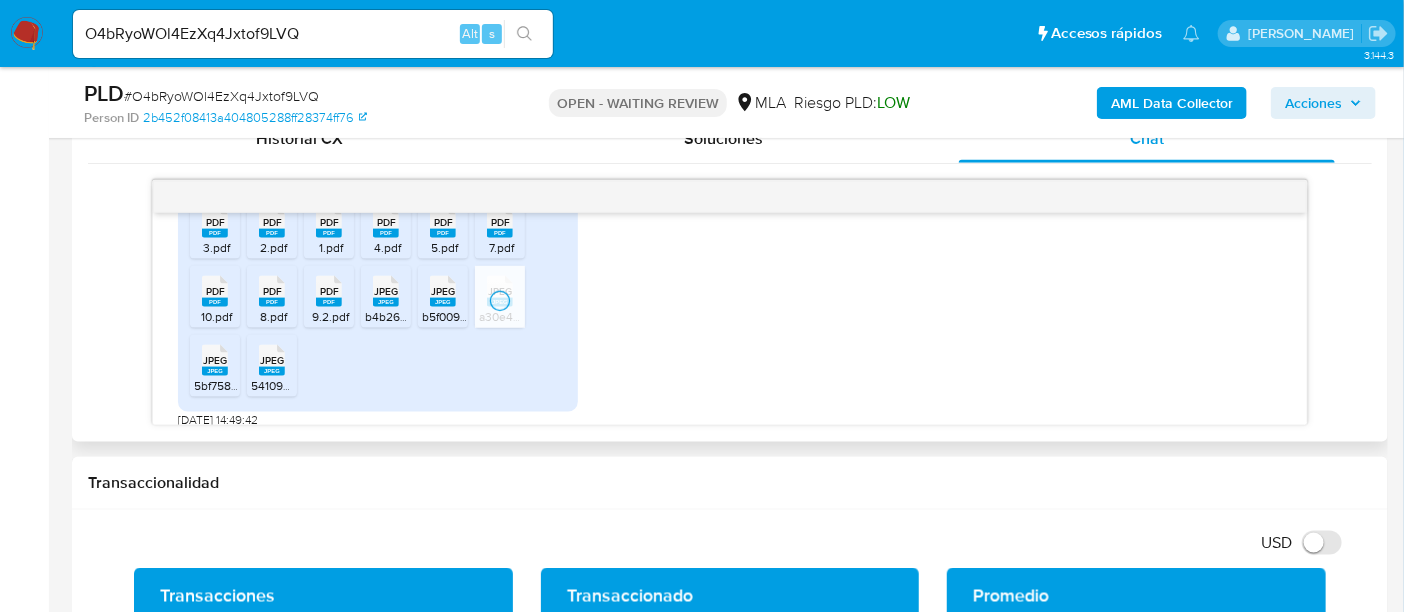click on "JPEG" at bounding box center [215, 360] 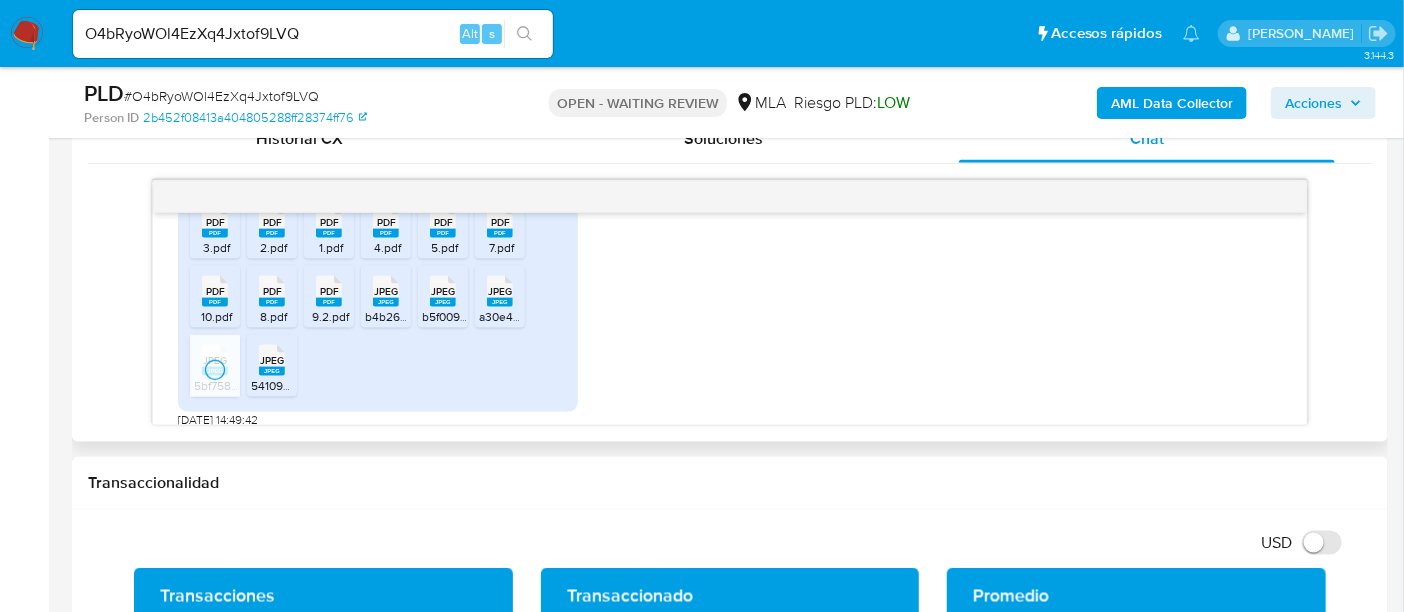 click on "JPEG" at bounding box center (272, 360) 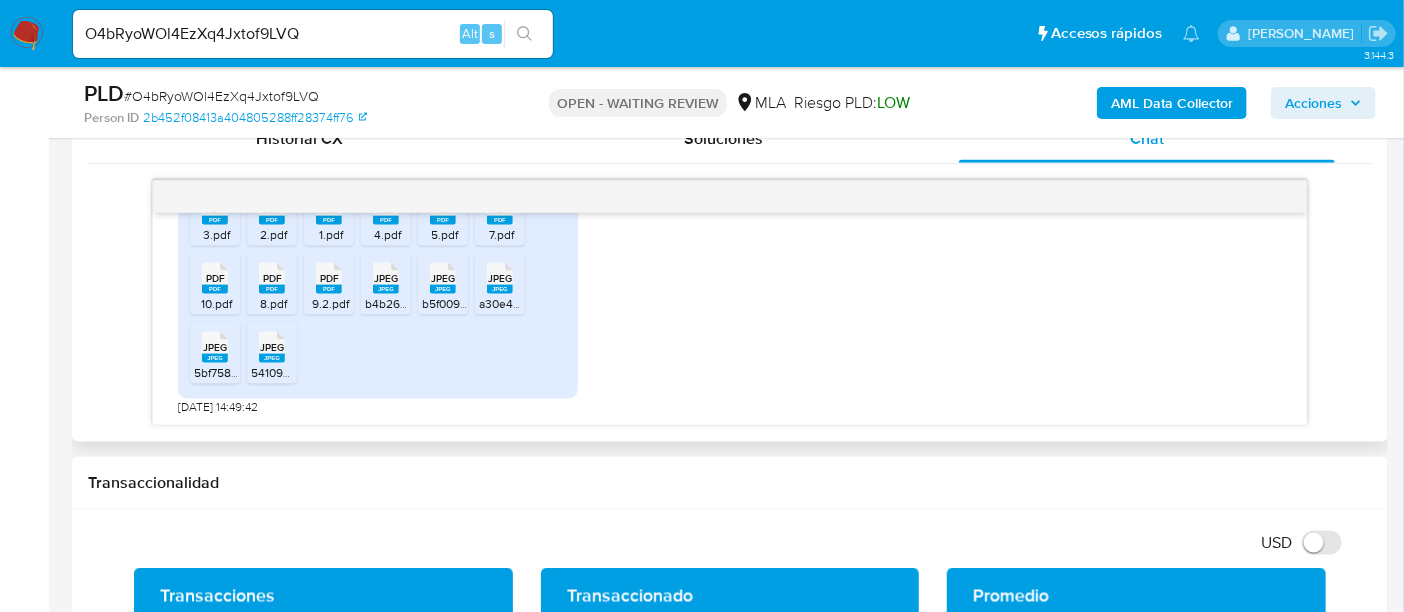 scroll, scrollTop: 3752, scrollLeft: 0, axis: vertical 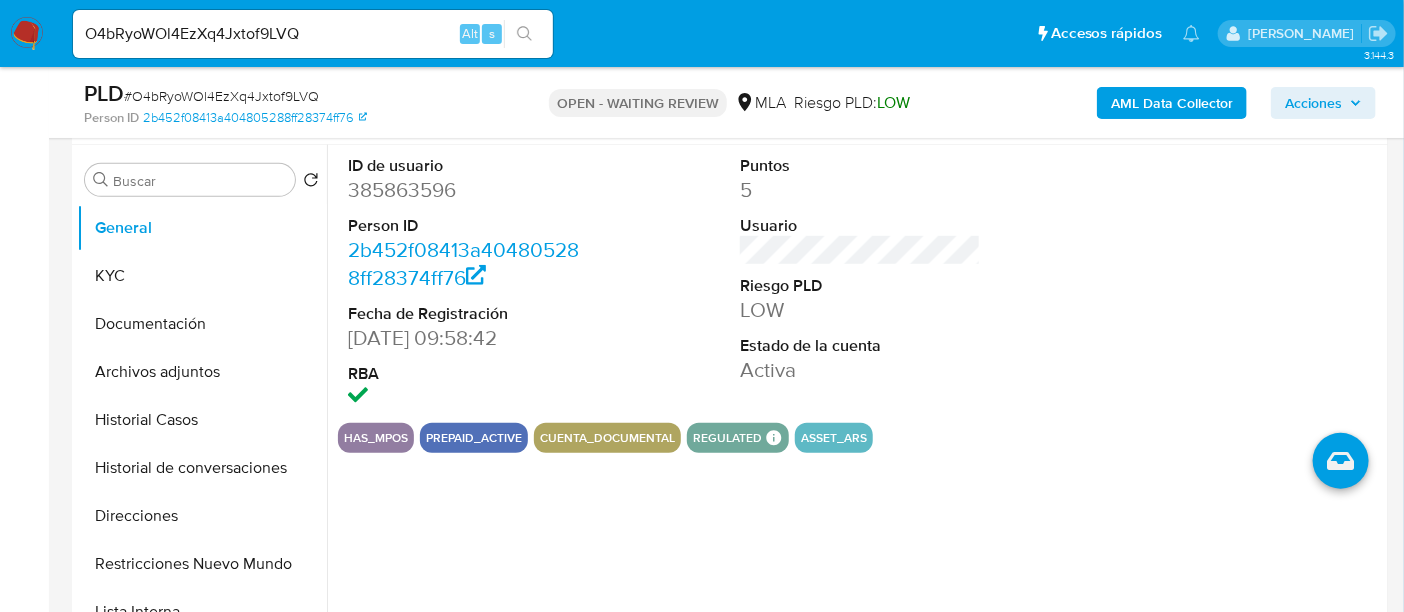 click on "# O4bRyoWOl4EzXq4Jxtof9LVQ" at bounding box center [221, 96] 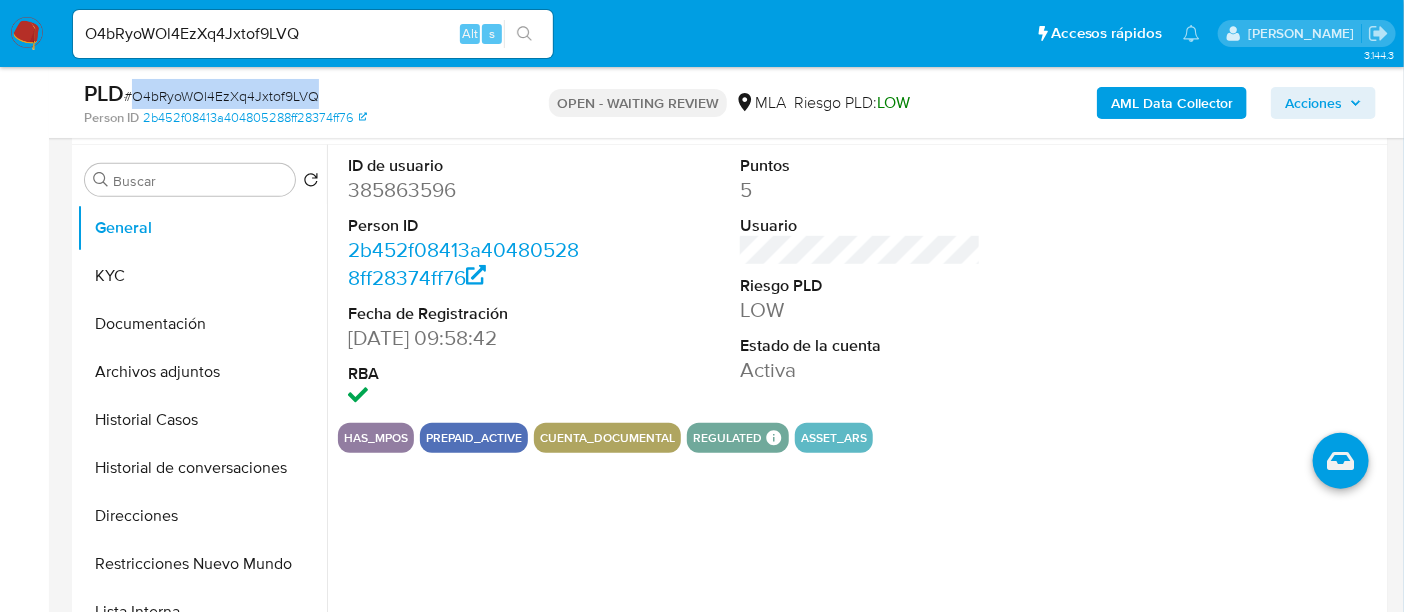 click on "# O4bRyoWOl4EzXq4Jxtof9LVQ" at bounding box center [221, 96] 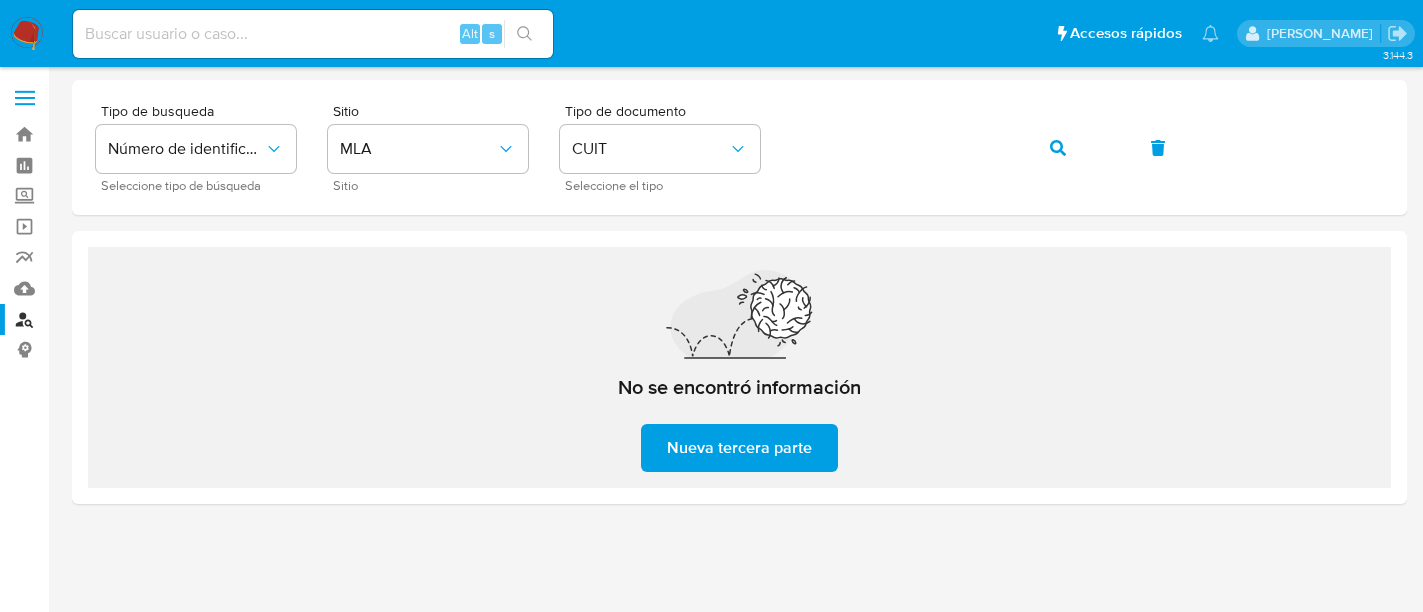 scroll, scrollTop: 0, scrollLeft: 0, axis: both 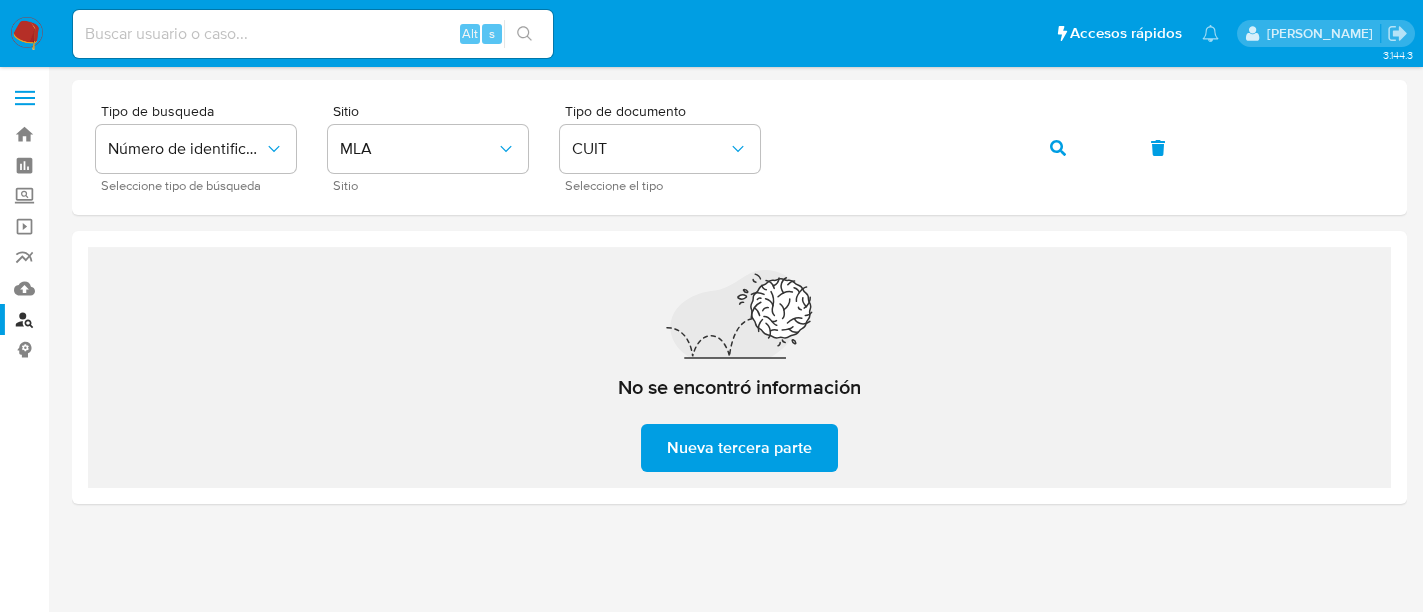 click at bounding box center [27, 34] 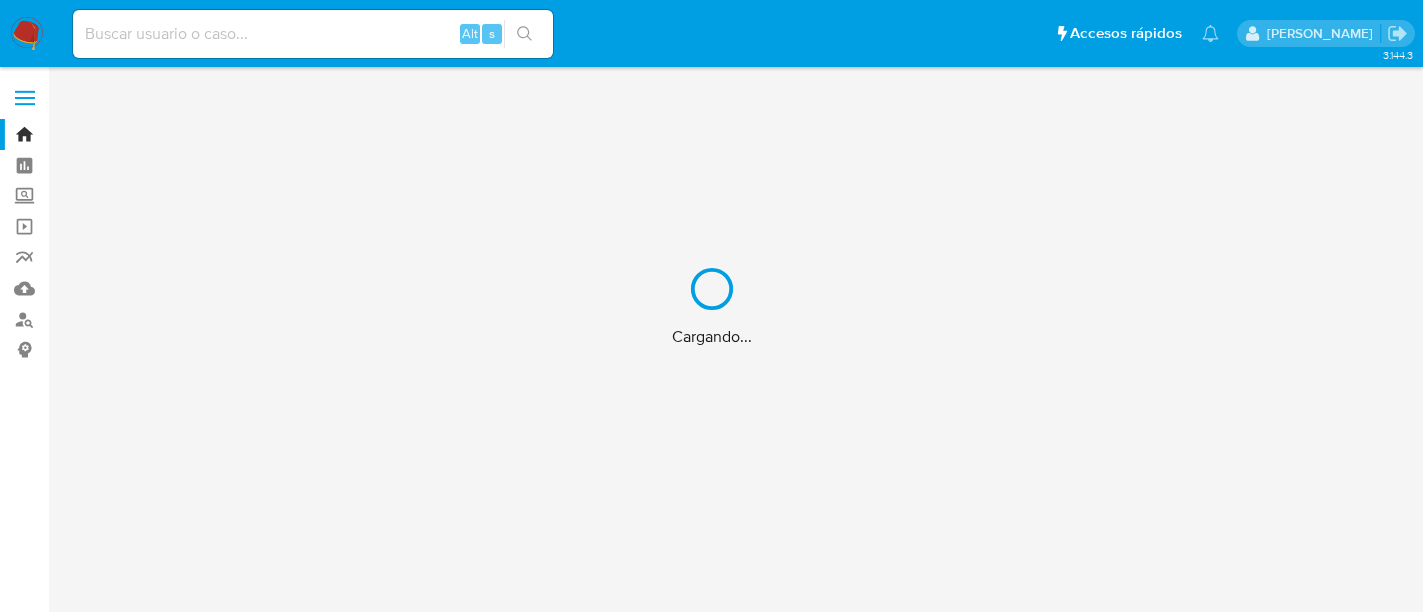 scroll, scrollTop: 0, scrollLeft: 0, axis: both 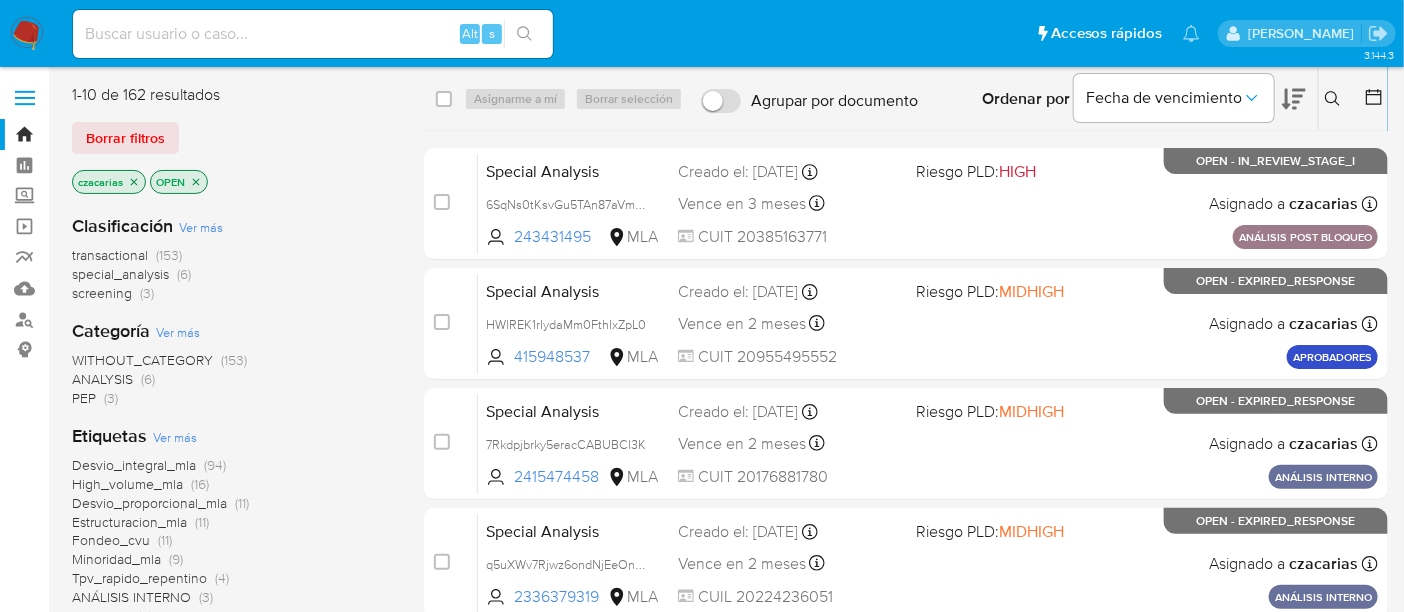 click 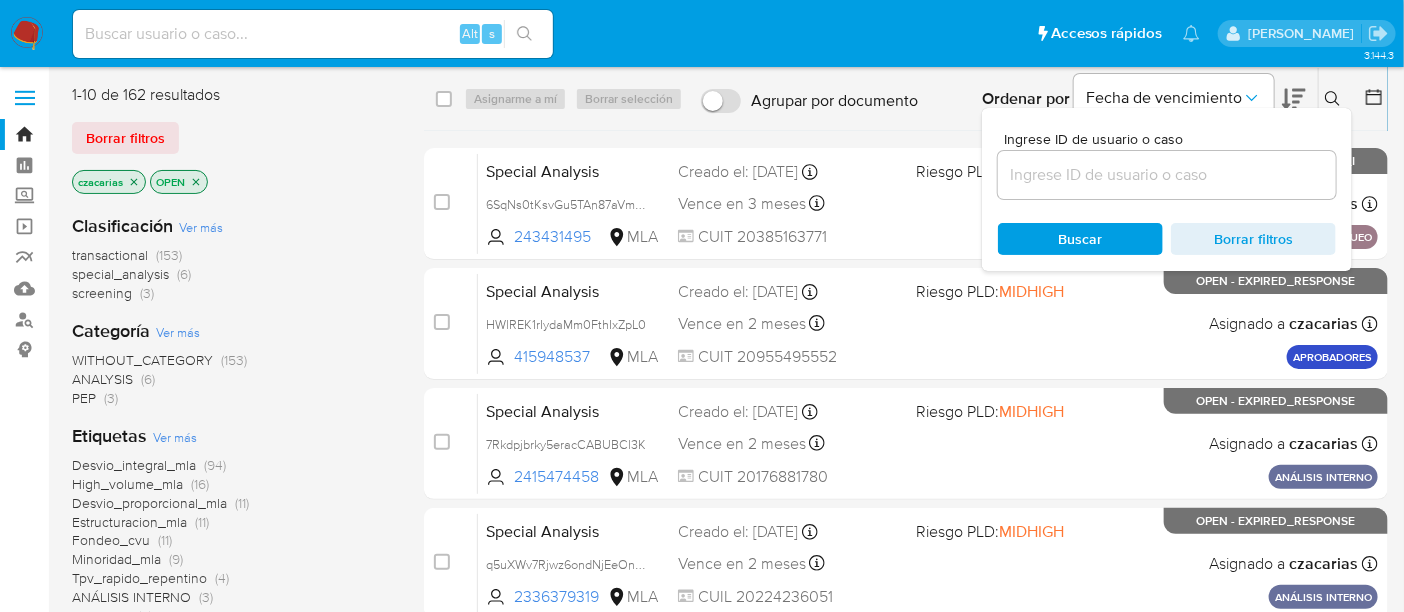 click at bounding box center [1167, 175] 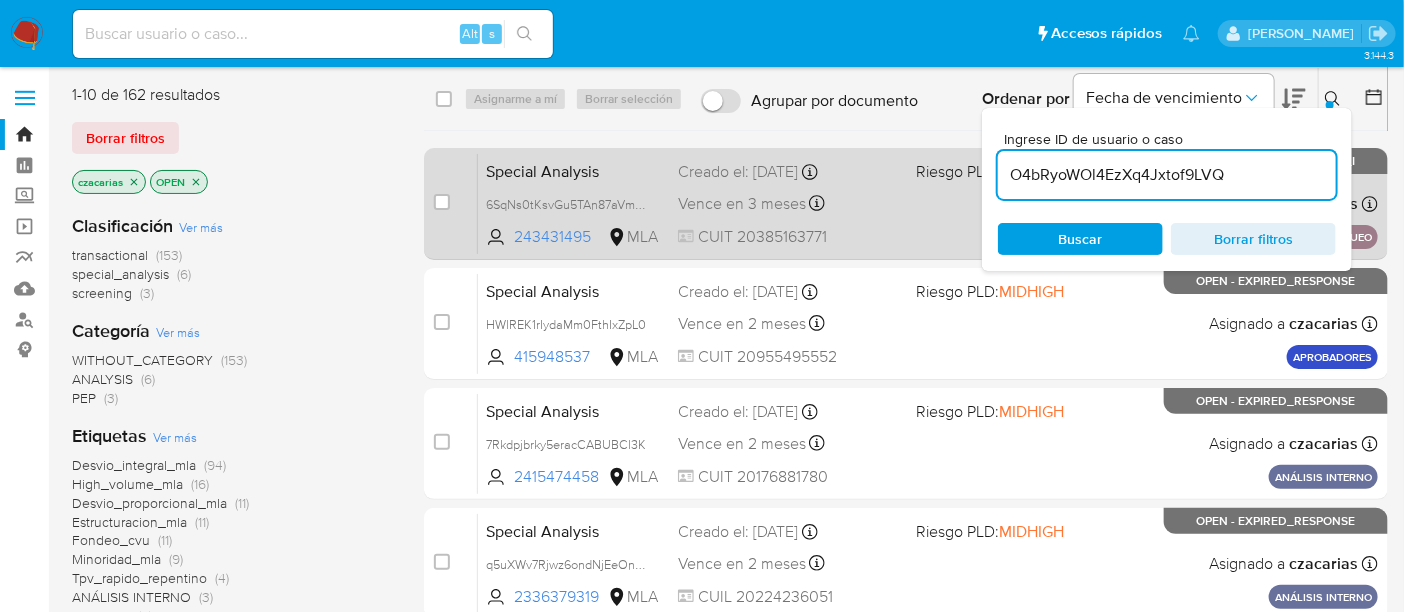 type on "O4bRyoWOl4EzXq4Jxtof9LVQ" 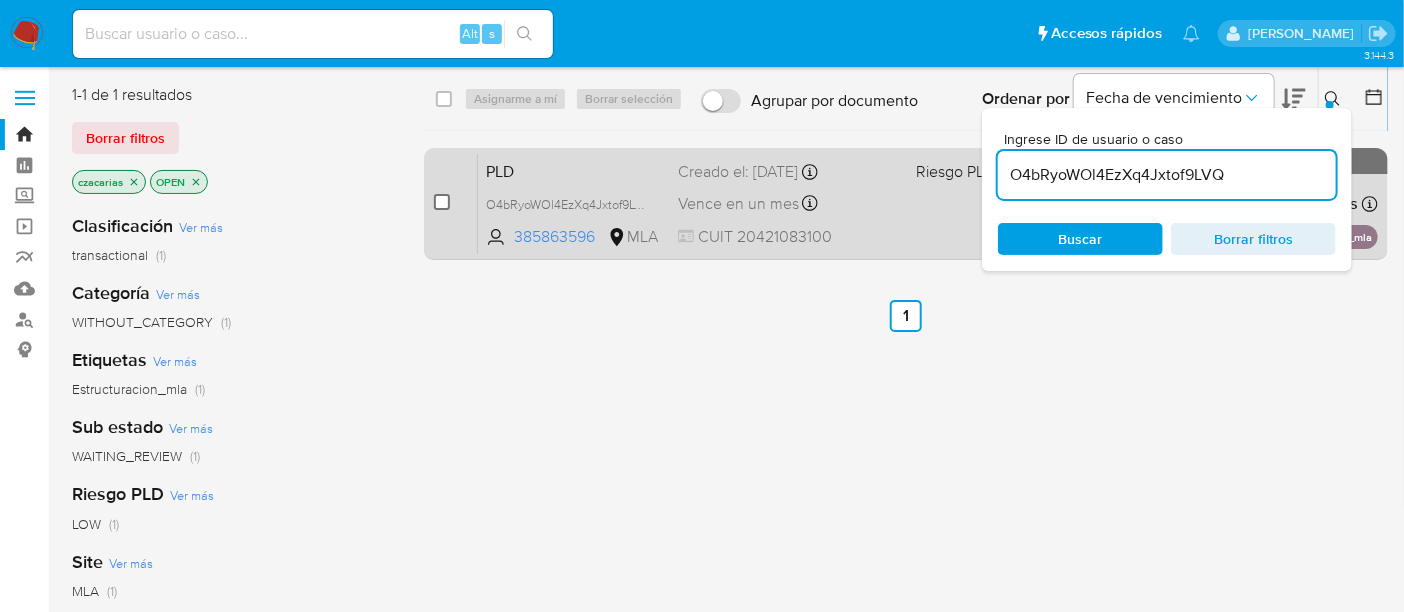 click at bounding box center (442, 202) 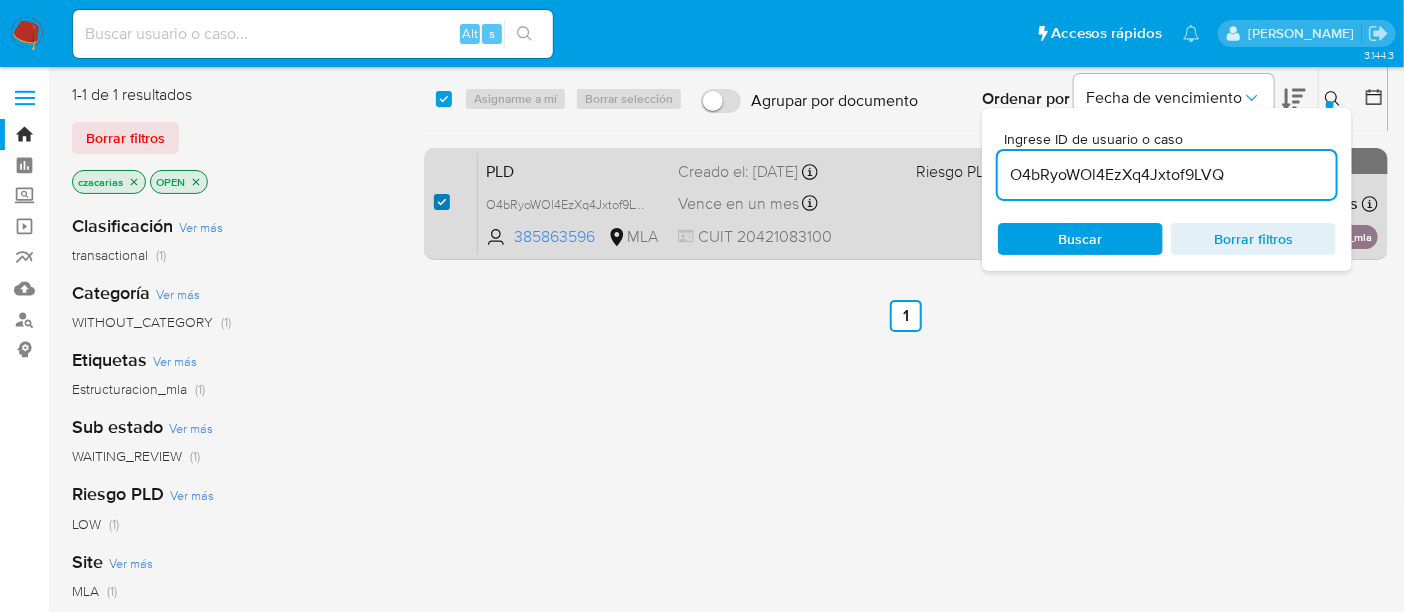 checkbox on "true" 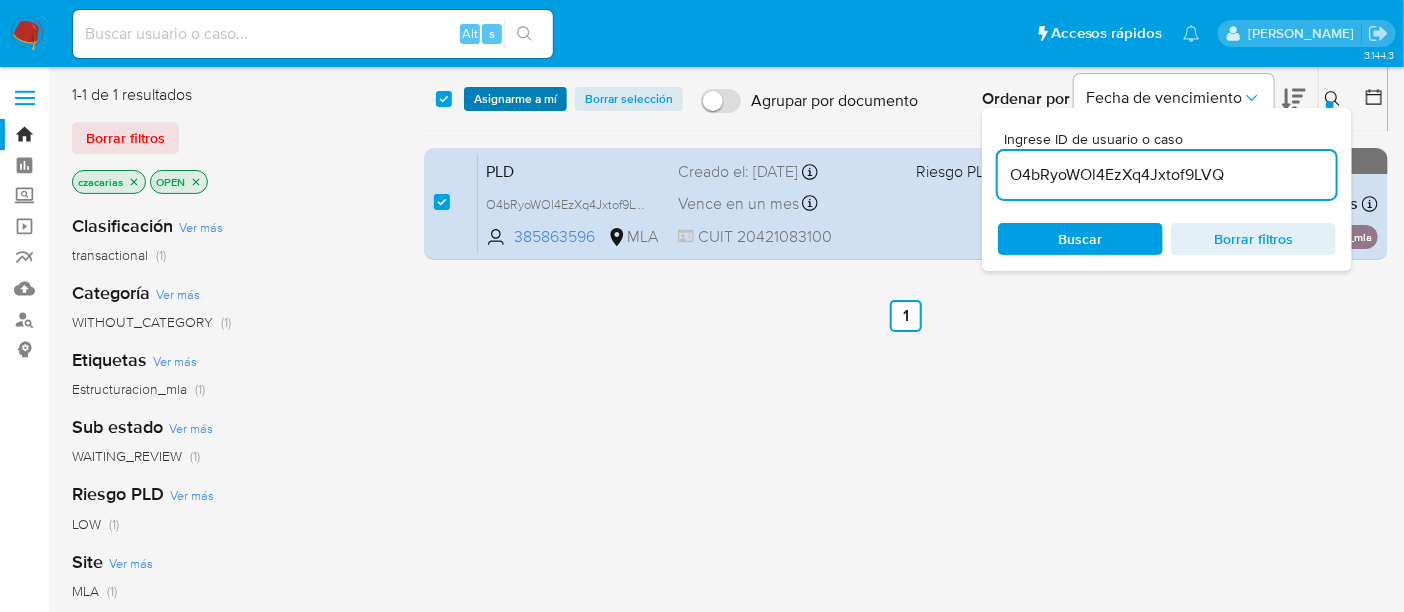 click on "Asignarme a mí" at bounding box center [515, 99] 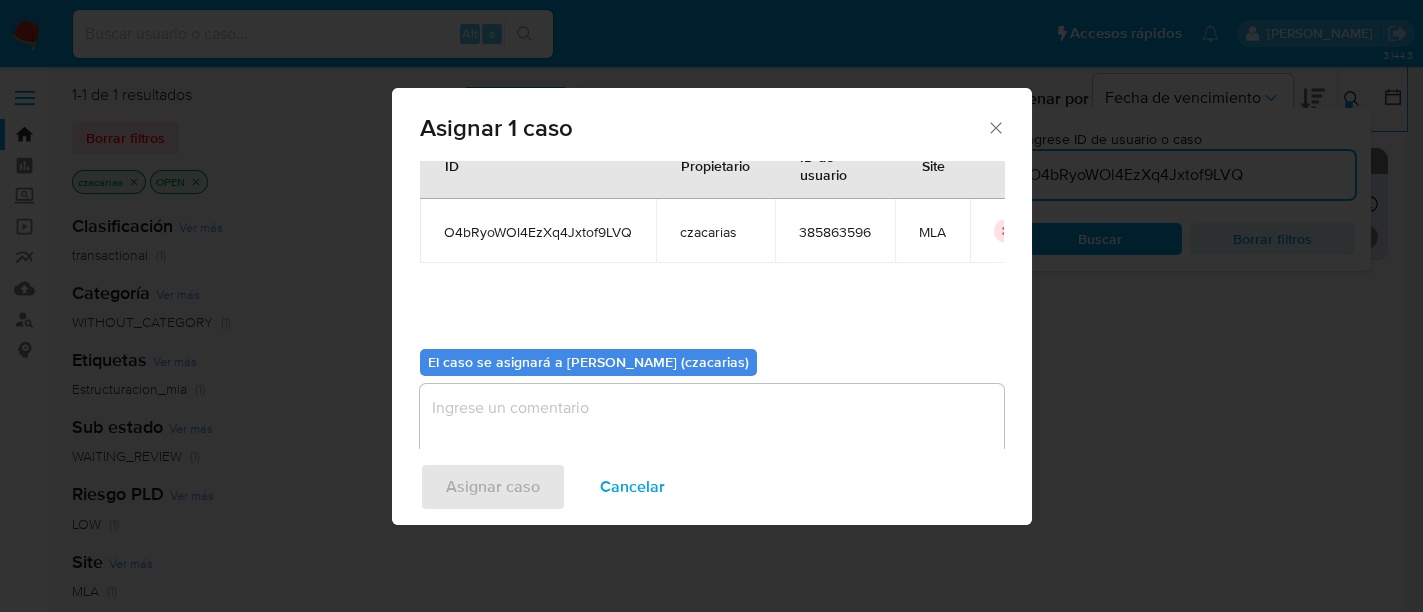 scroll, scrollTop: 102, scrollLeft: 0, axis: vertical 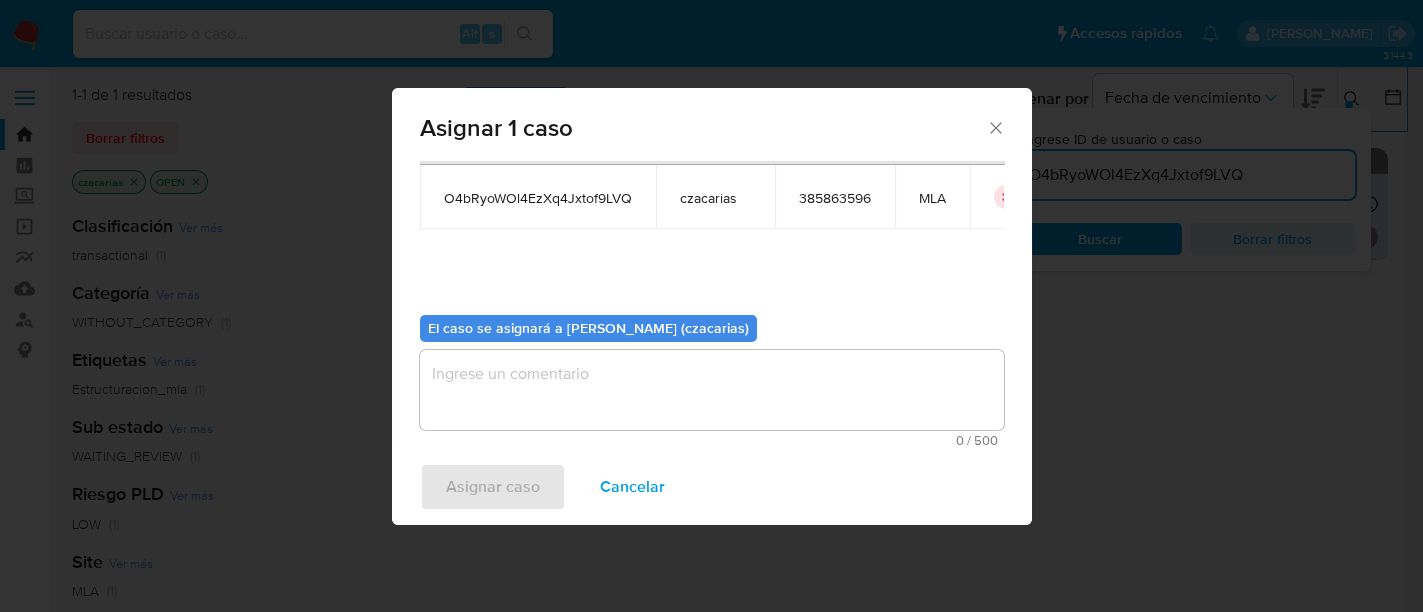 click at bounding box center (712, 390) 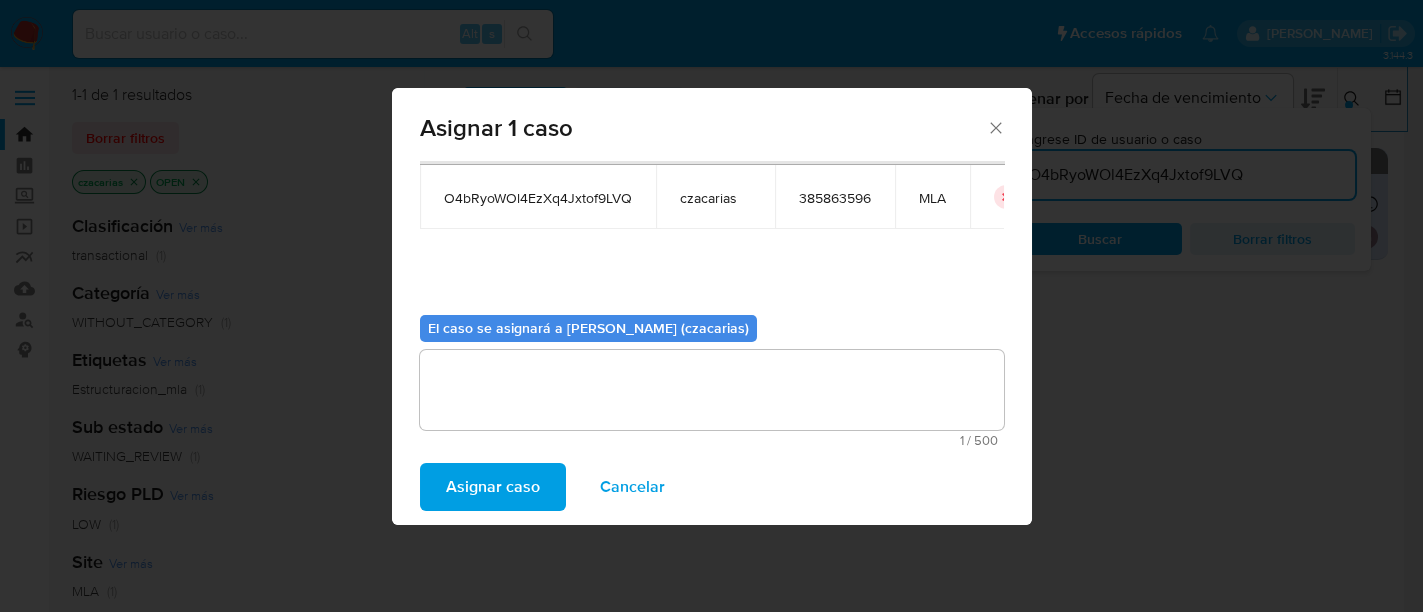 click on "Asignar caso" at bounding box center [493, 487] 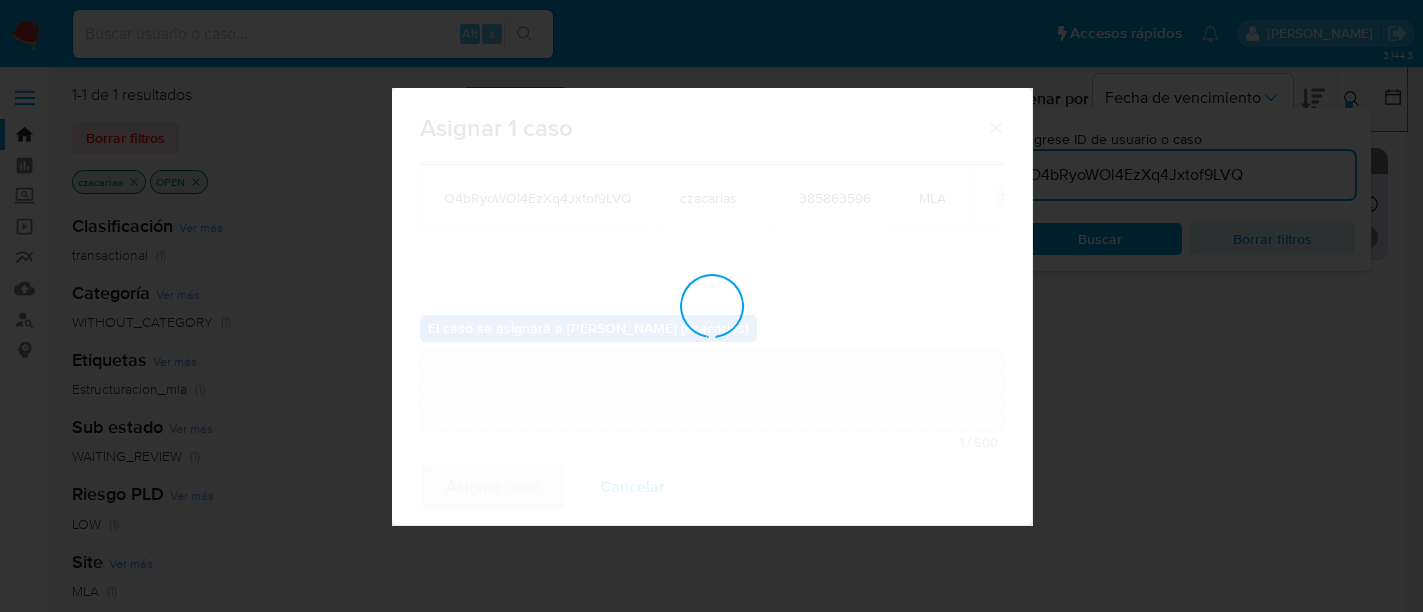 type 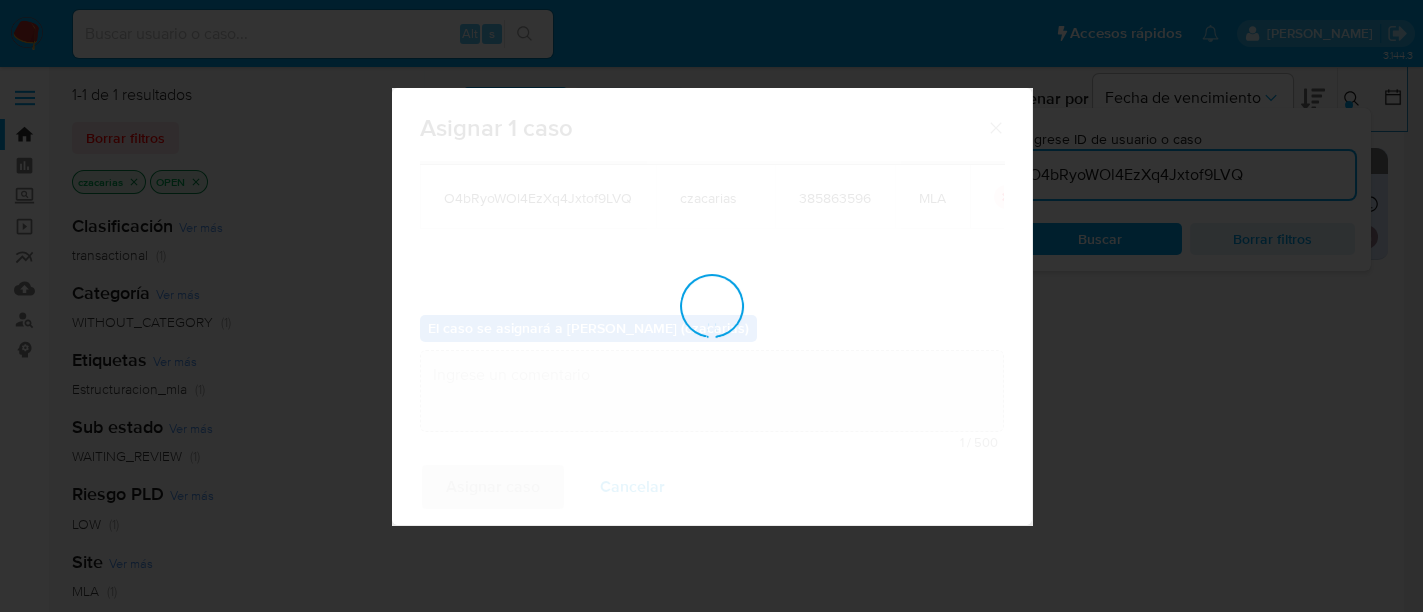 checkbox on "false" 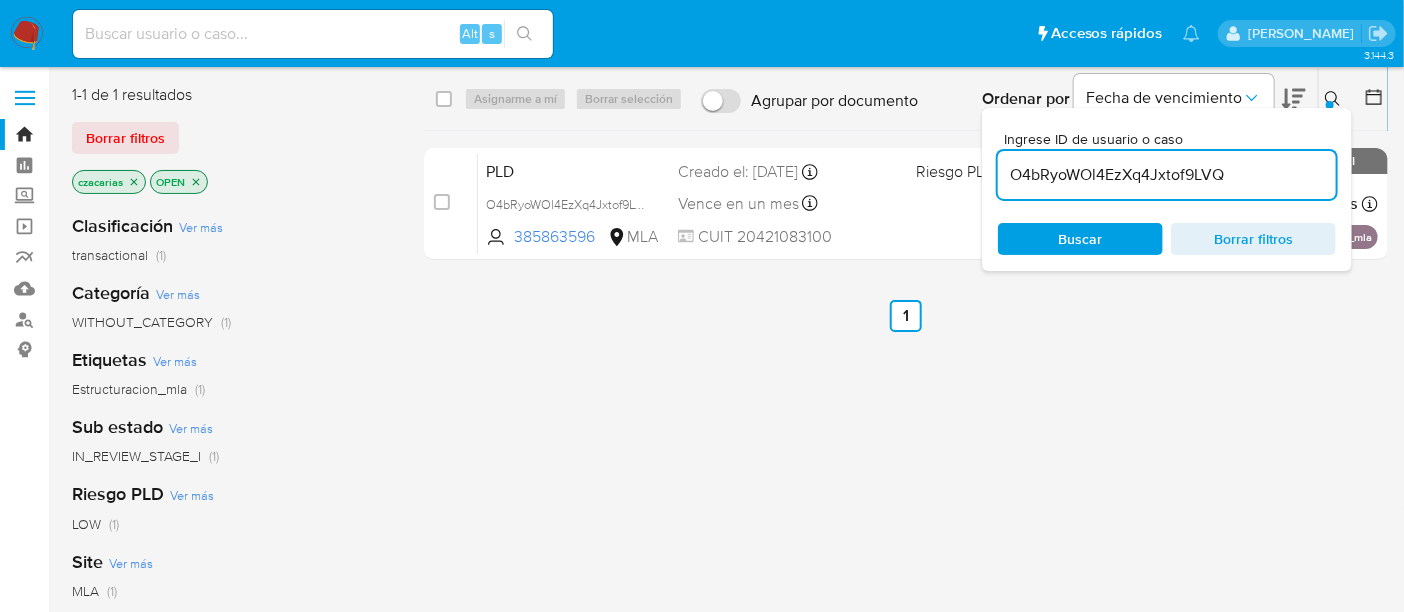 click on "O4bRyoWOl4EzXq4Jxtof9LVQ" at bounding box center (1167, 175) 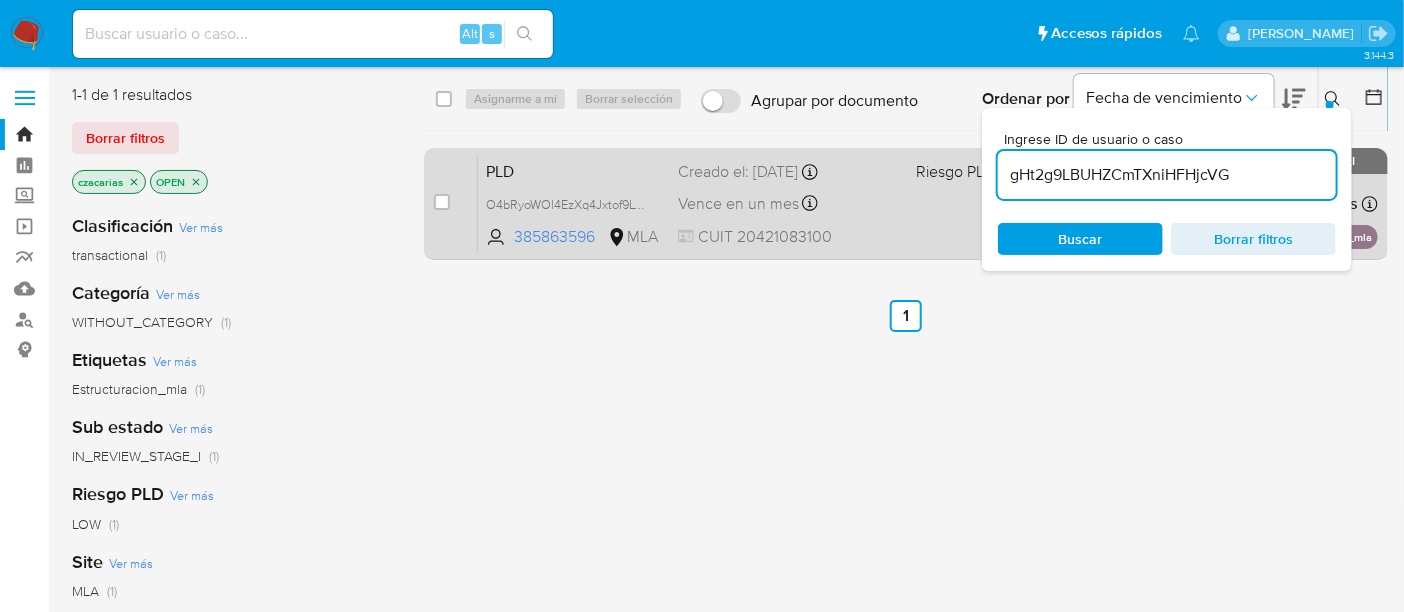 type on "gHt2g9LBUHZCmTXniHFHjcVG" 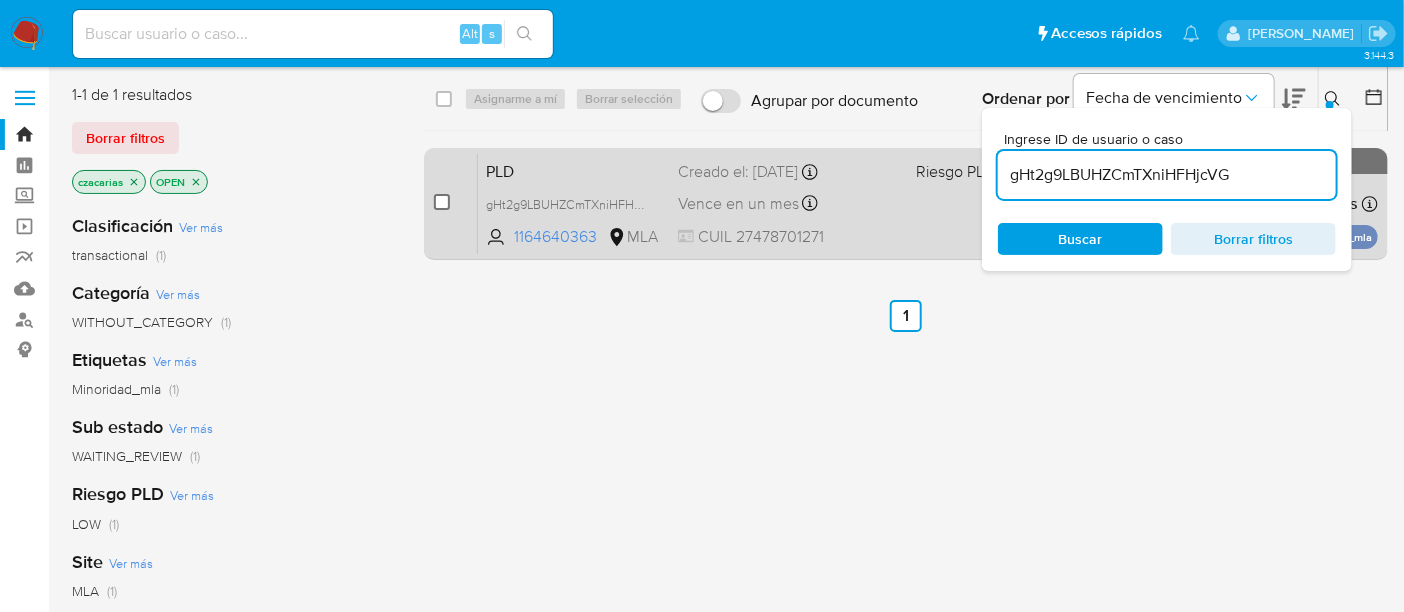 click at bounding box center [442, 202] 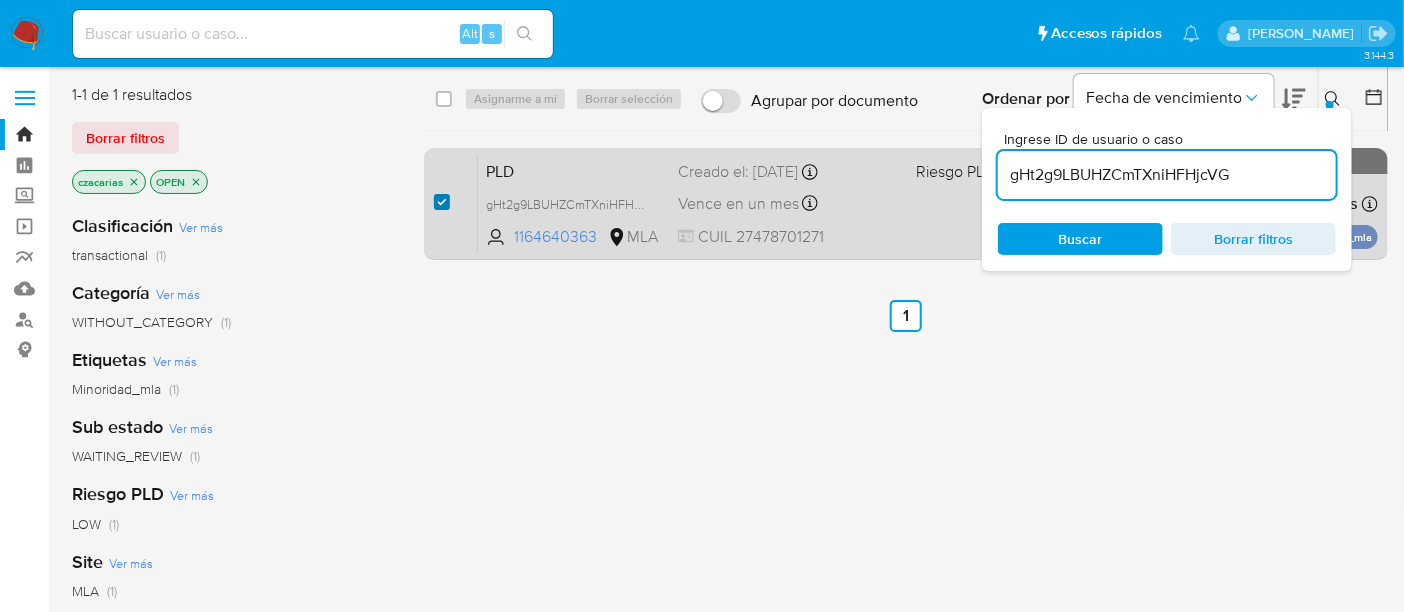 checkbox on "true" 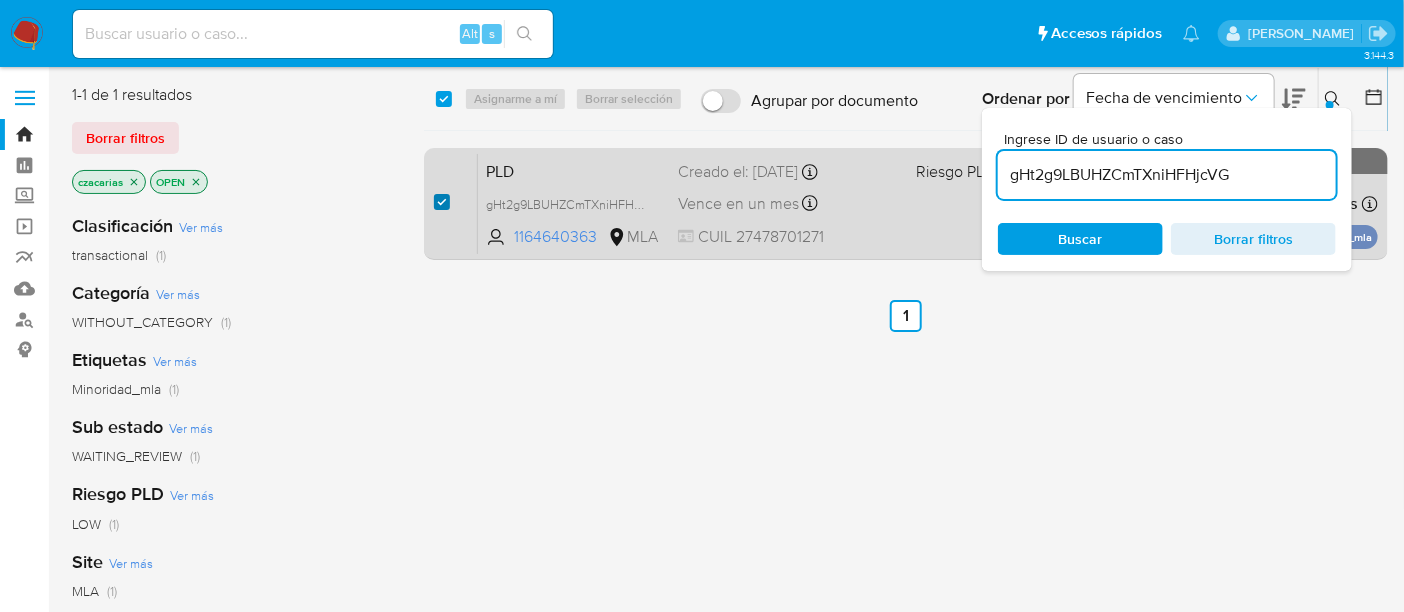 checkbox on "true" 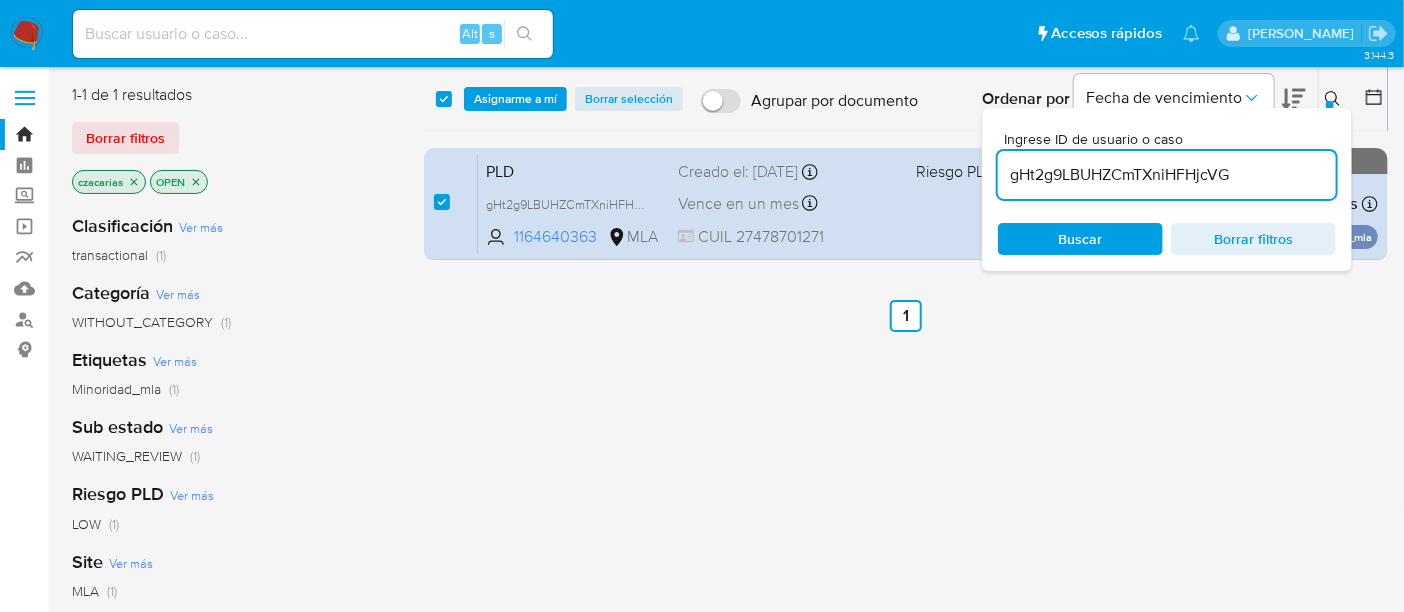 click on "select-all-cases-checkbox Asignarme a mí Borrar selección Agrupar por documento Ordenar por Fecha de vencimiento   No es posible ordenar los resultados mientras se encuentren agrupados. Ingrese ID de usuario o caso gHt2g9LBUHZCmTXniHFHjcVG Buscar Borrar filtros" at bounding box center [906, 99] 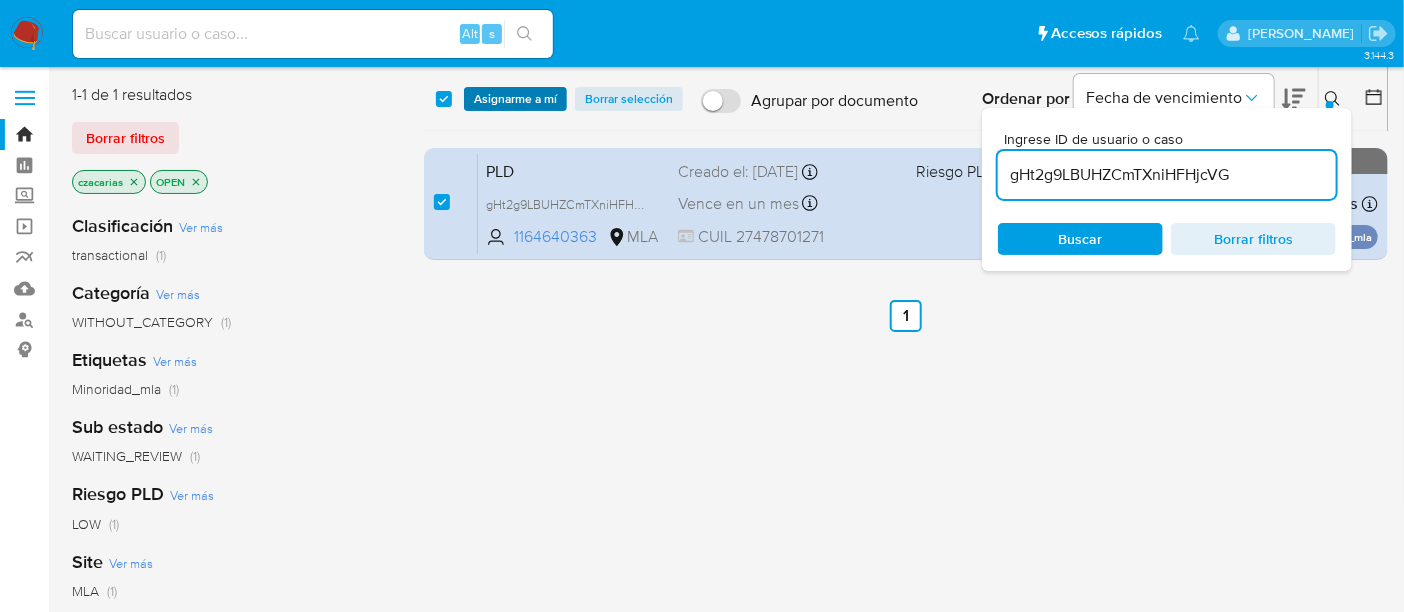 click on "Asignarme a mí" at bounding box center [515, 99] 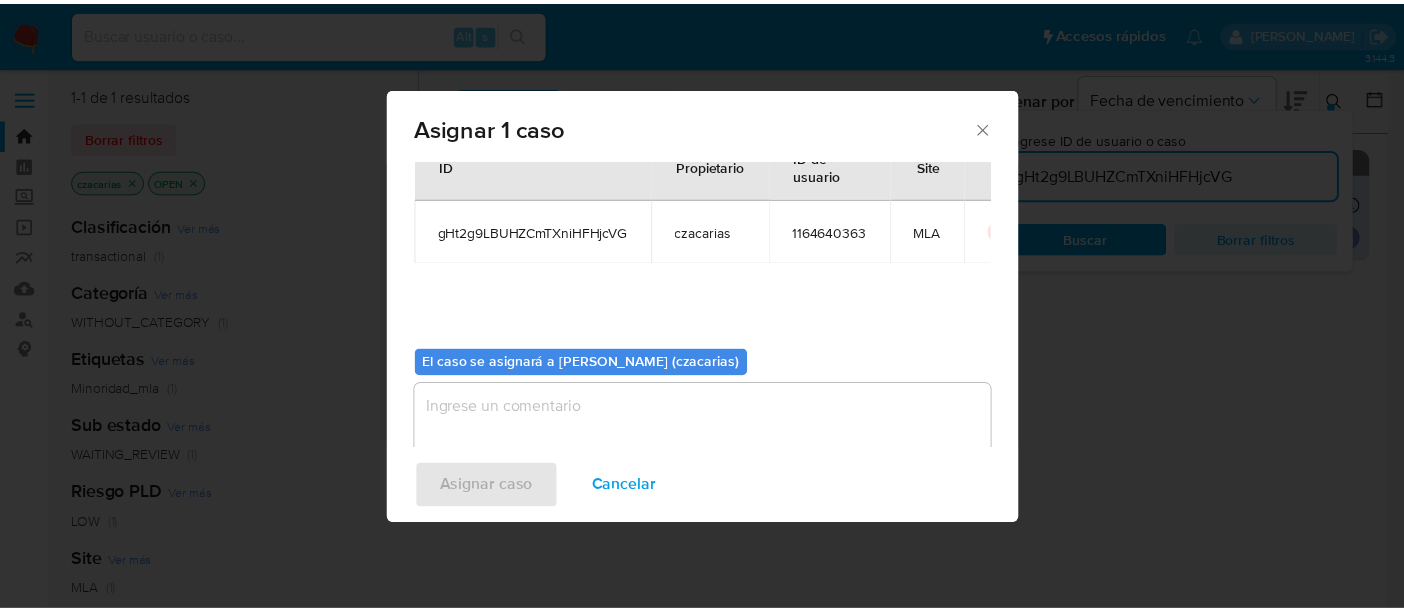 scroll, scrollTop: 102, scrollLeft: 0, axis: vertical 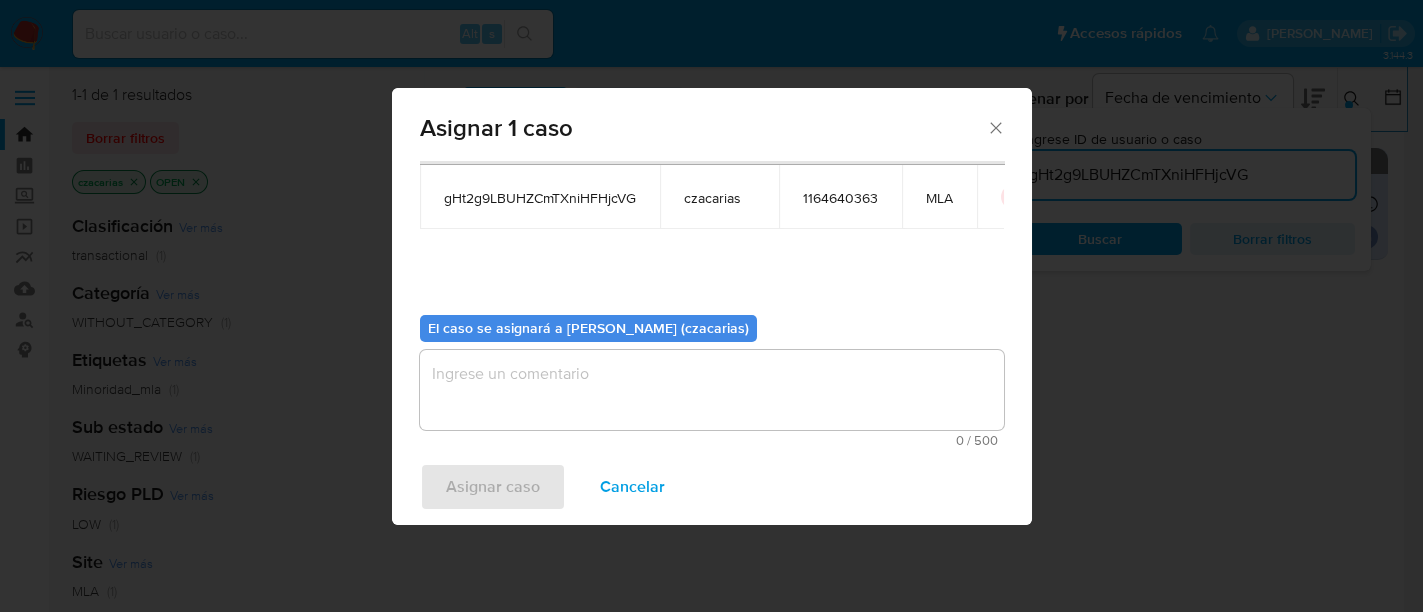 click at bounding box center [712, 390] 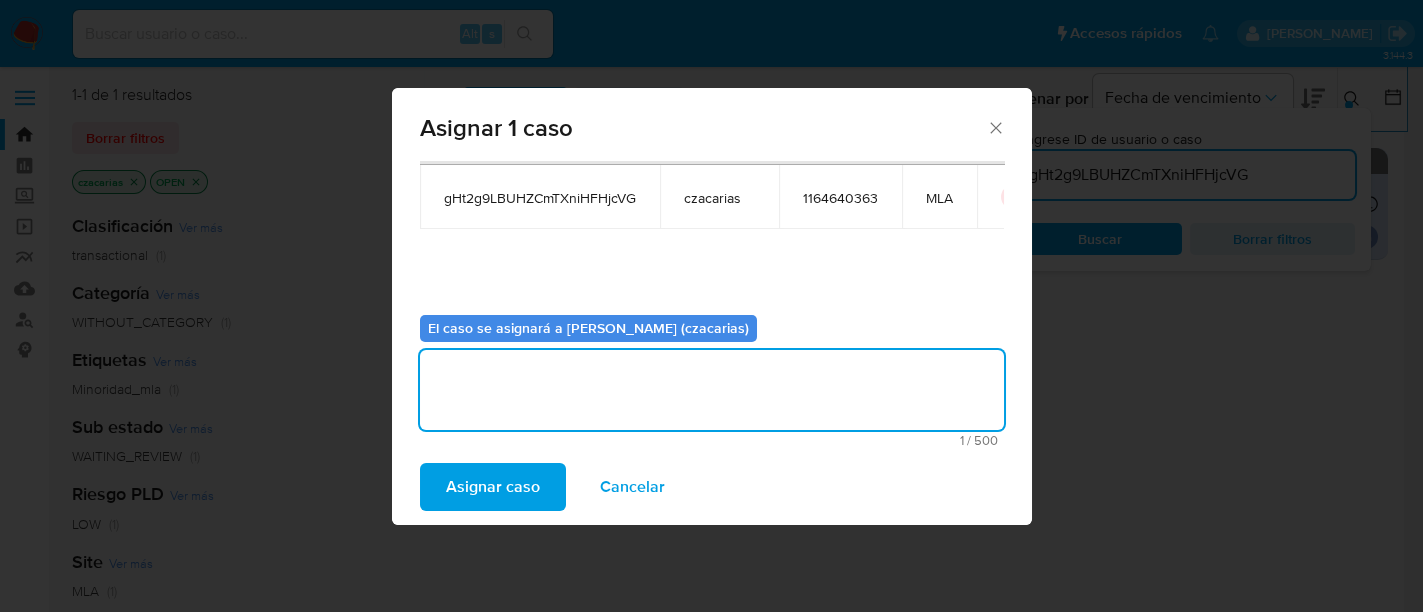 click on "Asignar caso" at bounding box center (493, 487) 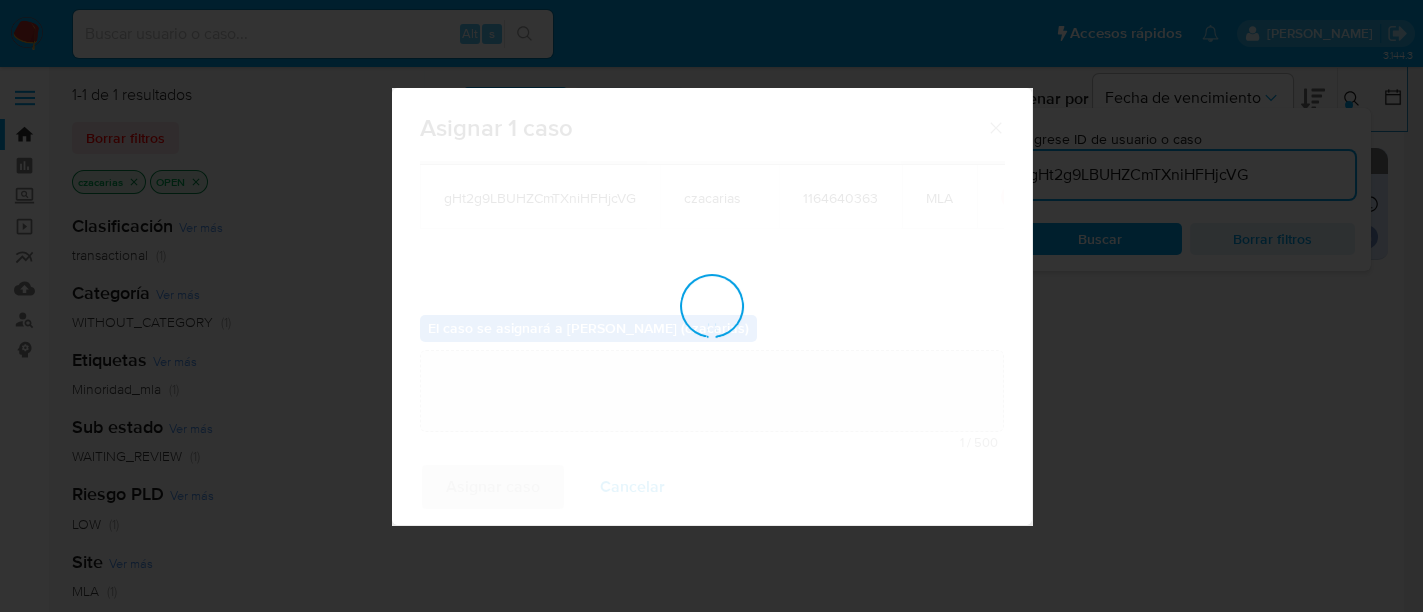 type 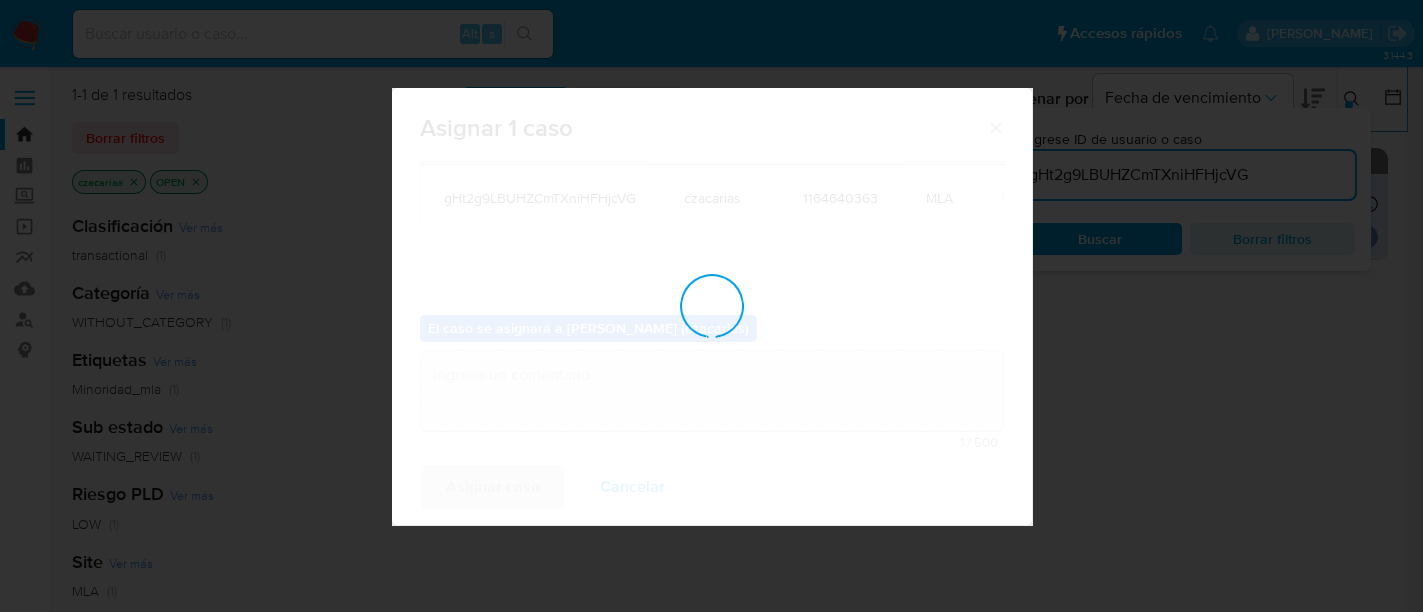 checkbox on "false" 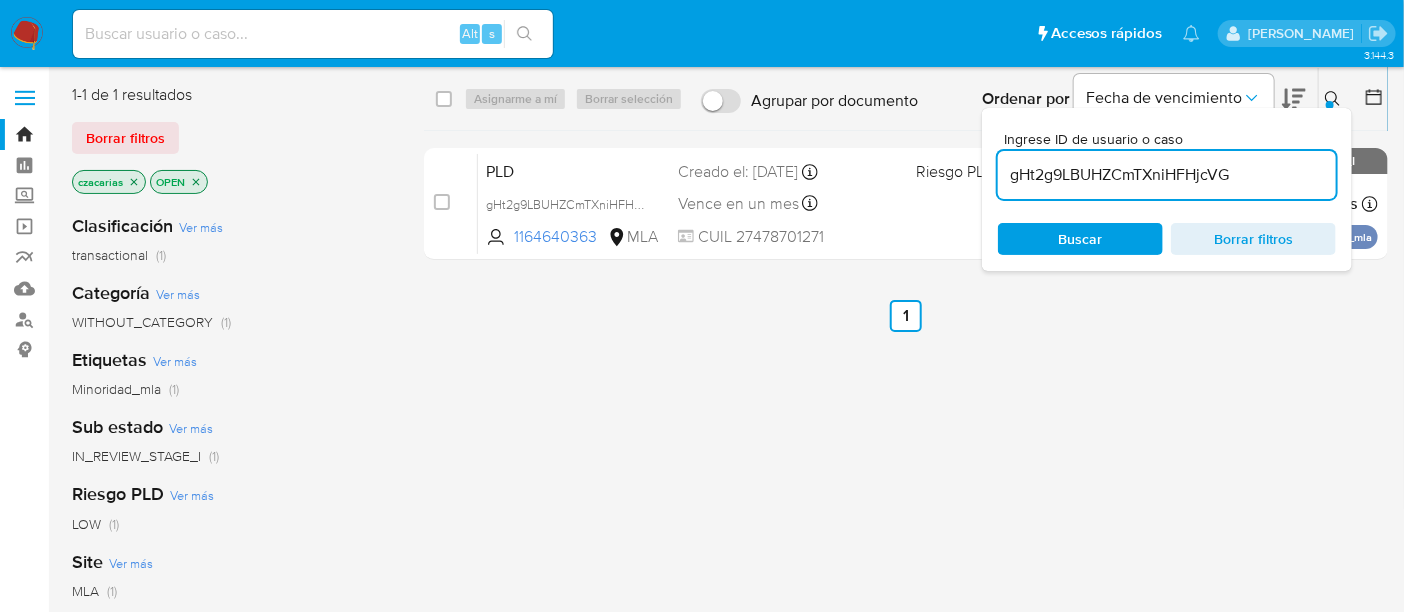 click on "gHt2g9LBUHZCmTXniHFHjcVG" at bounding box center (1167, 175) 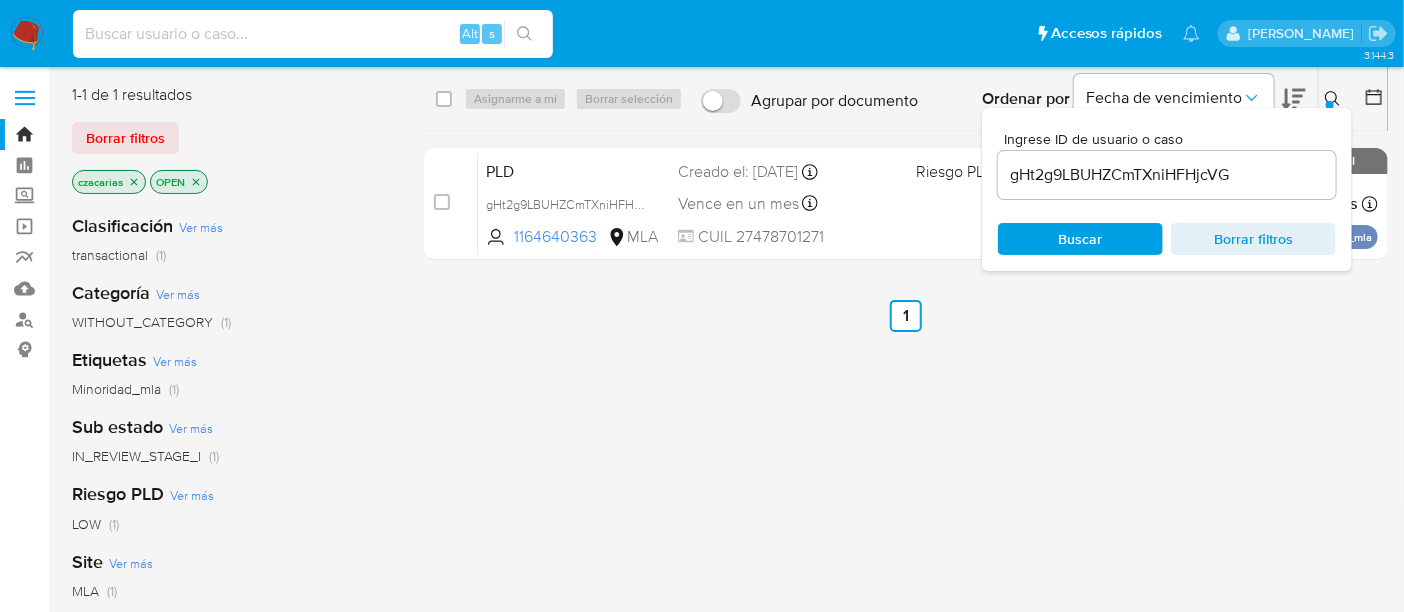 click at bounding box center [313, 34] 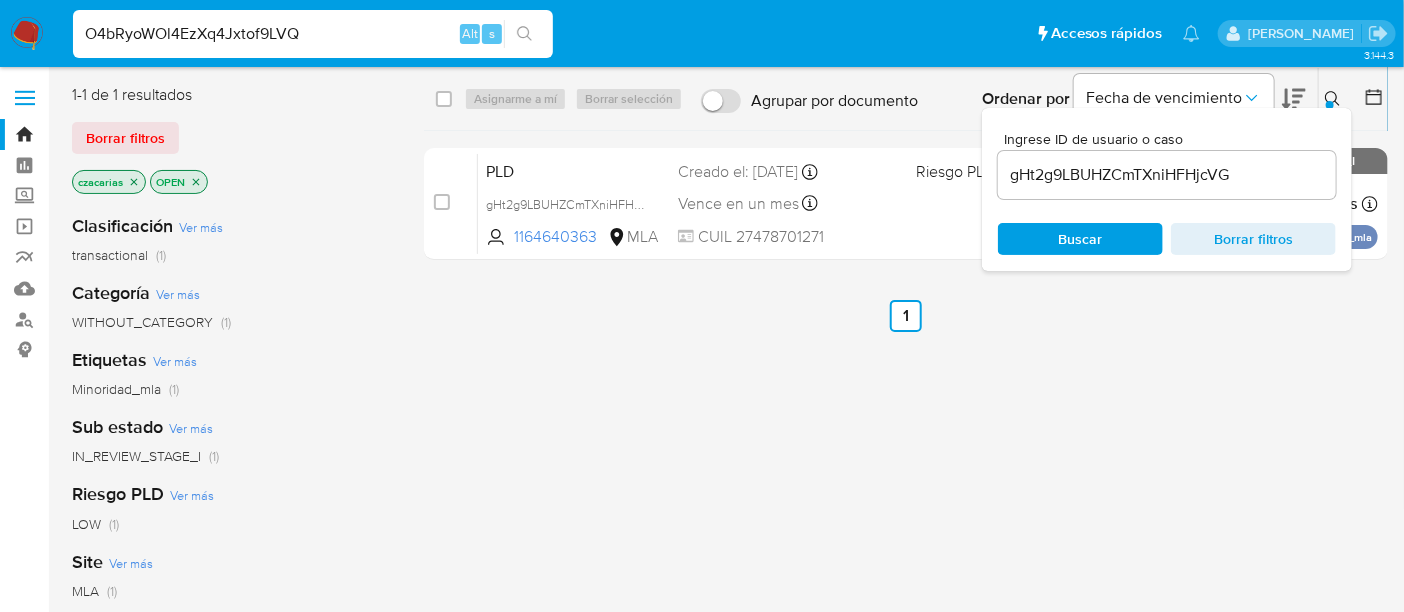 type on "O4bRyoWOl4EzXq4Jxtof9LVQ" 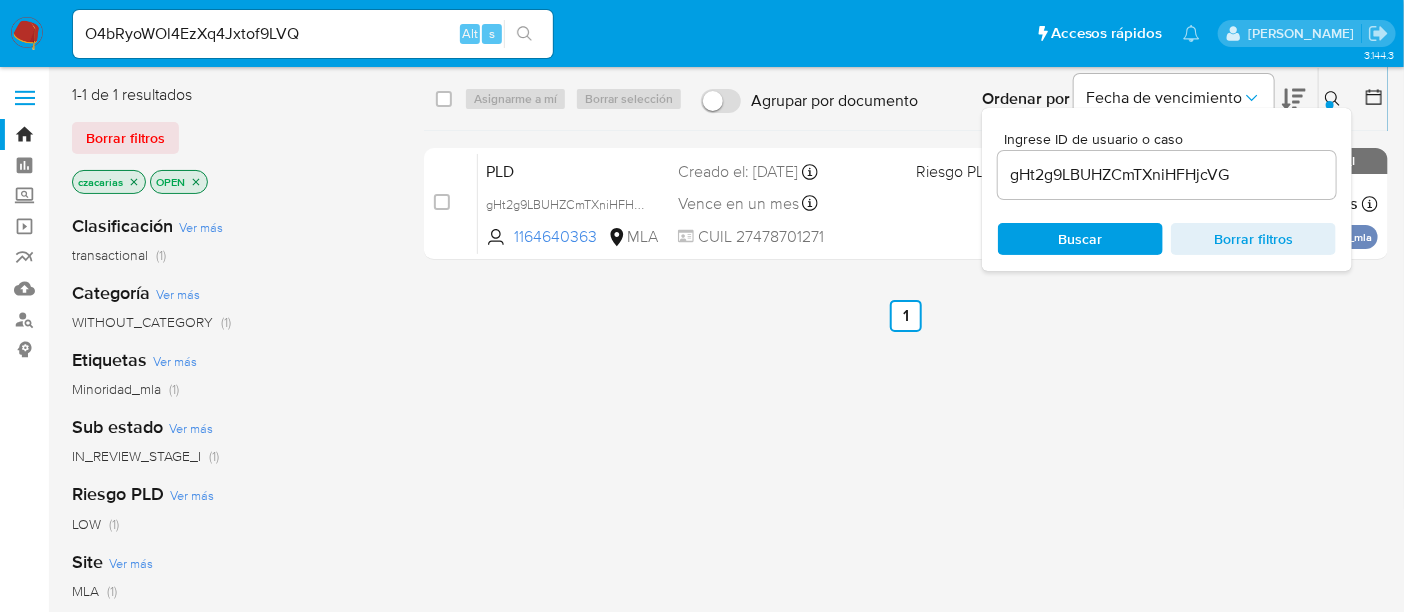 click 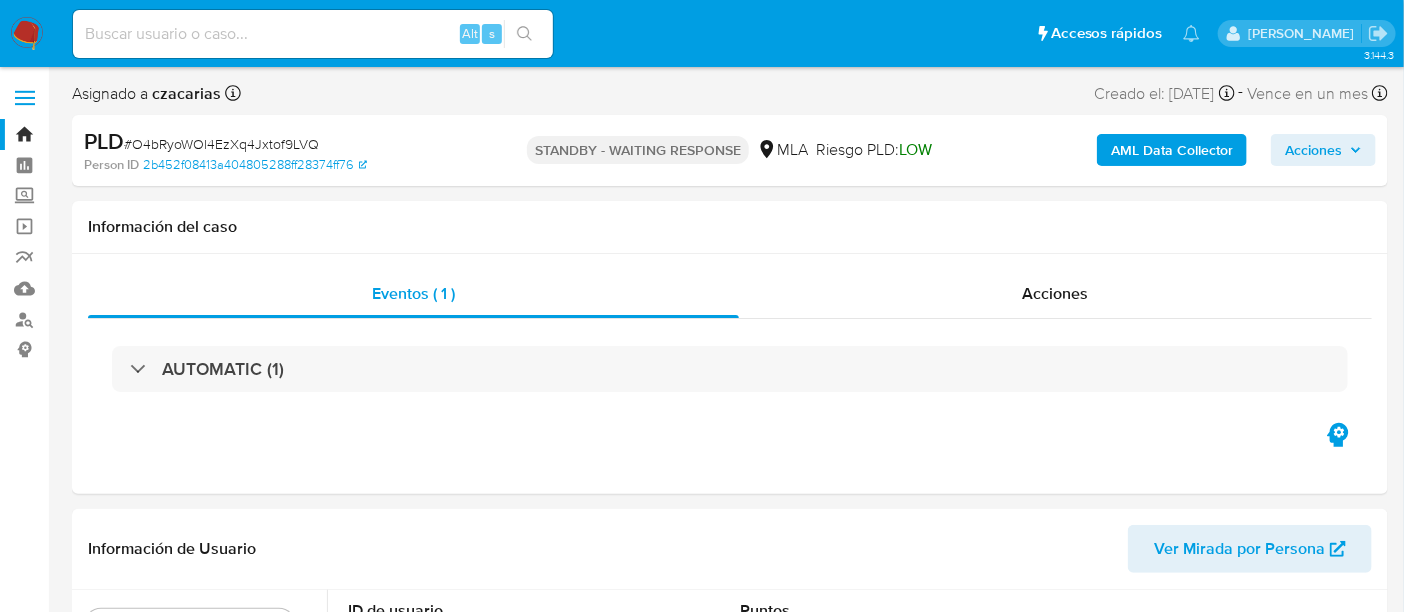 select on "10" 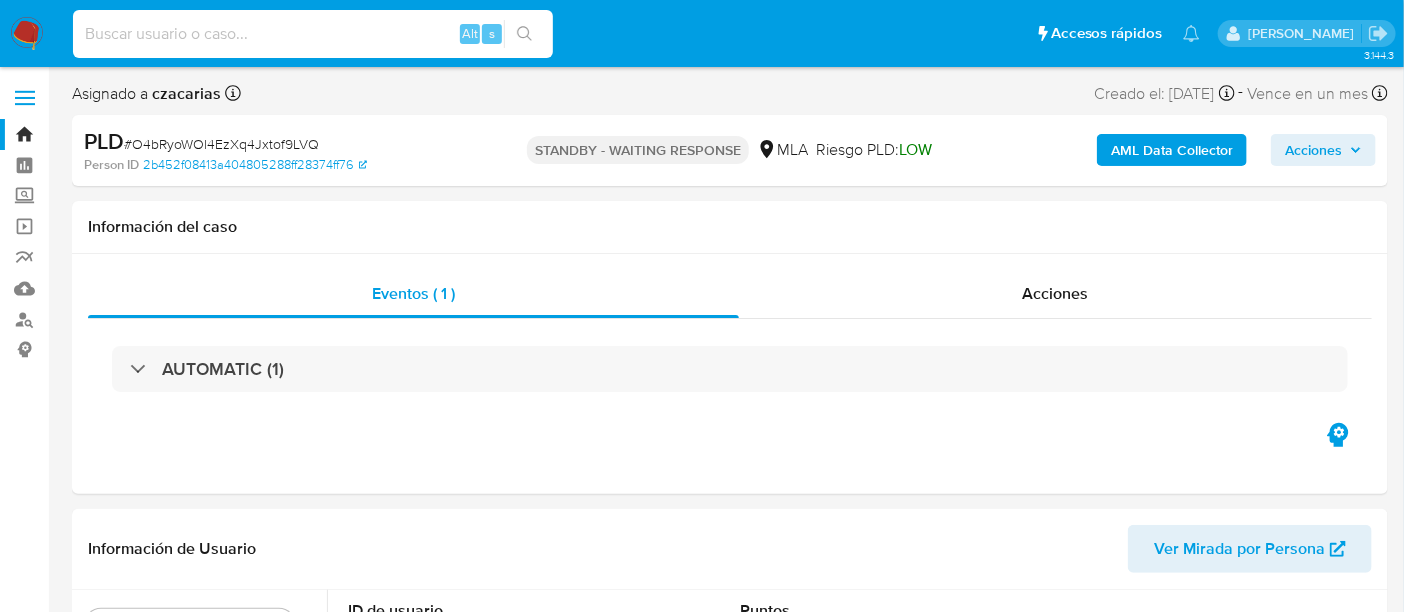paste on "x37iPkx2qeE7HfB3j2sr45Kl" 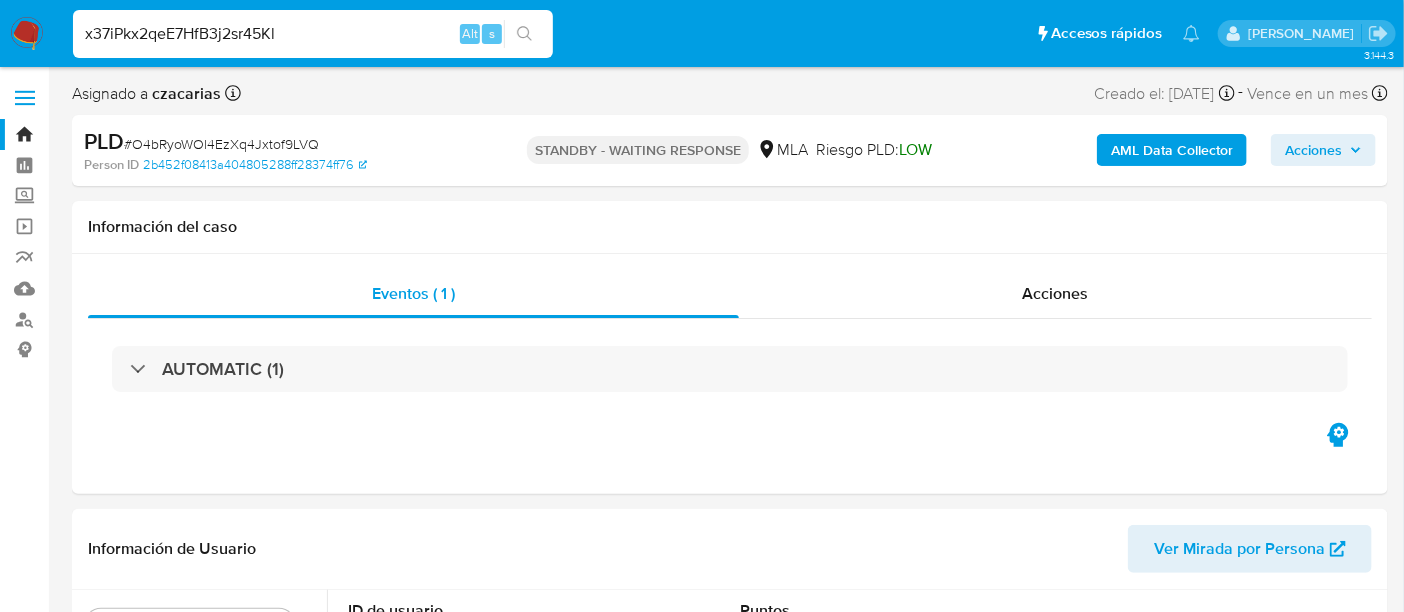 type on "x37iPkx2qeE7HfB3j2sr45Kl" 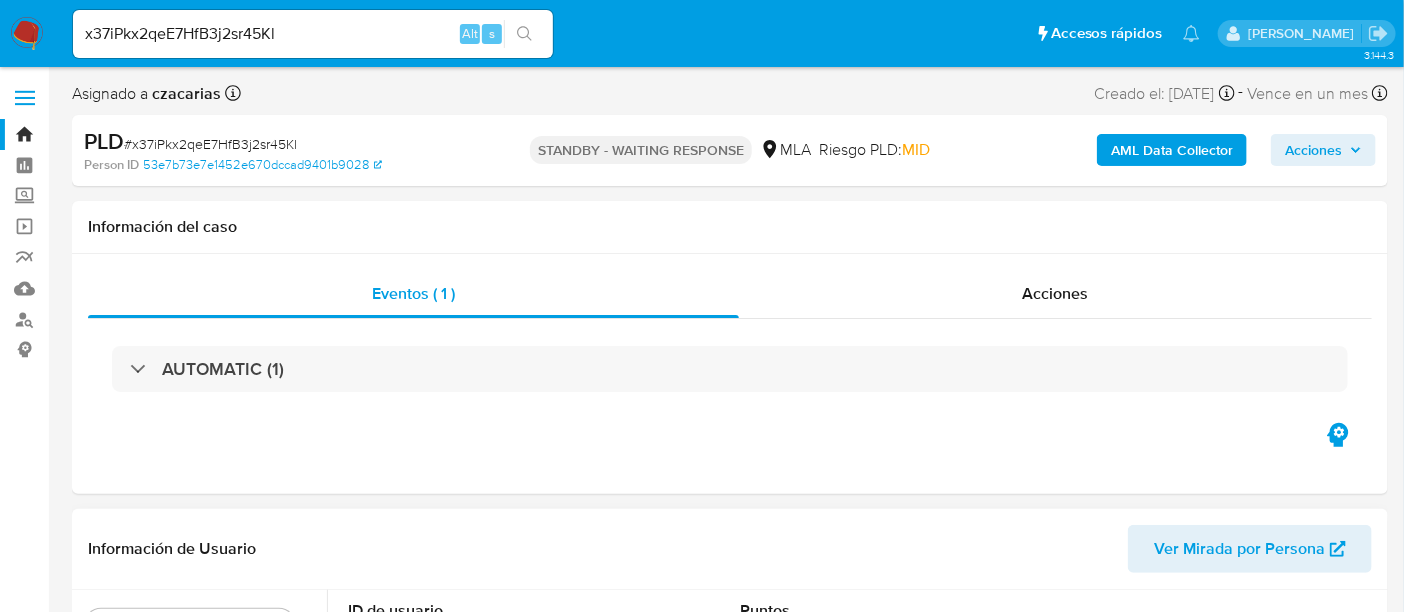 select on "10" 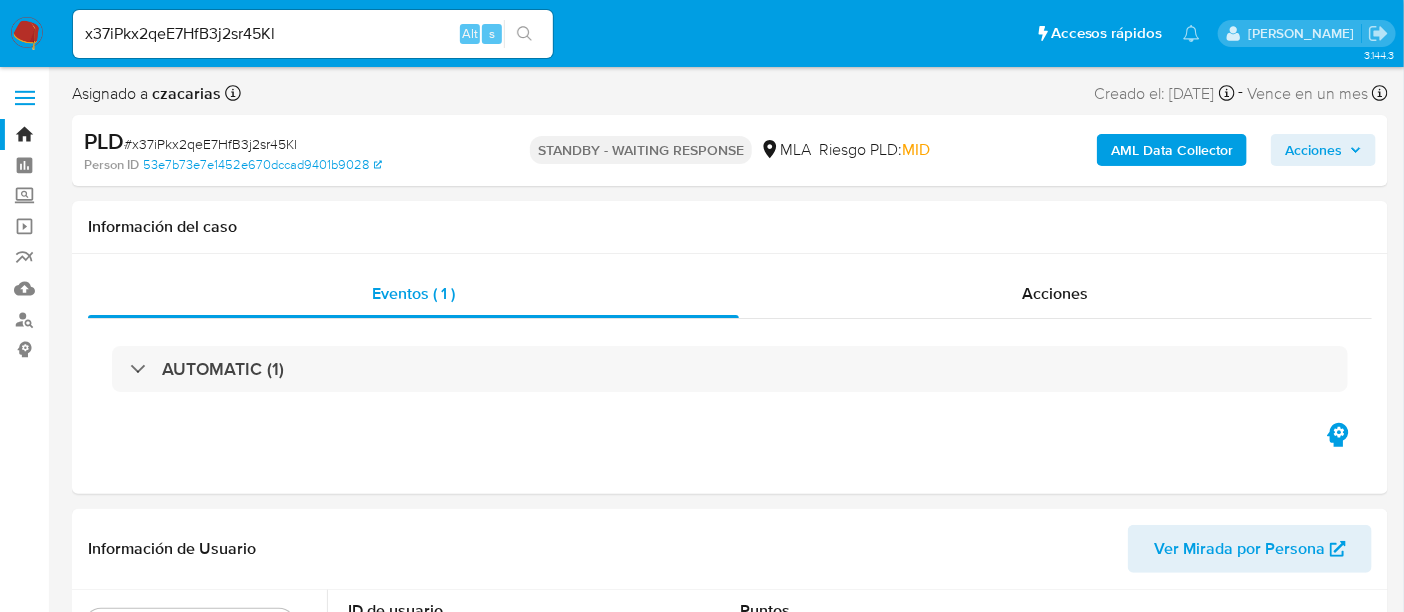 click on "x37iPkx2qeE7HfB3j2sr45Kl Alt s" at bounding box center (313, 34) 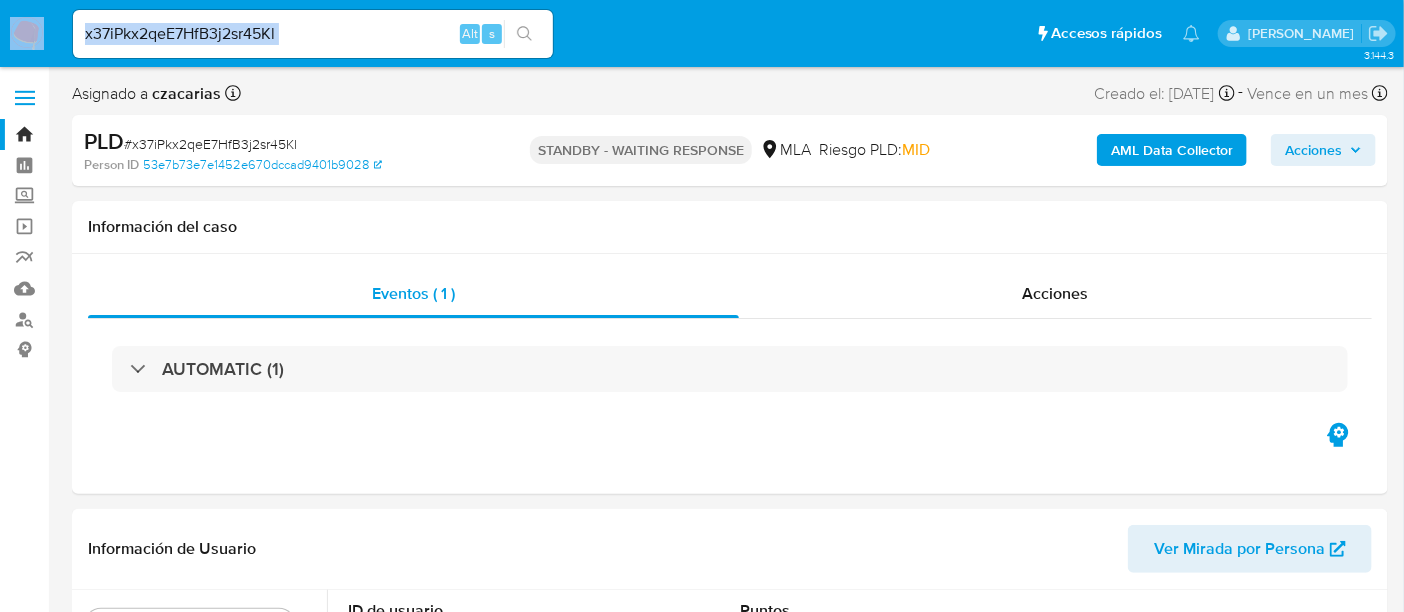click on "x37iPkx2qeE7HfB3j2sr45Kl Alt s" at bounding box center (313, 34) 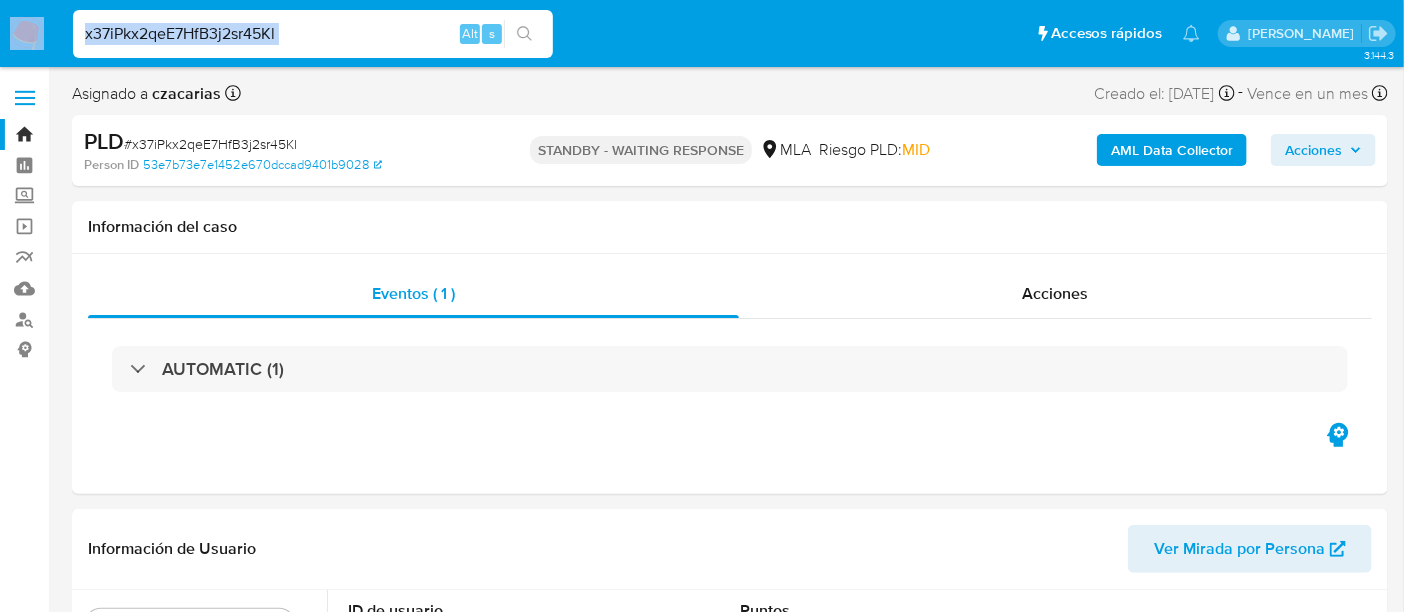 click on "x37iPkx2qeE7HfB3j2sr45Kl" at bounding box center (313, 34) 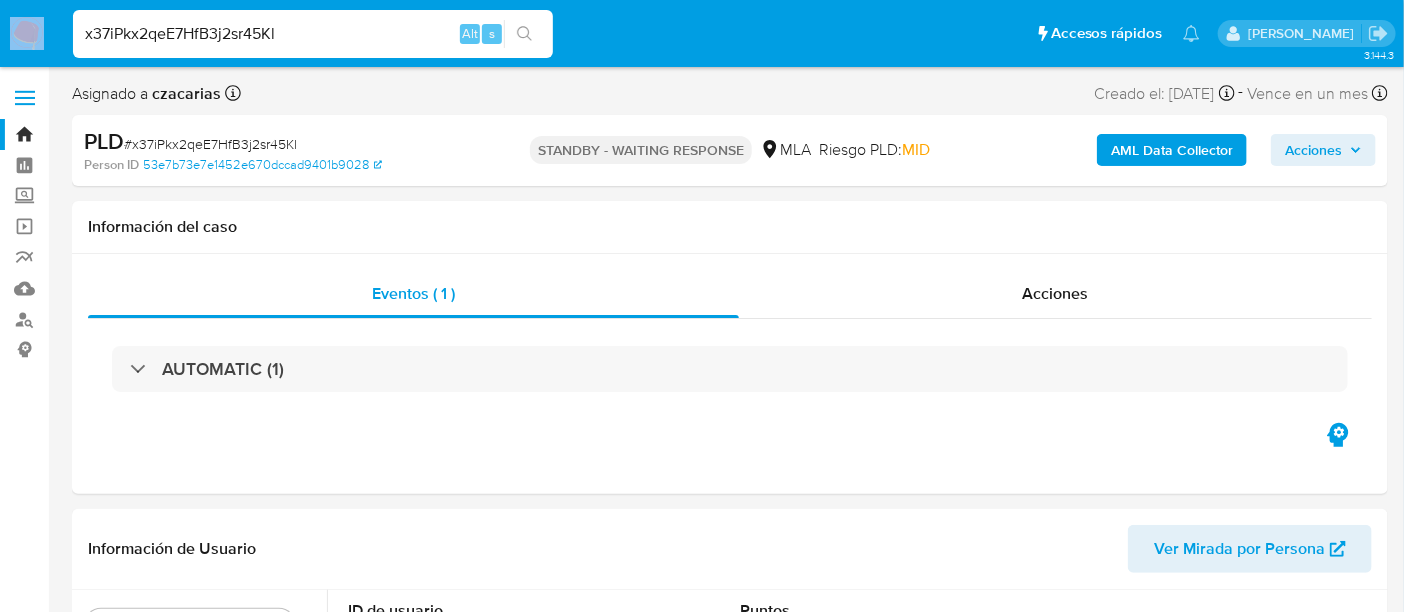 click on "x37iPkx2qeE7HfB3j2sr45Kl" at bounding box center (313, 34) 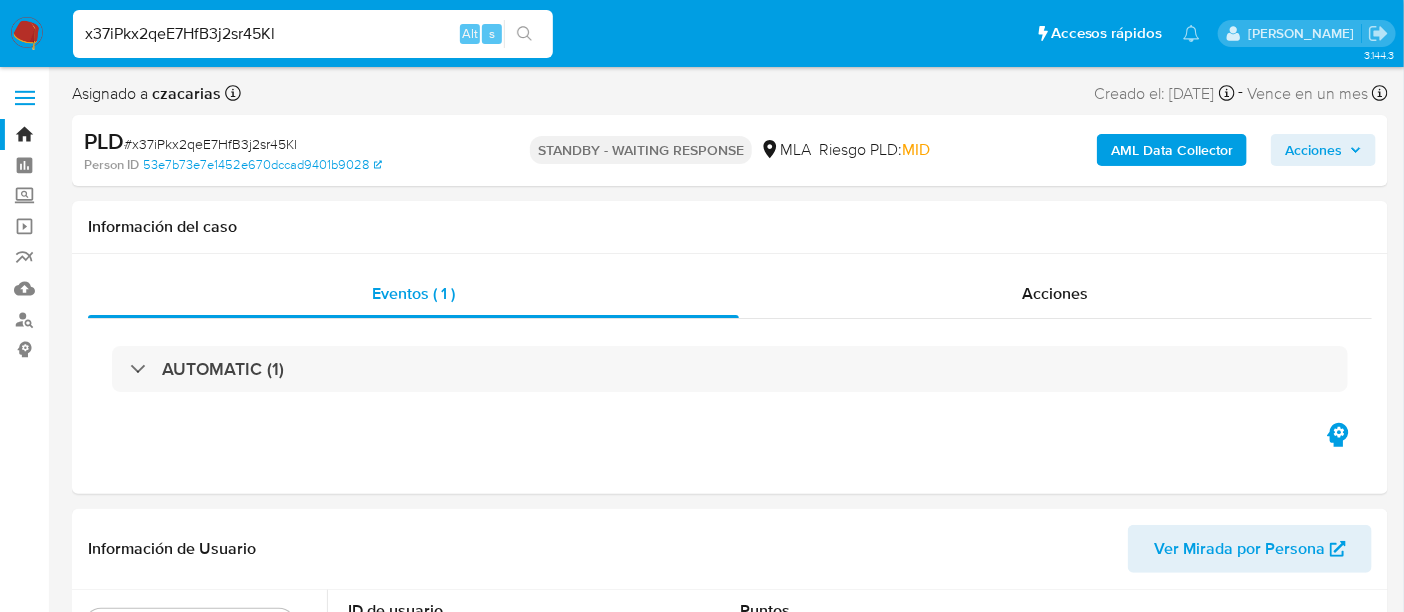 click on "x37iPkx2qeE7HfB3j2sr45Kl" at bounding box center (313, 34) 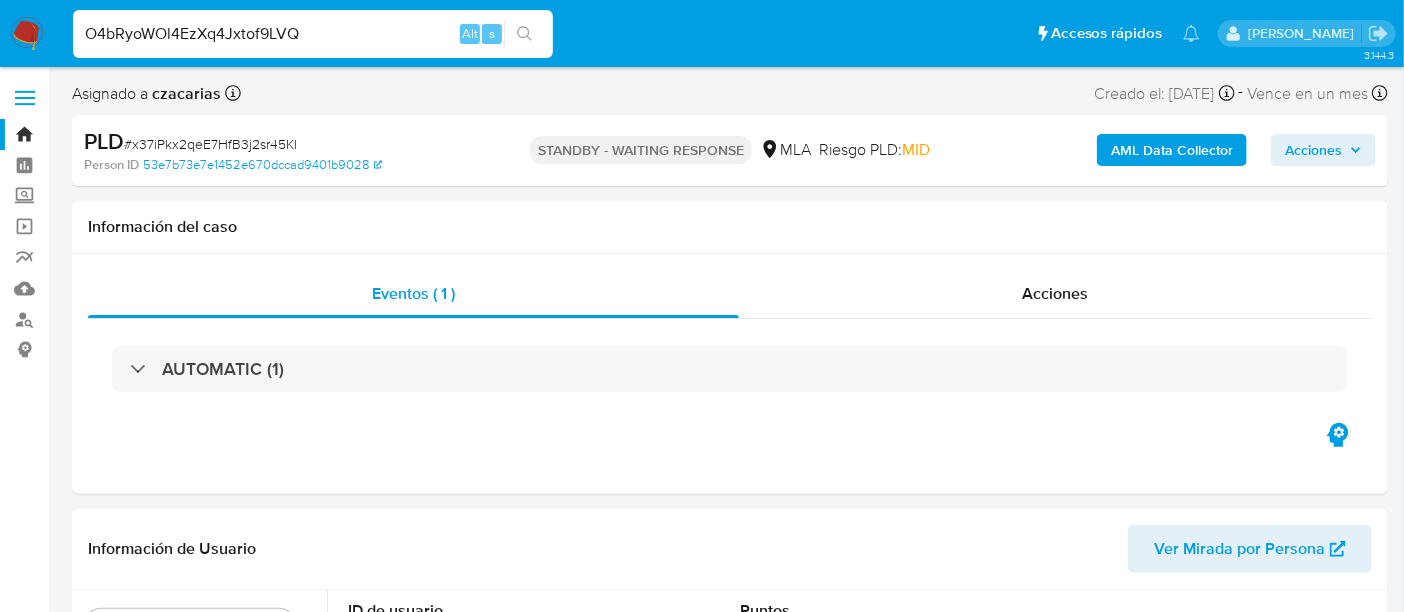 type on "O4bRyoWOl4EzXq4Jxtof9LVQ" 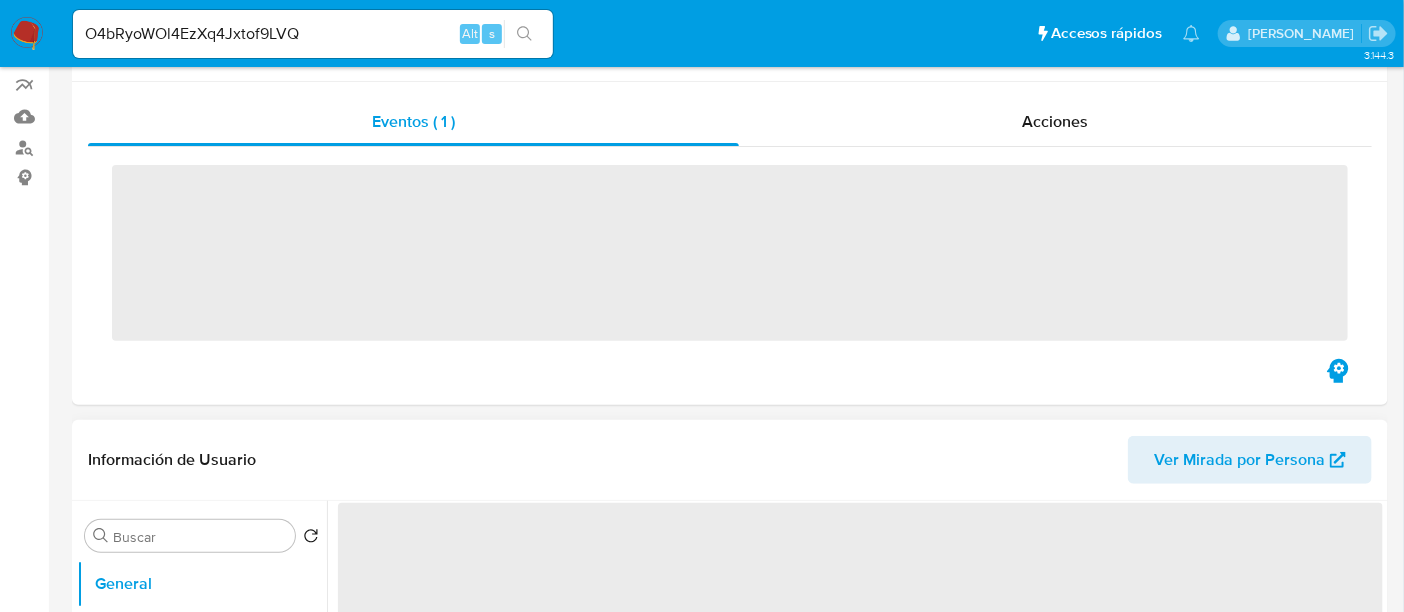 scroll, scrollTop: 250, scrollLeft: 0, axis: vertical 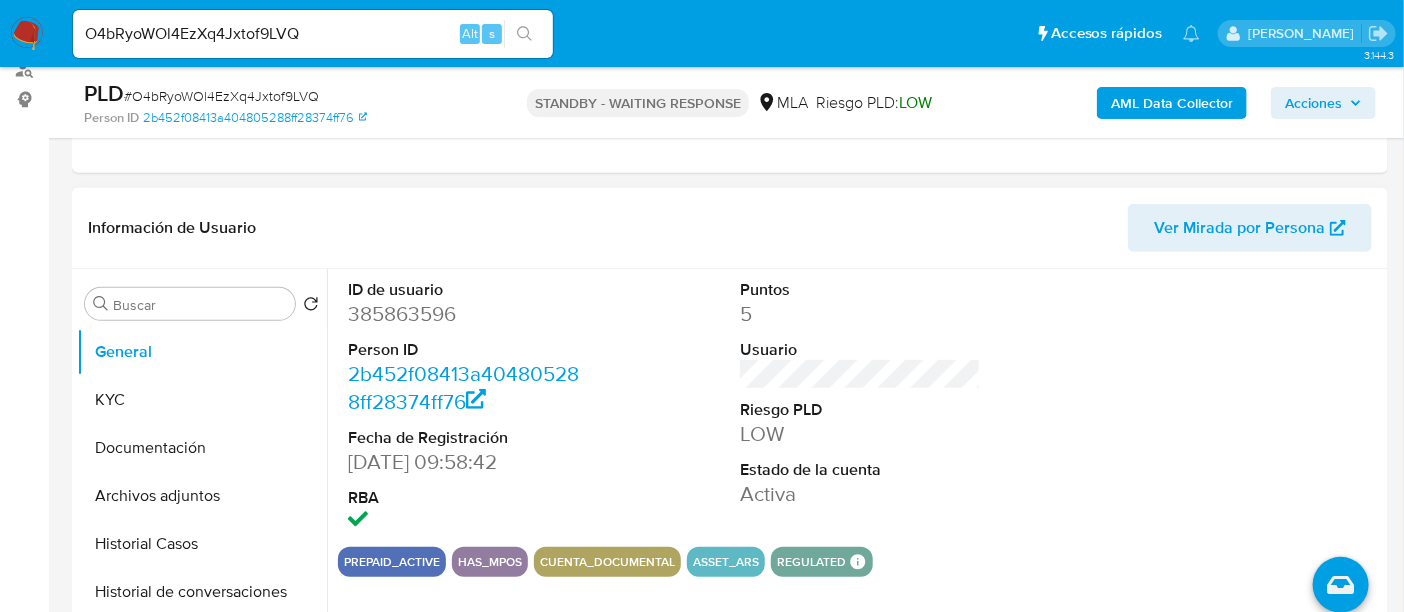 select on "10" 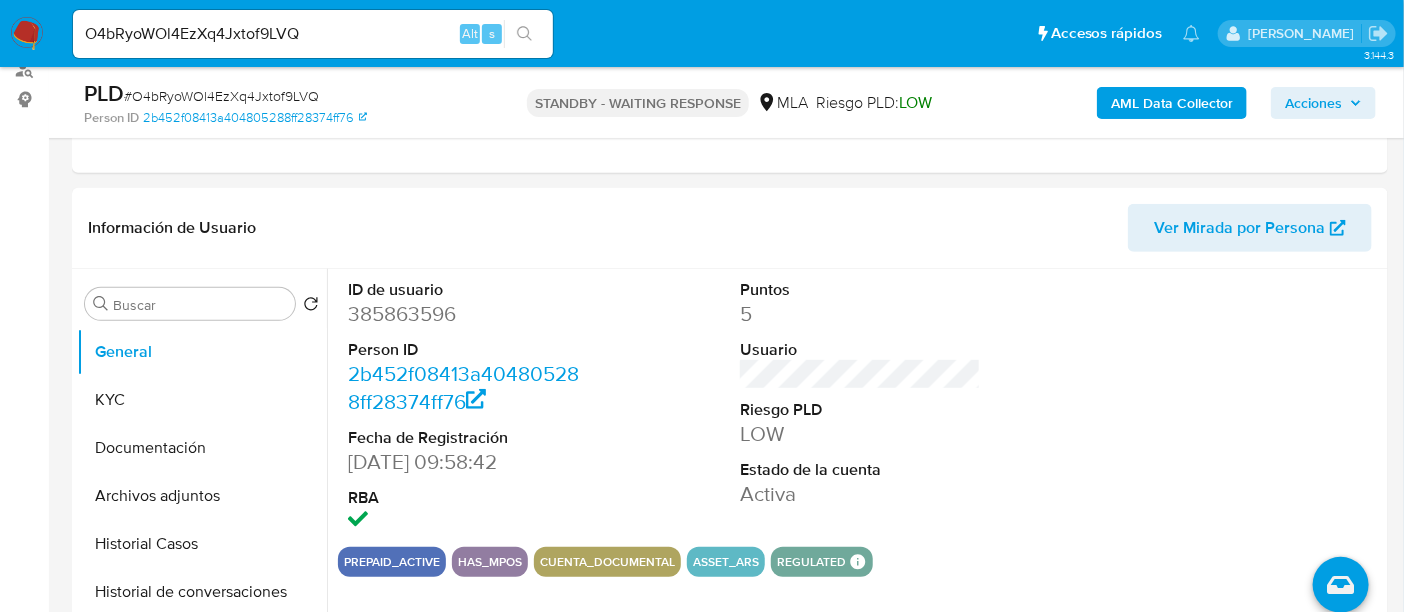 click on "O4bRyoWOl4EzXq4Jxtof9LVQ" at bounding box center (313, 34) 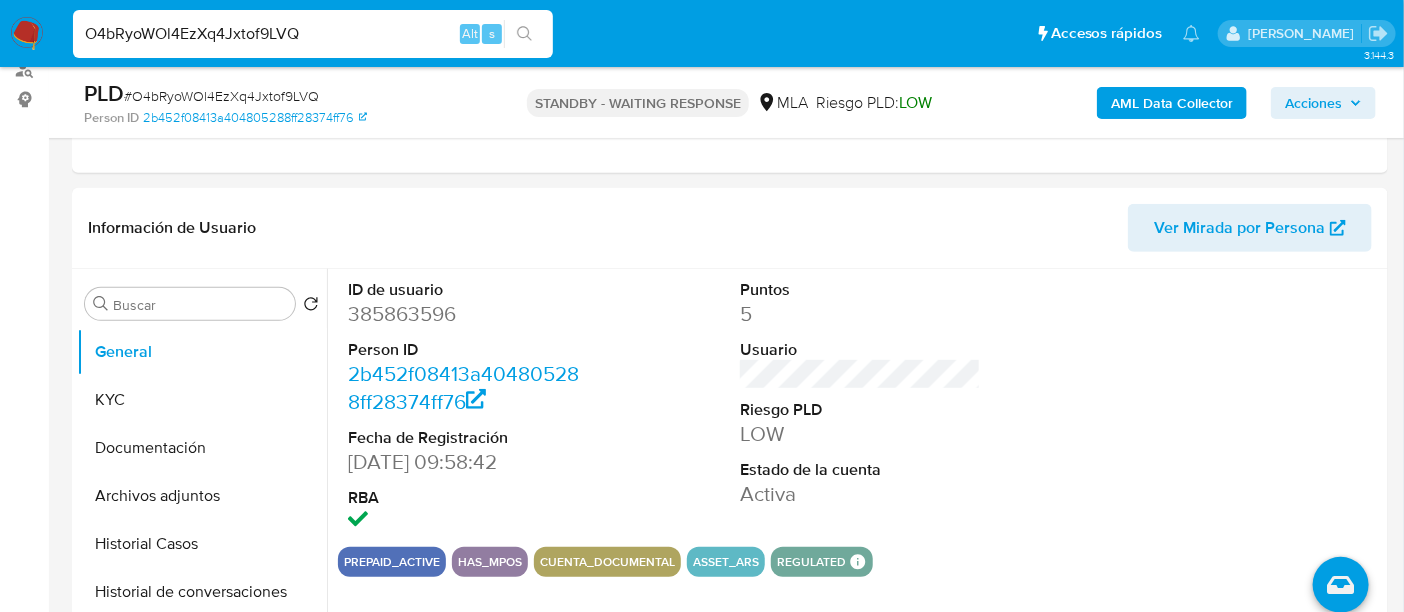 drag, startPoint x: 371, startPoint y: 42, endPoint x: 411, endPoint y: 40, distance: 40.04997 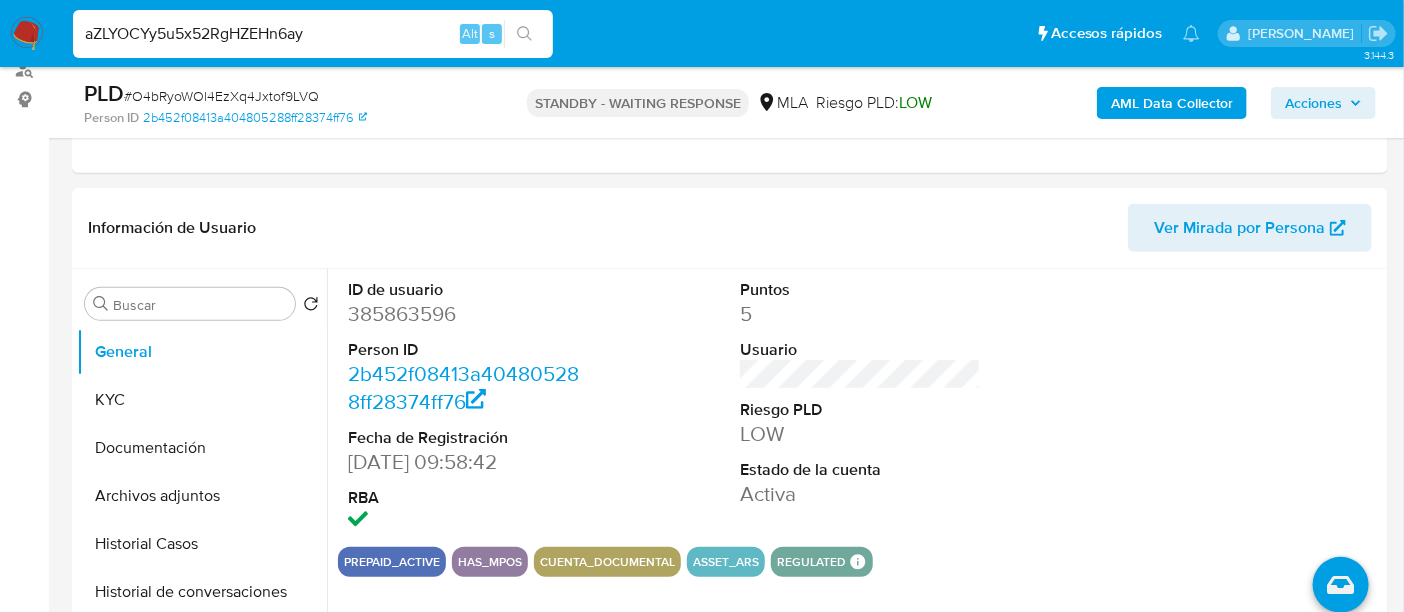 type on "aZLYOCYy5u5x52RgHZEHn6ay" 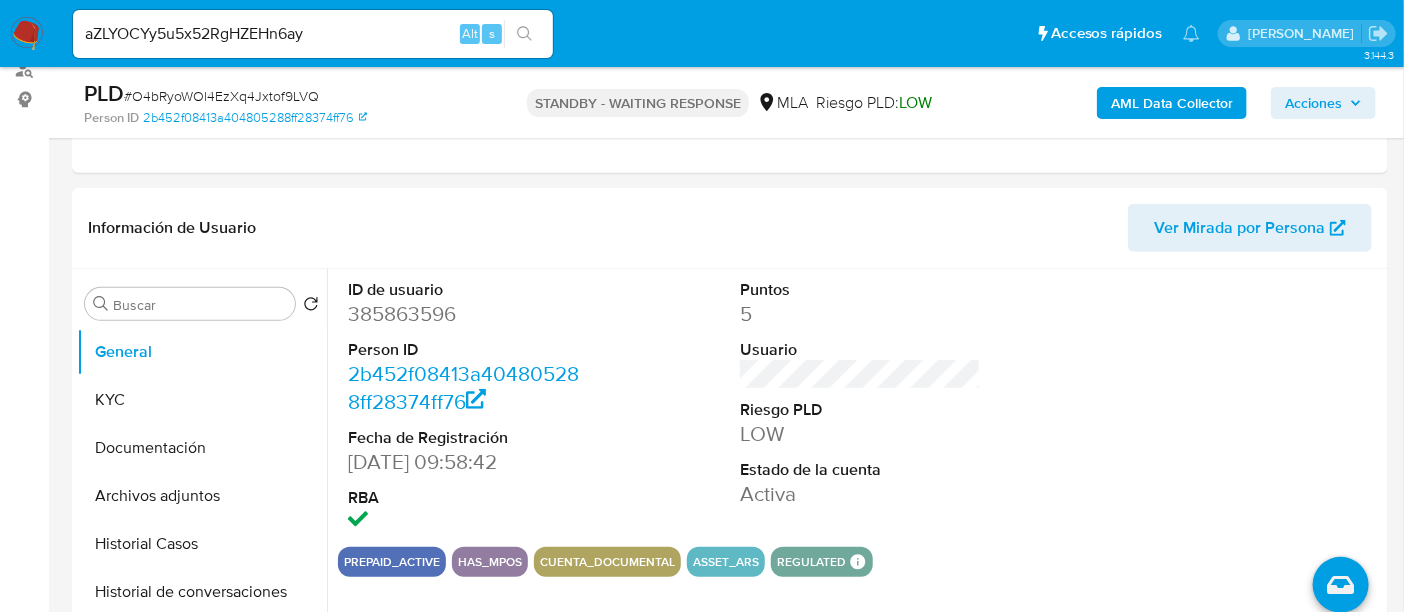 scroll, scrollTop: 0, scrollLeft: 0, axis: both 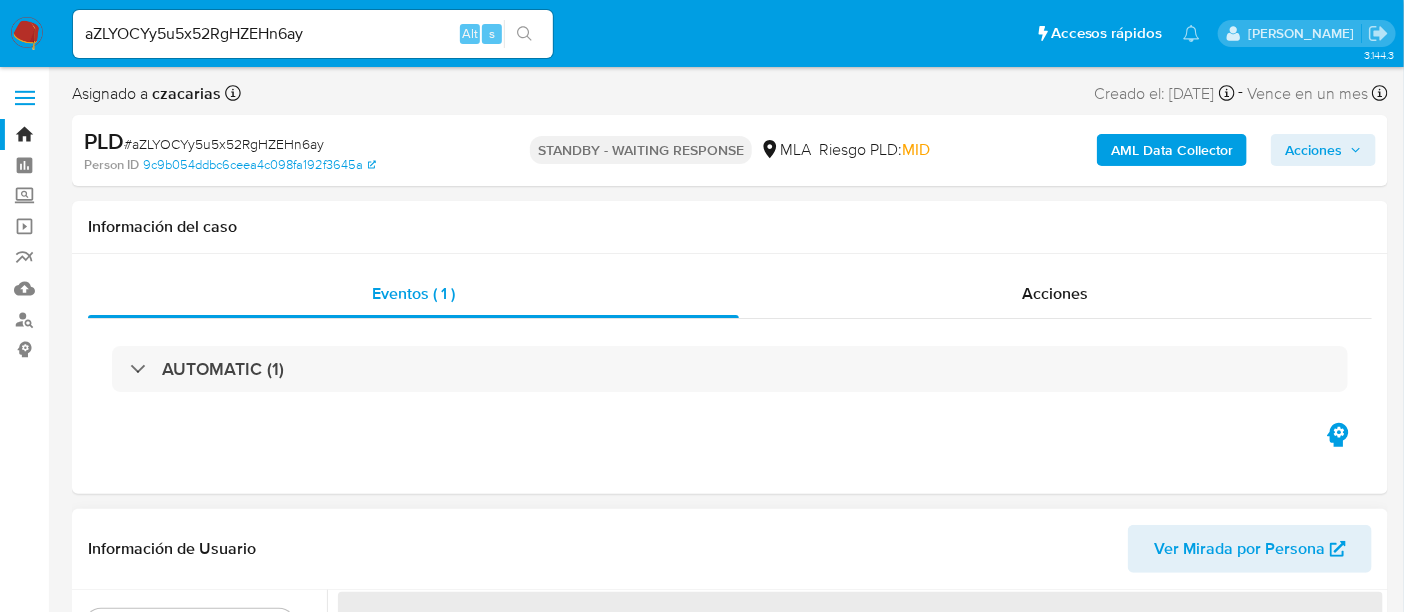 select on "10" 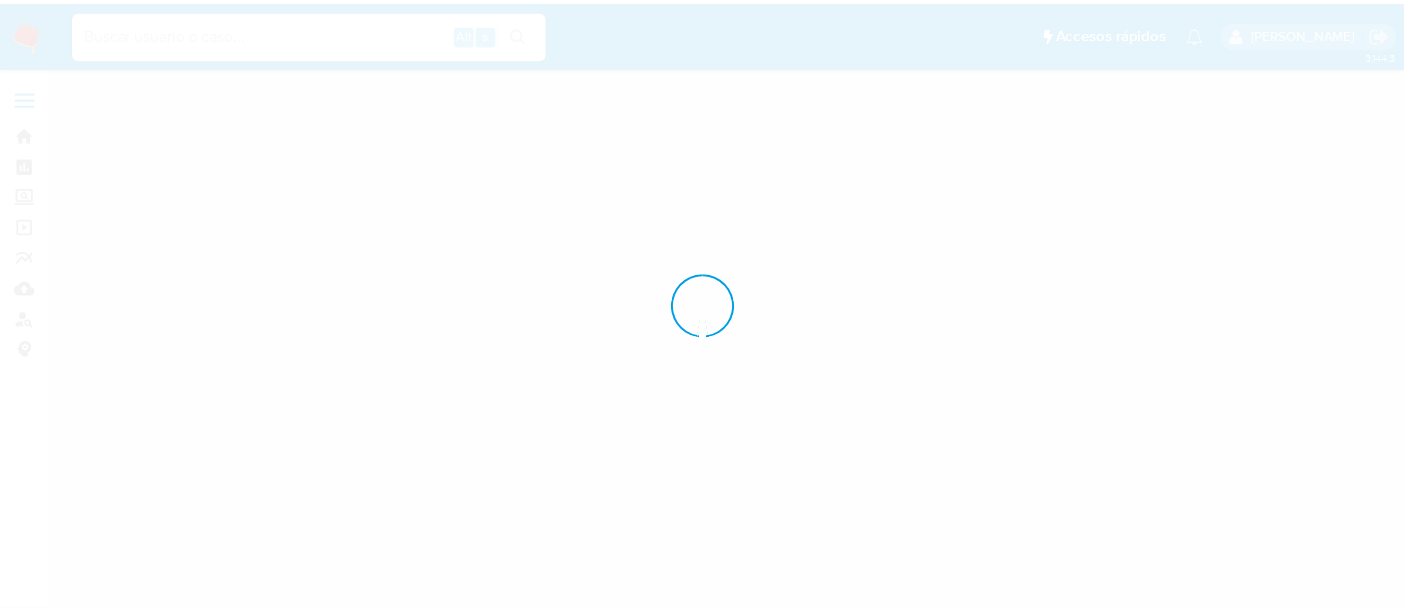 scroll, scrollTop: 0, scrollLeft: 0, axis: both 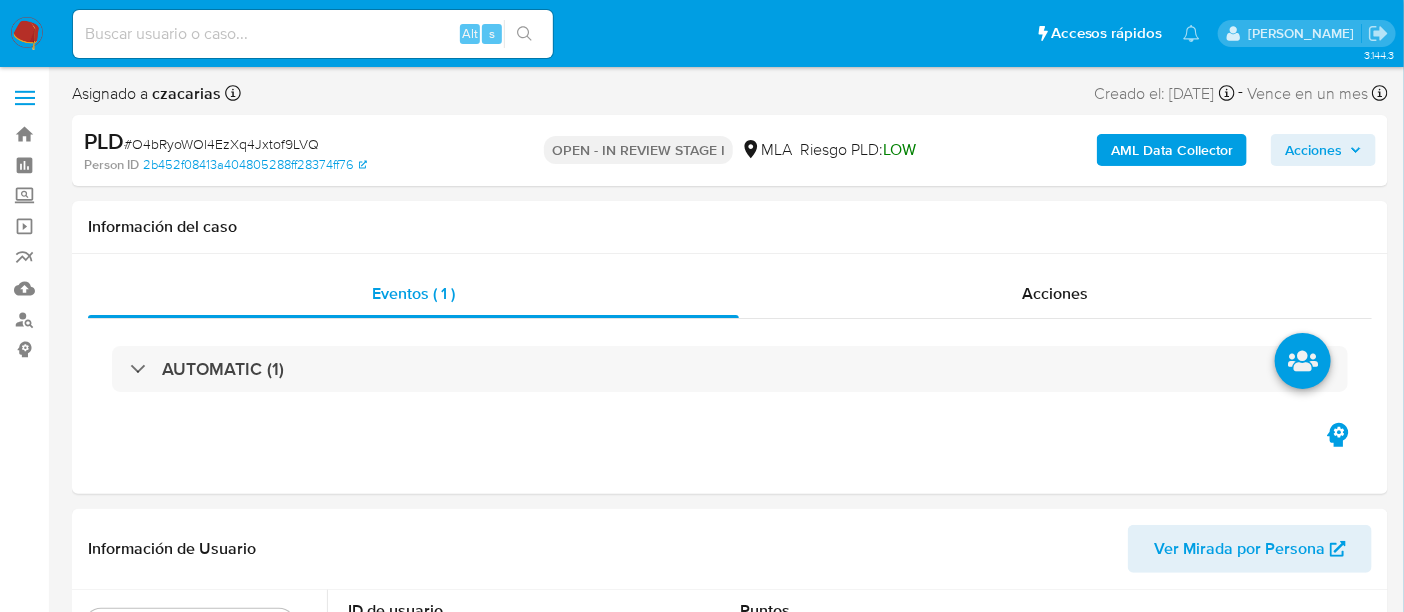 select on "10" 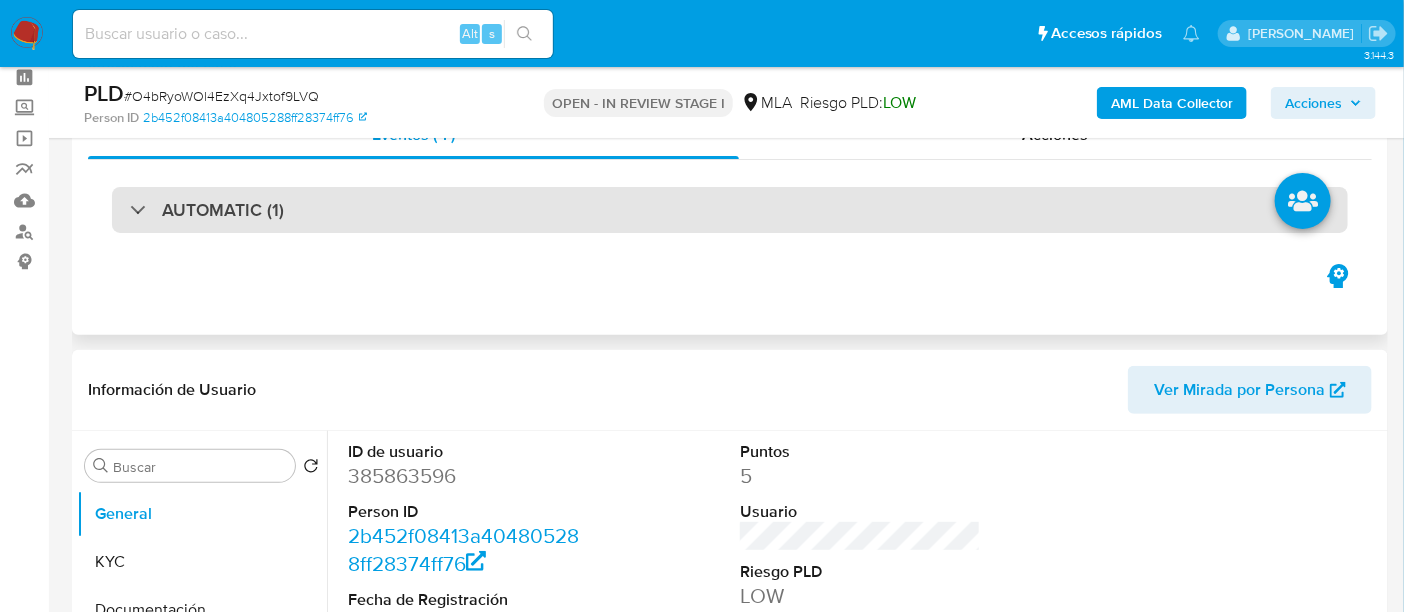 scroll, scrollTop: 125, scrollLeft: 0, axis: vertical 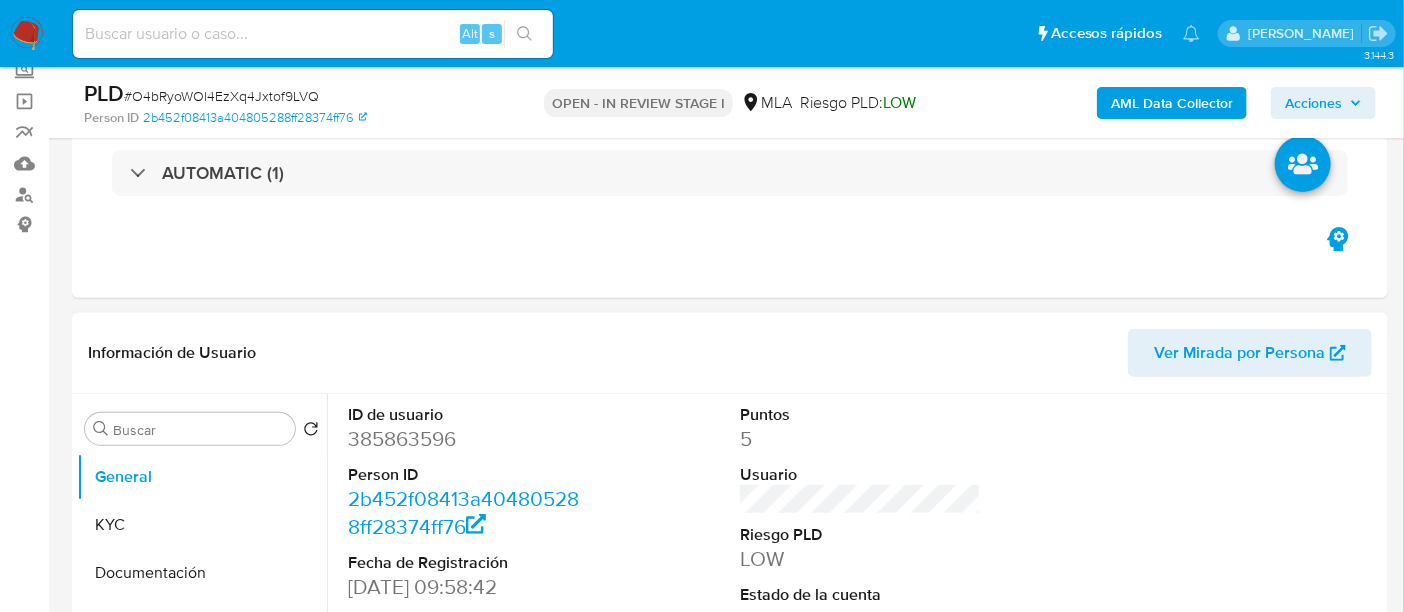 click on "385863596" at bounding box center [468, 439] 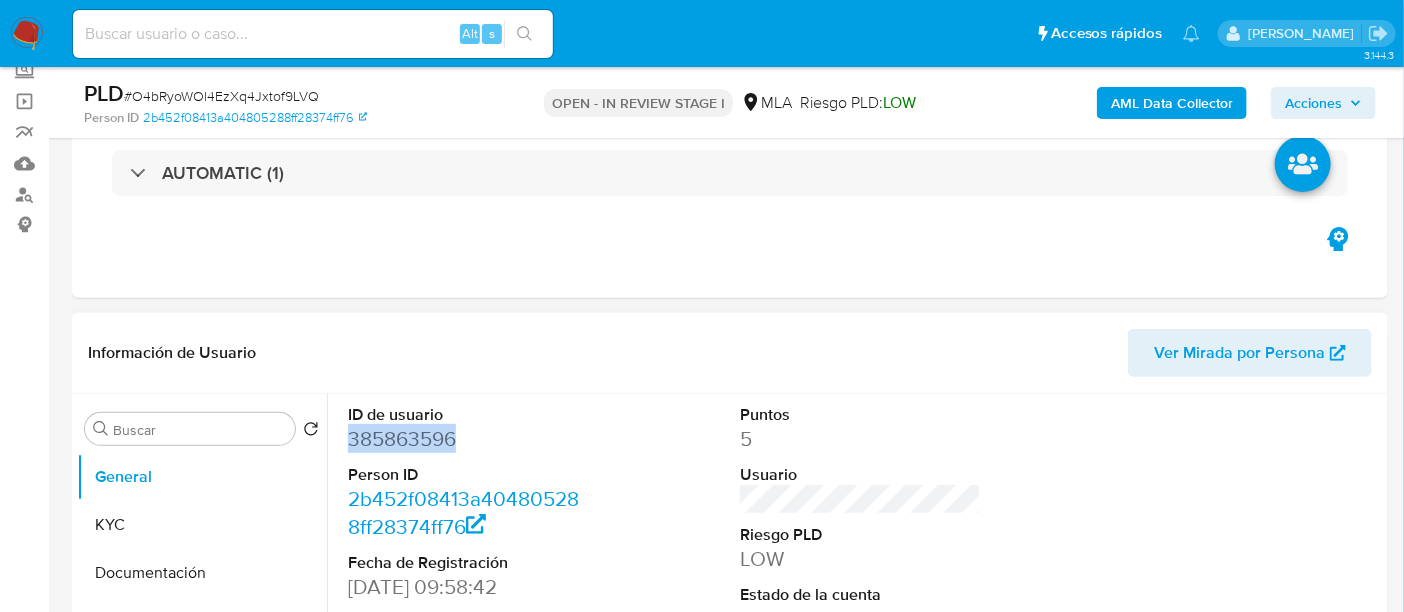 click on "385863596" at bounding box center (468, 439) 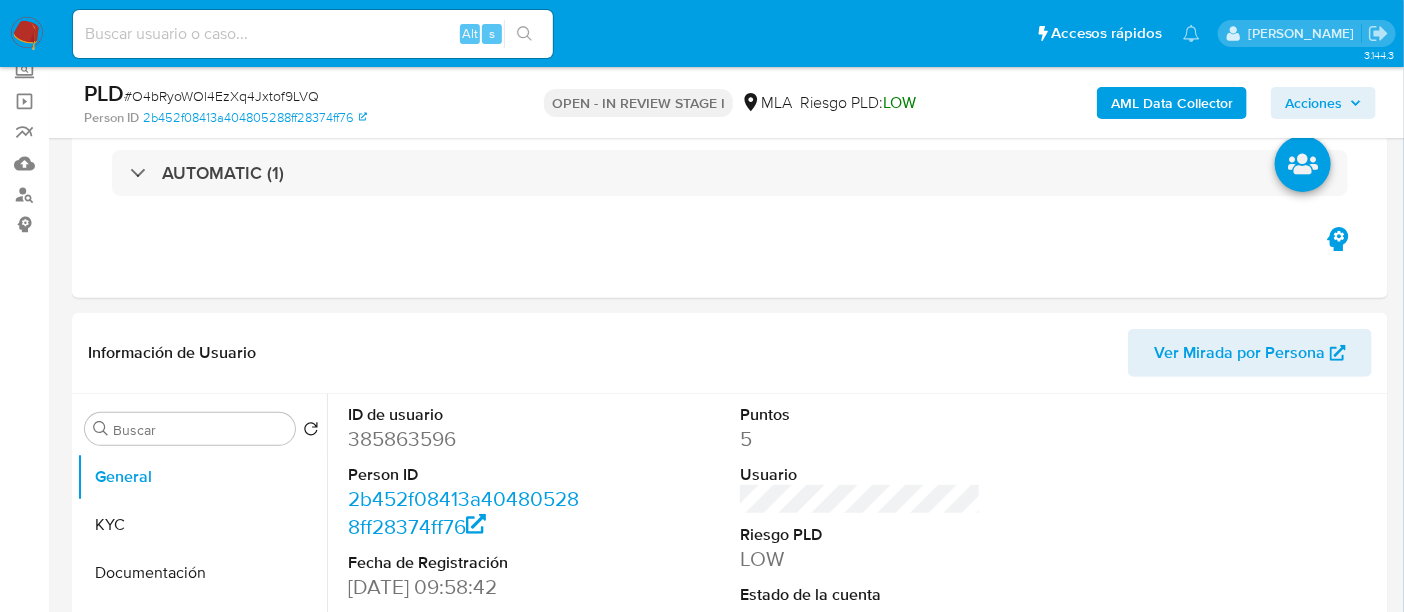 click on "# O4bRyoWOl4EzXq4Jxtof9LVQ" at bounding box center [221, 96] 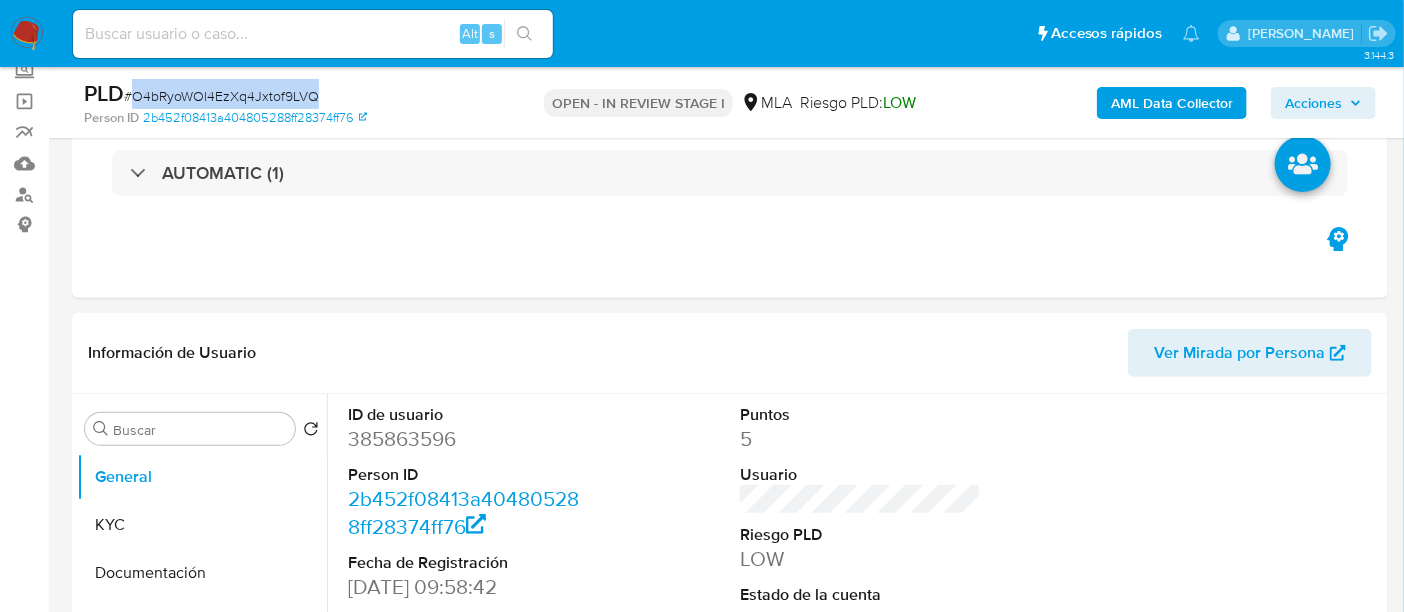 click on "# O4bRyoWOl4EzXq4Jxtof9LVQ" at bounding box center [221, 96] 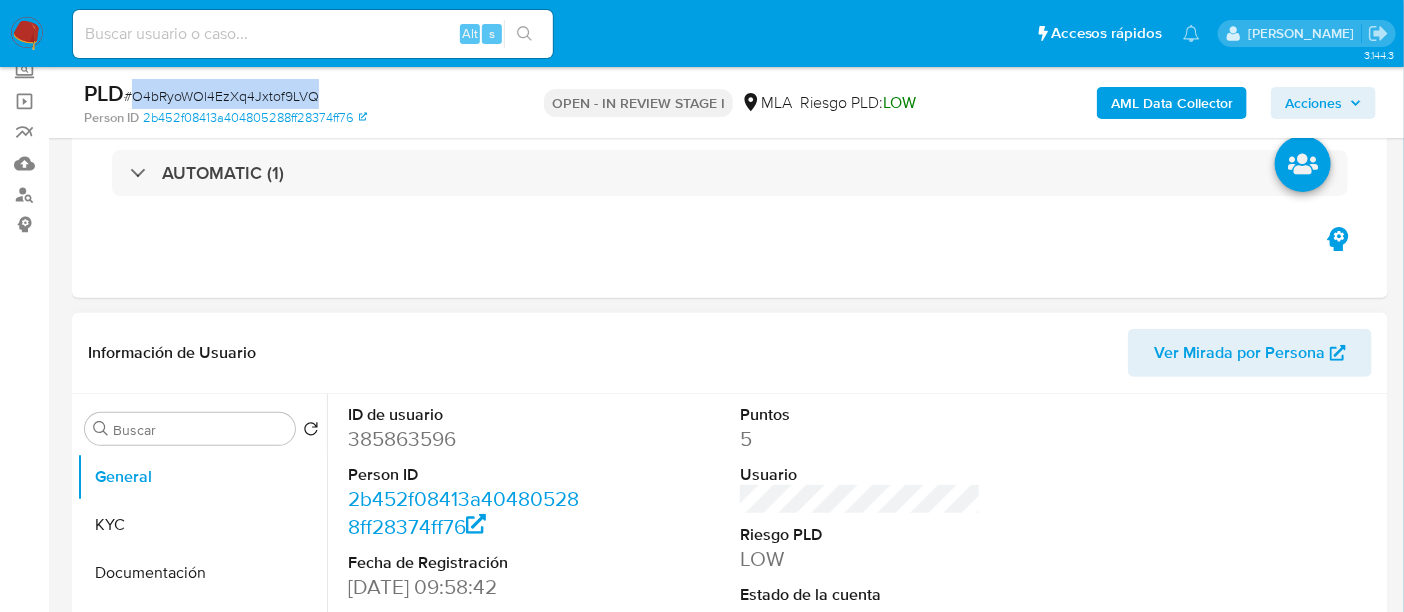copy on "O4bRyoWOl4EzXq4Jxtof9LVQ" 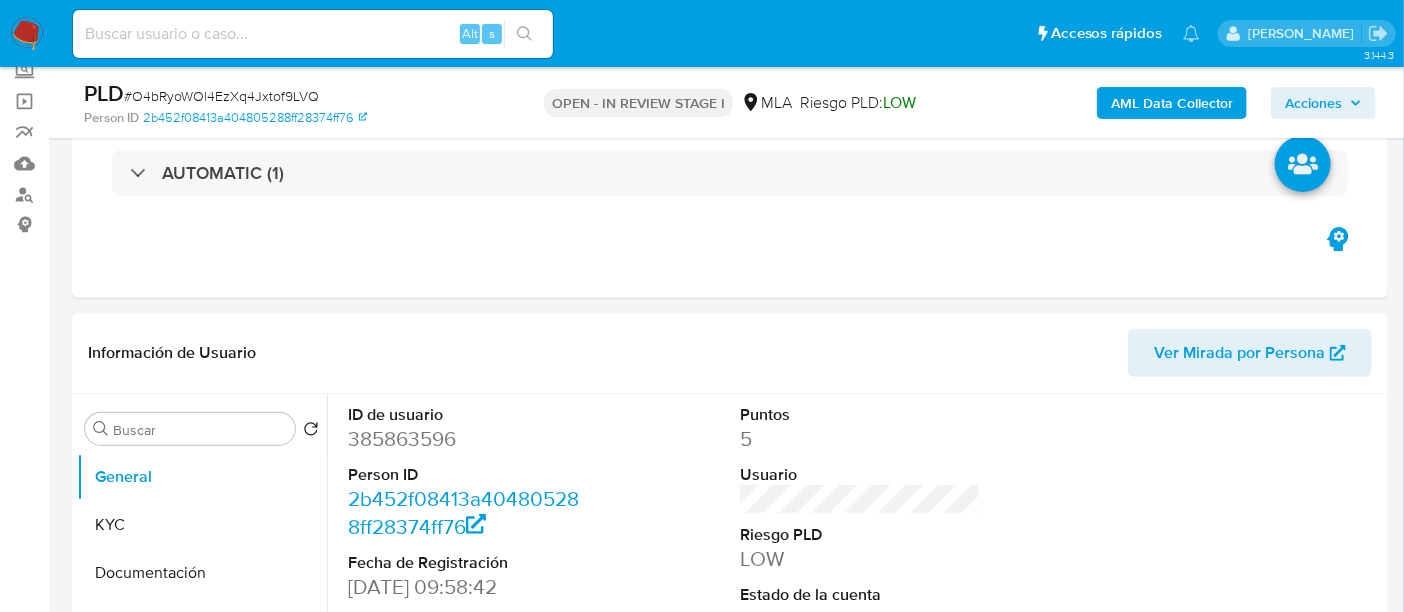 click on "Asignado a   czacarias   Asignado el: [DATE] 09:23:58 Creado el: [DATE]   Creado el: [DATE] 03:22:39 - Vence en un mes   Vence el [DATE] 03:22:39 PLD # O4bRyoWOl4EzXq4Jxtof9LVQ Person ID 2b452f08413a404805288ff28374ff76 OPEN - IN REVIEW STAGE I  MLA Riesgo PLD:  LOW AML Data Collector Acciones Información del caso Eventos ( 1 ) Acciones AUTOMATIC (1) Información de Usuario Ver Mirada por Persona Buscar   Volver al orden por defecto General KYC Documentación Archivos adjuntos Historial Casos Historial de conversaciones Direcciones Restricciones Nuevo Mundo Lista Interna CVU Anticipos de dinero Cruces y Relaciones Créditos Cuentas Bancarias Datos Modificados Devices Geolocation Dispositivos Point Fecha Compliant Historial Riesgo PLD IV Challenges Información de accesos Insurtech Inversiones Items Listas Externas Marcas AML Perfiles Tarjetas ID de usuario 385863596 Person ID 2b452f08413a404805288ff28374ff76 Fecha de Registración [DATE] 09:58:42 RBA Puntos 5 Usuario Riesgo PLD LOW Activa" at bounding box center (730, 1895) 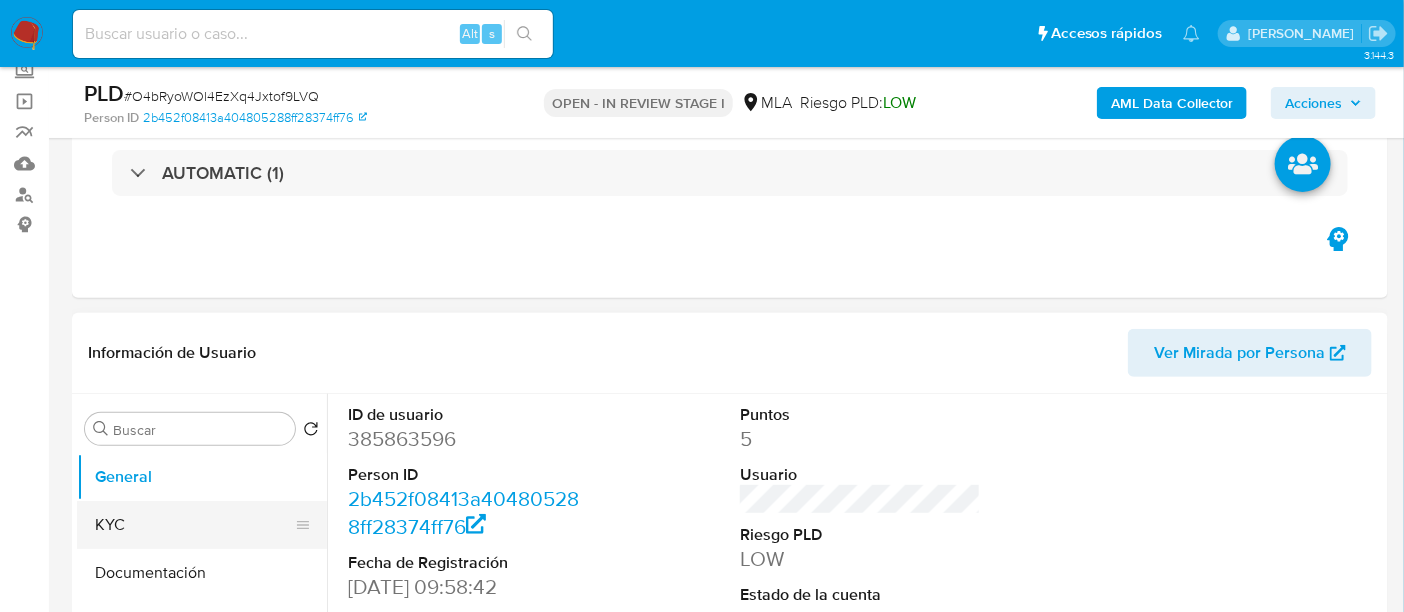 scroll, scrollTop: 250, scrollLeft: 0, axis: vertical 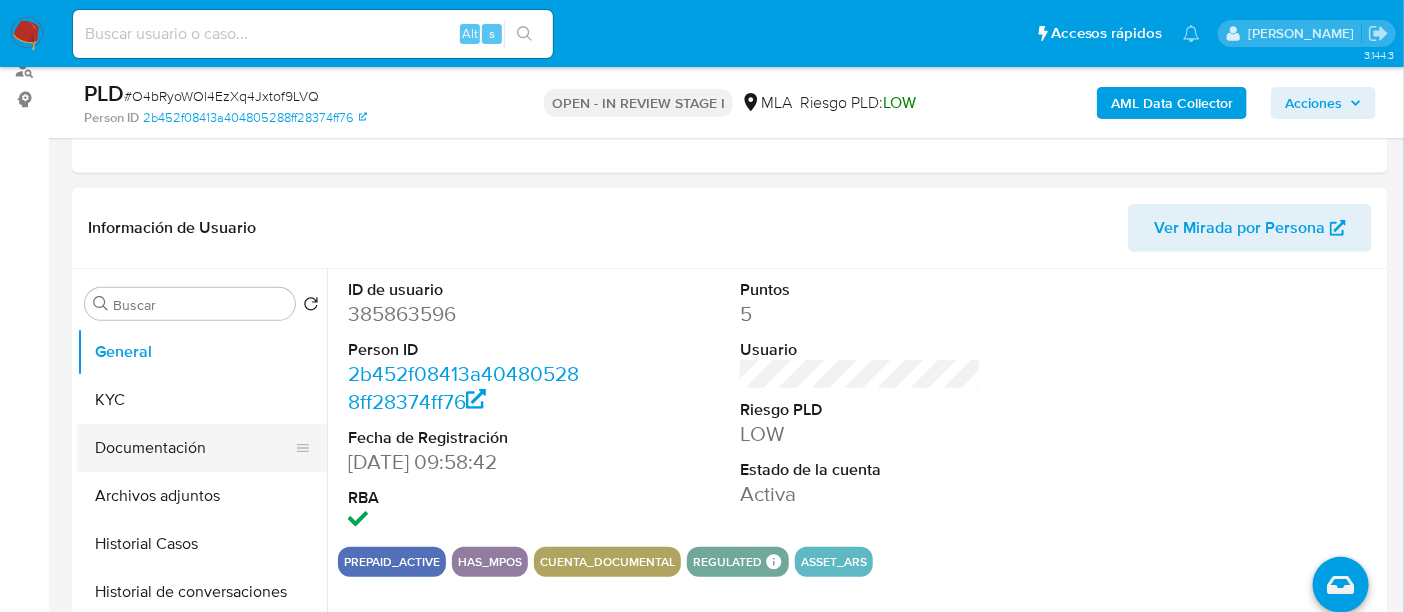 click on "Documentación" at bounding box center (194, 448) 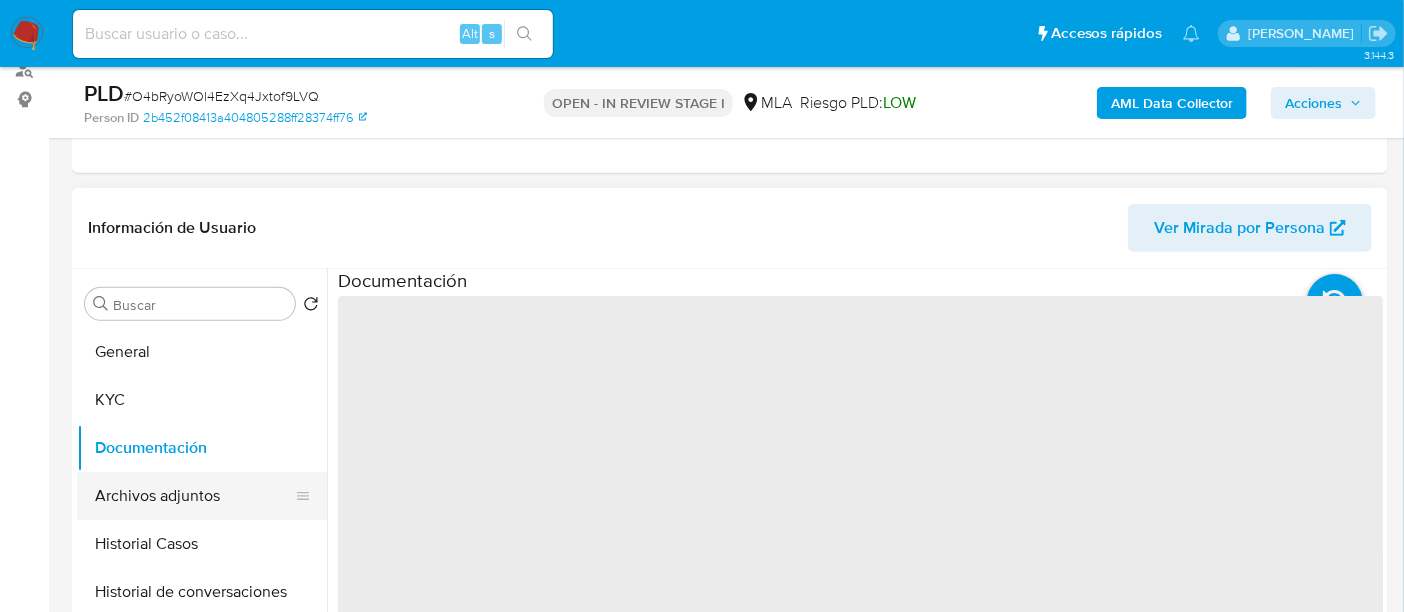 click on "Archivos adjuntos" at bounding box center (194, 496) 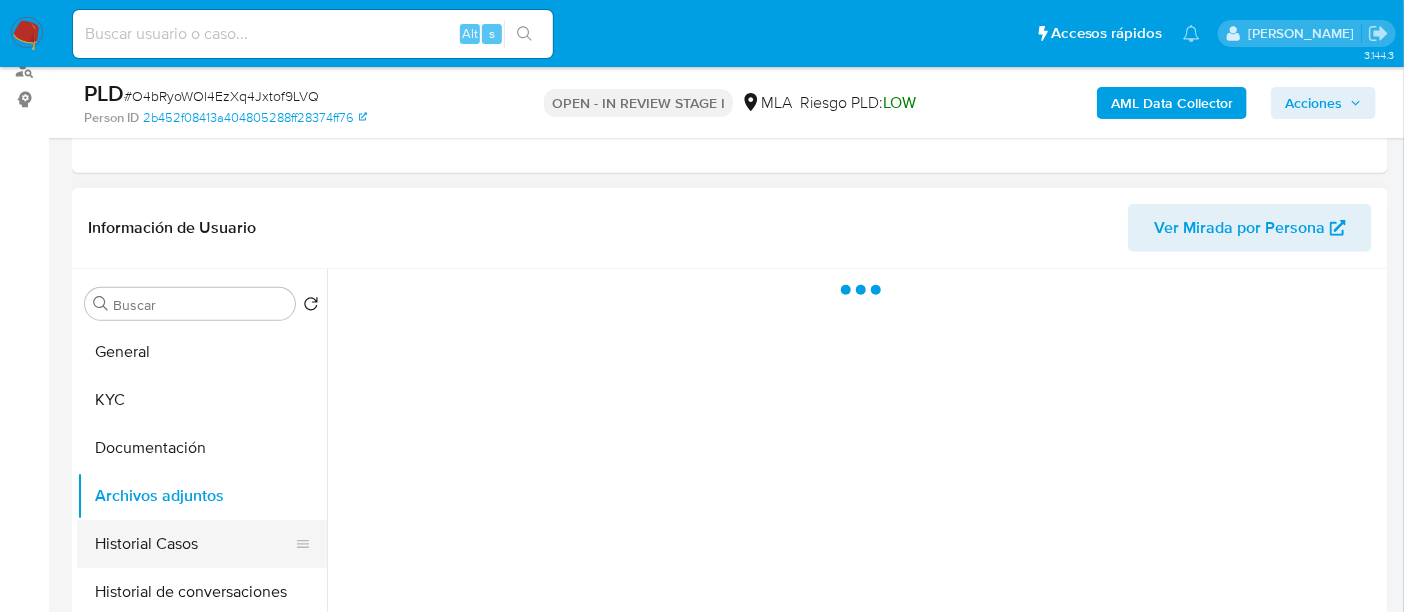 click on "Historial Casos" at bounding box center [194, 544] 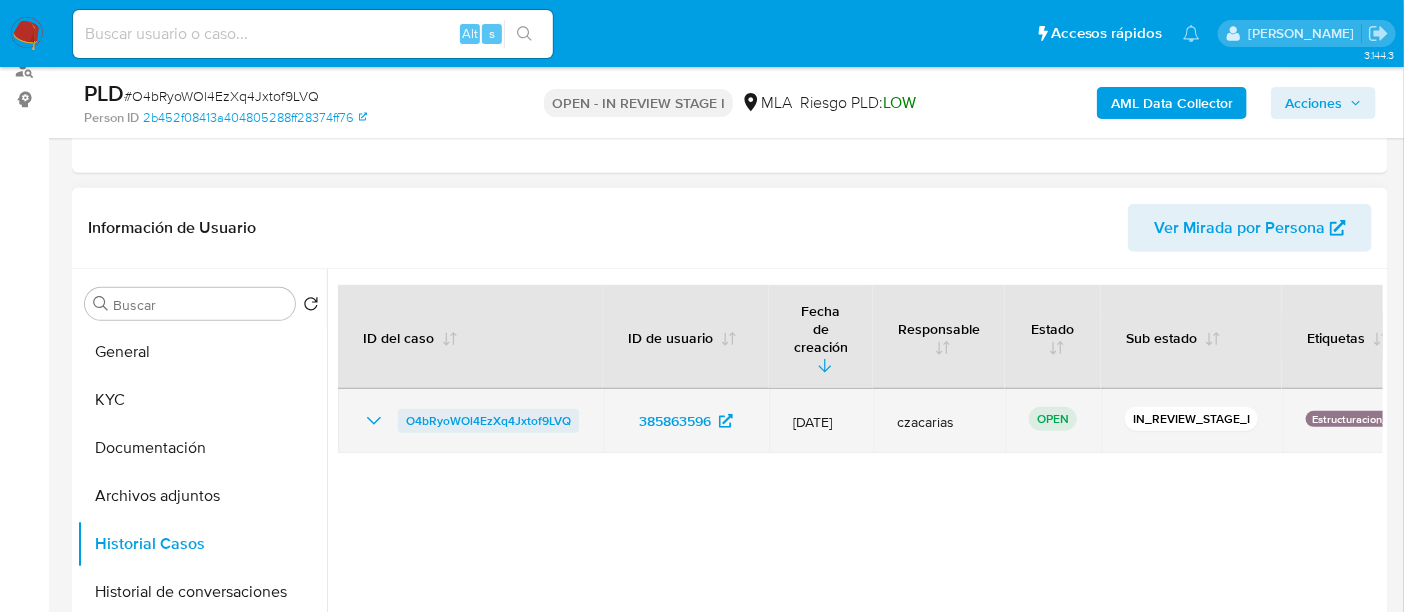 drag, startPoint x: 579, startPoint y: 379, endPoint x: 402, endPoint y: 388, distance: 177.22867 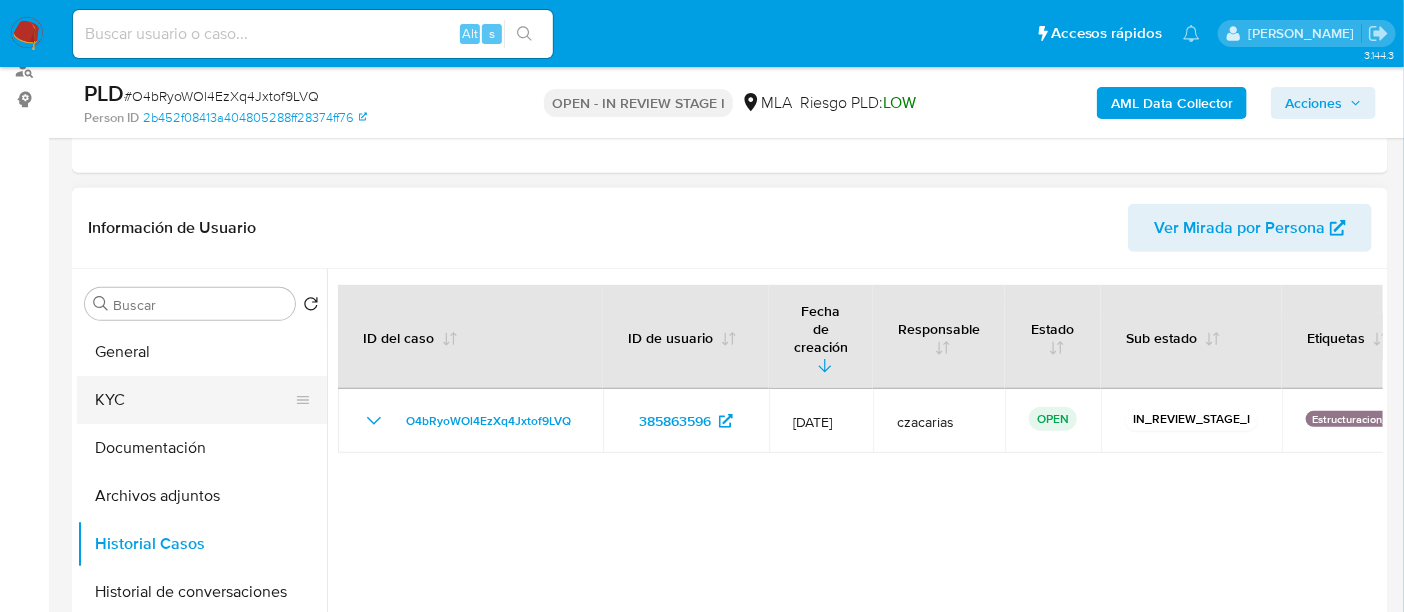click on "KYC" at bounding box center (194, 400) 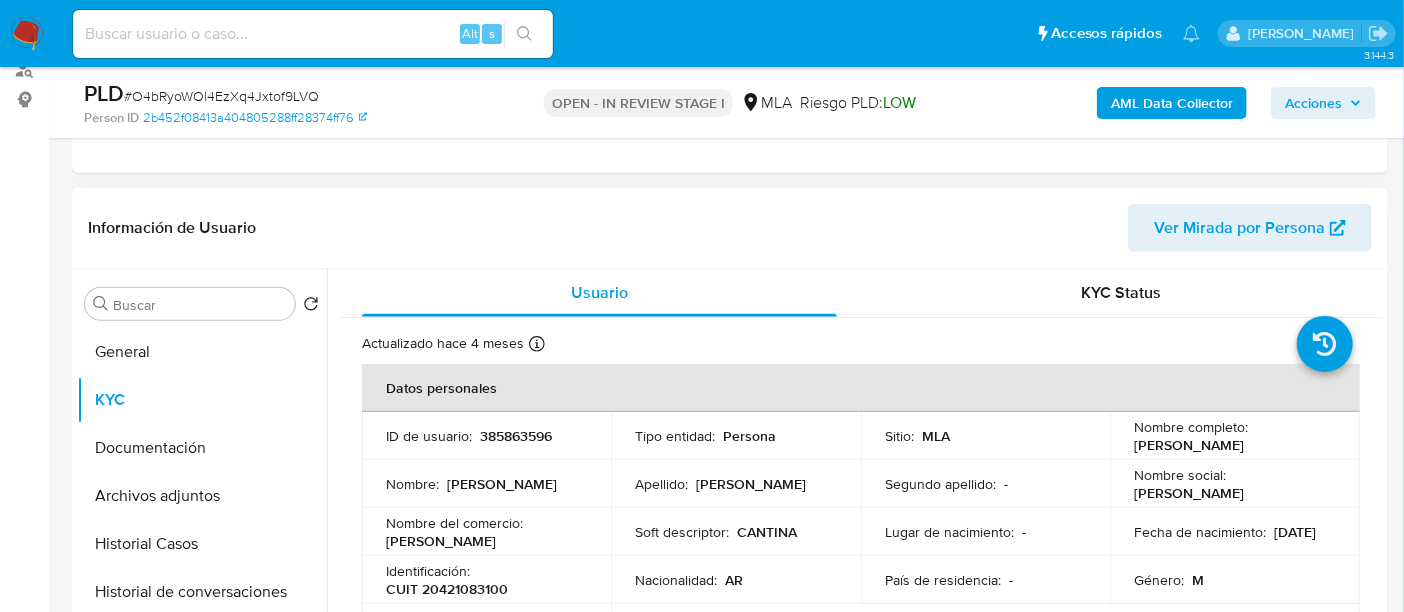 drag, startPoint x: 1128, startPoint y: 445, endPoint x: 1244, endPoint y: 448, distance: 116.03879 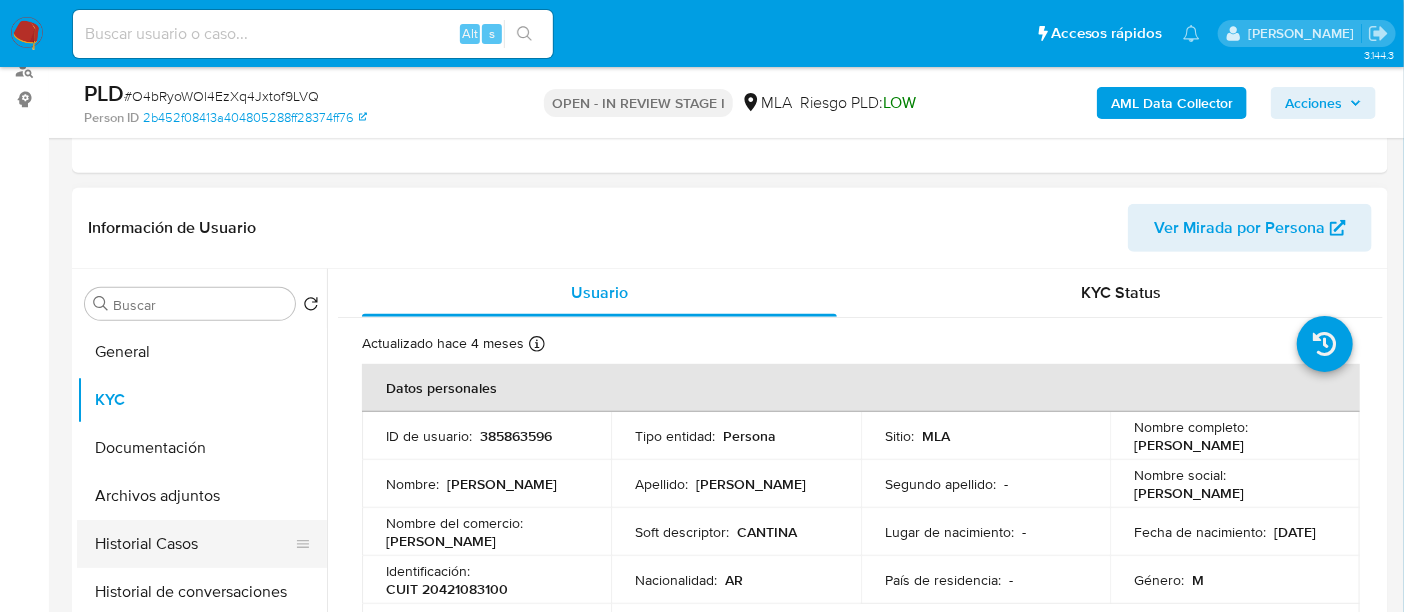 click on "Historial Casos" at bounding box center (194, 544) 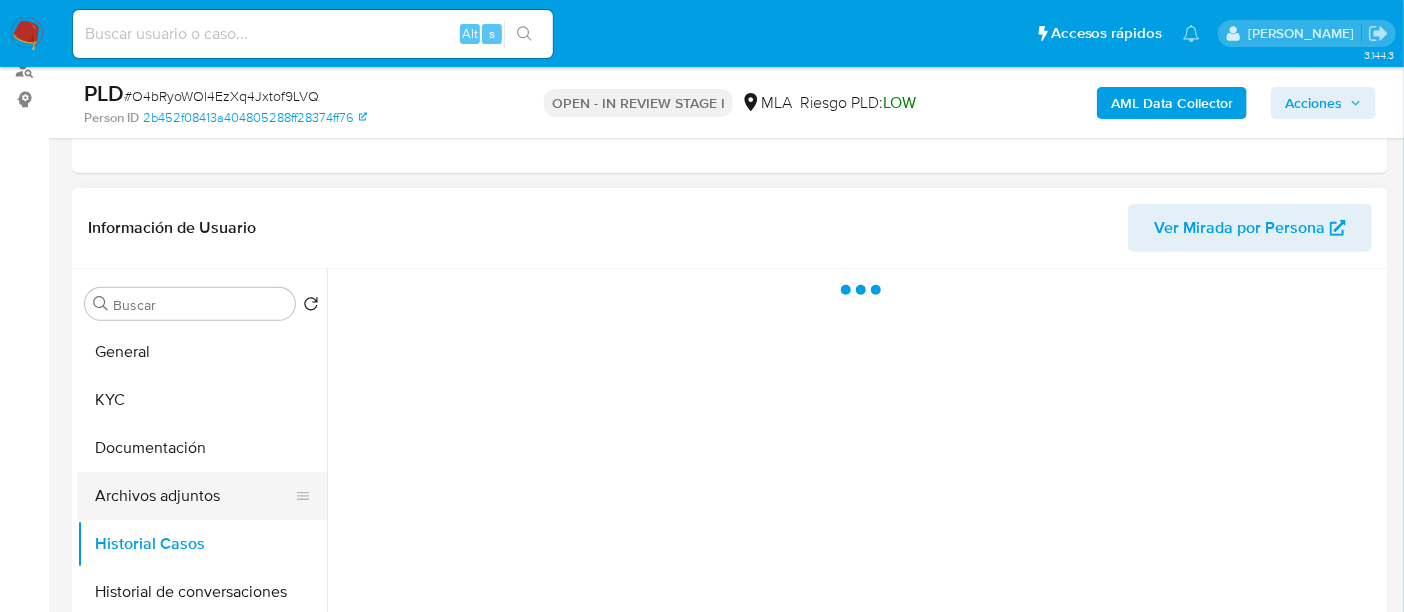 click on "Archivos adjuntos" at bounding box center (194, 496) 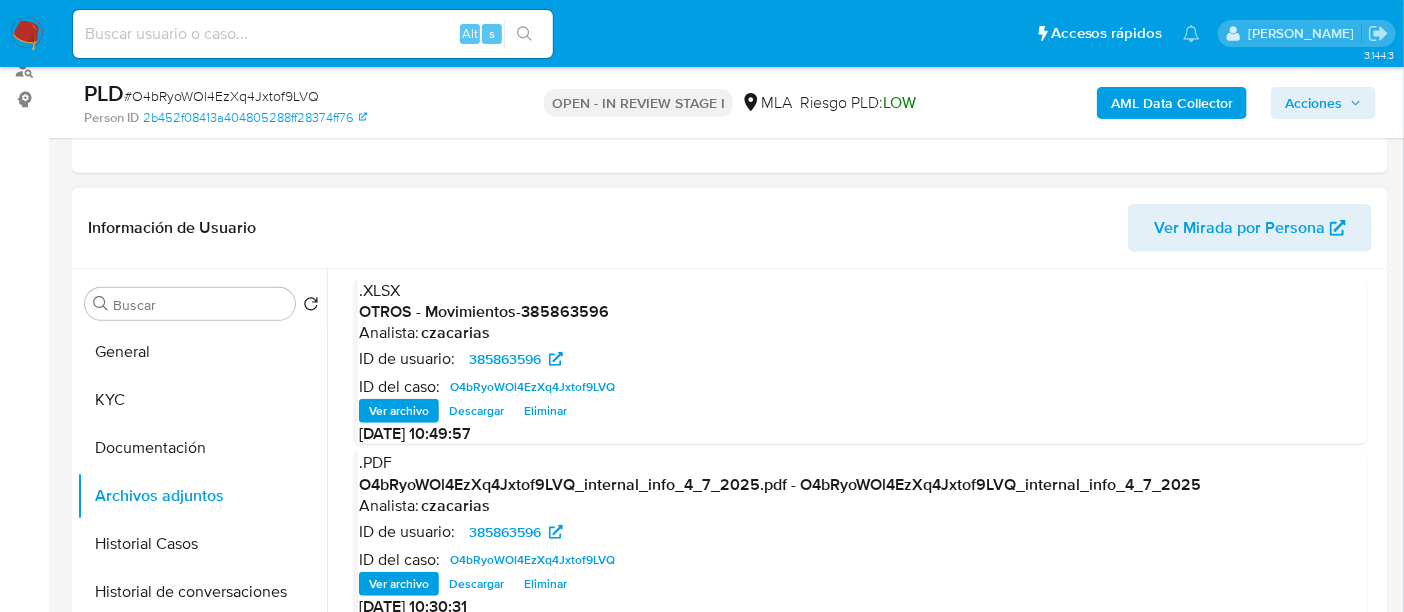 scroll, scrollTop: 5, scrollLeft: 0, axis: vertical 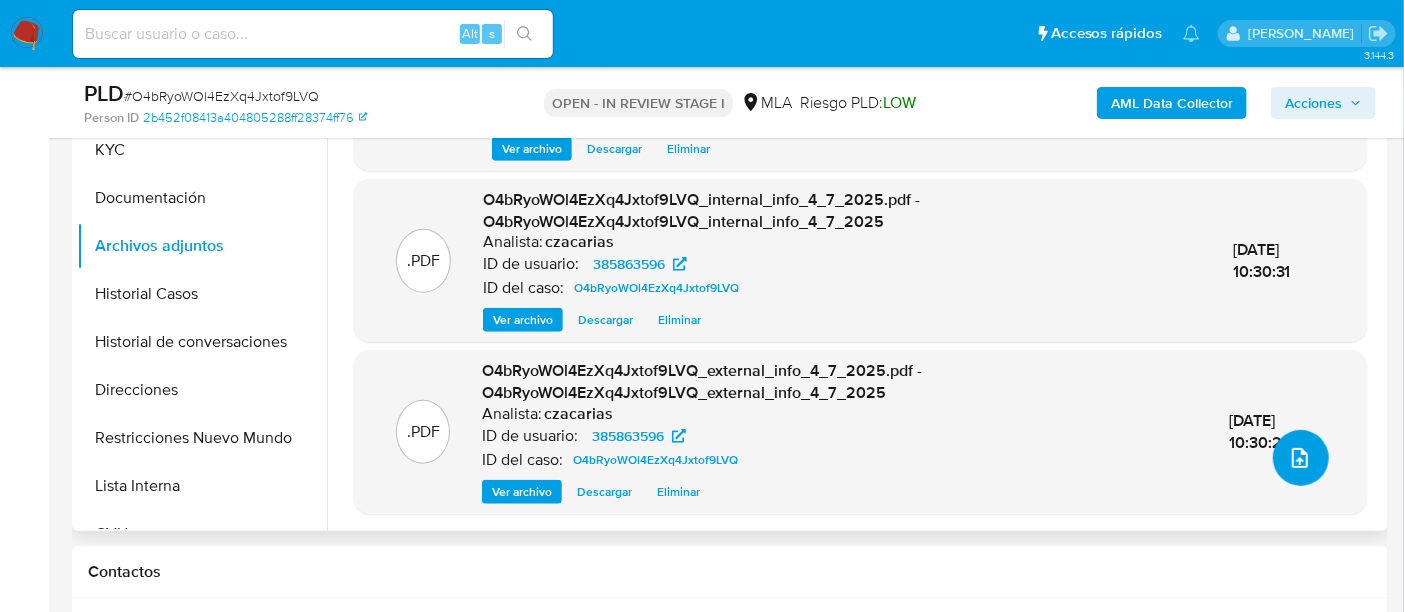 click at bounding box center [1300, 458] 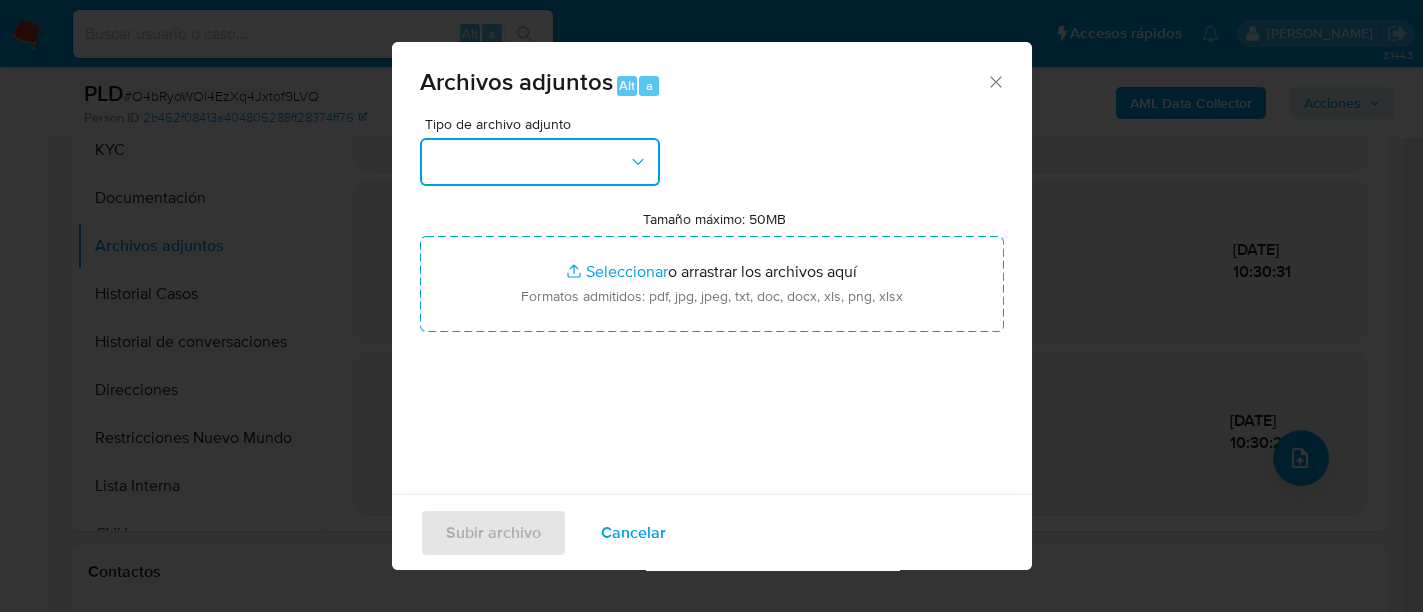click at bounding box center (540, 162) 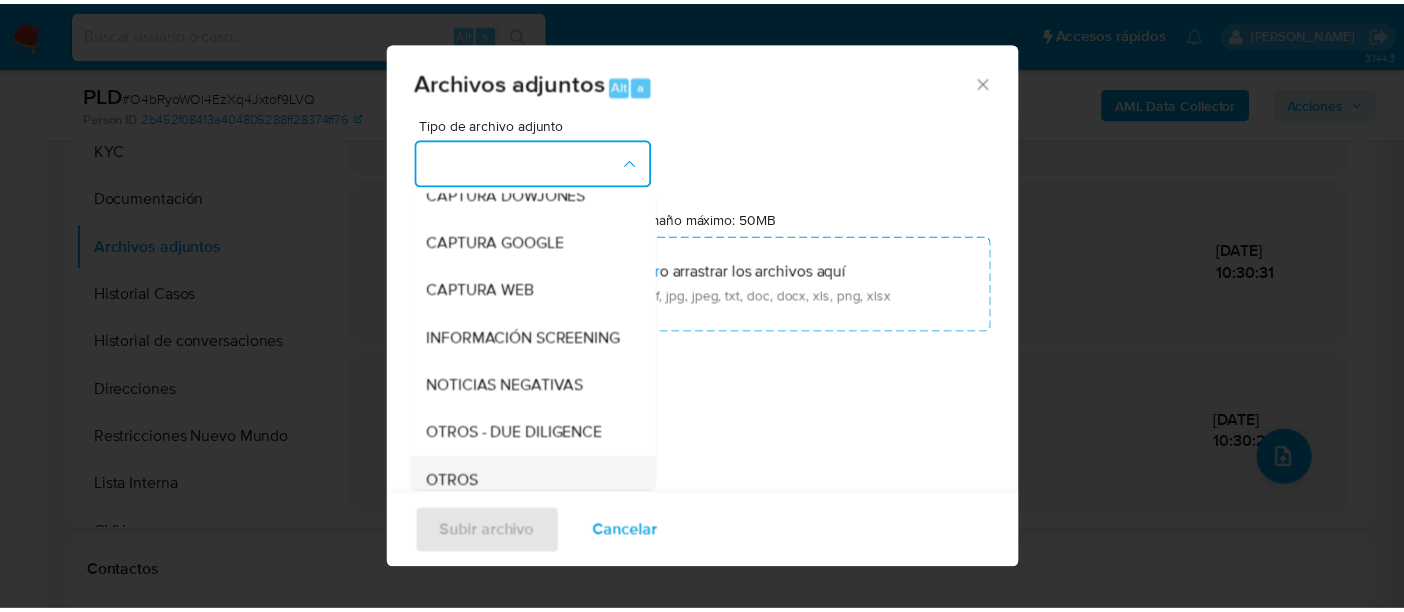 scroll, scrollTop: 0, scrollLeft: 0, axis: both 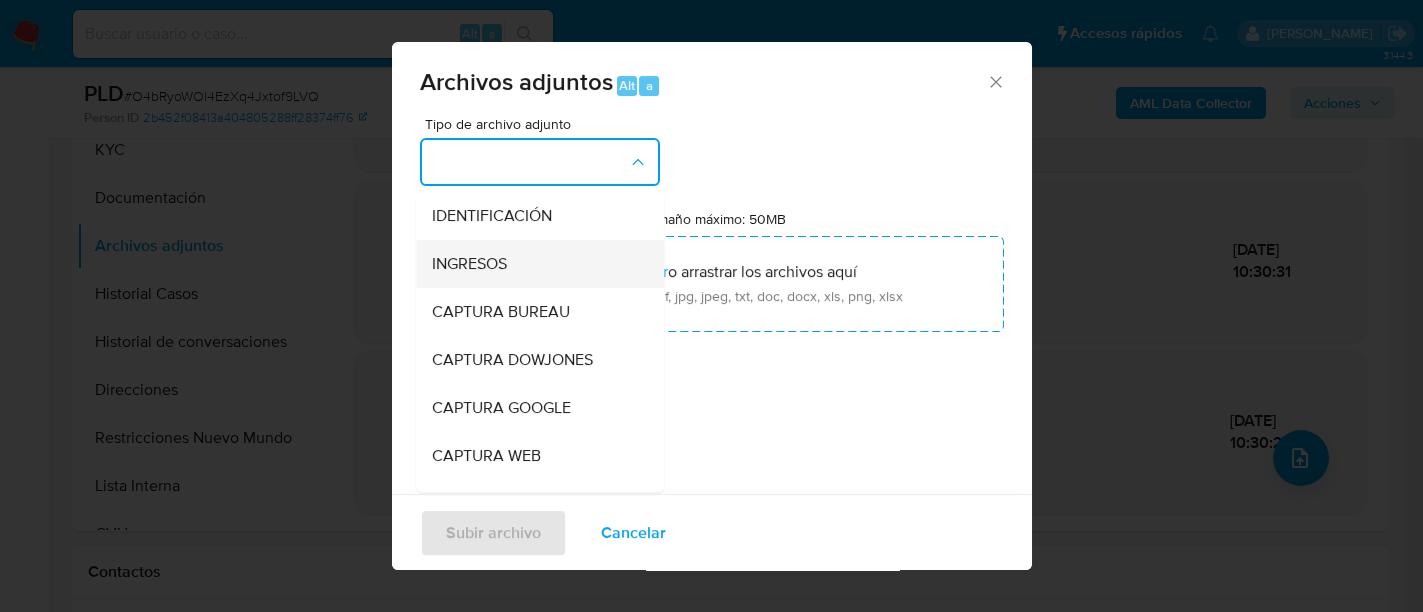 click on "INGRESOS" at bounding box center [534, 264] 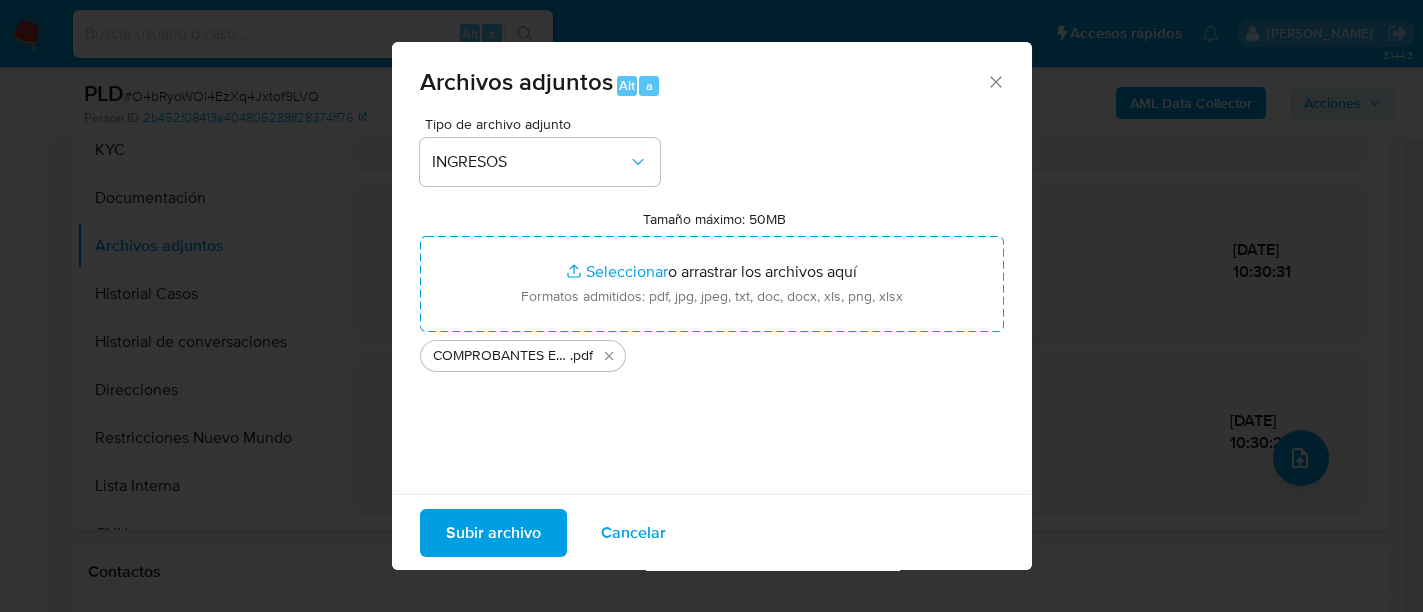 click on "Subir archivo" at bounding box center [493, 532] 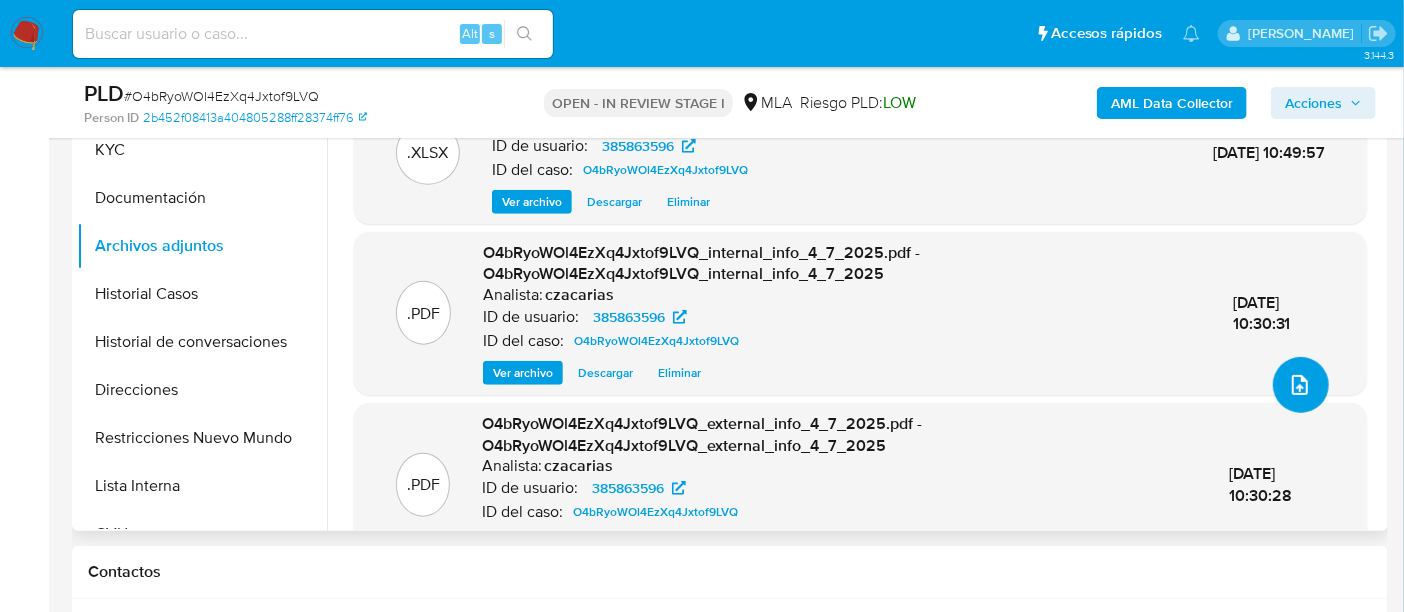 scroll, scrollTop: 131, scrollLeft: 0, axis: vertical 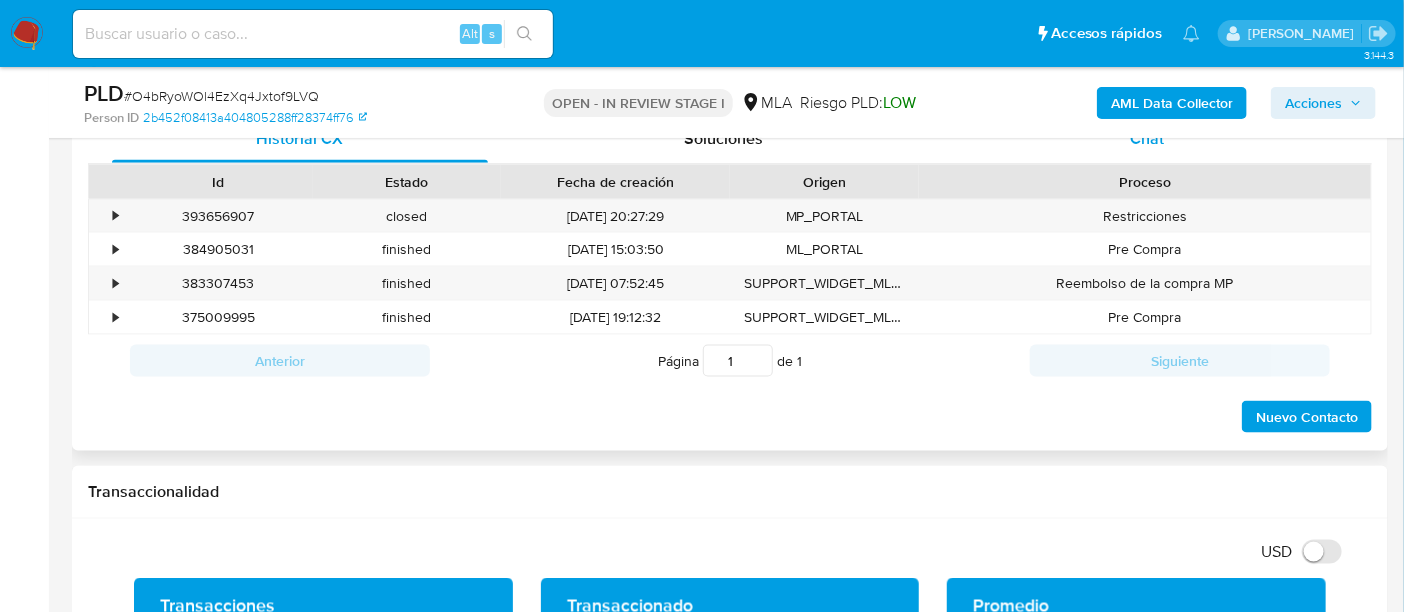 click on "Chat" at bounding box center [1147, 139] 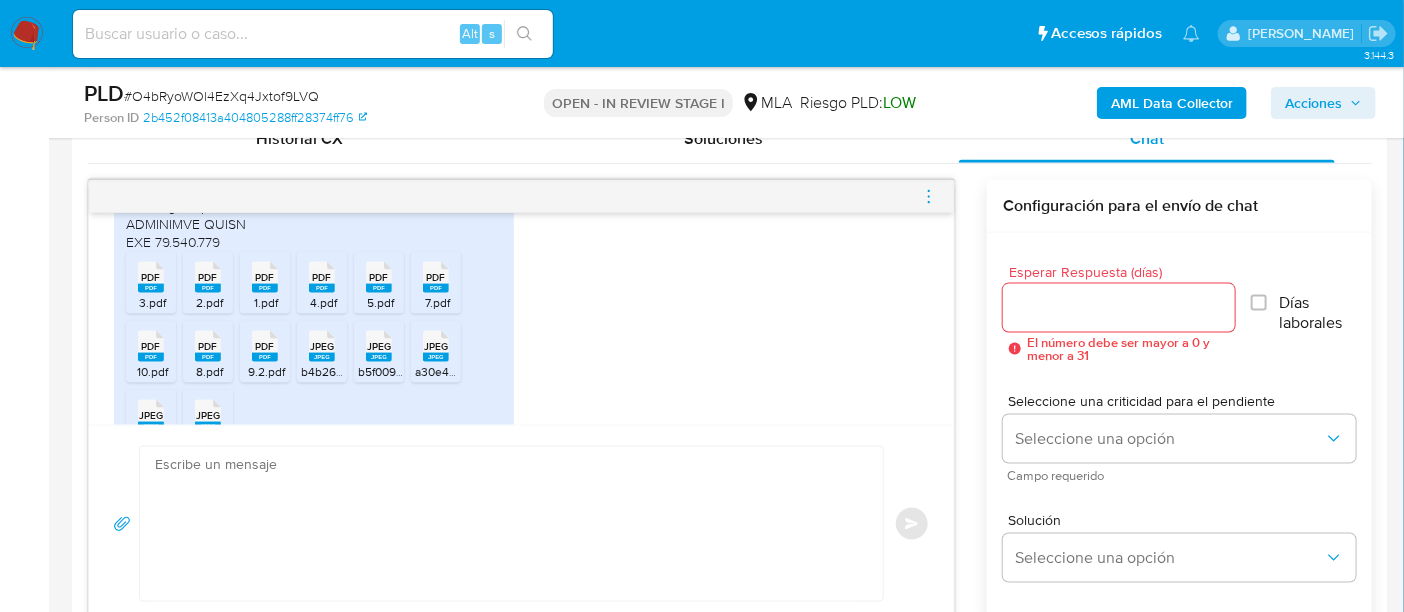 scroll, scrollTop: 3502, scrollLeft: 0, axis: vertical 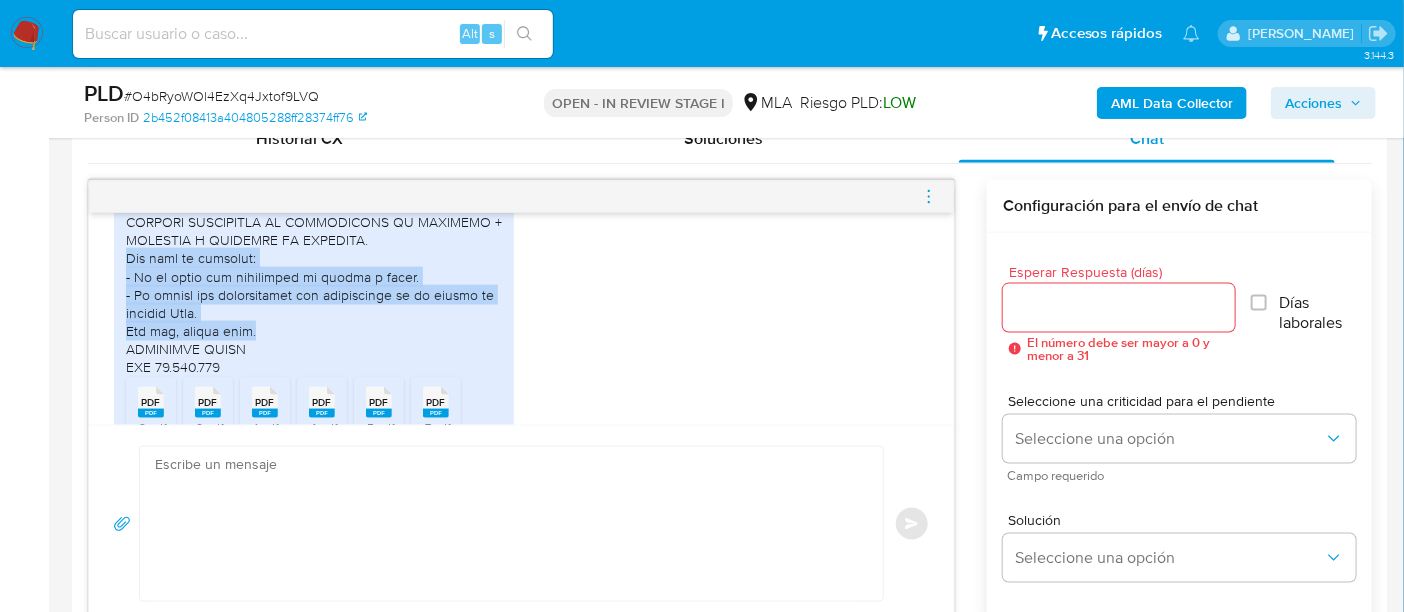 drag, startPoint x: 391, startPoint y: 381, endPoint x: 108, endPoint y: 314, distance: 290.82297 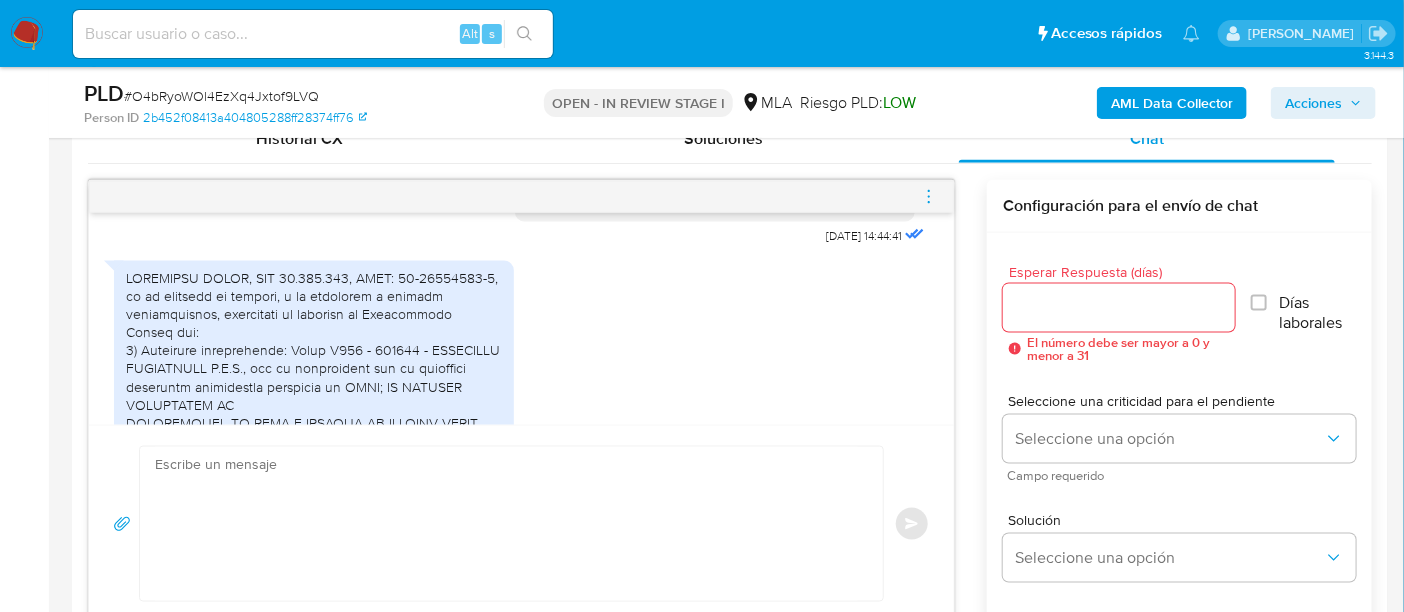 scroll, scrollTop: 2627, scrollLeft: 0, axis: vertical 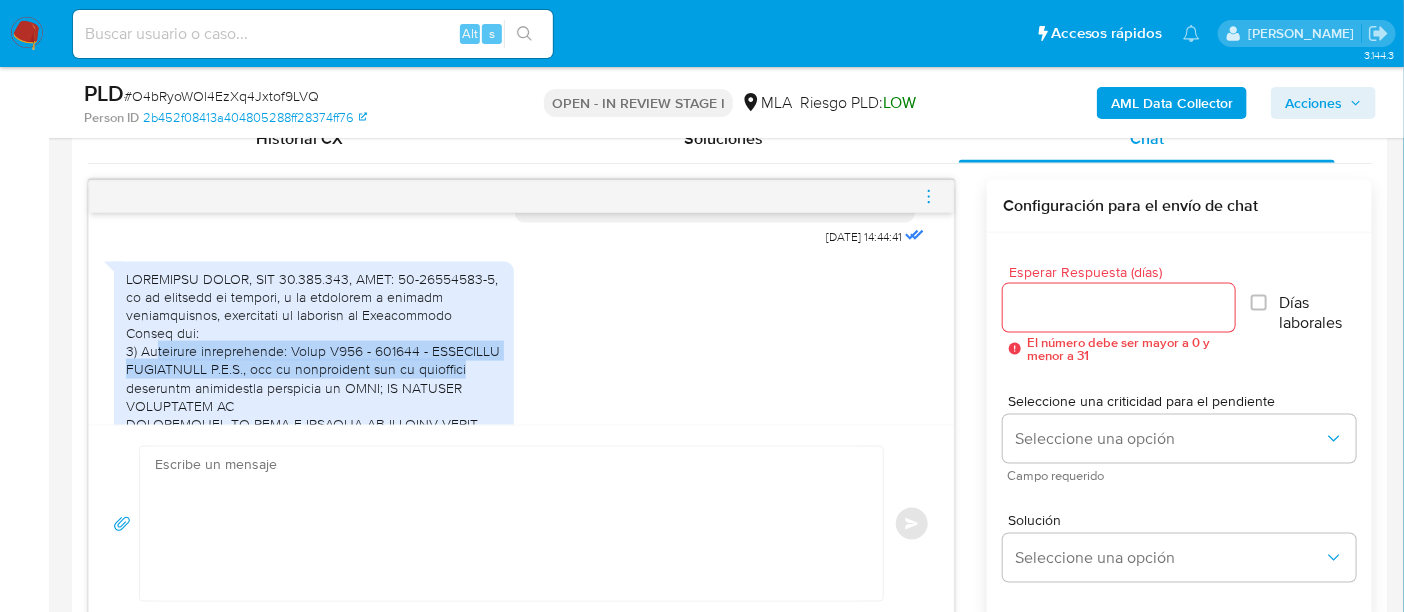 drag, startPoint x: 150, startPoint y: 386, endPoint x: 480, endPoint y: 402, distance: 330.38766 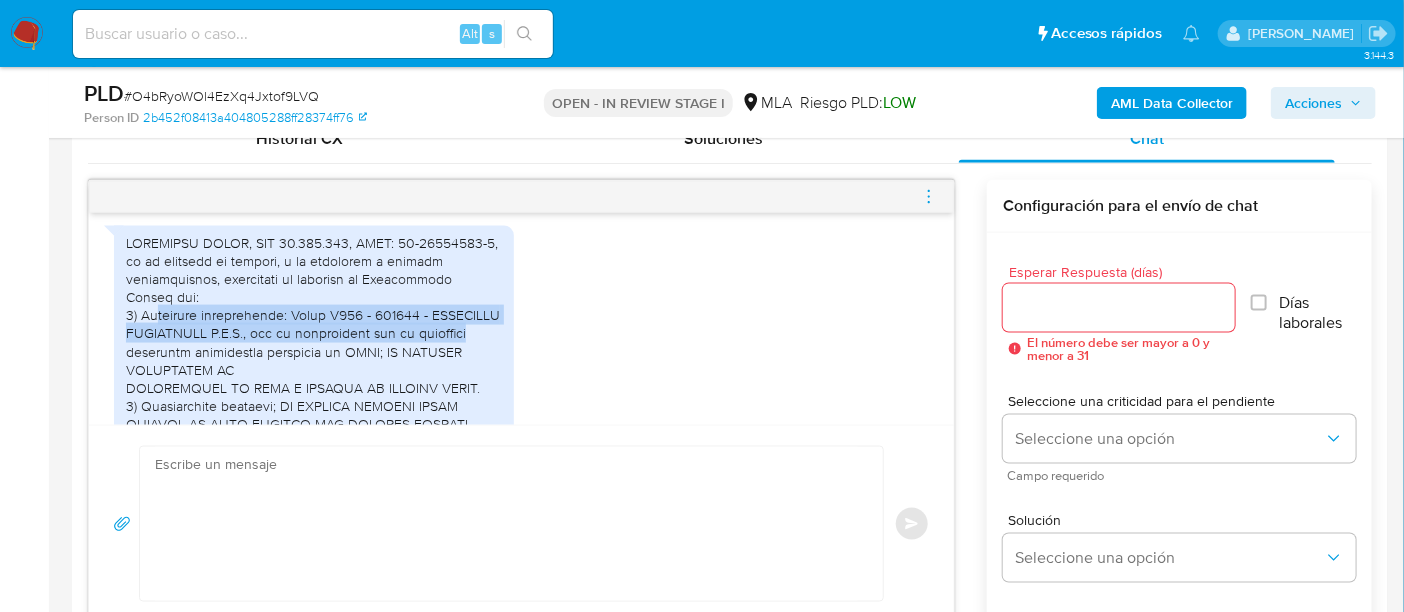 scroll, scrollTop: 2752, scrollLeft: 0, axis: vertical 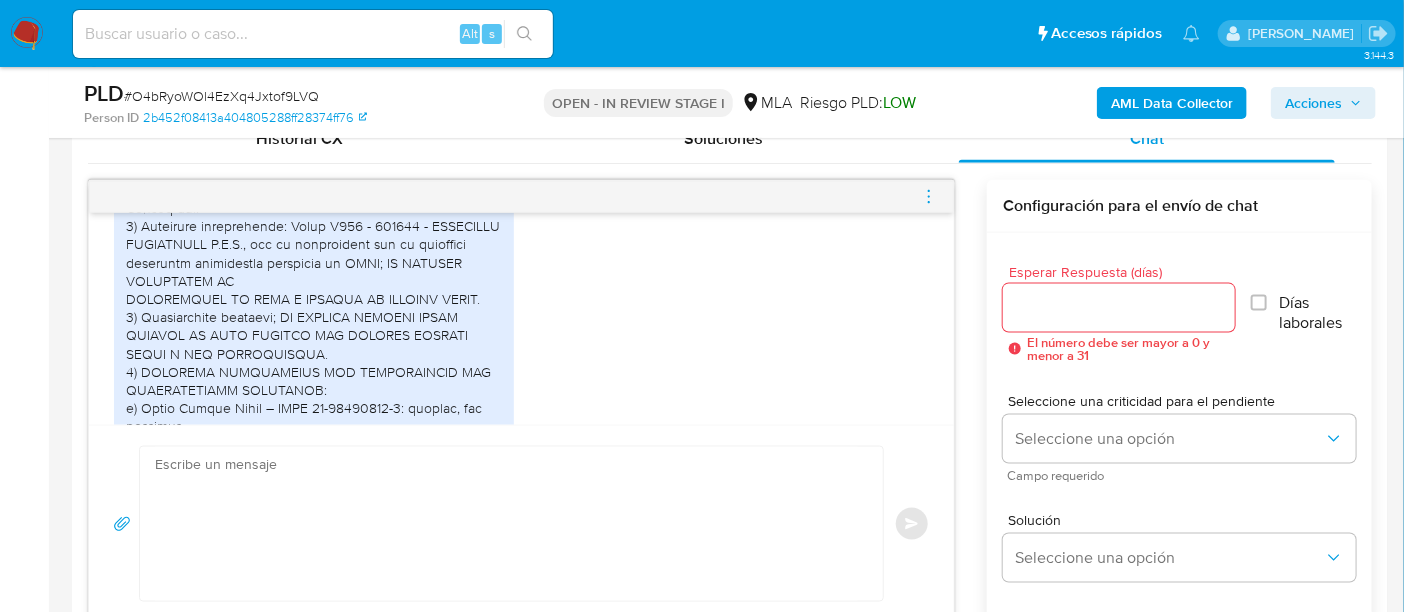 click at bounding box center [314, 636] 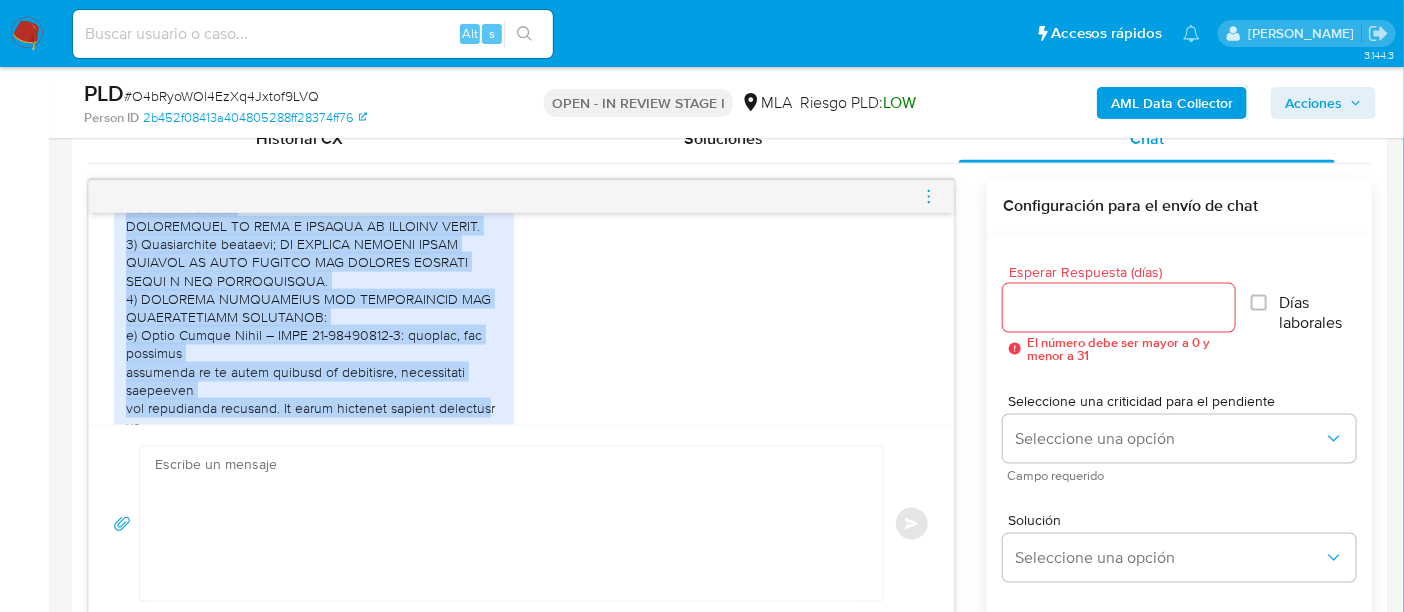 scroll, scrollTop: 2877, scrollLeft: 0, axis: vertical 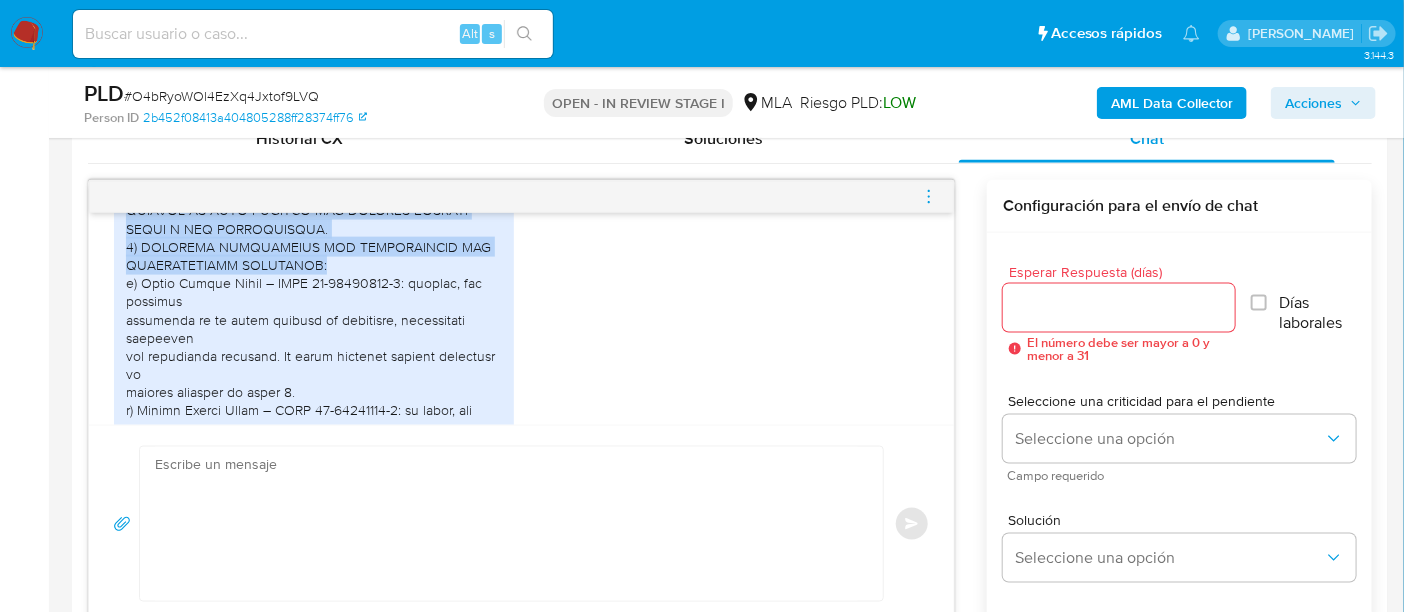 drag, startPoint x: 199, startPoint y: 303, endPoint x: 448, endPoint y: 302, distance: 249.00201 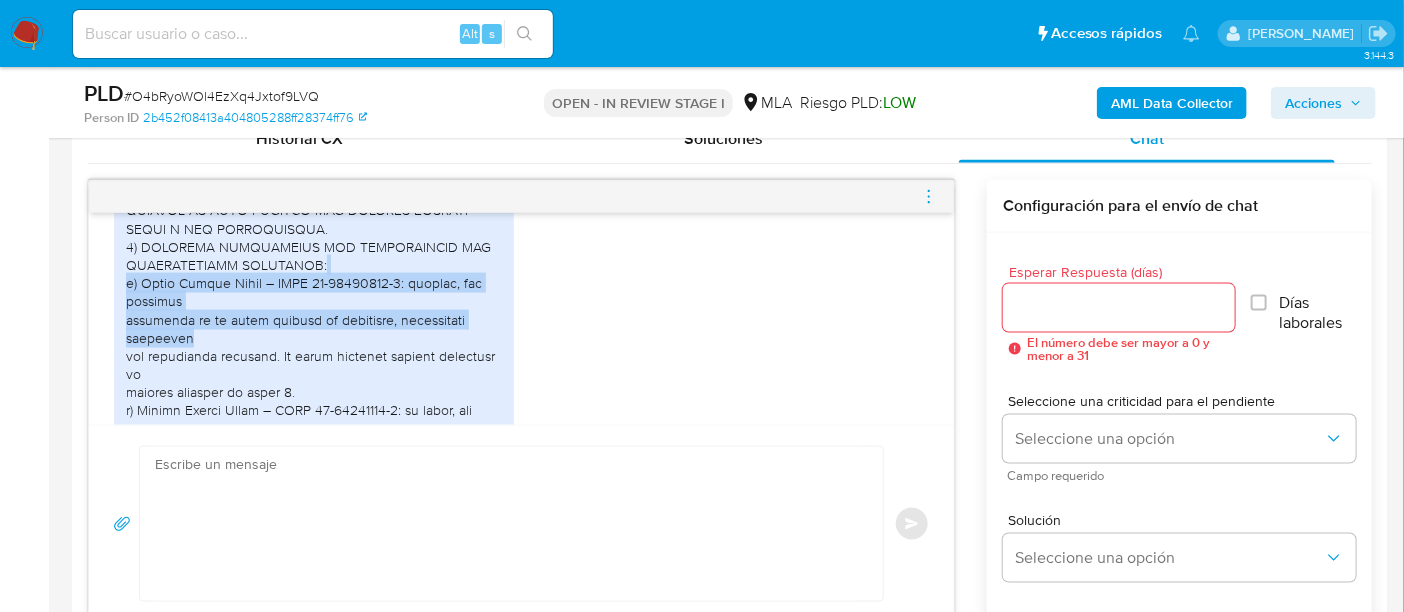 drag, startPoint x: 402, startPoint y: 310, endPoint x: 253, endPoint y: 372, distance: 161.38463 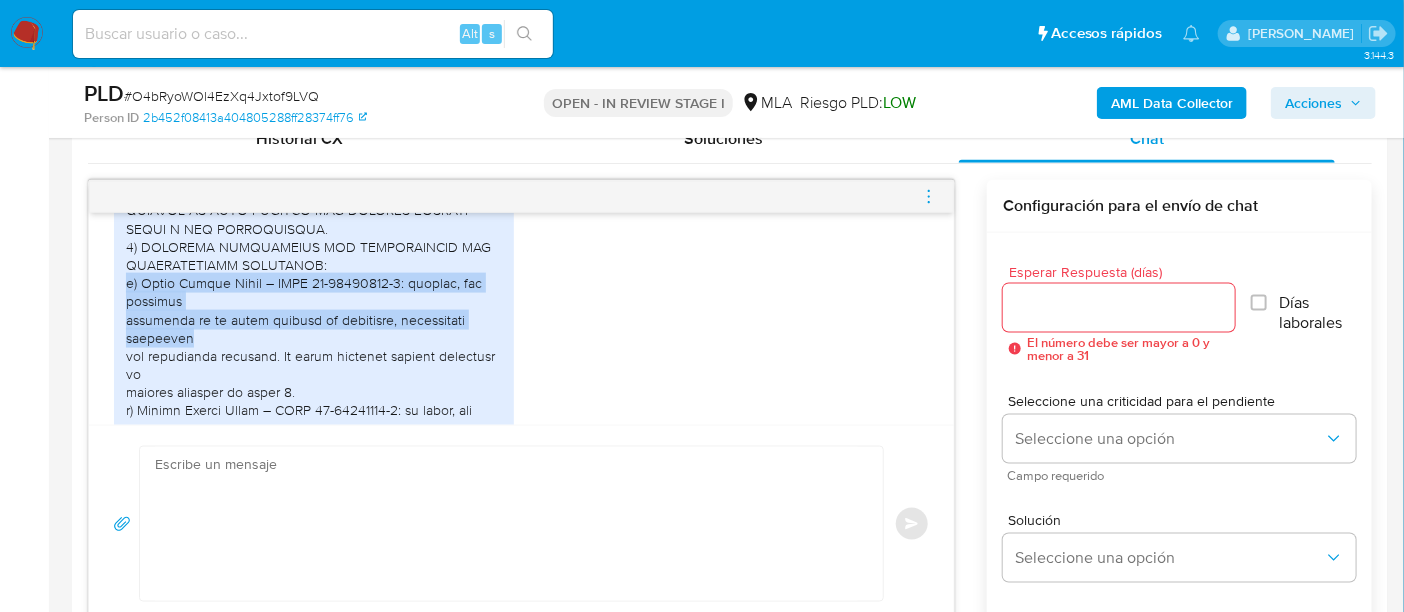 drag, startPoint x: 215, startPoint y: 370, endPoint x: 97, endPoint y: 320, distance: 128.15616 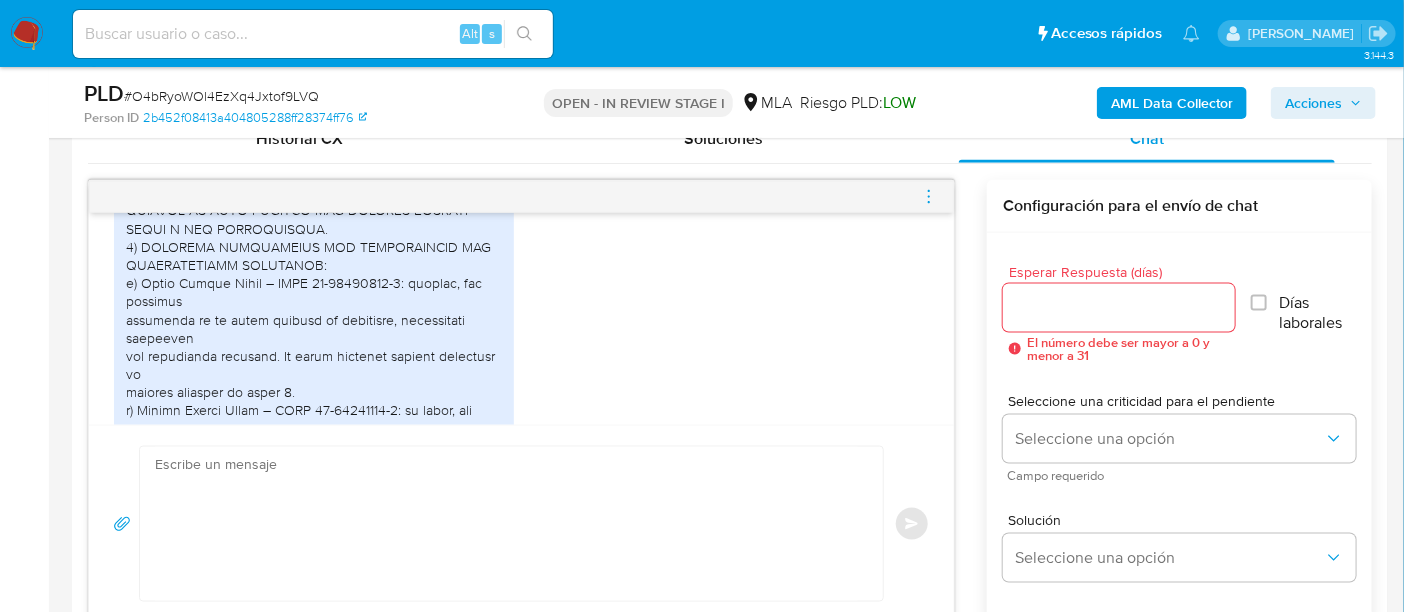 click at bounding box center (506, 524) 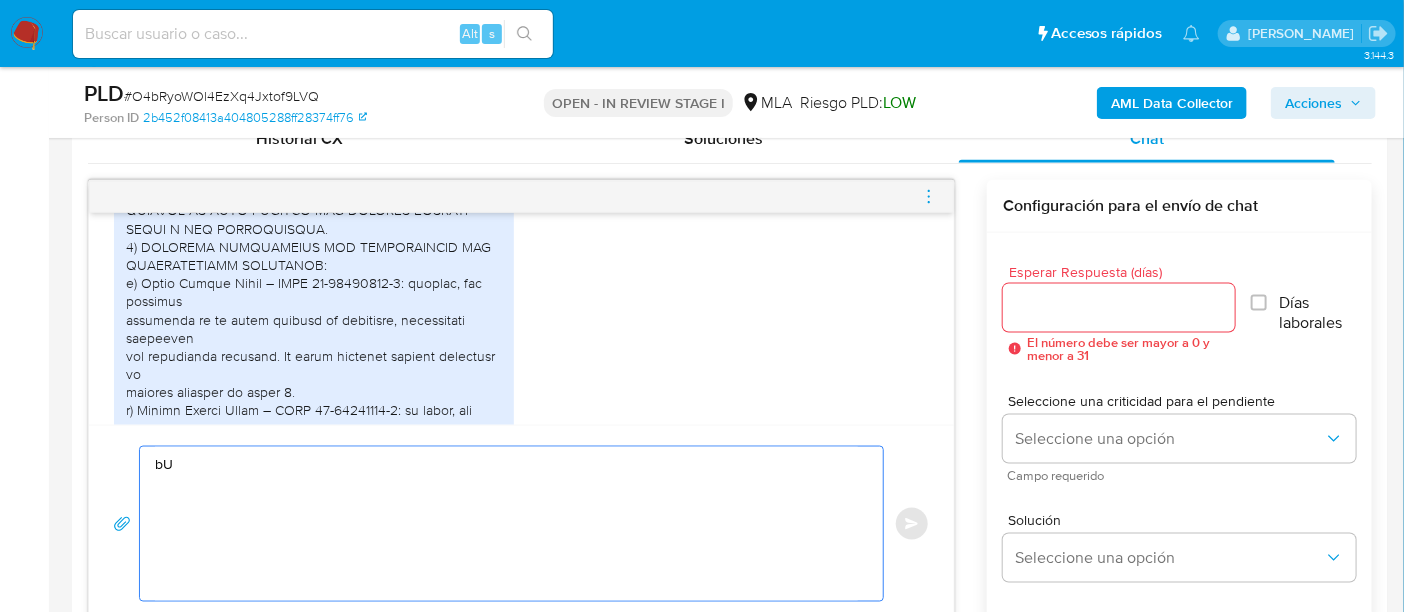 type on "b" 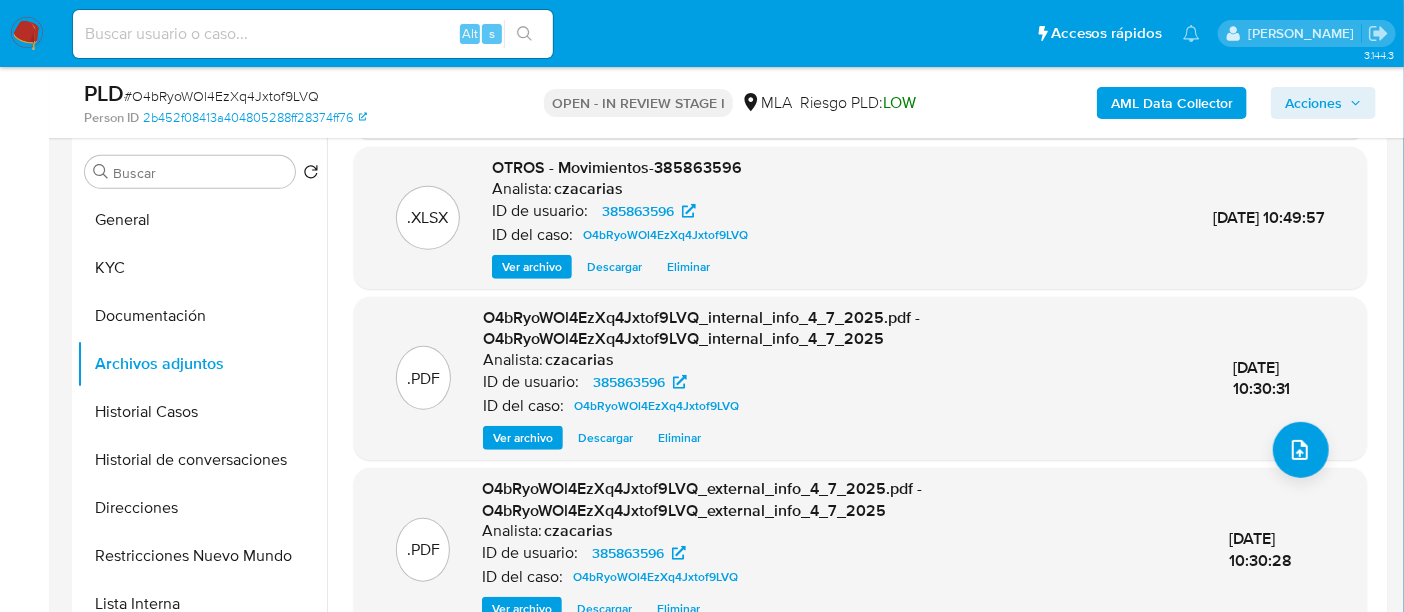 scroll, scrollTop: 250, scrollLeft: 0, axis: vertical 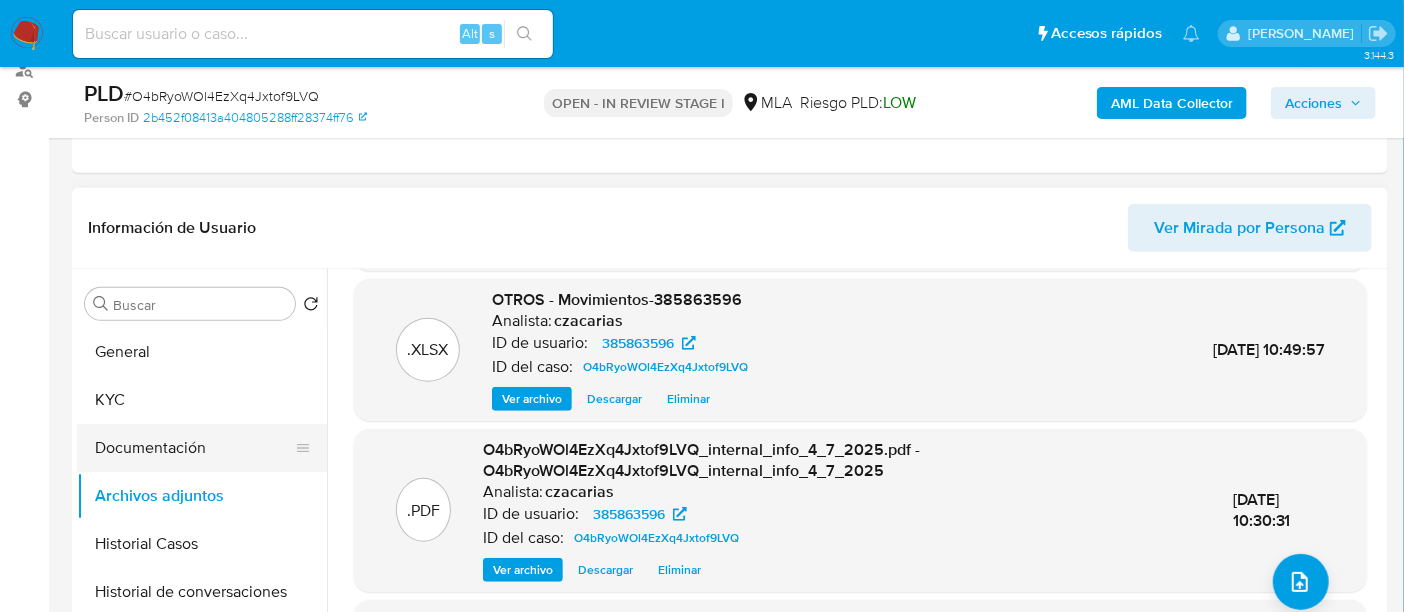 click on "Documentación" at bounding box center [194, 448] 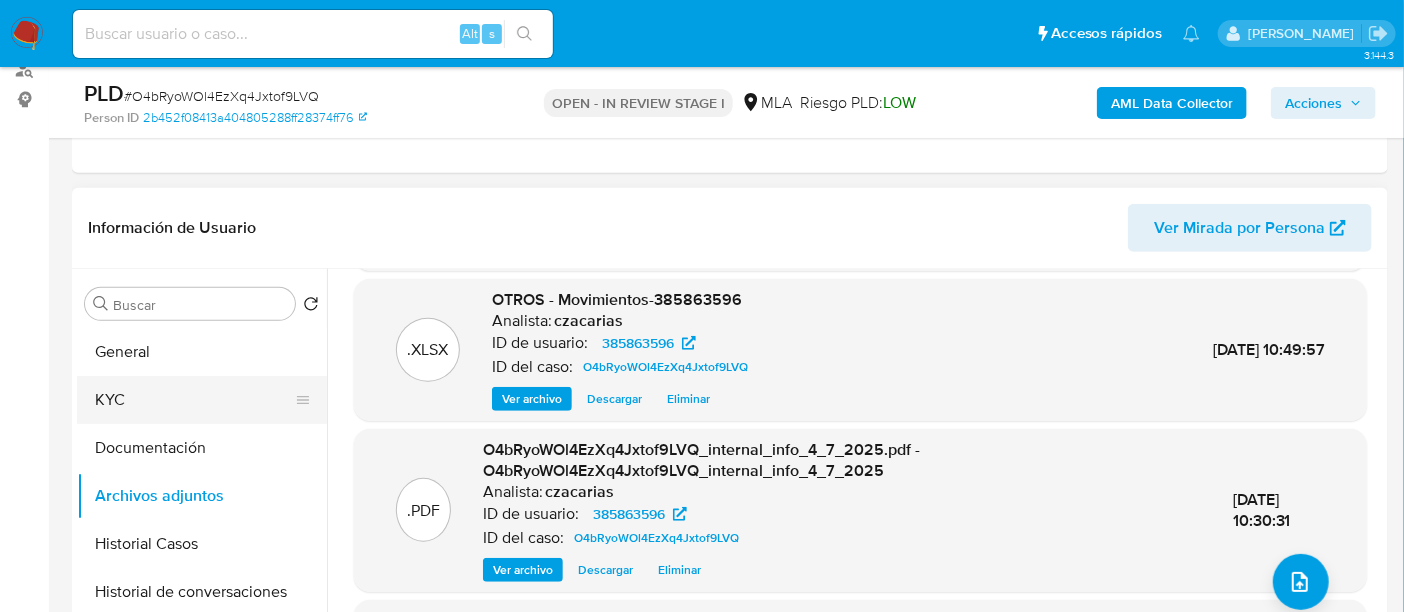scroll, scrollTop: 0, scrollLeft: 0, axis: both 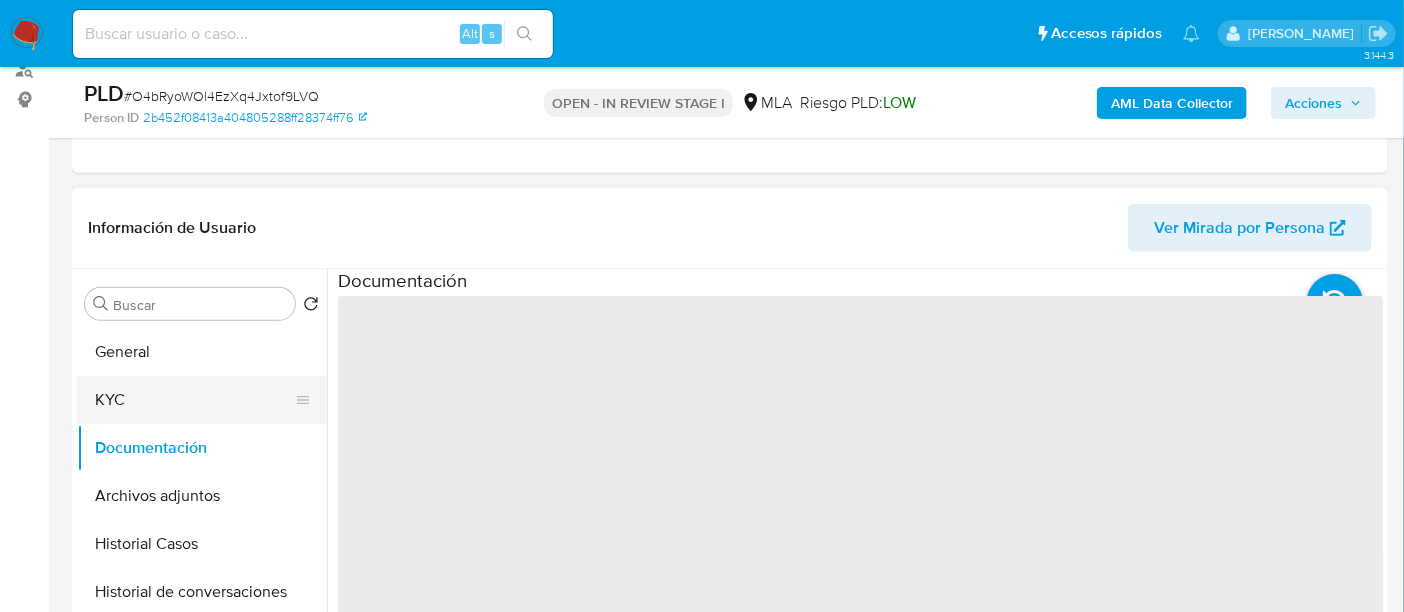 click on "KYC" at bounding box center (194, 400) 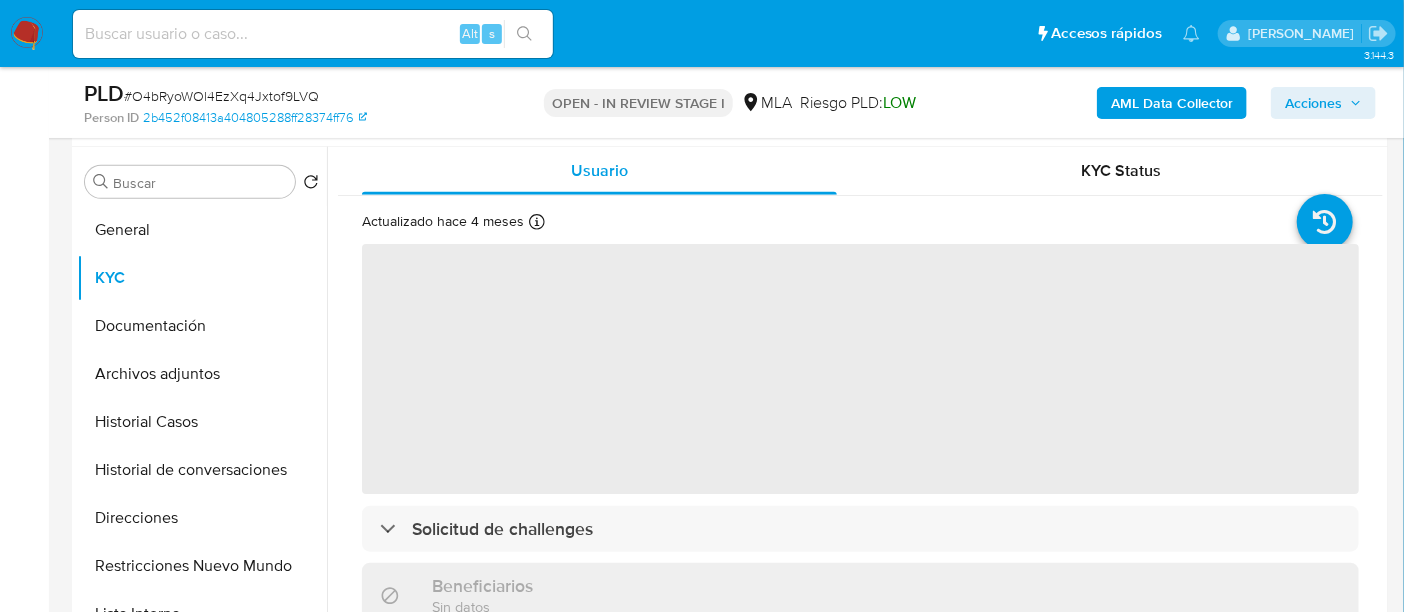 scroll, scrollTop: 374, scrollLeft: 0, axis: vertical 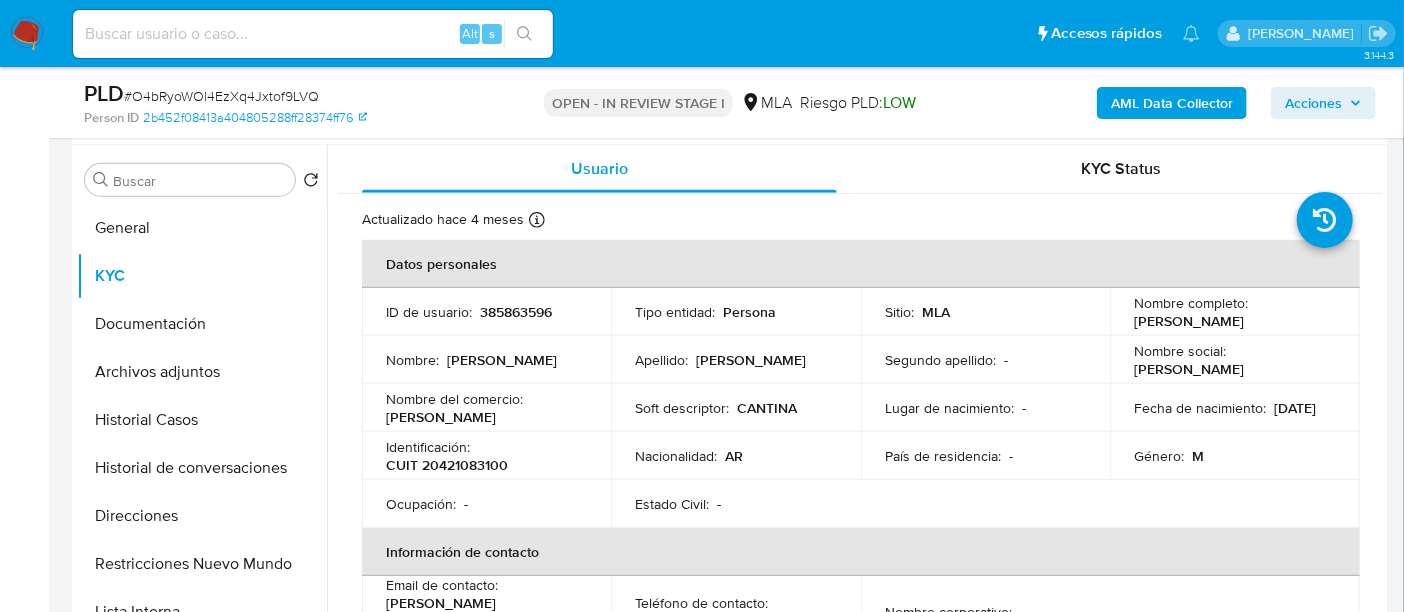 drag, startPoint x: 1130, startPoint y: 325, endPoint x: 1009, endPoint y: 312, distance: 121.69634 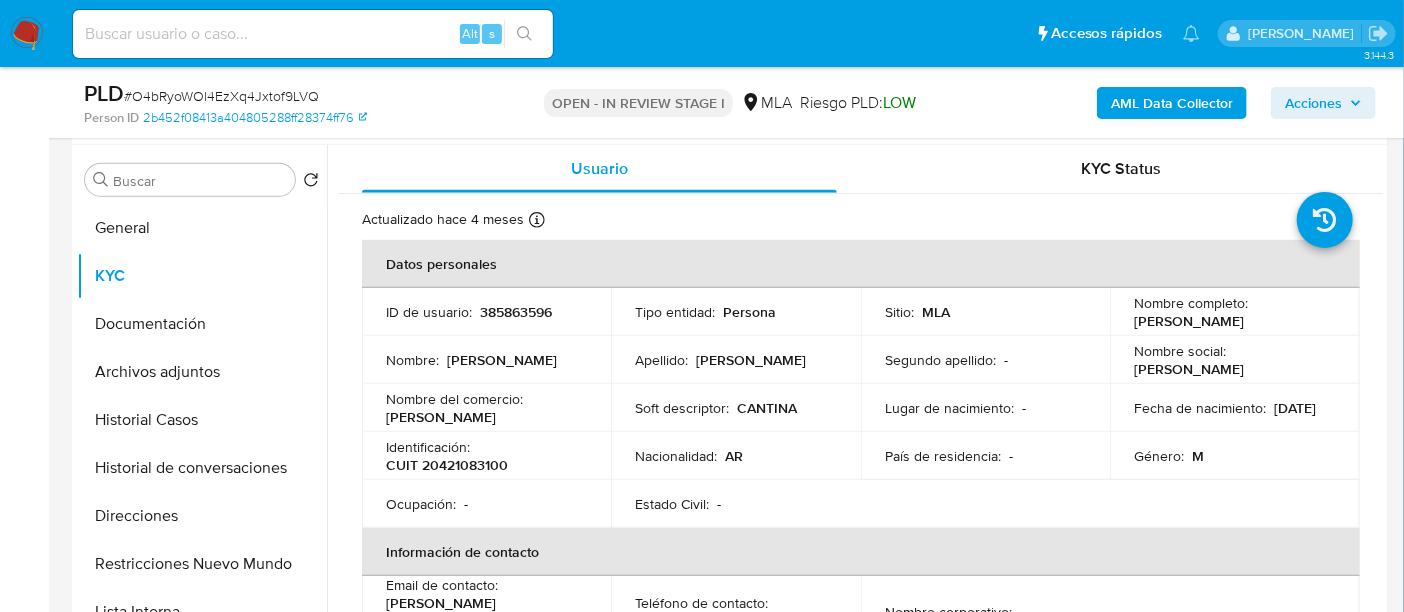 copy on "[PERSON_NAME]" 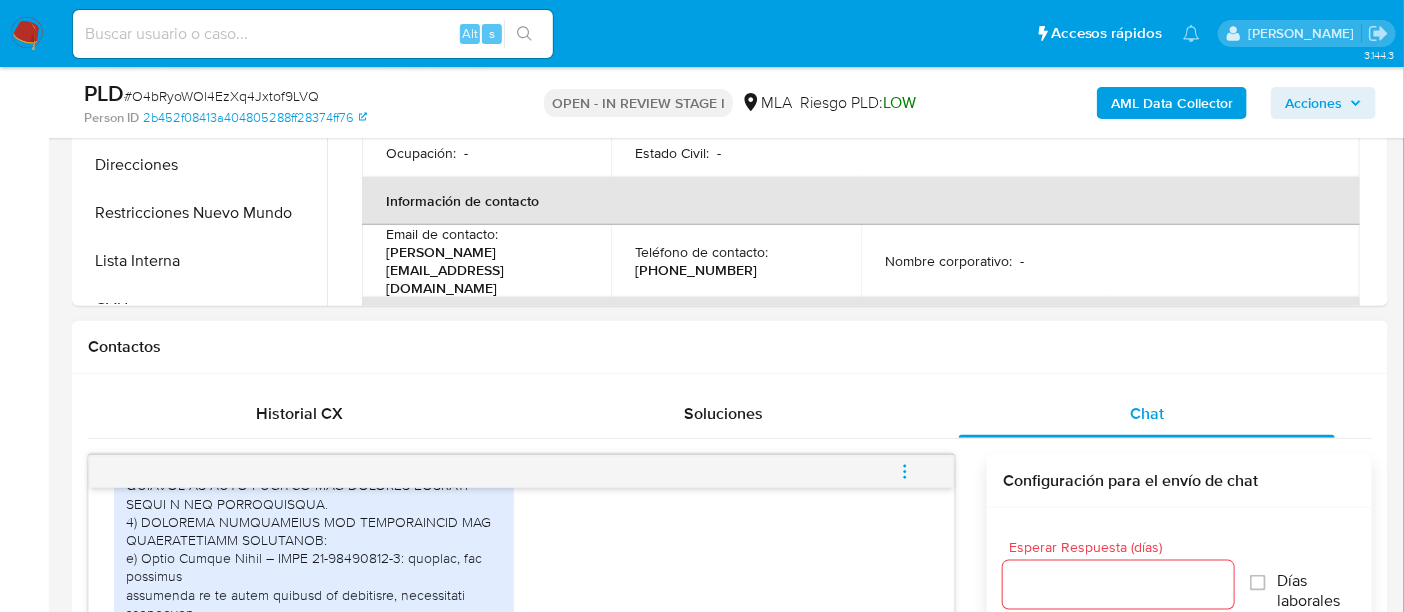 scroll, scrollTop: 1000, scrollLeft: 0, axis: vertical 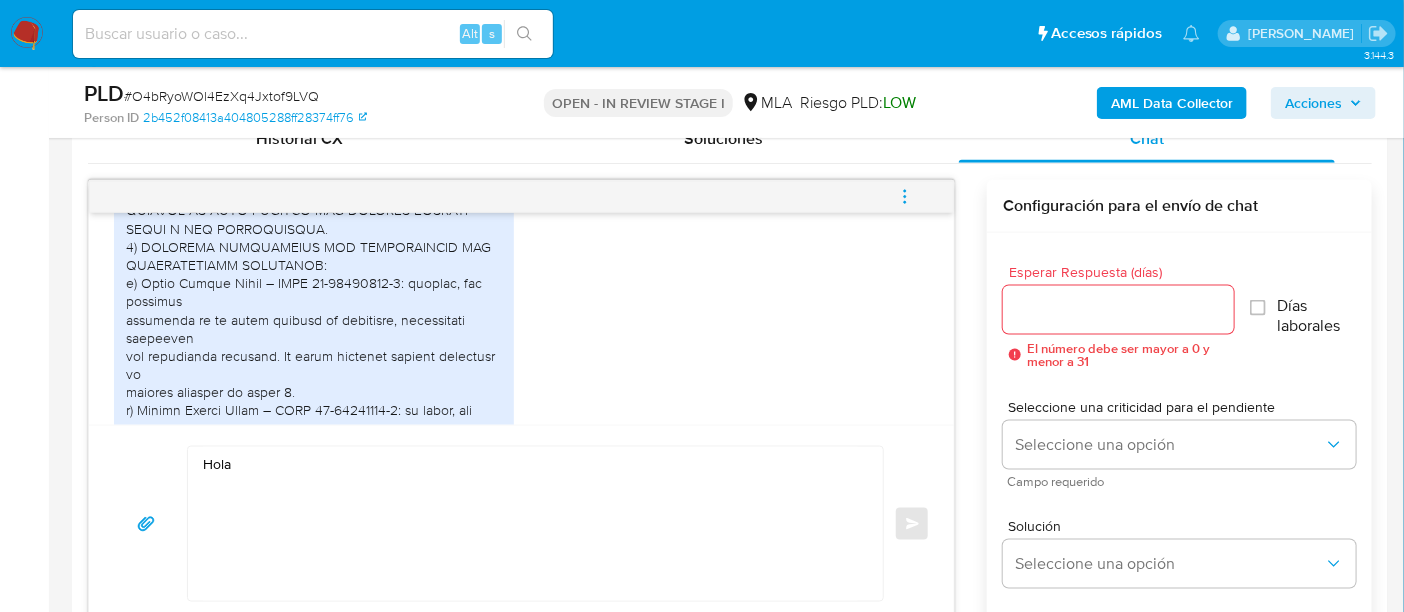 click on "Hola" at bounding box center [530, 524] 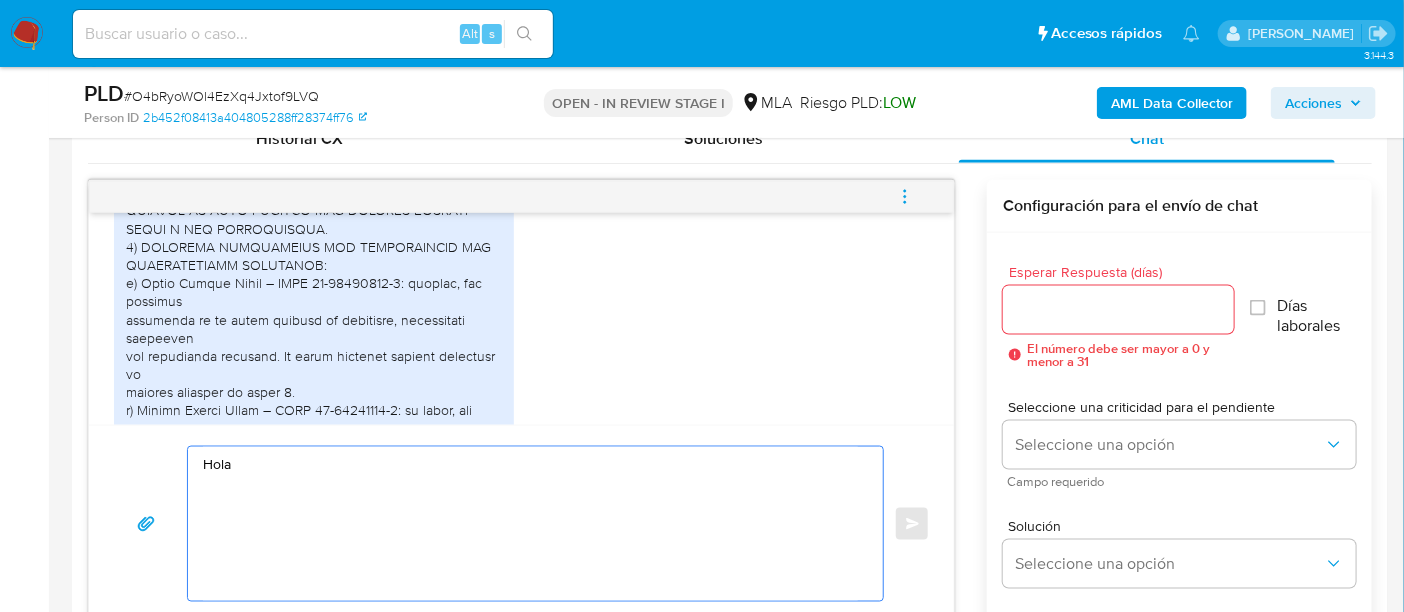 paste on "[PERSON_NAME]" 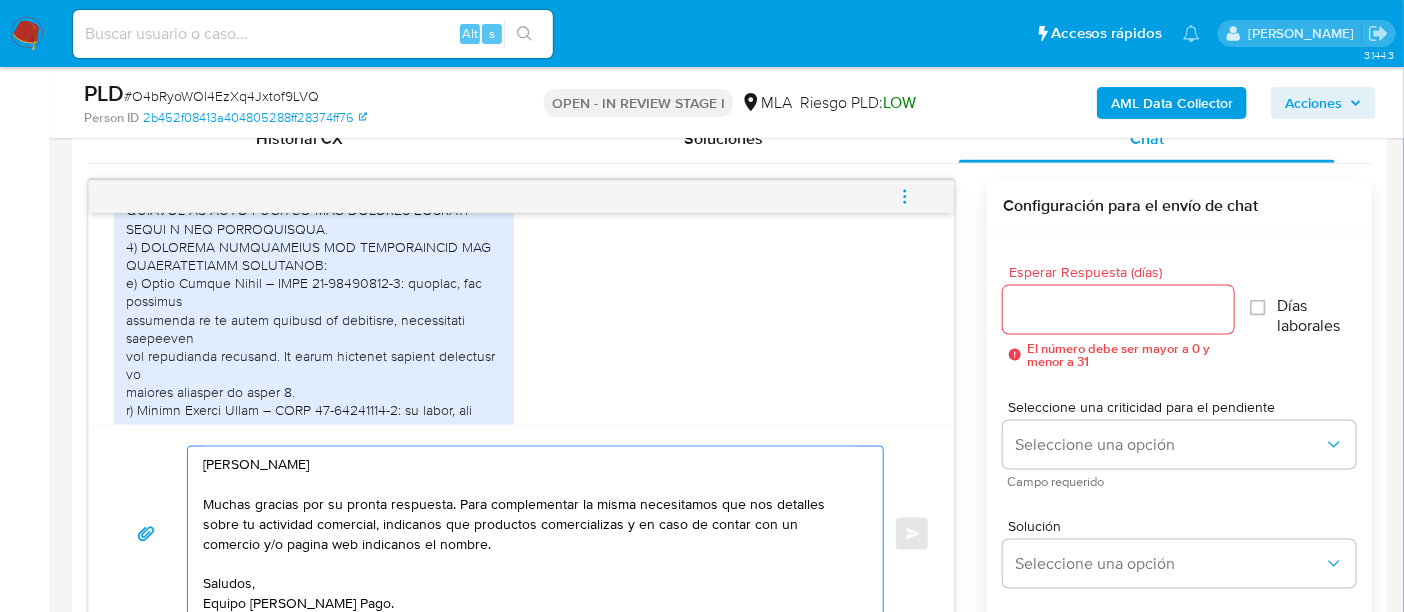 click on "Hola Tomas Rodriguez
Muchas gracias por su pronta respuesta. Para complementar la misma necesitamos que nos detalles sobre tu actividad comercial, indicanos que productos comercializas y en caso de contar con un comercio y/o pagina web indicanos el nombre.
Saludos,
Equipo de Mercado Pago." at bounding box center [530, 534] 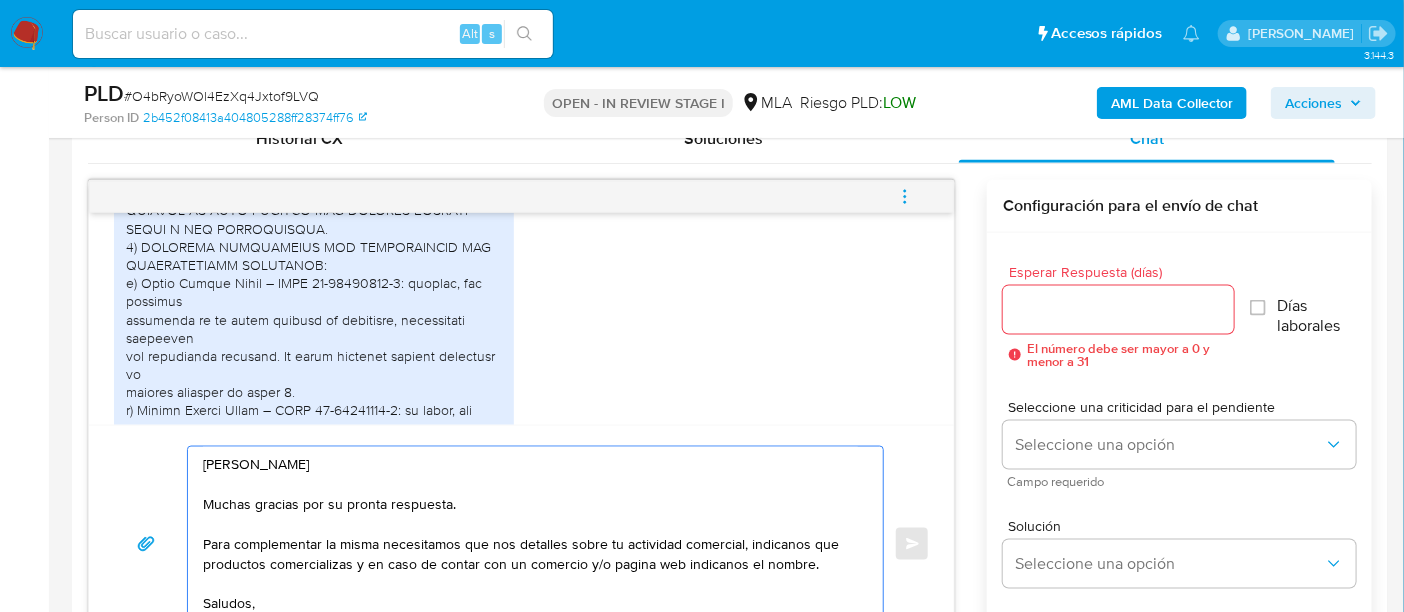 click on "Hola Tomas Rodriguez
Muchas gracias por su pronta respuesta.
Para complementar la misma necesitamos que nos detalles sobre tu actividad comercial, indicanos que productos comercializas y en caso de contar con un comercio y/o pagina web indicanos el nombre.
Saludos,
Equipo de Mercado Pago." at bounding box center [530, 544] 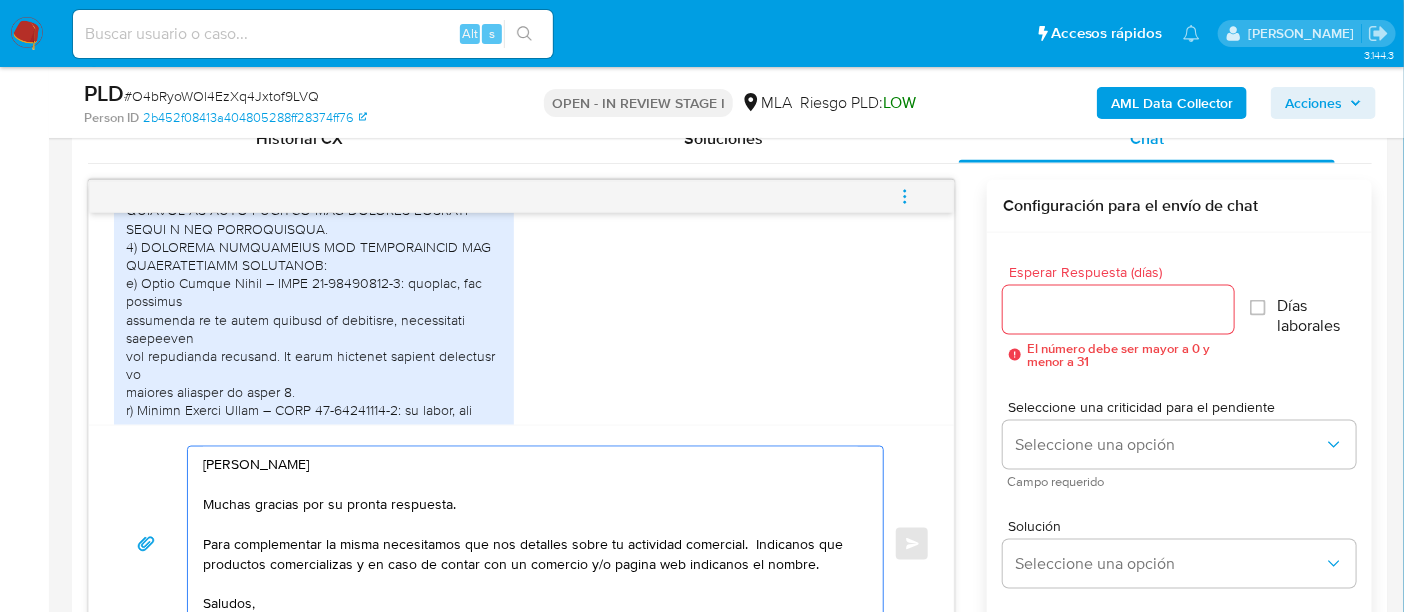 drag, startPoint x: 280, startPoint y: 560, endPoint x: 570, endPoint y: 560, distance: 290 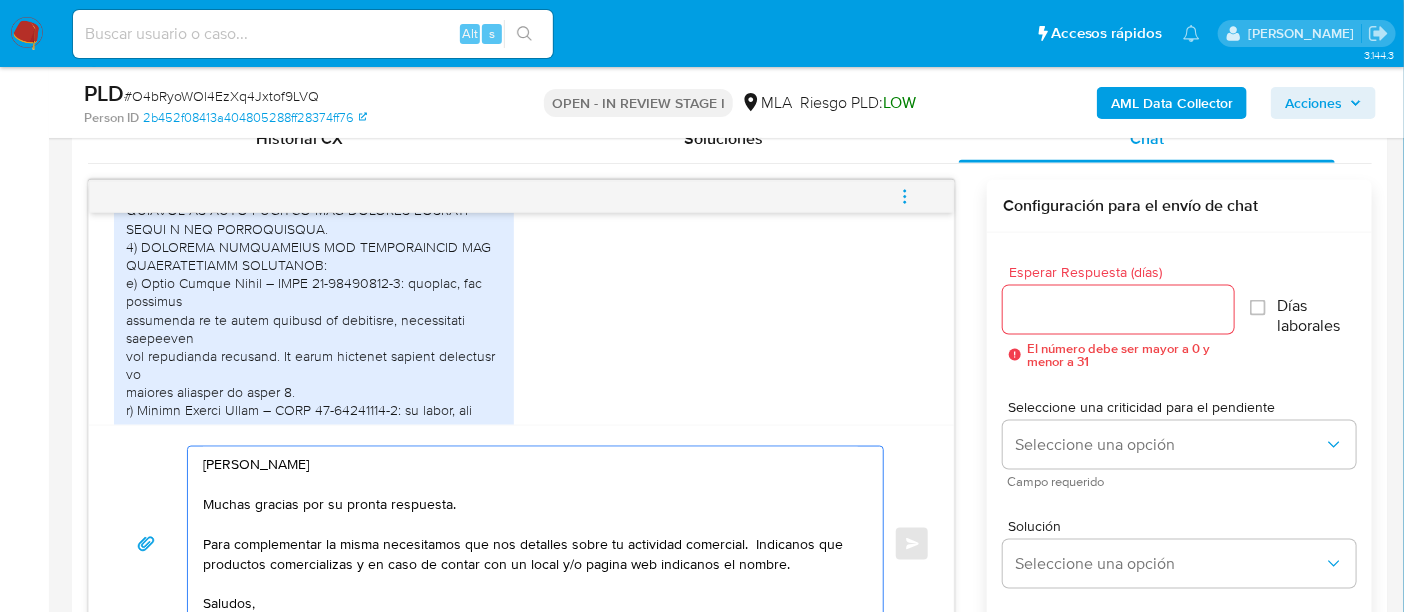 click on "Hola Tomas Rodriguez
Muchas gracias por su pronta respuesta.
Para complementar la misma necesitamos que nos detalles sobre tu actividad comercial.  Indicanos que productos comercializas y en caso de contar con un local y/o pagina web indicanos el nombre.
Saludos,
Equipo de Mercado Pago." at bounding box center [530, 544] 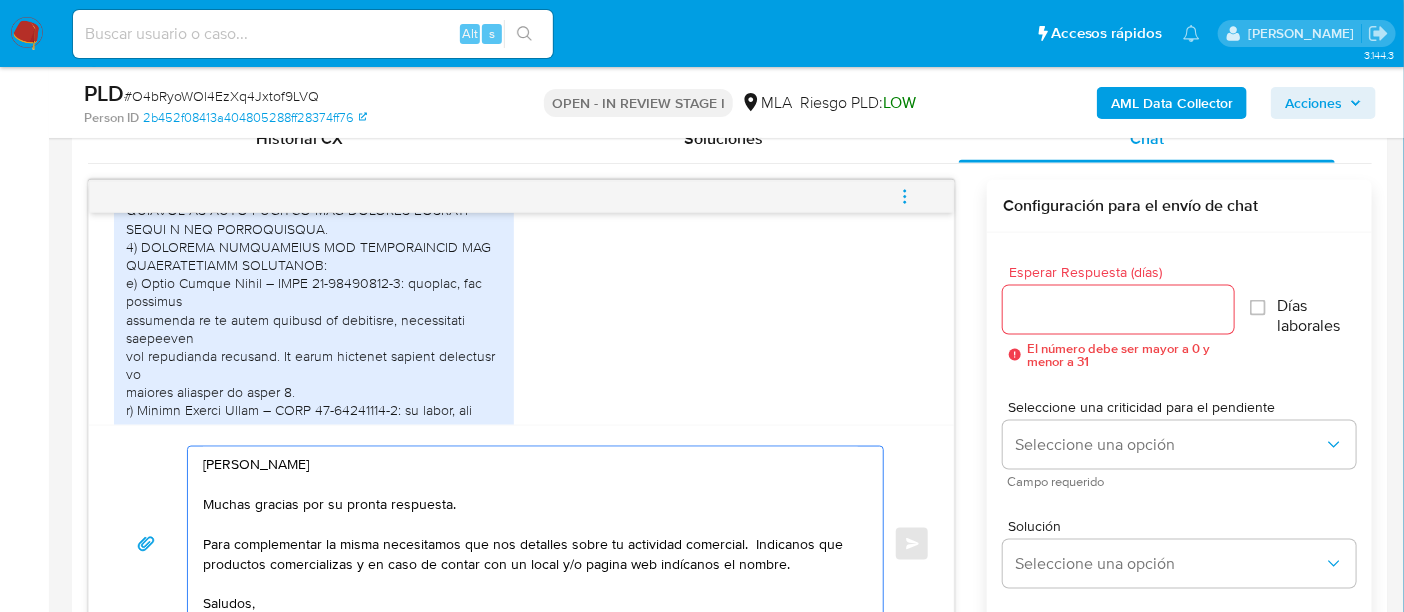 click on "Hola Tomas Rodriguez
Muchas gracias por su pronta respuesta.
Para complementar la misma necesitamos que nos detalles sobre tu actividad comercial.  Indicanos que productos comercializas y en caso de contar con un local y/o pagina web indícanos el nombre.
Saludos,
Equipo de Mercado Pago." at bounding box center [530, 544] 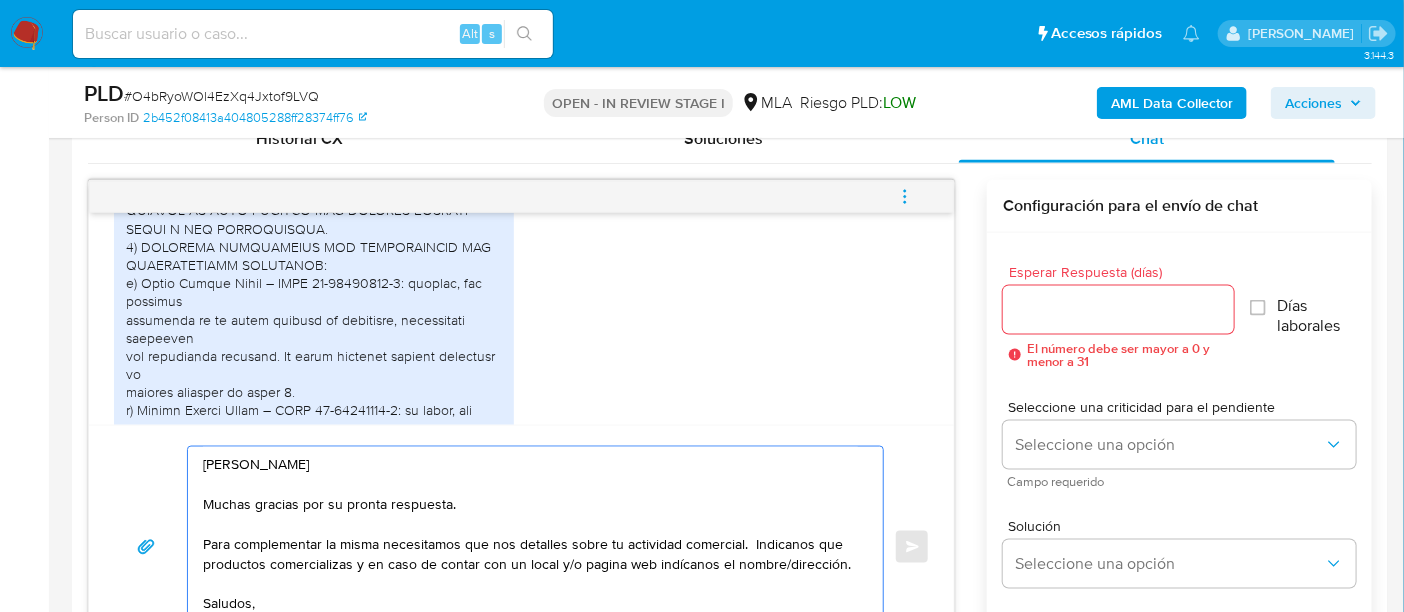 scroll, scrollTop: 14, scrollLeft: 0, axis: vertical 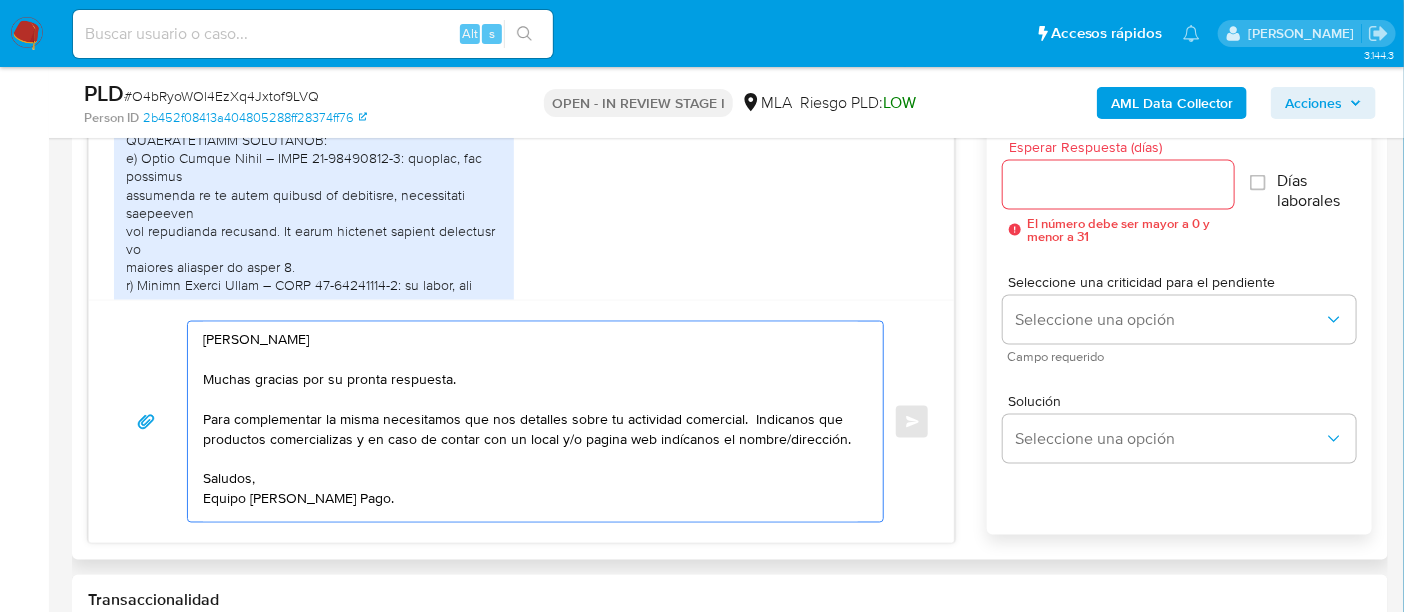 click on "Hola Tomas Rodriguez
Muchas gracias por su pronta respuesta.
Para complementar la misma necesitamos que nos detalles sobre tu actividad comercial.  Indicanos que productos comercializas y en caso de contar con un local y/o pagina web indícanos el nombre/dirección.
Saludos,
Equipo de Mercado Pago." at bounding box center [530, 422] 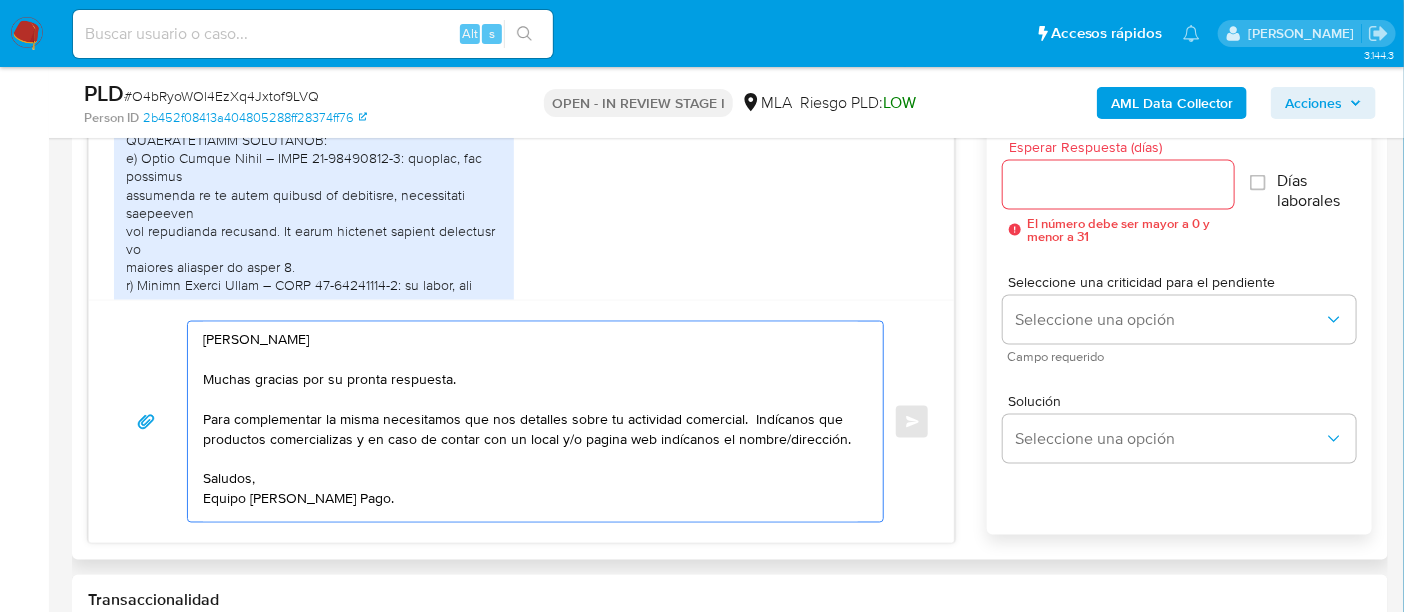 drag, startPoint x: 304, startPoint y: 420, endPoint x: 355, endPoint y: 462, distance: 66.068146 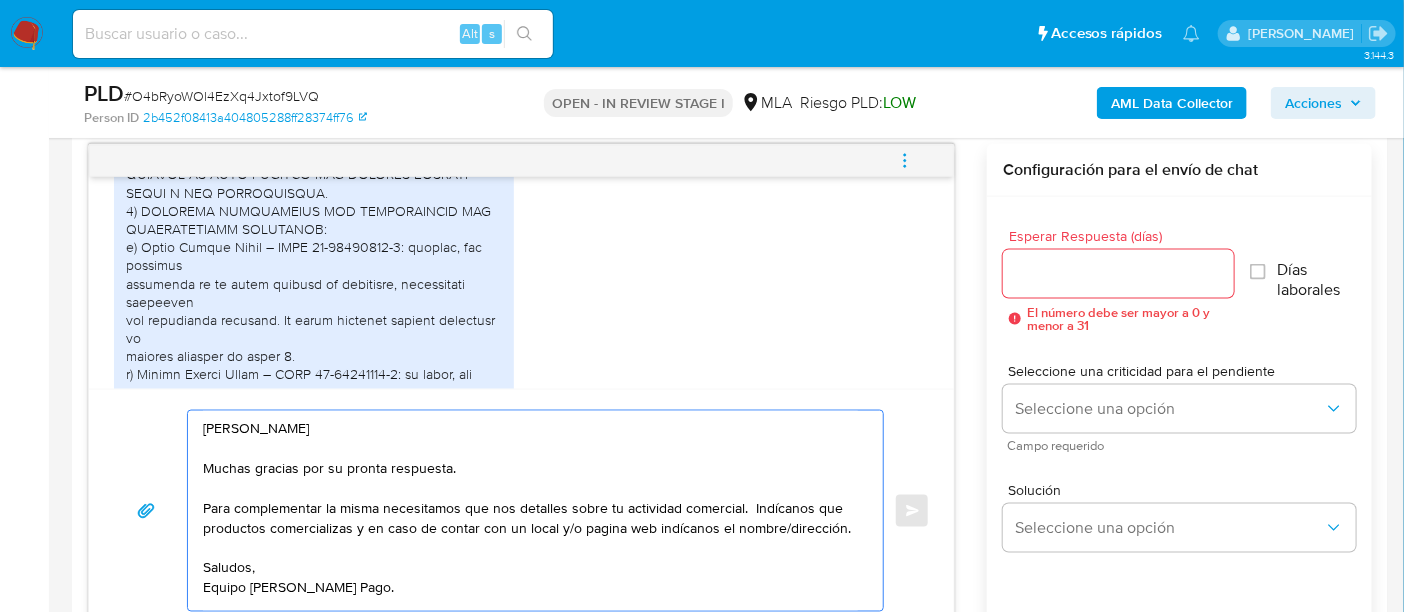 scroll, scrollTop: 1000, scrollLeft: 0, axis: vertical 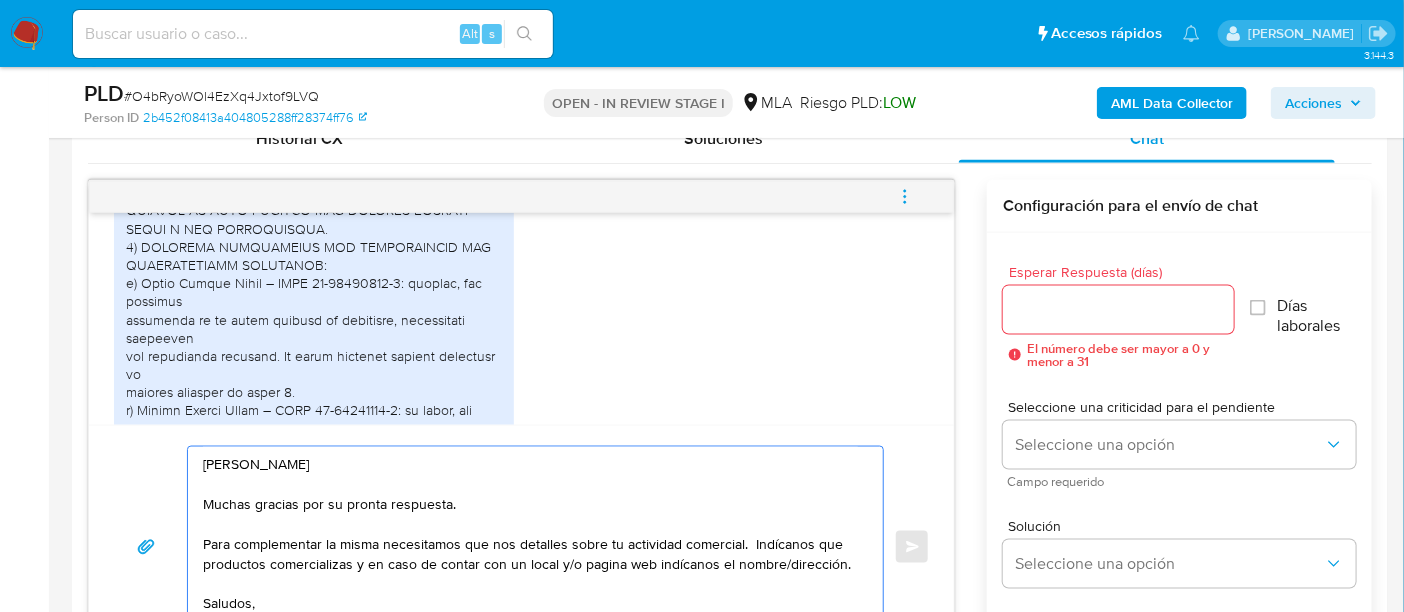 type on "Hola Tomas Rodriguez
Muchas gracias por su pronta respuesta.
Para complementar la misma necesitamos que nos detalles sobre tu actividad comercial.  Indícanos que productos comercializas y en caso de contar con un local y/o pagina web indícanos el nombre/dirección.
Saludos,
Equipo de Mercado Pago." 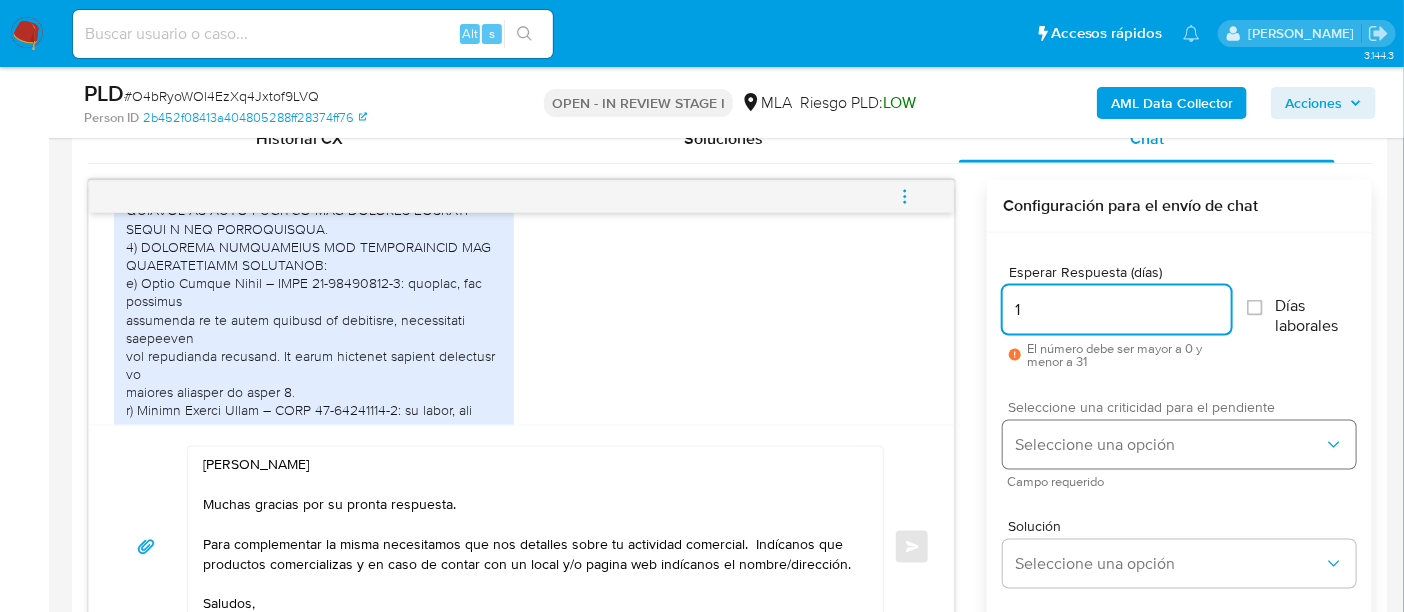 type on "1" 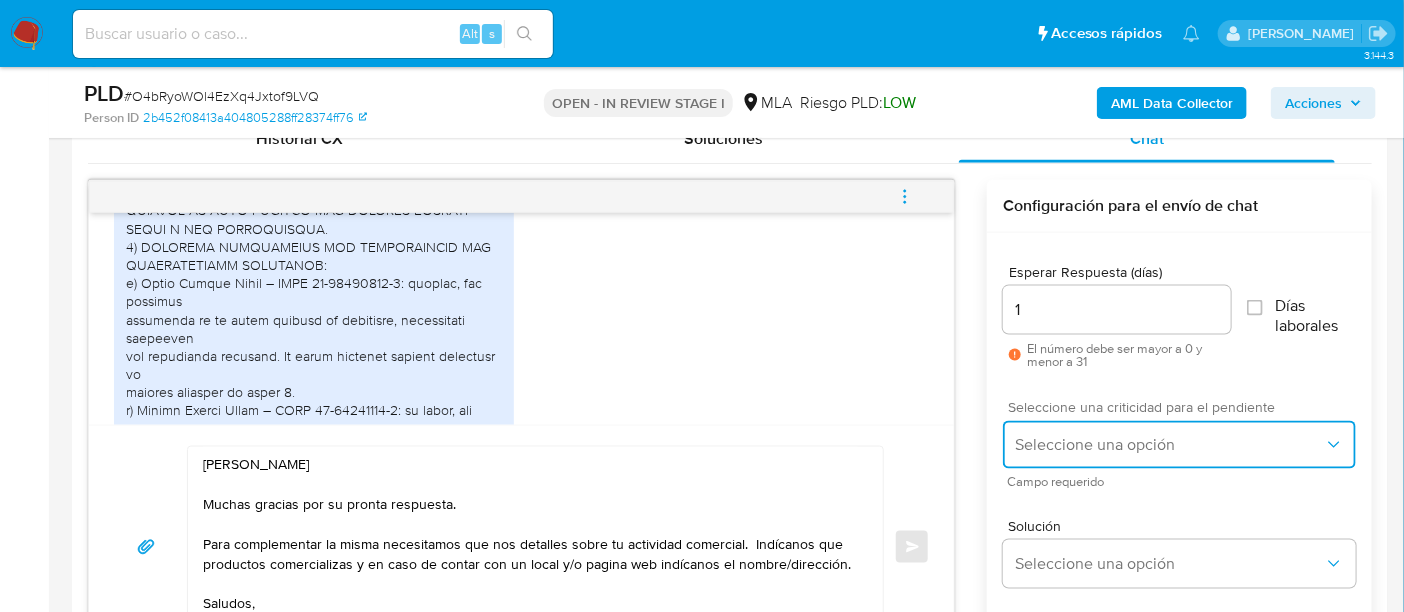 click on "Seleccione una opción" at bounding box center [1169, 445] 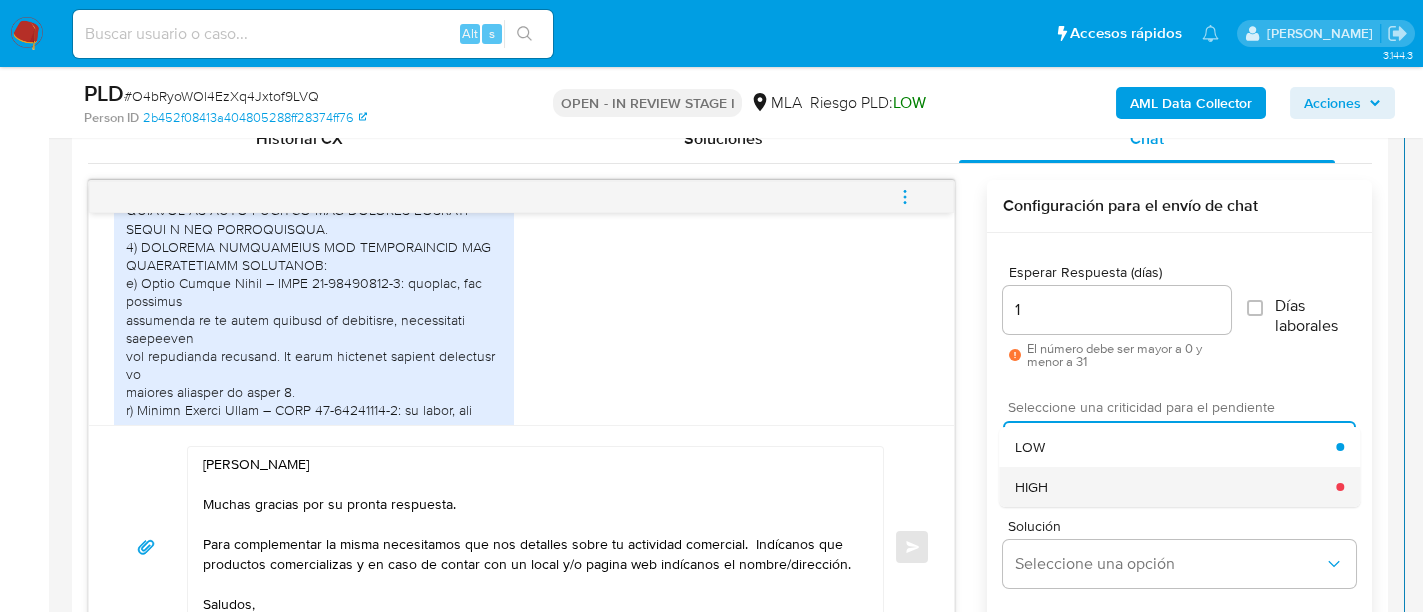 click on "HIGH" at bounding box center [1175, 487] 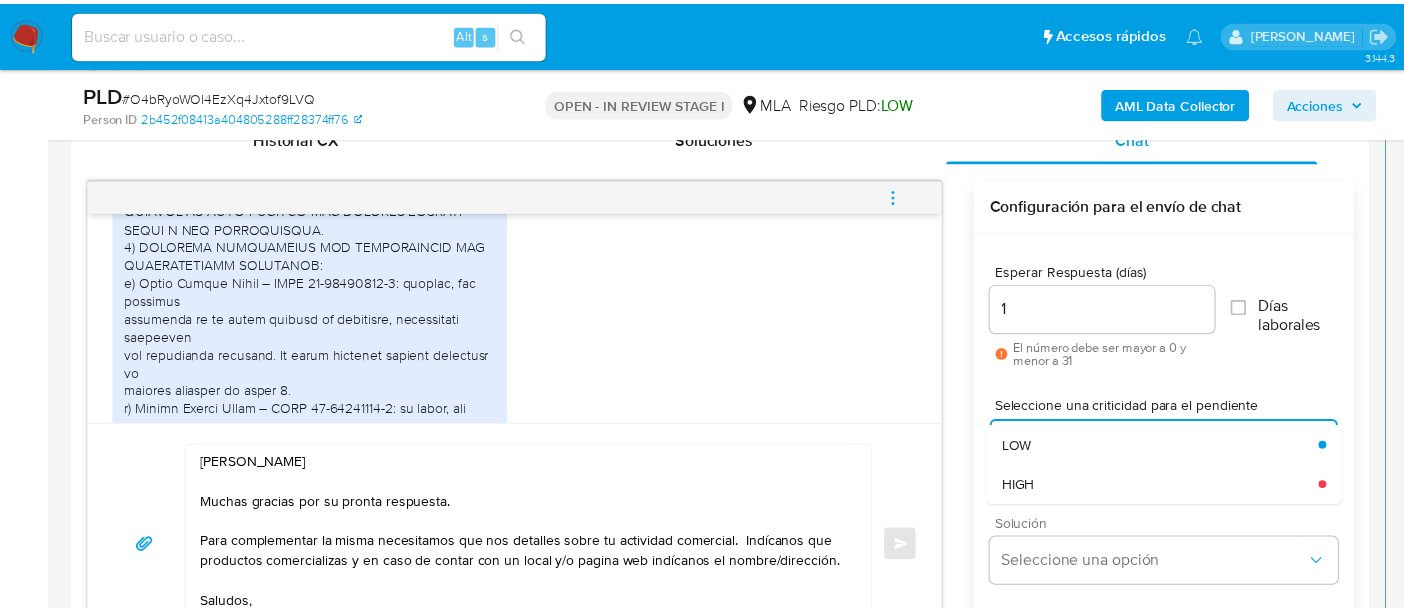 scroll, scrollTop: 0, scrollLeft: 0, axis: both 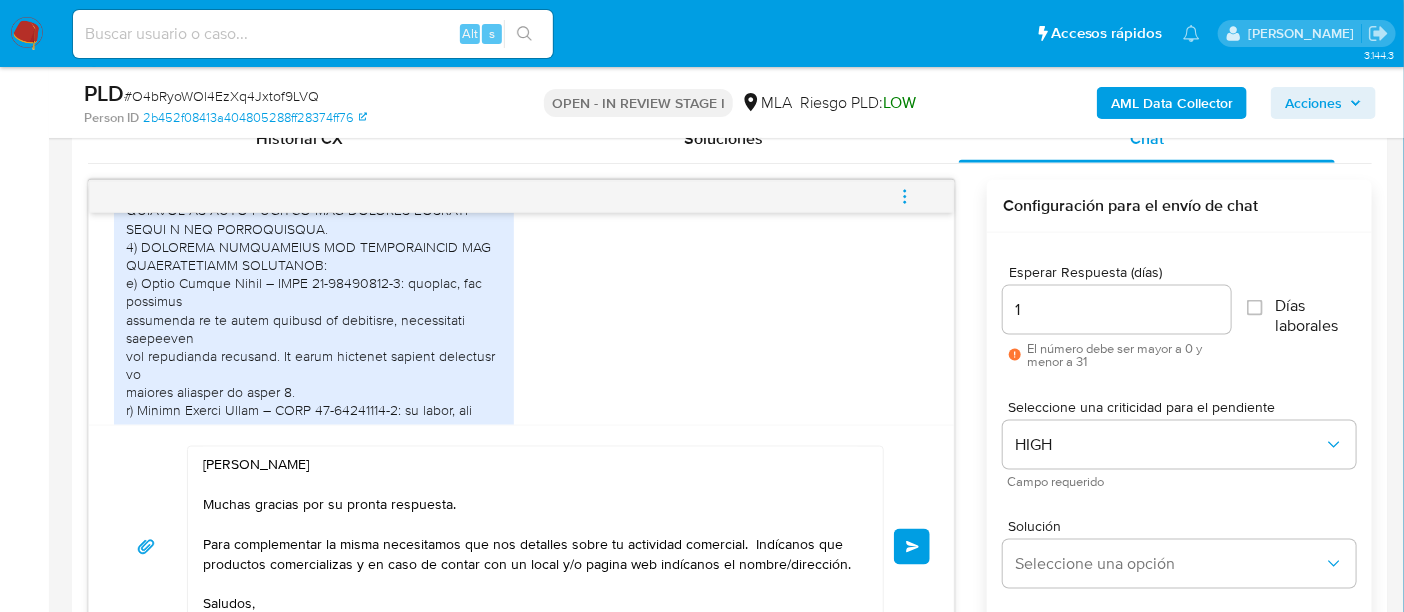 click on "Enviar" at bounding box center [912, 547] 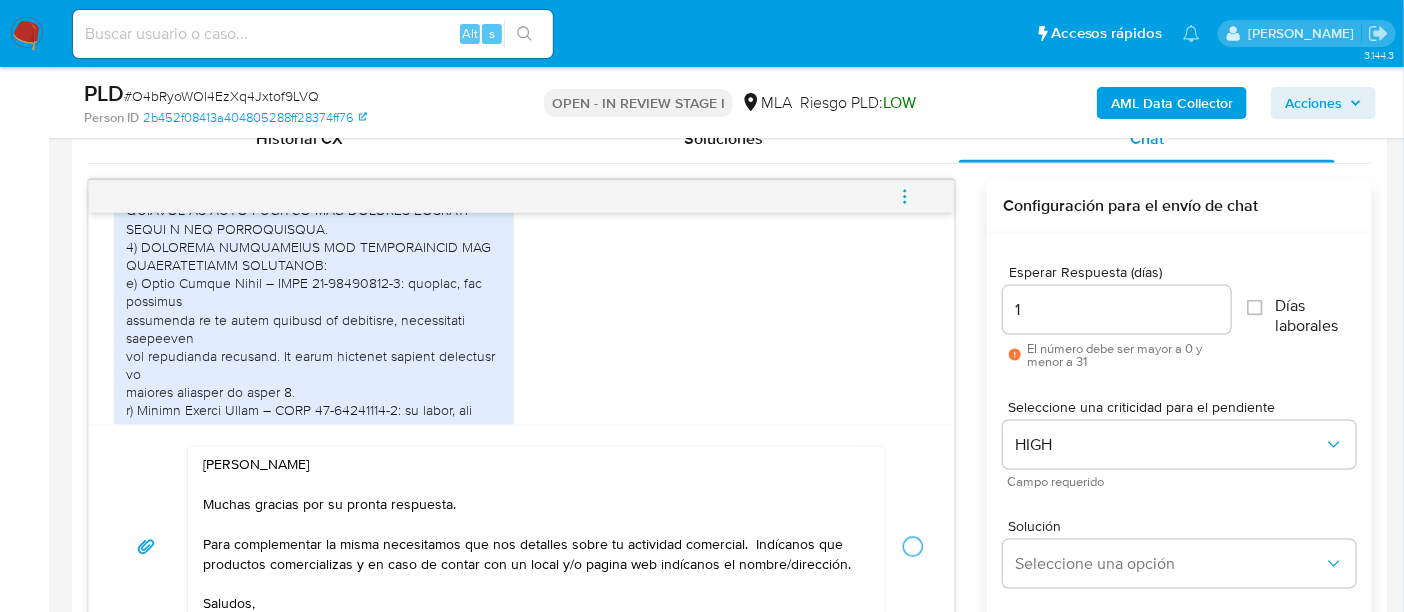 type 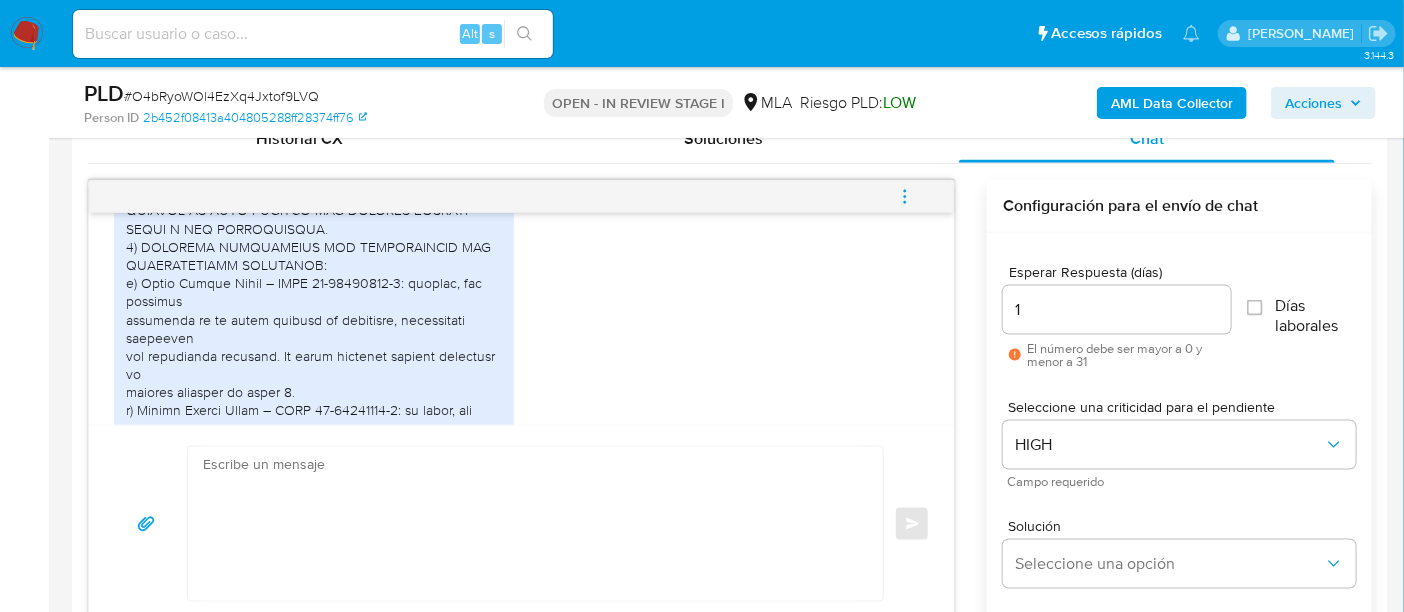 scroll, scrollTop: 4011, scrollLeft: 0, axis: vertical 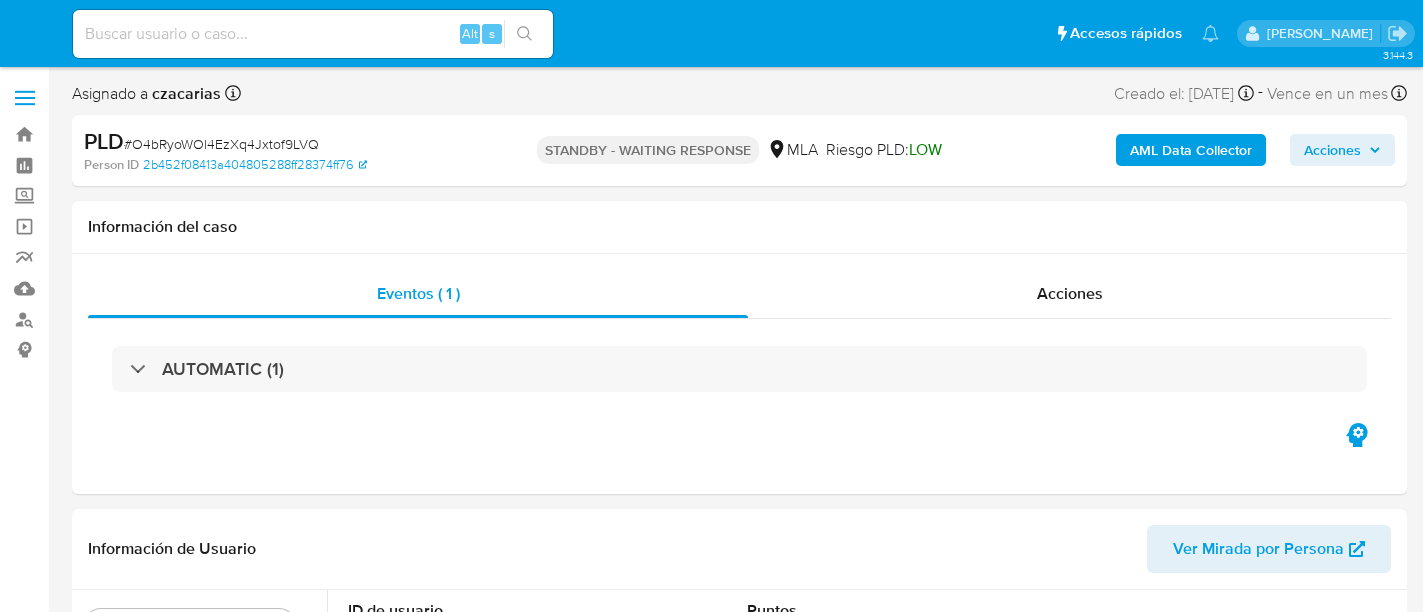select on "10" 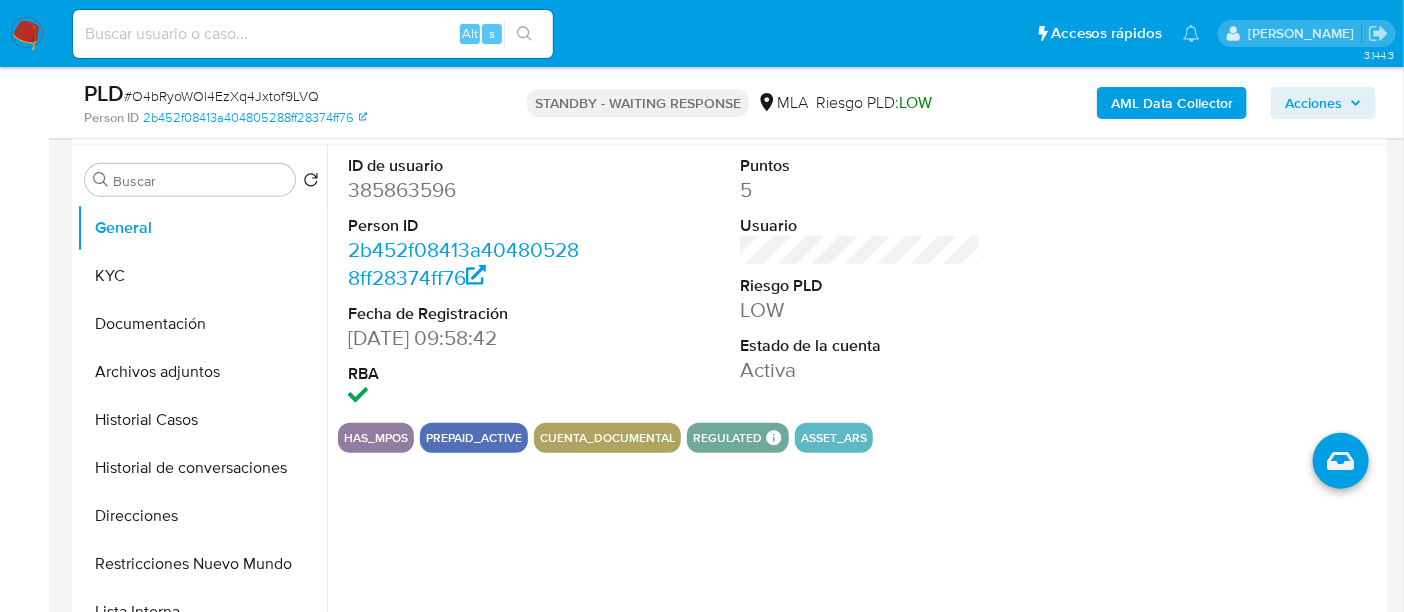 scroll, scrollTop: 500, scrollLeft: 0, axis: vertical 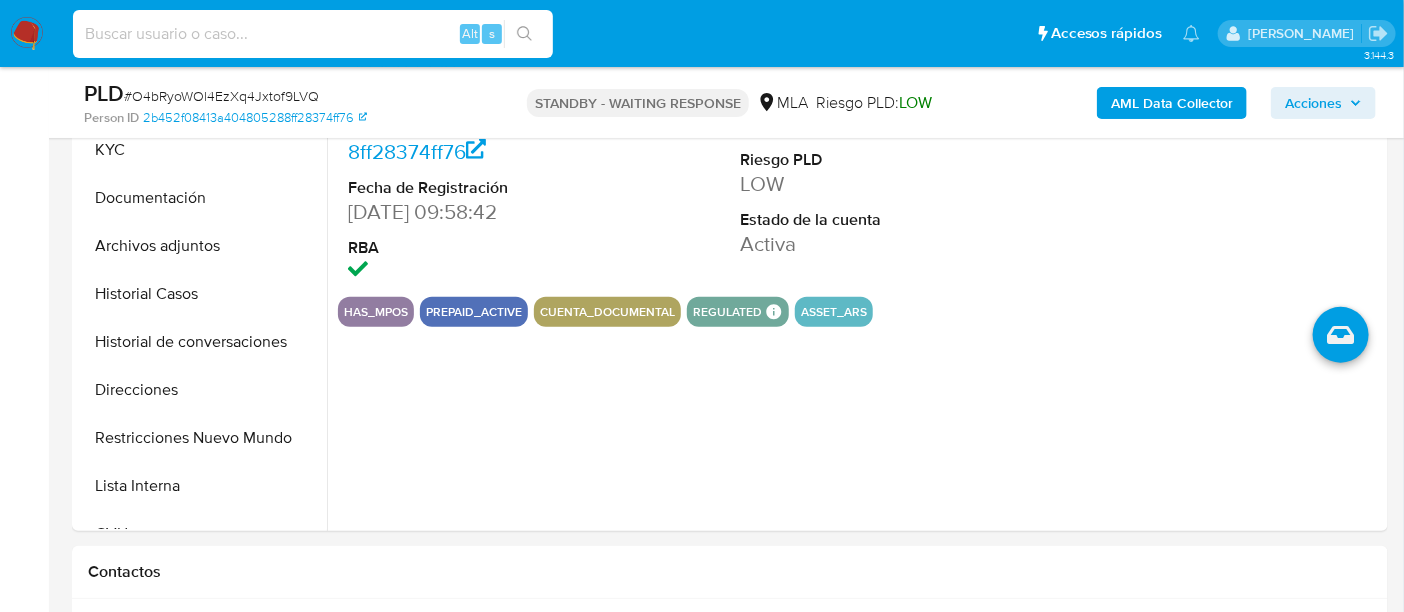 drag, startPoint x: 388, startPoint y: 40, endPoint x: 490, endPoint y: 47, distance: 102.239914 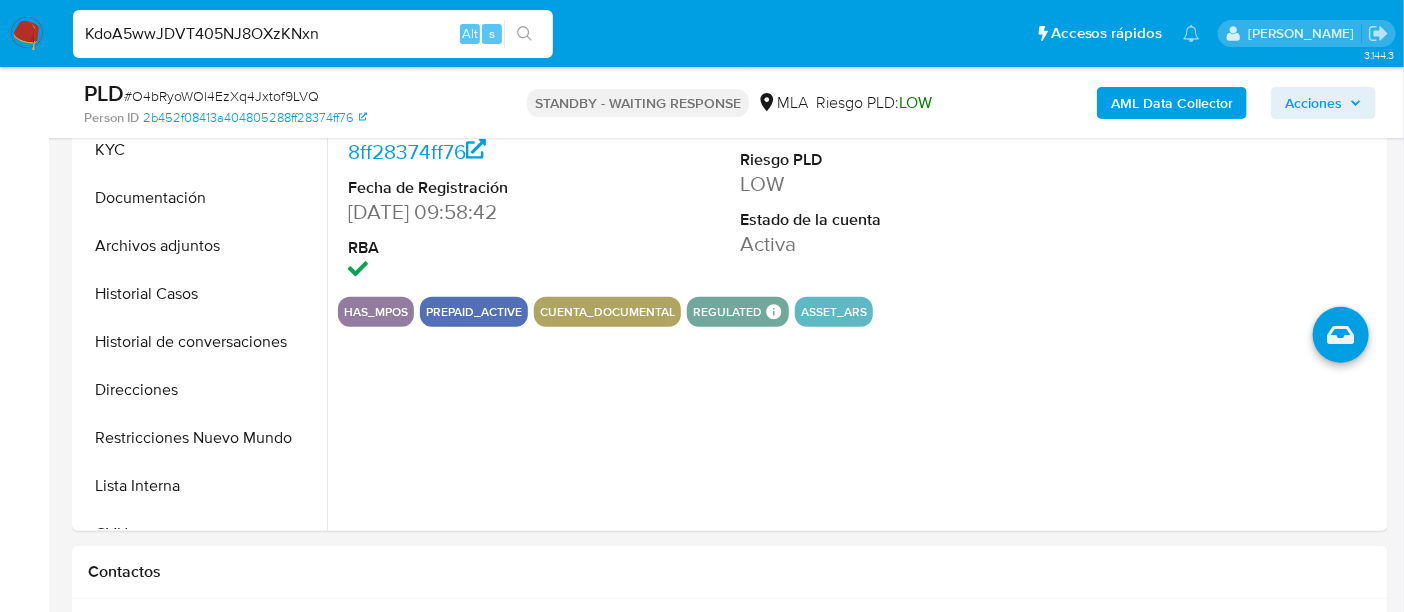 click on "KdoA5wwJDVT405NJ8OXzKNxn" at bounding box center (313, 34) 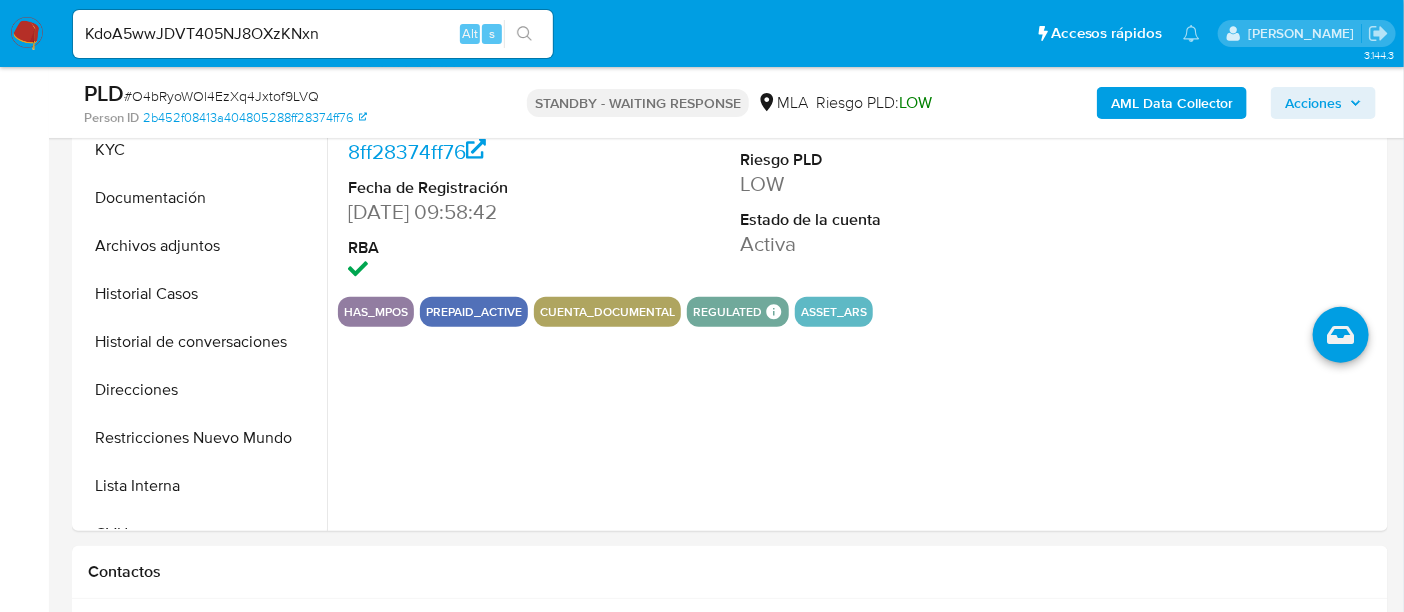 click at bounding box center (524, 34) 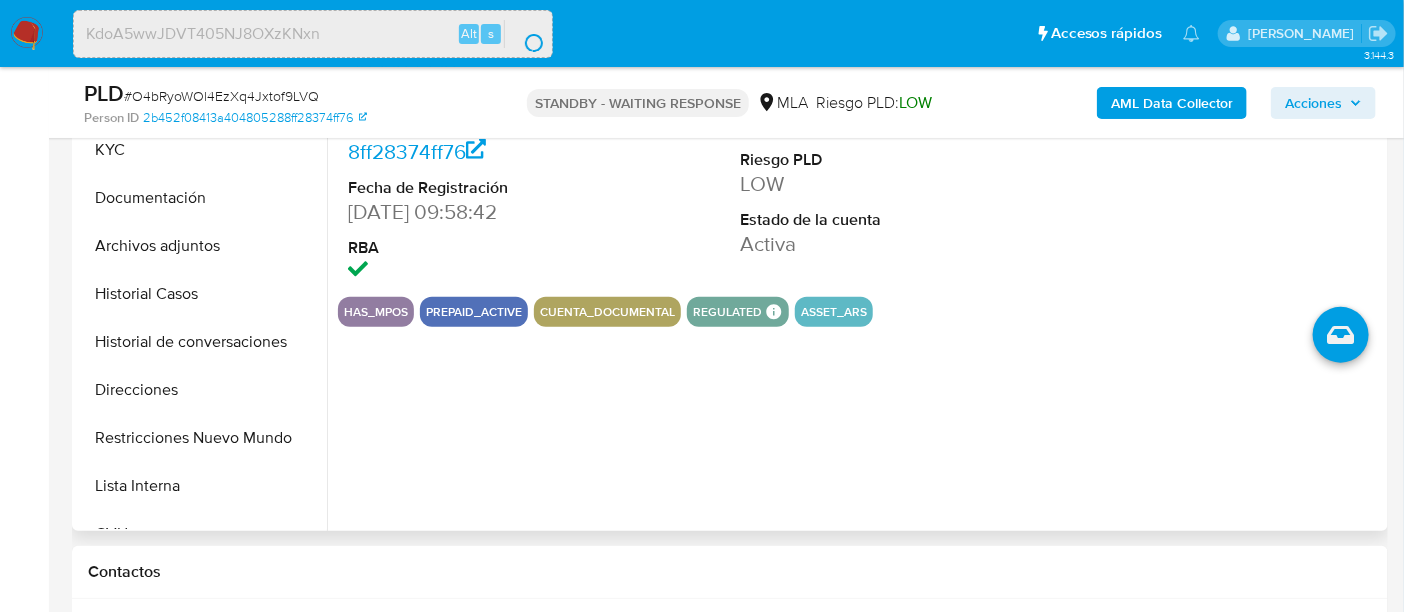scroll, scrollTop: 0, scrollLeft: 0, axis: both 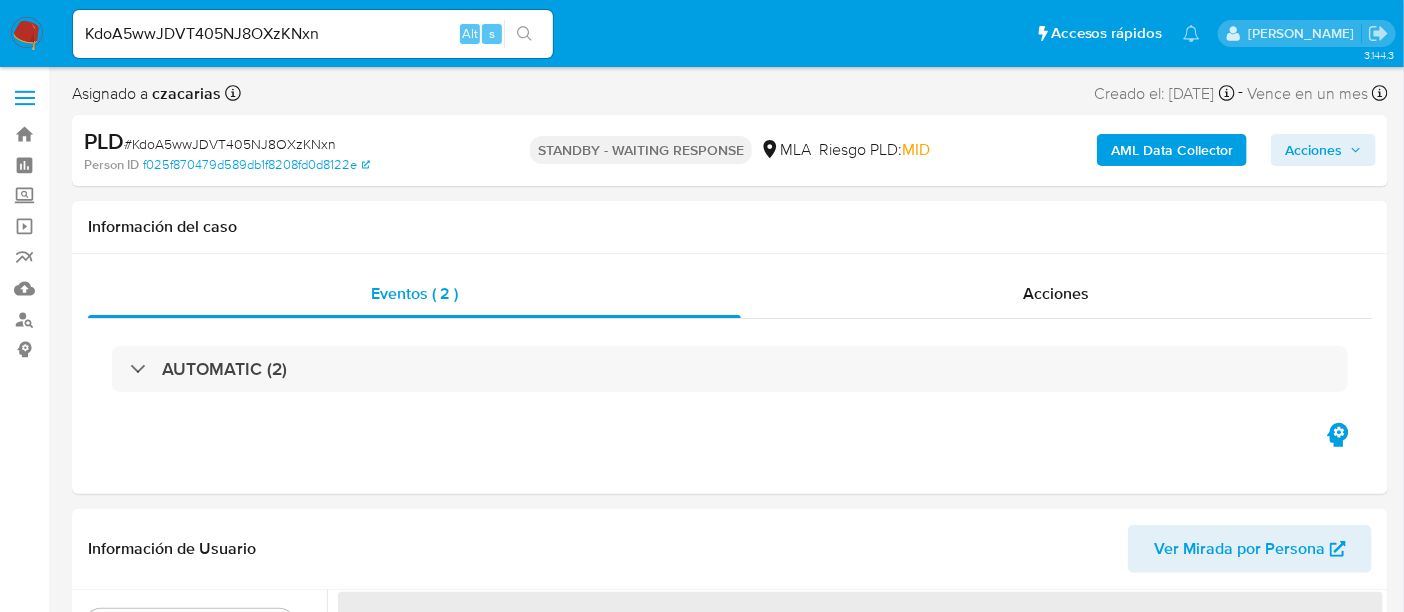 select on "10" 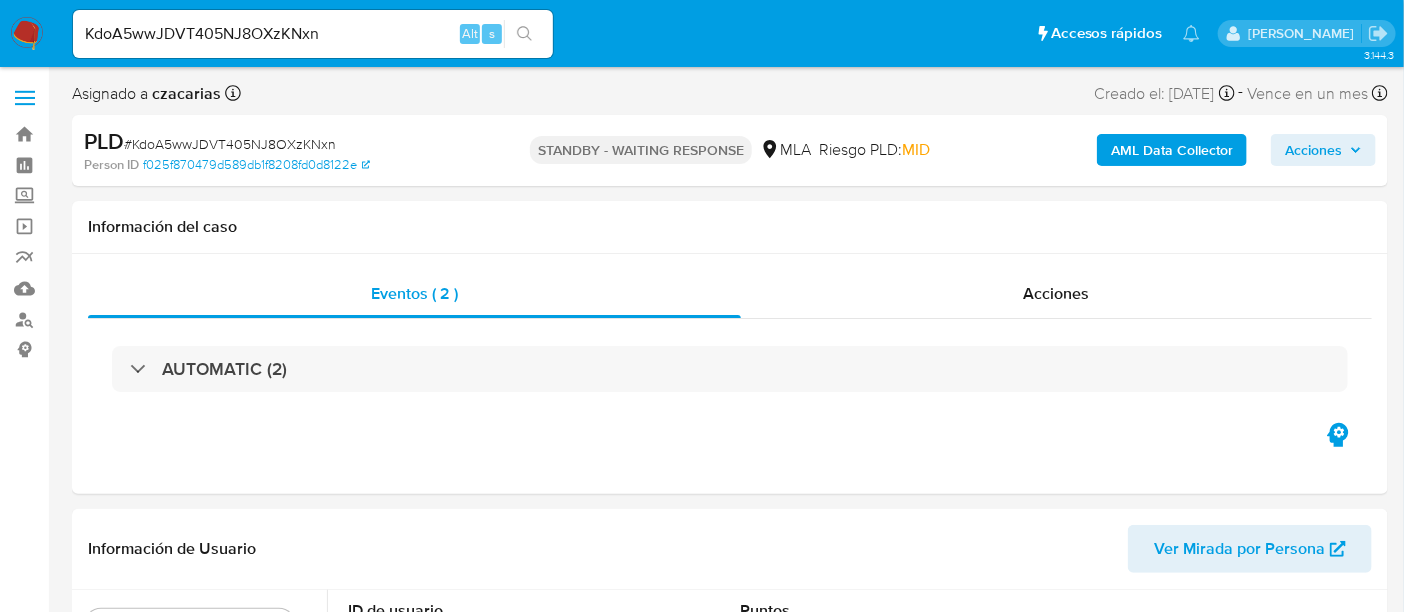 click on "KdoA5wwJDVT405NJ8OXzKNxn" at bounding box center [313, 34] 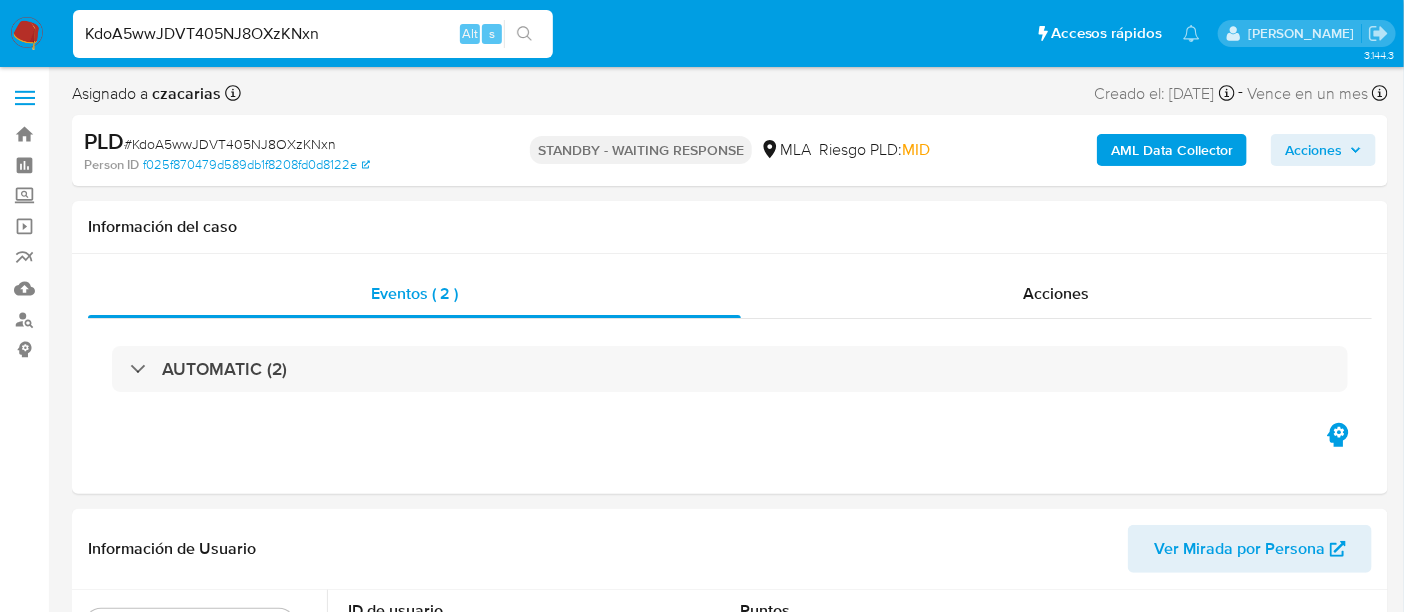 click on "KdoA5wwJDVT405NJ8OXzKNxn" at bounding box center [313, 34] 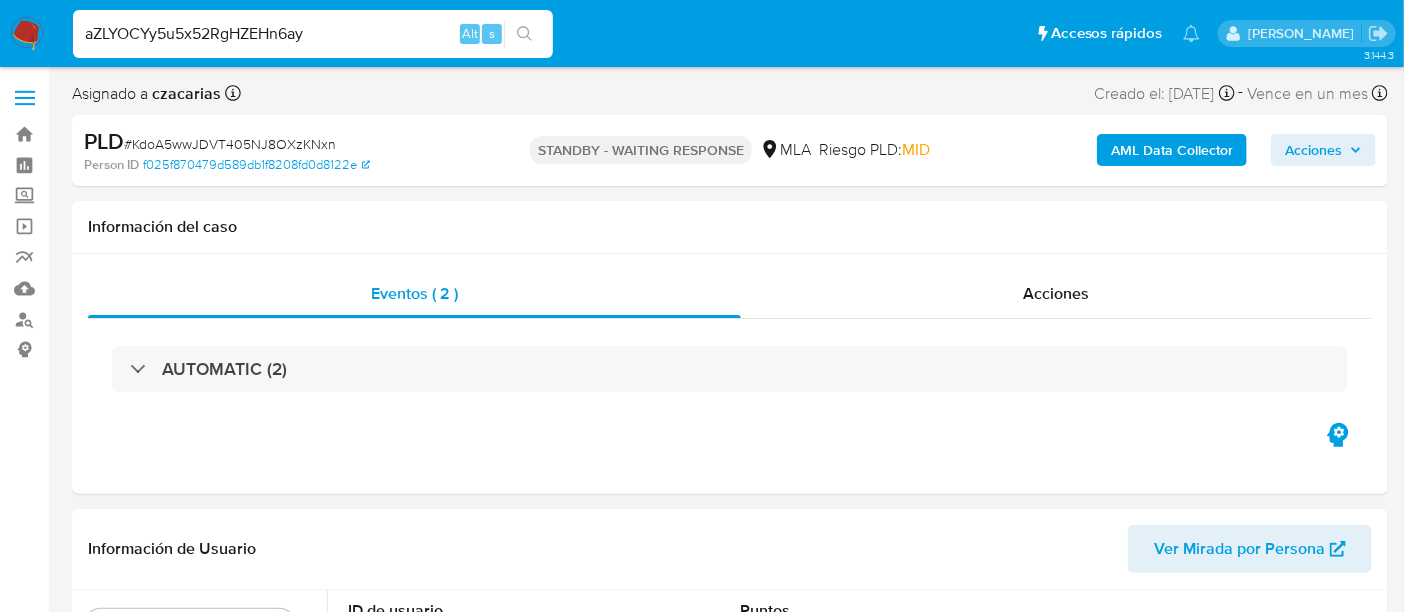 type on "aZLYOCYy5u5x52RgHZEHn6ay" 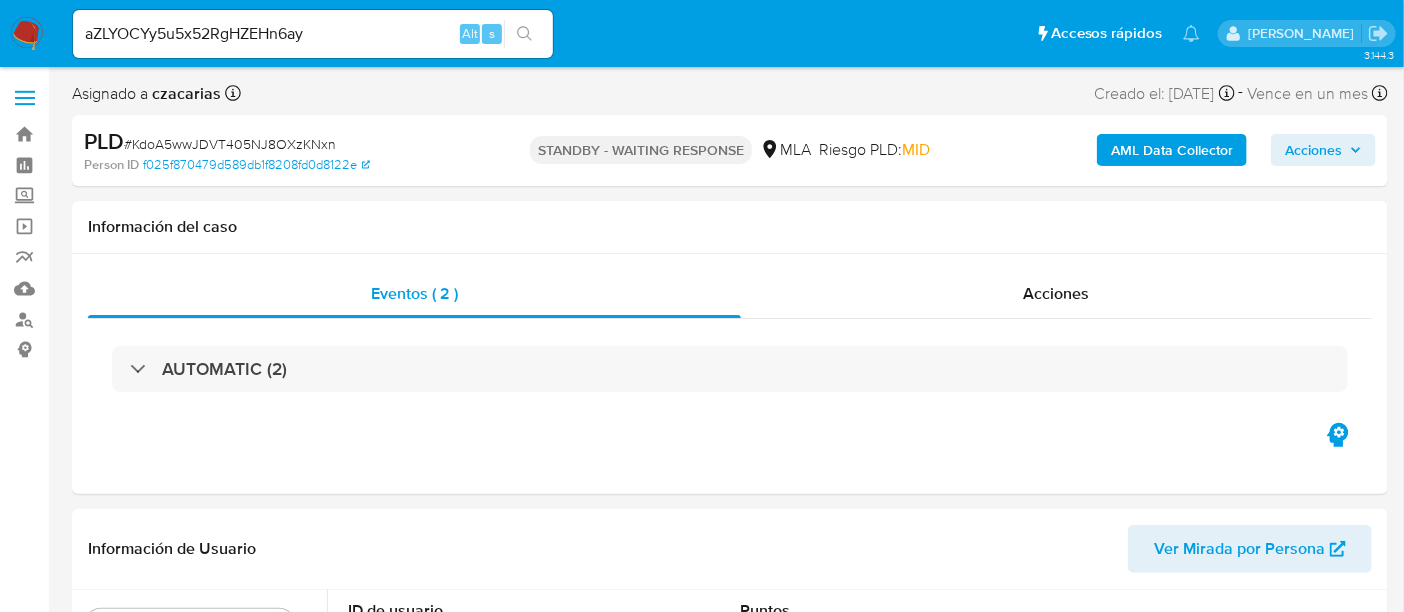 click at bounding box center (524, 34) 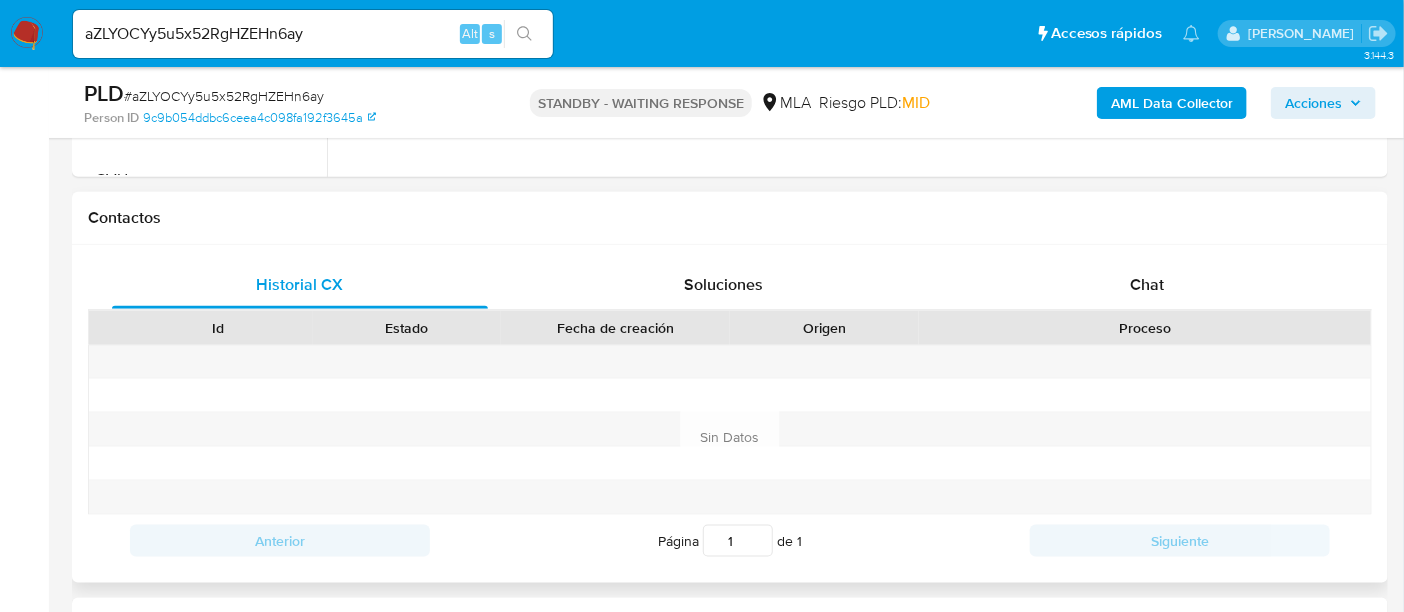 scroll, scrollTop: 874, scrollLeft: 0, axis: vertical 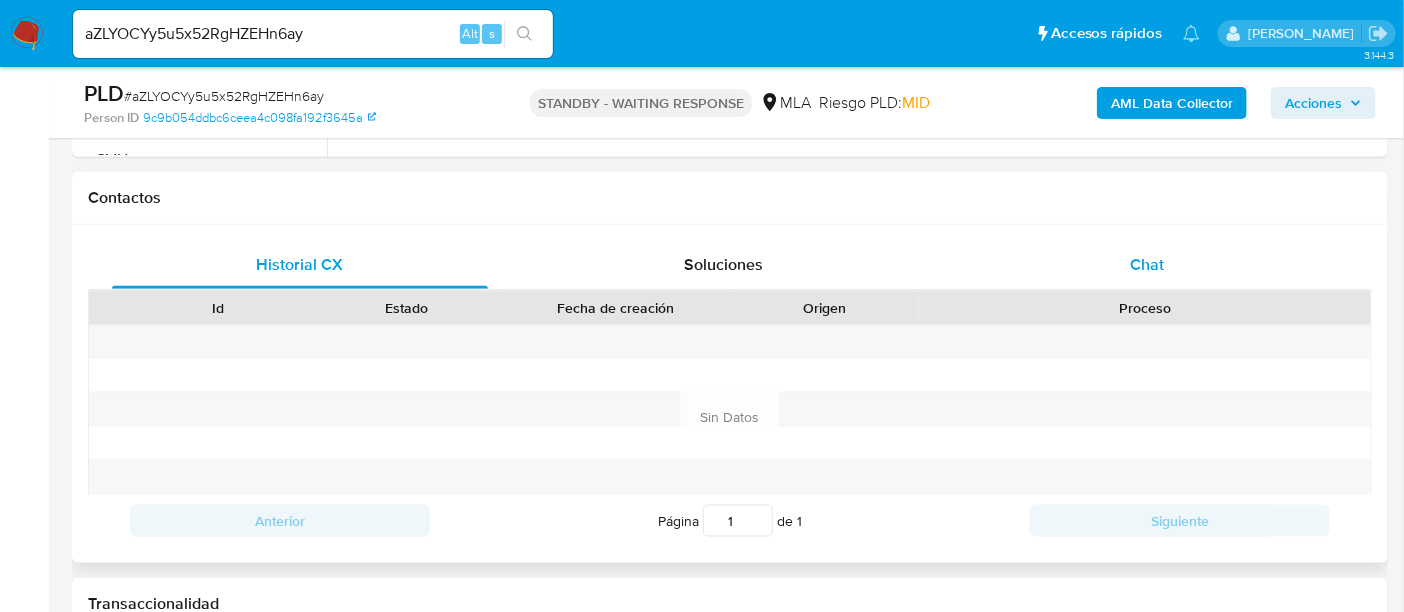 click on "Chat" at bounding box center [1147, 264] 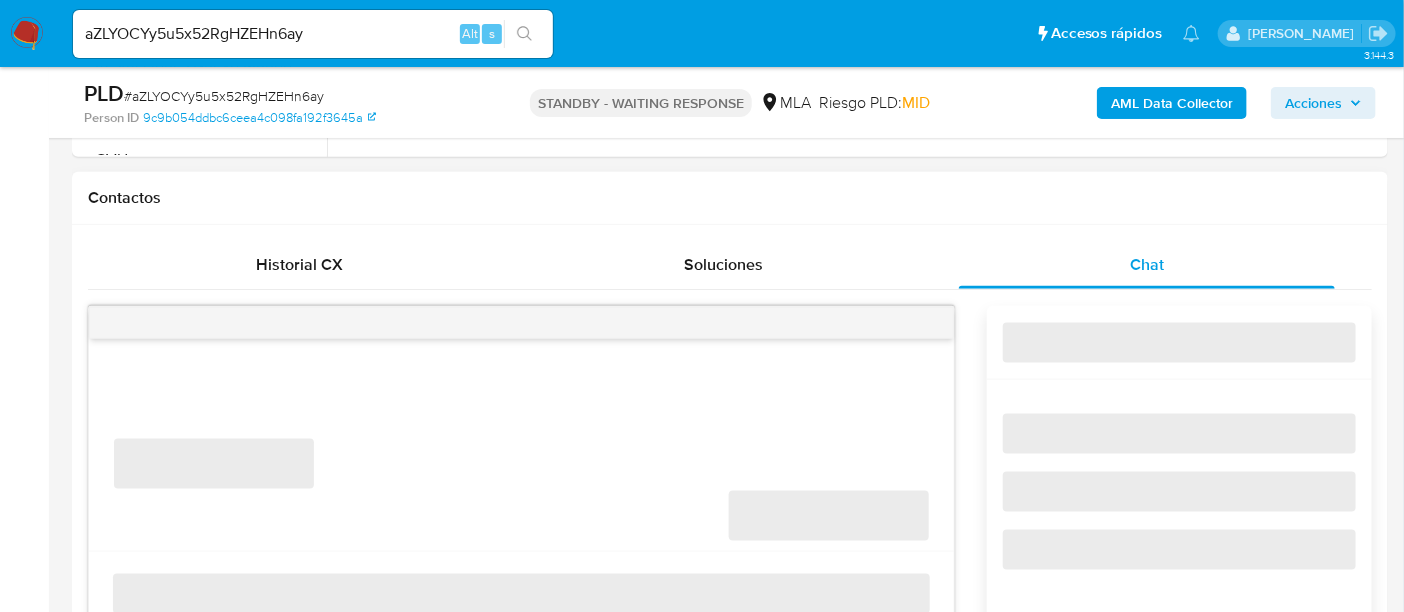select on "10" 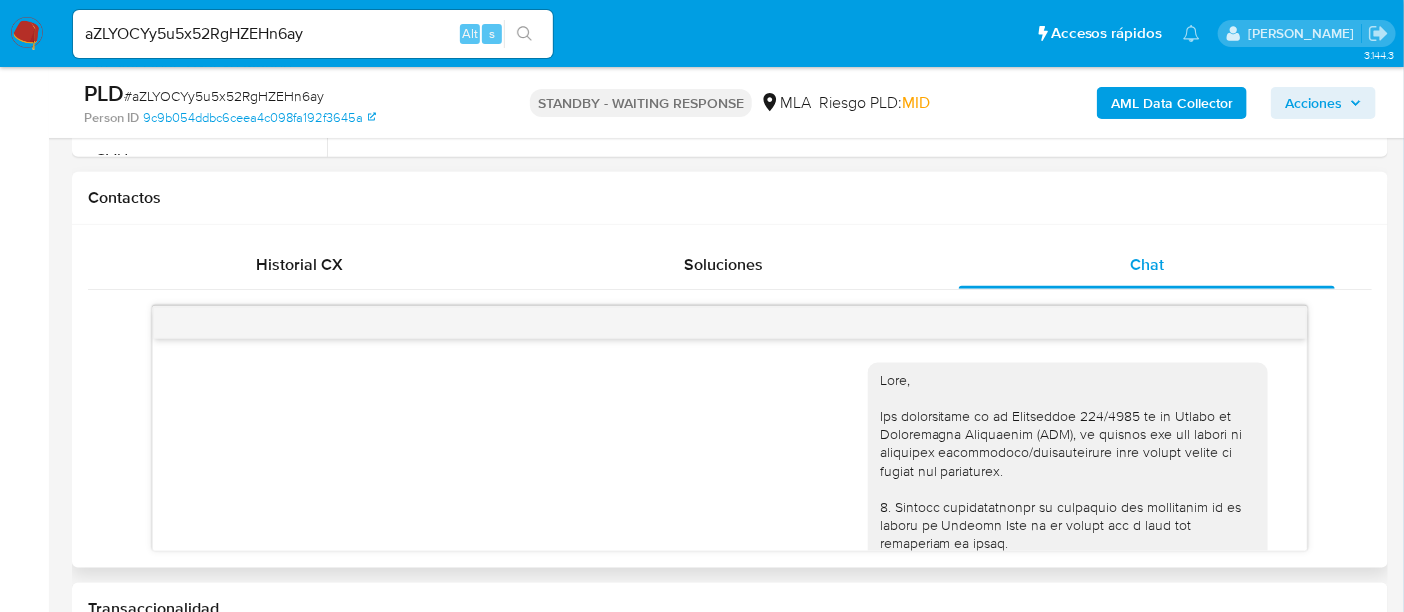 scroll, scrollTop: 1777, scrollLeft: 0, axis: vertical 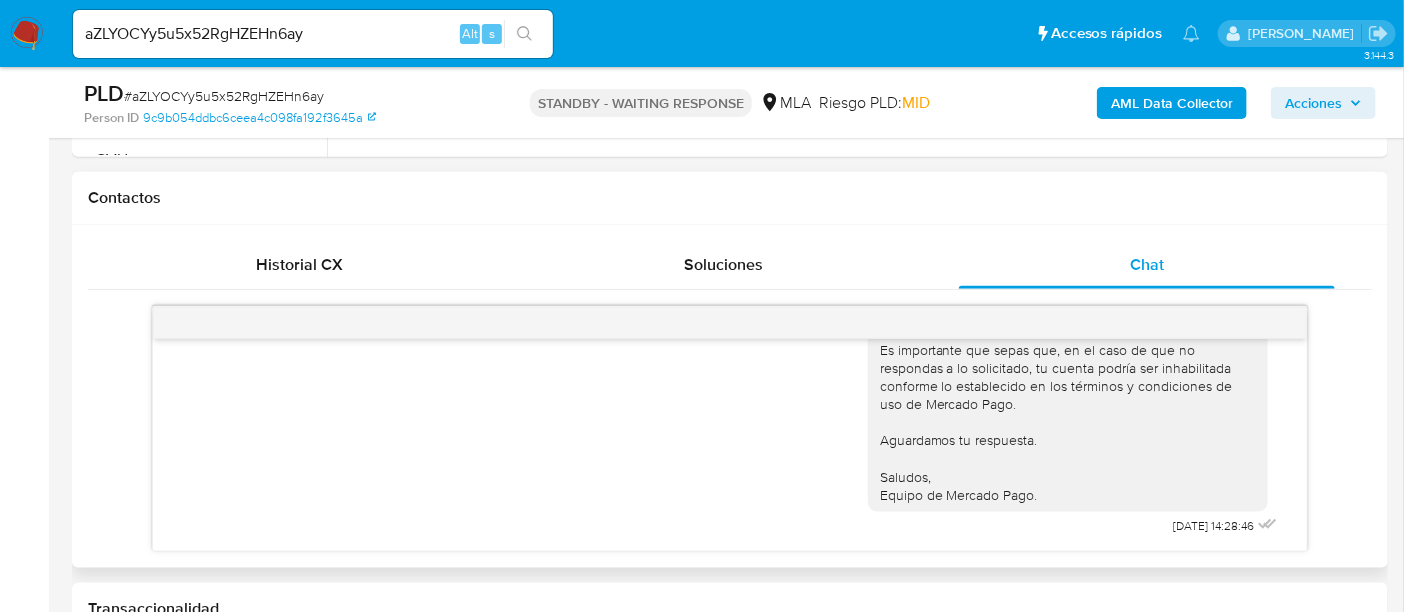 click on "aZLYOCYy5u5x52RgHZEHn6ay" at bounding box center [313, 34] 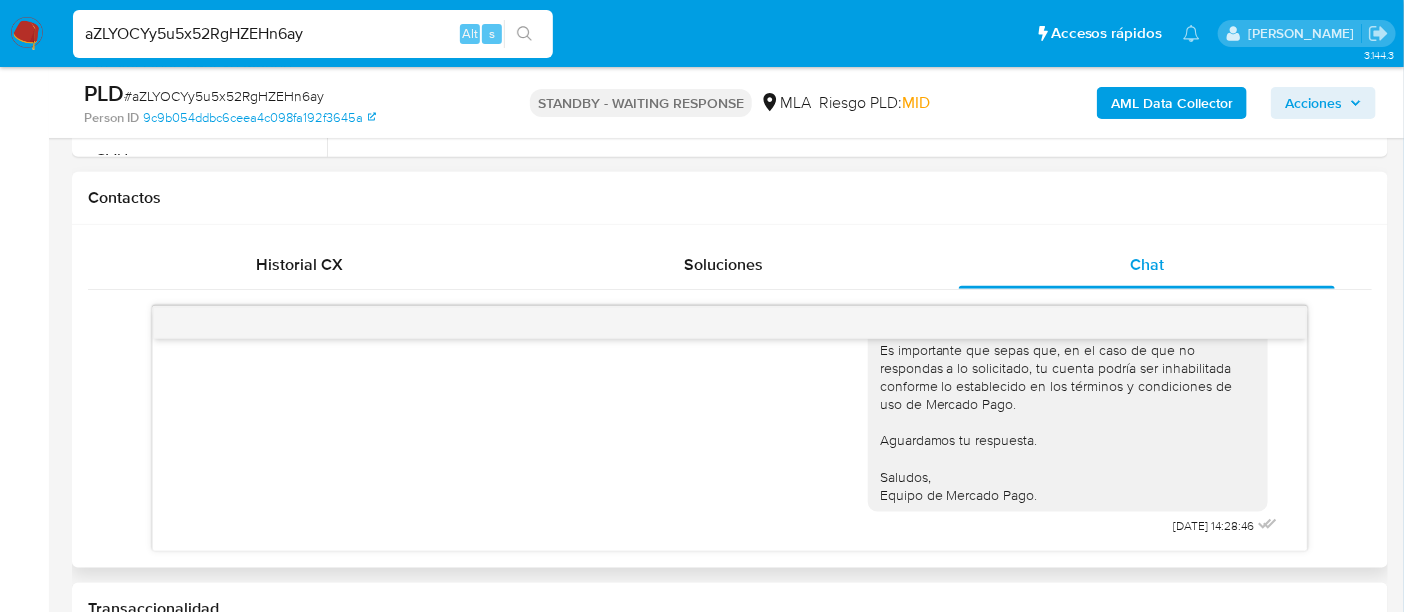 click on "aZLYOCYy5u5x52RgHZEHn6ay" at bounding box center (313, 34) 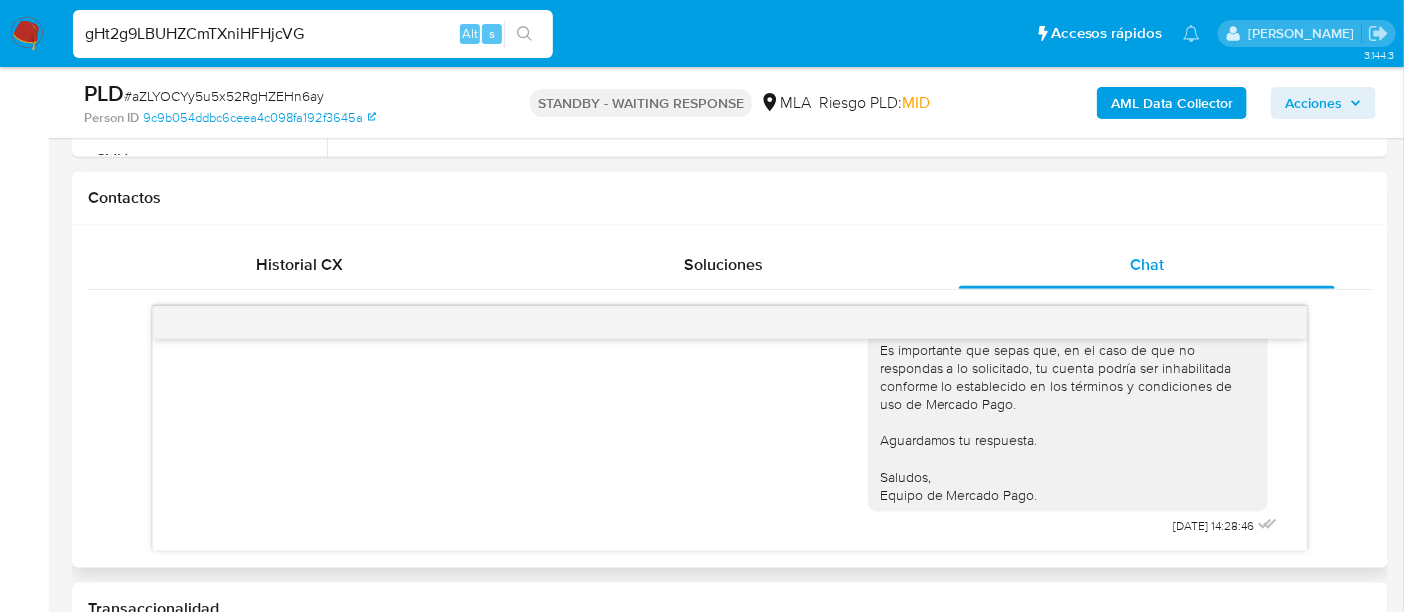 type on "gHt2g9LBUHZCmTXniHFHjcVG" 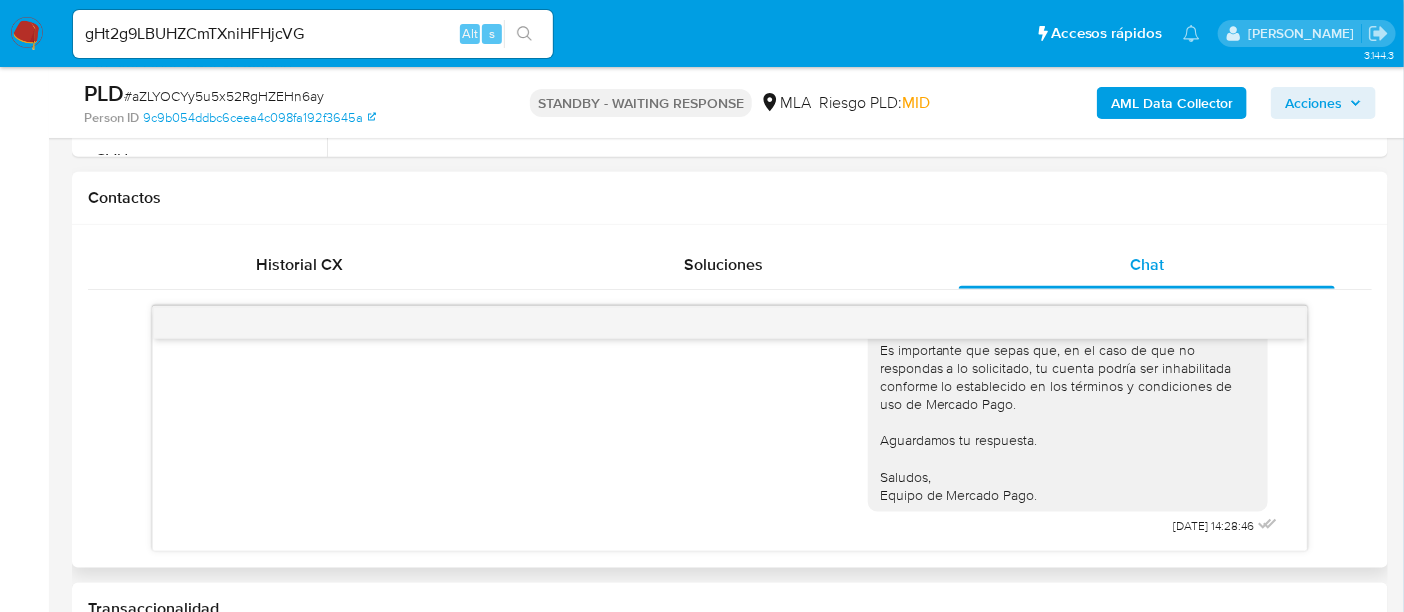 click at bounding box center (524, 34) 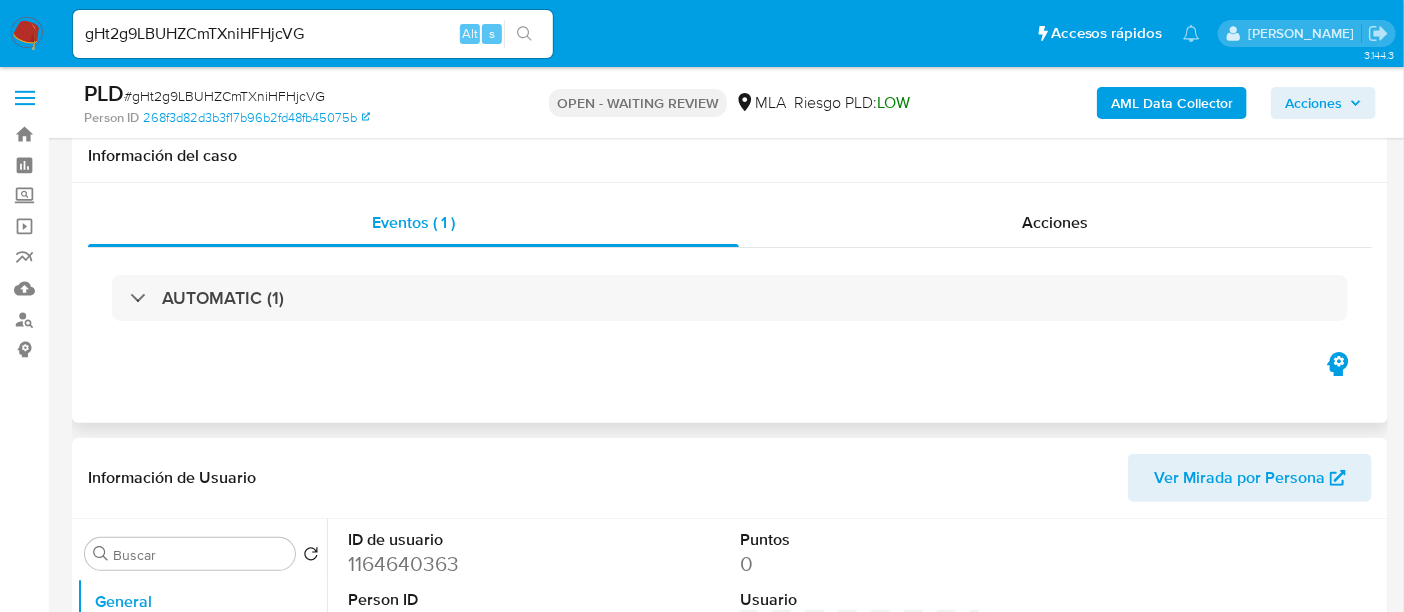 scroll, scrollTop: 374, scrollLeft: 0, axis: vertical 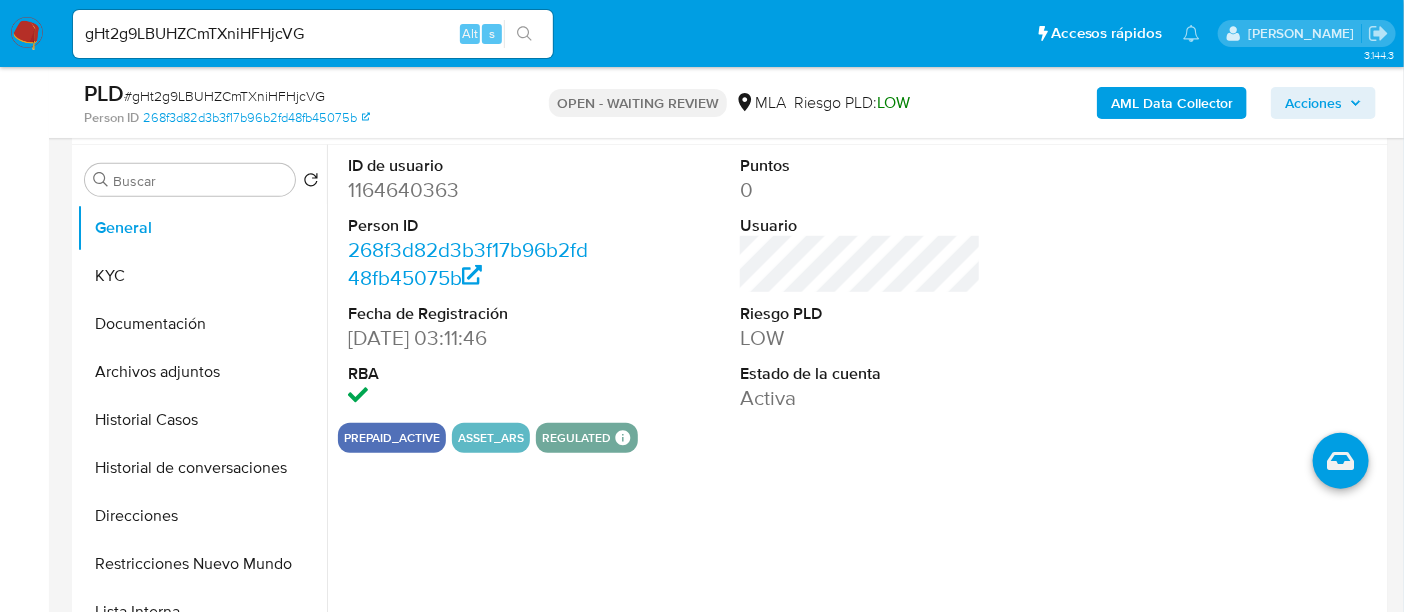 select on "10" 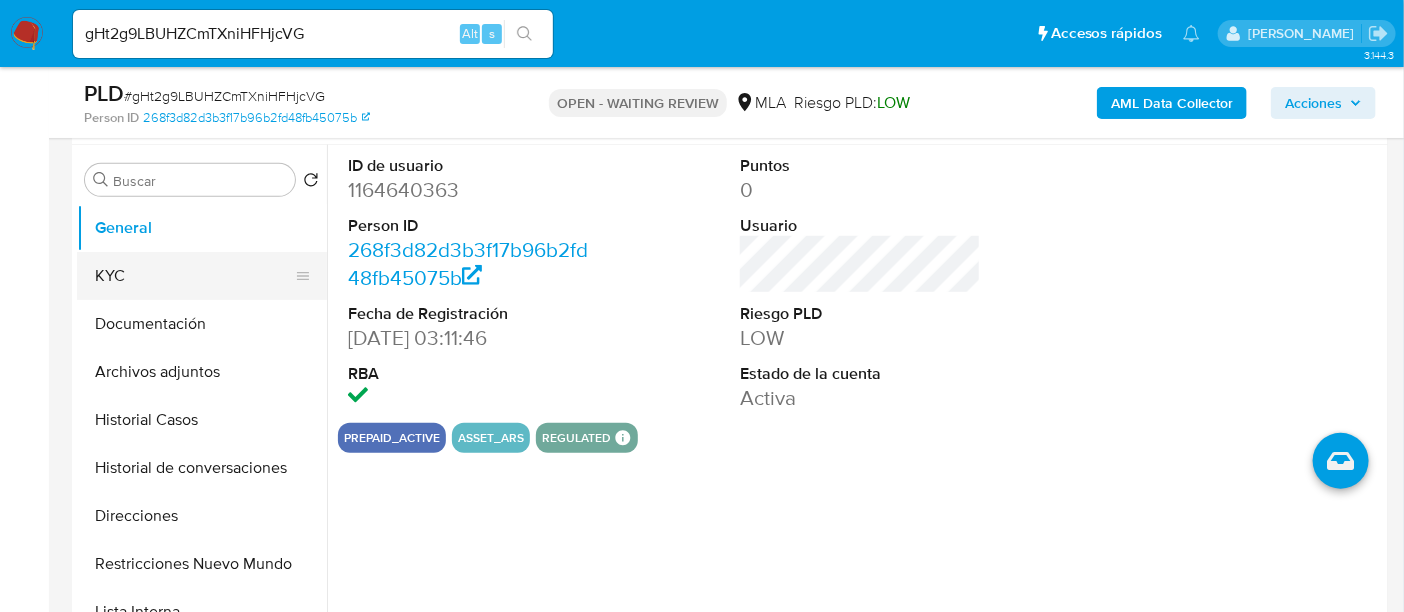 click on "KYC" at bounding box center (194, 276) 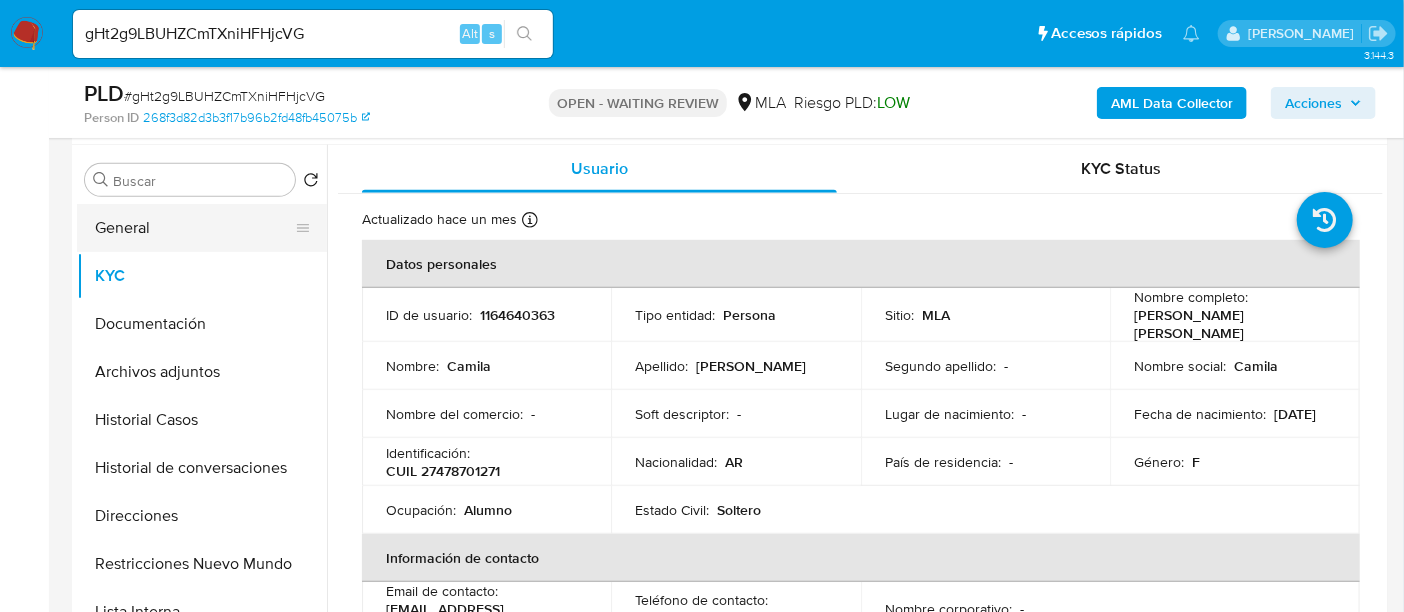 click on "General" at bounding box center [194, 228] 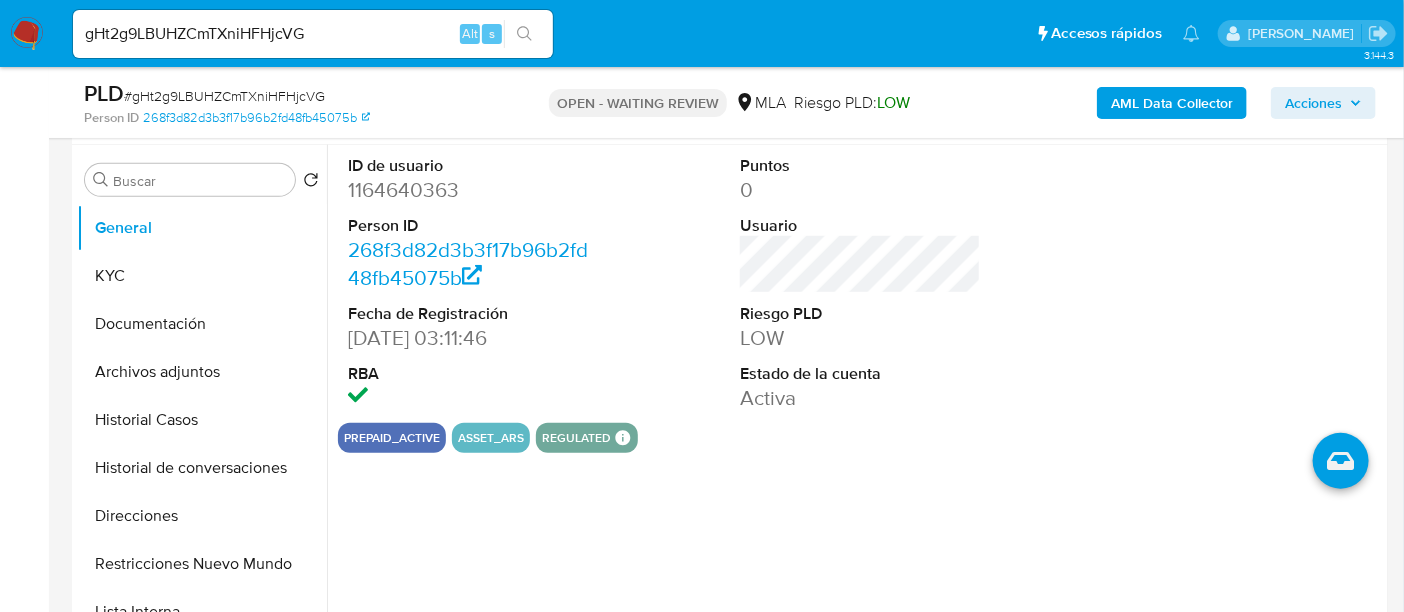 click on "1164640363" at bounding box center [468, 190] 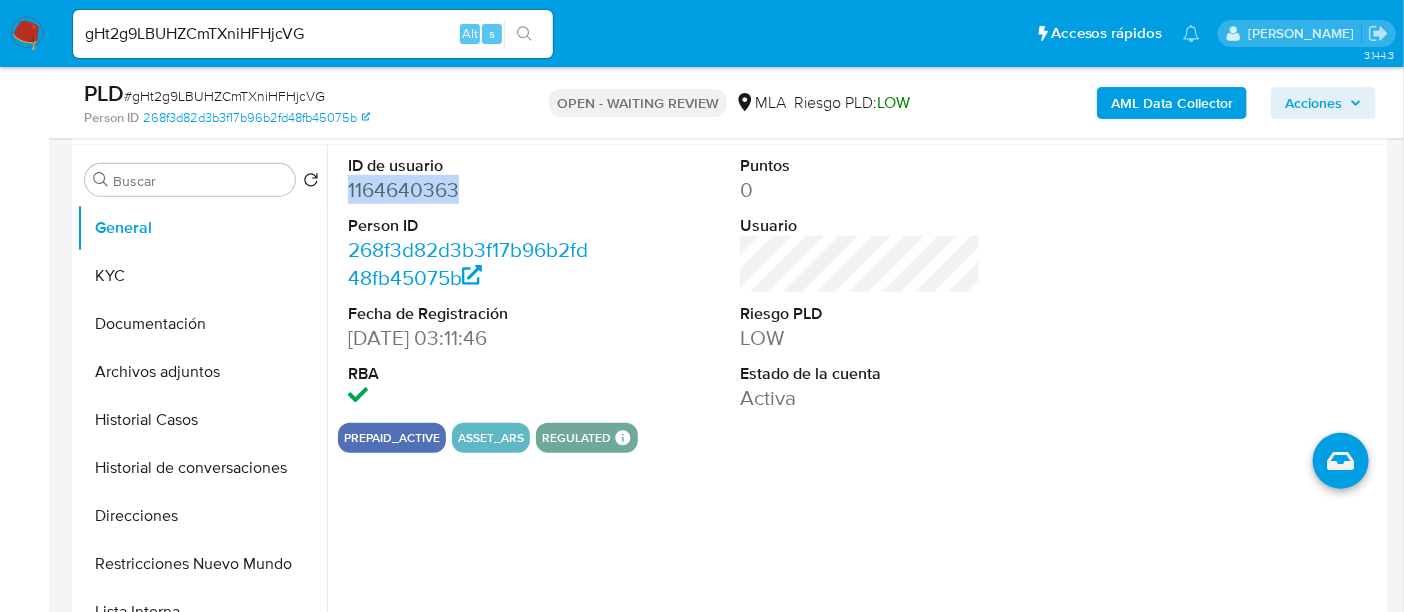 click on "1164640363" at bounding box center (468, 190) 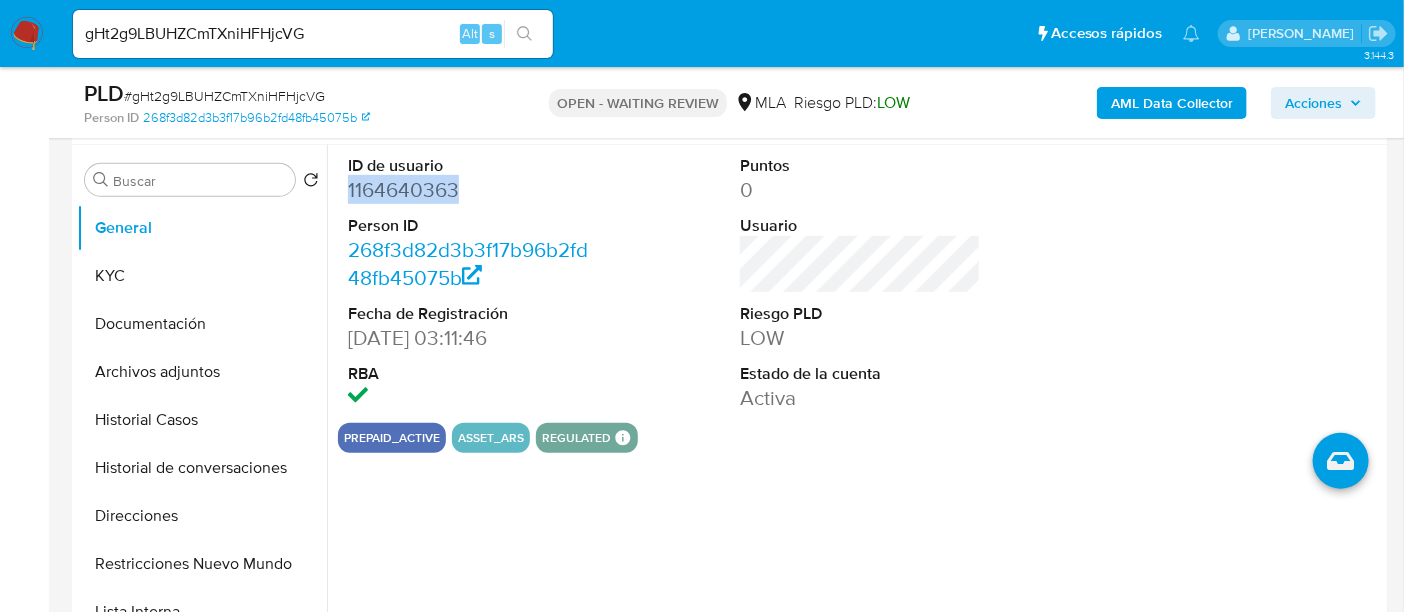 copy on "1164640363" 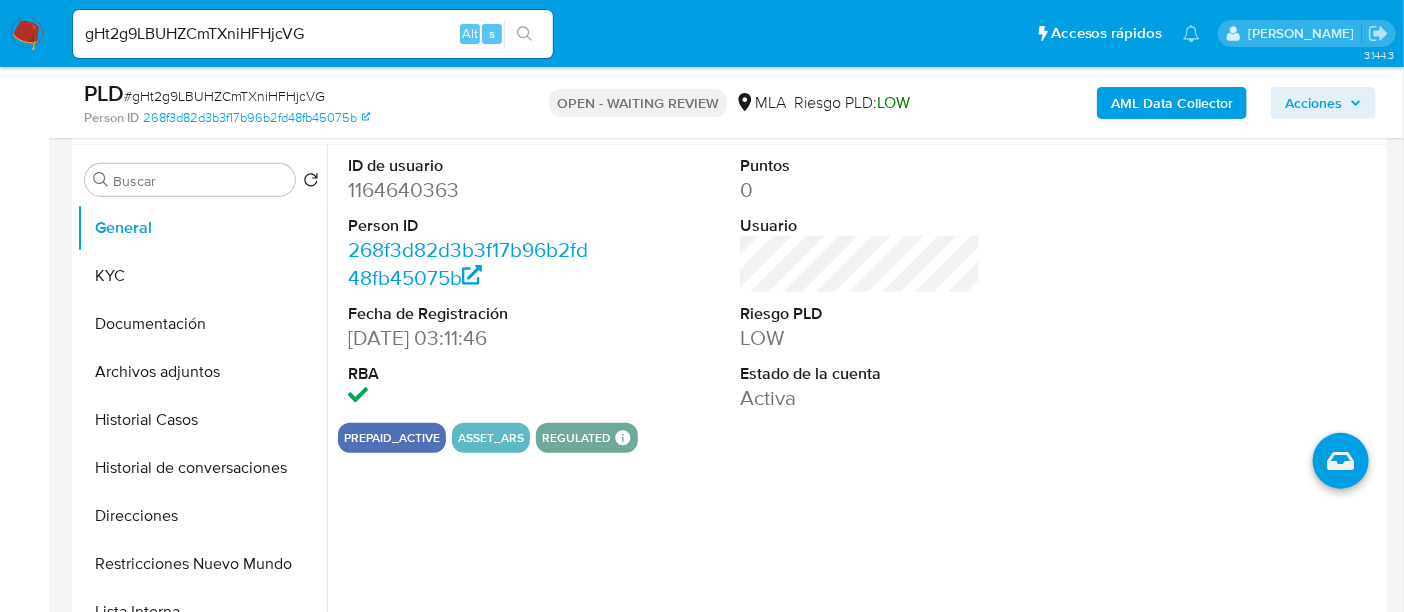 click on "ID de usuario 1164640363 Person ID 268f3d82d3b3f17b96b2fd48fb45075b Fecha de Registración [DATE] 03:11:46 RBA Puntos 0 Usuario Riesgo PLD LOW Estado de la cuenta Activa" at bounding box center [860, 284] 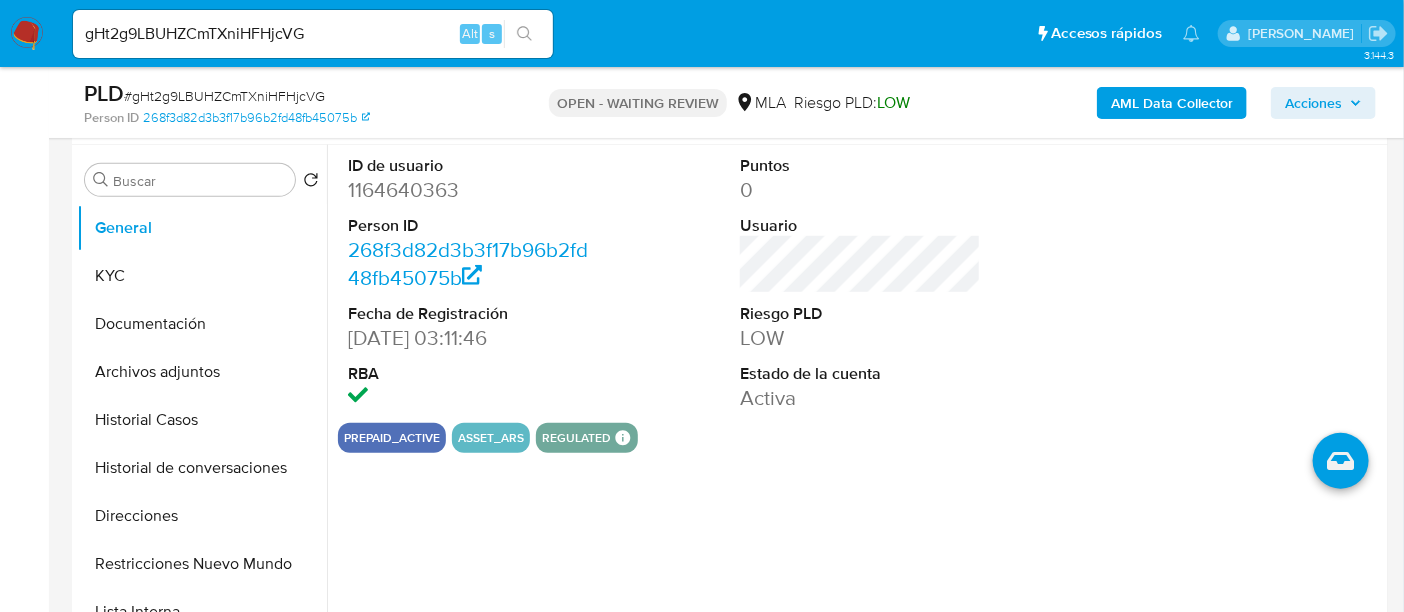 click on "gHt2g9LBUHZCmTXniHFHjcVG" at bounding box center (313, 34) 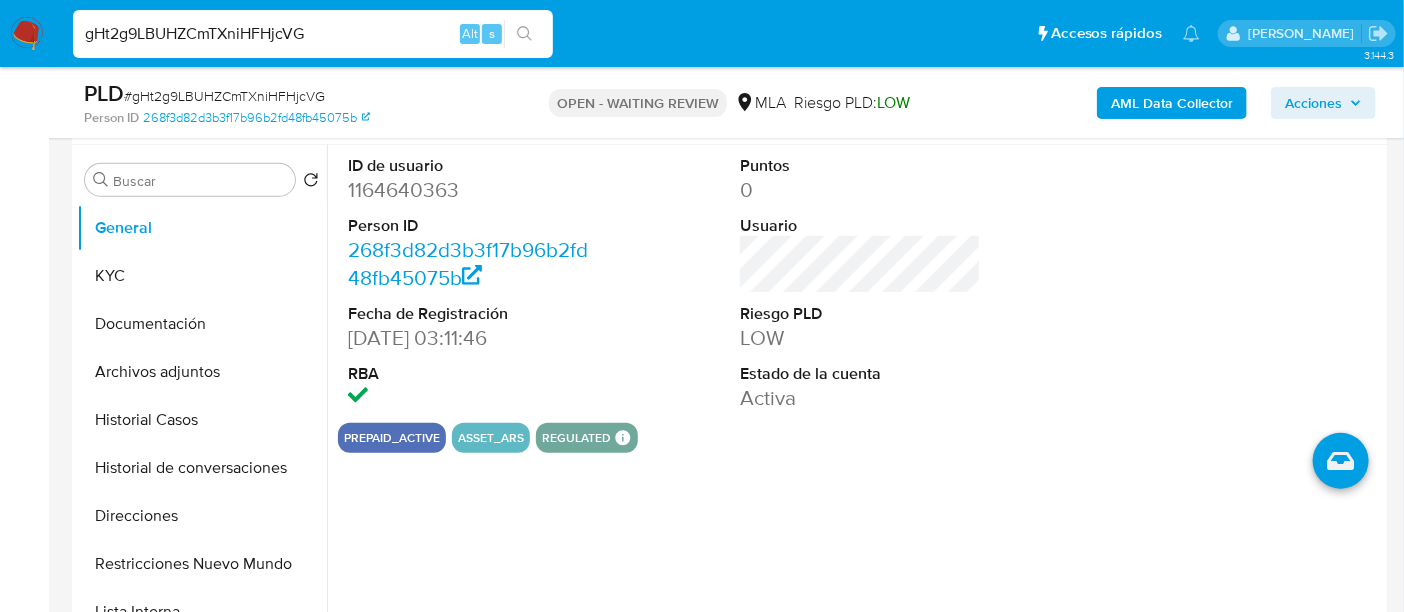 click on "gHt2g9LBUHZCmTXniHFHjcVG" at bounding box center (313, 34) 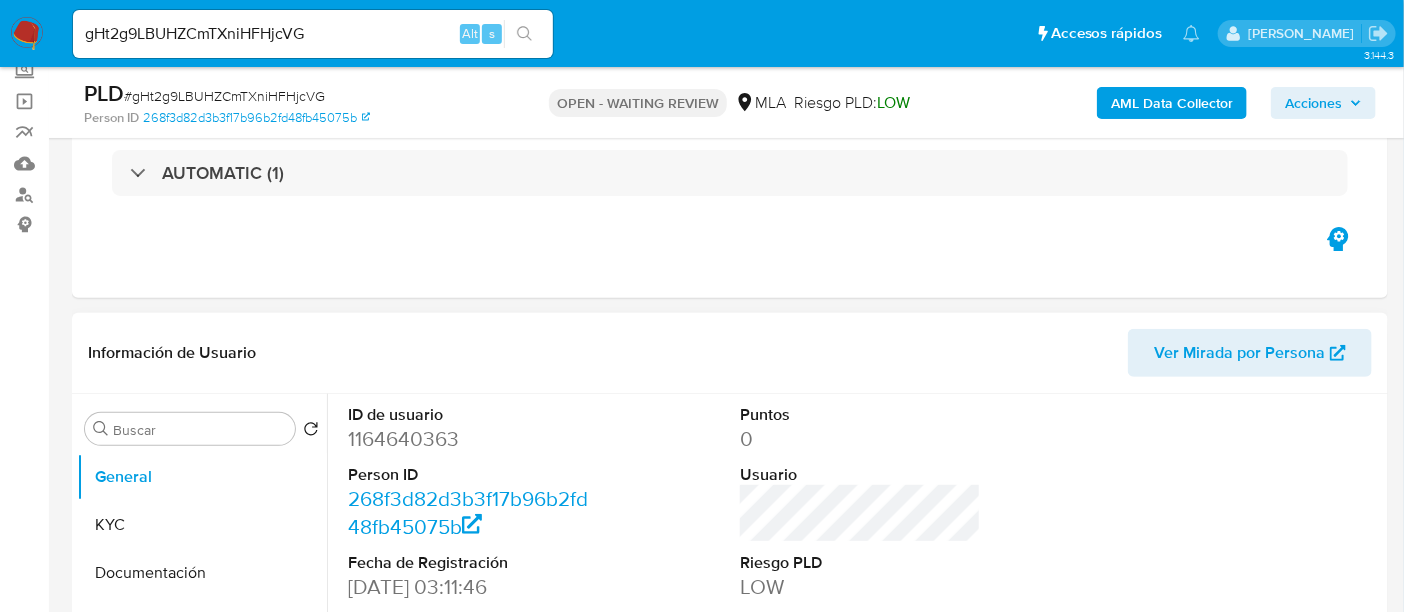 scroll, scrollTop: 0, scrollLeft: 0, axis: both 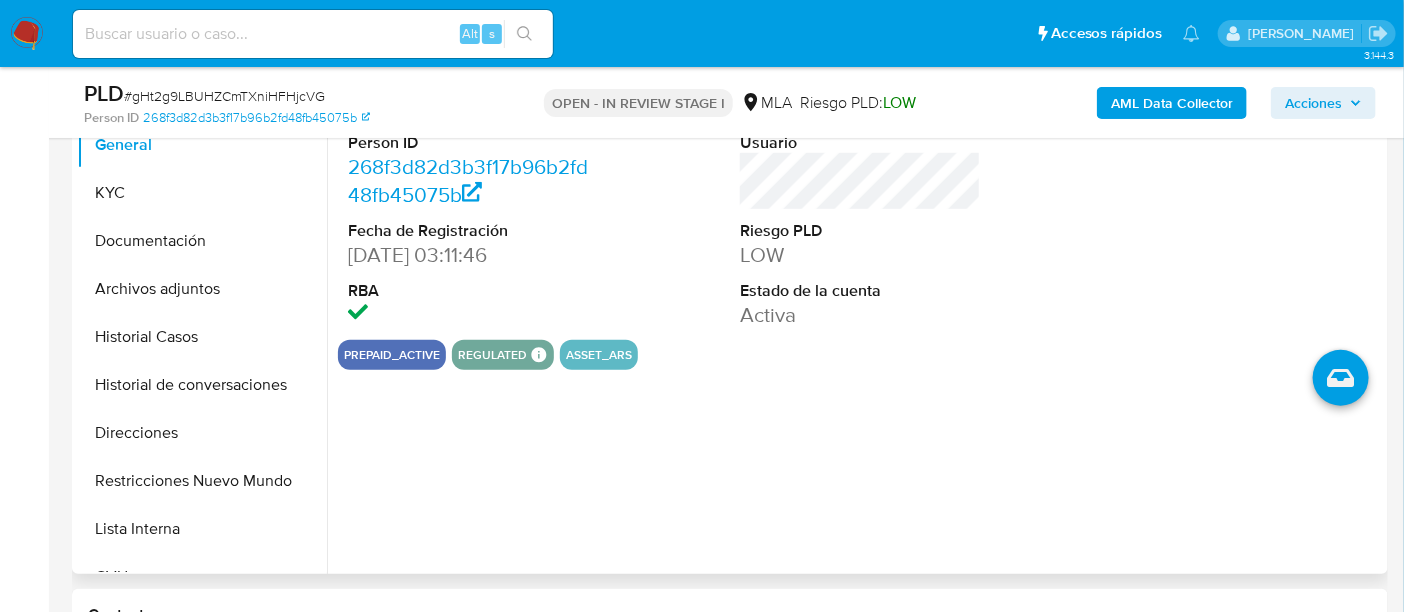 select on "10" 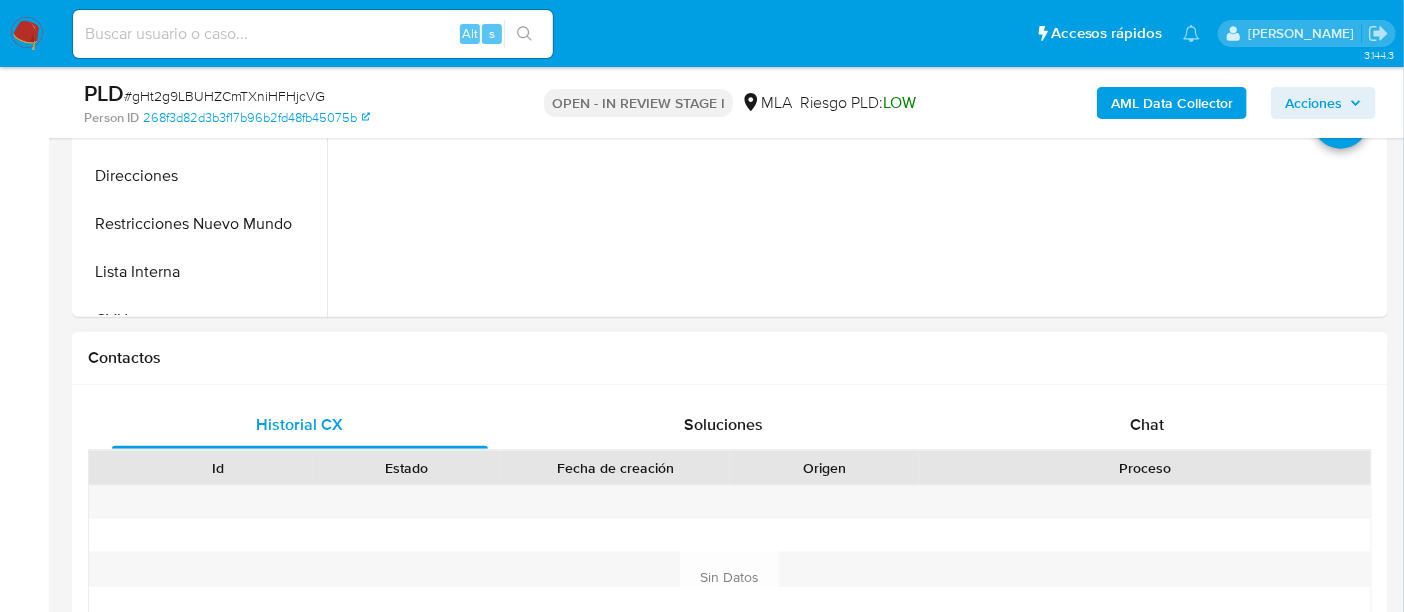scroll, scrollTop: 750, scrollLeft: 0, axis: vertical 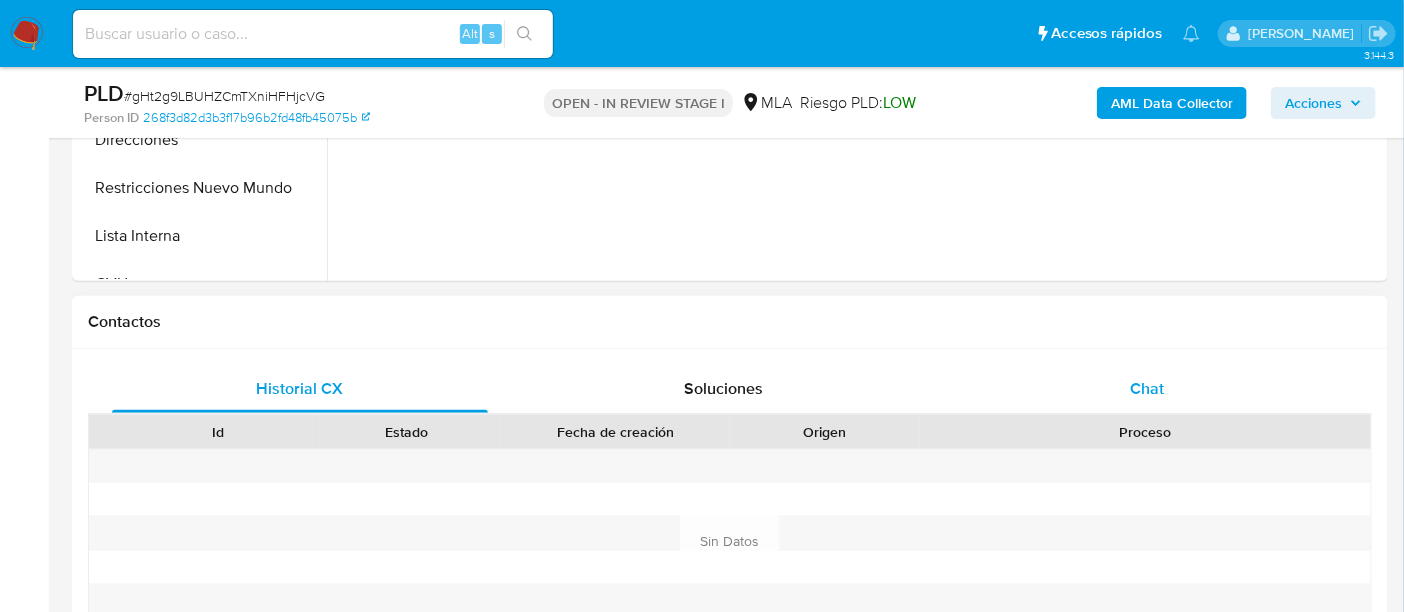 click on "Chat" at bounding box center [1147, 389] 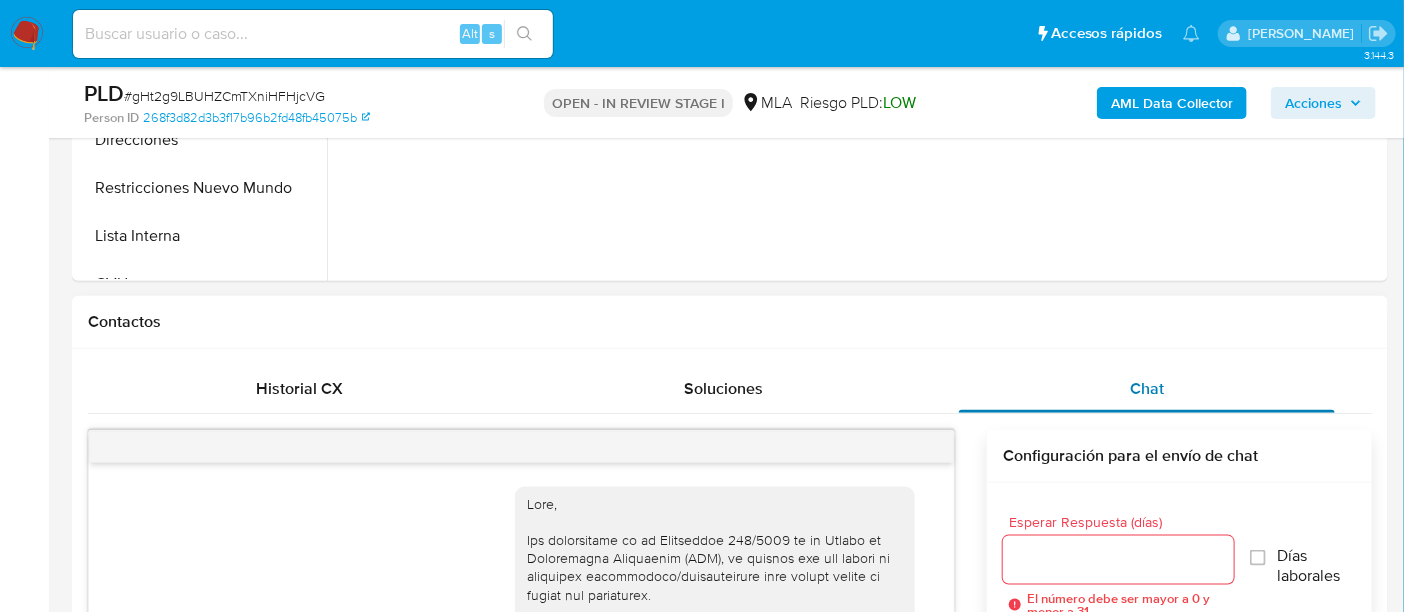 scroll, scrollTop: 1218, scrollLeft: 0, axis: vertical 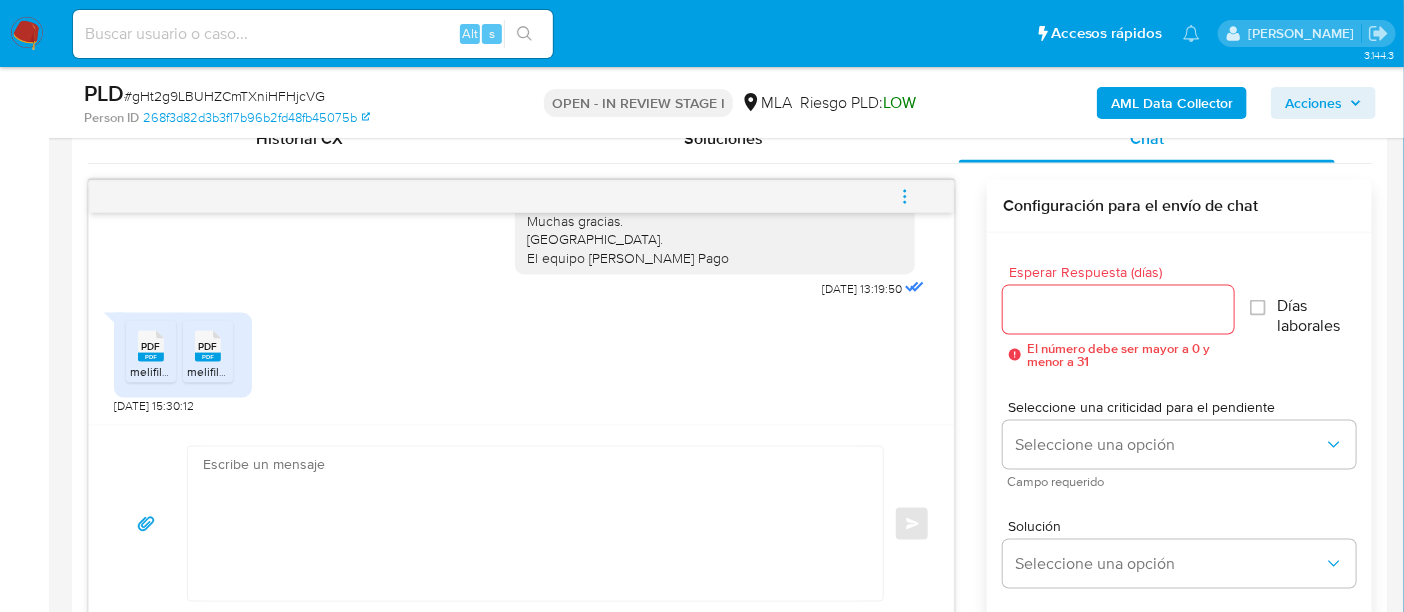 click on "PDF" at bounding box center [151, 346] 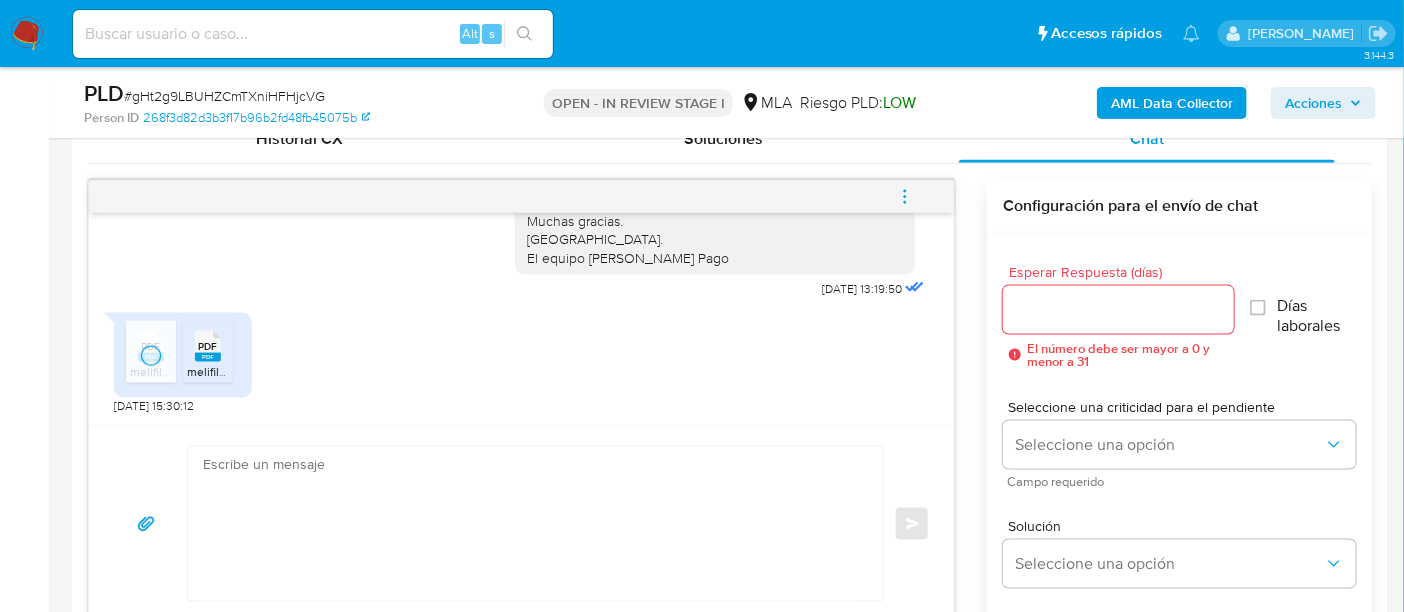 click 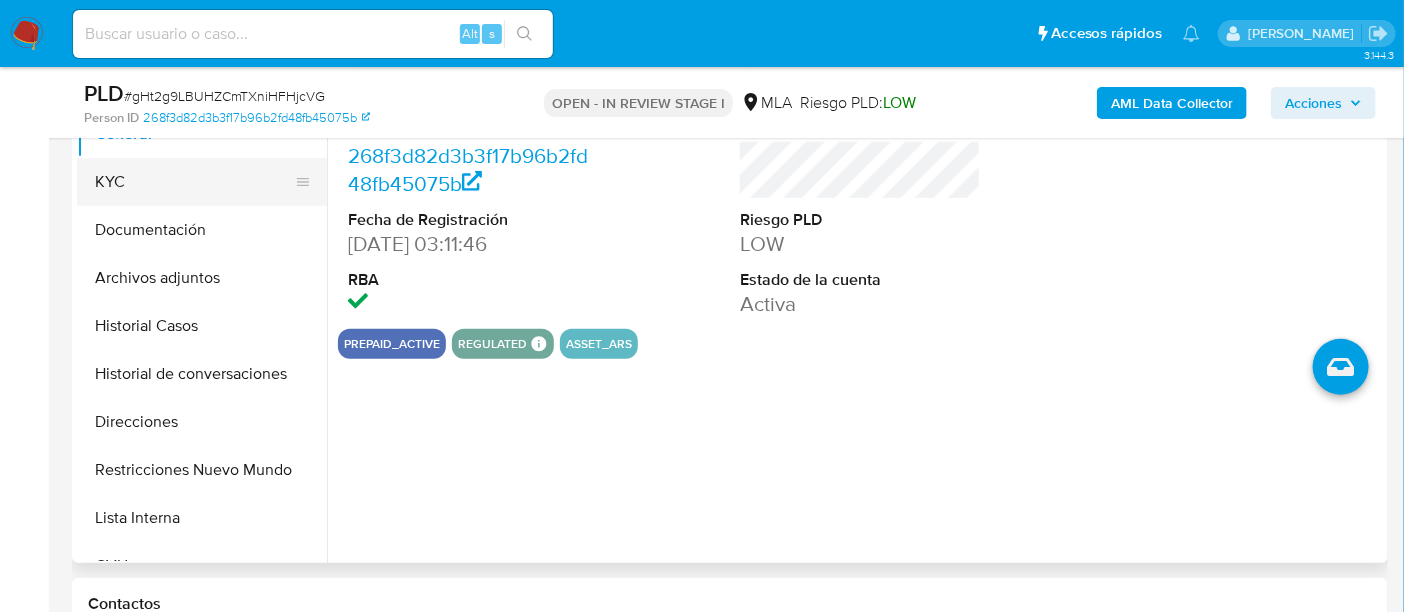 scroll, scrollTop: 374, scrollLeft: 0, axis: vertical 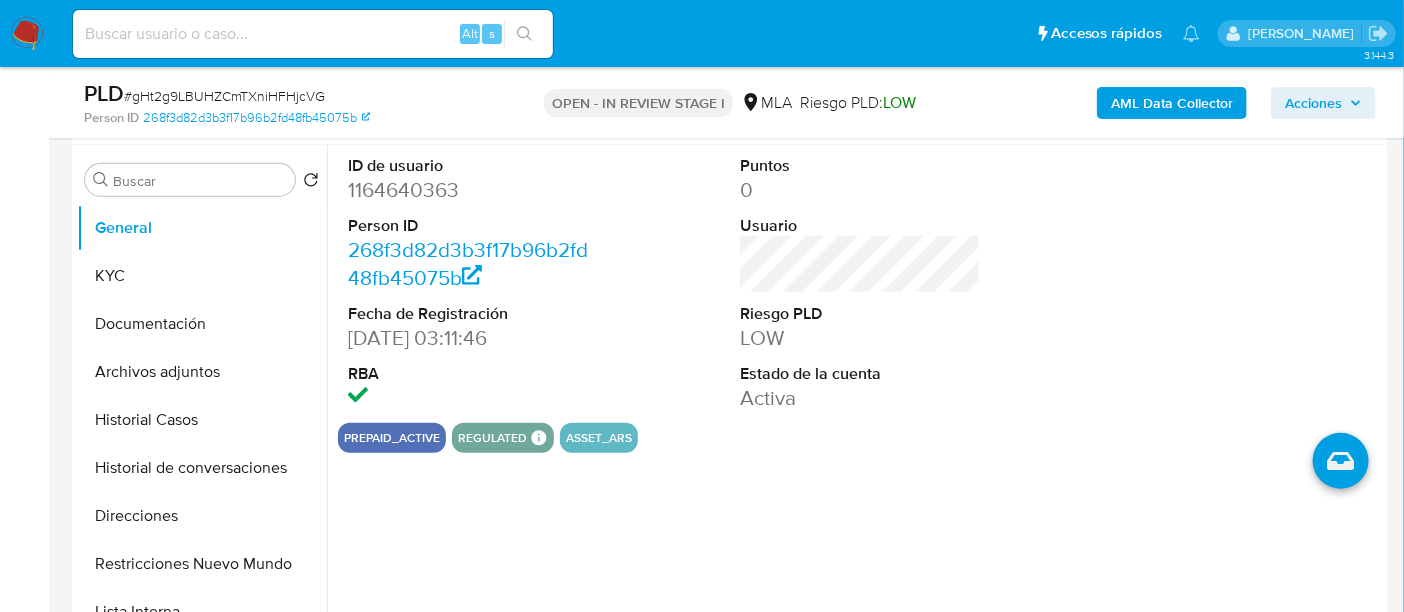 click on "1164640363" at bounding box center (468, 190) 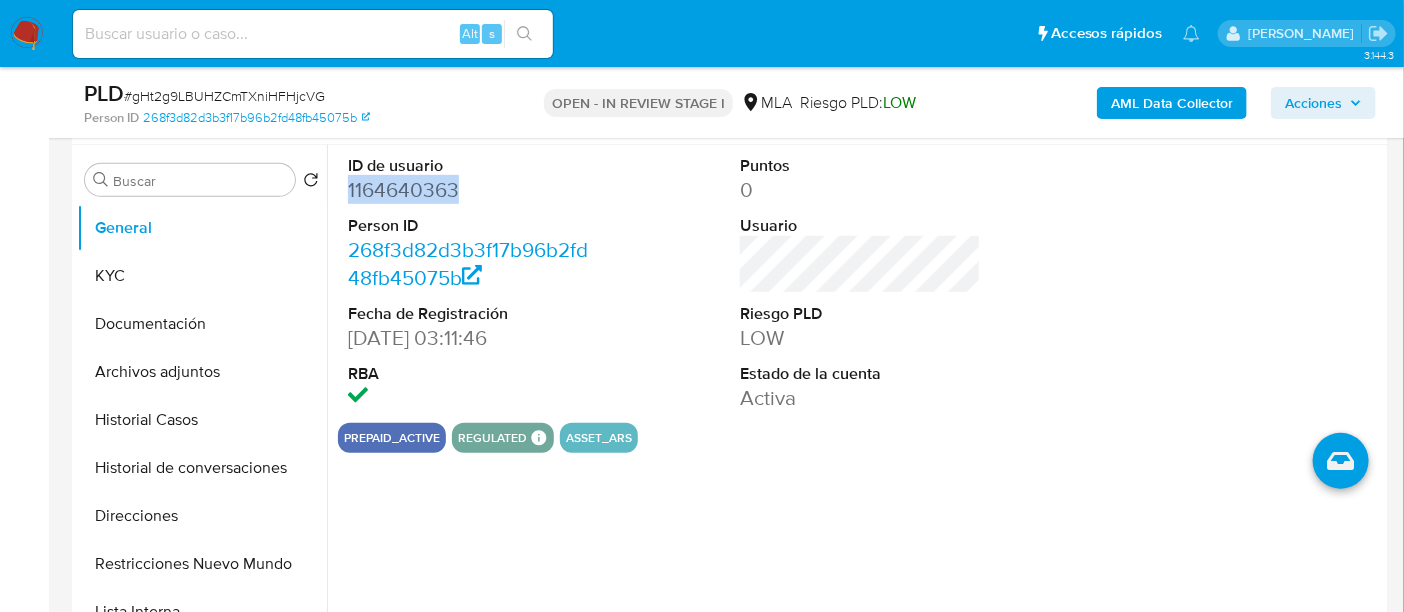 click on "1164640363" at bounding box center (468, 190) 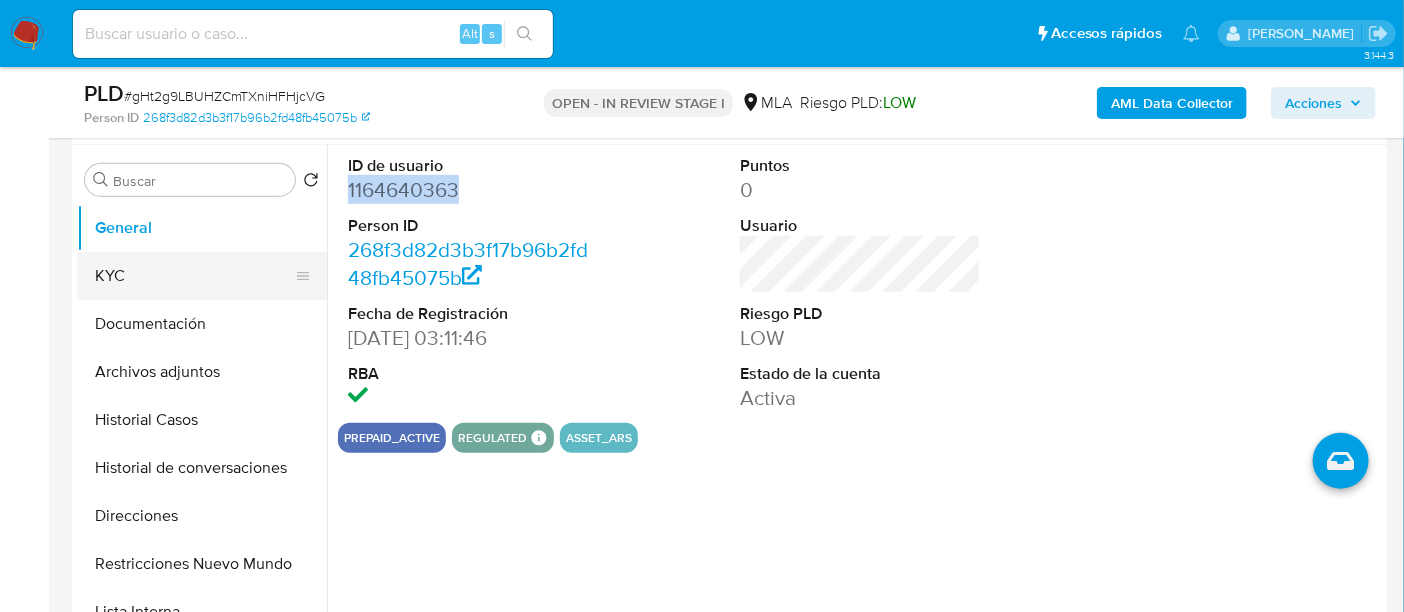 click on "KYC" at bounding box center (194, 276) 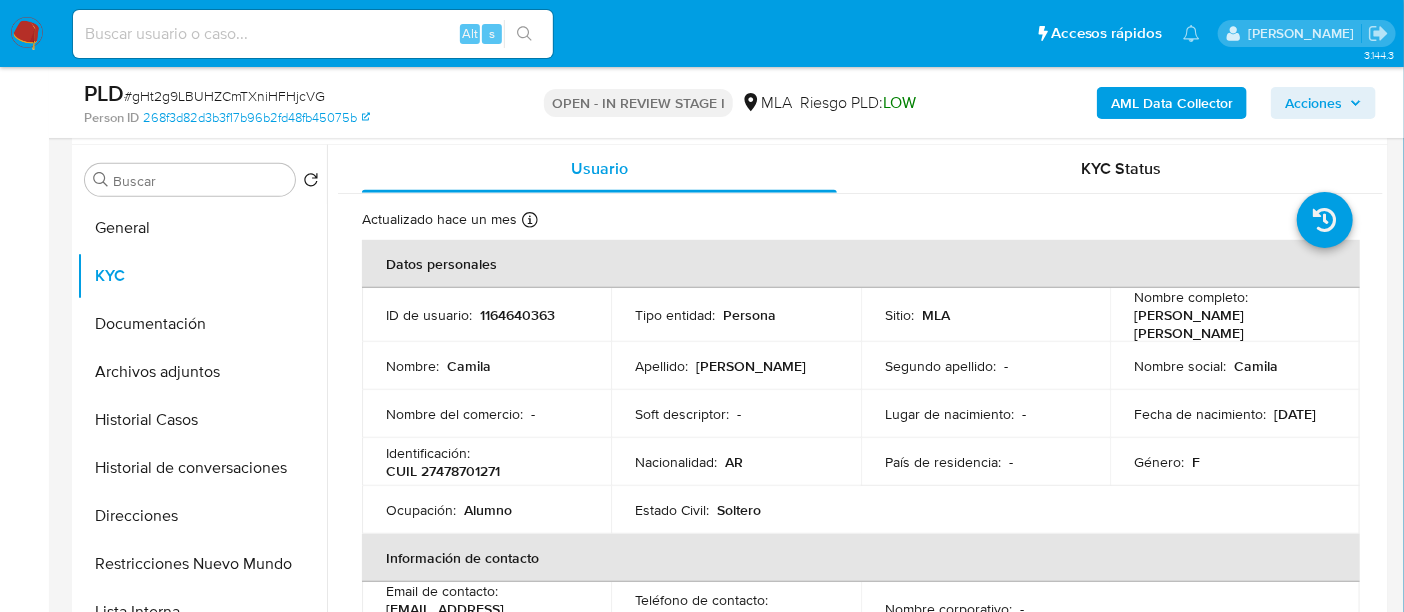 click on "CUIL 27478701271" at bounding box center (443, 471) 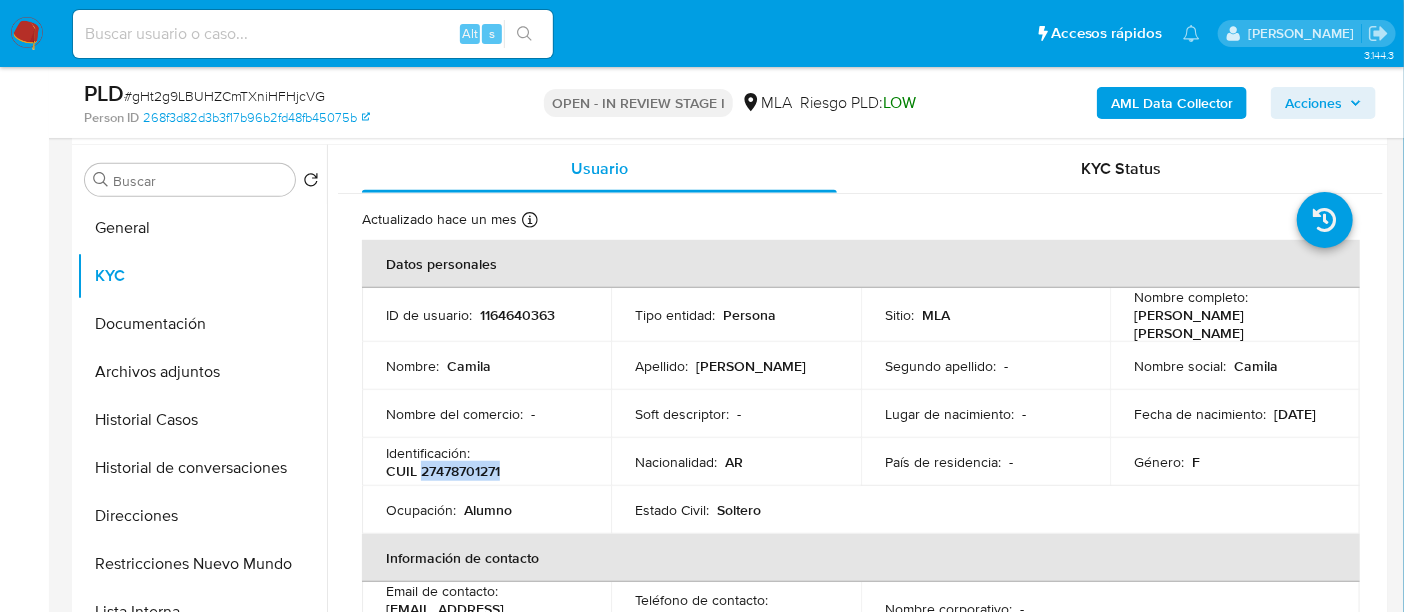 click on "CUIL 27478701271" at bounding box center (443, 471) 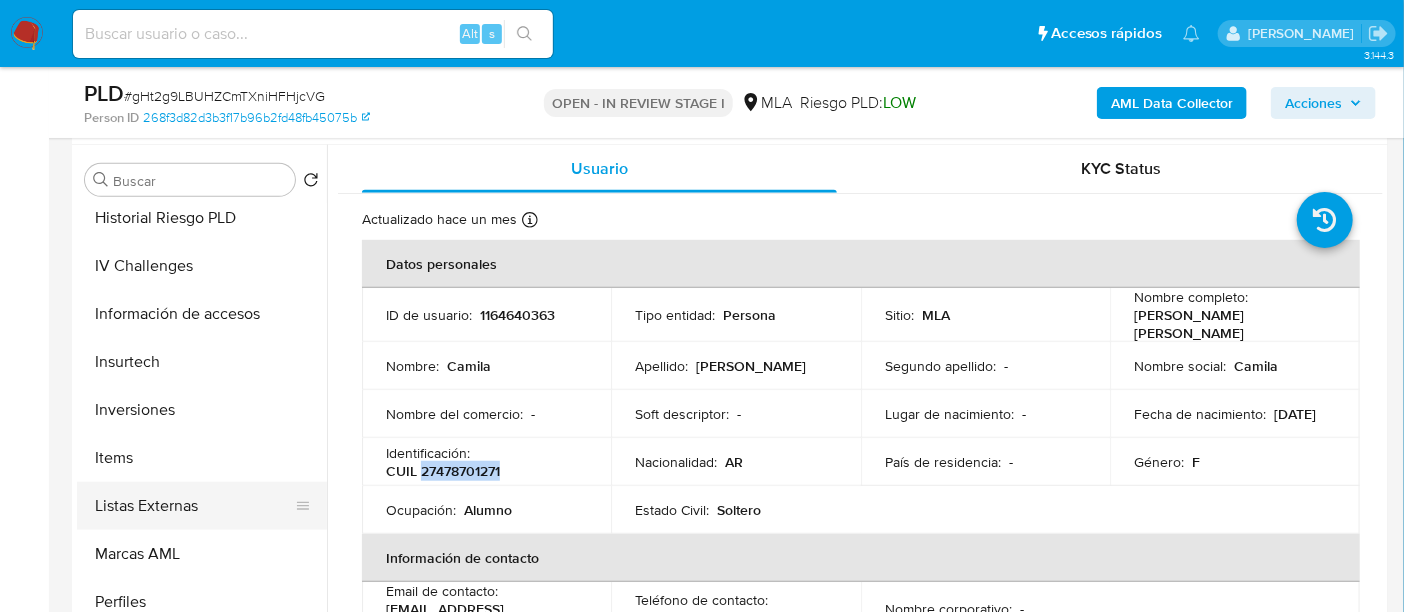 scroll, scrollTop: 892, scrollLeft: 0, axis: vertical 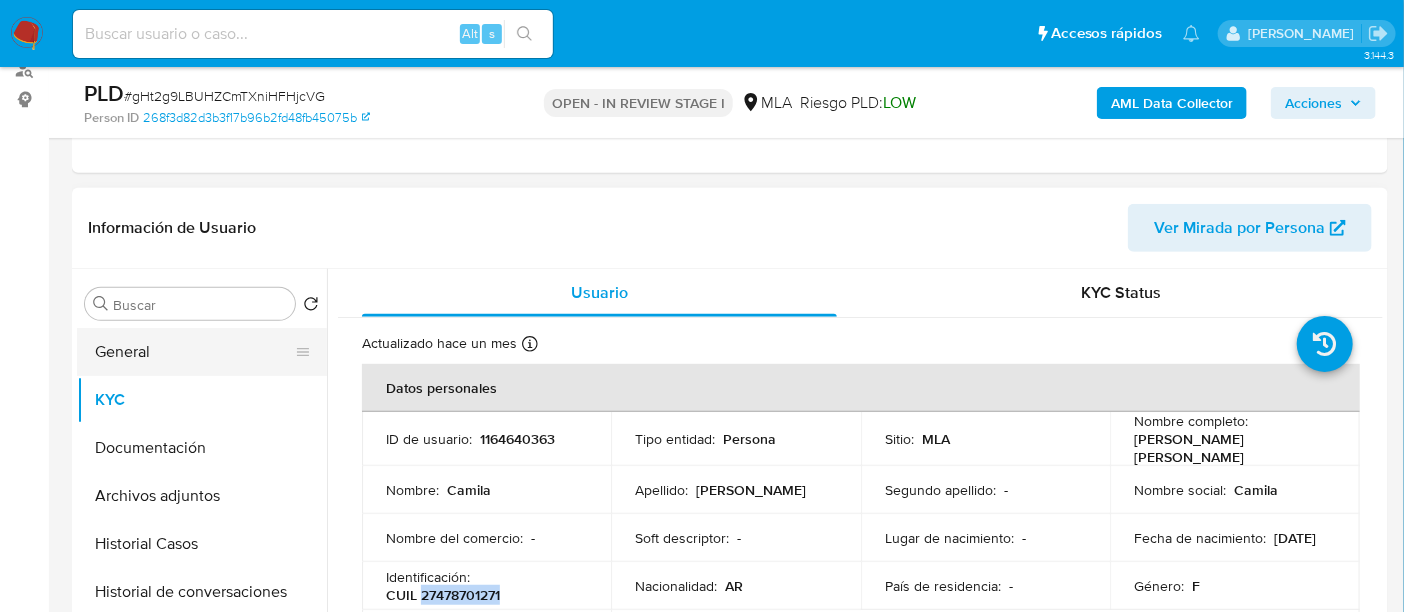 click on "General" at bounding box center (194, 352) 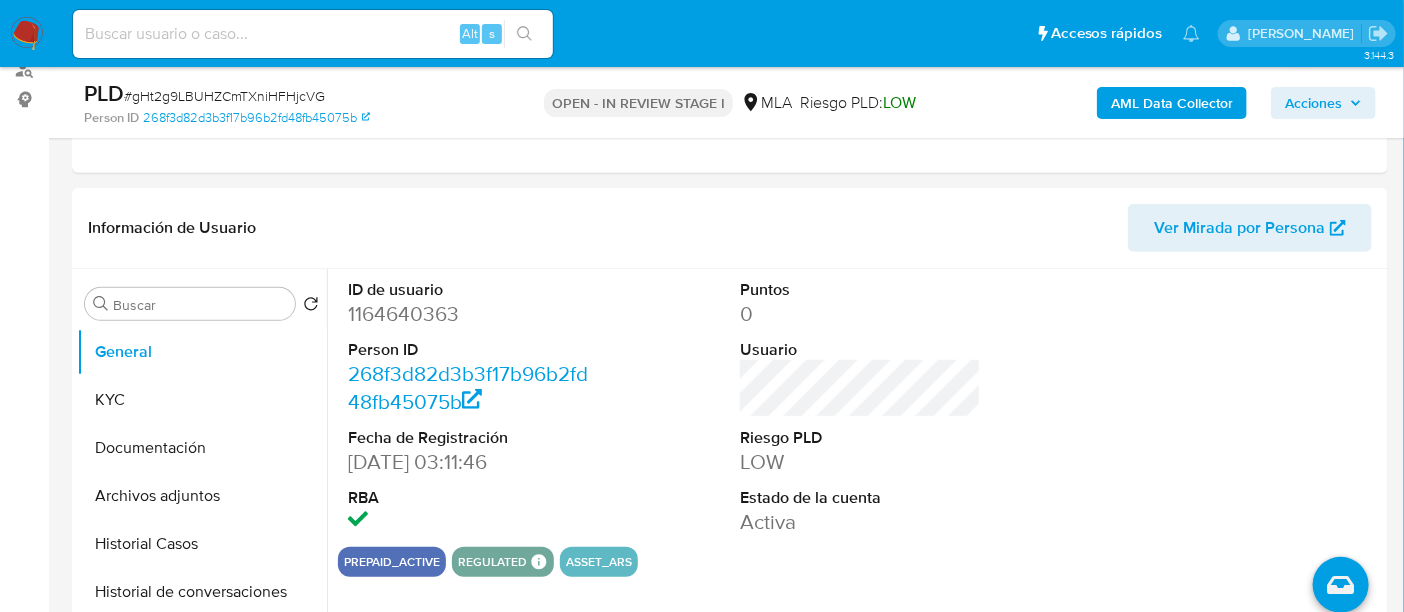 click on "AML Data Collector" at bounding box center (1172, 103) 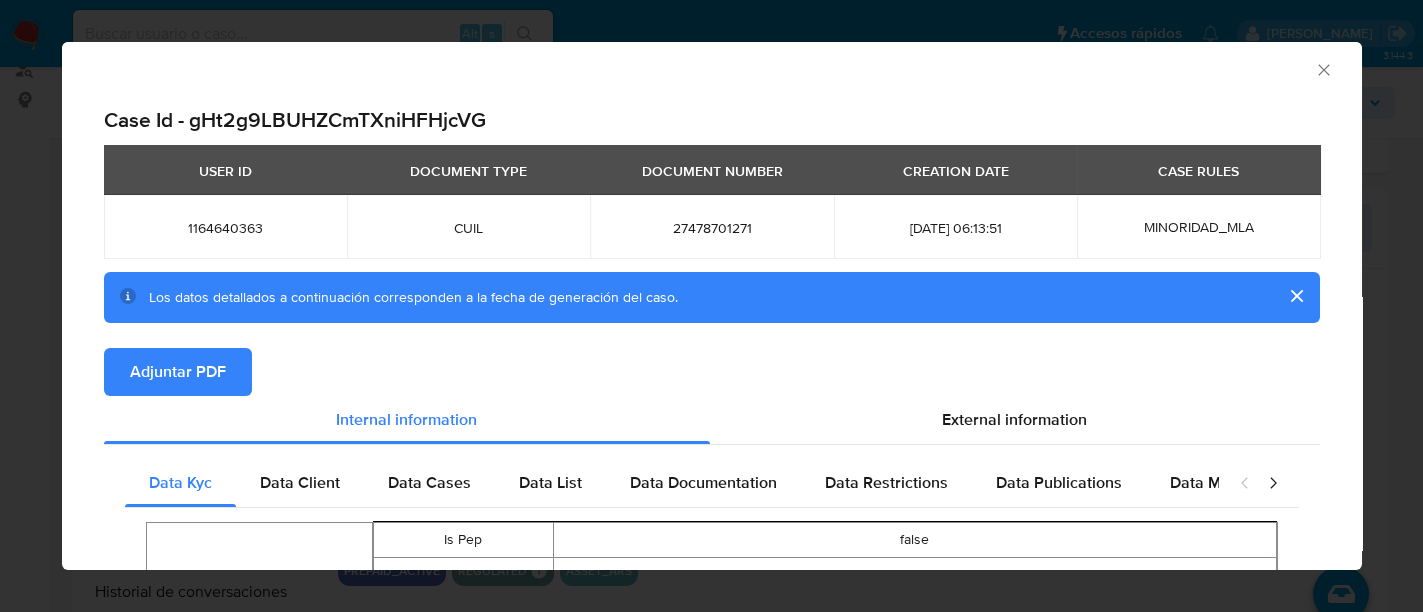 click on "Adjuntar PDF" at bounding box center (178, 372) 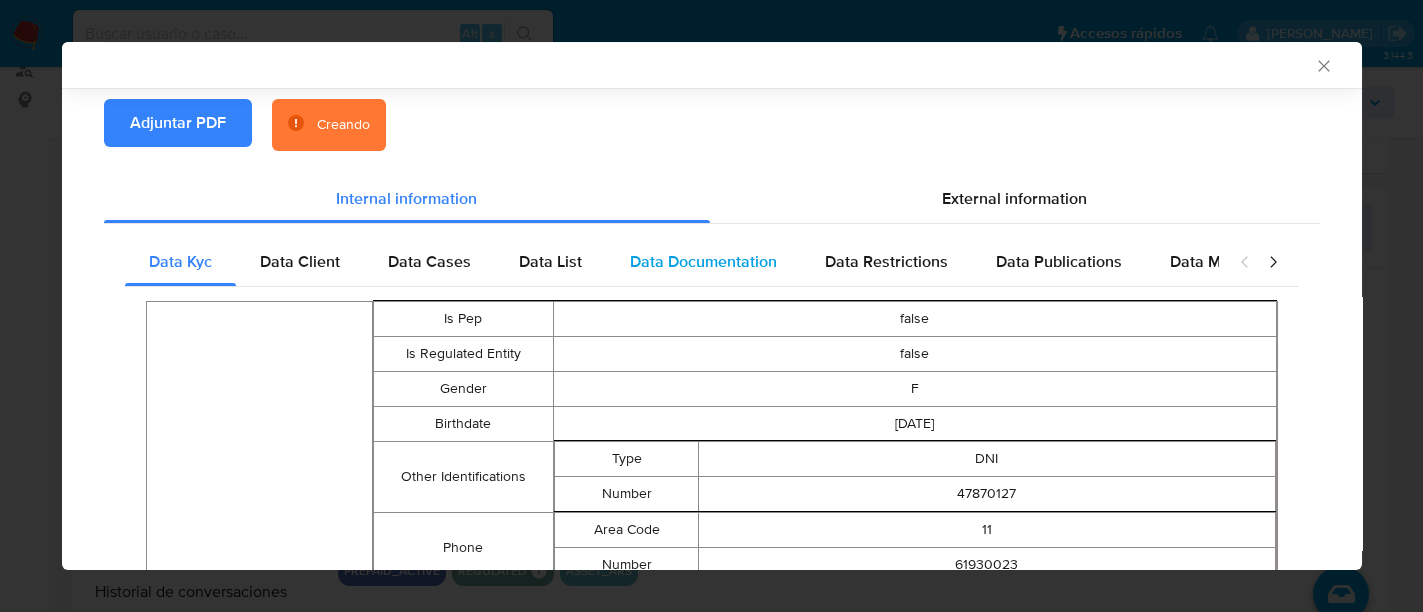 scroll, scrollTop: 246, scrollLeft: 0, axis: vertical 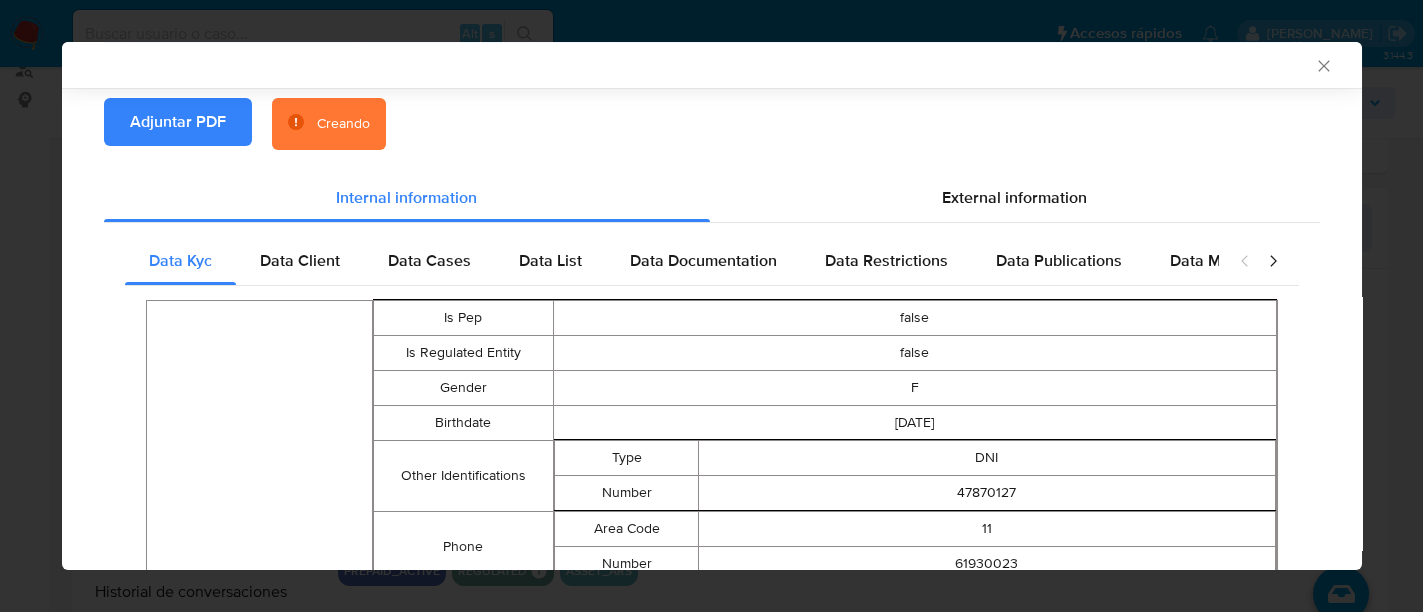 click at bounding box center [1259, 261] 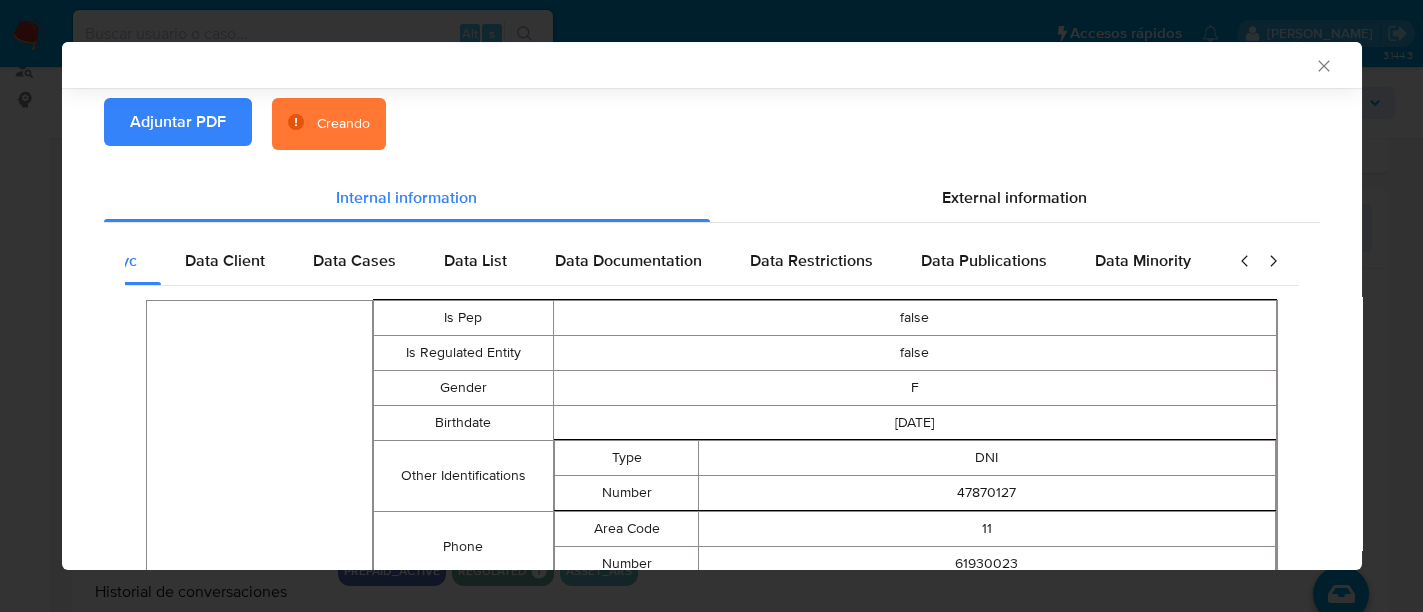 scroll, scrollTop: 0, scrollLeft: 297, axis: horizontal 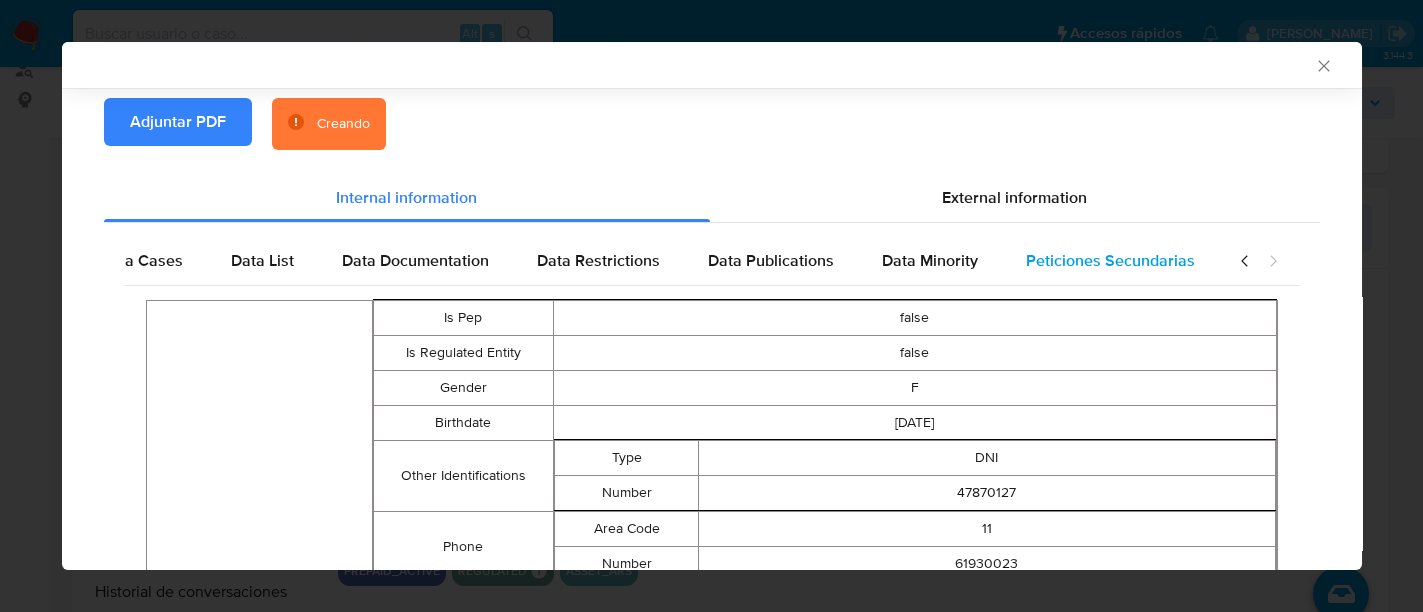 click on "Peticiones Secundarias" at bounding box center [1110, 260] 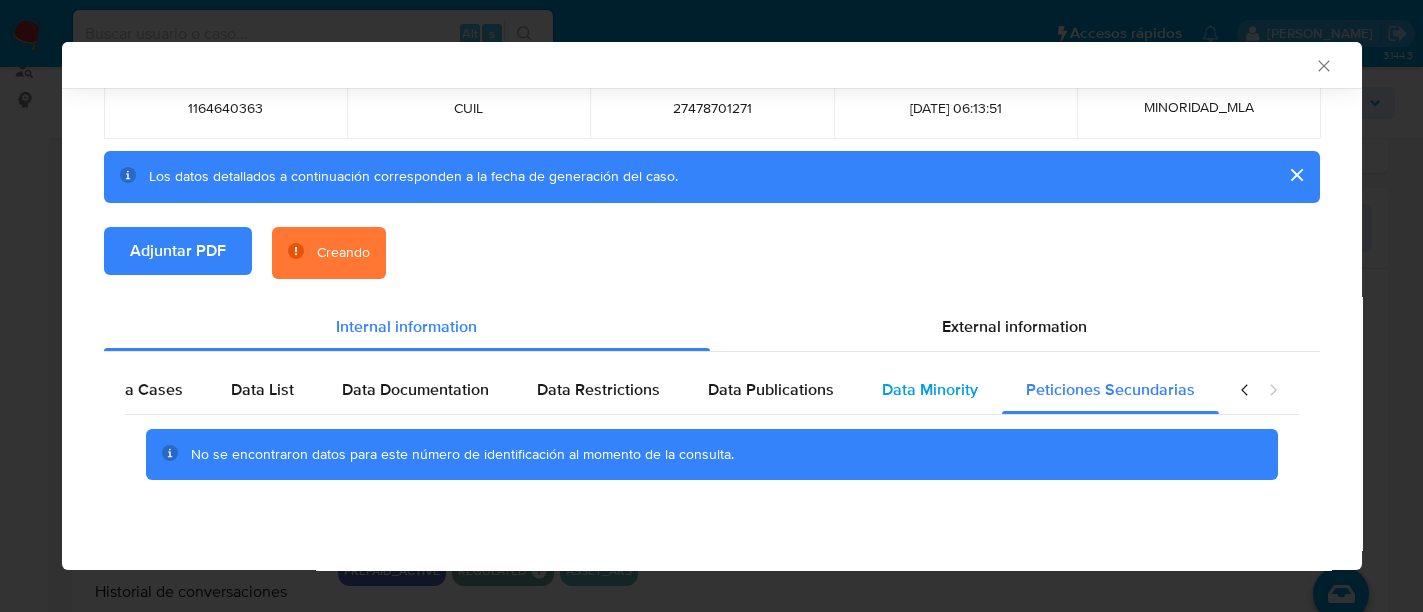 scroll, scrollTop: 90, scrollLeft: 0, axis: vertical 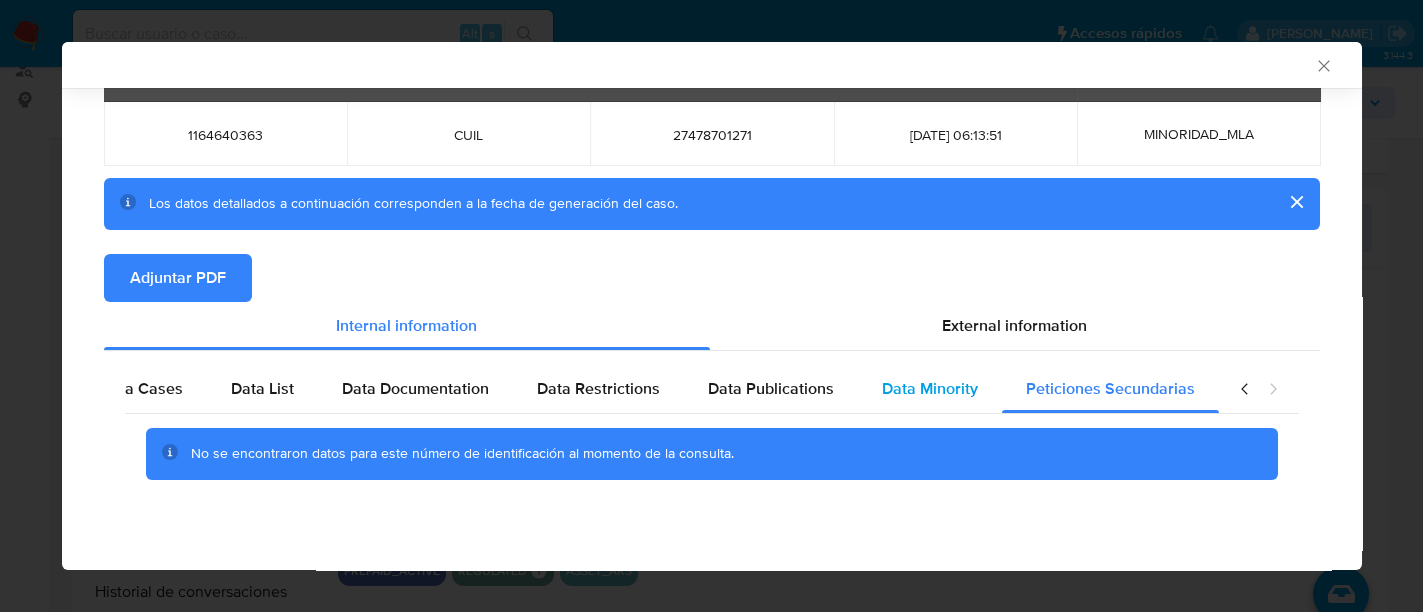 click on "Data Minority" at bounding box center (930, 389) 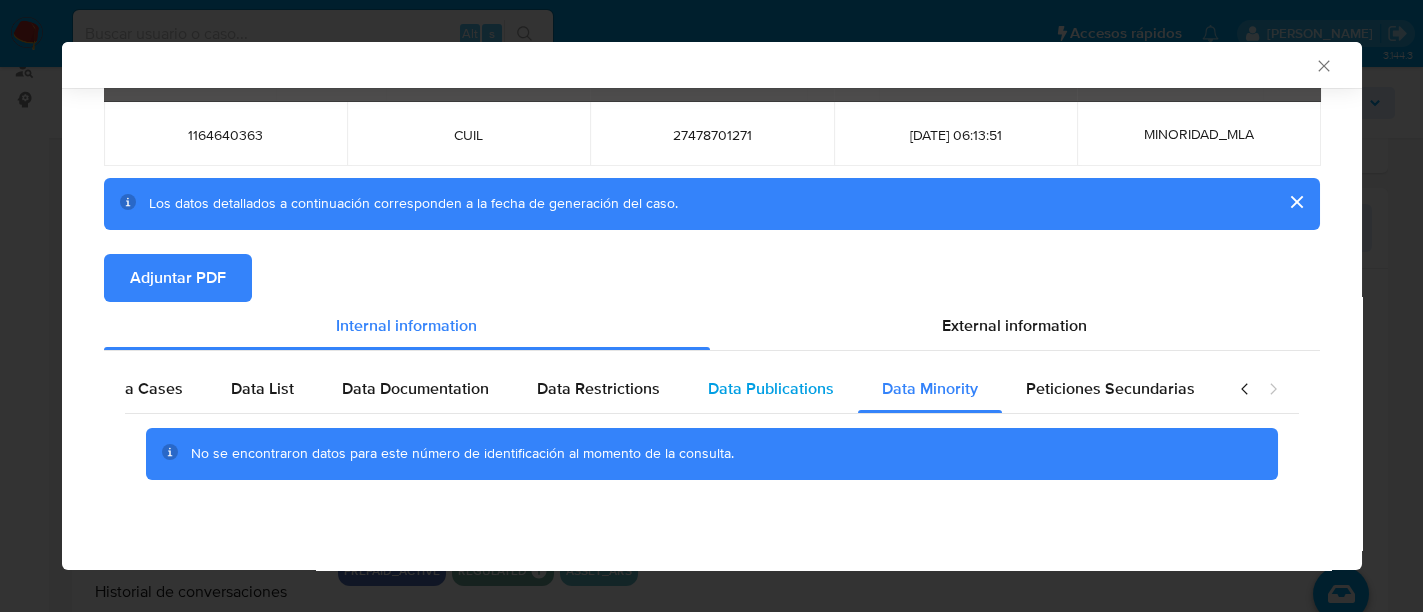 click on "Data Publications" at bounding box center (771, 388) 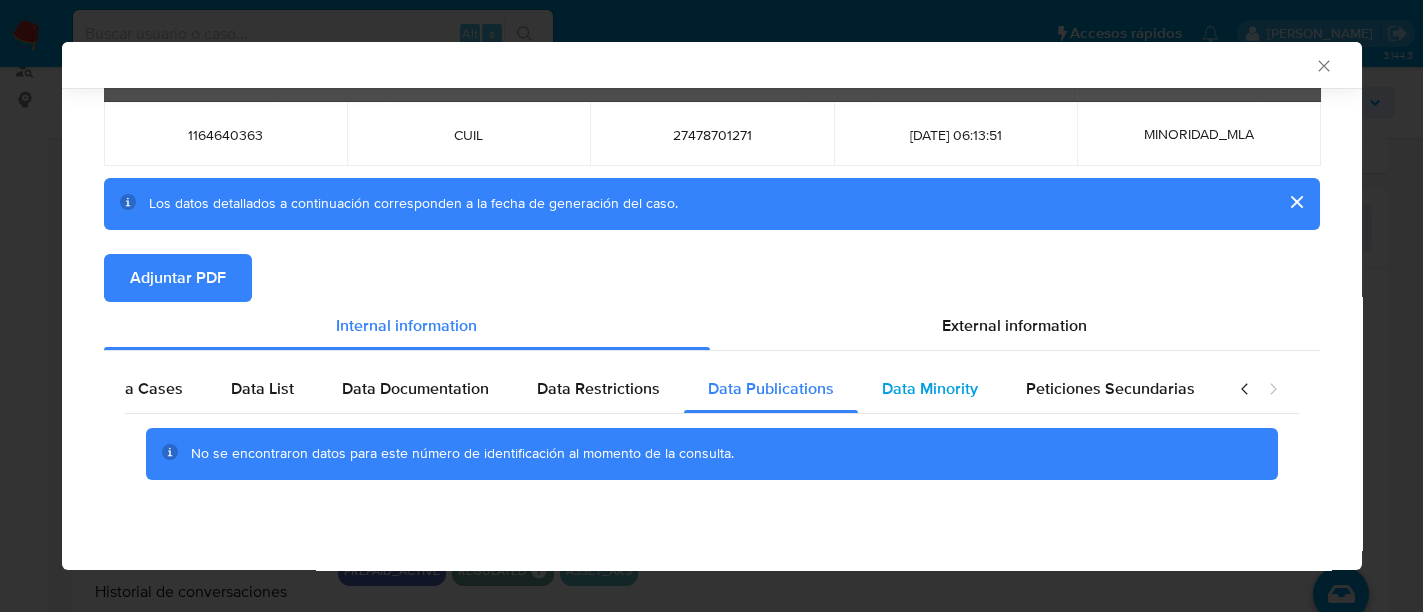 click on "Data Minority" at bounding box center [930, 388] 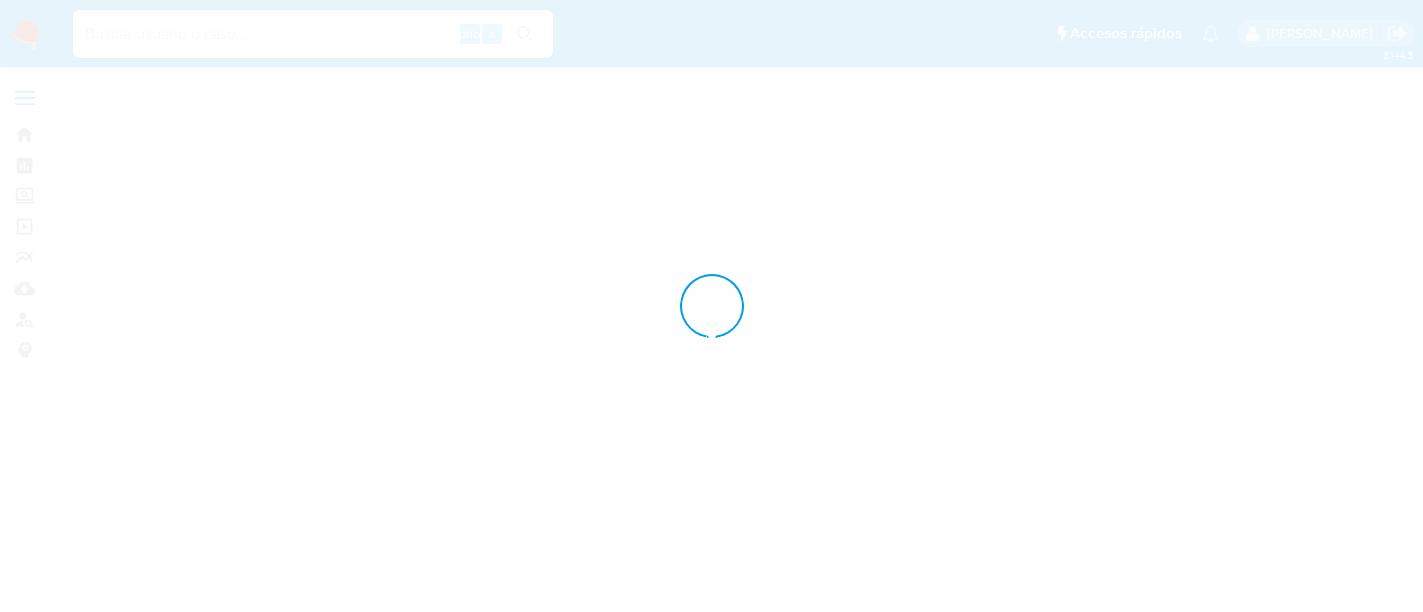 scroll, scrollTop: 0, scrollLeft: 0, axis: both 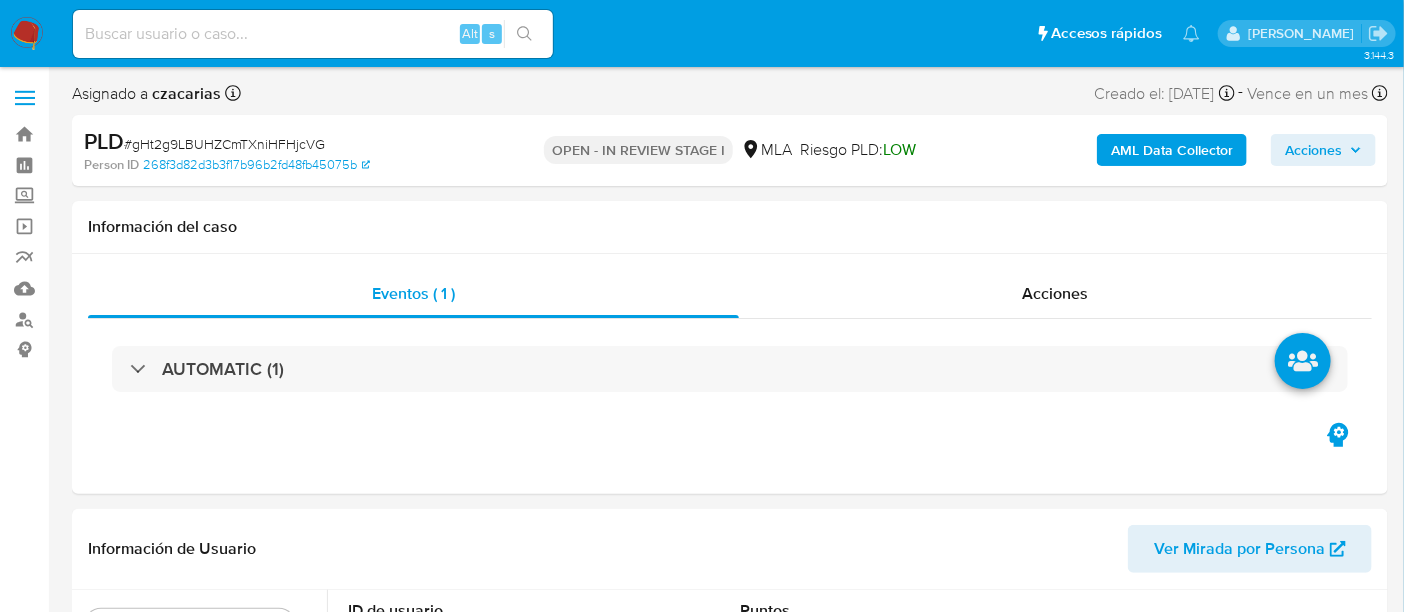 click on "AML Data Collector" at bounding box center [1172, 150] 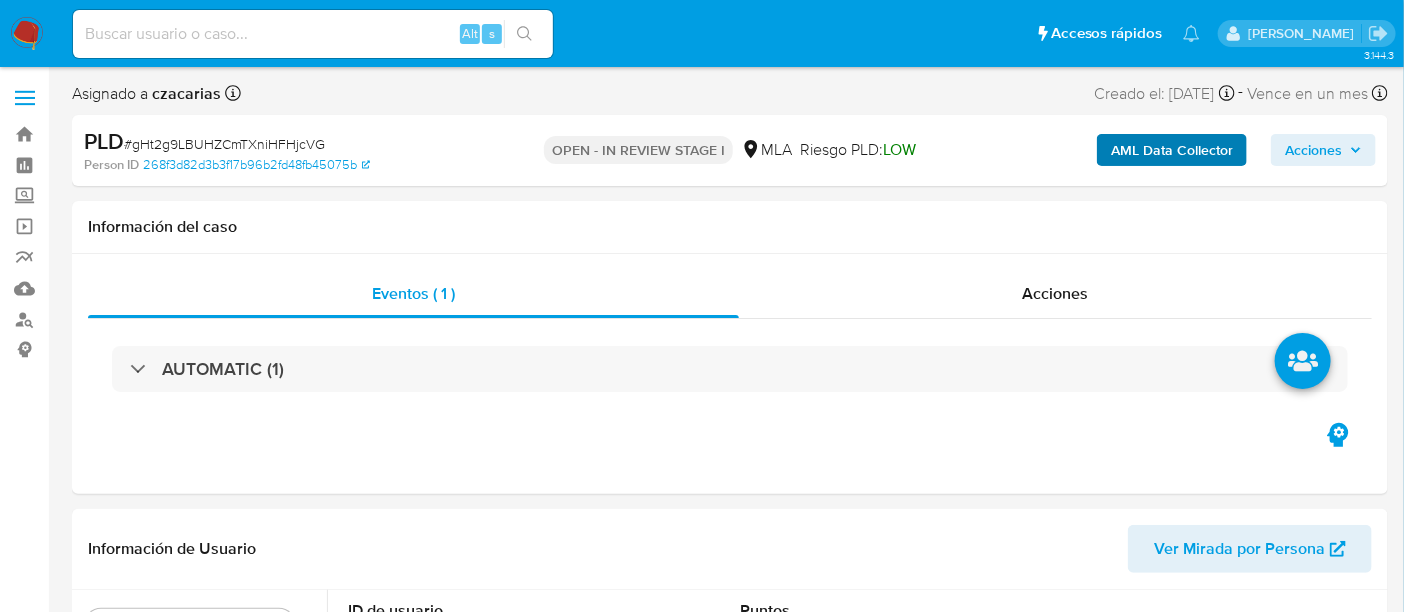 select on "10" 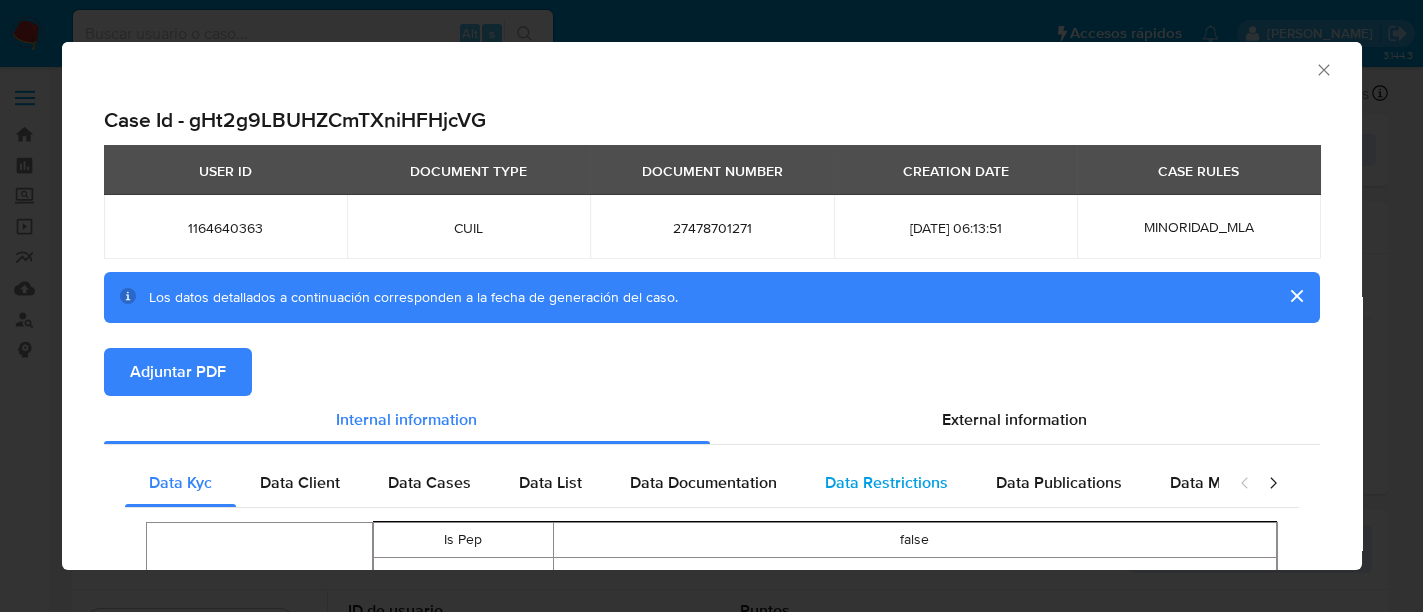 click on "Data Restrictions" at bounding box center (886, 482) 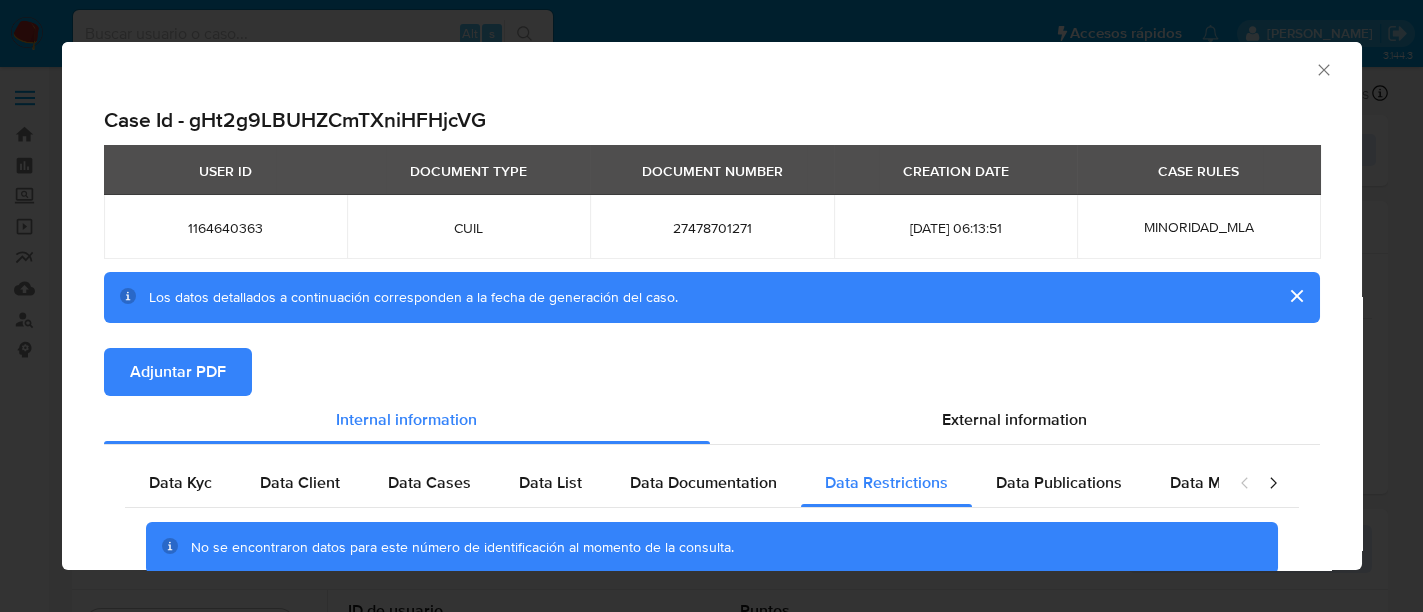 scroll, scrollTop: 90, scrollLeft: 0, axis: vertical 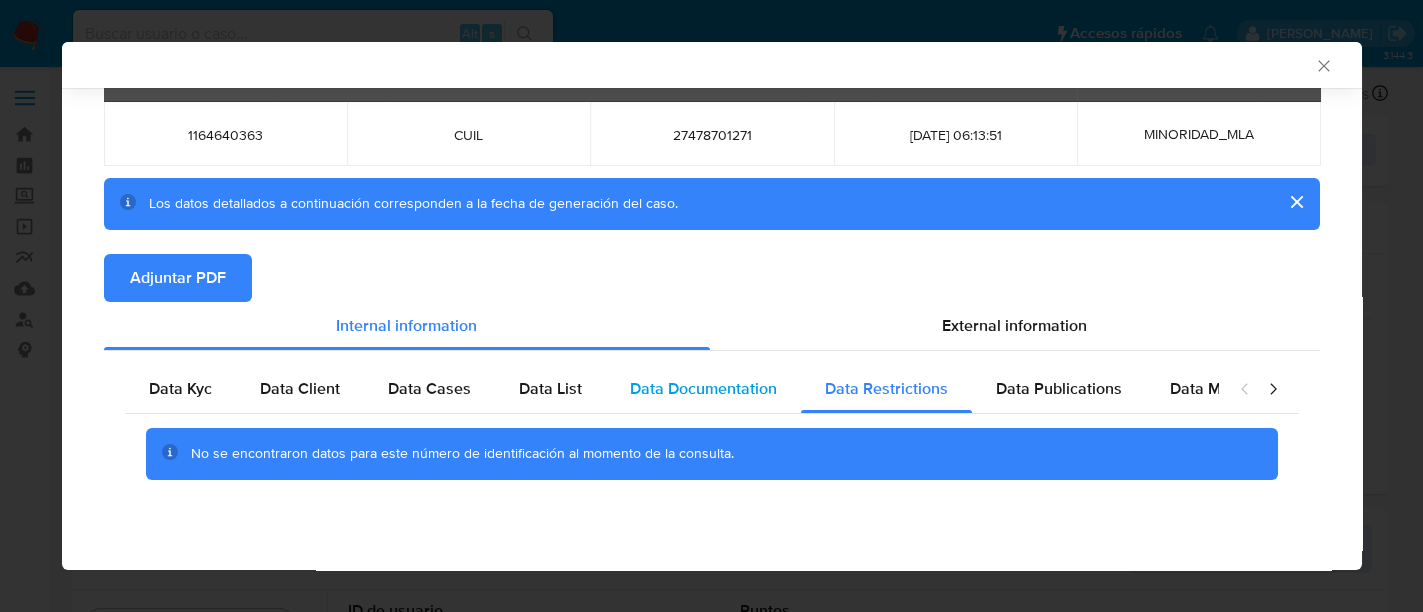 click on "Data Documentation" at bounding box center [703, 389] 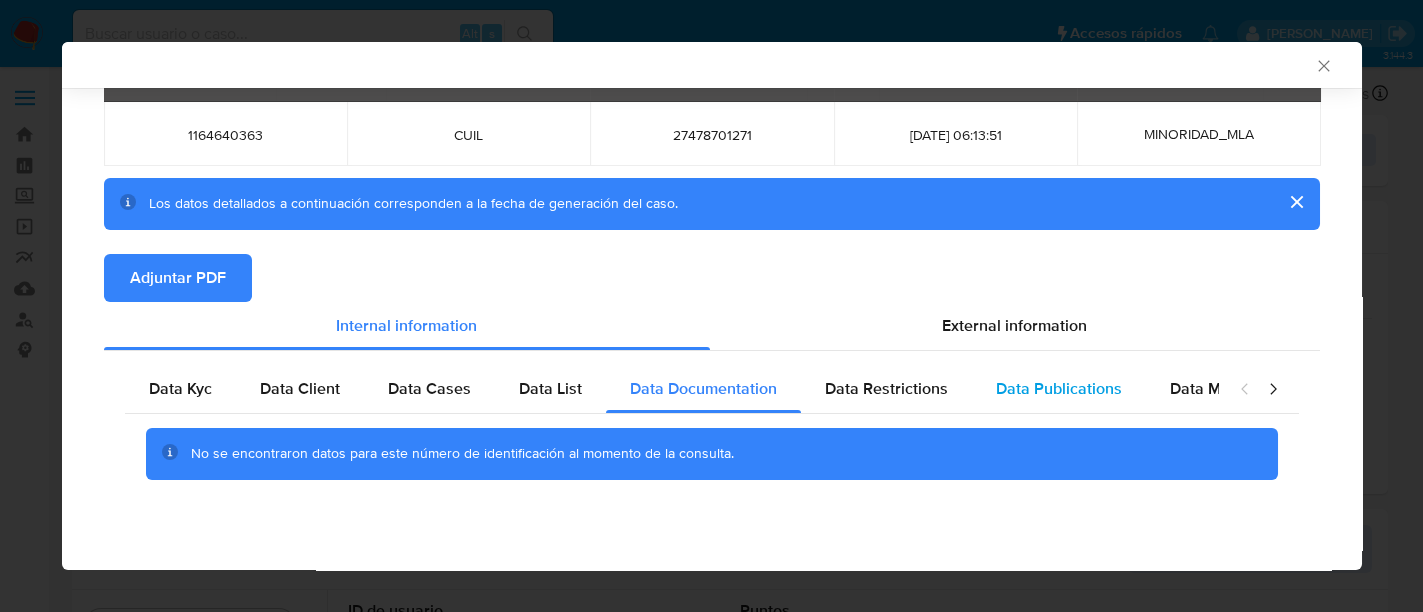 click on "Data Publications" at bounding box center [1059, 388] 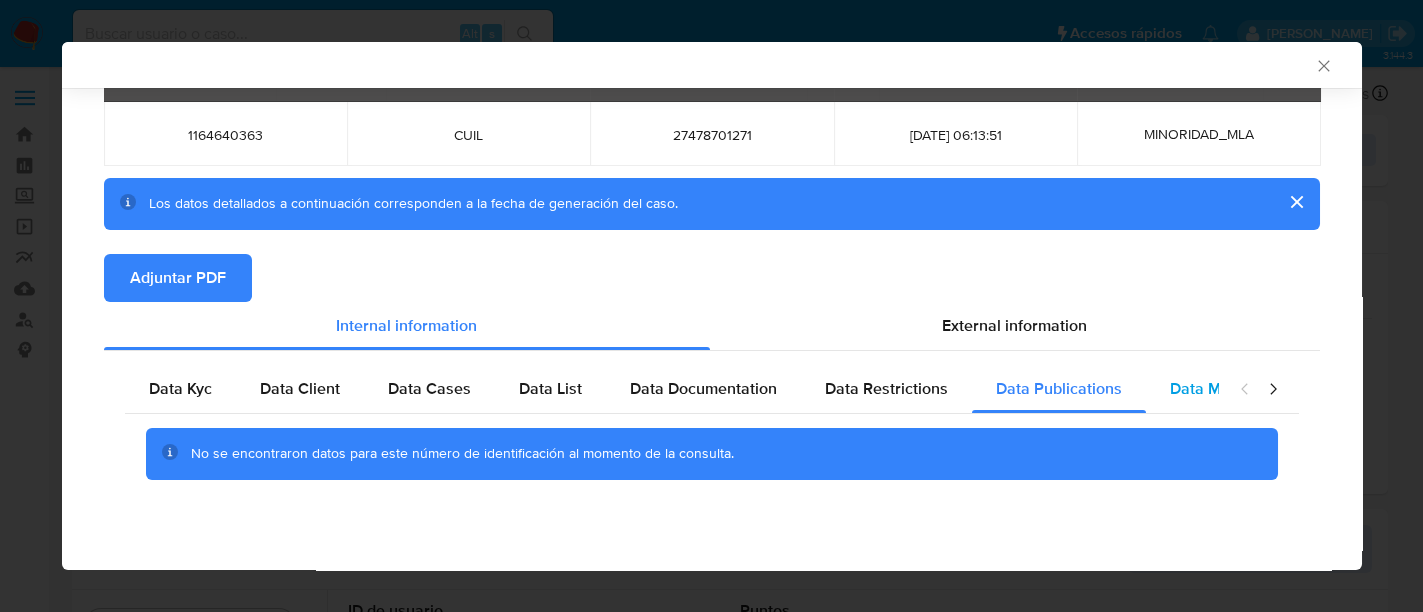 click on "Data Minority" at bounding box center (1218, 388) 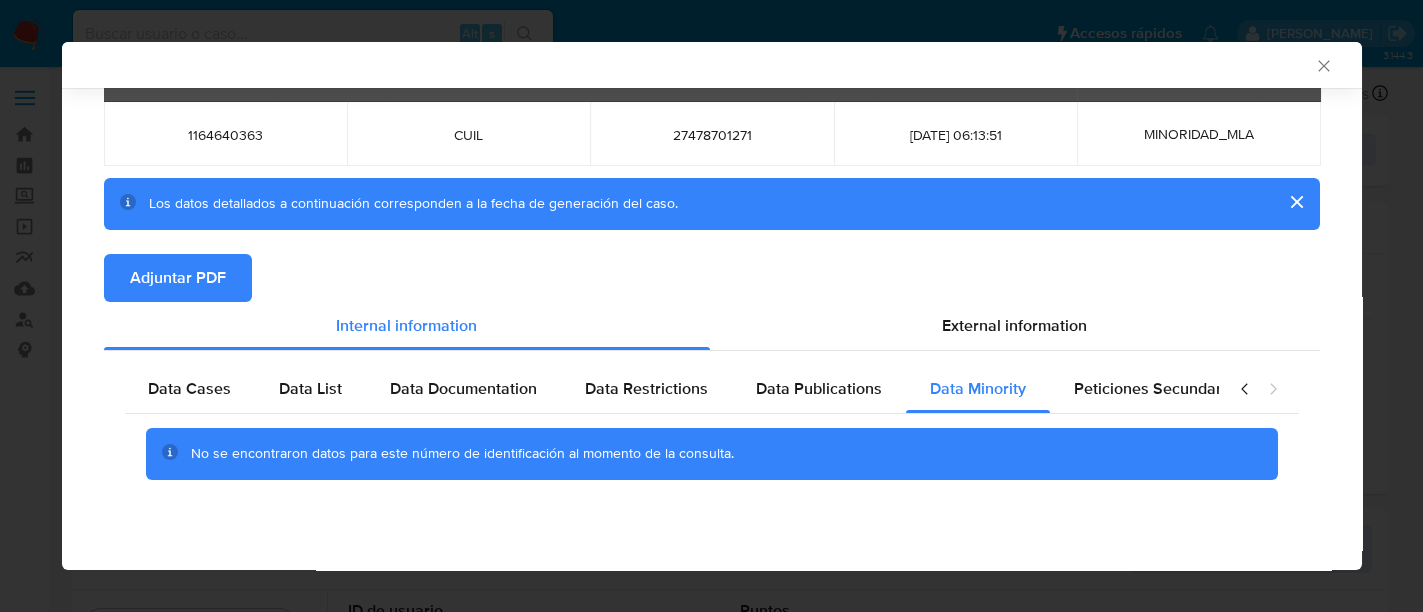 scroll, scrollTop: 0, scrollLeft: 297, axis: horizontal 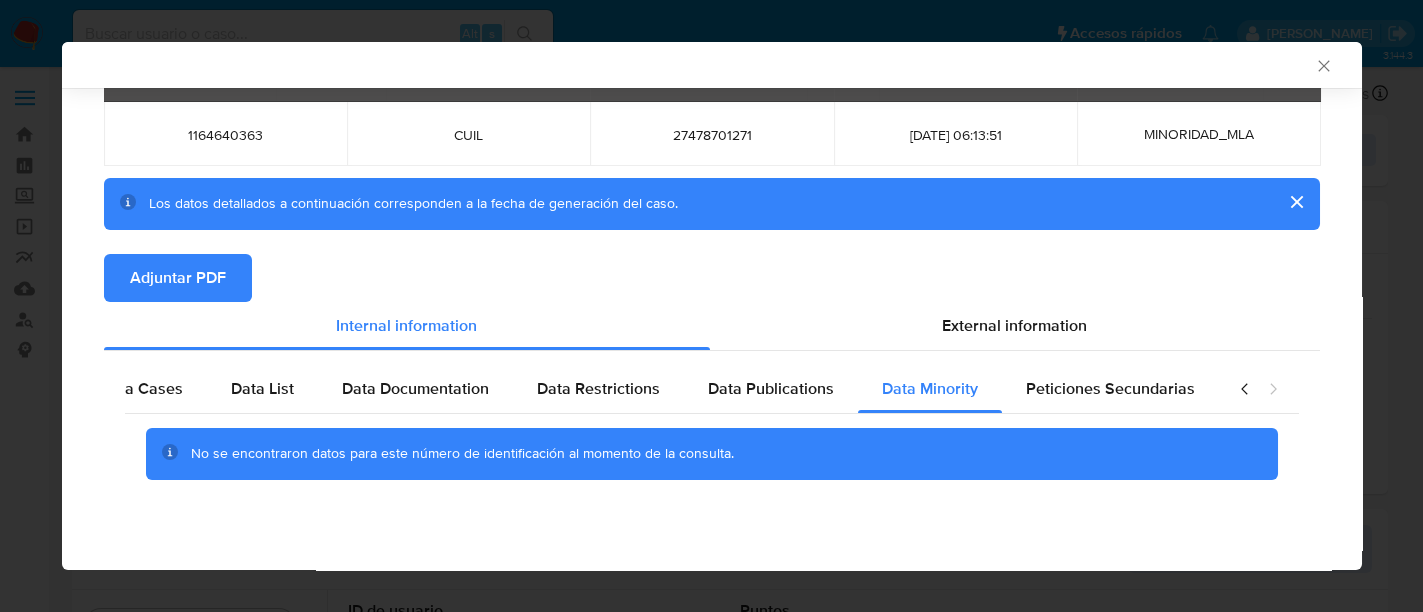 click on "Data Kyc Data Client Data Cases Data List Data Documentation Data Restrictions Data Publications Data Minority Peticiones Secundarias No se encontraron datos para este número de identificación al momento de la consulta." at bounding box center (712, 440) 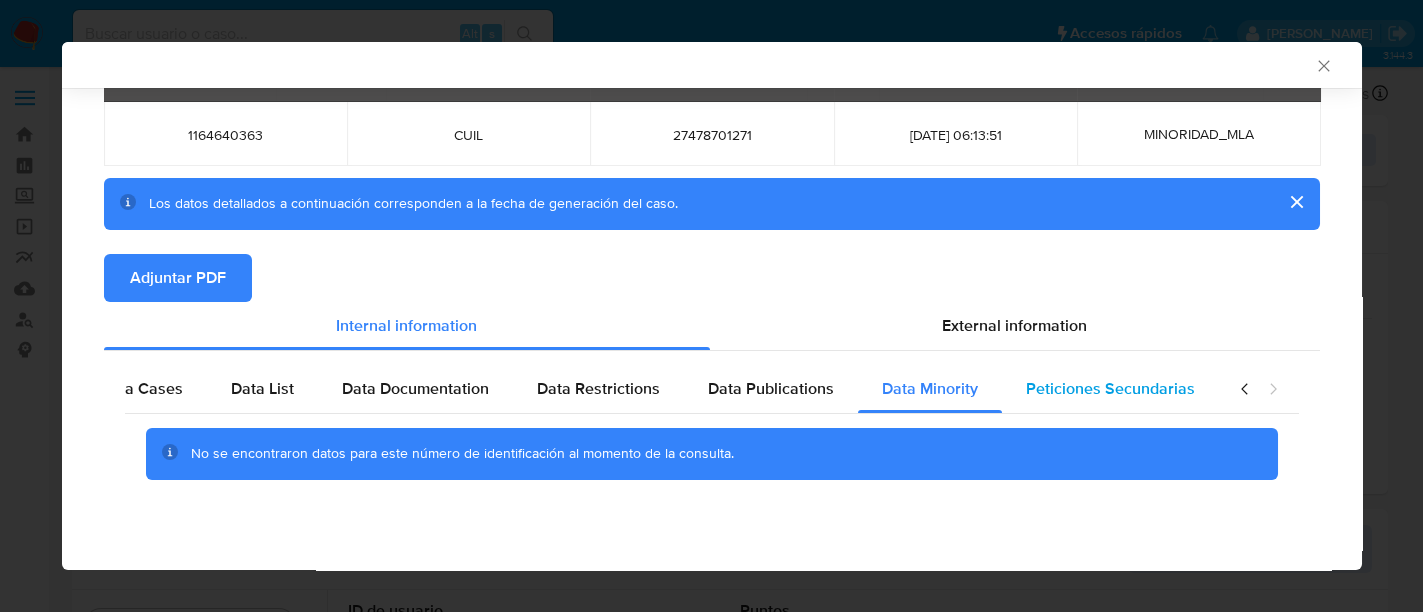 click on "Peticiones Secundarias" at bounding box center [1110, 389] 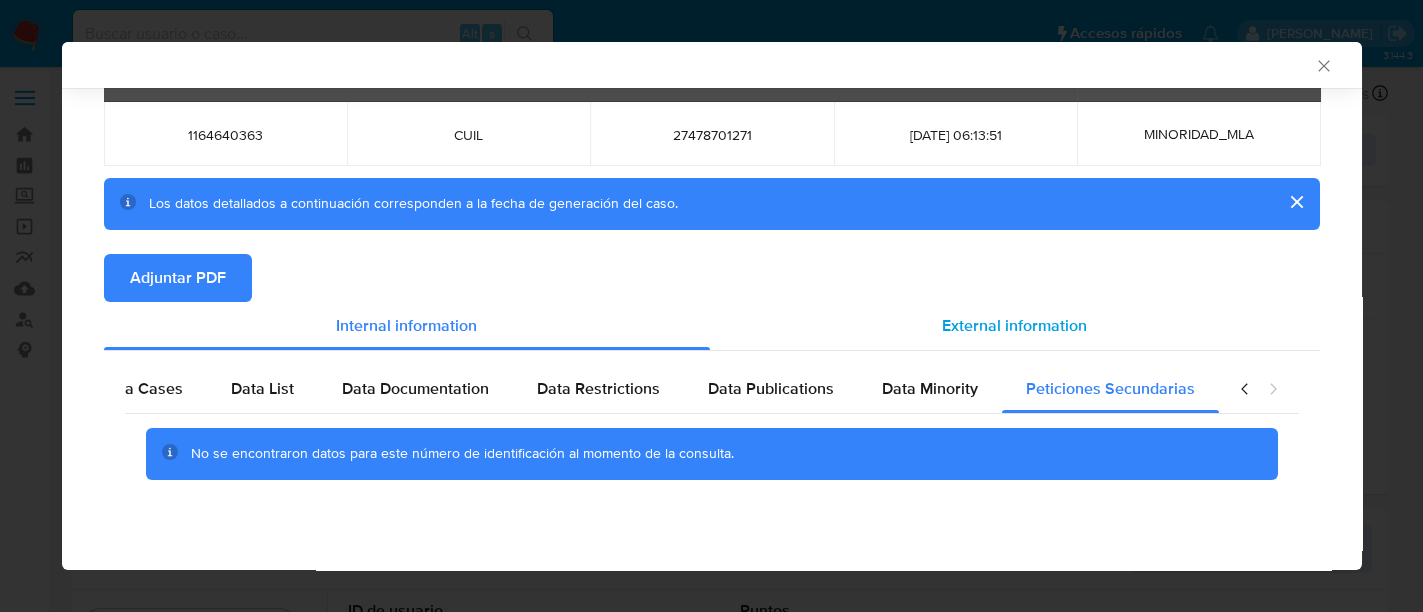 click on "External information" at bounding box center (1015, 326) 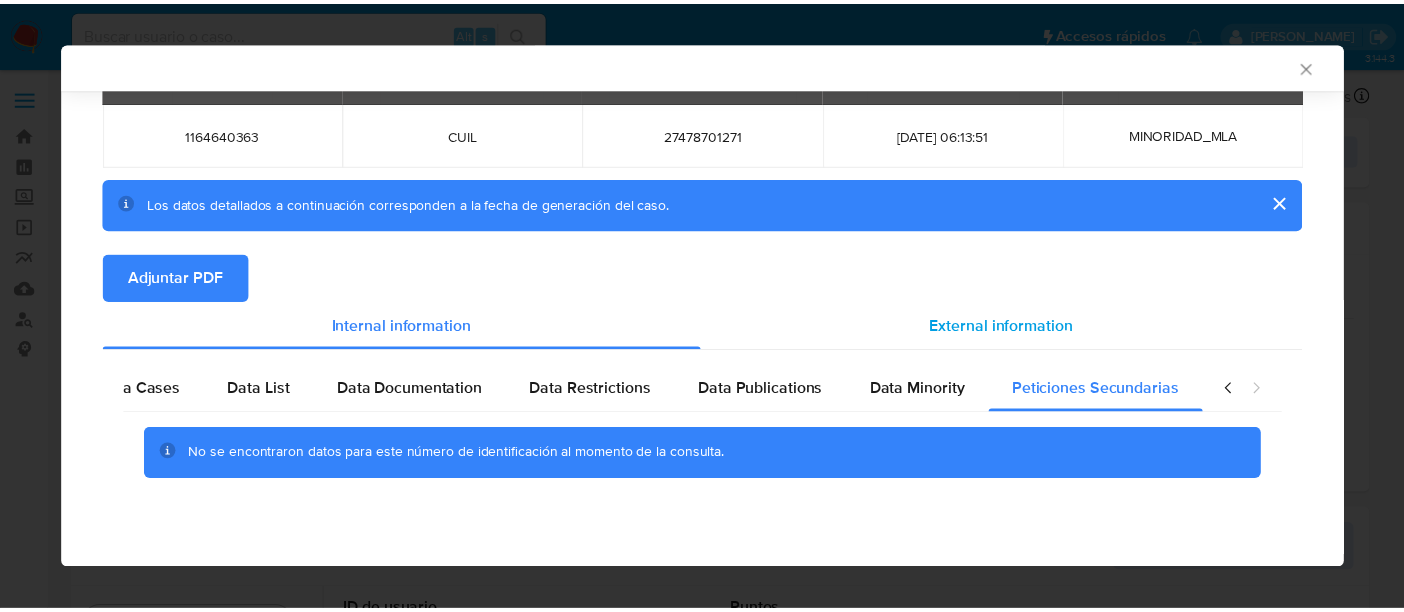 scroll, scrollTop: 0, scrollLeft: 0, axis: both 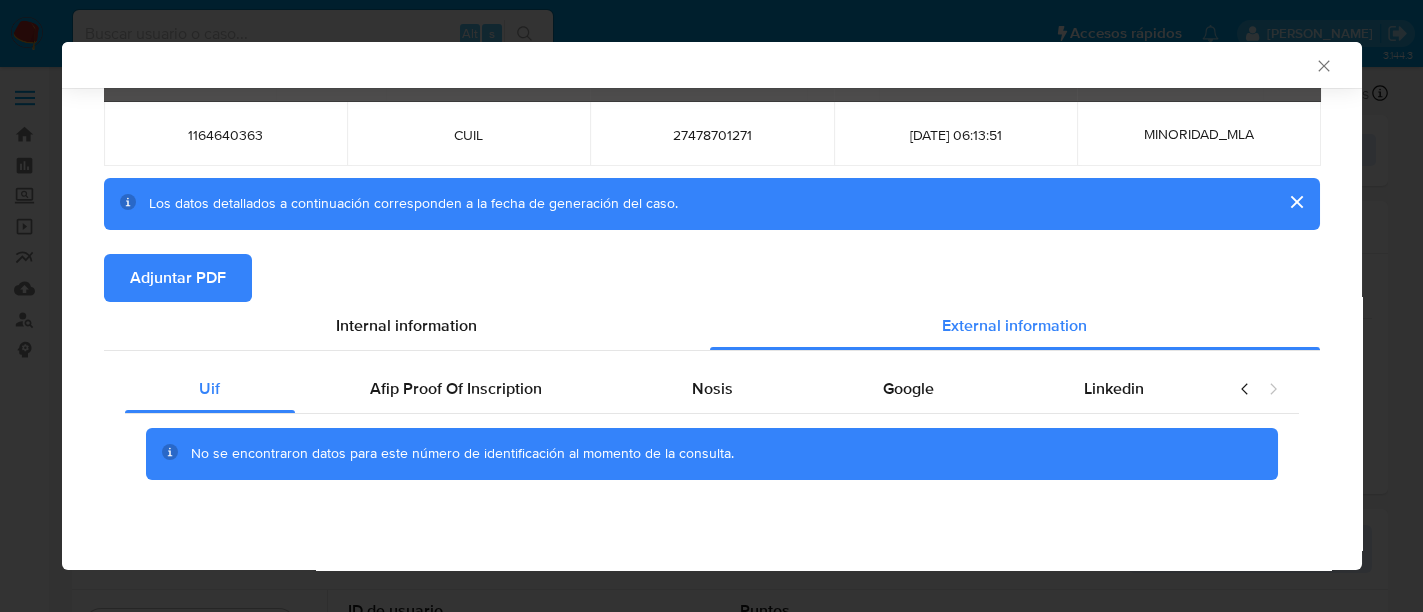 click on "AML Data Collector" at bounding box center (712, 65) 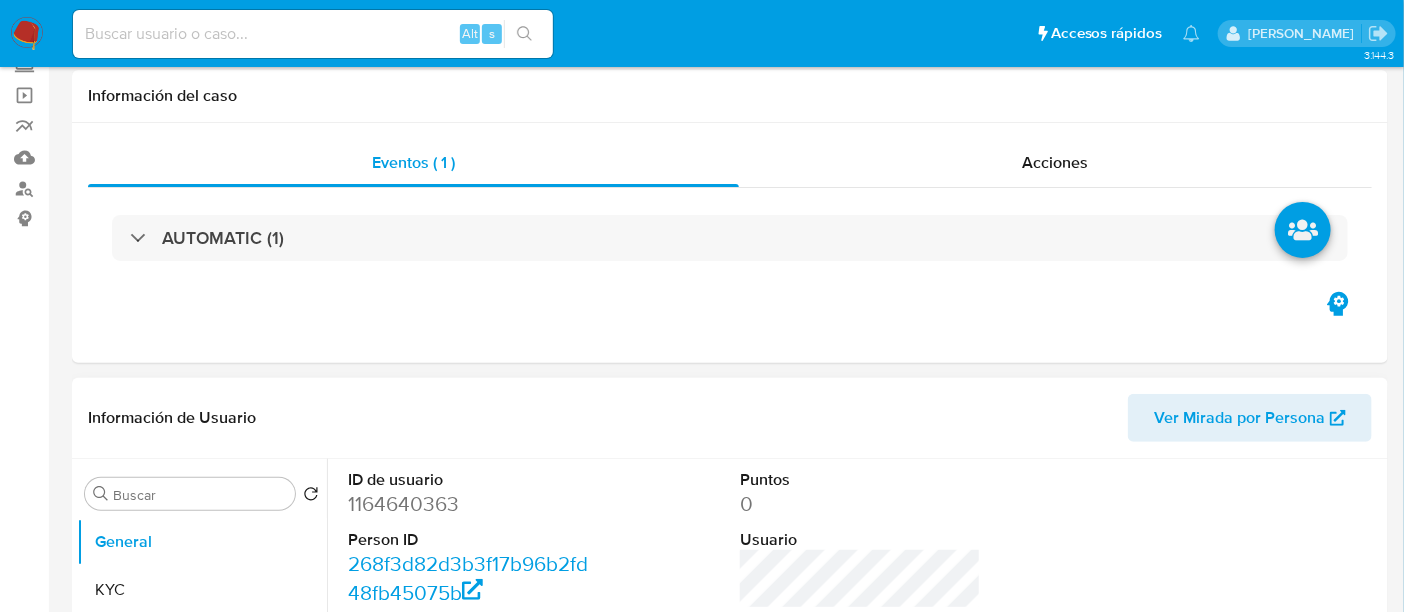 scroll, scrollTop: 374, scrollLeft: 0, axis: vertical 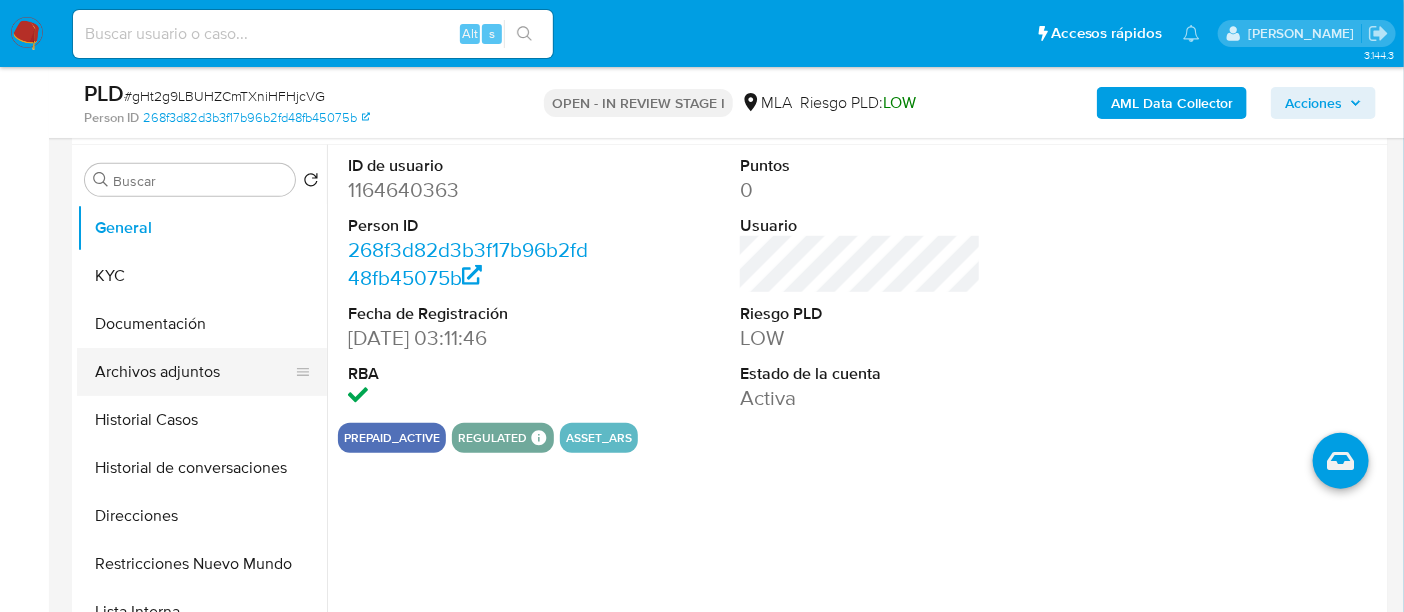 click on "Archivos adjuntos" at bounding box center (194, 372) 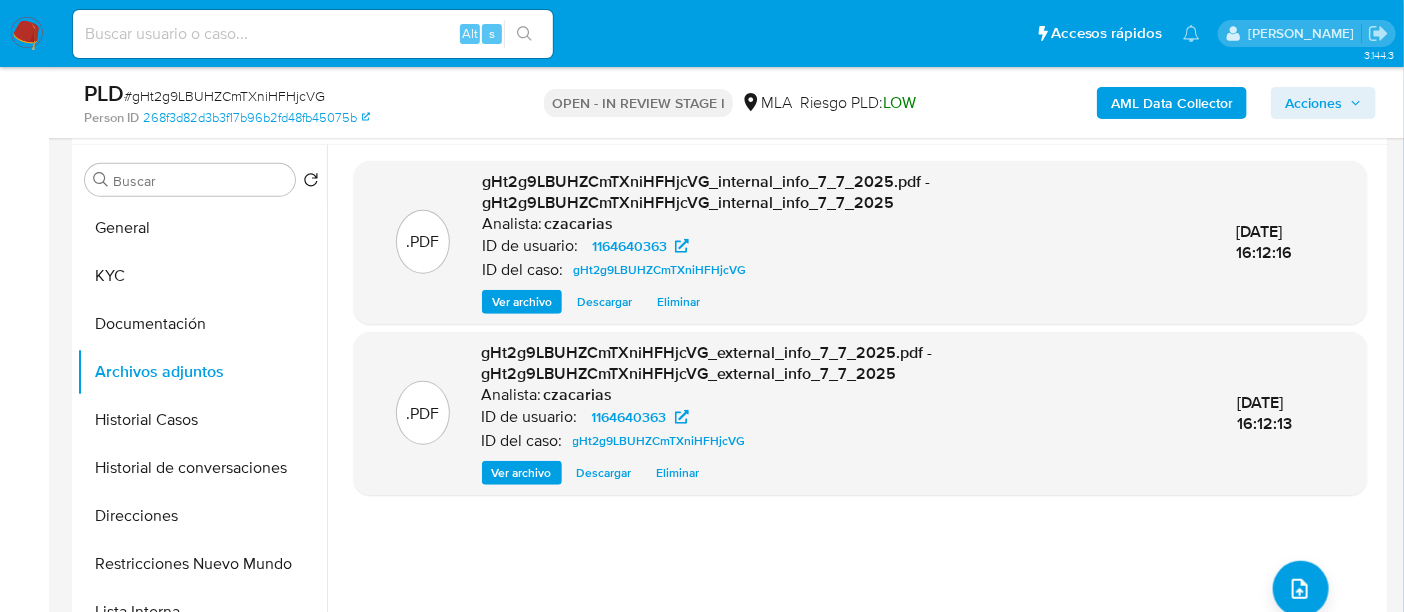 click on "Ver archivo" at bounding box center [522, 302] 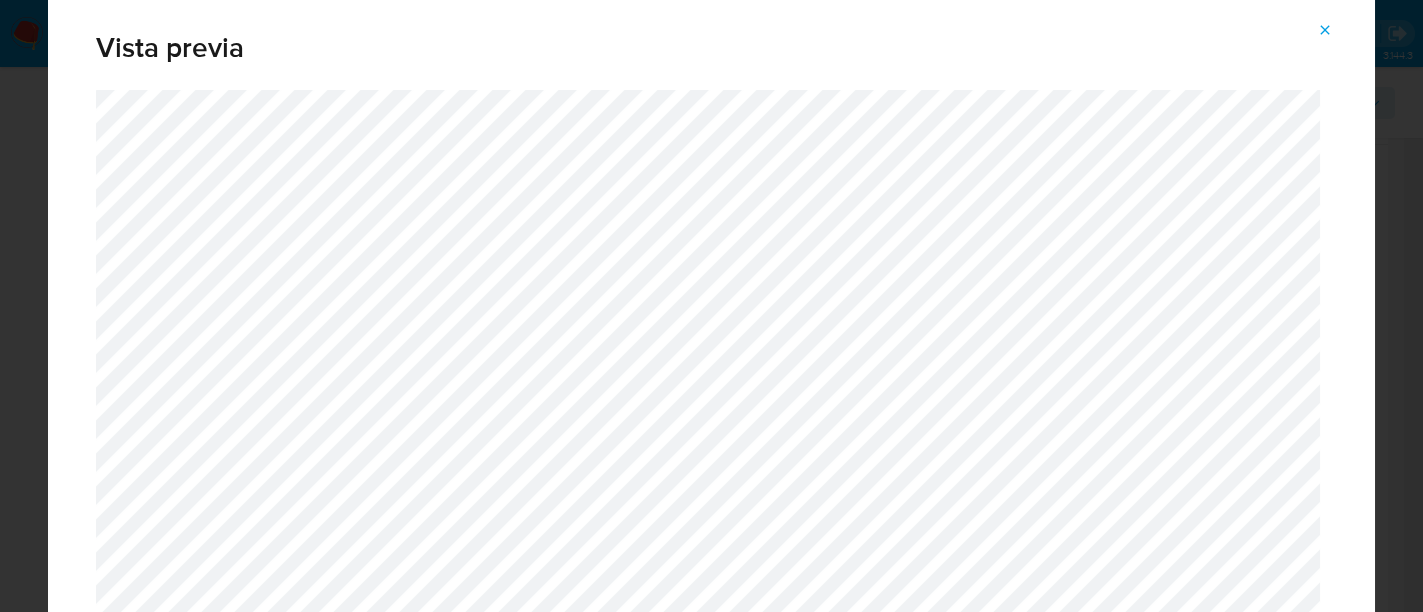 click 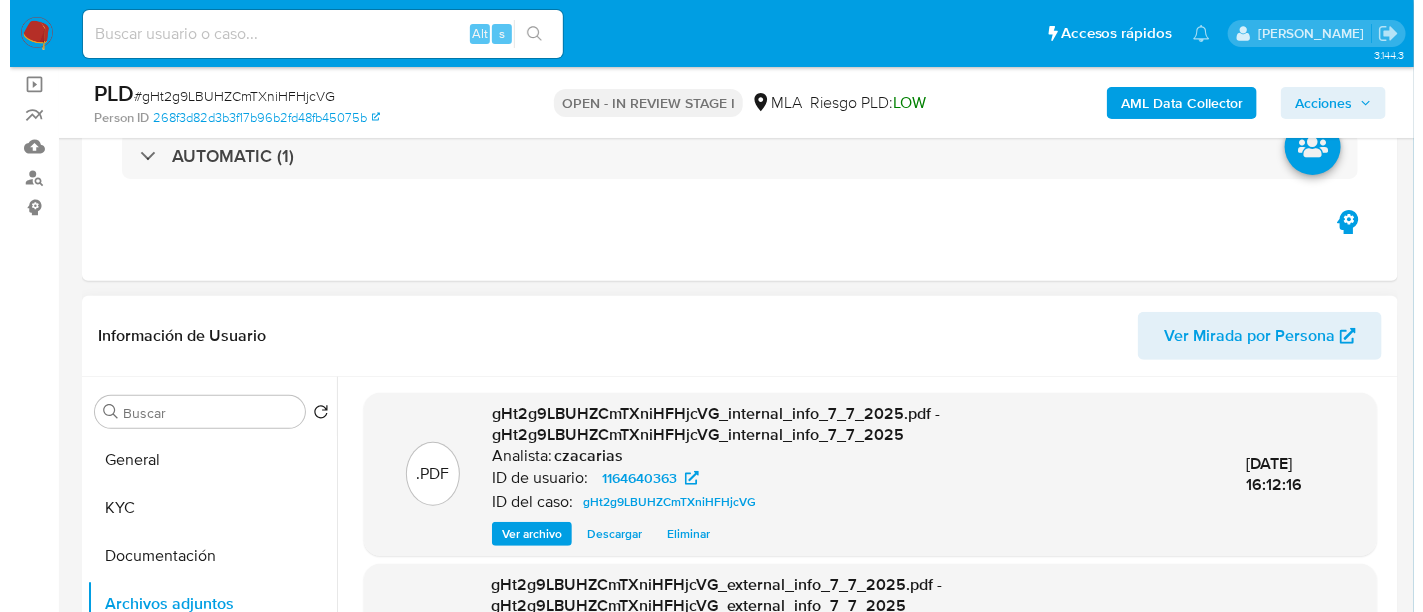 scroll, scrollTop: 374, scrollLeft: 0, axis: vertical 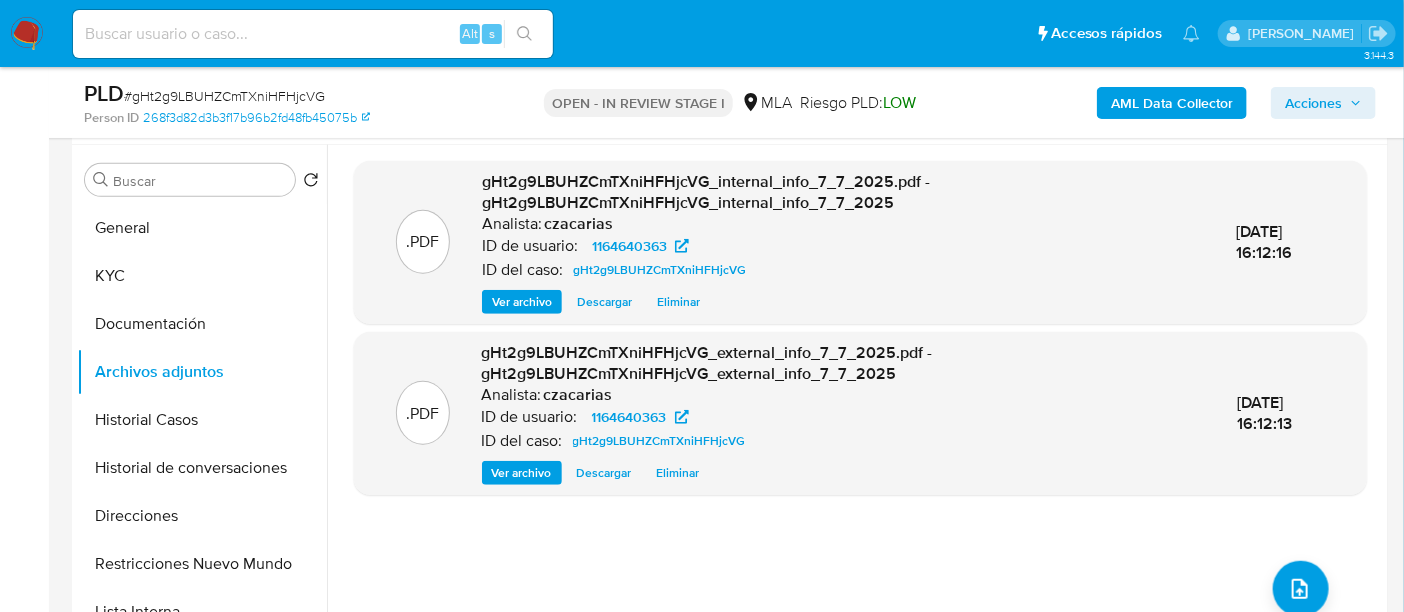 click on "Ver archivo" at bounding box center [522, 302] 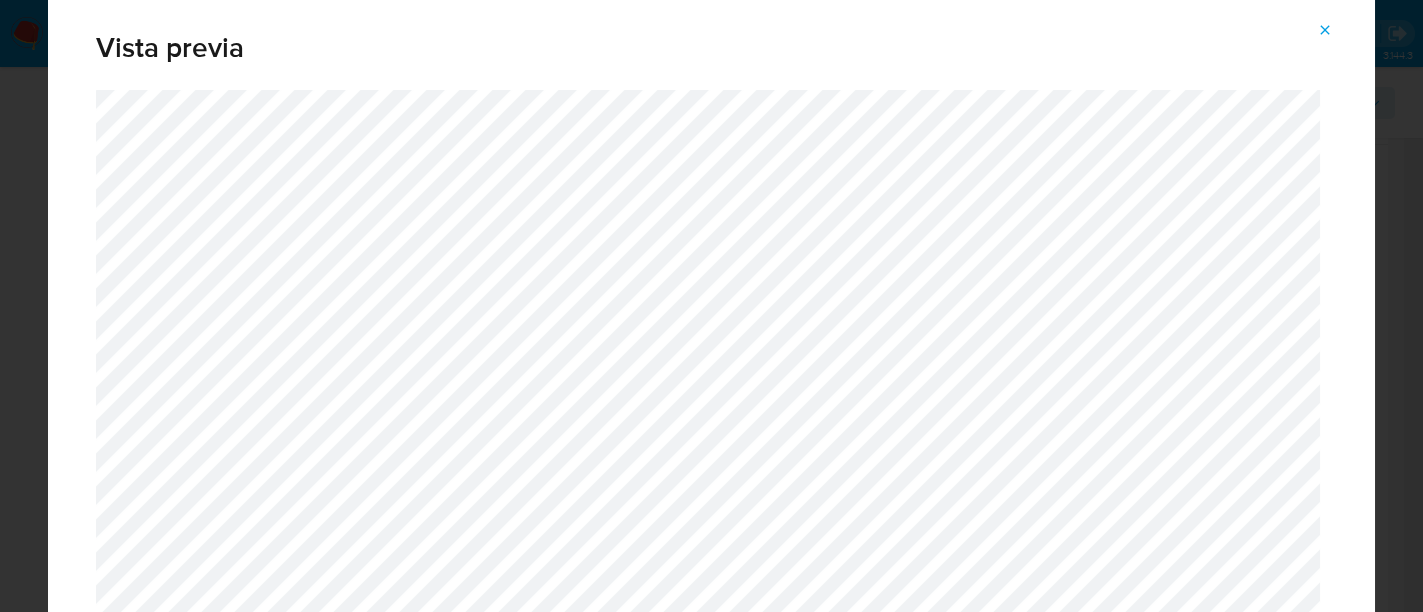 click 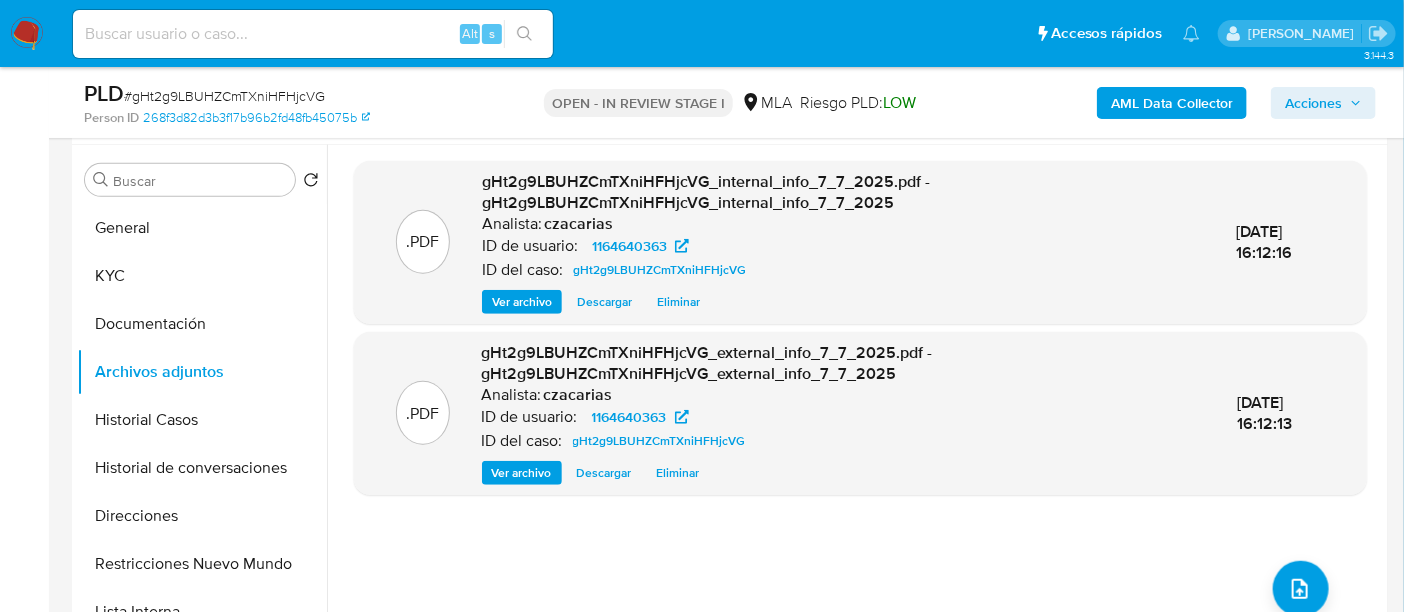 click on "Ver archivo" at bounding box center [522, 473] 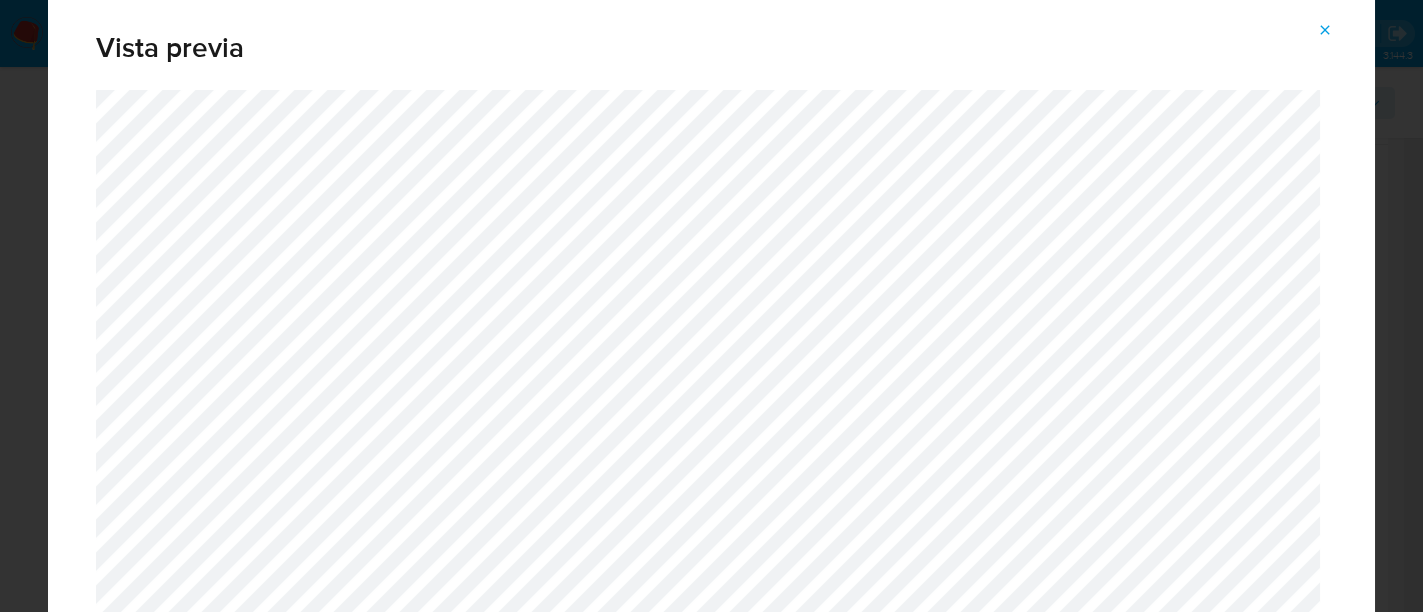 click 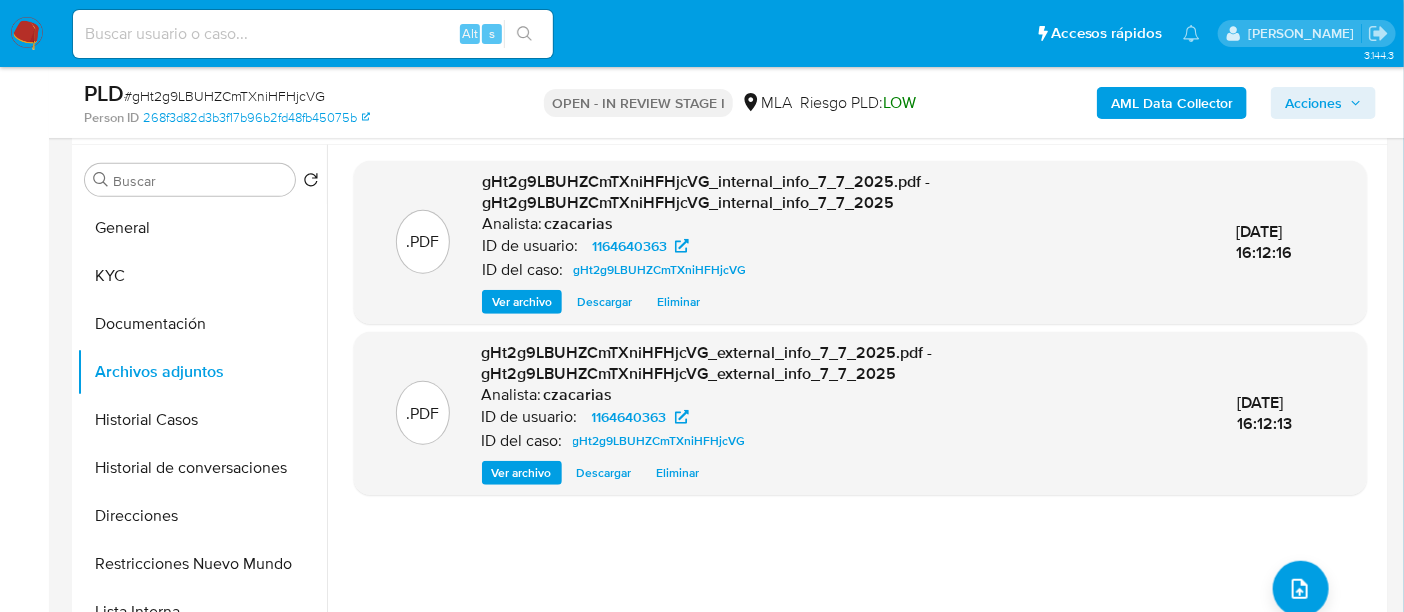 click on "AML Data Collector" at bounding box center (1172, 103) 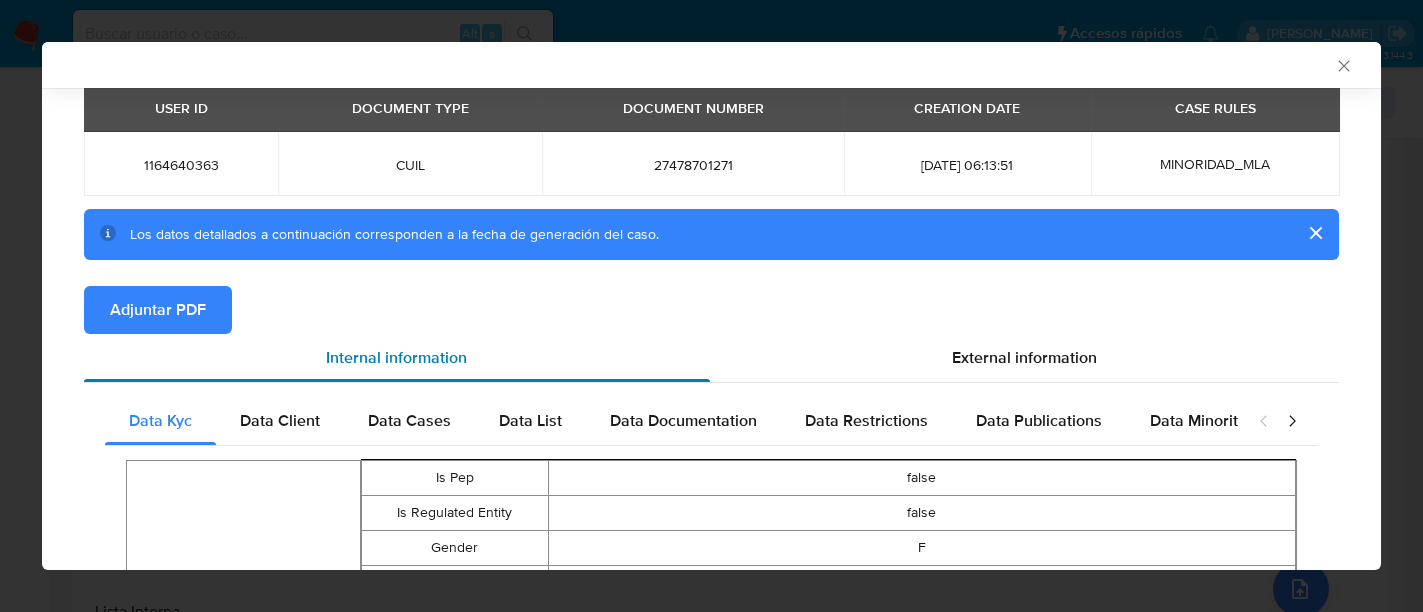 scroll, scrollTop: 20, scrollLeft: 0, axis: vertical 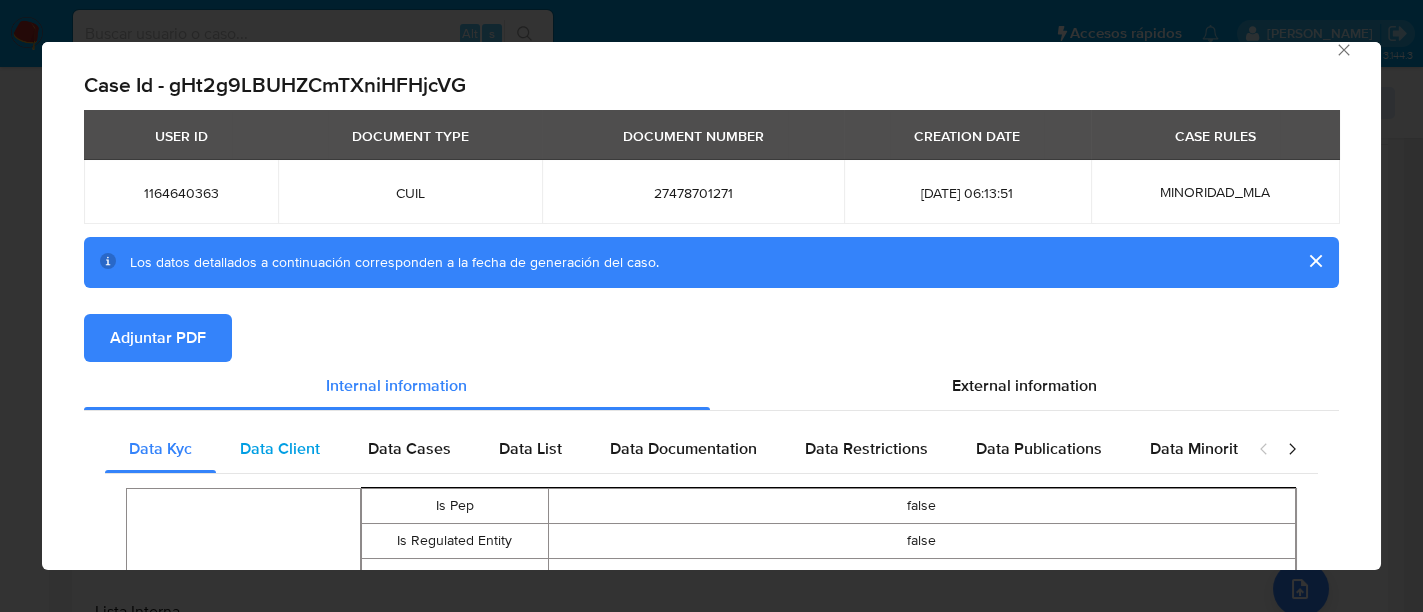 click on "Data Client" at bounding box center (280, 449) 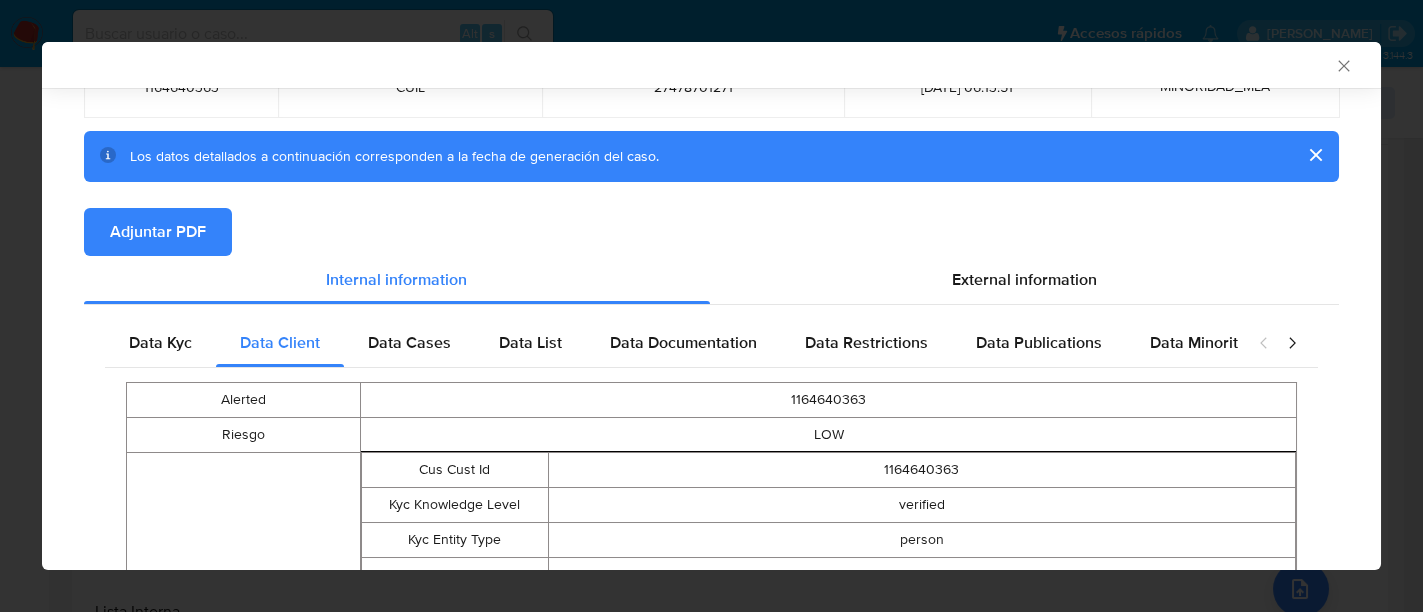 scroll, scrollTop: 114, scrollLeft: 0, axis: vertical 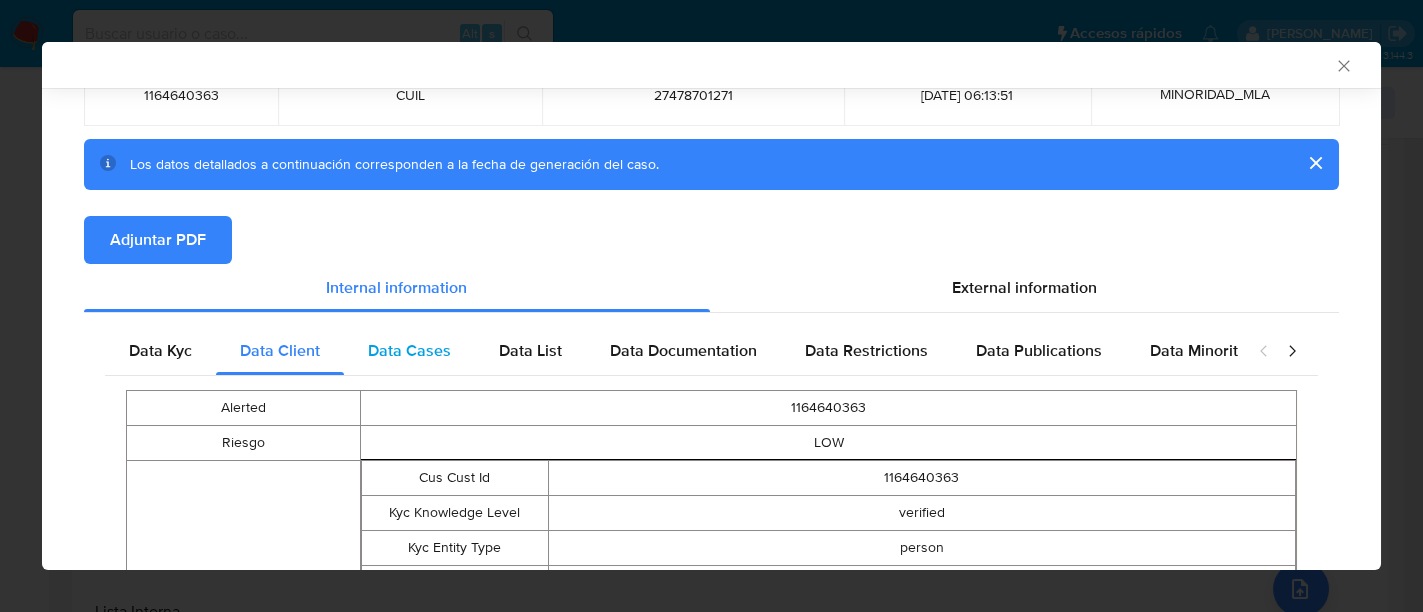 drag, startPoint x: 420, startPoint y: 373, endPoint x: 410, endPoint y: 365, distance: 12.806249 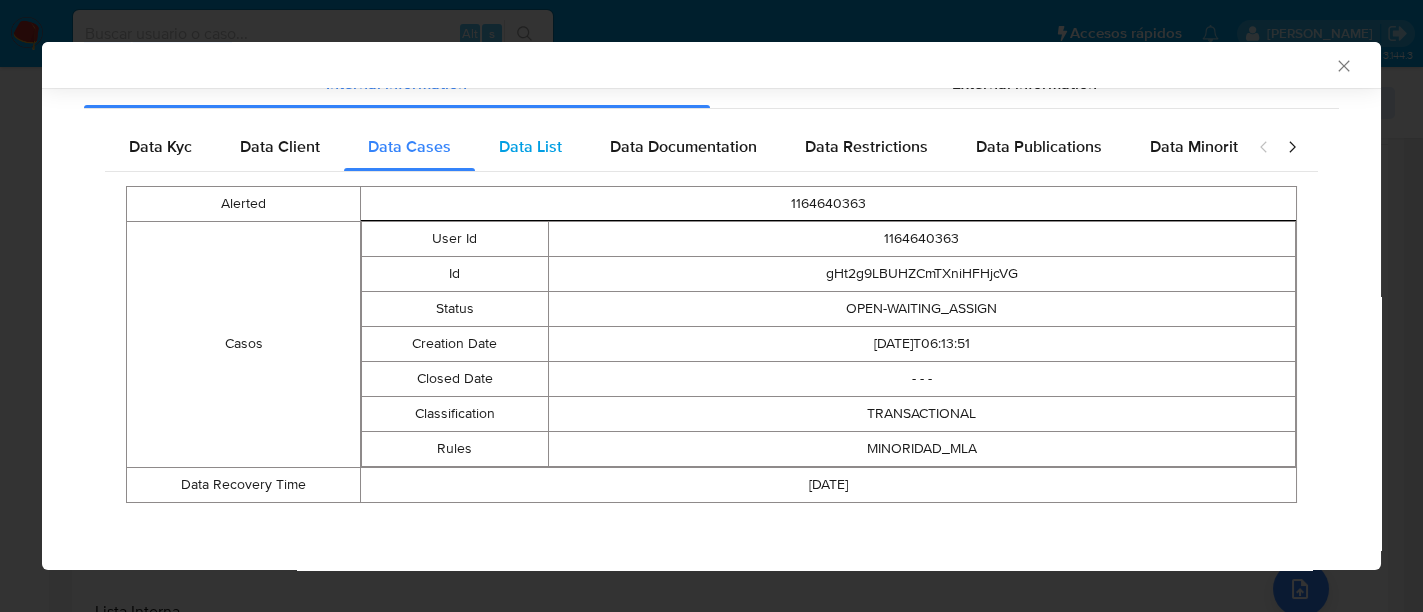 click on "Data List" at bounding box center [530, 146] 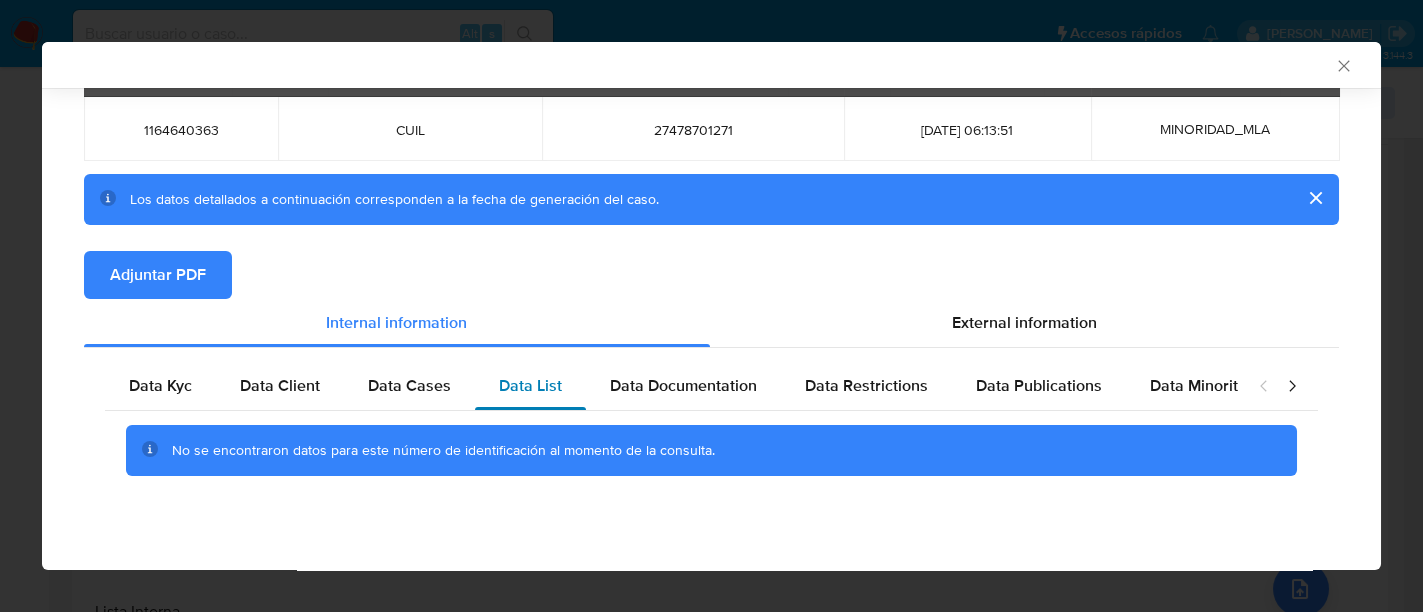 scroll, scrollTop: 76, scrollLeft: 0, axis: vertical 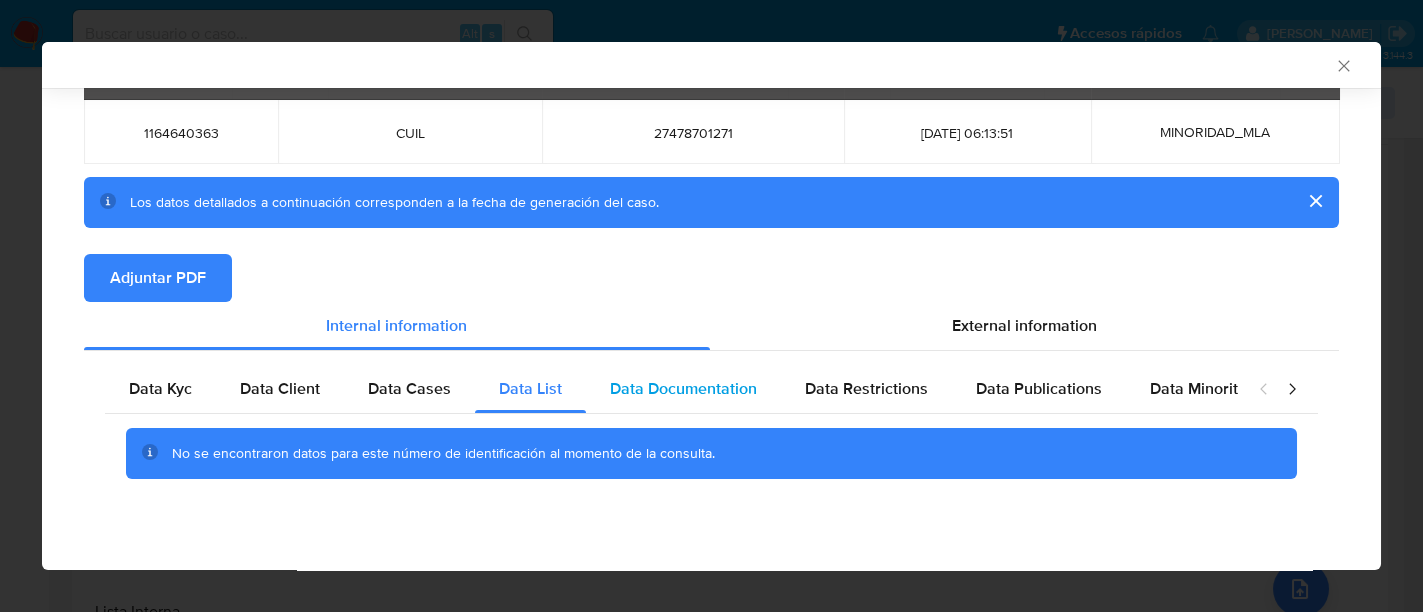 click on "Data Documentation" at bounding box center (683, 388) 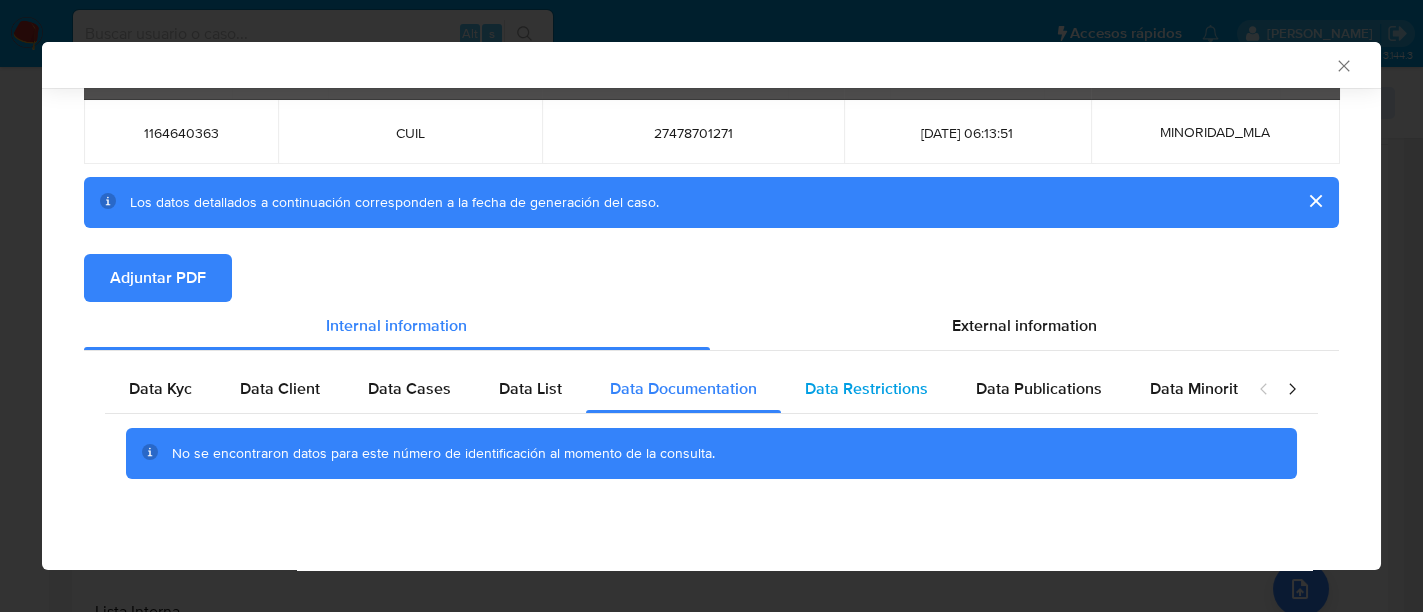 click on "Data Restrictions" at bounding box center [866, 388] 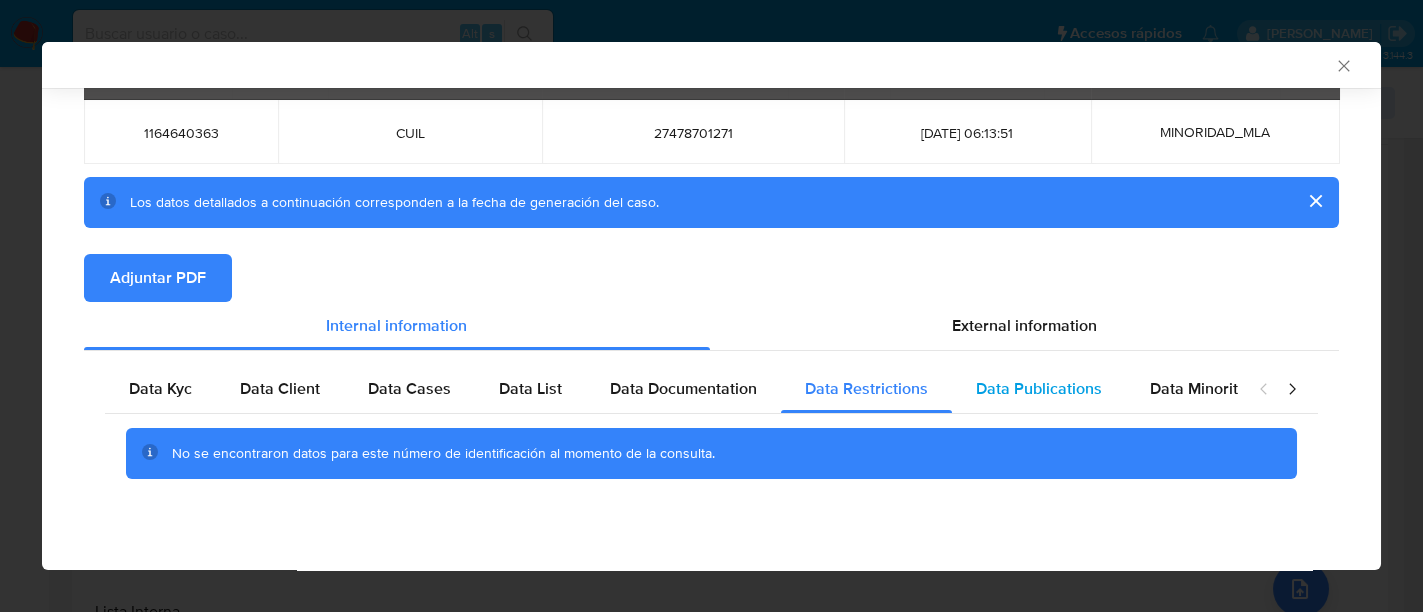 click on "Data Publications" at bounding box center [1039, 388] 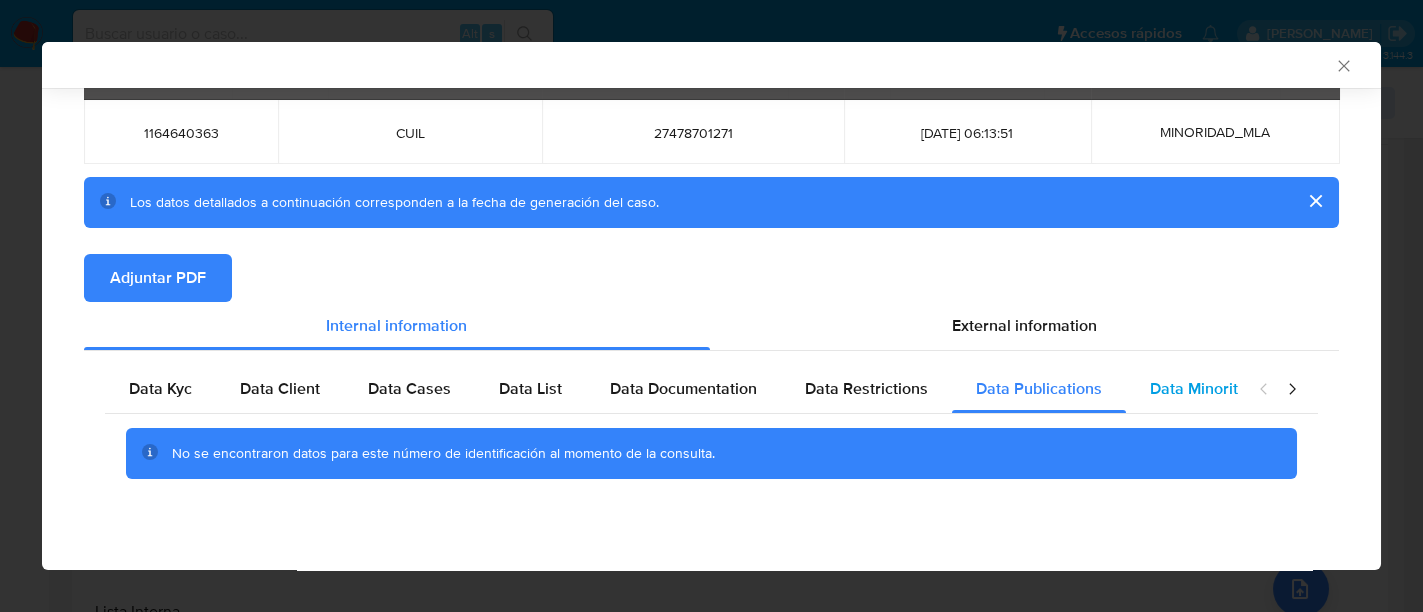 click on "Data Minority" at bounding box center [1198, 388] 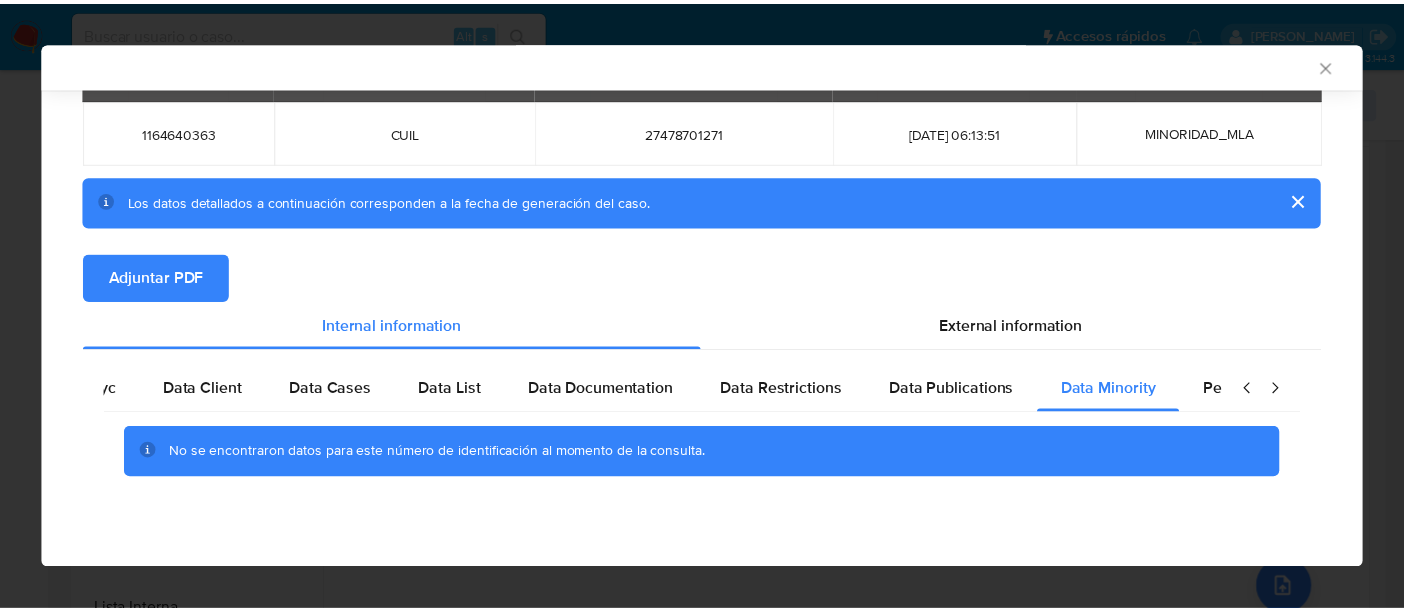scroll, scrollTop: 0, scrollLeft: 257, axis: horizontal 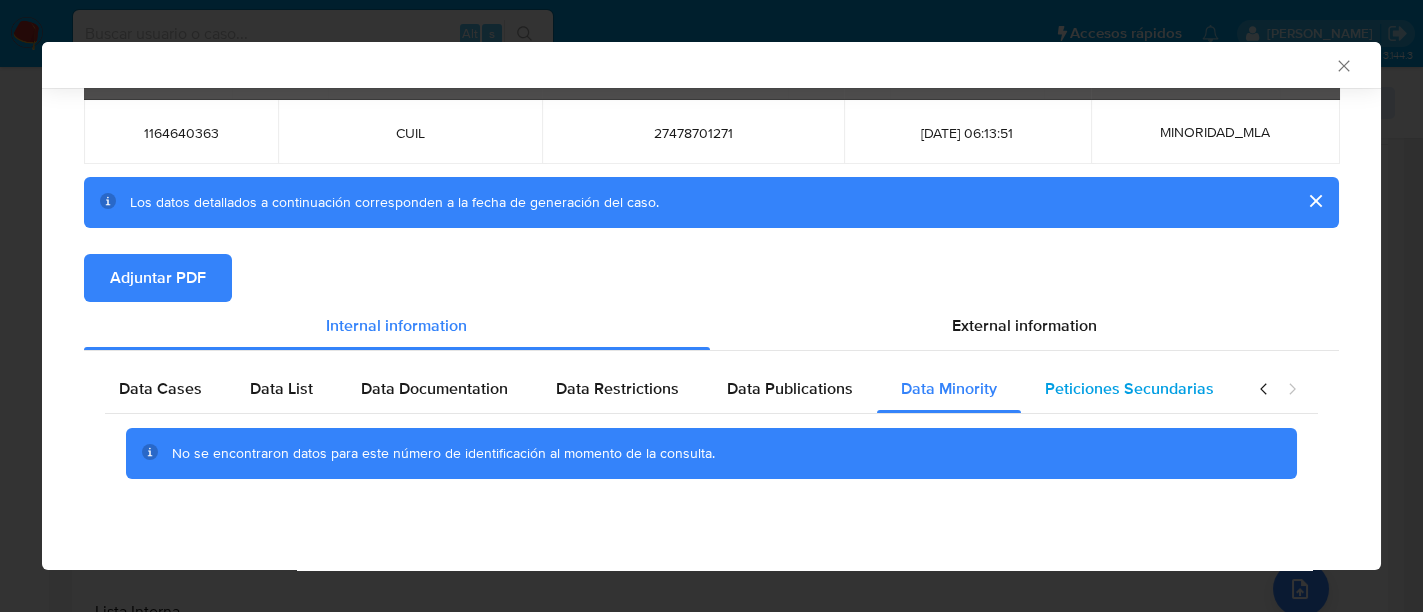 click on "Peticiones Secundarias" at bounding box center (1129, 388) 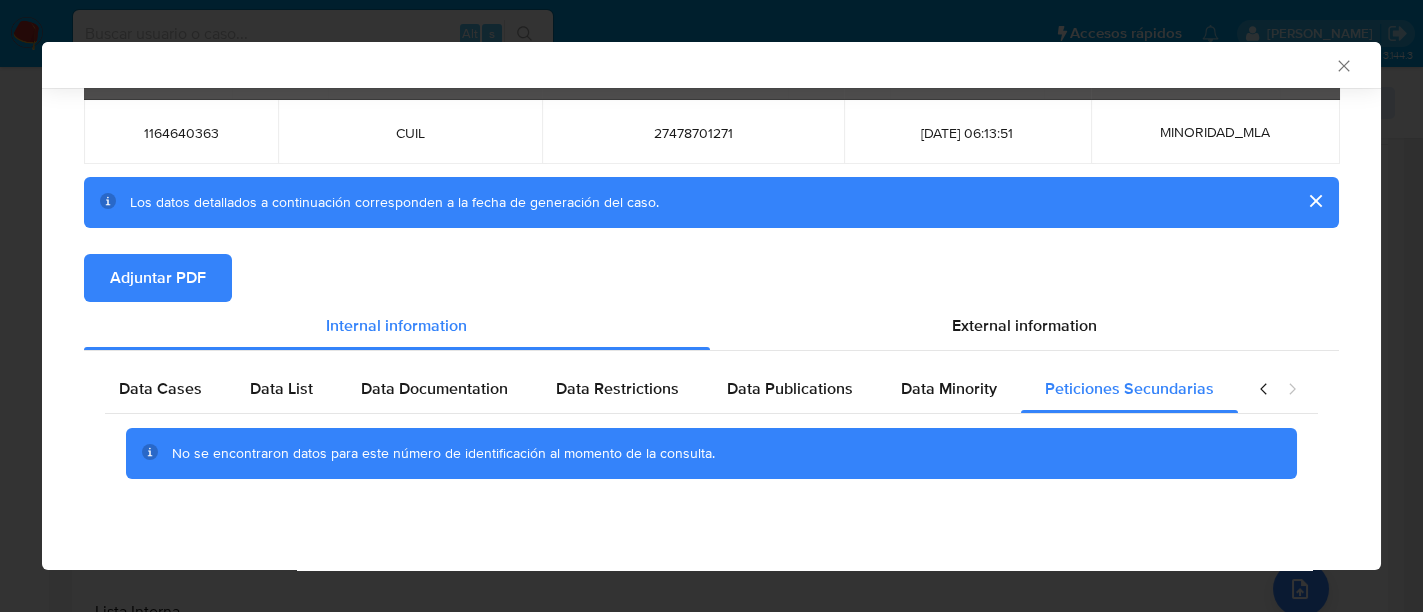 click 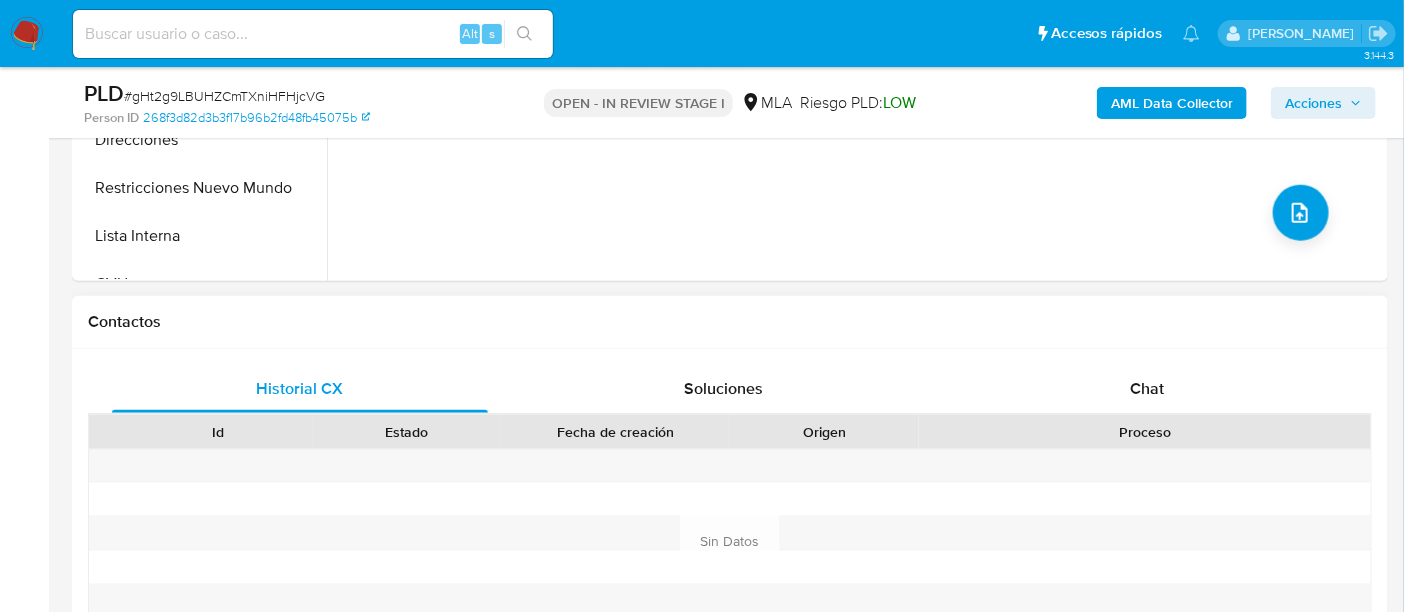 scroll, scrollTop: 874, scrollLeft: 0, axis: vertical 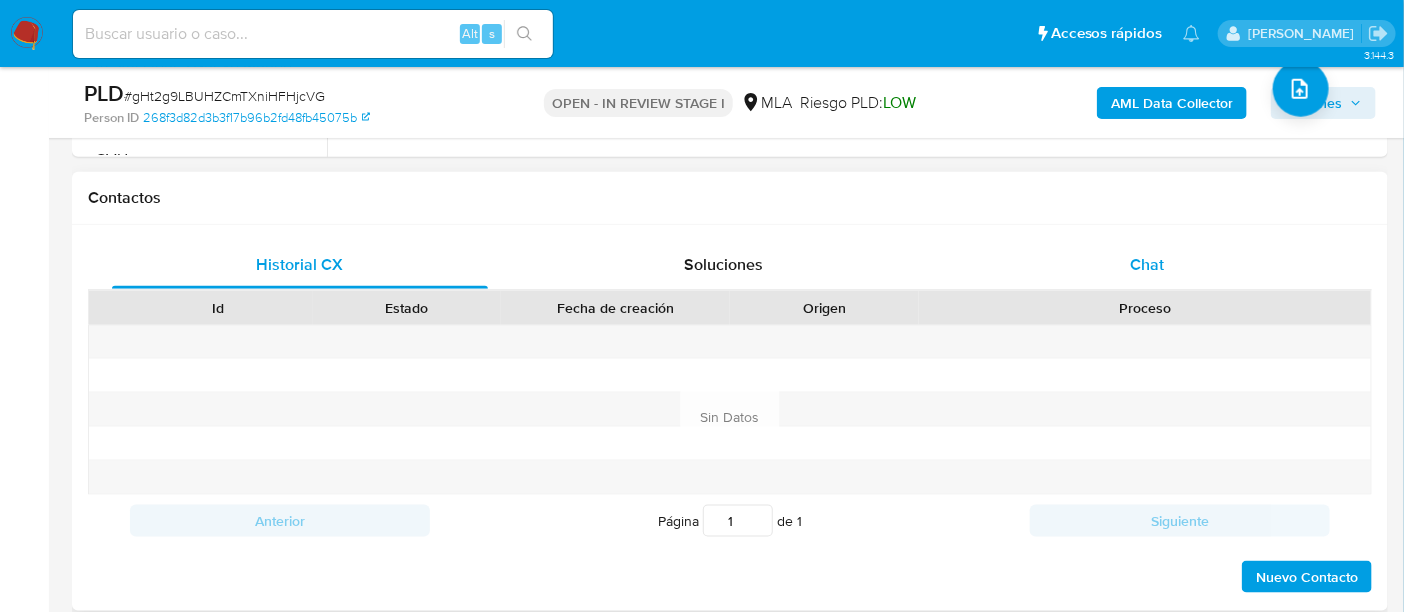 click on "Chat" at bounding box center (1147, 265) 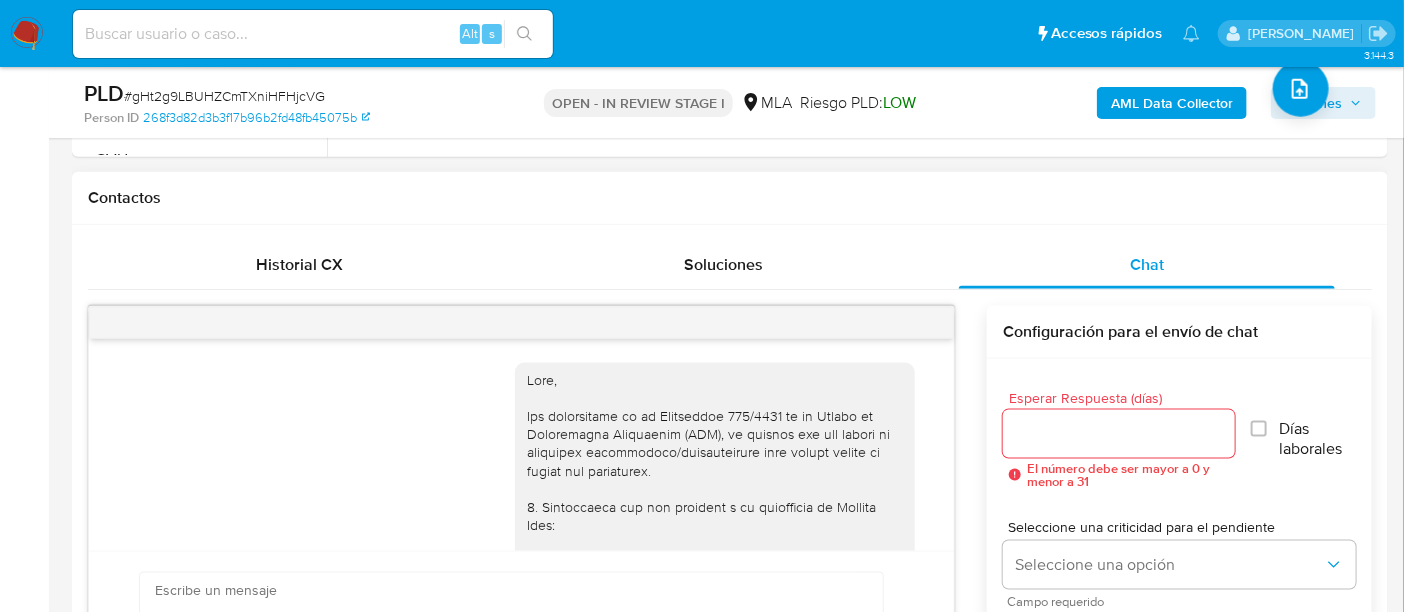 scroll, scrollTop: 1218, scrollLeft: 0, axis: vertical 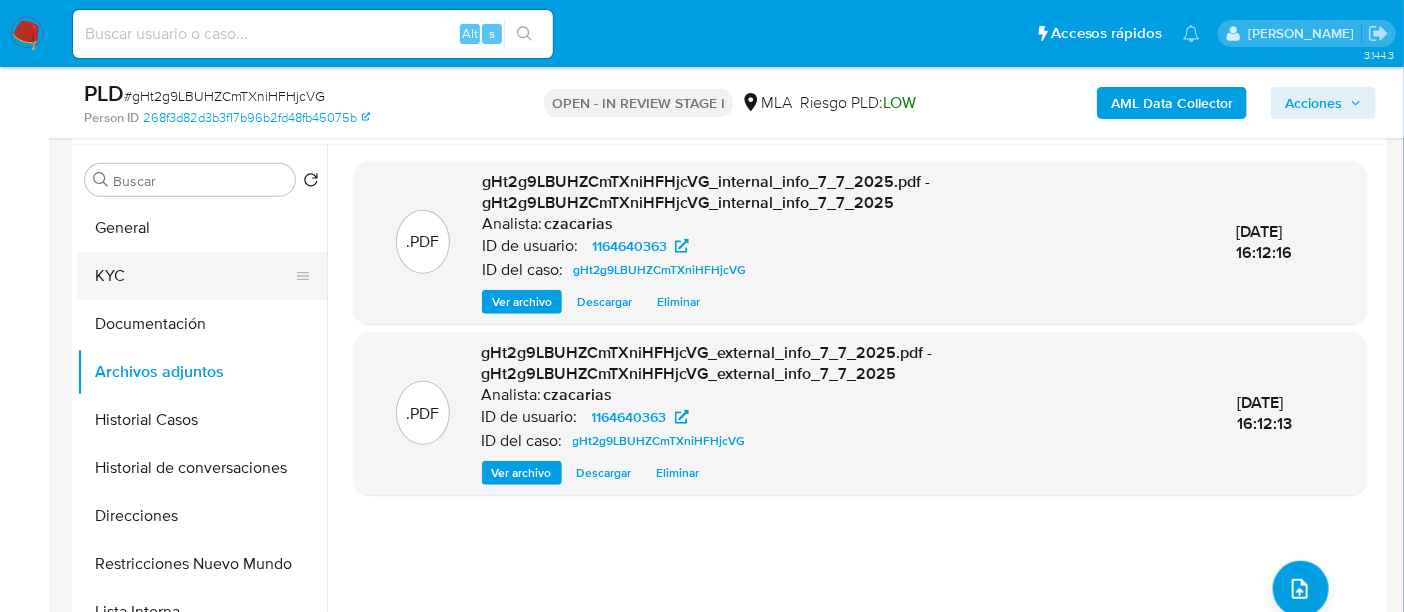 click on "KYC" at bounding box center (194, 276) 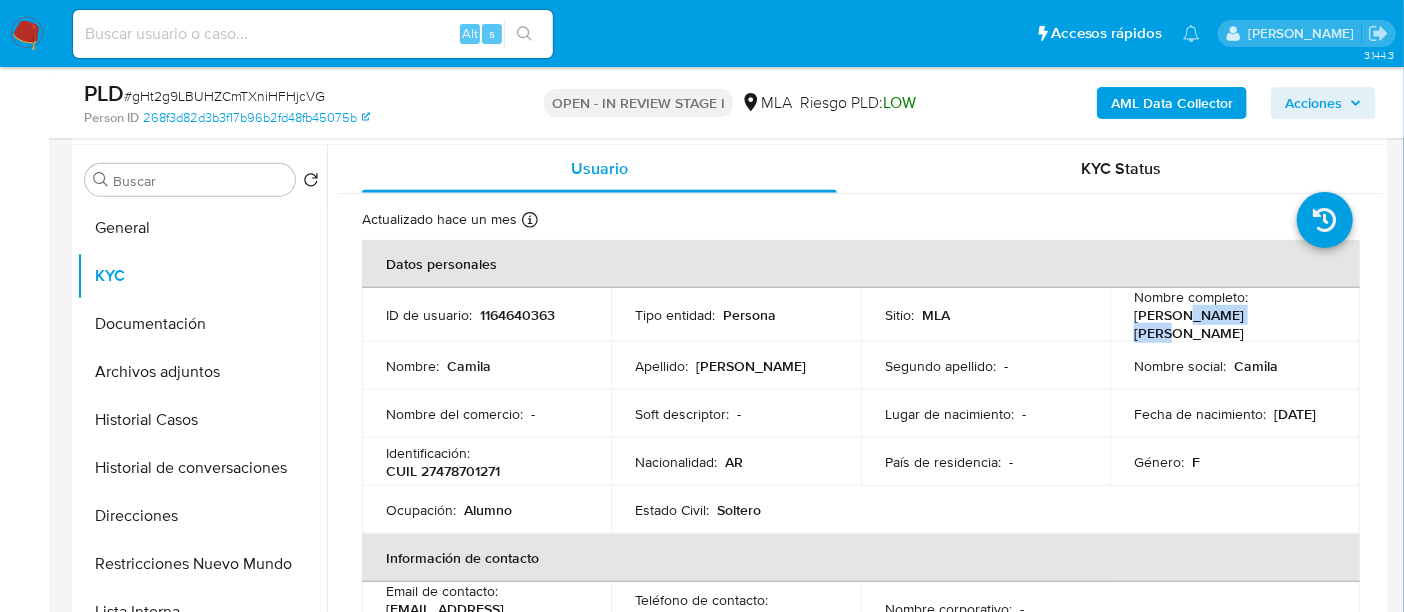drag, startPoint x: 1177, startPoint y: 318, endPoint x: 1280, endPoint y: 319, distance: 103.00485 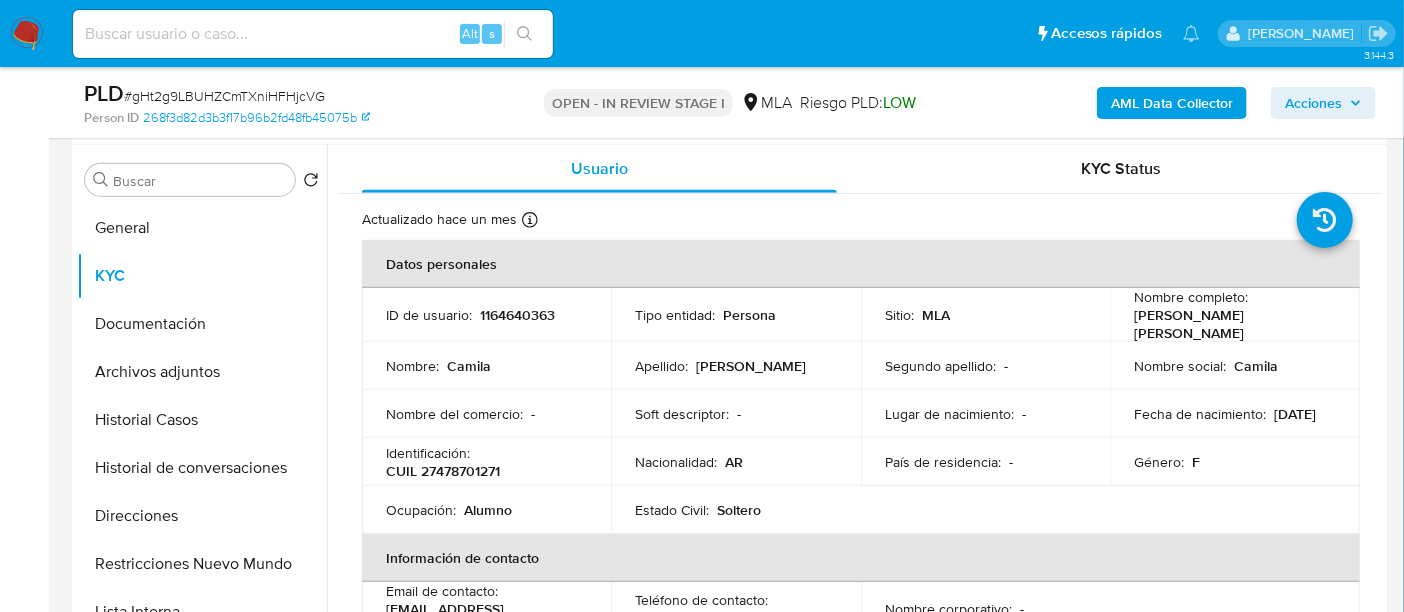 click on "CUIL 27478701271" at bounding box center [443, 471] 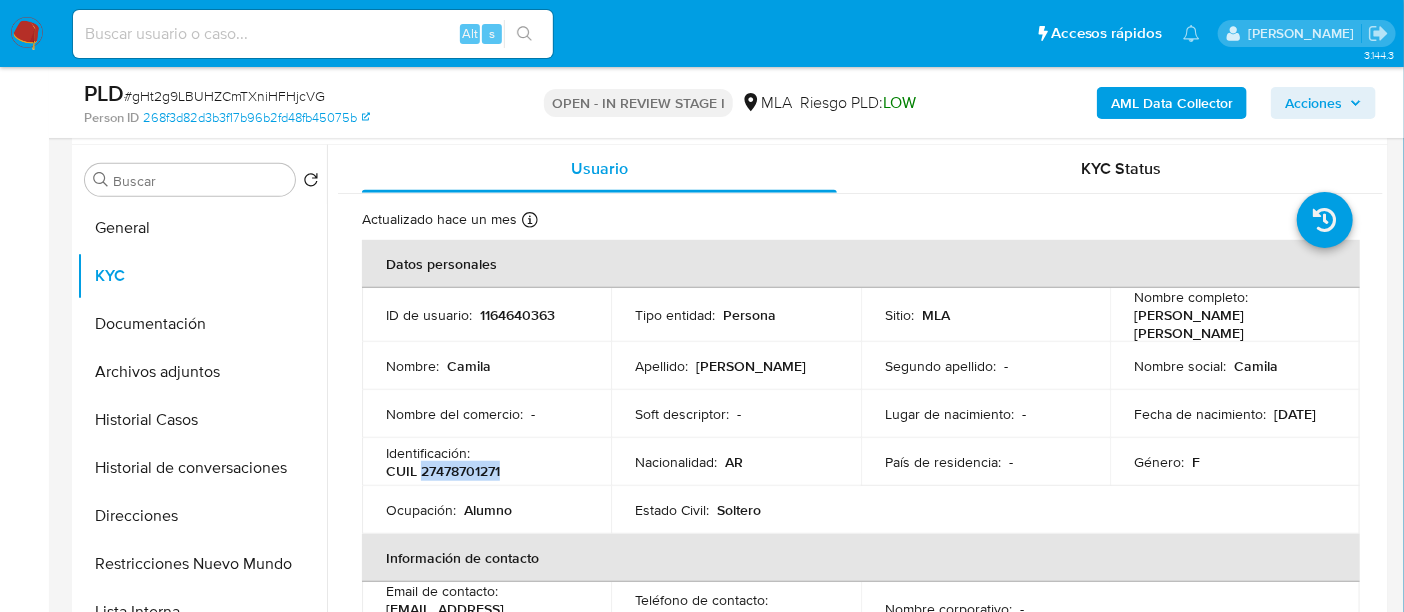 click on "CUIL 27478701271" at bounding box center (443, 471) 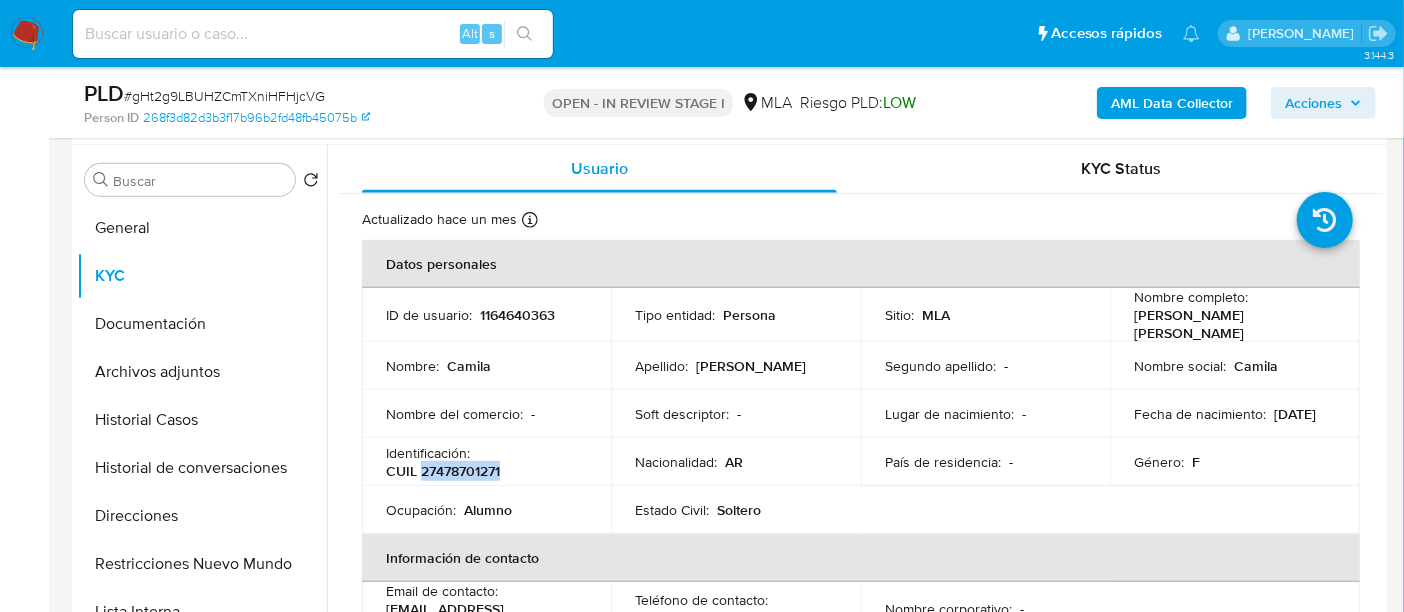 copy on "27478701271" 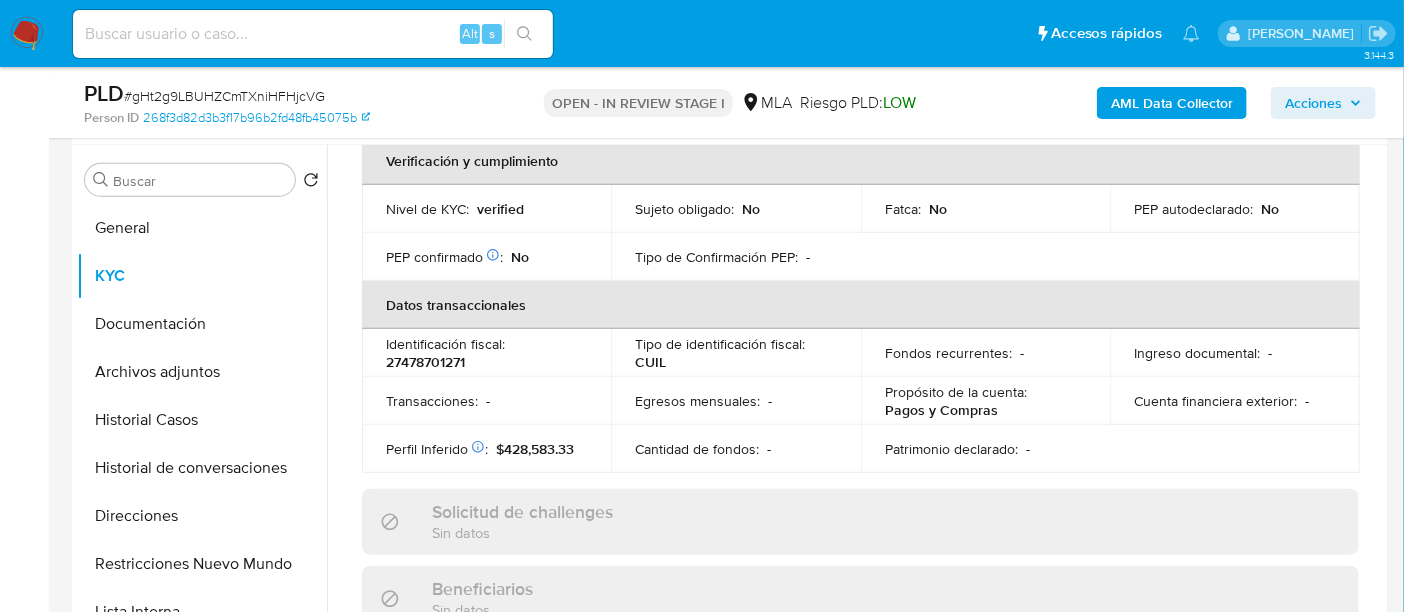 scroll, scrollTop: 500, scrollLeft: 0, axis: vertical 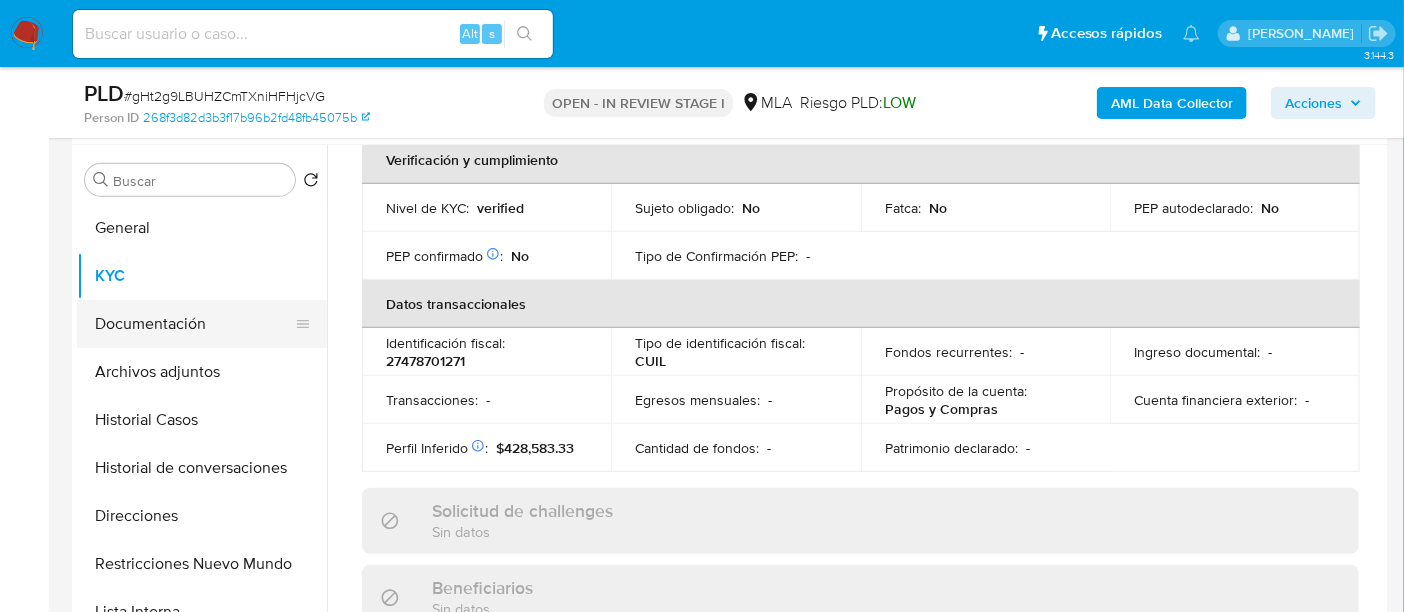 click on "Documentación" at bounding box center [194, 324] 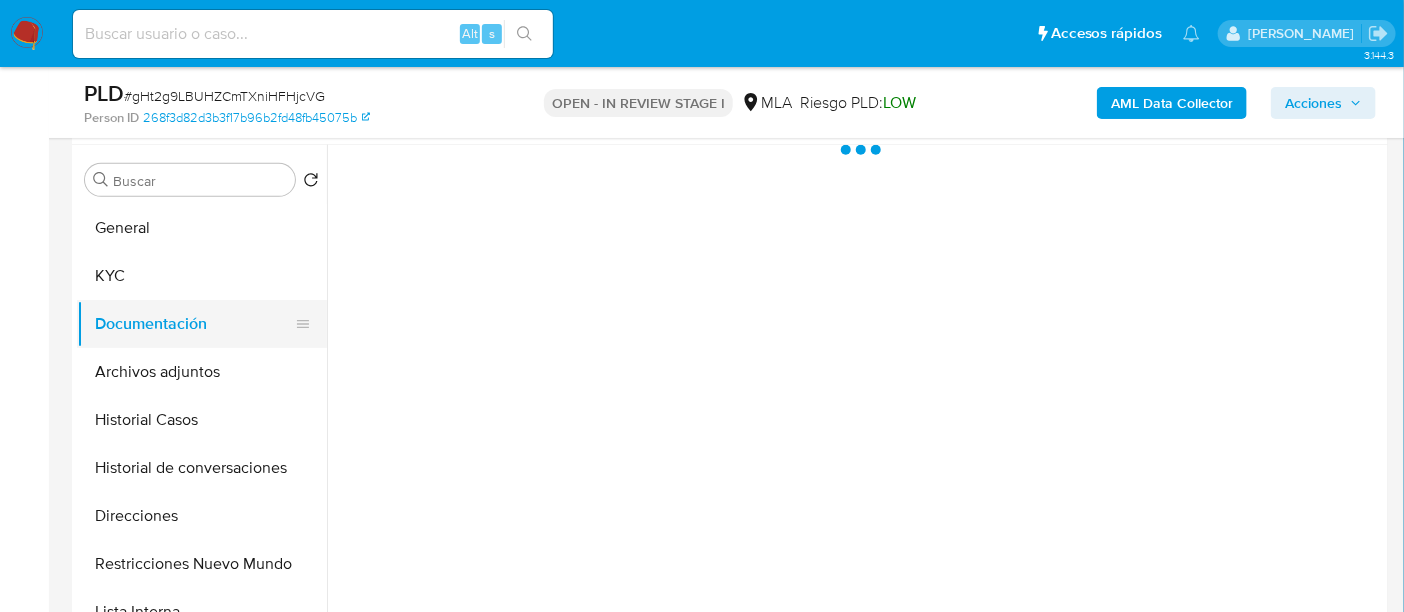 scroll, scrollTop: 0, scrollLeft: 0, axis: both 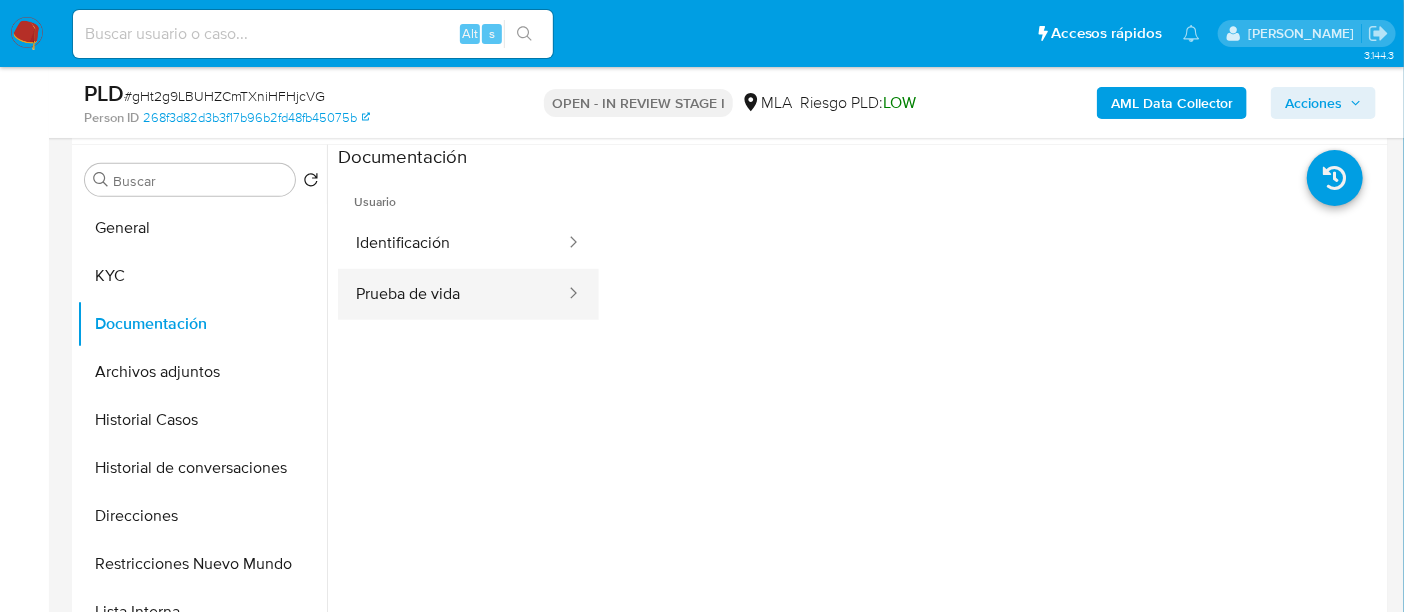 click on "Prueba de vida" at bounding box center [452, 294] 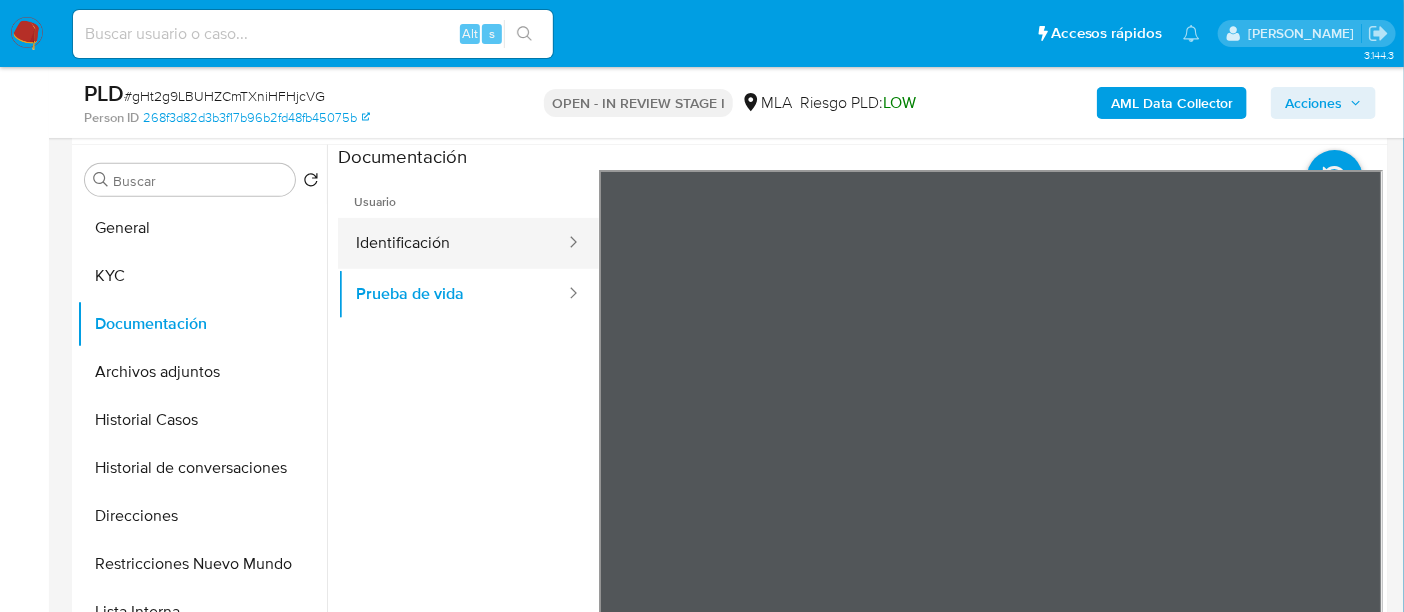 click on "Identificación" at bounding box center (452, 243) 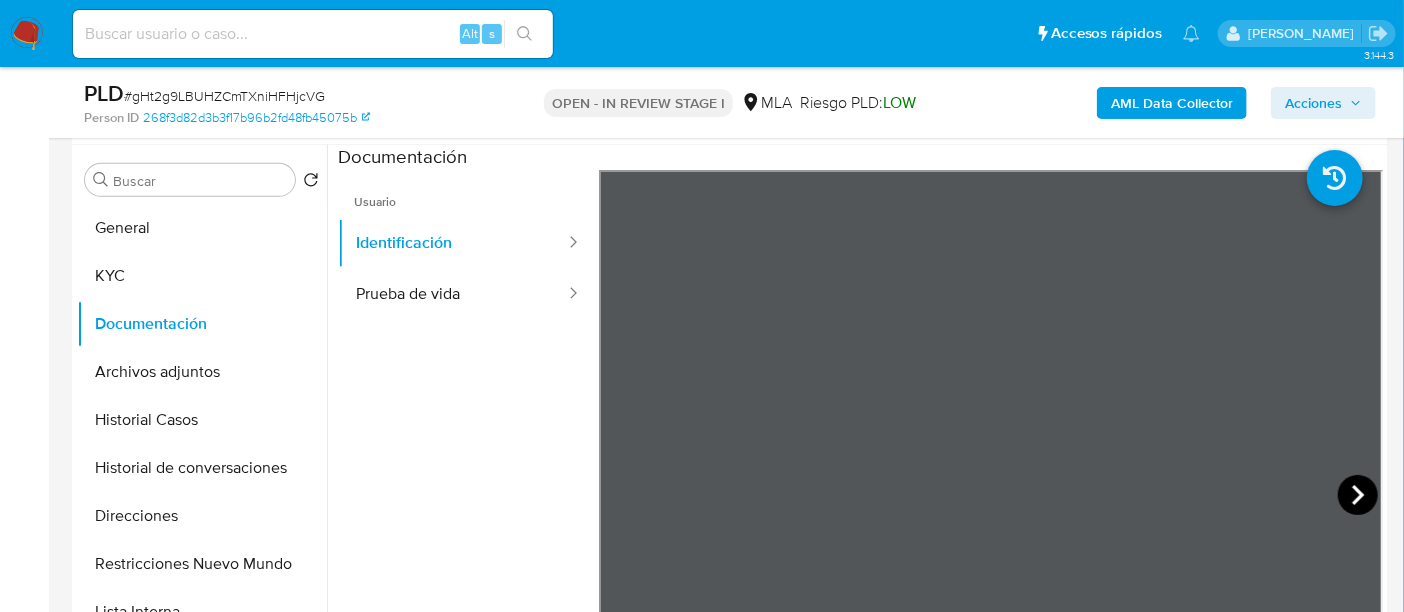 click 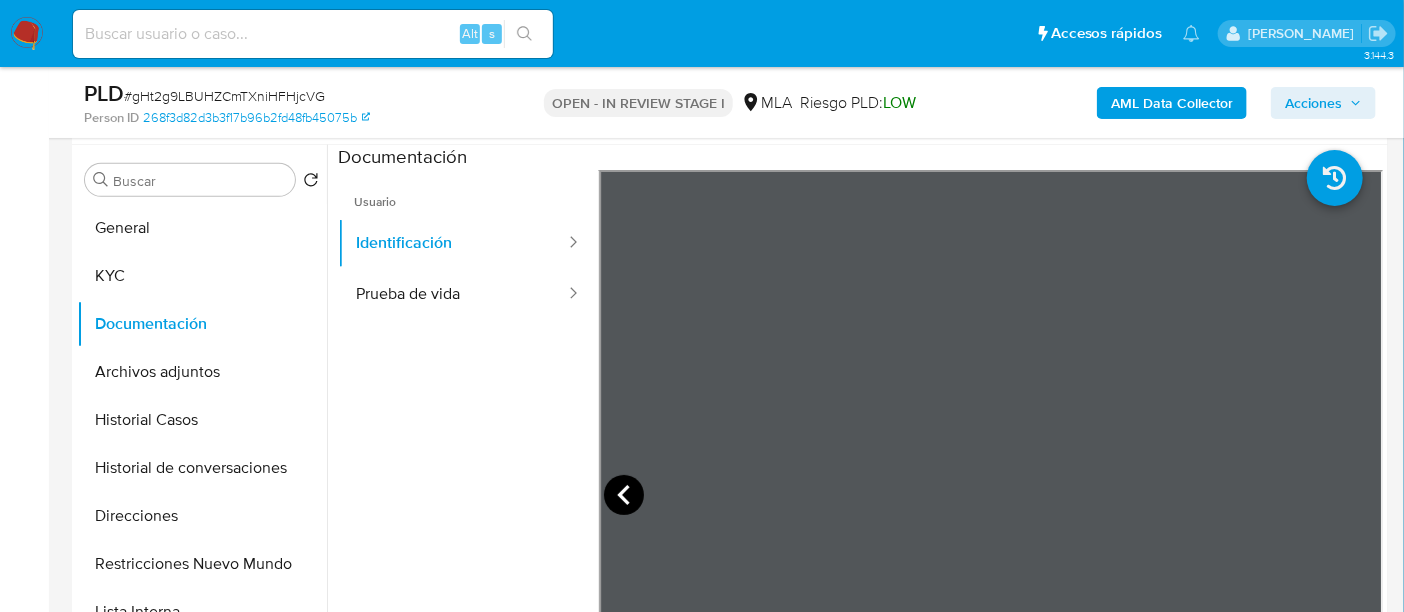 click 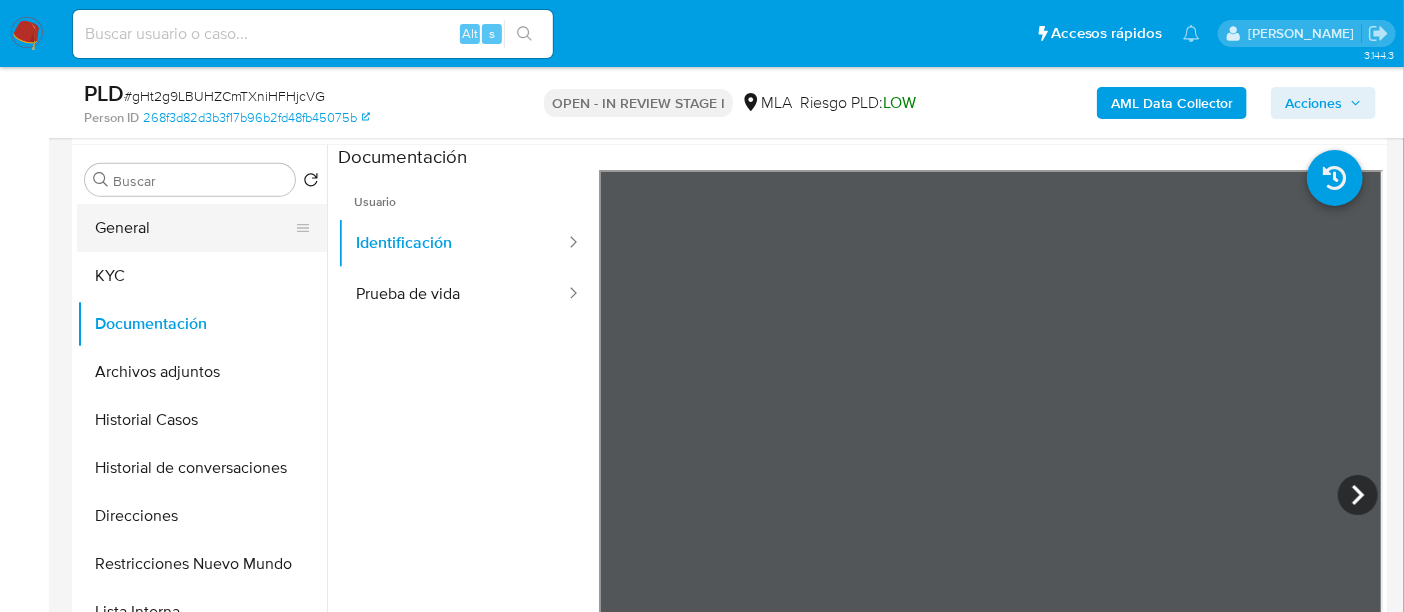 click on "General" at bounding box center (194, 228) 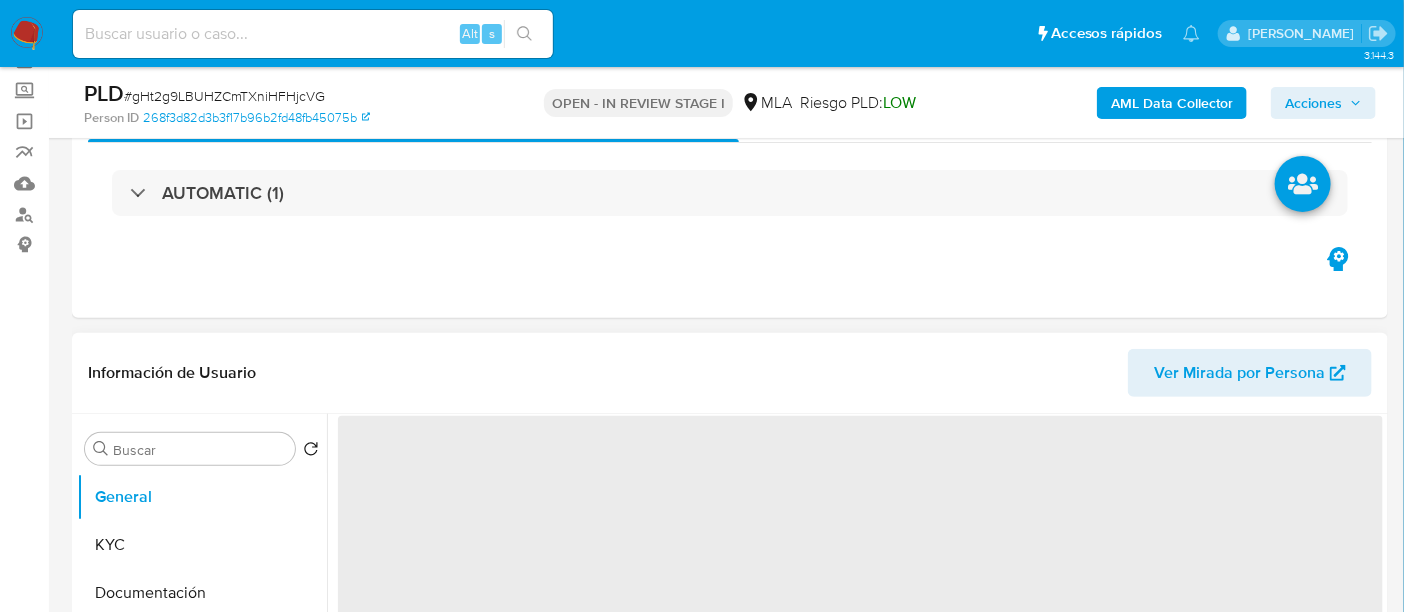 scroll, scrollTop: 0, scrollLeft: 0, axis: both 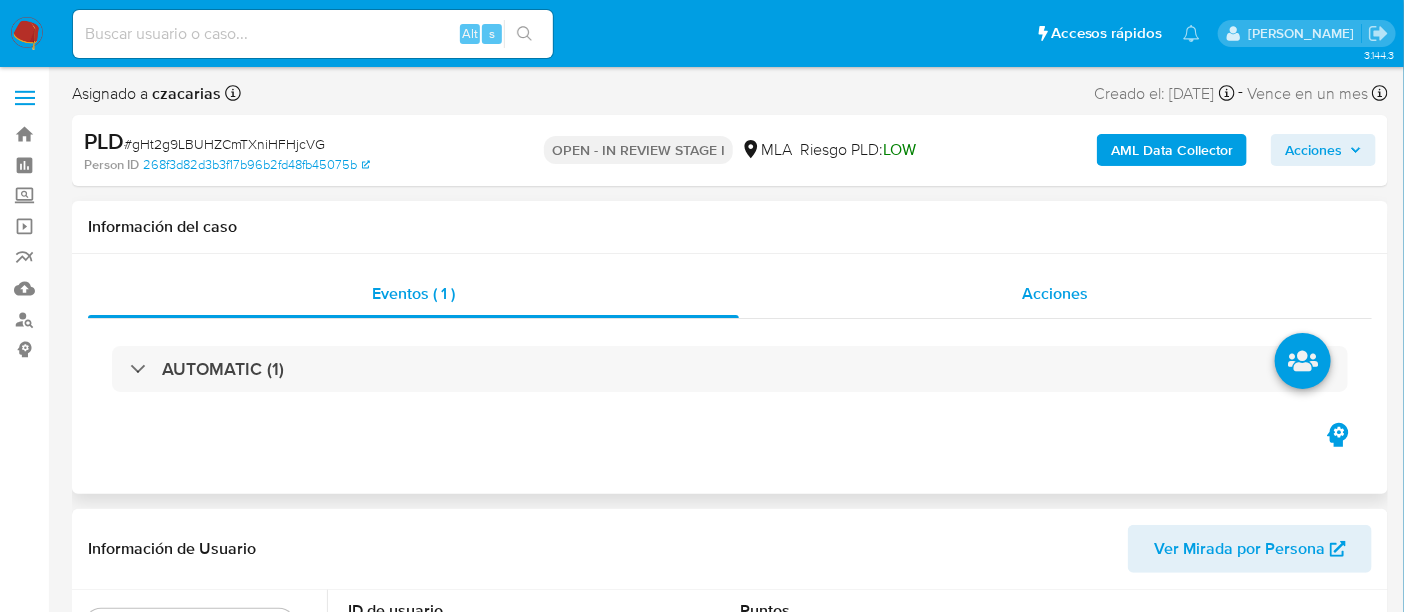 click on "Acciones" at bounding box center (1055, 293) 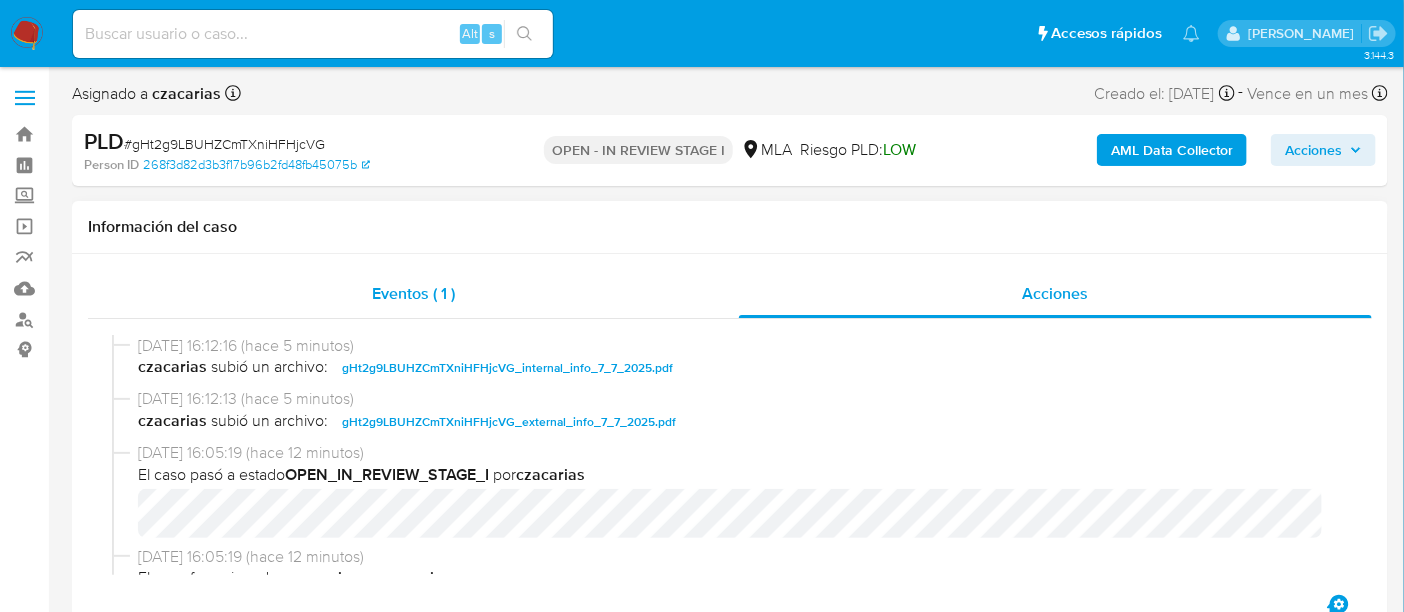 click on "Eventos ( 1 )" at bounding box center (413, 293) 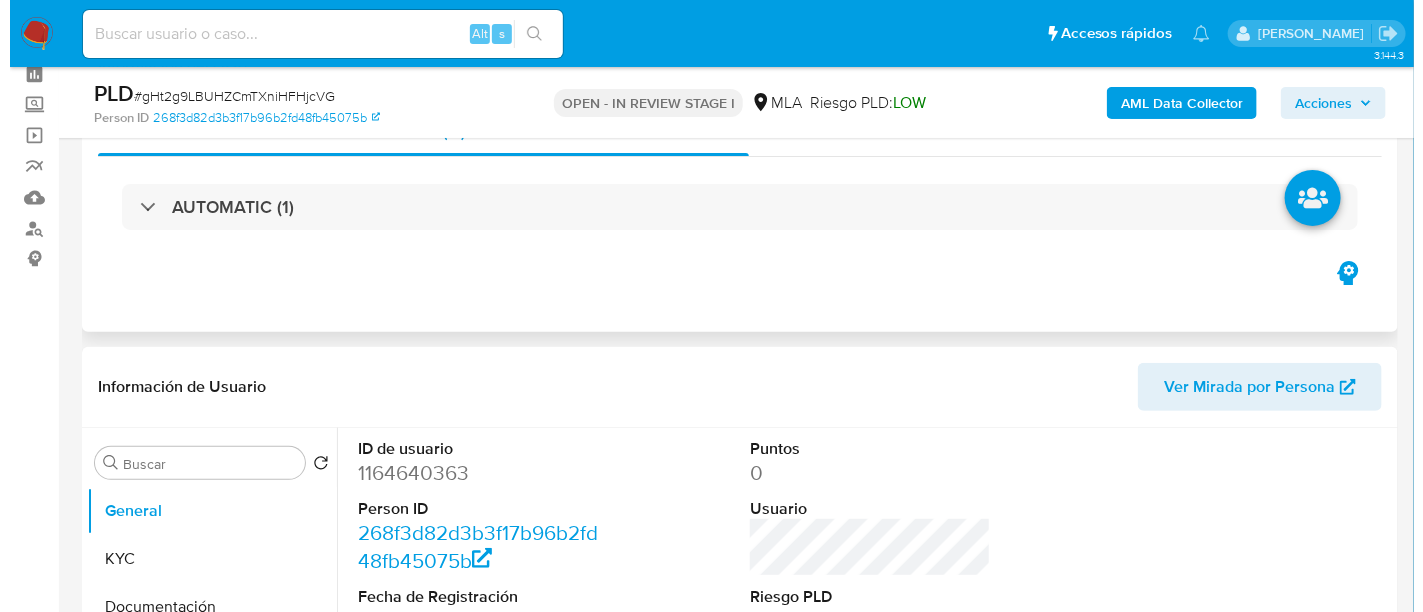 scroll, scrollTop: 250, scrollLeft: 0, axis: vertical 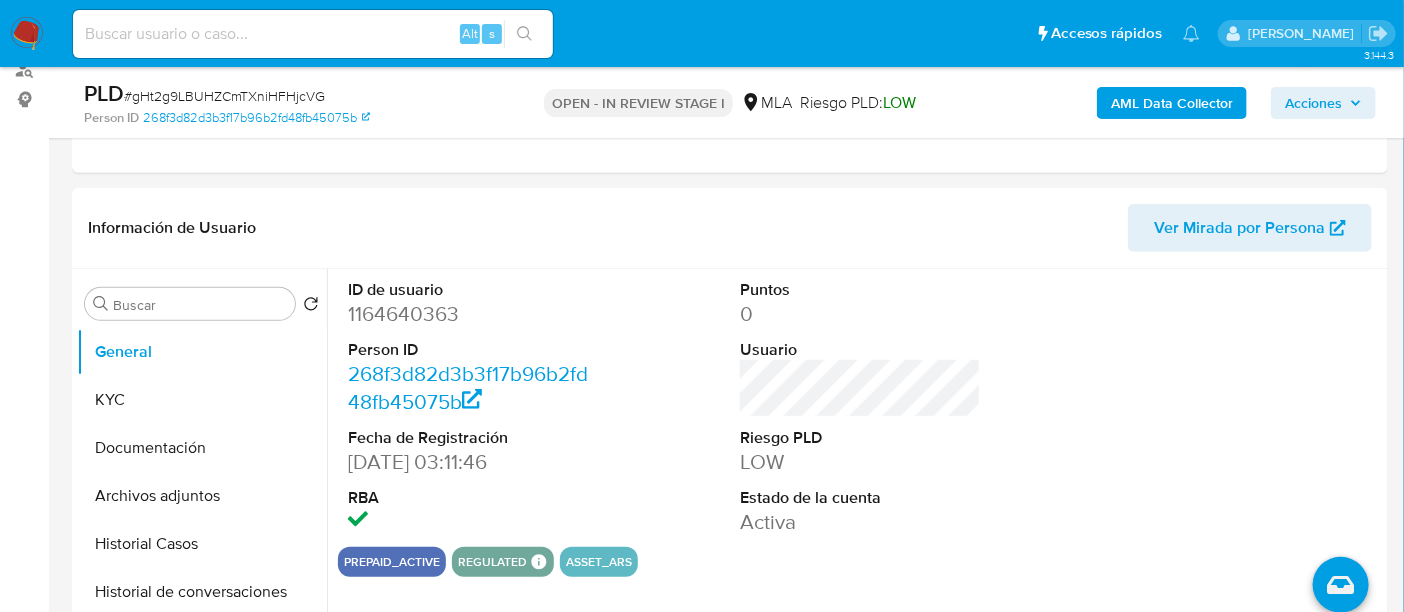 click on "AML Data Collector" at bounding box center [1172, 103] 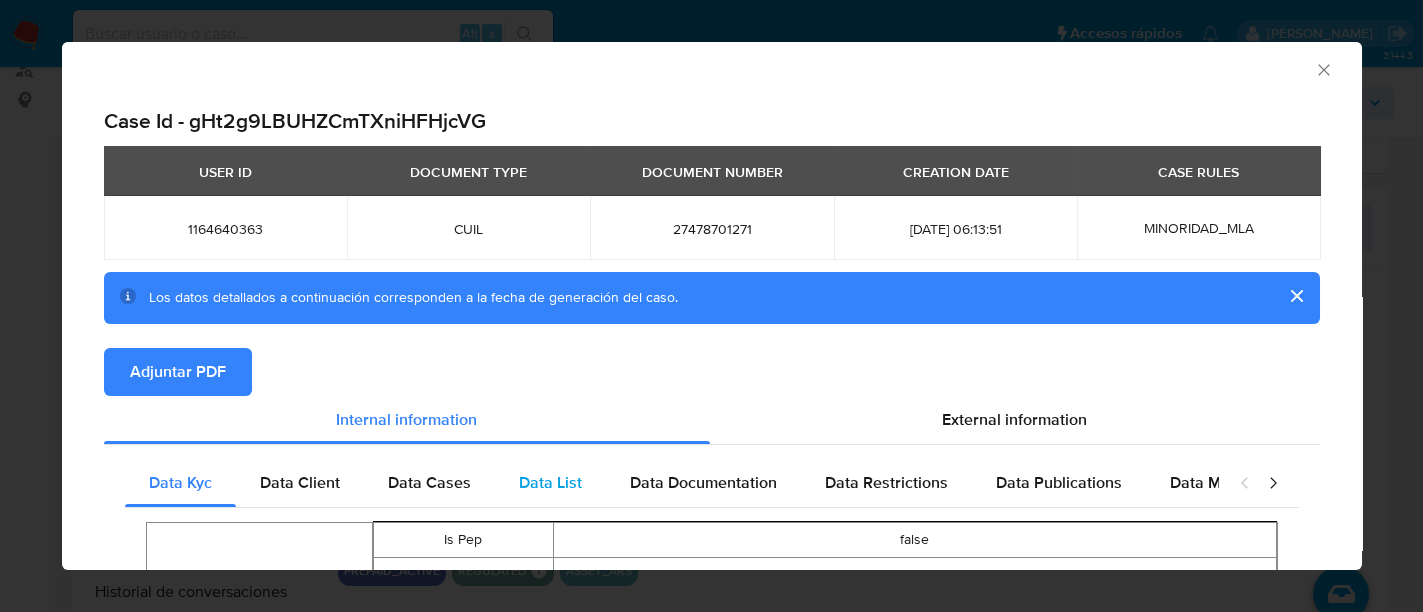 click on "Data List" at bounding box center [550, 483] 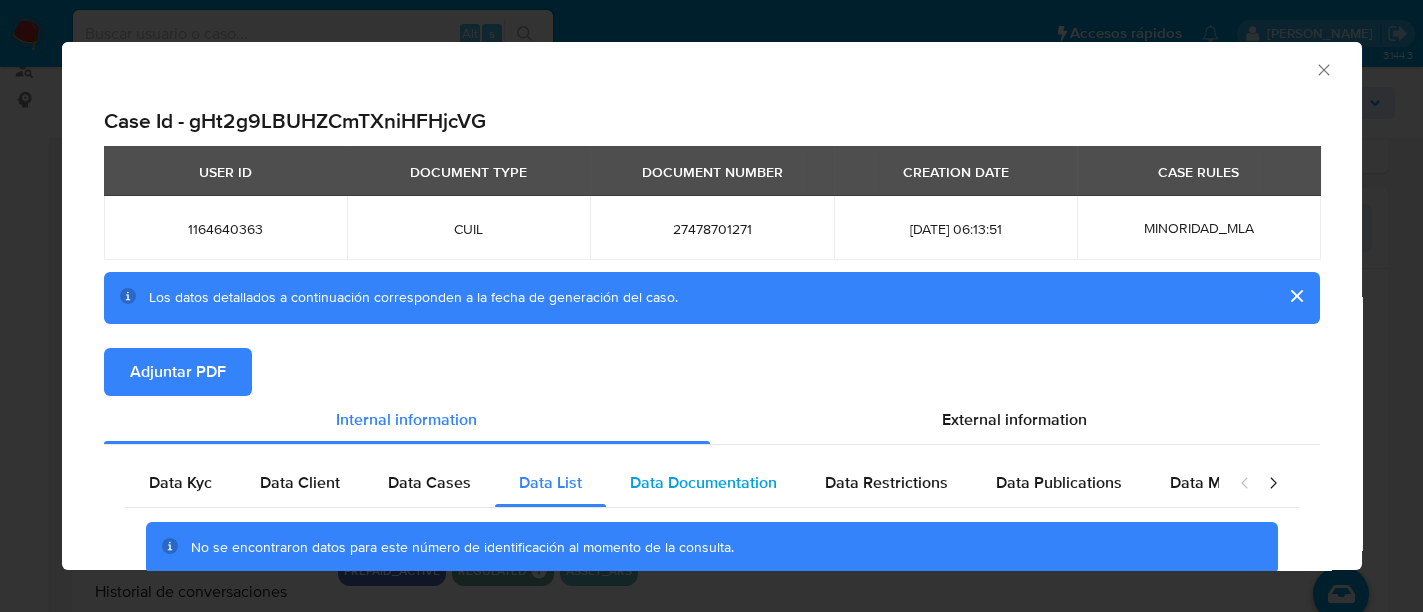 click on "Data Documentation" at bounding box center [703, 482] 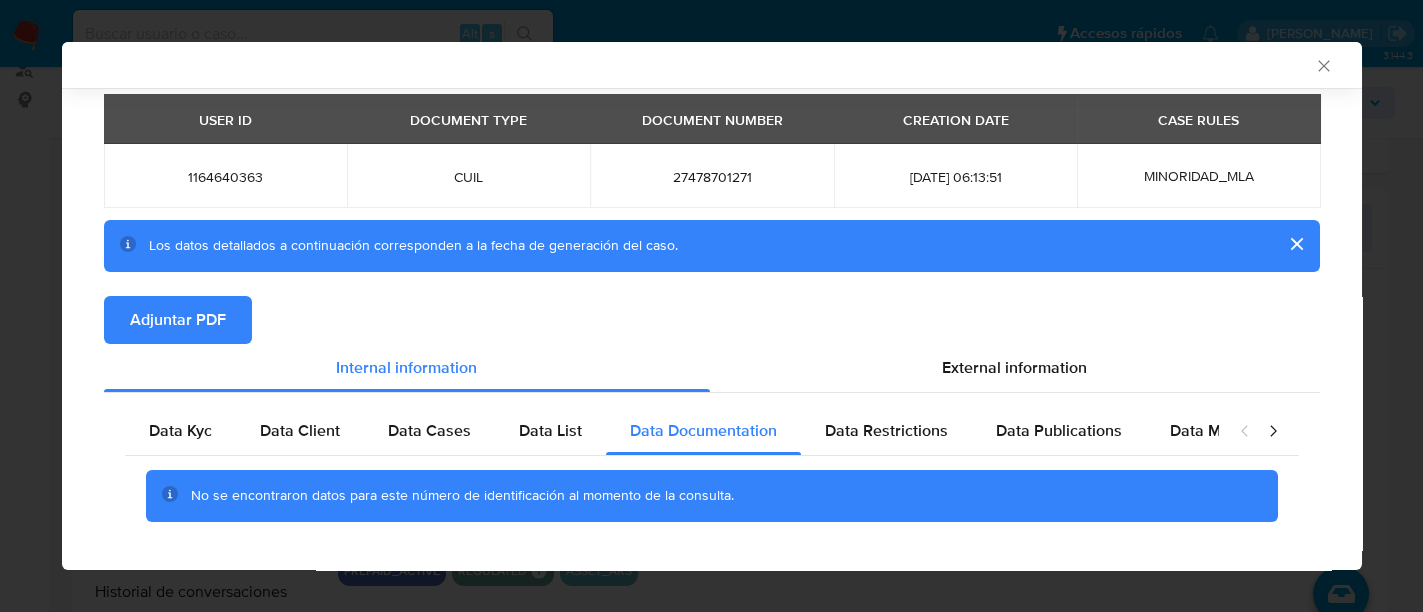 scroll, scrollTop: 90, scrollLeft: 0, axis: vertical 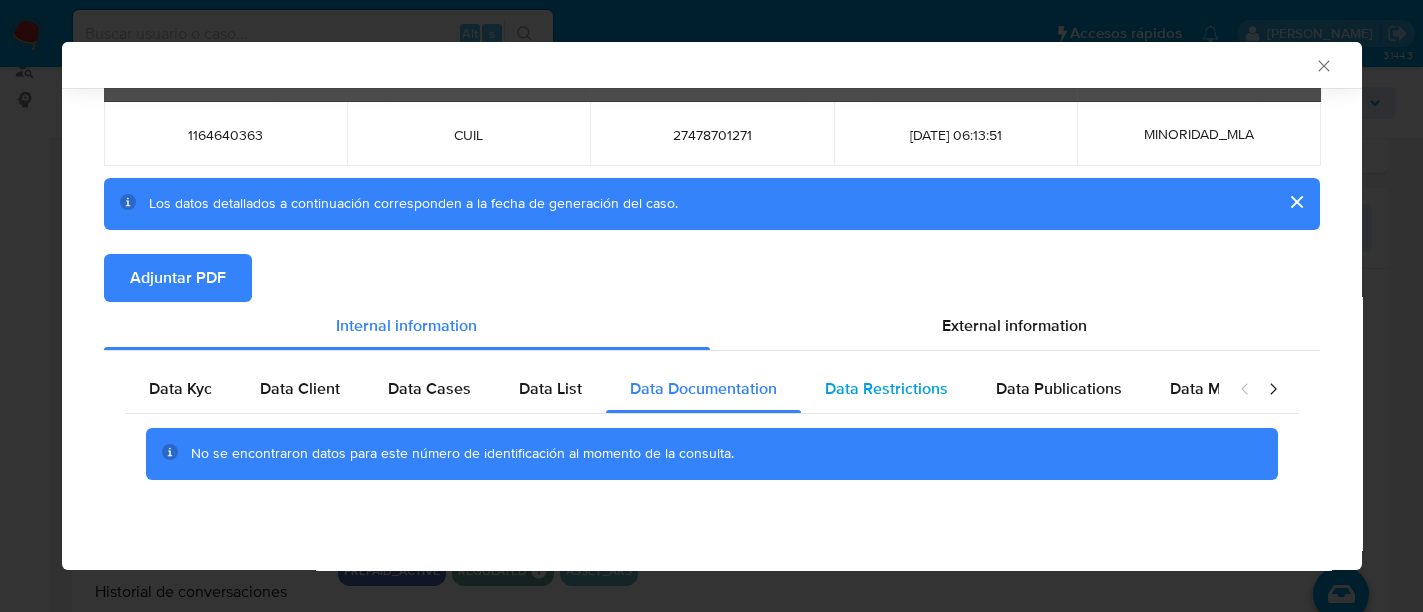 click on "Data Restrictions" at bounding box center (886, 388) 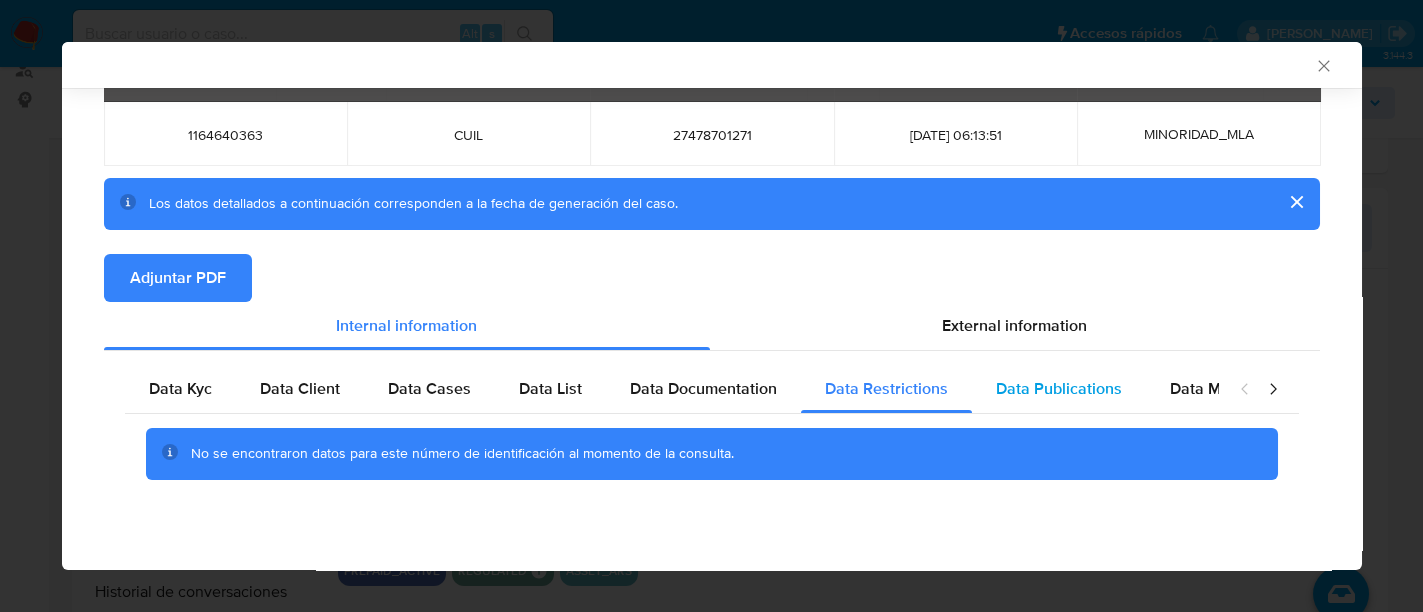 click on "Data Publications" at bounding box center [1059, 389] 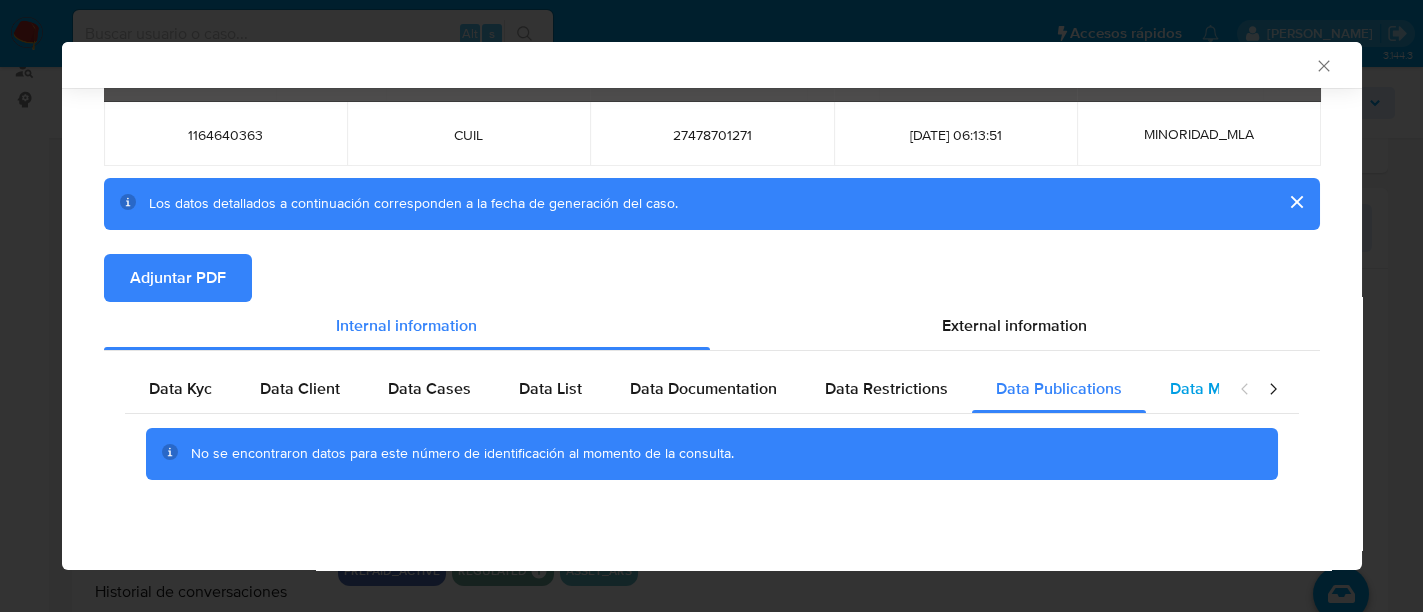 click on "Data Minority" at bounding box center [1218, 388] 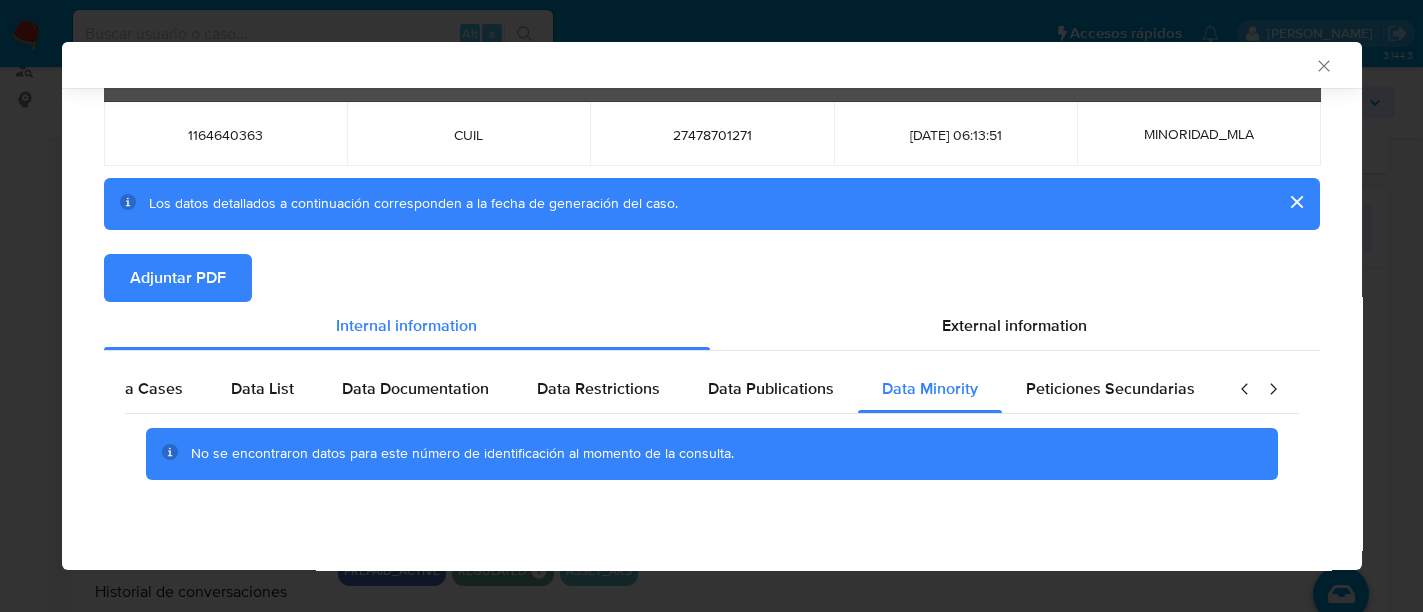 scroll, scrollTop: 0, scrollLeft: 297, axis: horizontal 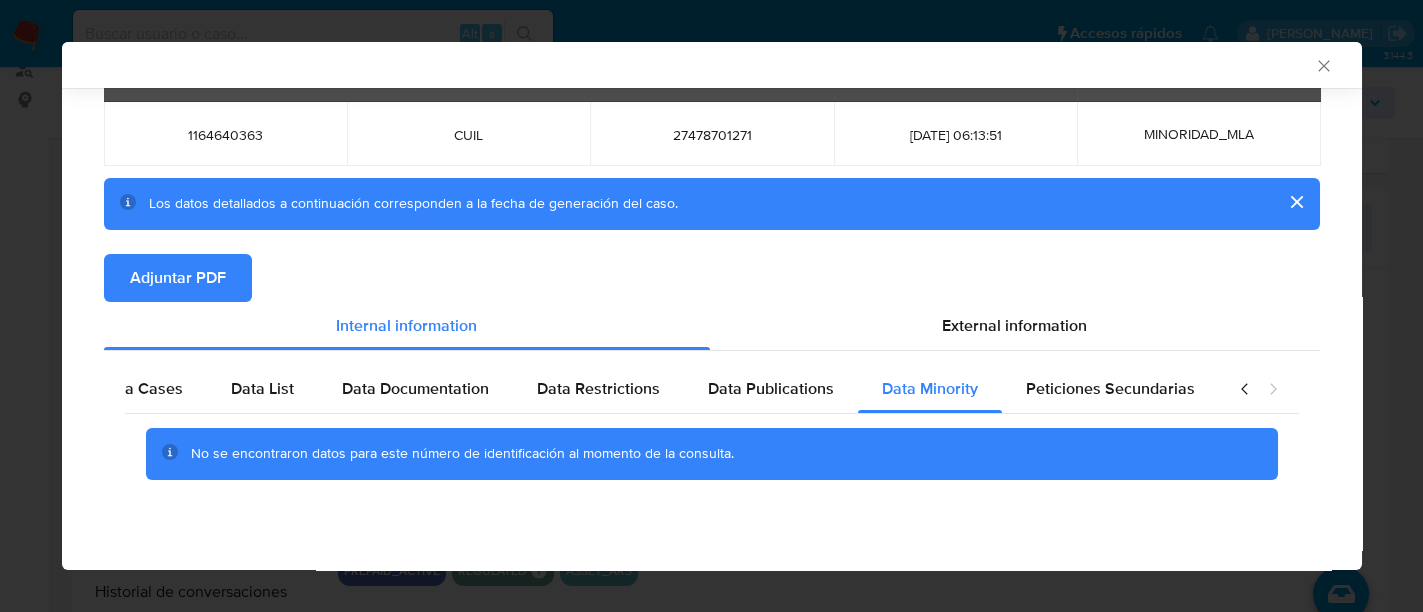 click 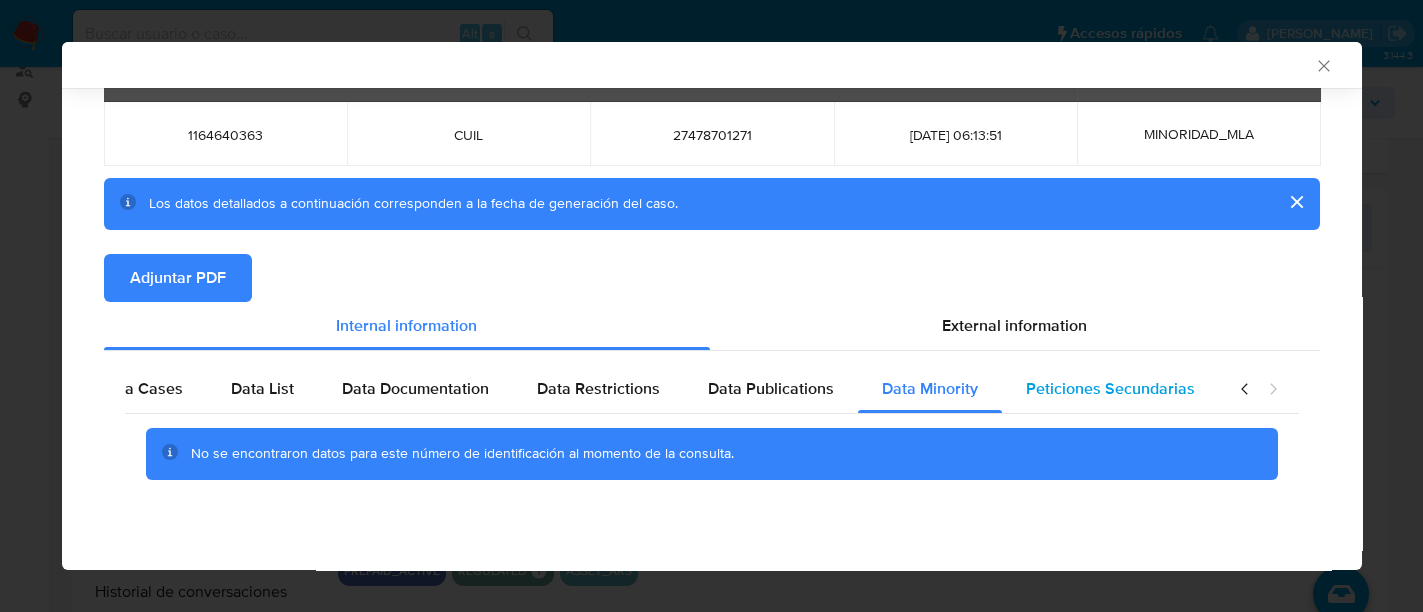 click on "Peticiones Secundarias" at bounding box center [1110, 388] 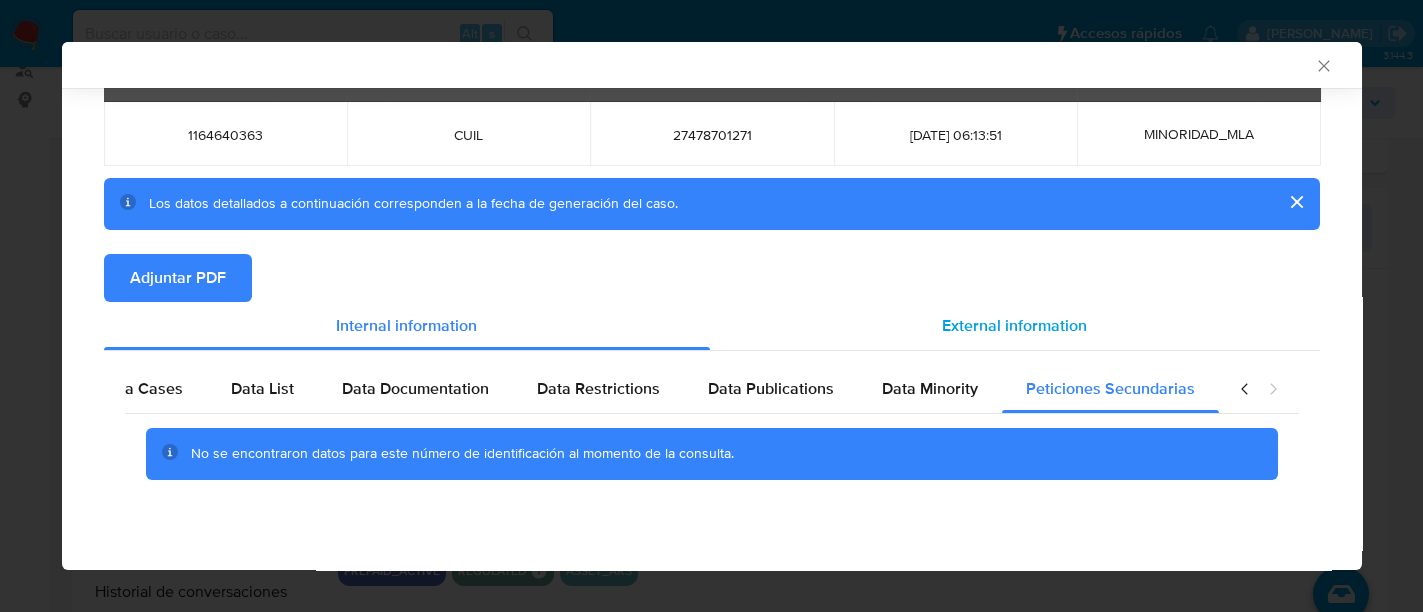 drag, startPoint x: 1042, startPoint y: 312, endPoint x: 1032, endPoint y: 319, distance: 12.206555 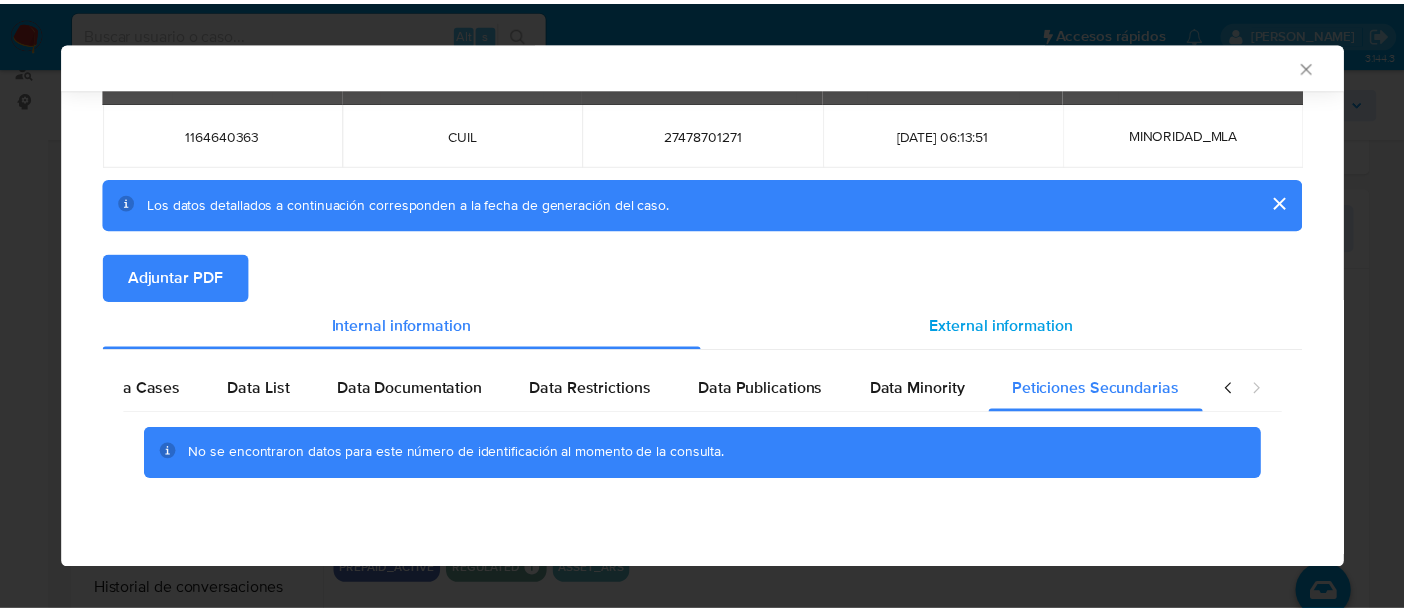 scroll, scrollTop: 0, scrollLeft: 0, axis: both 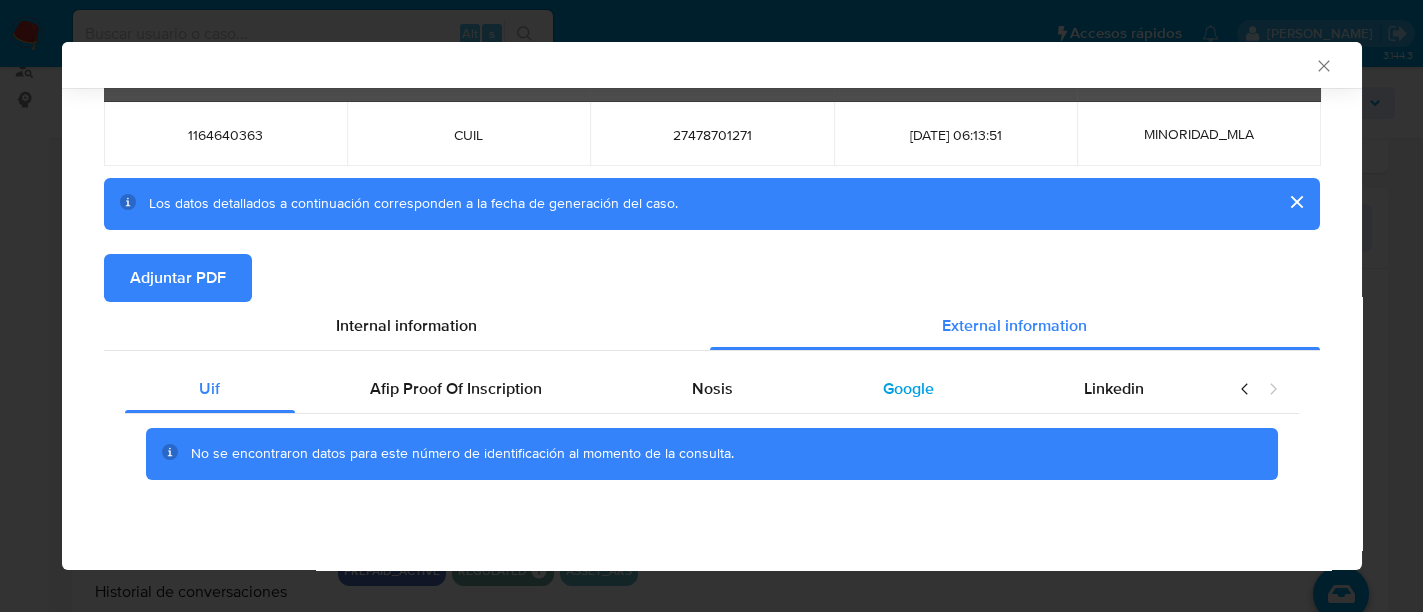 click on "Google" at bounding box center (908, 389) 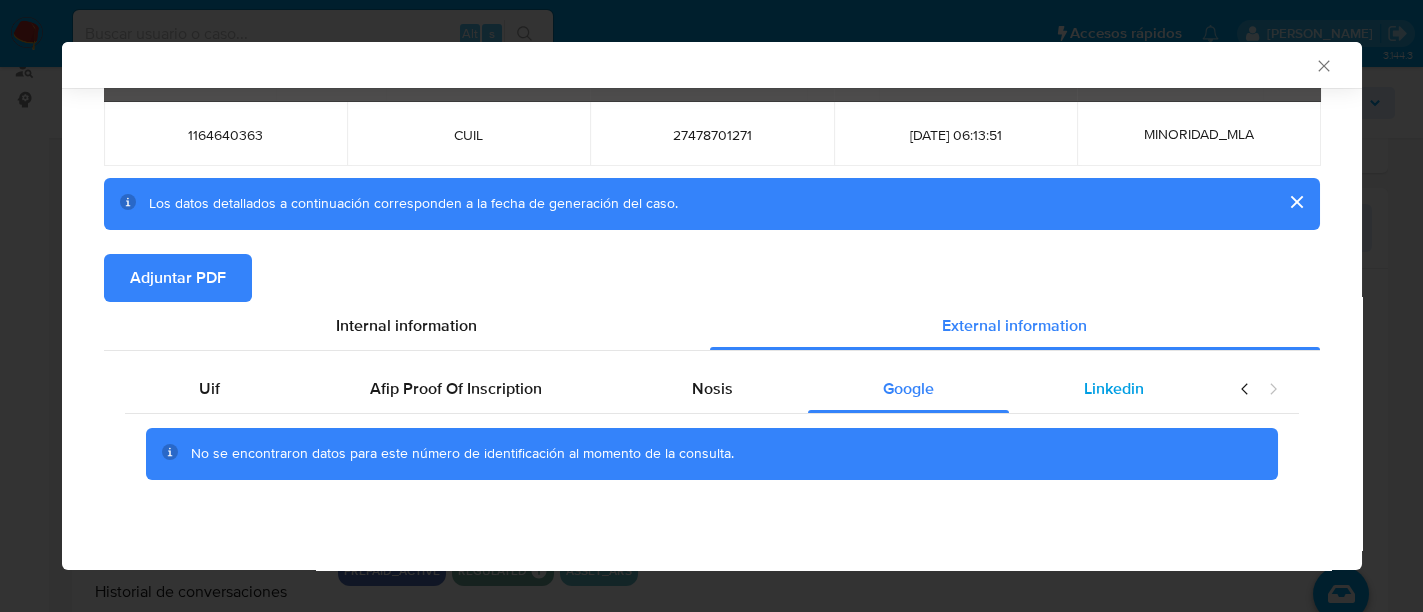 click on "Linkedin" at bounding box center [1114, 389] 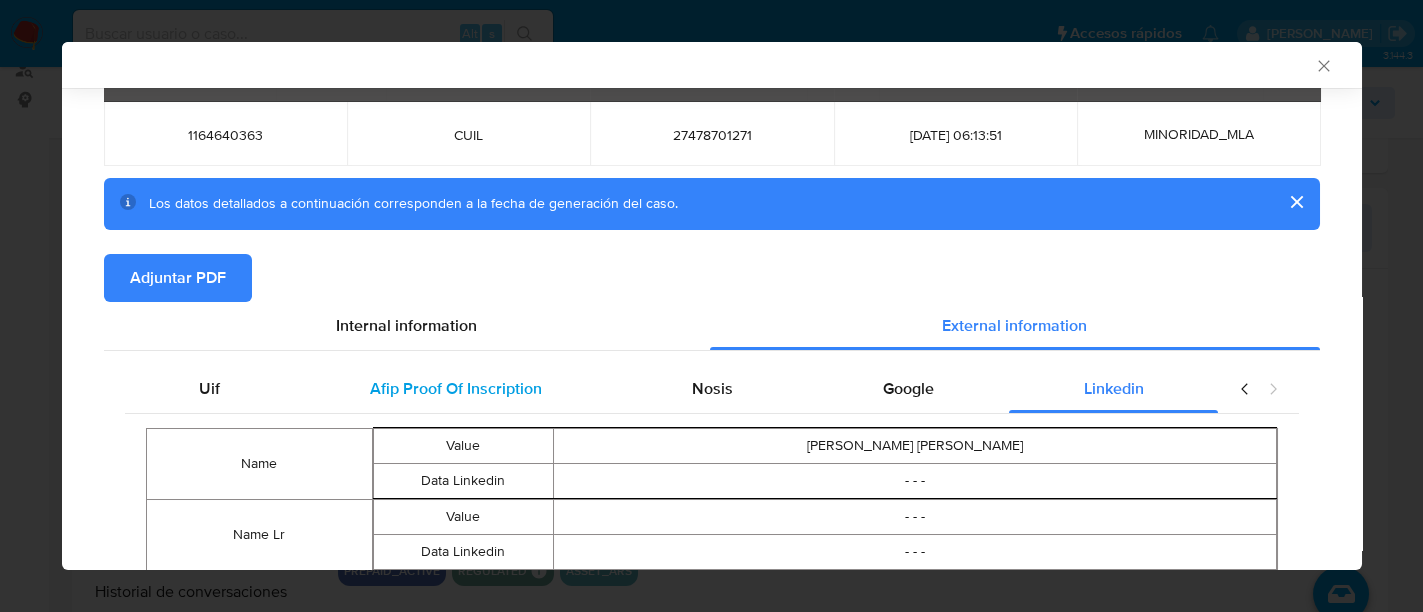 click on "Afip Proof Of Inscription" at bounding box center [456, 388] 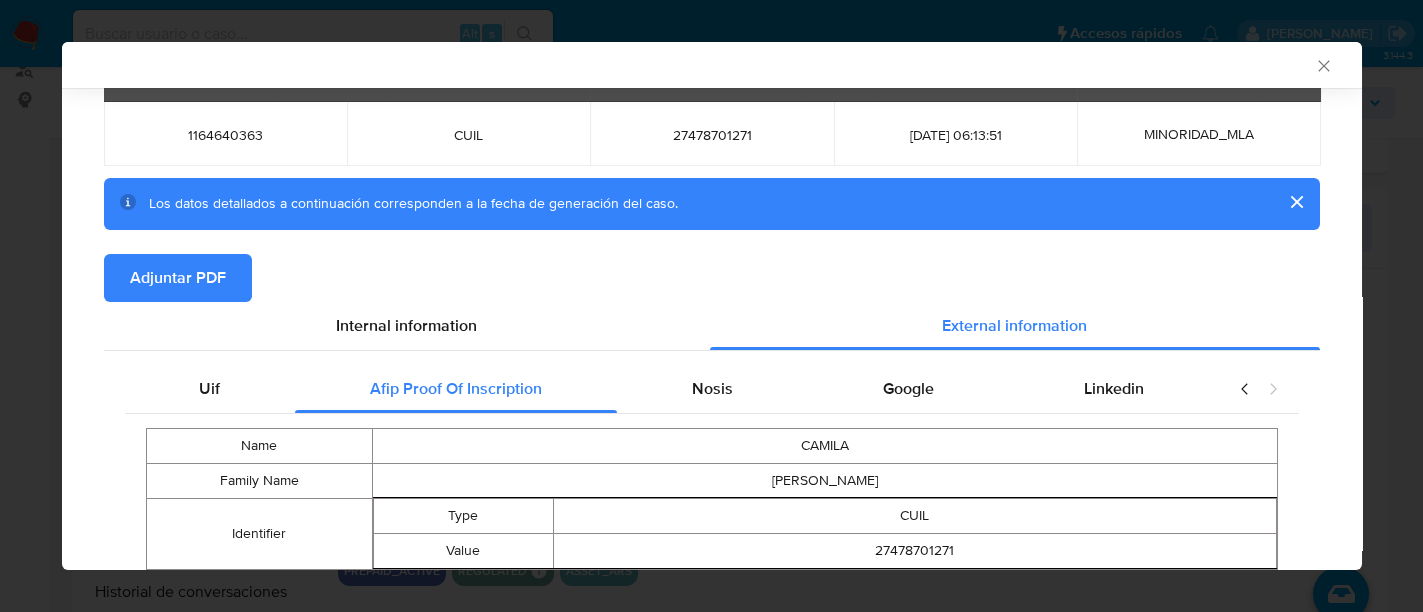 click on "AML Data Collector" at bounding box center (712, 65) 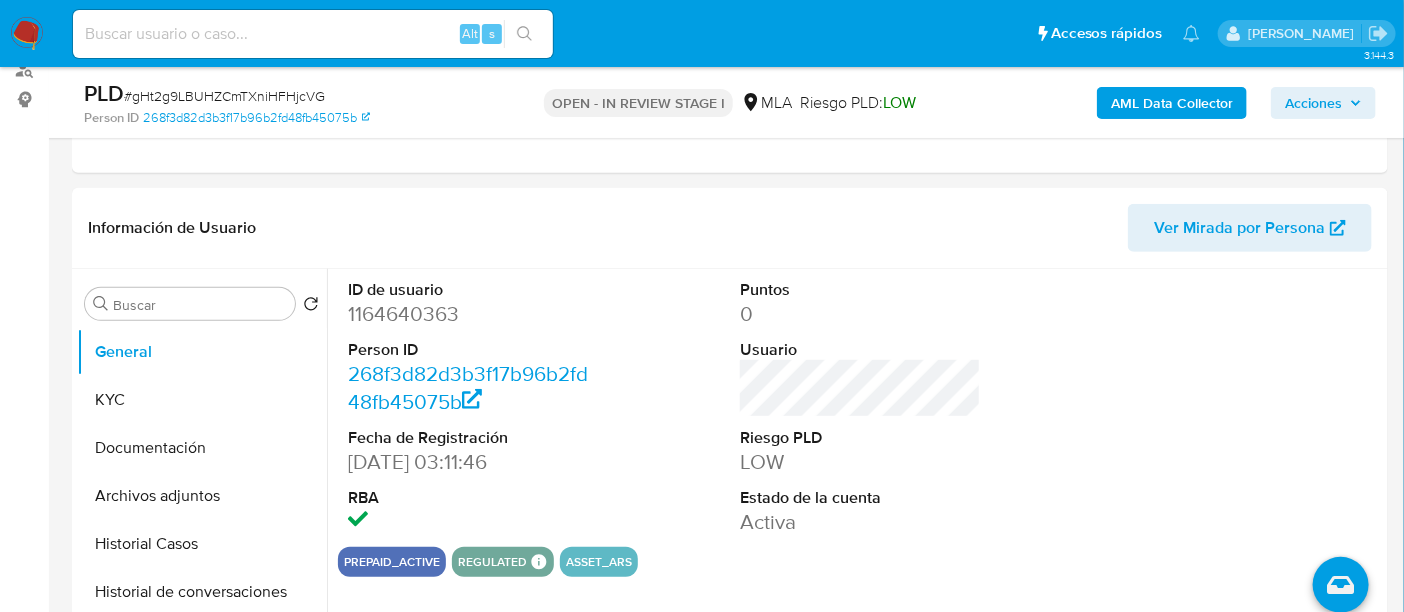 click on "ID de usuario 1164640363 Person ID 268f3d82d3b3f17b96b2fd48fb45075b Fecha de Registración 21/07/2022 03:11:46 RBA Puntos 0 Usuario Riesgo PLD LOW Estado de la cuenta Activa" at bounding box center [860, 408] 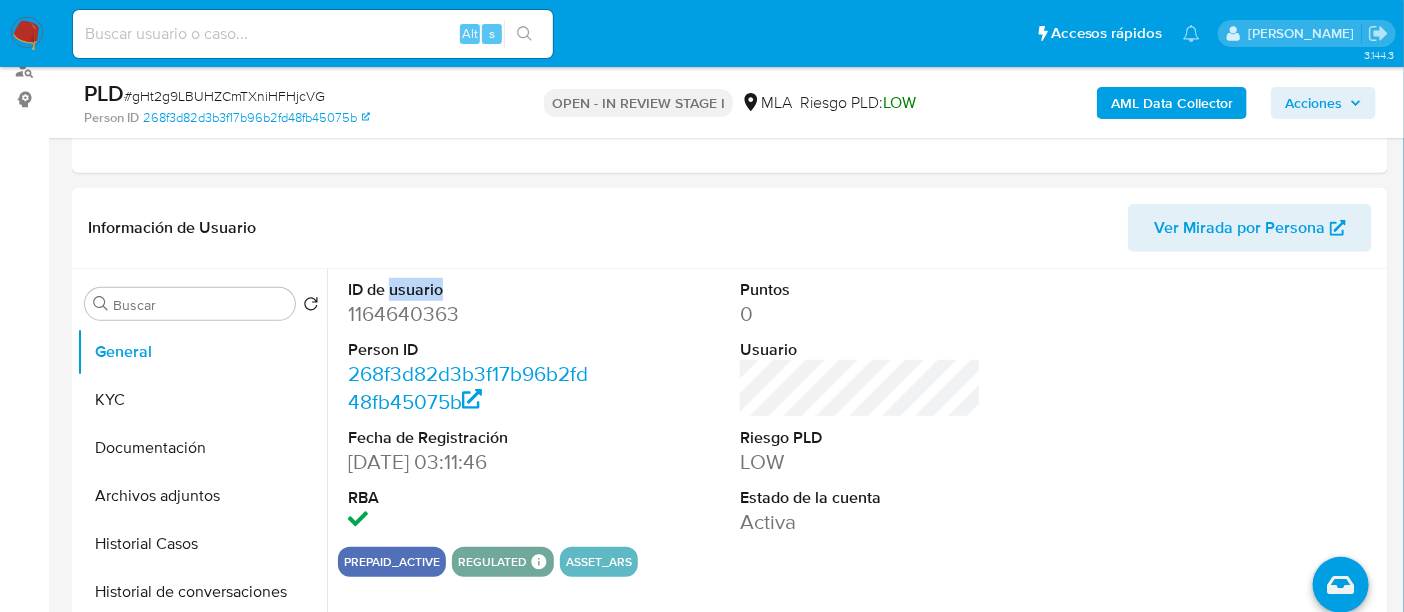 click on "ID de usuario" at bounding box center [468, 290] 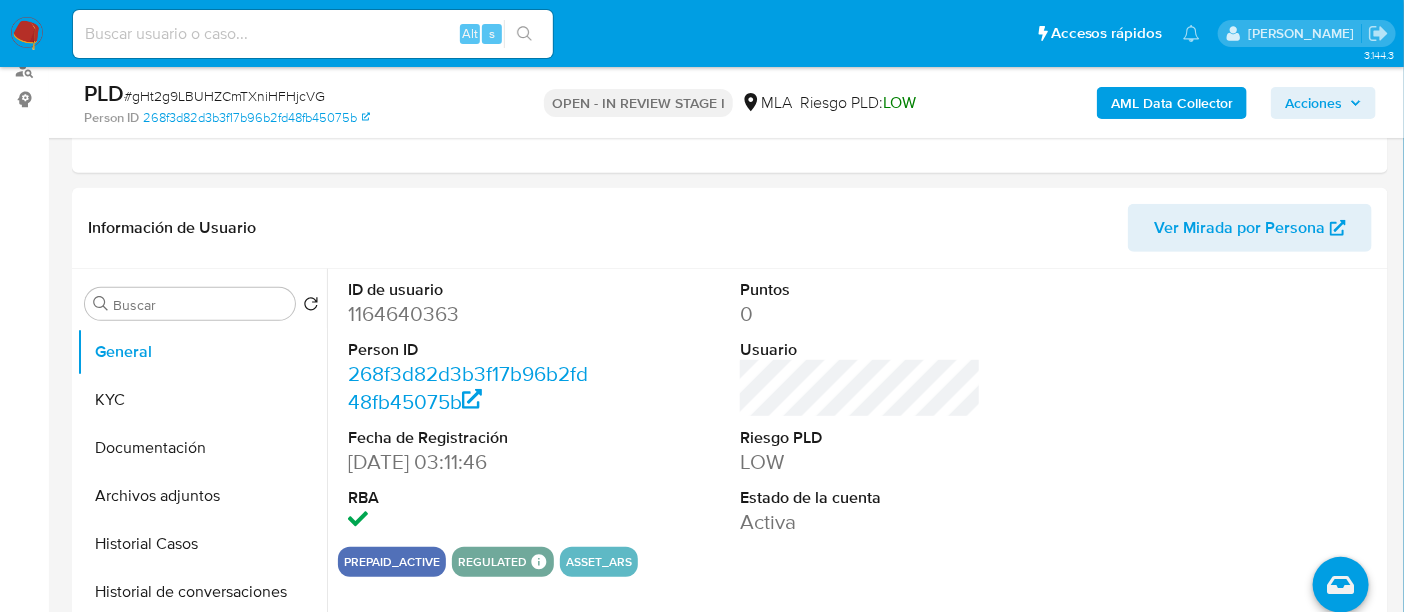 click on "1164640363" at bounding box center [468, 314] 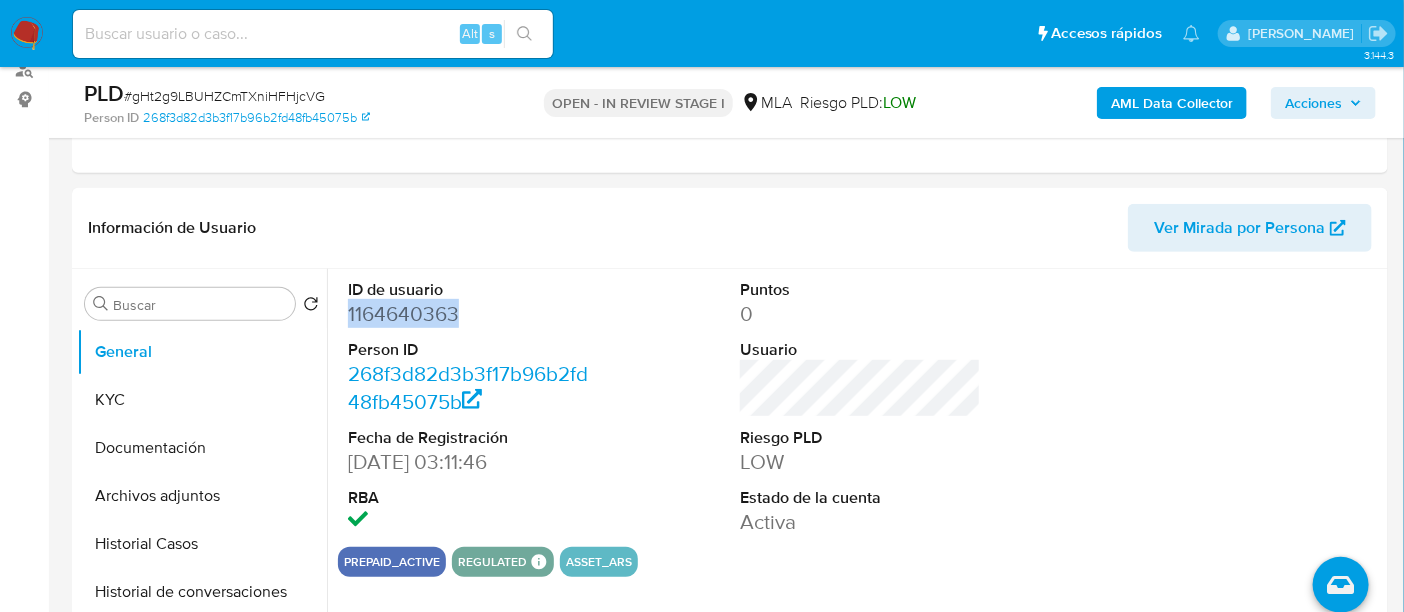 click on "1164640363" at bounding box center [468, 314] 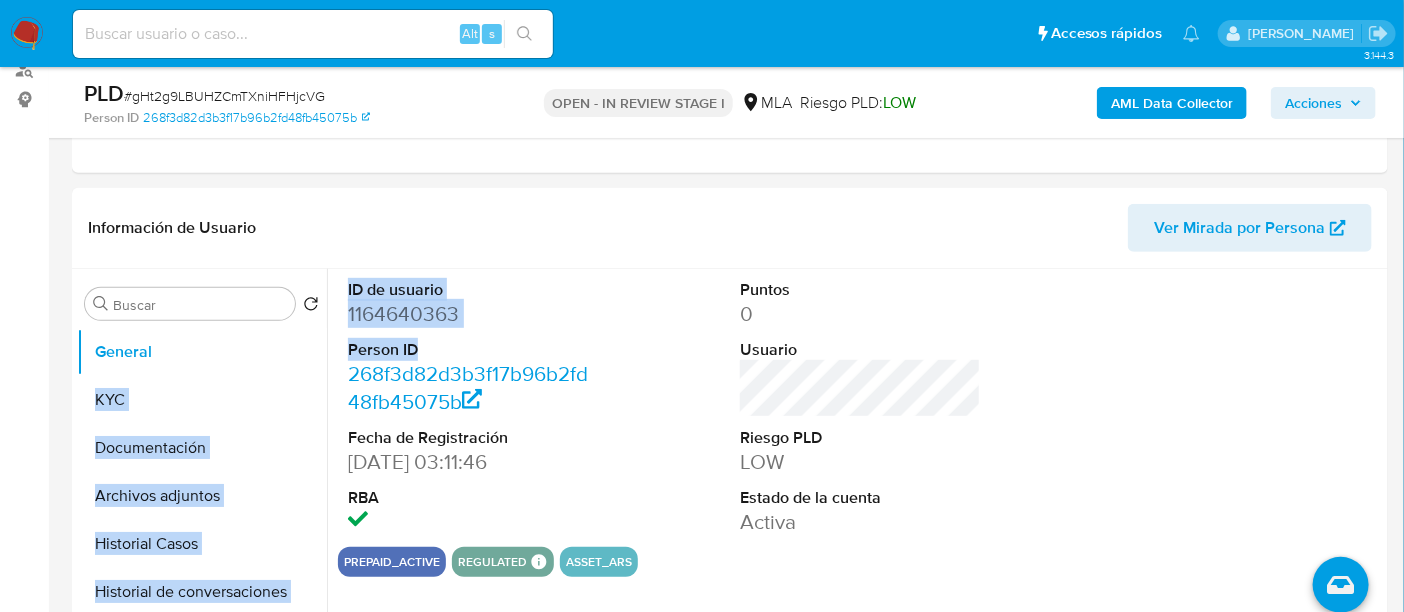 drag, startPoint x: 302, startPoint y: 321, endPoint x: 417, endPoint y: 330, distance: 115.35164 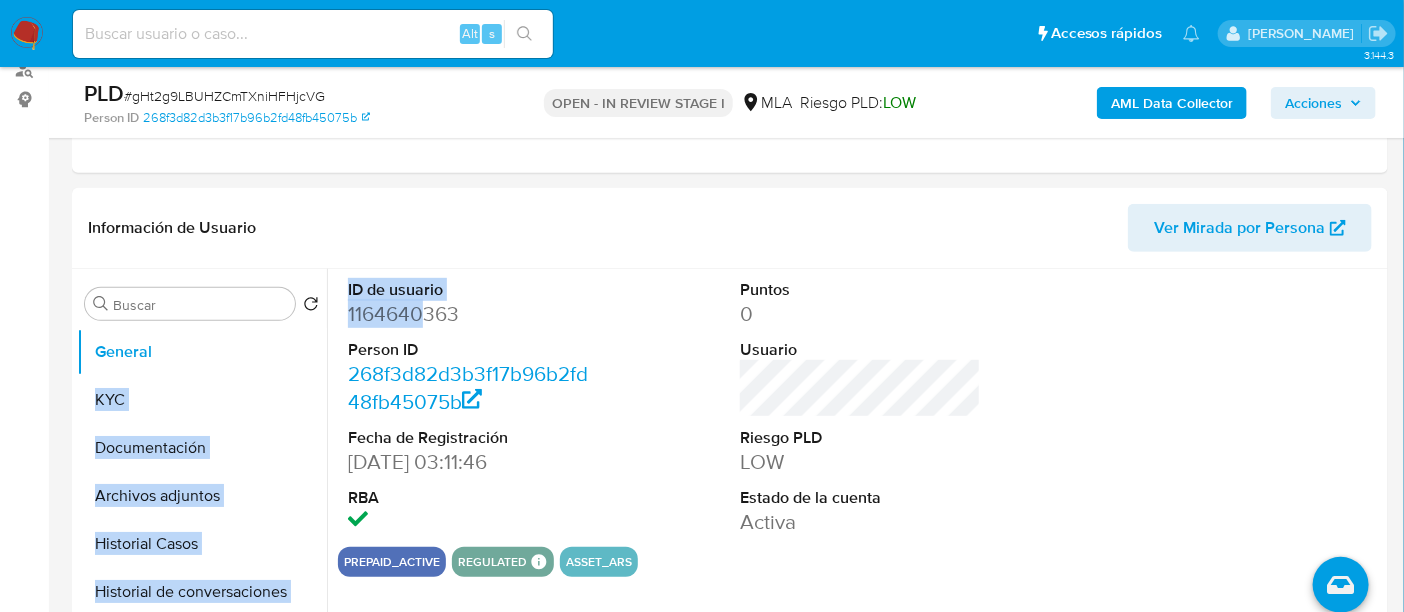click on "1164640363" at bounding box center [468, 314] 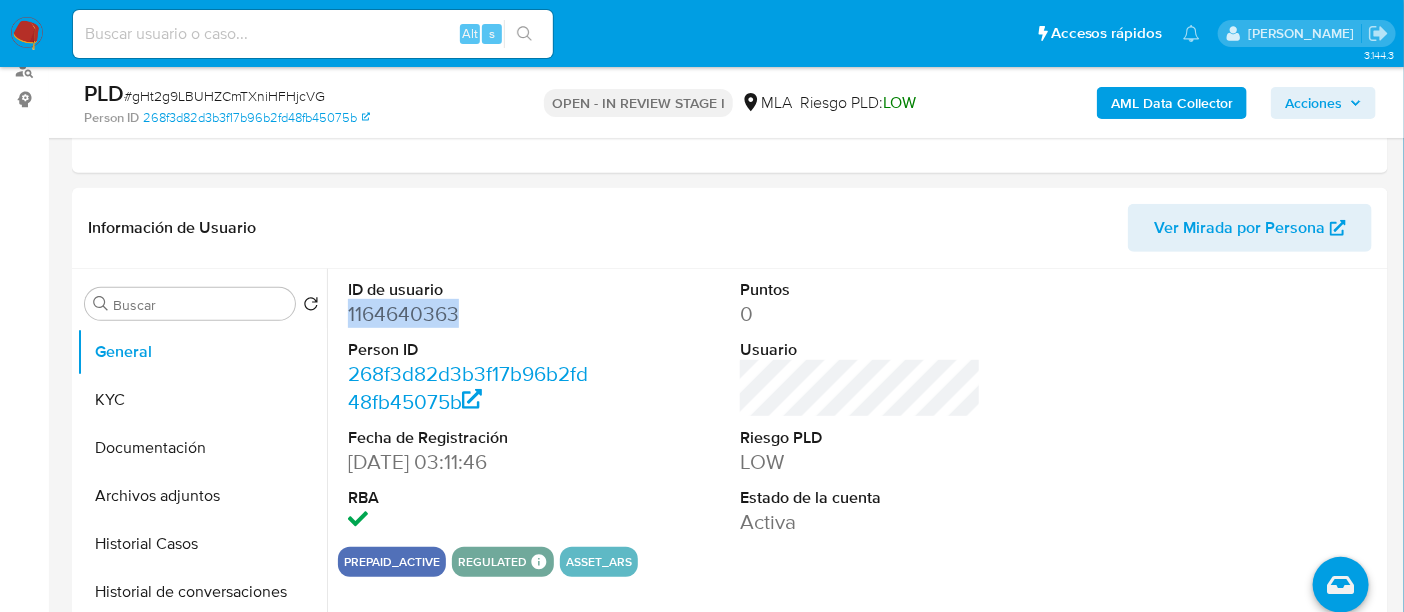 click on "1164640363" at bounding box center [468, 314] 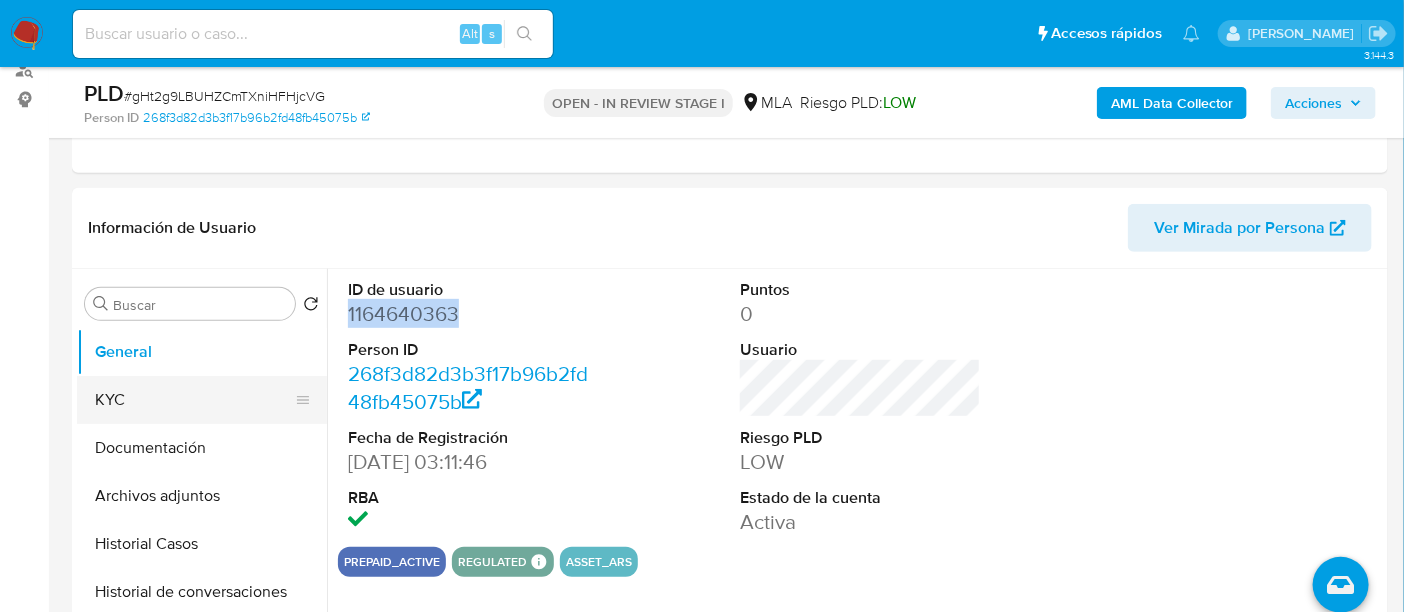 click on "KYC" at bounding box center (194, 400) 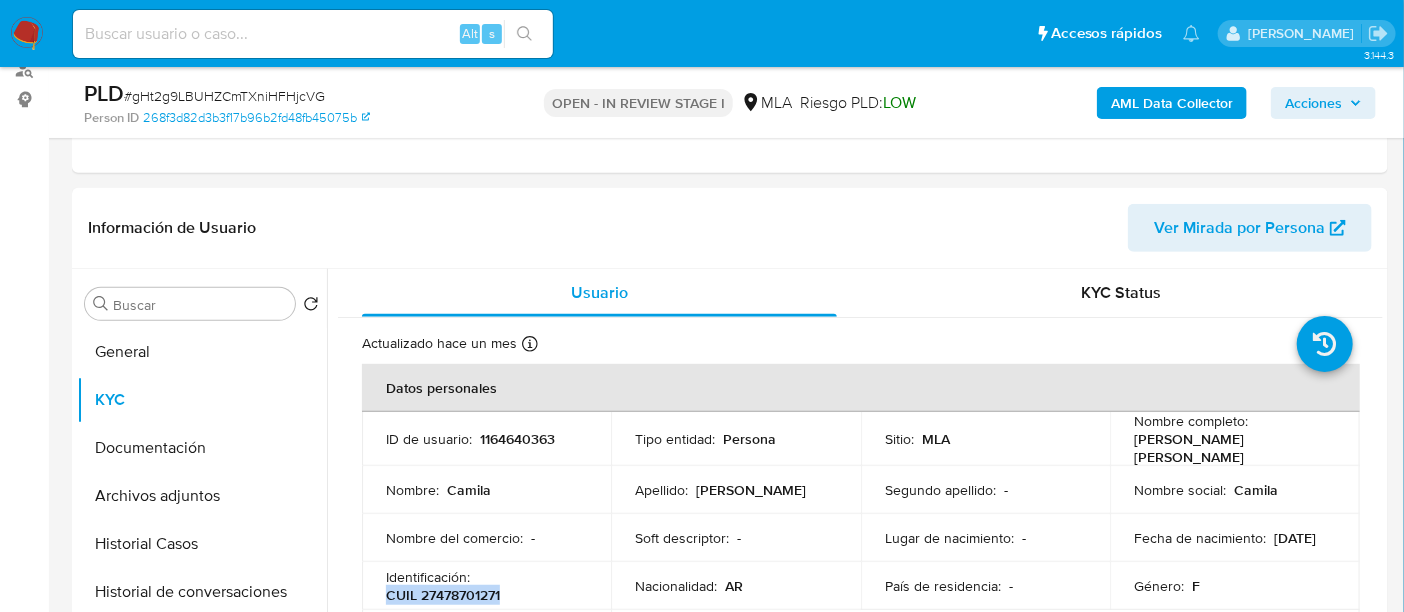 drag, startPoint x: 405, startPoint y: 587, endPoint x: 529, endPoint y: 596, distance: 124.32619 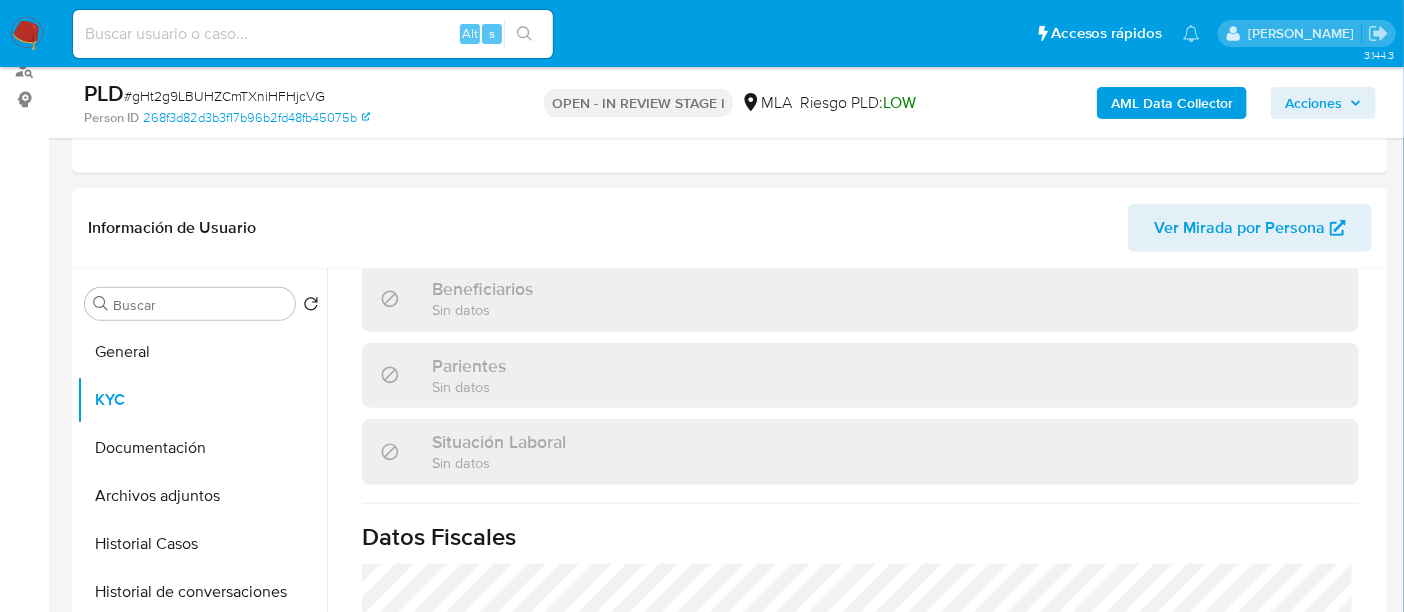 scroll, scrollTop: 1070, scrollLeft: 0, axis: vertical 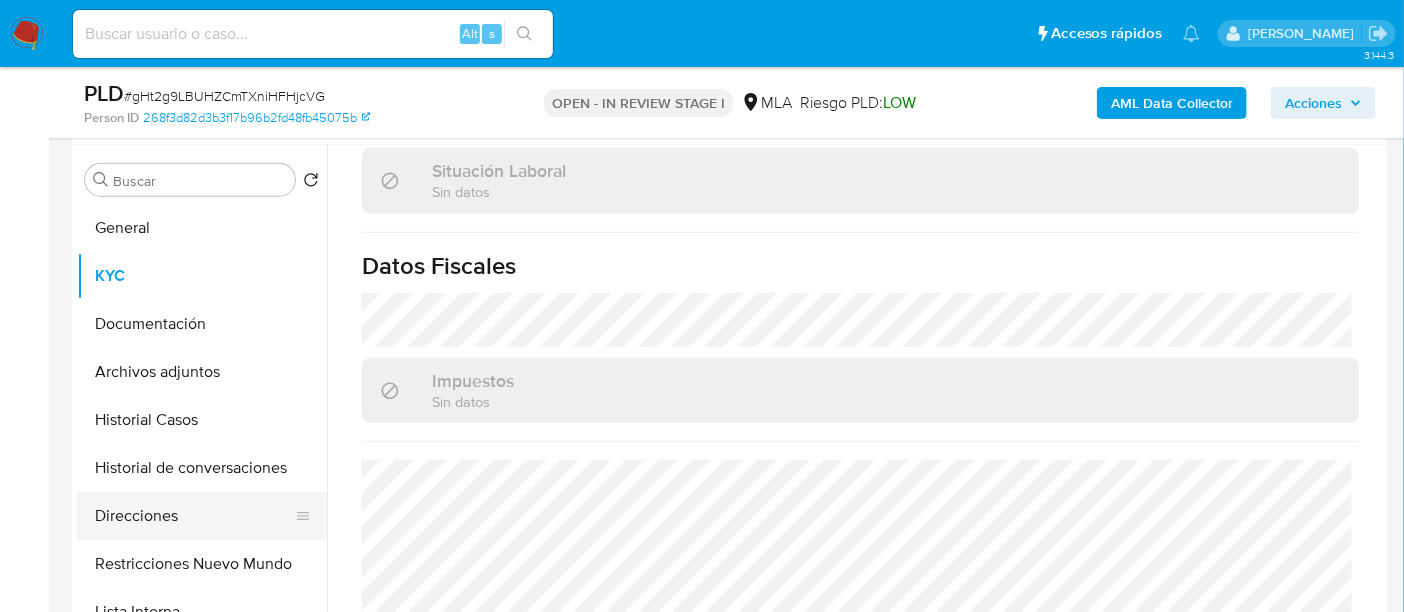 click on "Direcciones" at bounding box center [194, 516] 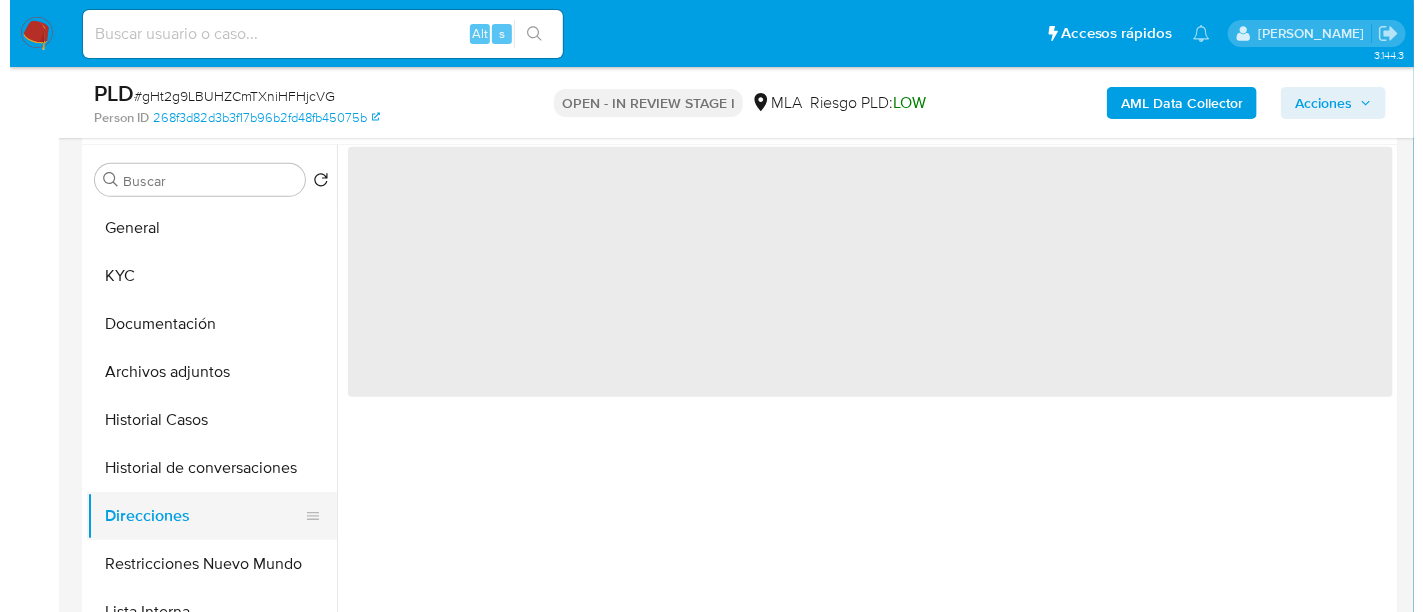 scroll, scrollTop: 0, scrollLeft: 0, axis: both 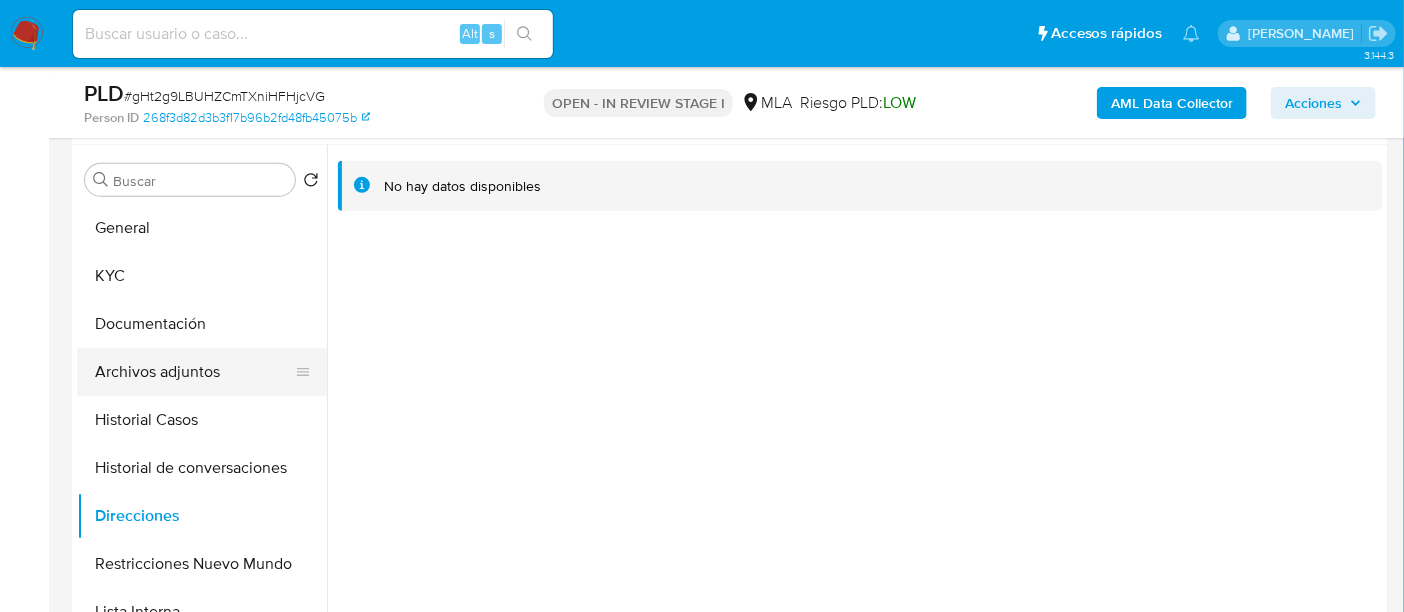 click on "Archivos adjuntos" at bounding box center (194, 372) 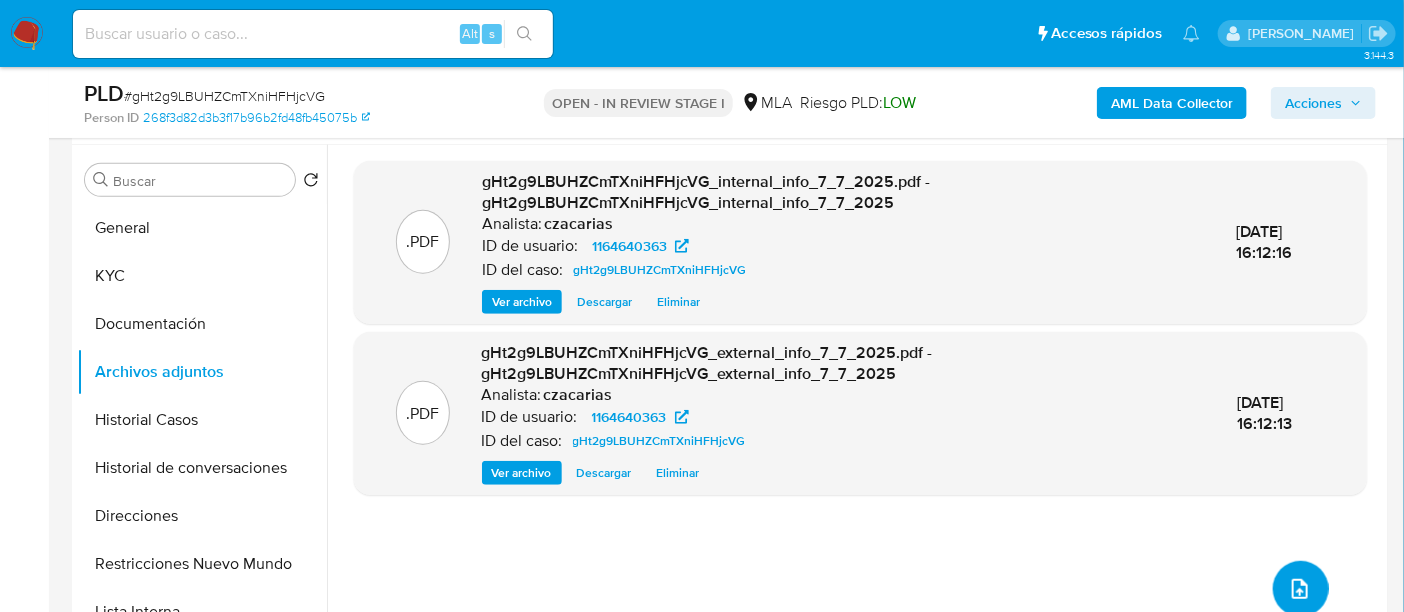 click 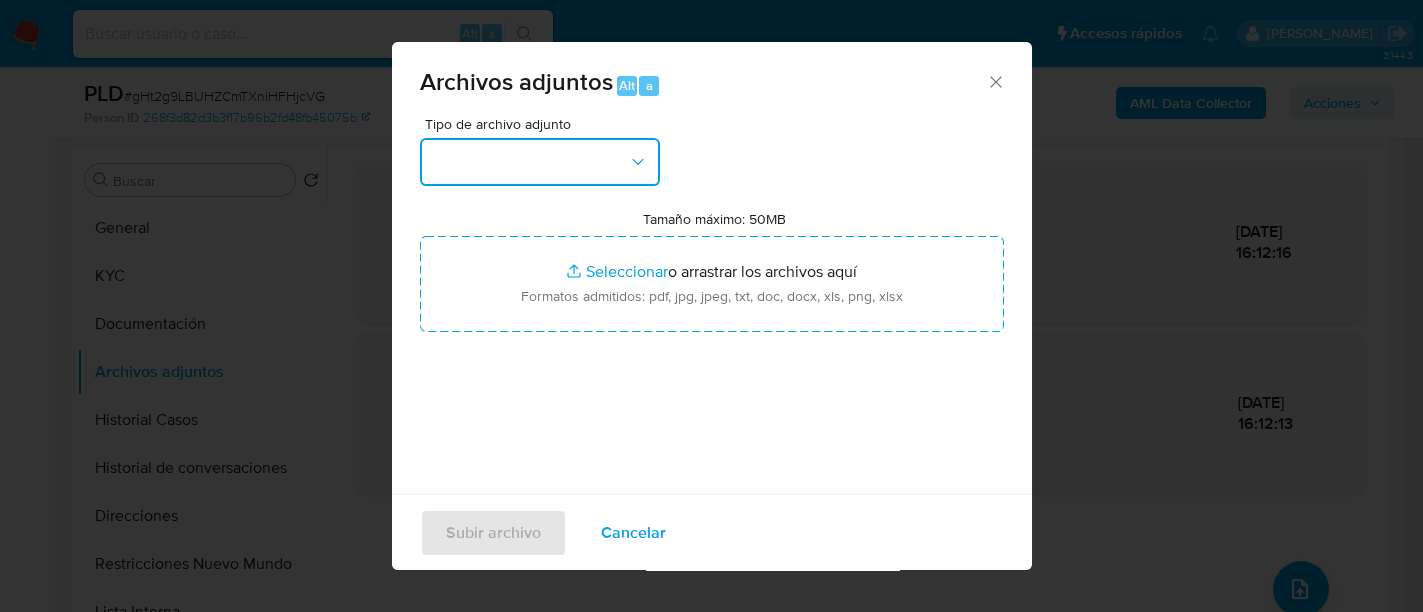 click at bounding box center (540, 162) 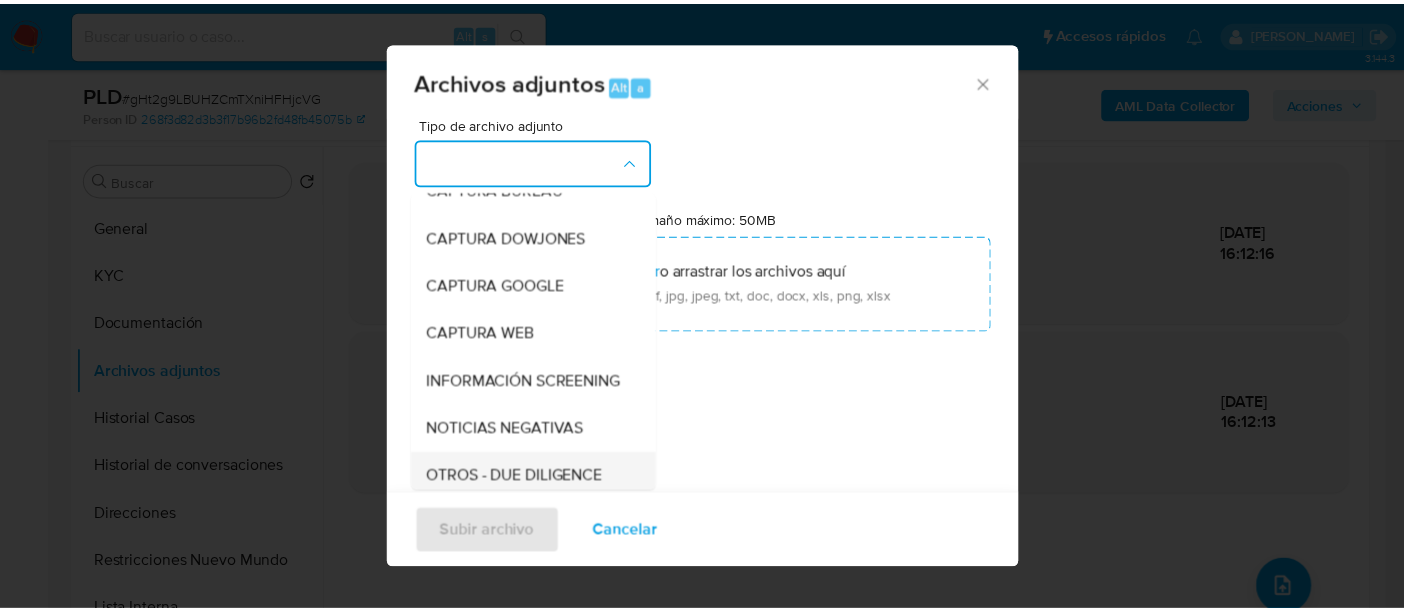 scroll, scrollTop: 250, scrollLeft: 0, axis: vertical 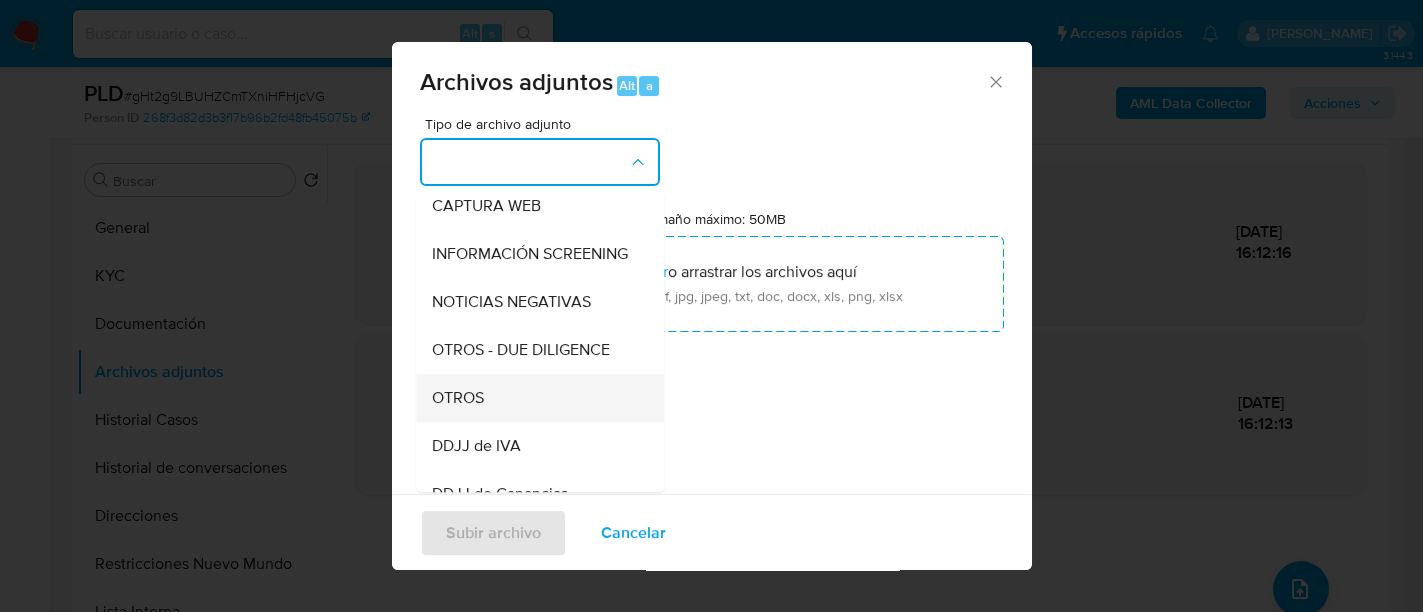 click on "OTROS" at bounding box center [534, 398] 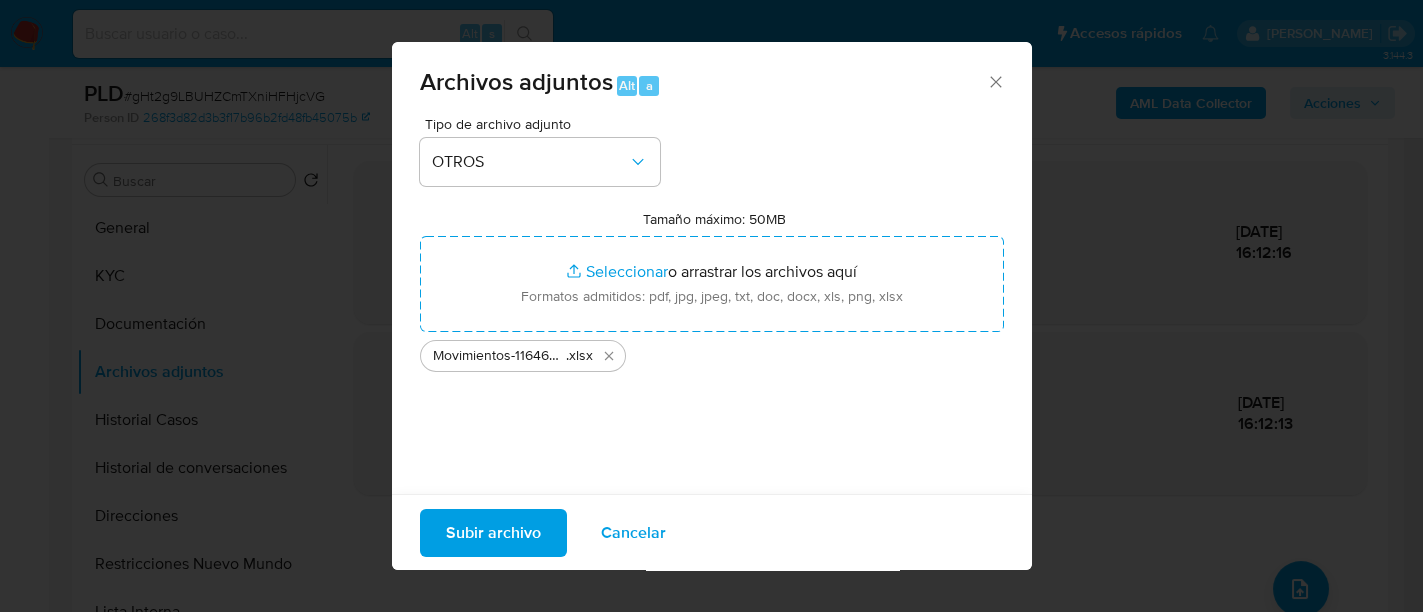 click on "Tipo de archivo adjunto OTROS Tamaño máximo: 50MB Seleccionar archivos Seleccionar  o arrastrar los archivos aquí Formatos admitidos: pdf, jpg, jpeg, txt, doc, docx, xls, png, xlsx Movimientos-1164640363 .xlsx" at bounding box center (712, 353) 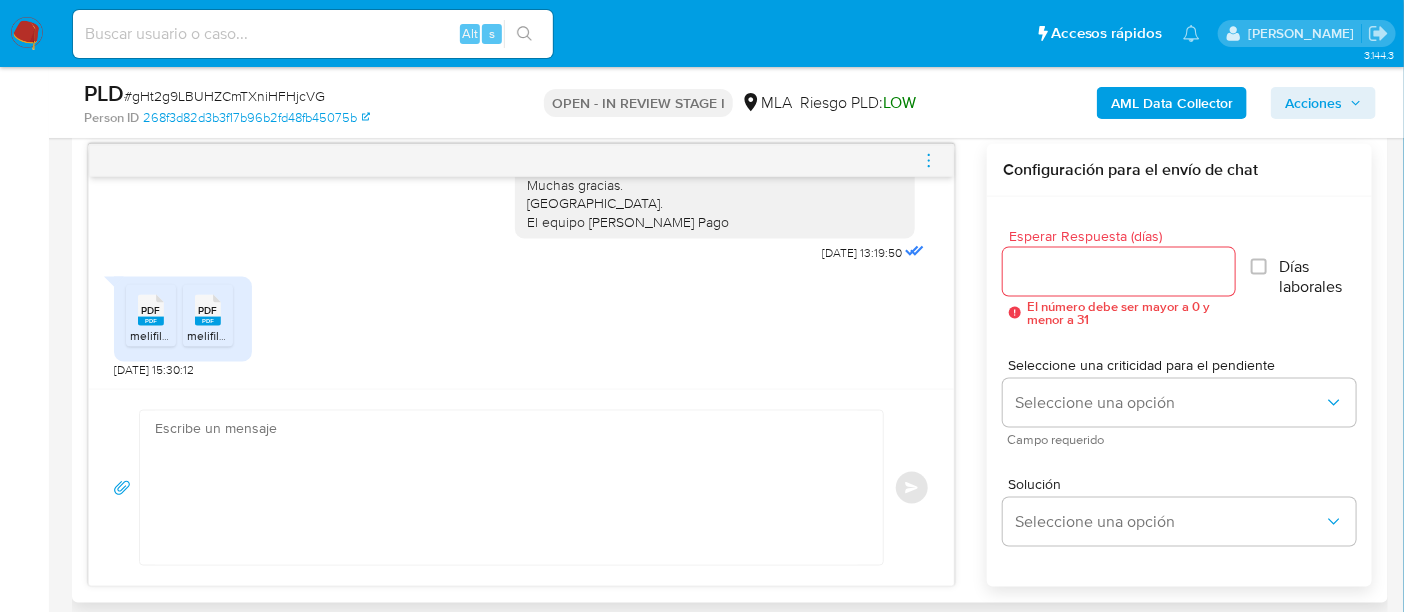 scroll, scrollTop: 1000, scrollLeft: 0, axis: vertical 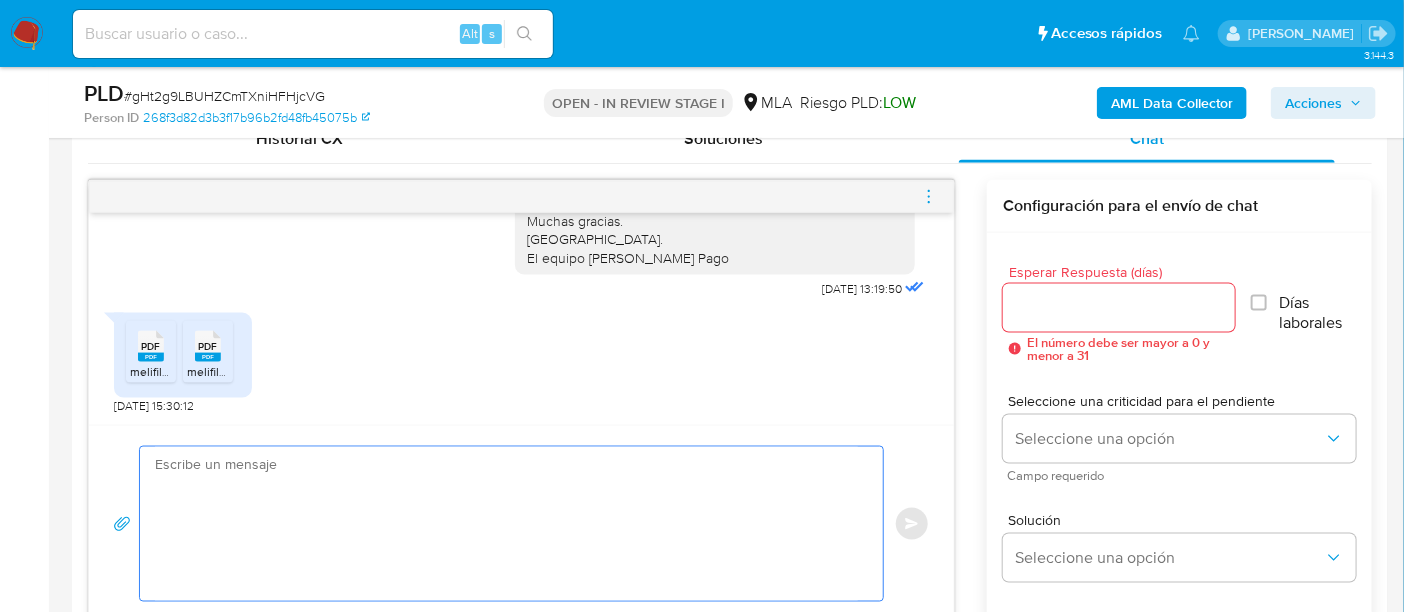 click at bounding box center [506, 524] 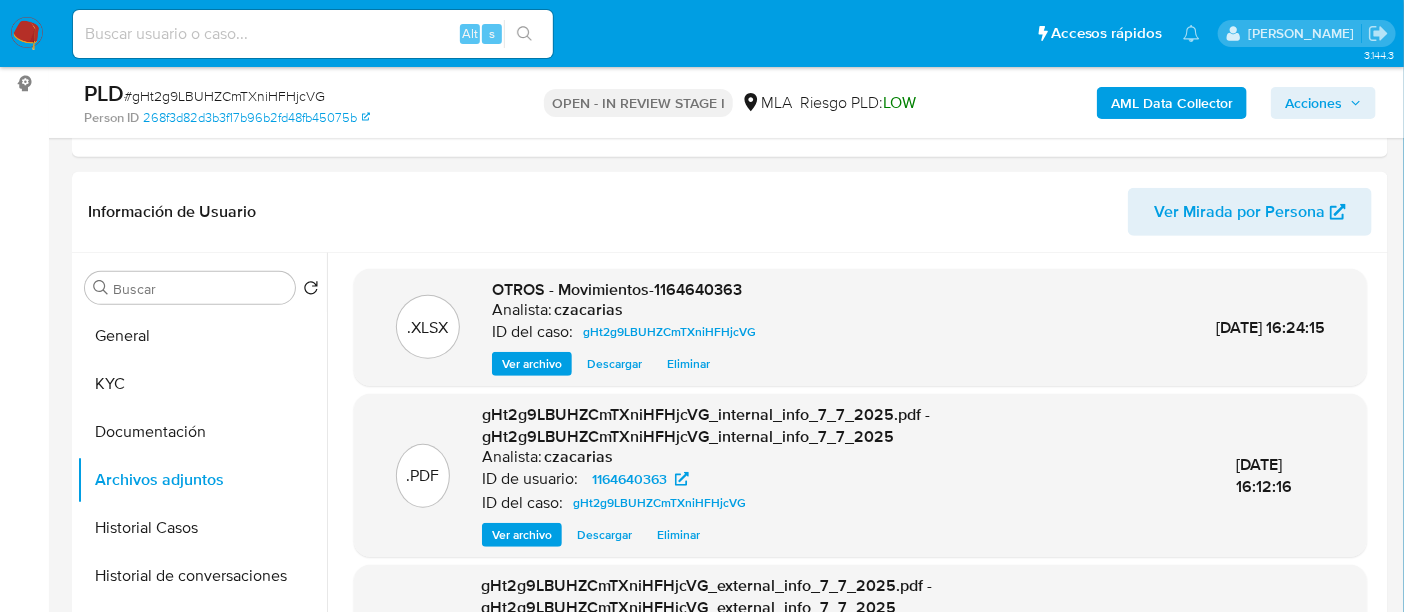 scroll, scrollTop: 250, scrollLeft: 0, axis: vertical 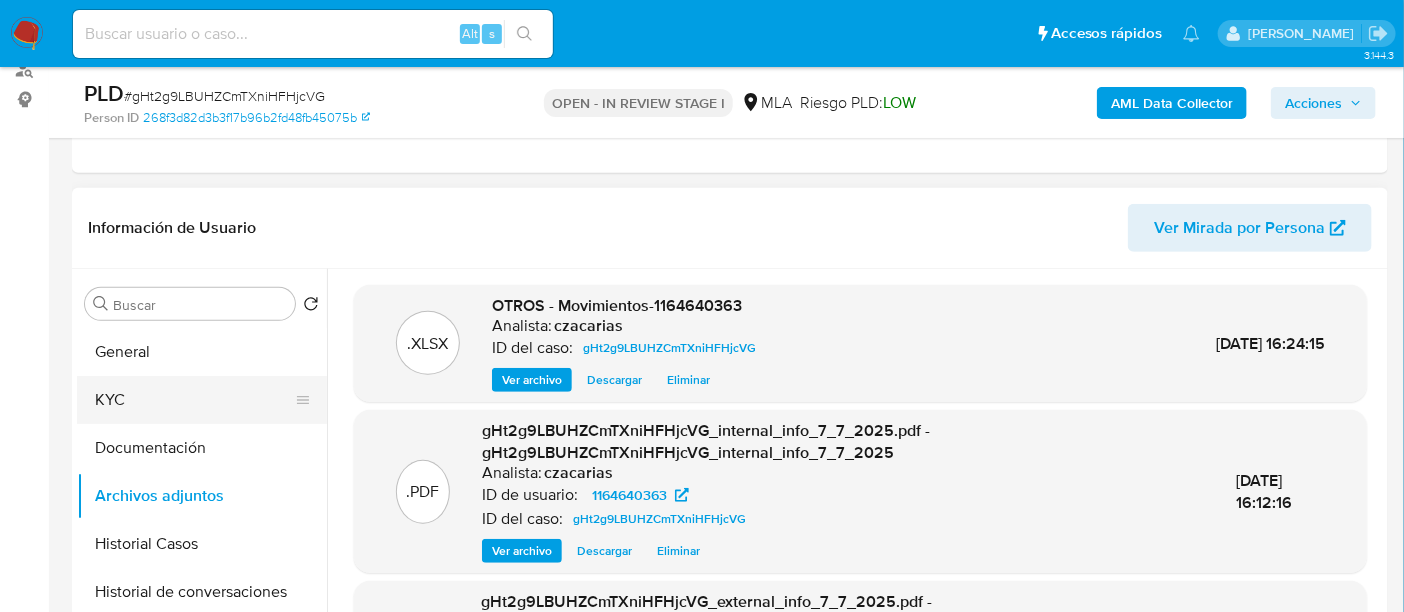 click on "KYC" at bounding box center (194, 400) 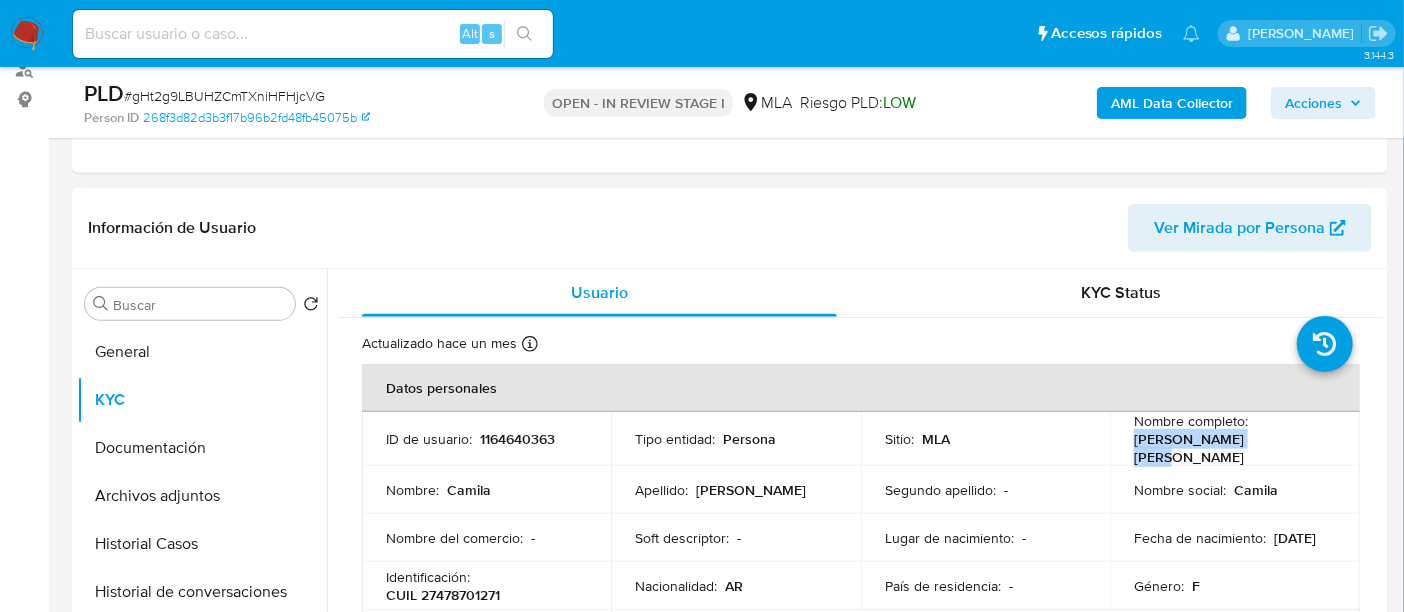 drag, startPoint x: 1127, startPoint y: 445, endPoint x: 1260, endPoint y: 453, distance: 133.24039 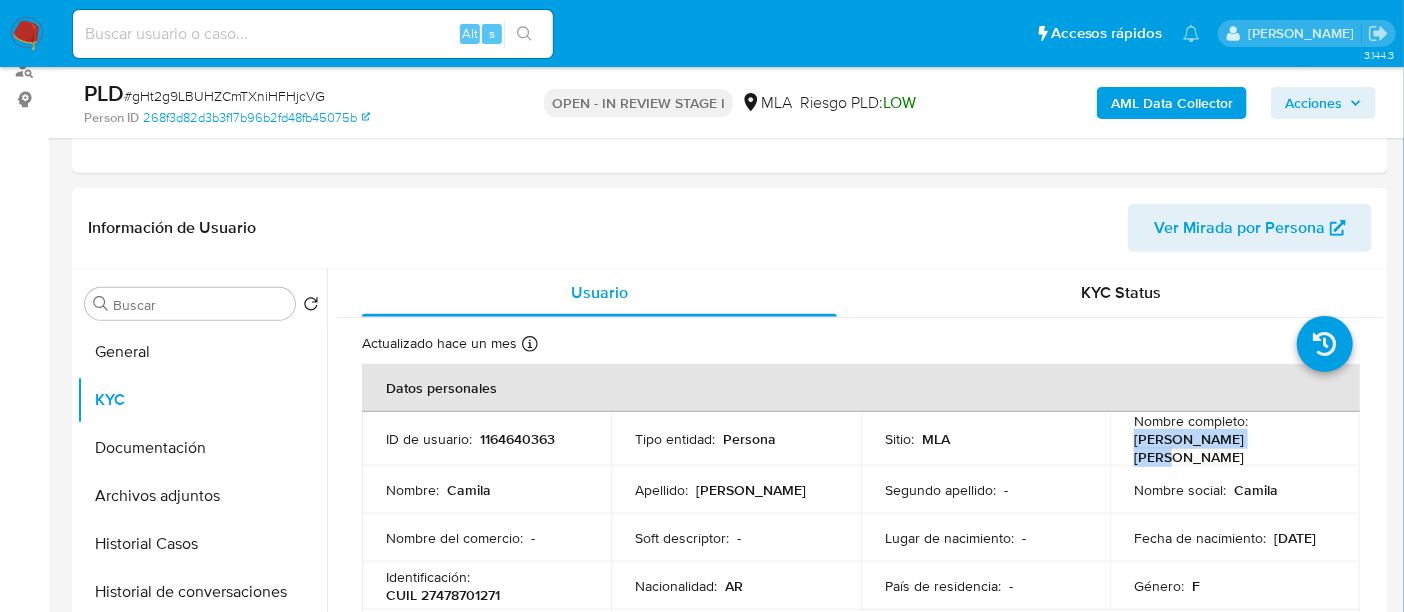 copy on "[PERSON_NAME] [PERSON_NAME]" 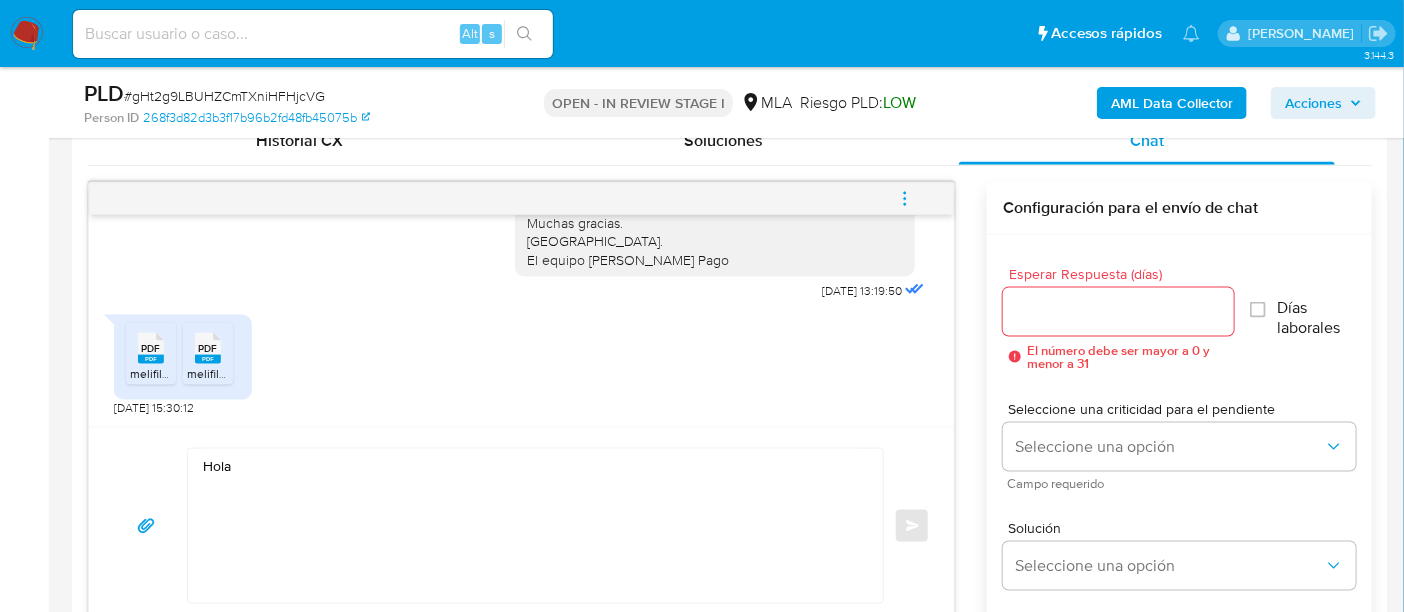 scroll, scrollTop: 1000, scrollLeft: 0, axis: vertical 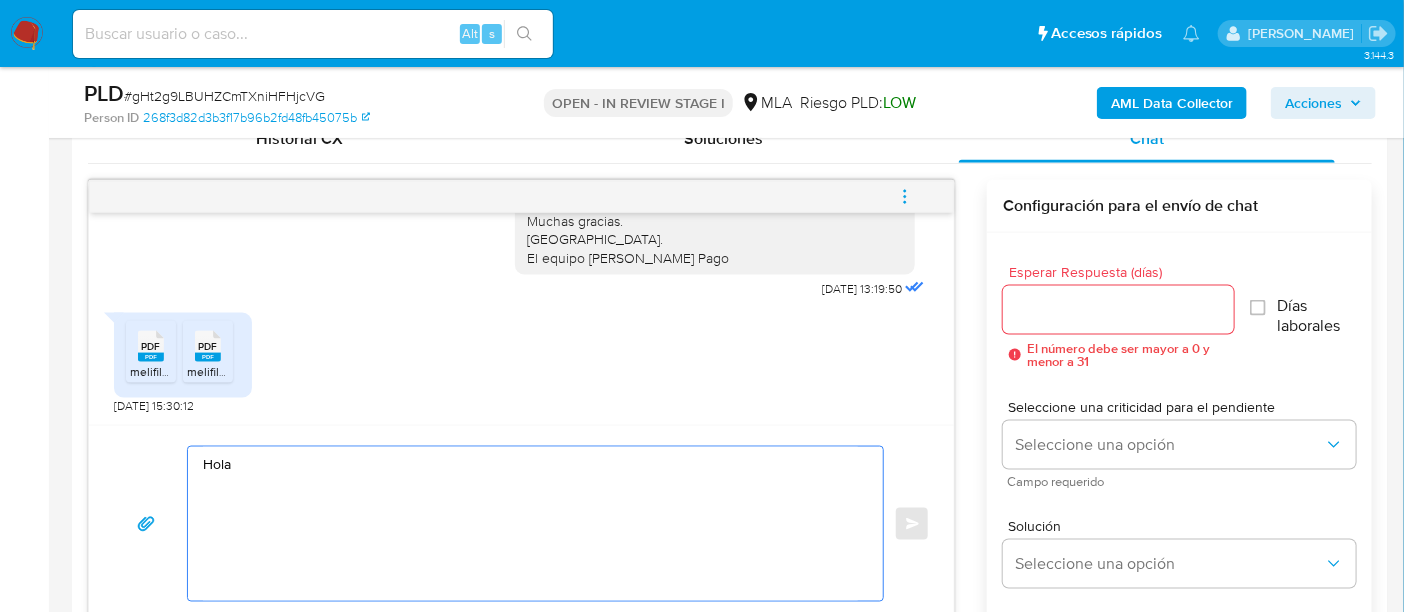 click on "Hola" at bounding box center [530, 524] 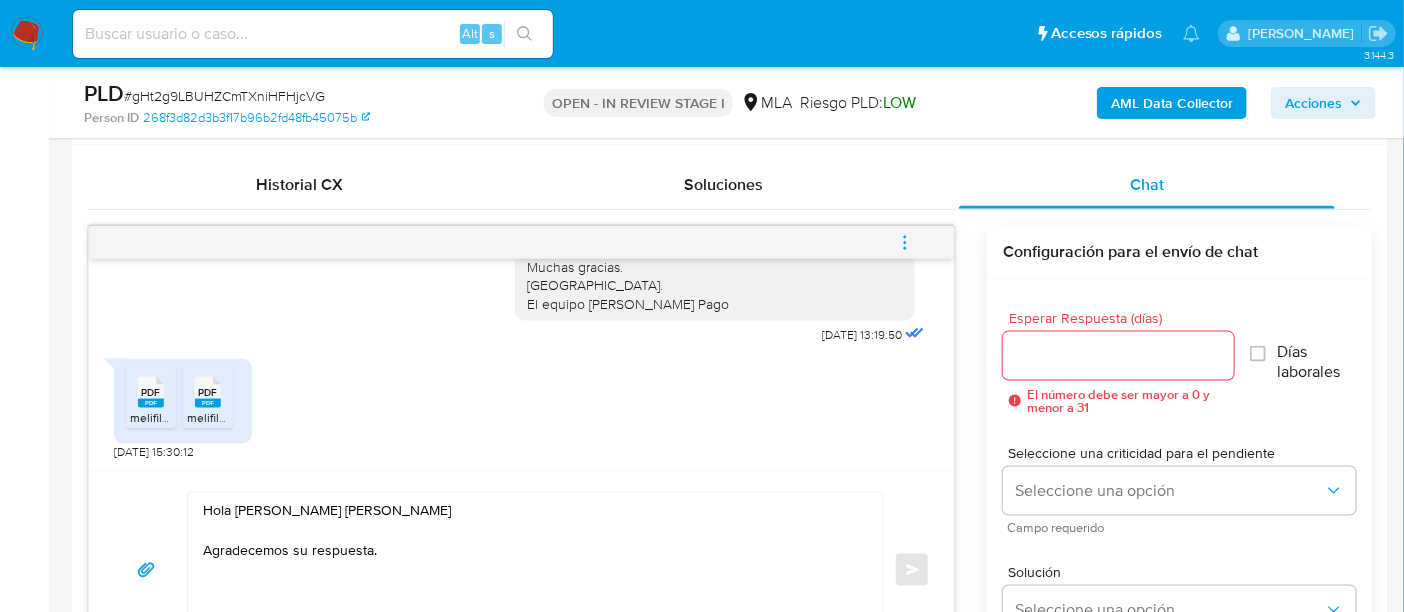 scroll, scrollTop: 1000, scrollLeft: 0, axis: vertical 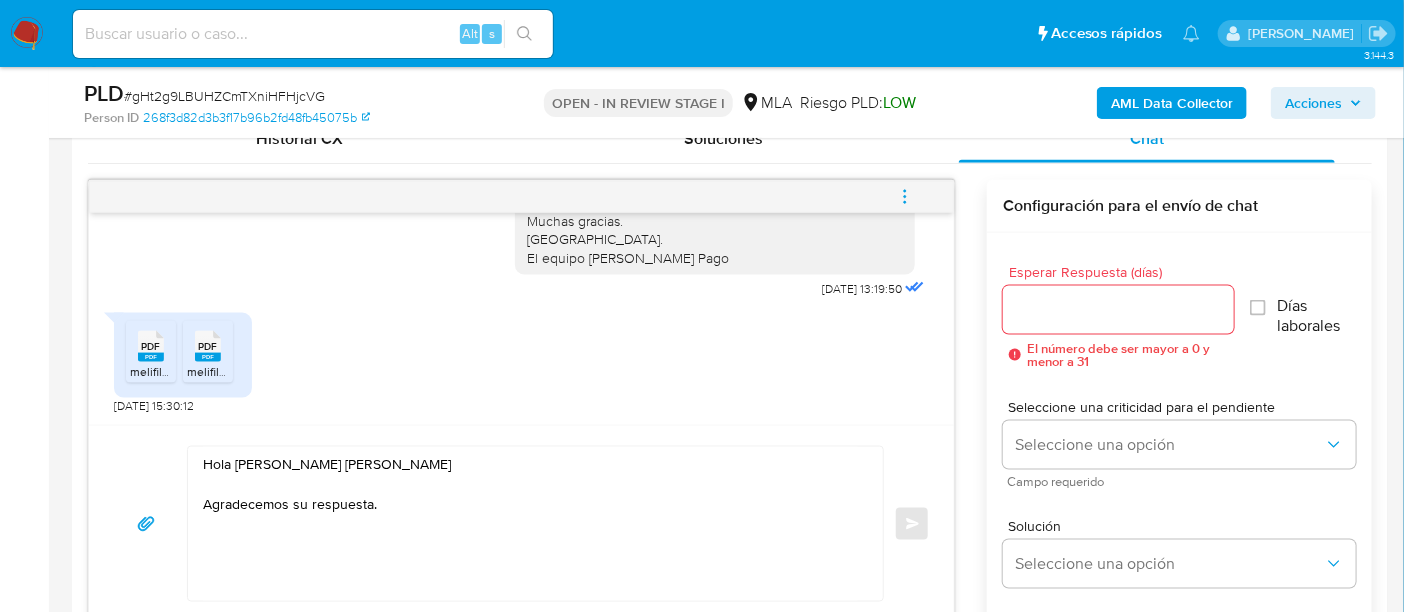 click 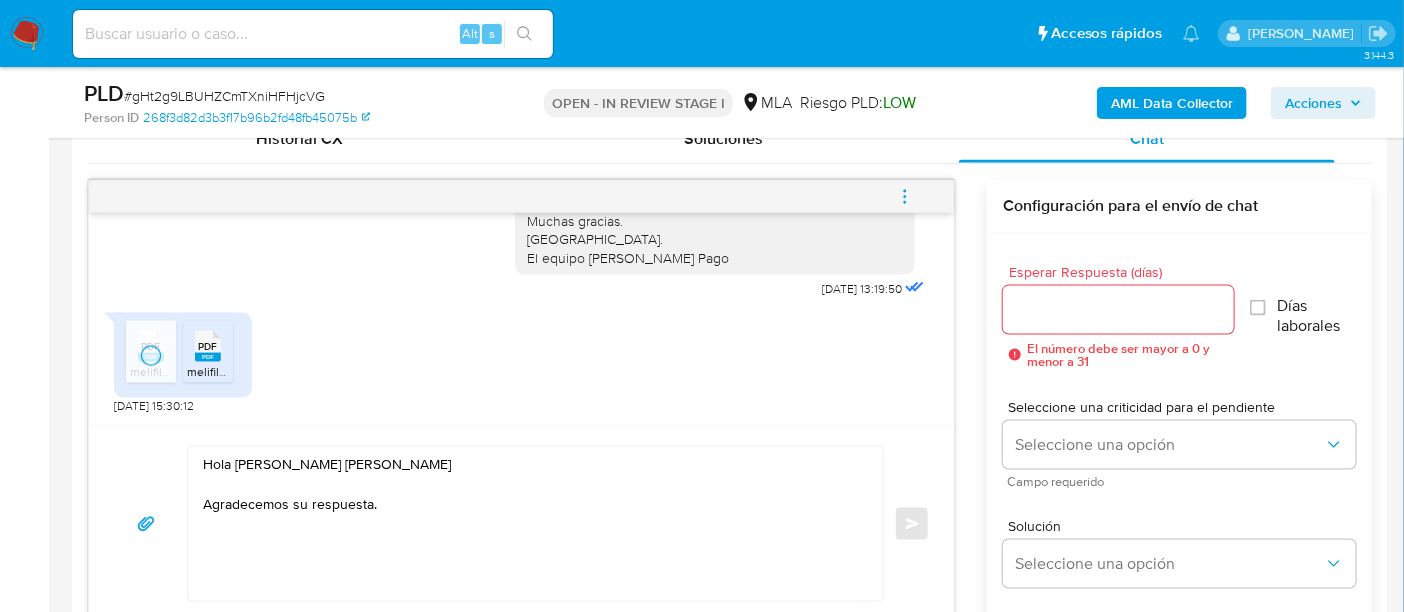 click 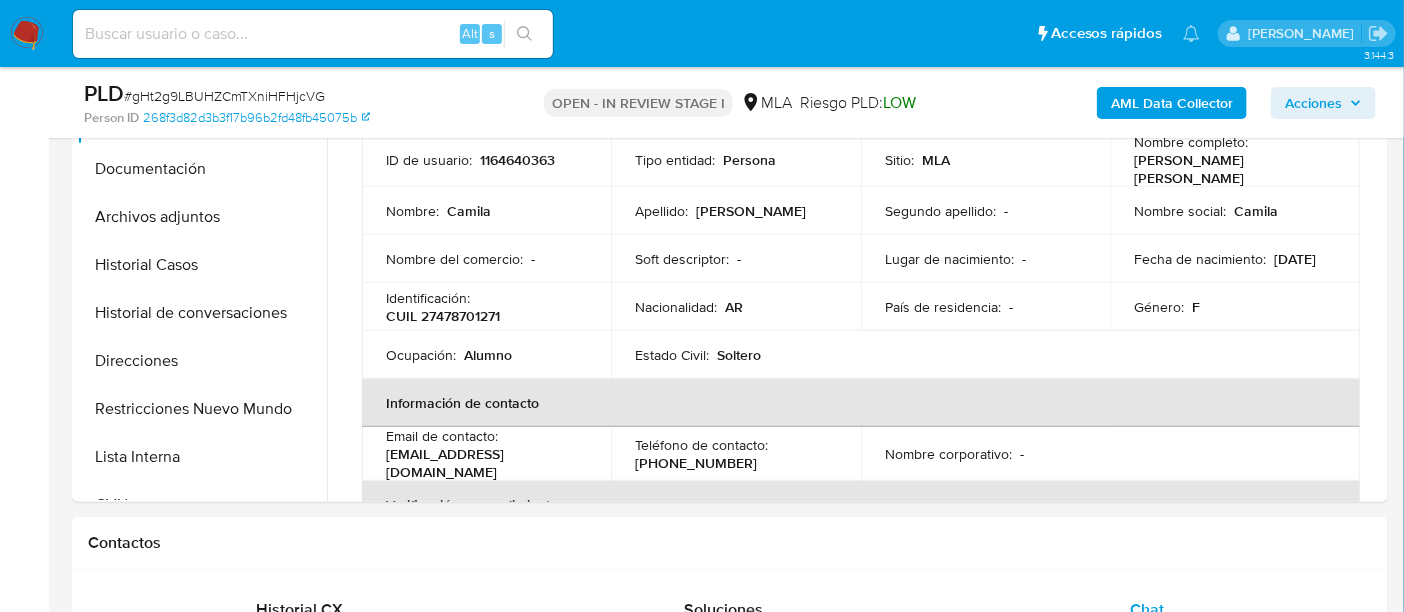 scroll, scrollTop: 500, scrollLeft: 0, axis: vertical 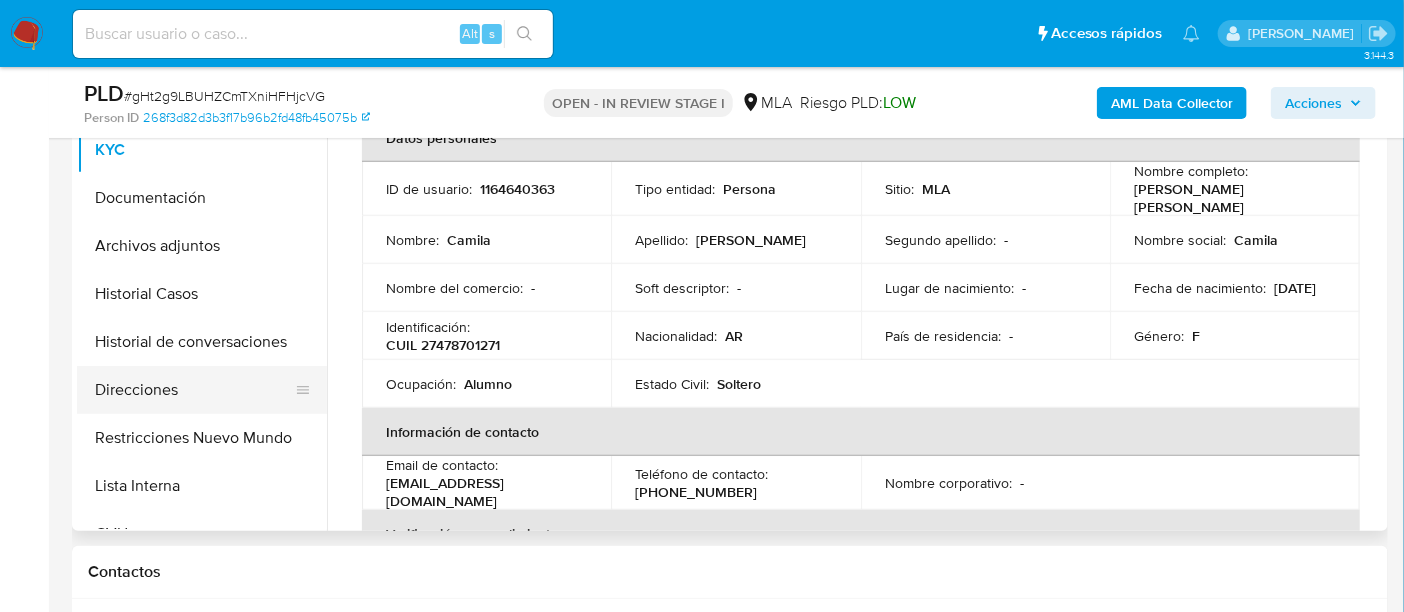 click on "Direcciones" at bounding box center (194, 390) 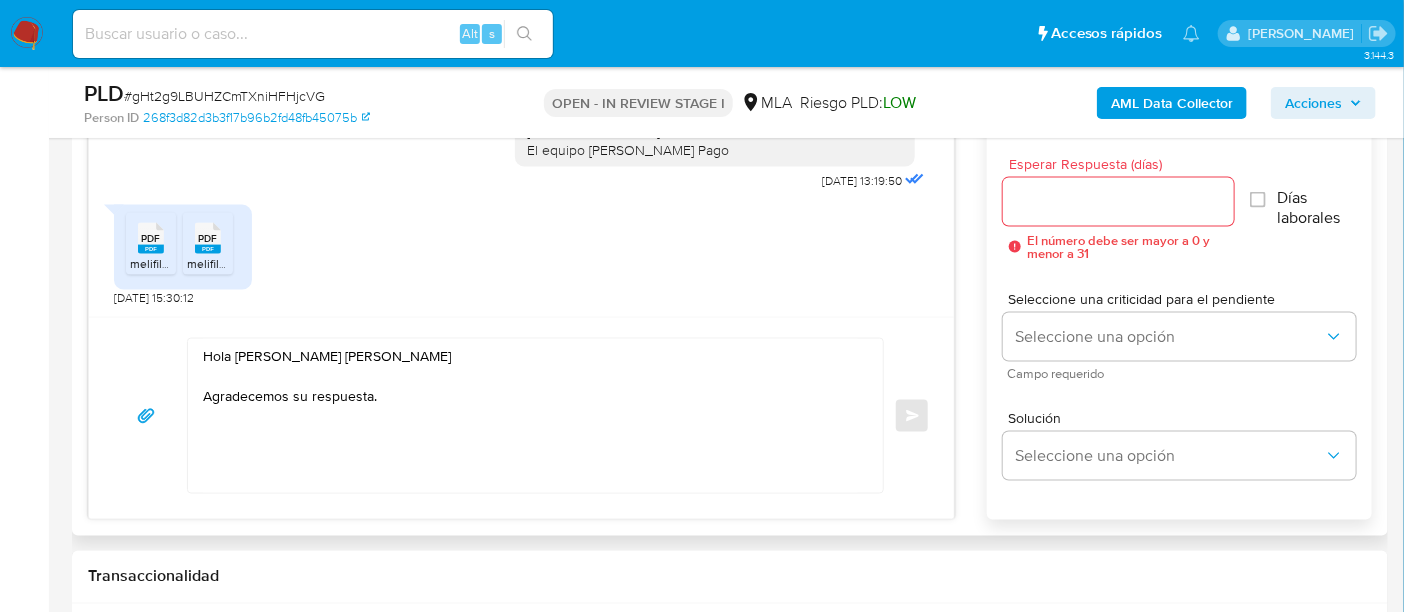 scroll, scrollTop: 1125, scrollLeft: 0, axis: vertical 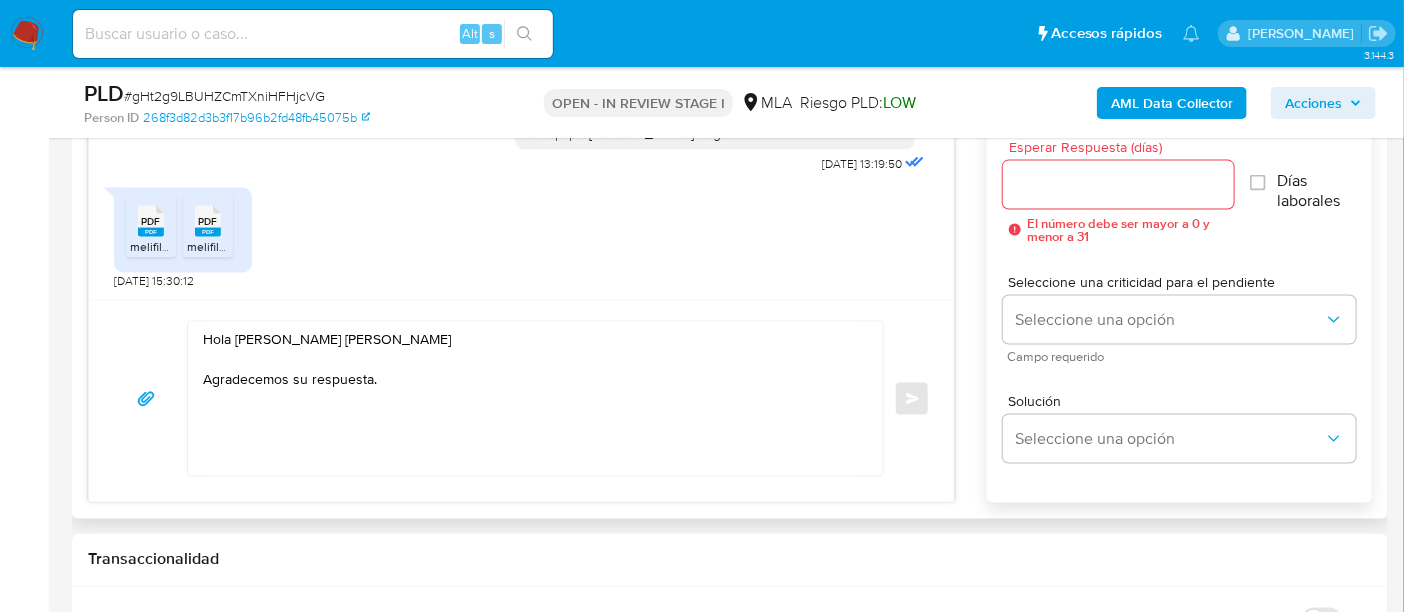 click on "Hola Camila Lecona Laura
Agradecemos su respuesta." at bounding box center (530, 399) 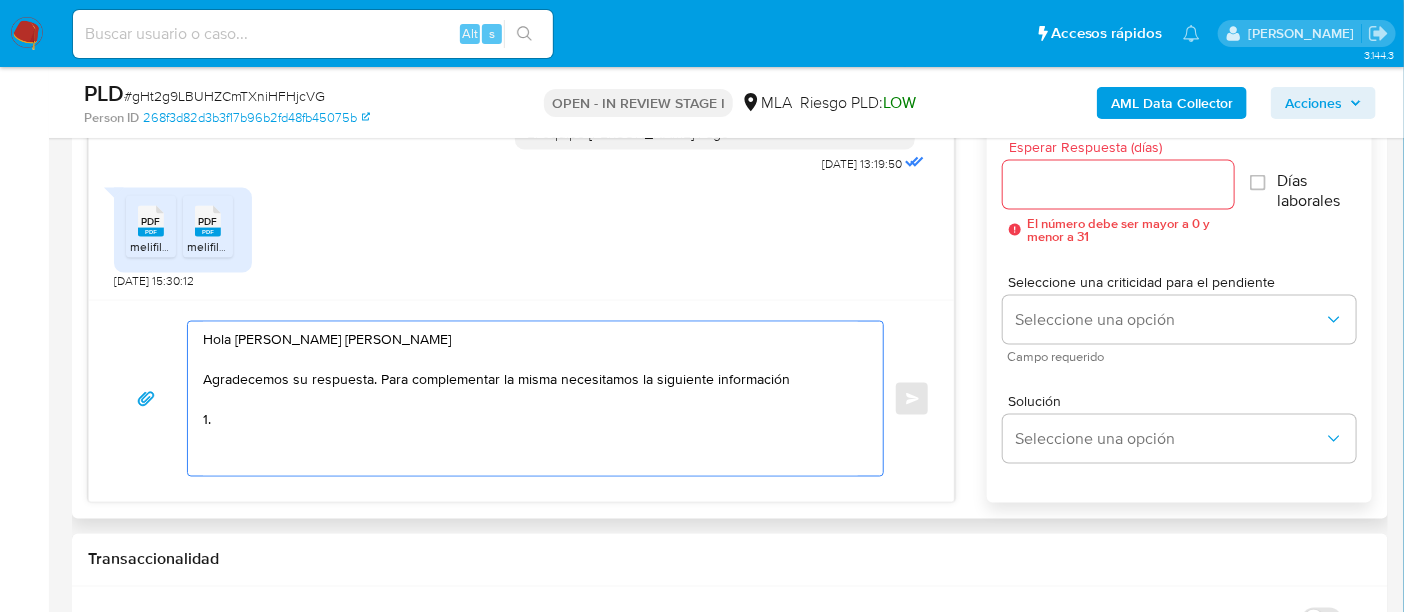 paste on "- Detalla la actividad que realizas a través de tu cuenta. De corresponder a una actividad comercial, indicar el nombre, domicilio y/o sitio web del comercio." 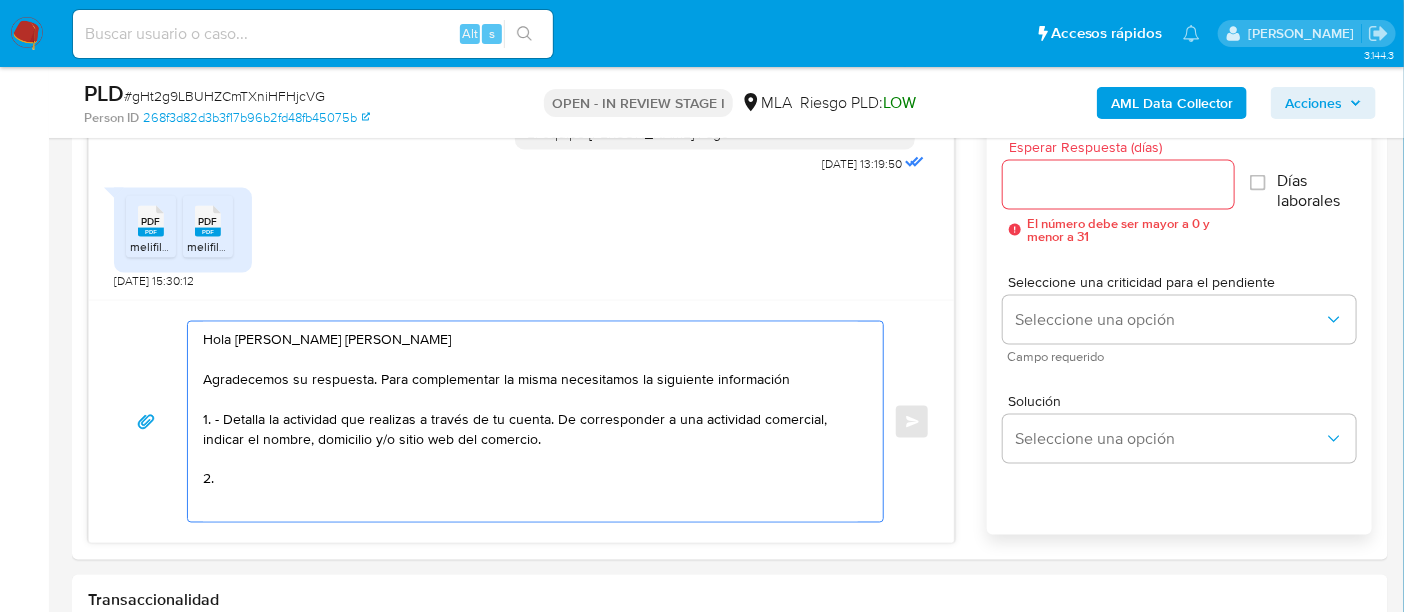 paste on "Proporciona el vínculo con las siguientes contrapartes con las que operaste, el motivo de las transacciones y documentación de respaldo:
- Nombre Contraparte CUIT XXX
- Nombre Contraparte CUIT XXX" 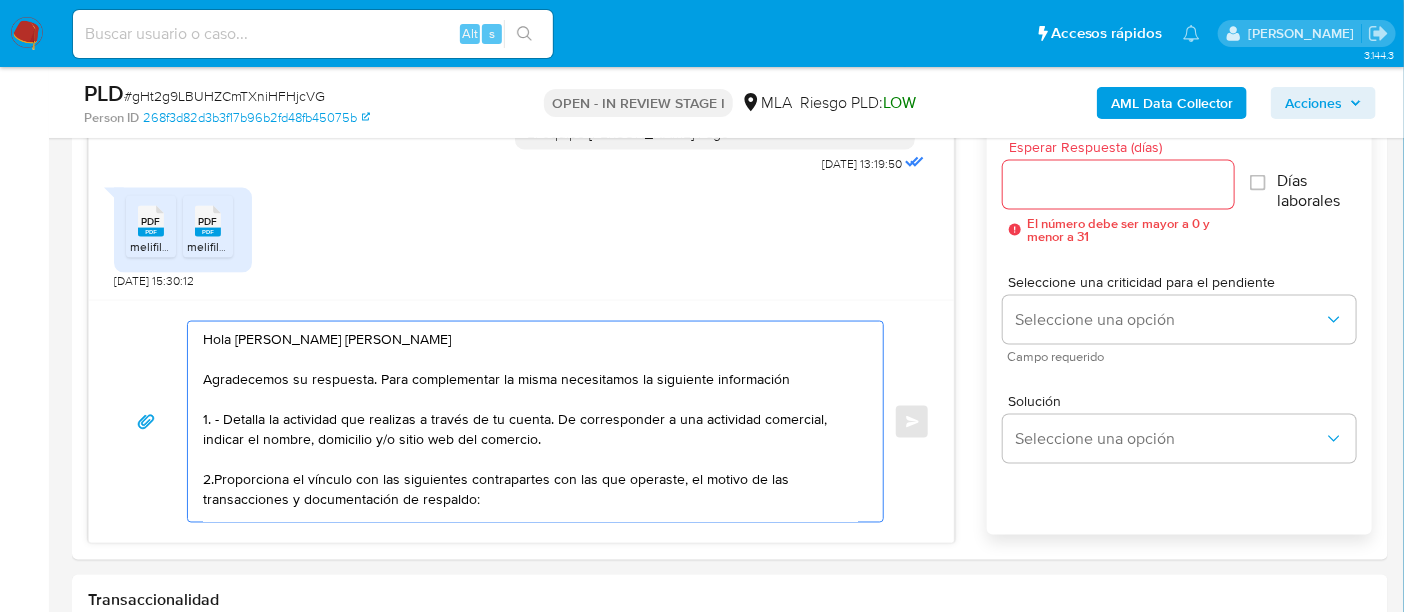 scroll, scrollTop: 87, scrollLeft: 0, axis: vertical 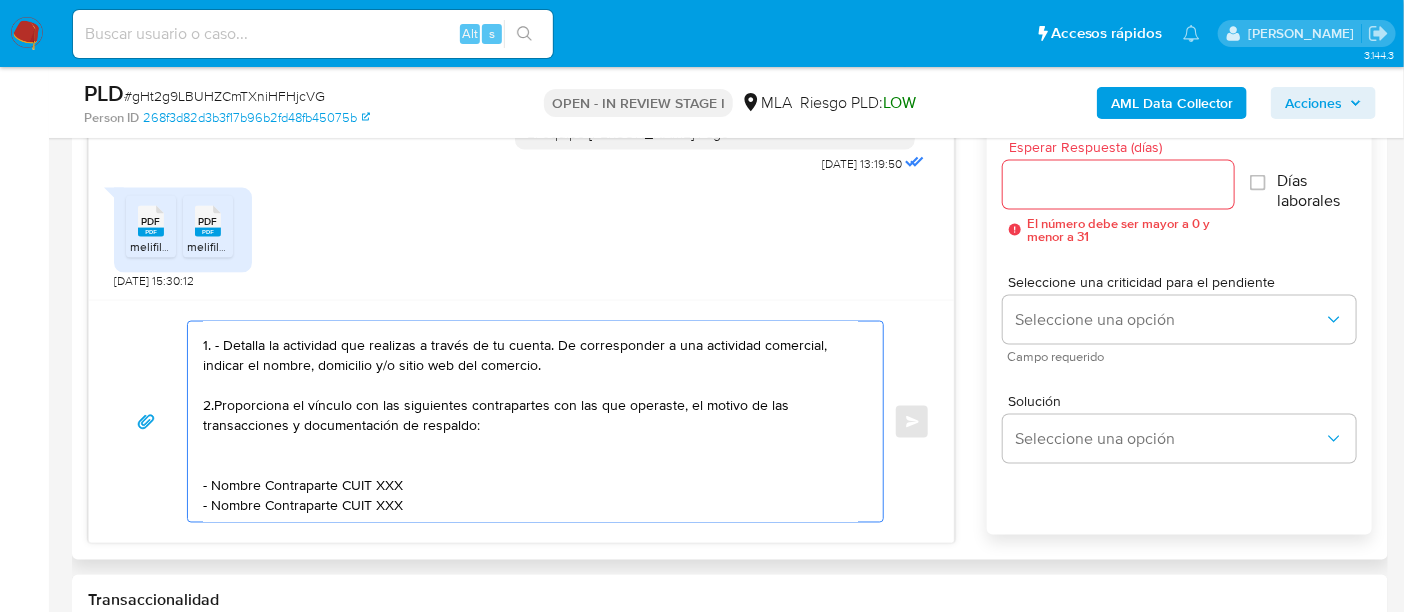 drag, startPoint x: 211, startPoint y: 468, endPoint x: 337, endPoint y: 471, distance: 126.035706 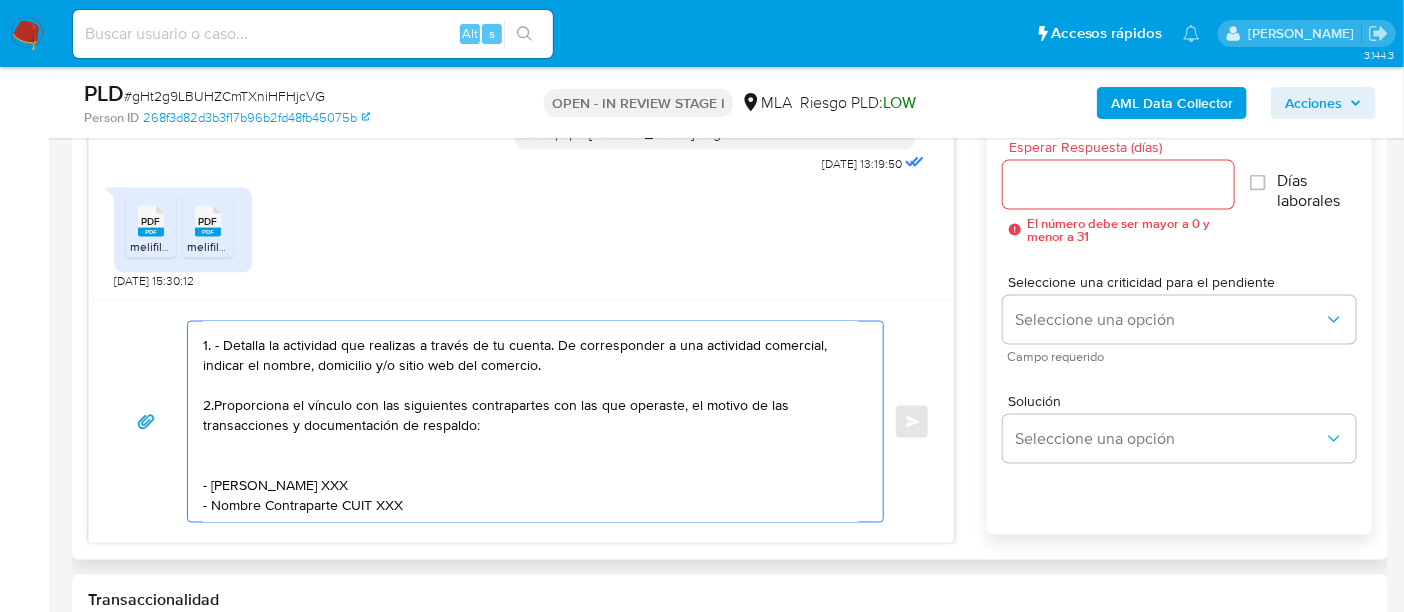 scroll, scrollTop: 67, scrollLeft: 0, axis: vertical 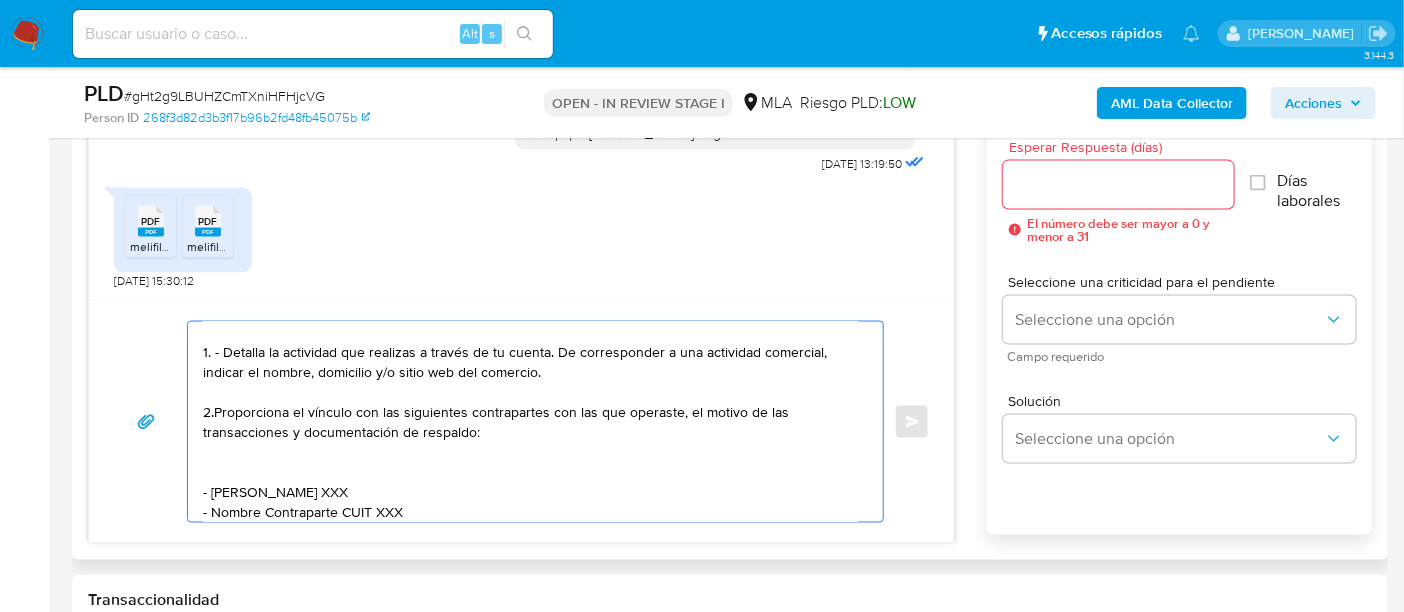 click on "Hola Camila Lecona Laura
Agradecemos su respuesta. Para complementar la misma necesitamos la siguiente información
1. - Detalla la actividad que realizas a través de tu cuenta. De corresponder a una actividad comercial, indicar el nombre, domicilio y/o sitio web del comercio.
2.Proporciona el vínculo con las siguientes contrapartes con las que operaste, el motivo de las transacciones y documentación de respaldo:
- Carolina Lecoña Laura  CUIT XXX
- Nombre Contraparte CUIT XXX" at bounding box center [530, 422] 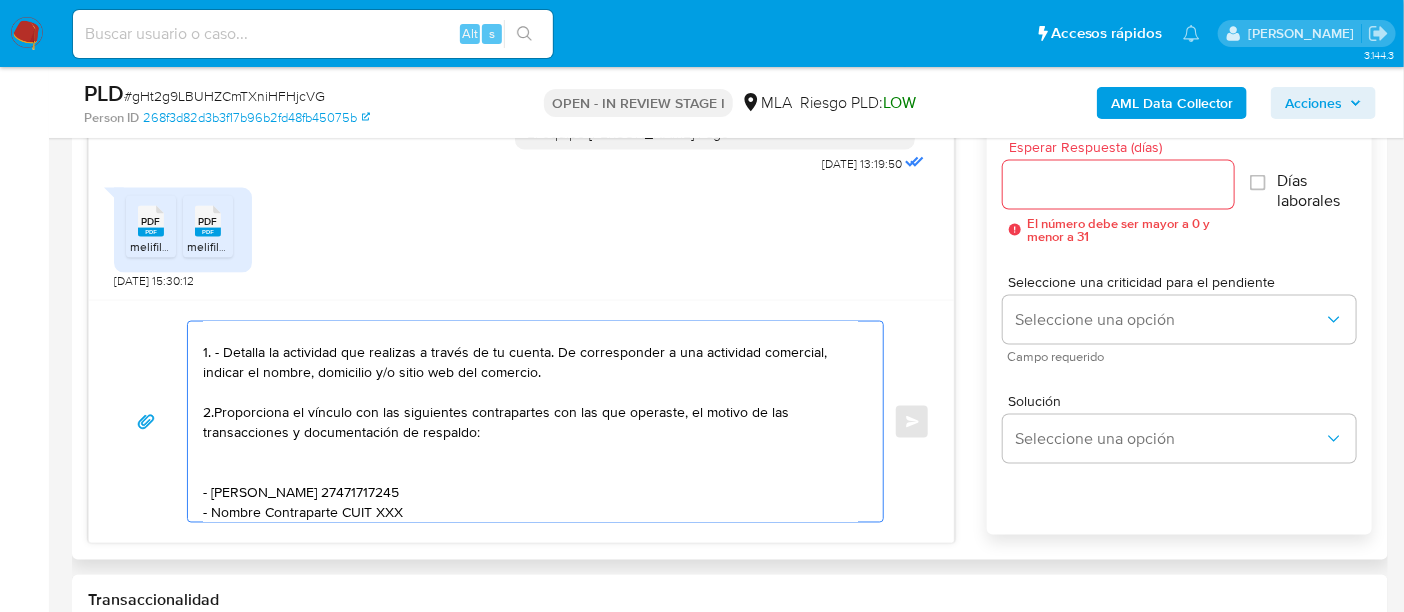 scroll, scrollTop: 71, scrollLeft: 0, axis: vertical 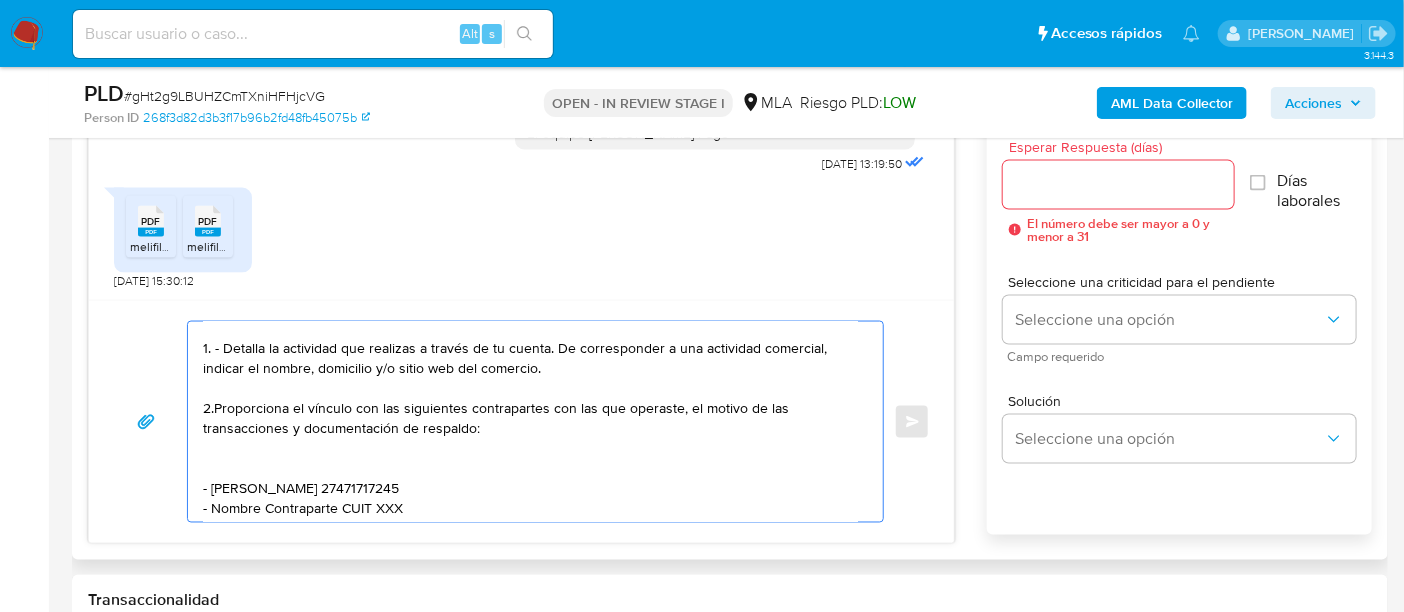 drag, startPoint x: 209, startPoint y: 508, endPoint x: 337, endPoint y: 502, distance: 128.14055 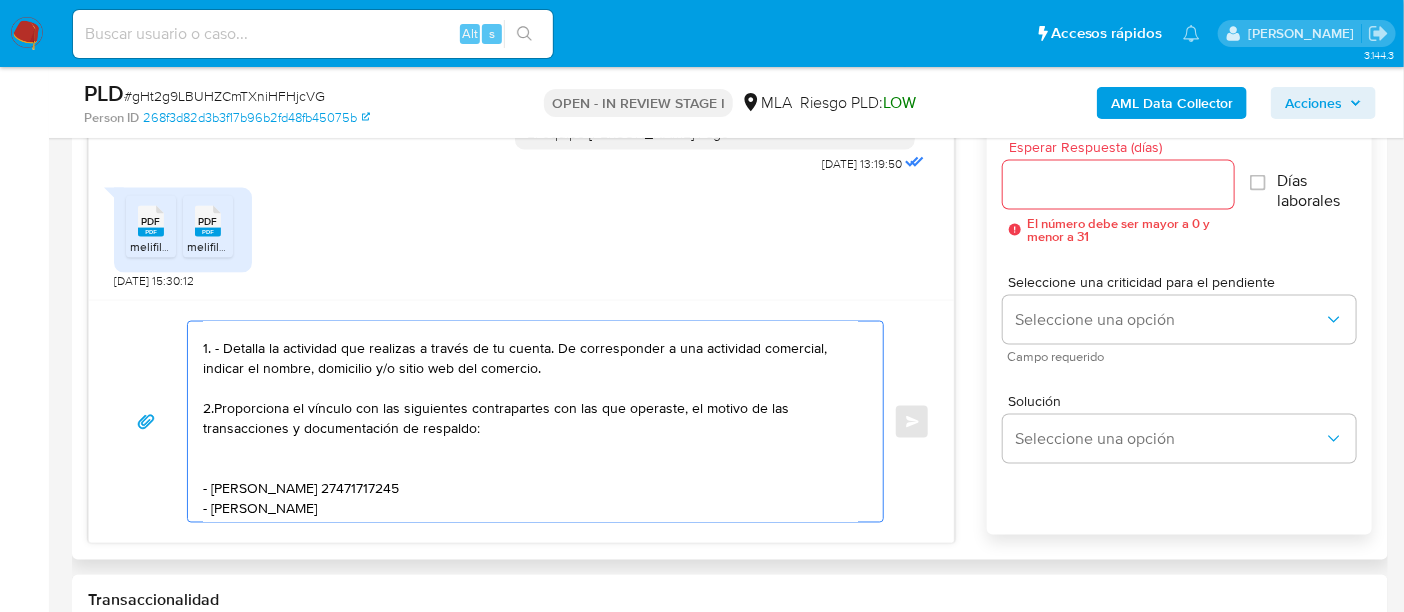 scroll, scrollTop: 87, scrollLeft: 0, axis: vertical 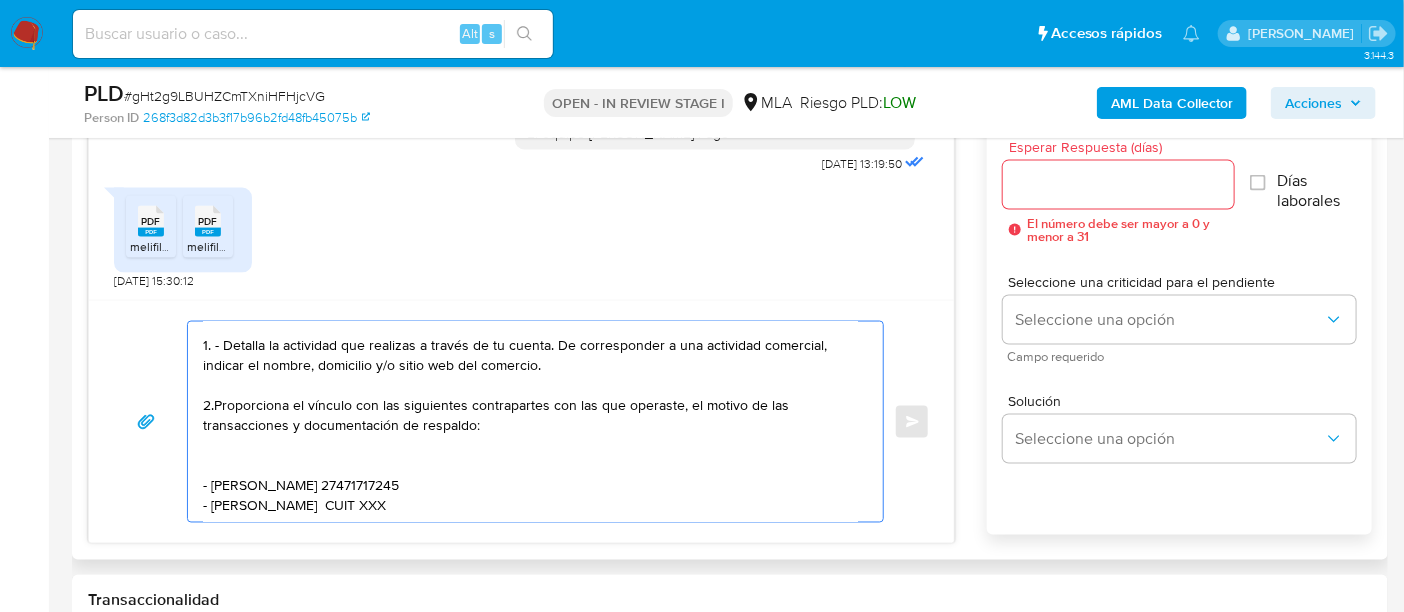 click on "Hola Camila Lecona Laura
Agradecemos su respuesta. Para complementar la misma necesitamos la siguiente información
1. - Detalla la actividad que realizas a través de tu cuenta. De corresponder a una actividad comercial, indicar el nombre, domicilio y/o sitio web del comercio.
2.Proporciona el vínculo con las siguientes contrapartes con las que operaste, el motivo de las transacciones y documentación de respaldo:
- Carolina Lecoña Laura  CUIT 27471717245
- Gustavo Daniel Hoffman  CUIT XXX" at bounding box center [530, 422] 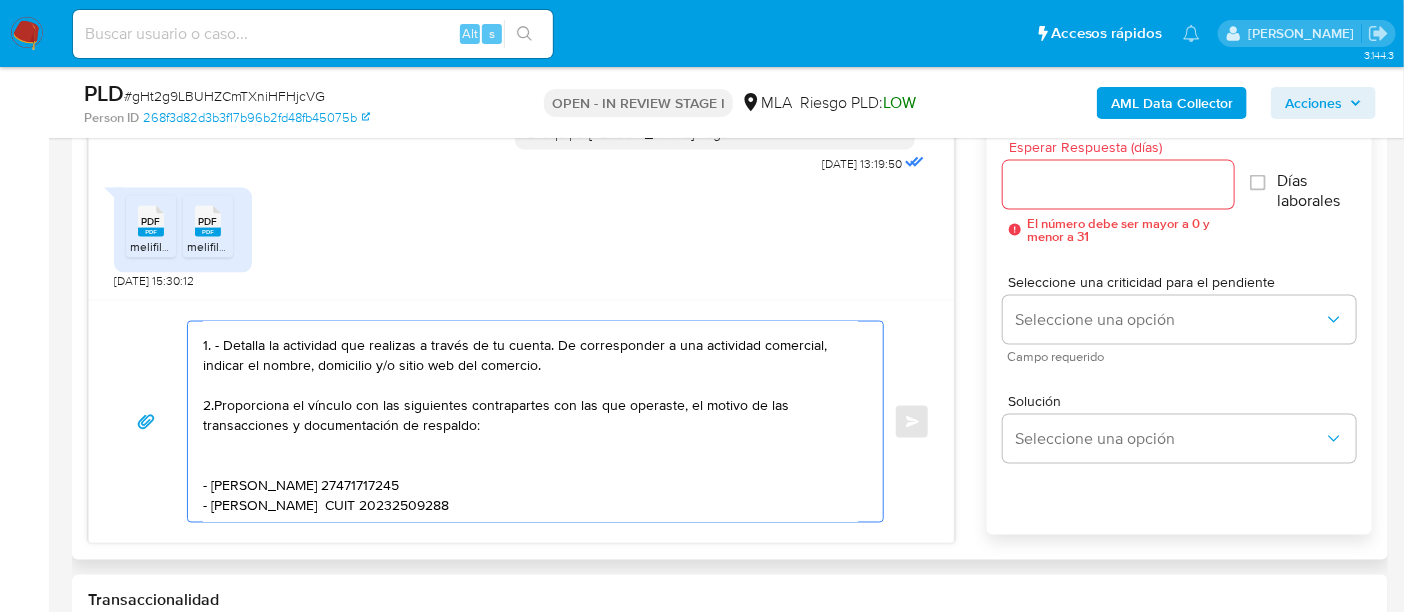 scroll, scrollTop: 174, scrollLeft: 0, axis: vertical 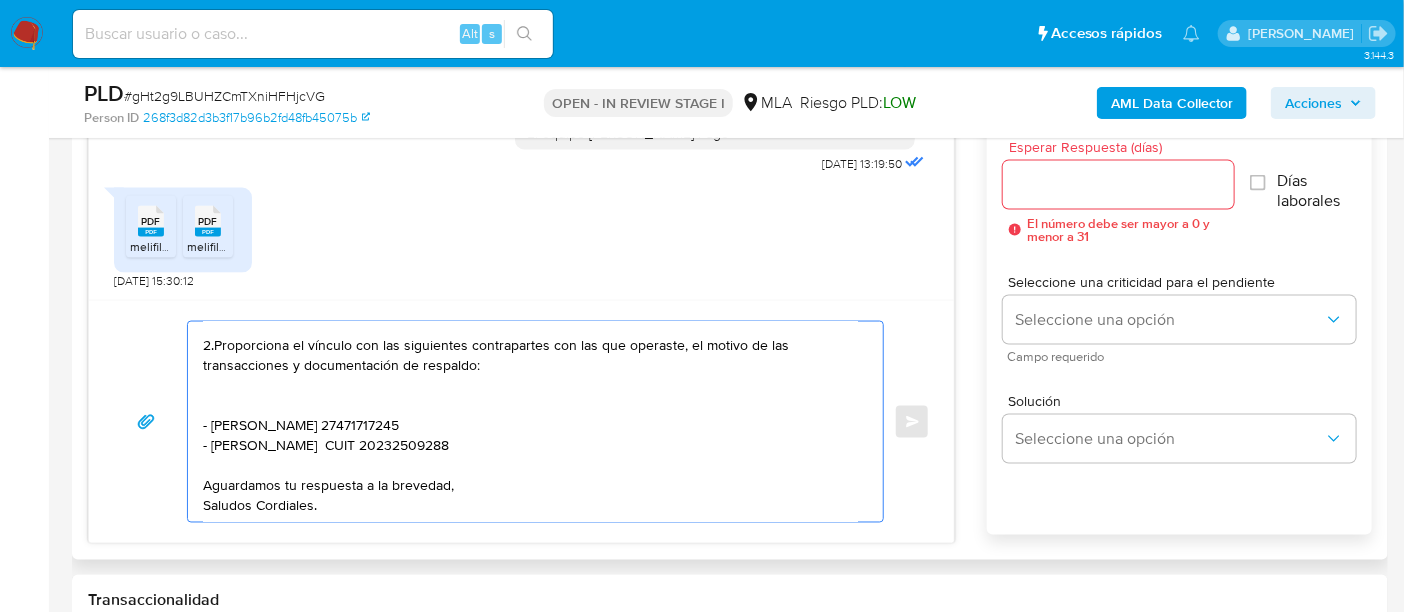 type on "Hola Camila Lecona Laura
Agradecemos su respuesta. Para complementar la misma necesitamos la siguiente información
1. - Detalla la actividad que realizas a través de tu cuenta. De corresponder a una actividad comercial, indicar el nombre, domicilio y/o sitio web del comercio.
2.Proporciona el vínculo con las siguientes contrapartes con las que operaste, el motivo de las transacciones y documentación de respaldo:
- Carolina Lecoña Laura  CUIT 27471717245
- Gustavo Daniel Hoffman  CUIT 20232509288
Aguardamos tu respuesta a la brevedad,
Saludos Cordiales." 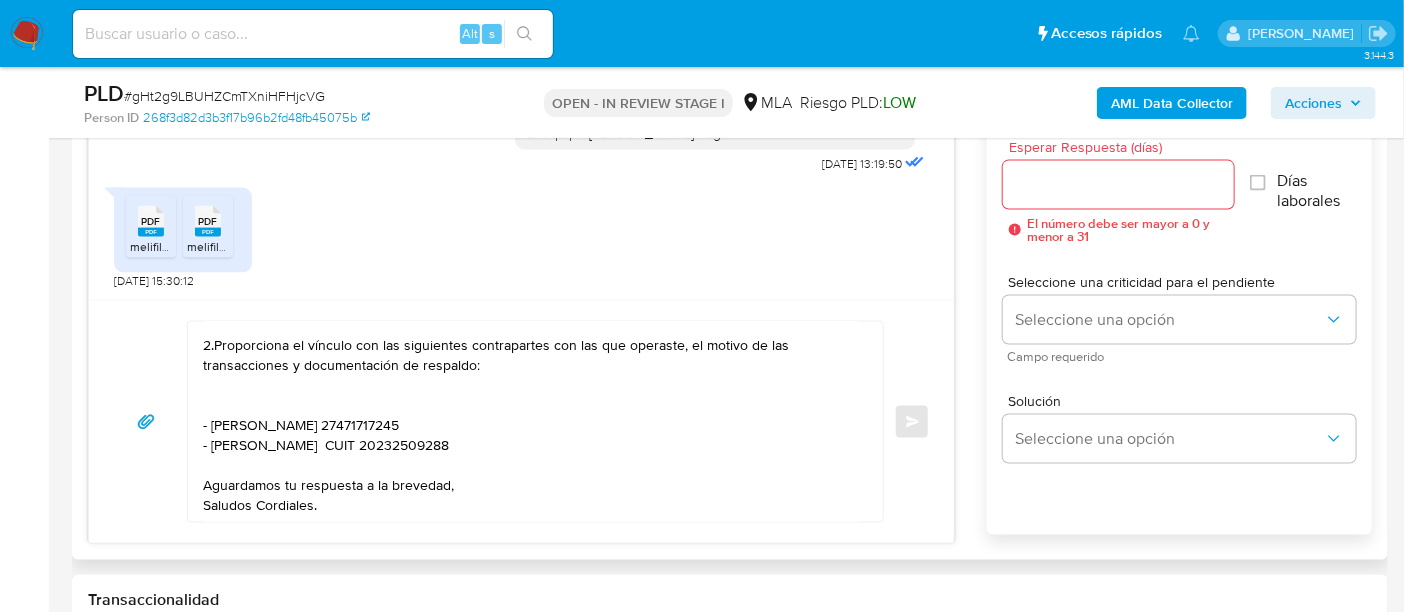 click at bounding box center [1118, 185] 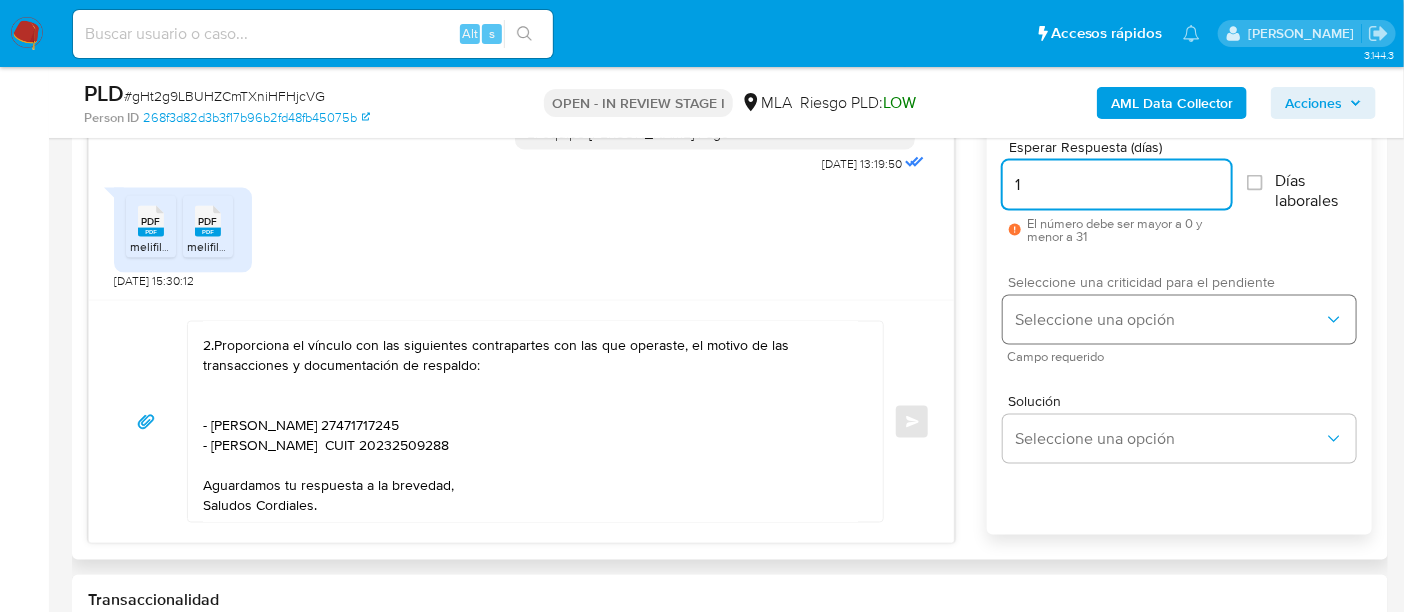 type on "1" 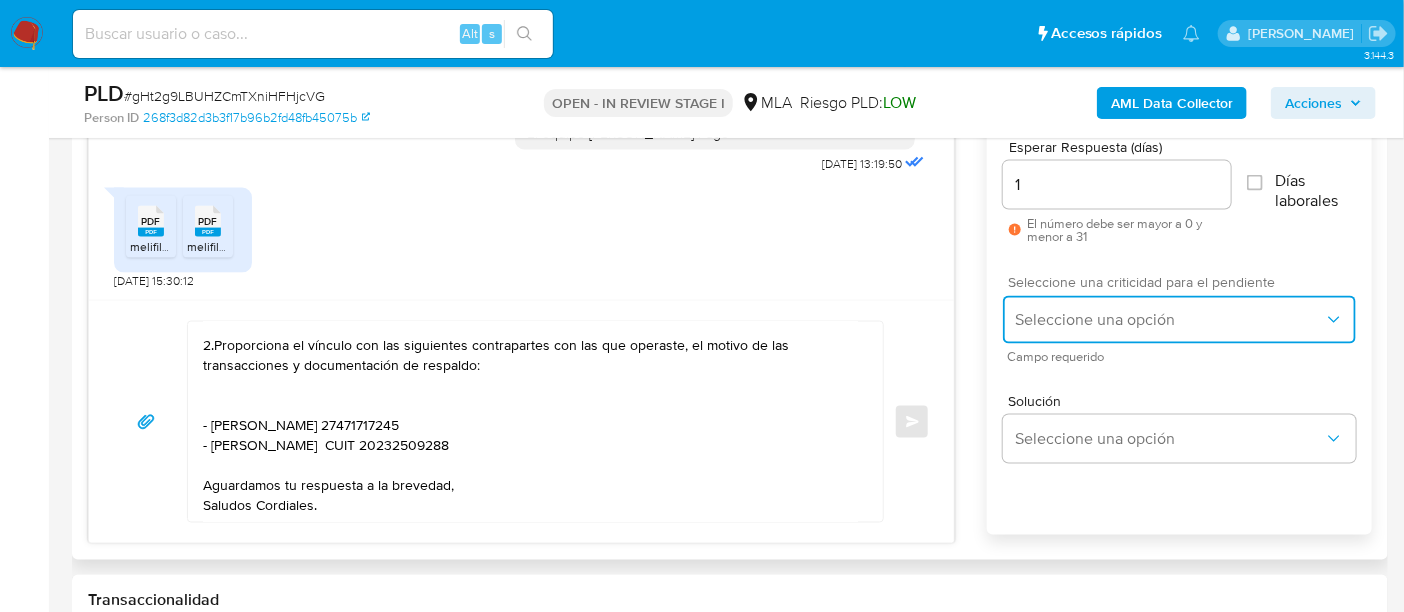click on "Seleccione una opción" at bounding box center [1169, 320] 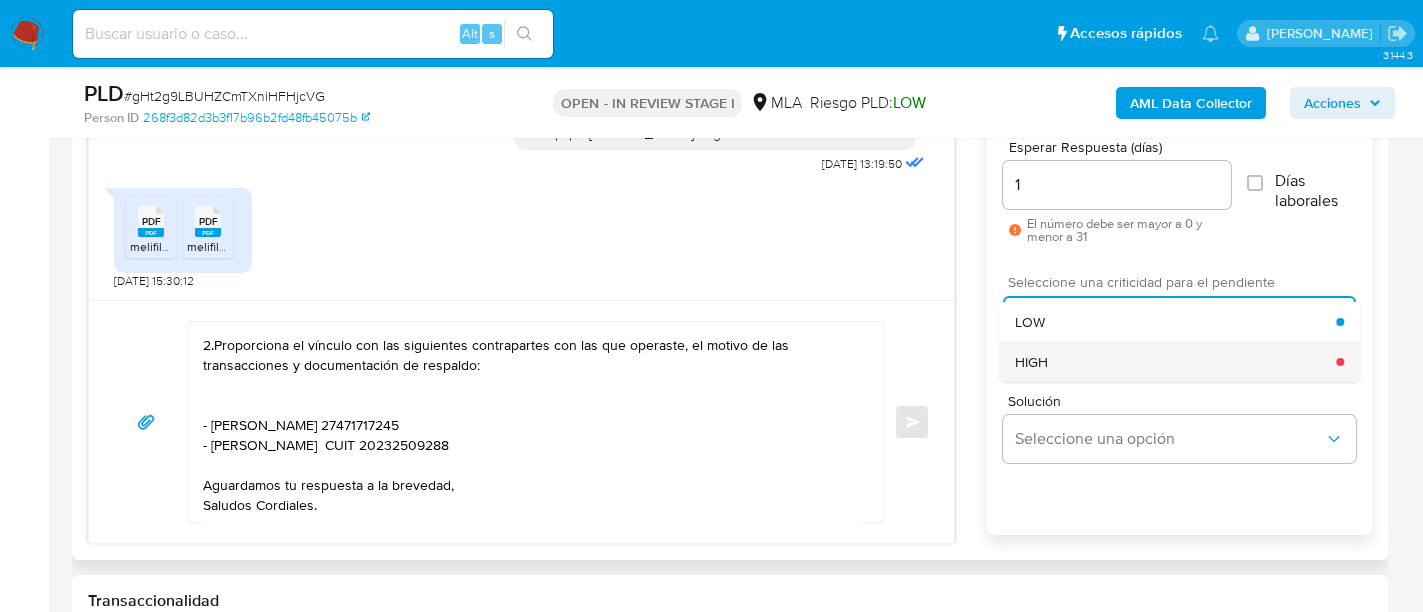 click on "HIGH" at bounding box center (1175, 362) 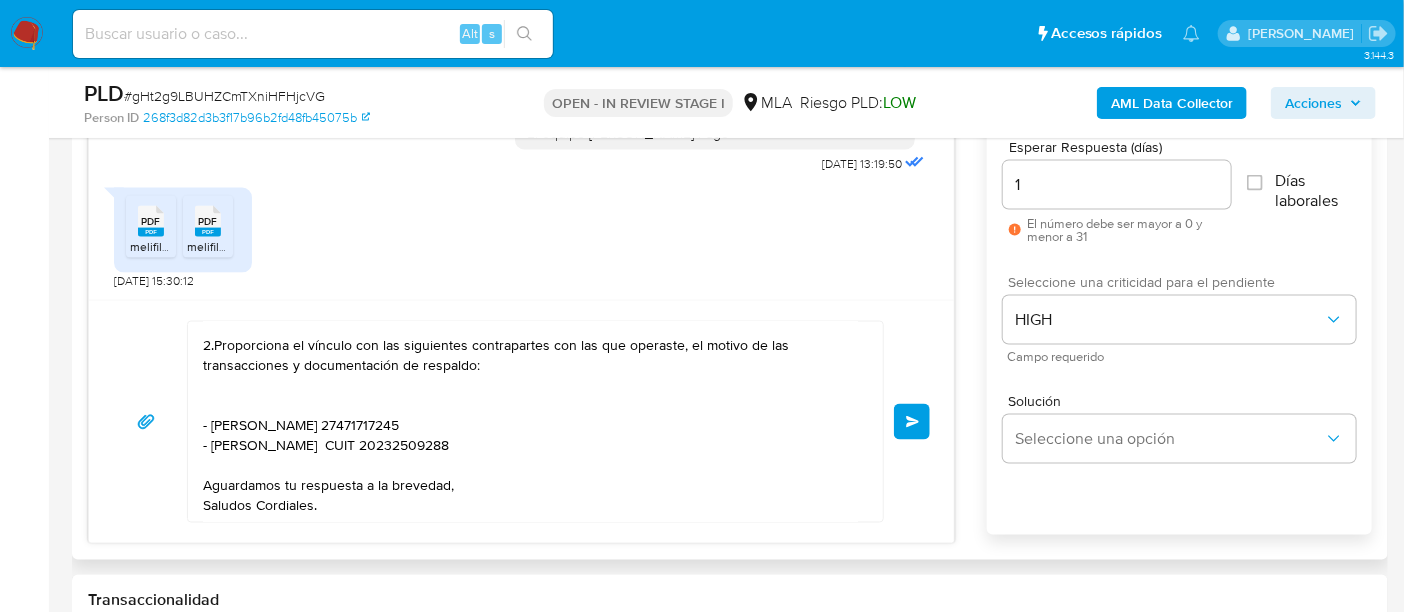 click on "Enviar" at bounding box center (912, 422) 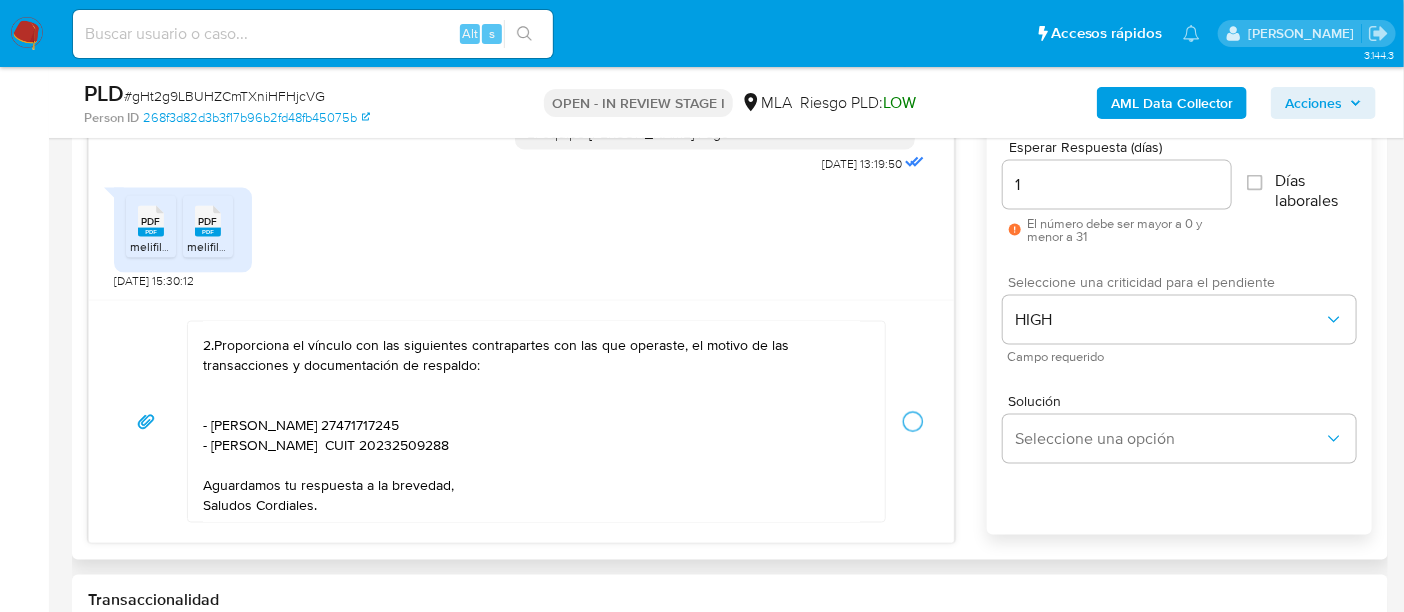 type 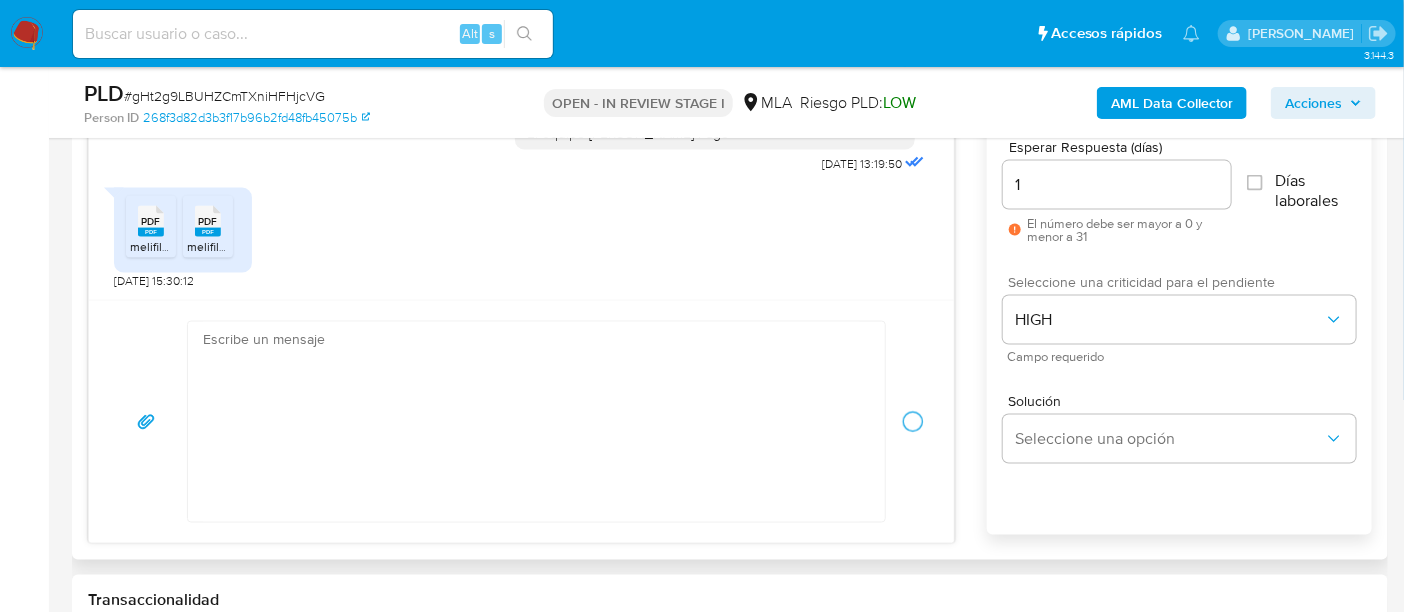 scroll, scrollTop: 0, scrollLeft: 0, axis: both 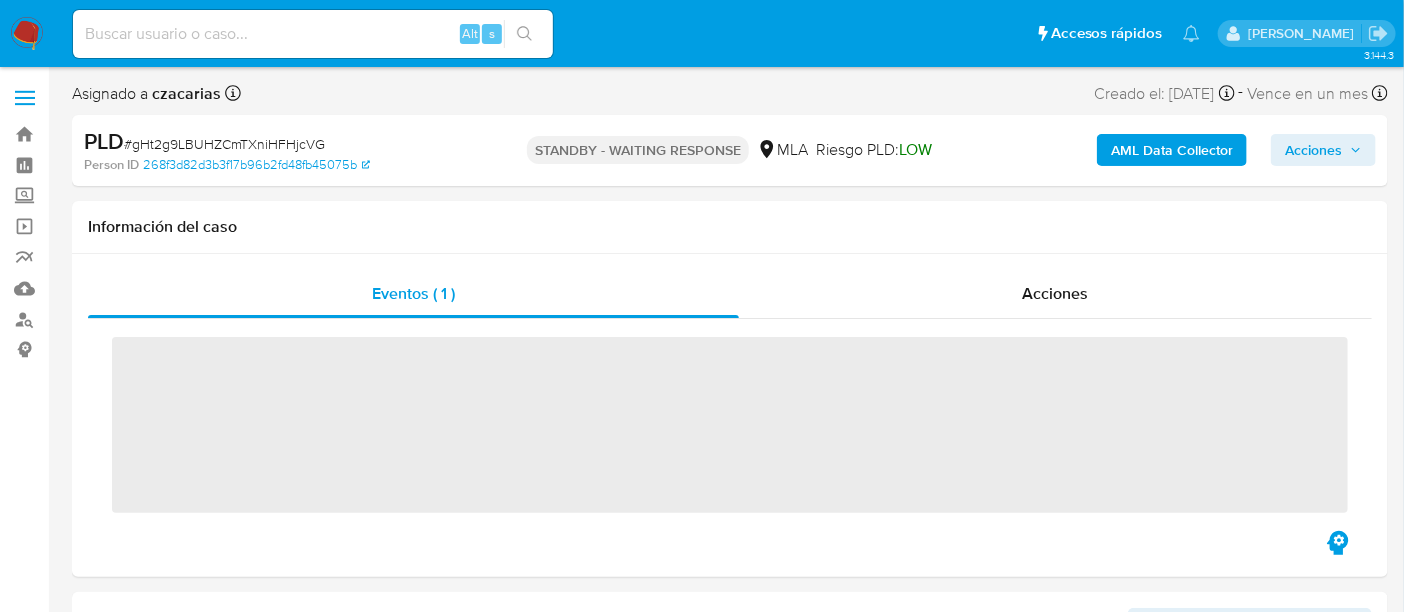 click on "Alt s" at bounding box center (313, 34) 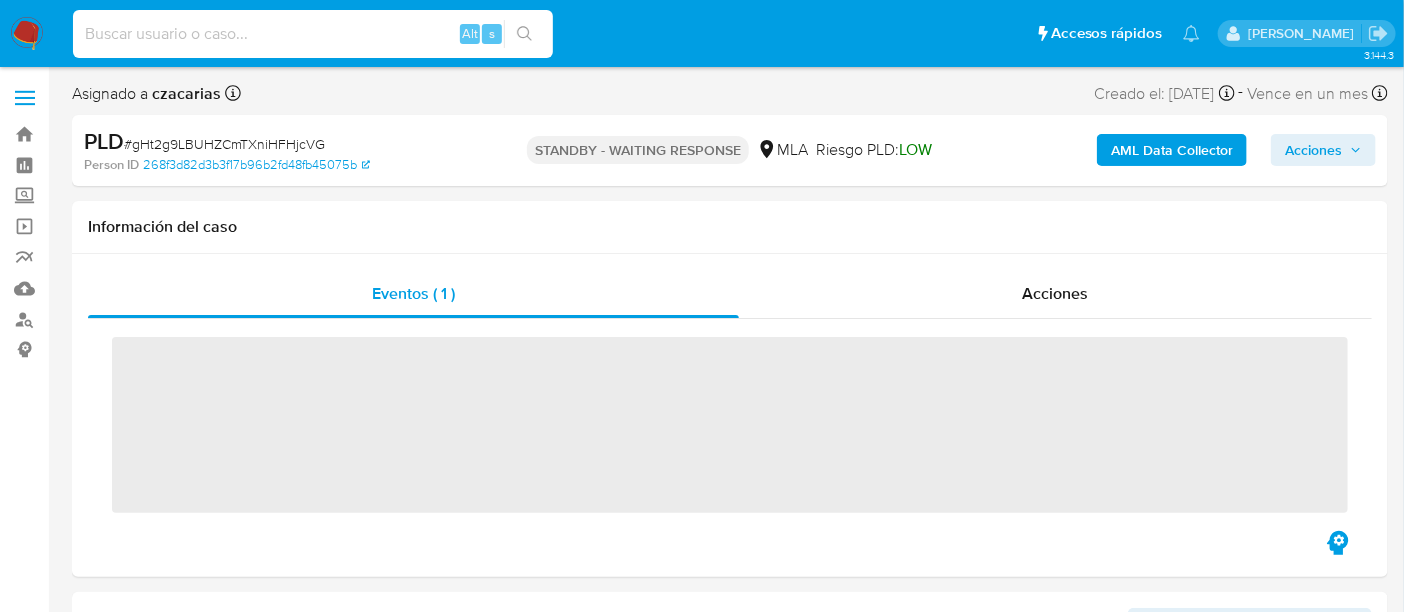 click at bounding box center (313, 34) 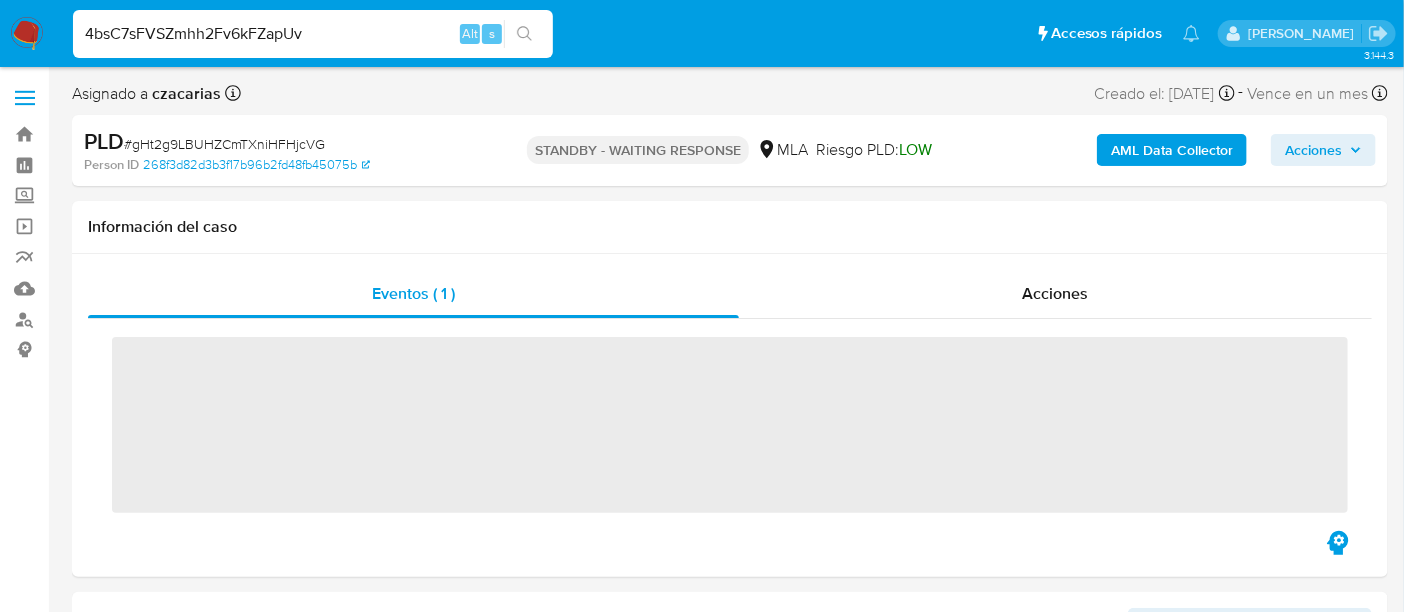 type on "4bsC7sFVSZmhh2Fv6kFZapUv" 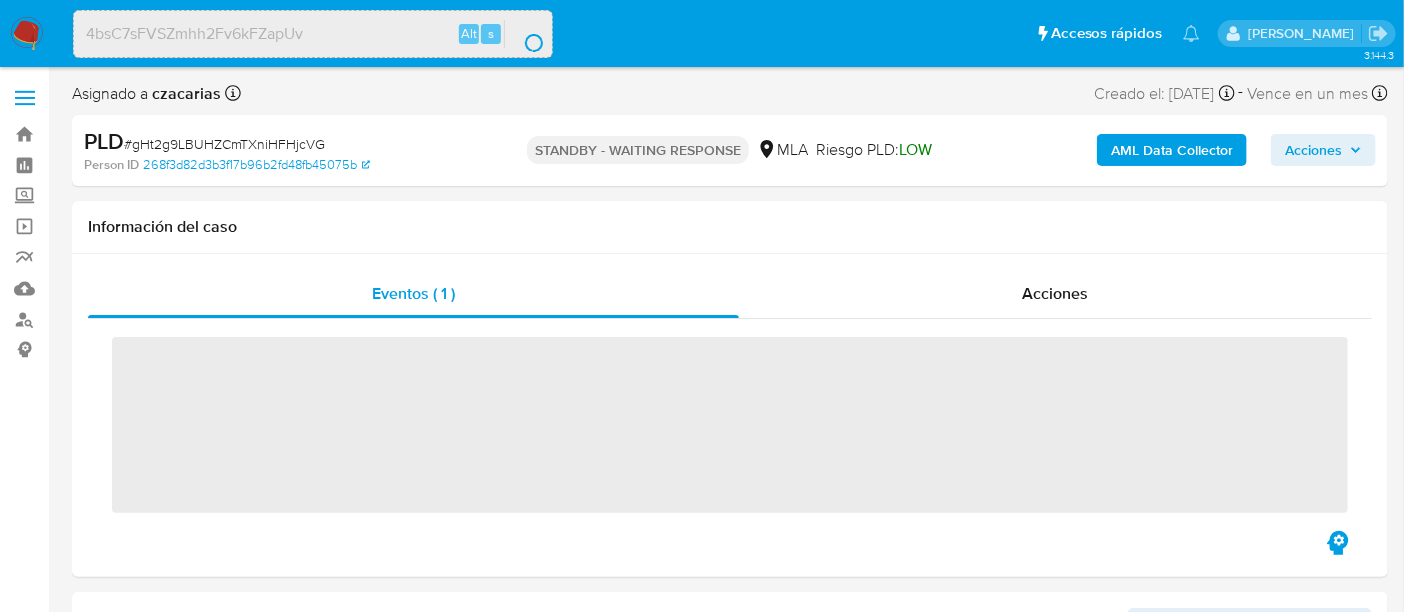select on "10" 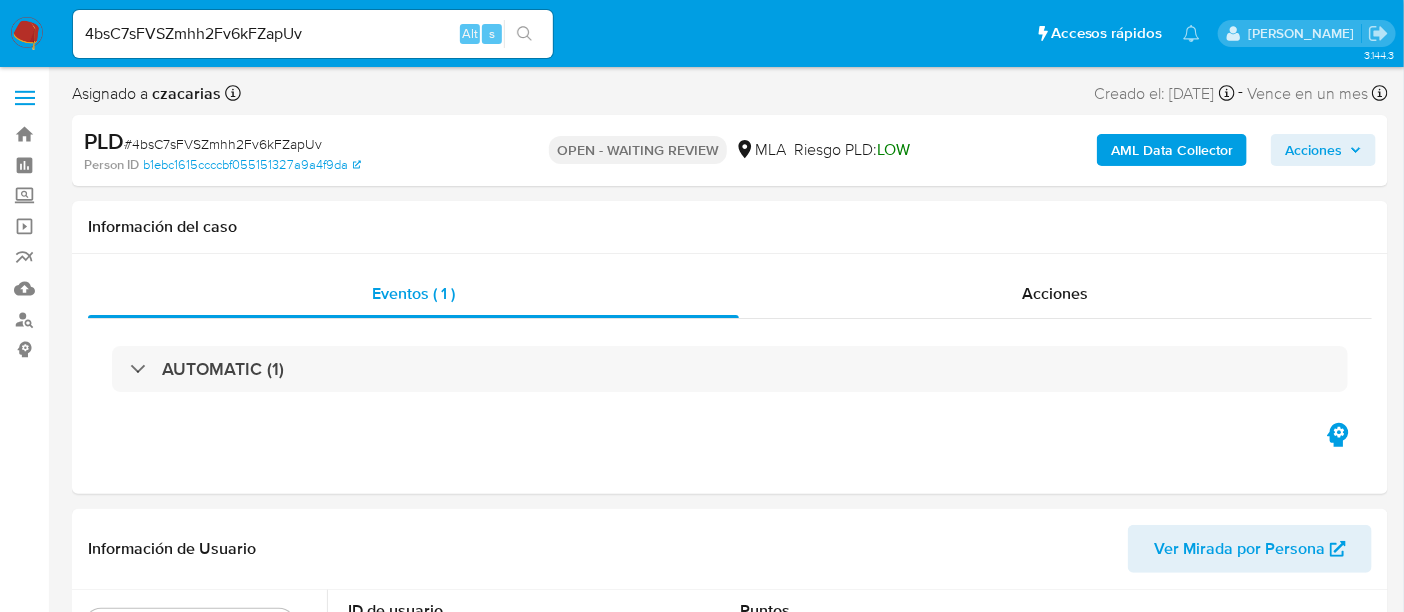 select on "10" 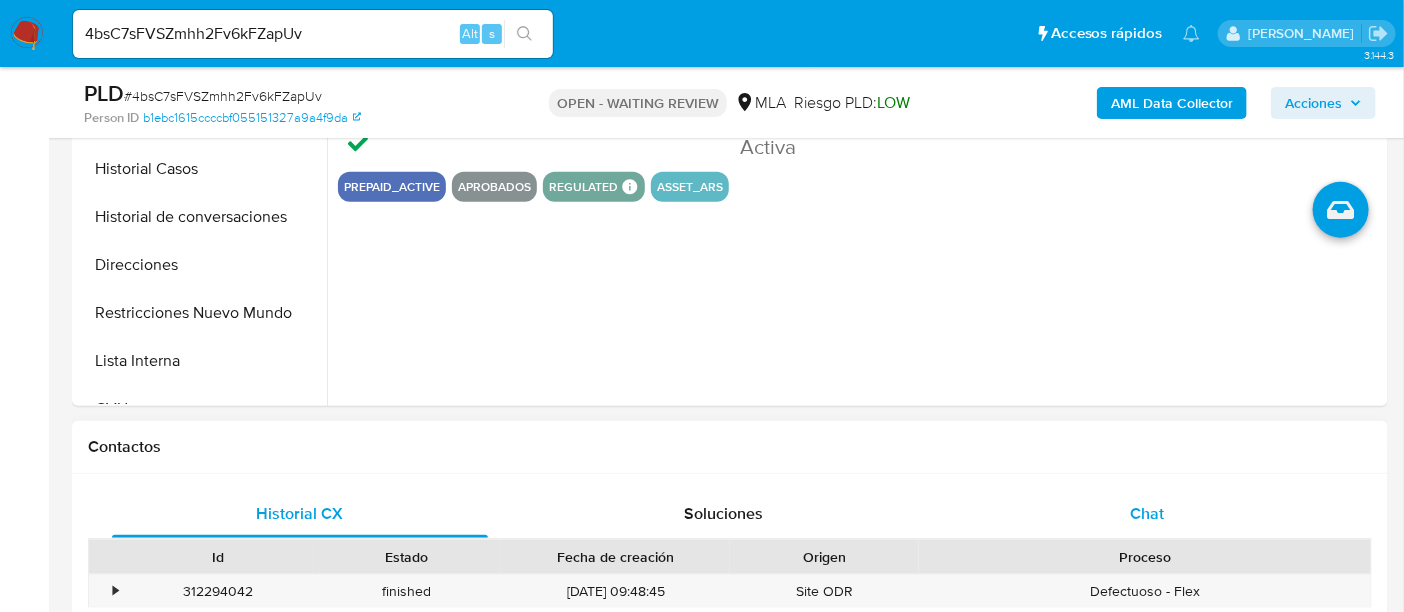 click on "Chat" at bounding box center [1147, 514] 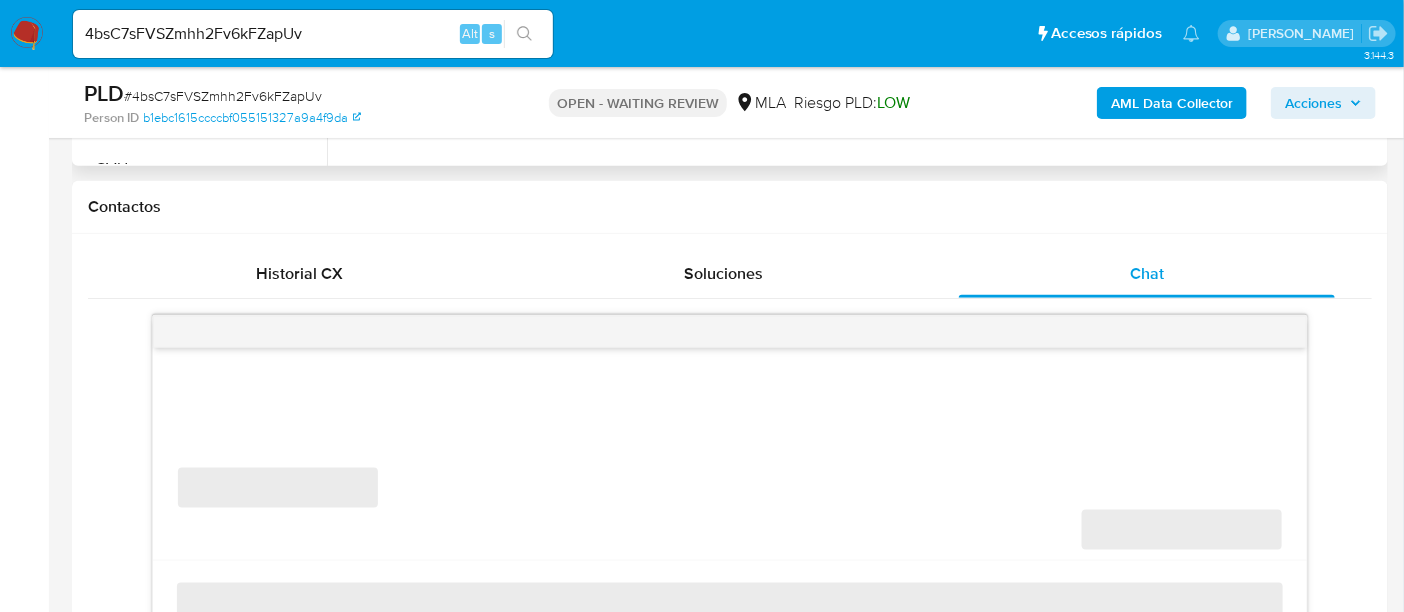 scroll, scrollTop: 1000, scrollLeft: 0, axis: vertical 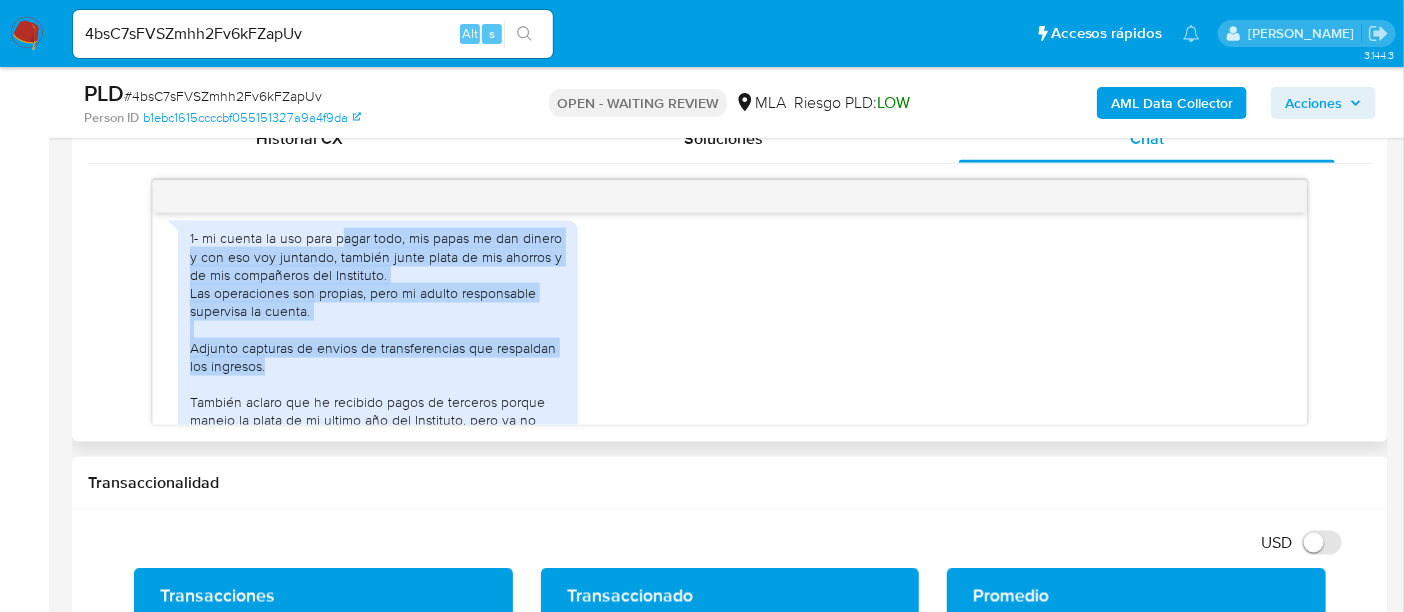 drag, startPoint x: 340, startPoint y: 259, endPoint x: 497, endPoint y: 379, distance: 197.6082 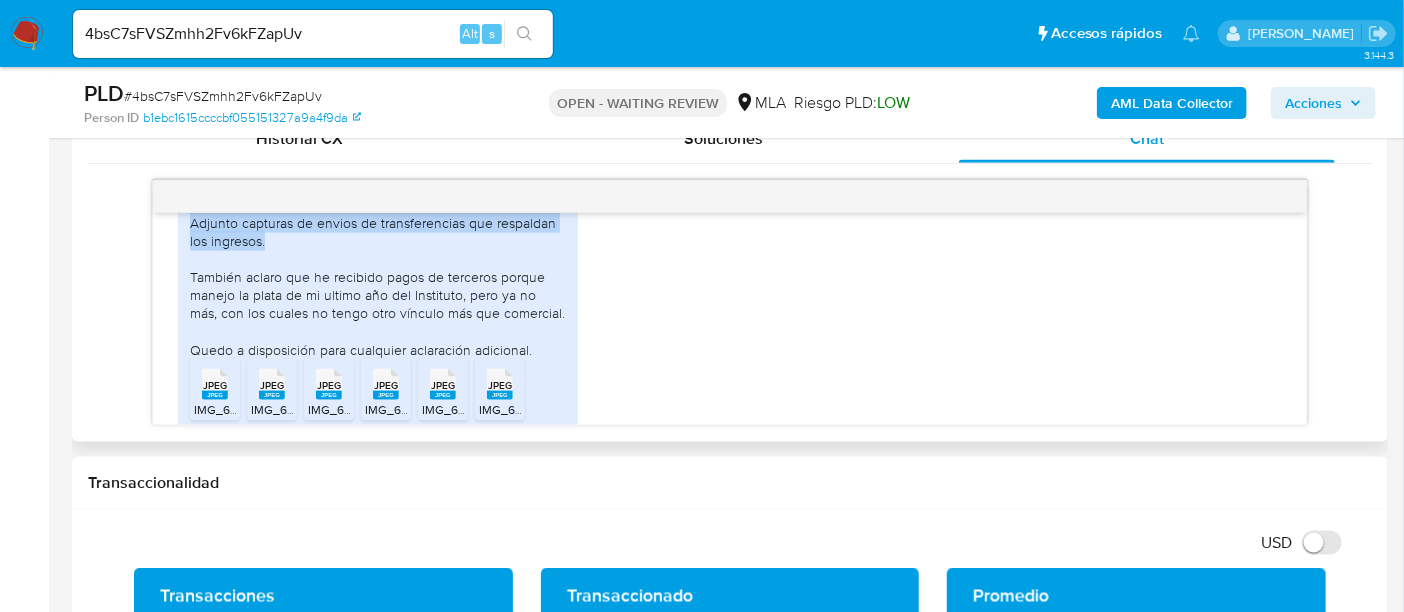 scroll, scrollTop: 1156, scrollLeft: 0, axis: vertical 